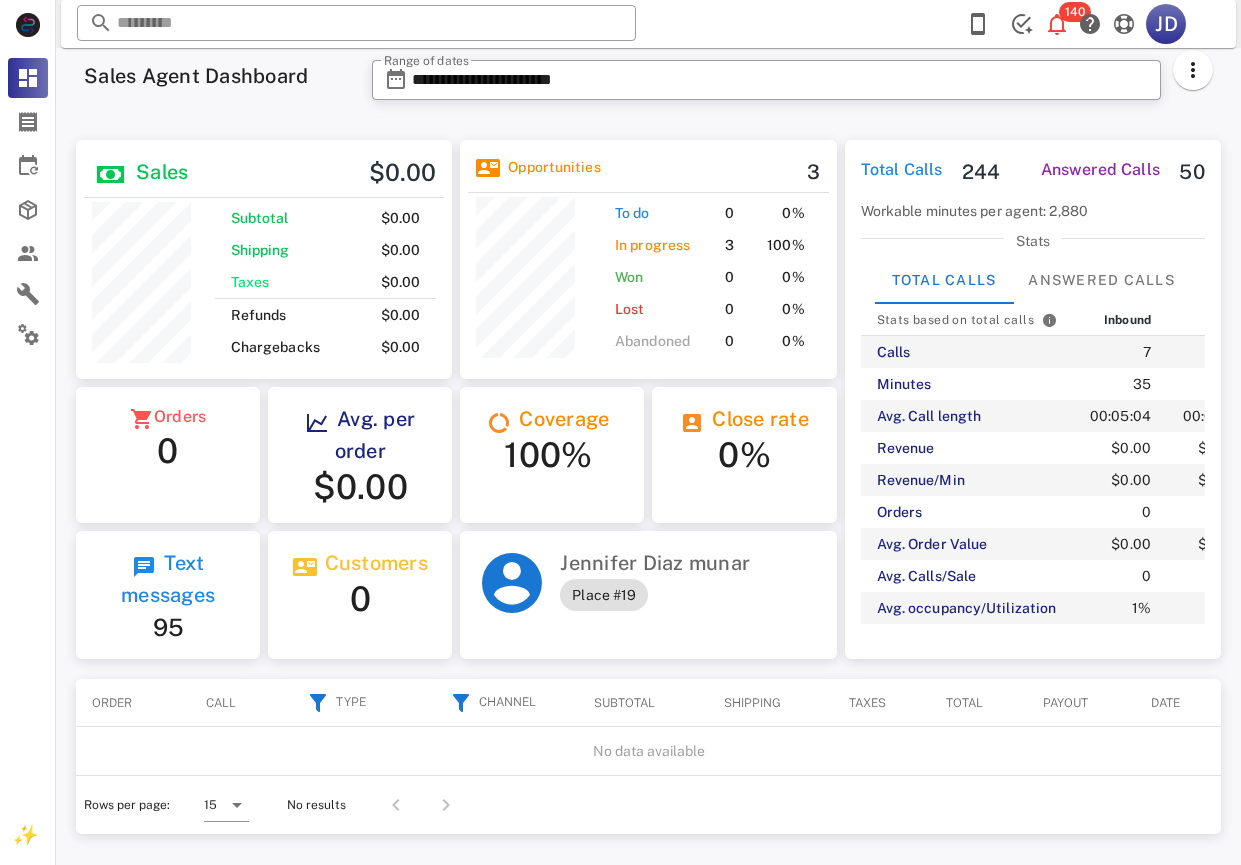 scroll, scrollTop: 0, scrollLeft: 0, axis: both 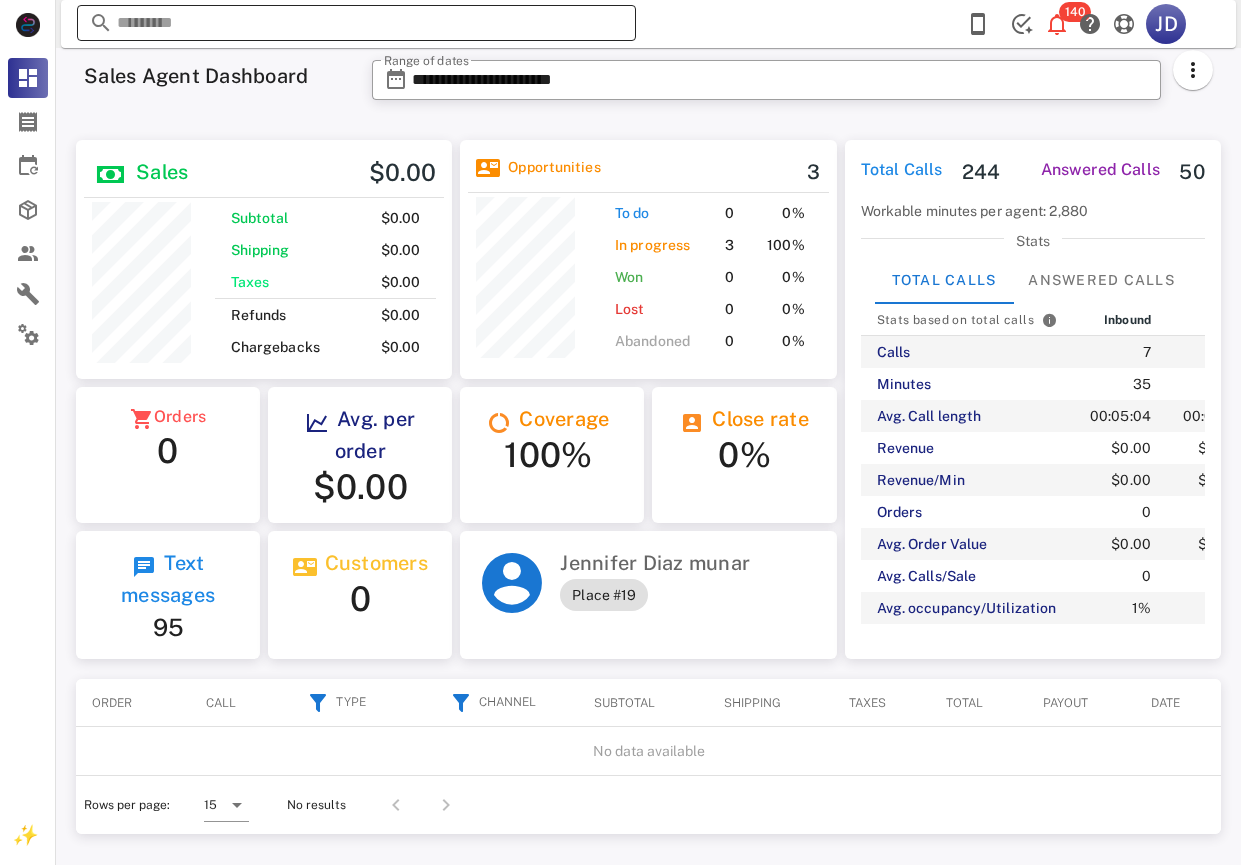 click at bounding box center (356, 23) 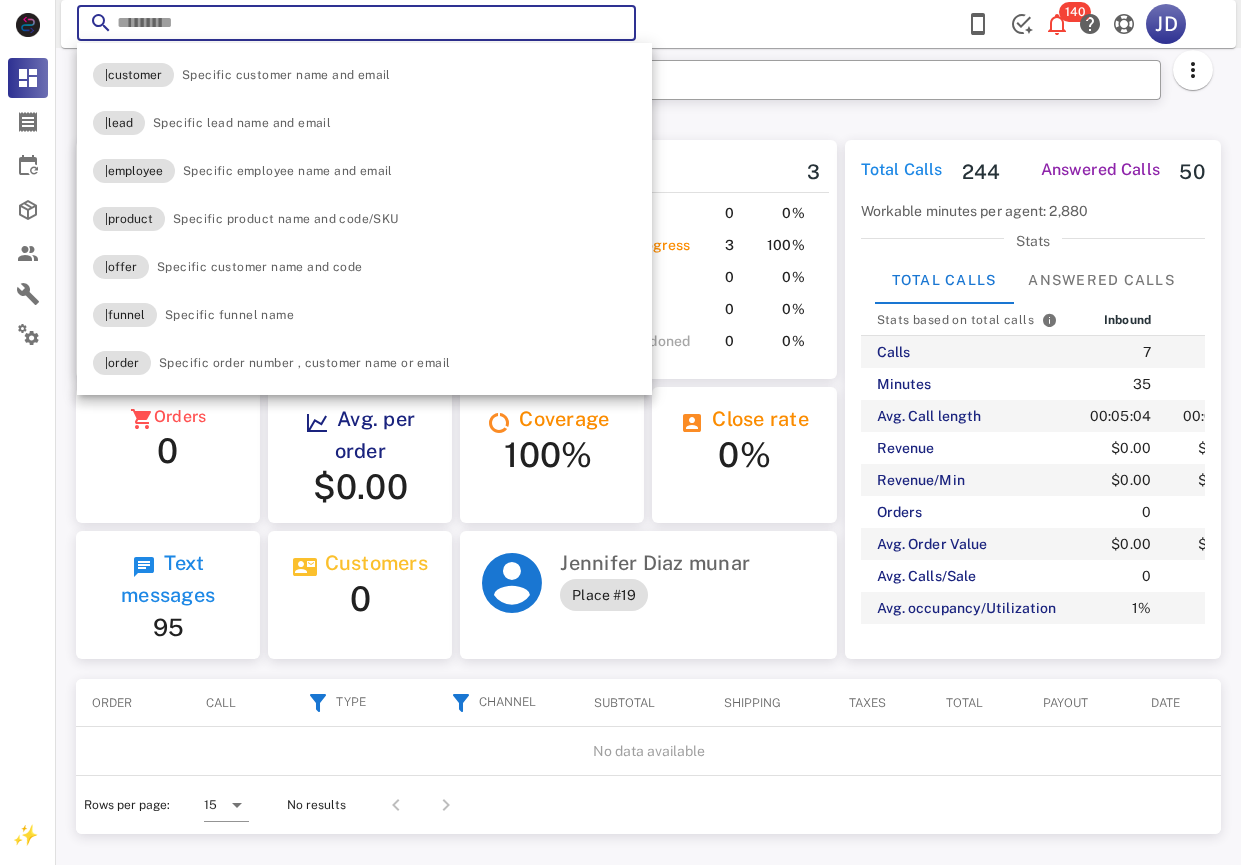 paste on "**********" 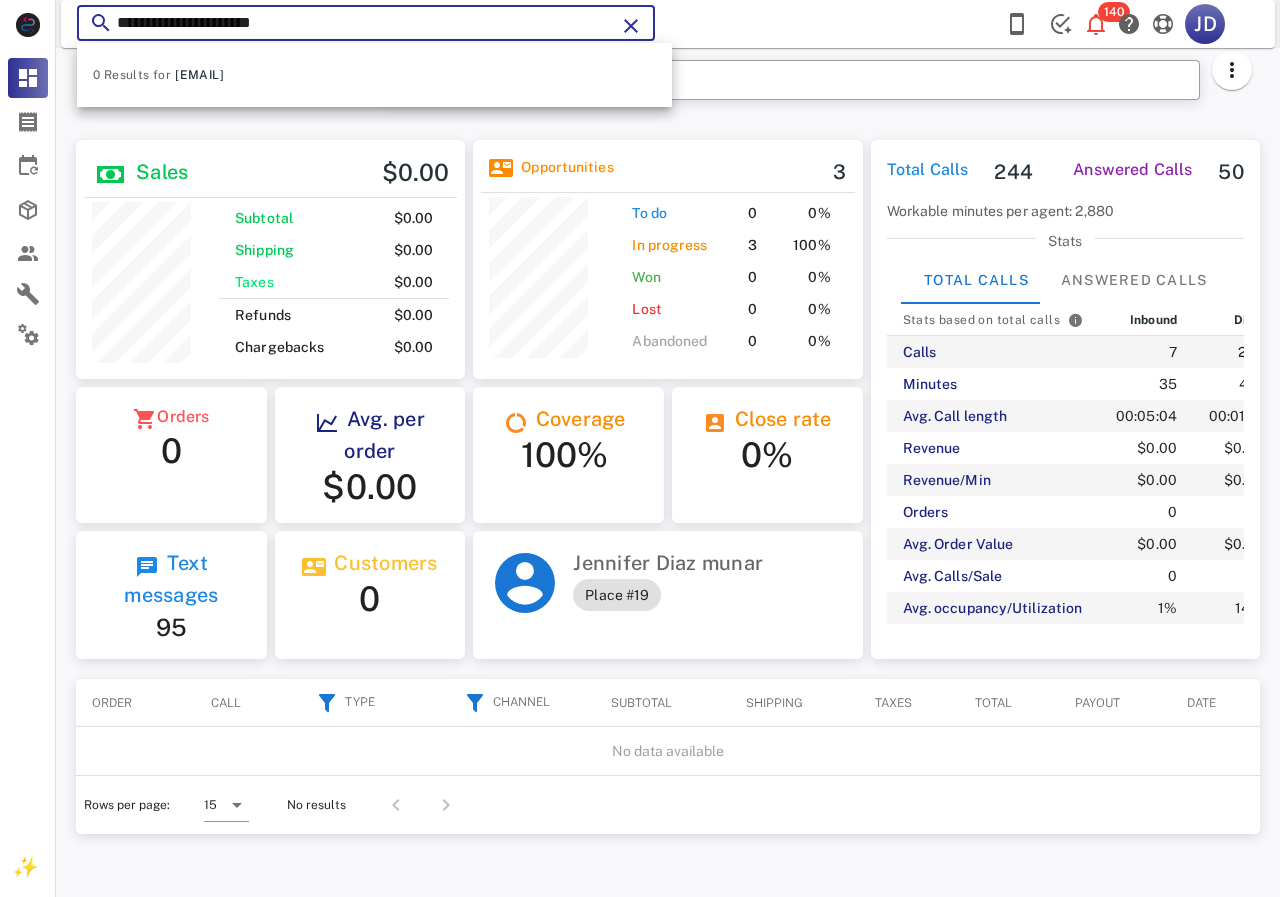 scroll, scrollTop: 999761, scrollLeft: 999611, axis: both 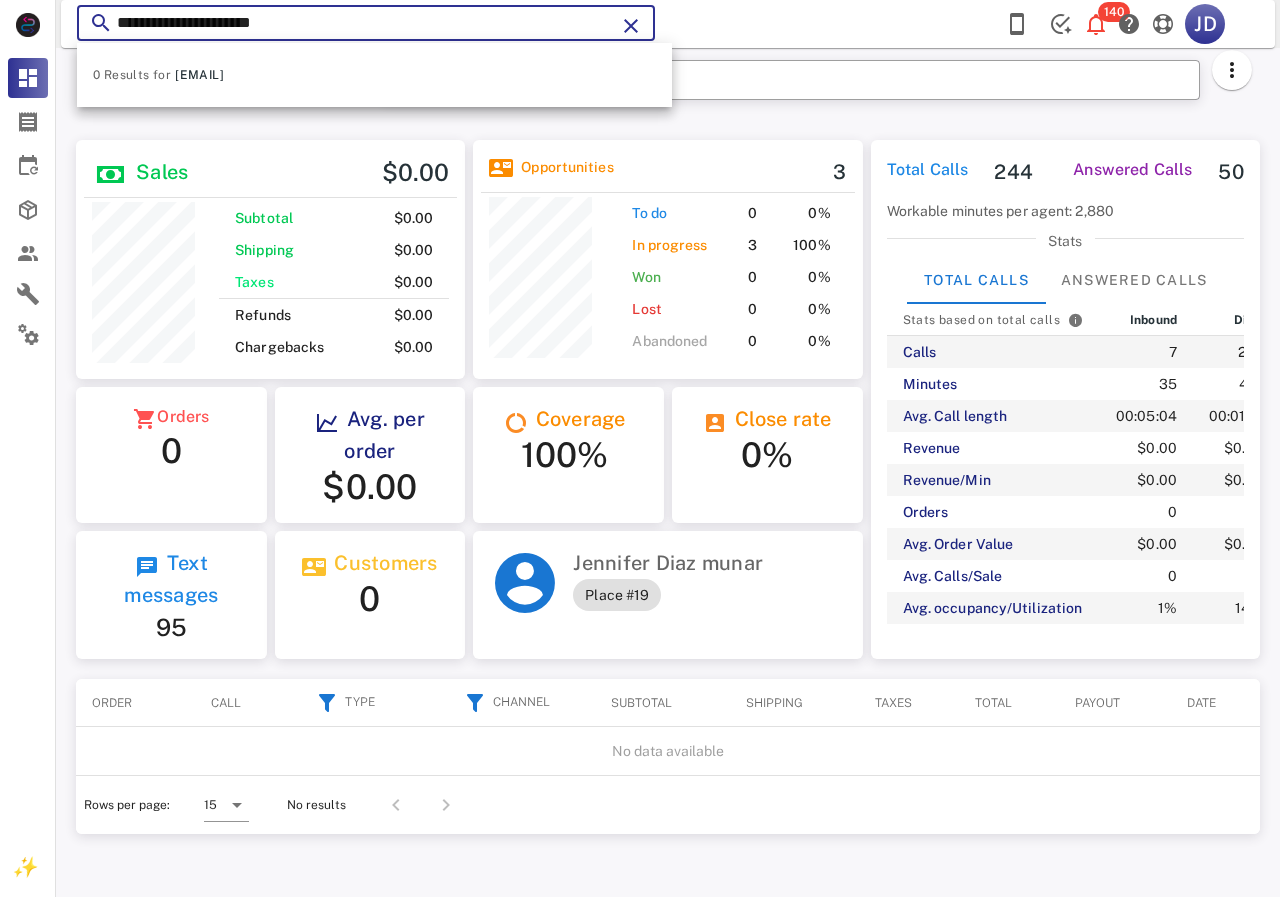 drag, startPoint x: 375, startPoint y: 31, endPoint x: 113, endPoint y: 14, distance: 262.55093 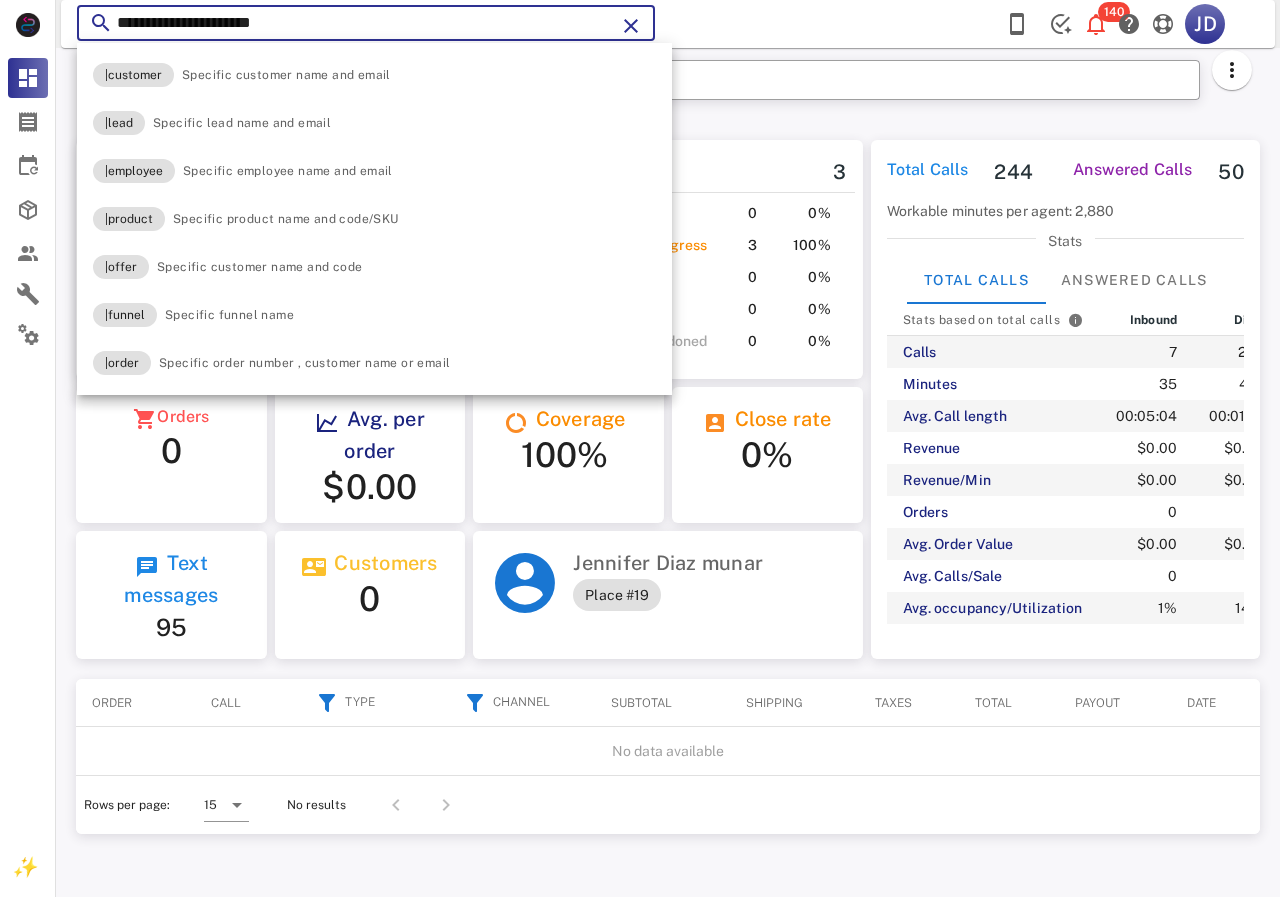 paste on "***" 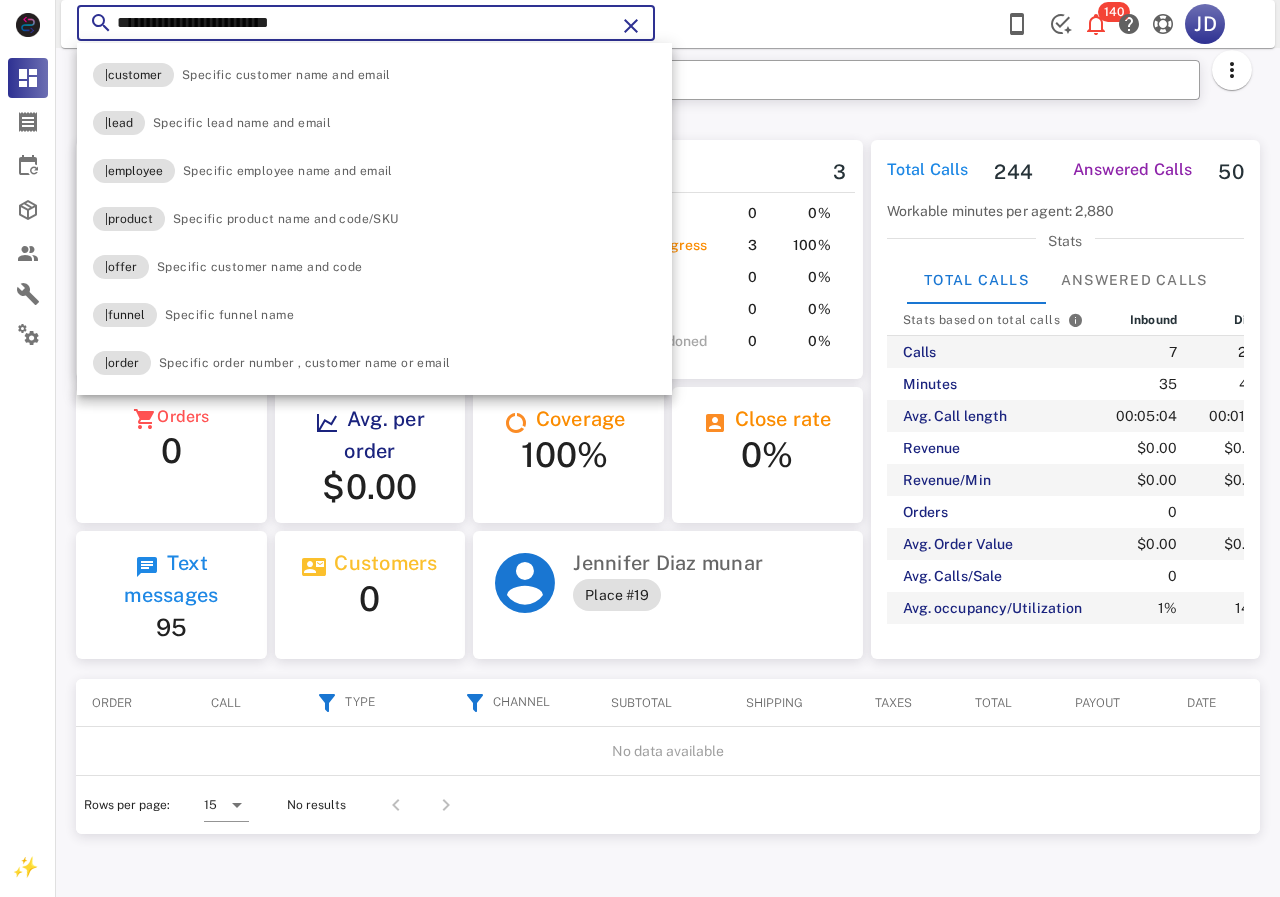 type on "**********" 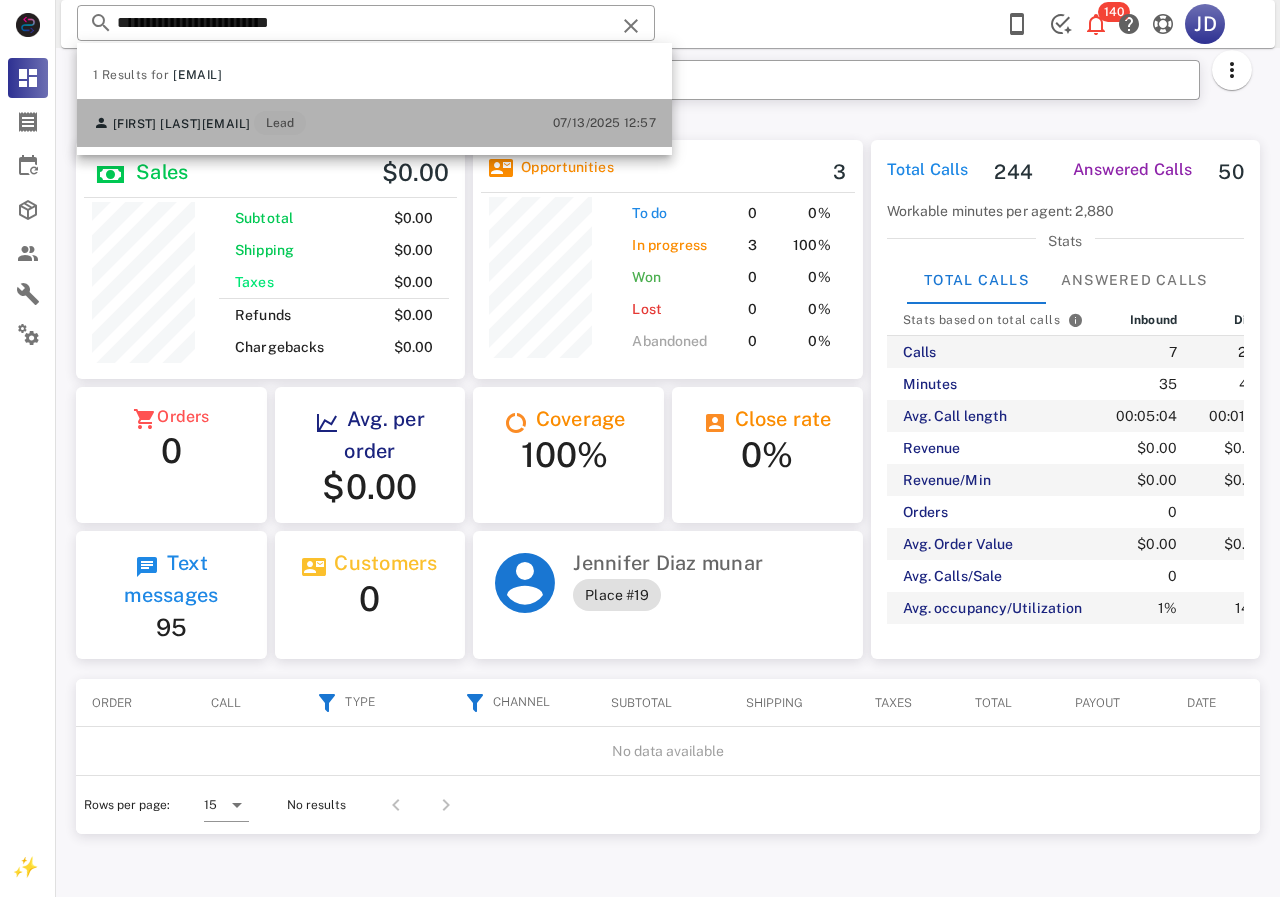 click on "[FIRST] [LAST]   [EMAIL]   Lead   [DATE] [TIME]" at bounding box center (374, 123) 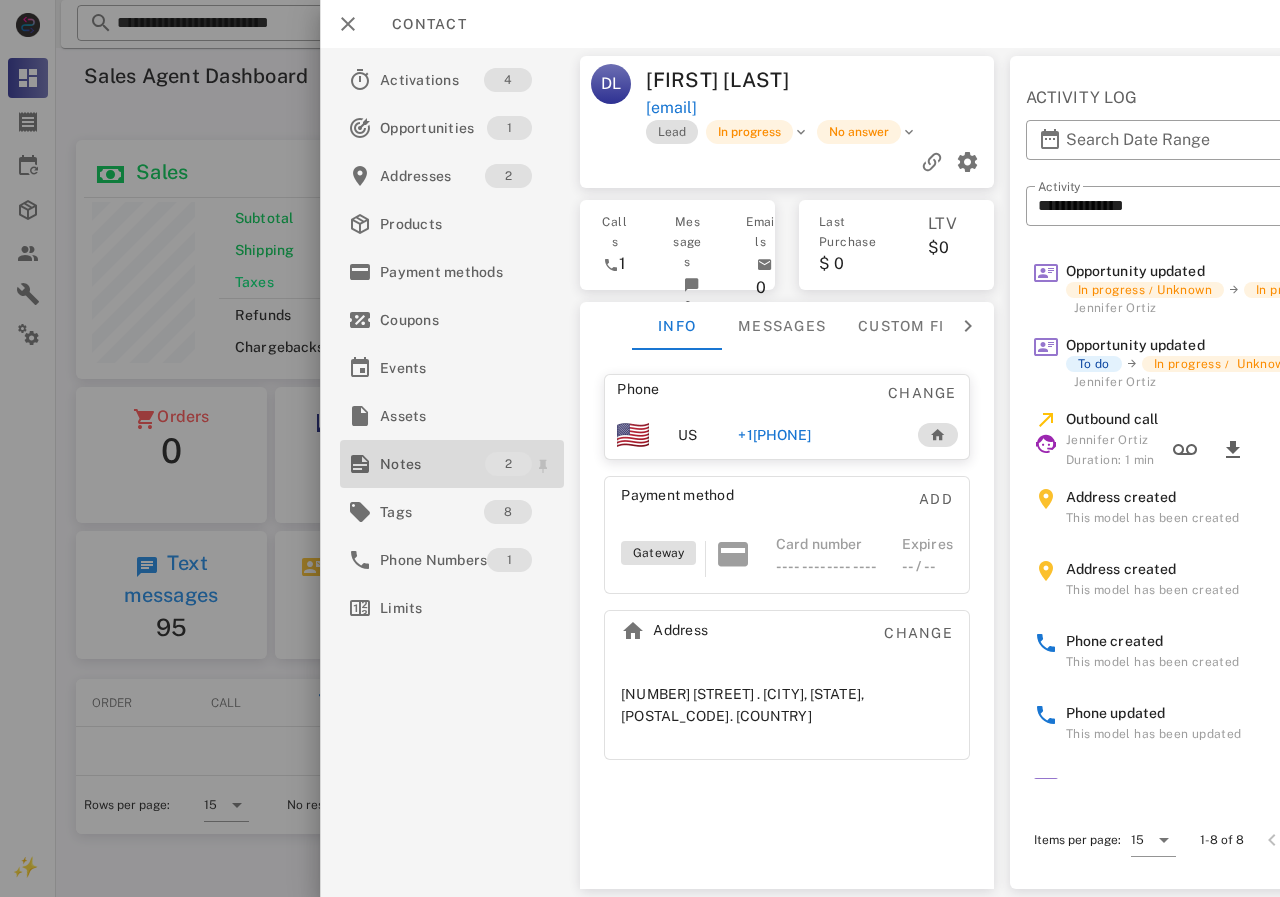 click on "Notes" at bounding box center [432, 464] 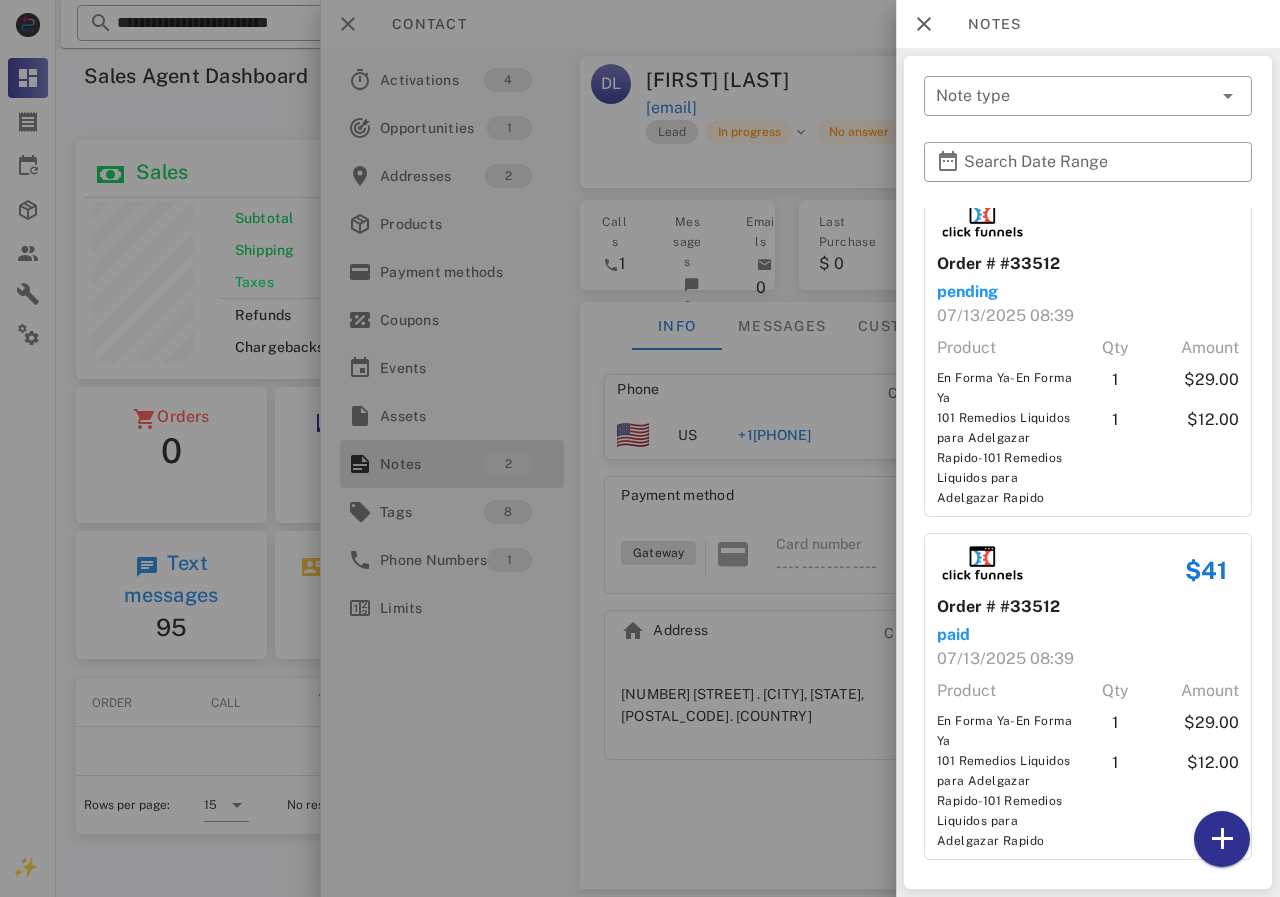 scroll, scrollTop: 23, scrollLeft: 0, axis: vertical 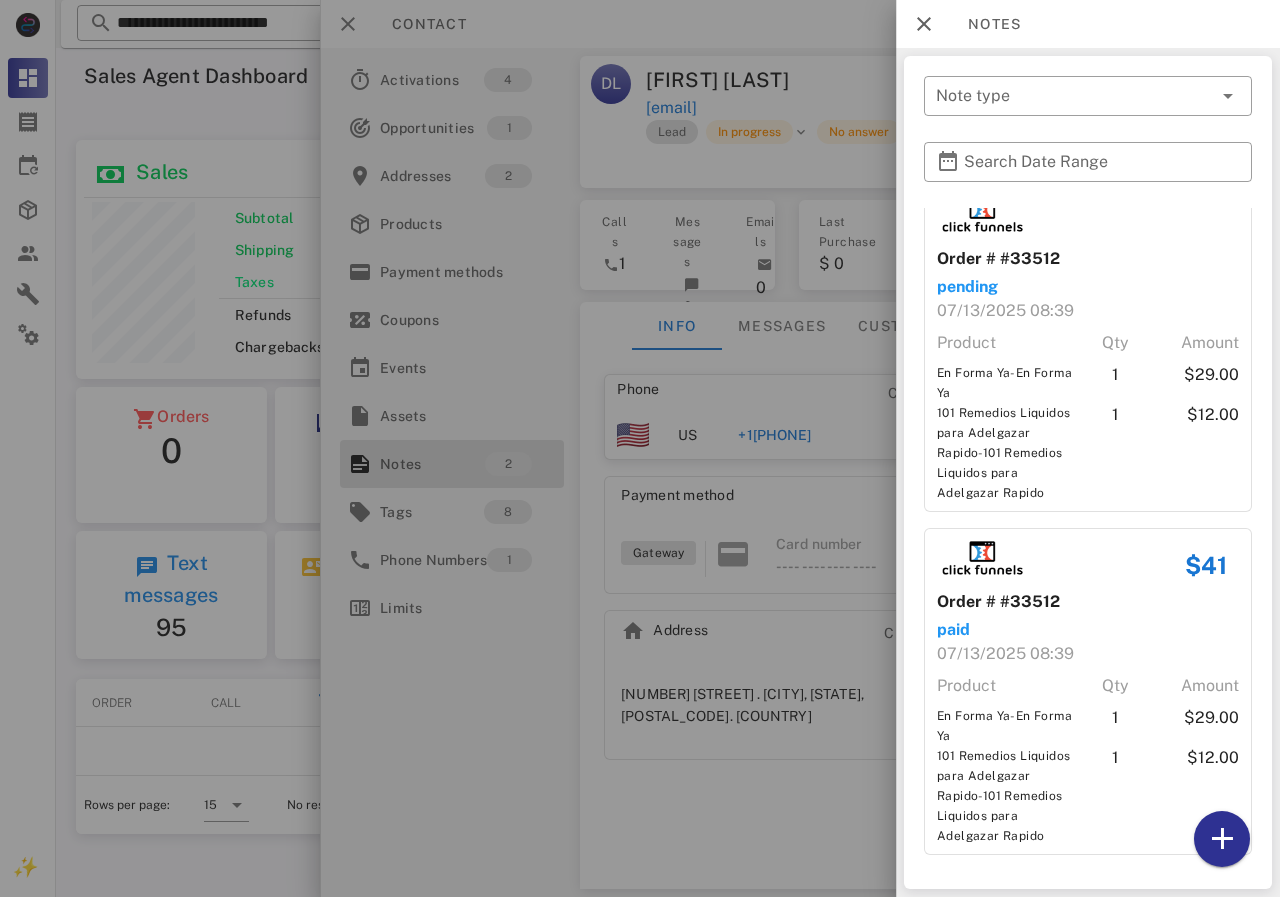 drag, startPoint x: 861, startPoint y: 399, endPoint x: 853, endPoint y: 414, distance: 17 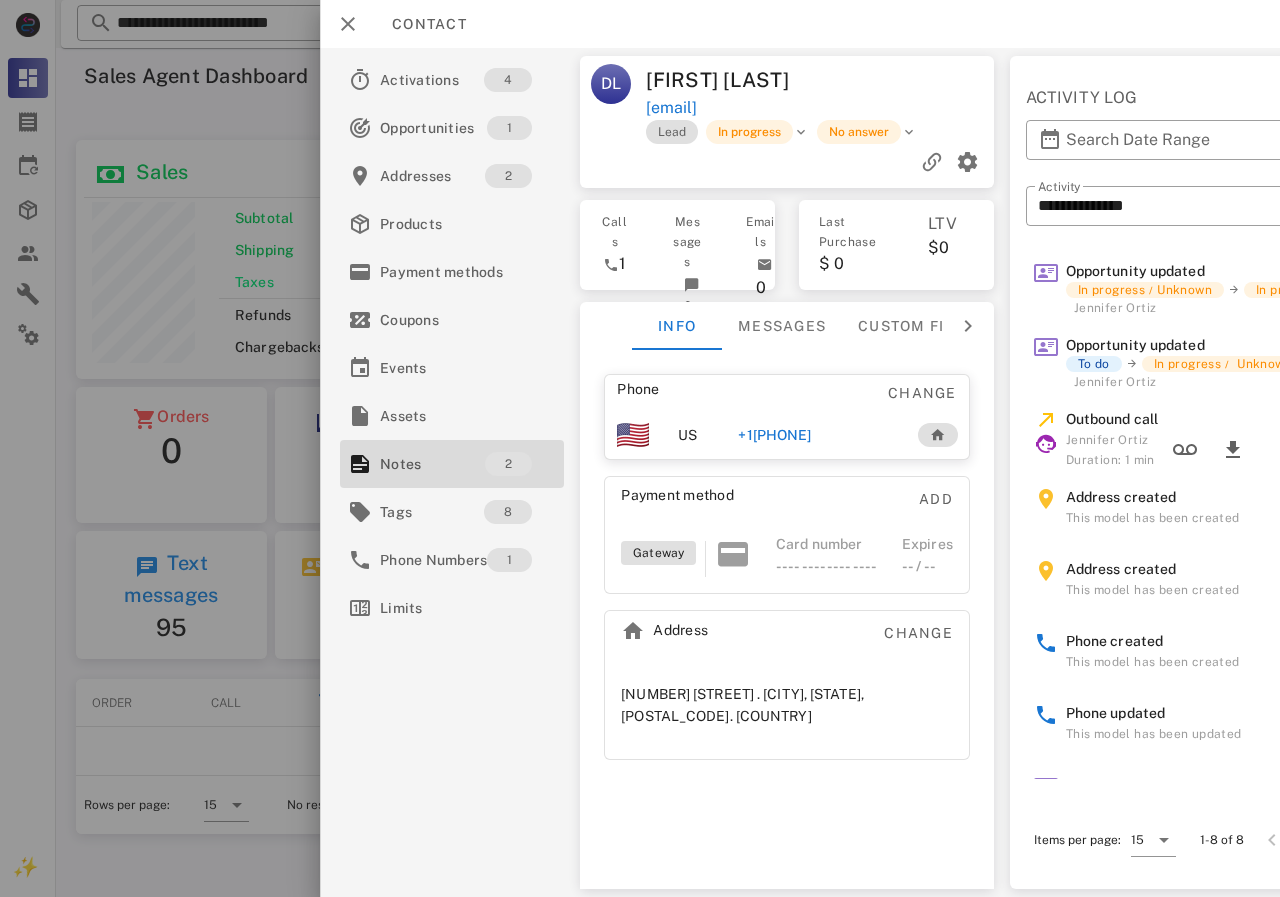 click on "+1[PHONE]" at bounding box center [774, 435] 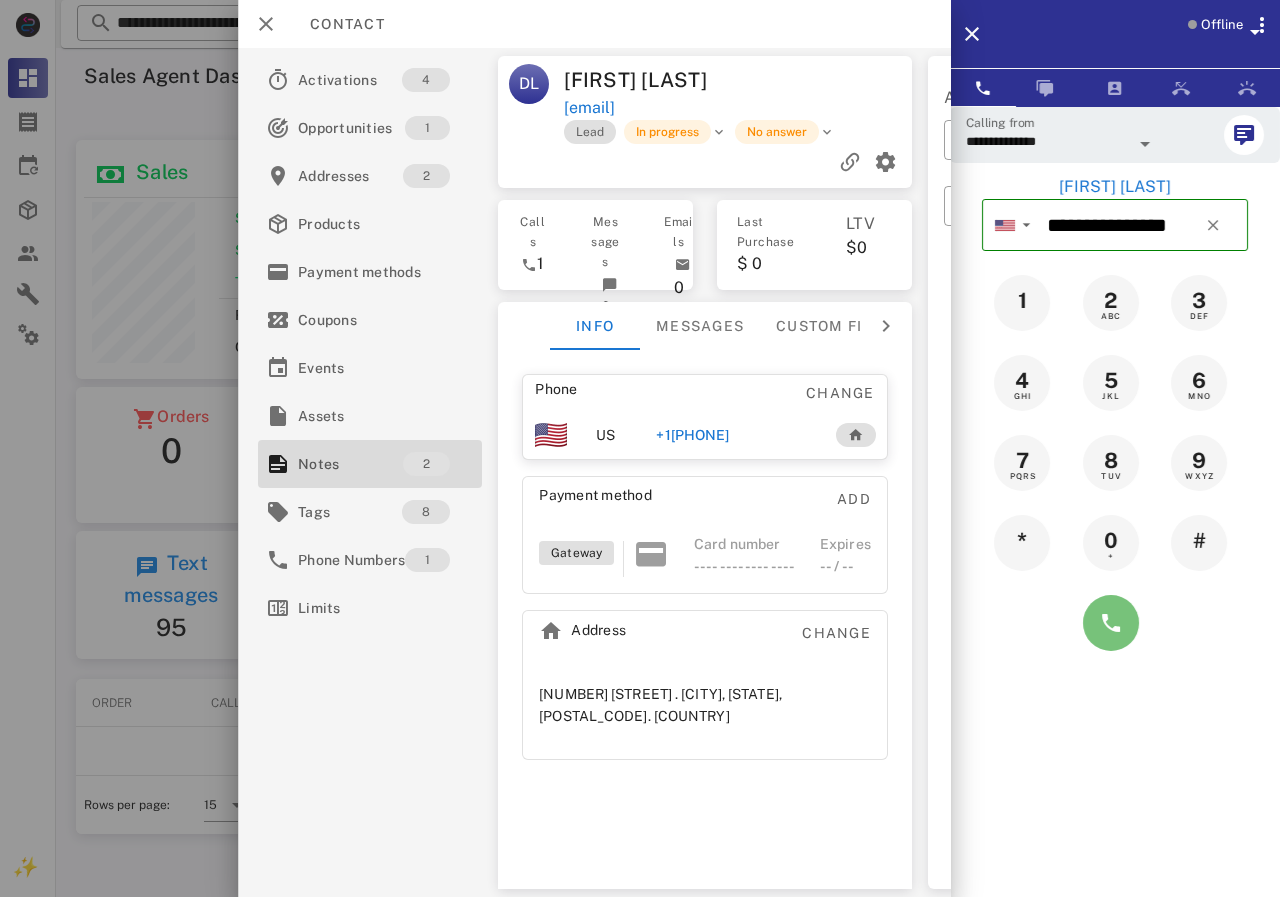 click at bounding box center [1111, 623] 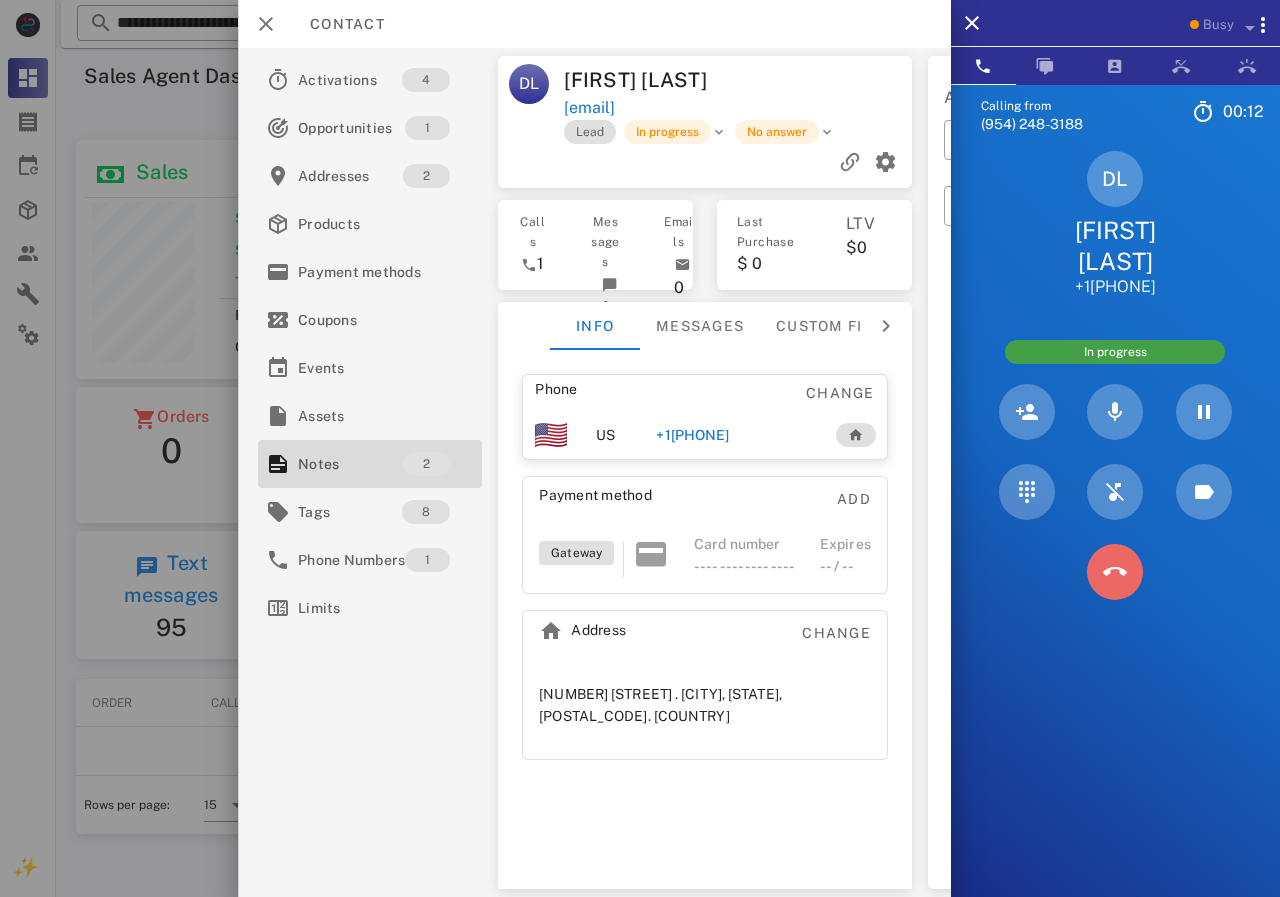 click at bounding box center [1115, 572] 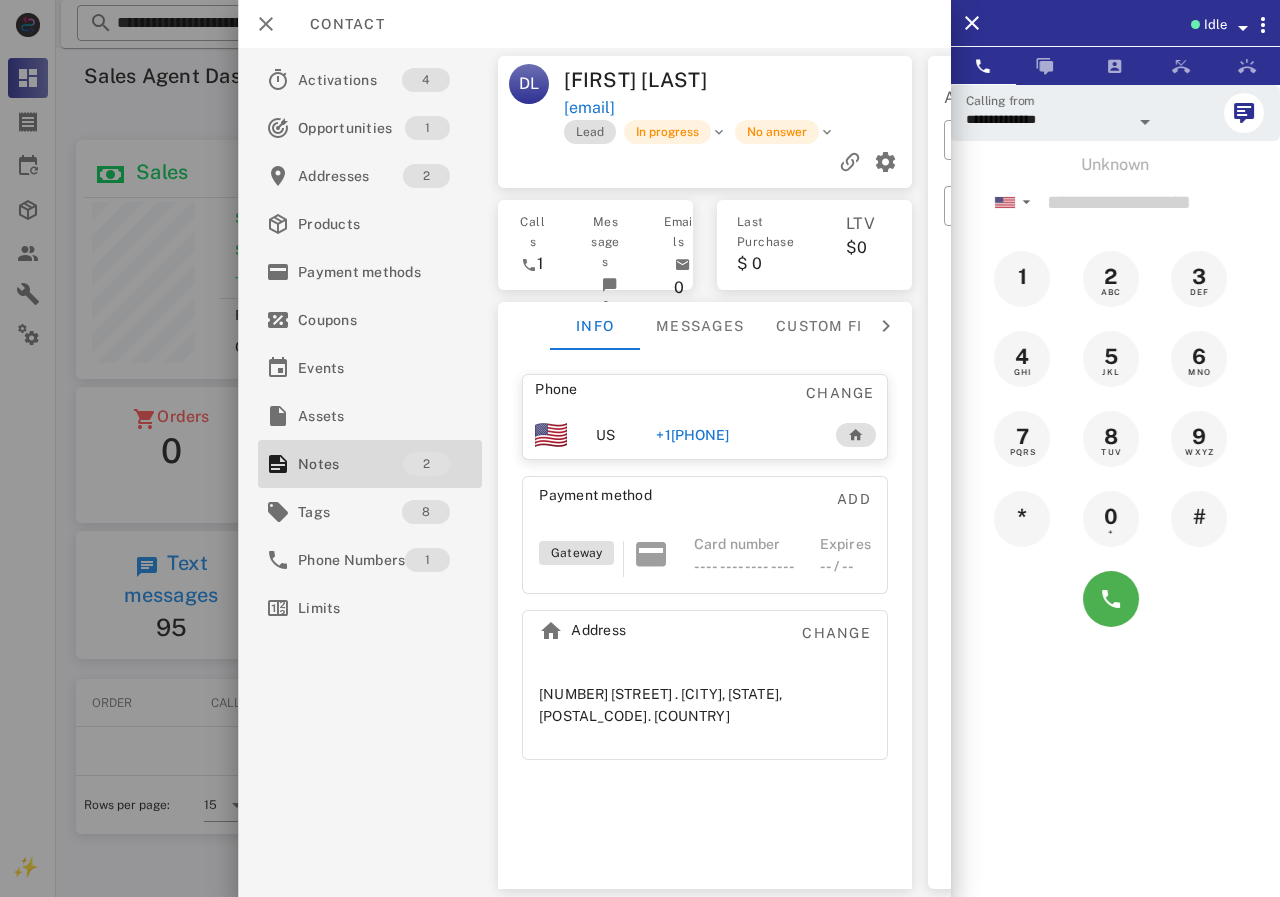click on "+1[PHONE]" at bounding box center (692, 435) 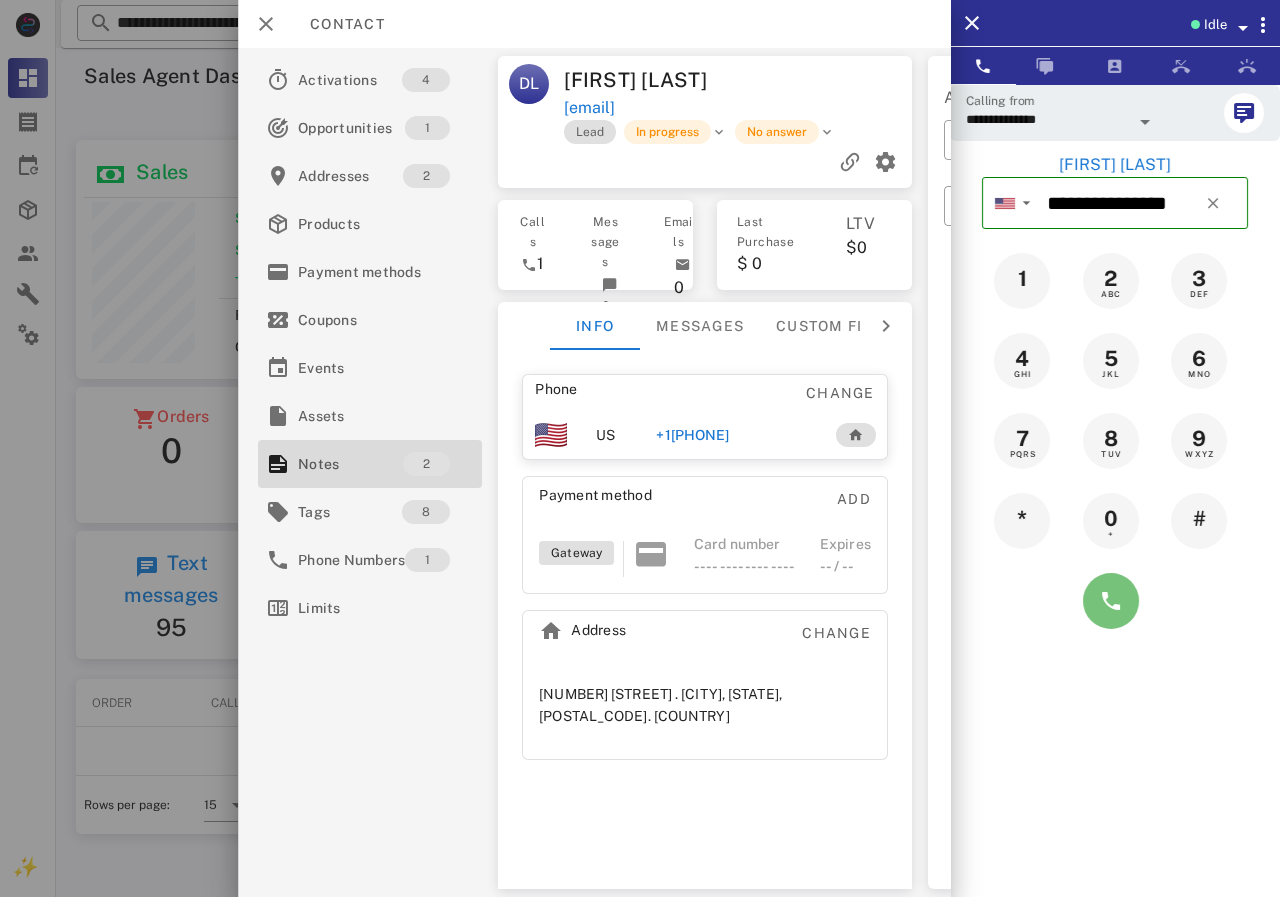 click at bounding box center [1111, 601] 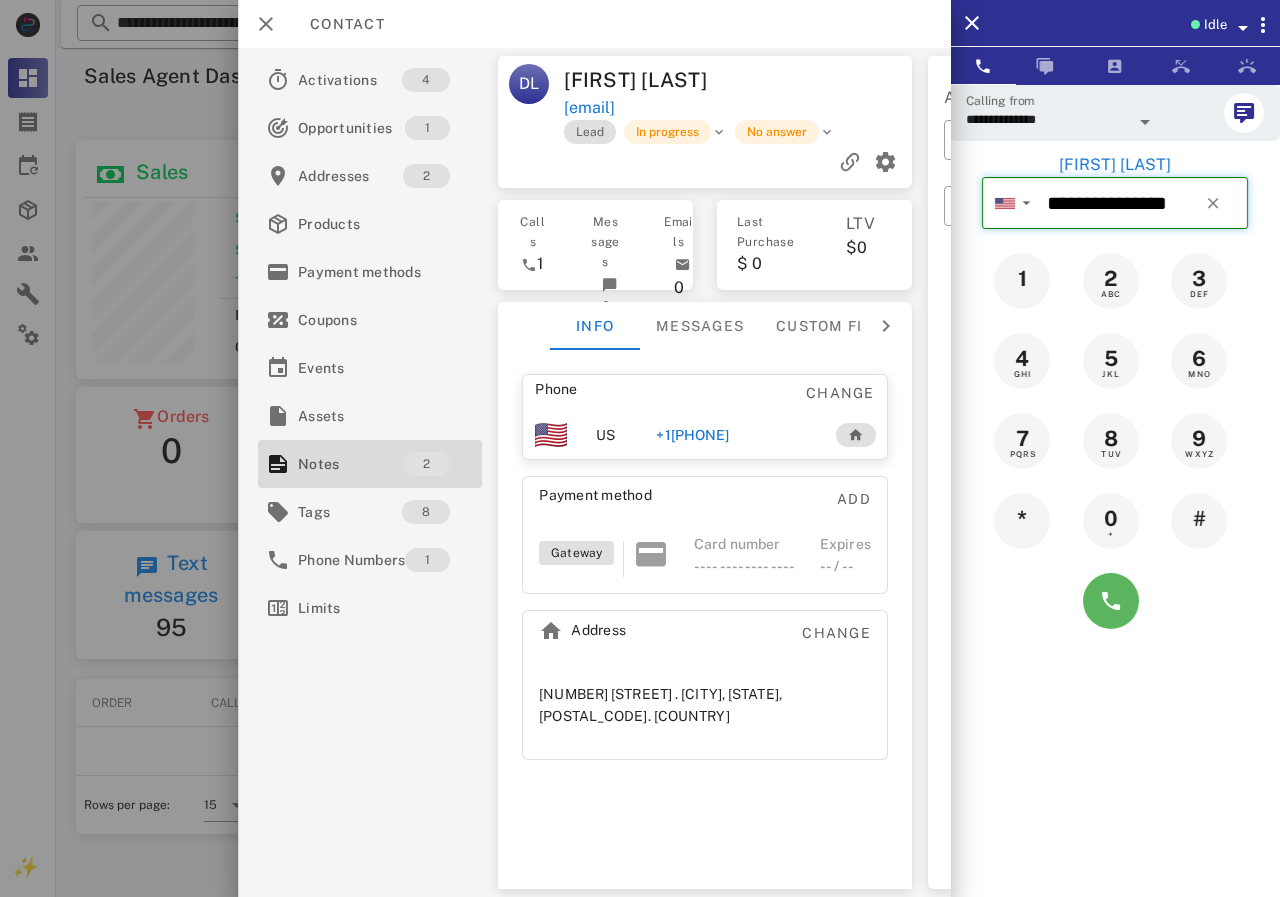 type 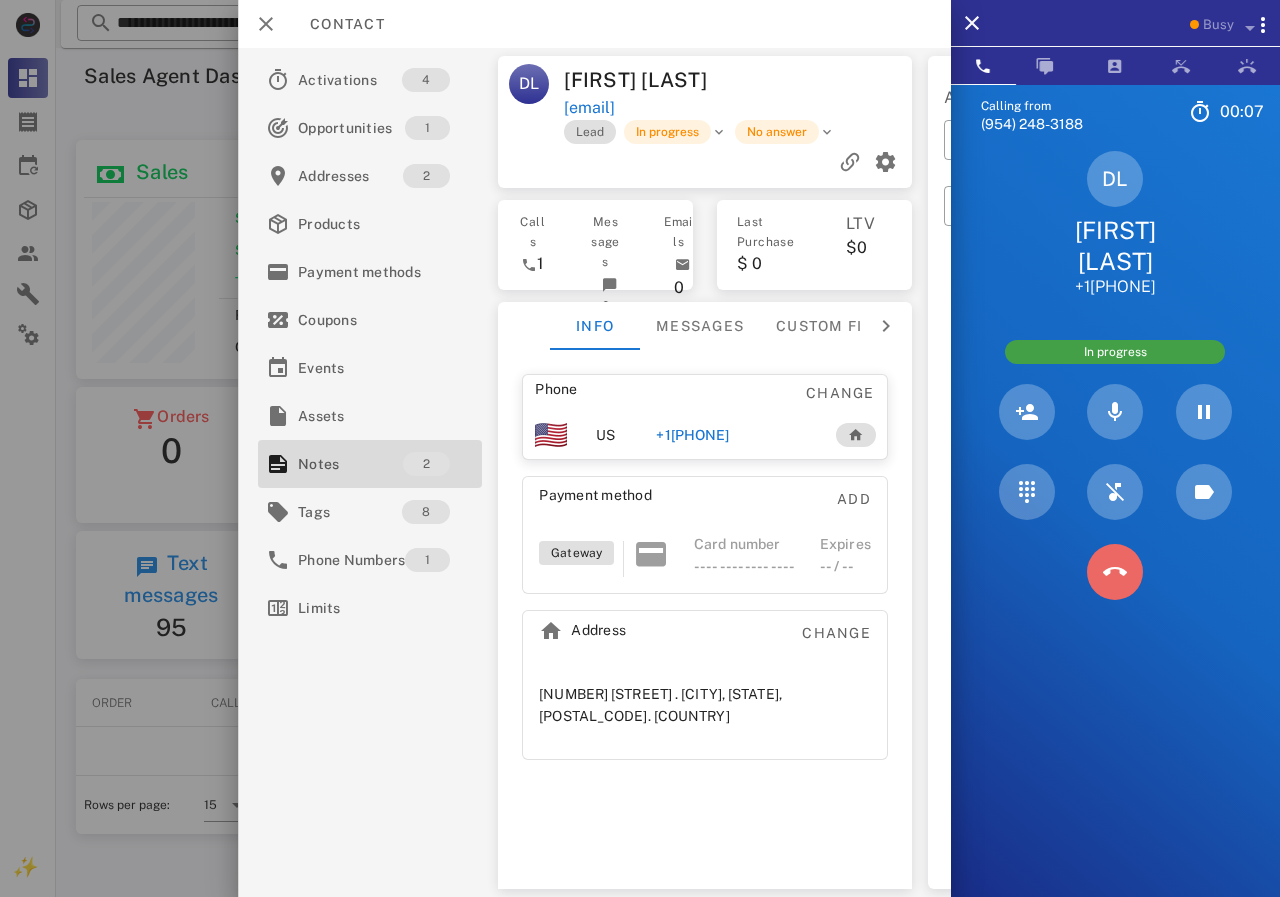 click at bounding box center [1115, 572] 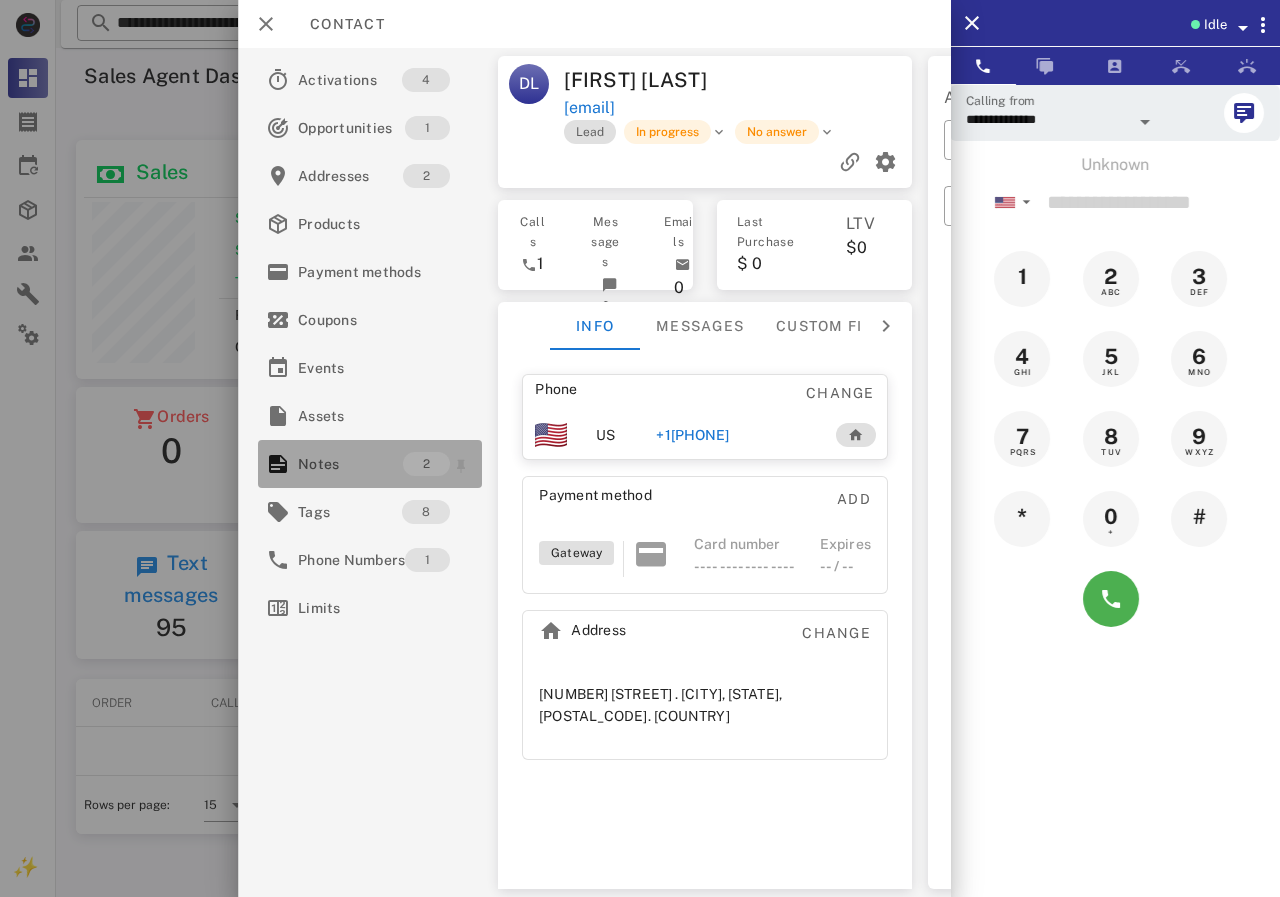 click on "Notes" at bounding box center (350, 464) 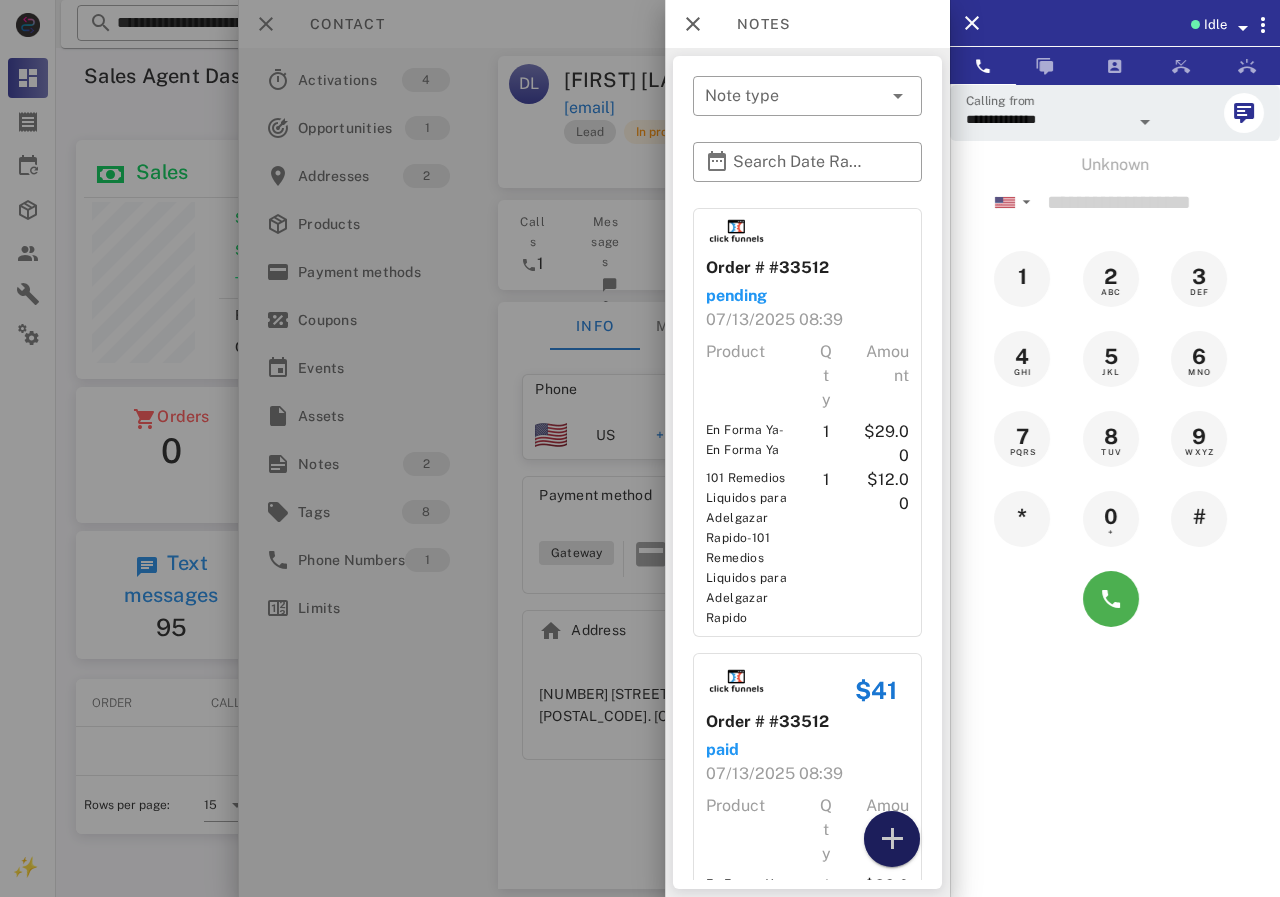 click at bounding box center [892, 839] 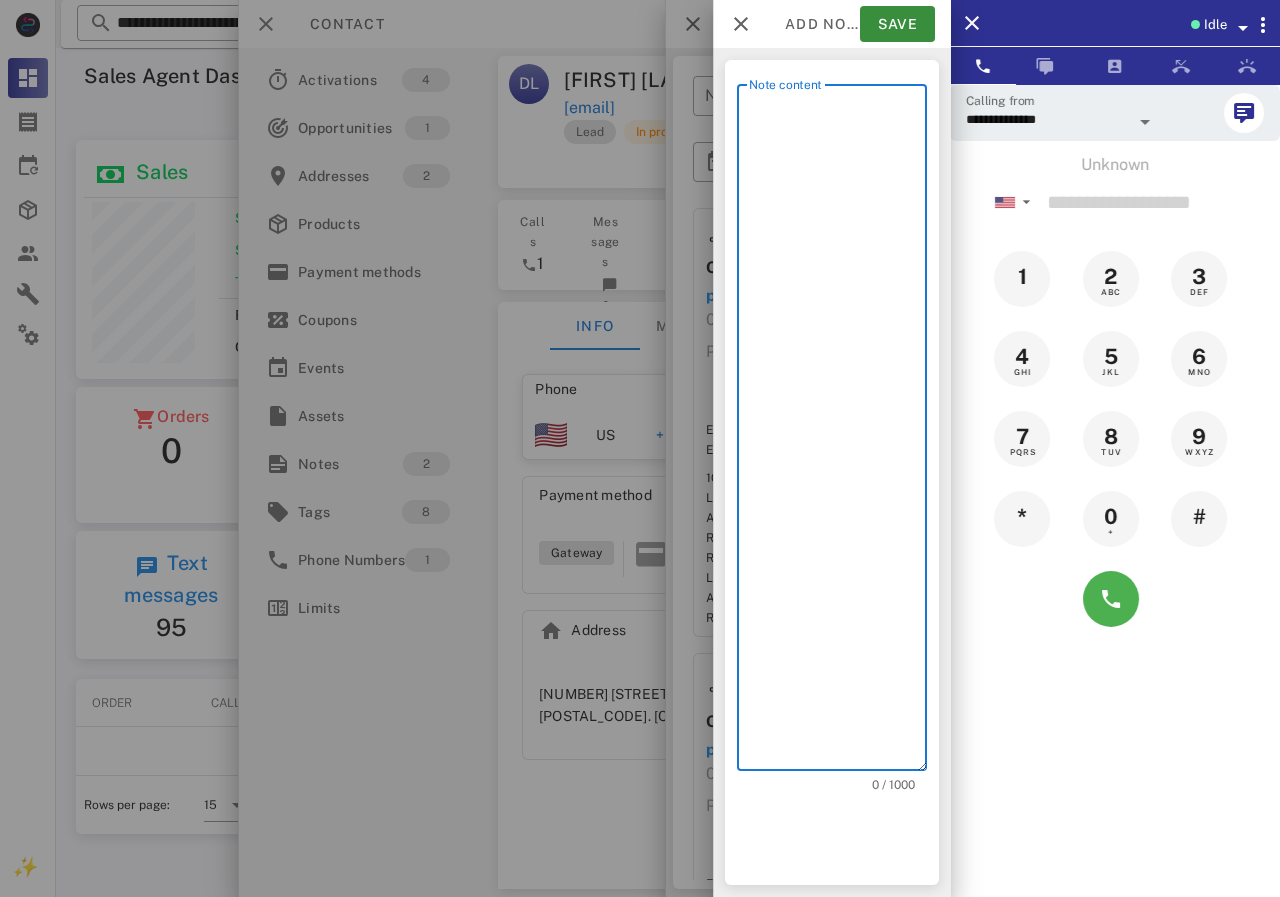 scroll, scrollTop: 240, scrollLeft: 390, axis: both 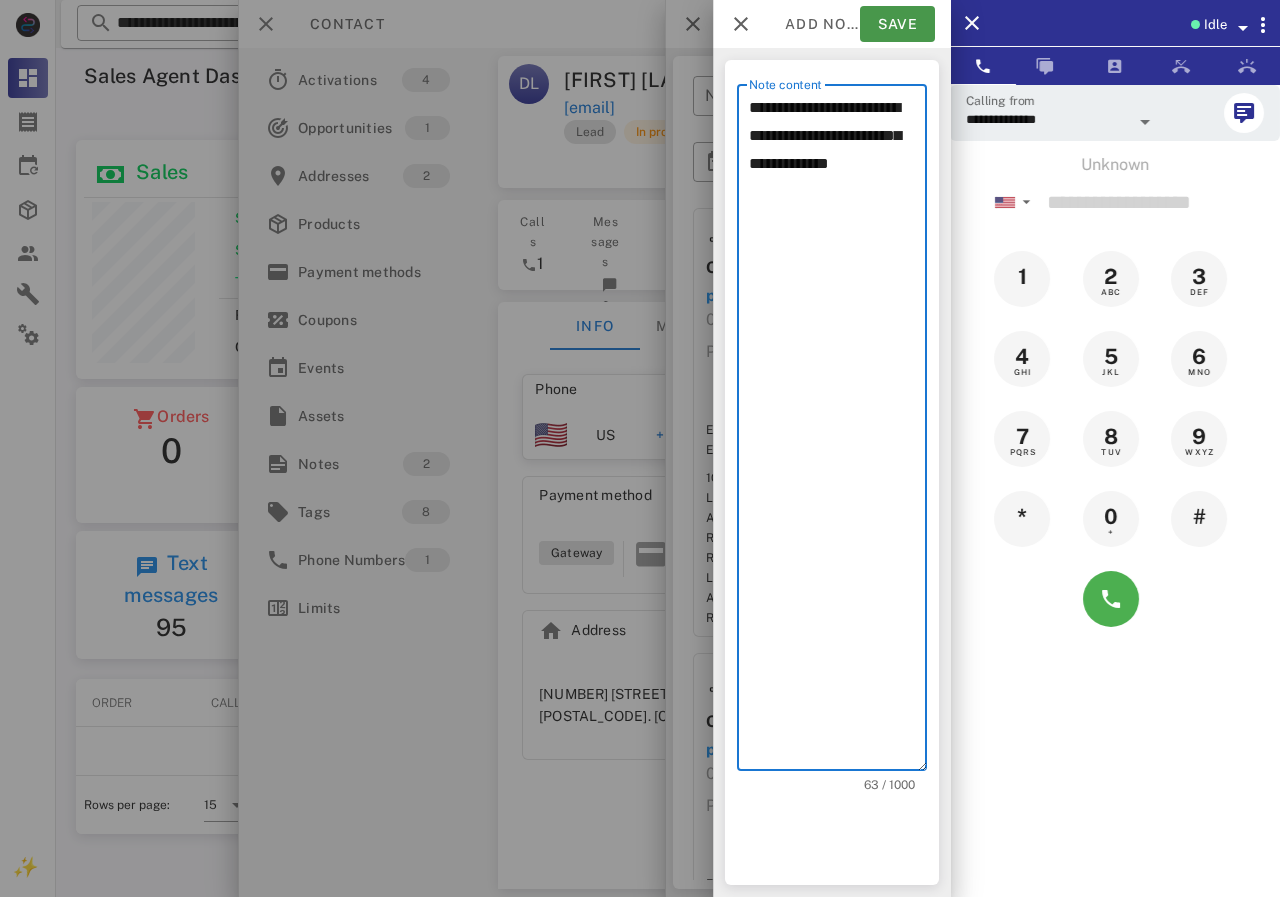 type on "**********" 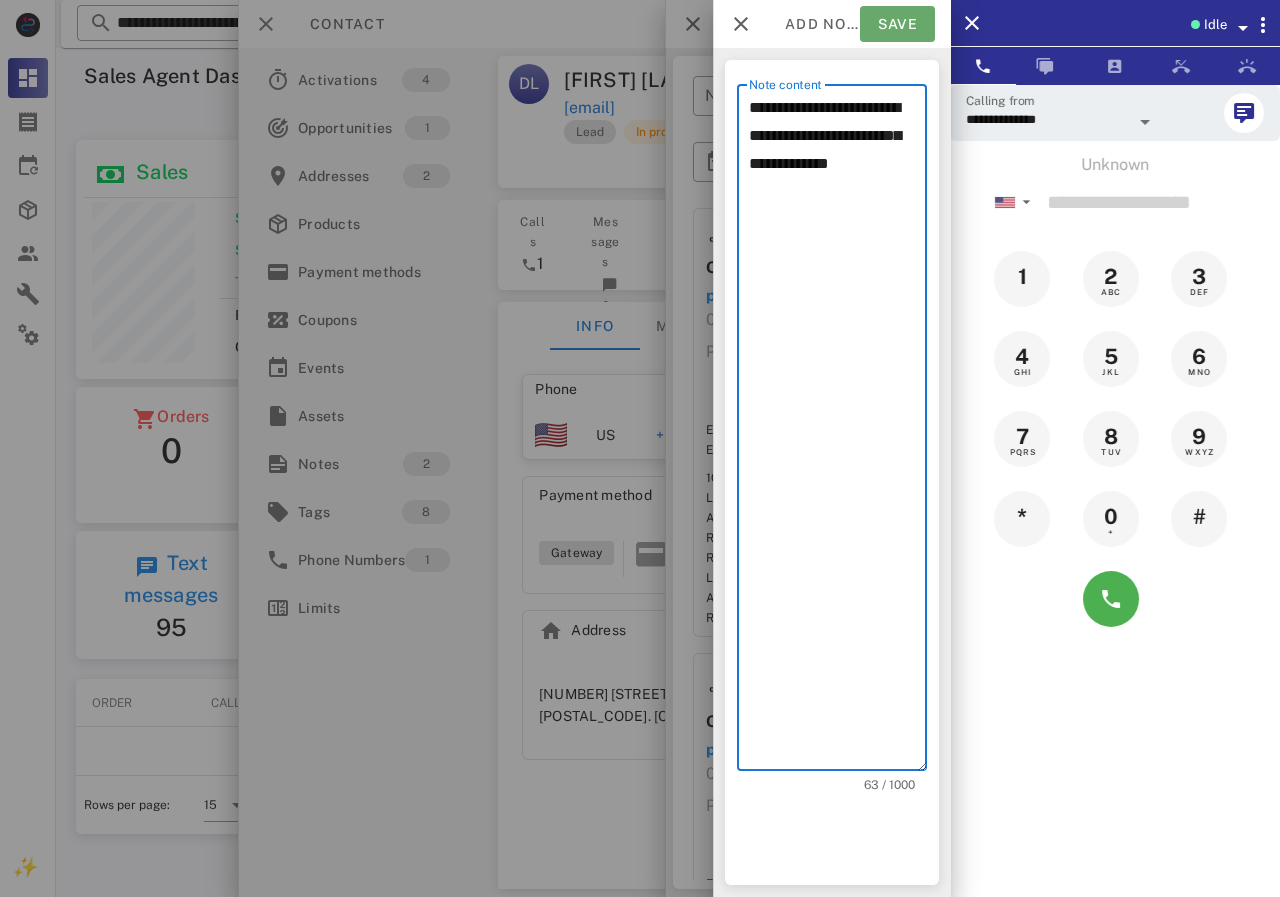 click on "Save" at bounding box center (897, 24) 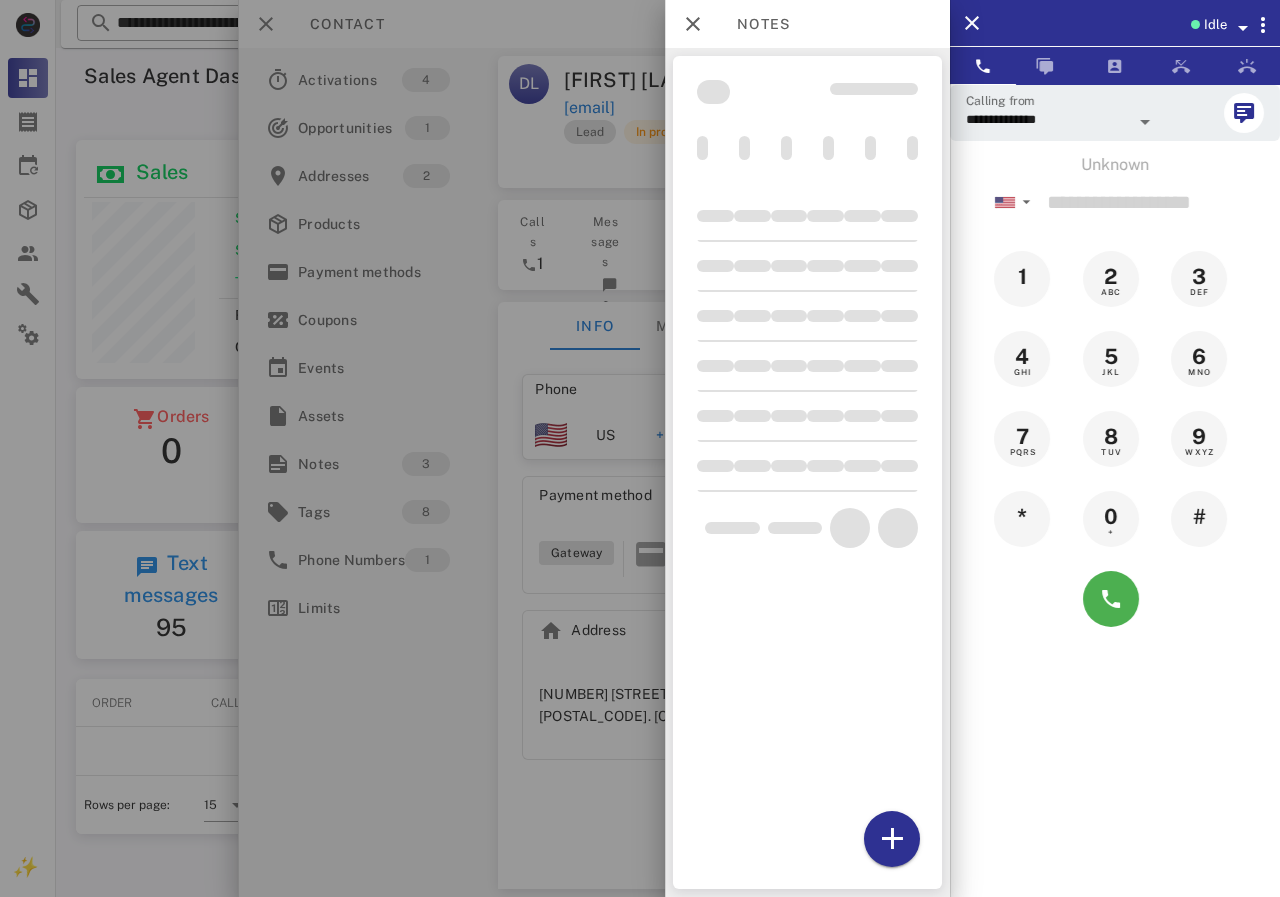 click at bounding box center [640, 448] 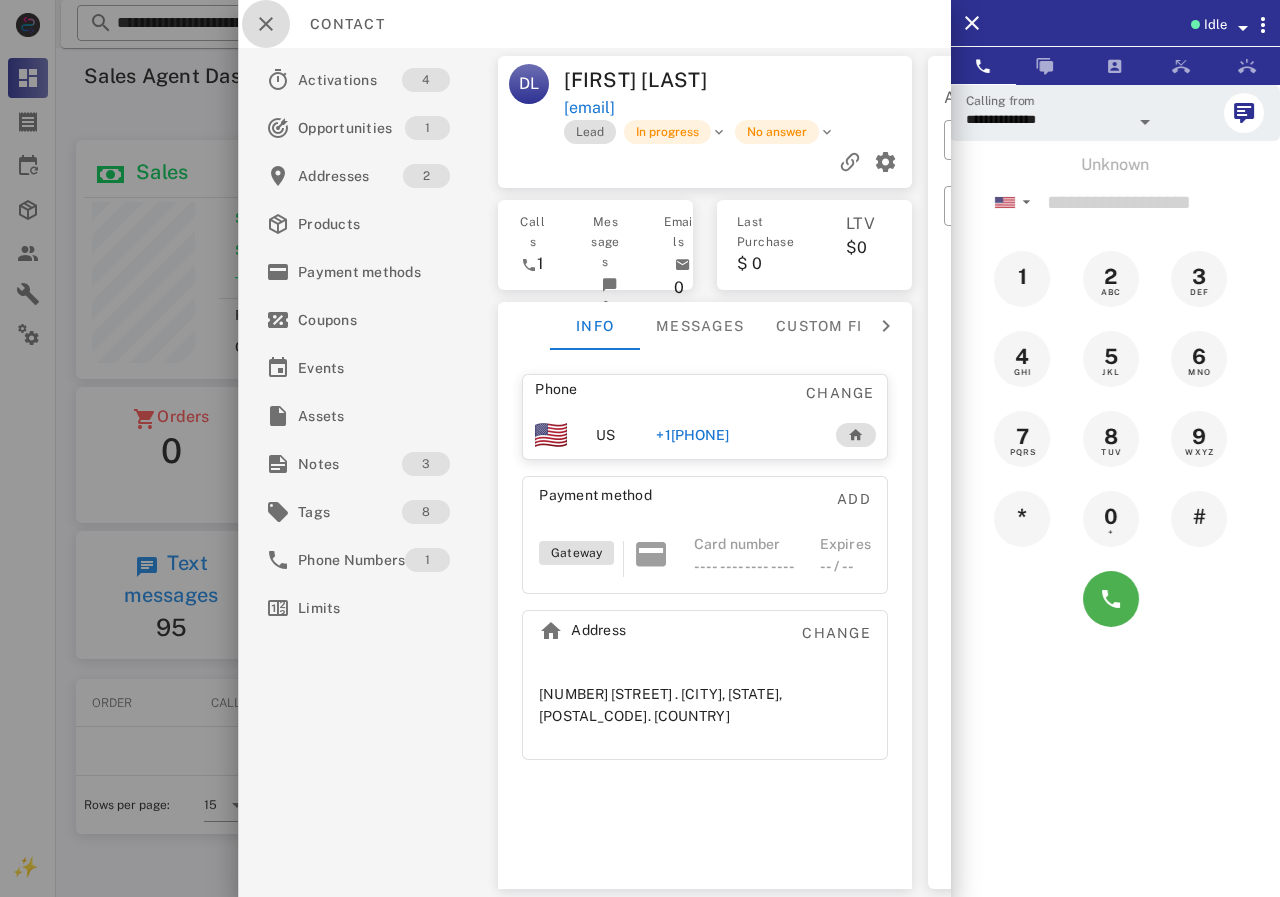 click at bounding box center [266, 24] 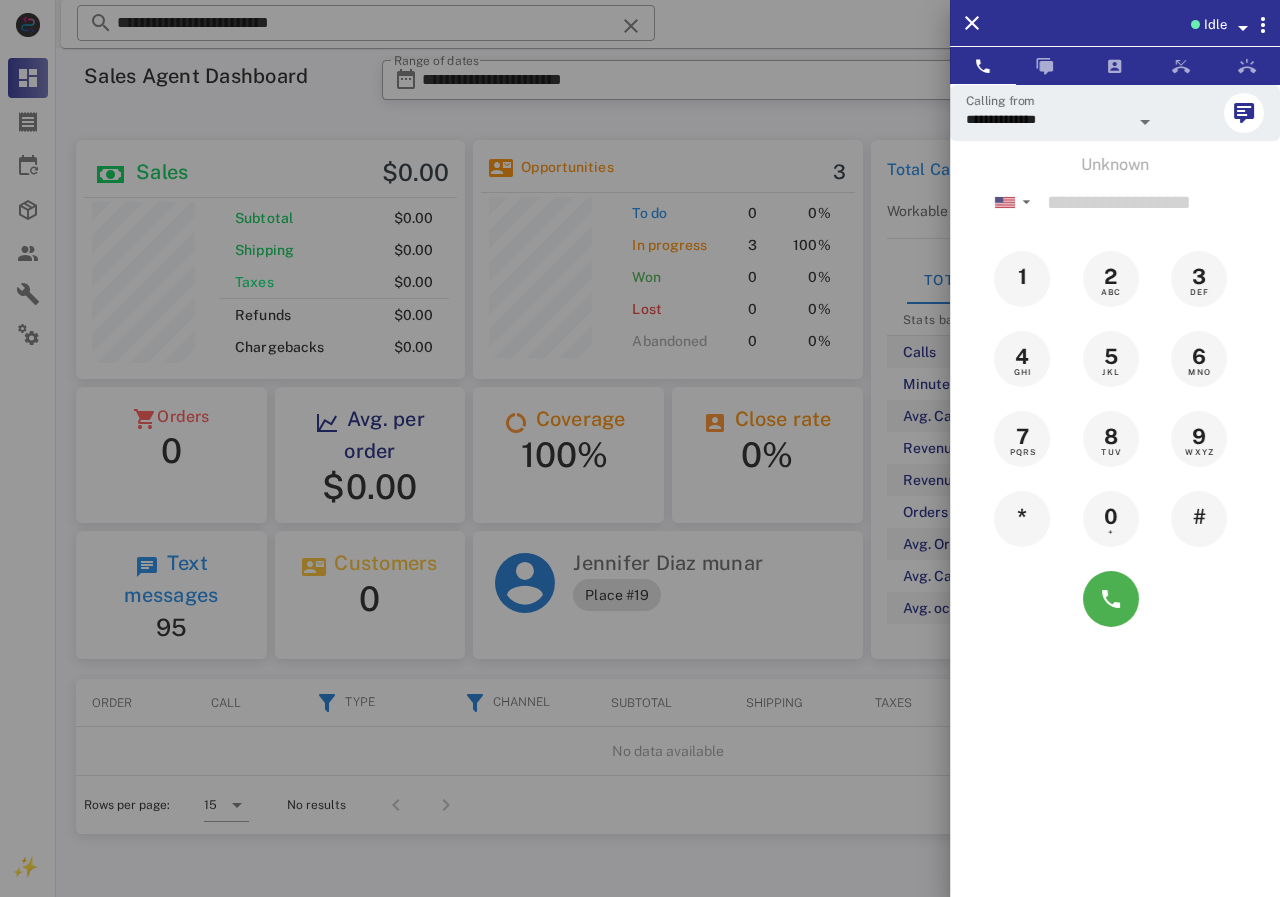 click at bounding box center (640, 448) 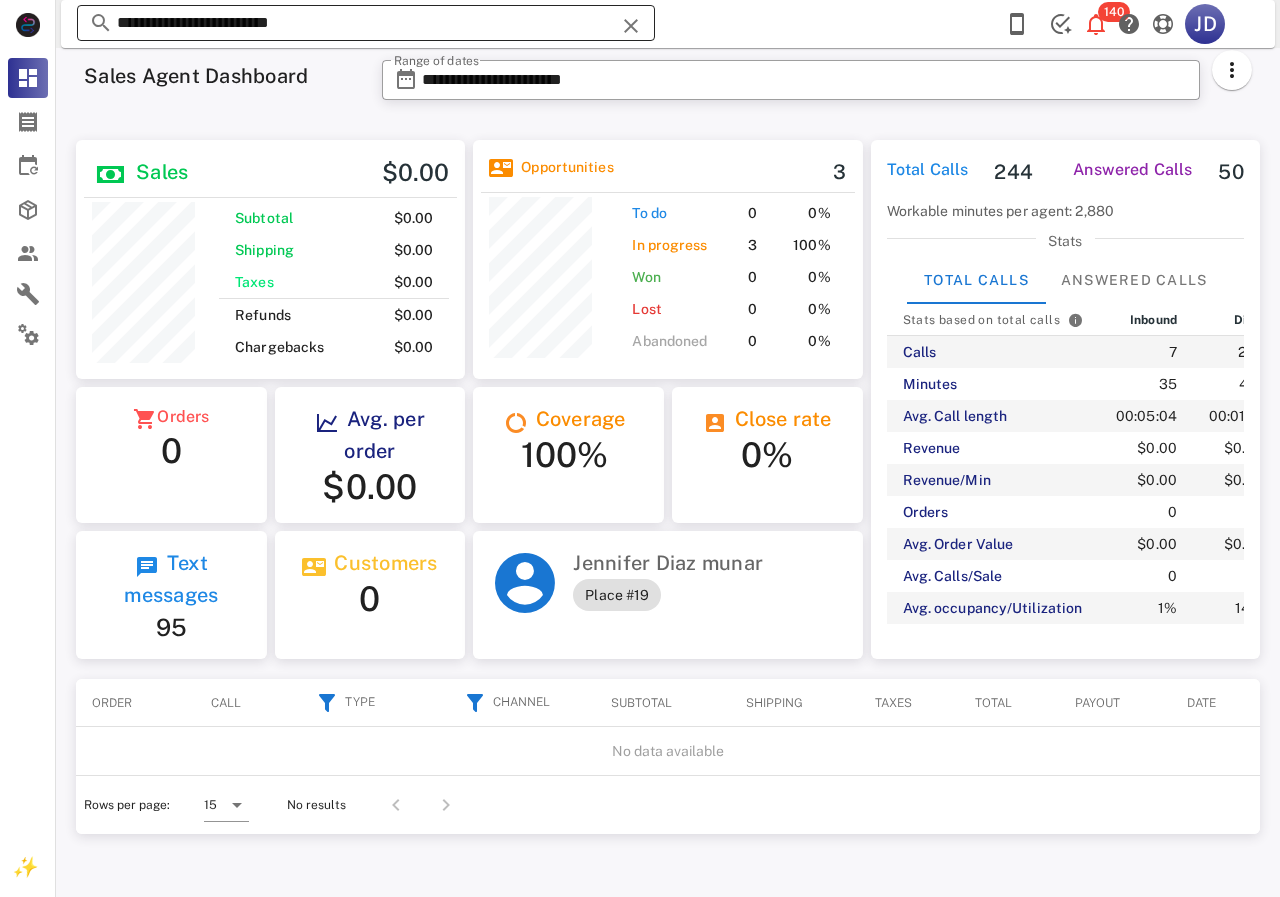 click on "**********" at bounding box center [366, 23] 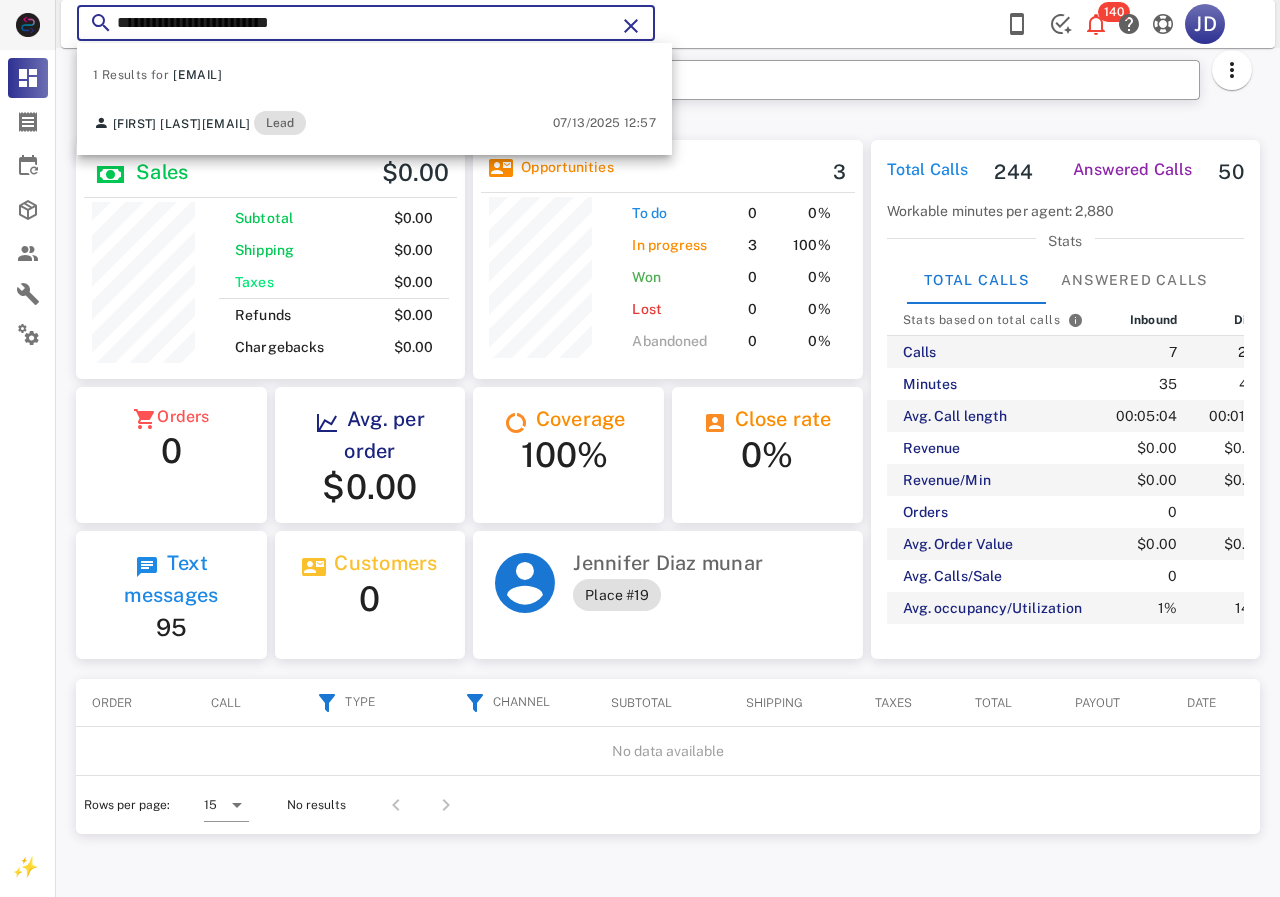 click on "**********" at bounding box center (668, 472) 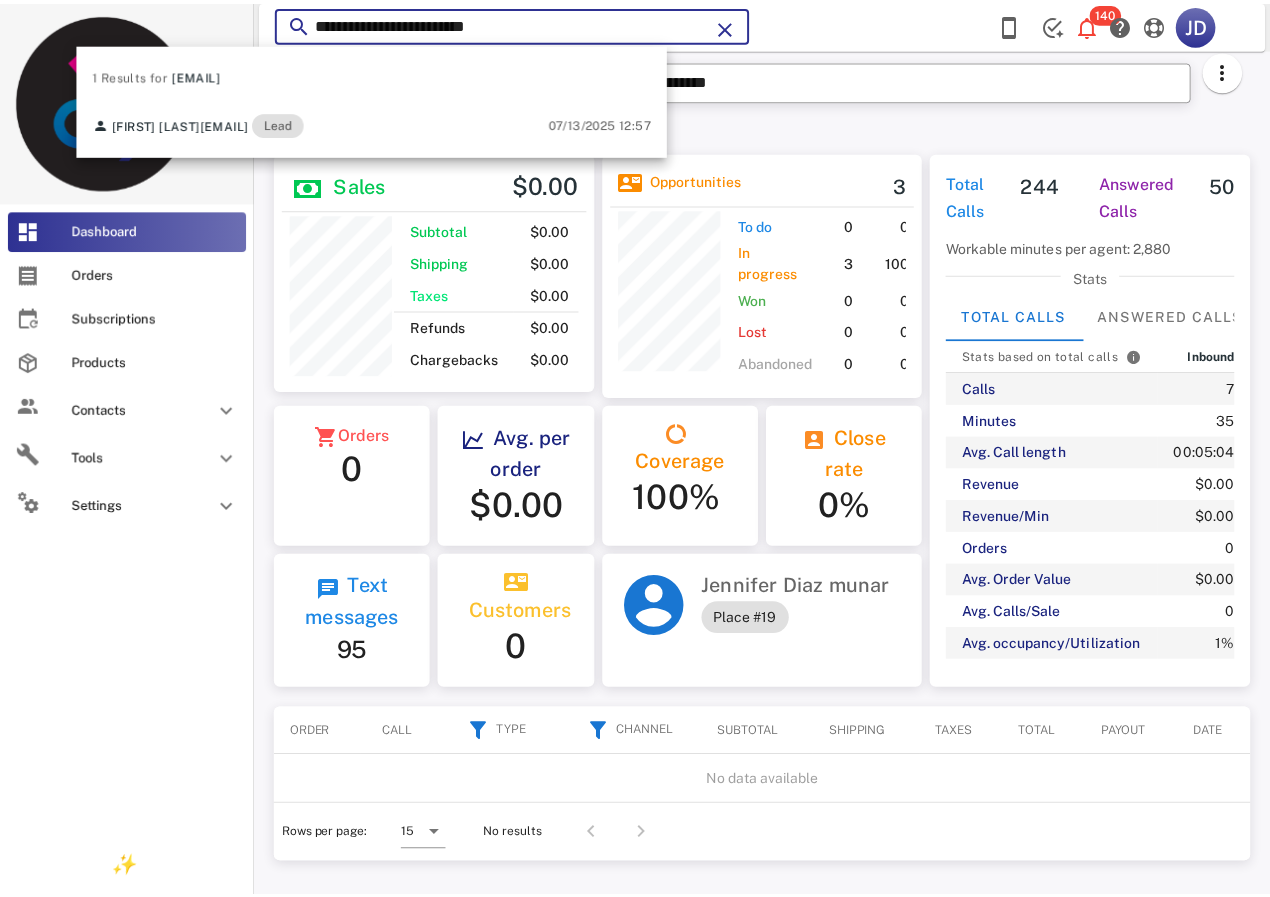 scroll, scrollTop: 250, scrollLeft: 320, axis: both 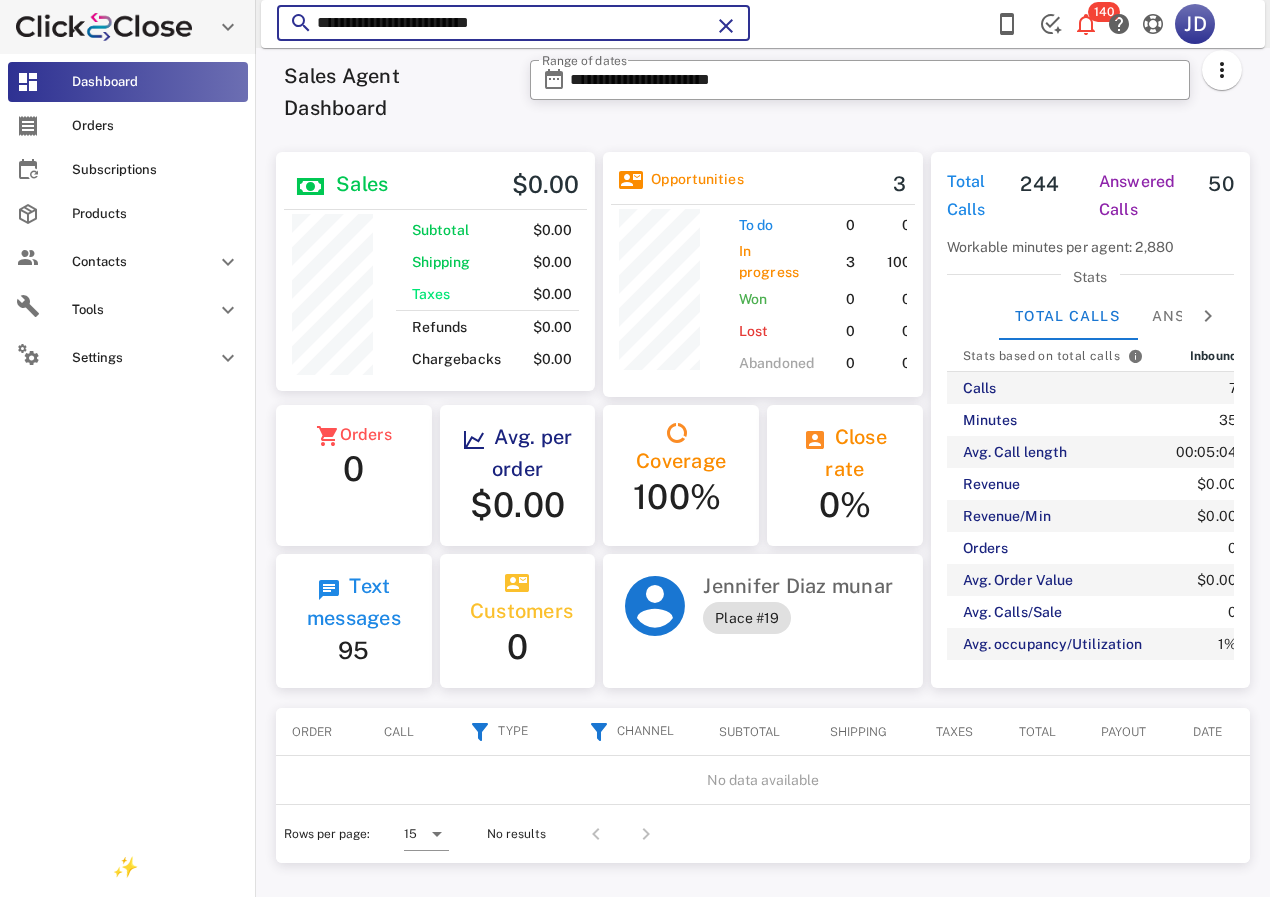 paste 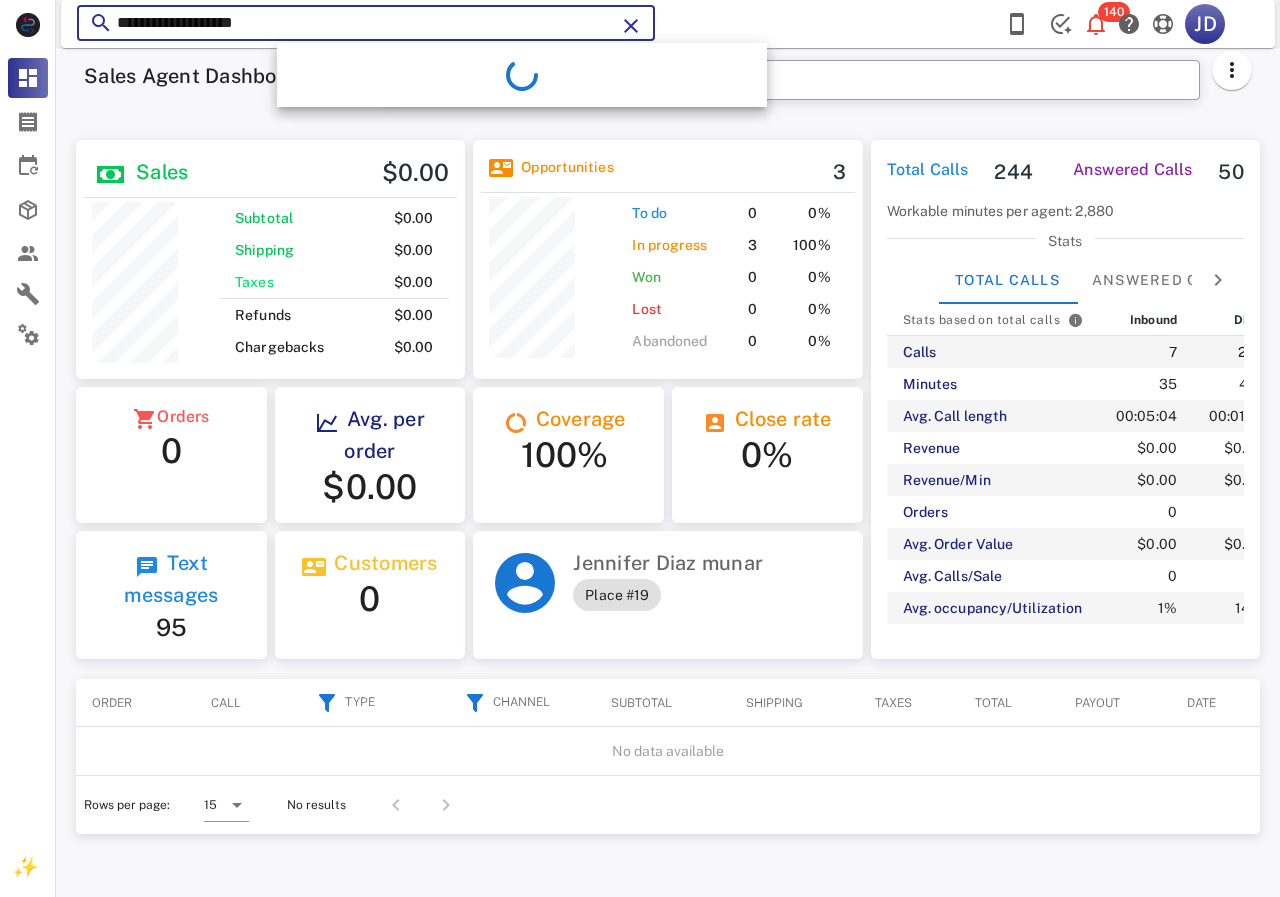 scroll, scrollTop: 999761, scrollLeft: 999611, axis: both 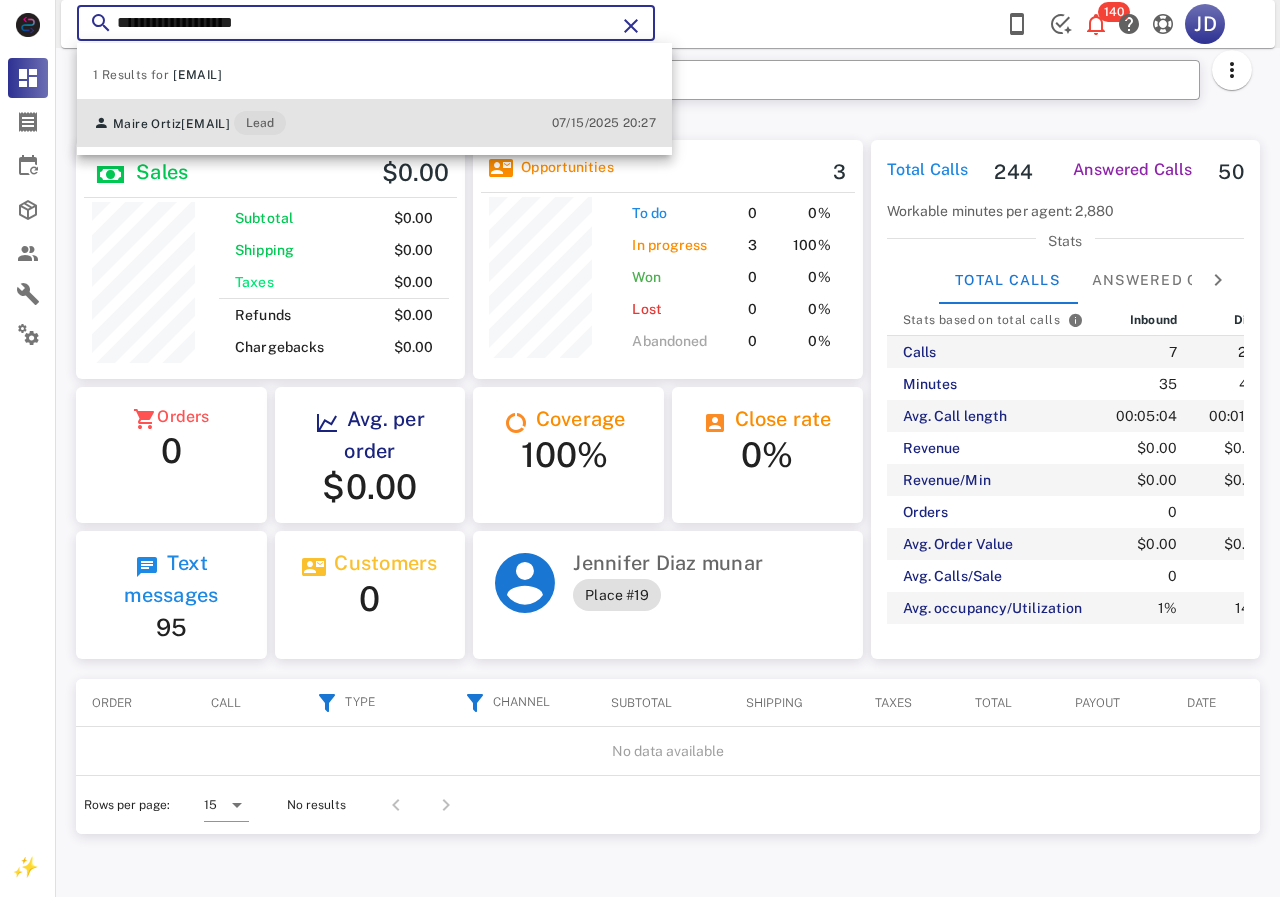 click on "Lead" at bounding box center [260, 123] 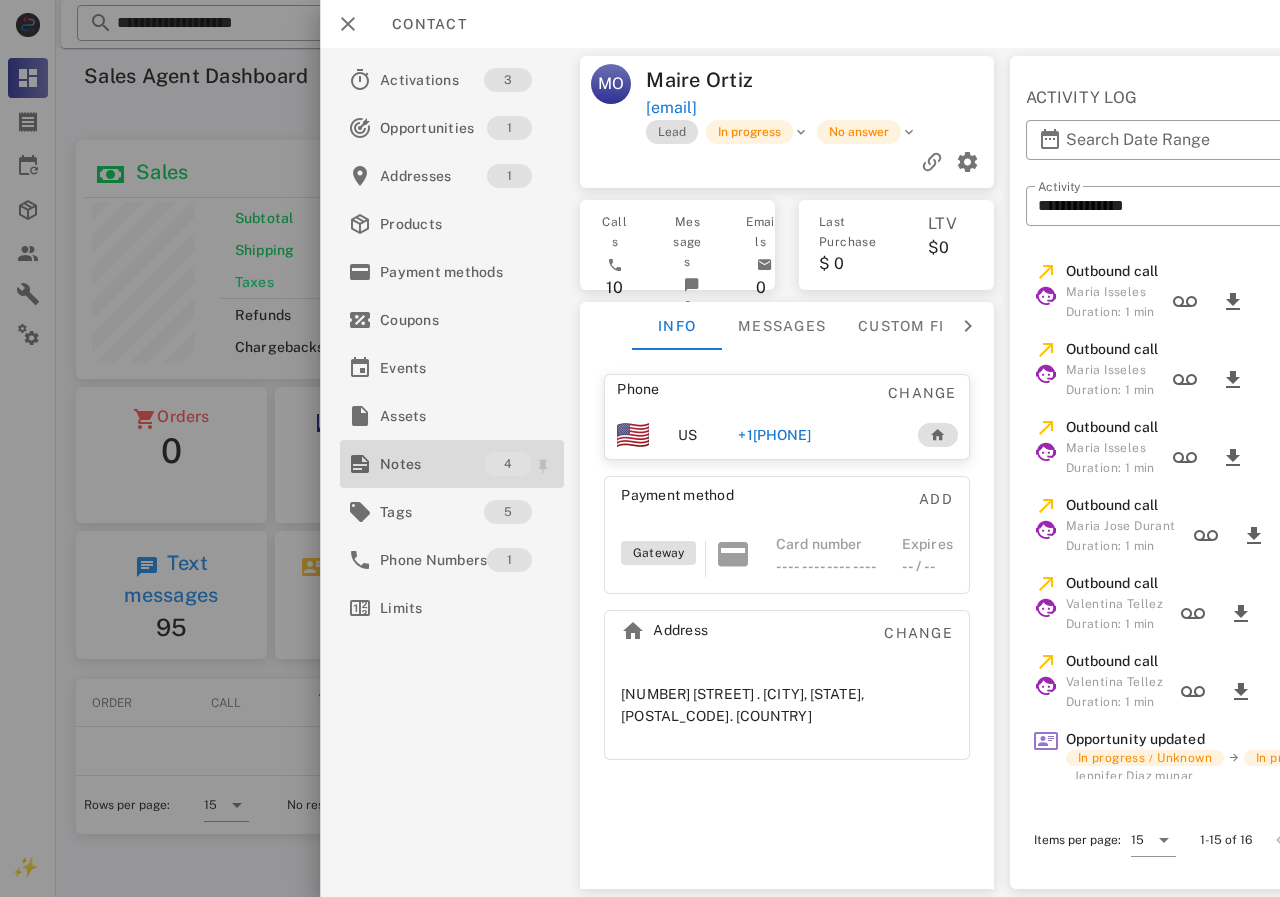 drag, startPoint x: 463, startPoint y: 465, endPoint x: 614, endPoint y: 467, distance: 151.01324 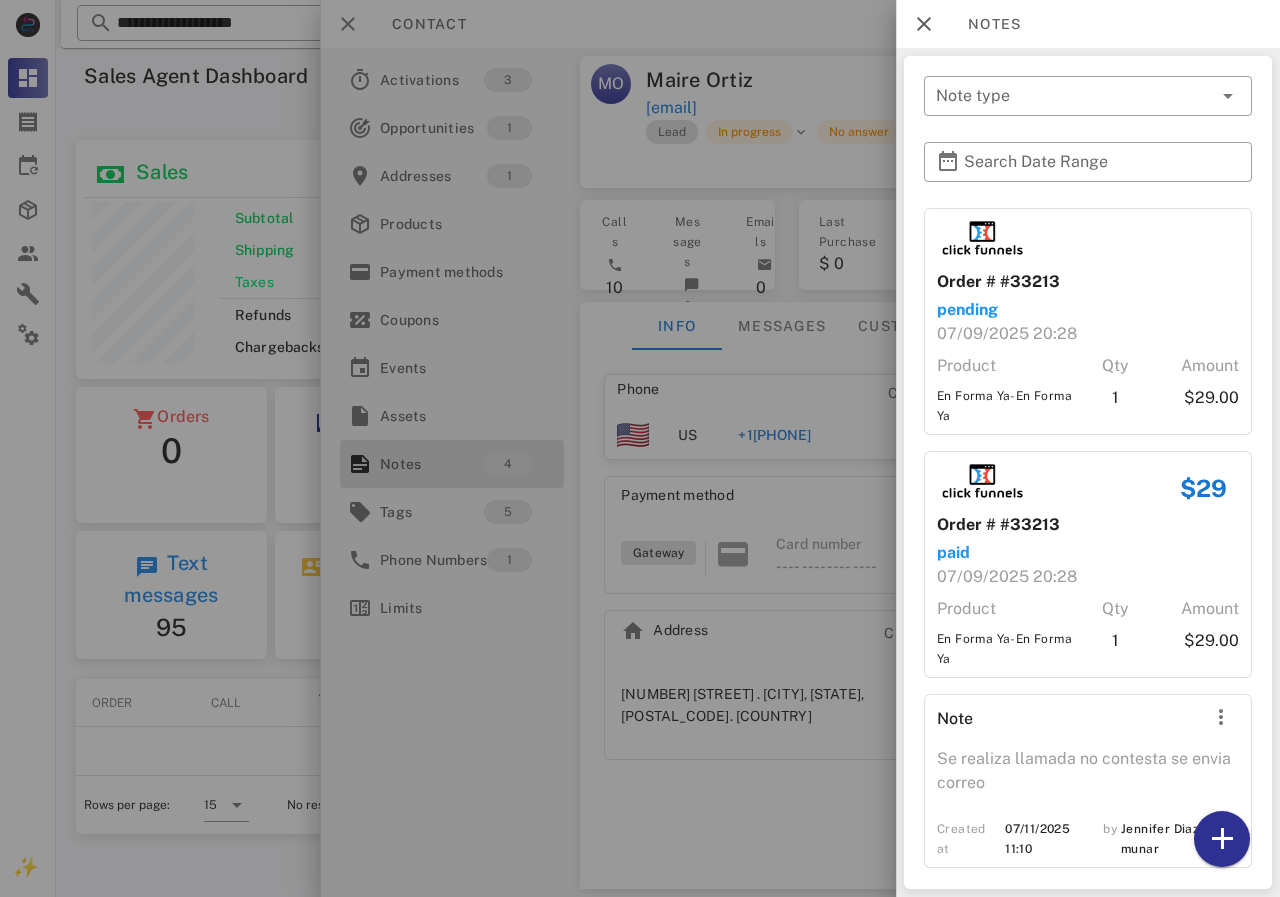 scroll, scrollTop: 159, scrollLeft: 0, axis: vertical 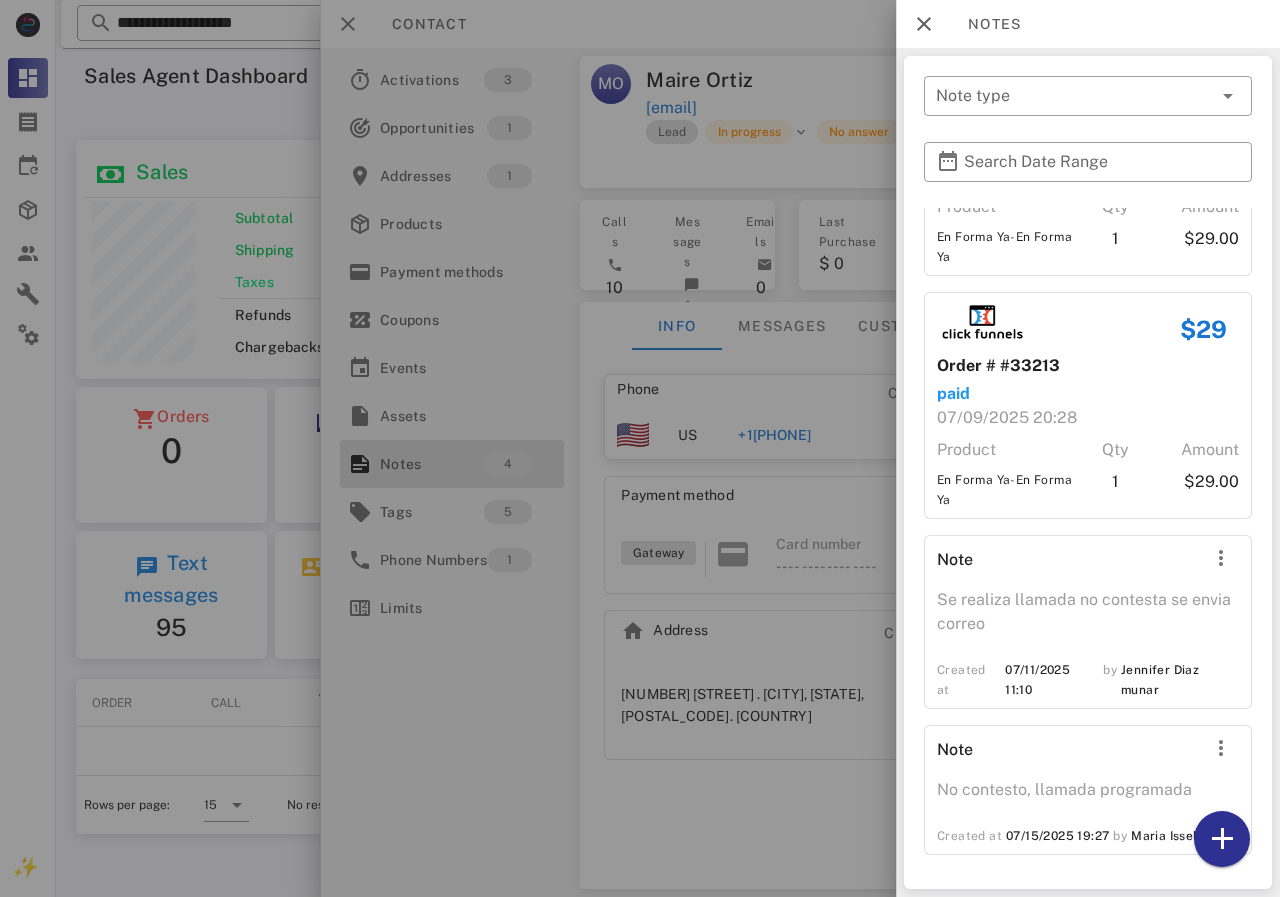 click at bounding box center (640, 448) 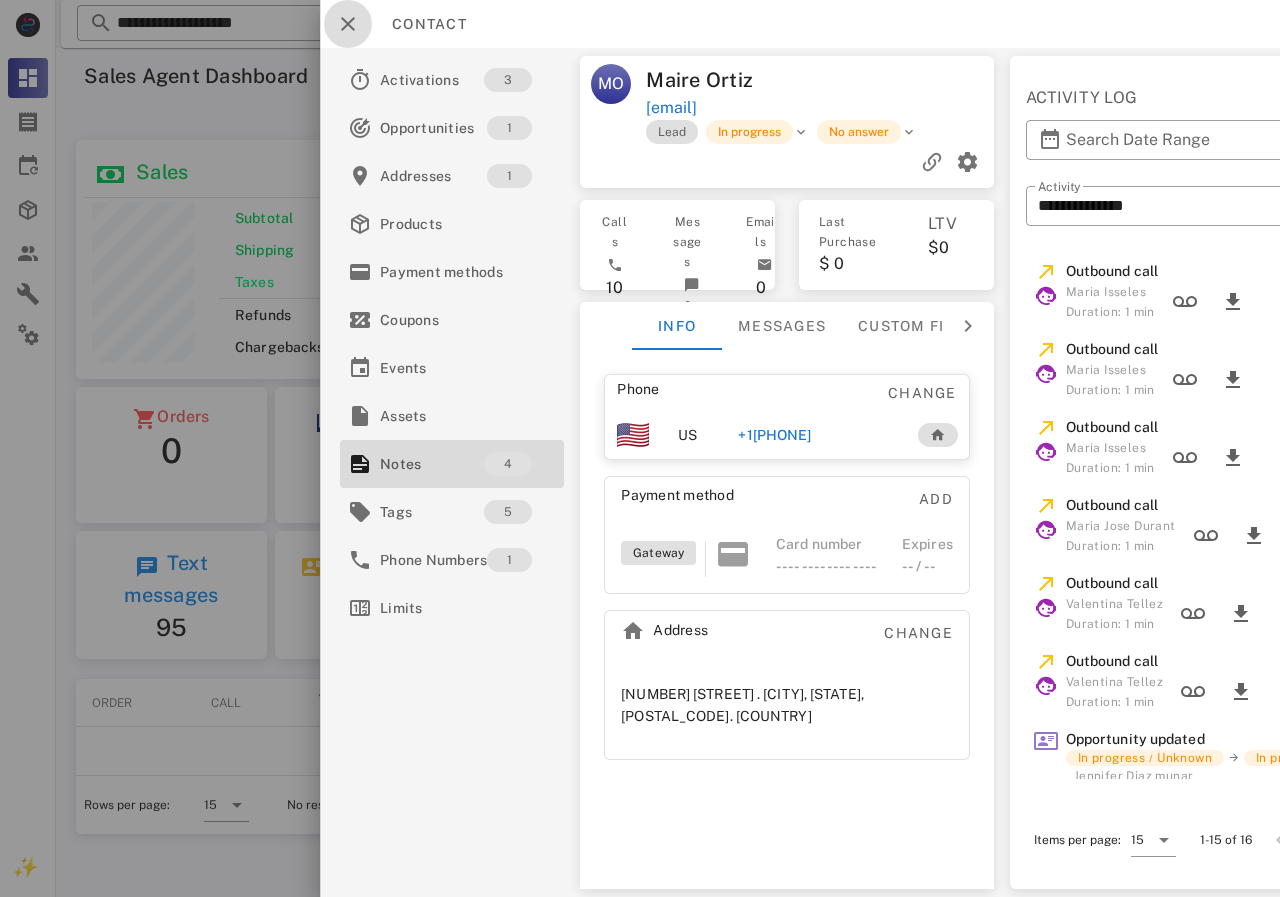 drag, startPoint x: 343, startPoint y: 24, endPoint x: 357, endPoint y: 23, distance: 14.035668 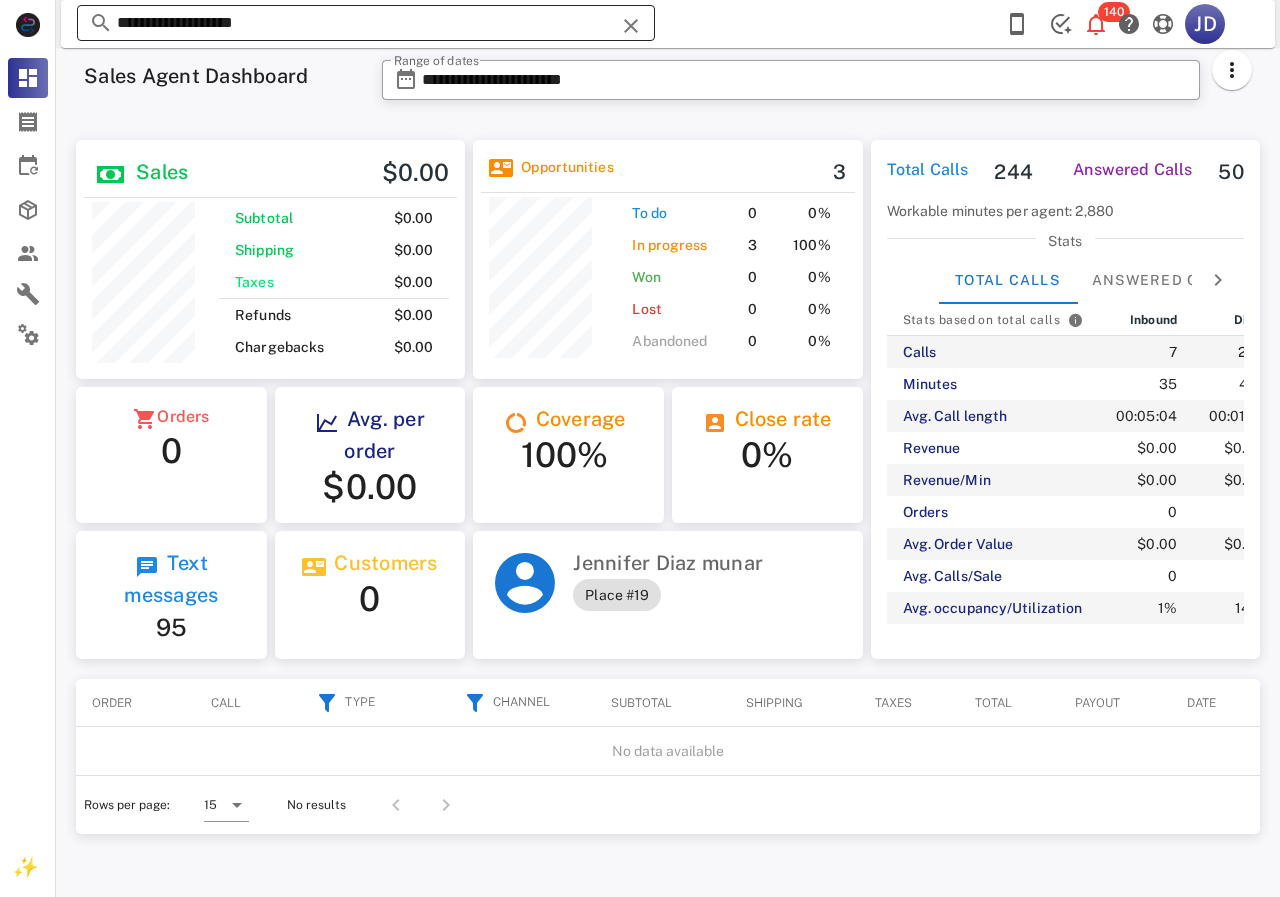 click on "**********" at bounding box center [366, 23] 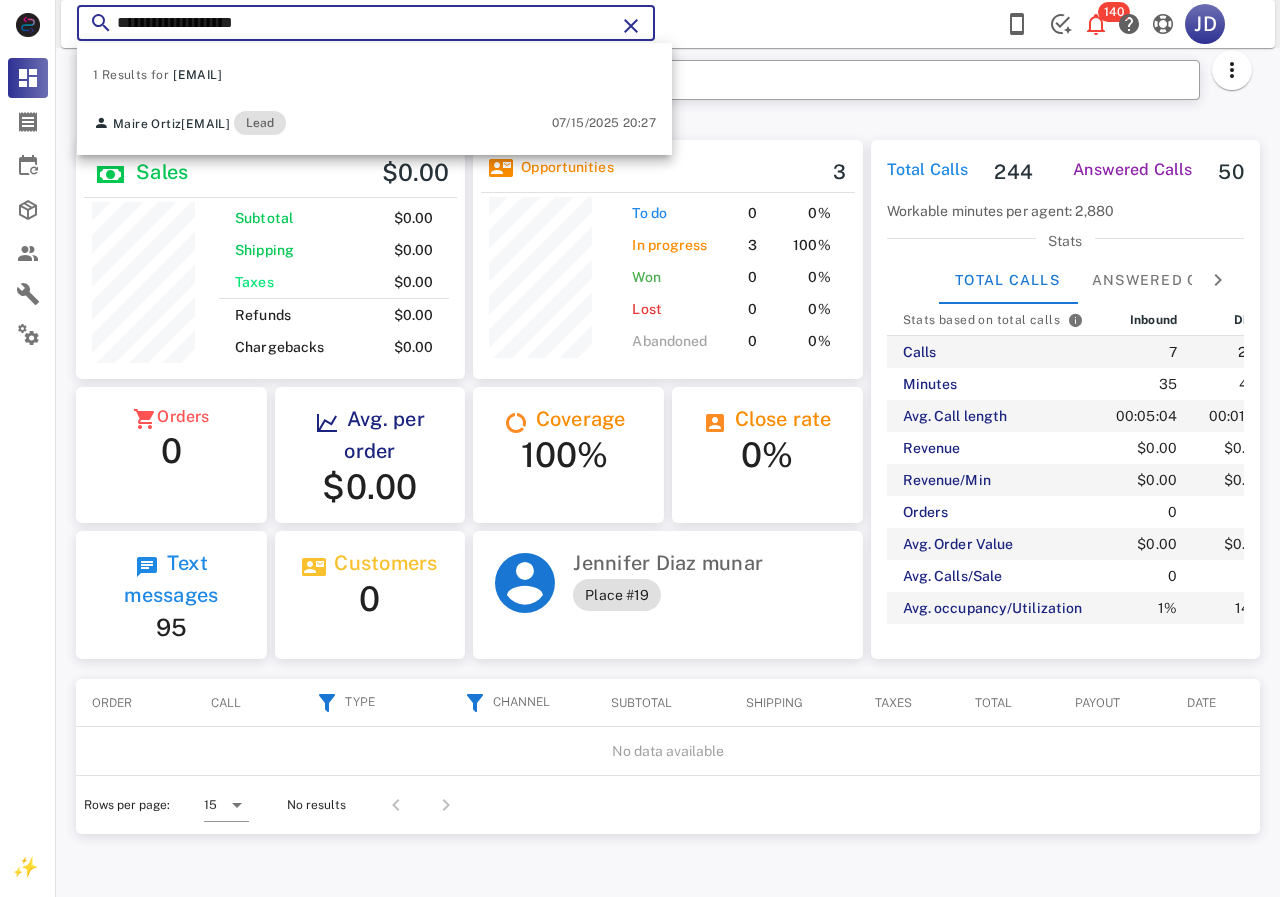 drag, startPoint x: 105, startPoint y: 26, endPoint x: 82, endPoint y: 27, distance: 23.021729 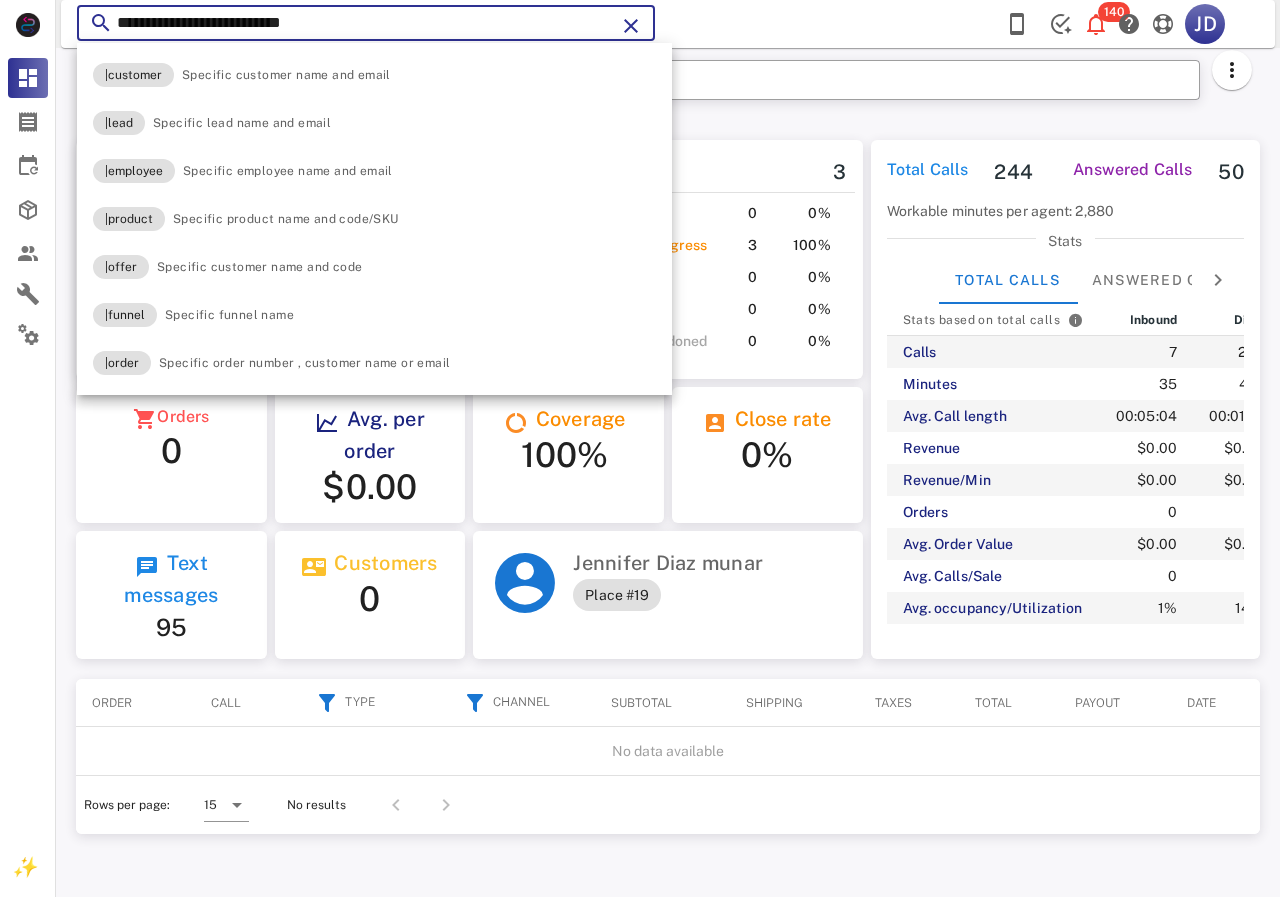 type on "**********" 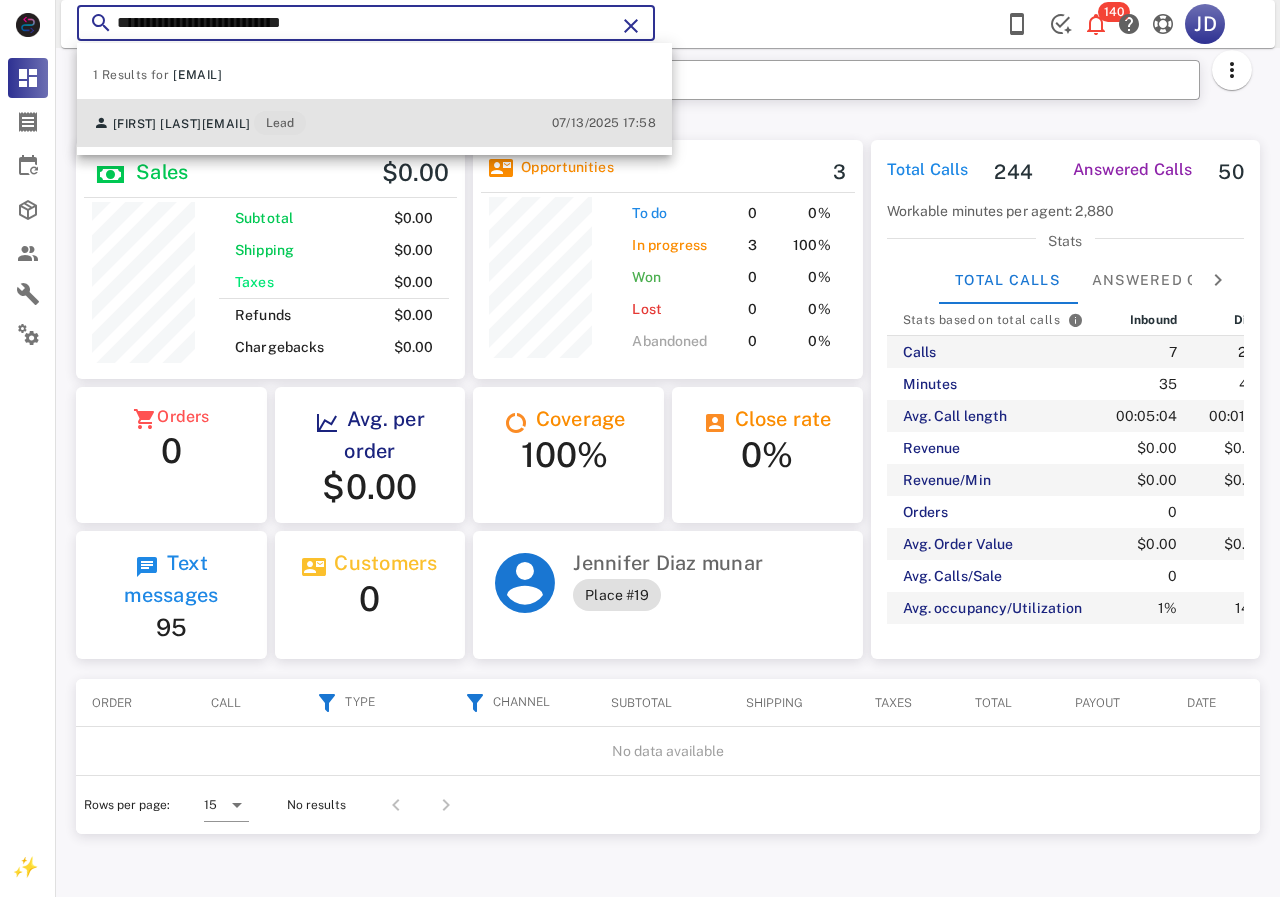click on "[EMAIL]" at bounding box center [226, 124] 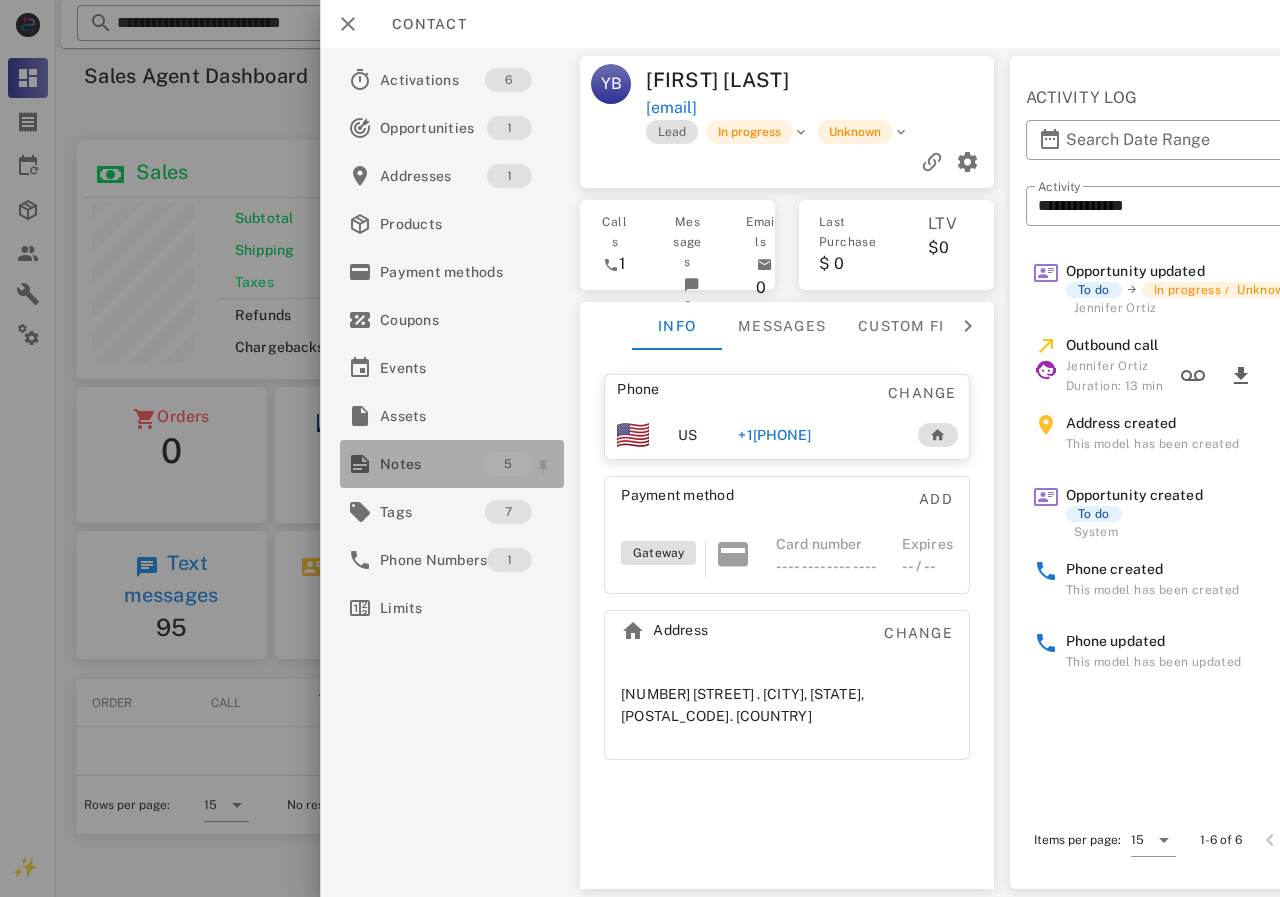 click on "Notes" at bounding box center (432, 464) 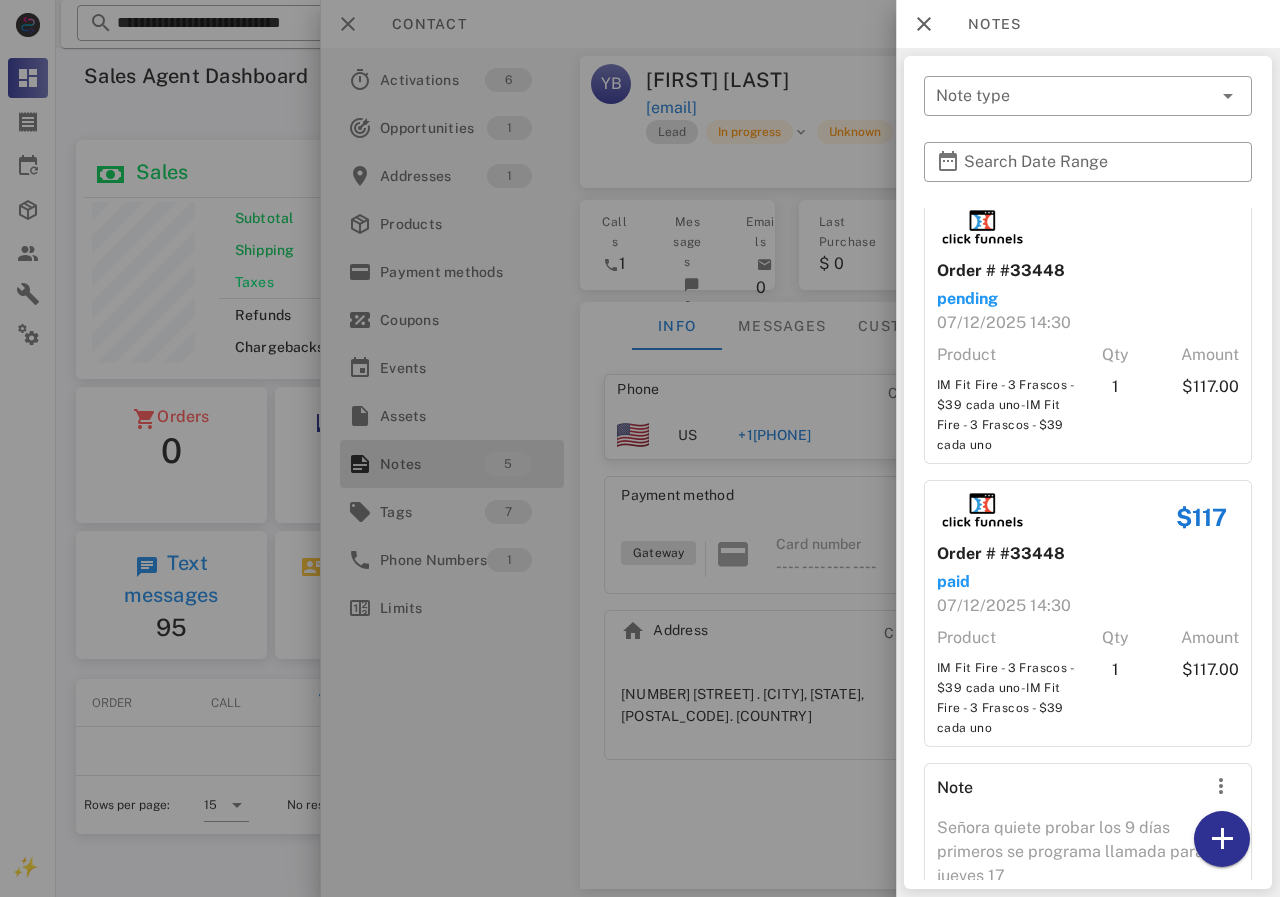 scroll, scrollTop: 580, scrollLeft: 0, axis: vertical 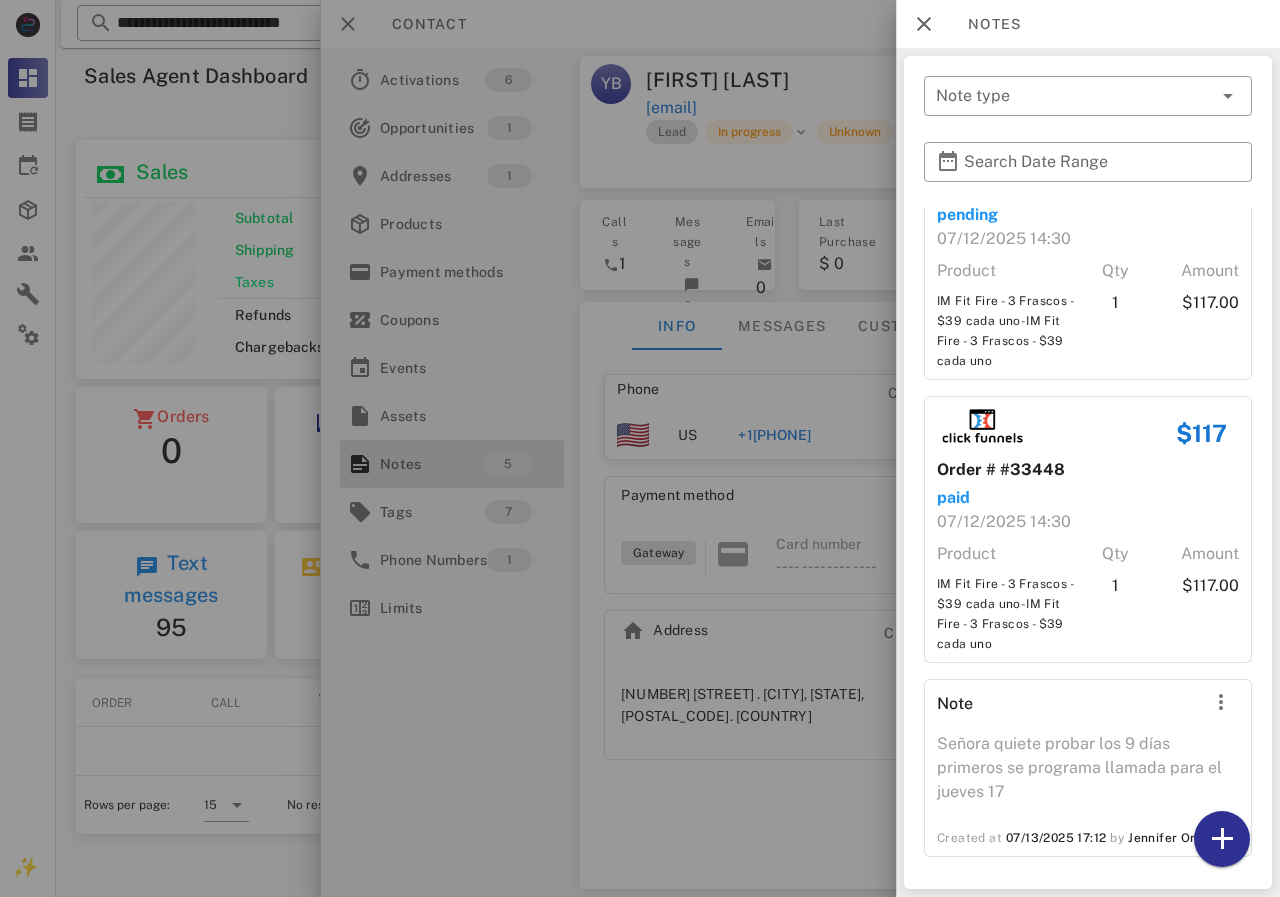 click at bounding box center [640, 448] 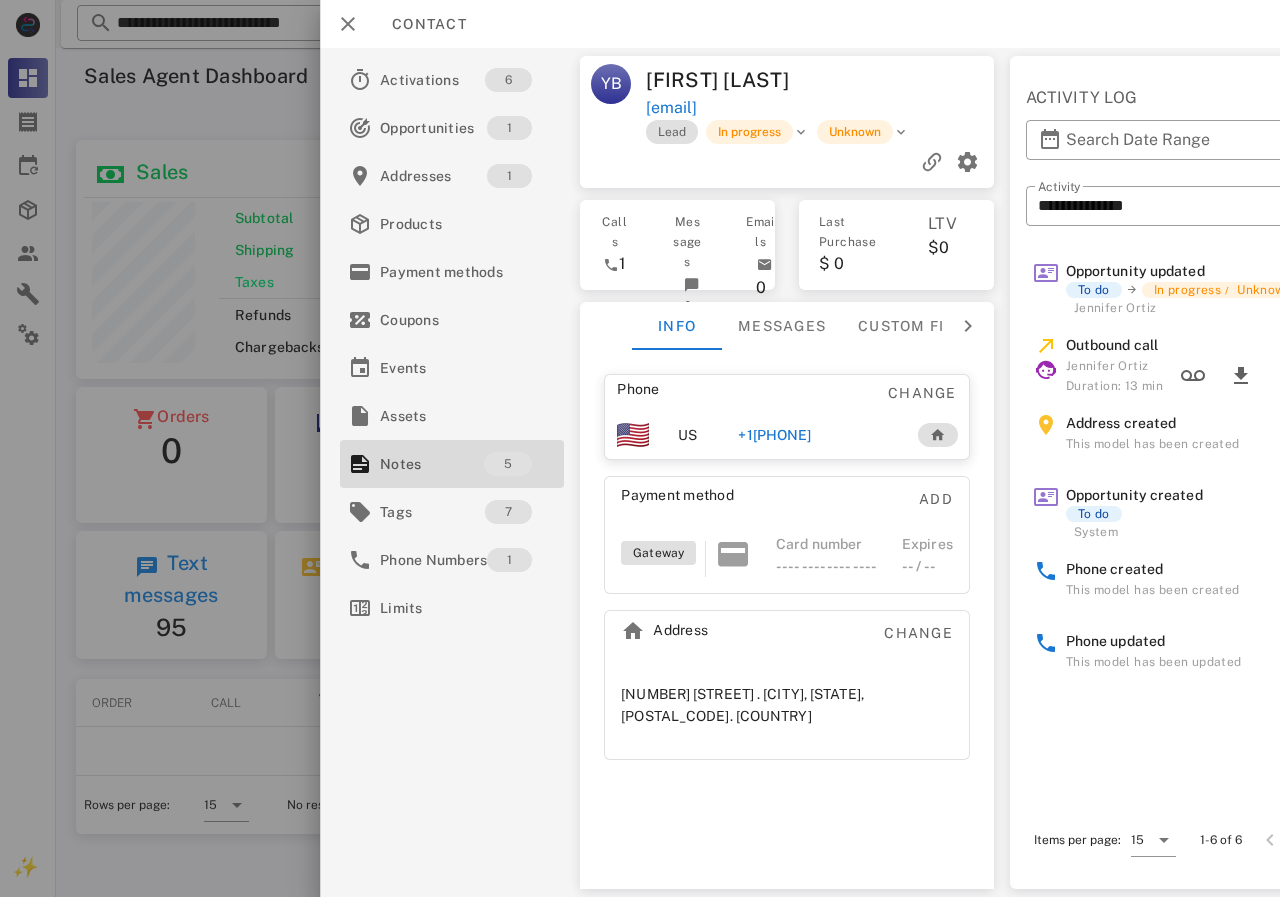 click on "+1[PHONE]" at bounding box center (774, 435) 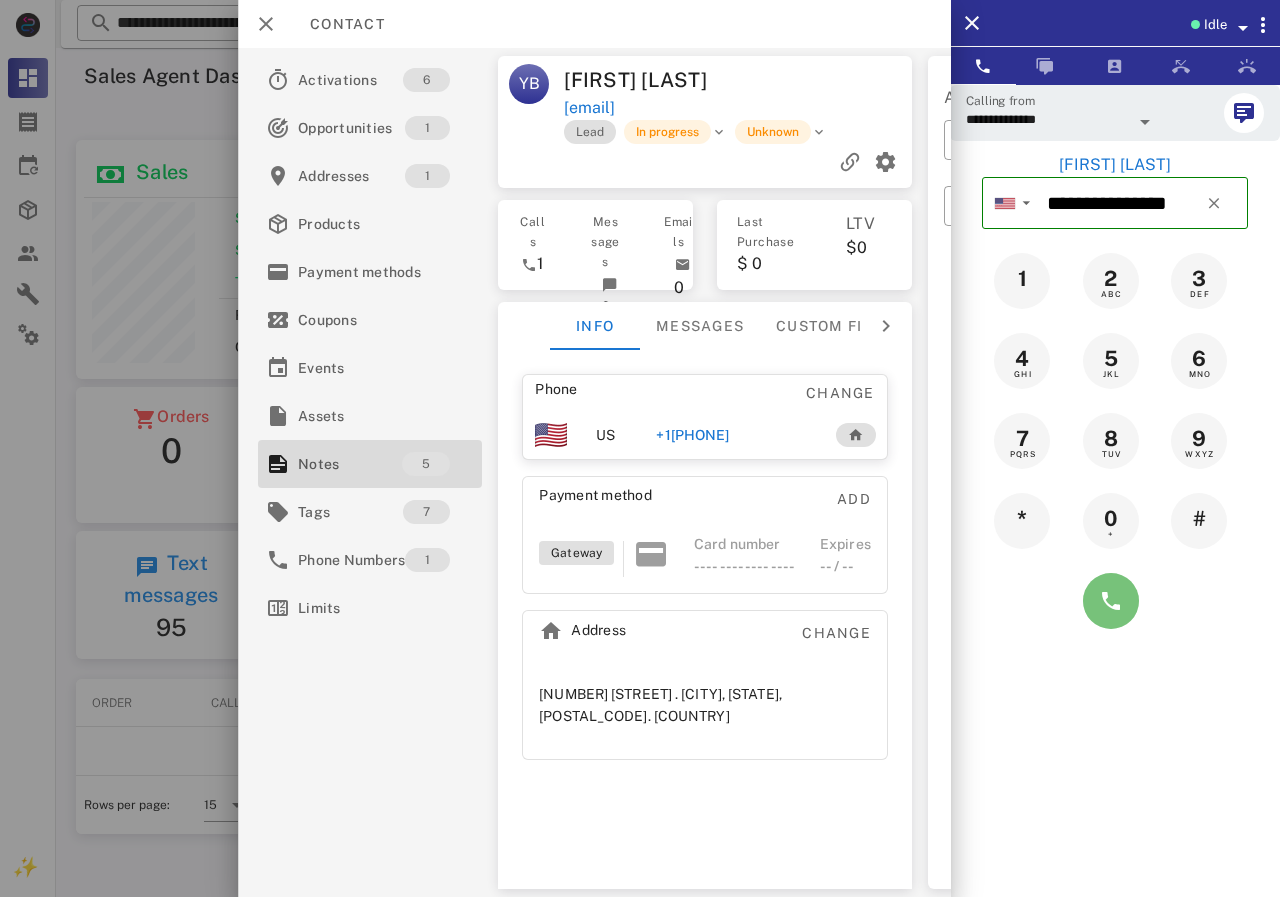click at bounding box center (1111, 601) 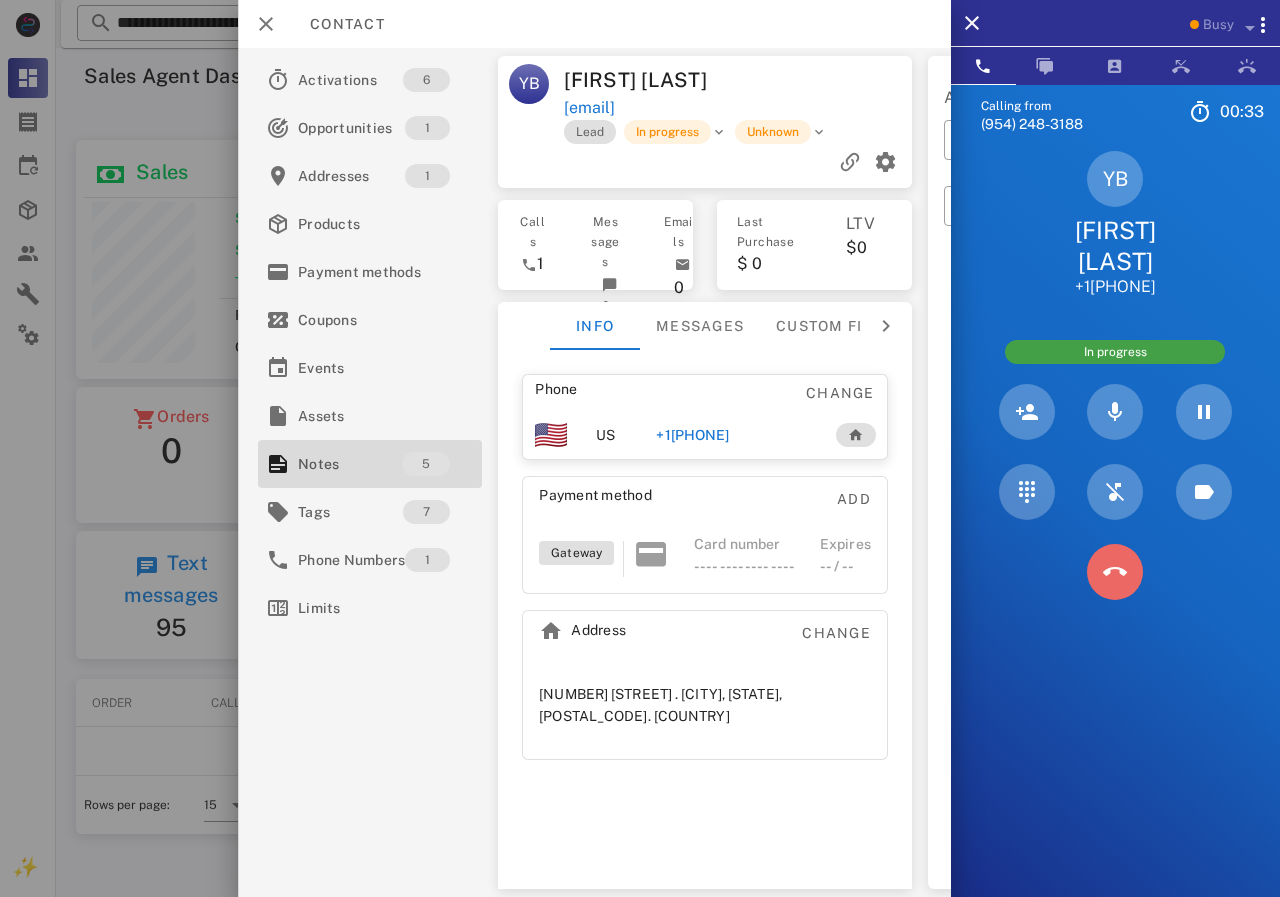 drag, startPoint x: 1104, startPoint y: 551, endPoint x: 719, endPoint y: 498, distance: 388.63092 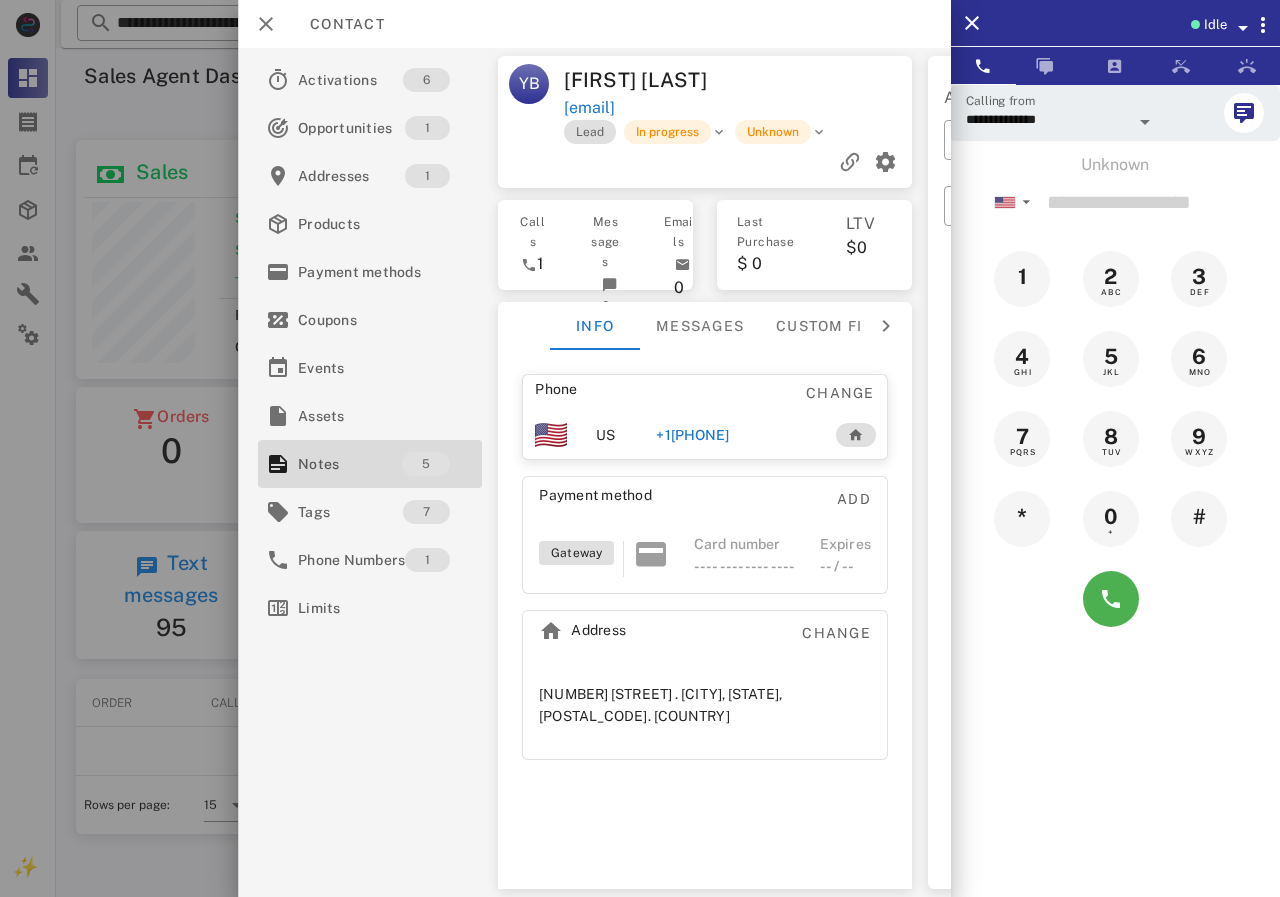 click on "+1[PHONE]" at bounding box center (692, 435) 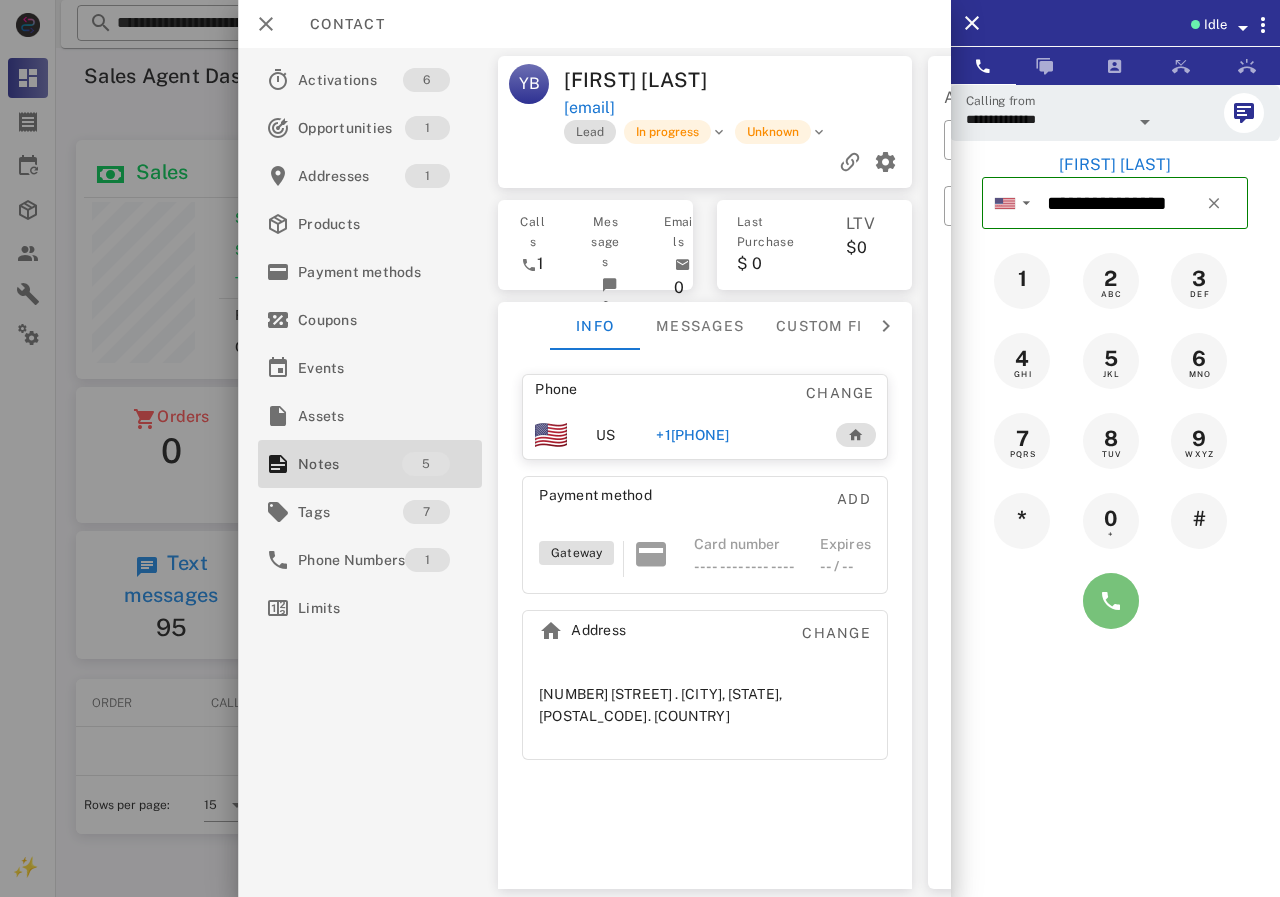 click at bounding box center [1111, 601] 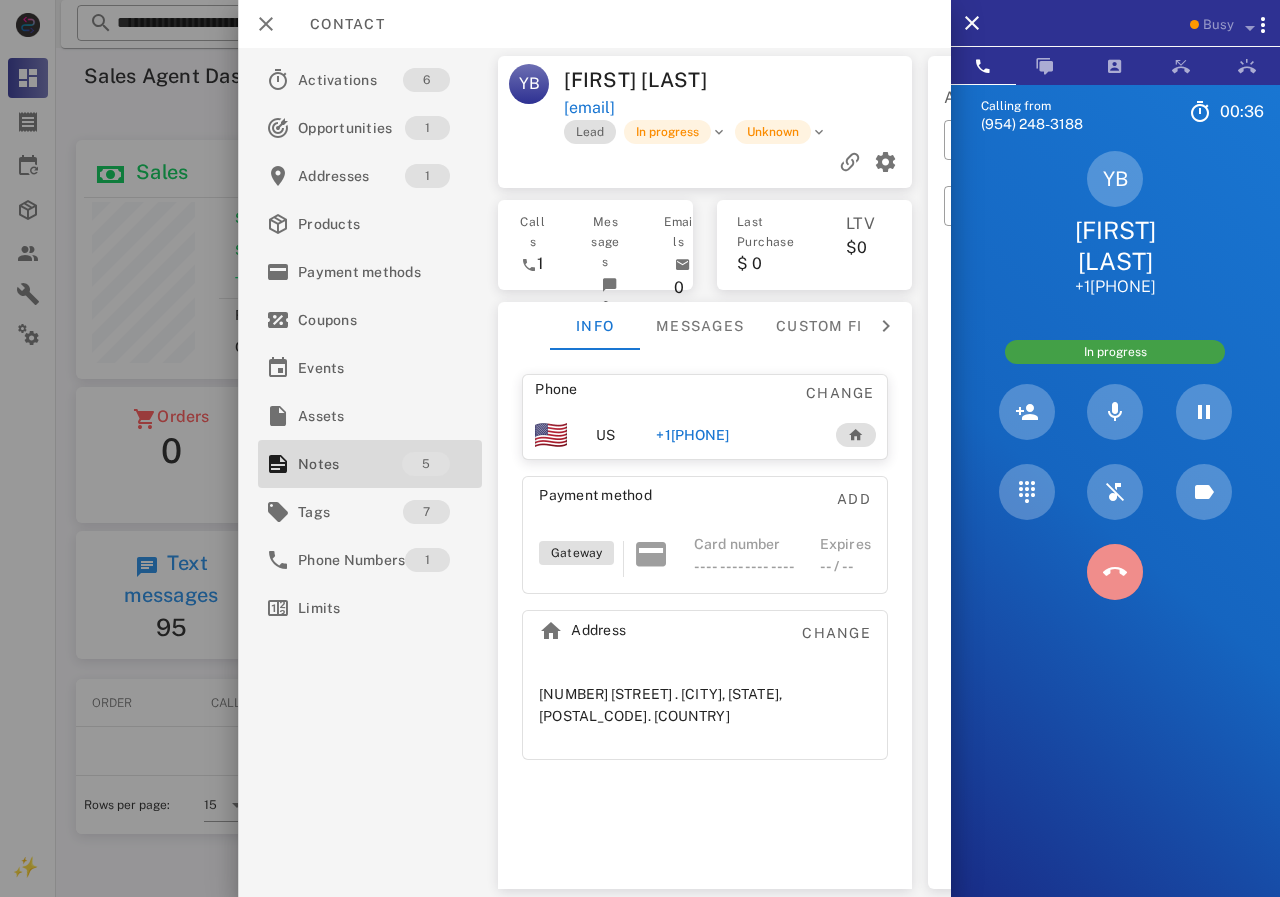 click at bounding box center [1115, 572] 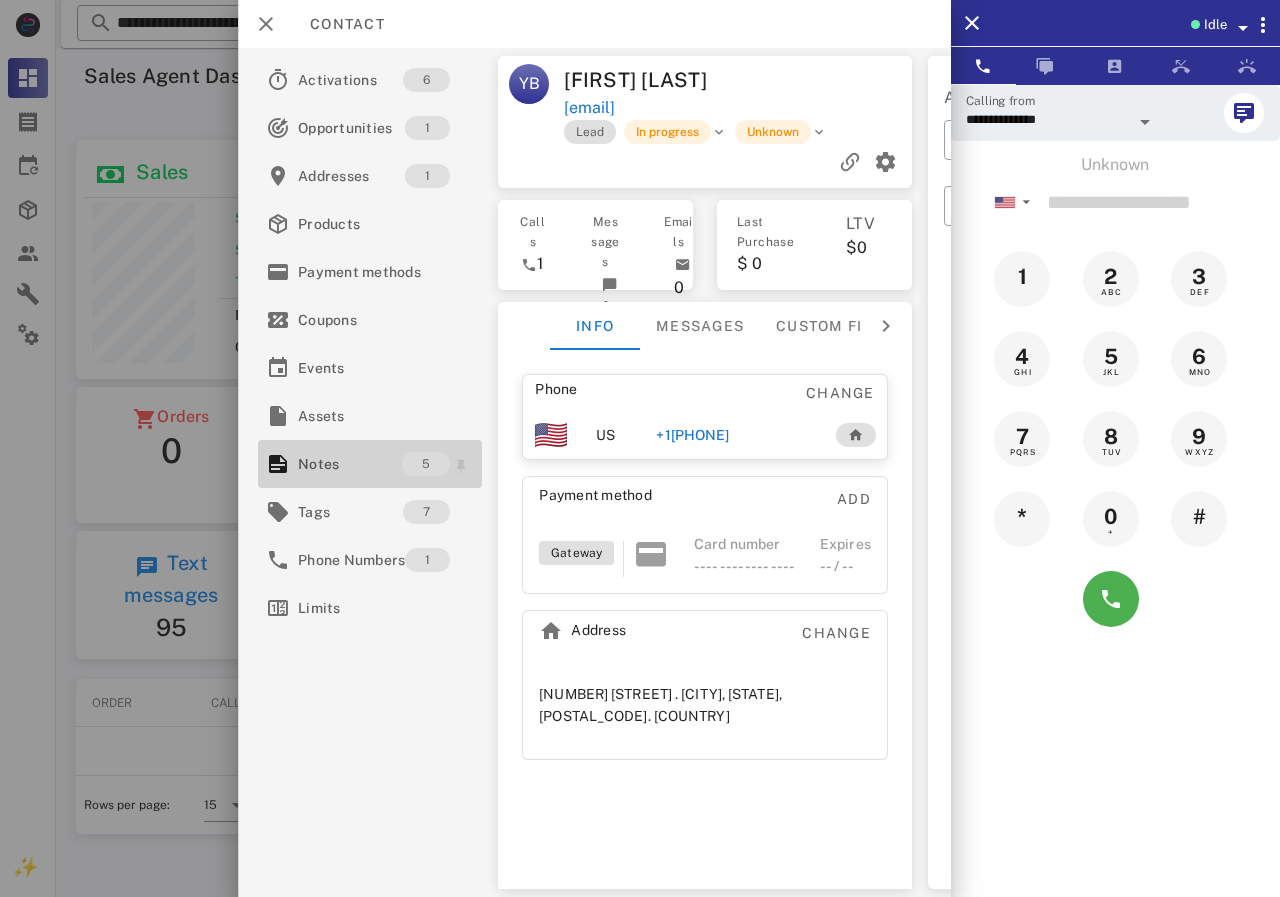 click on "5" at bounding box center [426, 464] 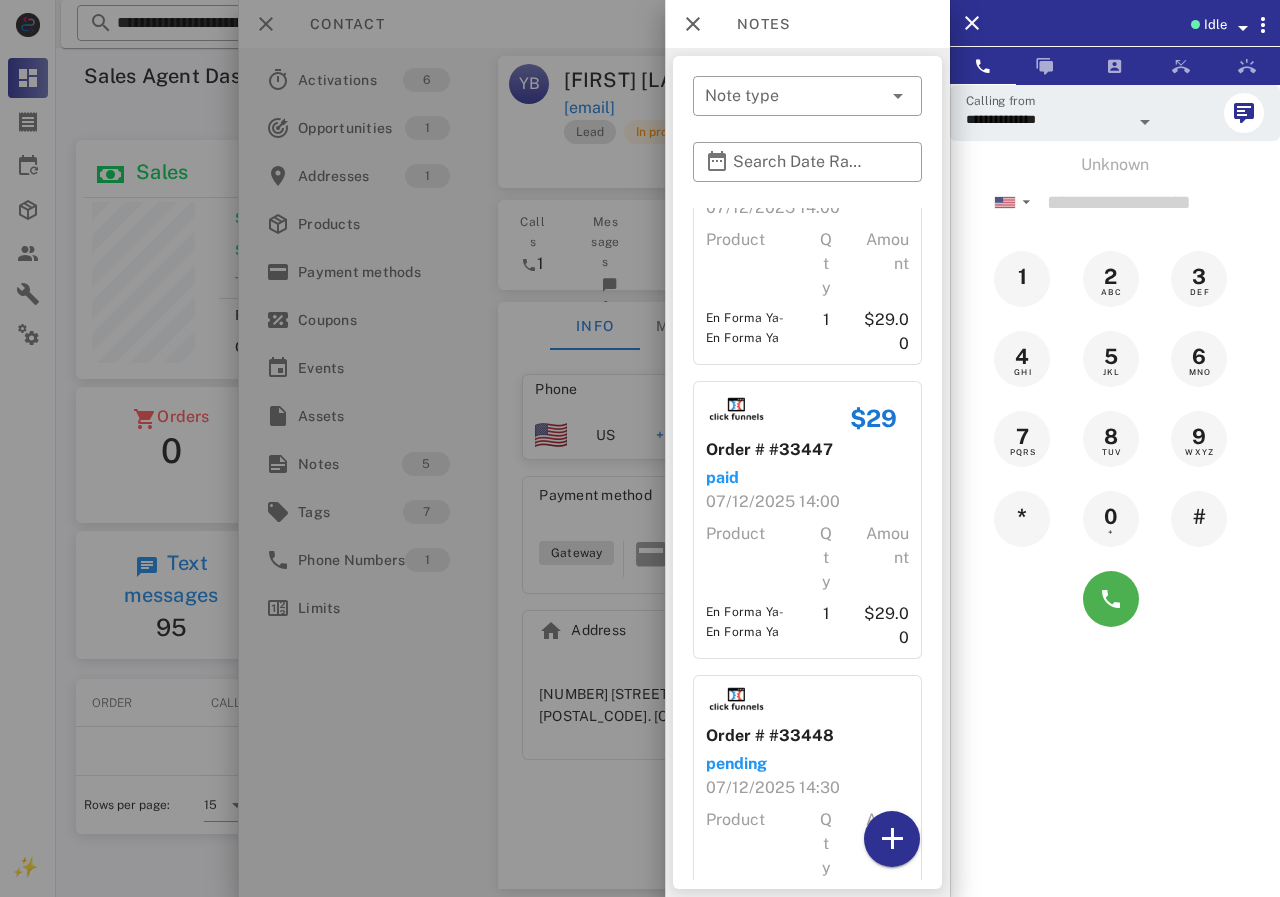 scroll, scrollTop: 0, scrollLeft: 0, axis: both 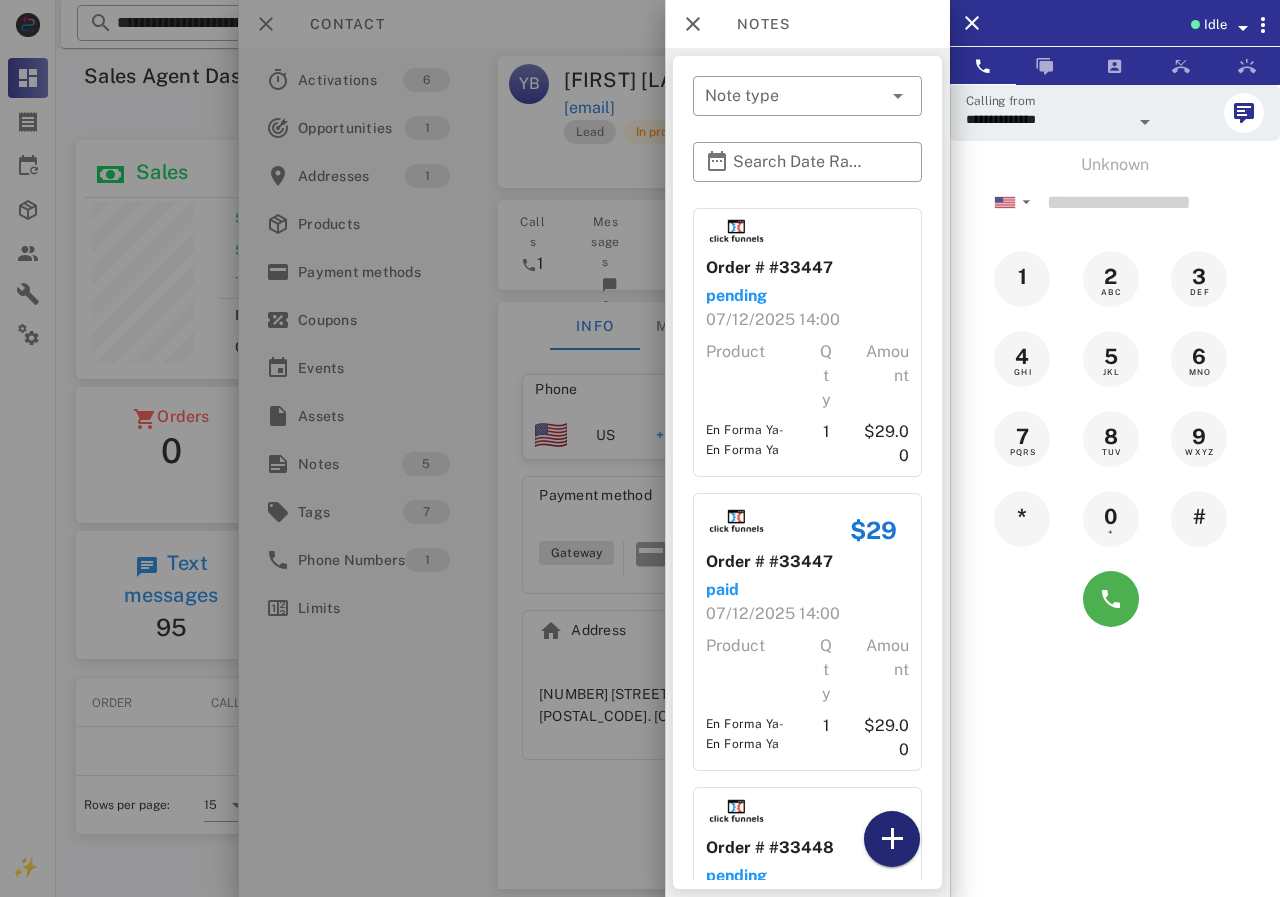 click at bounding box center [892, 839] 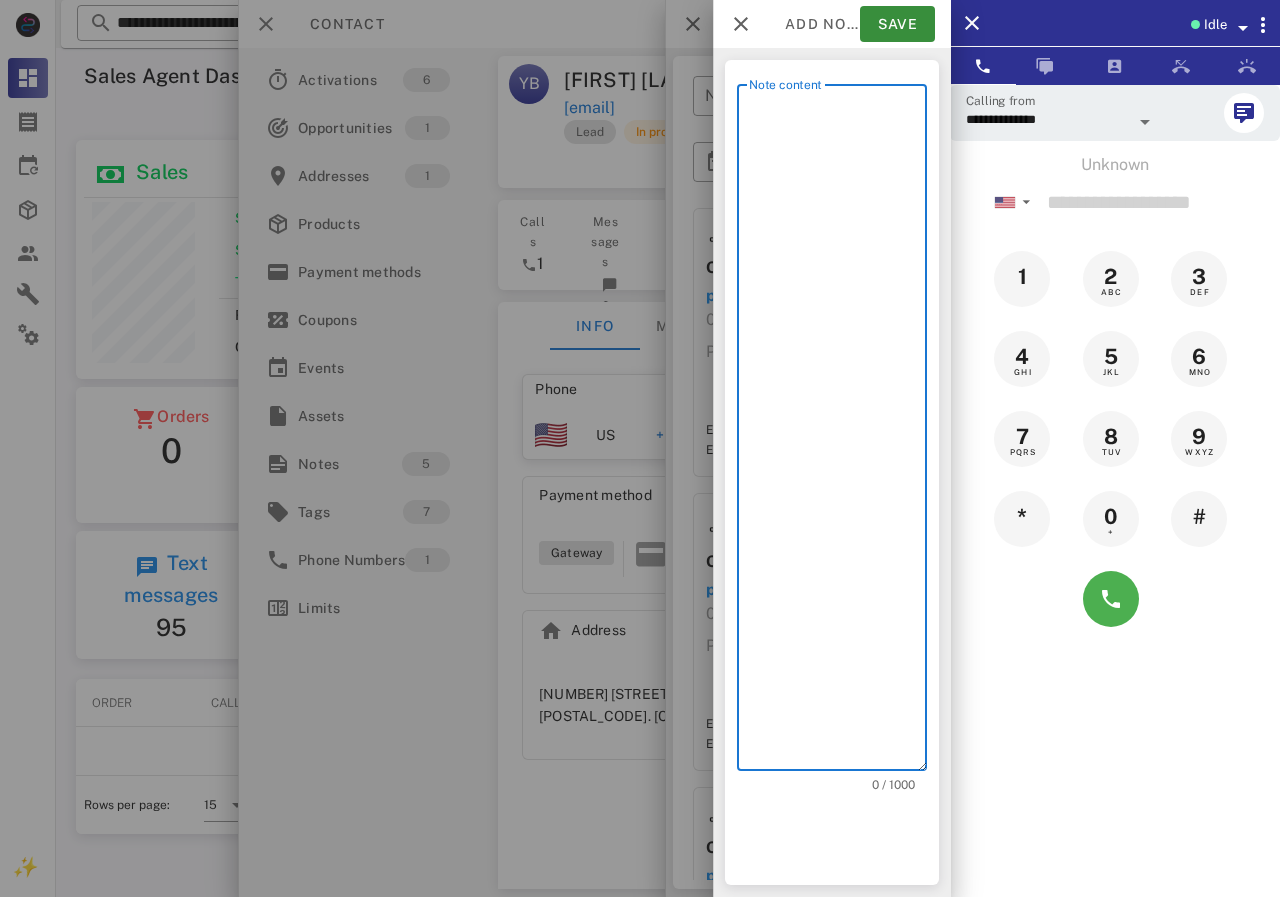 scroll, scrollTop: 240, scrollLeft: 390, axis: both 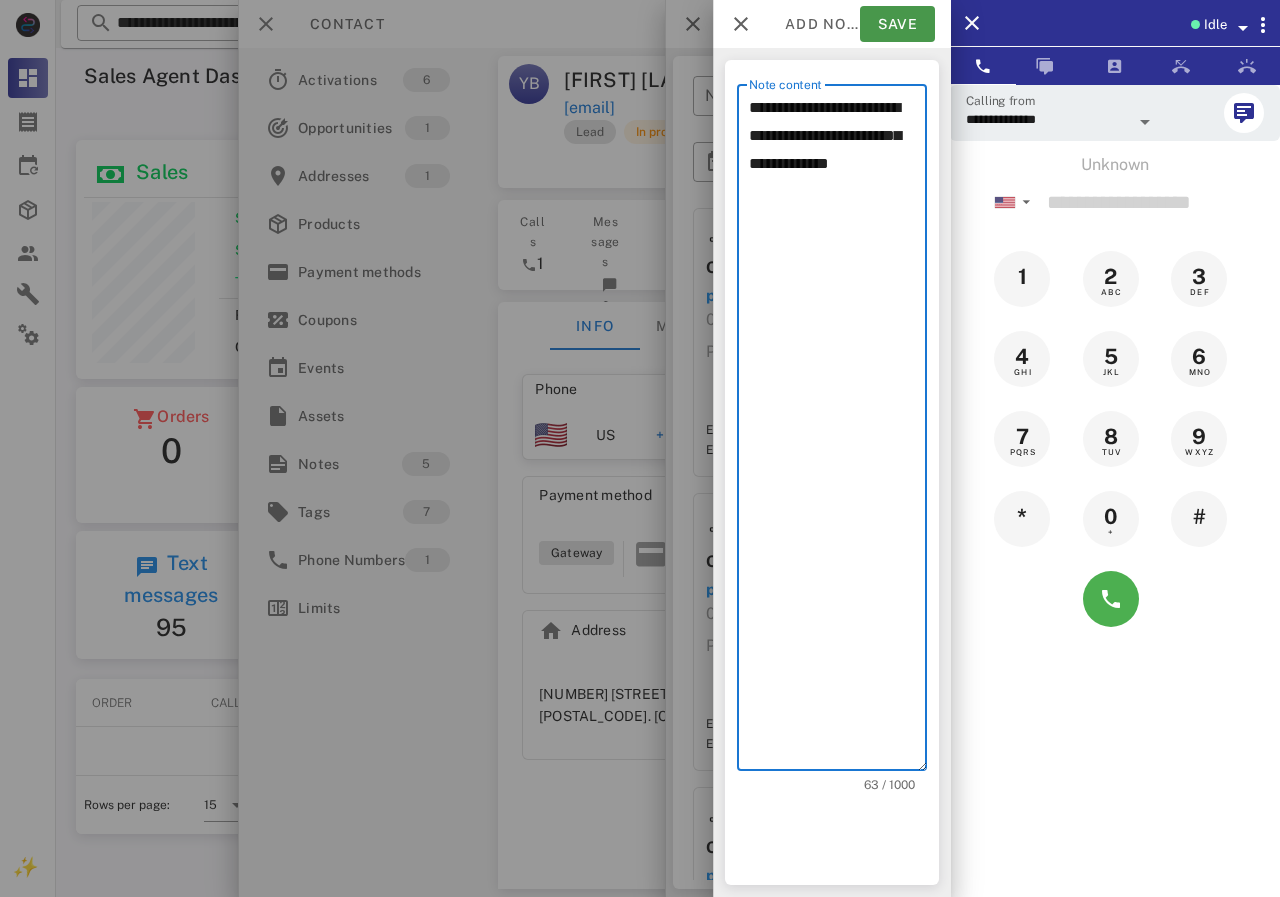 type on "**********" 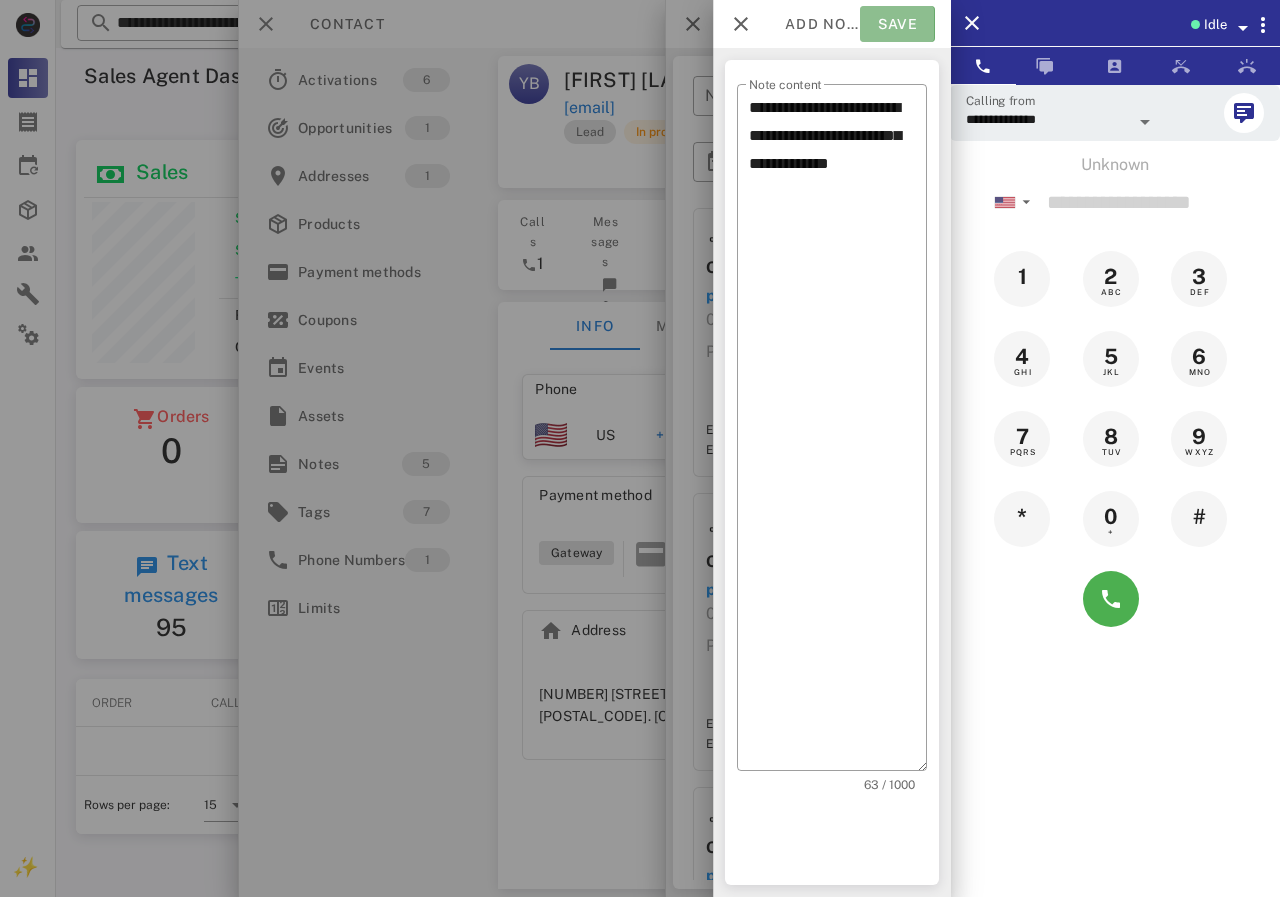 drag, startPoint x: 893, startPoint y: 37, endPoint x: 791, endPoint y: 74, distance: 108.503456 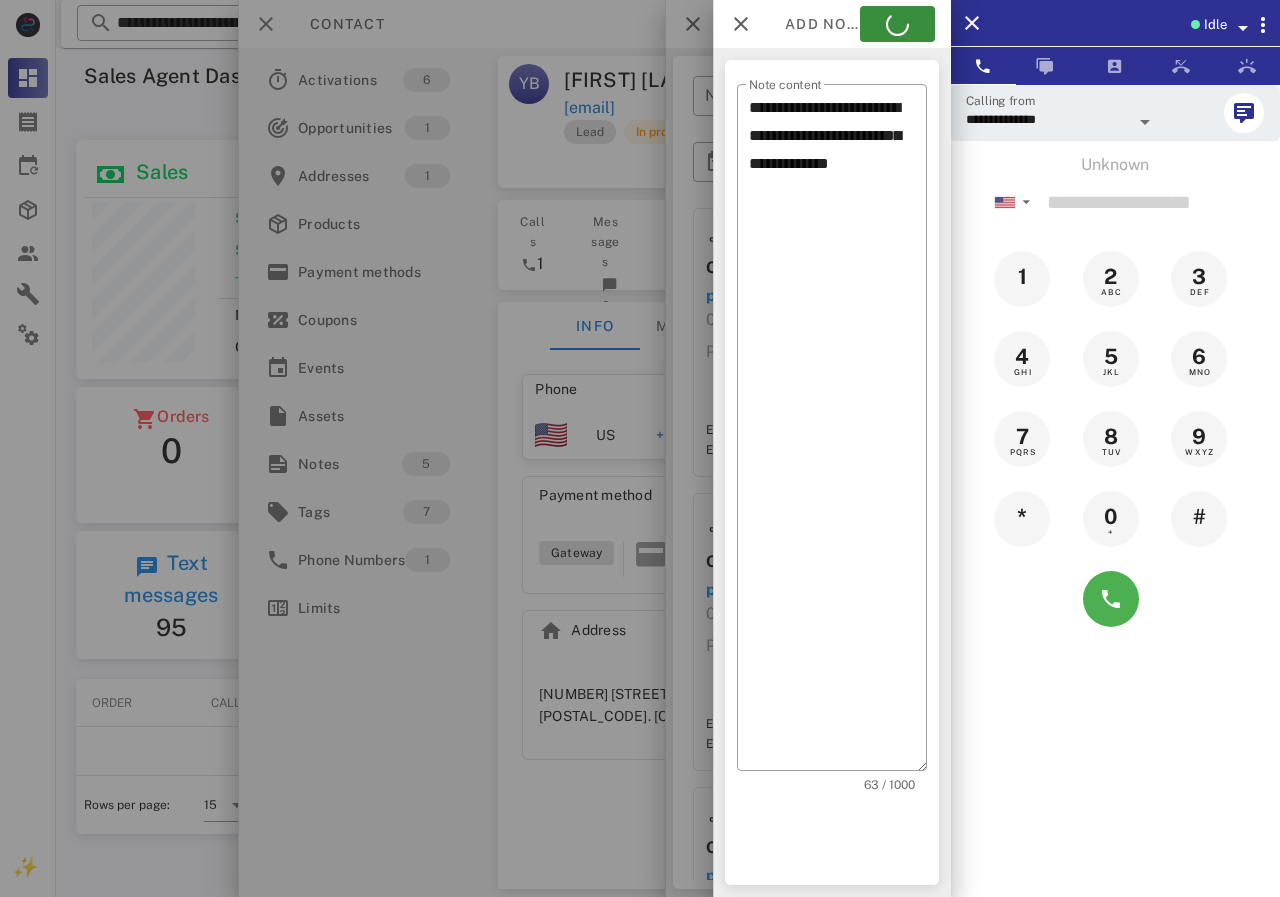 click at bounding box center [640, 448] 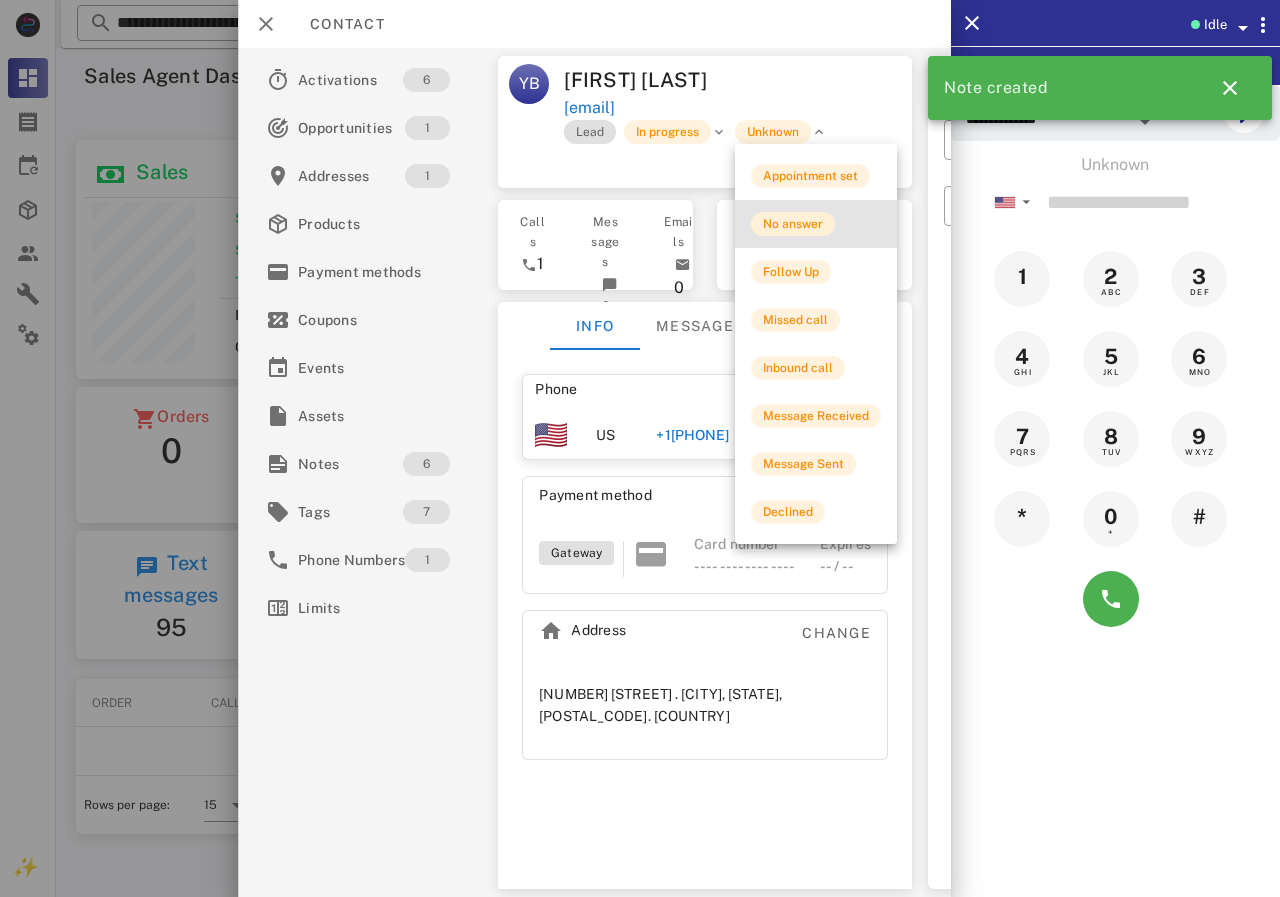 click on "No answer" at bounding box center [793, 224] 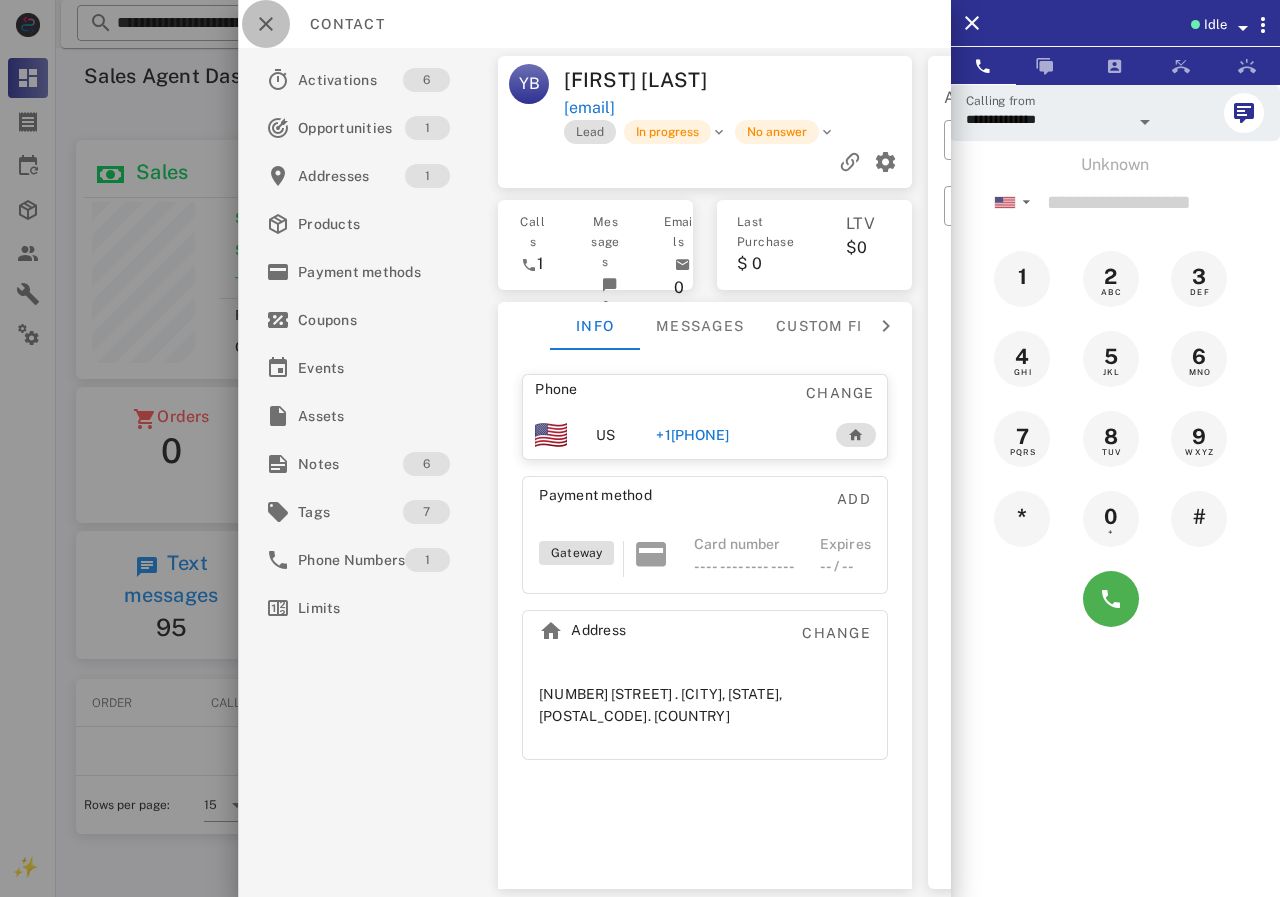 click at bounding box center (266, 24) 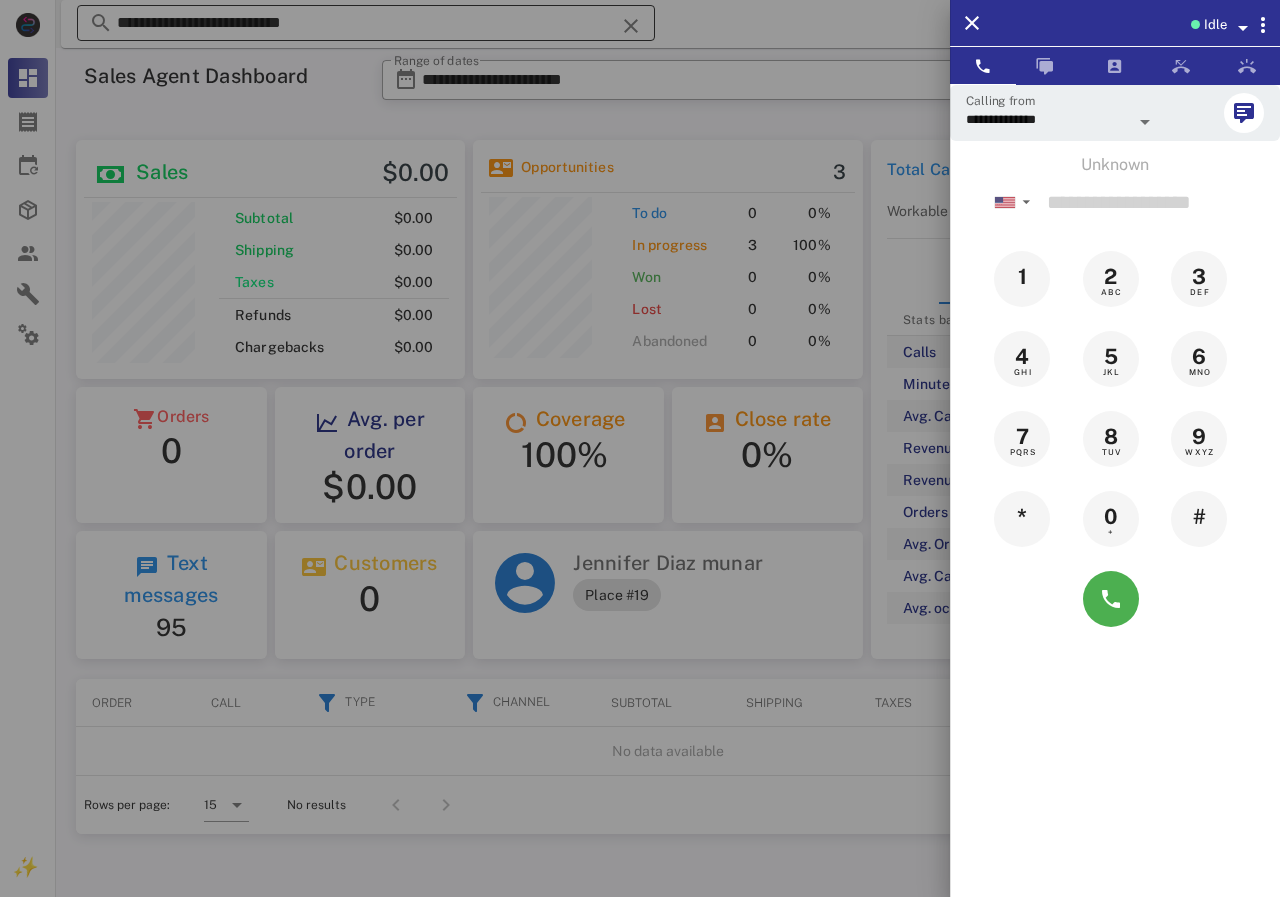 click at bounding box center (640, 448) 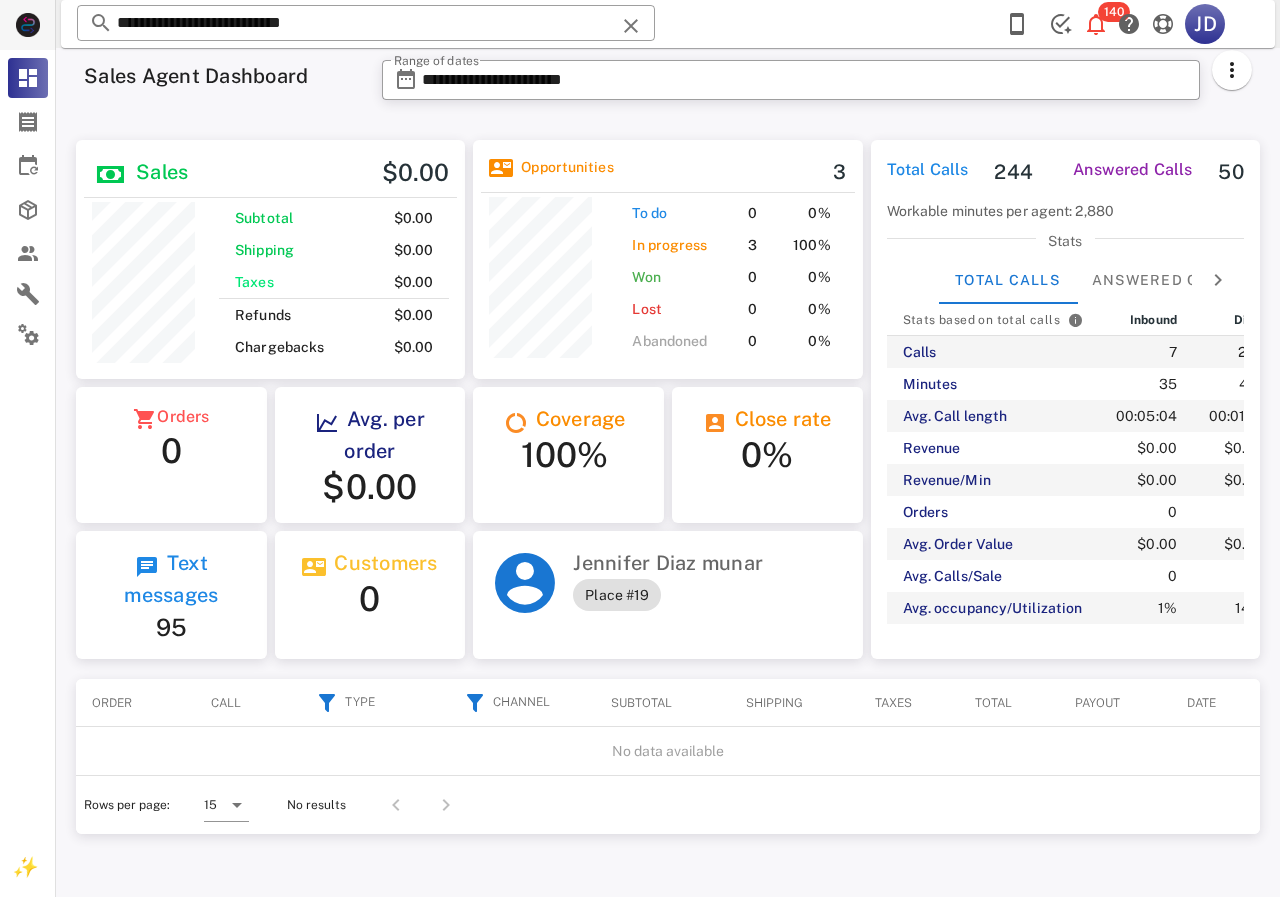 drag, startPoint x: 140, startPoint y: 10, endPoint x: 46, endPoint y: 8, distance: 94.02127 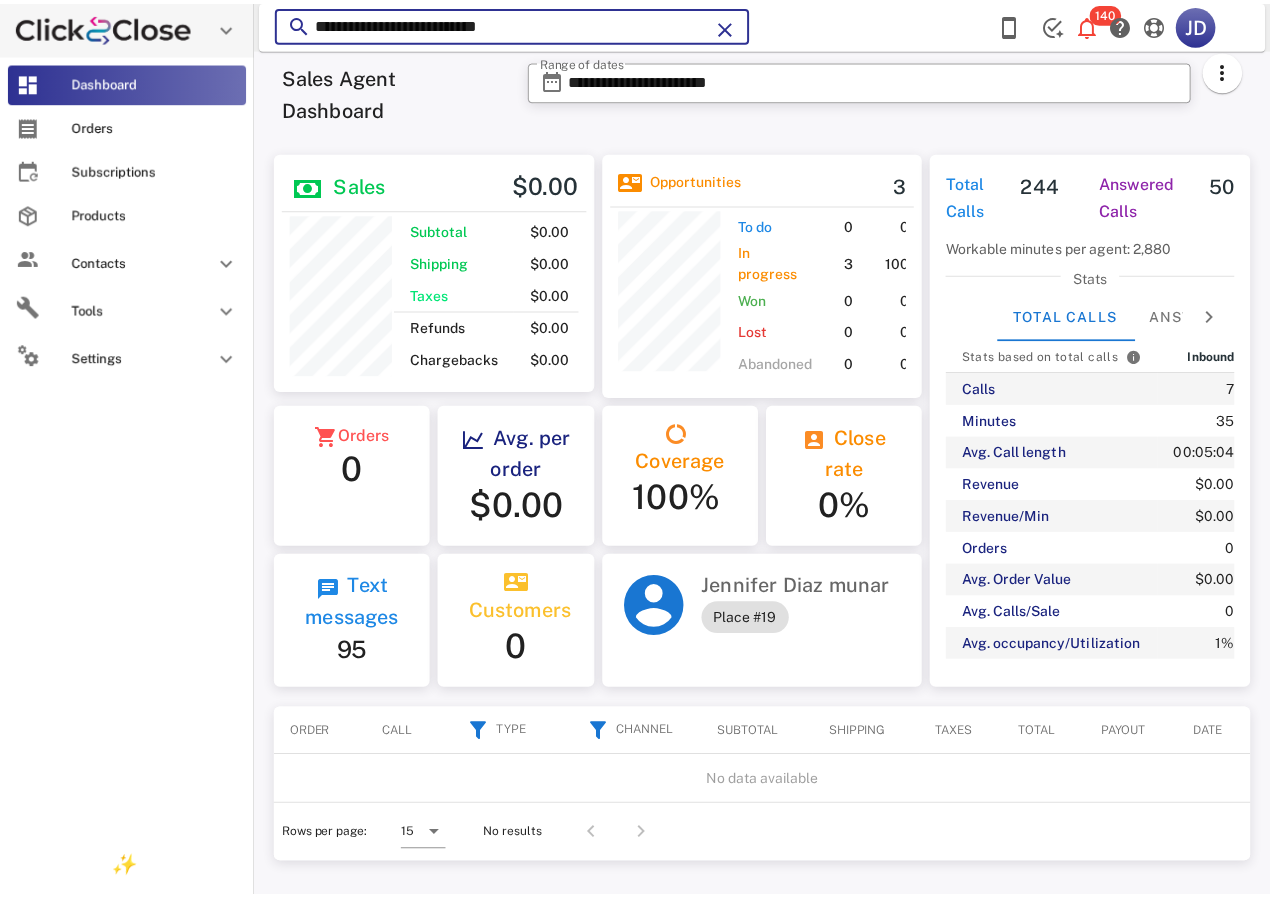 scroll, scrollTop: 250, scrollLeft: 320, axis: both 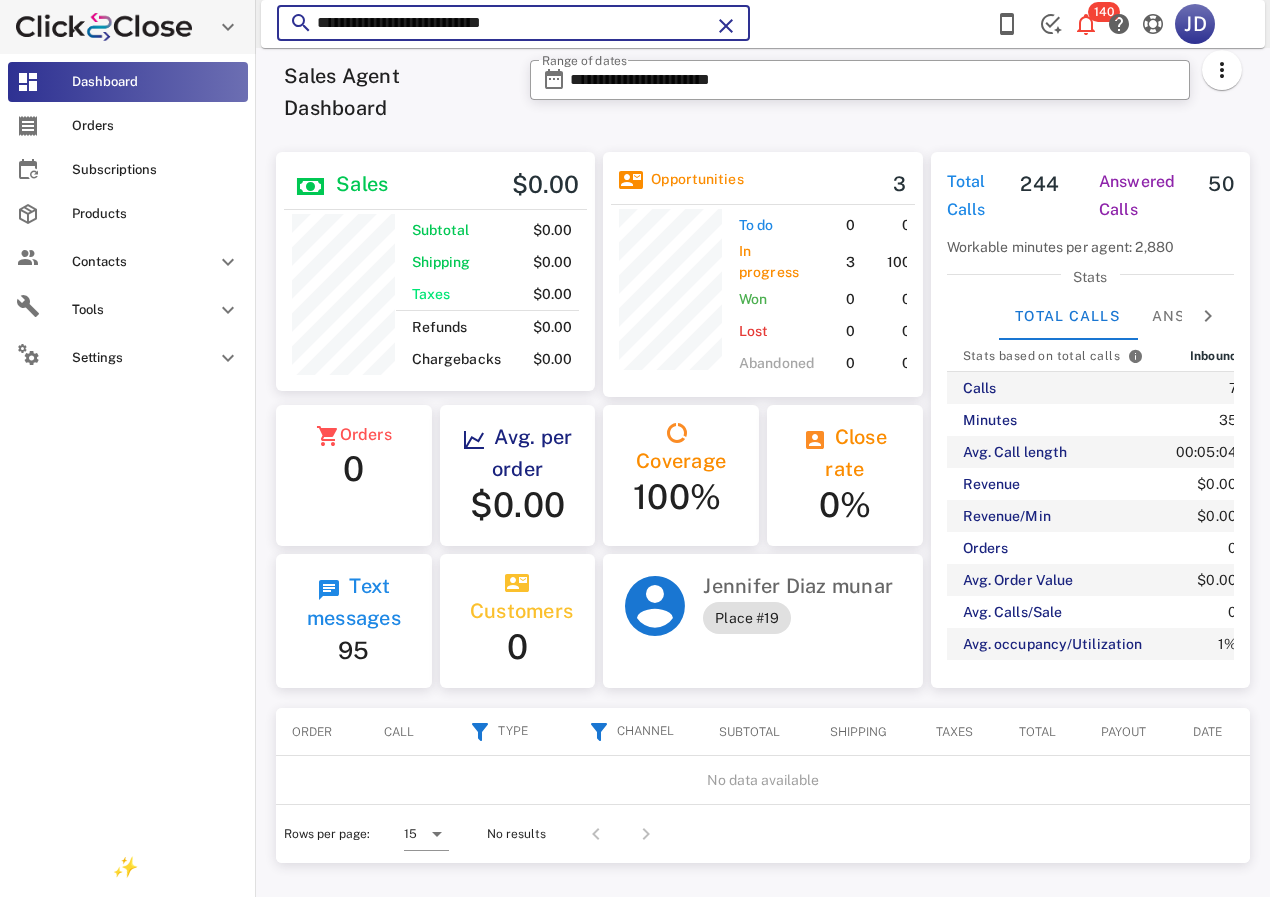 paste 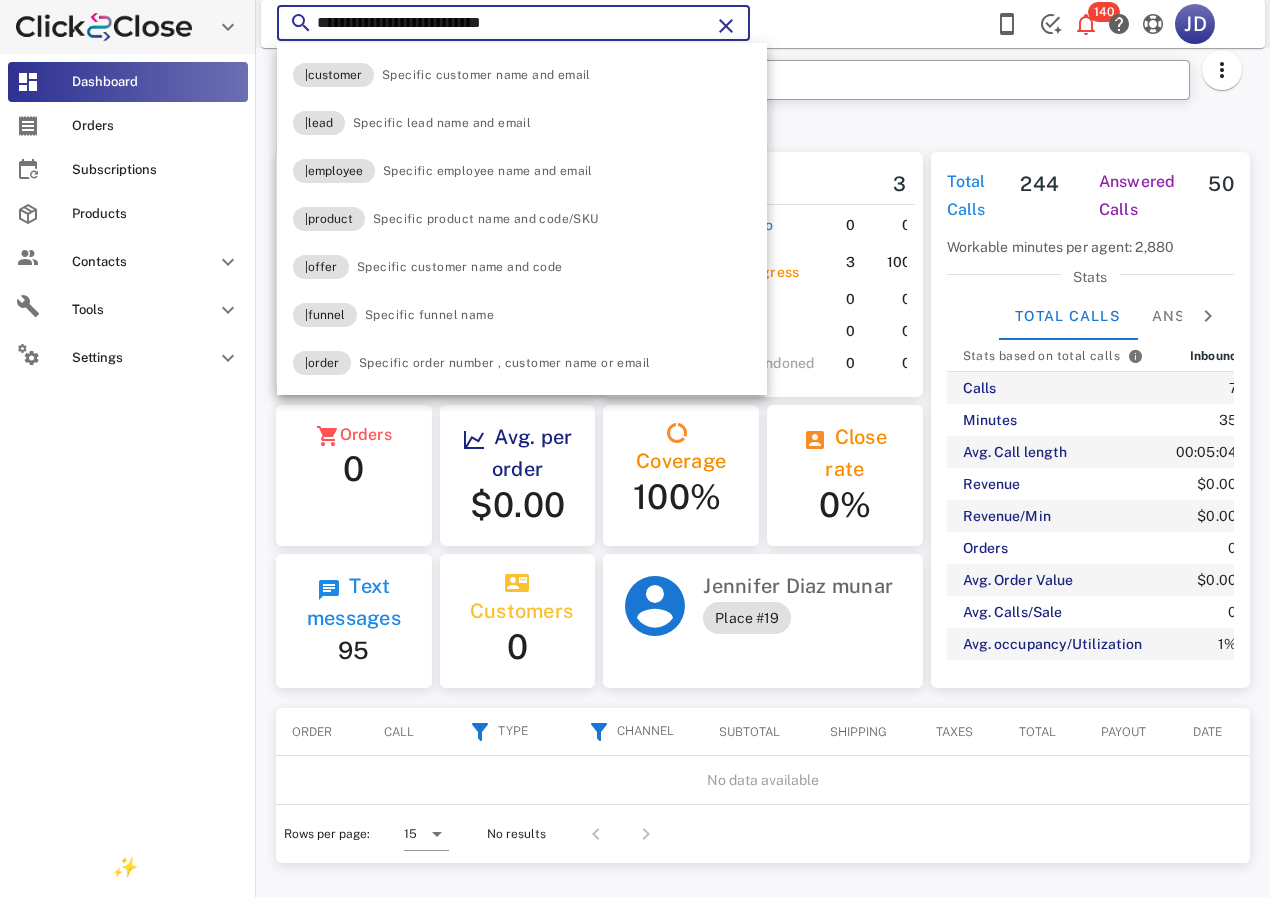type on "**********" 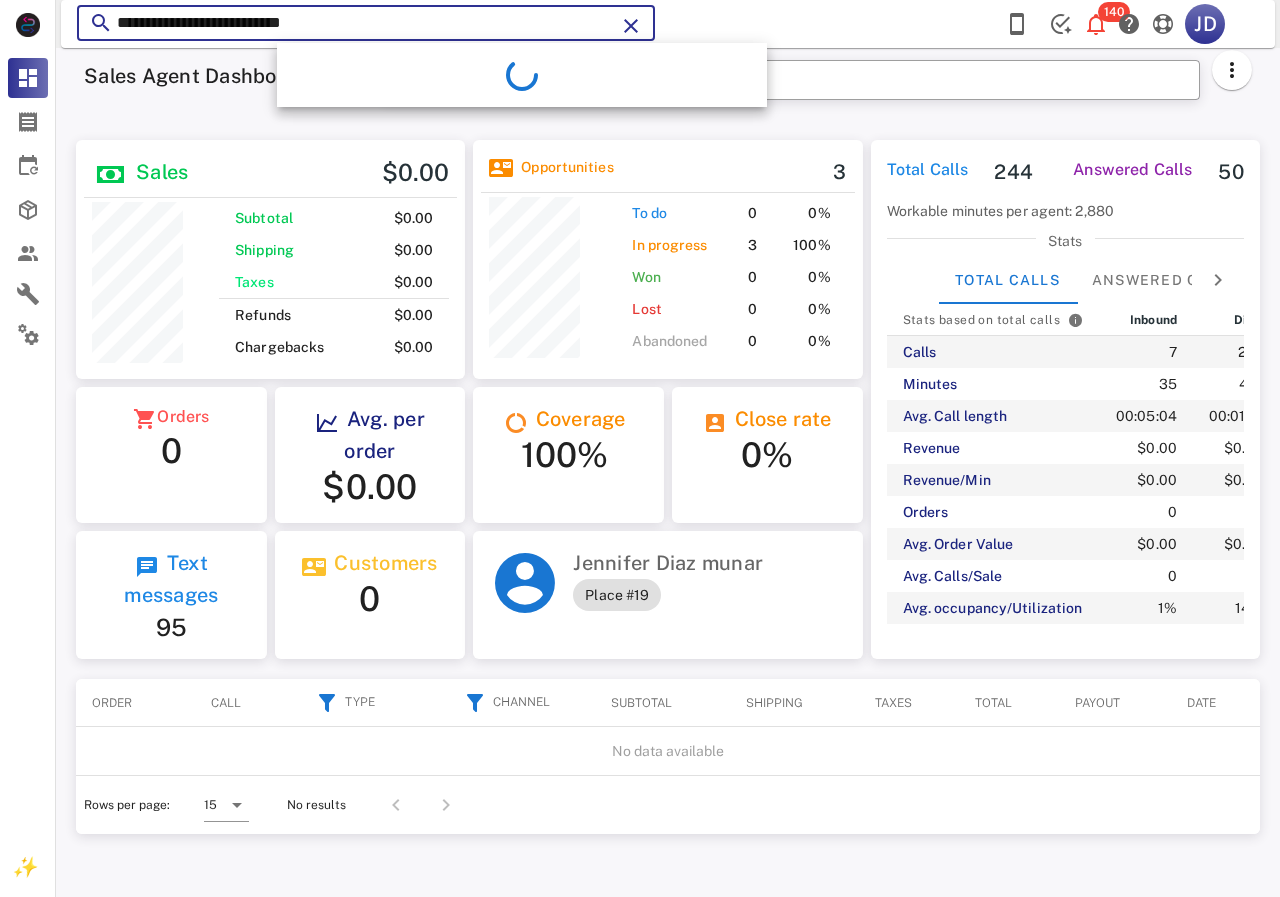 scroll, scrollTop: 999761, scrollLeft: 999611, axis: both 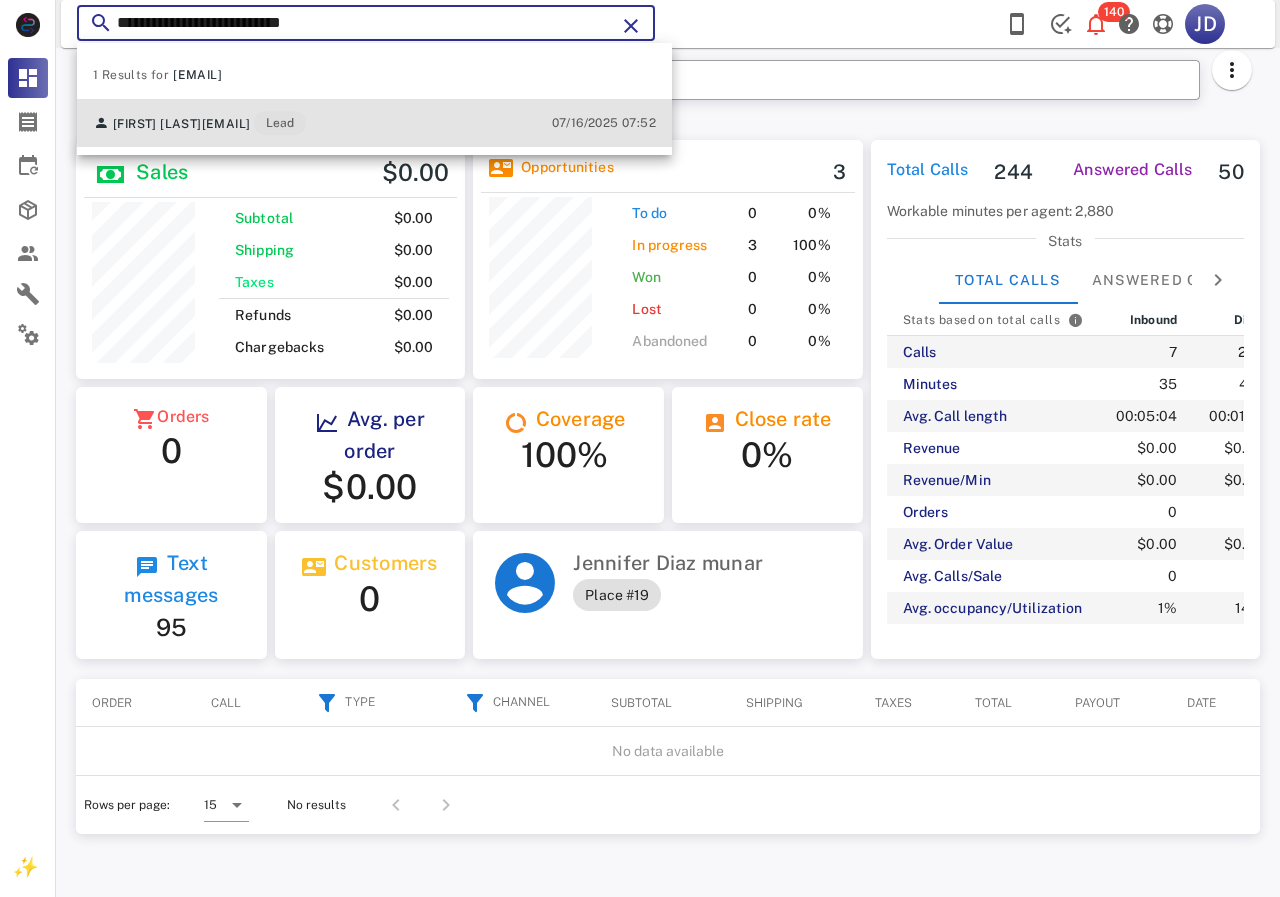 click on "[FIRST] [LAST]   [EMAIL]   Lead" at bounding box center (199, 123) 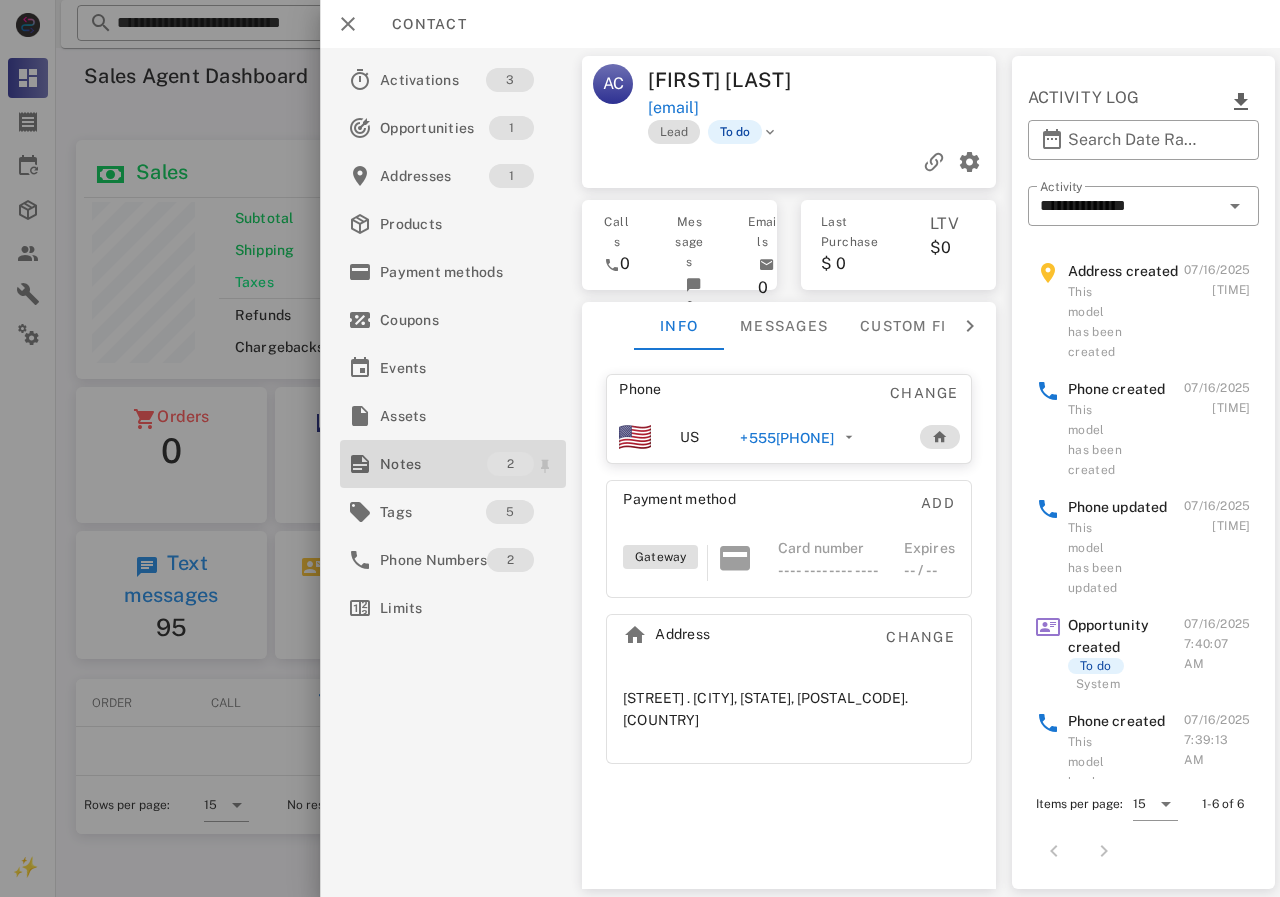 click on "Notes" at bounding box center [433, 464] 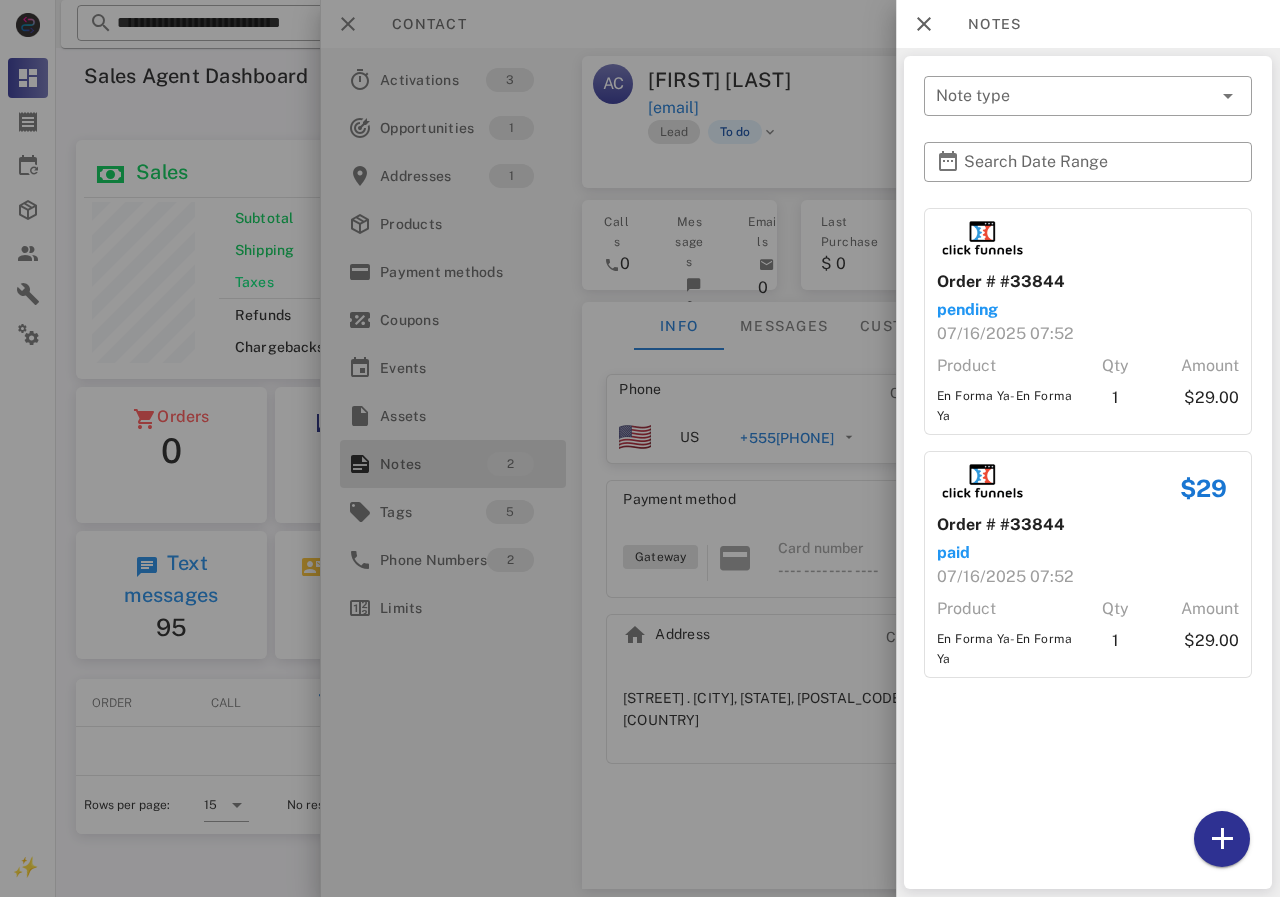 click at bounding box center (640, 448) 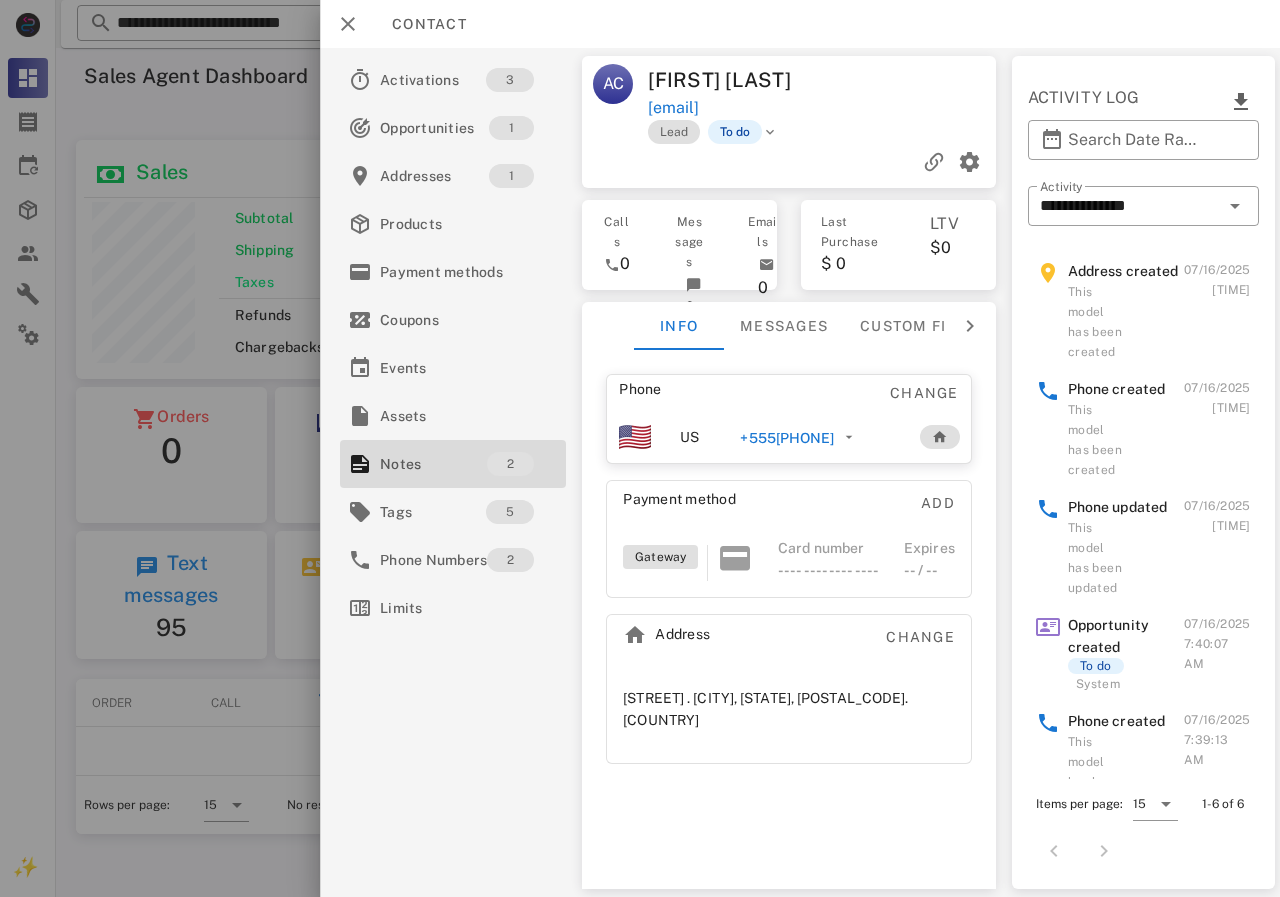 click on "Phone   Change   US   +[PHONE]   Payment method   Add  Gateway  Card number  ---- ---- ---- ----  Expires  -- / --  Address   Change   [STREET] .
[CITY], [STATE], [POSTAL_CODE].
[COUNTRY]" at bounding box center (789, 569) 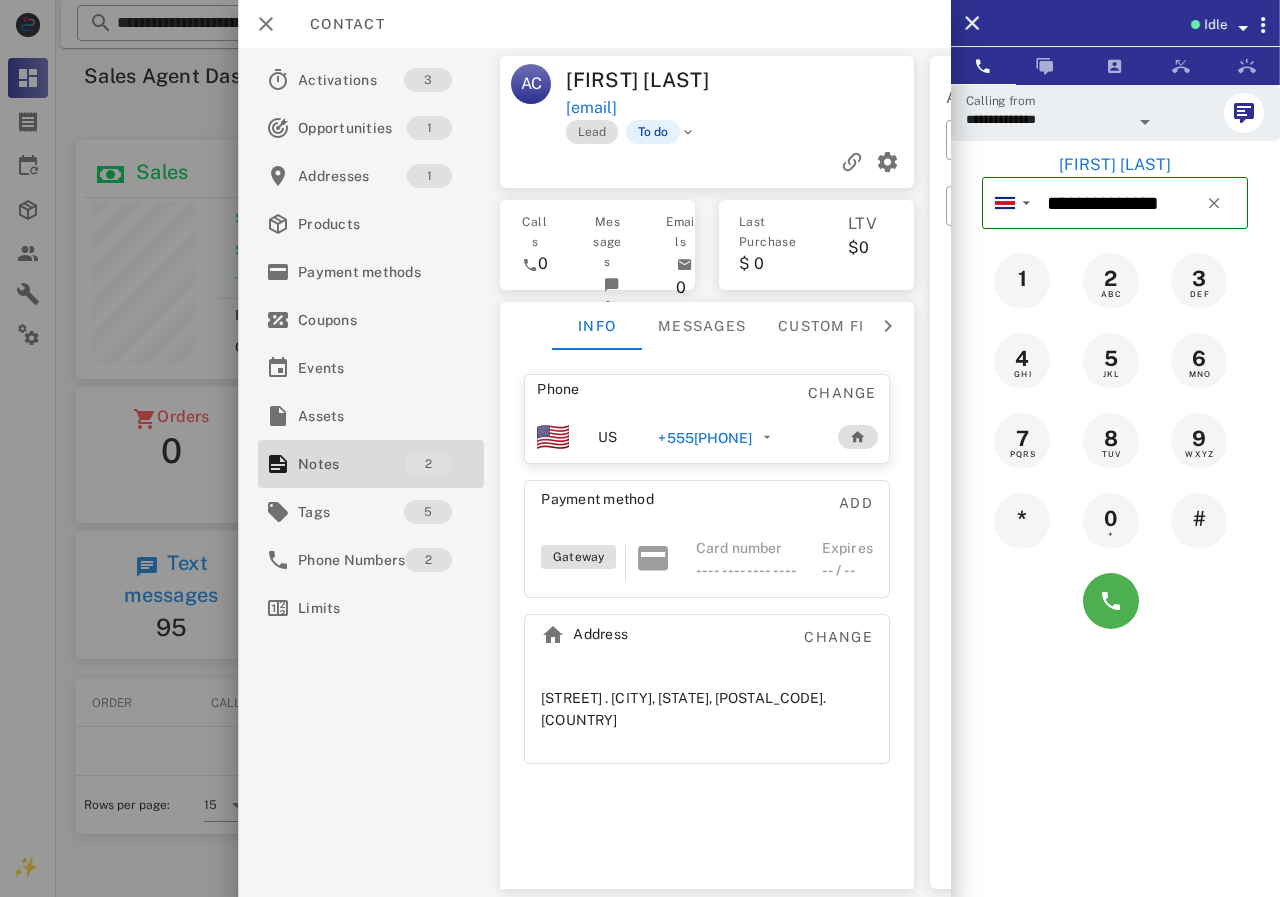 click at bounding box center [1115, 601] 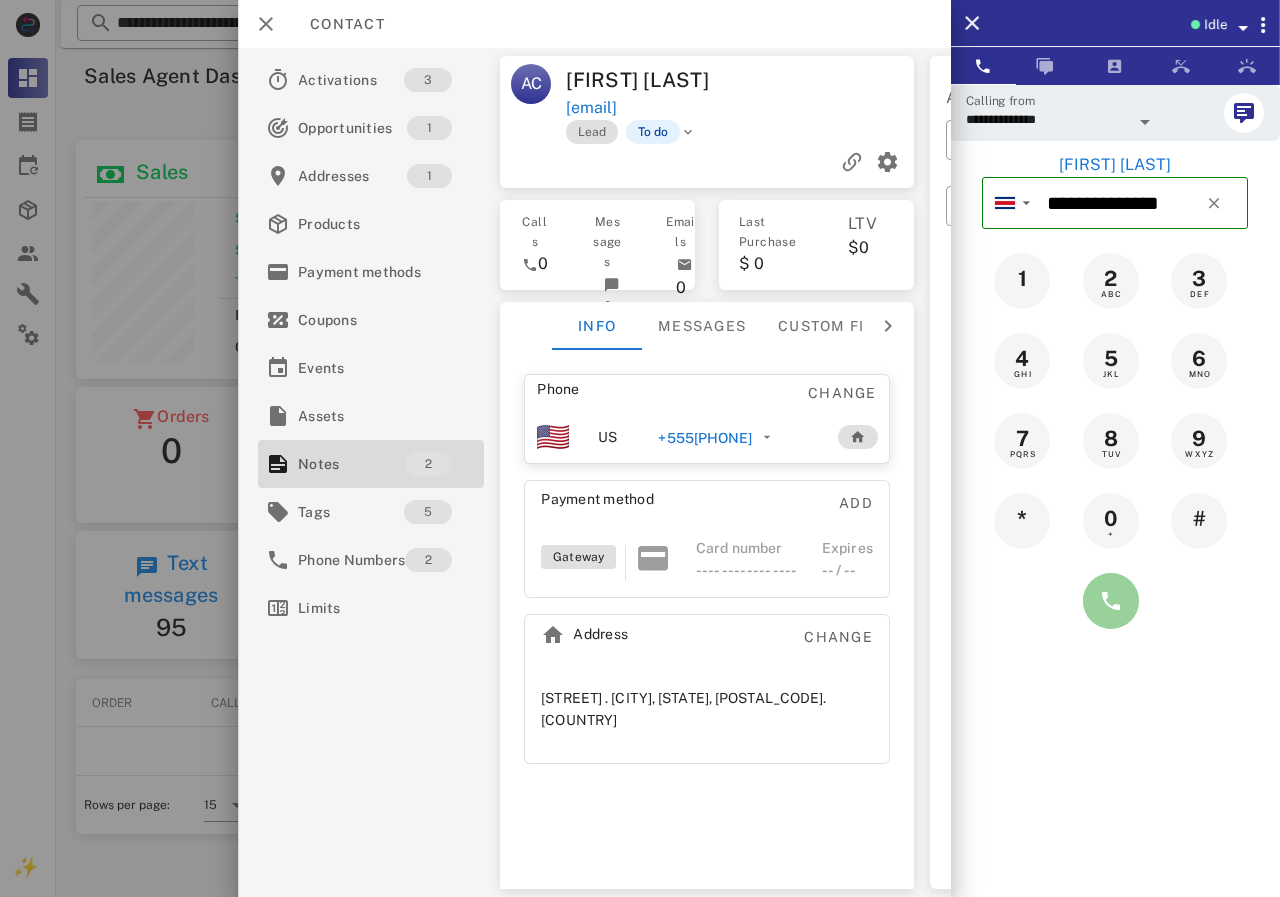 click at bounding box center (1111, 601) 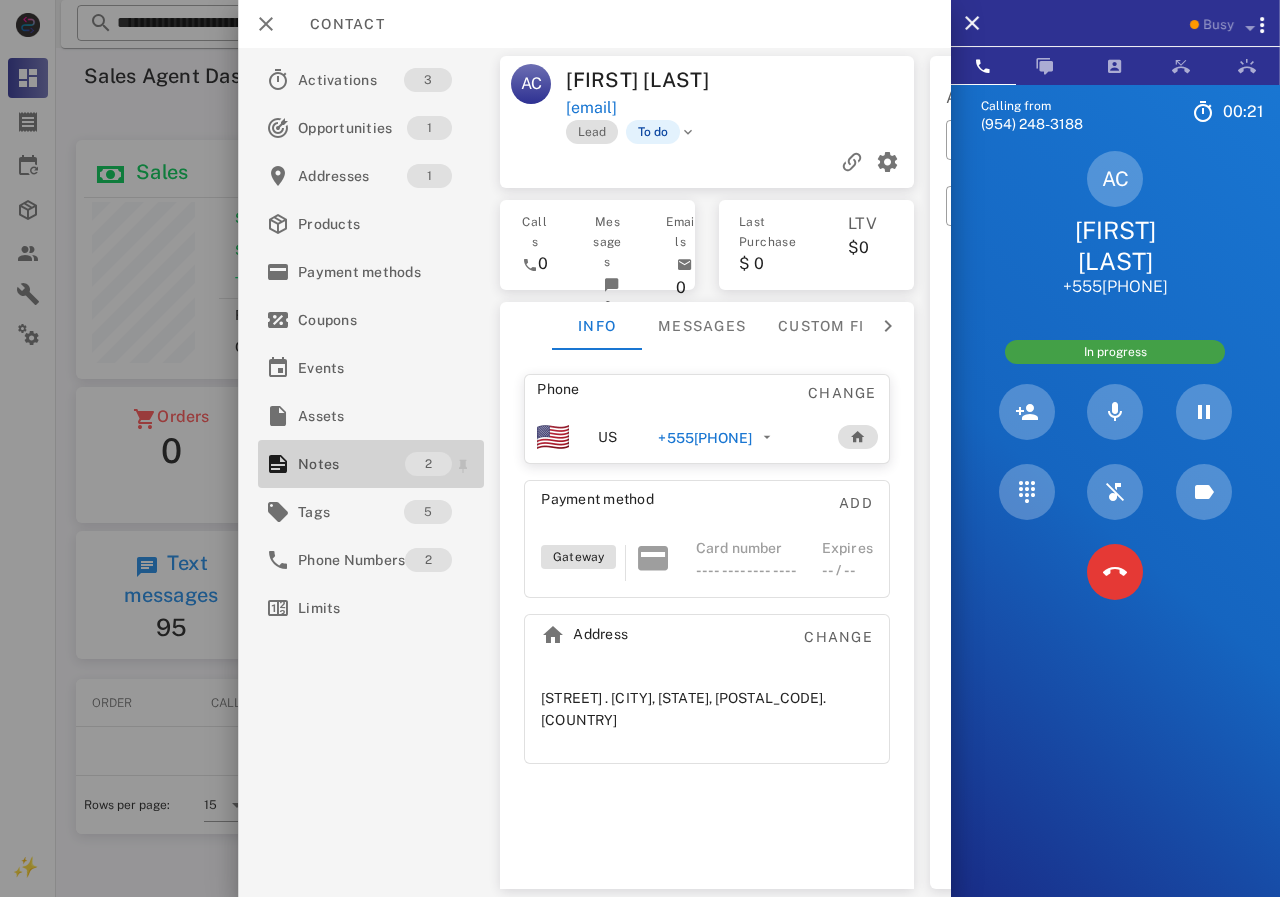 click on "Notes" at bounding box center (351, 464) 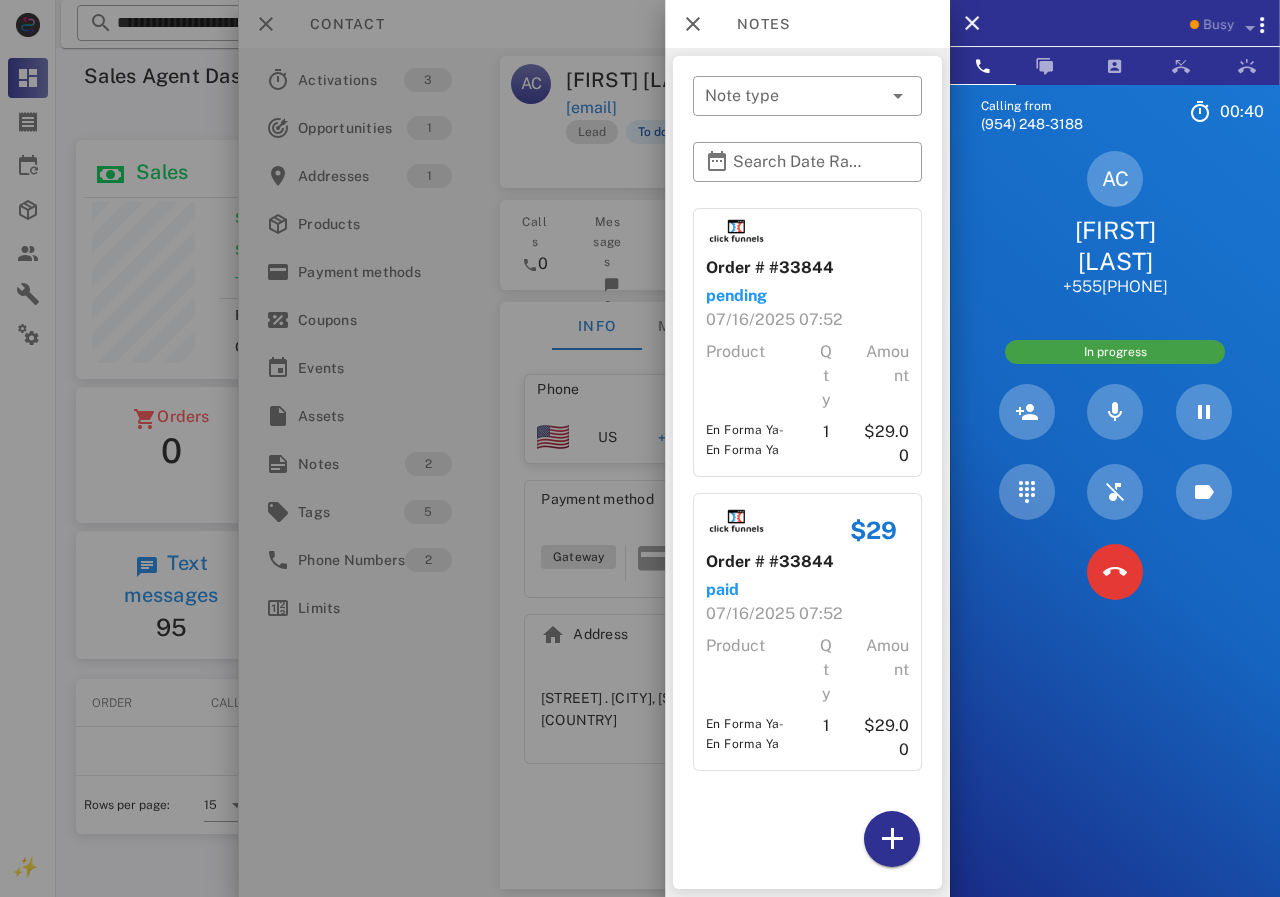 click at bounding box center (640, 448) 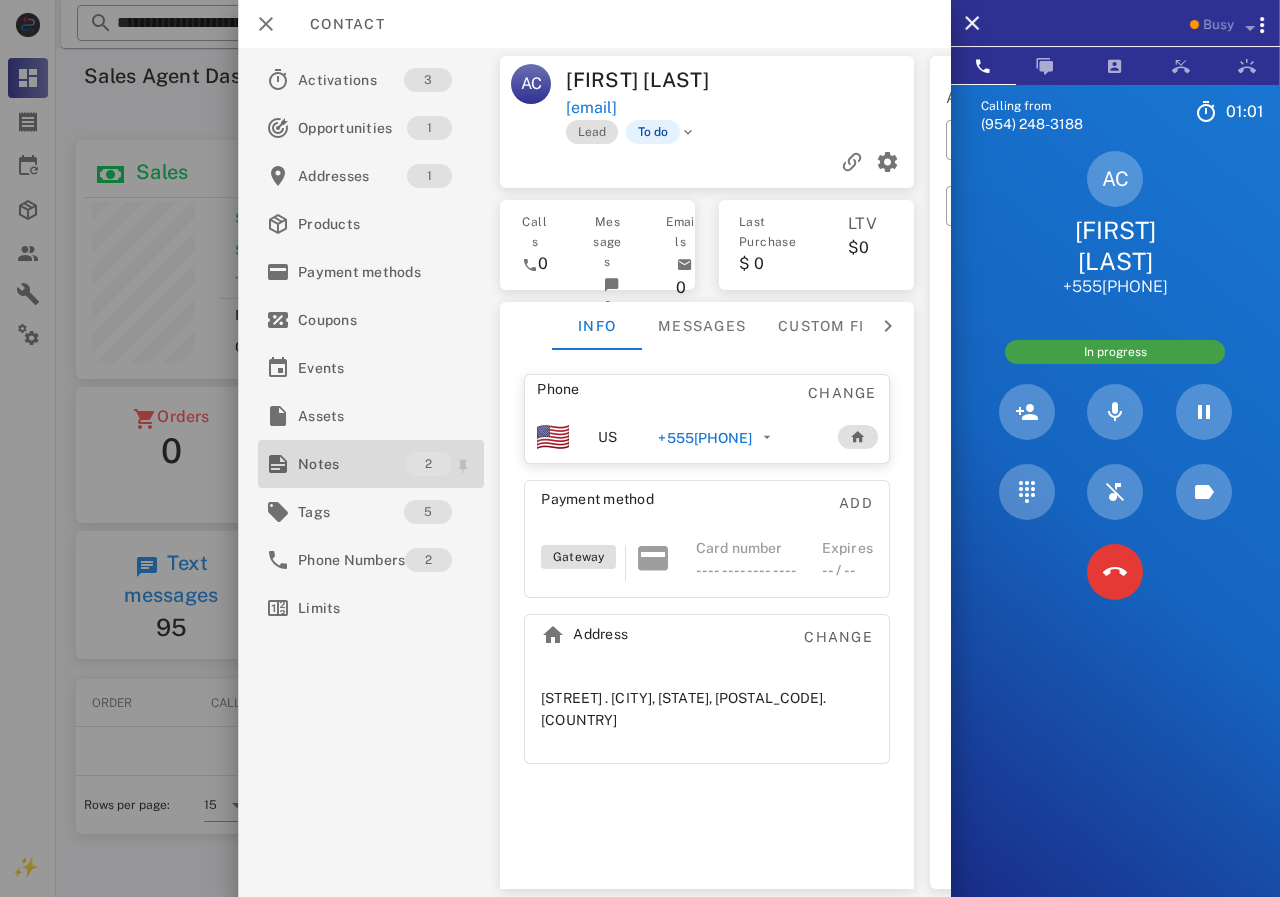 click on "Notes" at bounding box center [351, 464] 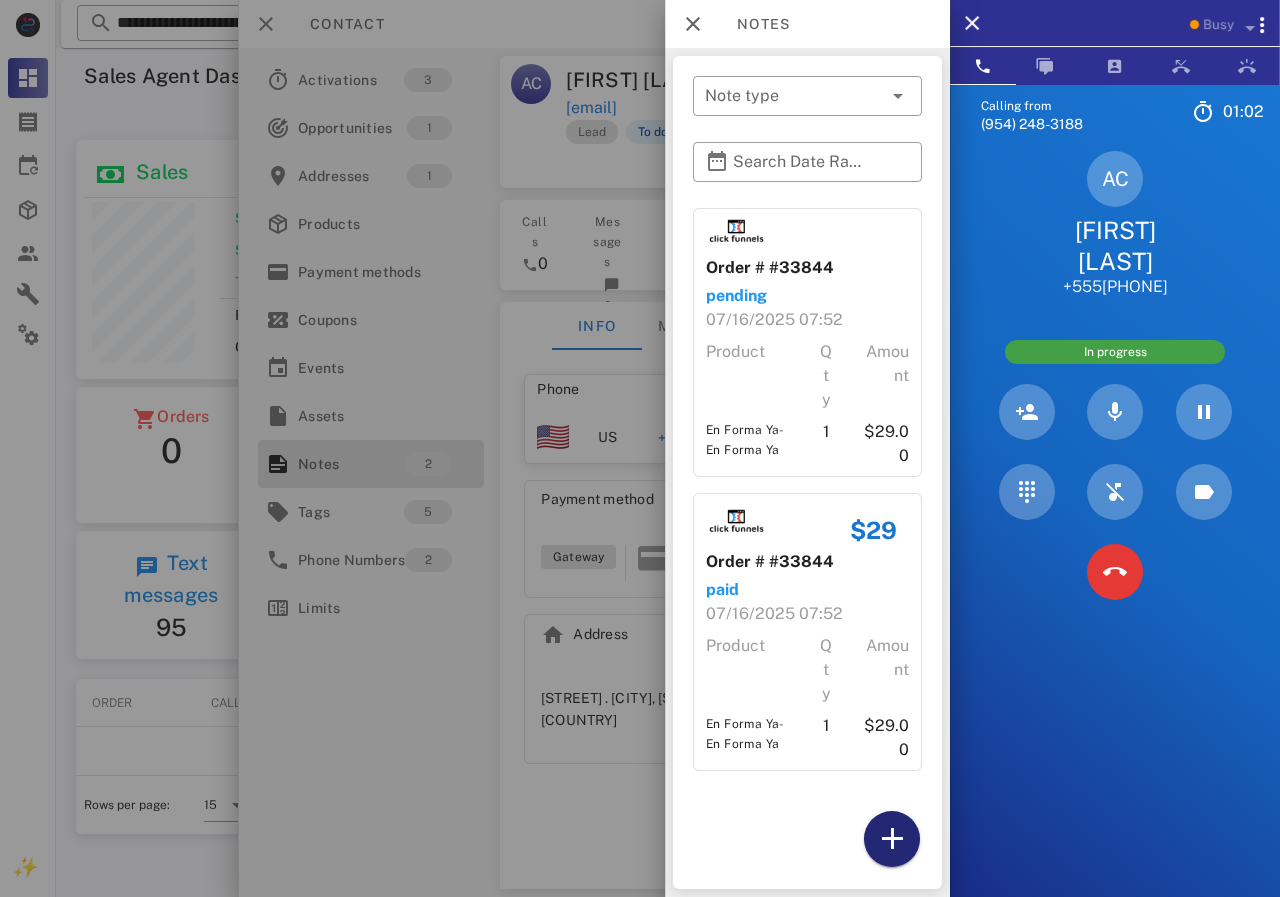 click at bounding box center (892, 839) 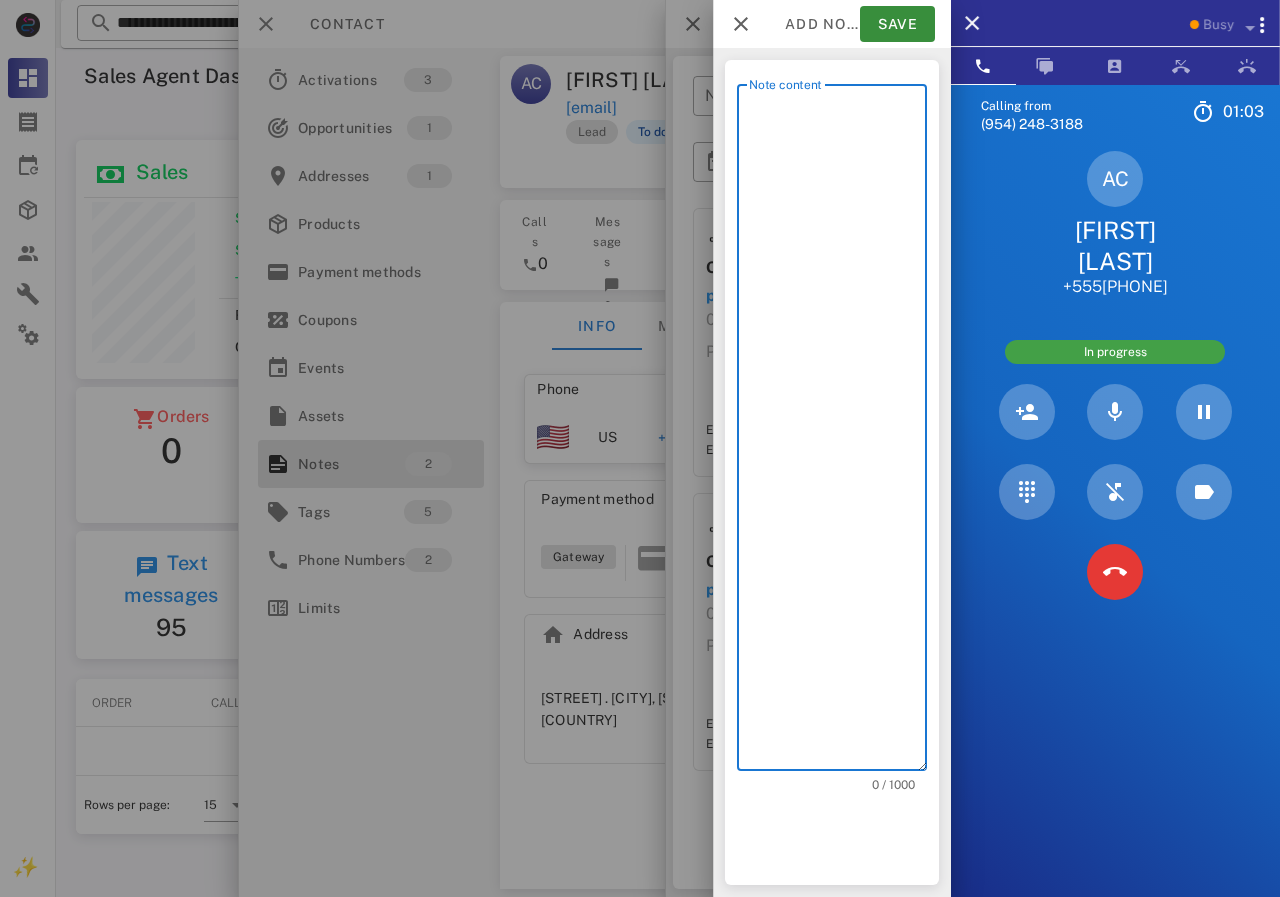 scroll, scrollTop: 240, scrollLeft: 390, axis: both 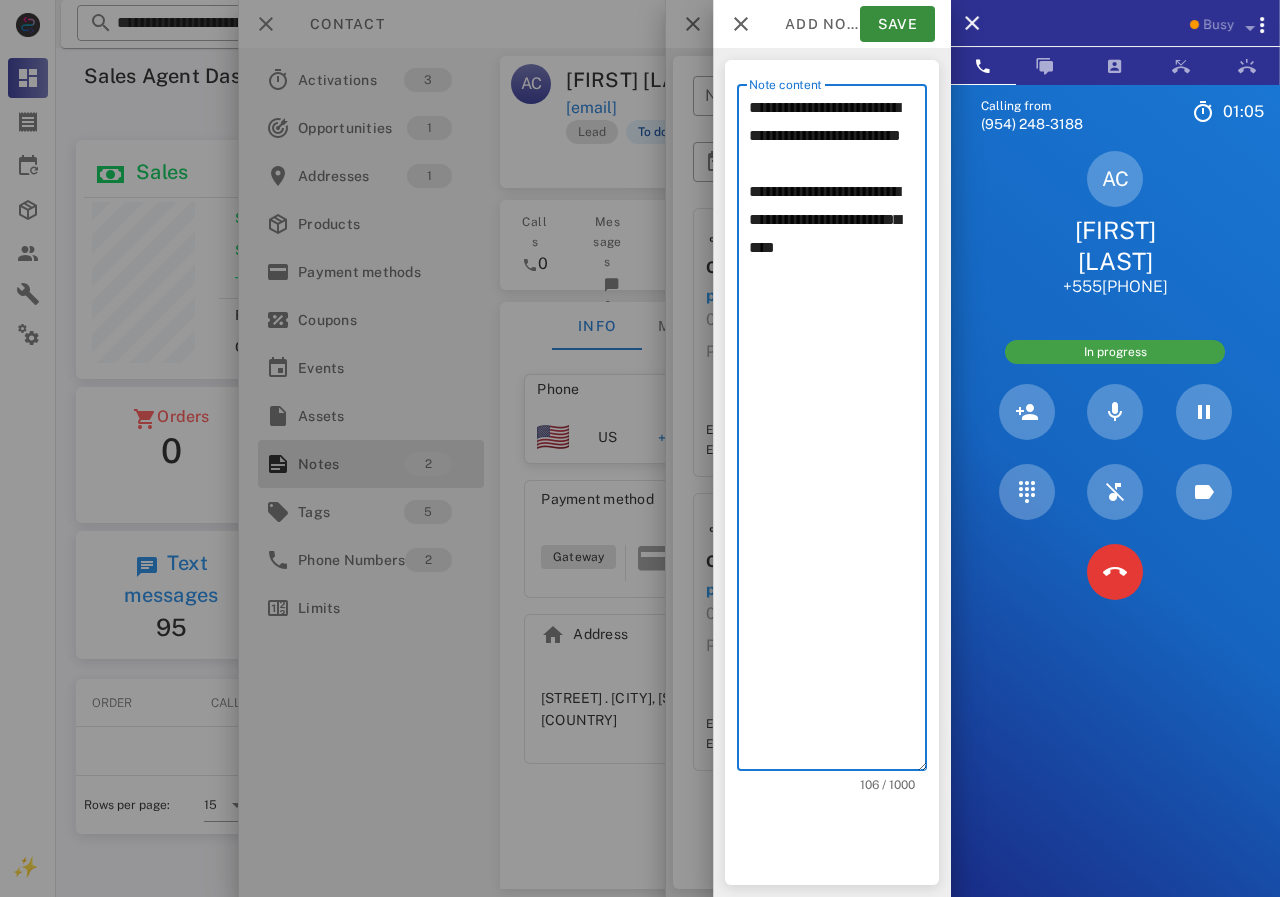 drag, startPoint x: 756, startPoint y: 153, endPoint x: 729, endPoint y: 120, distance: 42.638012 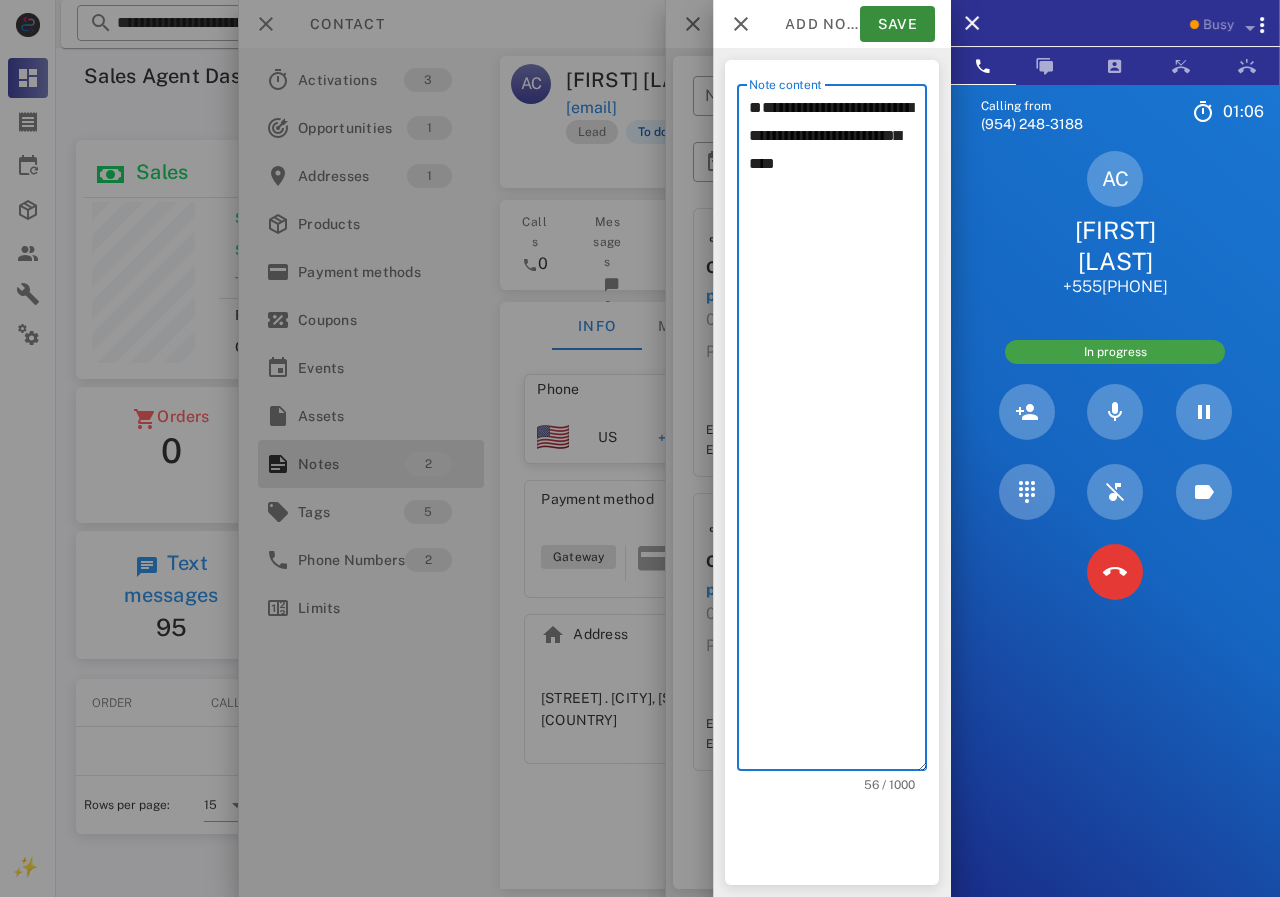click on "**********" at bounding box center (838, 432) 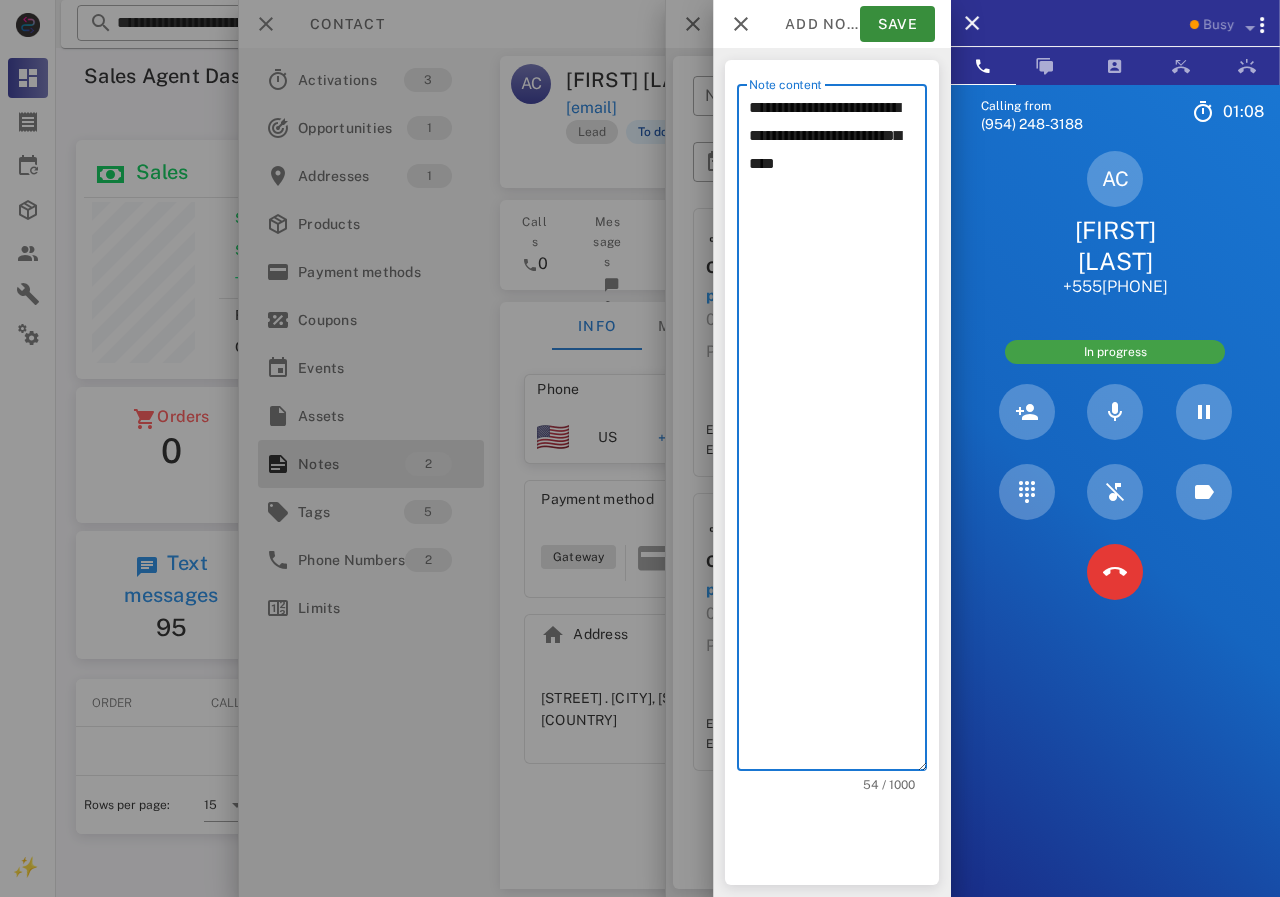 click on "**********" at bounding box center [838, 432] 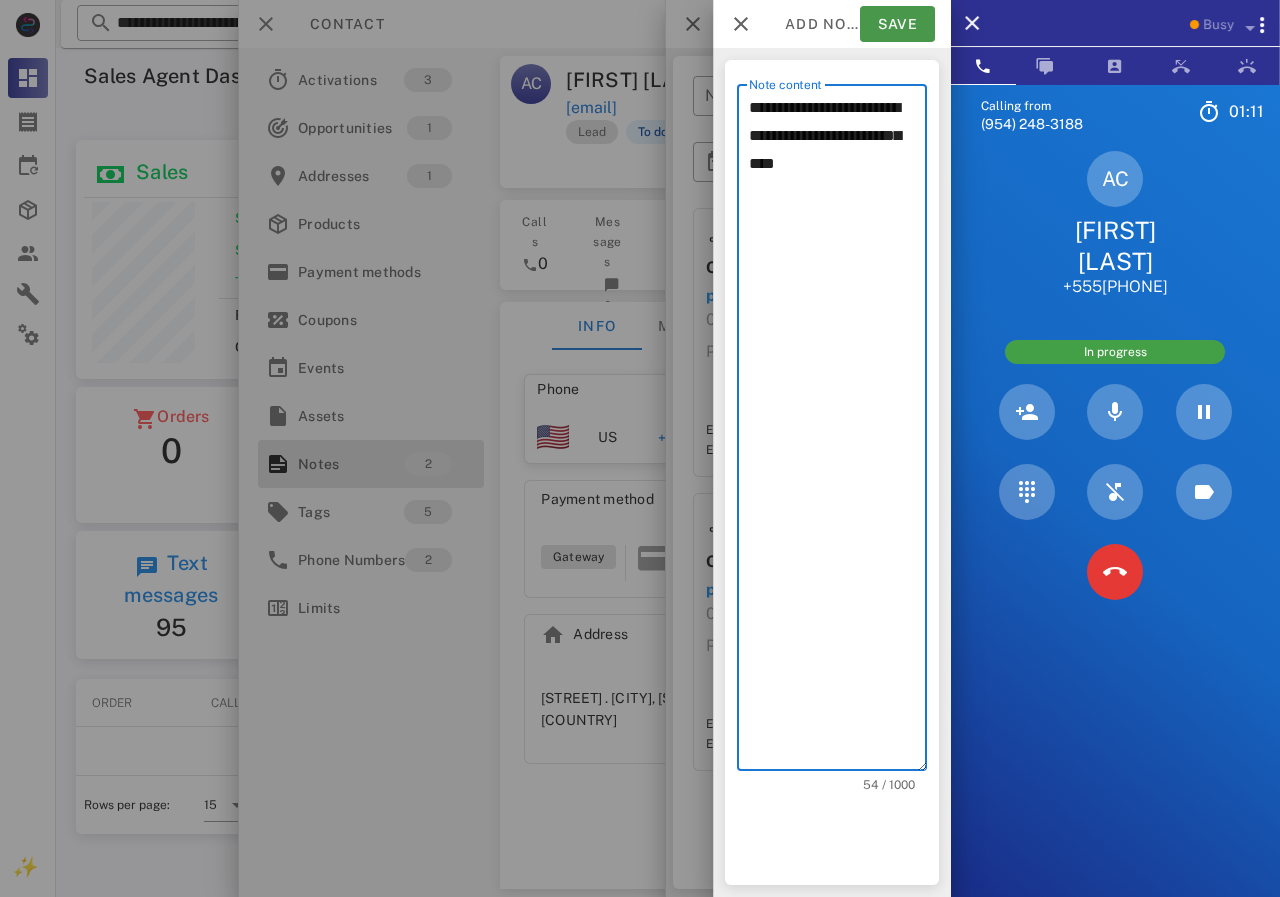 type on "**********" 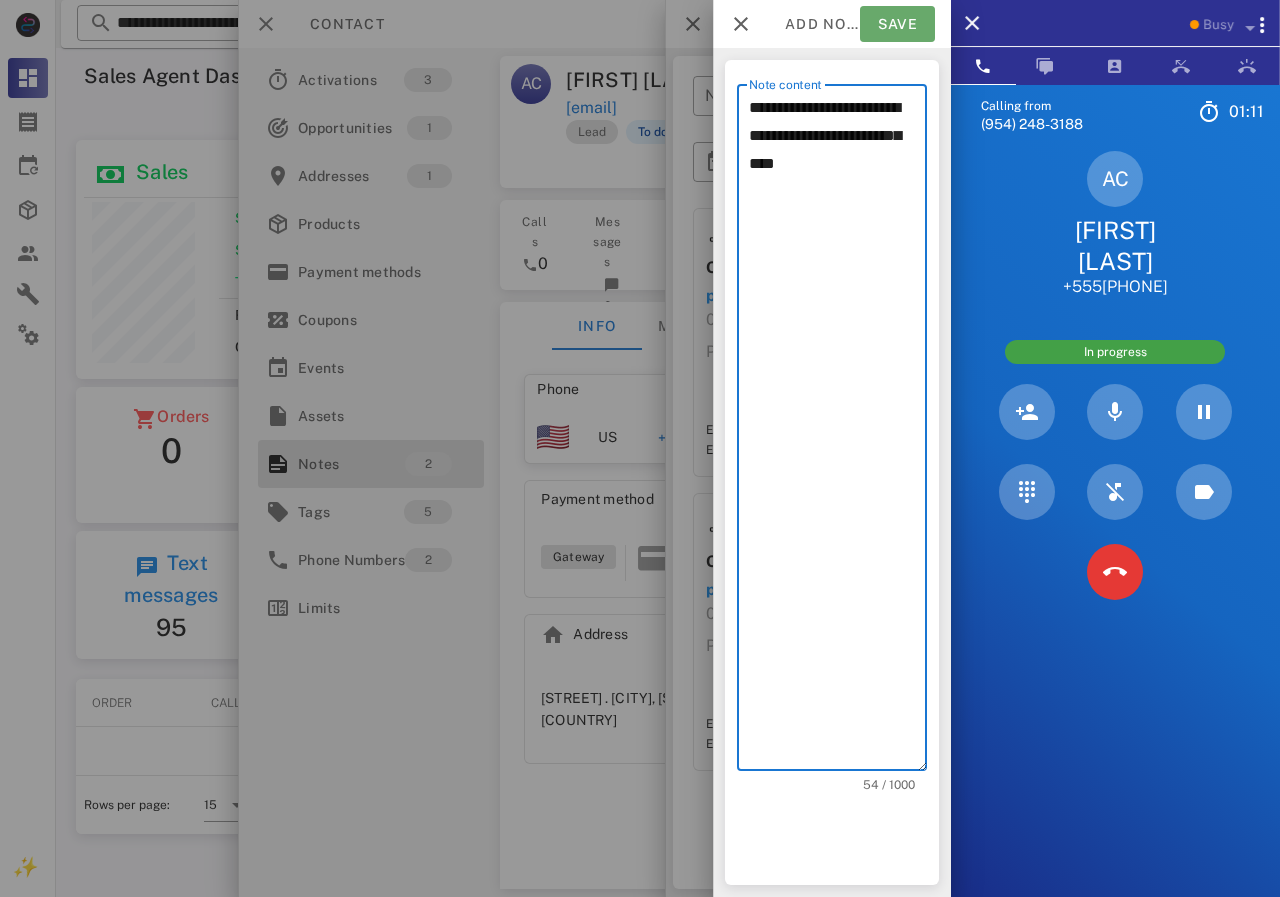 click on "Save" at bounding box center [897, 24] 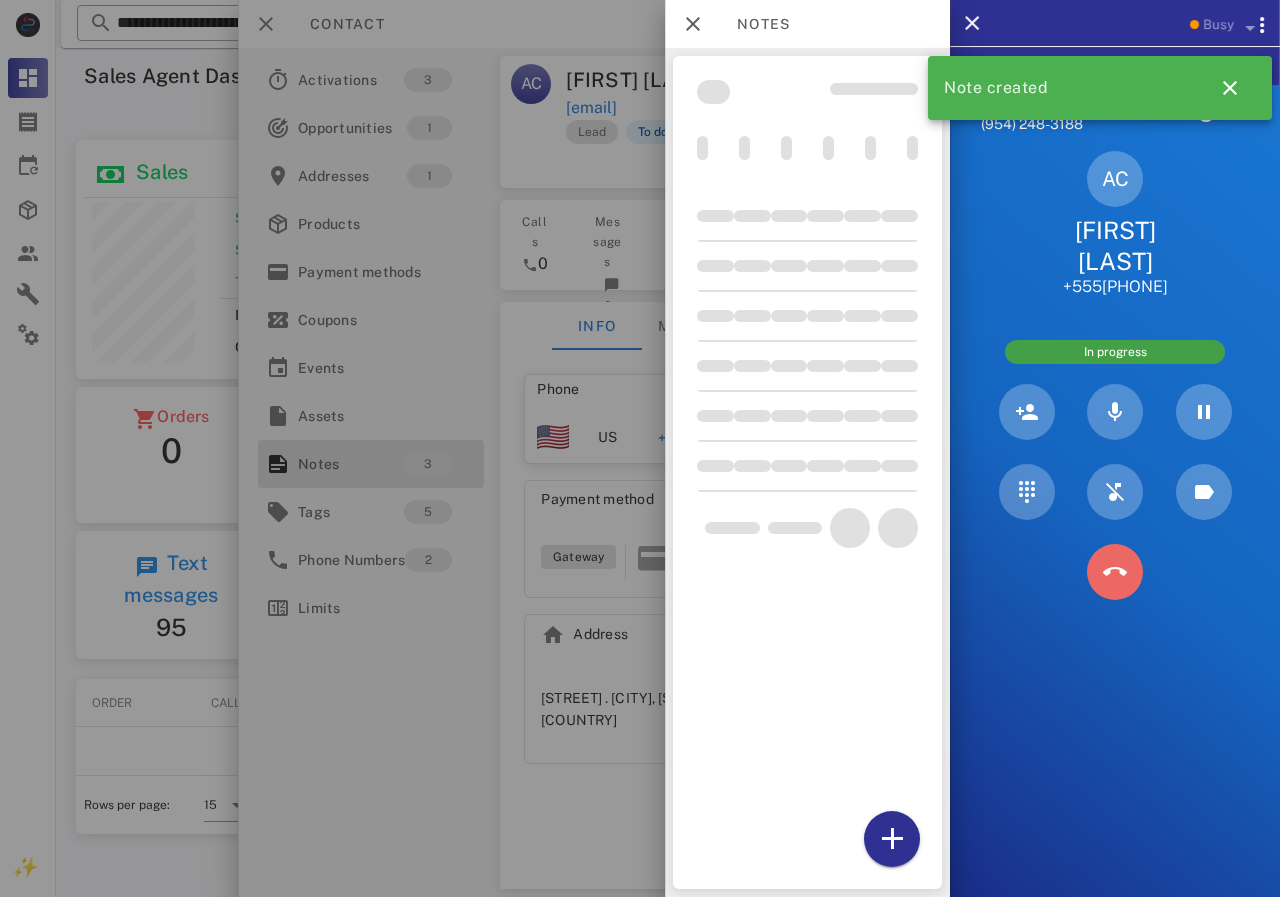 click at bounding box center [1115, 572] 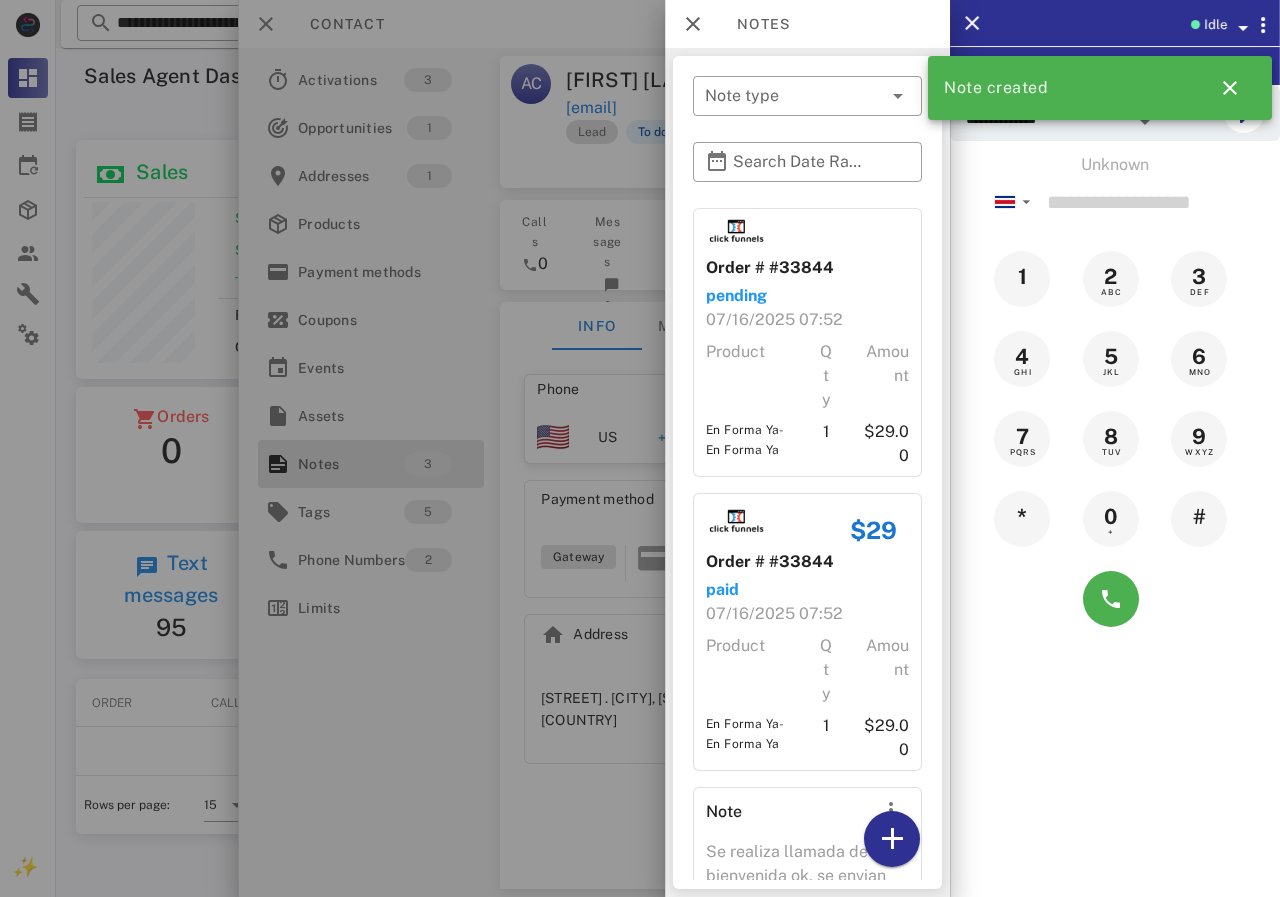 drag, startPoint x: 578, startPoint y: 148, endPoint x: 614, endPoint y: 139, distance: 37.107952 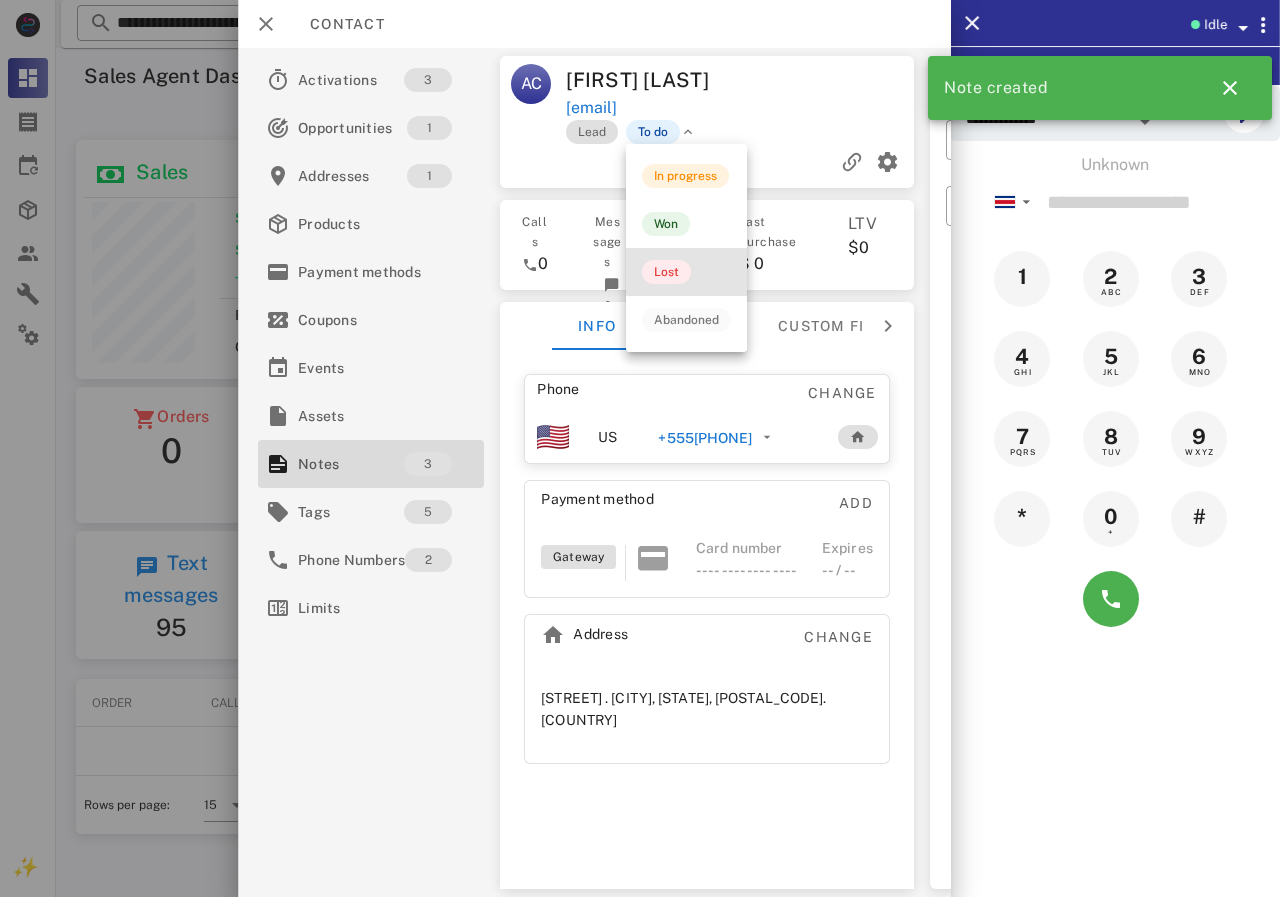 click on "Lost" at bounding box center (686, 272) 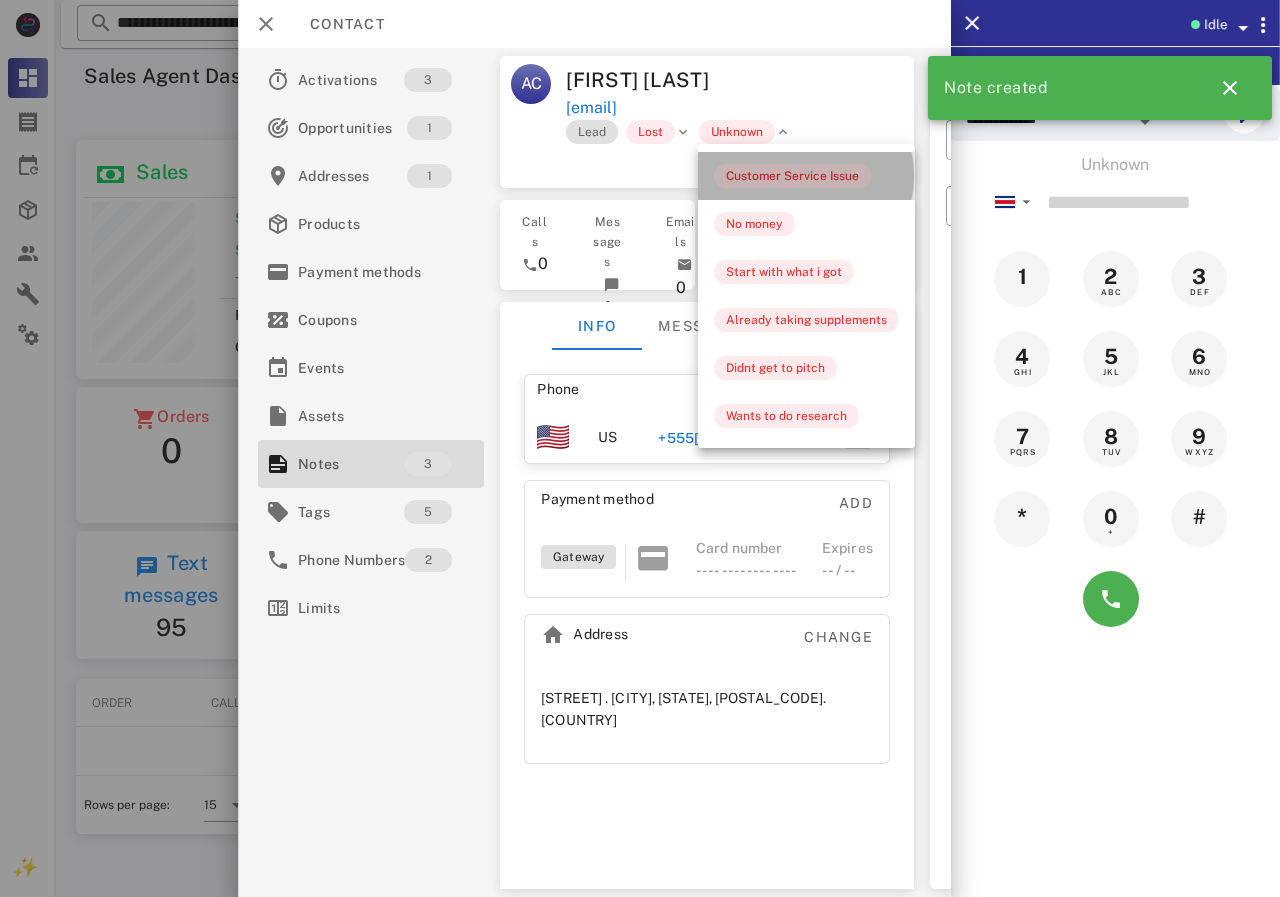 click on "Customer Service Issue" at bounding box center [792, 176] 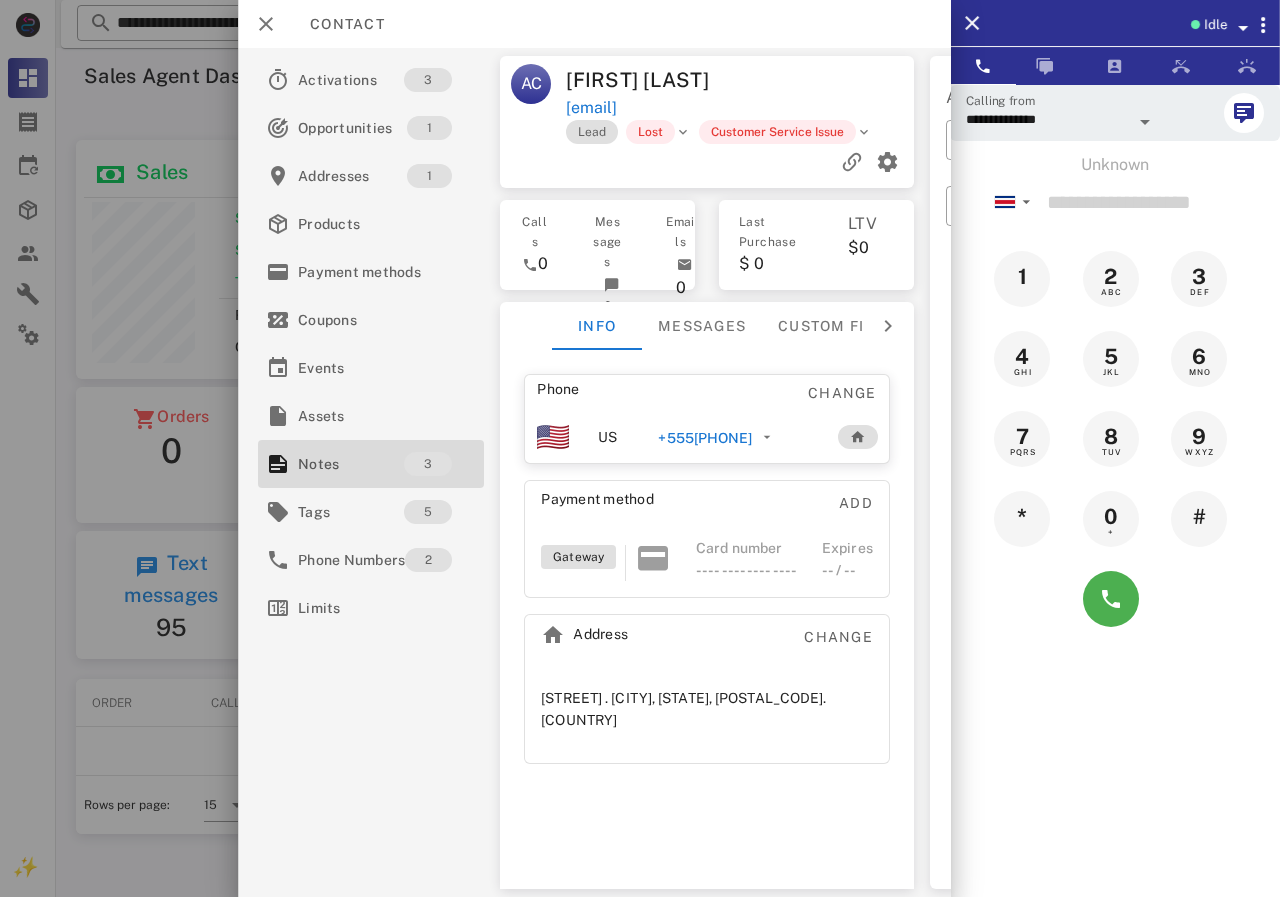 click on "Contact" at bounding box center (594, 24) 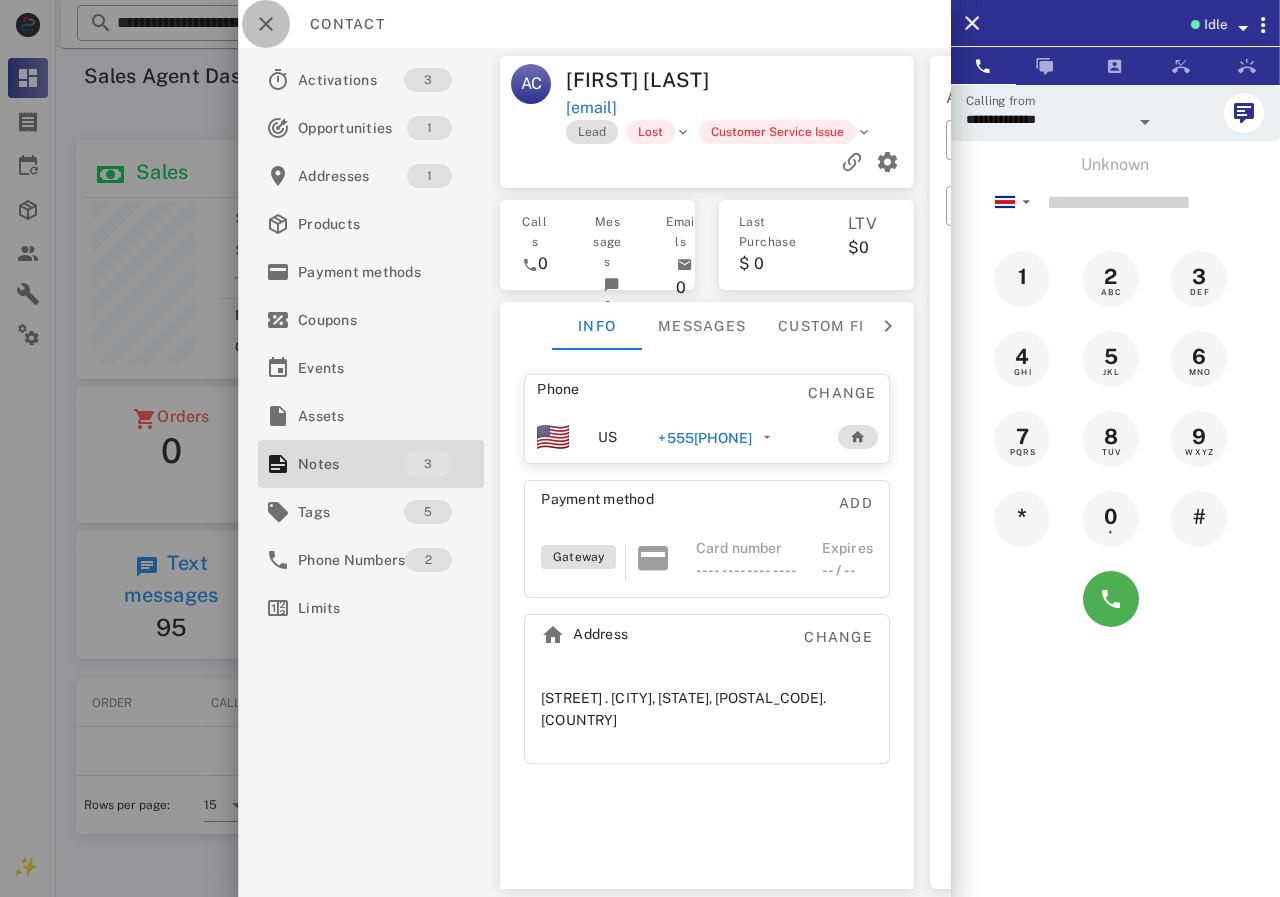 click at bounding box center [266, 24] 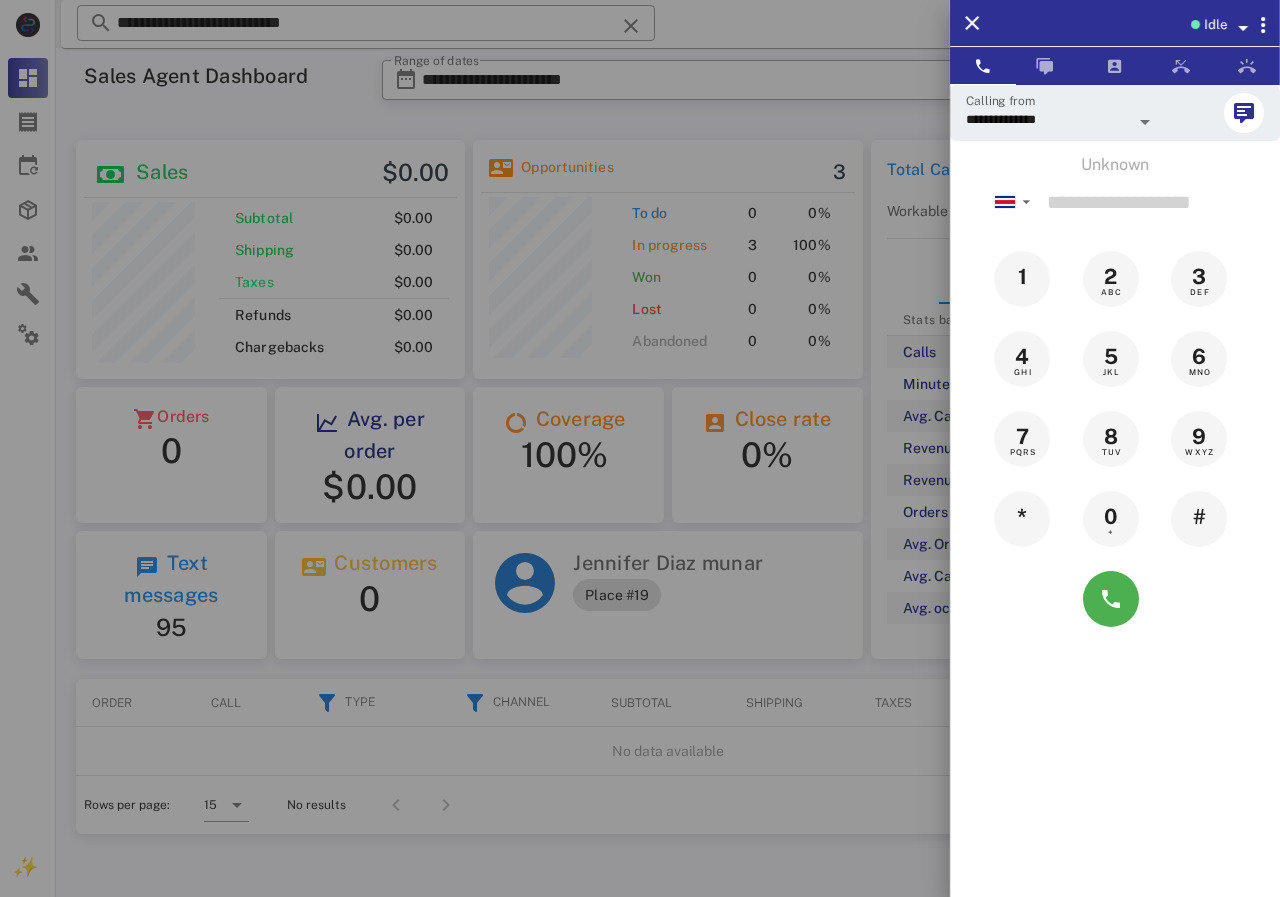click at bounding box center [640, 448] 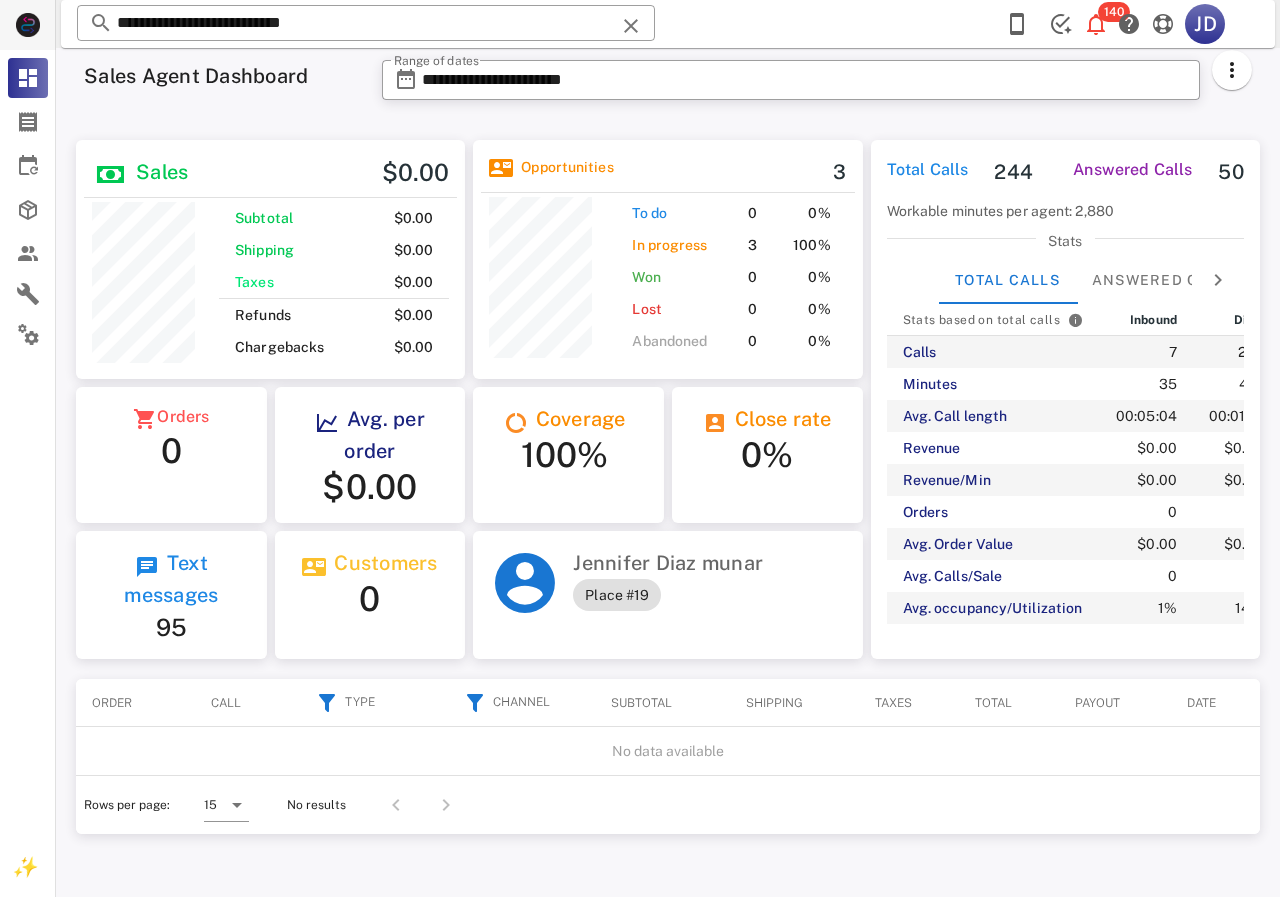 drag, startPoint x: 386, startPoint y: 27, endPoint x: 0, endPoint y: 27, distance: 386 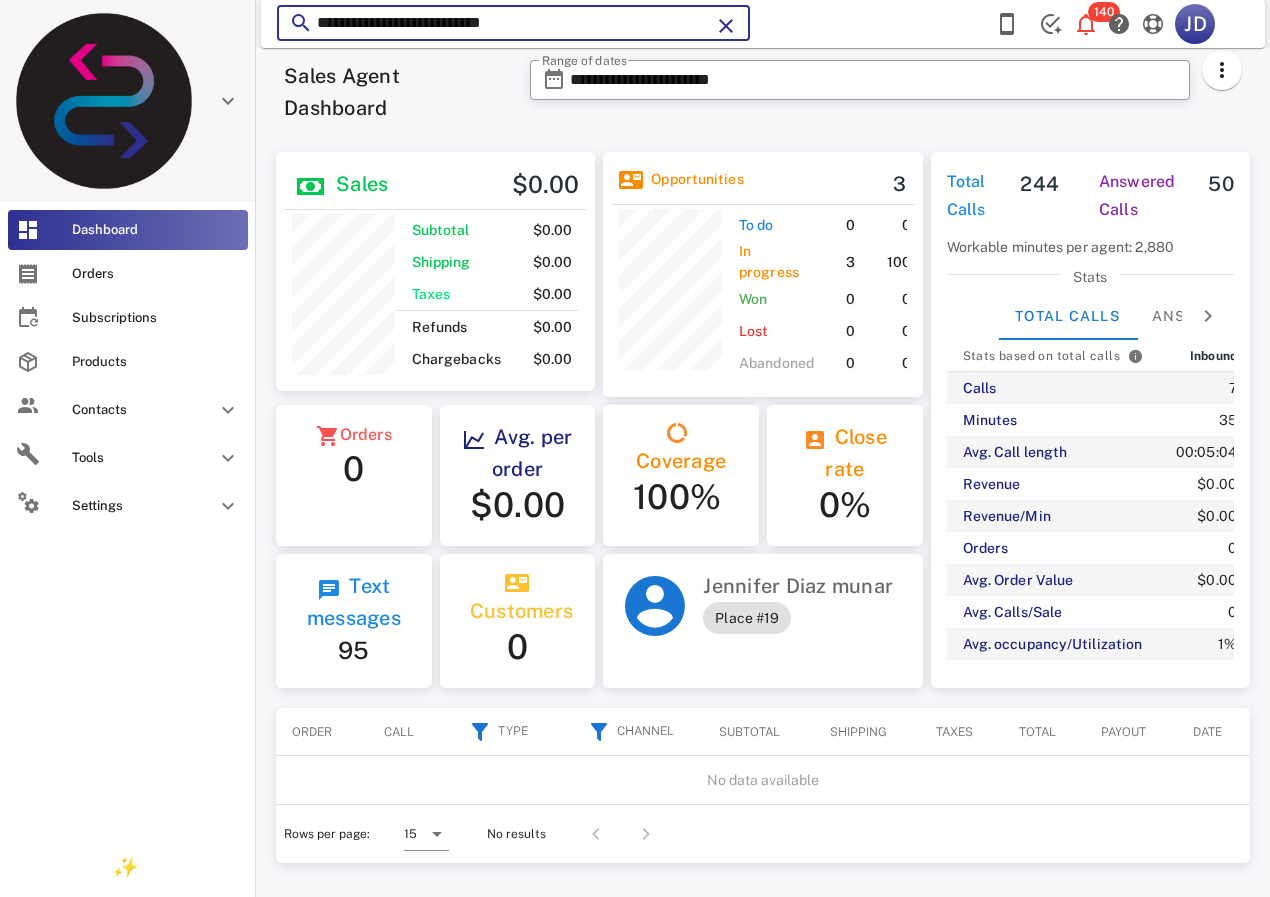 paste 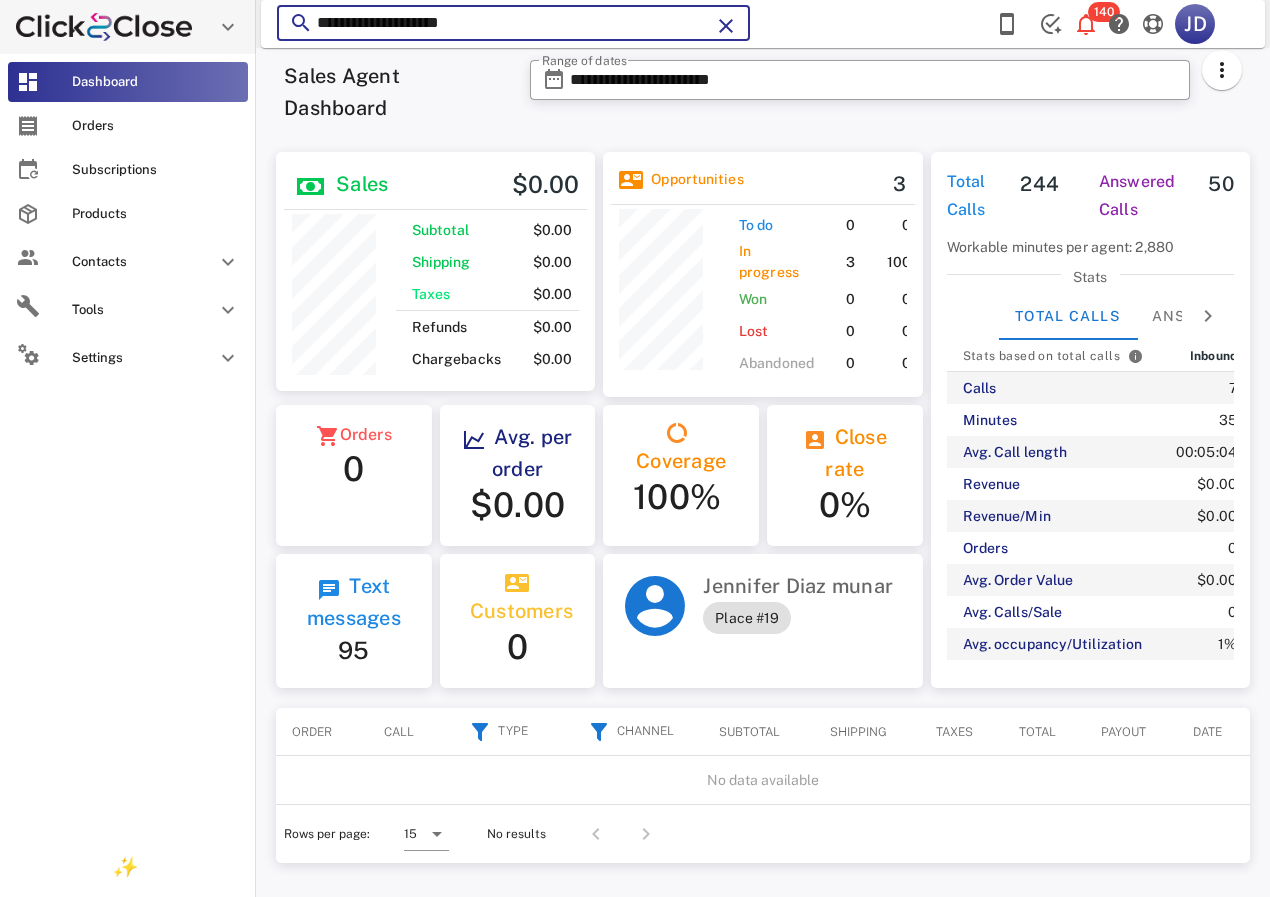 scroll, scrollTop: 250, scrollLeft: 320, axis: both 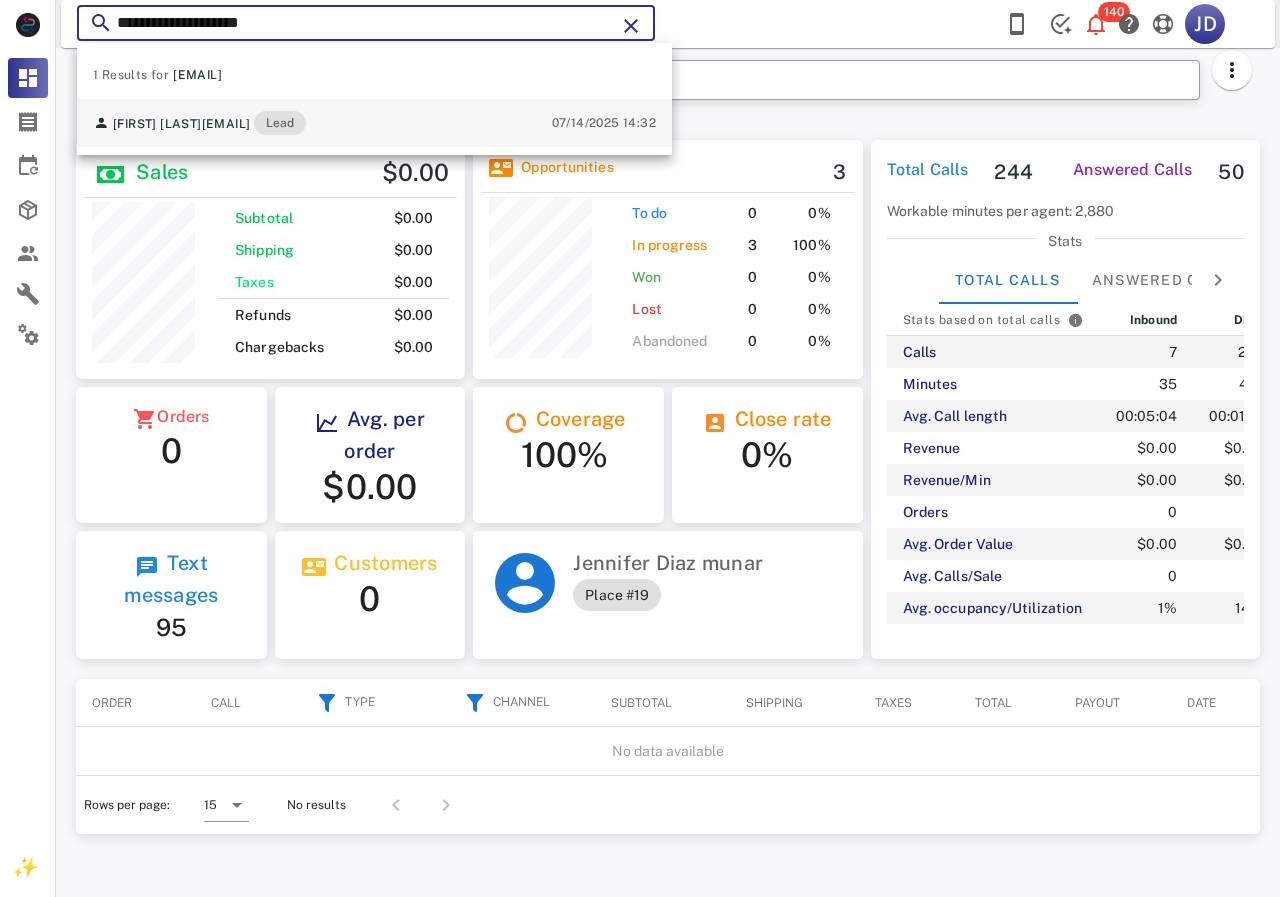 type on "**********" 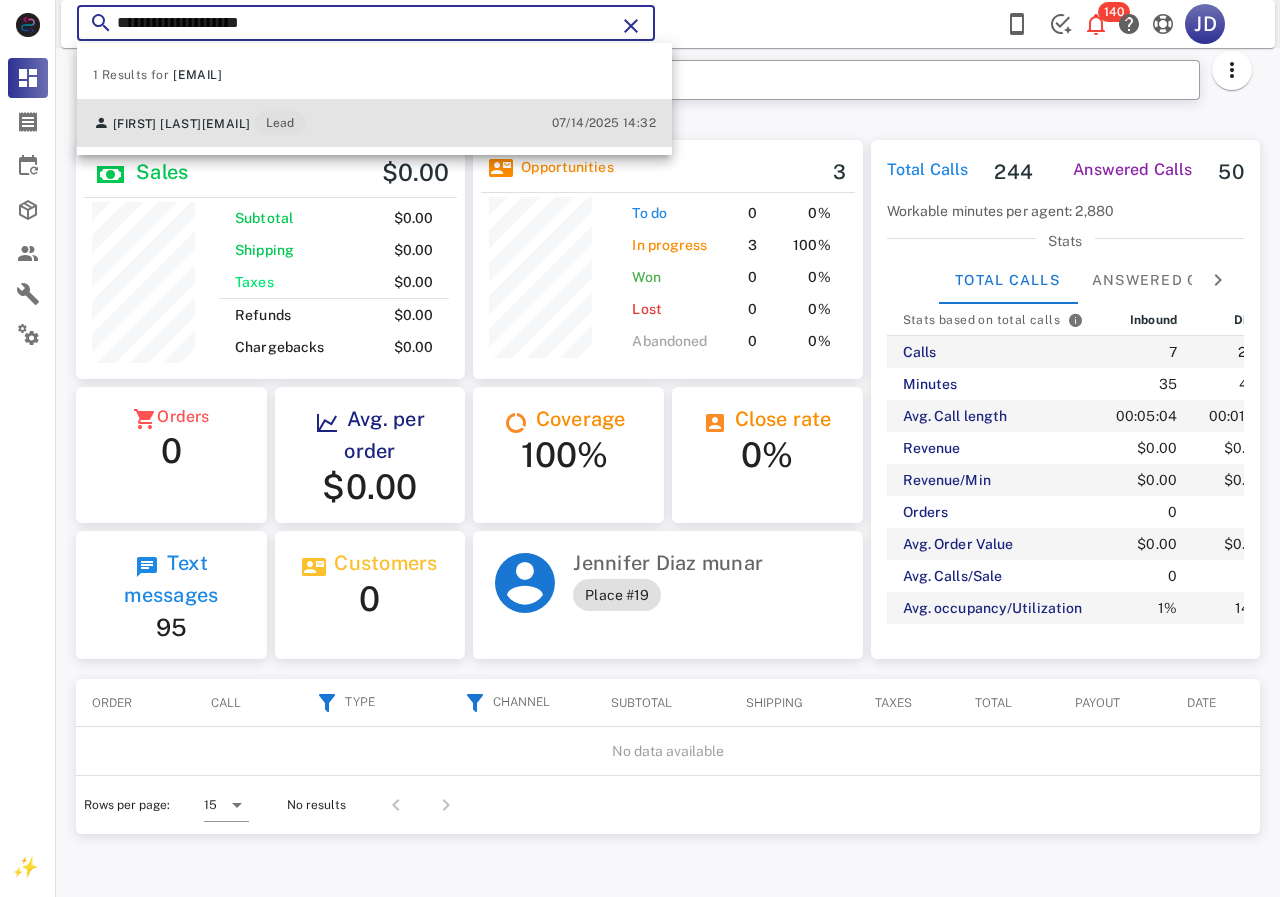 click on "[FIRST] [LAST]   [EMAIL]   Lead" at bounding box center [199, 123] 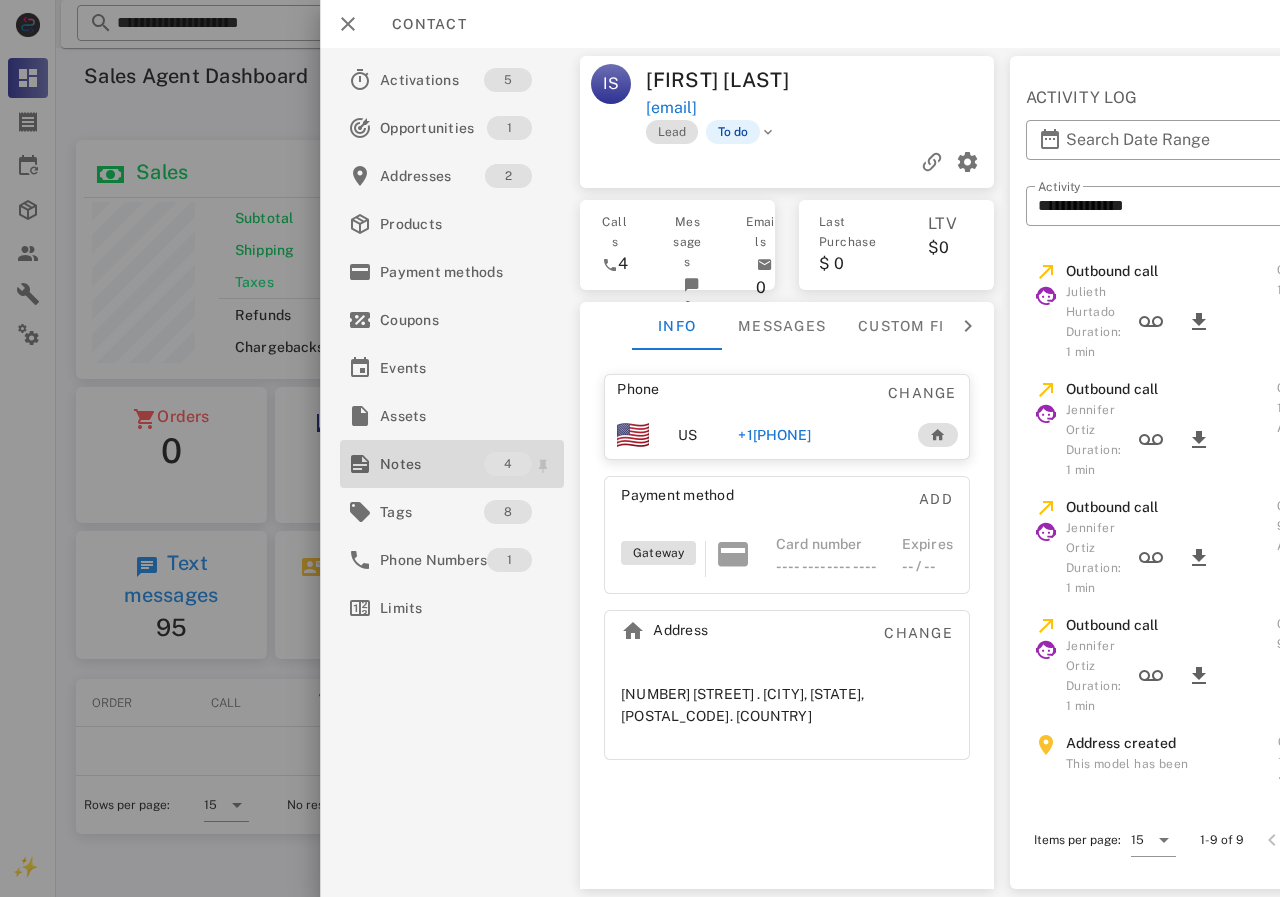 click on "Notes" at bounding box center [432, 464] 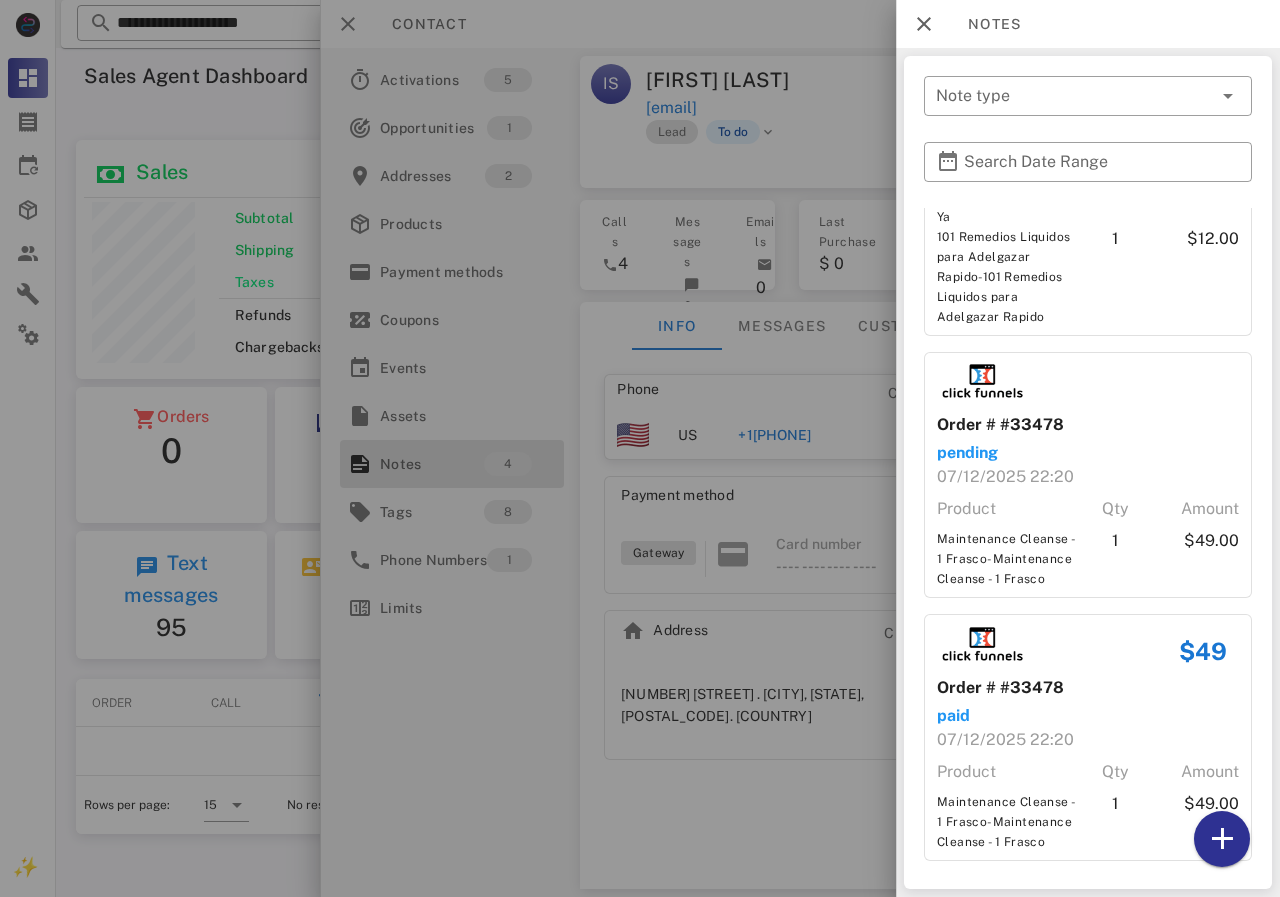 scroll, scrollTop: 546, scrollLeft: 0, axis: vertical 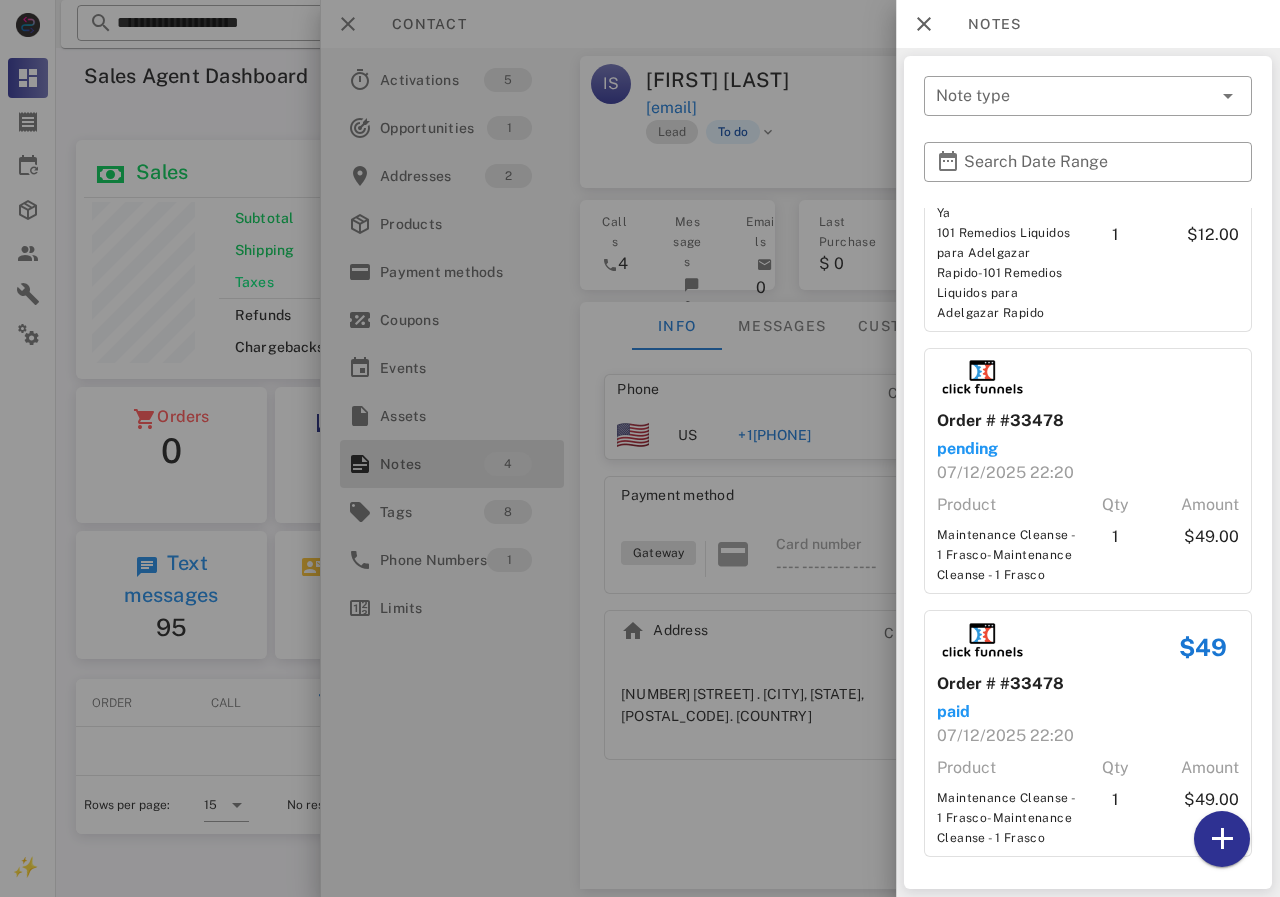 click at bounding box center [640, 448] 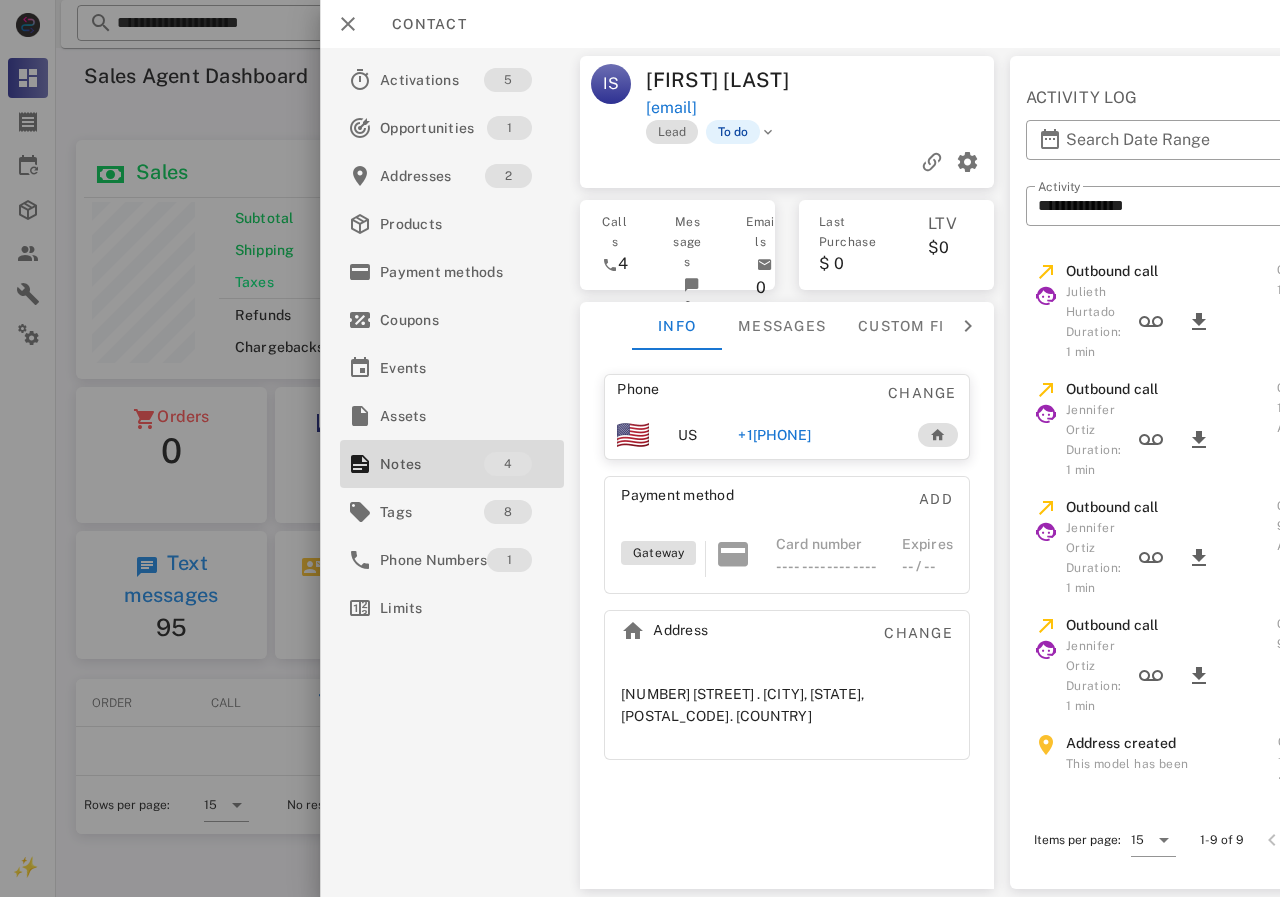 click on "+1[PHONE]" at bounding box center [774, 435] 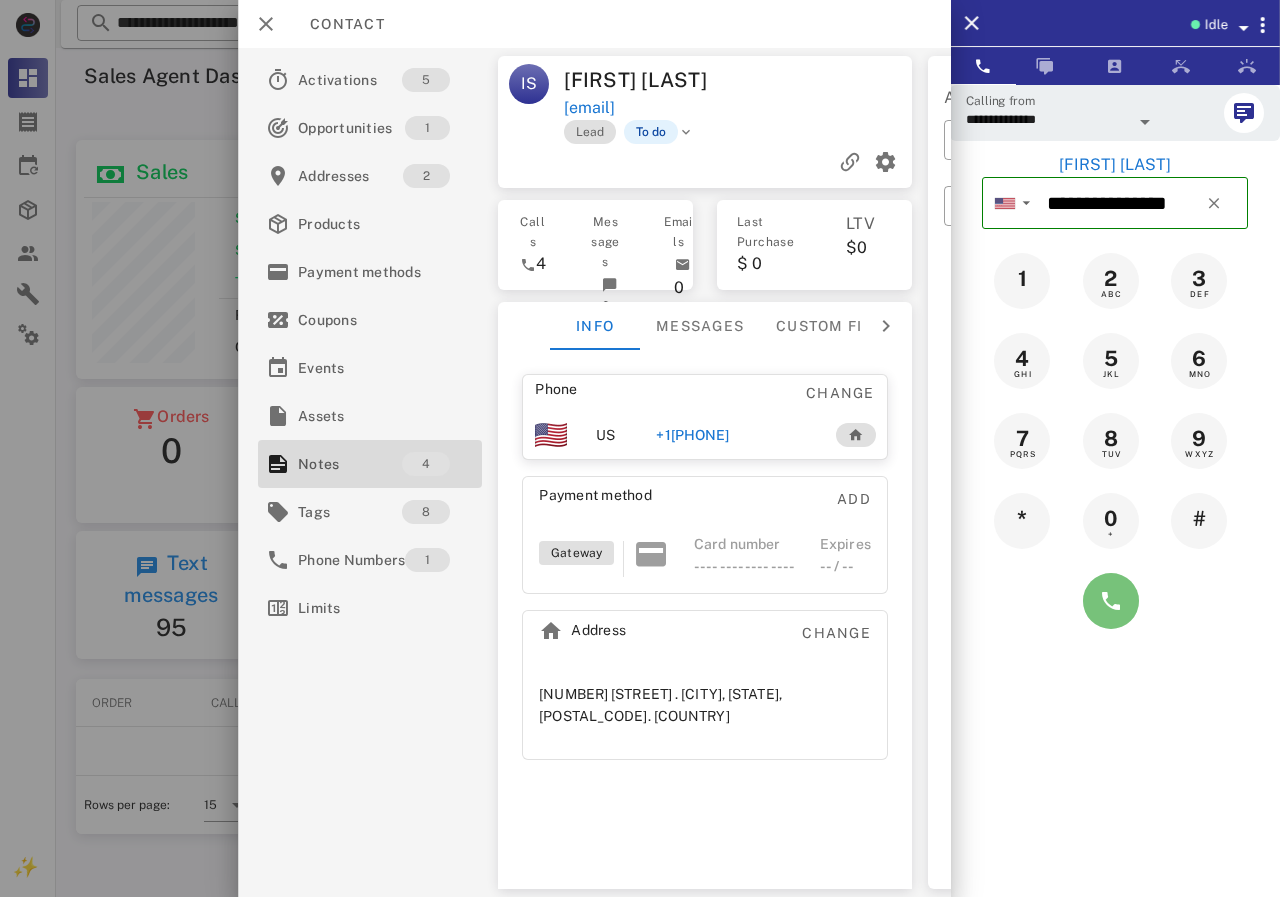 click at bounding box center (1111, 601) 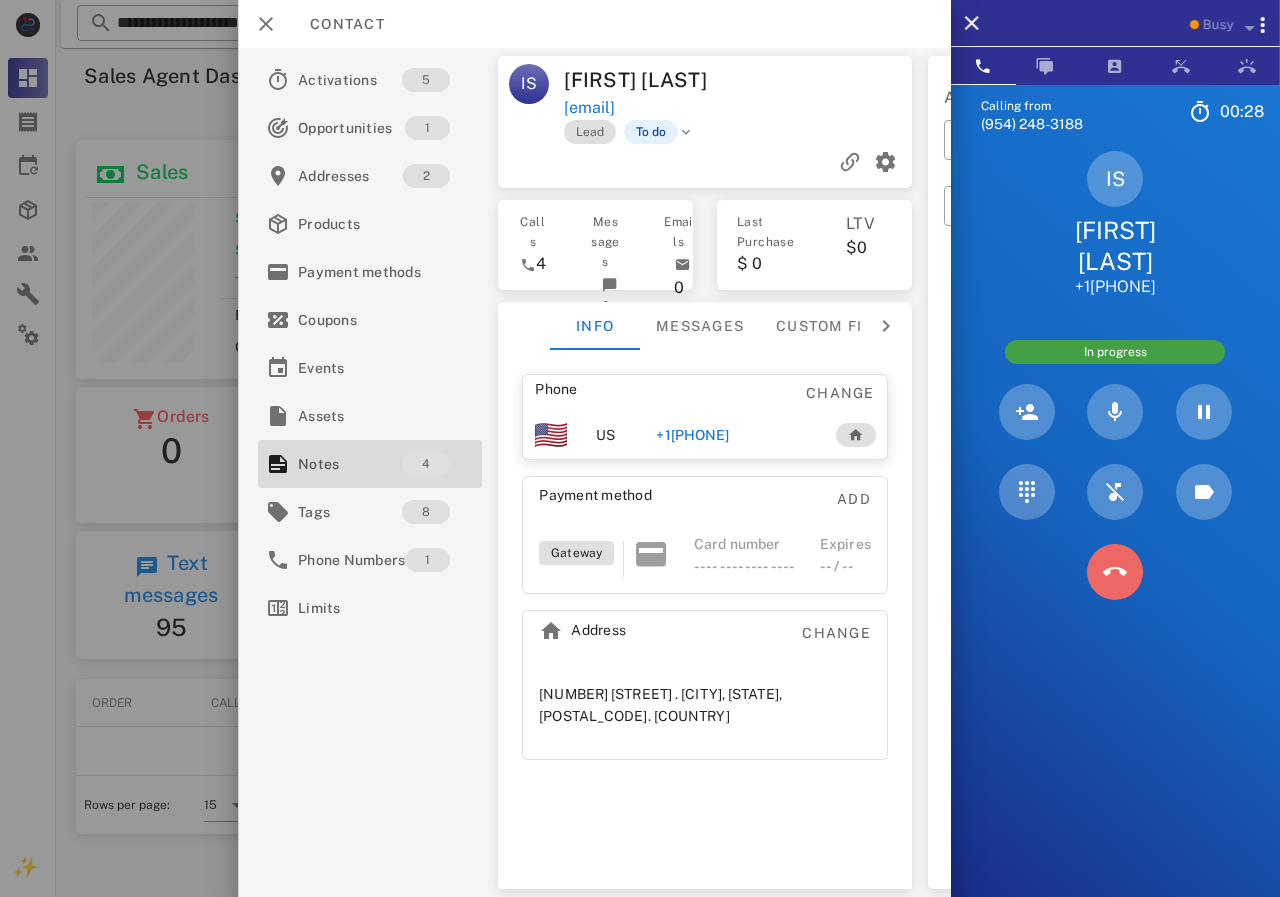 click at bounding box center [1115, 572] 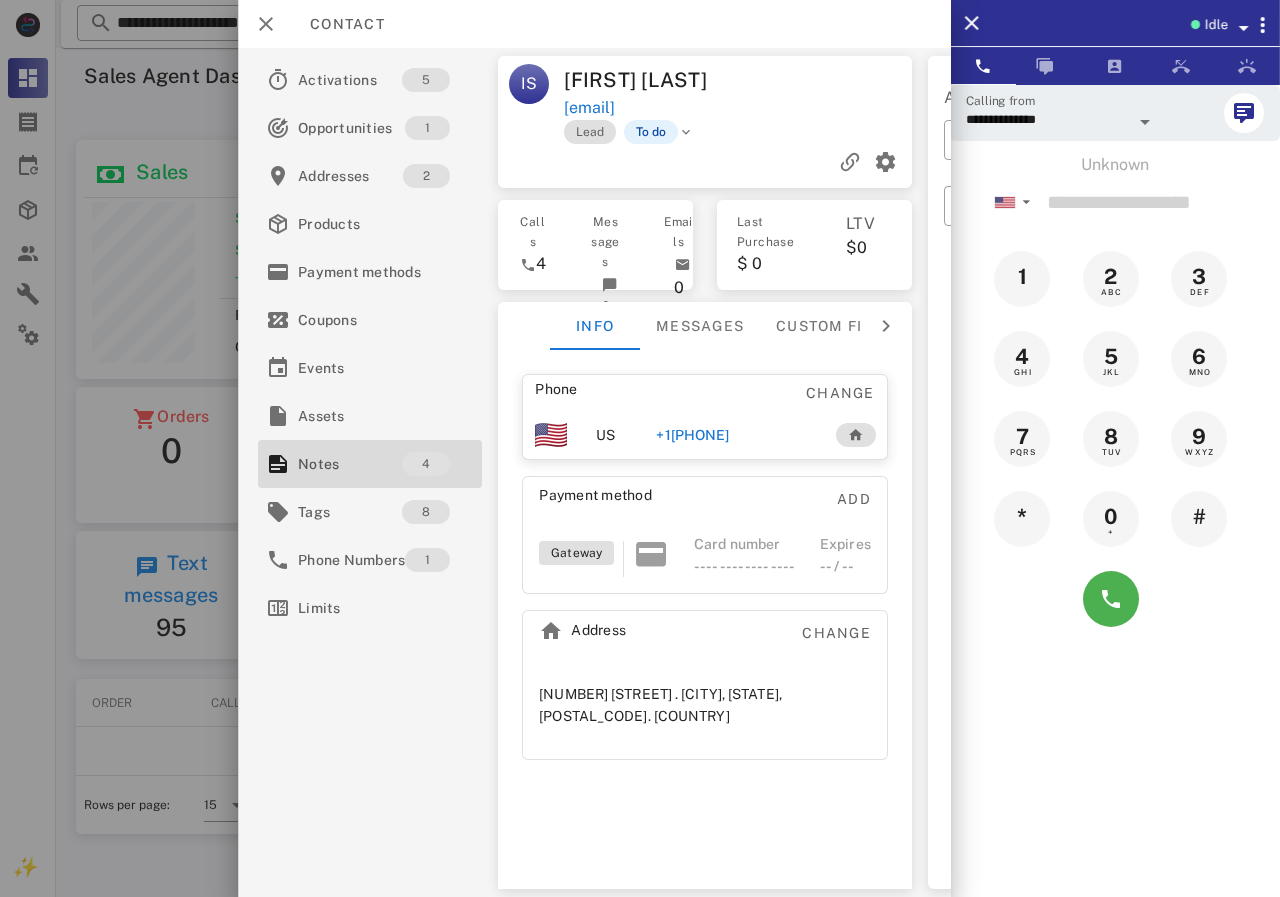 click on "+1[PHONE]" at bounding box center (692, 435) 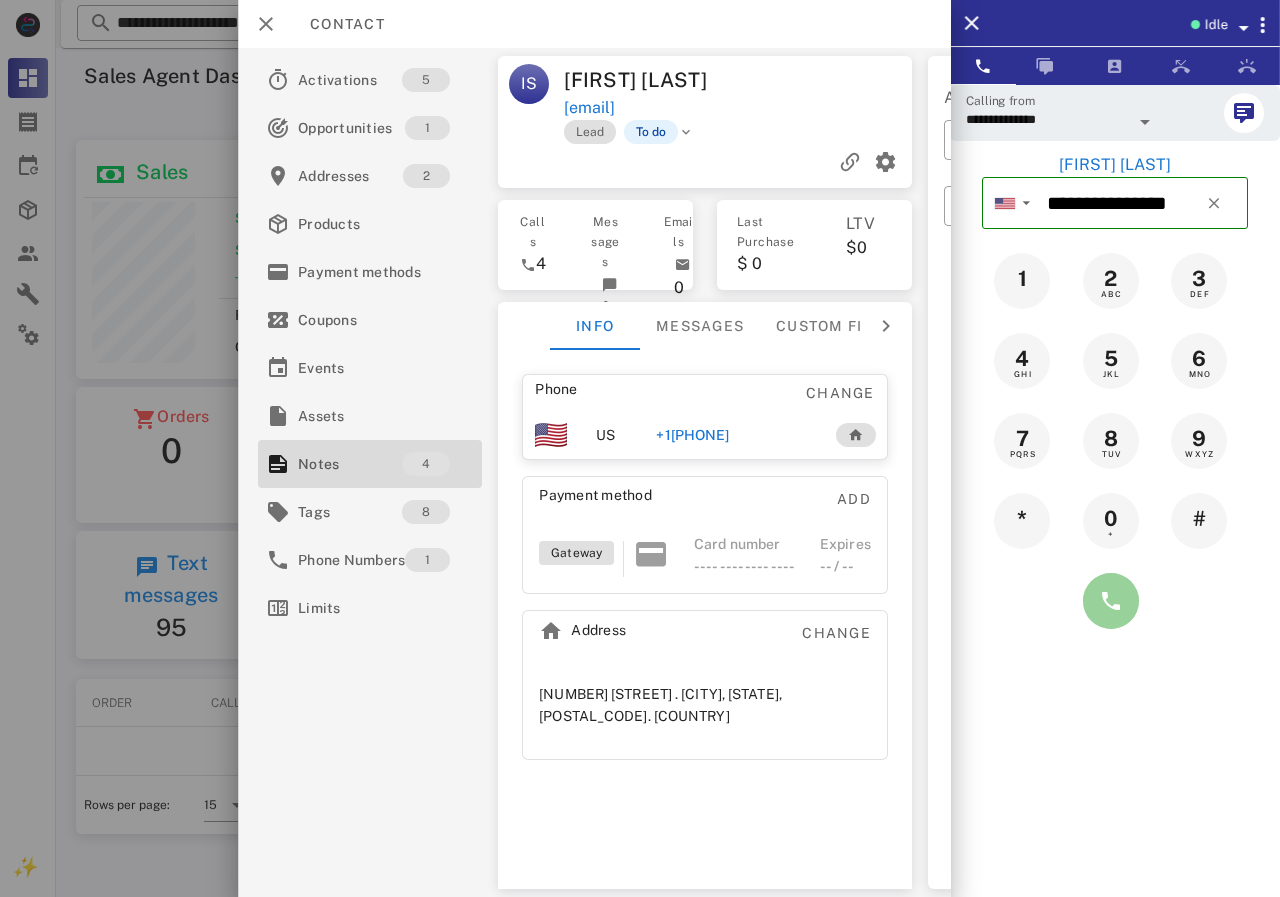 drag, startPoint x: 1105, startPoint y: 602, endPoint x: 1045, endPoint y: 321, distance: 287.3343 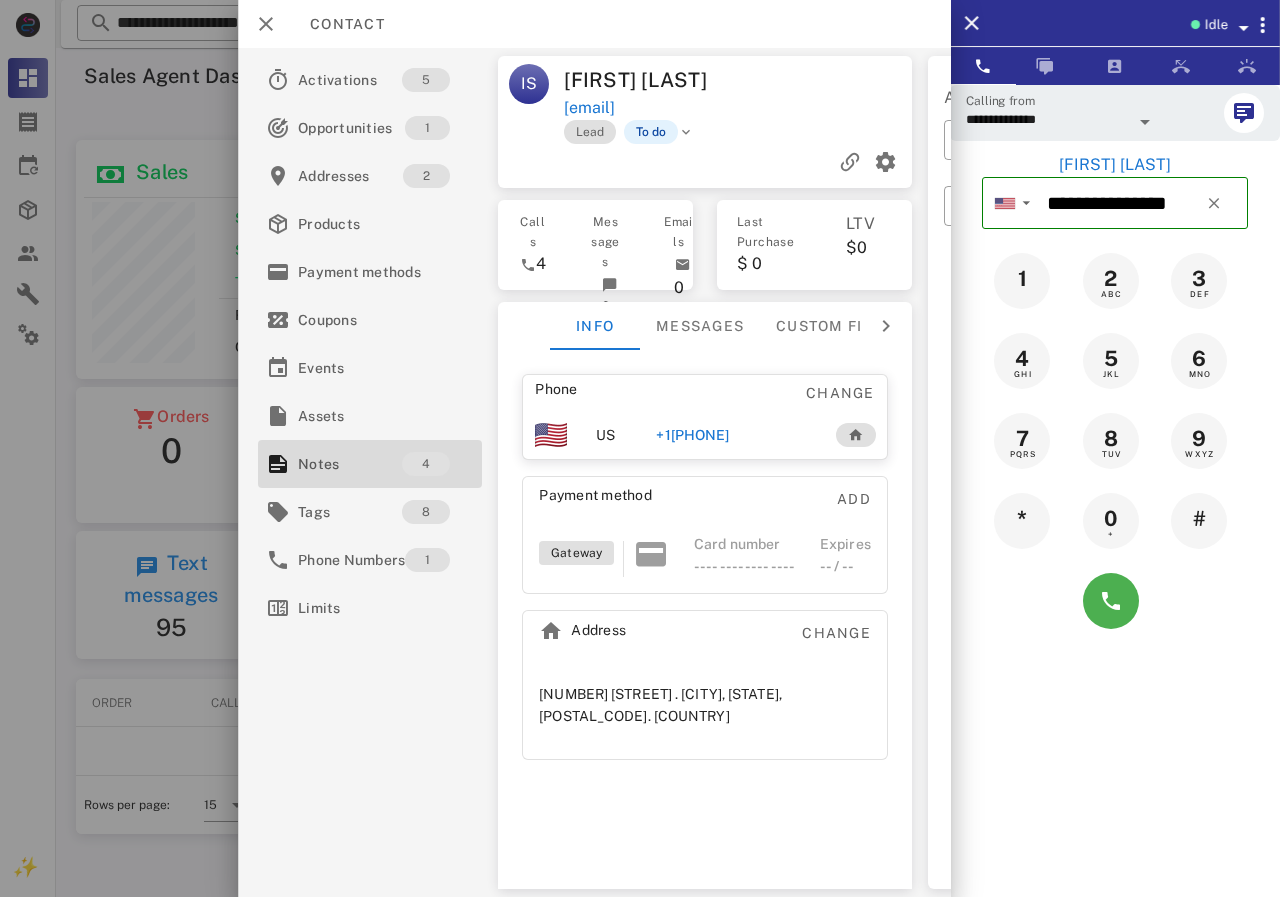type 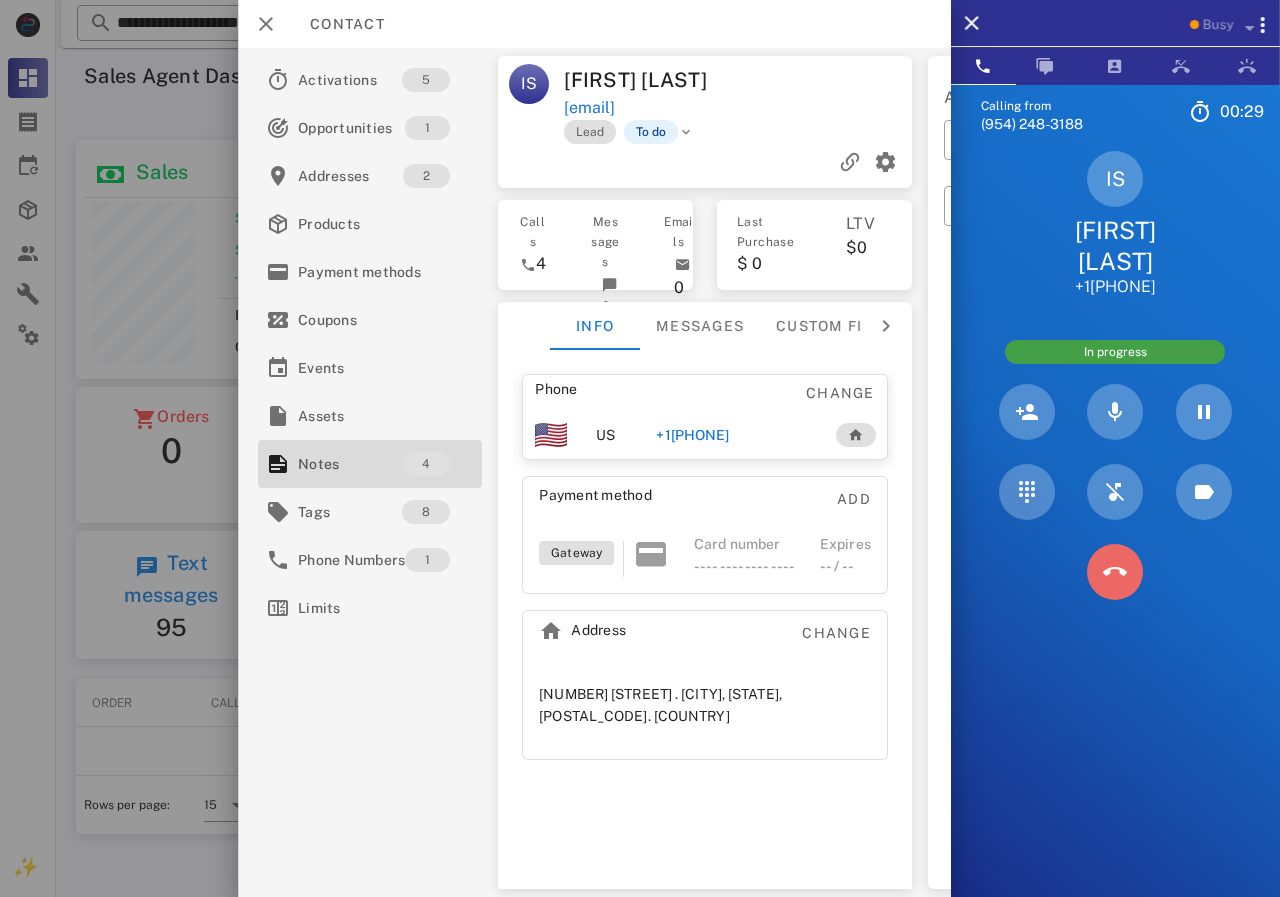 click at bounding box center [1115, 572] 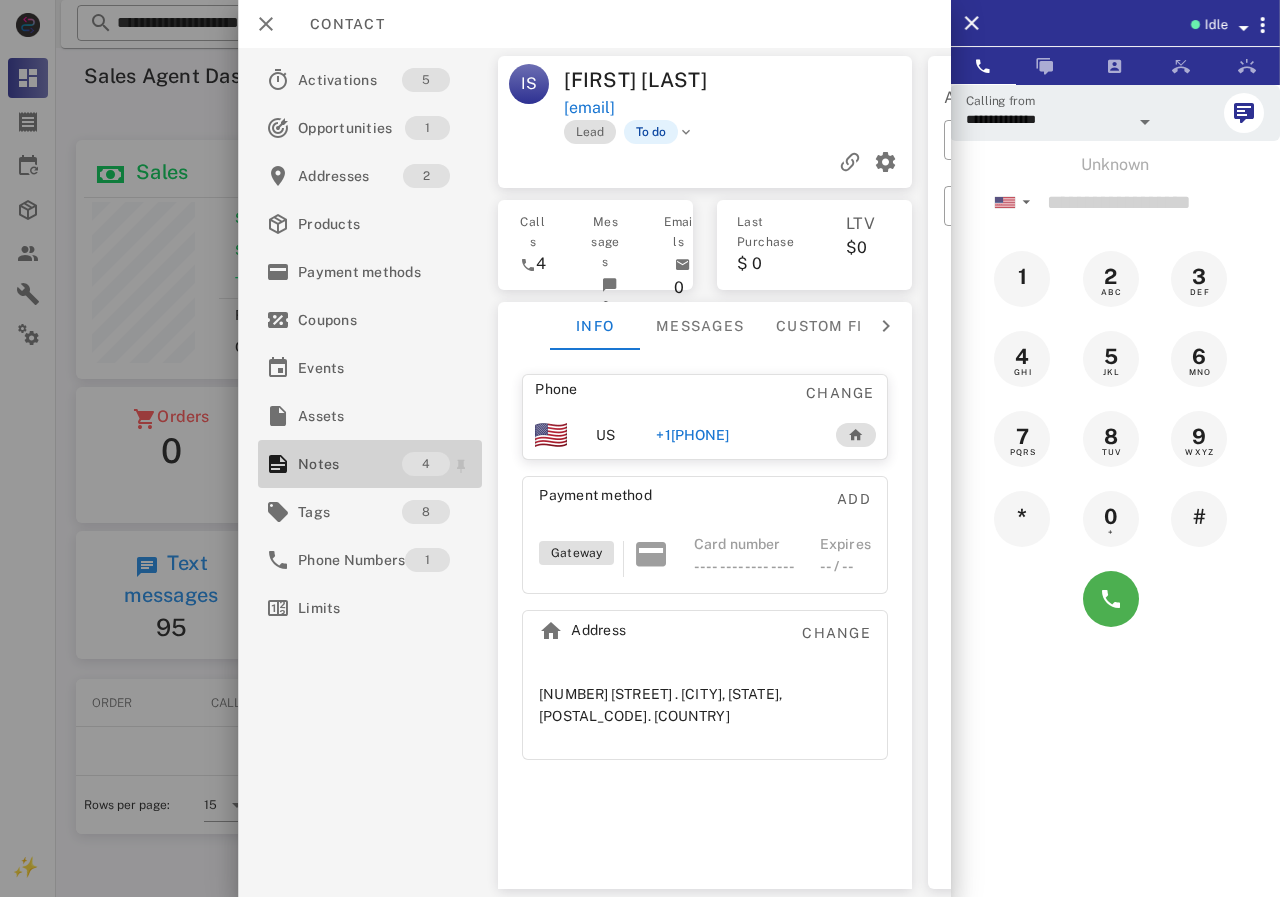 click on "Notes" at bounding box center (350, 464) 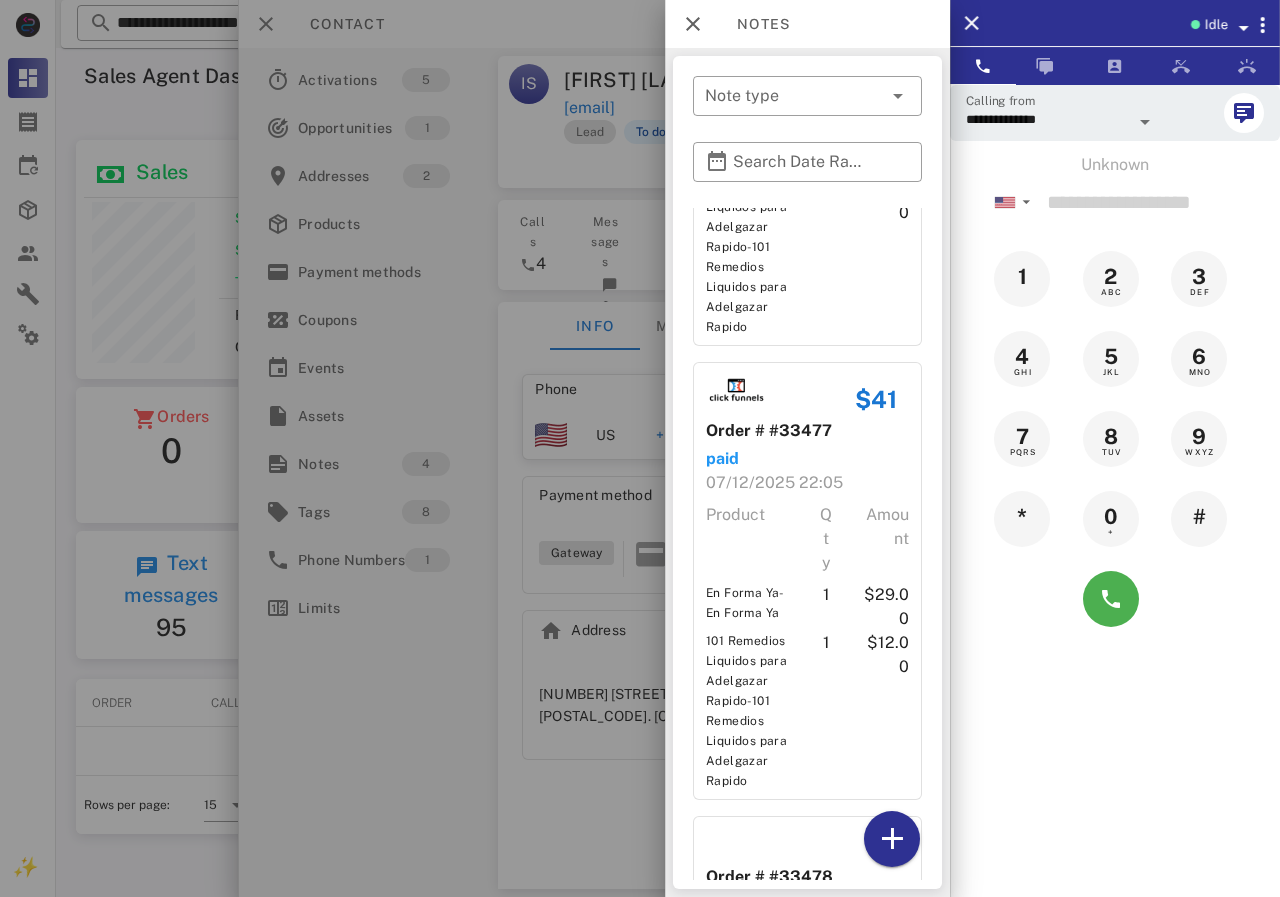 scroll, scrollTop: 400, scrollLeft: 0, axis: vertical 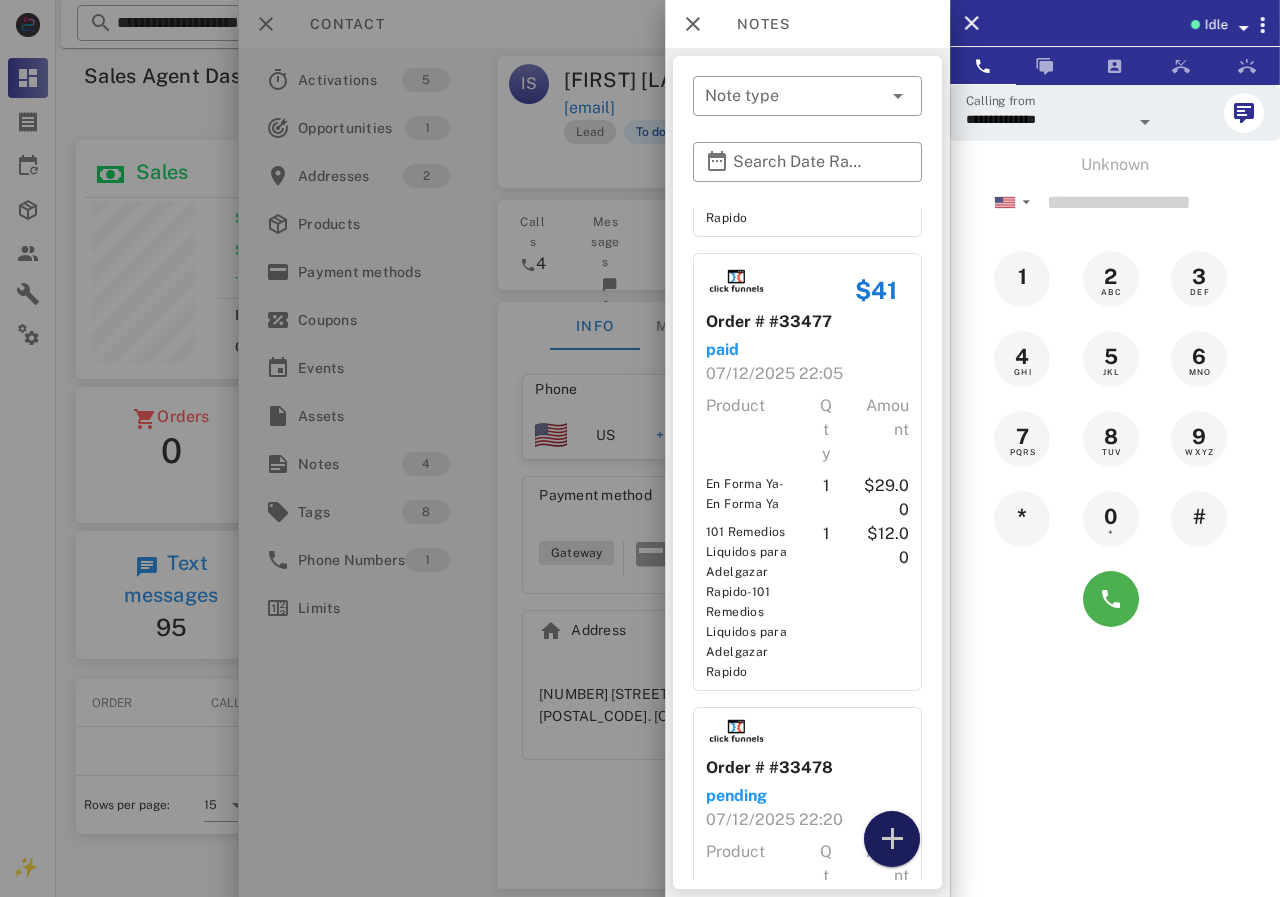 click at bounding box center (892, 839) 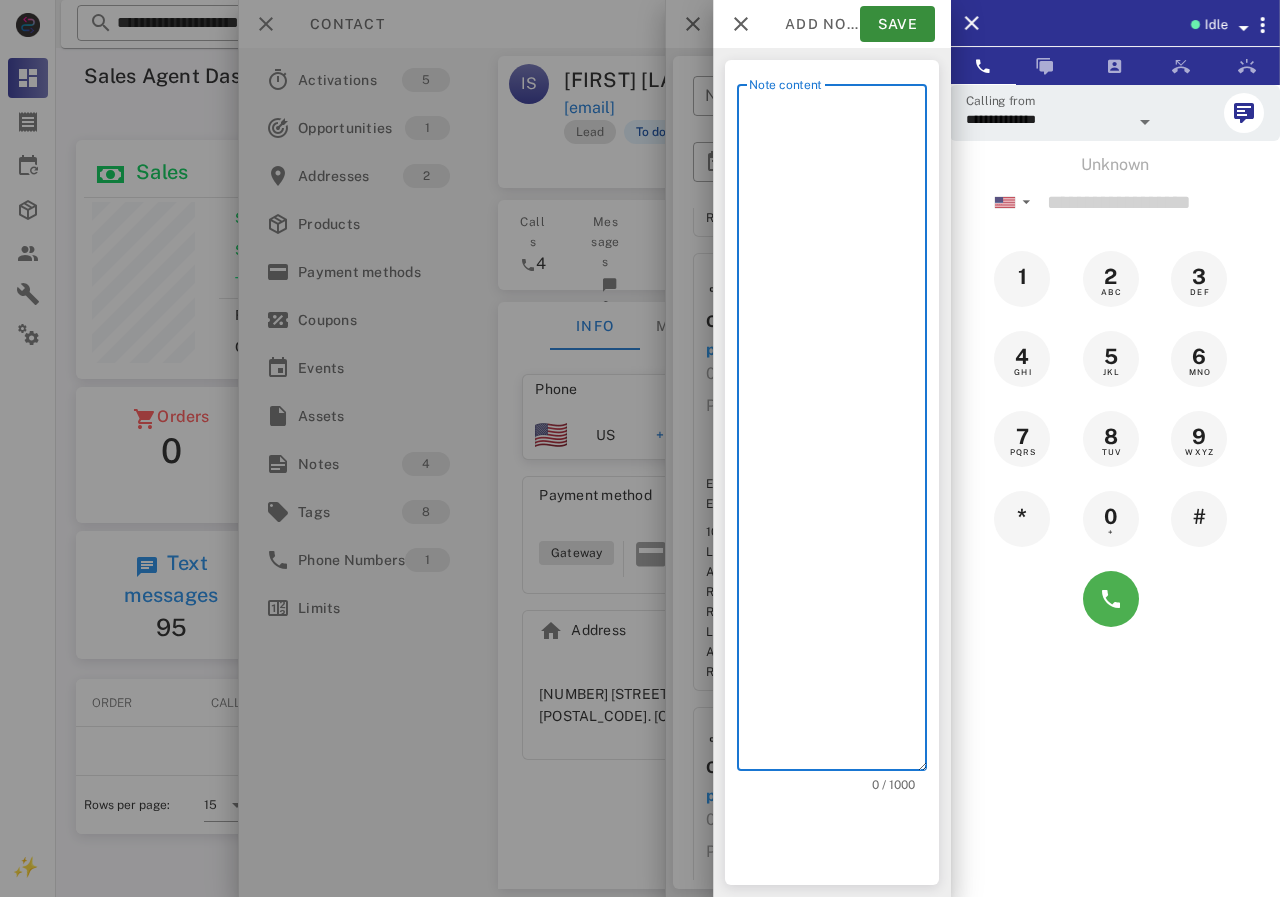 scroll, scrollTop: 240, scrollLeft: 390, axis: both 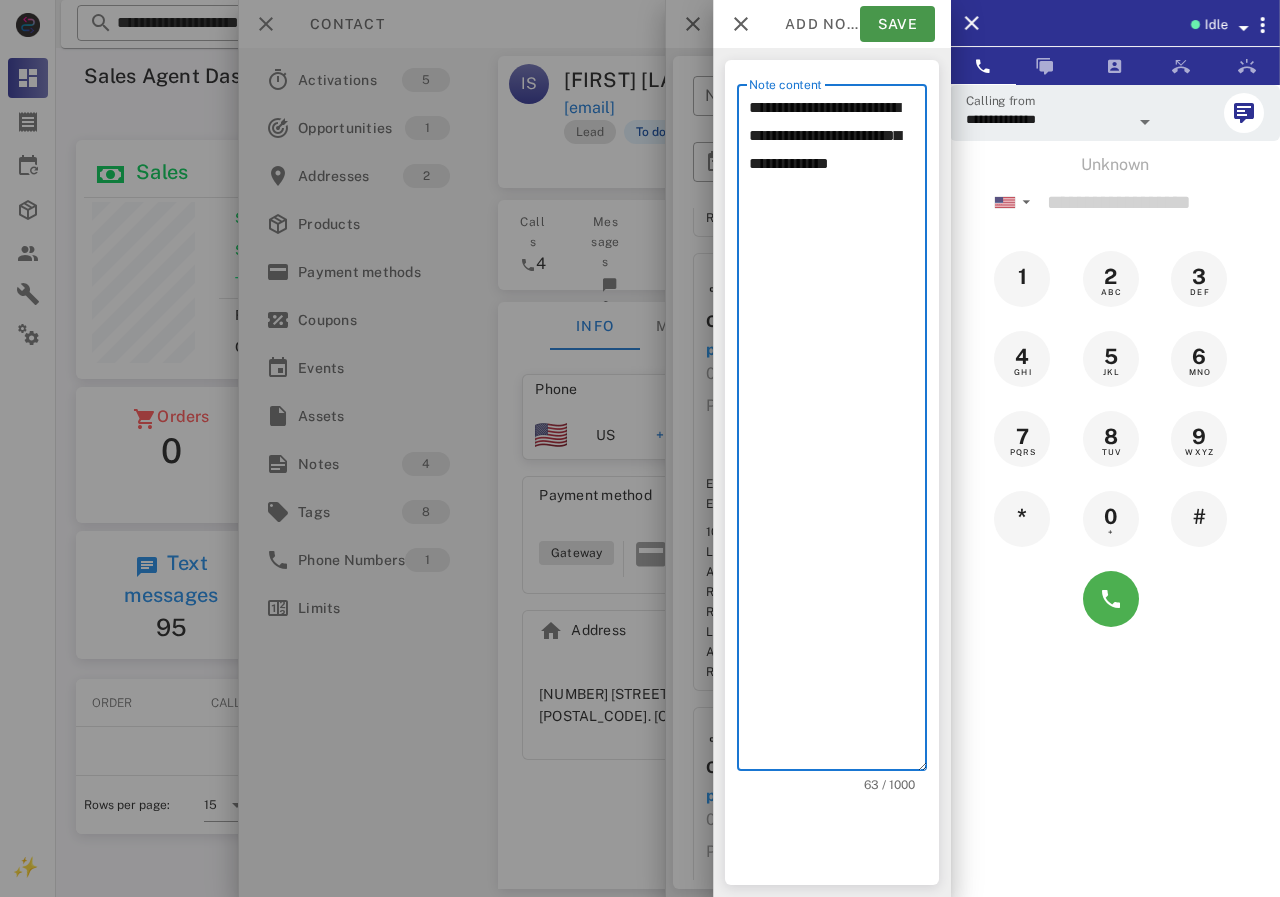 type on "**********" 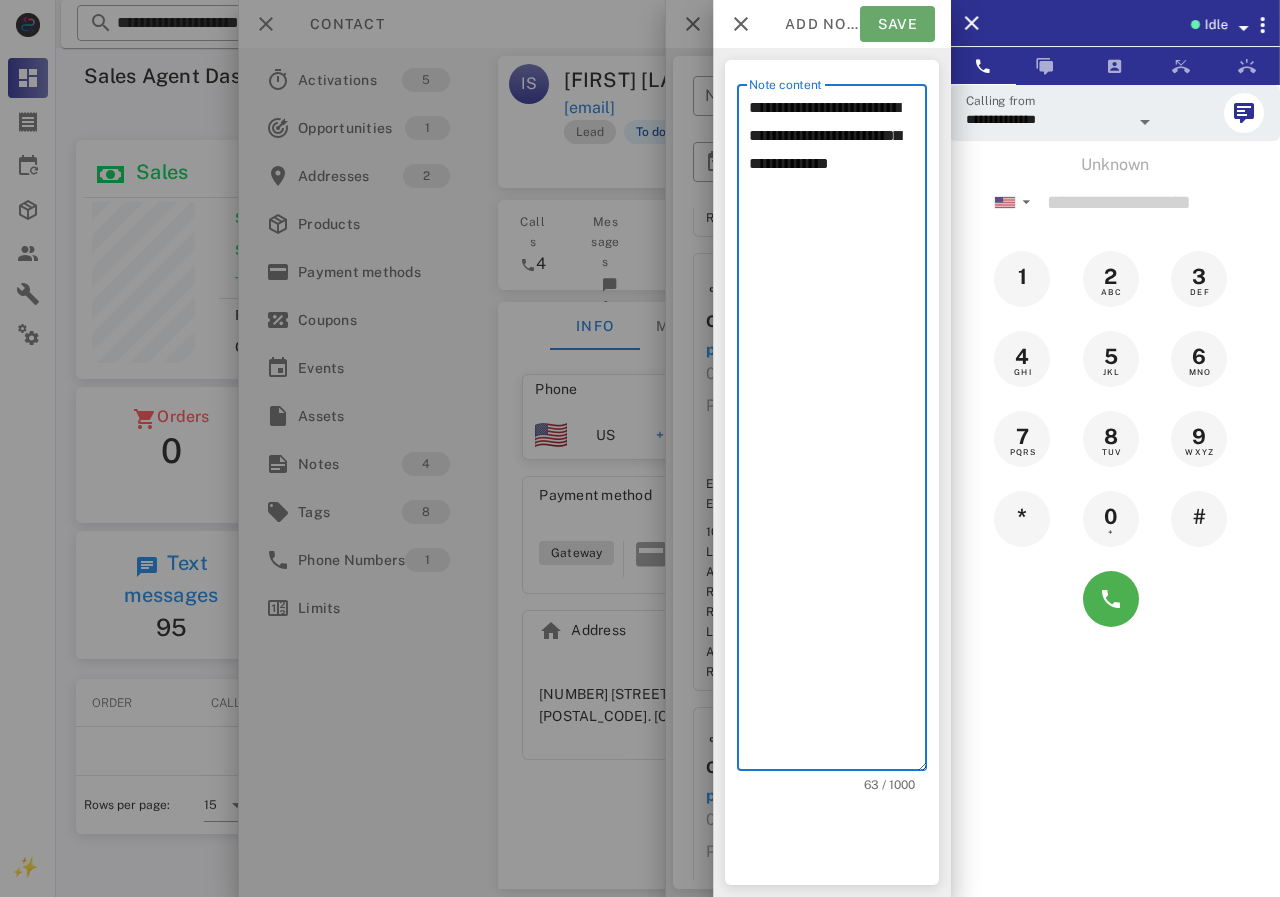 click on "Save" at bounding box center [897, 24] 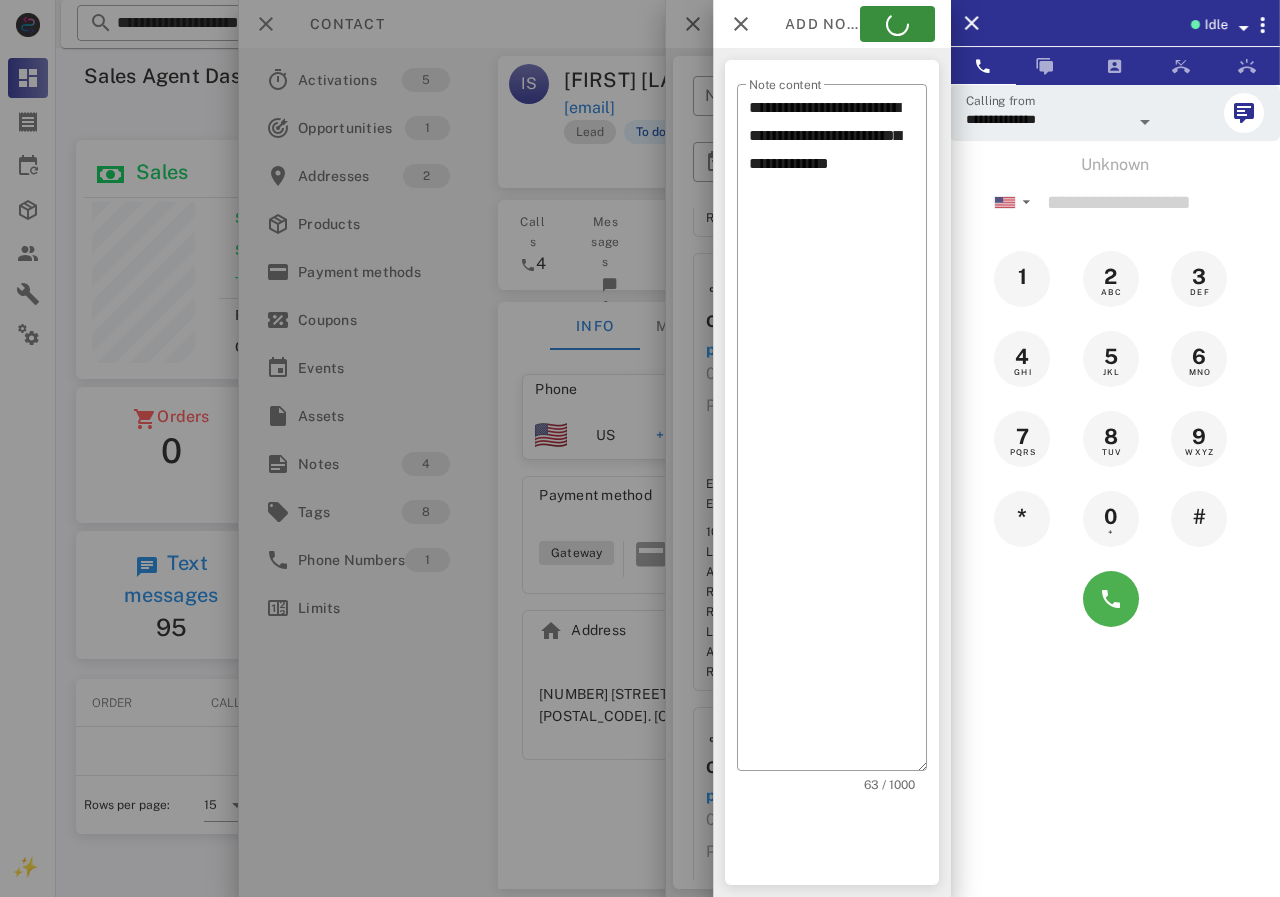 click at bounding box center [640, 448] 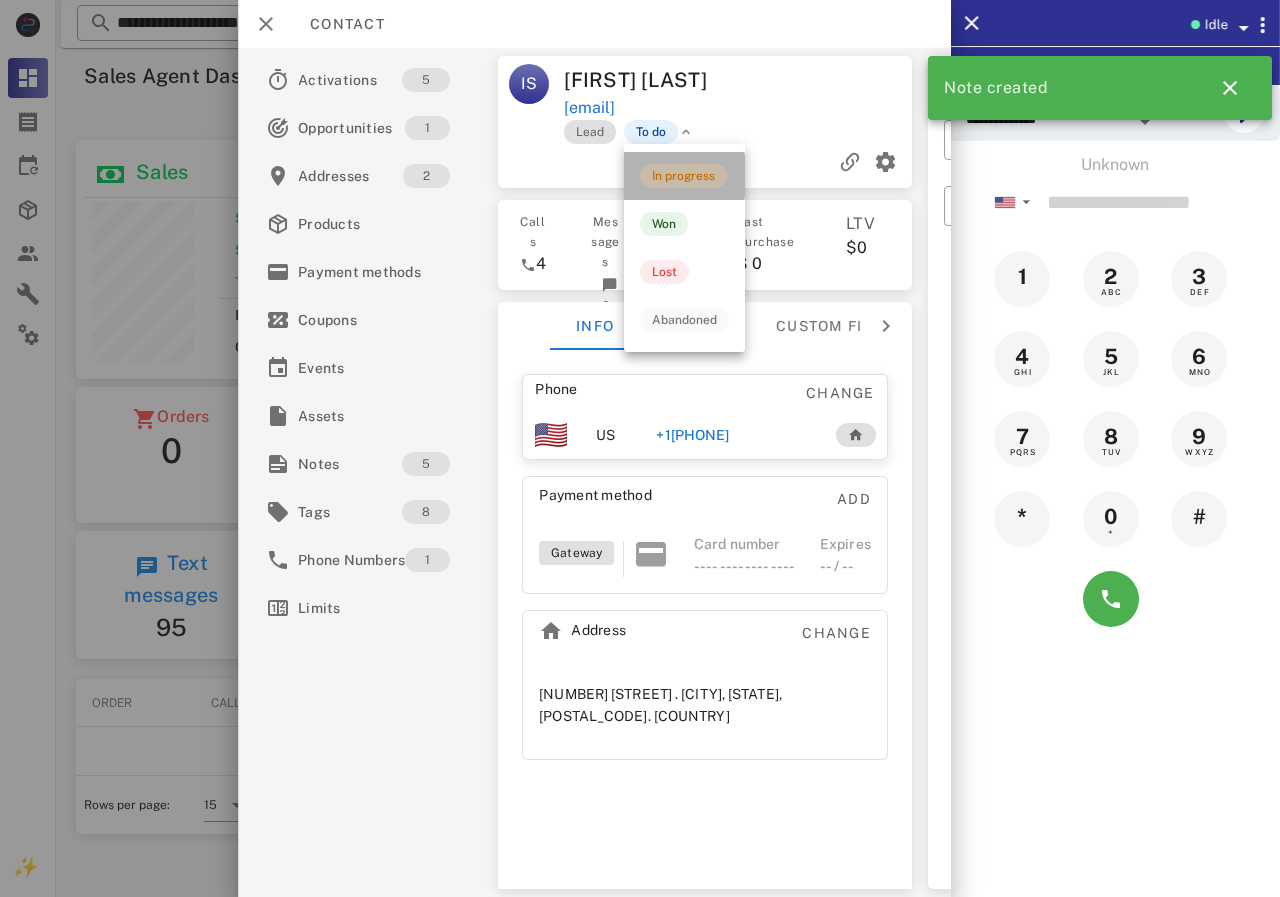 click on "In progress" at bounding box center (683, 176) 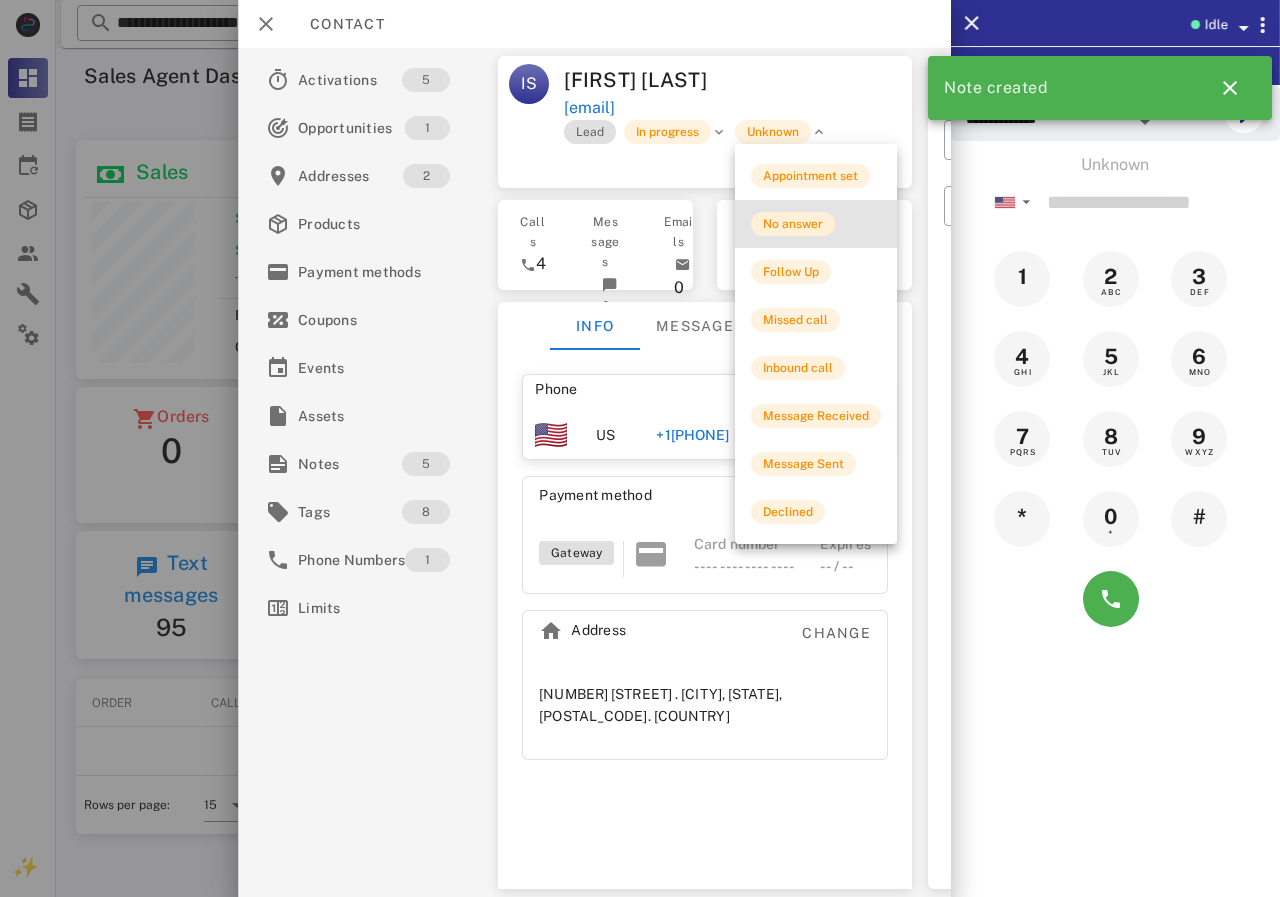 click on "No answer" at bounding box center [793, 224] 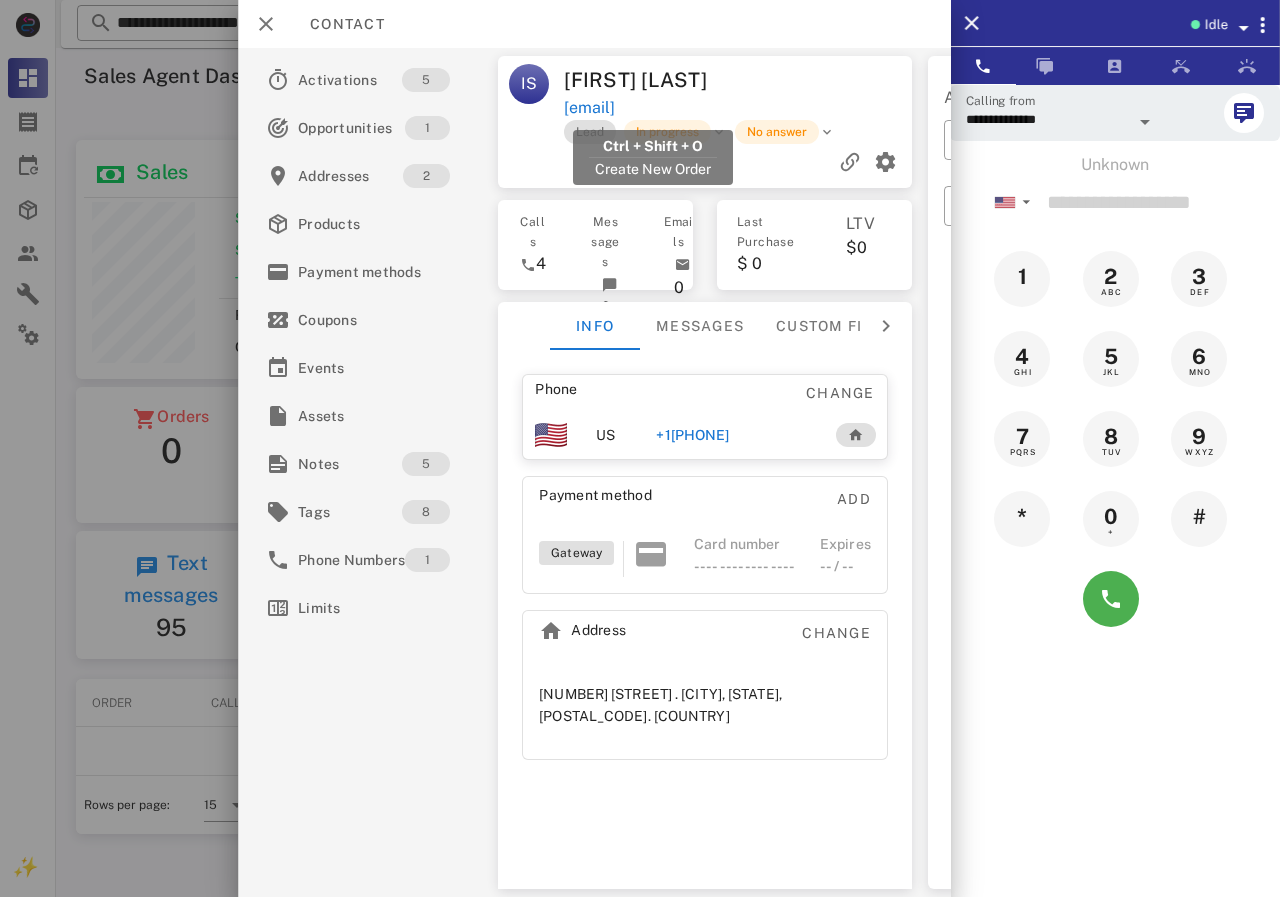 drag, startPoint x: 705, startPoint y: 108, endPoint x: 567, endPoint y: 108, distance: 138 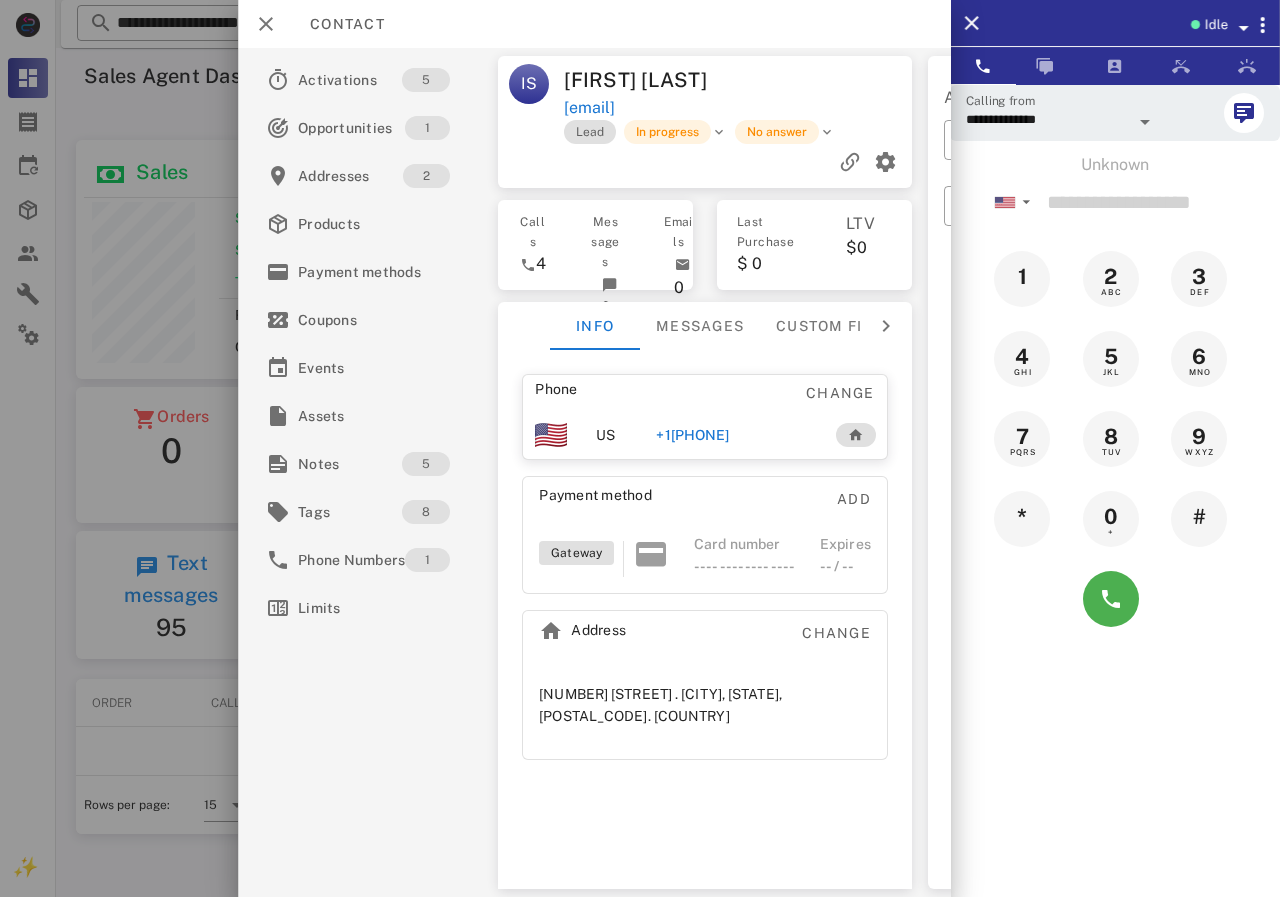 copy on "[EMAIL]" 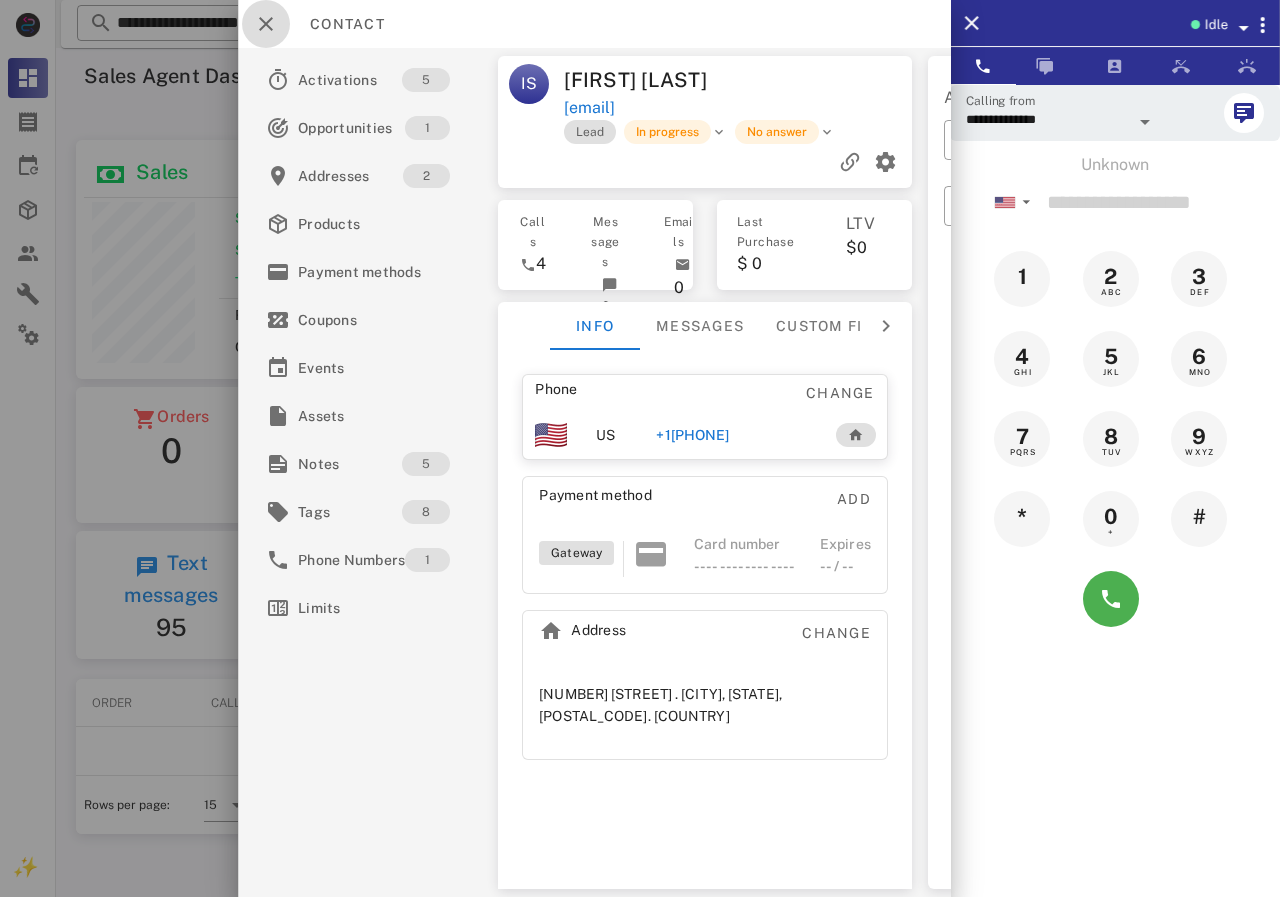 click at bounding box center (266, 24) 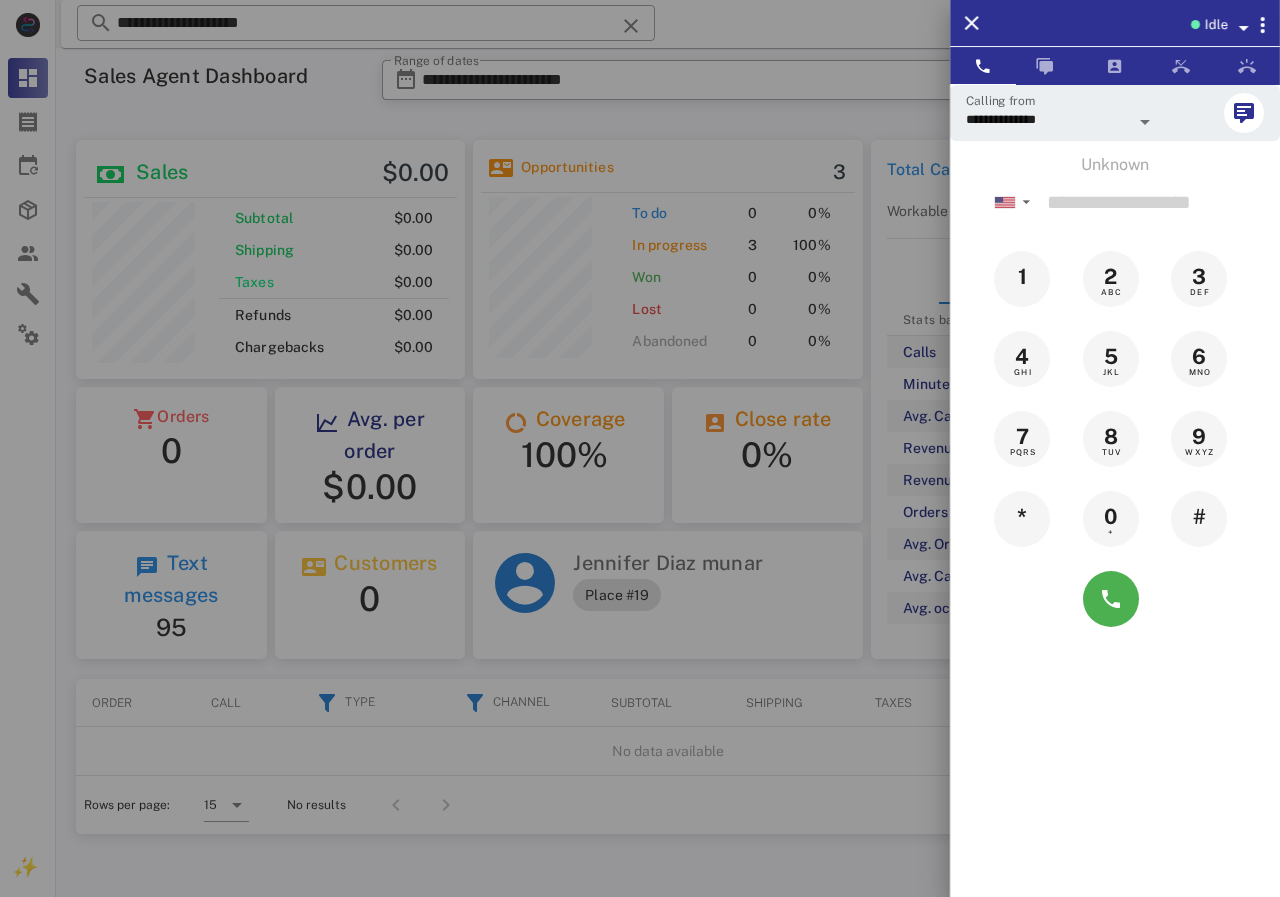 click at bounding box center [640, 448] 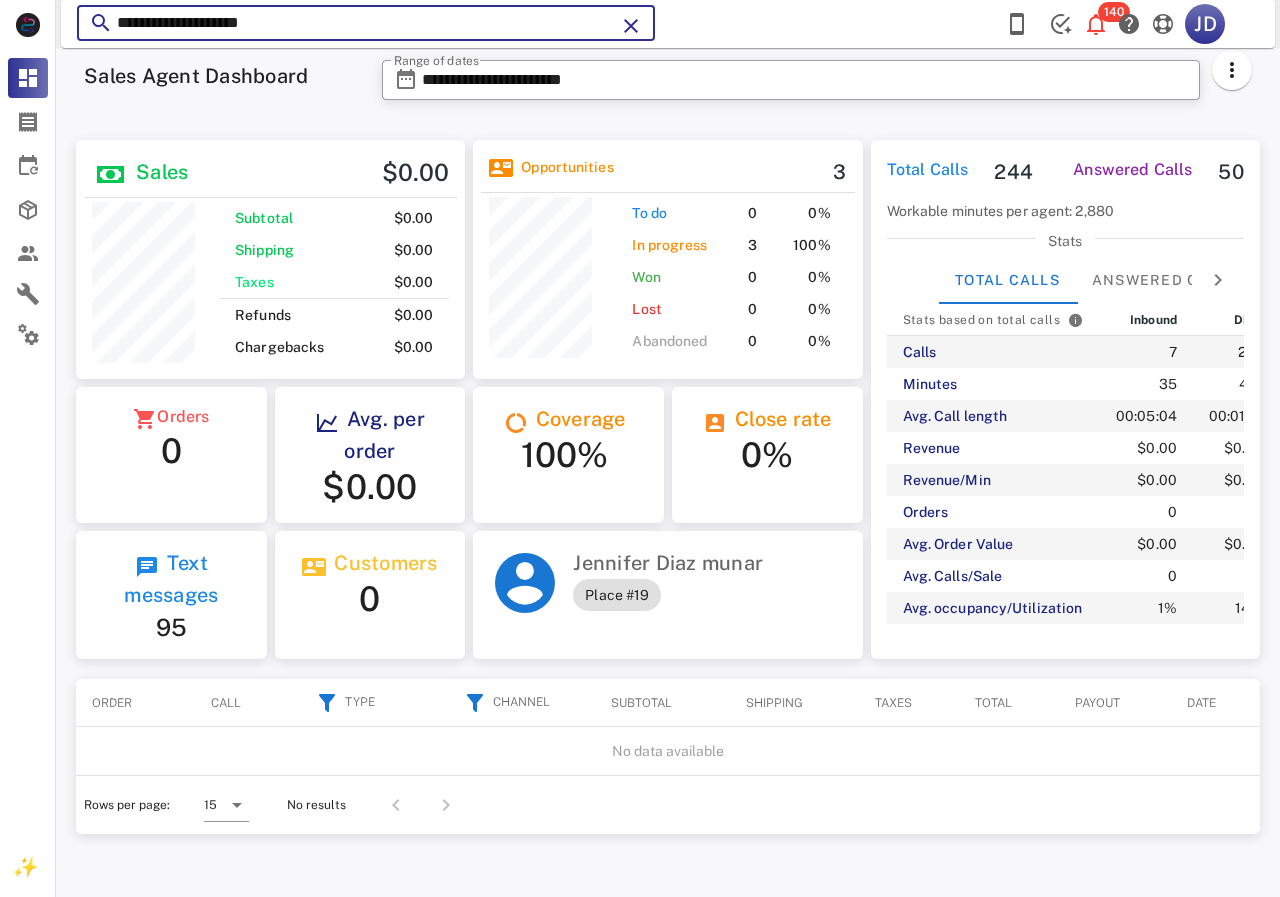 drag, startPoint x: 354, startPoint y: 22, endPoint x: 102, endPoint y: 23, distance: 252.00198 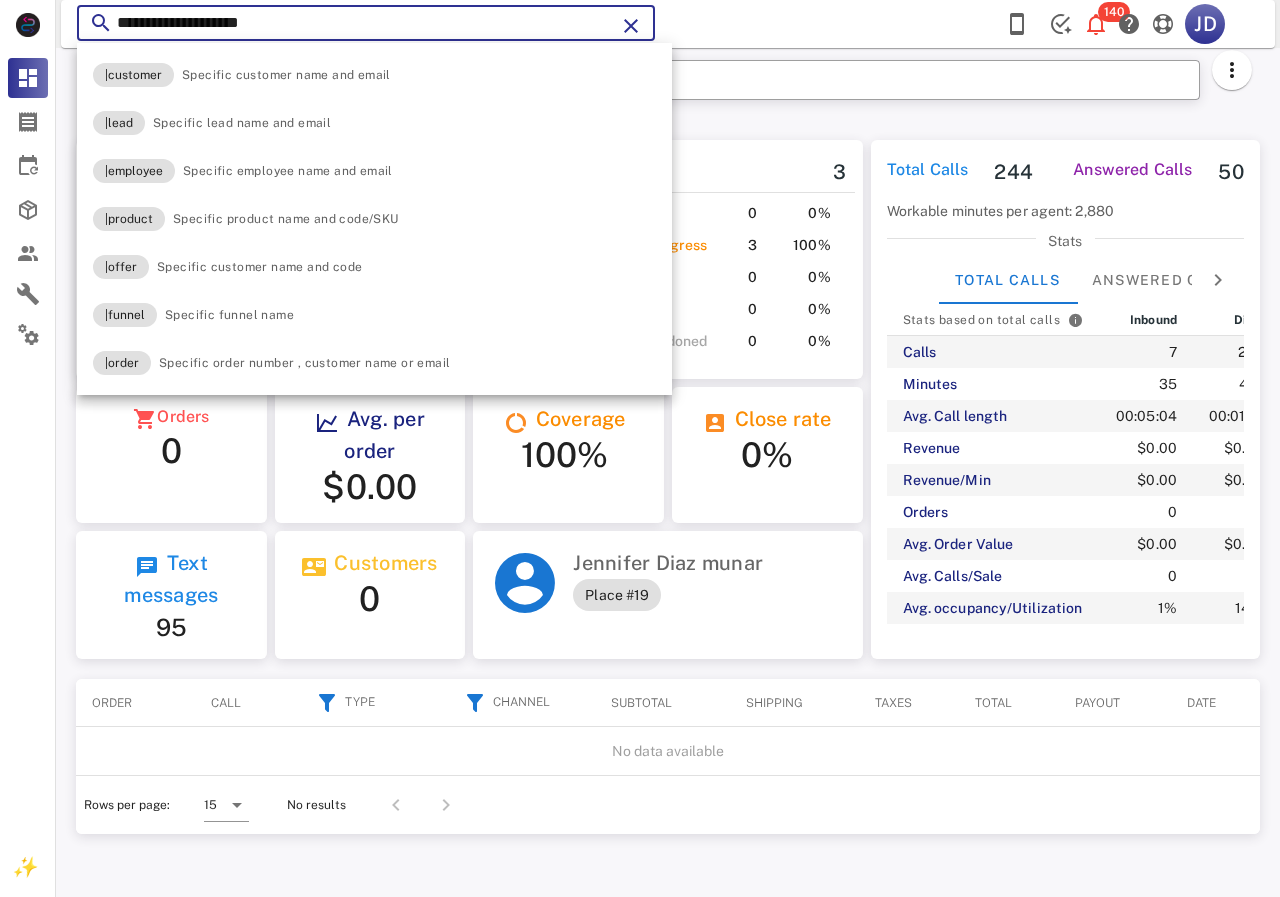 paste on "*" 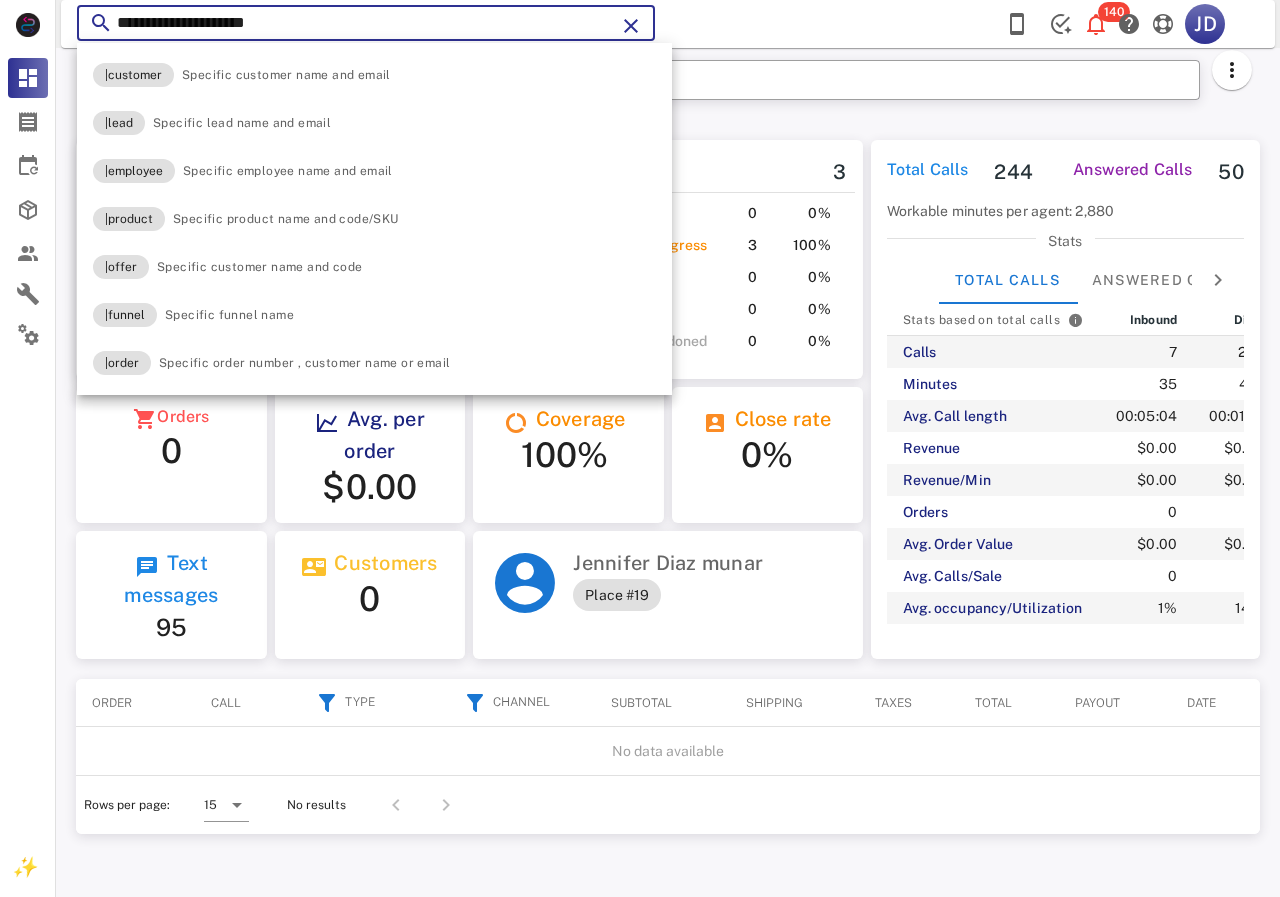 type on "**********" 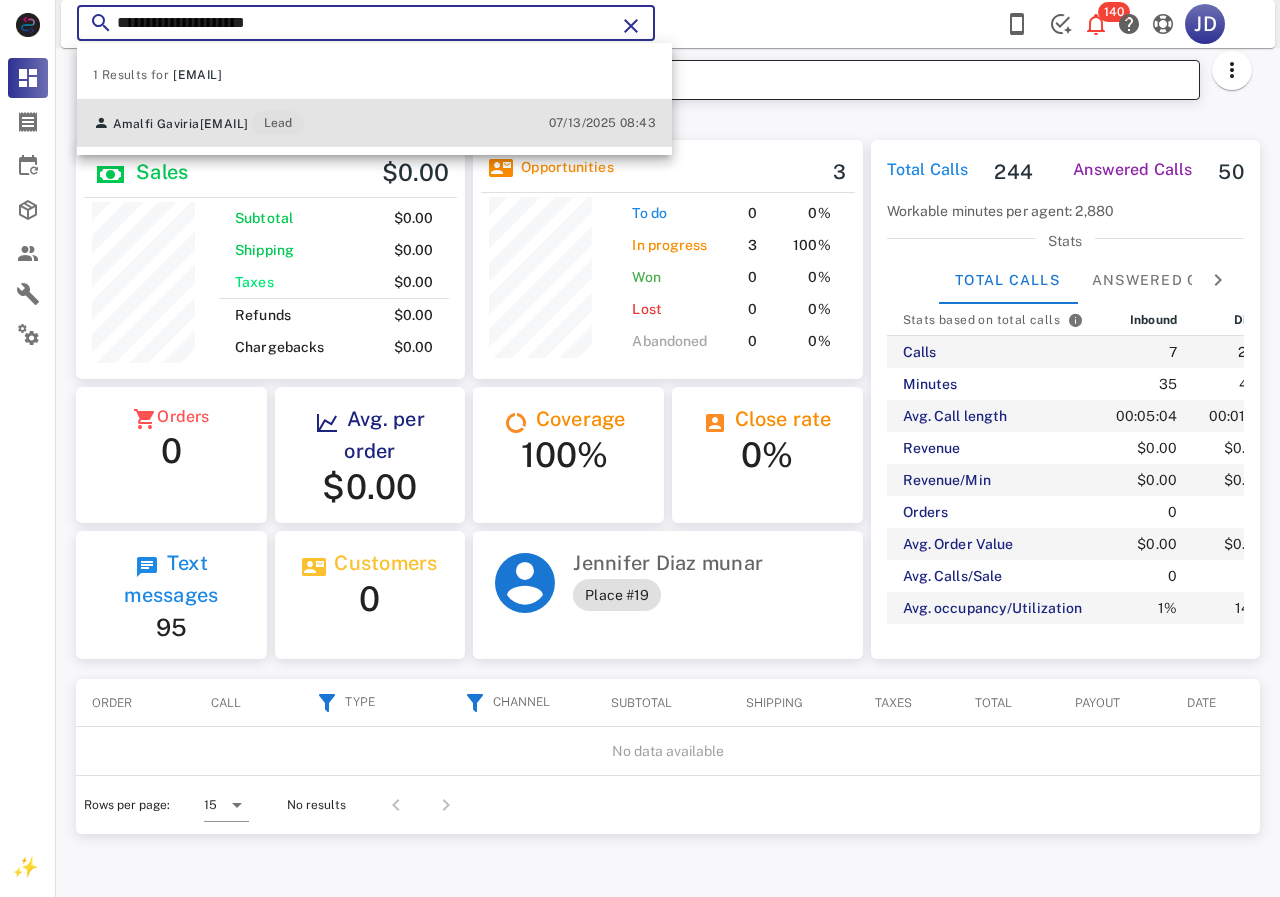 click on "[FIRST] [LAST]   [EMAIL]   Lead" at bounding box center (198, 123) 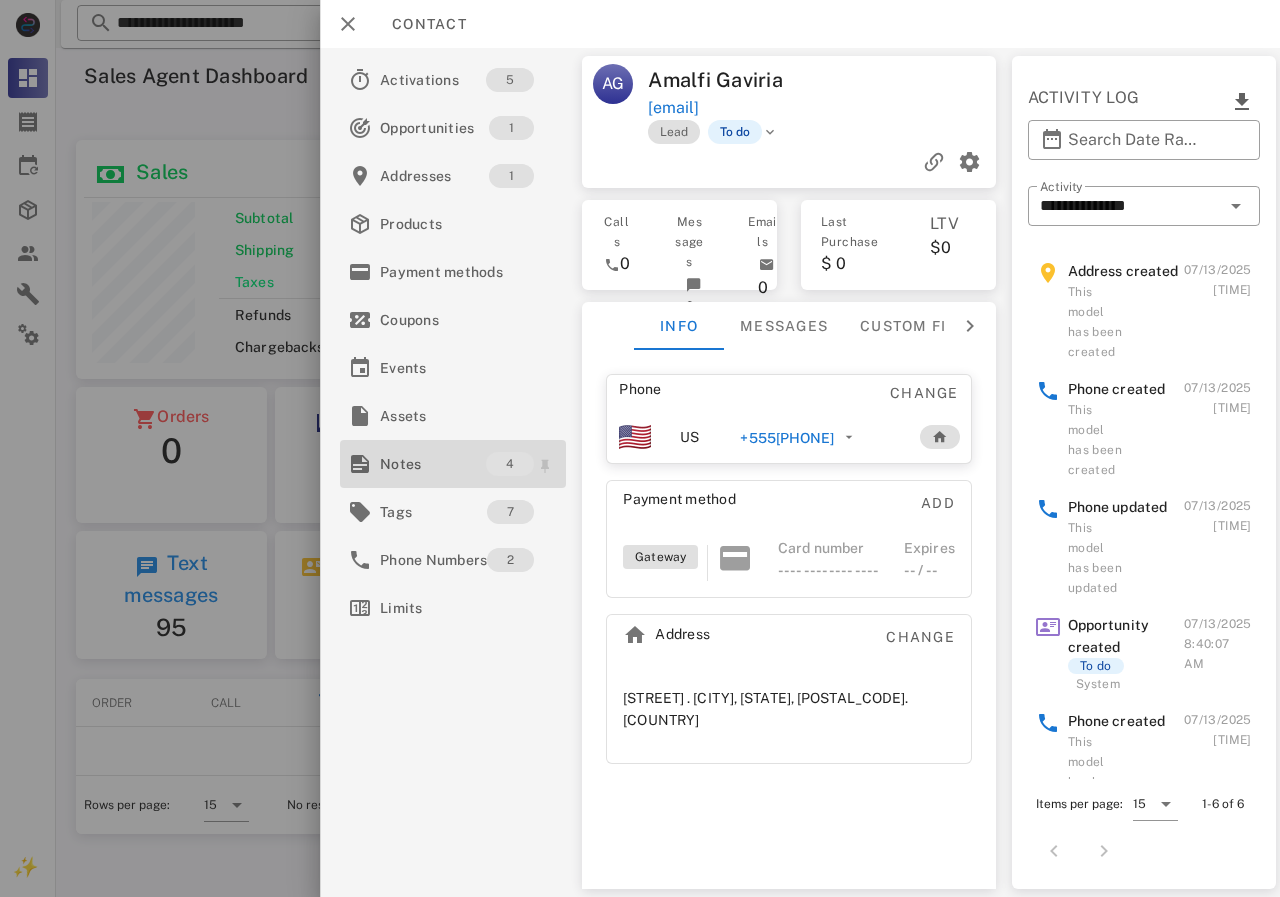 click on "Notes" at bounding box center [433, 464] 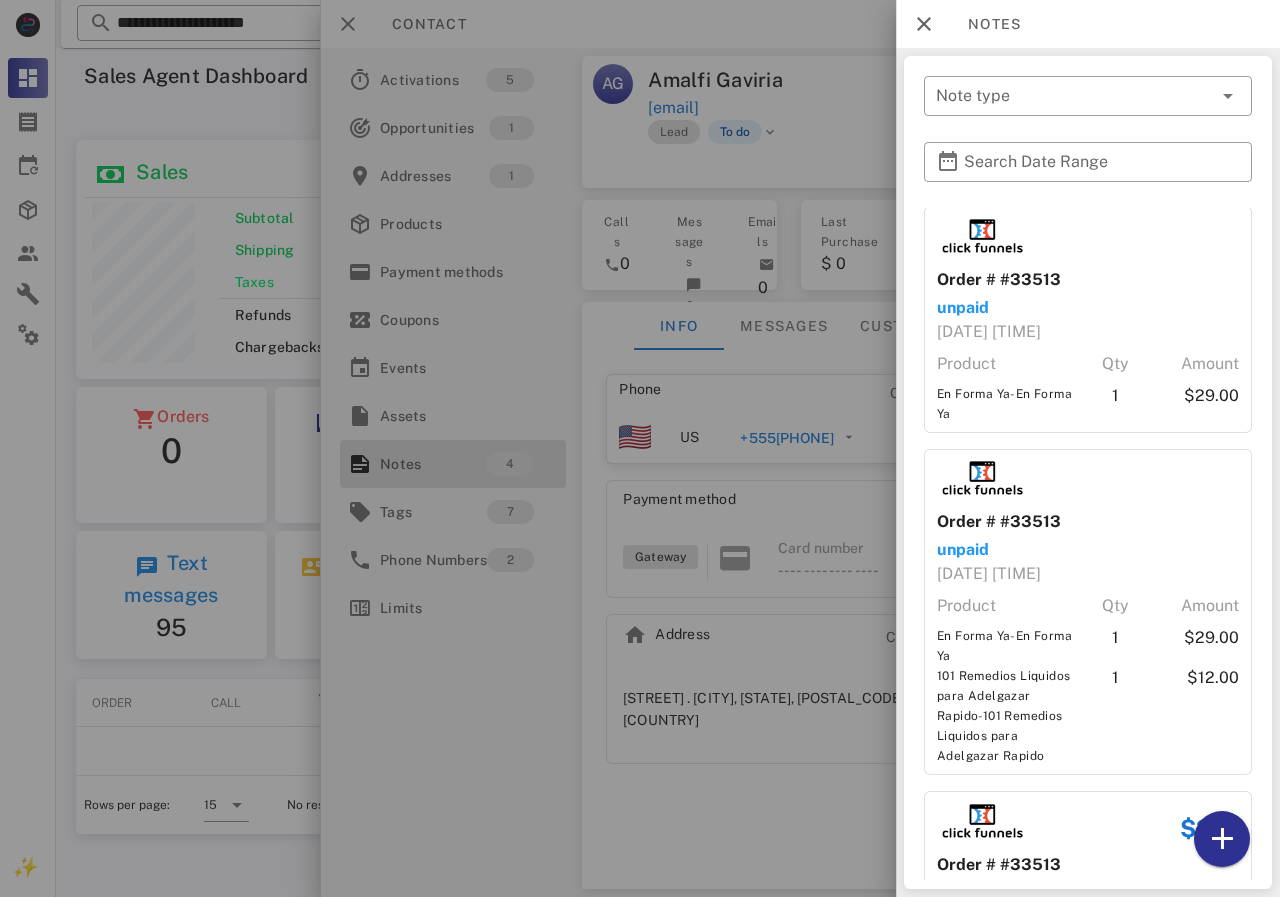 scroll, scrollTop: 6, scrollLeft: 0, axis: vertical 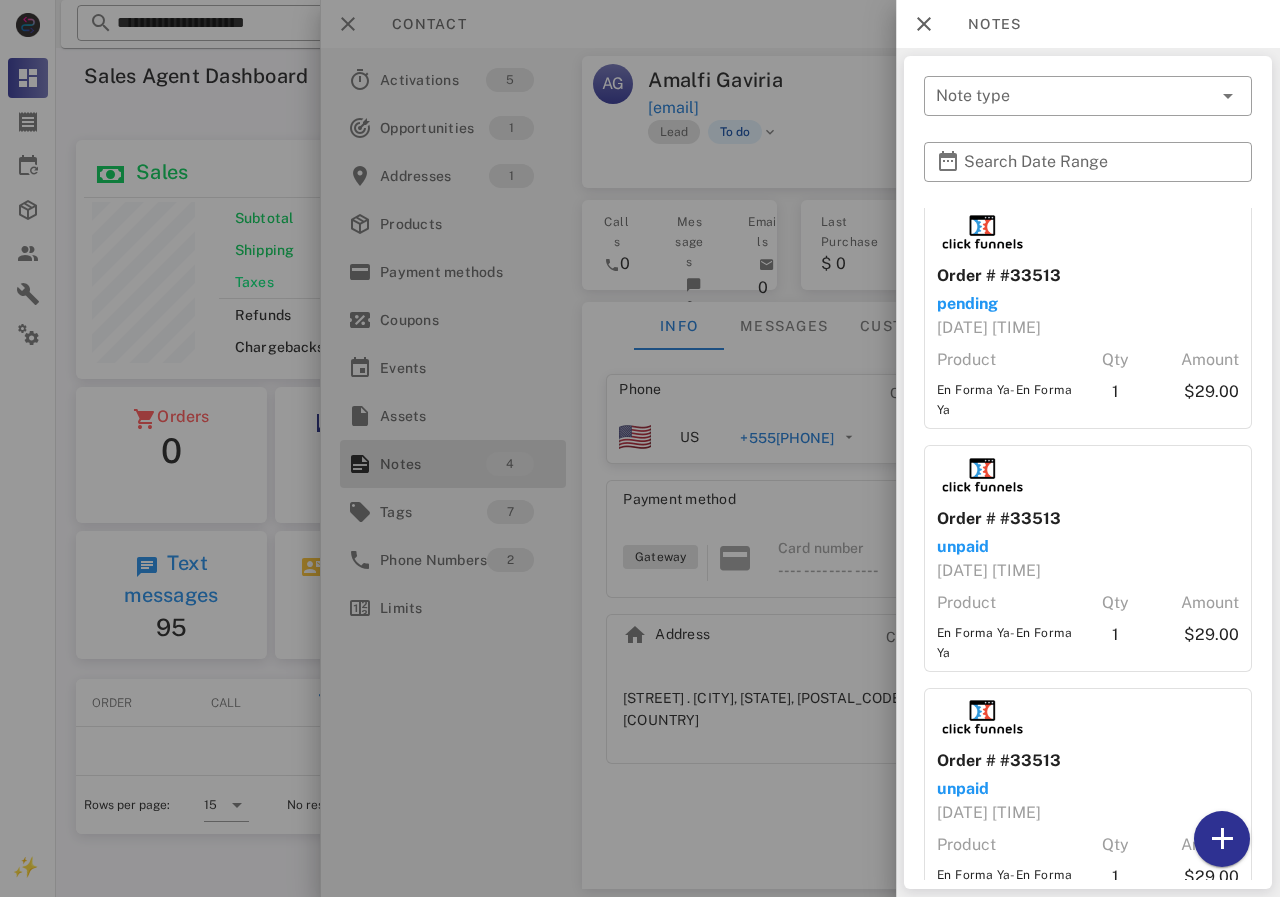 click at bounding box center (640, 448) 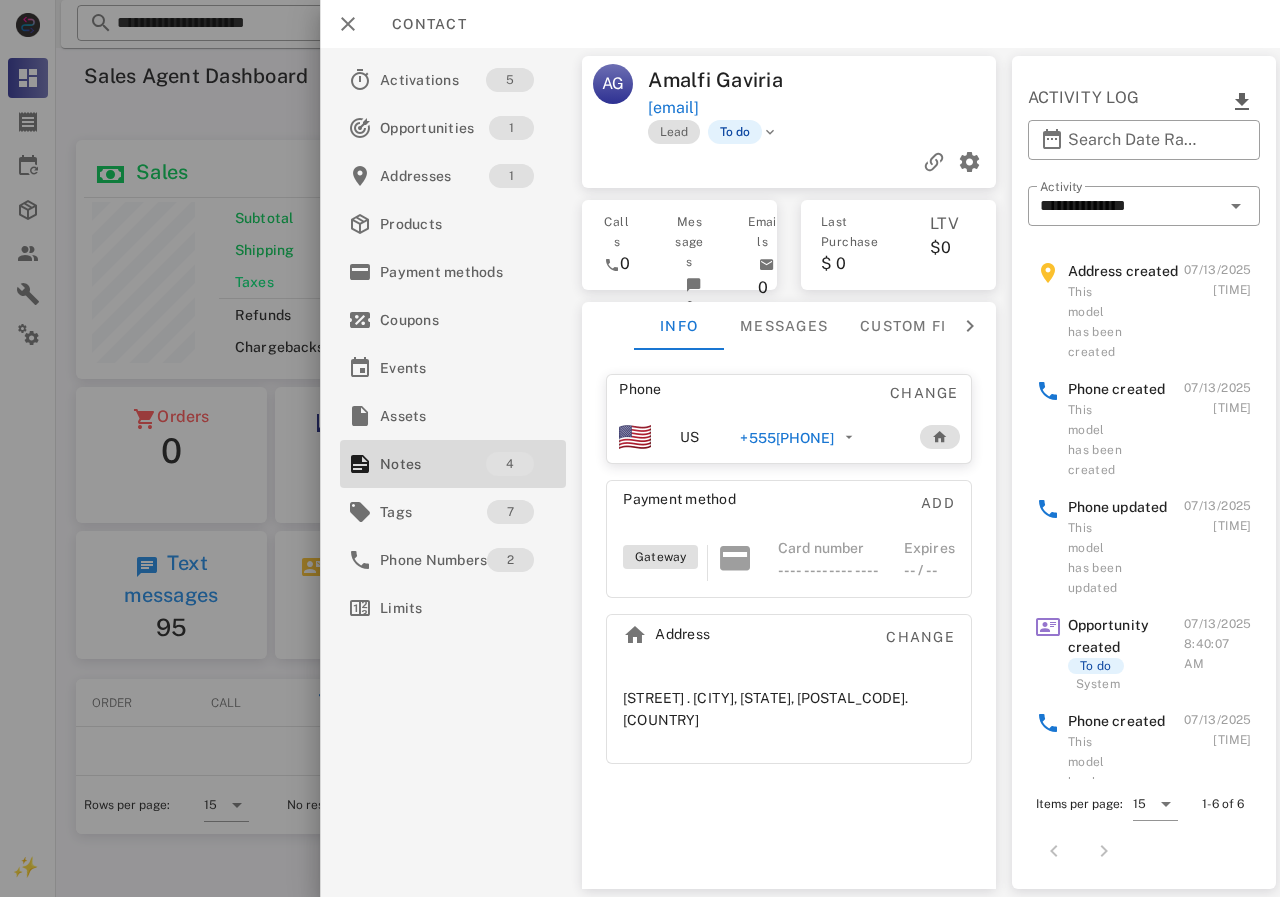 click on "+555[PHONE]" at bounding box center (787, 438) 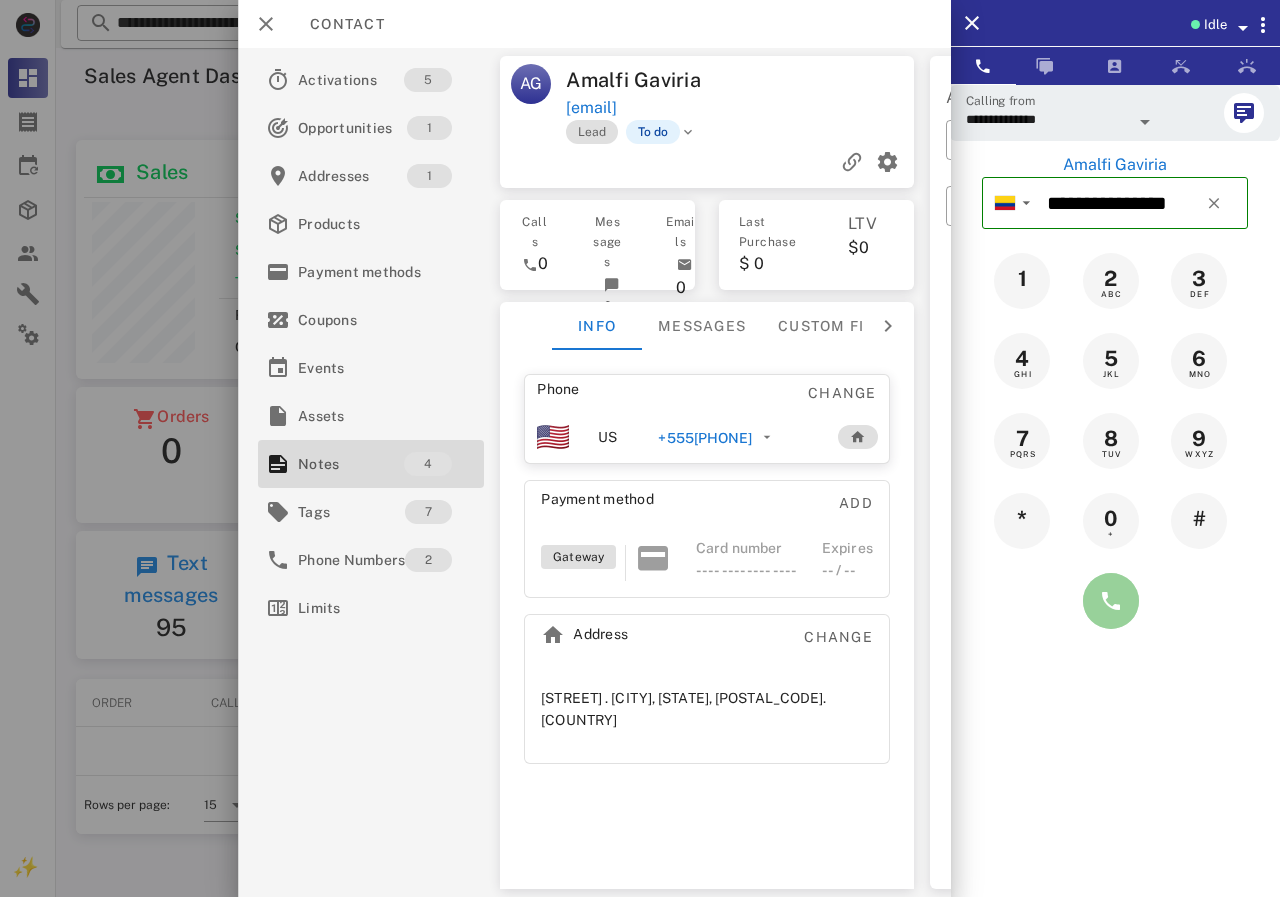 click at bounding box center (1111, 601) 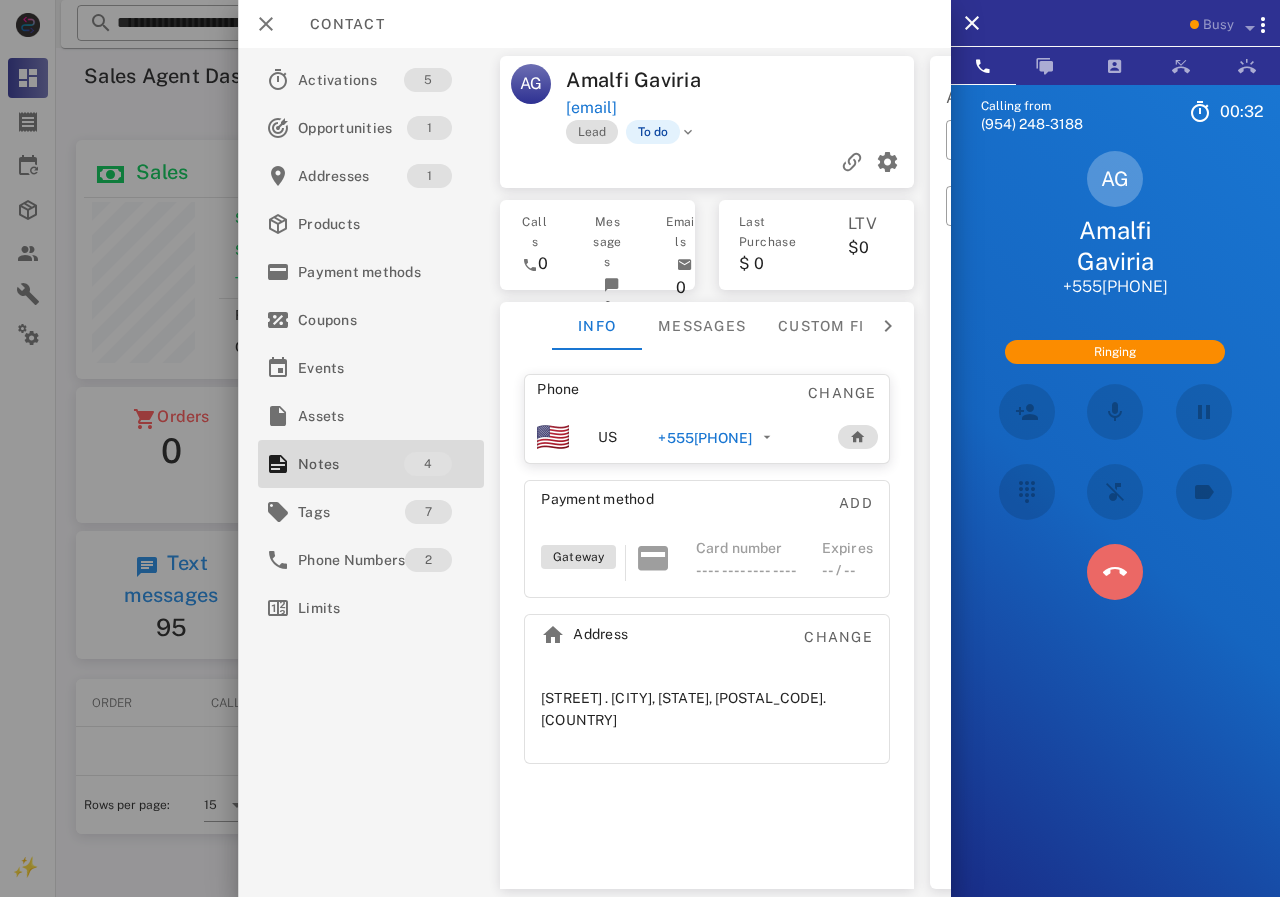 click at bounding box center [1115, 572] 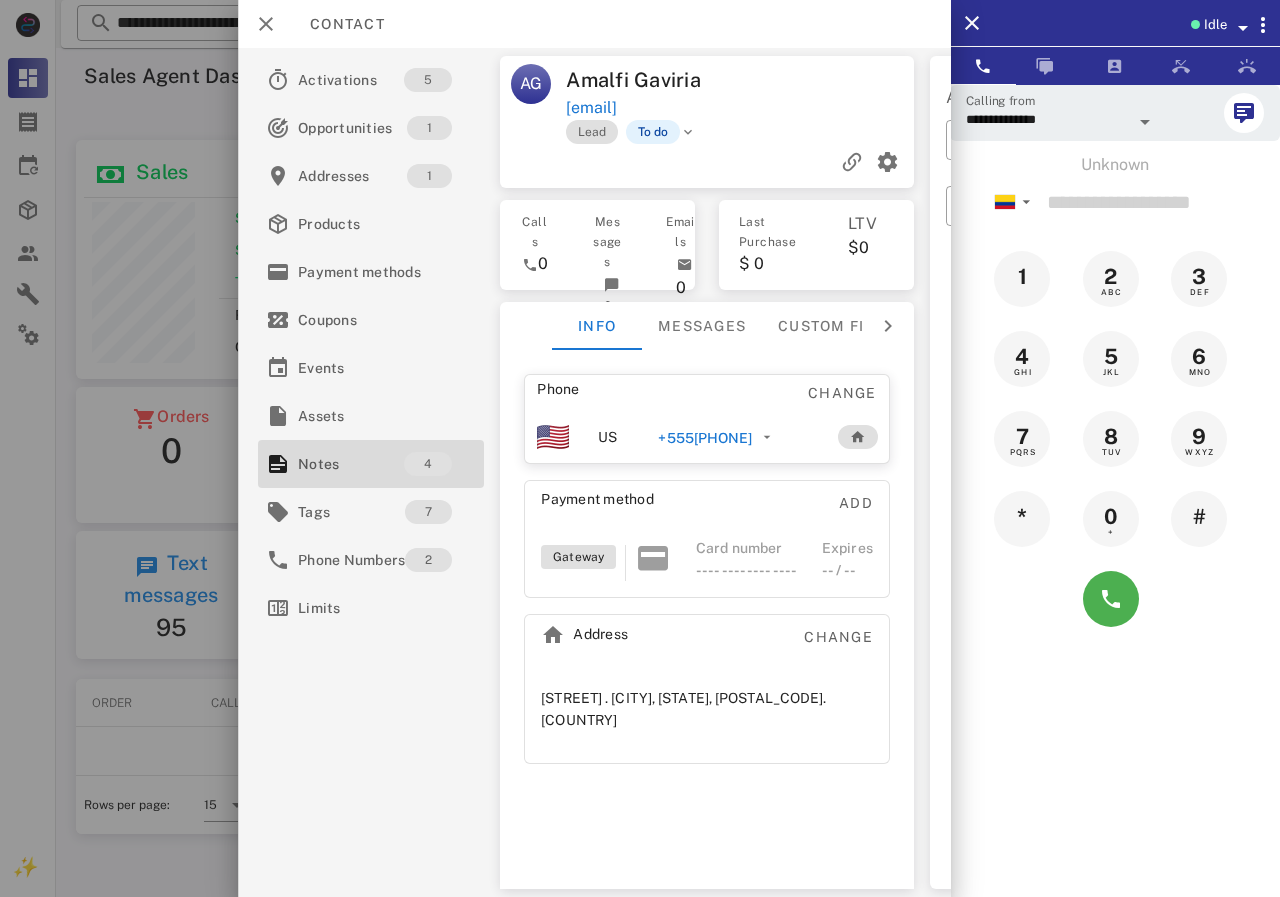 click on "+555[PHONE]" at bounding box center (705, 438) 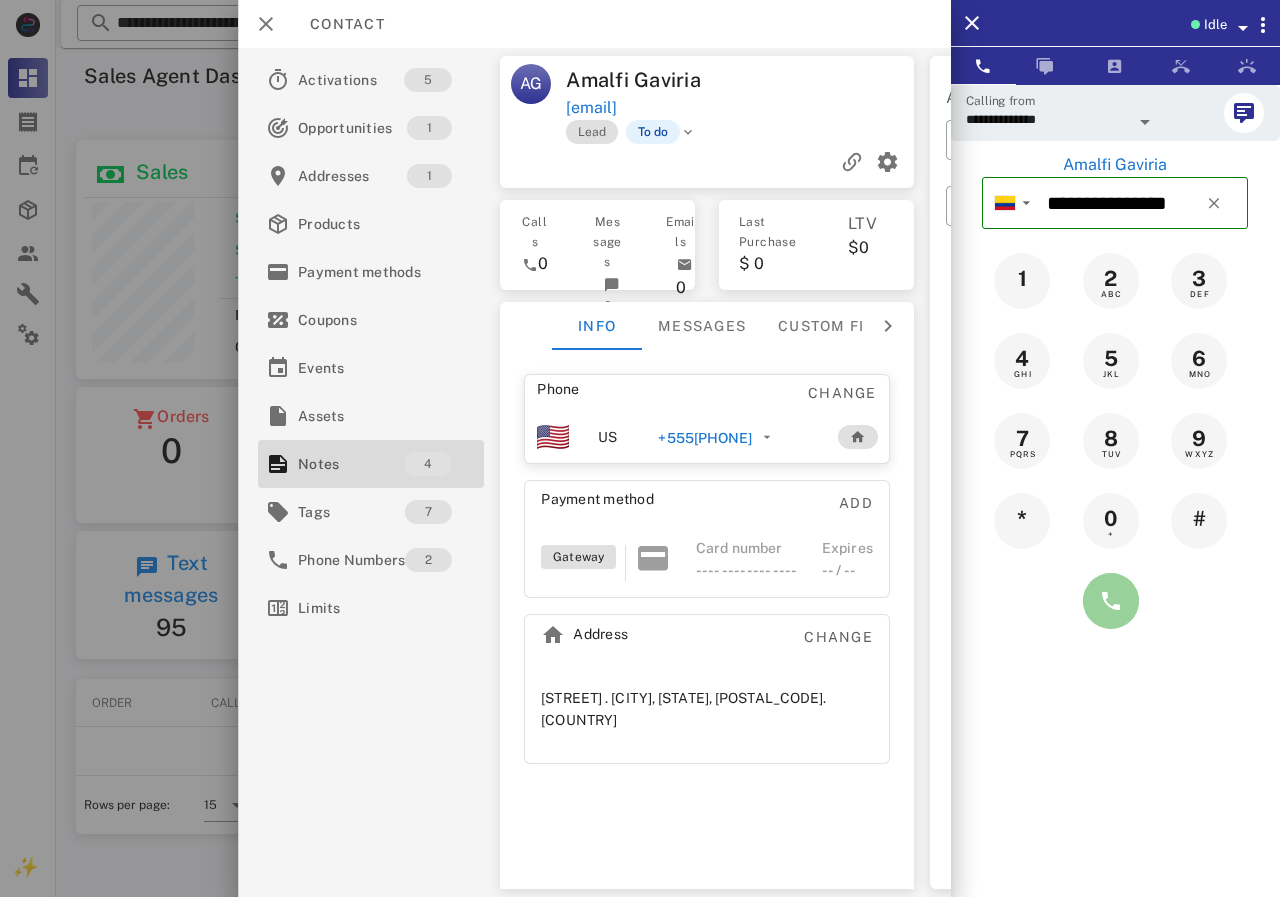 click at bounding box center [1111, 601] 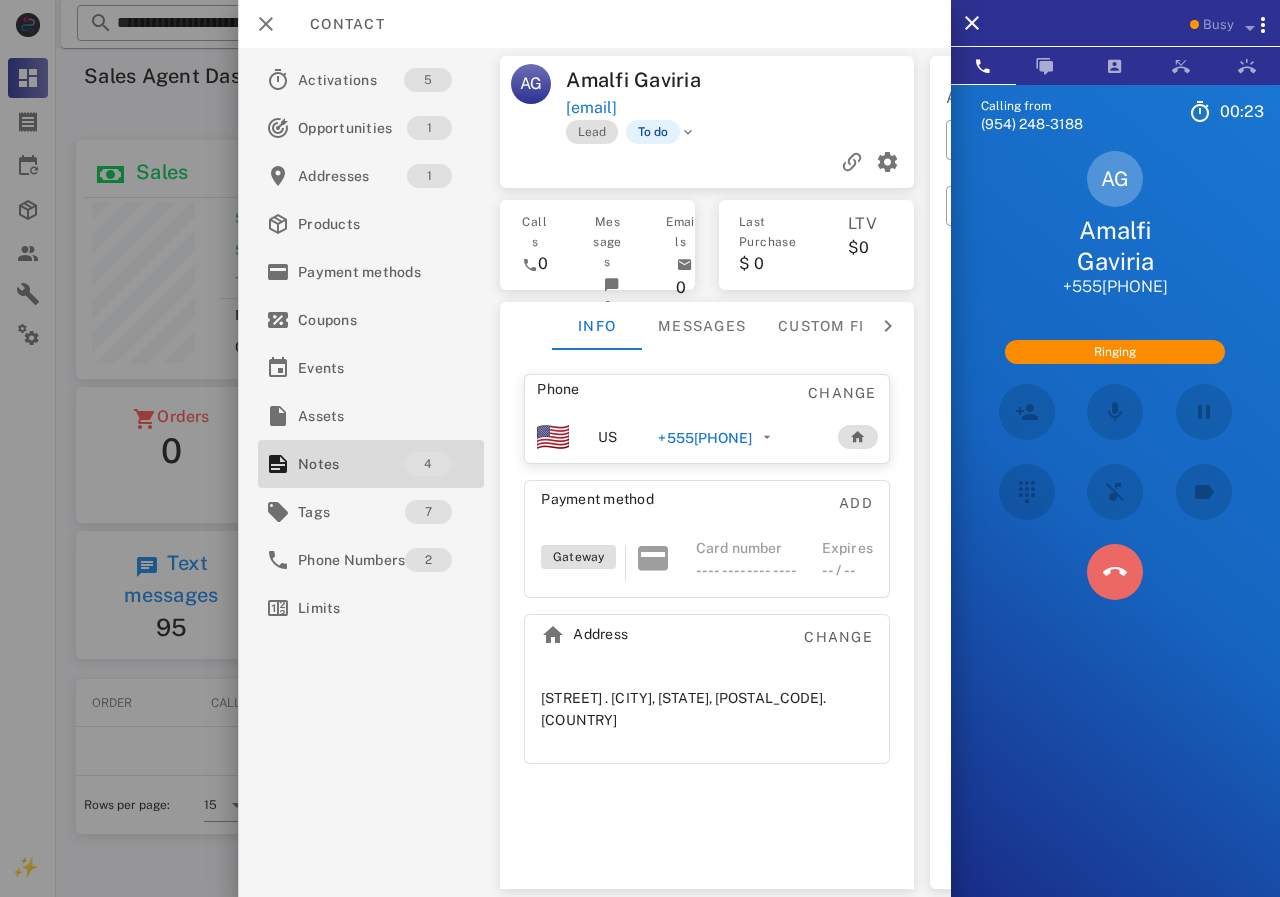 click at bounding box center (1115, 572) 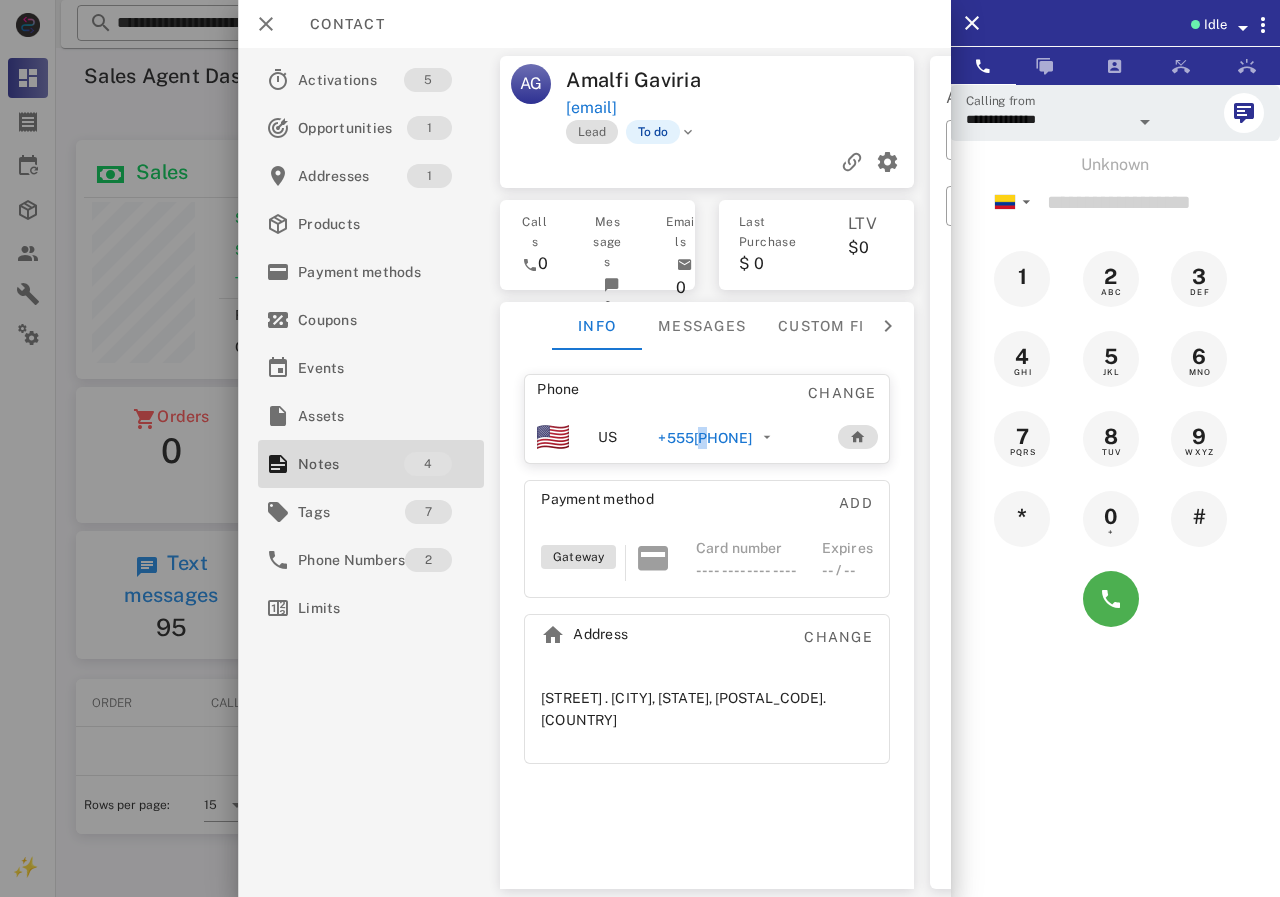 click on "+555[PHONE]" at bounding box center (705, 438) 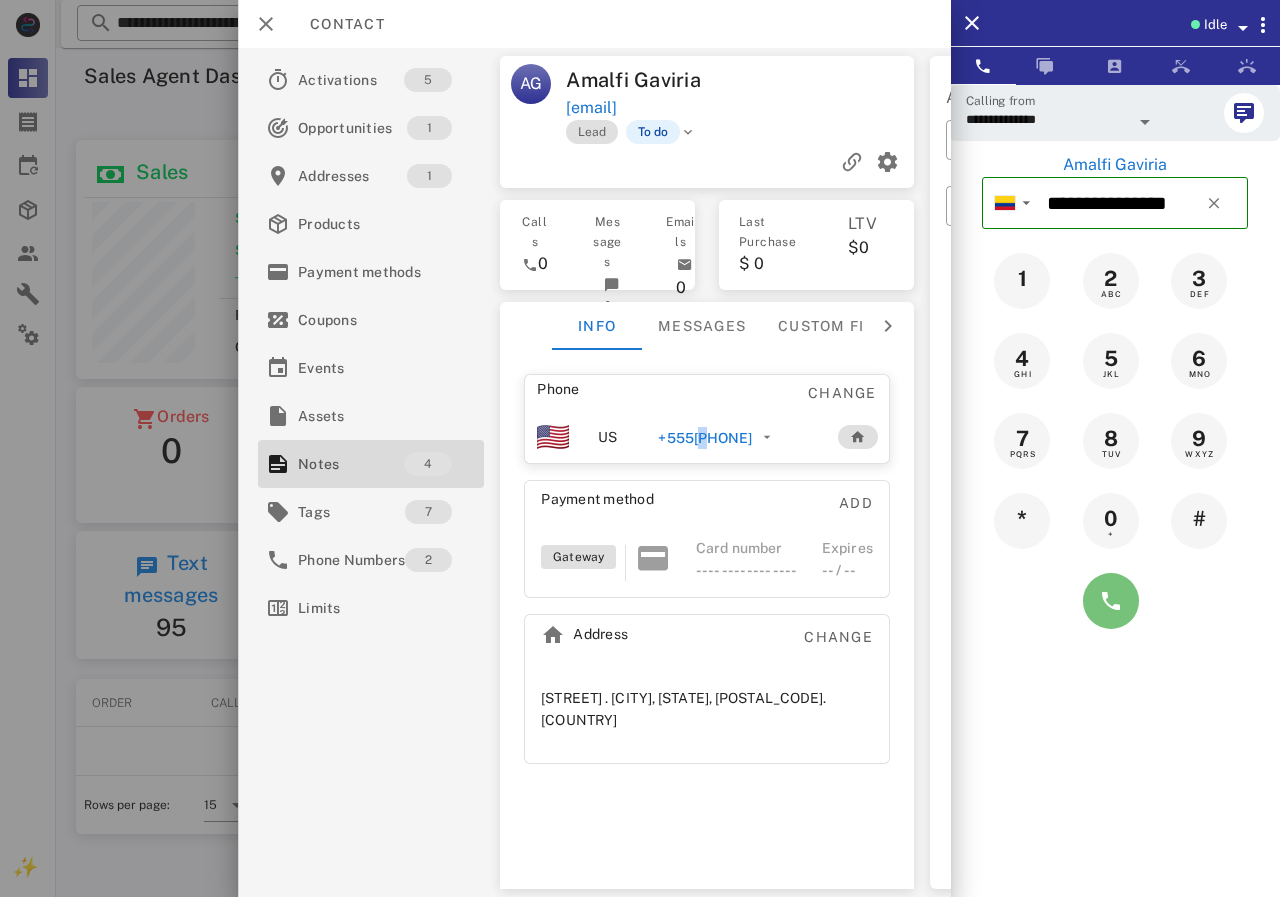 click at bounding box center (1111, 601) 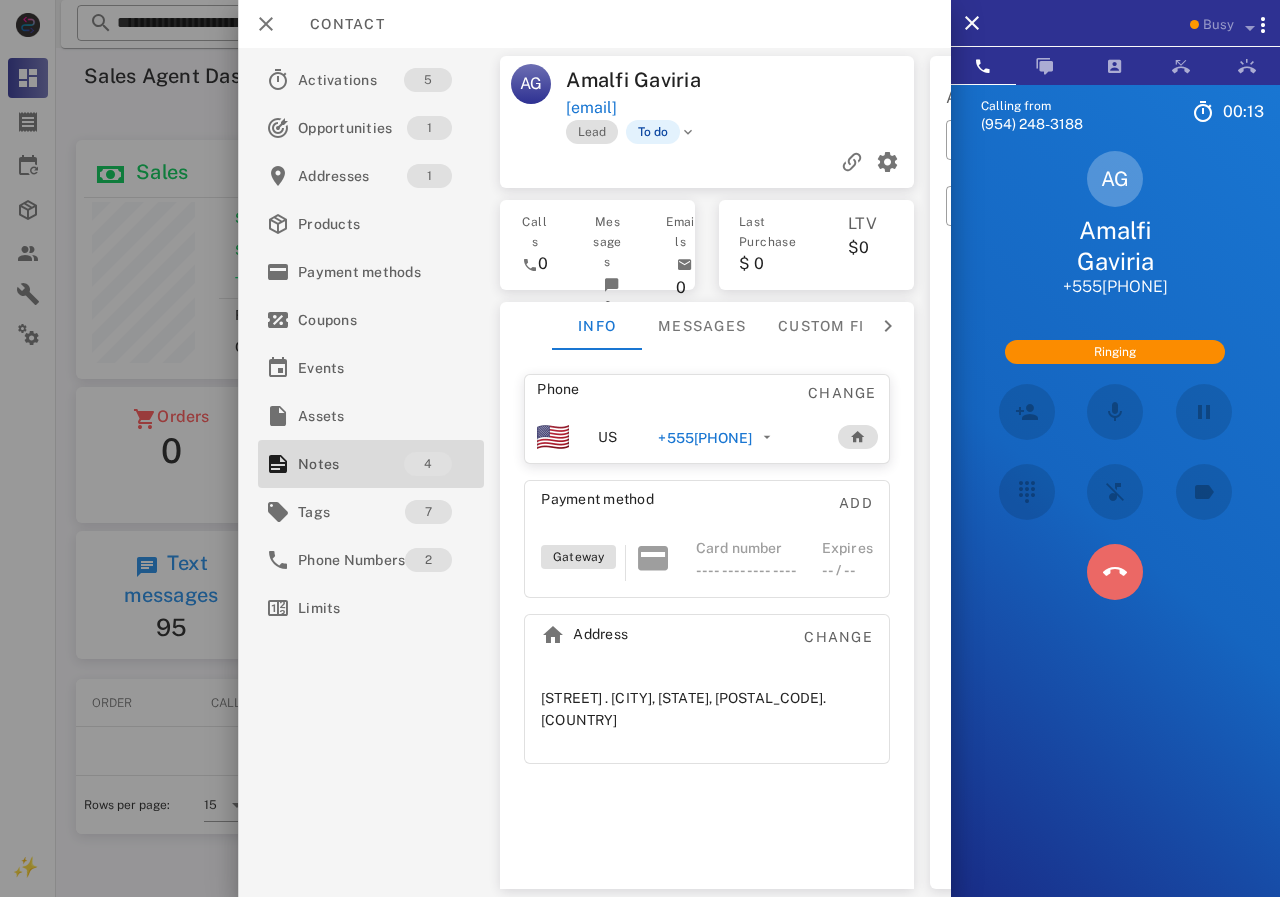 click at bounding box center (1114, 572) 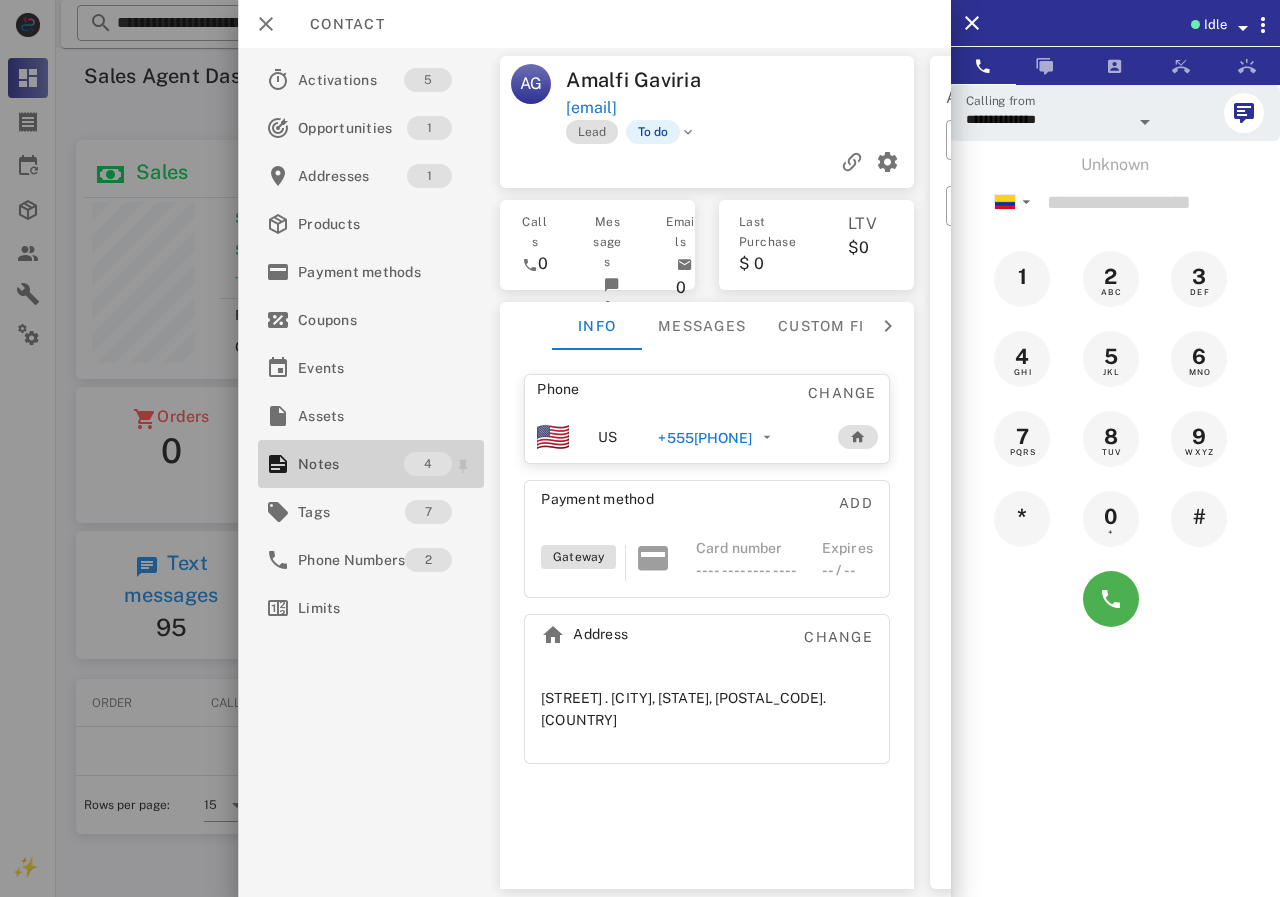 click on "Notes" at bounding box center (351, 464) 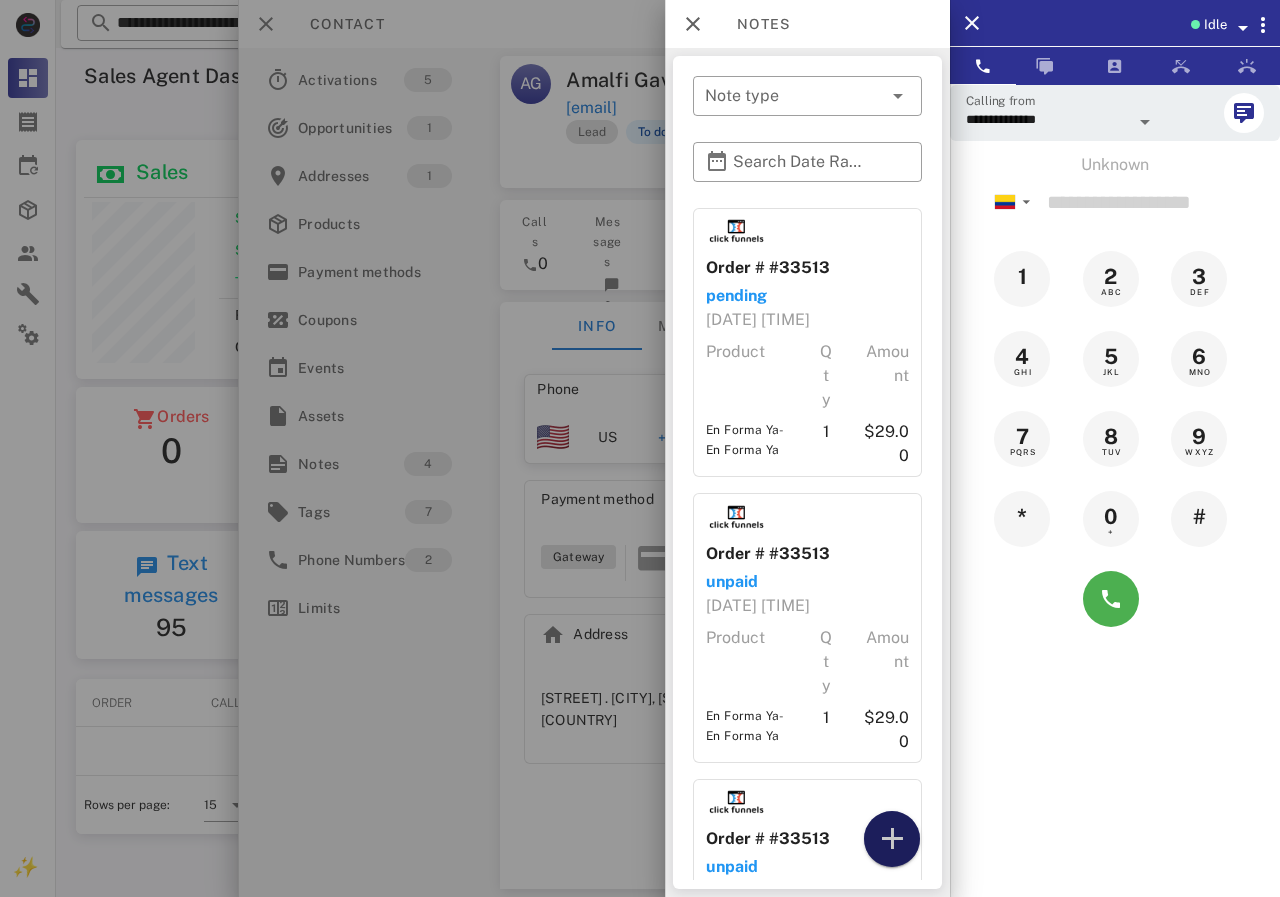 click at bounding box center [892, 839] 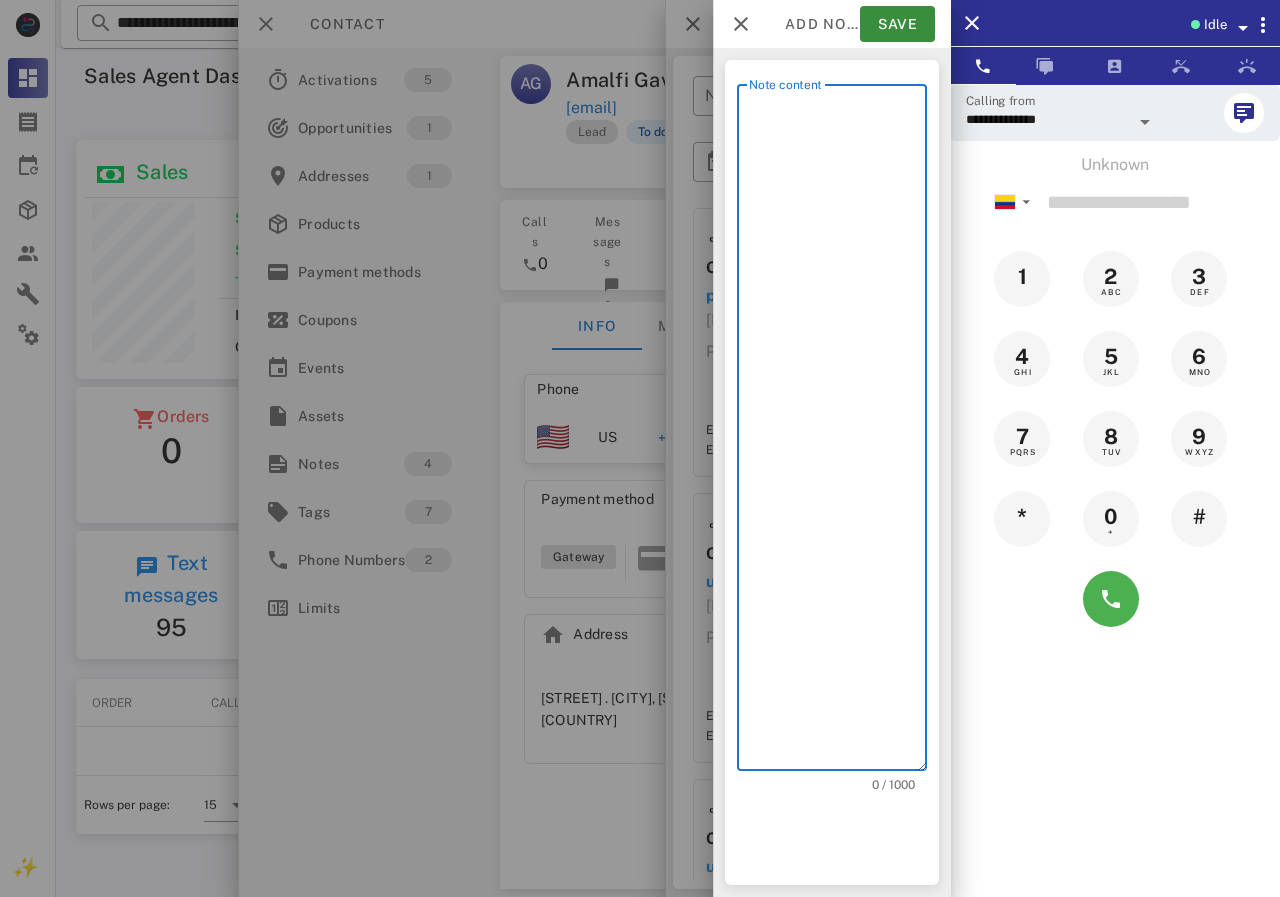 scroll, scrollTop: 240, scrollLeft: 390, axis: both 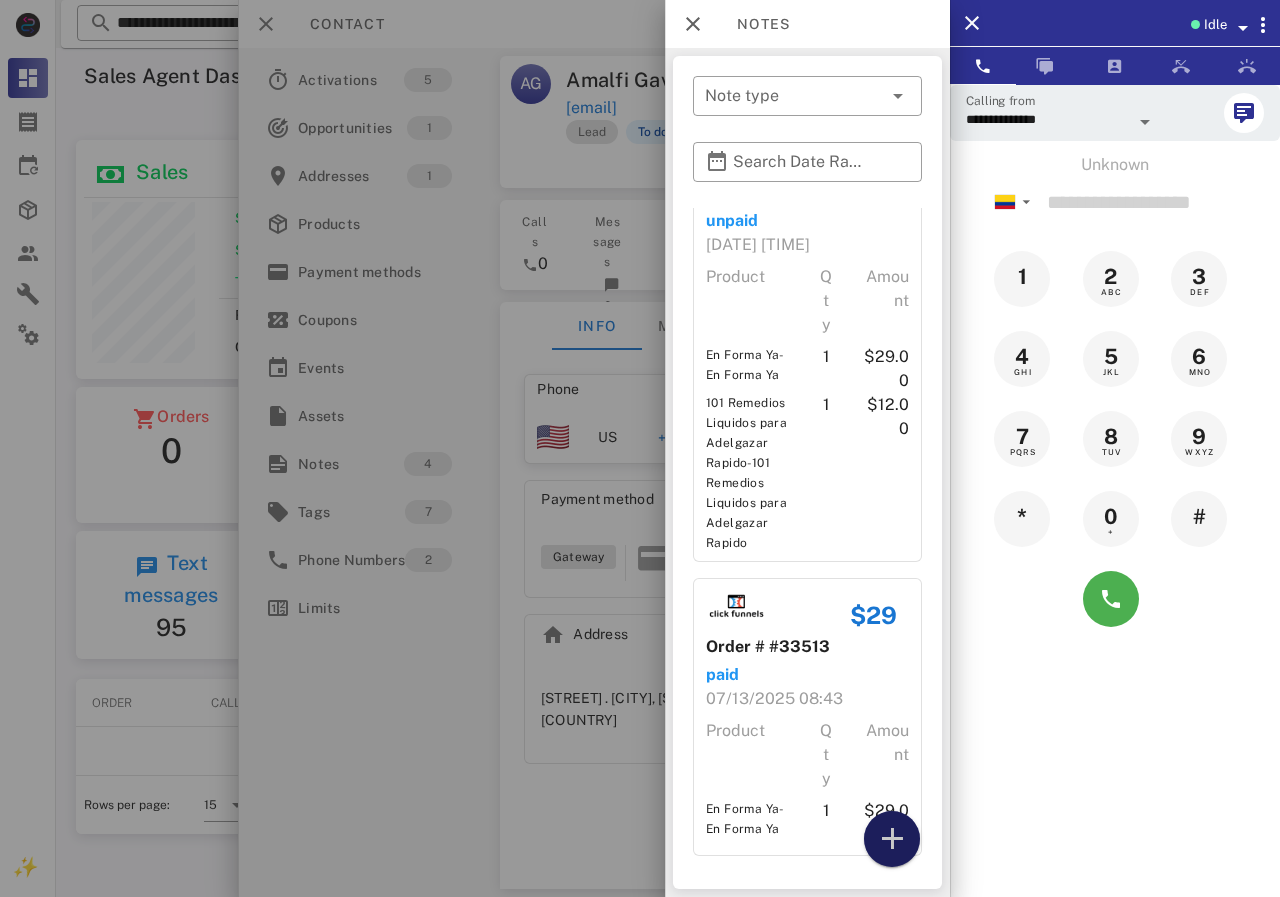 click at bounding box center [892, 839] 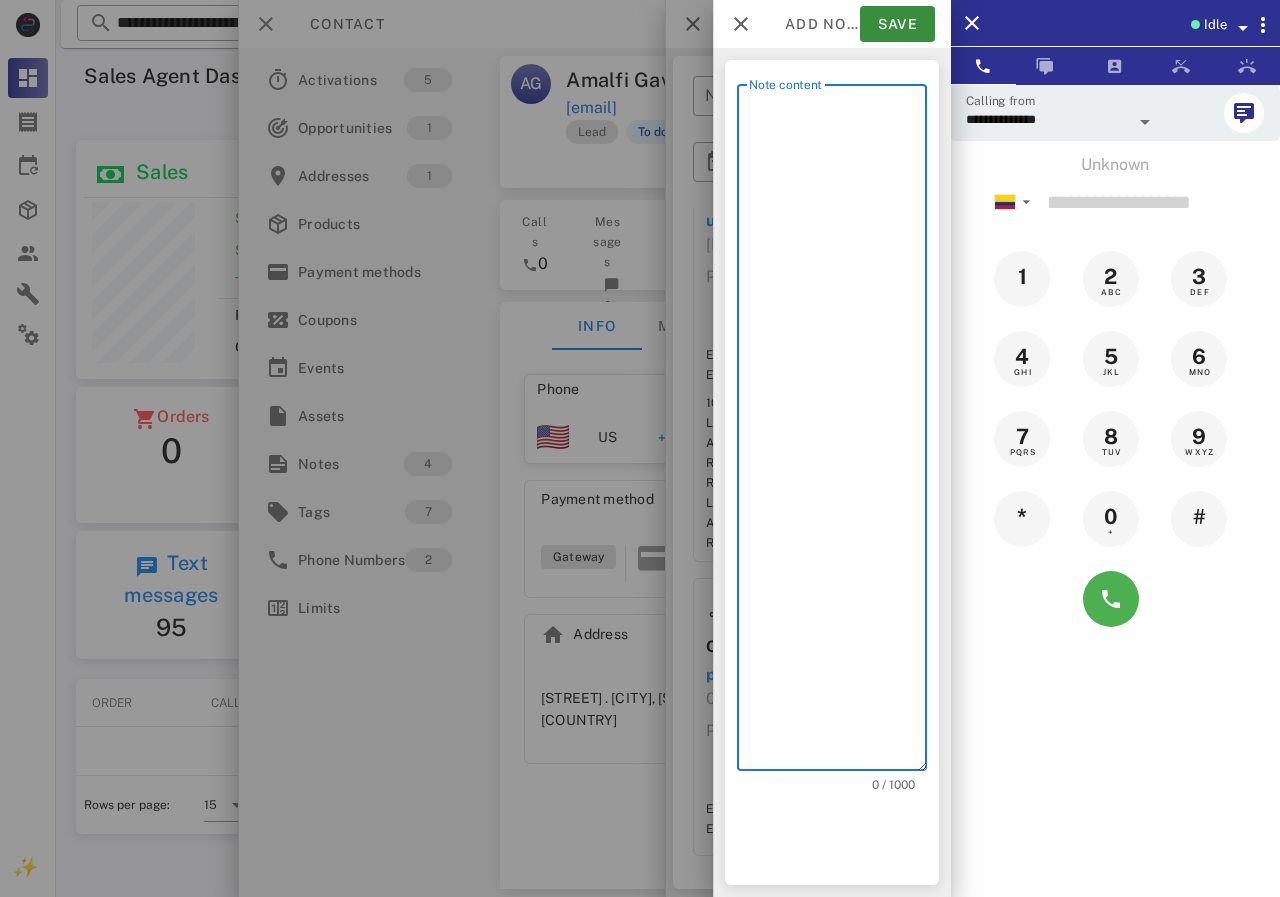 click on "Note content" at bounding box center [838, 432] 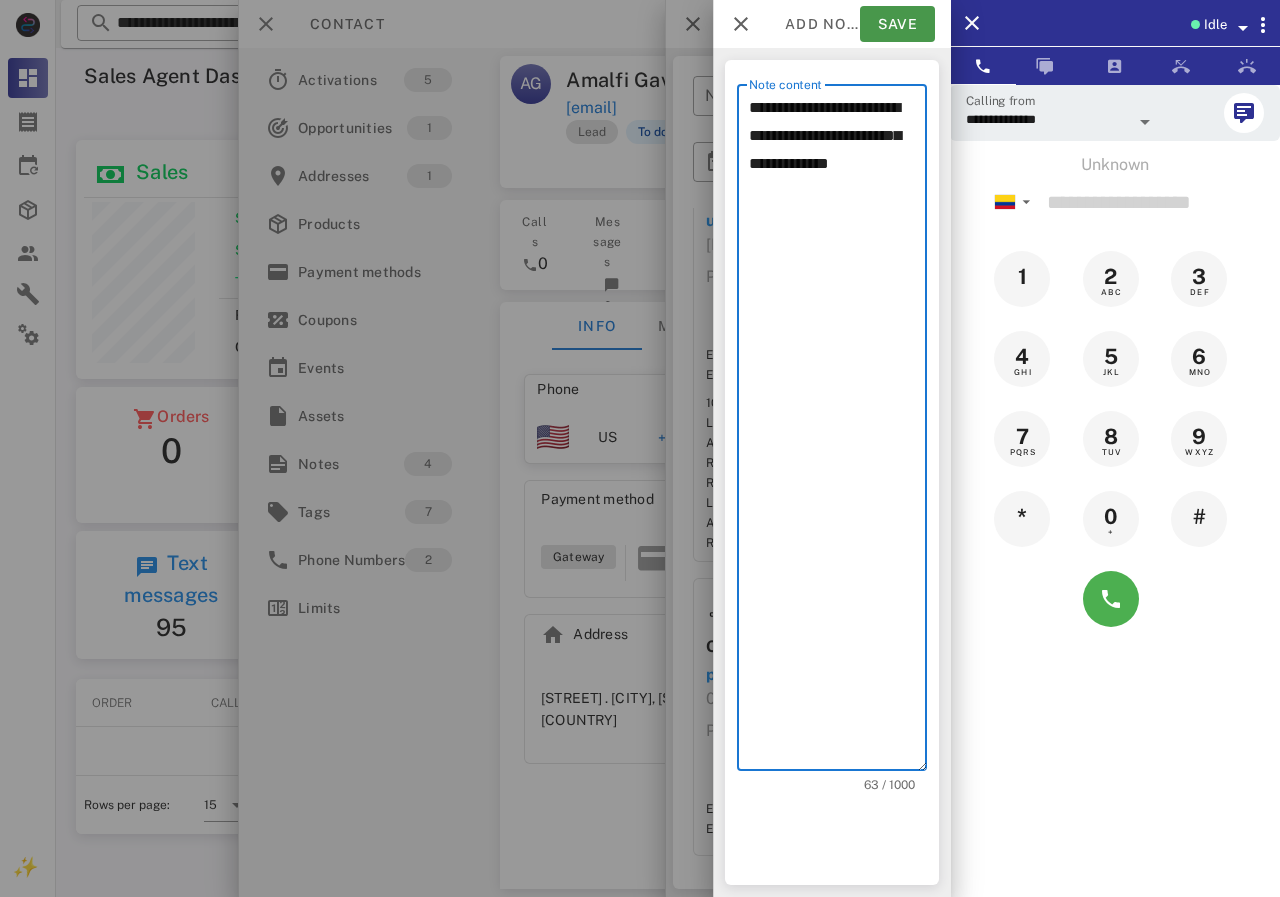 type on "**********" 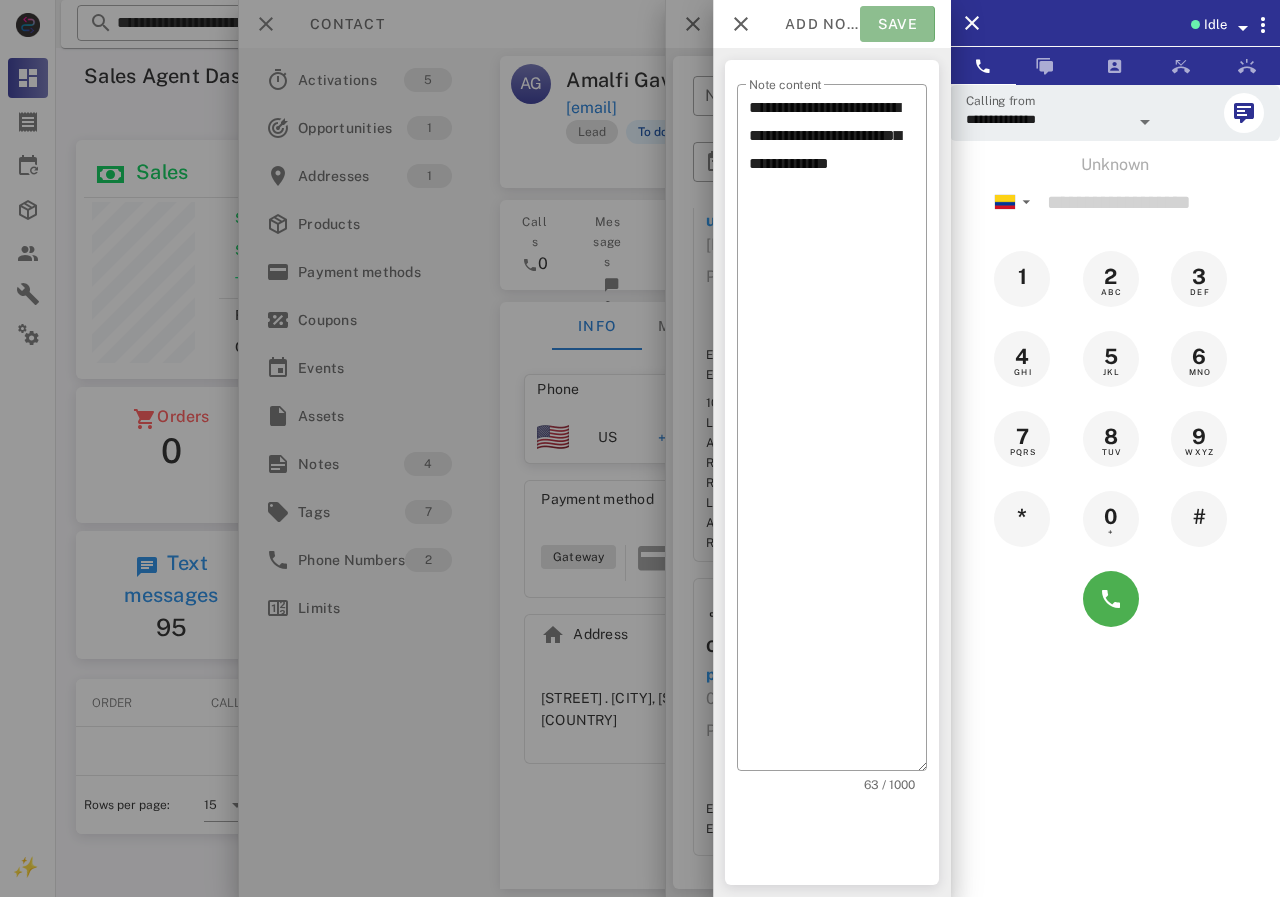 drag, startPoint x: 894, startPoint y: 14, endPoint x: 770, endPoint y: 23, distance: 124.32619 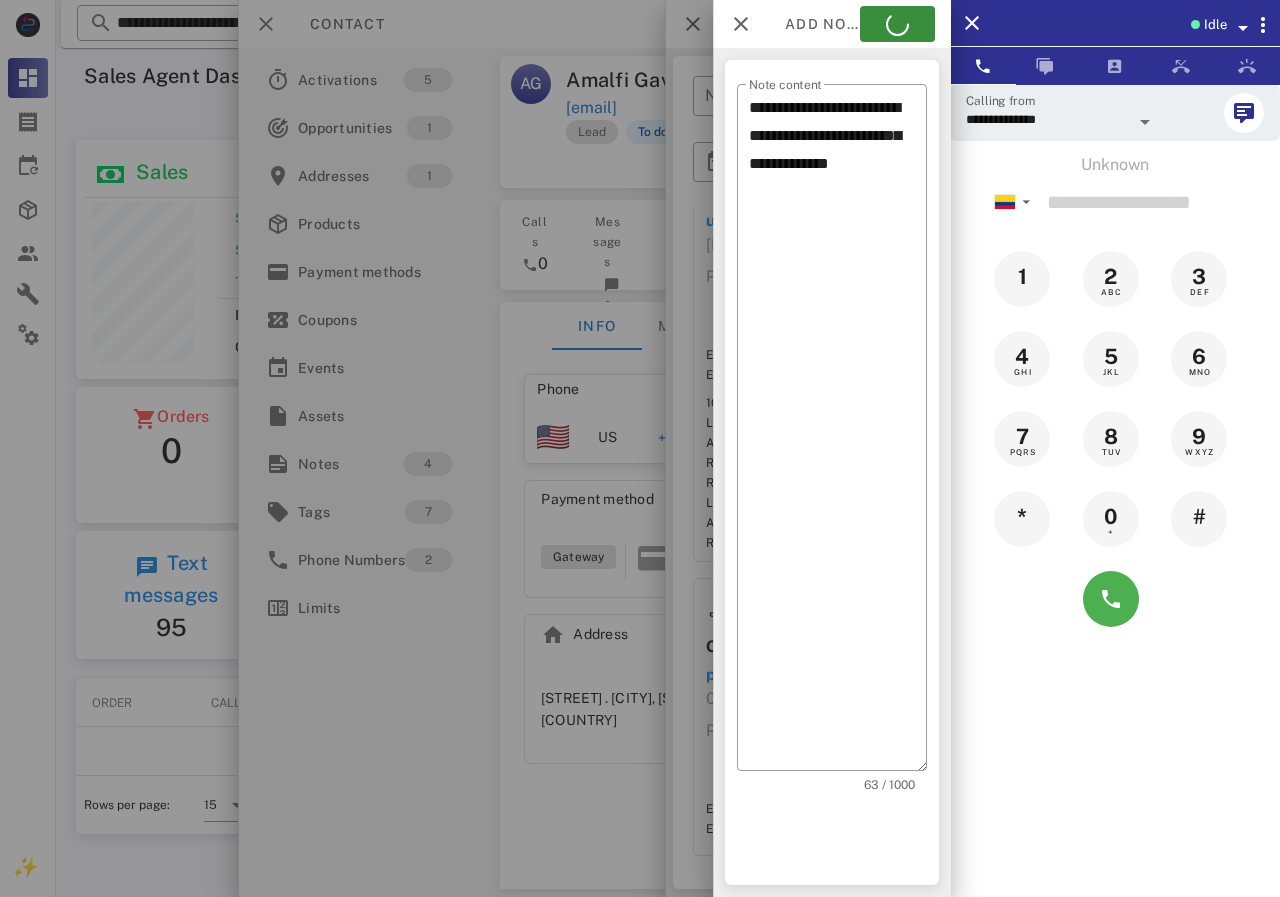 click at bounding box center (640, 448) 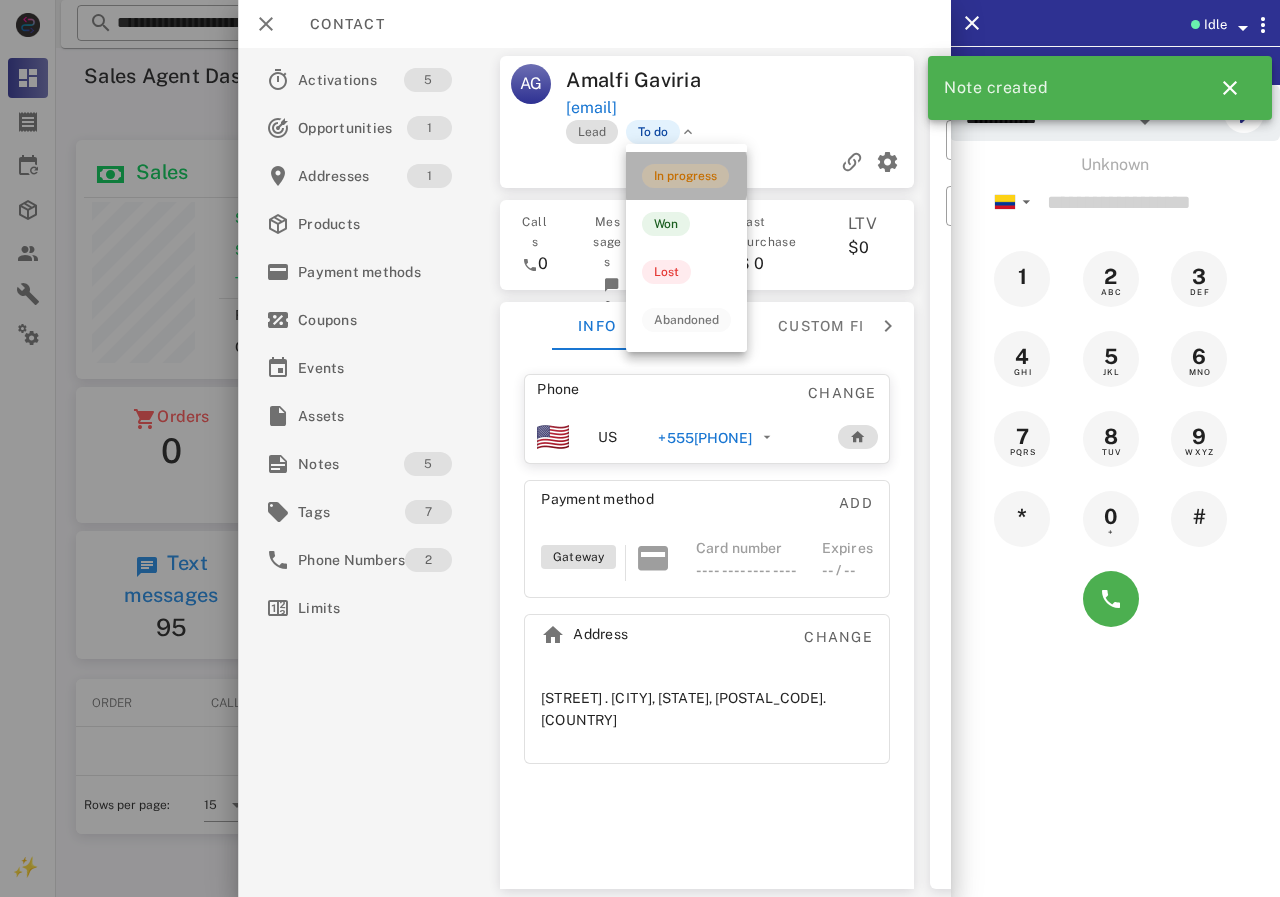 click on "In progress" at bounding box center (685, 176) 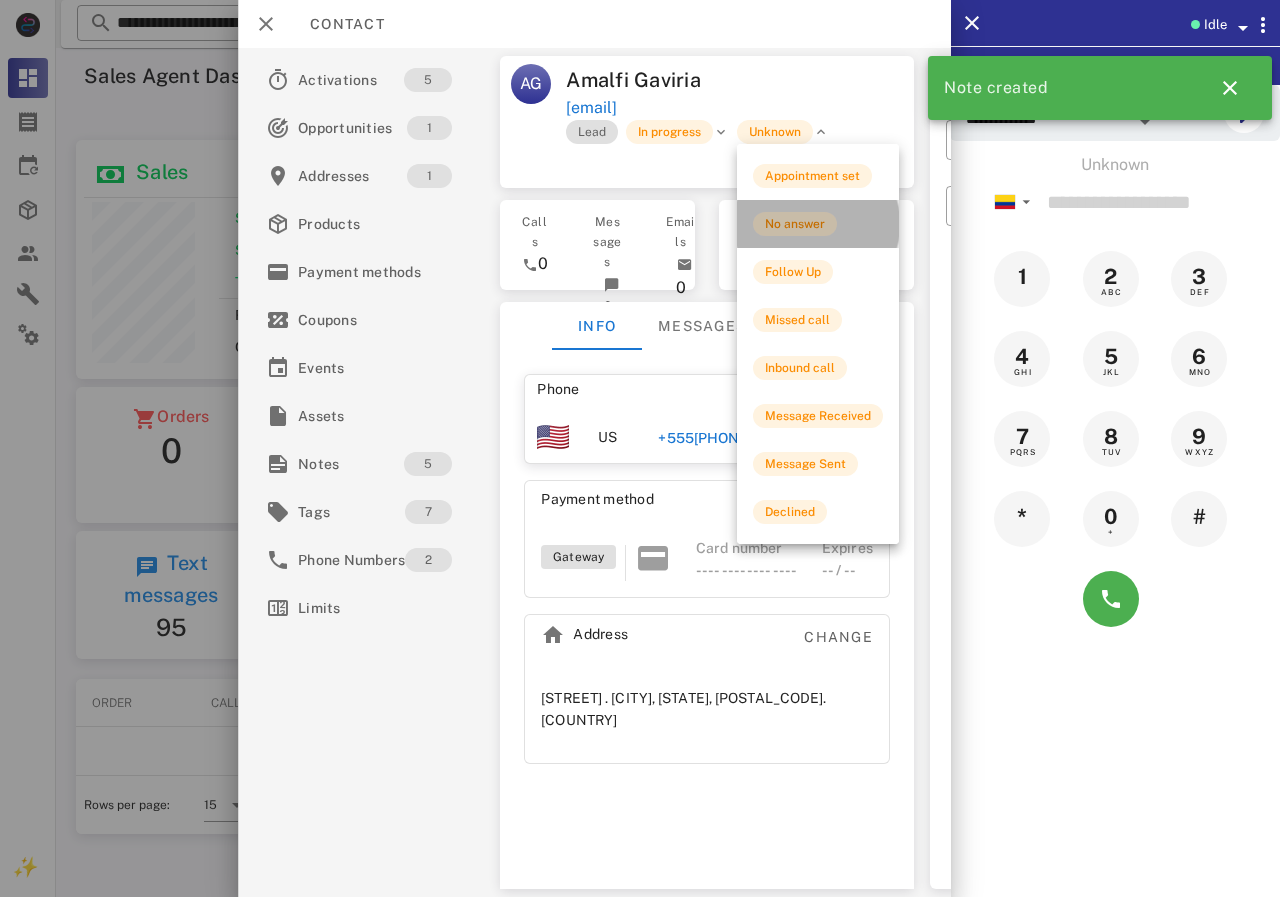 click on "No answer" at bounding box center [795, 224] 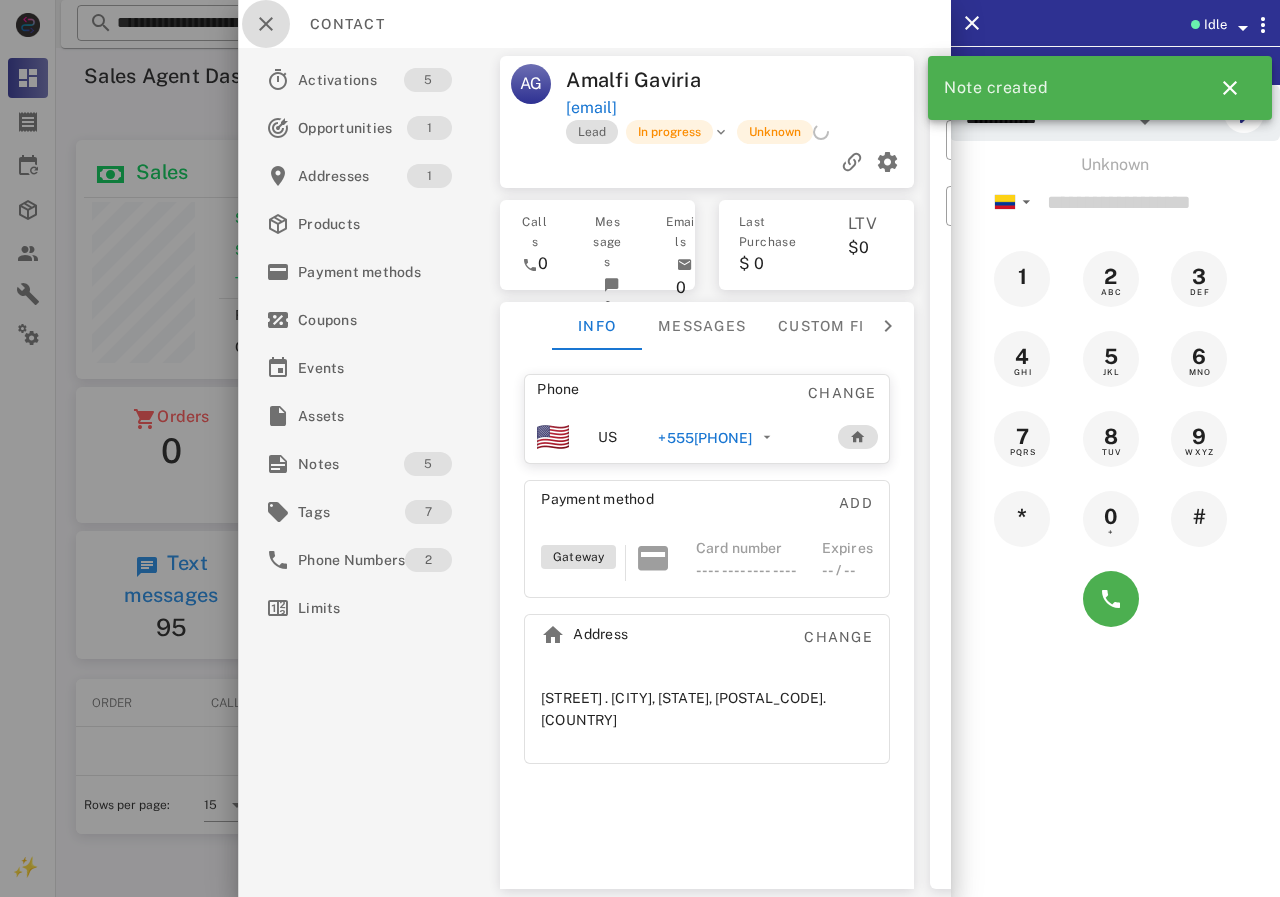 click at bounding box center [266, 24] 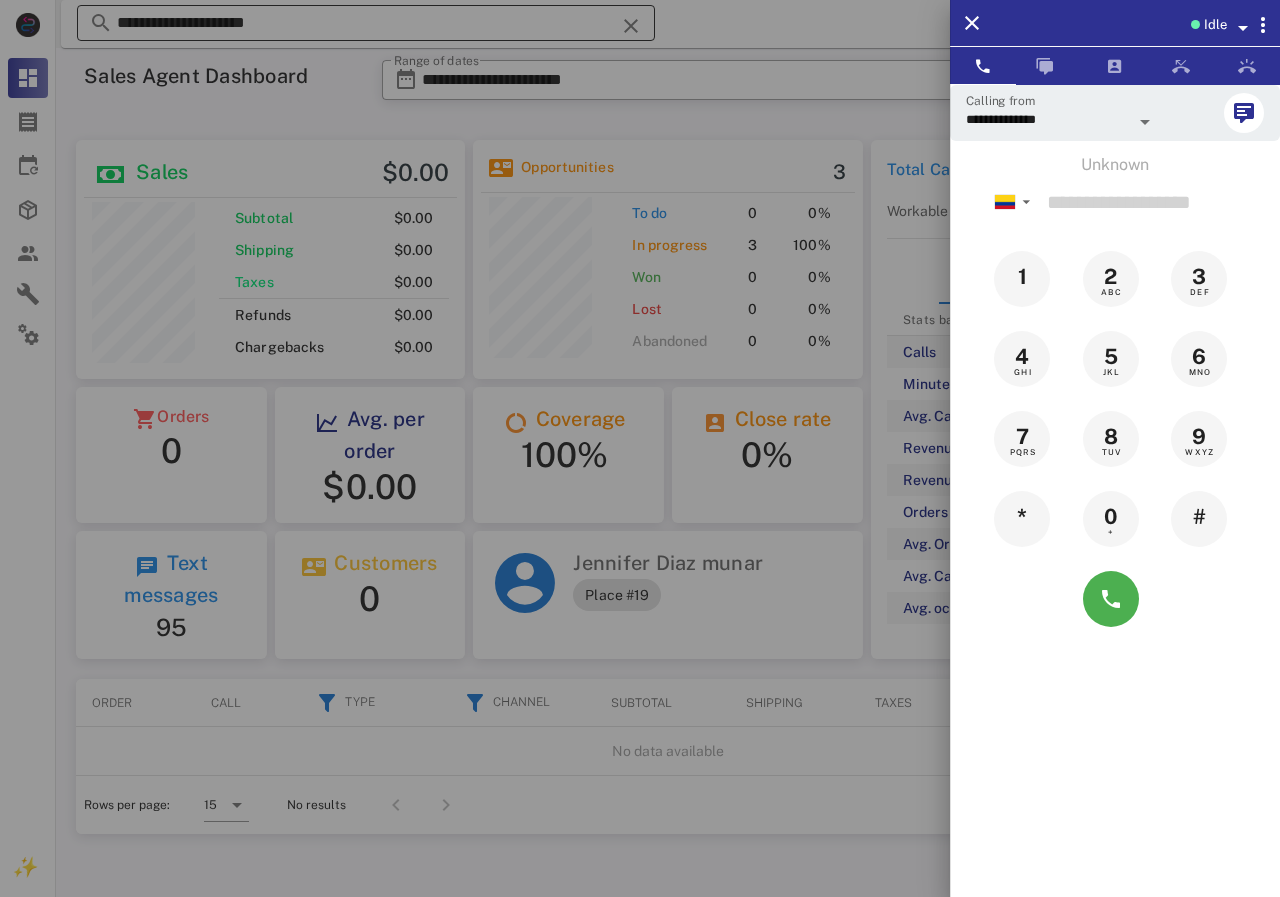 click at bounding box center (640, 448) 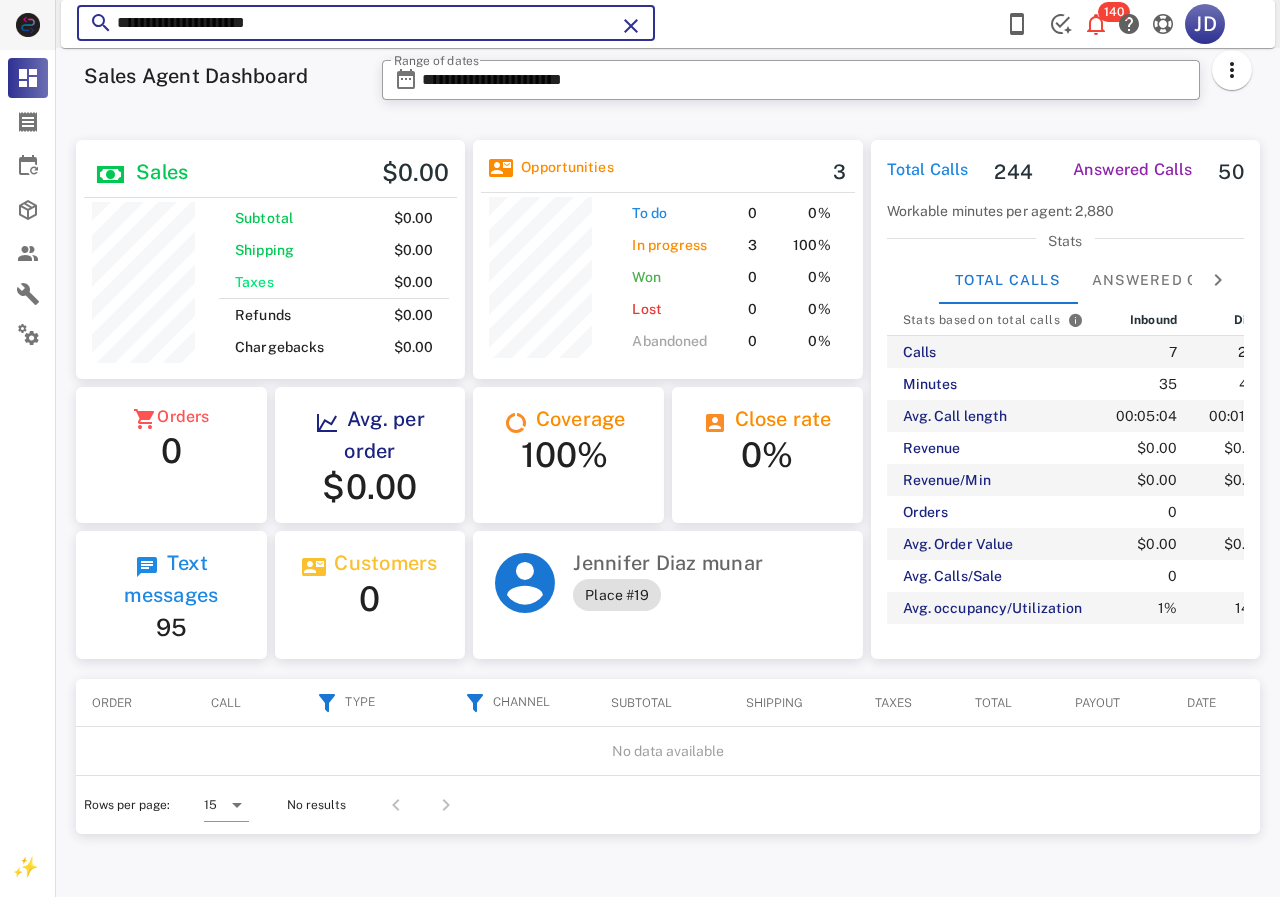 drag, startPoint x: 398, startPoint y: 28, endPoint x: 29, endPoint y: 28, distance: 369 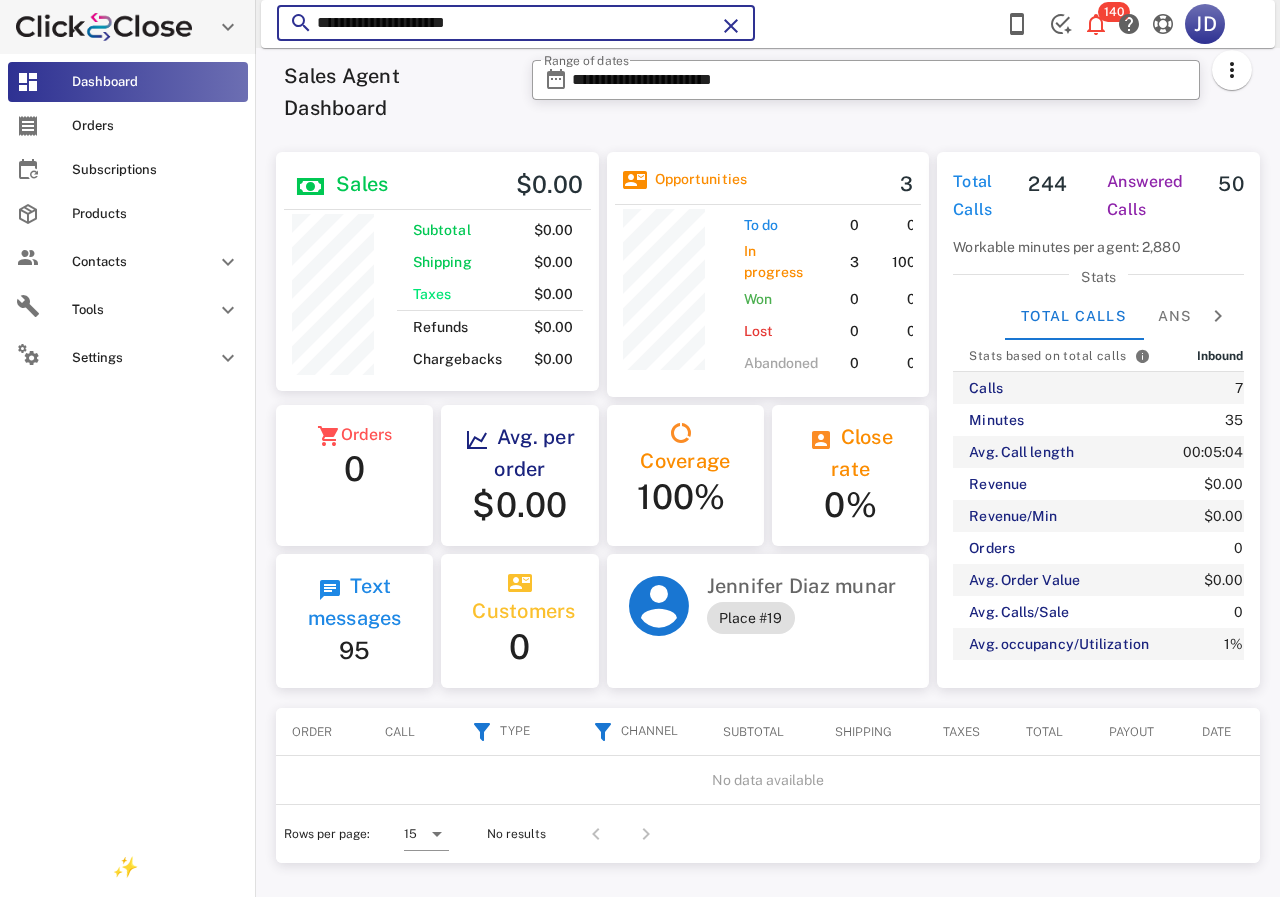 scroll, scrollTop: 250, scrollLeft: 319, axis: both 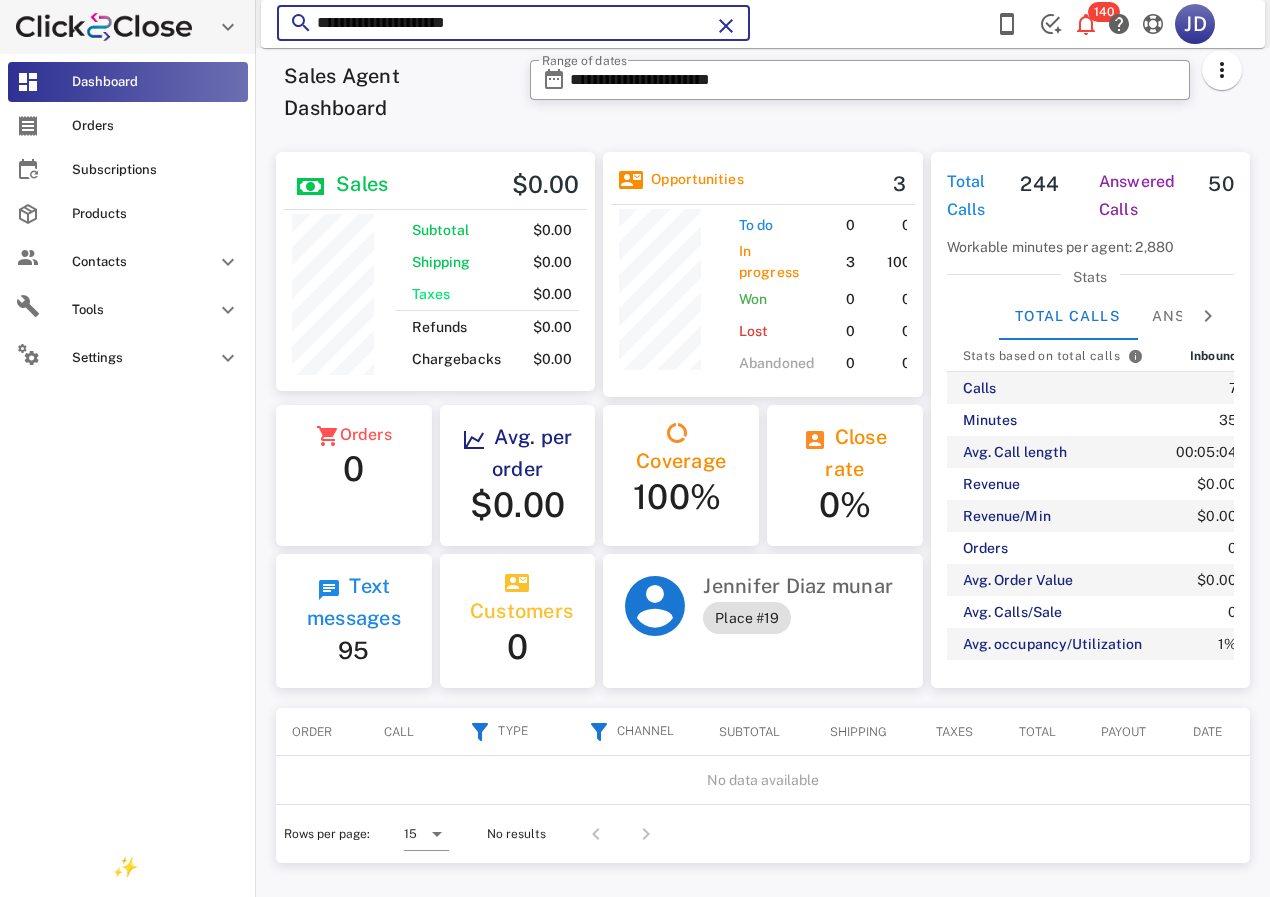paste on "**" 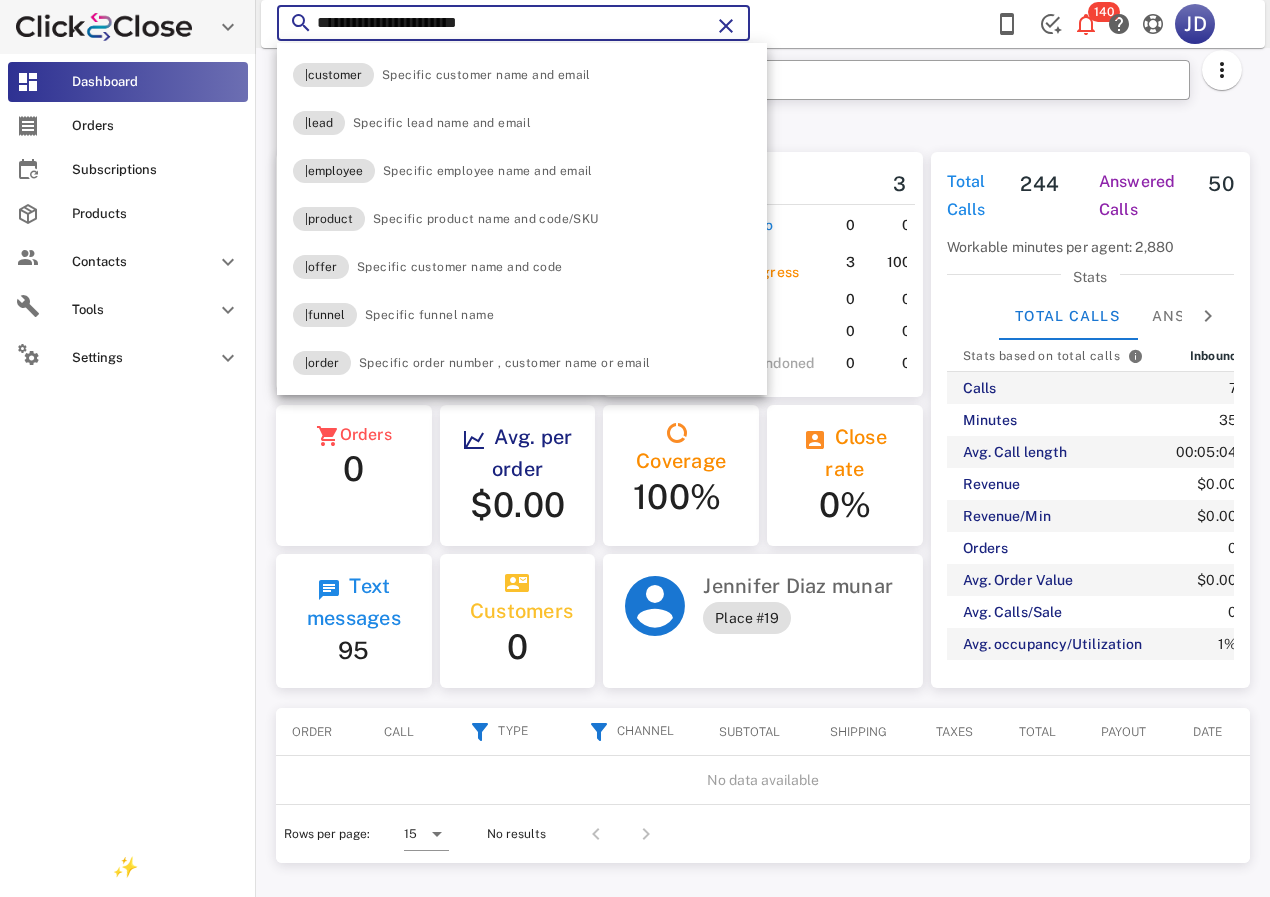 type on "**********" 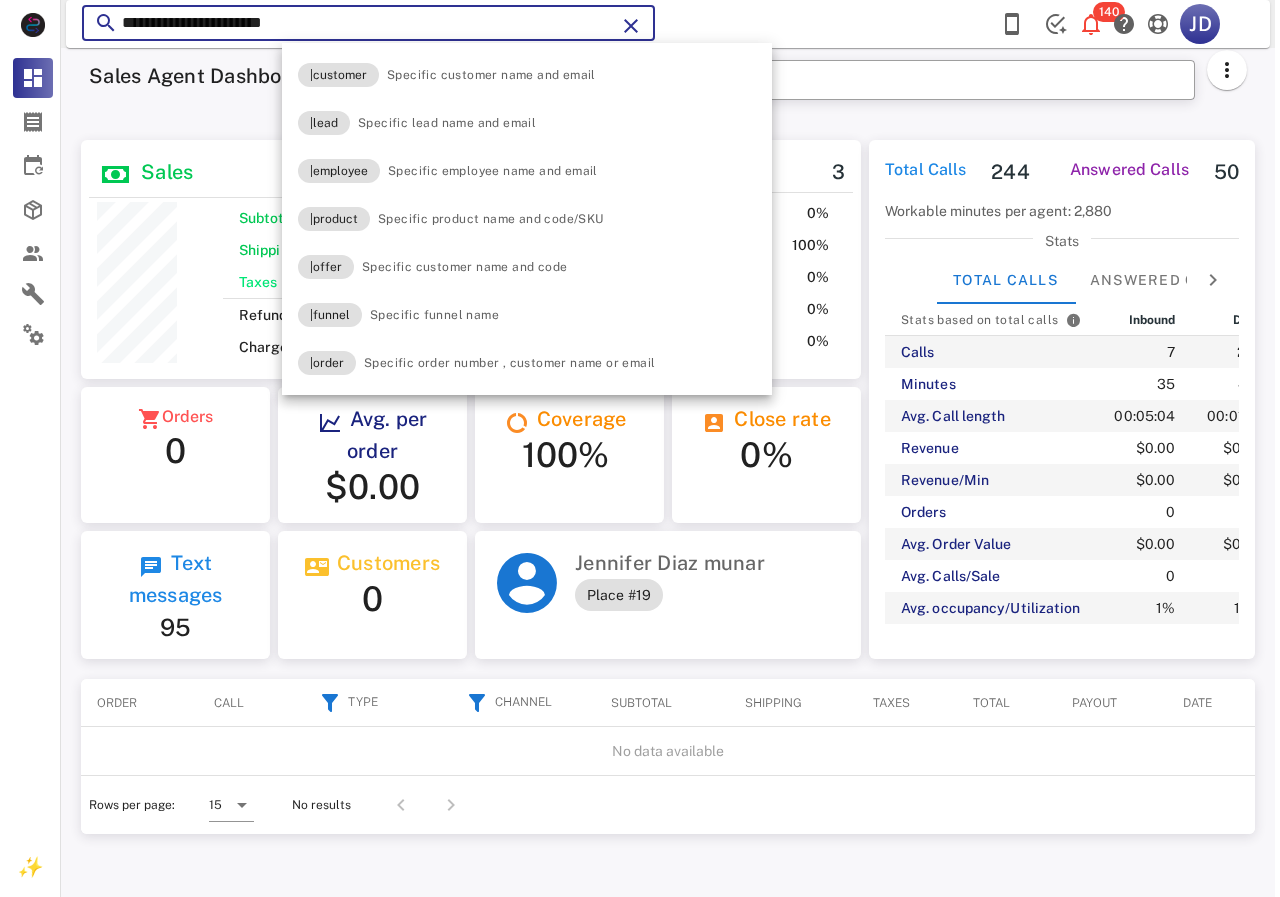 scroll, scrollTop: 999761, scrollLeft: 999611, axis: both 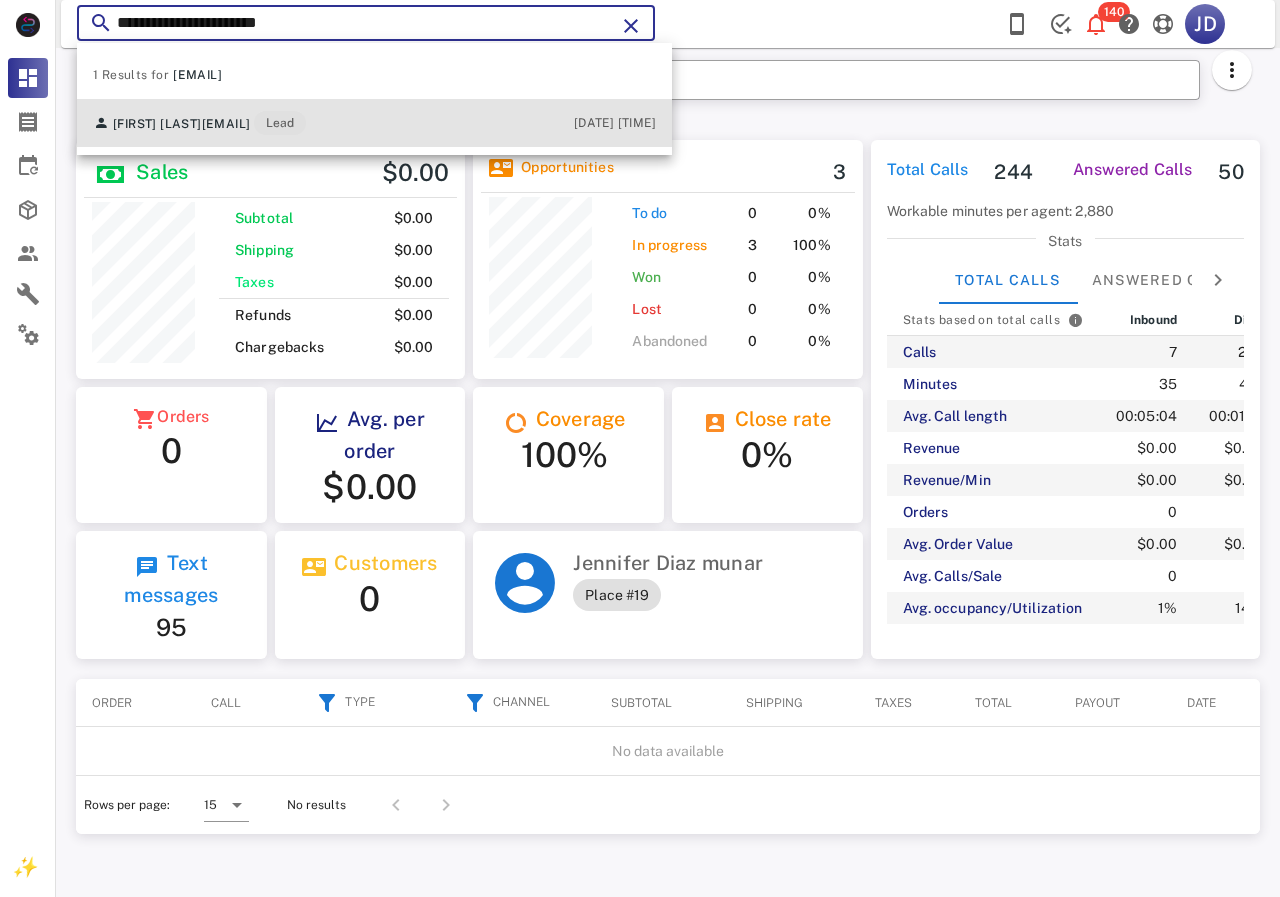 click on "[FIRST] [LAST]   [EMAIL]   Lead   [DATE] [TIME]" at bounding box center [374, 123] 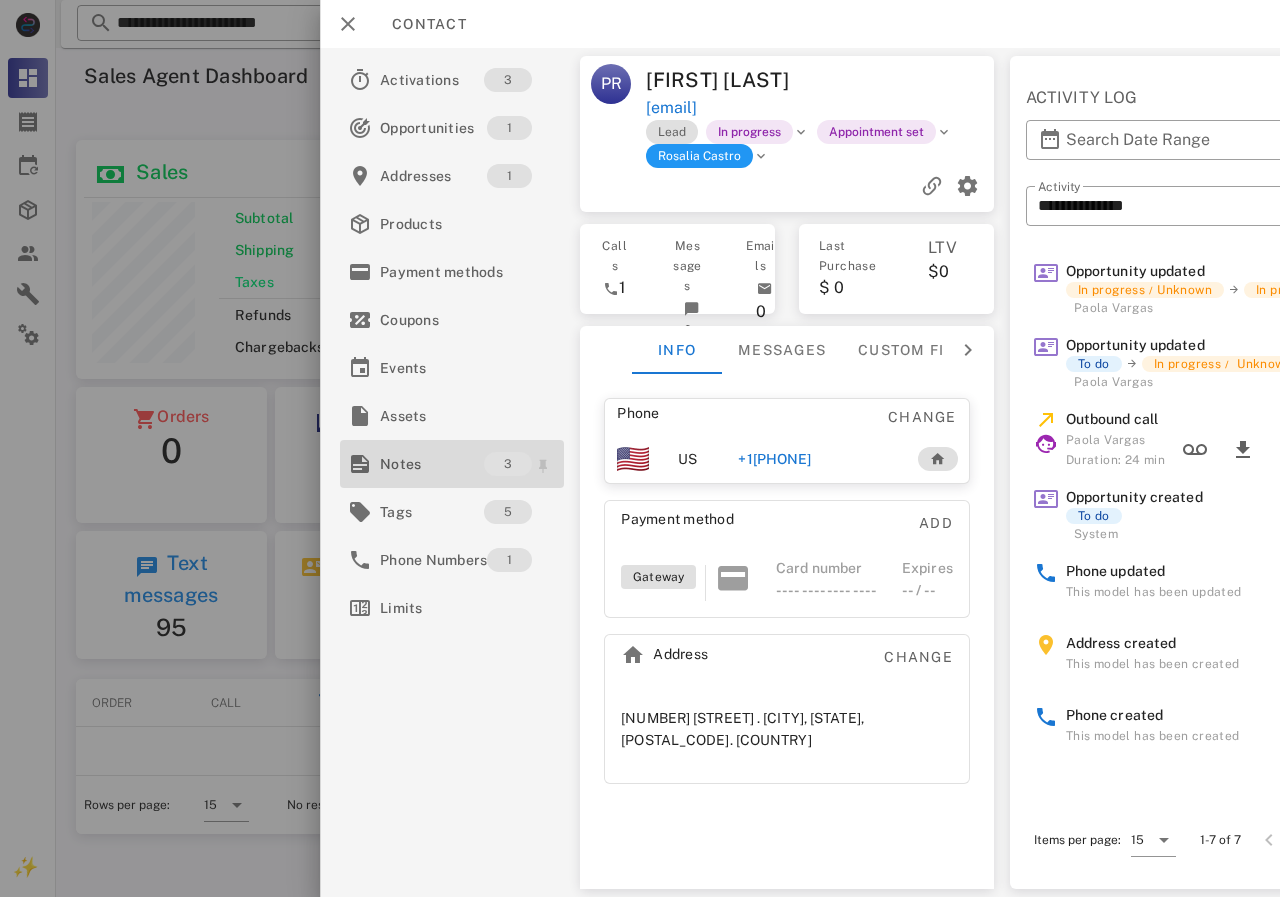 click on "Notes" at bounding box center [432, 464] 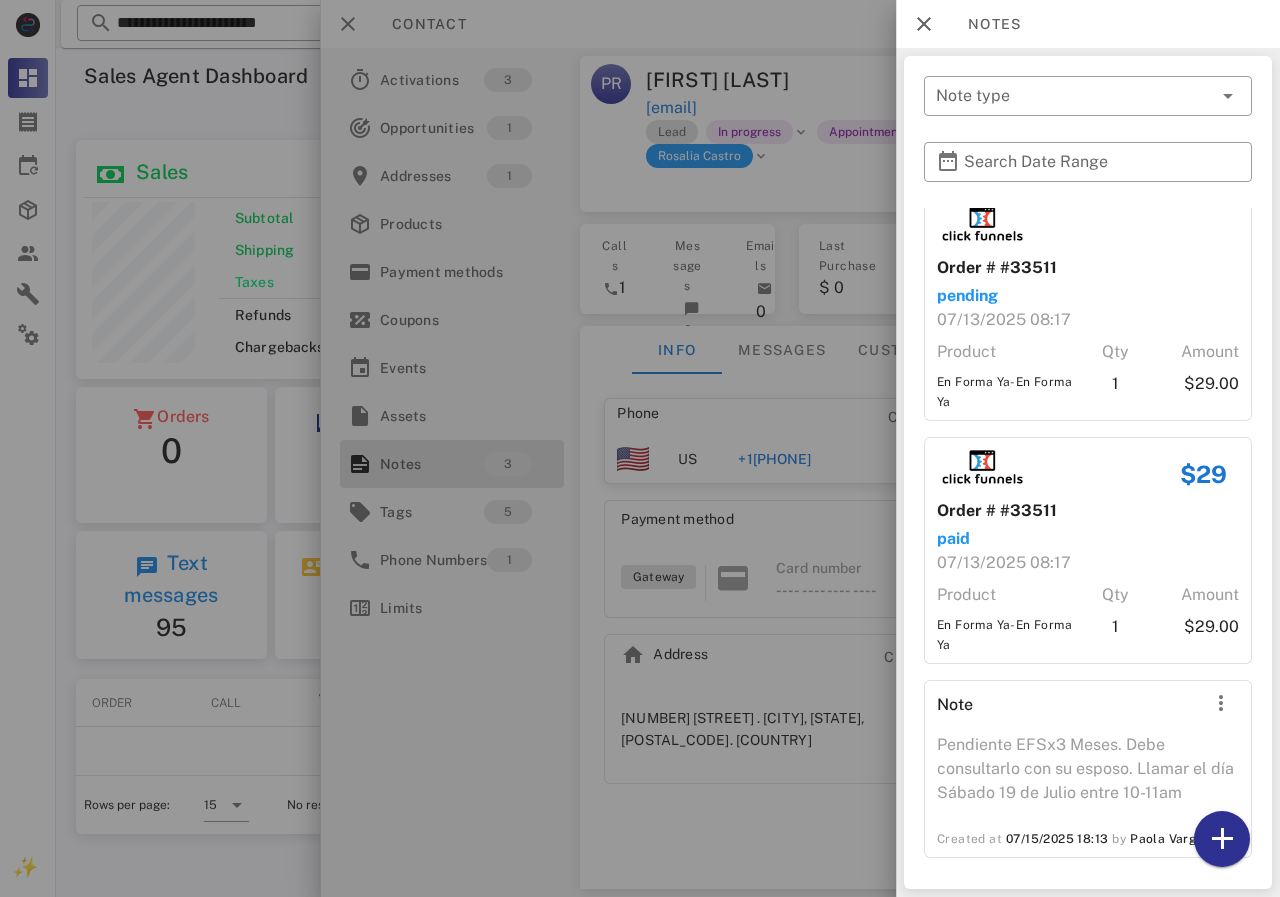 scroll, scrollTop: 17, scrollLeft: 0, axis: vertical 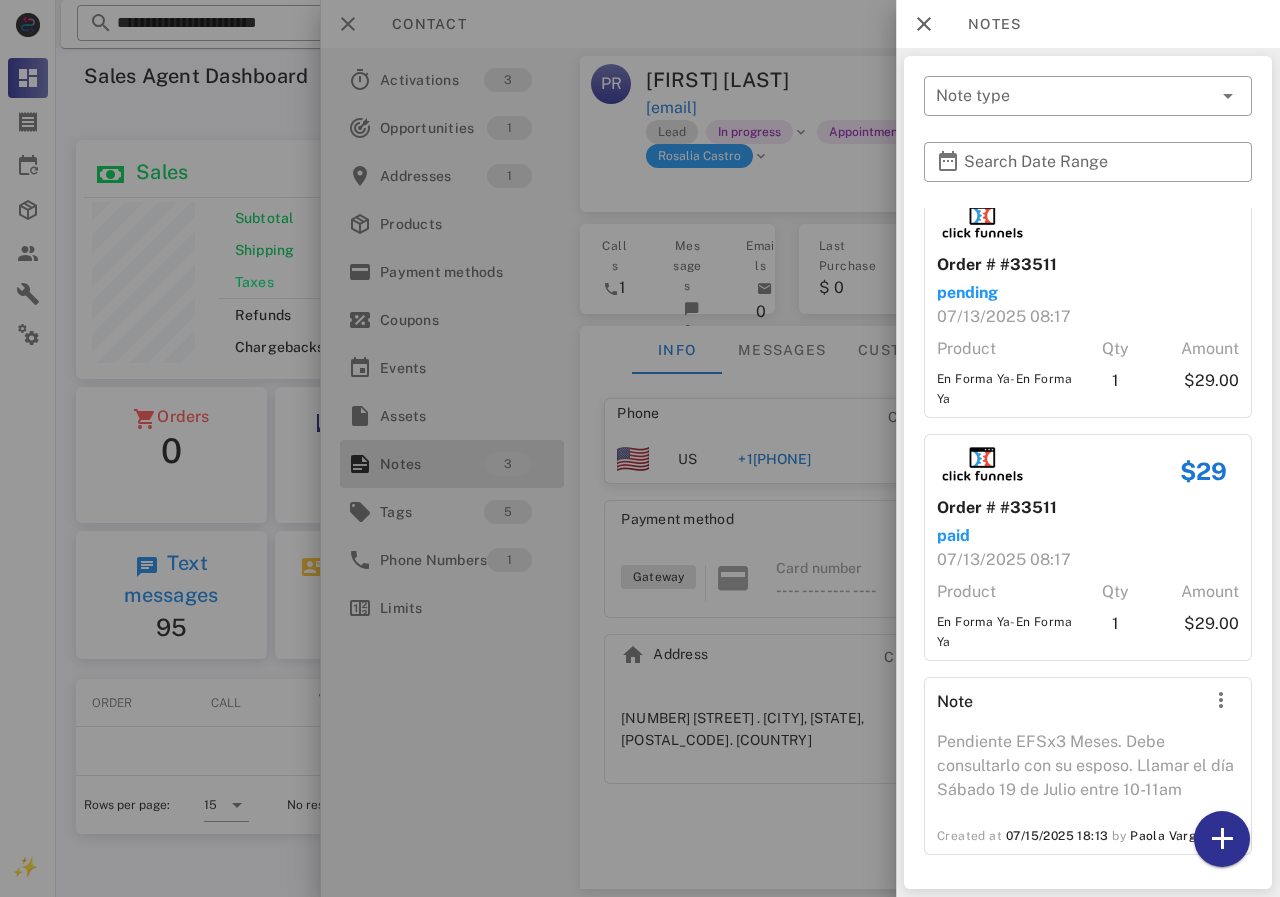 click at bounding box center [640, 448] 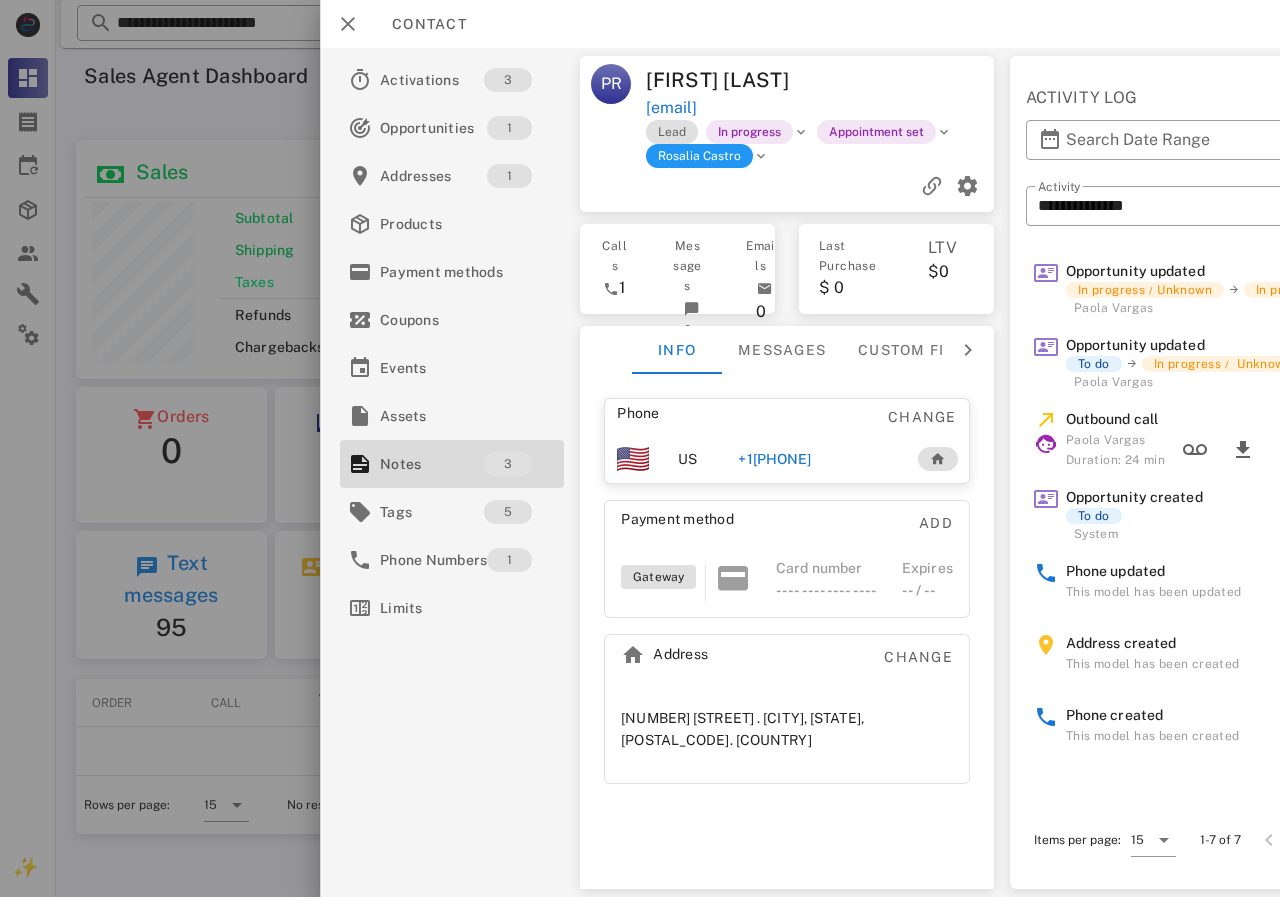 click on "+1[PHONE]" at bounding box center [817, 459] 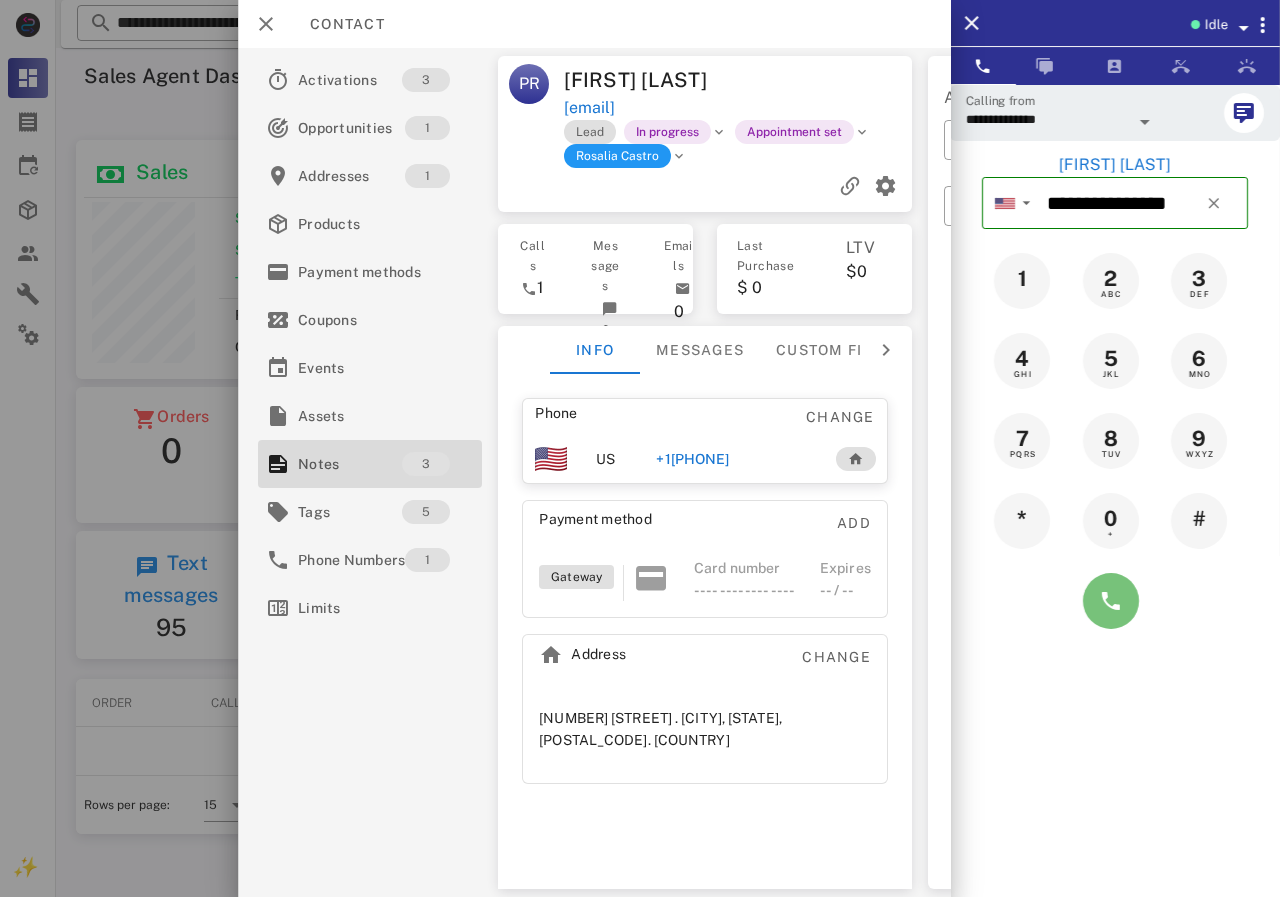 click at bounding box center (1111, 601) 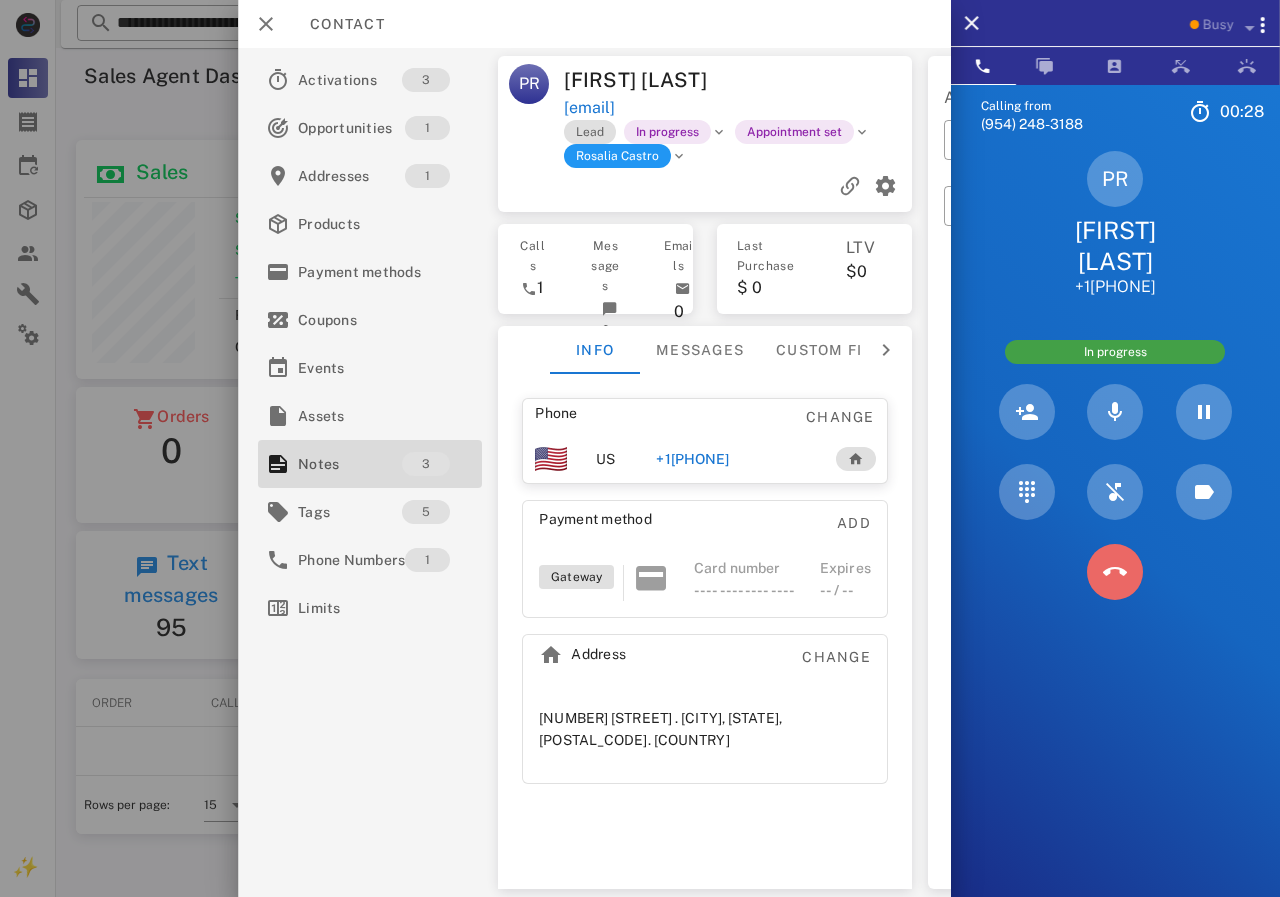 click at bounding box center (1115, 572) 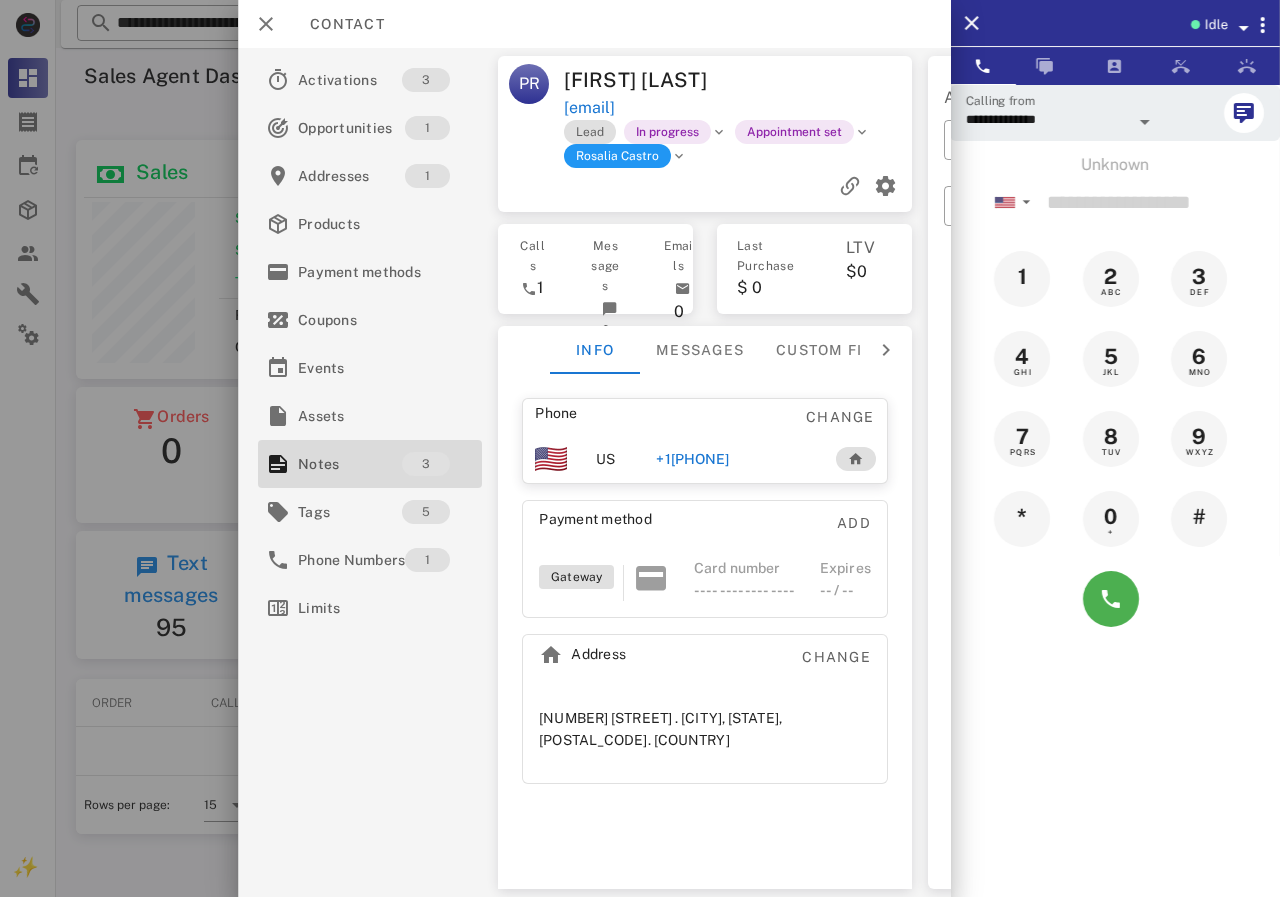 click on "+1[PHONE]" at bounding box center [692, 459] 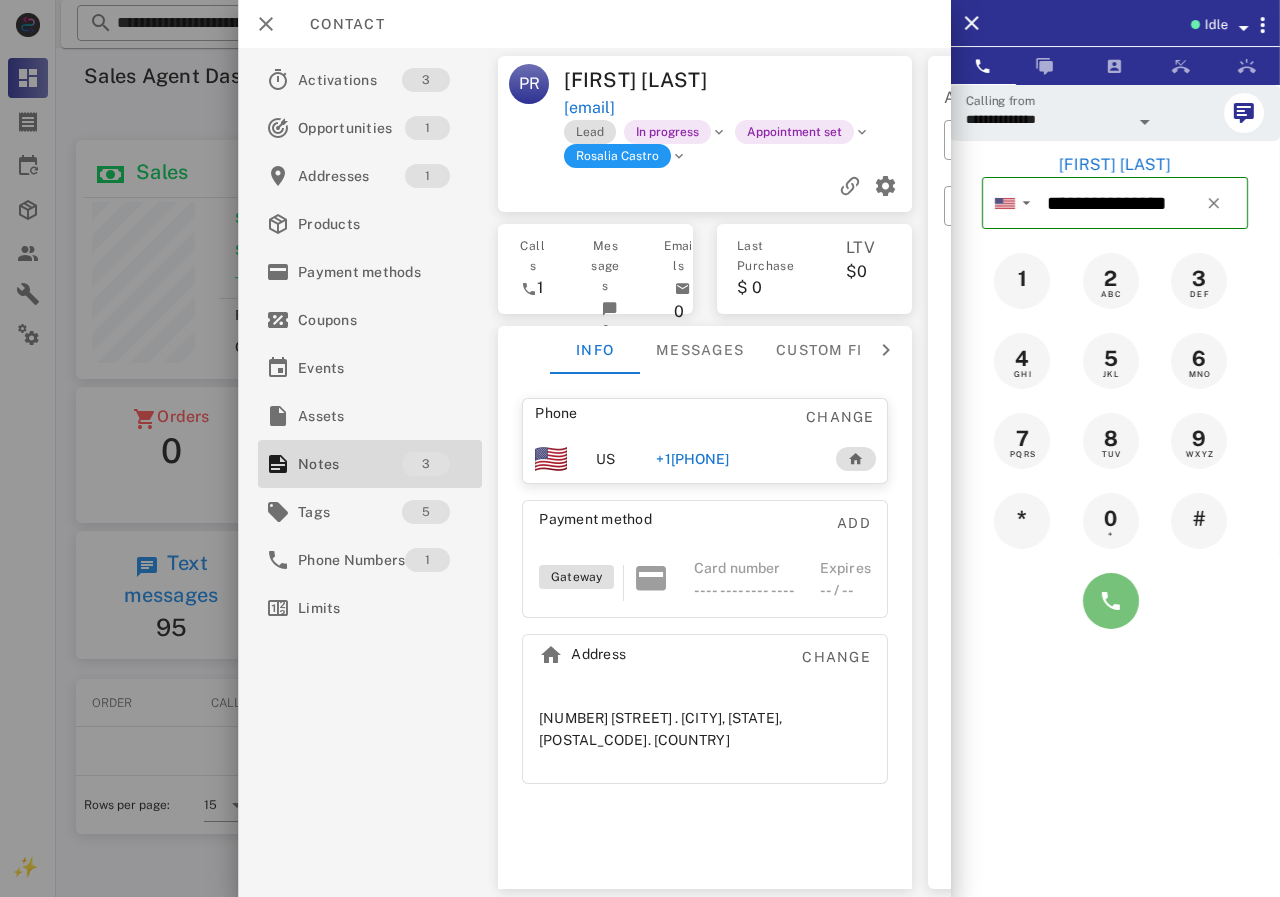 click at bounding box center [1111, 601] 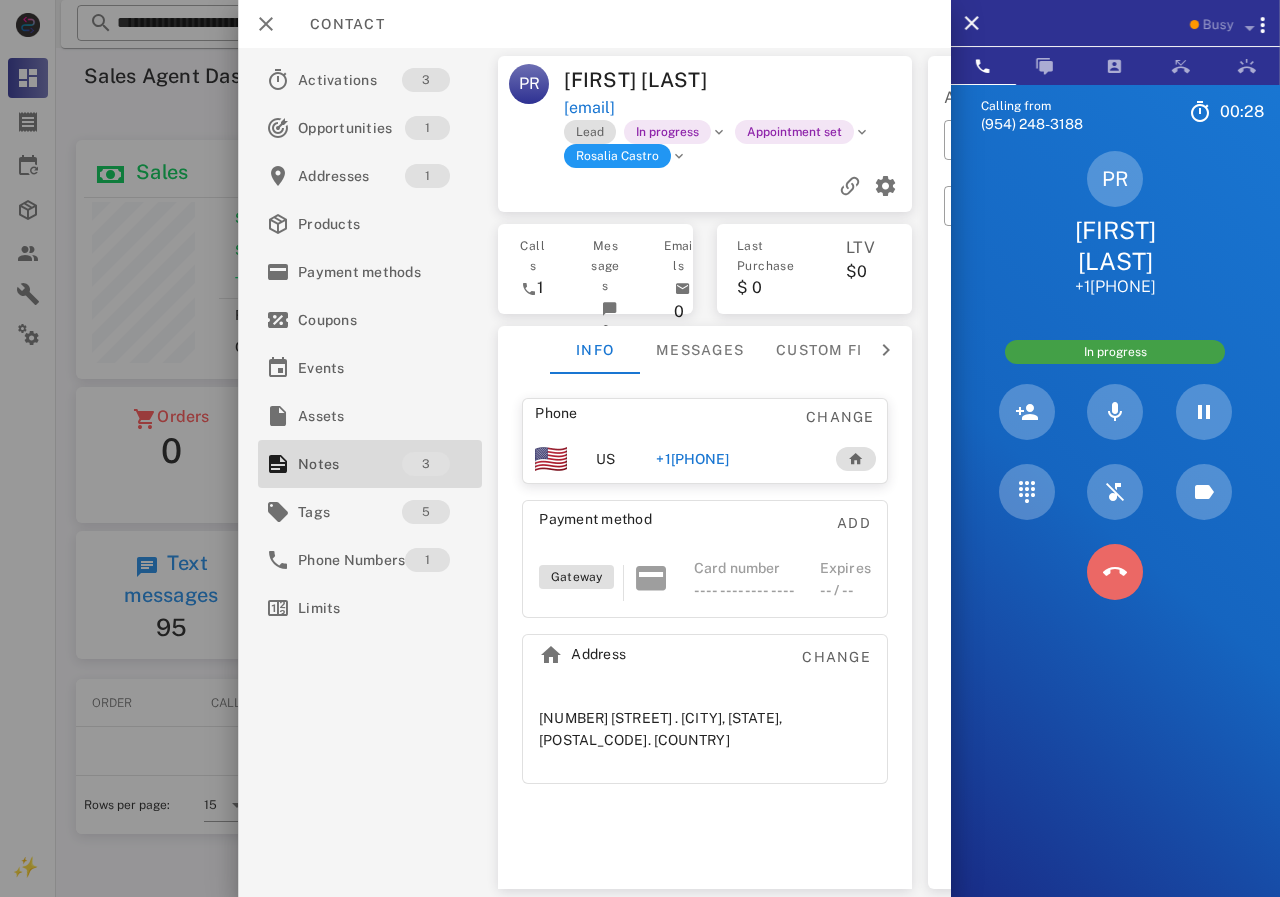 click at bounding box center (1115, 572) 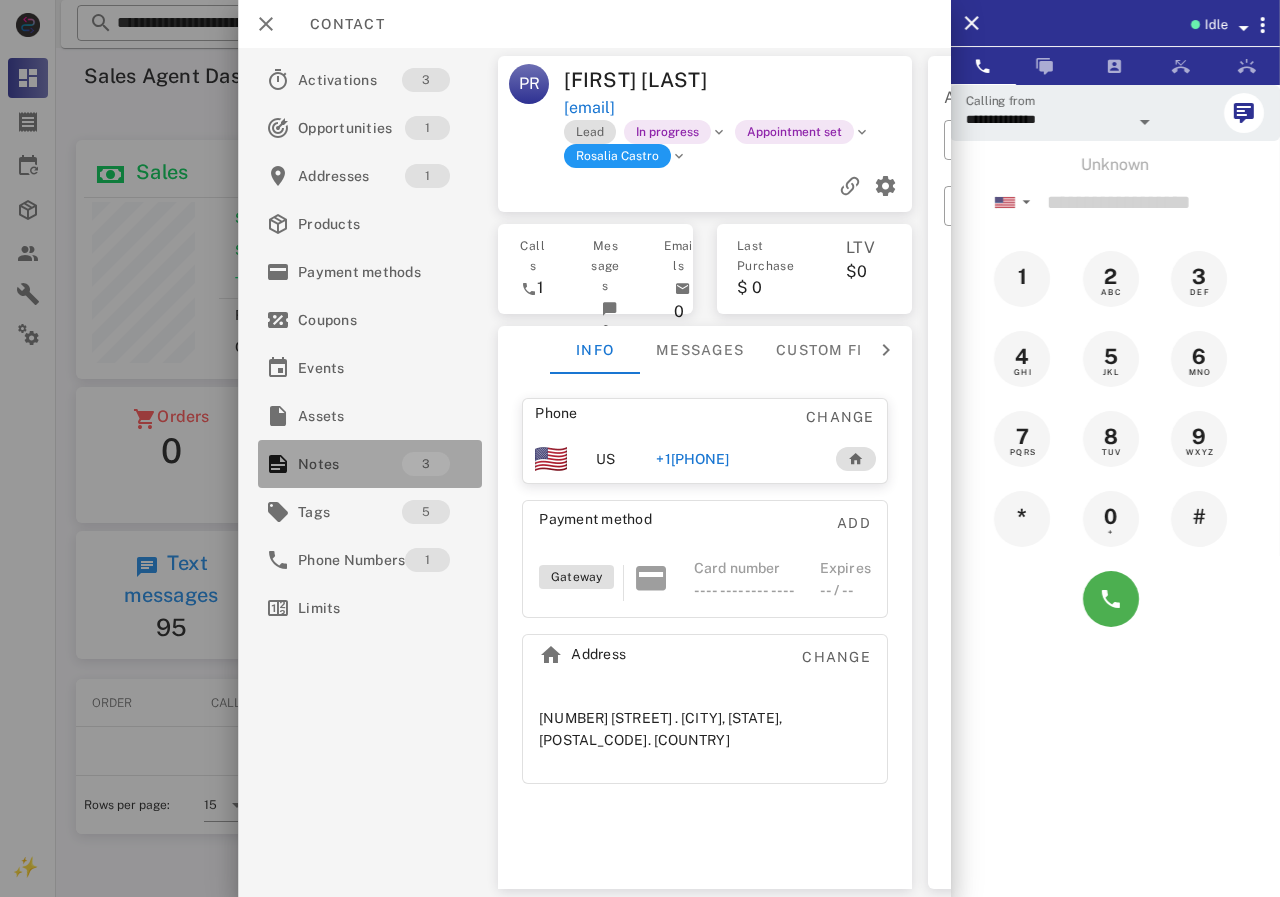 drag, startPoint x: 403, startPoint y: 477, endPoint x: 594, endPoint y: 372, distance: 217.95871 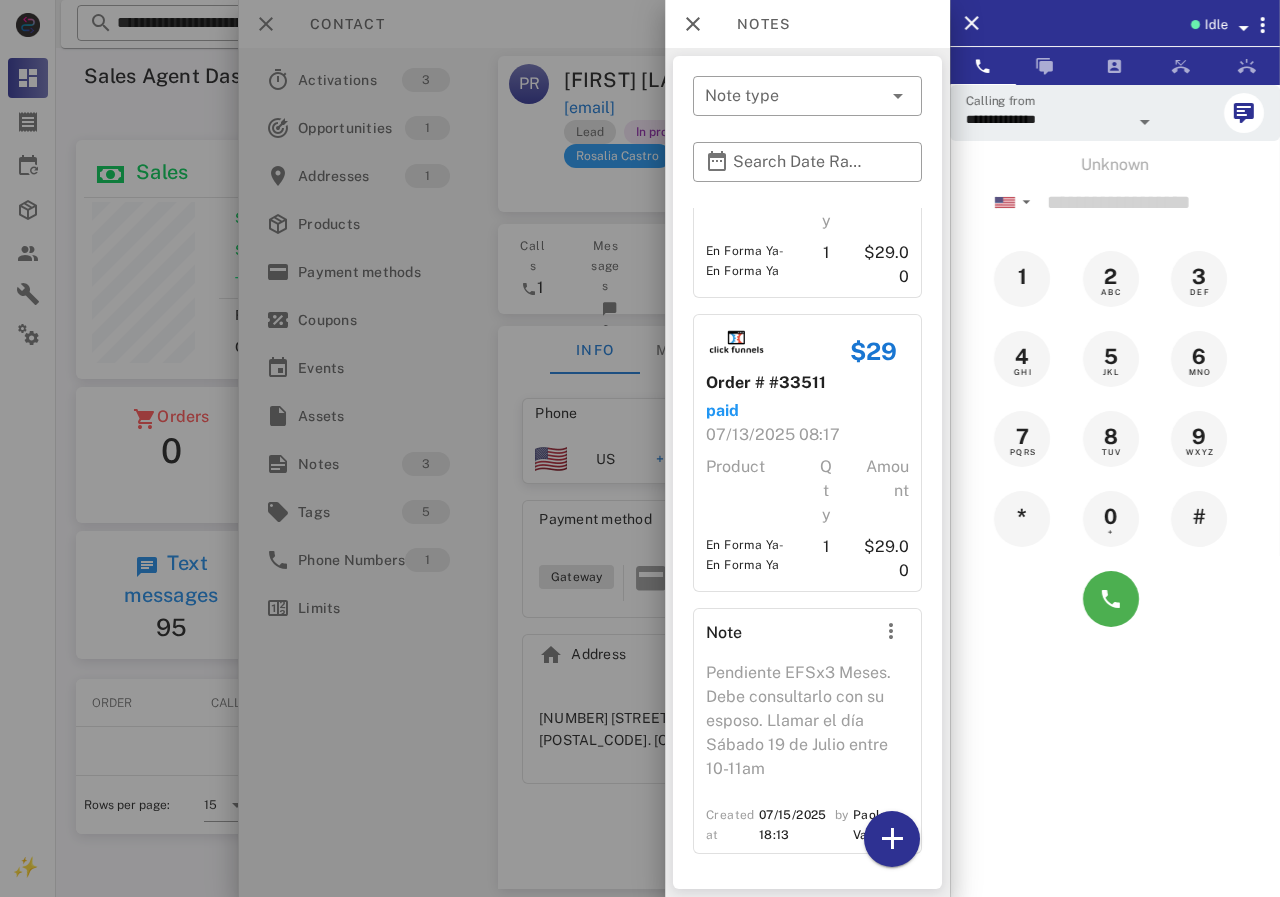 scroll, scrollTop: 180, scrollLeft: 0, axis: vertical 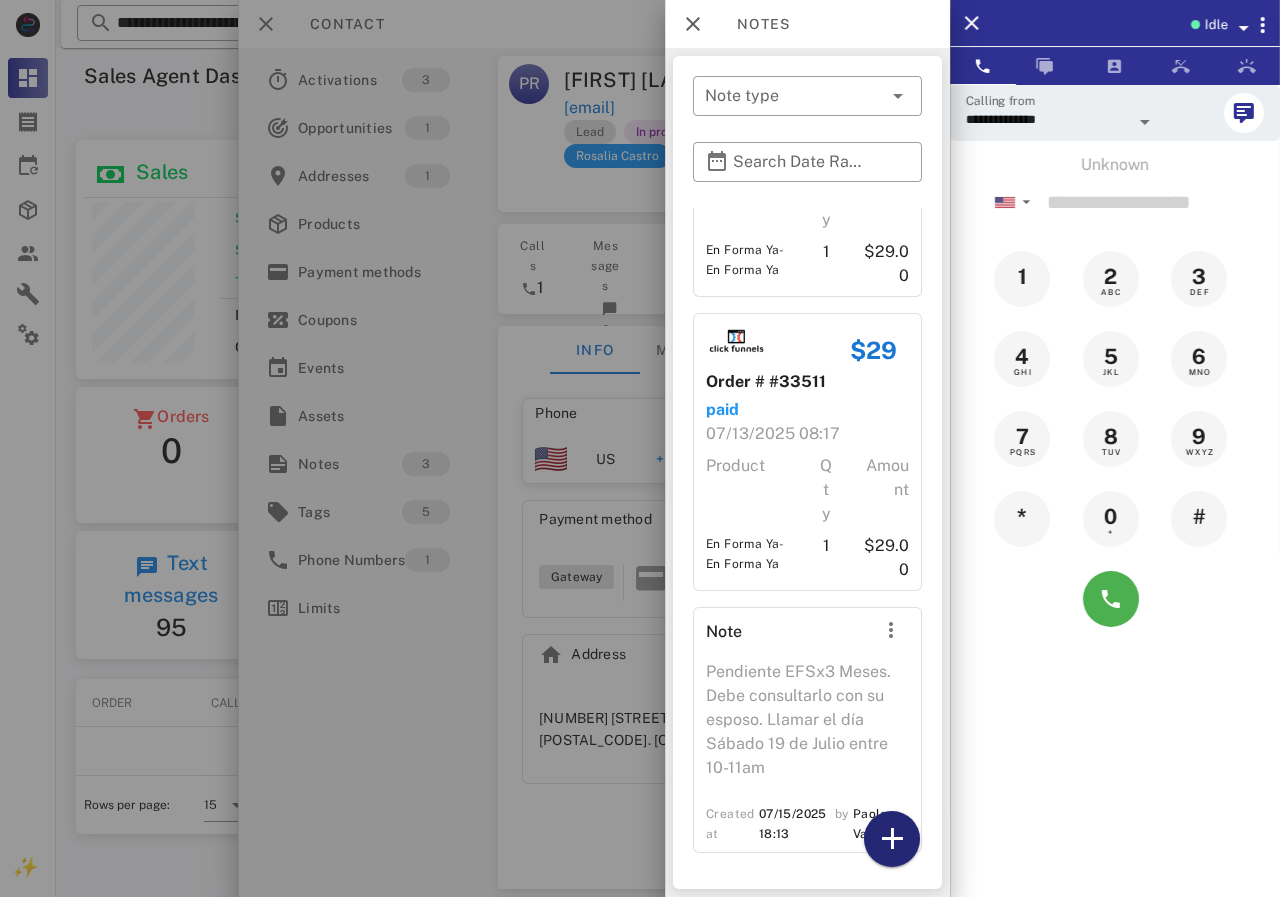 click at bounding box center [892, 839] 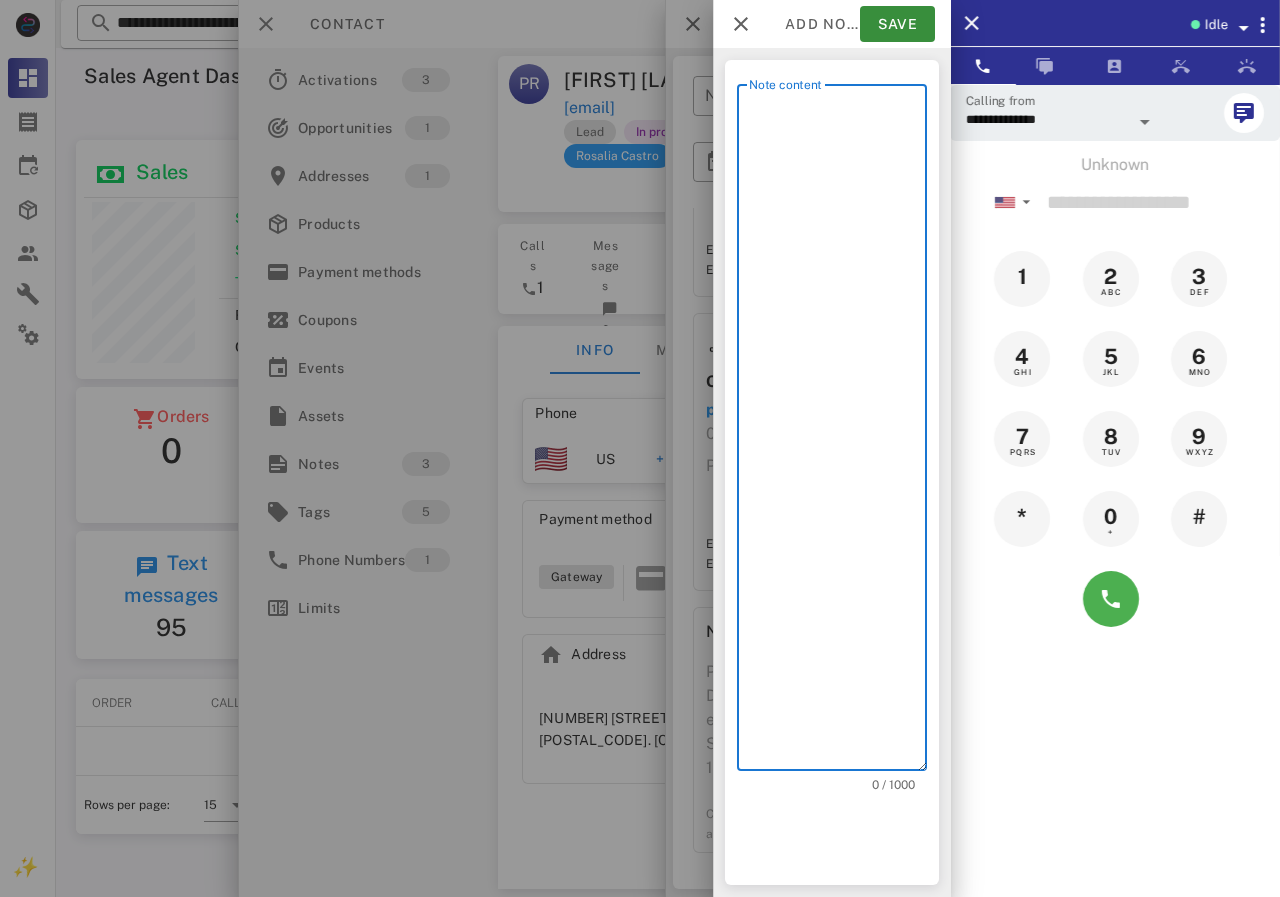 scroll, scrollTop: 240, scrollLeft: 390, axis: both 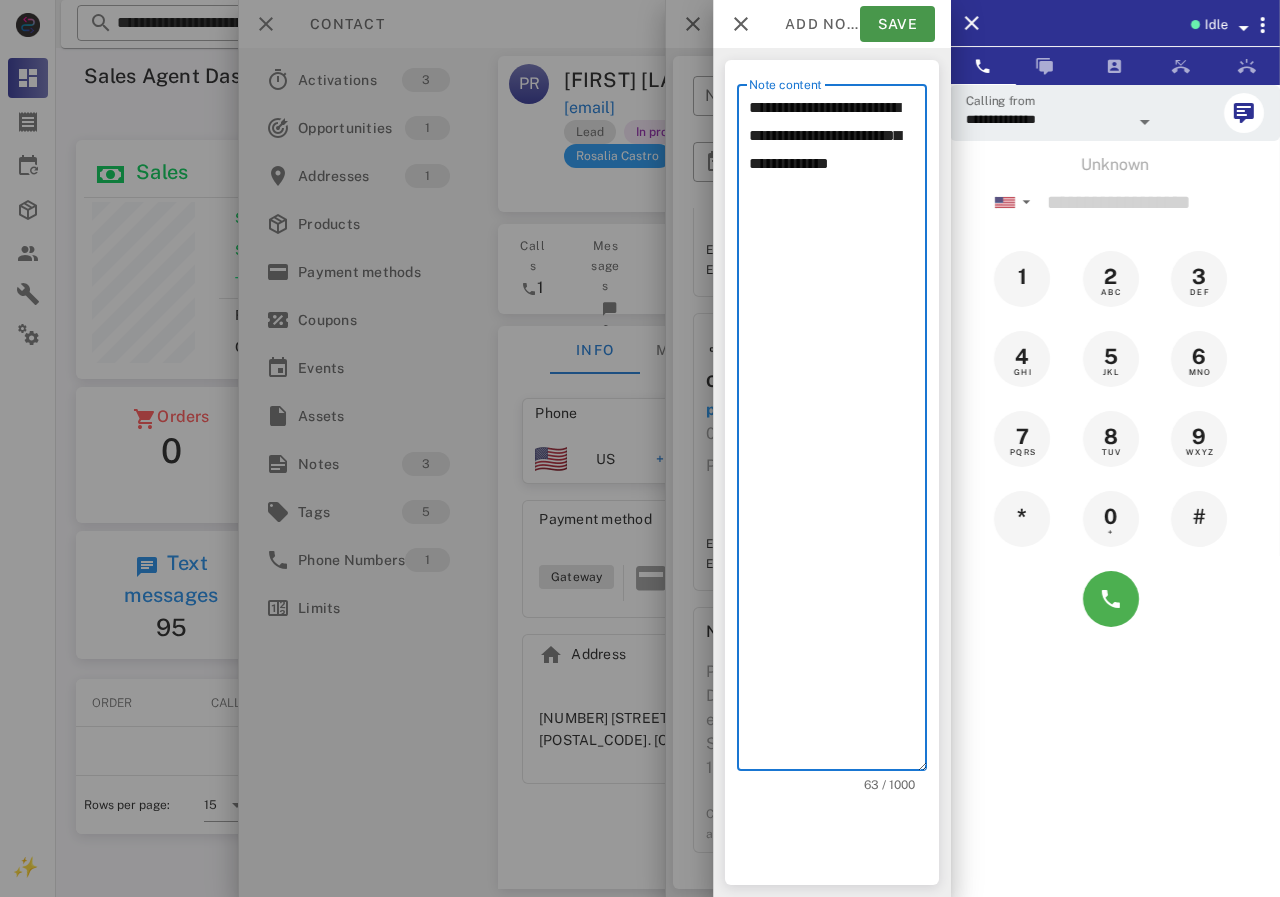 type on "**********" 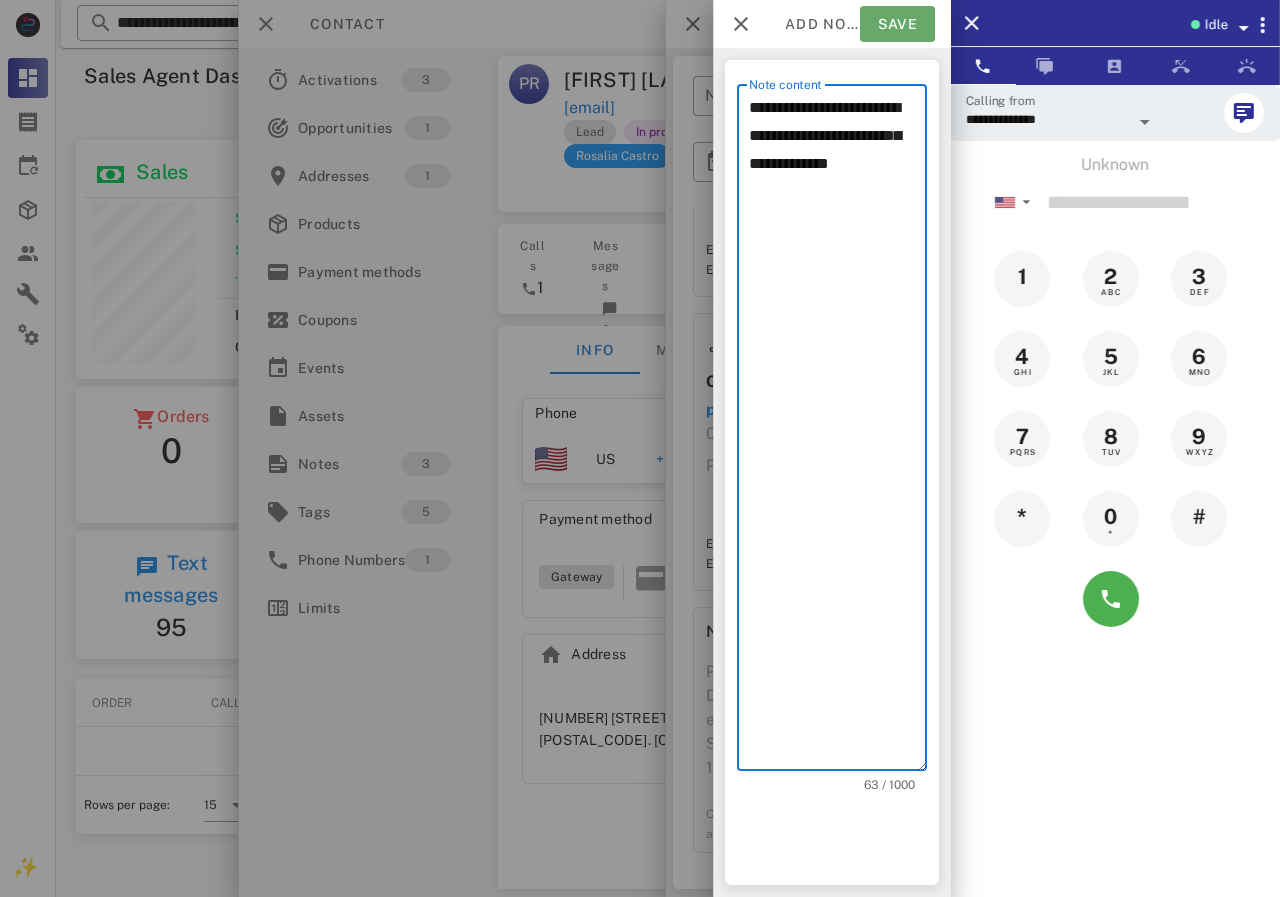 click on "Save" at bounding box center (897, 24) 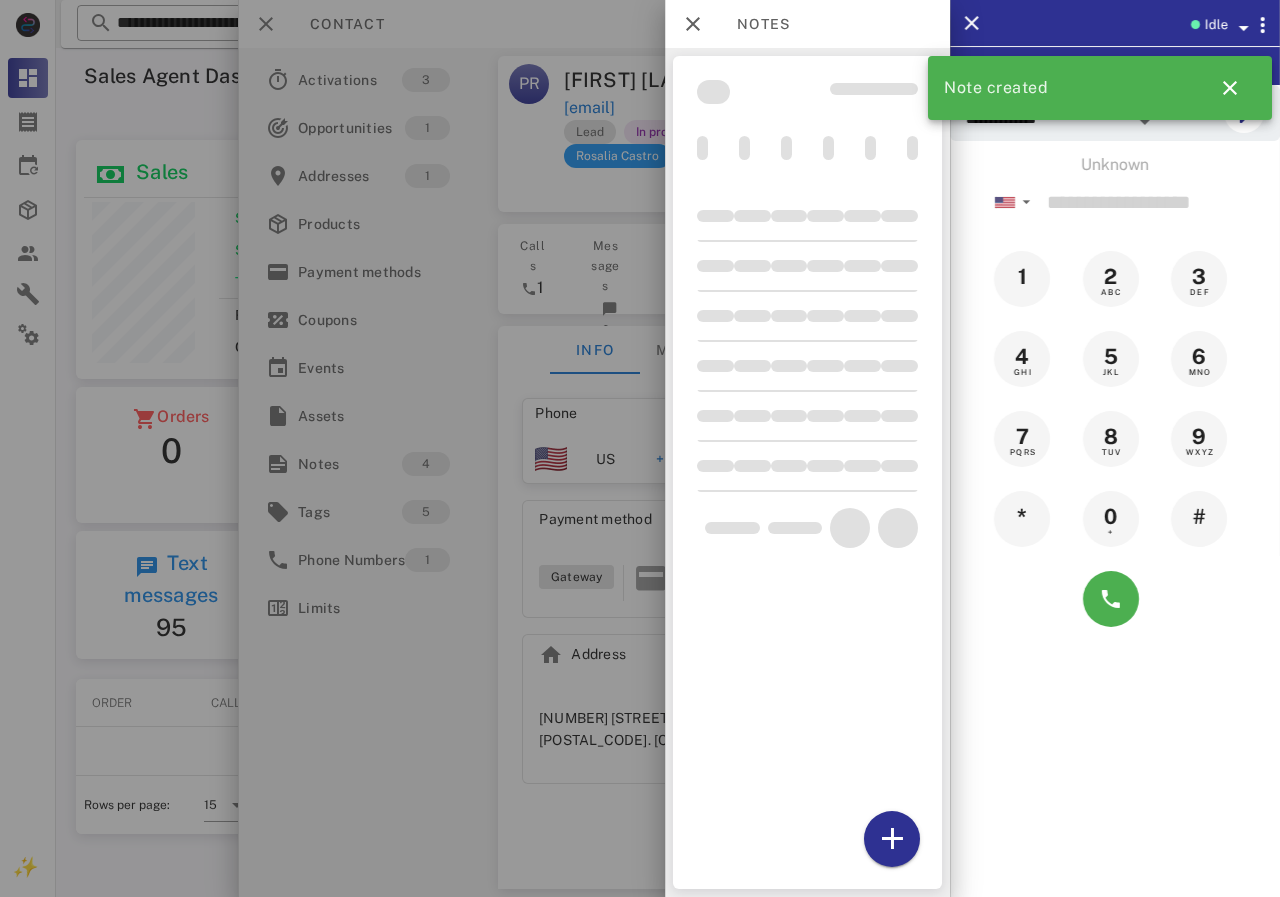 drag, startPoint x: 555, startPoint y: 196, endPoint x: 729, endPoint y: 156, distance: 178.53851 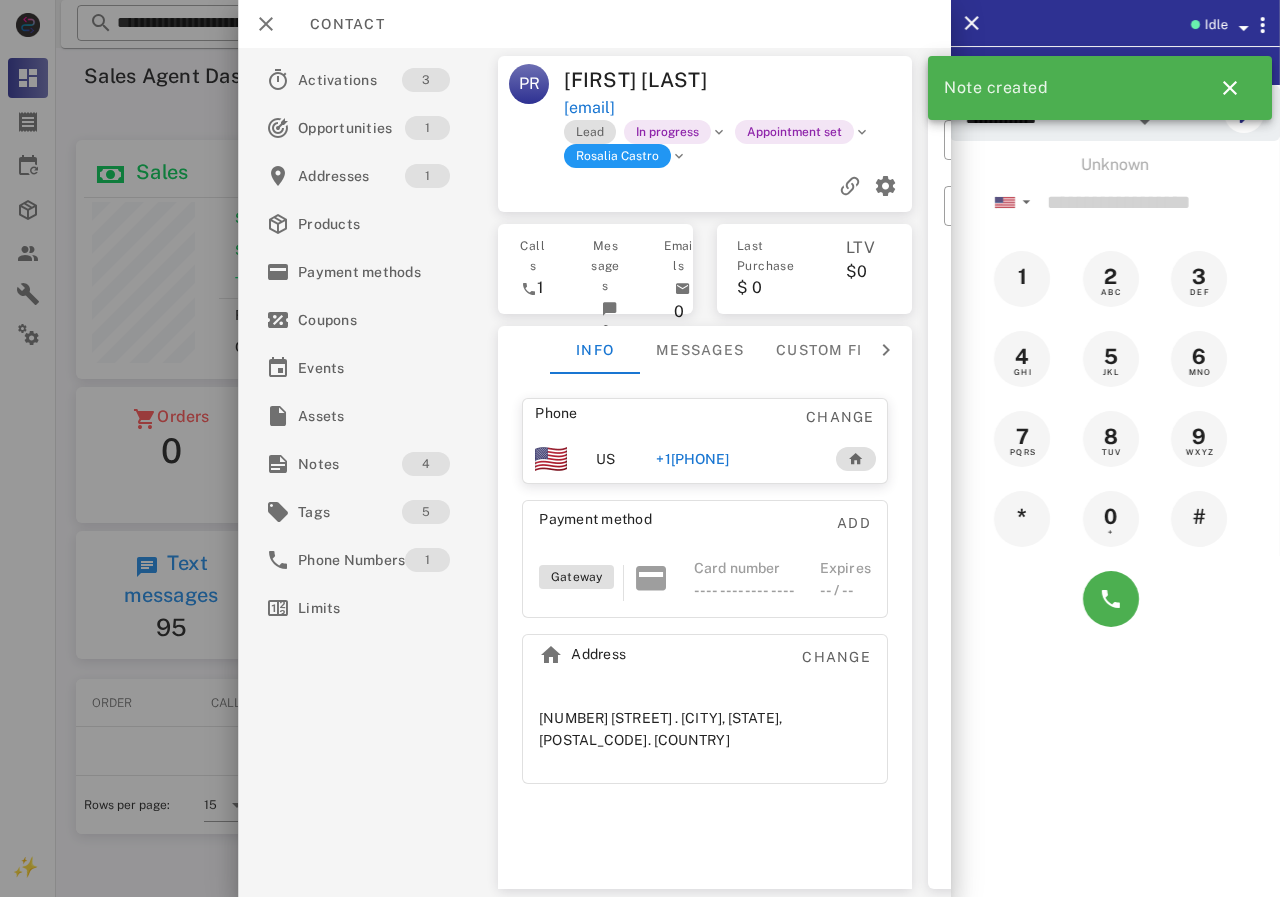 click at bounding box center (705, 186) 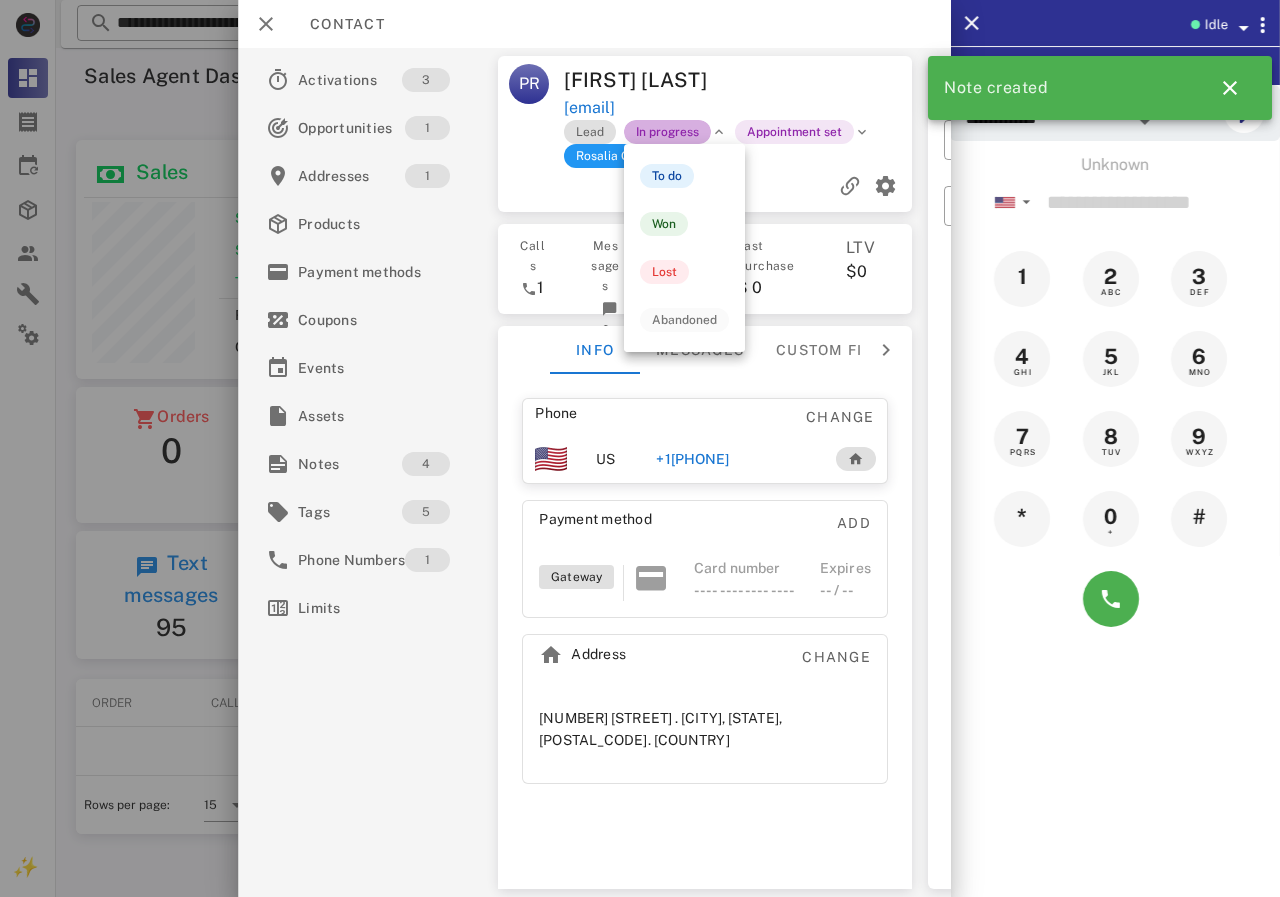 click on "In progress" at bounding box center (667, 132) 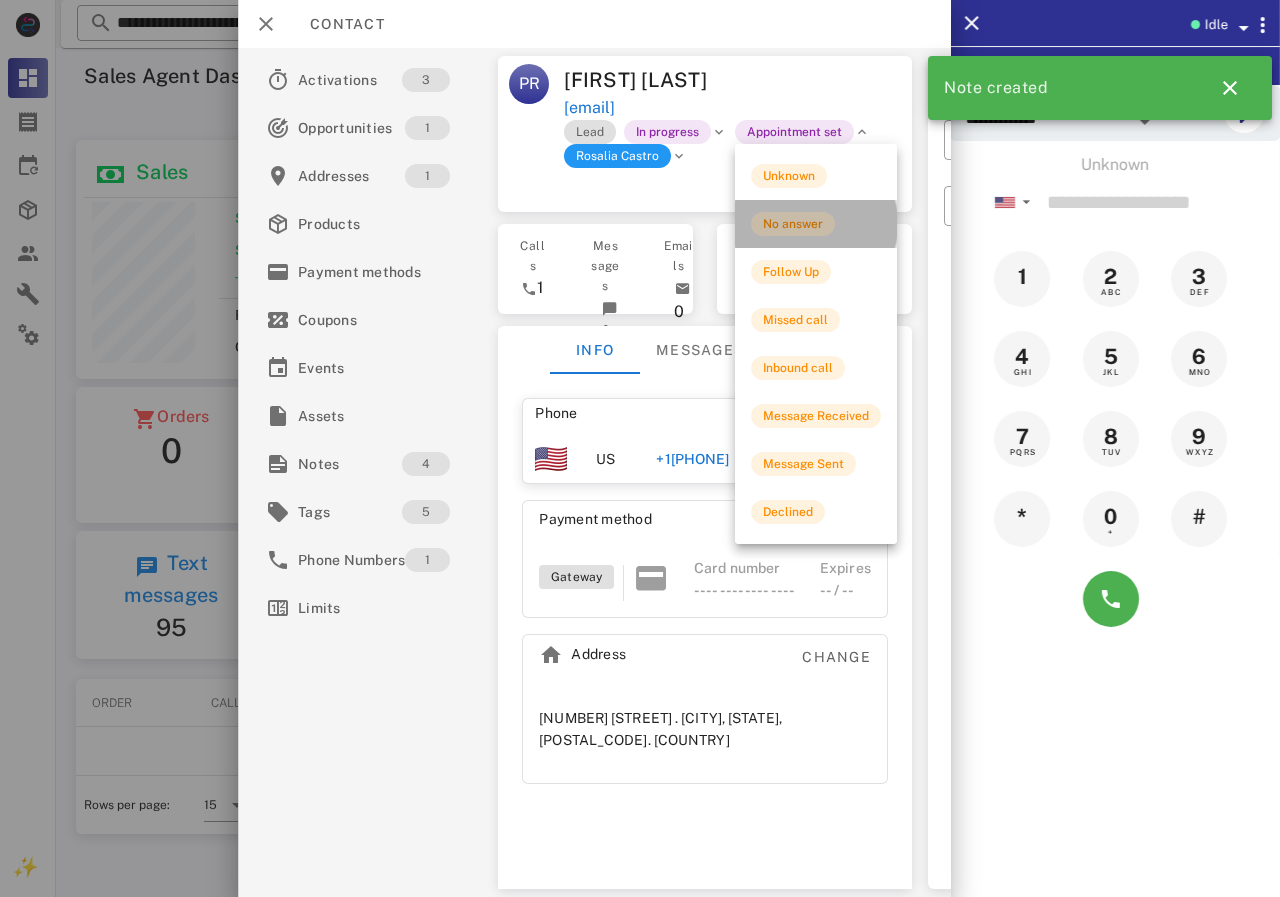 click on "No answer" at bounding box center [793, 224] 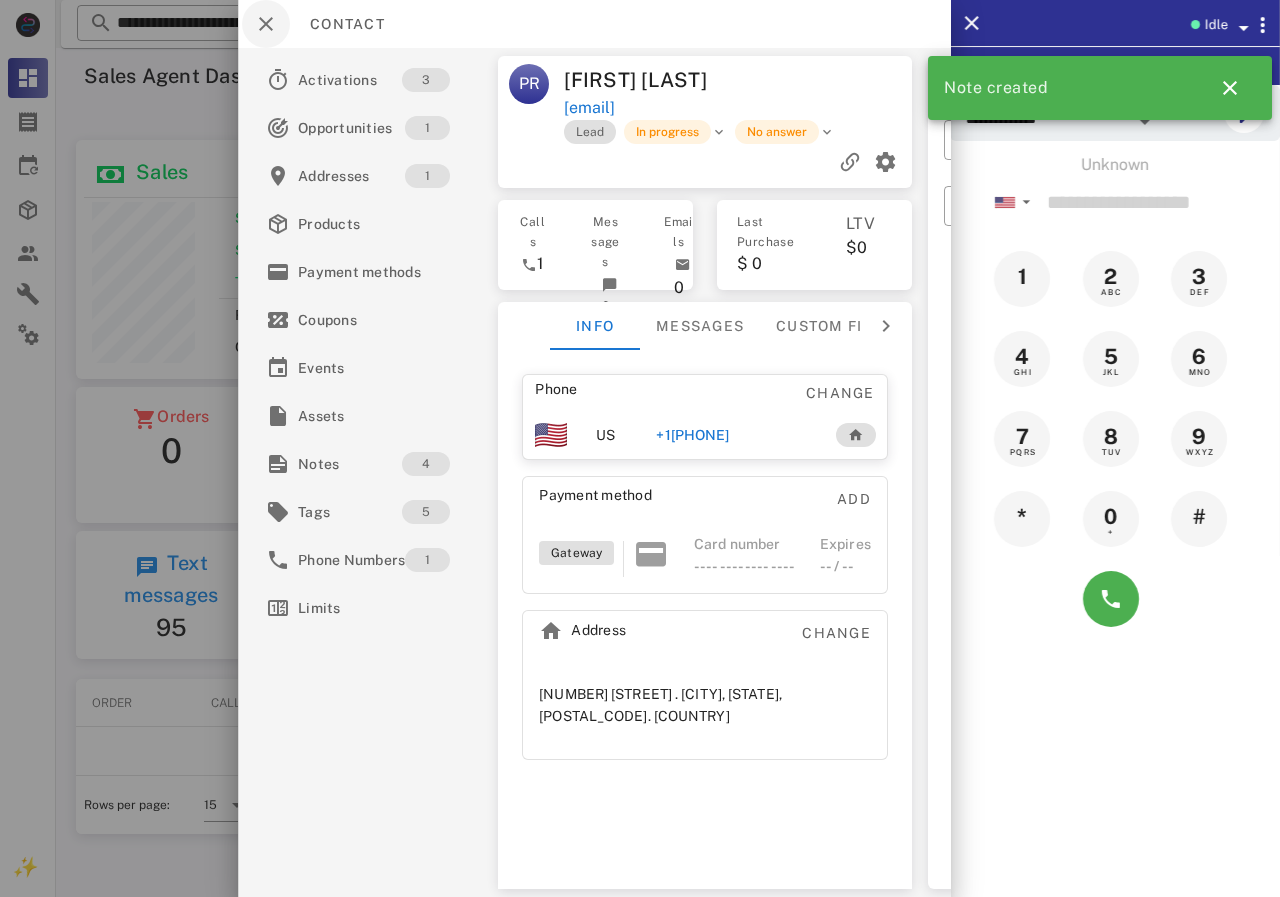 drag, startPoint x: 523, startPoint y: 166, endPoint x: 246, endPoint y: 34, distance: 306.8436 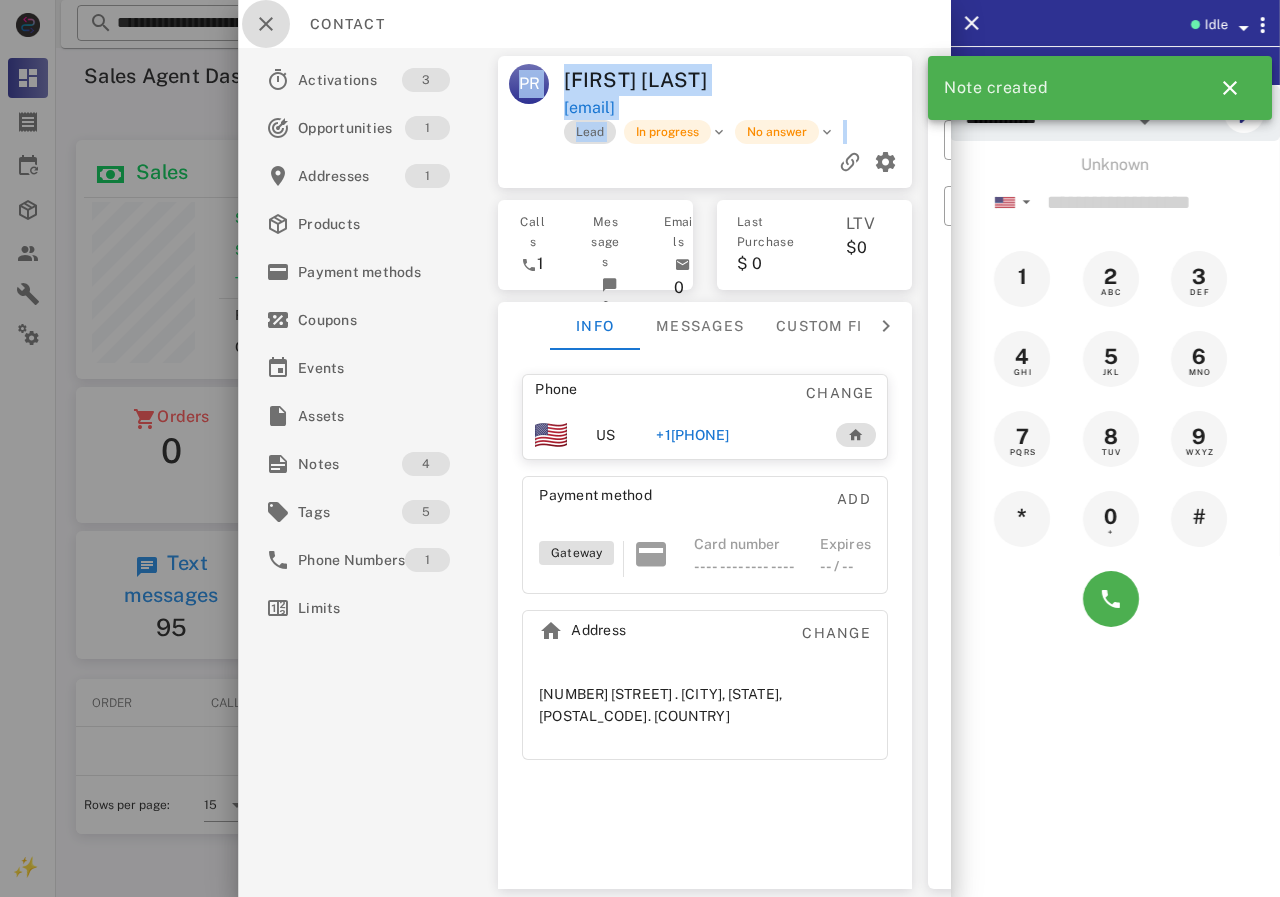 click at bounding box center [266, 24] 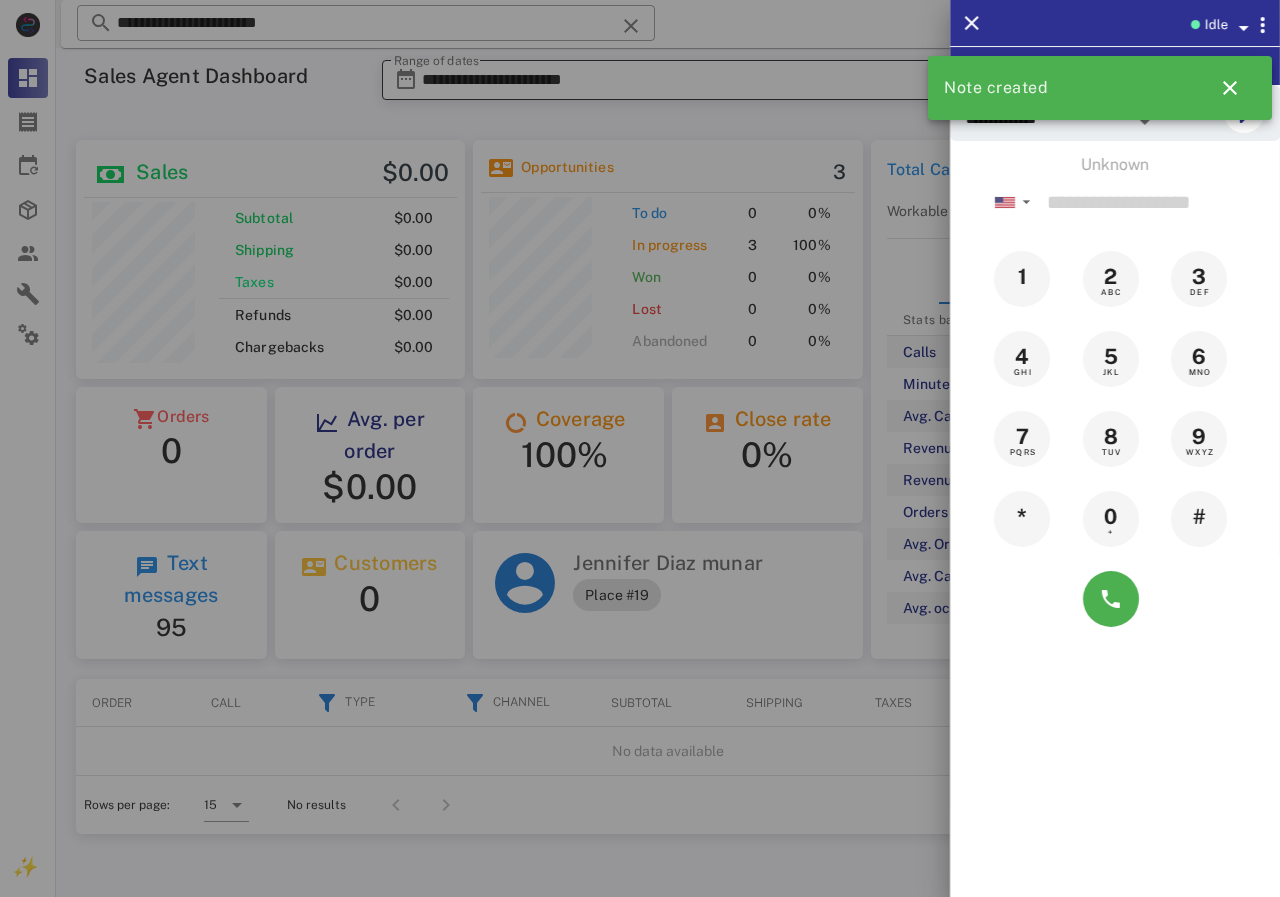 drag, startPoint x: 371, startPoint y: 141, endPoint x: 450, endPoint y: 98, distance: 89.94443 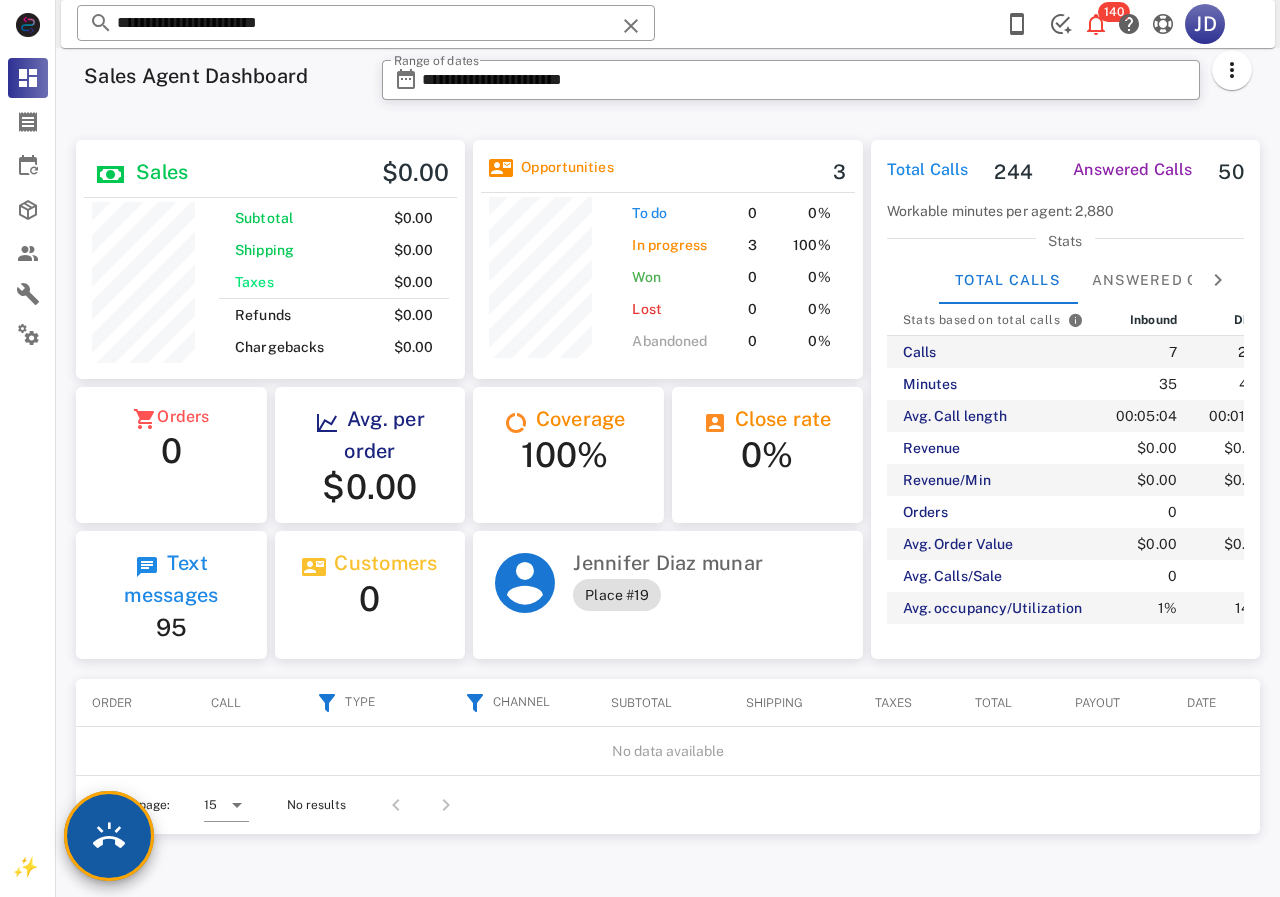 click at bounding box center [109, 836] 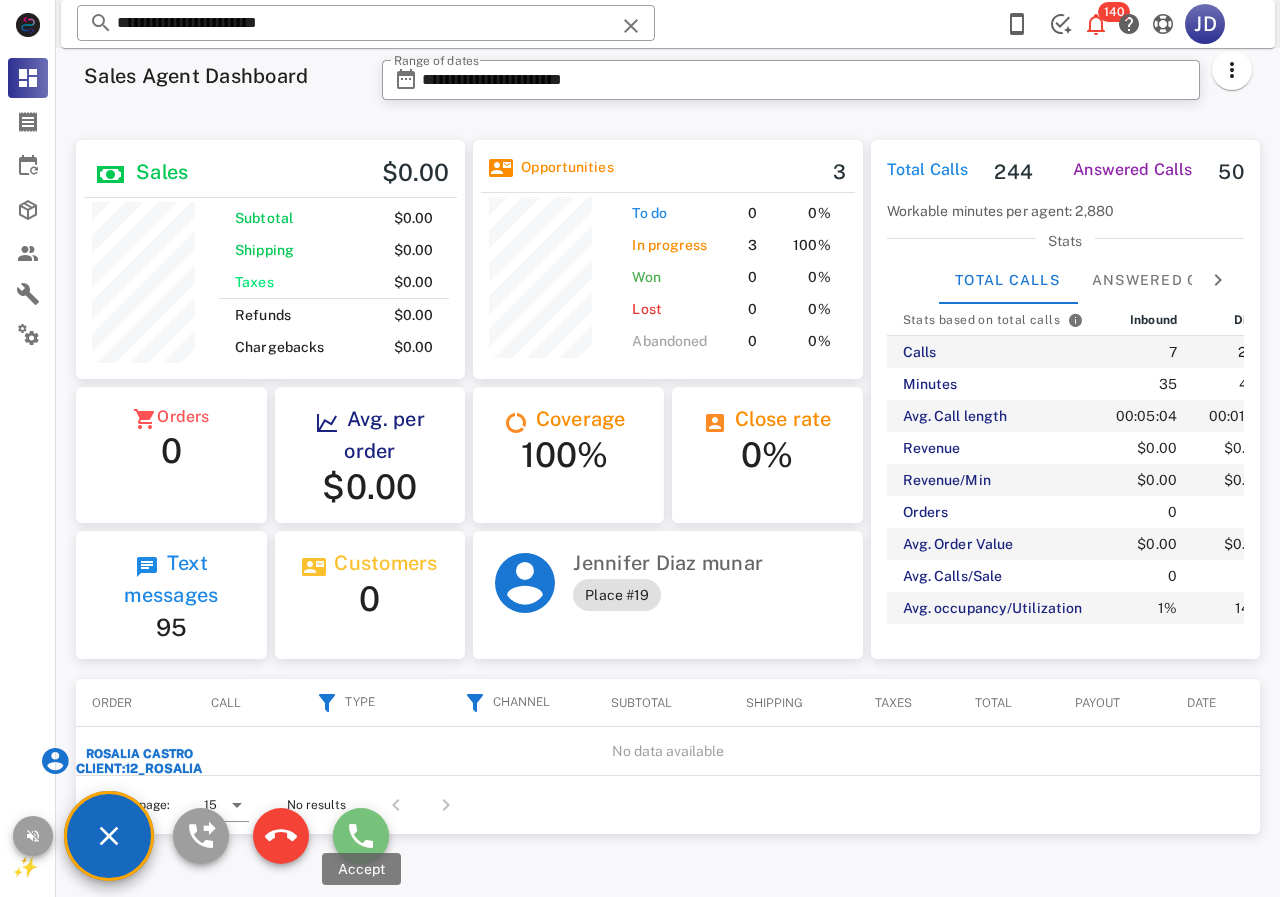 click at bounding box center (361, 836) 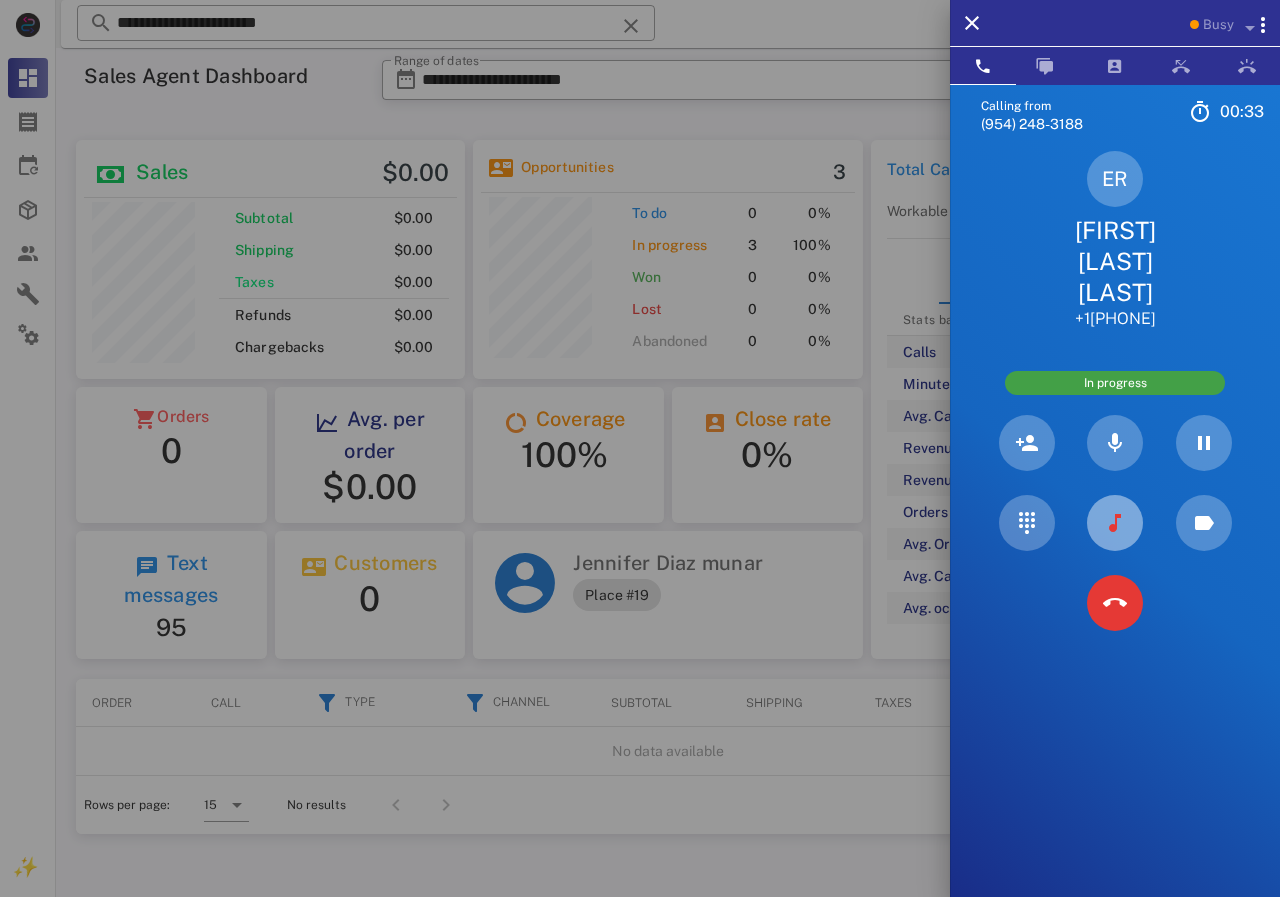click at bounding box center [1115, 523] 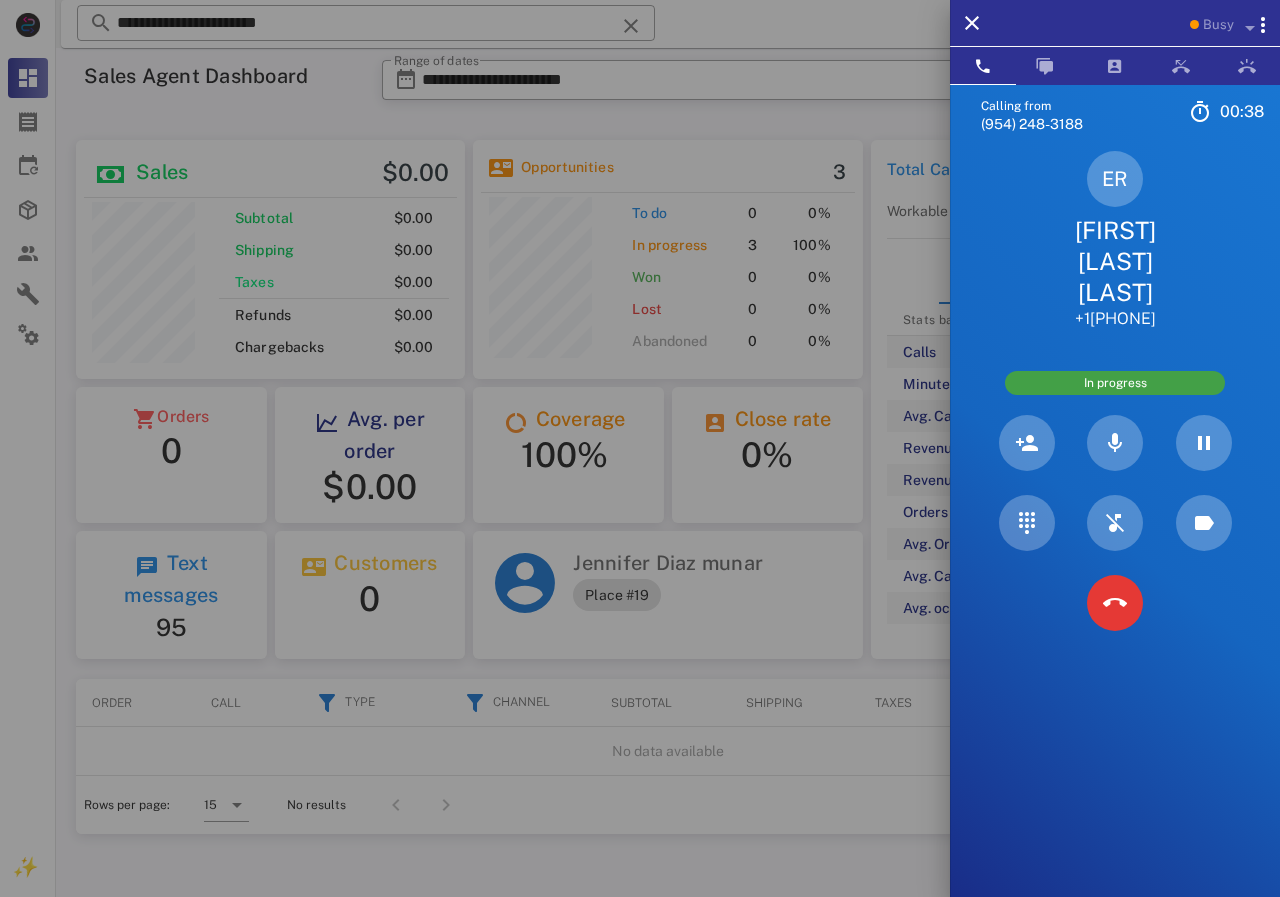 click on "[FIRST] [LAST] [LAST]" at bounding box center [1115, 262] 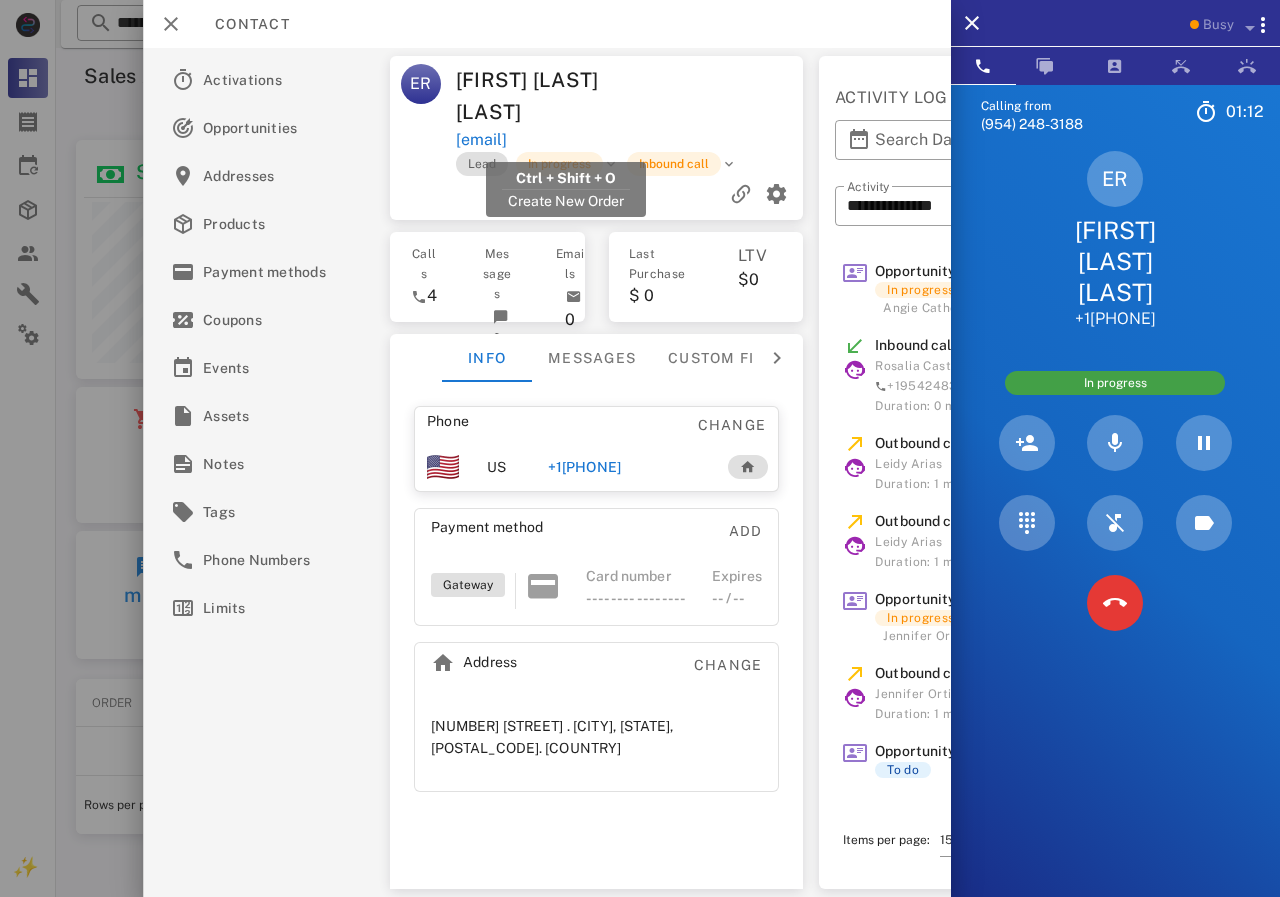 drag, startPoint x: 721, startPoint y: 137, endPoint x: 459, endPoint y: 132, distance: 262.0477 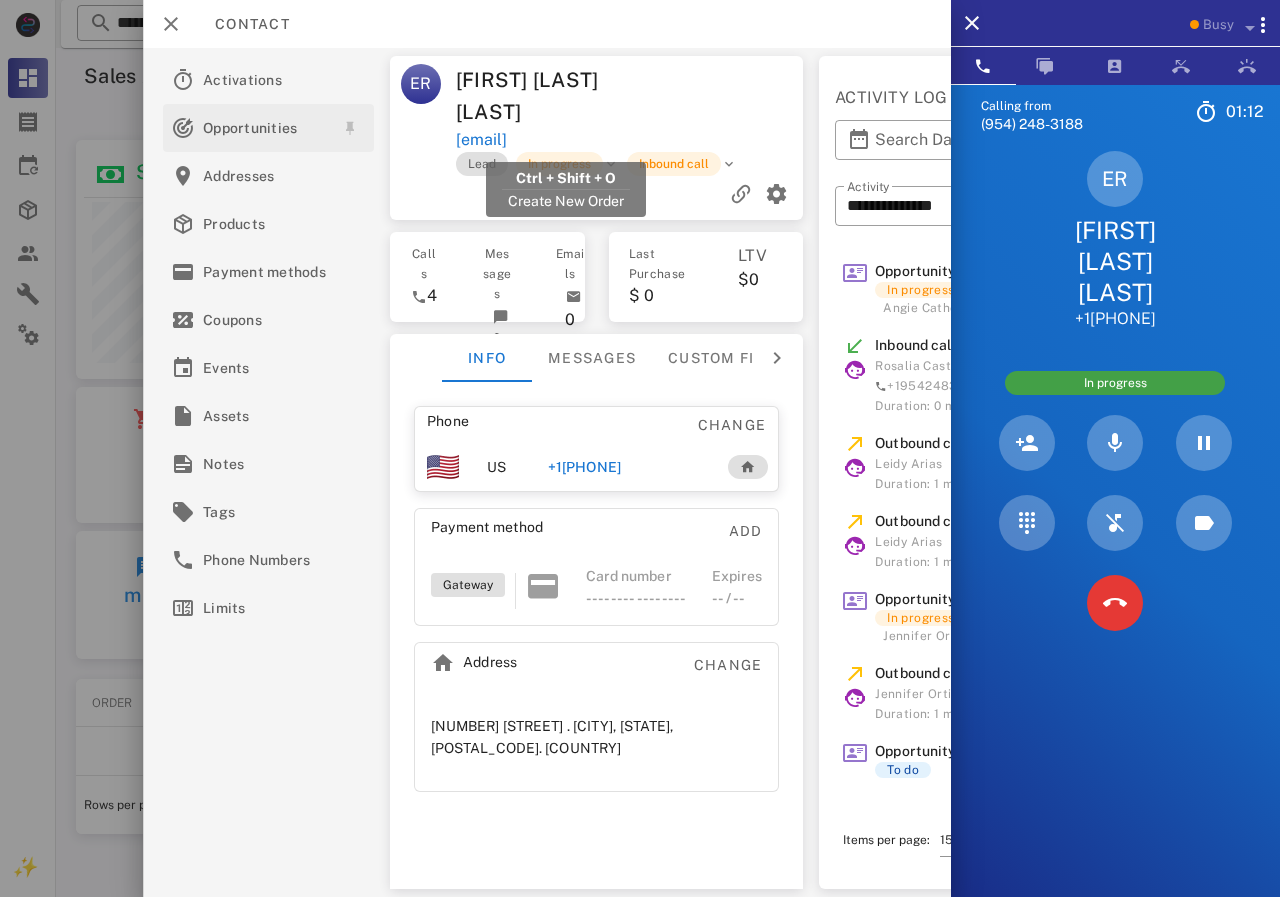 copy on "[EMAIL]" 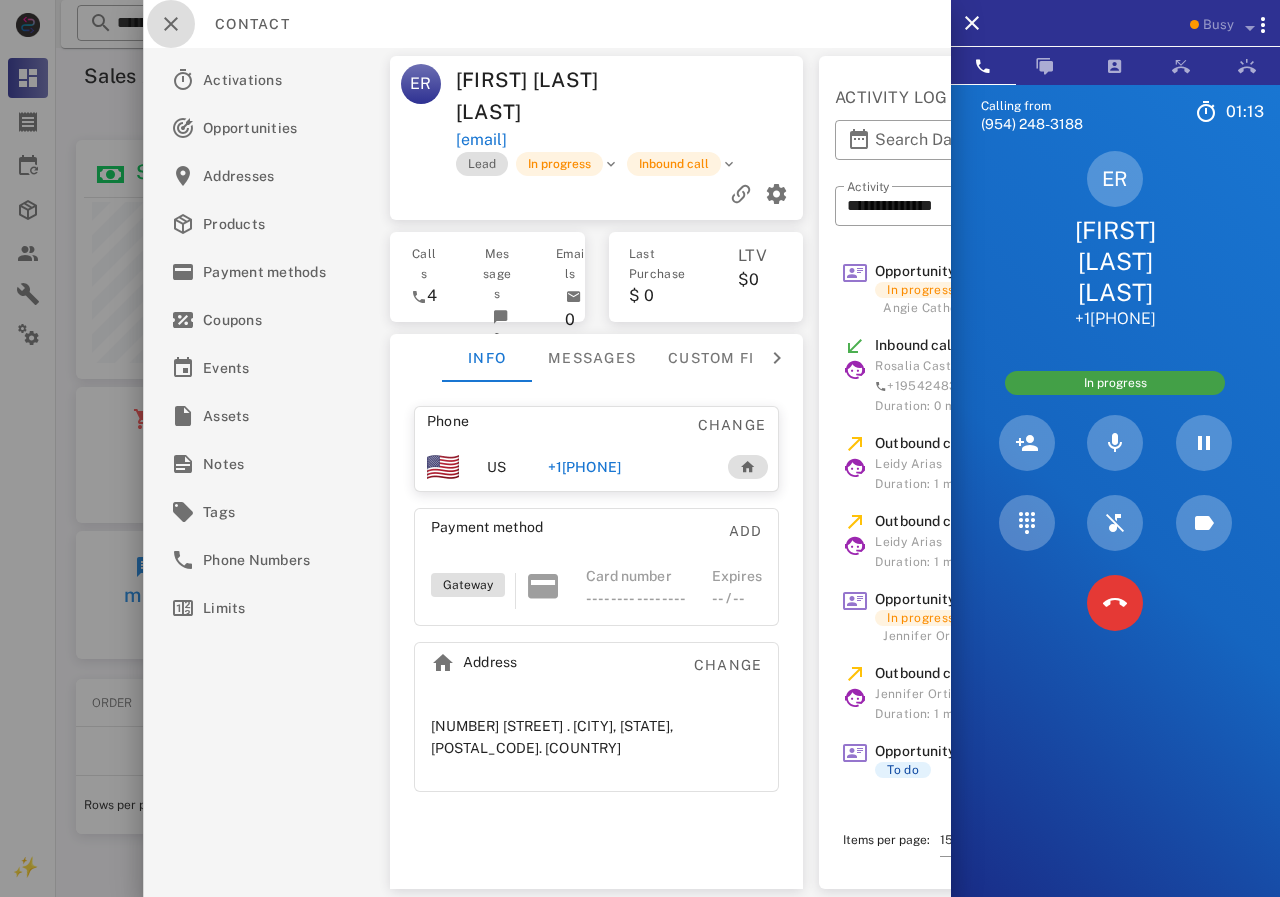 click at bounding box center [171, 24] 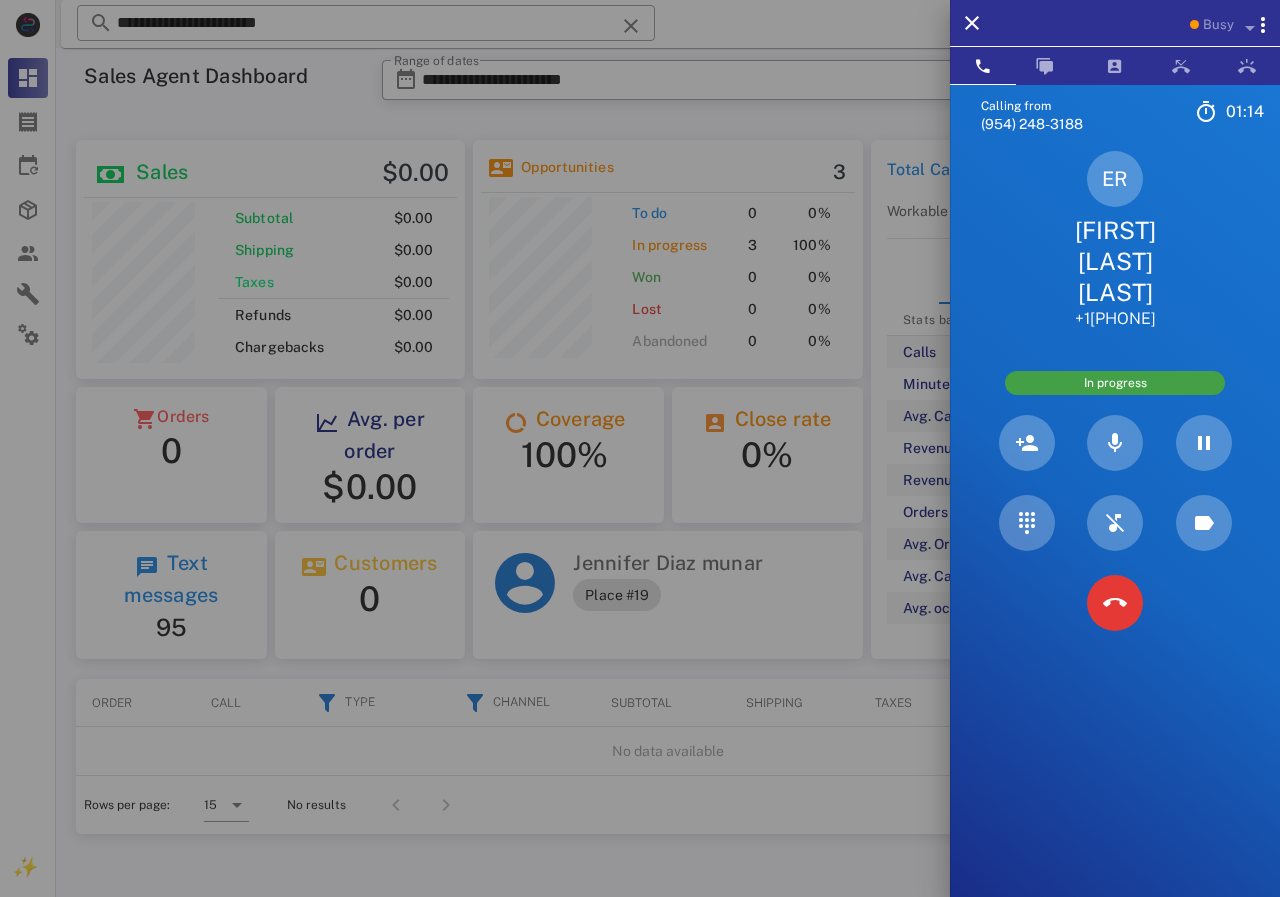 click at bounding box center [640, 448] 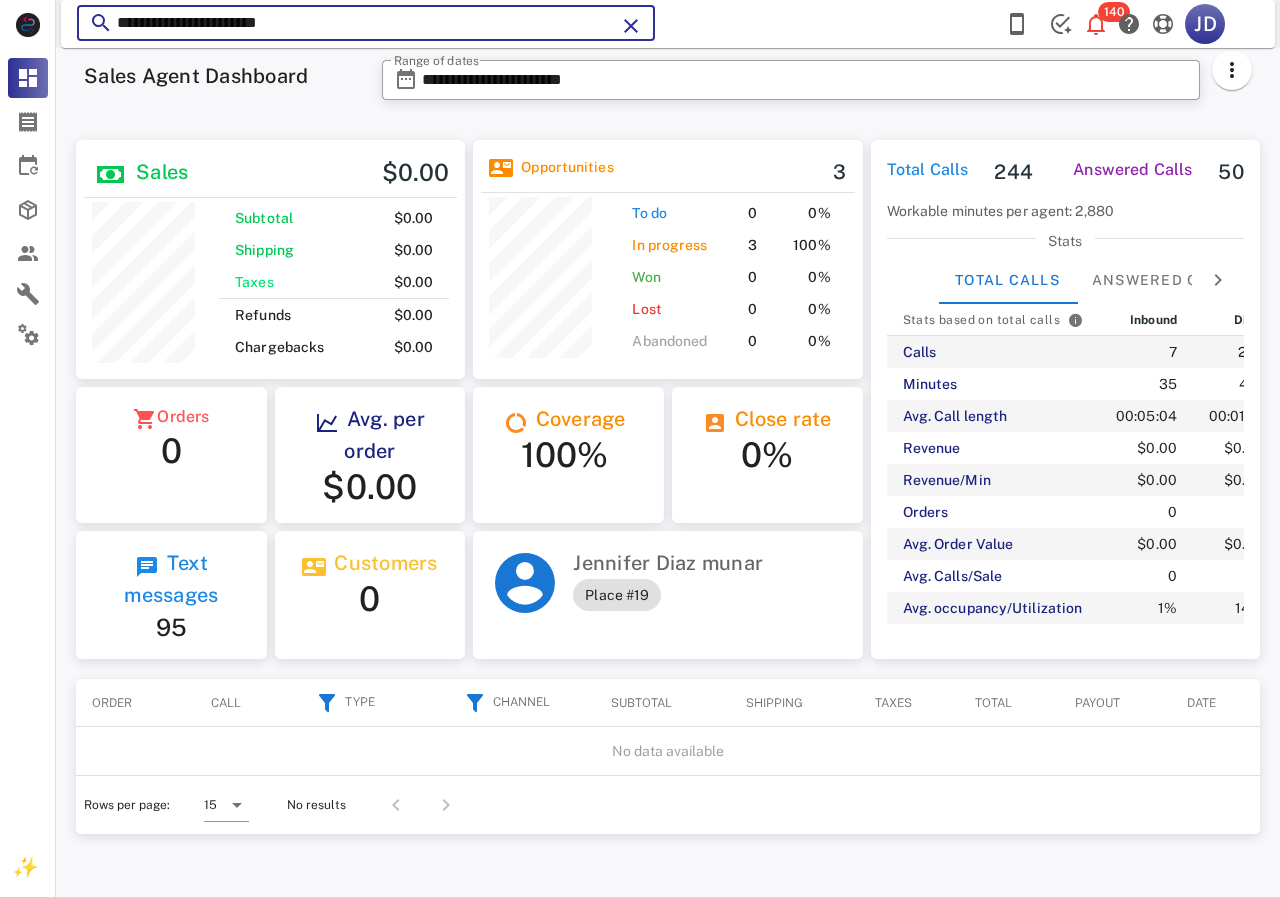 drag, startPoint x: 301, startPoint y: 18, endPoint x: 117, endPoint y: 24, distance: 184.0978 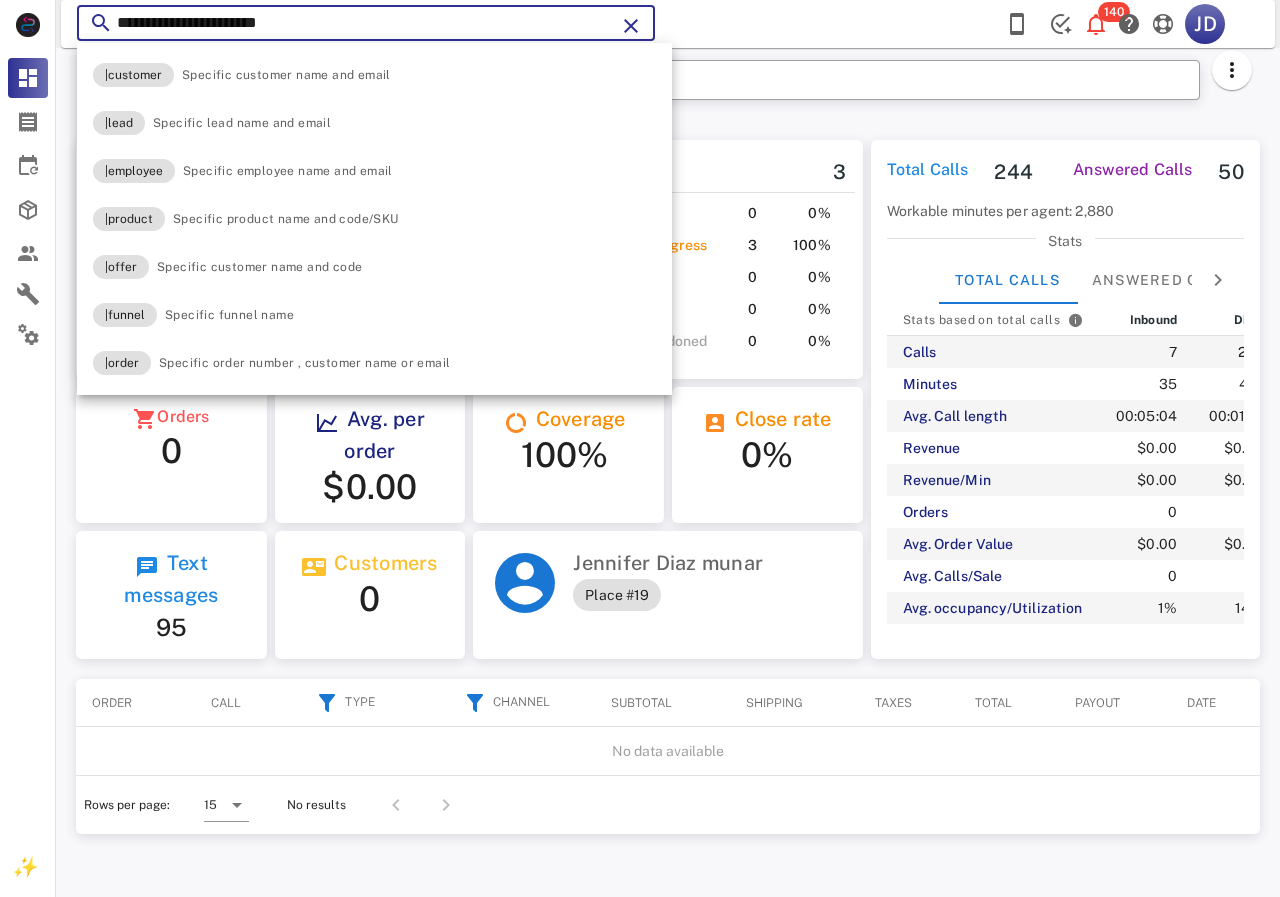 paste on "**" 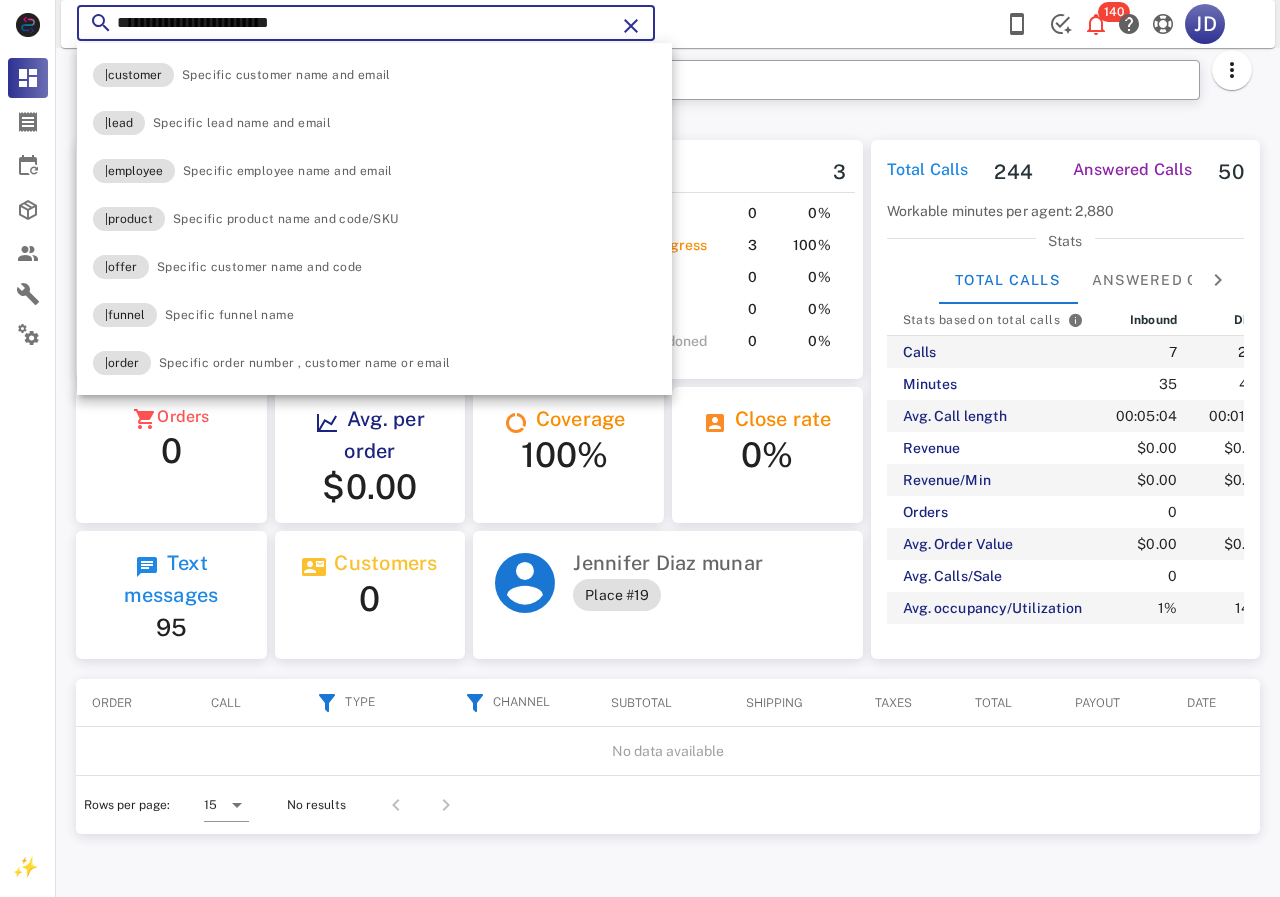 type on "**********" 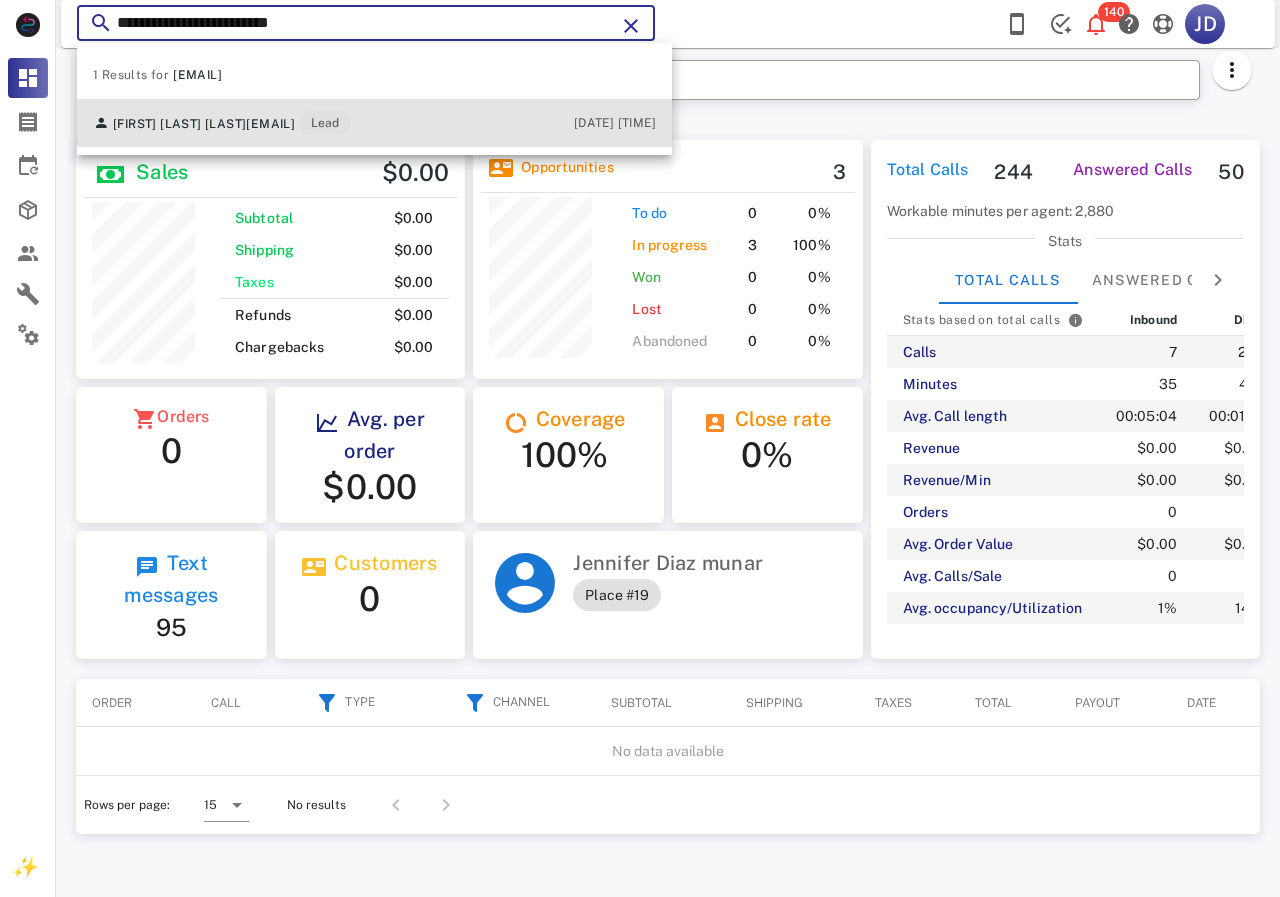 click on "[EMAIL]" at bounding box center [270, 124] 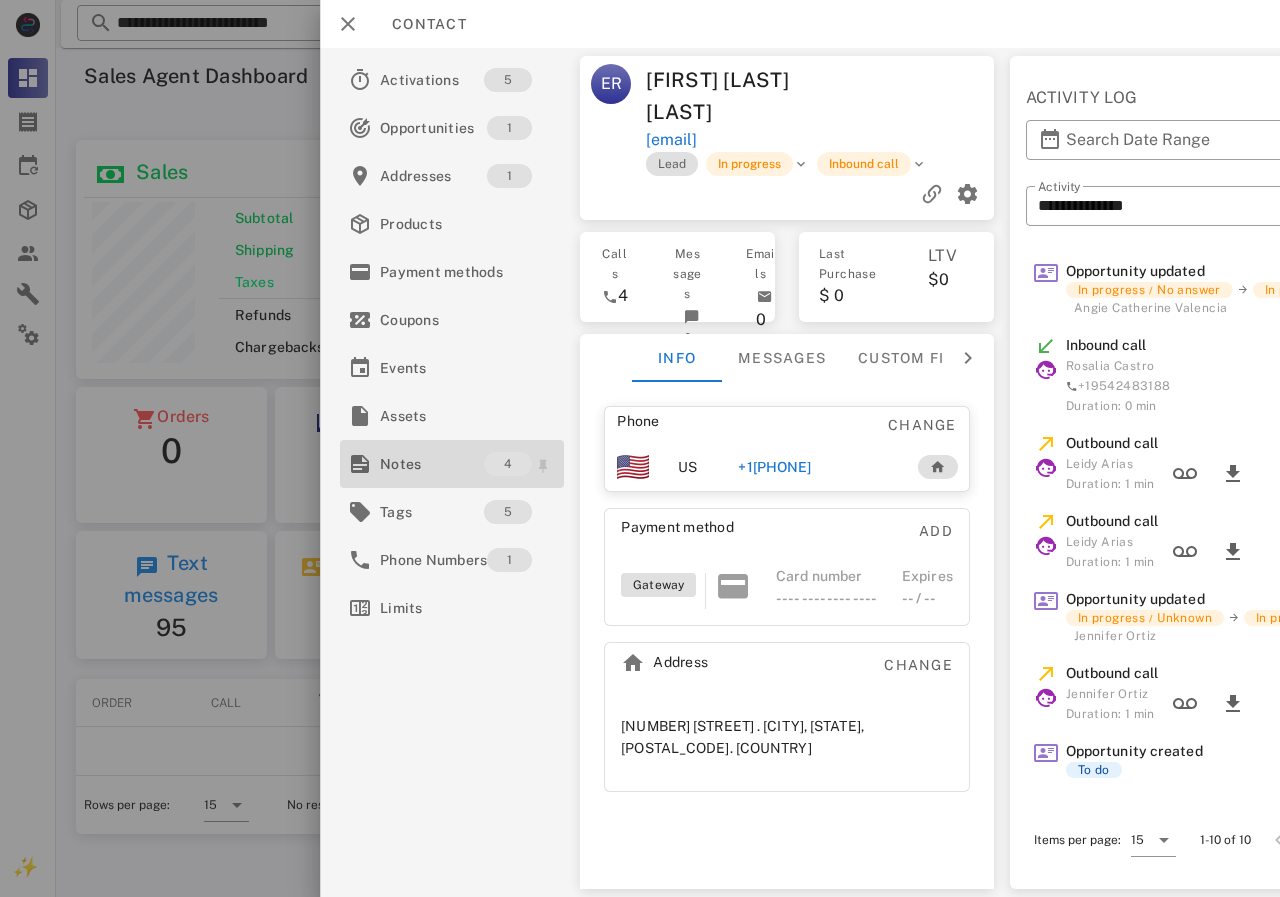 click on "Notes" at bounding box center [432, 464] 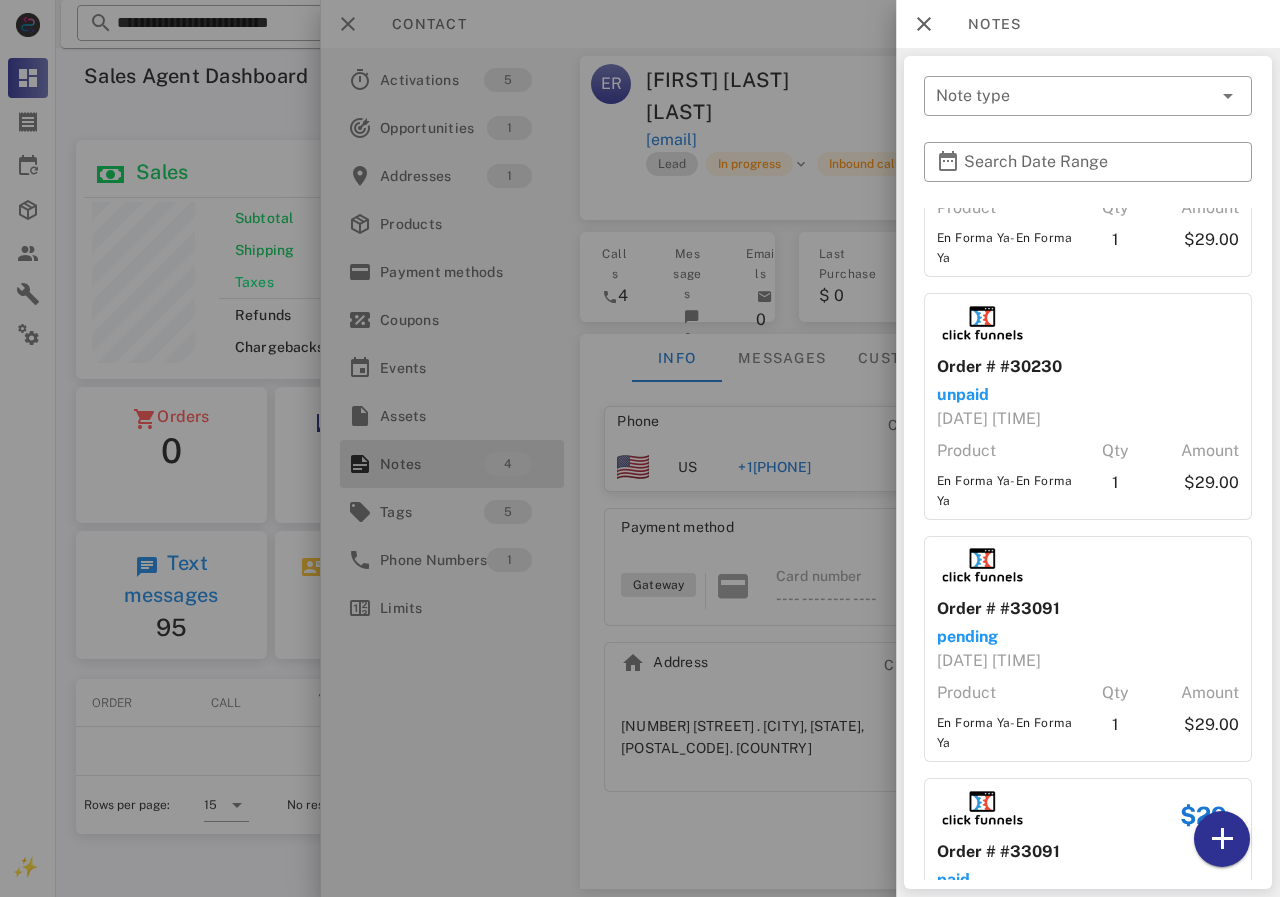 scroll, scrollTop: 0, scrollLeft: 0, axis: both 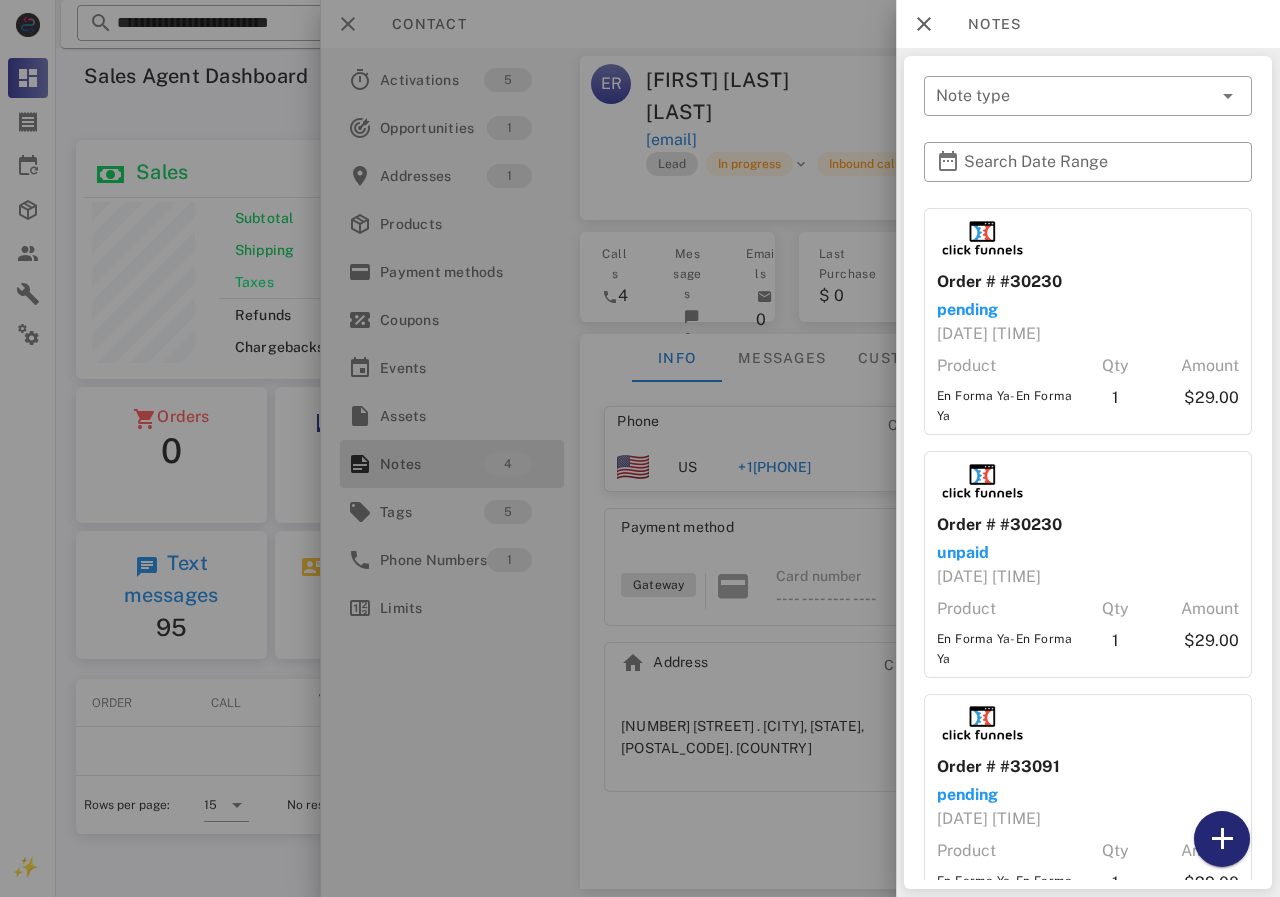 click at bounding box center [1222, 839] 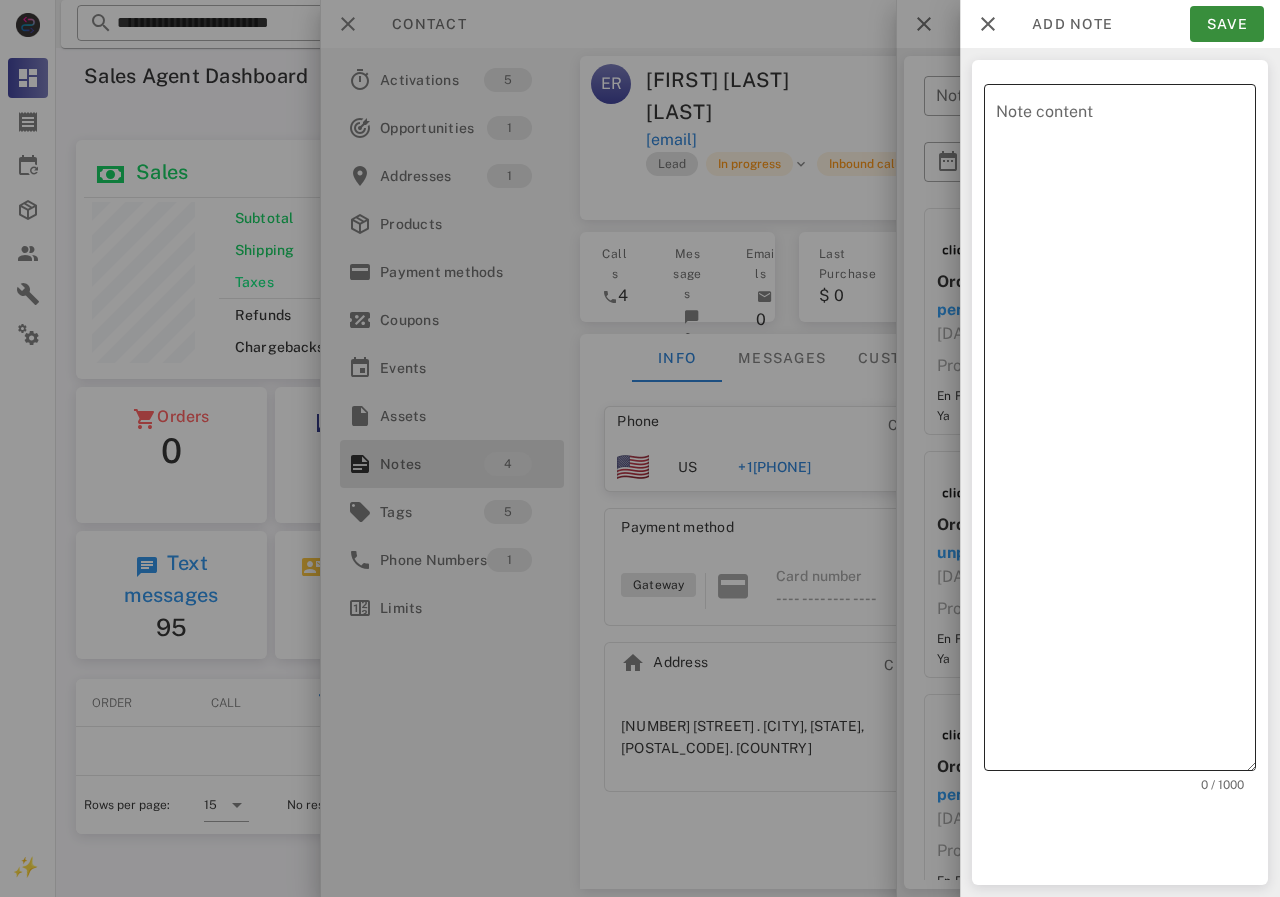click on "Note content" at bounding box center [1126, 432] 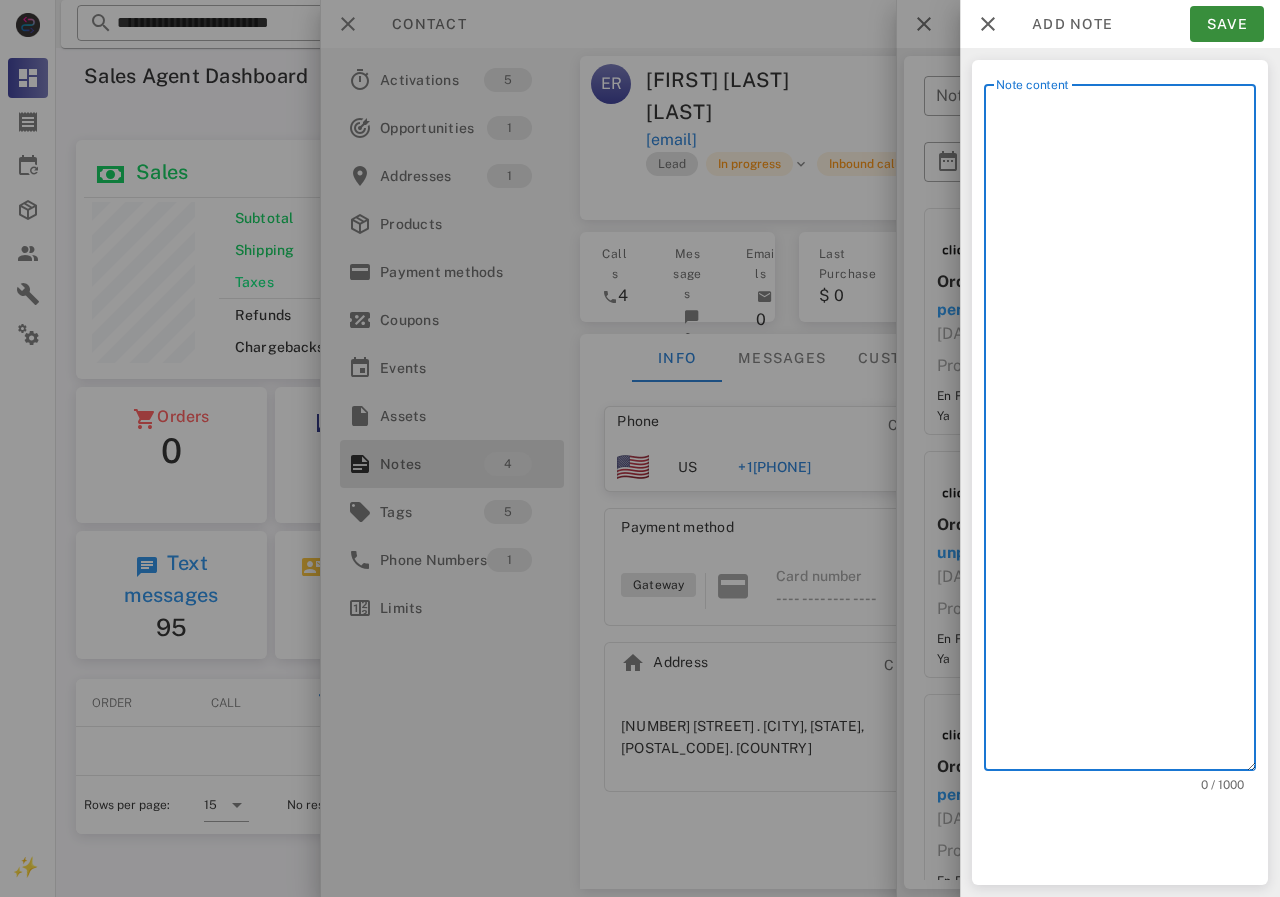 scroll, scrollTop: 240, scrollLeft: 390, axis: both 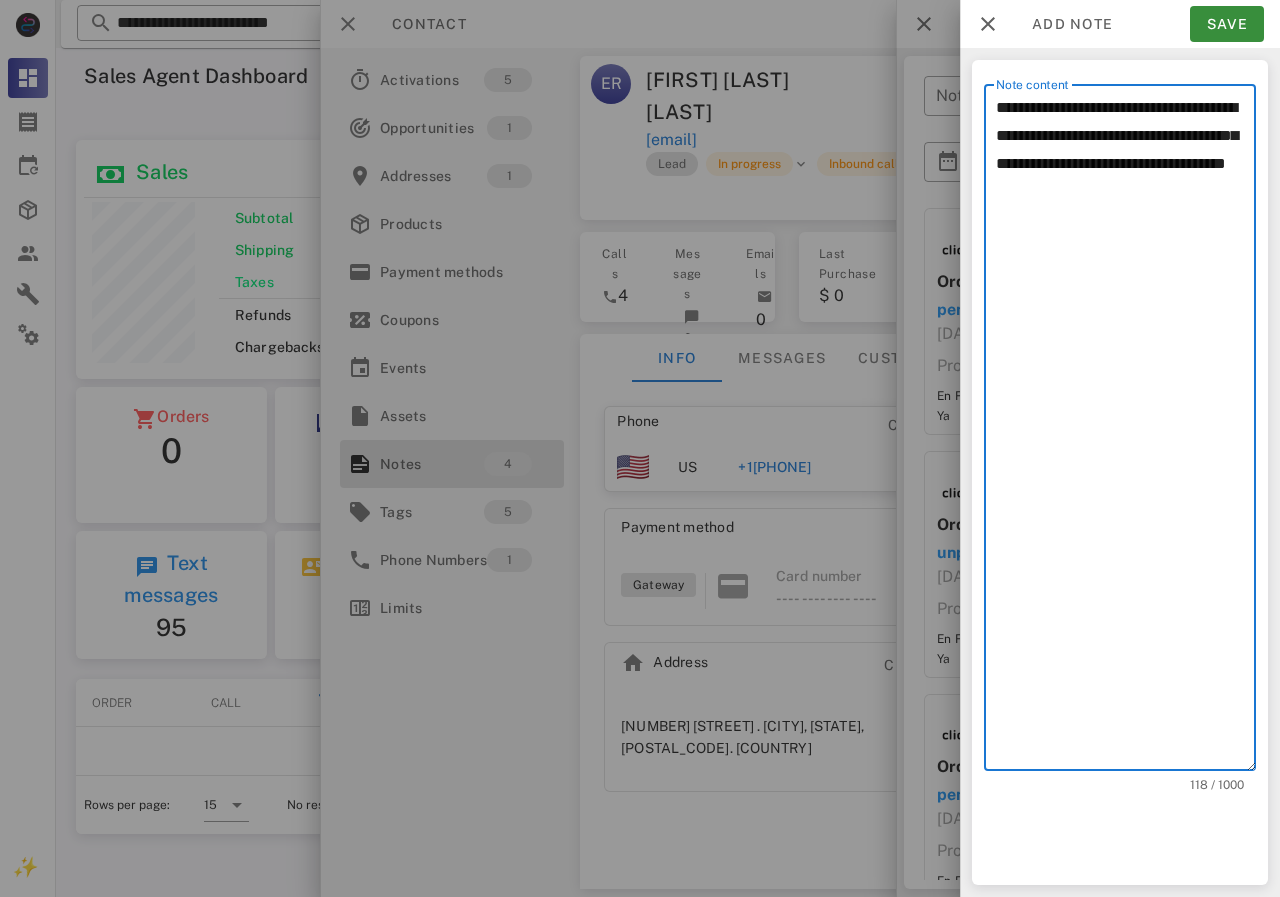 paste on "**********" 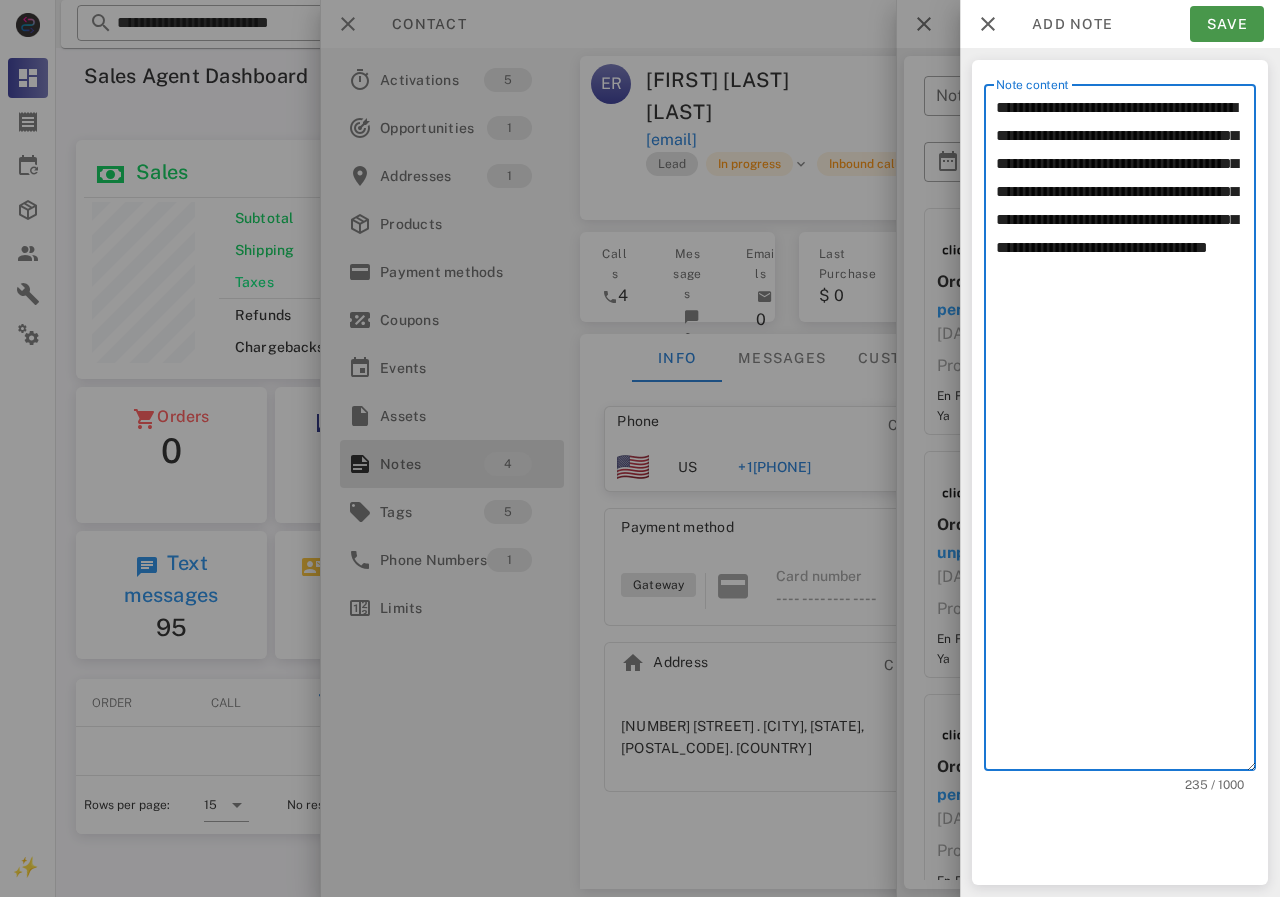 type on "**********" 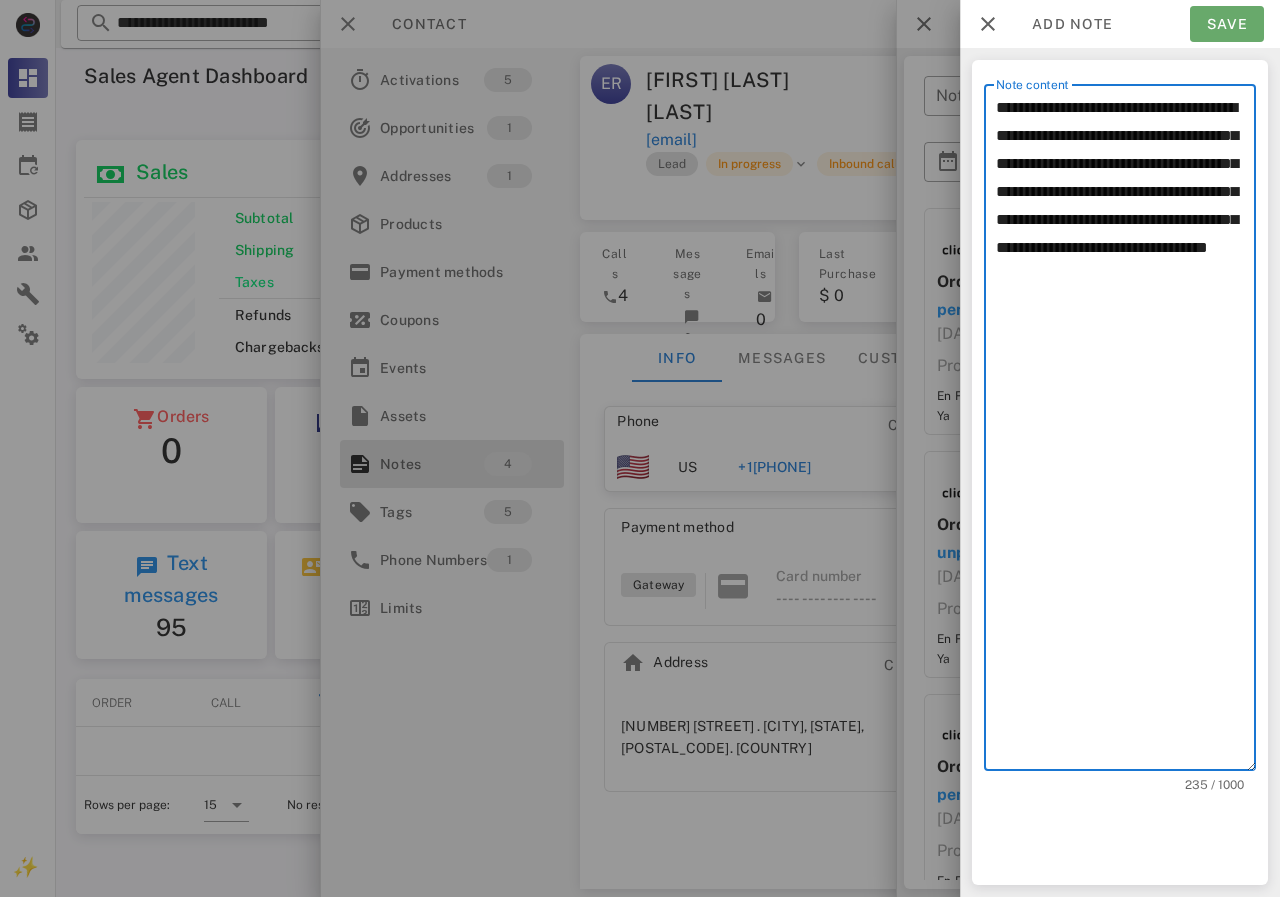 drag, startPoint x: 1237, startPoint y: 13, endPoint x: 910, endPoint y: 80, distance: 333.79333 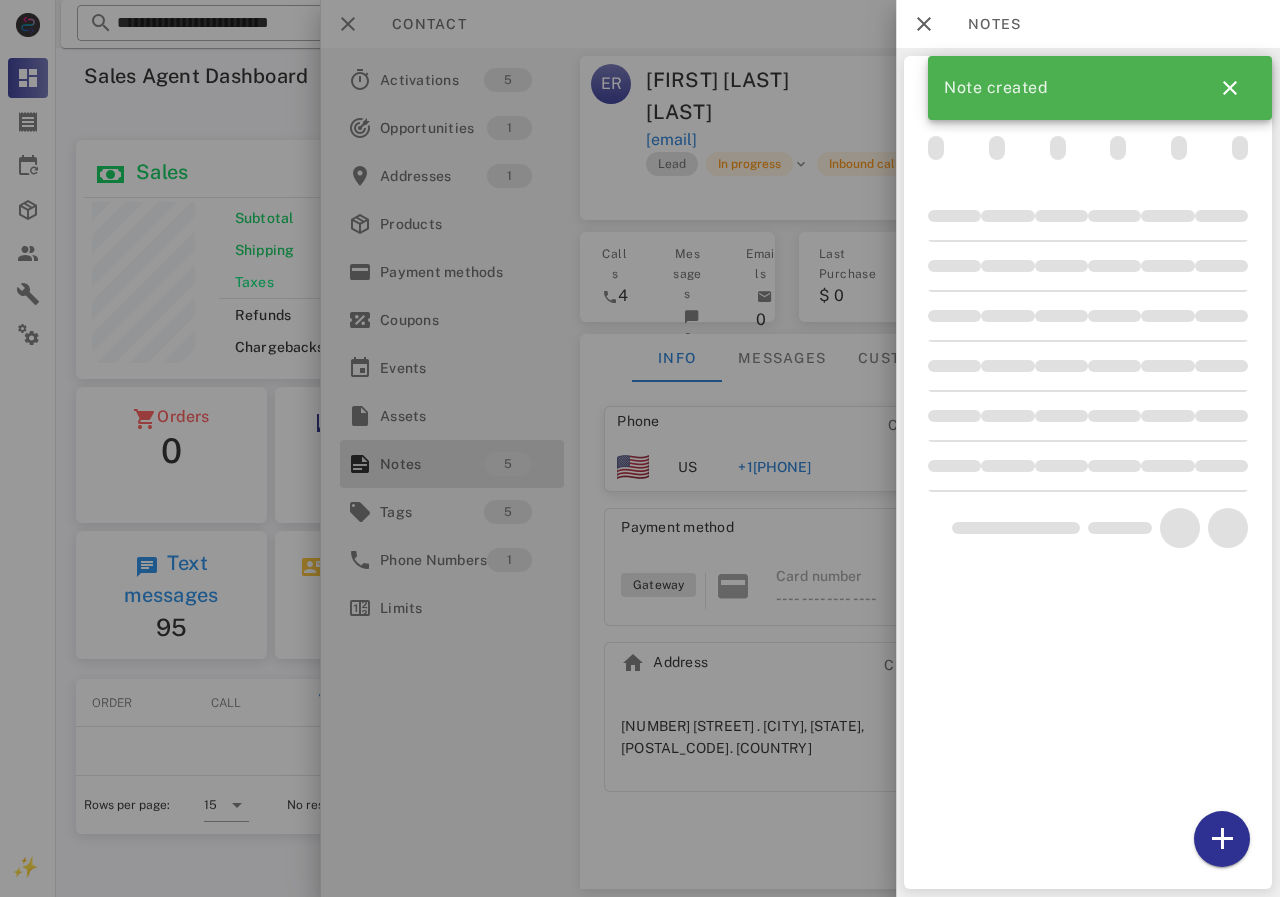 click at bounding box center (640, 448) 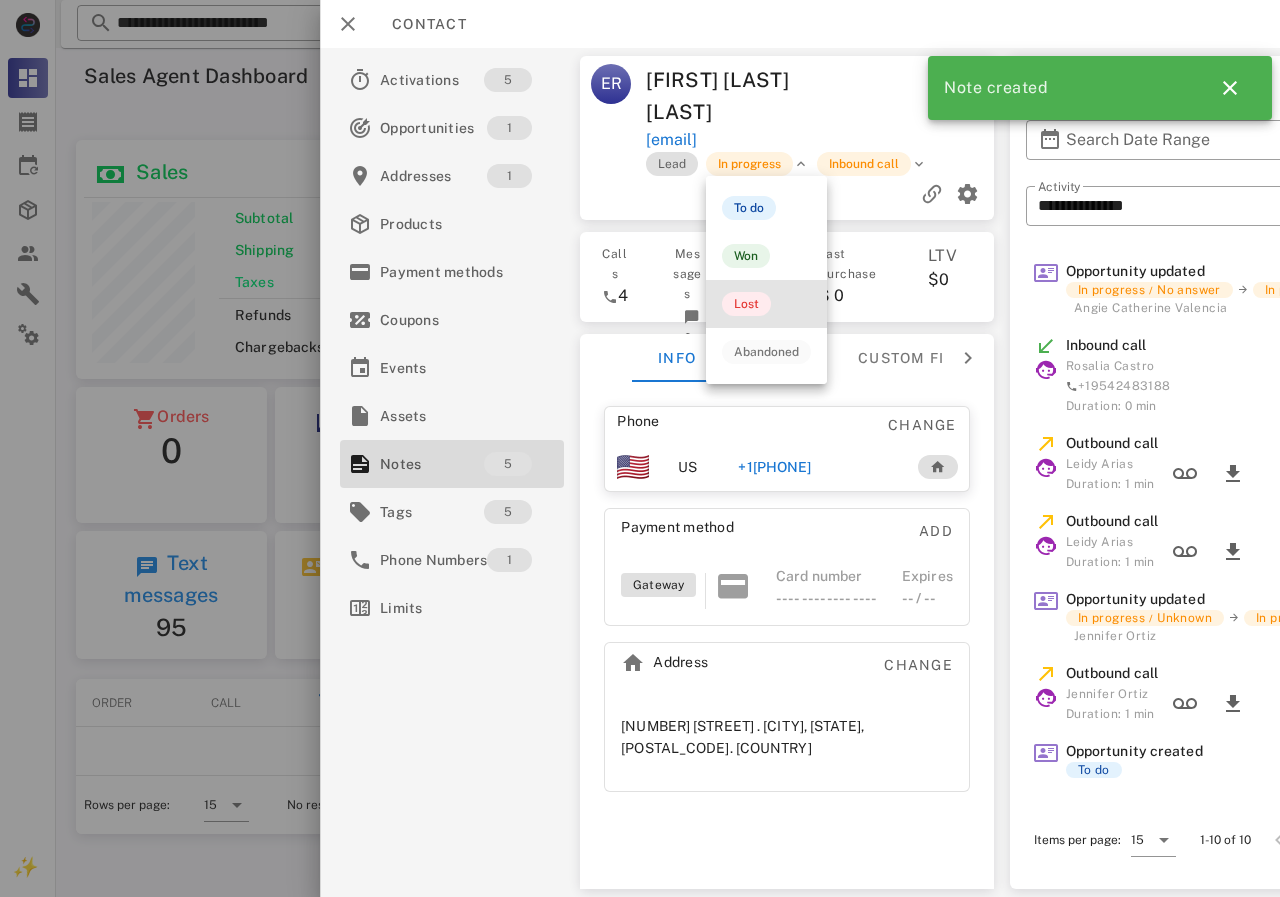 click on "Lost" at bounding box center [746, 304] 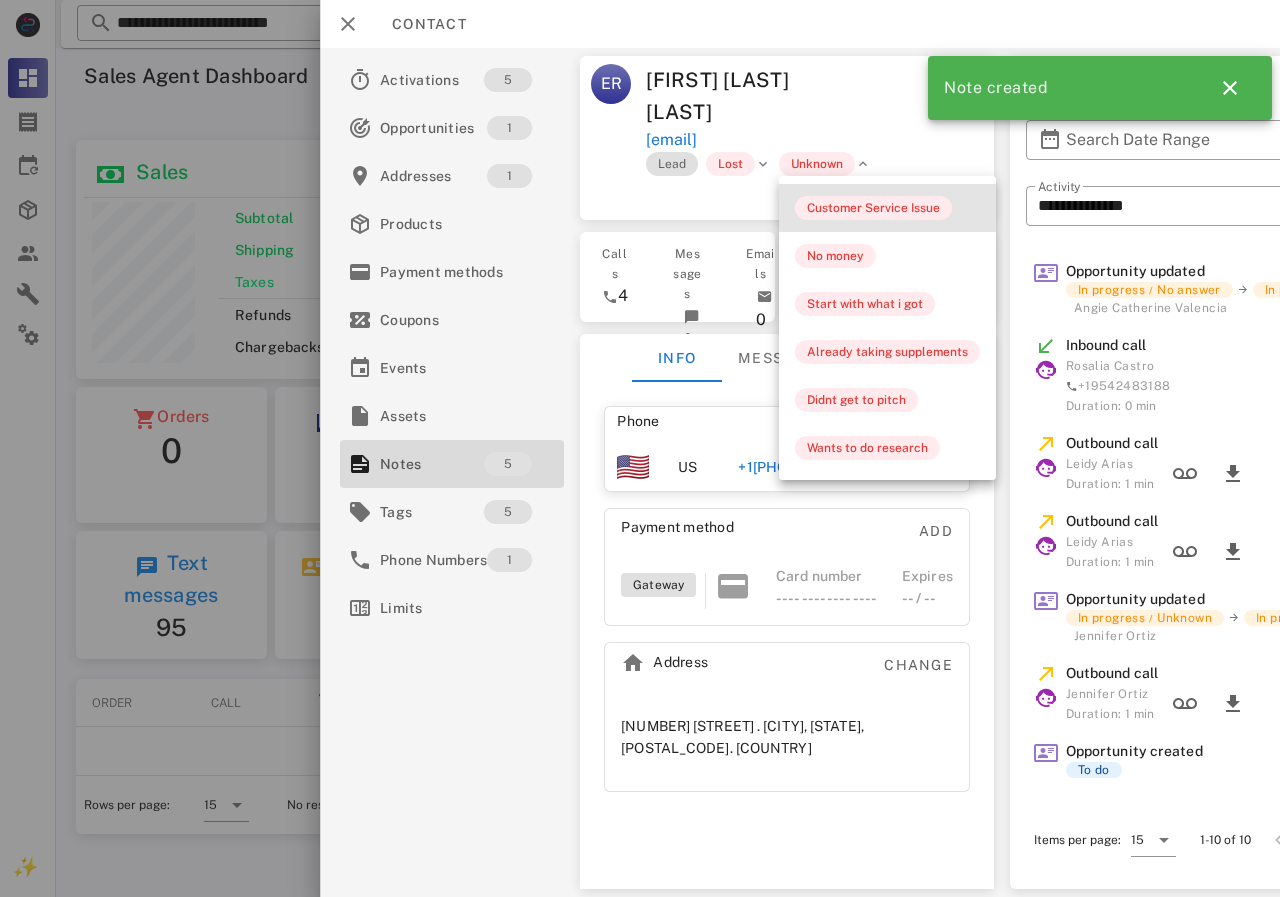 click on "Customer Service Issue" at bounding box center (873, 208) 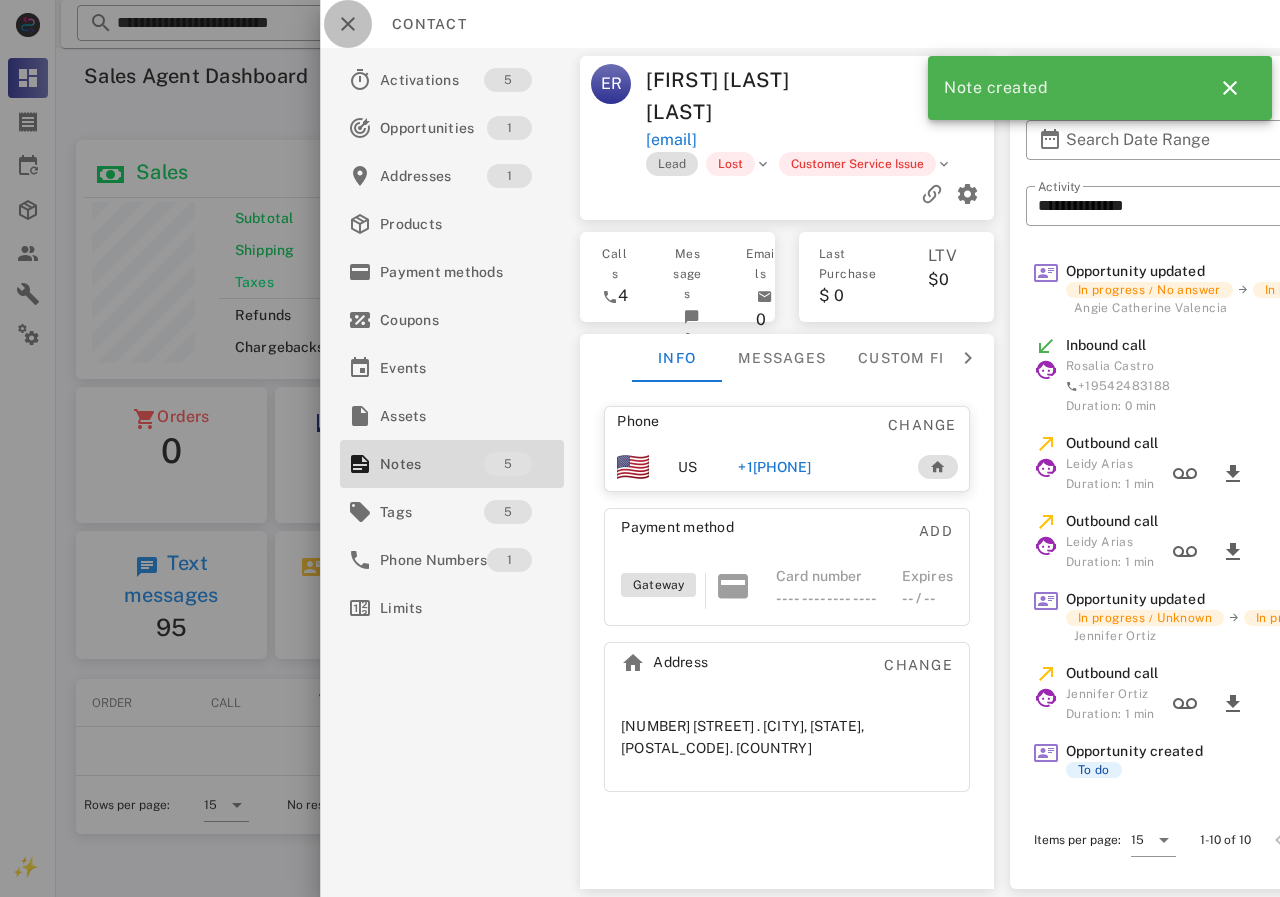 click at bounding box center (348, 24) 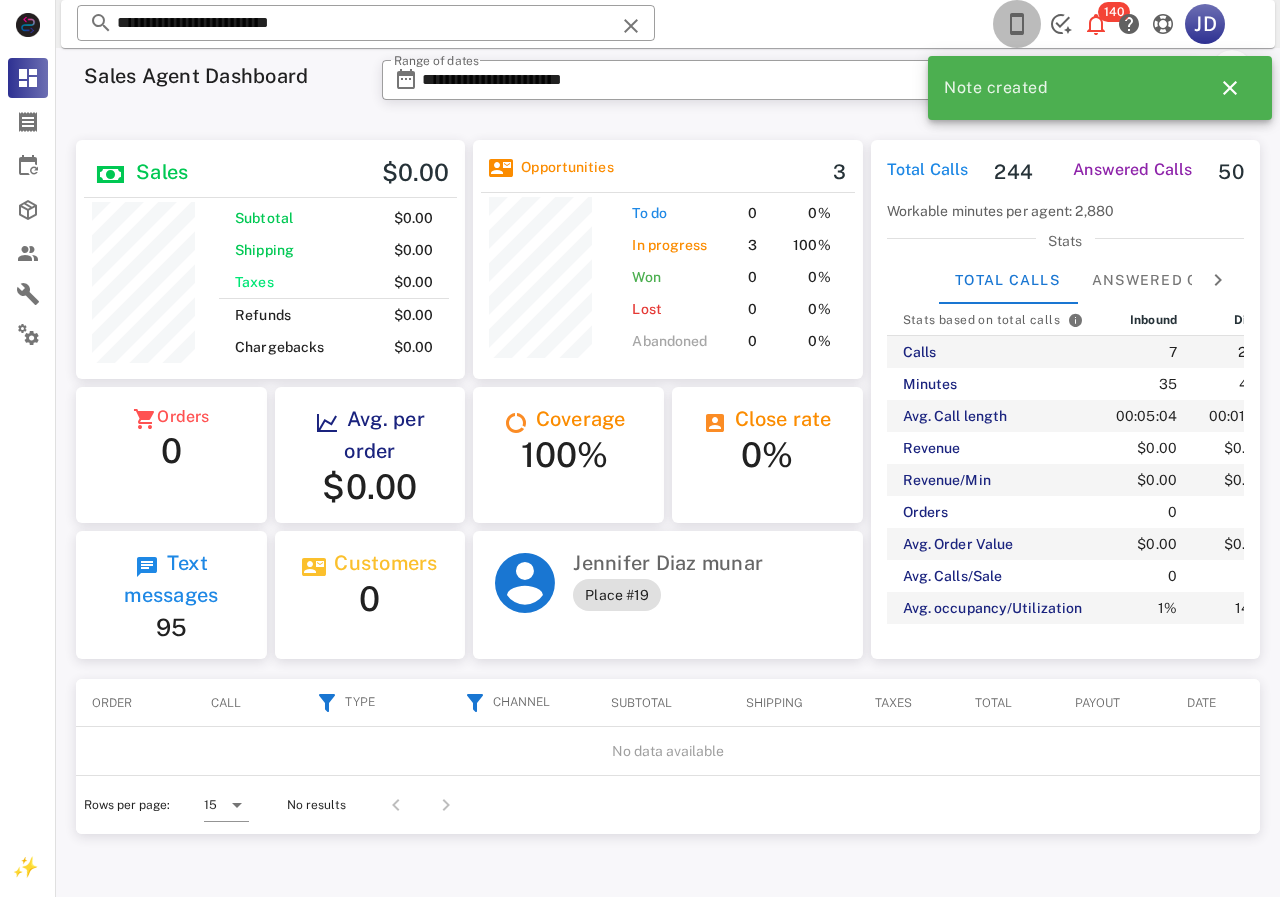 click at bounding box center [1017, 24] 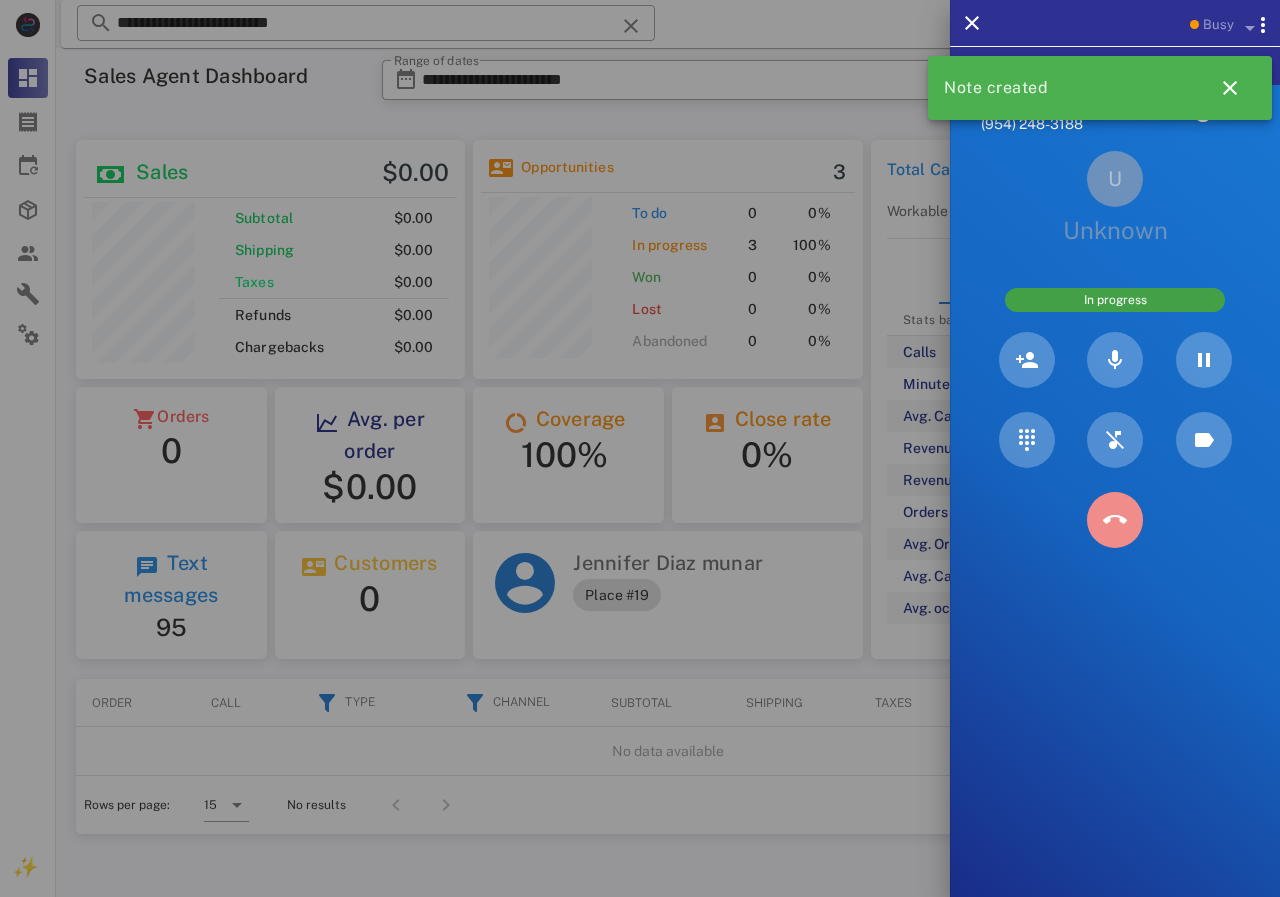 click at bounding box center [1115, 520] 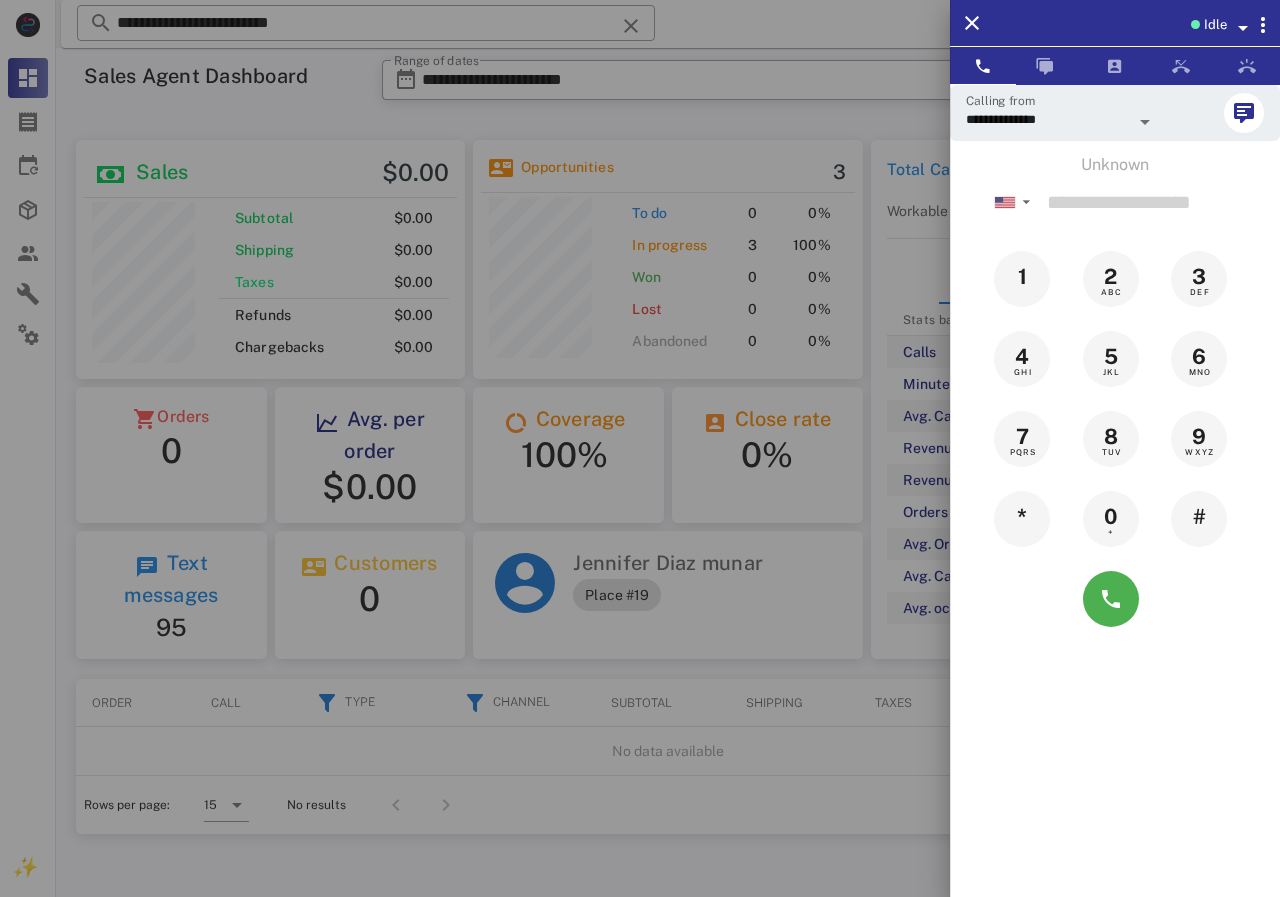 click at bounding box center (640, 448) 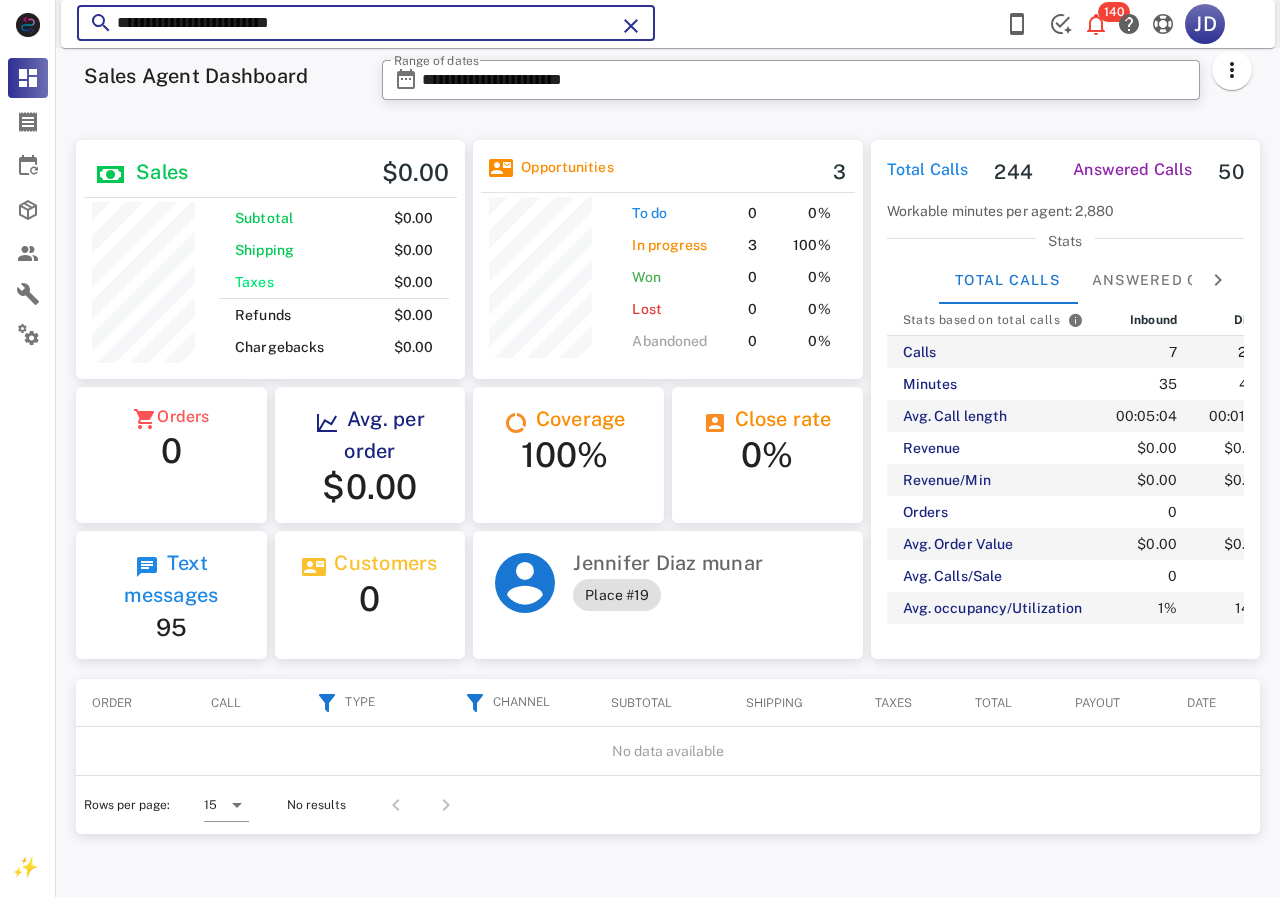 drag, startPoint x: 436, startPoint y: 24, endPoint x: 115, endPoint y: 20, distance: 321.02493 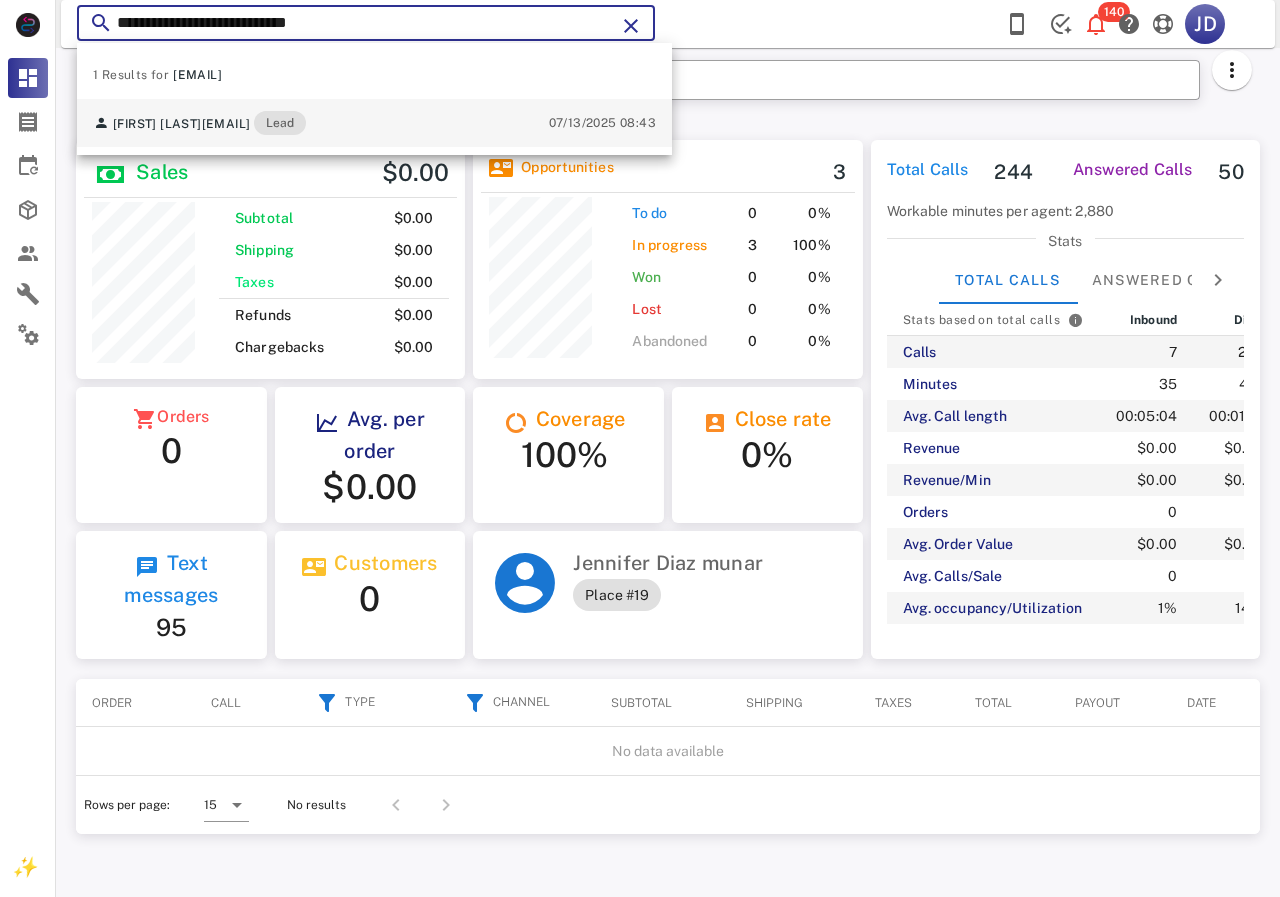 type on "**********" 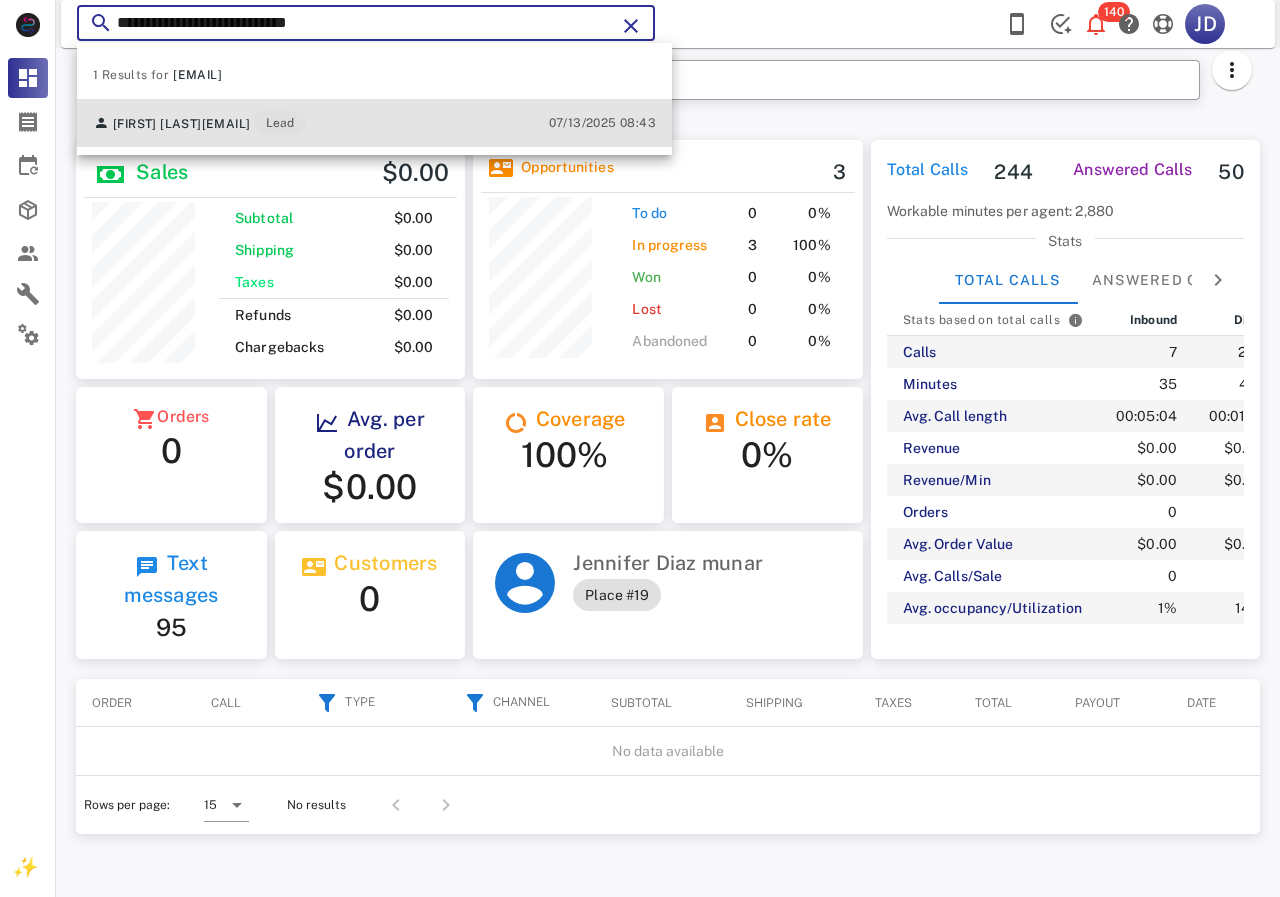 click on "[FIRST] [LAST]" at bounding box center (157, 124) 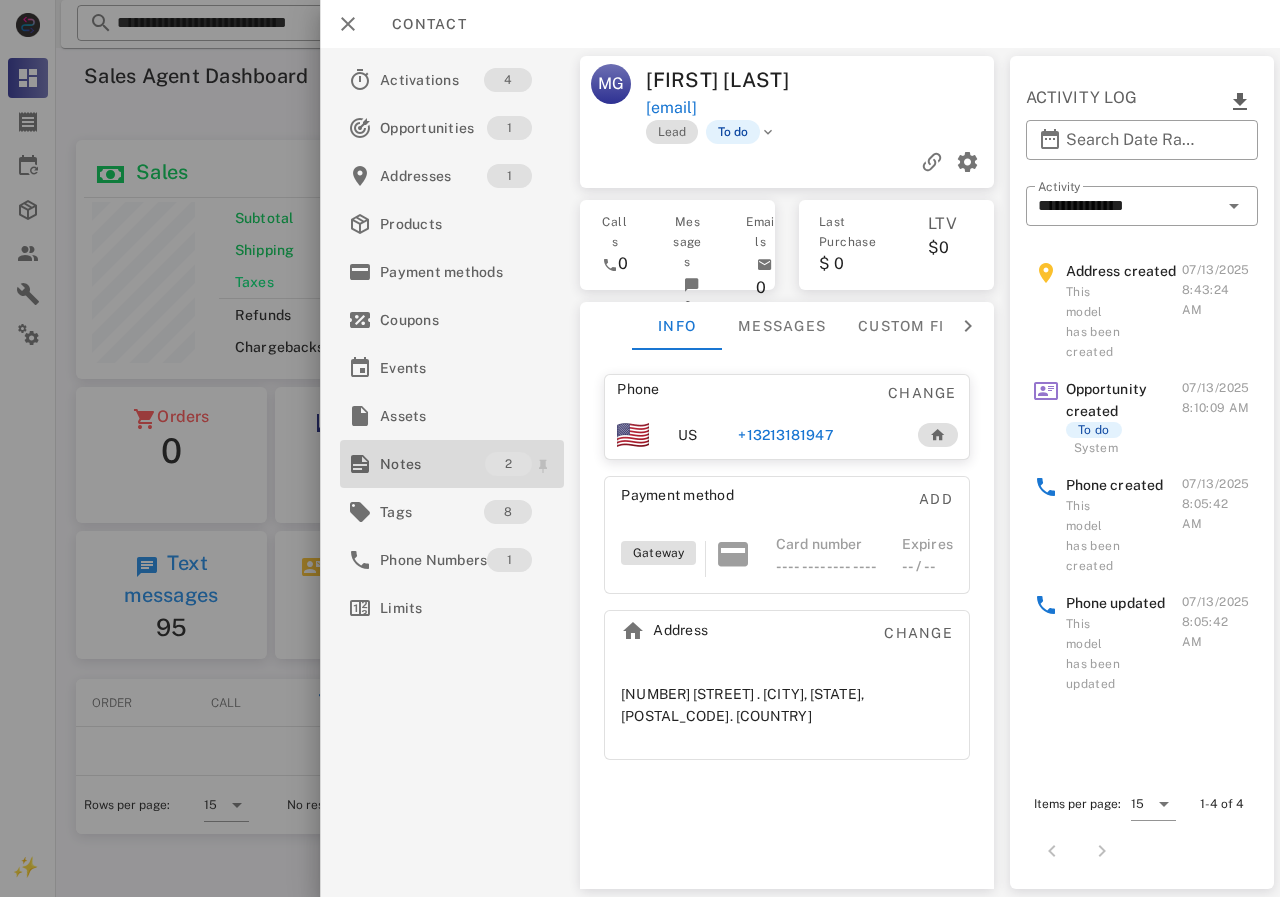 click on "Notes" at bounding box center [432, 464] 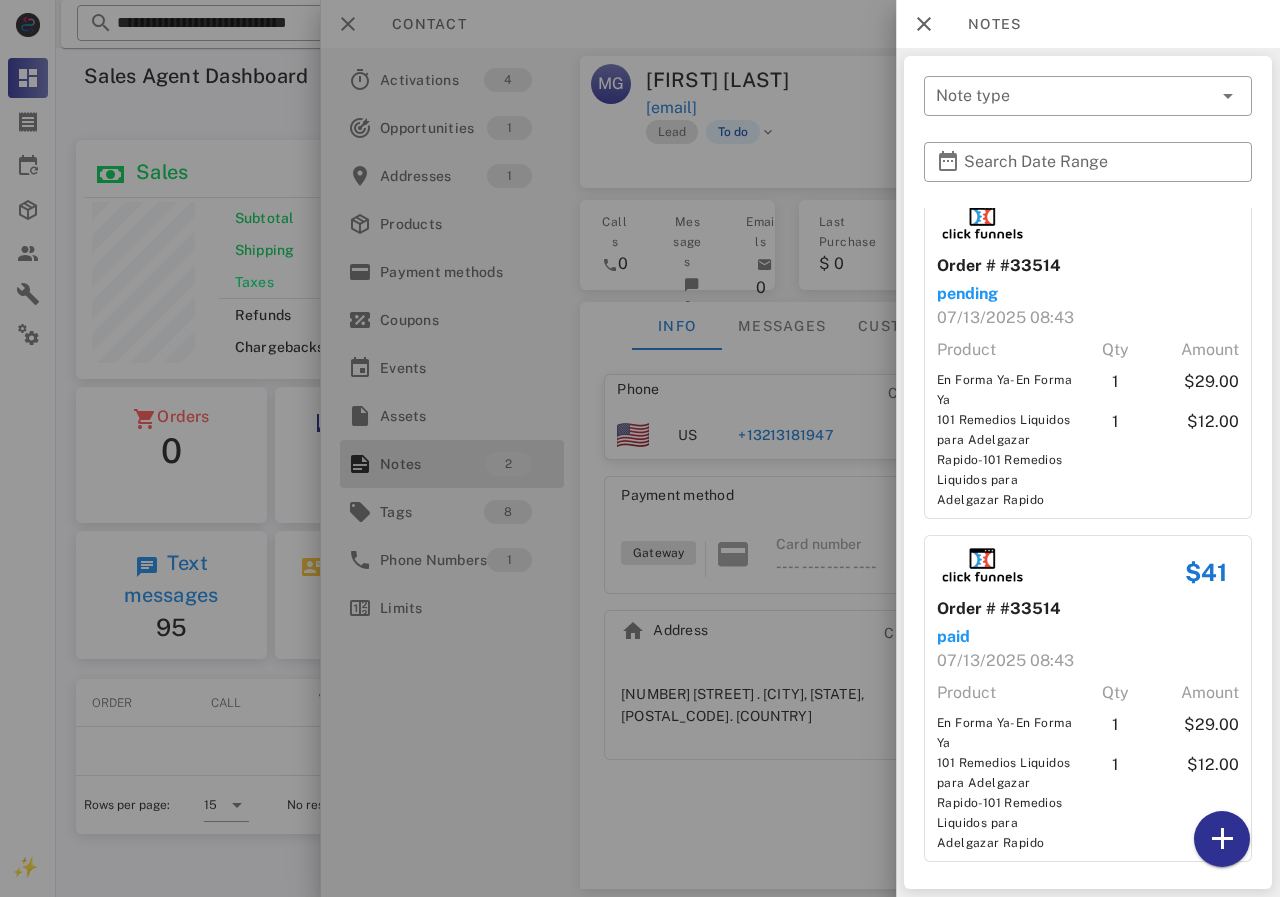 scroll, scrollTop: 23, scrollLeft: 0, axis: vertical 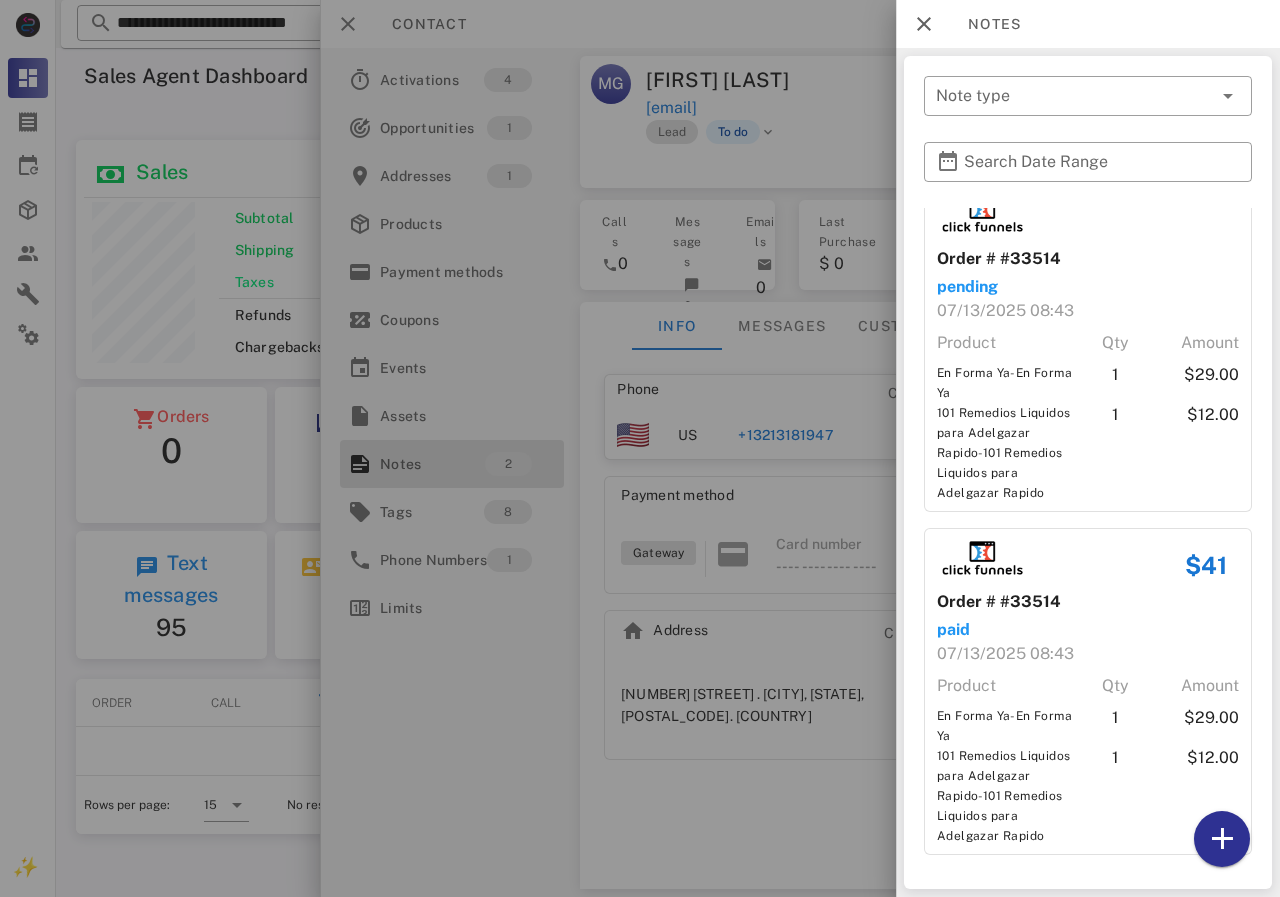 click at bounding box center [640, 448] 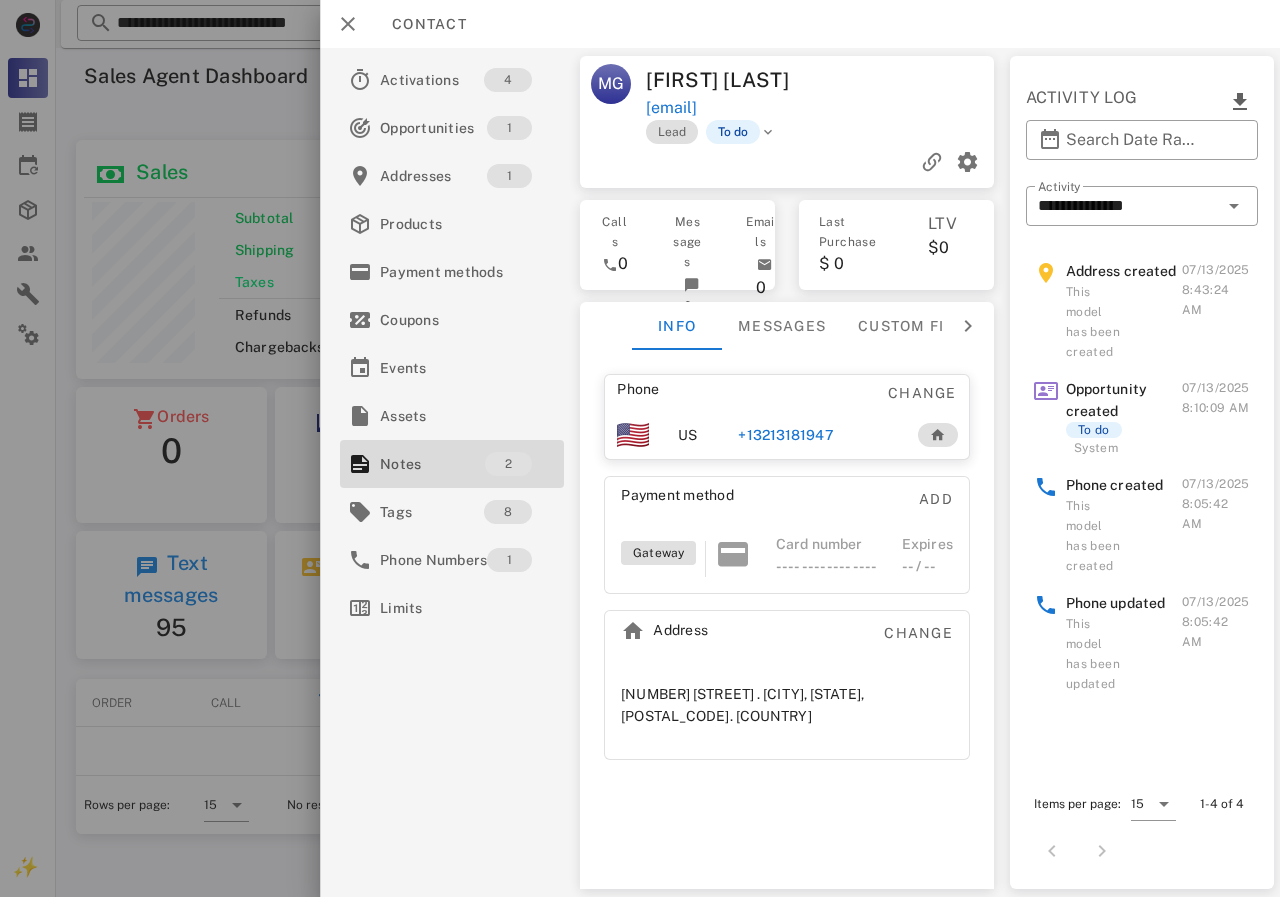 click on "+13213181947" at bounding box center (785, 435) 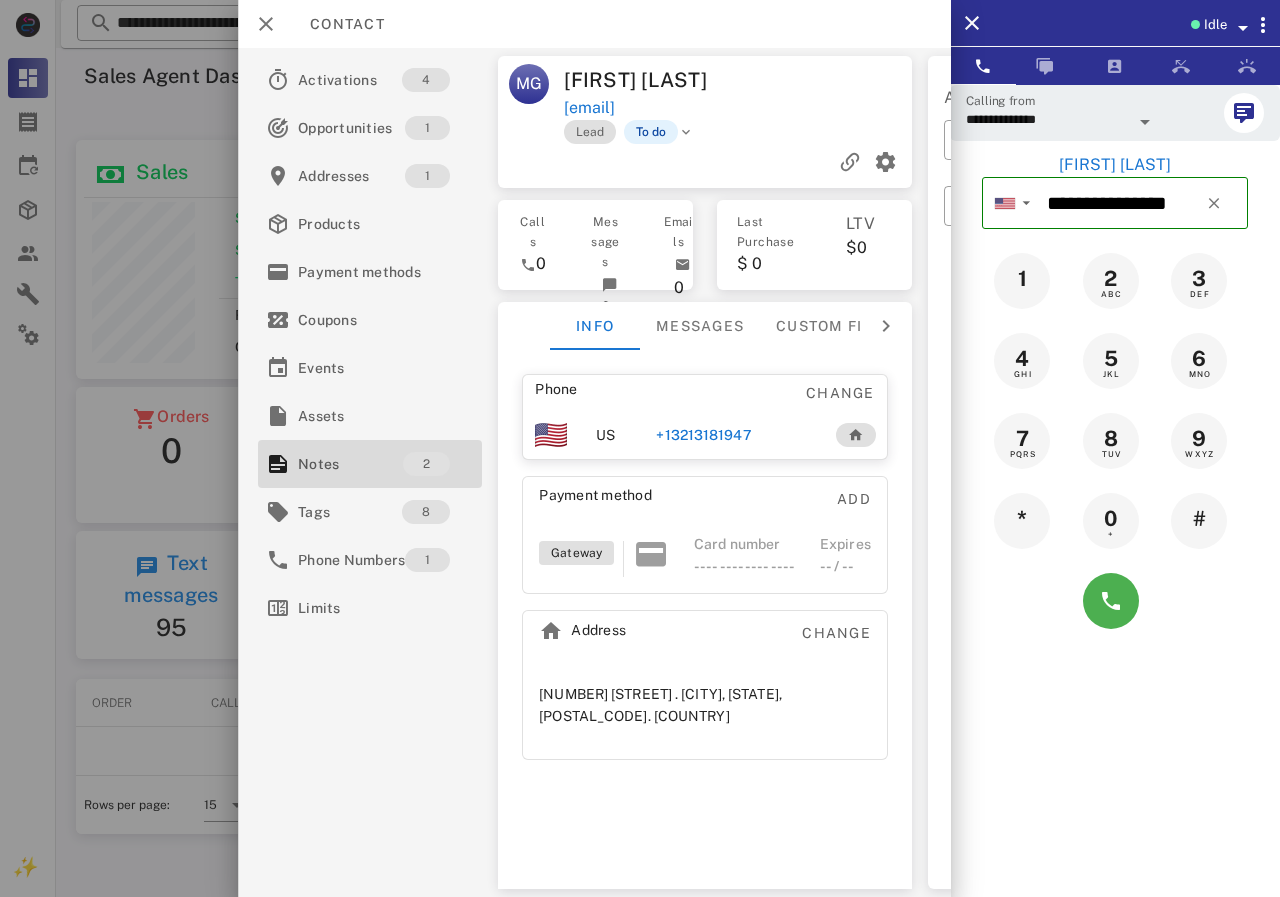click on "+13213181947" at bounding box center (703, 435) 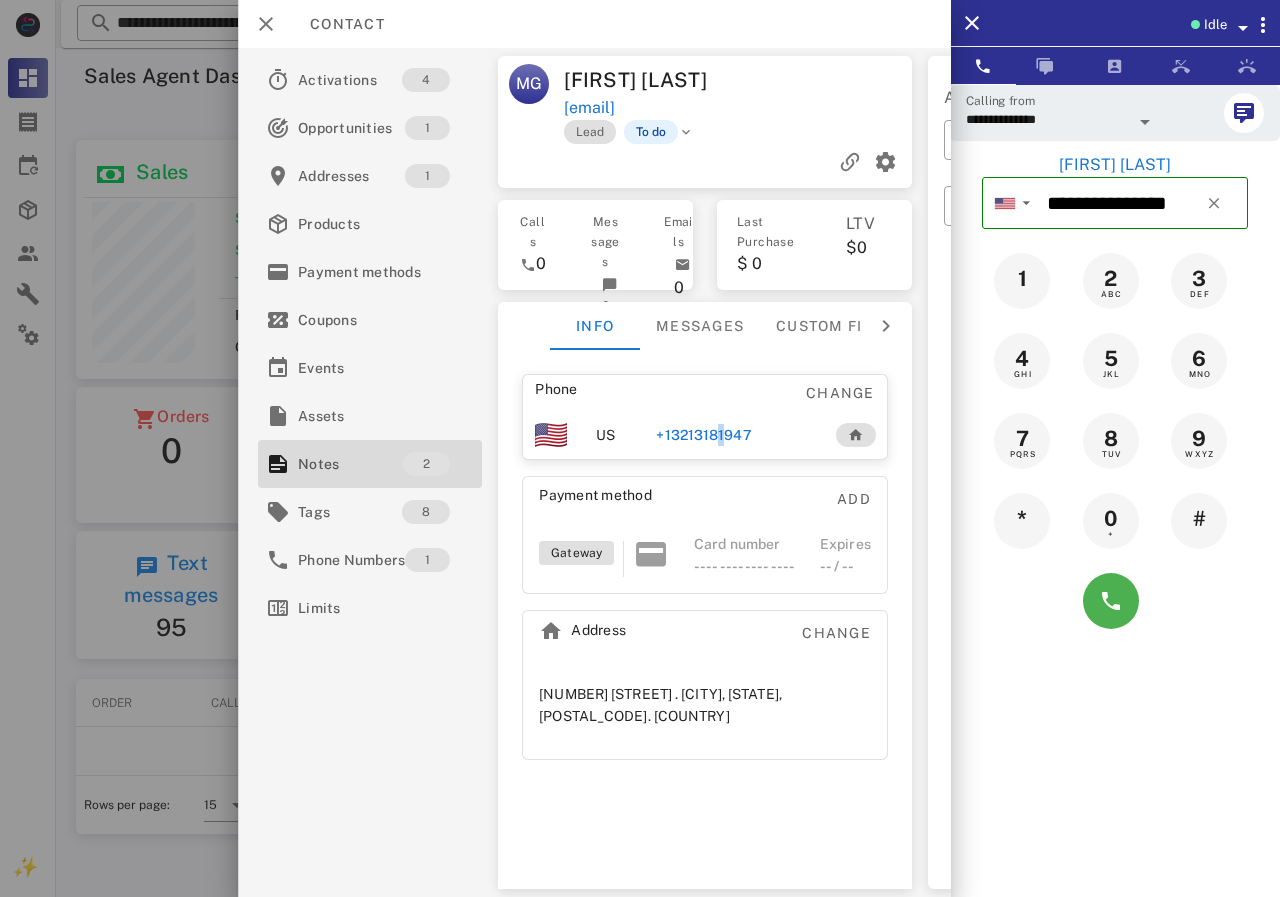 click on "+13213181947" at bounding box center [703, 435] 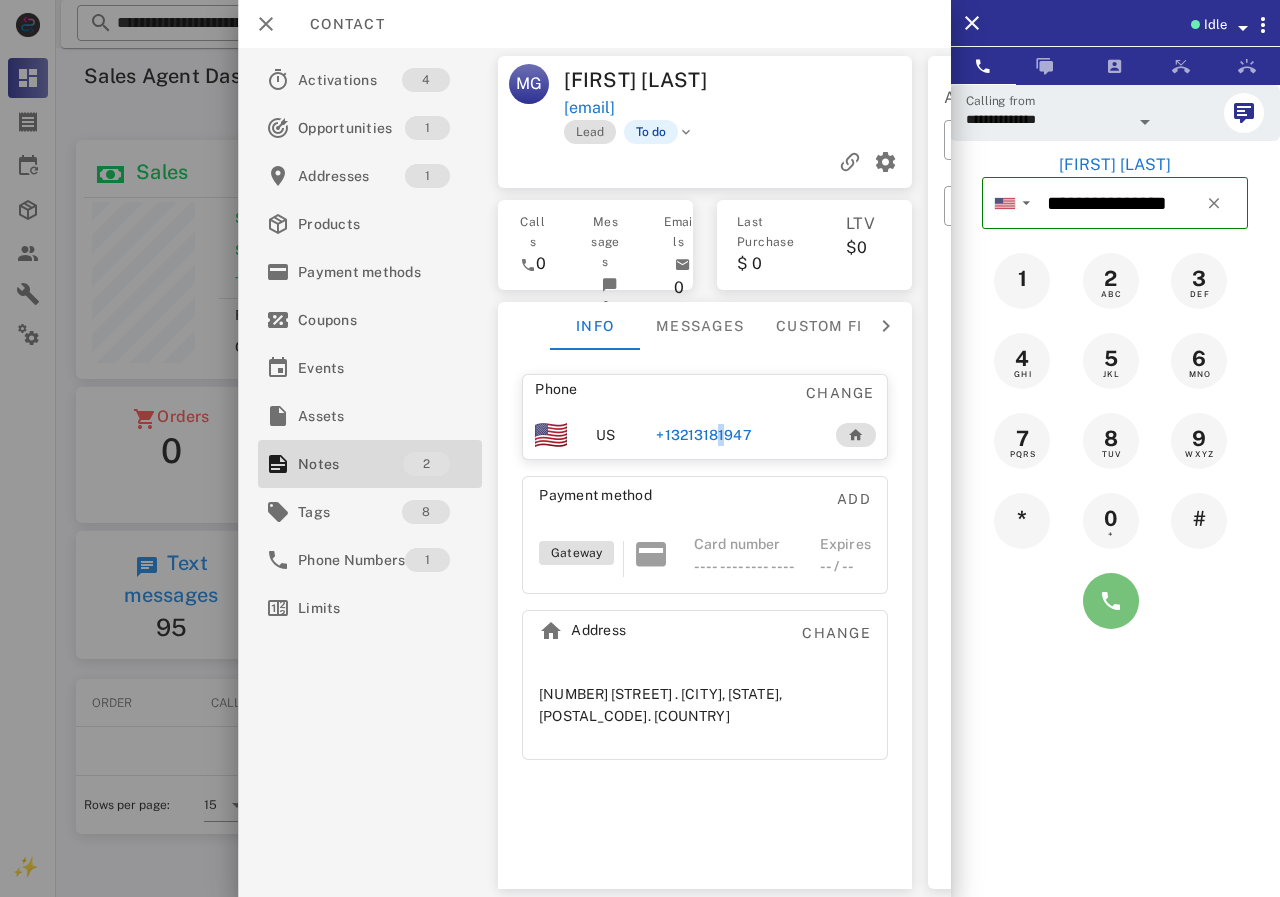 click at bounding box center [1111, 601] 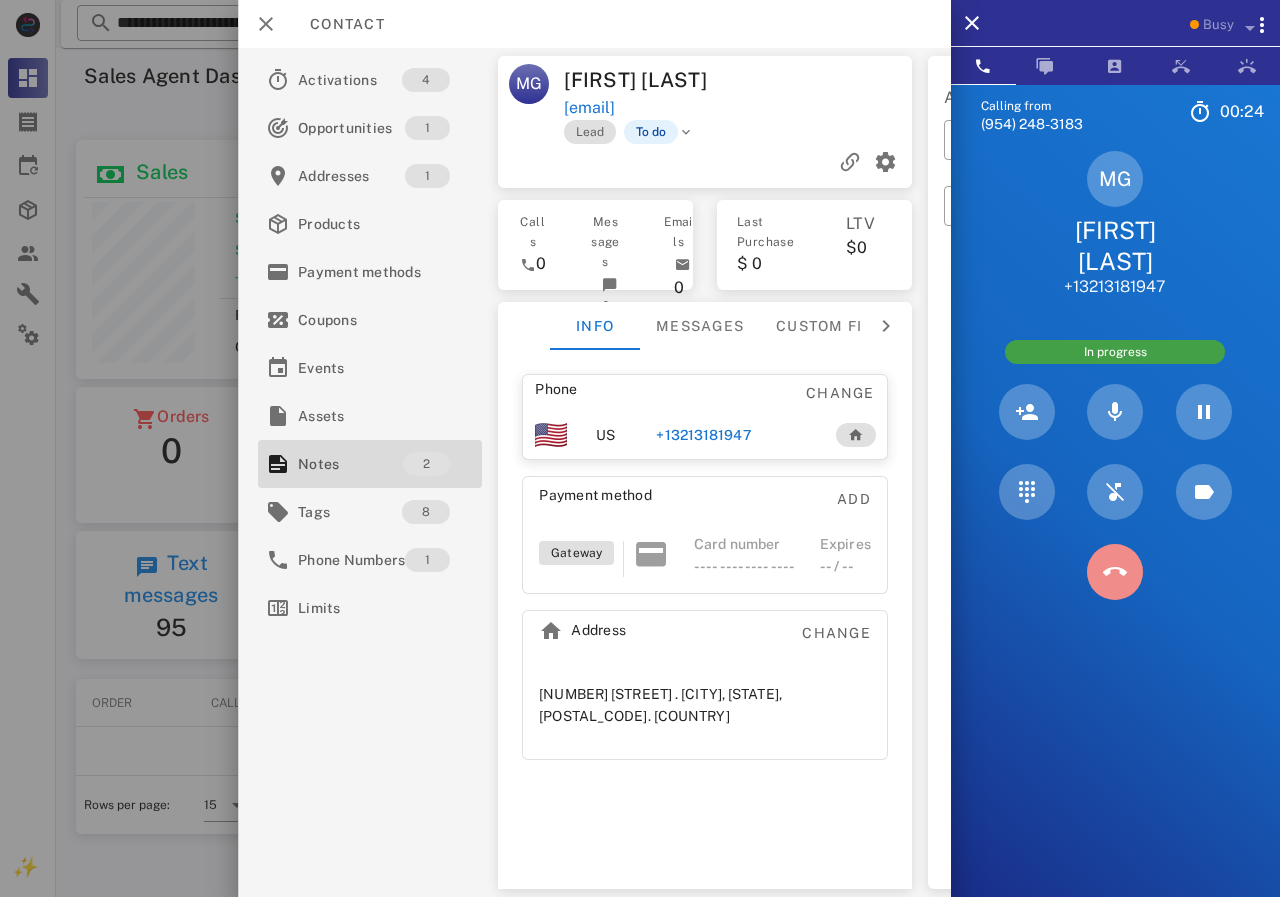 click at bounding box center (1115, 572) 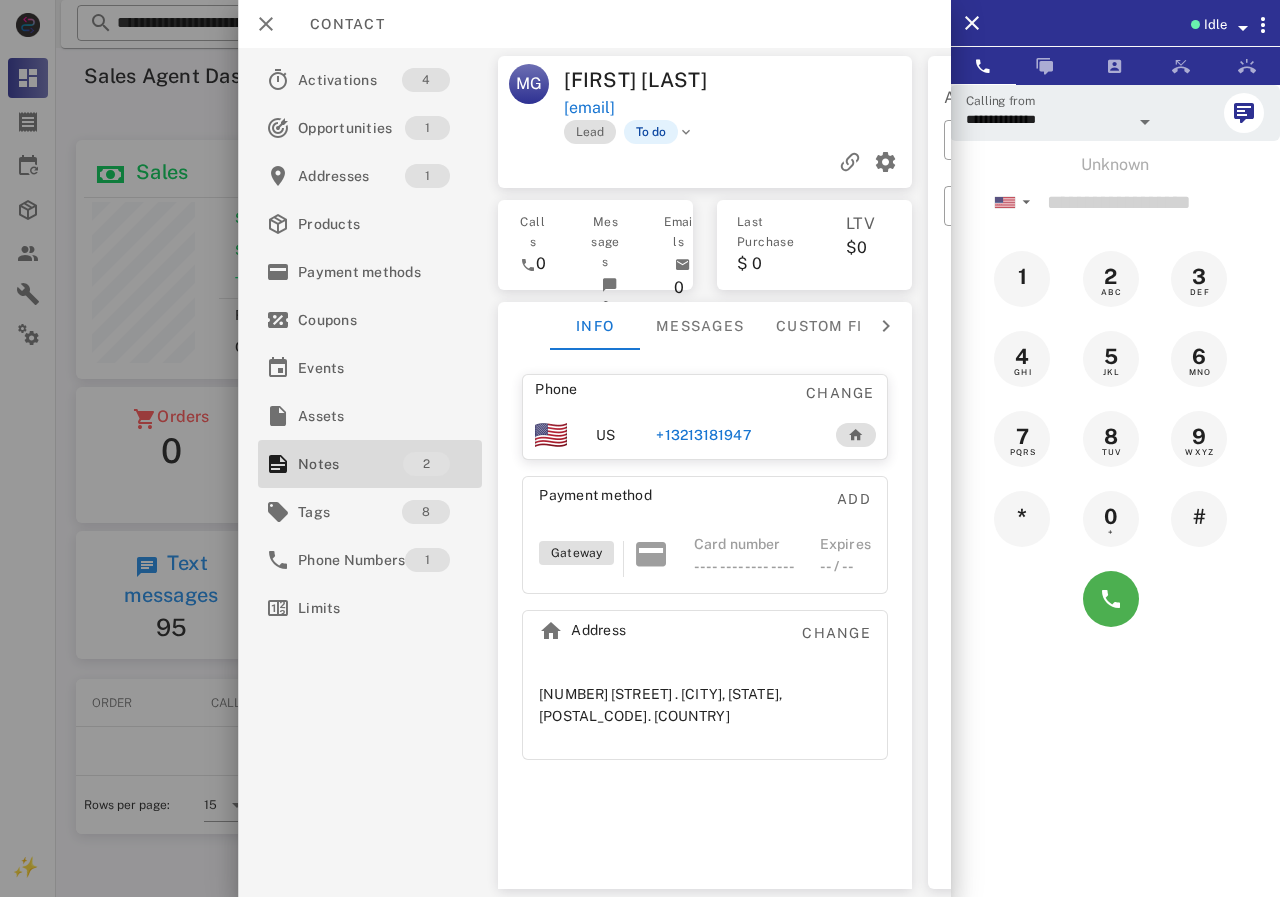 click on "+13213181947" at bounding box center (703, 435) 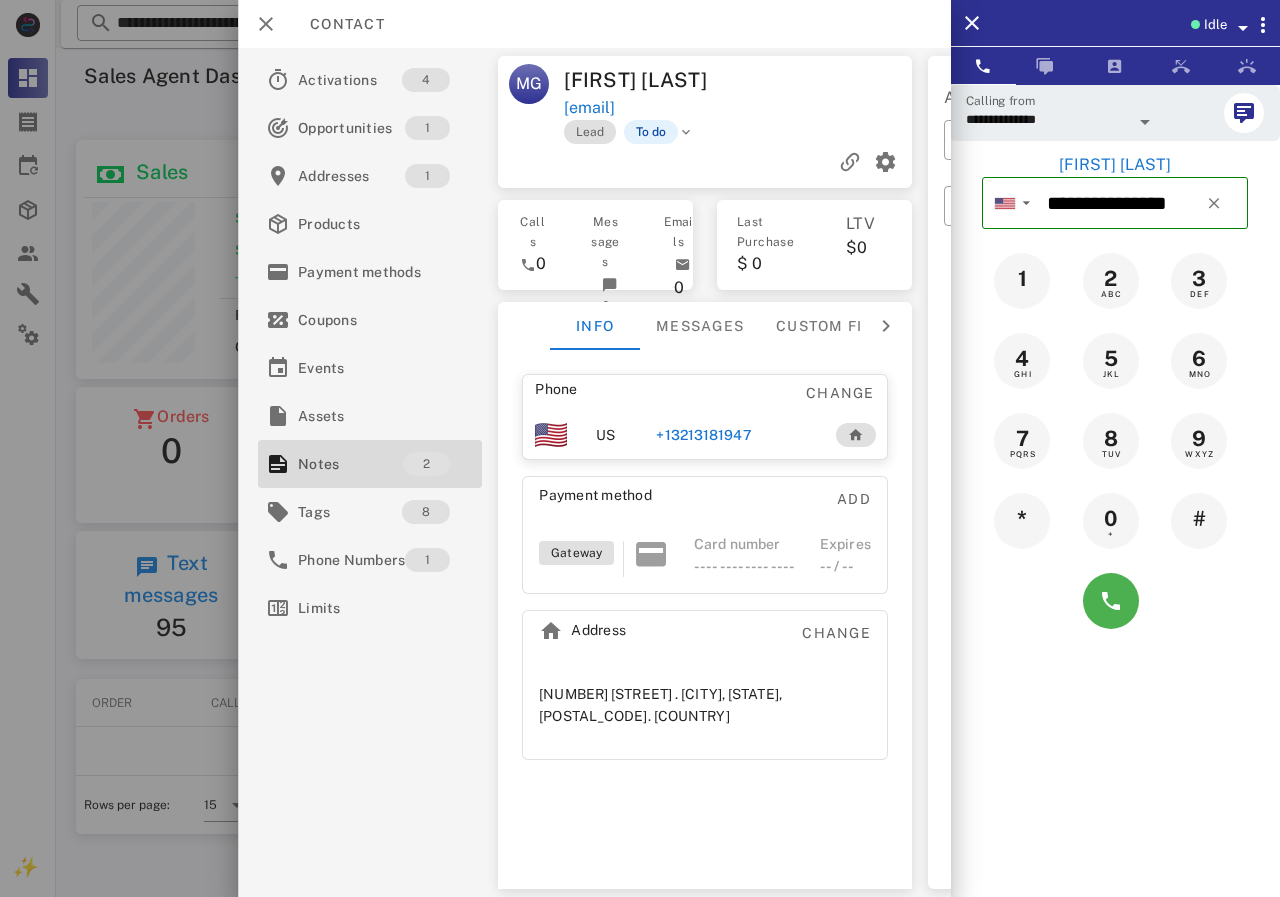 click on "+13213181947" at bounding box center [703, 435] 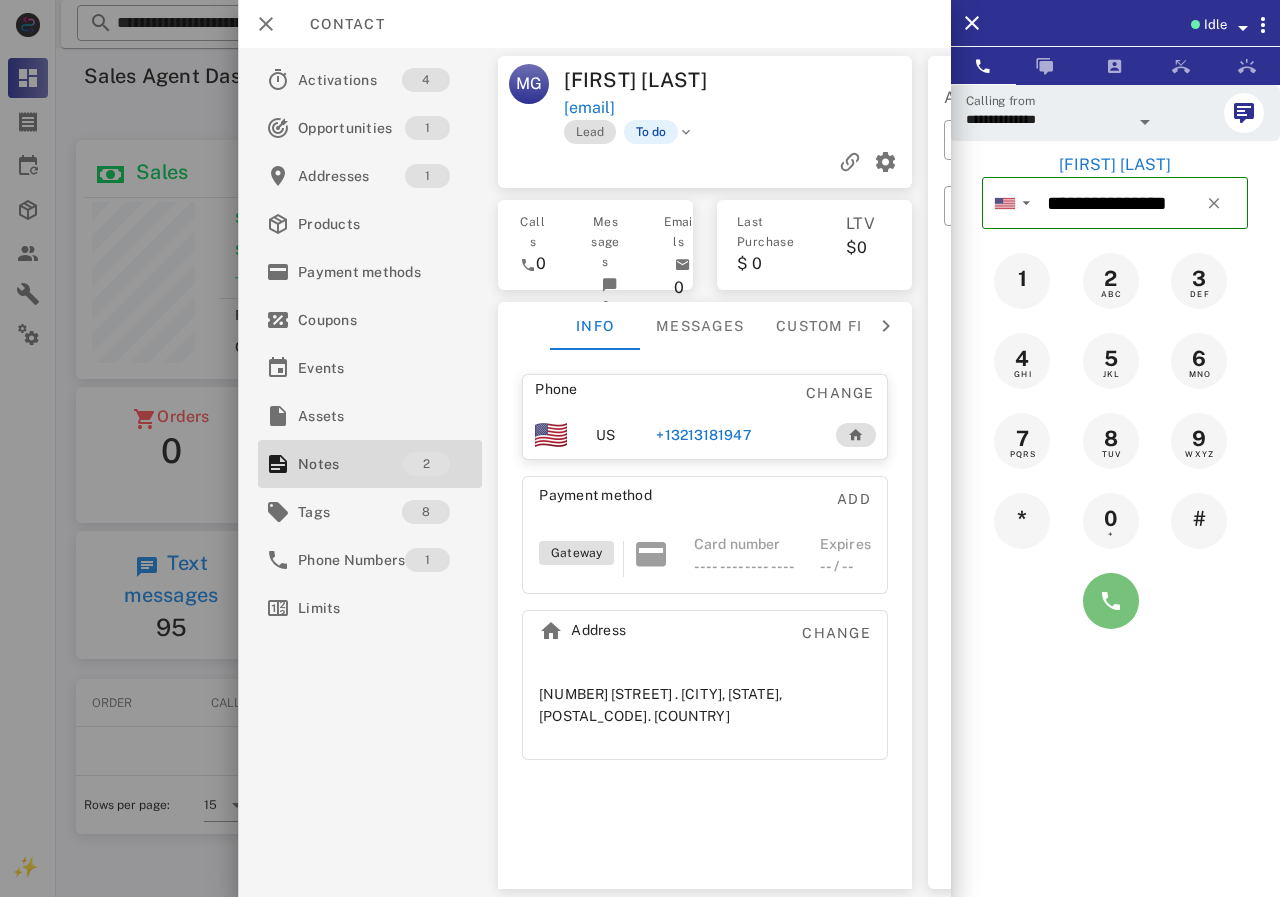 click at bounding box center (1111, 601) 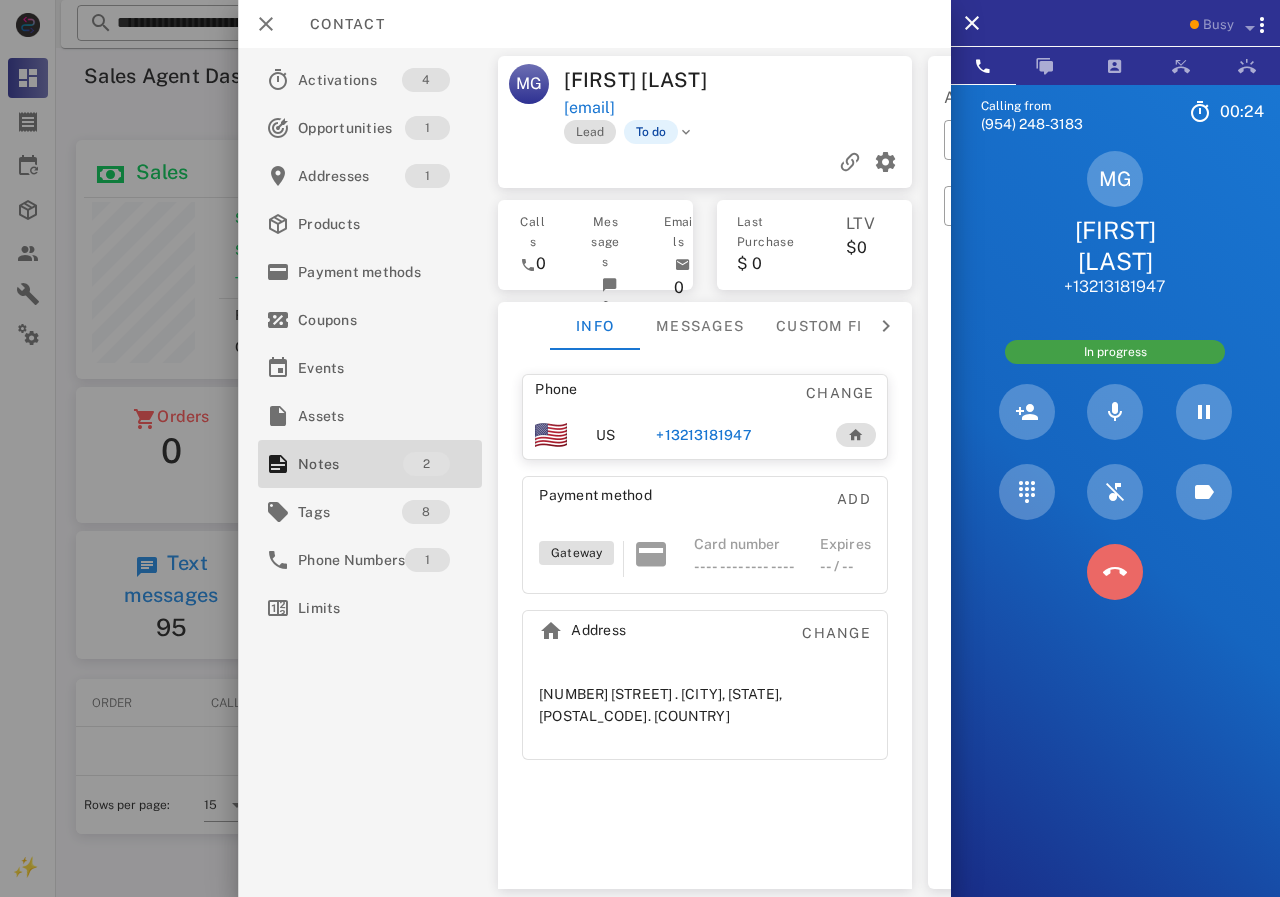 click at bounding box center [1115, 572] 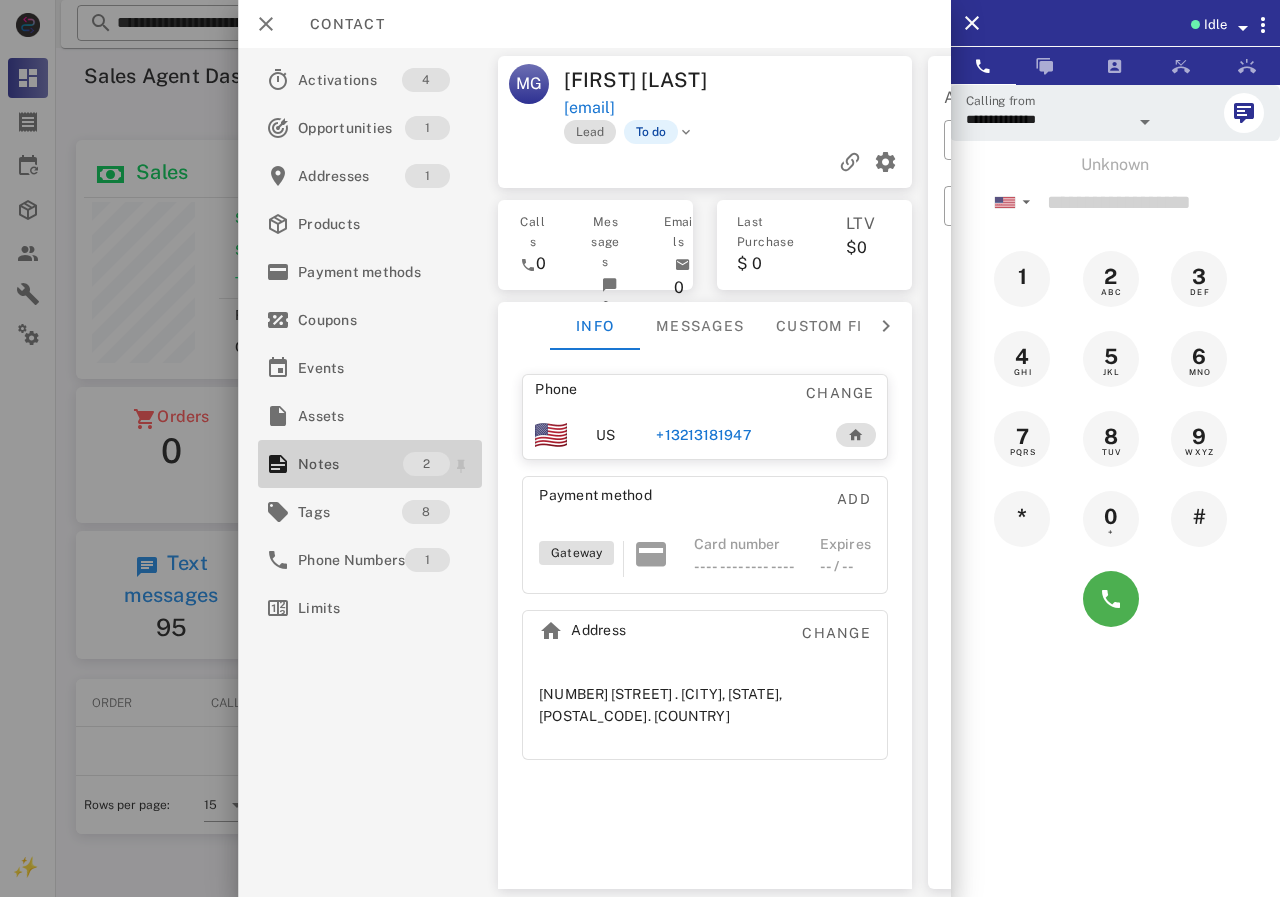 click on "Notes" at bounding box center [350, 464] 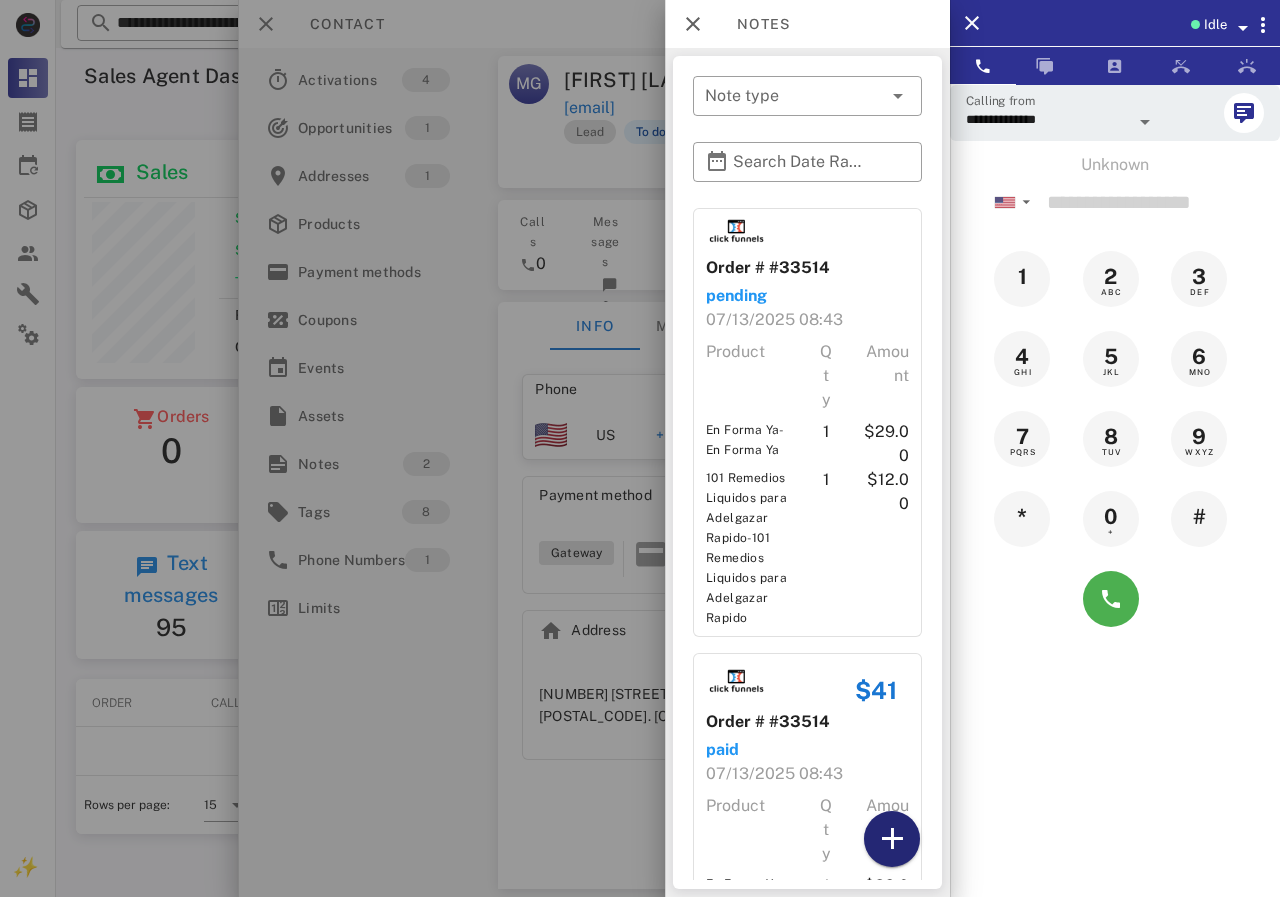 click at bounding box center (892, 839) 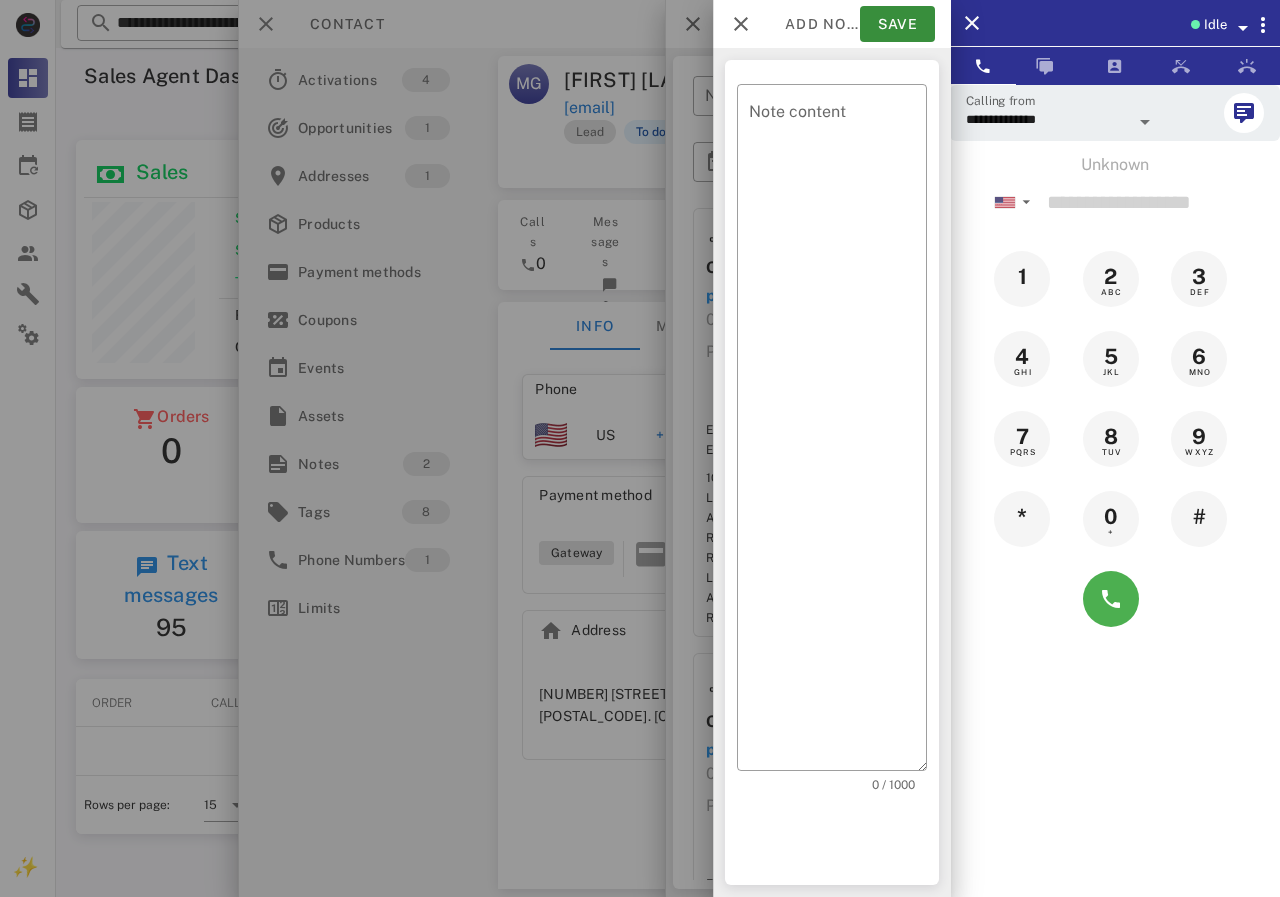 click at bounding box center (640, 448) 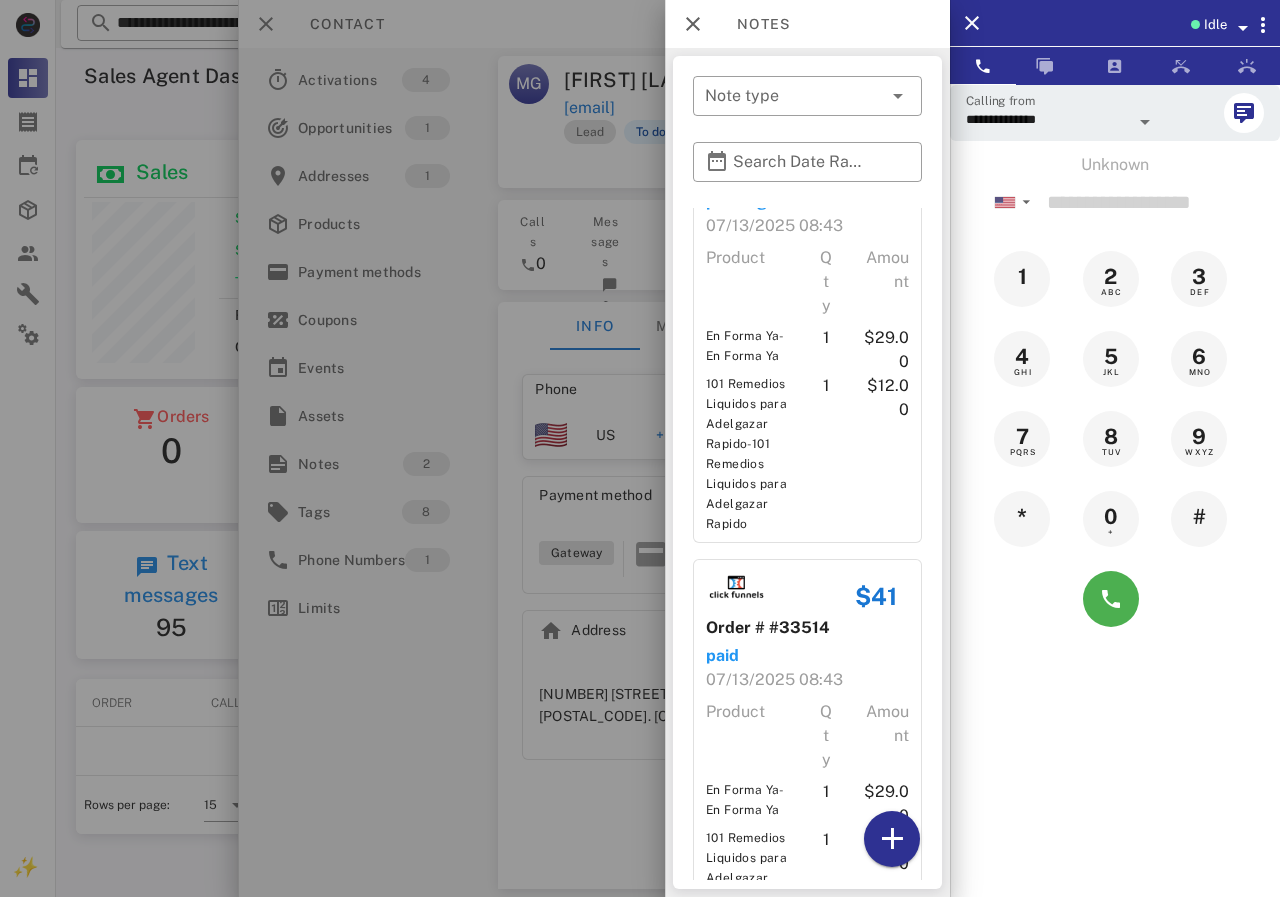 scroll, scrollTop: 0, scrollLeft: 0, axis: both 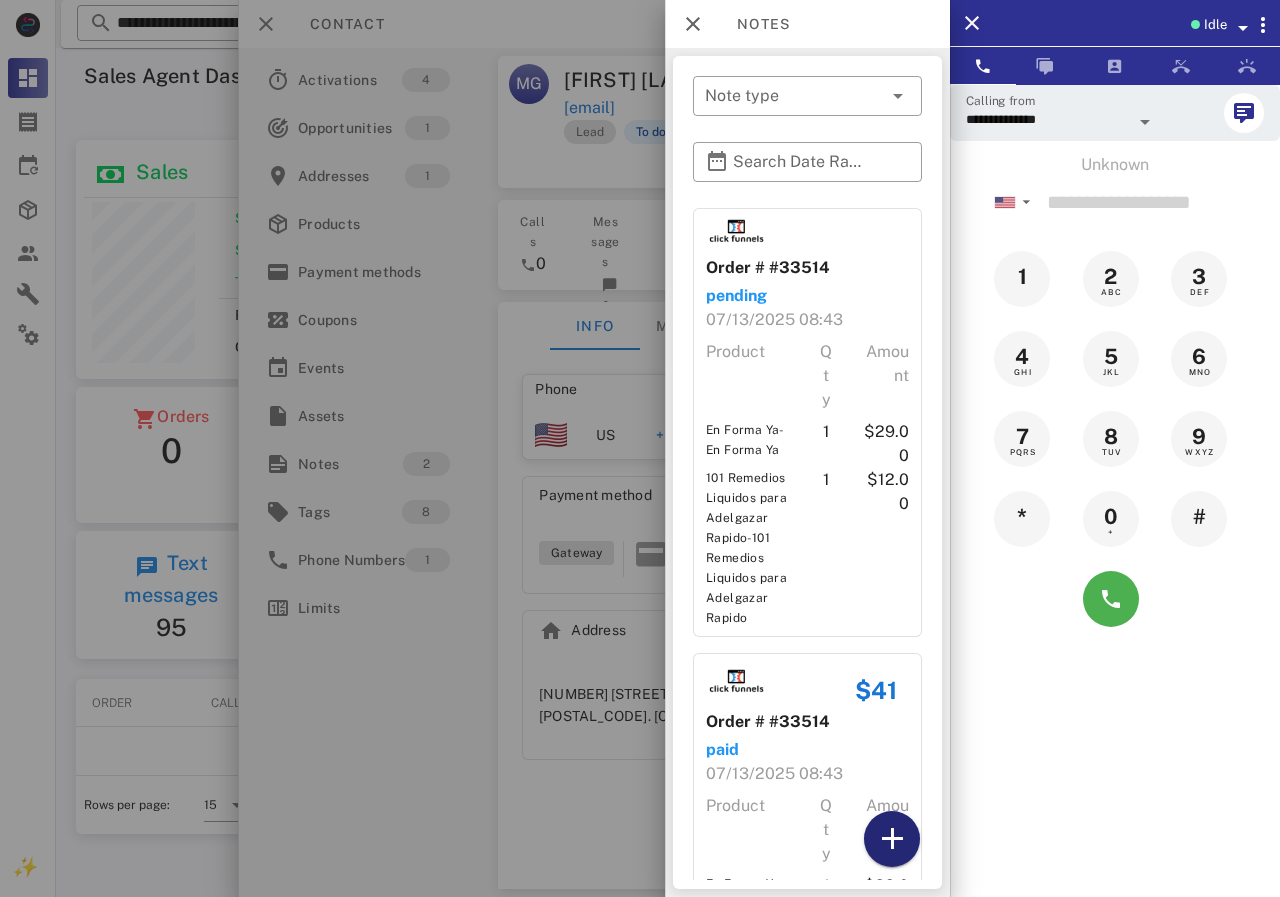 click at bounding box center [892, 839] 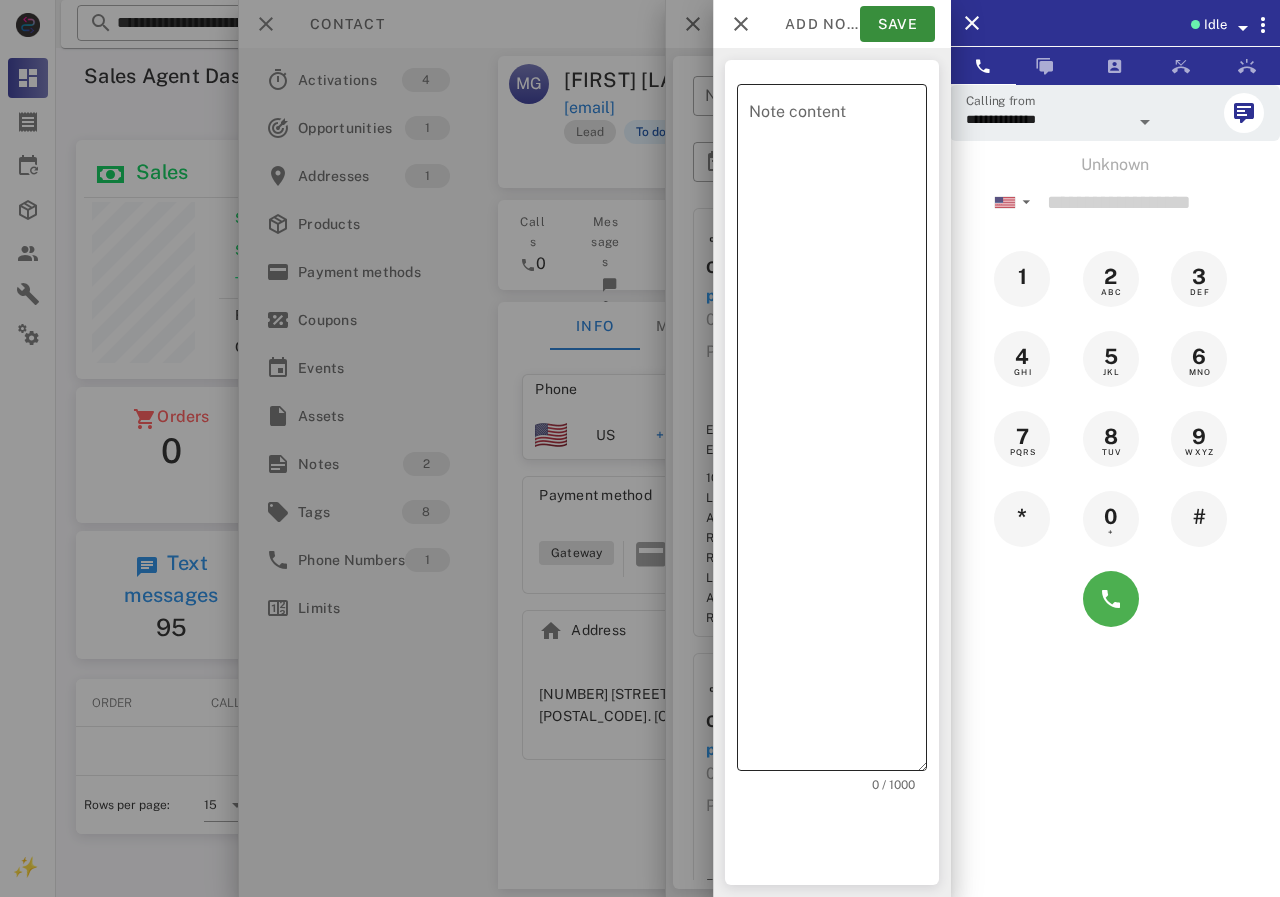 click on "Note content" at bounding box center (838, 432) 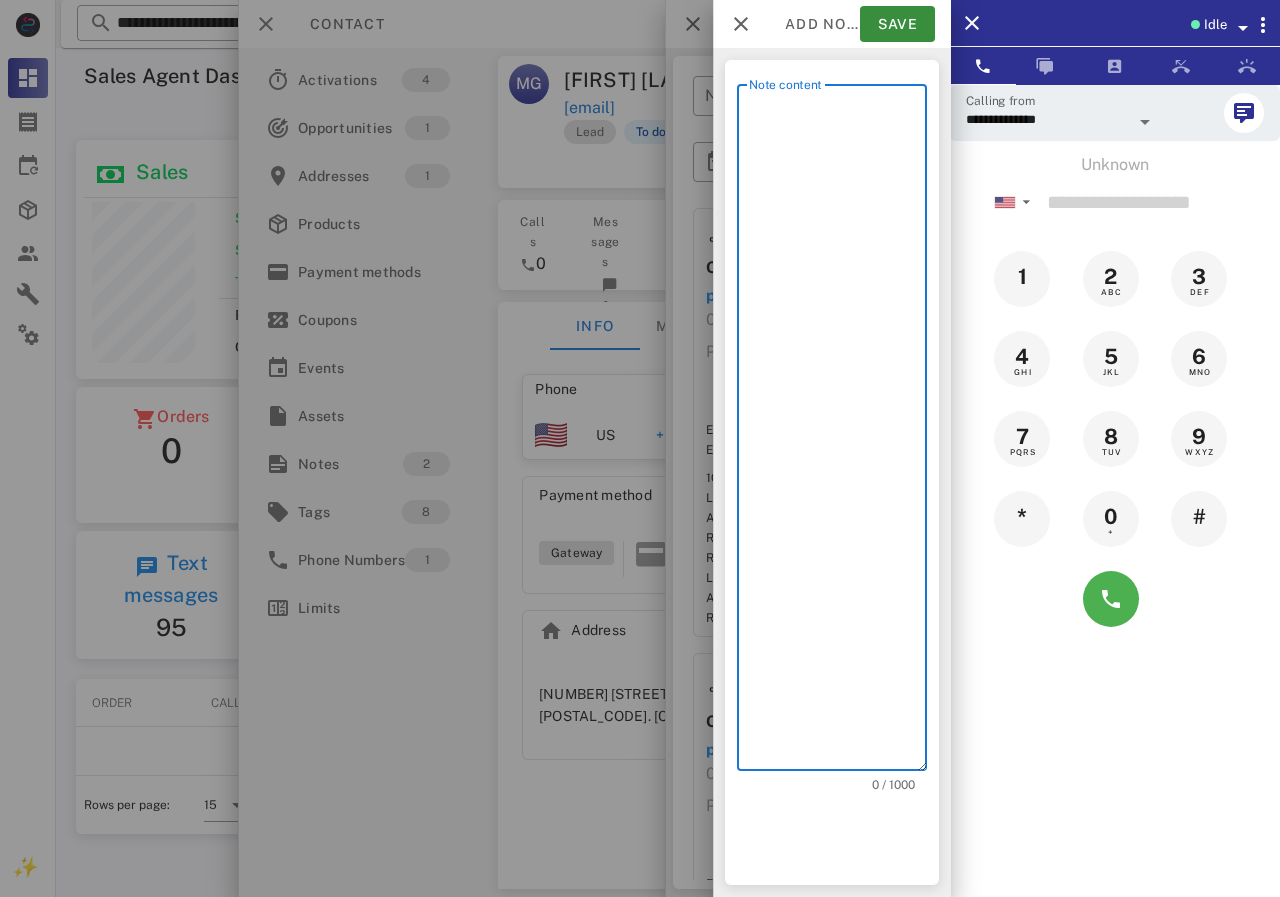 scroll, scrollTop: 240, scrollLeft: 390, axis: both 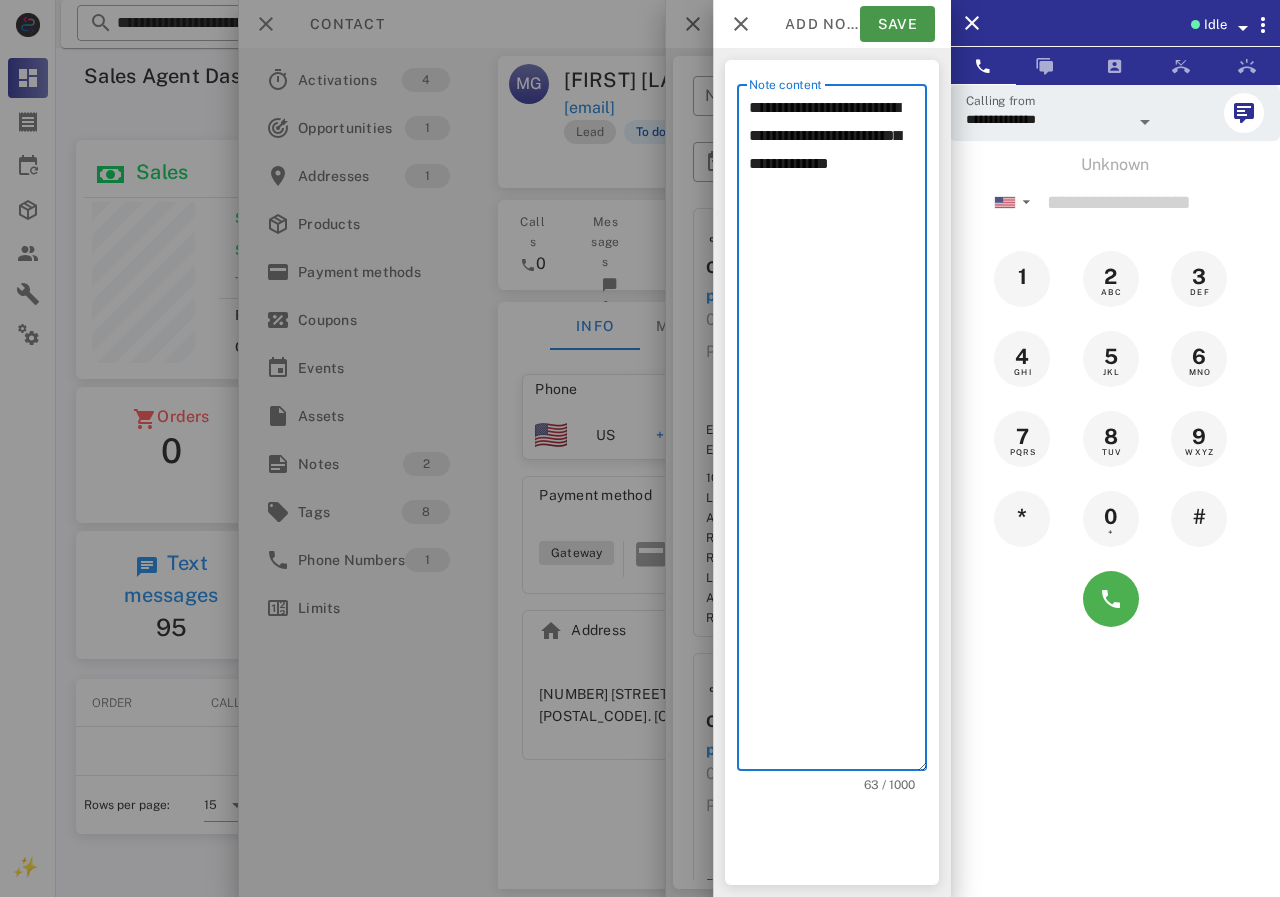 type on "**********" 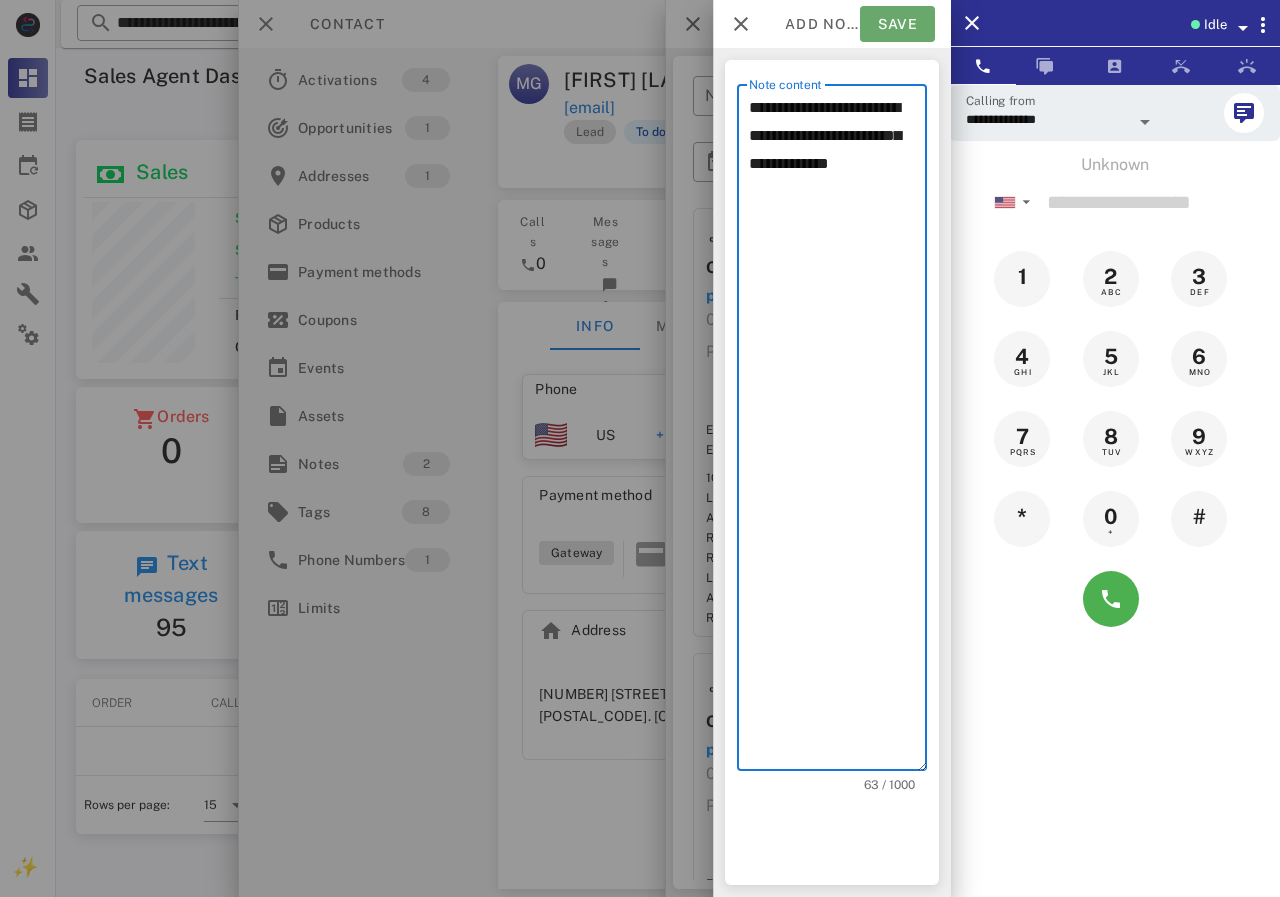 click on "Save" at bounding box center (897, 24) 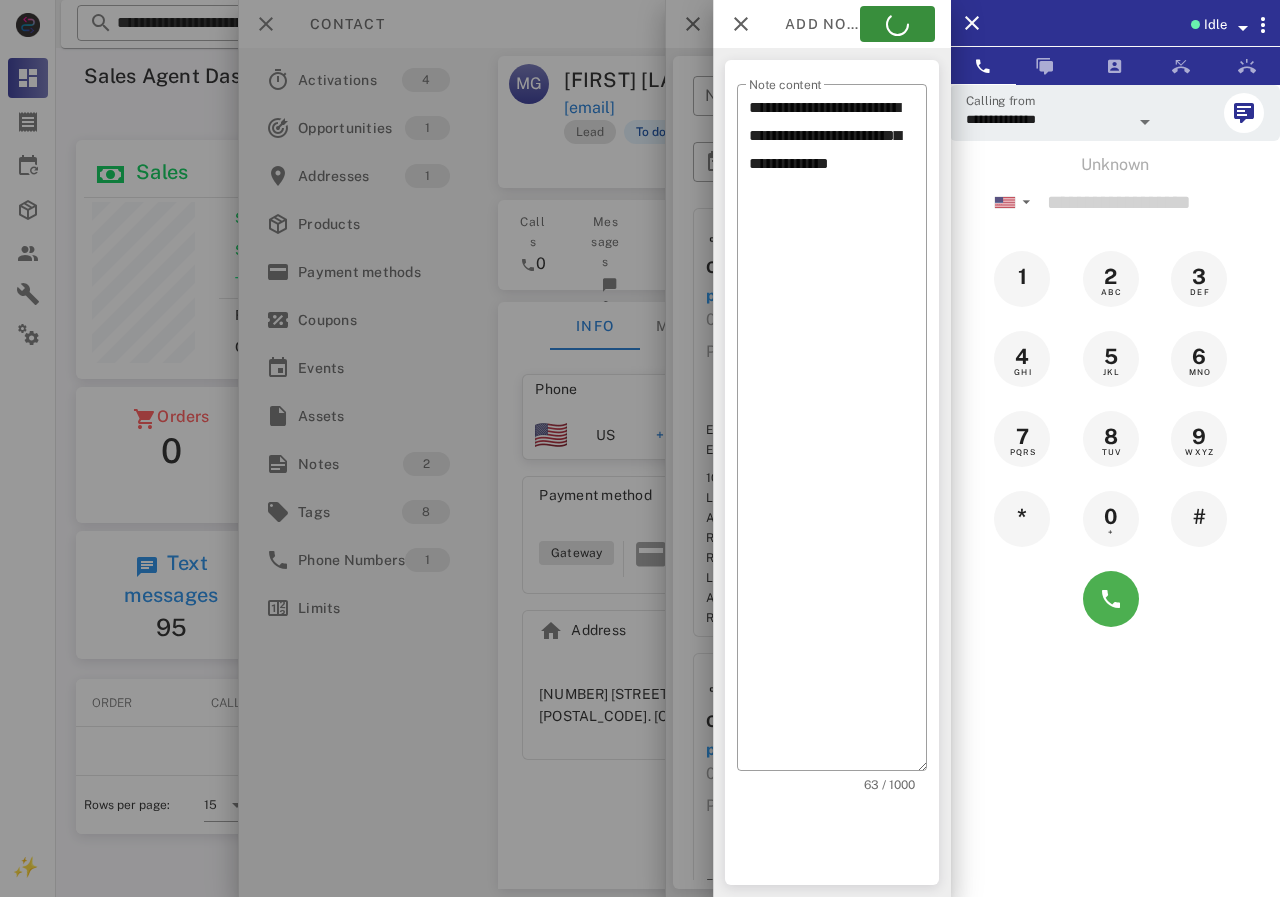 click at bounding box center (640, 448) 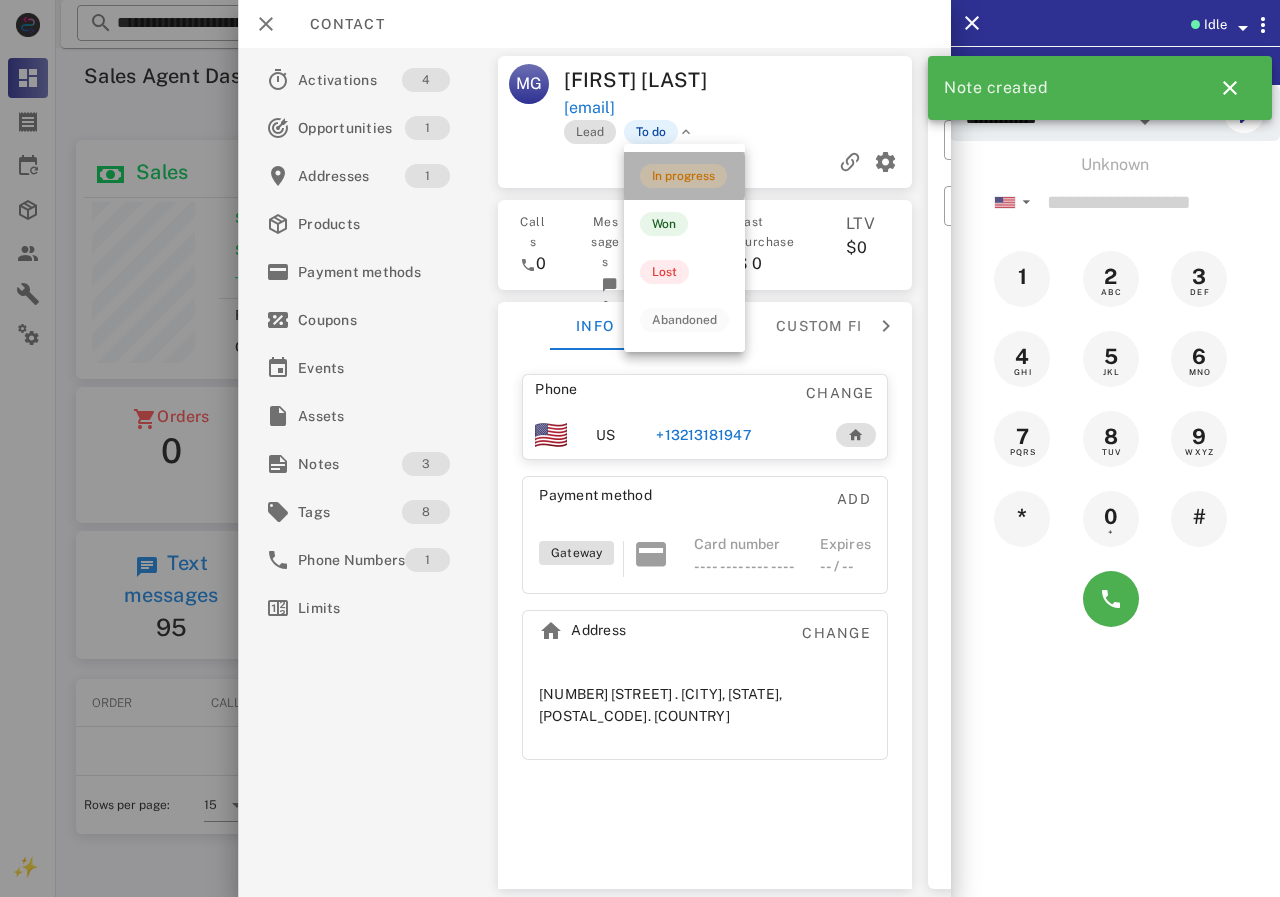 click on "In progress" at bounding box center [683, 176] 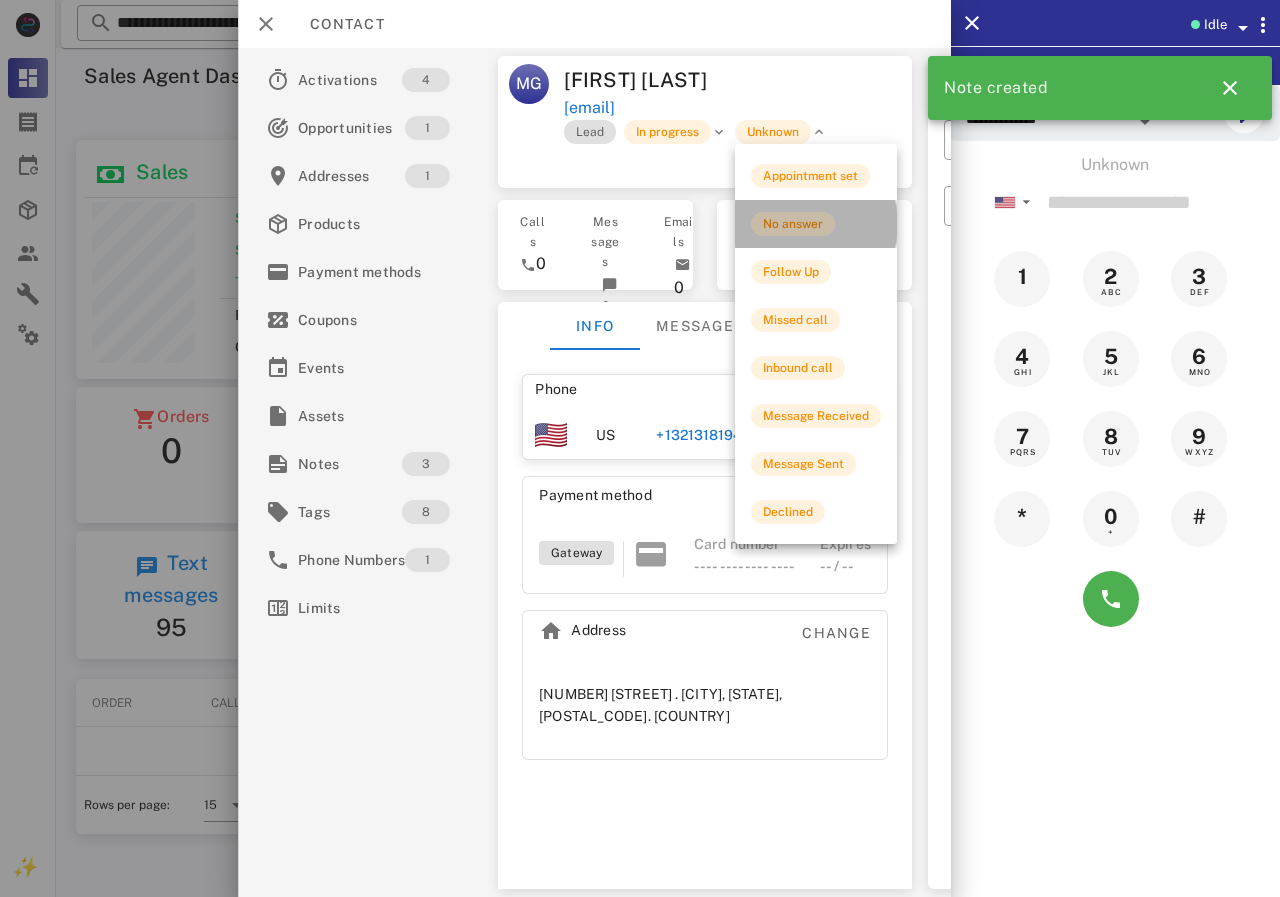 click on "No answer" at bounding box center (793, 224) 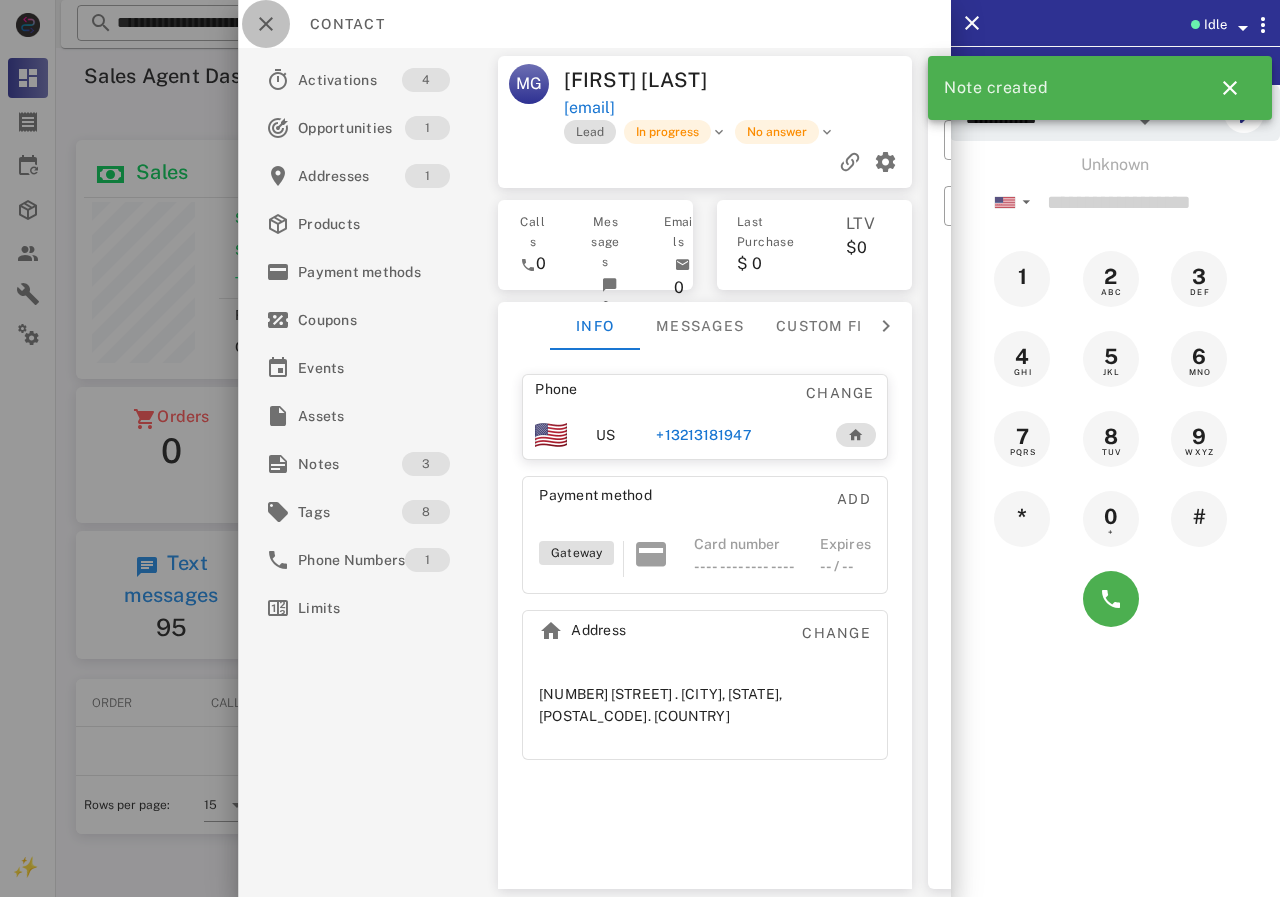 click at bounding box center [266, 24] 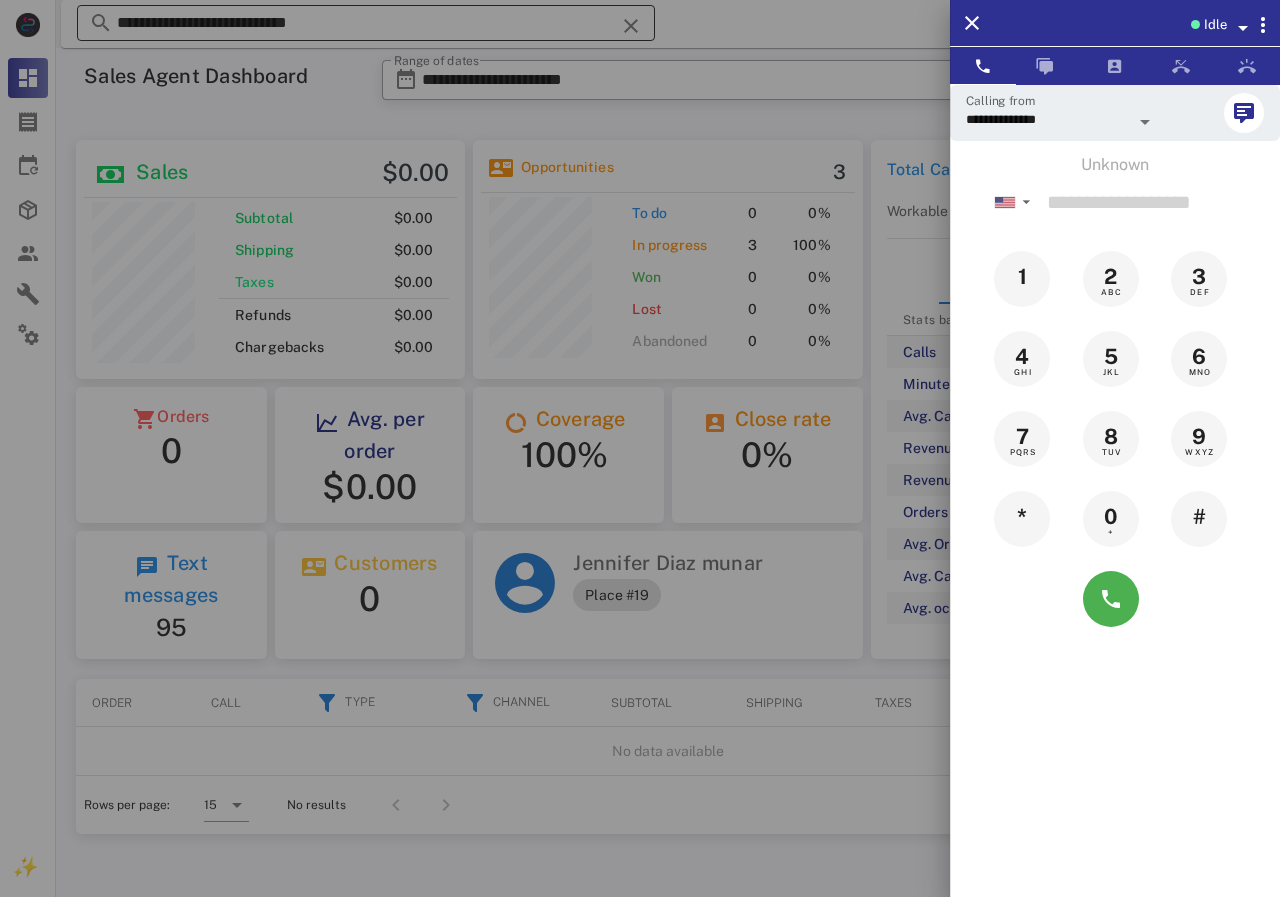 click at bounding box center [640, 448] 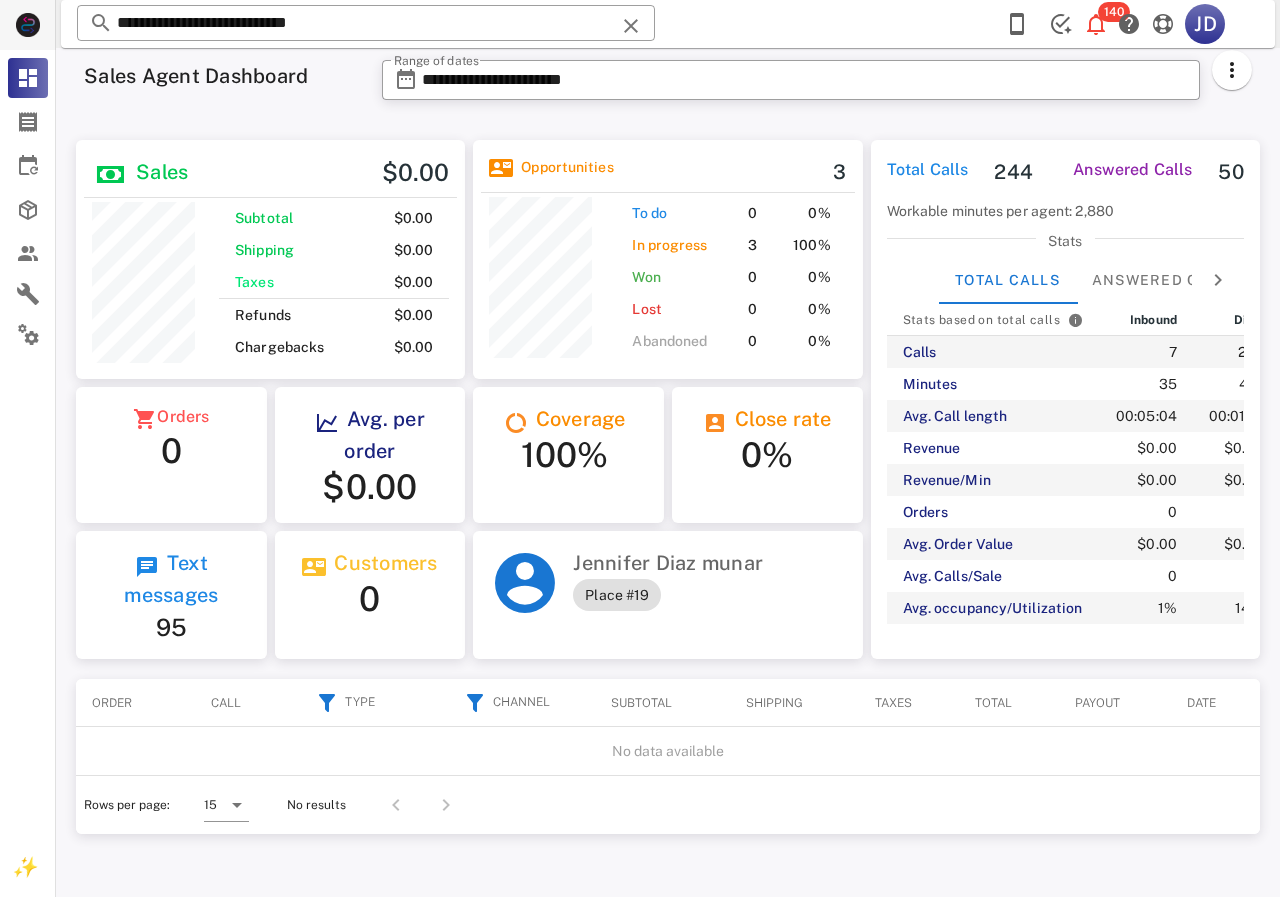 click on "**********" at bounding box center (668, 472) 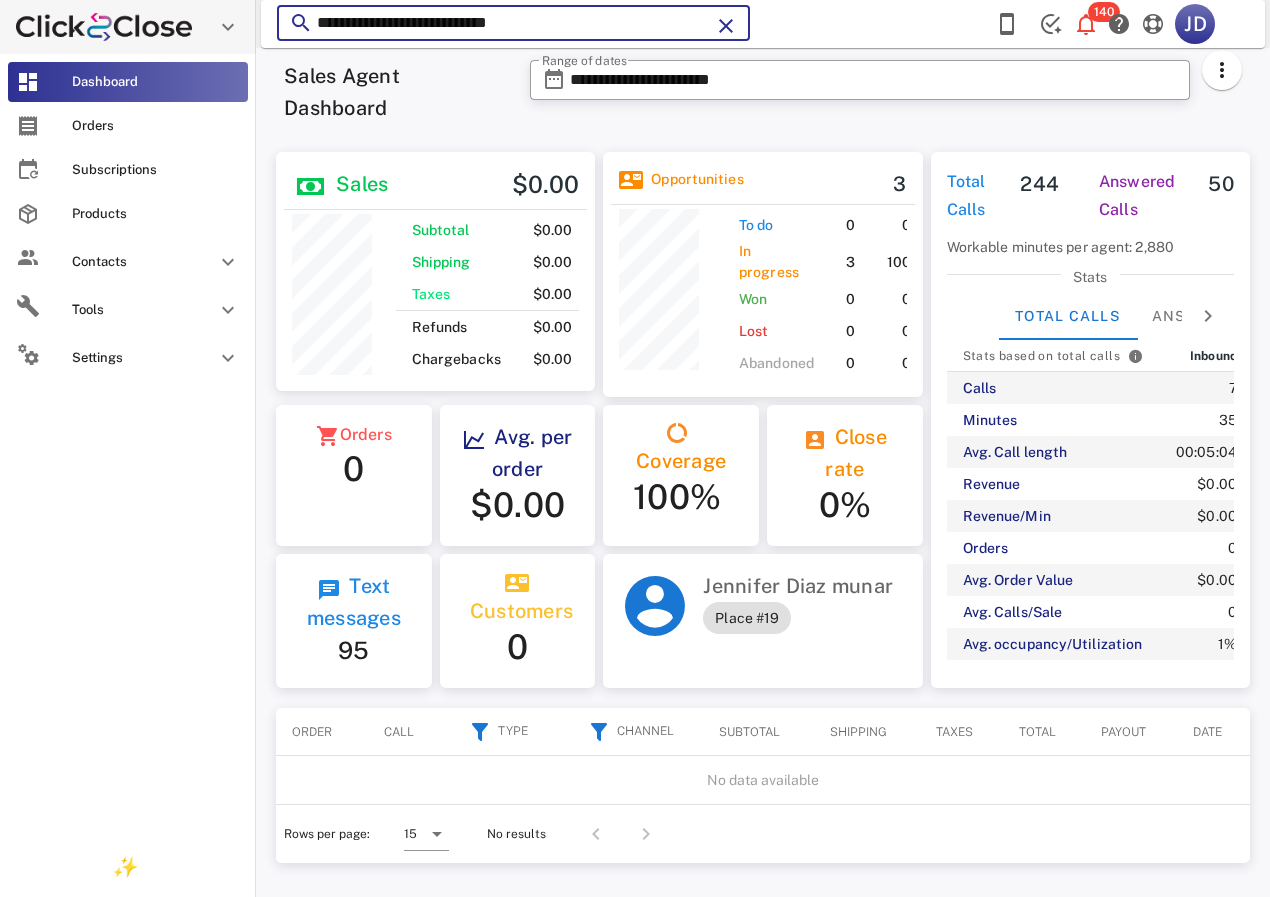 scroll, scrollTop: 250, scrollLeft: 319, axis: both 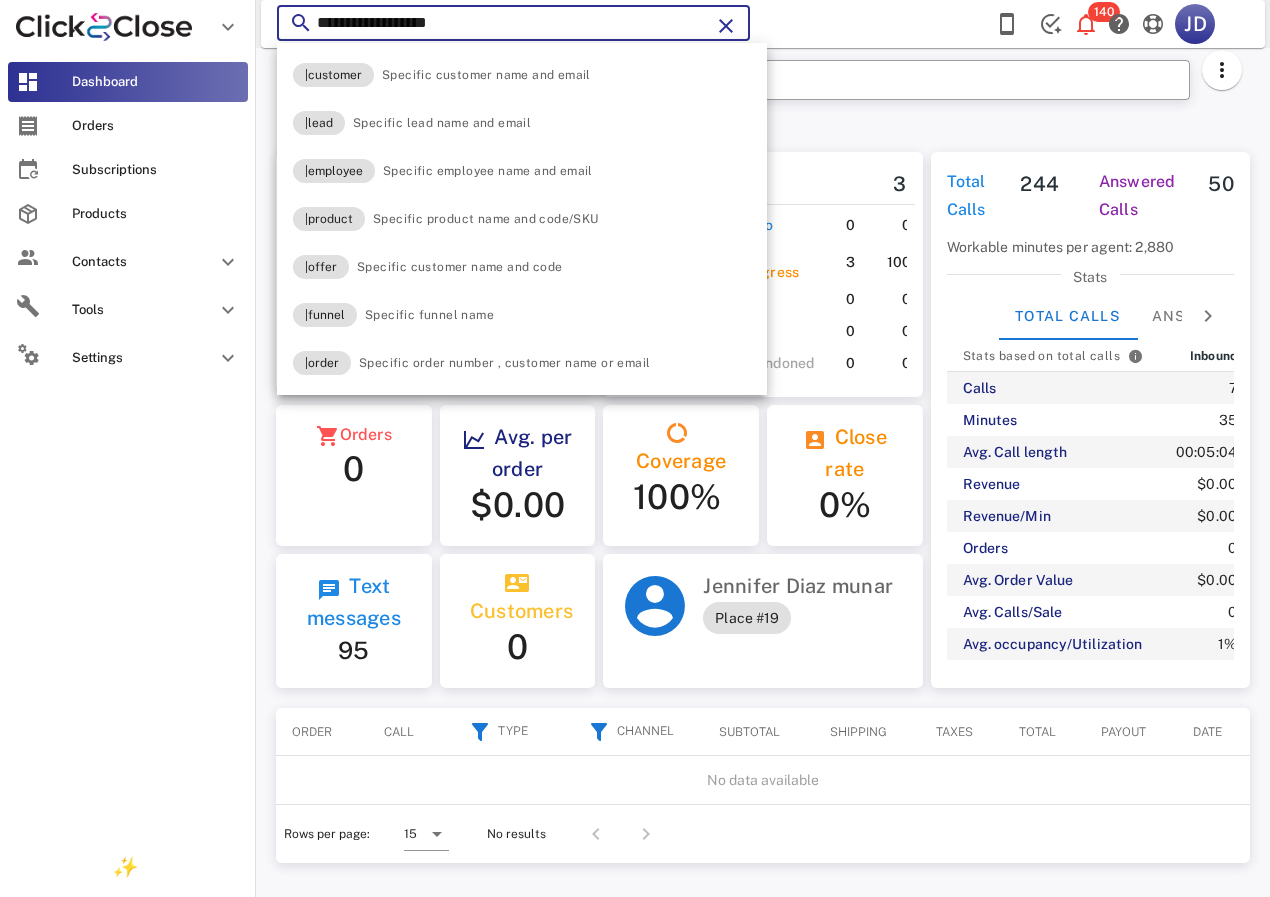 type on "**********" 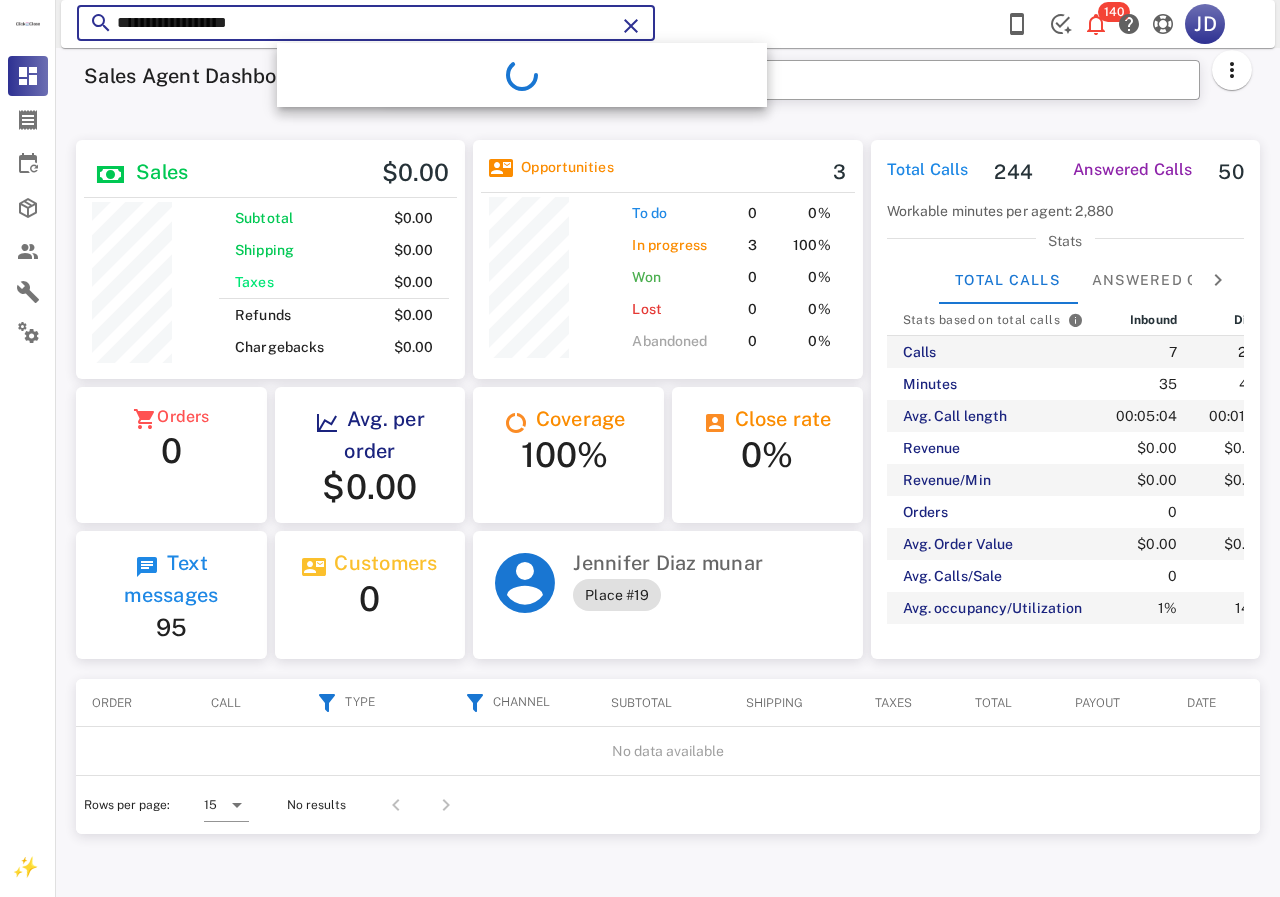 scroll, scrollTop: 999761, scrollLeft: 999611, axis: both 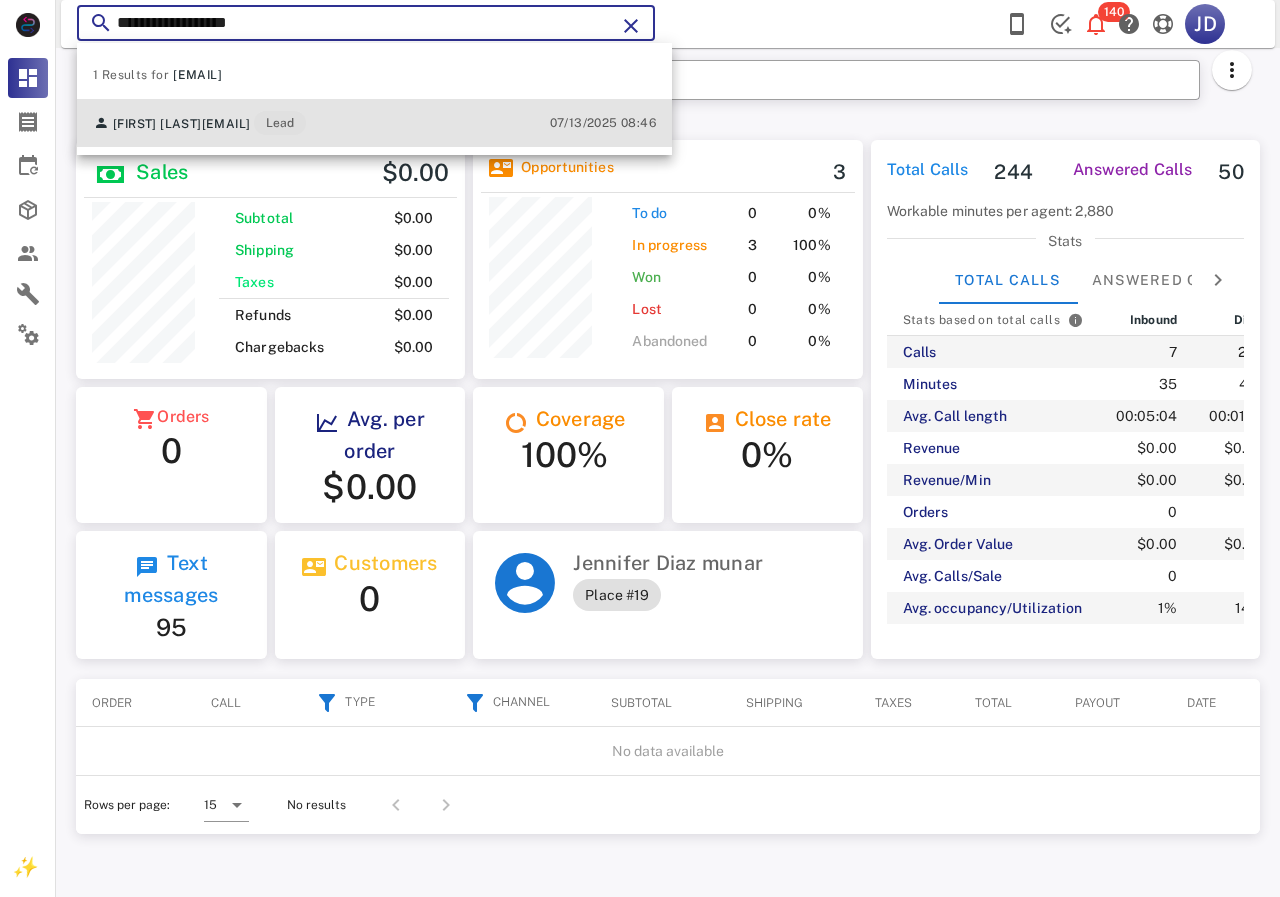 click on "[FIRST] [LAST]   [EMAIL]   Lead" at bounding box center (199, 123) 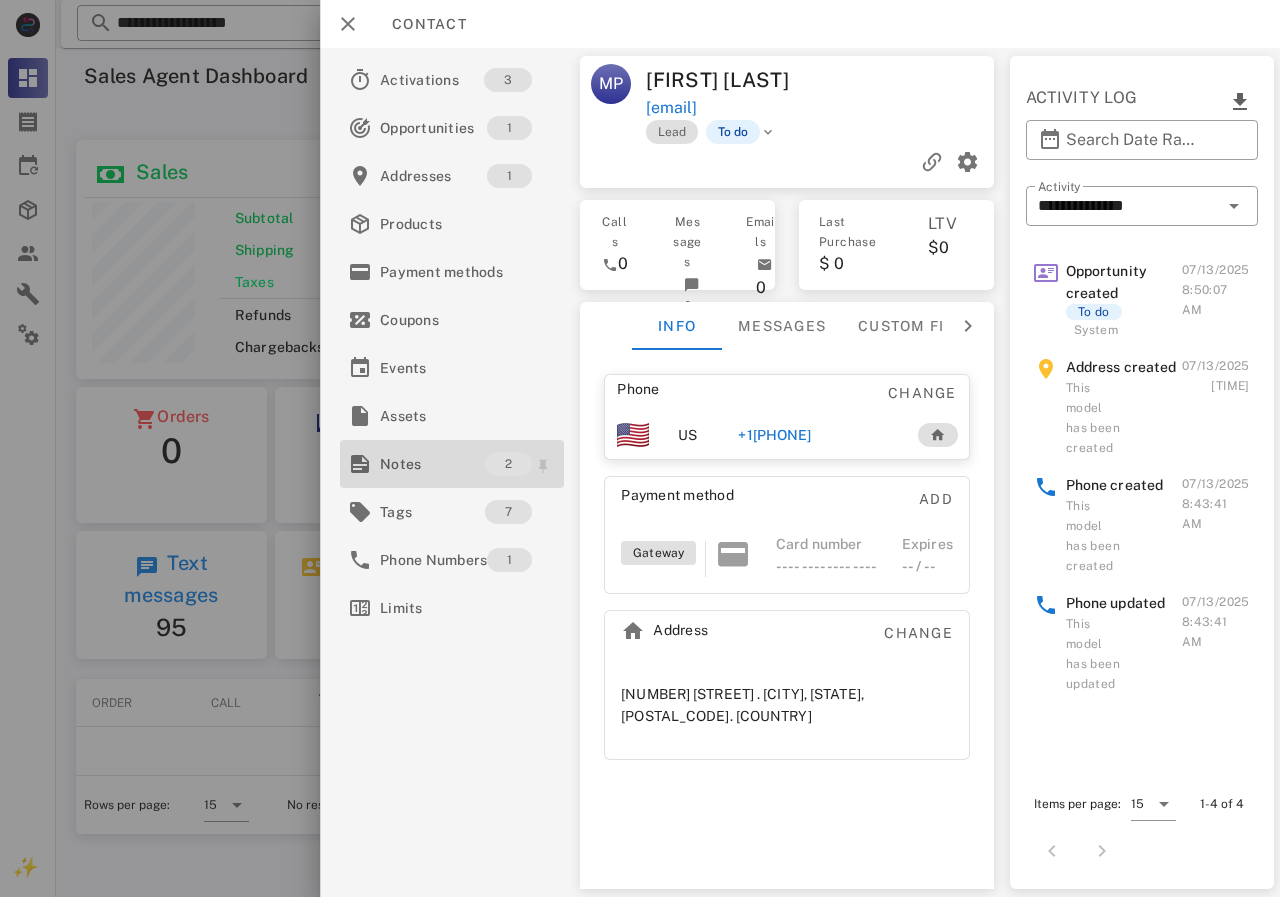 click on "Notes" at bounding box center [432, 464] 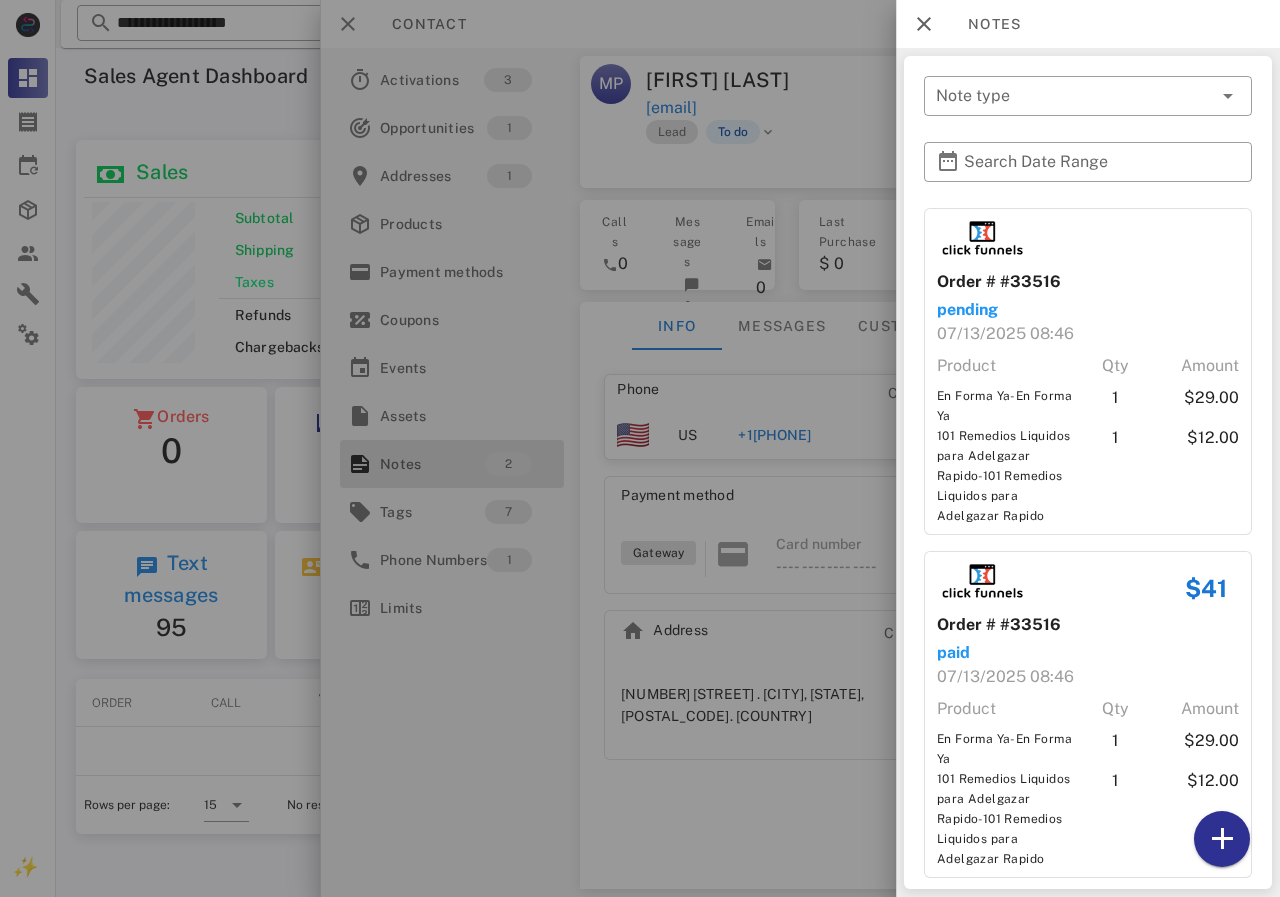click at bounding box center [640, 448] 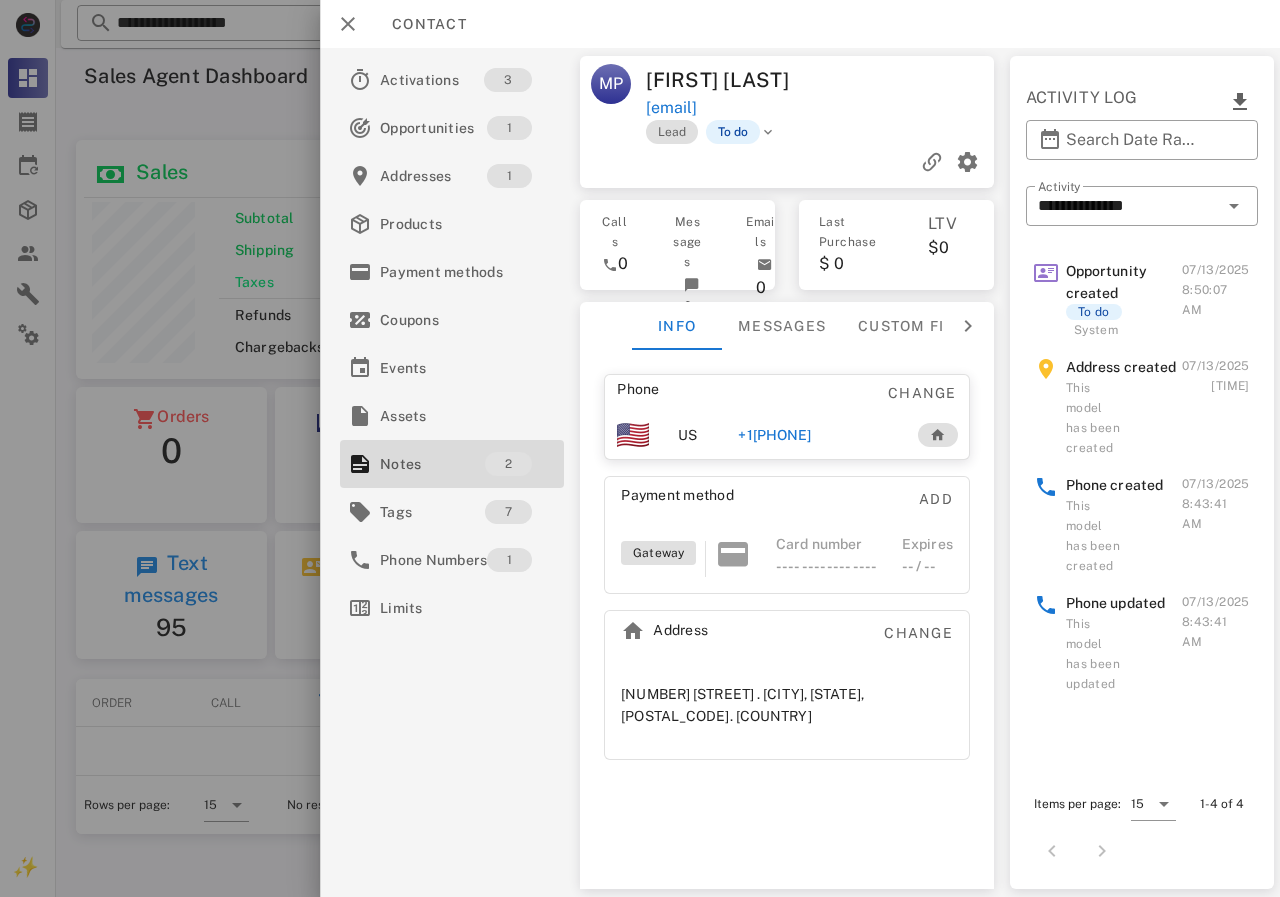 click on "+1[PHONE]" at bounding box center (817, 435) 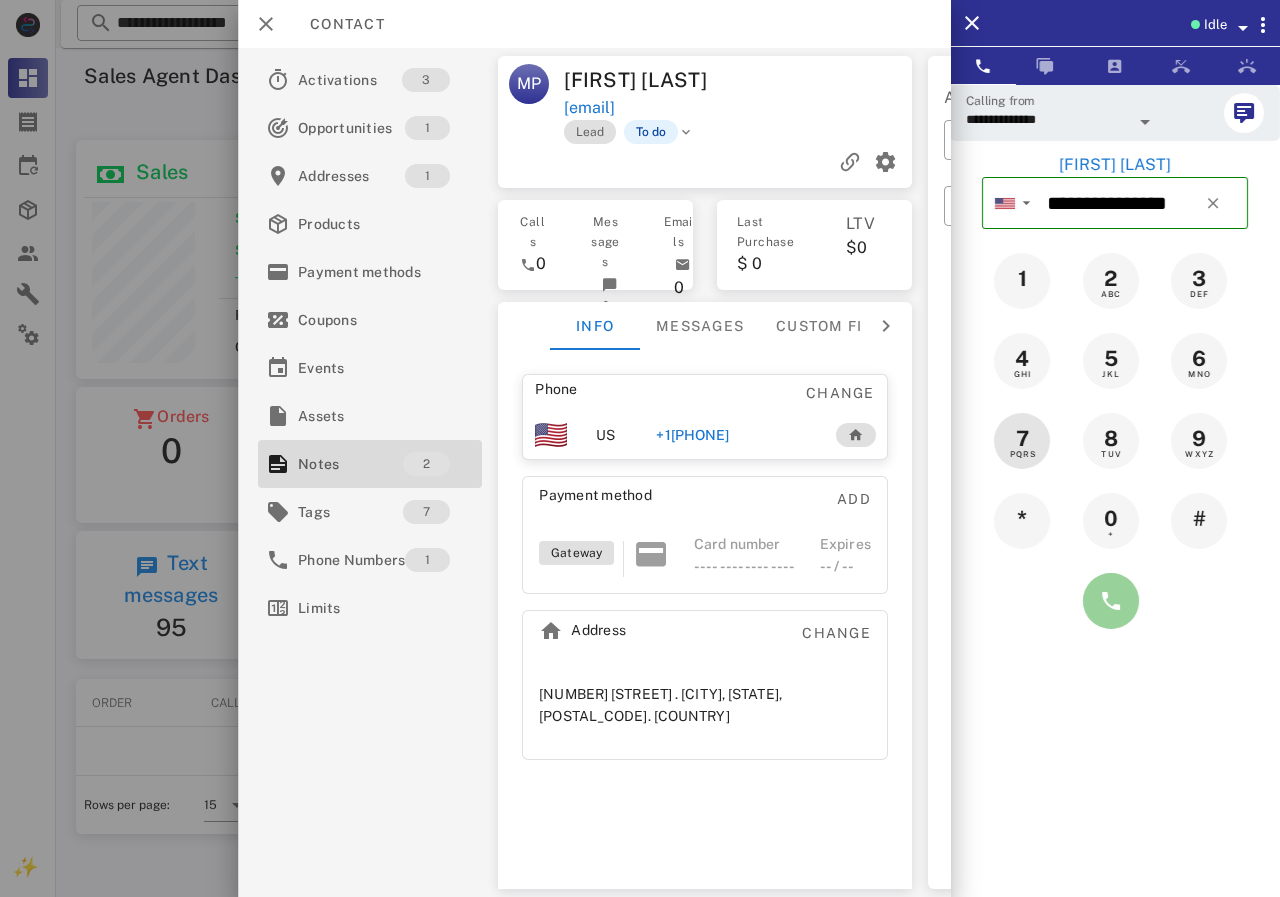 drag, startPoint x: 1104, startPoint y: 597, endPoint x: 1049, endPoint y: 439, distance: 167.29913 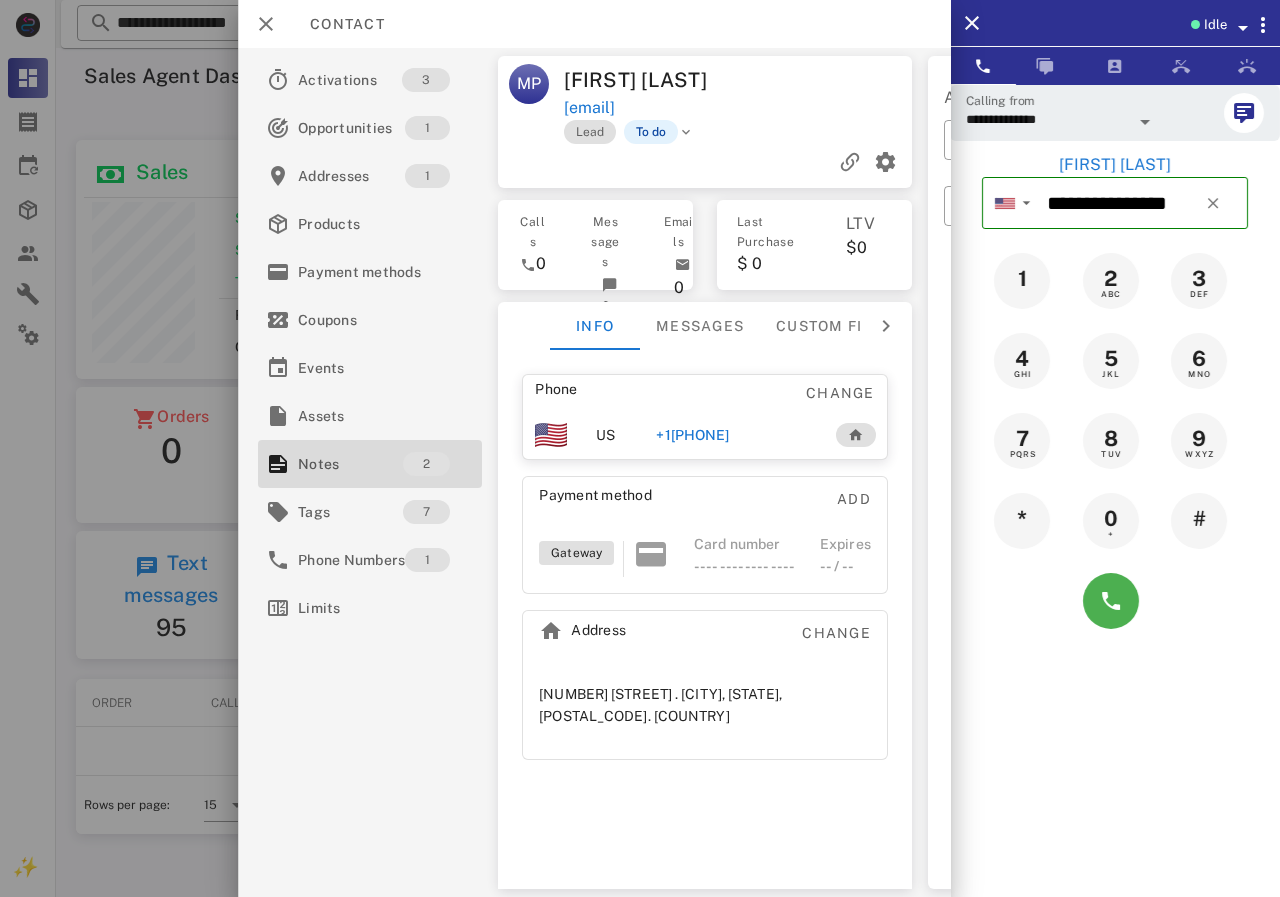 type 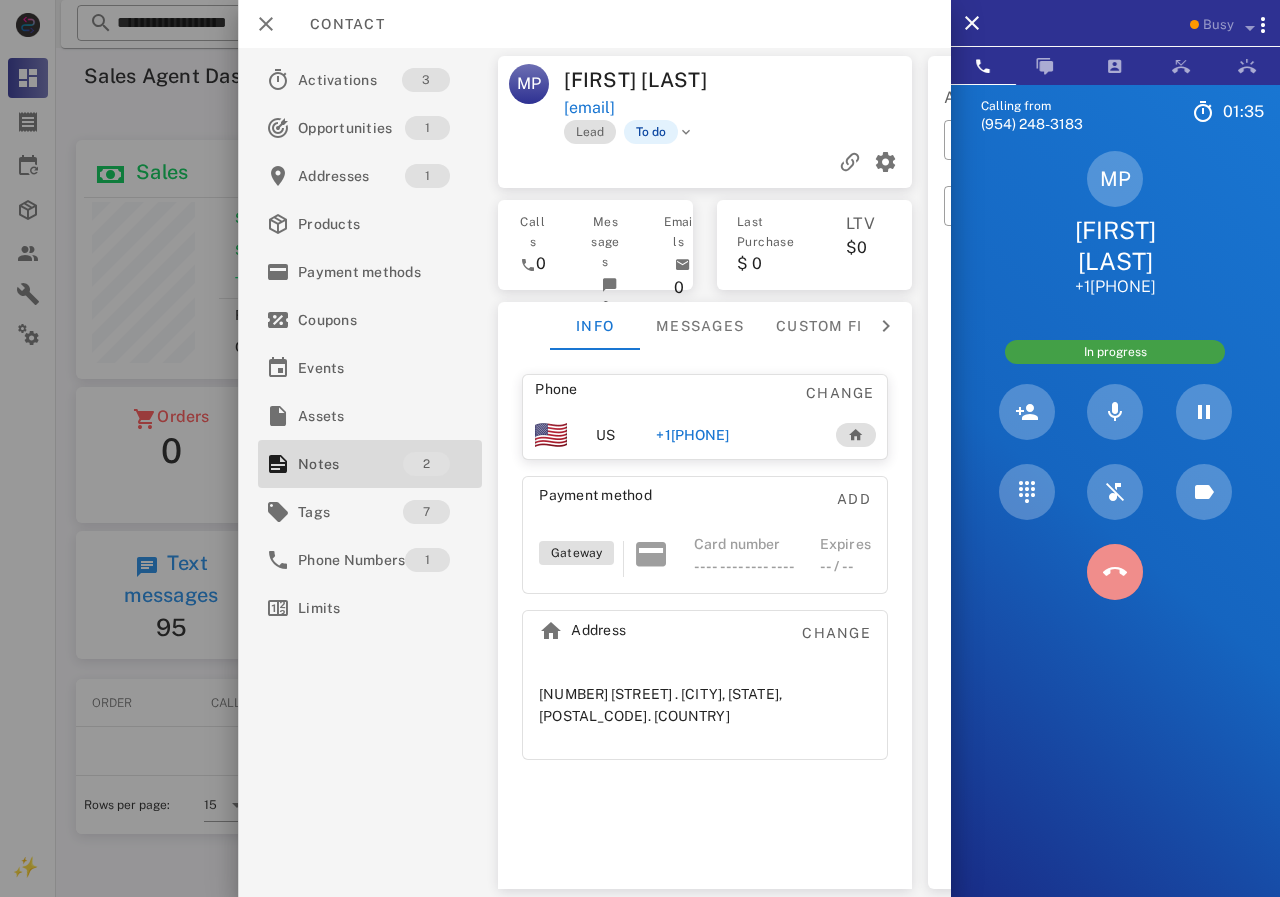 click at bounding box center [1115, 572] 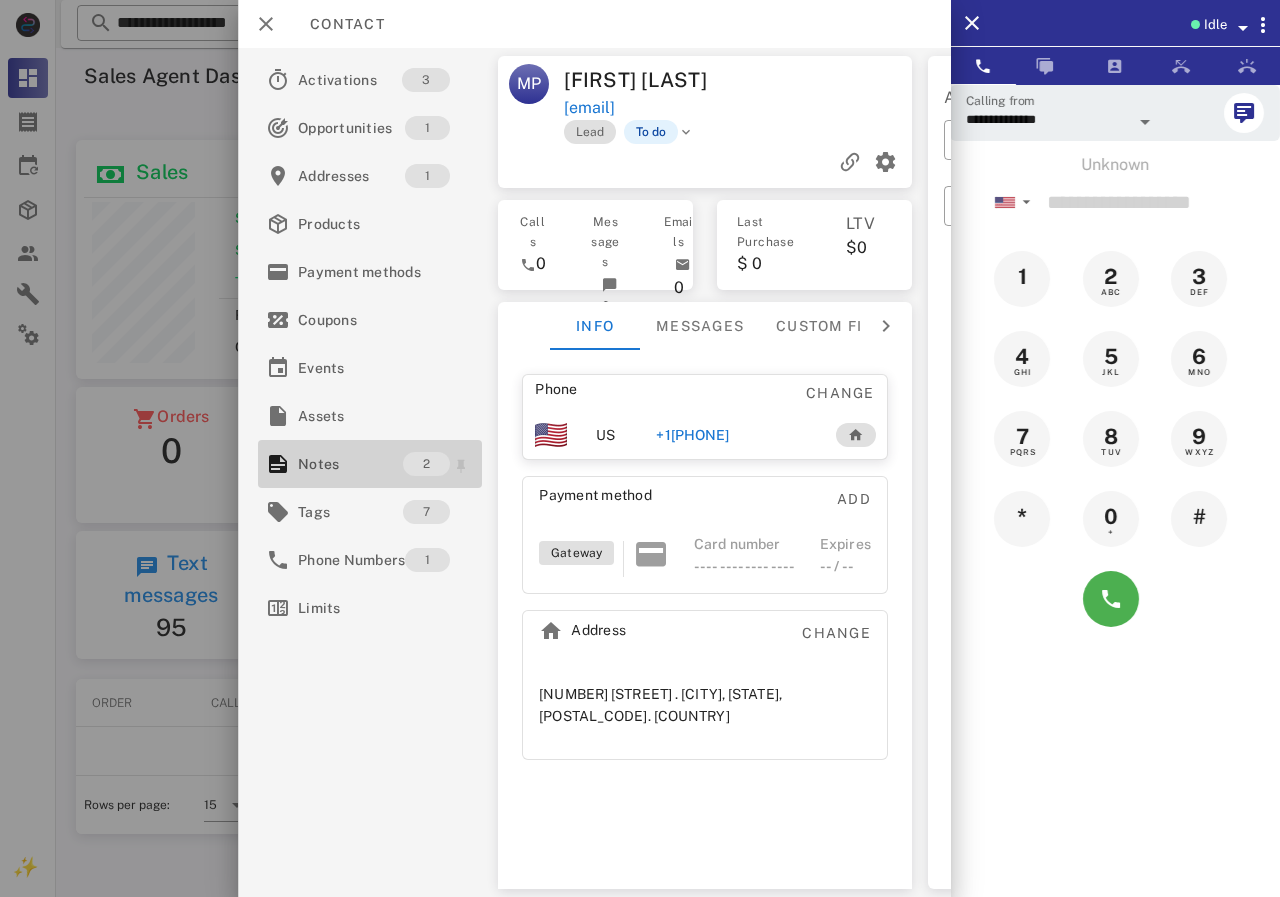 click on "Notes" at bounding box center (350, 464) 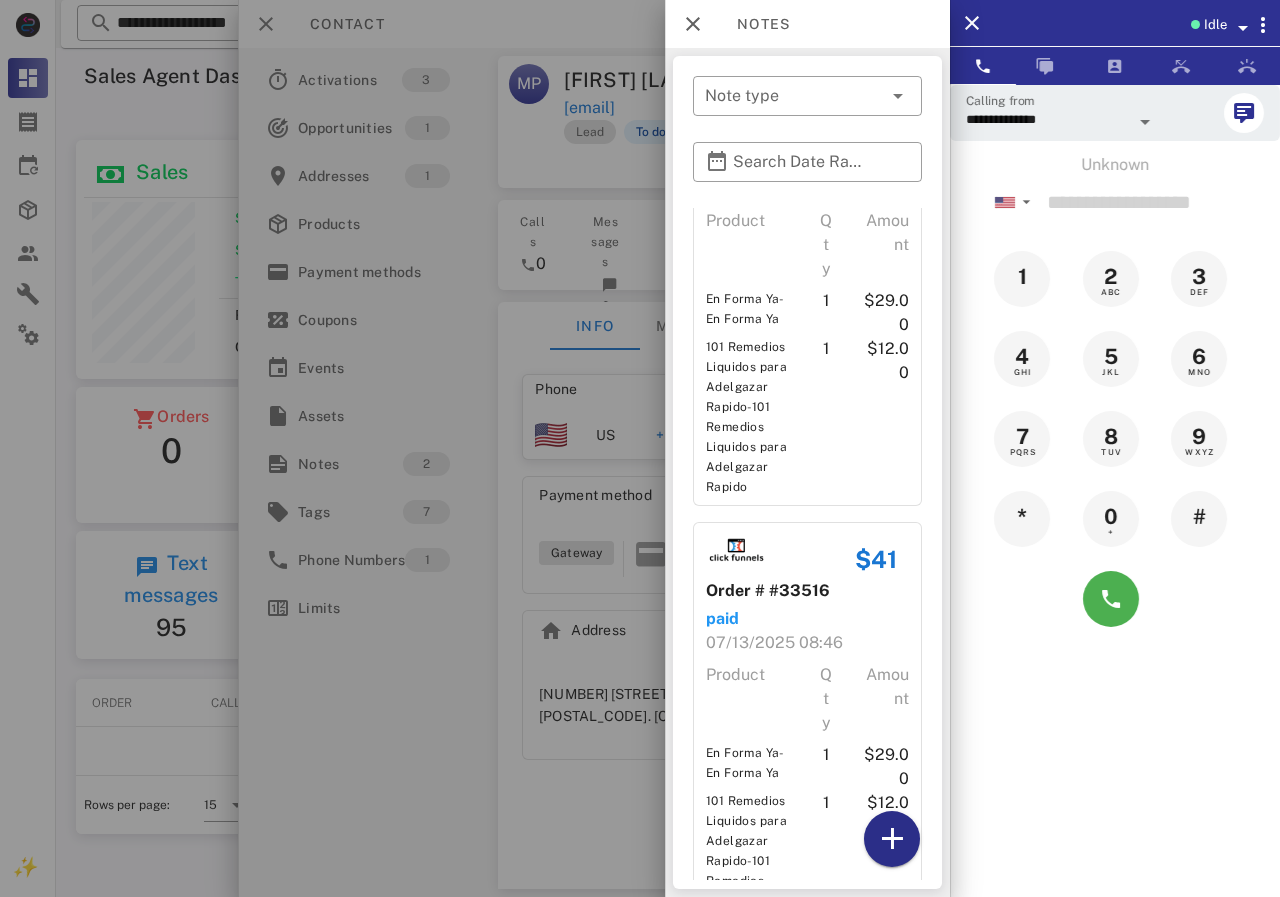 scroll, scrollTop: 238, scrollLeft: 0, axis: vertical 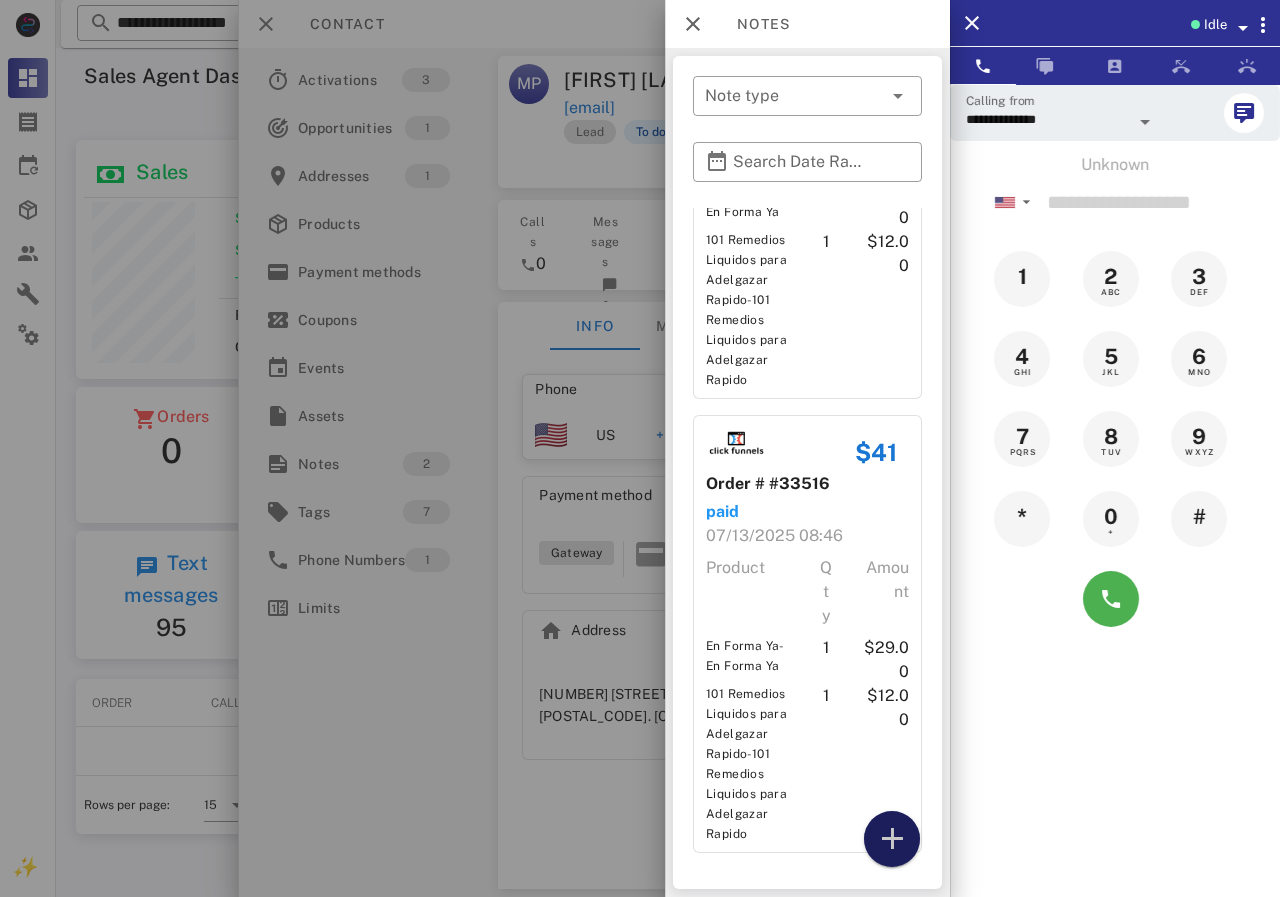 click at bounding box center [892, 839] 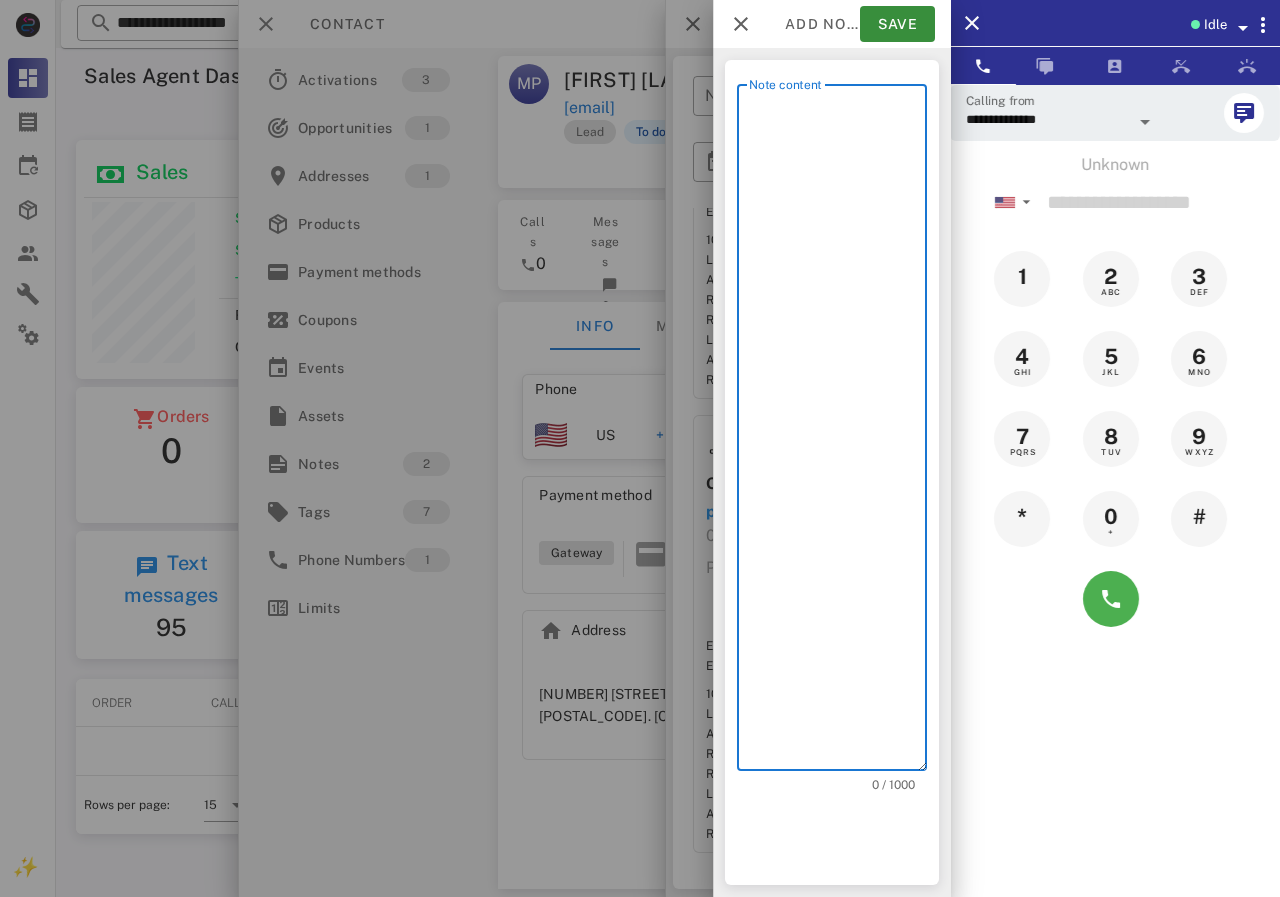 scroll, scrollTop: 240, scrollLeft: 390, axis: both 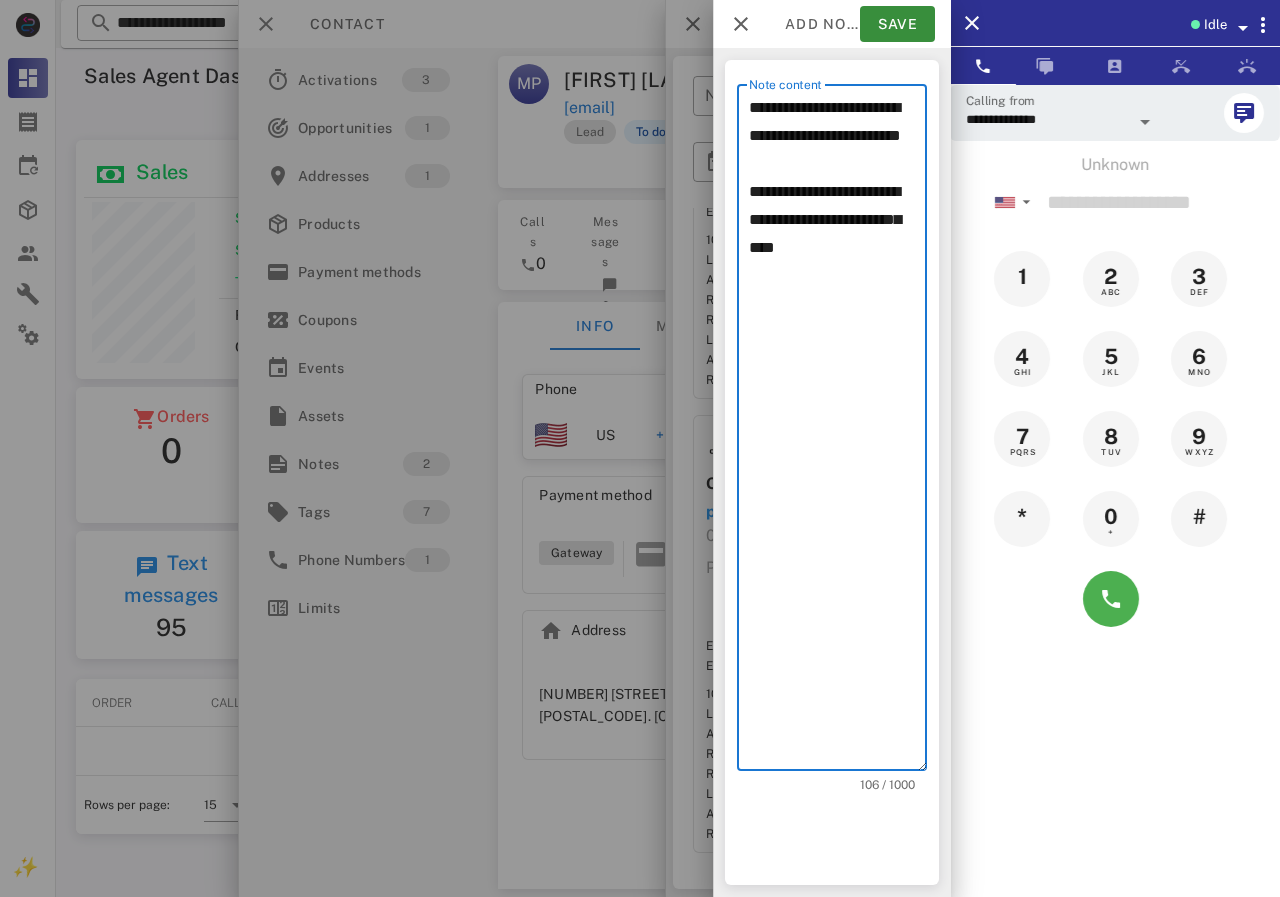 drag, startPoint x: 942, startPoint y: 344, endPoint x: 961, endPoint y: 378, distance: 38.948685 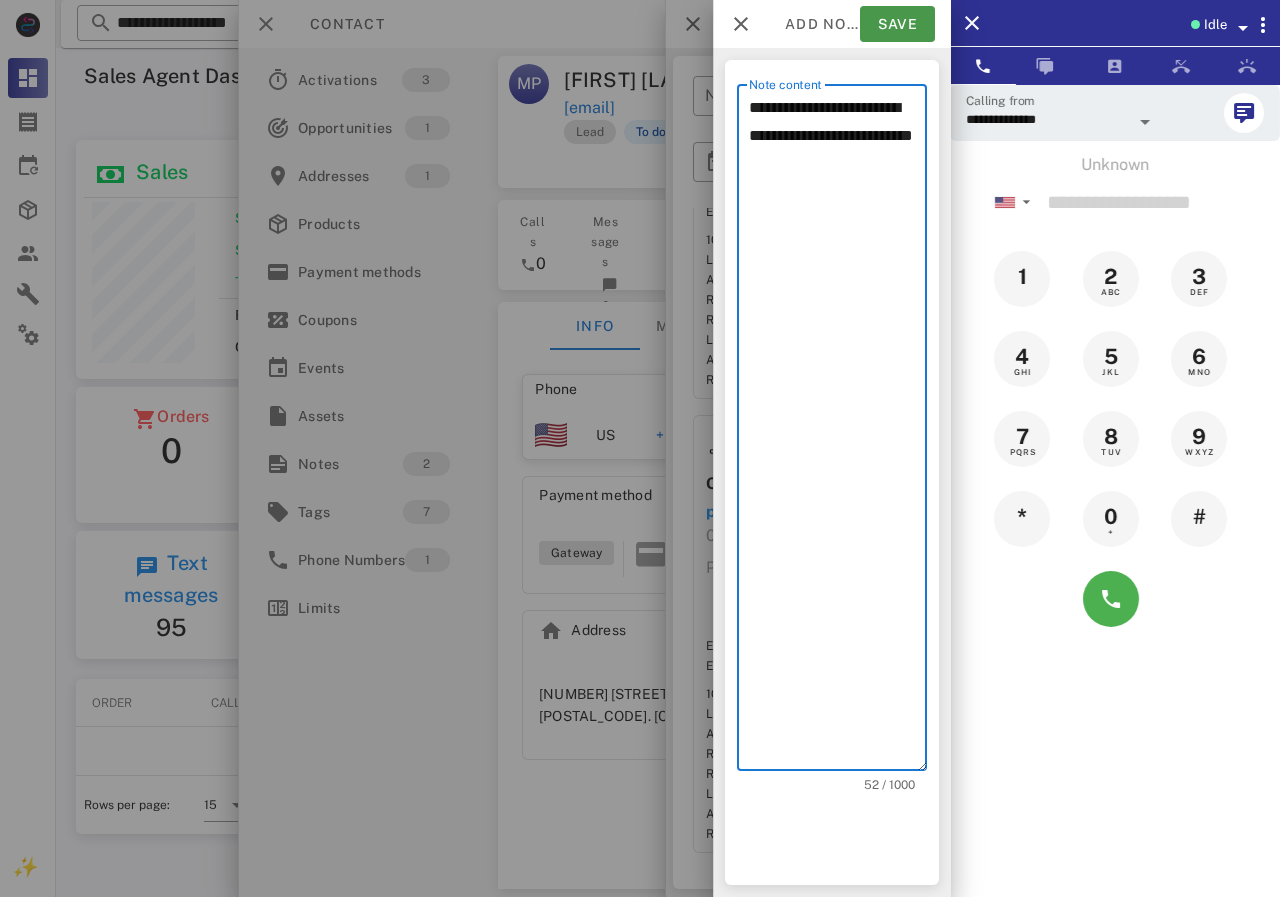 type on "**********" 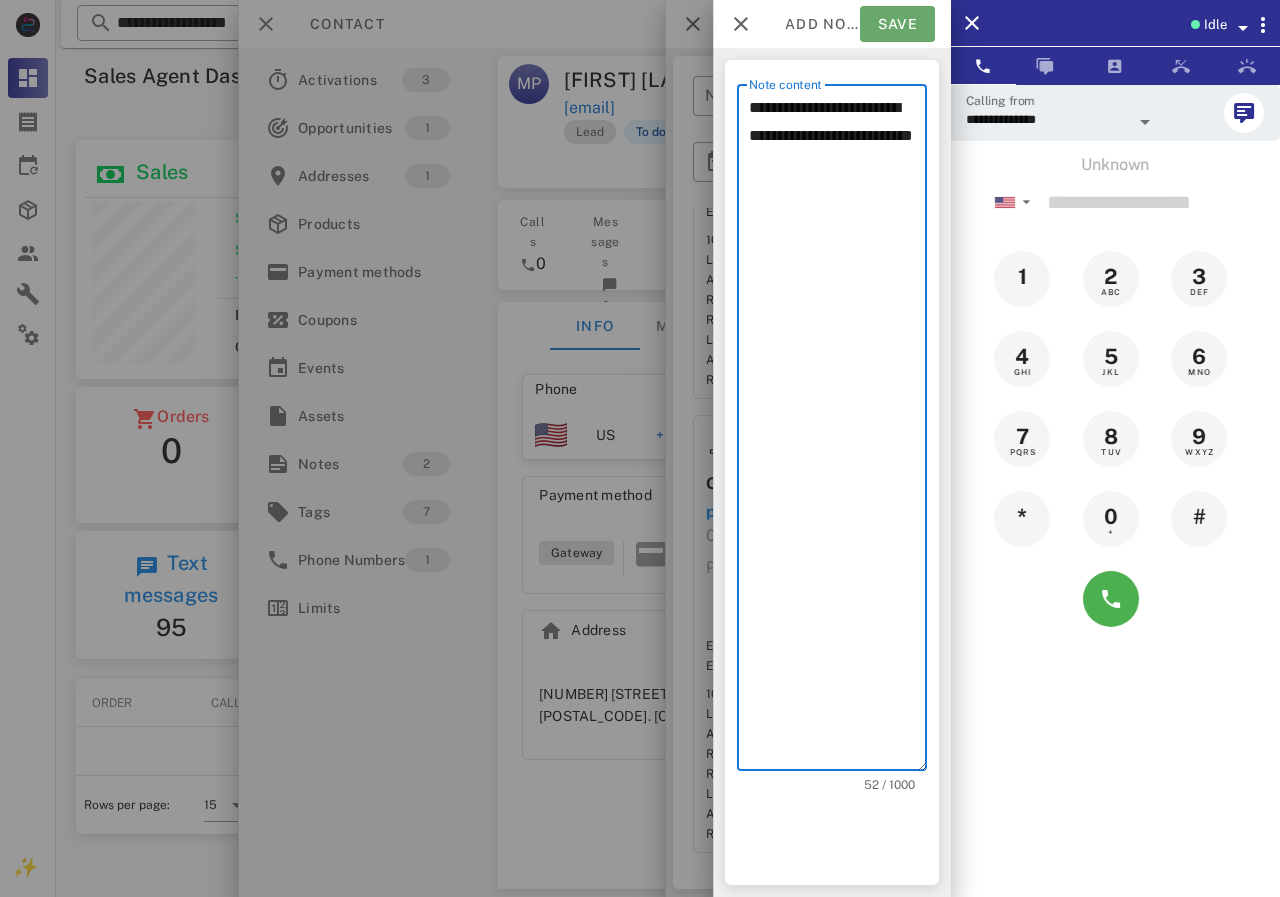 click on "Save" at bounding box center [897, 24] 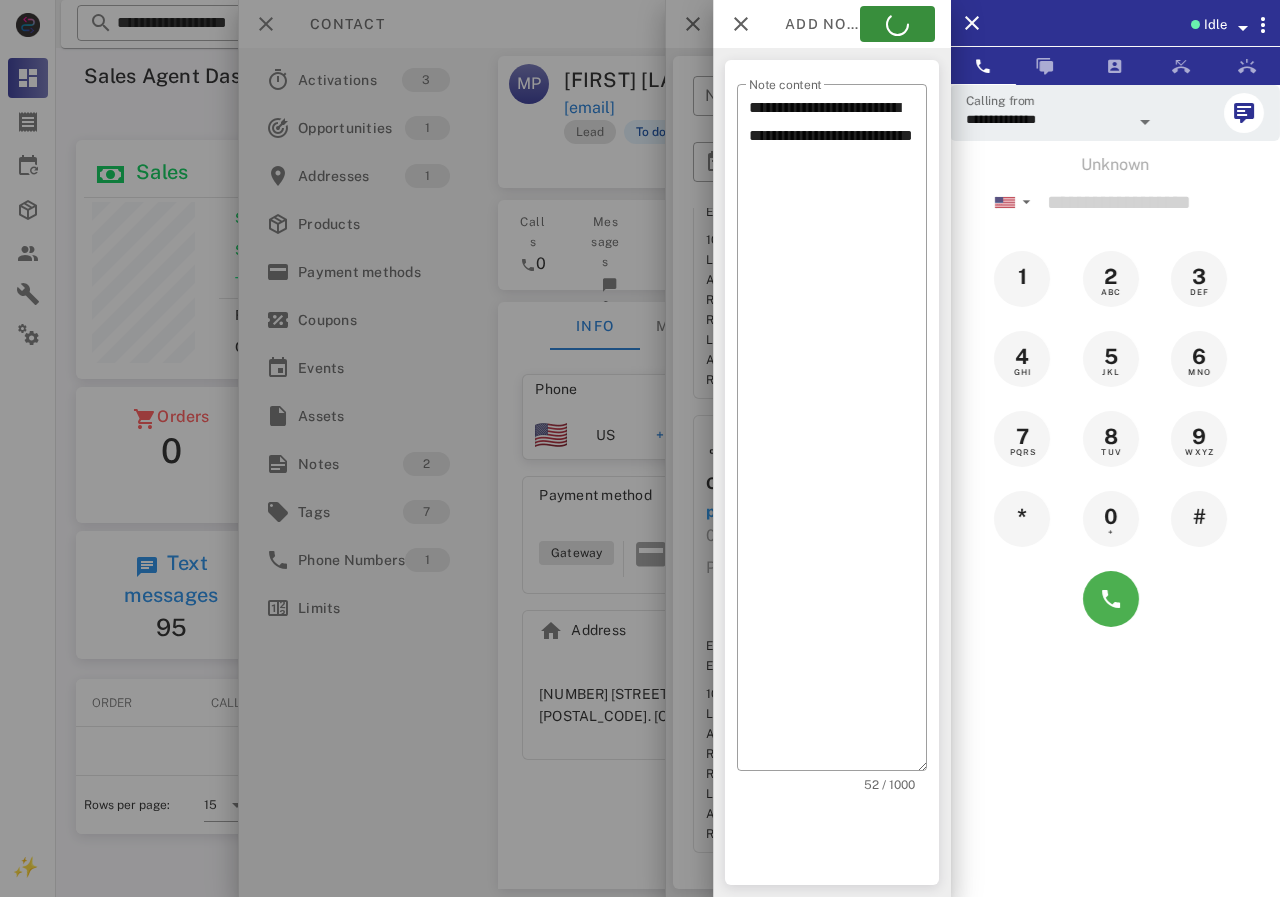 click at bounding box center [640, 448] 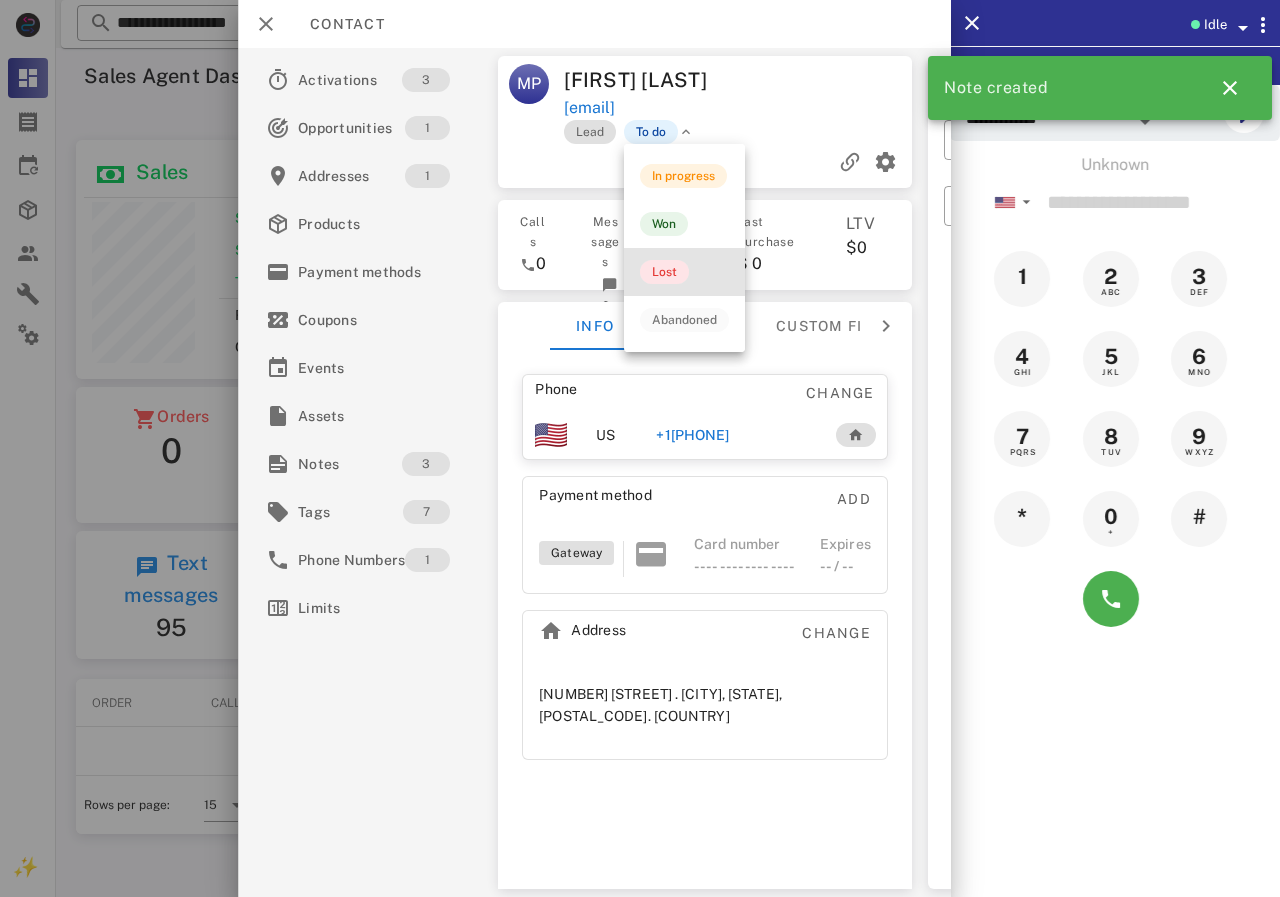 click on "Lost" at bounding box center (664, 272) 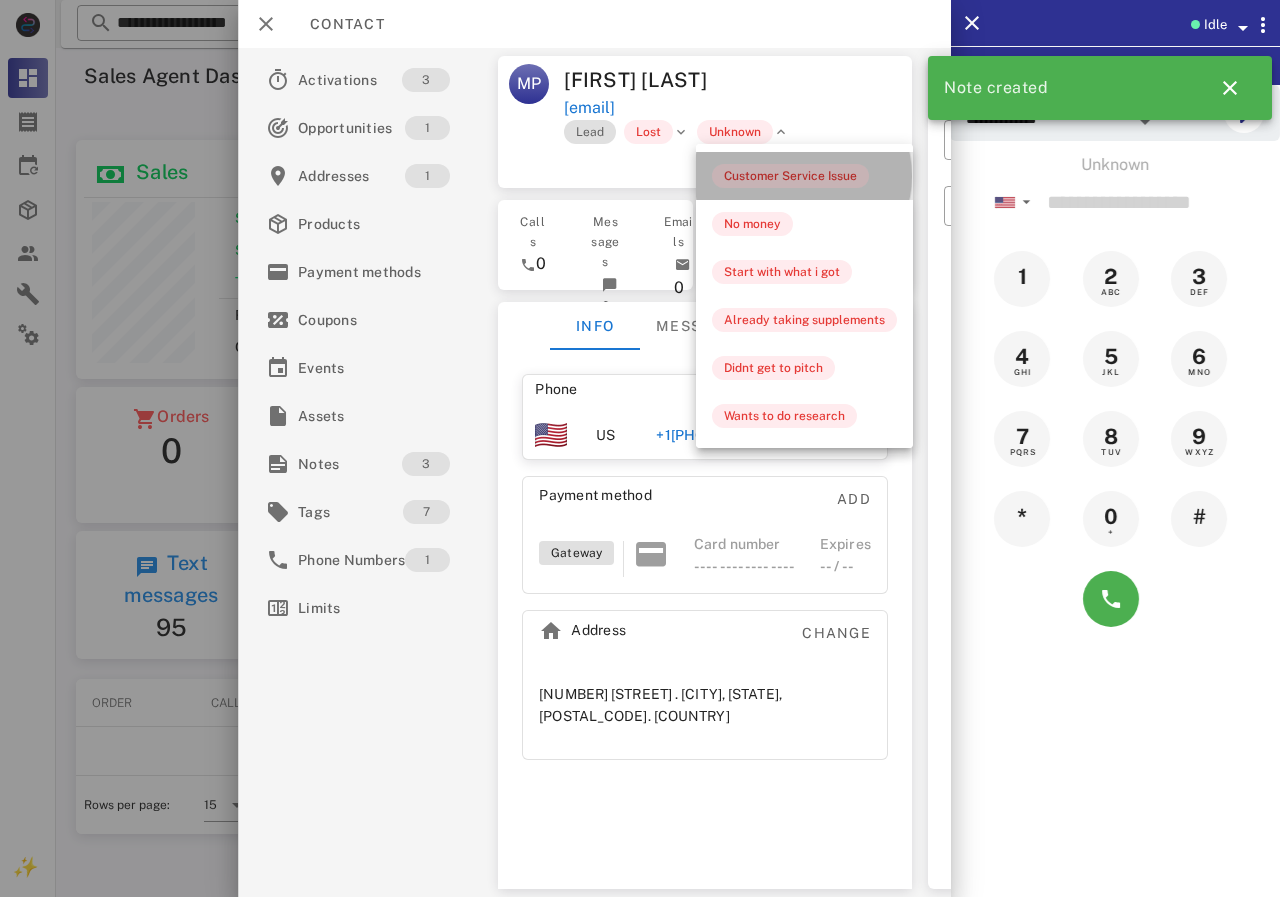 click on "Customer Service Issue" at bounding box center (790, 176) 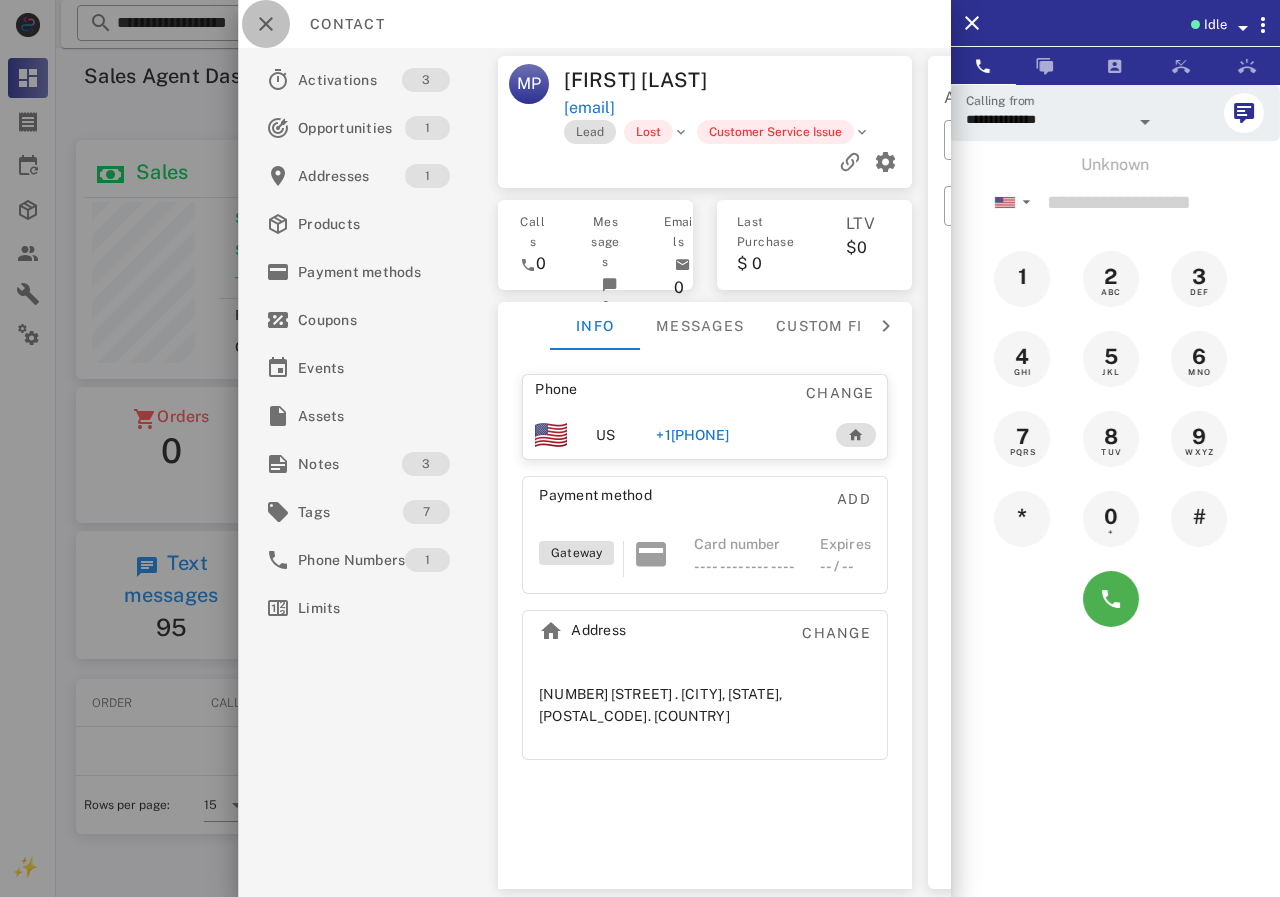 click at bounding box center [266, 24] 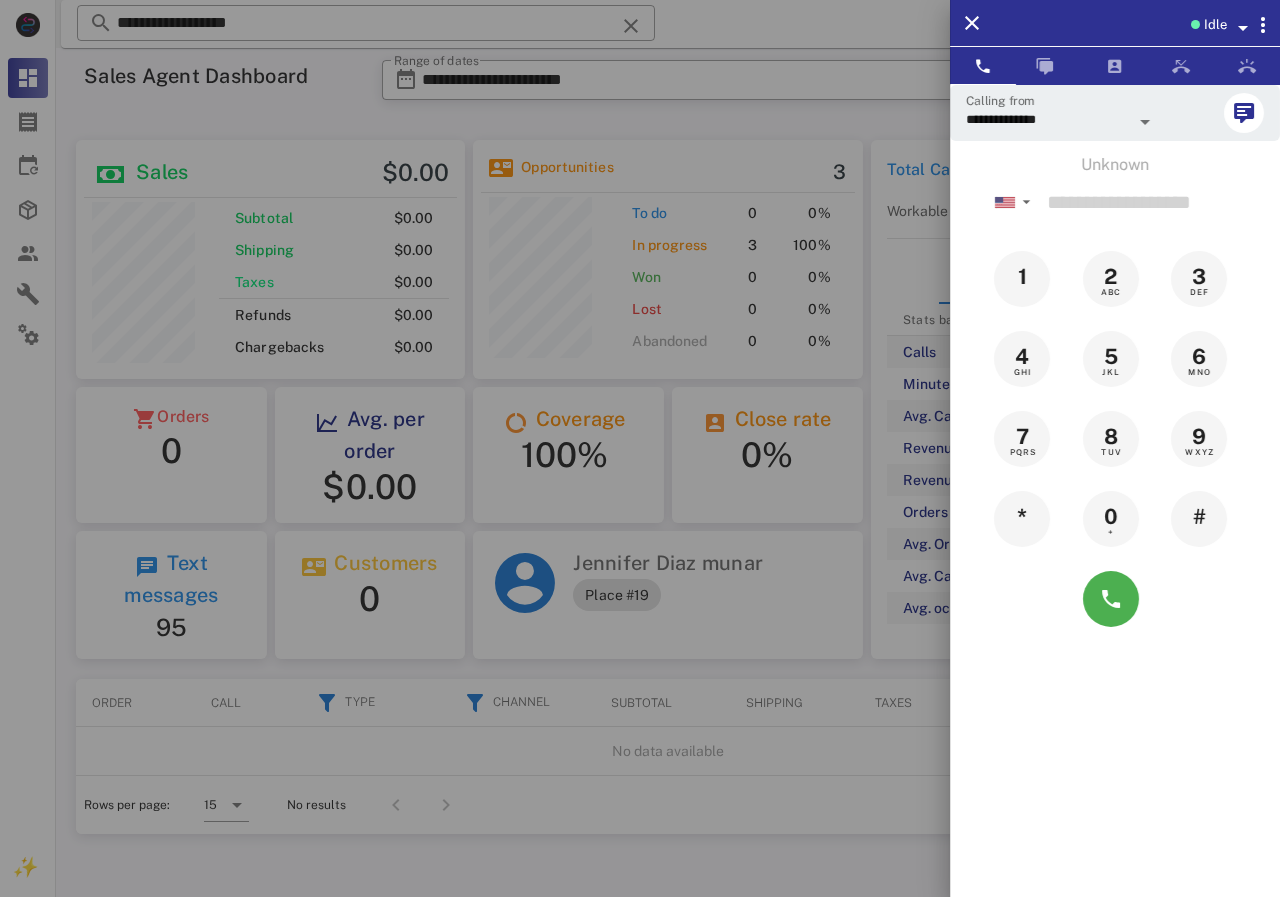 click at bounding box center (640, 448) 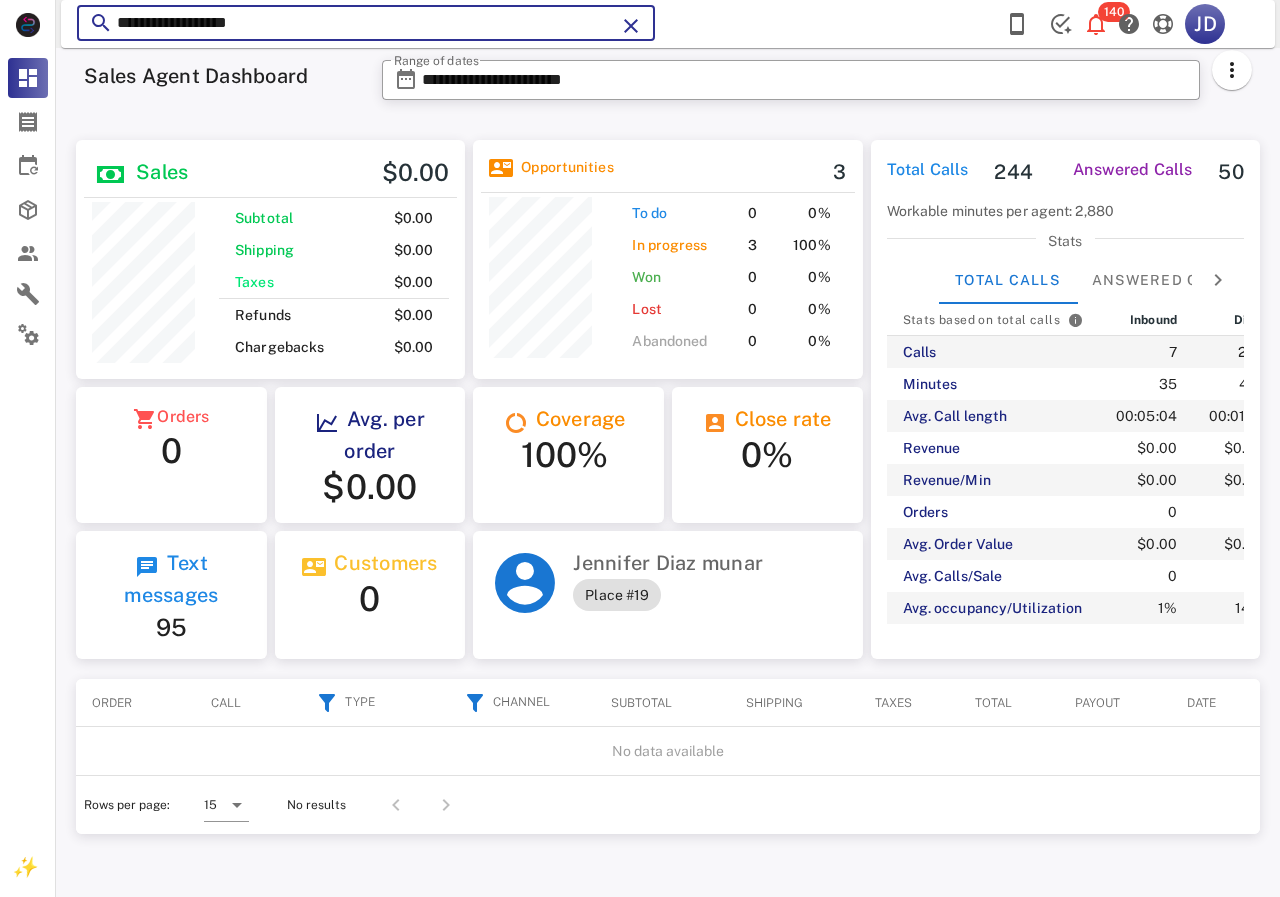 drag, startPoint x: 324, startPoint y: 31, endPoint x: 82, endPoint y: 32, distance: 242.00206 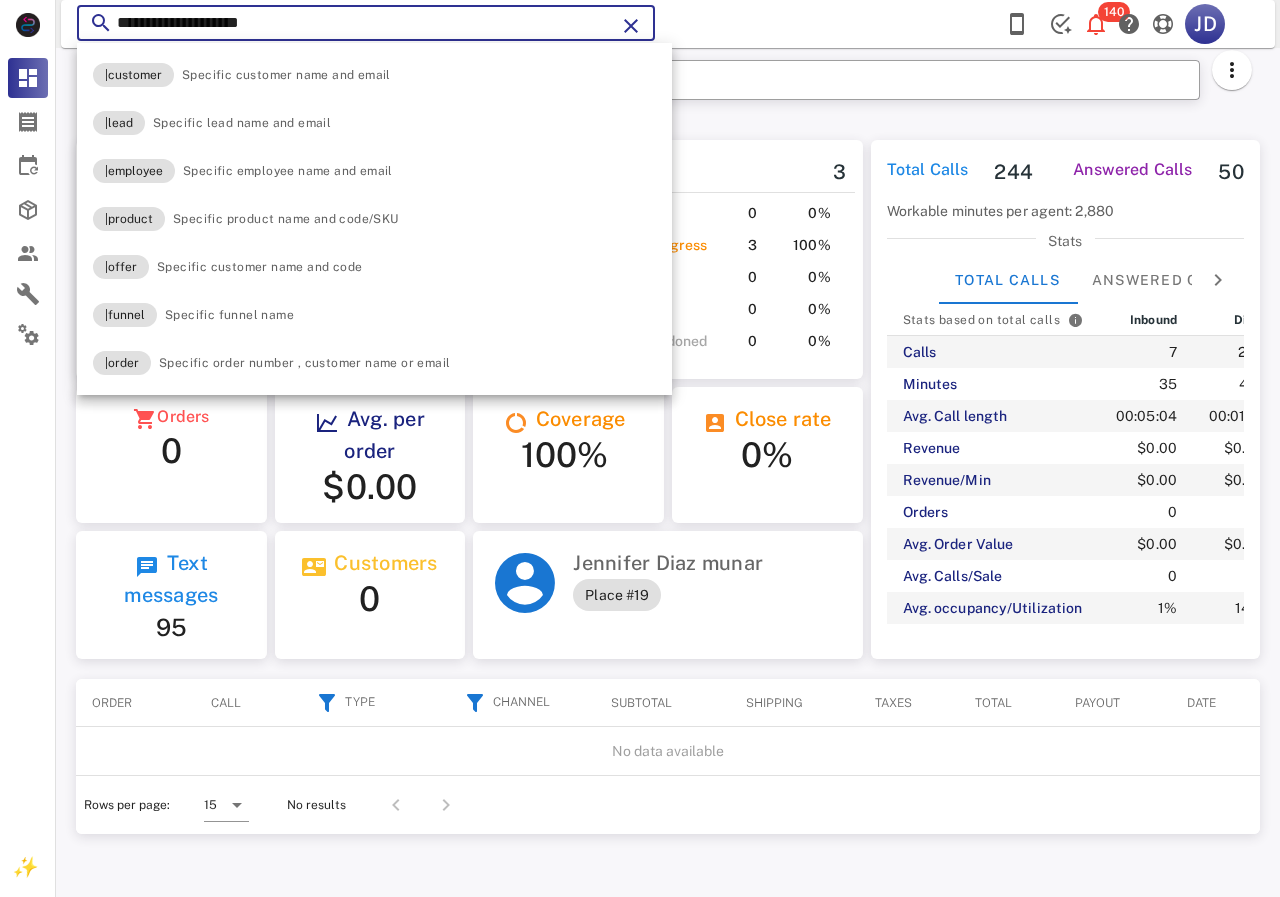 type on "**********" 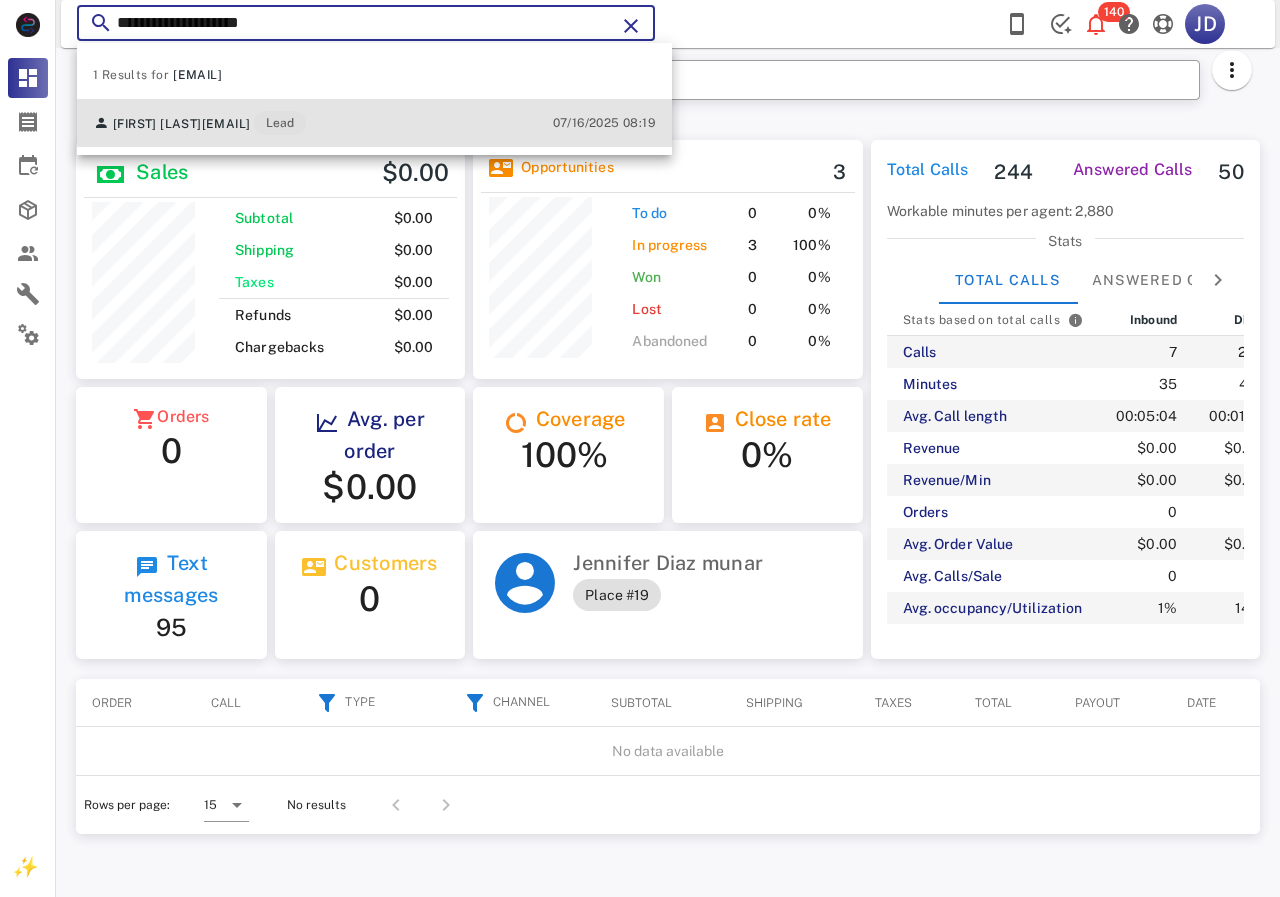 click on "[FIRST] [LAST]   [EMAIL]   Lead" at bounding box center (199, 123) 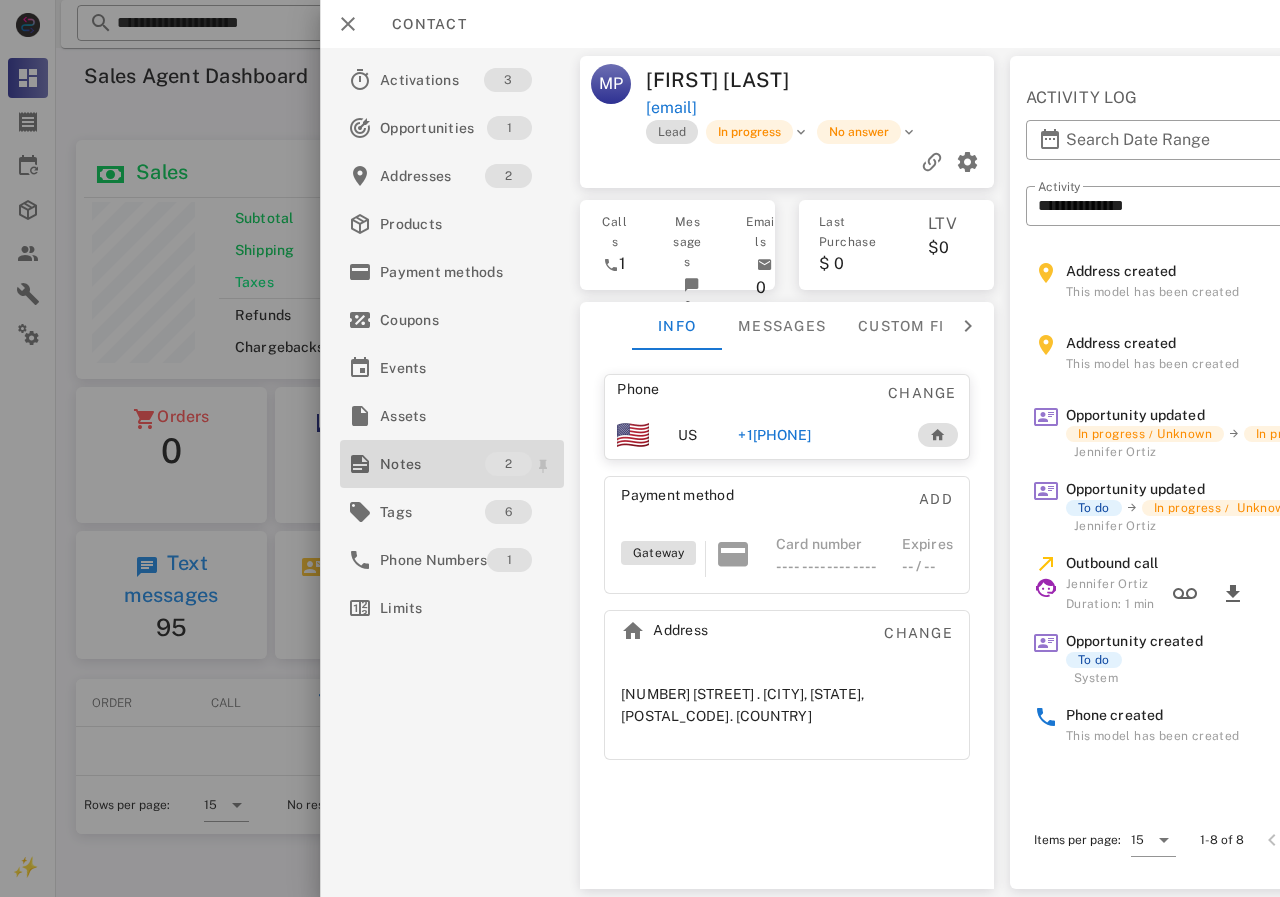 click on "Notes" at bounding box center (432, 464) 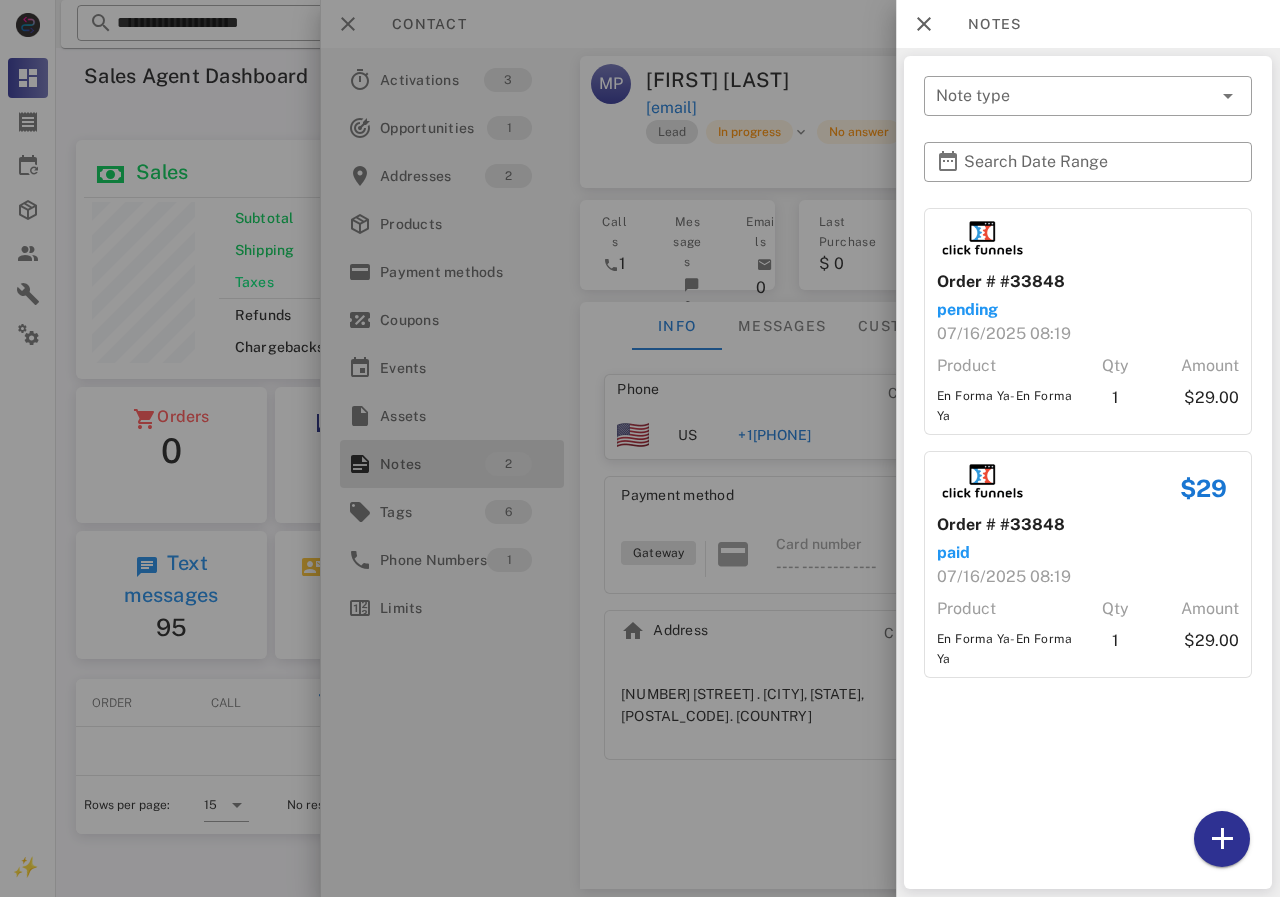 click at bounding box center (640, 448) 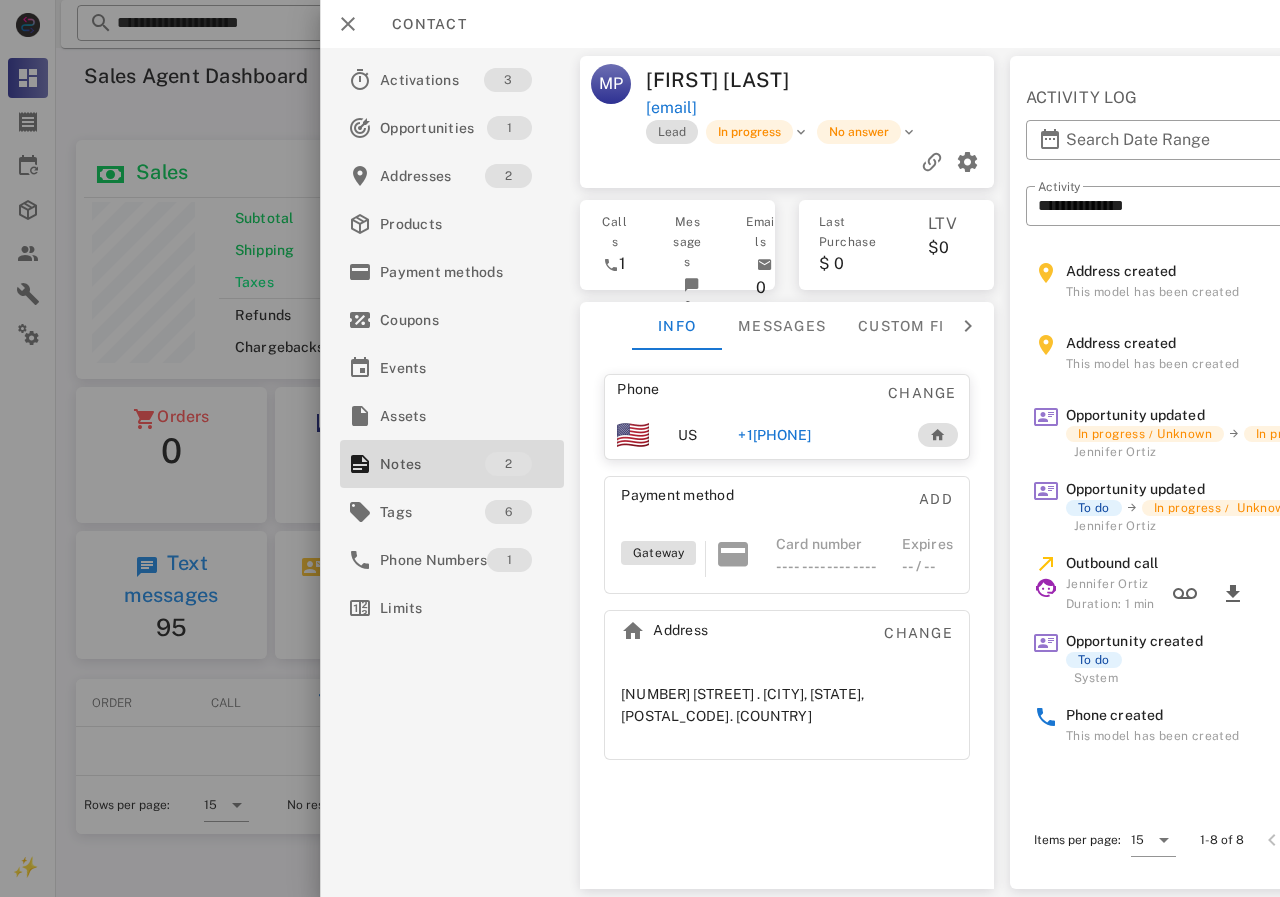 click on "+1[PHONE]" at bounding box center (774, 435) 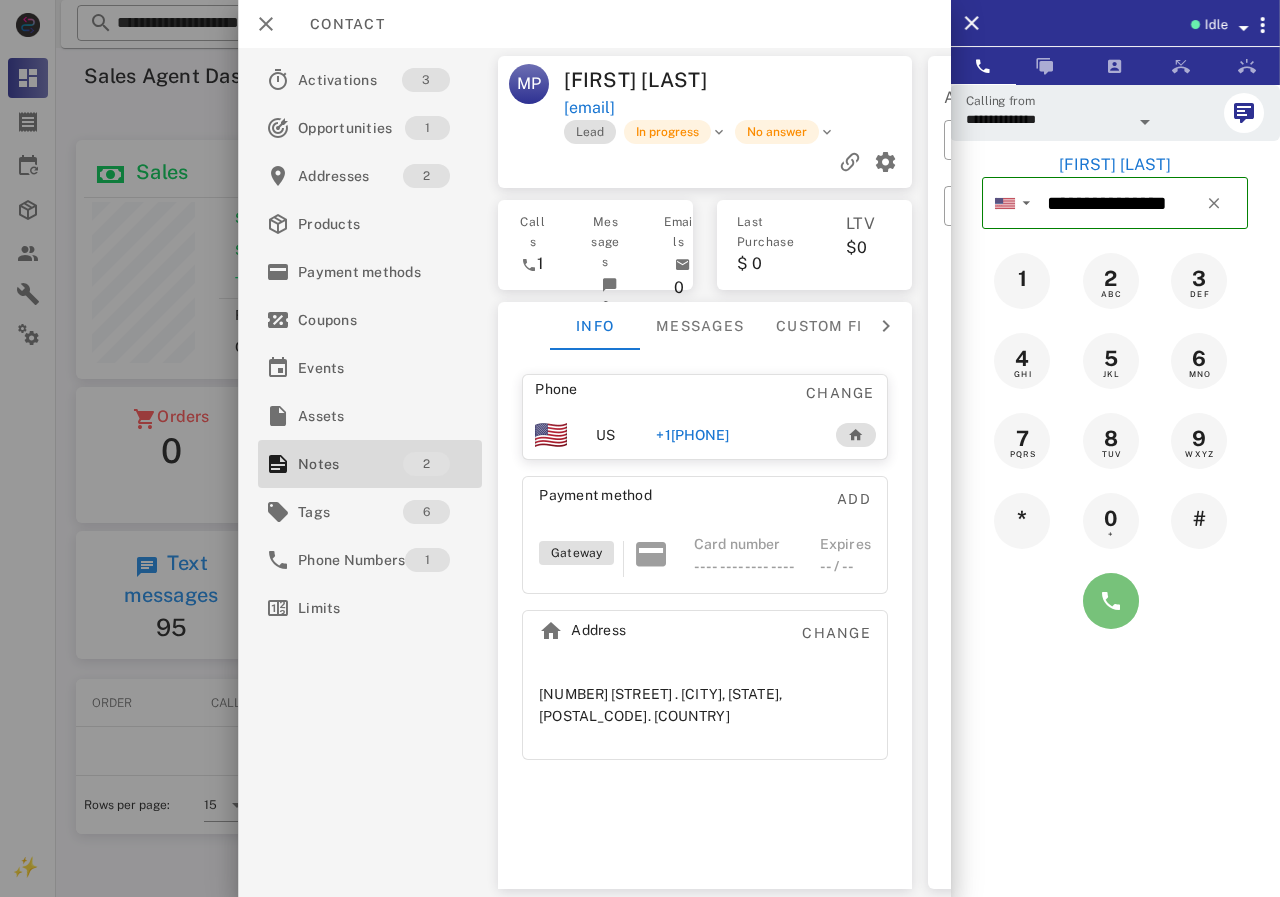 click at bounding box center (1111, 601) 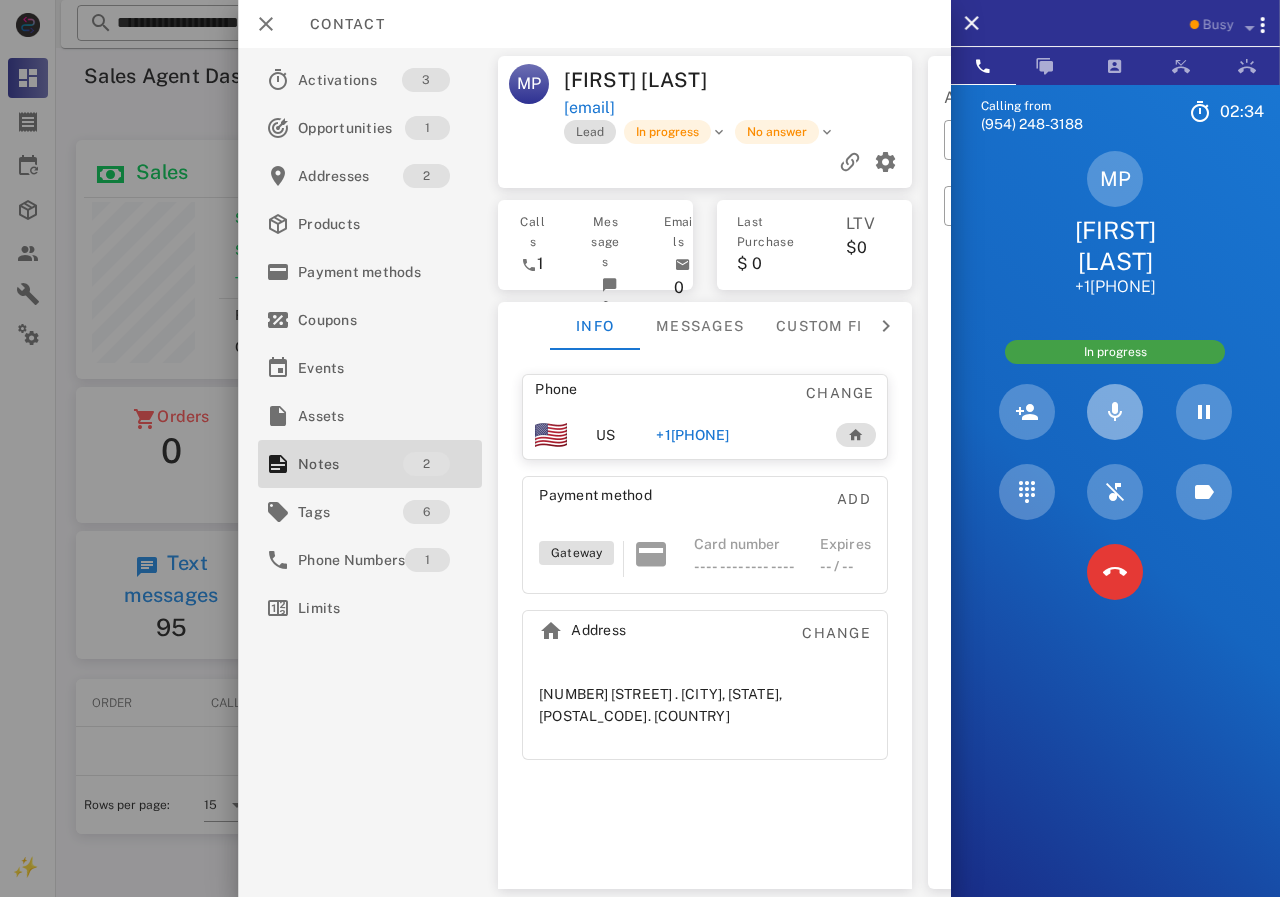 click at bounding box center [1115, 412] 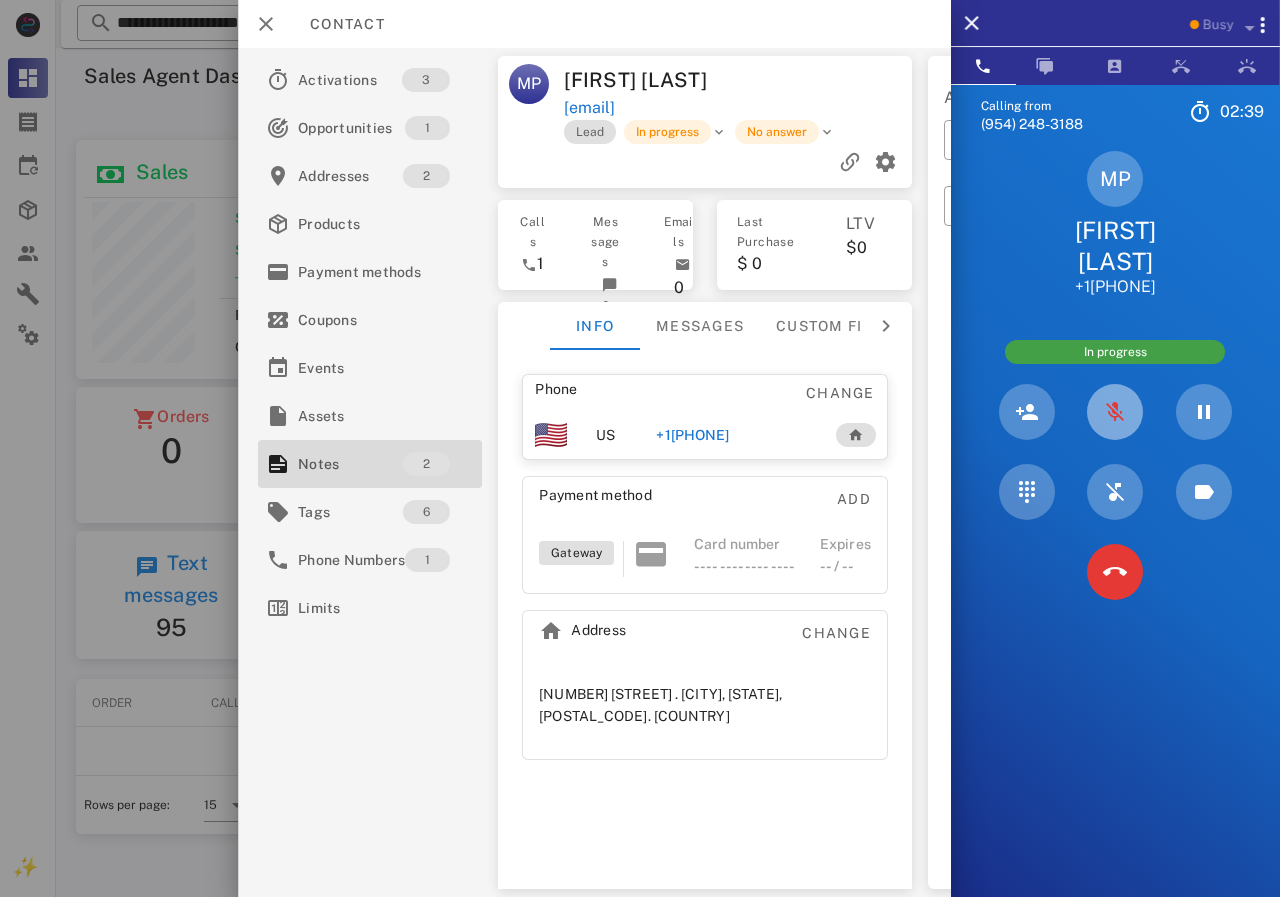 click at bounding box center [1115, 412] 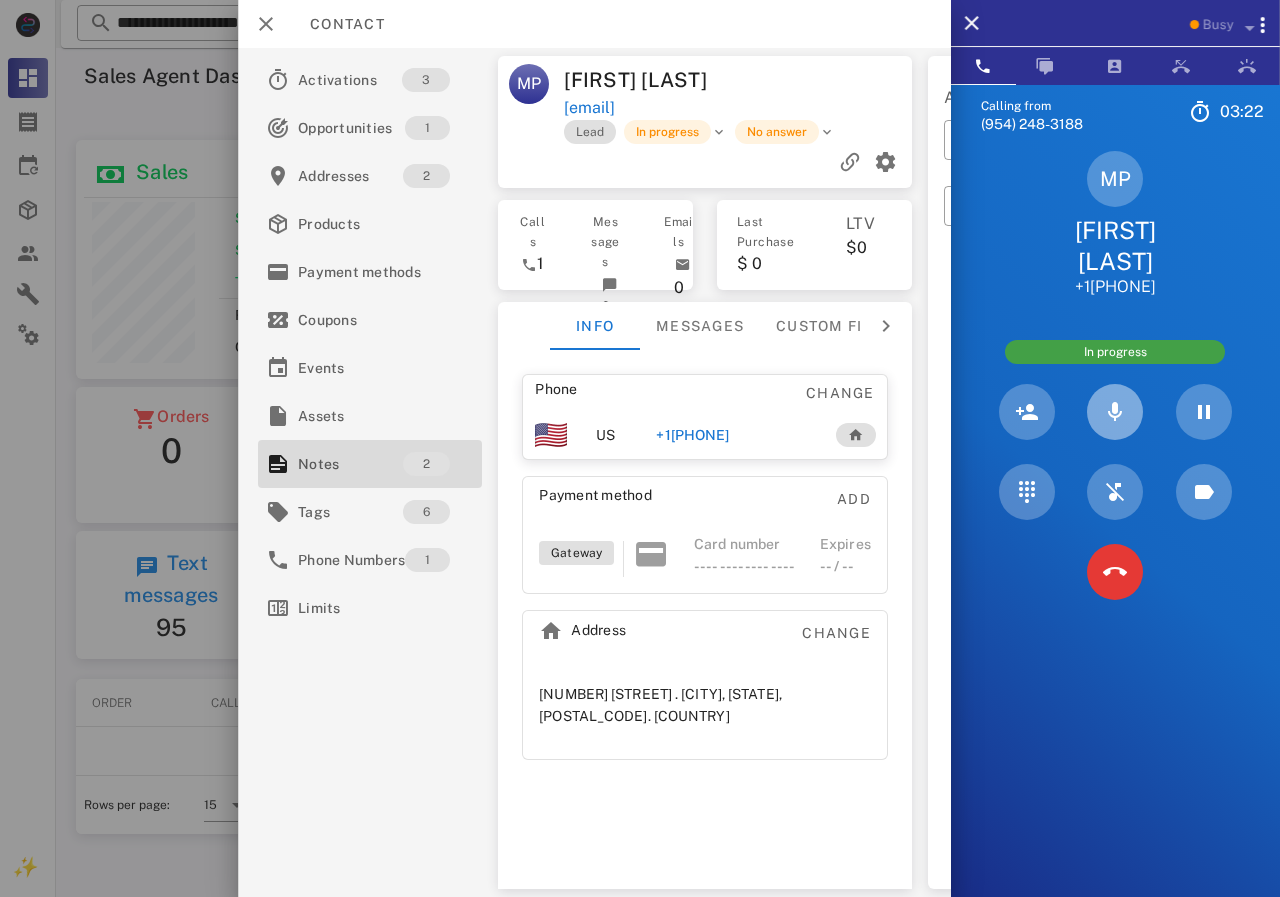 click at bounding box center (1115, 412) 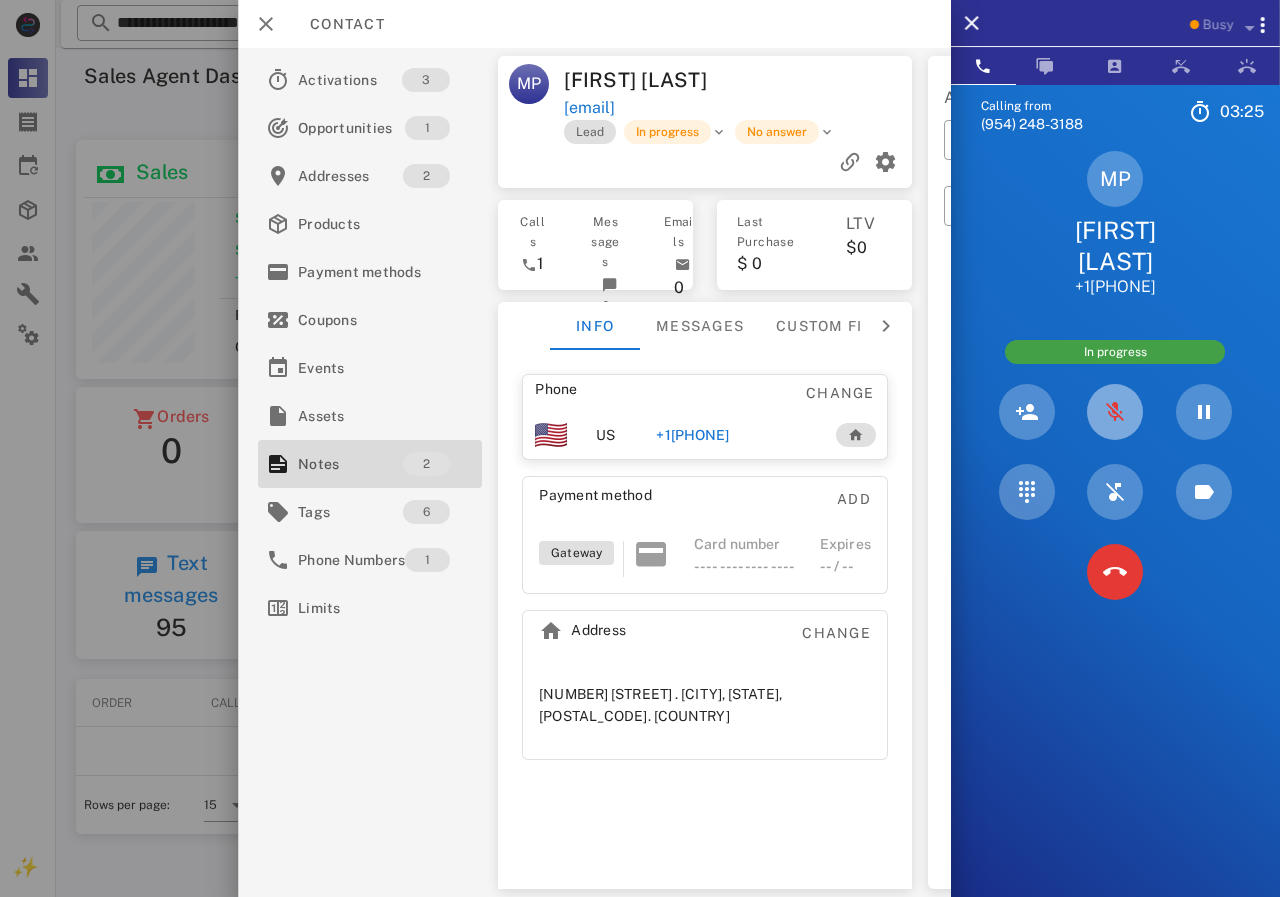 click at bounding box center (1115, 412) 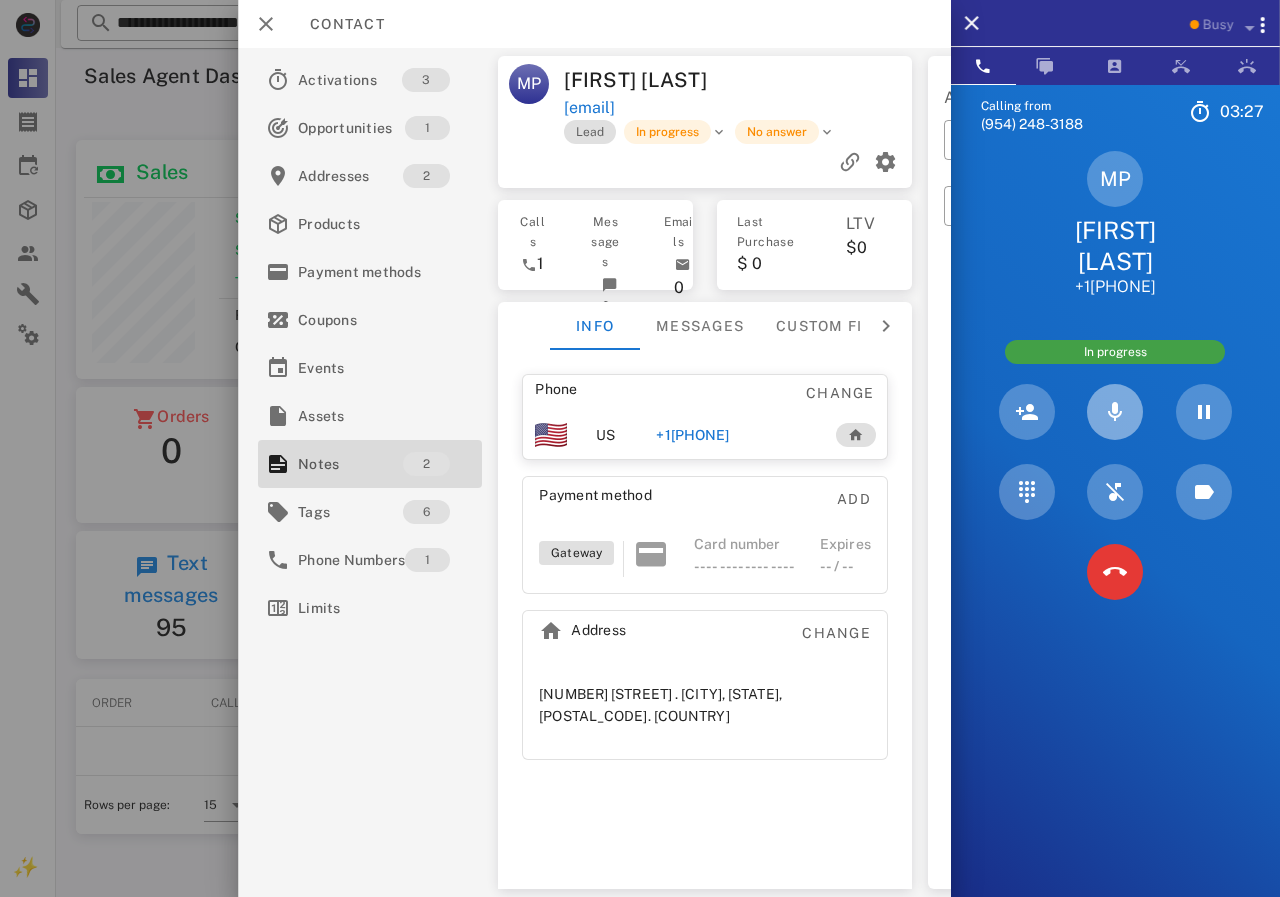 click at bounding box center [1115, 412] 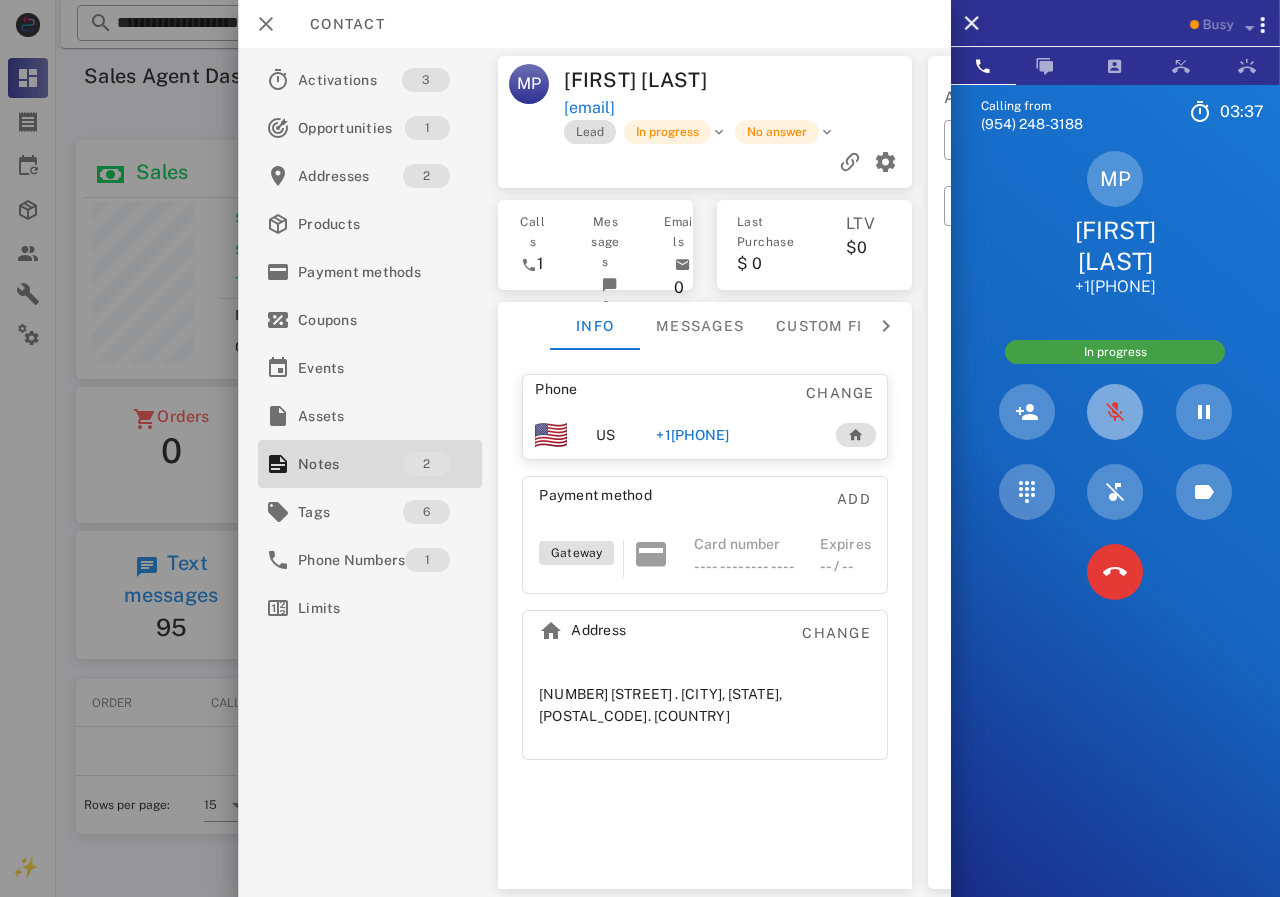 click at bounding box center (1115, 412) 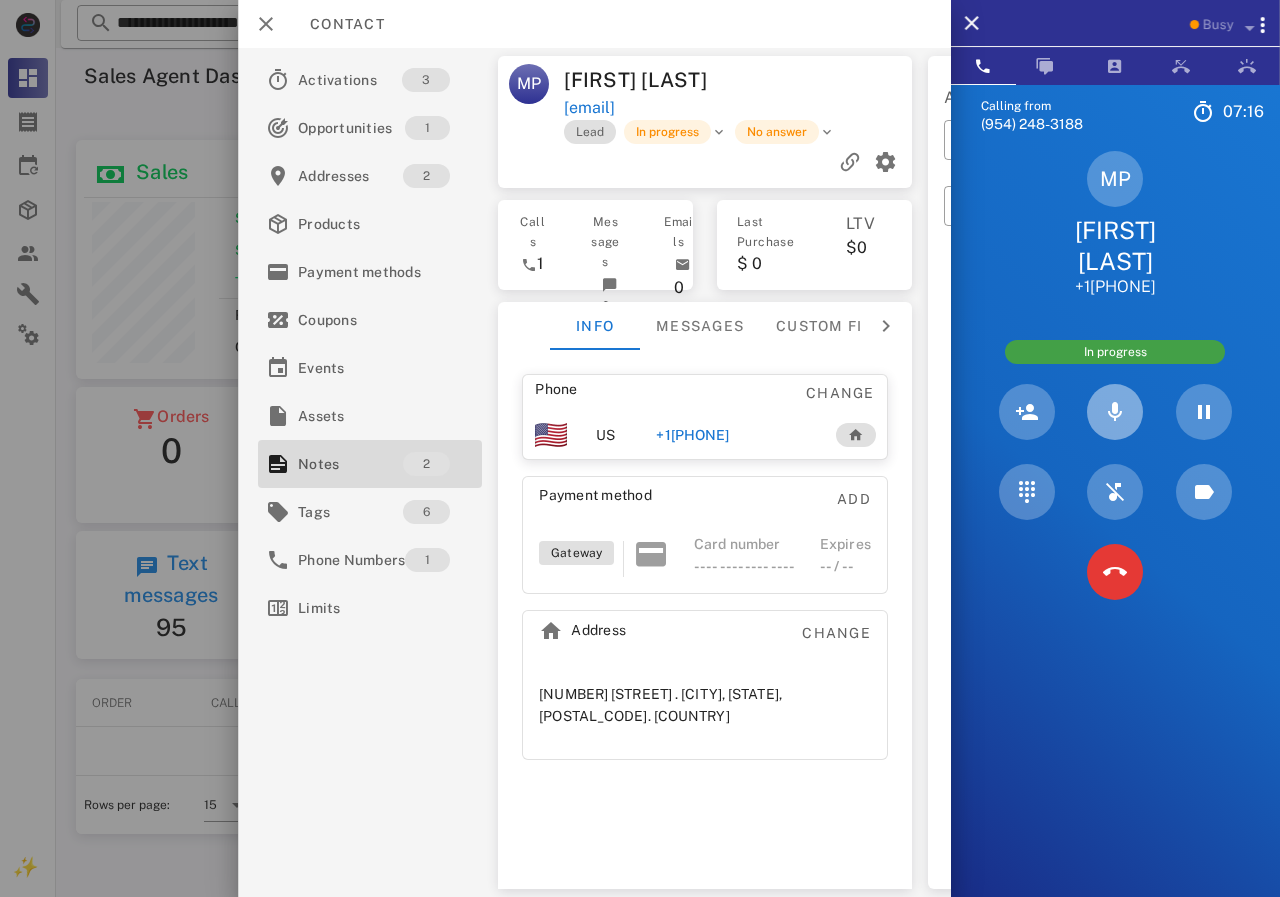 click at bounding box center [1115, 412] 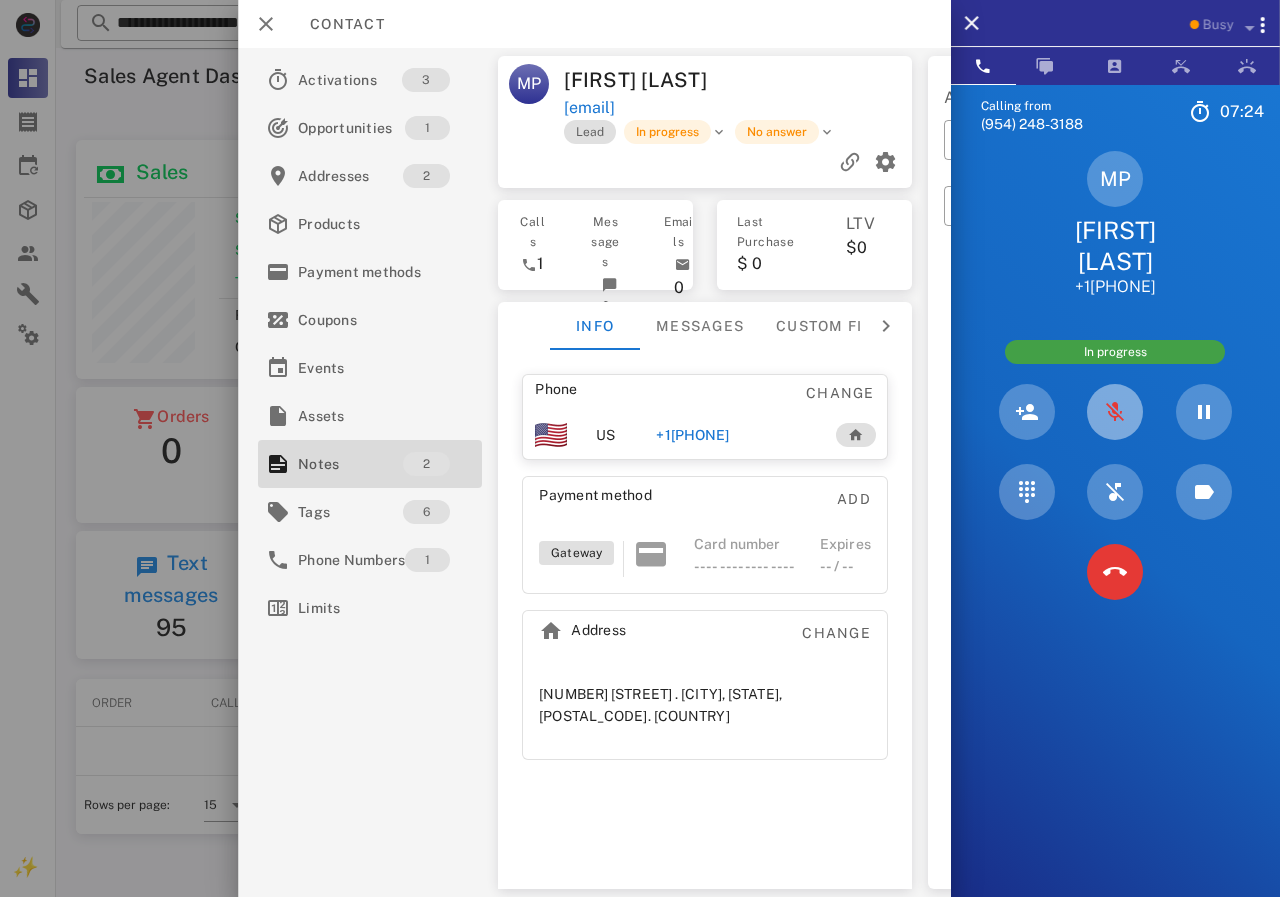 click at bounding box center [1115, 412] 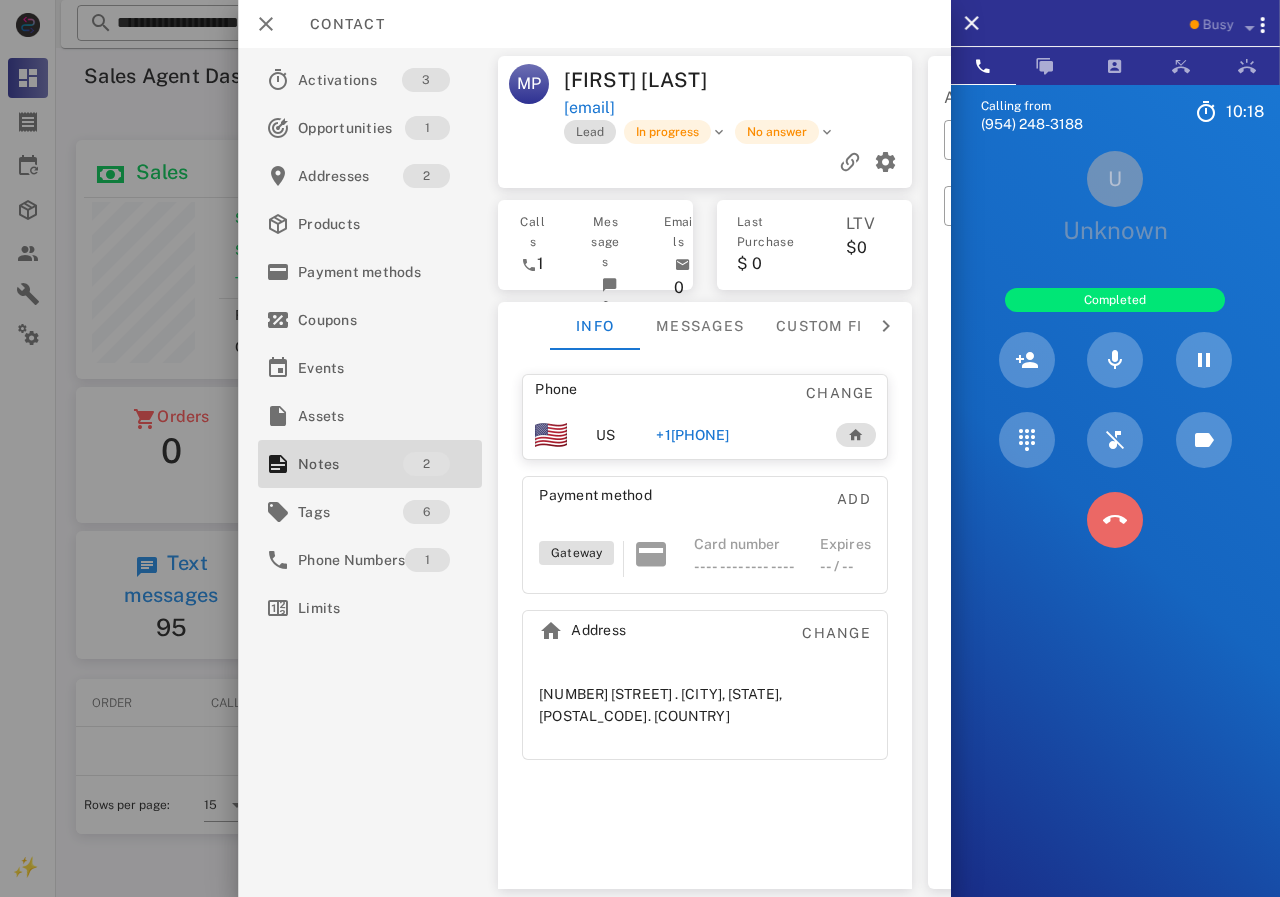click at bounding box center [1115, 520] 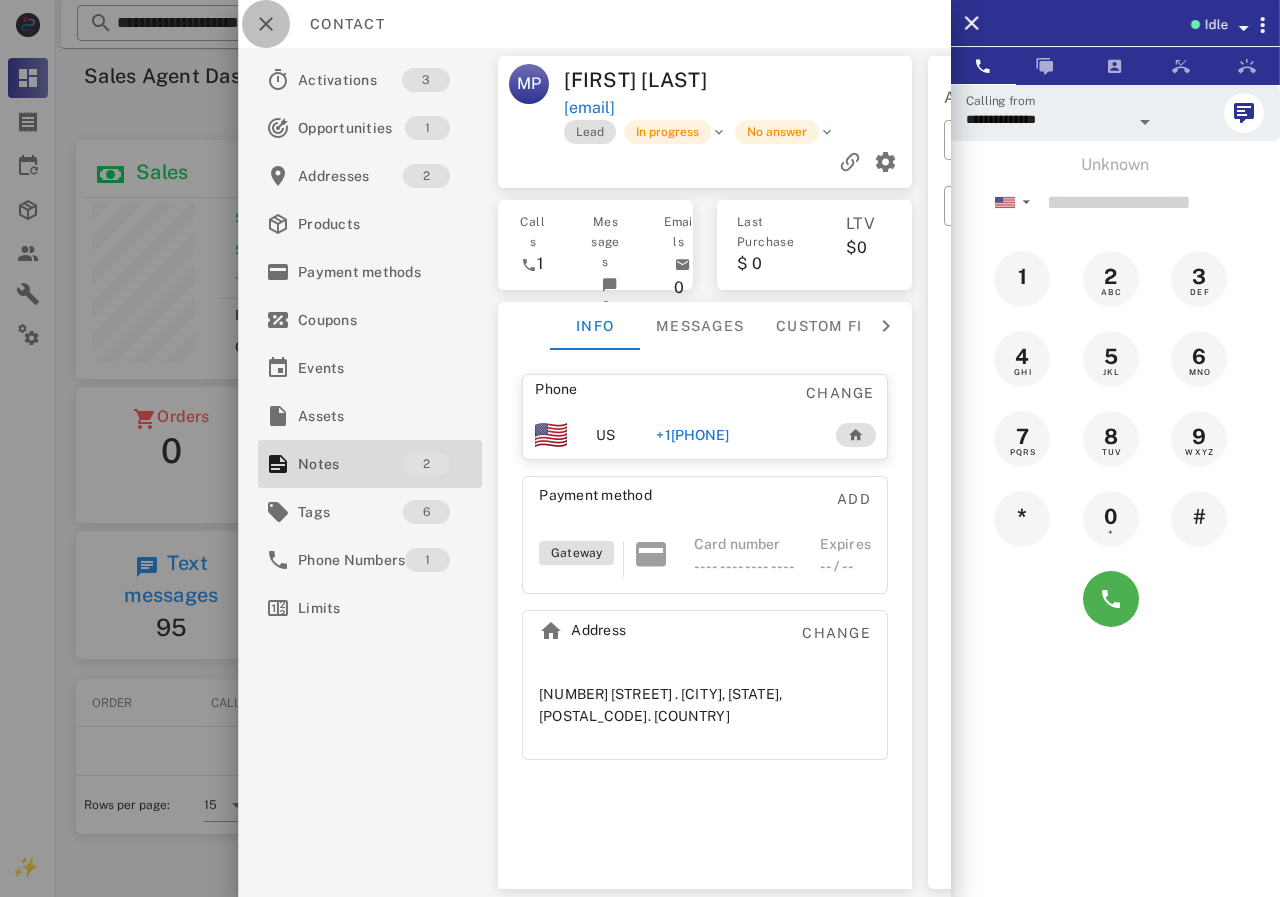 click at bounding box center [266, 24] 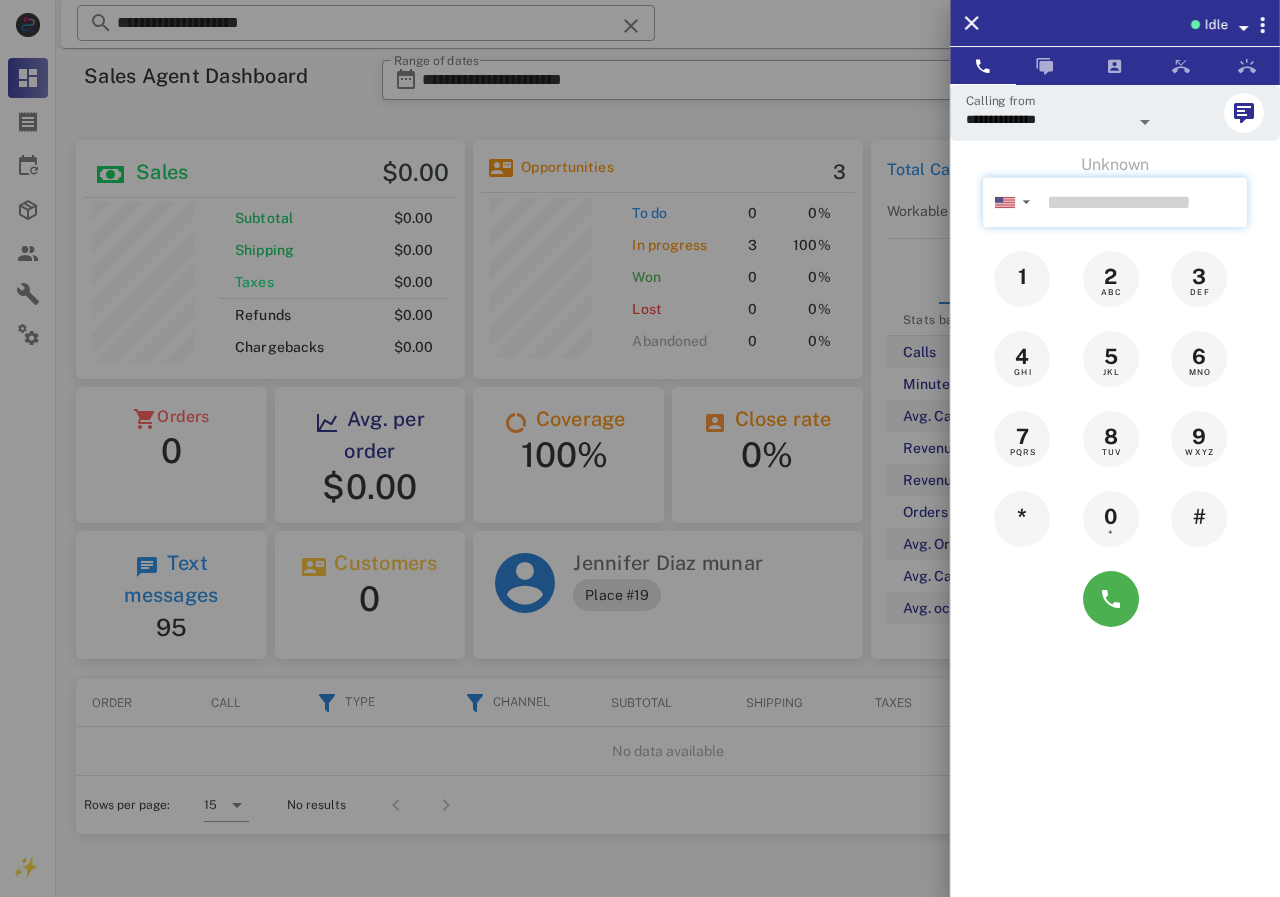 click at bounding box center [1143, 202] 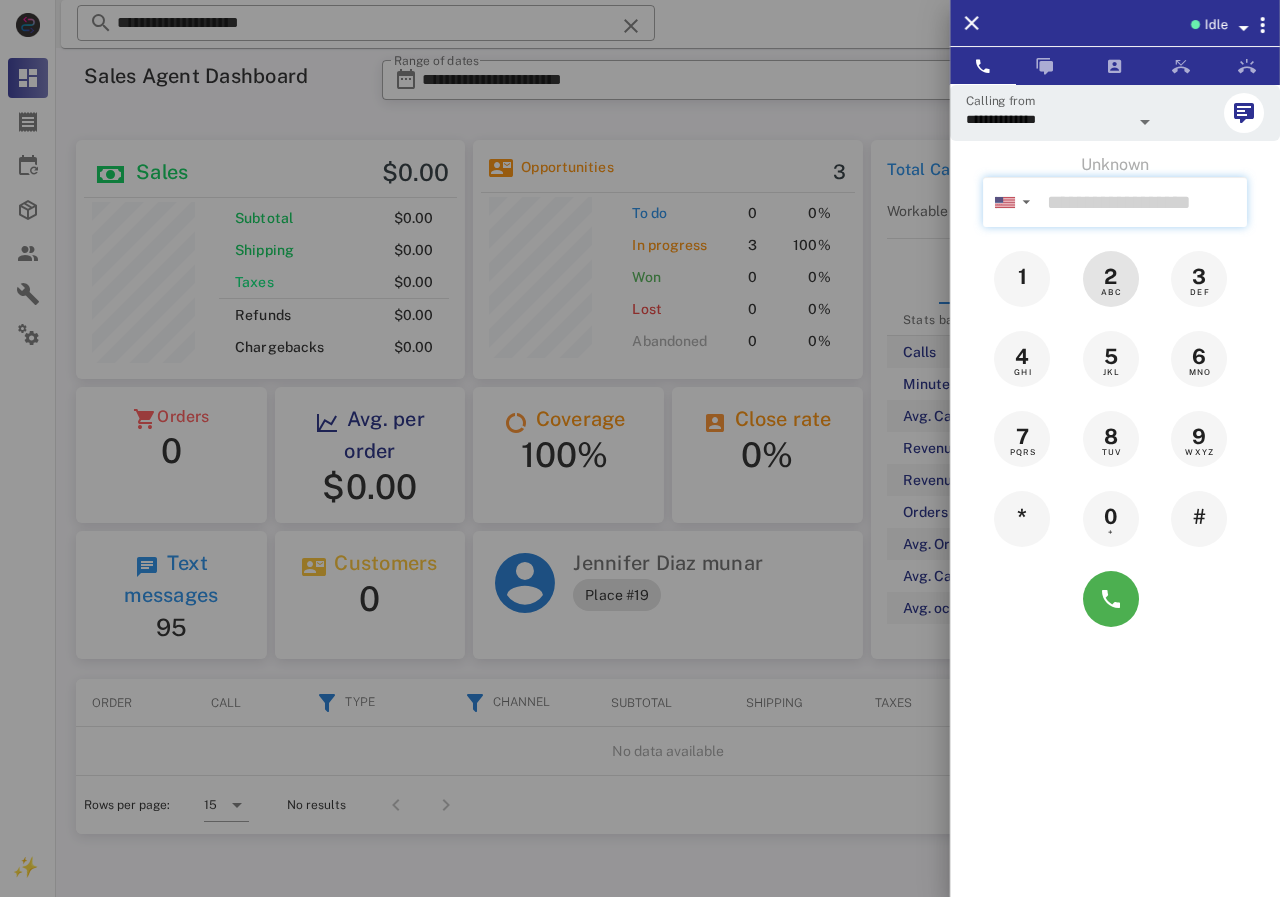 paste on "**********" 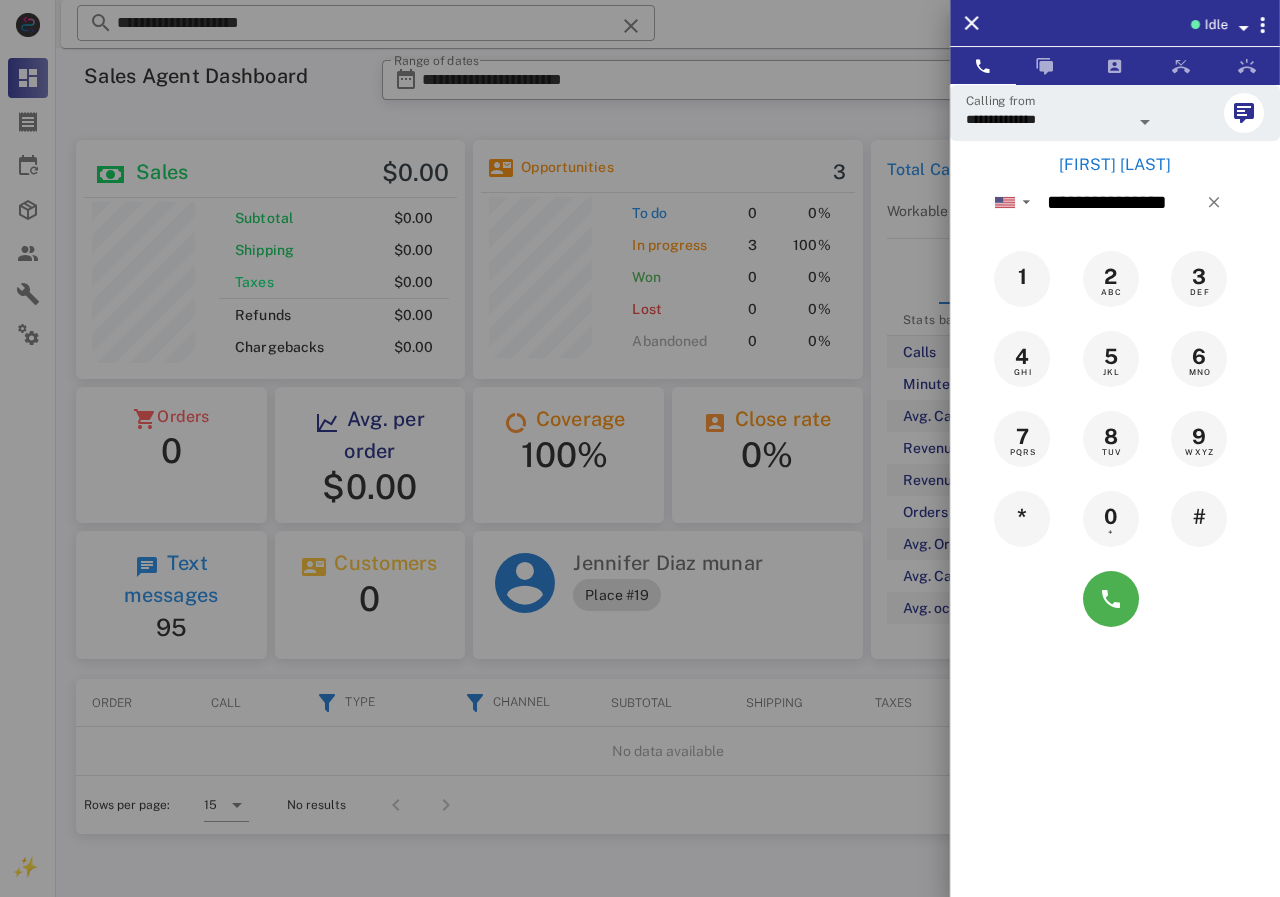 click on "[FIRST] [LAST]" at bounding box center [1115, 165] 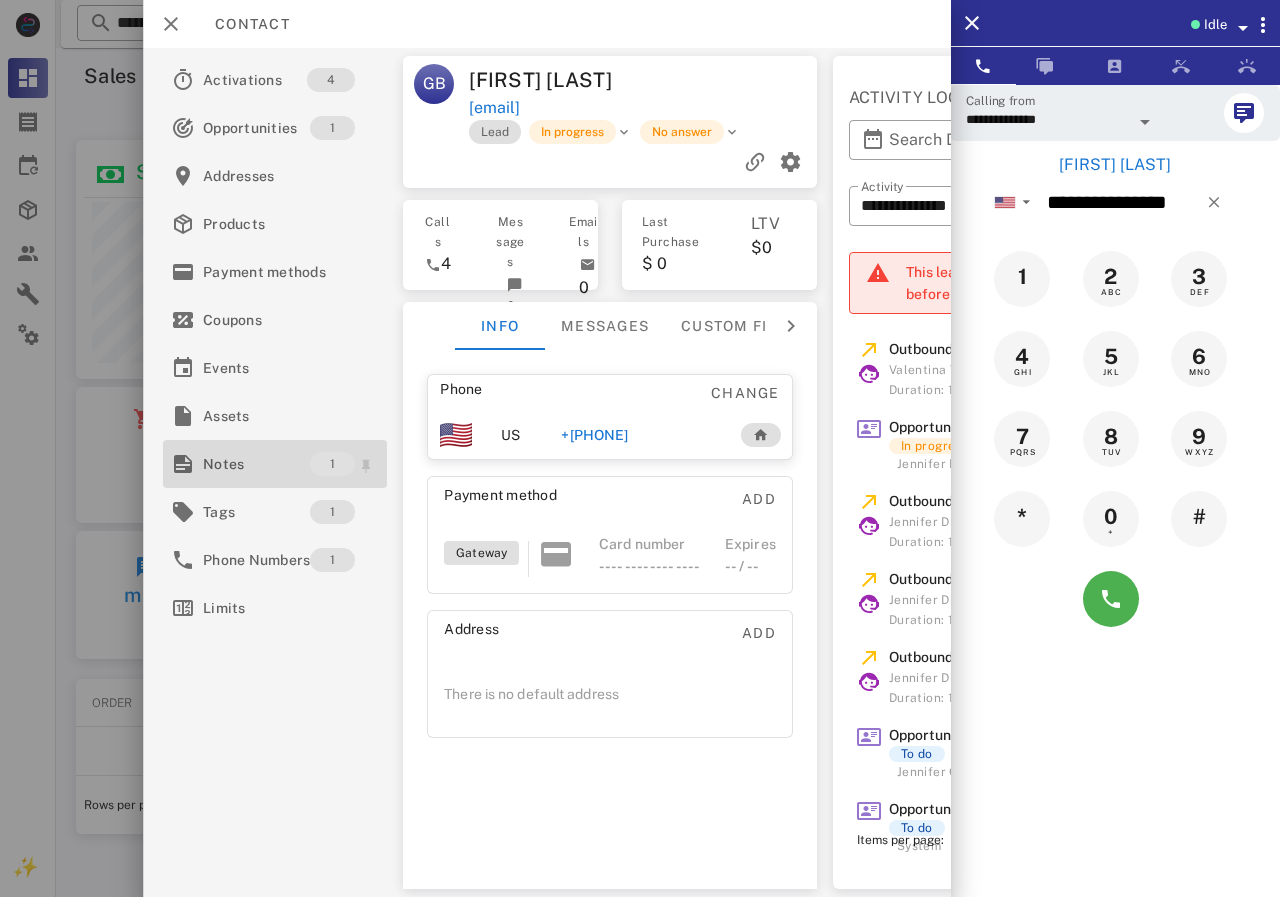 click on "Notes" at bounding box center [256, 464] 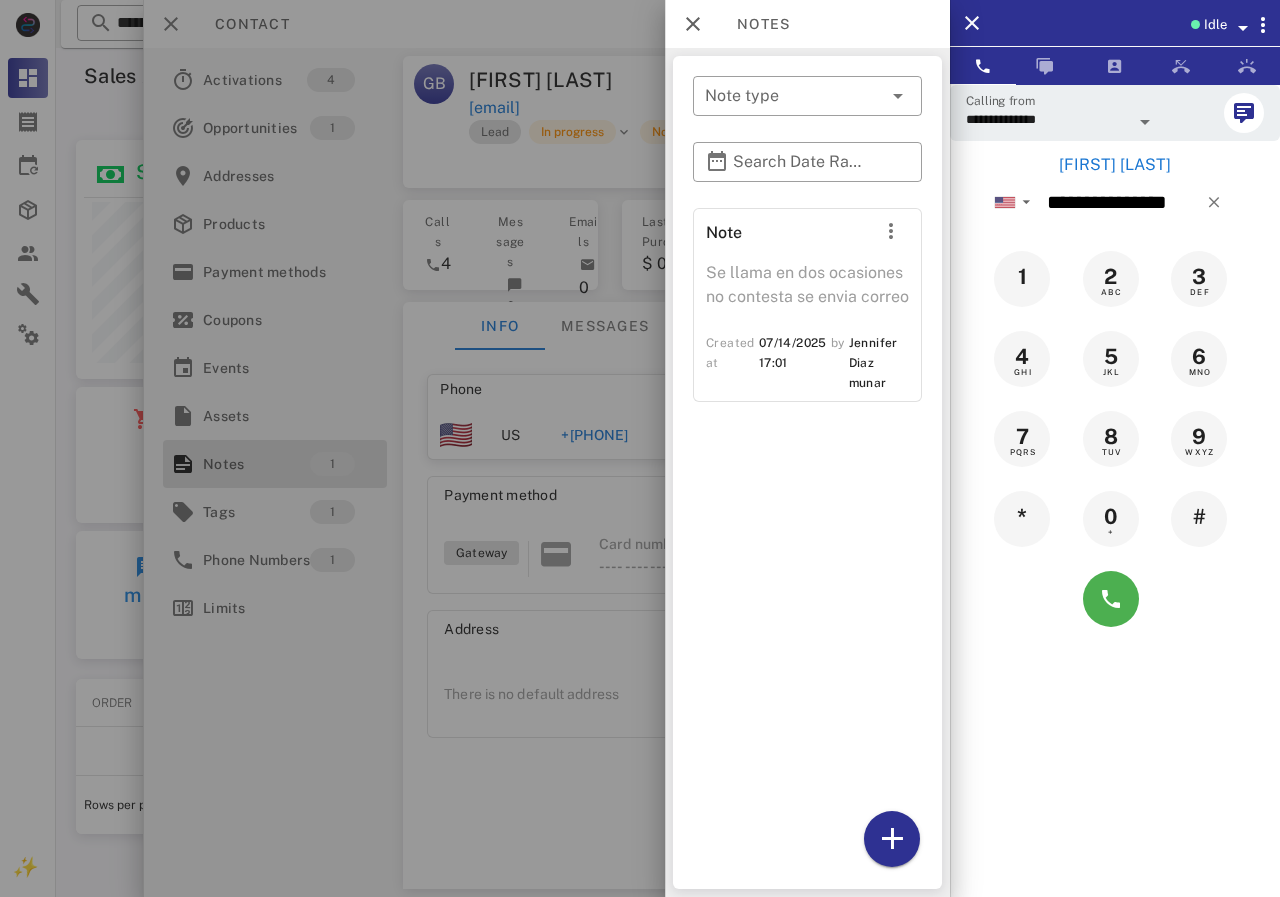 click at bounding box center (640, 448) 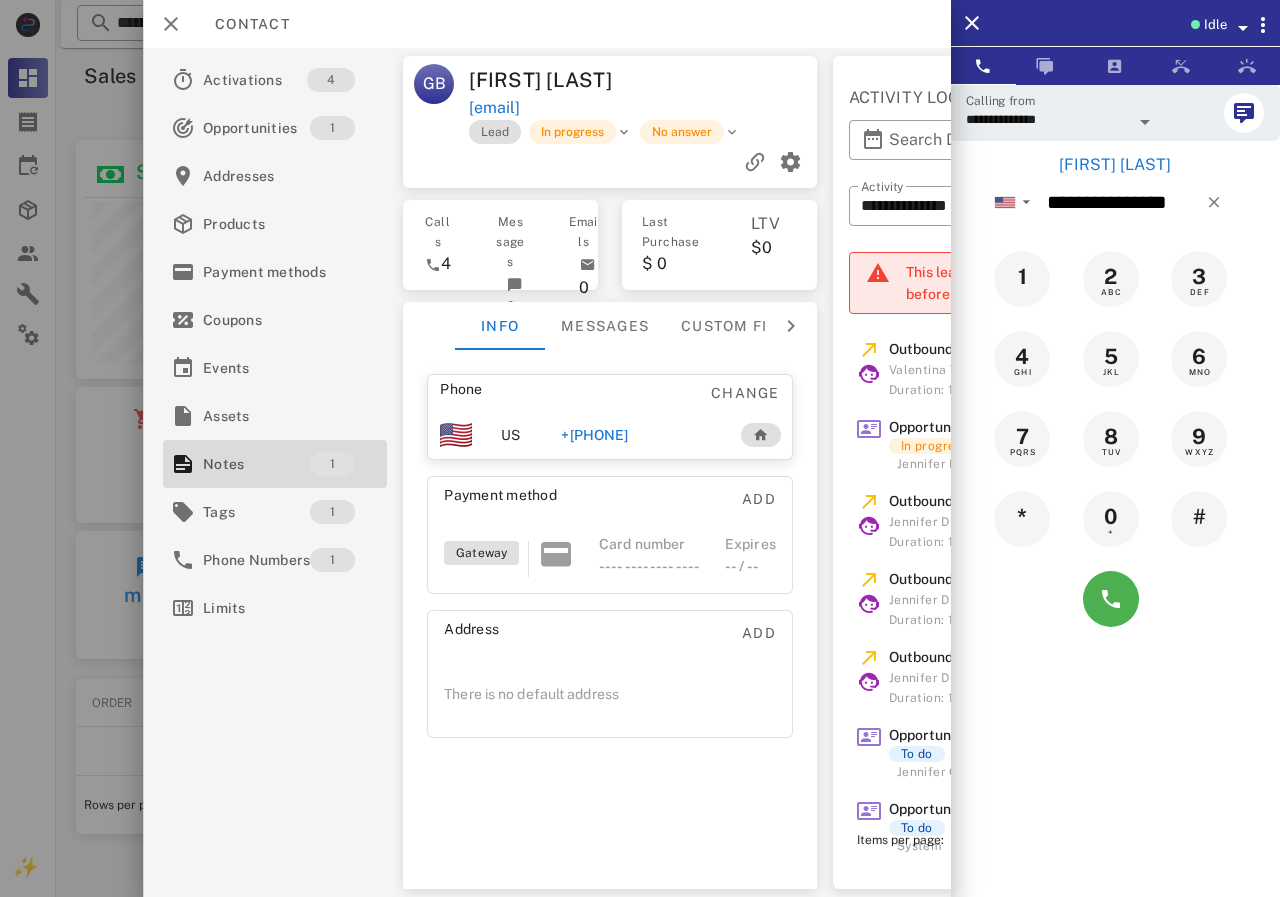 click on "+[PHONE]" at bounding box center [594, 435] 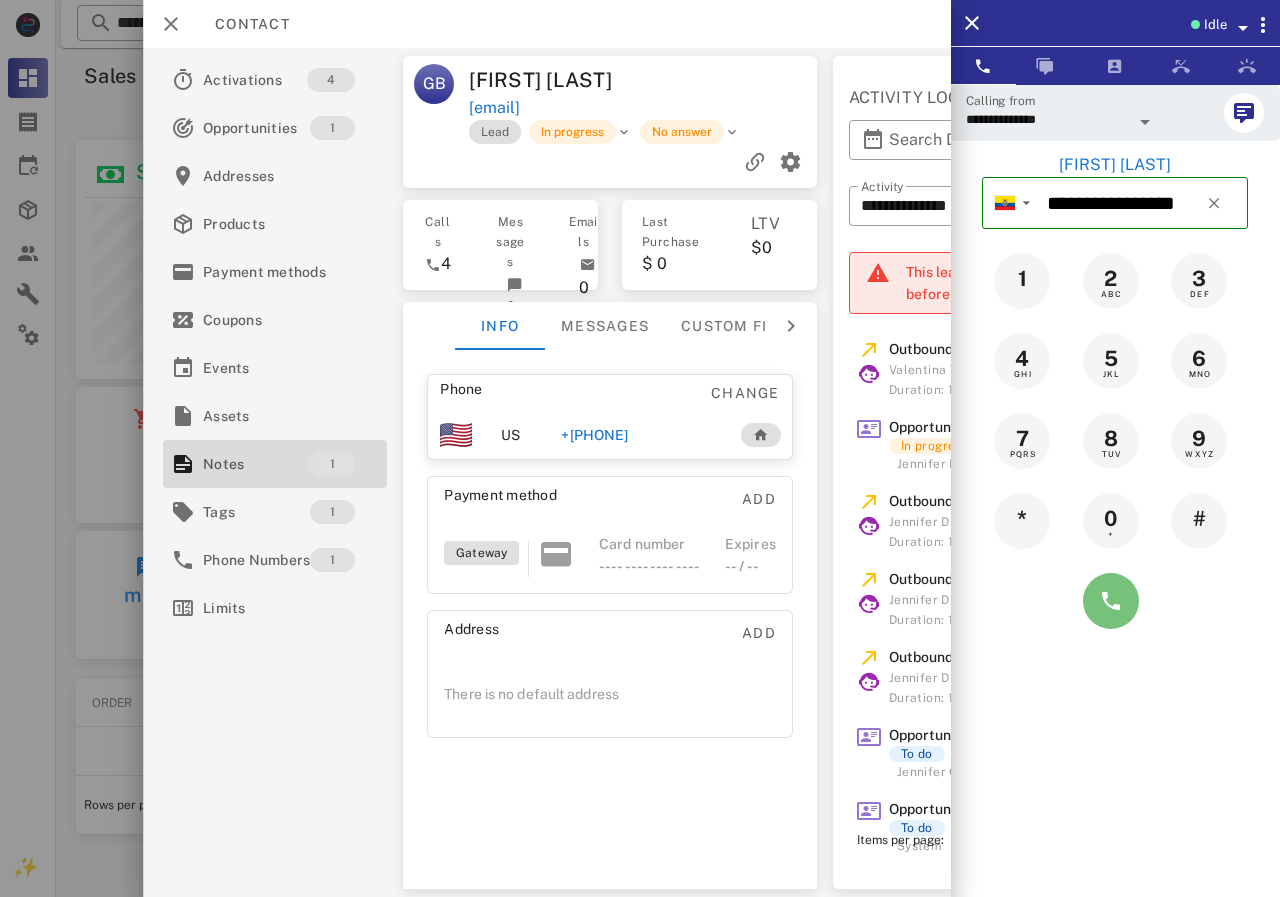 click at bounding box center [1111, 601] 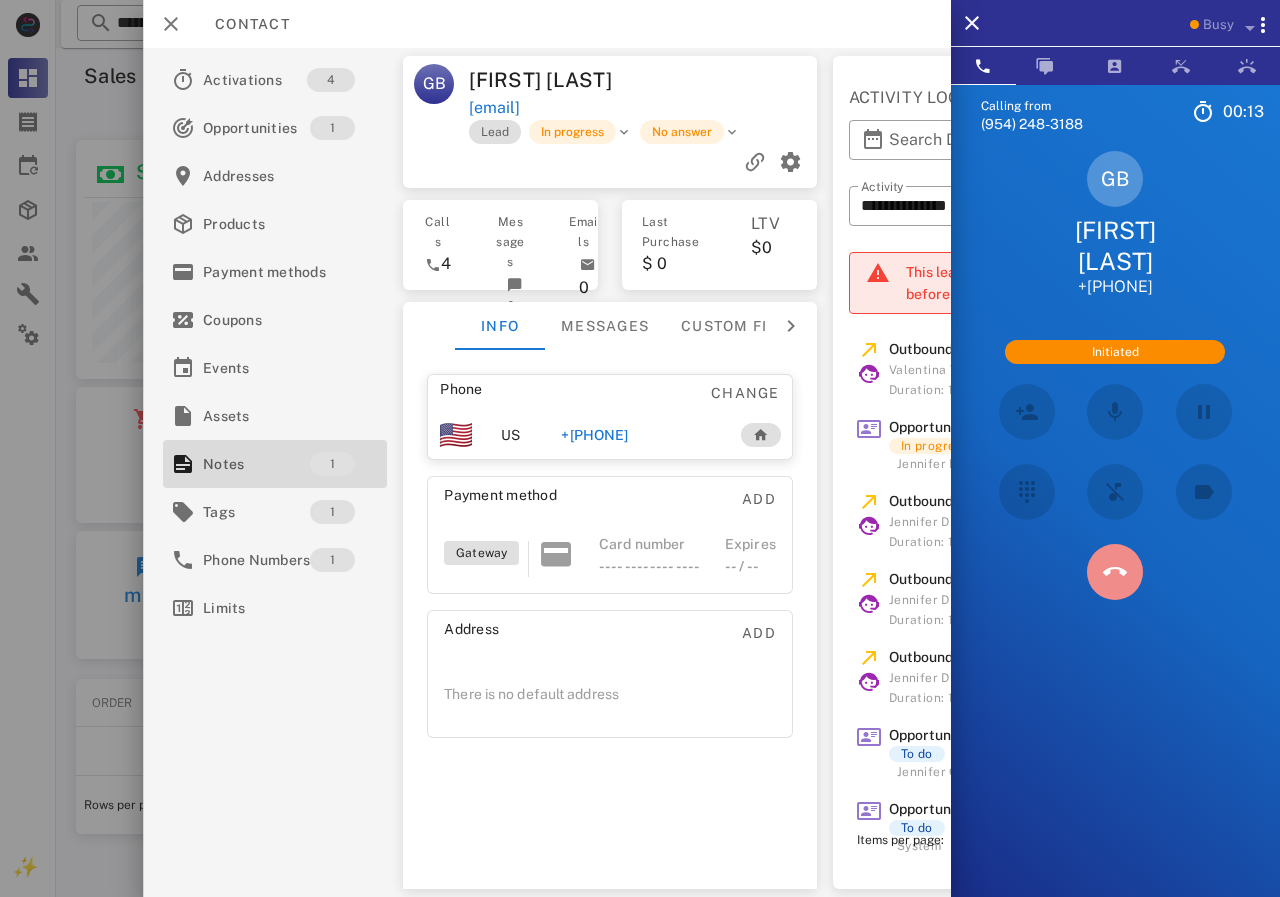 click at bounding box center [1115, 572] 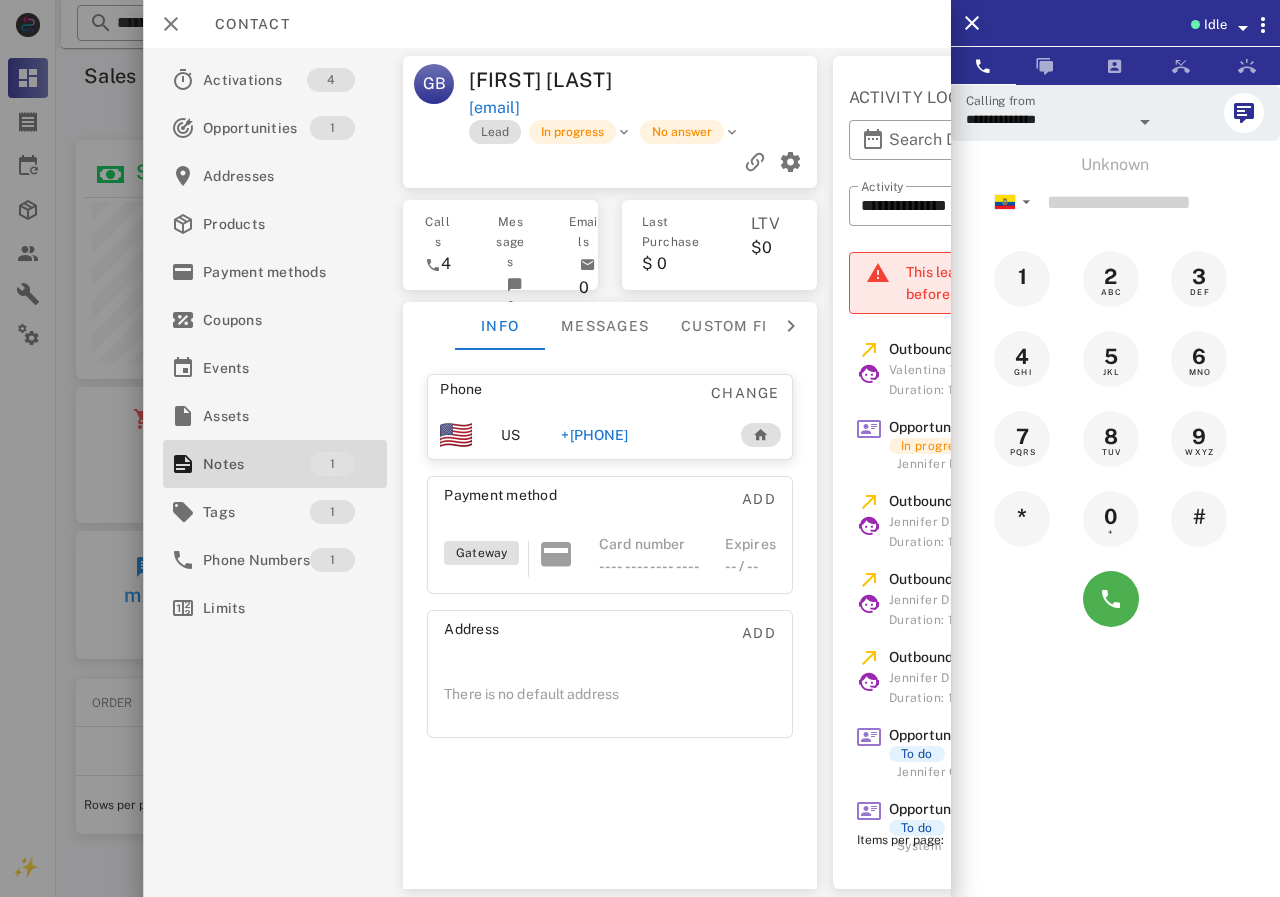 click on "+[PHONE]" at bounding box center [594, 435] 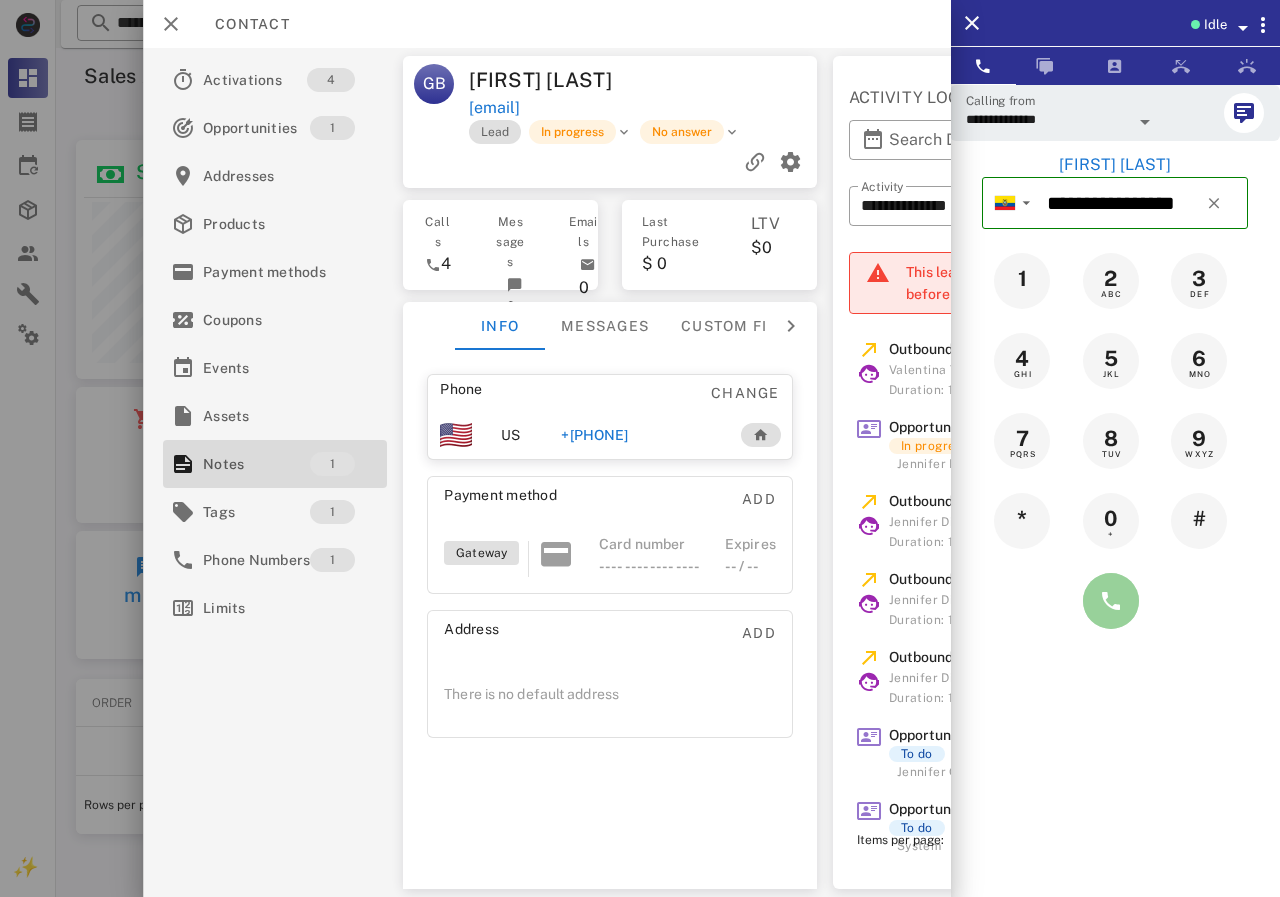 click at bounding box center [1111, 601] 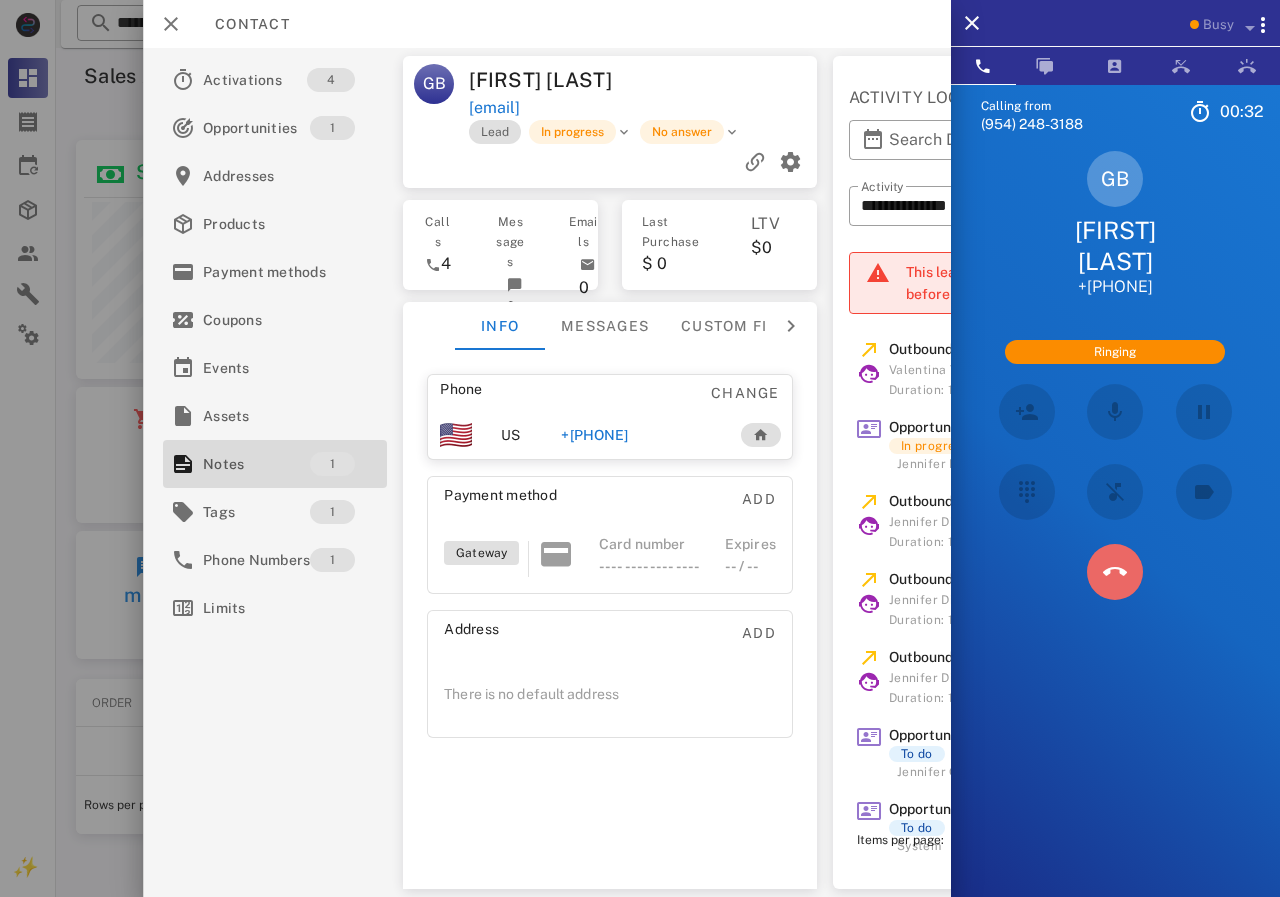 click at bounding box center [1115, 572] 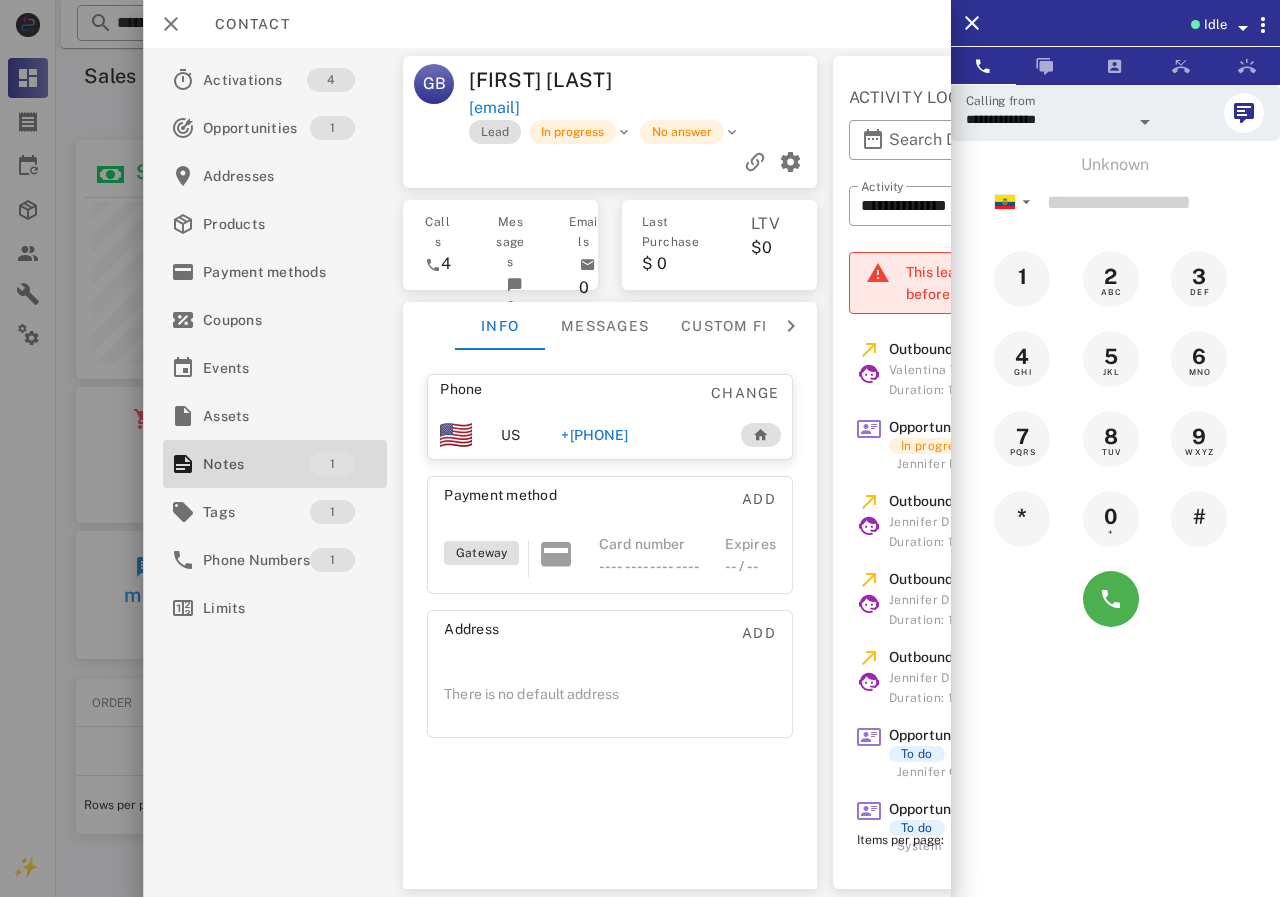 click on "+[PHONE]" at bounding box center [594, 435] 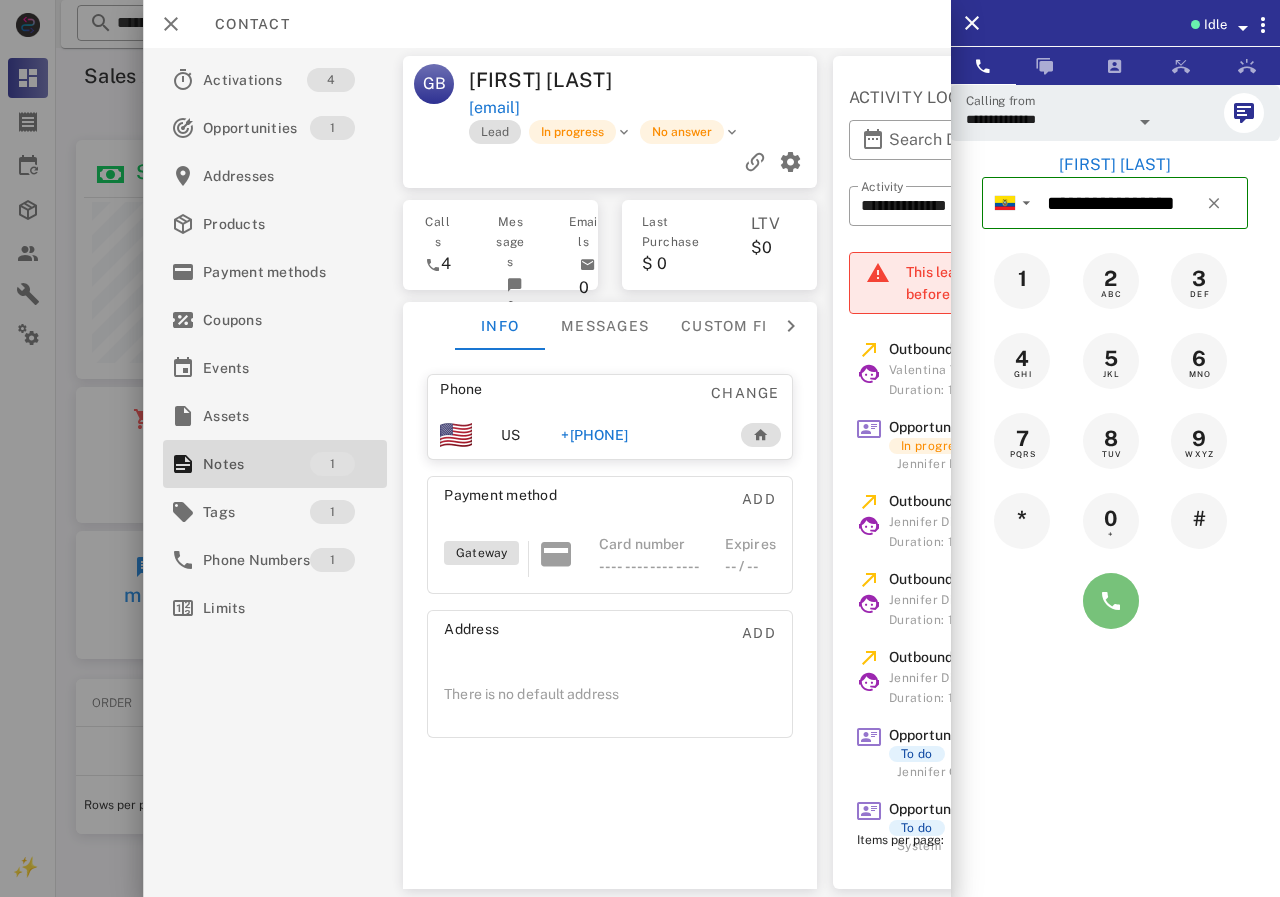 click at bounding box center (1111, 601) 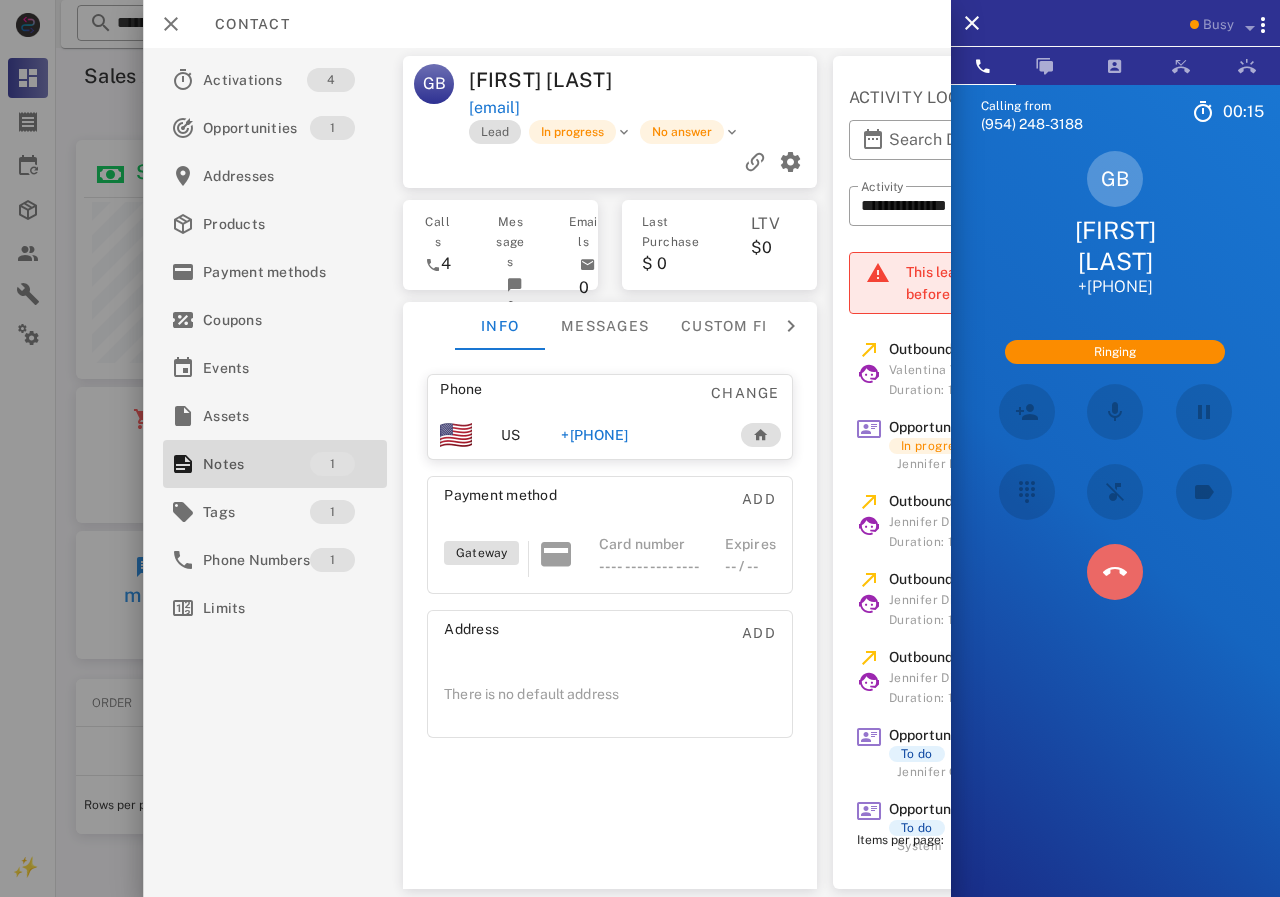 click at bounding box center [1115, 572] 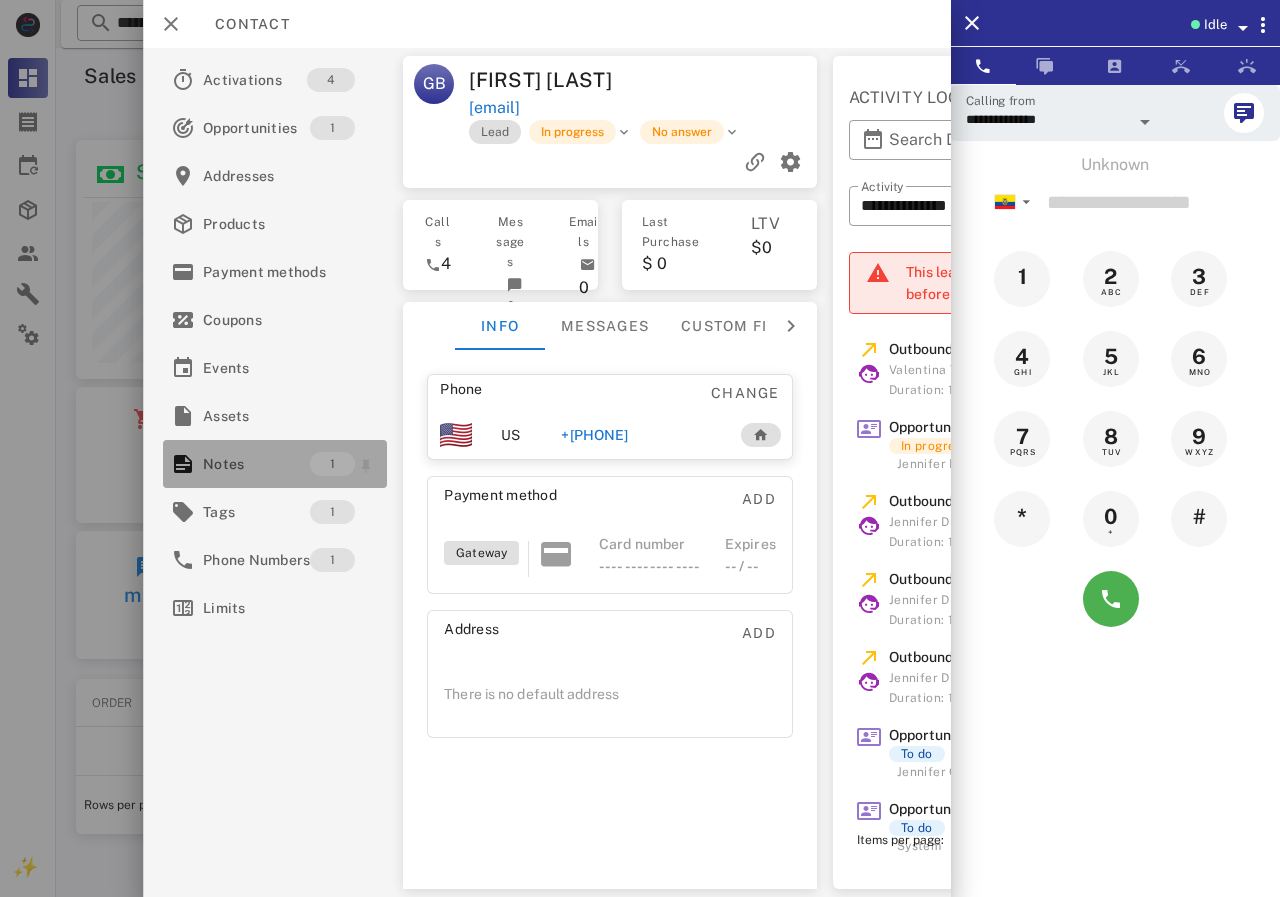 click on "Notes" at bounding box center (256, 464) 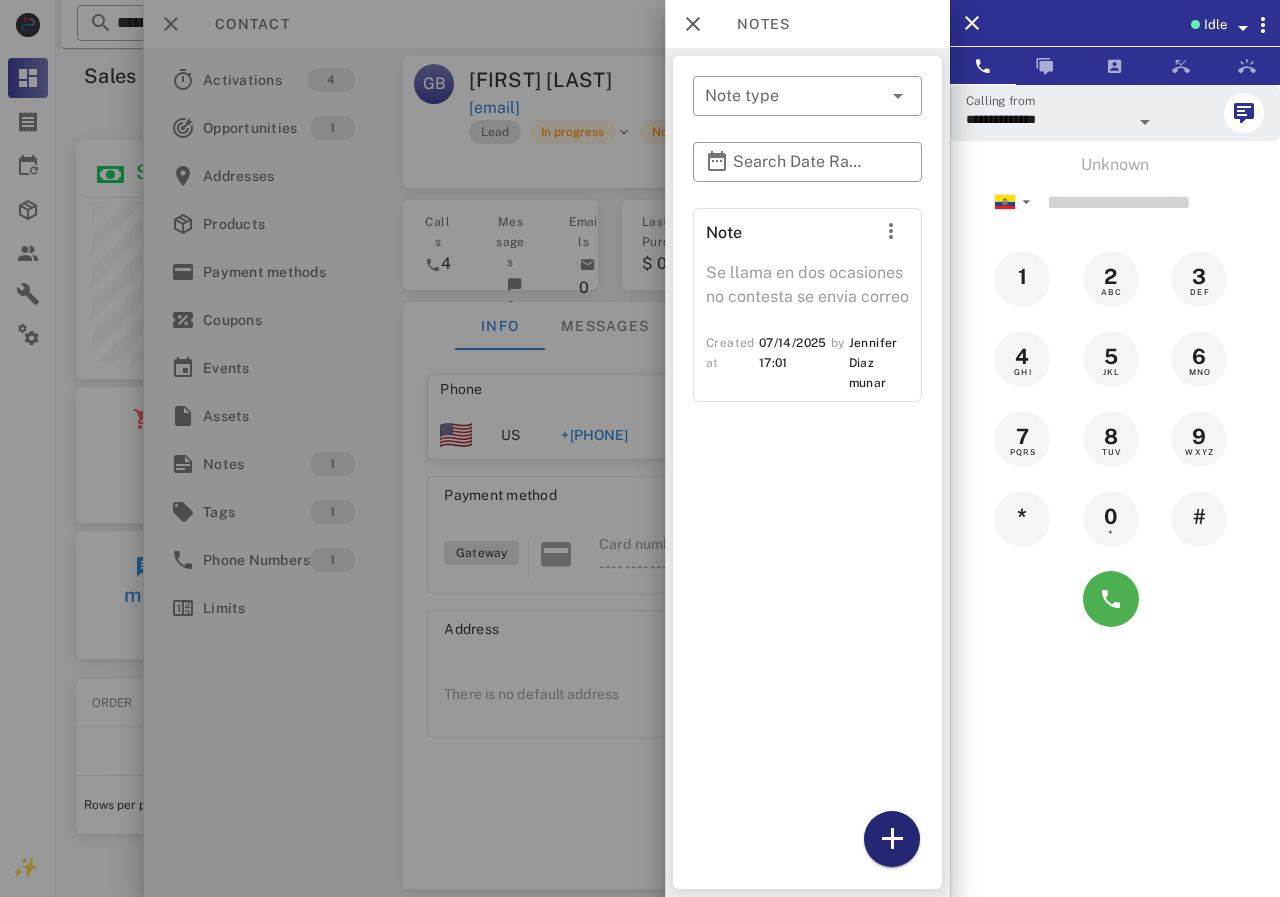 click at bounding box center [892, 839] 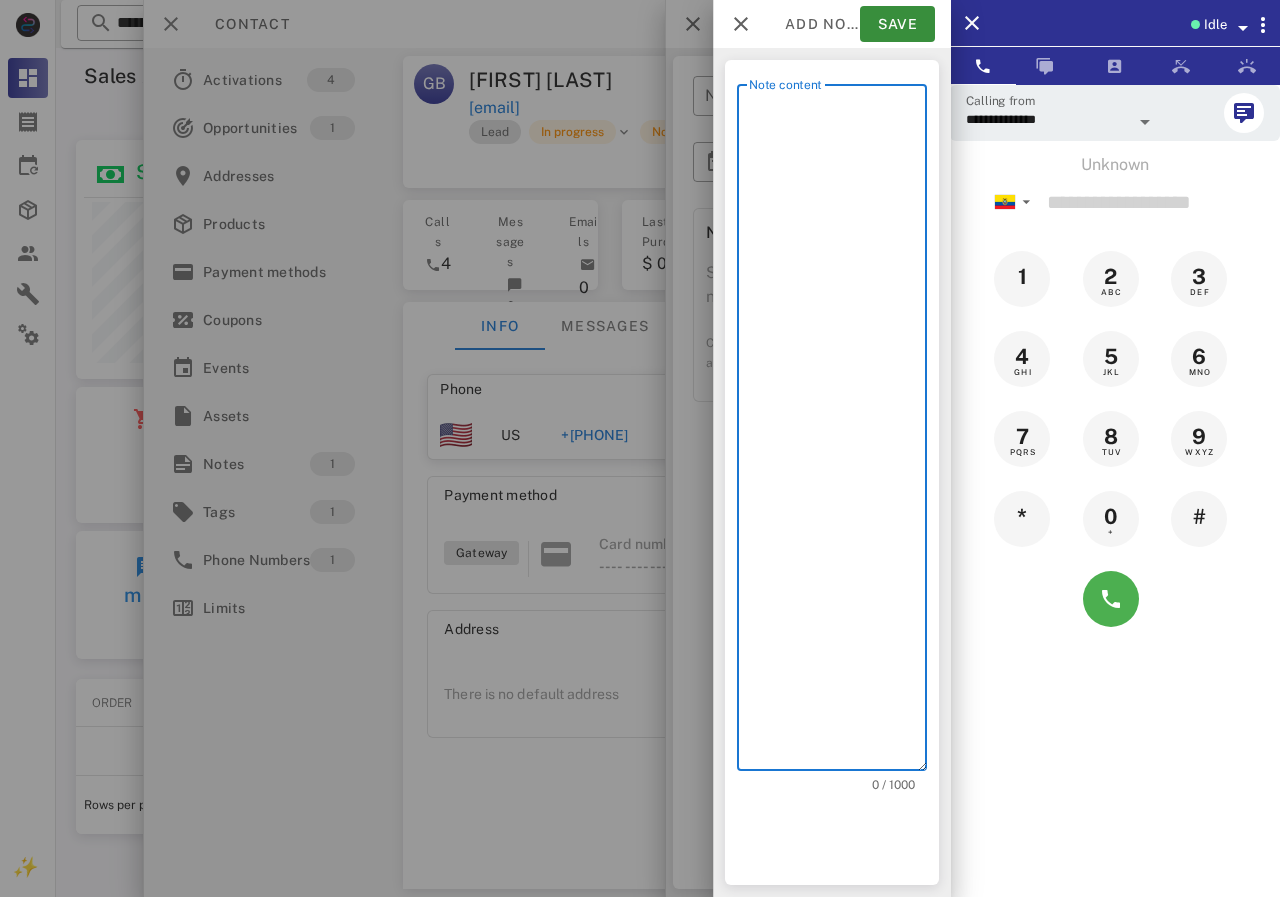 scroll, scrollTop: 240, scrollLeft: 390, axis: both 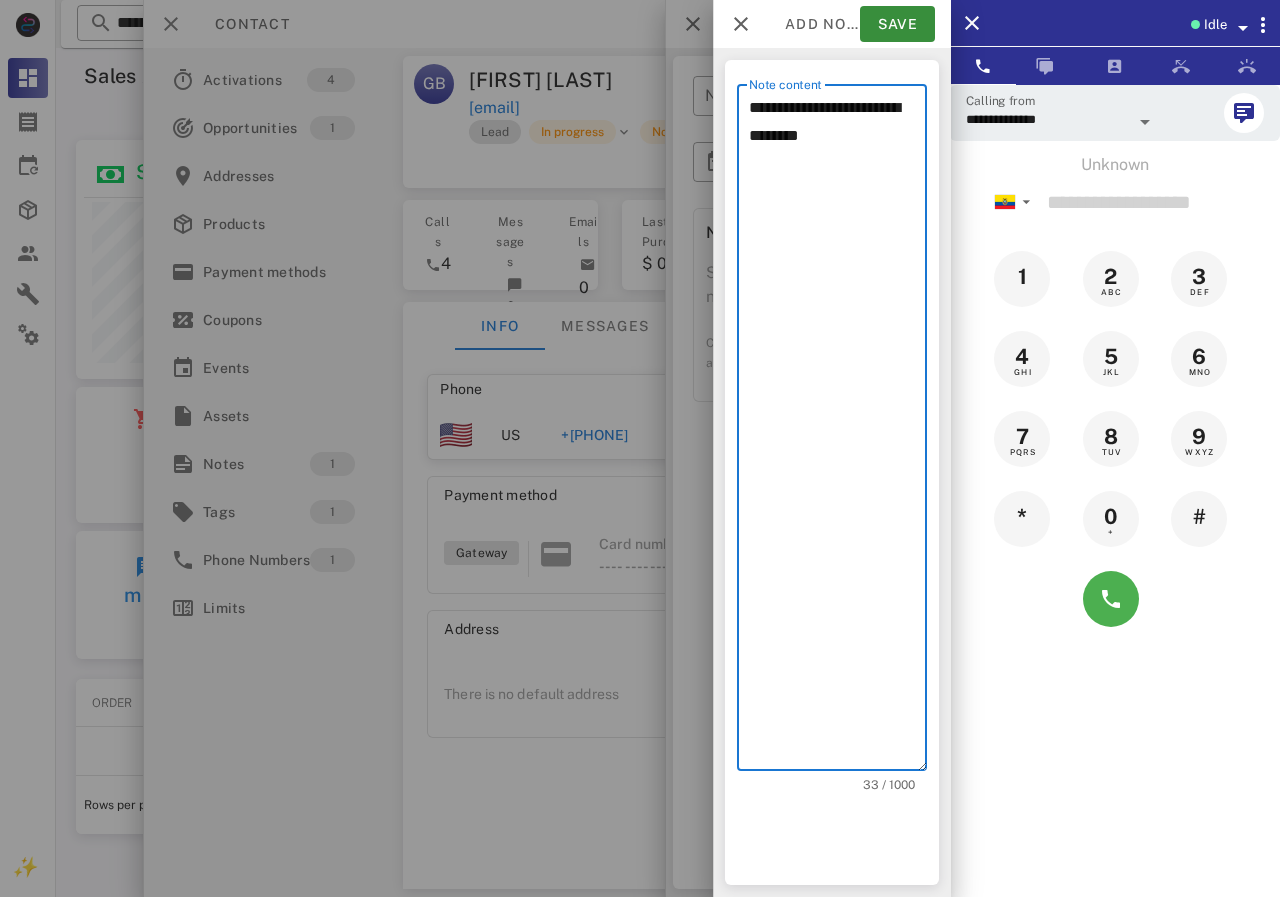 type on "**********" 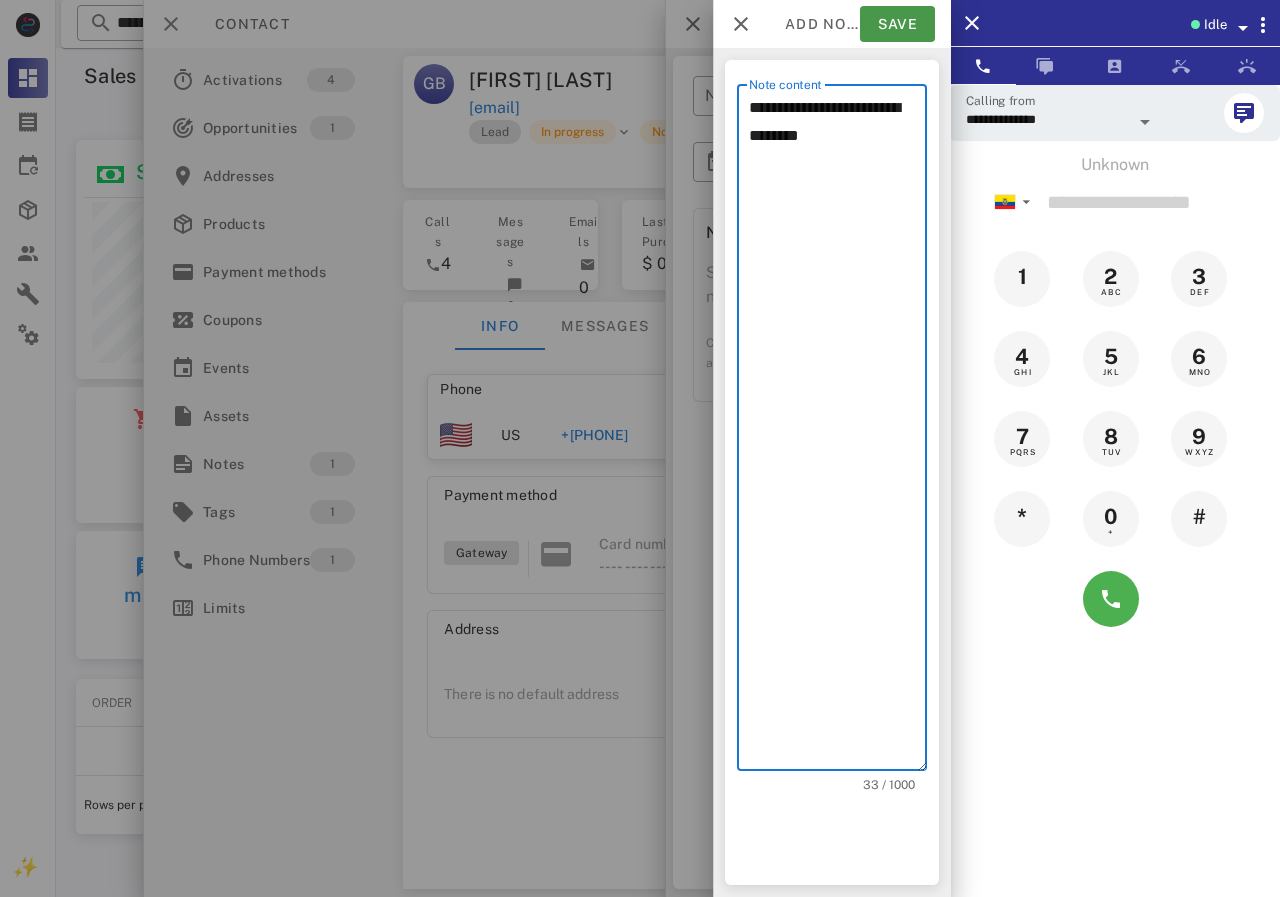 drag, startPoint x: 900, startPoint y: 1, endPoint x: 915, endPoint y: 27, distance: 30.016663 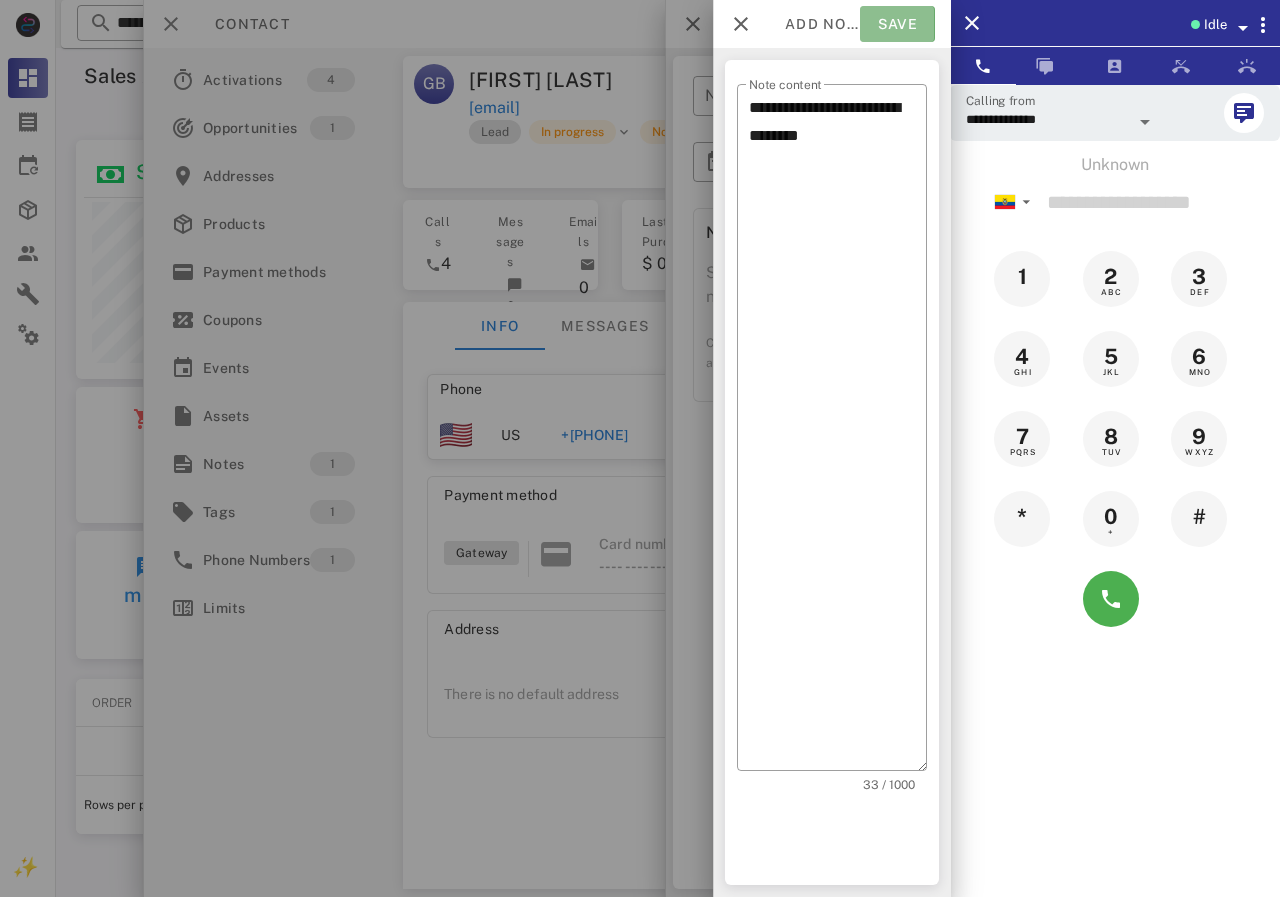 click on "Save" at bounding box center (897, 24) 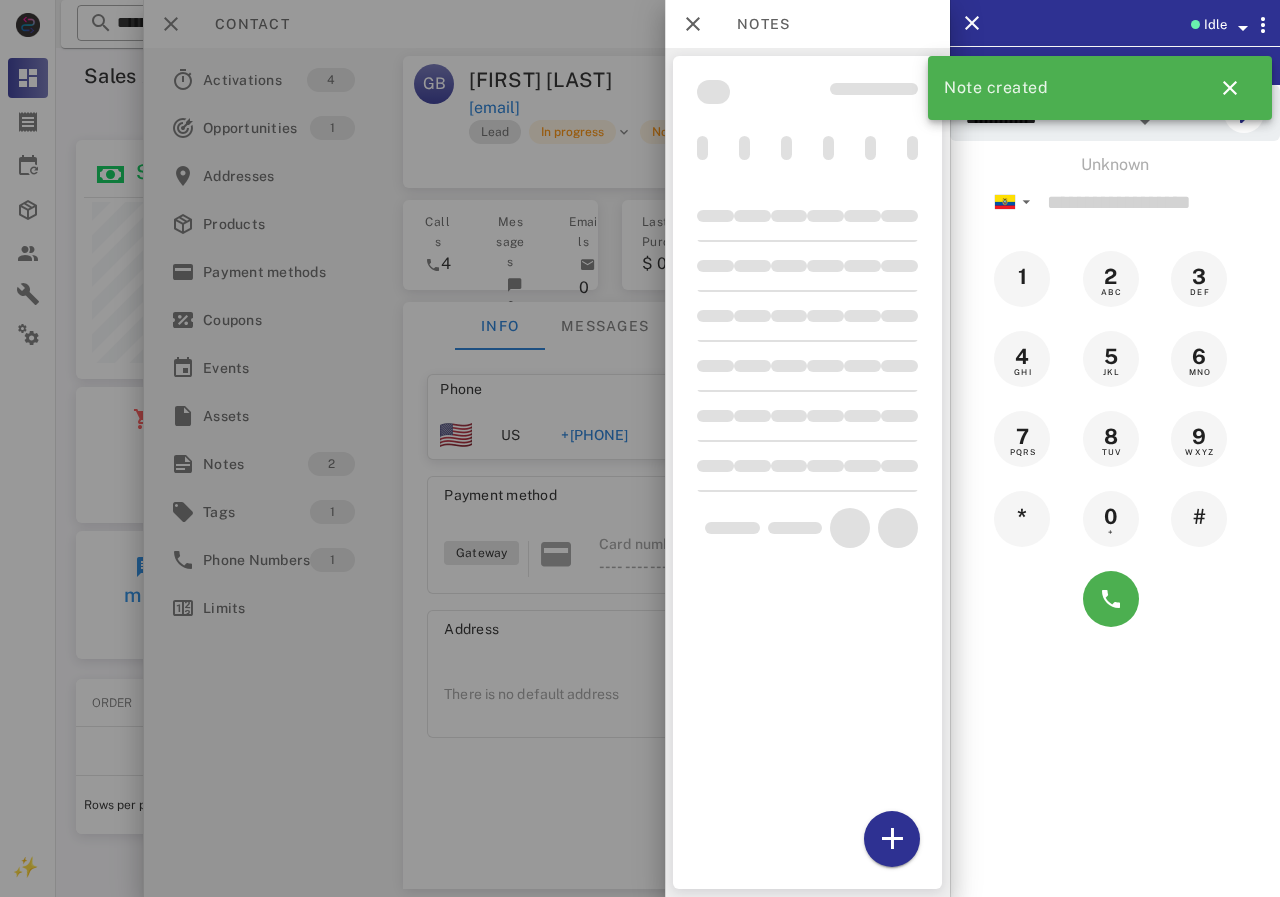 click at bounding box center (640, 448) 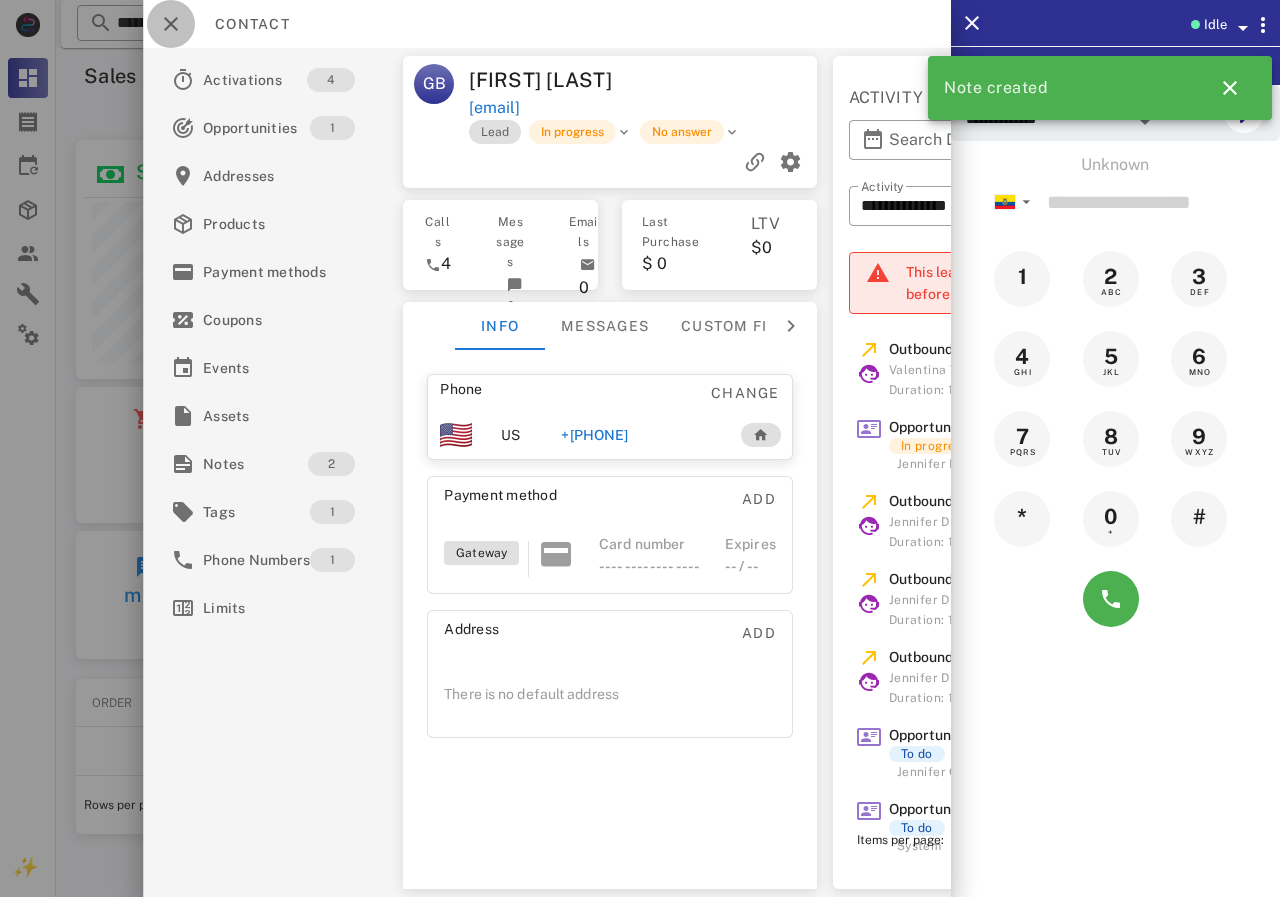 click at bounding box center (171, 24) 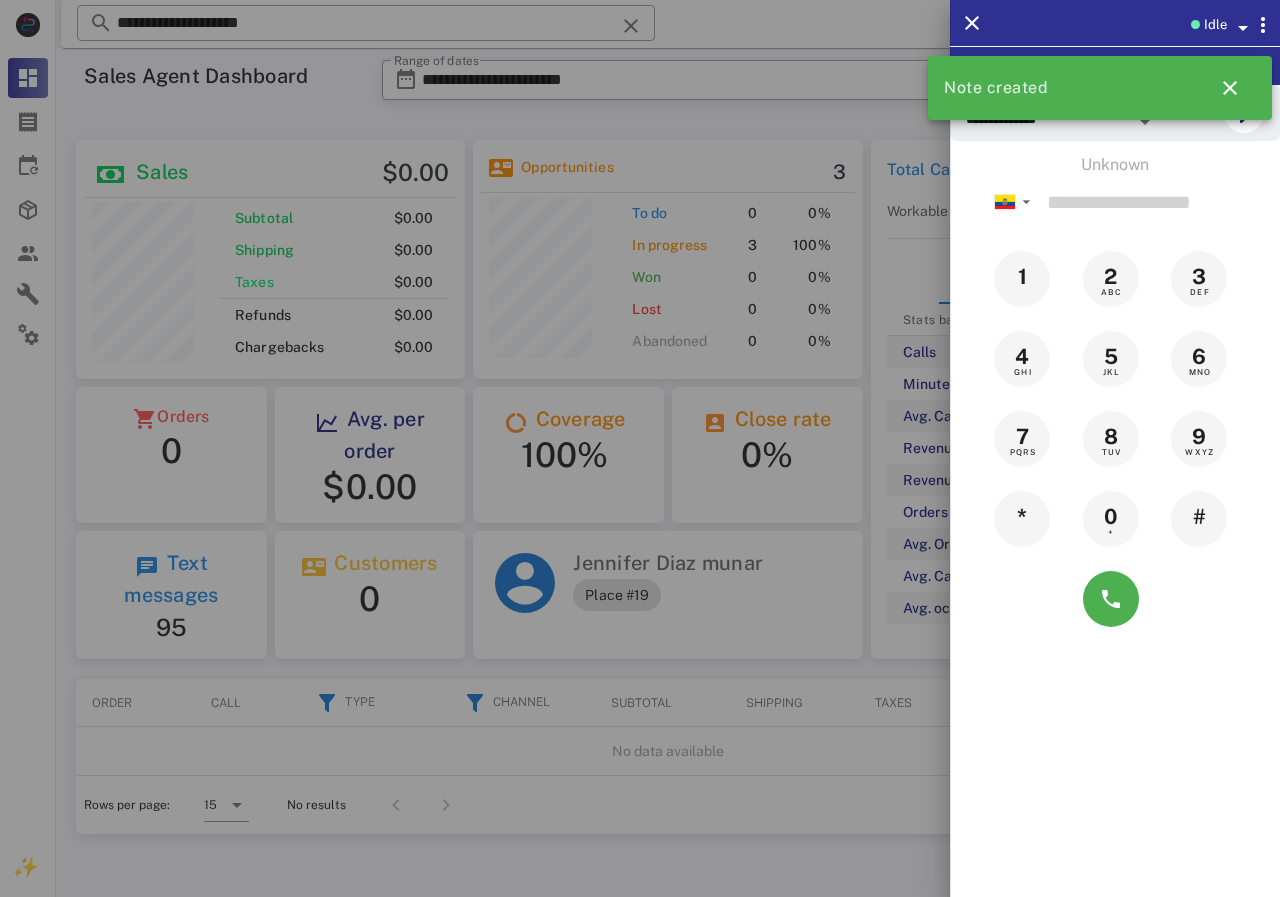 click at bounding box center [640, 448] 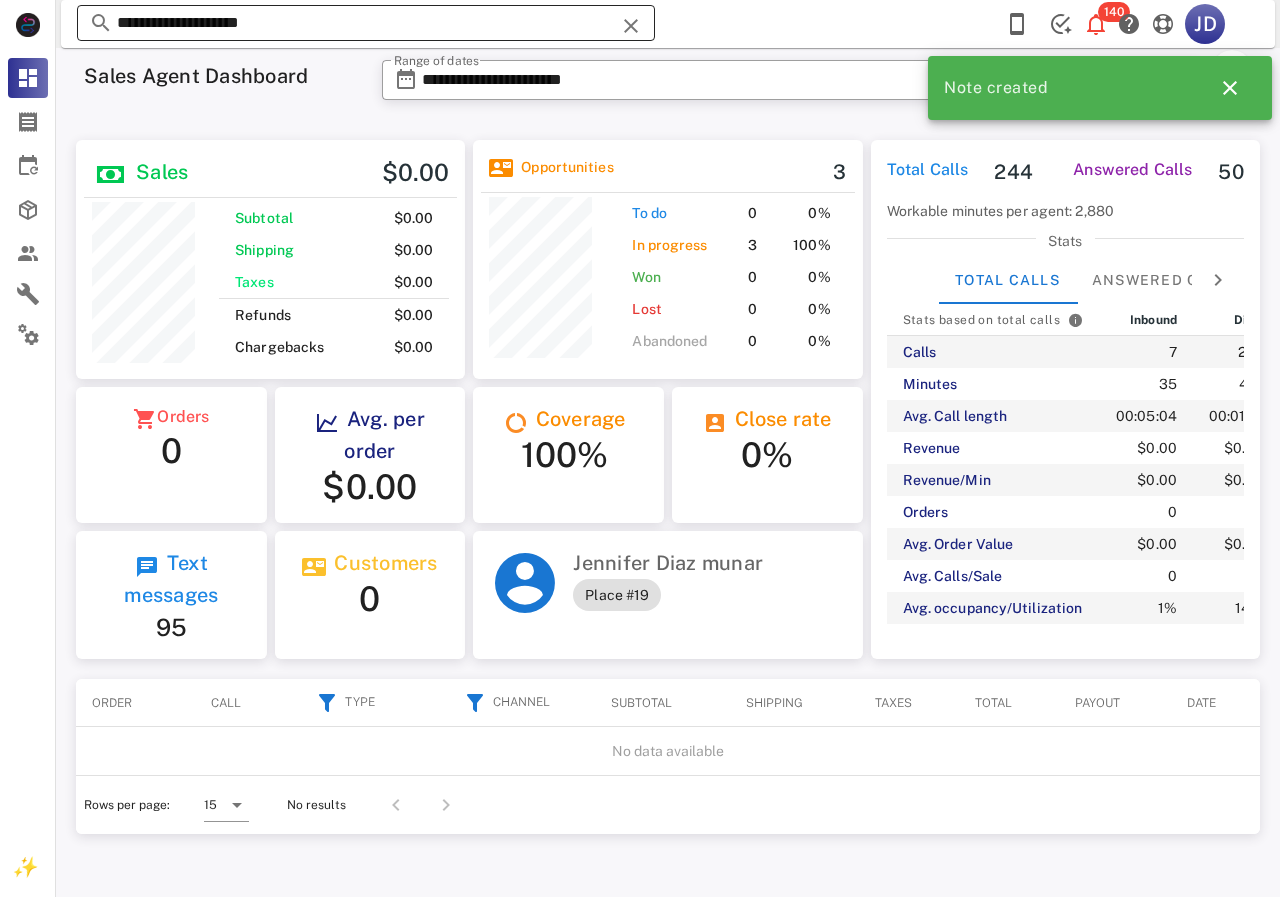 click on "**********" at bounding box center [366, 23] 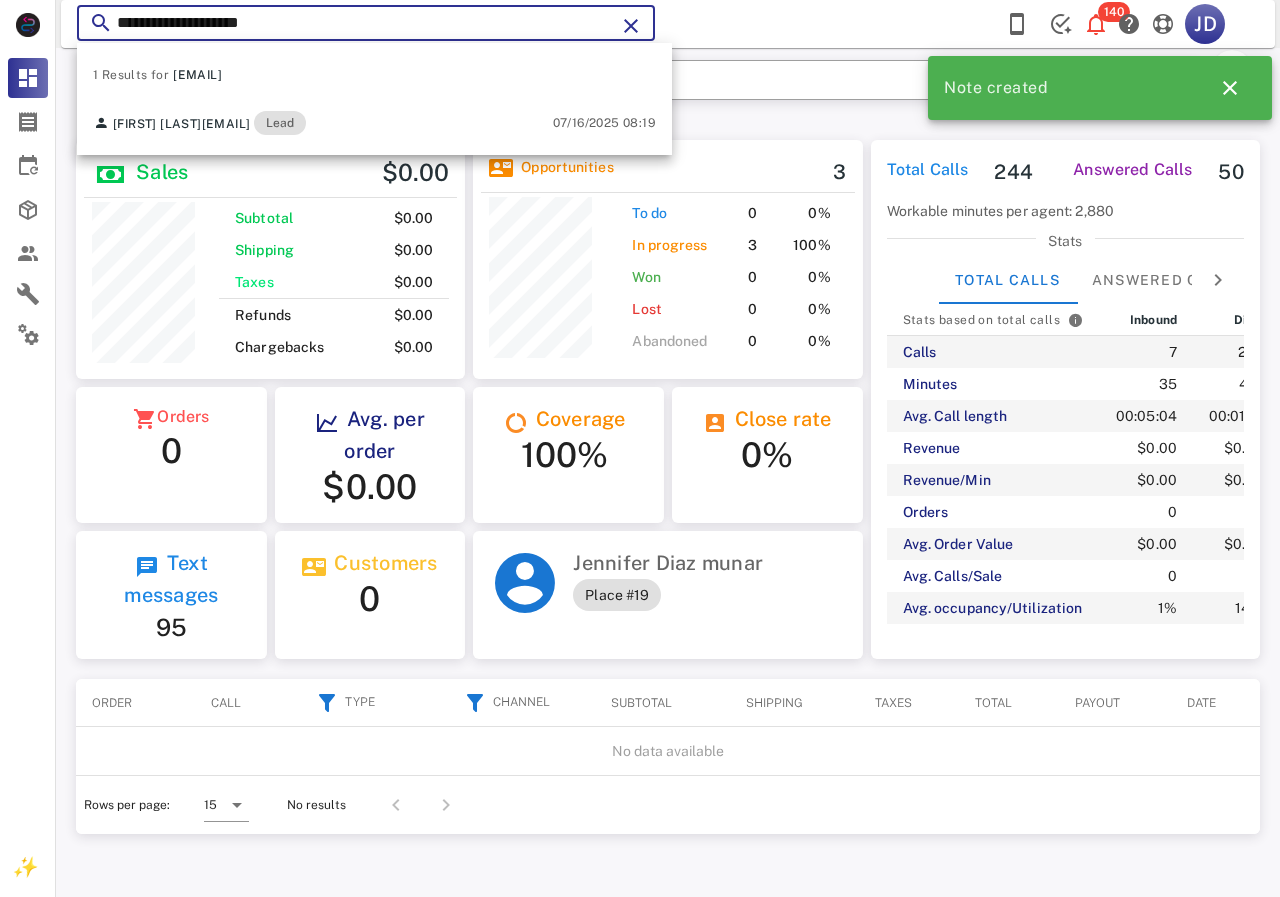 drag, startPoint x: 399, startPoint y: 26, endPoint x: 87, endPoint y: 31, distance: 312.04007 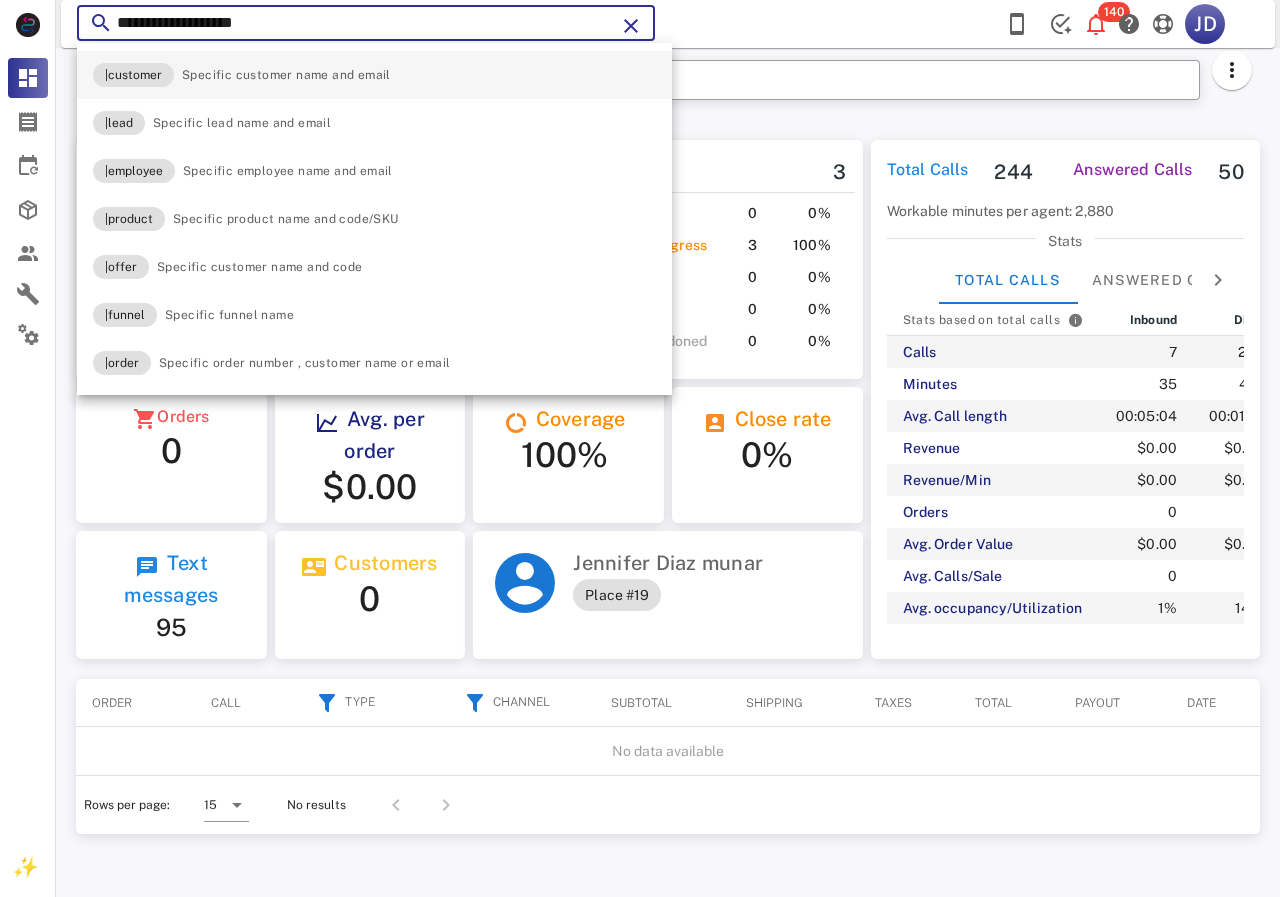 type on "**********" 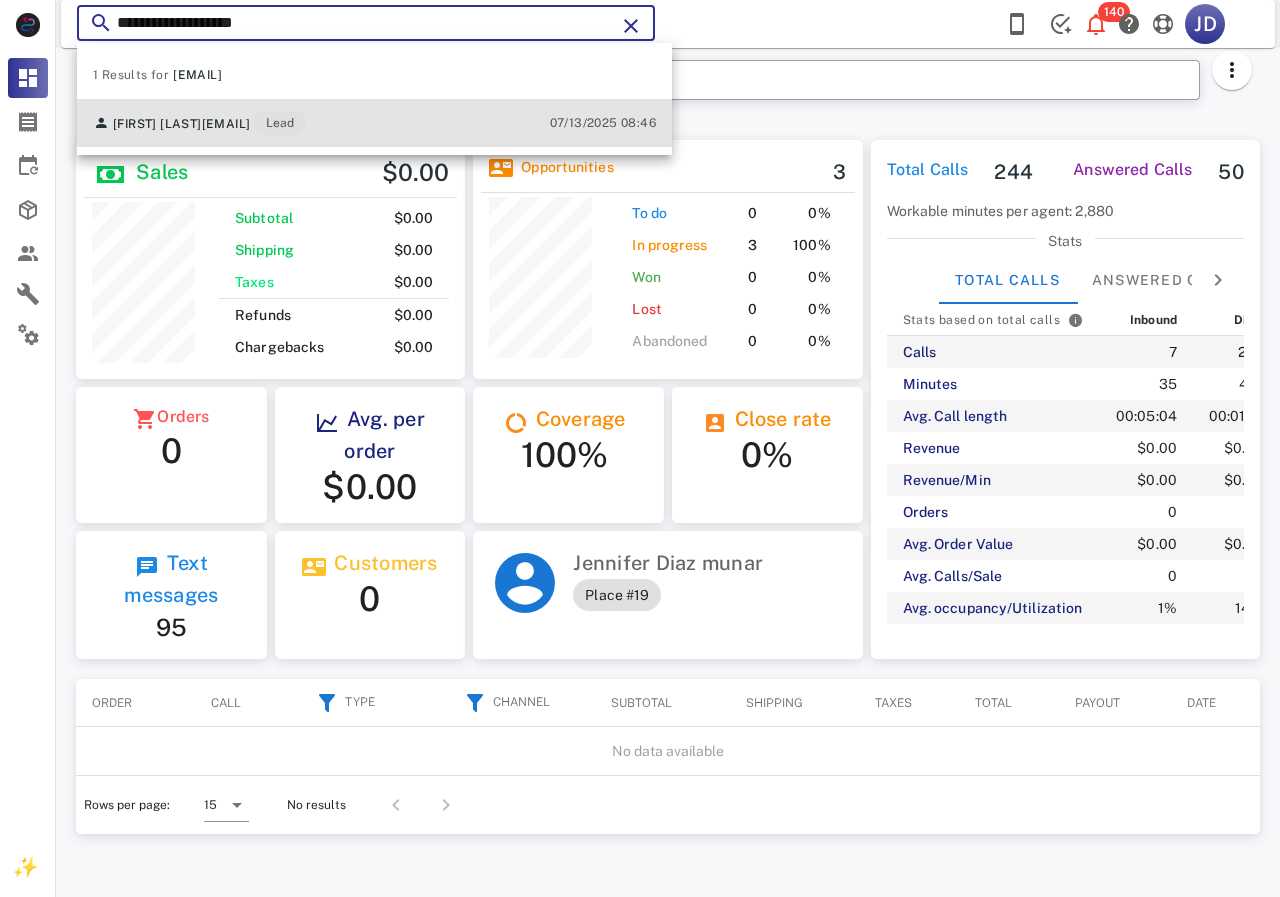 click on "[FIRST] [LAST]   [EMAIL]   Lead   [DATE] [TIME]" at bounding box center [374, 123] 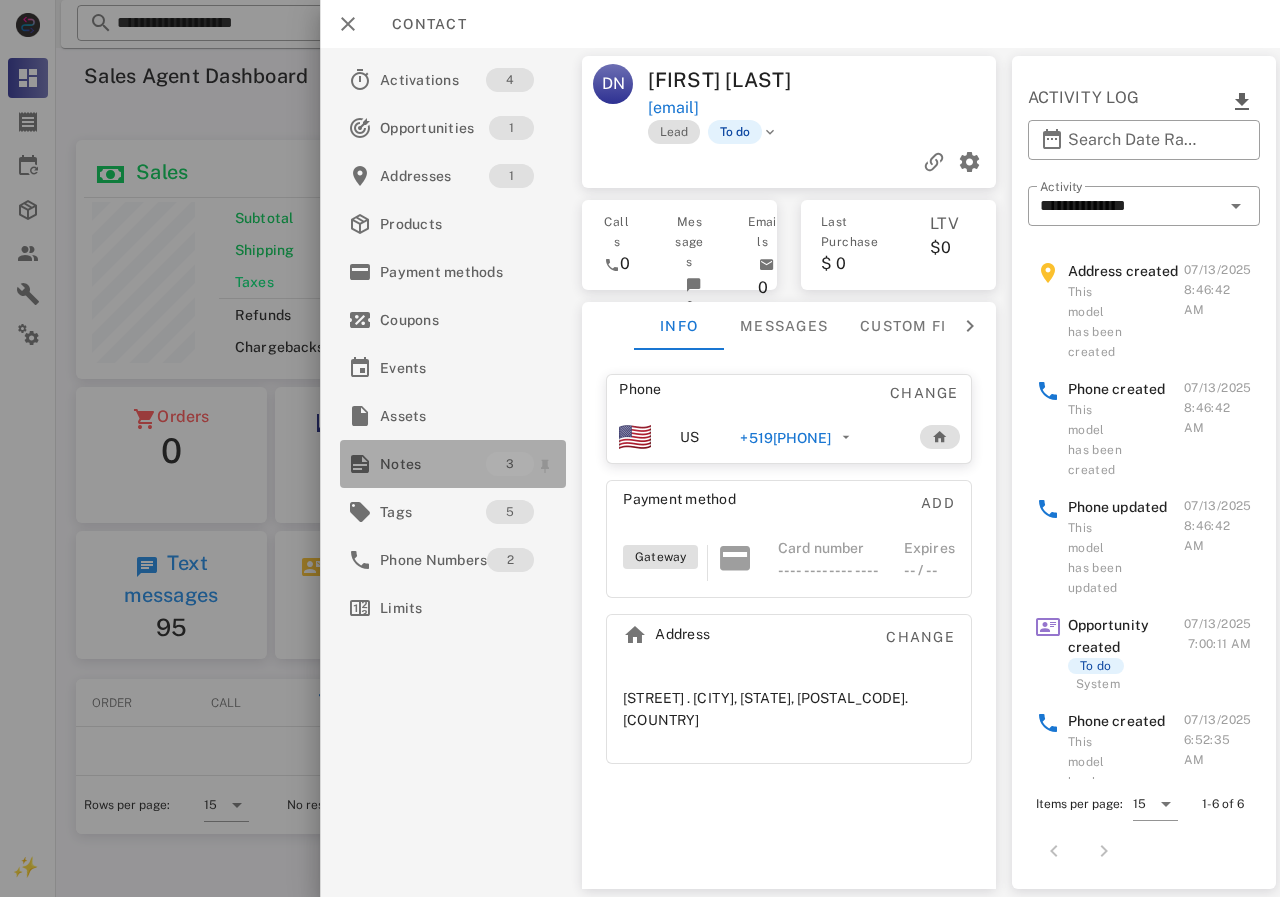 click on "Notes" at bounding box center [433, 464] 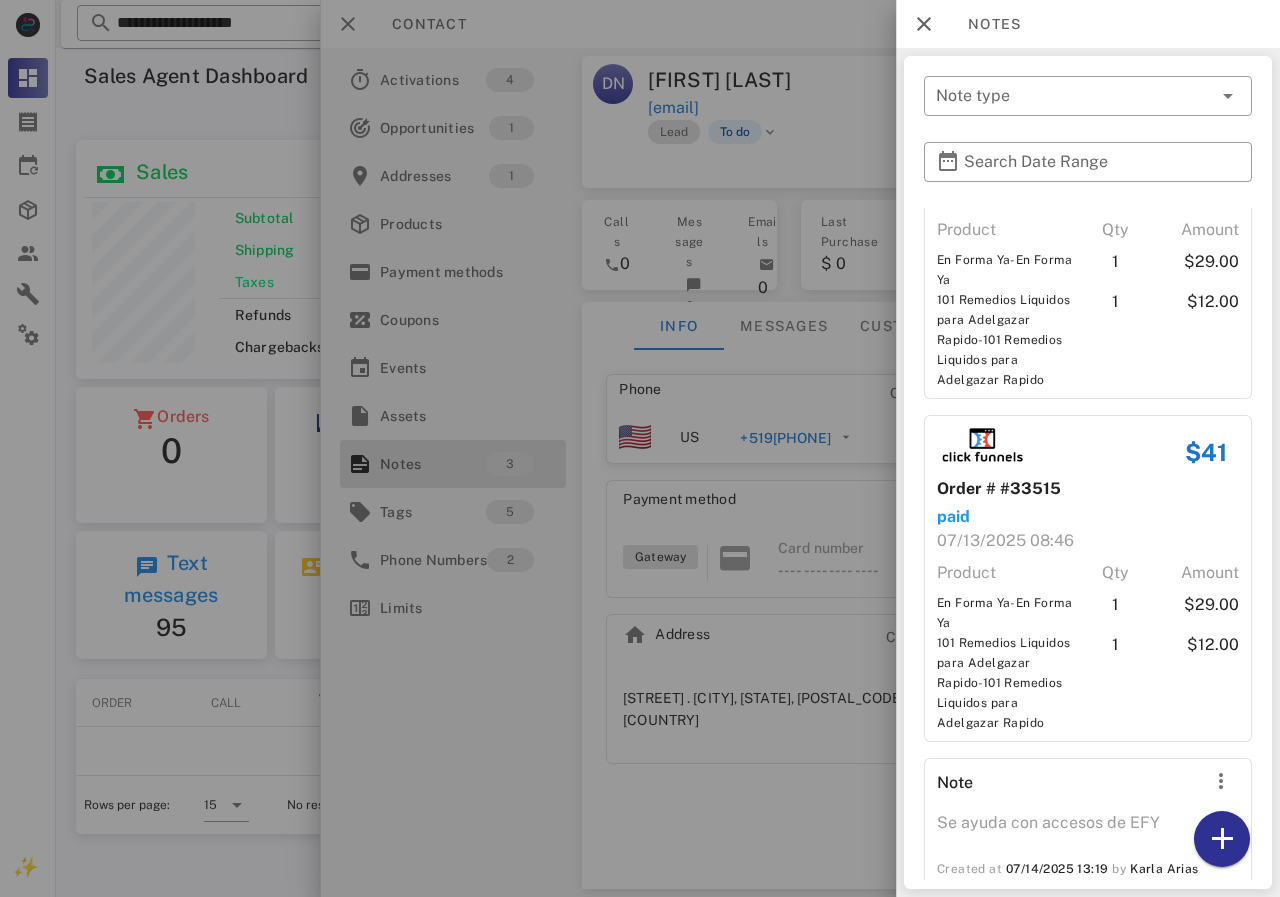scroll, scrollTop: 169, scrollLeft: 0, axis: vertical 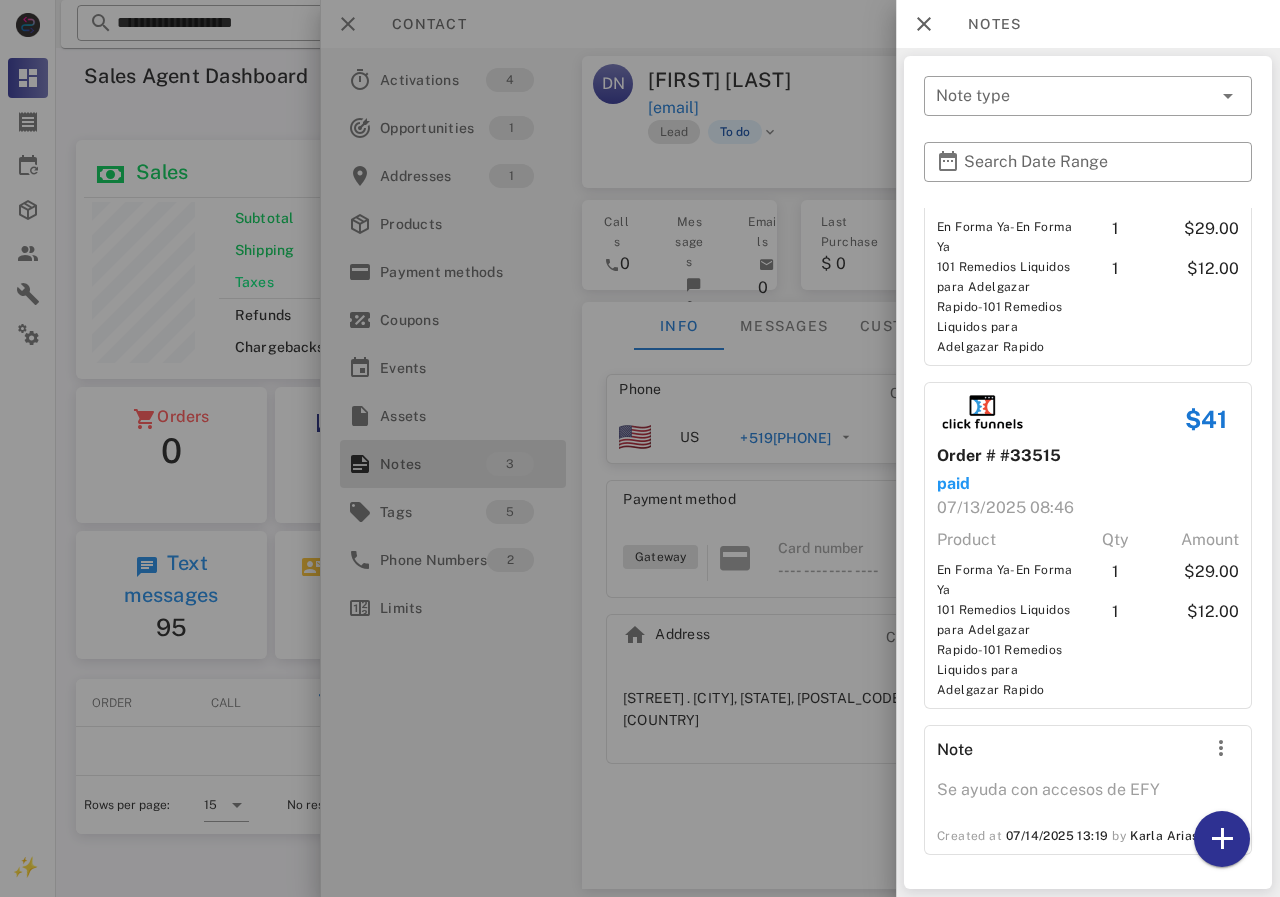 click at bounding box center [640, 448] 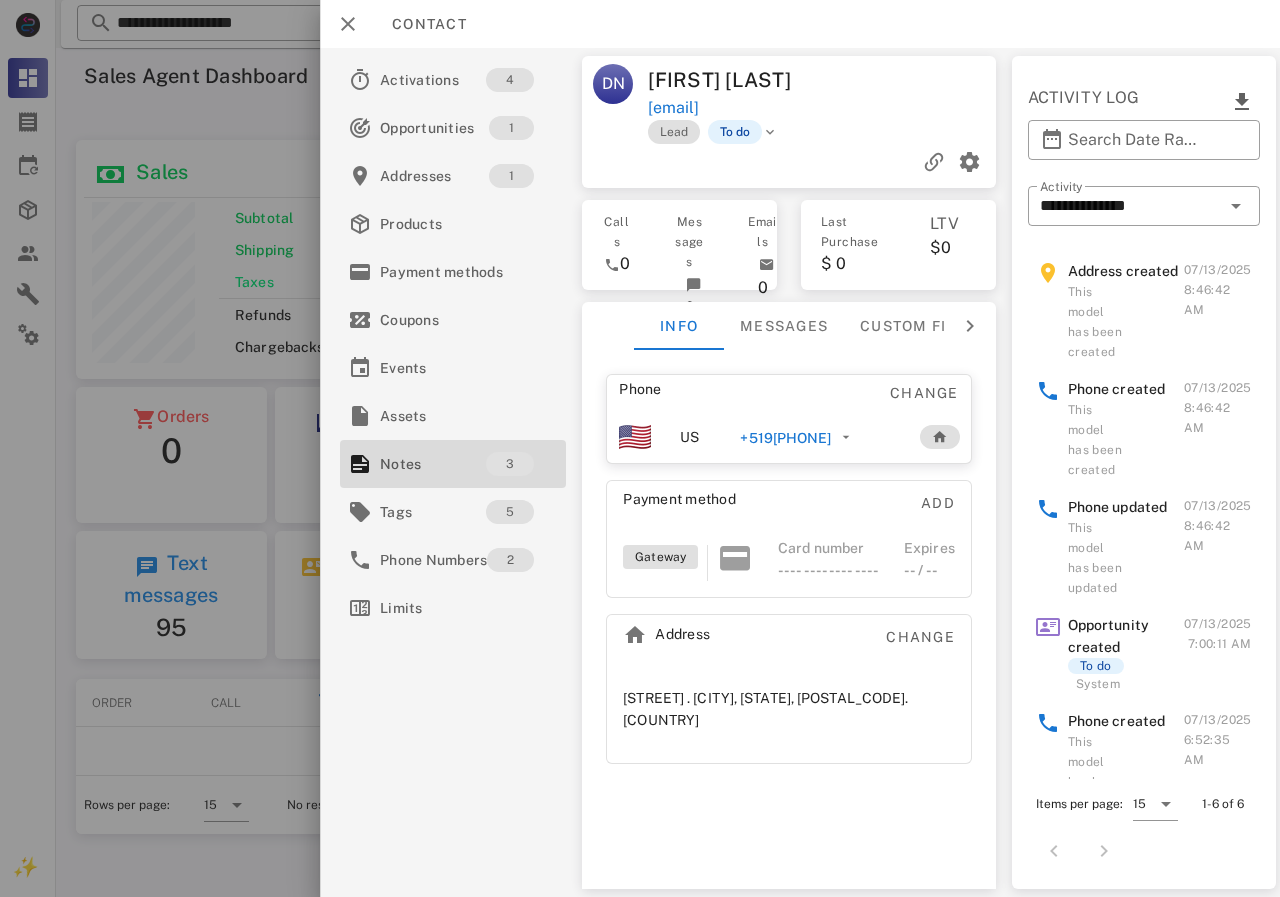 click on "+519[PHONE]" at bounding box center (785, 438) 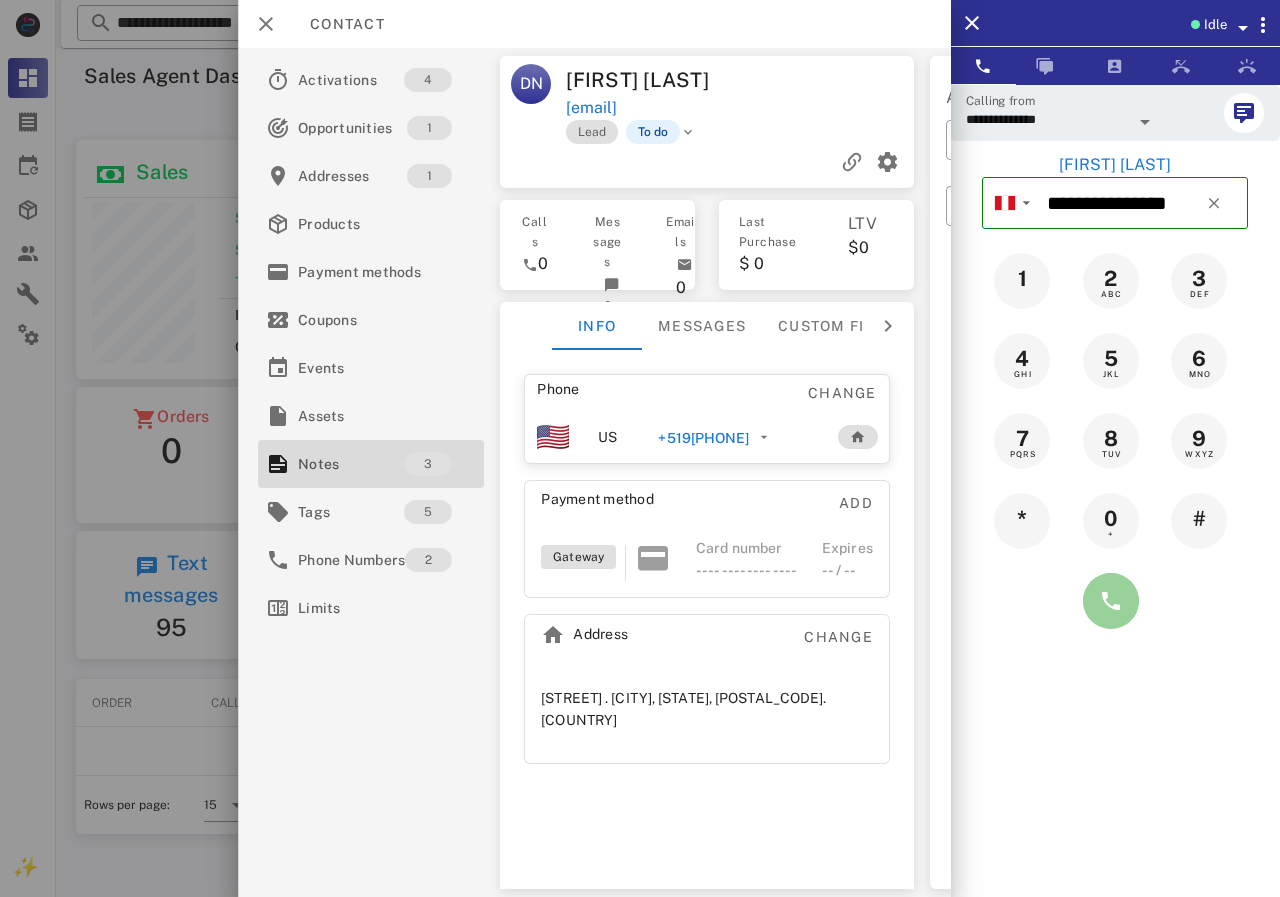 click at bounding box center (1111, 601) 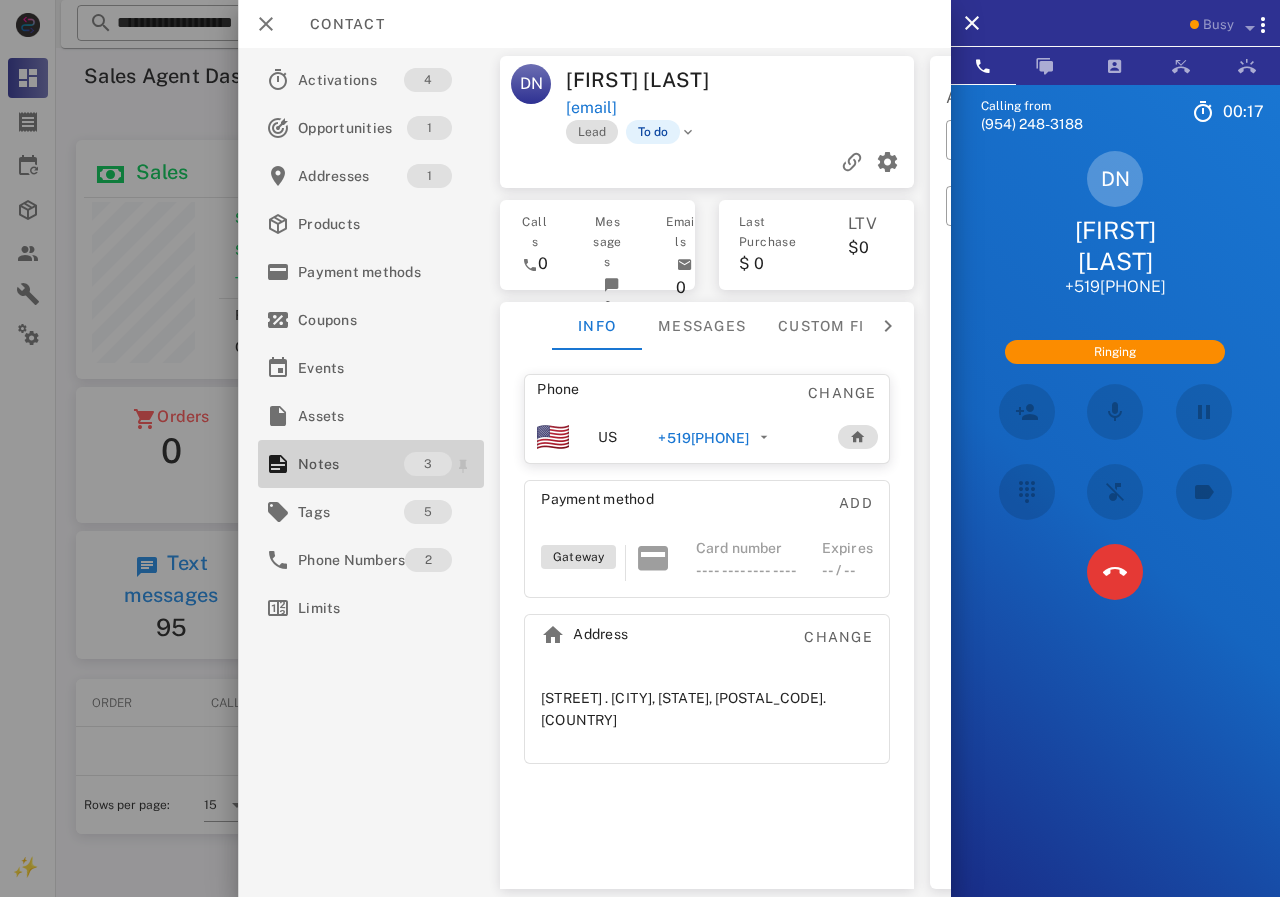 click on "Notes" at bounding box center [351, 464] 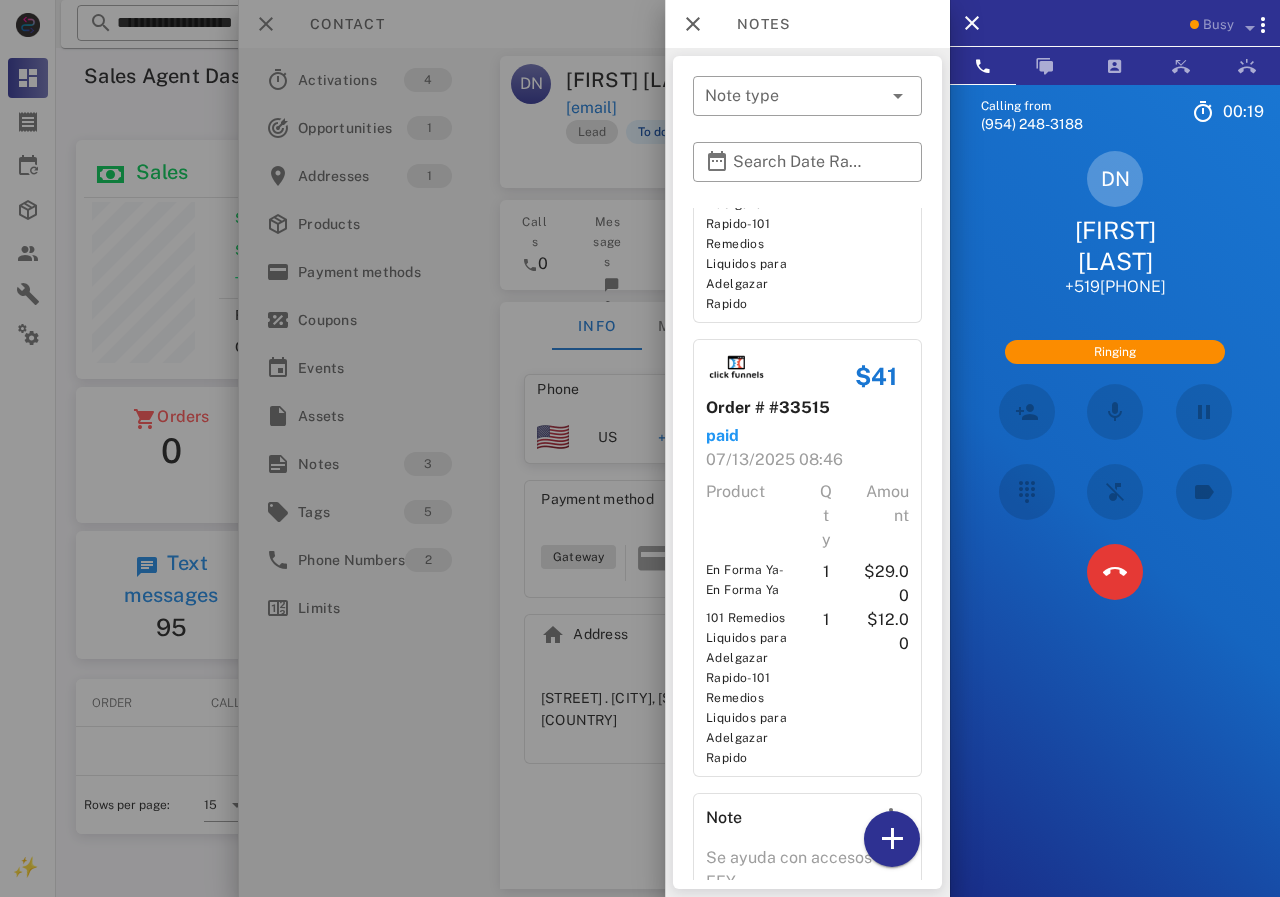 scroll, scrollTop: 428, scrollLeft: 0, axis: vertical 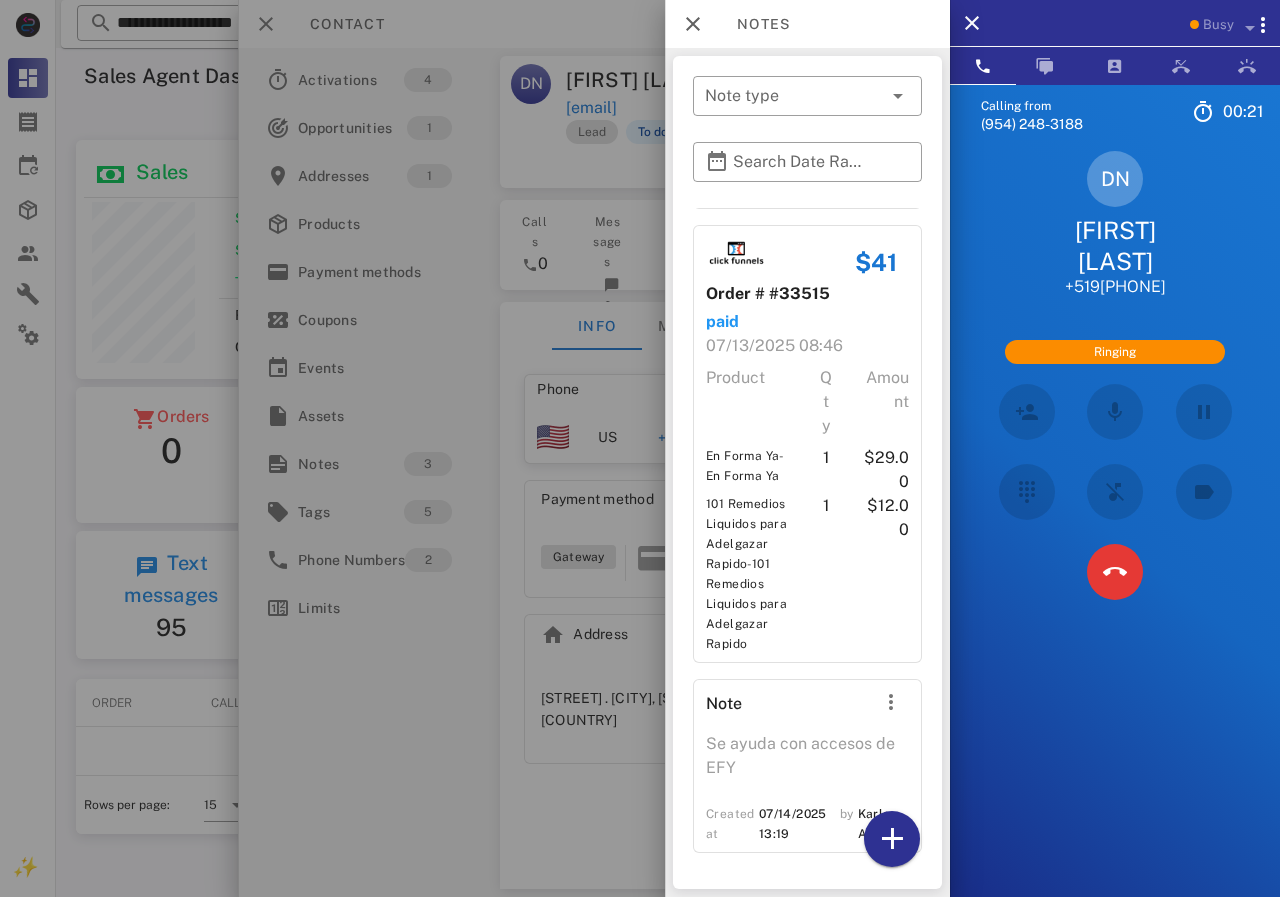 click at bounding box center (640, 448) 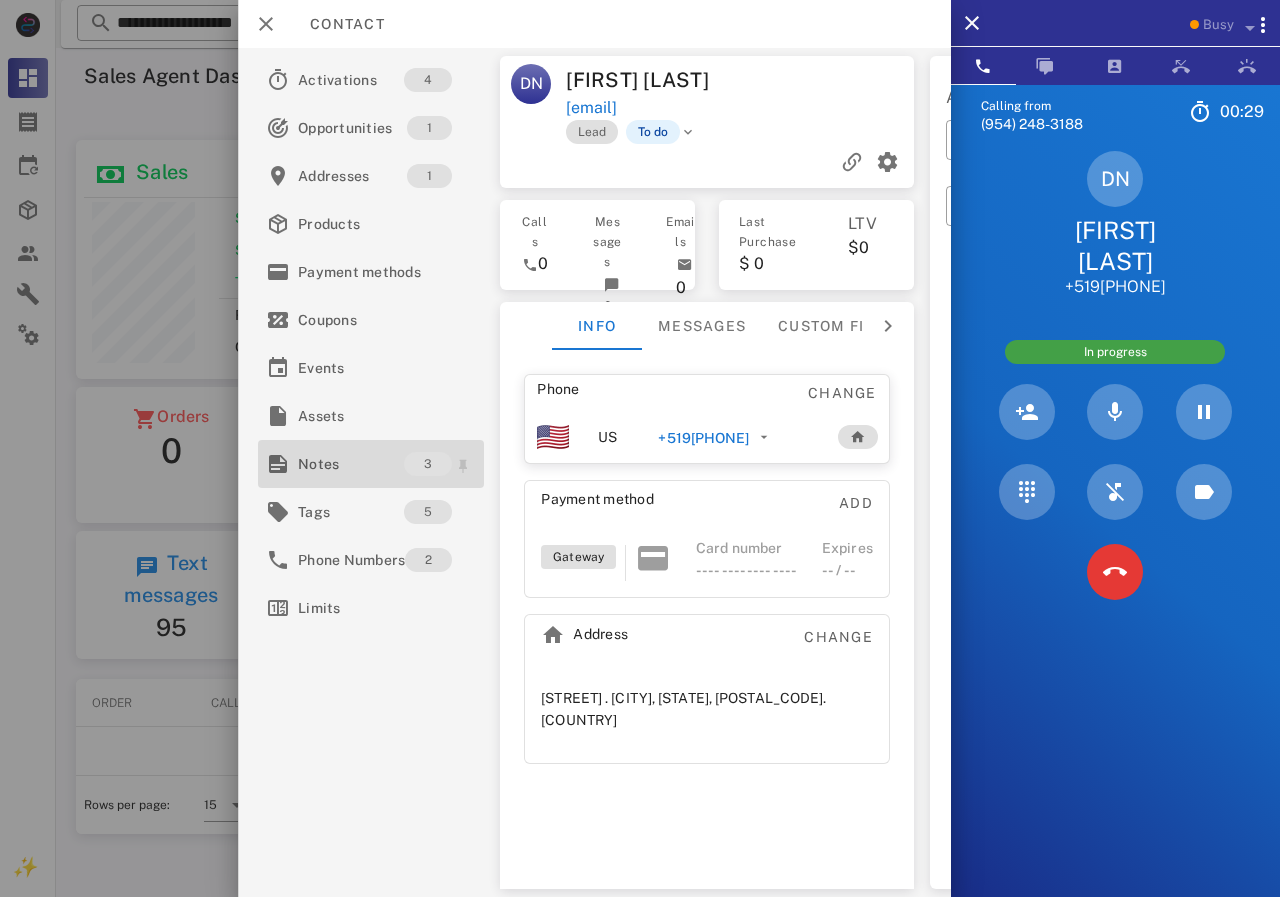 click on "Notes" at bounding box center [351, 464] 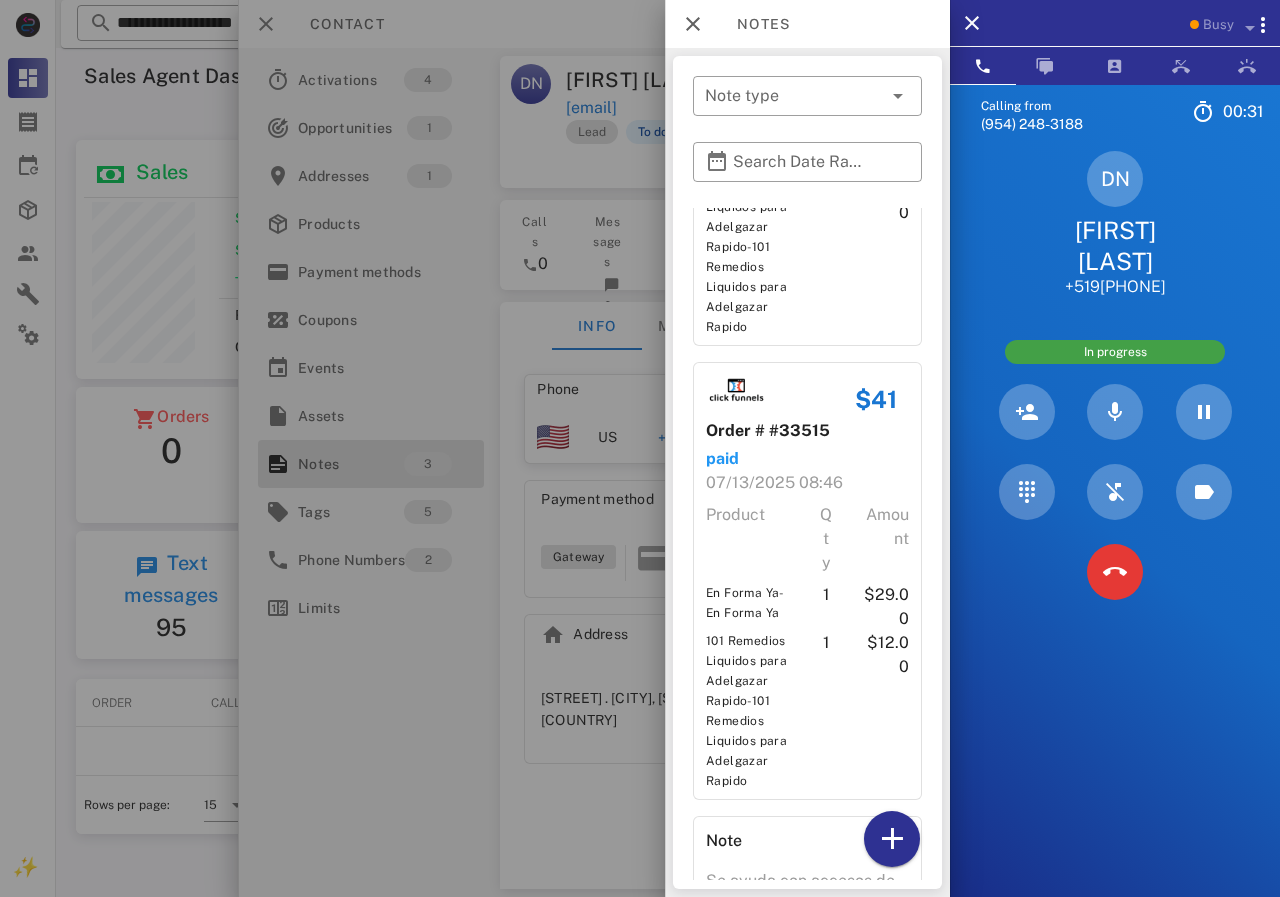 scroll, scrollTop: 428, scrollLeft: 0, axis: vertical 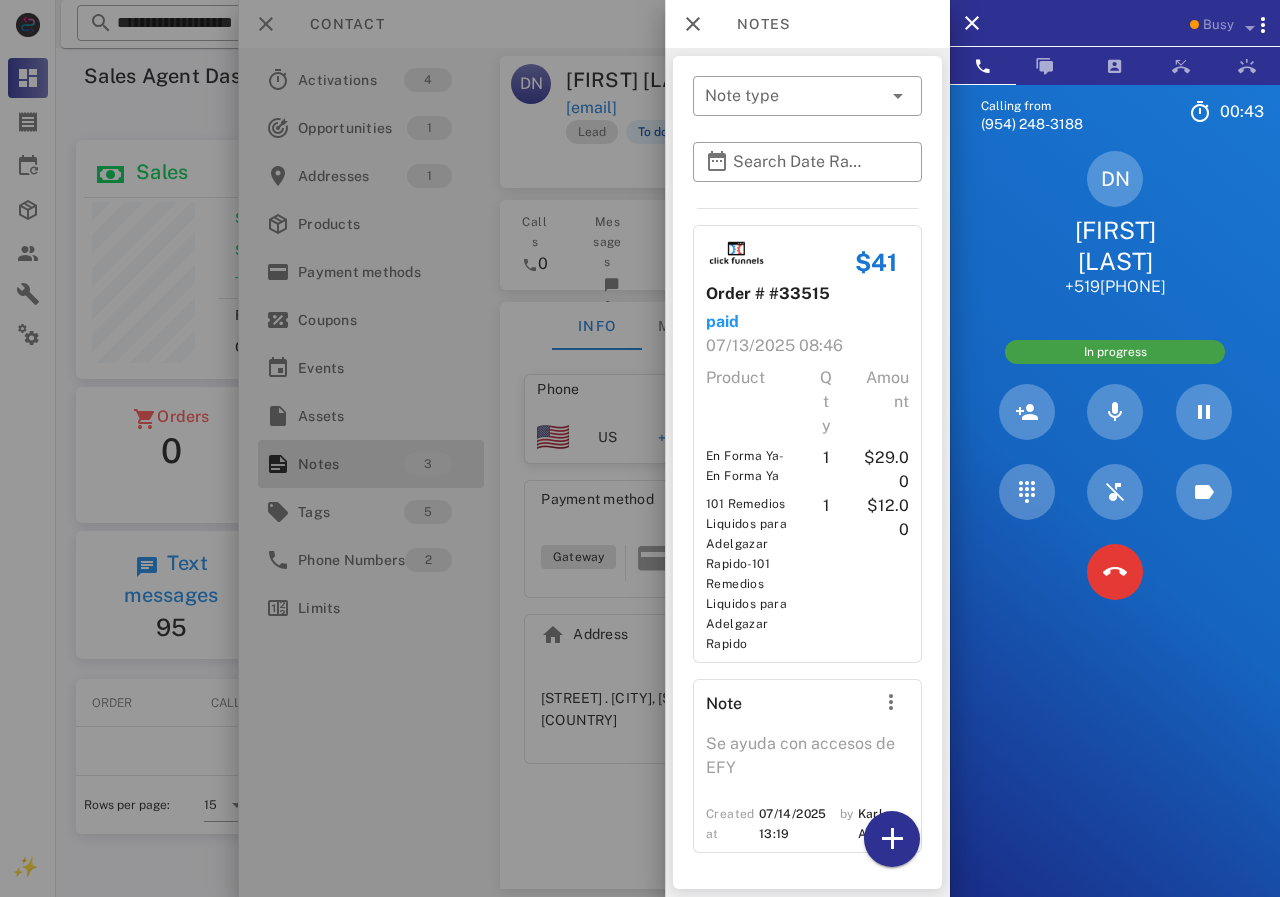 click at bounding box center [640, 448] 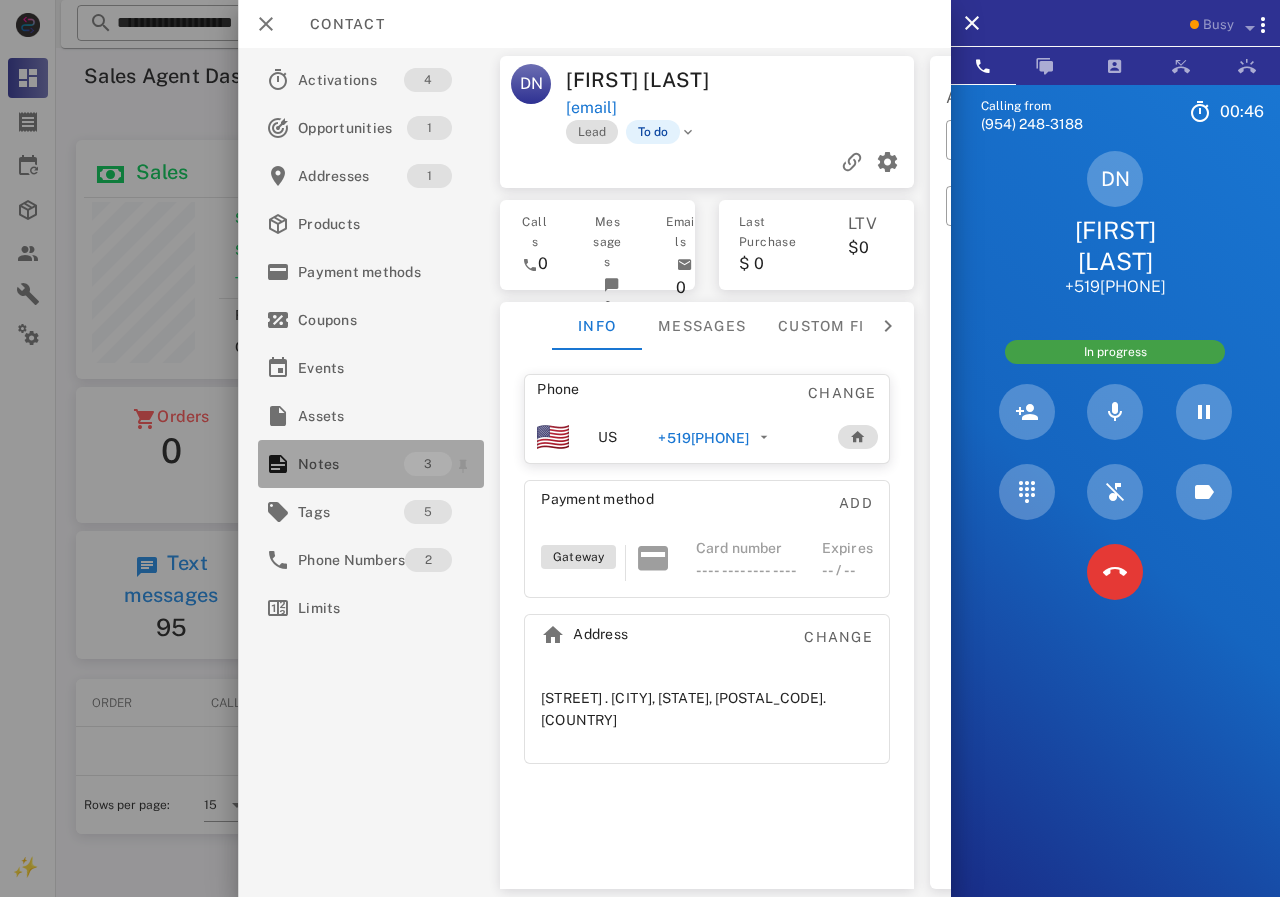 click on "Notes" at bounding box center (351, 464) 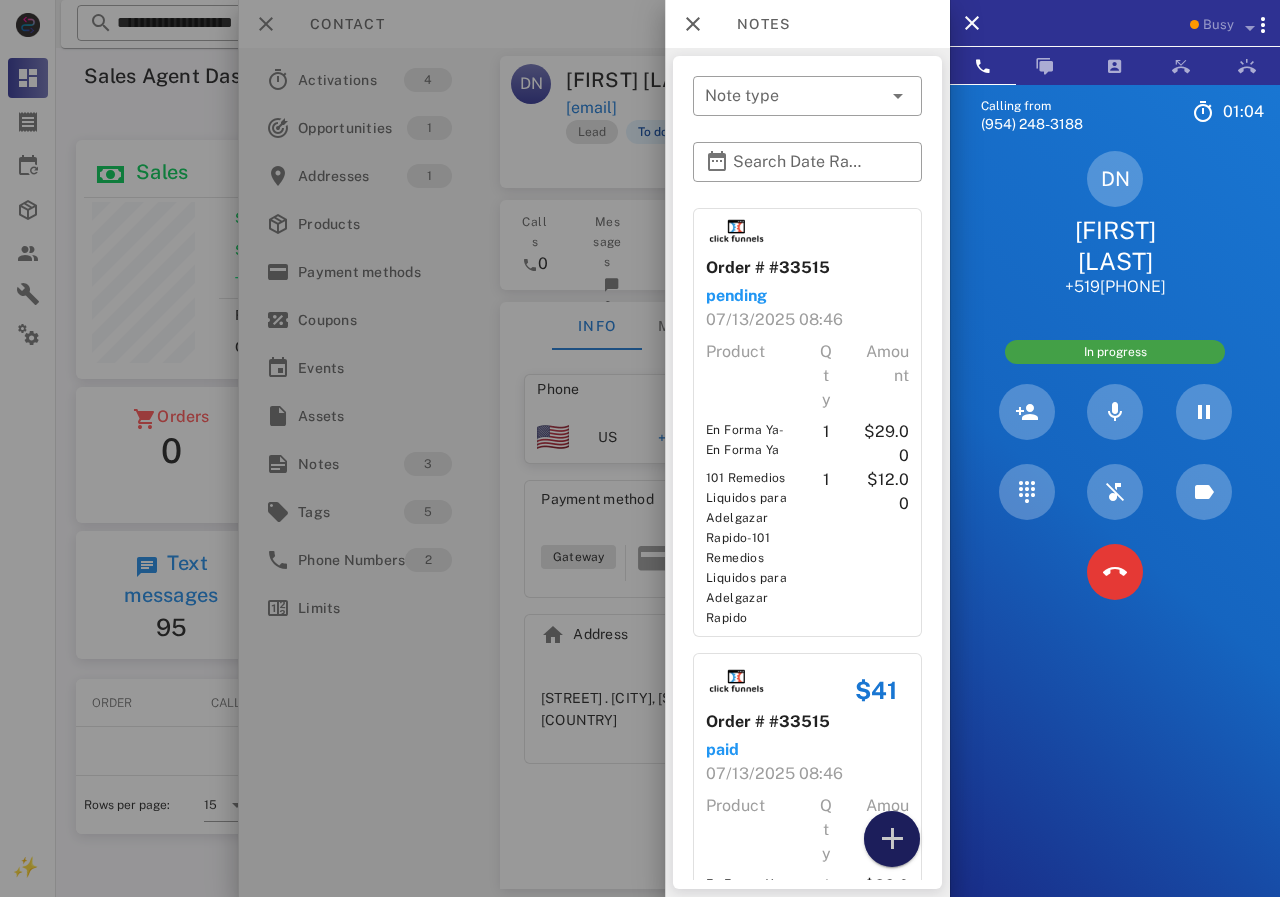 click at bounding box center [892, 839] 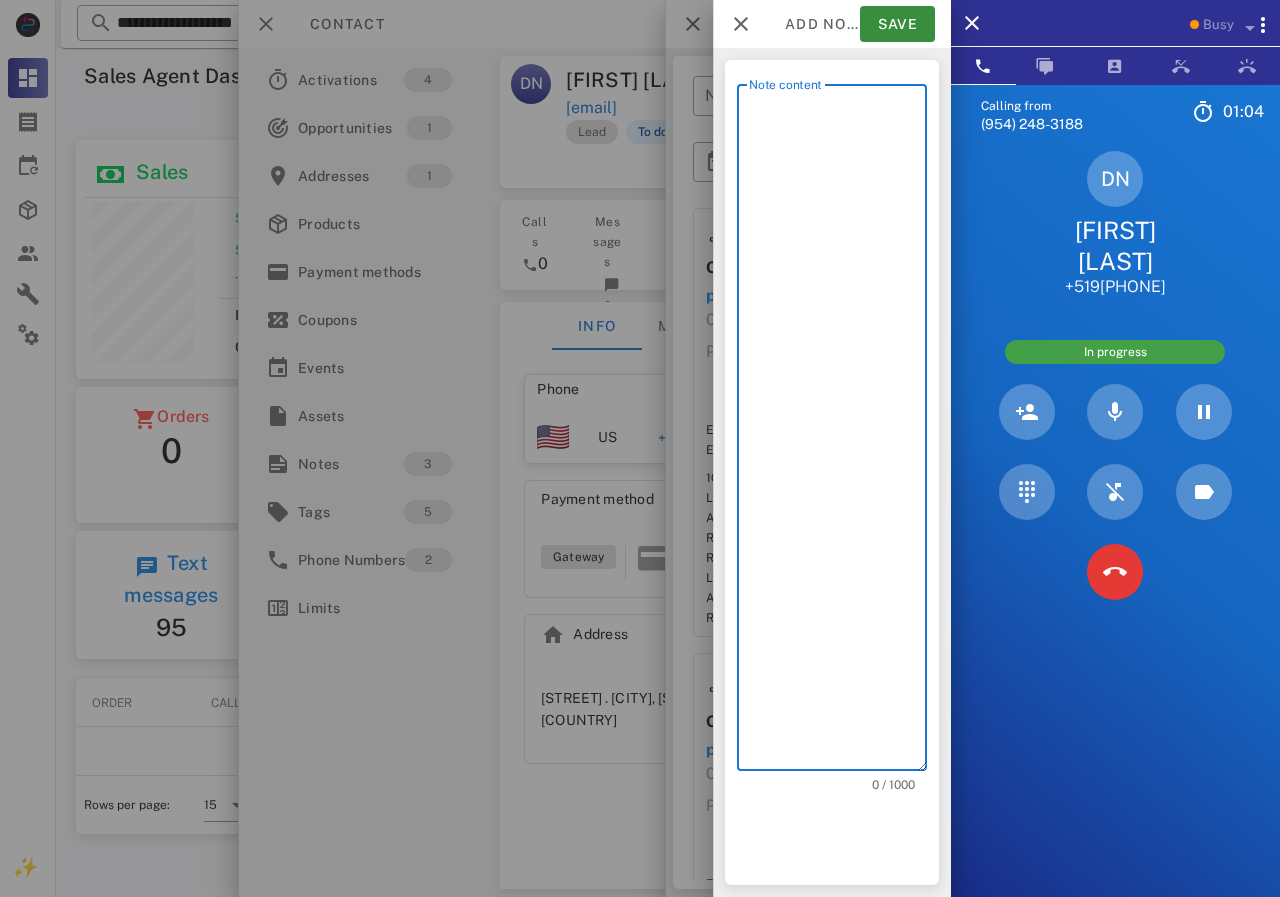 scroll, scrollTop: 240, scrollLeft: 390, axis: both 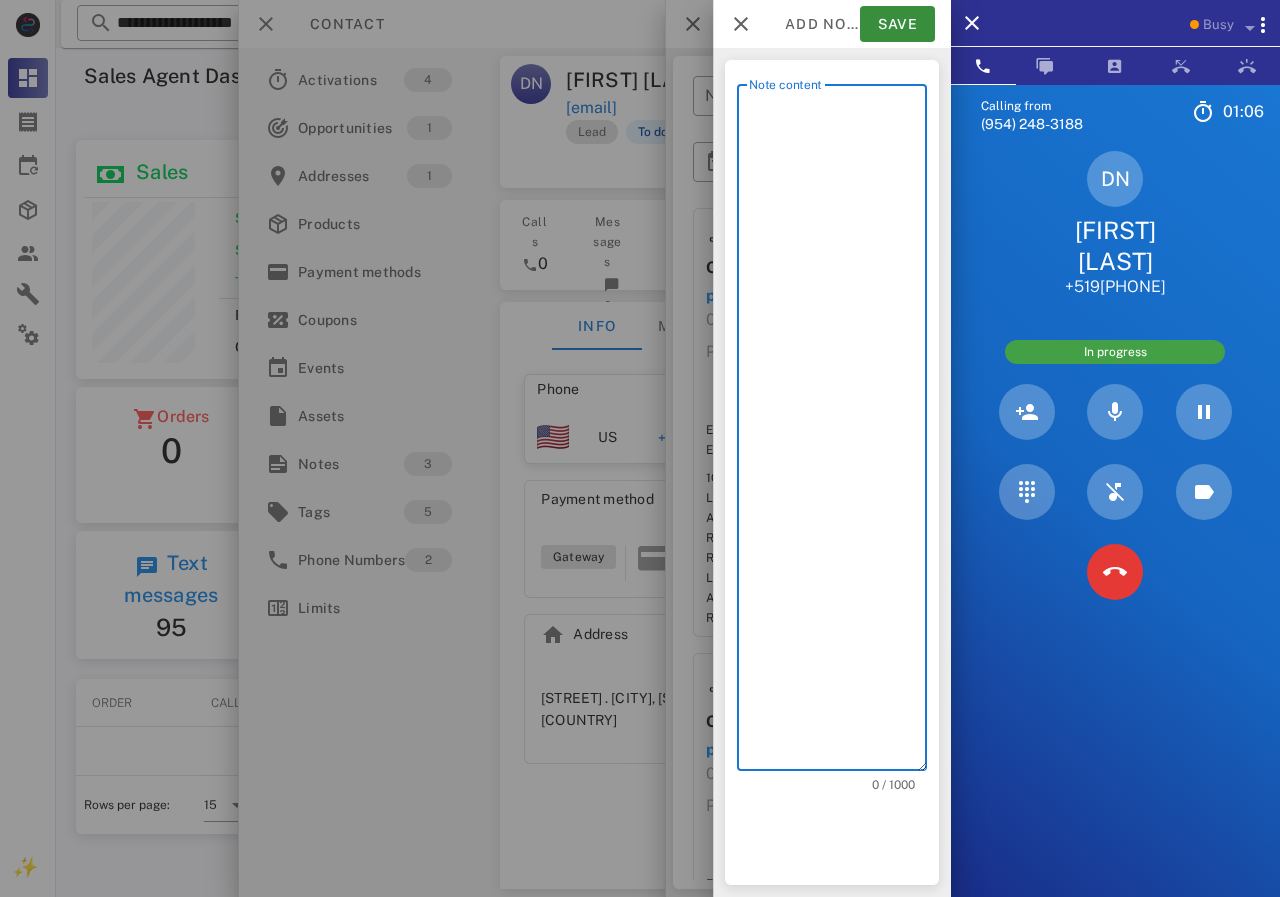 type on "**********" 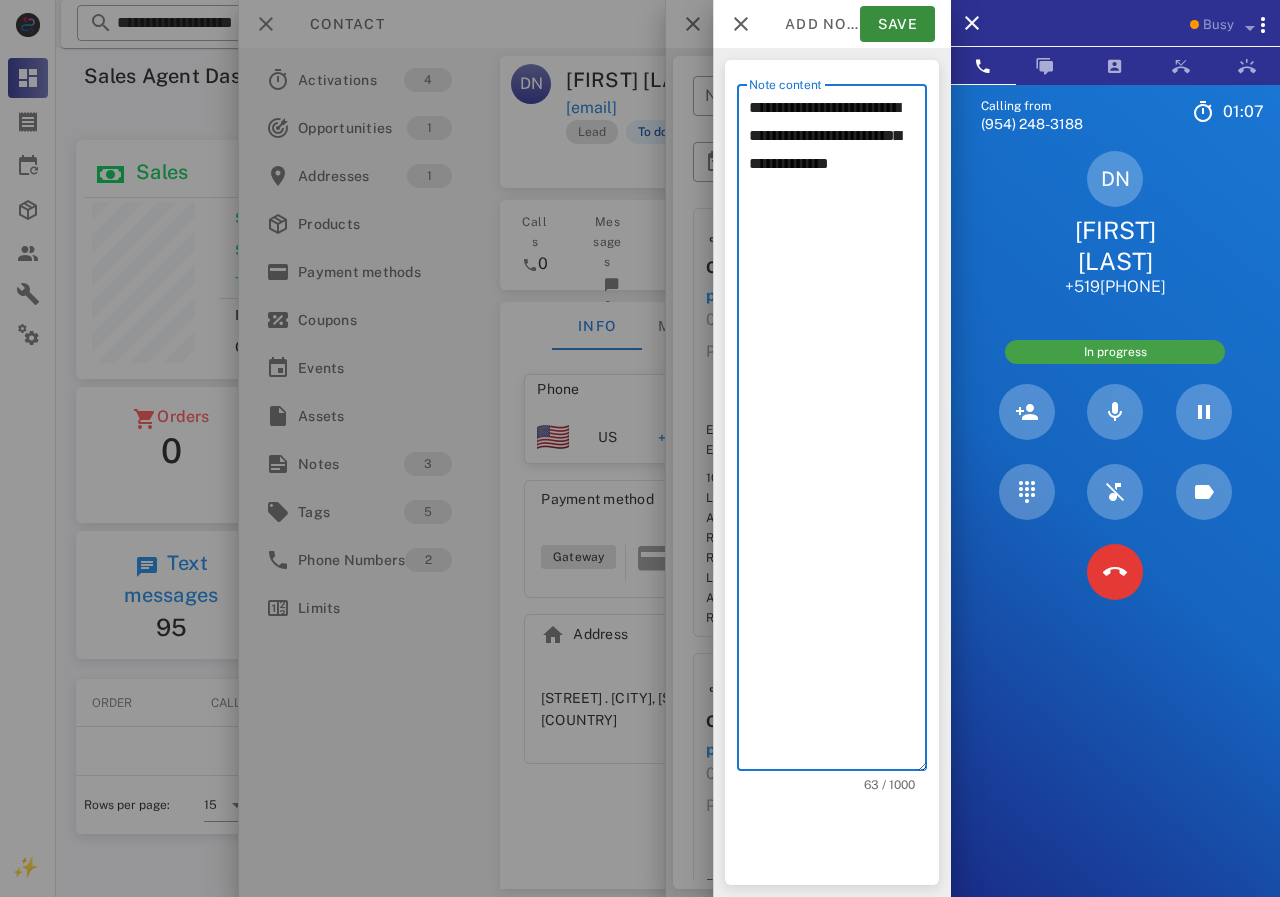 drag, startPoint x: 823, startPoint y: 229, endPoint x: 736, endPoint y: 99, distance: 156.4257 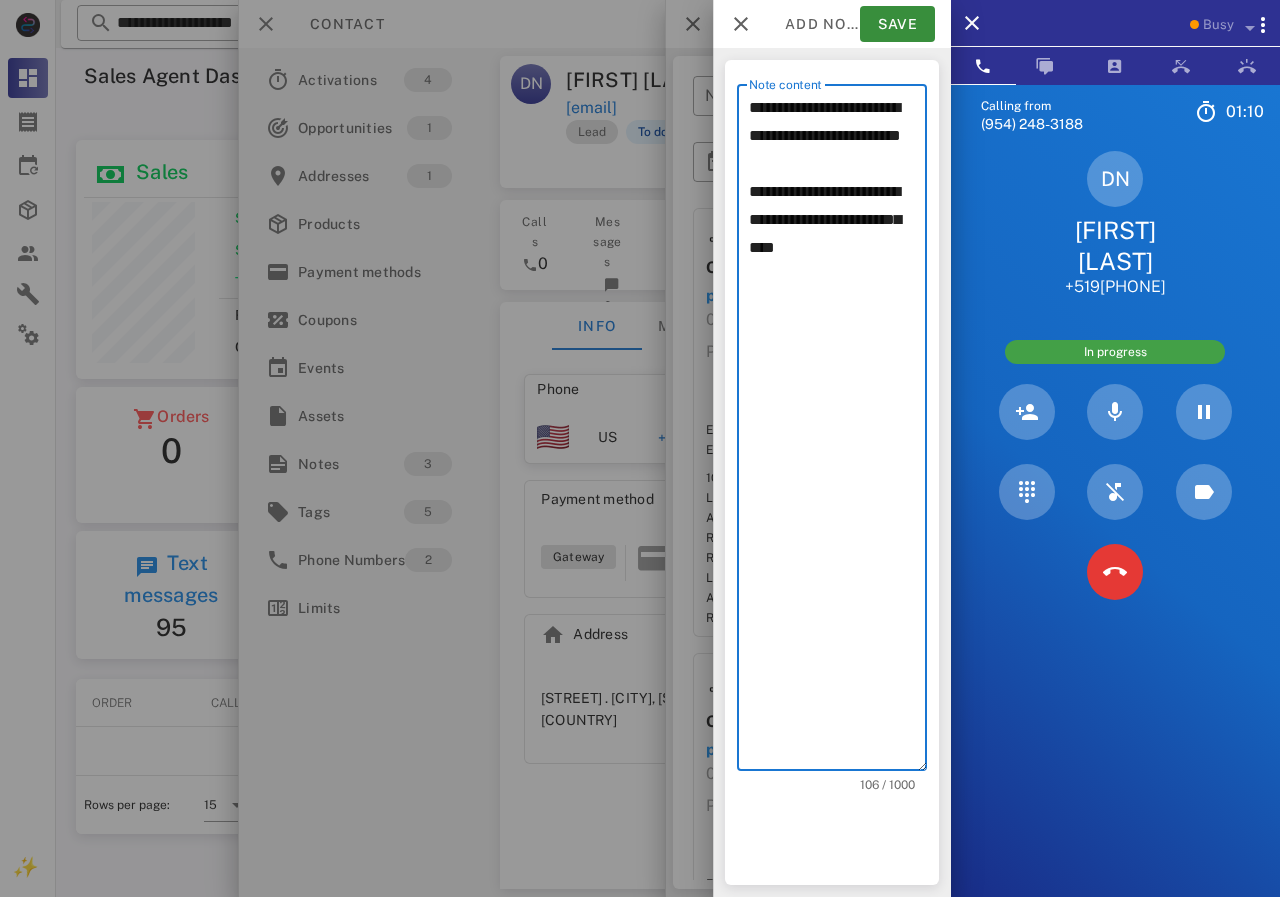 drag, startPoint x: 832, startPoint y: 285, endPoint x: 899, endPoint y: 366, distance: 105.11898 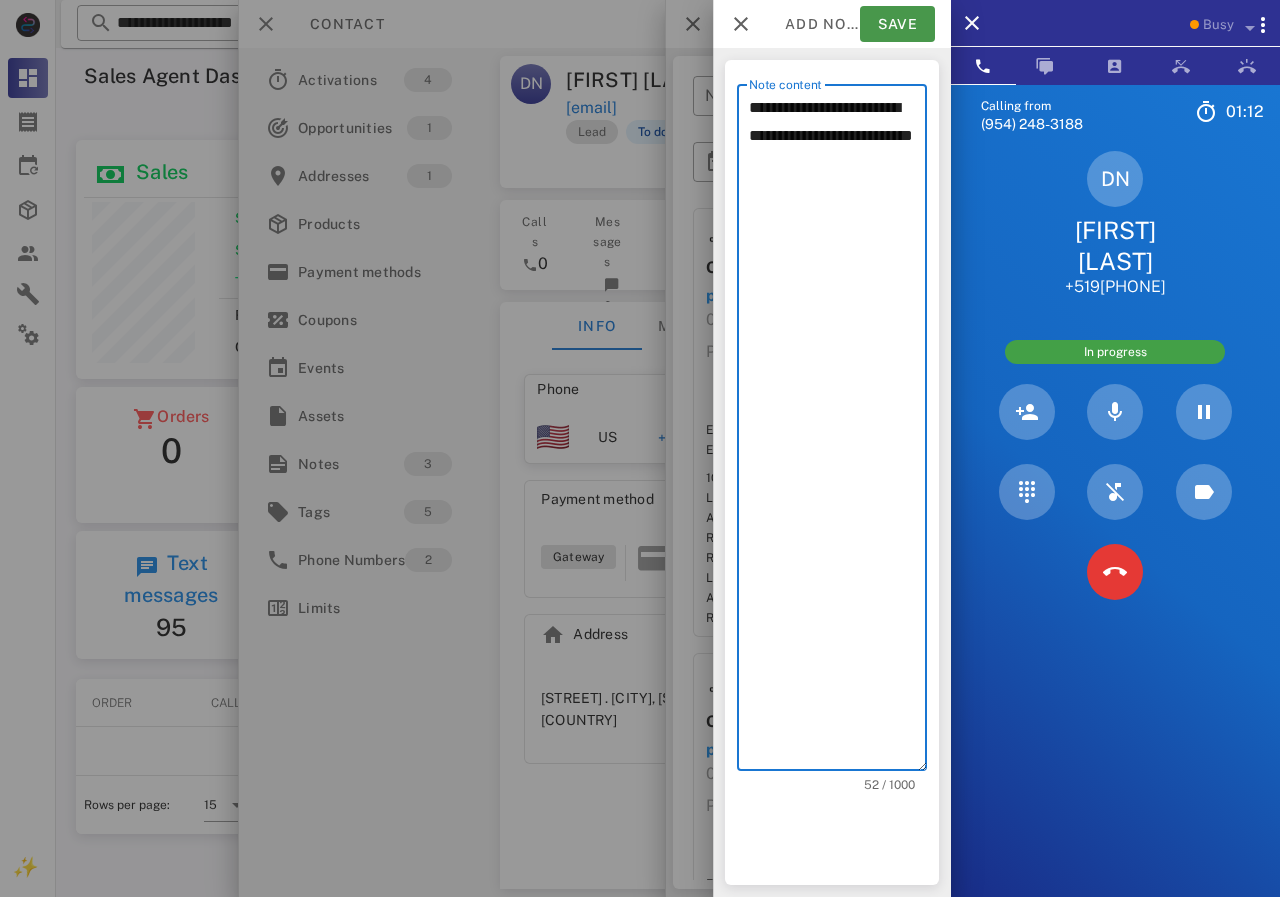 type on "**********" 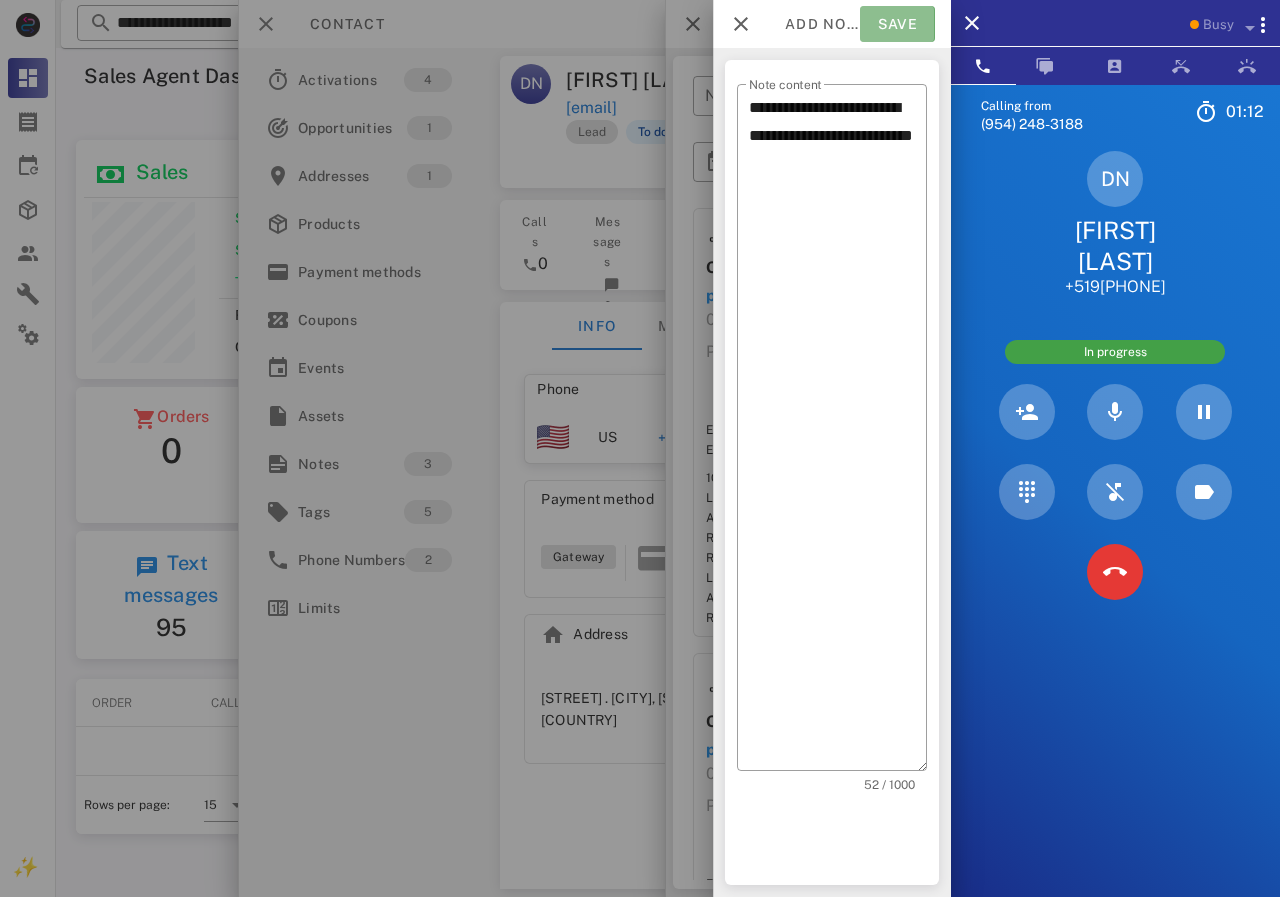 click on "Save" at bounding box center [897, 24] 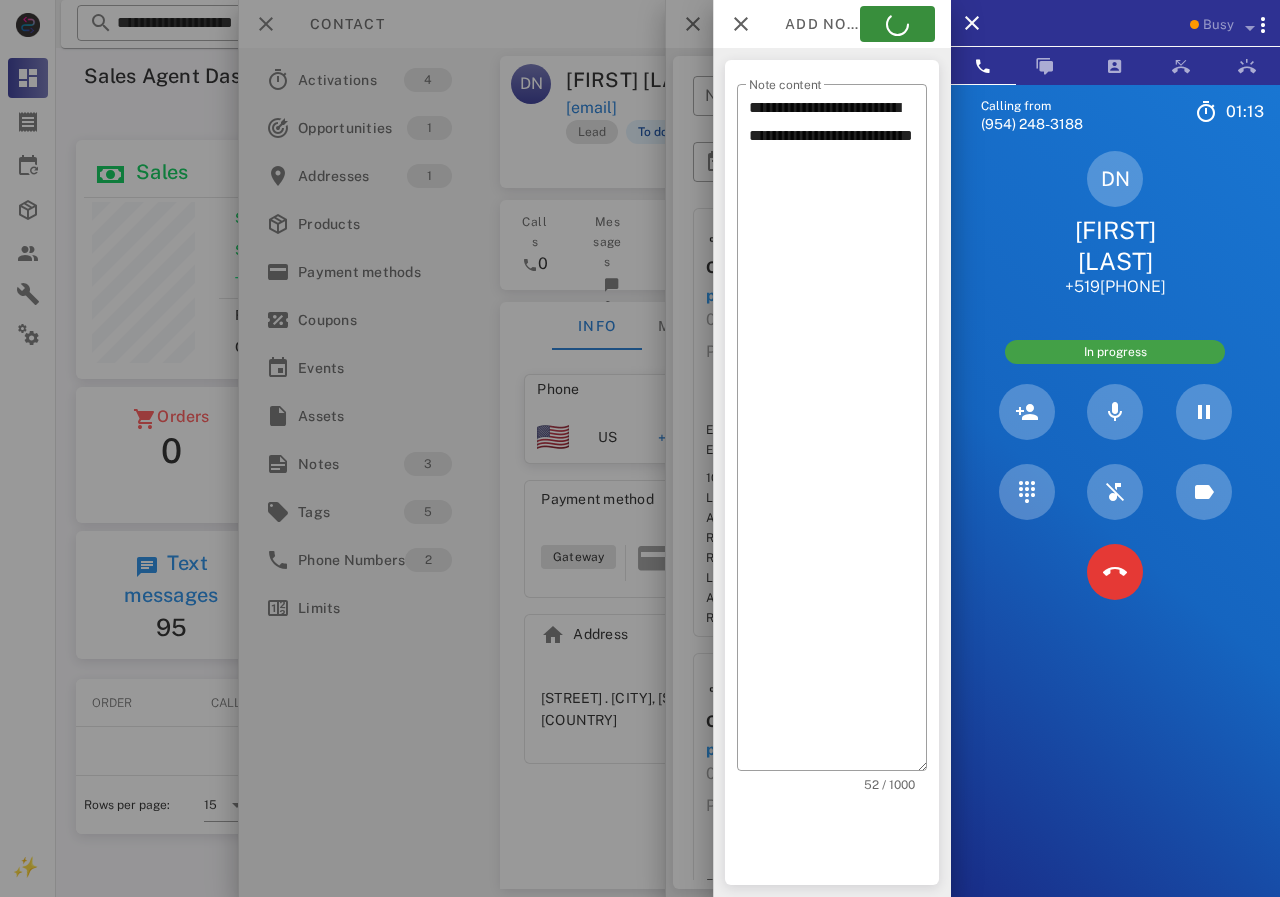 click at bounding box center [640, 448] 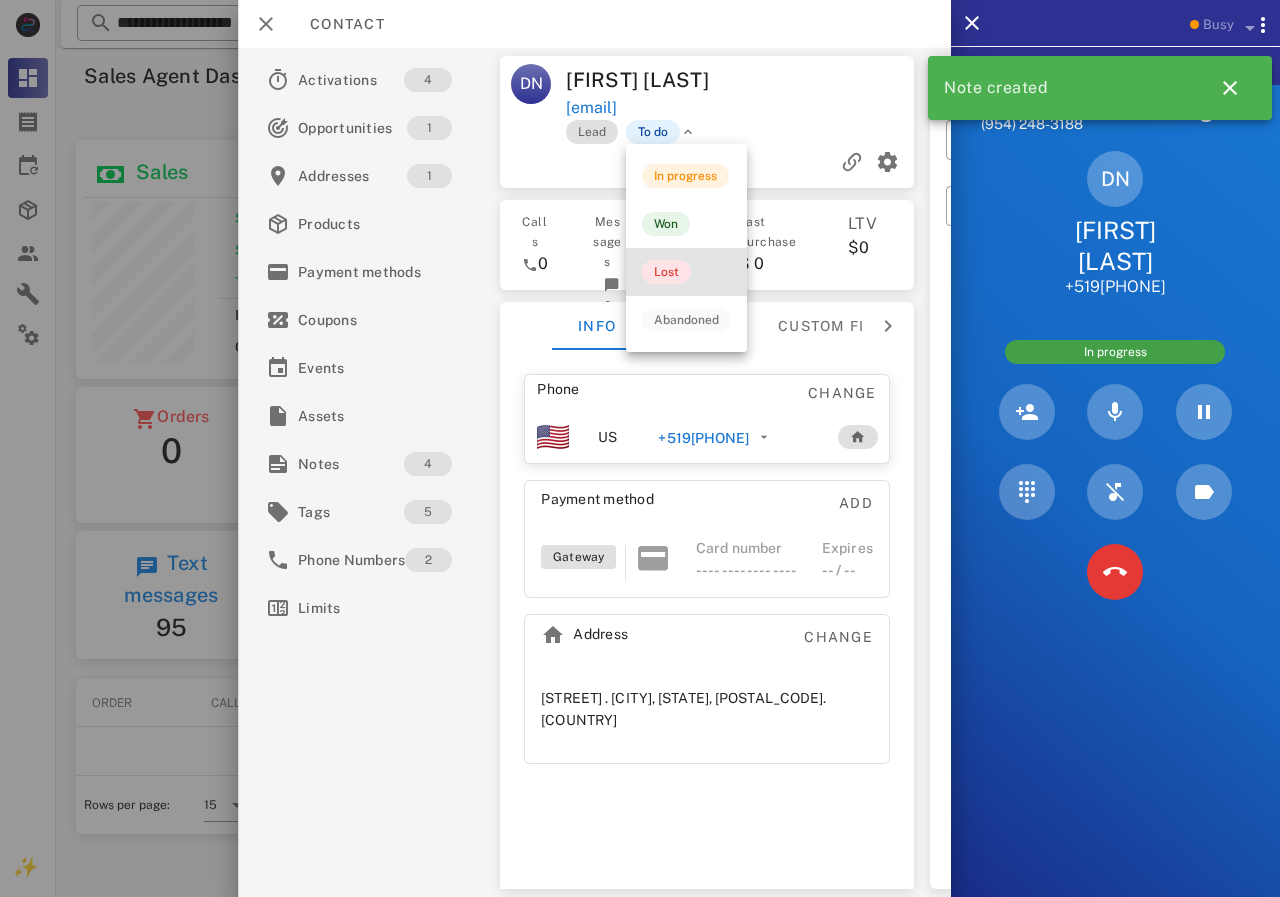 click on "Lost" at bounding box center (666, 272) 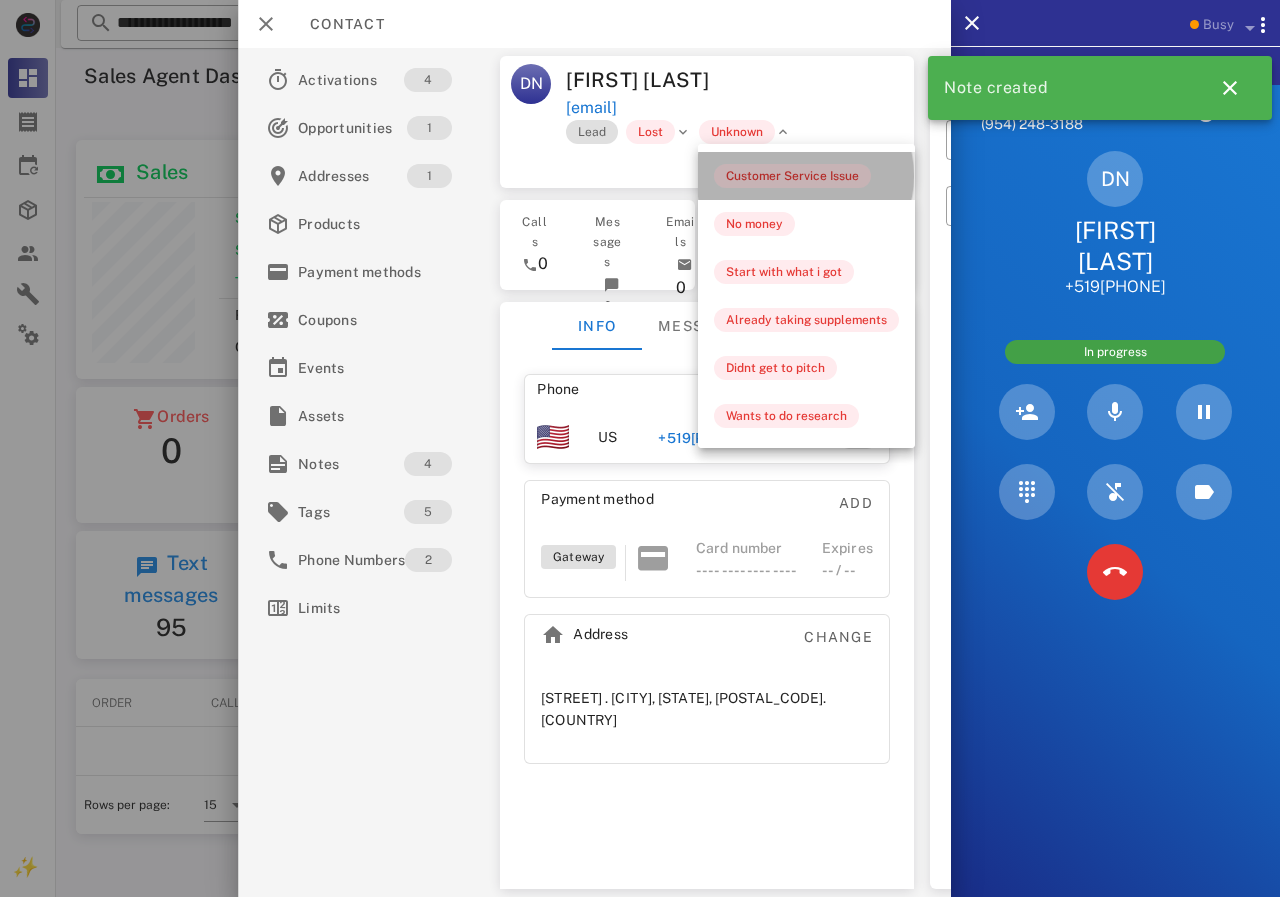 click on "Customer Service Issue" at bounding box center (792, 176) 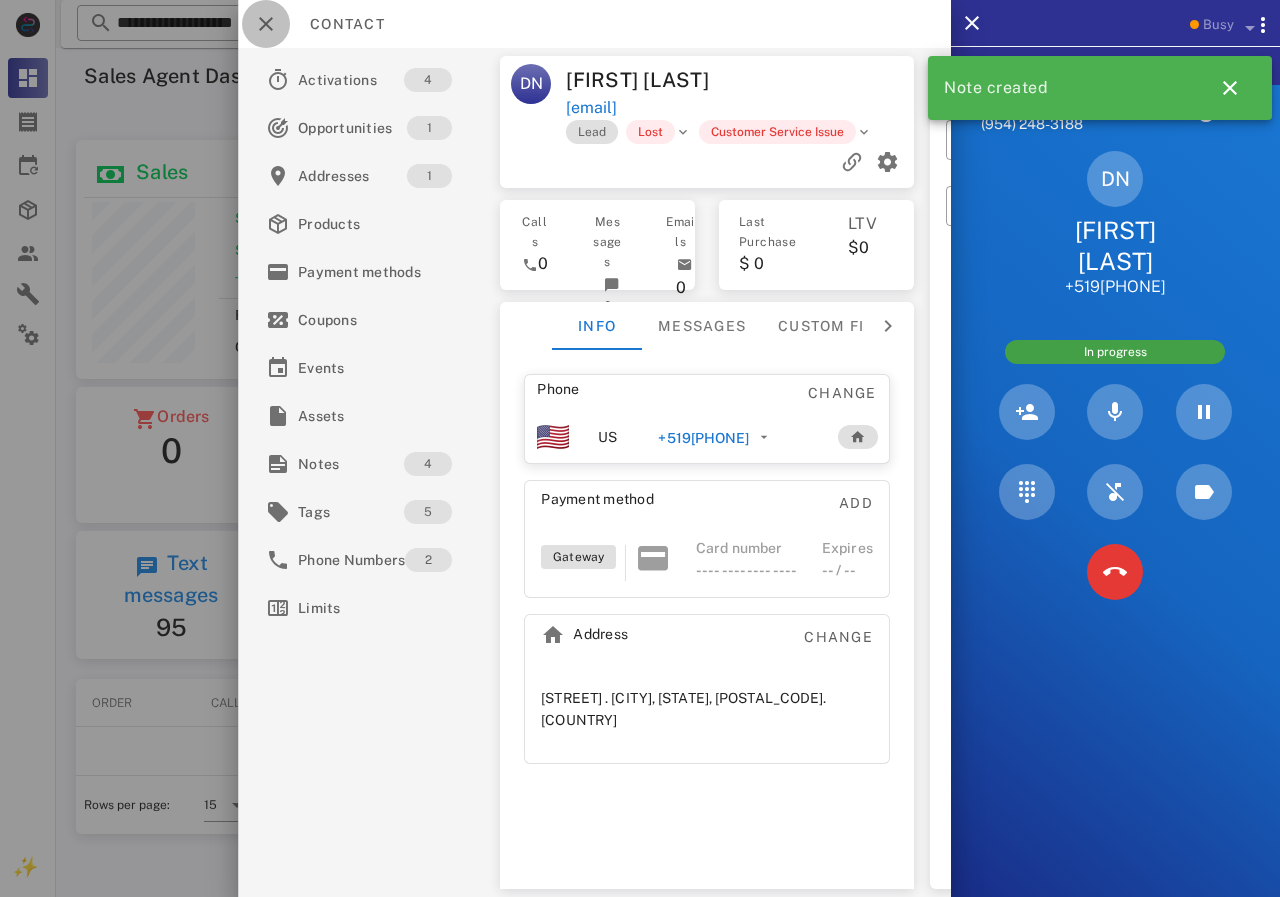 click at bounding box center [266, 24] 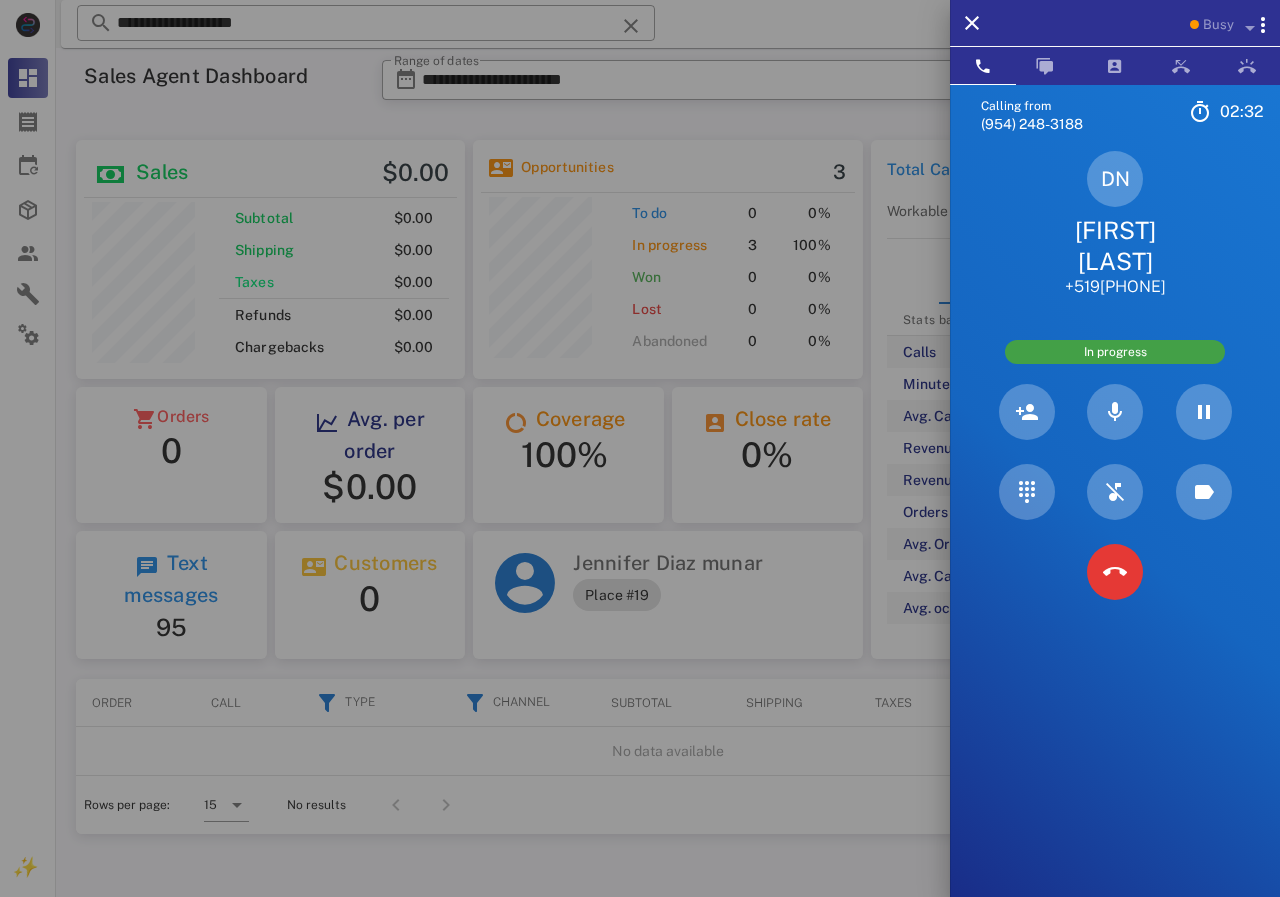 click at bounding box center [640, 448] 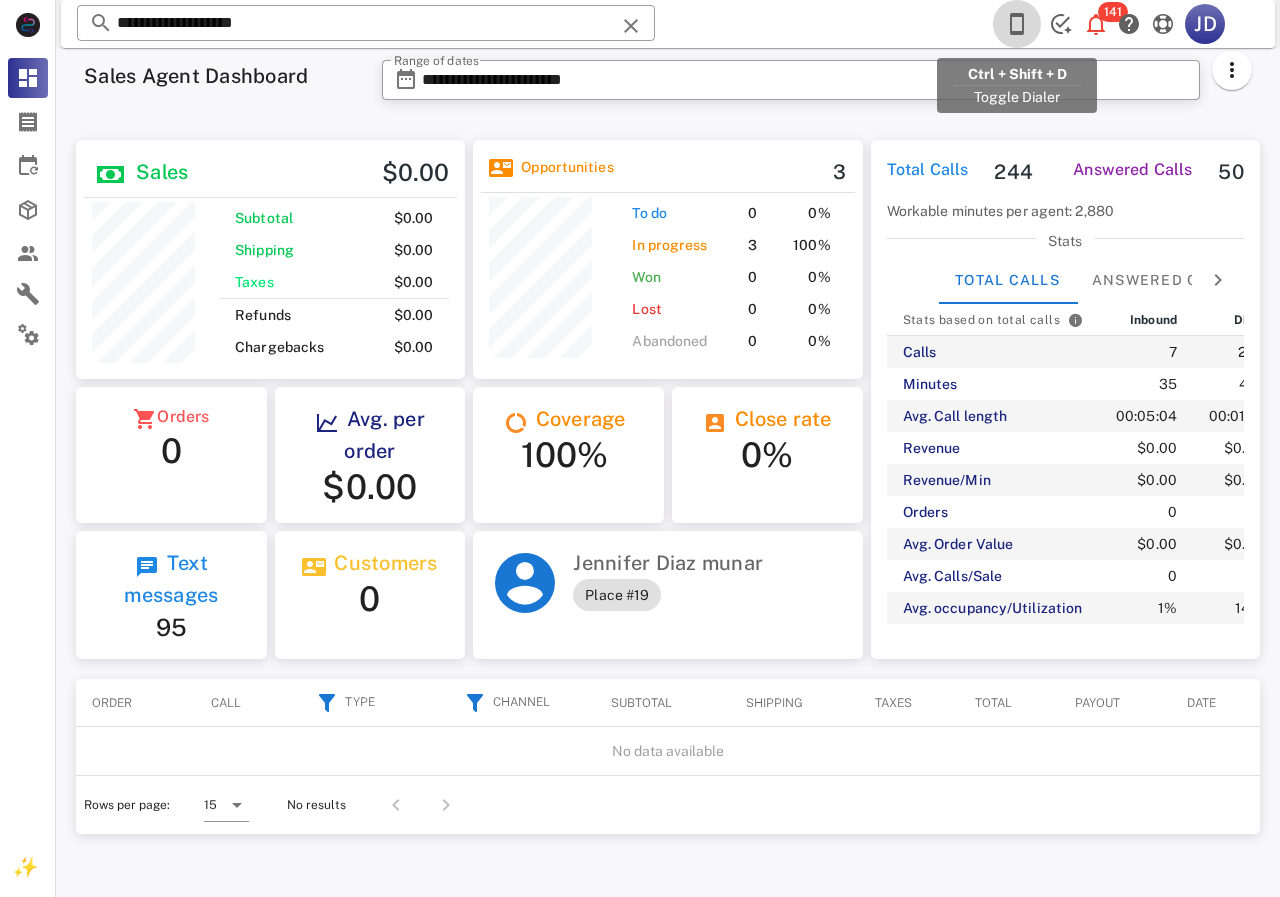 click at bounding box center (1017, 24) 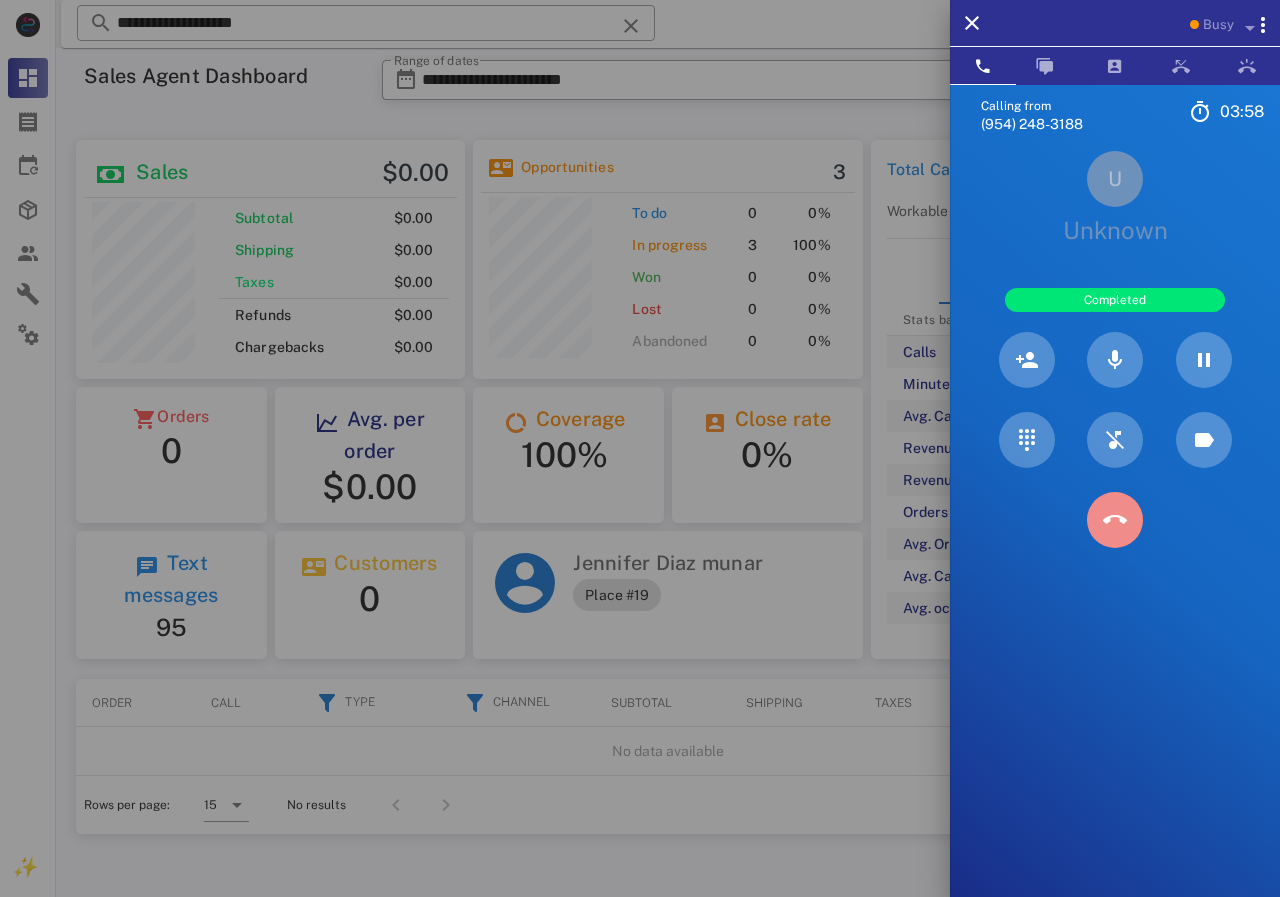click at bounding box center (1115, 520) 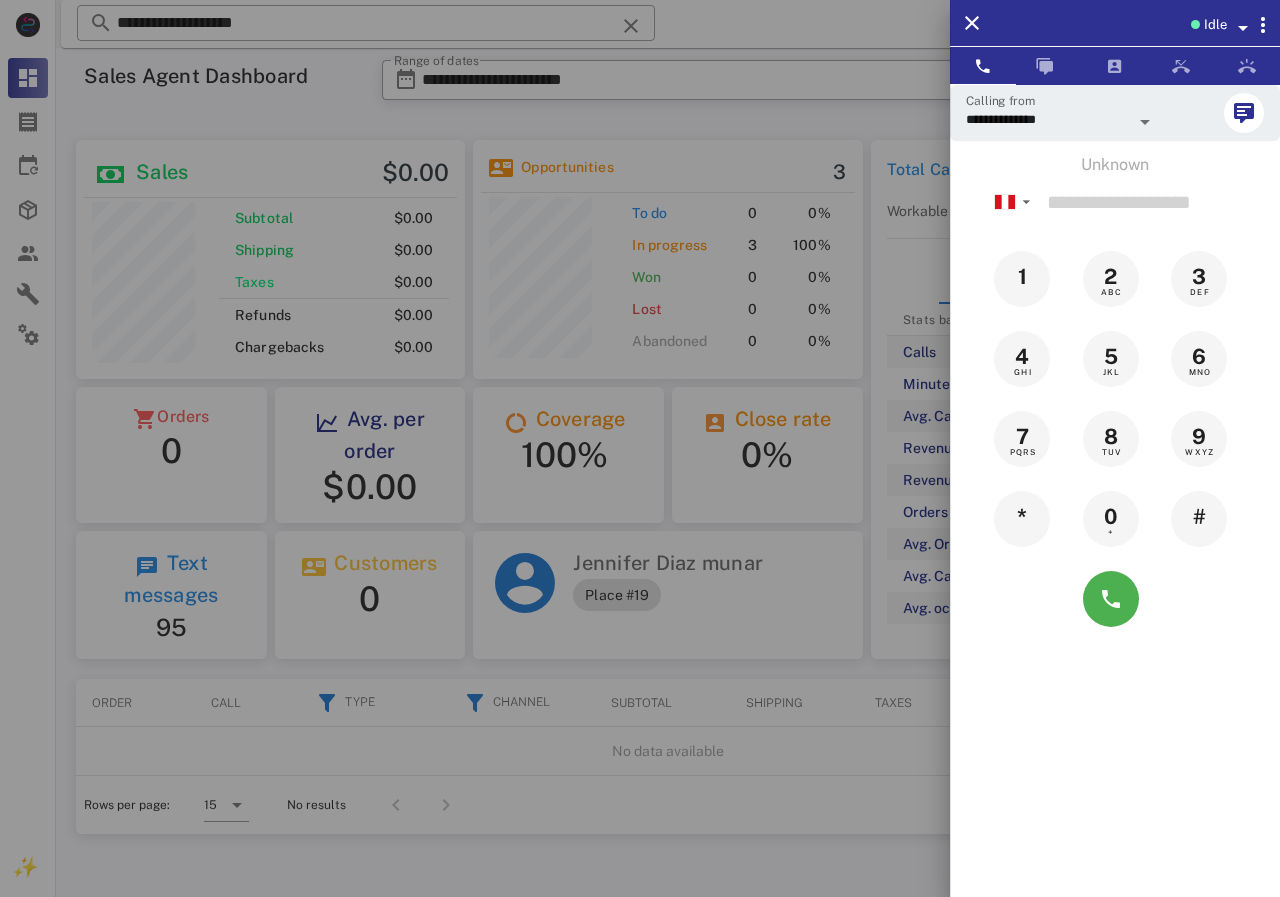 click at bounding box center (640, 448) 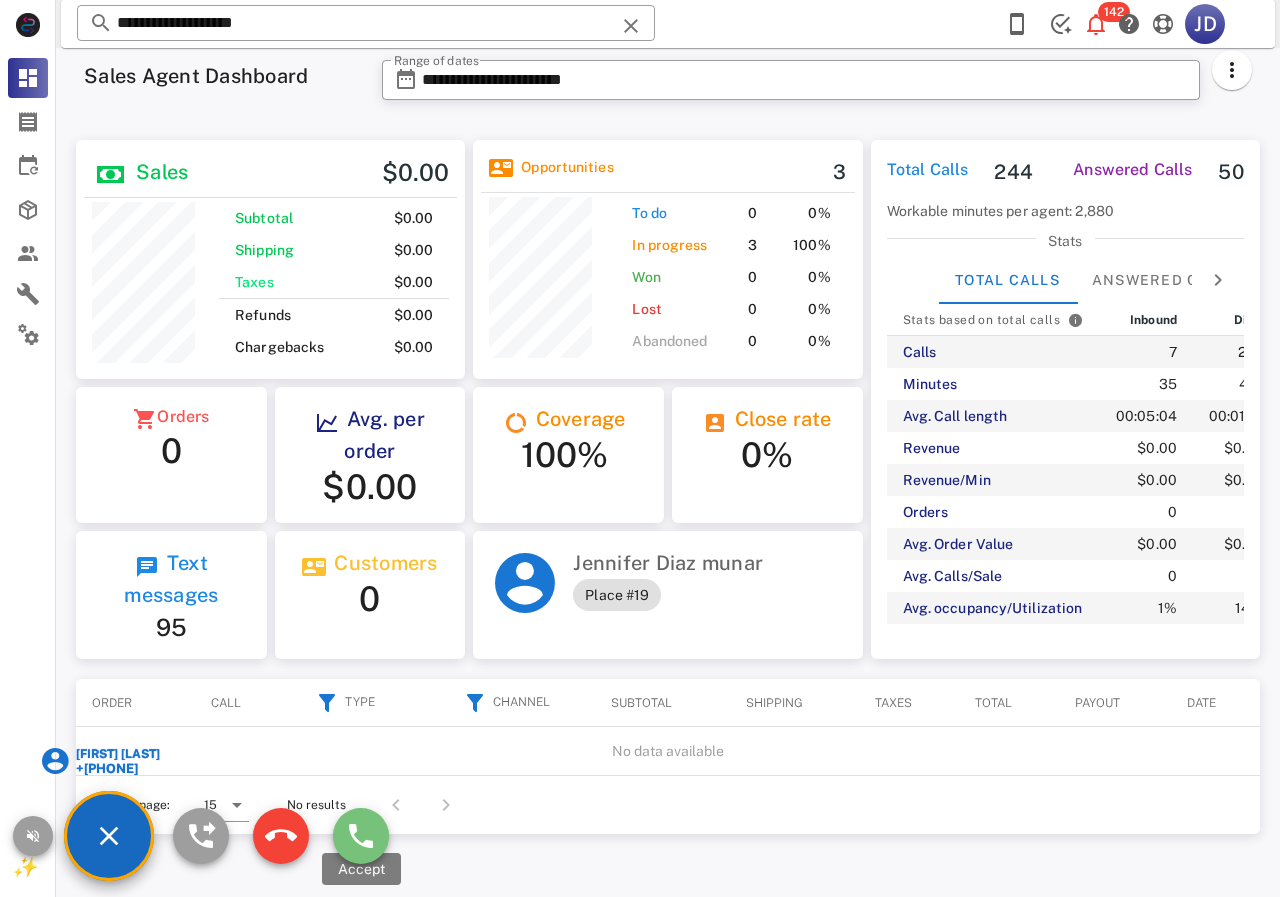 click at bounding box center [361, 836] 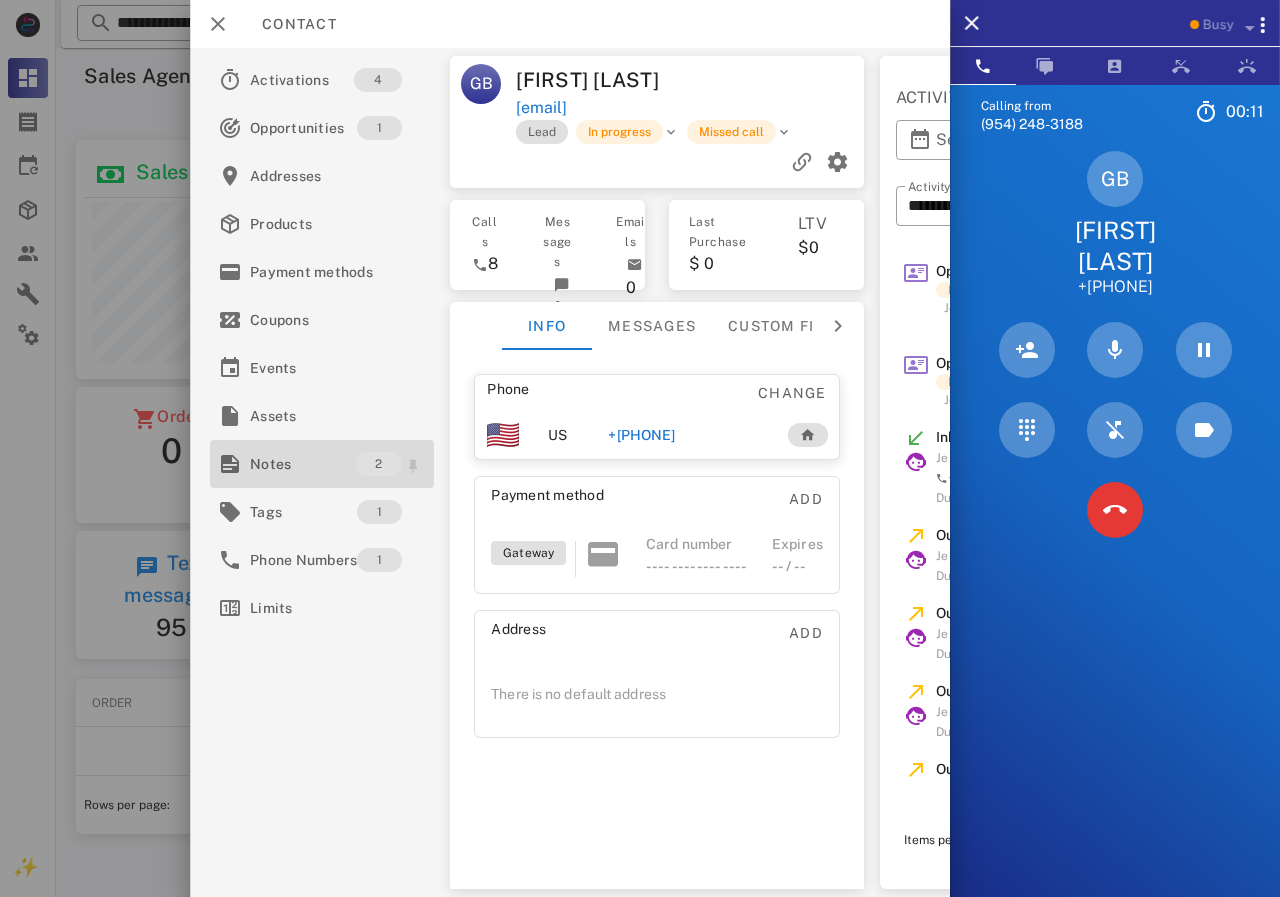 click on "Notes" at bounding box center [302, 464] 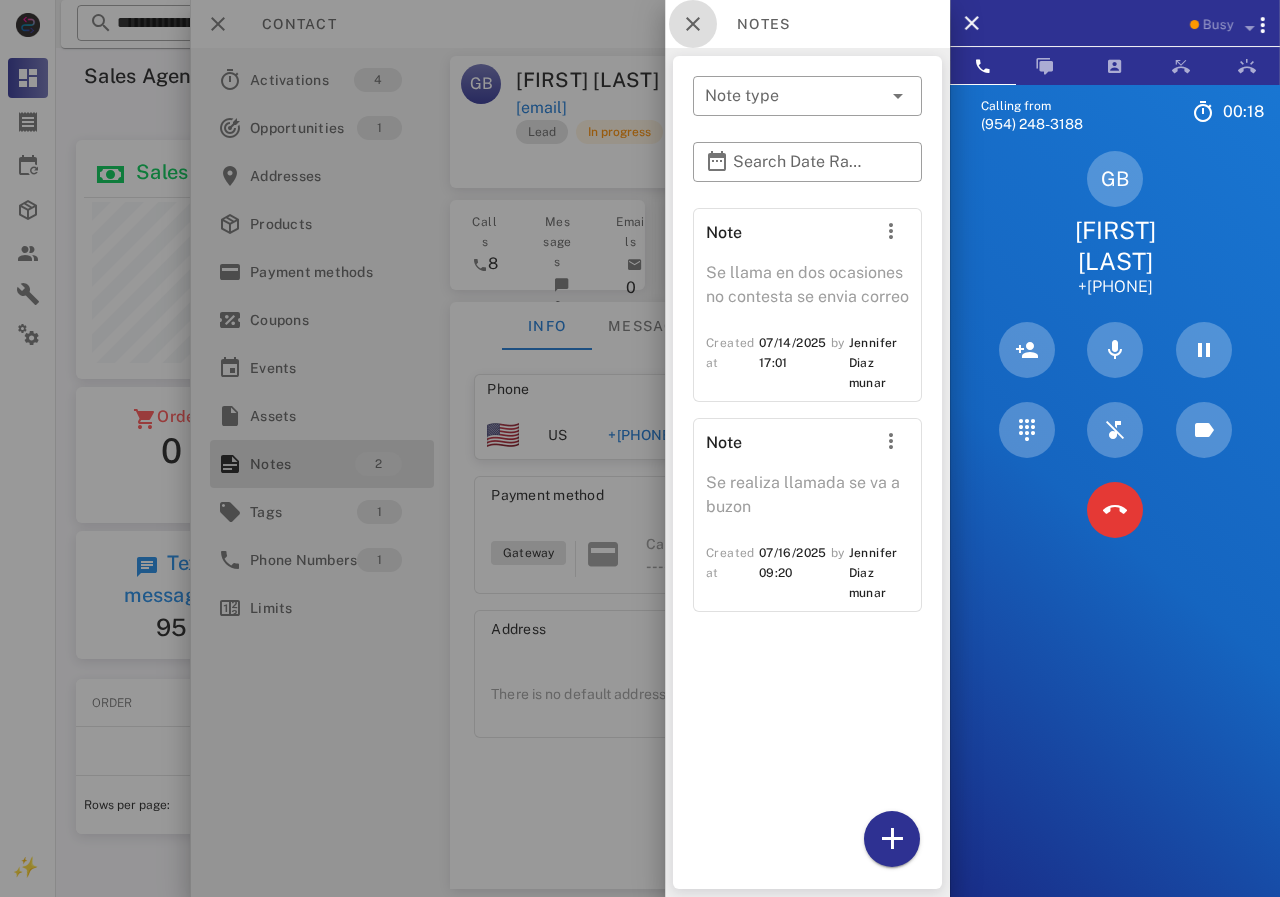 drag, startPoint x: 695, startPoint y: 25, endPoint x: 680, endPoint y: 41, distance: 21.931713 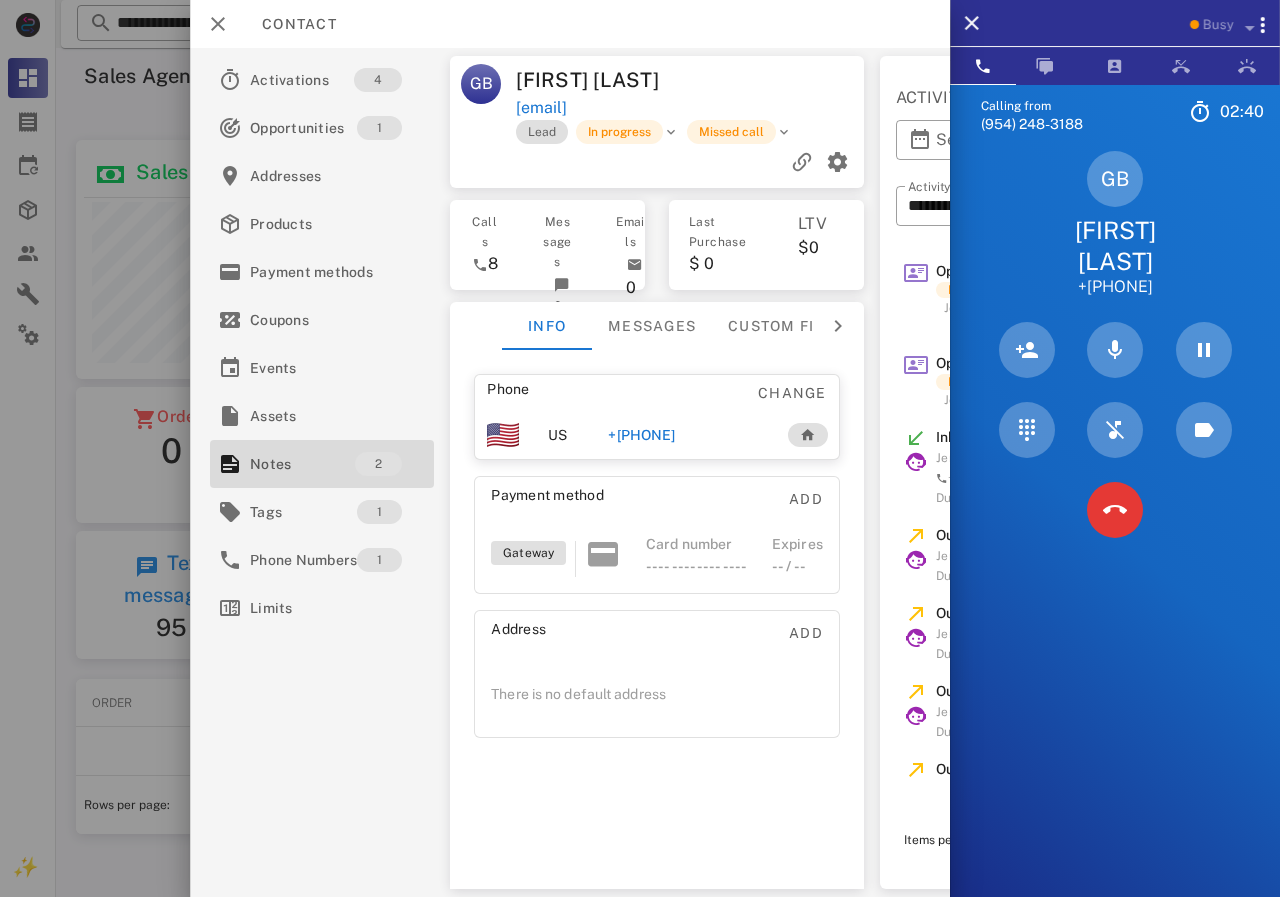 click at bounding box center (640, 448) 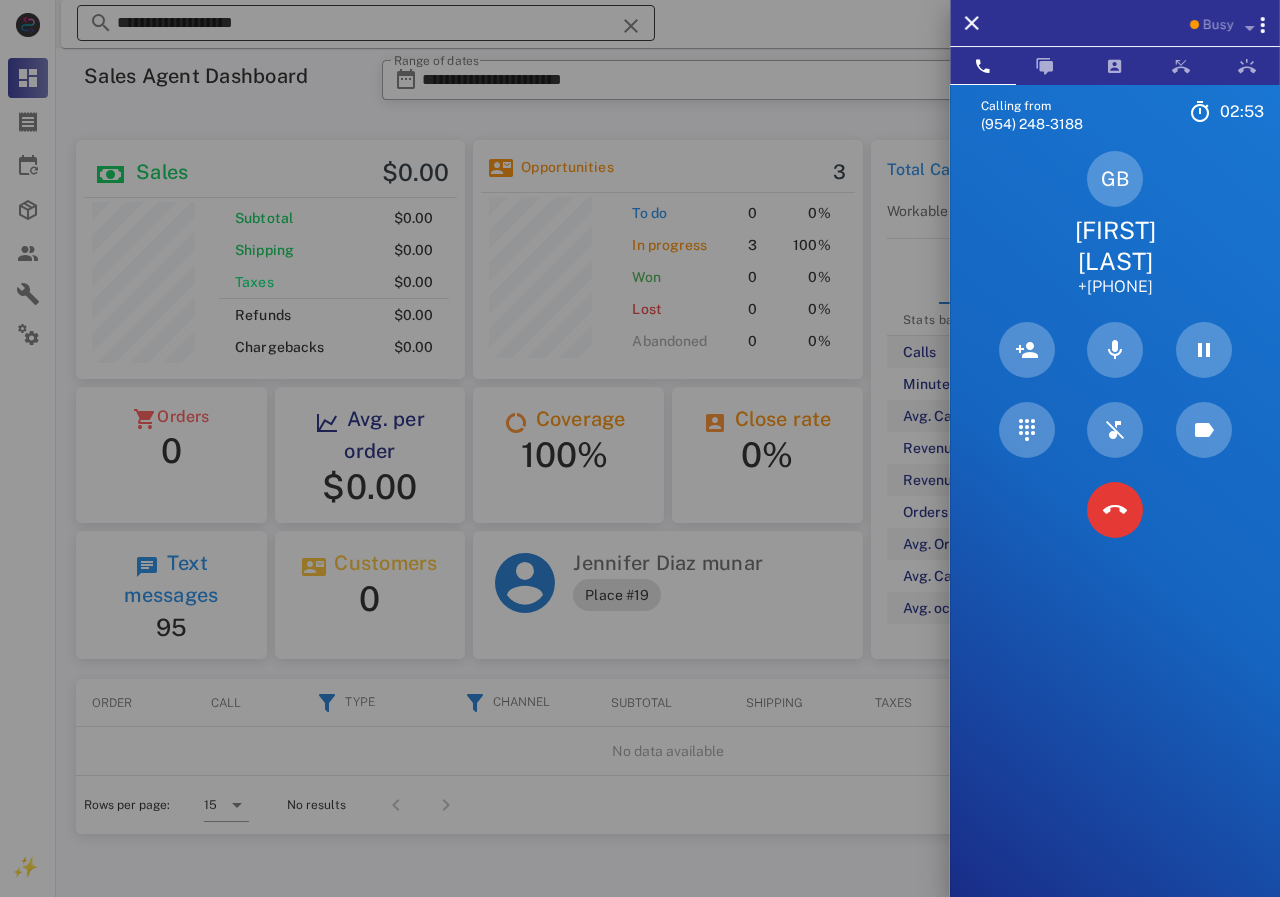 drag, startPoint x: 259, startPoint y: 23, endPoint x: 365, endPoint y: 31, distance: 106.30146 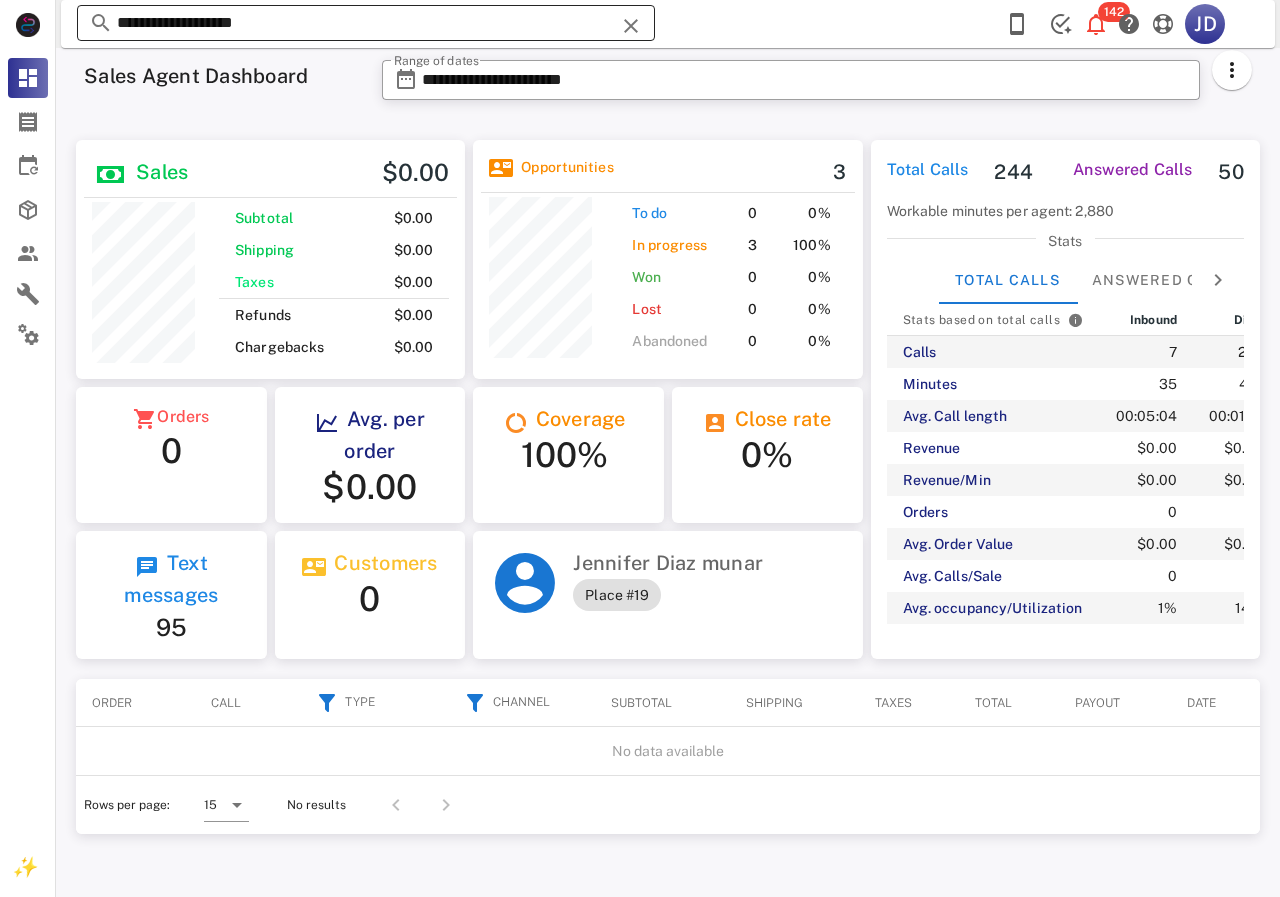 click on "**********" at bounding box center (366, 23) 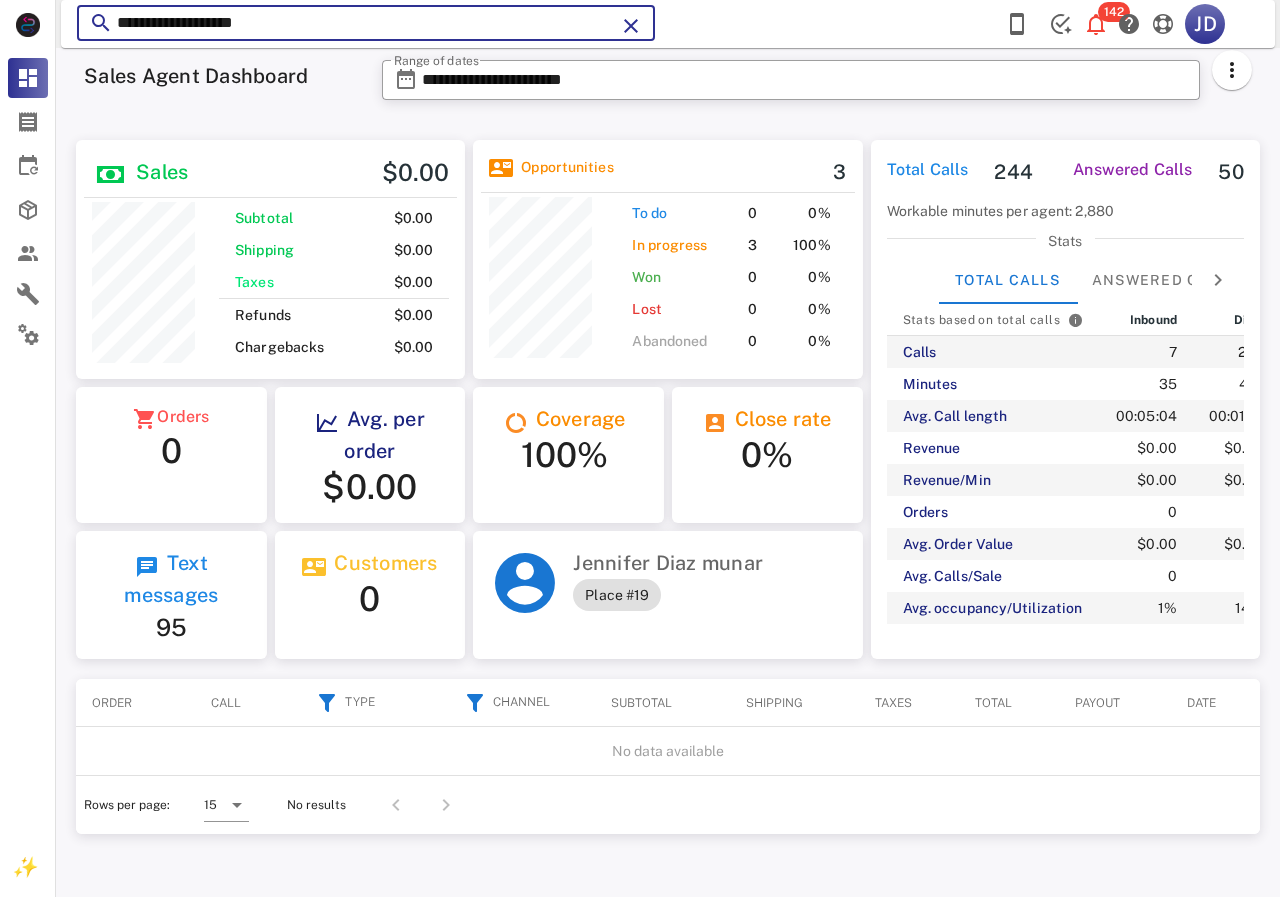 paste on "********" 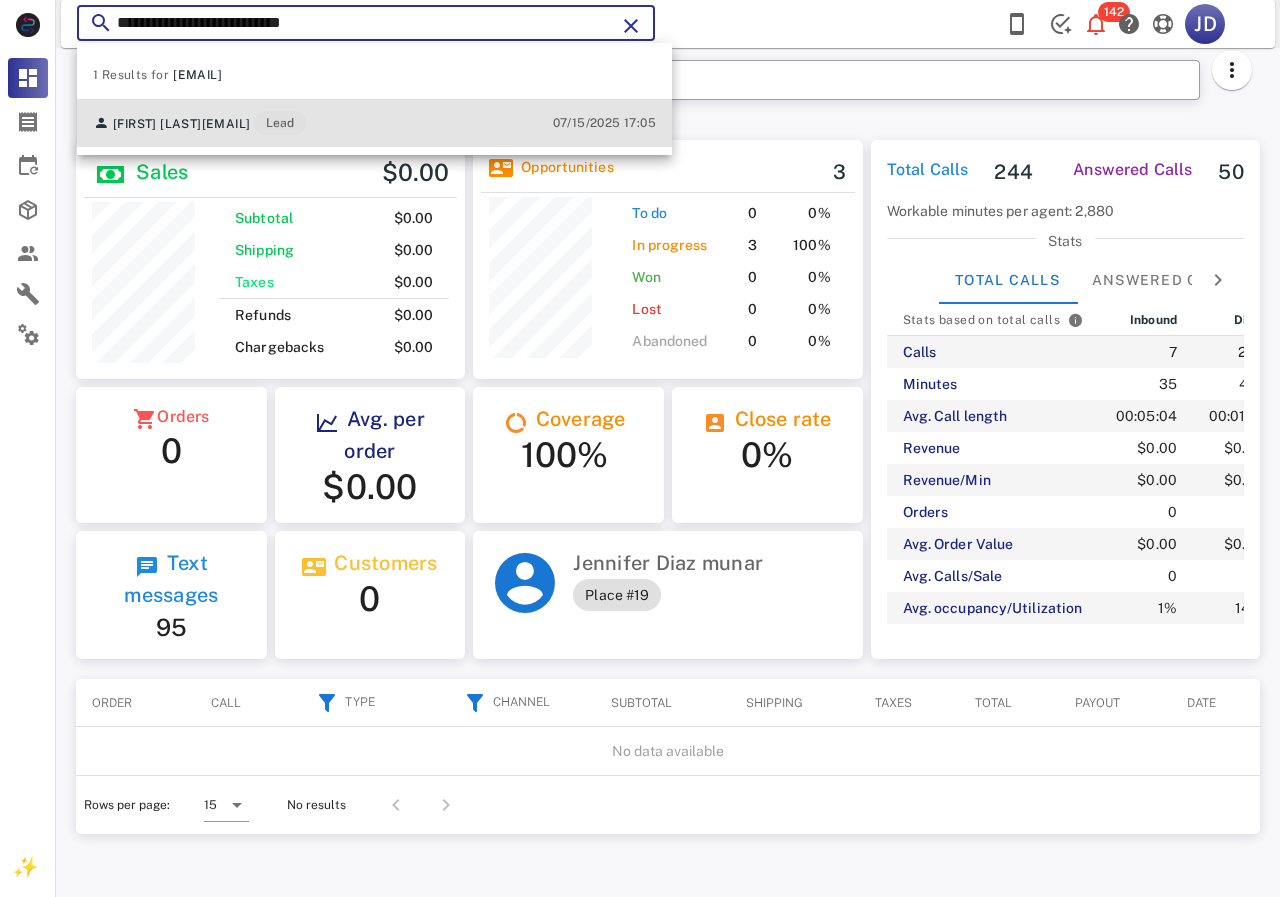 click on "[FIRST] [LAST]   [EMAIL]   Lead" at bounding box center [199, 123] 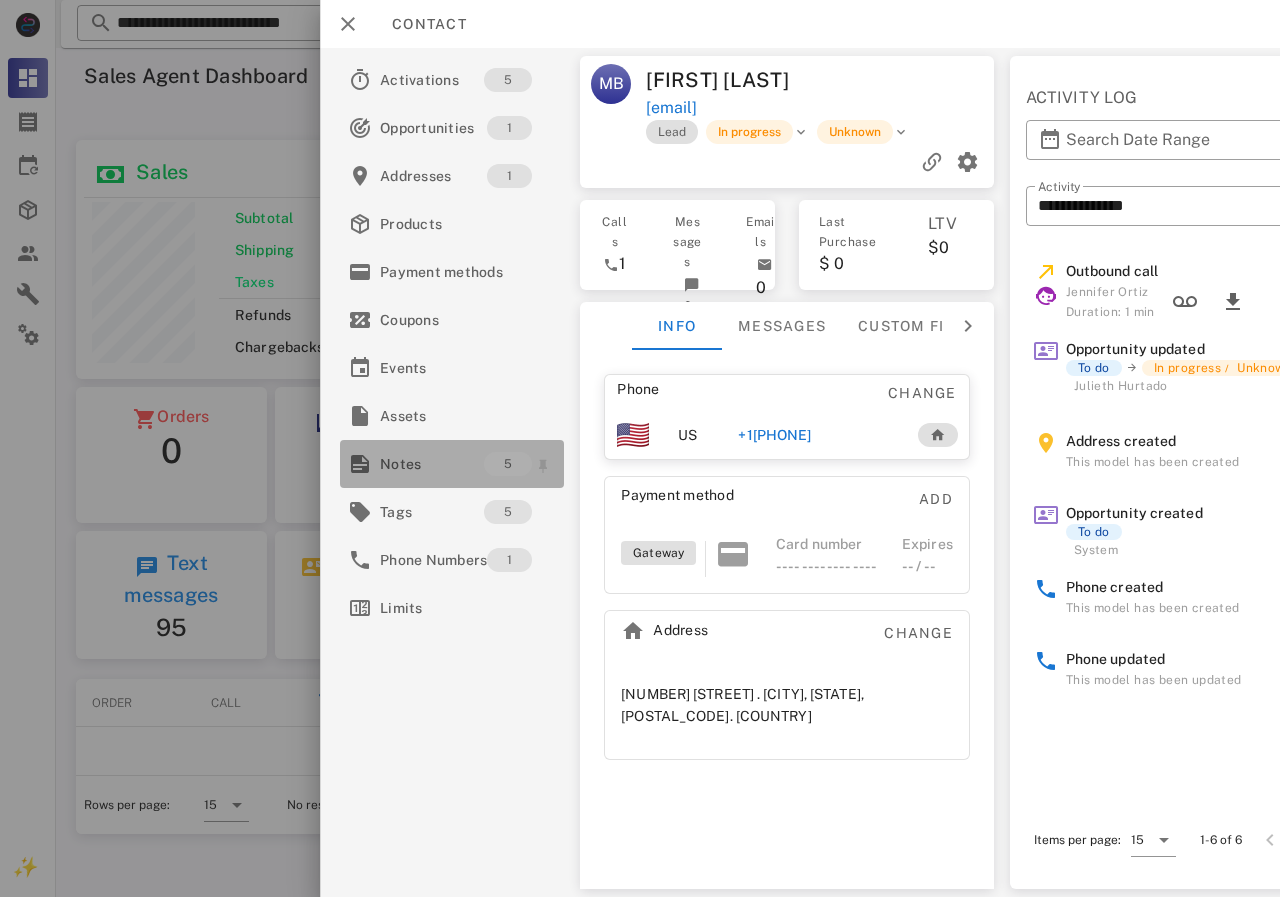 click on "Notes" at bounding box center (432, 464) 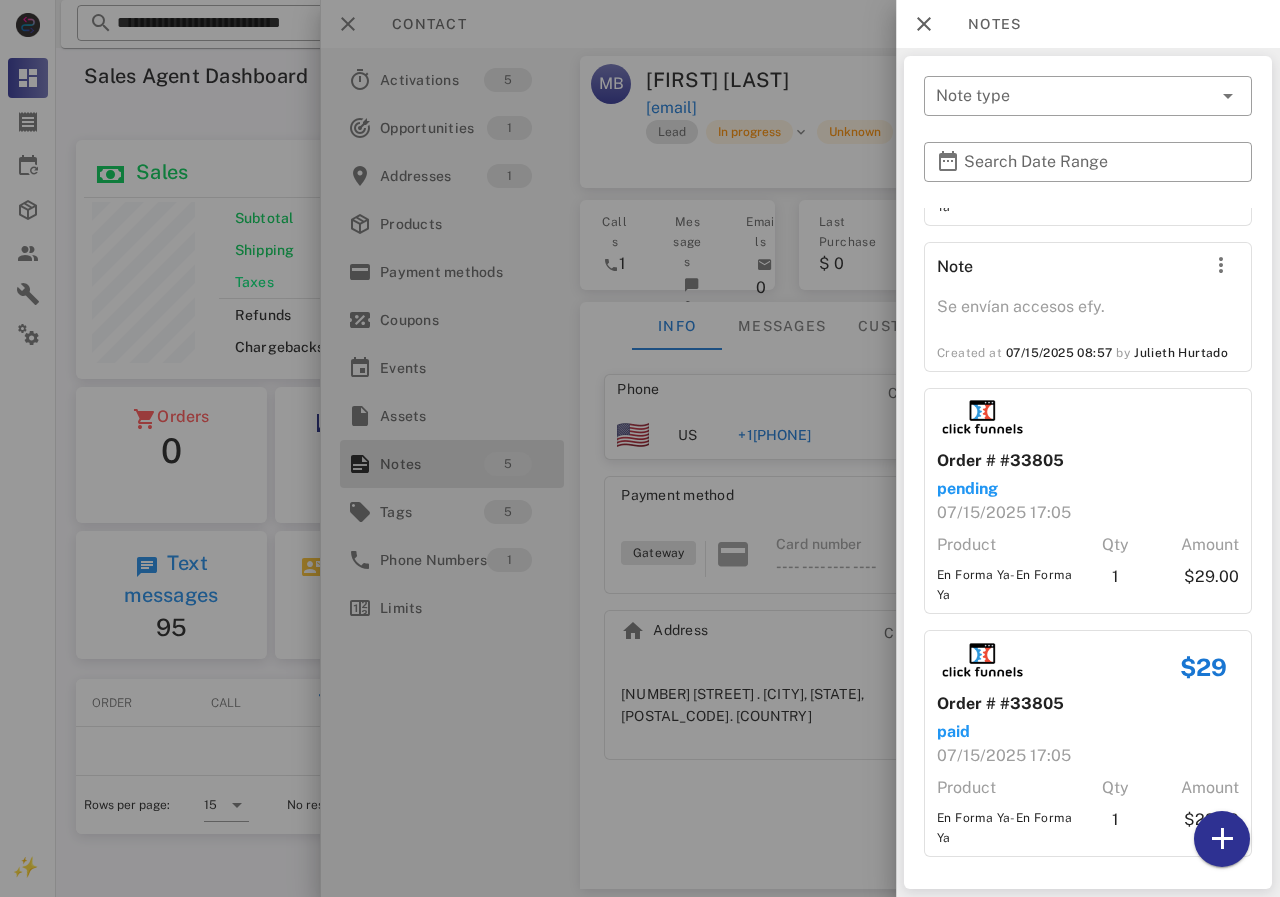 scroll, scrollTop: 152, scrollLeft: 0, axis: vertical 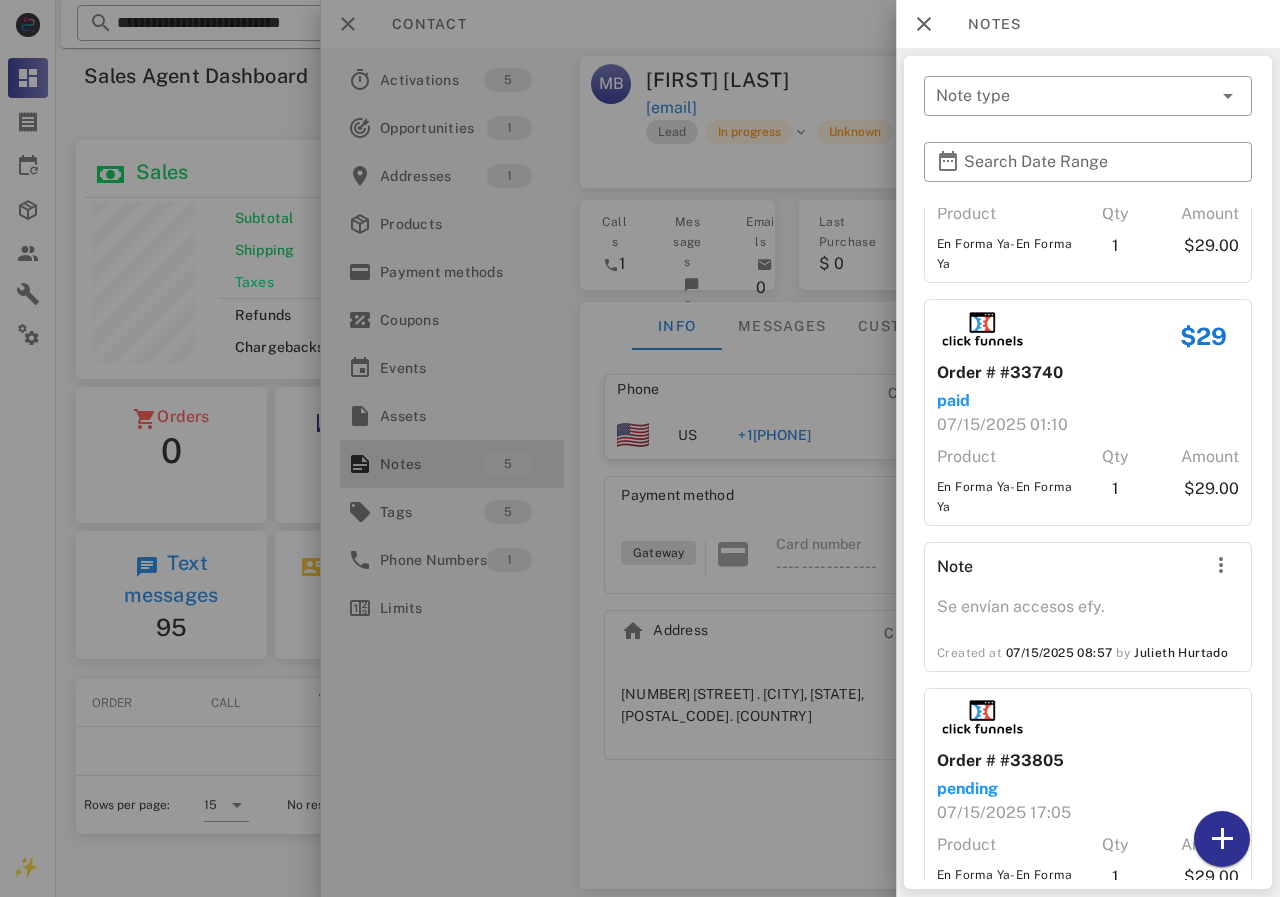 click at bounding box center [640, 448] 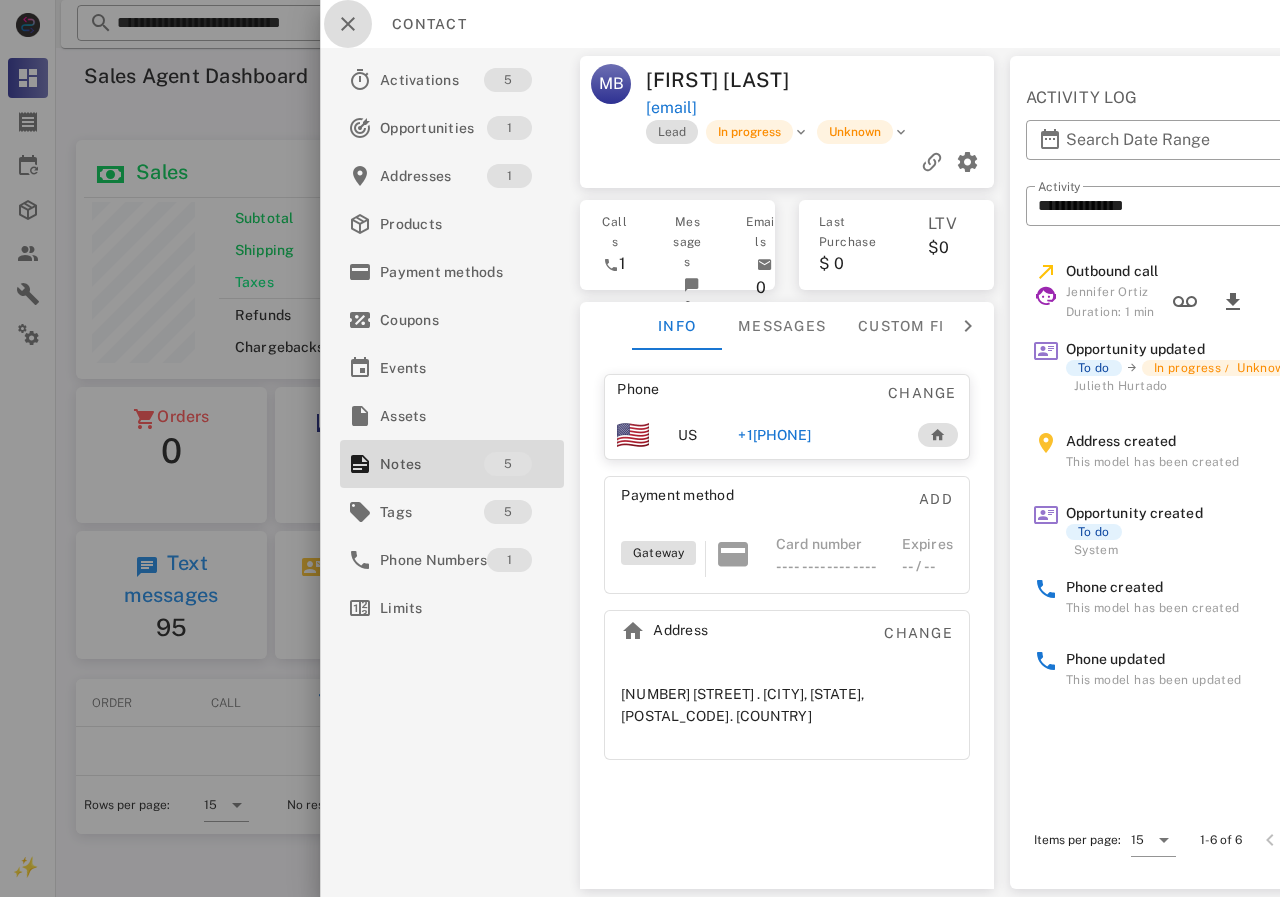 click at bounding box center (348, 24) 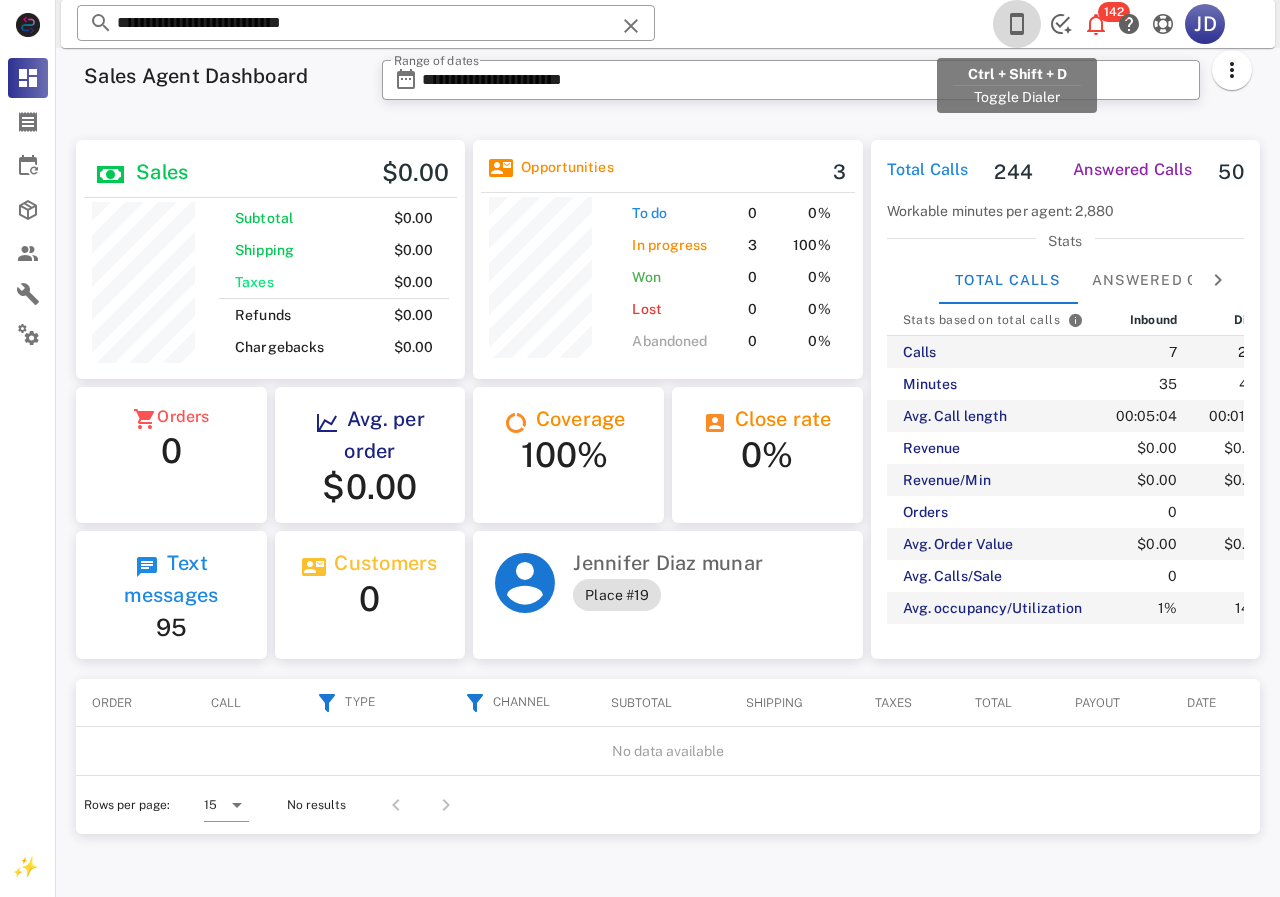 click at bounding box center (1017, 24) 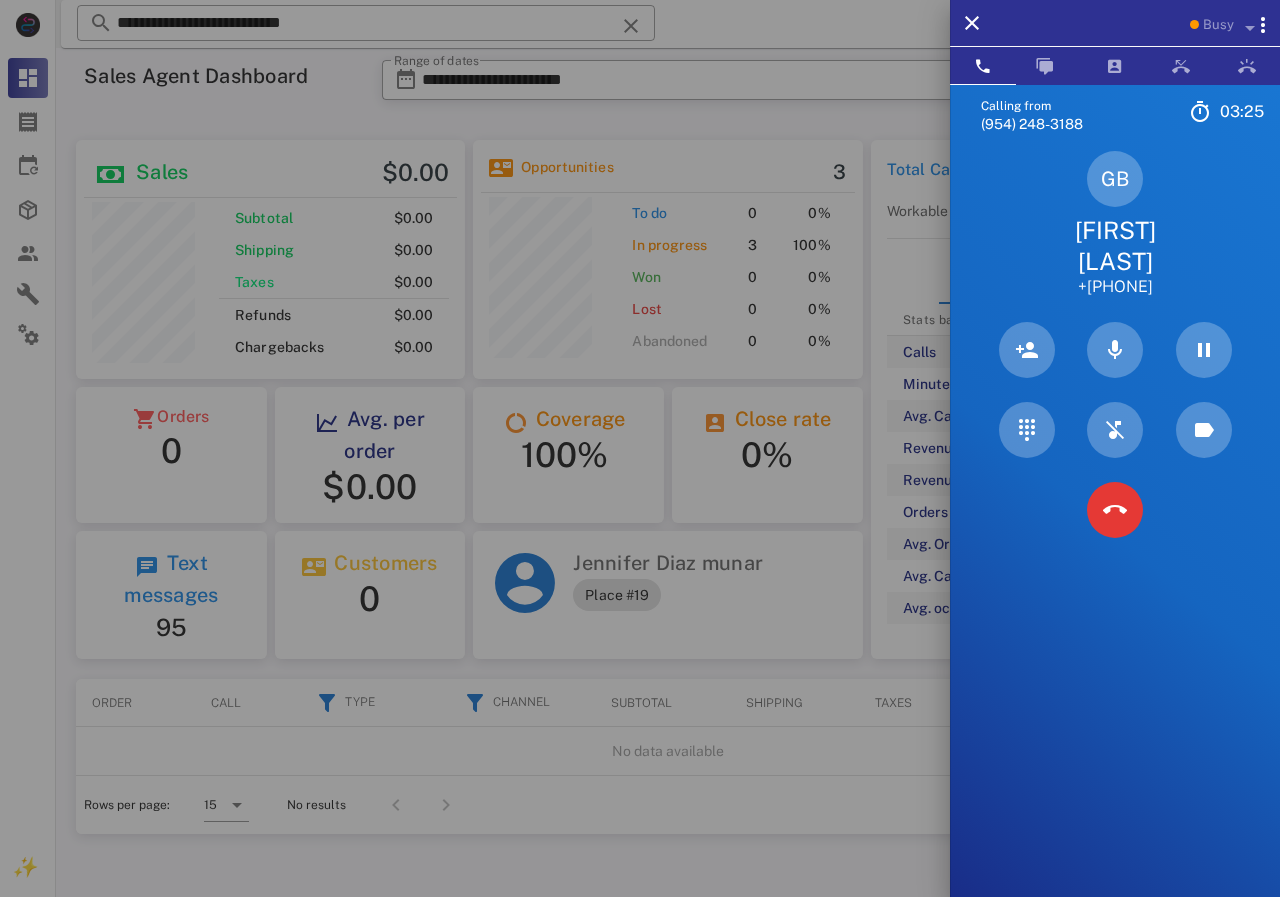 click on "[FIRST] [LAST]" at bounding box center [1115, 246] 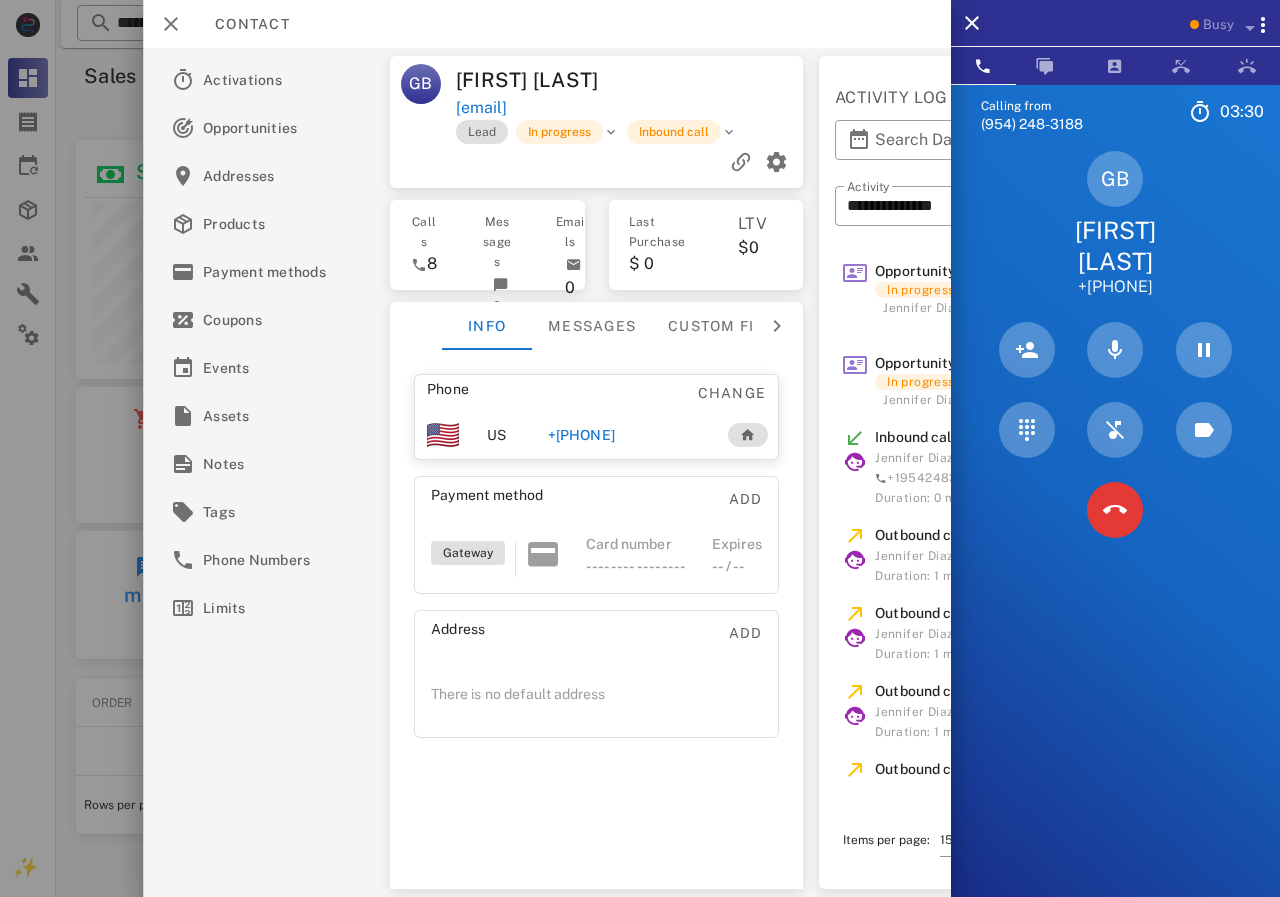 drag, startPoint x: 667, startPoint y: 107, endPoint x: 454, endPoint y: 107, distance: 213 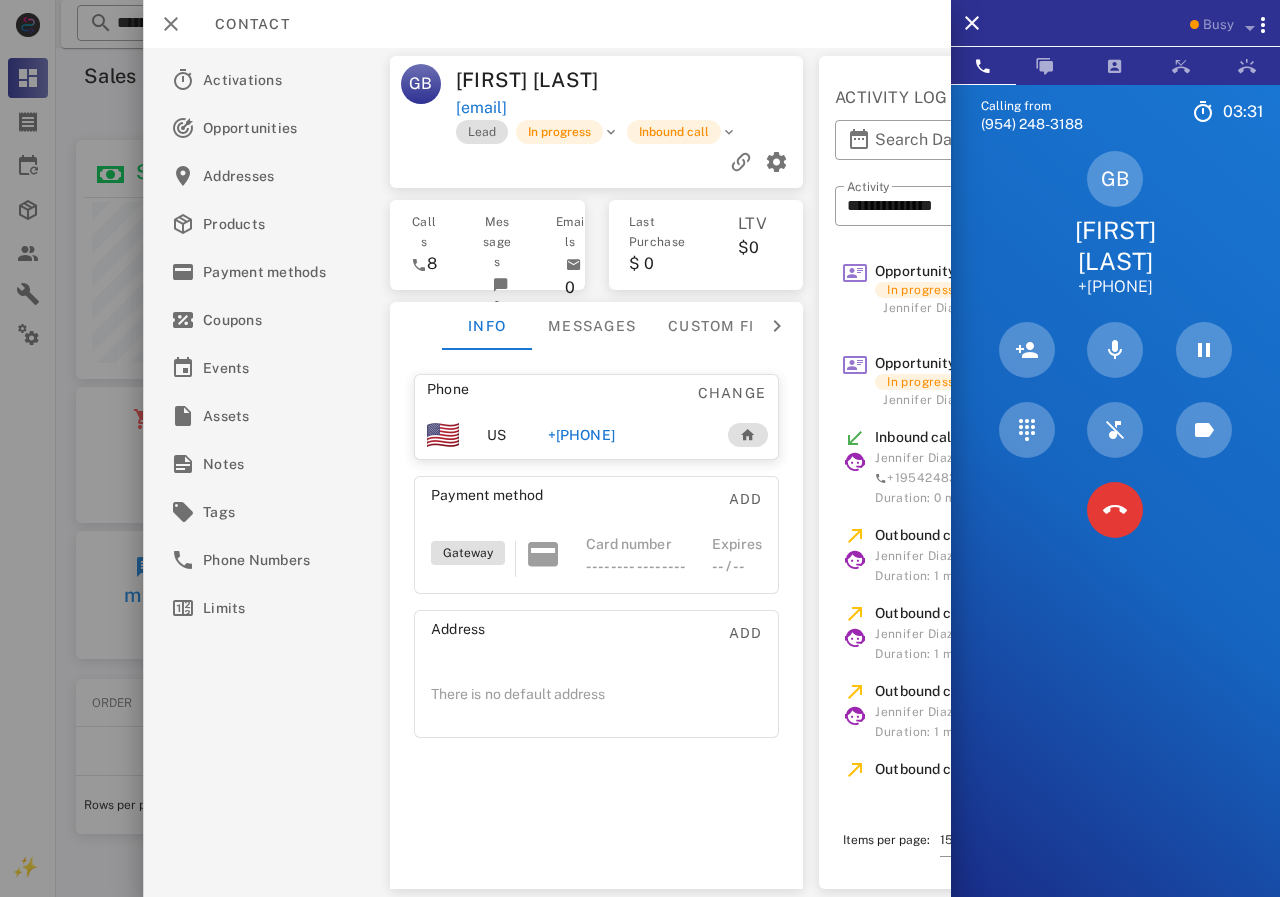click on "Lead   In progress   Inbound call" at bounding box center (596, 150) 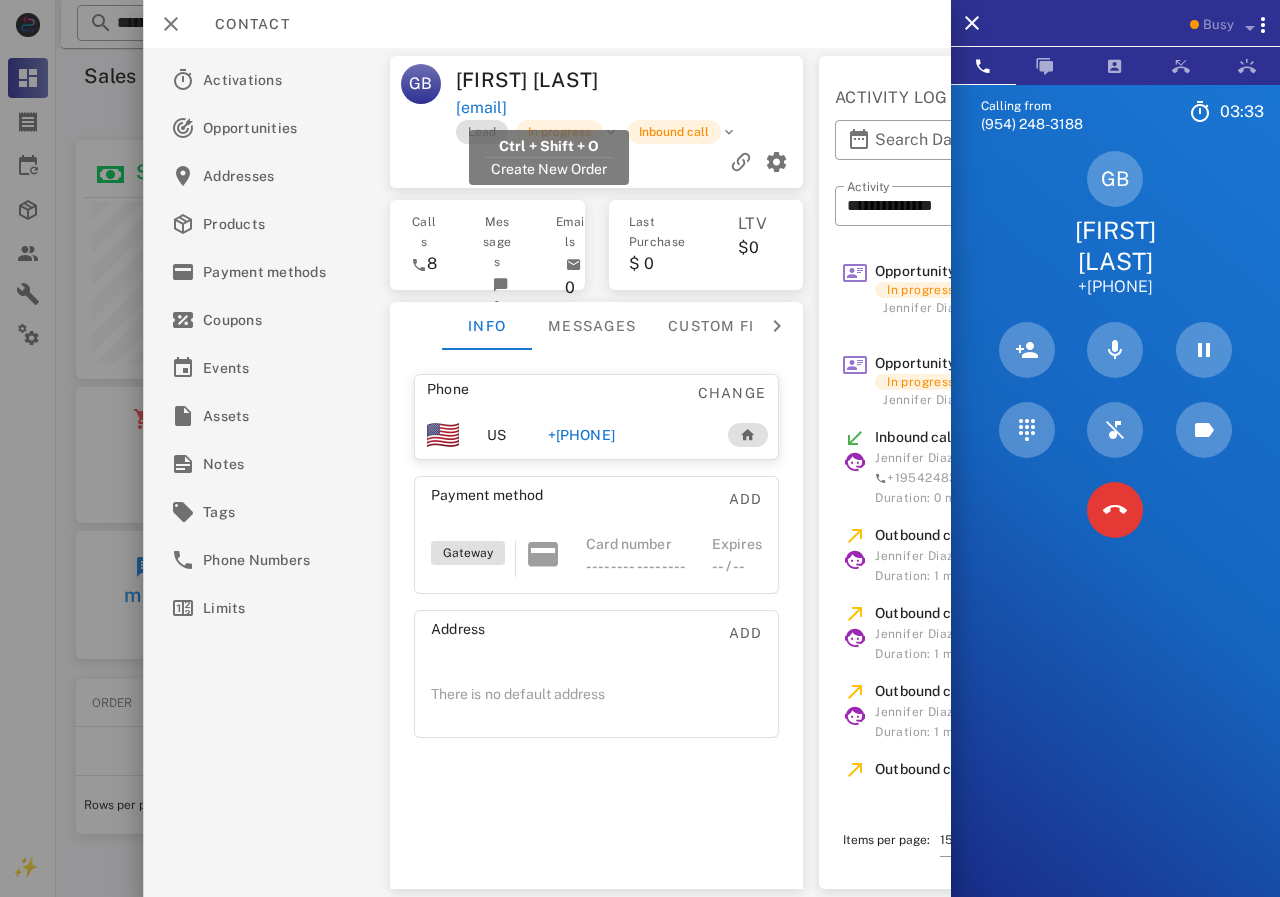 drag, startPoint x: 666, startPoint y: 108, endPoint x: 459, endPoint y: 118, distance: 207.24141 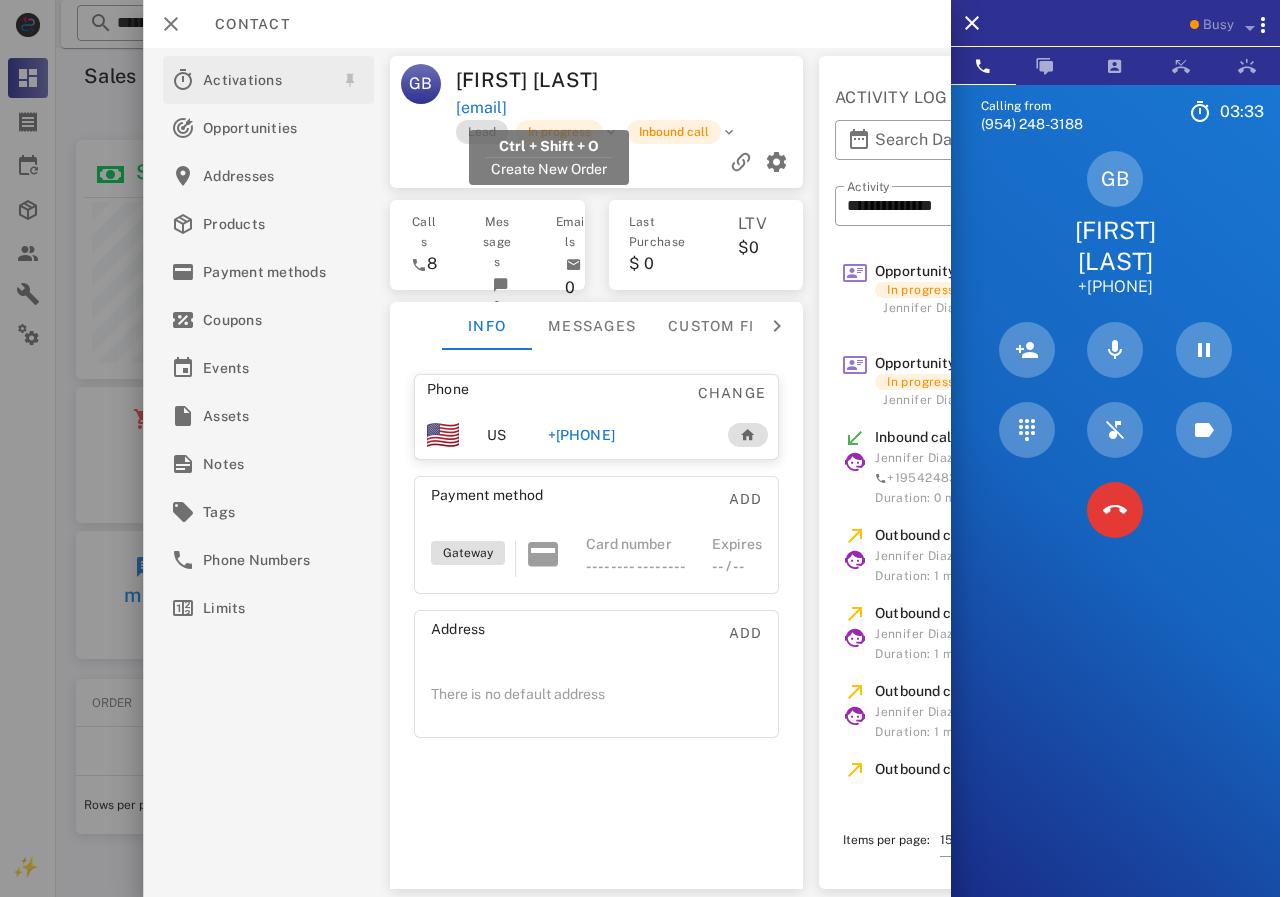 copy on "[EMAIL]" 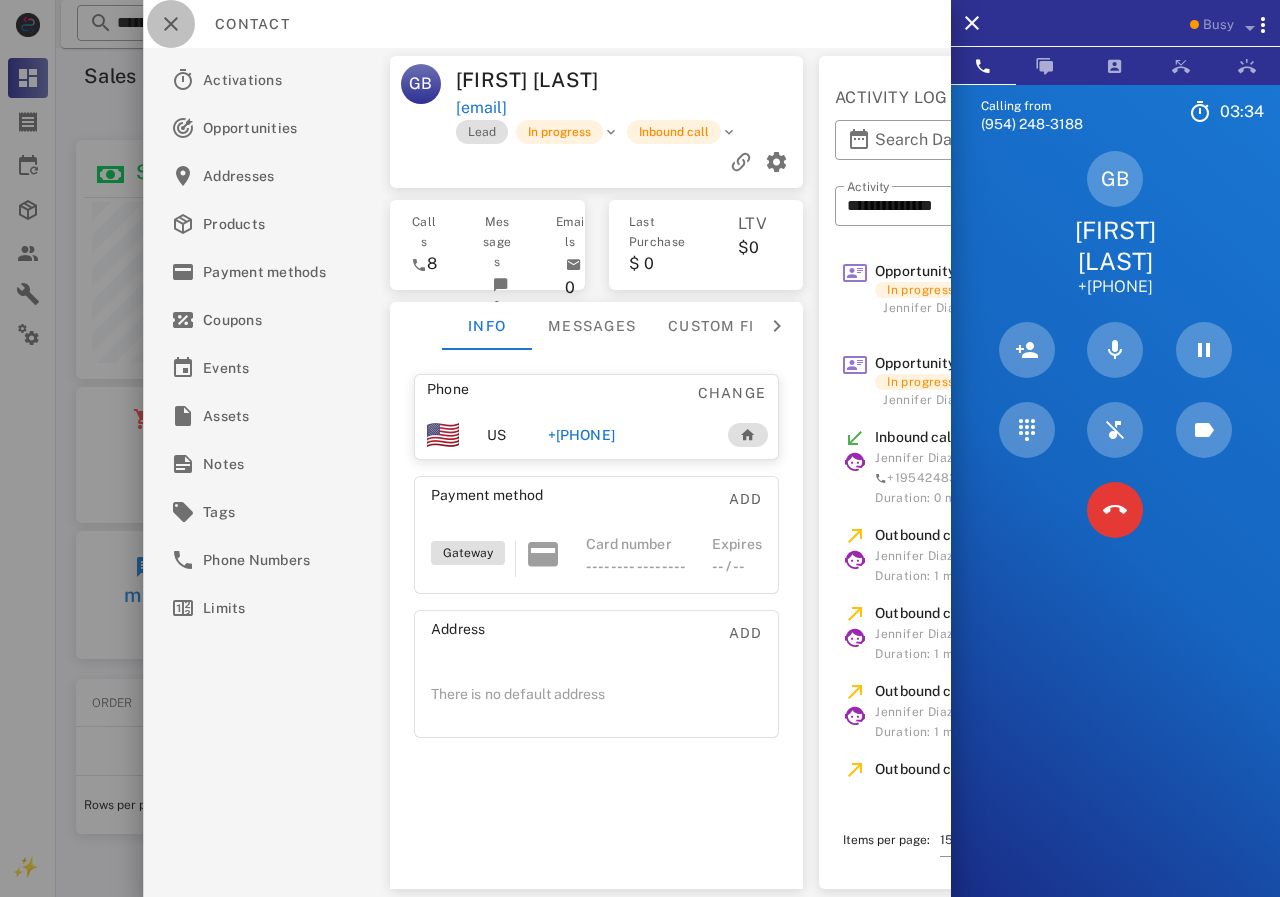 drag, startPoint x: 184, startPoint y: 28, endPoint x: 231, endPoint y: 37, distance: 47.853943 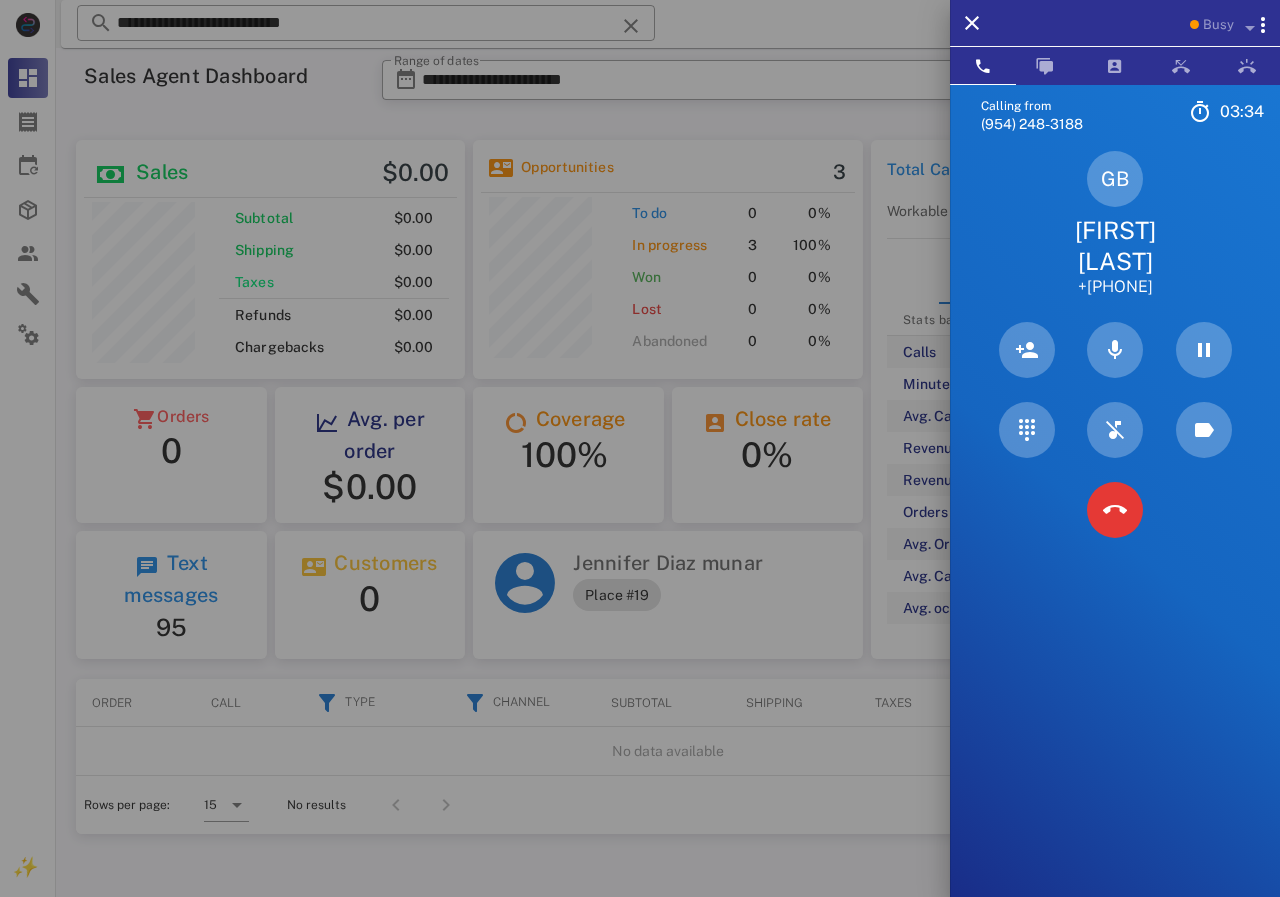click at bounding box center [640, 448] 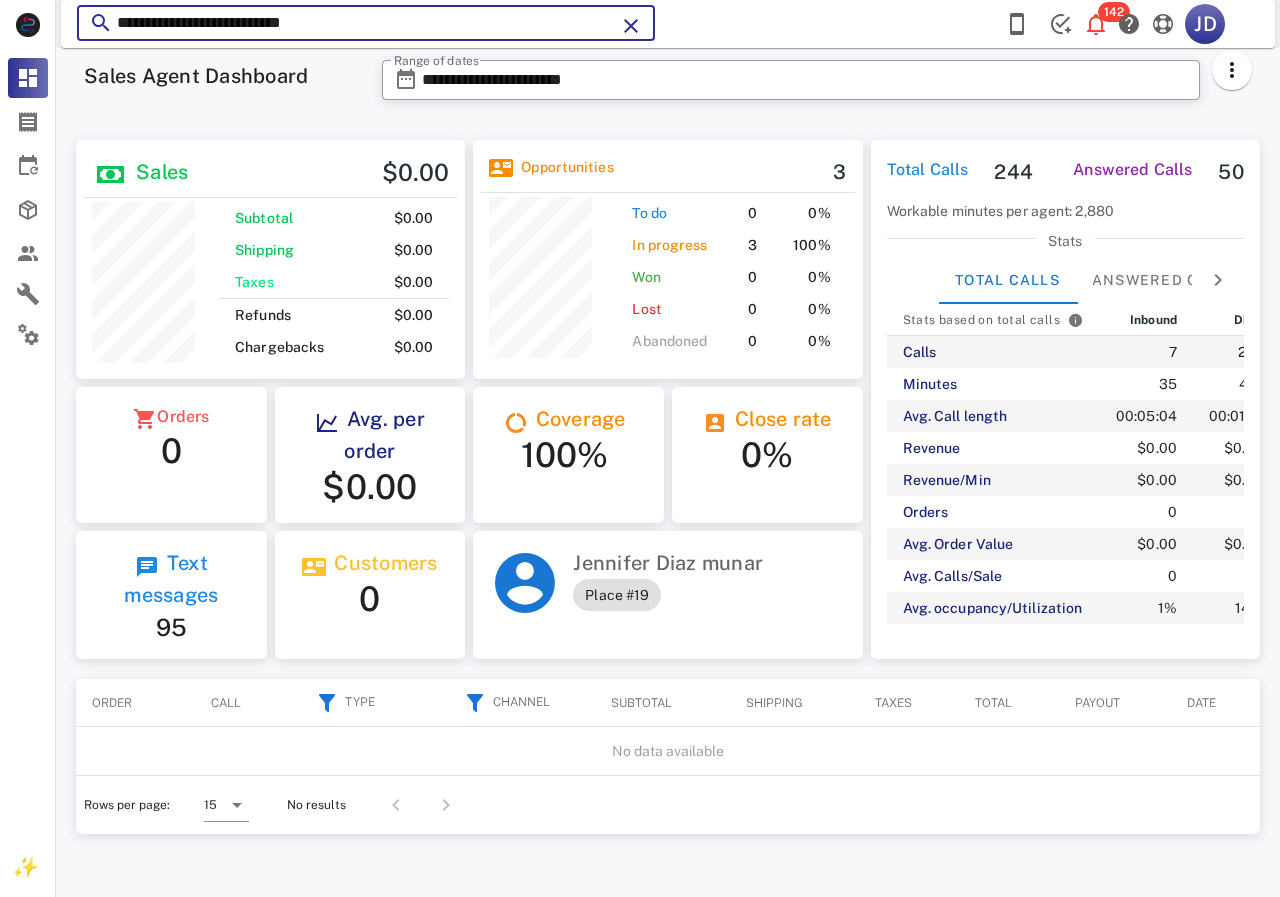 drag, startPoint x: 383, startPoint y: 25, endPoint x: 170, endPoint y: 28, distance: 213.02112 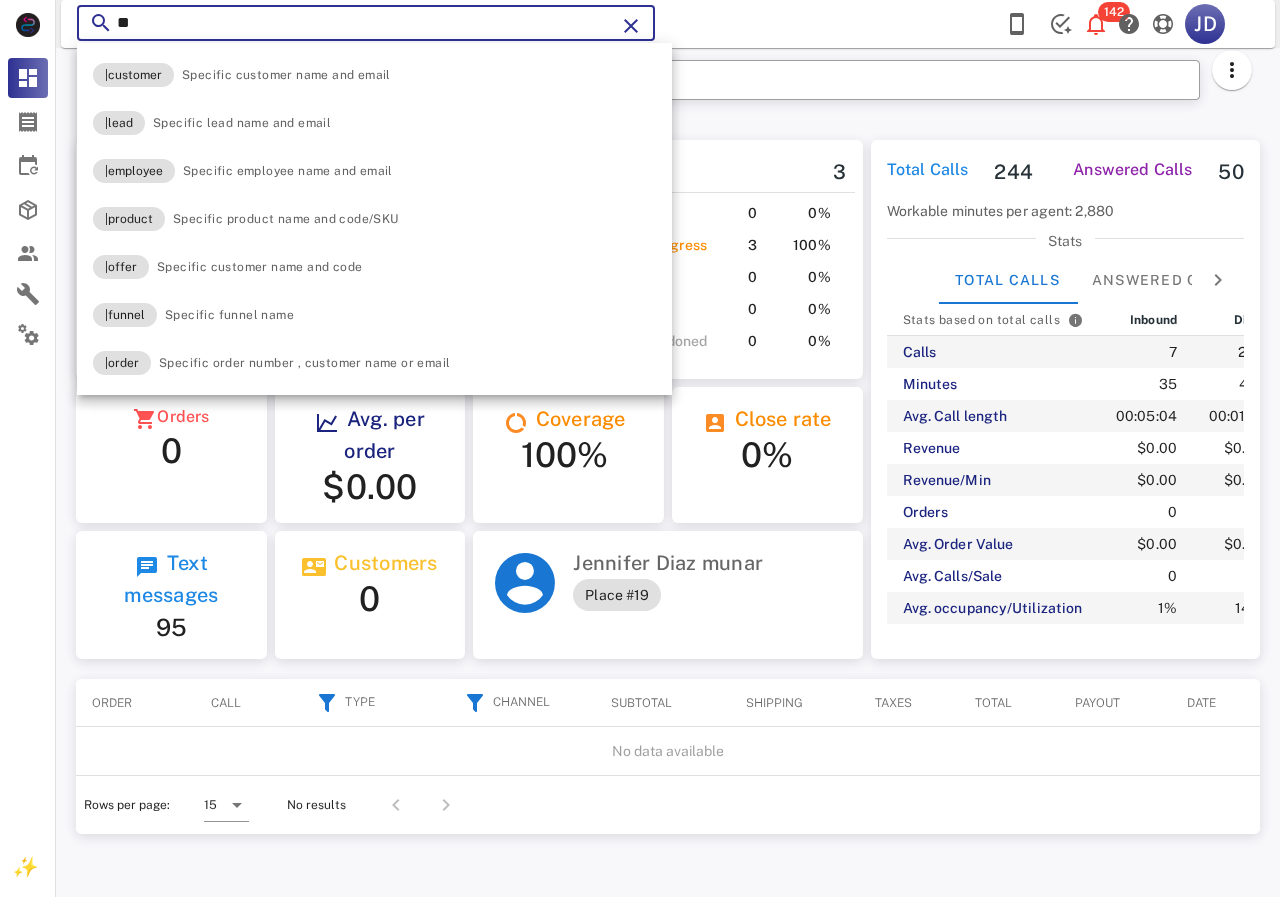 type on "*" 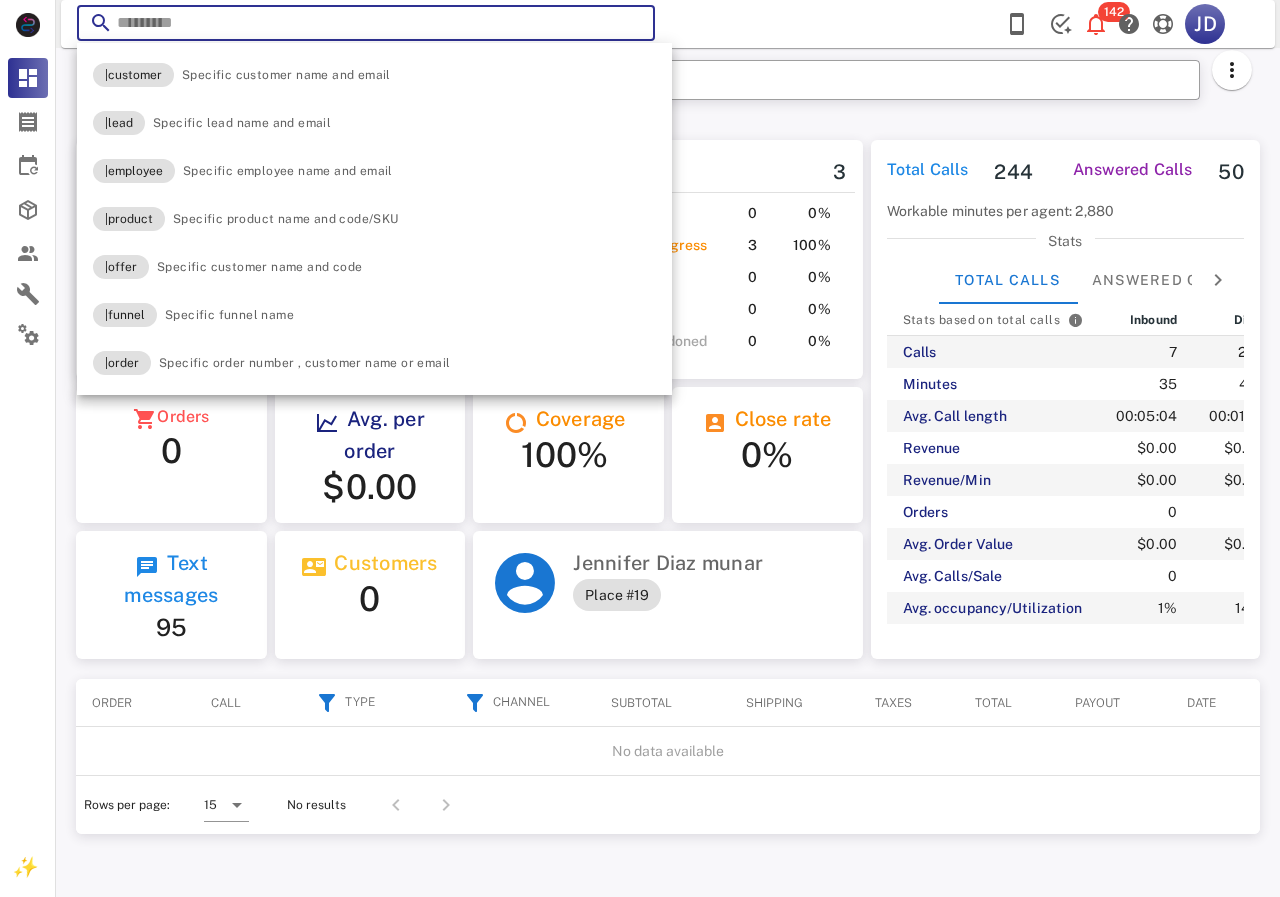 paste on "**********" 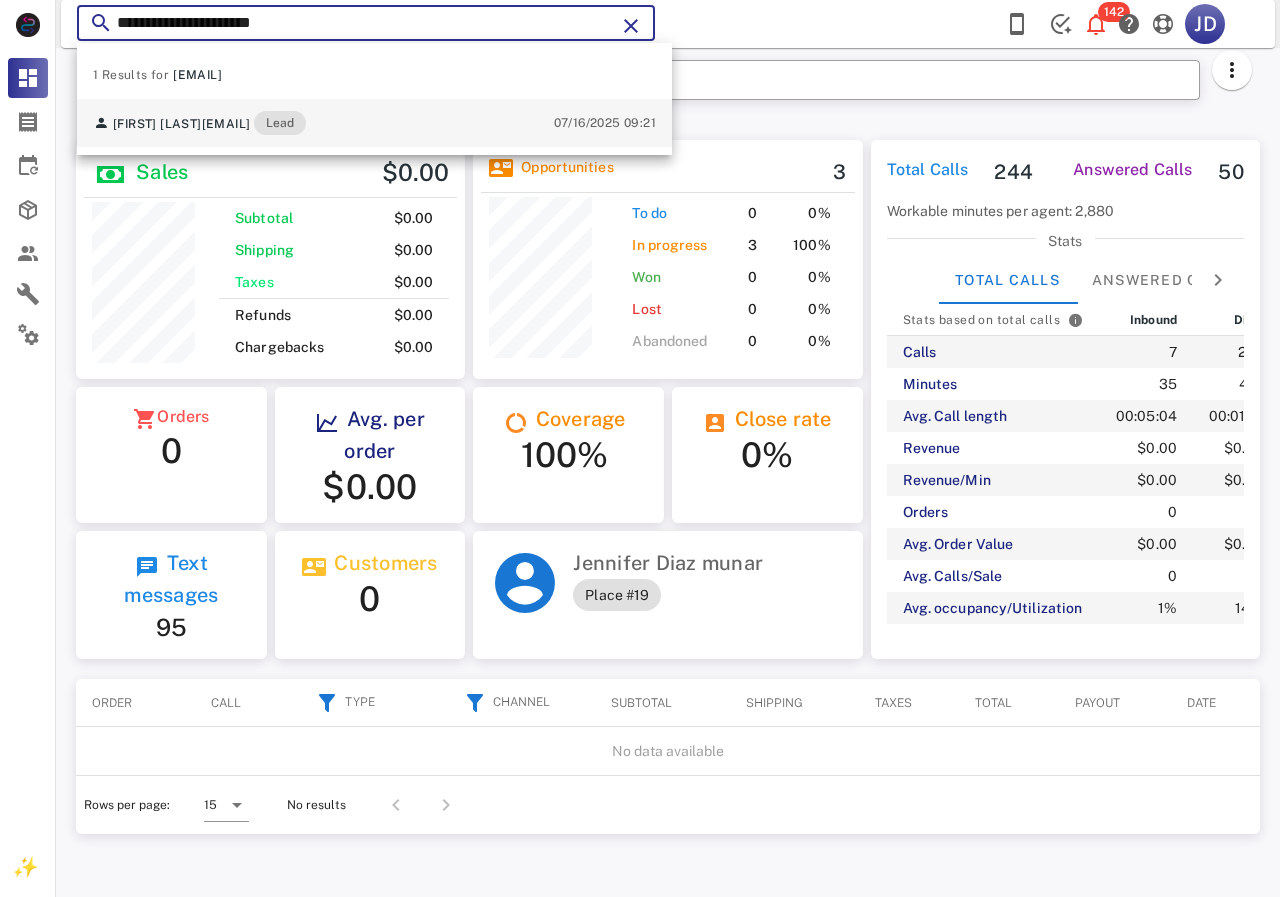 type on "**********" 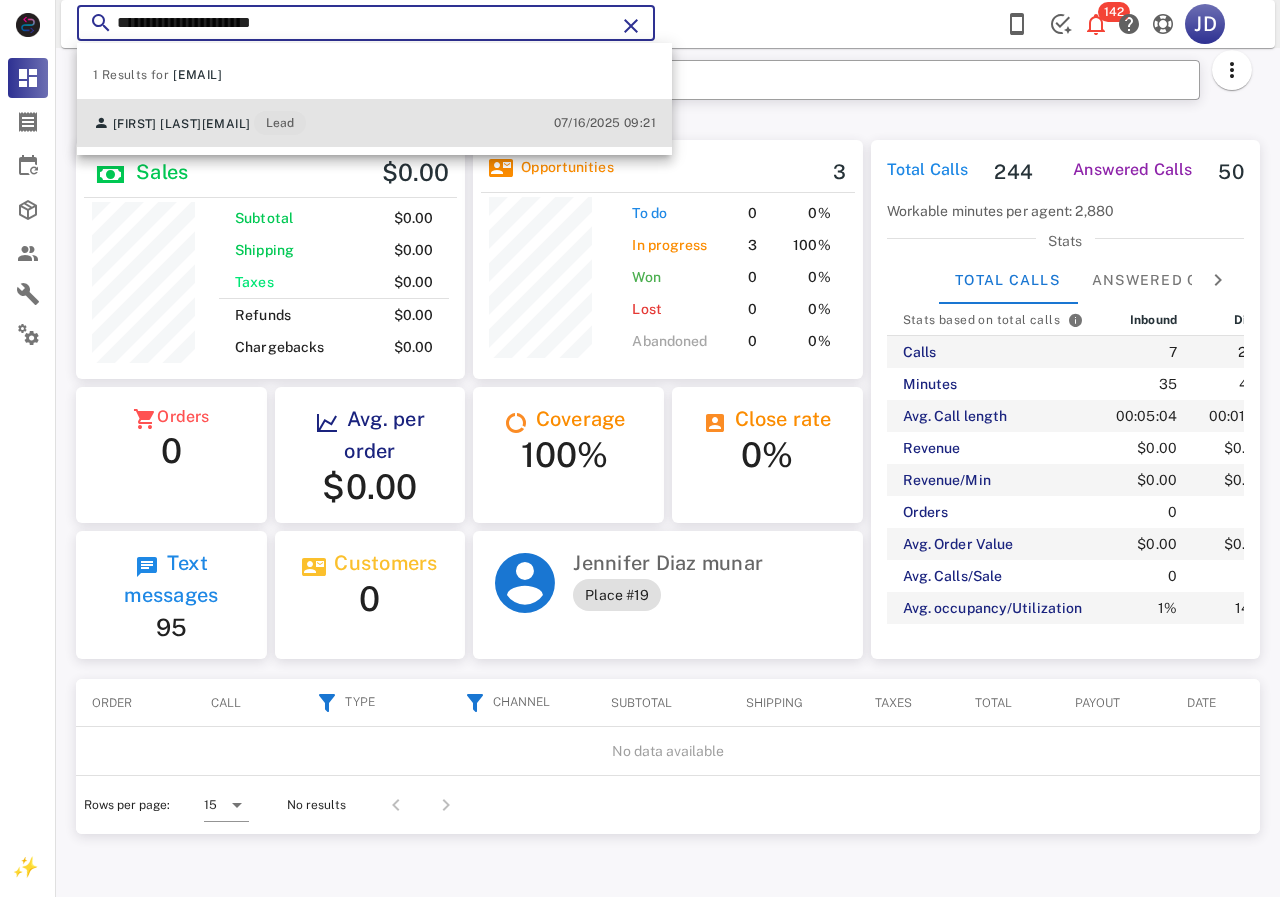 click on "[FIRST] [LAST]   [EMAIL]   Lead" at bounding box center [199, 123] 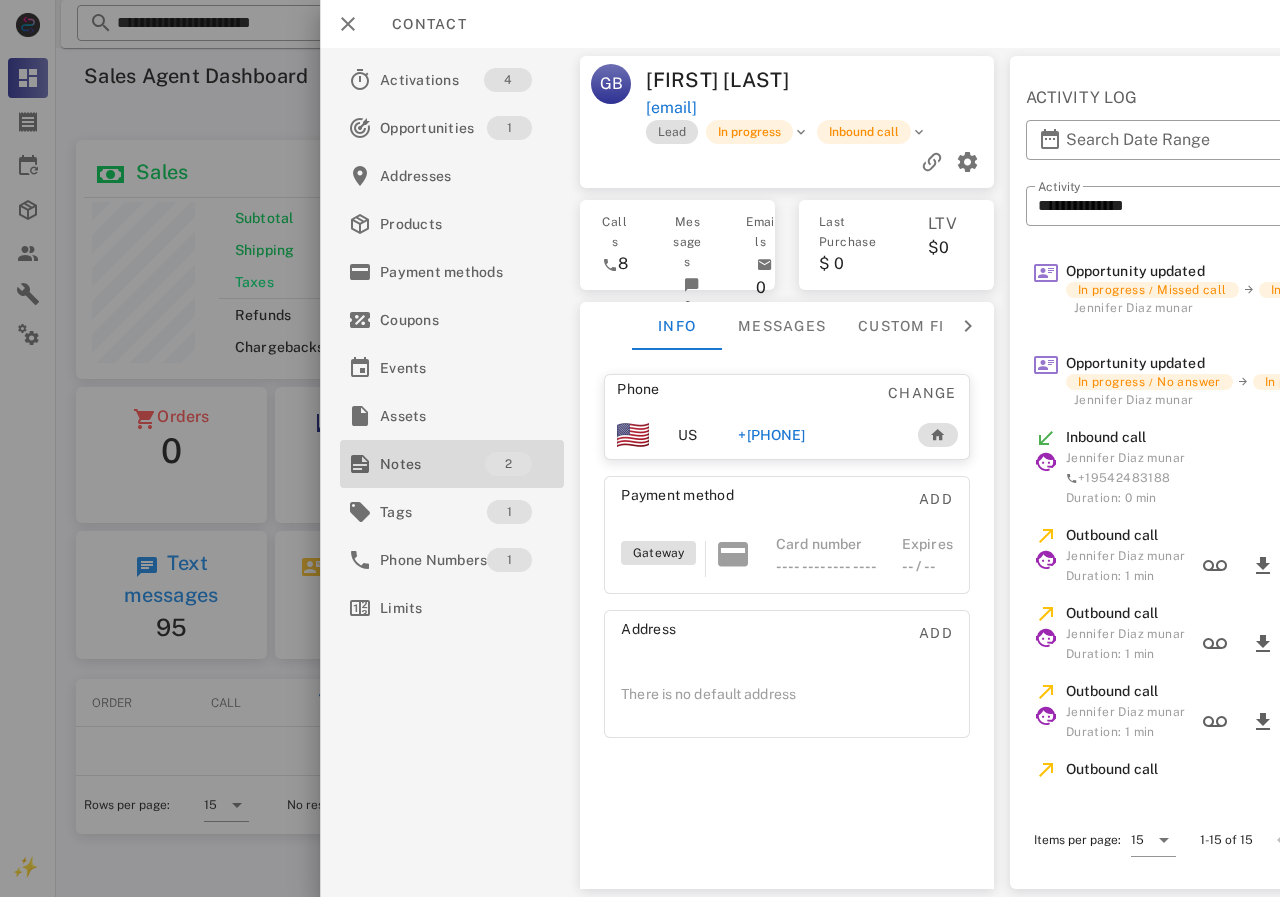 click on "Notes" at bounding box center (432, 464) 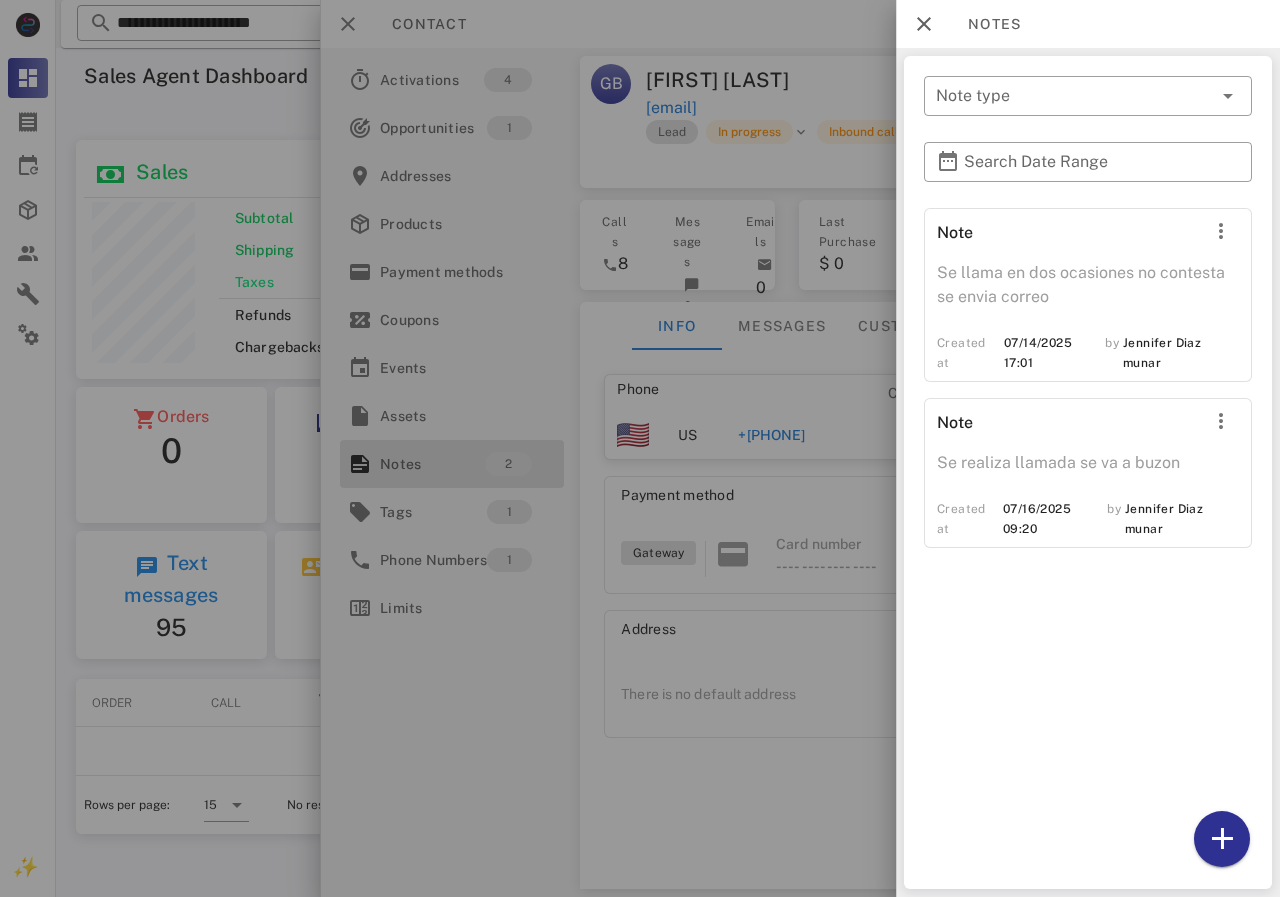 click at bounding box center [640, 448] 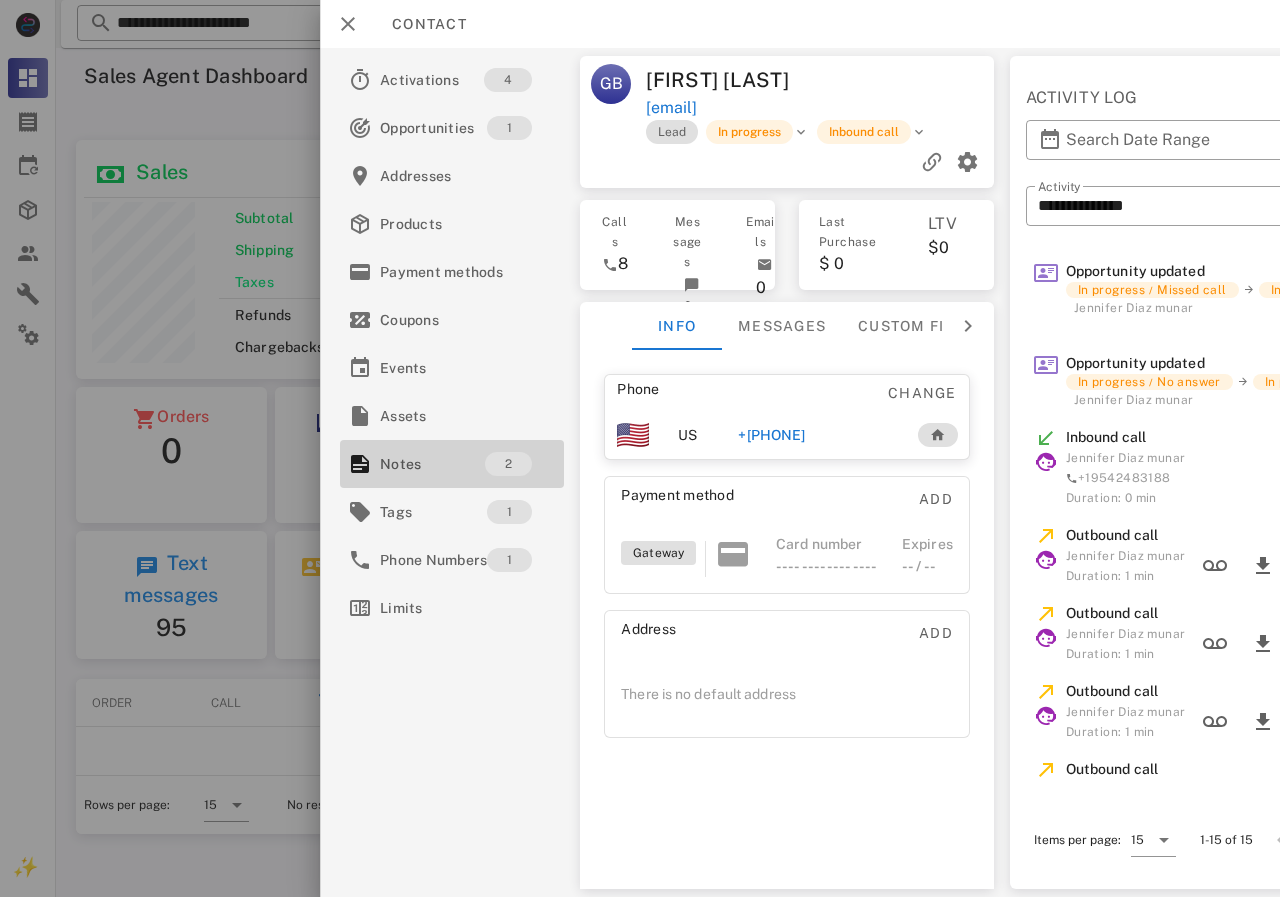 click on "2" at bounding box center (508, 464) 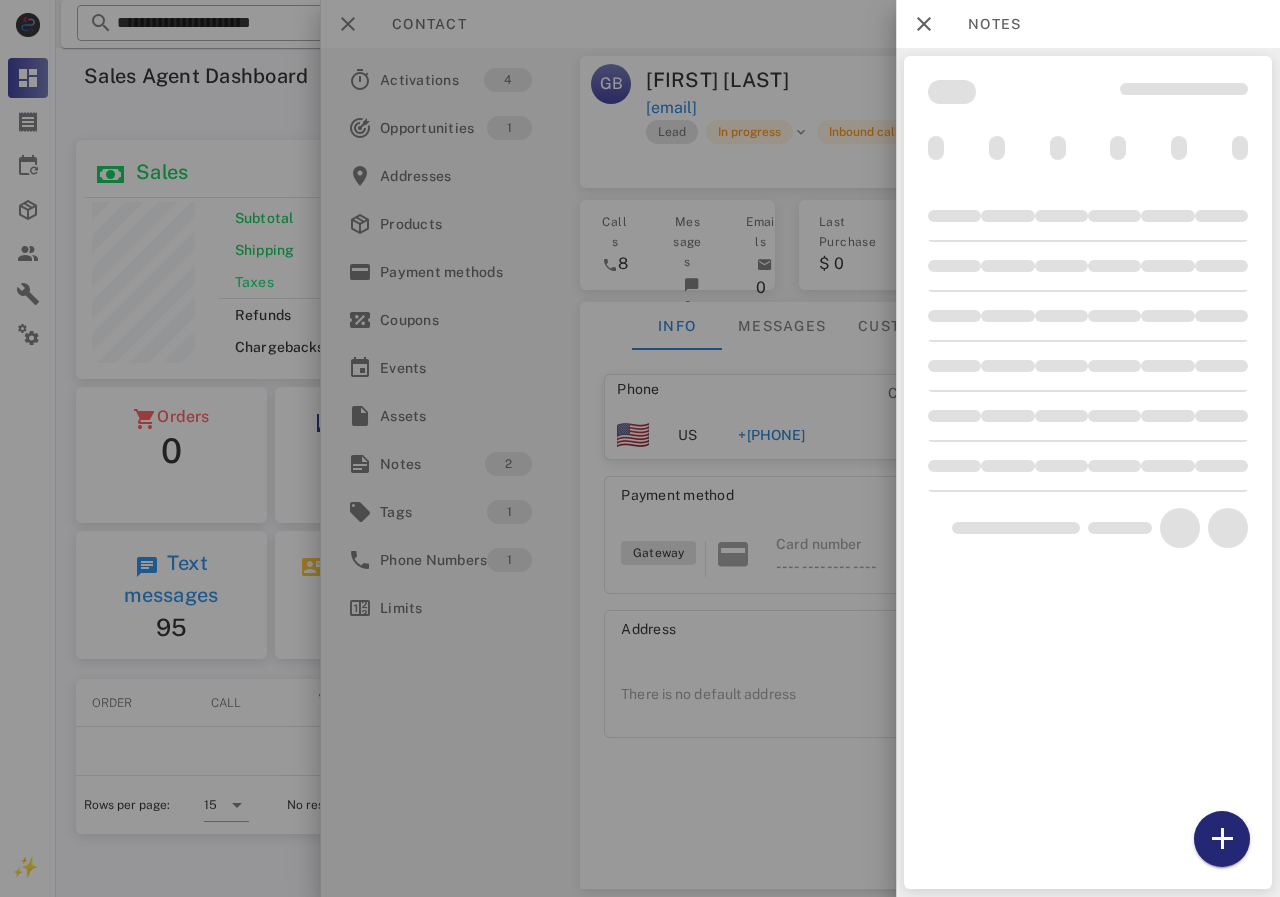 click at bounding box center (1222, 839) 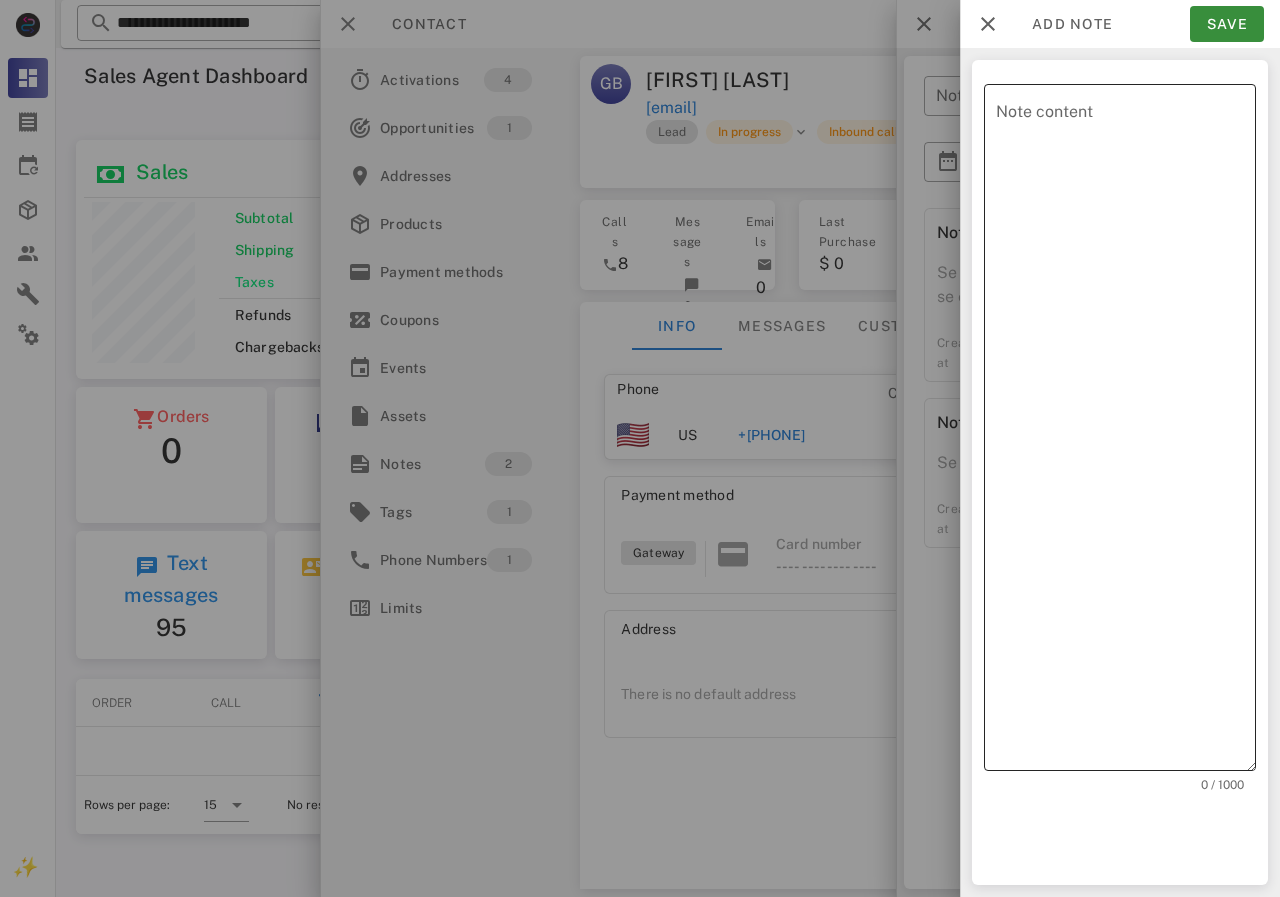 click on "Note content" at bounding box center (1126, 432) 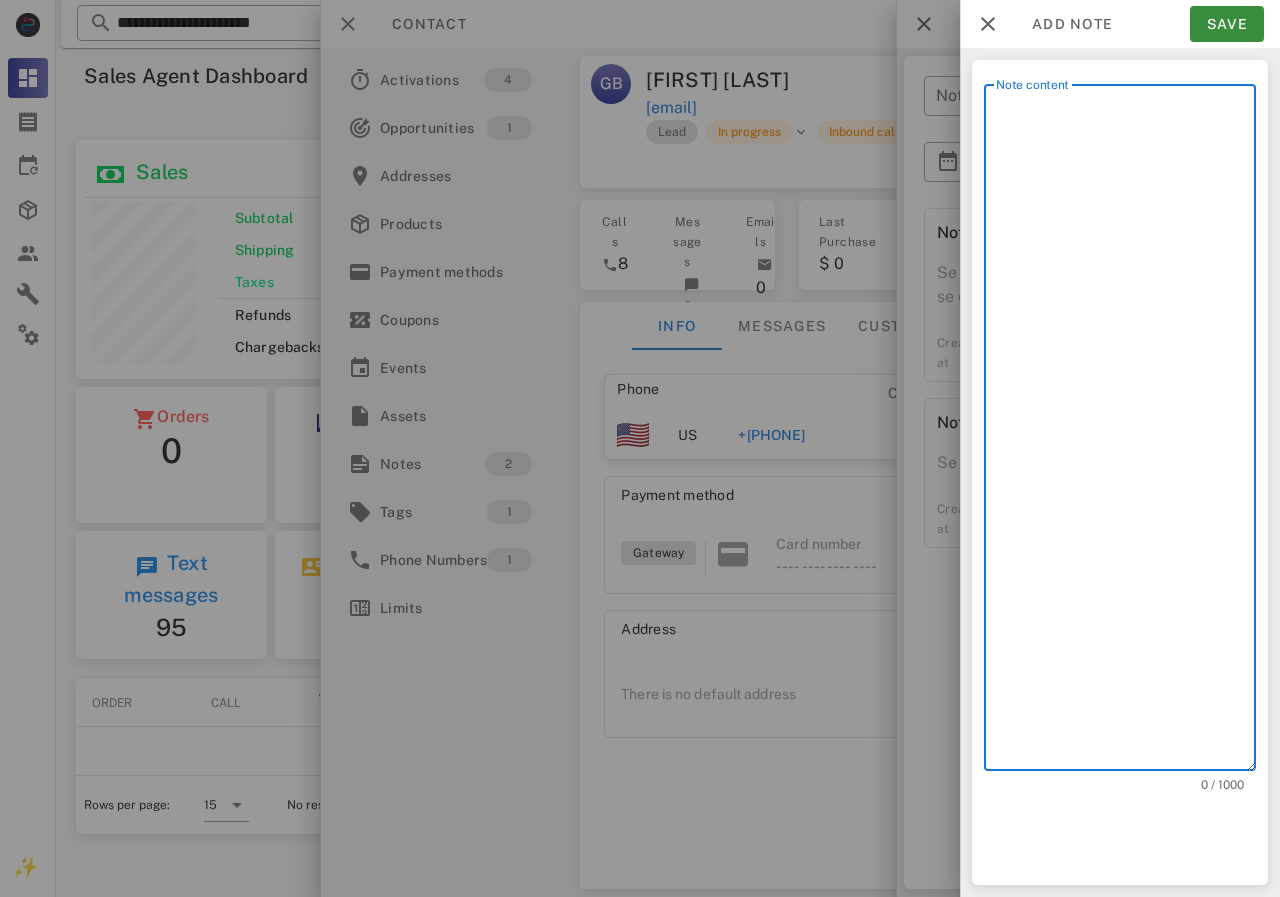 scroll, scrollTop: 240, scrollLeft: 390, axis: both 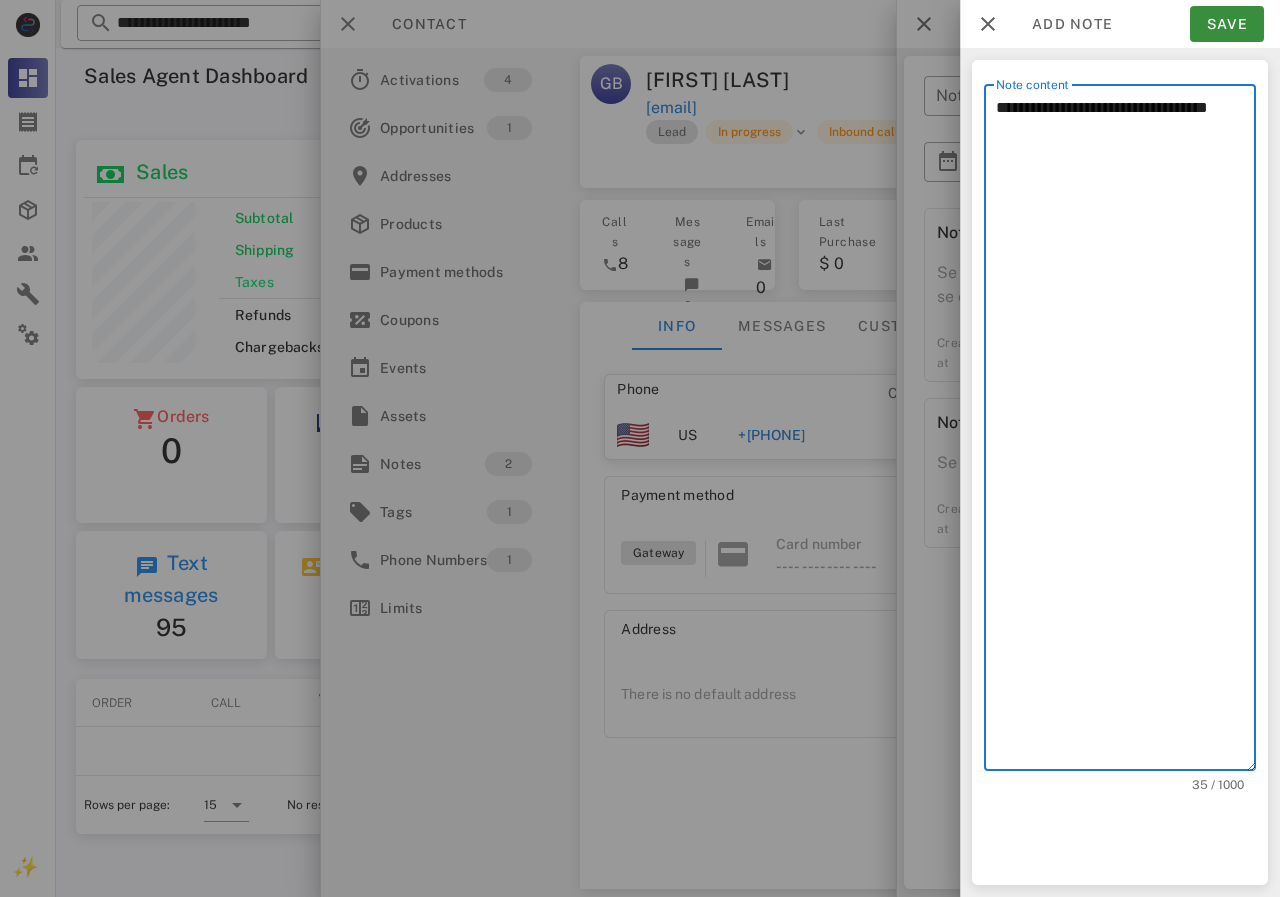 click on "**********" at bounding box center [1126, 432] 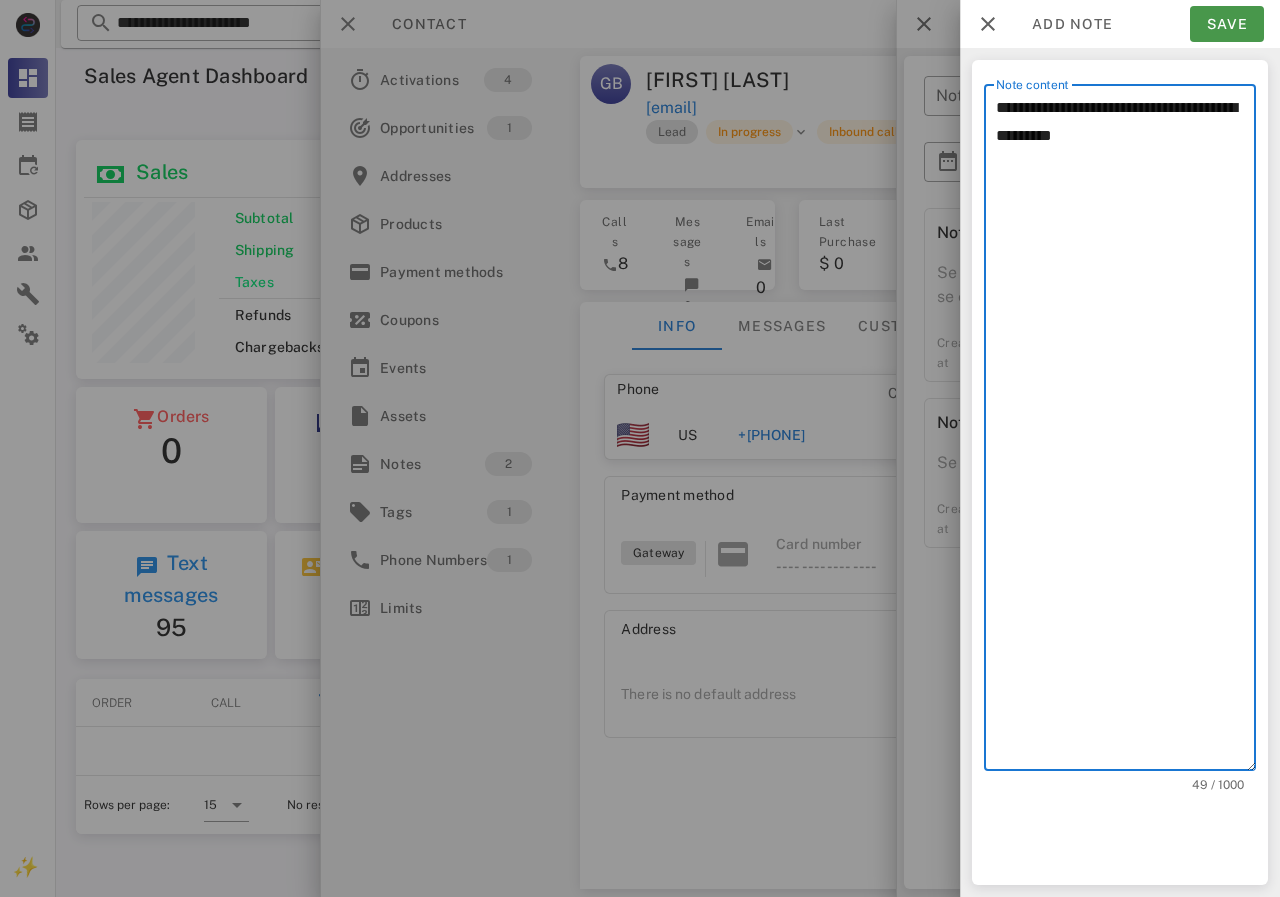 type on "**********" 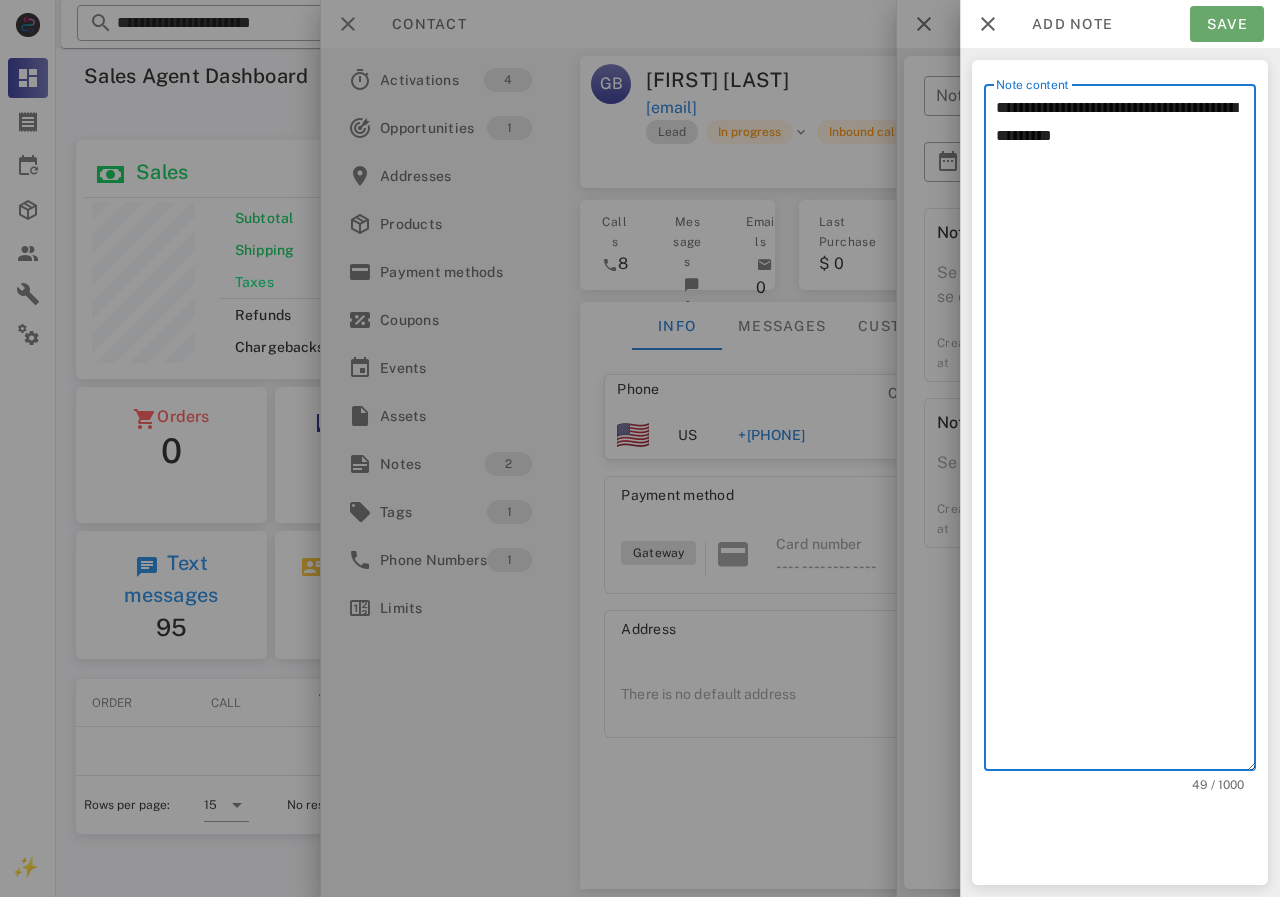 click on "Save" at bounding box center (1227, 24) 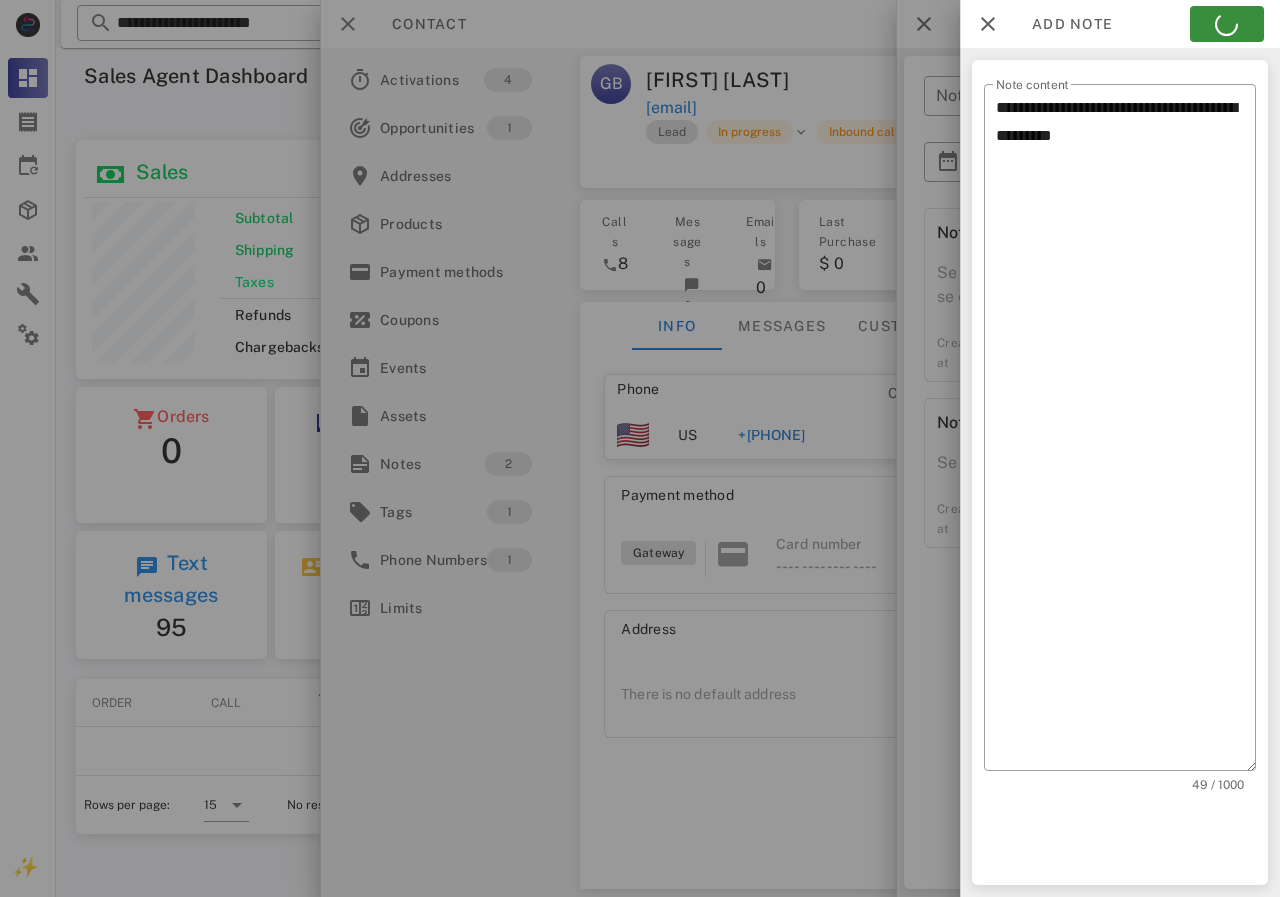 click at bounding box center (640, 448) 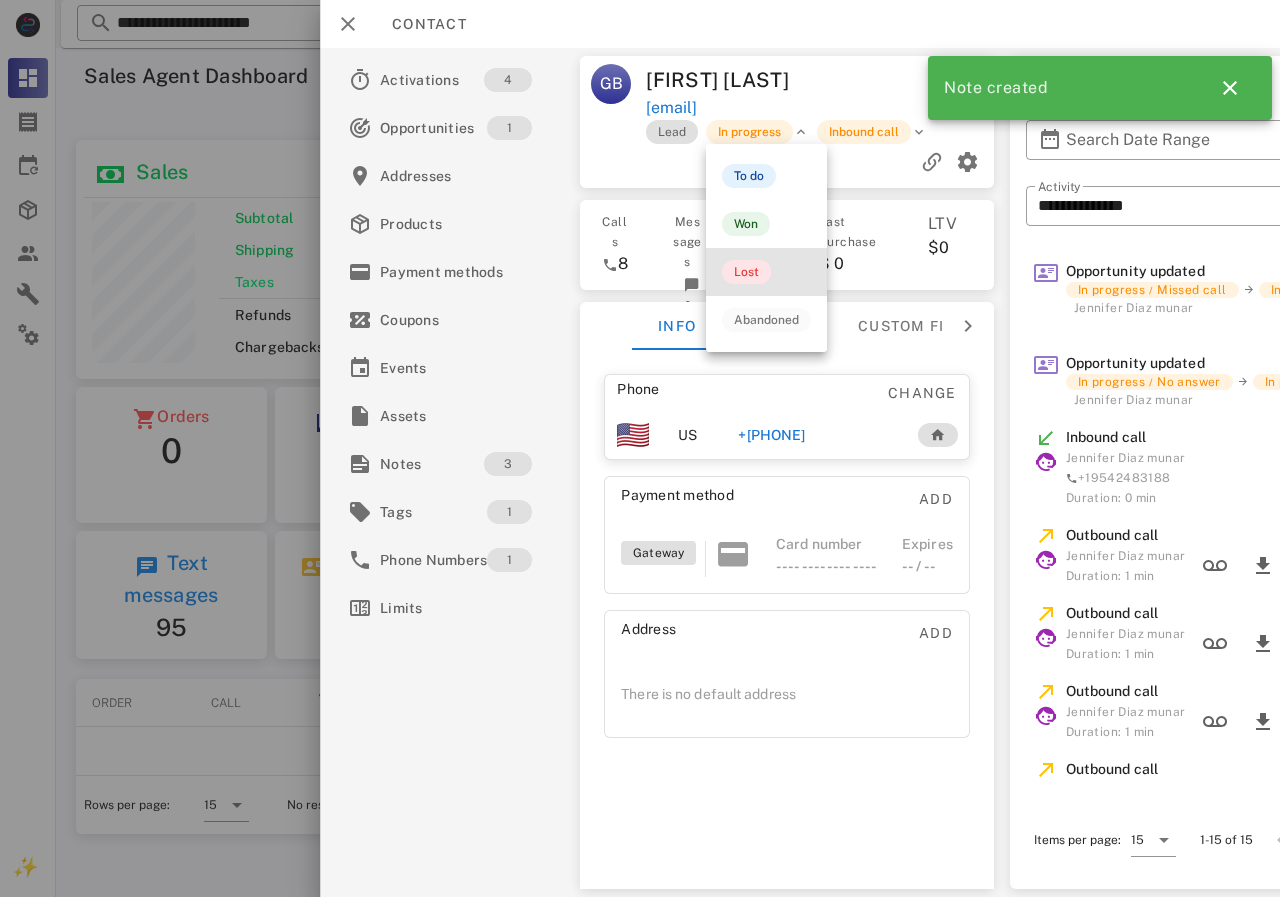click on "Lost" at bounding box center (746, 272) 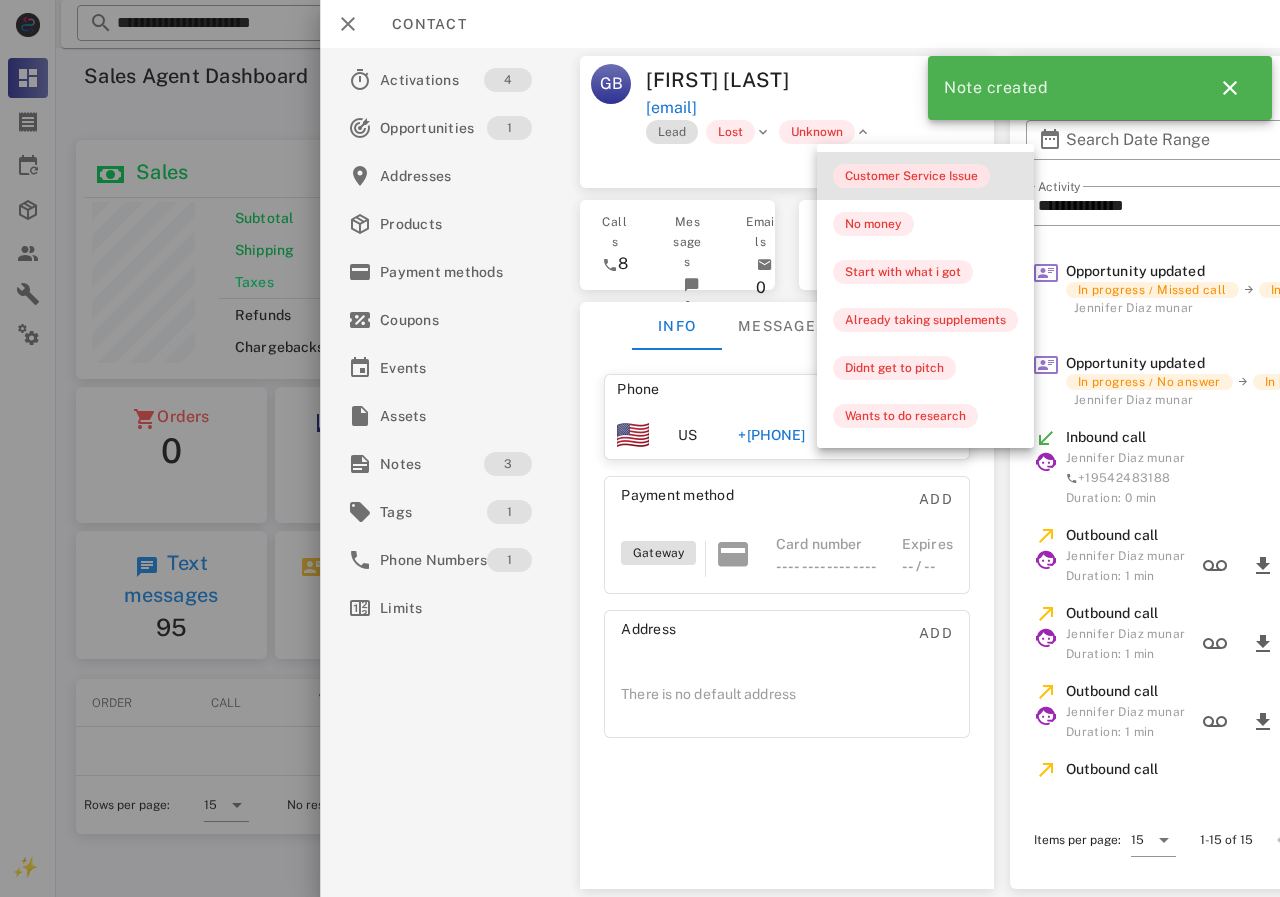 click on "Customer Service Issue" at bounding box center (911, 176) 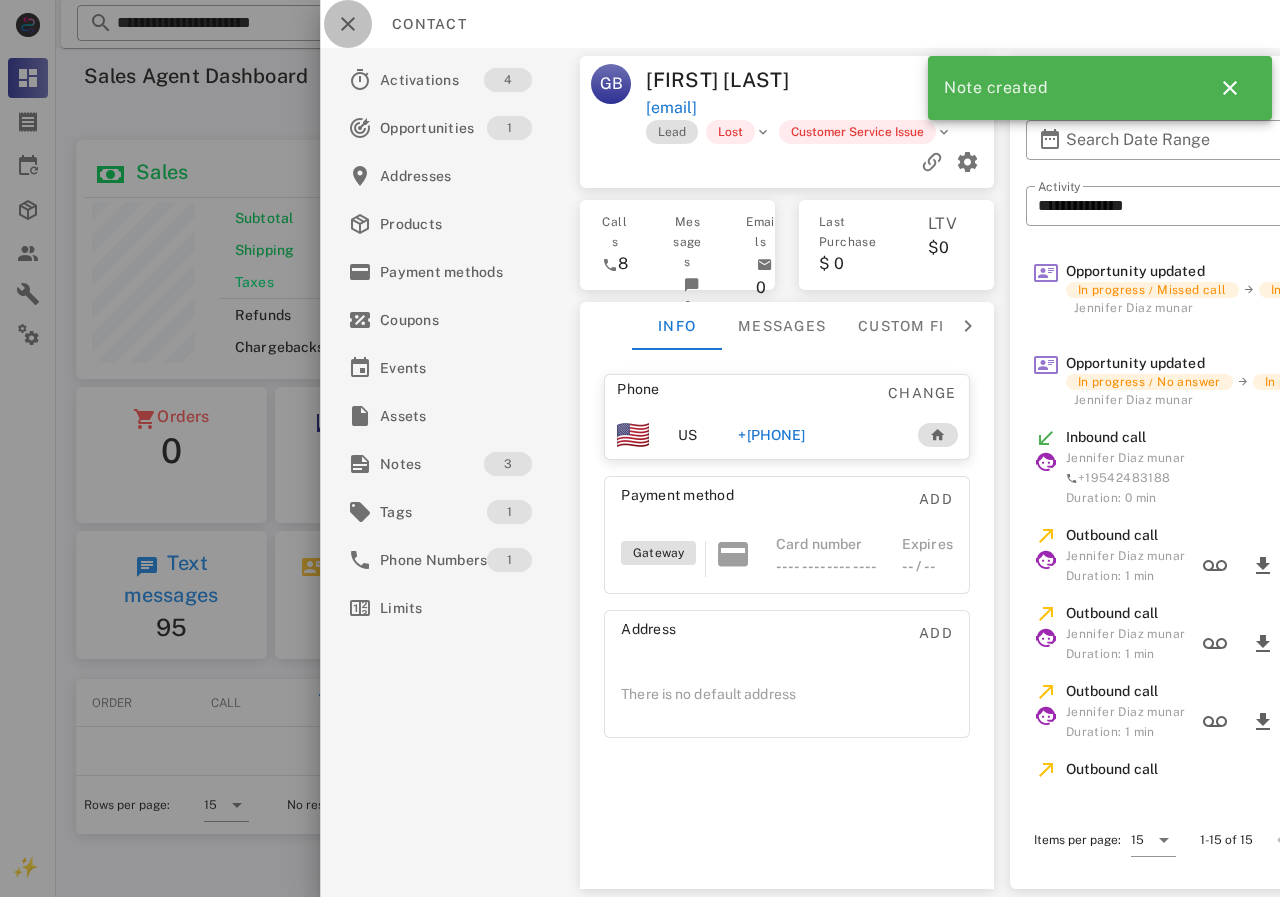 click at bounding box center [348, 24] 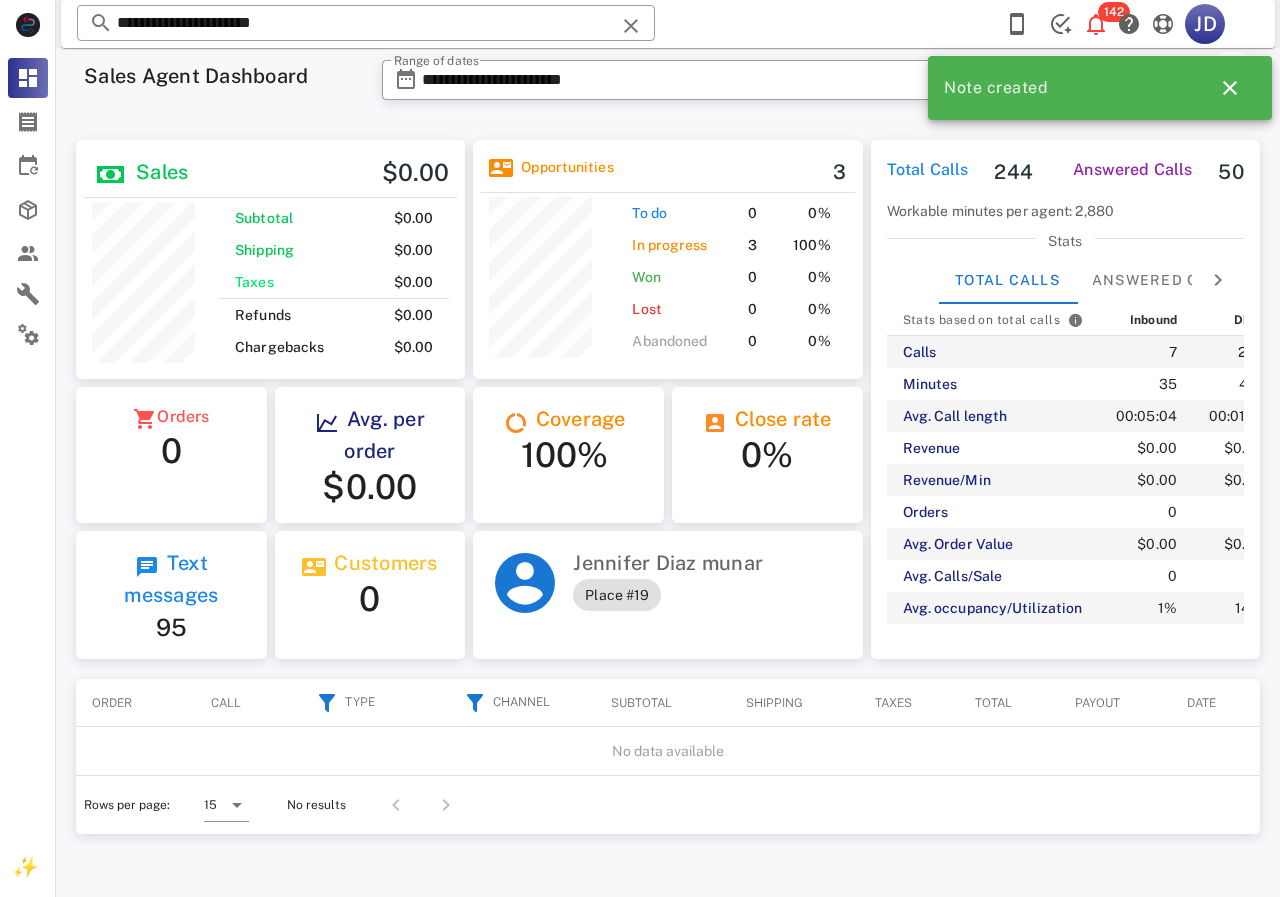 click on "Sales Agent Dashboard" at bounding box center (221, 86) 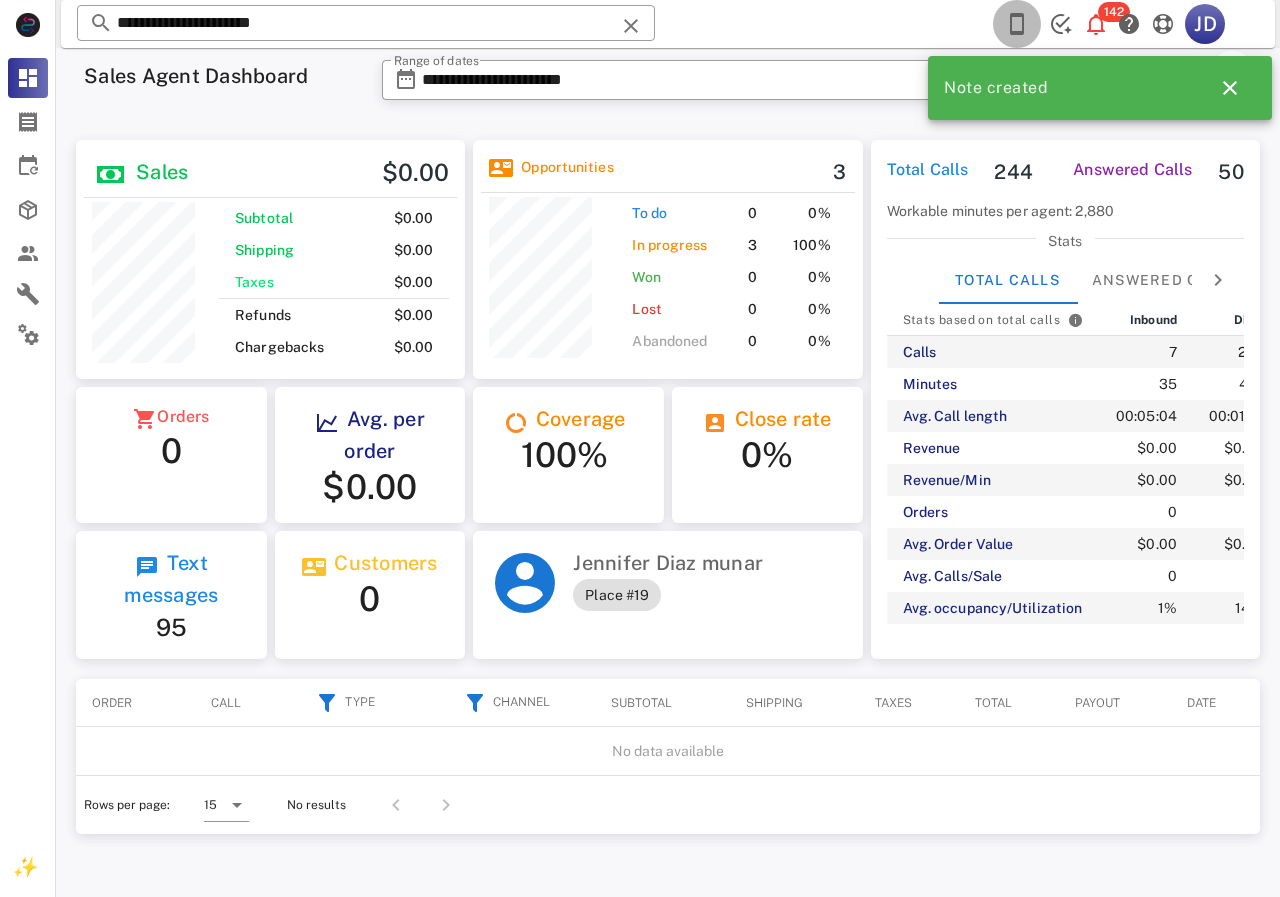 click at bounding box center (1017, 24) 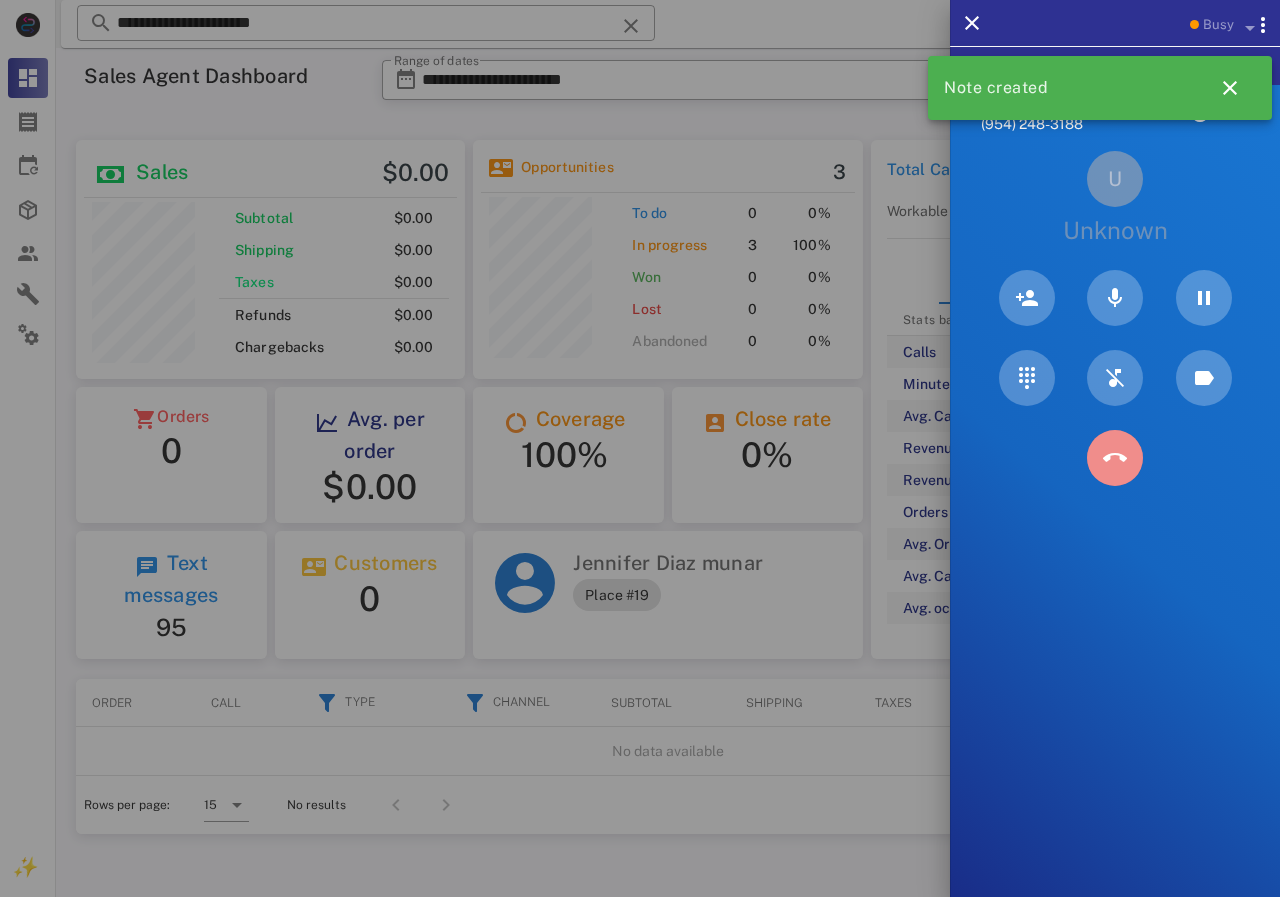 click at bounding box center [1115, 458] 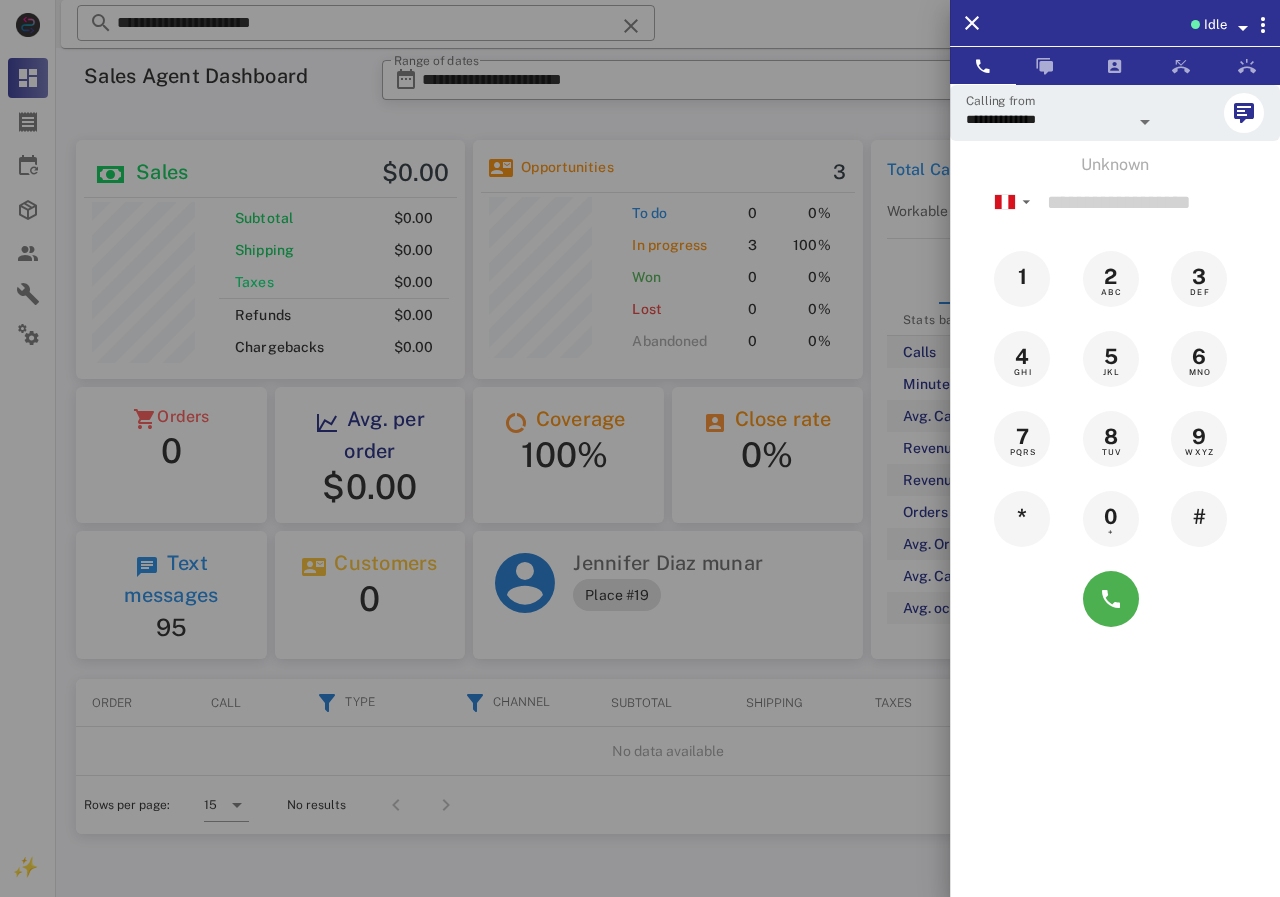 click at bounding box center (640, 448) 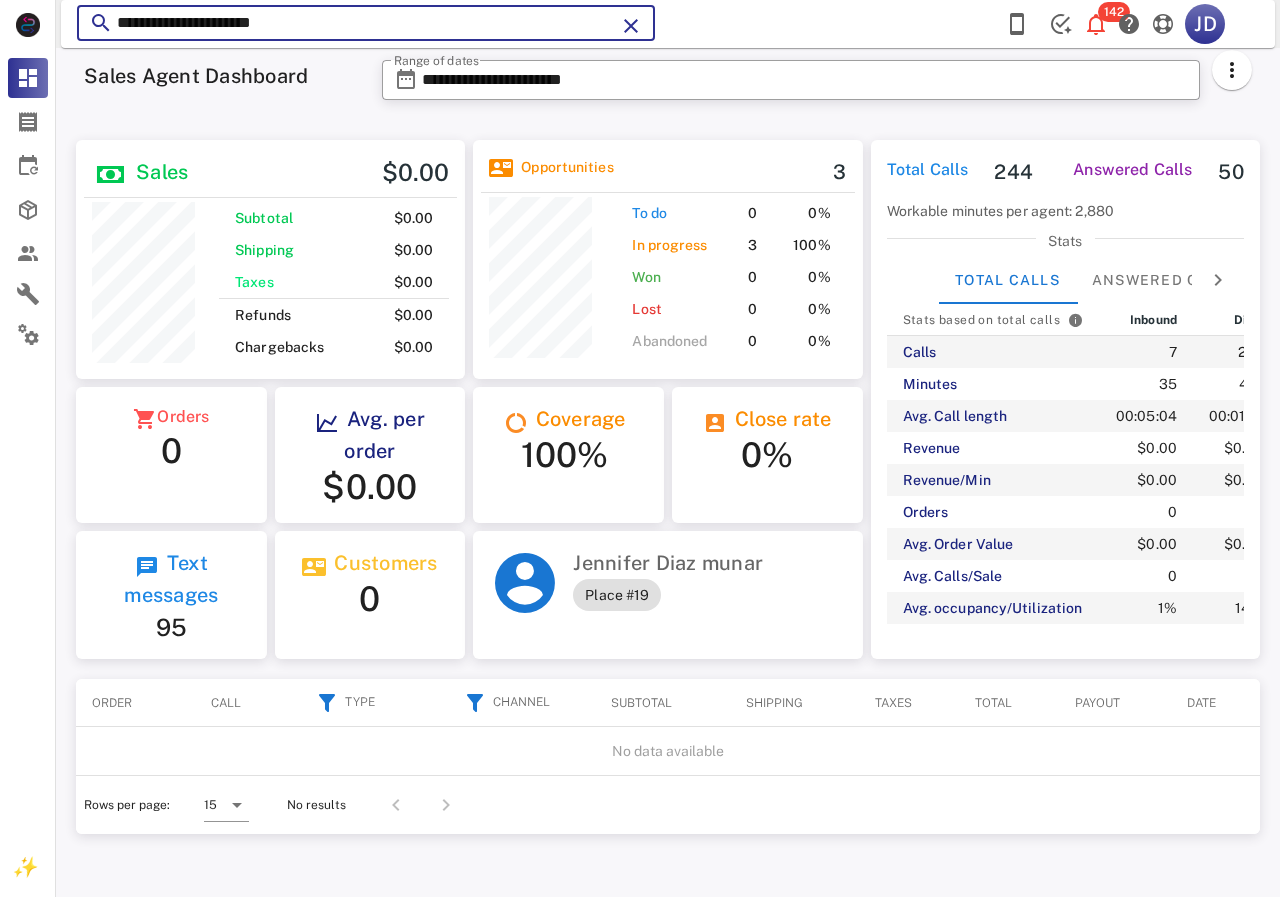 drag, startPoint x: 346, startPoint y: 30, endPoint x: 76, endPoint y: 33, distance: 270.01666 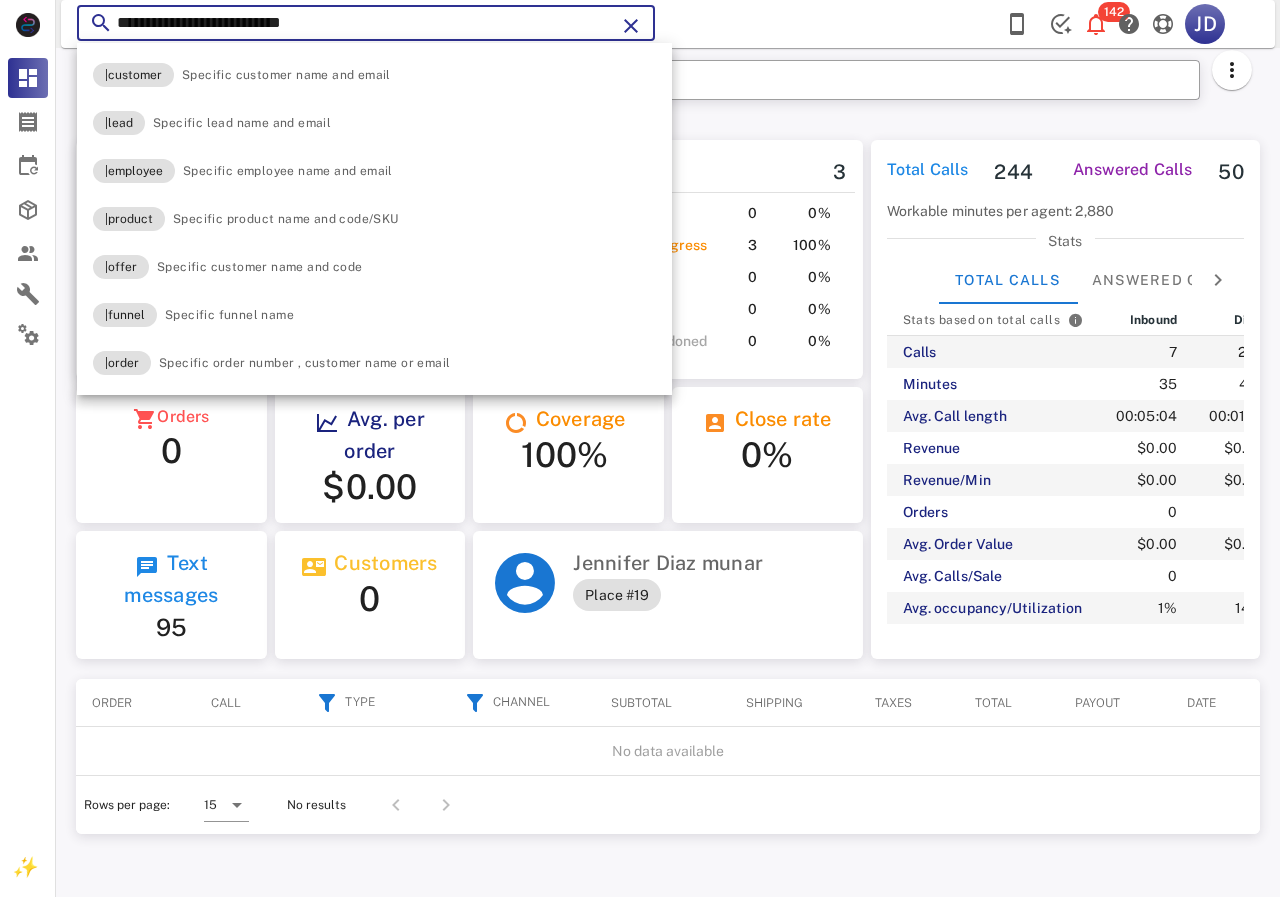 type on "**********" 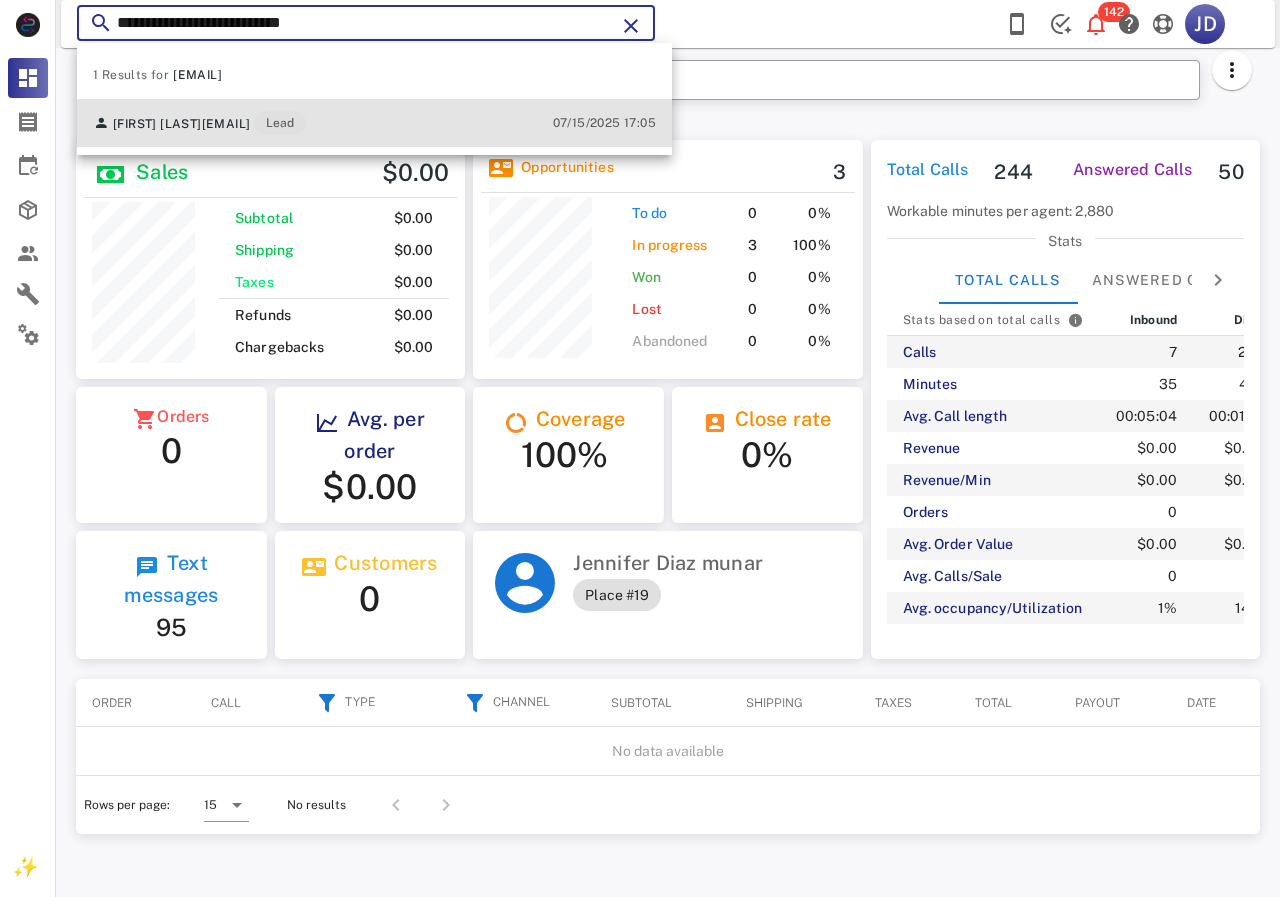 click on "[EMAIL]" at bounding box center (226, 124) 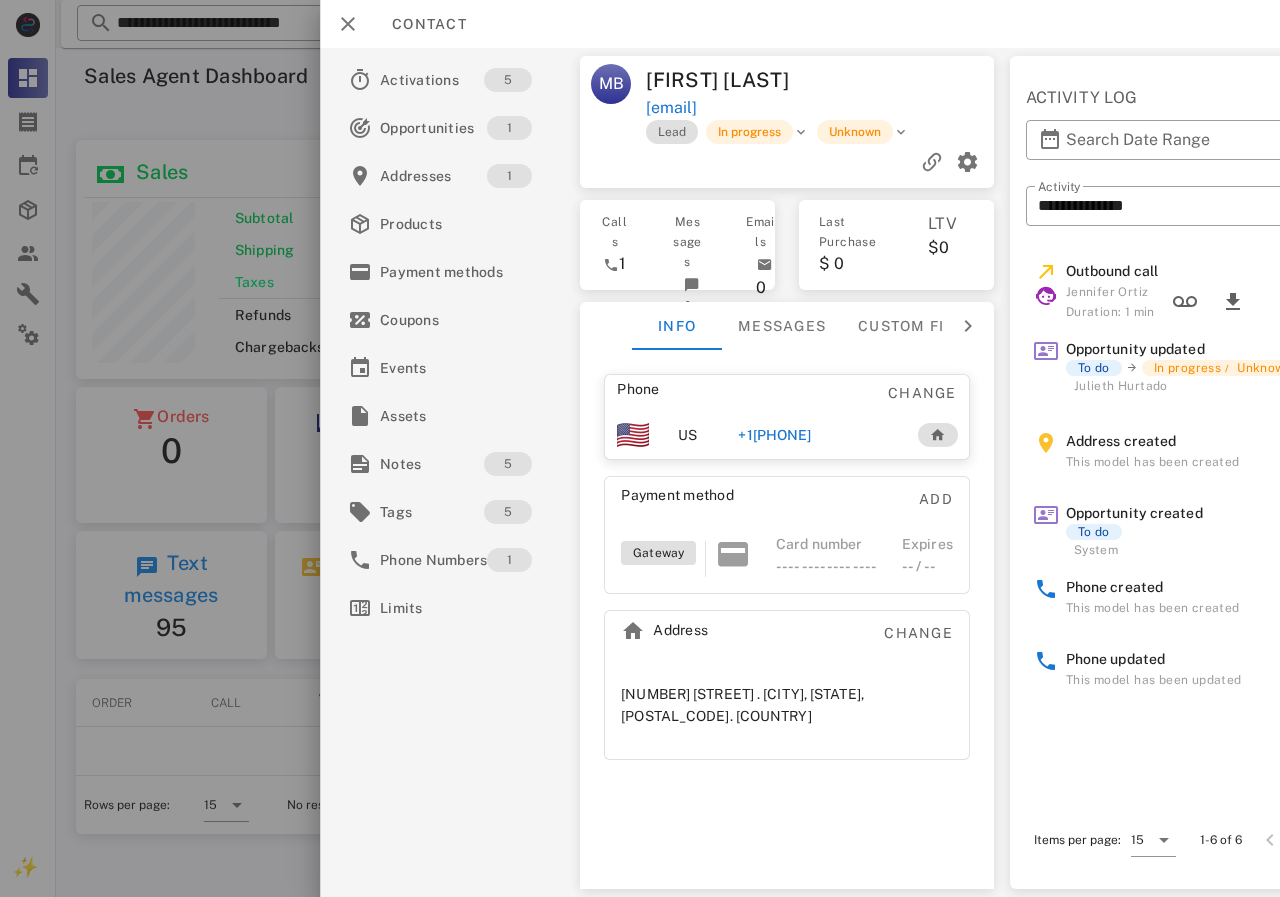 click on "+1[PHONE]" at bounding box center (774, 435) 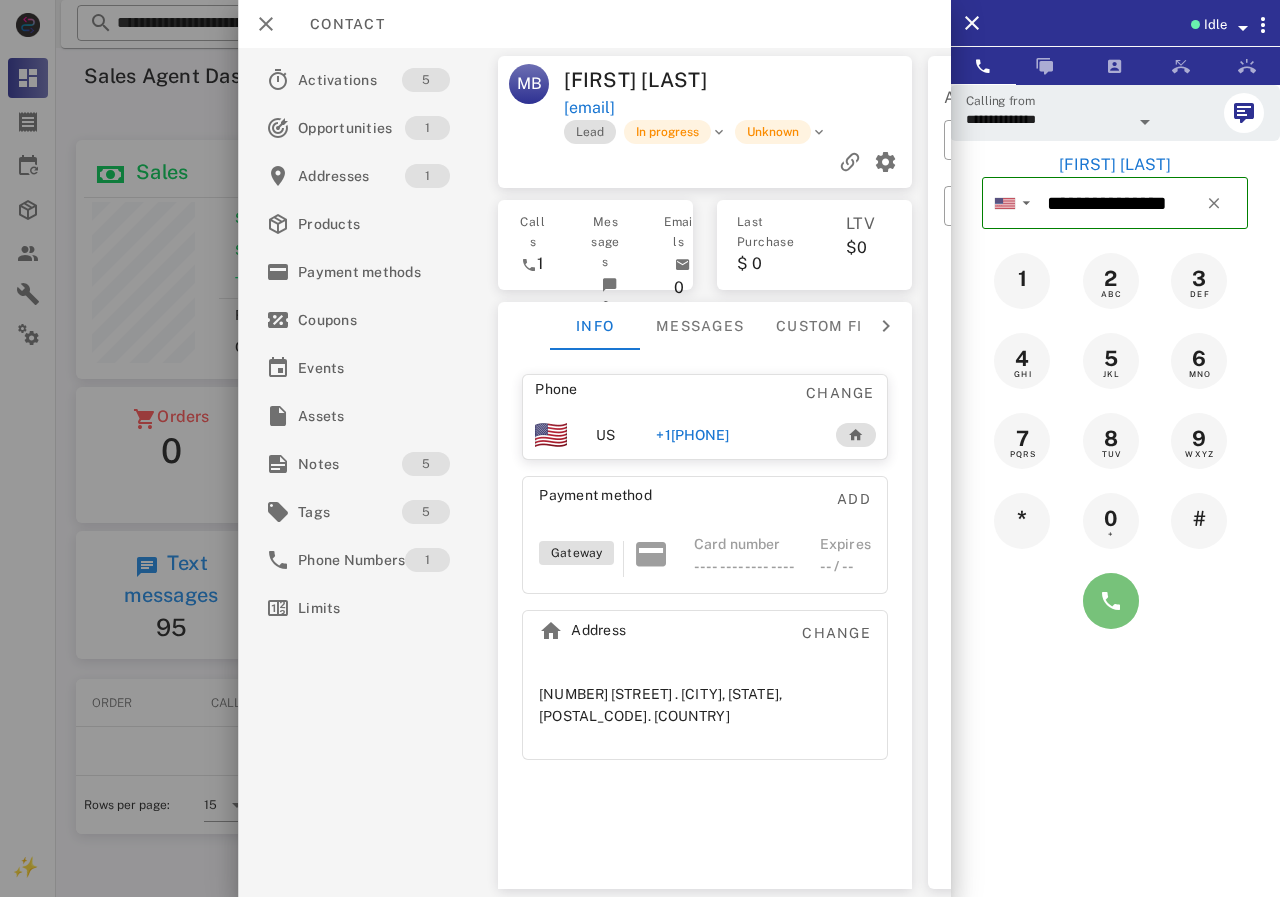 click at bounding box center (1111, 601) 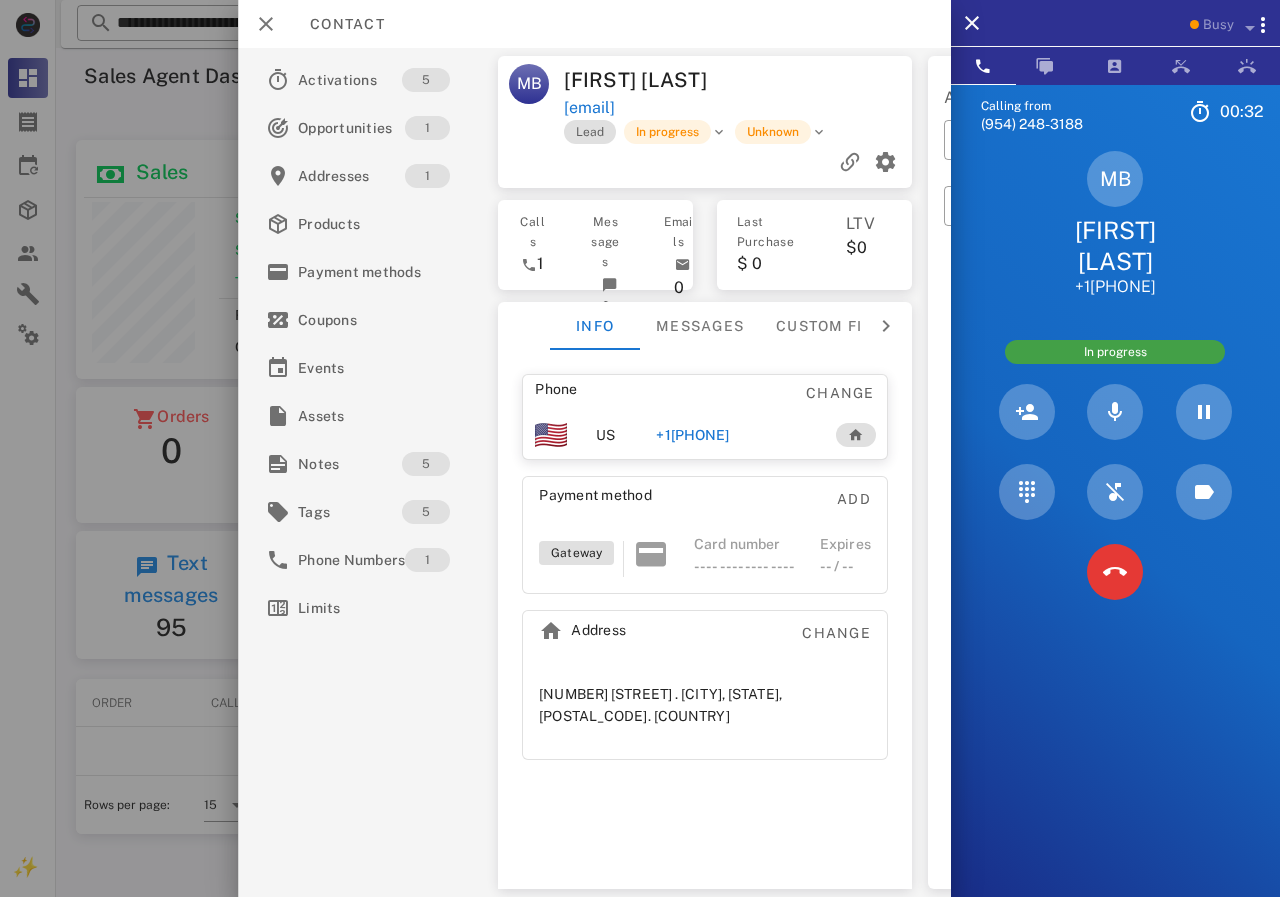click at bounding box center [1115, 572] 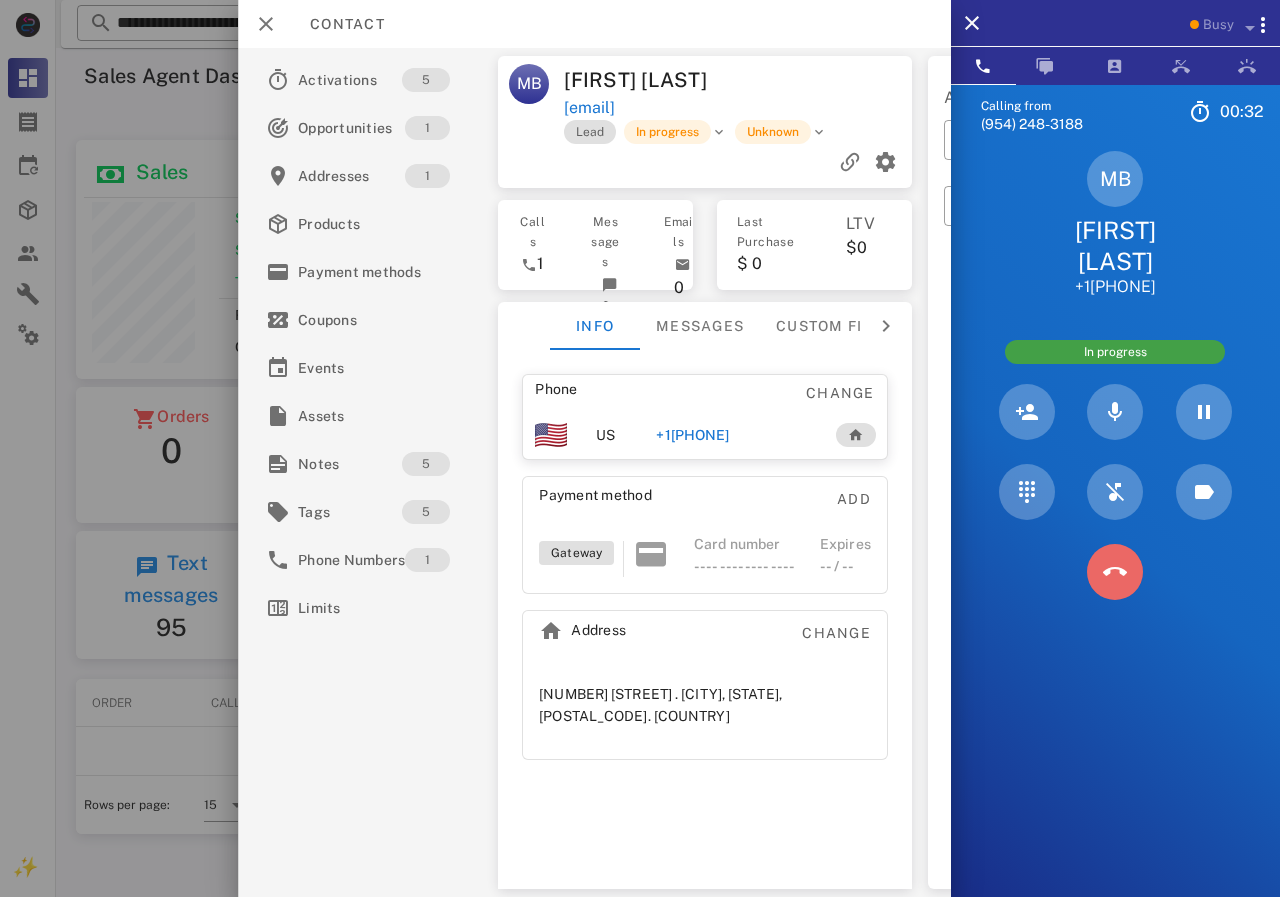 click at bounding box center (1115, 572) 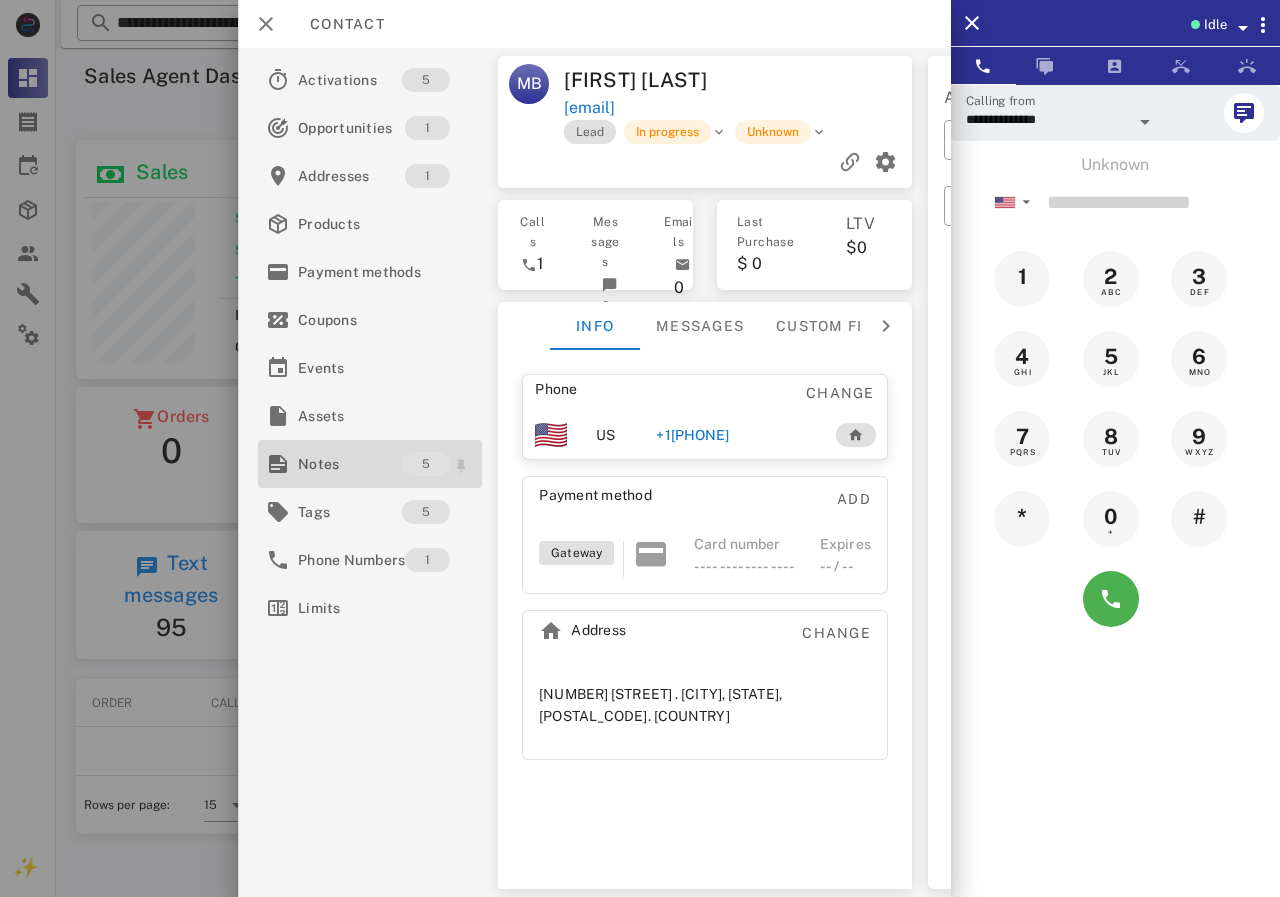 click on "Notes" at bounding box center [350, 464] 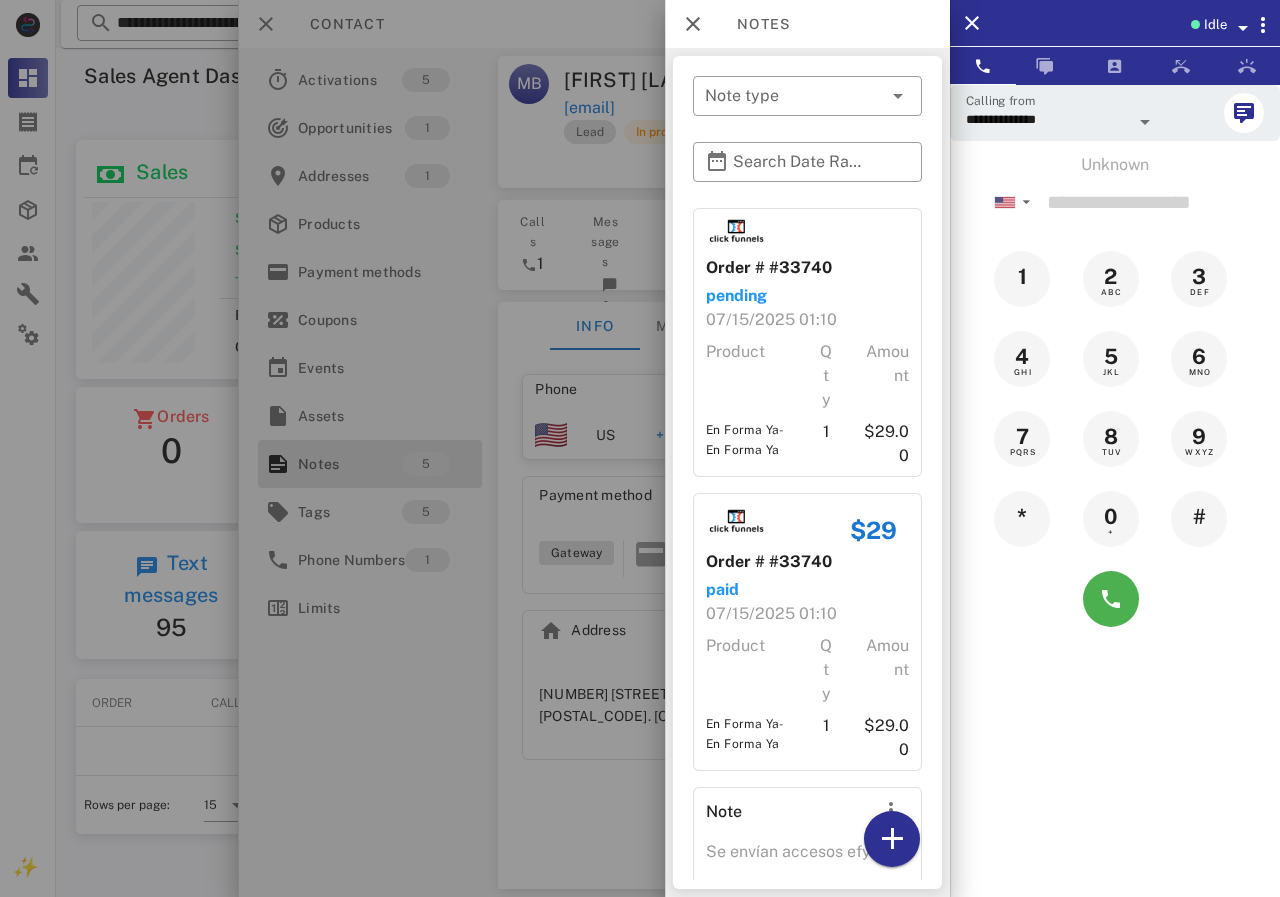 scroll, scrollTop: 600, scrollLeft: 0, axis: vertical 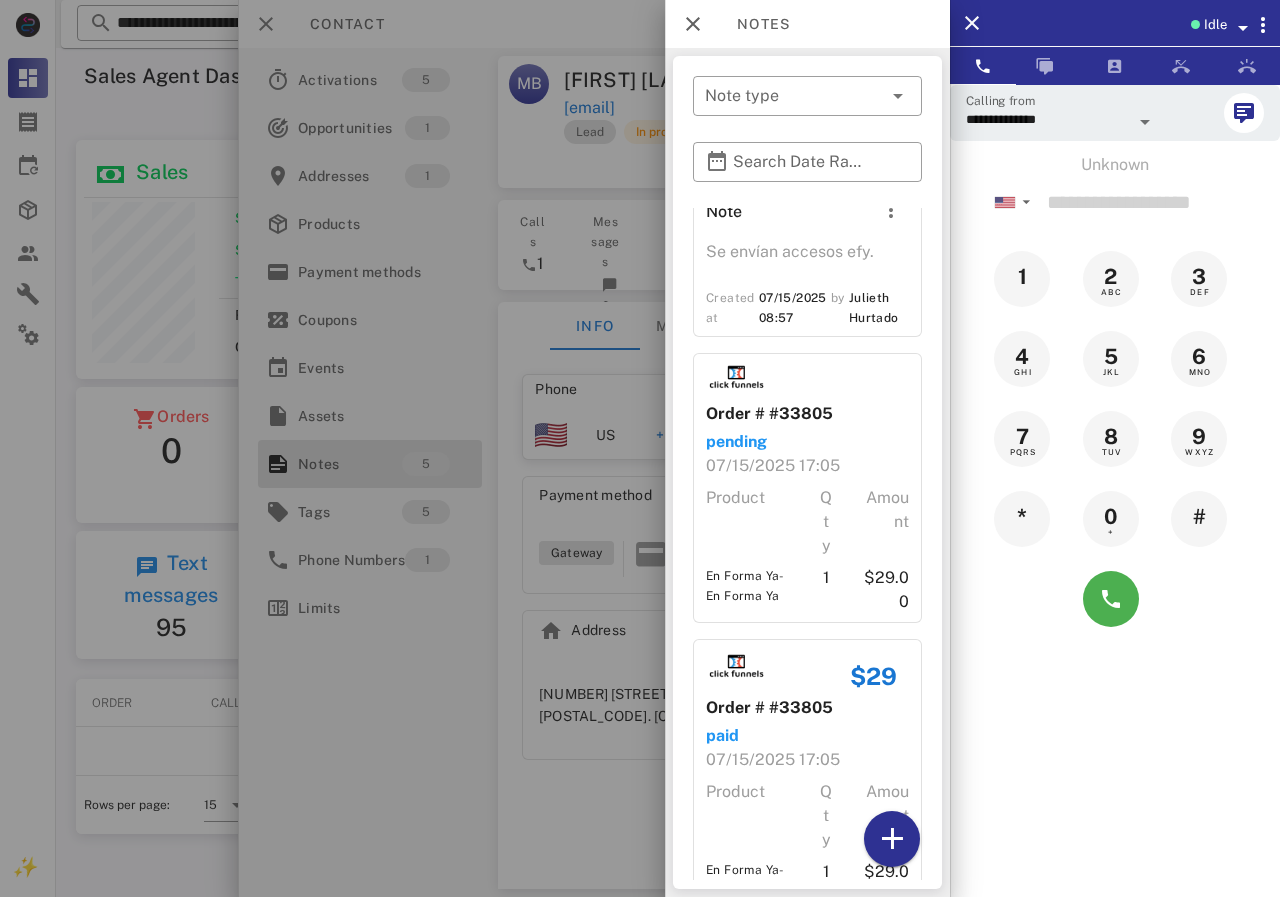 click at bounding box center (640, 448) 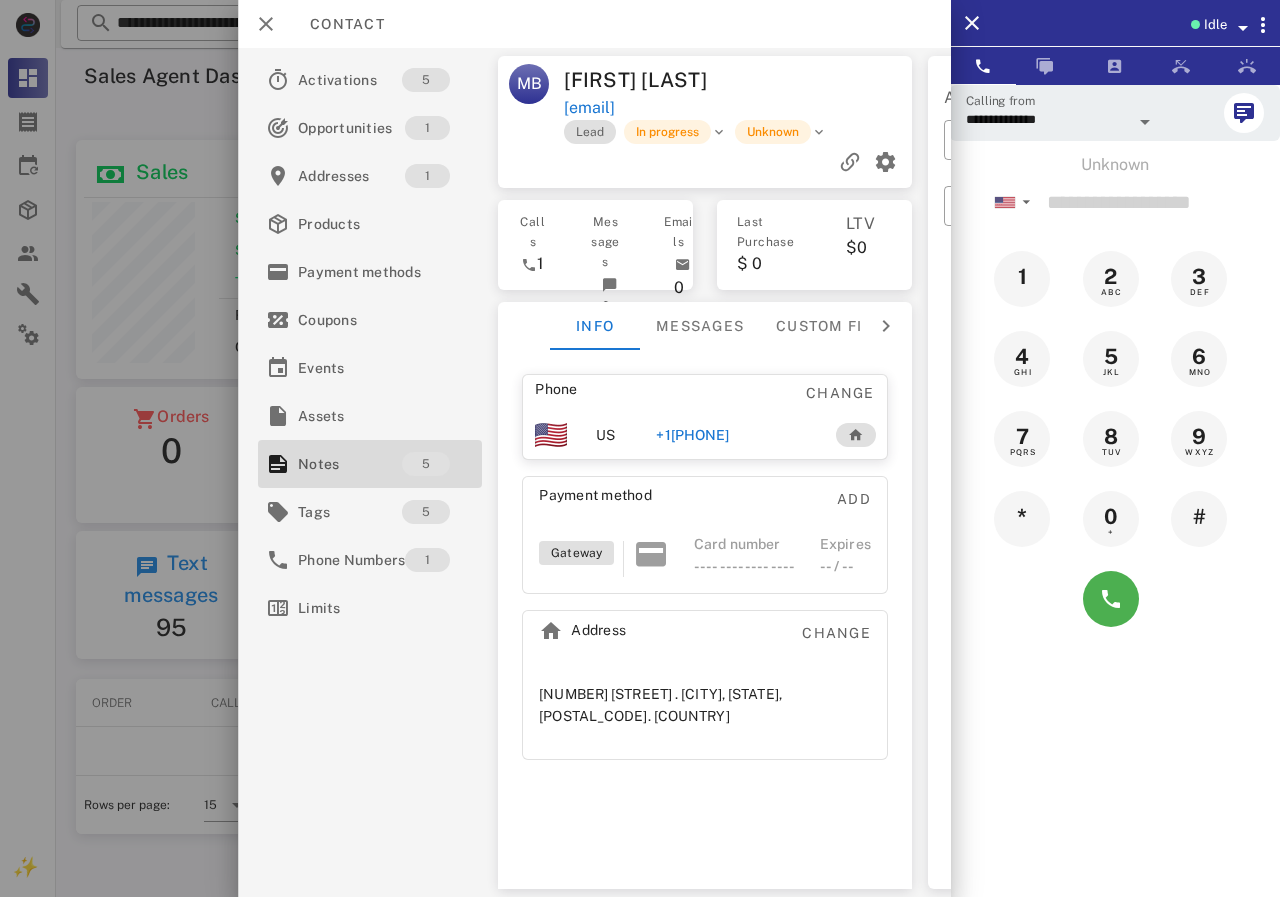 click on "+1[PHONE]" at bounding box center [692, 435] 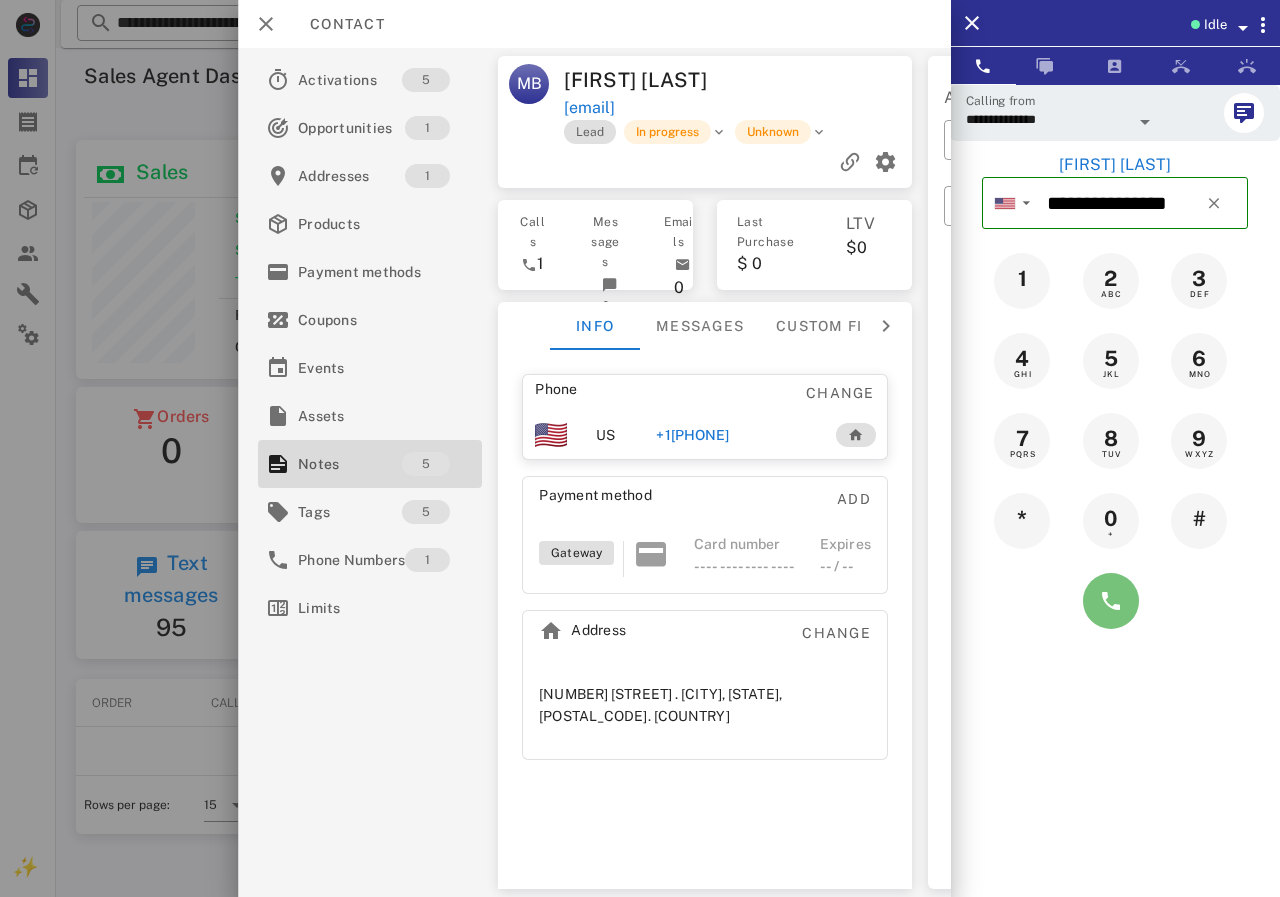 click at bounding box center (1111, 601) 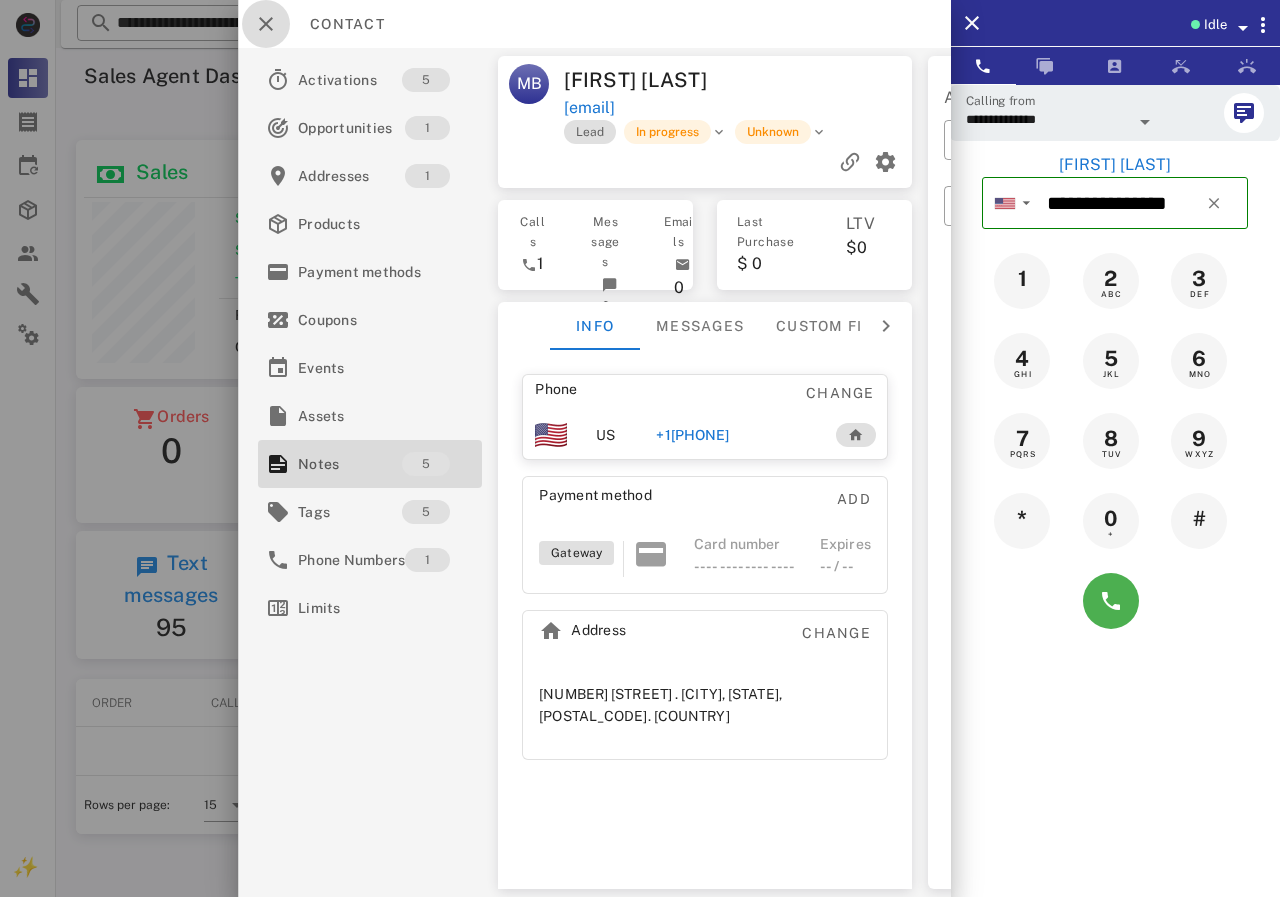 click at bounding box center (266, 24) 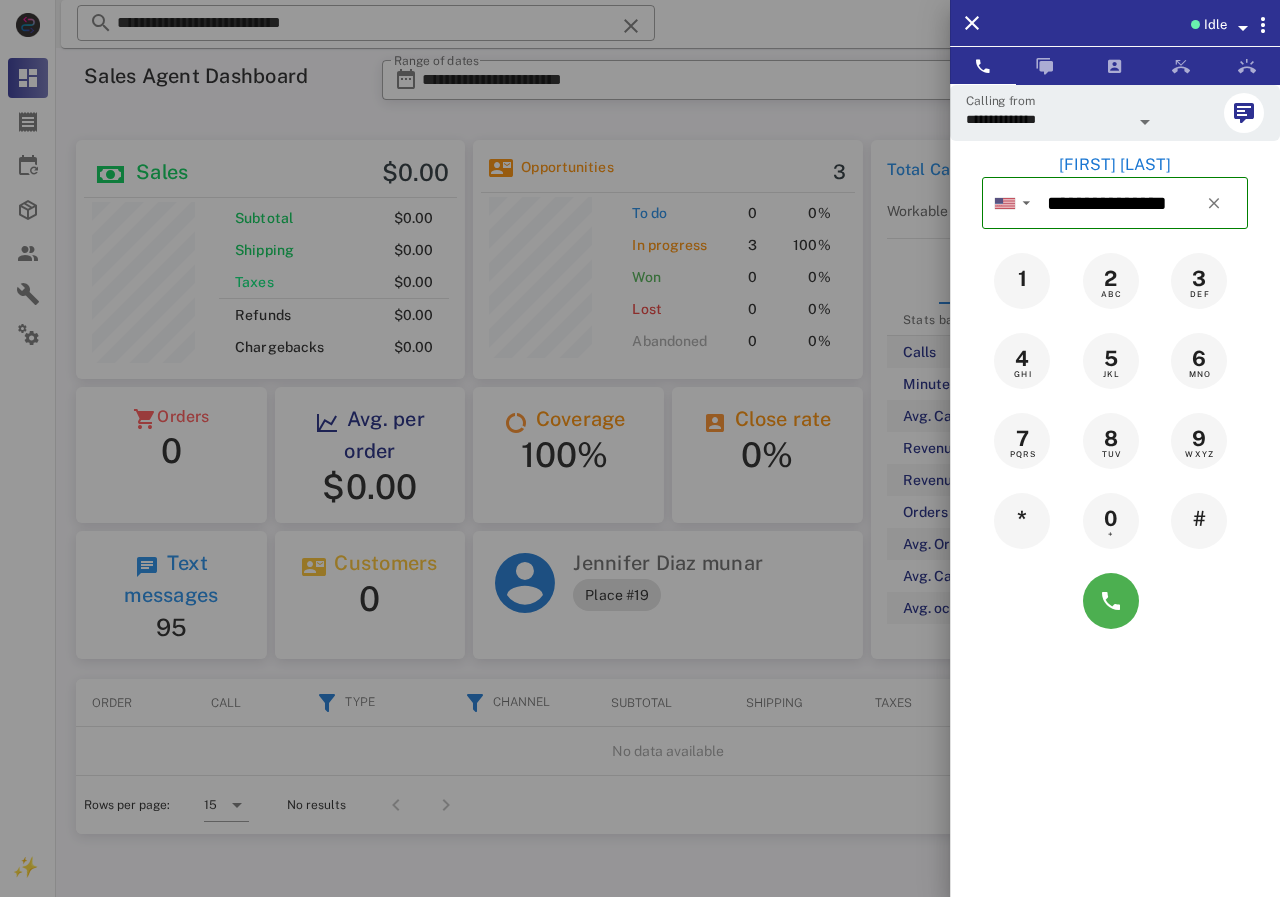 type 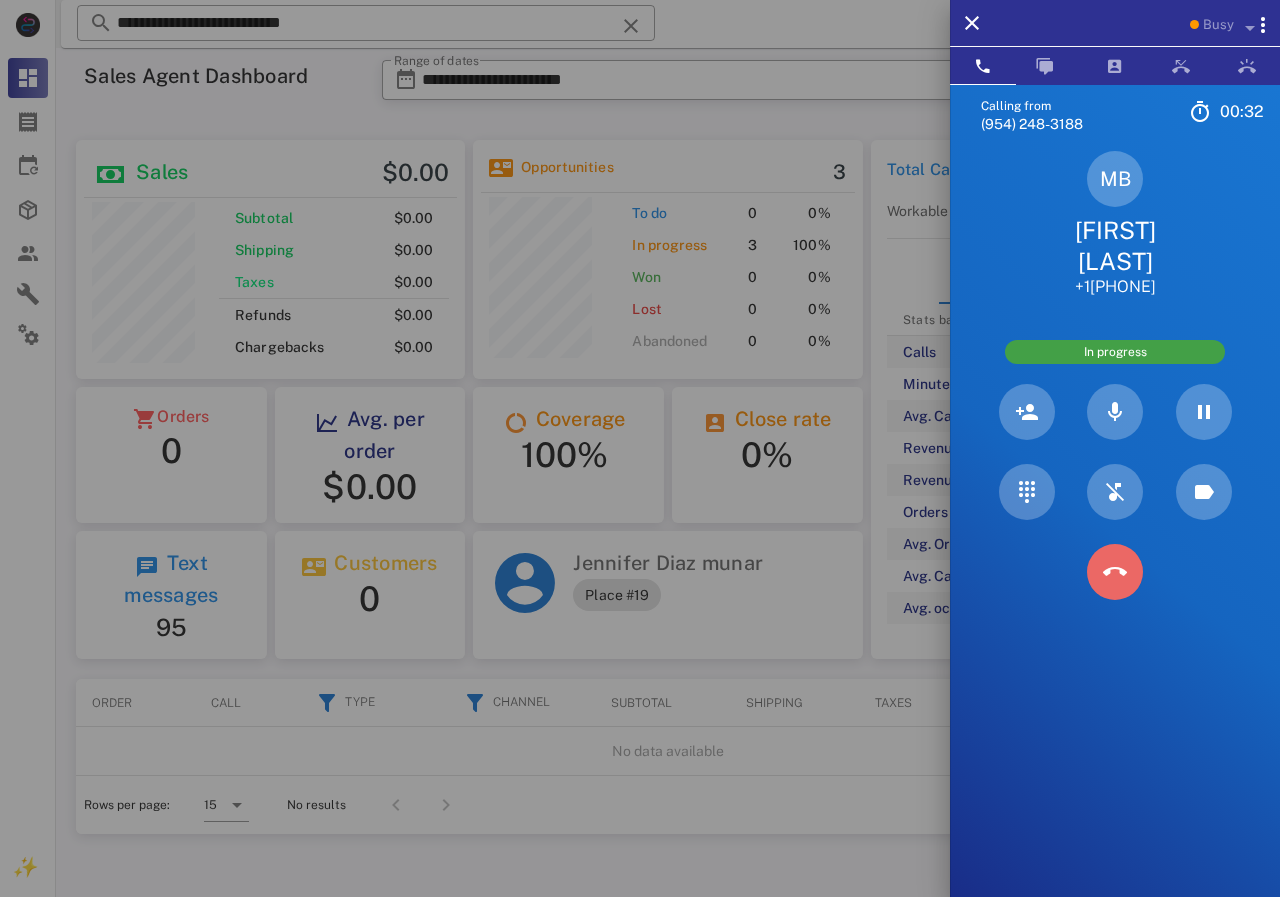 click at bounding box center [1115, 572] 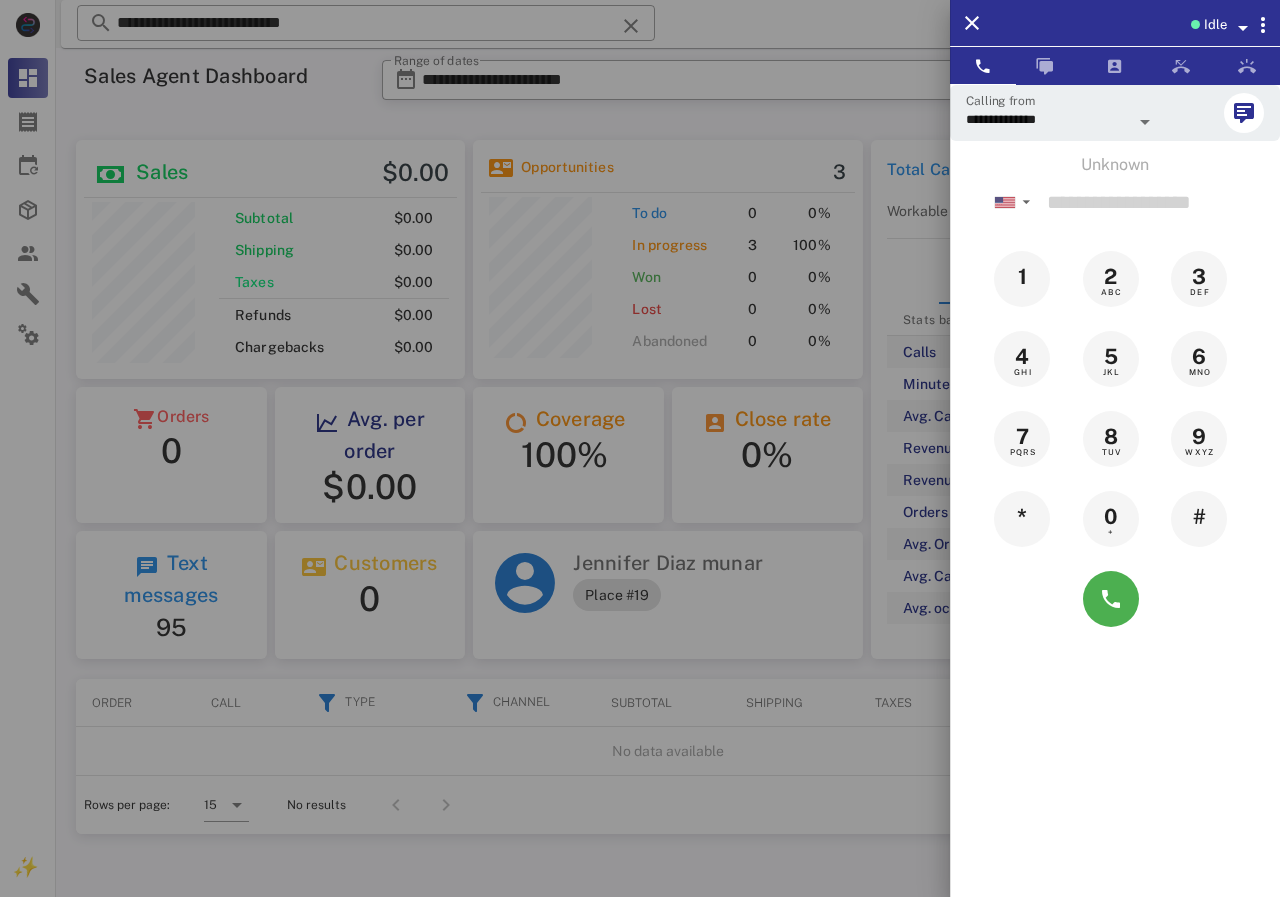 click at bounding box center [640, 448] 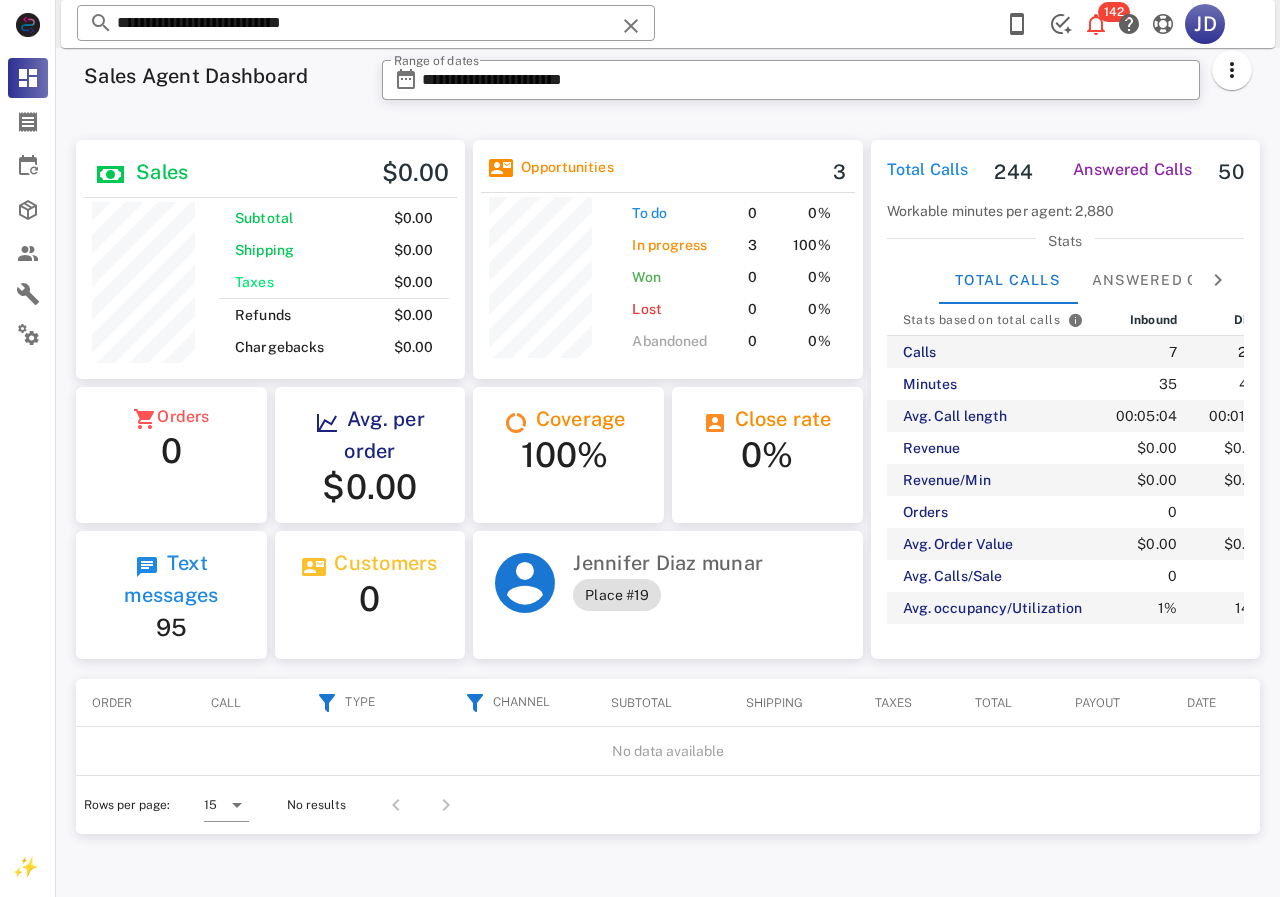 click on "**********" at bounding box center (366, 23) 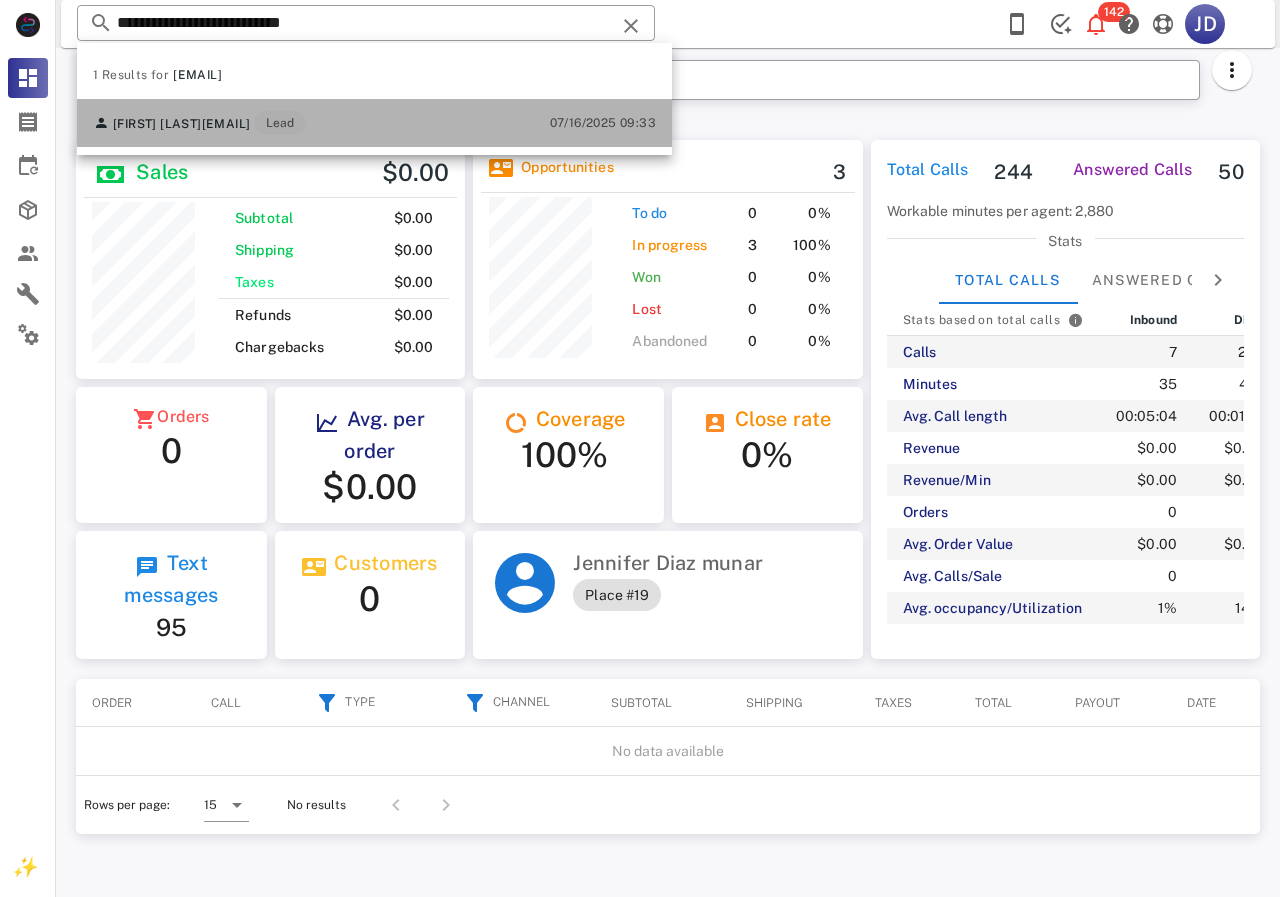 click on "[FIRST] [LAST]   [EMAIL]   Lead   [DATE] [TIME]" at bounding box center [374, 123] 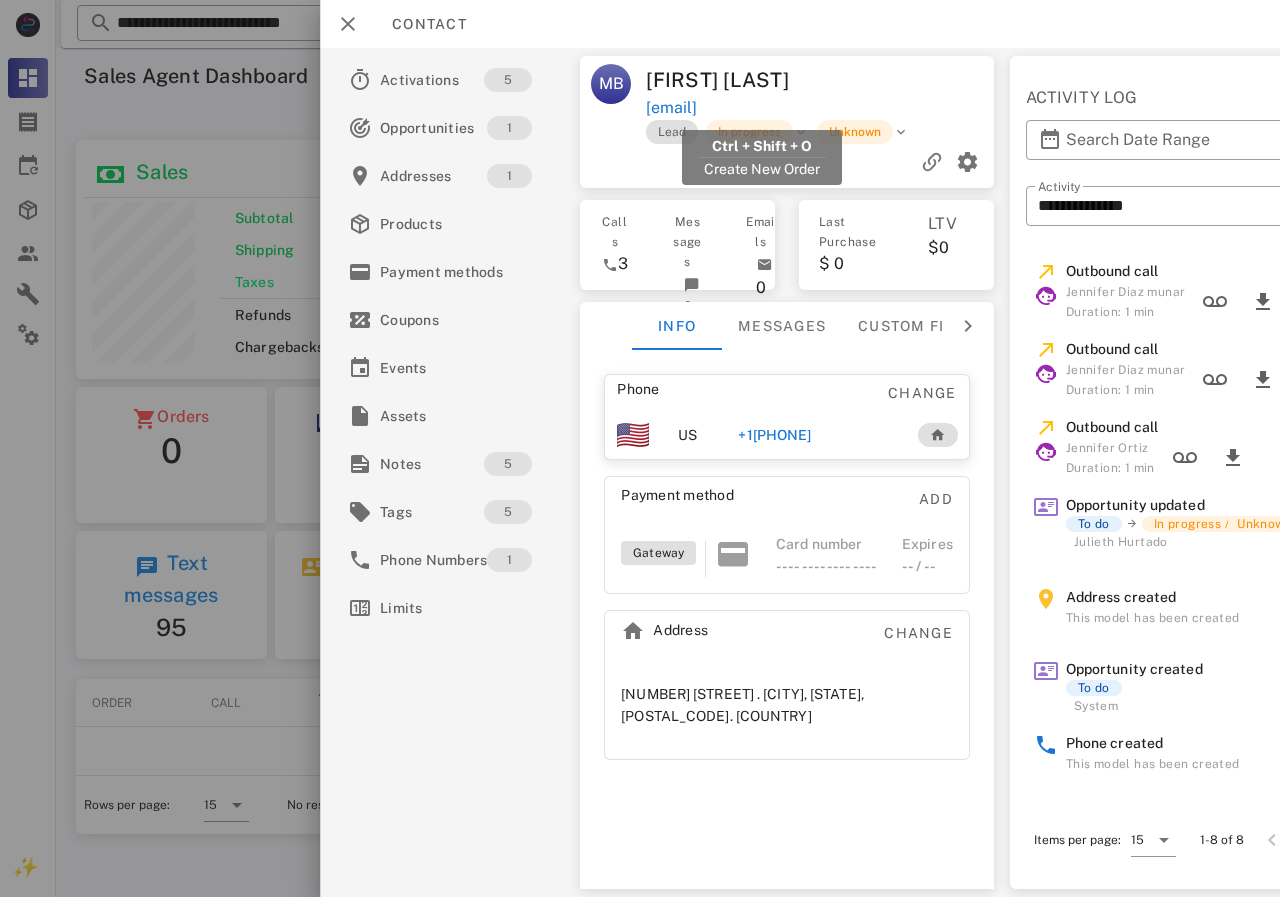 drag, startPoint x: 874, startPoint y: 115, endPoint x: 652, endPoint y: 115, distance: 222 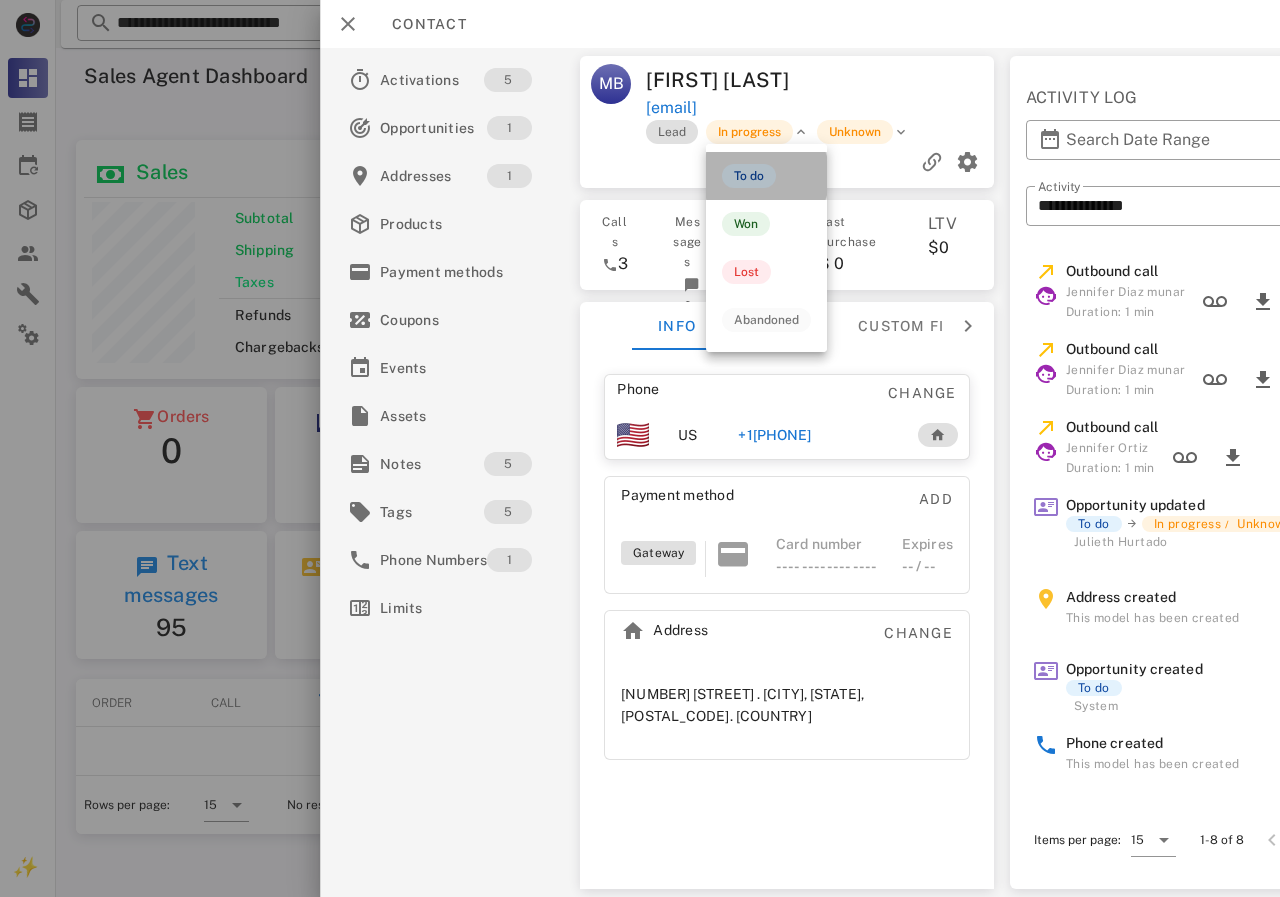 click on "To do" at bounding box center [766, 176] 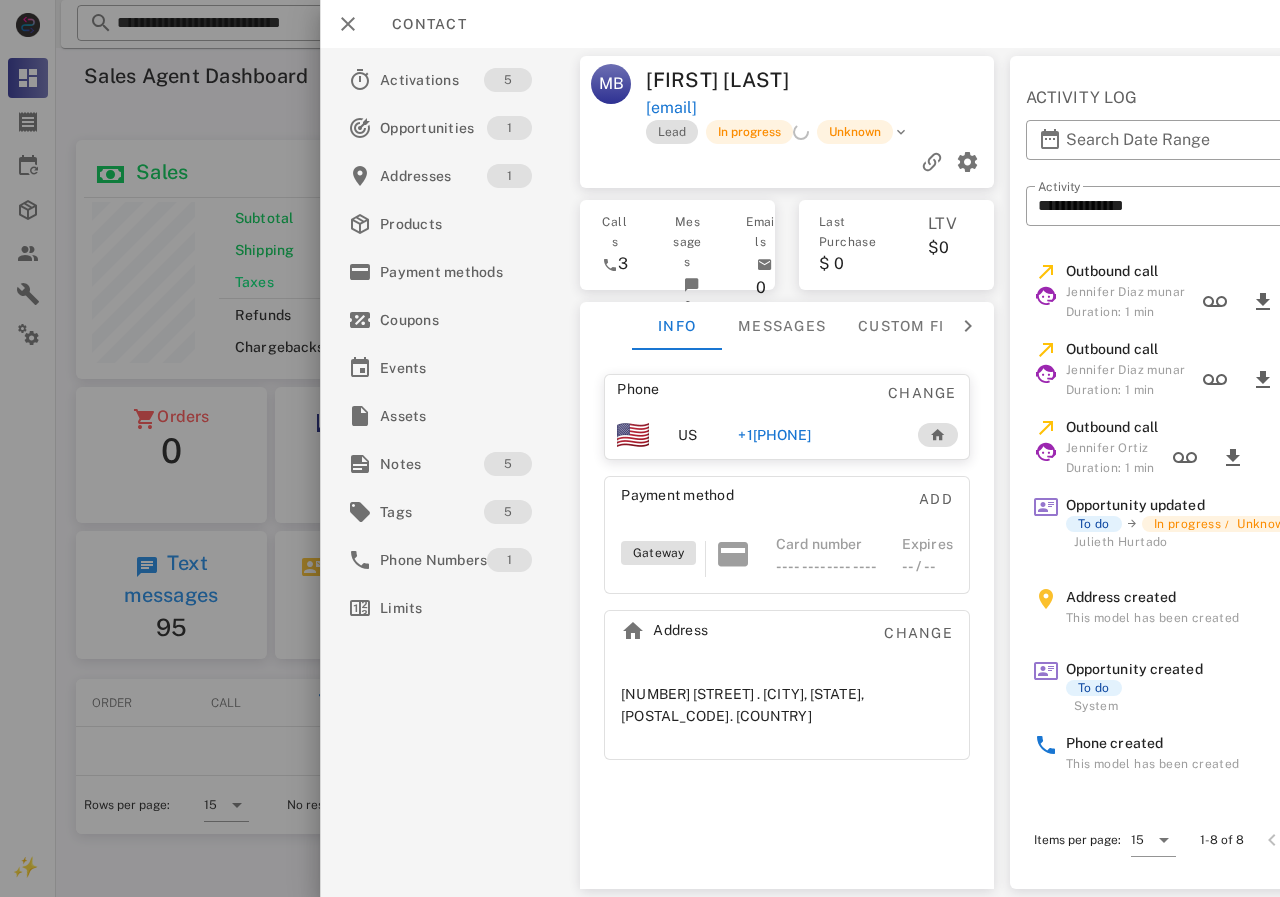 click at bounding box center [787, 162] 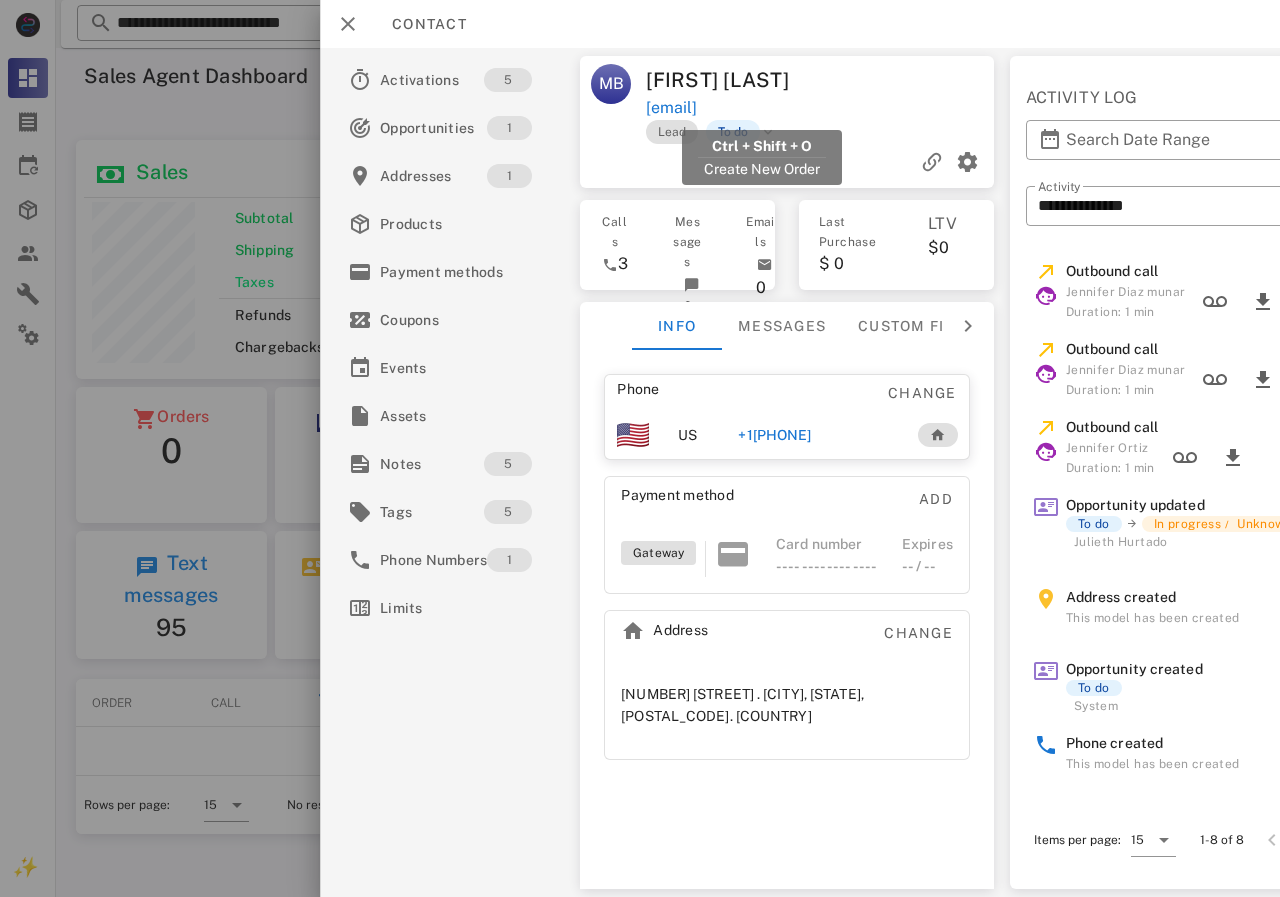 drag, startPoint x: 930, startPoint y: 119, endPoint x: 652, endPoint y: 116, distance: 278.01617 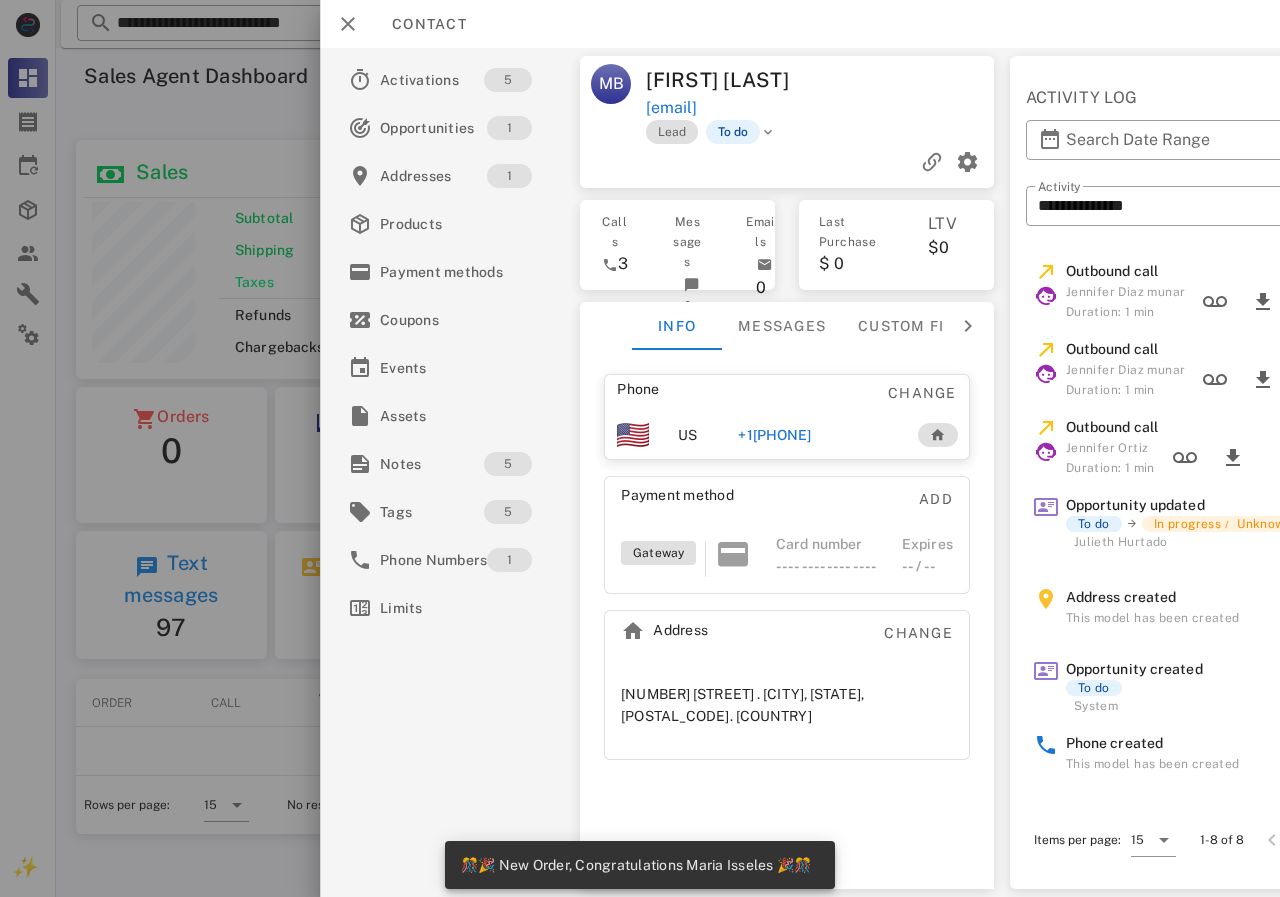 scroll, scrollTop: 999761, scrollLeft: 999611, axis: both 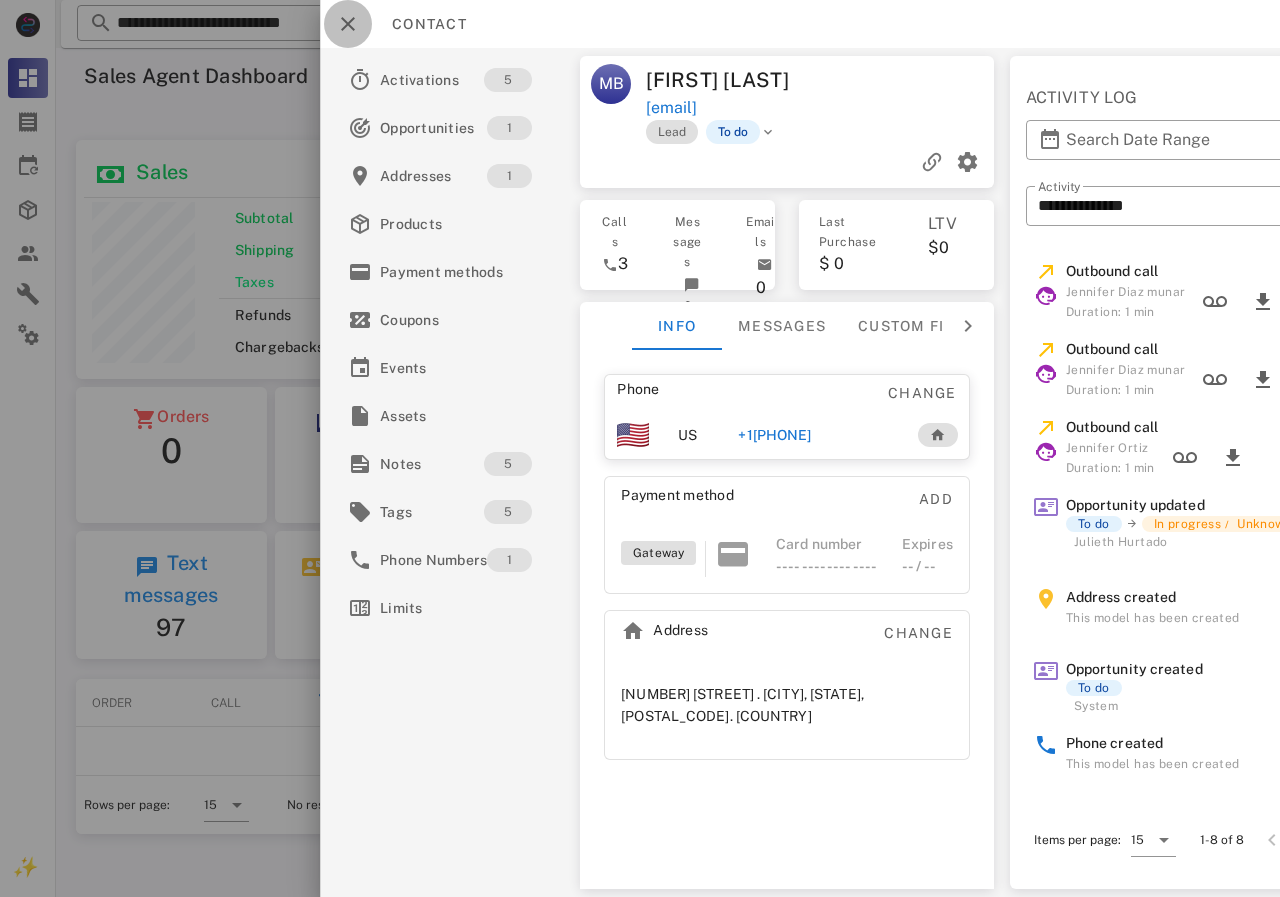 click at bounding box center [348, 24] 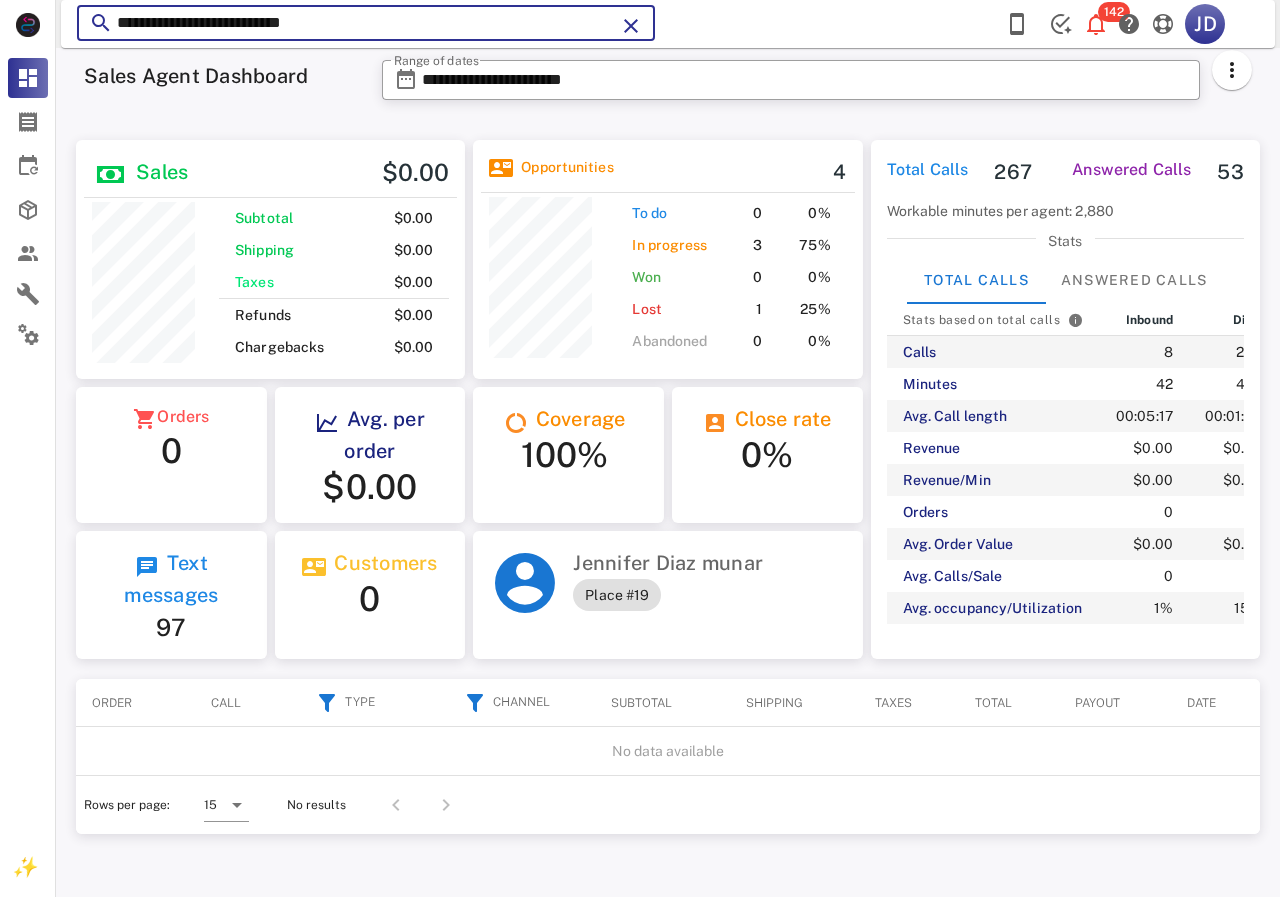 click on "**********" at bounding box center (366, 23) 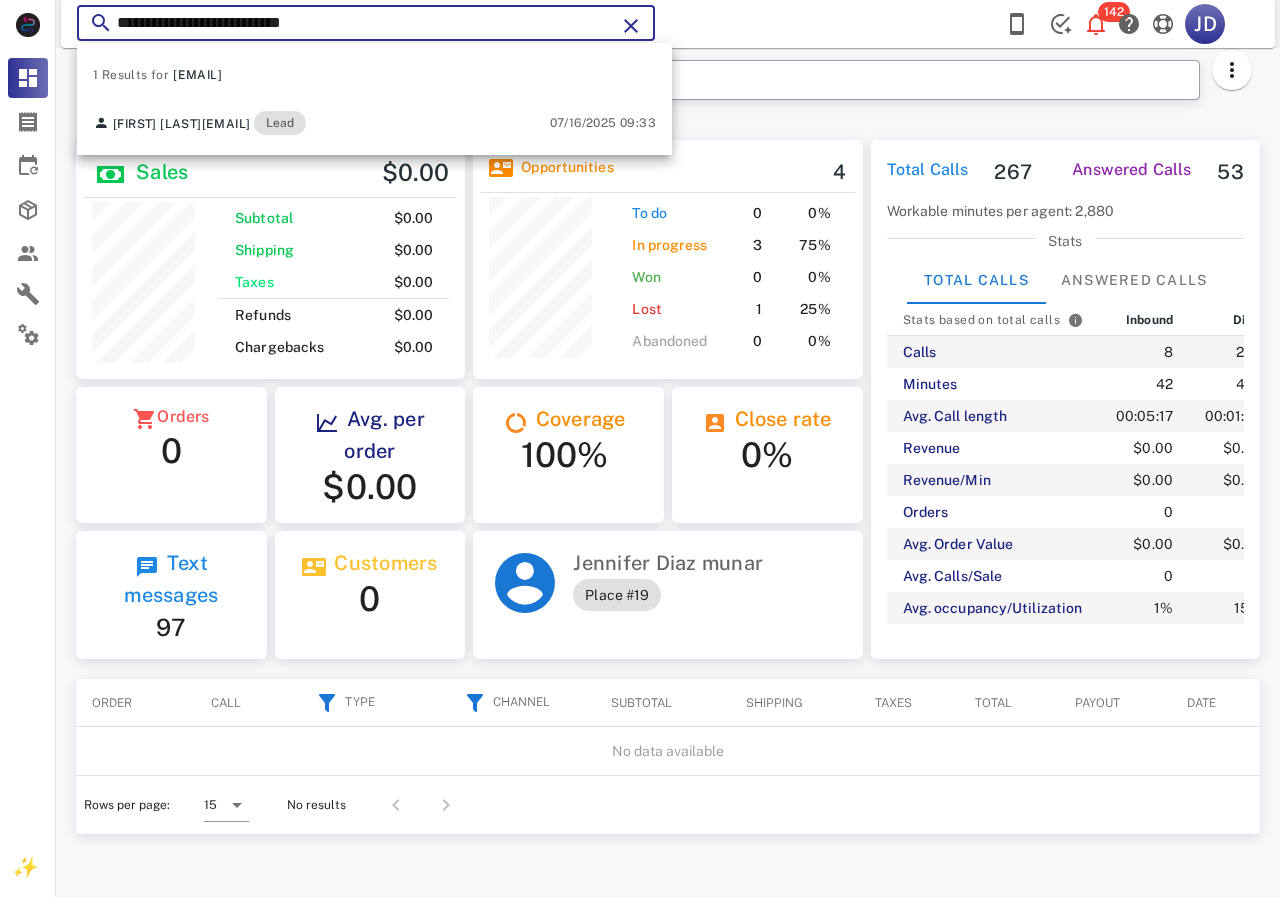 drag, startPoint x: 425, startPoint y: 22, endPoint x: 150, endPoint y: 23, distance: 275.00183 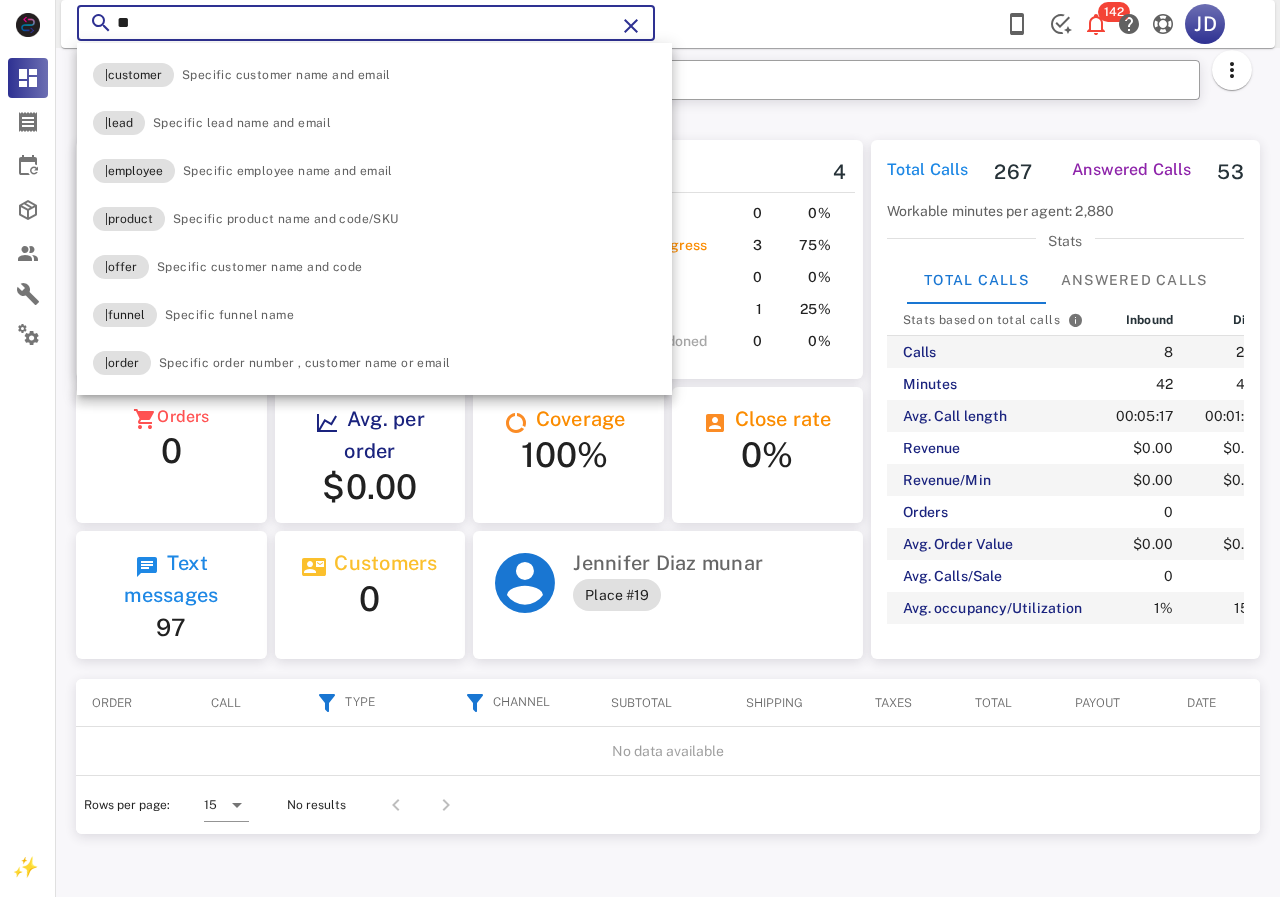 type on "*" 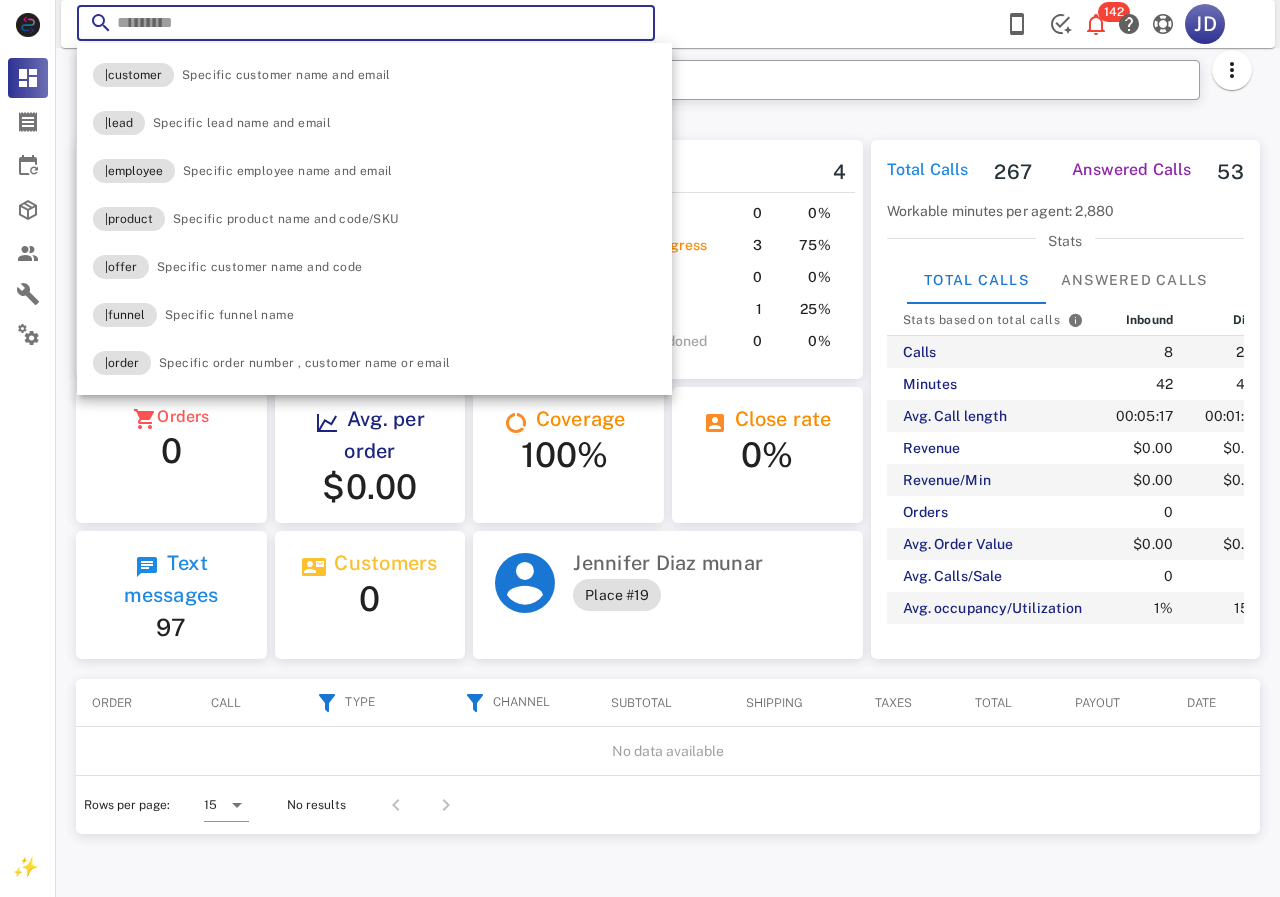 paste on "**********" 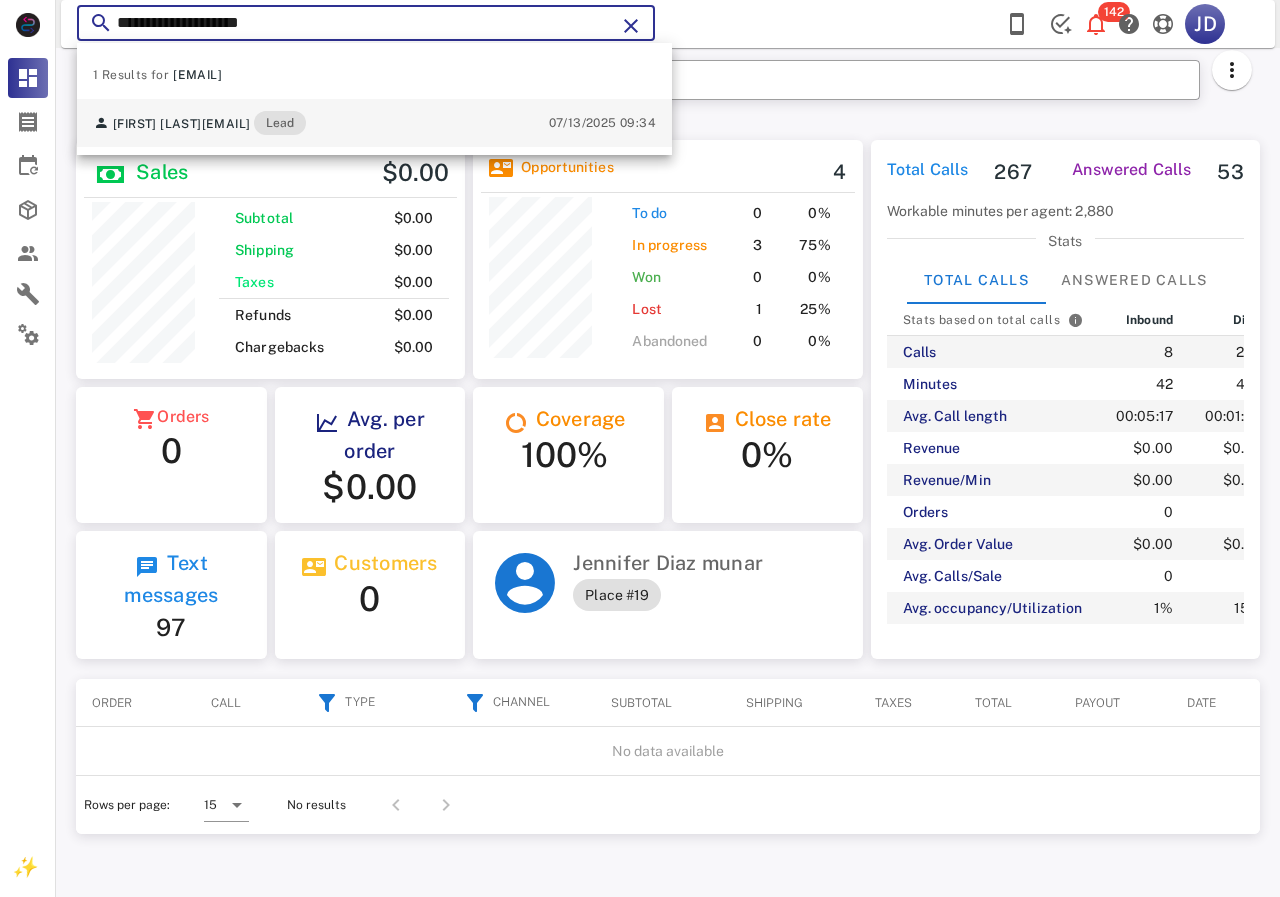 type on "**********" 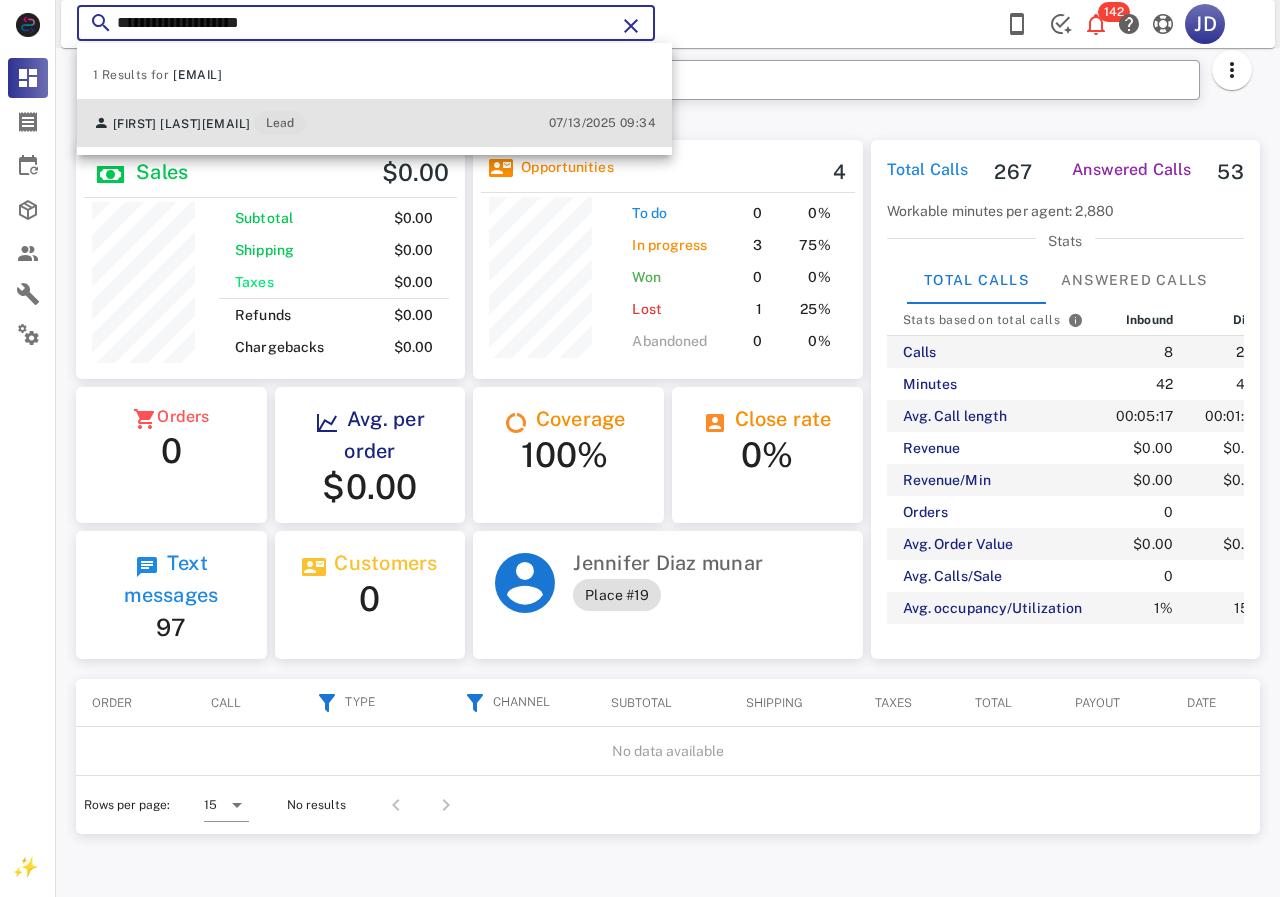 click on "[EMAIL]" at bounding box center [226, 124] 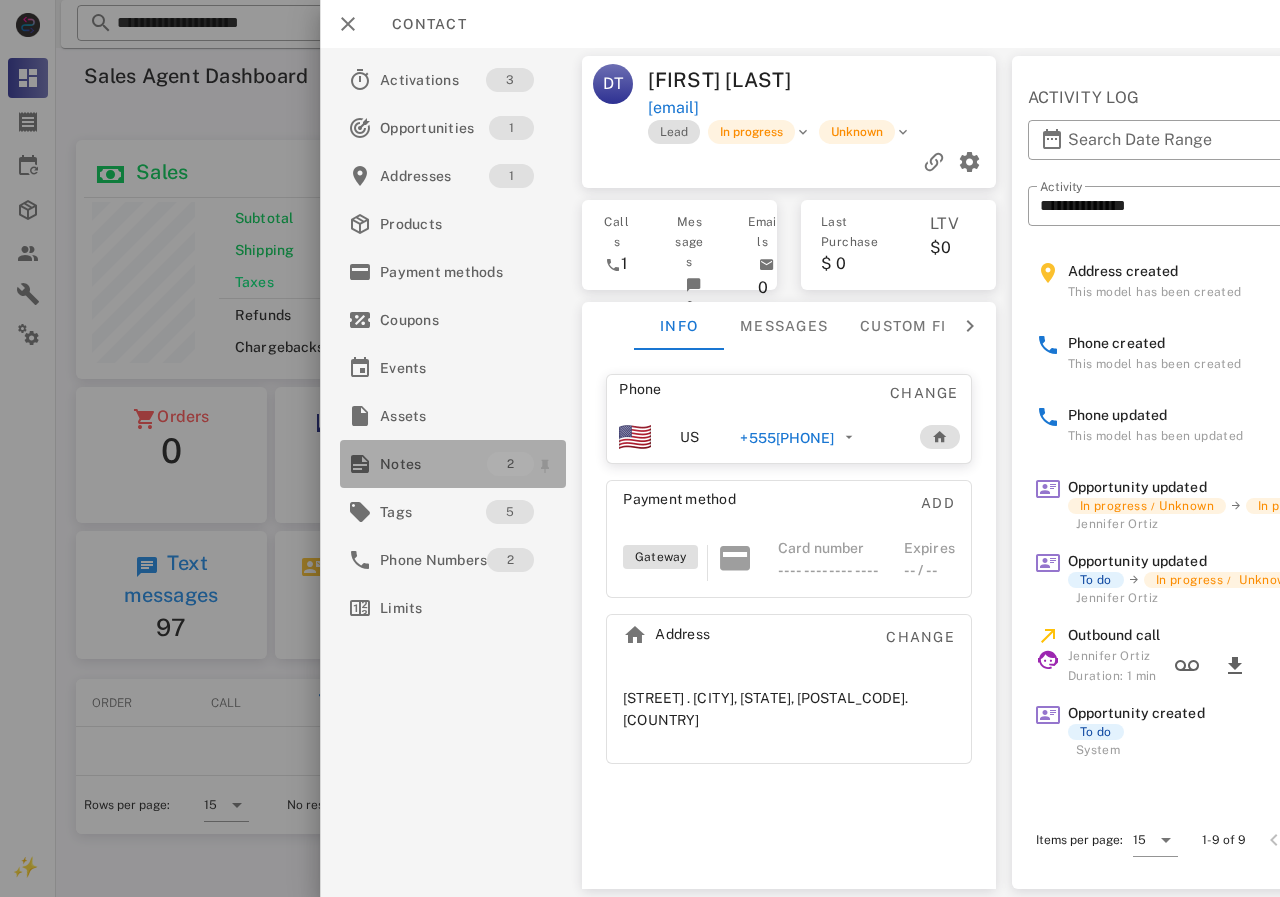 click on "Notes" at bounding box center (433, 464) 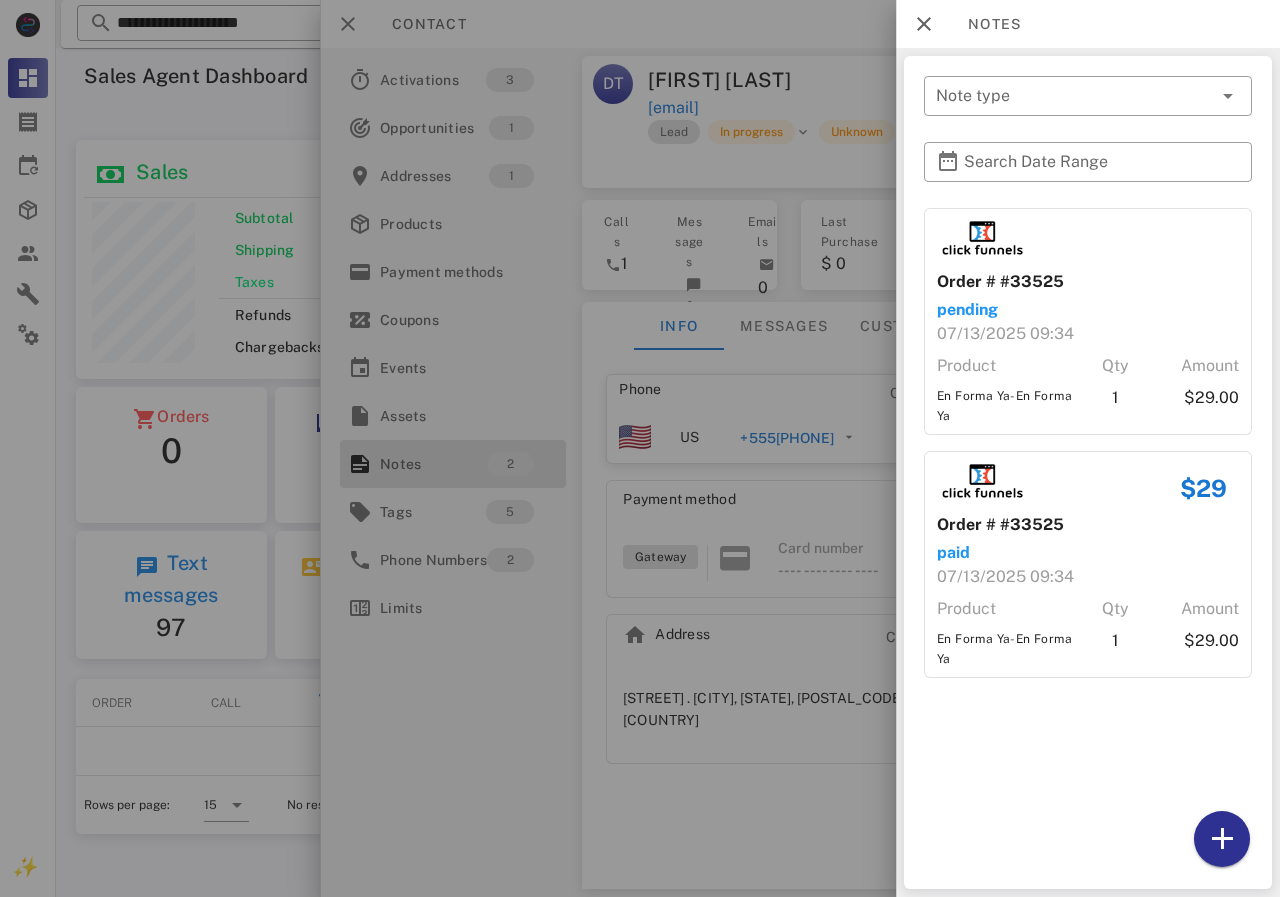click at bounding box center [640, 448] 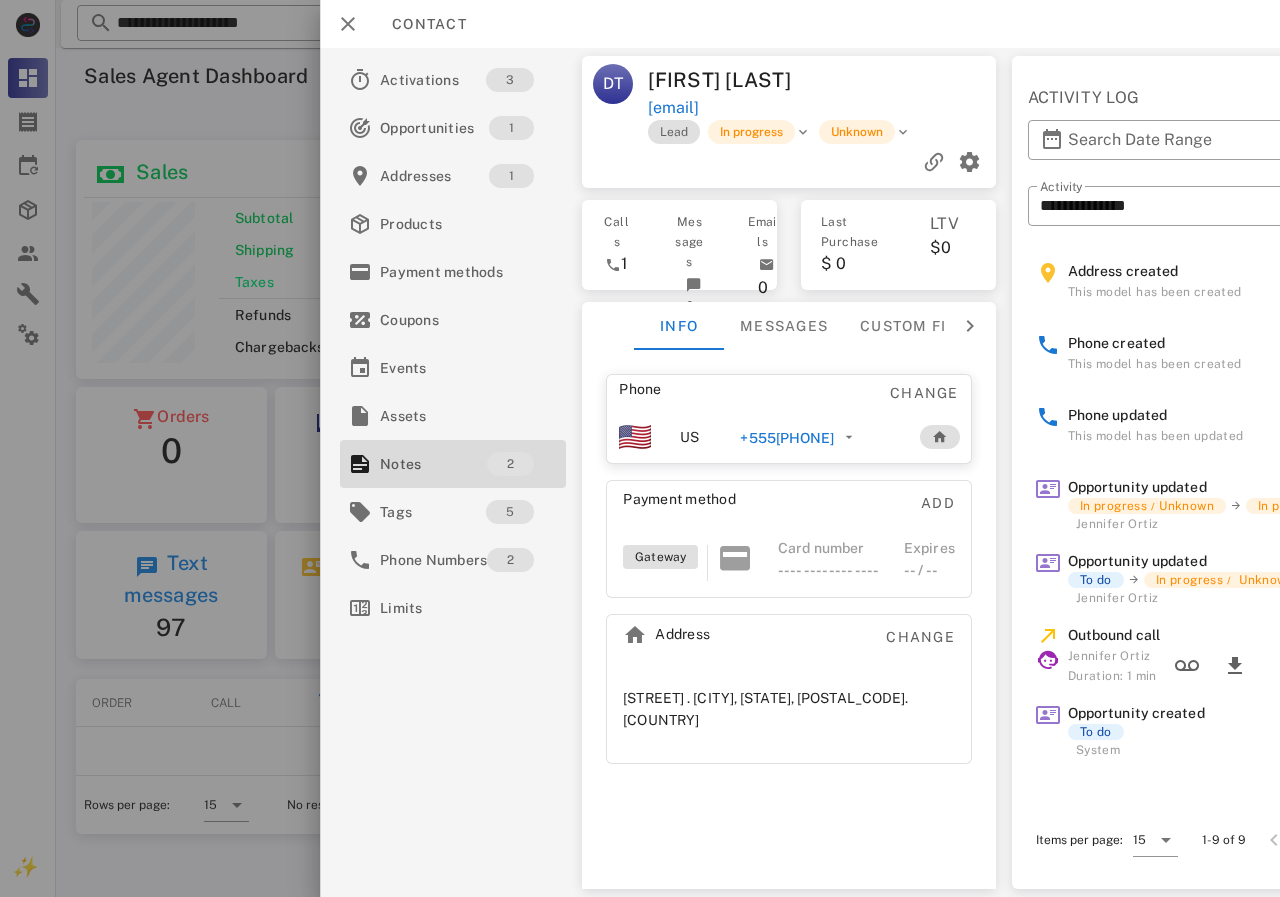 click on "+555[PHONE]" at bounding box center [787, 438] 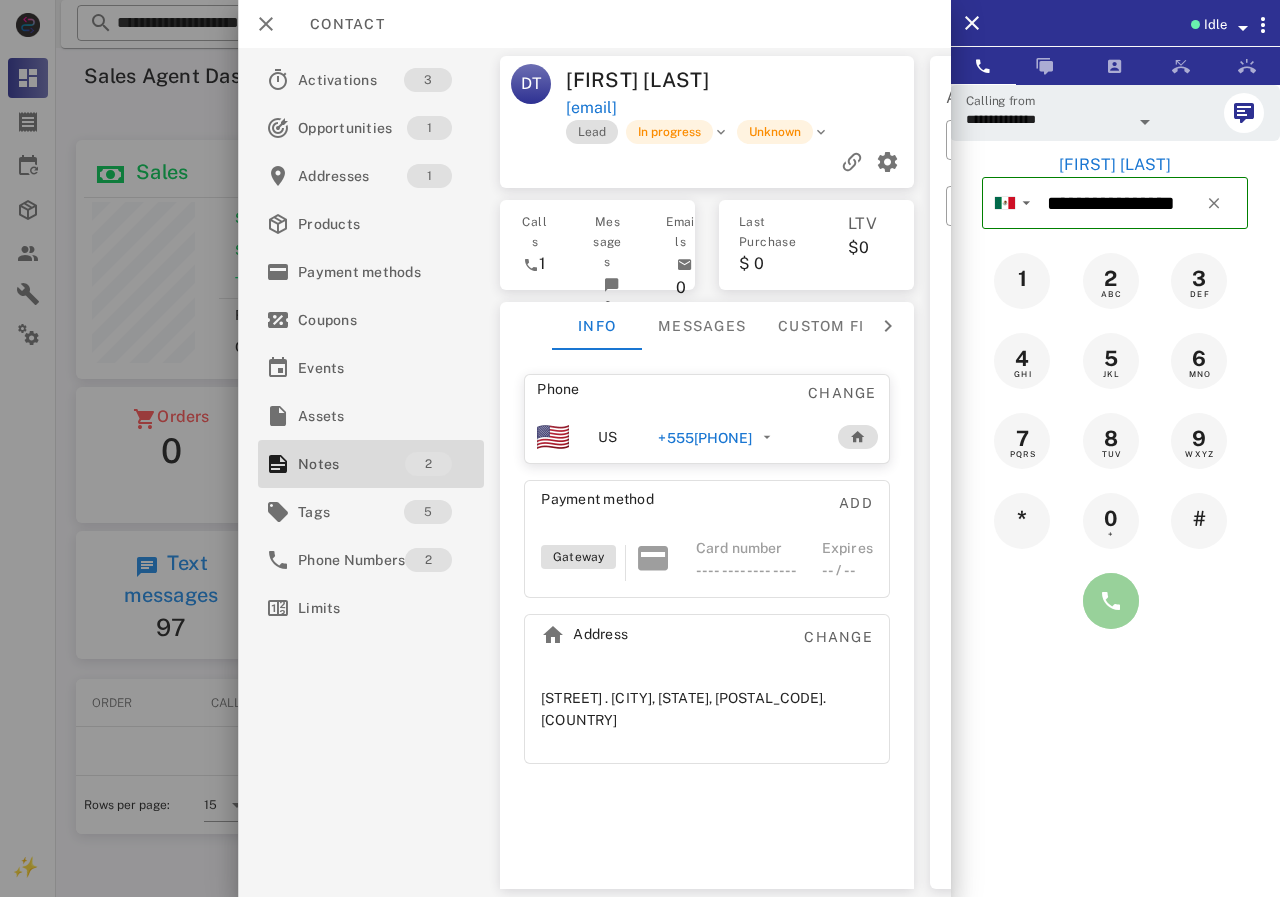 click at bounding box center [1111, 601] 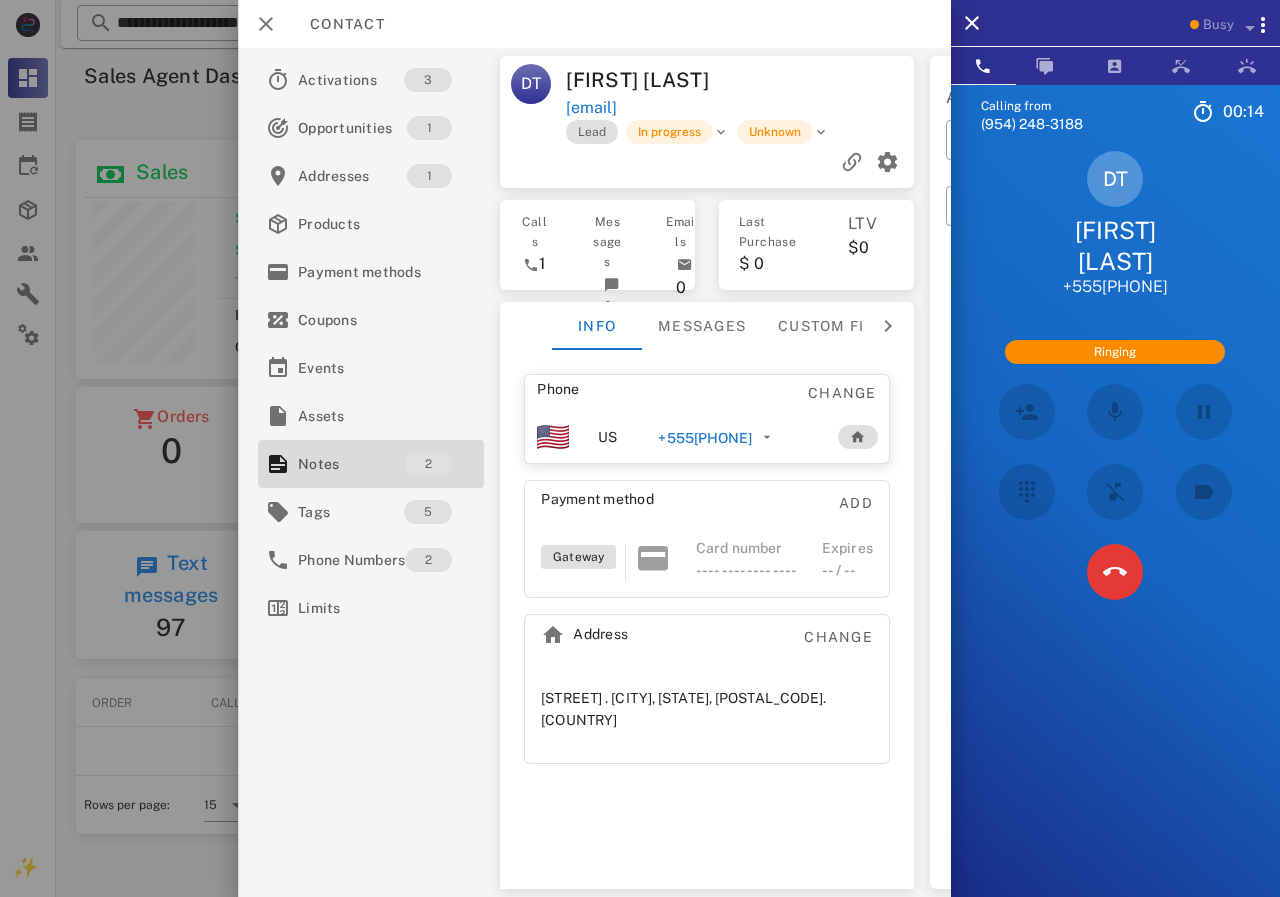 click at bounding box center [1115, 572] 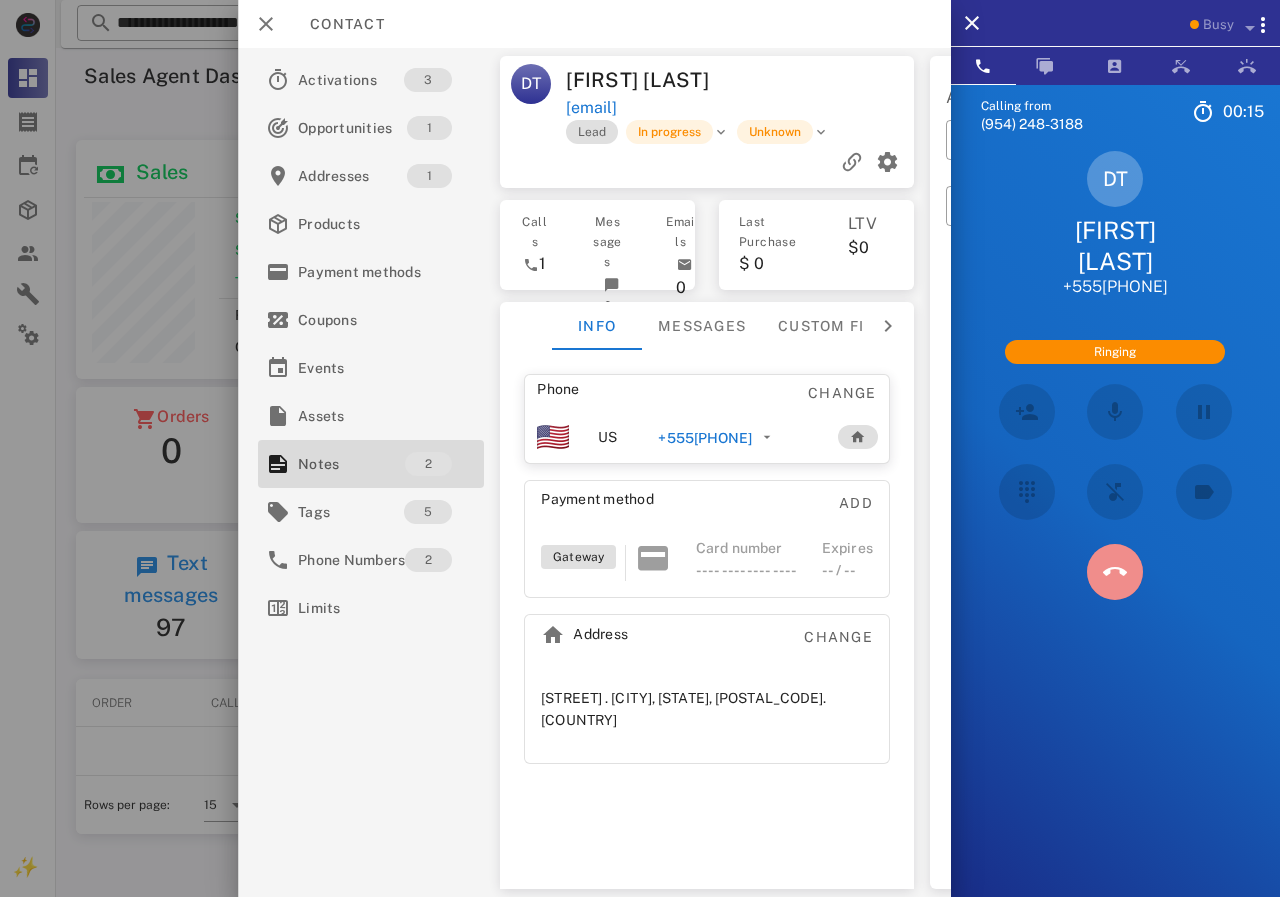click at bounding box center (1115, 572) 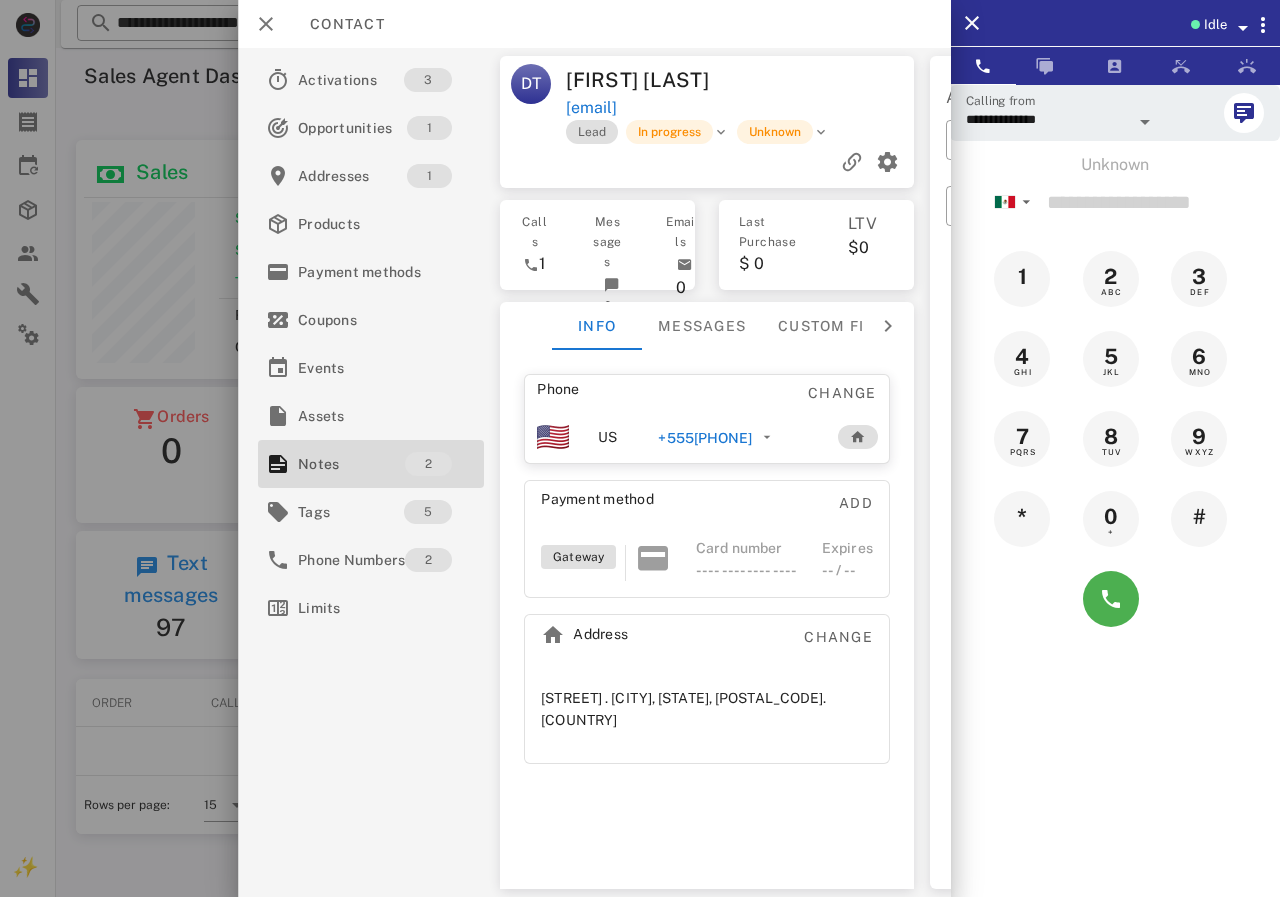 drag, startPoint x: 717, startPoint y: 444, endPoint x: 1027, endPoint y: 480, distance: 312.0833 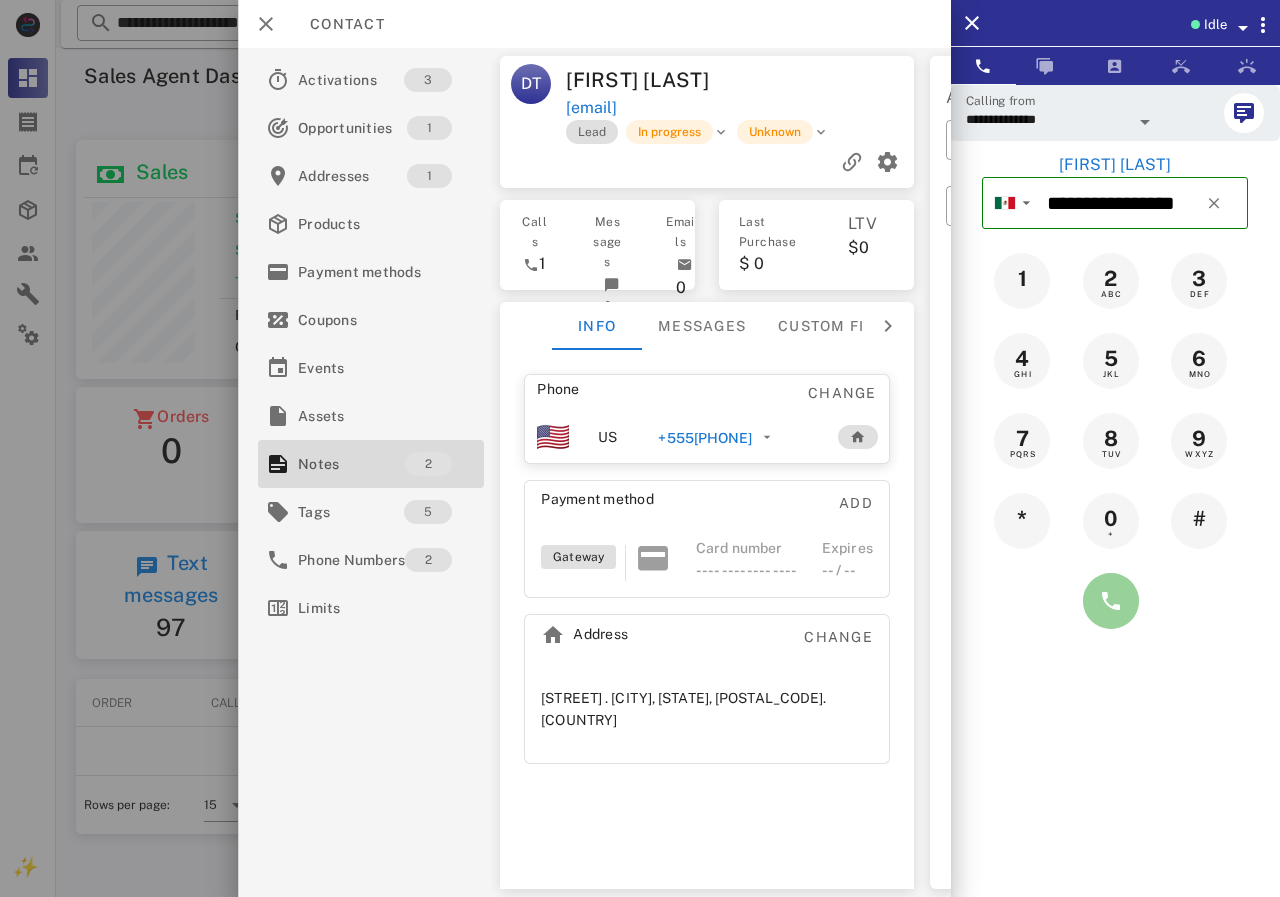 click at bounding box center (1111, 601) 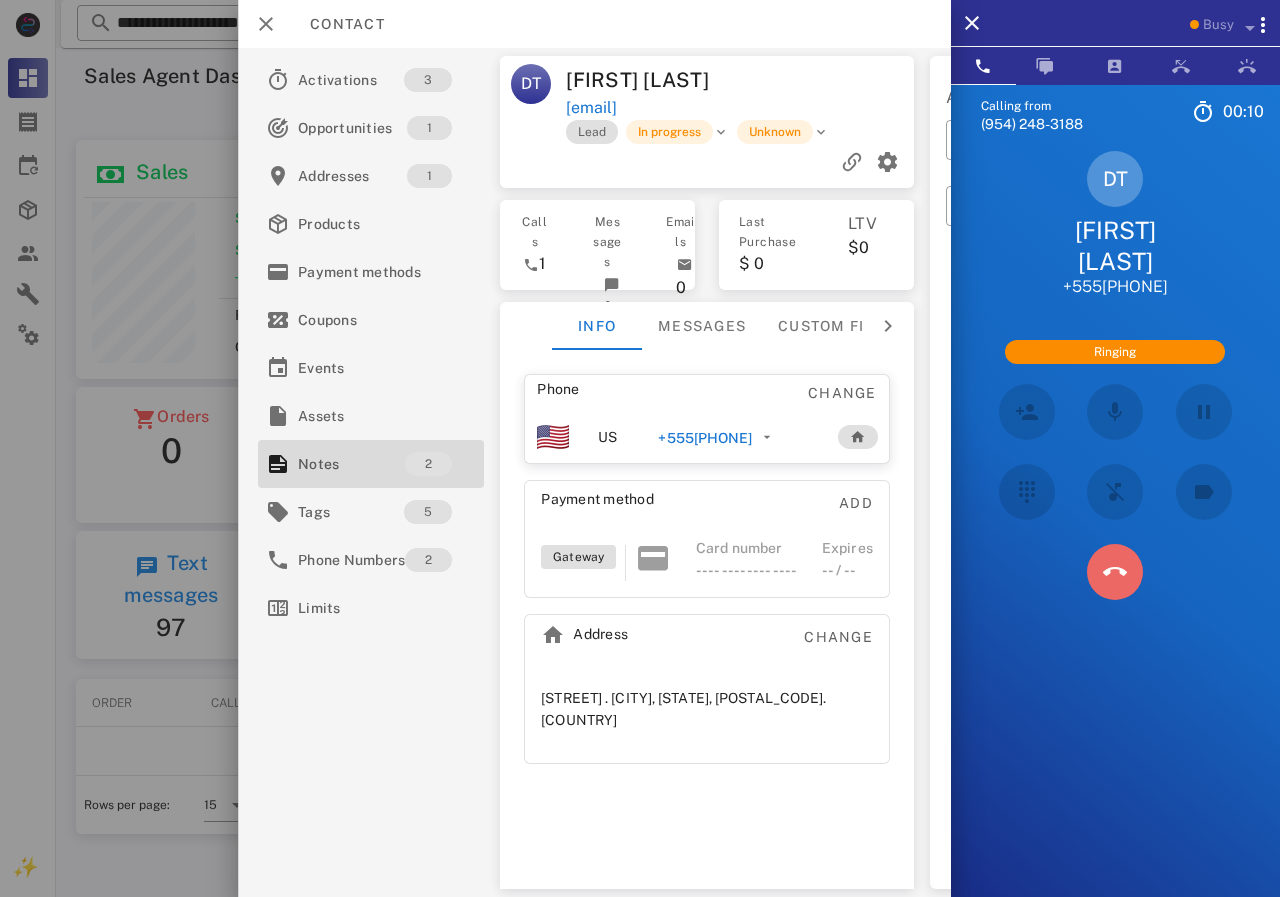 click at bounding box center (1115, 572) 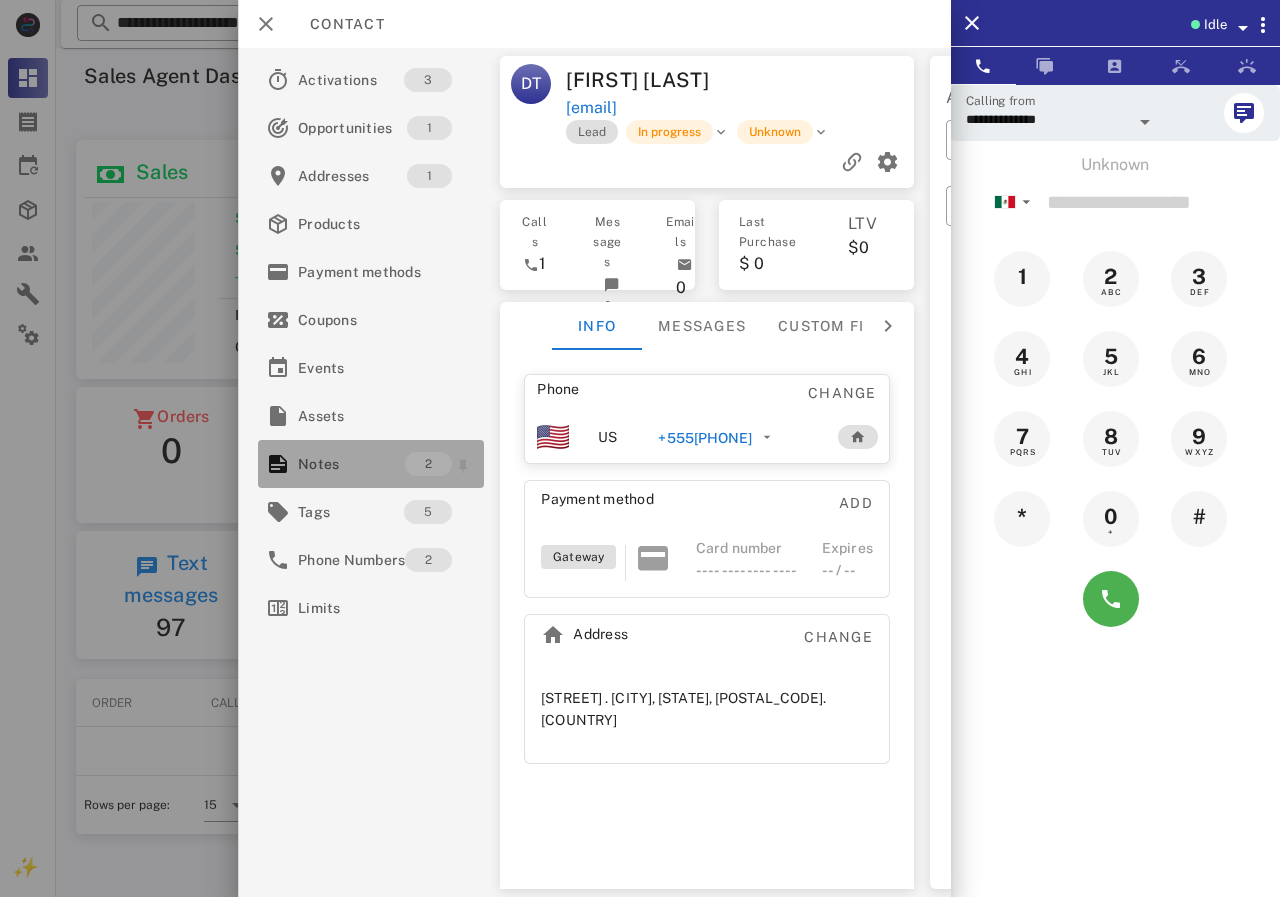 click on "Notes" at bounding box center (351, 464) 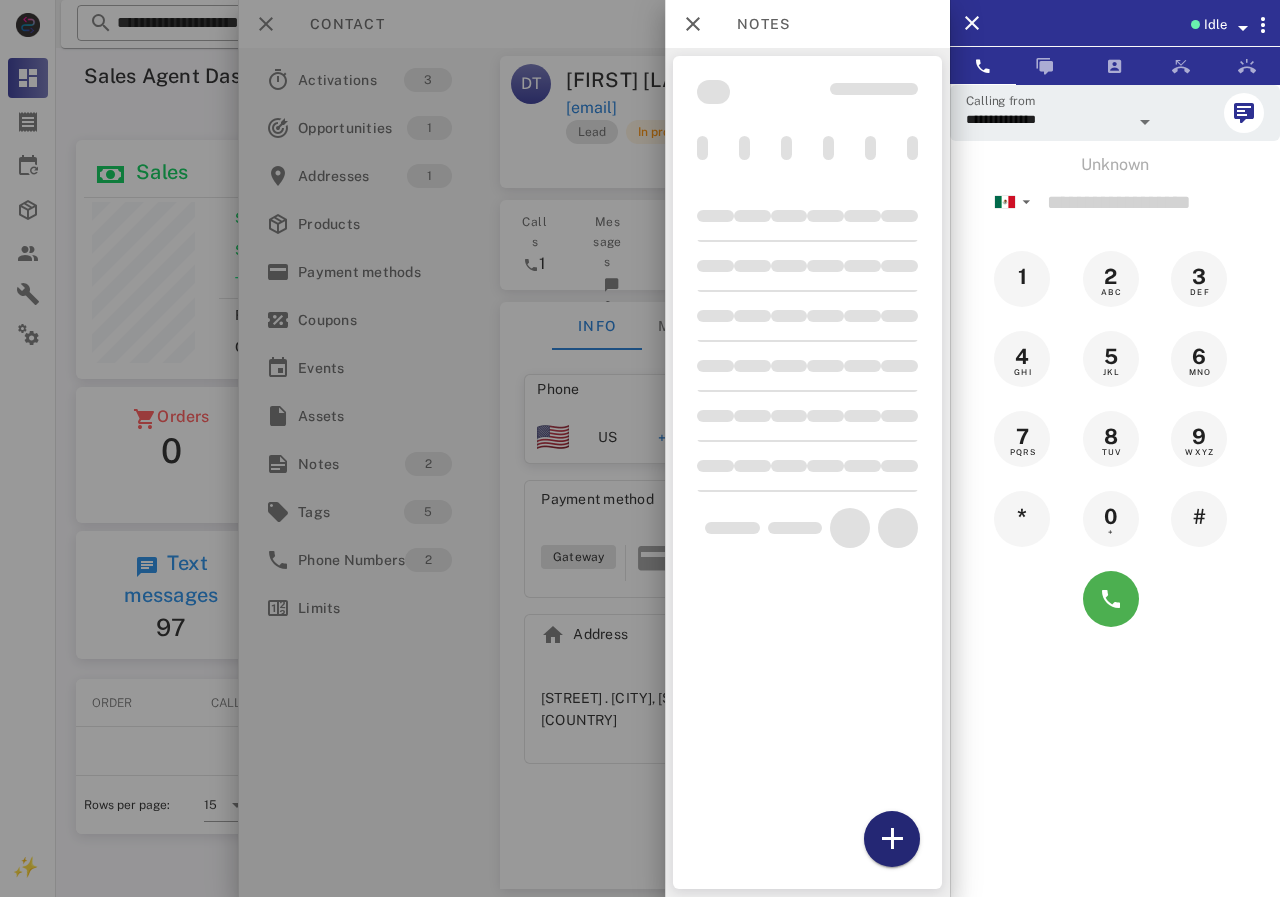 click at bounding box center (892, 839) 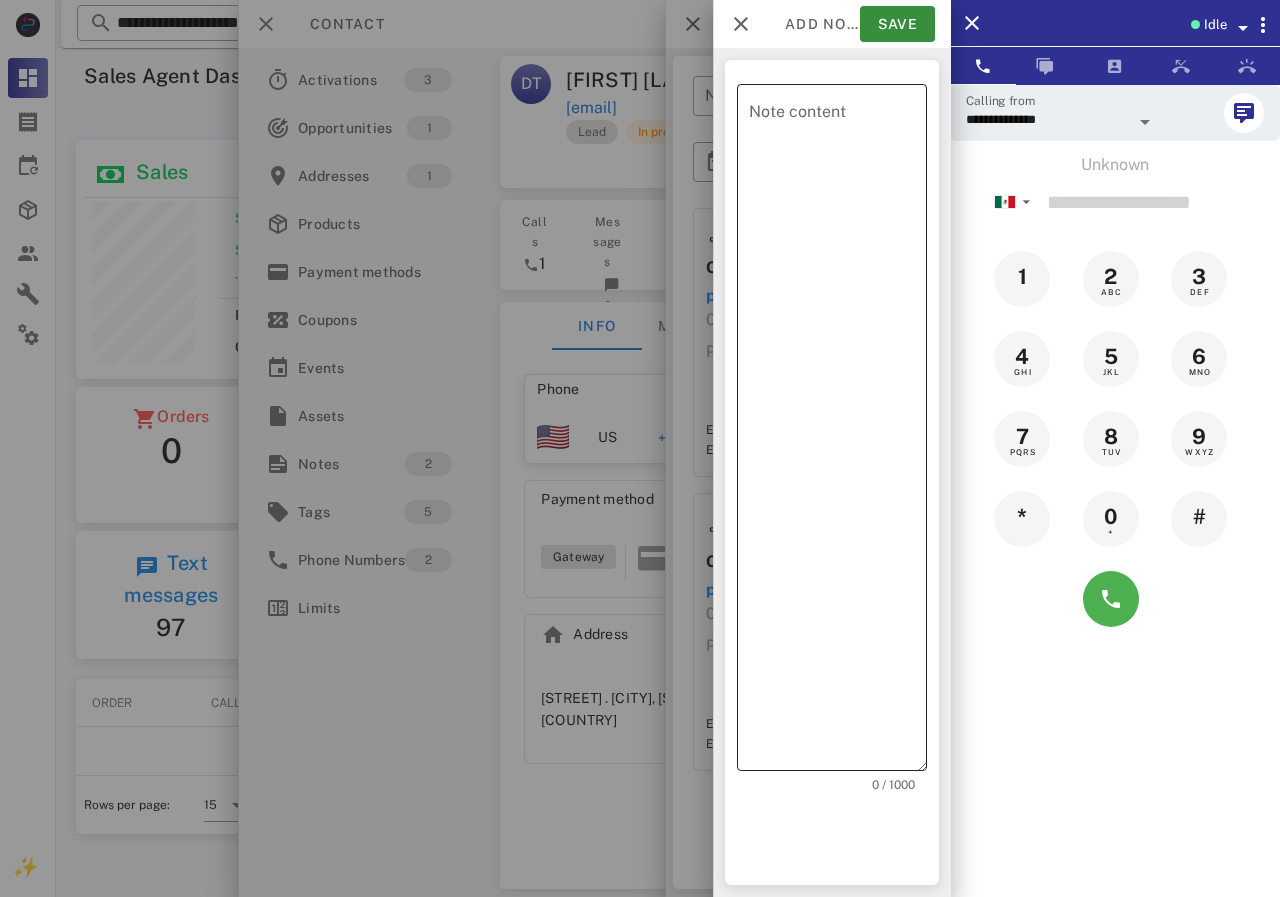 drag, startPoint x: 897, startPoint y: 841, endPoint x: 831, endPoint y: 230, distance: 614.5543 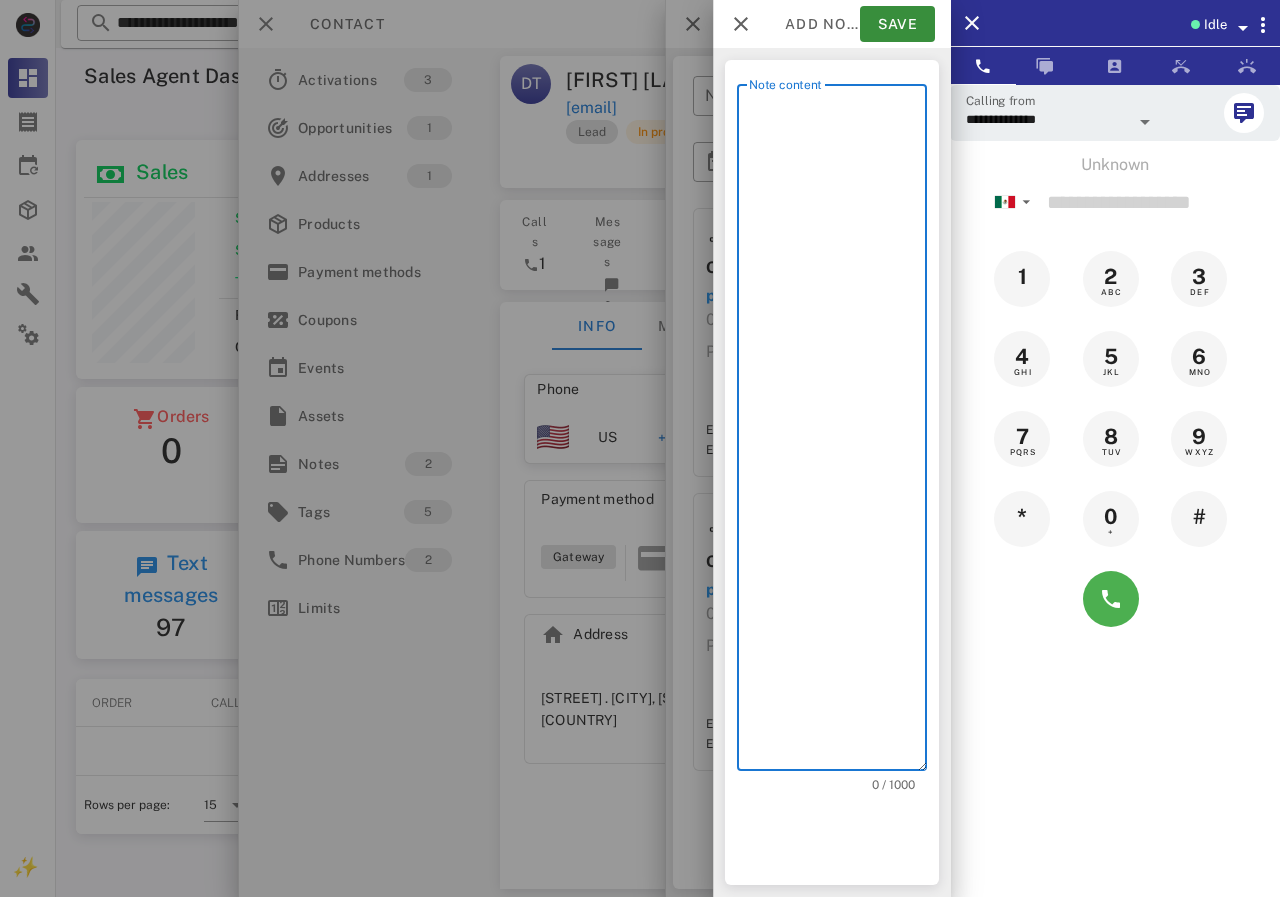 scroll, scrollTop: 240, scrollLeft: 390, axis: both 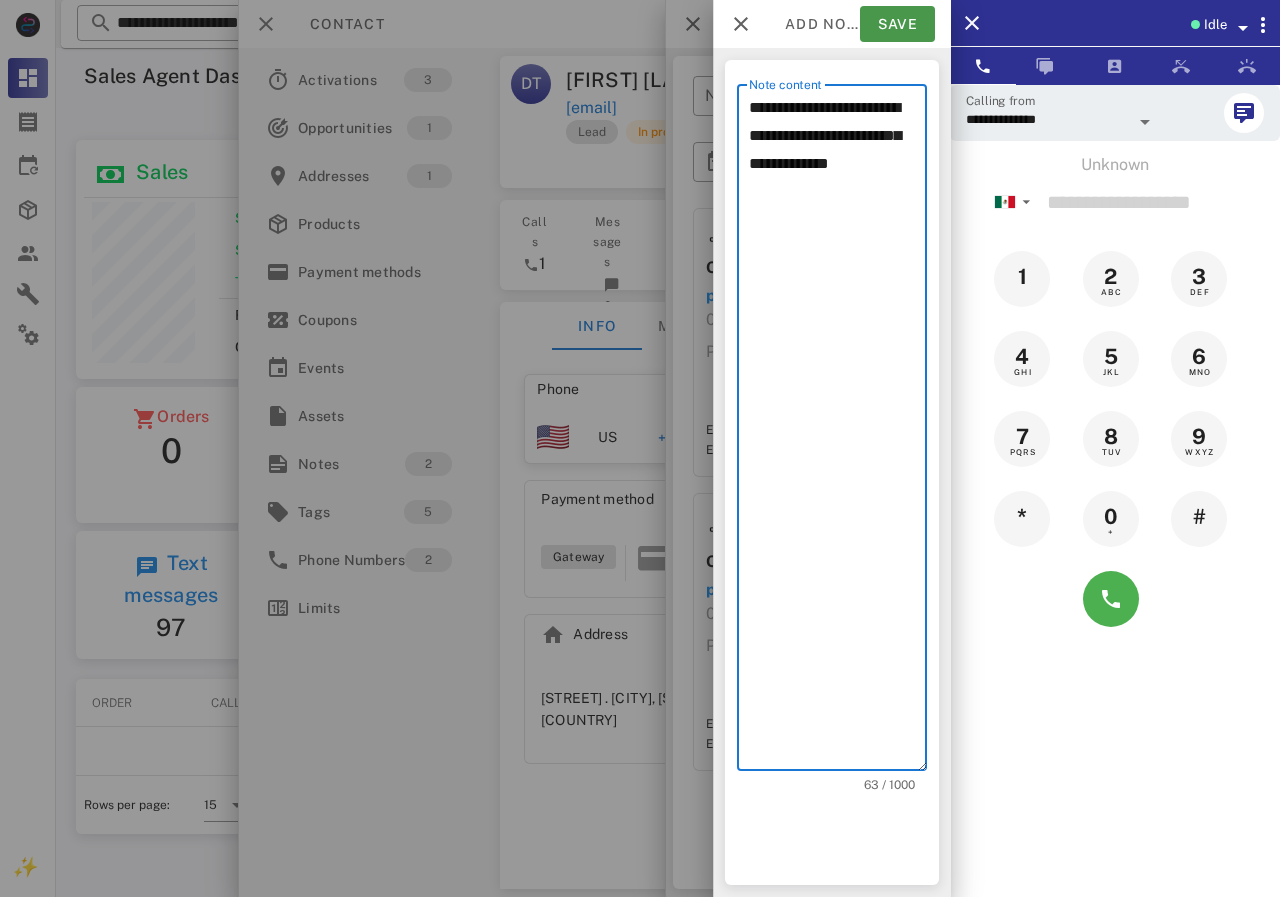 type on "**********" 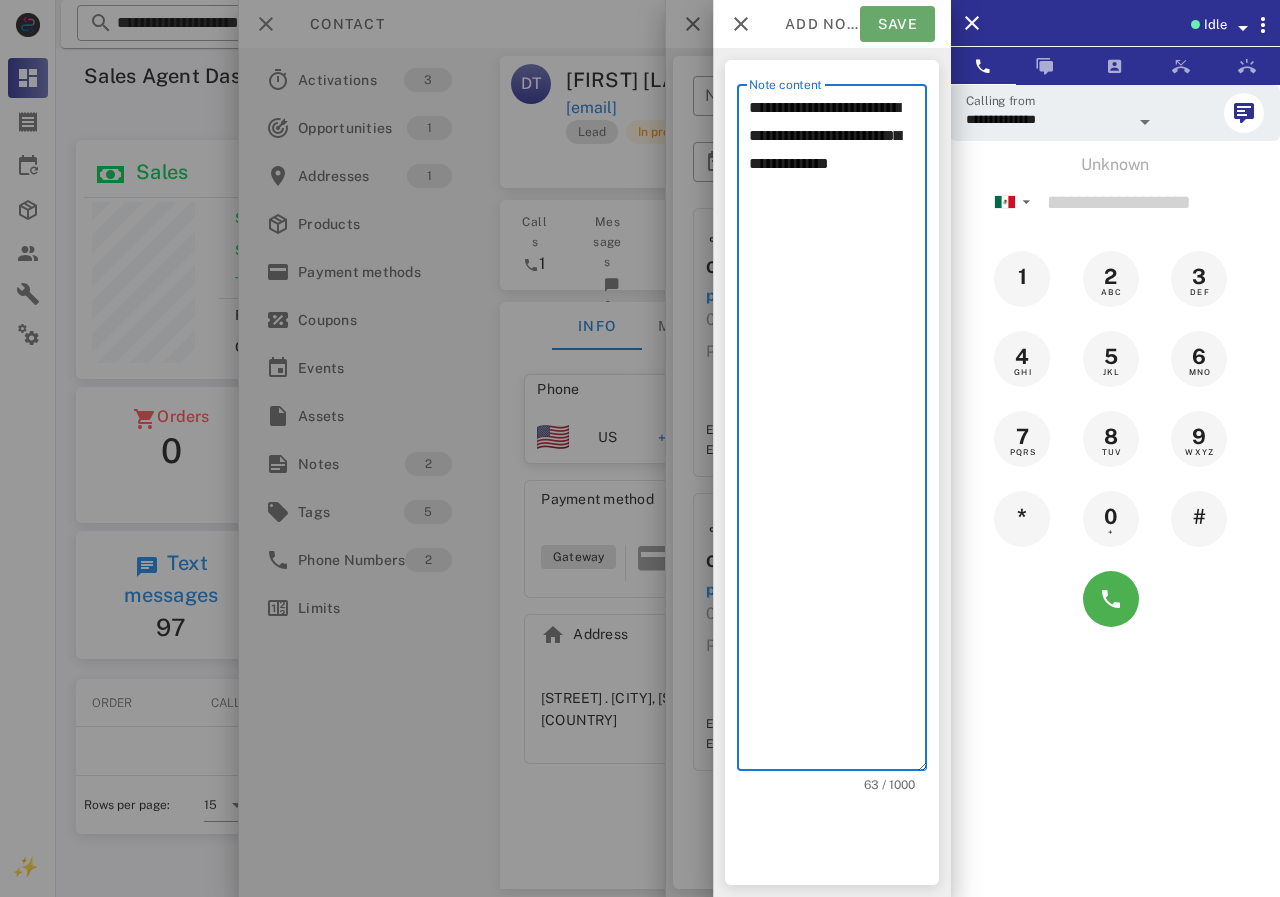 click on "Save" at bounding box center (897, 24) 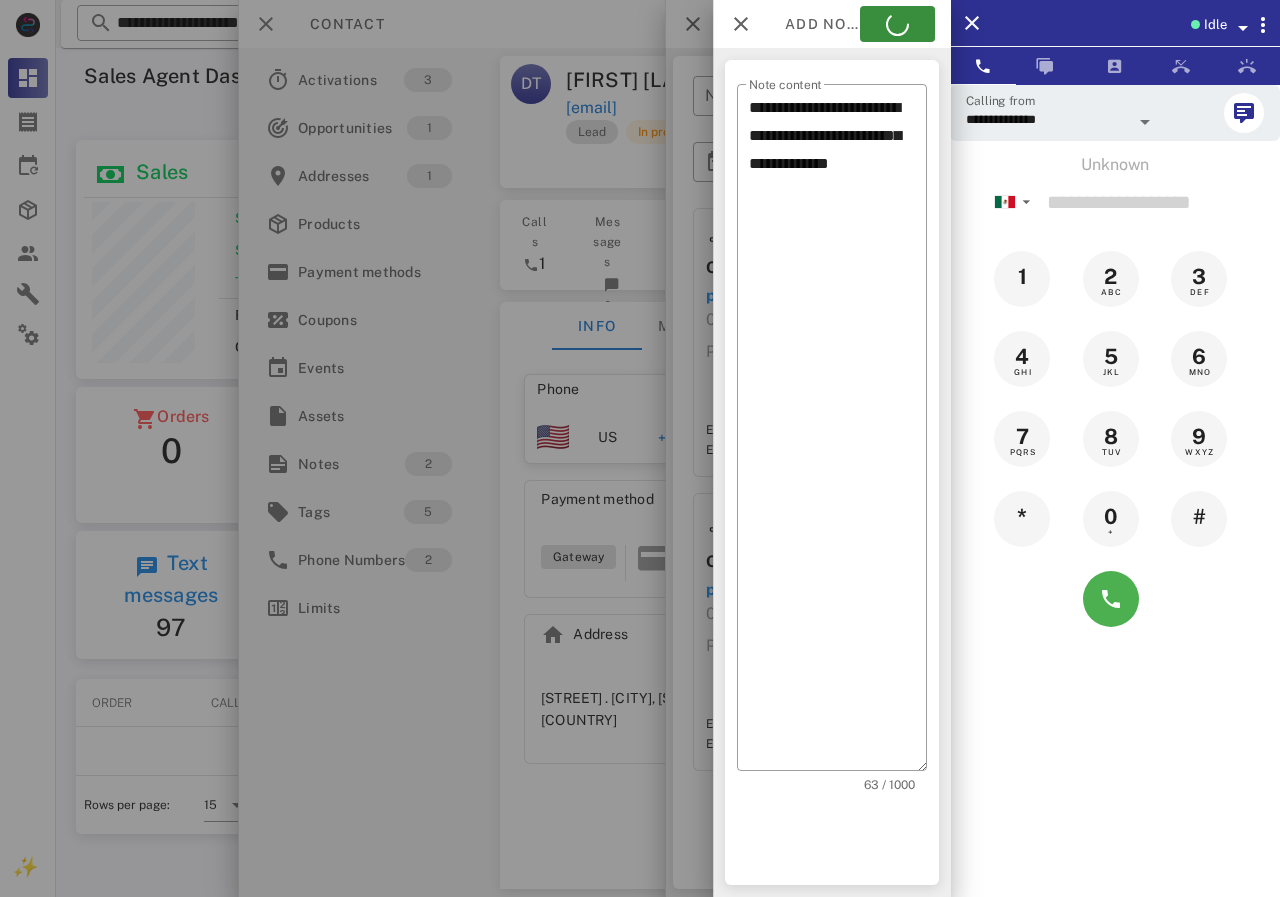click at bounding box center (640, 448) 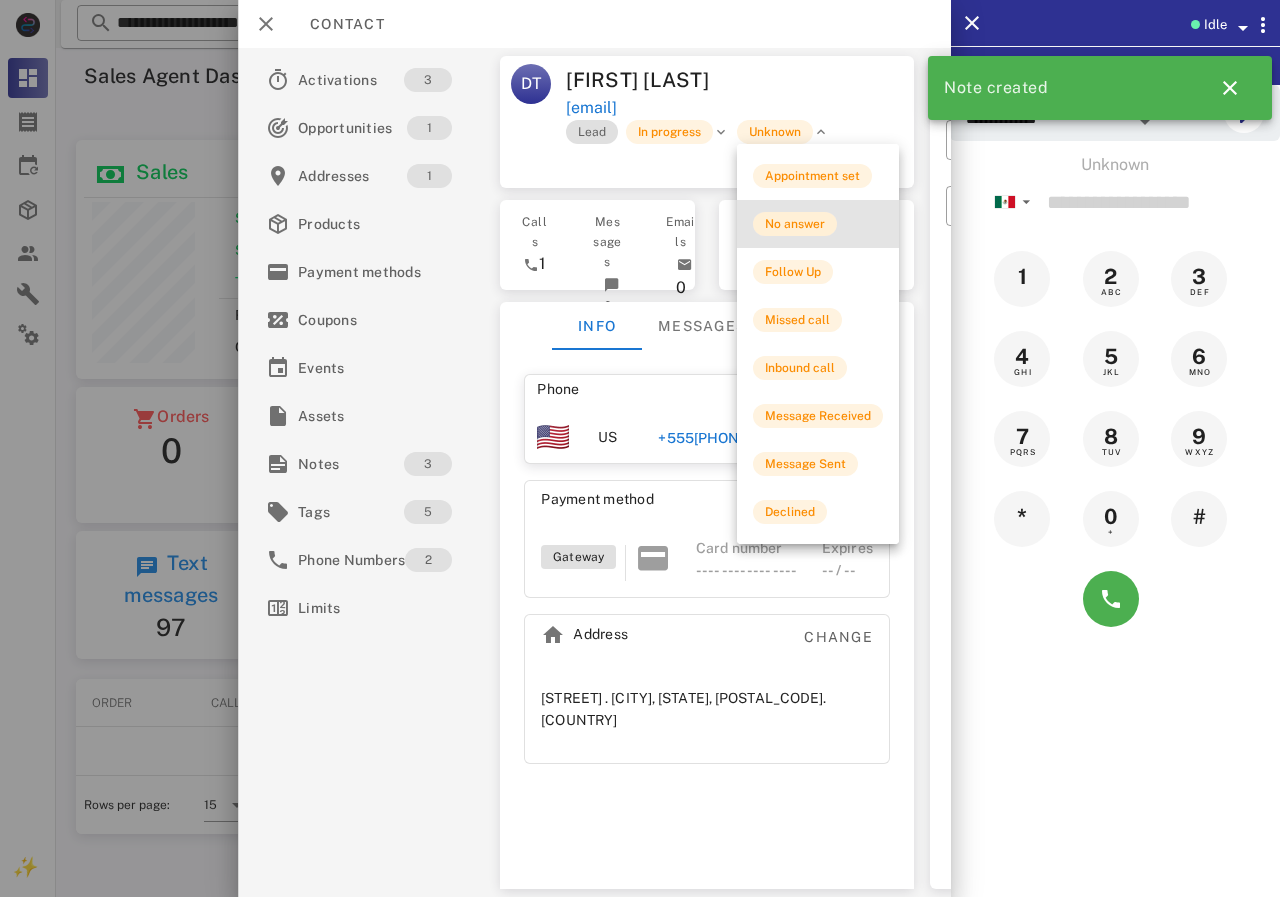 click on "No answer" at bounding box center [795, 224] 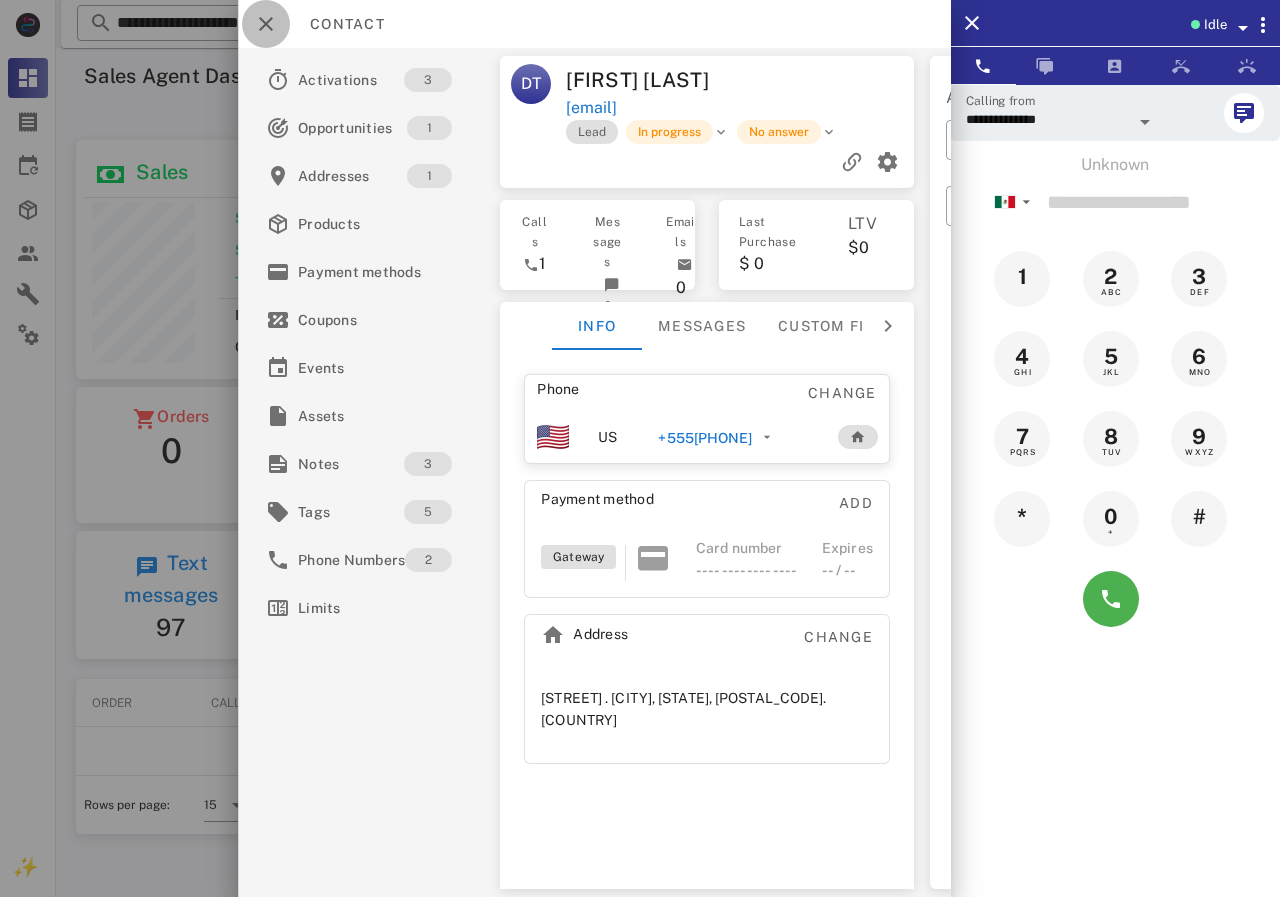 click at bounding box center [266, 24] 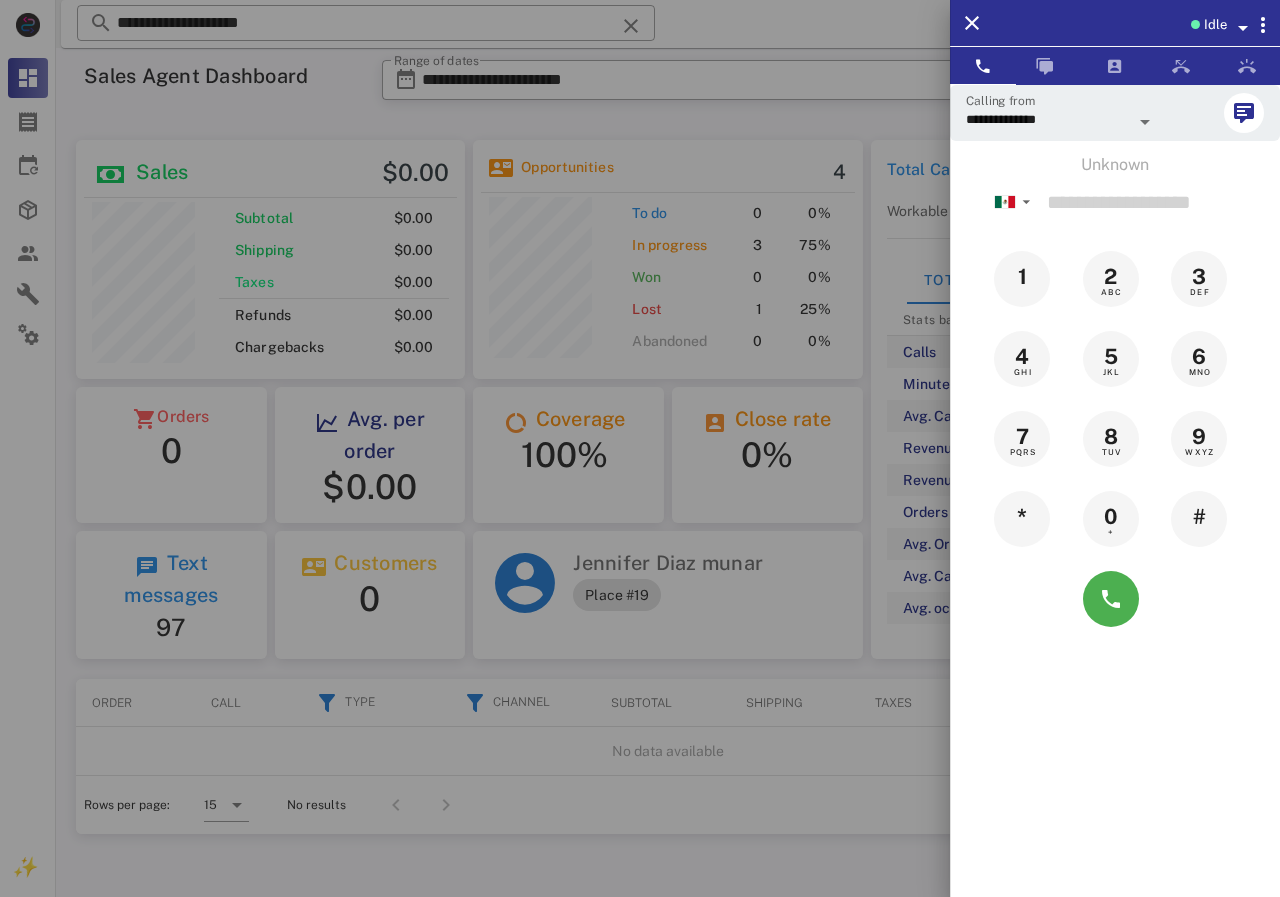click at bounding box center (640, 448) 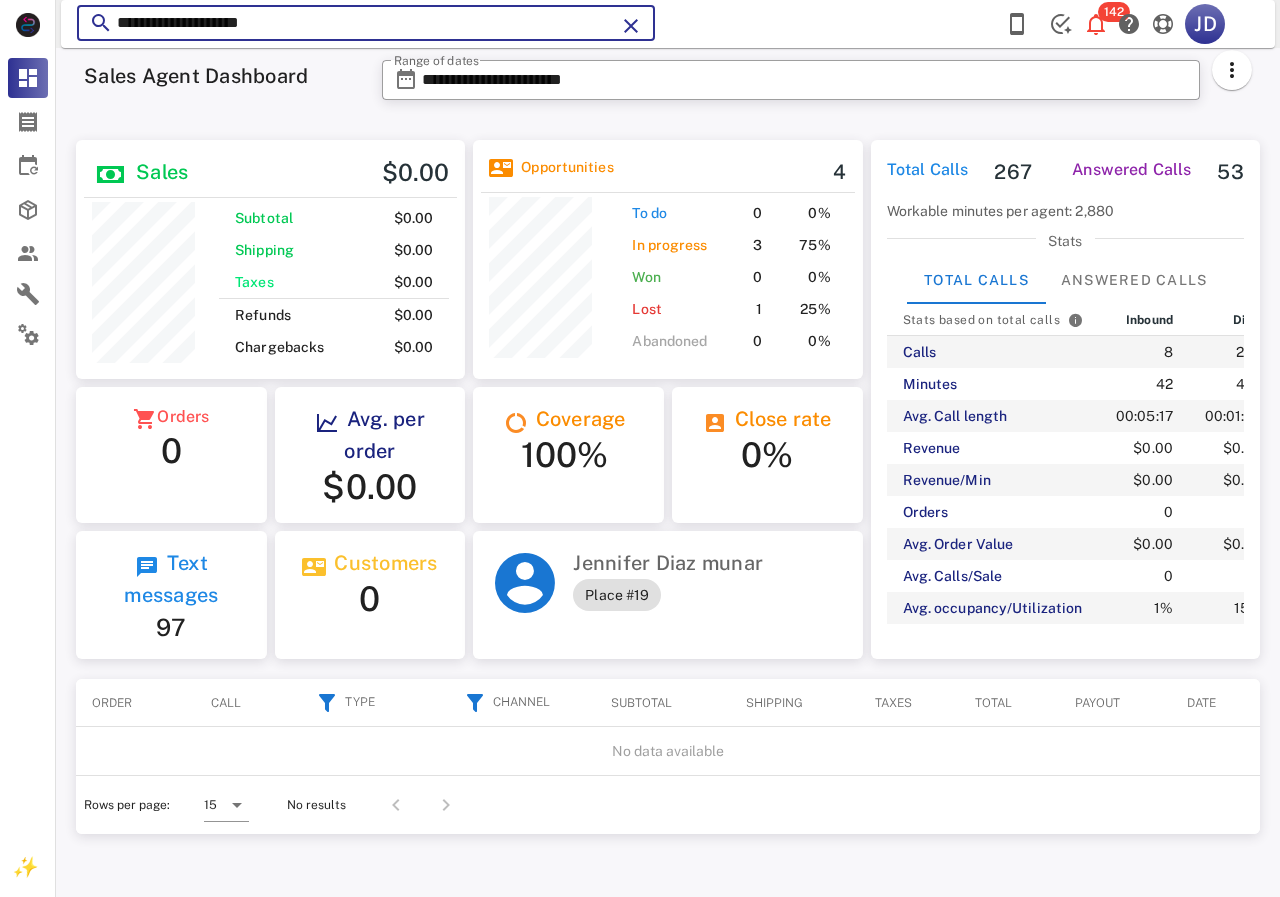 drag, startPoint x: 426, startPoint y: 33, endPoint x: 78, endPoint y: 40, distance: 348.0704 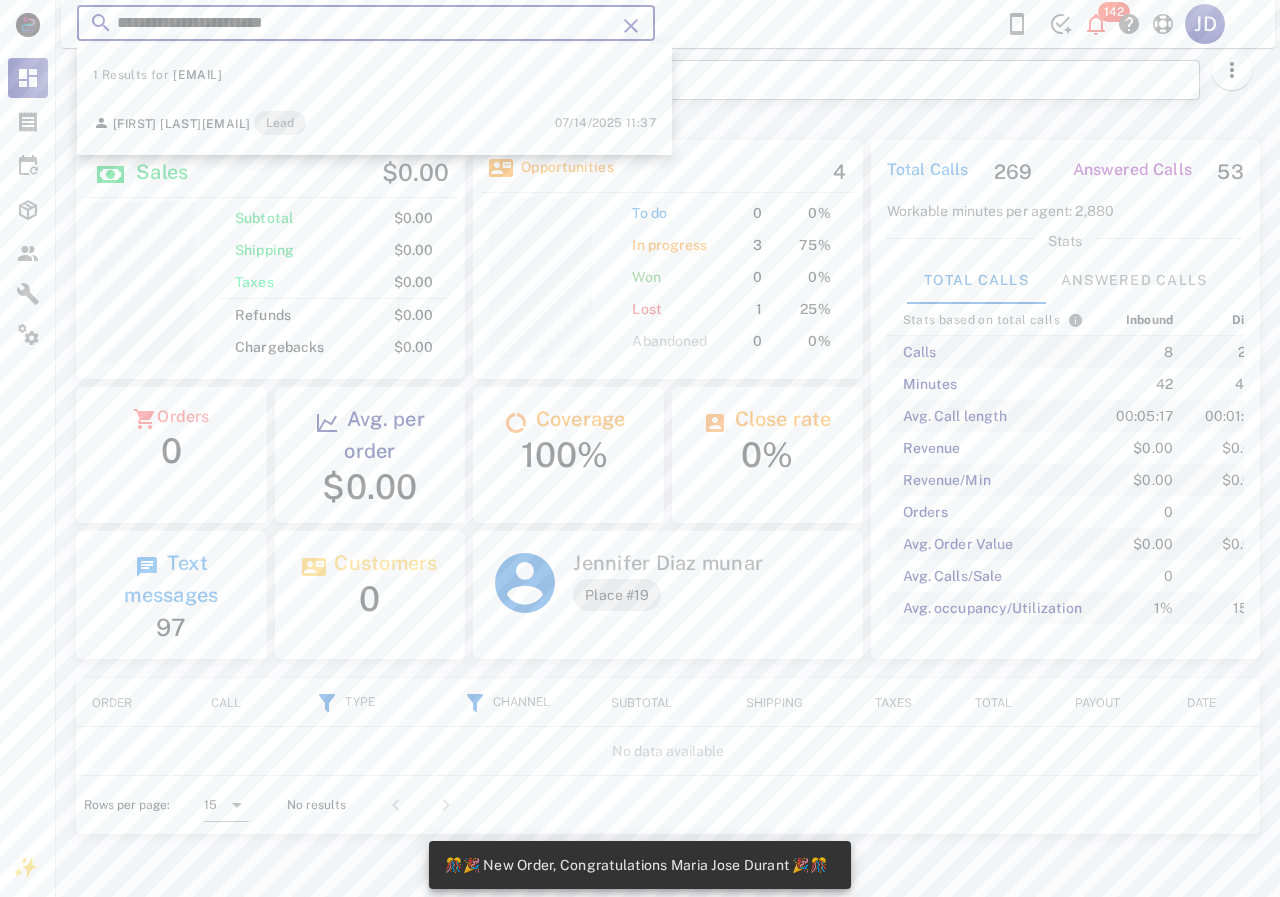 scroll, scrollTop: 999756, scrollLeft: 999611, axis: both 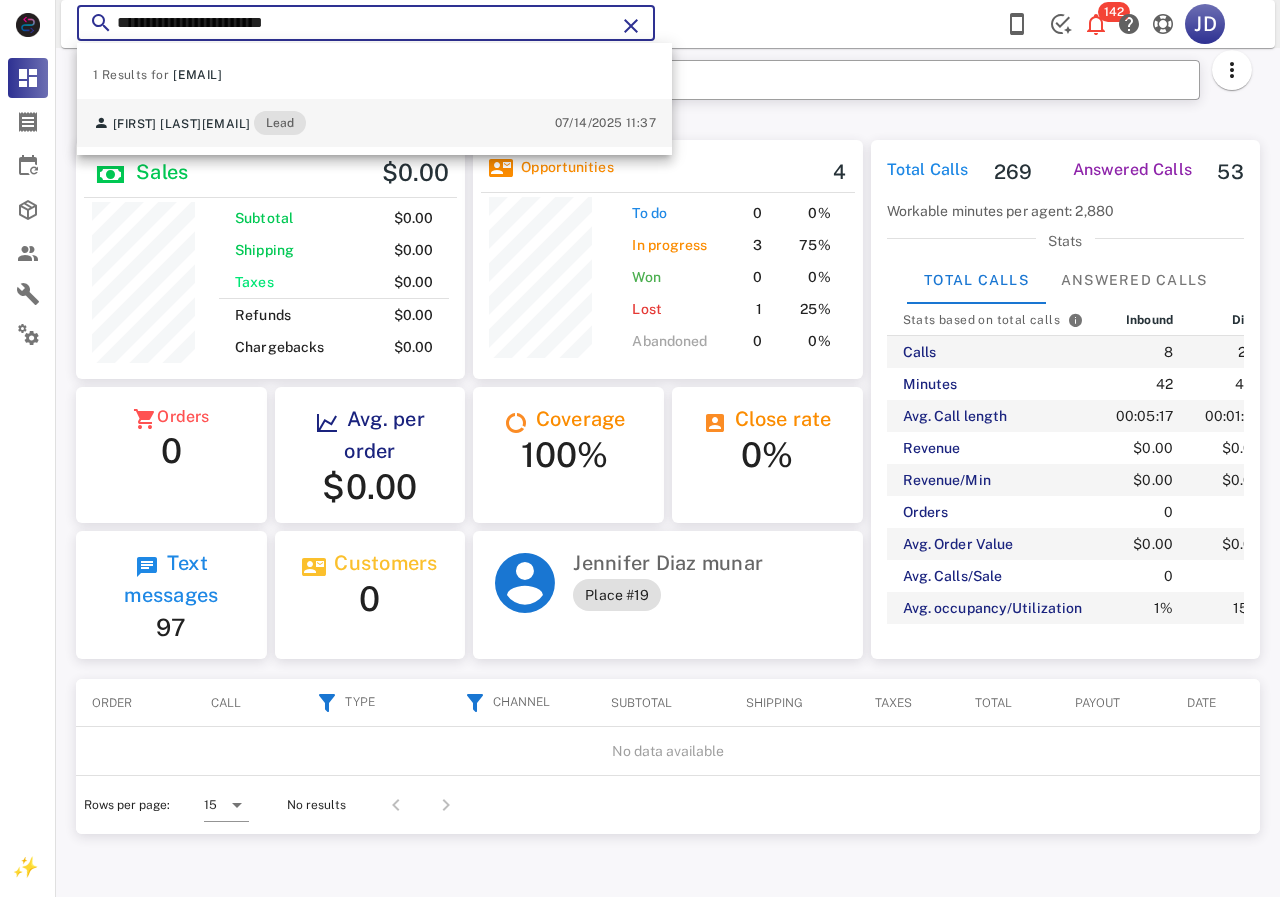 type on "**********" 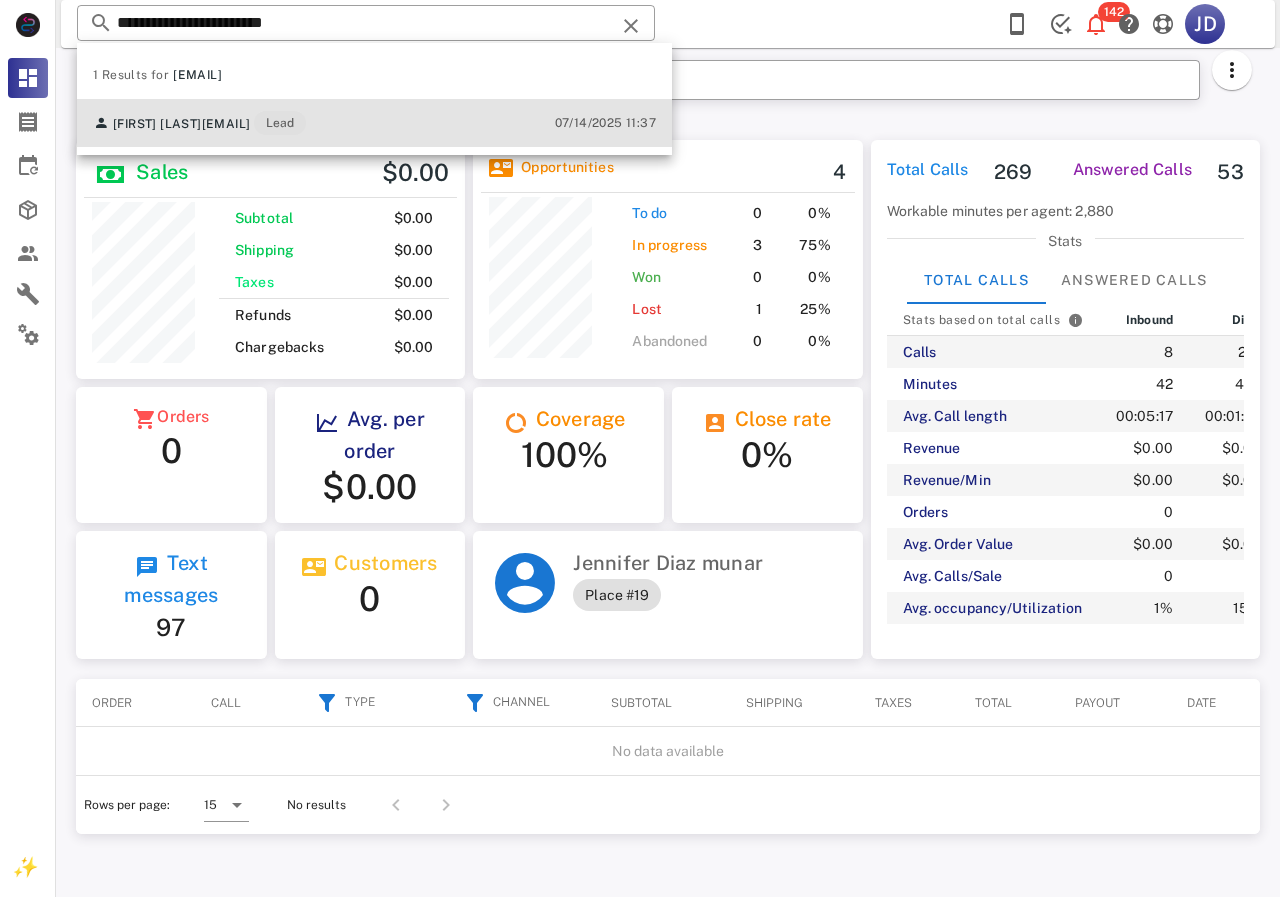 click on "[FIRST] [LAST]" at bounding box center [157, 124] 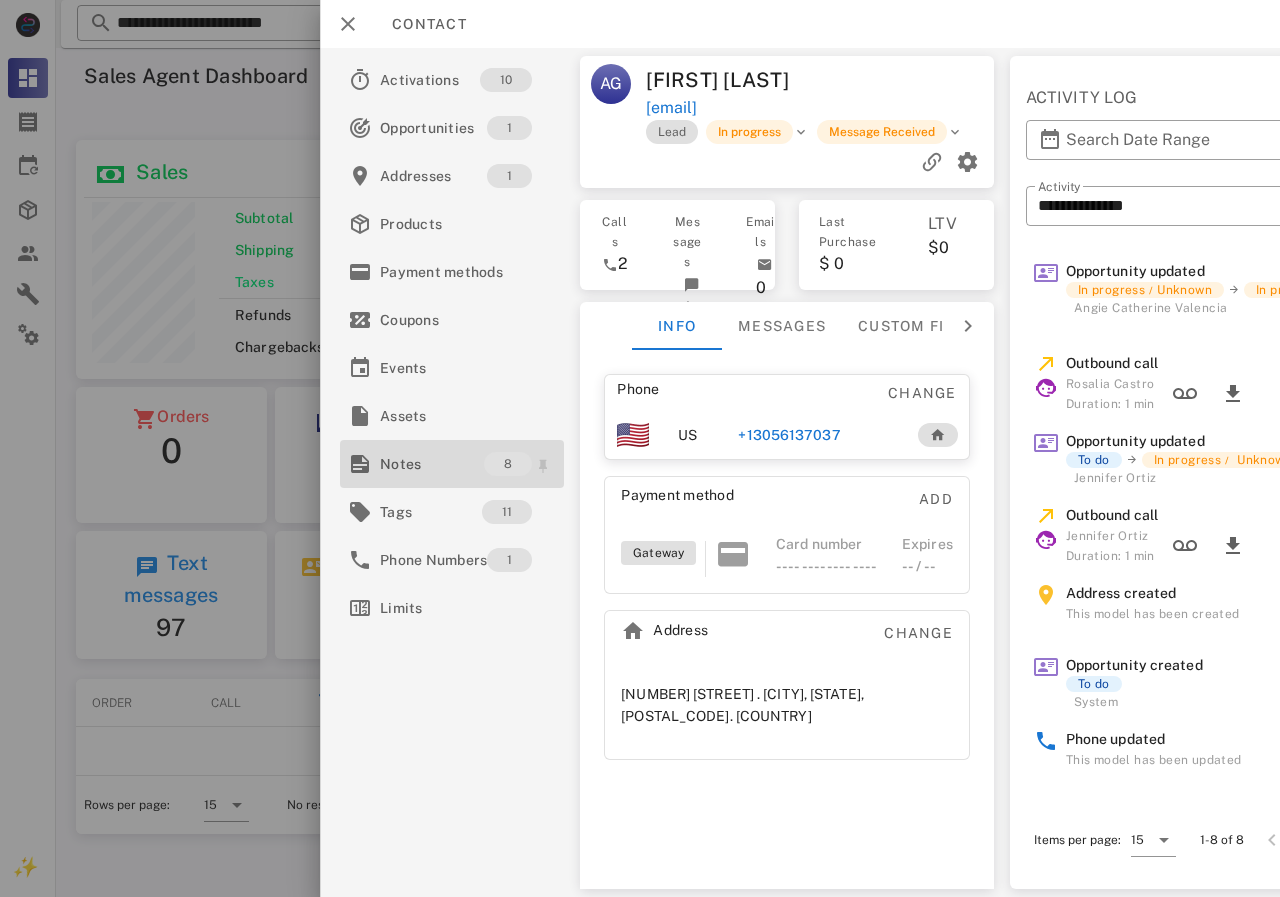 click on "Notes" at bounding box center [432, 464] 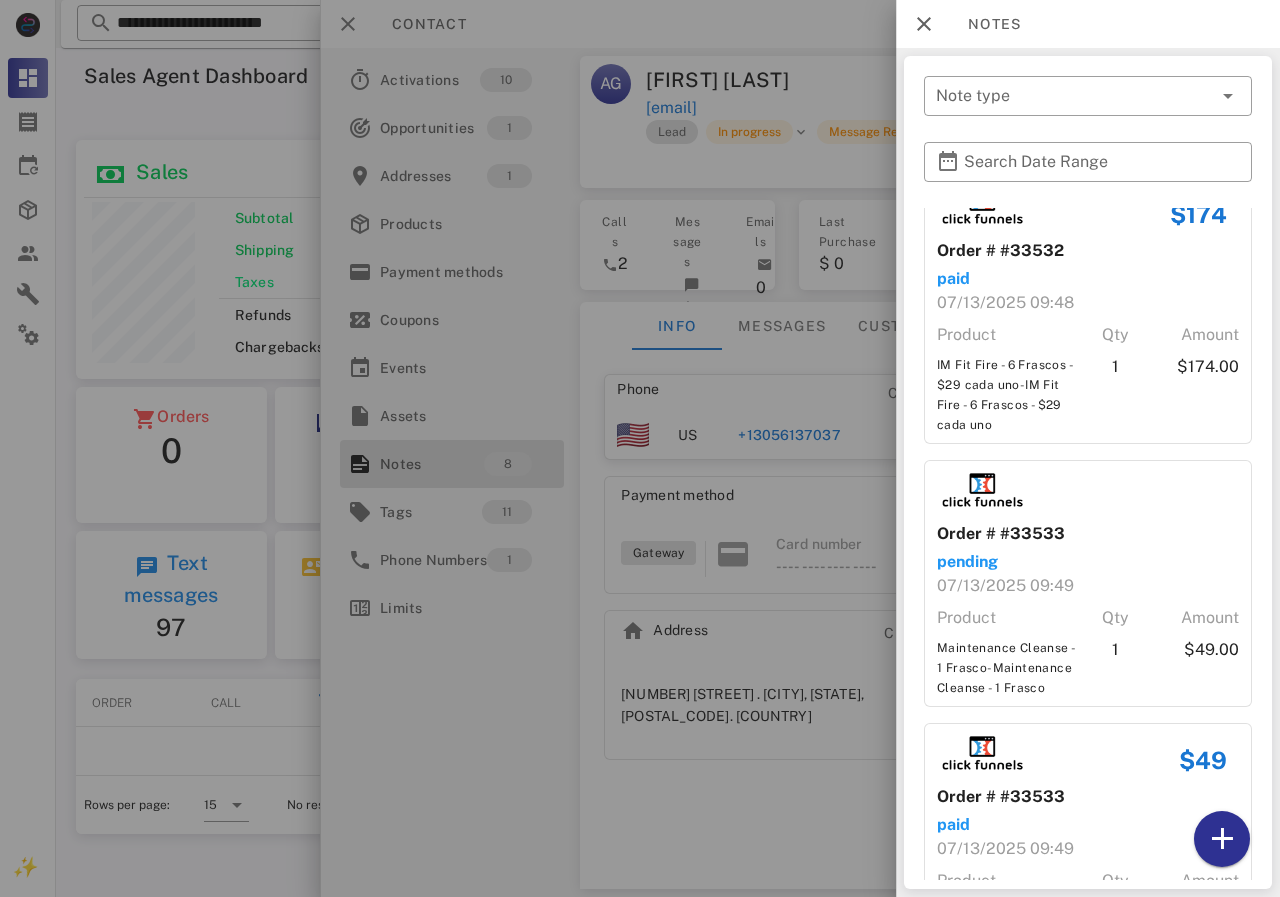 scroll, scrollTop: 800, scrollLeft: 0, axis: vertical 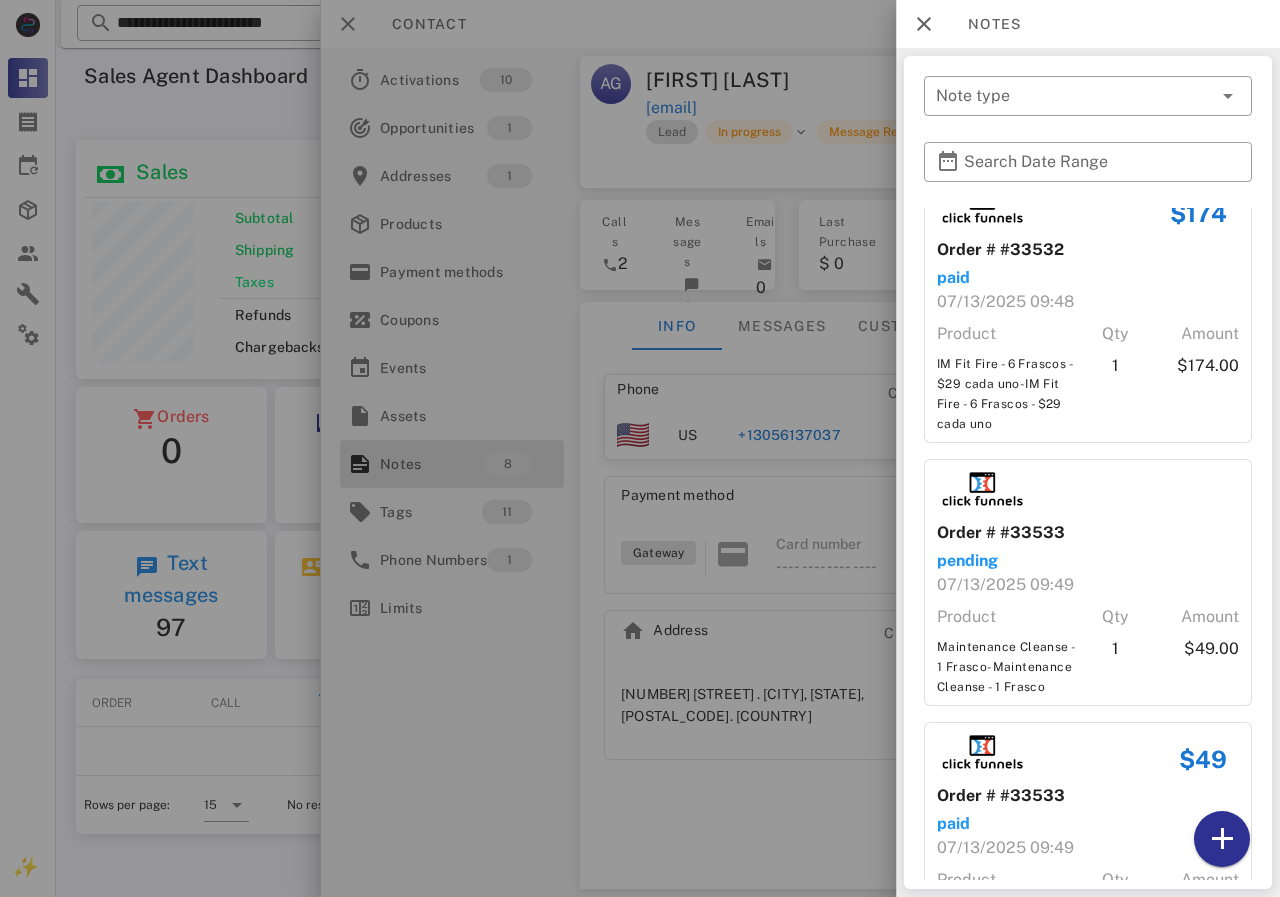 click at bounding box center (640, 448) 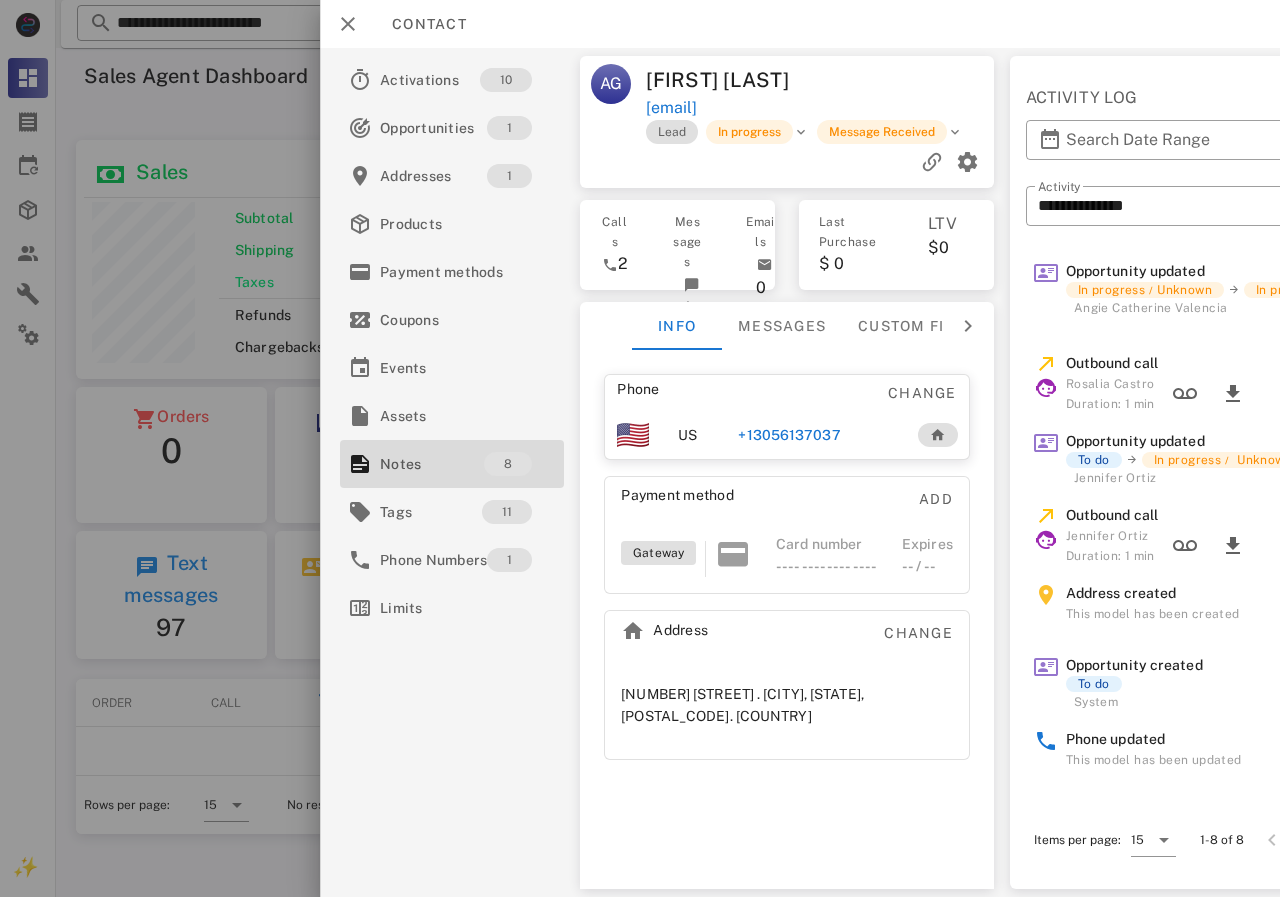 click on "+13056137037" at bounding box center (817, 435) 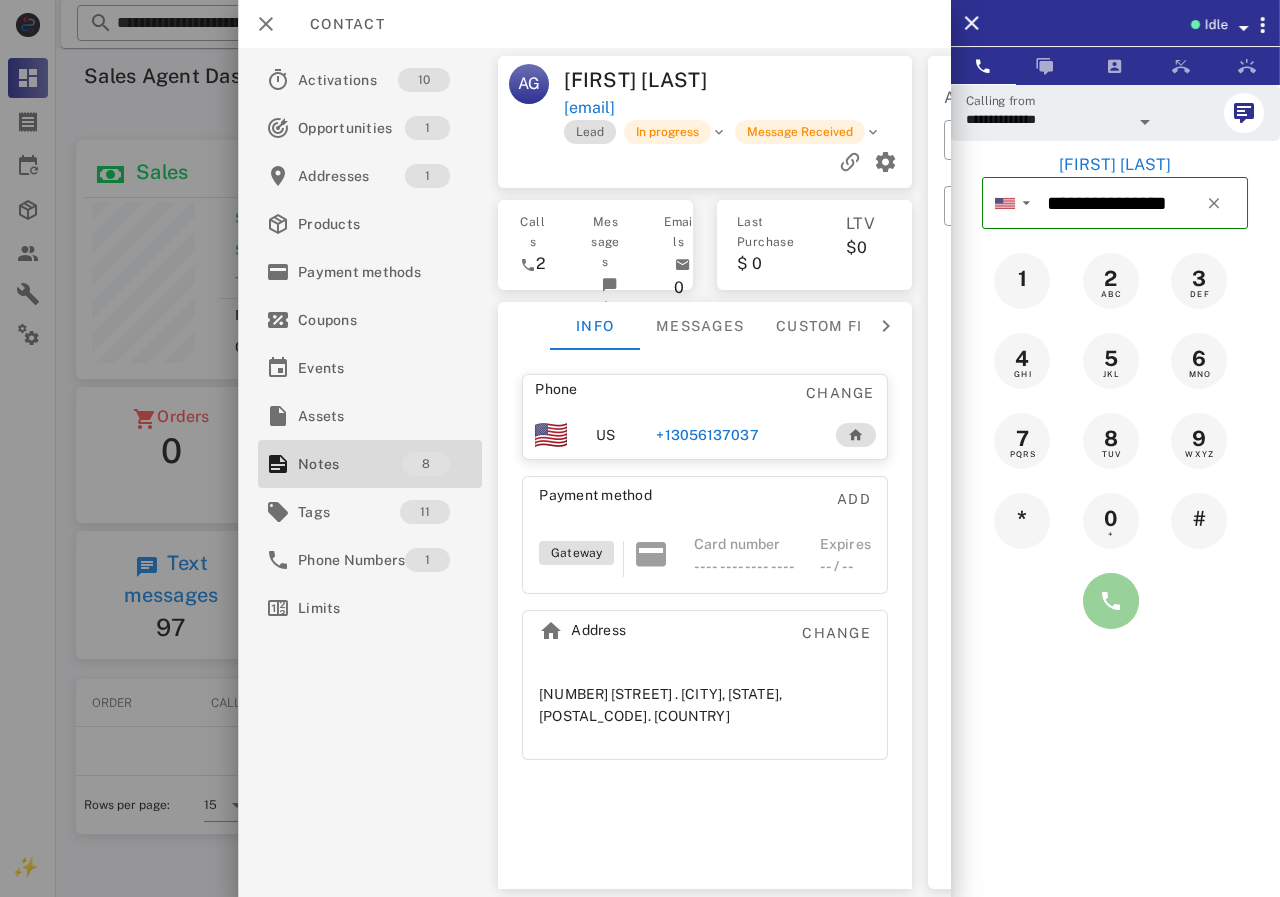 click at bounding box center (1111, 601) 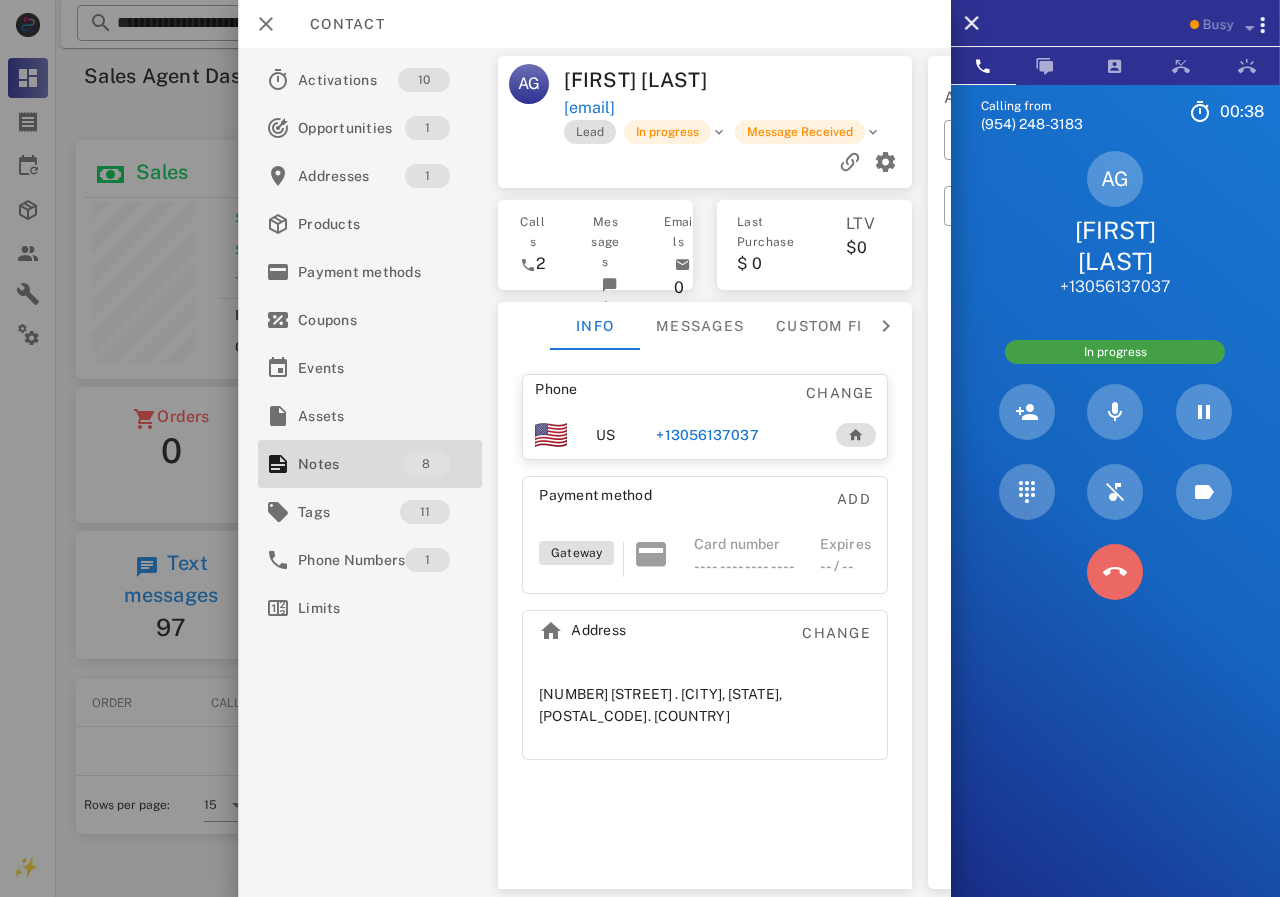 click at bounding box center [1115, 572] 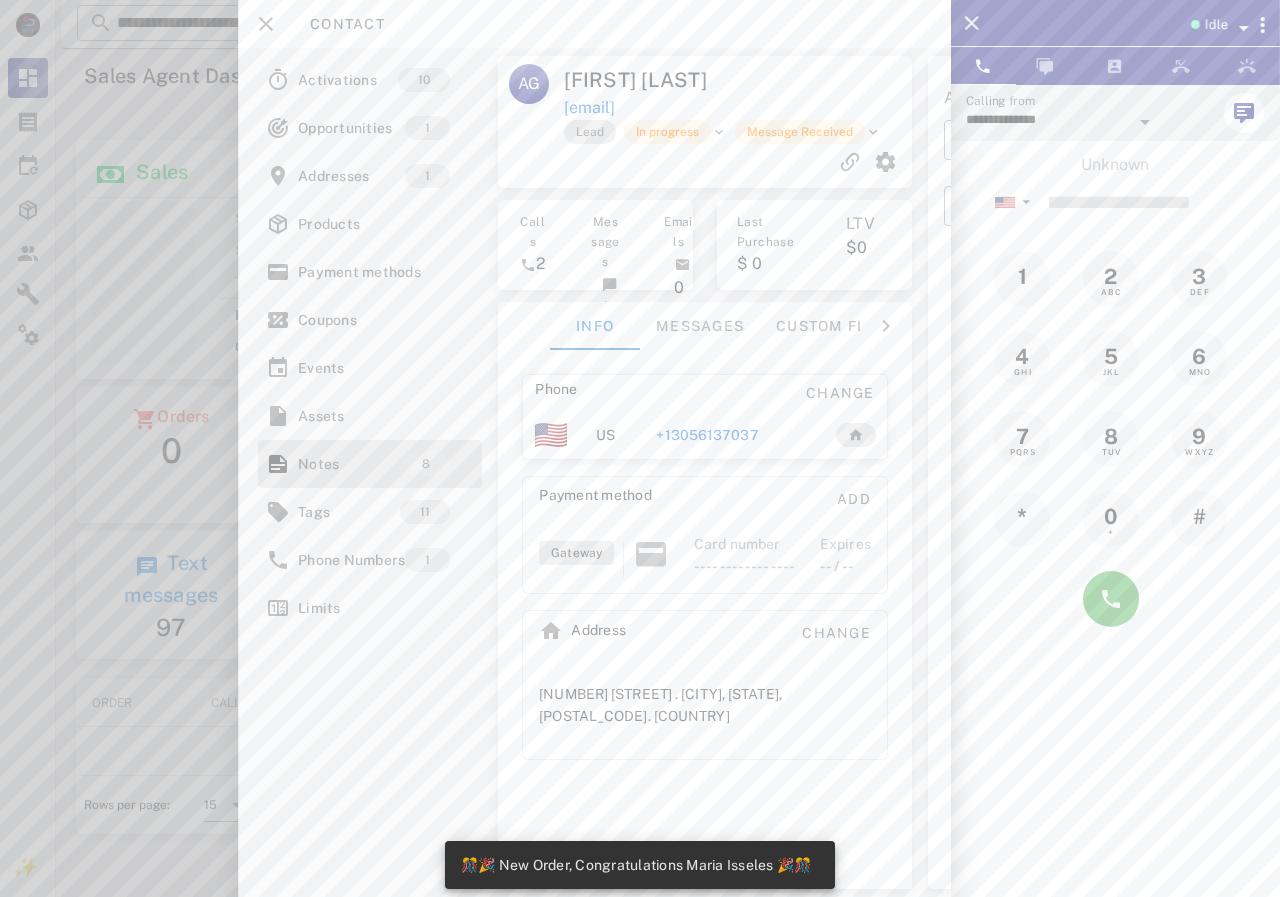 scroll, scrollTop: 243, scrollLeft: 390, axis: both 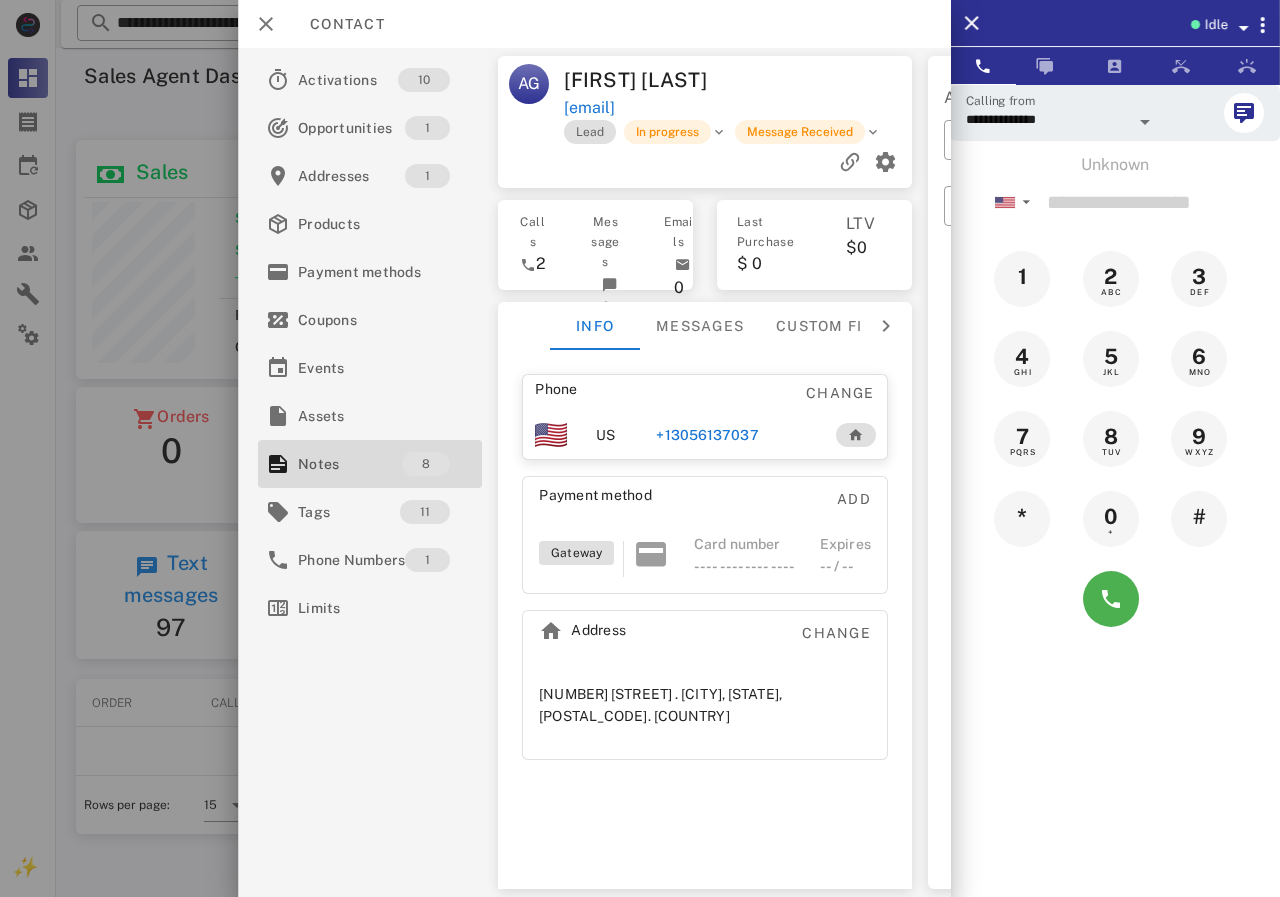 click on "+13056137037" at bounding box center (707, 435) 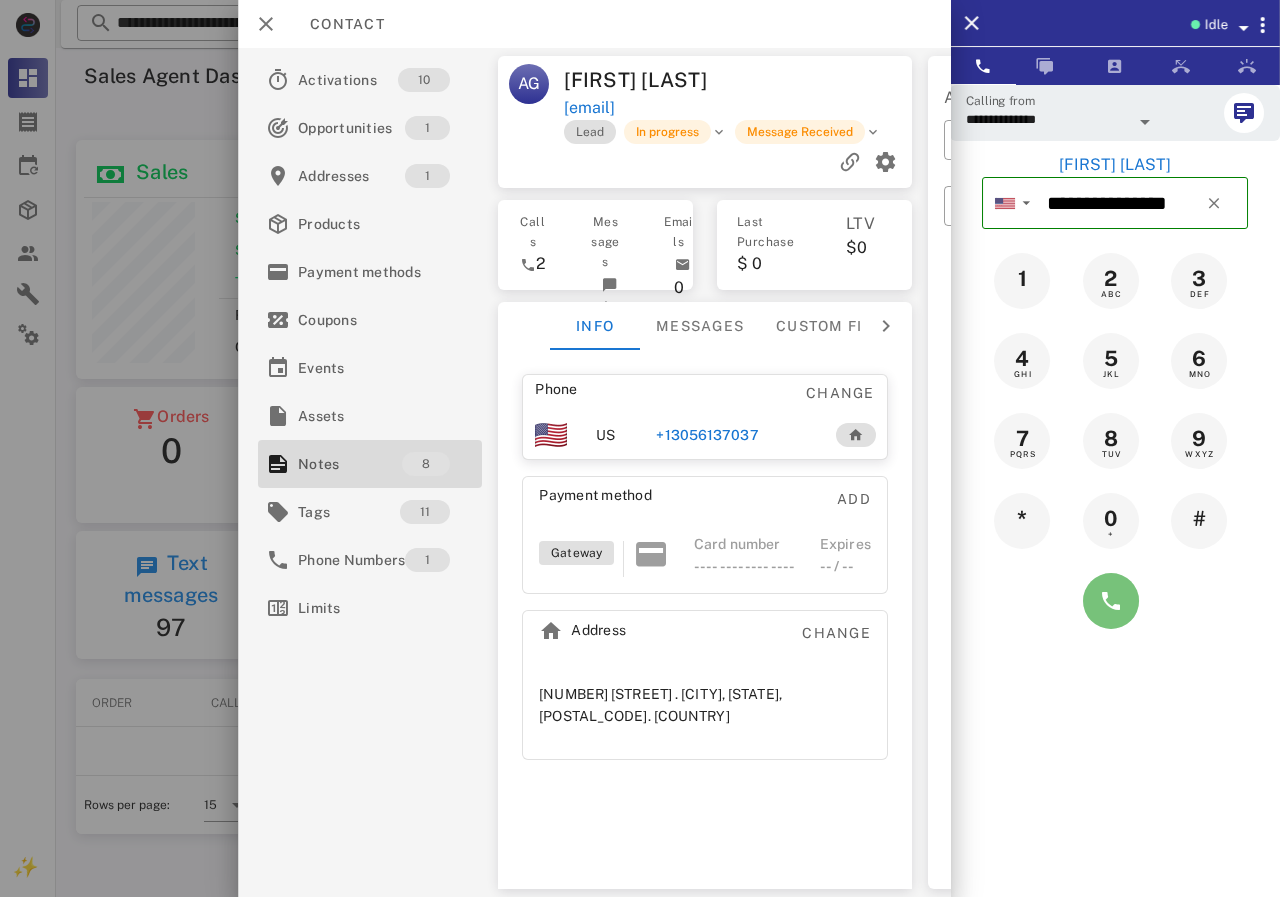 click at bounding box center [1111, 601] 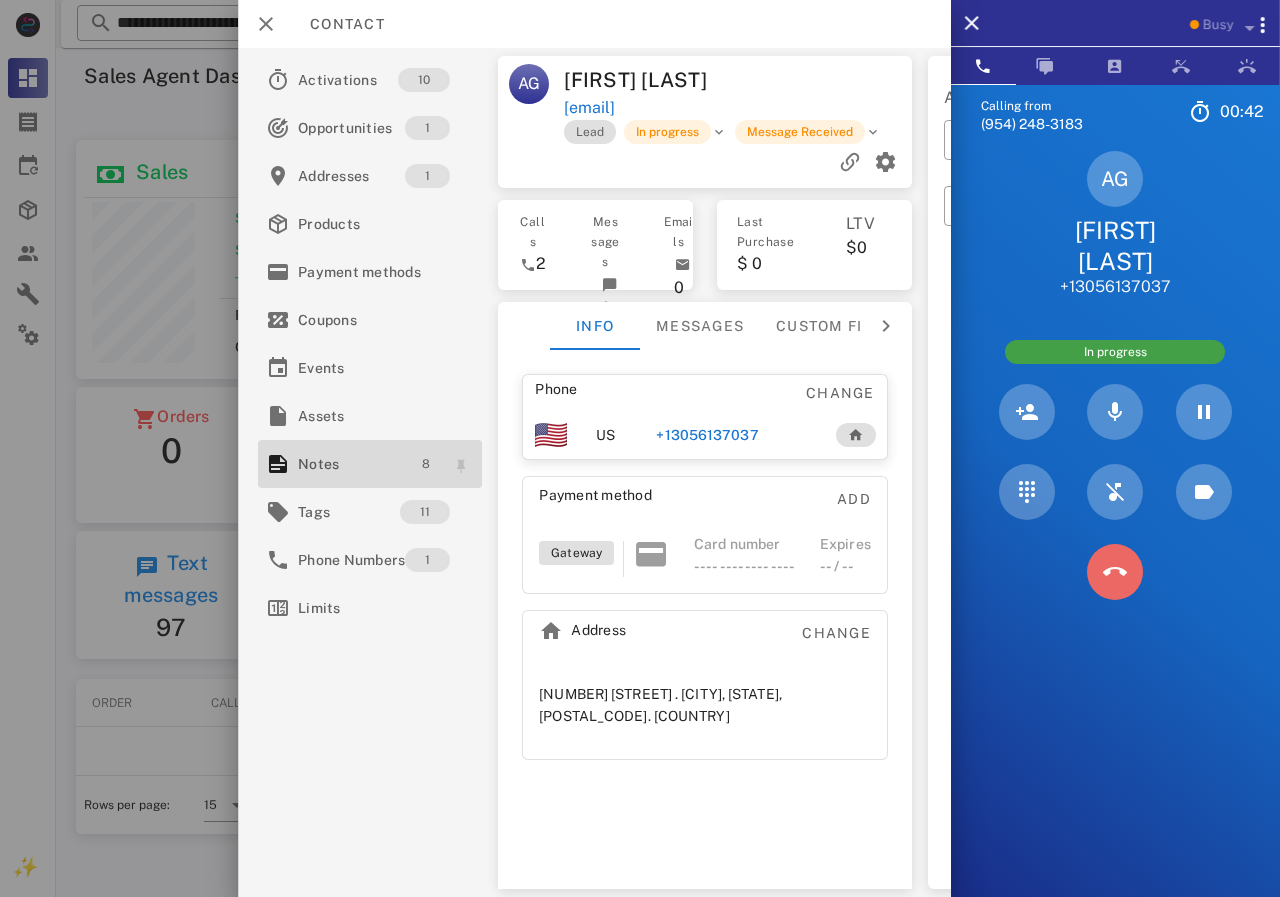 drag, startPoint x: 1116, startPoint y: 574, endPoint x: 438, endPoint y: 461, distance: 687.3522 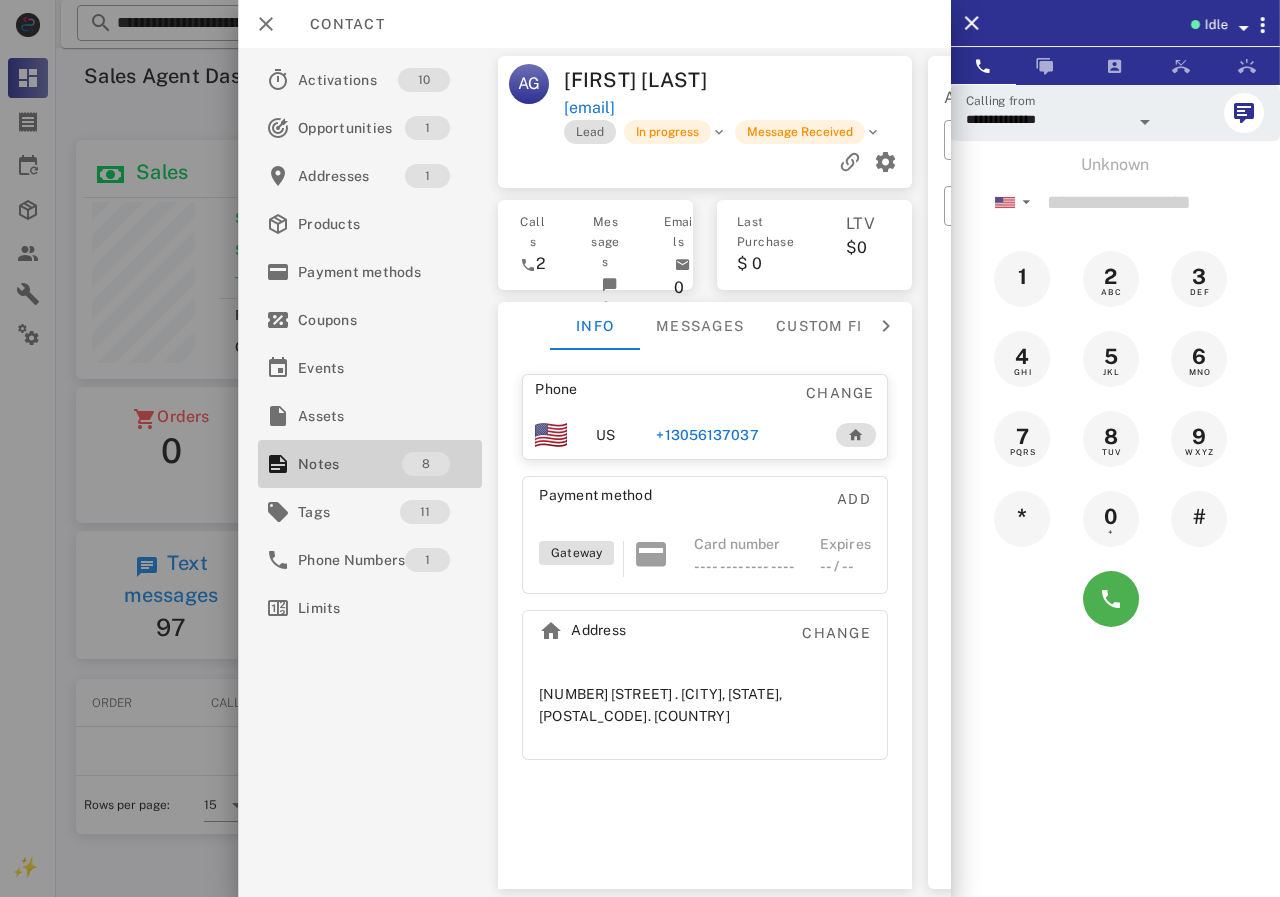 click on "Notes" at bounding box center (350, 464) 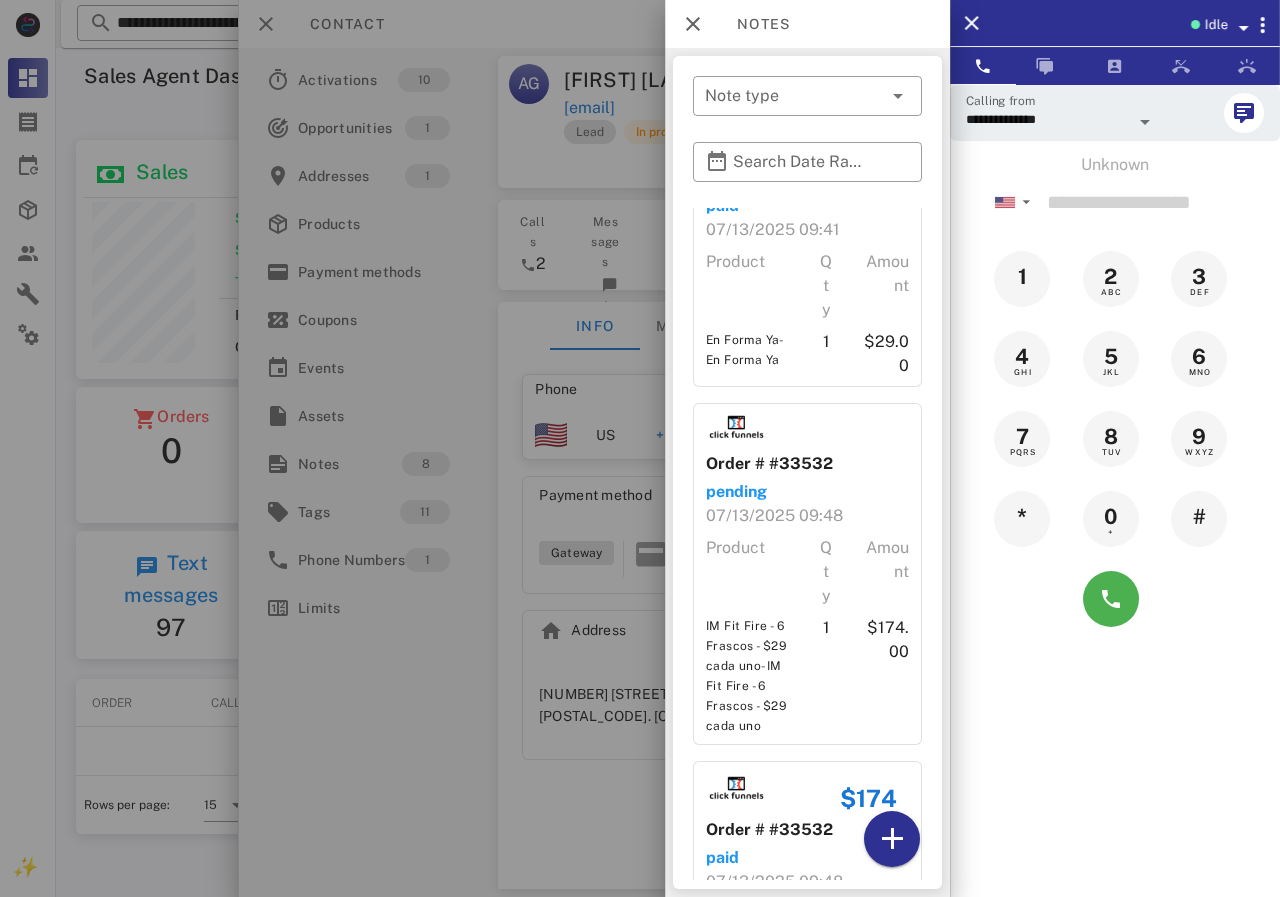 scroll, scrollTop: 224, scrollLeft: 0, axis: vertical 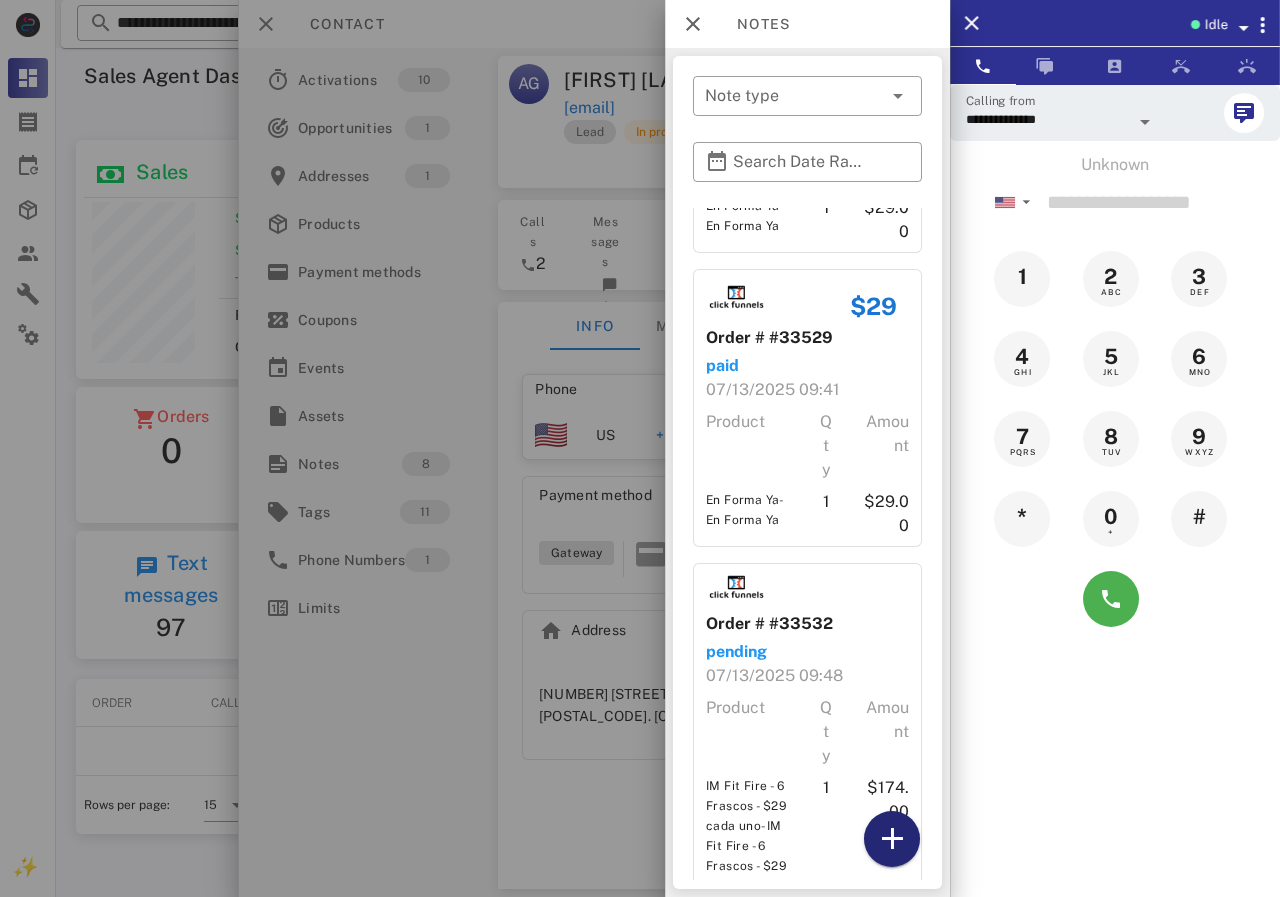 click at bounding box center [892, 839] 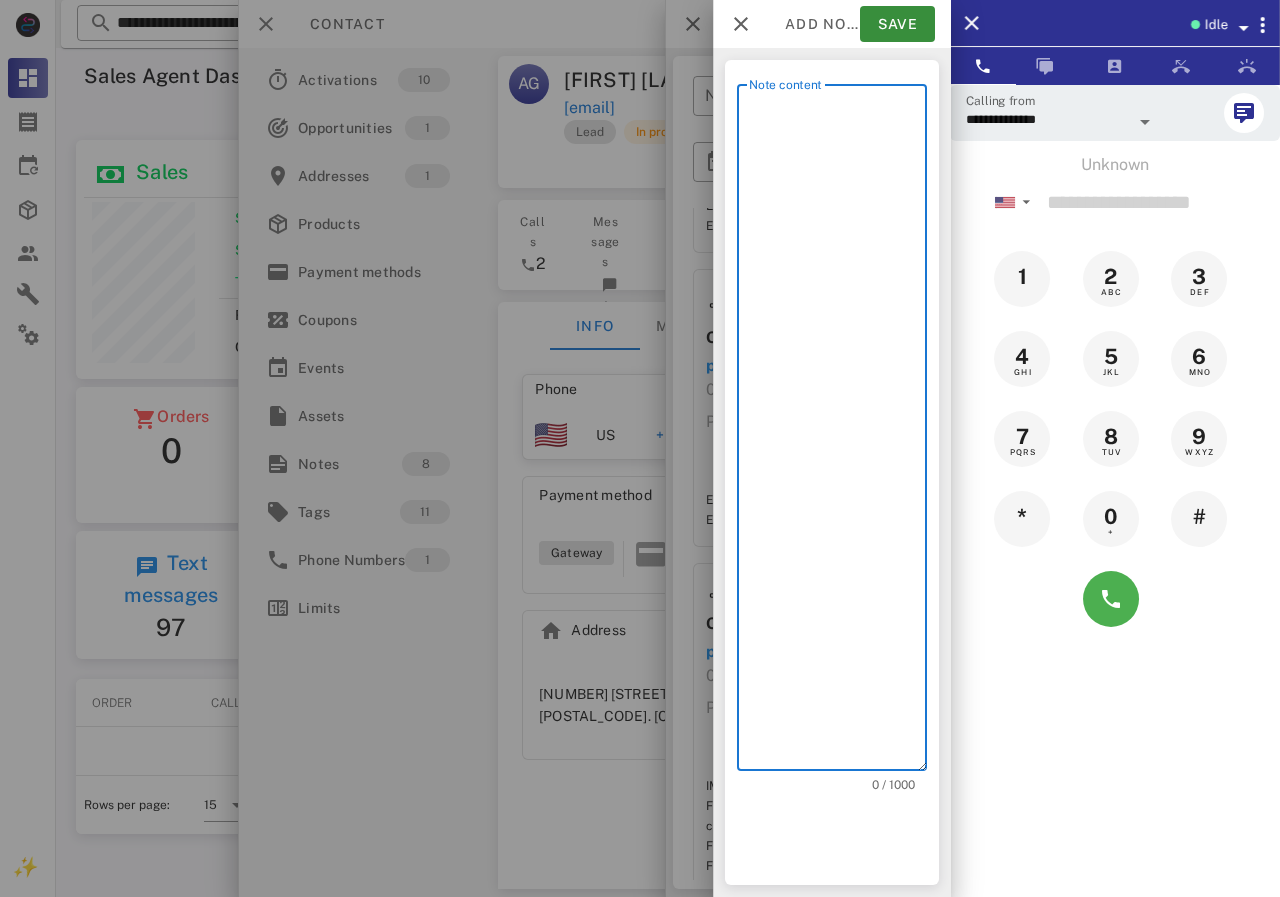 scroll, scrollTop: 240, scrollLeft: 390, axis: both 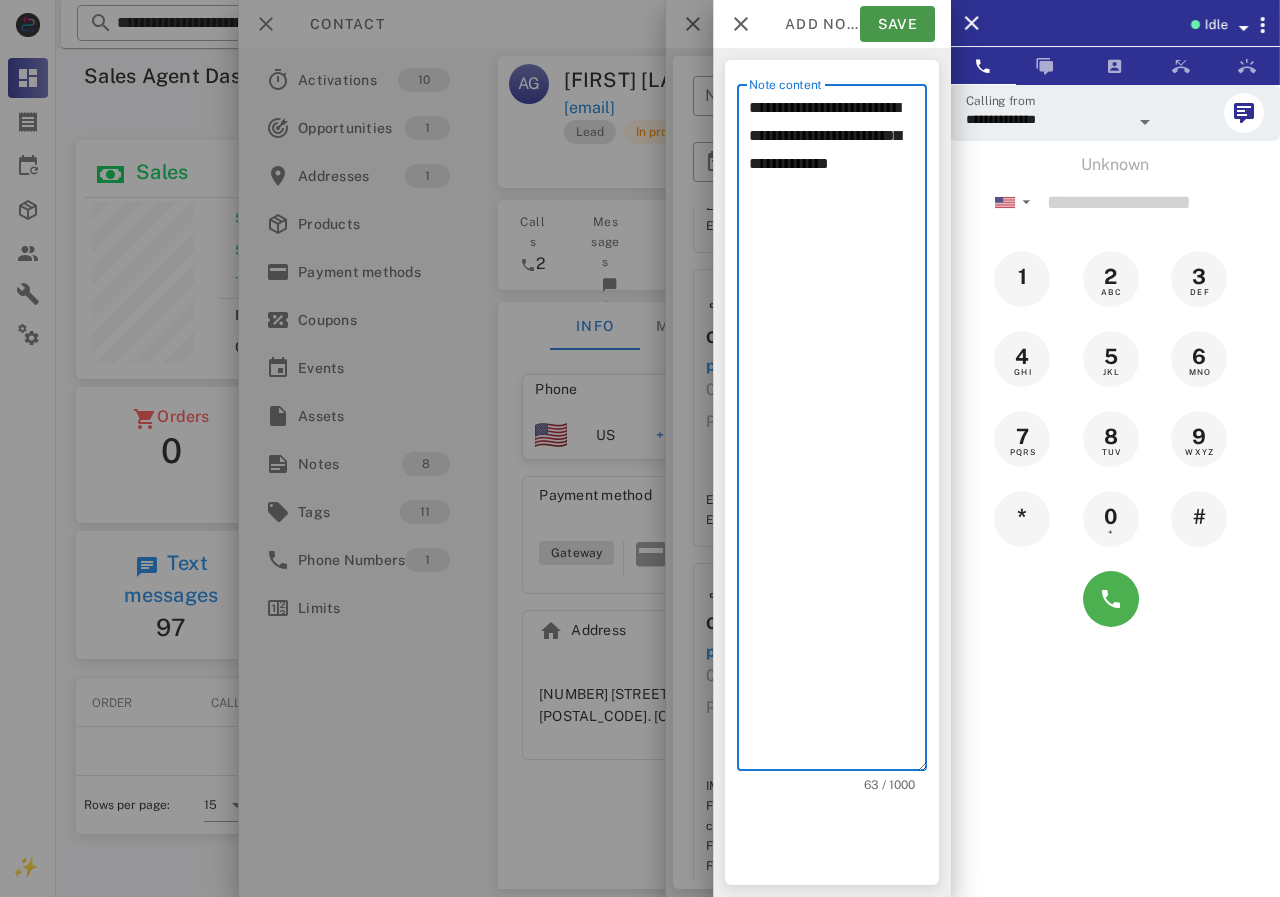 type on "**********" 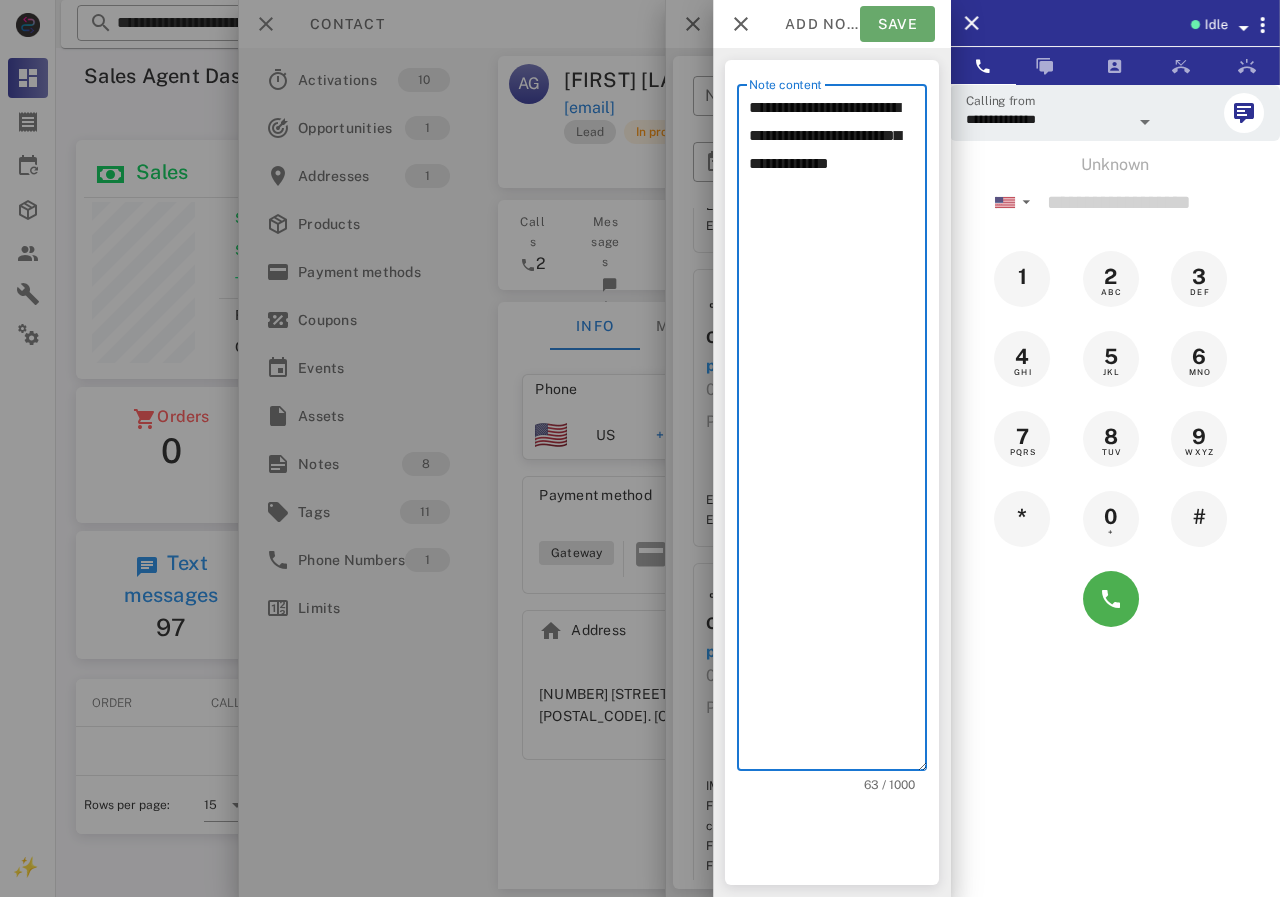 click on "Save" at bounding box center [897, 24] 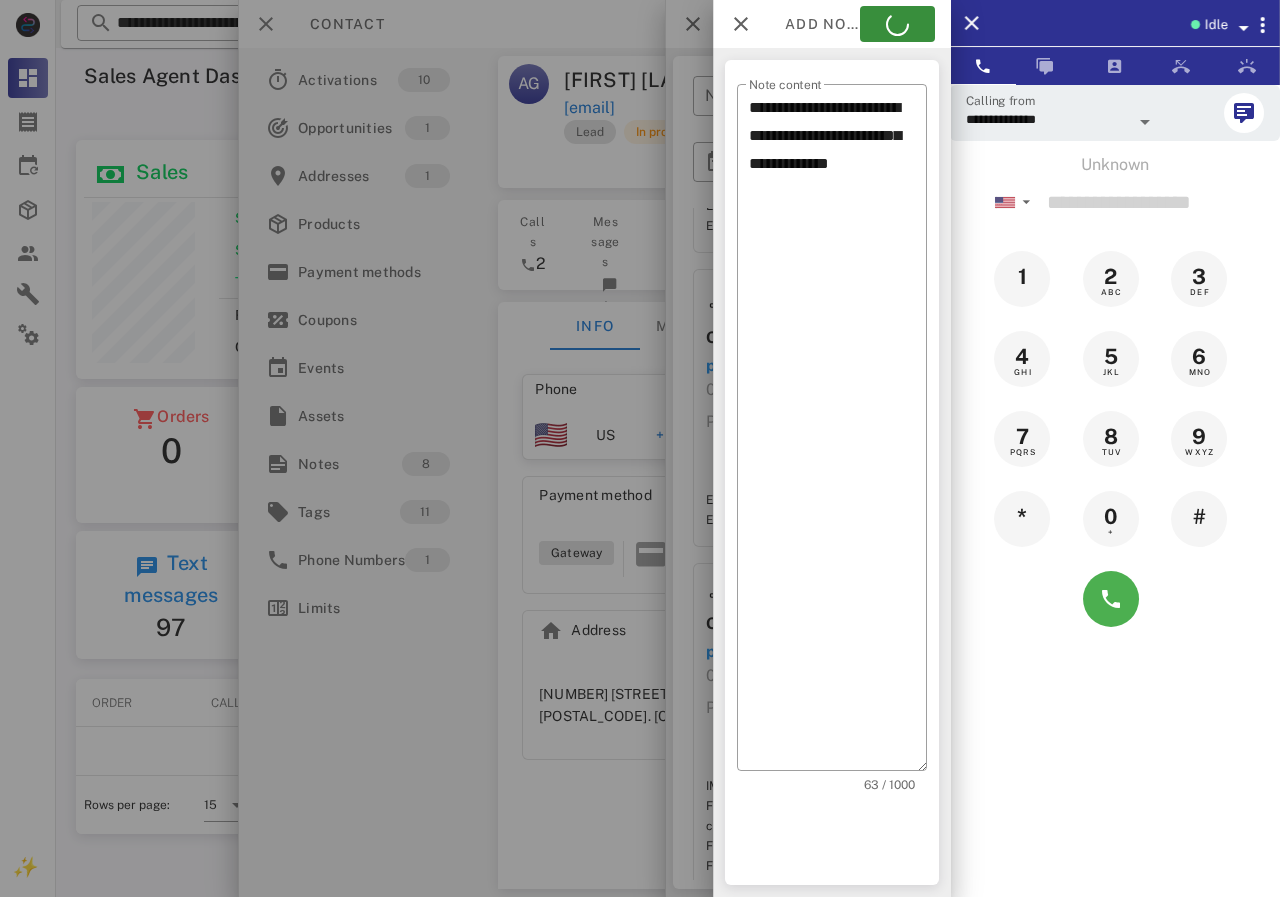 click at bounding box center (640, 448) 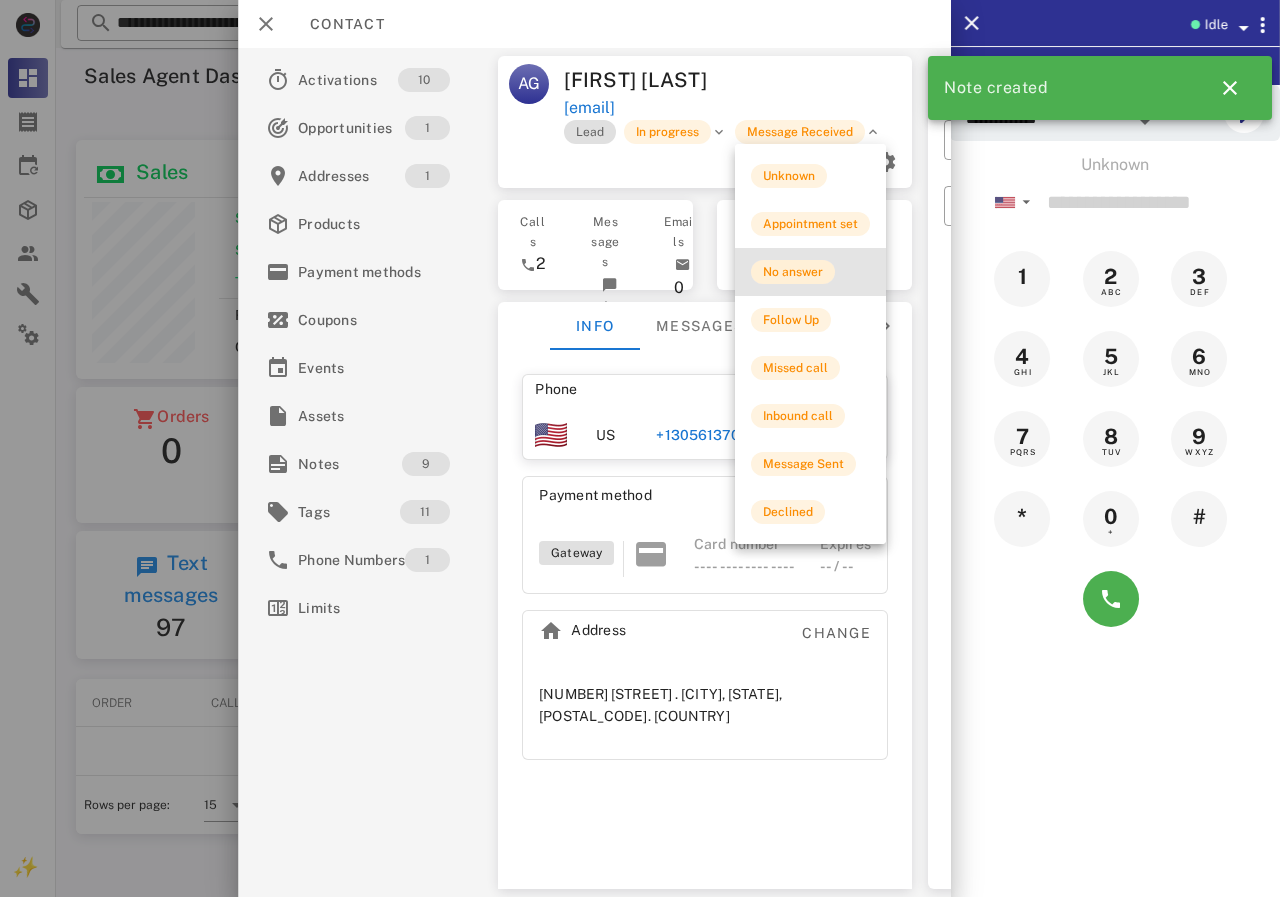 click on "No answer" at bounding box center (793, 272) 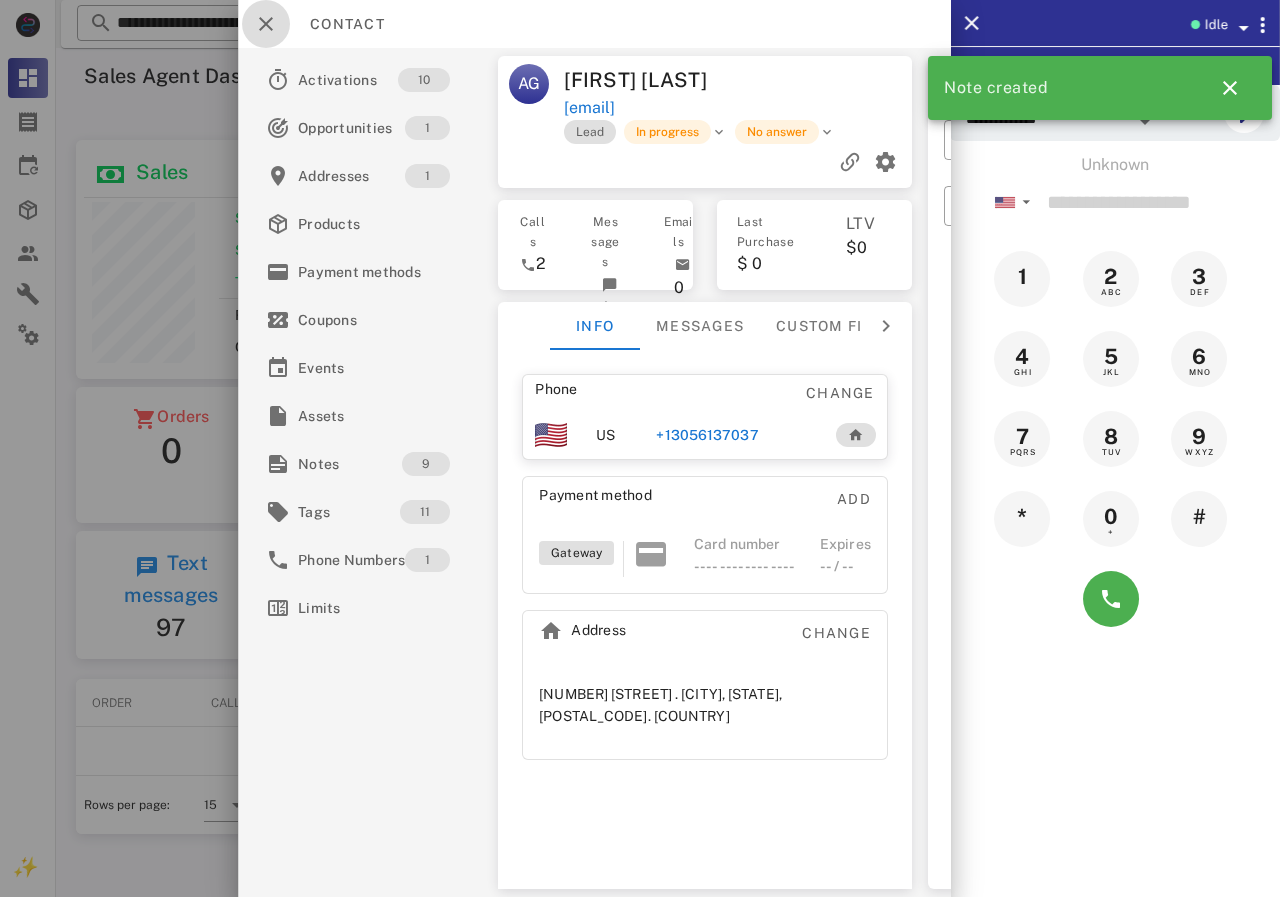 click at bounding box center [266, 24] 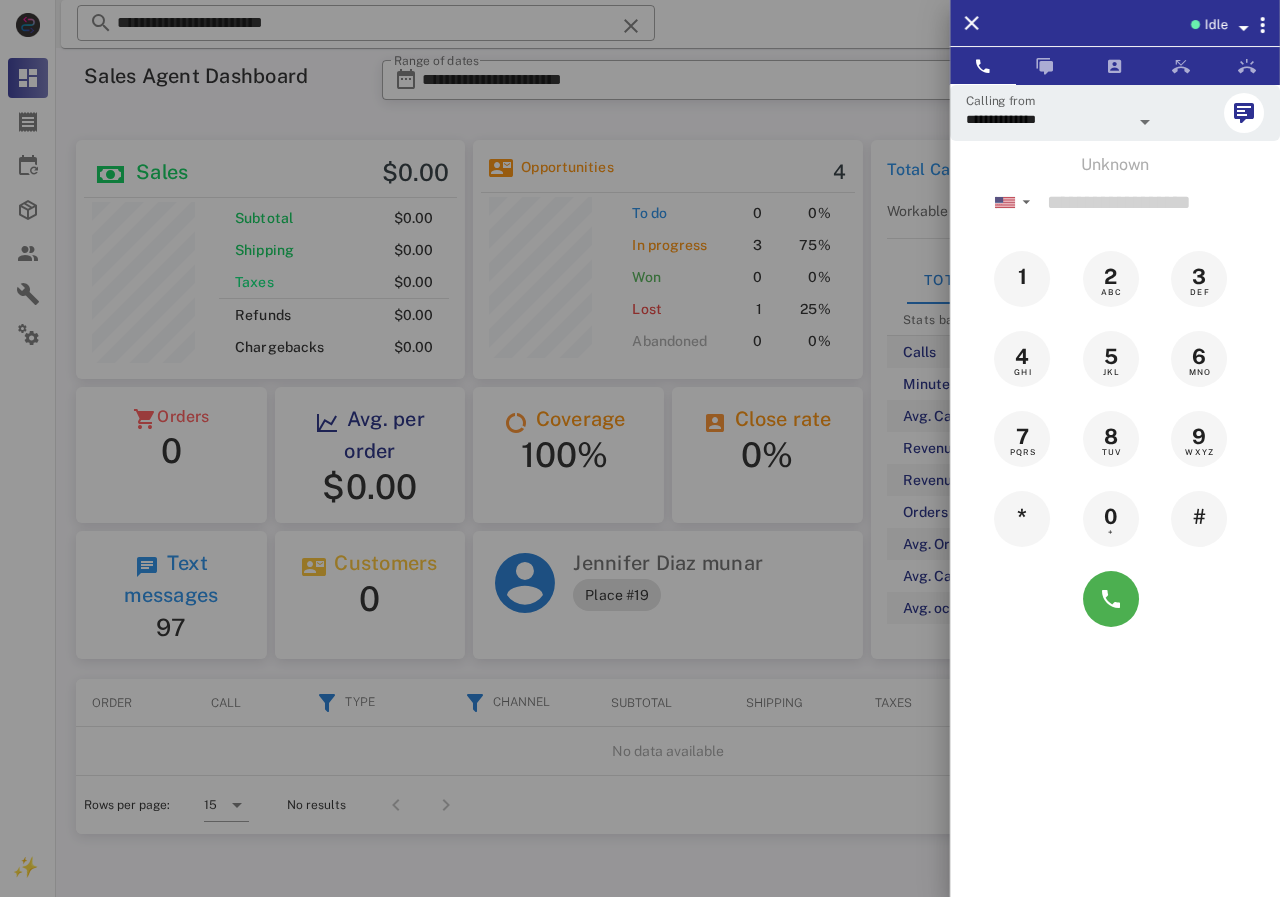 click at bounding box center [640, 448] 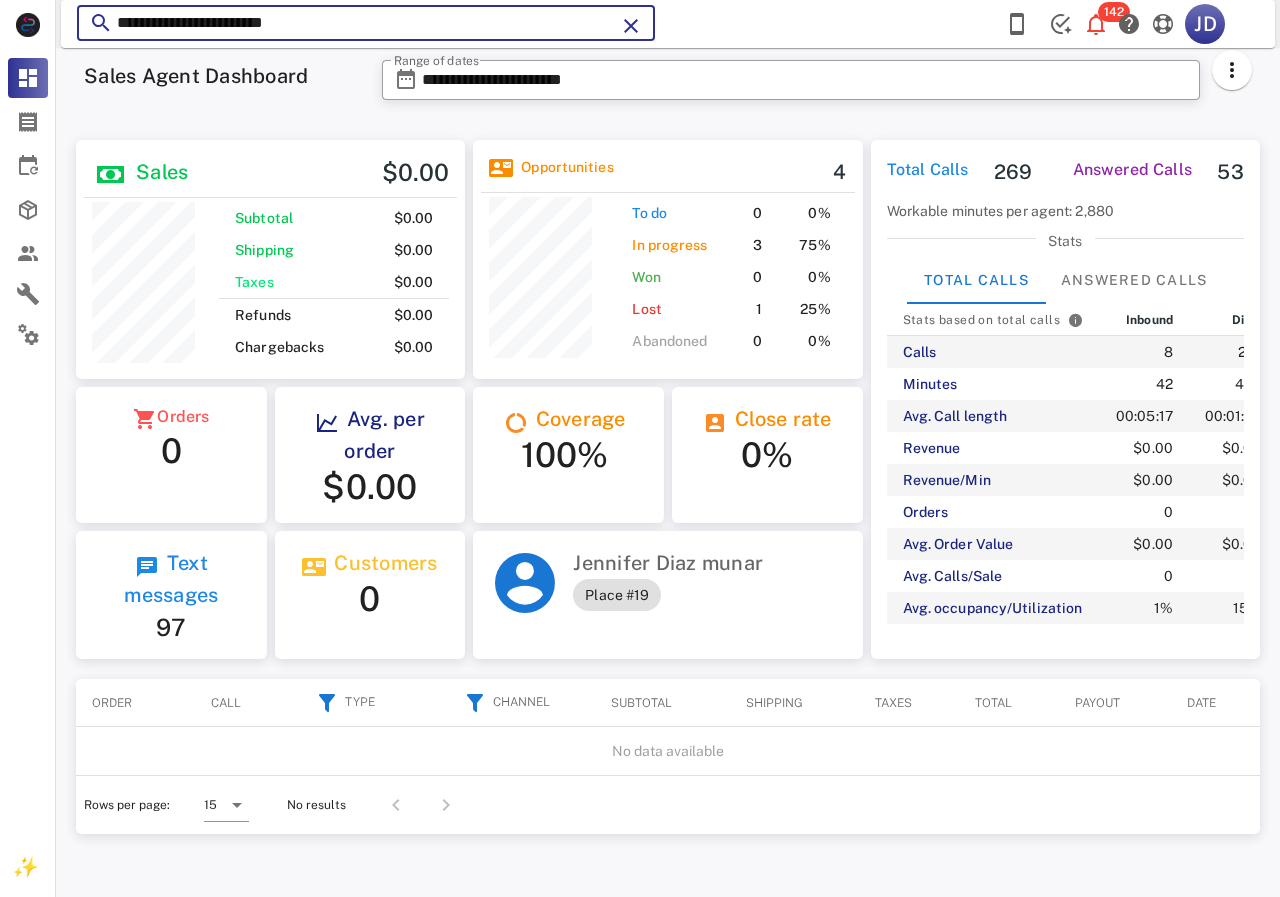 drag, startPoint x: 443, startPoint y: 10, endPoint x: 119, endPoint y: 44, distance: 325.77905 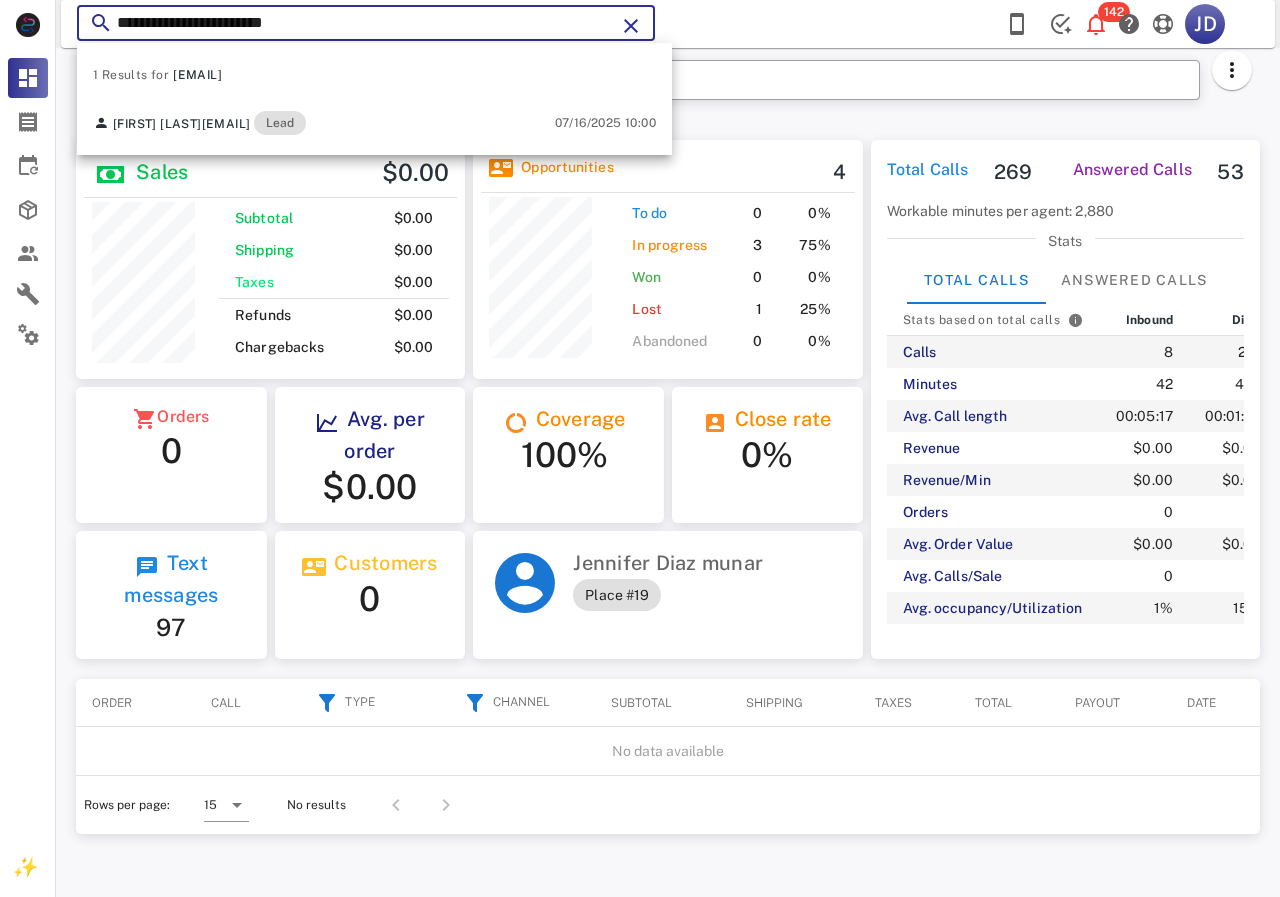 click on "**********" at bounding box center (366, 23) 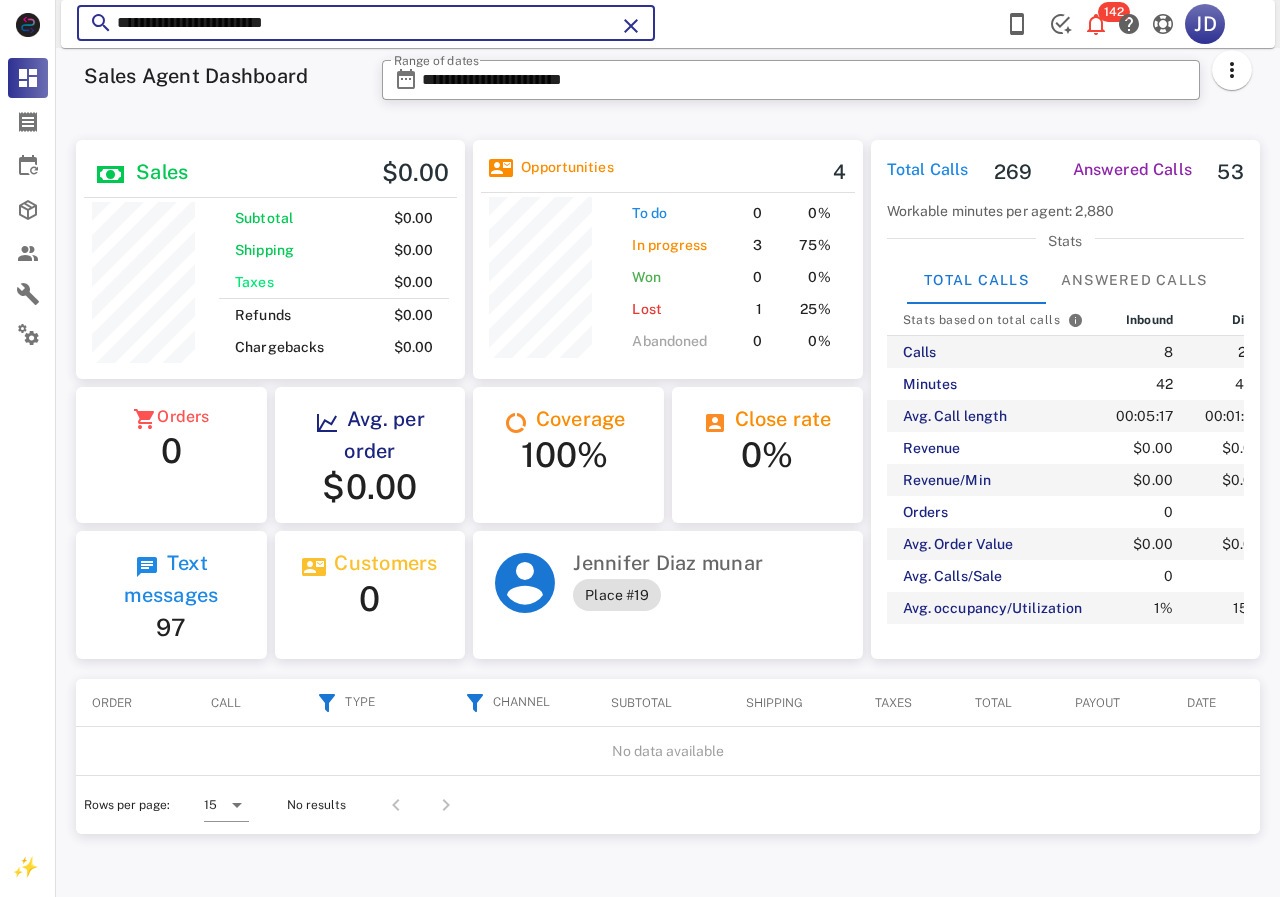 drag, startPoint x: 265, startPoint y: 0, endPoint x: 12, endPoint y: -15, distance: 253.44427 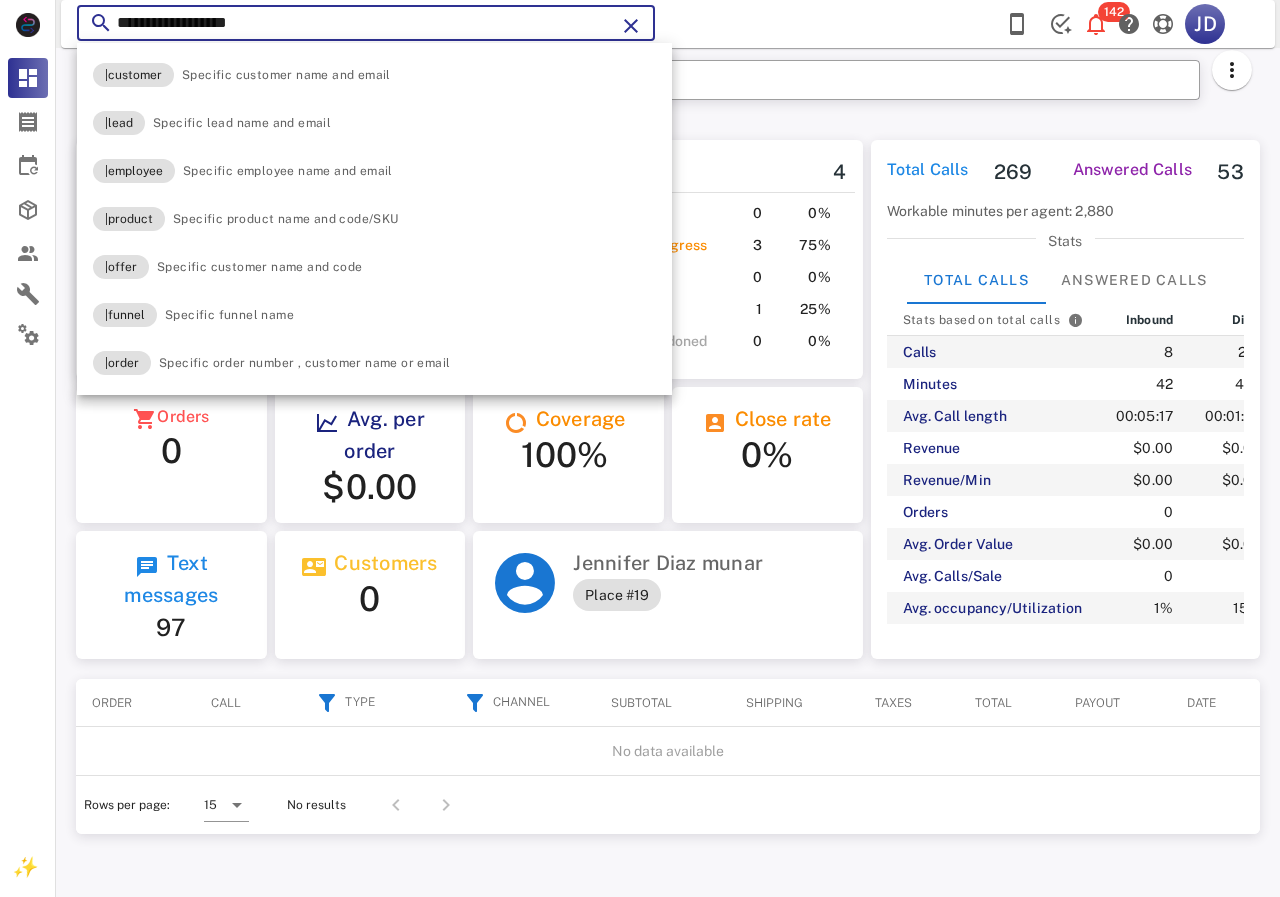 type on "**********" 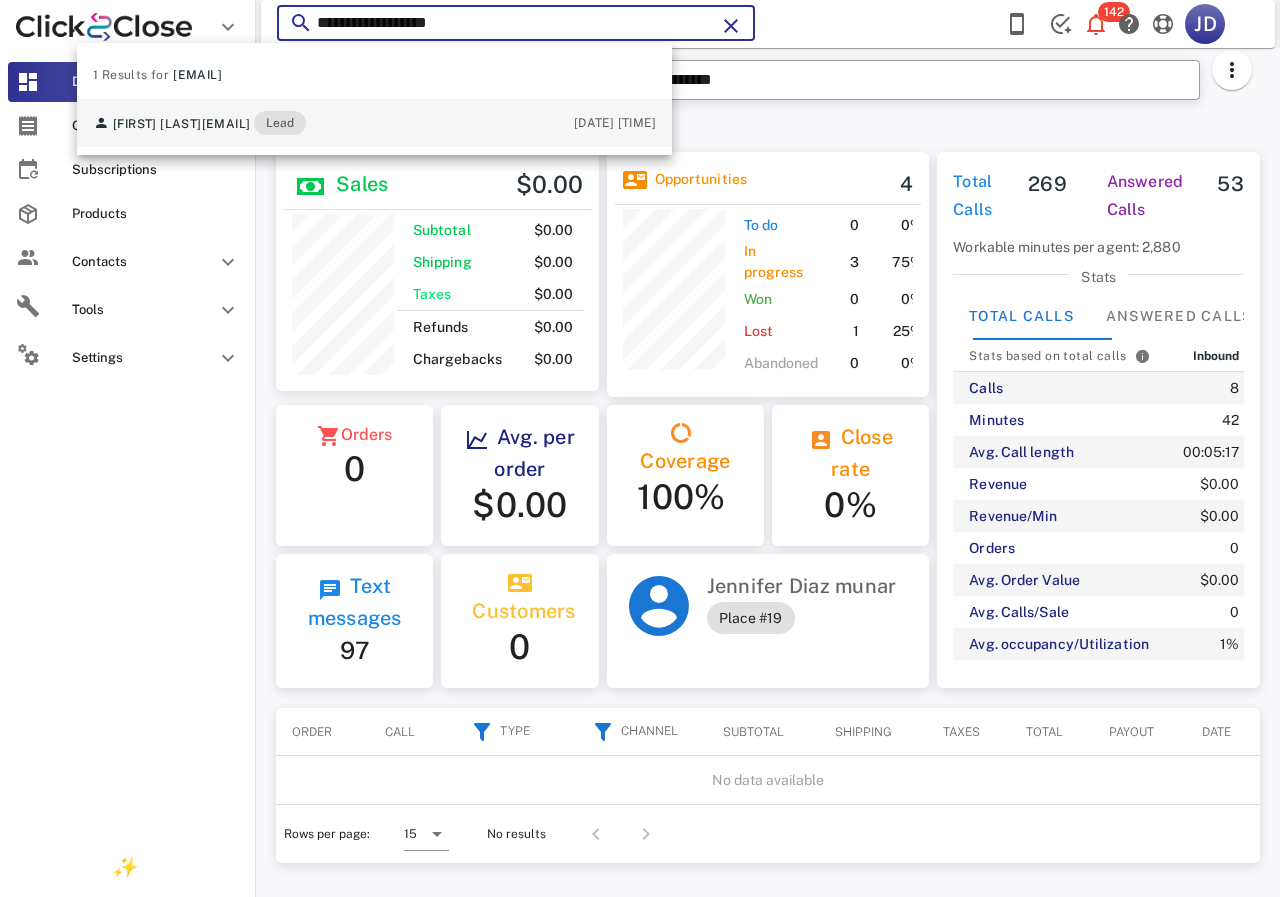scroll, scrollTop: 250, scrollLeft: 325, axis: both 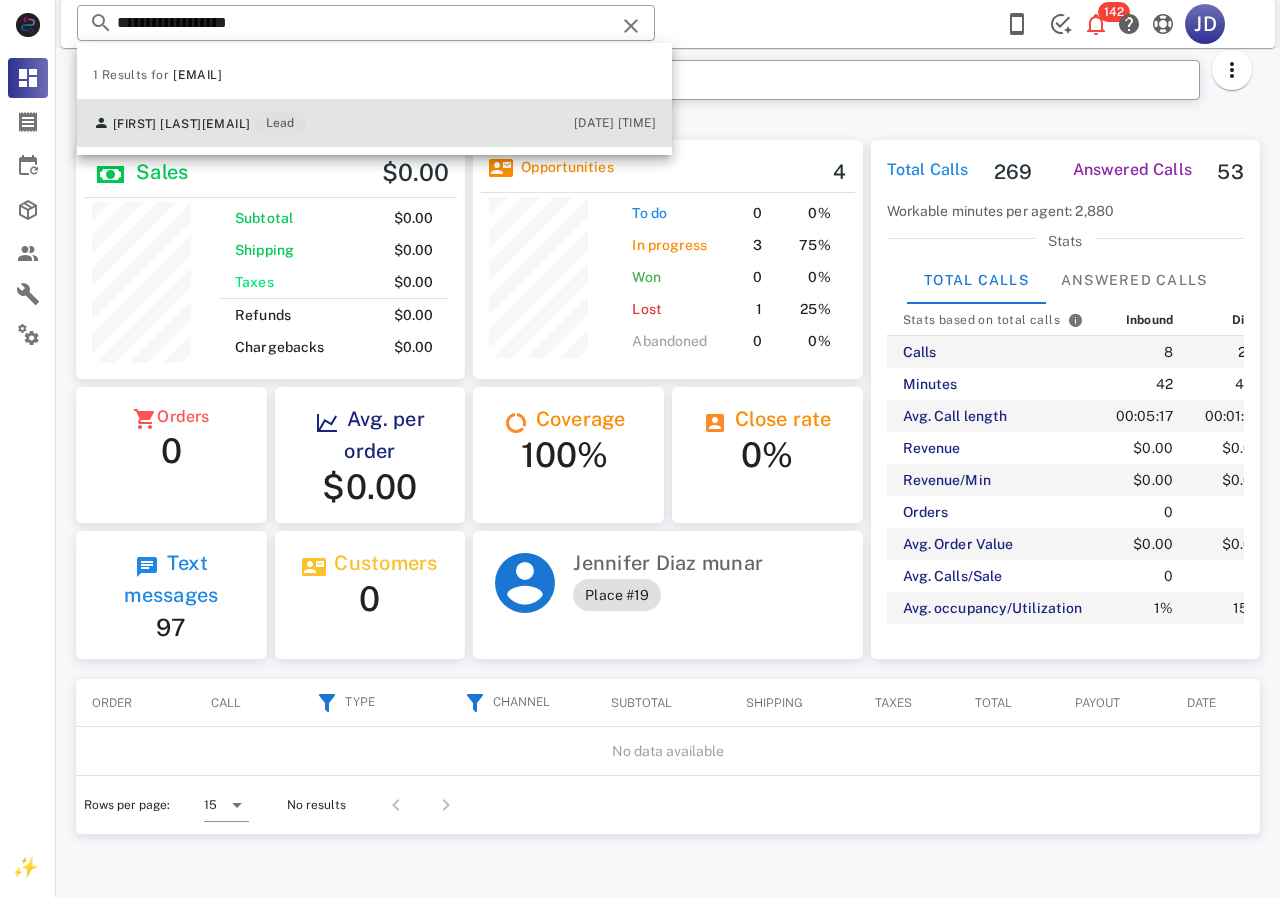 click on "[EMAIL]" at bounding box center [226, 124] 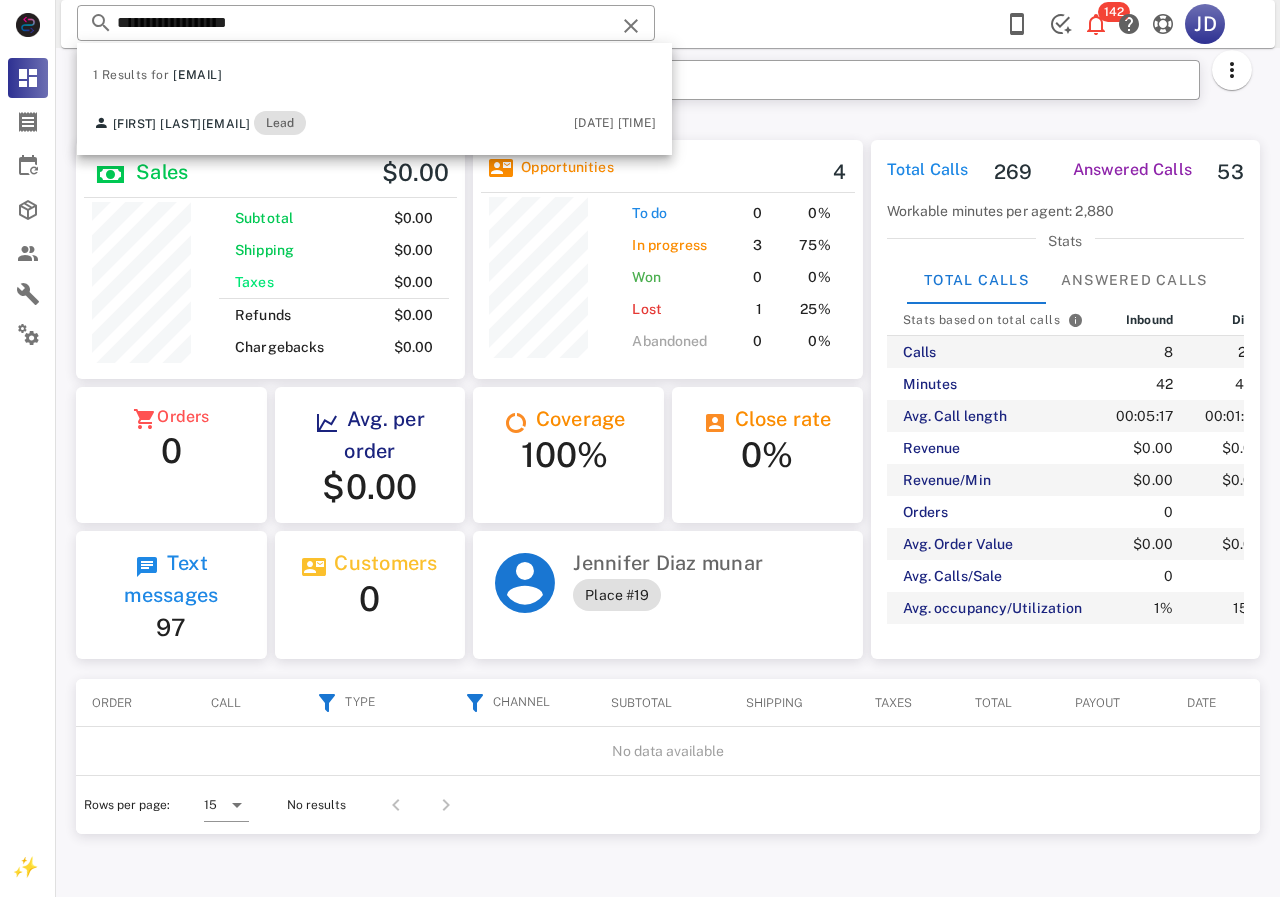 scroll, scrollTop: 999761, scrollLeft: 999611, axis: both 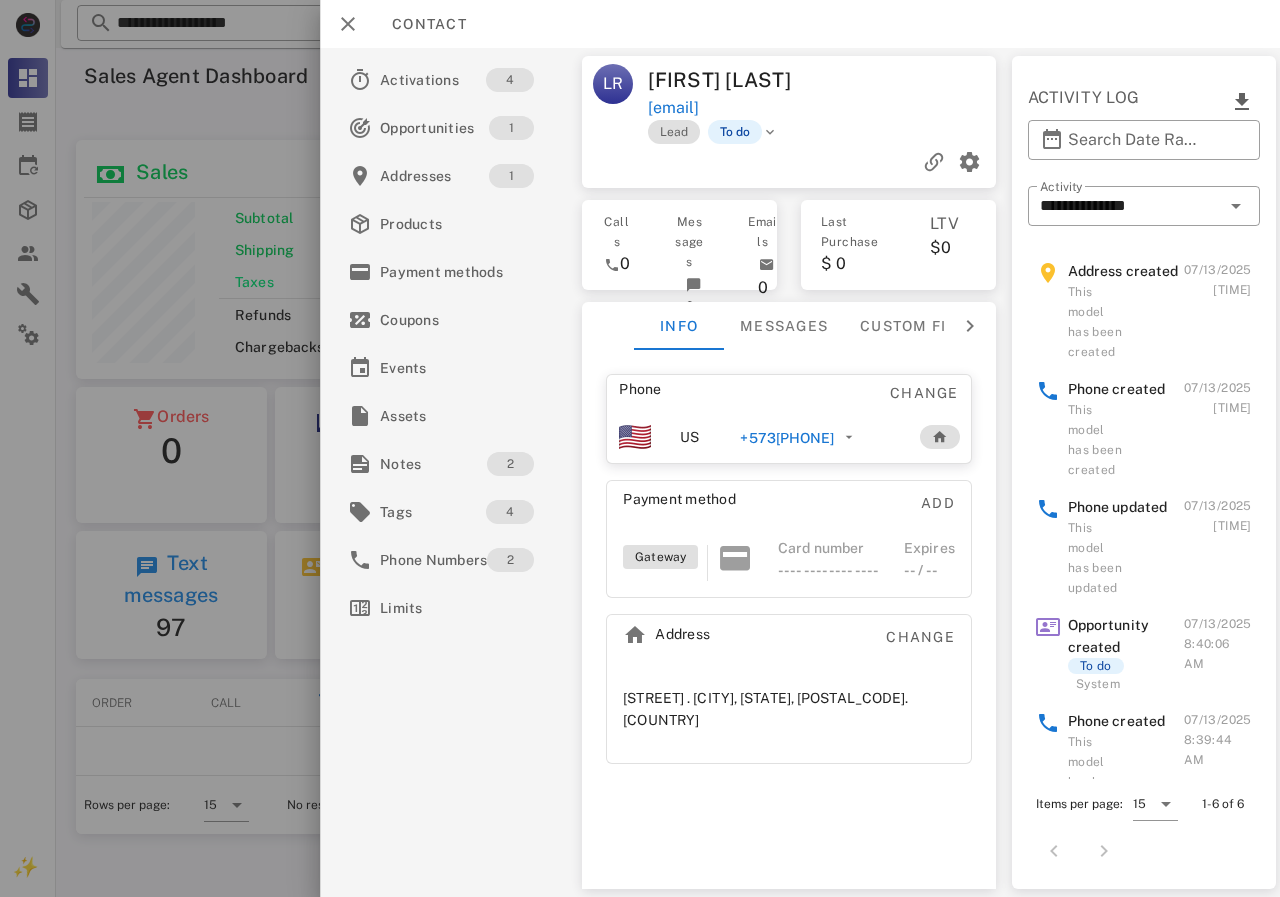 click on "+573[PHONE]" at bounding box center (787, 438) 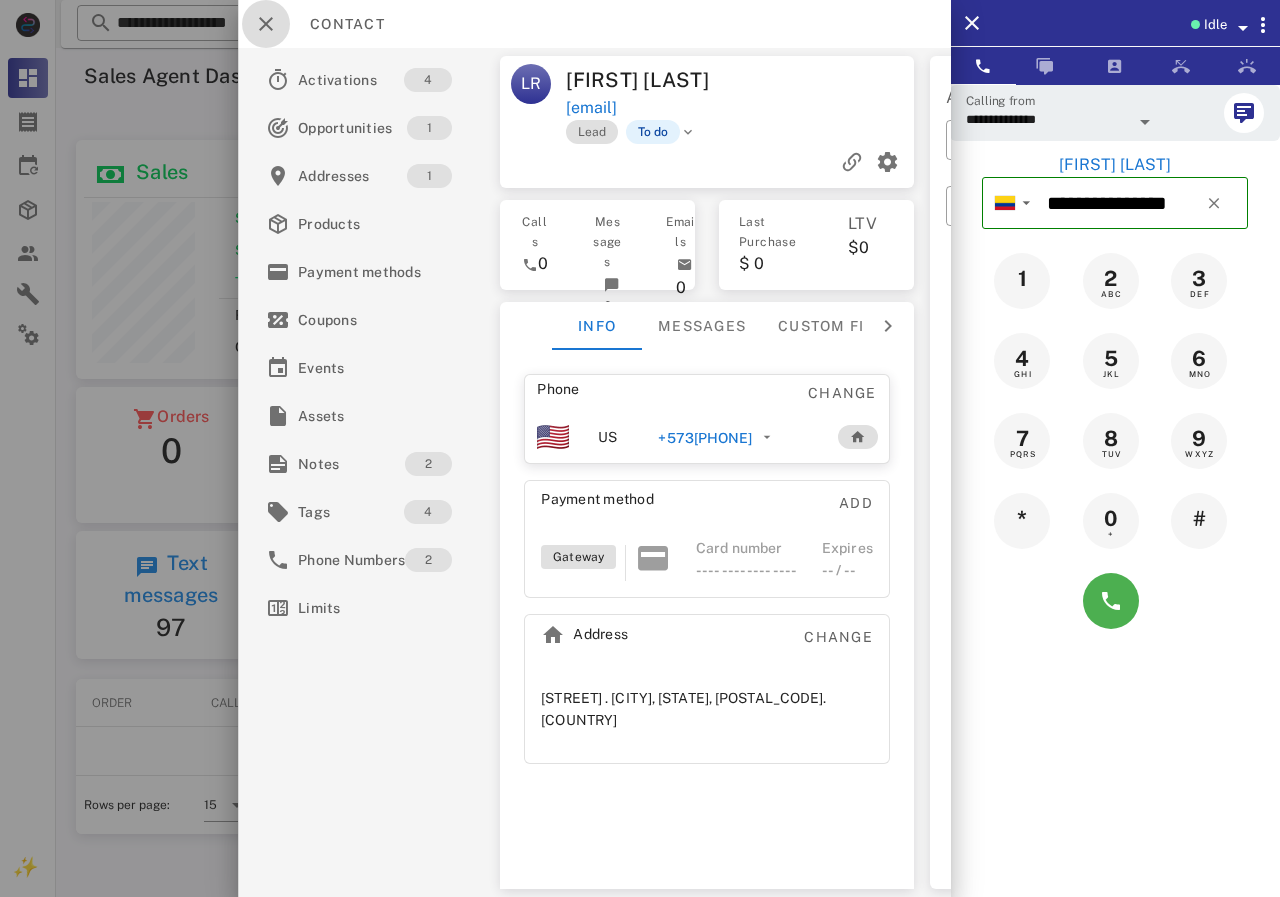 click at bounding box center (266, 24) 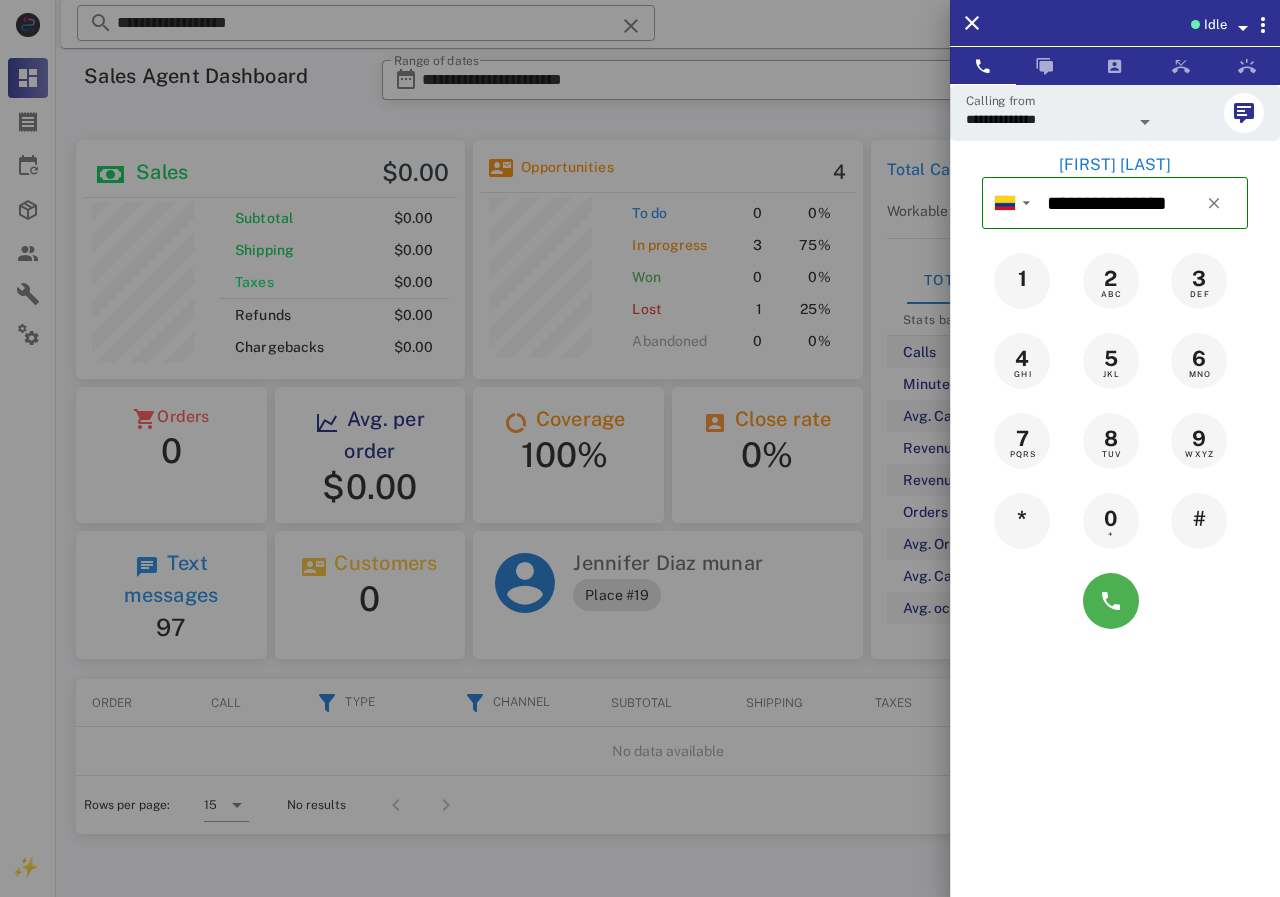 click at bounding box center [640, 448] 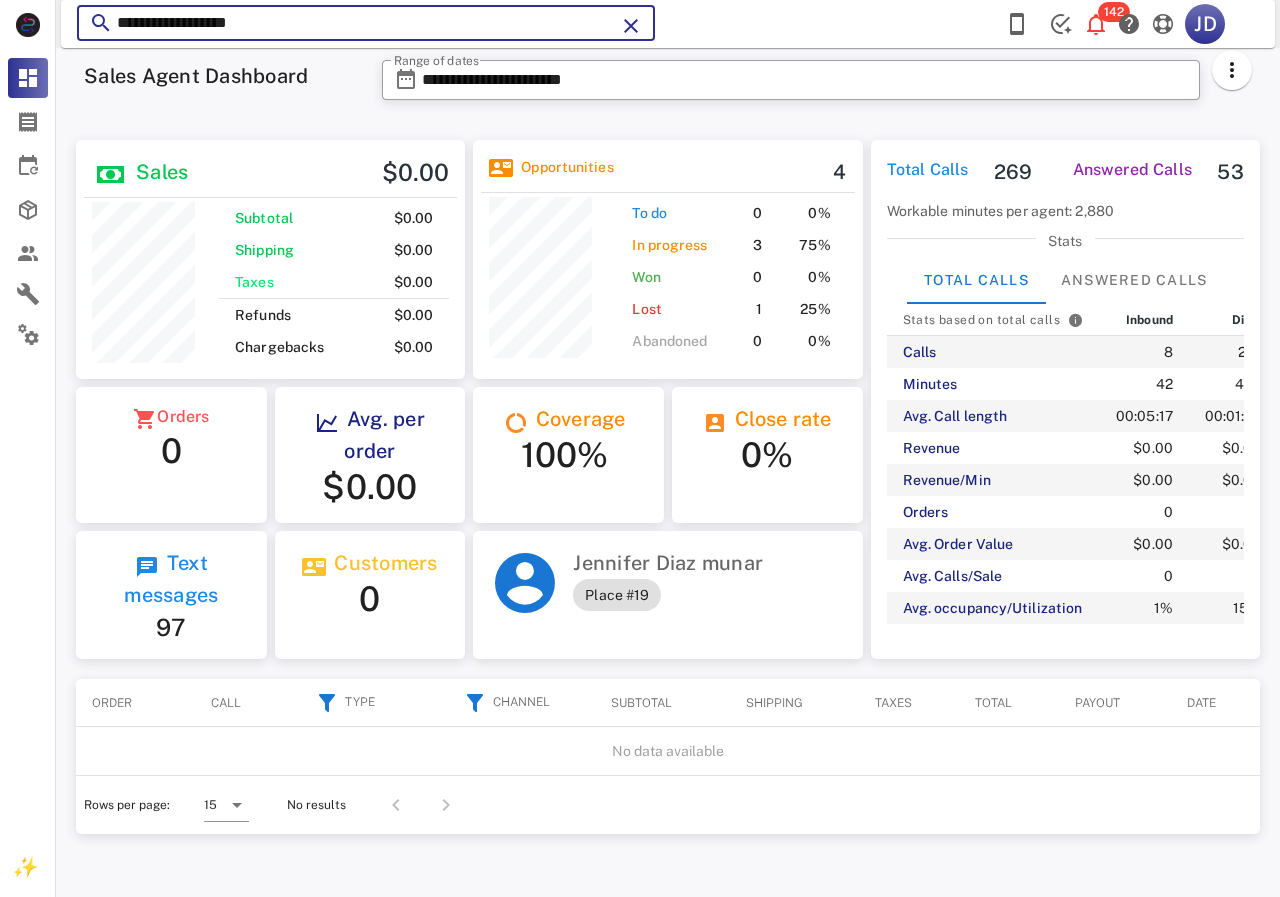 drag, startPoint x: 325, startPoint y: 29, endPoint x: 98, endPoint y: 22, distance: 227.10791 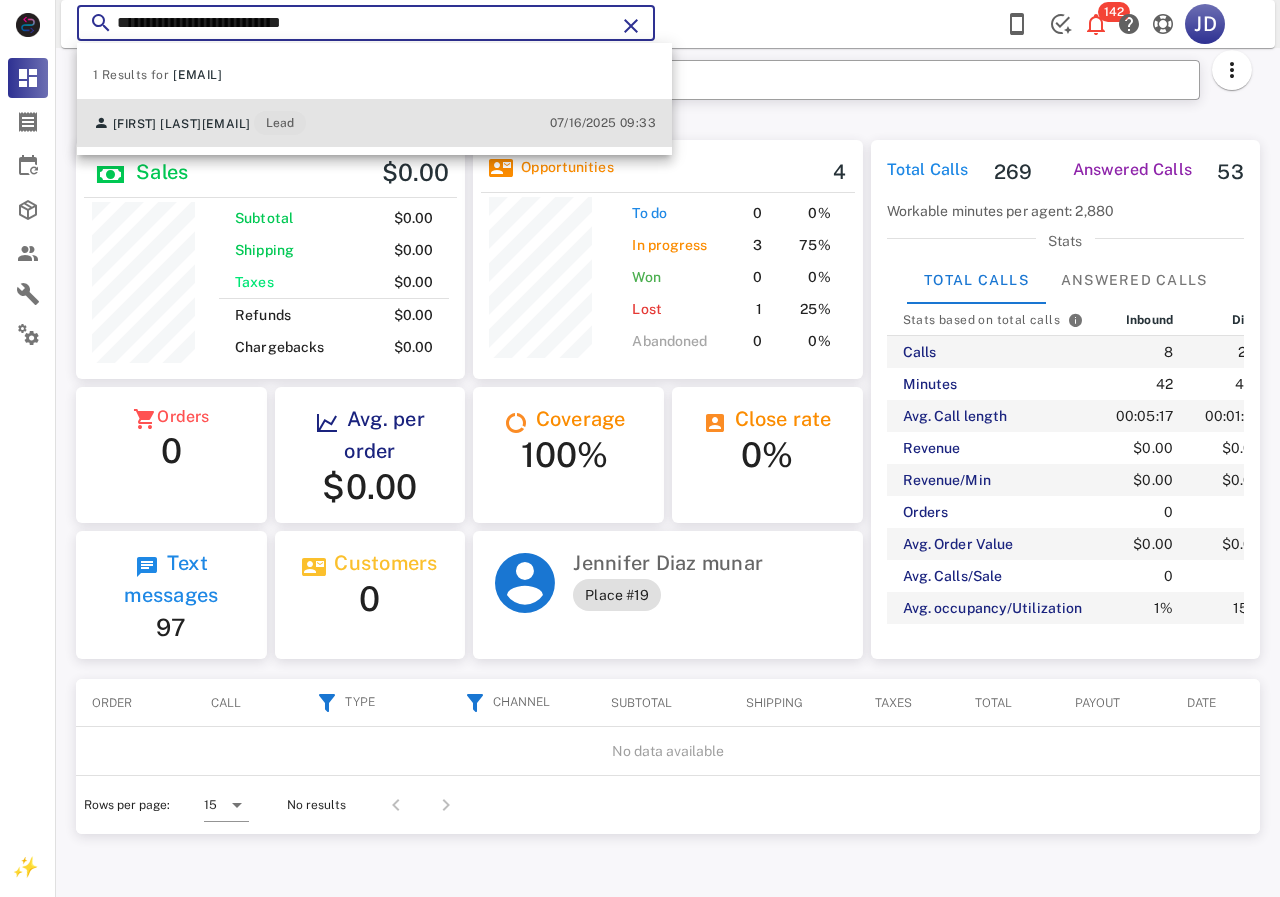 click on "[EMAIL]" at bounding box center (226, 124) 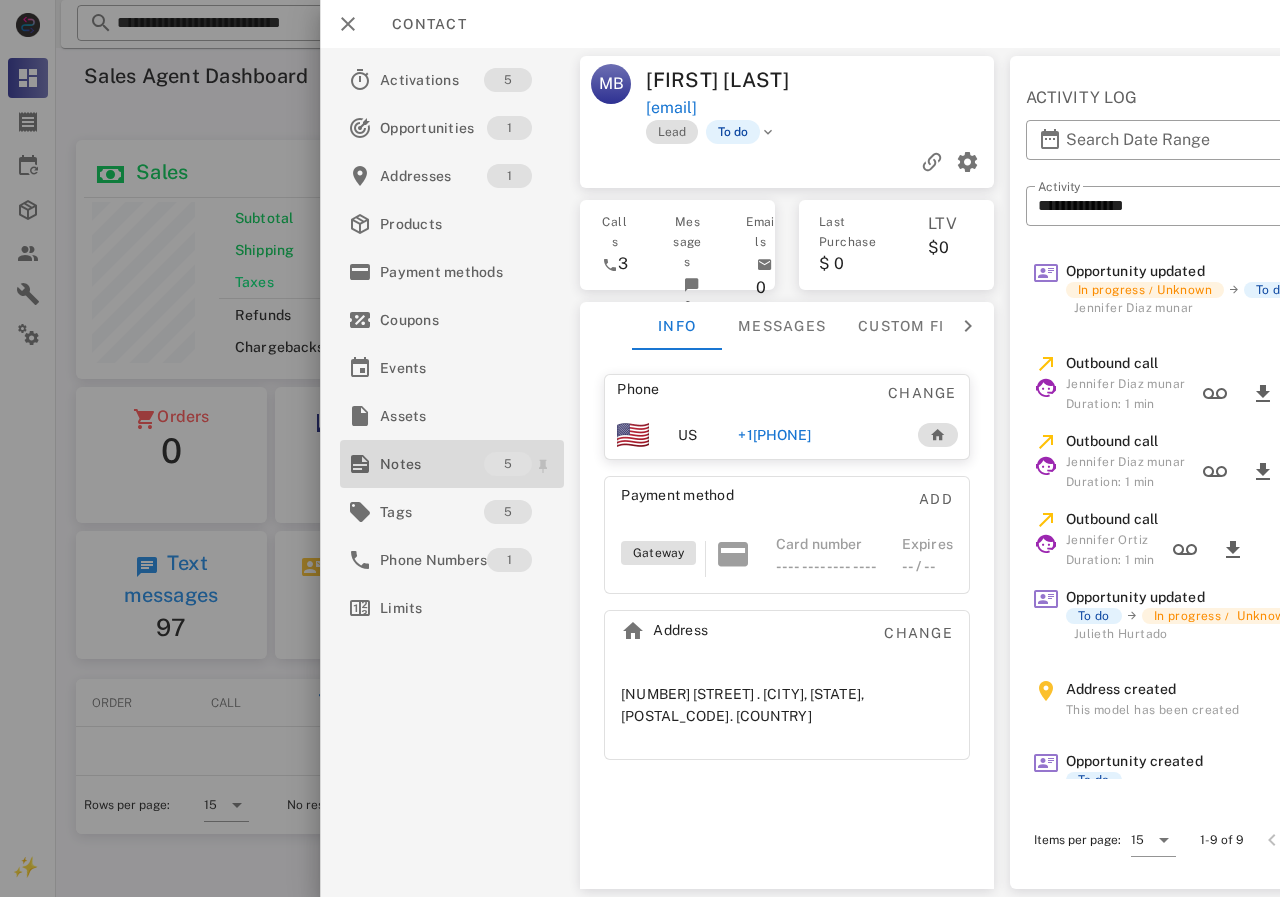 click on "Notes" at bounding box center [432, 464] 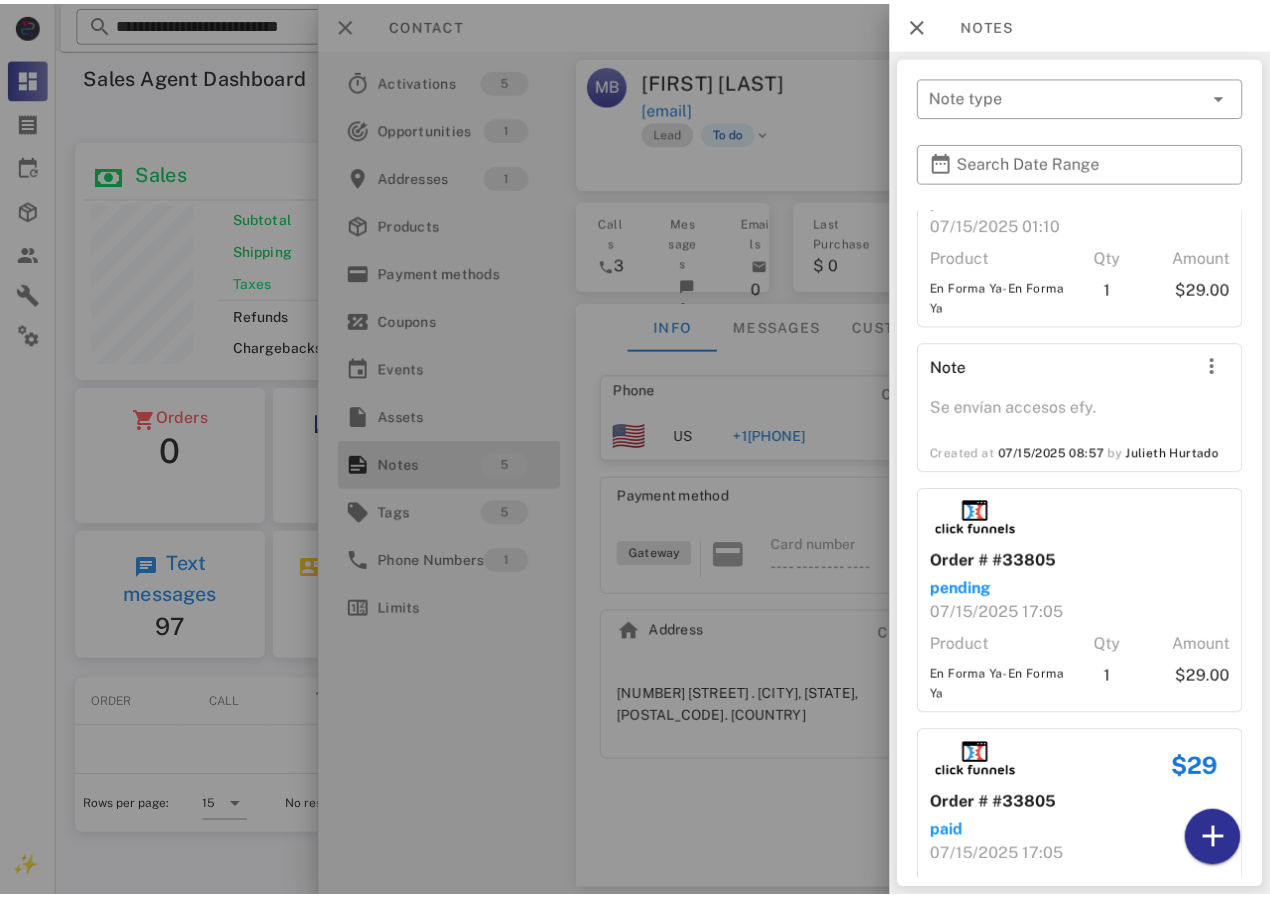 scroll, scrollTop: 452, scrollLeft: 0, axis: vertical 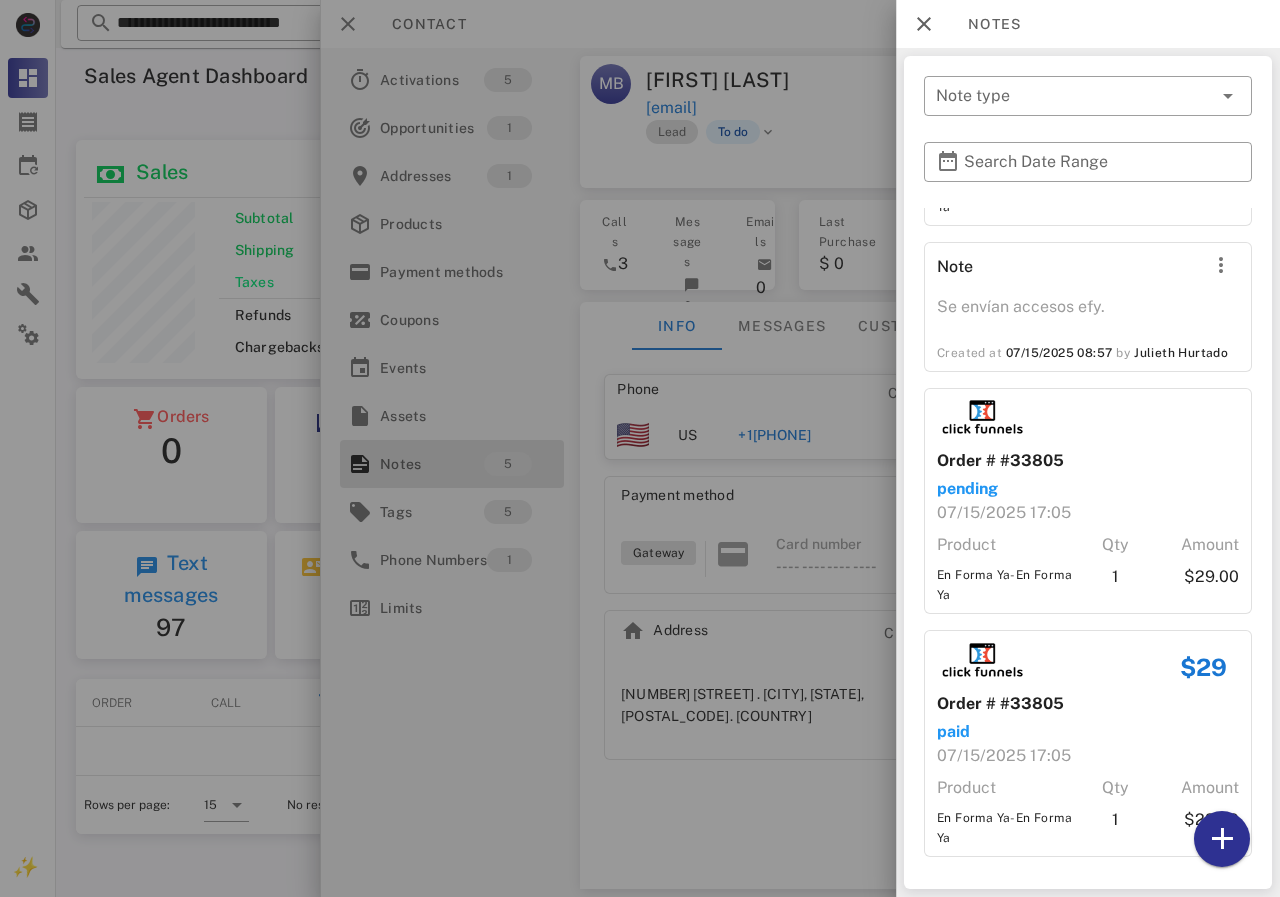 drag, startPoint x: 1060, startPoint y: 694, endPoint x: 939, endPoint y: 700, distance: 121.14867 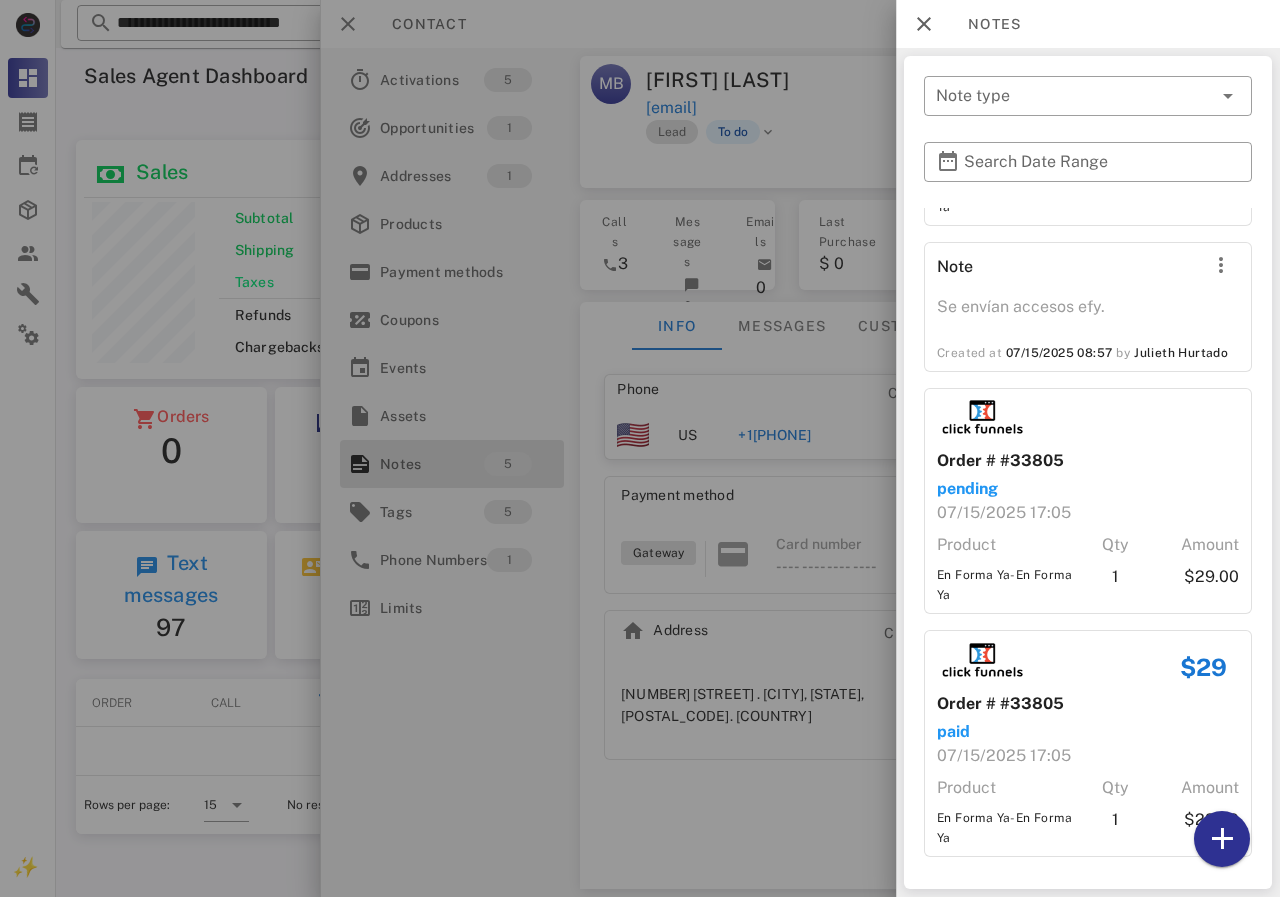 click at bounding box center (640, 448) 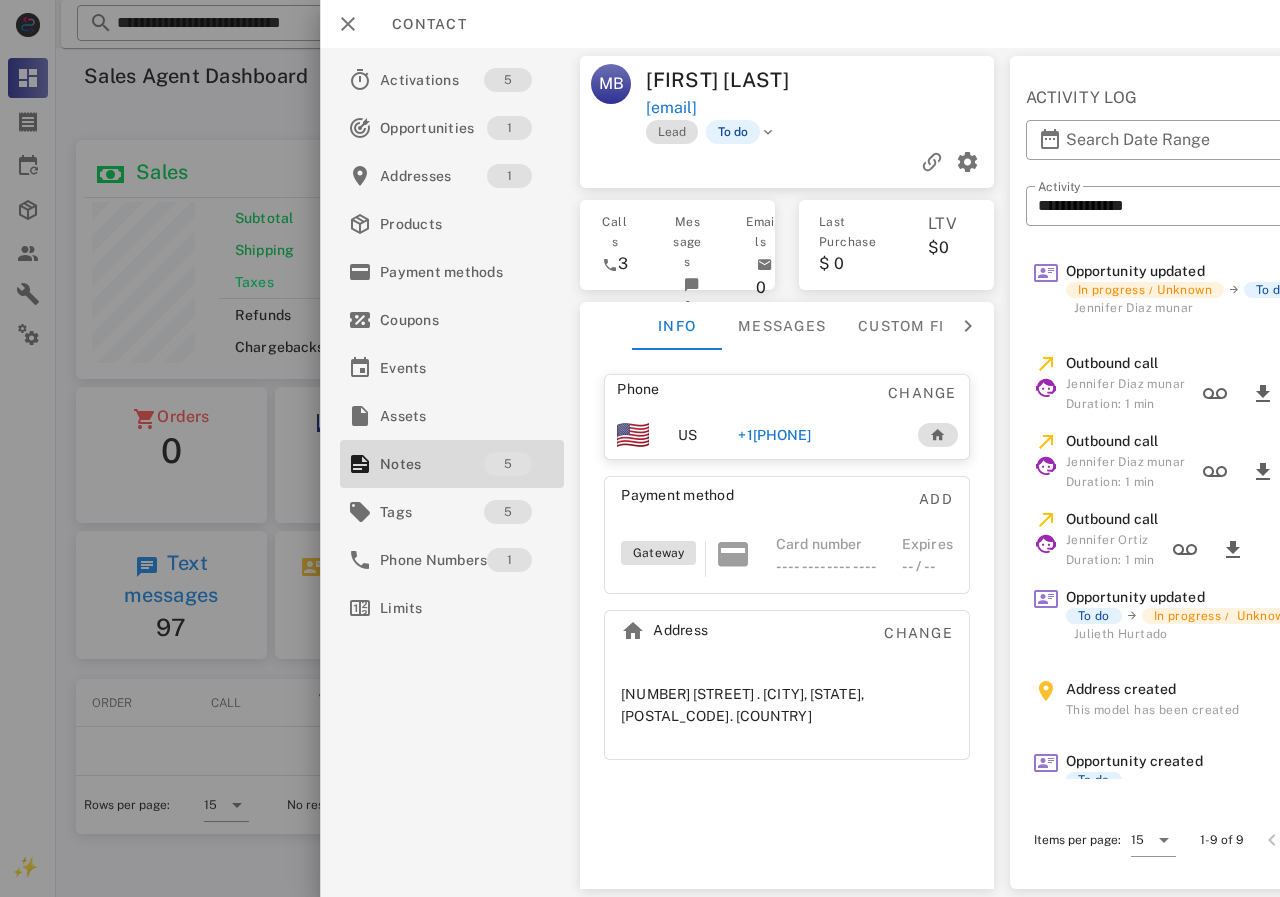 drag, startPoint x: 818, startPoint y: 80, endPoint x: 648, endPoint y: 79, distance: 170.00294 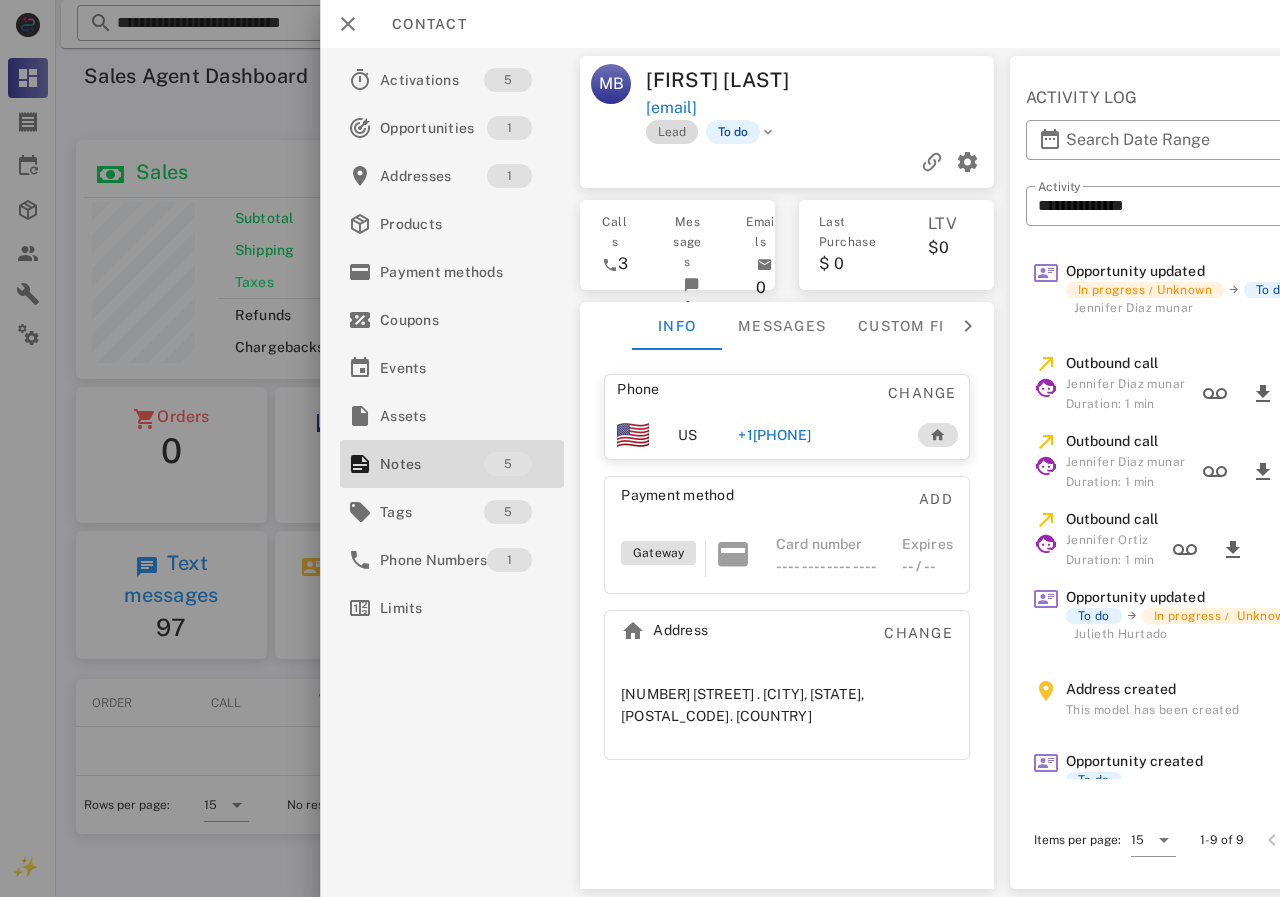 copy on "[PHONE]" 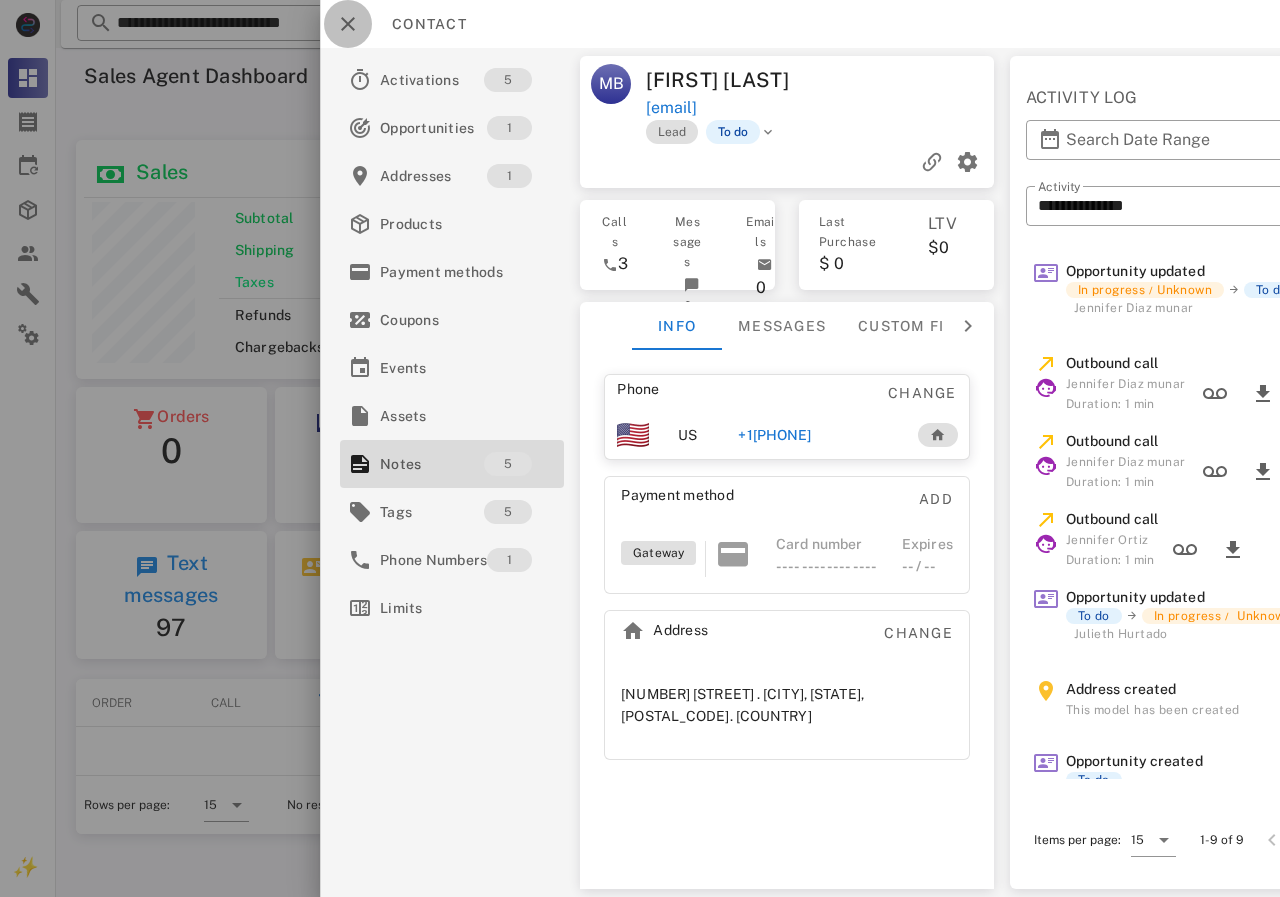 click at bounding box center (348, 24) 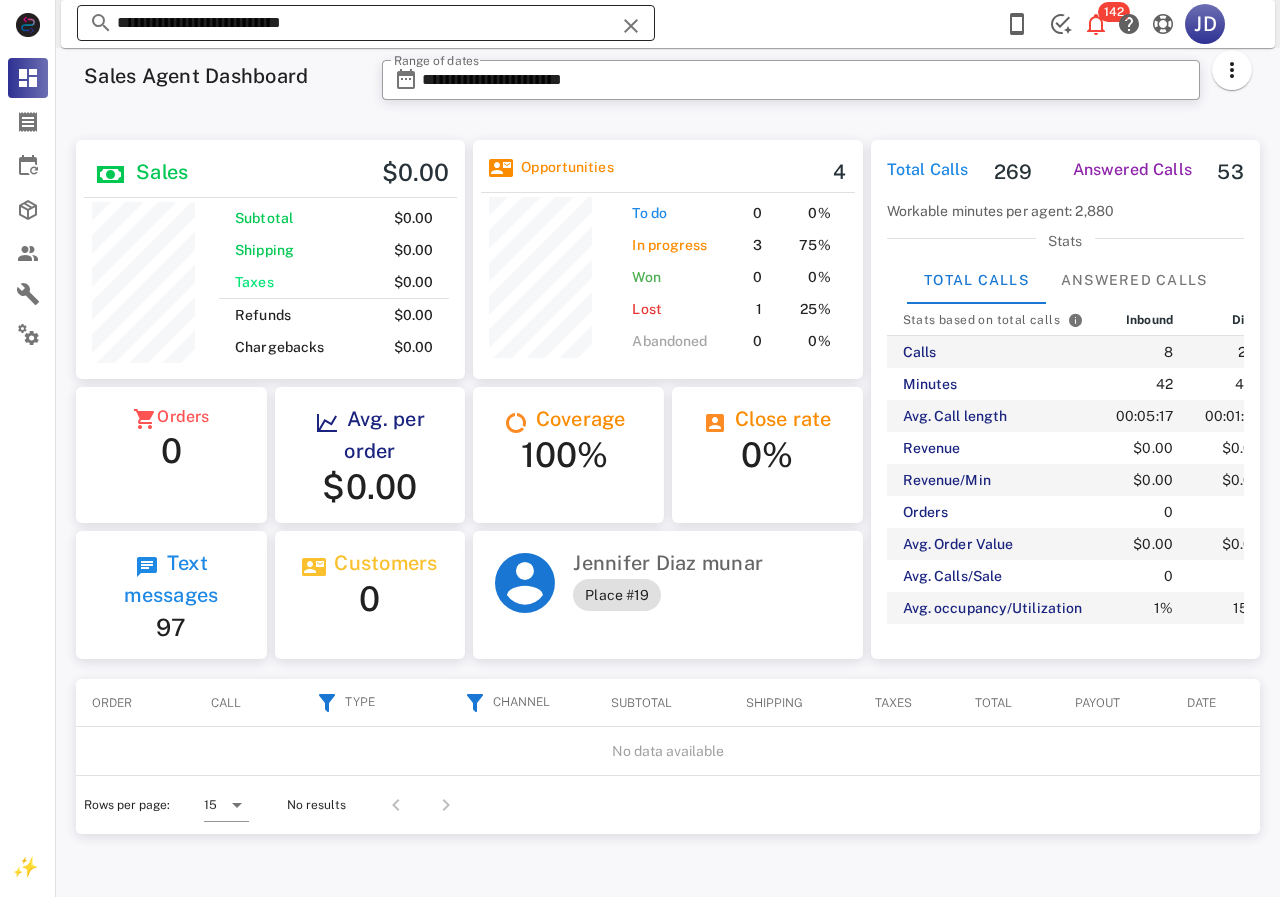 click on "**********" at bounding box center [366, 23] 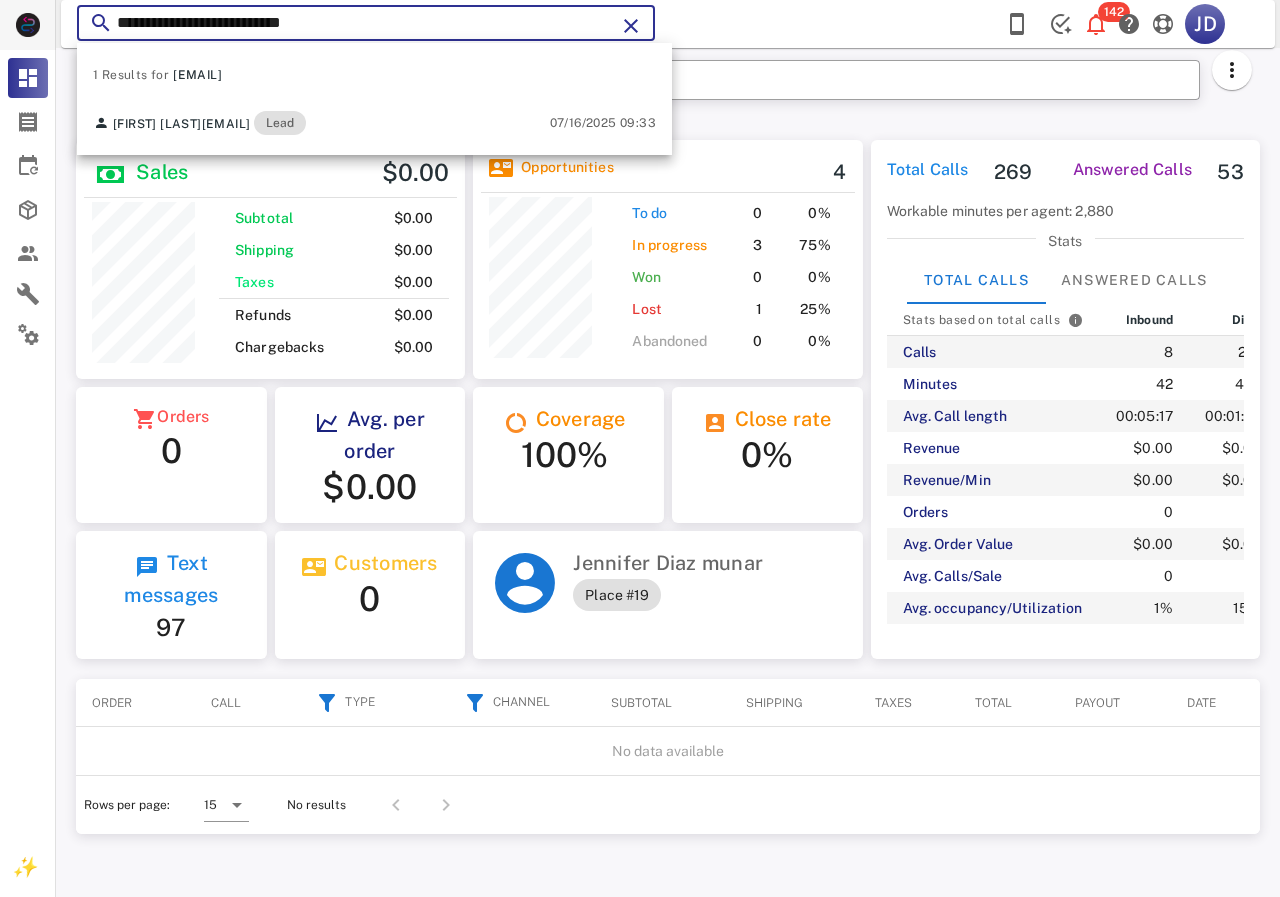 drag, startPoint x: 296, startPoint y: 24, endPoint x: 10, endPoint y: 26, distance: 286.007 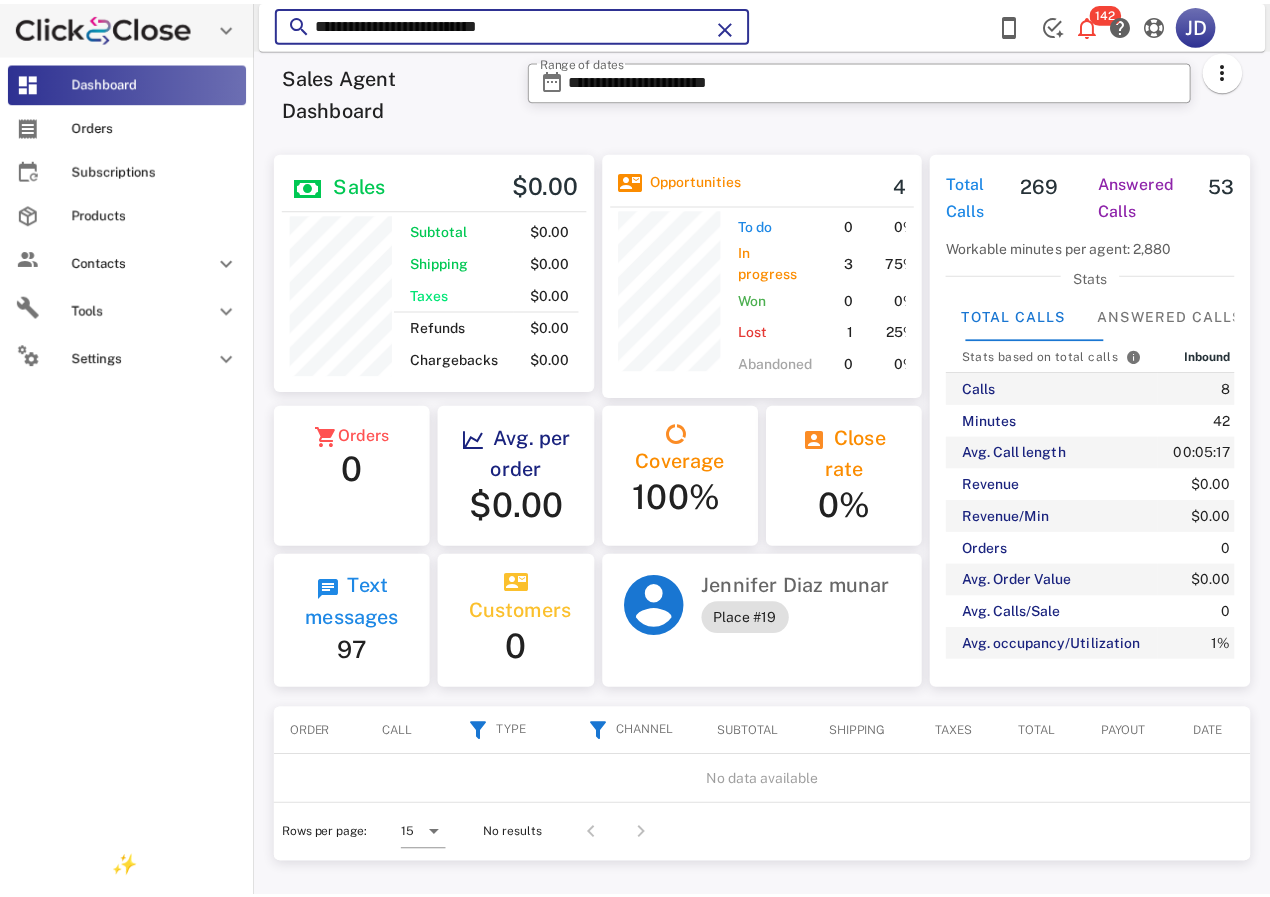 paste 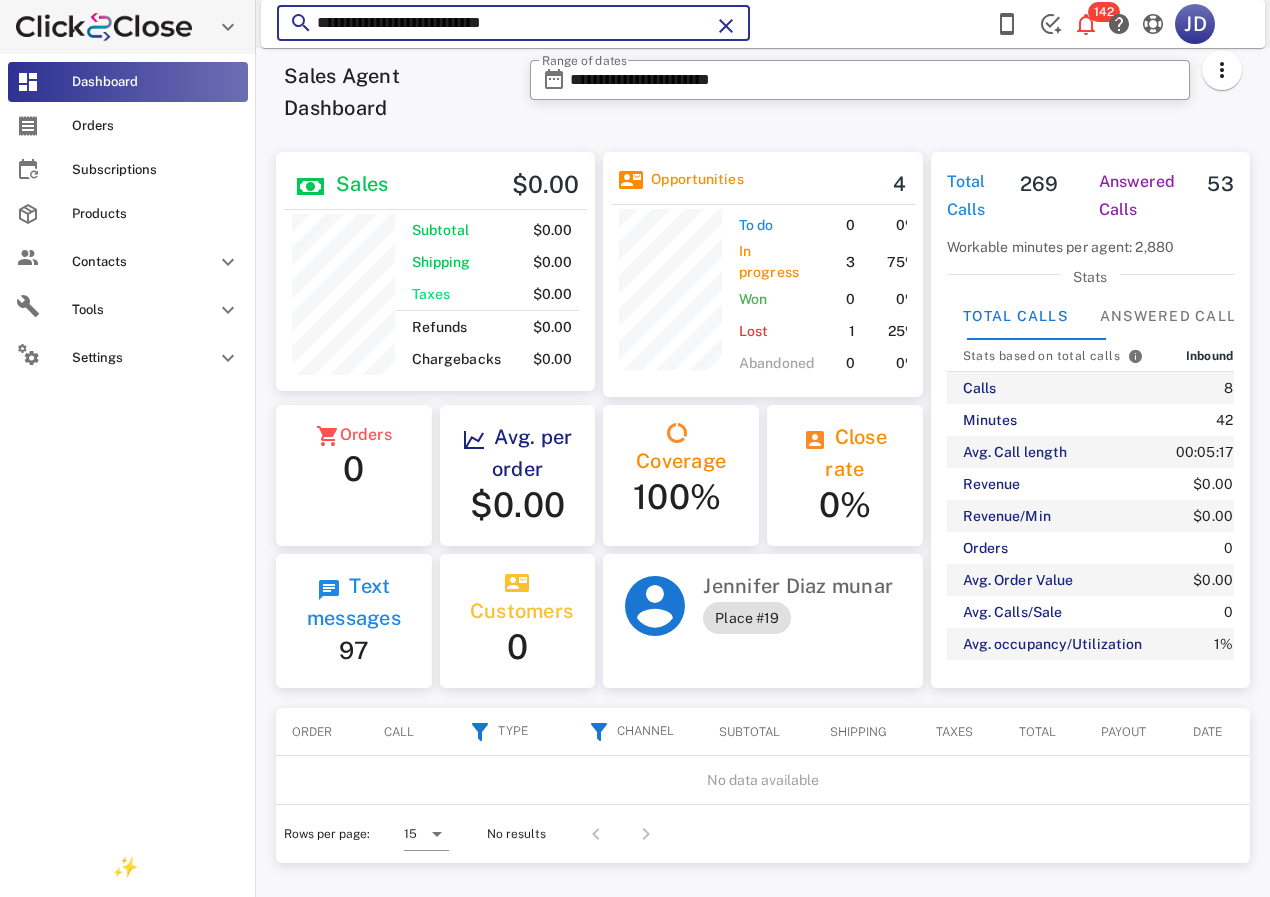 scroll, scrollTop: 255, scrollLeft: 319, axis: both 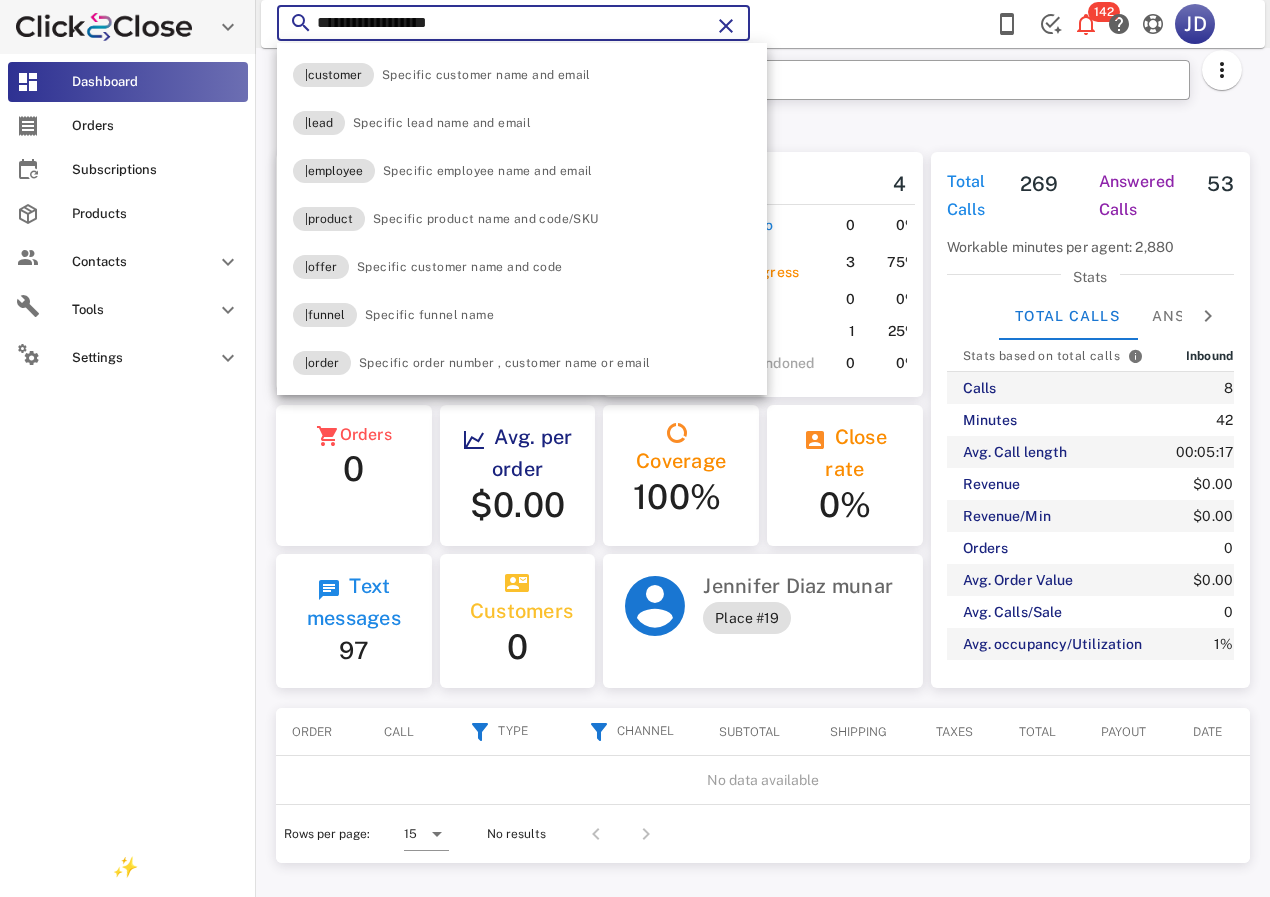 type on "**********" 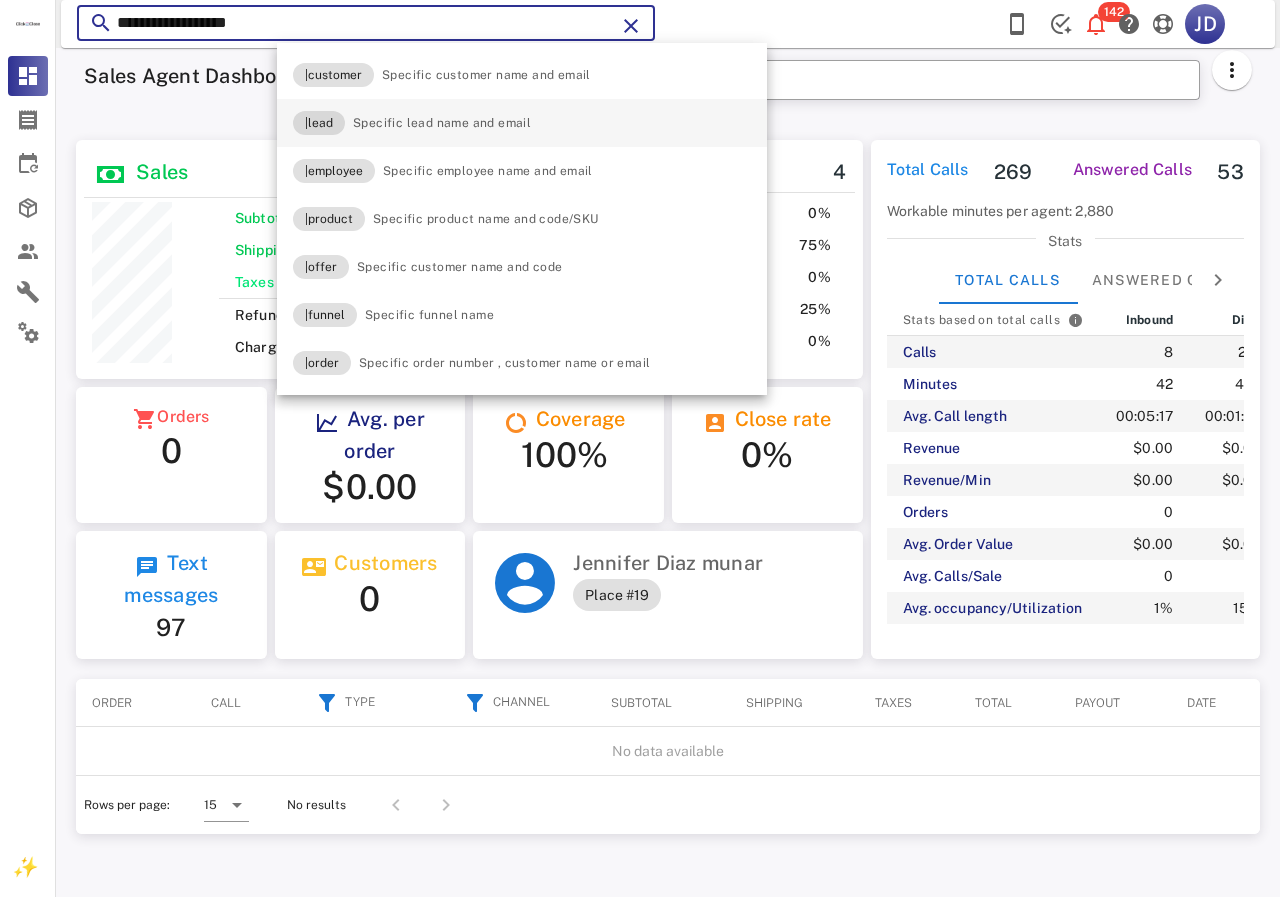 scroll, scrollTop: 999761, scrollLeft: 999611, axis: both 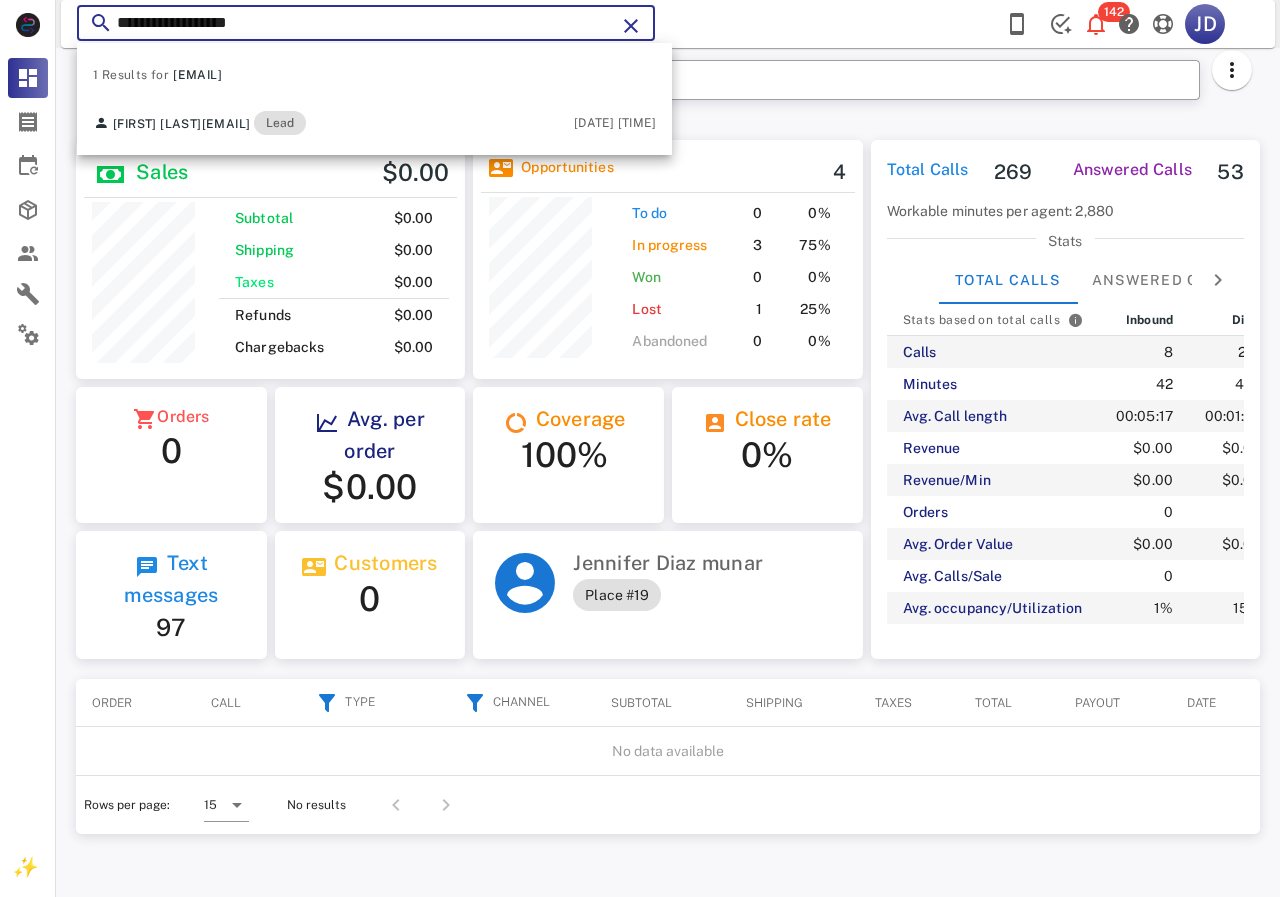 click on "1 Results for    [EMAIL]   [FIRST] [LAST]   [EMAIL]   Lead   [DATE] [TIME]" at bounding box center [374, 99] 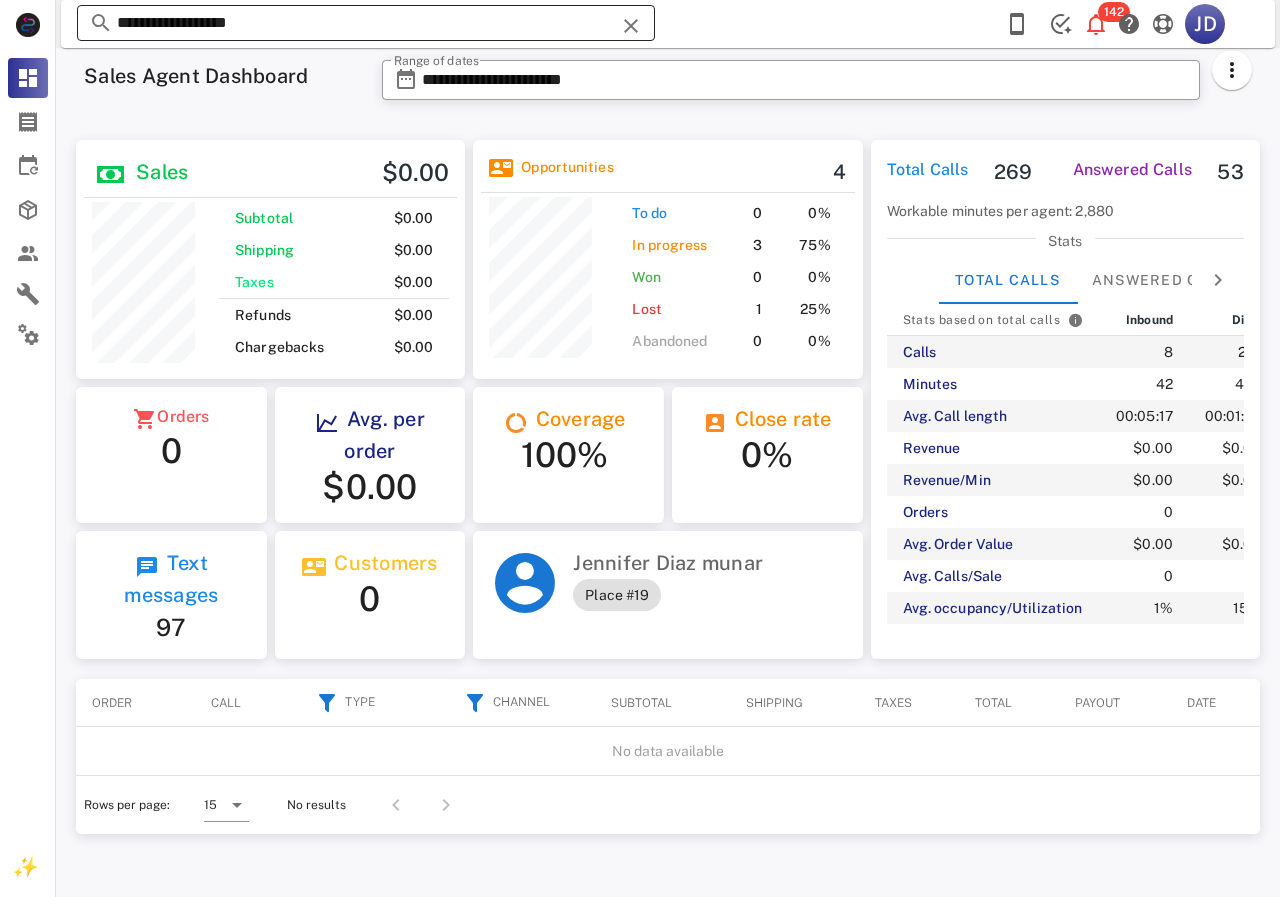 click on "**********" at bounding box center (366, 23) 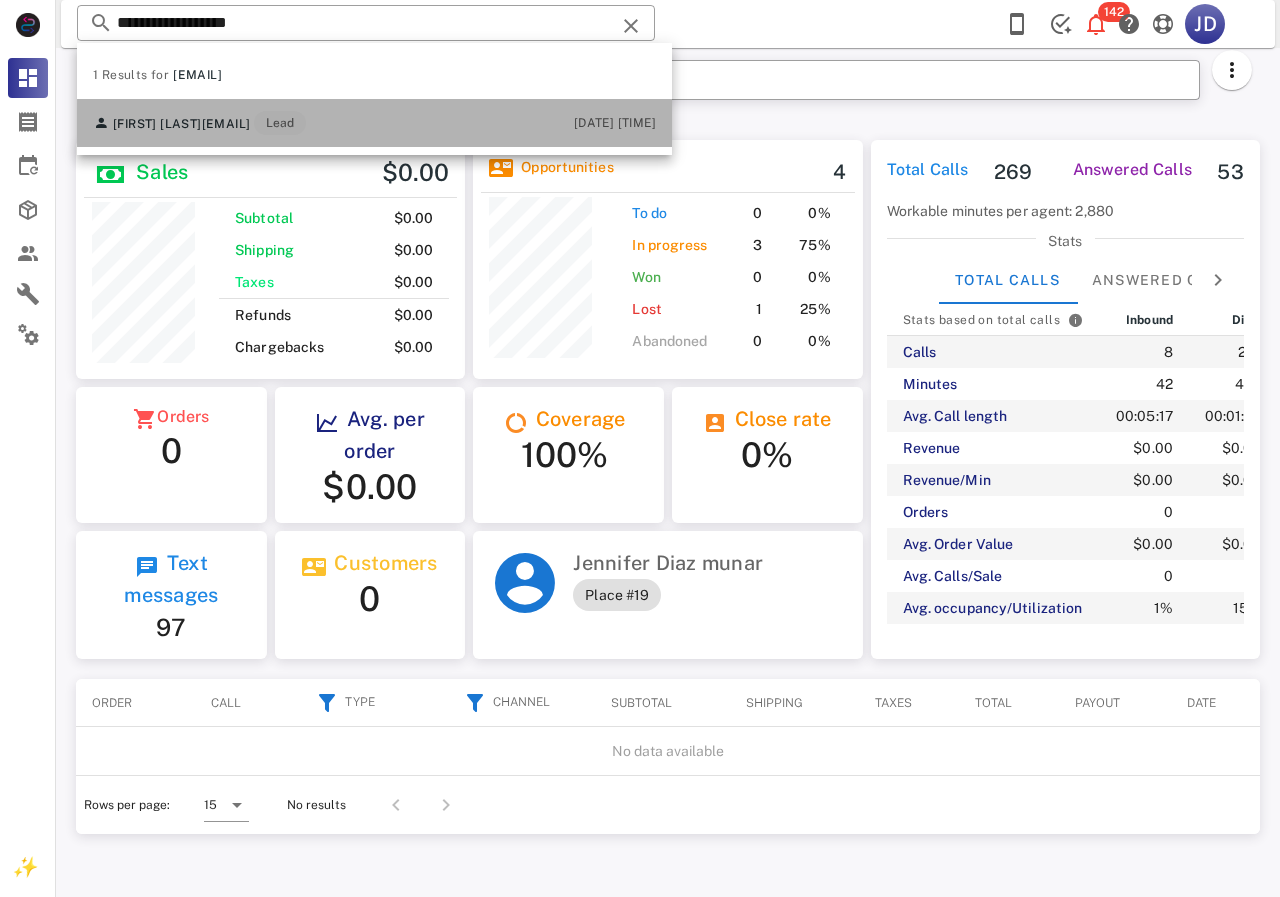 click on "[FIRST] [LAST]   [EMAIL]   Lead" at bounding box center (199, 123) 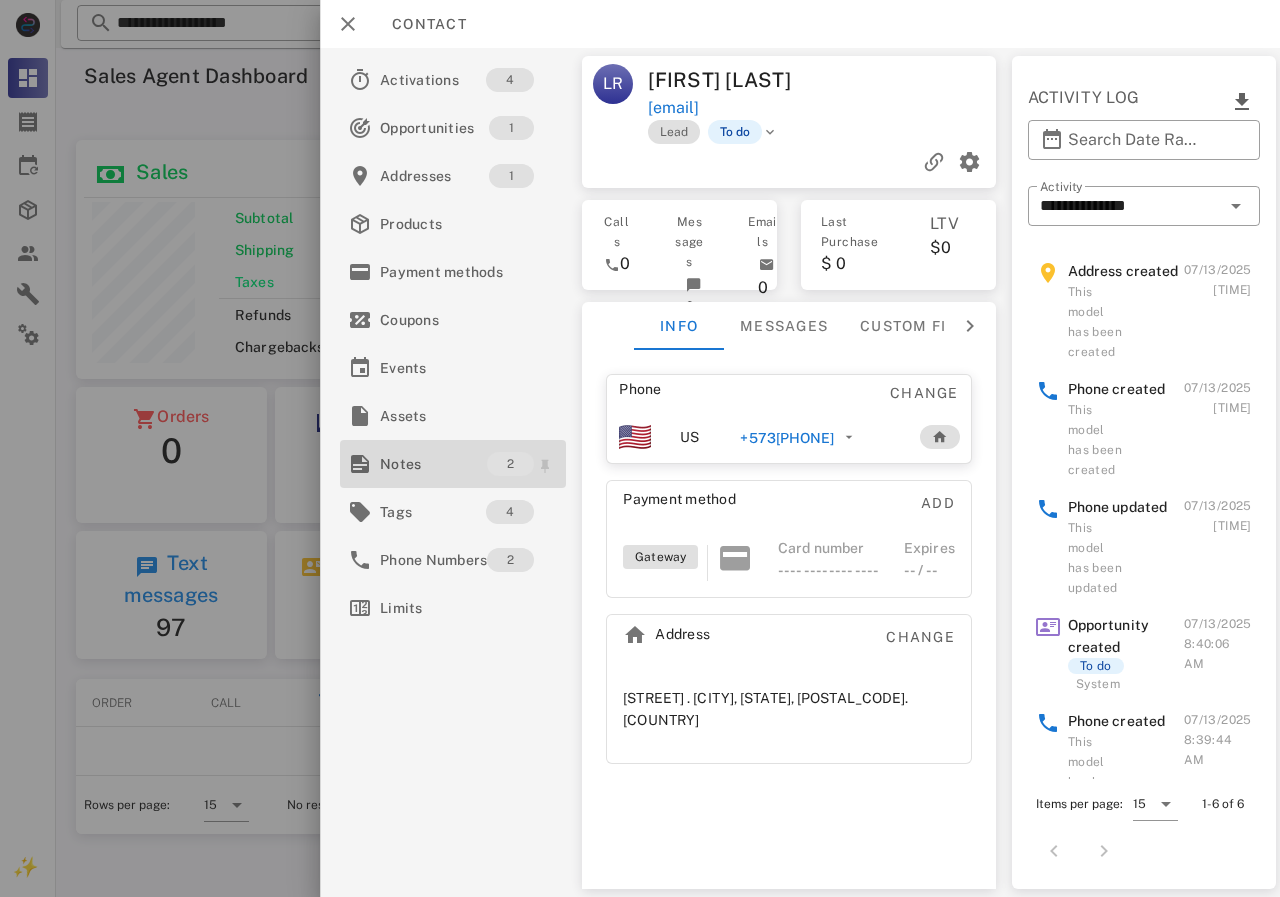 click on "Notes" at bounding box center [433, 464] 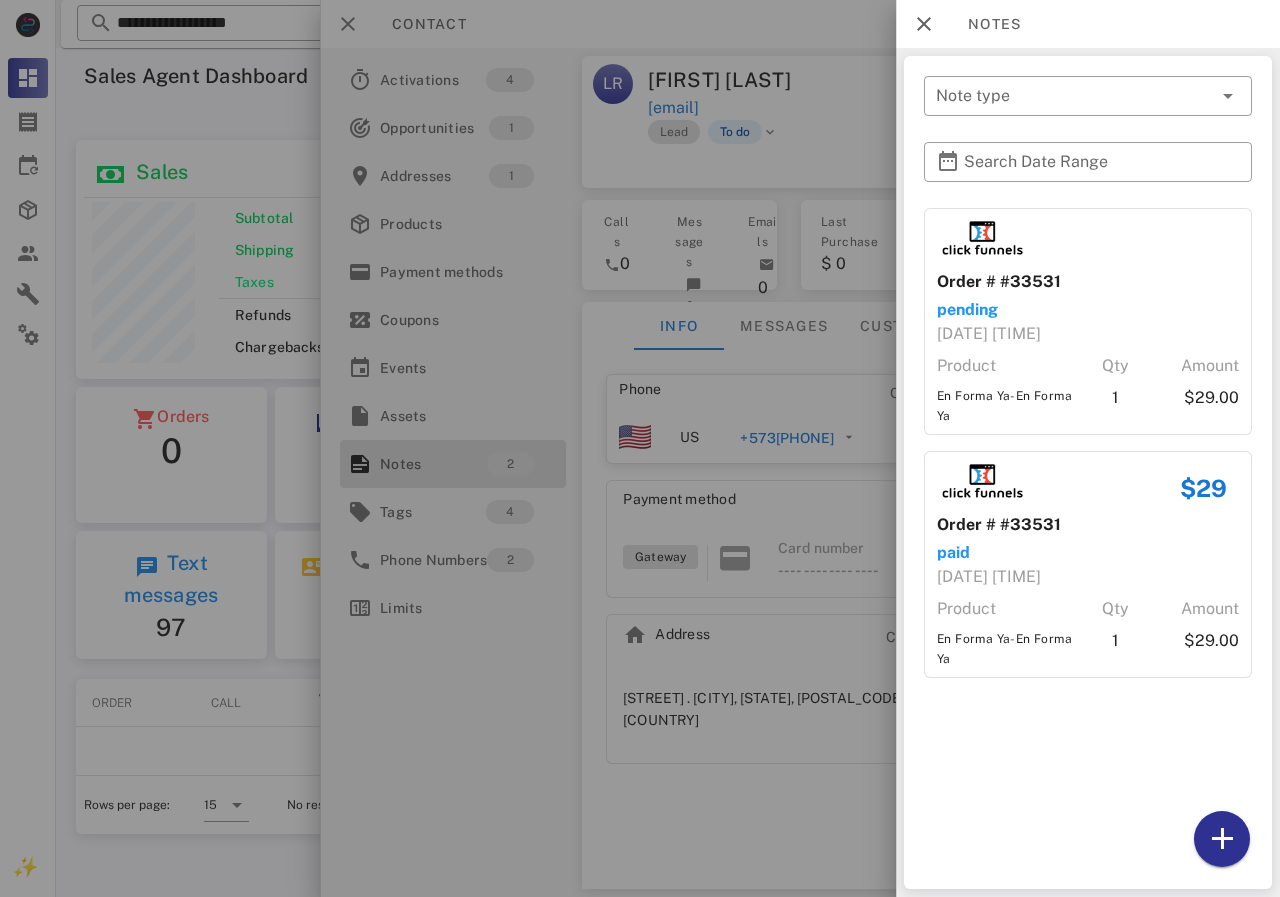 click at bounding box center [640, 448] 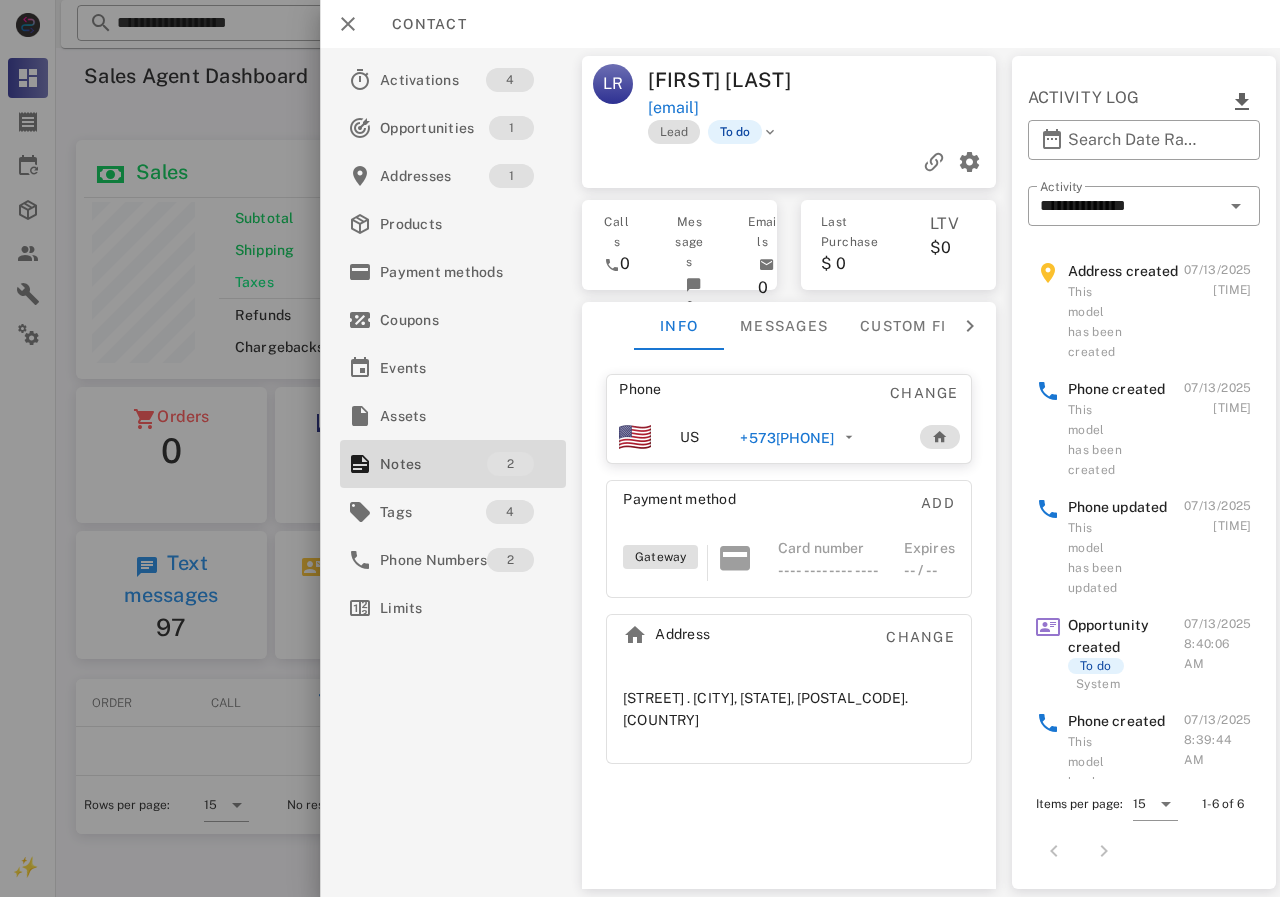 click on "+573[PHONE]" at bounding box center [787, 438] 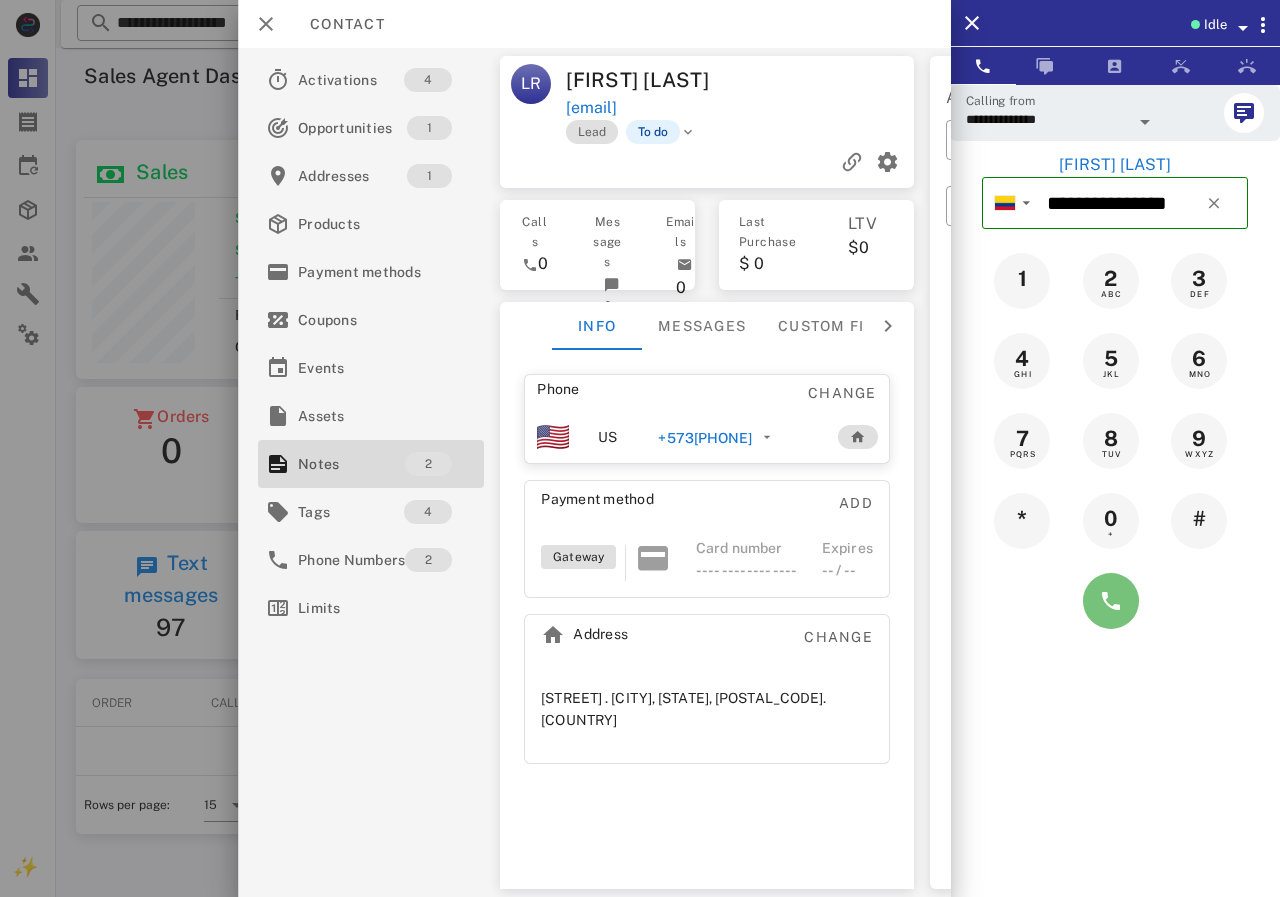 click at bounding box center [1111, 601] 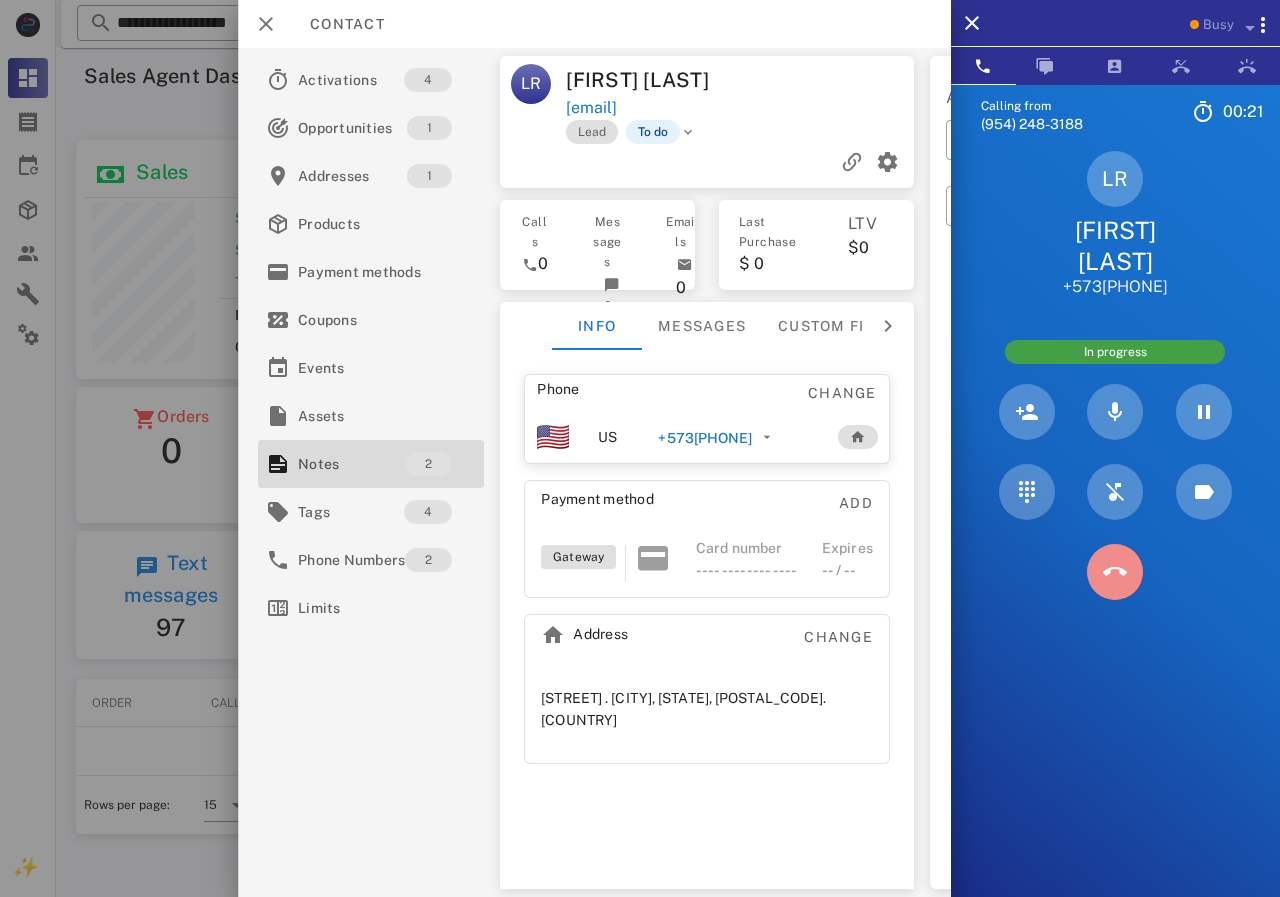click at bounding box center [1115, 572] 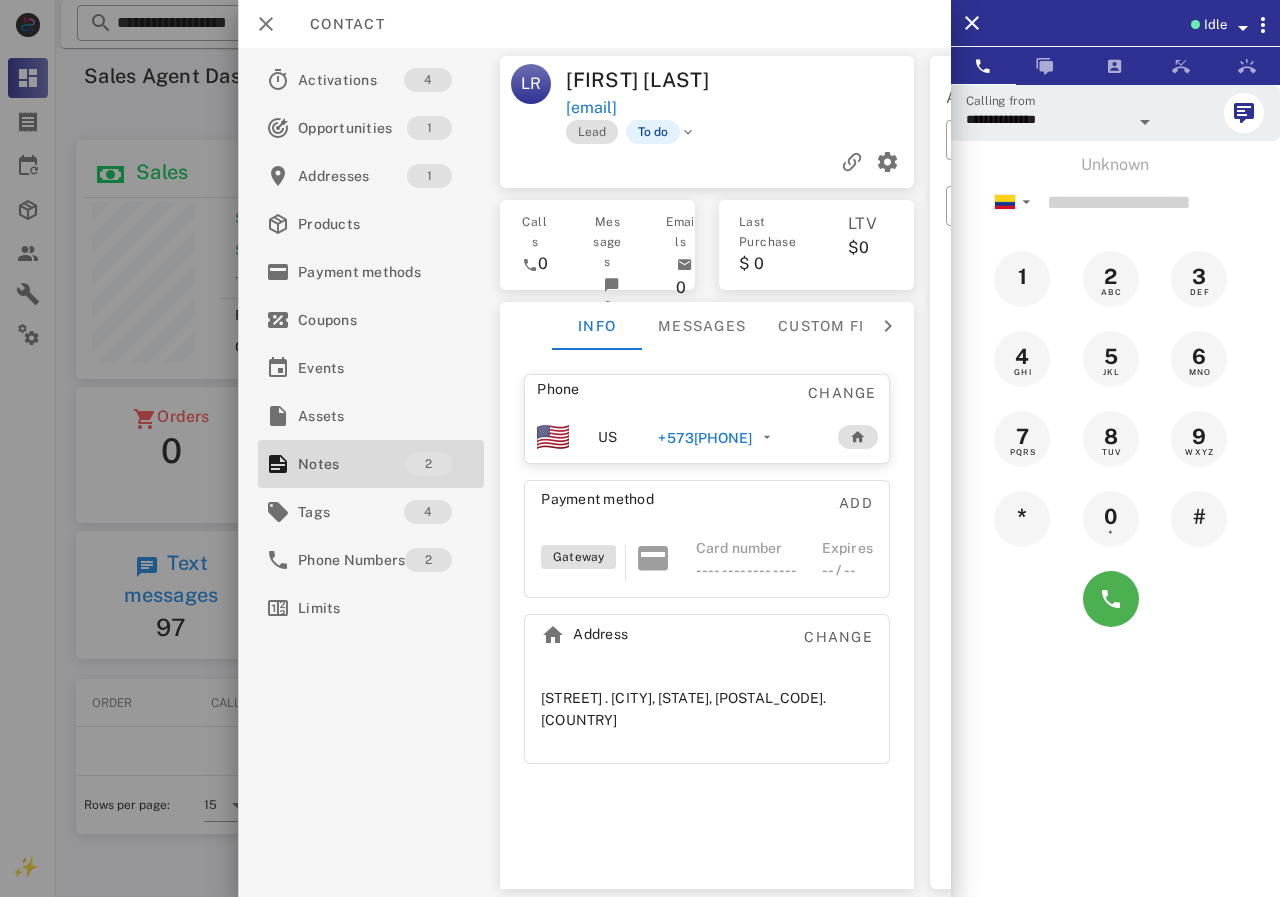 click on "+573[PHONE]" at bounding box center (705, 438) 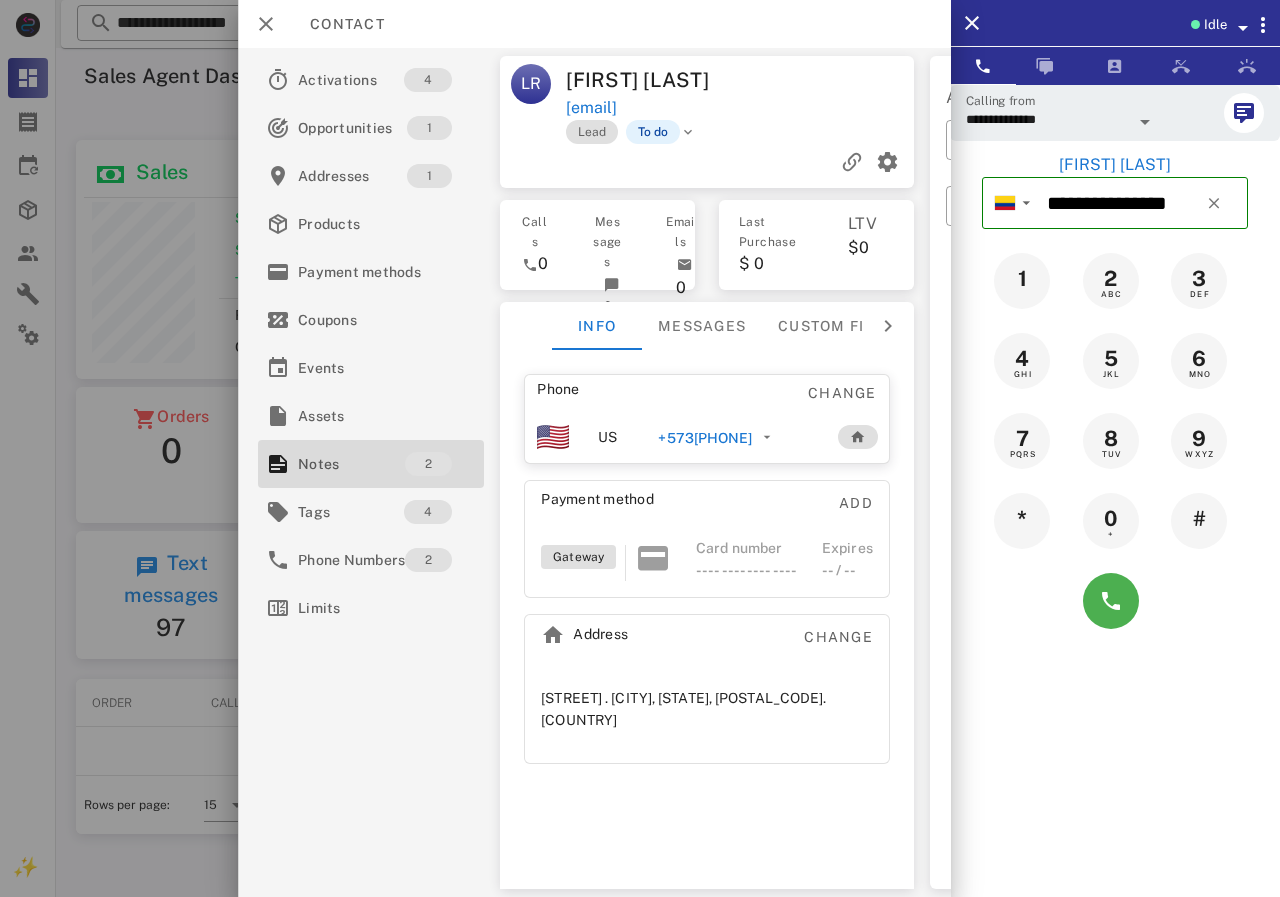 click on "Lead   To do" at bounding box center [777, 132] 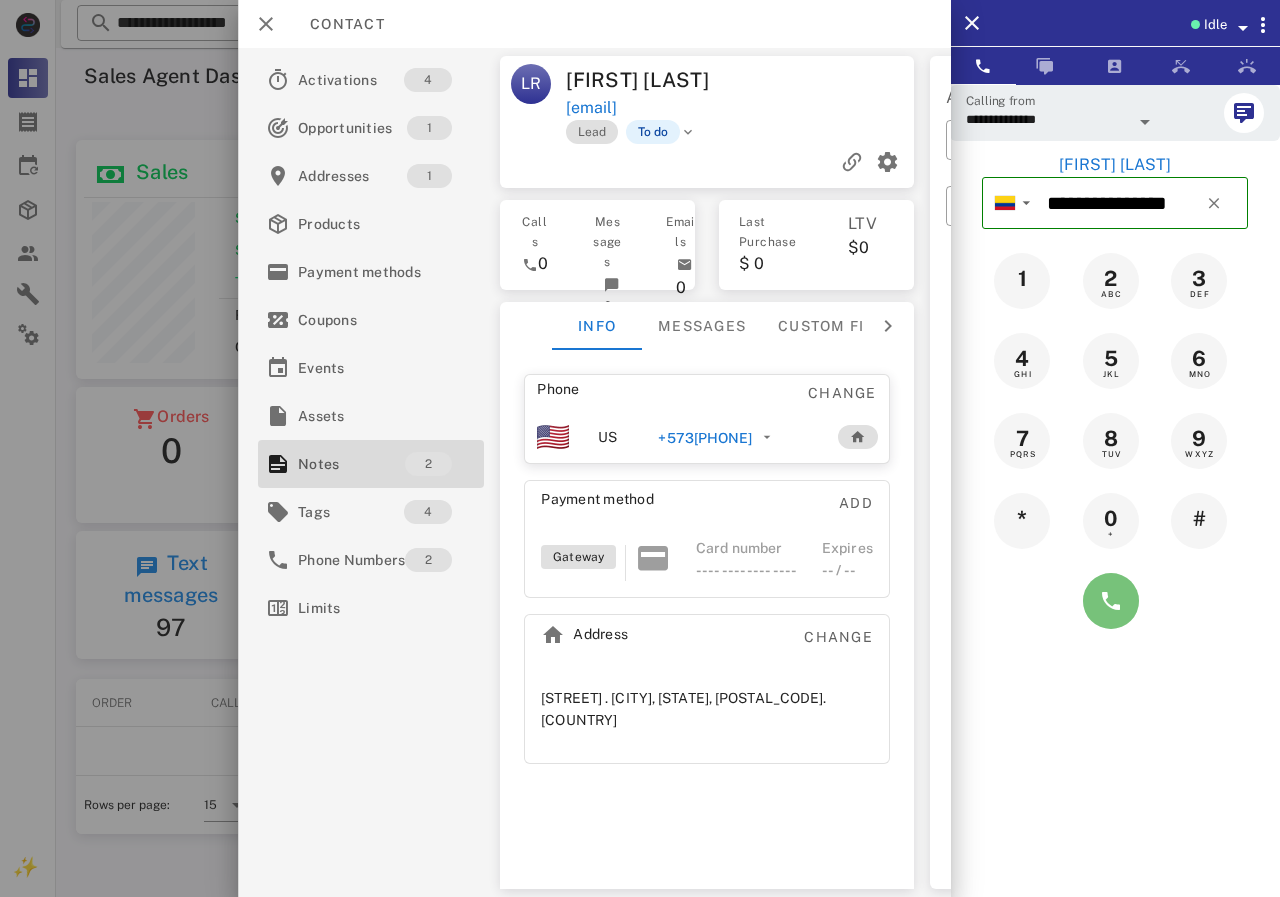 click at bounding box center (1111, 601) 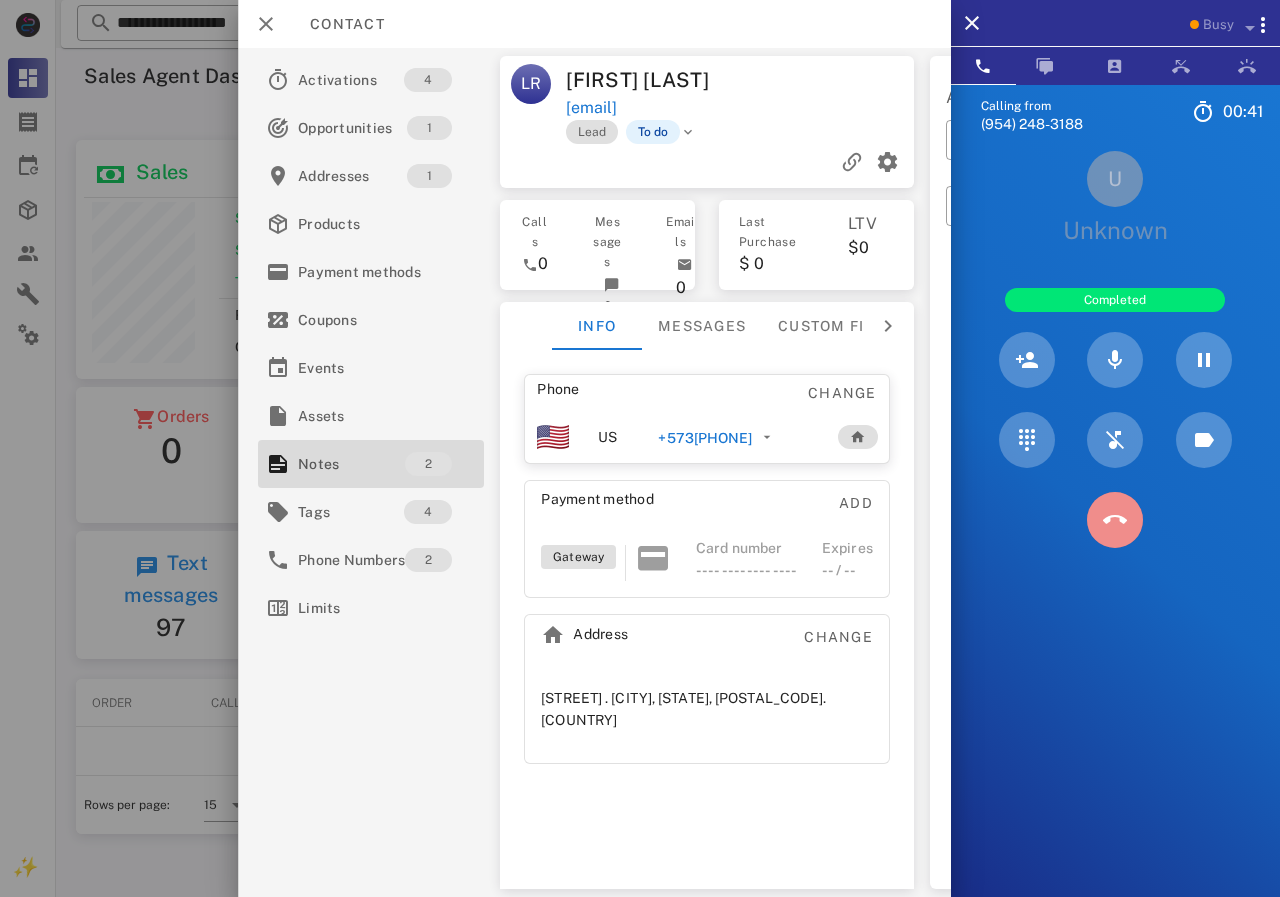 click at bounding box center (1115, 520) 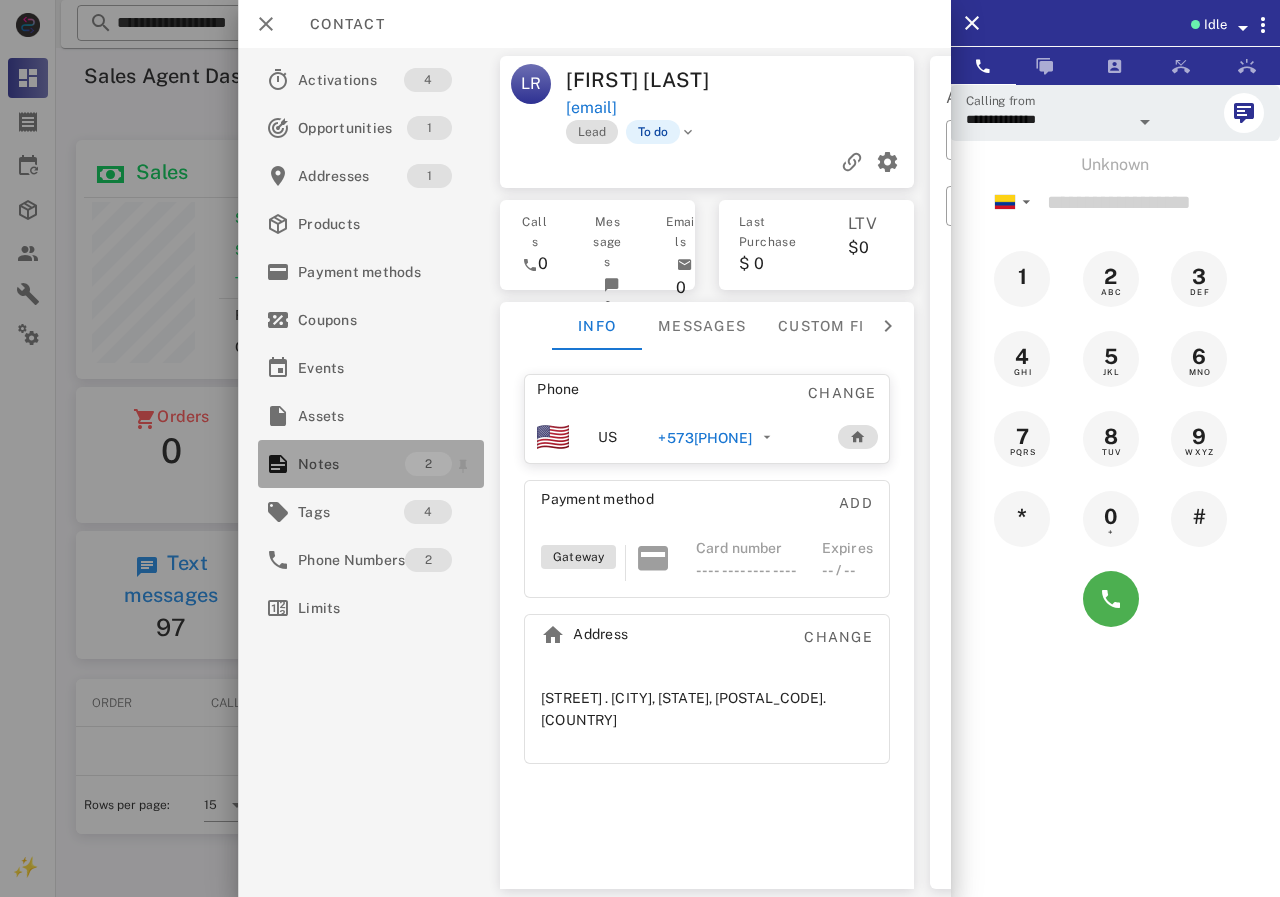 click on "Notes" at bounding box center [351, 464] 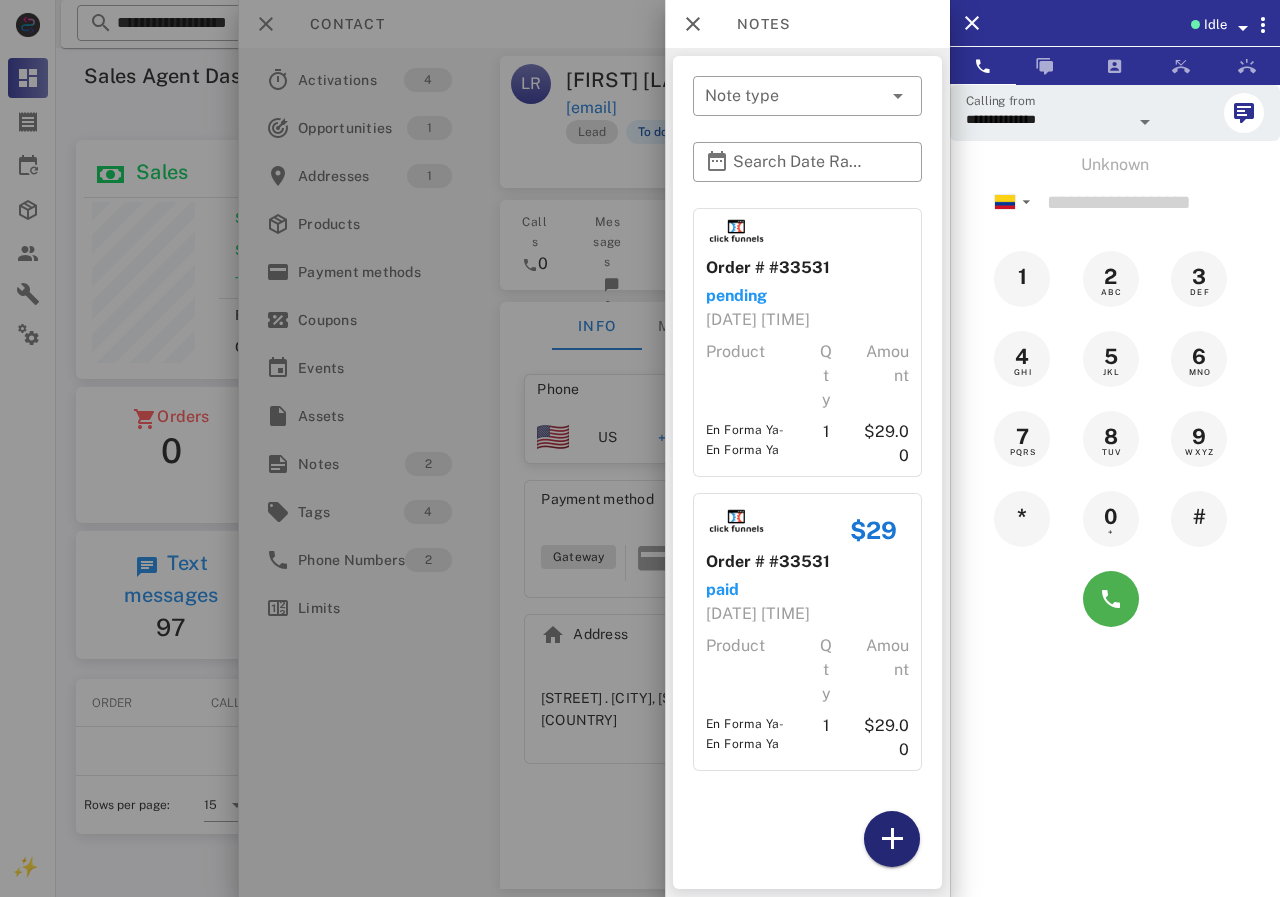 click at bounding box center [892, 839] 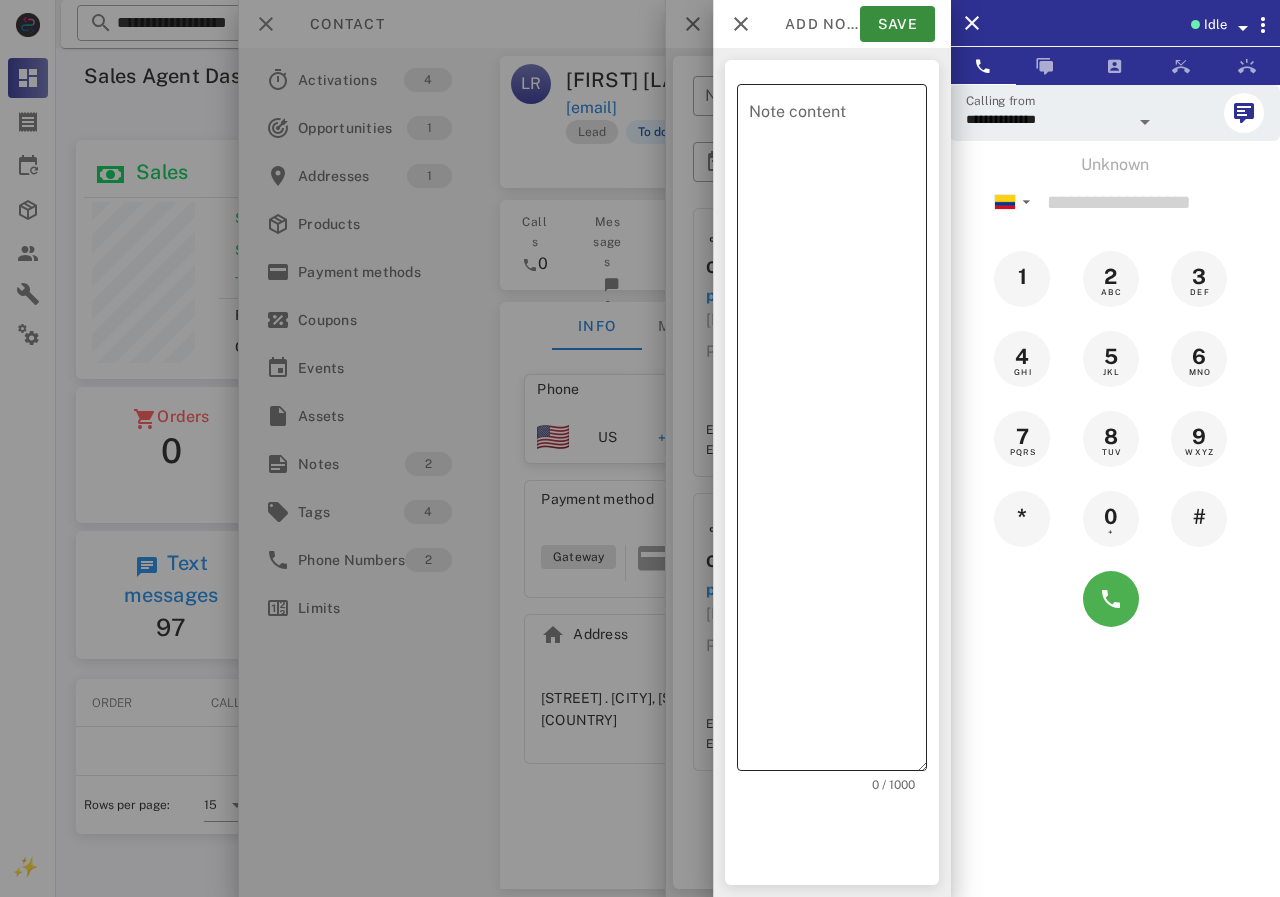 click on "Note content" at bounding box center (838, 432) 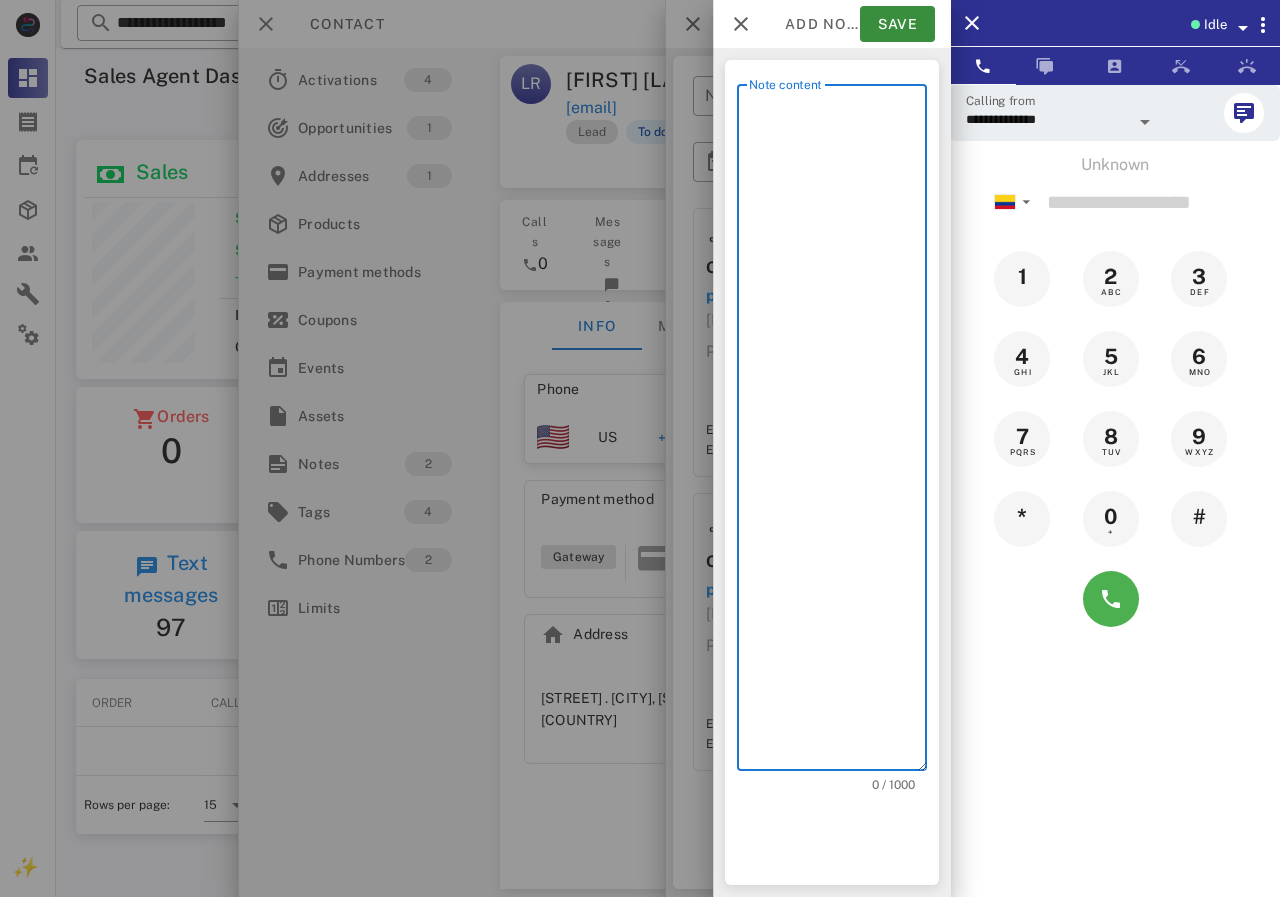 scroll, scrollTop: 240, scrollLeft: 390, axis: both 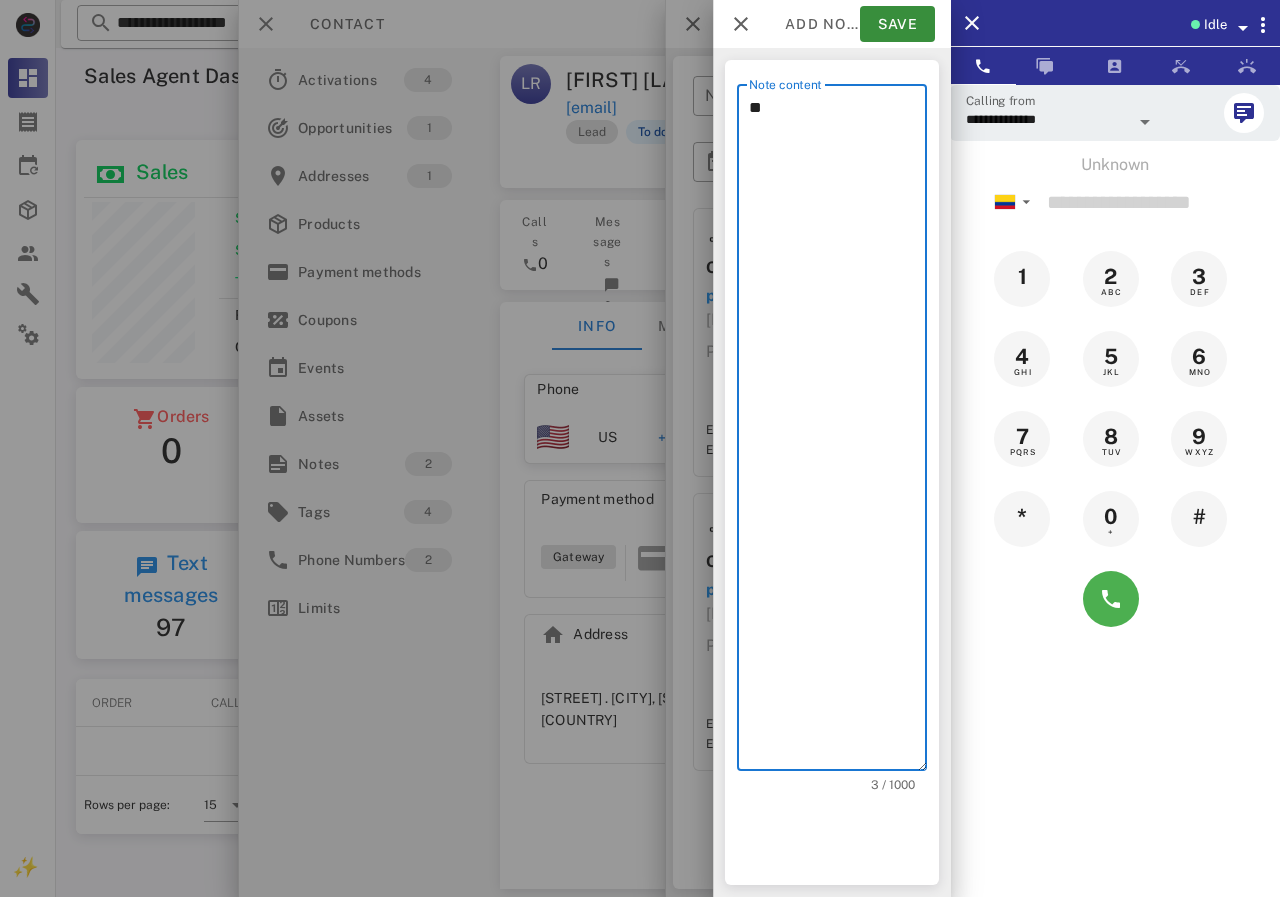 type on "*" 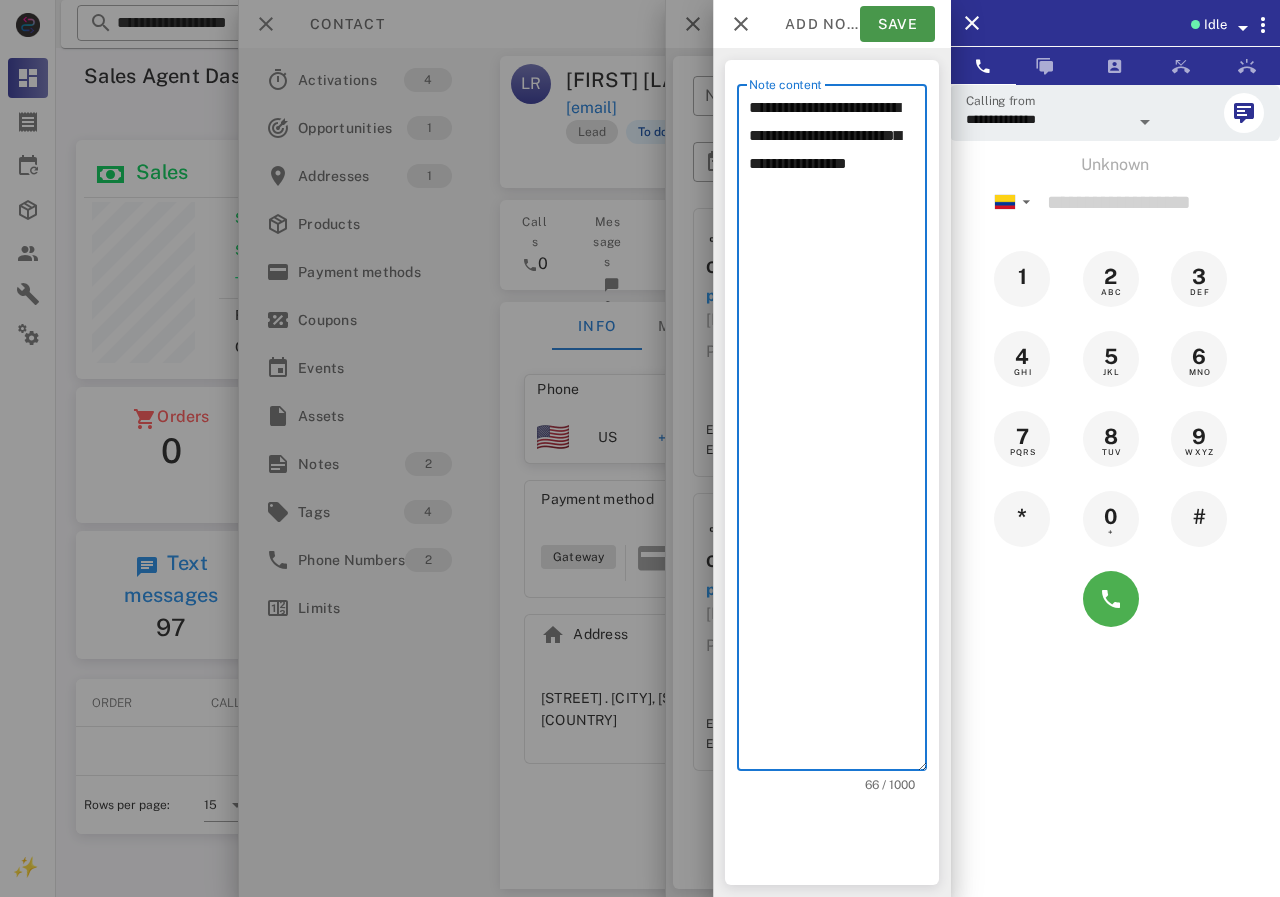 type on "**********" 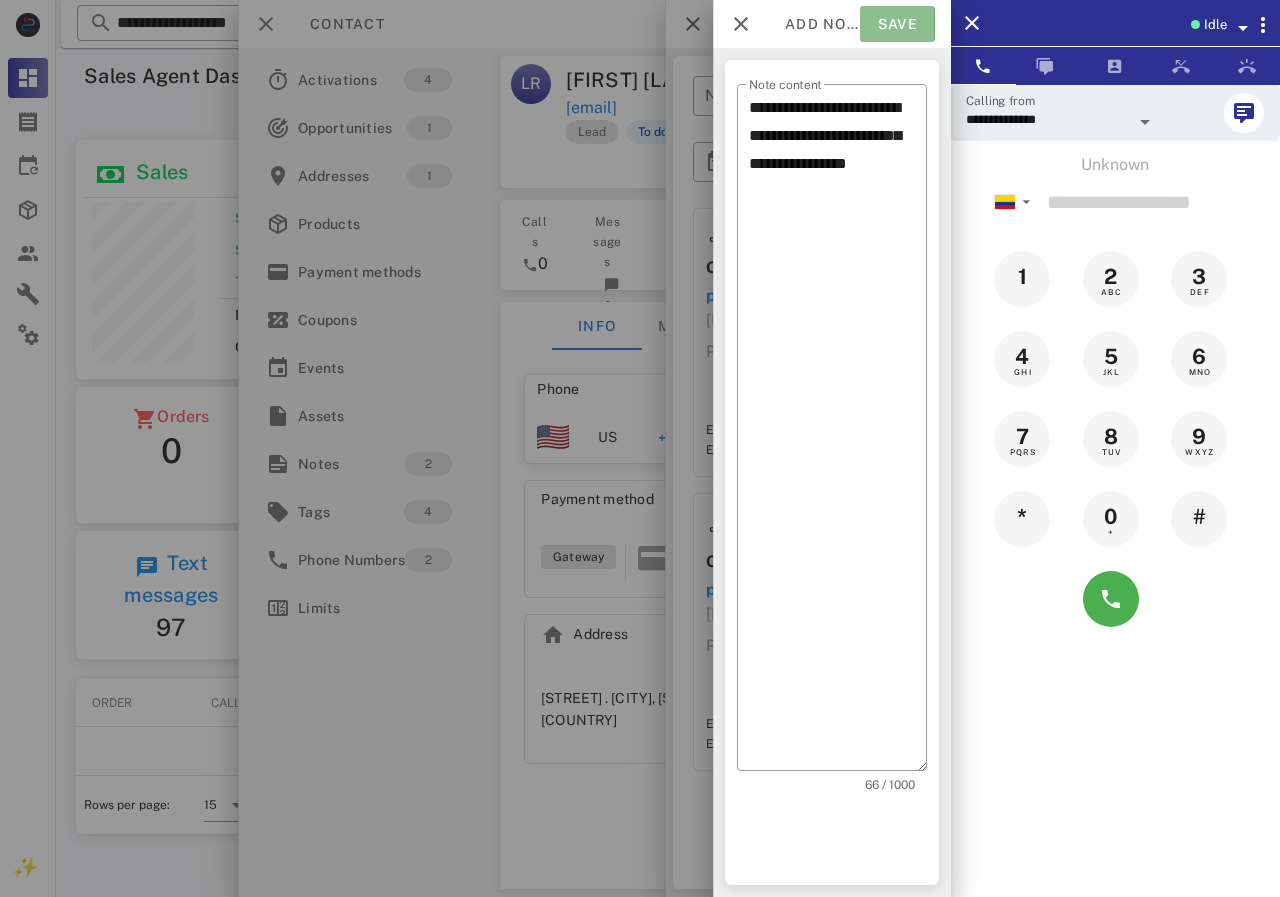 drag, startPoint x: 907, startPoint y: 26, endPoint x: 912, endPoint y: 40, distance: 14.866069 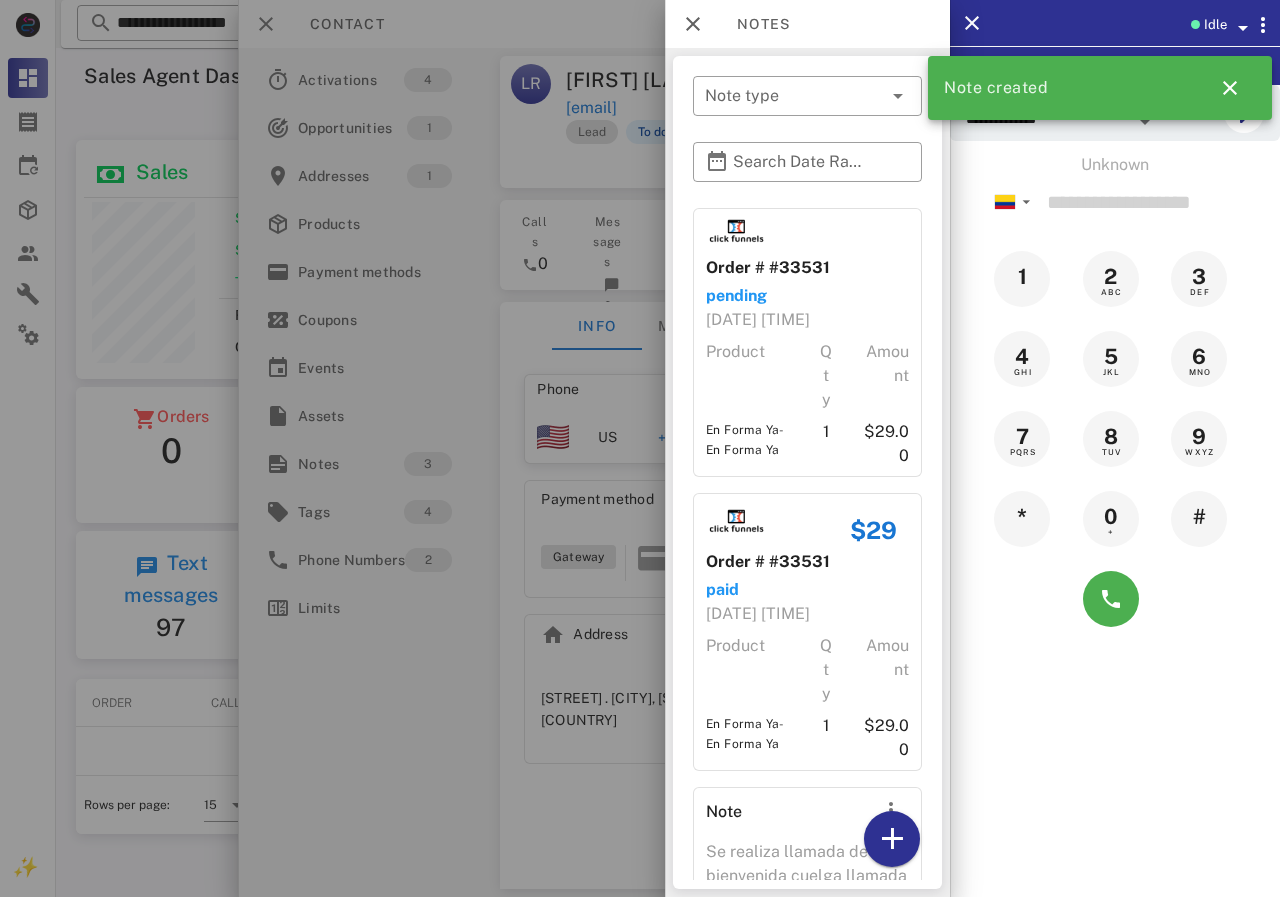 click at bounding box center [640, 448] 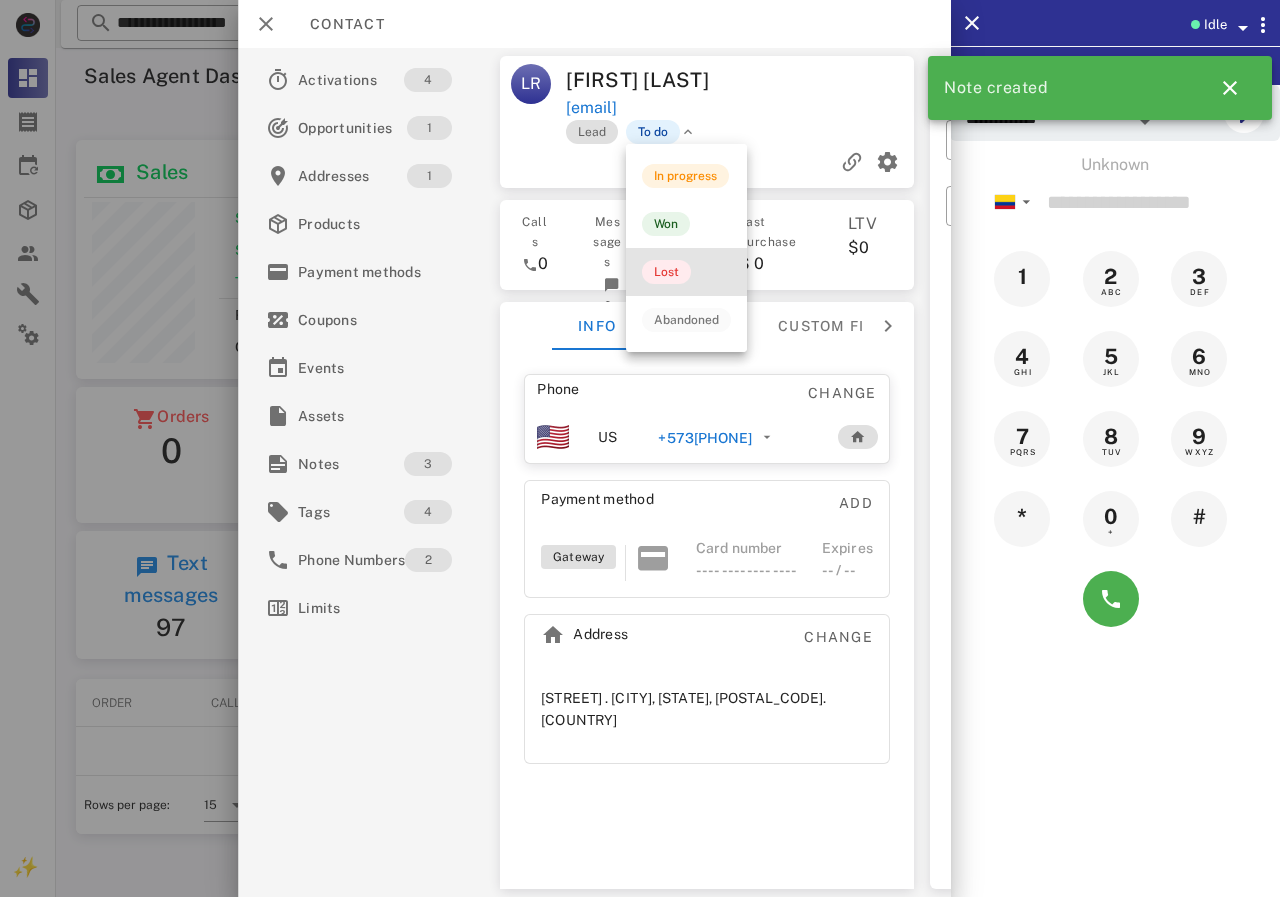 click on "Lost" at bounding box center (686, 272) 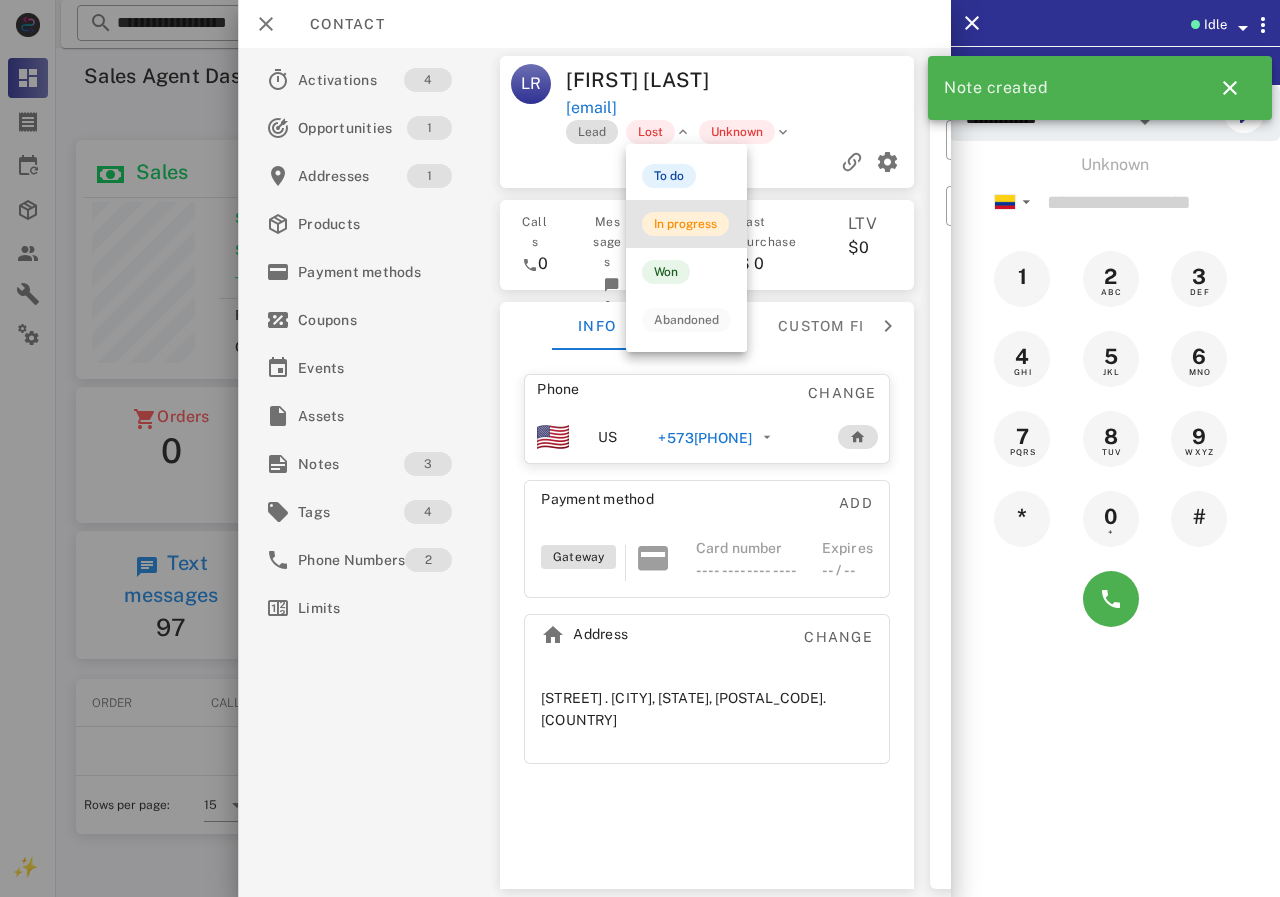 click on "In progress" at bounding box center (685, 224) 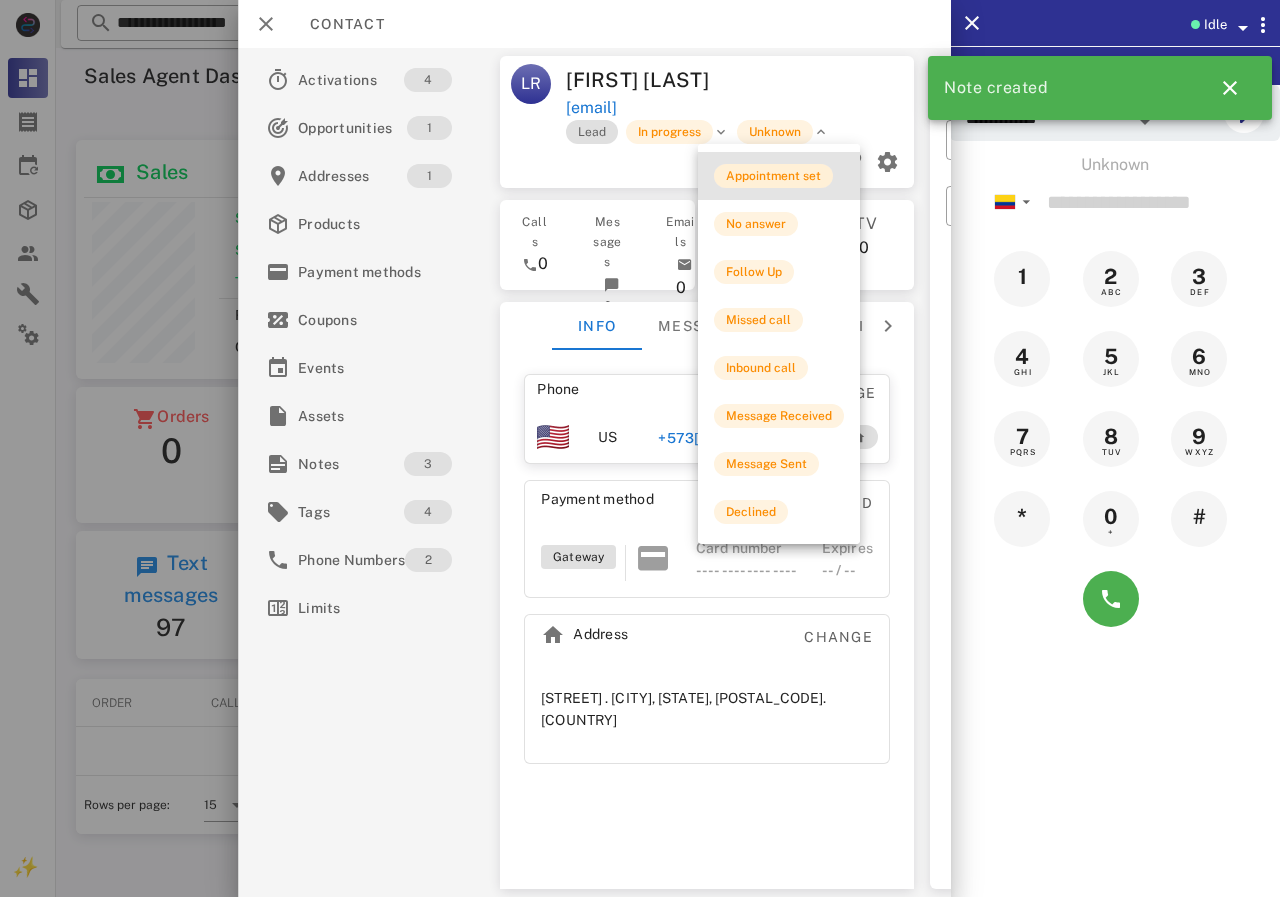 click on "Appointment set" at bounding box center [773, 176] 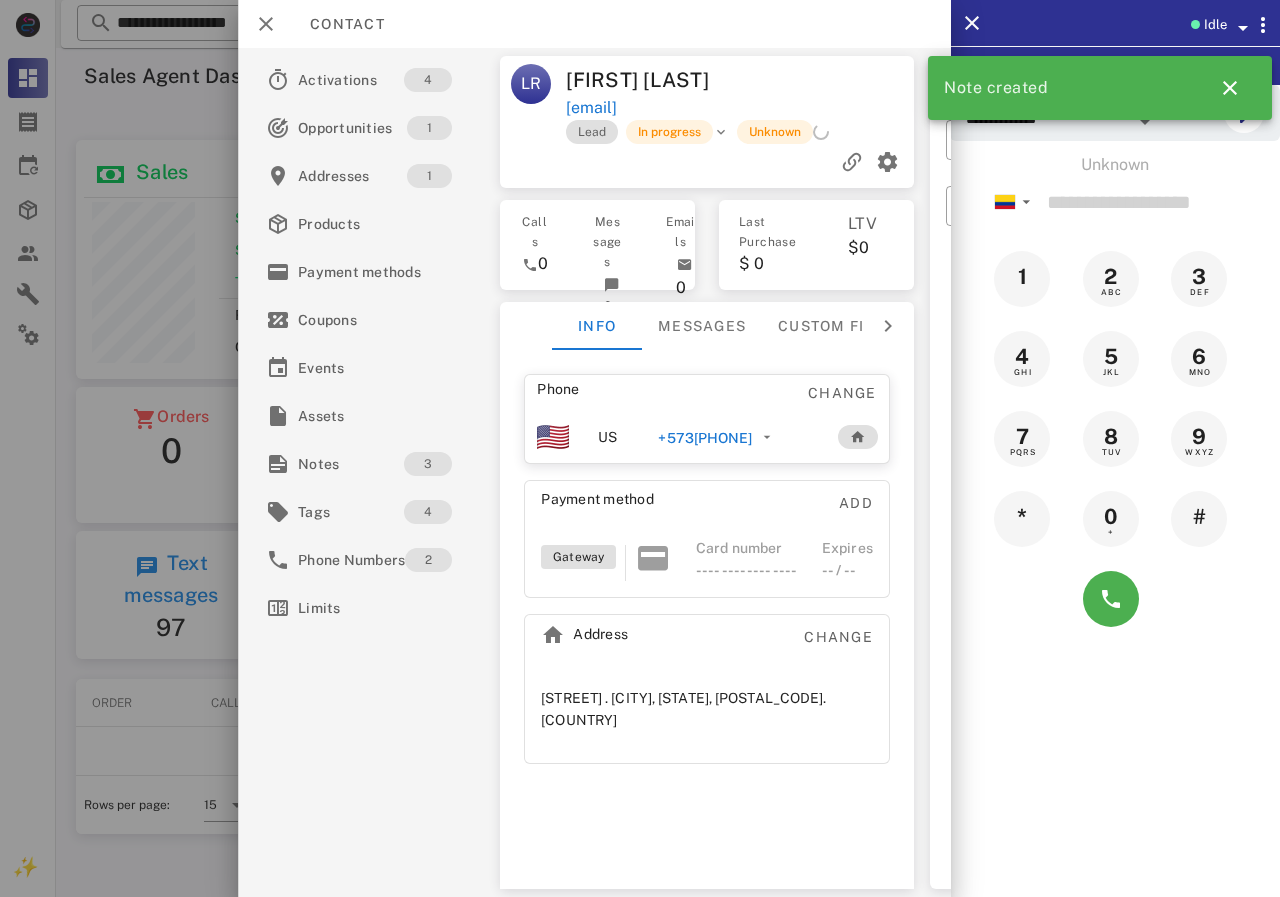 click at bounding box center (707, 162) 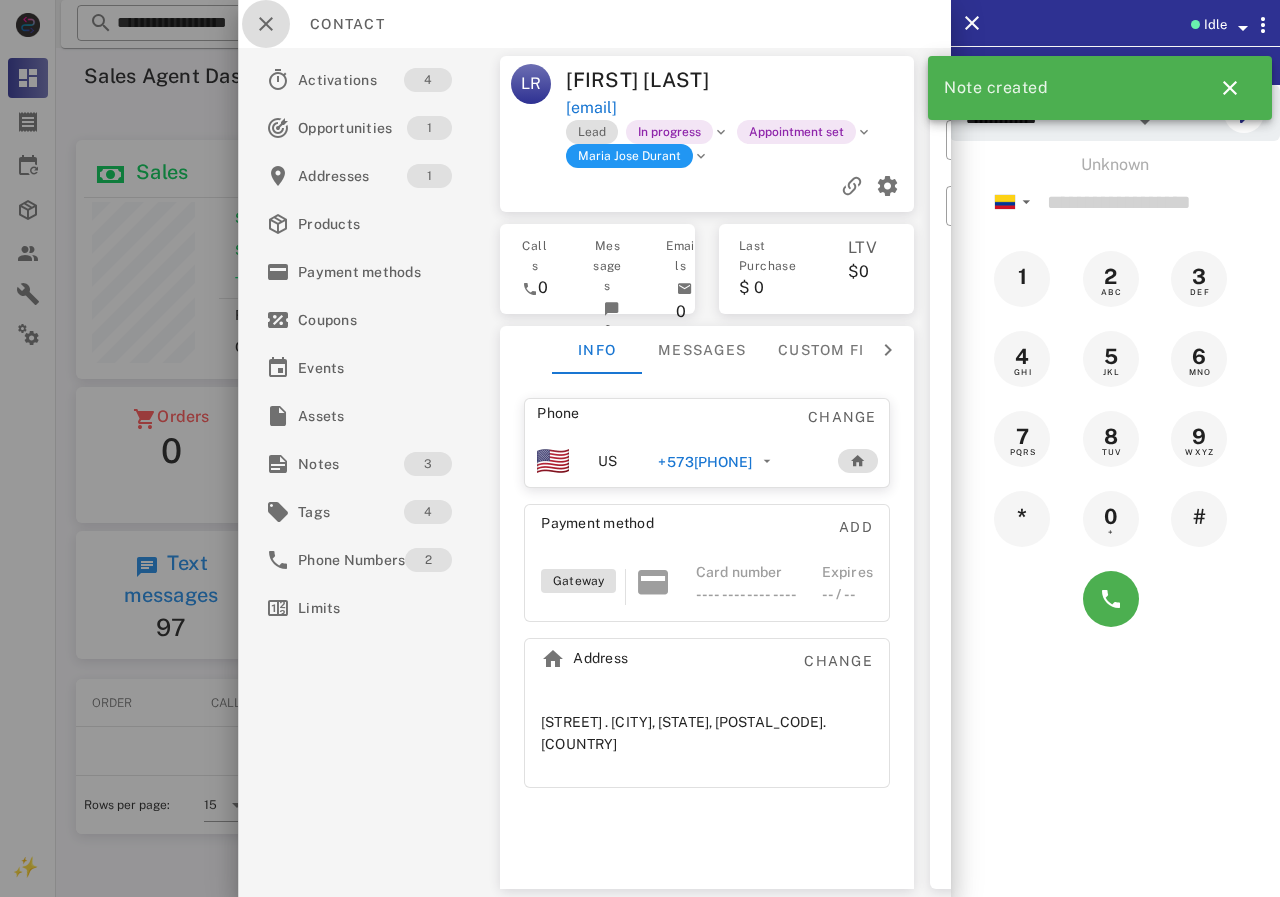 click at bounding box center (266, 24) 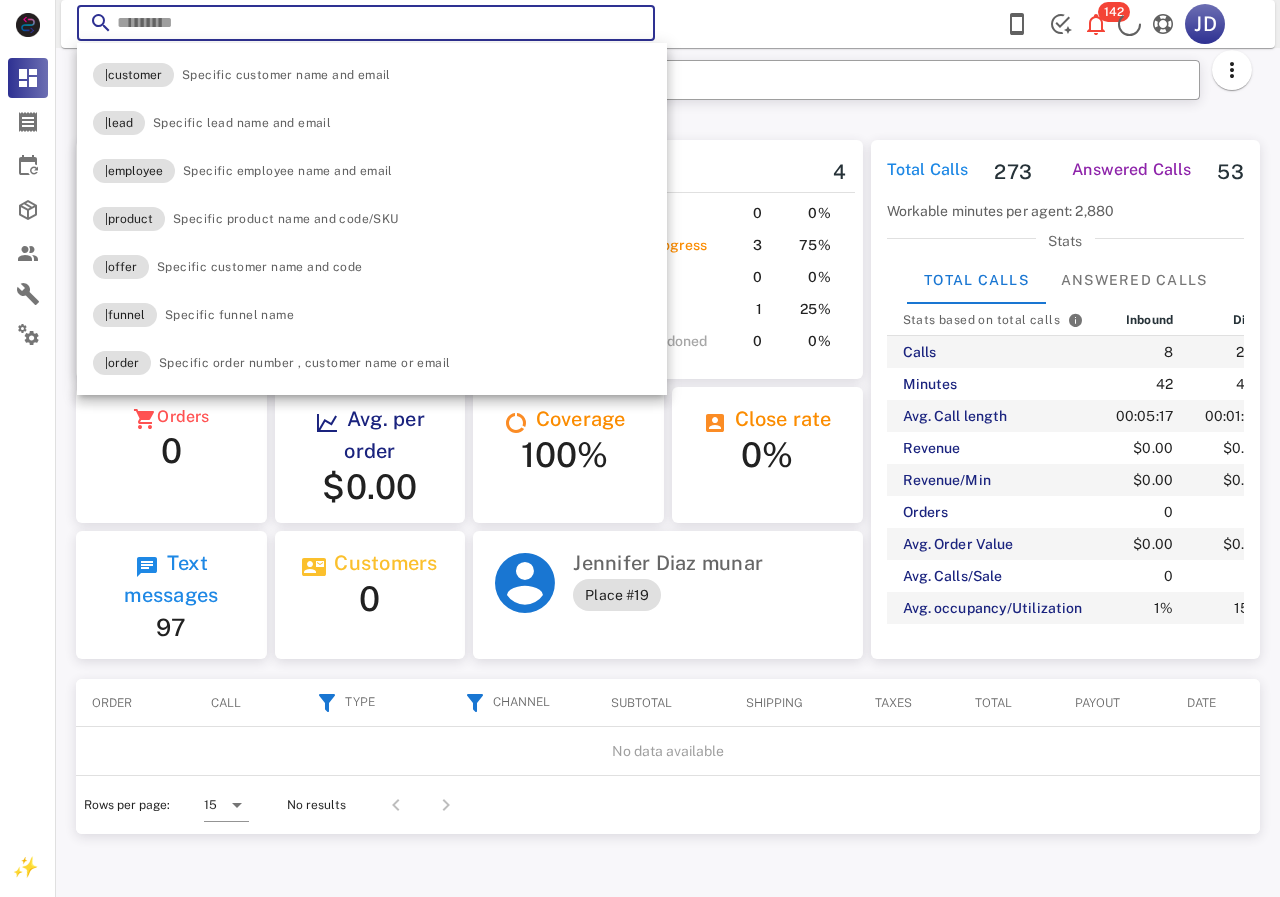 scroll, scrollTop: 0, scrollLeft: 0, axis: both 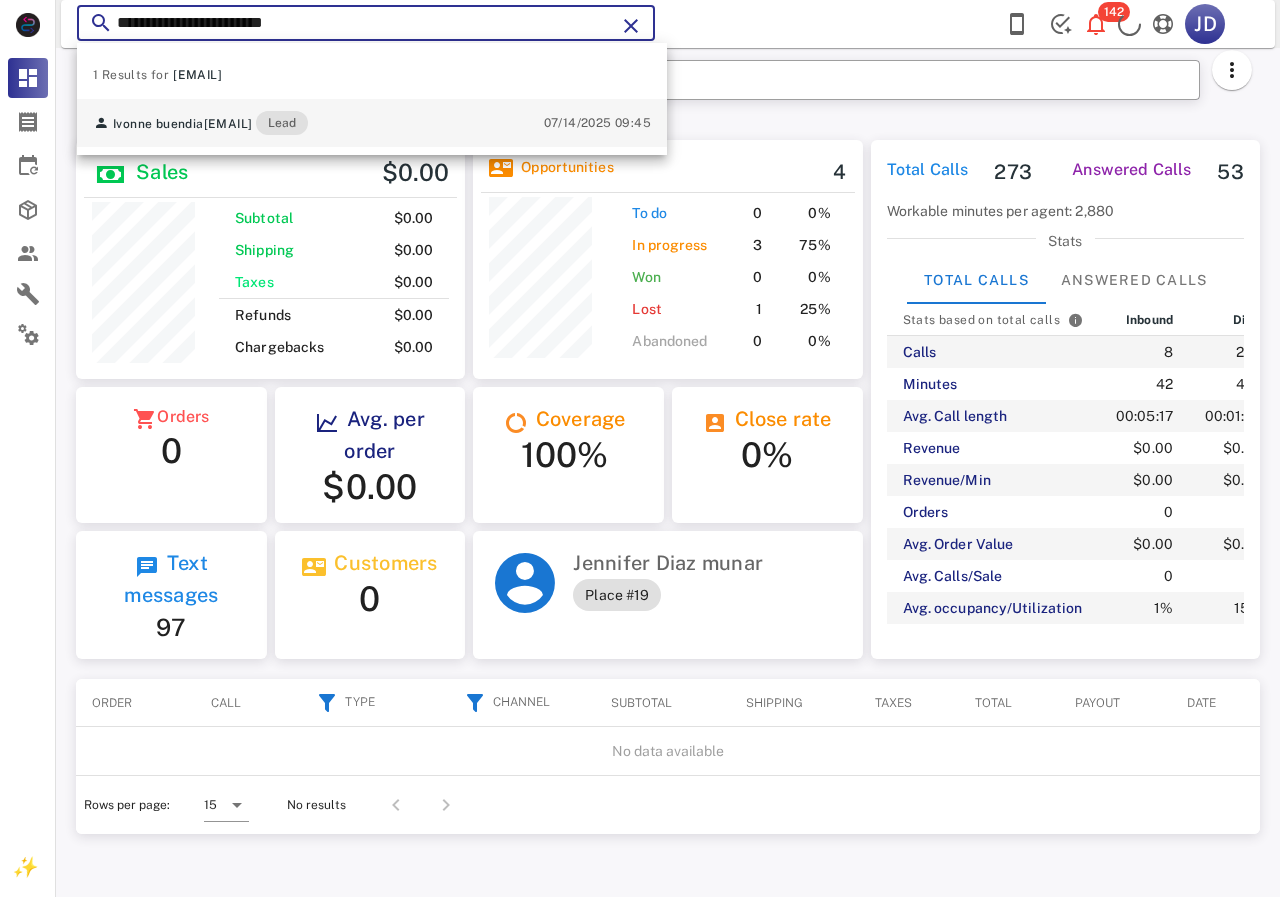 type on "**********" 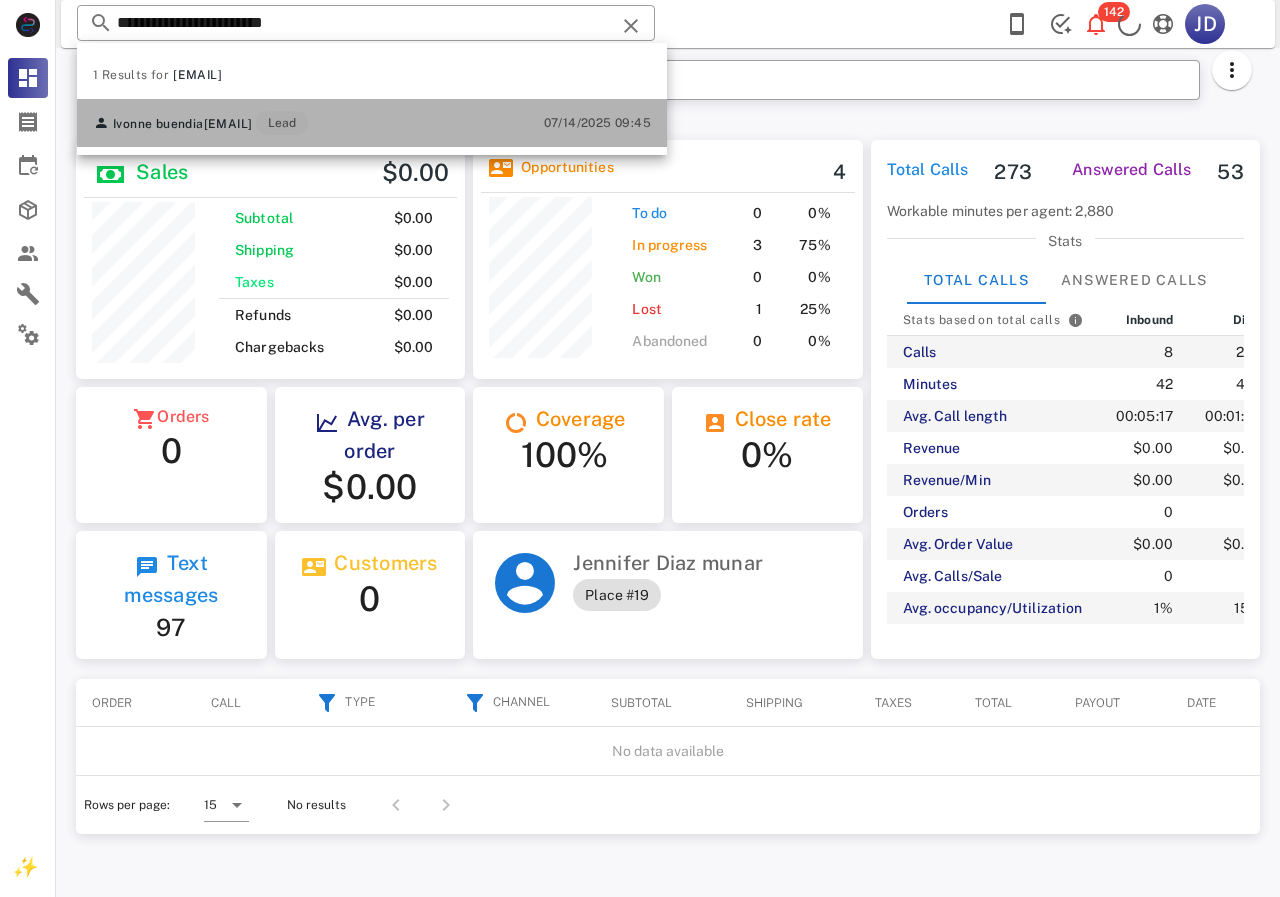 click on "[EMAIL]" at bounding box center [228, 124] 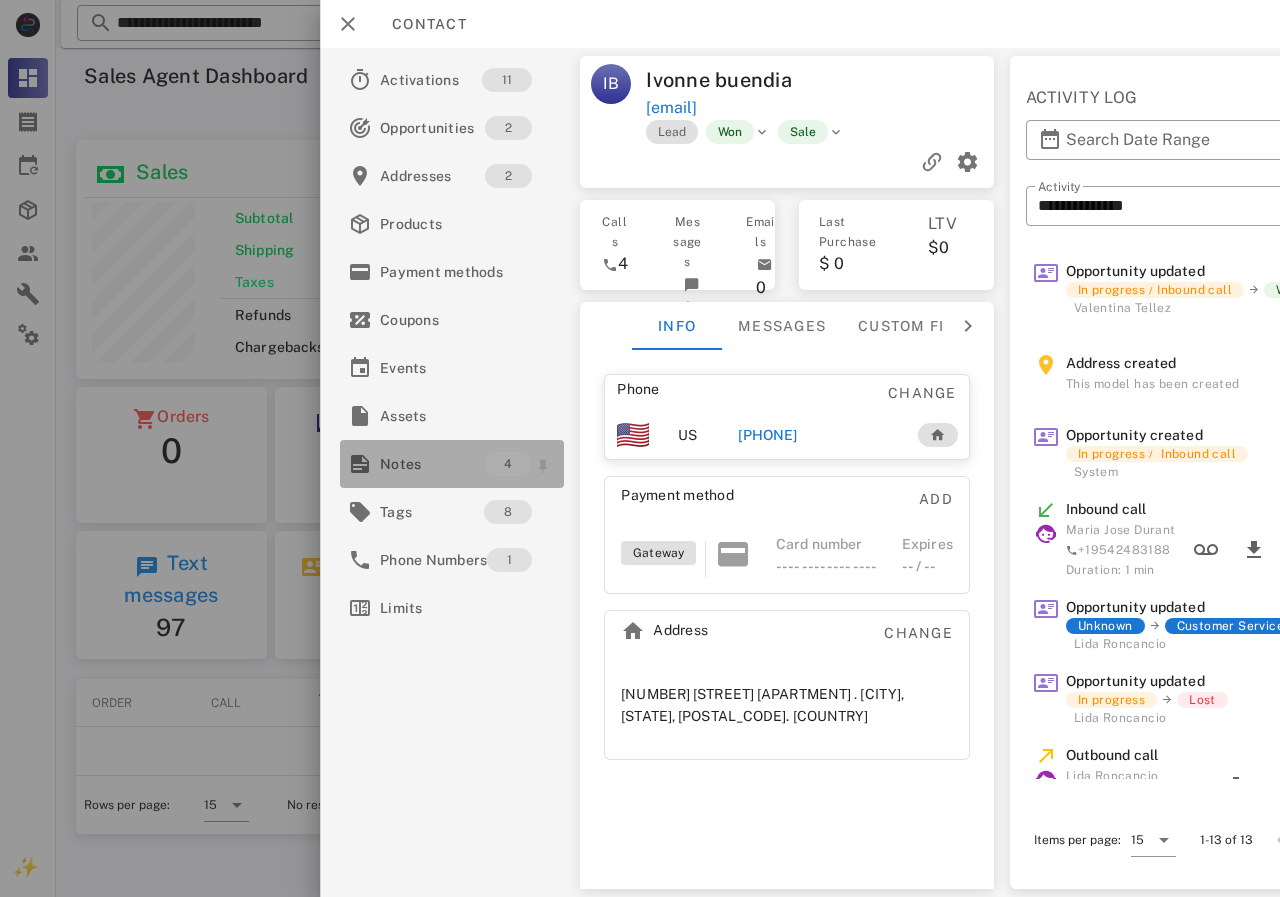 click on "Notes" at bounding box center (432, 464) 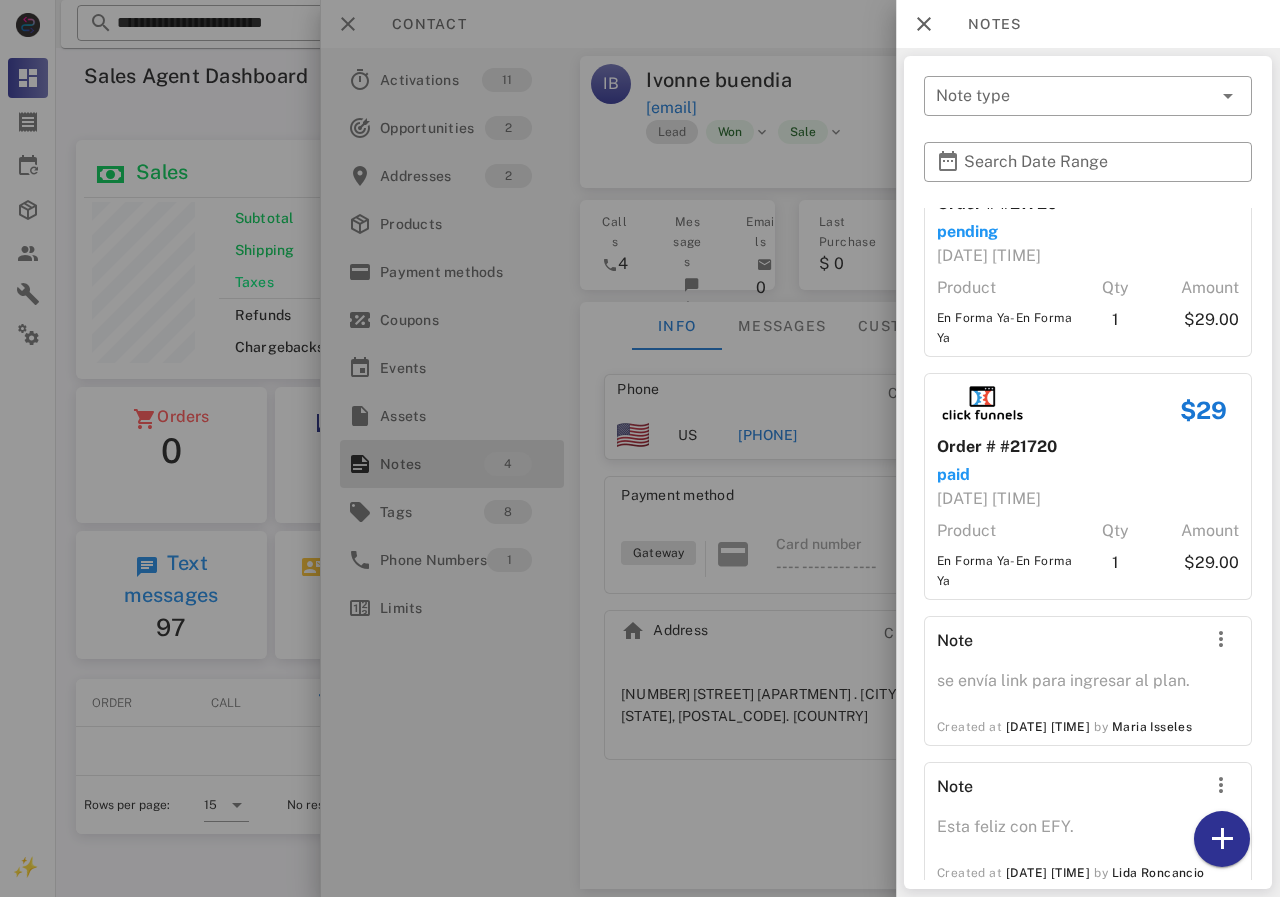 scroll, scrollTop: 115, scrollLeft: 0, axis: vertical 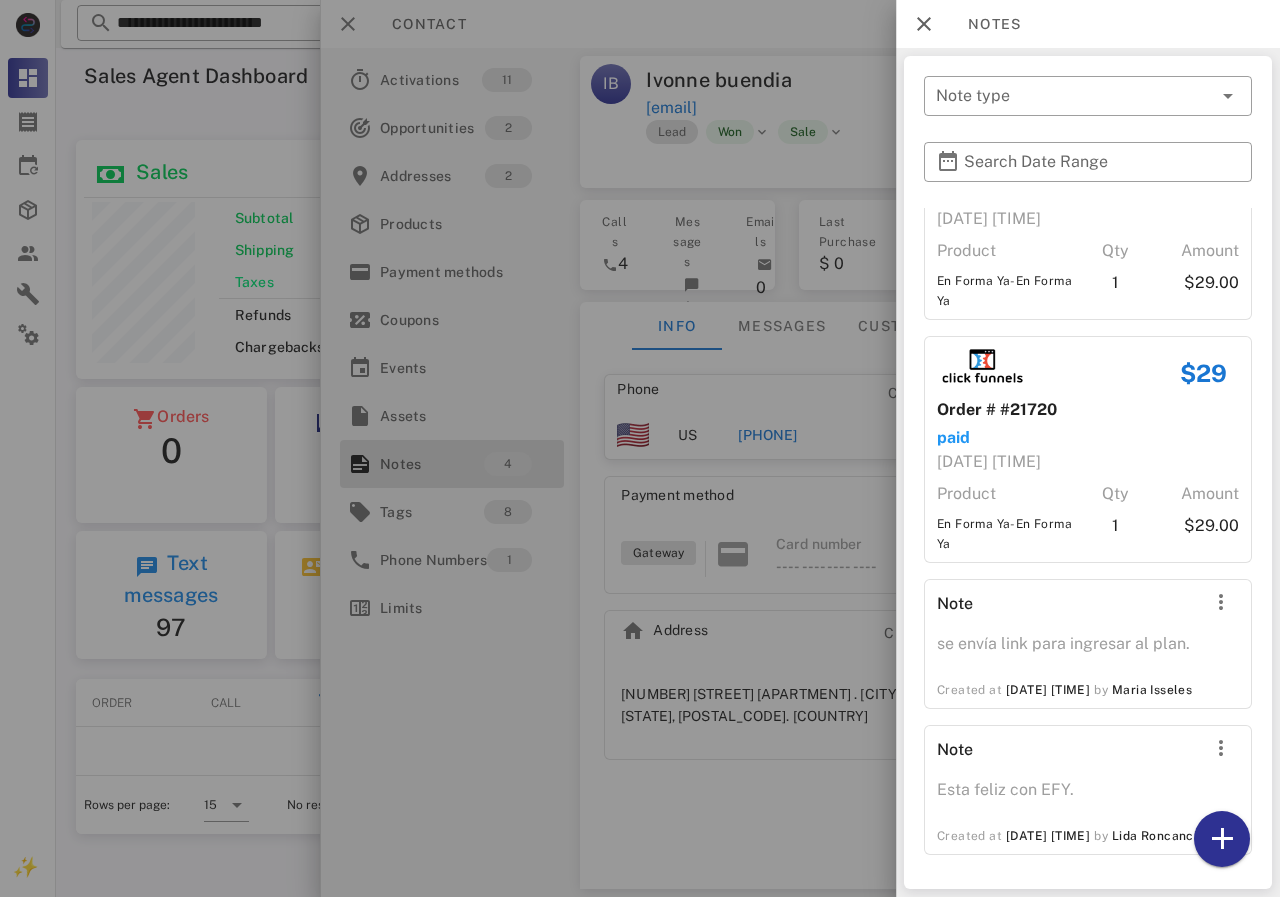 drag, startPoint x: 719, startPoint y: 386, endPoint x: 749, endPoint y: 399, distance: 32.695564 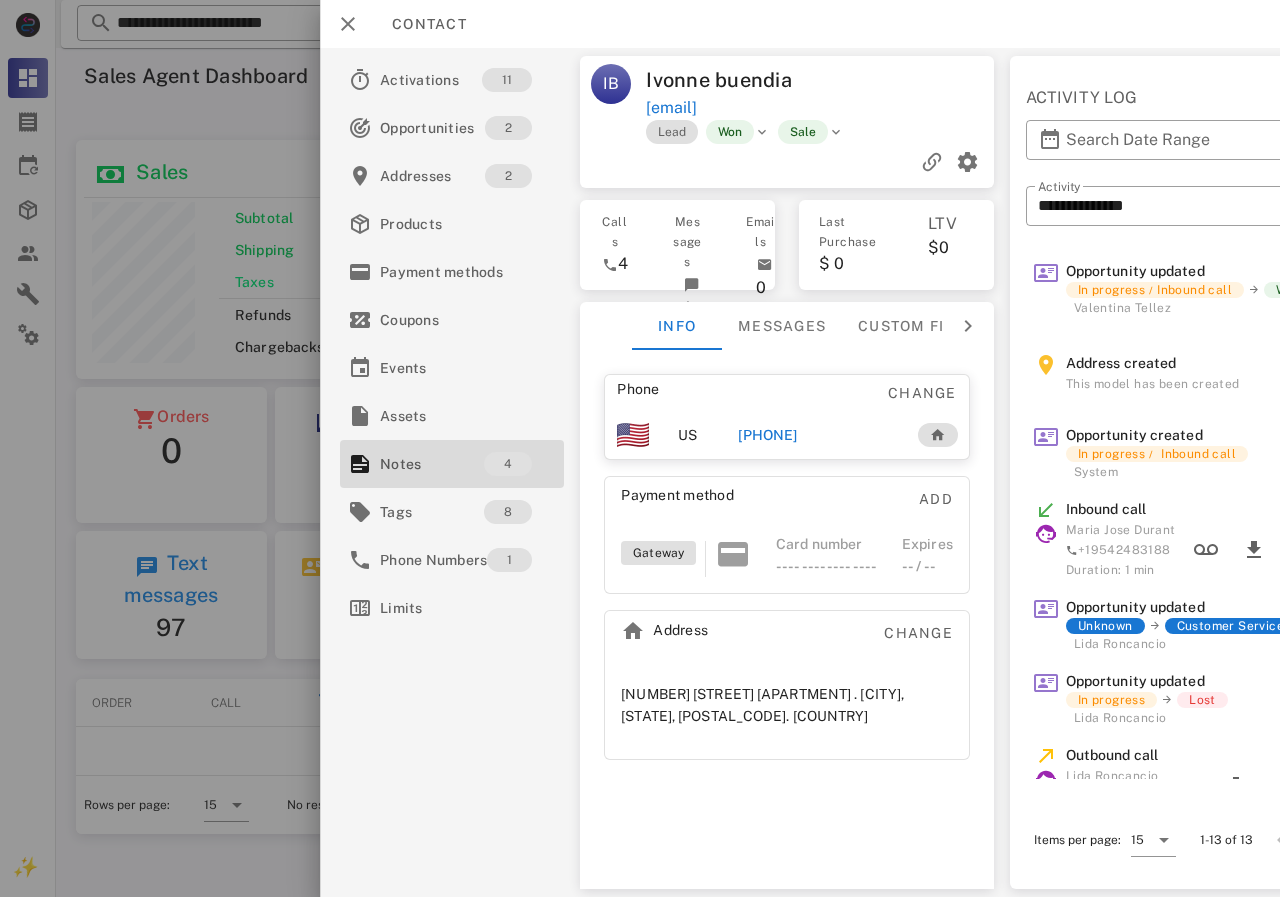 click on "+17138267999" at bounding box center [767, 435] 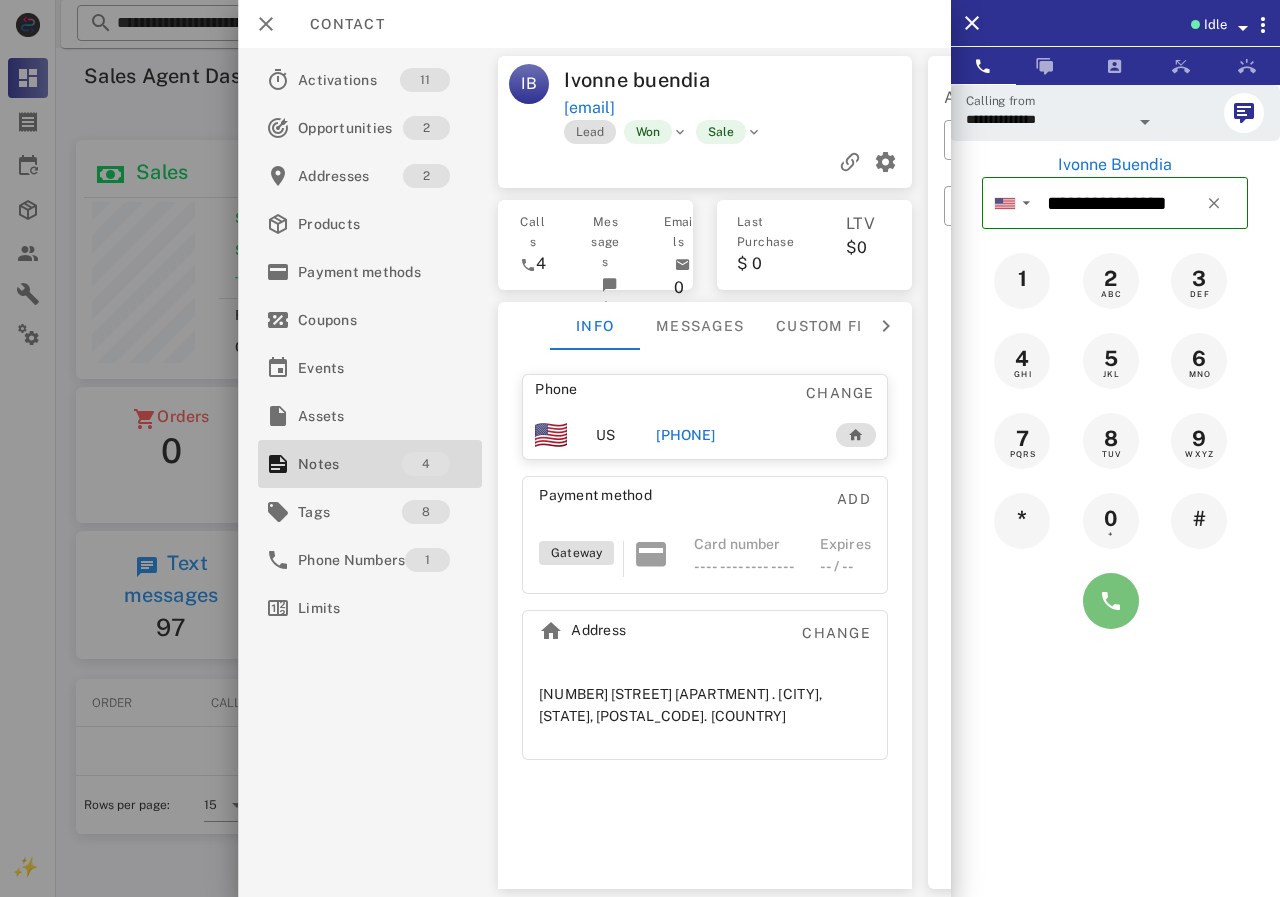 click at bounding box center (1111, 601) 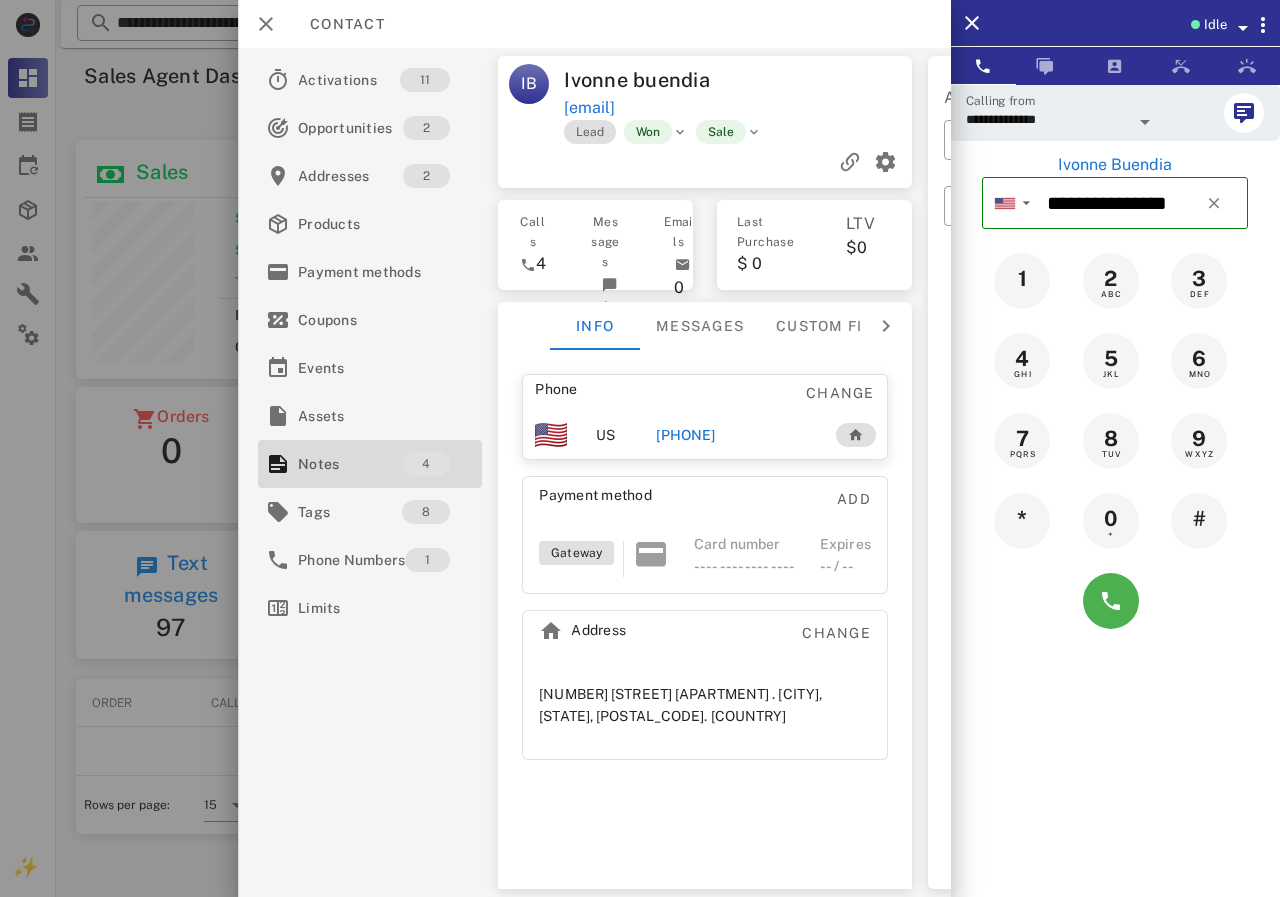 type 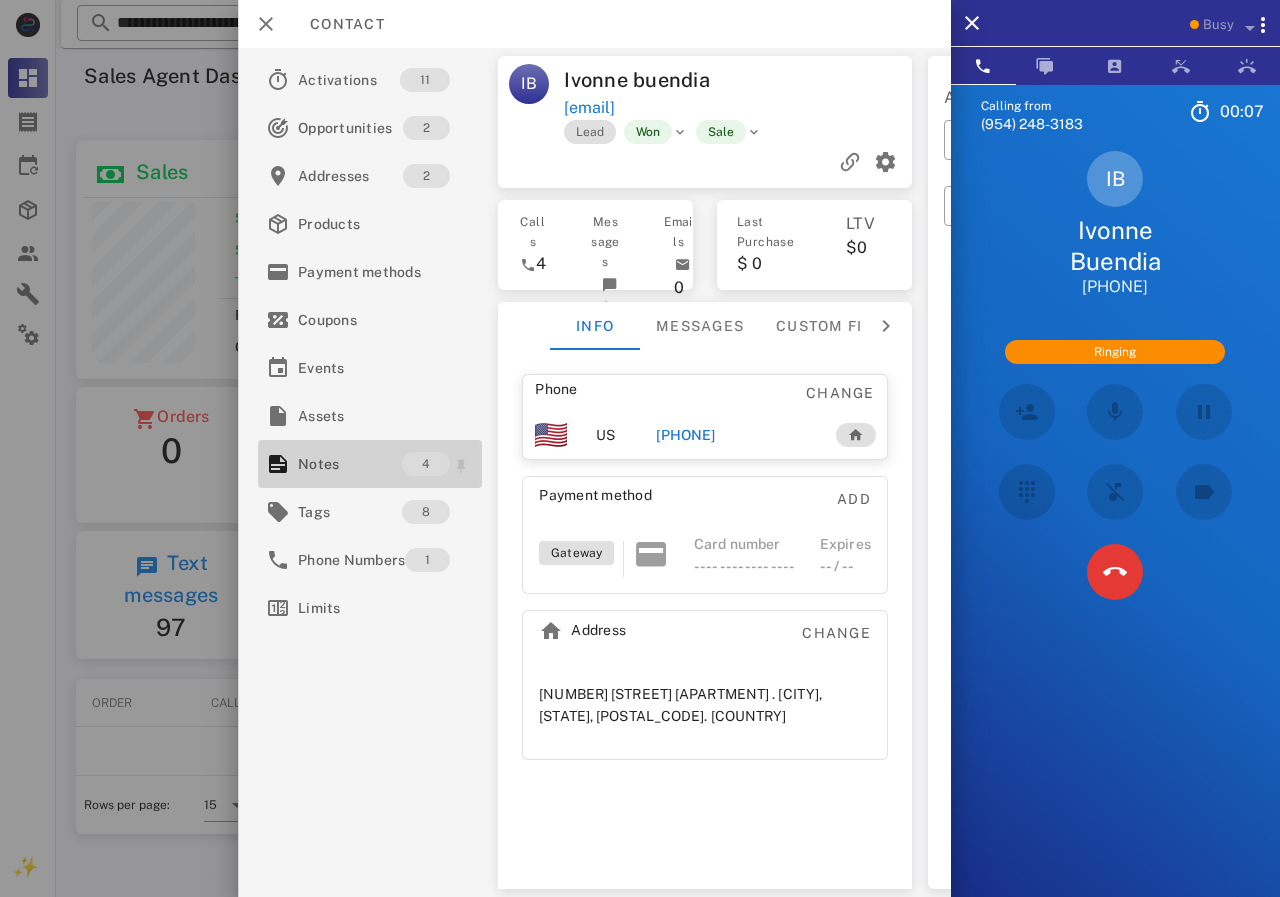click on "4" at bounding box center [426, 464] 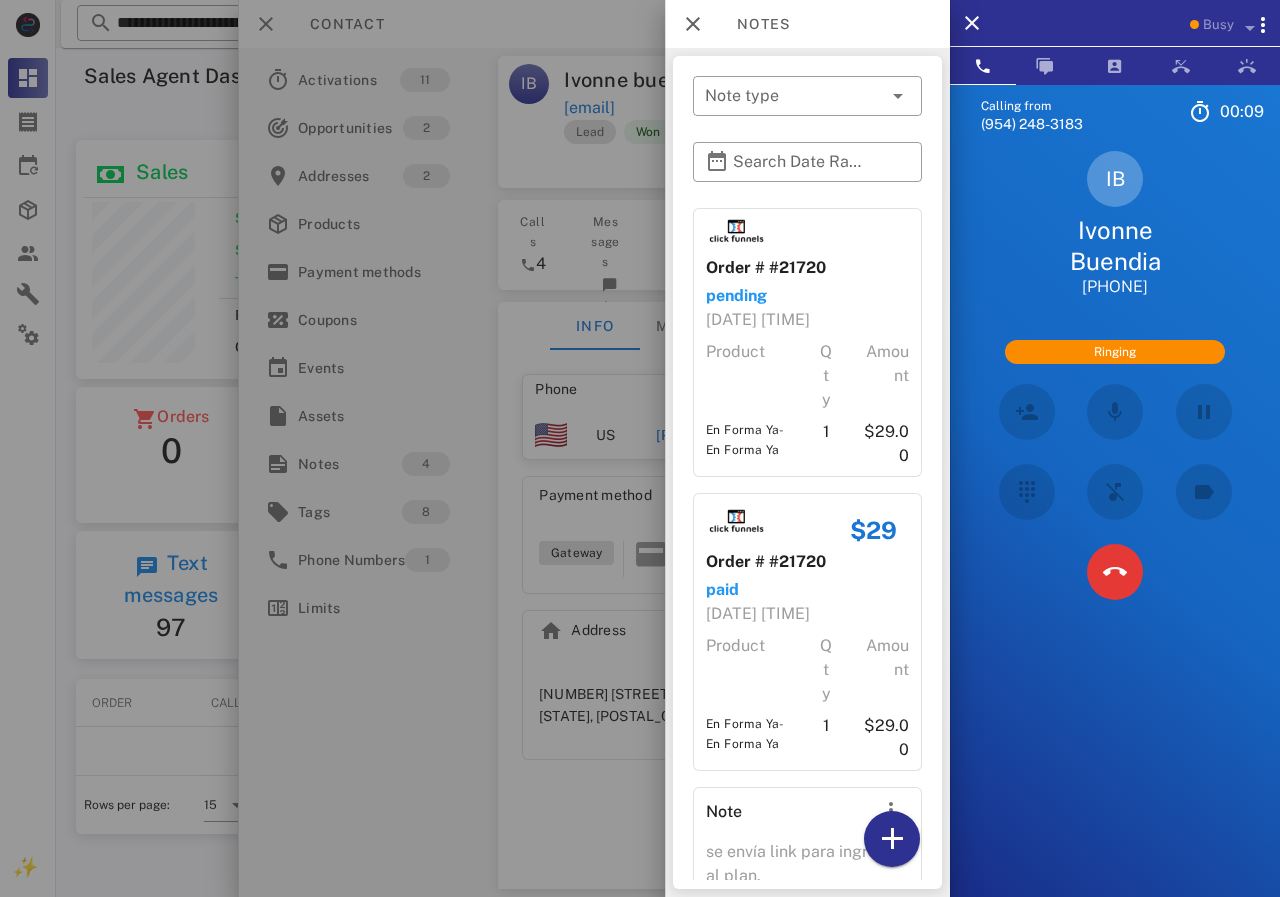 scroll, scrollTop: 274, scrollLeft: 0, axis: vertical 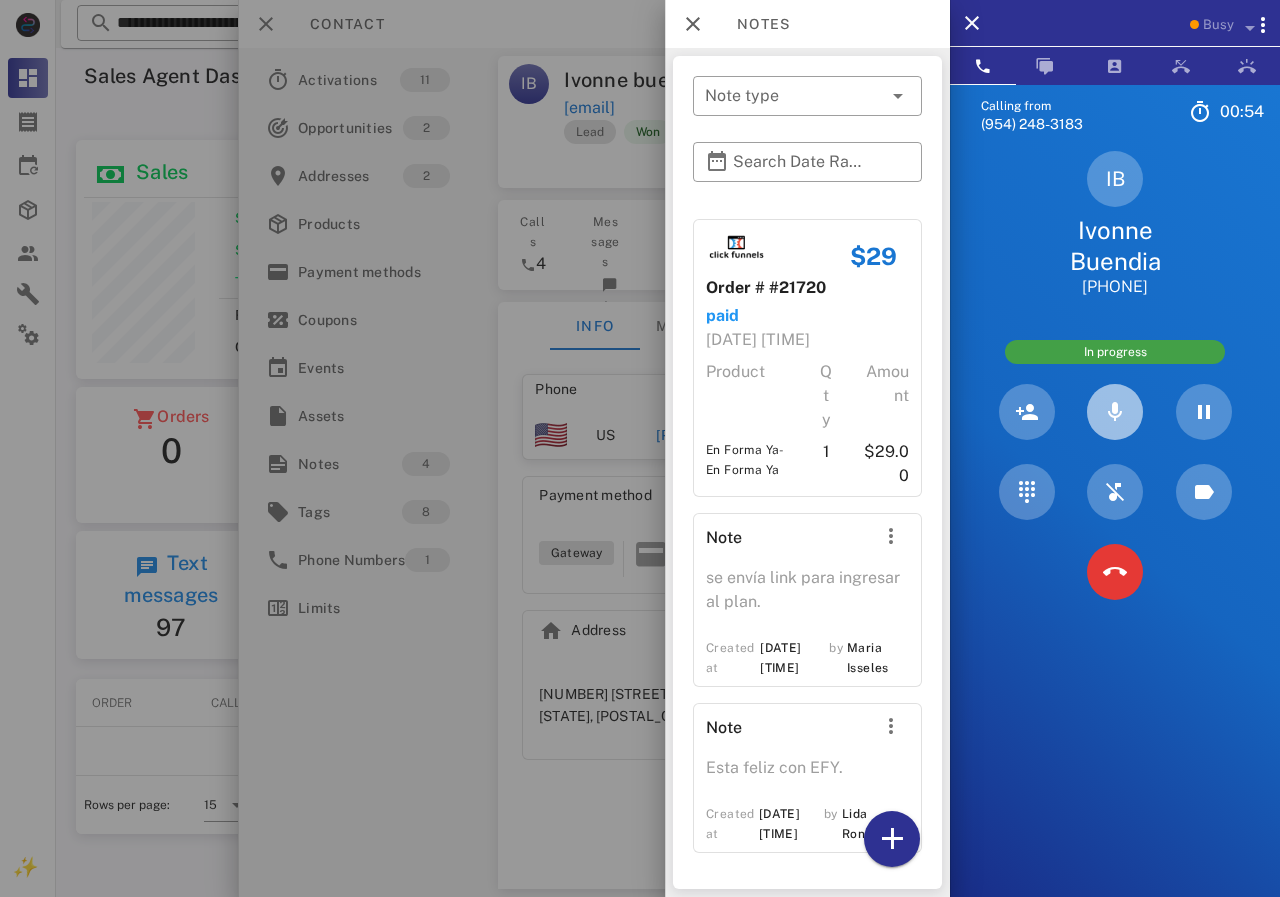 click at bounding box center [1115, 412] 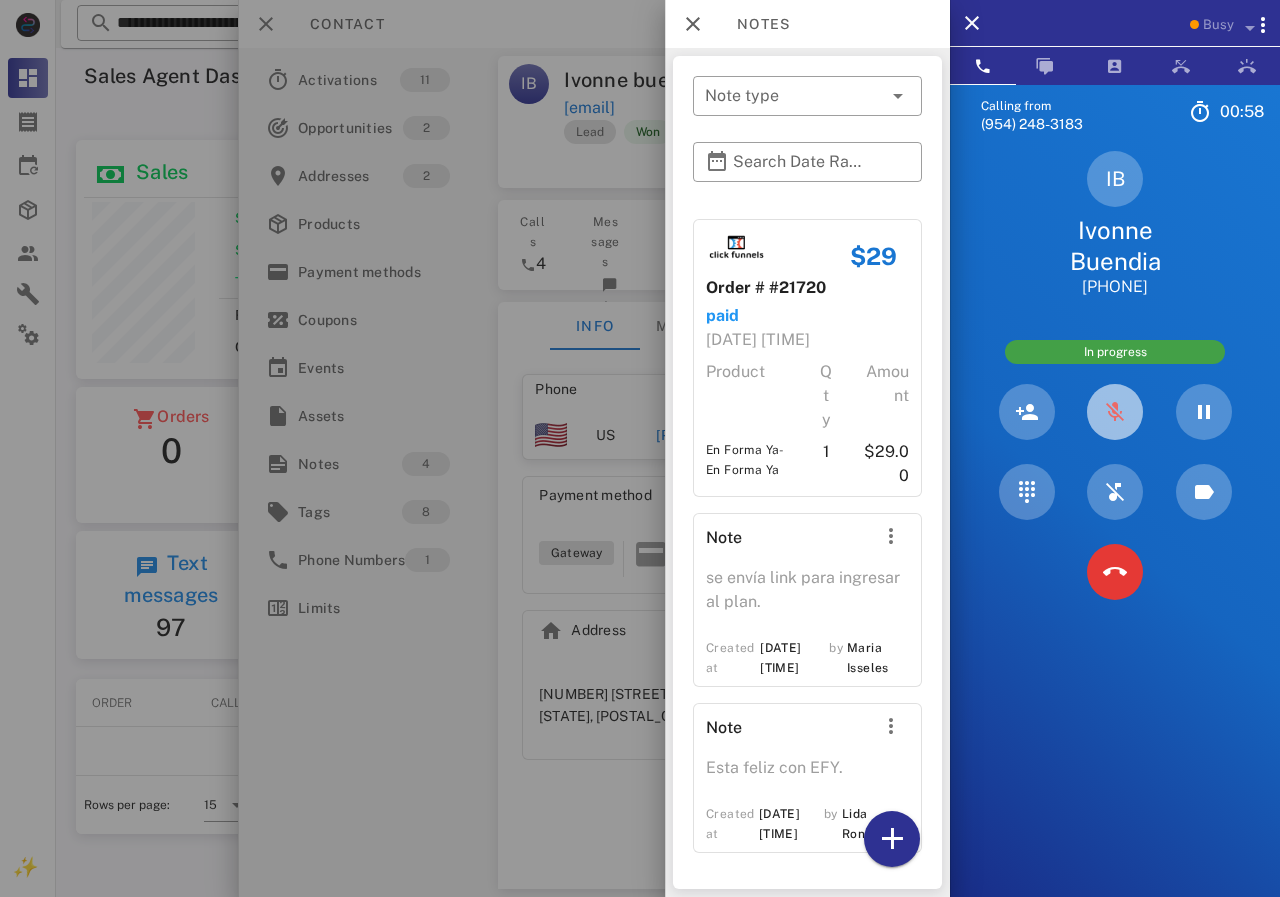 click at bounding box center [1115, 412] 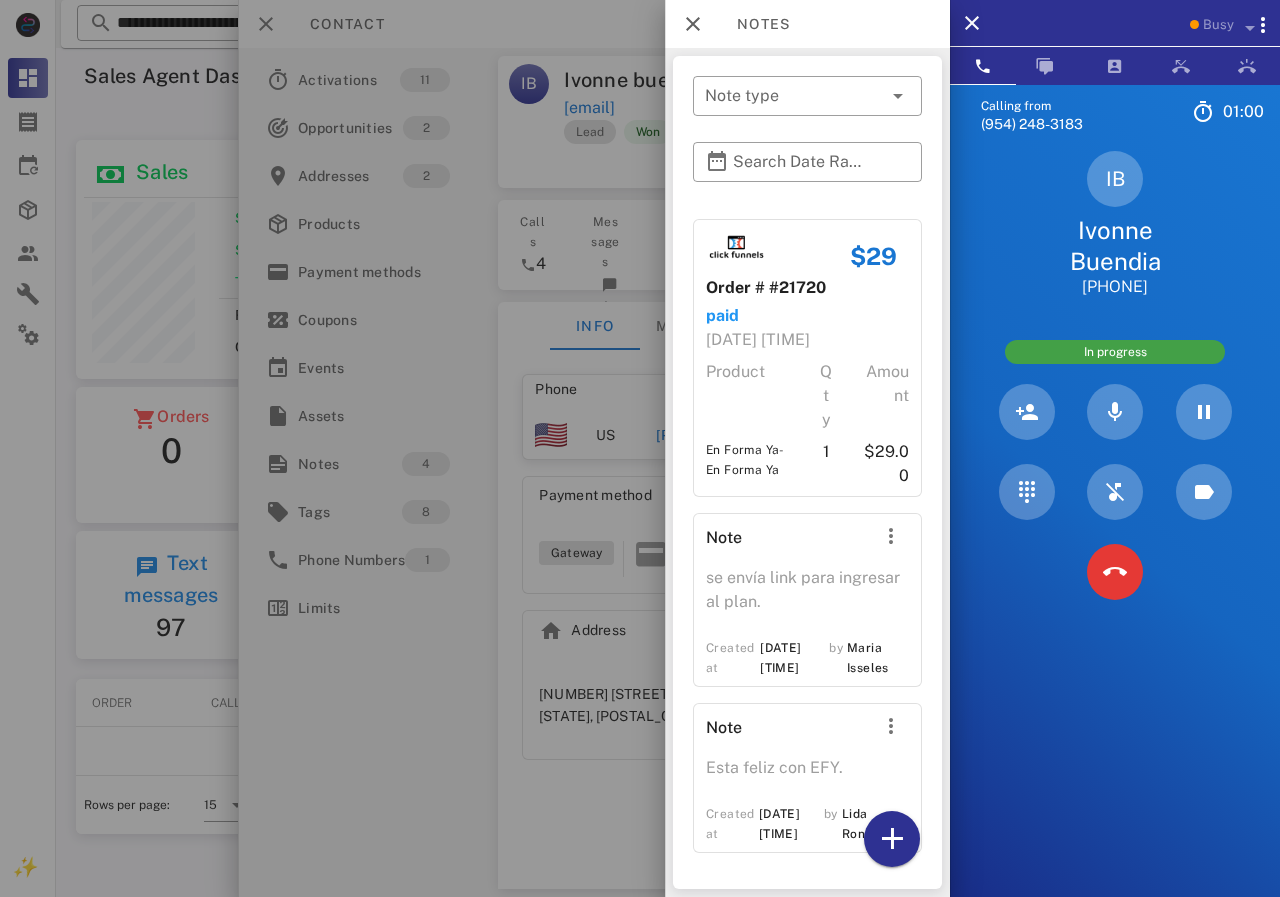 click at bounding box center [640, 448] 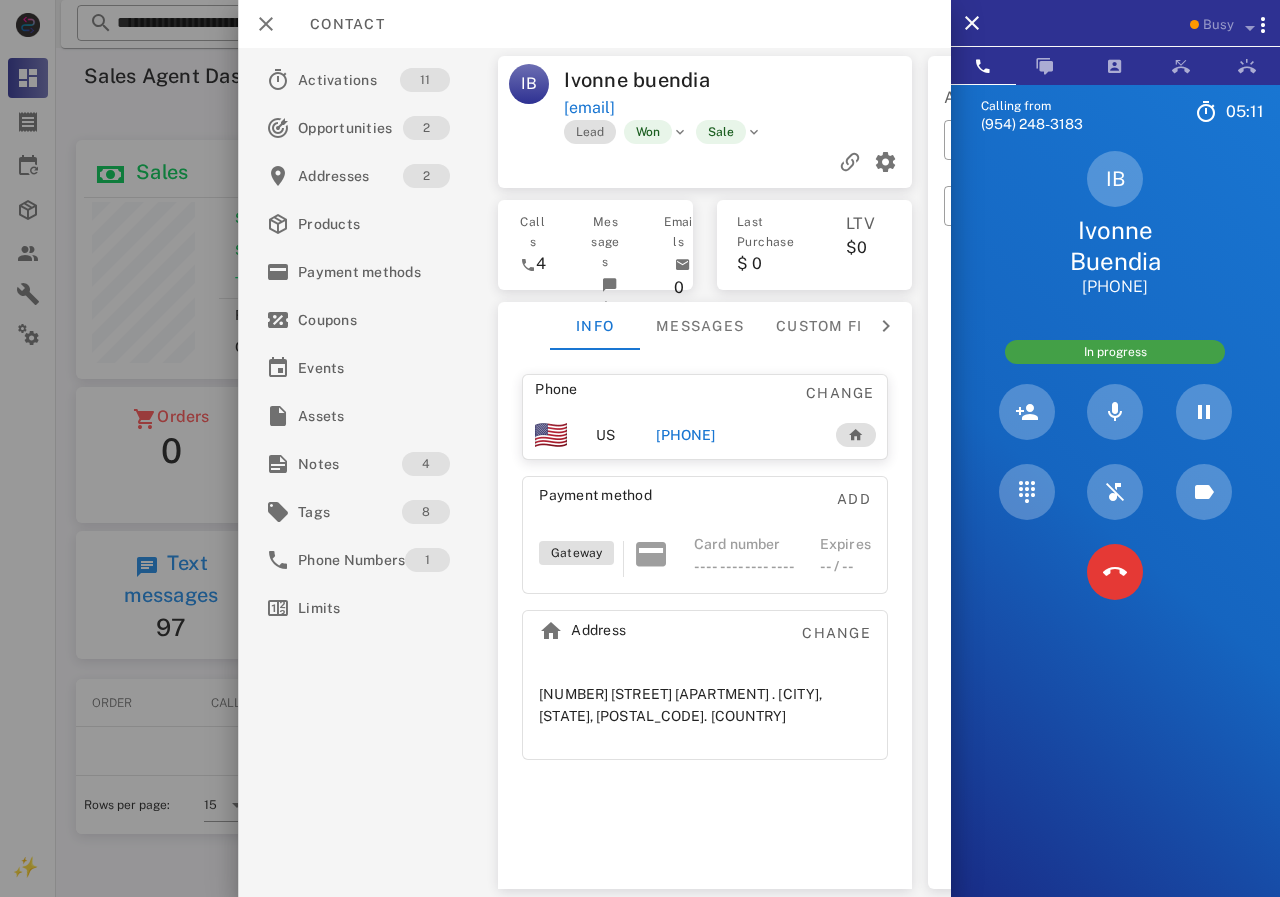 drag, startPoint x: 568, startPoint y: 172, endPoint x: 806, endPoint y: 127, distance: 242.21684 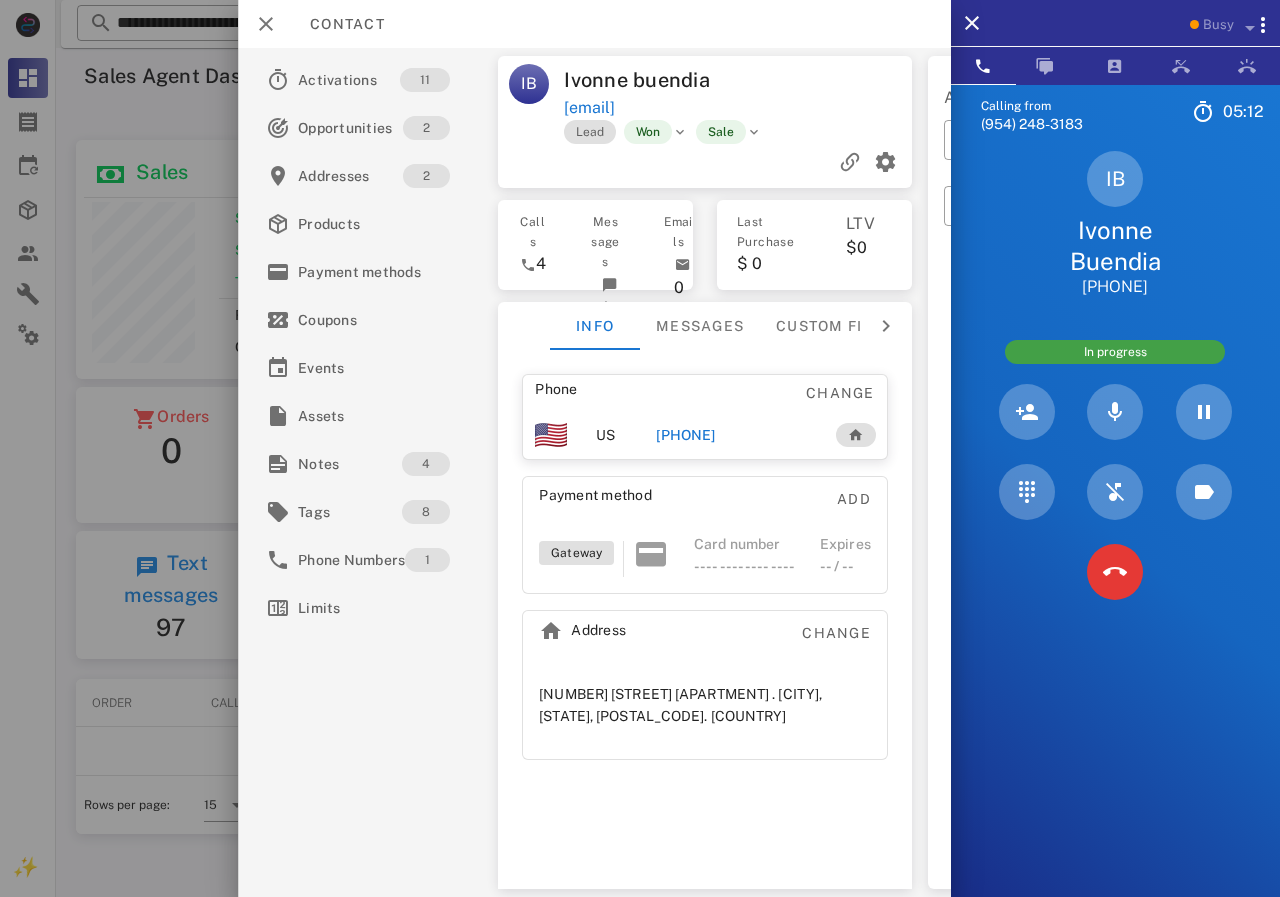 drag, startPoint x: 795, startPoint y: 111, endPoint x: 564, endPoint y: 111, distance: 231 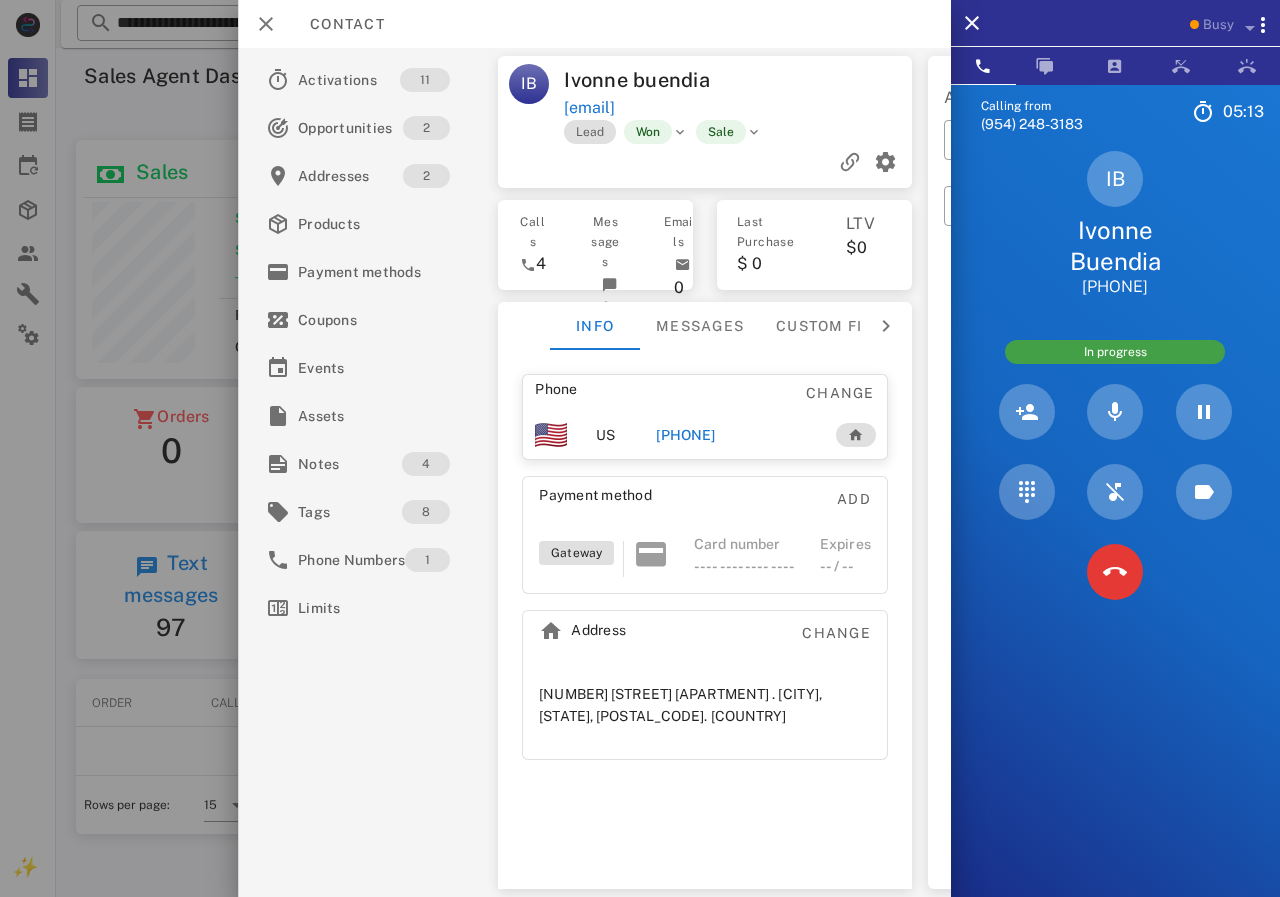 click at bounding box center (828, 80) 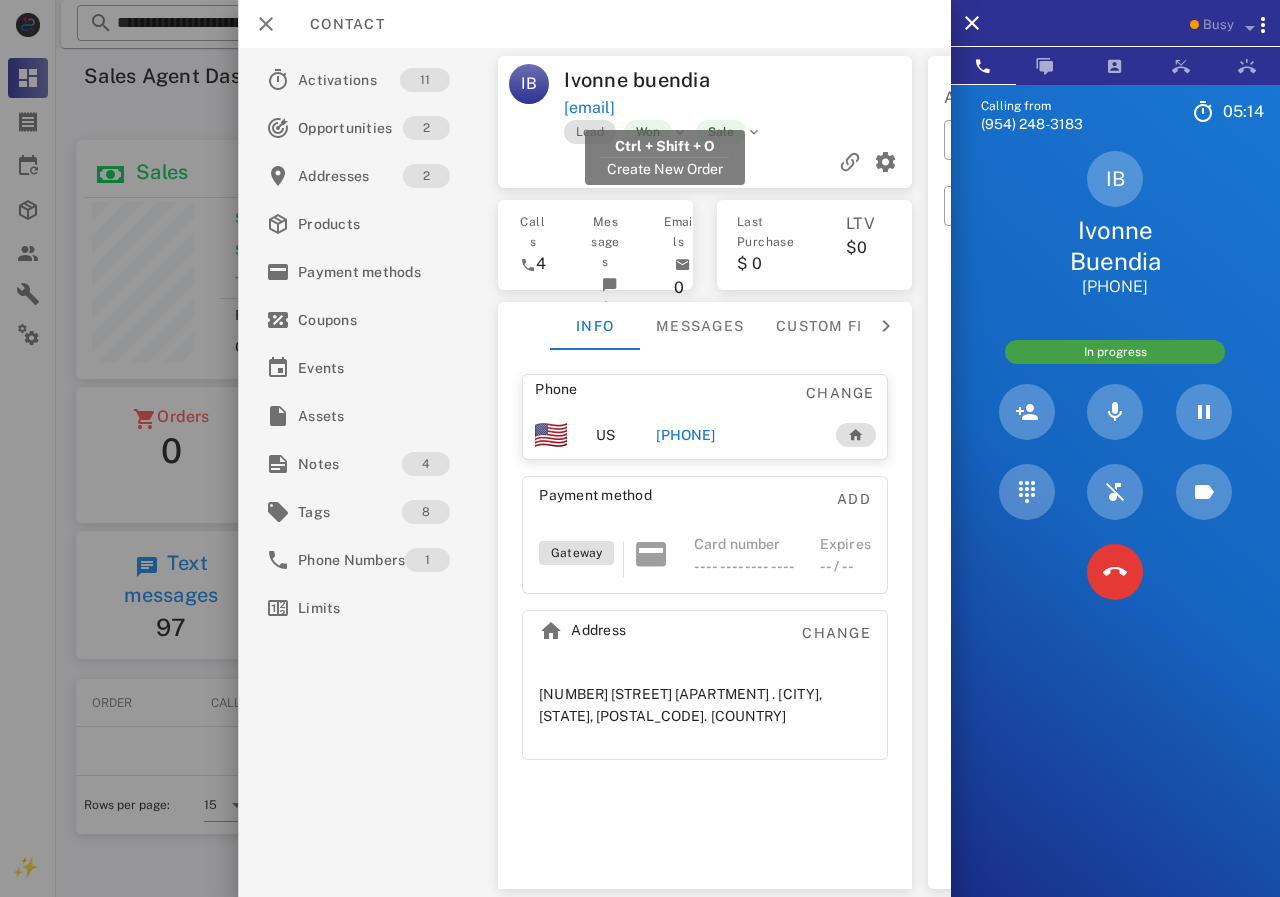 drag, startPoint x: 817, startPoint y: 117, endPoint x: 567, endPoint y: 109, distance: 250.12796 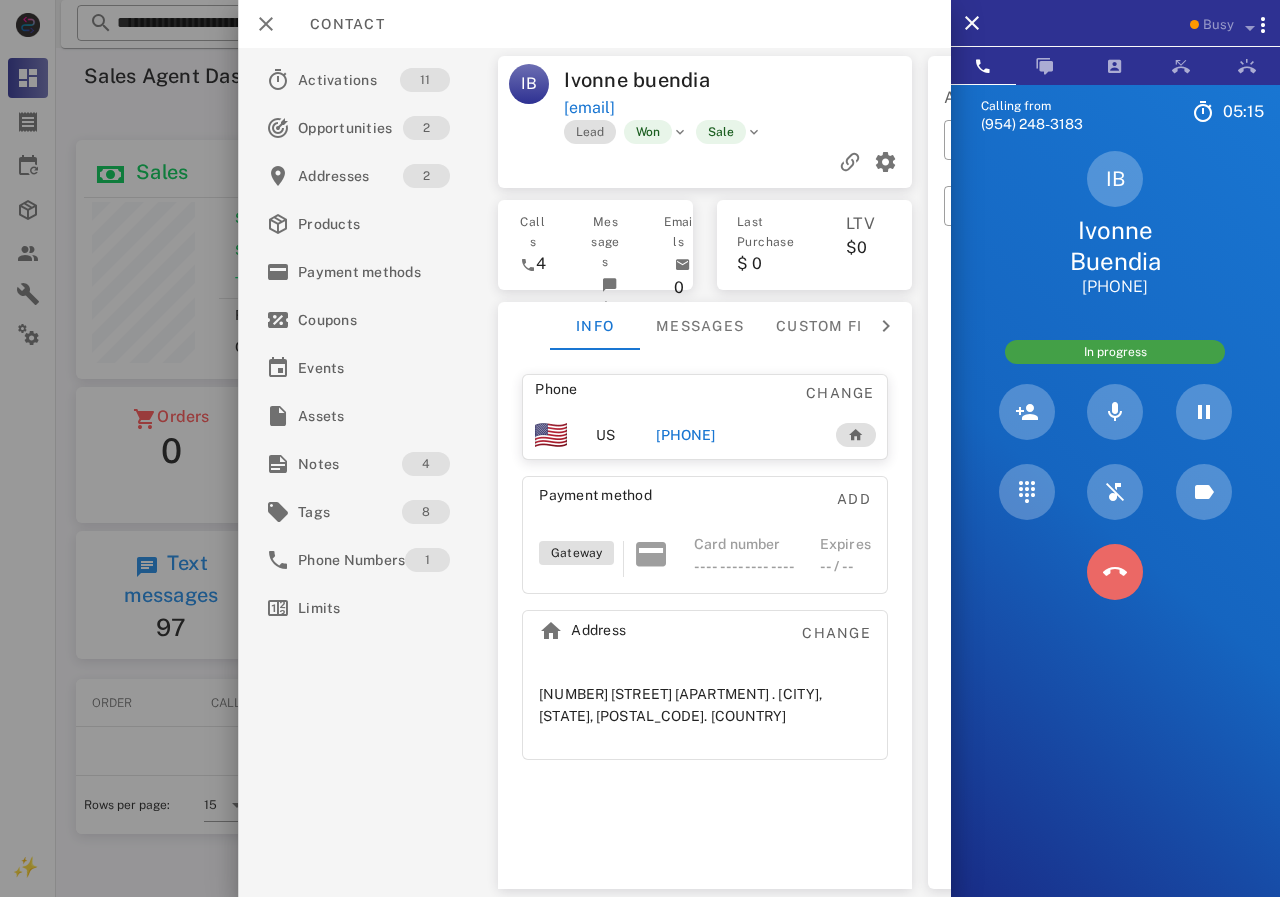 click at bounding box center [1115, 572] 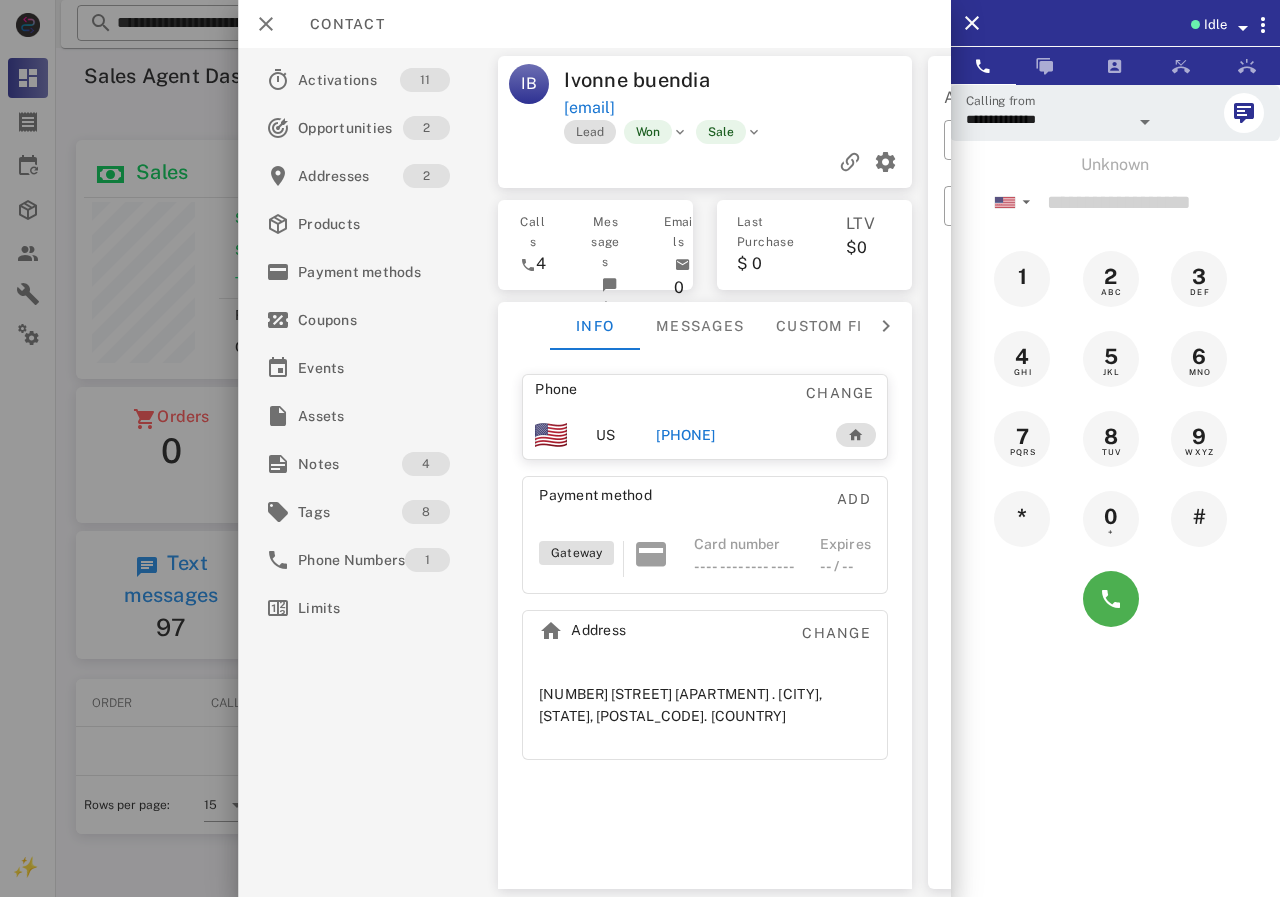 click at bounding box center (705, 162) 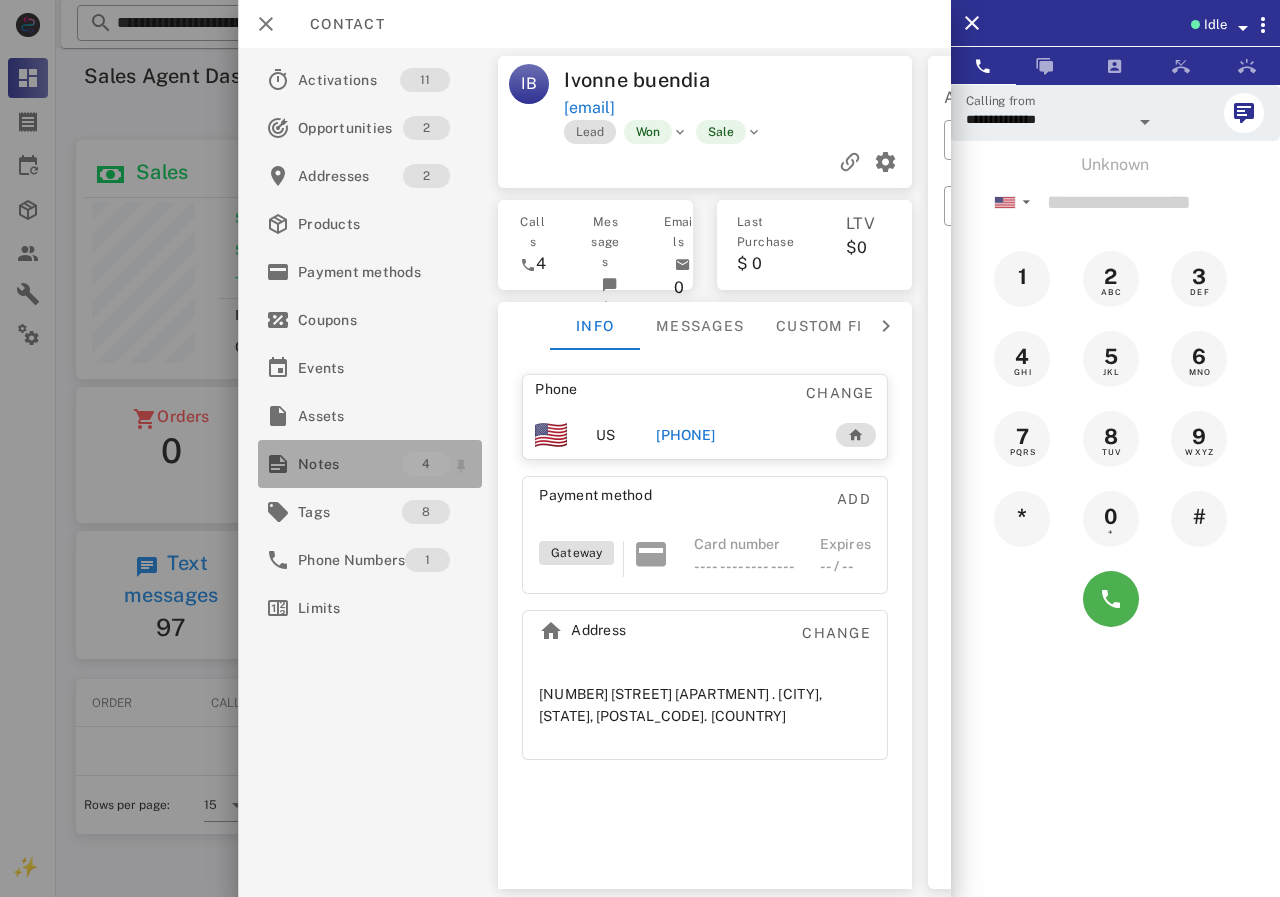 click on "Notes" at bounding box center [350, 464] 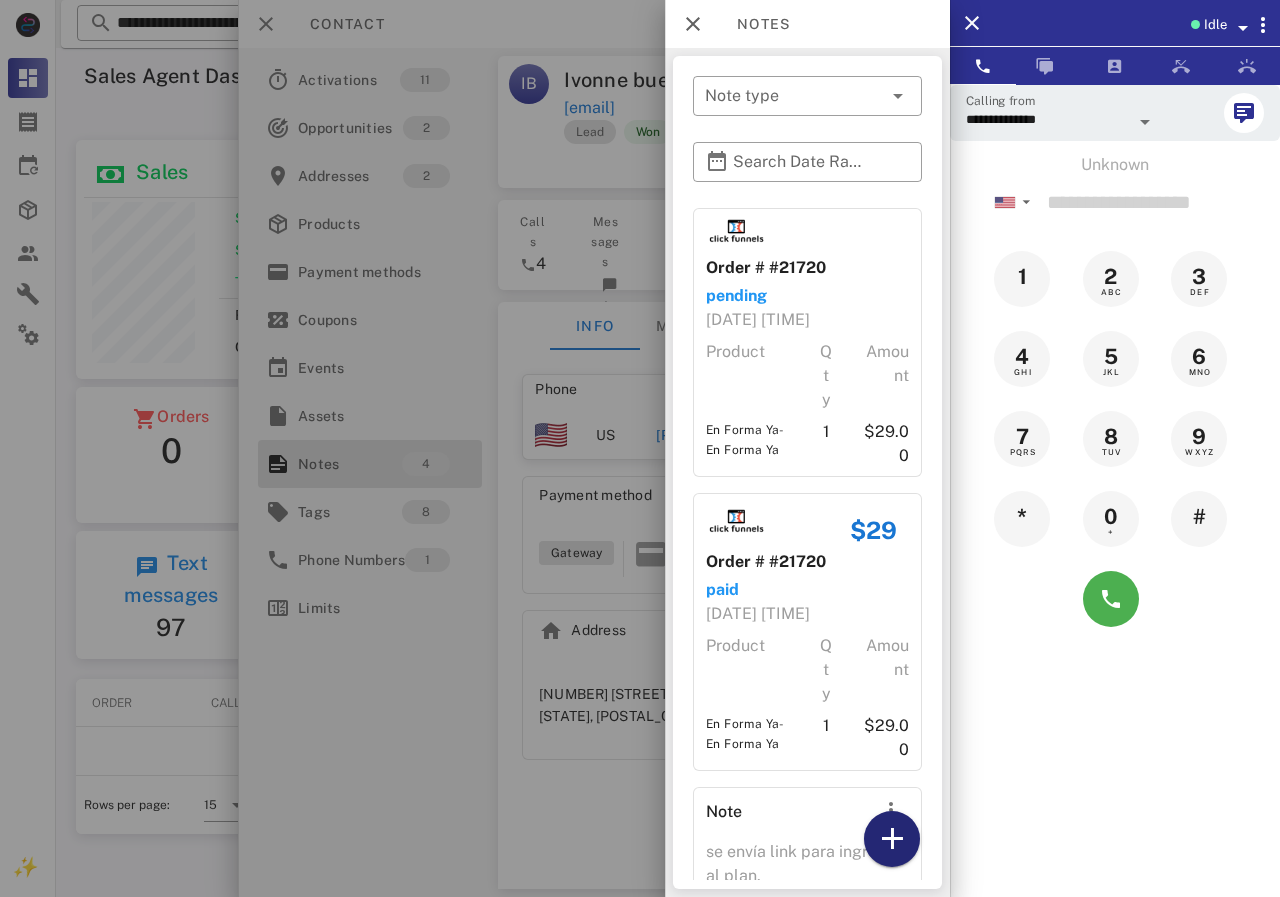click at bounding box center (892, 839) 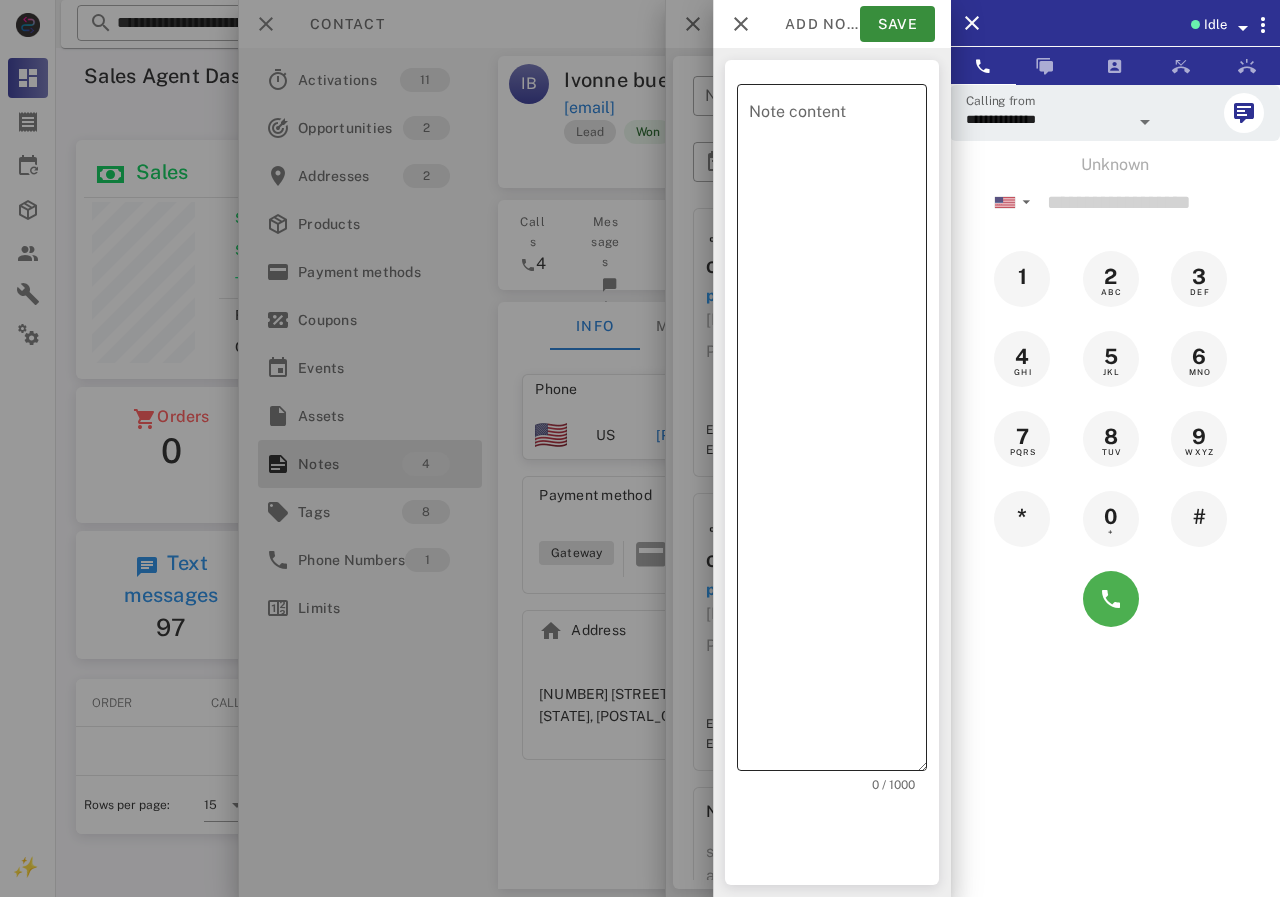 click on "Note content" at bounding box center (838, 432) 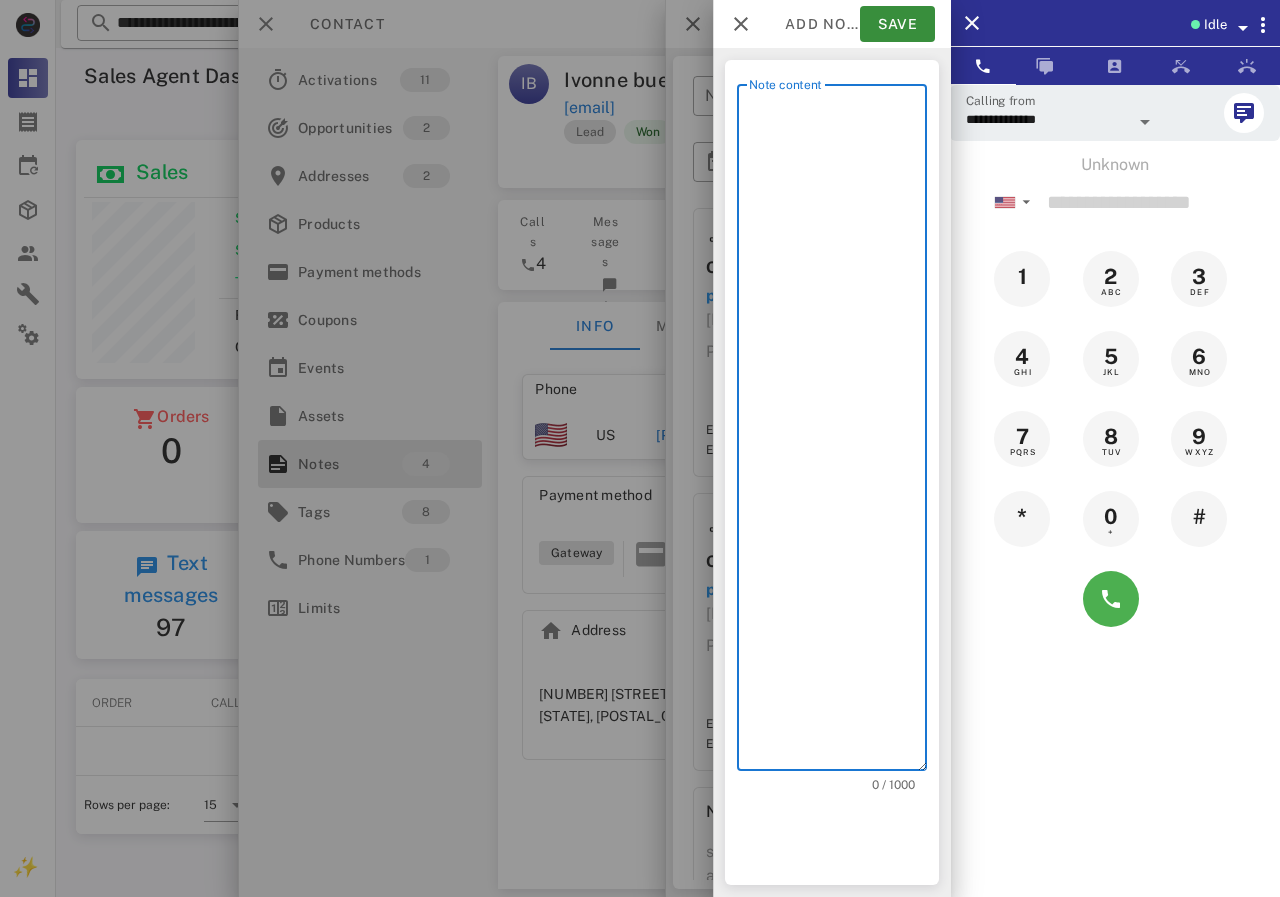 scroll, scrollTop: 240, scrollLeft: 390, axis: both 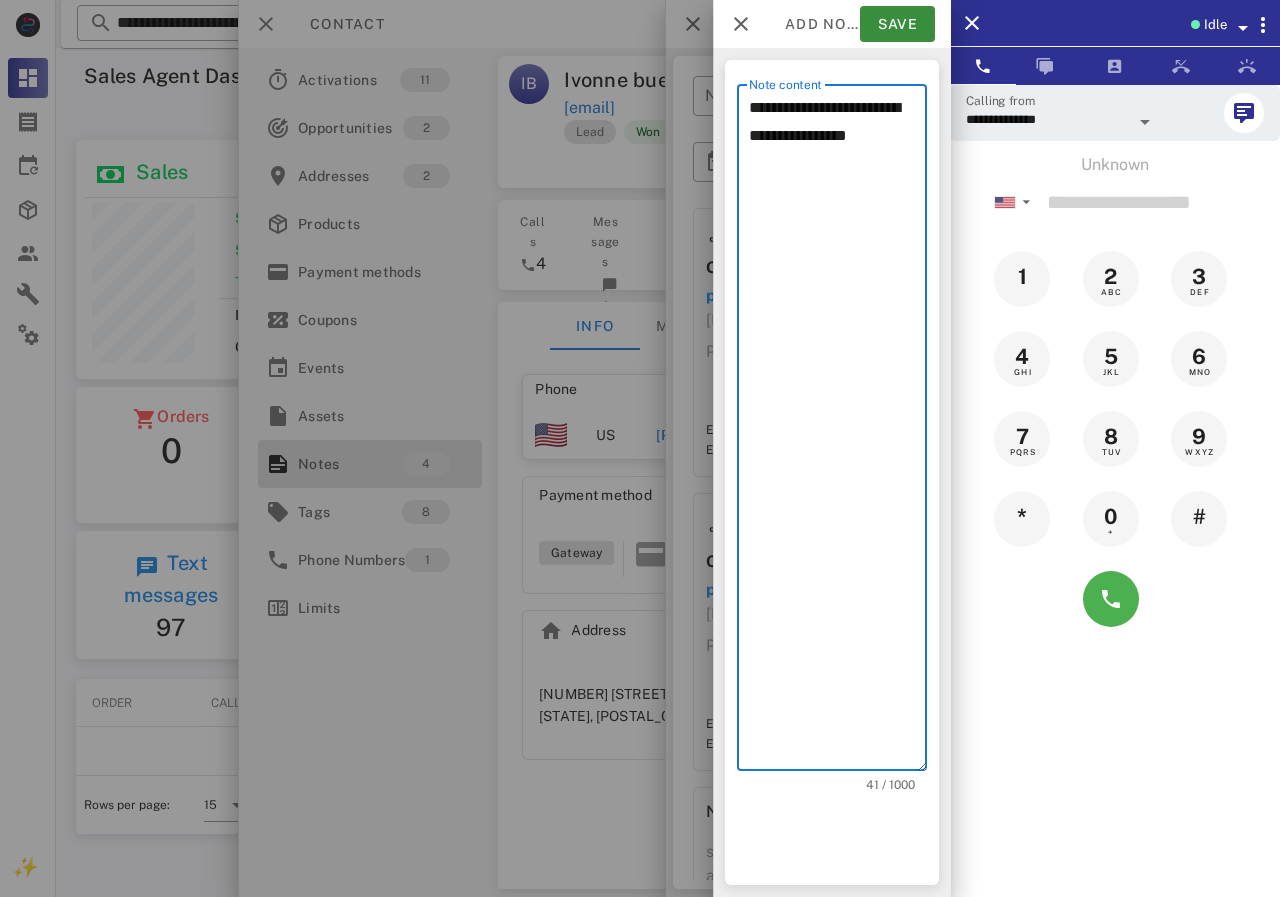 click on "**********" at bounding box center [838, 432] 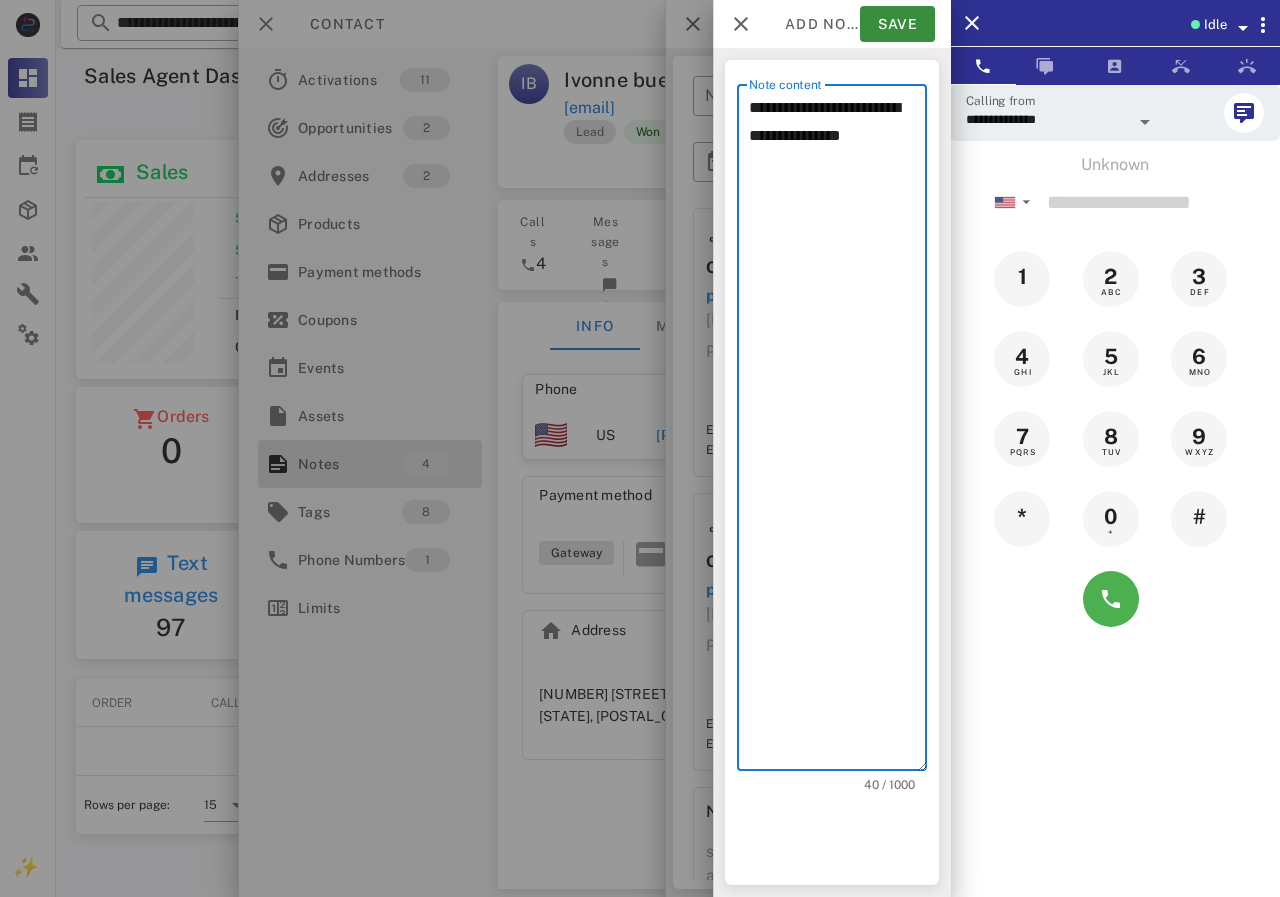 click on "**********" at bounding box center (838, 432) 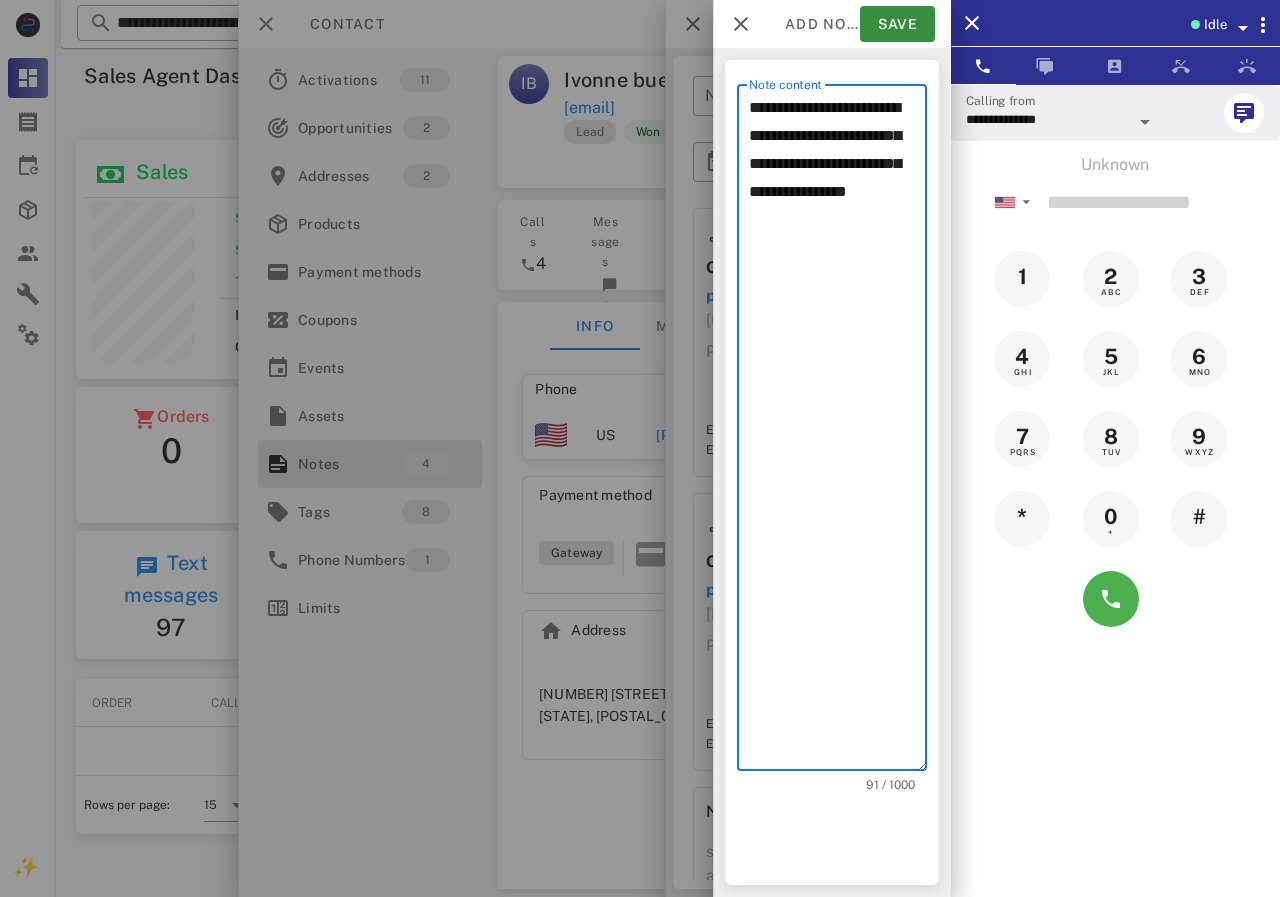 click on "**********" at bounding box center [838, 432] 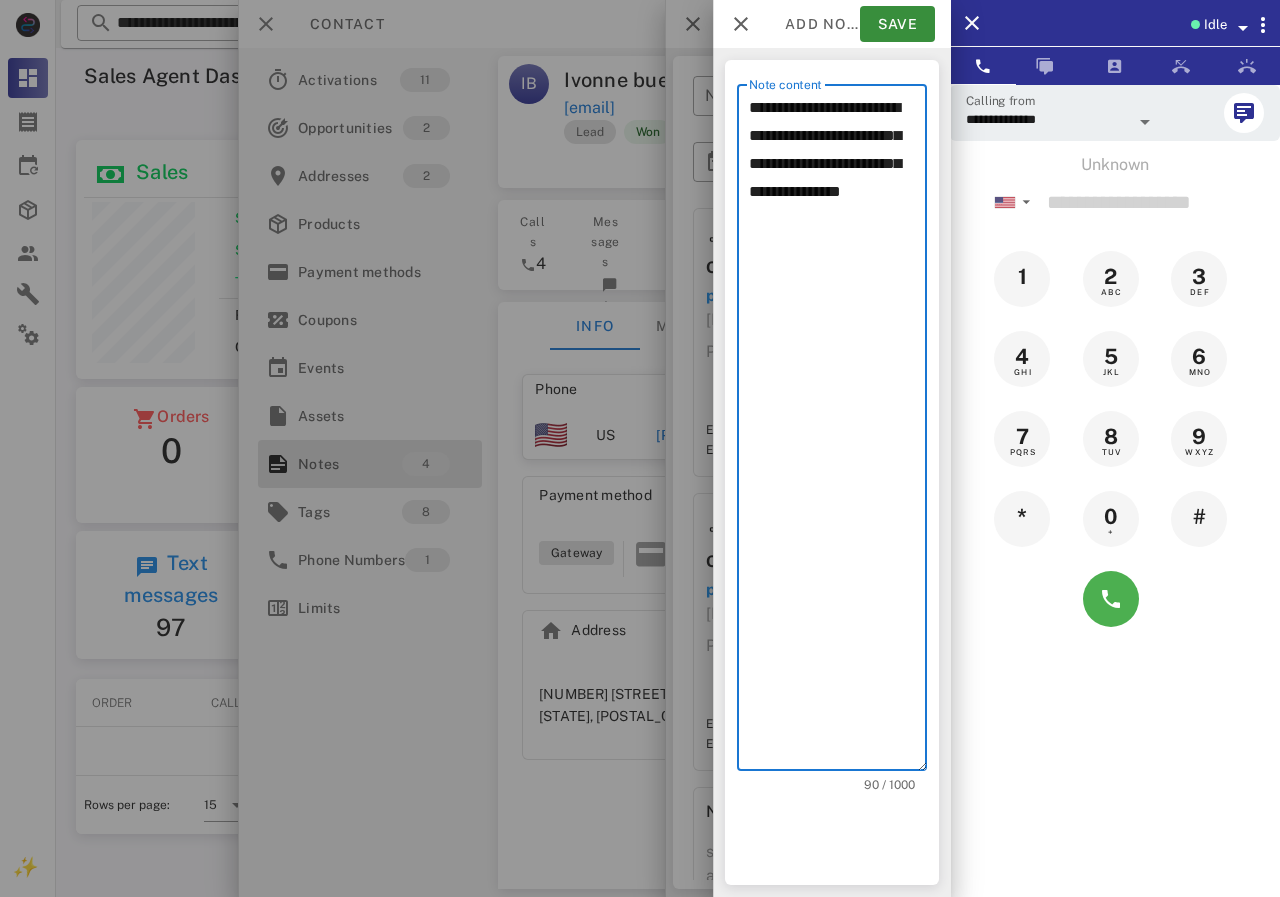 click on "**********" at bounding box center (838, 432) 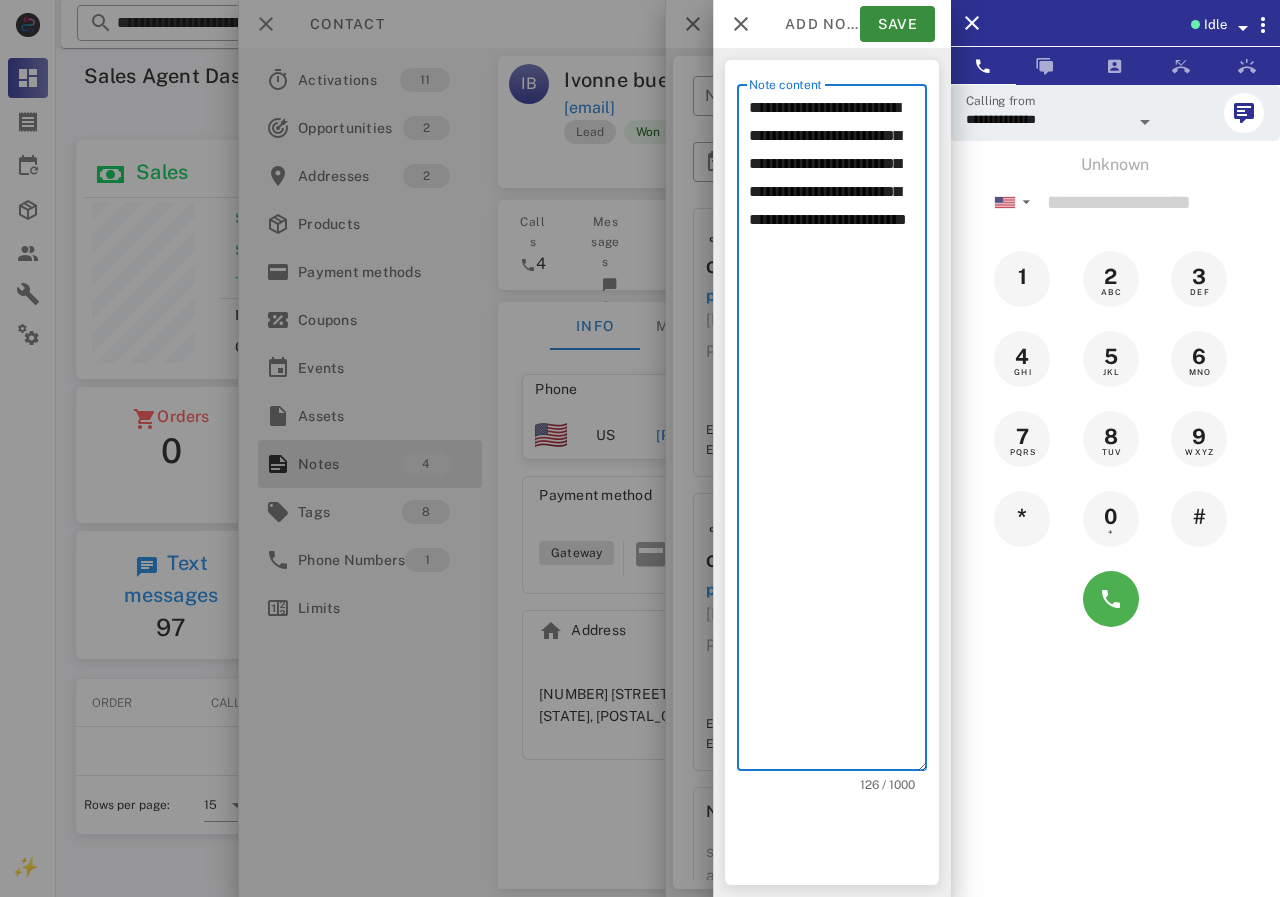drag, startPoint x: 809, startPoint y: 247, endPoint x: 912, endPoint y: 260, distance: 103.81715 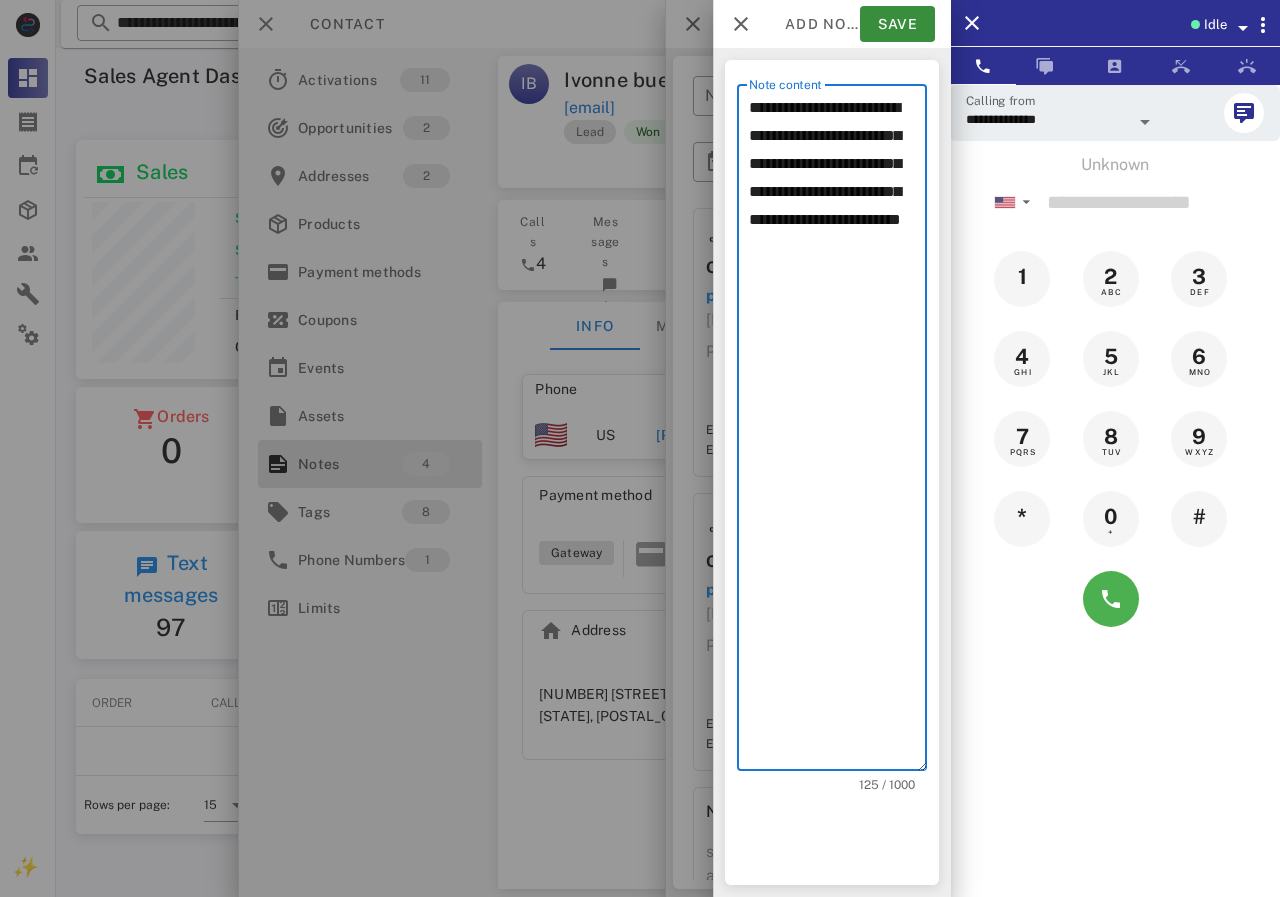 paste on "**********" 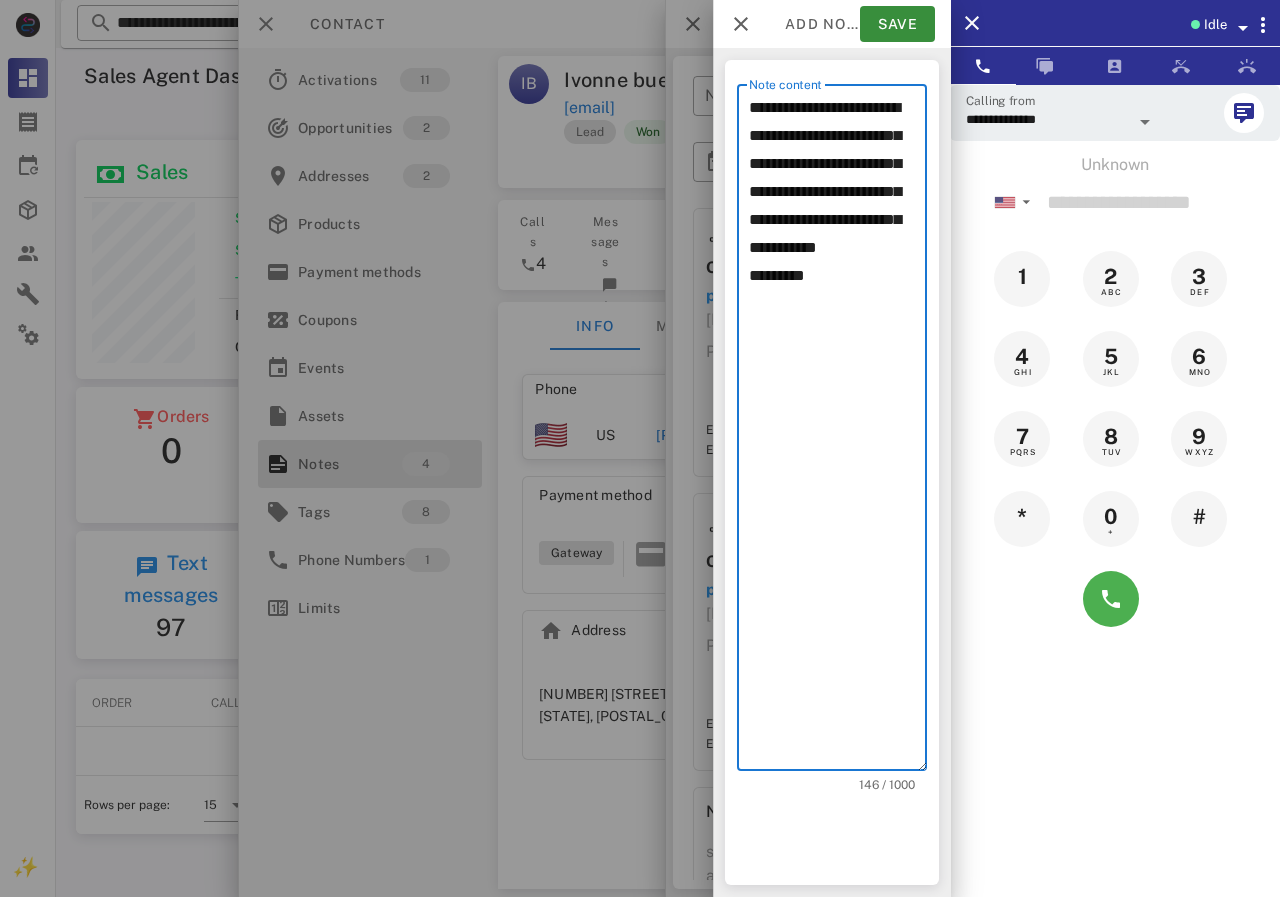 drag, startPoint x: 819, startPoint y: 305, endPoint x: 648, endPoint y: 305, distance: 171 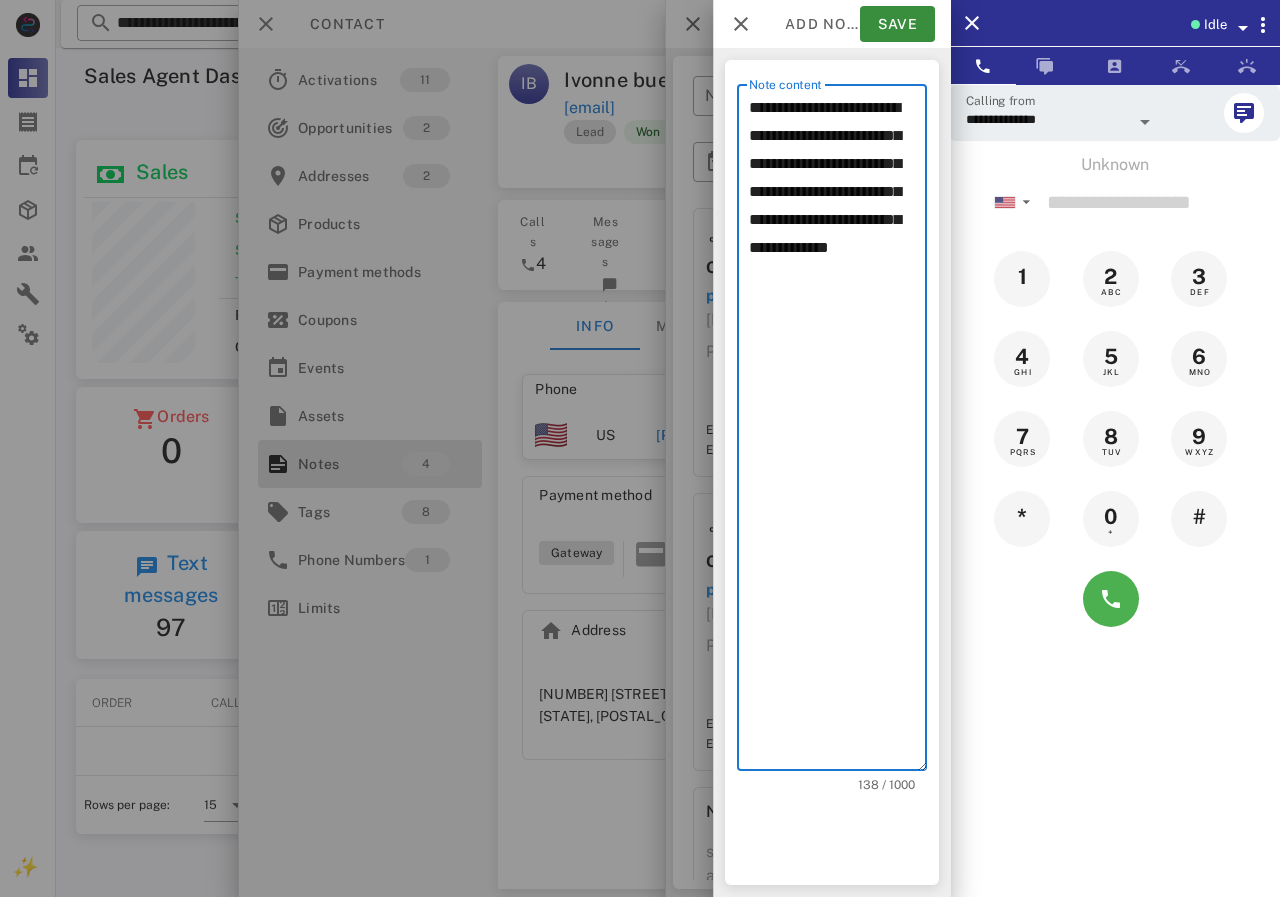 click on "**********" at bounding box center [838, 432] 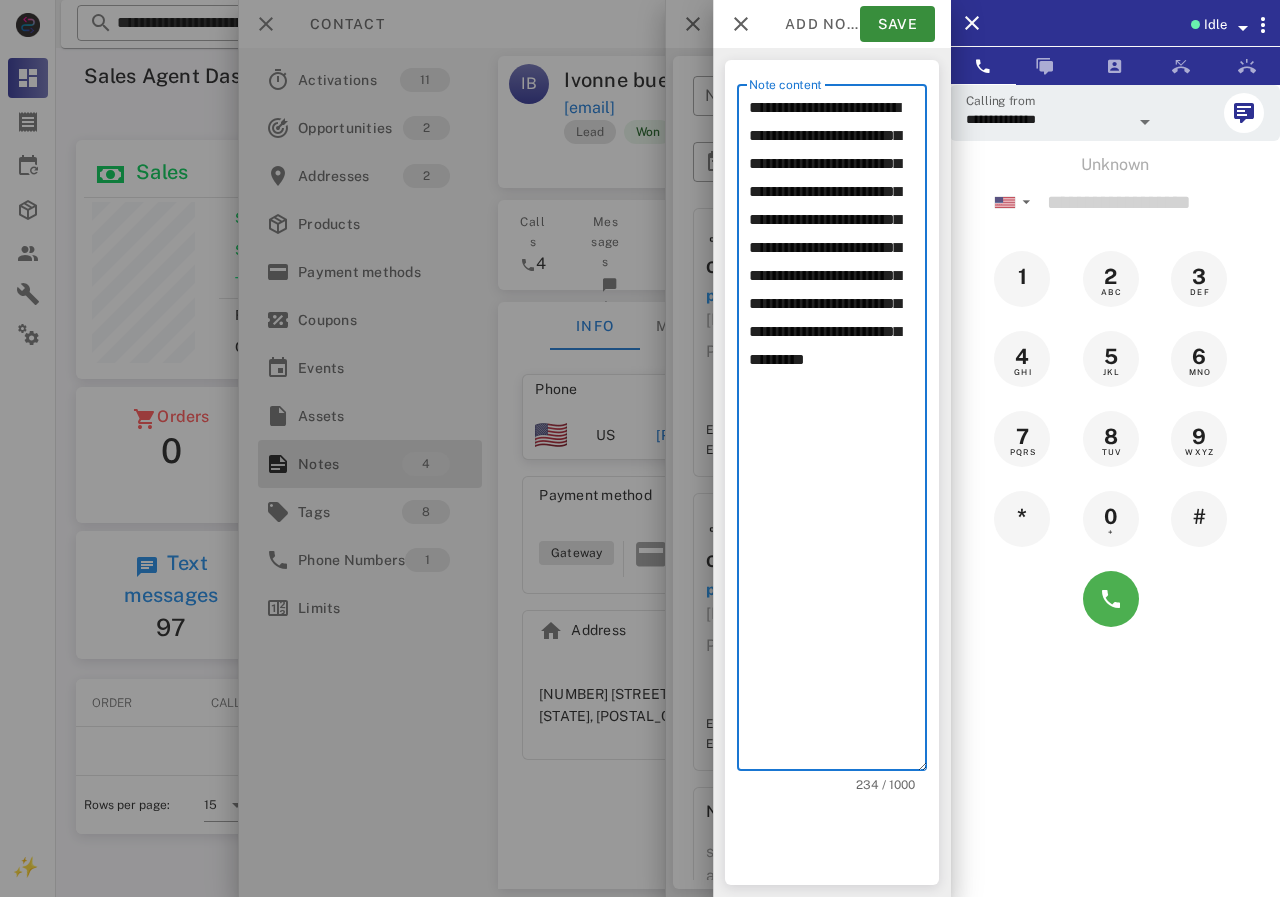click on "**********" at bounding box center (838, 432) 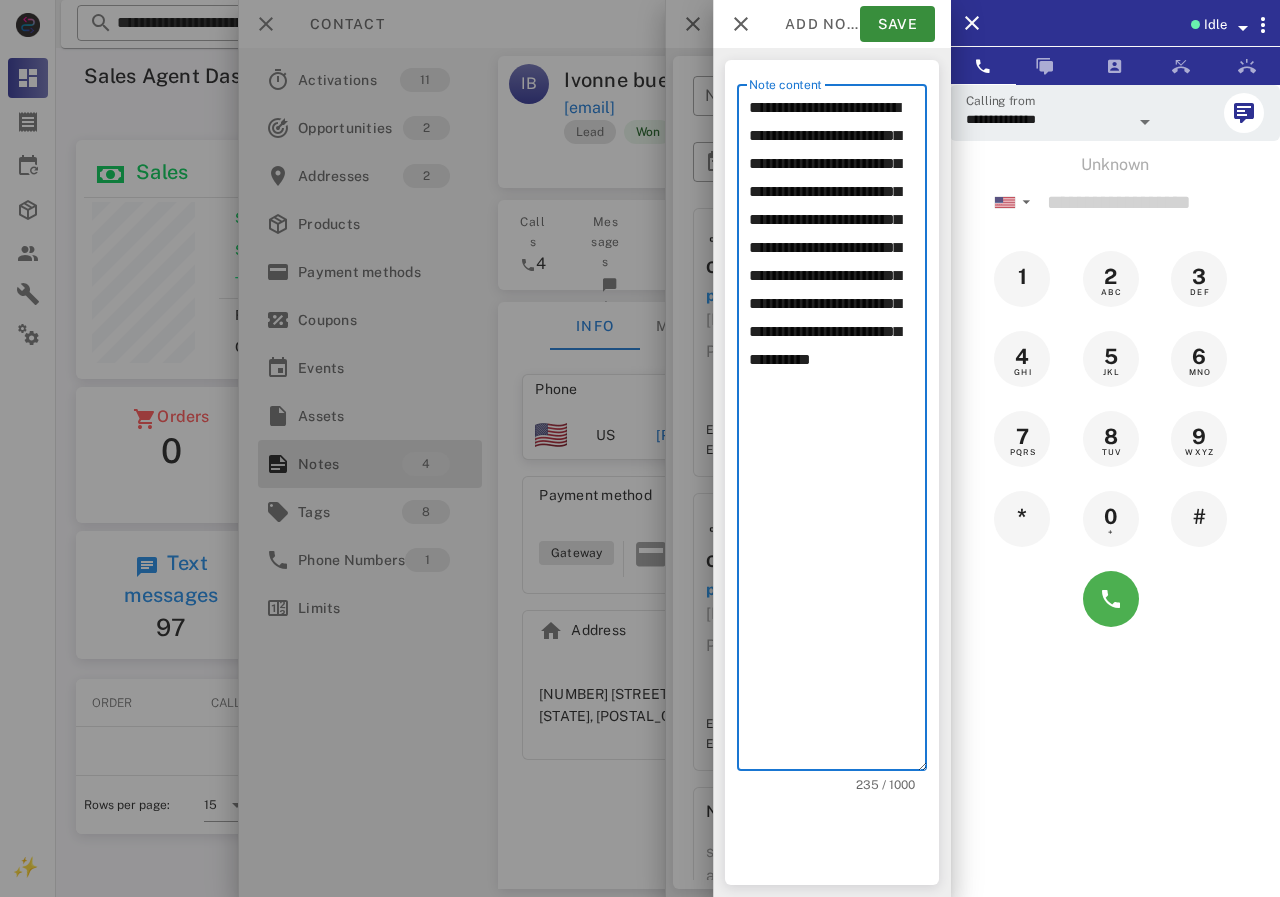 click on "**********" at bounding box center (838, 432) 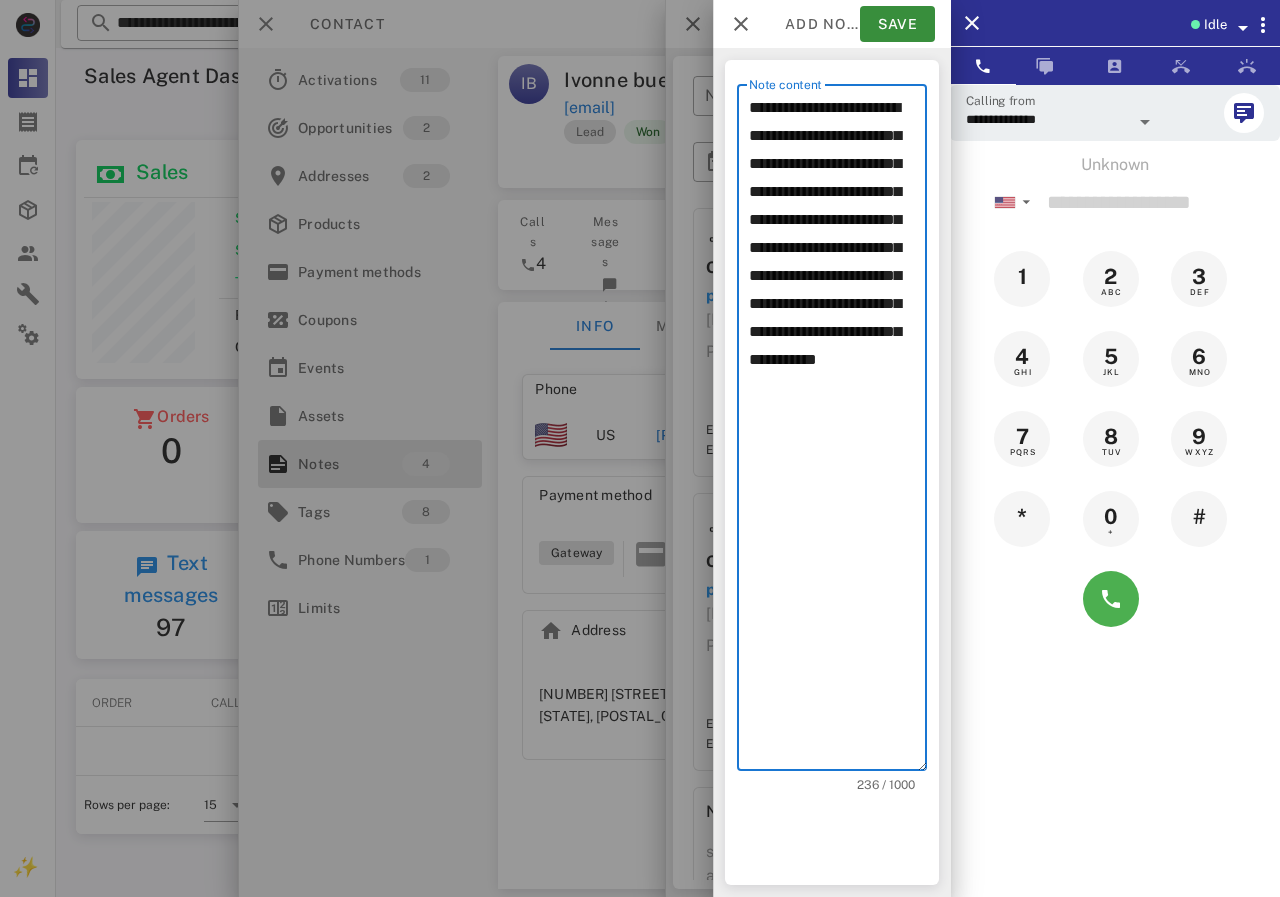 click on "**********" at bounding box center (838, 432) 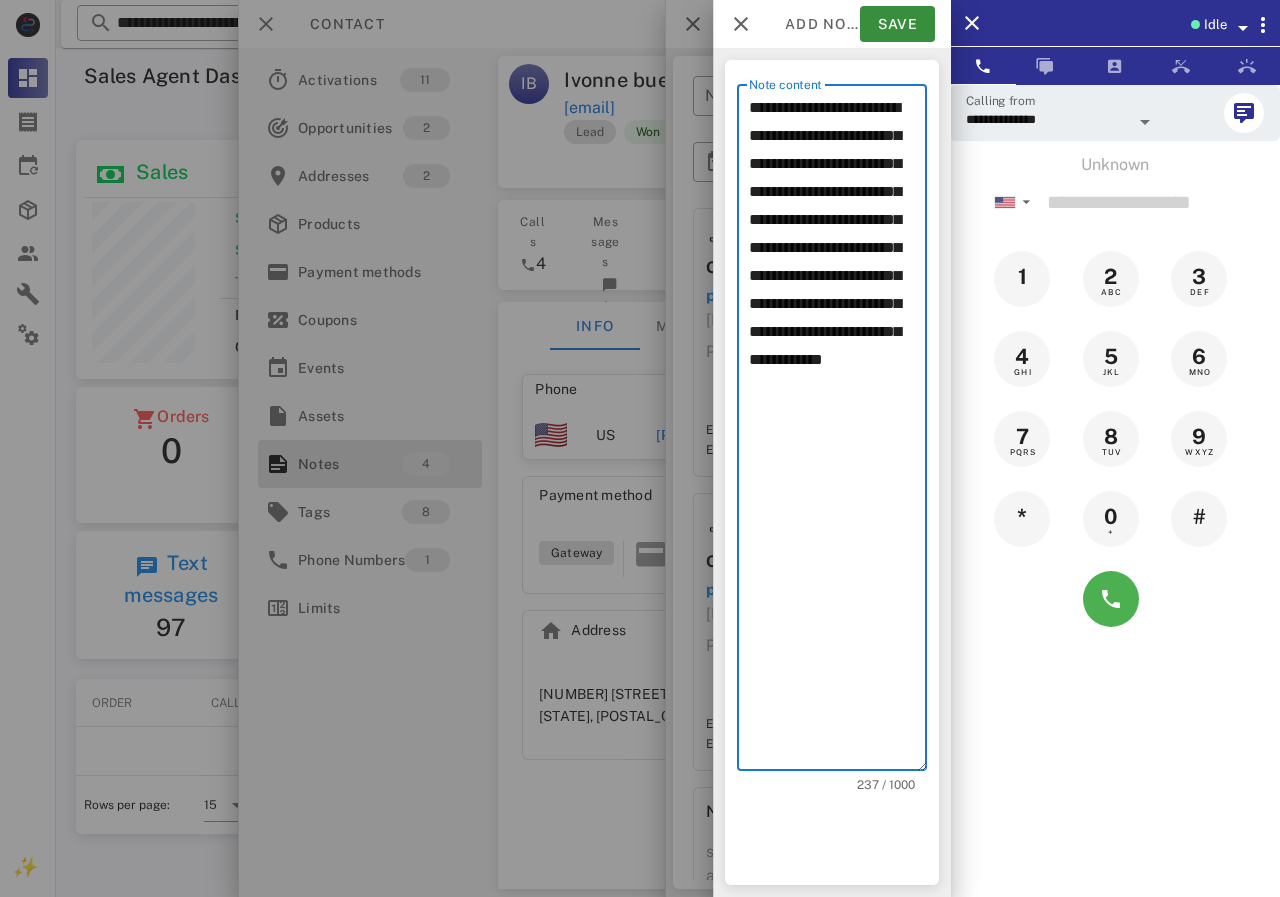 click on "**********" at bounding box center [838, 432] 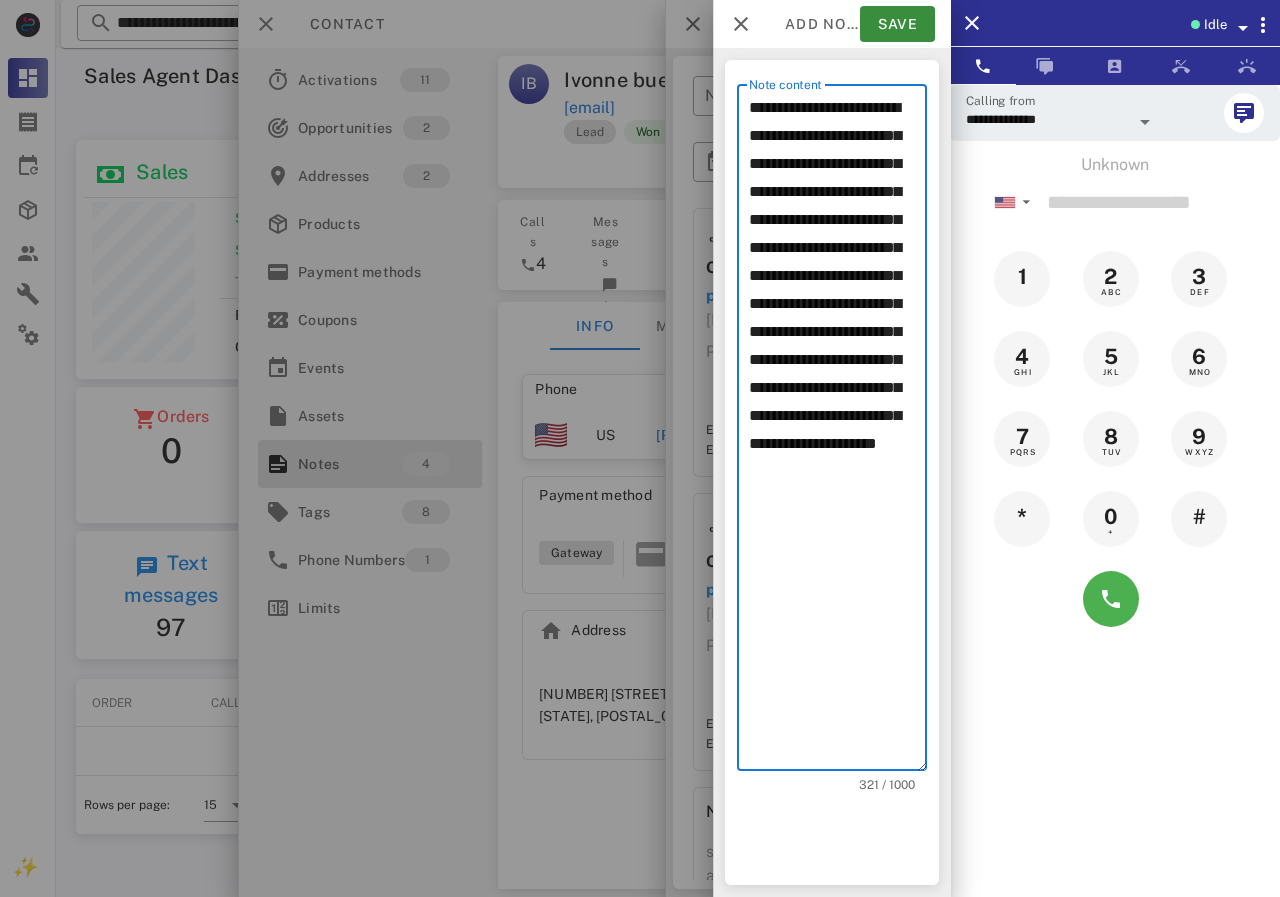 click on "**********" at bounding box center [838, 432] 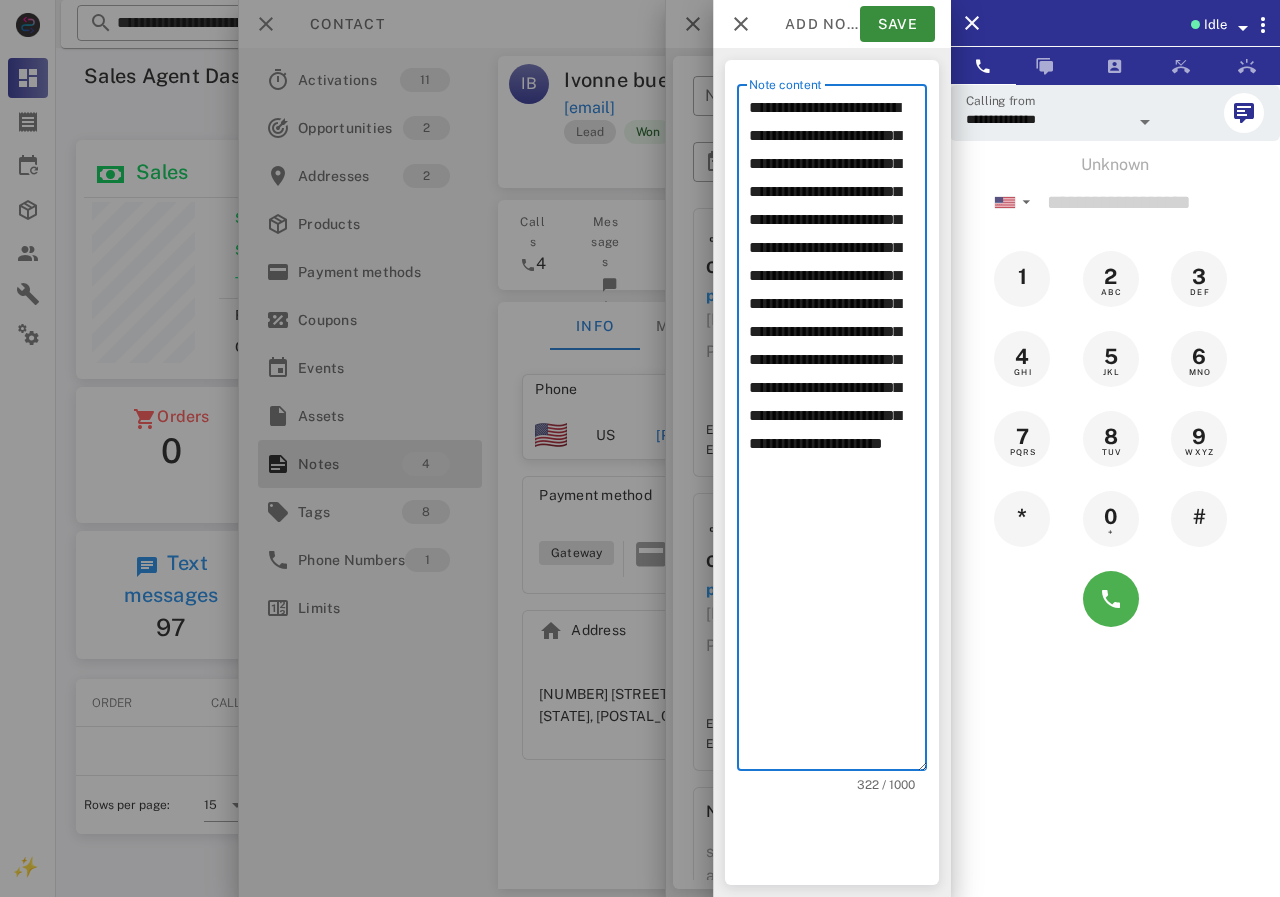 drag, startPoint x: 890, startPoint y: 476, endPoint x: 905, endPoint y: 477, distance: 15.033297 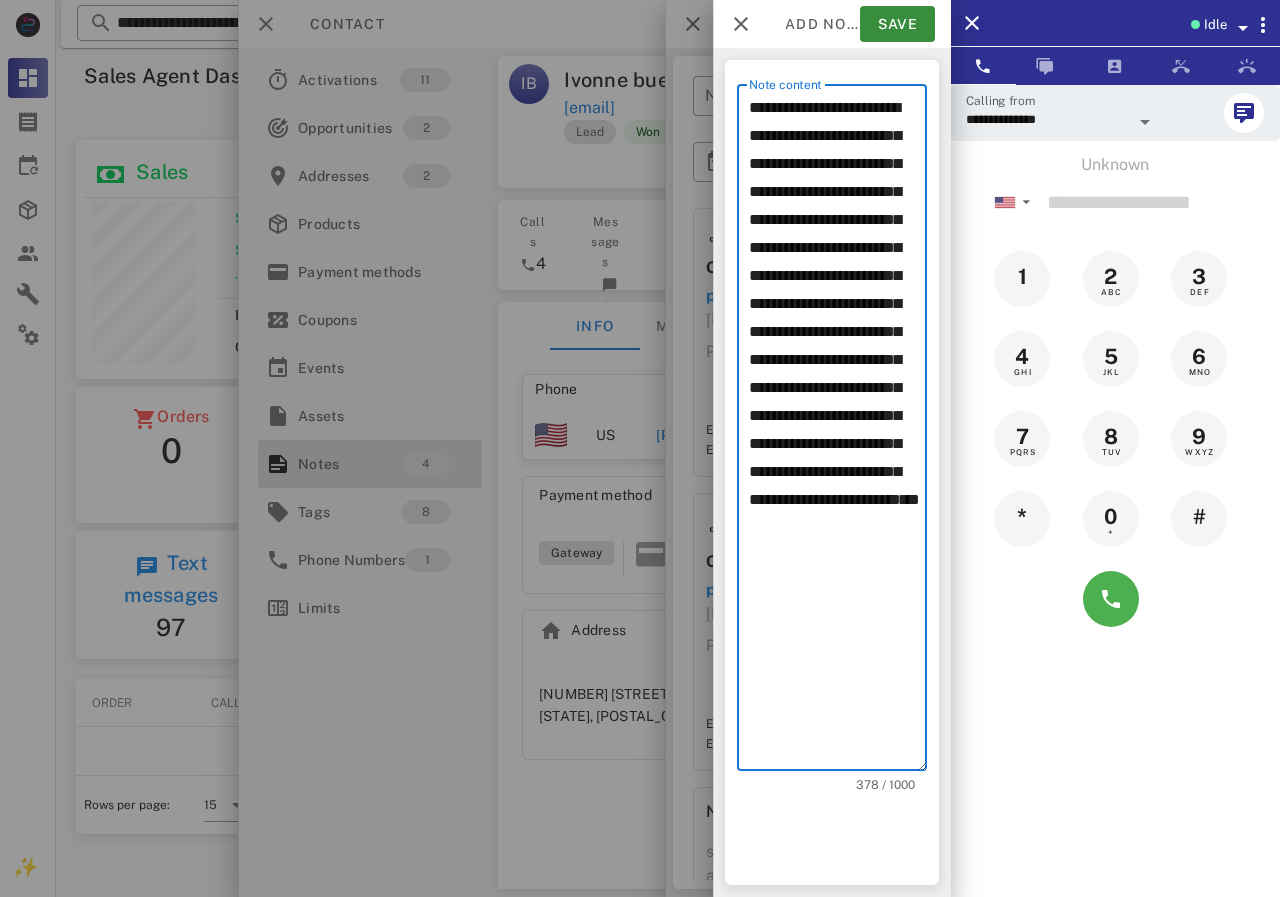 click on "**********" at bounding box center (838, 432) 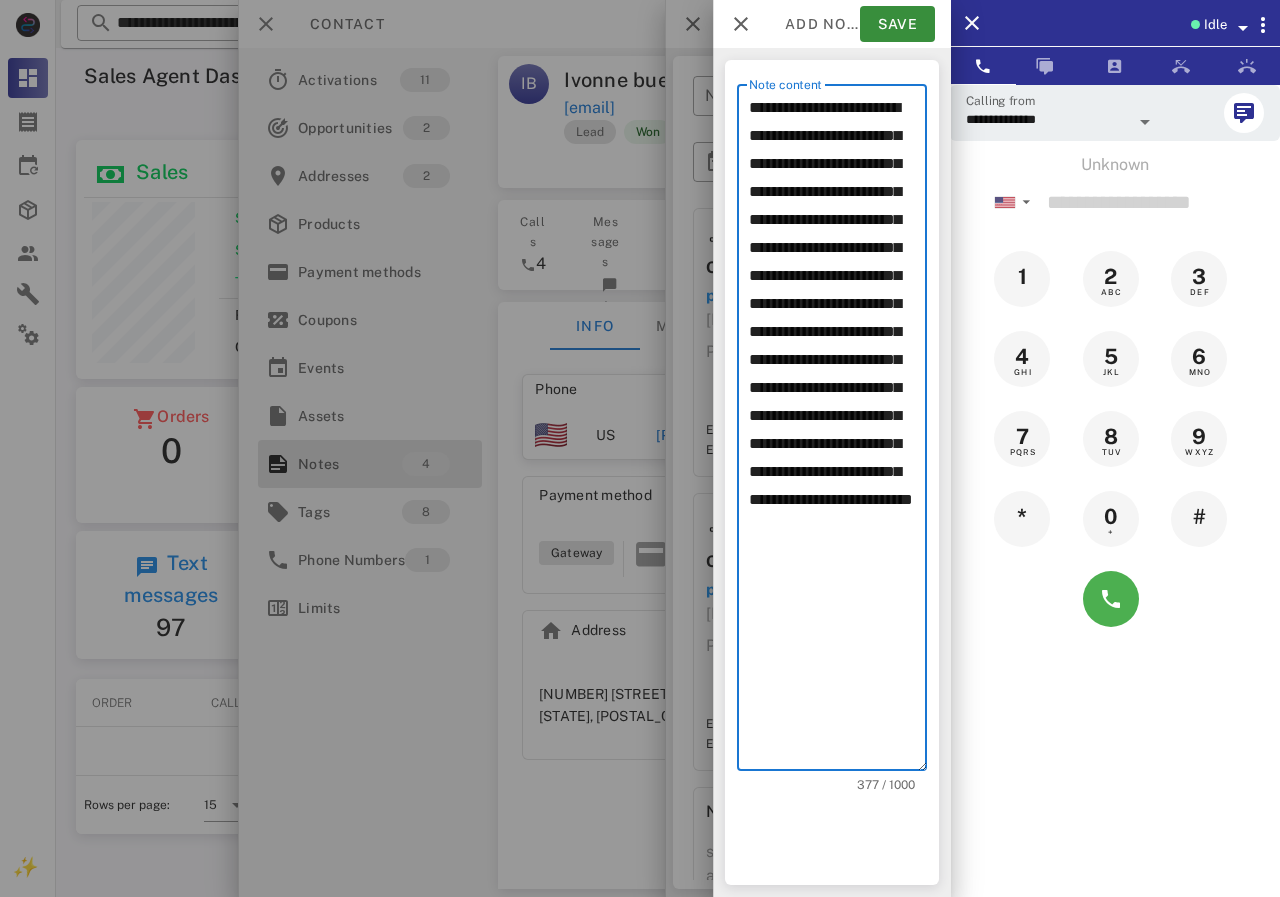click on "**********" at bounding box center (838, 432) 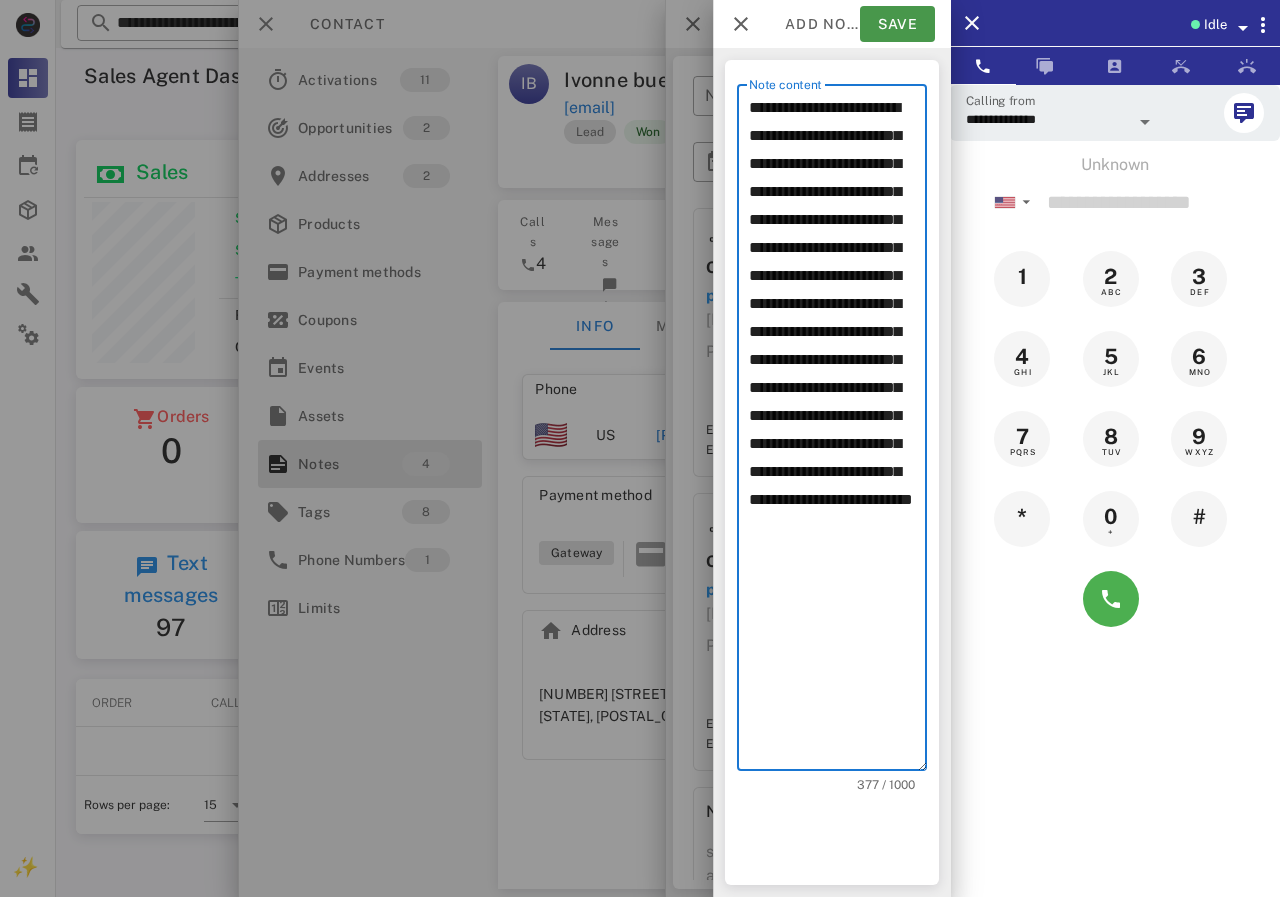 type on "**********" 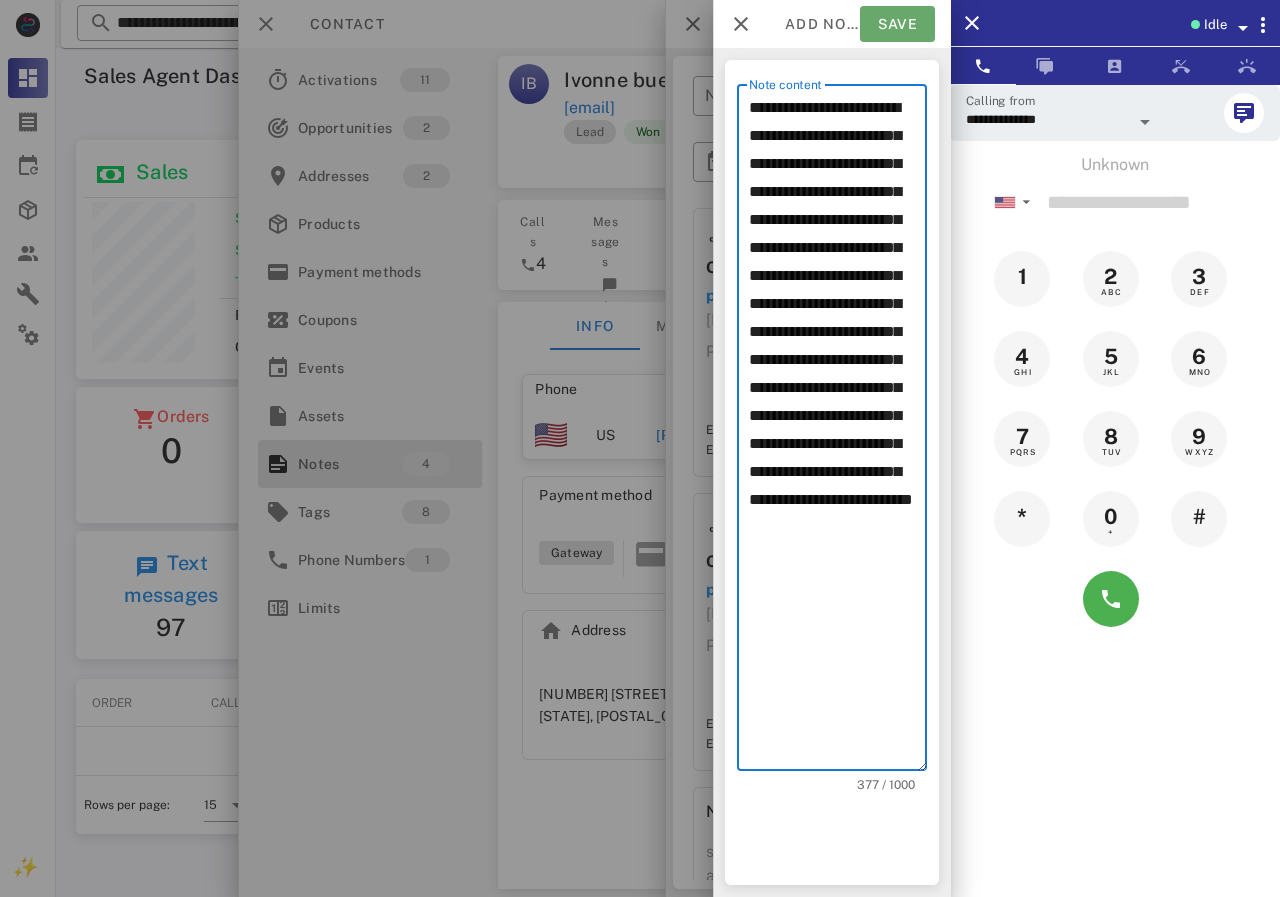 click on "Save" at bounding box center (897, 24) 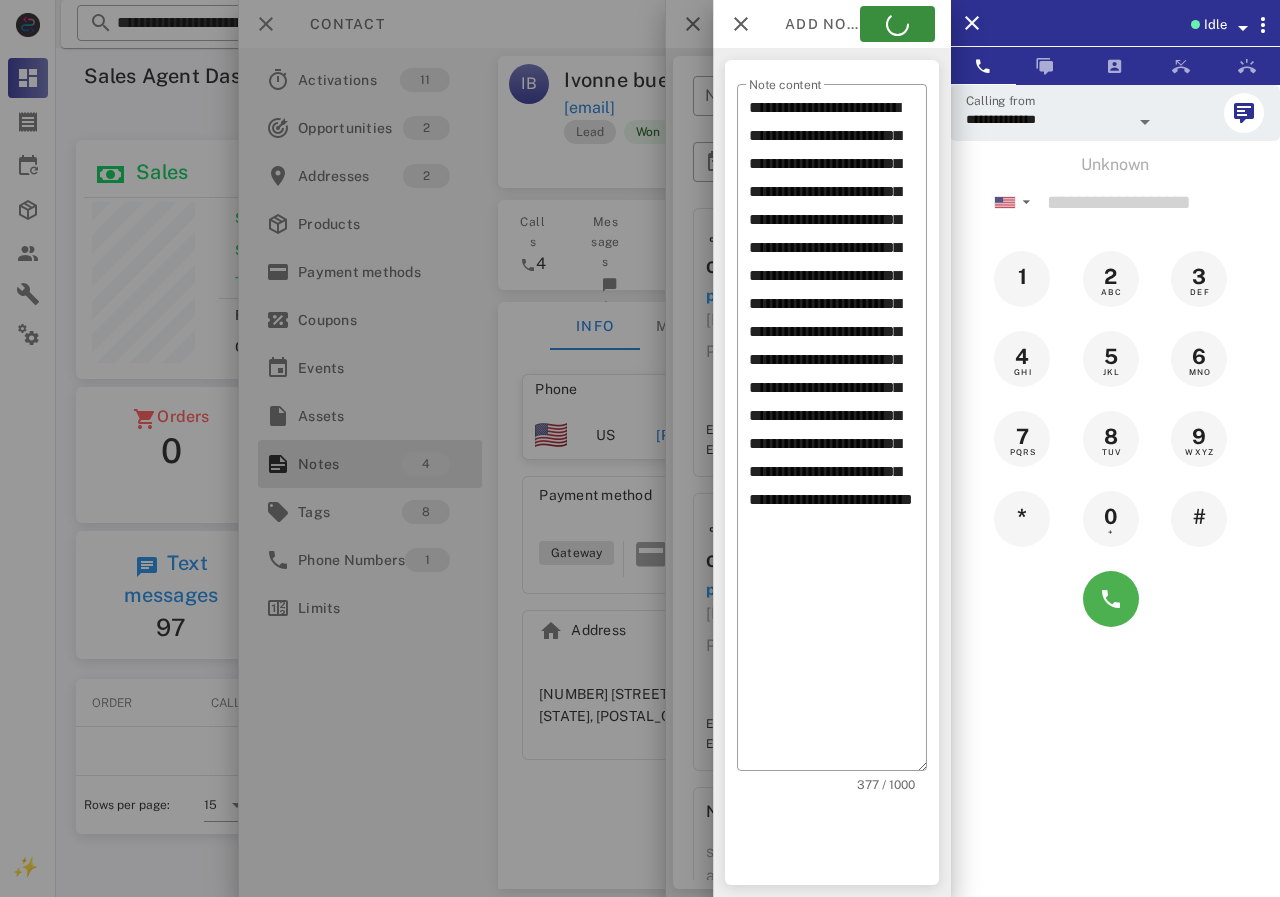 click at bounding box center [640, 448] 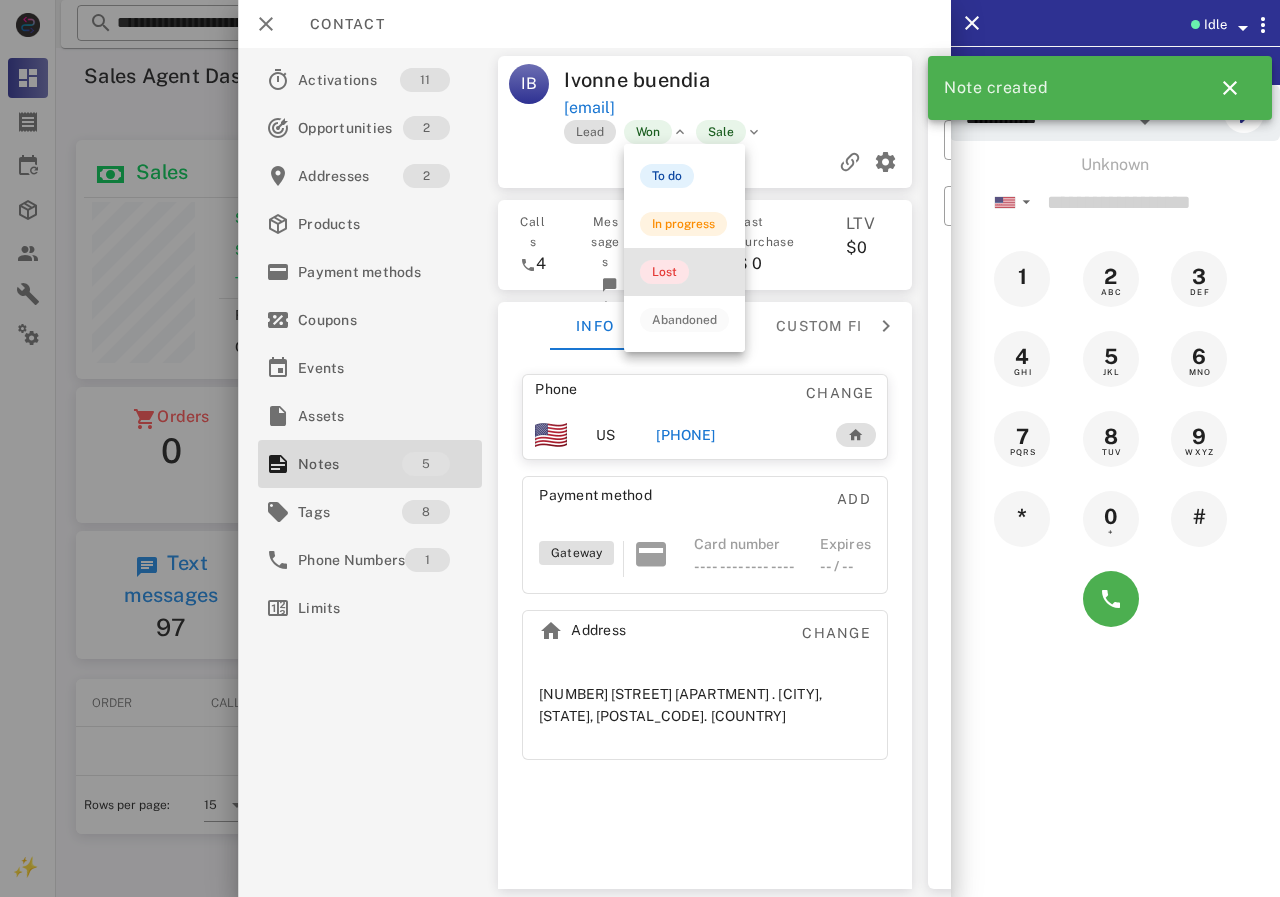 click on "Lost" at bounding box center (664, 272) 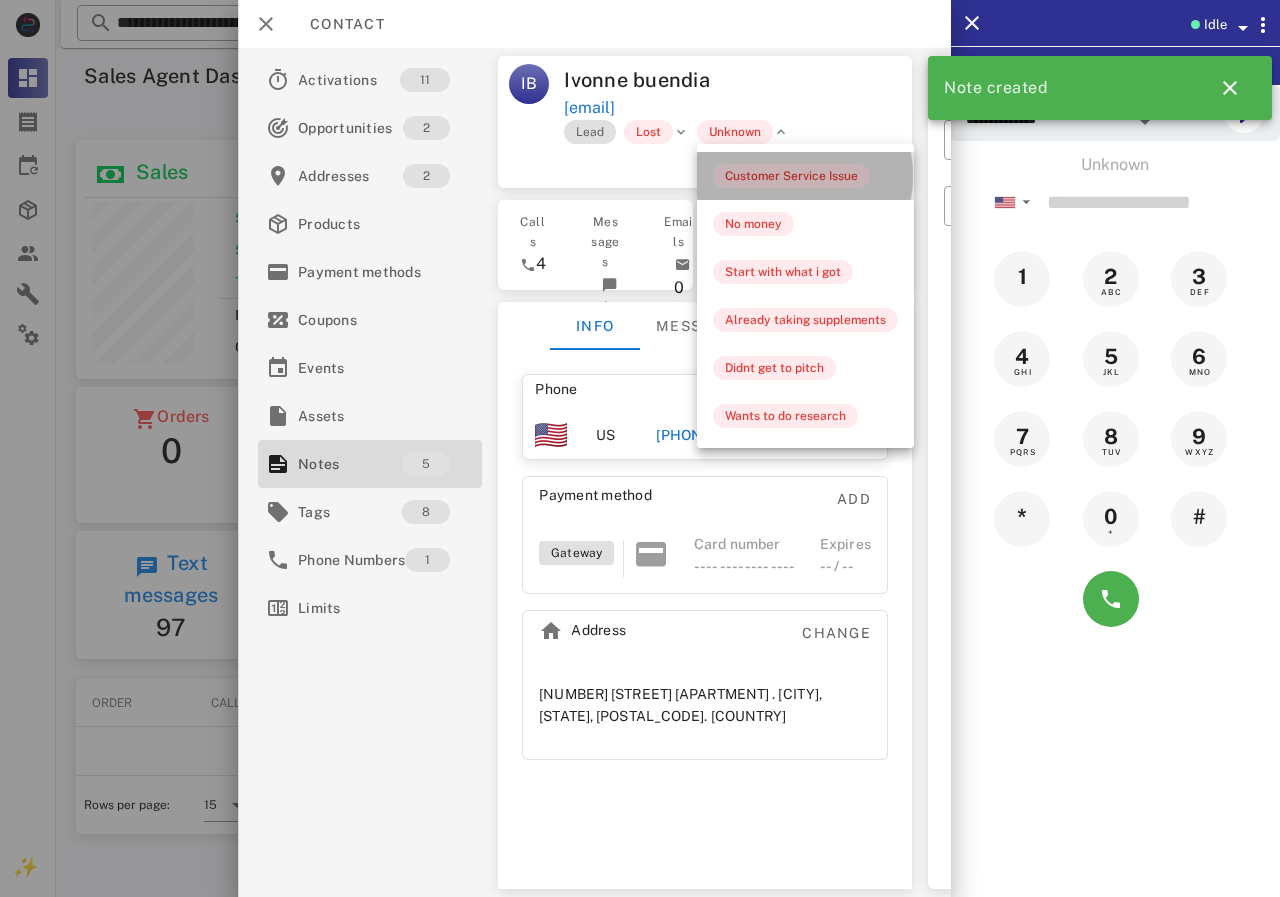 click on "Customer Service Issue" at bounding box center (791, 176) 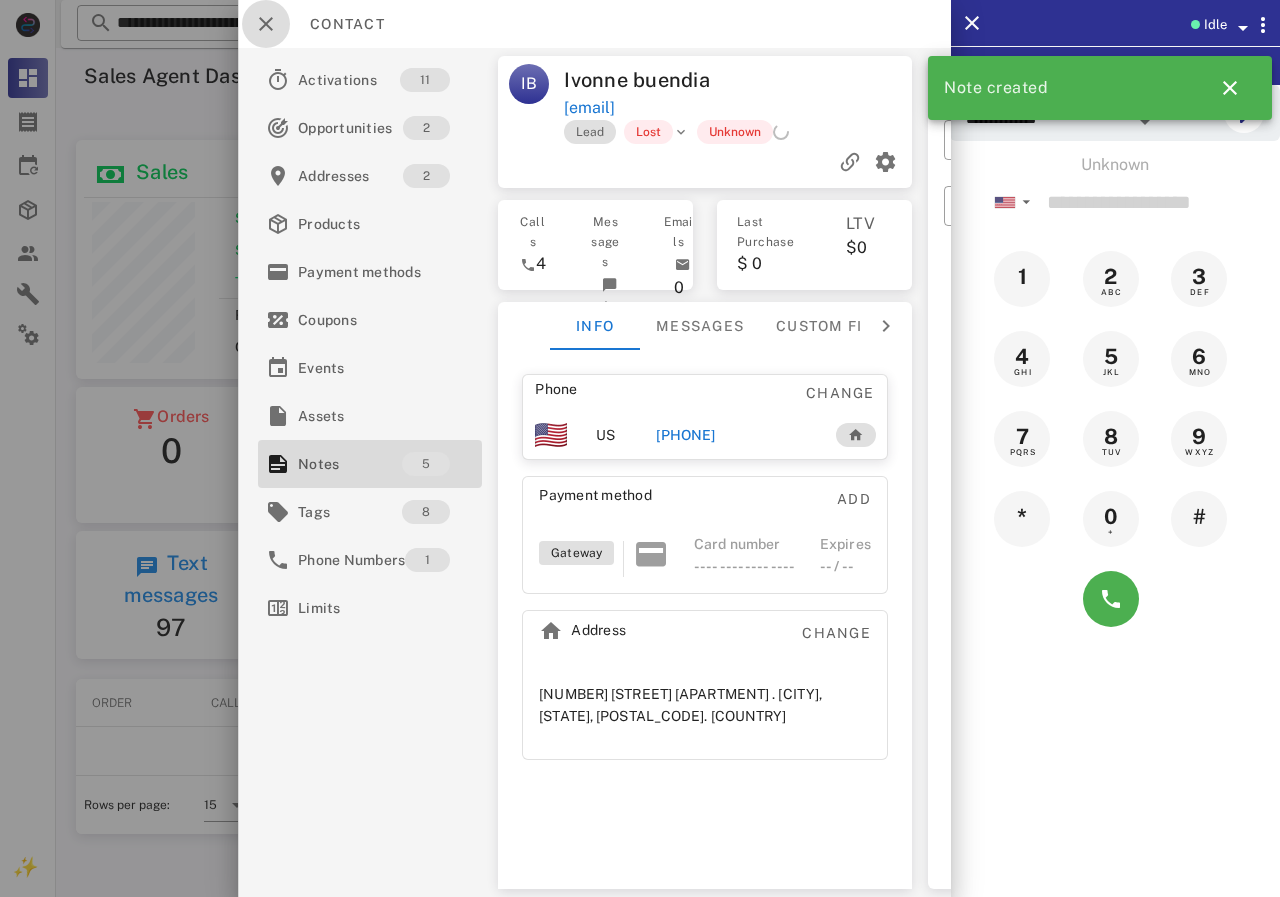 click at bounding box center (266, 24) 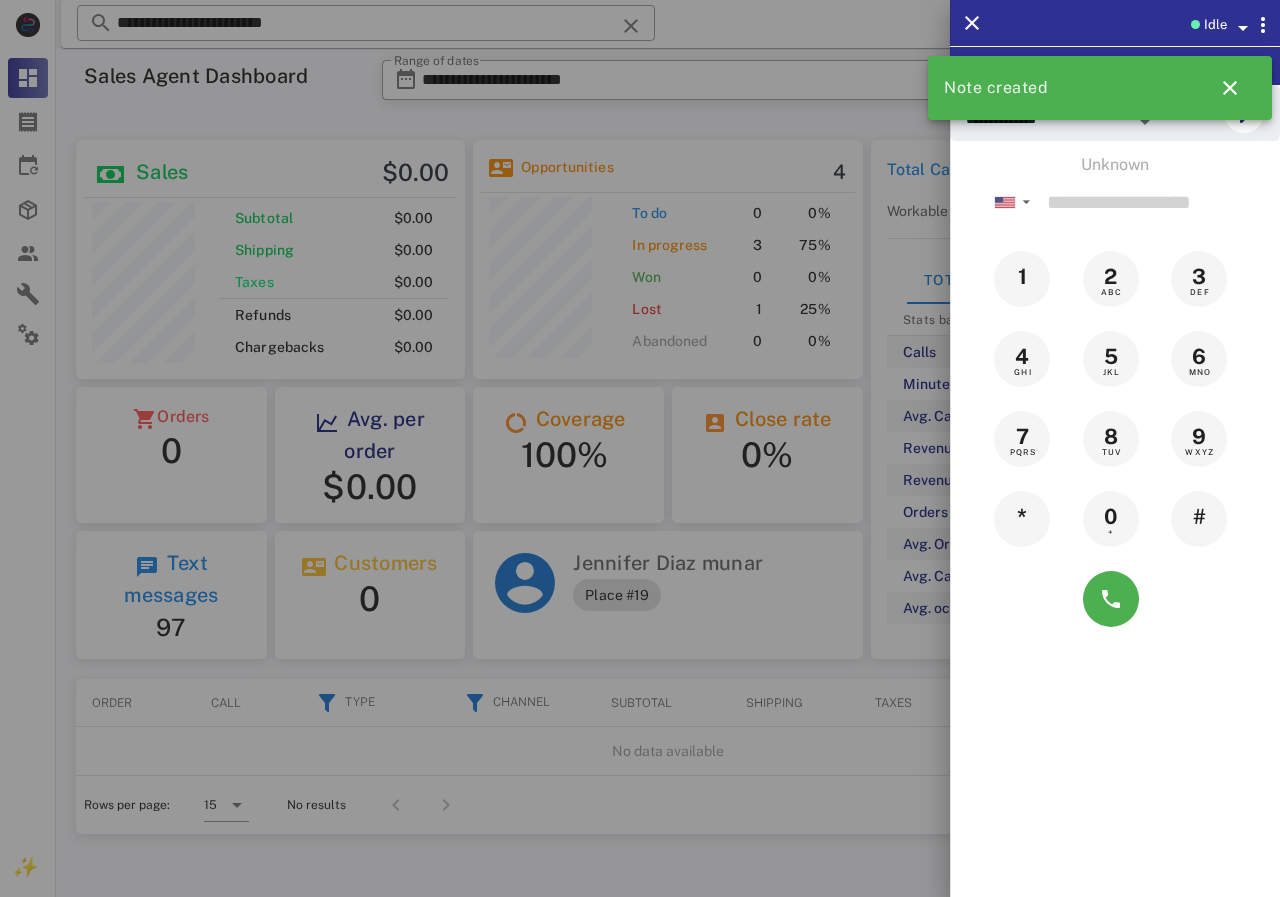 click at bounding box center [640, 448] 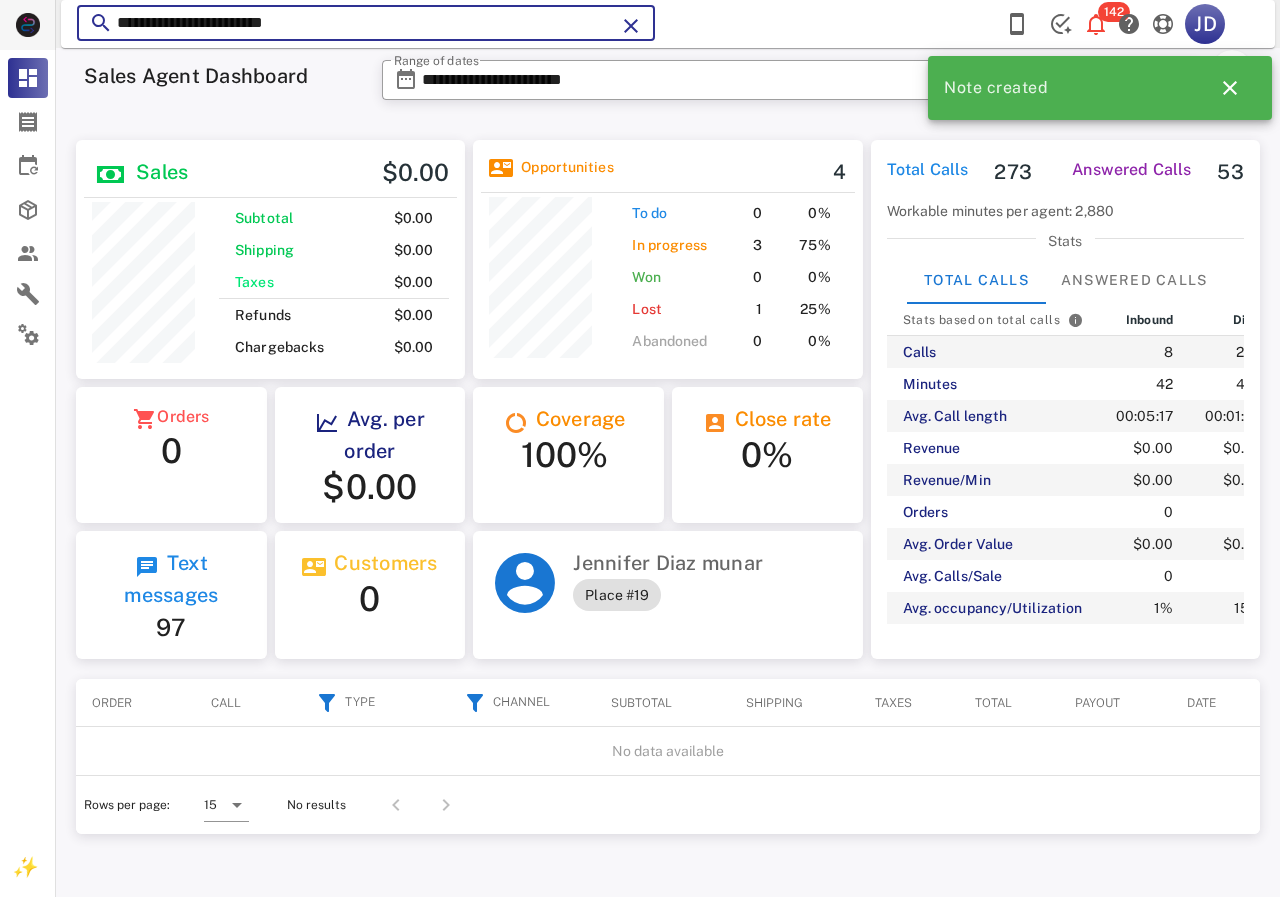 drag, startPoint x: 445, startPoint y: 24, endPoint x: 12, endPoint y: 17, distance: 433.05658 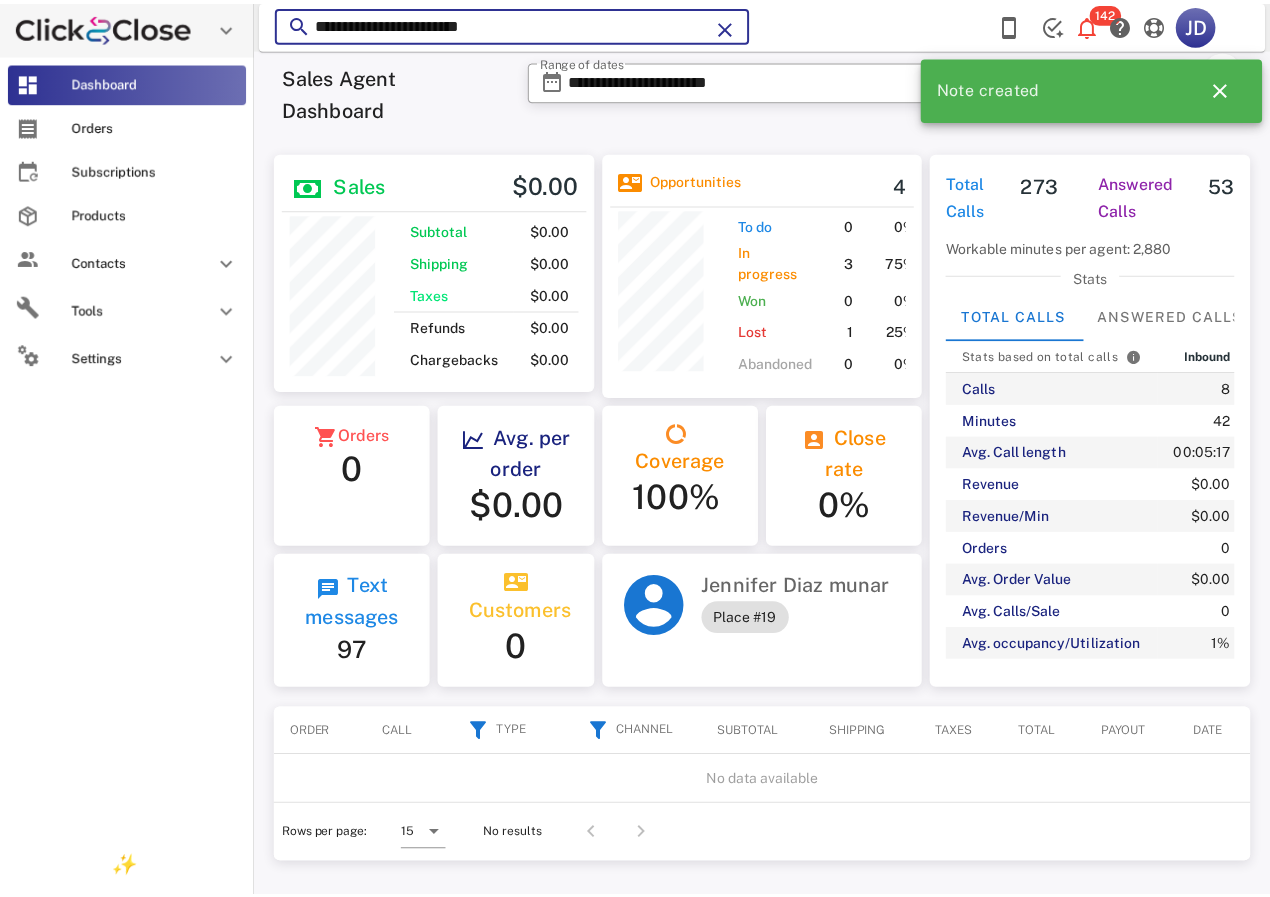 paste 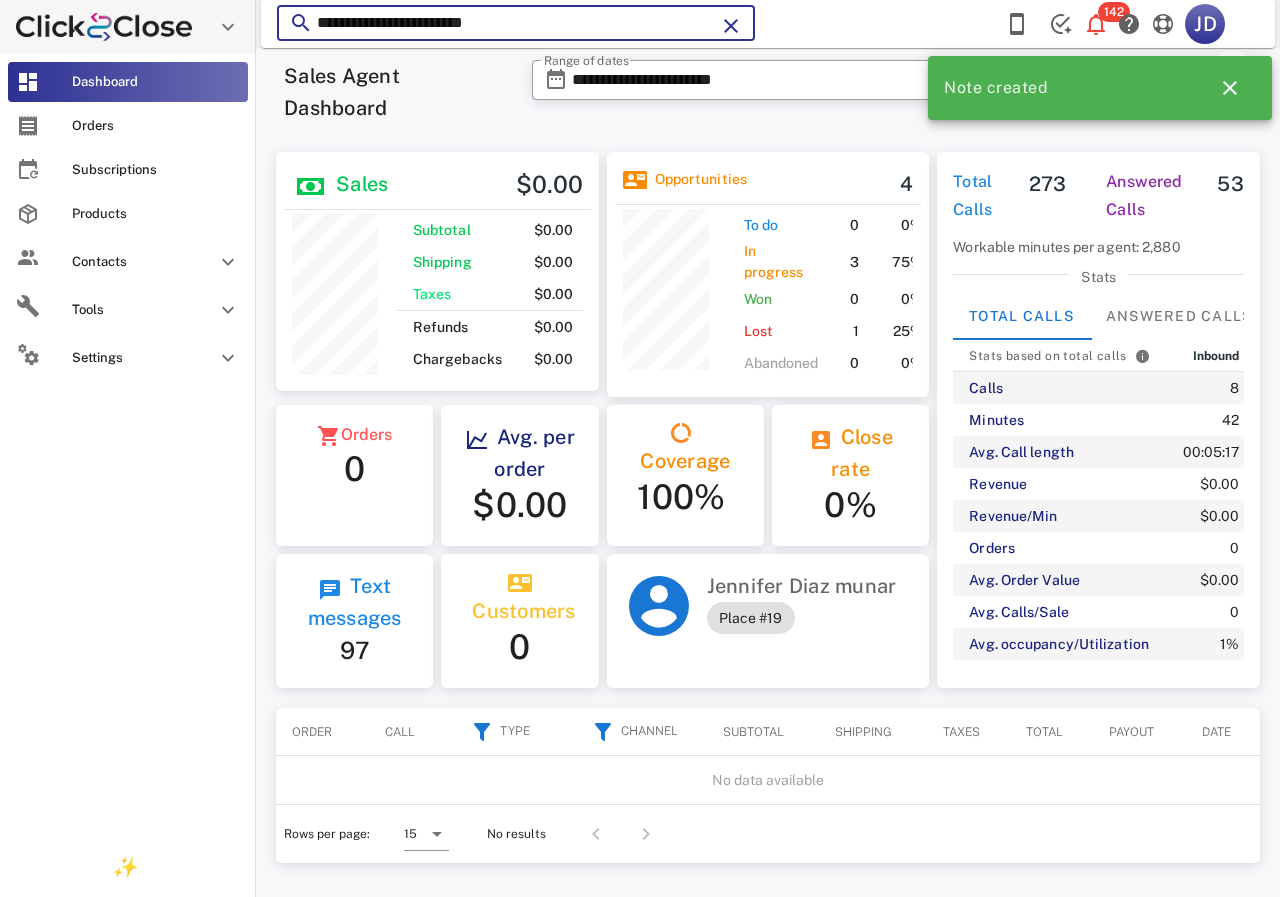 scroll, scrollTop: 250, scrollLeft: 319, axis: both 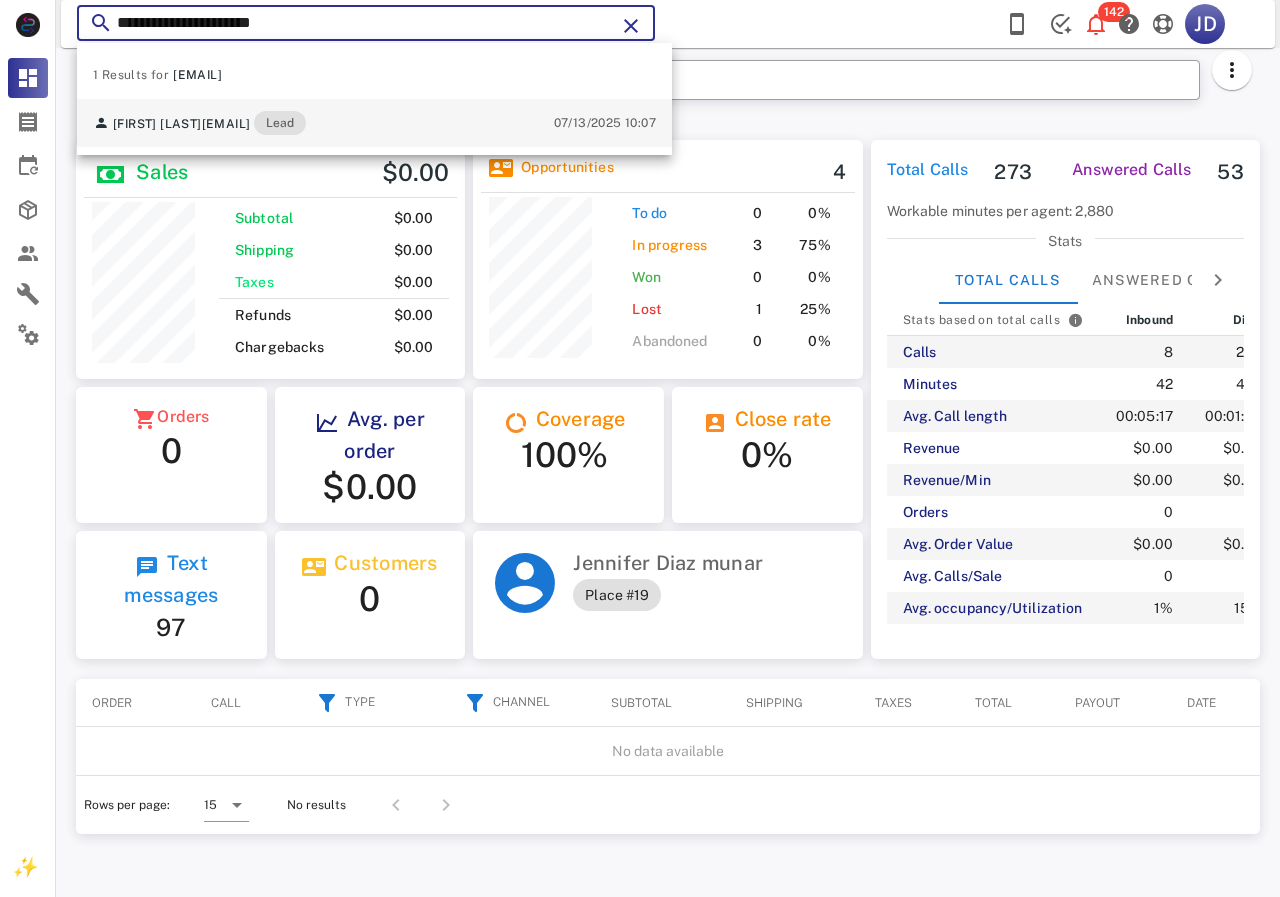 type on "**********" 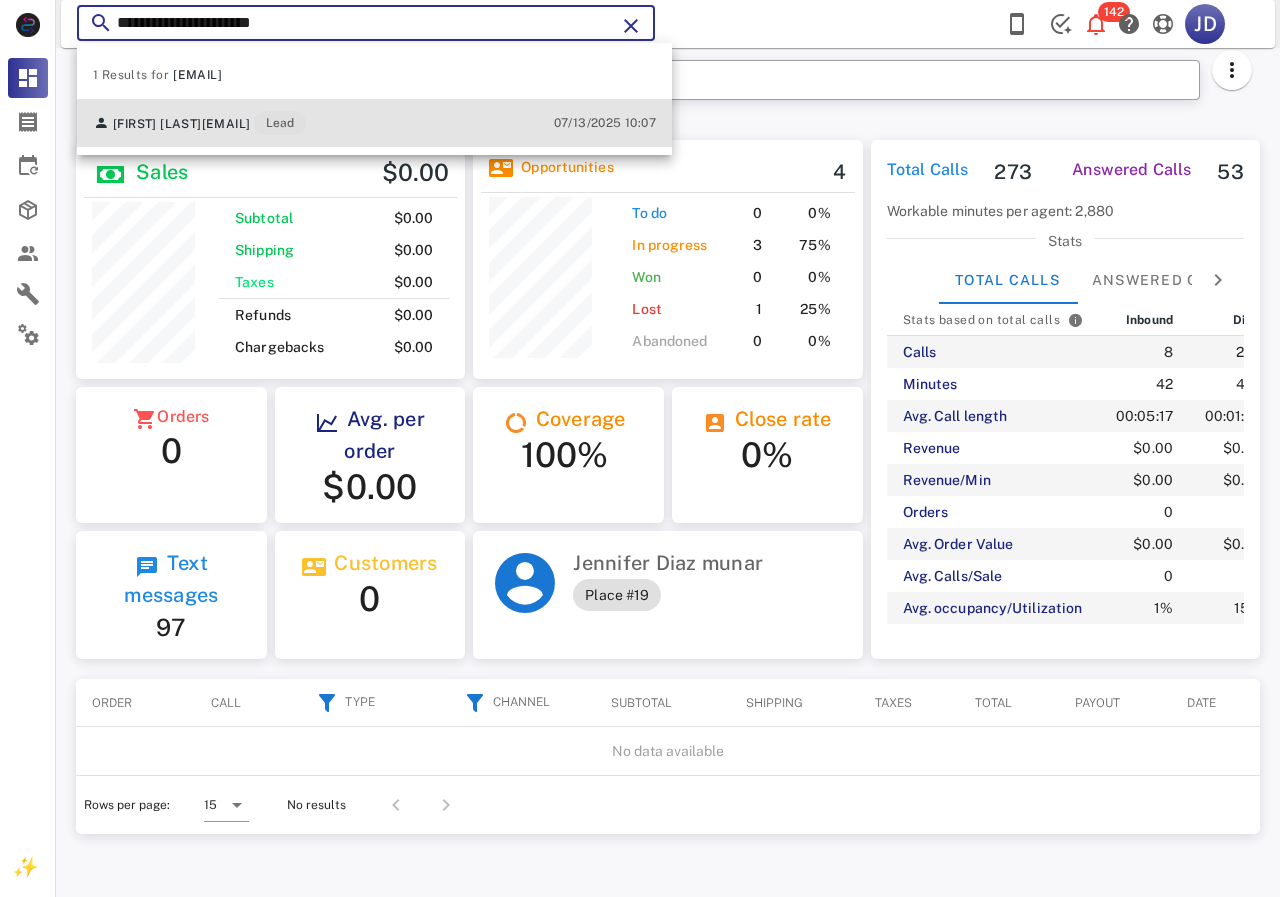 click on "r.zulayrosas@gmail.com" at bounding box center (226, 124) 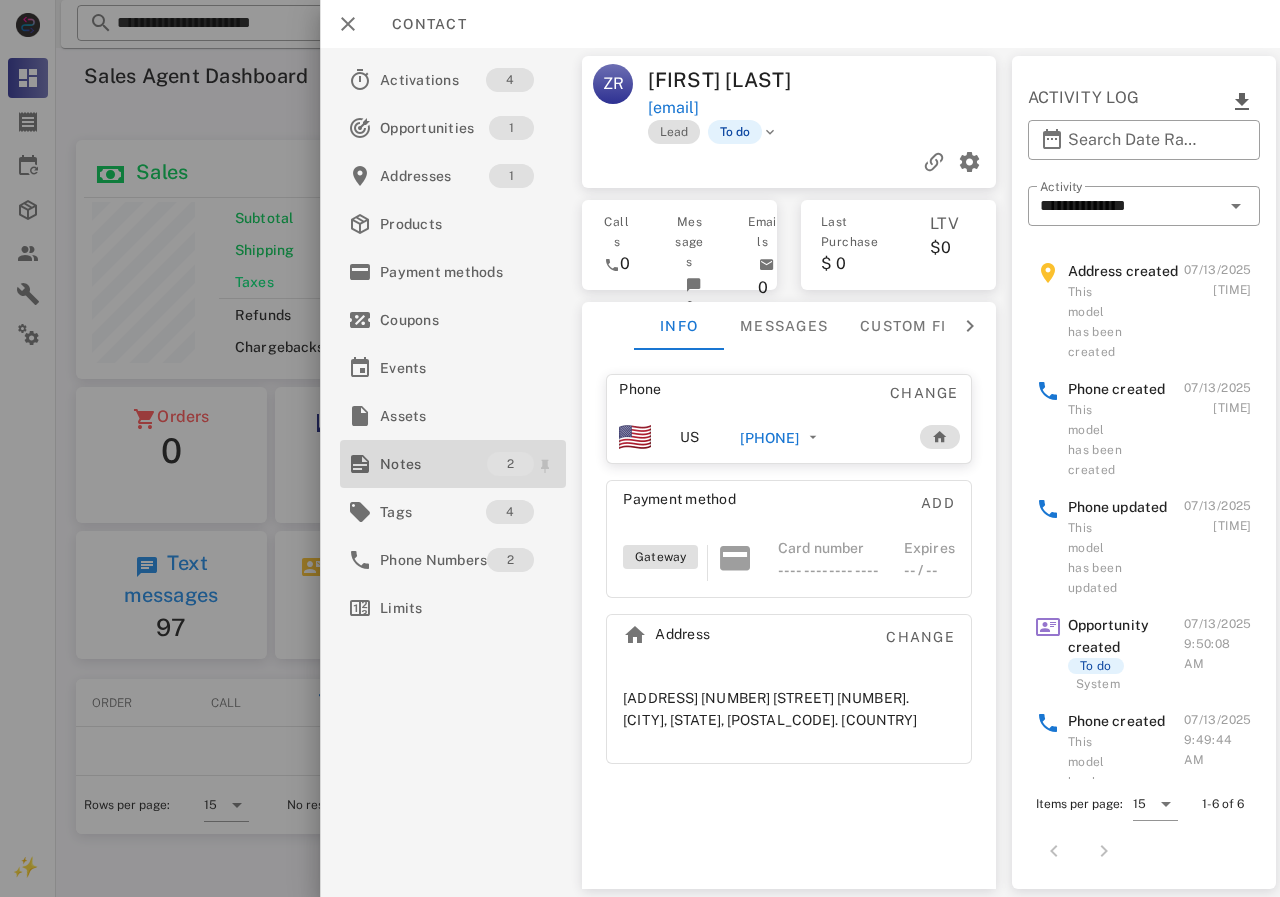 click on "Notes" at bounding box center (433, 464) 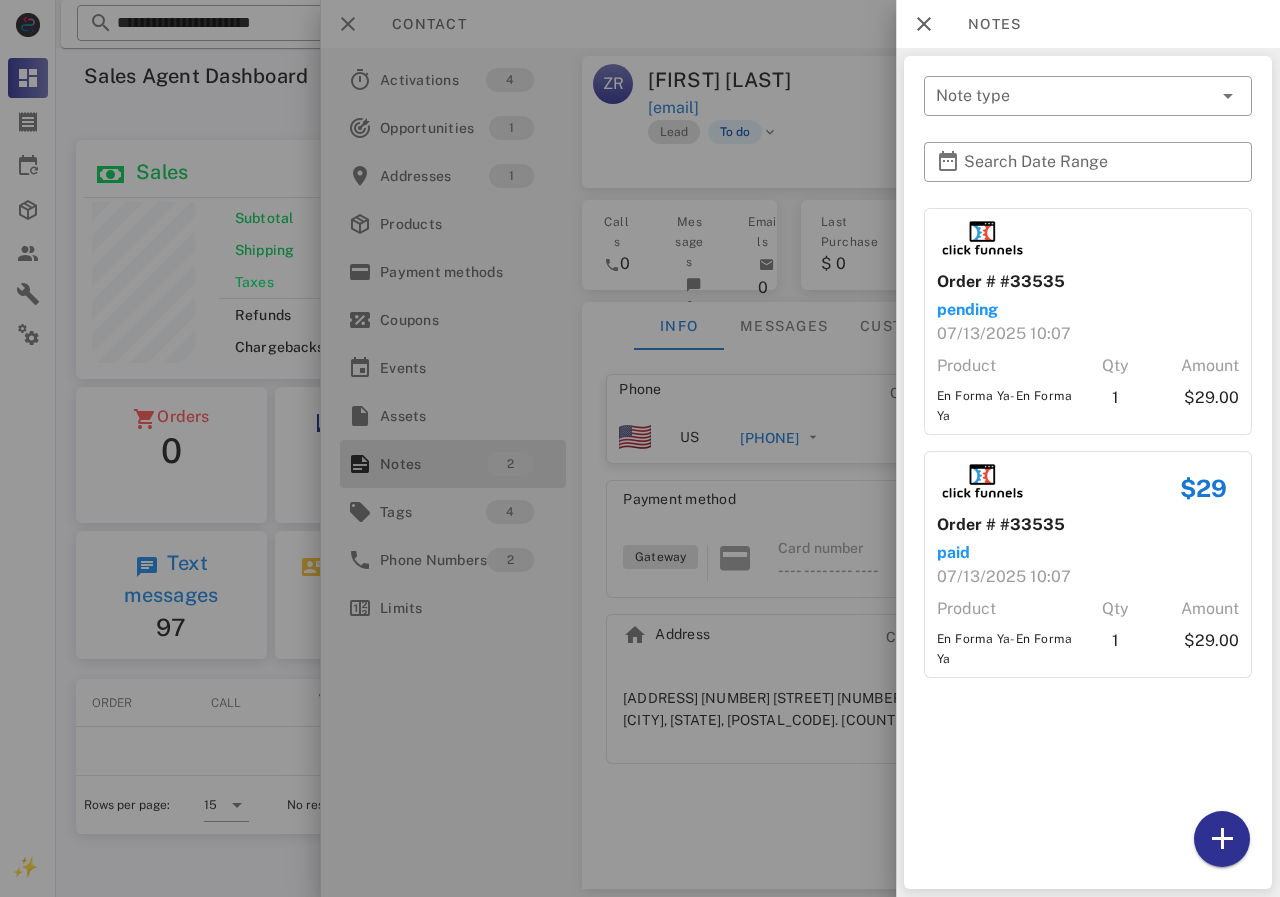 click at bounding box center (640, 448) 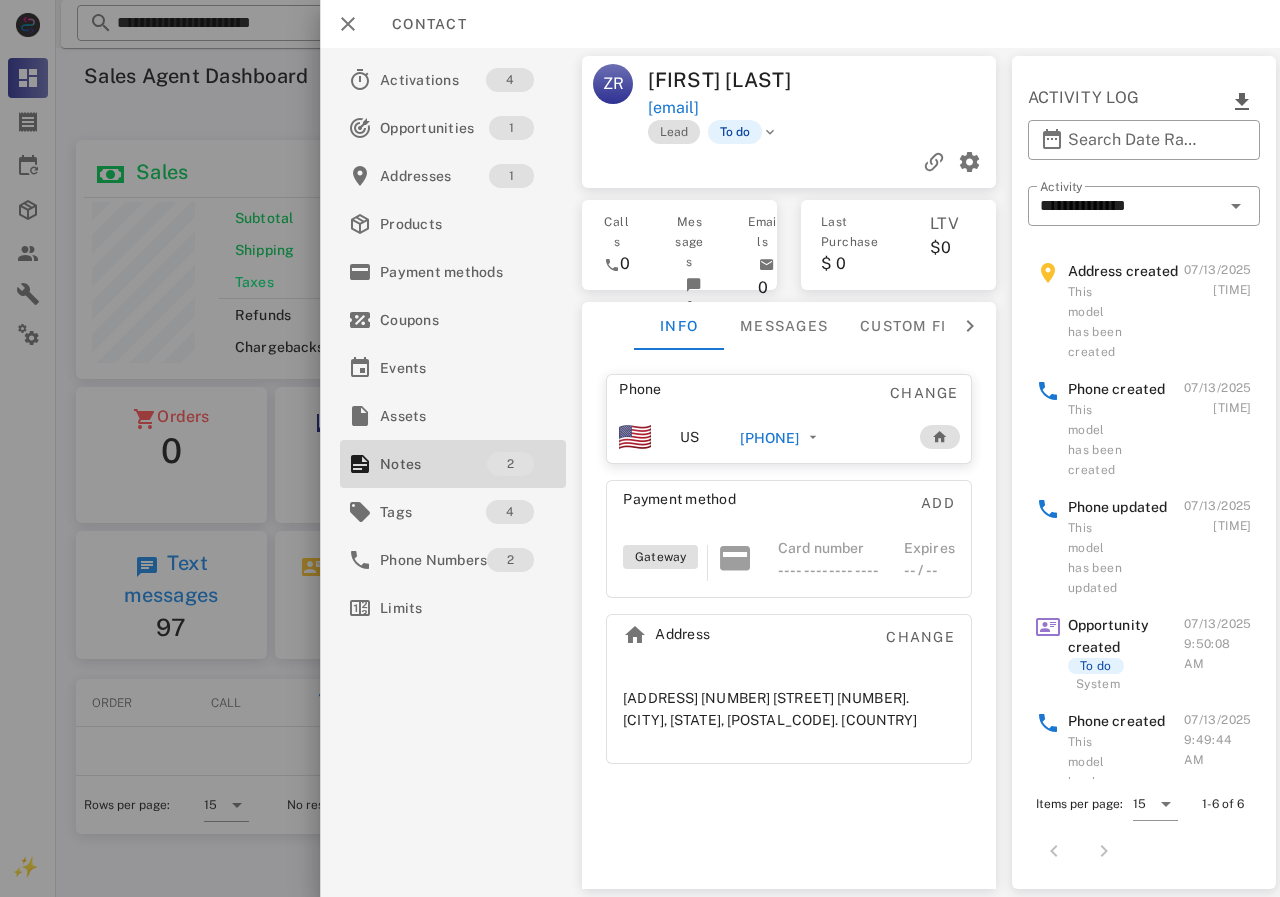 click on "+523317114455" at bounding box center [769, 438] 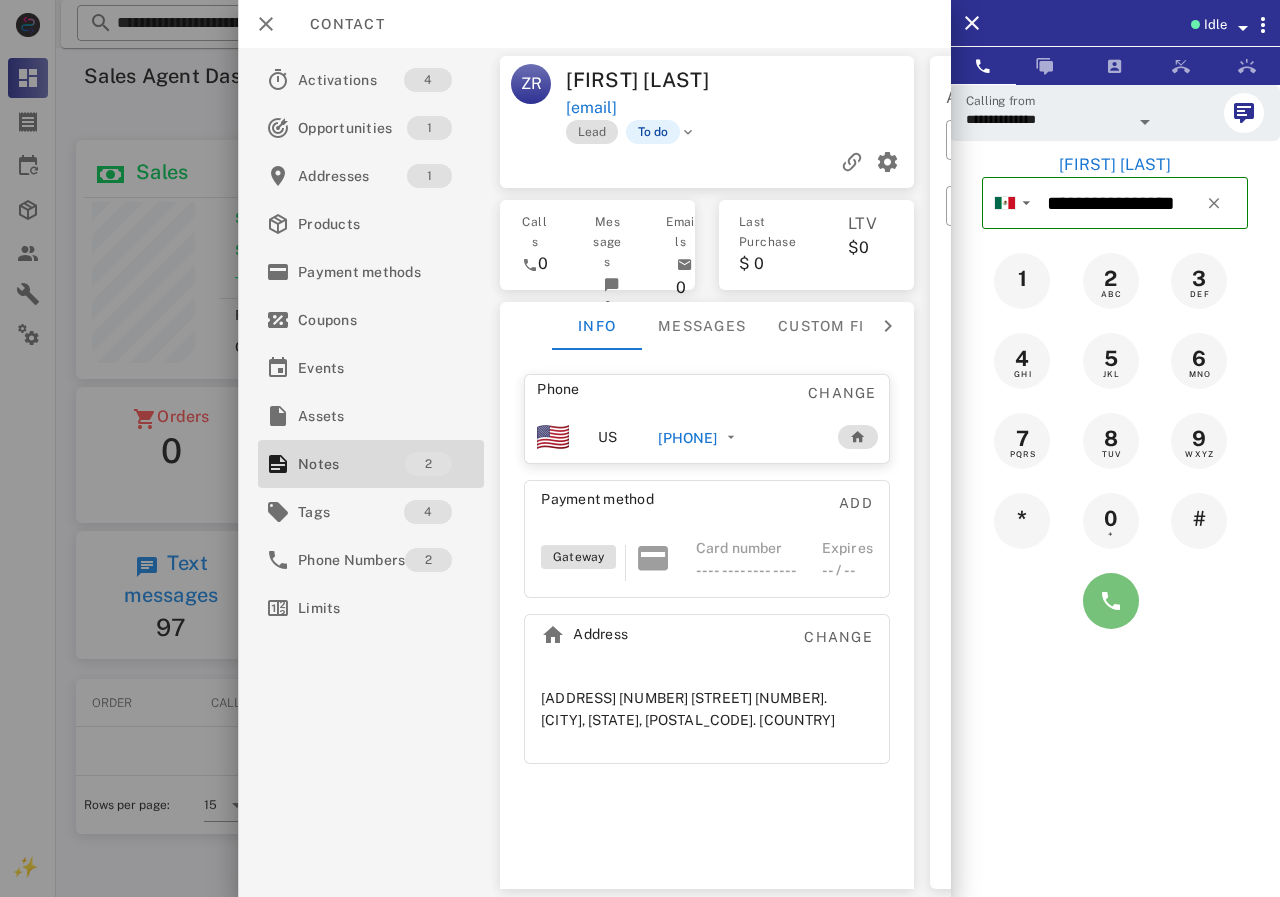 click at bounding box center (1111, 601) 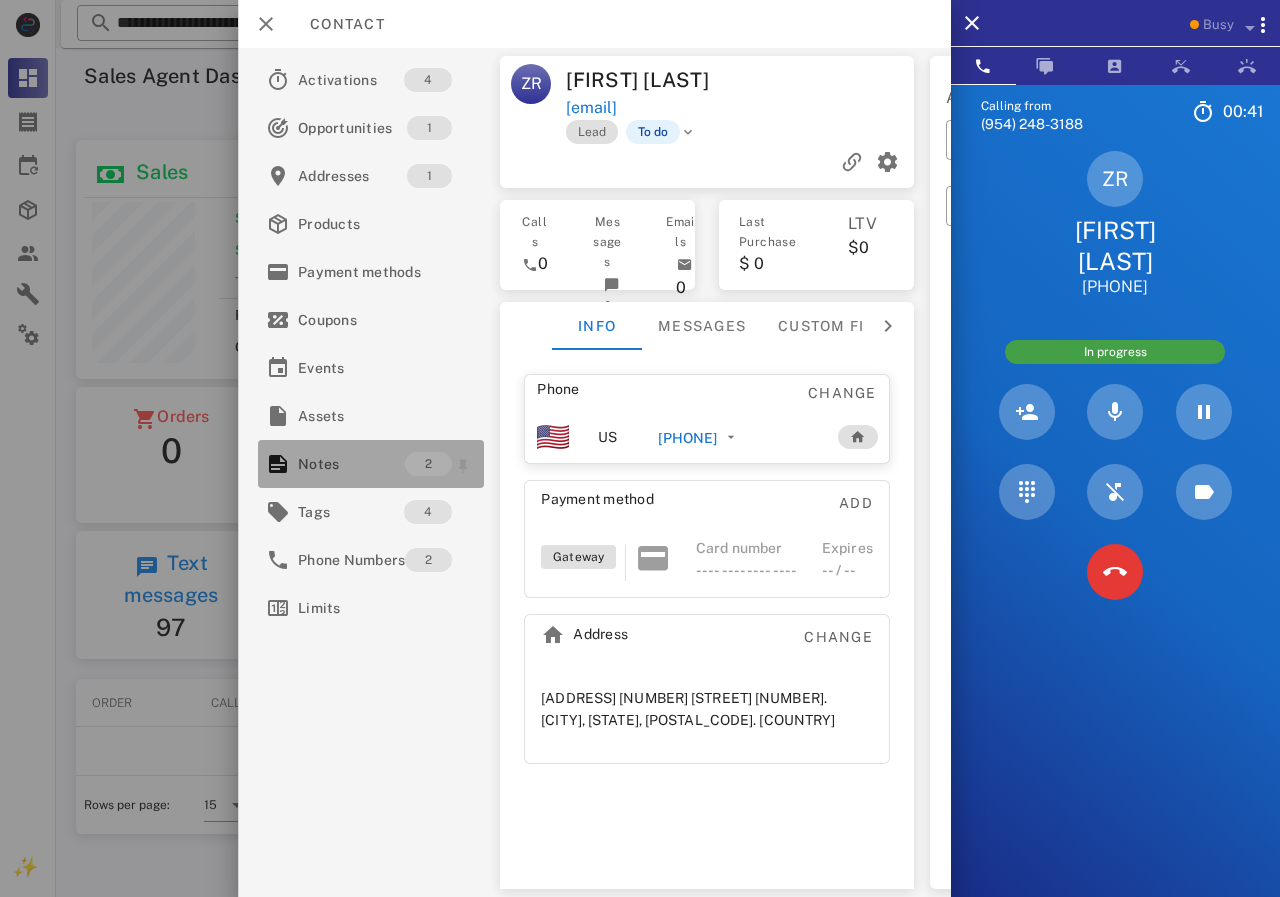 click on "Notes" at bounding box center [351, 464] 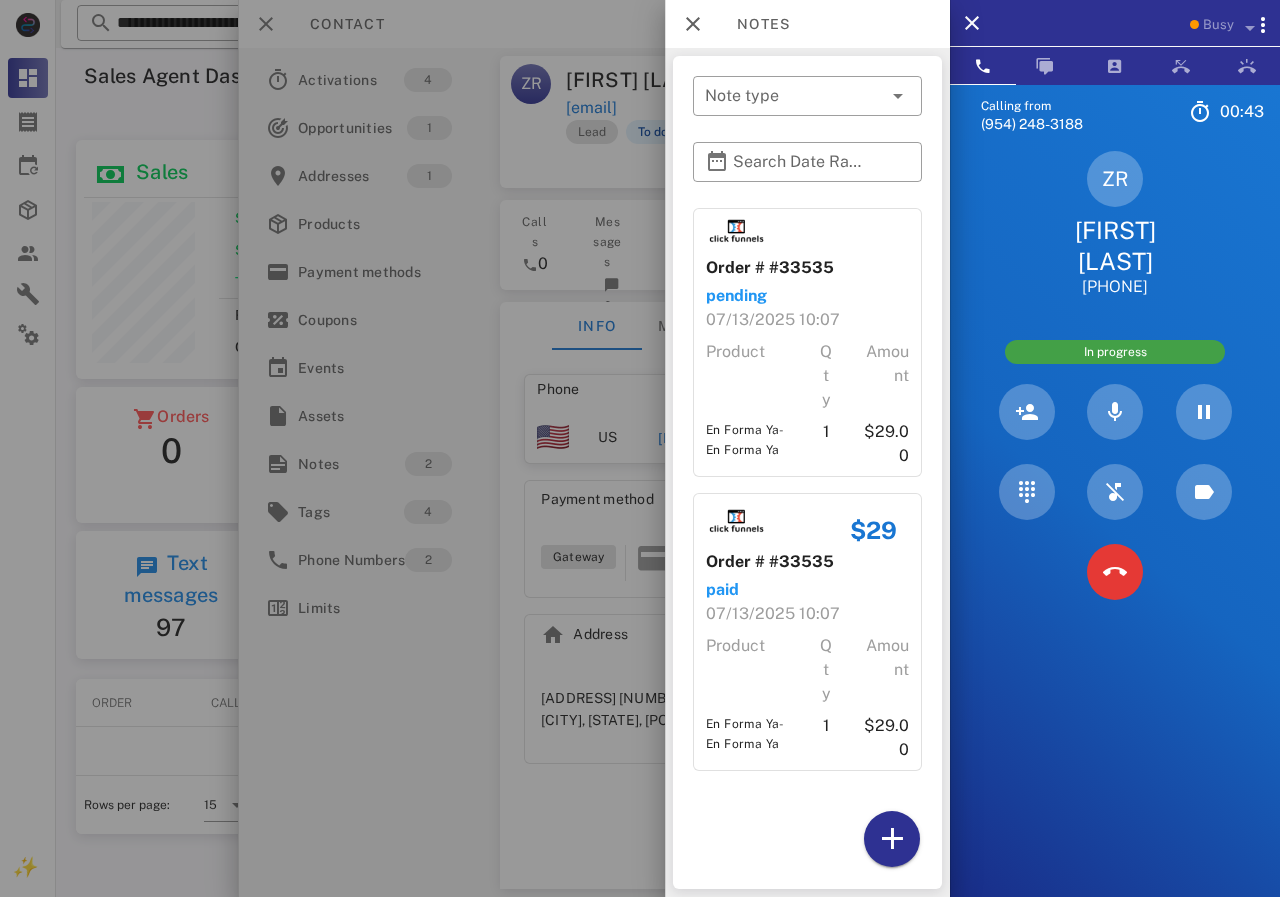 click at bounding box center (640, 448) 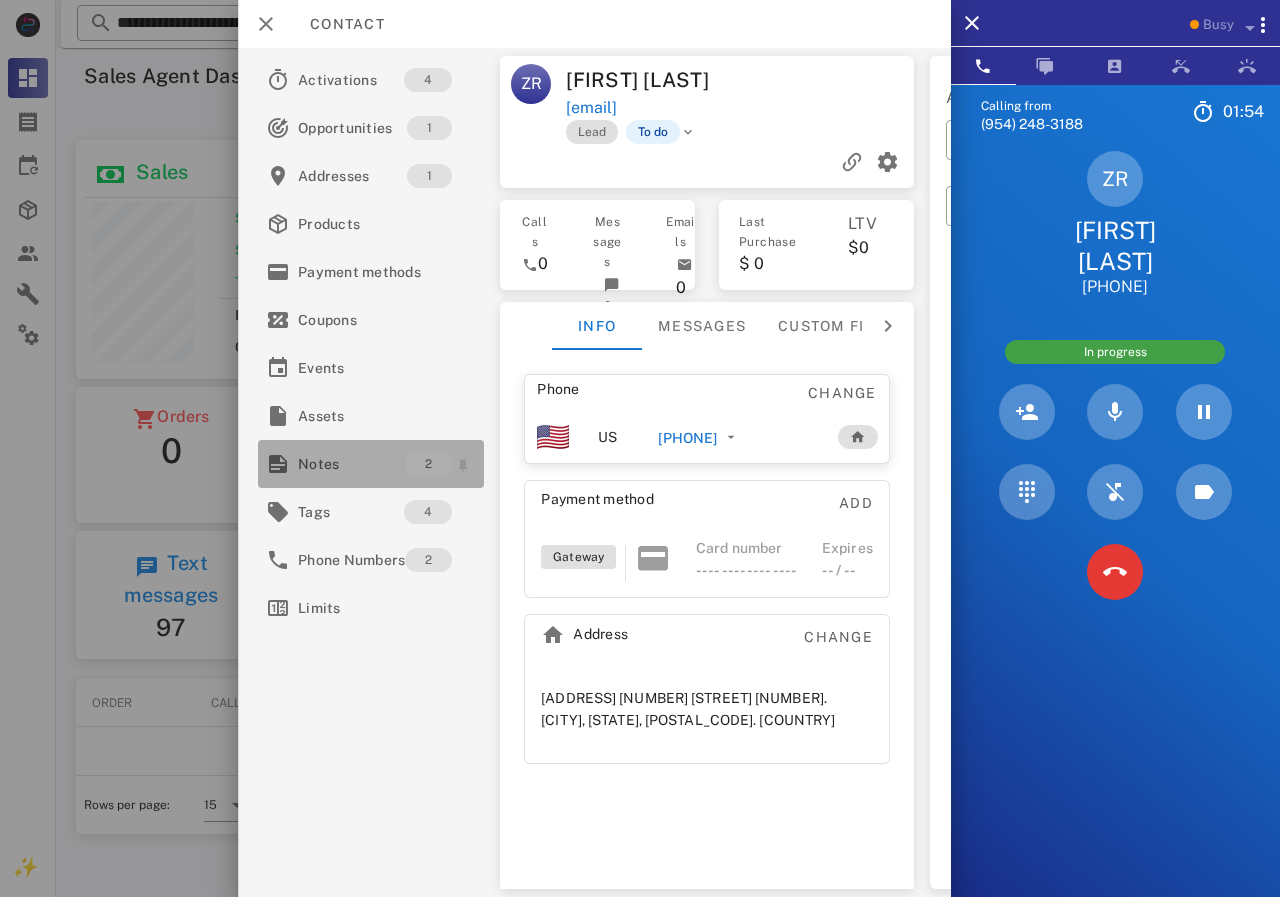 click on "Notes" at bounding box center (351, 464) 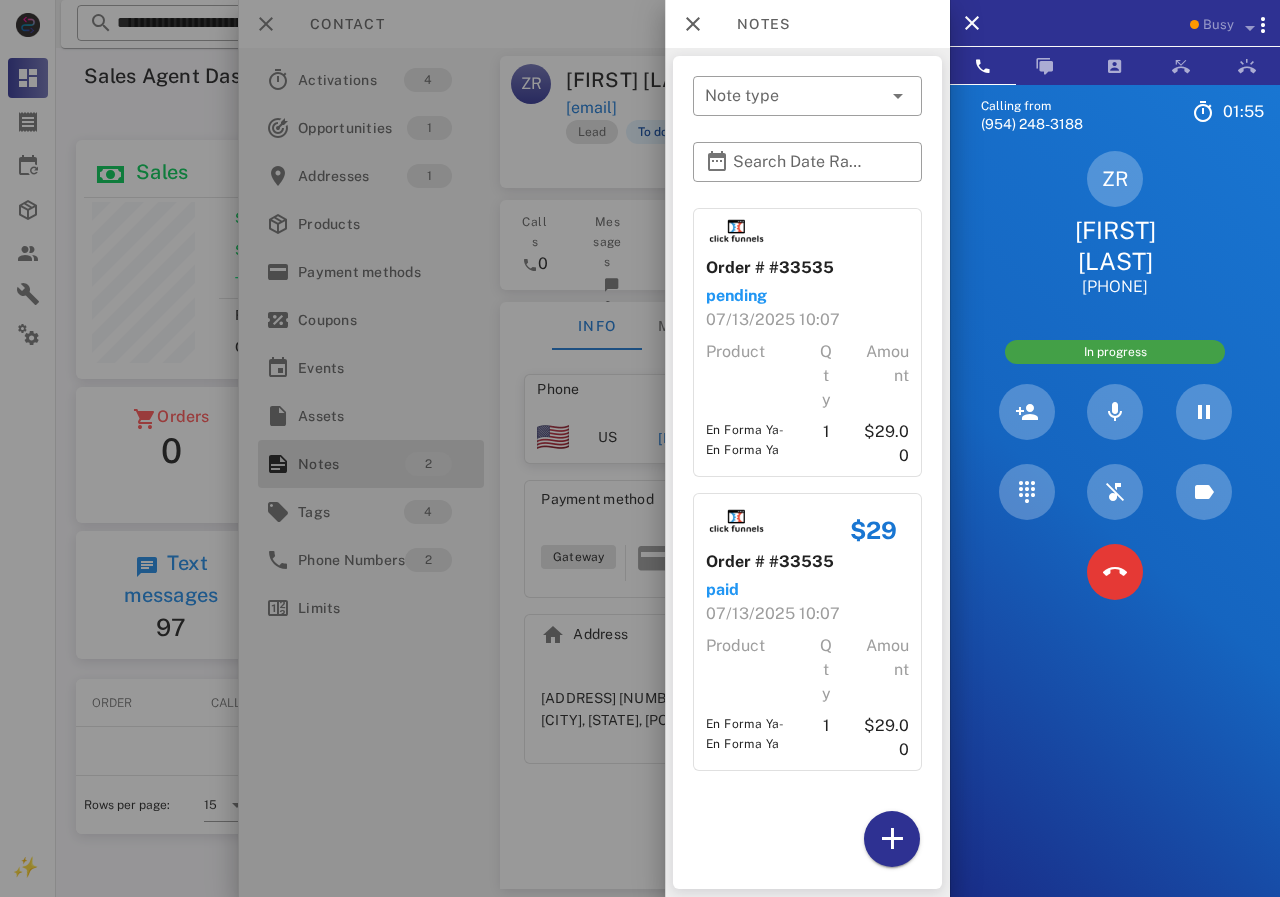 drag, startPoint x: 518, startPoint y: 141, endPoint x: 740, endPoint y: 198, distance: 229.20079 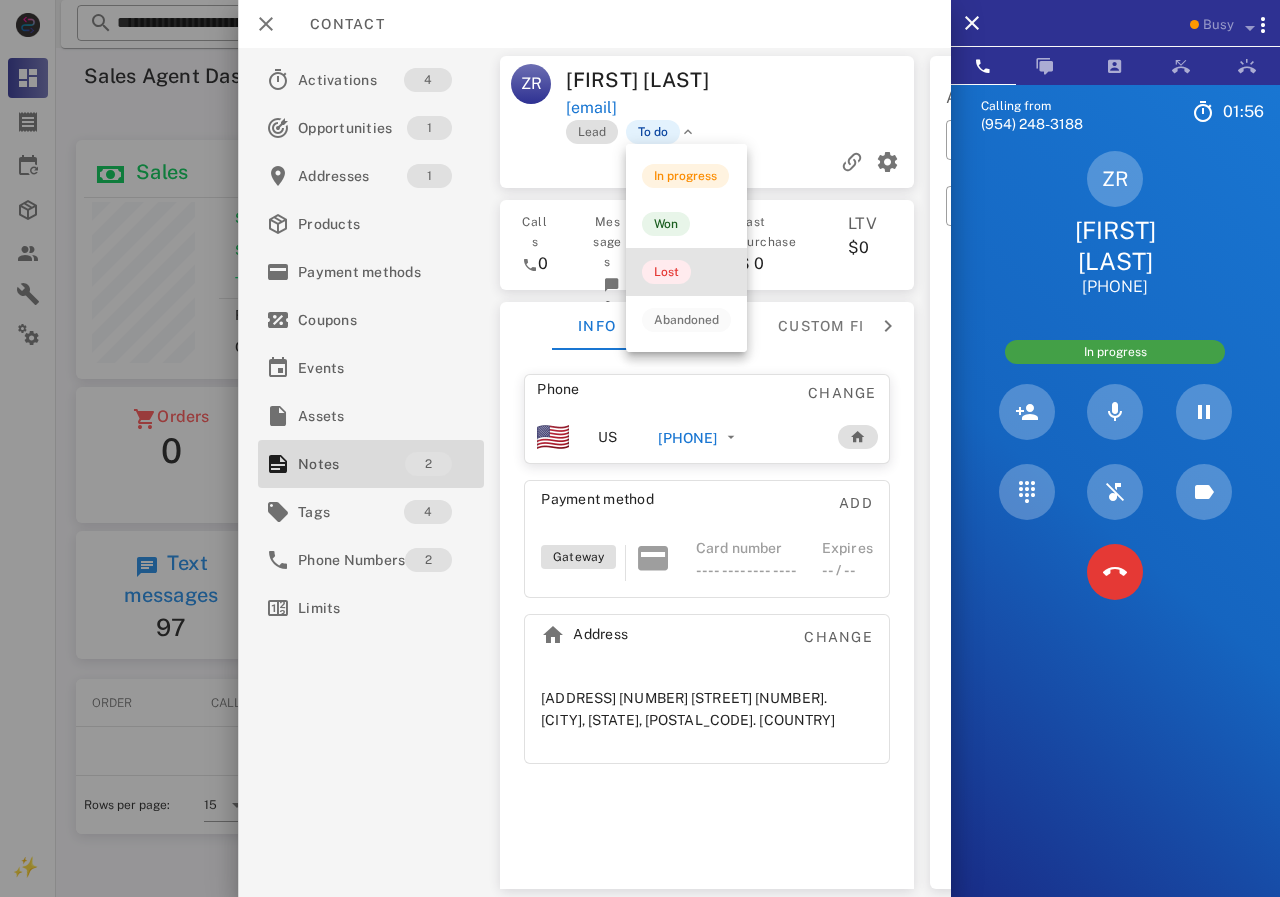 drag, startPoint x: 666, startPoint y: 263, endPoint x: 699, endPoint y: 256, distance: 33.734257 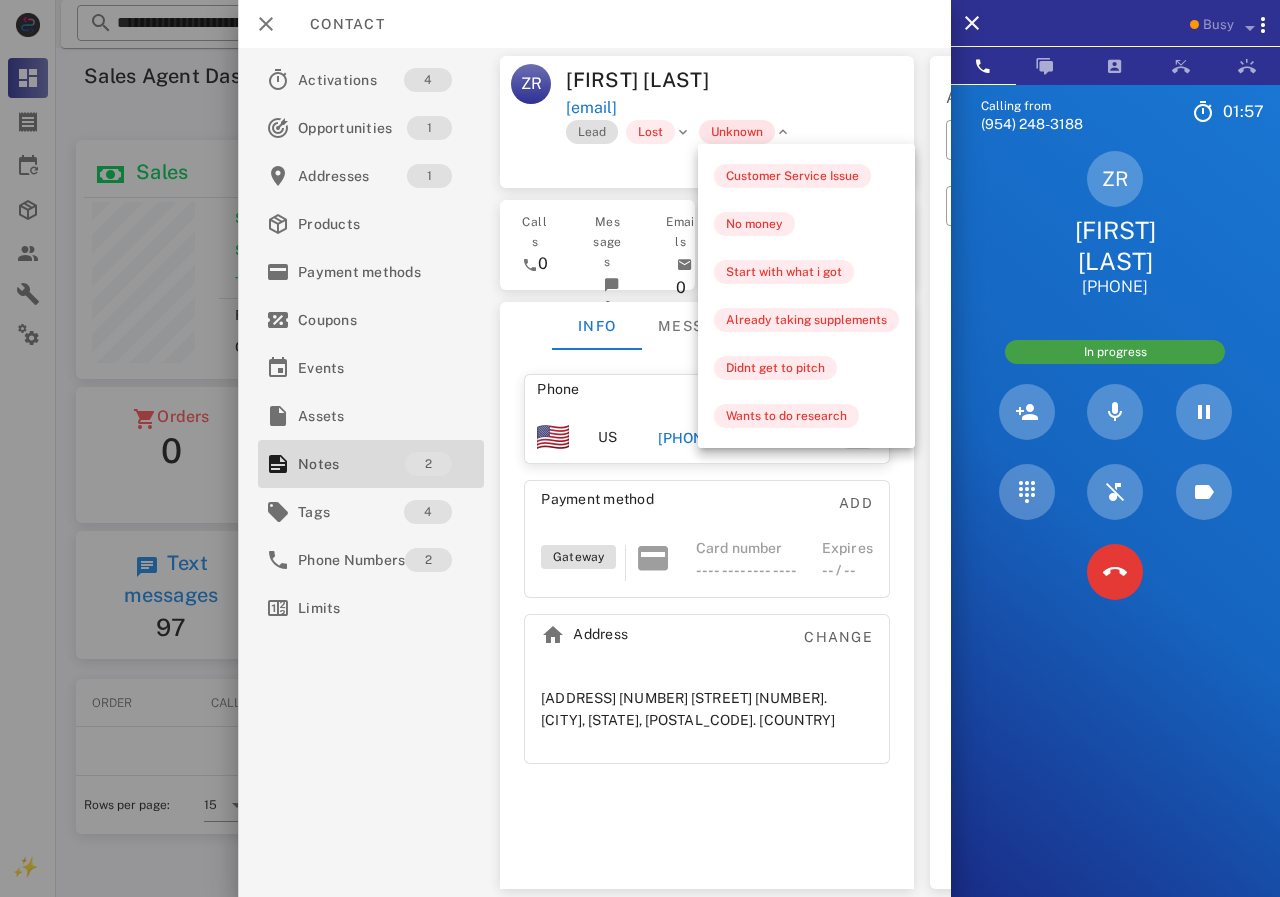 click on "Unknown" at bounding box center [737, 132] 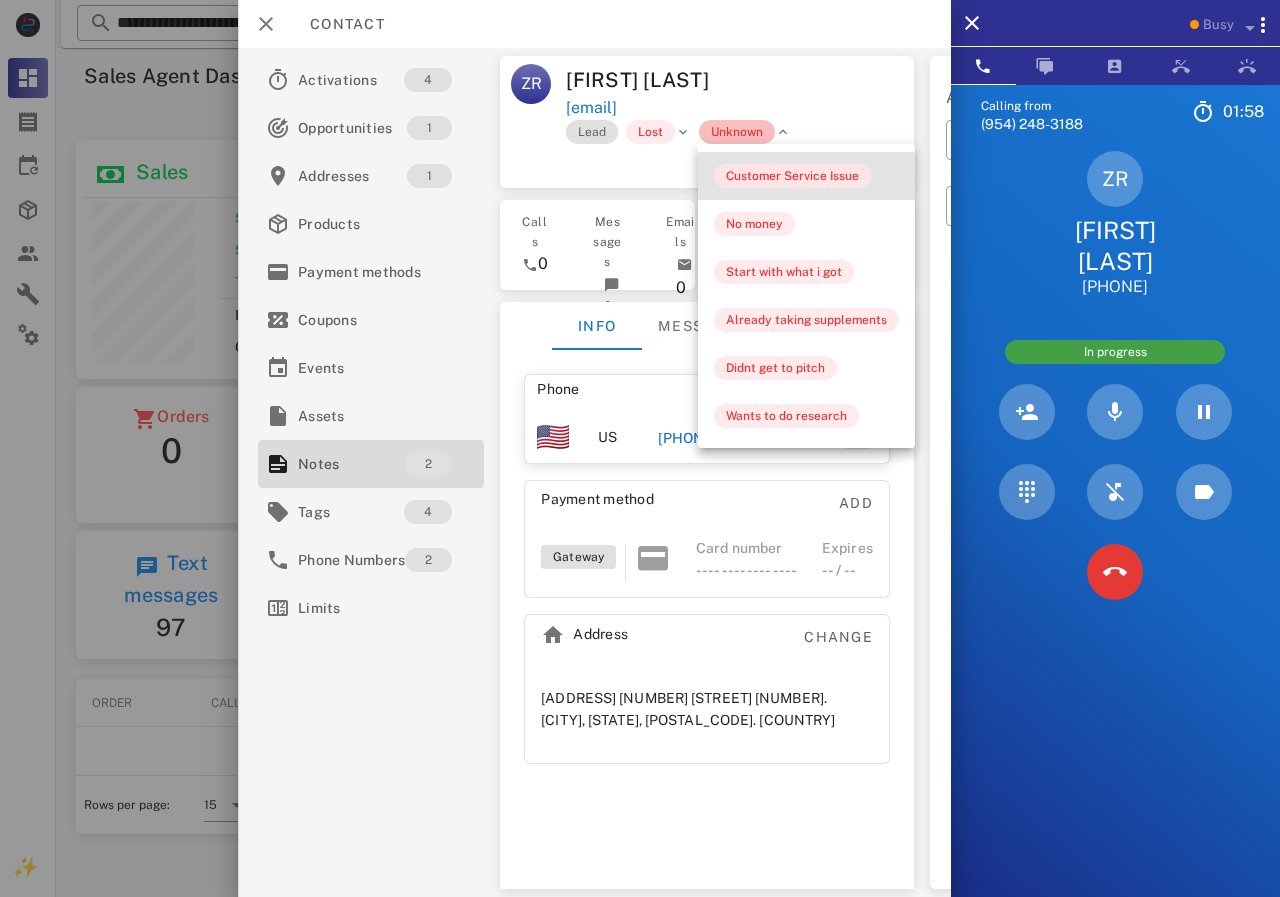 click on "Customer Service Issue" at bounding box center (792, 176) 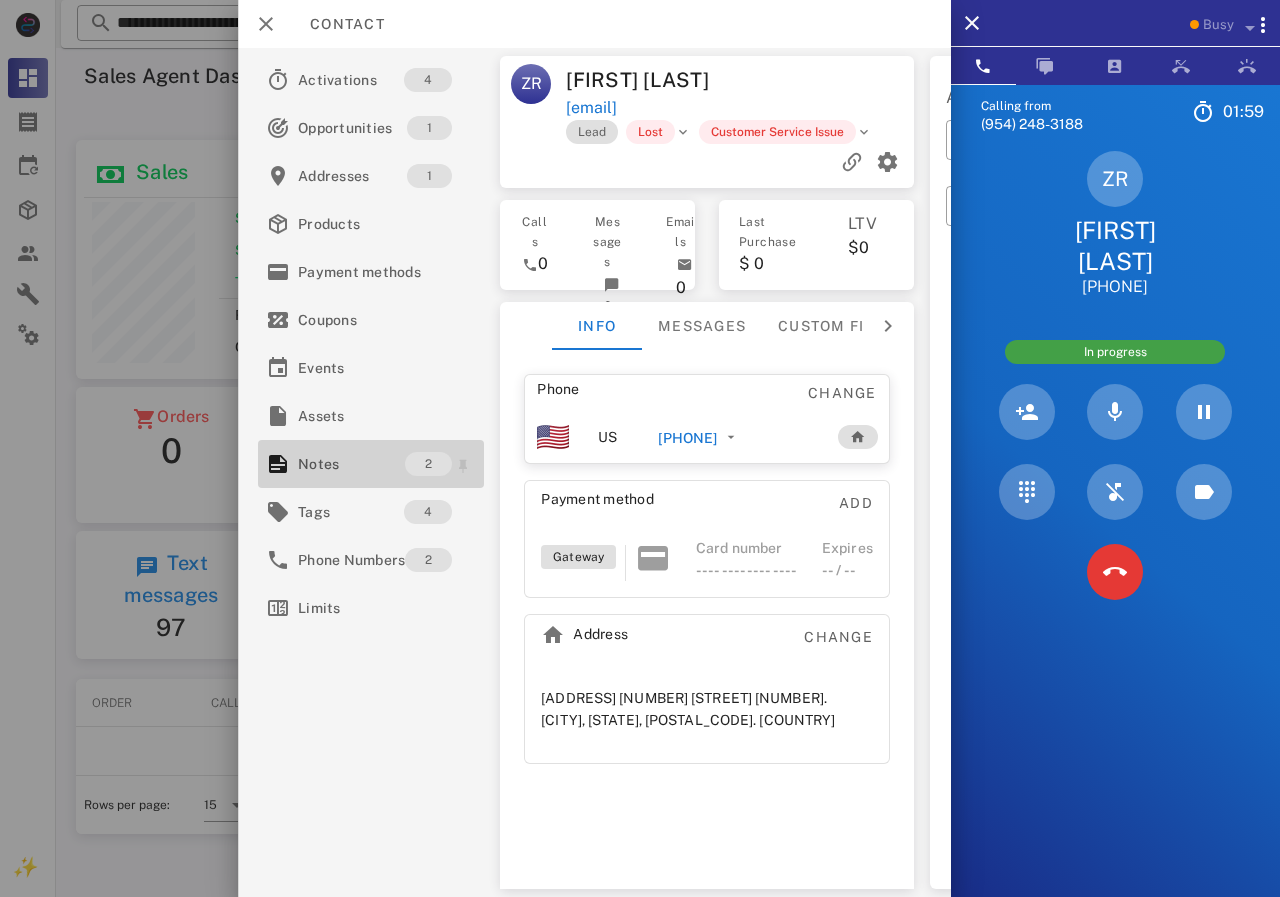 click on "Notes" at bounding box center (351, 464) 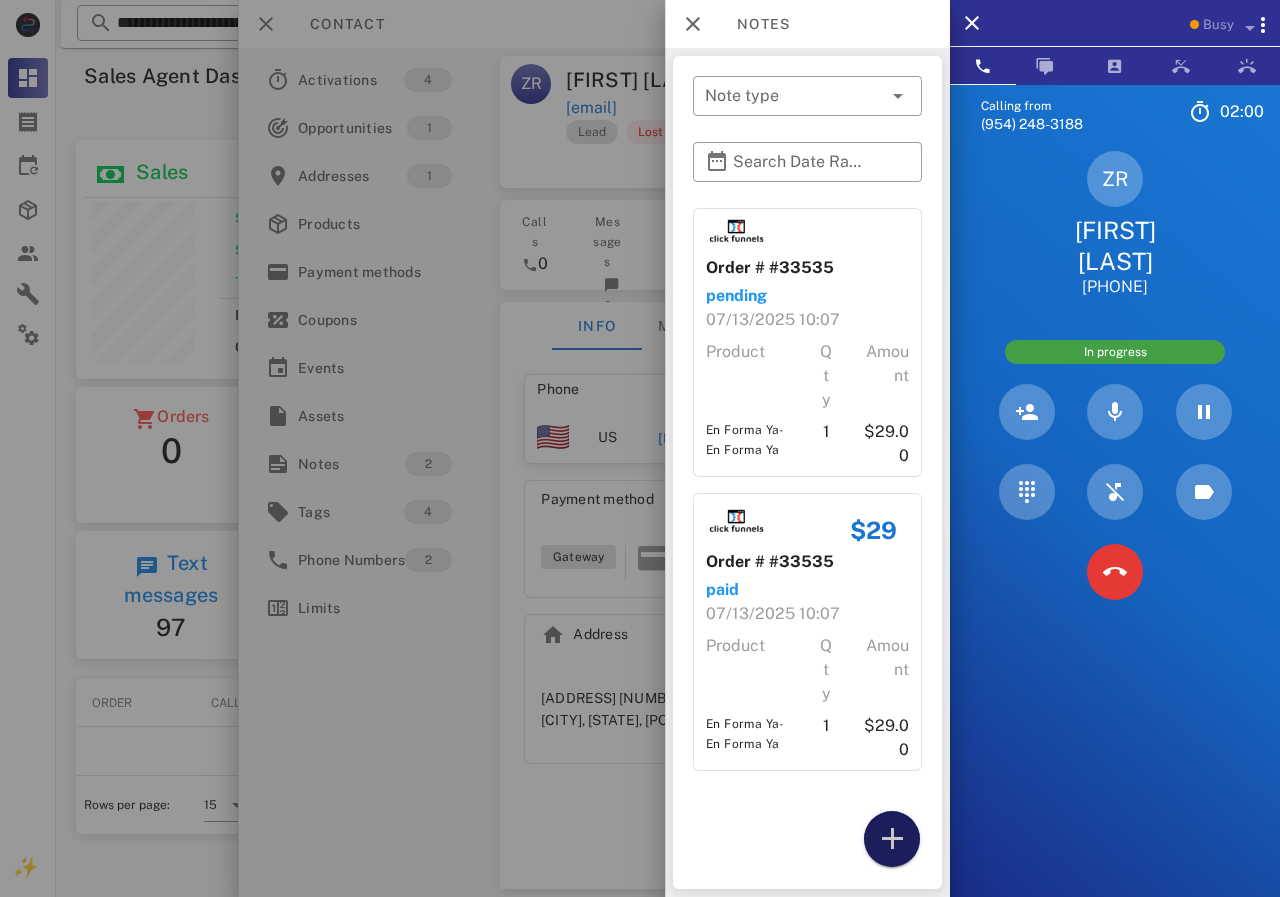 click at bounding box center [892, 839] 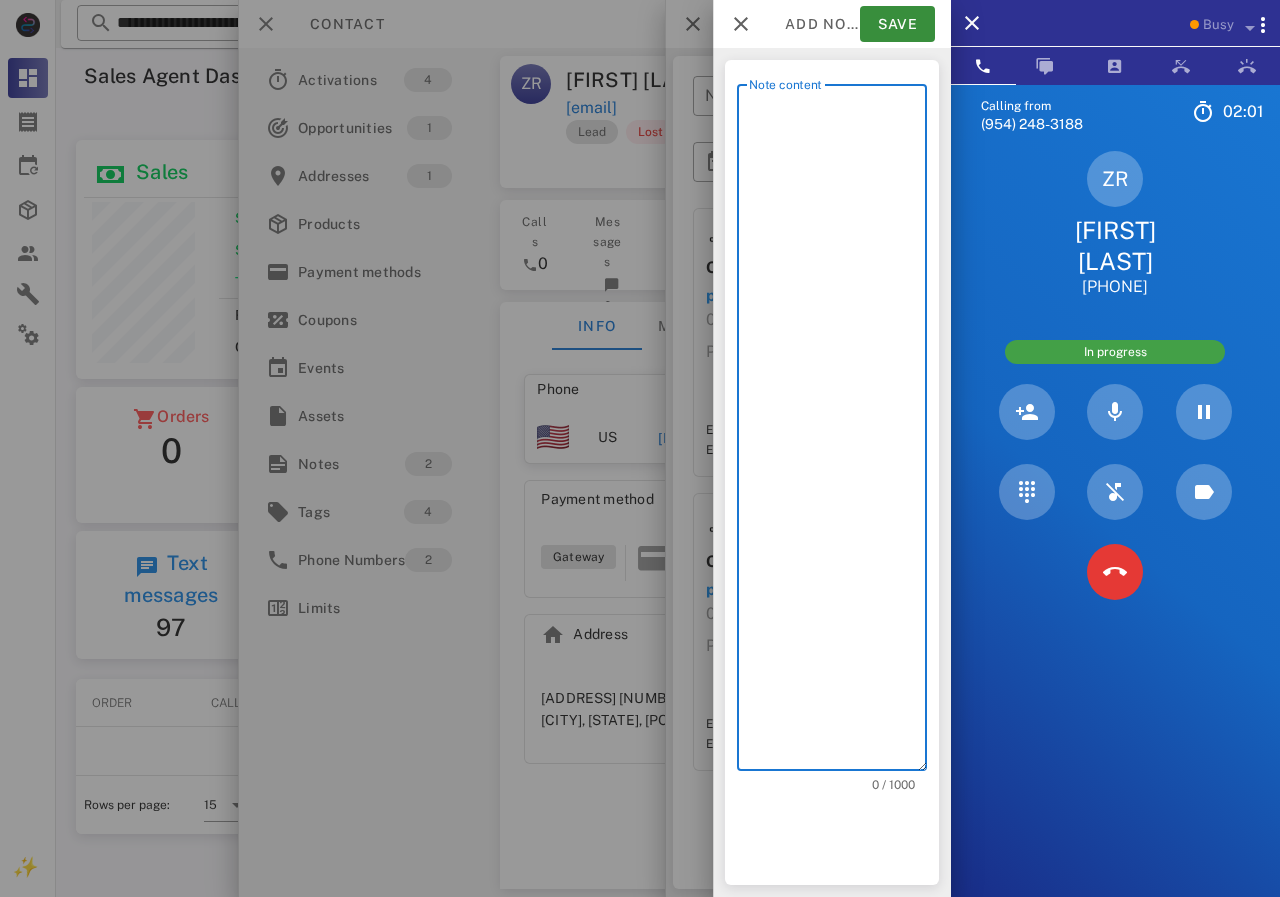 scroll, scrollTop: 240, scrollLeft: 390, axis: both 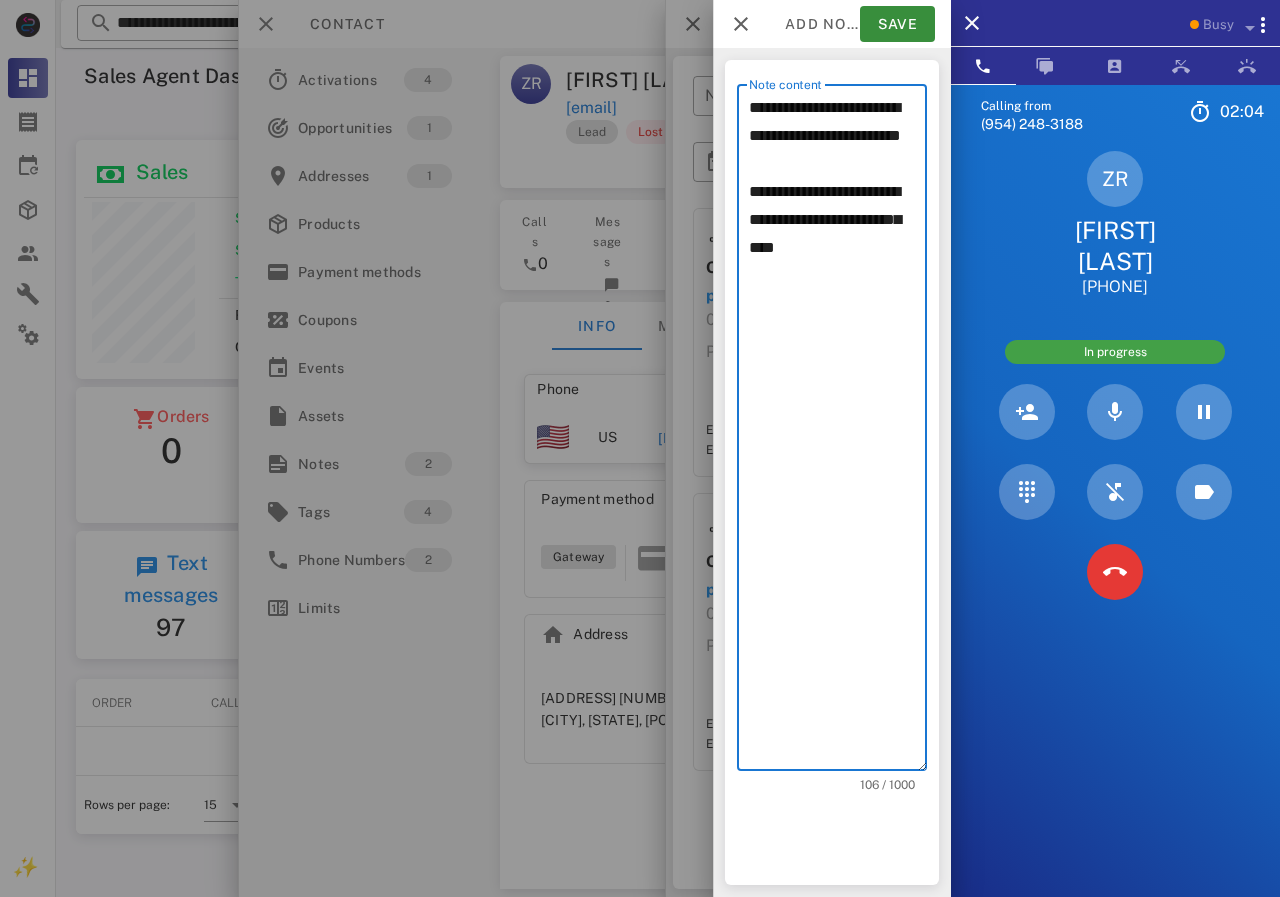 drag, startPoint x: 756, startPoint y: 222, endPoint x: 858, endPoint y: 361, distance: 172.4094 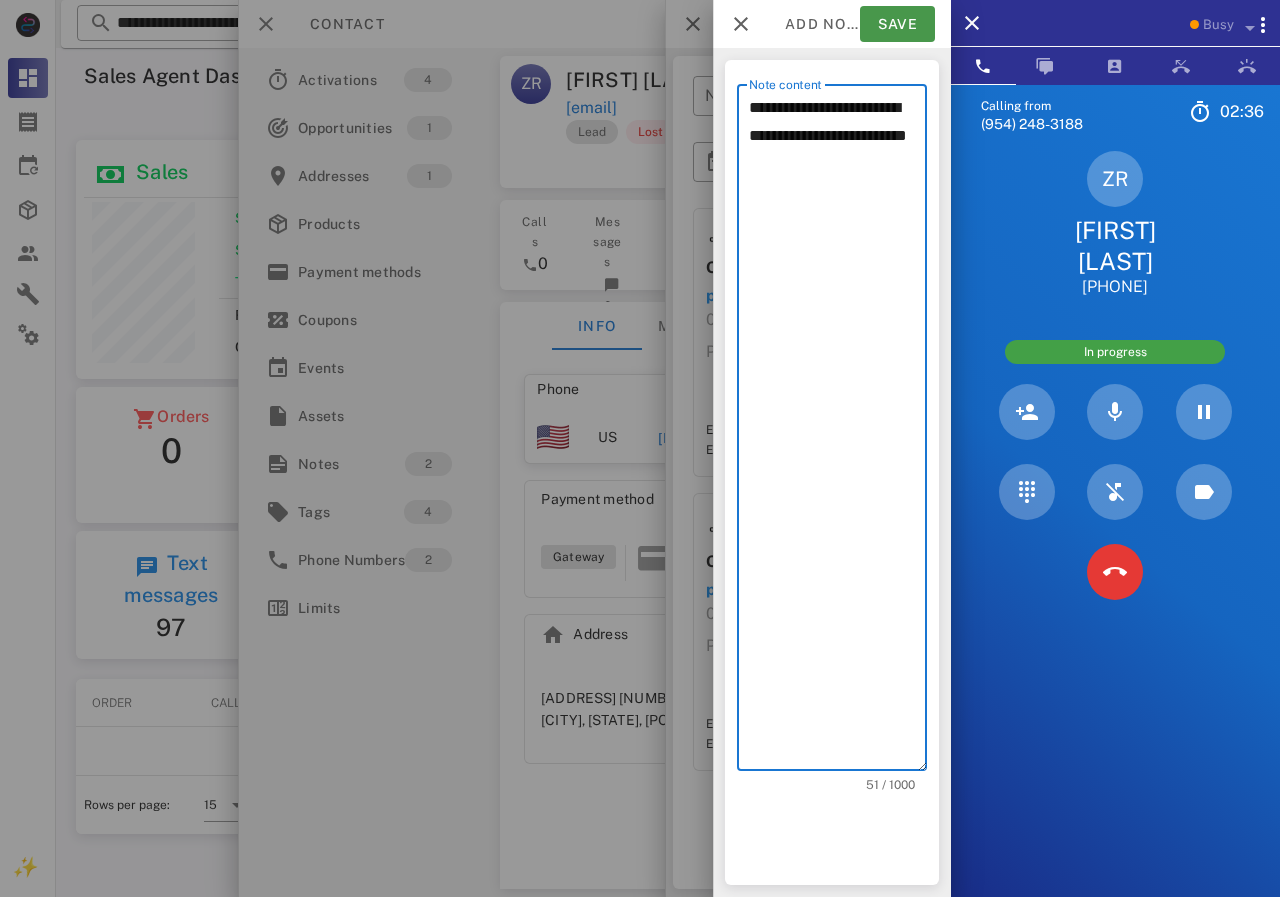 type on "**********" 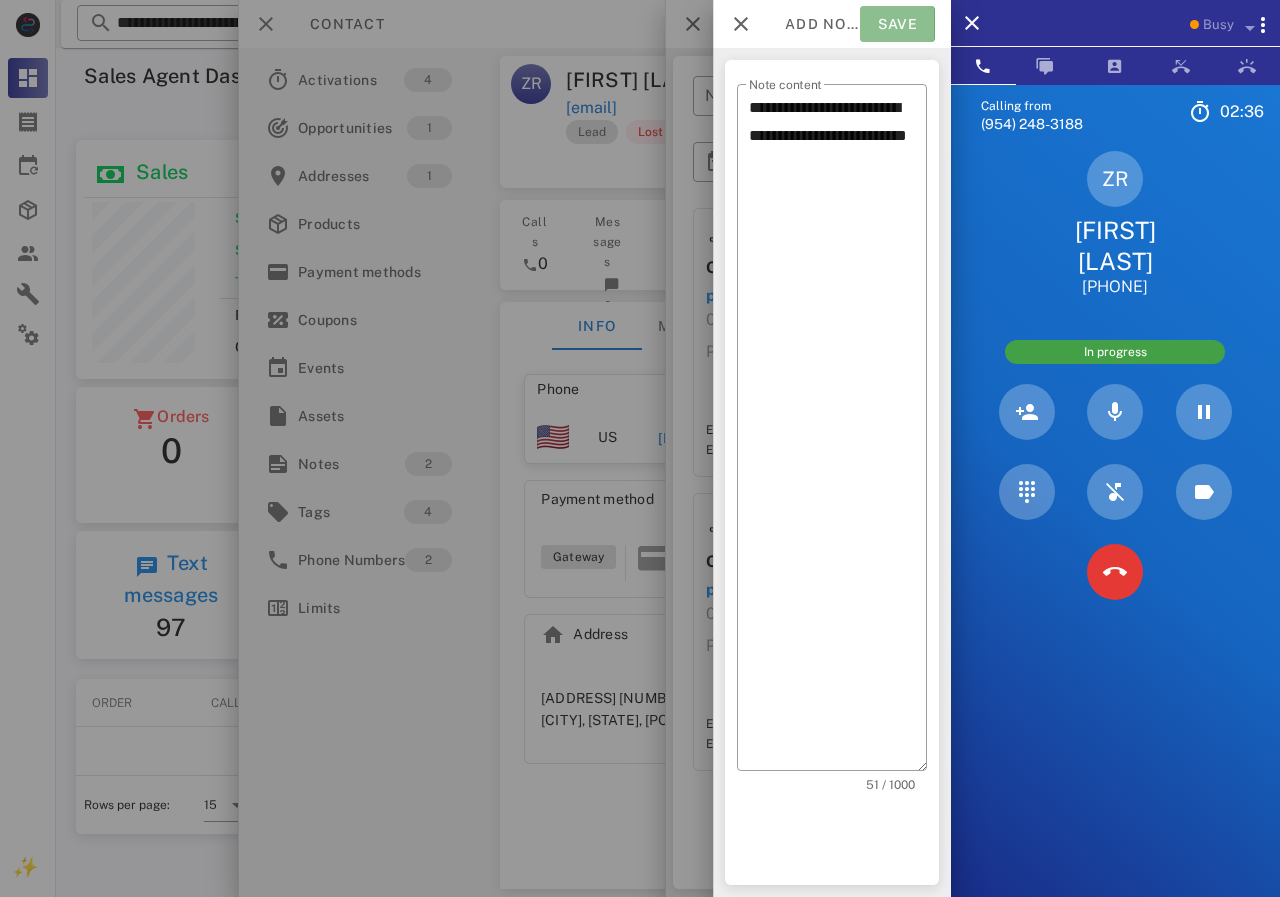click on "Save" at bounding box center (897, 24) 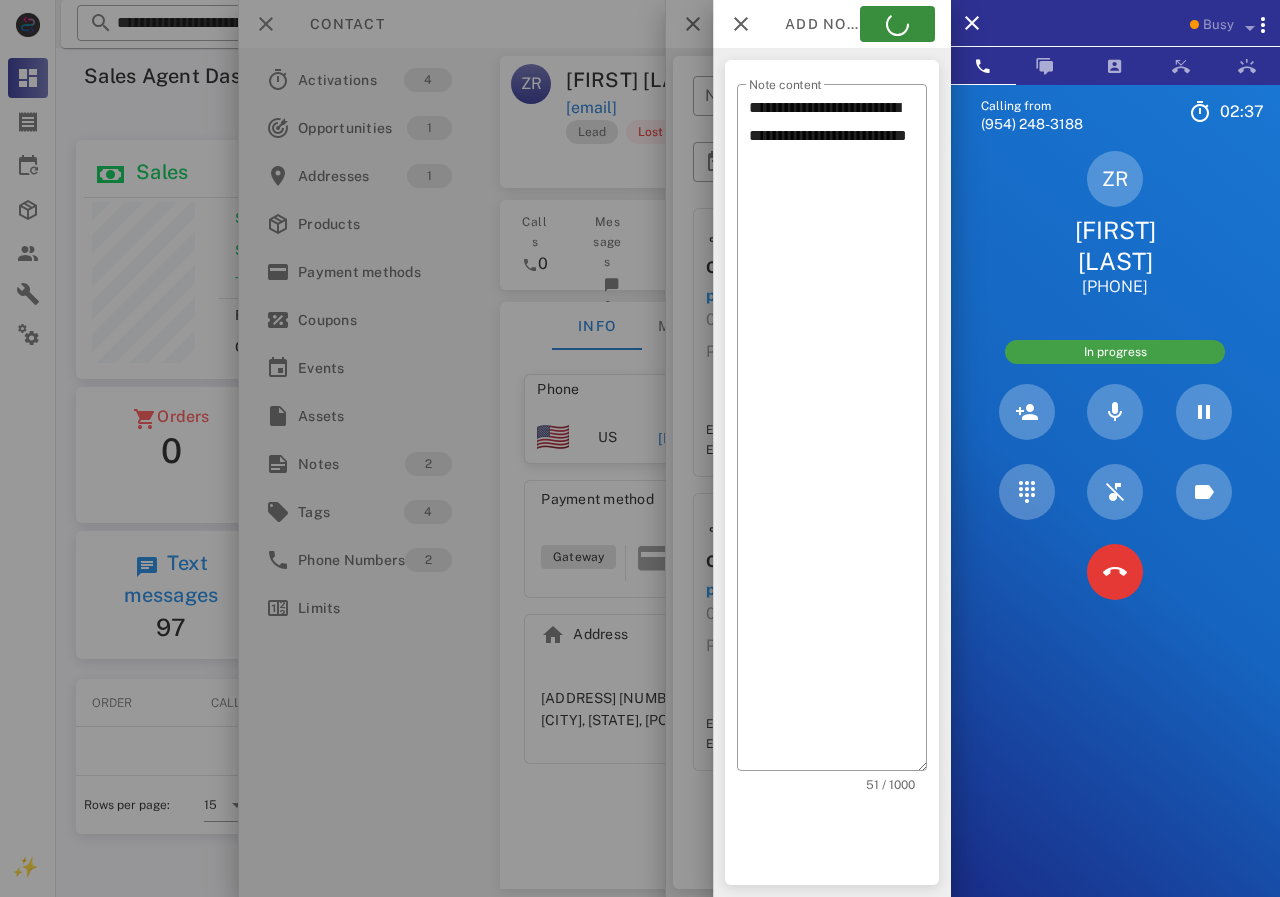 click at bounding box center [640, 448] 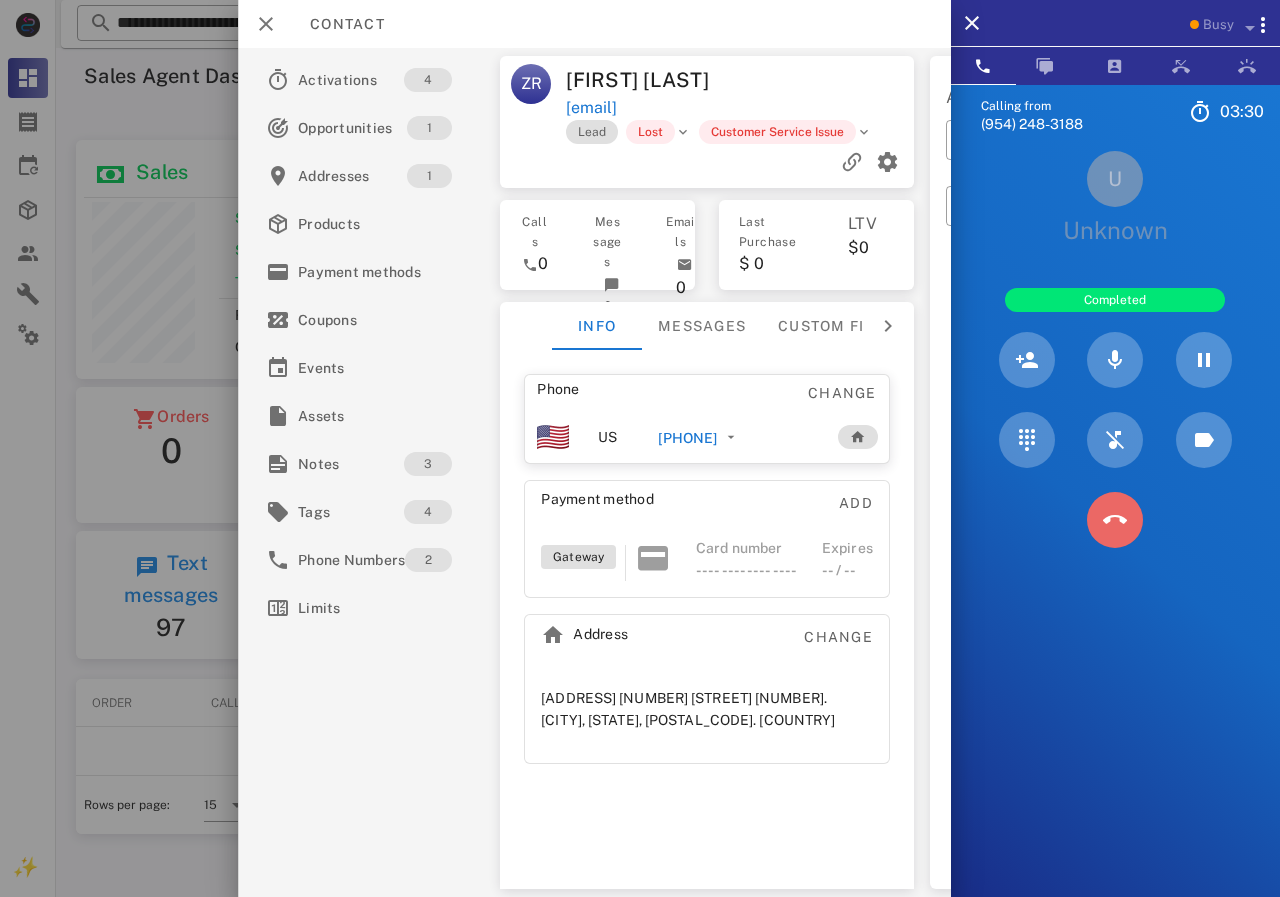 click at bounding box center (1115, 520) 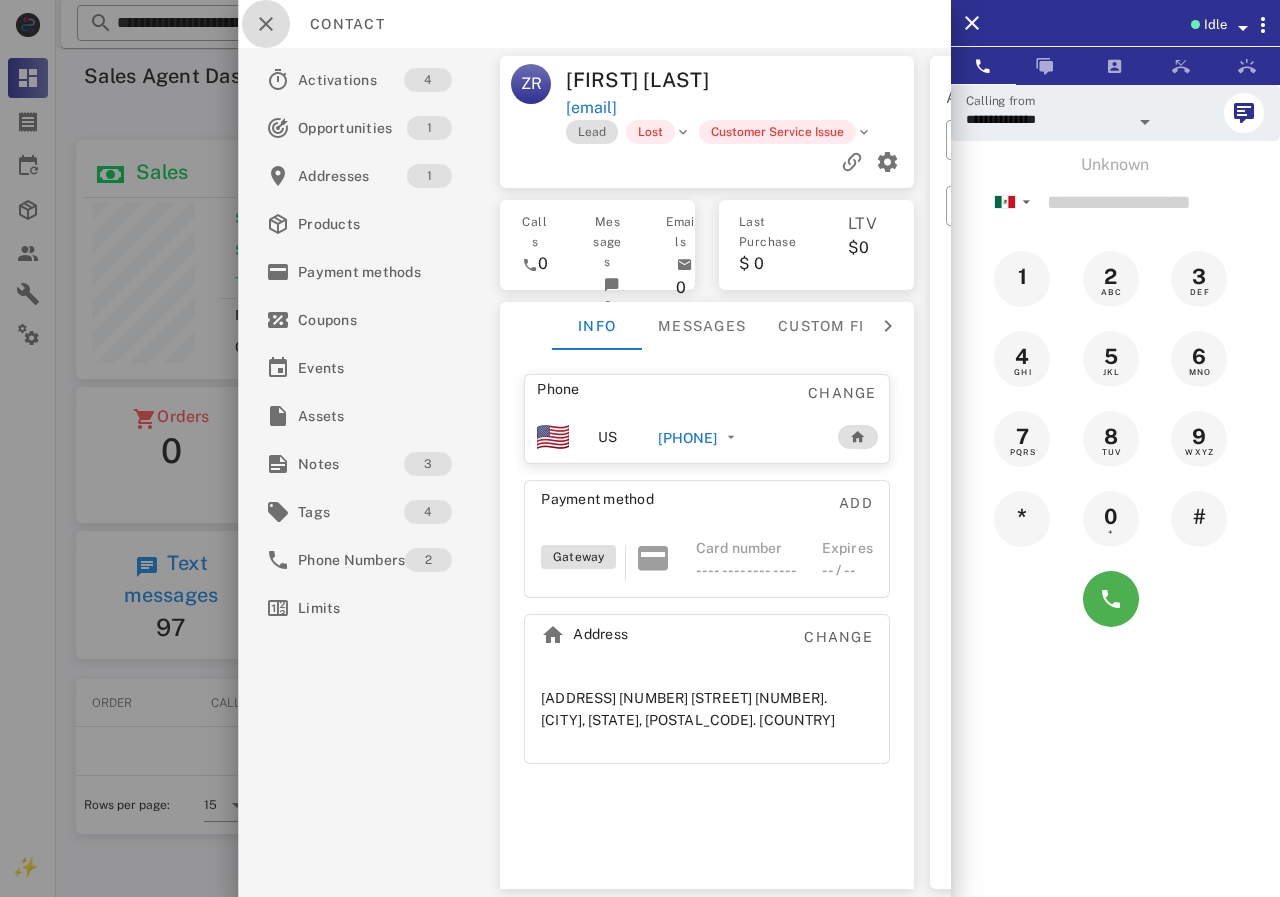 click at bounding box center (266, 24) 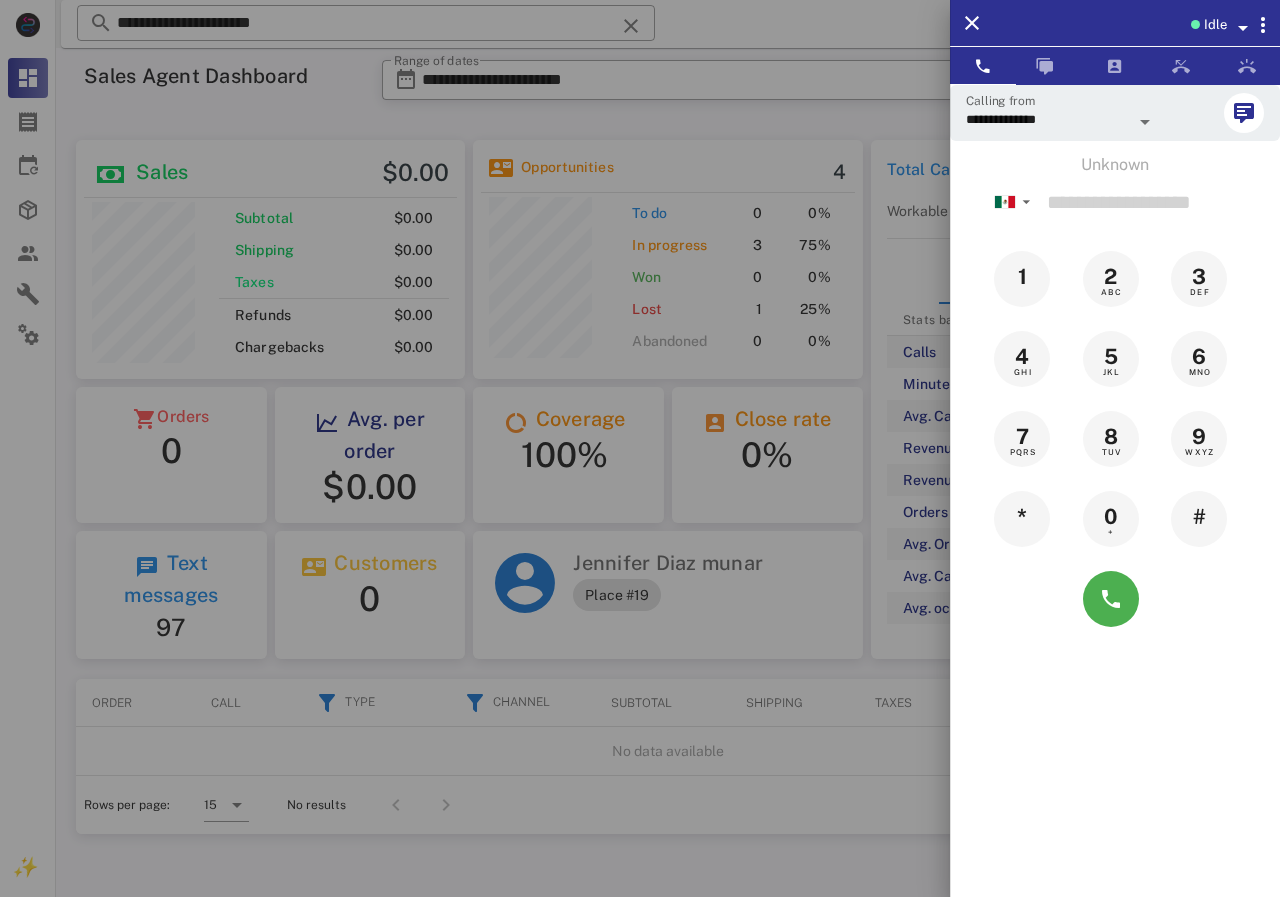 click at bounding box center (640, 448) 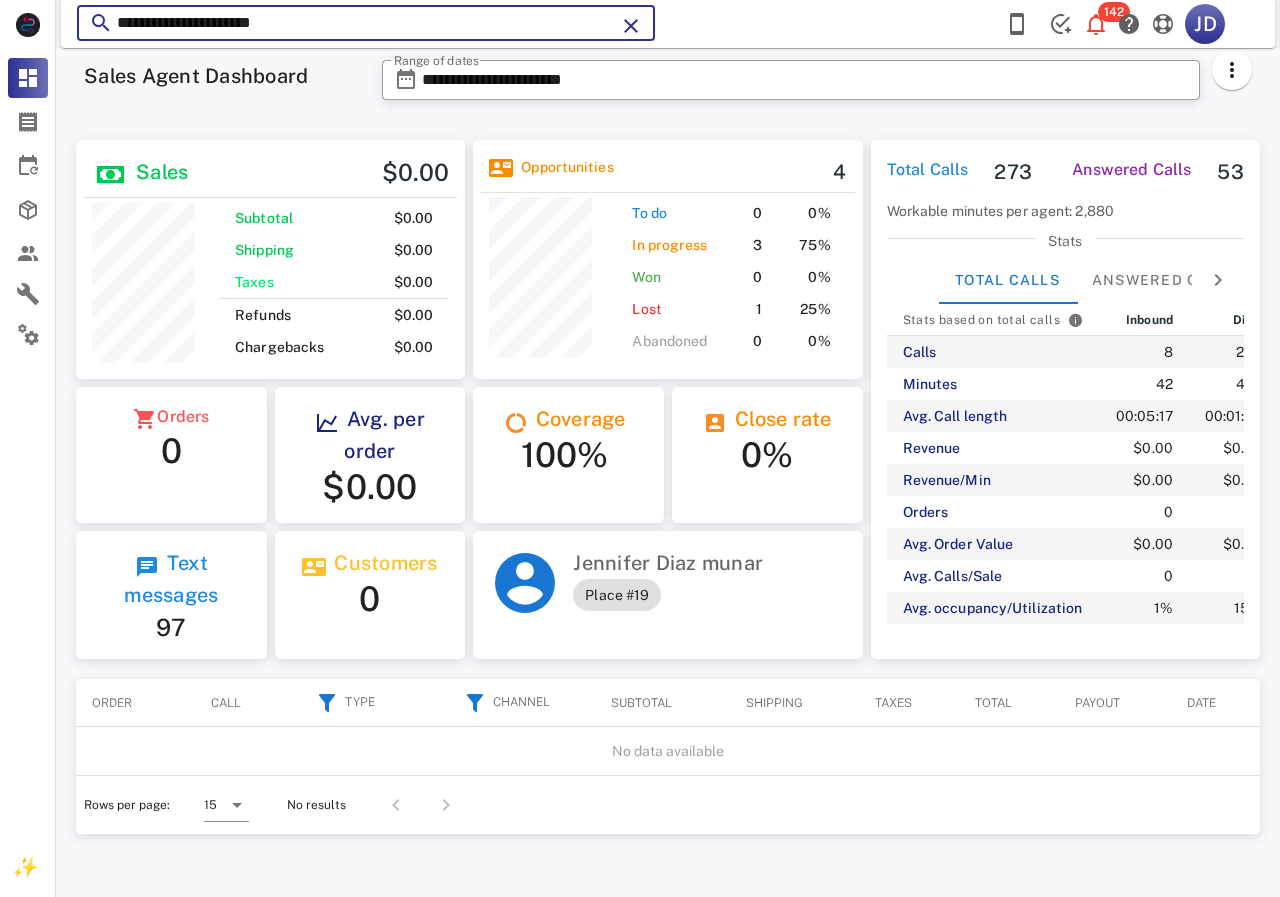 drag, startPoint x: 414, startPoint y: 31, endPoint x: 174, endPoint y: 36, distance: 240.05208 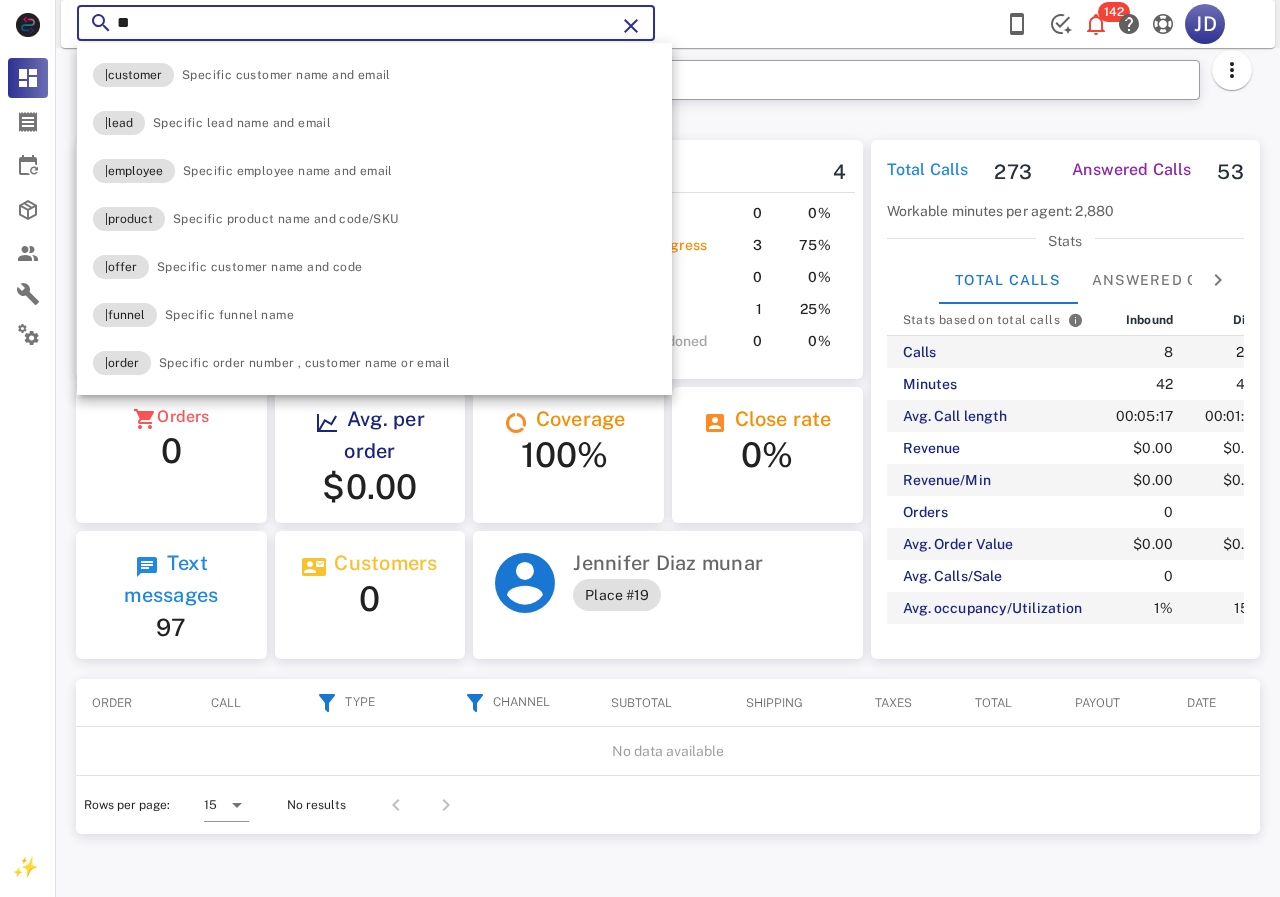 type on "*" 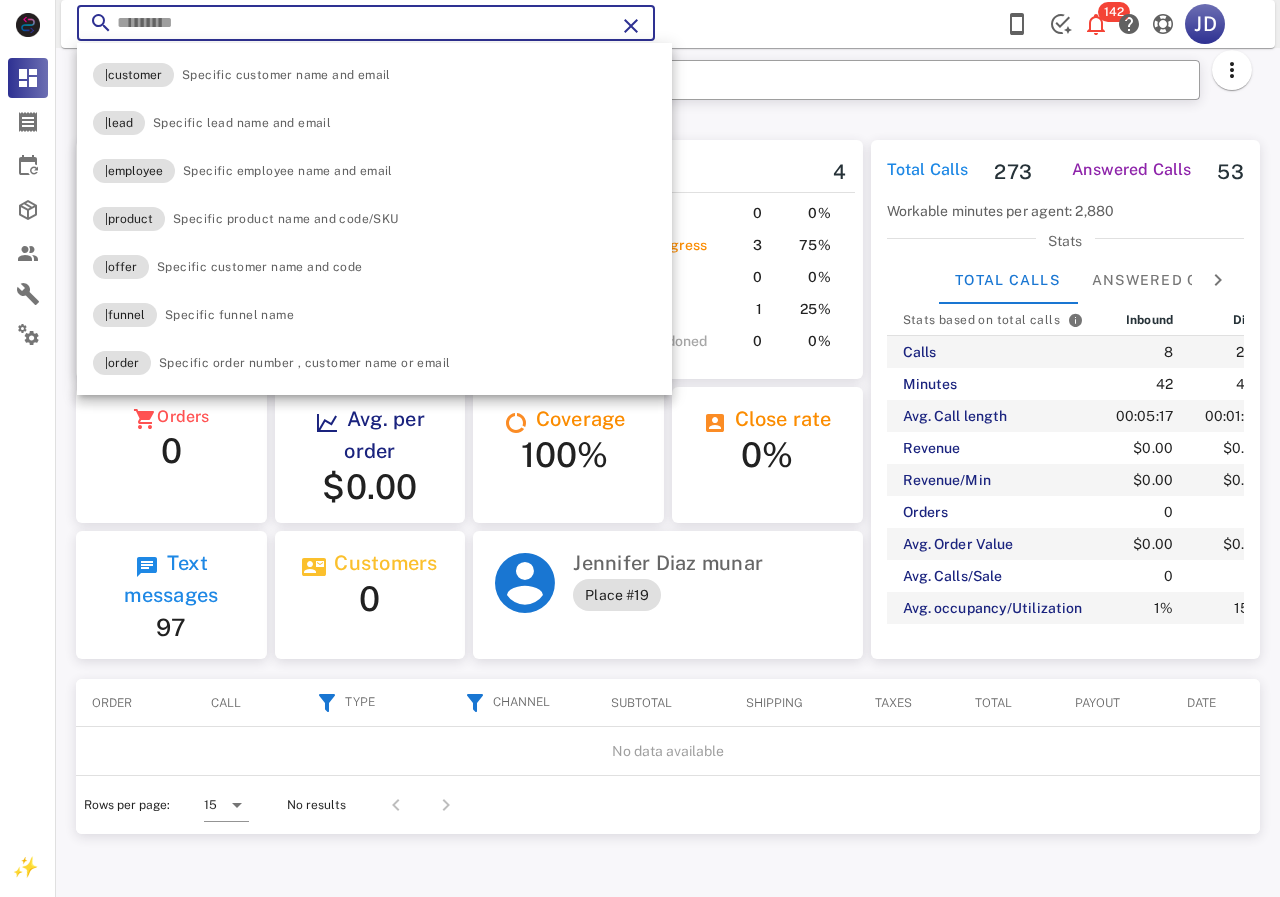 paste on "**********" 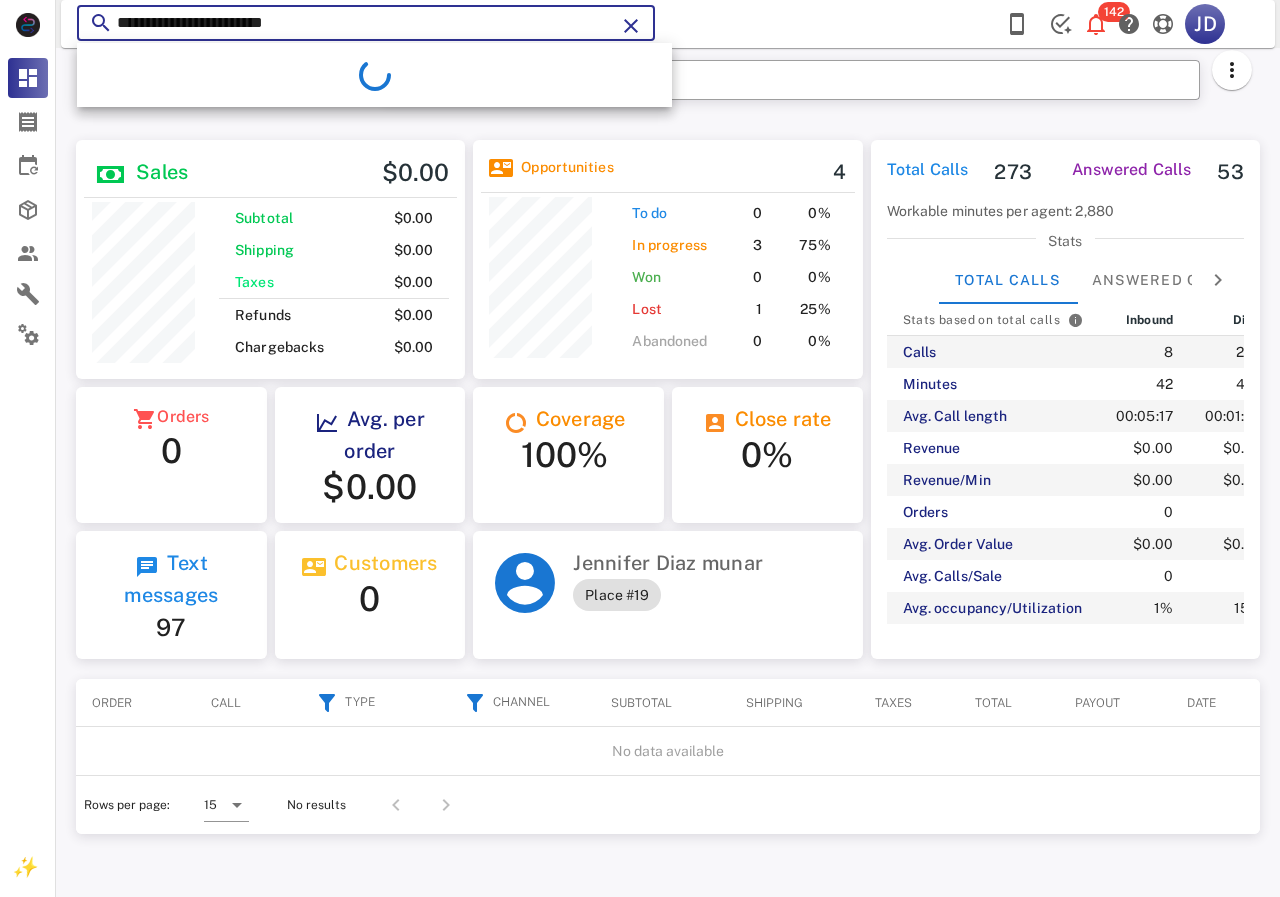 type on "**********" 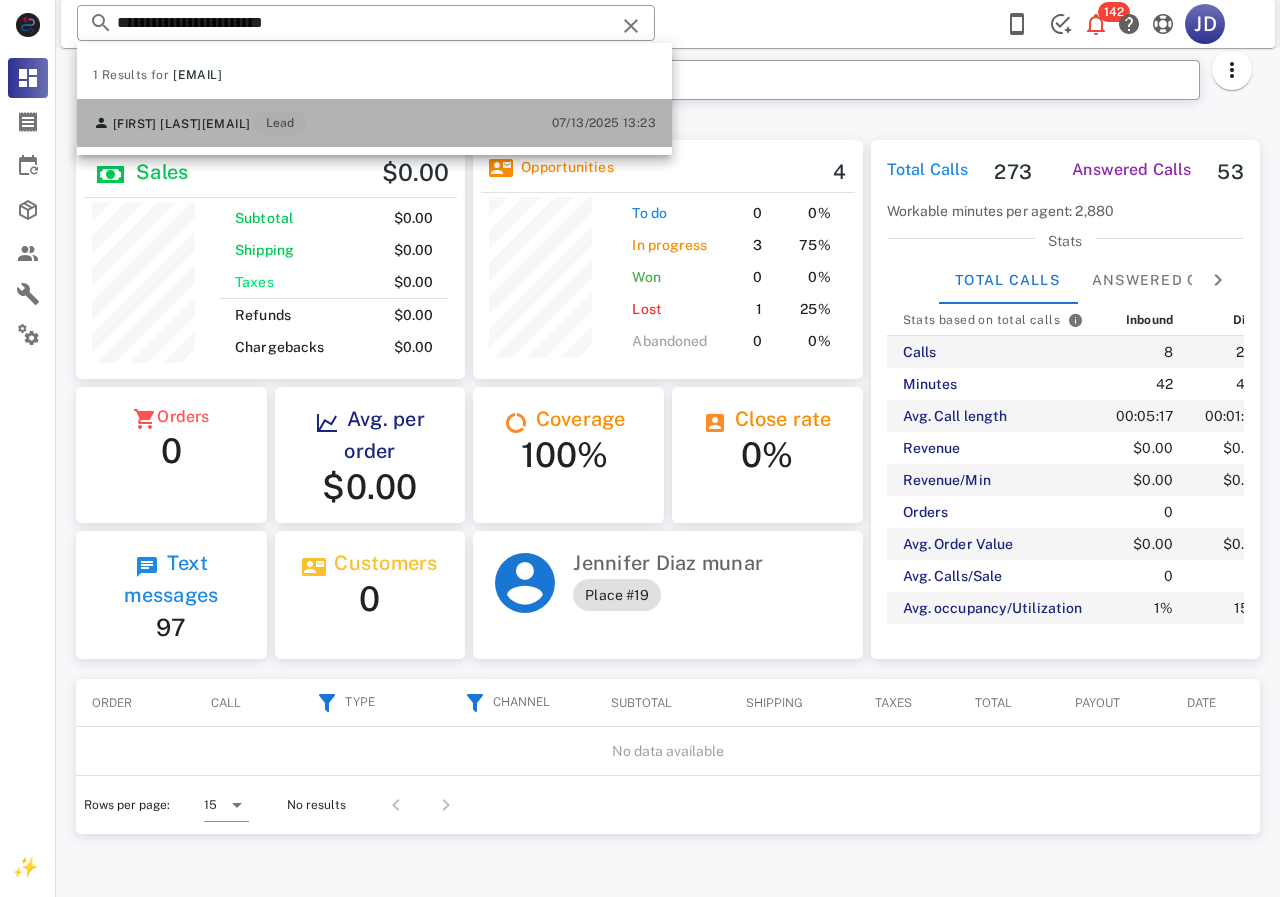 click on "mafelix.cruz13@gmail.com" at bounding box center (226, 124) 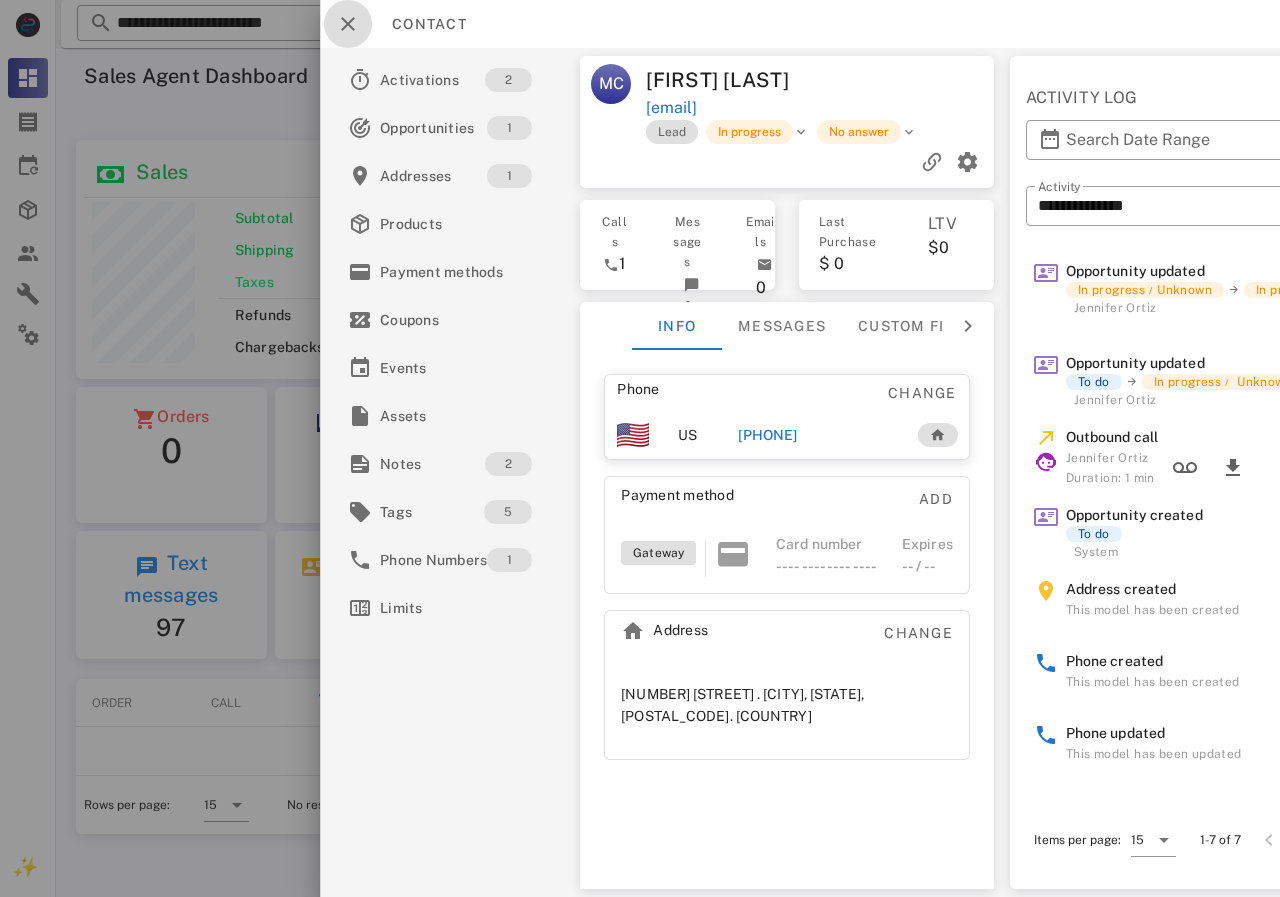 click at bounding box center [348, 24] 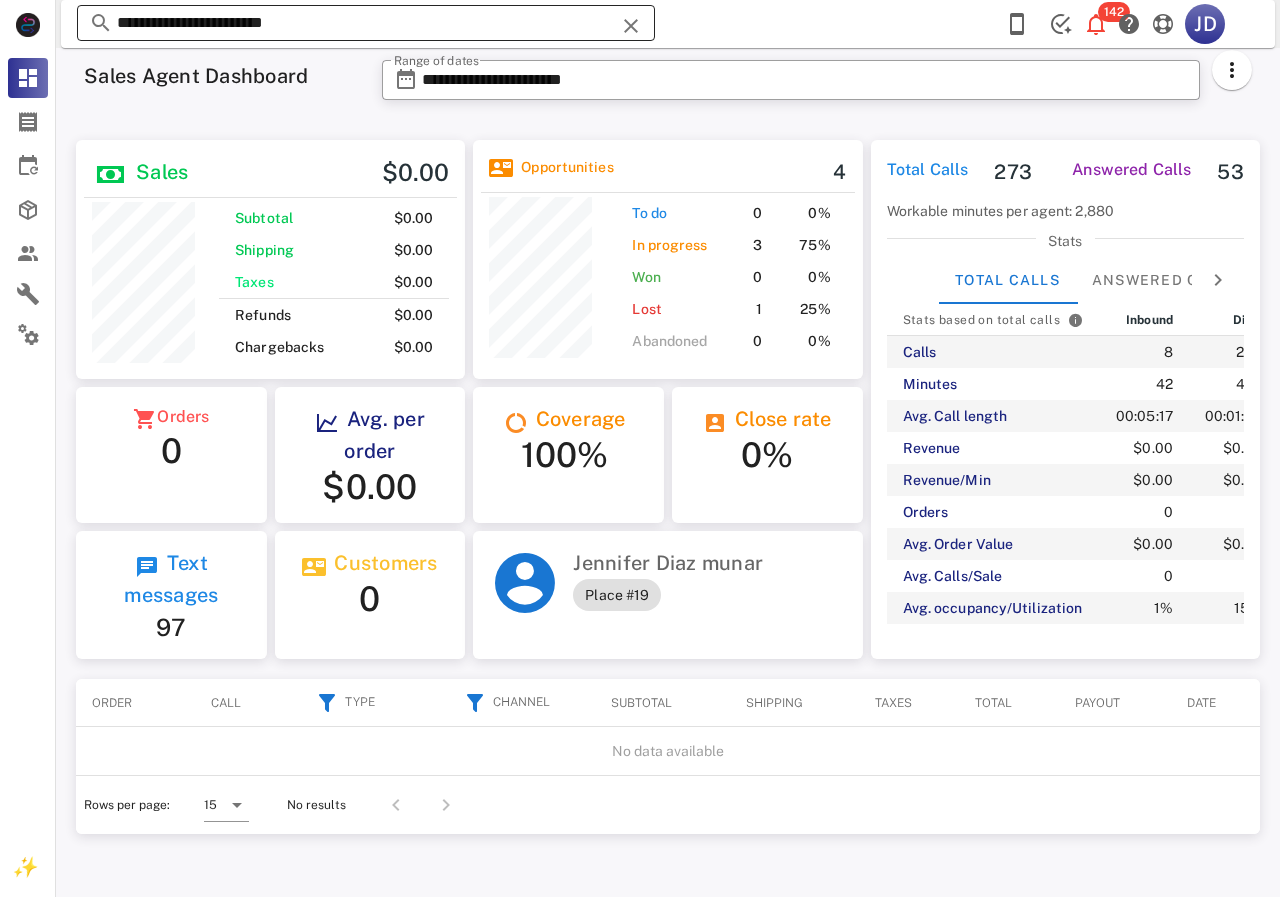 click on "**********" at bounding box center (366, 23) 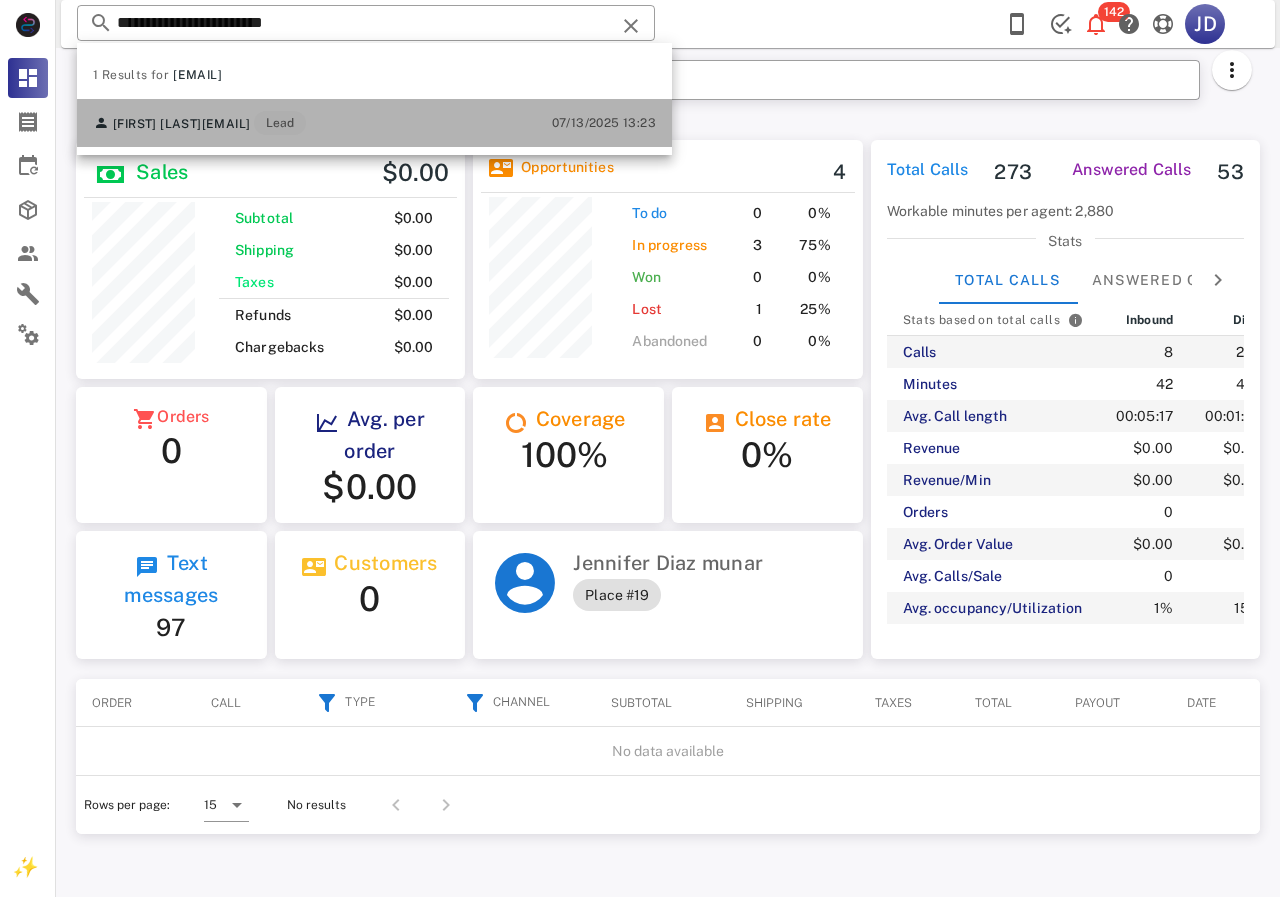 click on "Maria Cruz   mafelix.cruz13@gmail.com   Lead" at bounding box center [199, 123] 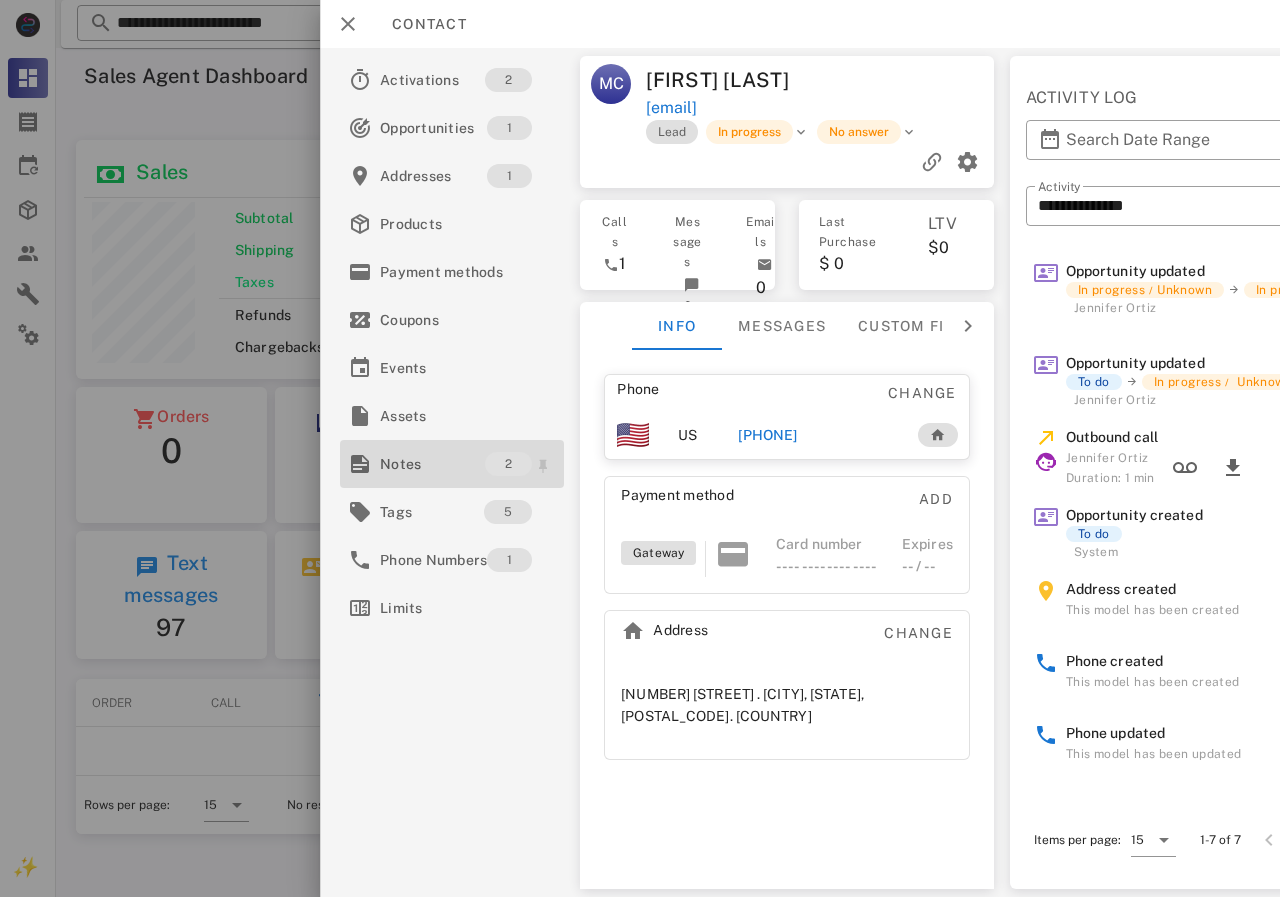 click on "Notes" at bounding box center [432, 464] 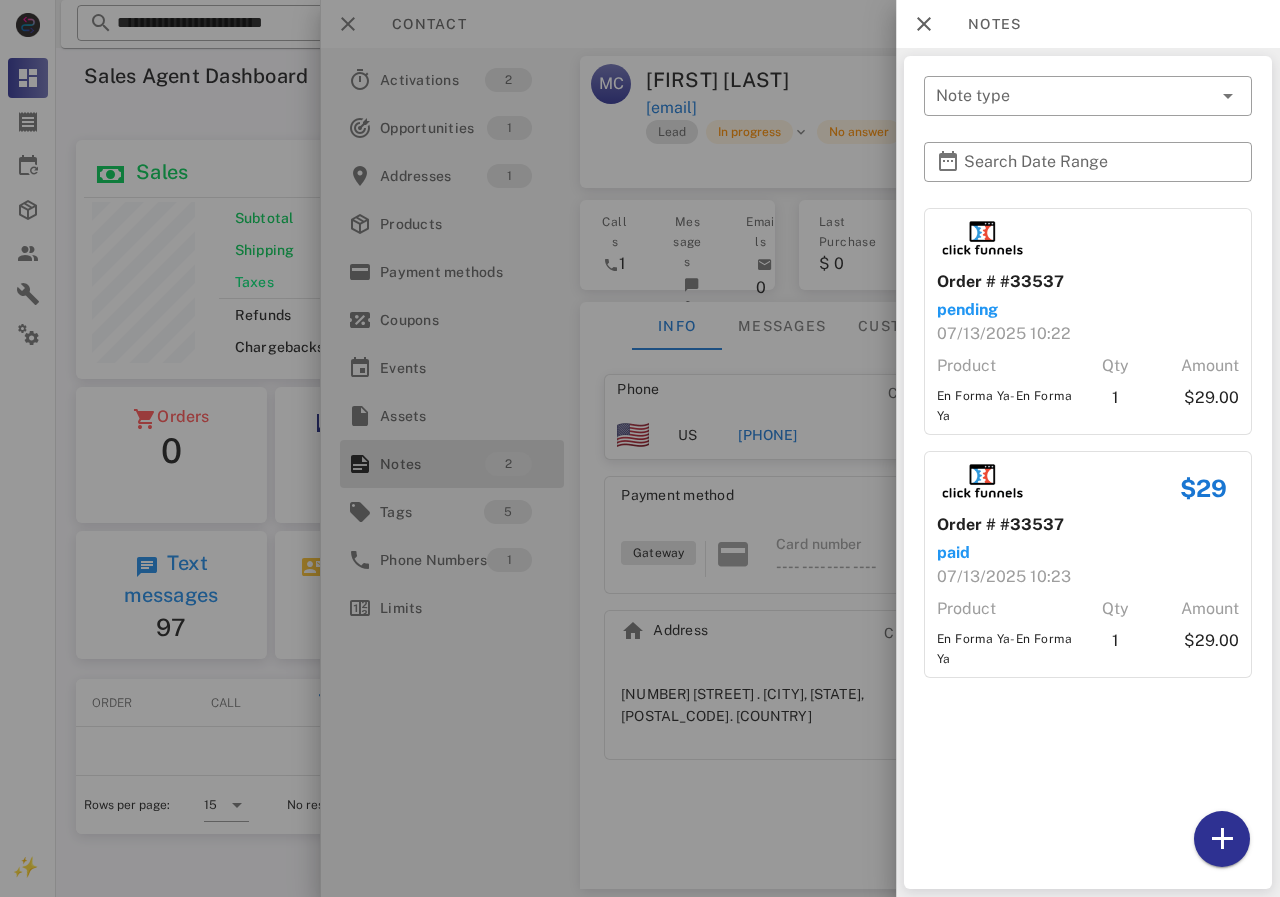 click at bounding box center (640, 448) 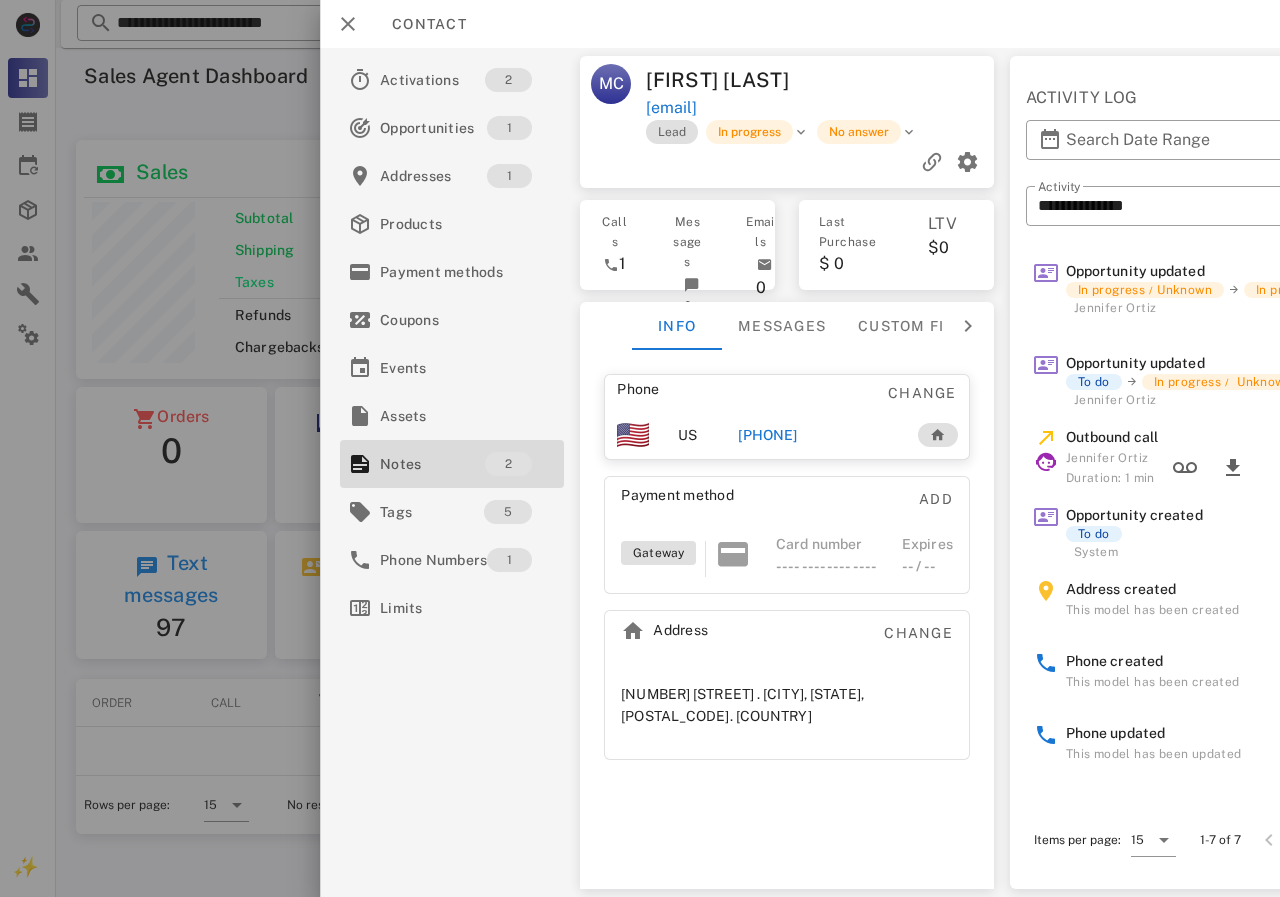 click on "+13464440522" at bounding box center [767, 435] 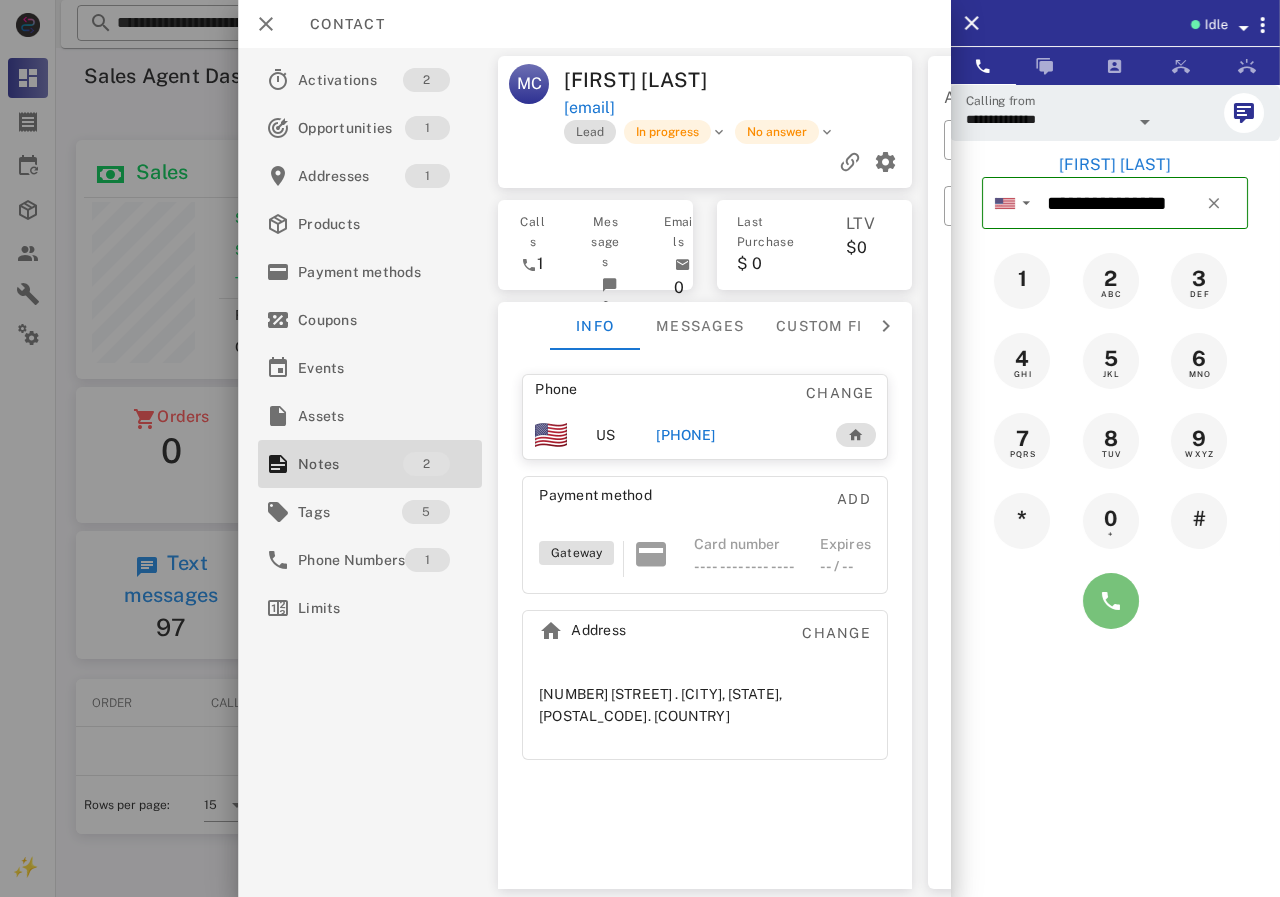 click at bounding box center (1111, 601) 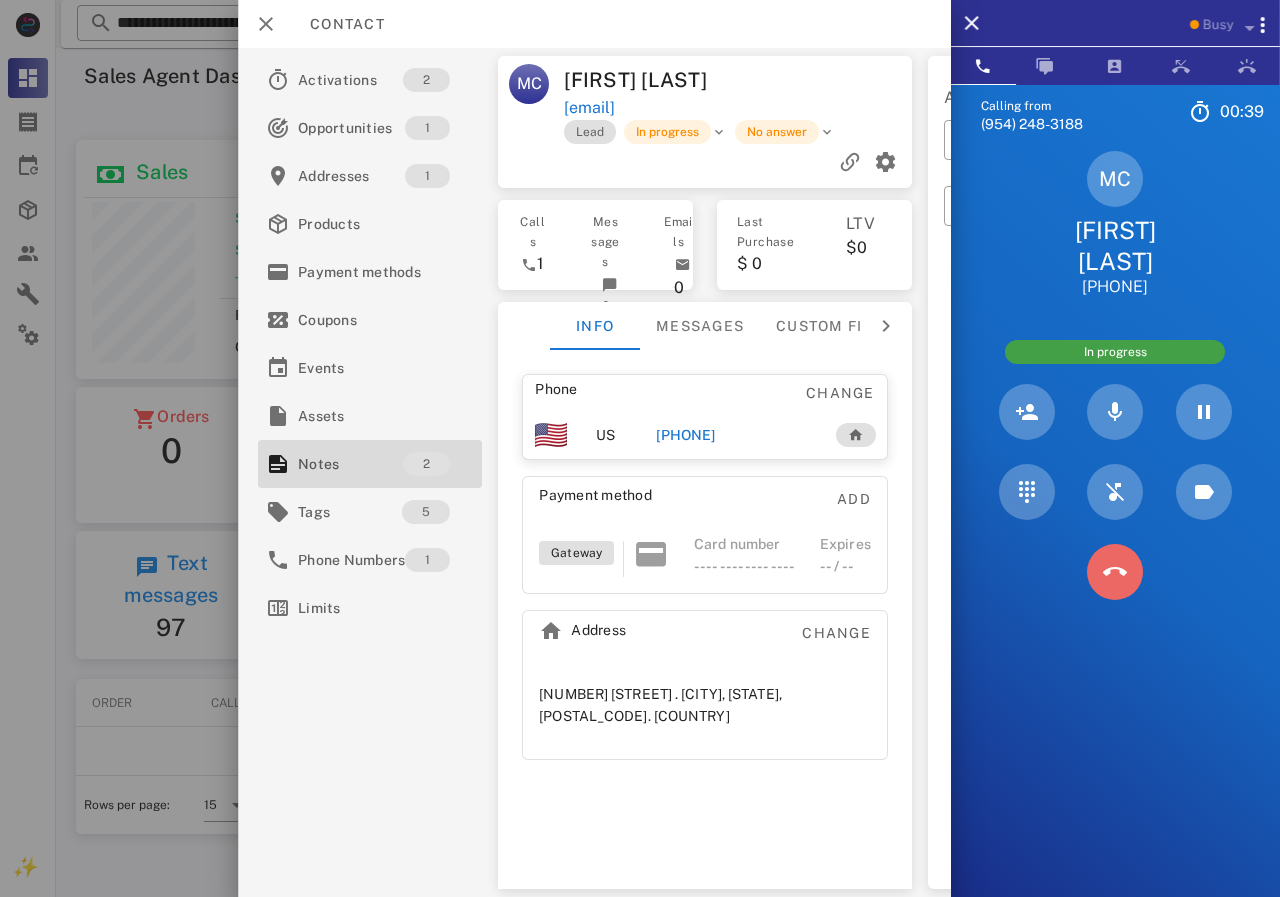 click at bounding box center (1115, 572) 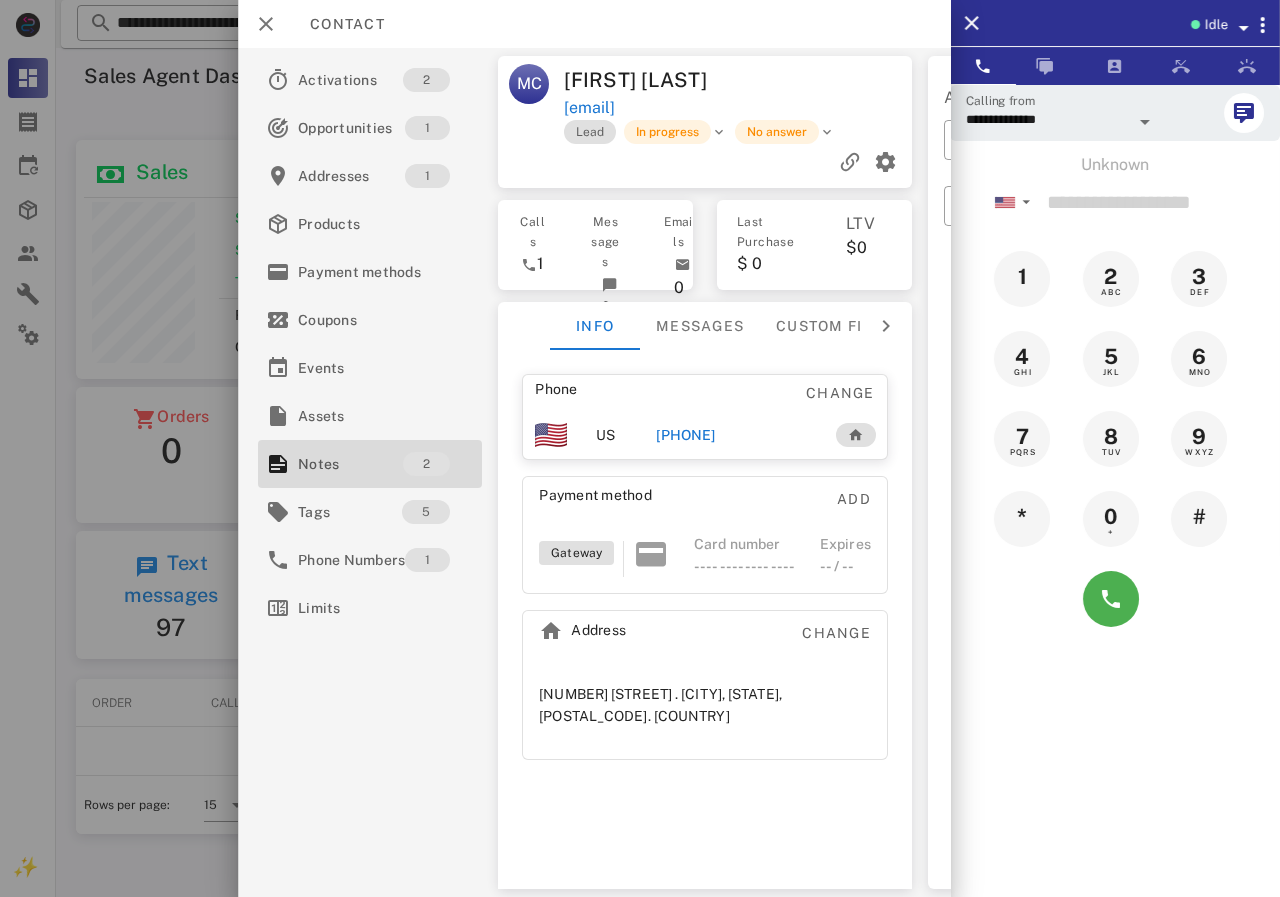click on "+13464440522" at bounding box center [685, 435] 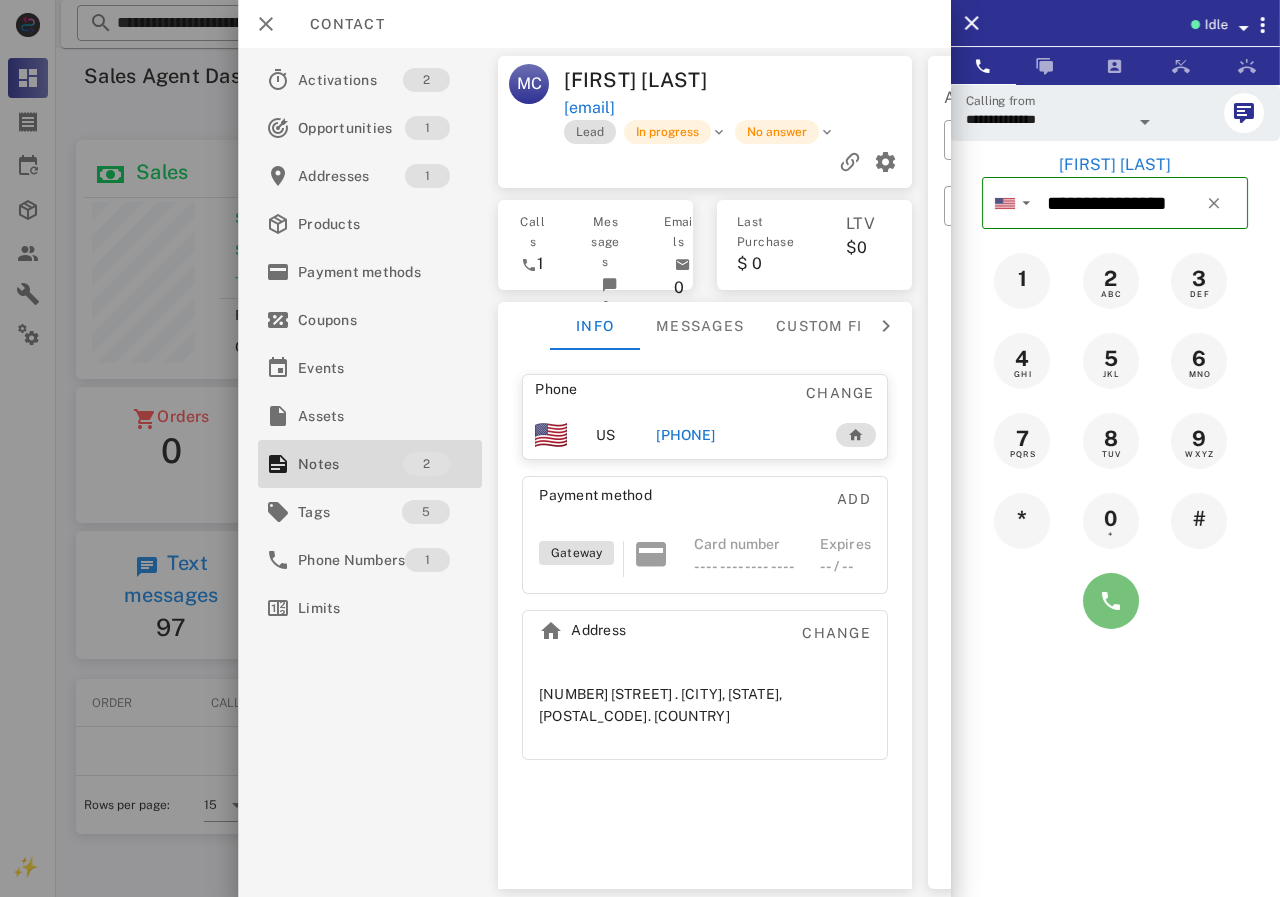 click at bounding box center [1111, 601] 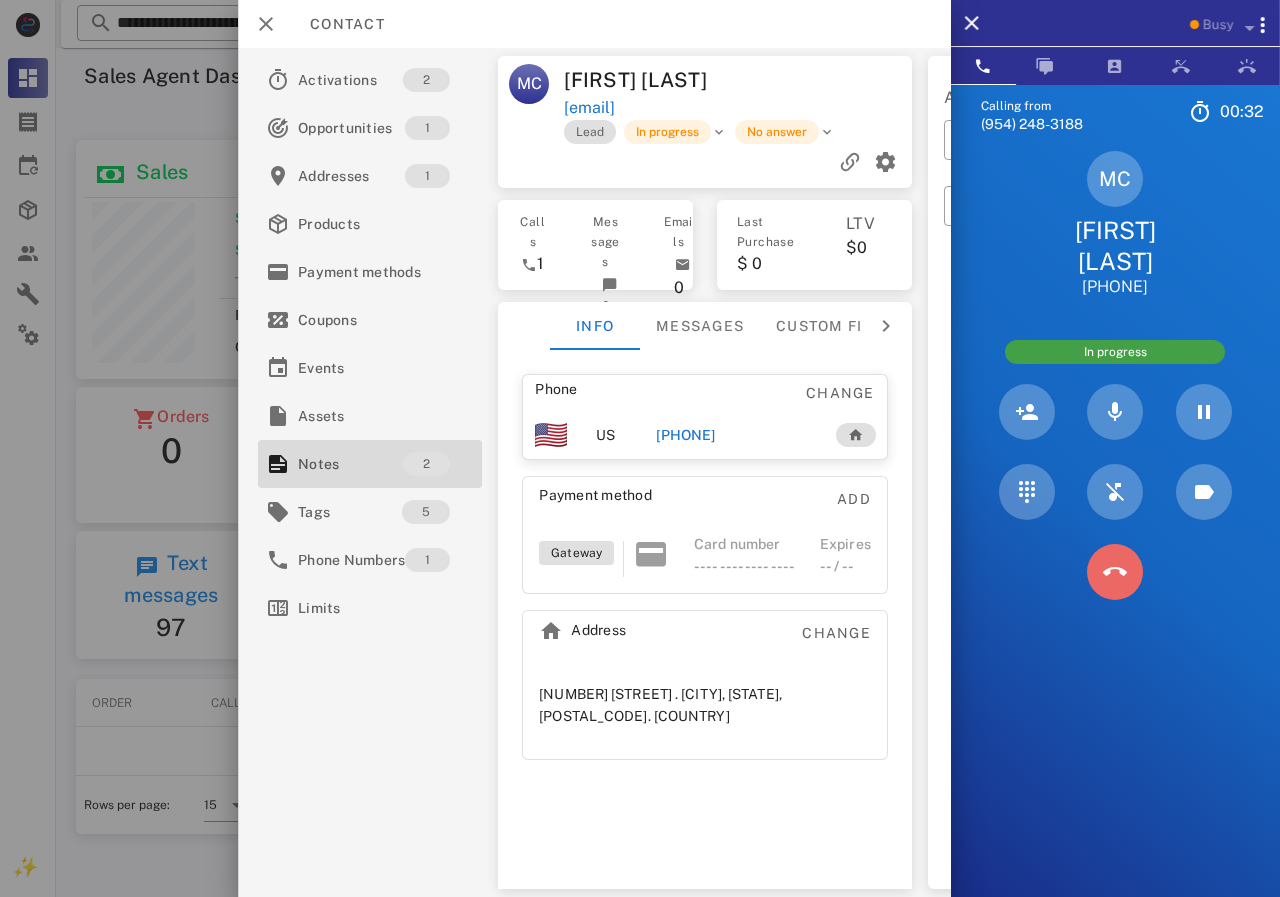 click at bounding box center [1115, 572] 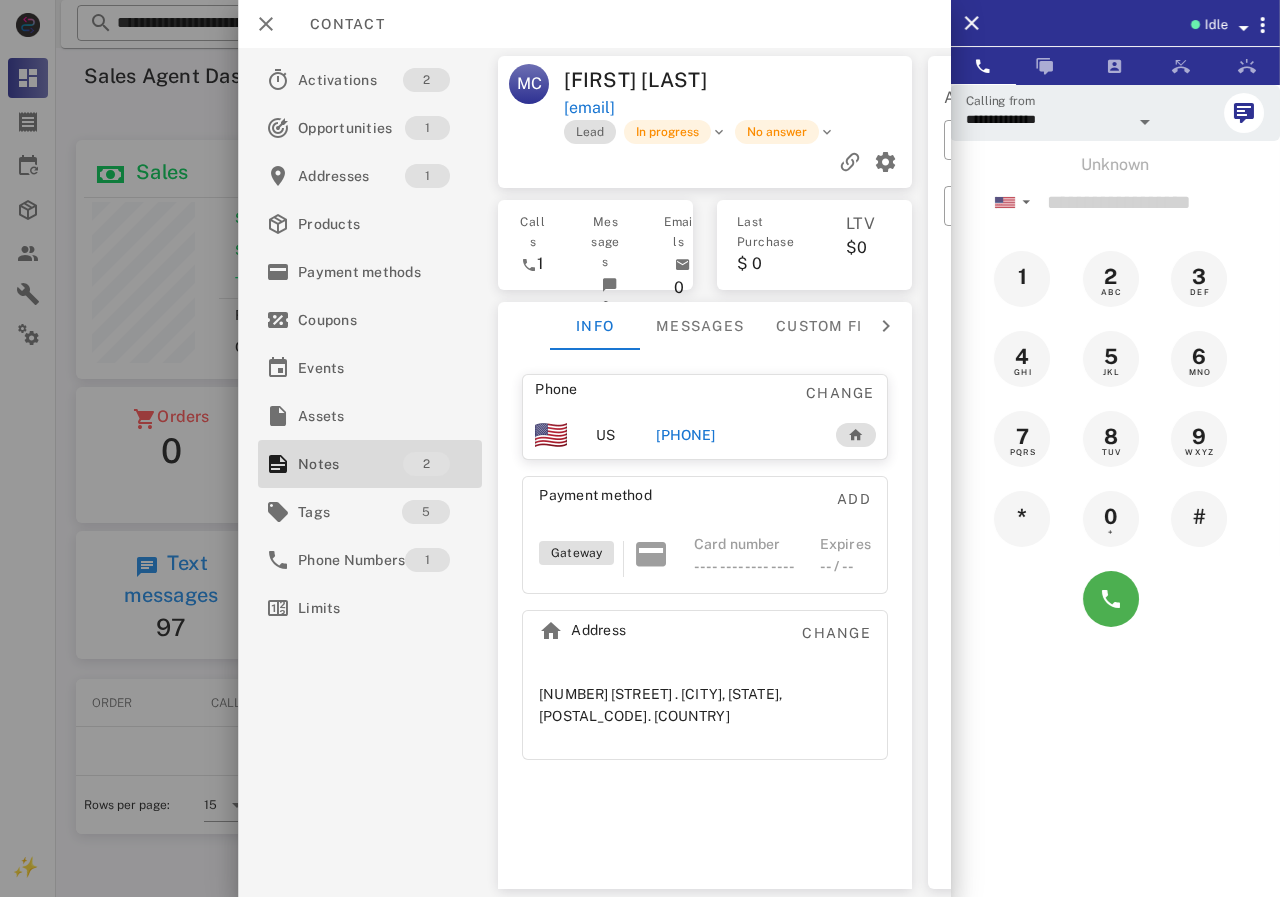 click on "+13464440522" at bounding box center [685, 435] 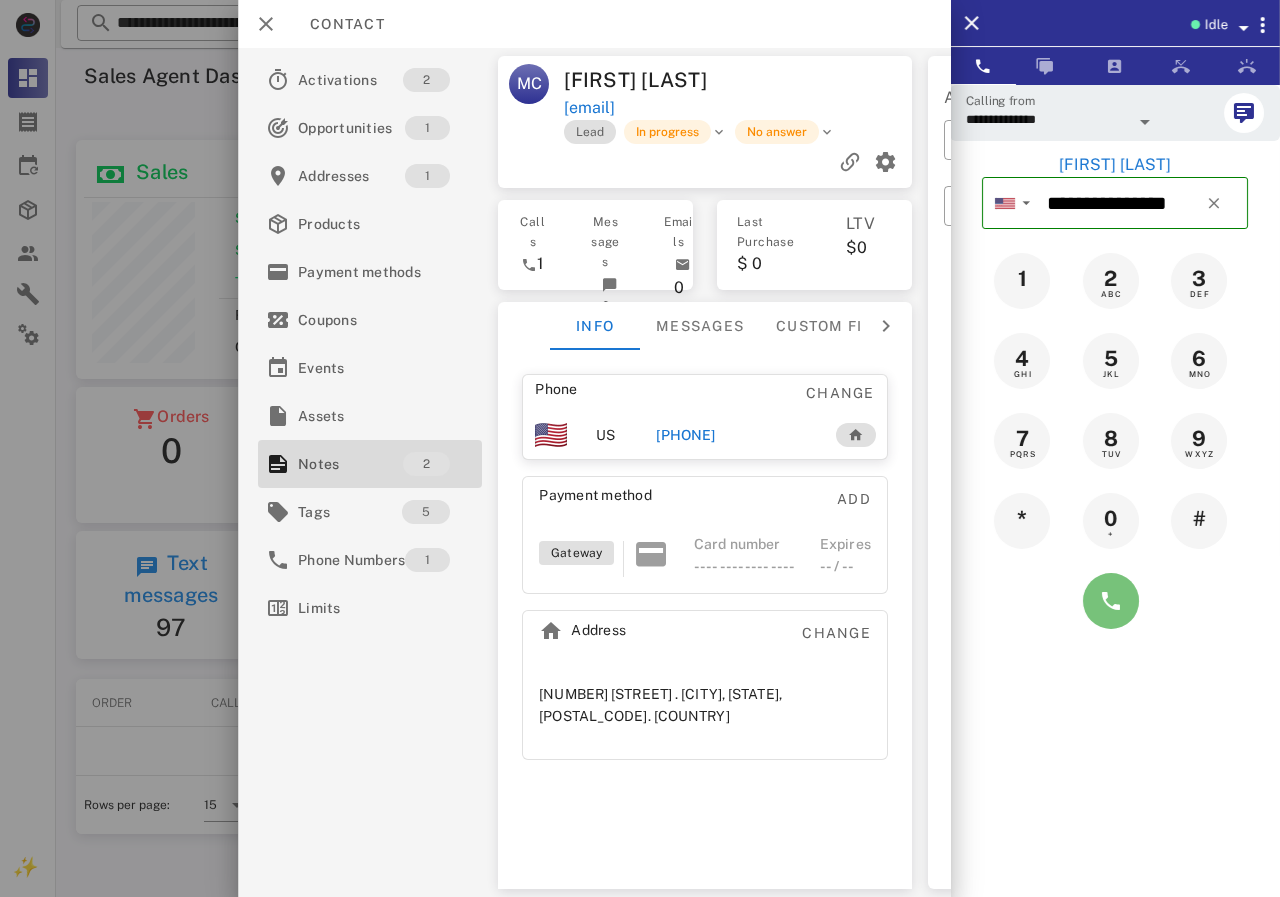 click at bounding box center (1111, 601) 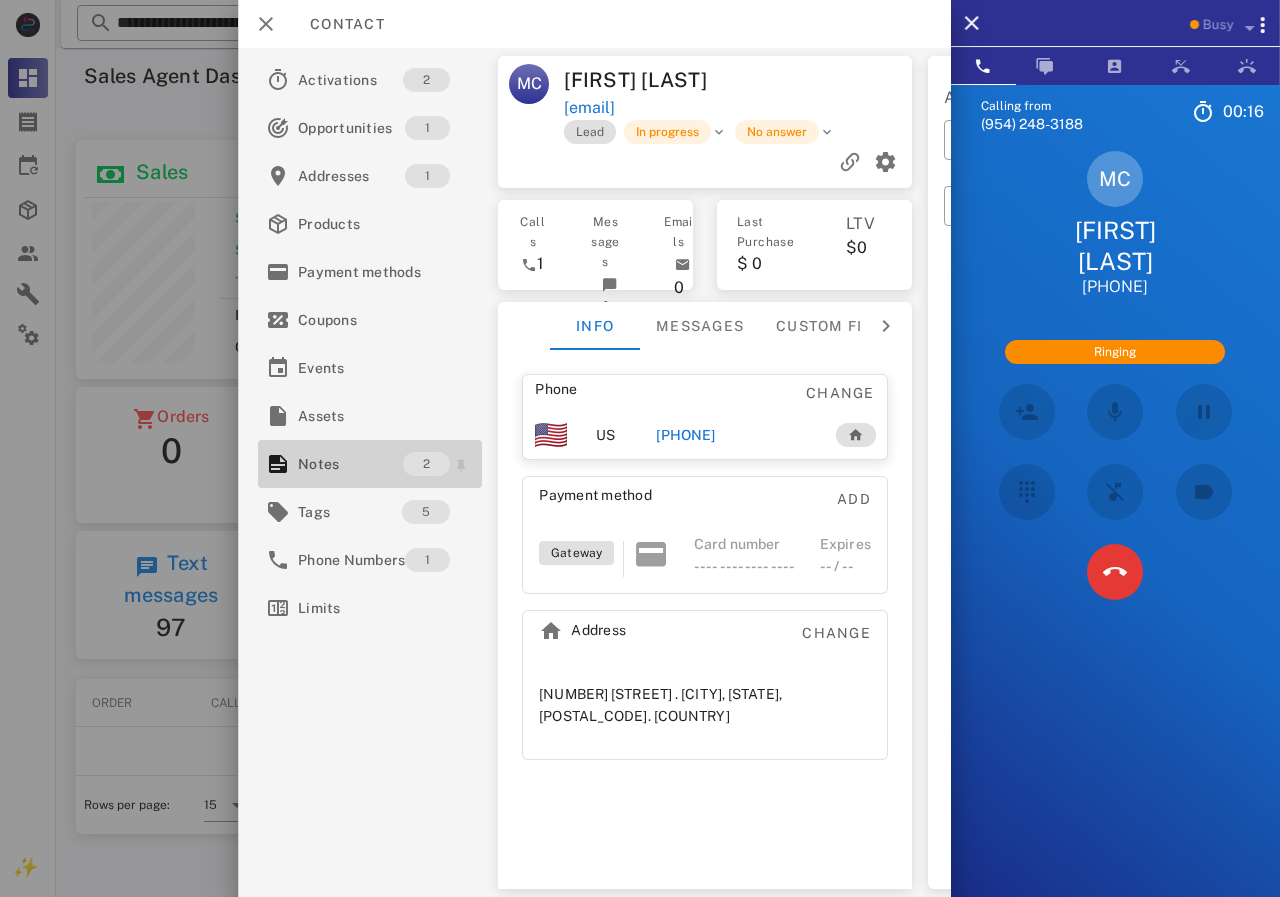 click on "Notes" at bounding box center (350, 464) 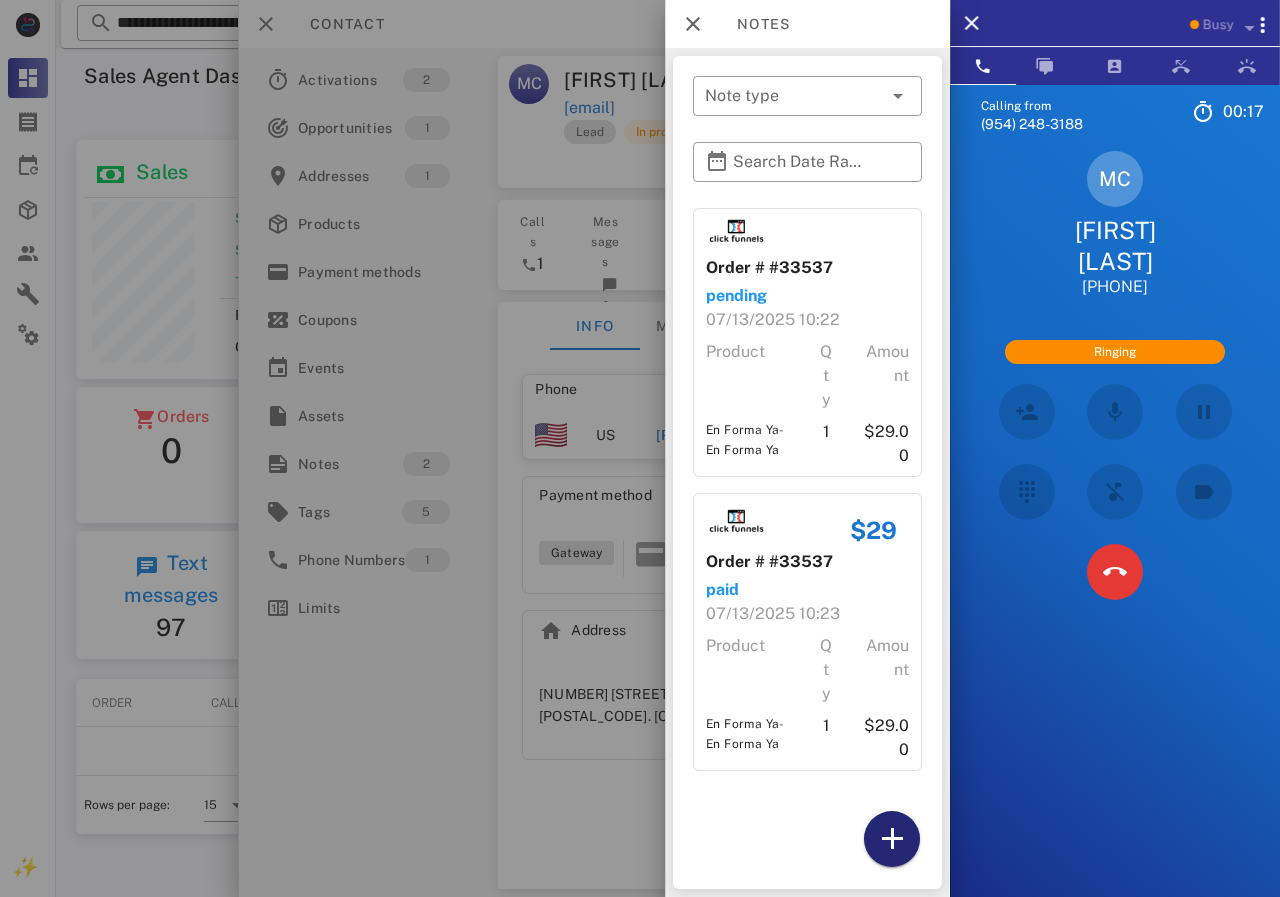 click at bounding box center [892, 839] 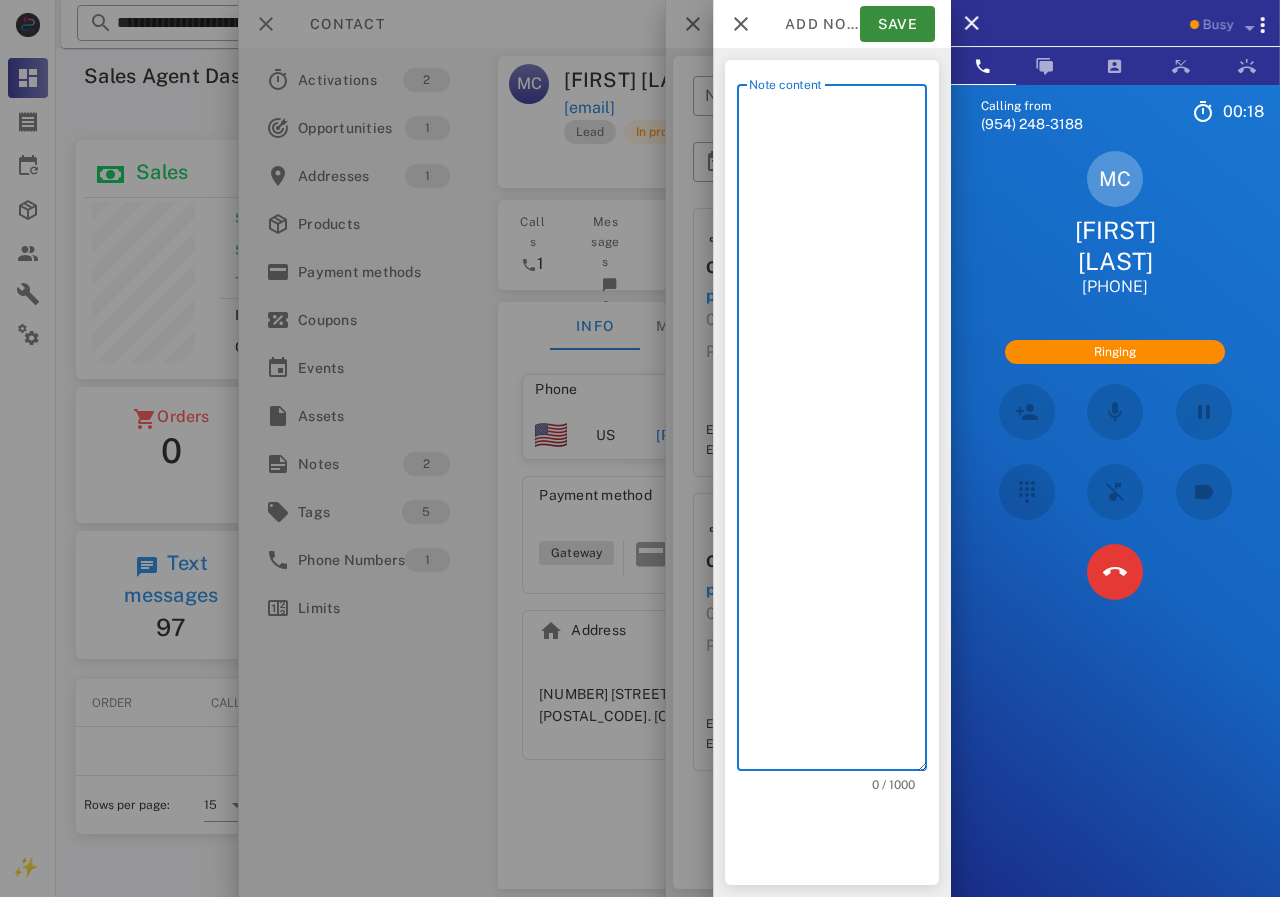 scroll, scrollTop: 240, scrollLeft: 390, axis: both 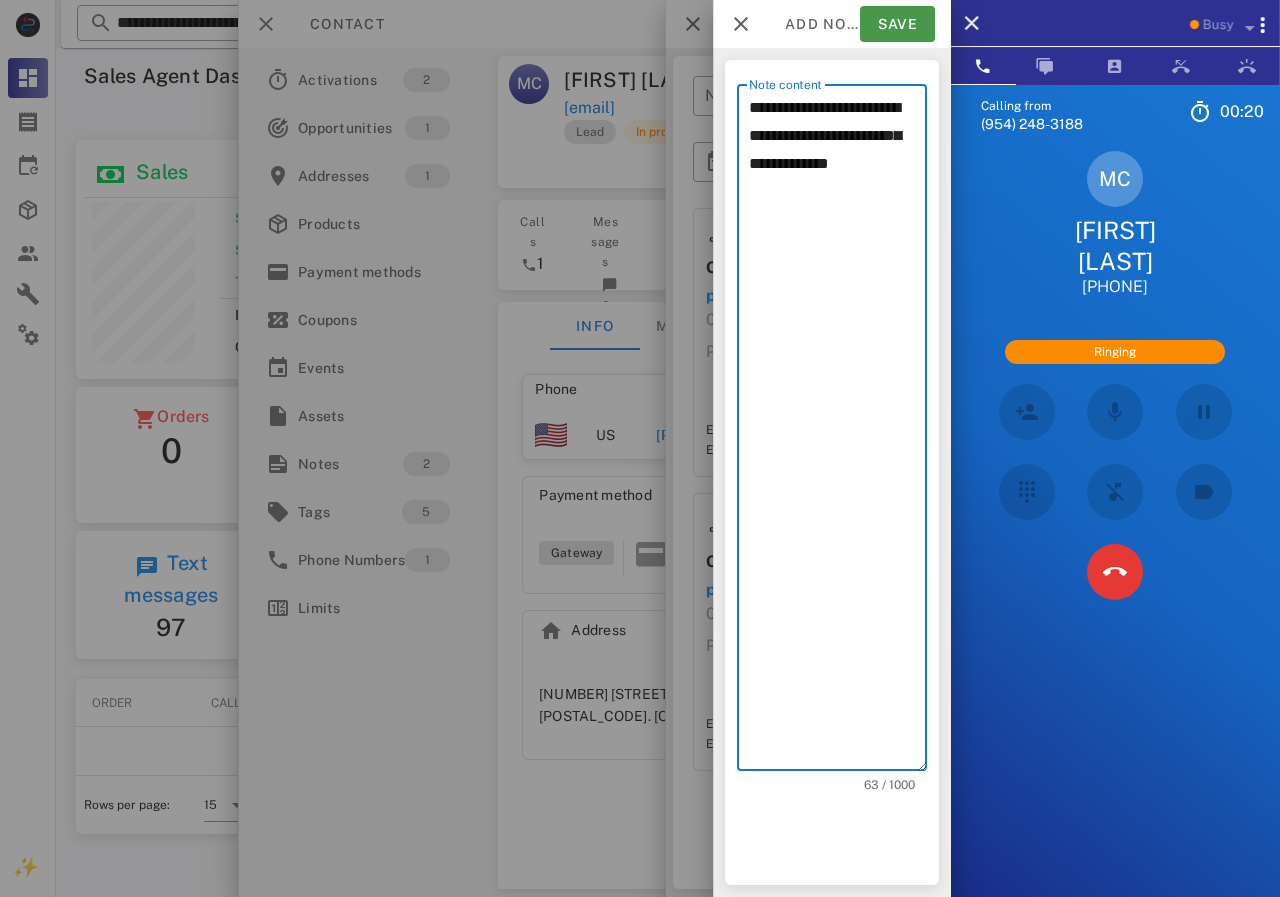 type on "**********" 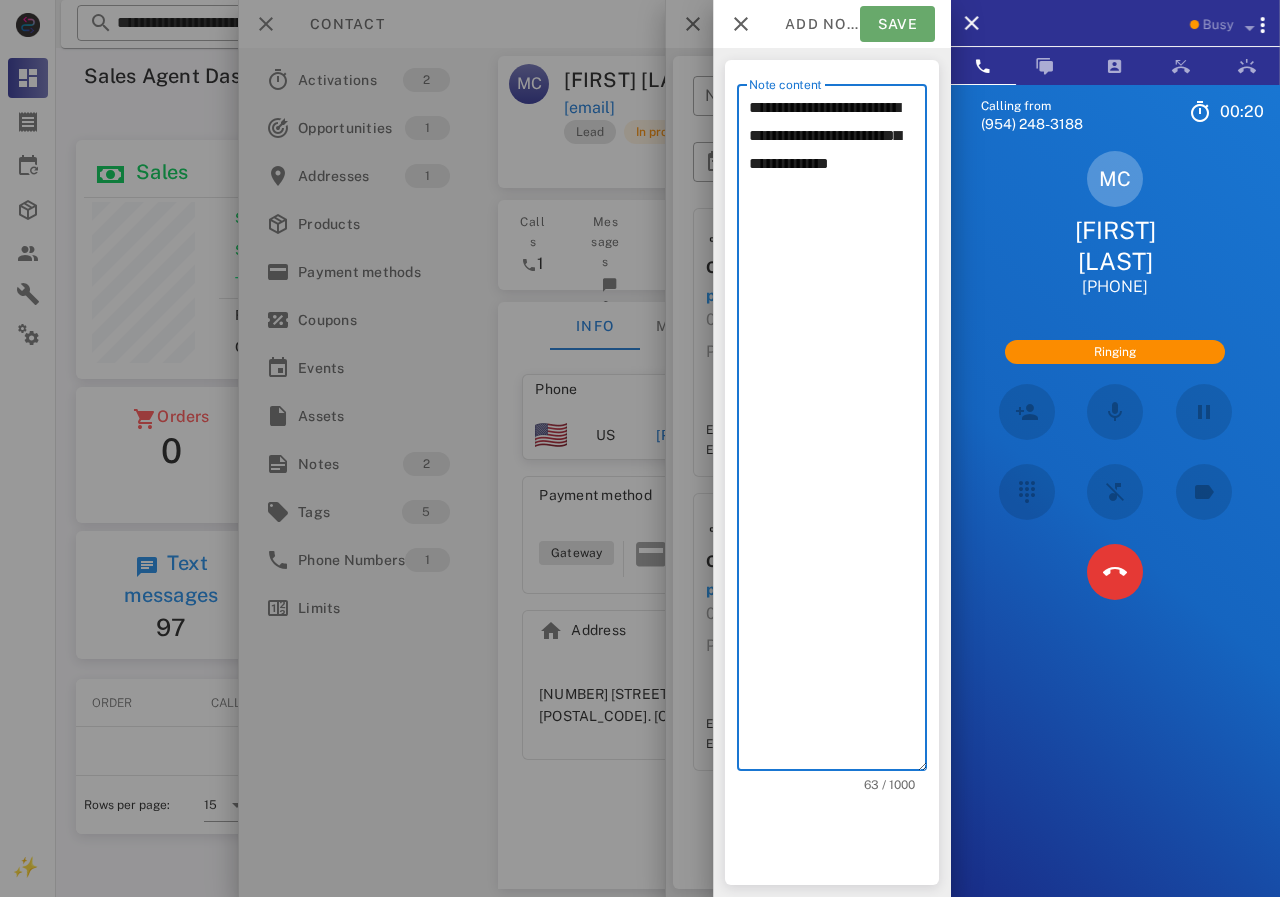 click on "Save" at bounding box center [897, 24] 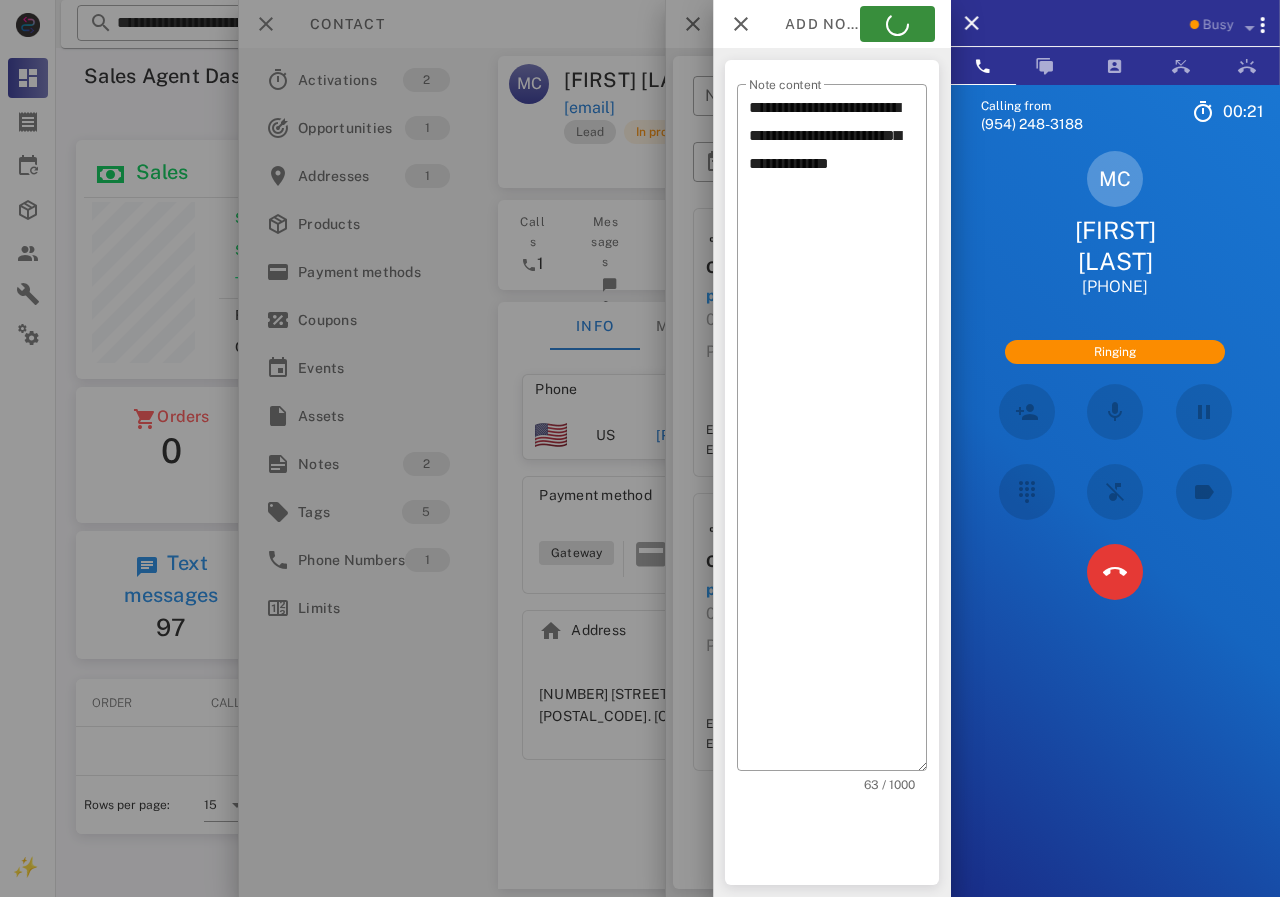 click at bounding box center [640, 448] 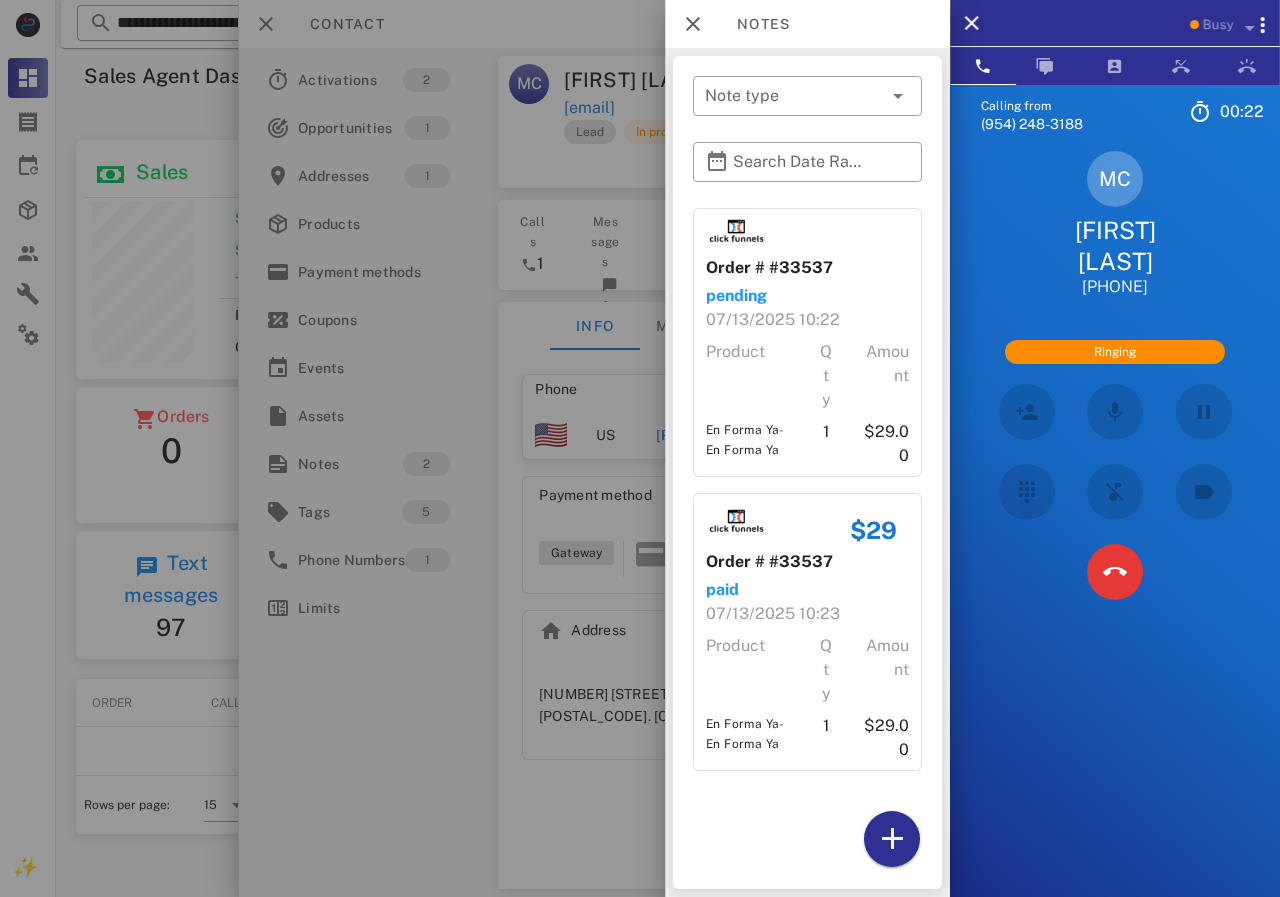 click at bounding box center (640, 448) 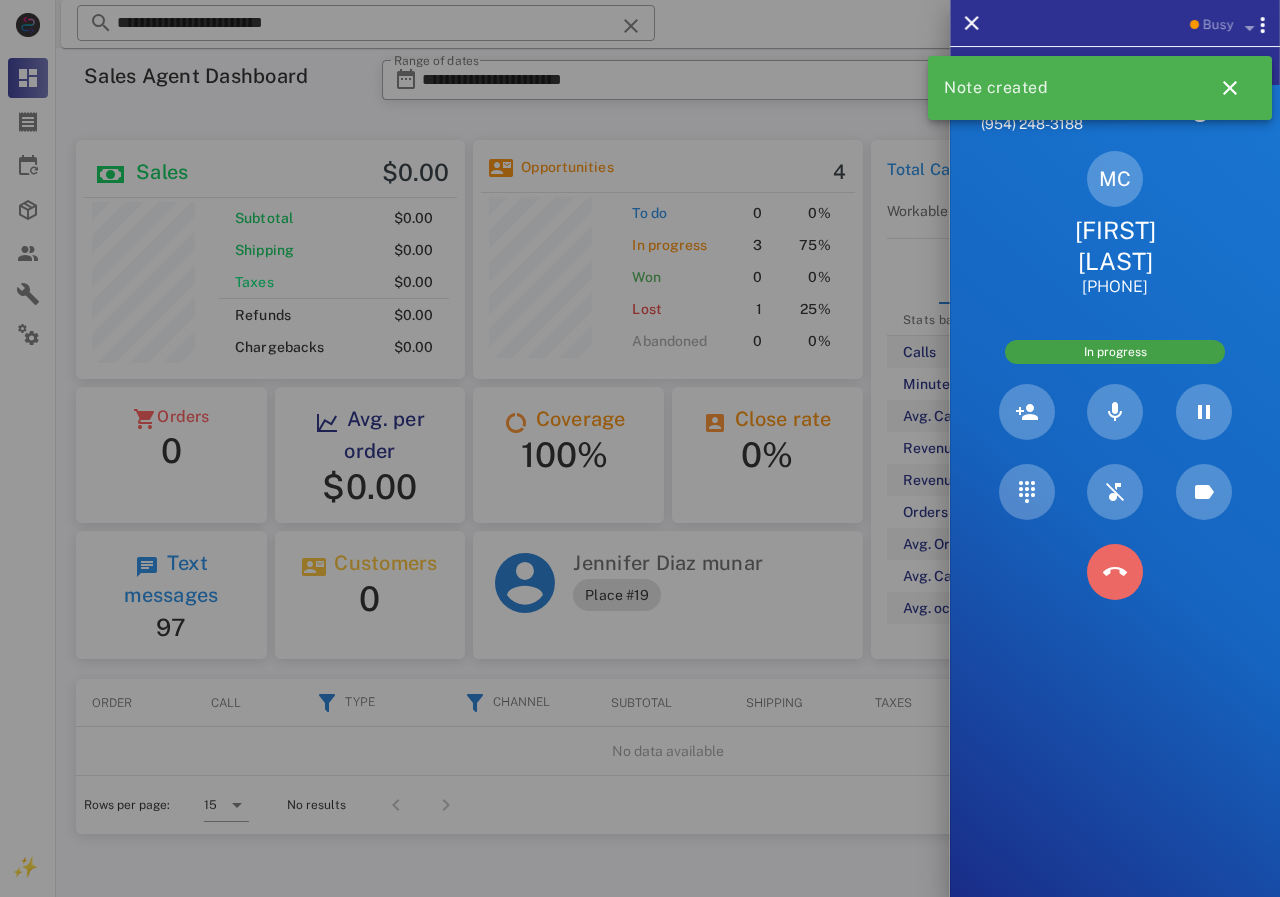 click at bounding box center [1115, 572] 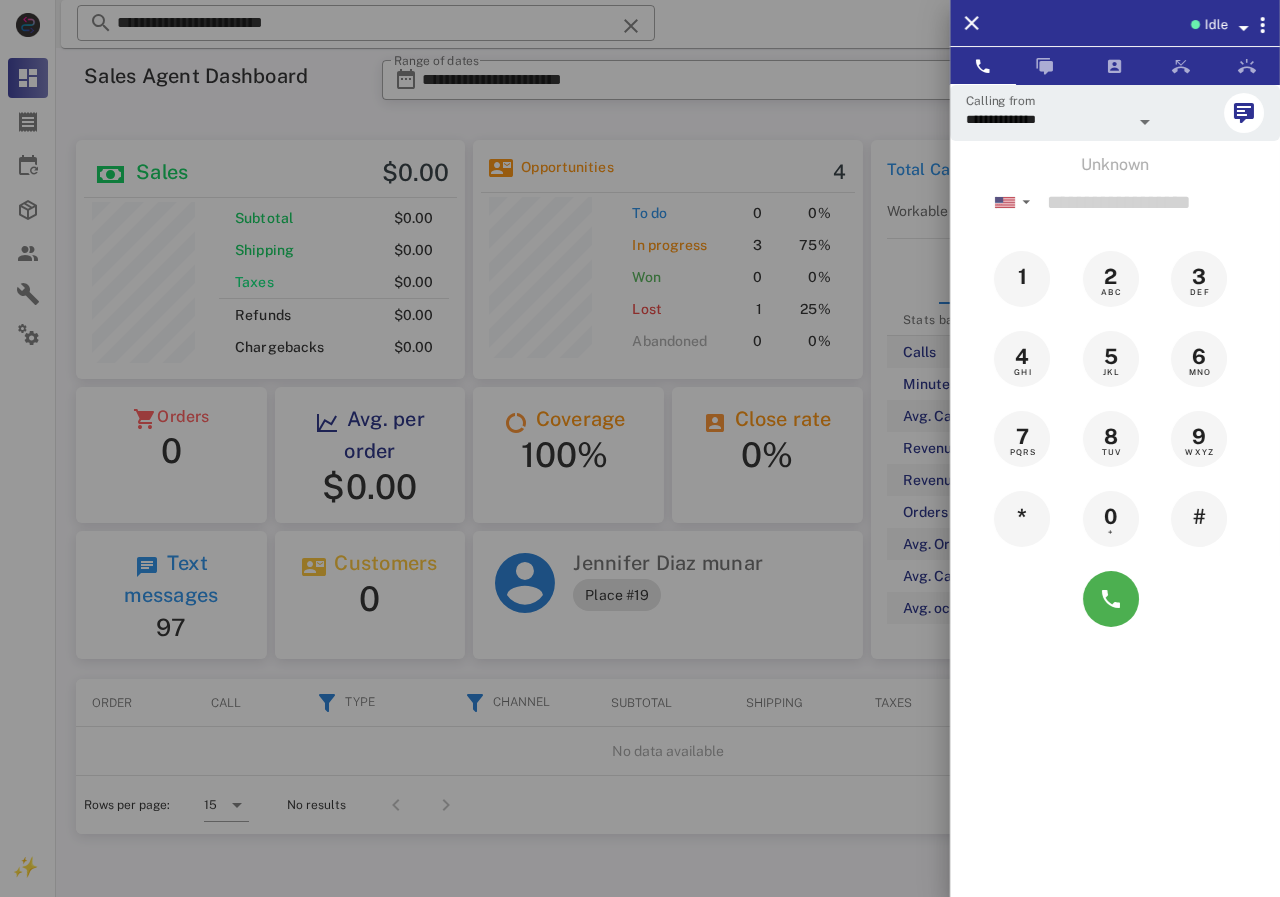 drag, startPoint x: 428, startPoint y: 17, endPoint x: 432, endPoint y: 30, distance: 13.601471 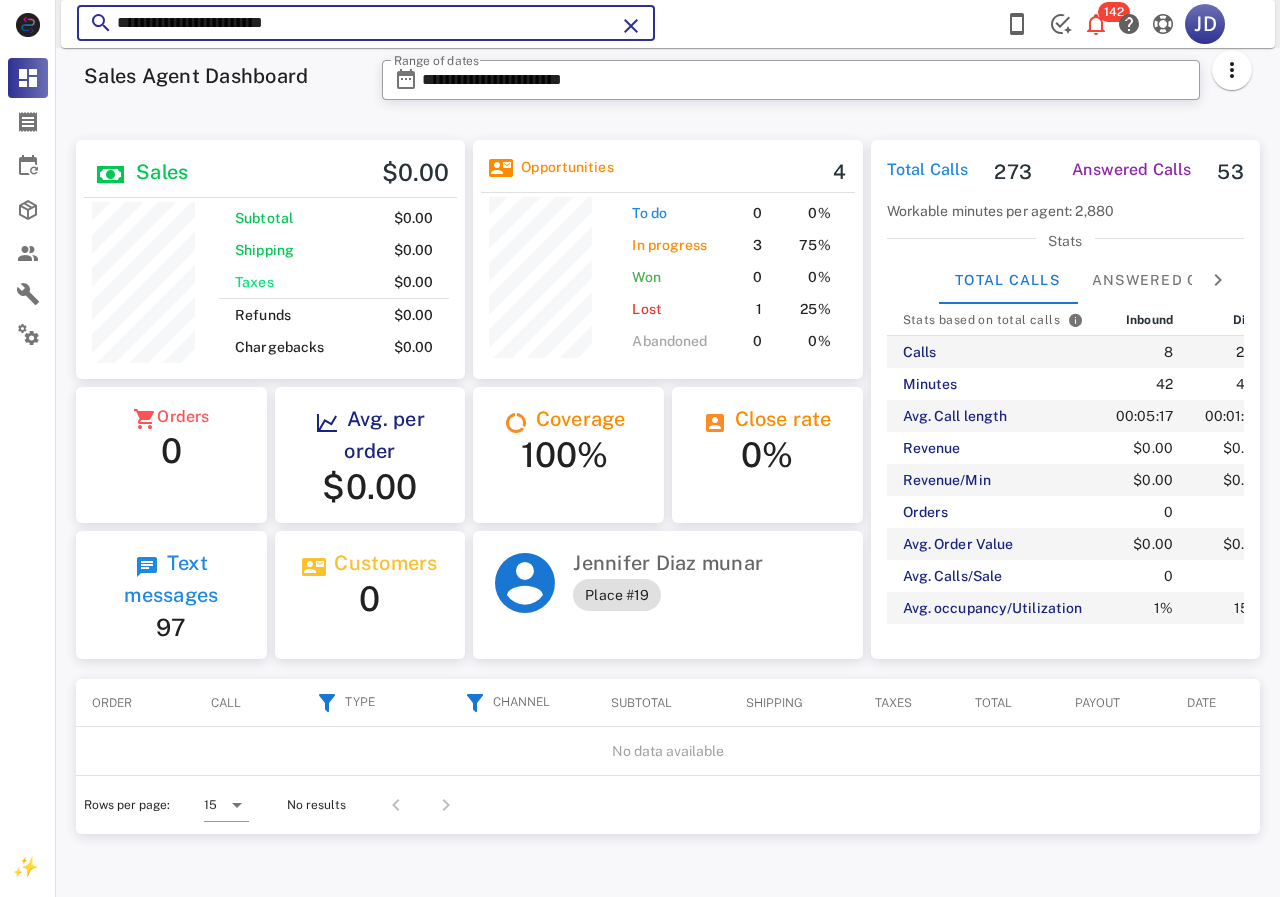drag, startPoint x: 433, startPoint y: 31, endPoint x: 123, endPoint y: 33, distance: 310.00644 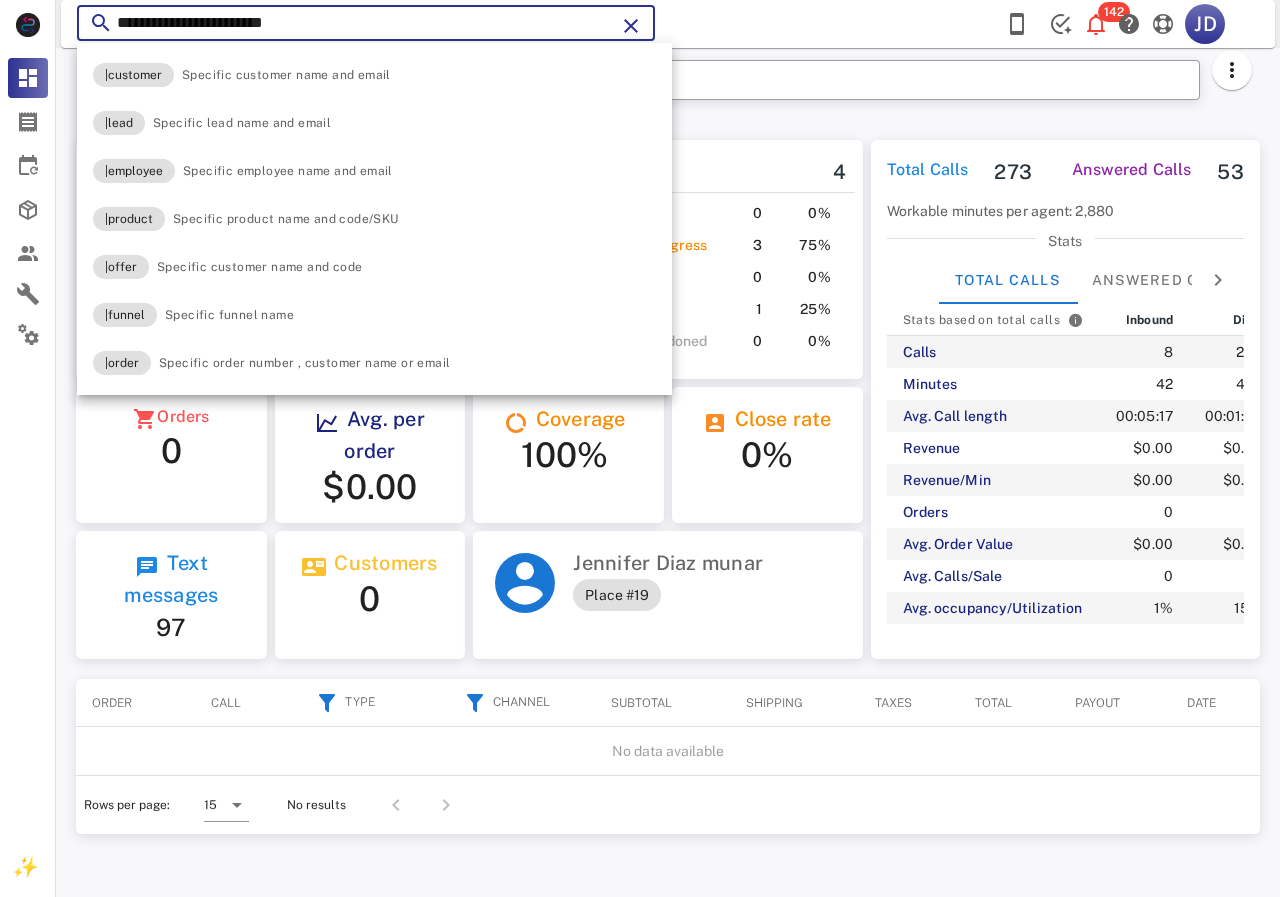 paste 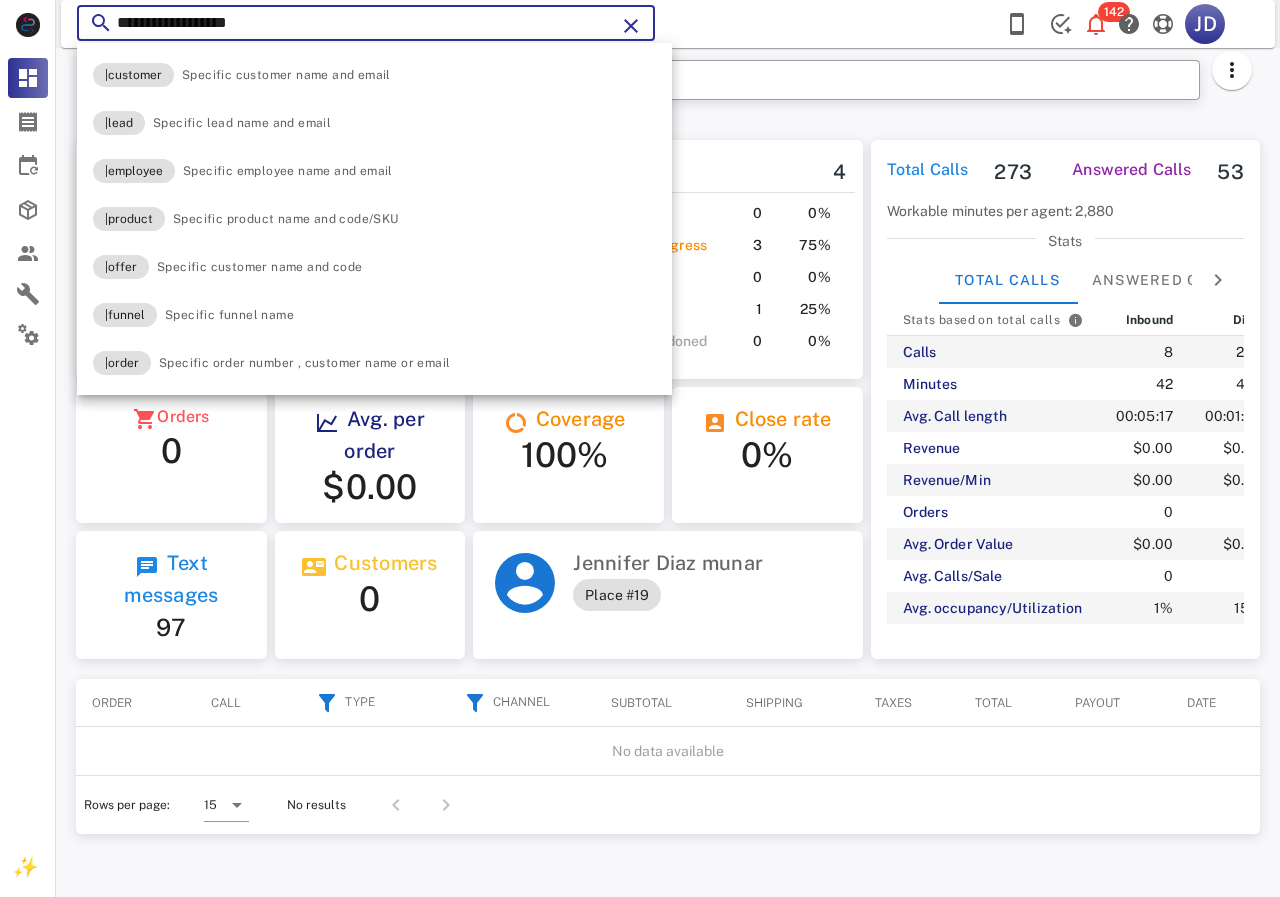 type on "**********" 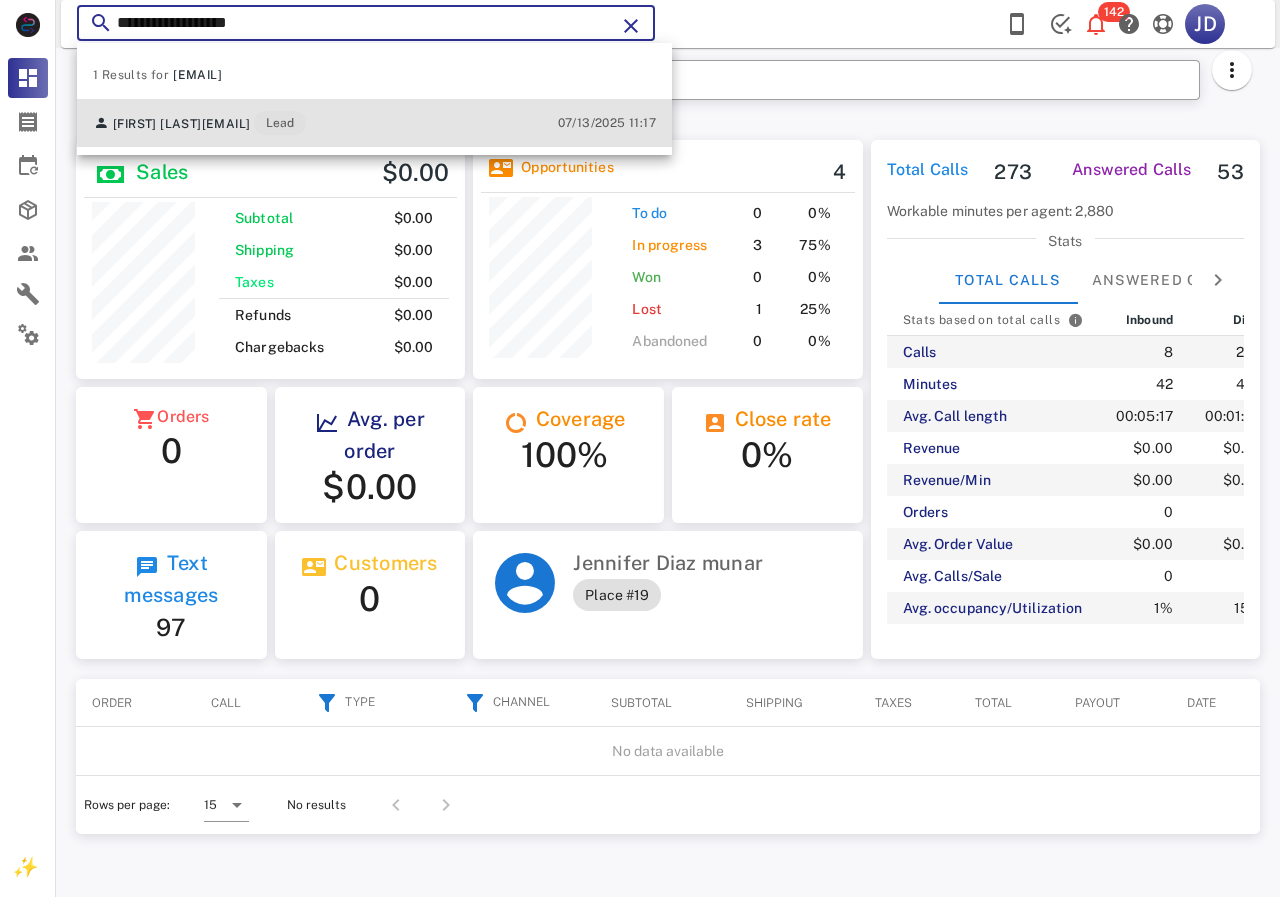 click on "lizma1@hotmail.com" at bounding box center (226, 124) 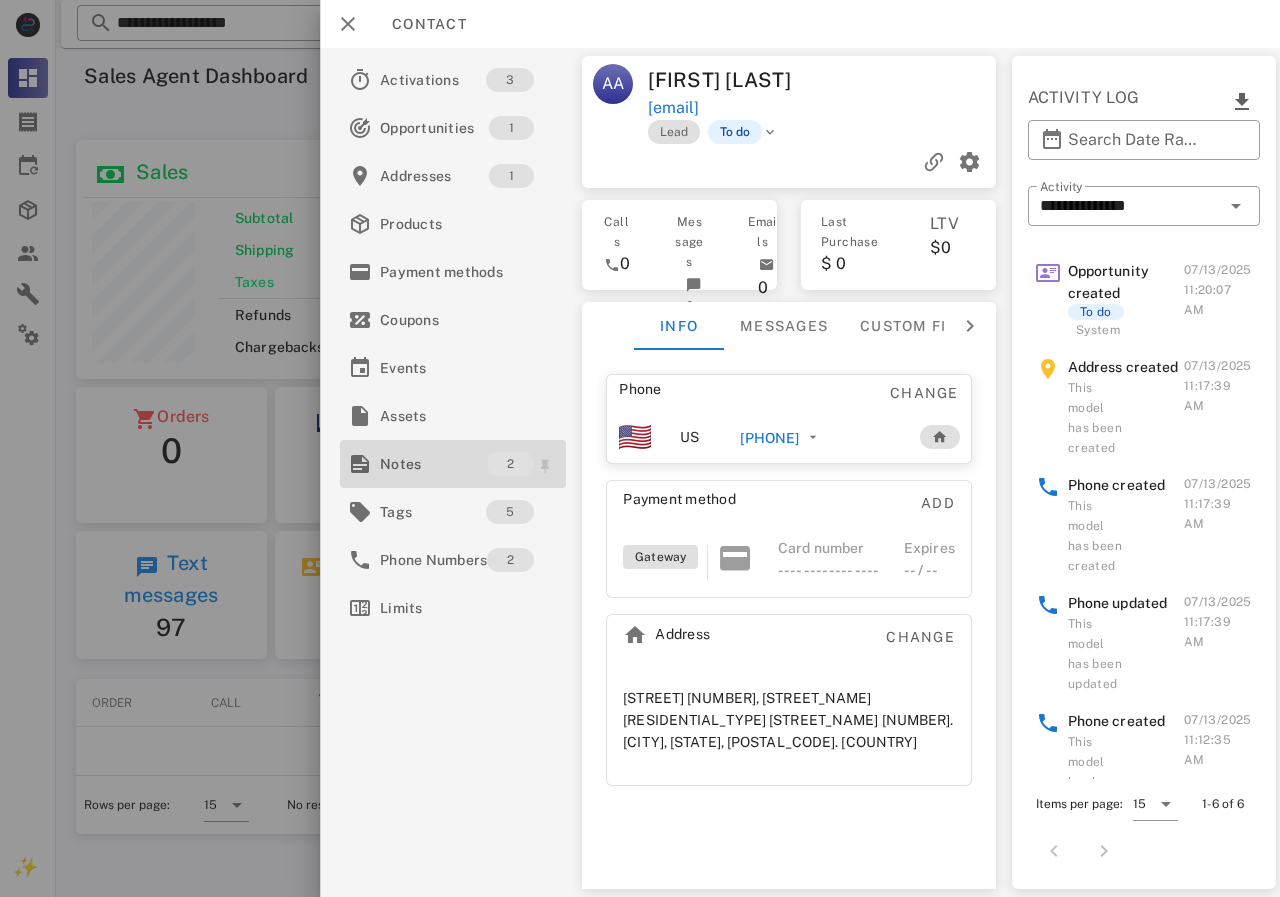 click on "Notes" at bounding box center (433, 464) 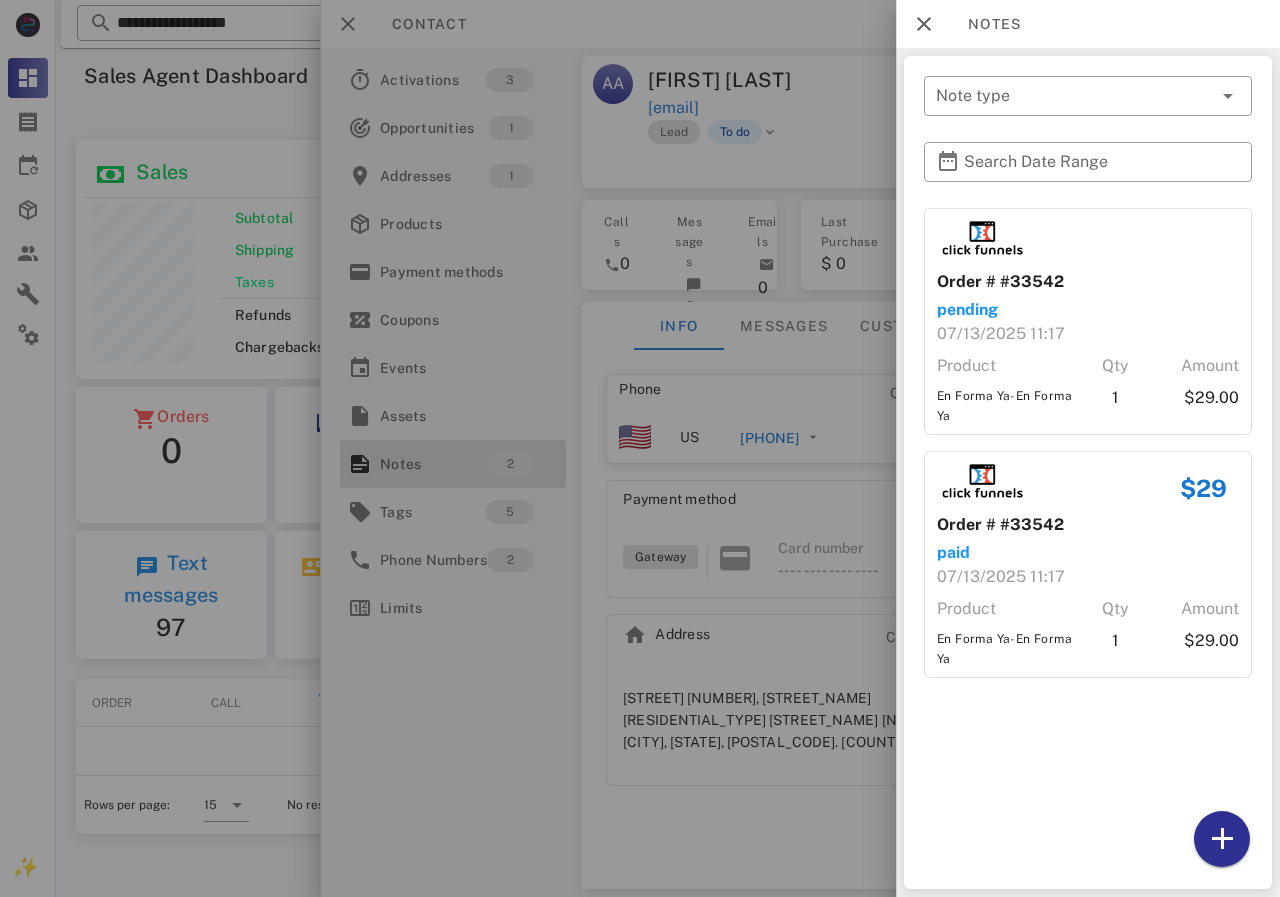 click at bounding box center (640, 448) 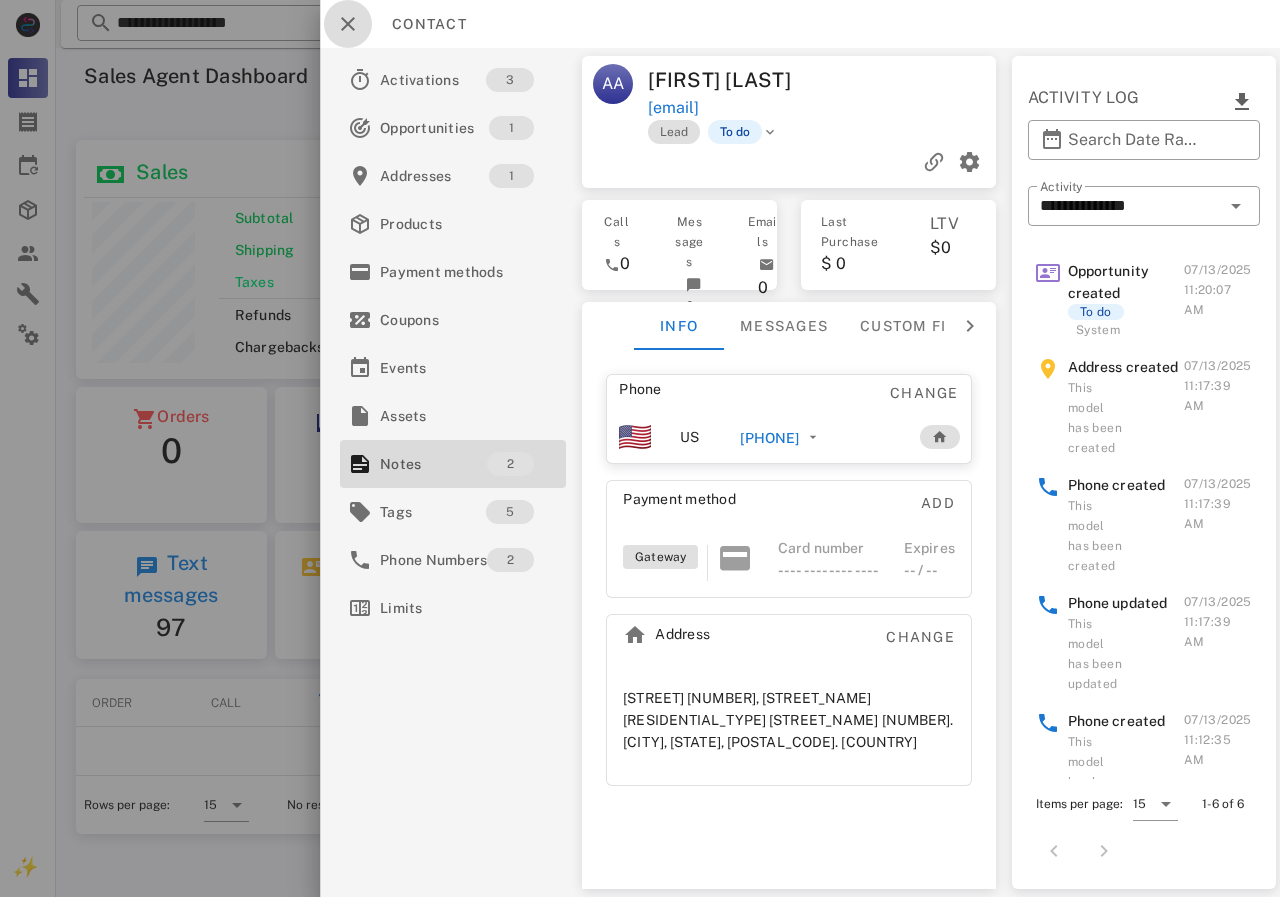 click at bounding box center (348, 24) 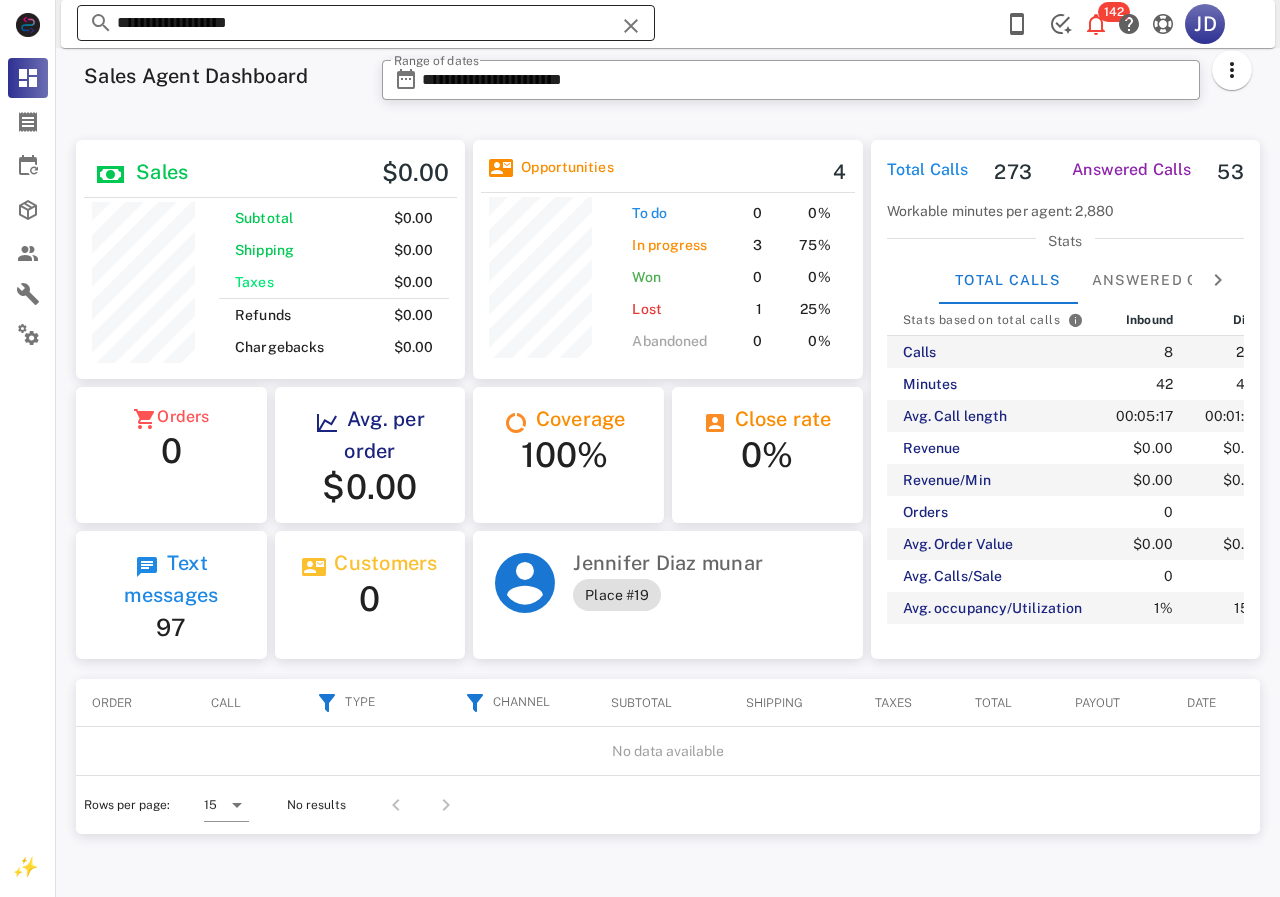 click on "**********" at bounding box center [366, 23] 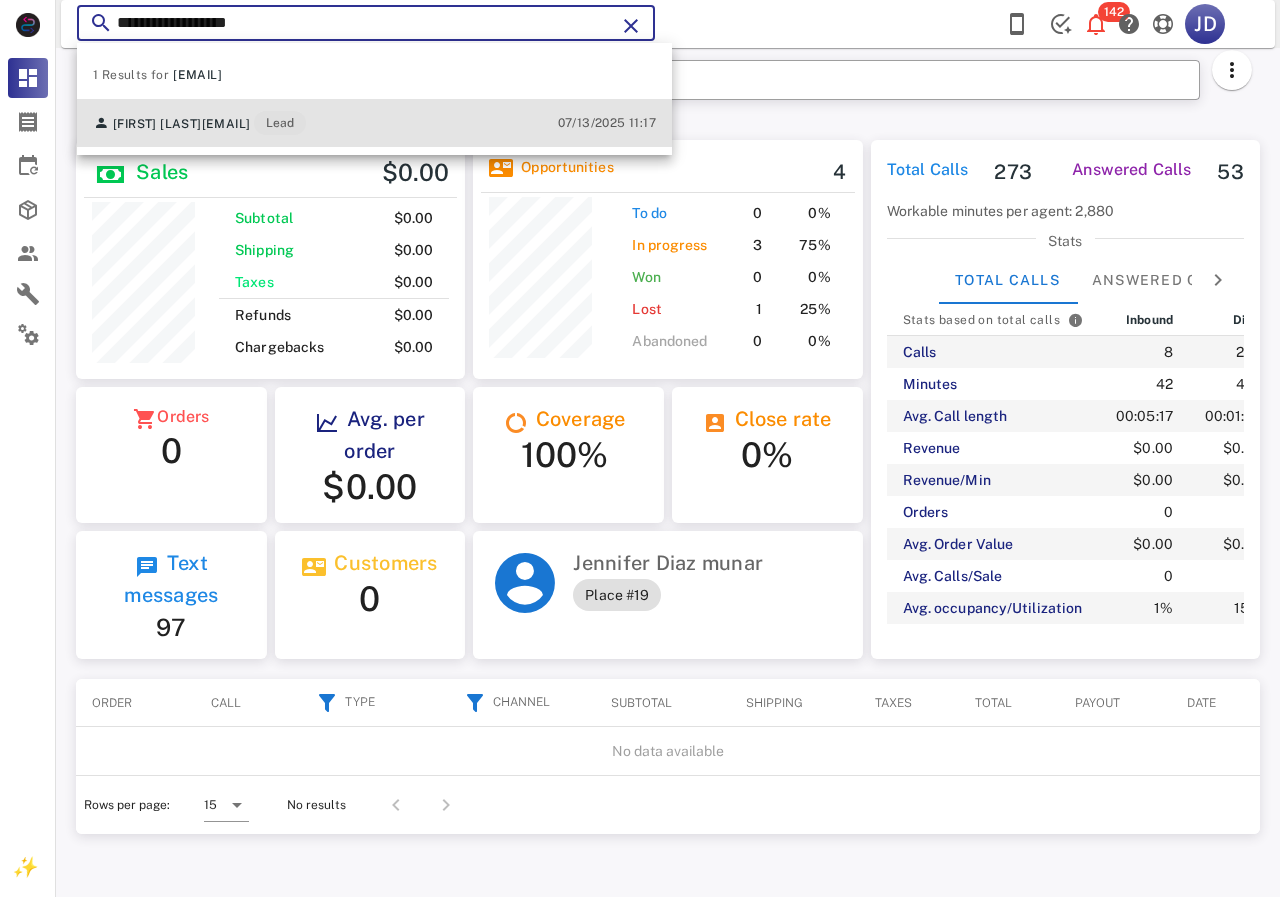 click on "Ana Alvarez   lizma1@hotmail.com   Lead   07/13/2025 11:17" at bounding box center (374, 123) 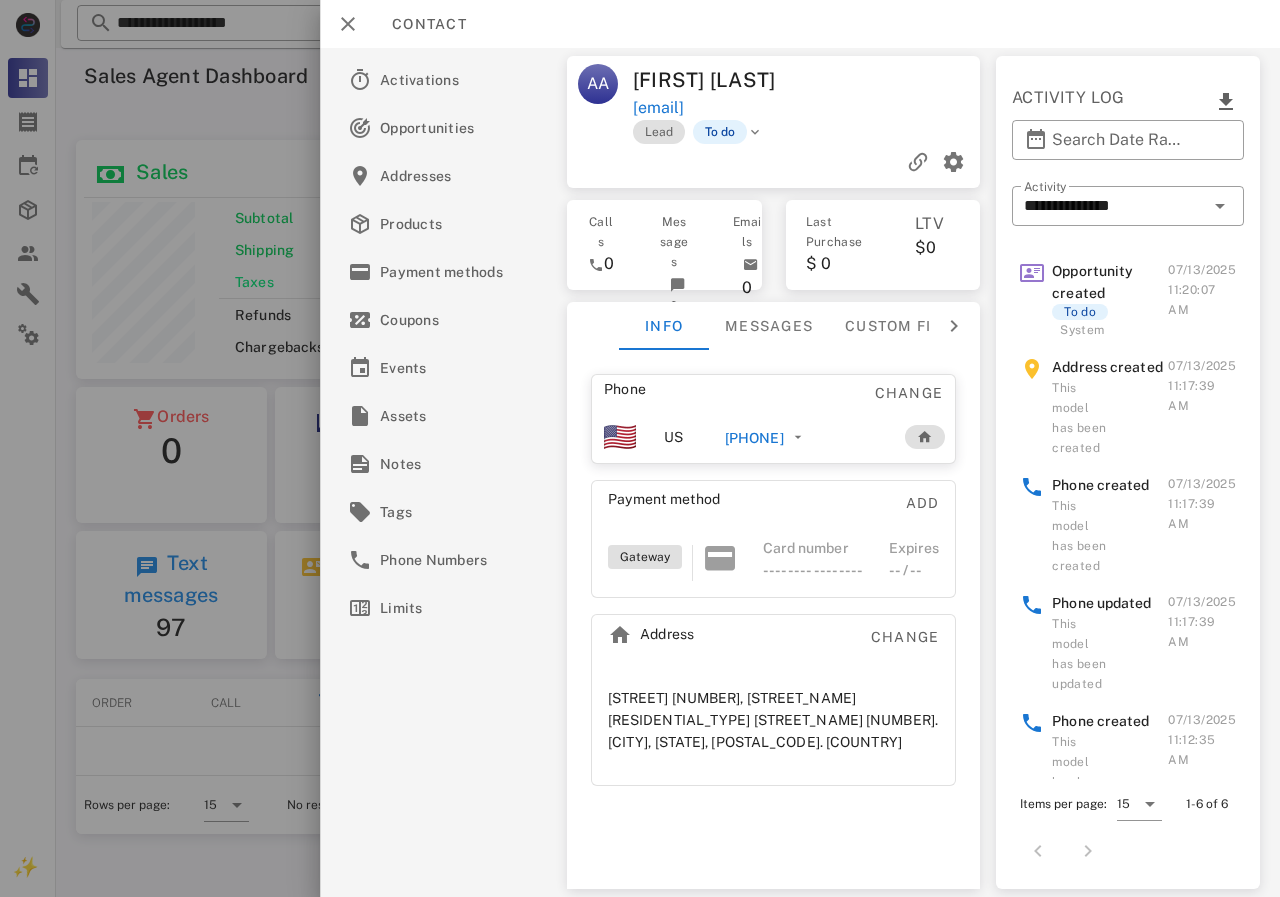 click on "+526644372175" at bounding box center (754, 438) 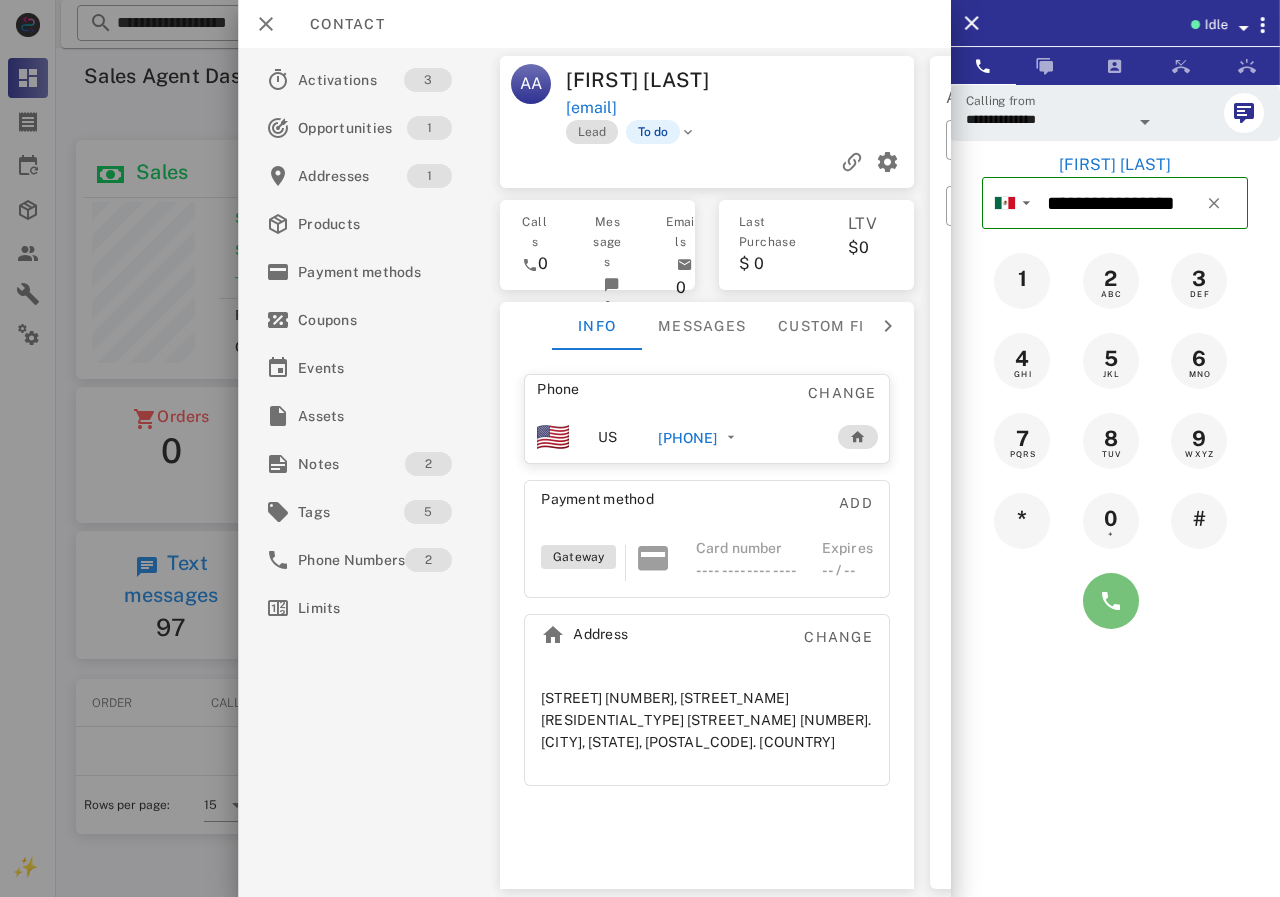 click at bounding box center (1111, 601) 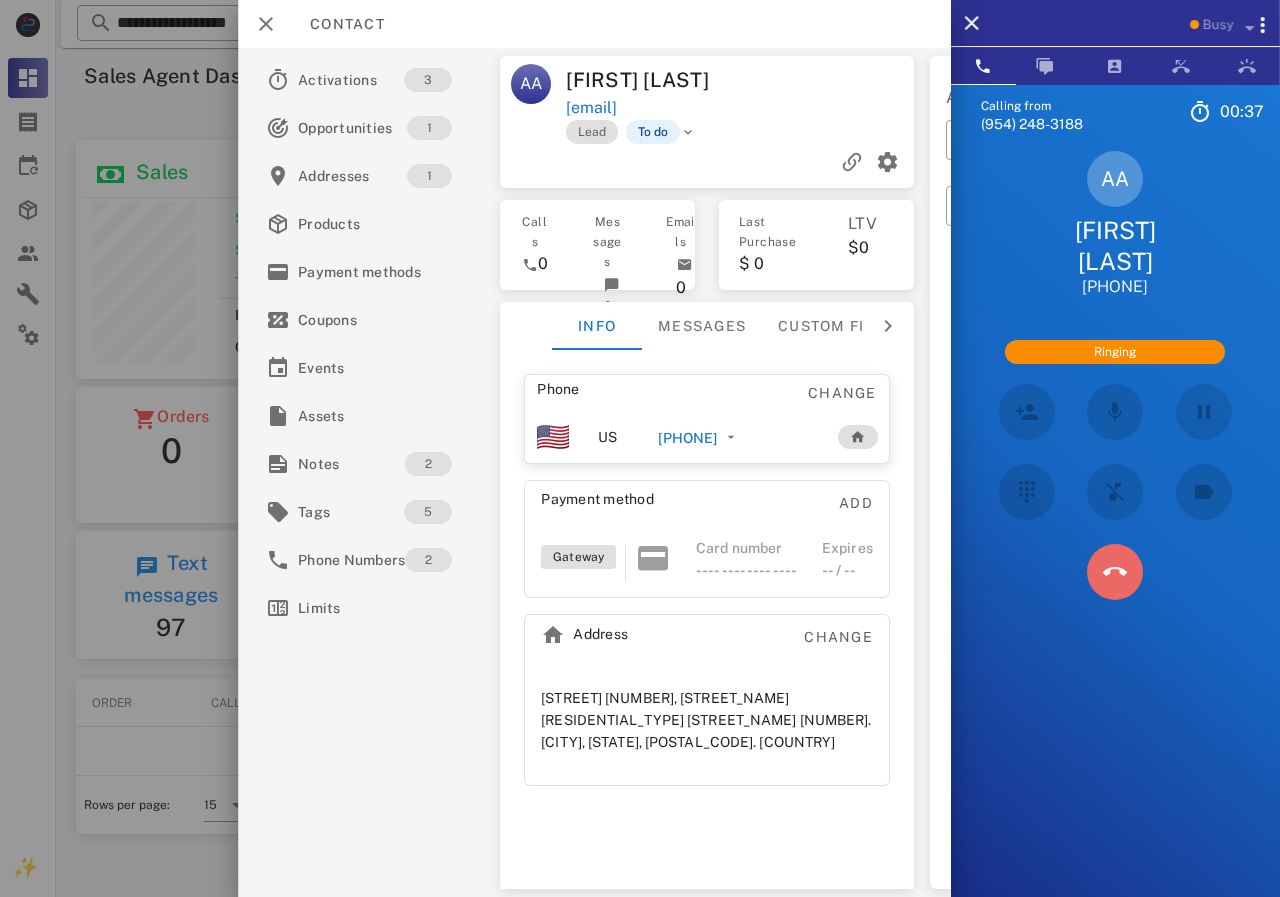 drag, startPoint x: 1110, startPoint y: 530, endPoint x: 715, endPoint y: 504, distance: 395.85477 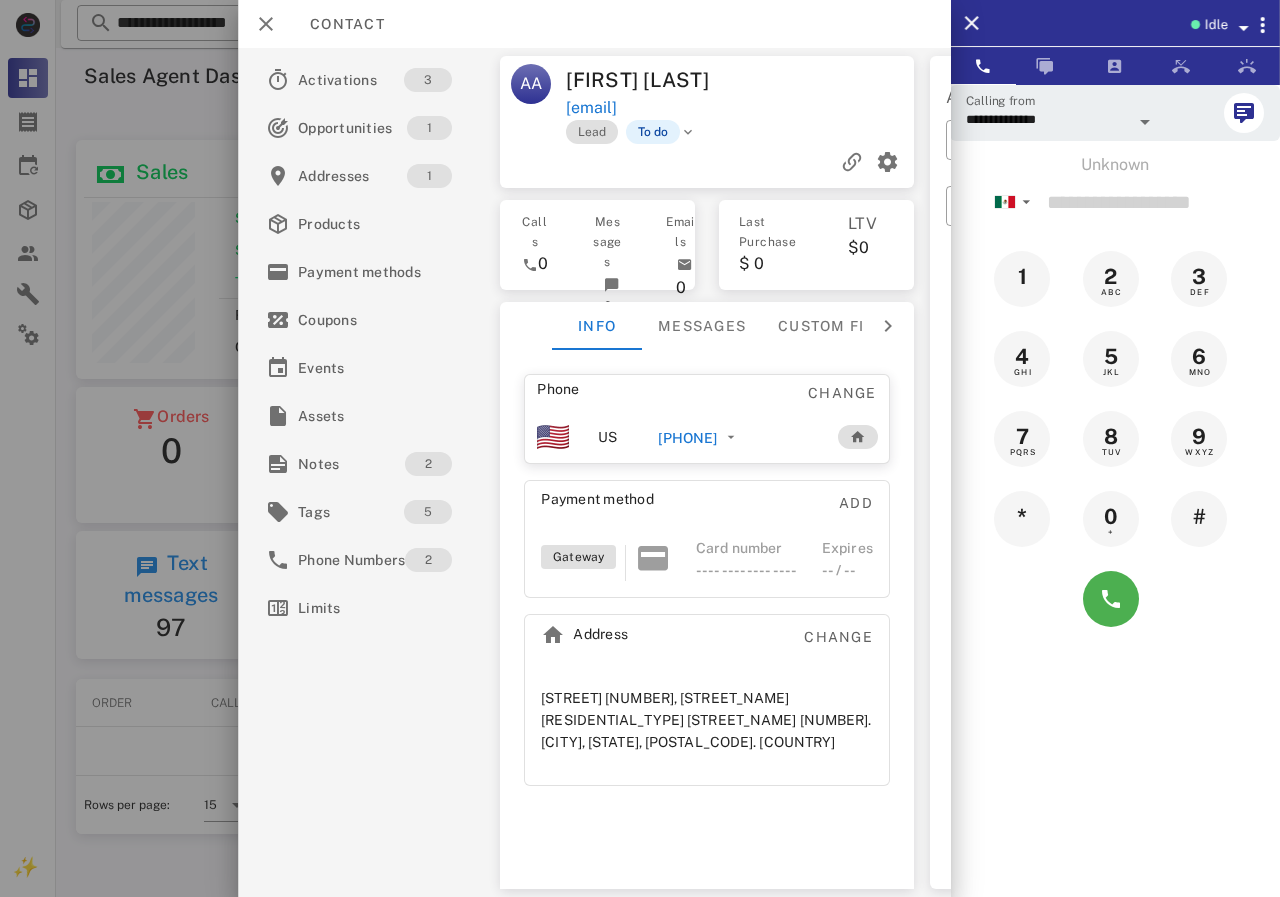 click on "+526644372175" at bounding box center [687, 438] 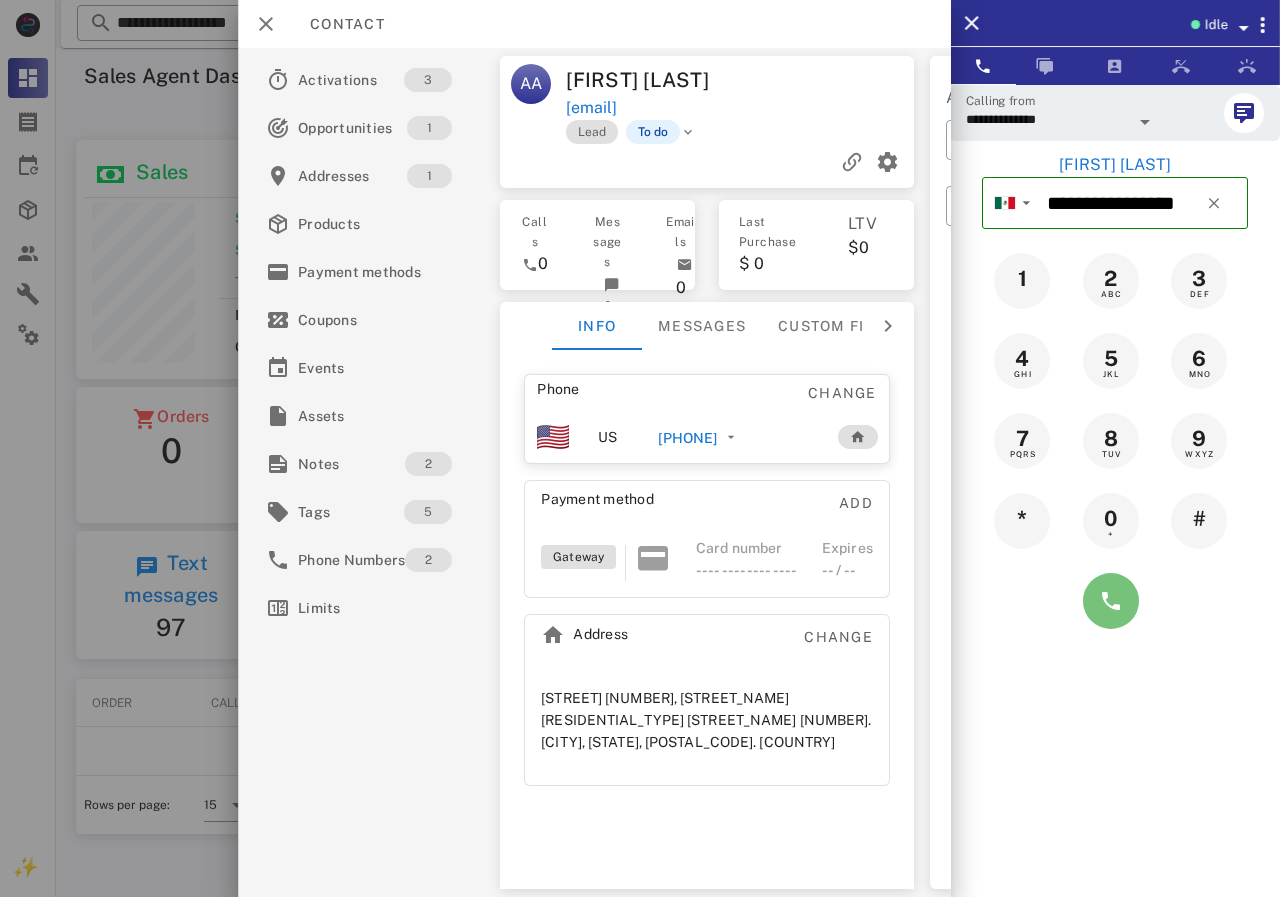 click at bounding box center [1111, 601] 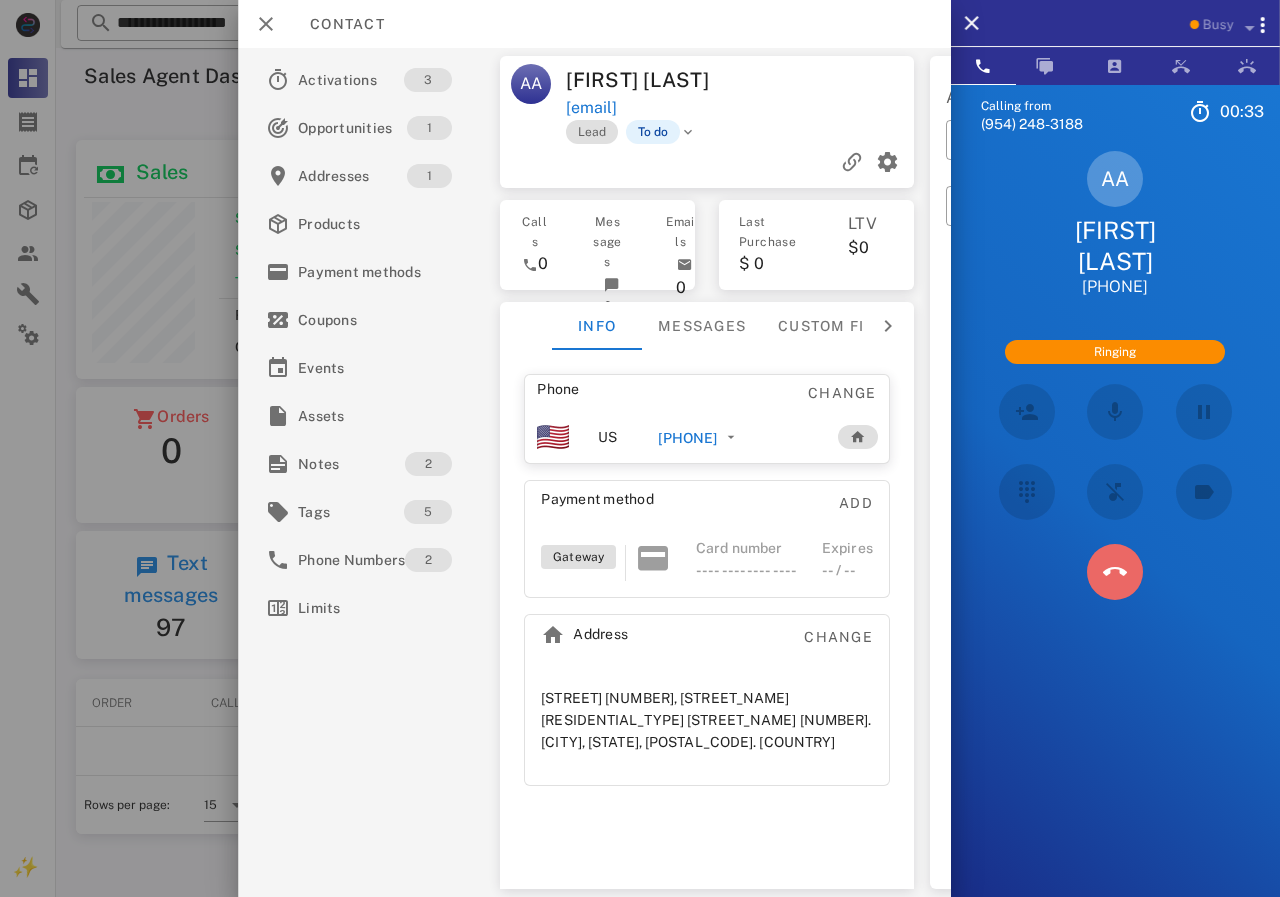 drag, startPoint x: 1132, startPoint y: 549, endPoint x: 704, endPoint y: 446, distance: 440.21927 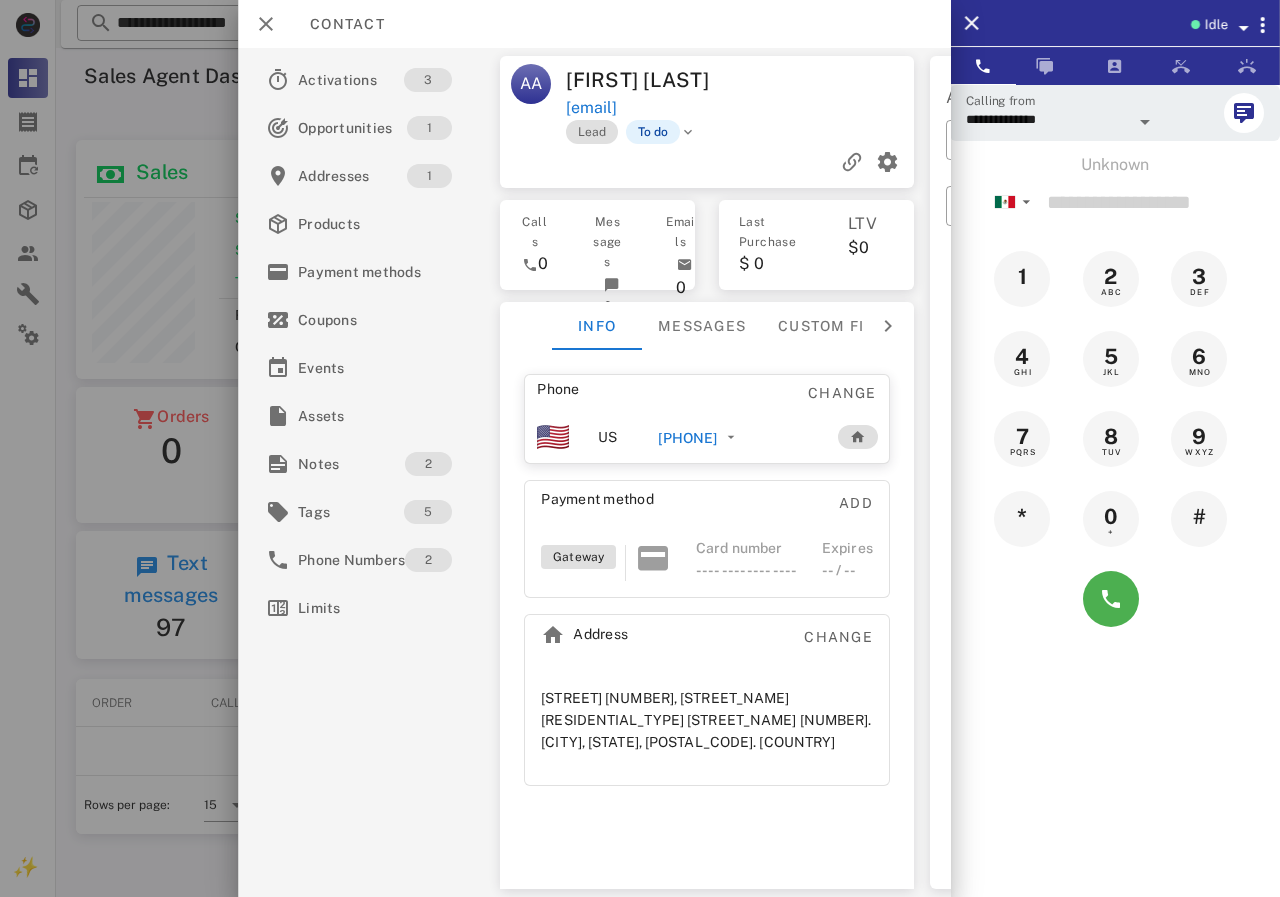 click on "+526644372175" at bounding box center (701, 437) 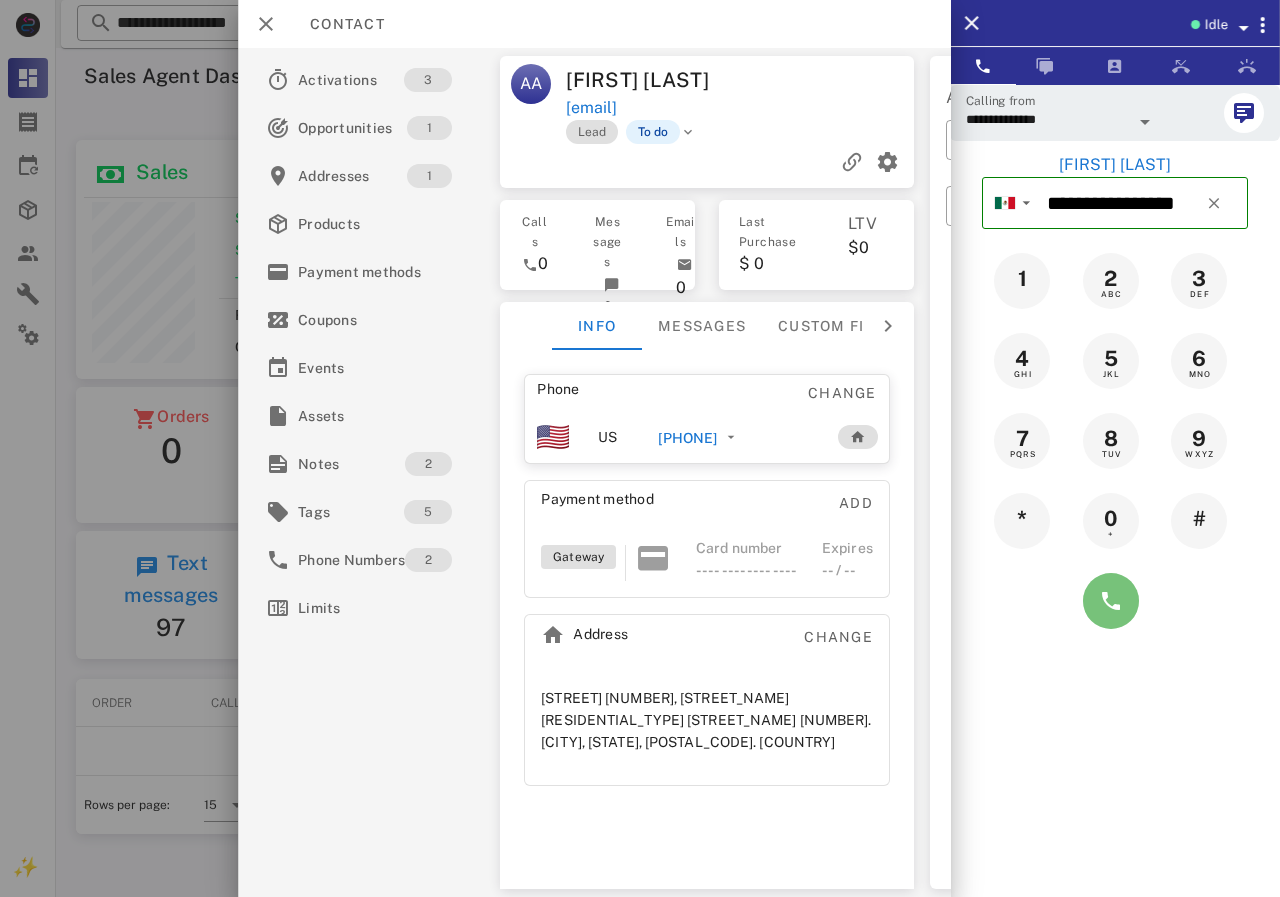 click at bounding box center [1111, 601] 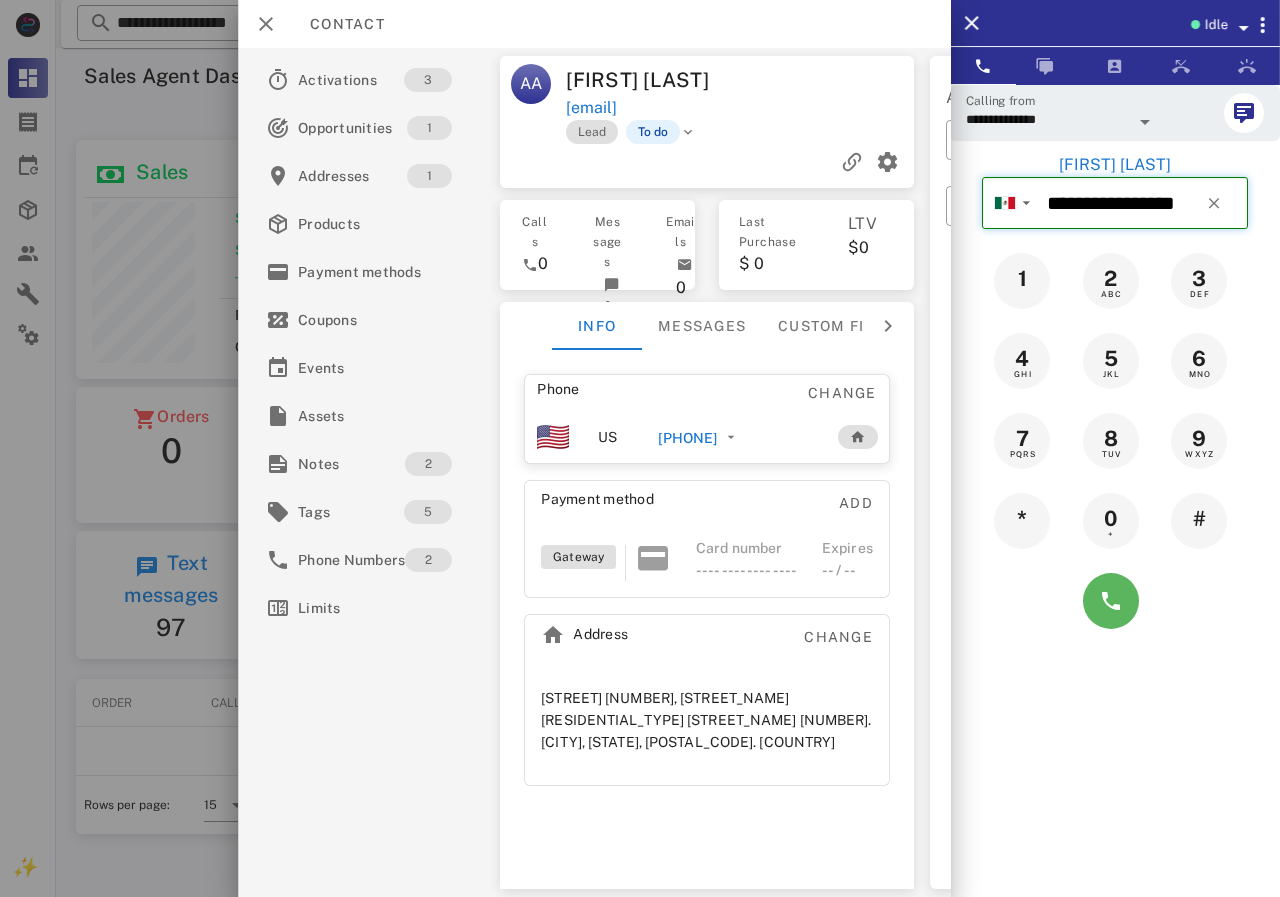 type 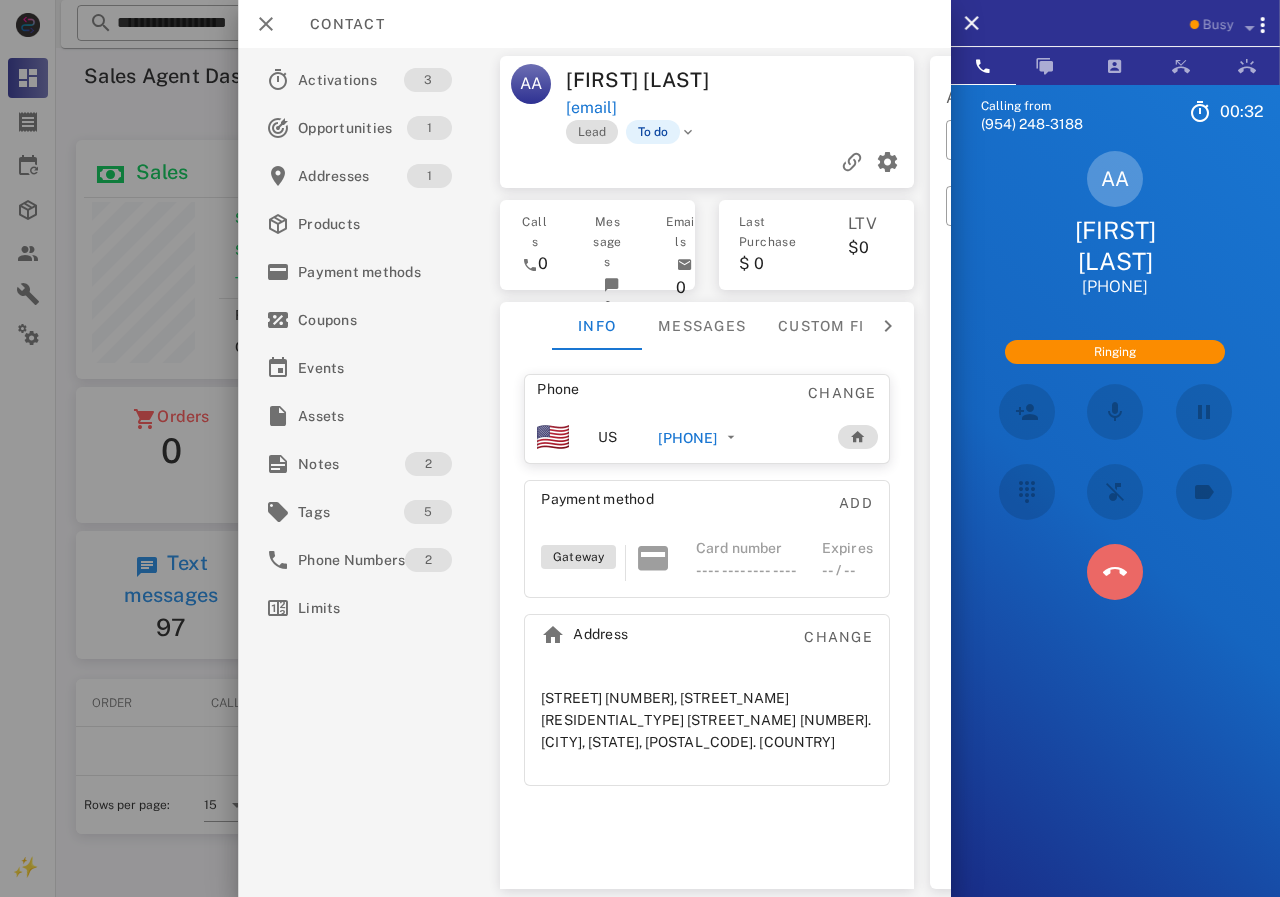 click at bounding box center (1115, 572) 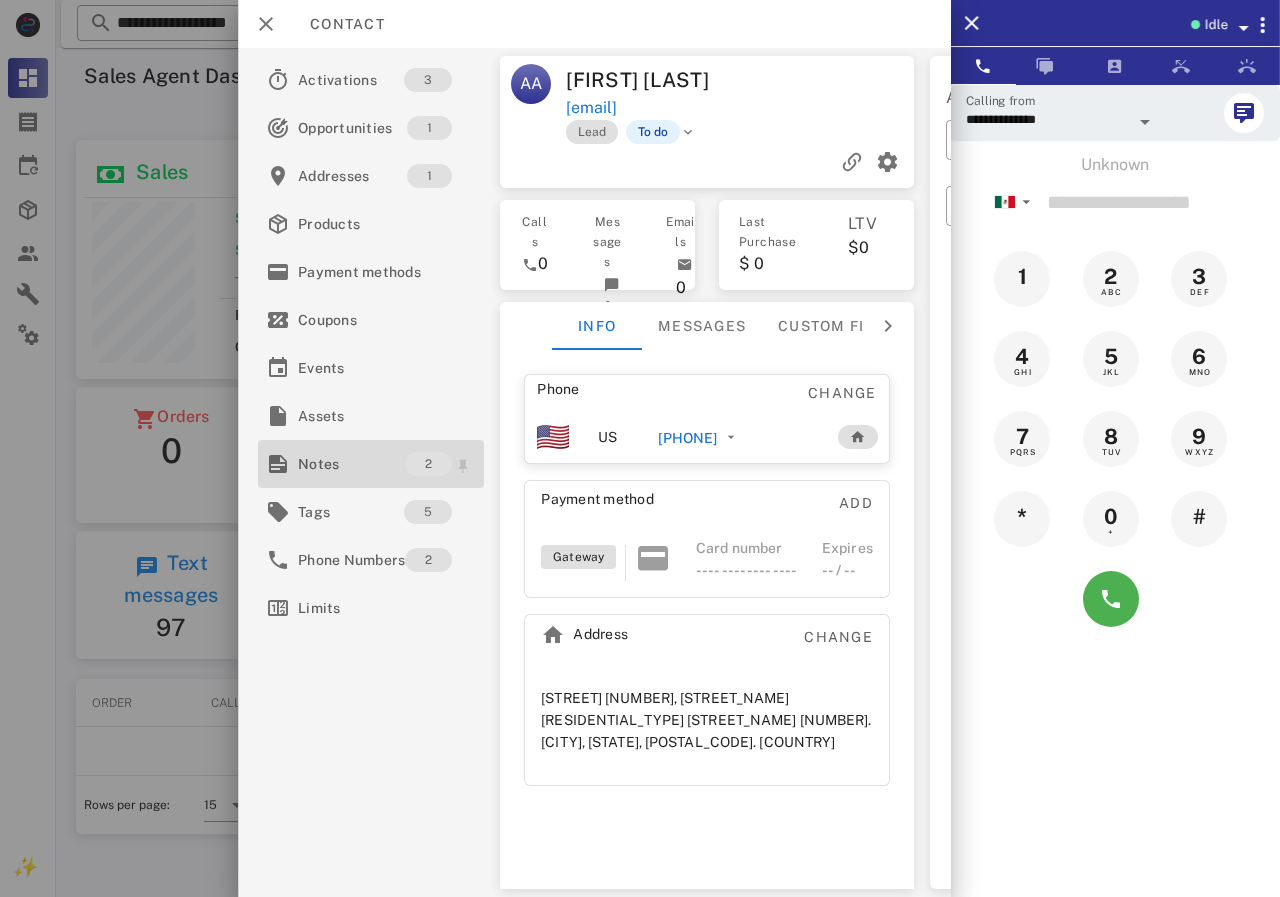 click on "Notes" at bounding box center [351, 464] 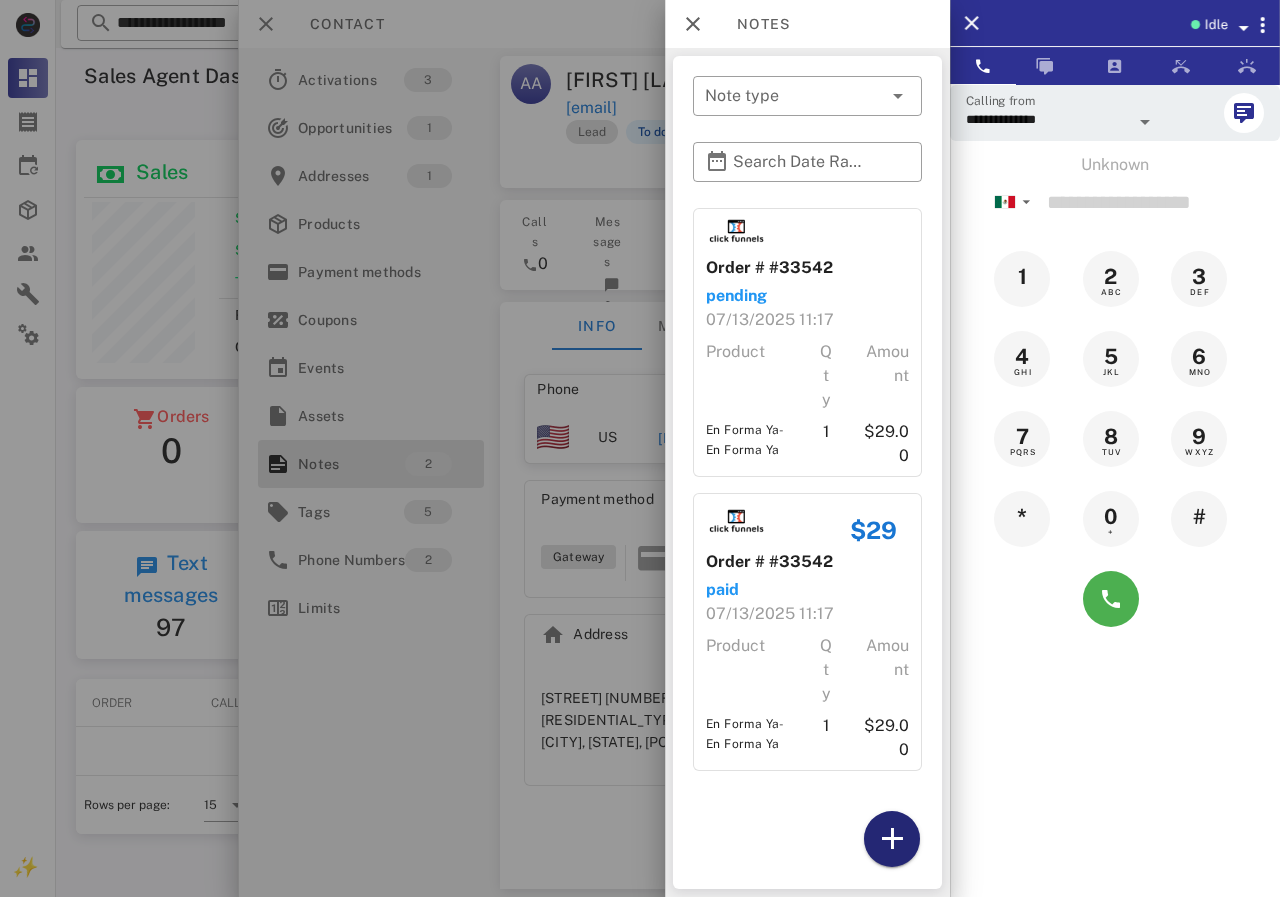 click at bounding box center (892, 839) 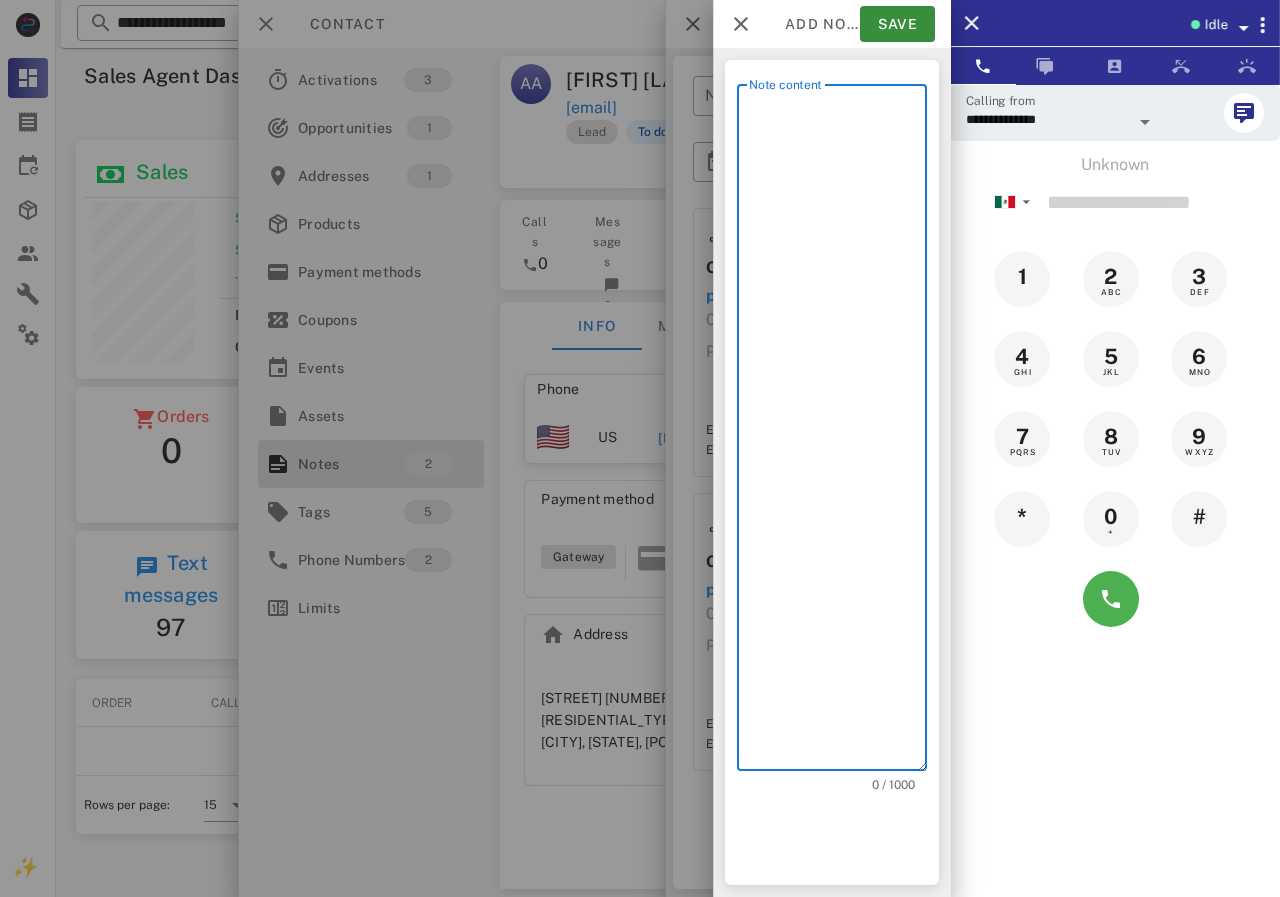 scroll, scrollTop: 240, scrollLeft: 390, axis: both 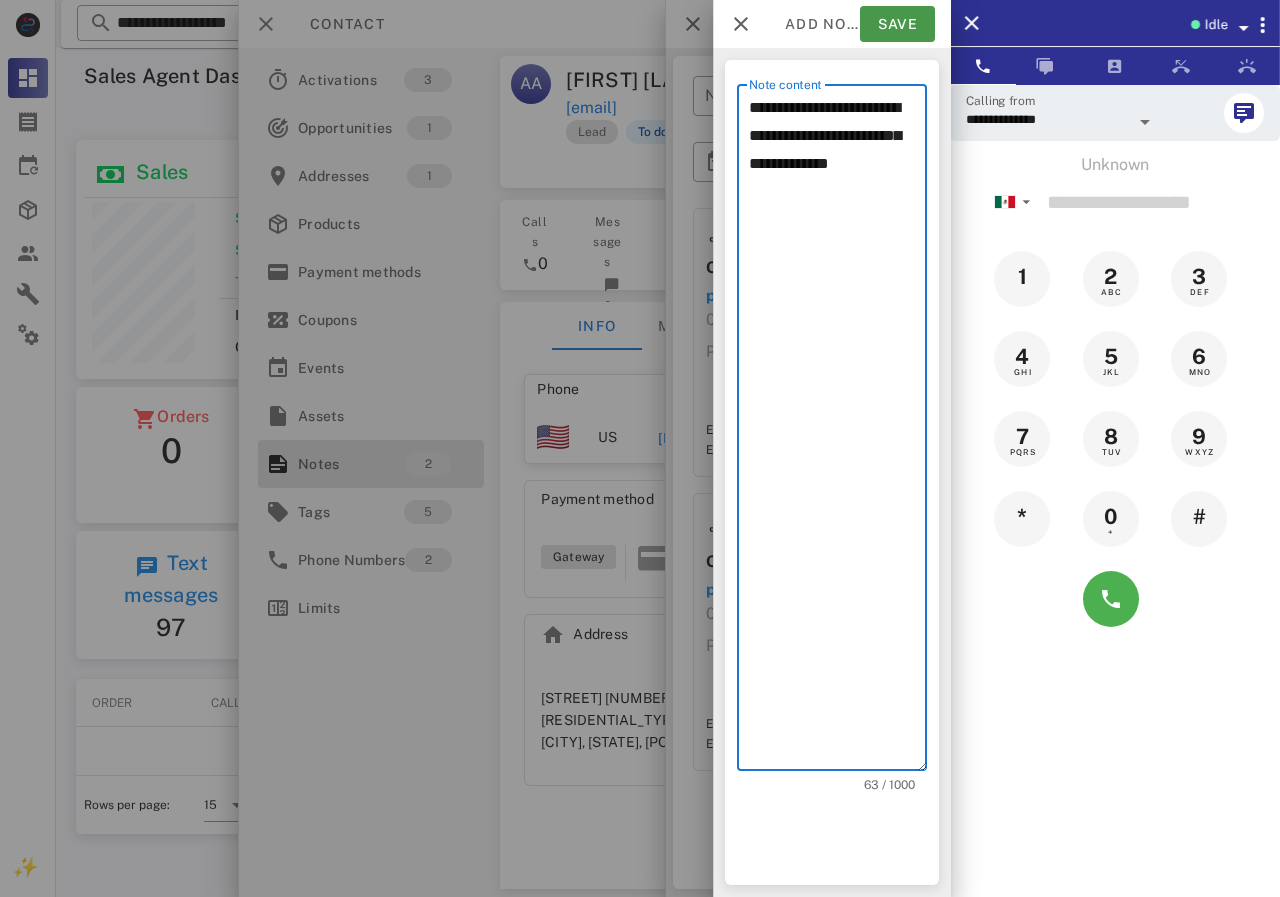 type on "**********" 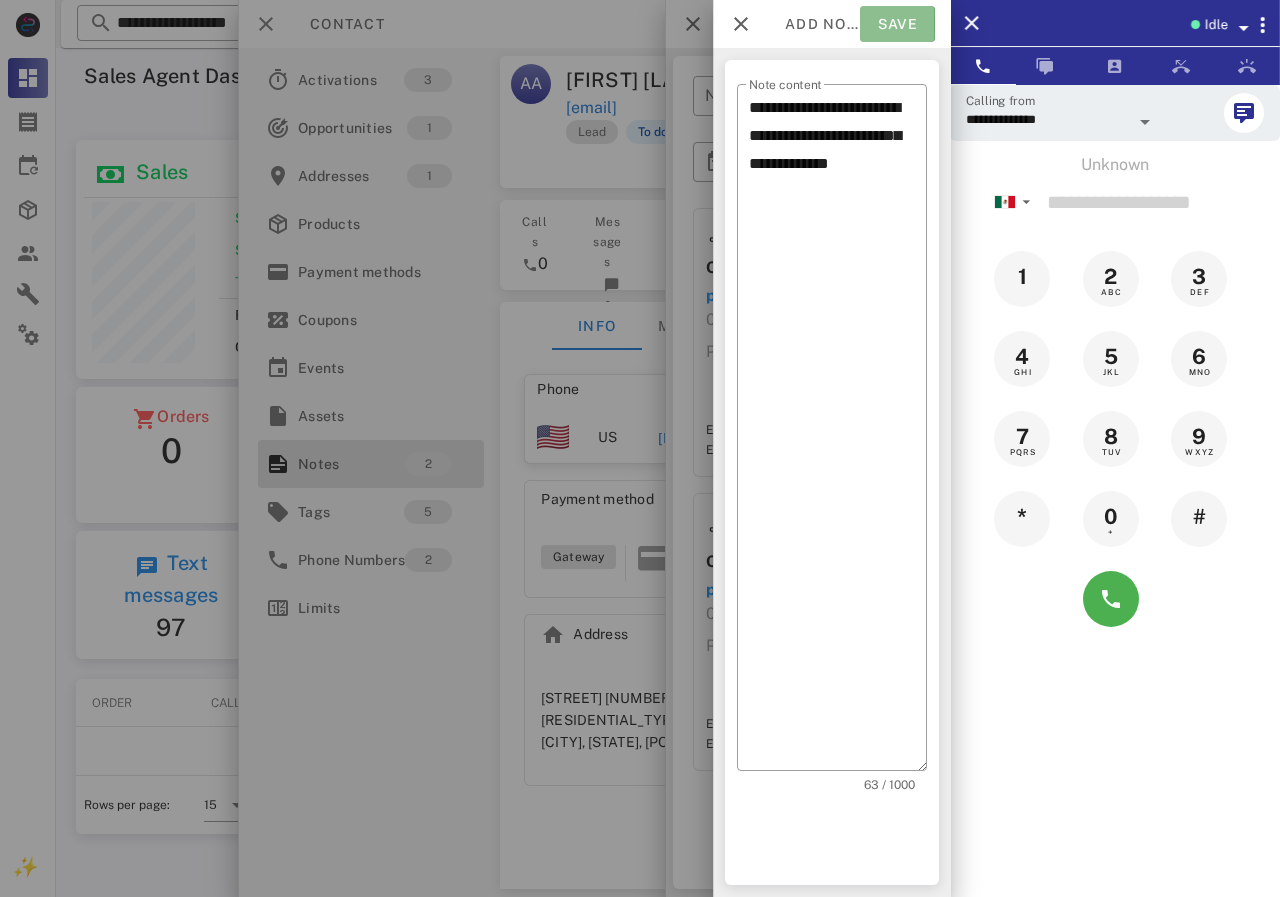 click on "Save" at bounding box center [897, 24] 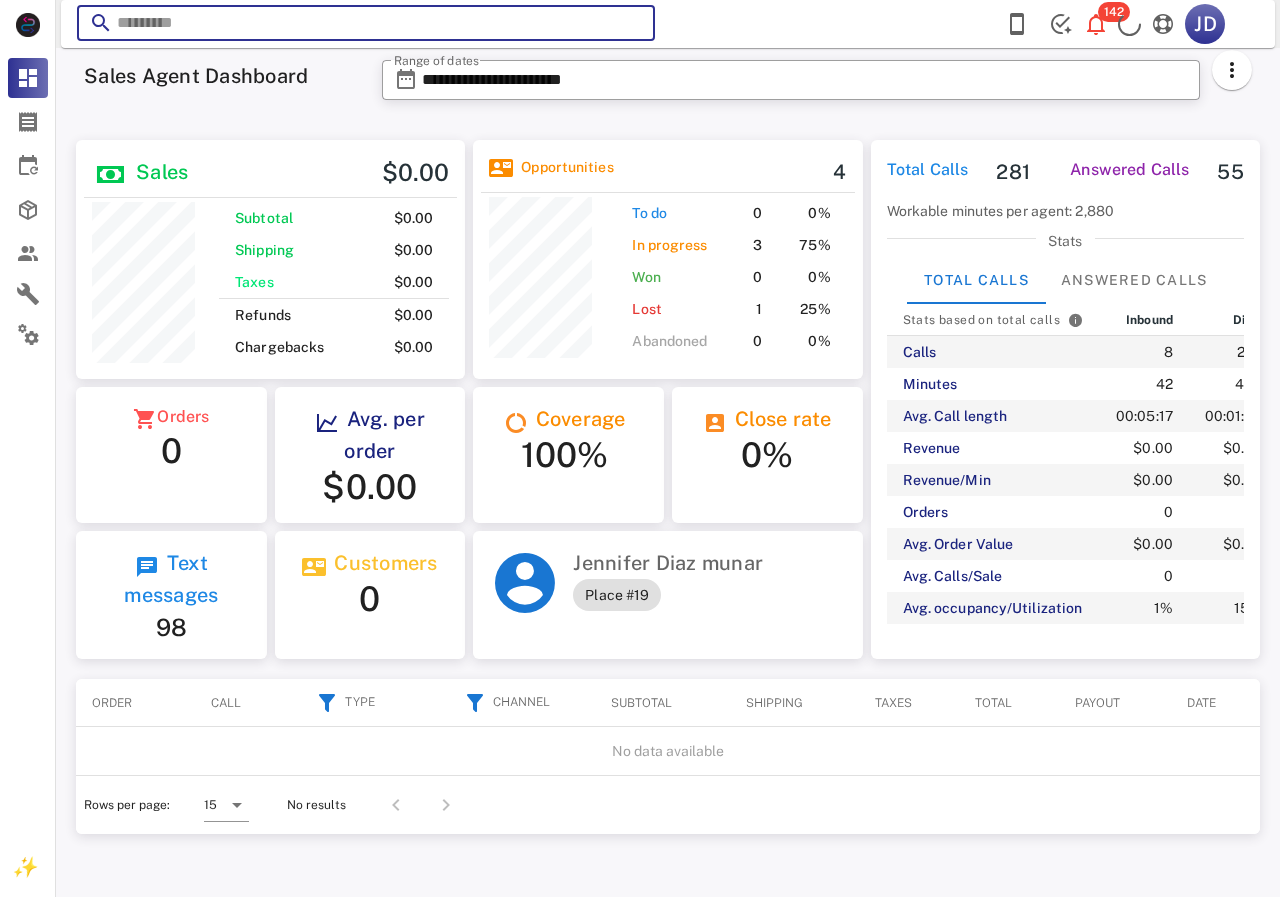 scroll, scrollTop: 0, scrollLeft: 0, axis: both 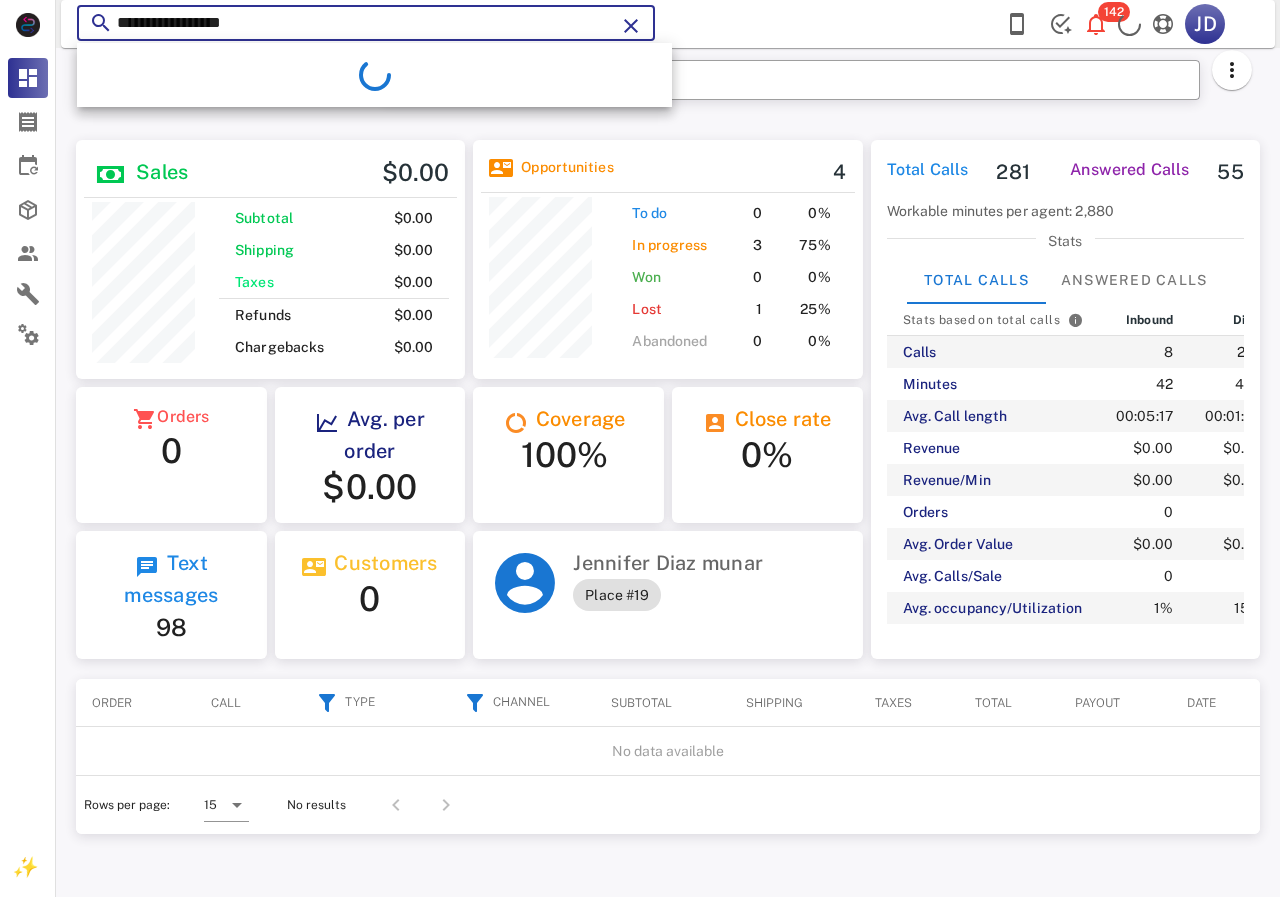 type on "**********" 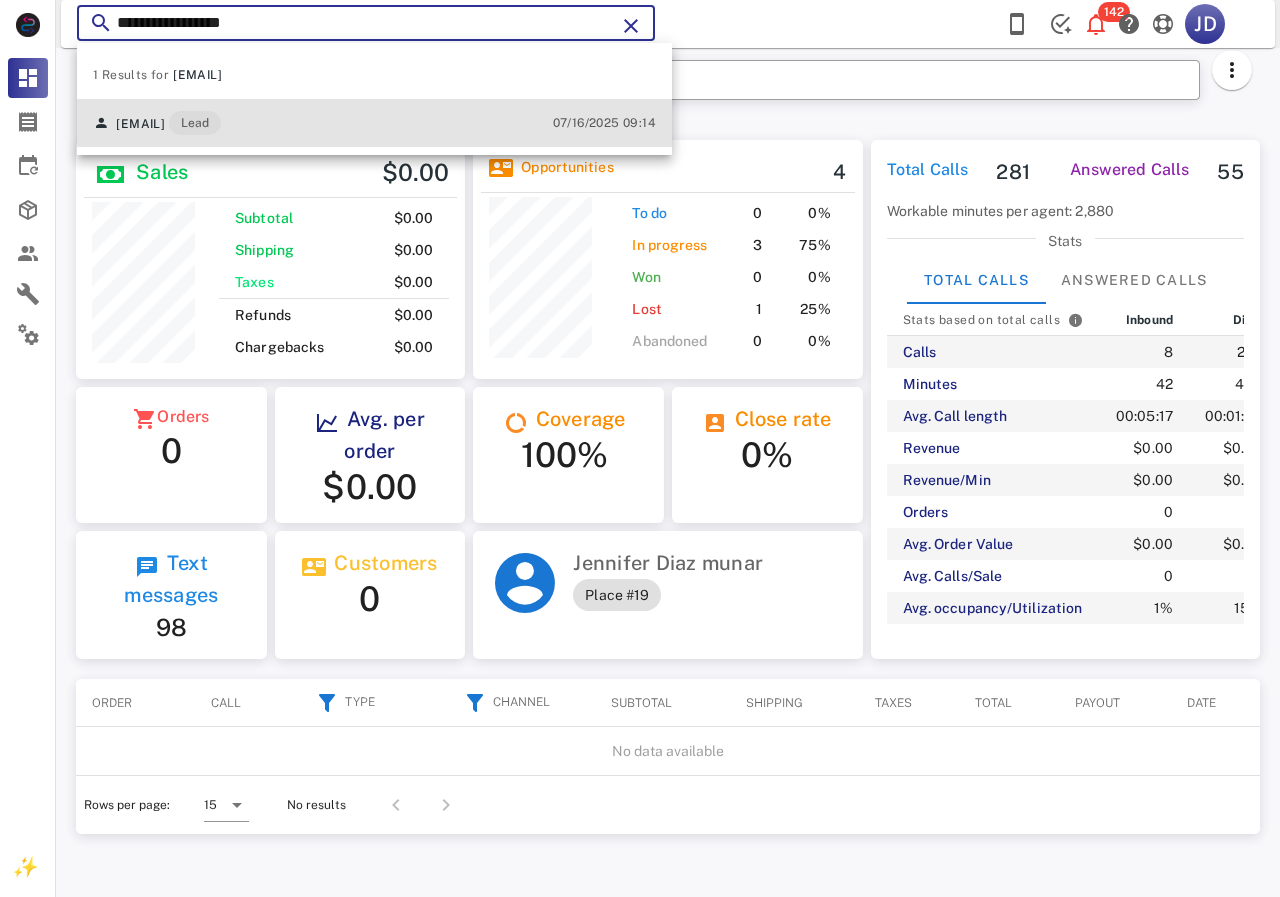 click on "Lead" at bounding box center [195, 123] 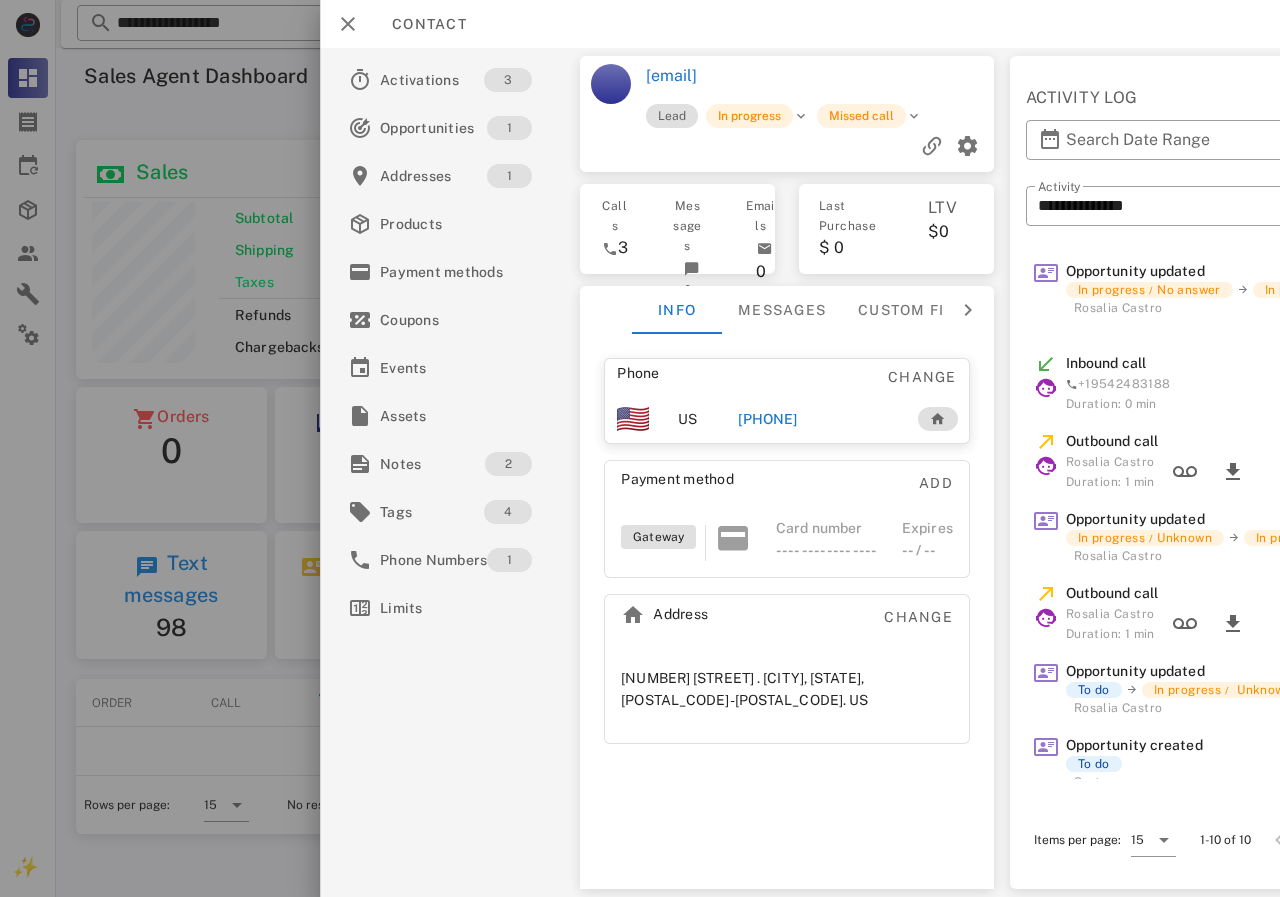 click on "+18569559100" at bounding box center (817, 419) 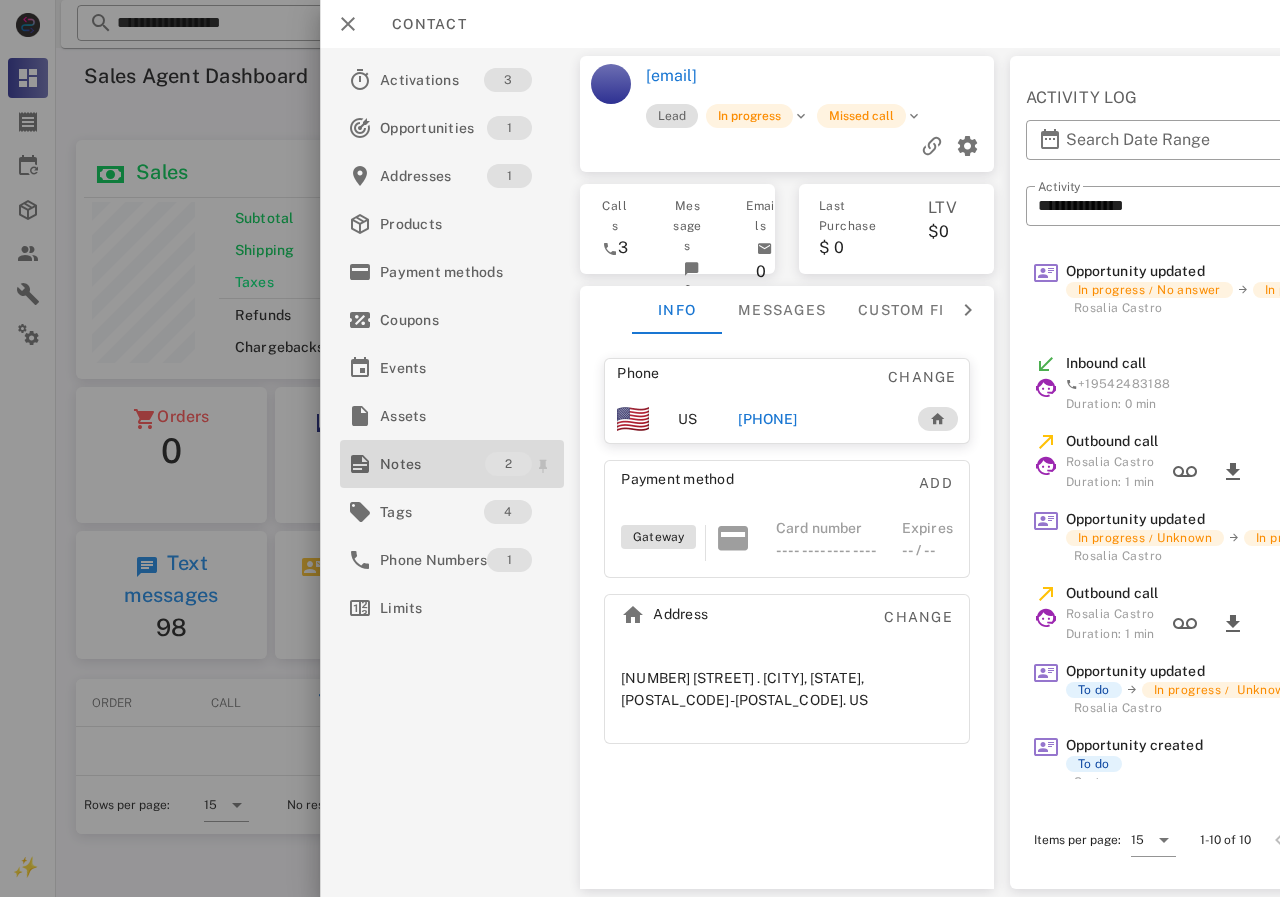 click on "Notes" at bounding box center [432, 464] 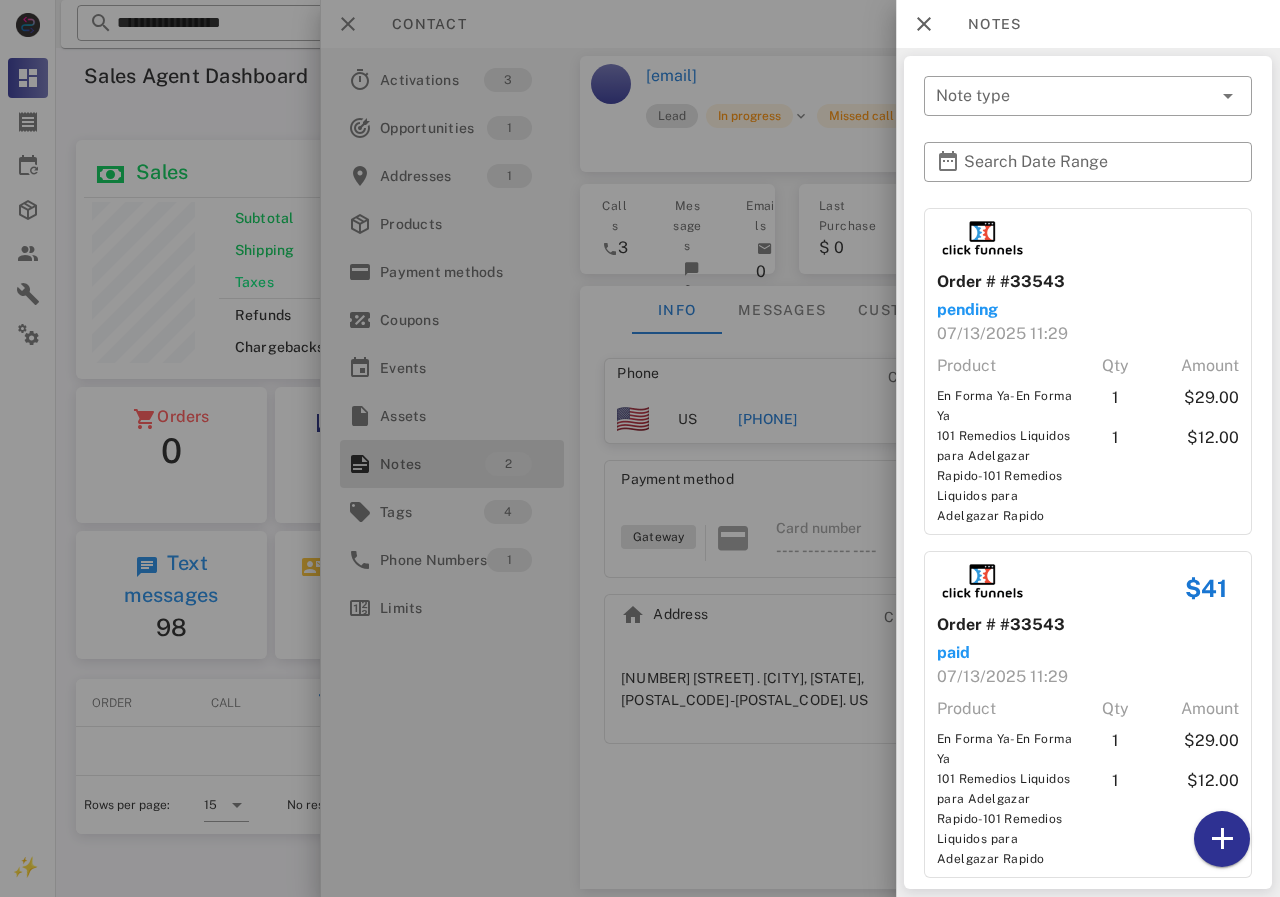 click at bounding box center (640, 448) 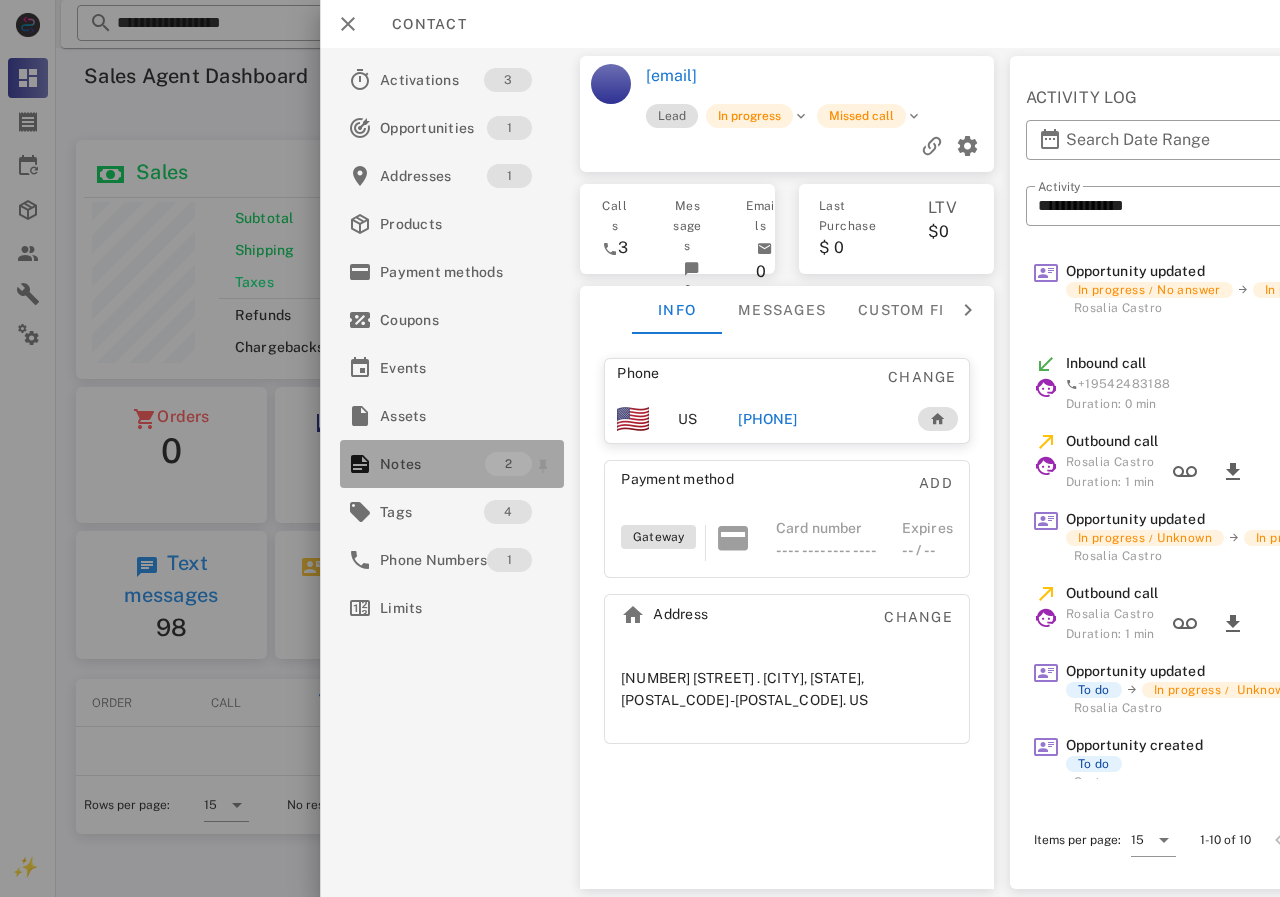 click on "Notes" at bounding box center [432, 464] 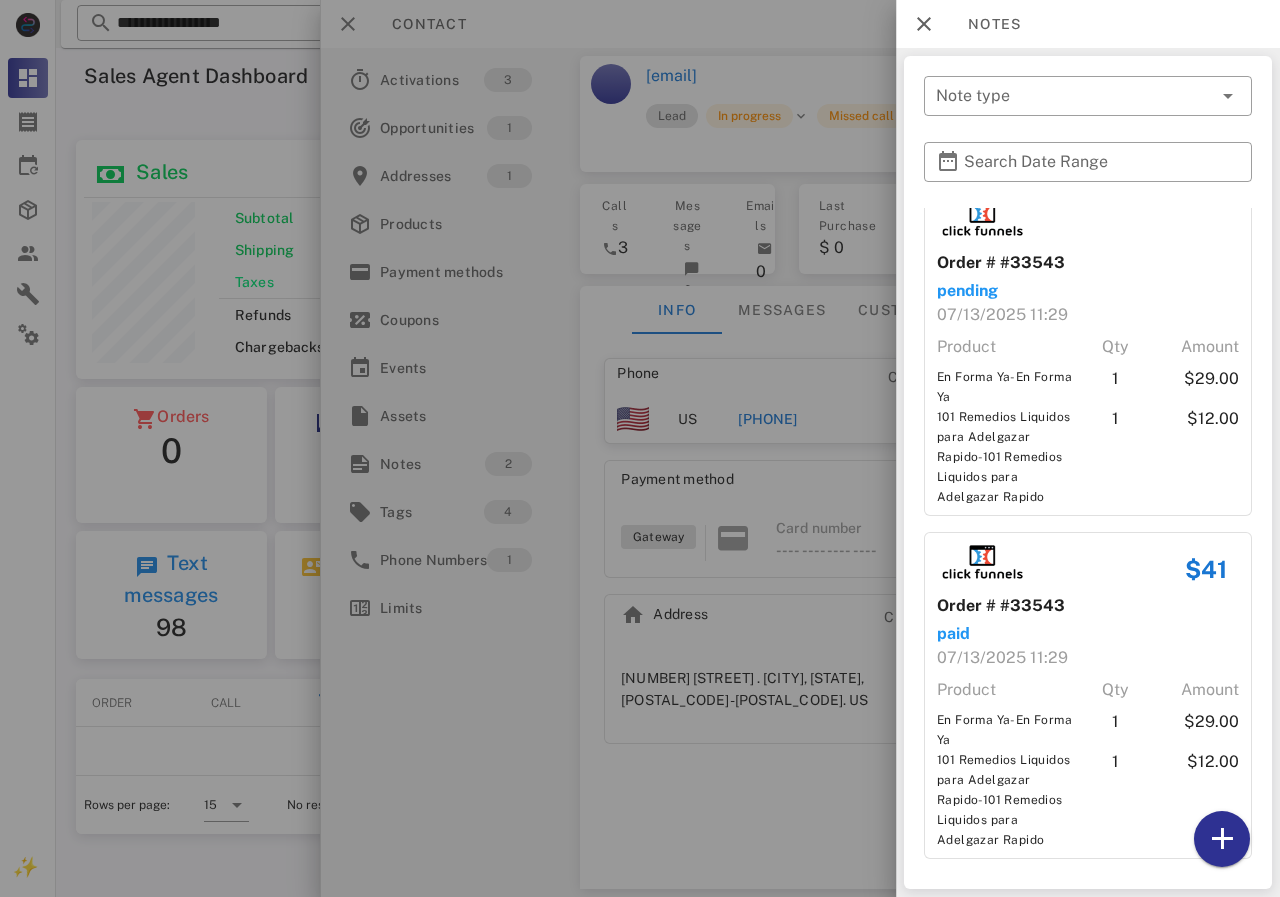 scroll, scrollTop: 23, scrollLeft: 0, axis: vertical 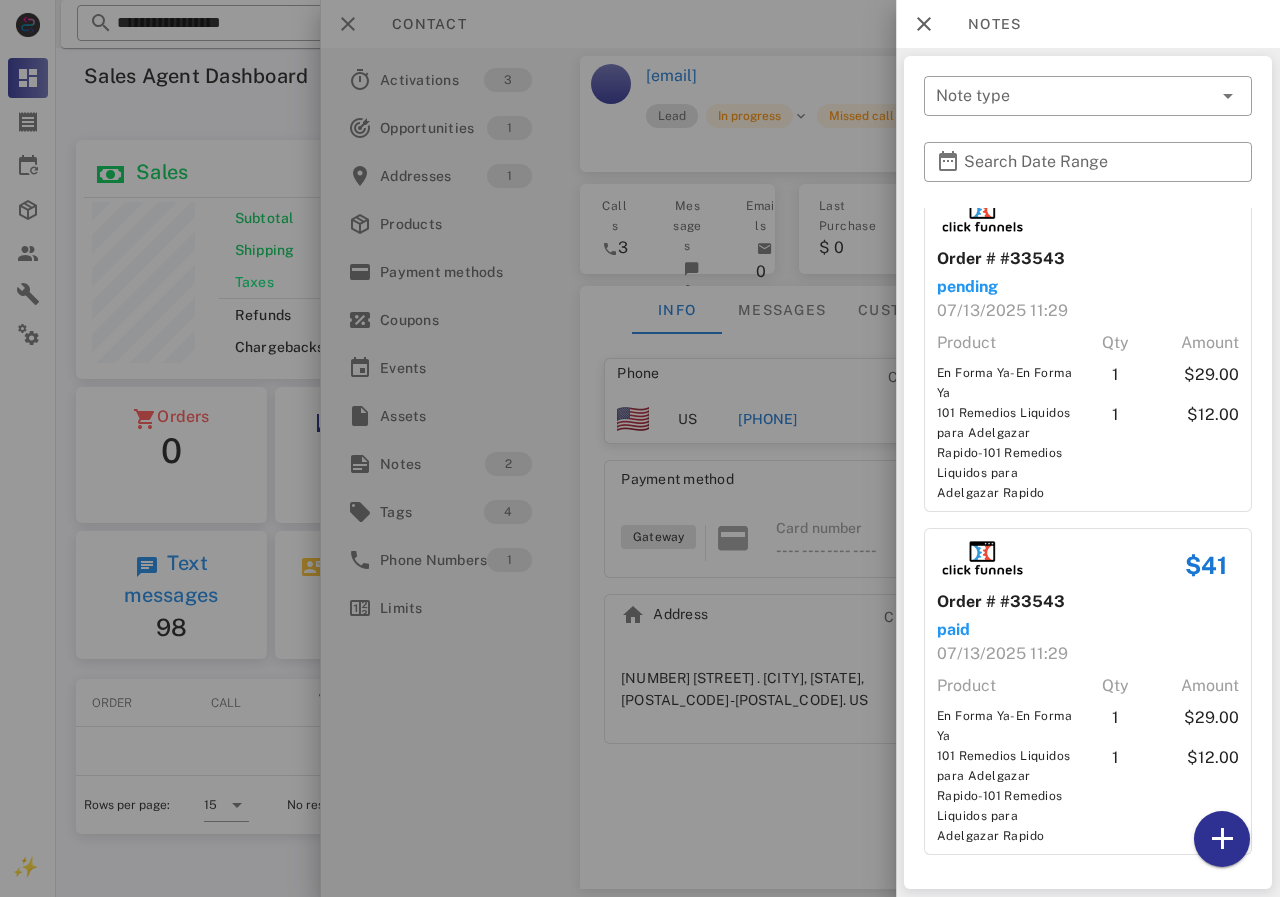 click at bounding box center (640, 448) 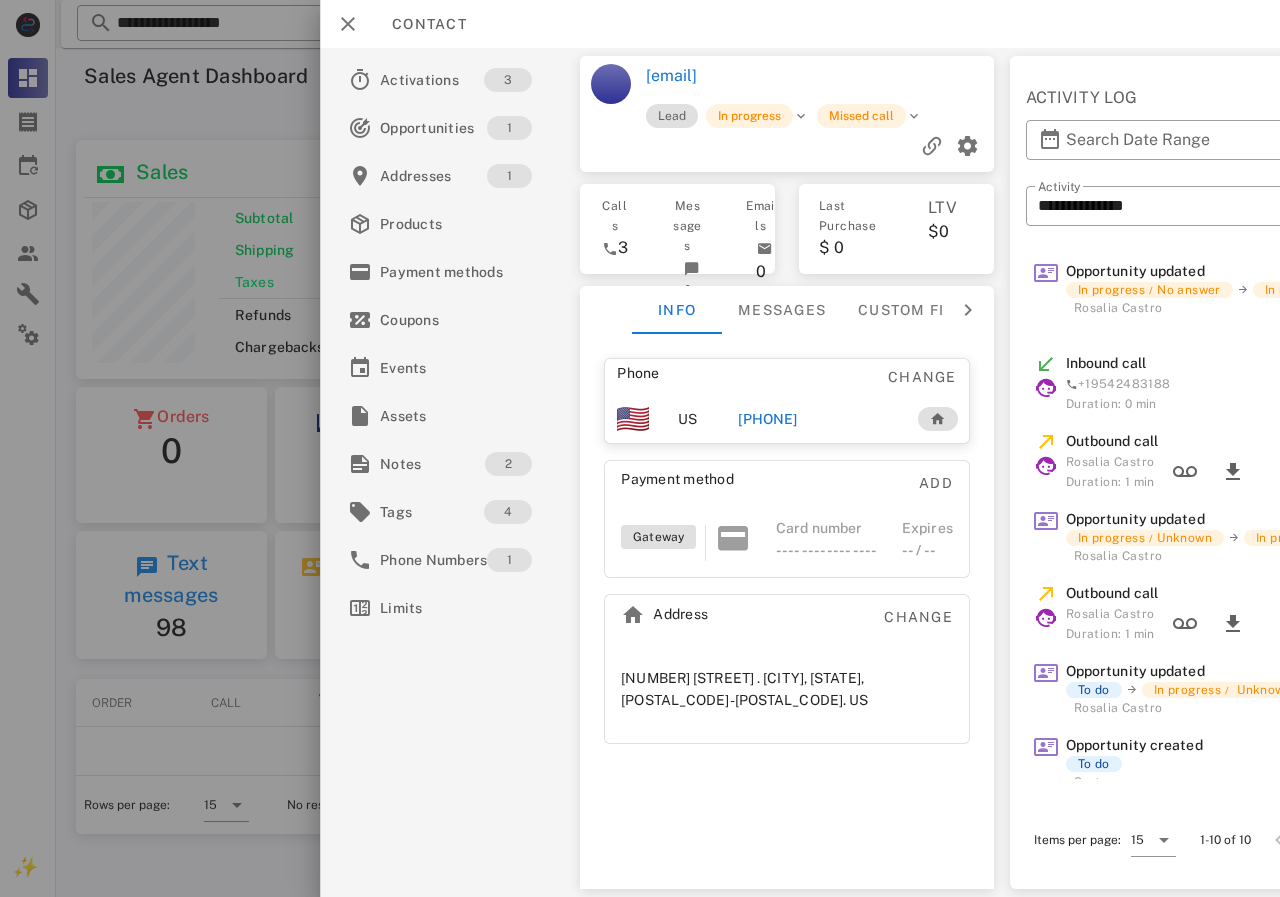 click on "+18569559100" at bounding box center (767, 419) 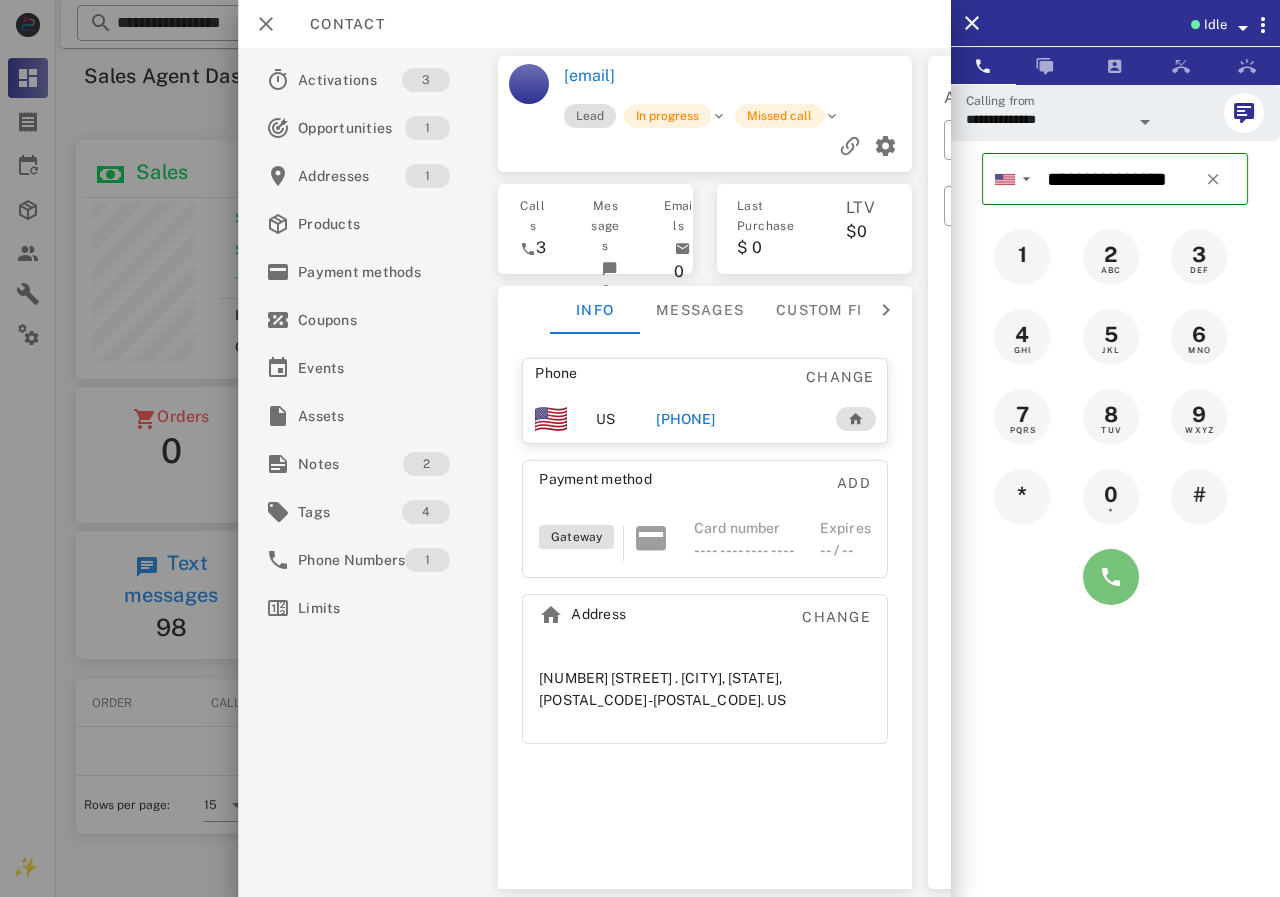 click at bounding box center (1111, 577) 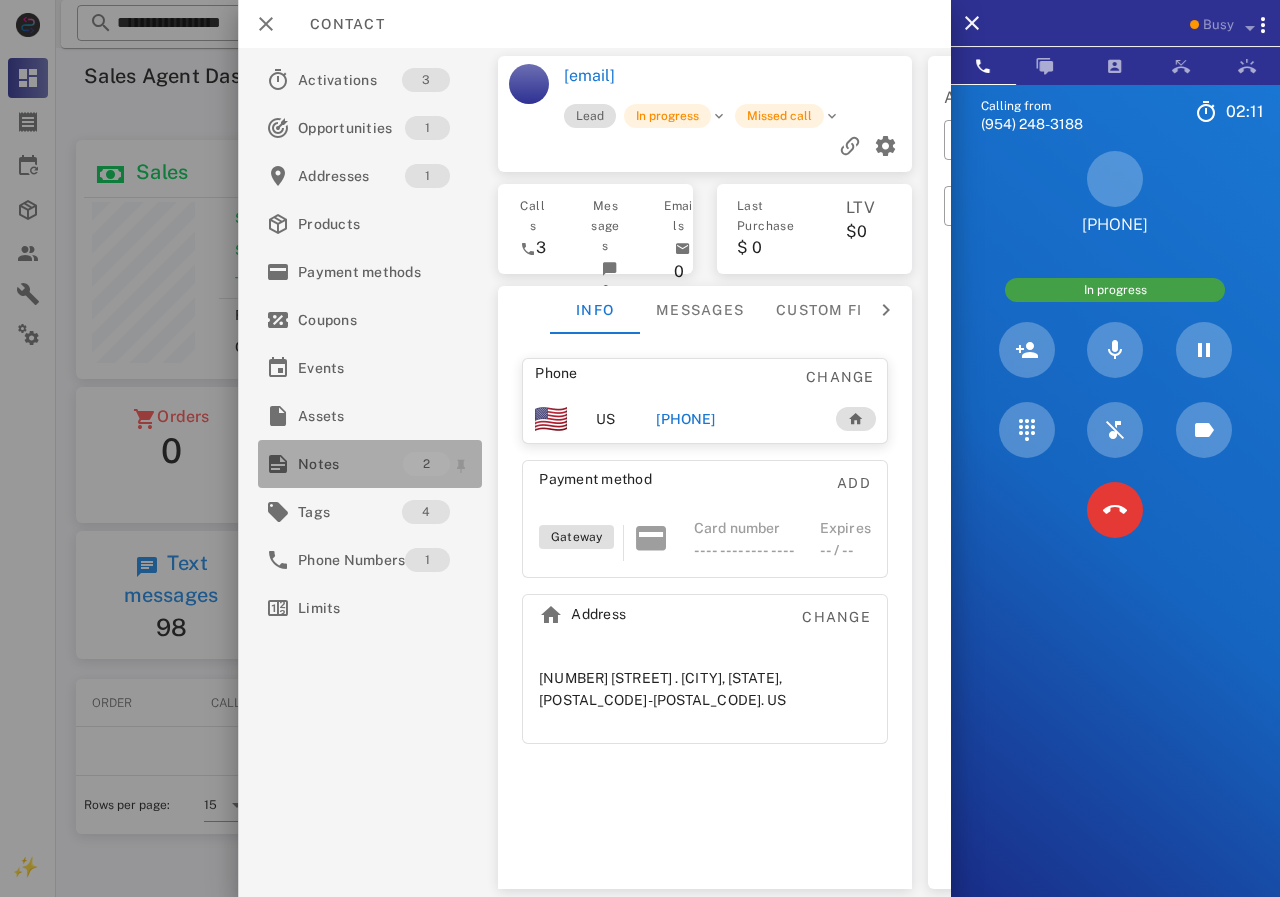 click on "Notes" at bounding box center (350, 464) 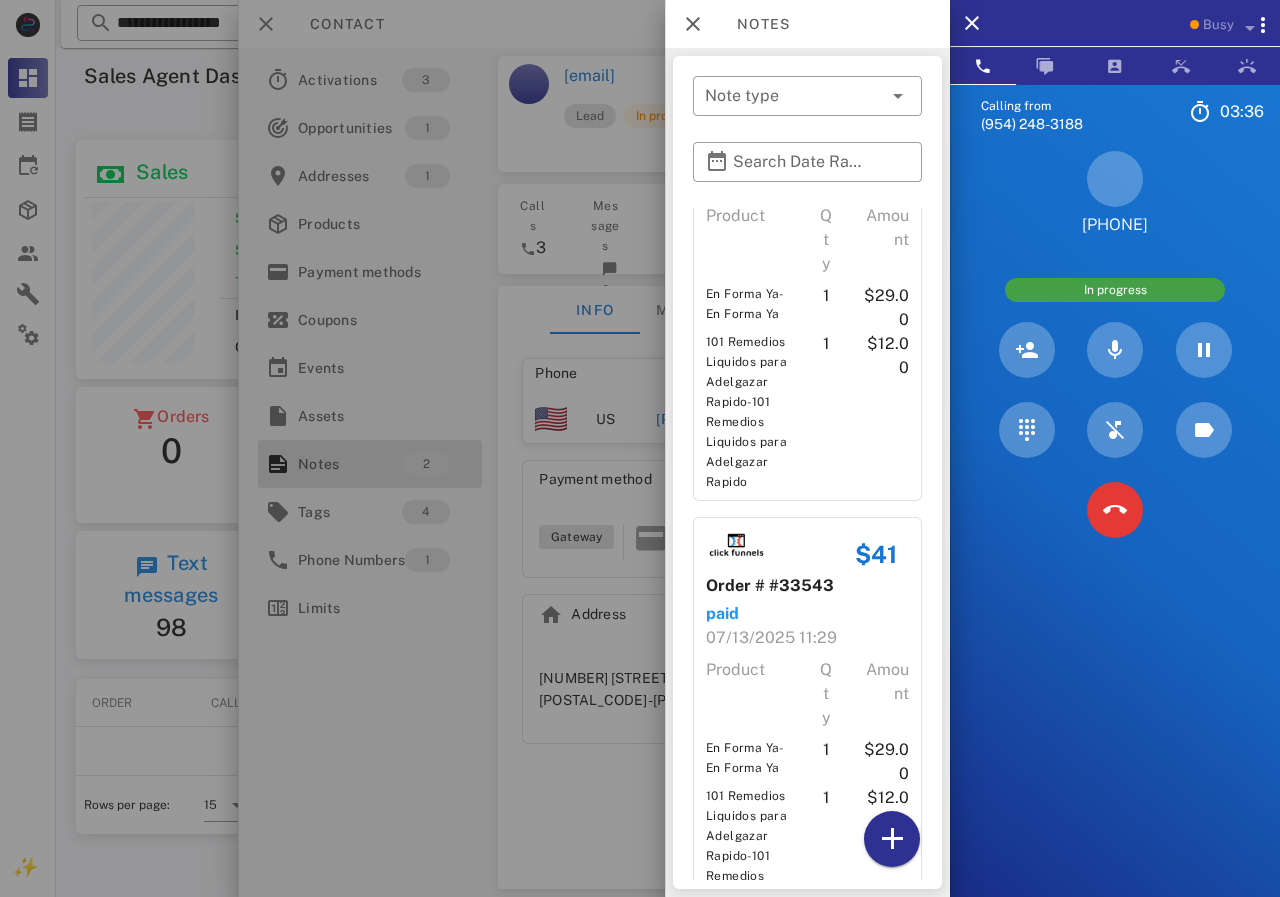 scroll, scrollTop: 238, scrollLeft: 0, axis: vertical 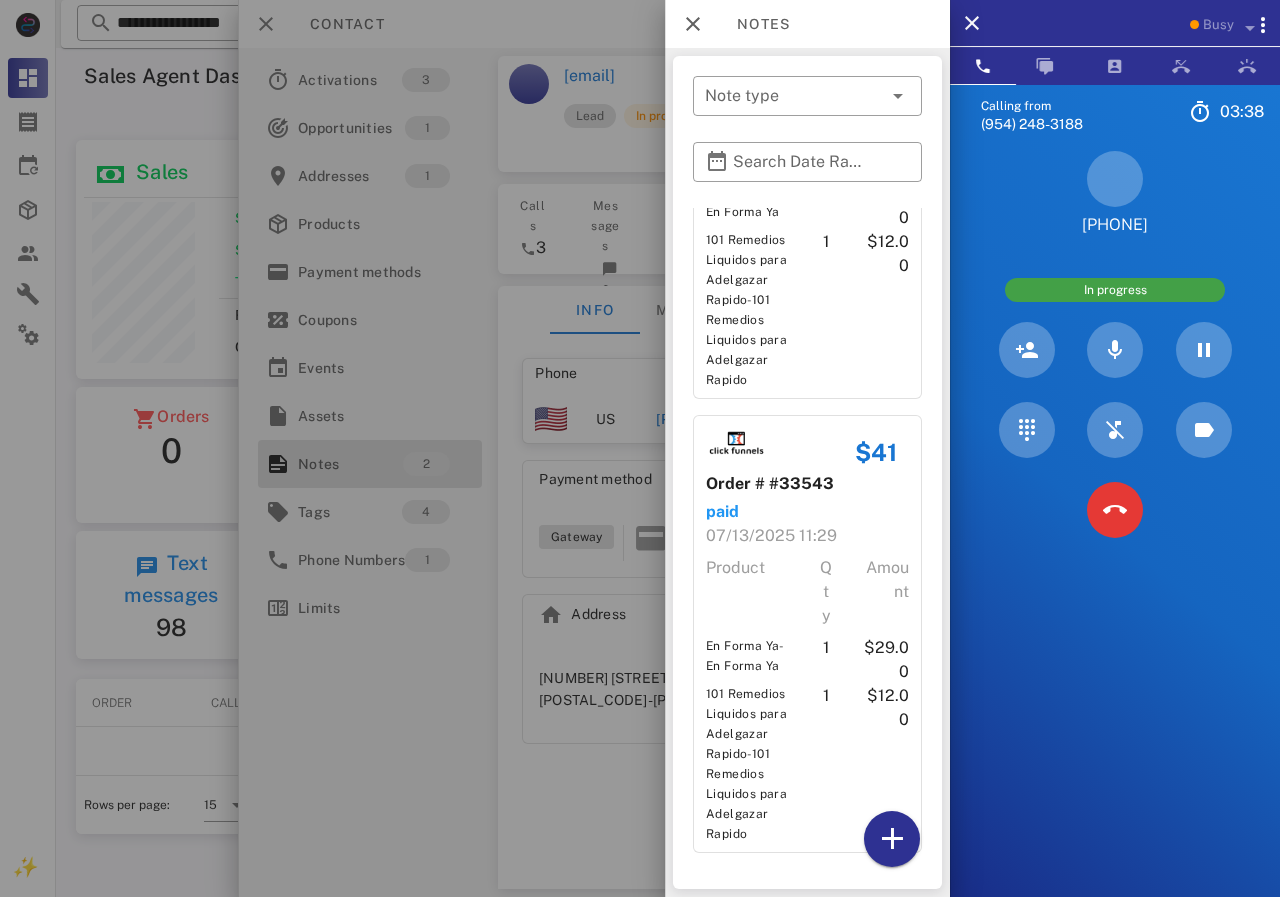 click at bounding box center (640, 448) 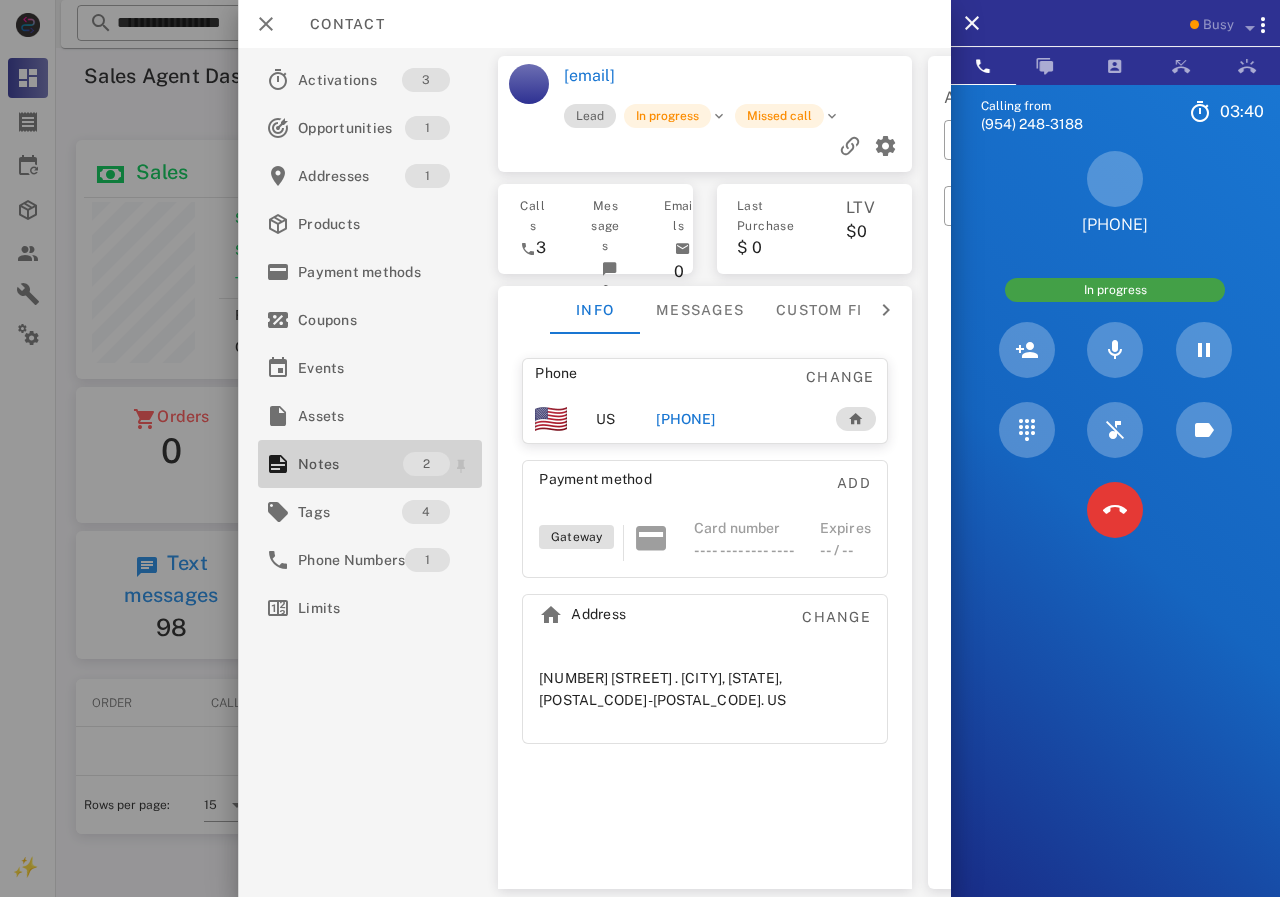 click on "Notes" at bounding box center [350, 464] 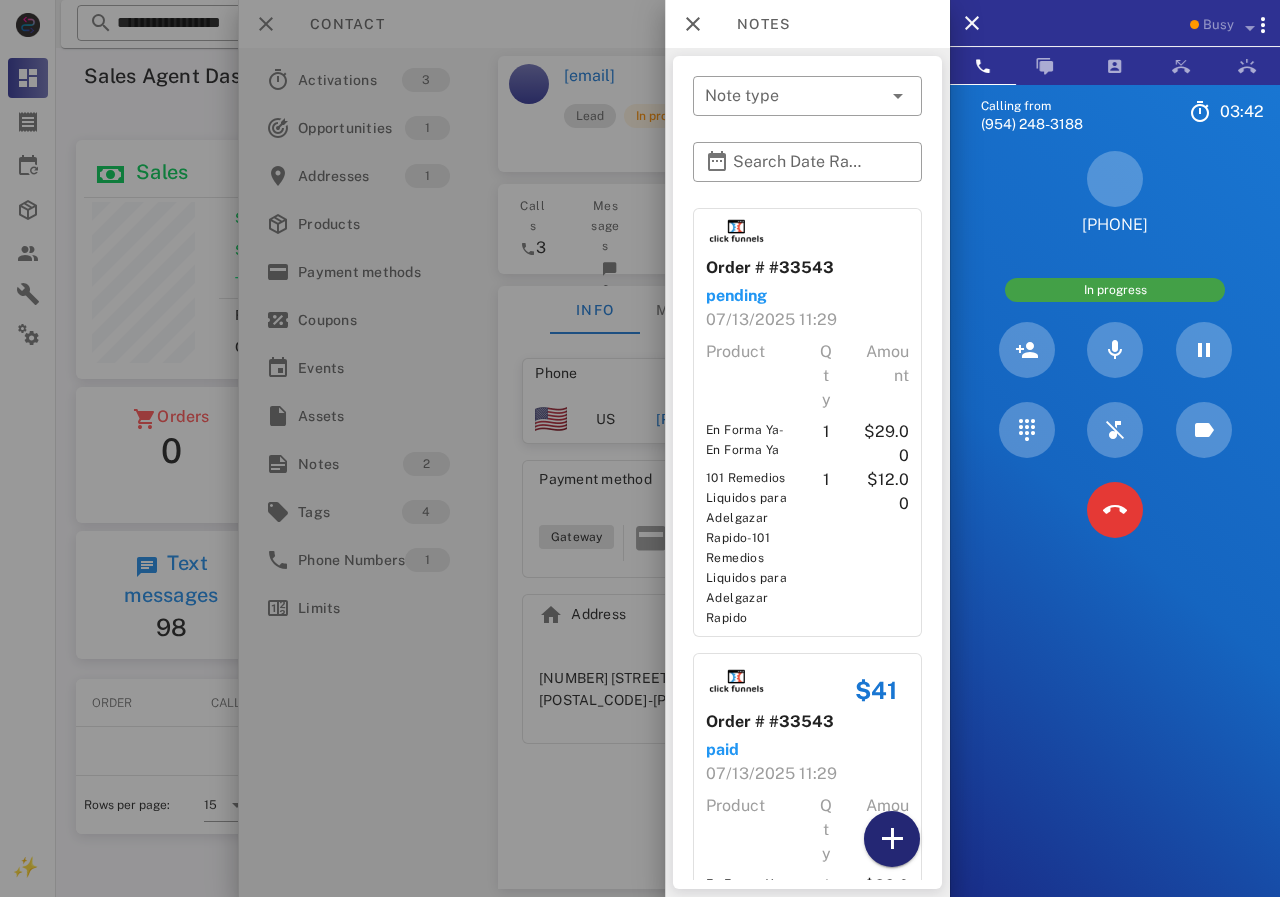 click at bounding box center [892, 839] 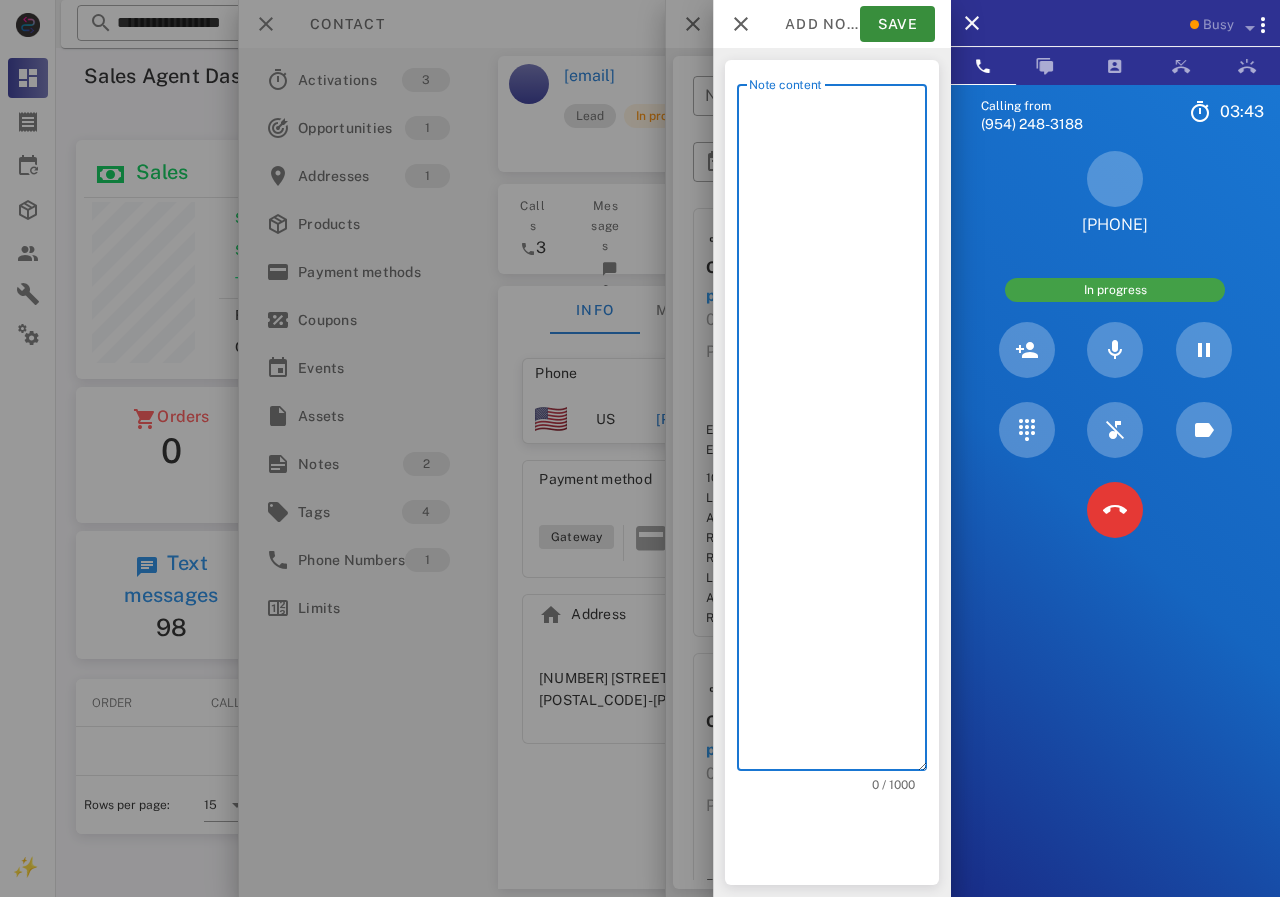 scroll, scrollTop: 240, scrollLeft: 390, axis: both 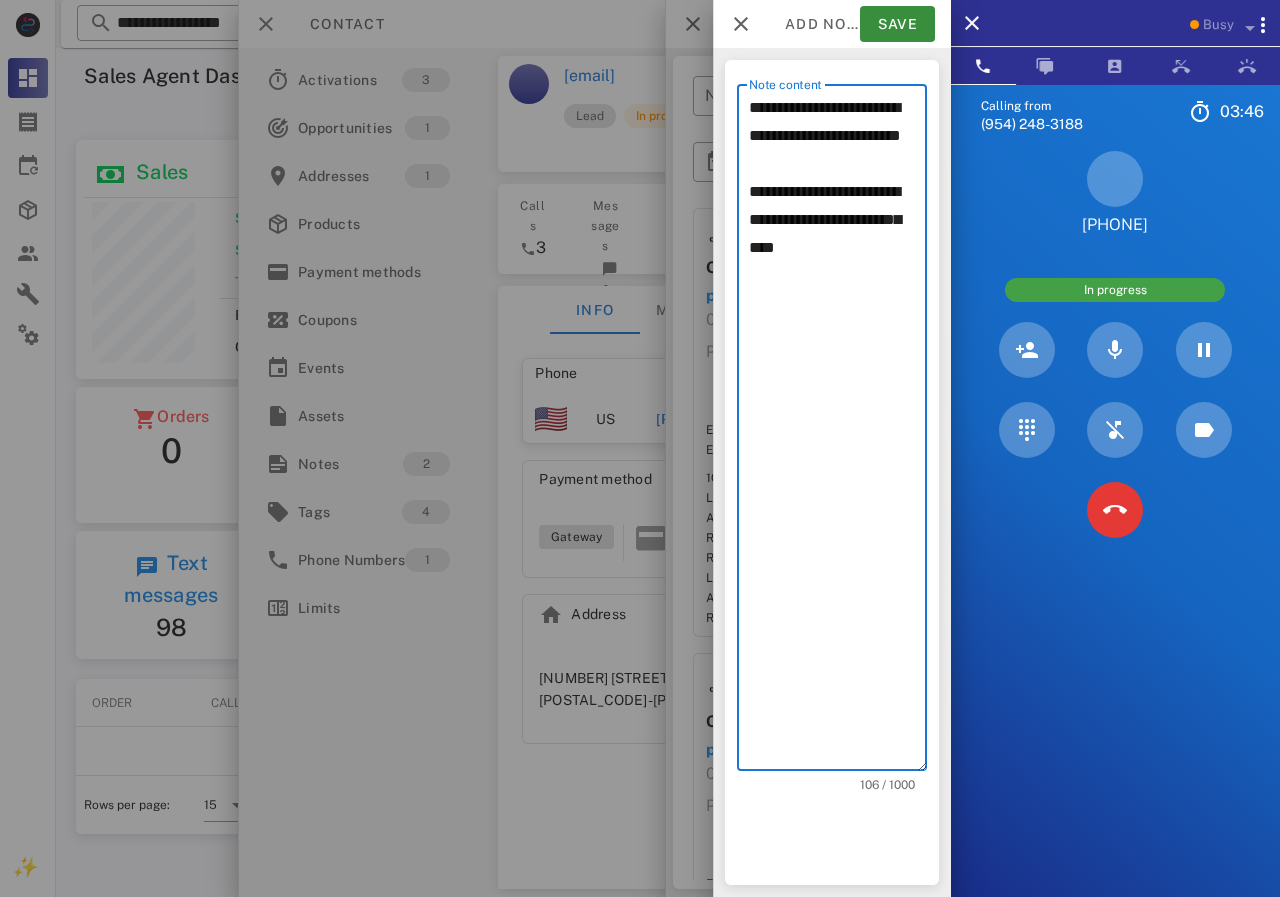 drag, startPoint x: 757, startPoint y: 216, endPoint x: 841, endPoint y: 343, distance: 152.26622 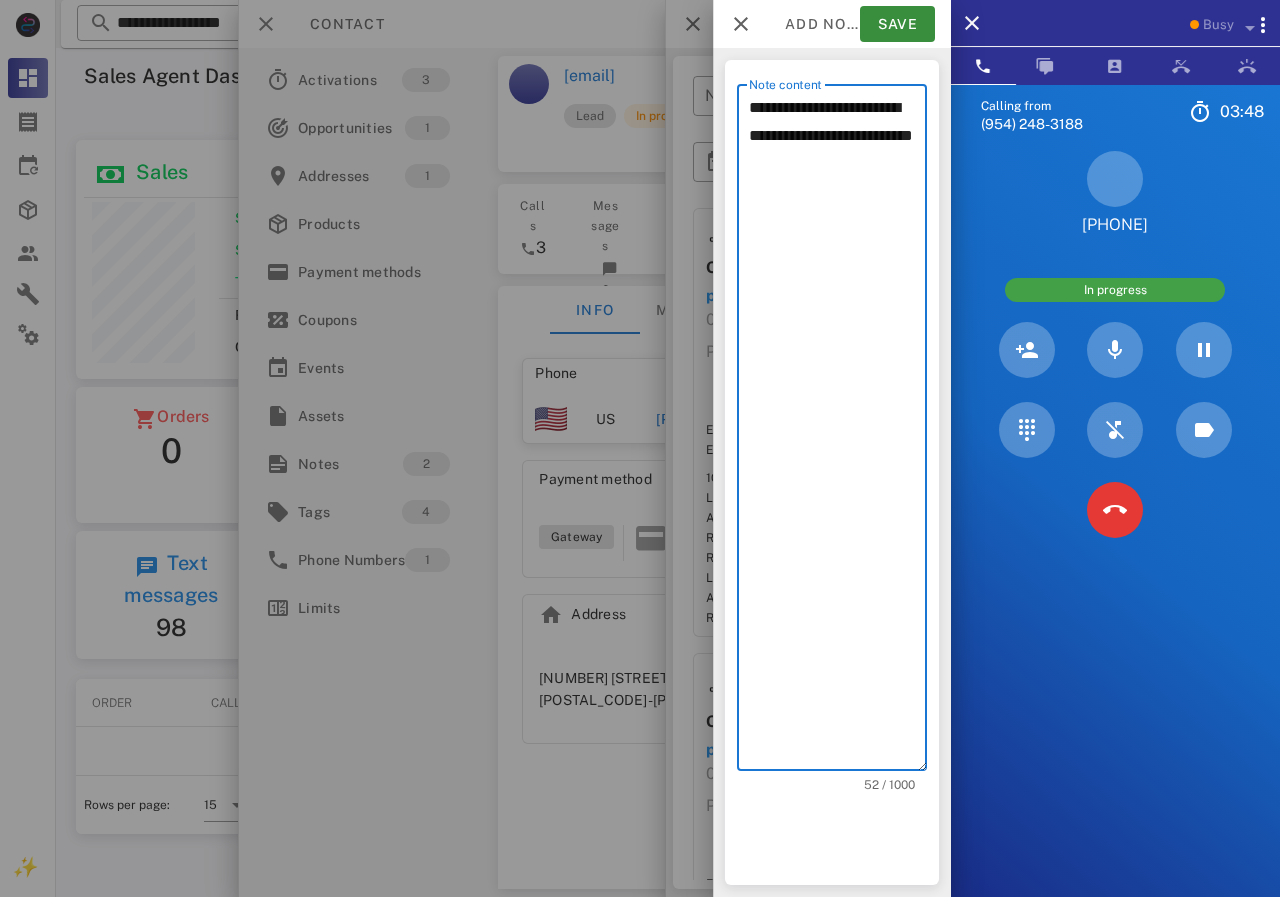 click on "**********" at bounding box center (838, 432) 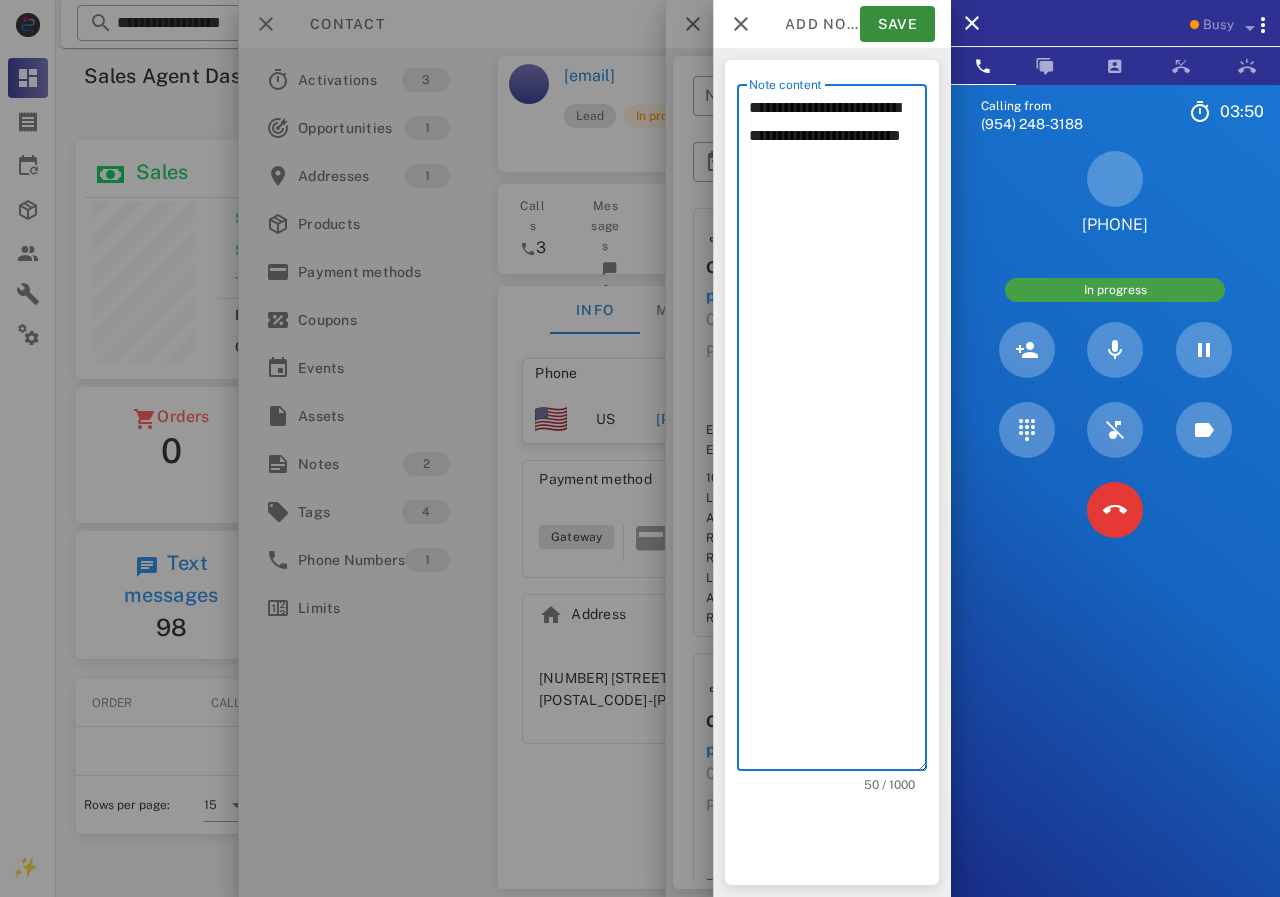 click on "**********" at bounding box center (838, 432) 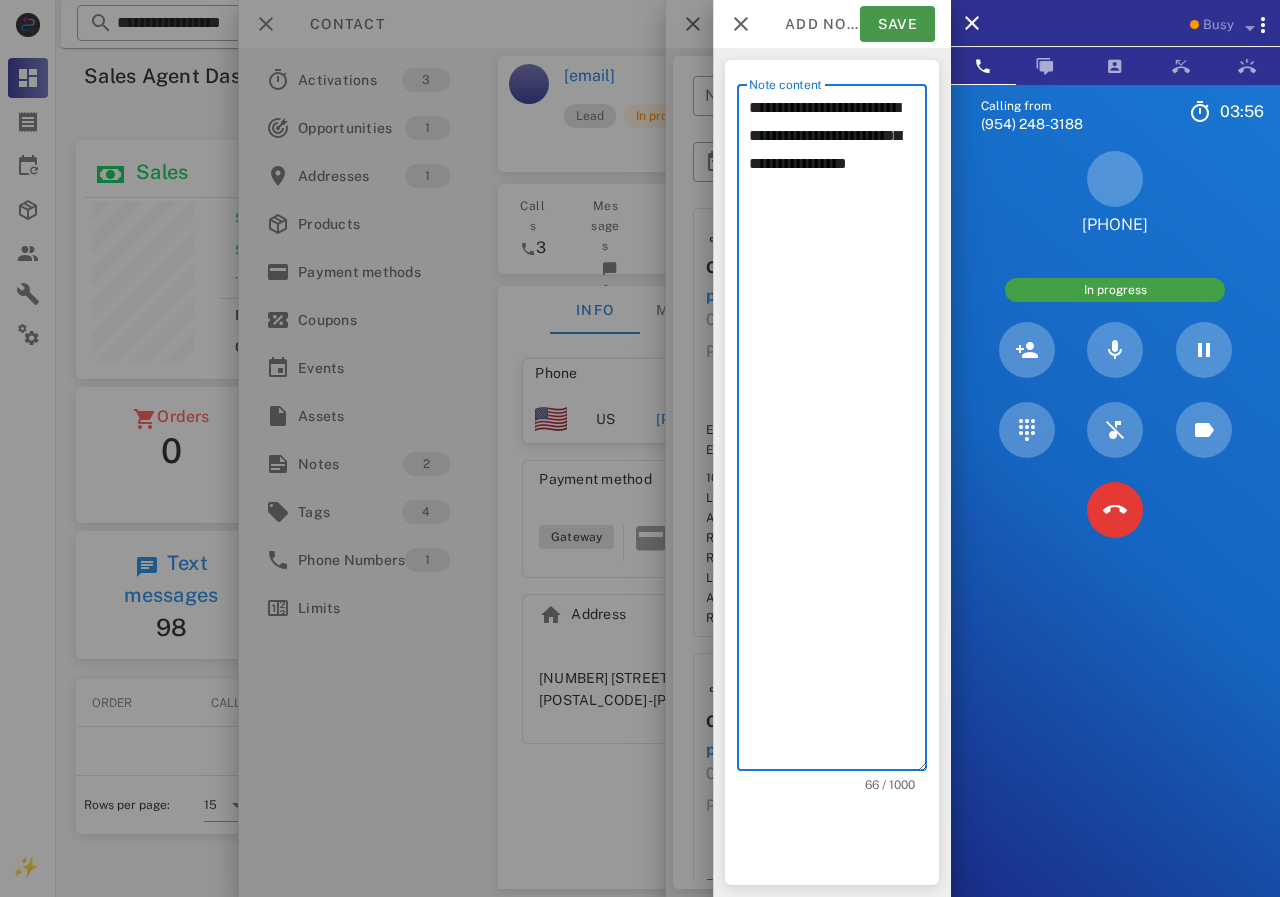 type on "**********" 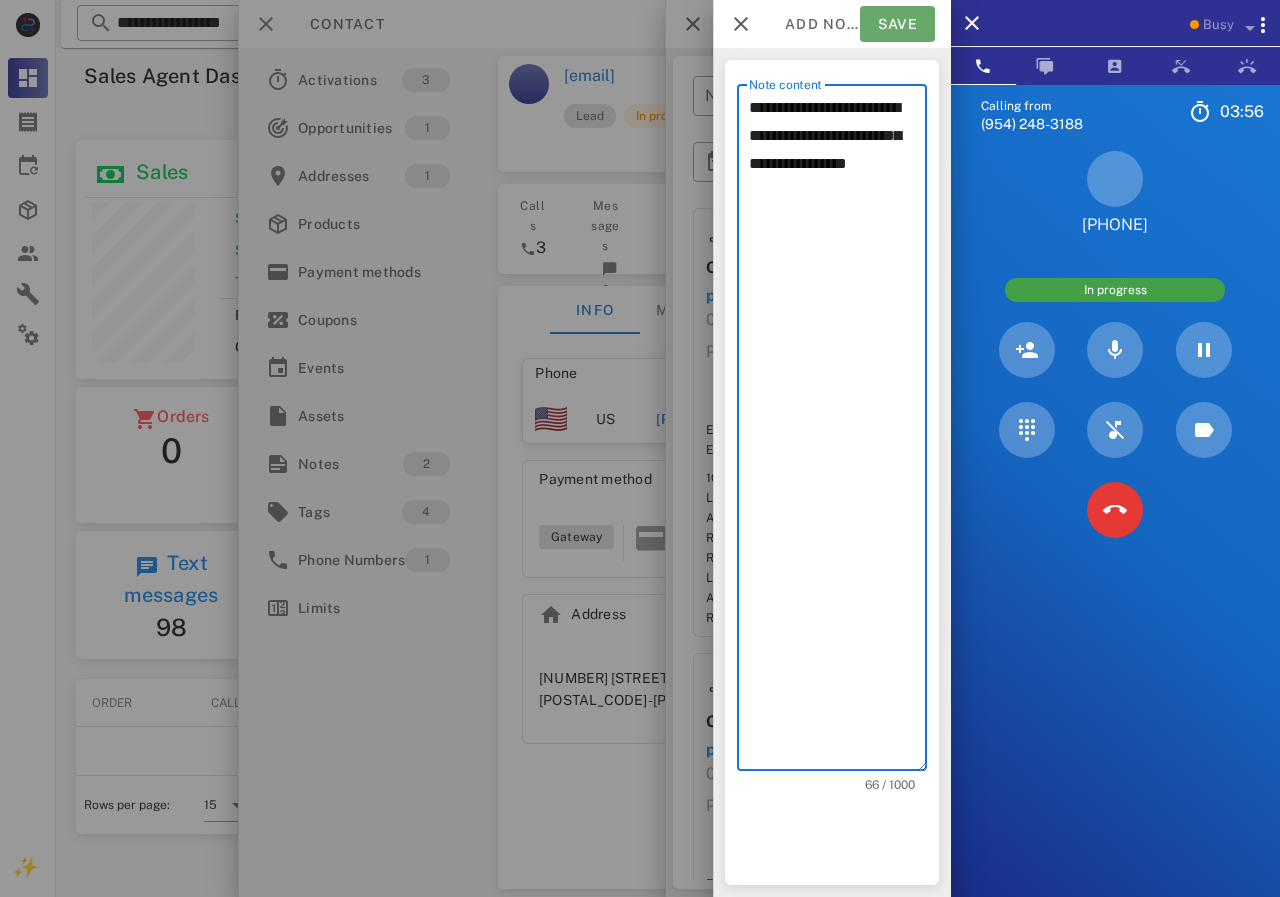 click on "Save" at bounding box center [897, 24] 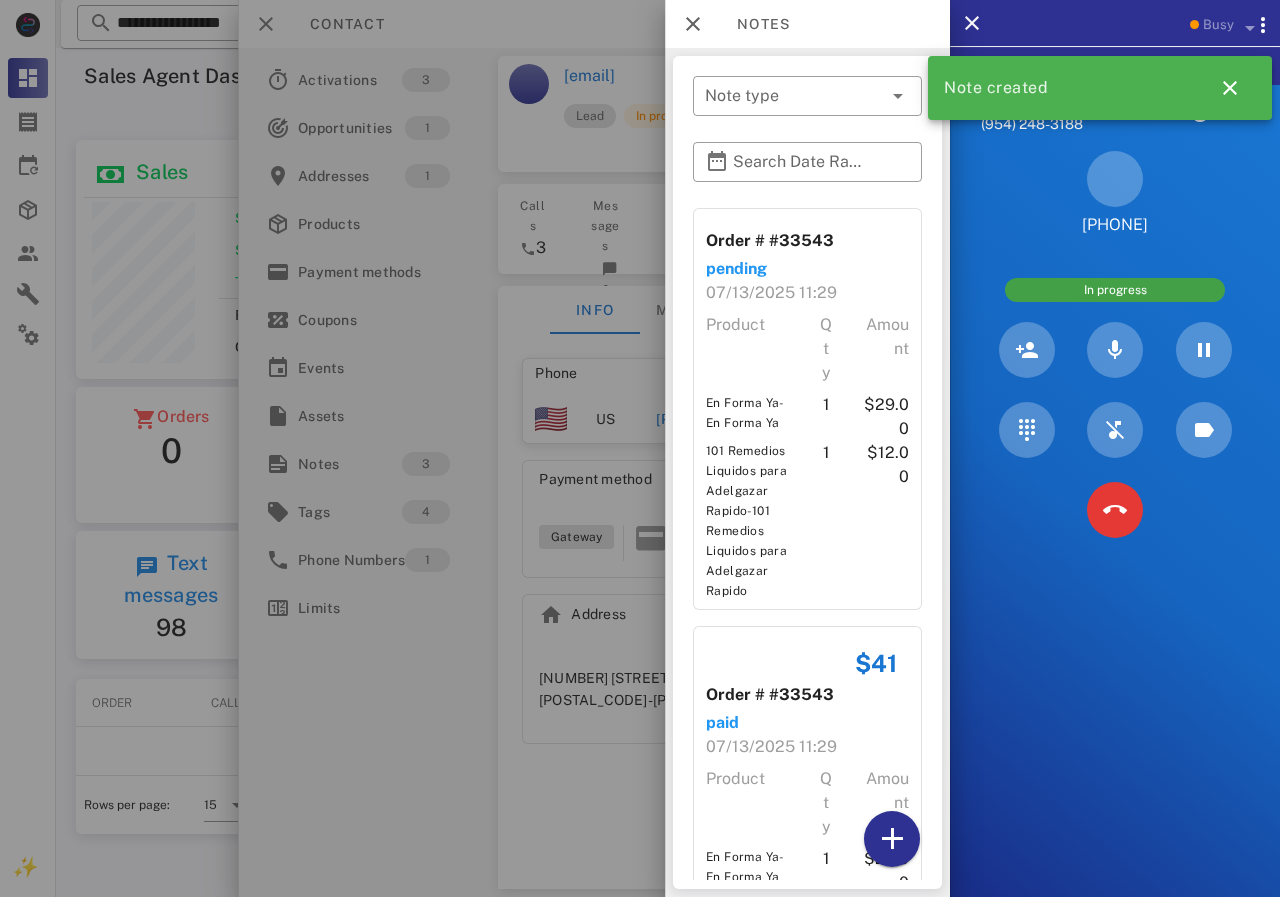 click at bounding box center [640, 448] 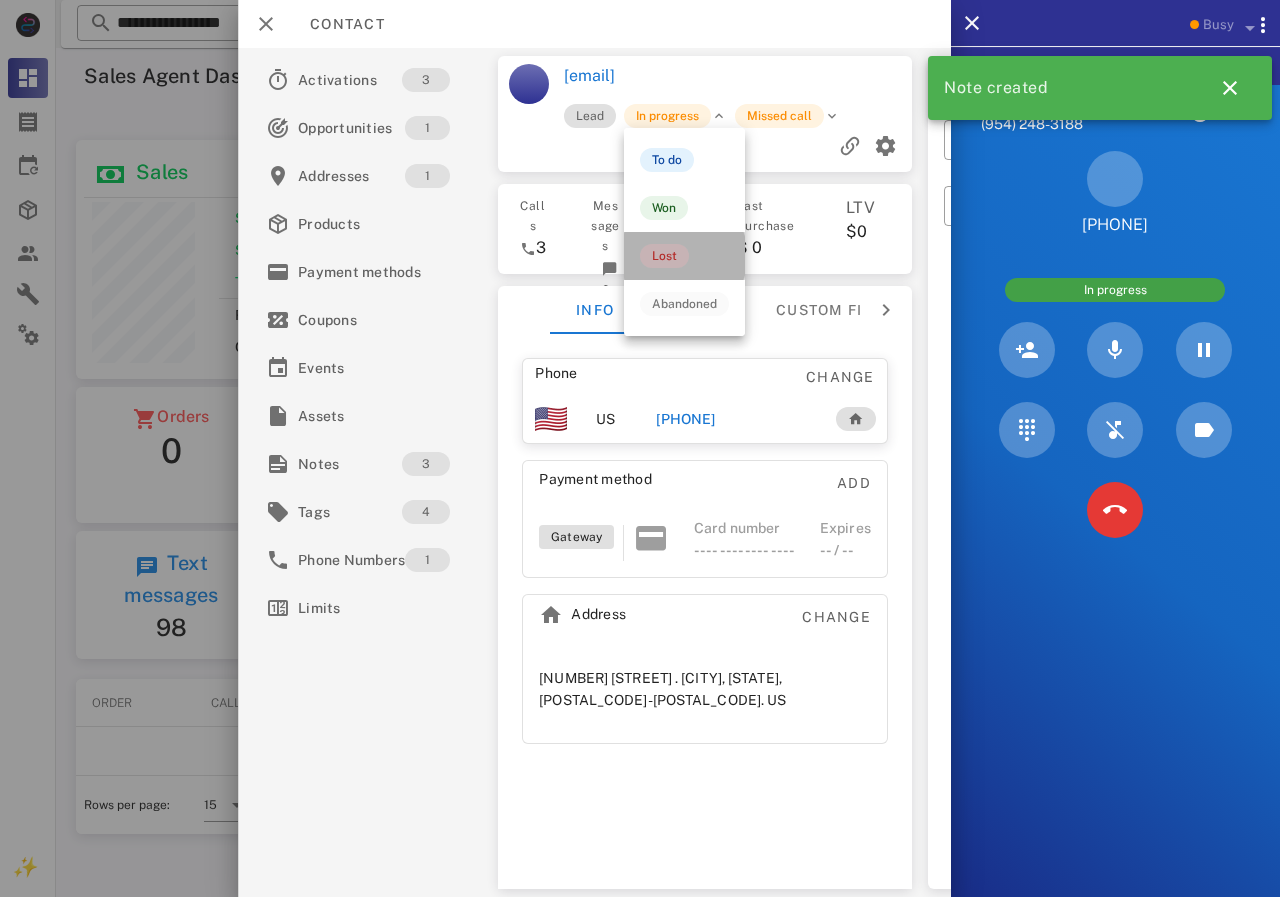 click on "Lost" at bounding box center (664, 256) 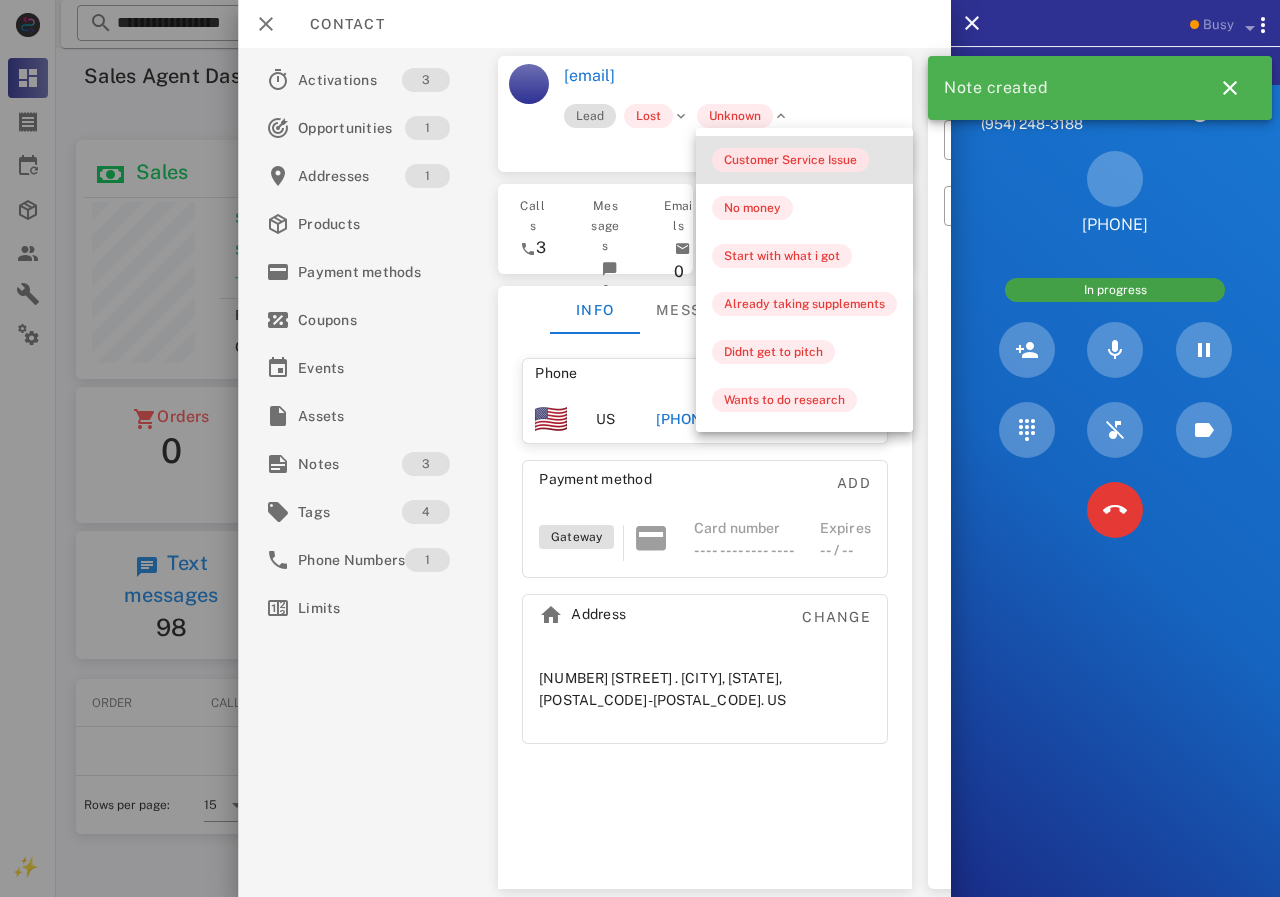 click on "Customer Service Issue" at bounding box center [790, 160] 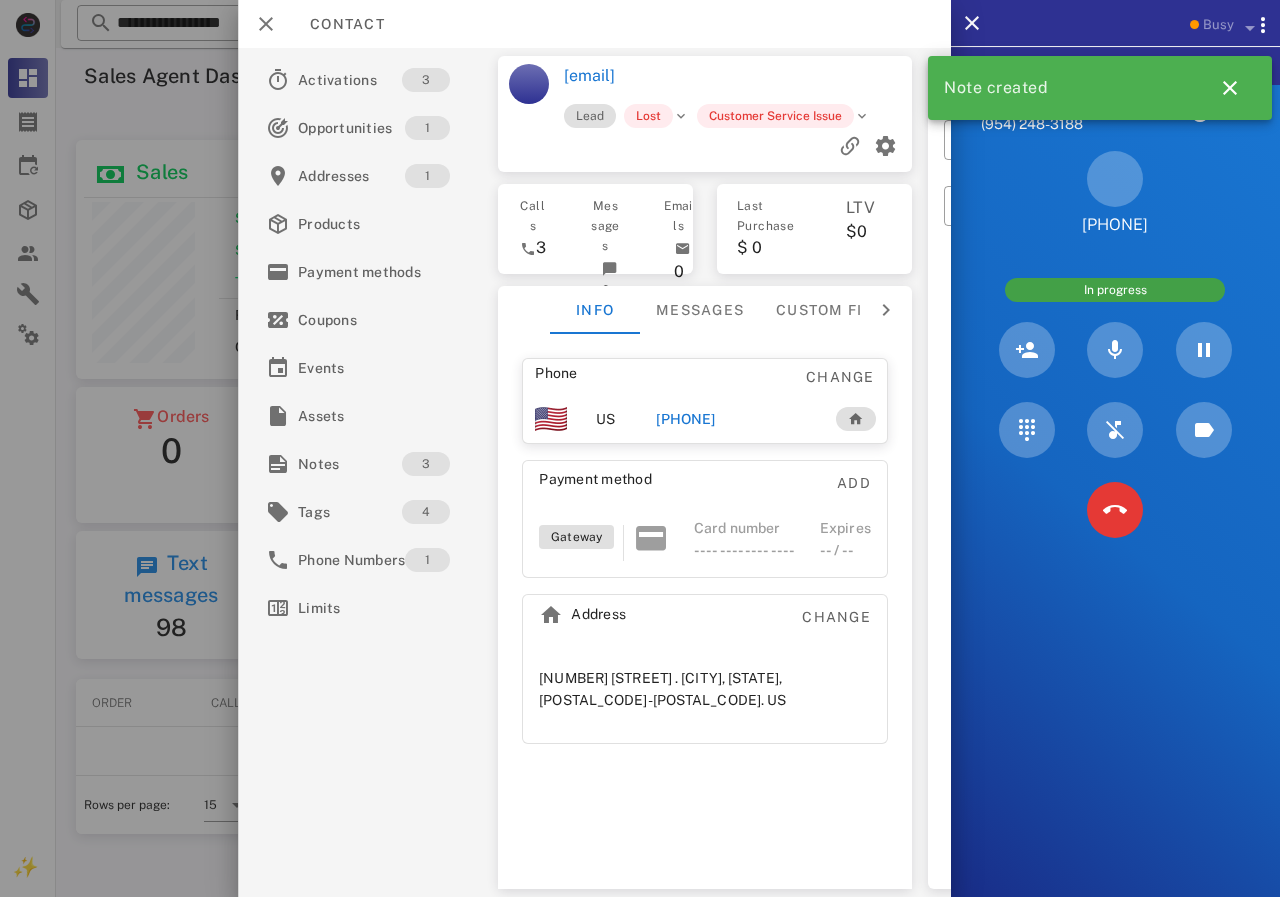 click at bounding box center [640, 448] 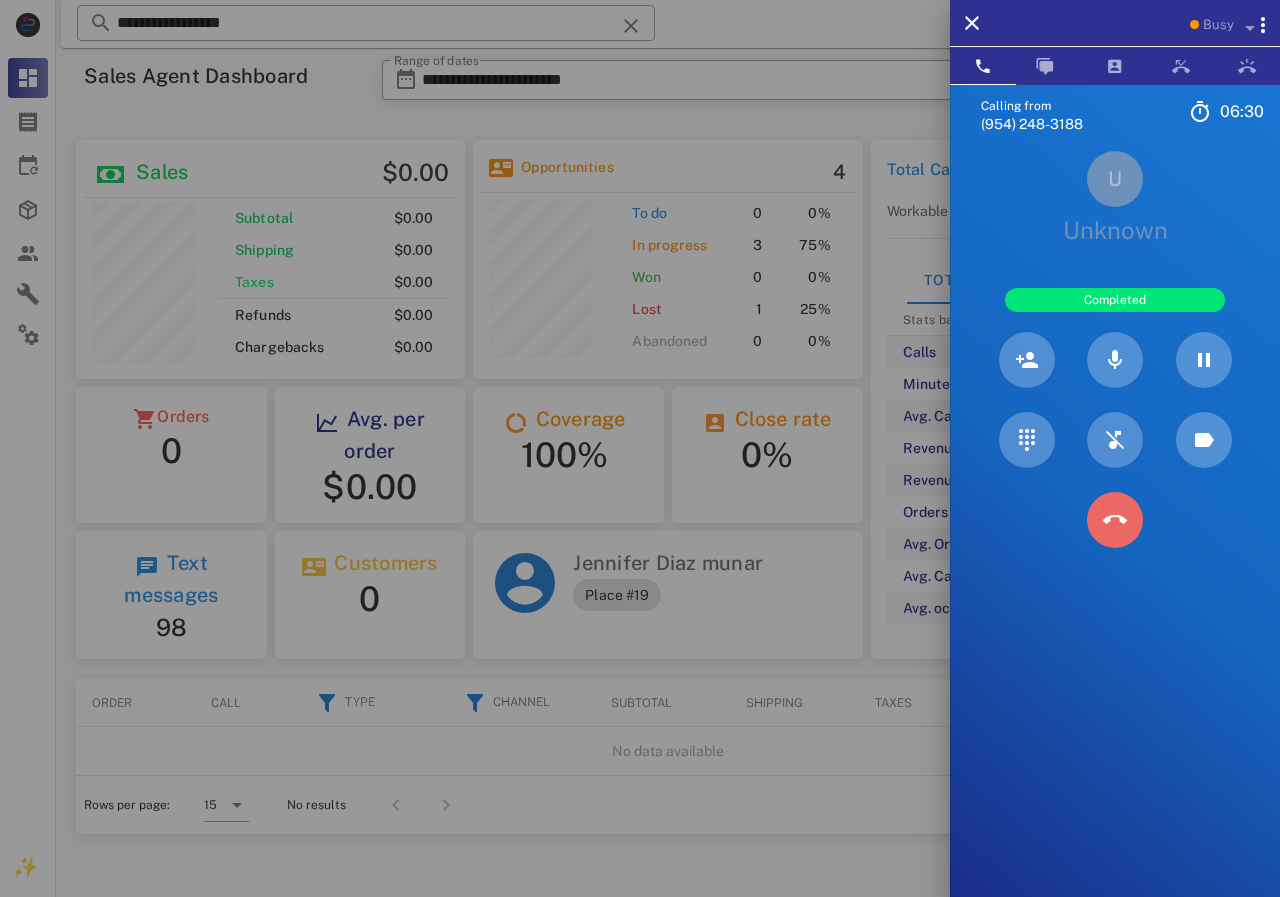 click at bounding box center (1115, 520) 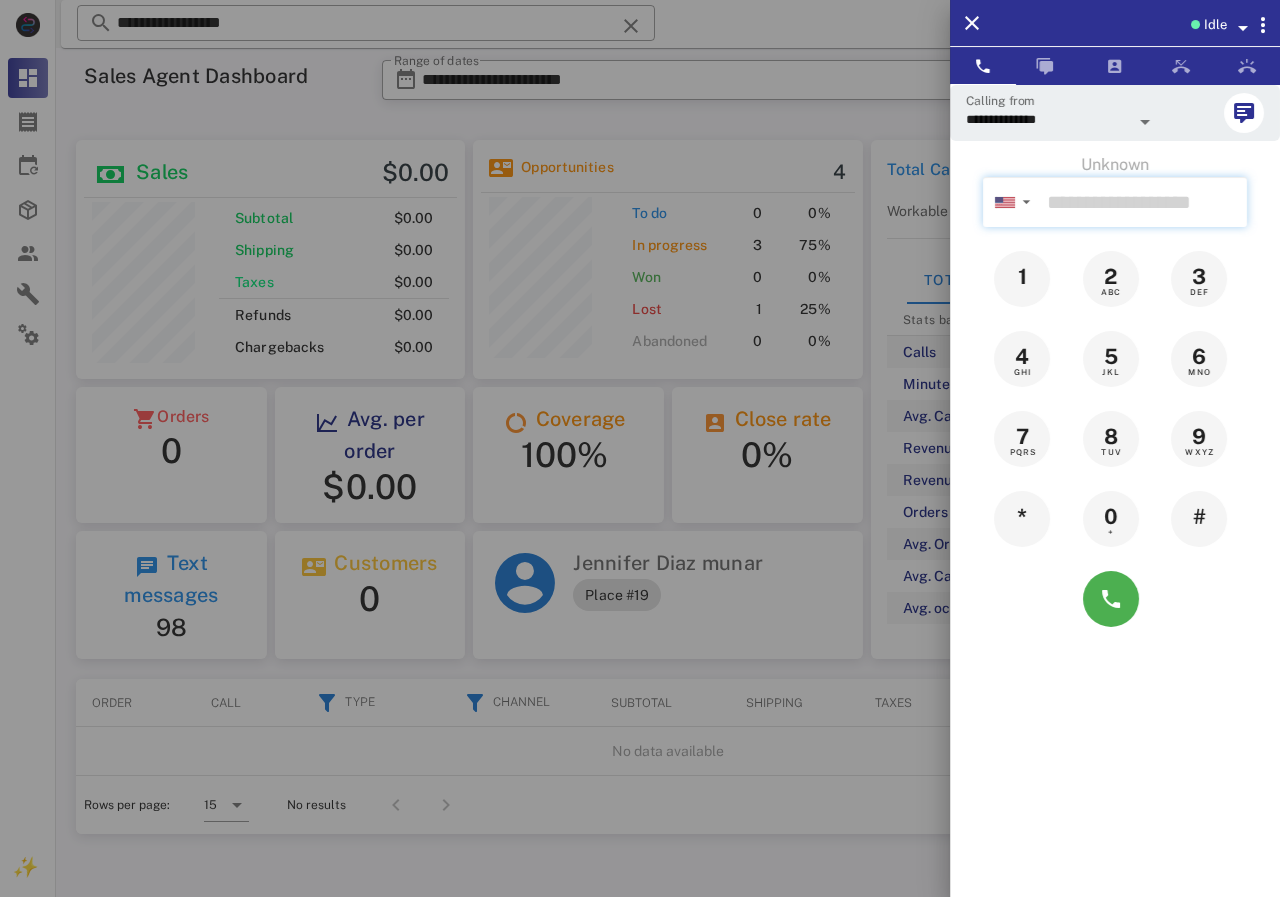 click at bounding box center (1143, 202) 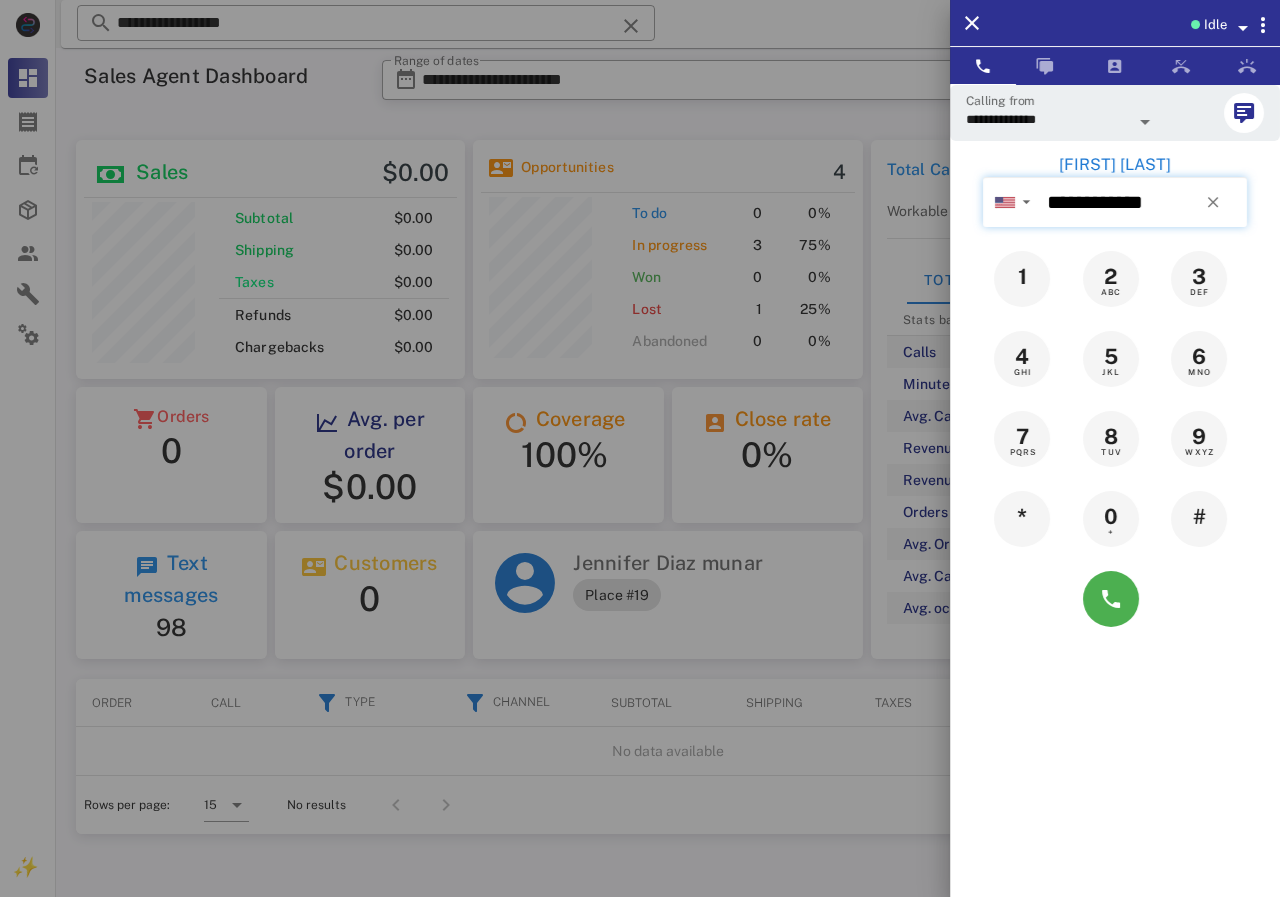 type on "**********" 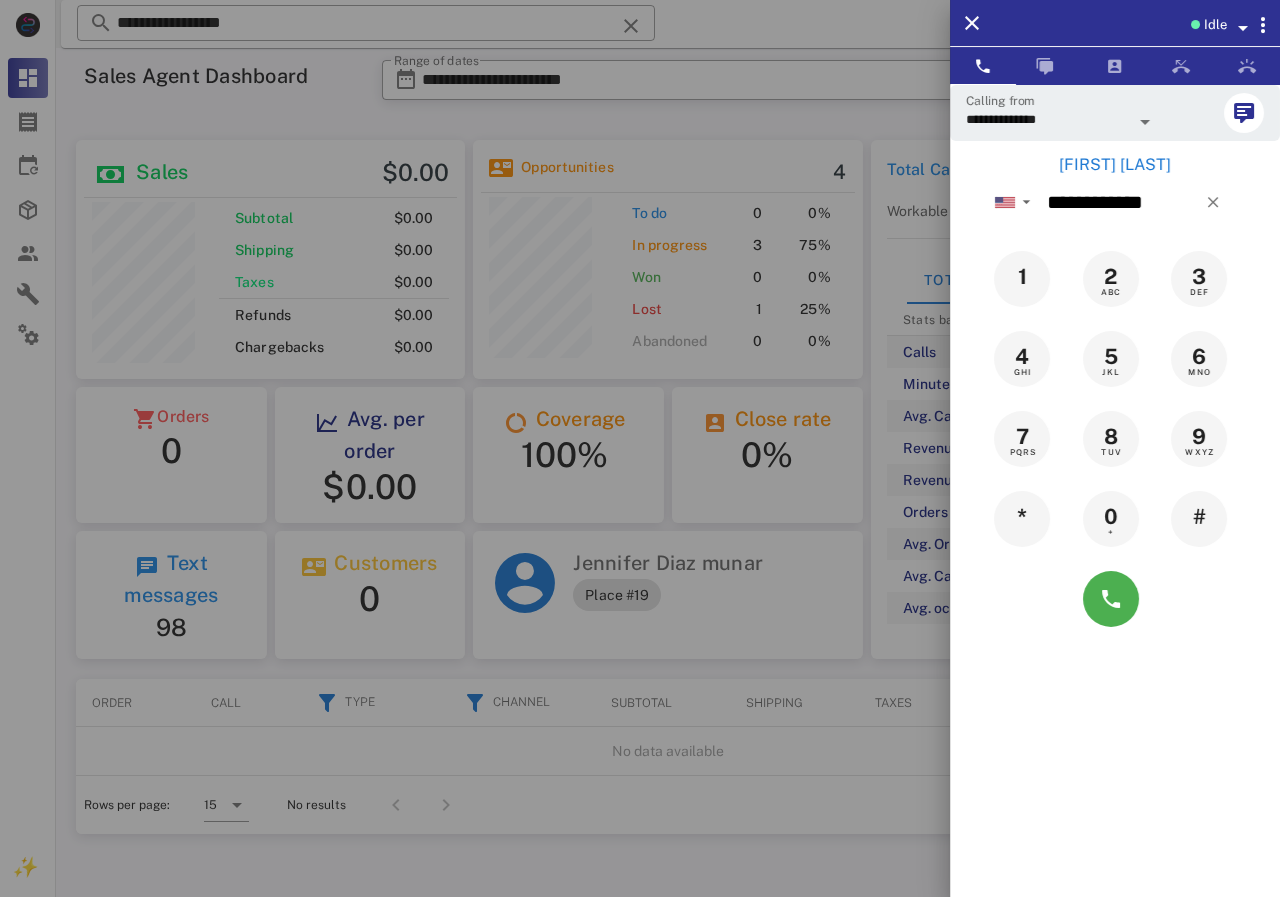 click on "maria suarez" at bounding box center (1115, 165) 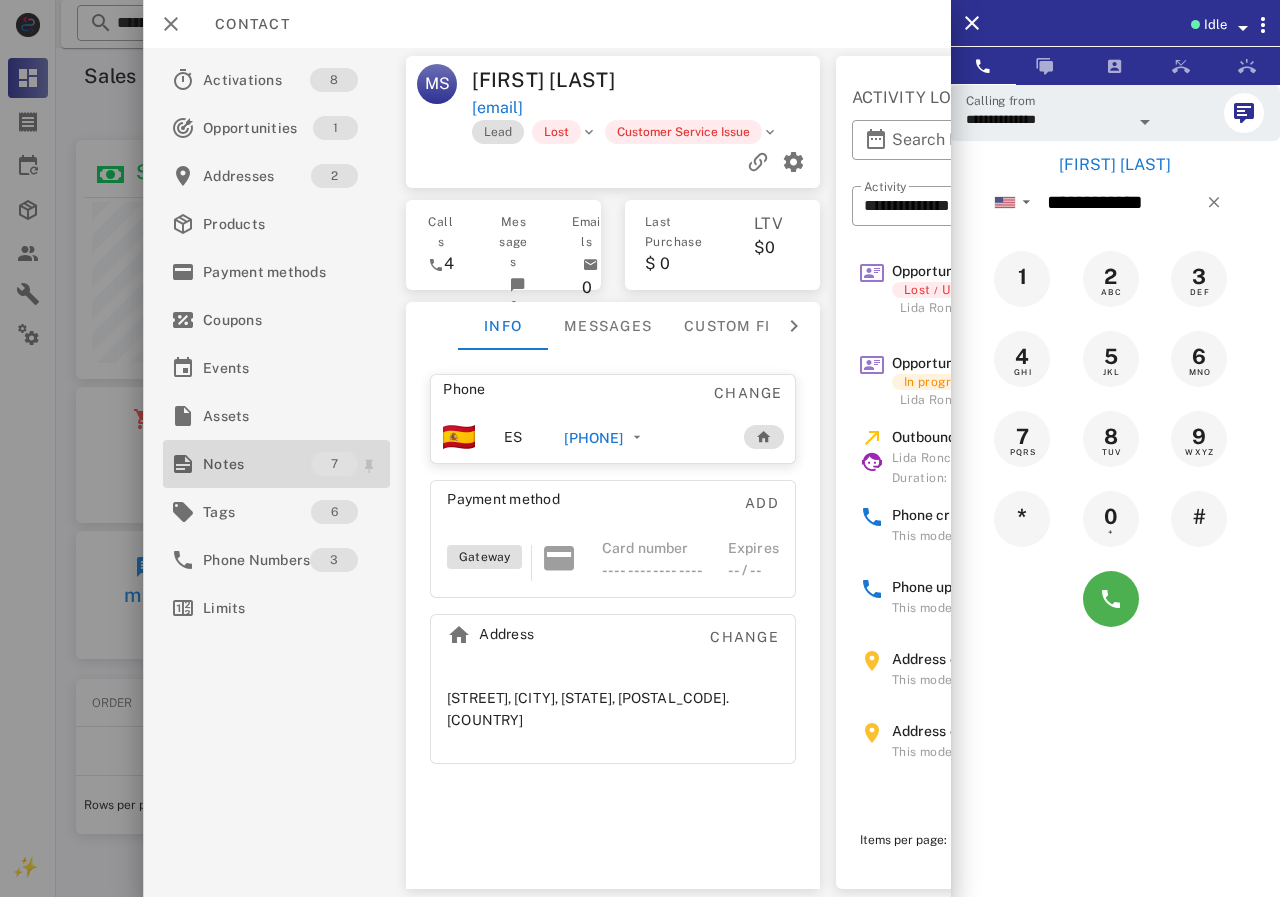 click on "Notes" at bounding box center [257, 464] 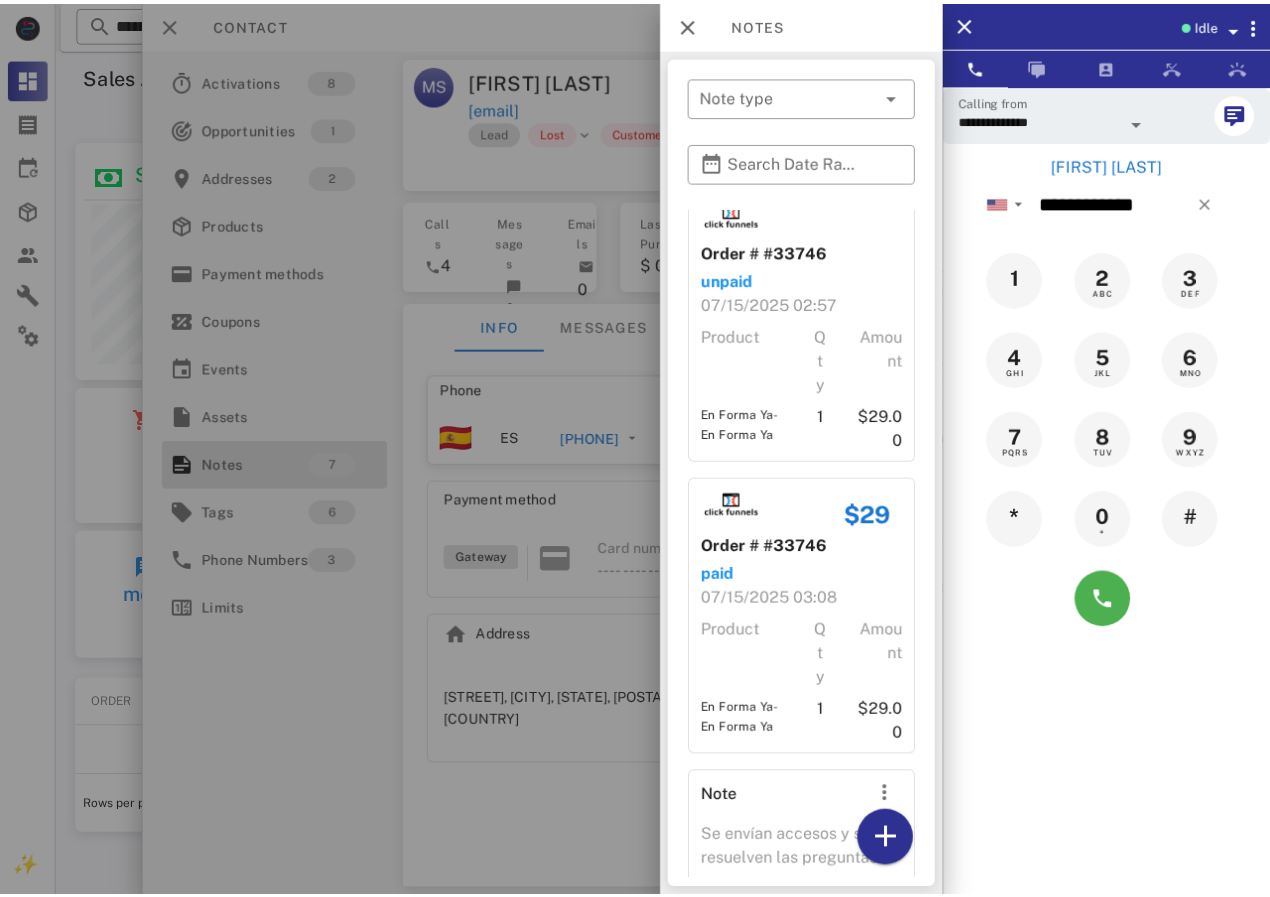 scroll, scrollTop: 1150, scrollLeft: 0, axis: vertical 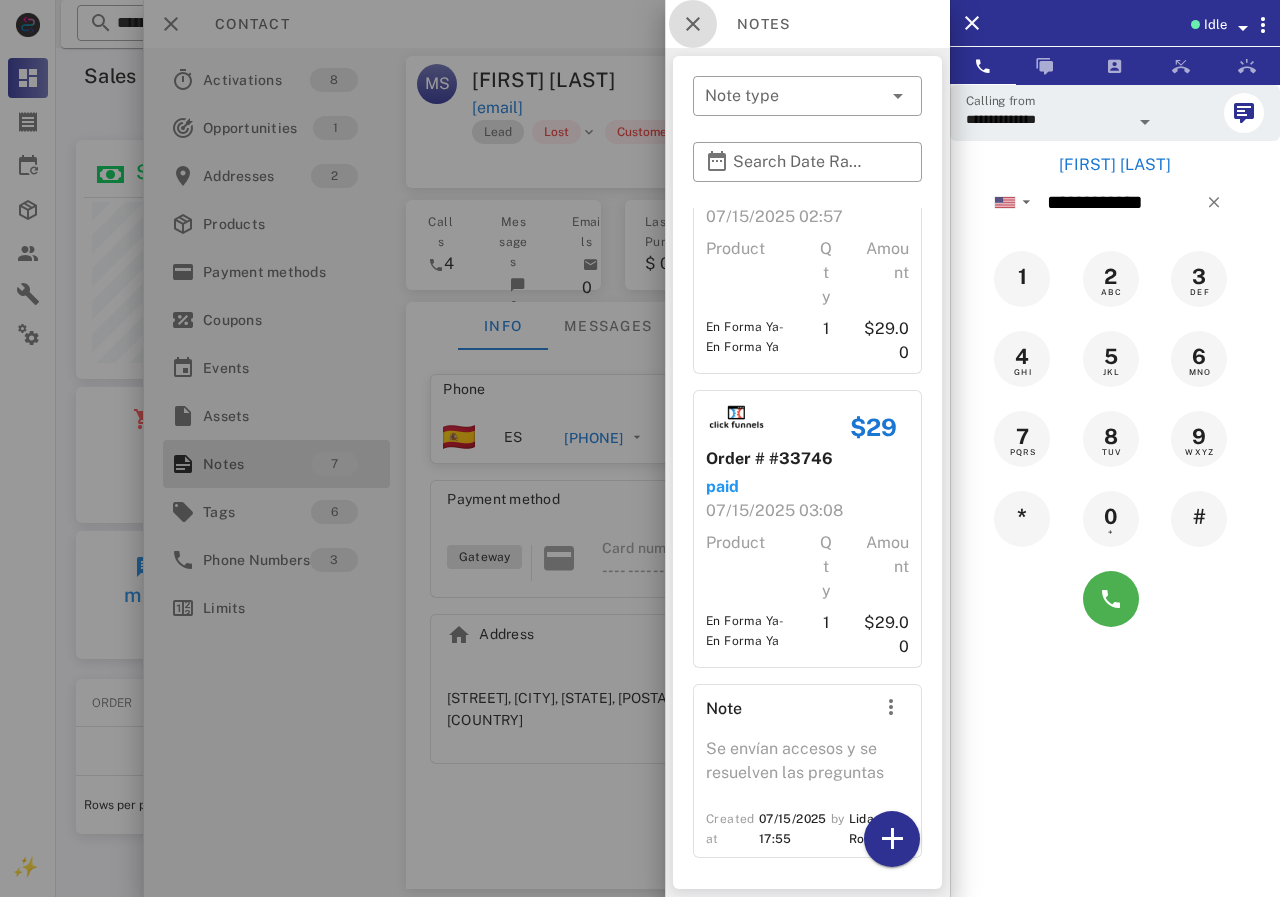 click at bounding box center [693, 24] 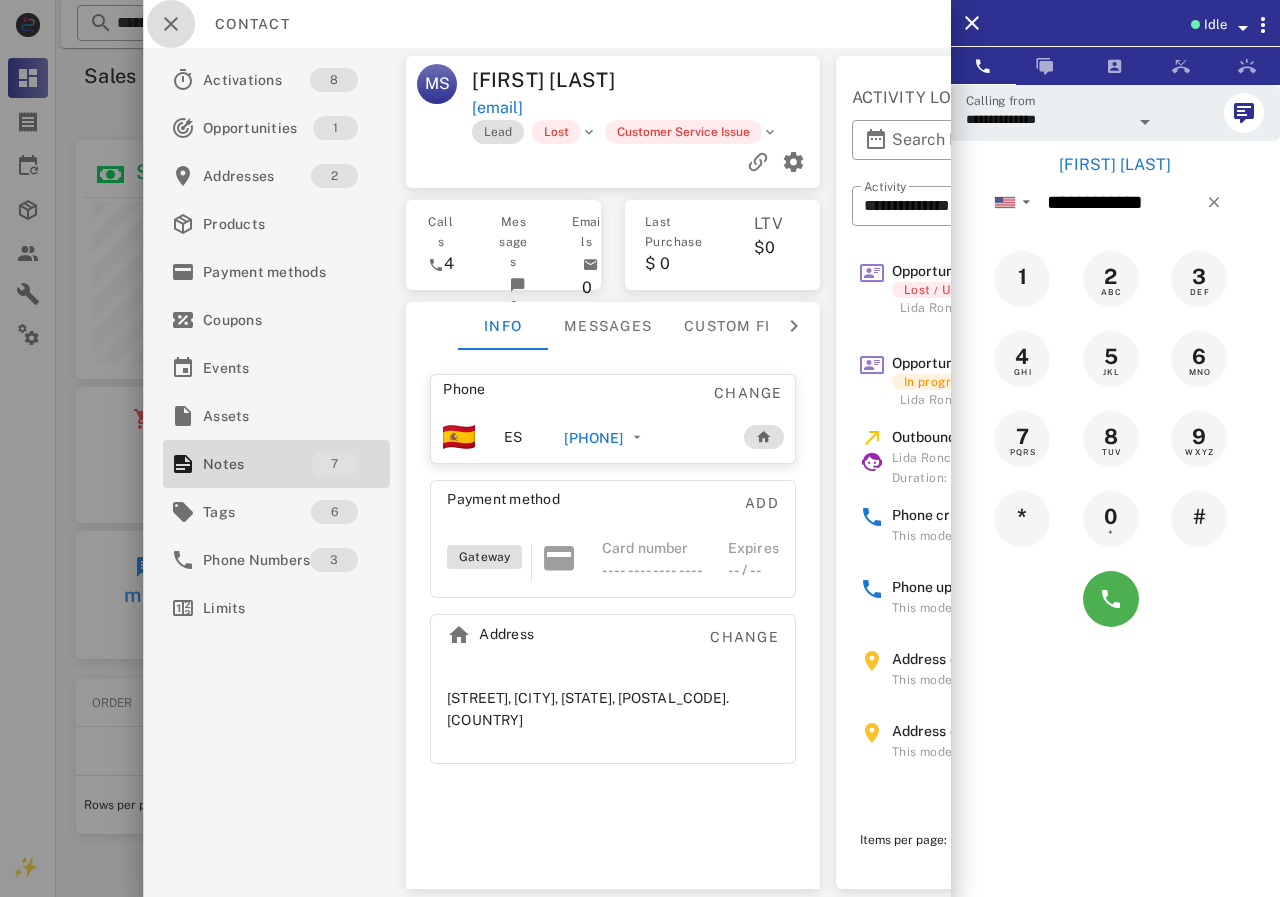 drag, startPoint x: 163, startPoint y: 37, endPoint x: 366, endPoint y: 174, distance: 244.90407 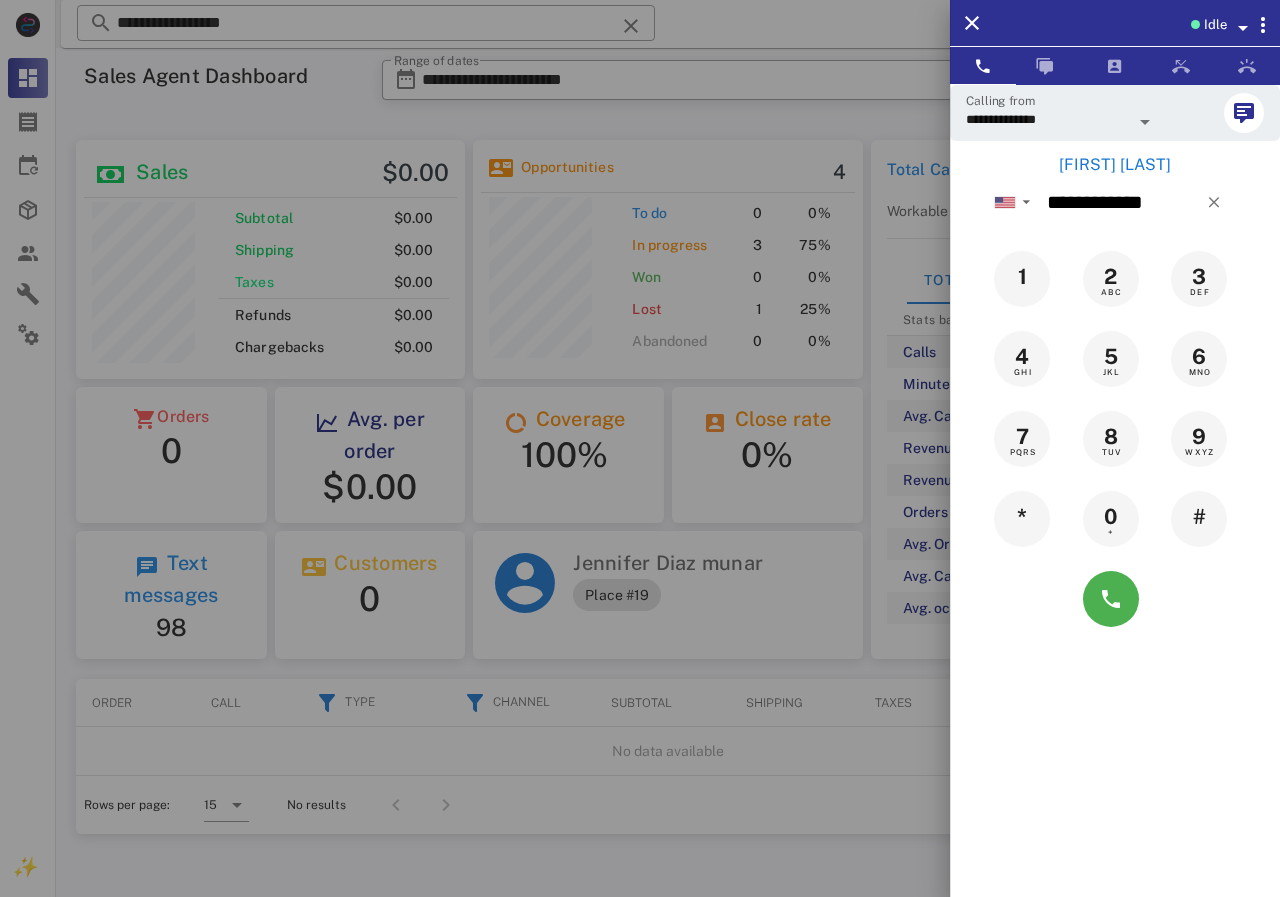 click at bounding box center (640, 448) 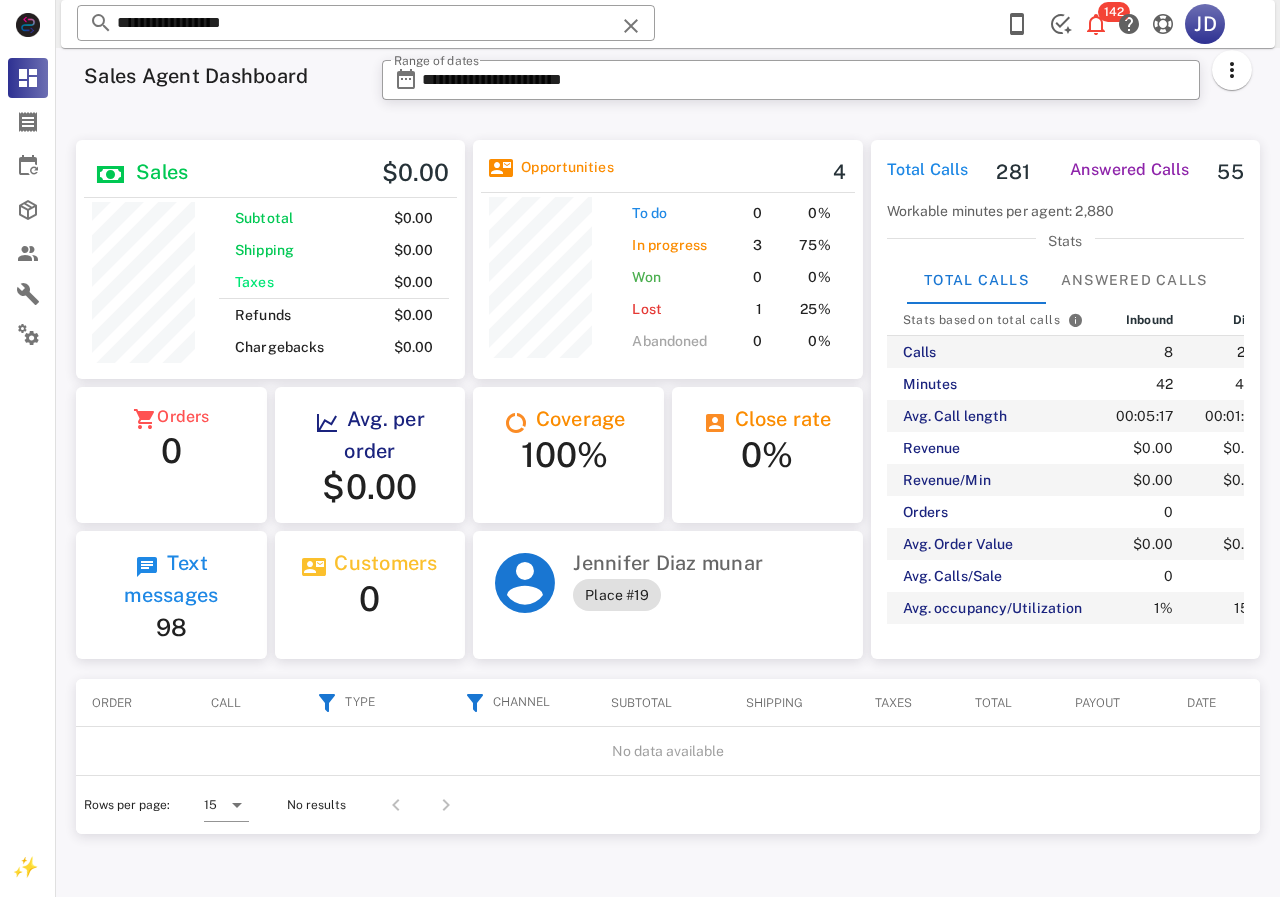 click on "**********" at bounding box center [668, 24] 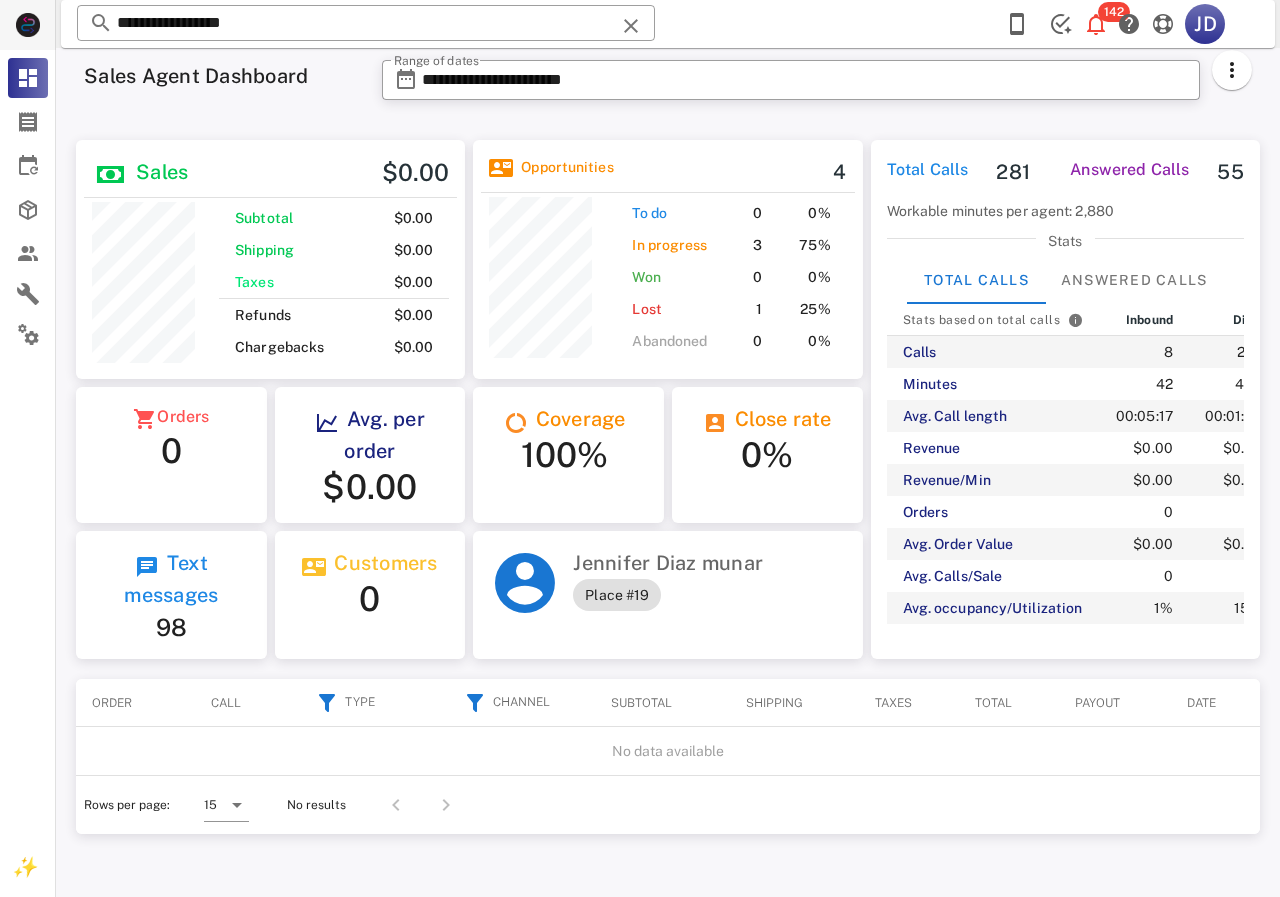 drag, startPoint x: 337, startPoint y: 22, endPoint x: 0, endPoint y: 55, distance: 338.61188 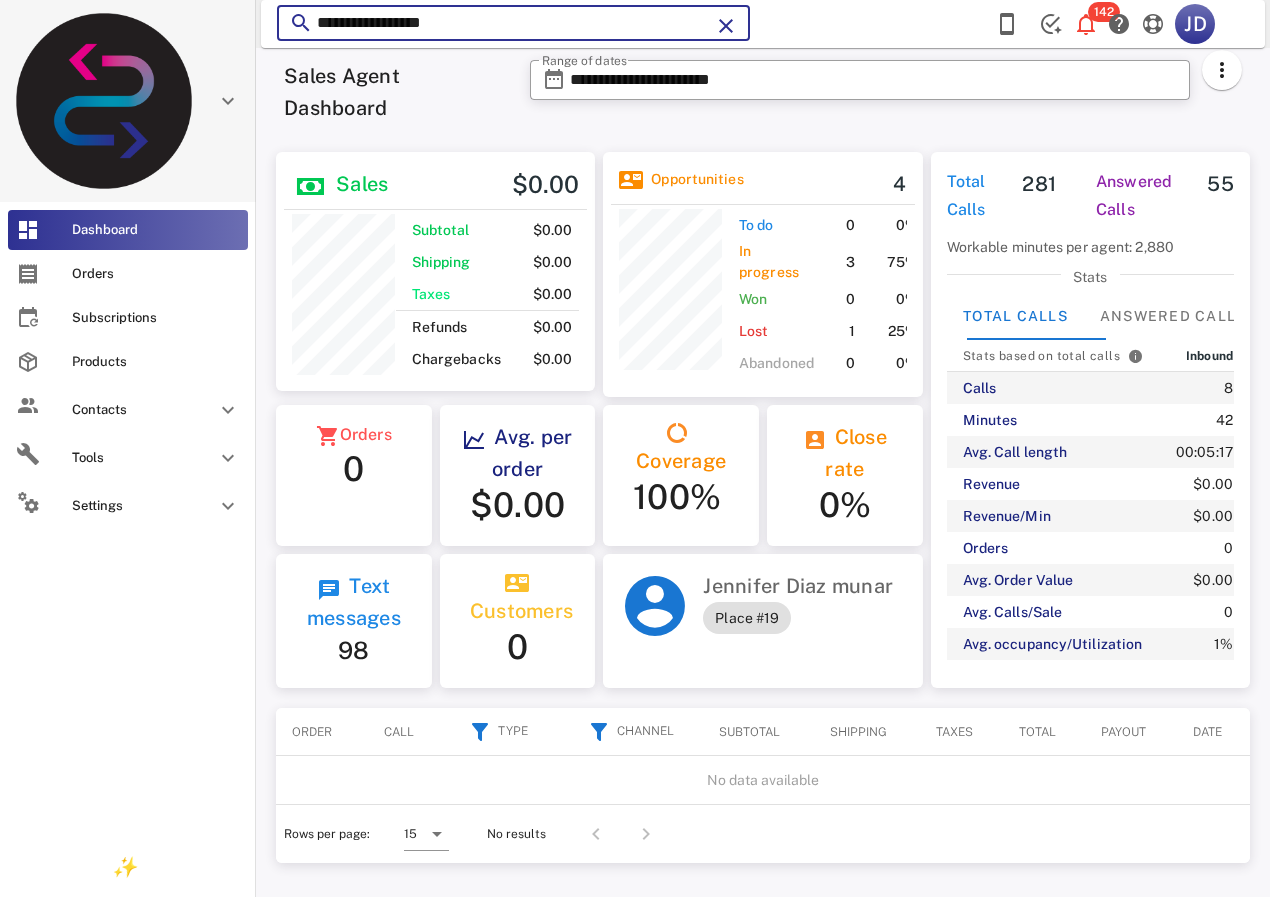 scroll, scrollTop: 250, scrollLeft: 320, axis: both 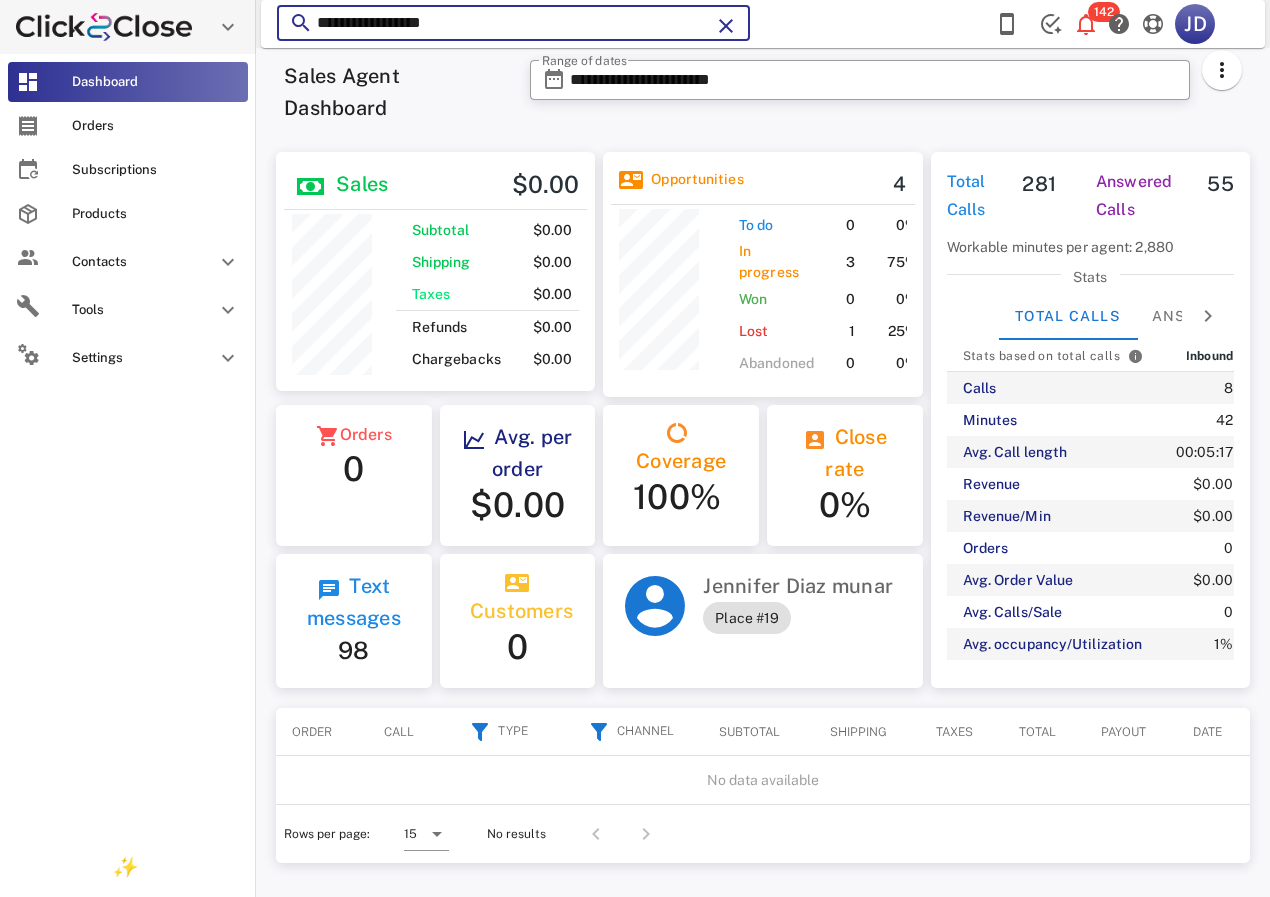 paste on "******" 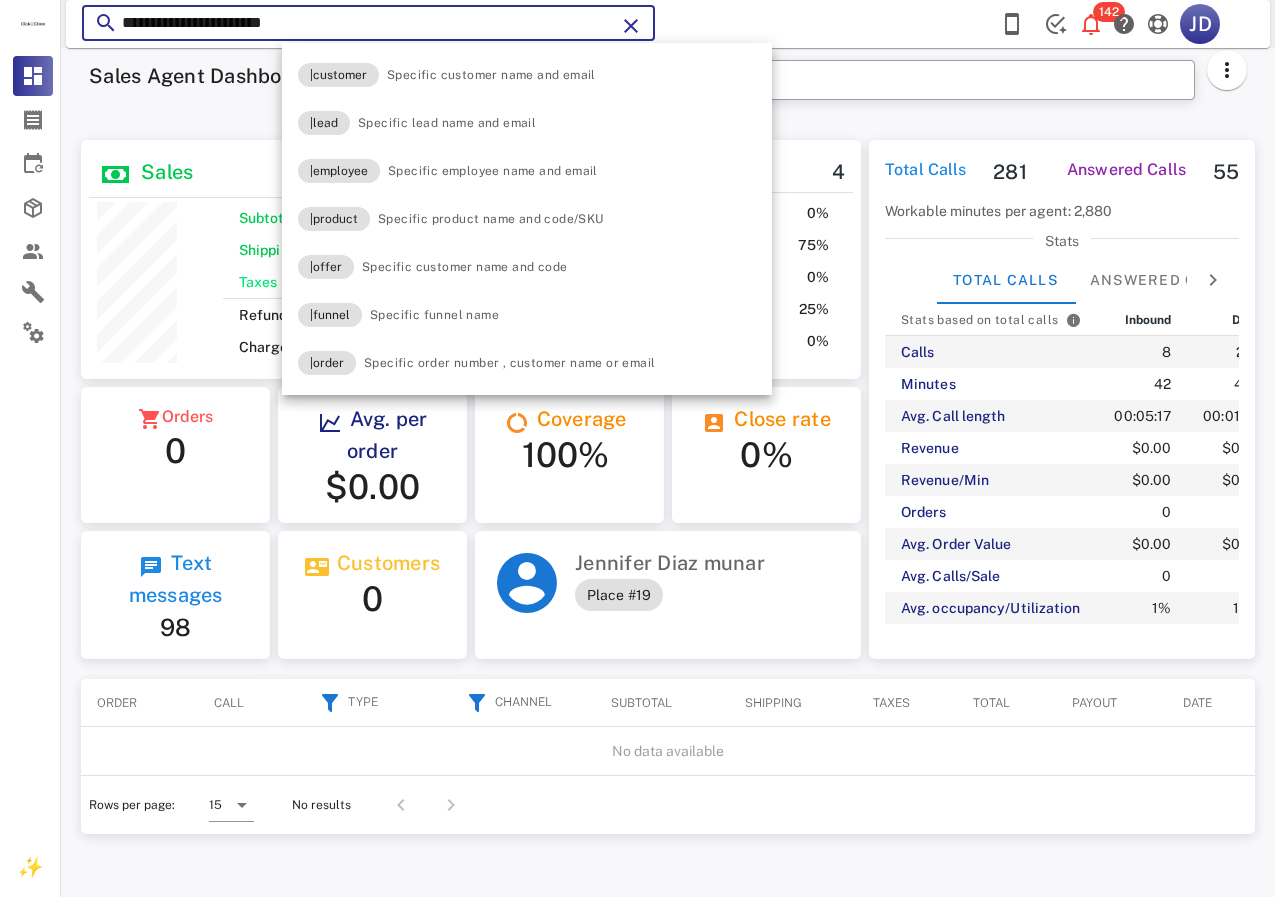 scroll, scrollTop: 999761, scrollLeft: 999613, axis: both 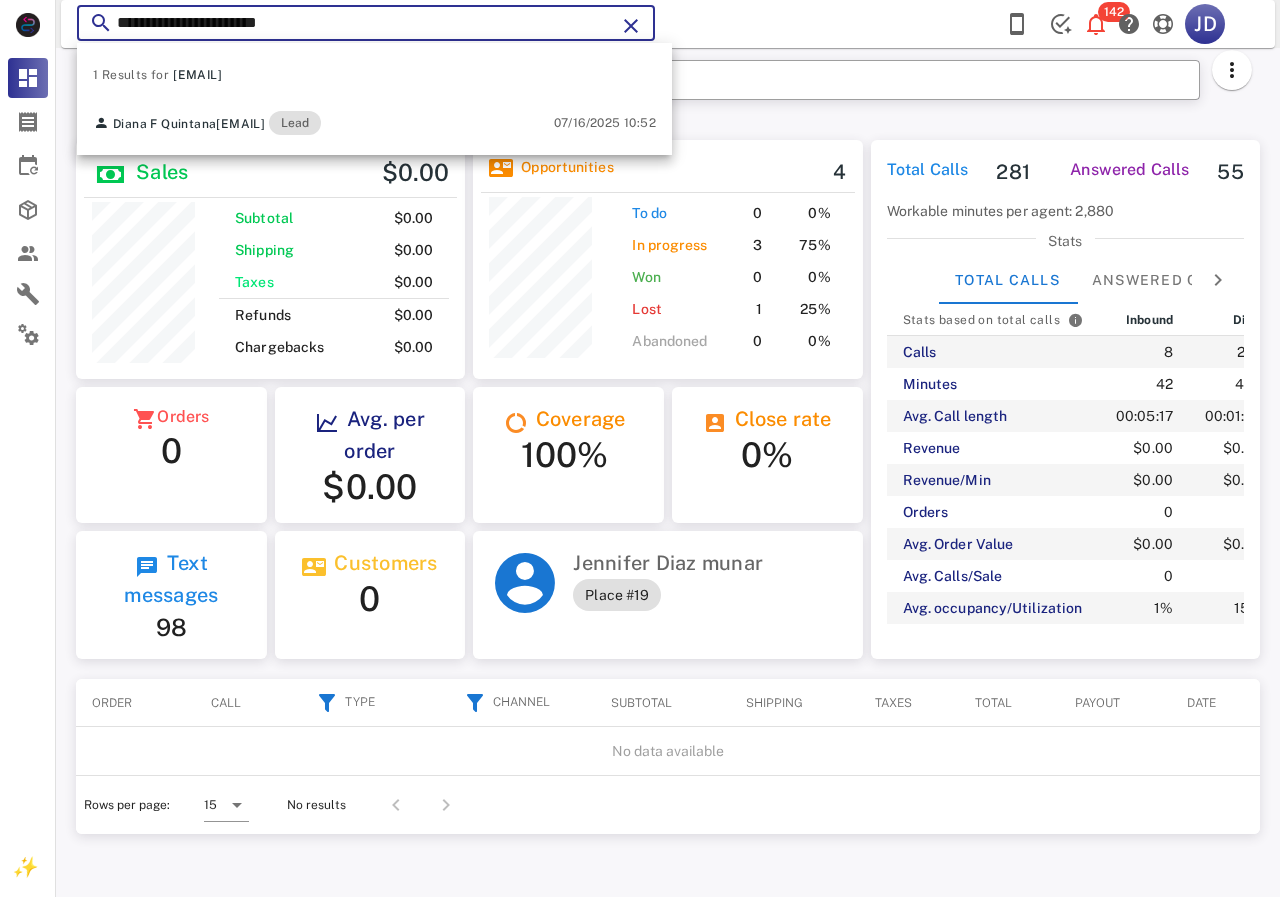 type on "**********" 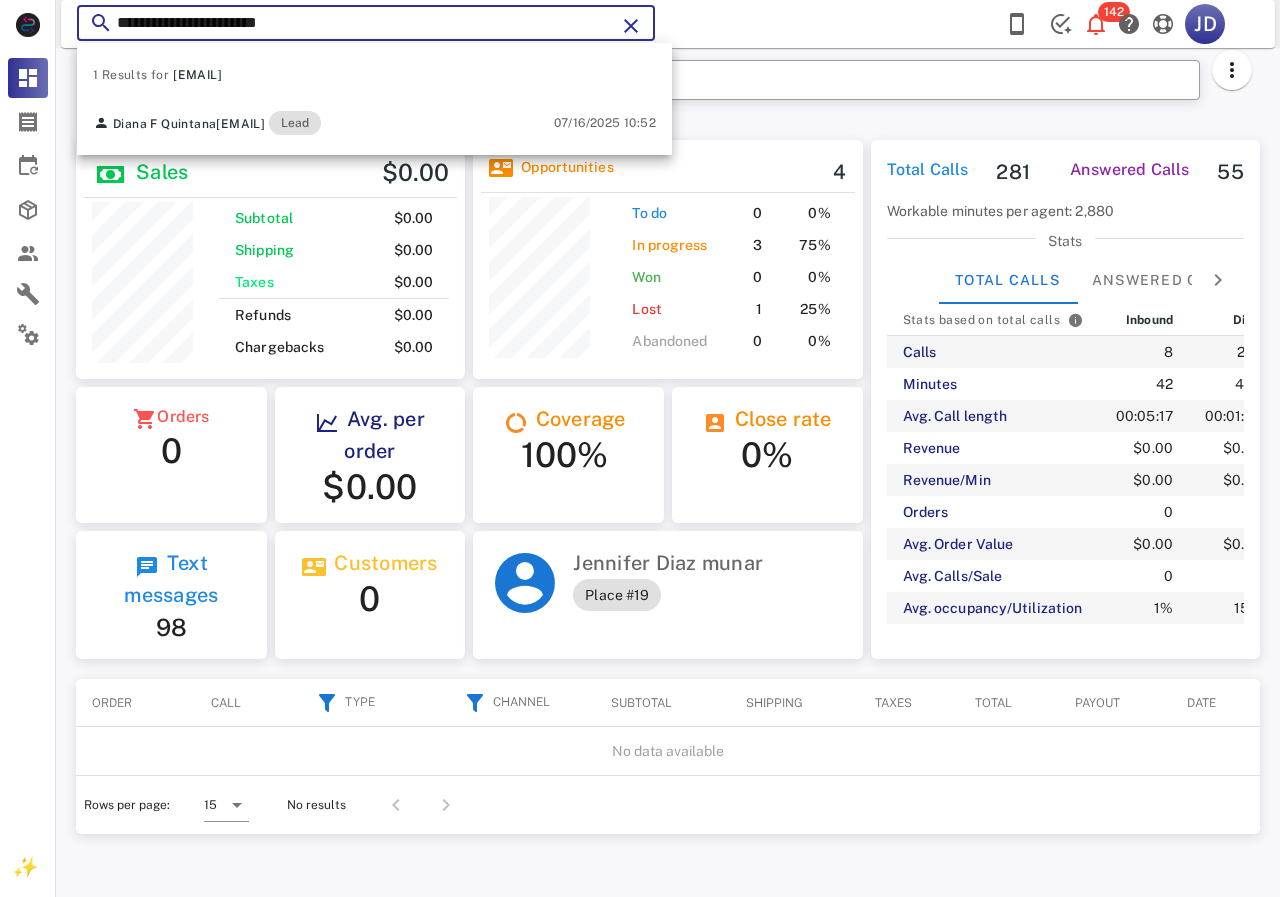 scroll, scrollTop: 240, scrollLeft: 383, axis: both 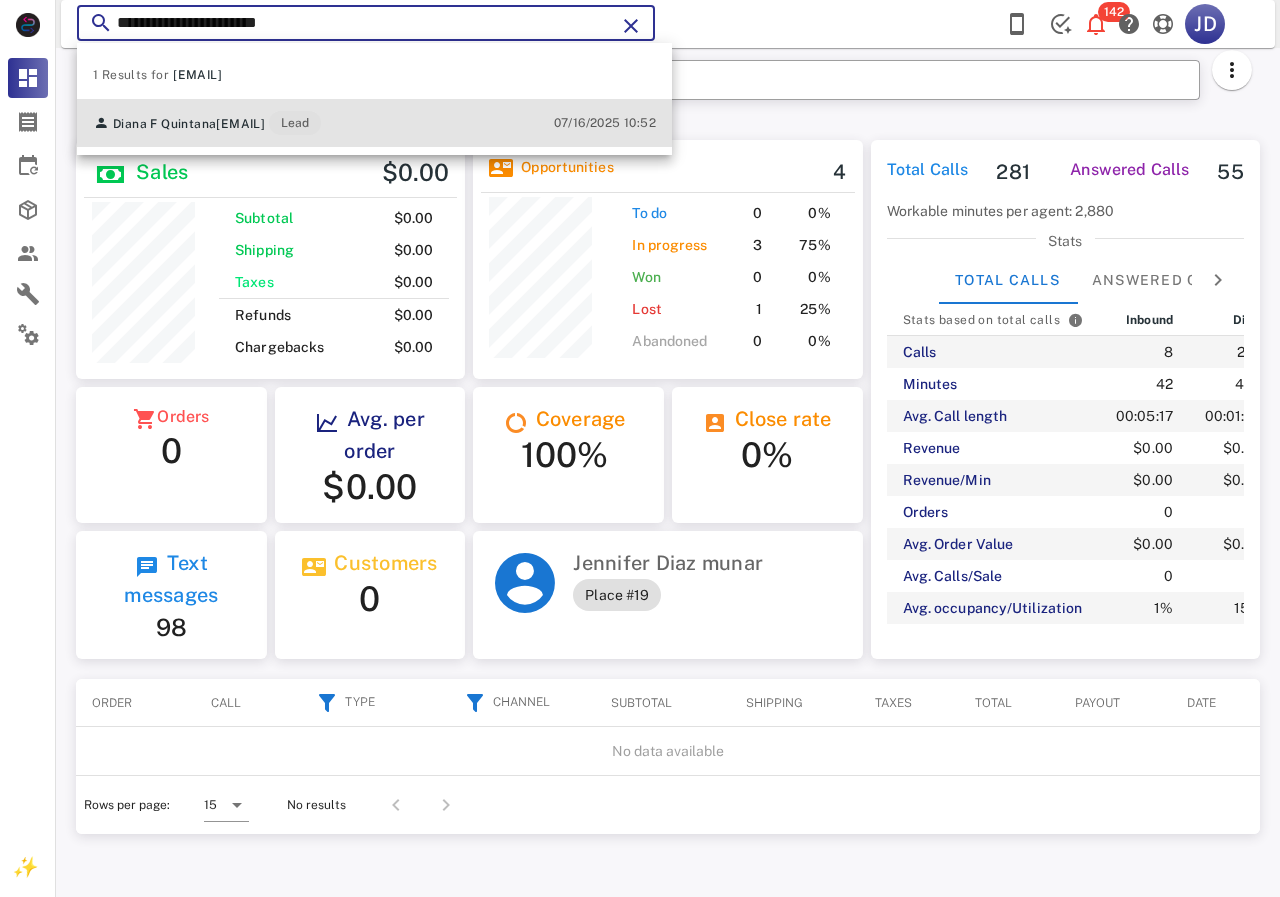click on "dianafelicia1@yahoo.com" at bounding box center [240, 124] 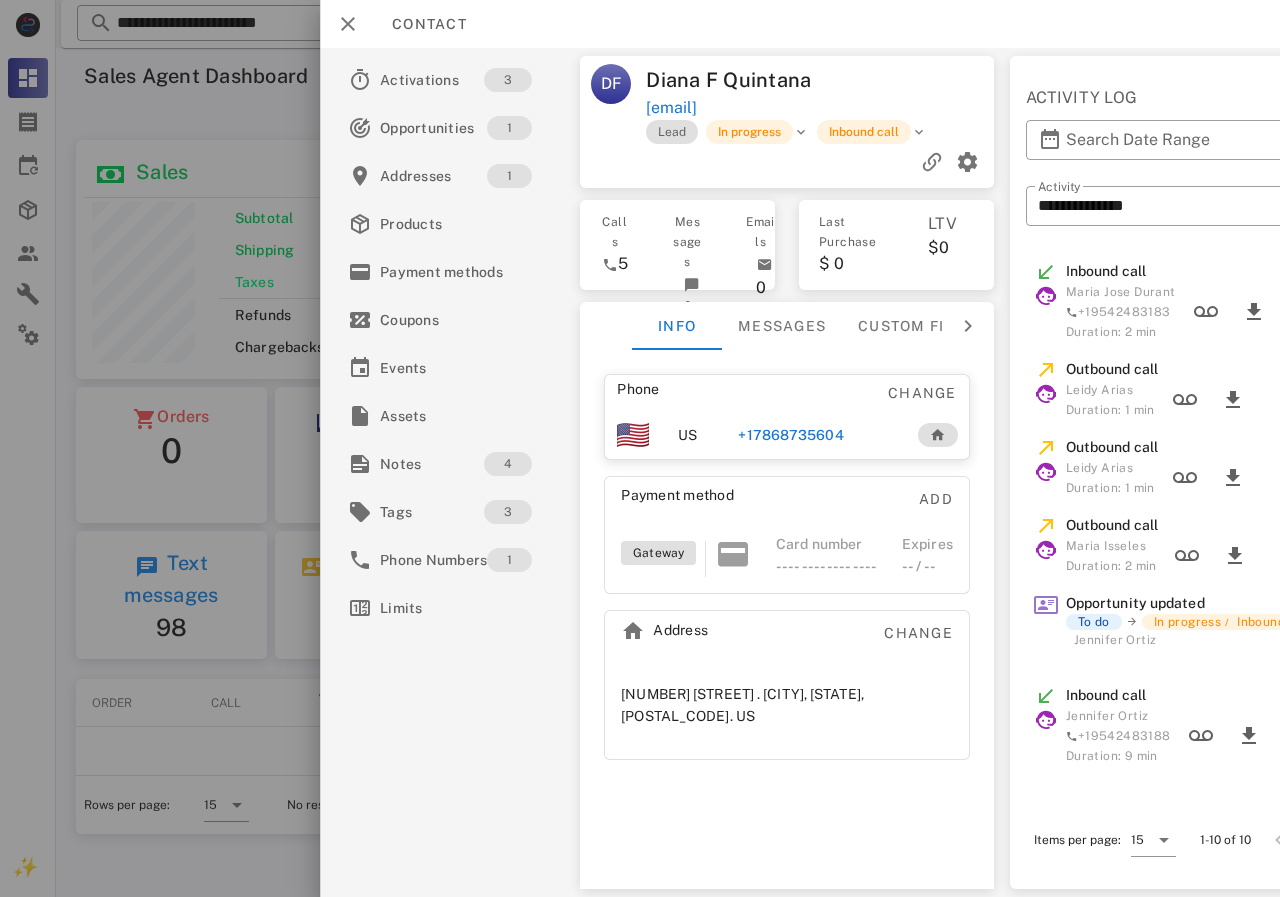 click on "+17868735604" at bounding box center (790, 435) 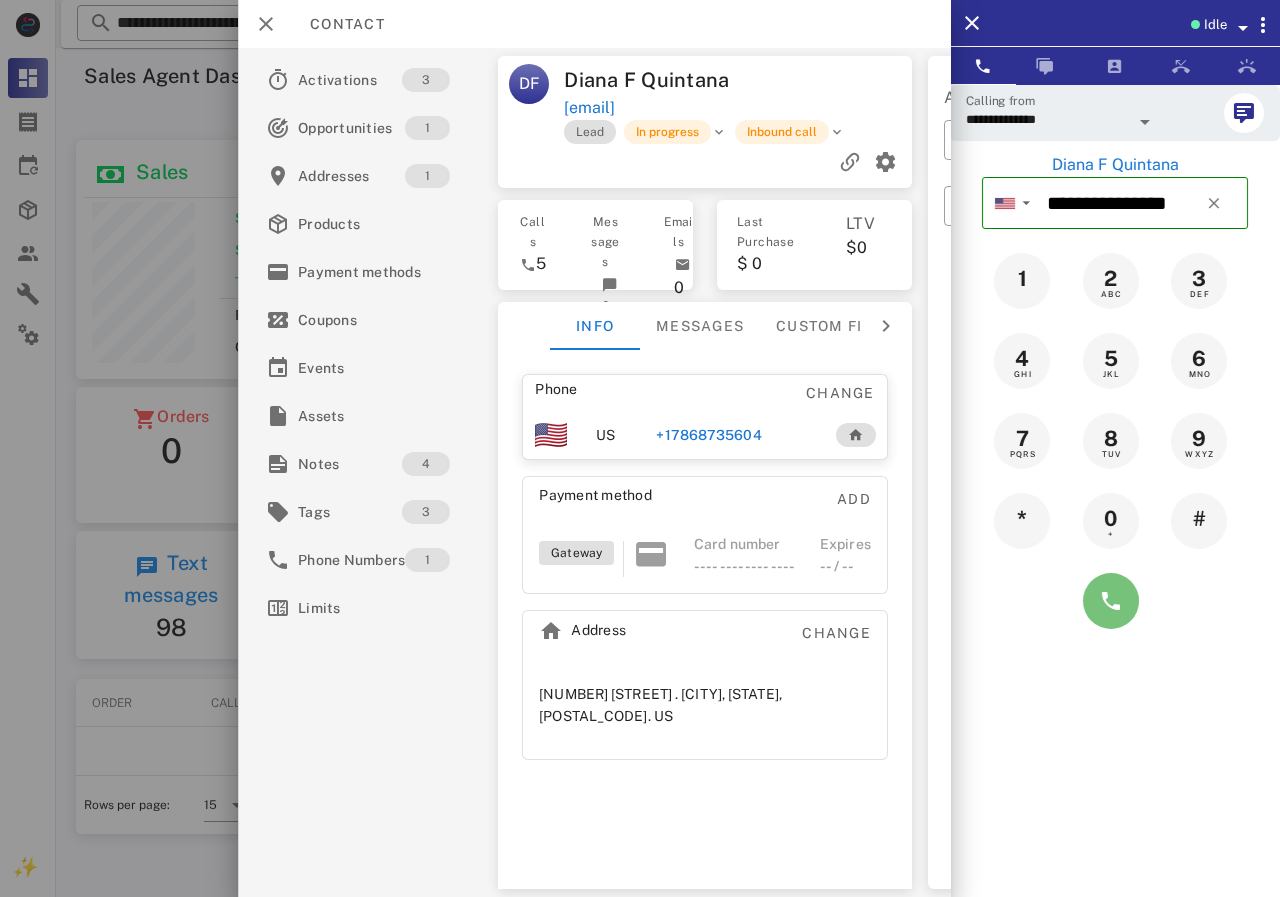 click at bounding box center [1111, 601] 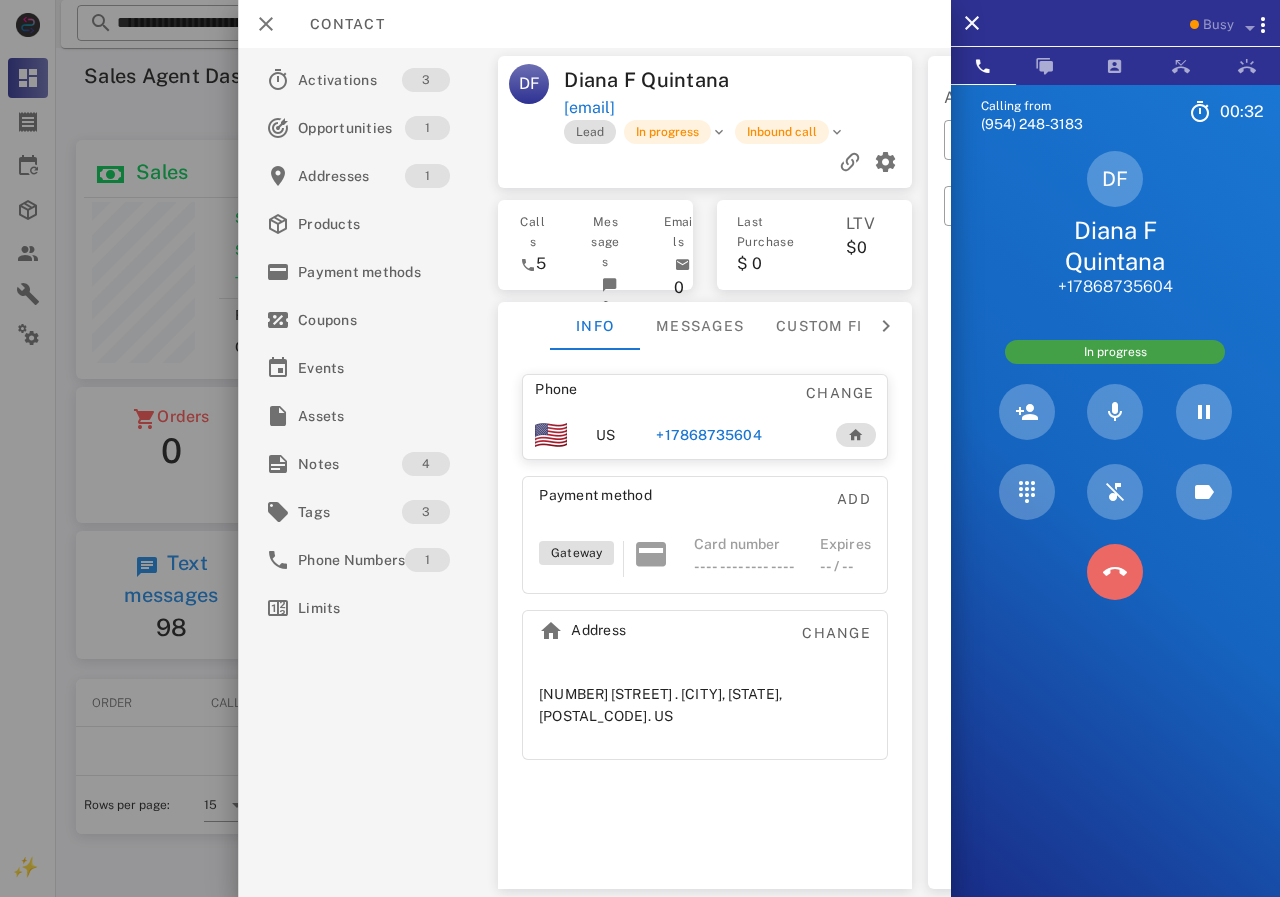 click at bounding box center (1115, 572) 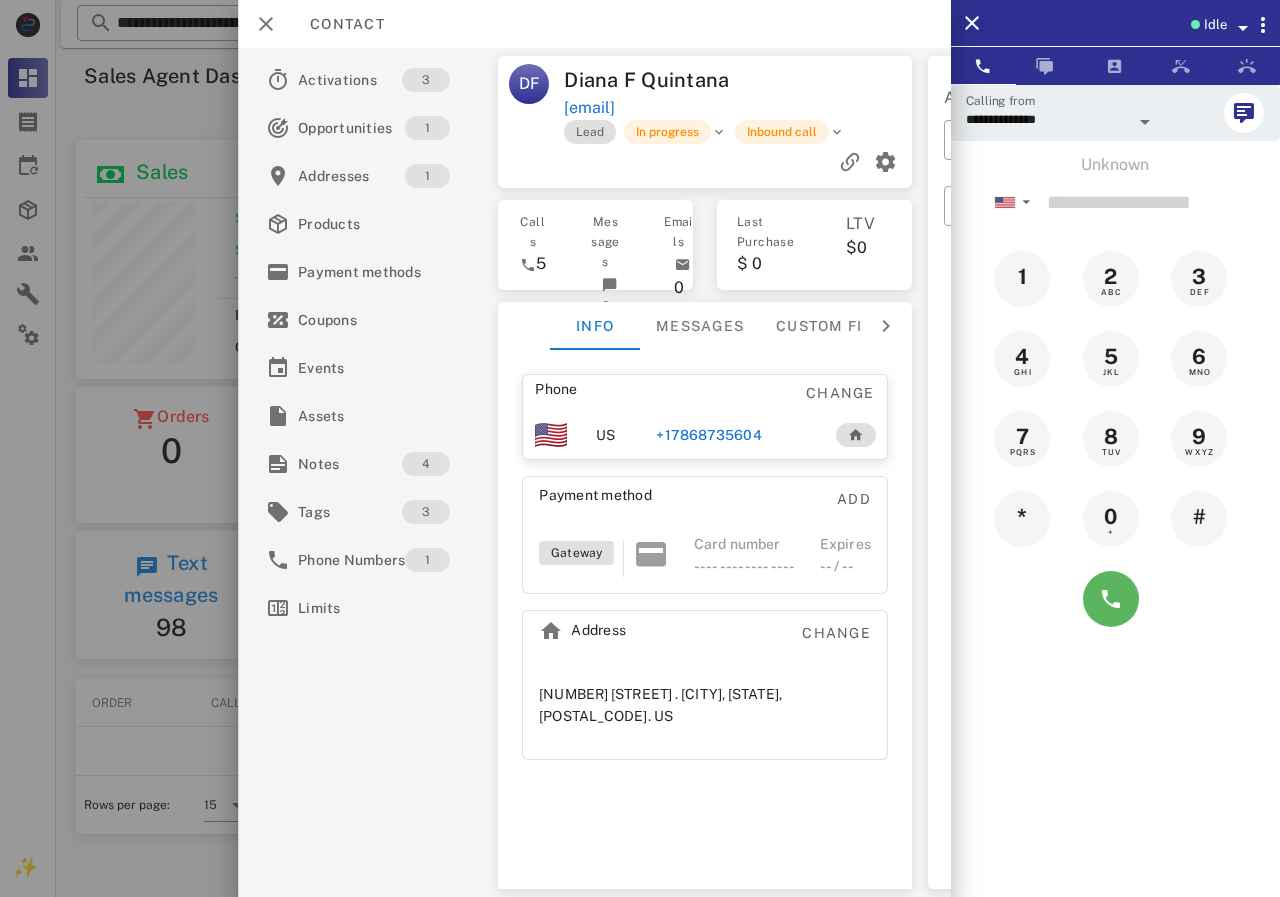 drag, startPoint x: 714, startPoint y: 433, endPoint x: 1127, endPoint y: 587, distance: 440.7777 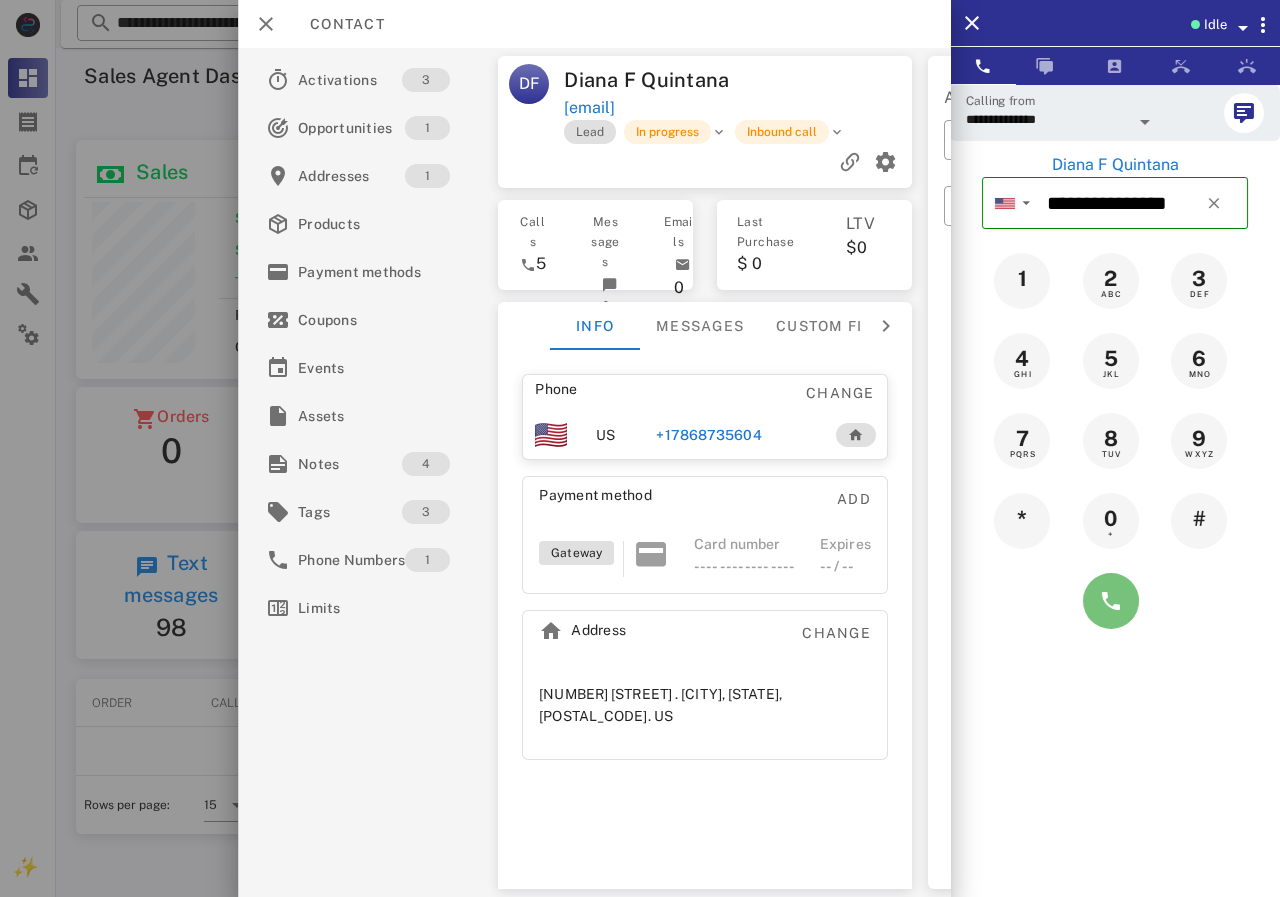 click at bounding box center (1111, 601) 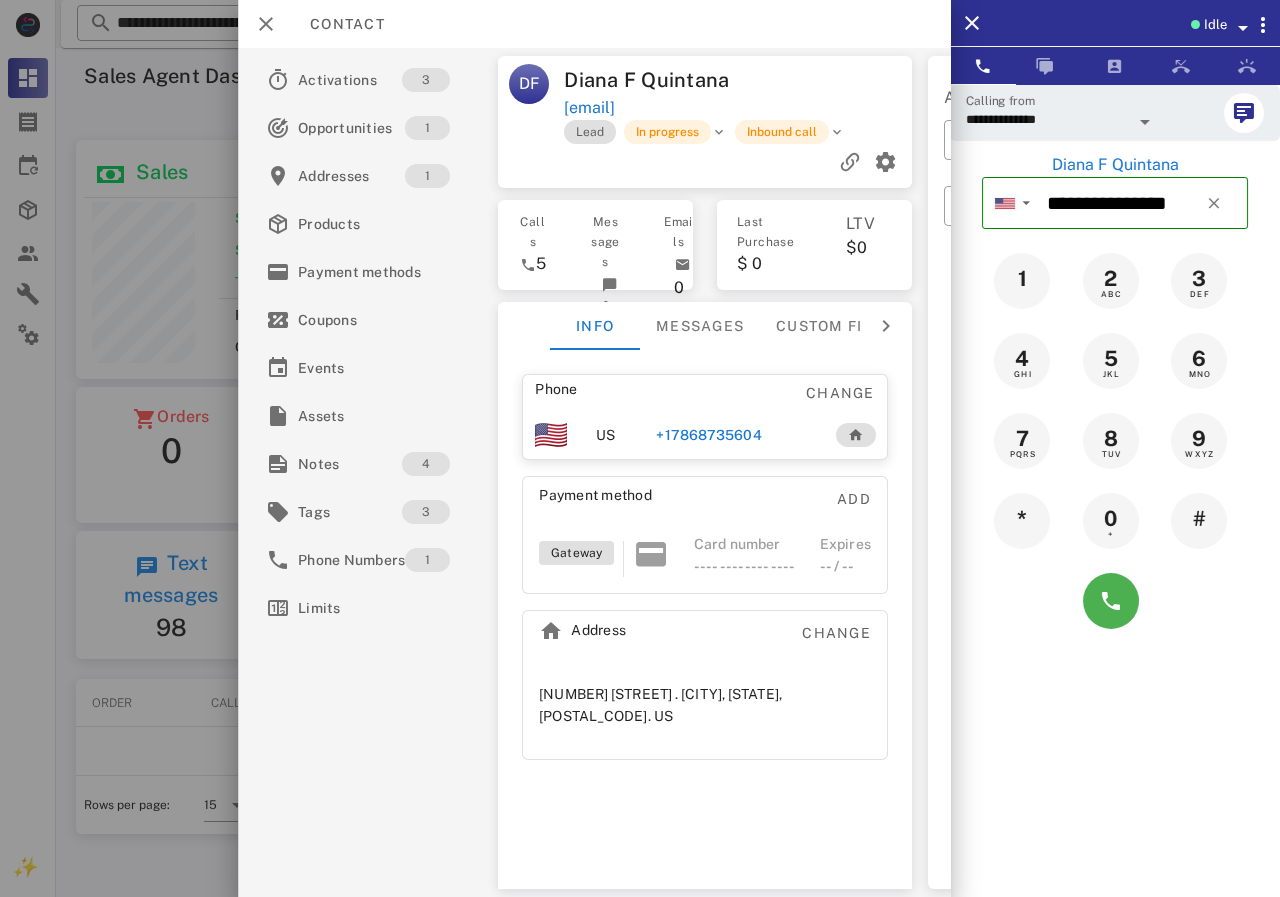 type 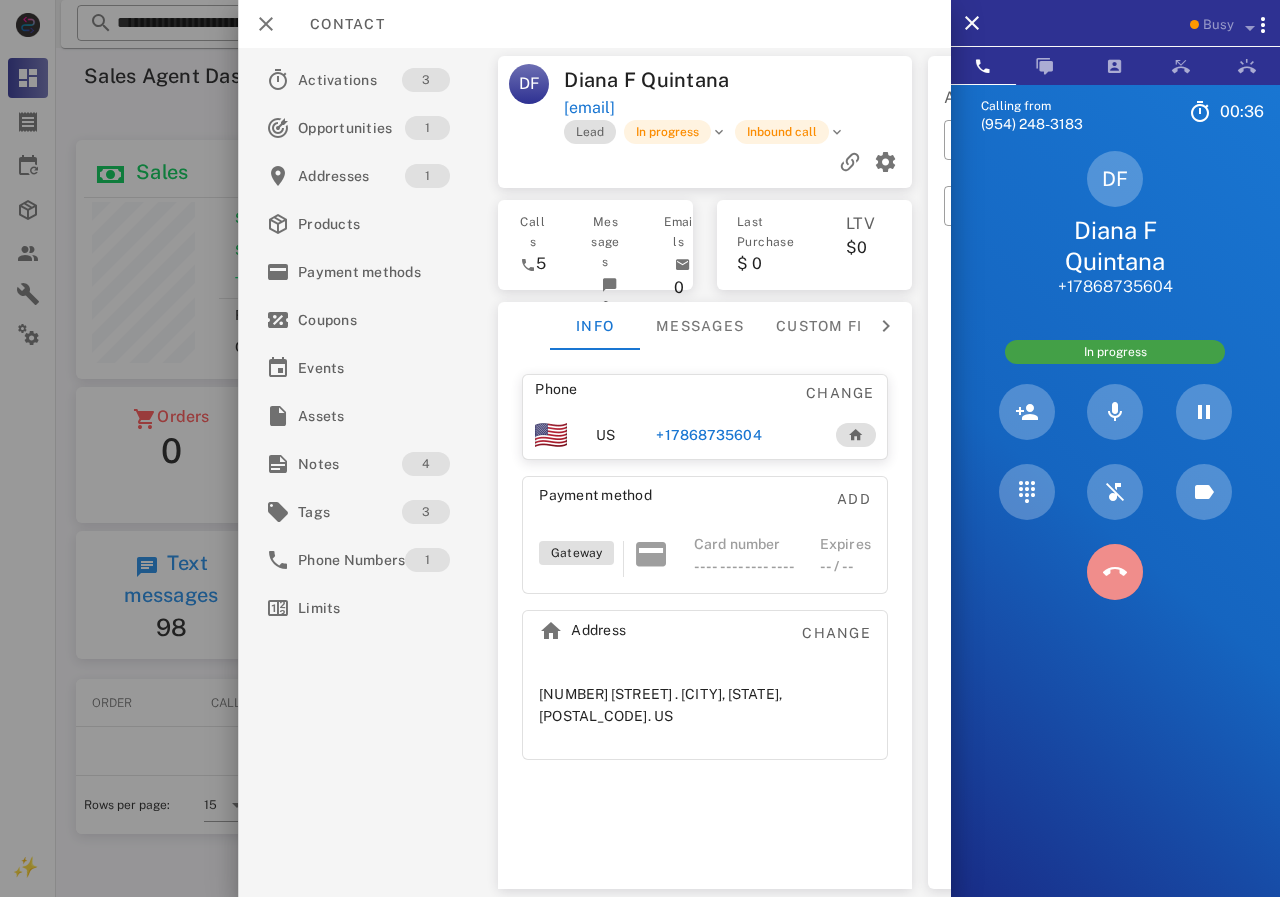 click at bounding box center (1115, 572) 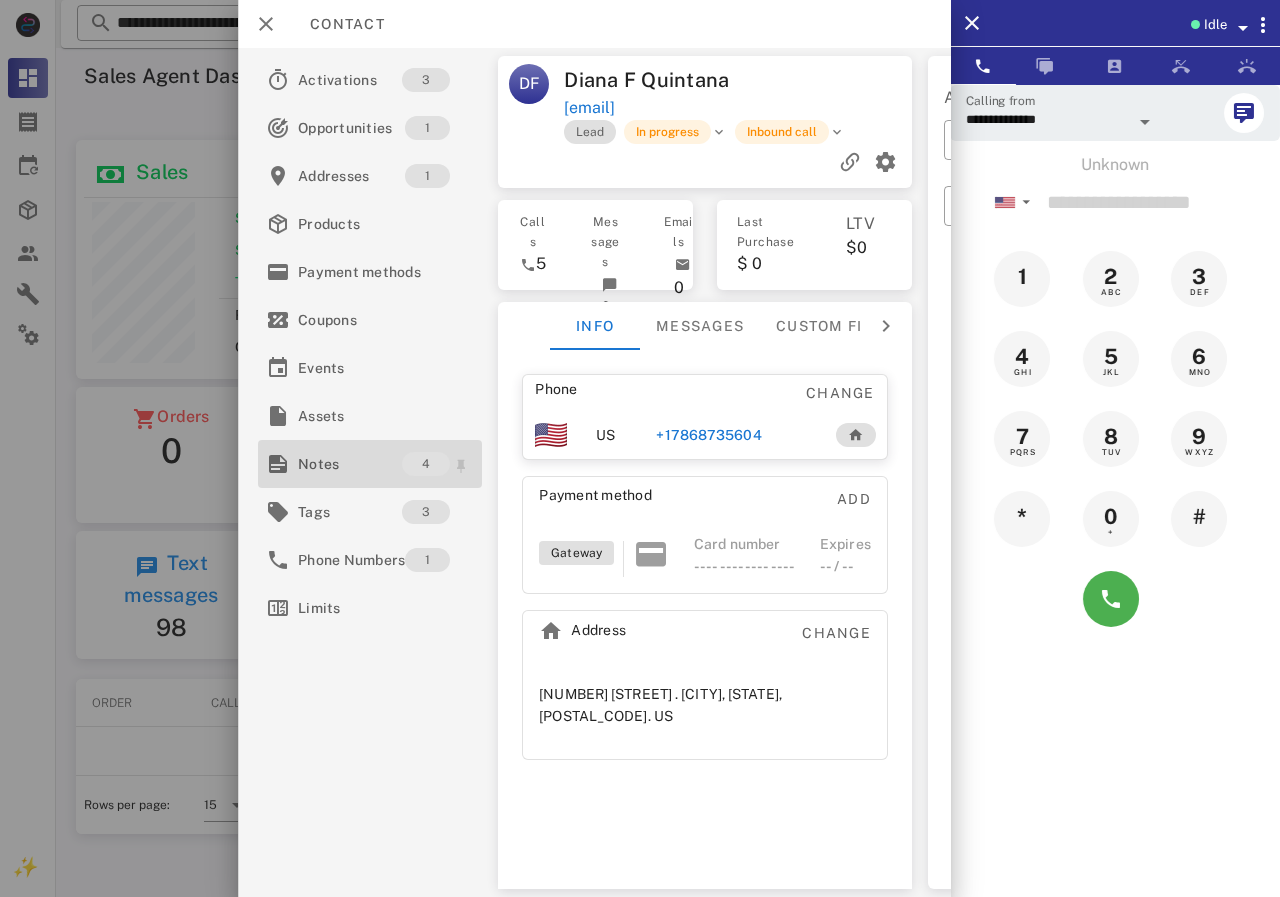 click on "Notes" at bounding box center [350, 464] 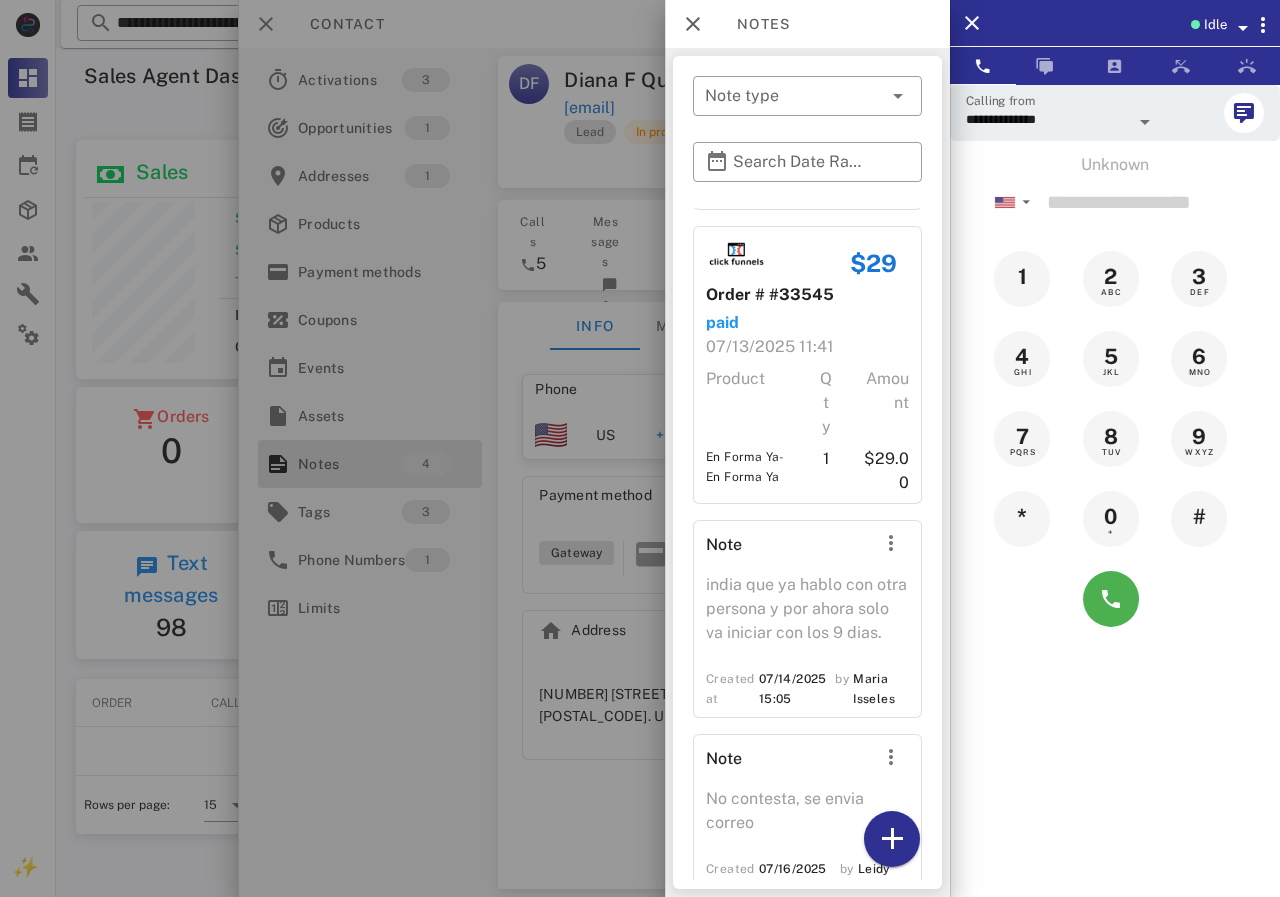 scroll, scrollTop: 346, scrollLeft: 0, axis: vertical 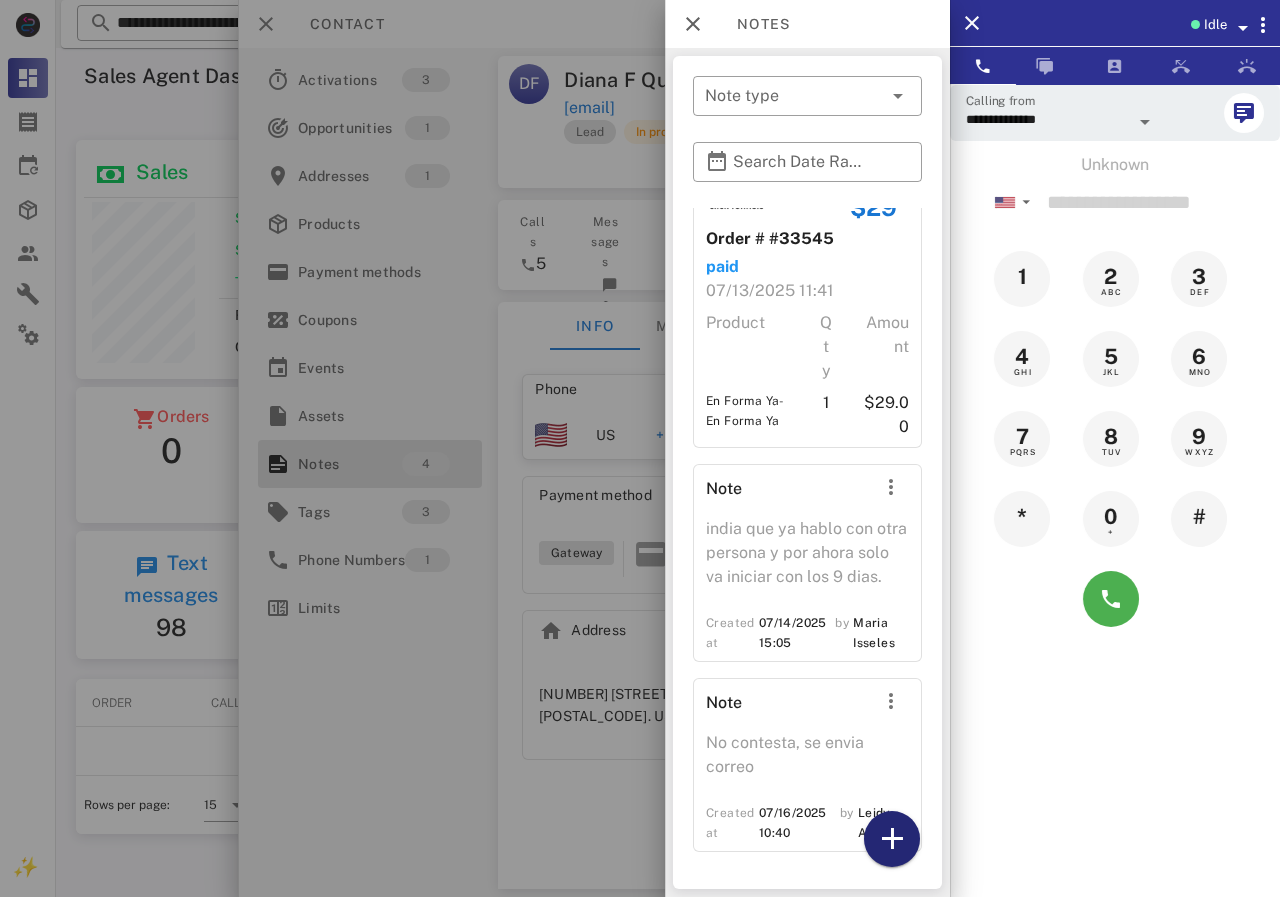click at bounding box center [892, 839] 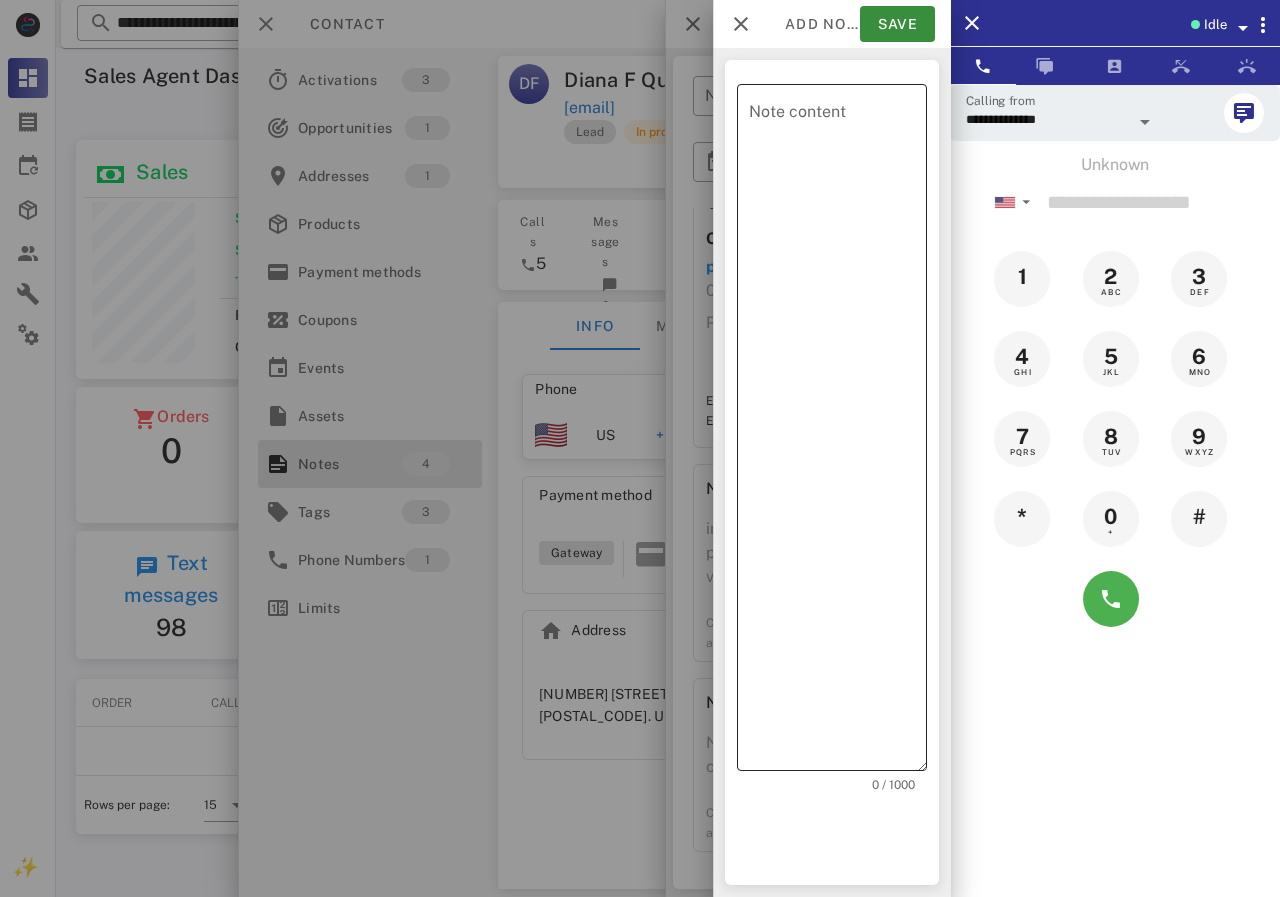 click on "Note content" at bounding box center [838, 432] 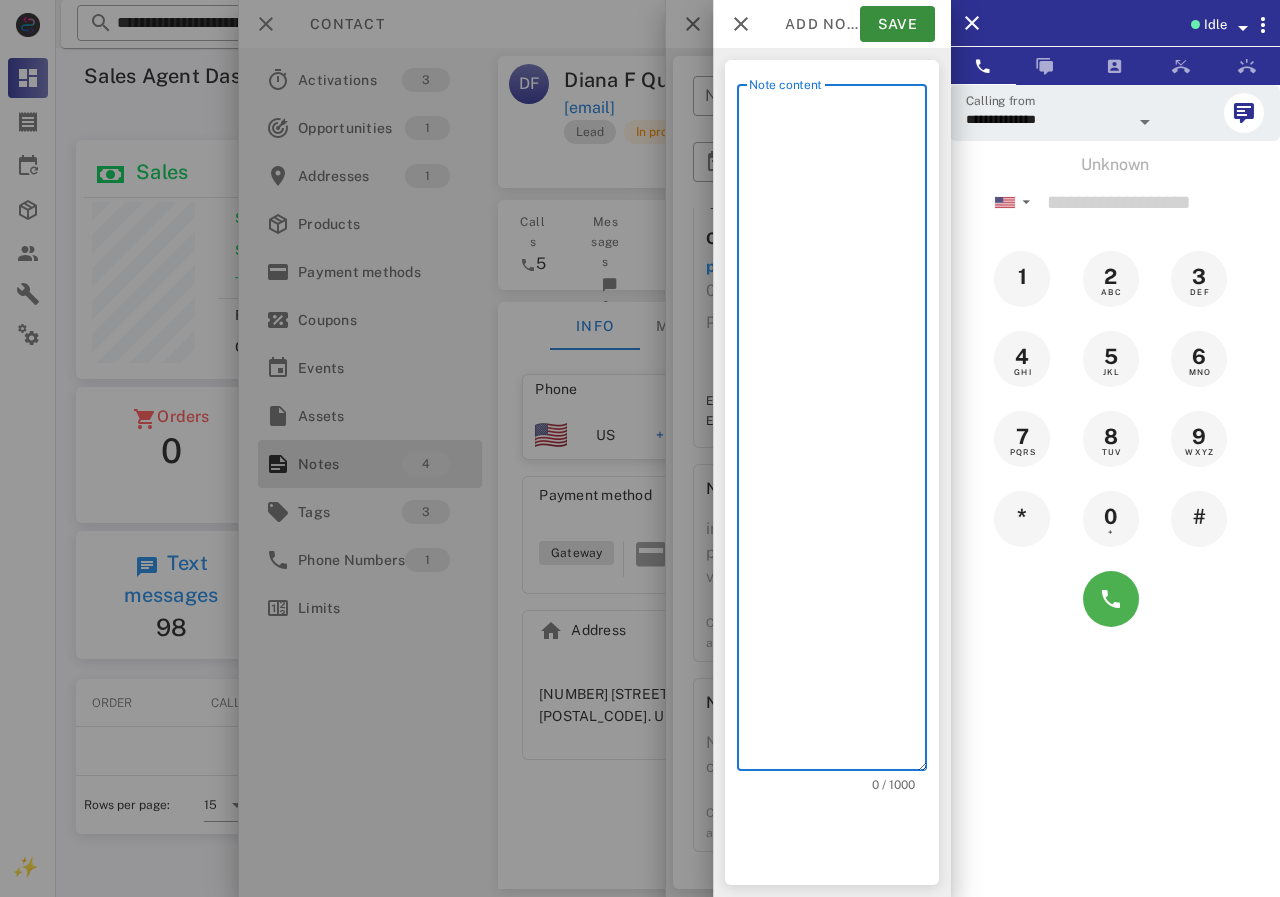 scroll, scrollTop: 240, scrollLeft: 390, axis: both 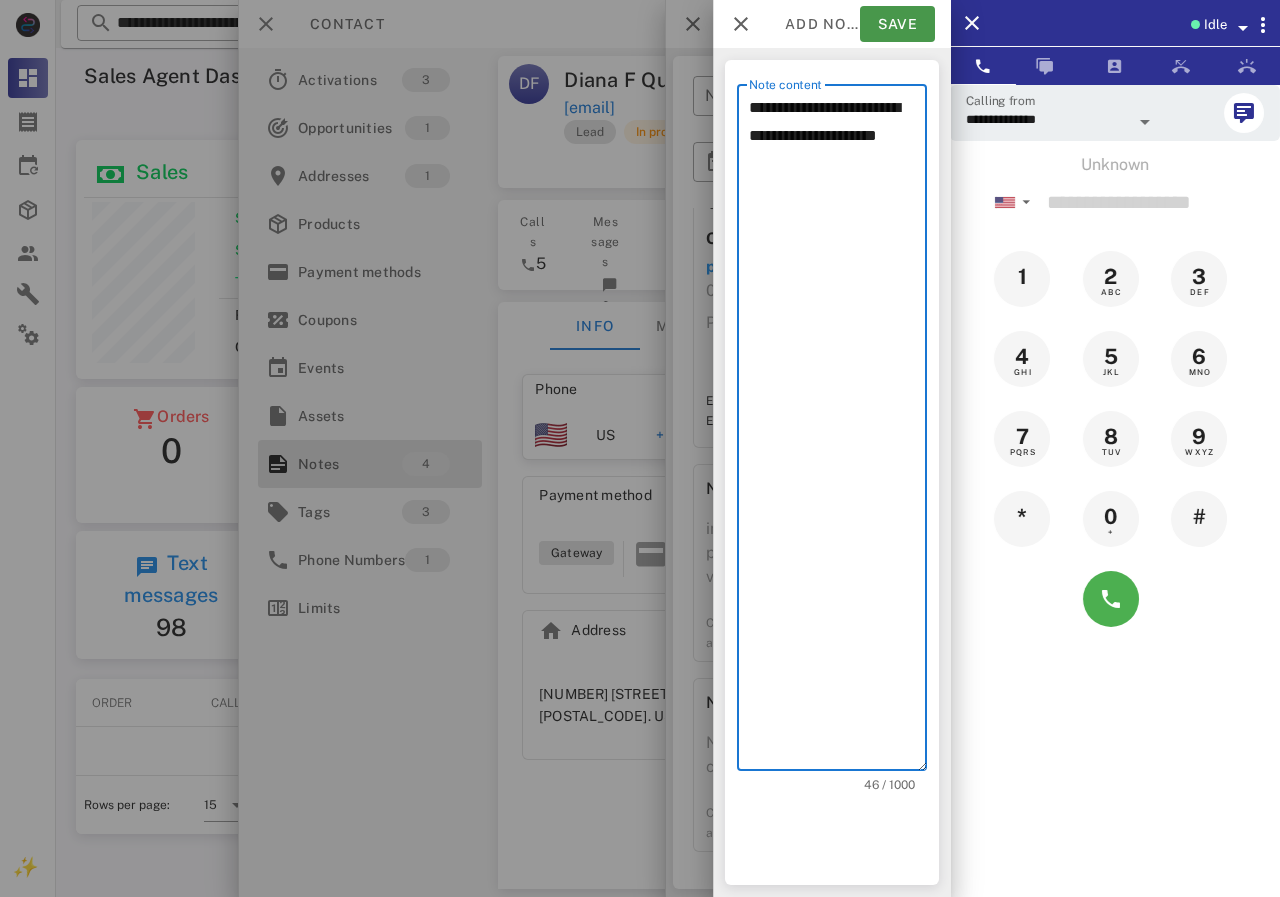 type on "**********" 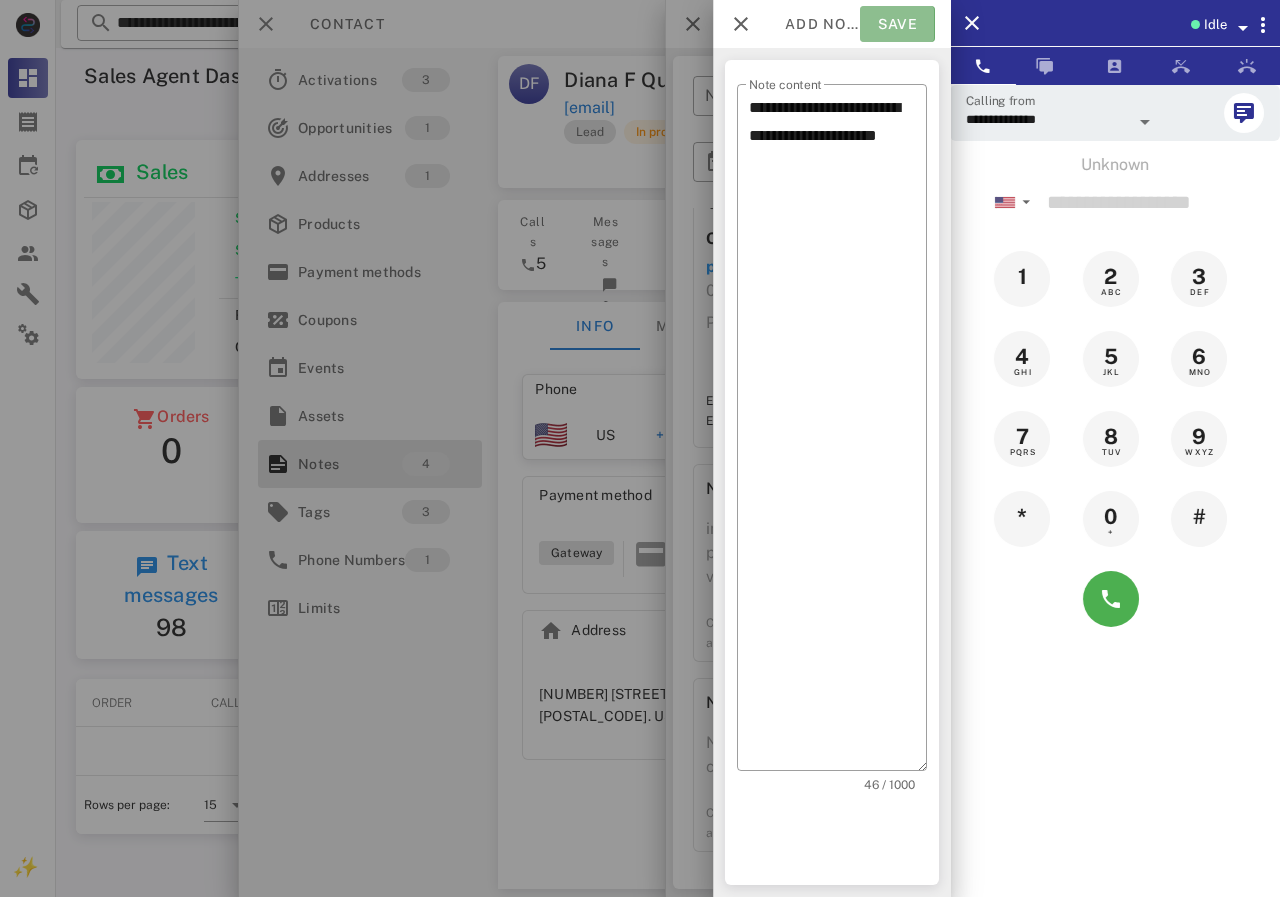 click on "Save" at bounding box center (897, 24) 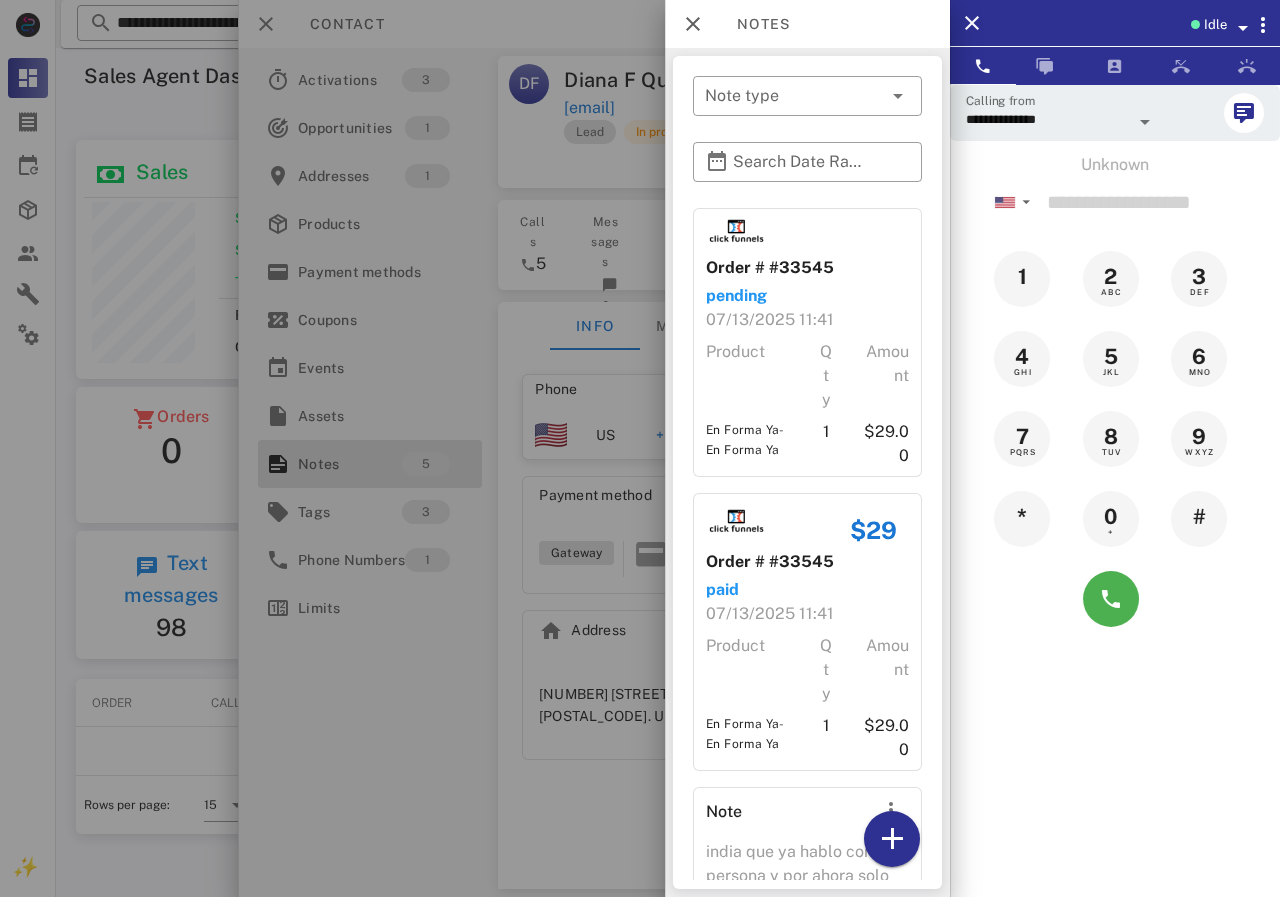 click at bounding box center (640, 448) 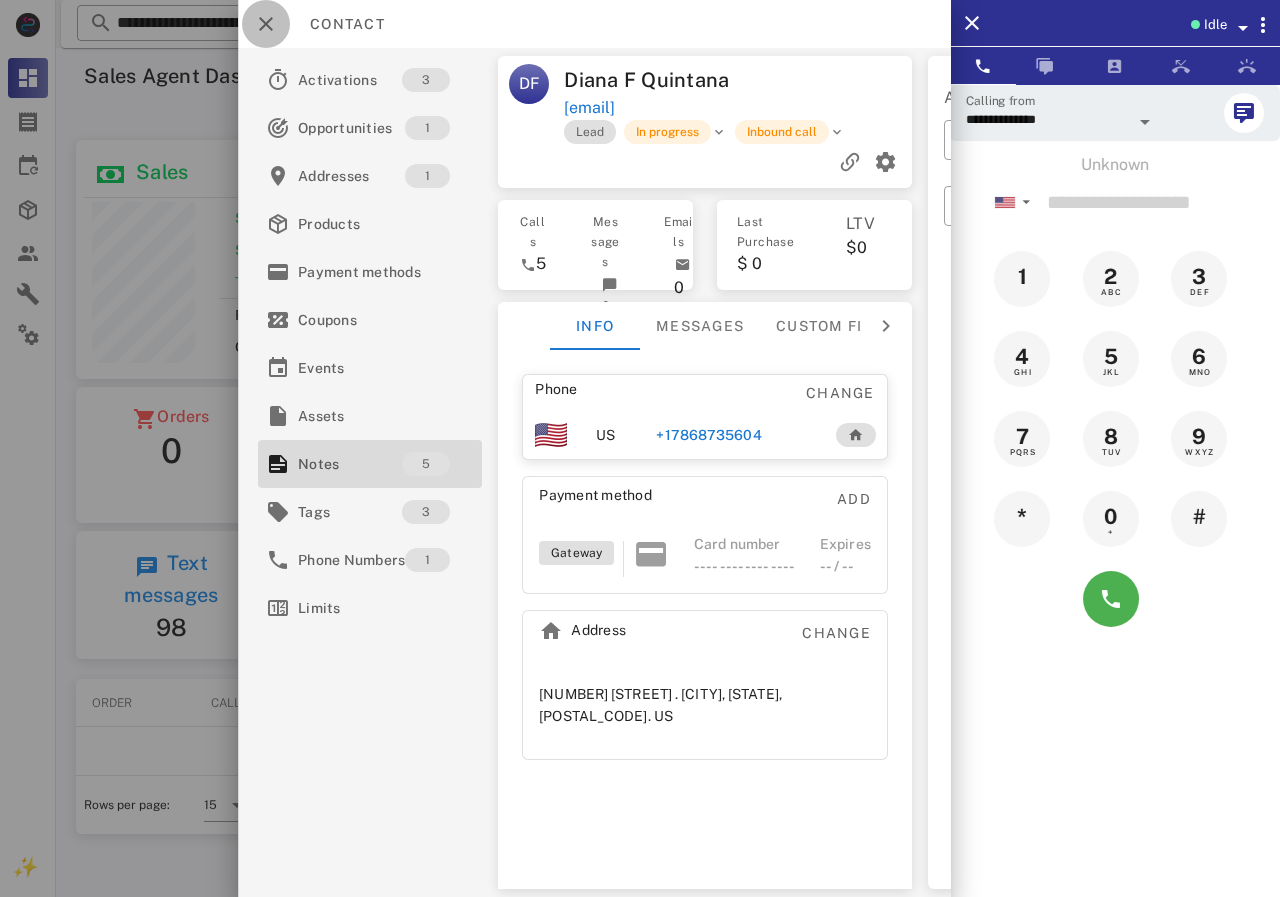drag, startPoint x: 278, startPoint y: 25, endPoint x: 397, endPoint y: 41, distance: 120.070816 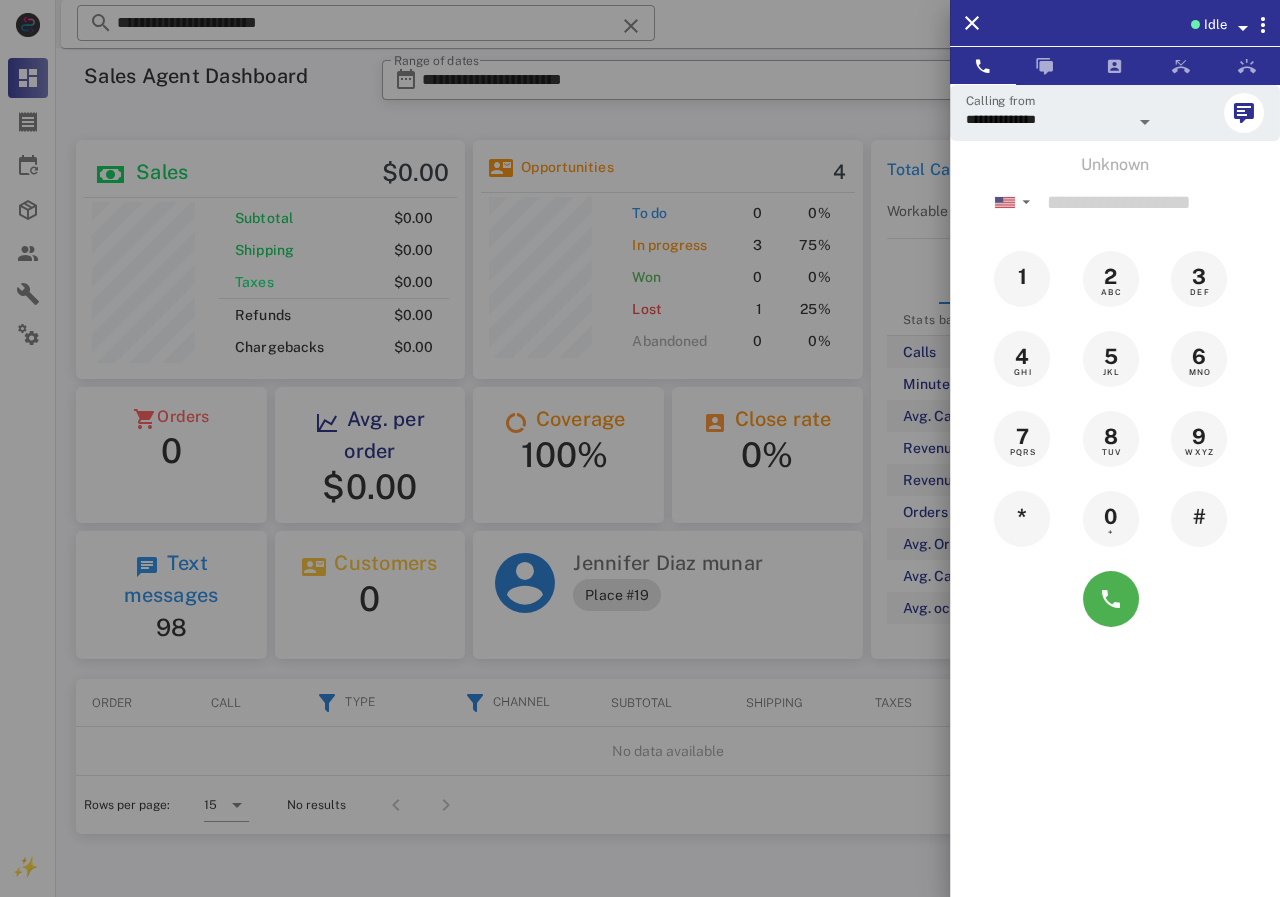click at bounding box center (640, 448) 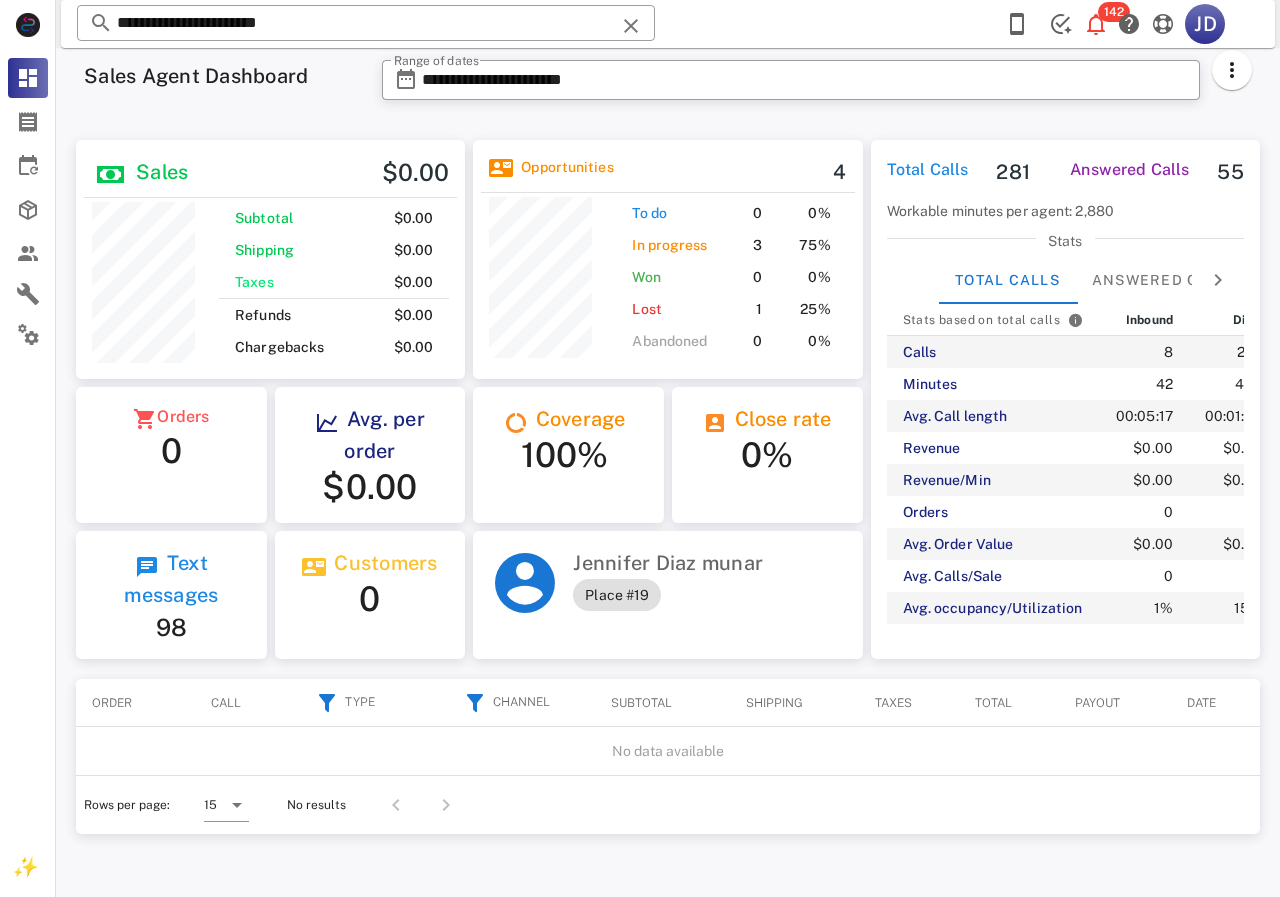 drag, startPoint x: 481, startPoint y: 32, endPoint x: 59, endPoint y: 31, distance: 422.0012 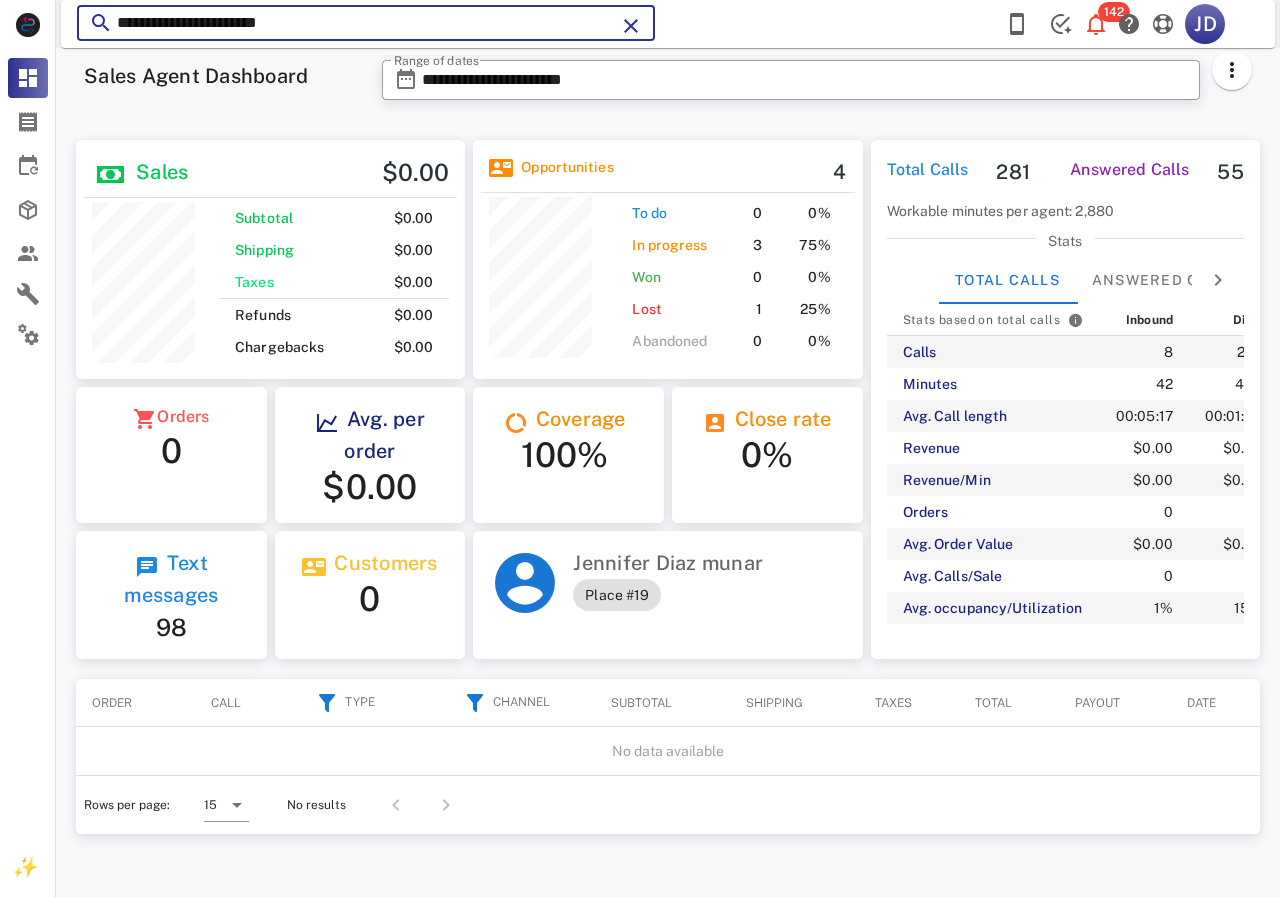 paste on "***" 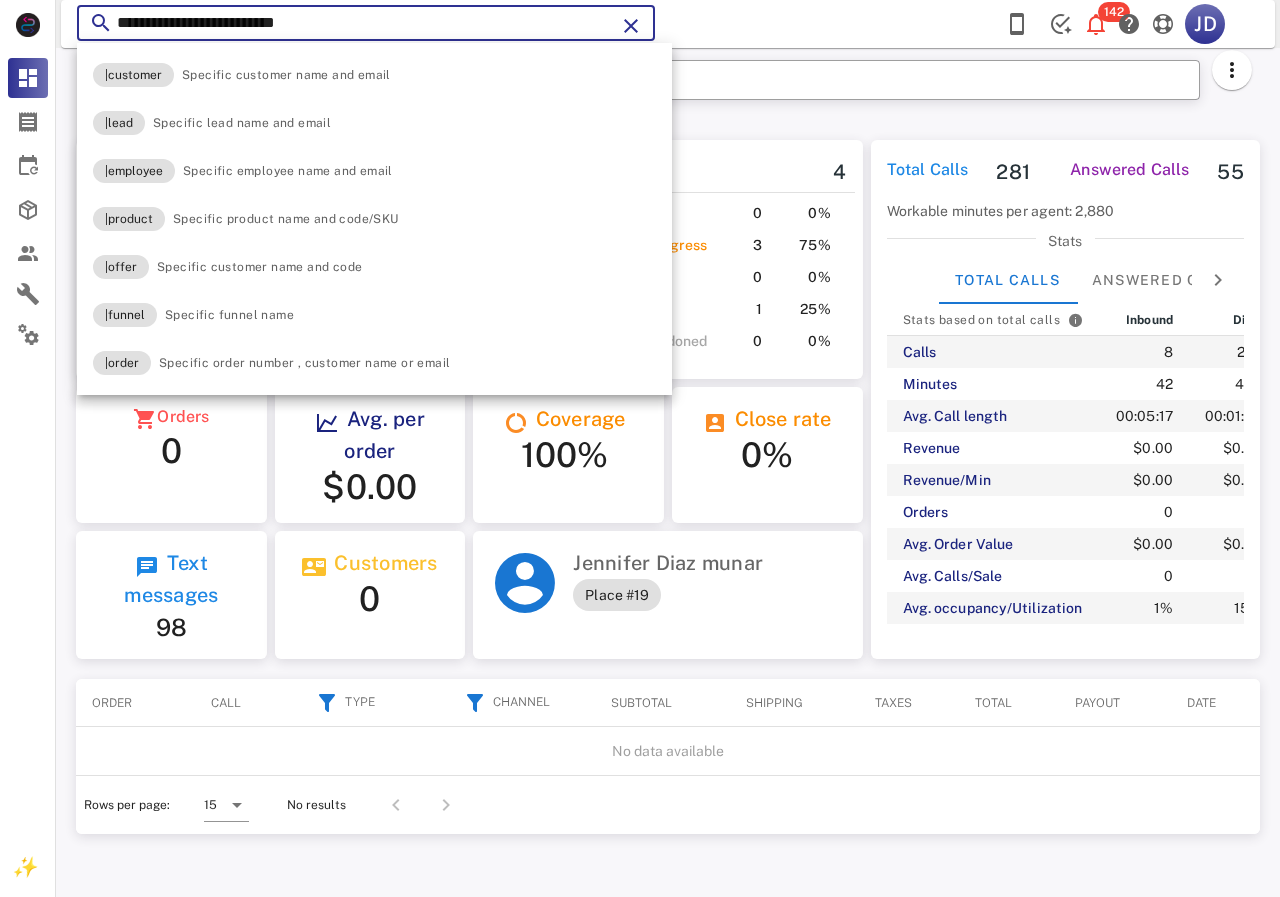 type on "**********" 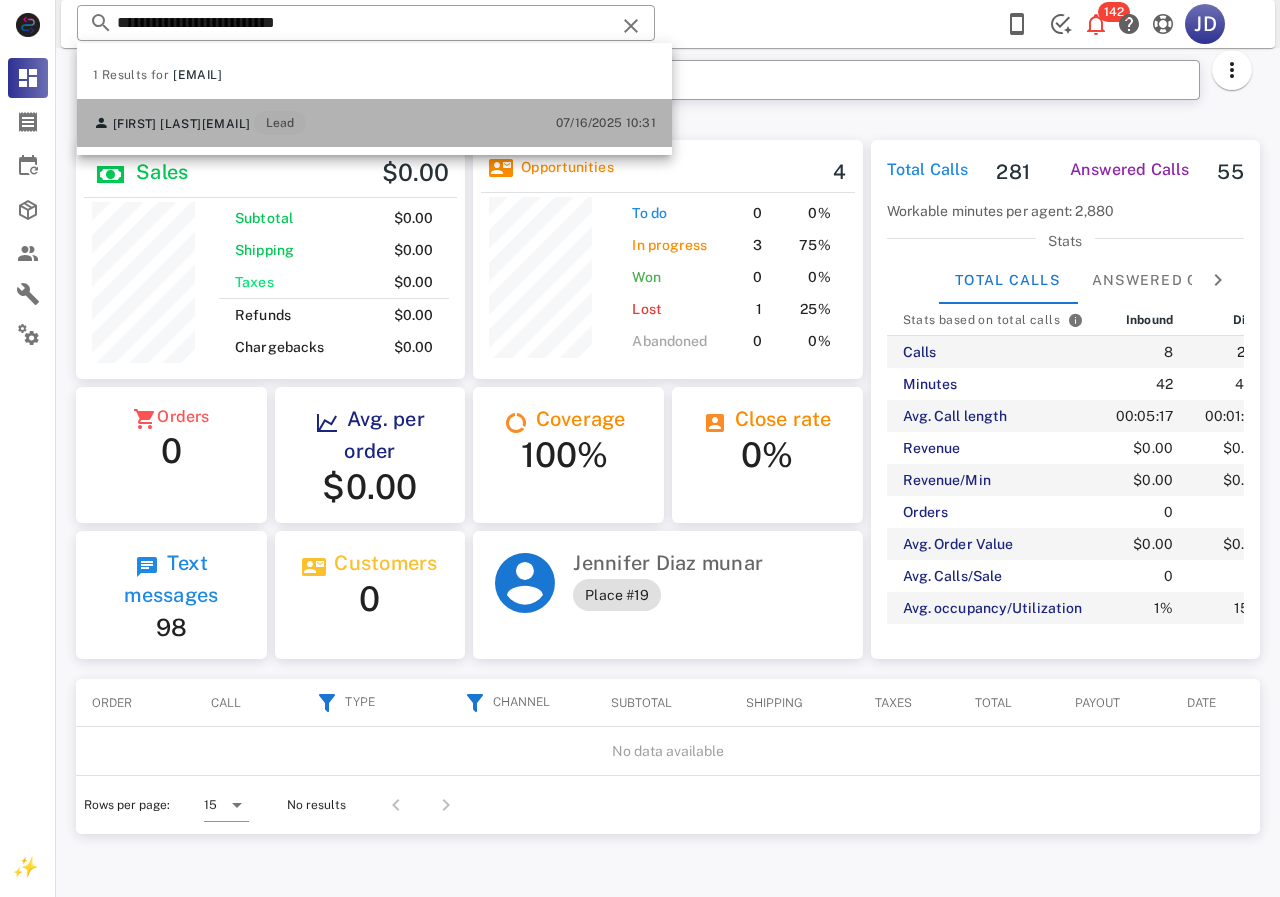 click on "Xochitl Nunez   xochitl.nunez408@yahoo.com   Lead" at bounding box center [199, 123] 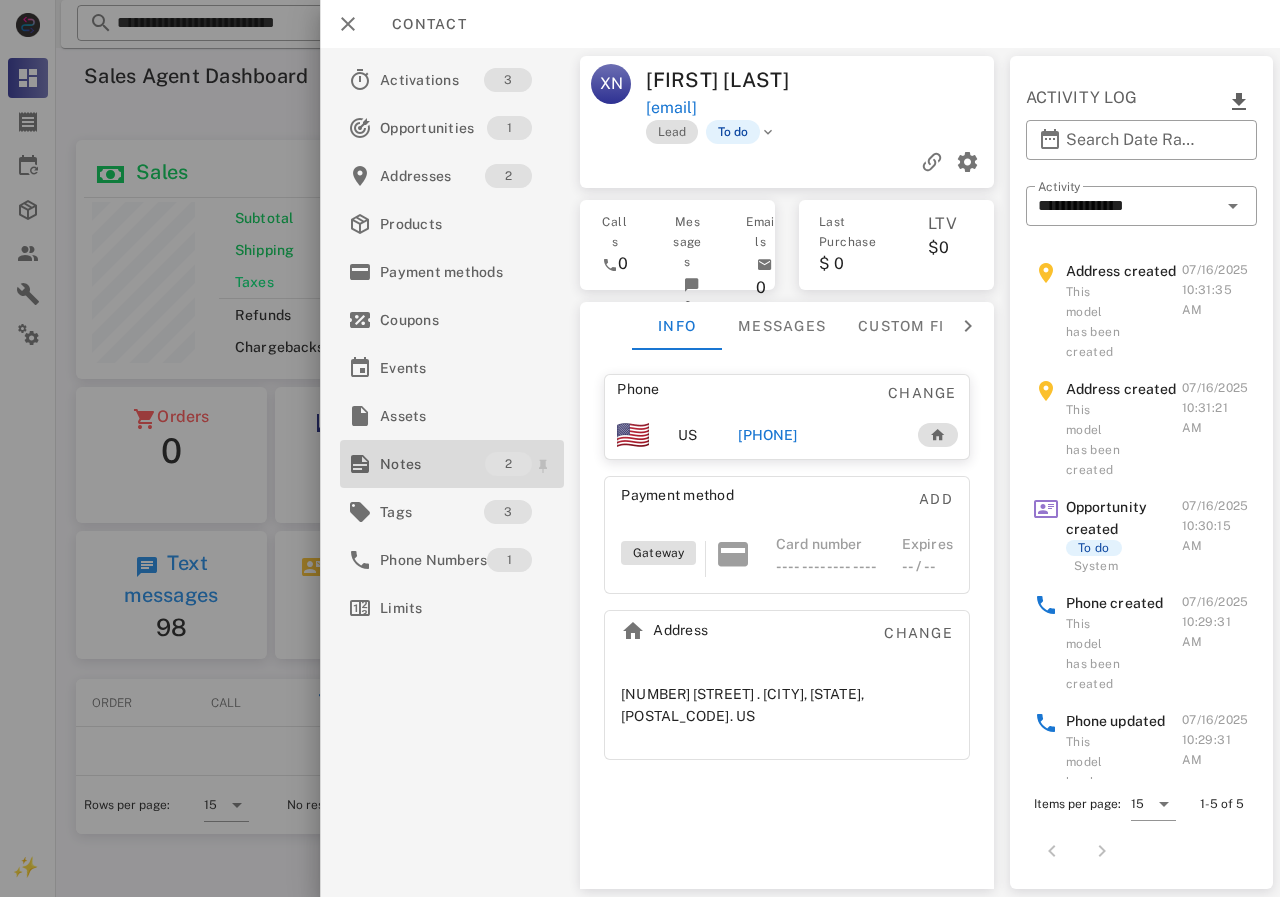 click on "Notes" at bounding box center (432, 464) 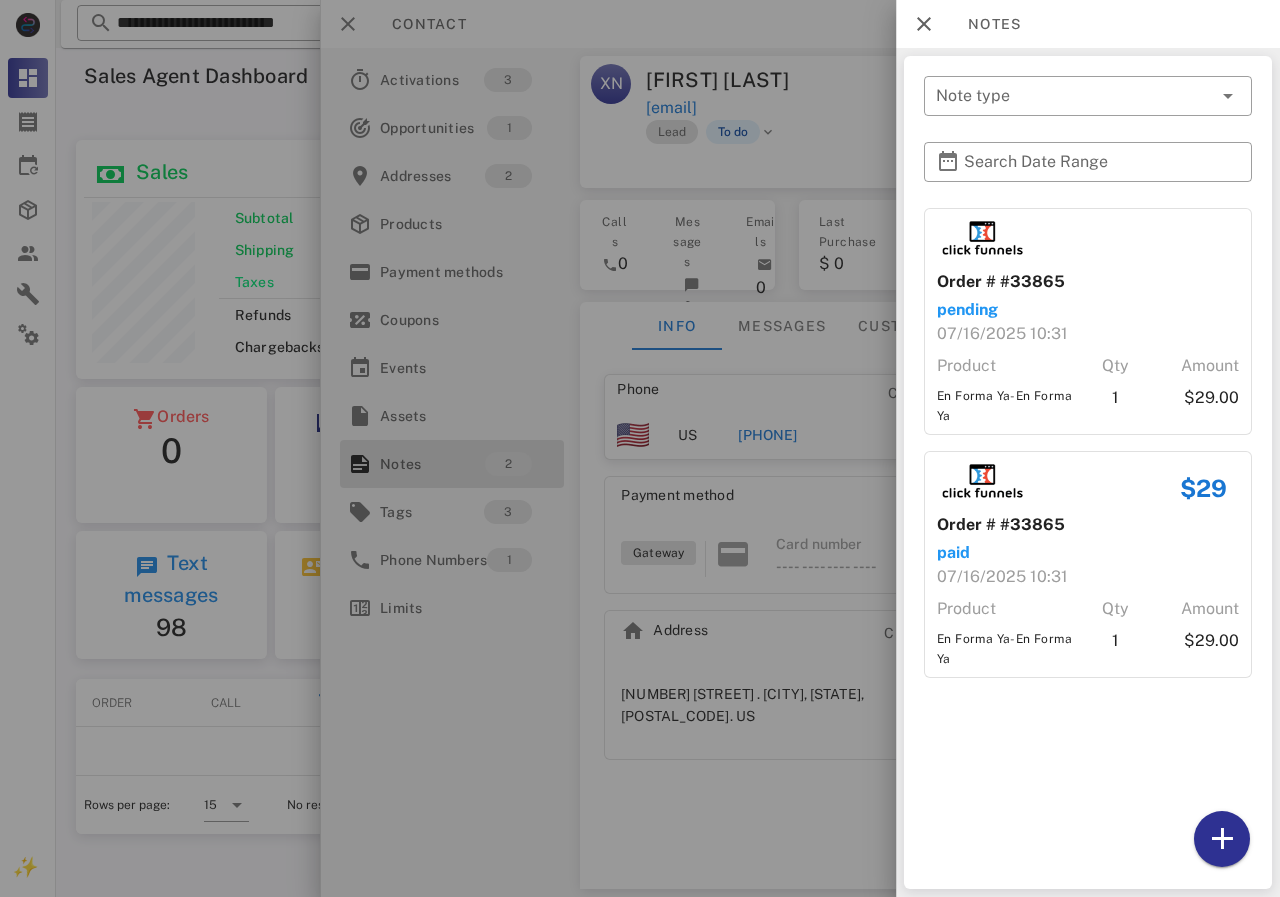 click at bounding box center [640, 448] 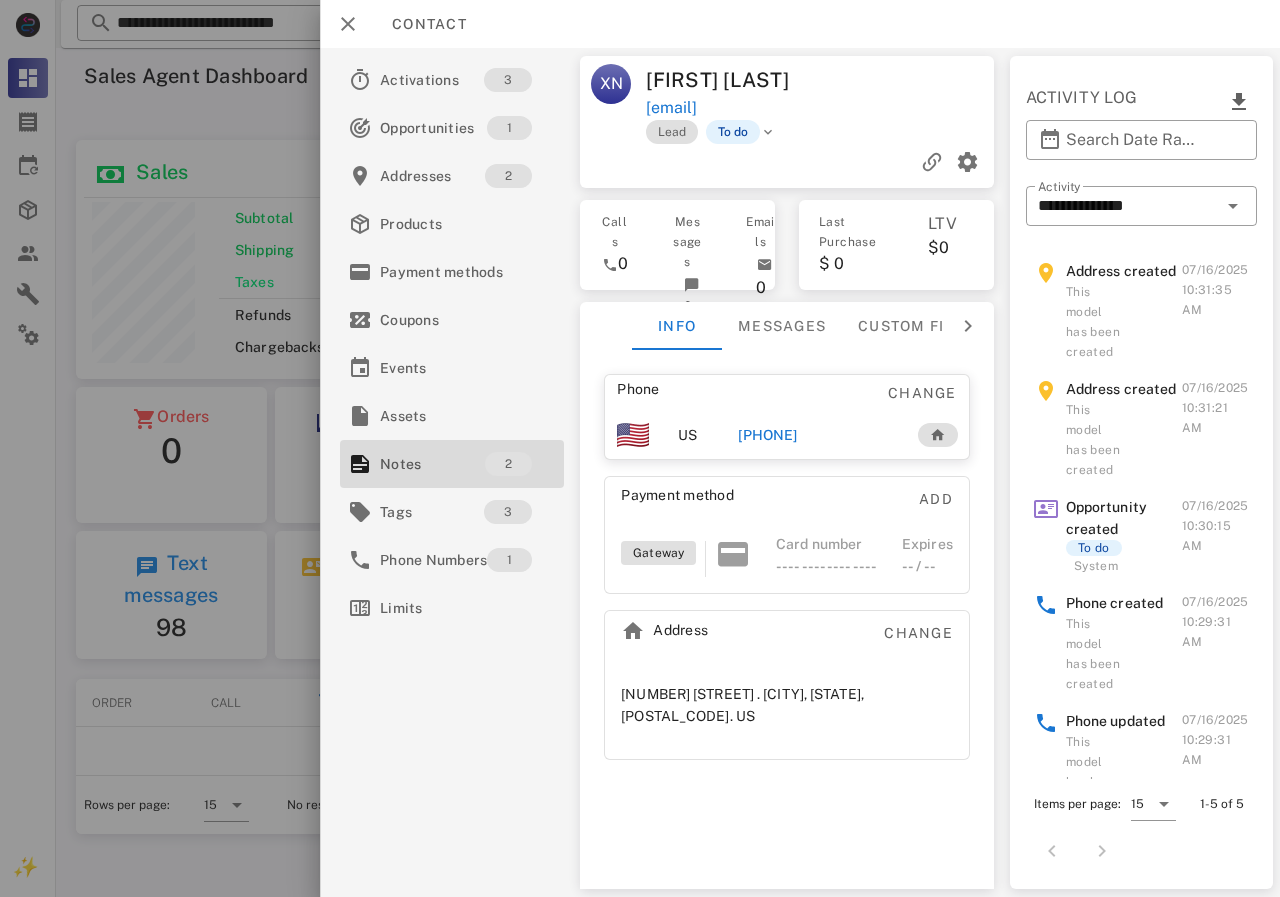 click on "+14085951883" at bounding box center (767, 435) 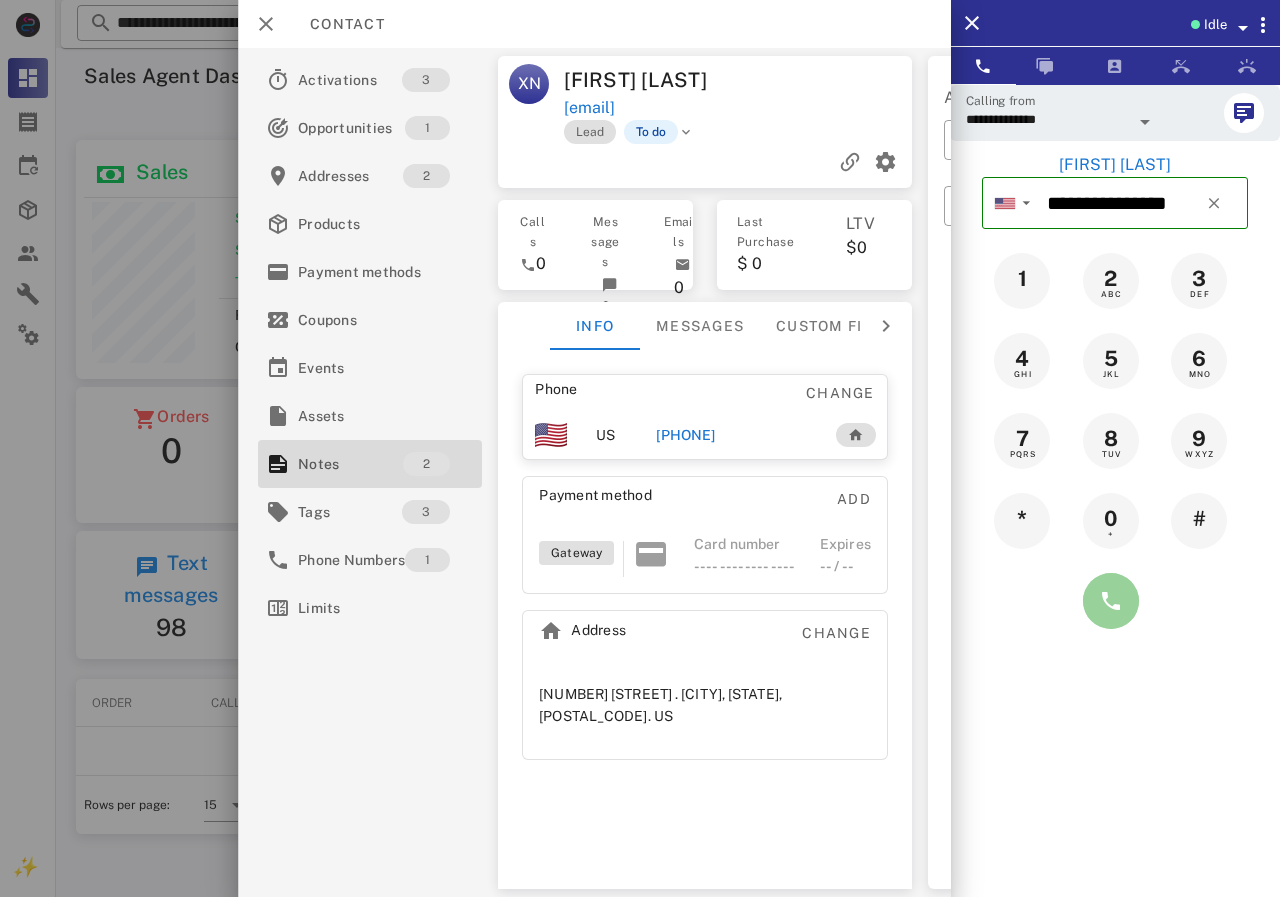 drag, startPoint x: 1110, startPoint y: 603, endPoint x: 1021, endPoint y: 610, distance: 89.27486 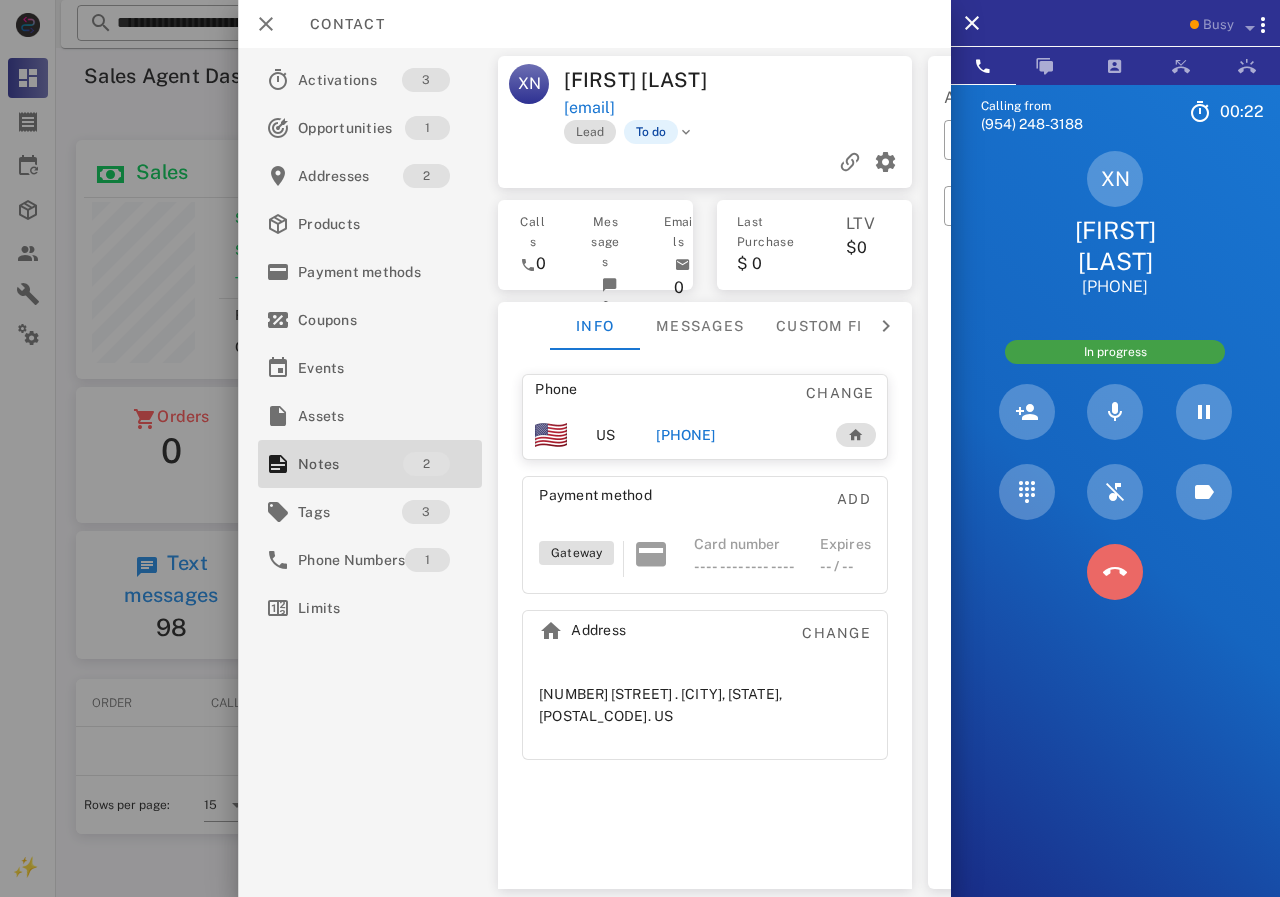 click at bounding box center (1115, 572) 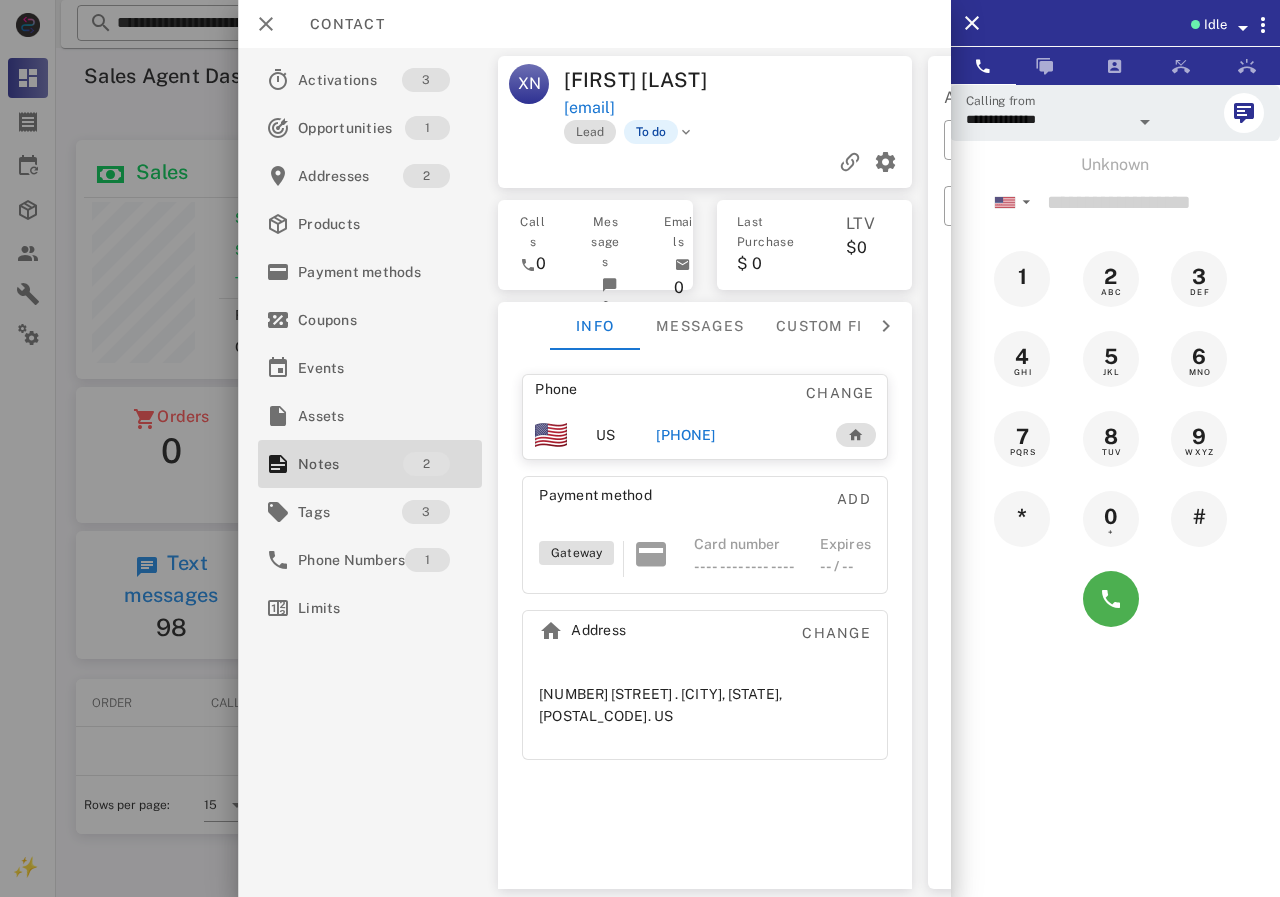 click on "+14085951883" at bounding box center [685, 435] 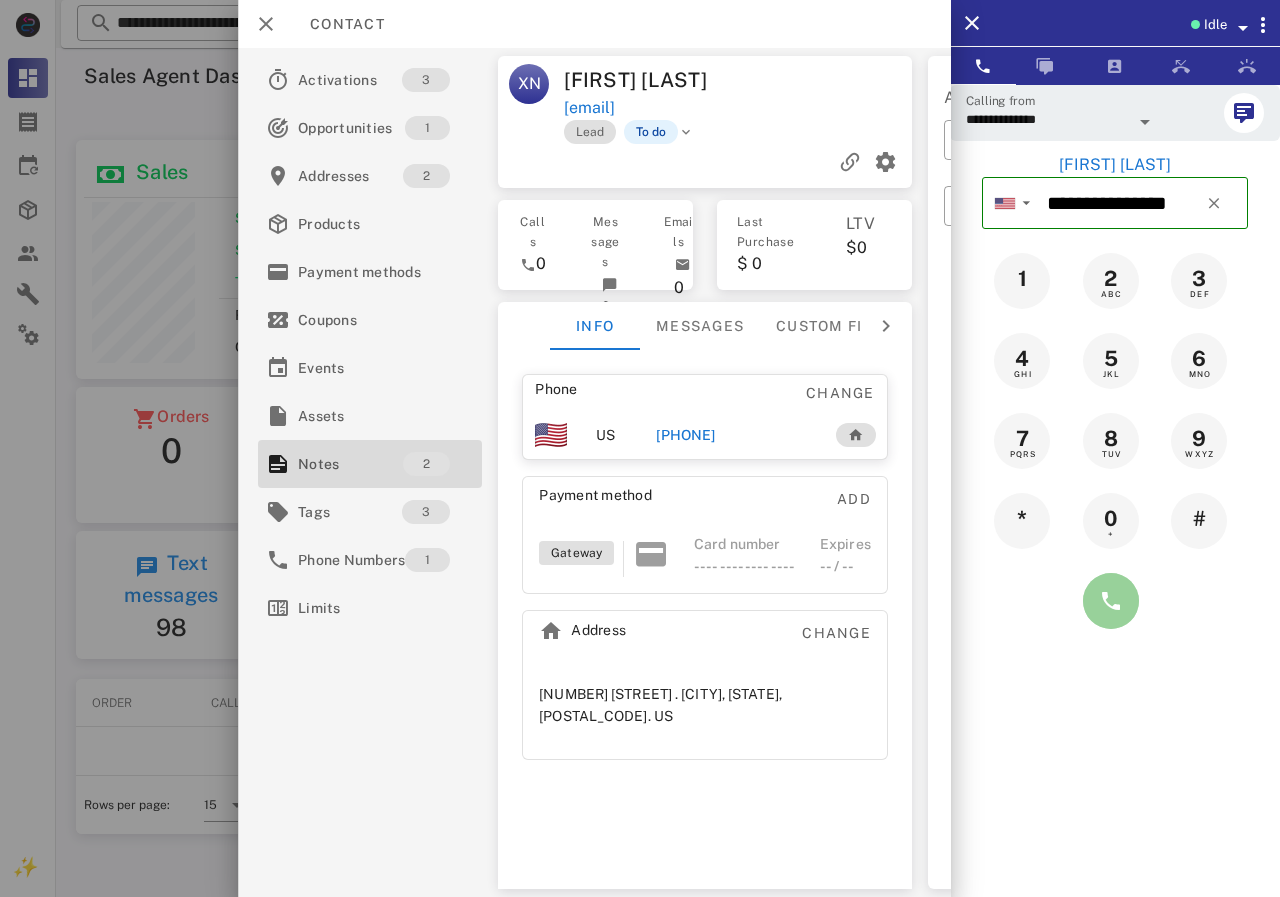 click at bounding box center [1111, 601] 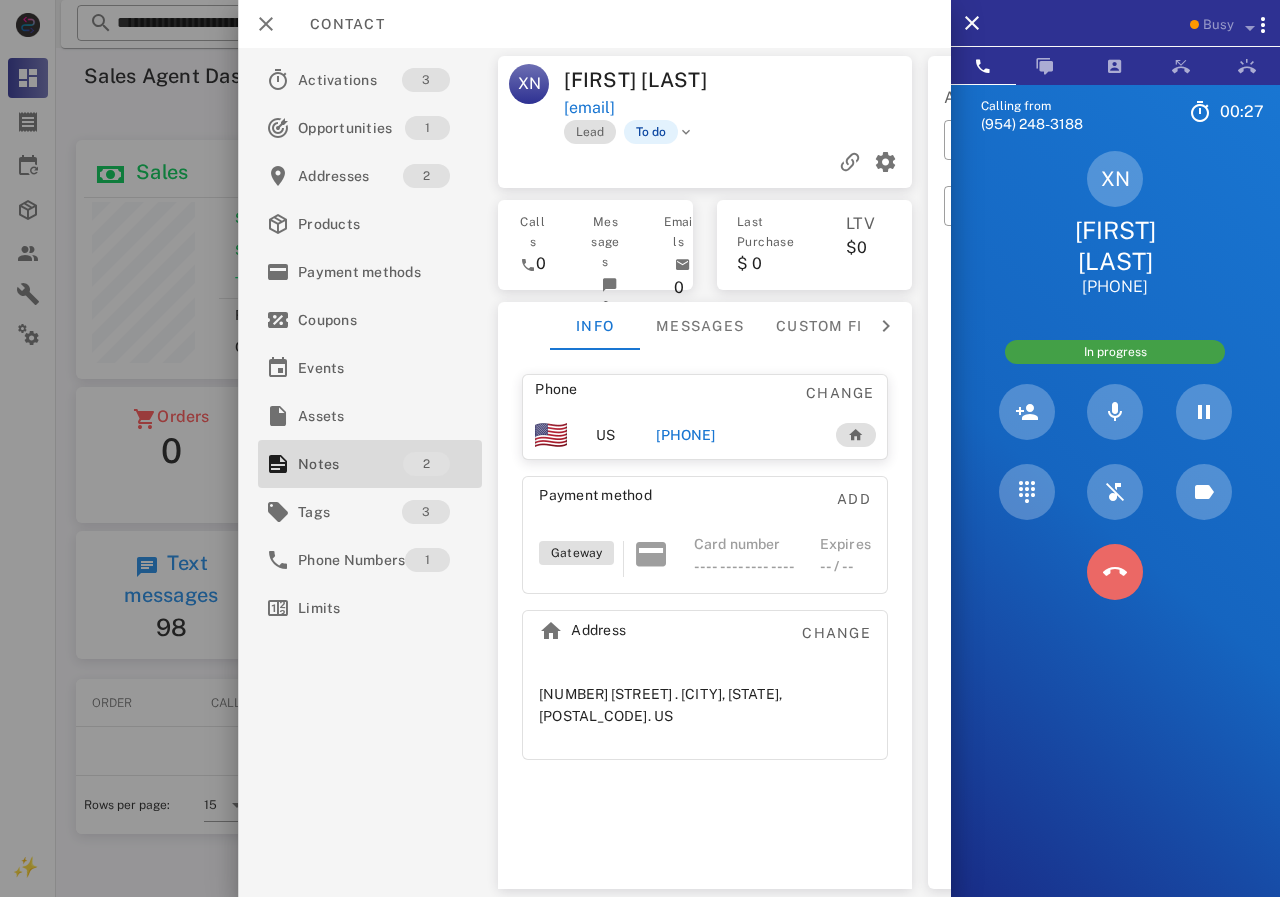 click at bounding box center (1115, 572) 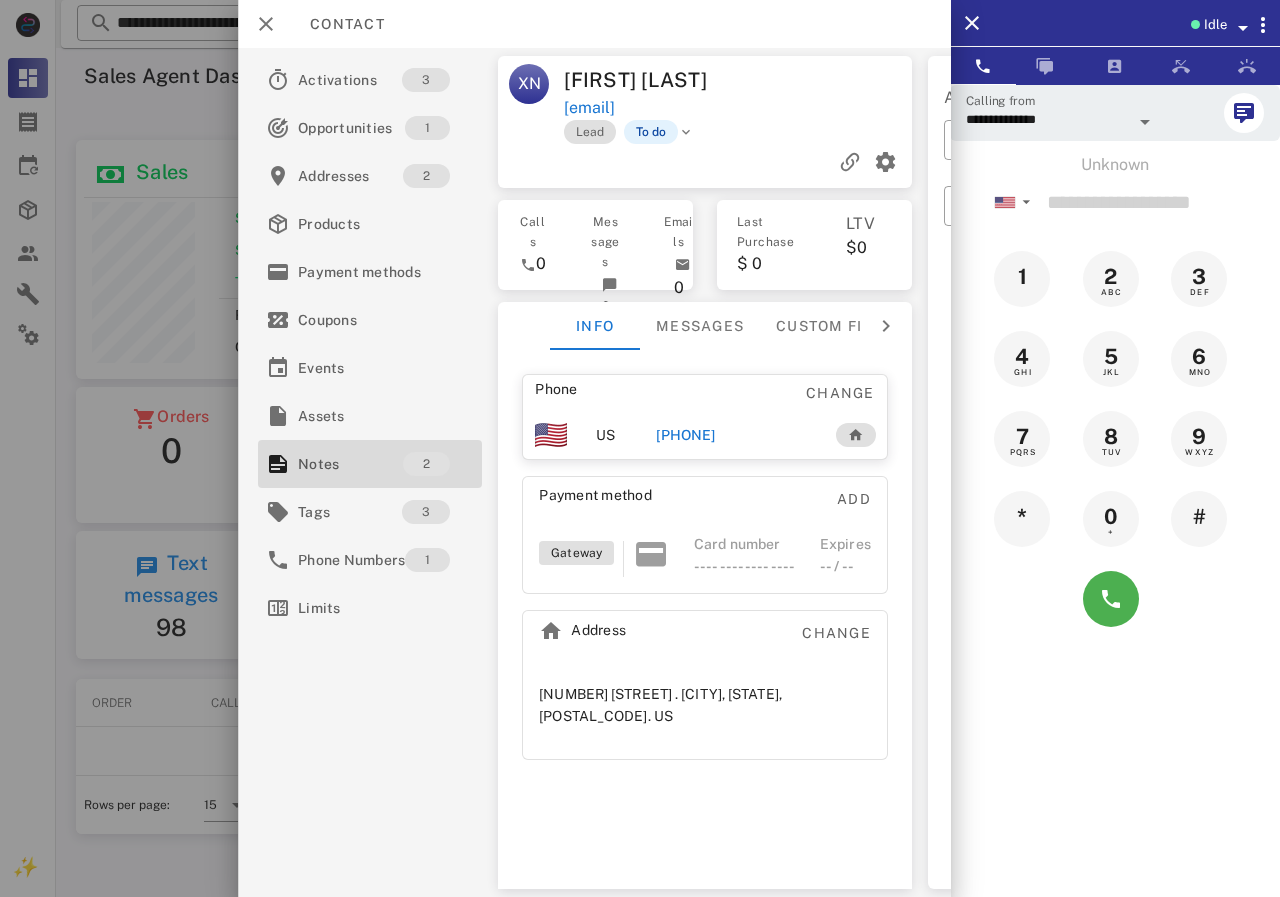 click on "+14085951883" at bounding box center [685, 435] 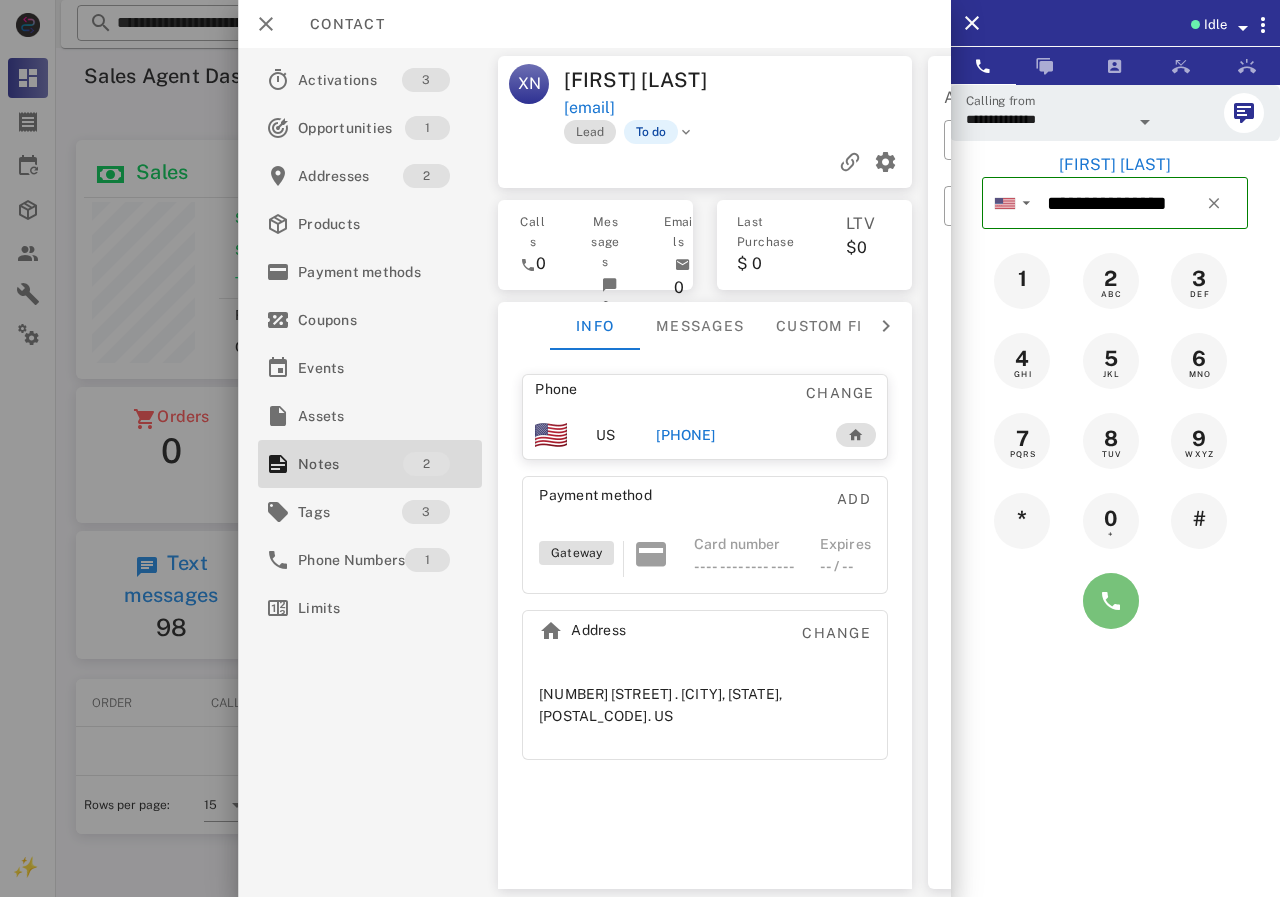click at bounding box center (1111, 601) 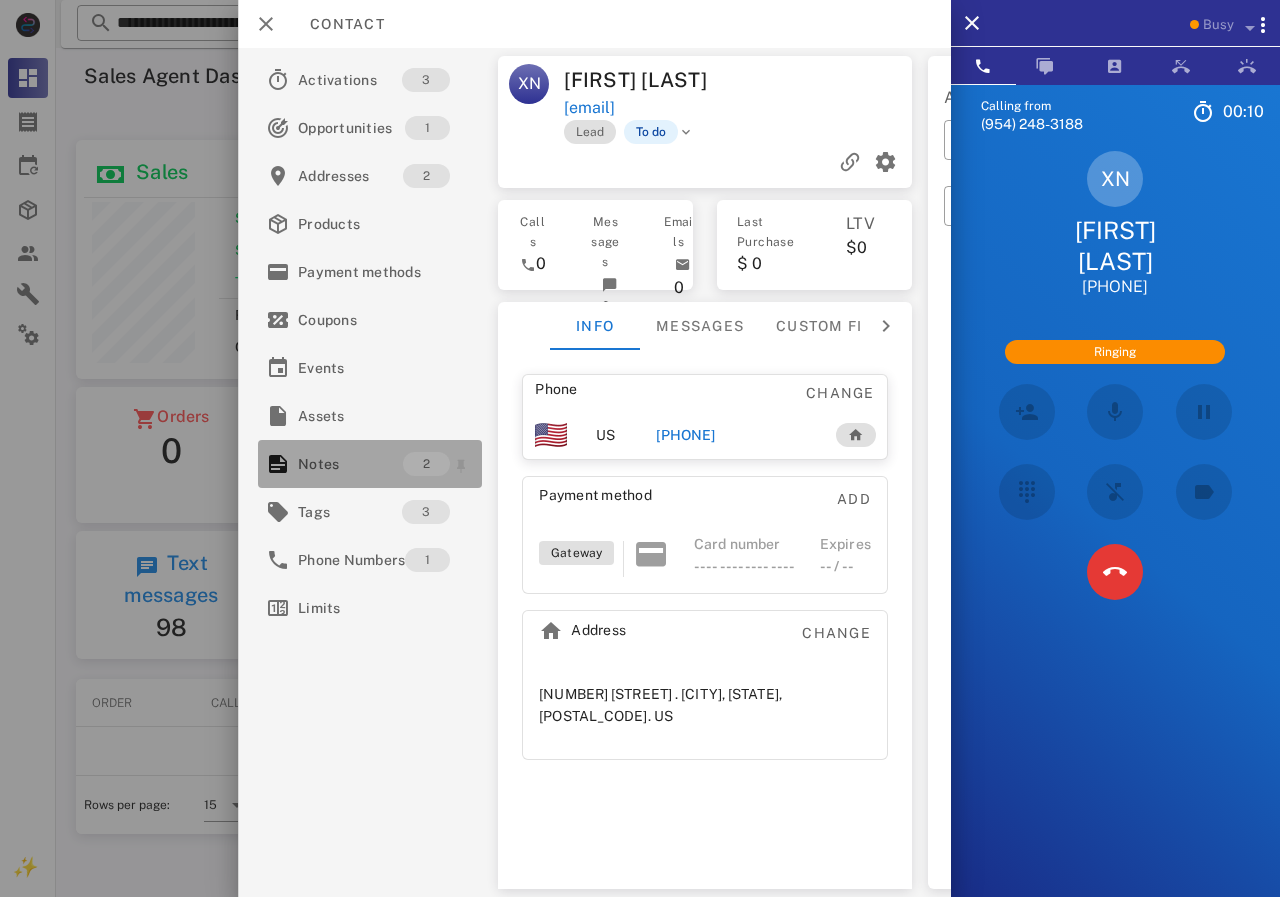 click on "Notes" at bounding box center [350, 464] 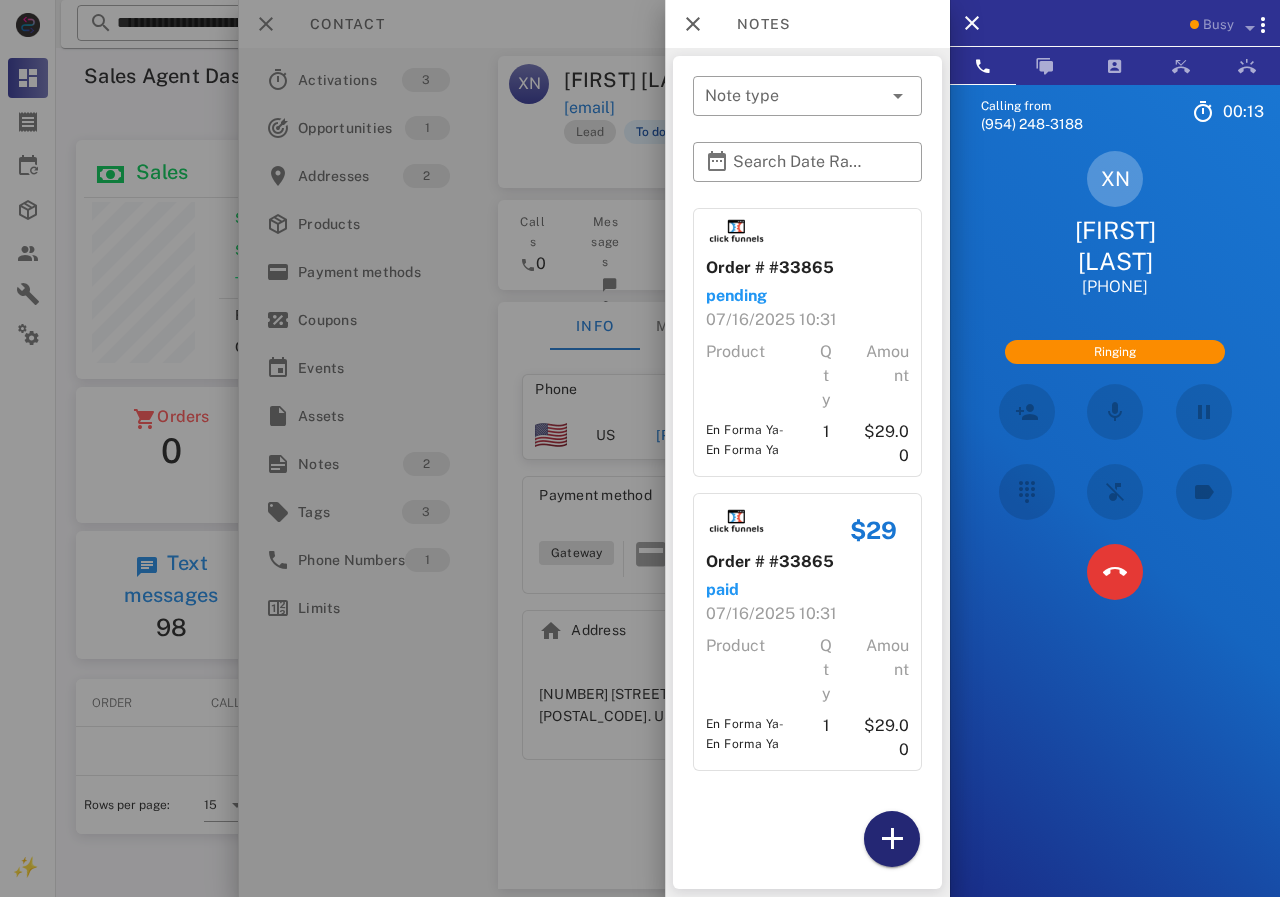 click at bounding box center (892, 839) 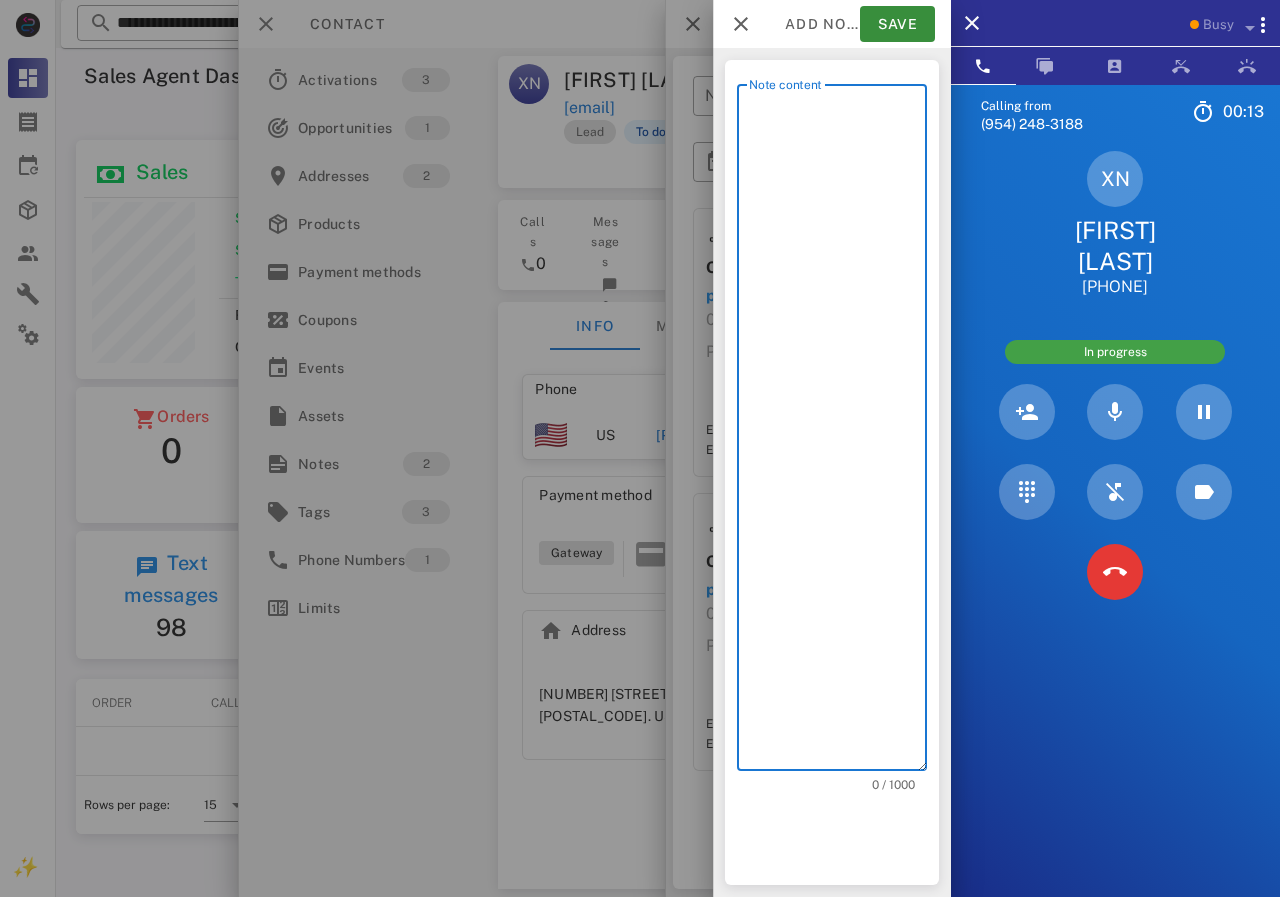 scroll, scrollTop: 240, scrollLeft: 390, axis: both 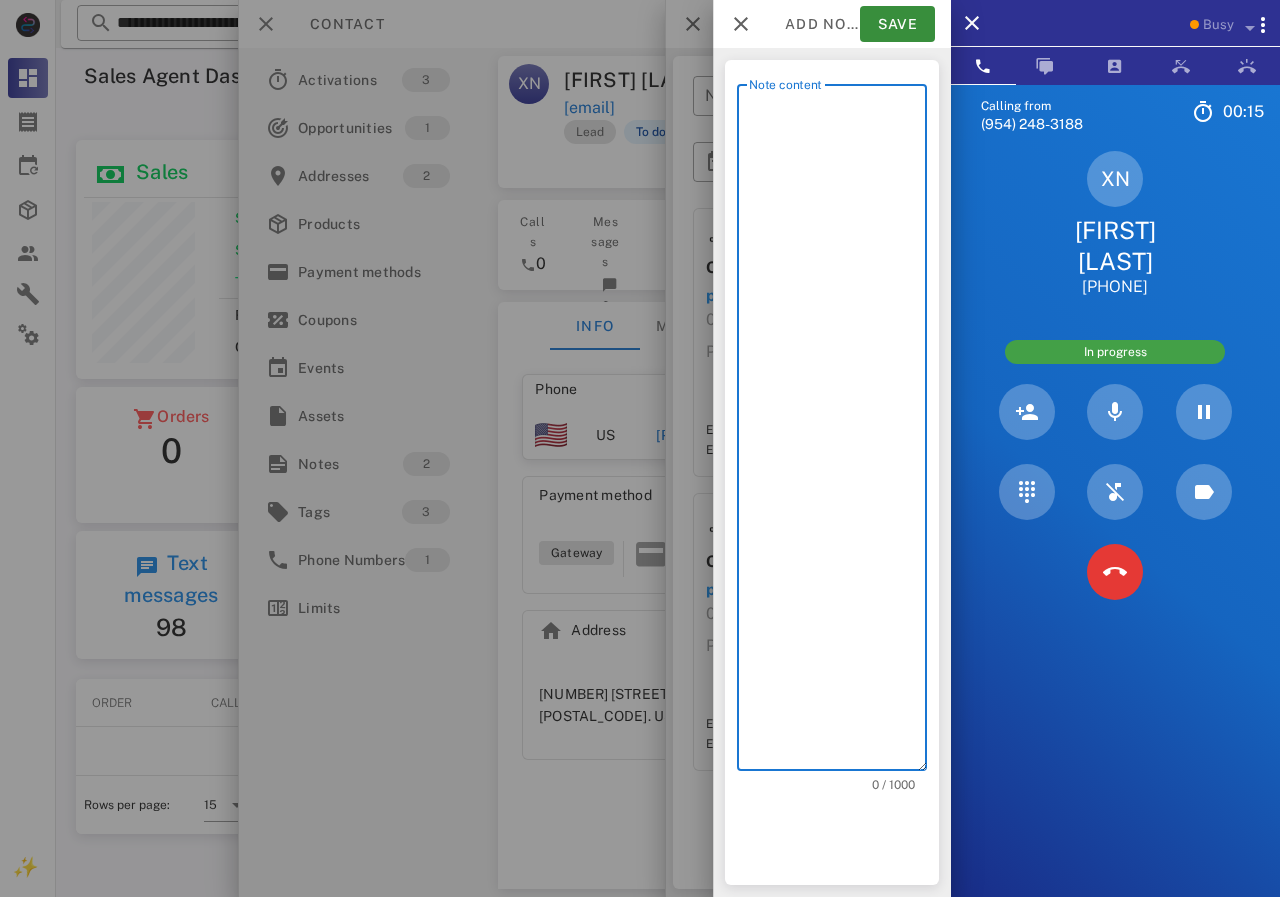 drag, startPoint x: 858, startPoint y: 505, endPoint x: 801, endPoint y: 199, distance: 311.26355 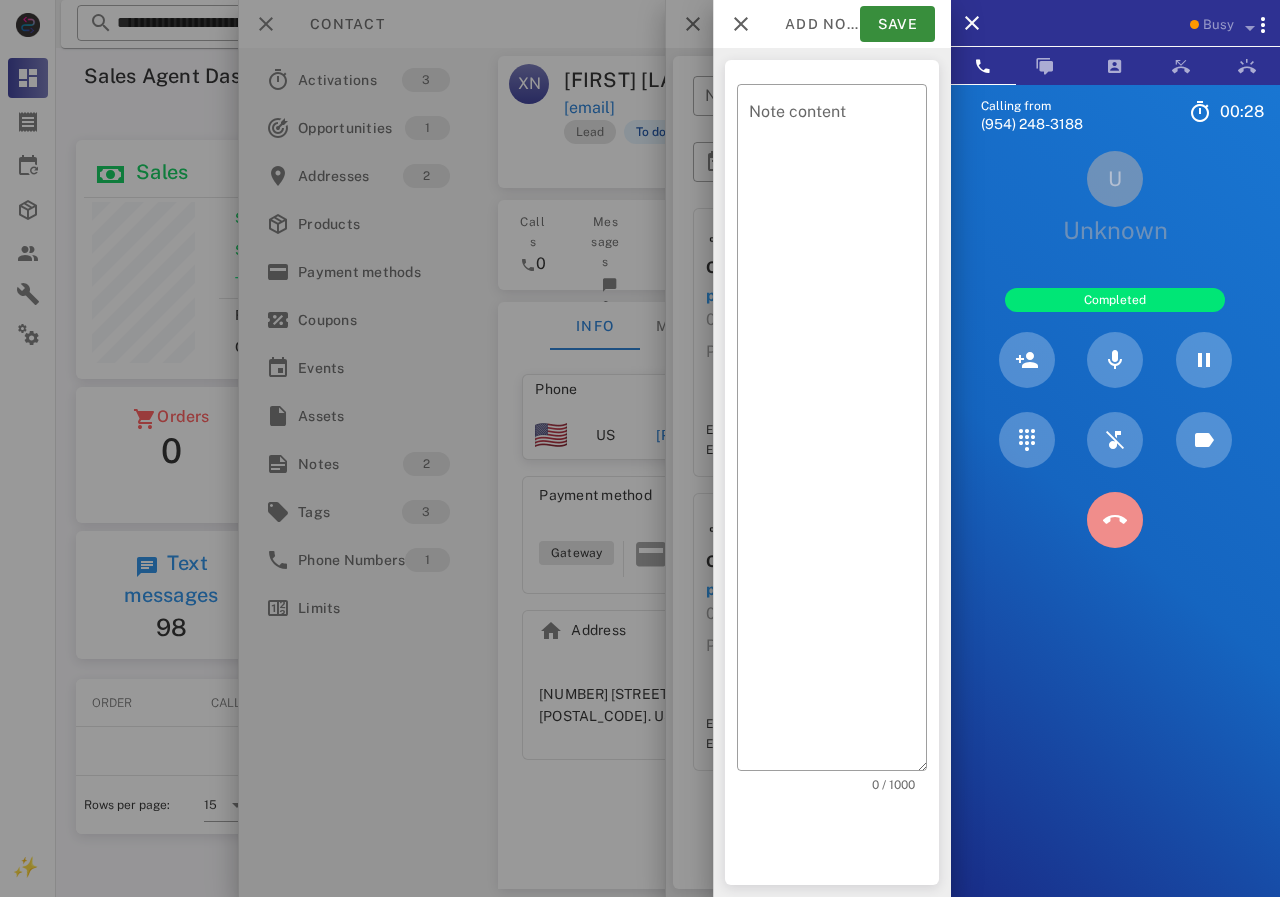 click at bounding box center (1115, 520) 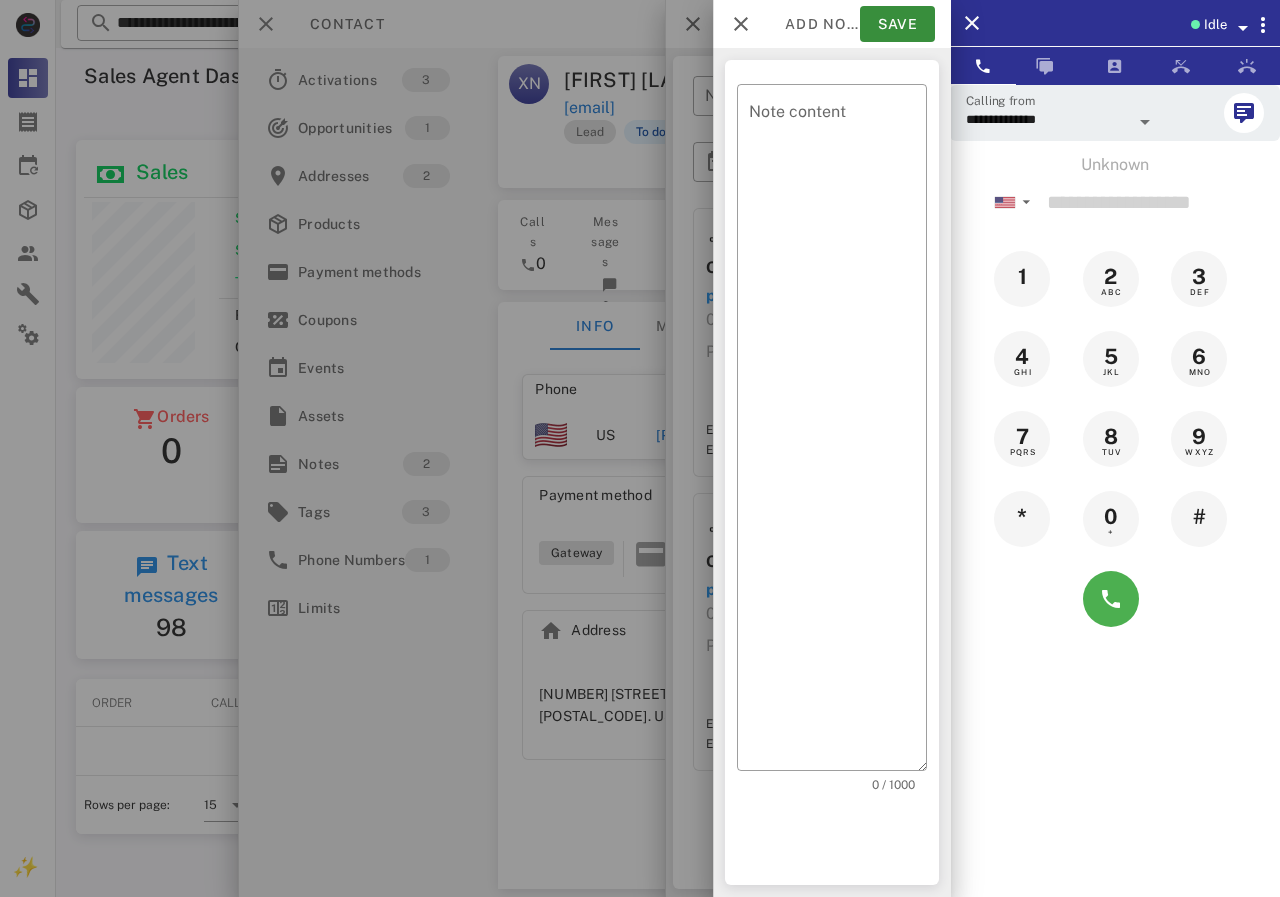 click at bounding box center [640, 448] 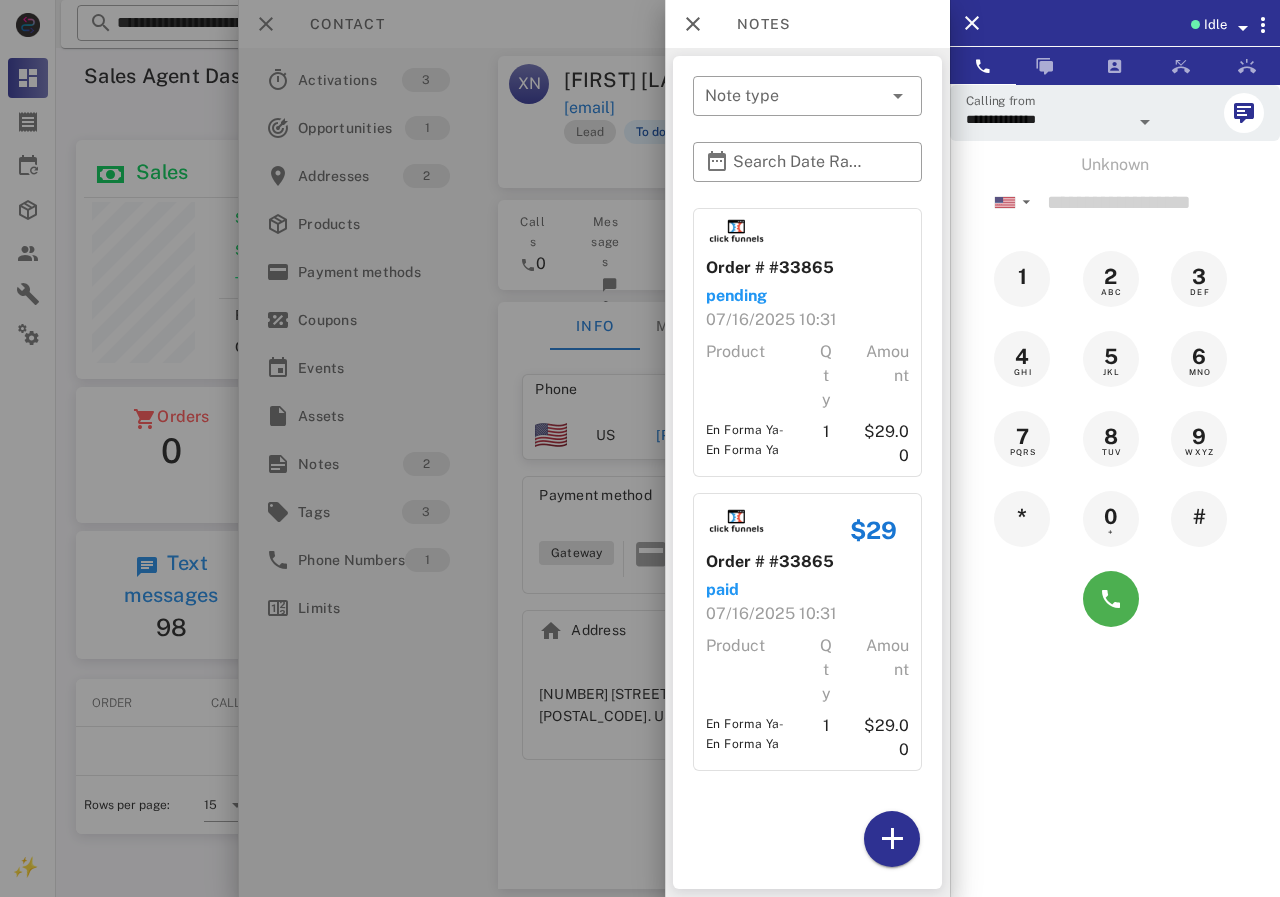 click at bounding box center [640, 448] 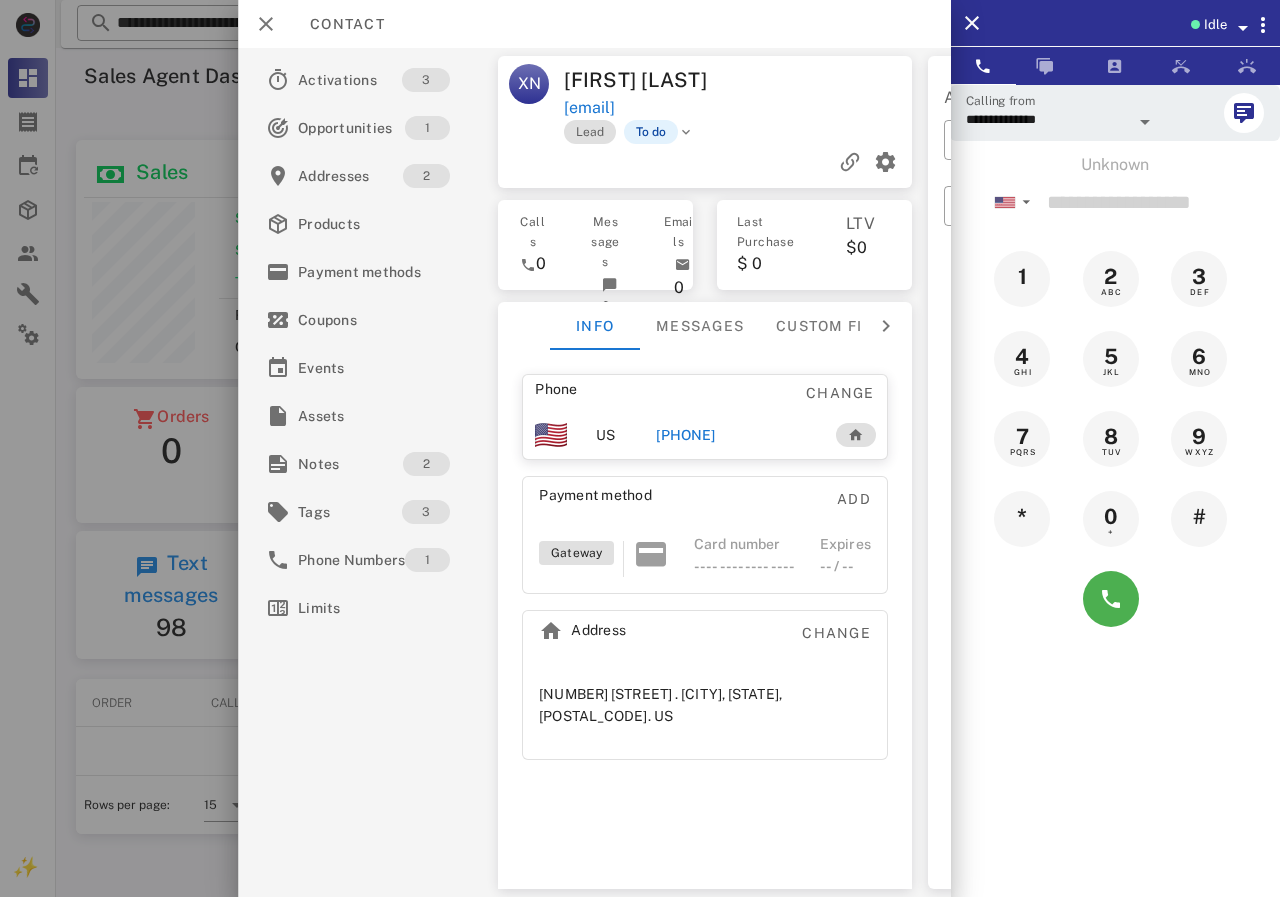 click on "+14085951883" at bounding box center [685, 435] 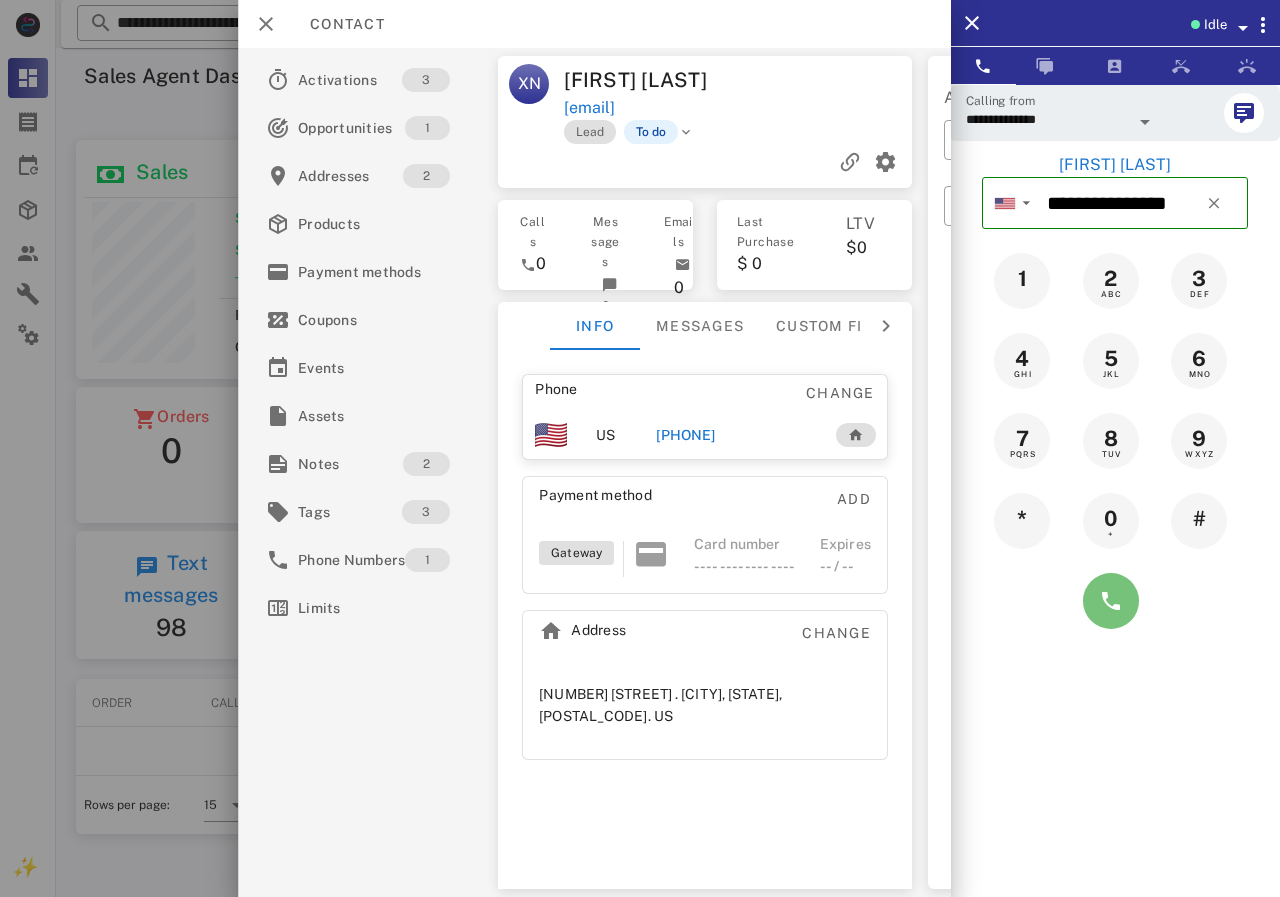 drag, startPoint x: 1111, startPoint y: 600, endPoint x: 997, endPoint y: 599, distance: 114.00439 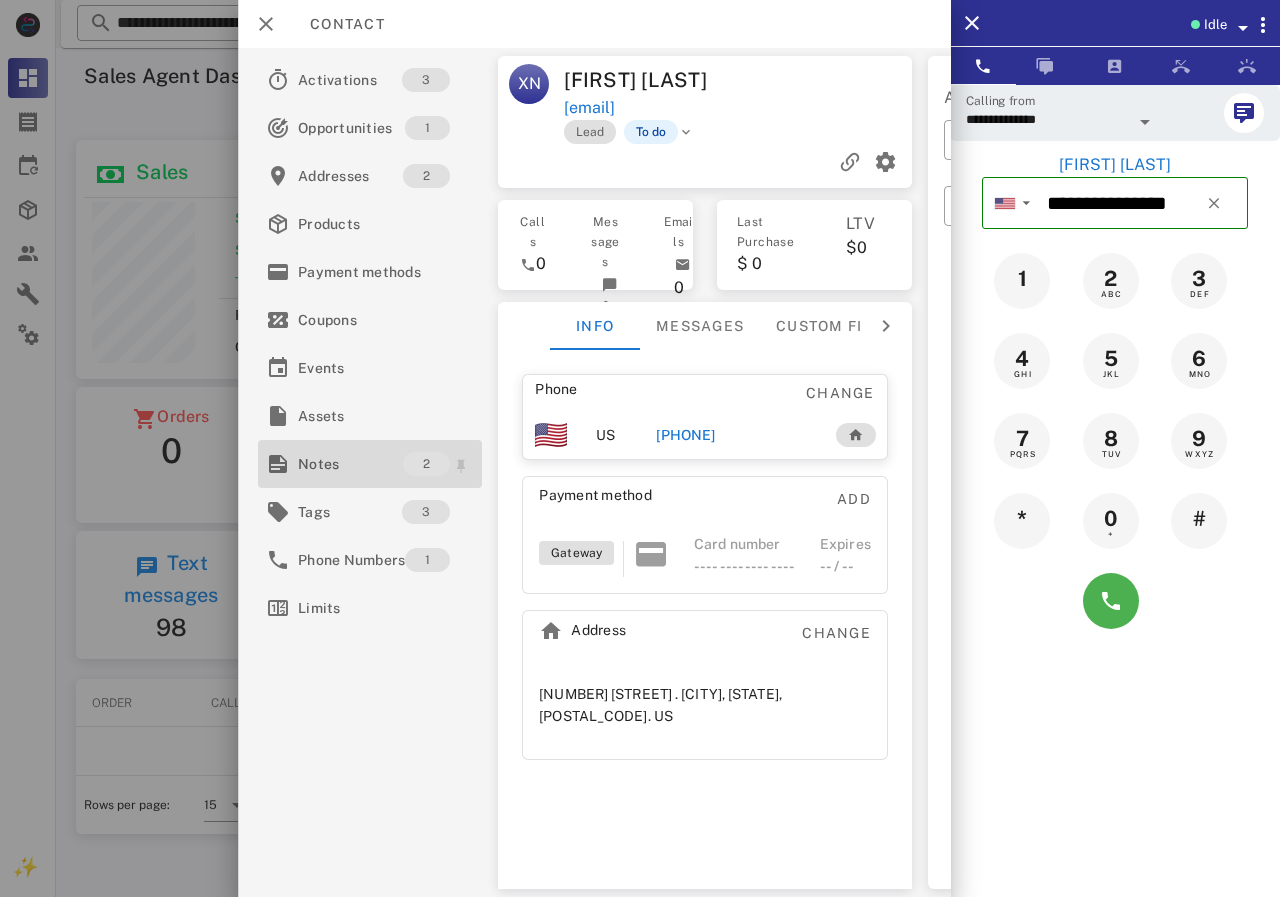 click on "Notes" at bounding box center [350, 464] 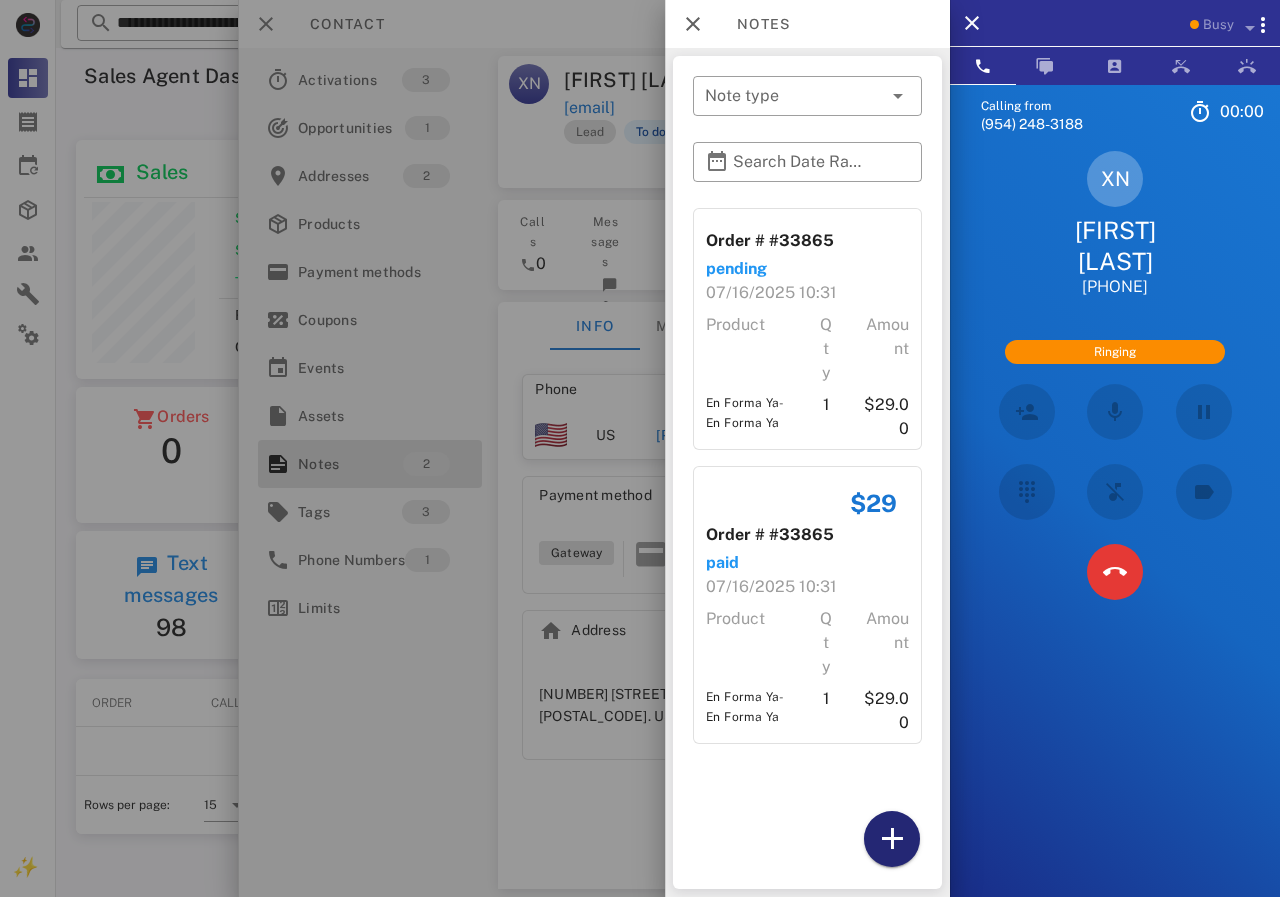 click at bounding box center [892, 839] 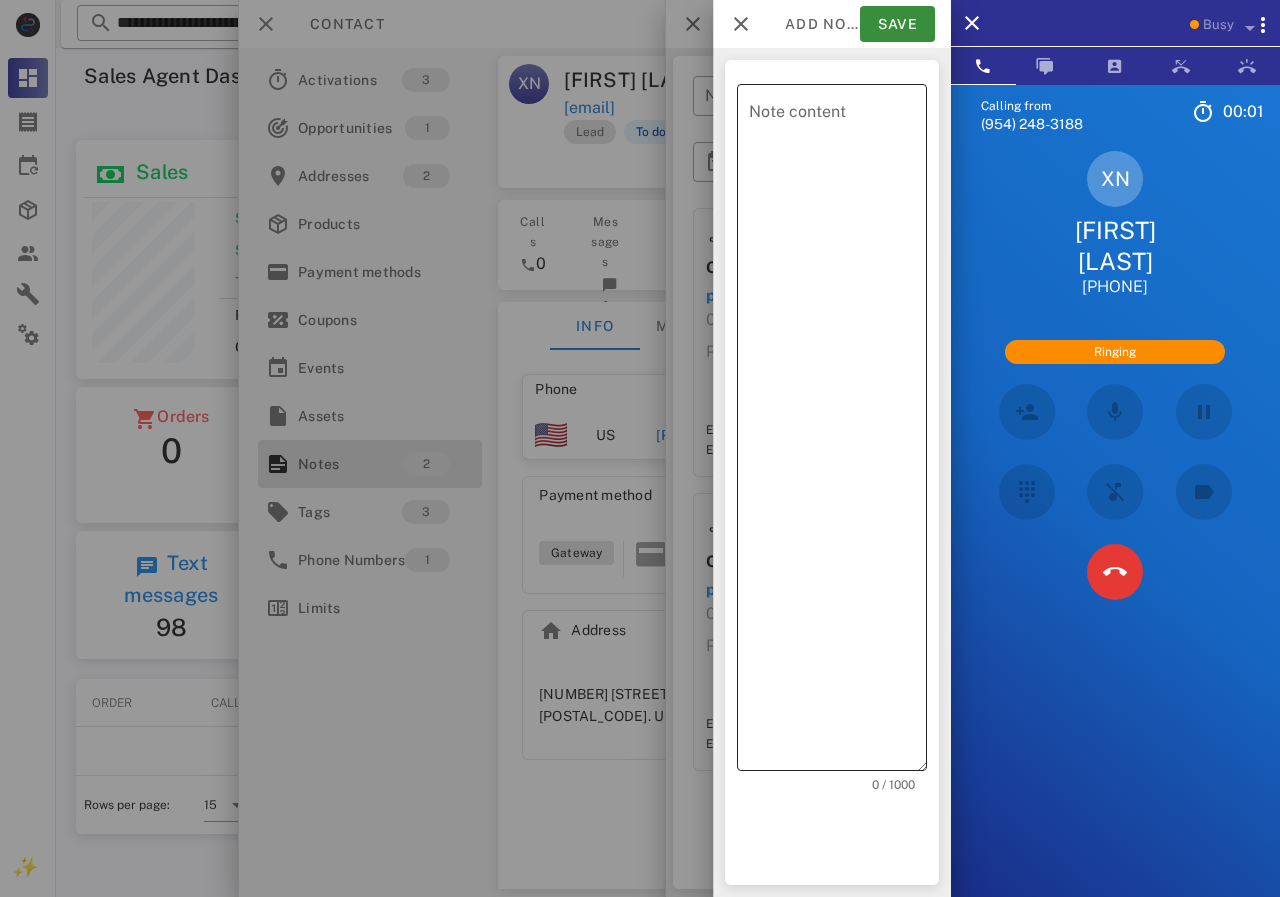 click on "Note content" at bounding box center [838, 432] 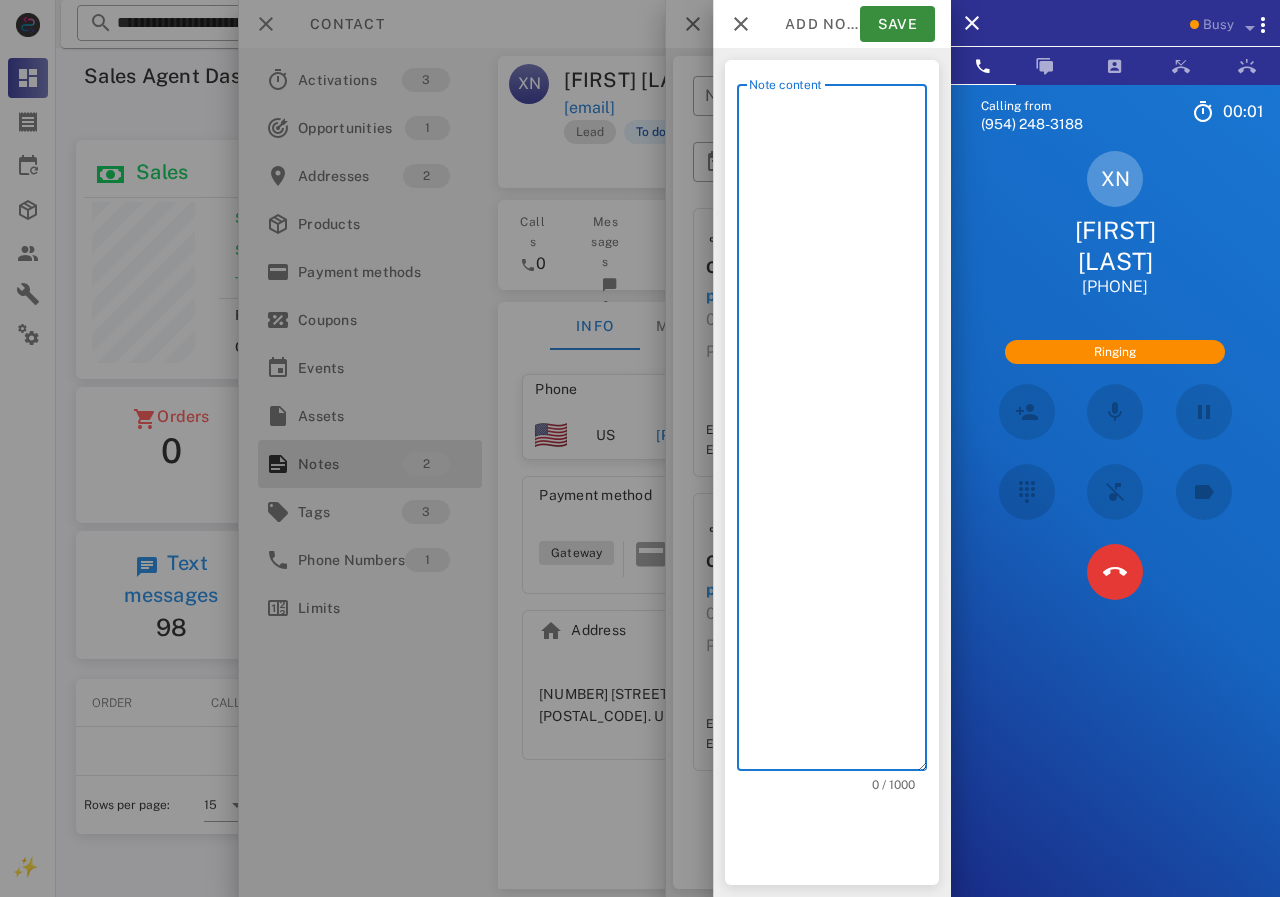 scroll, scrollTop: 240, scrollLeft: 390, axis: both 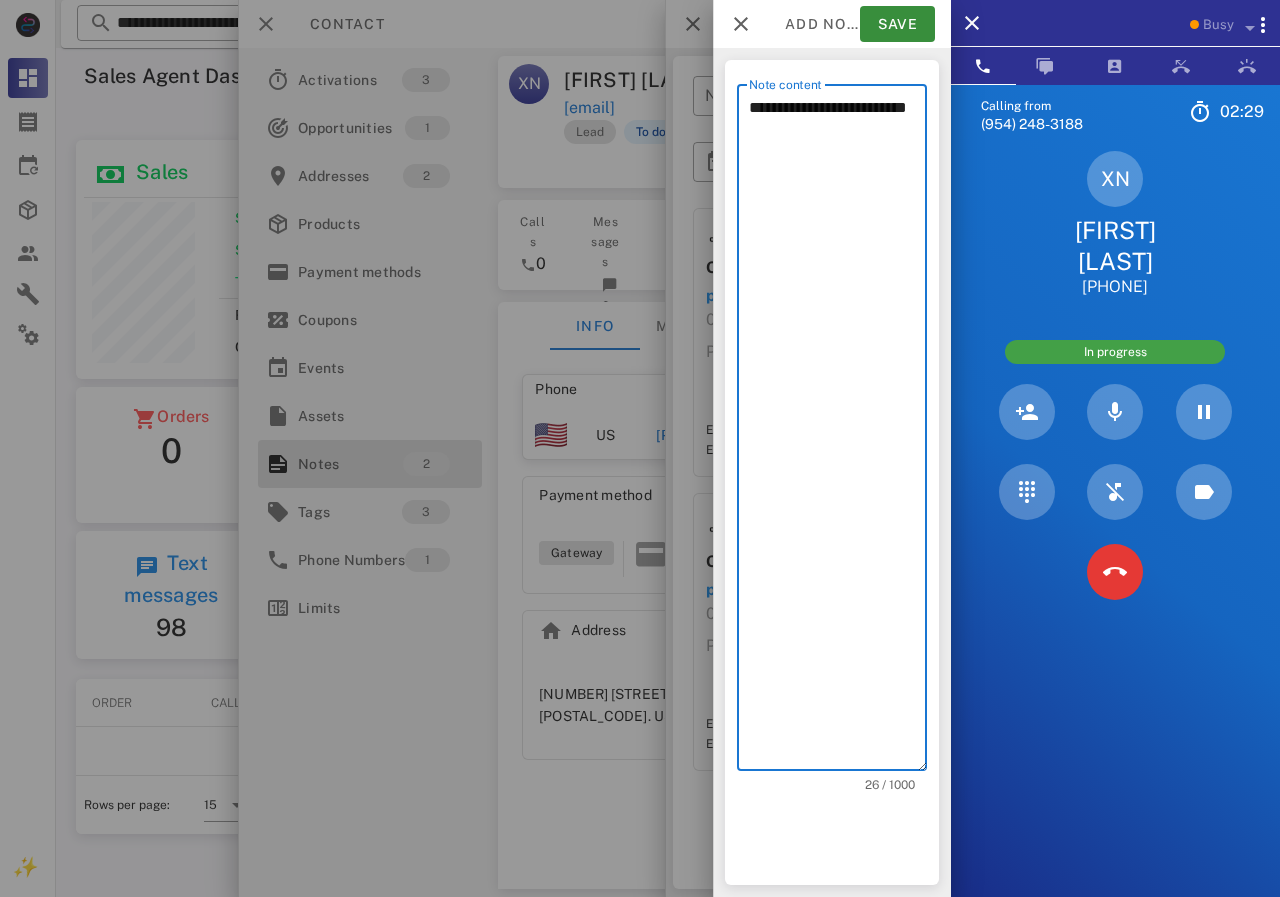 drag, startPoint x: 1083, startPoint y: 576, endPoint x: 1113, endPoint y: 576, distance: 30 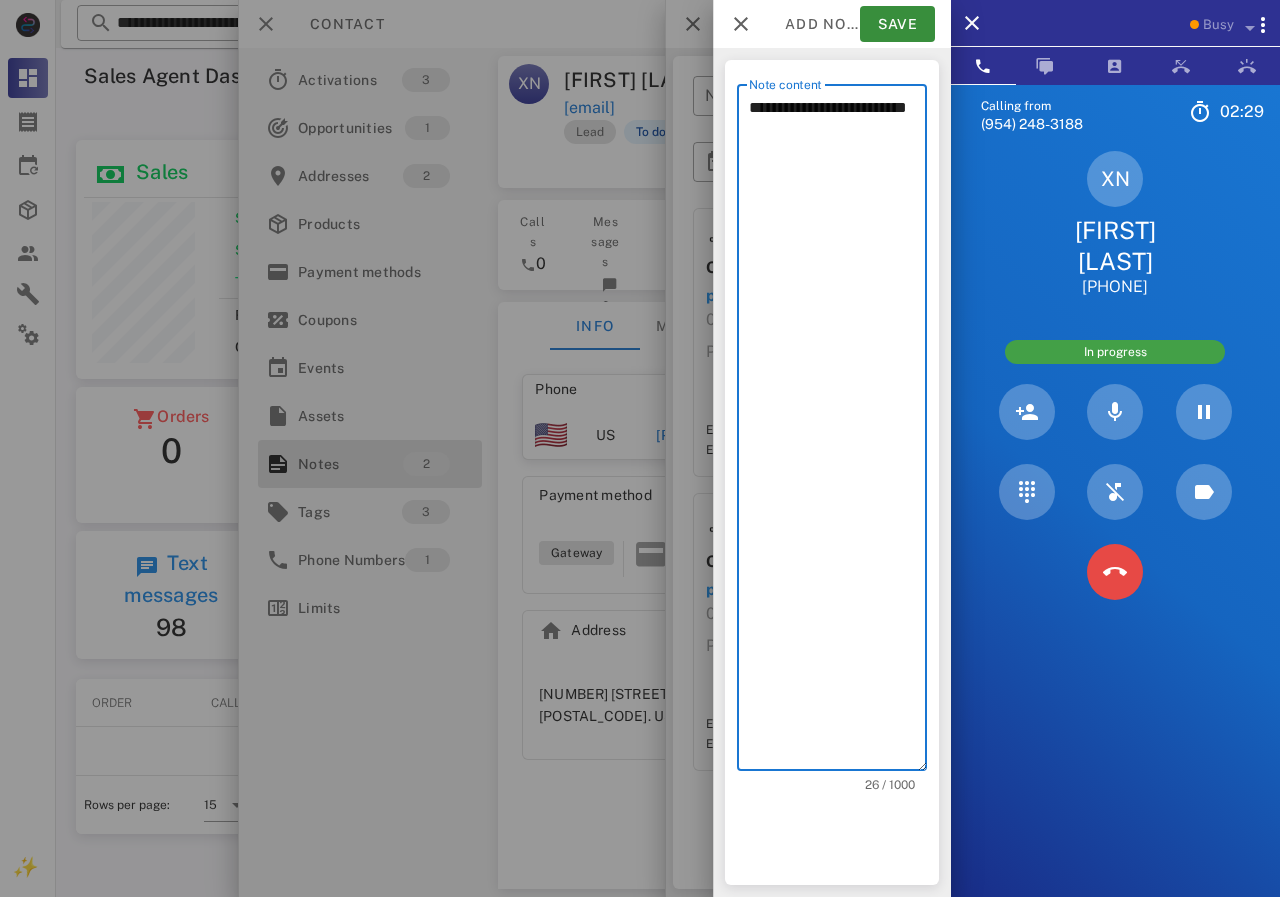click at bounding box center (1115, 572) 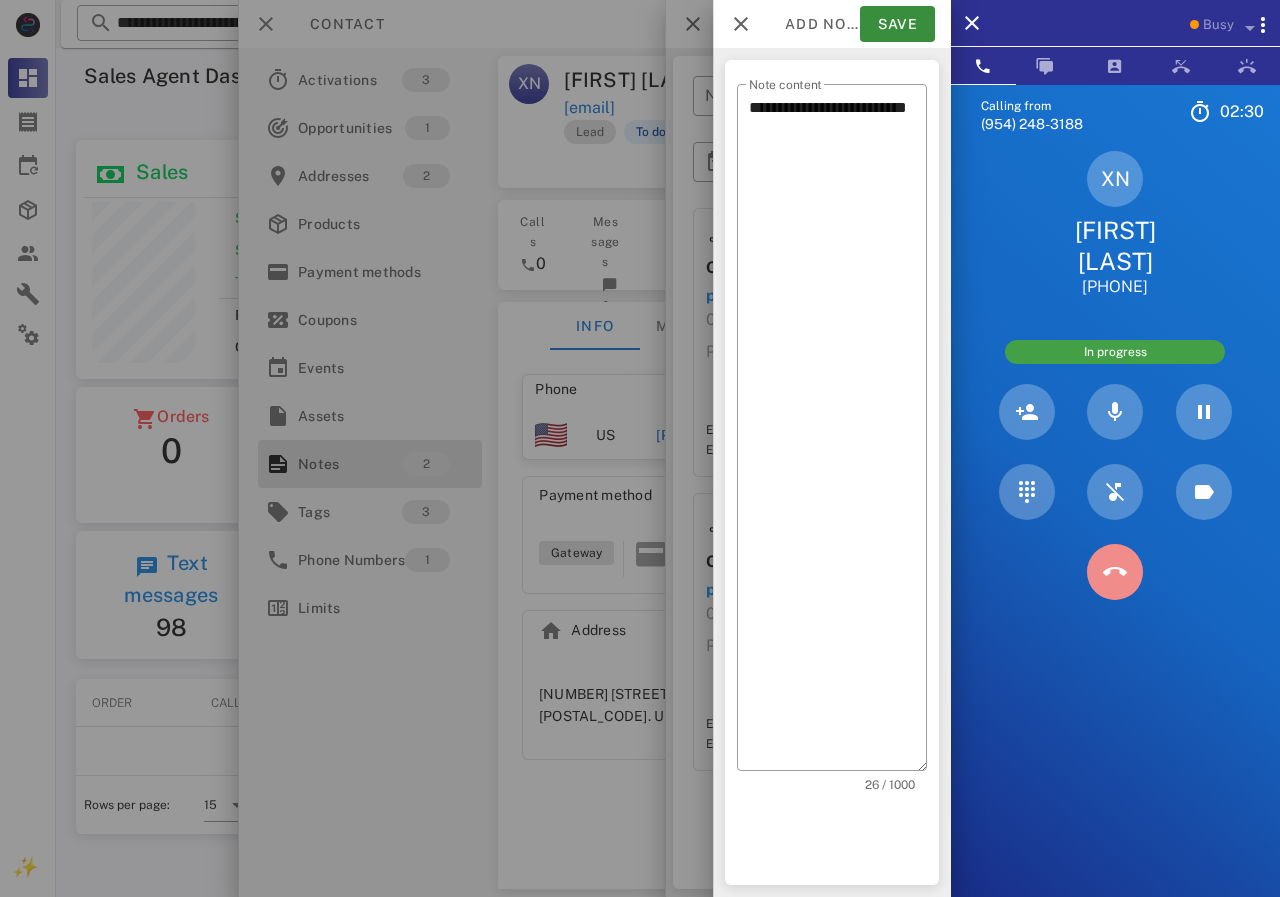 click at bounding box center [1115, 572] 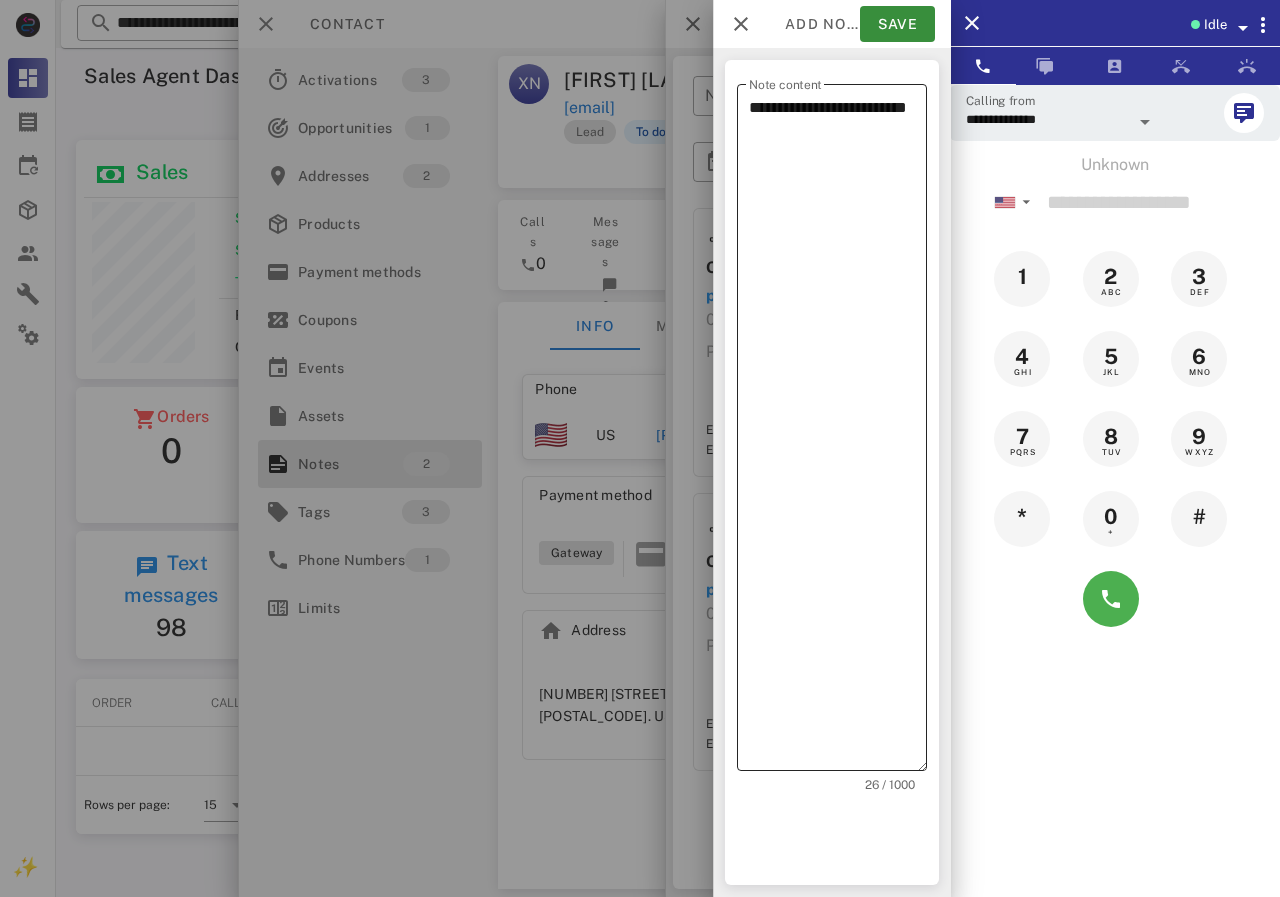 click on "**********" at bounding box center [838, 432] 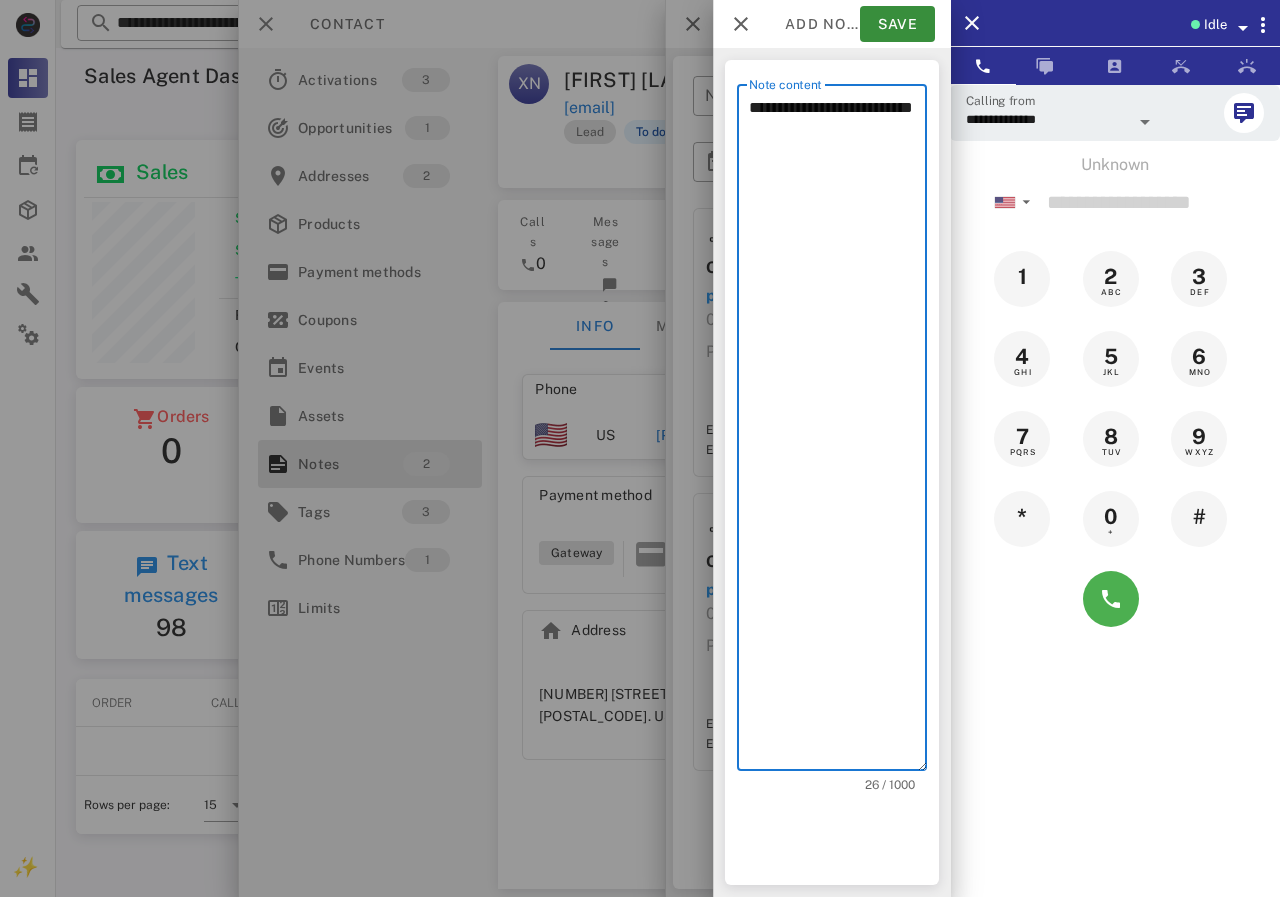 scroll, scrollTop: 240, scrollLeft: 390, axis: both 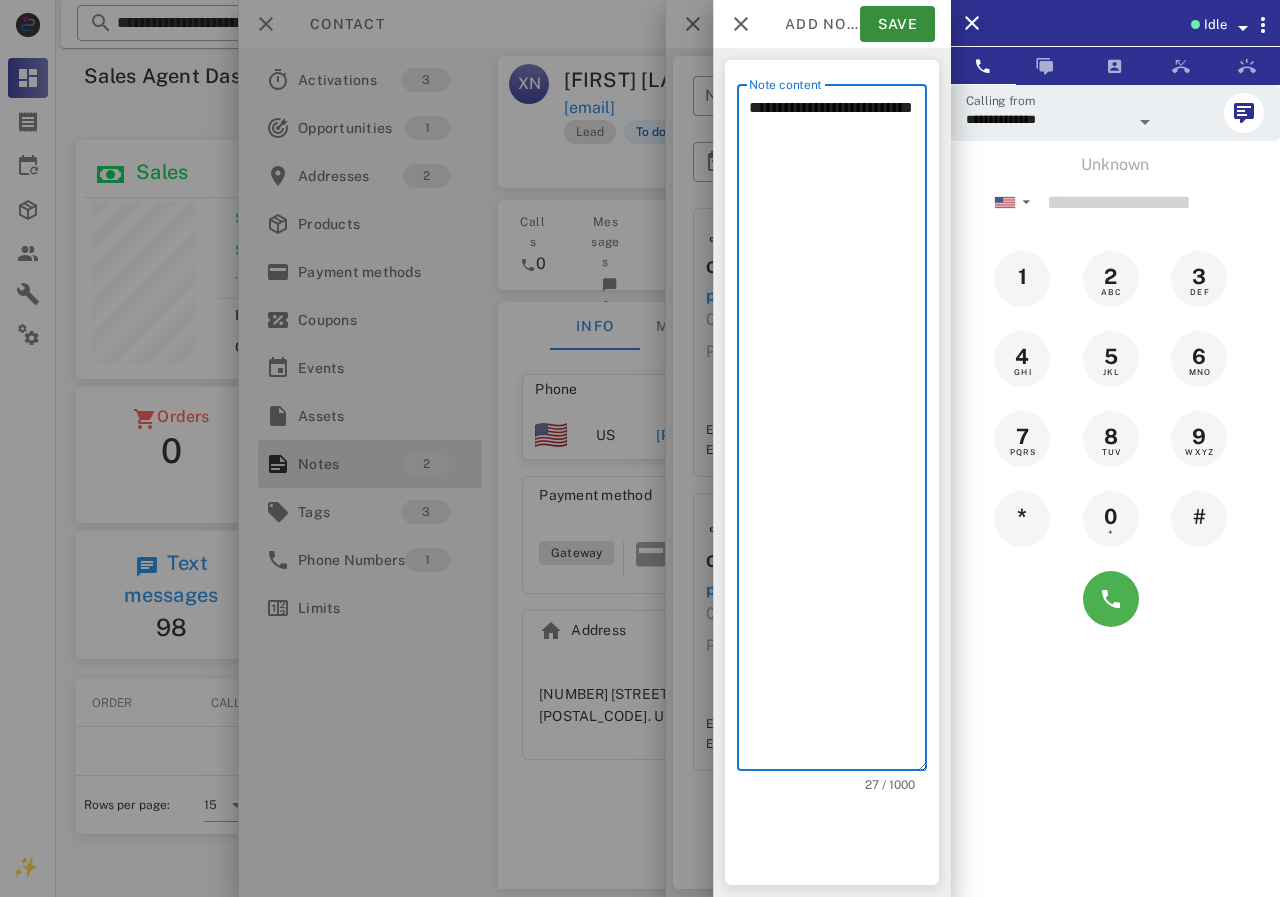click on "**********" at bounding box center (838, 432) 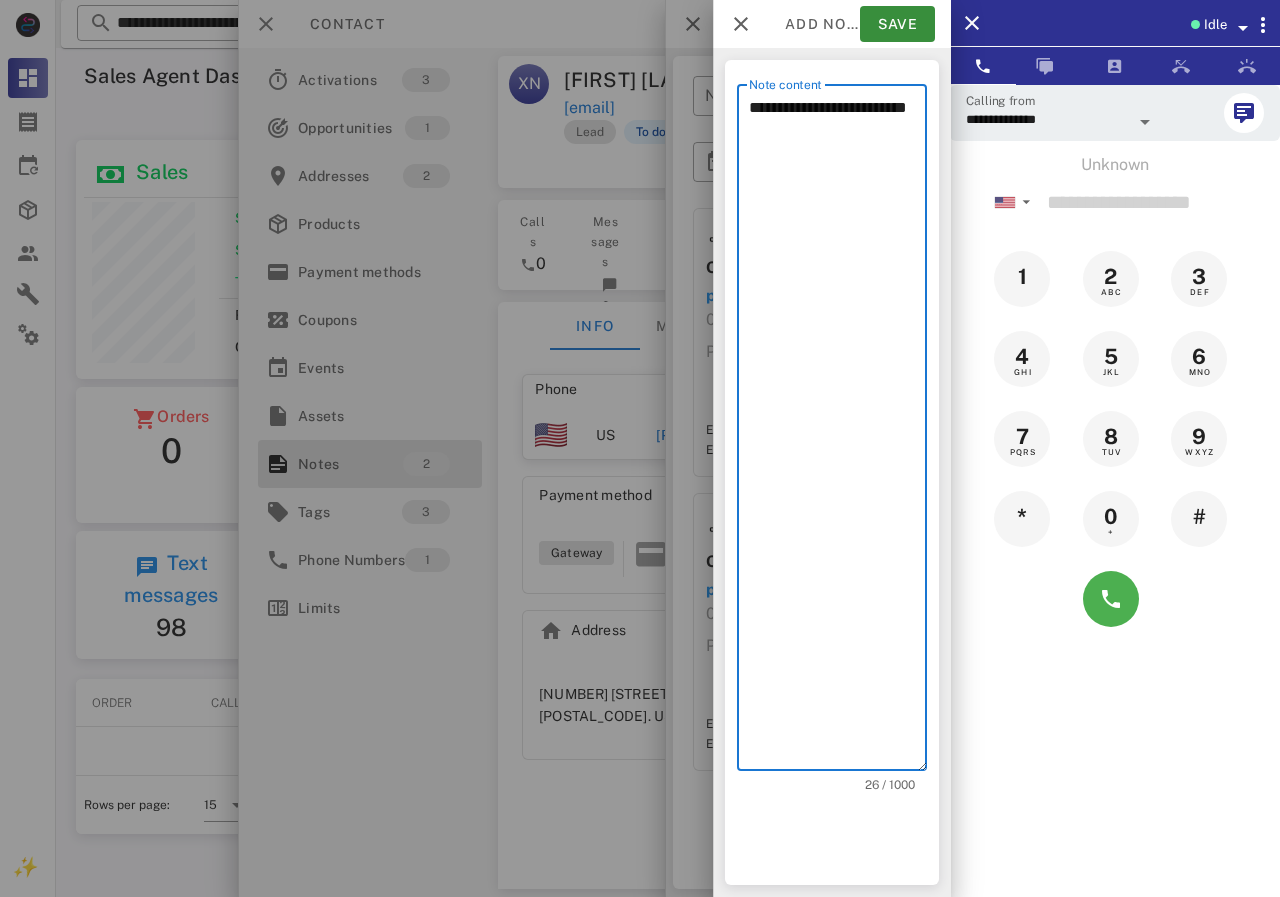 click on "**********" at bounding box center [838, 432] 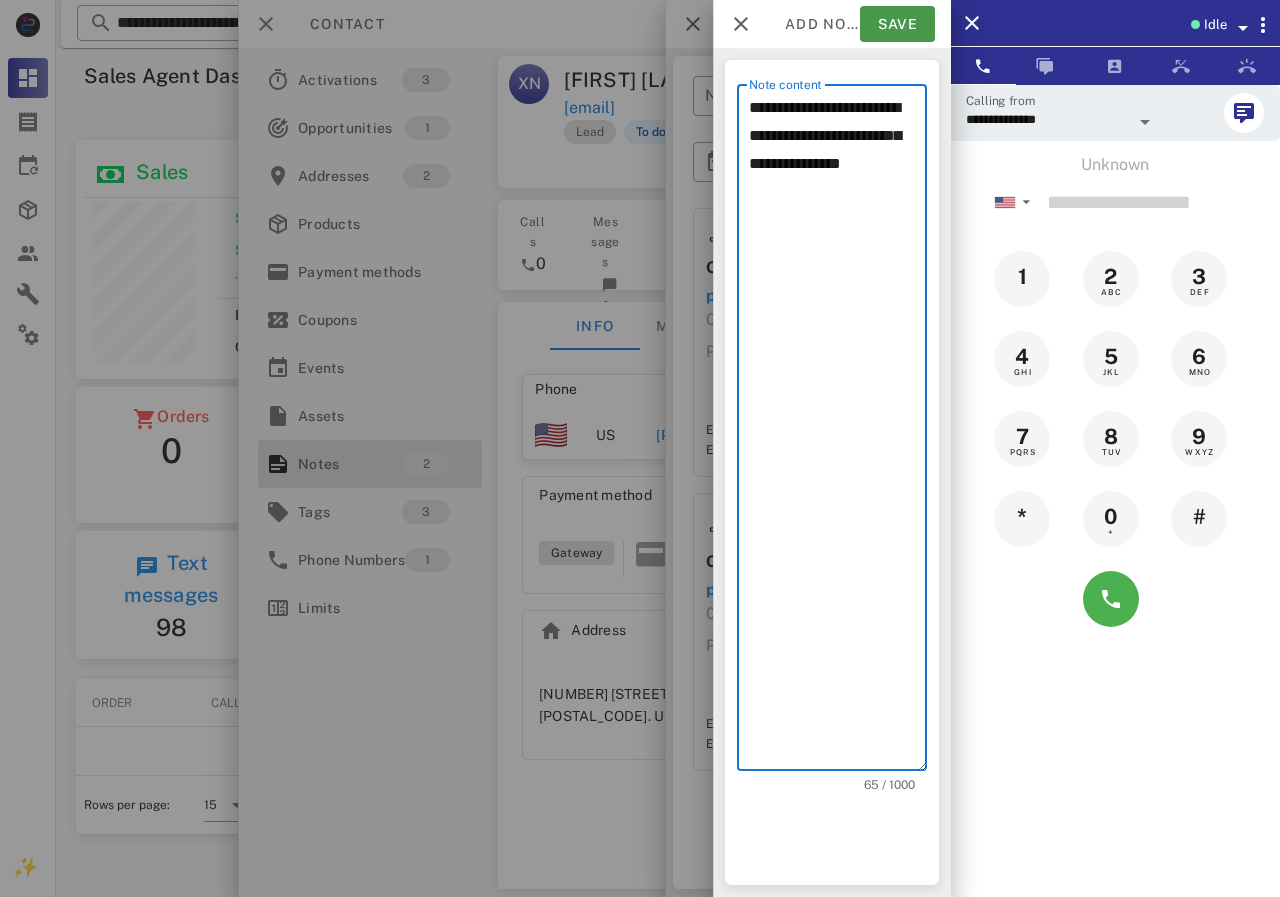 type on "**********" 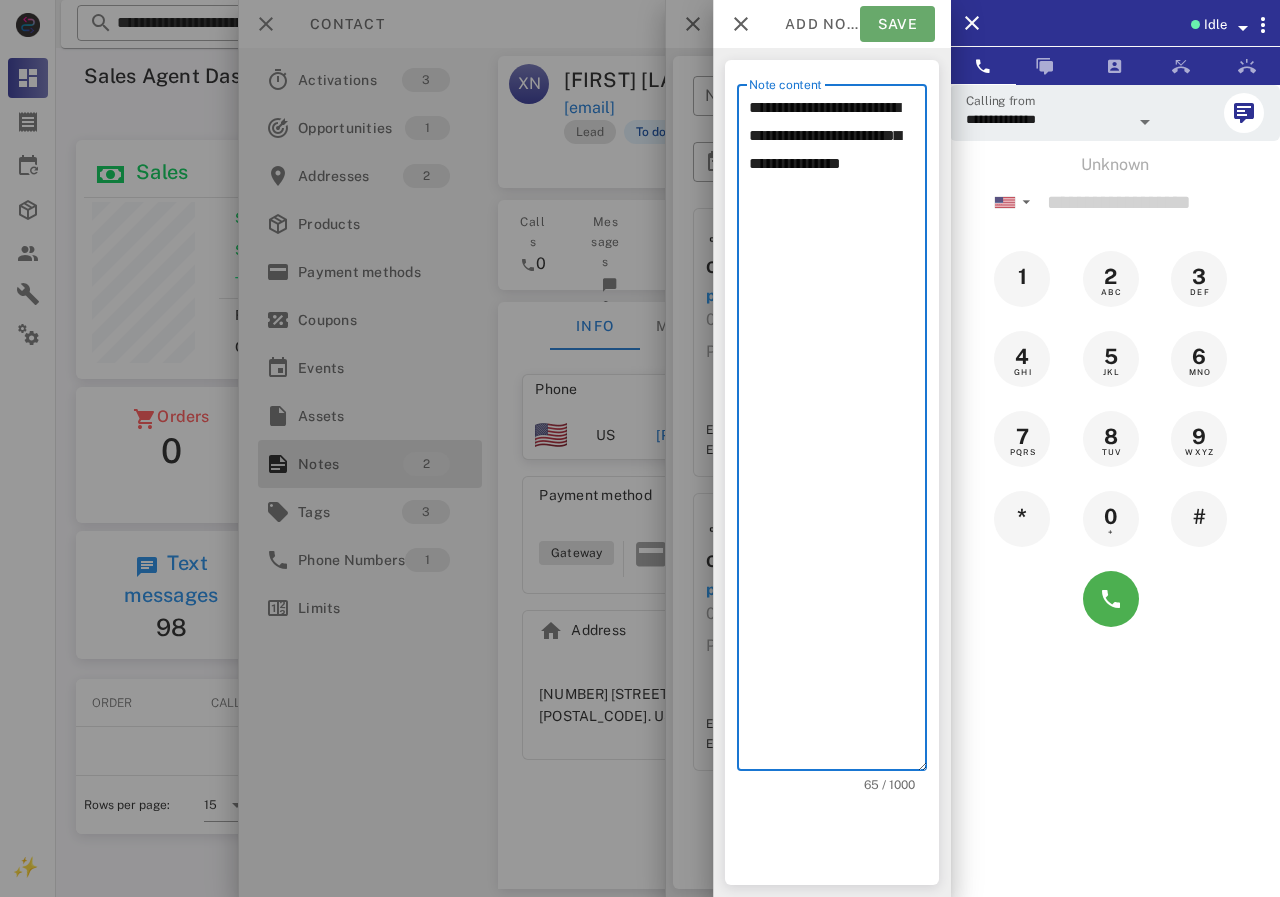 click on "Save" at bounding box center [897, 24] 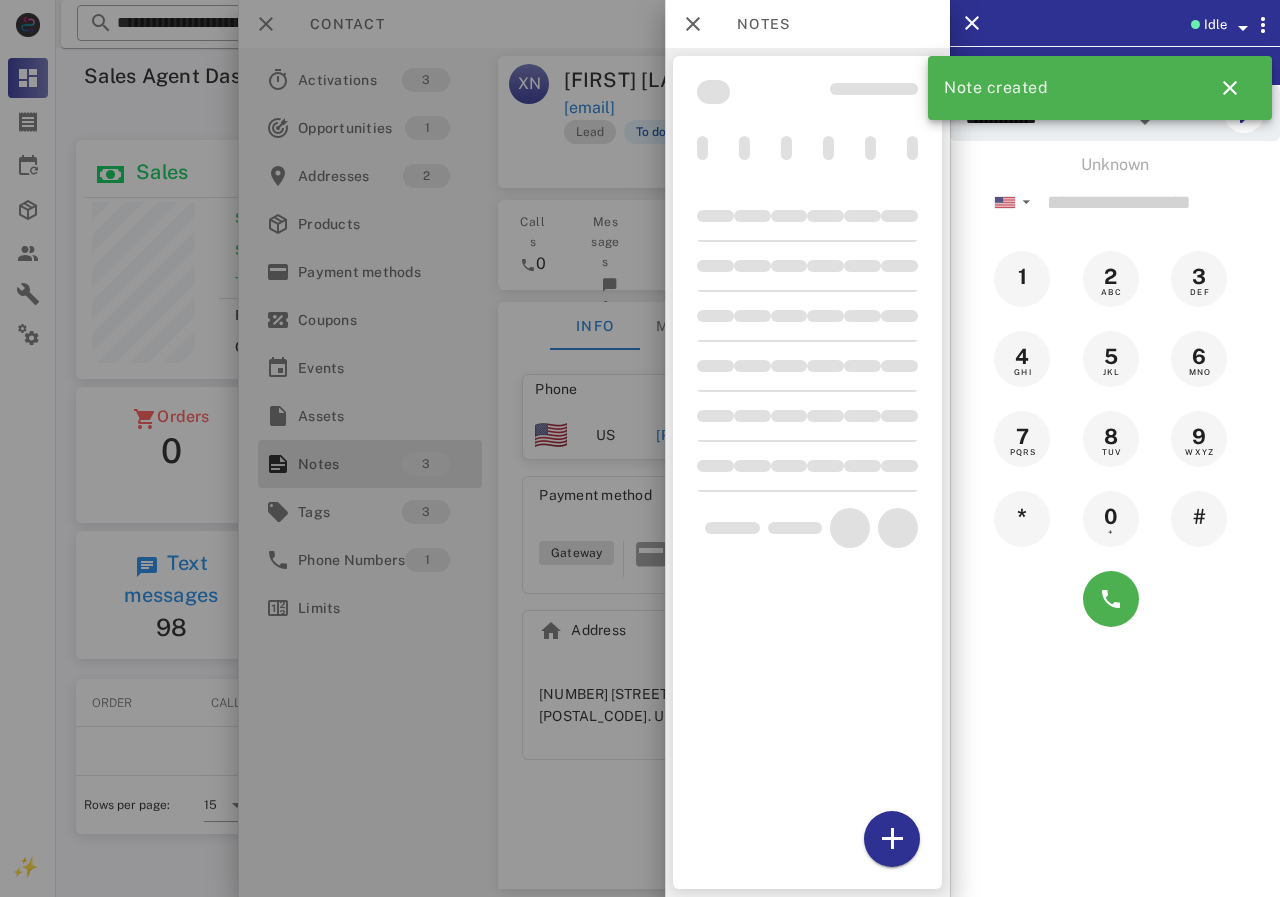 click at bounding box center (640, 448) 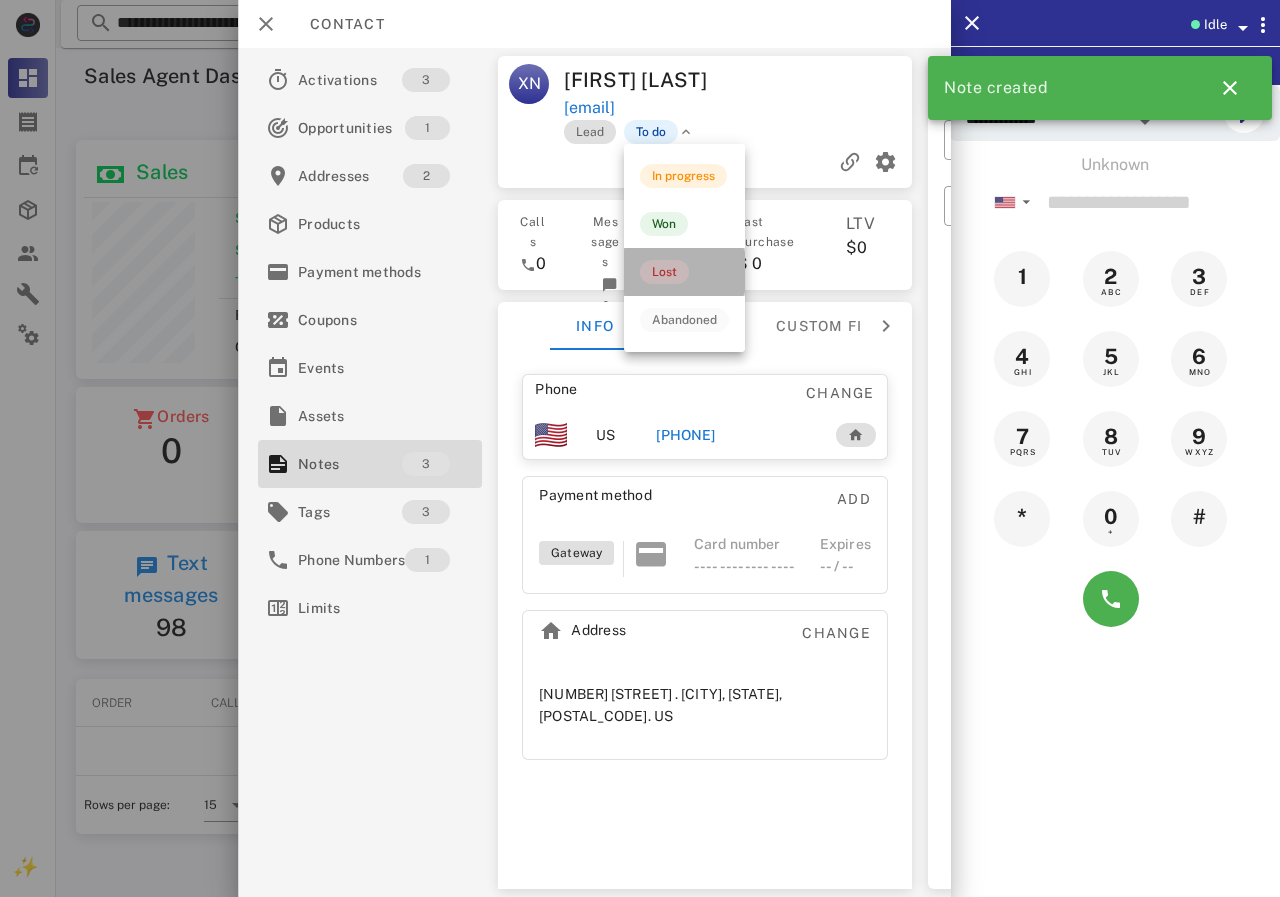 click on "Lost" at bounding box center [684, 272] 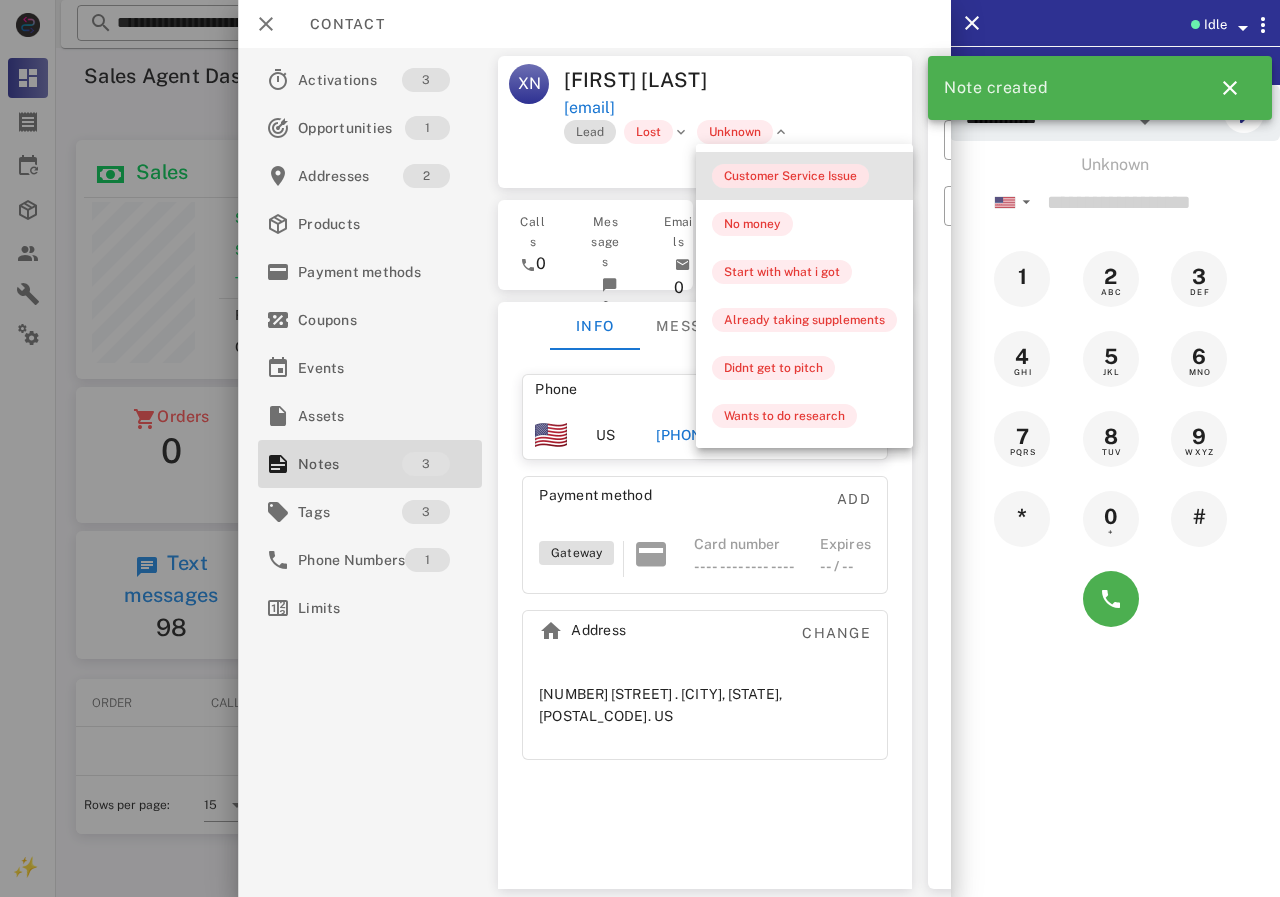 click on "Customer Service Issue" at bounding box center (790, 176) 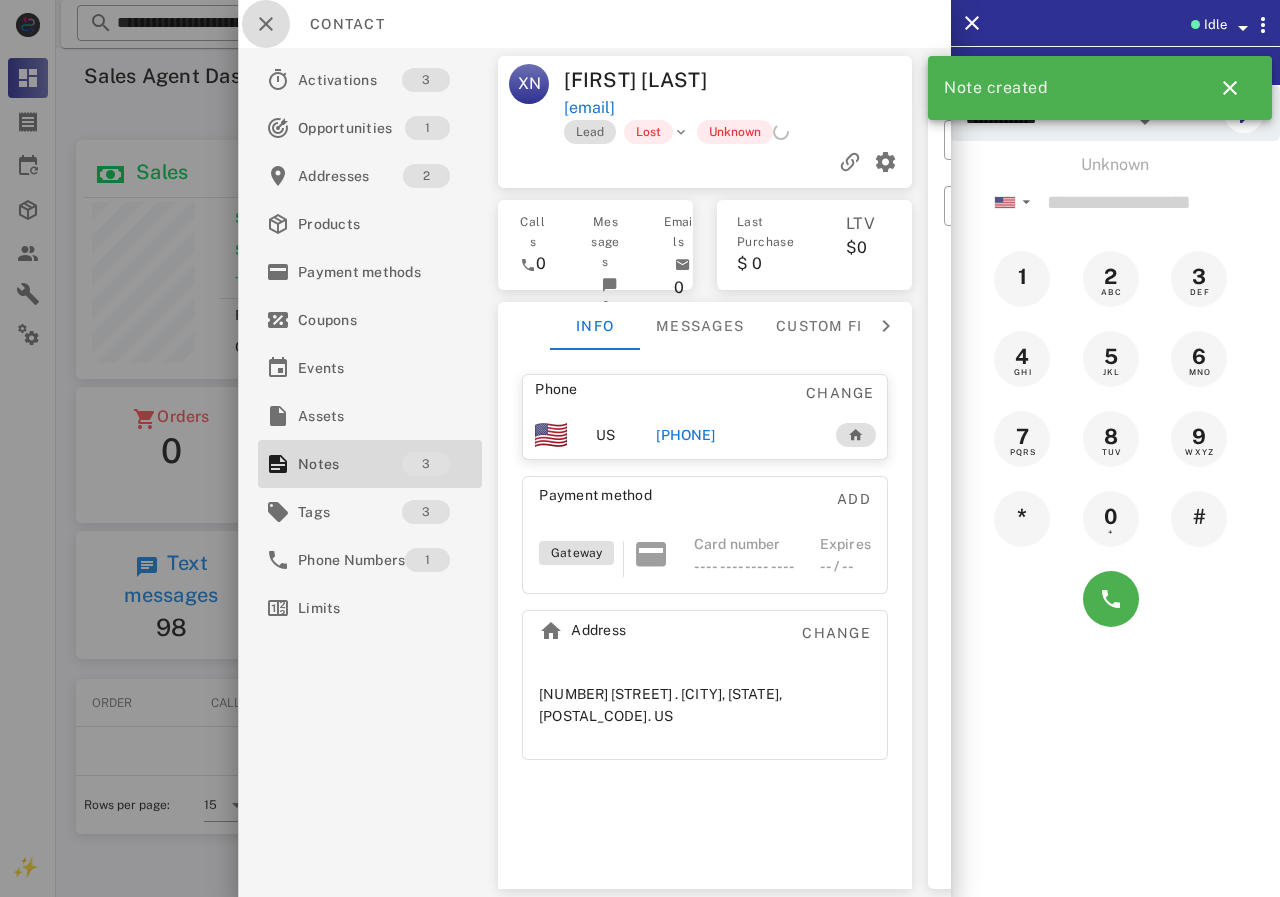 click at bounding box center (266, 24) 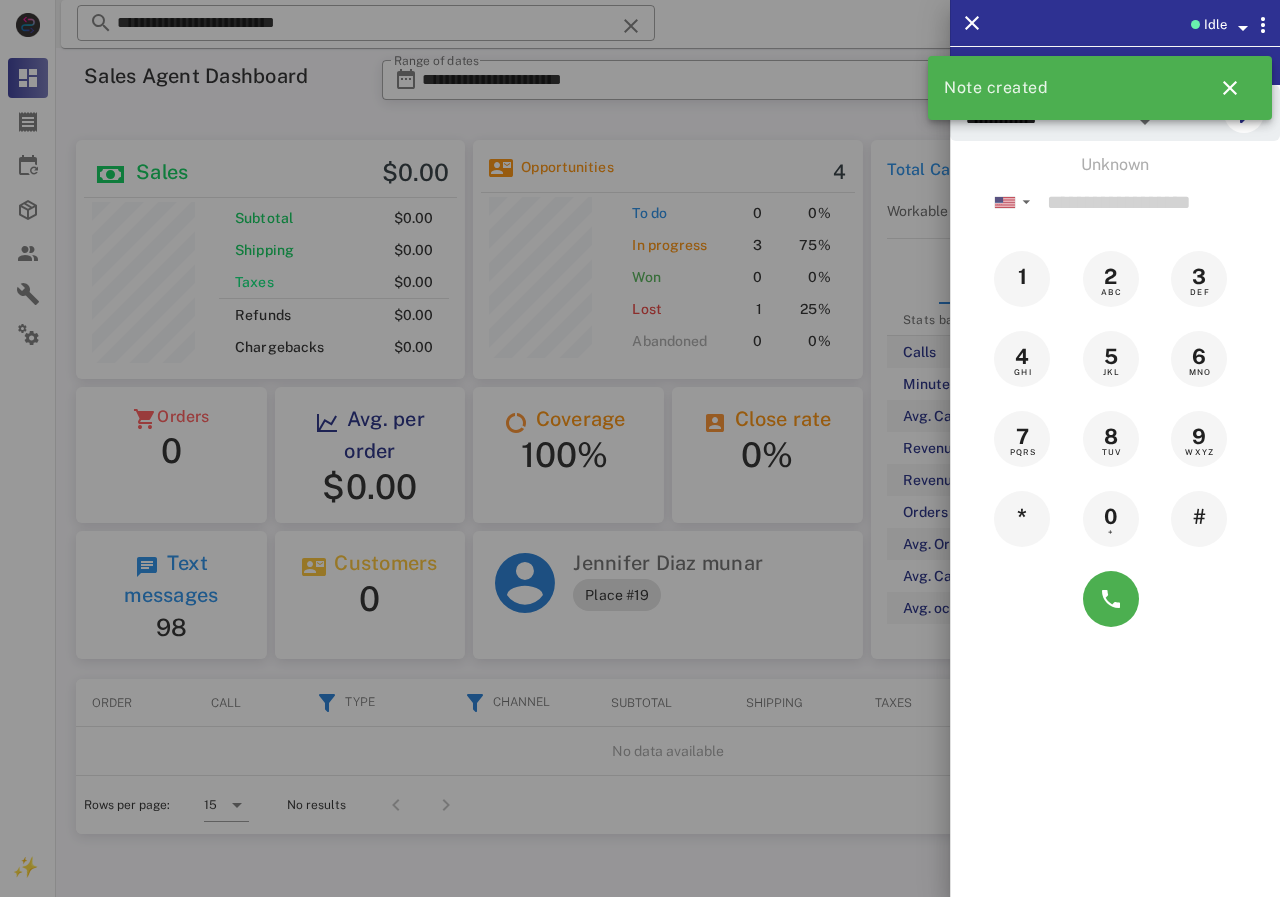 click at bounding box center (640, 448) 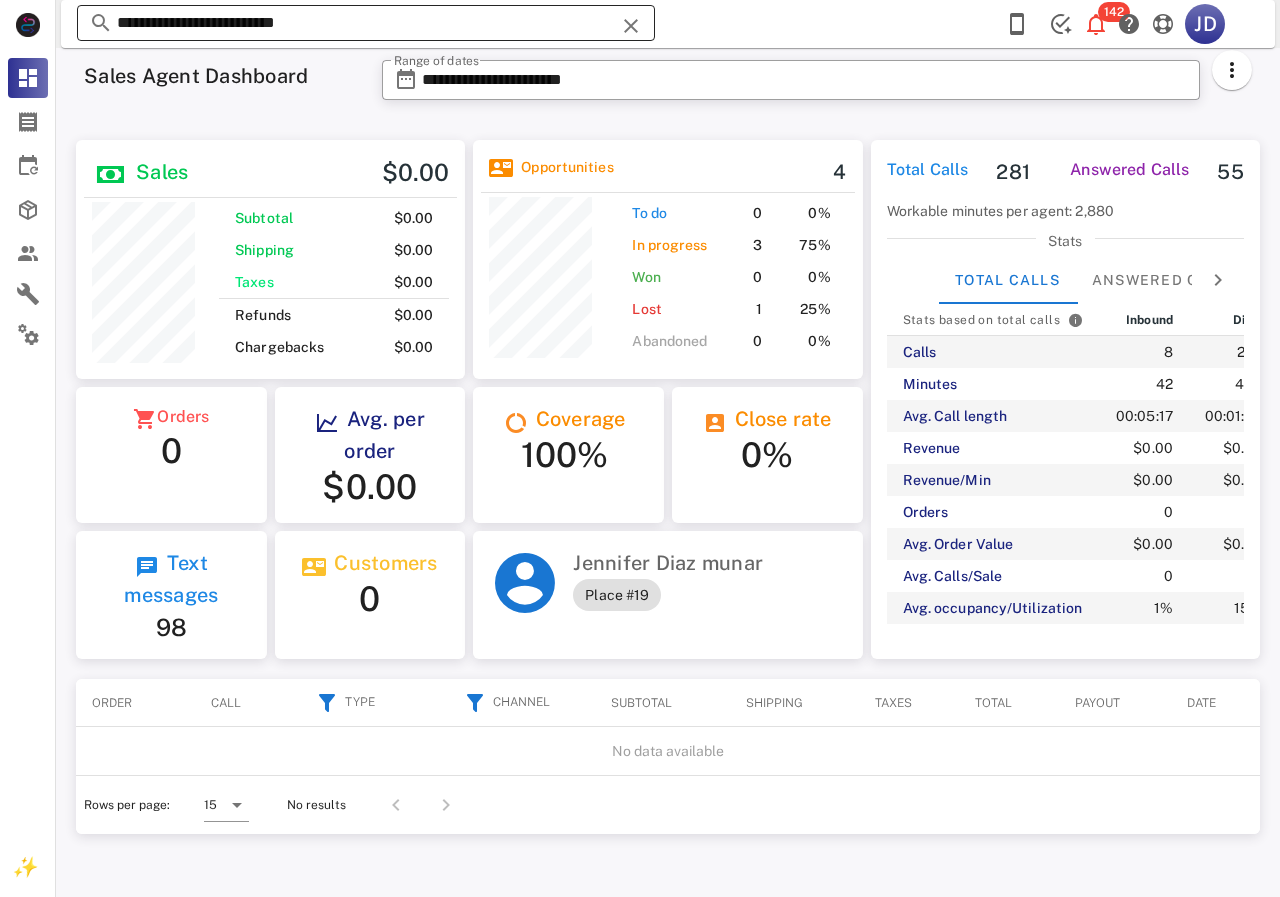 click on "**********" at bounding box center [366, 23] 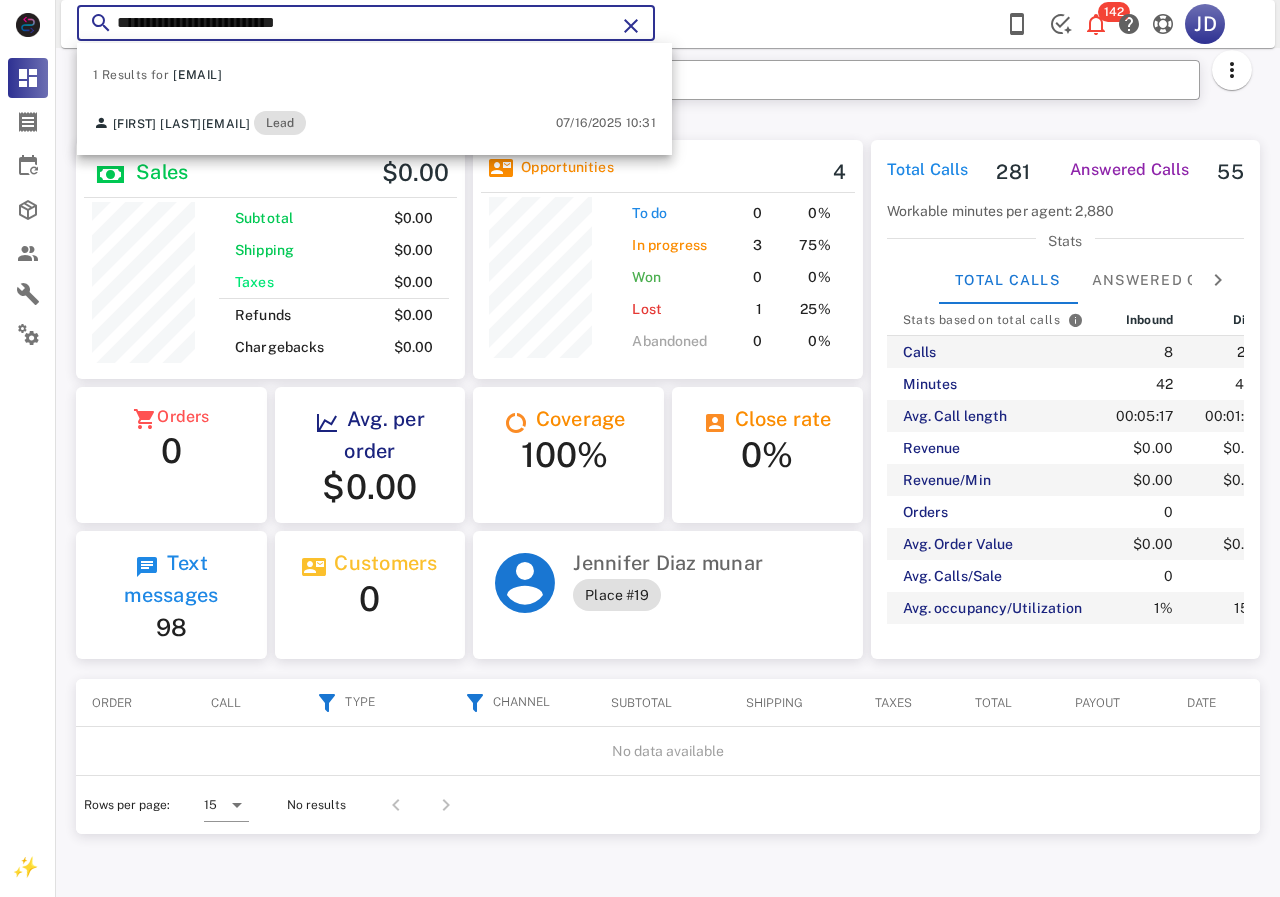 drag, startPoint x: 404, startPoint y: 13, endPoint x: 84, endPoint y: 21, distance: 320.09998 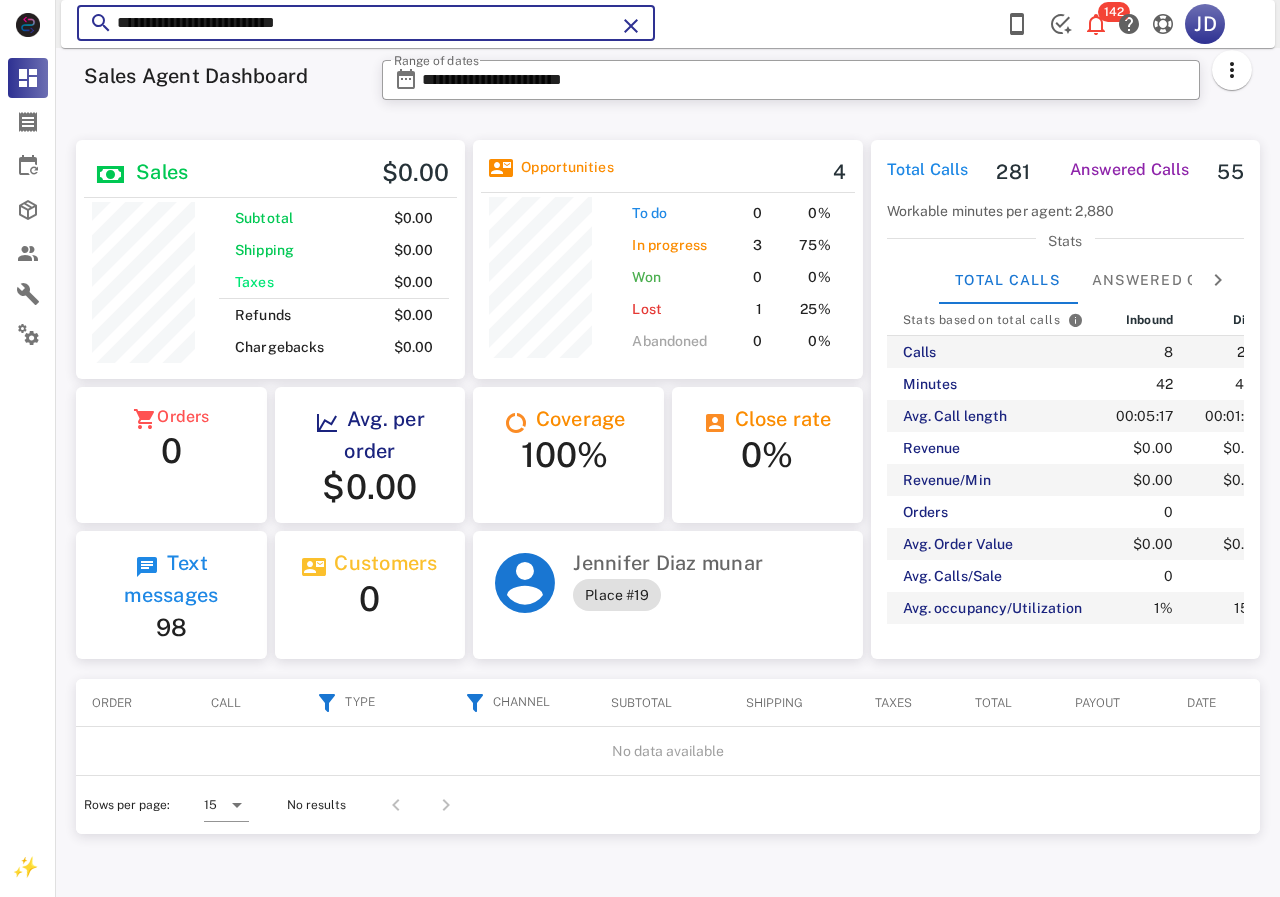 paste 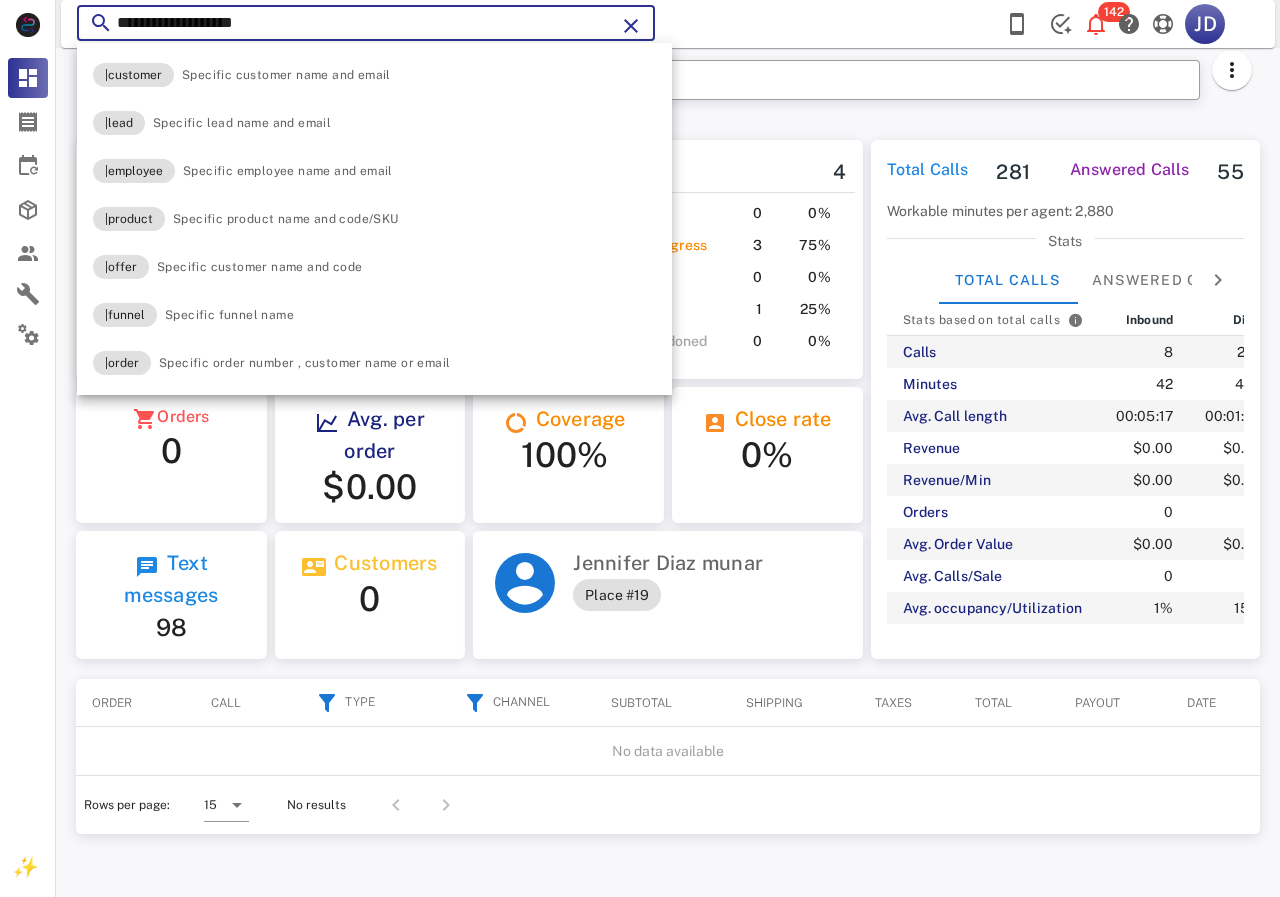 type on "**********" 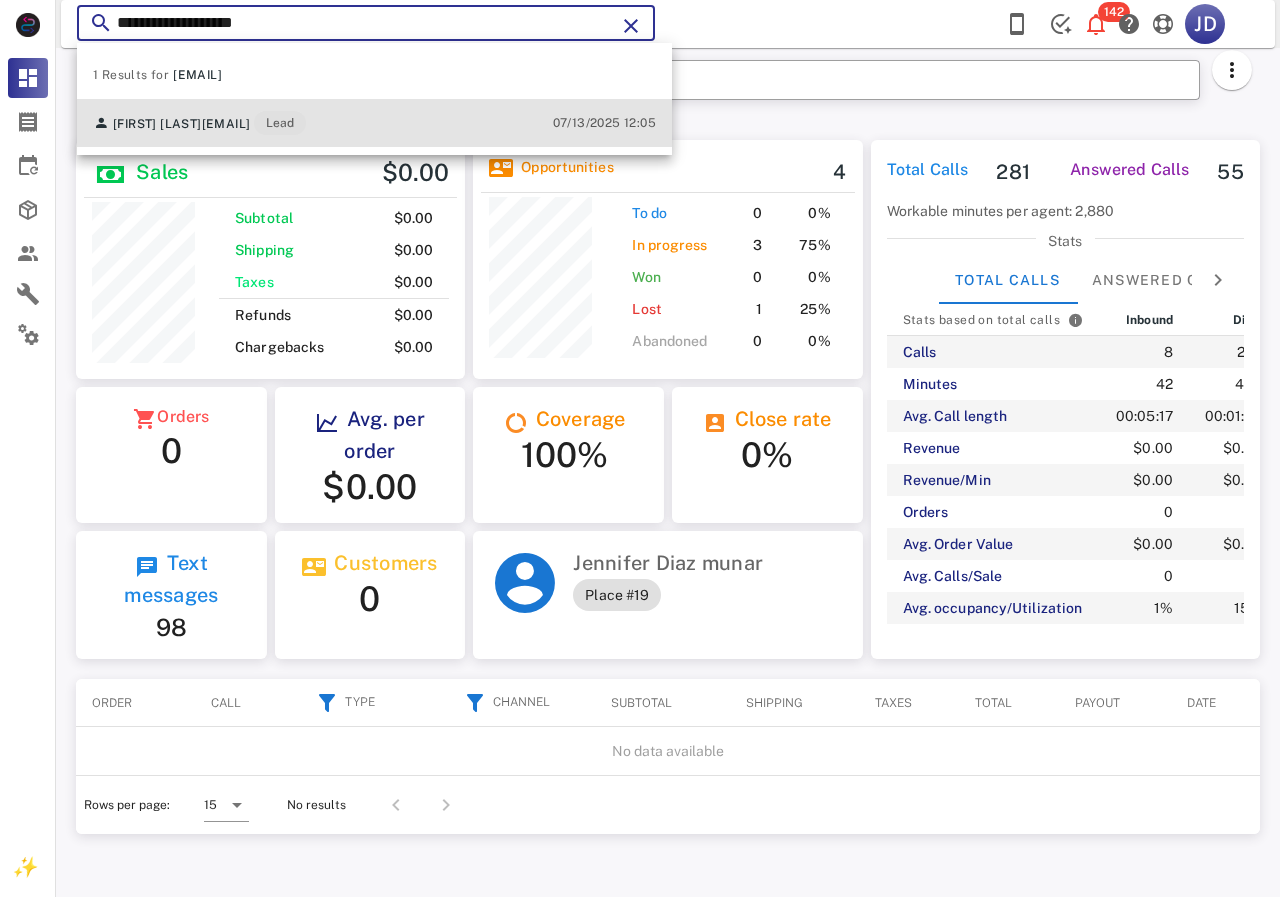 click on "Daisy Rodriguez   daivi2982@gmail.com   Lead" at bounding box center [199, 123] 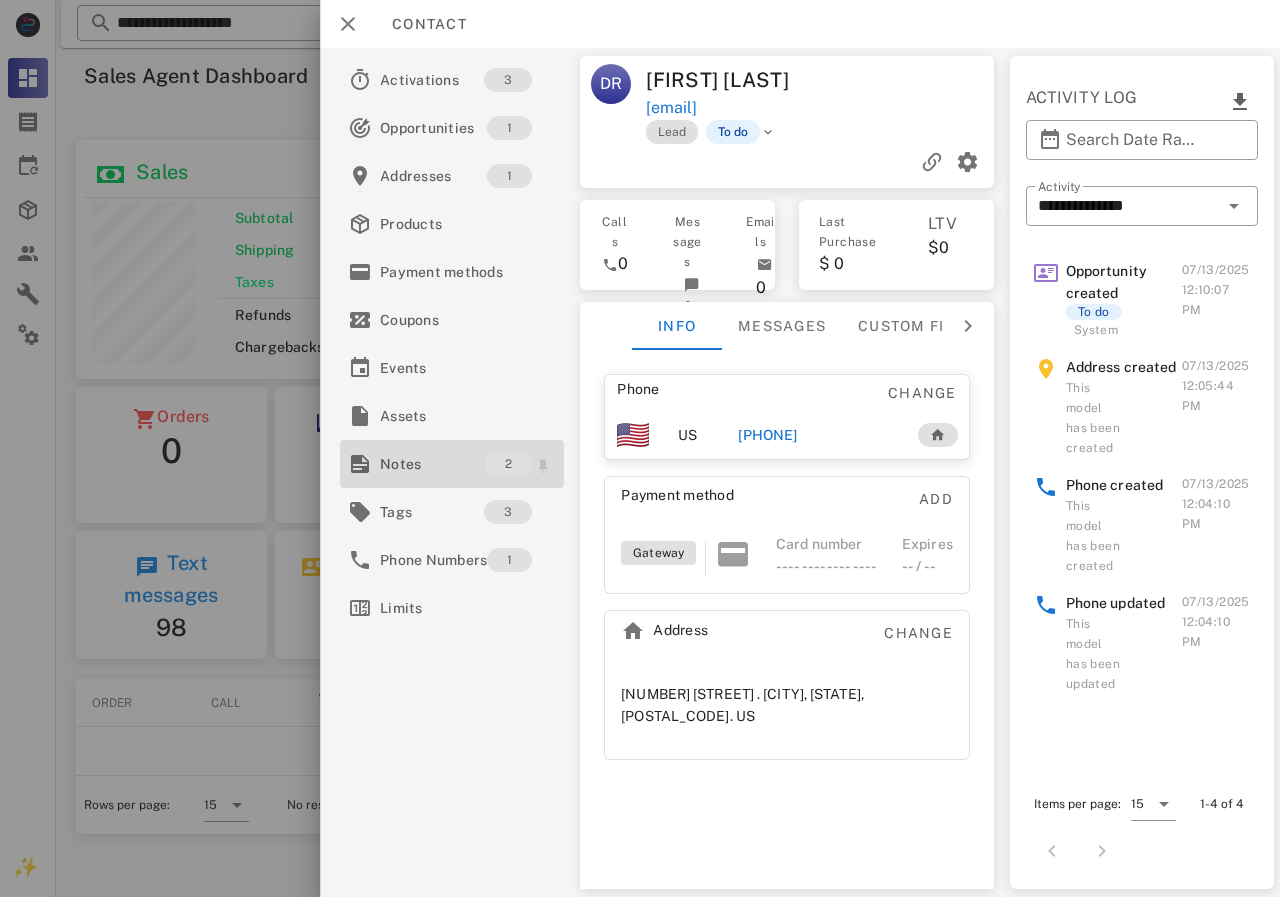click on "Notes" at bounding box center (432, 464) 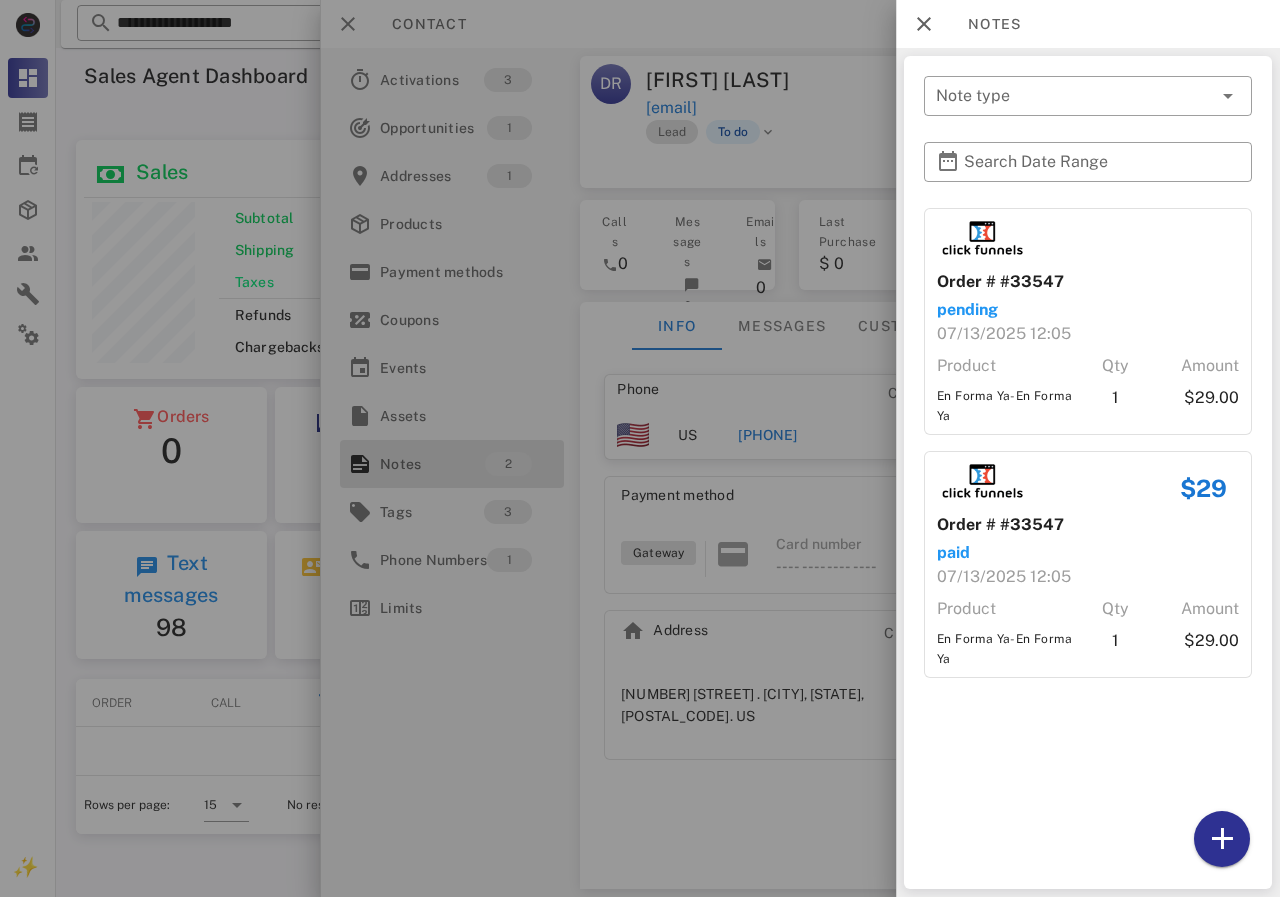 click at bounding box center [640, 448] 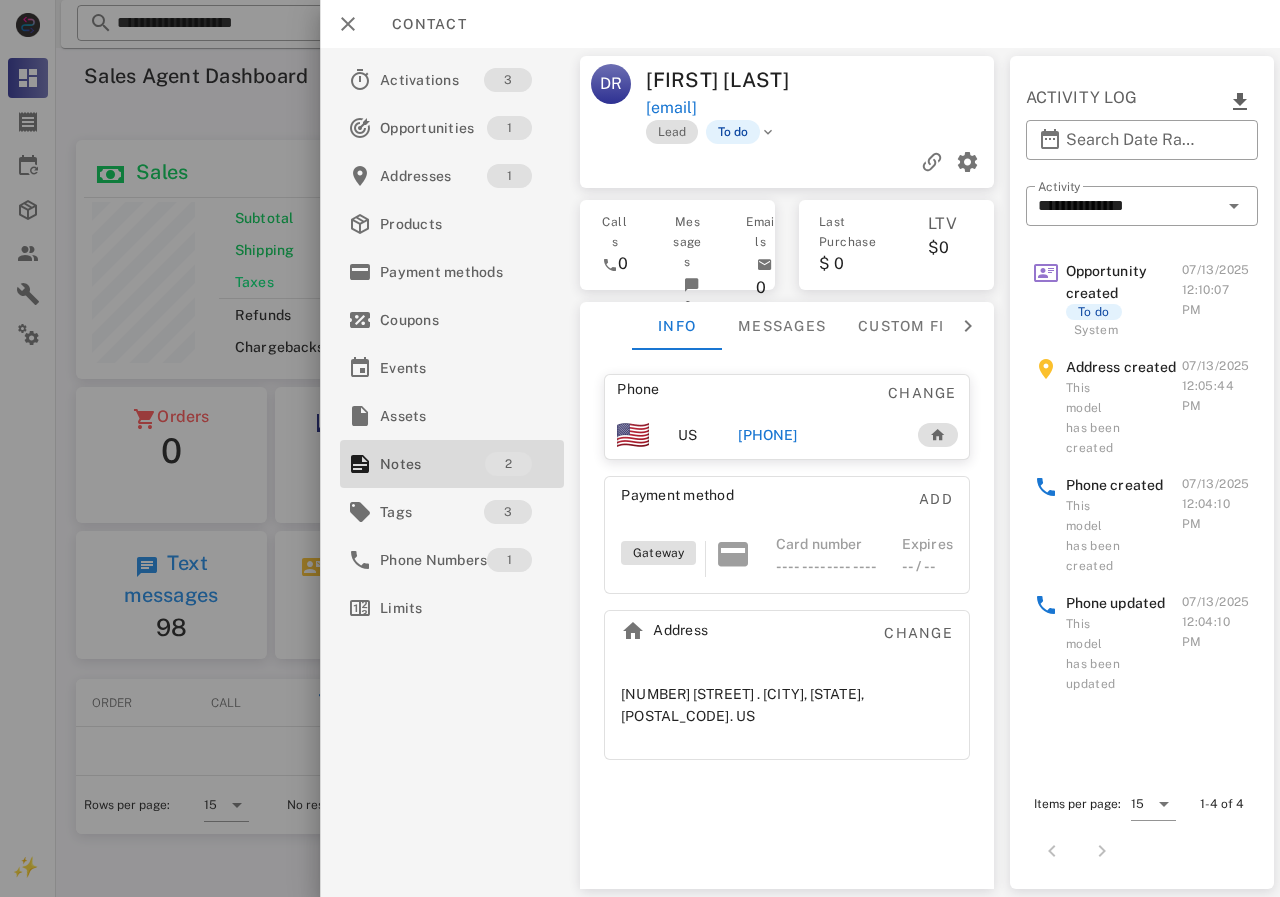 click on "+17869079914" at bounding box center (817, 435) 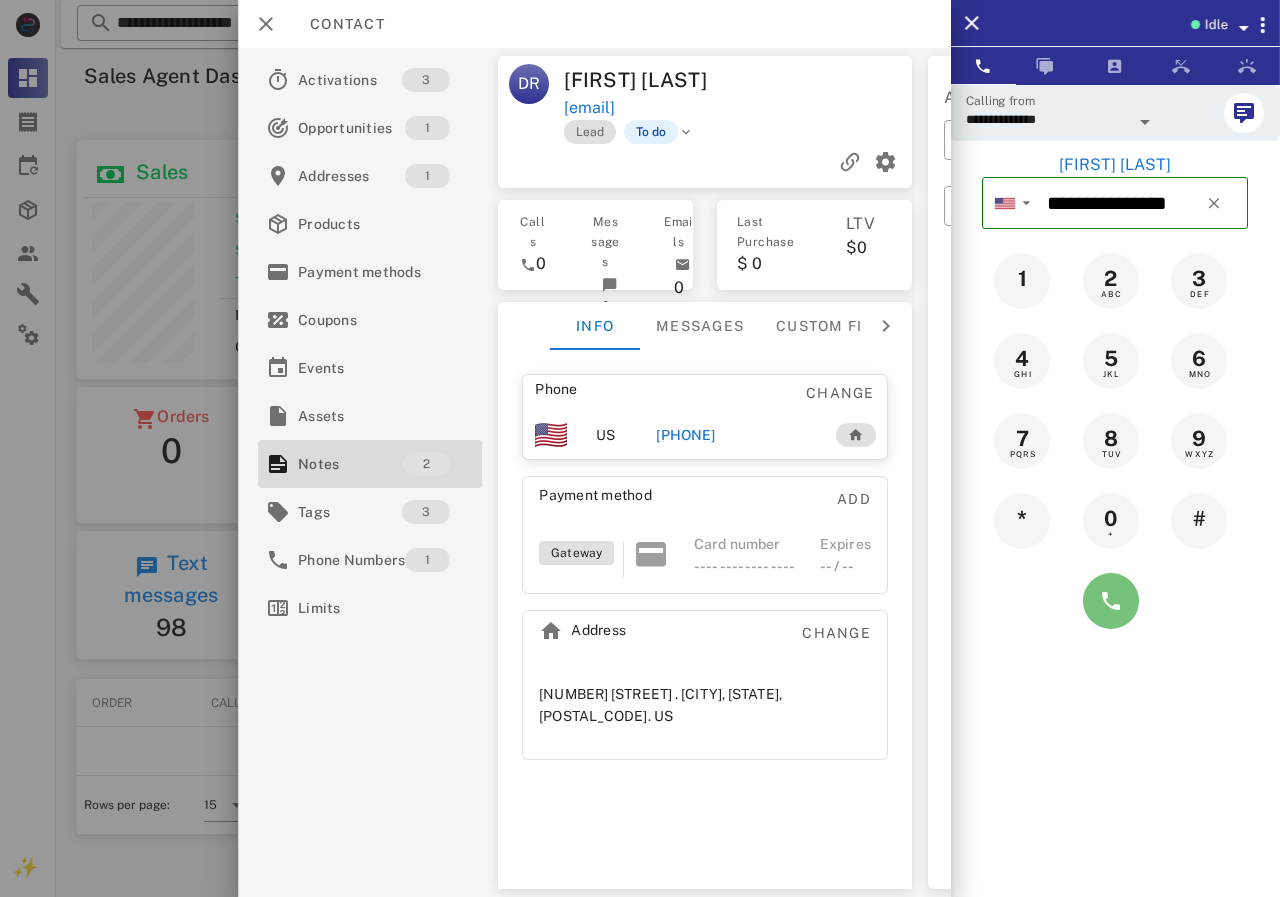 click at bounding box center [1111, 601] 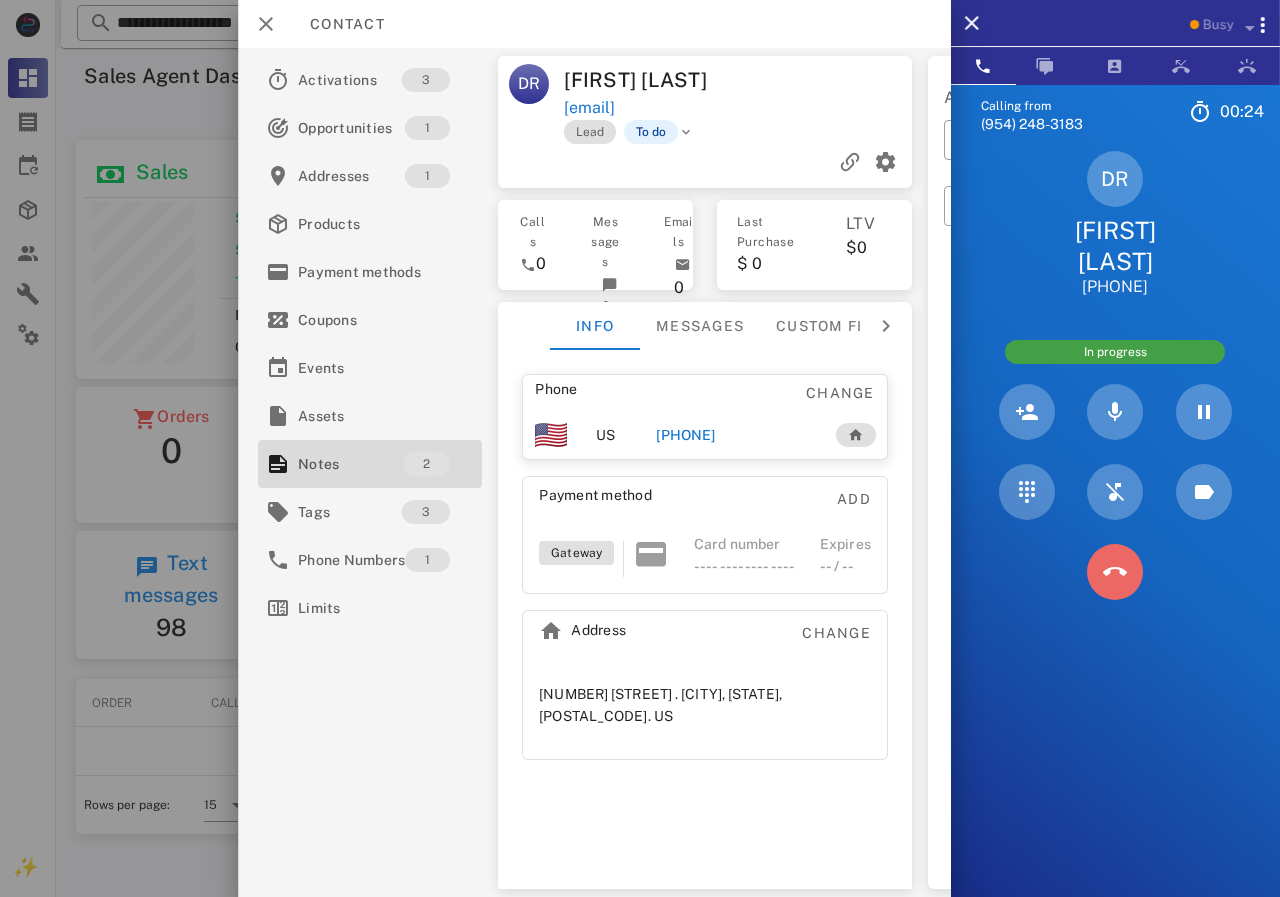 click at bounding box center (1115, 572) 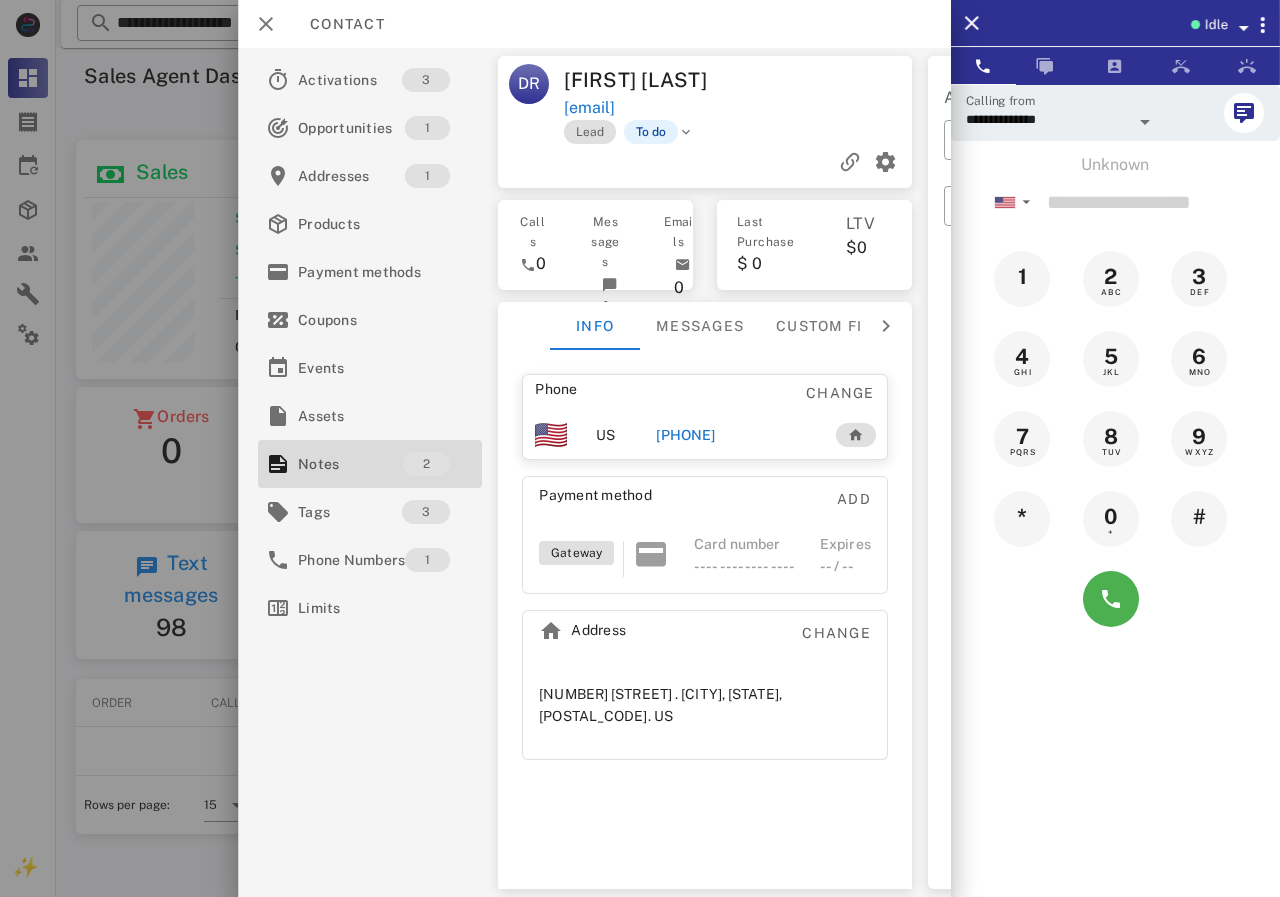 click on "Calls   0   Messages   0   Emails   0" at bounding box center (595, 239) 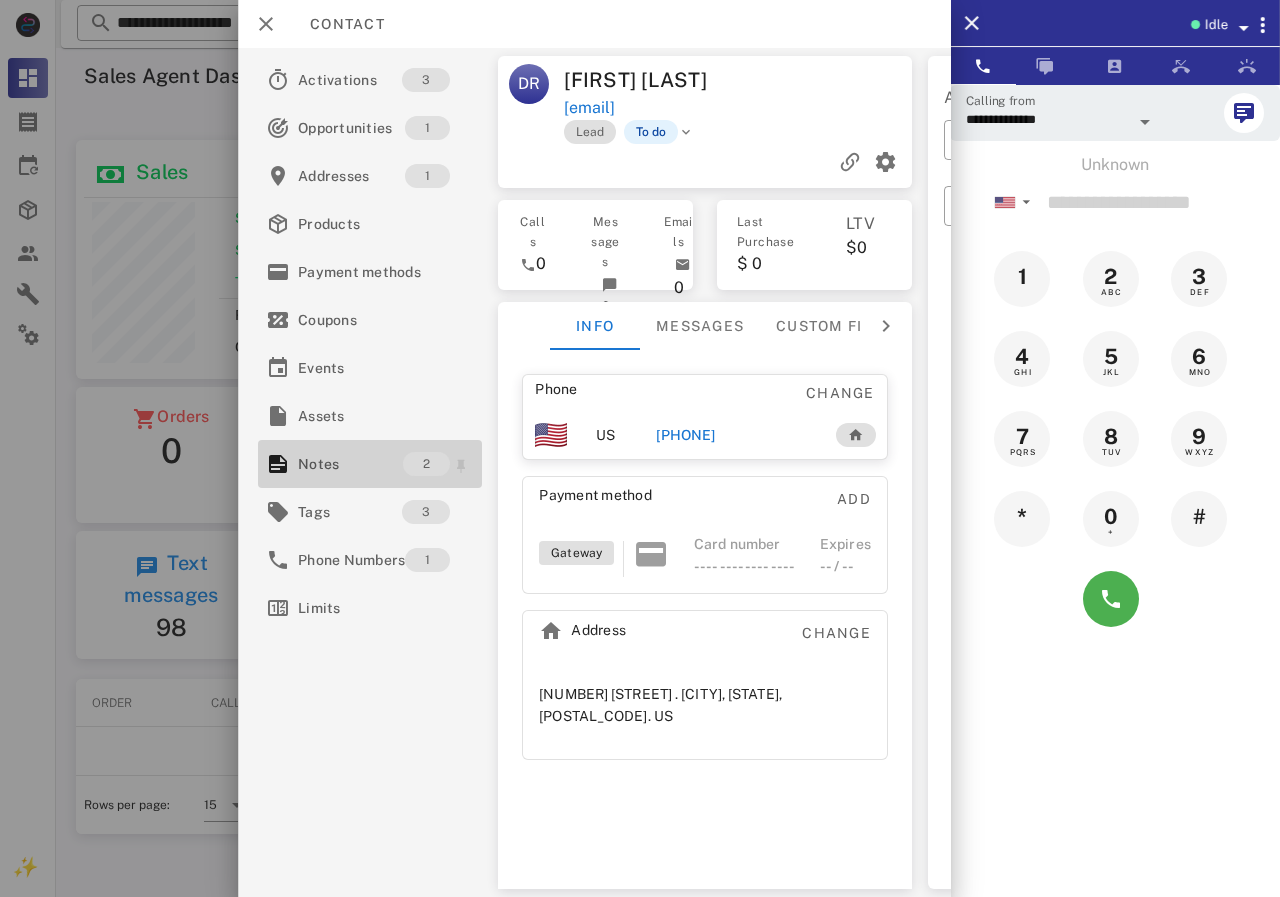 click on "Notes" at bounding box center [350, 464] 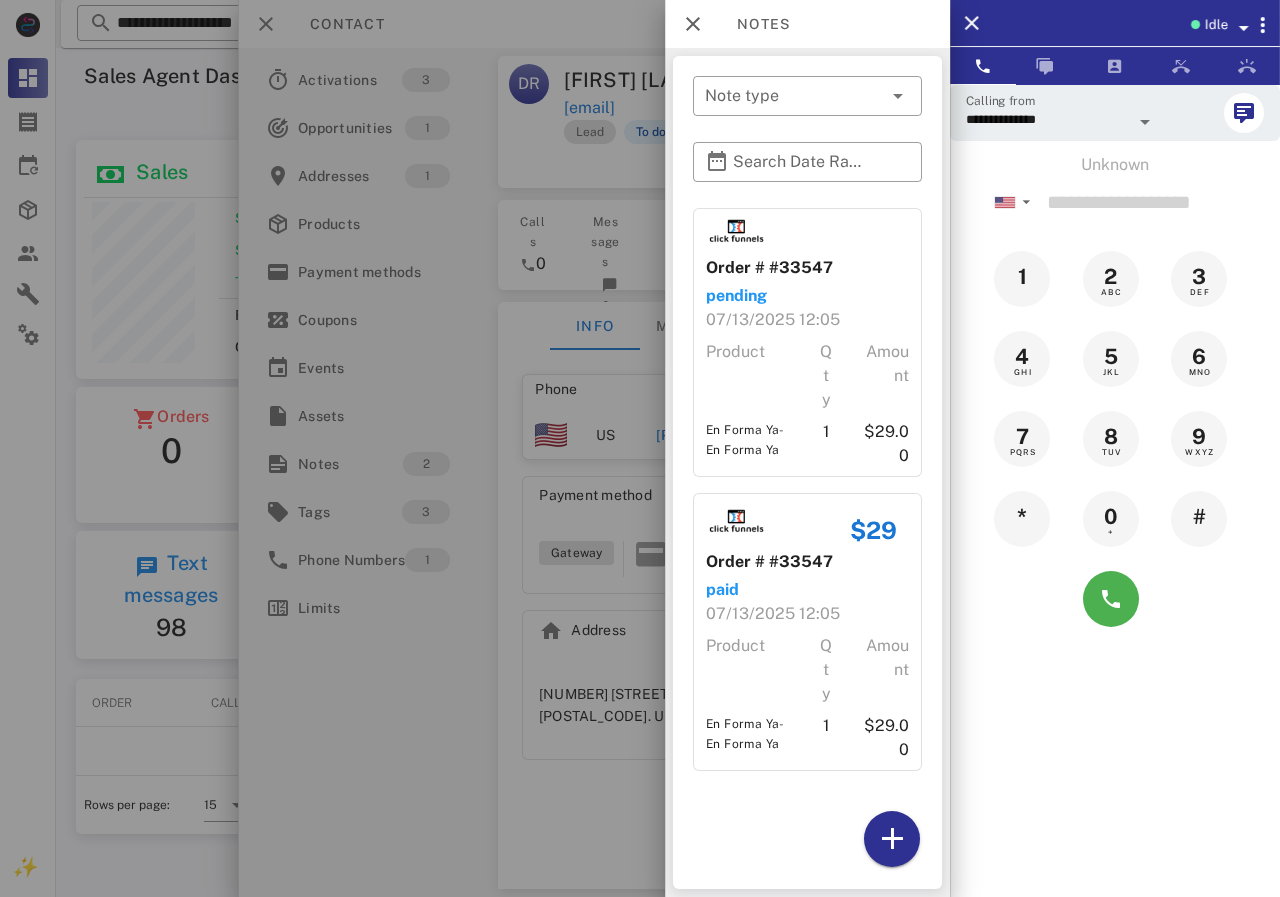 click at bounding box center (640, 448) 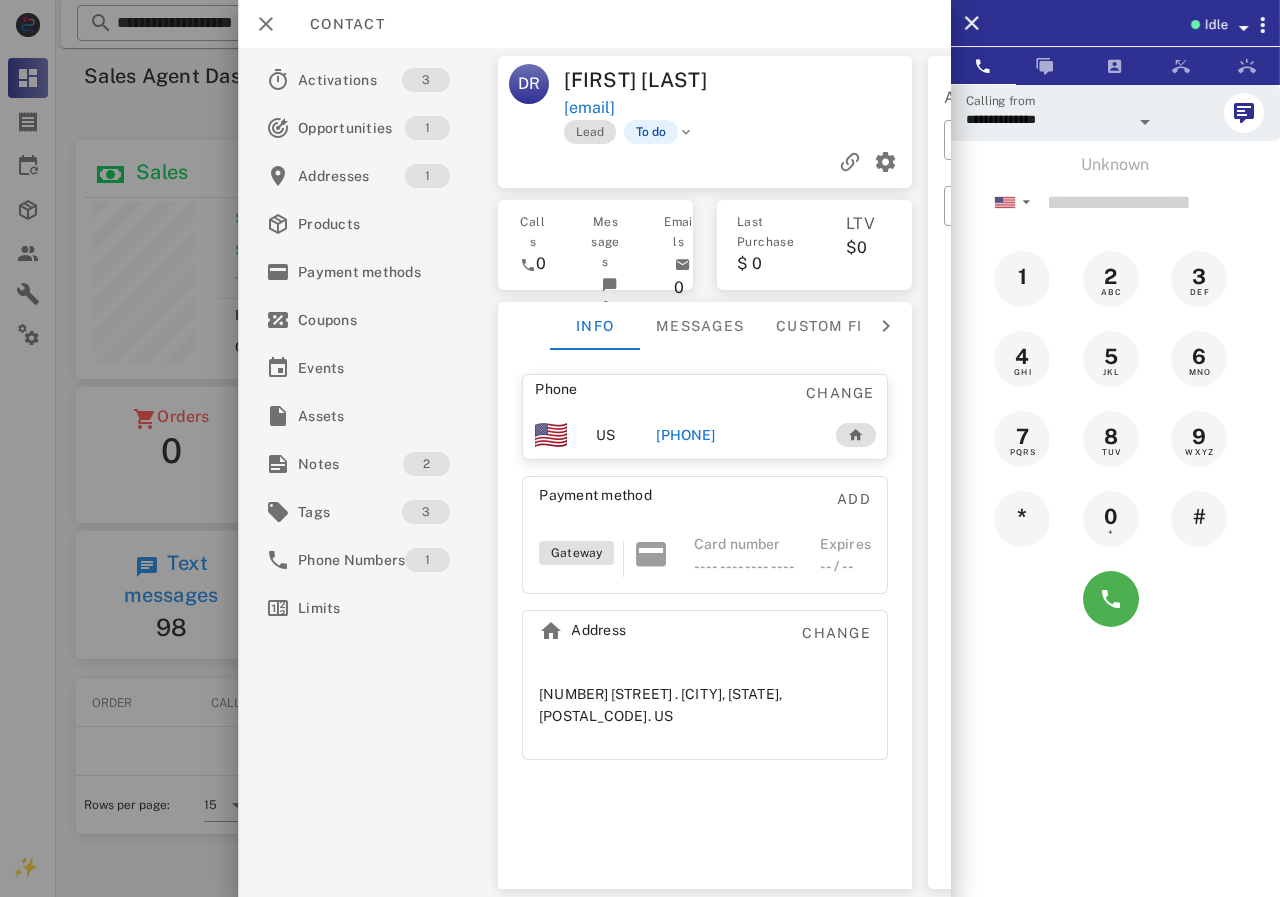 click on "+17869079914" at bounding box center (685, 435) 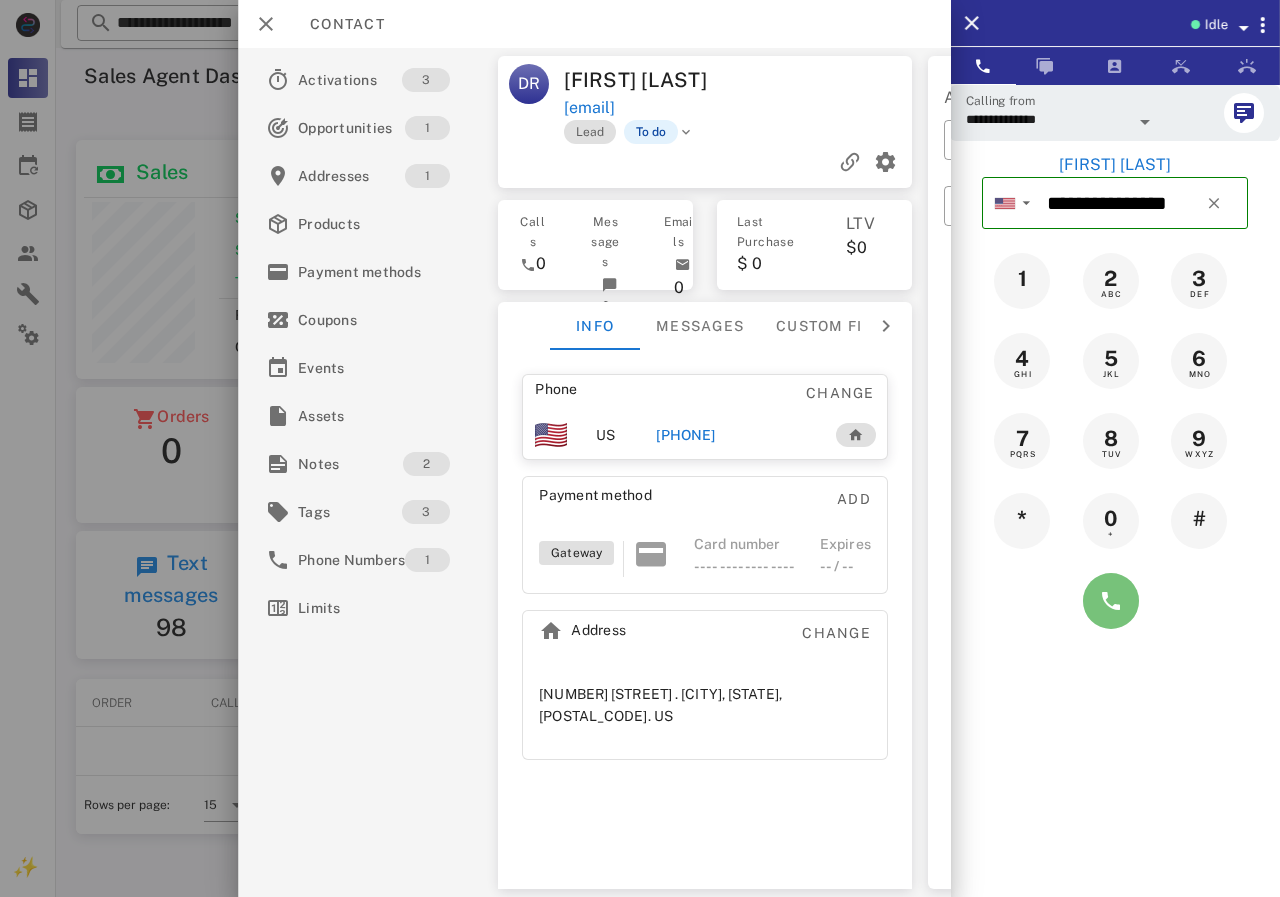click at bounding box center [1111, 601] 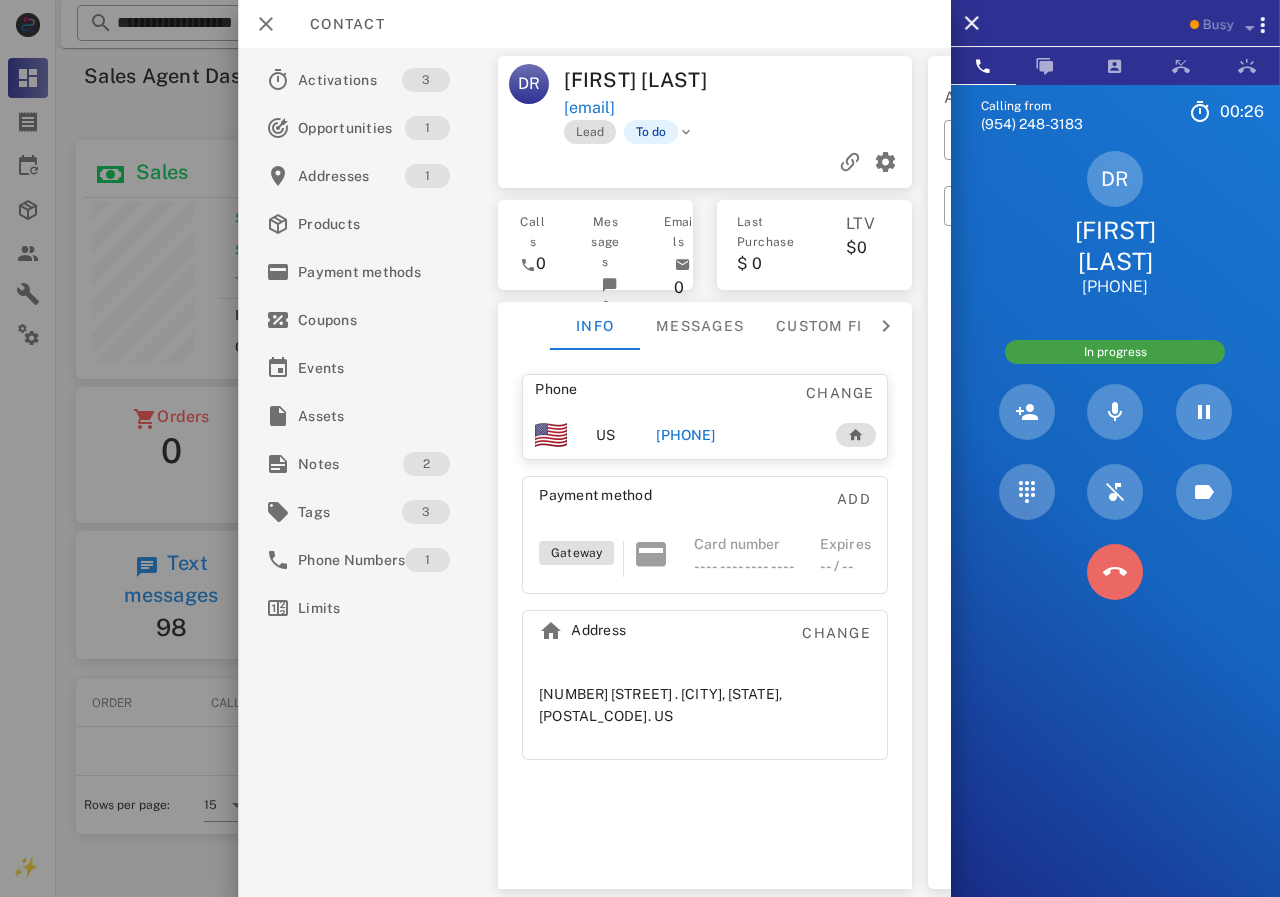 click at bounding box center (1115, 572) 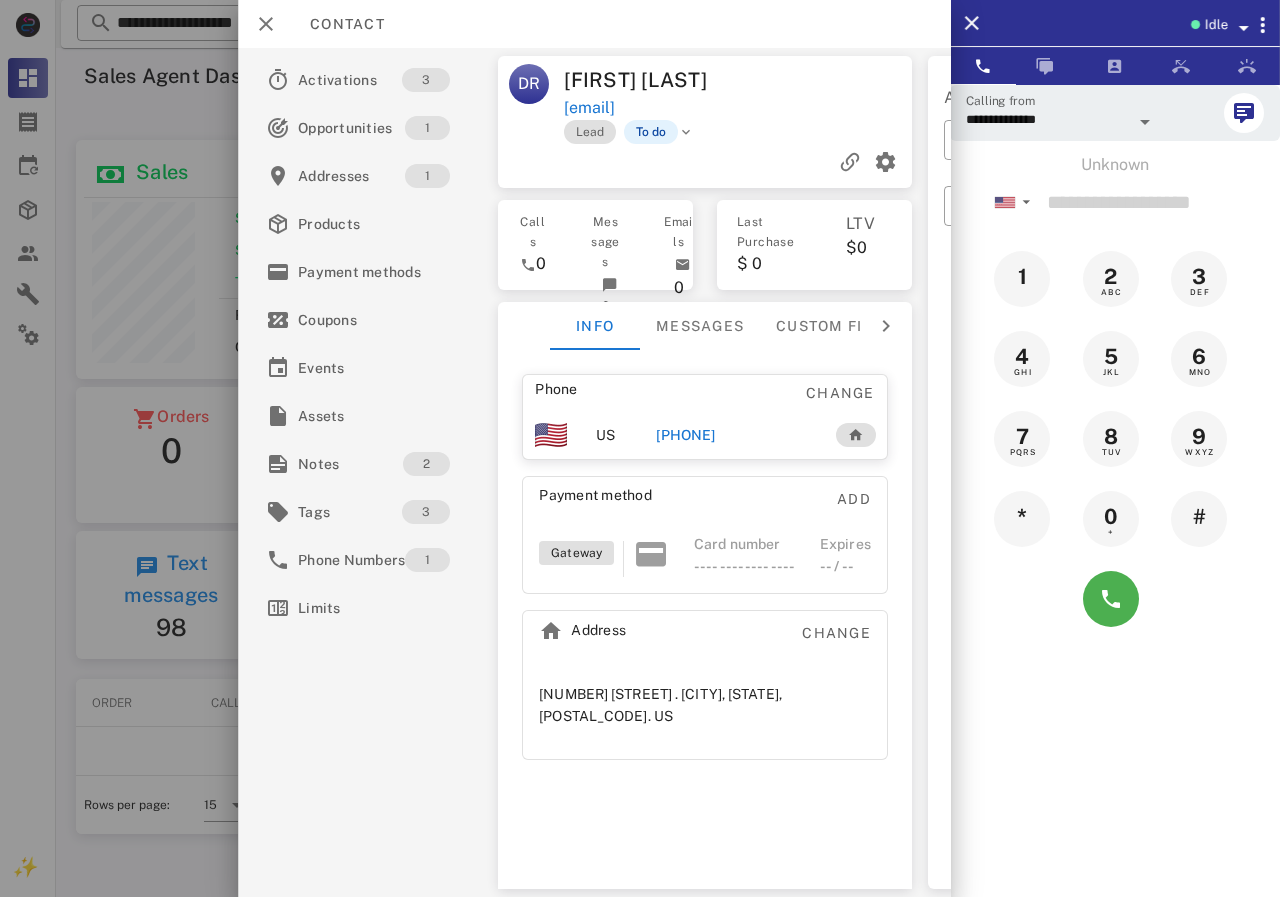 click on "+17869079914" at bounding box center (685, 435) 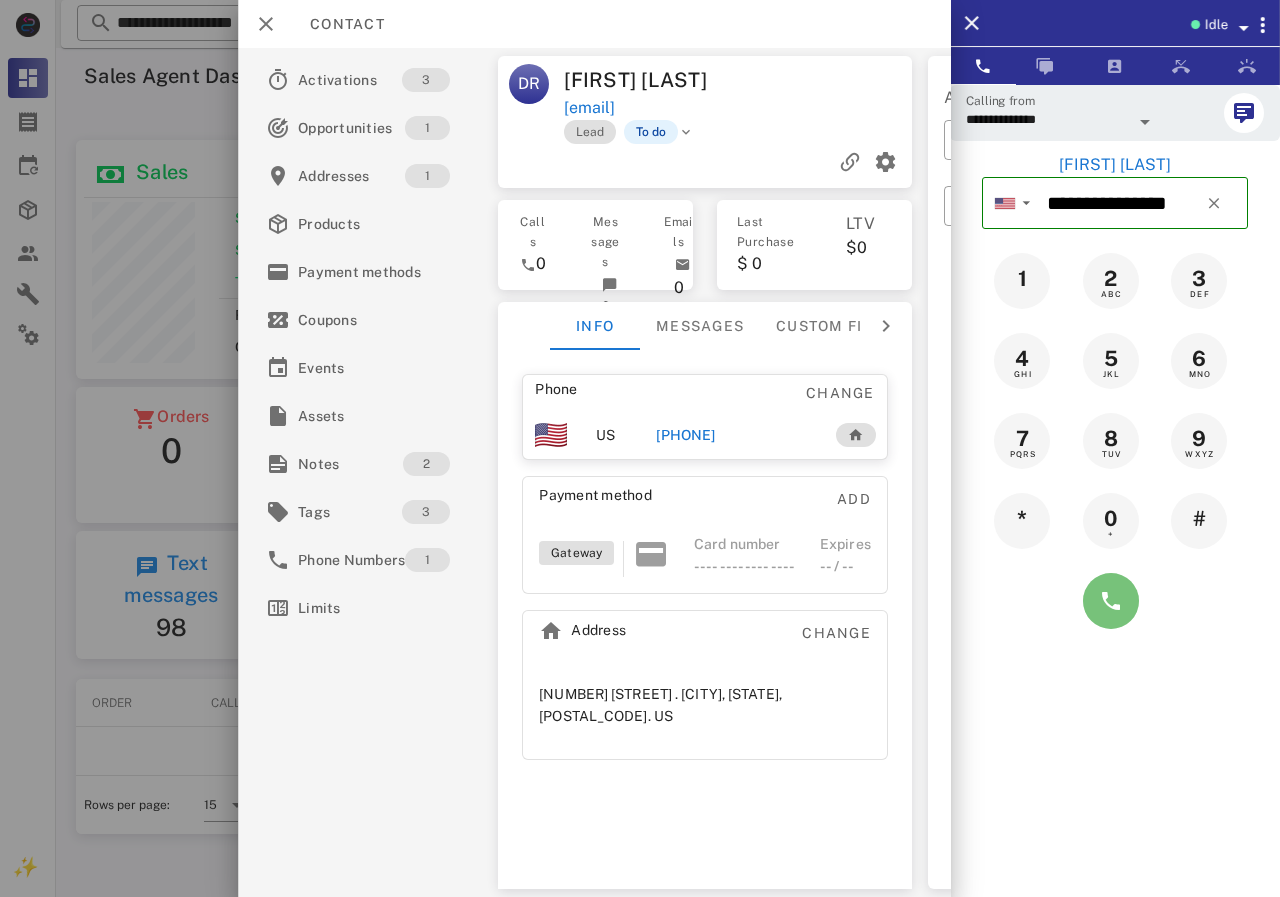 click at bounding box center [1111, 601] 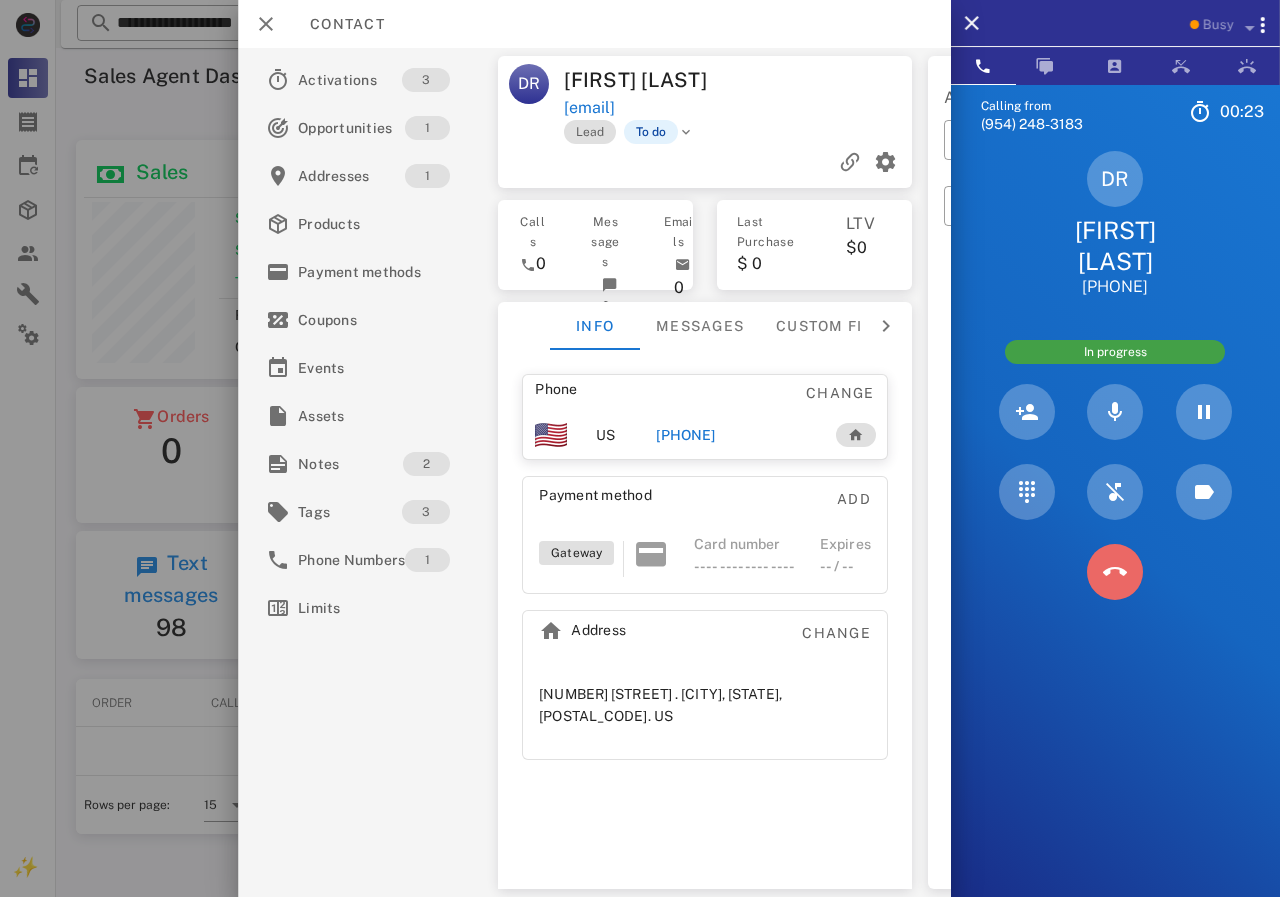 click at bounding box center [1115, 572] 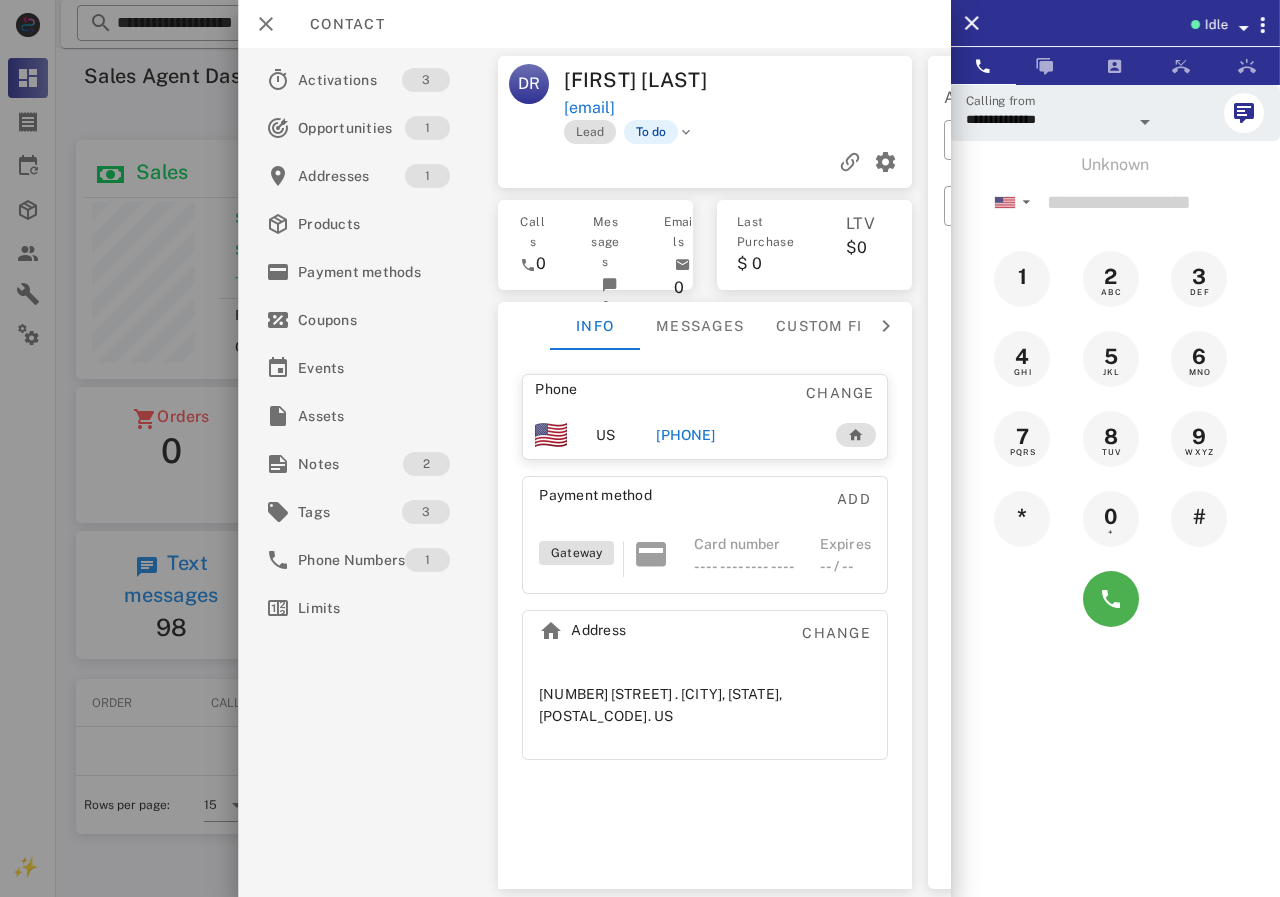 click on "+17869079914" at bounding box center (685, 435) 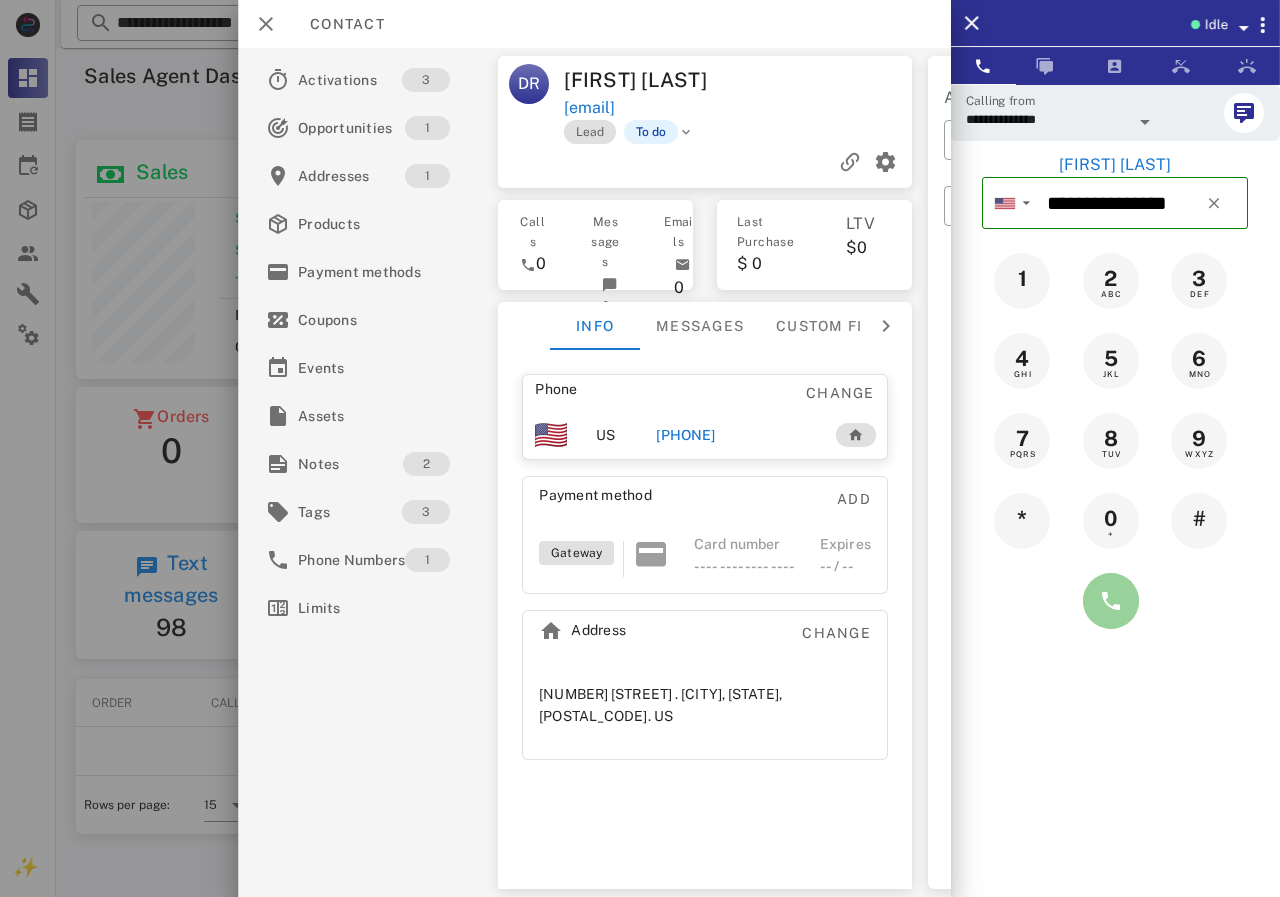 click at bounding box center (1111, 601) 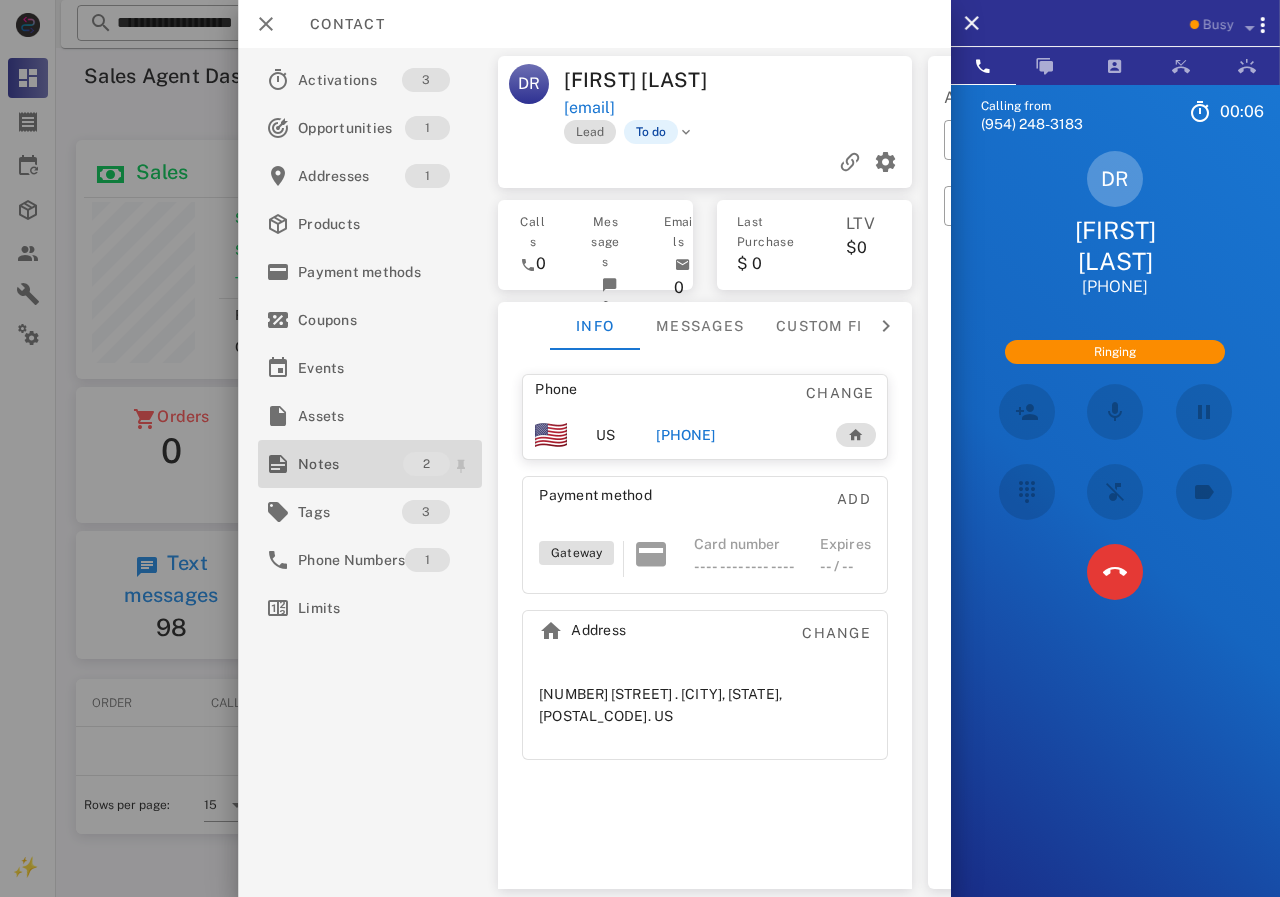 click on "Notes" at bounding box center (350, 464) 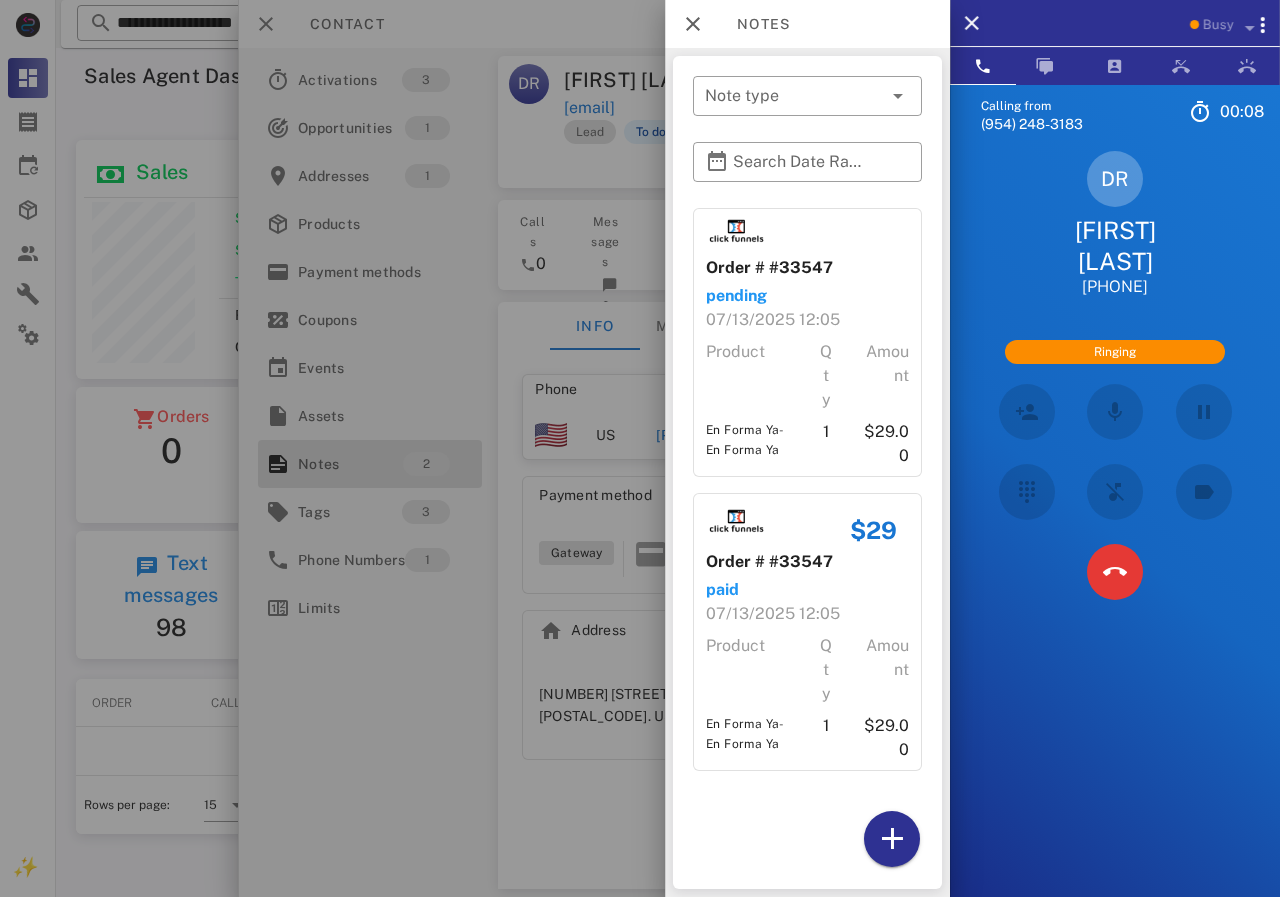 click at bounding box center (640, 448) 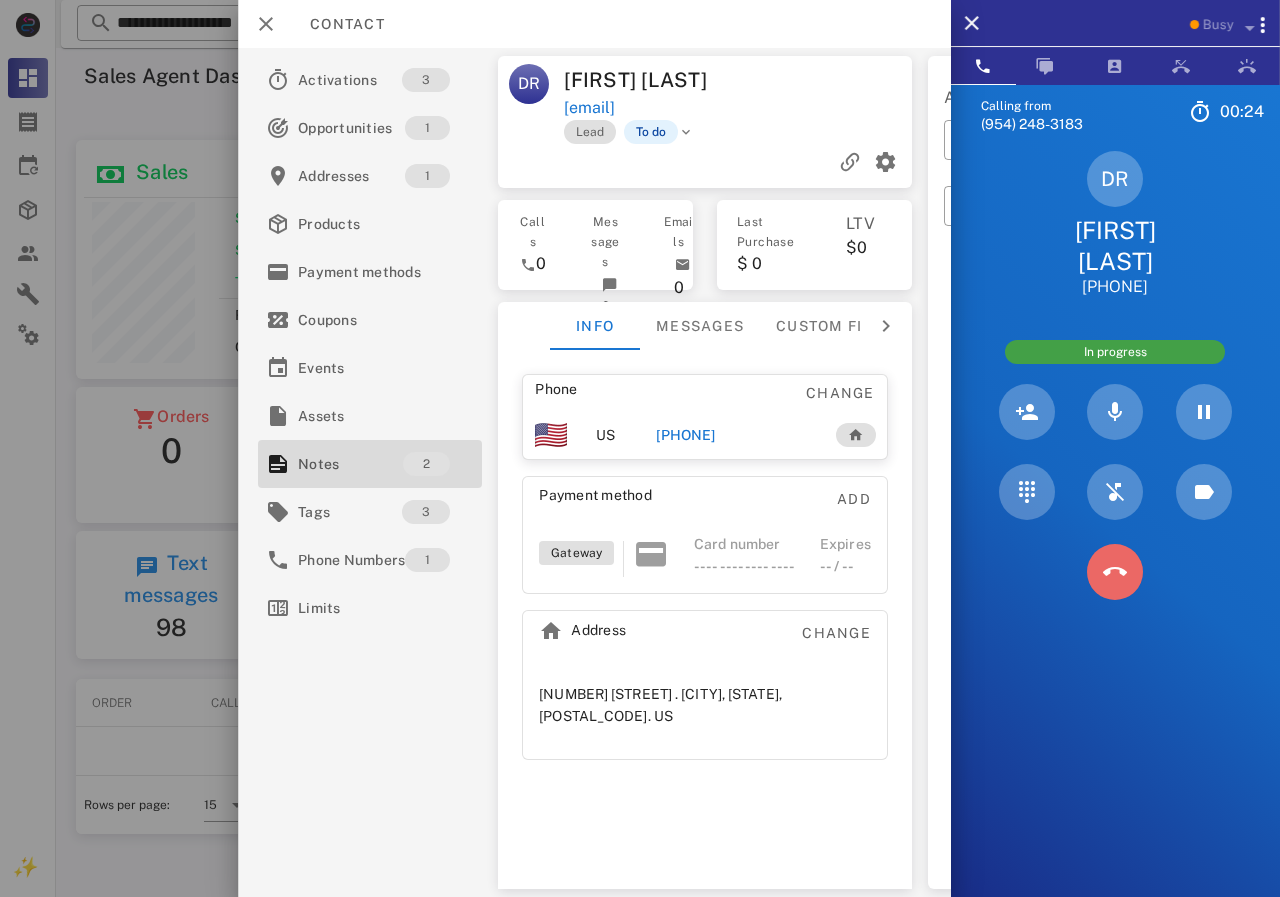 drag, startPoint x: 1115, startPoint y: 570, endPoint x: 1083, endPoint y: 545, distance: 40.60788 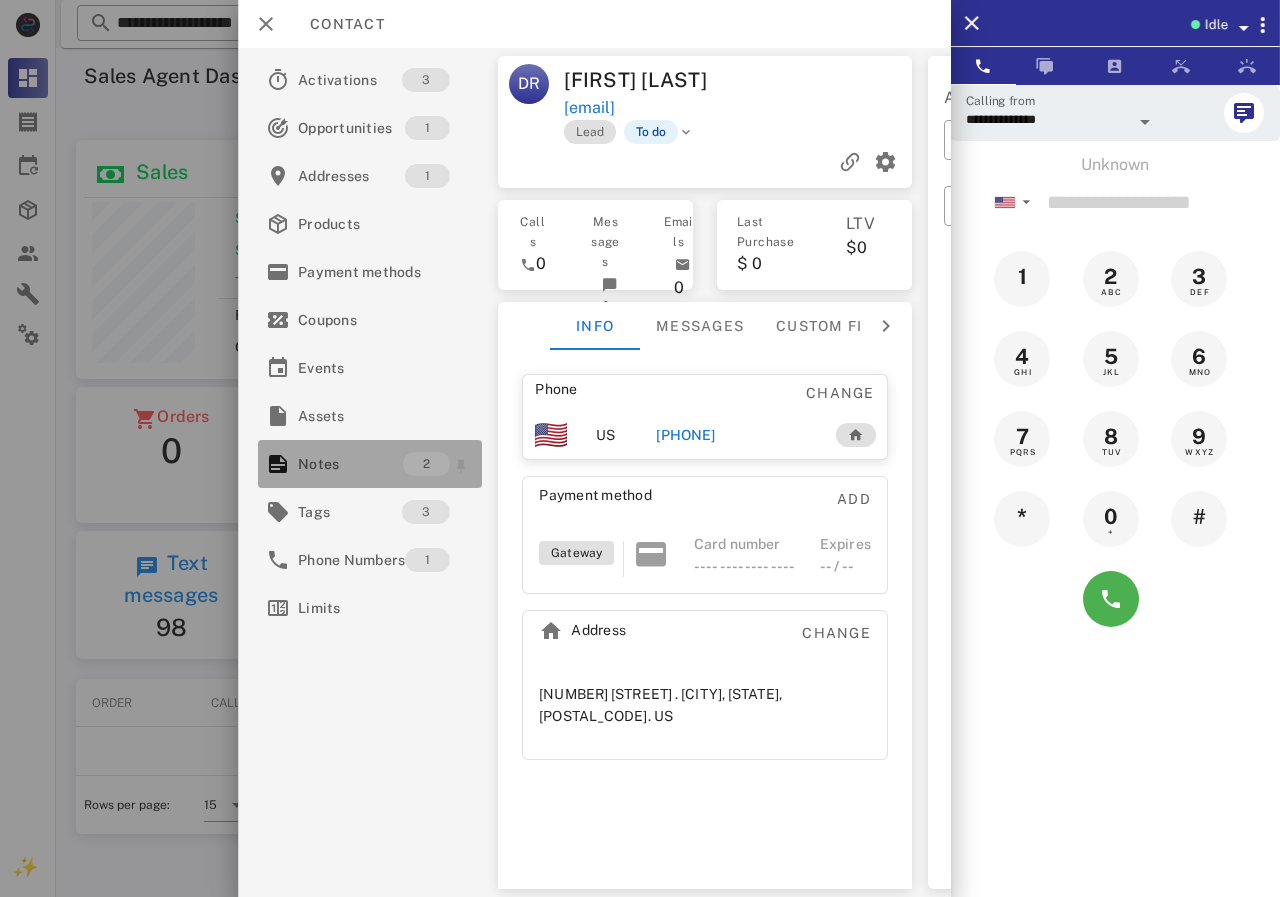 click on "Notes" at bounding box center (350, 464) 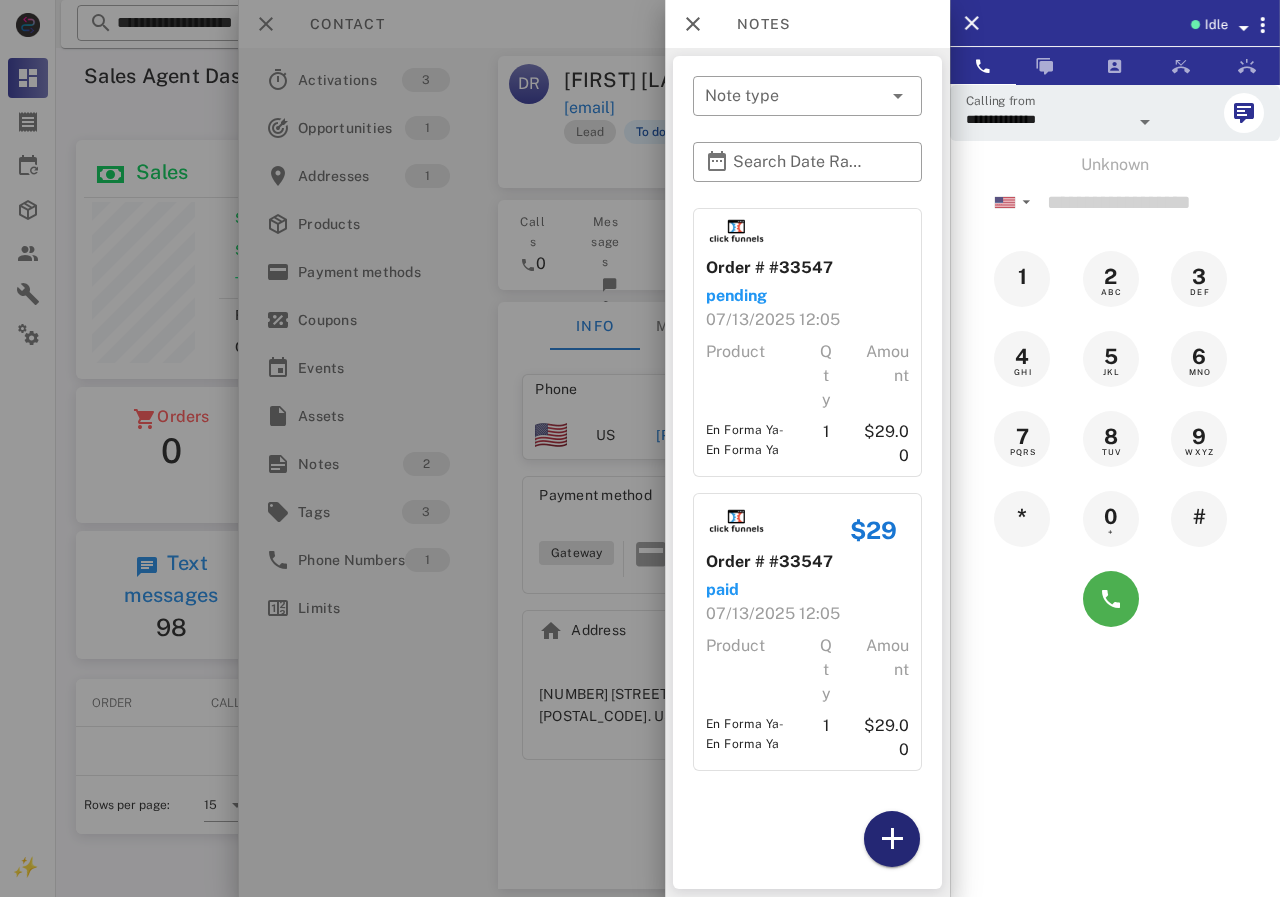 click at bounding box center [892, 839] 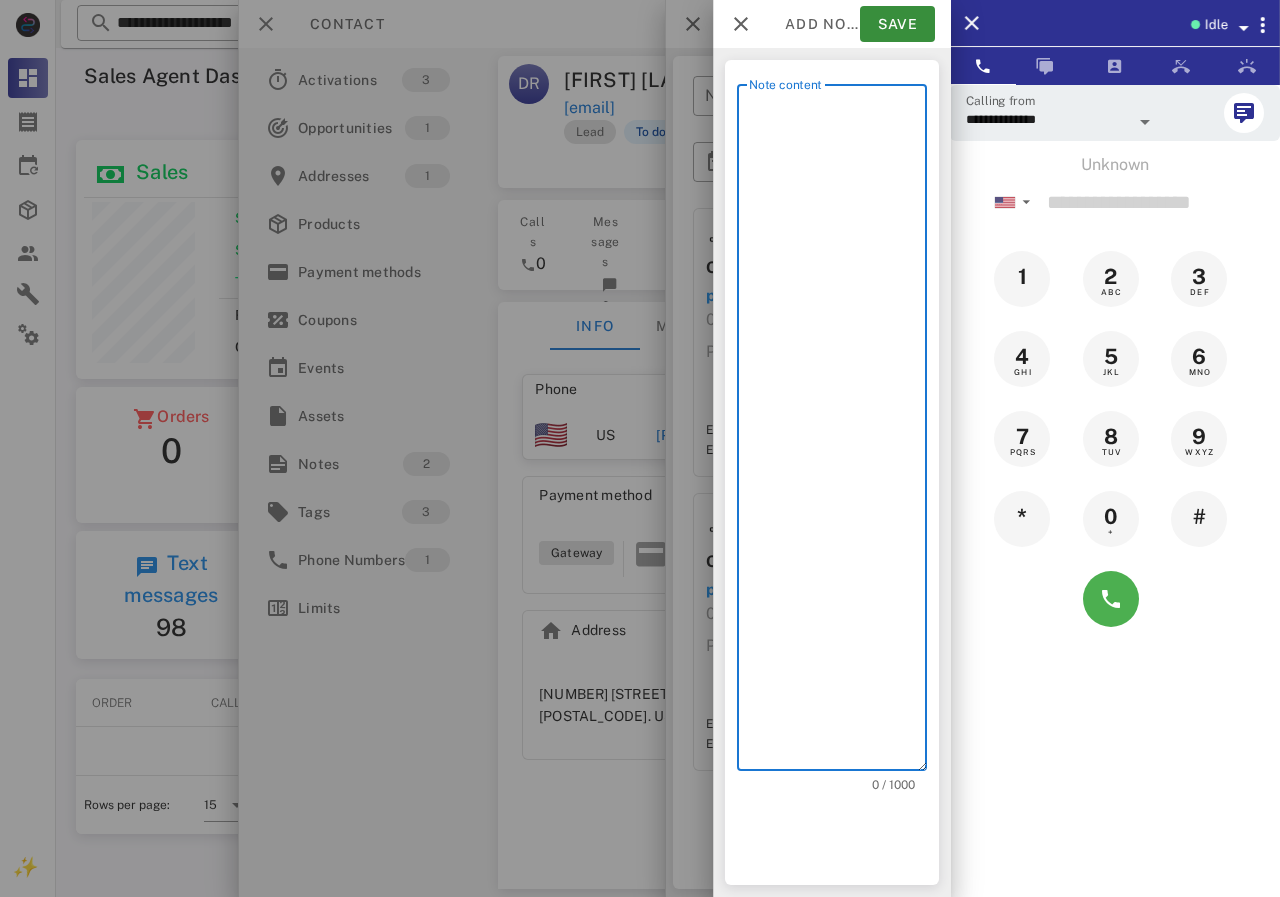 scroll, scrollTop: 240, scrollLeft: 390, axis: both 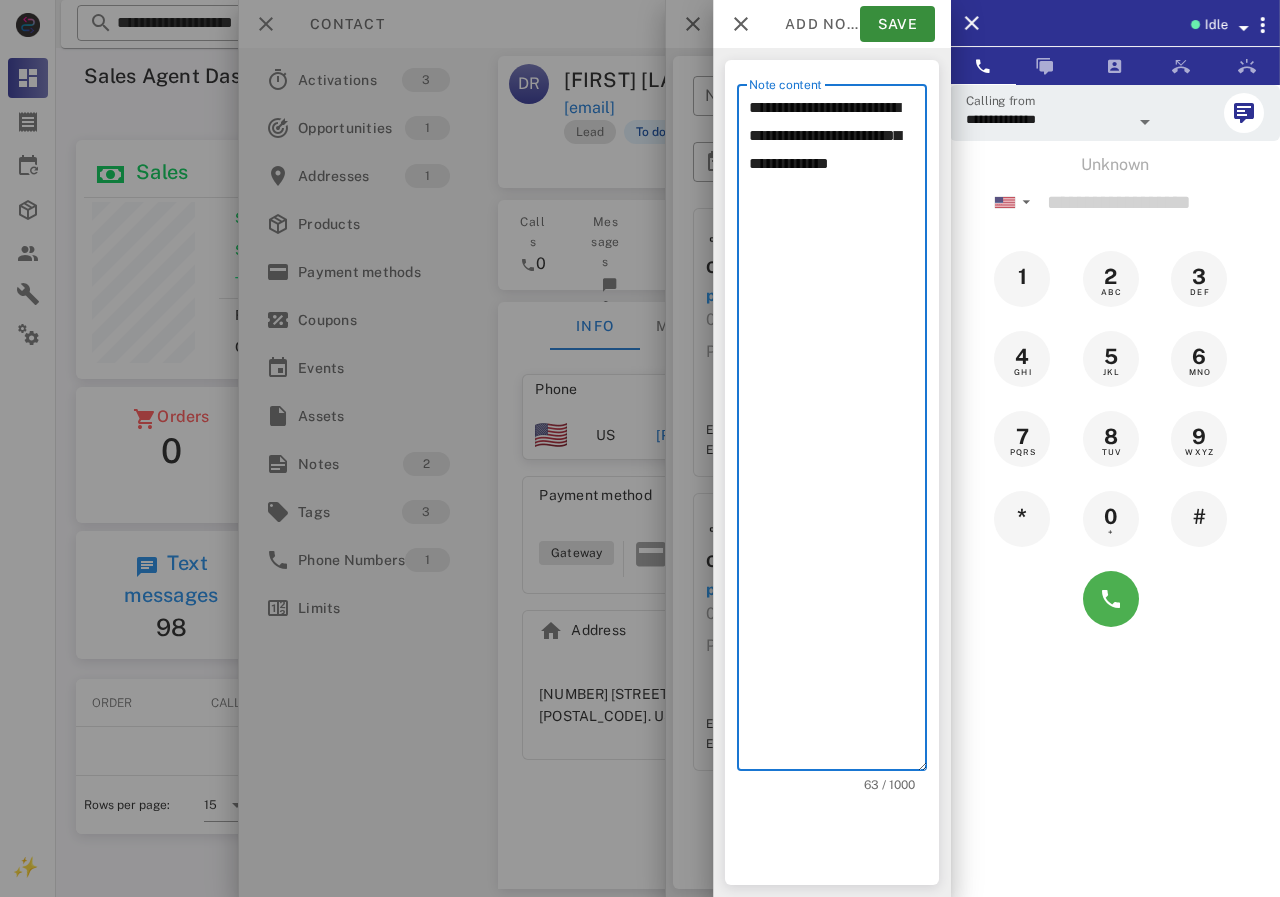 type on "**********" 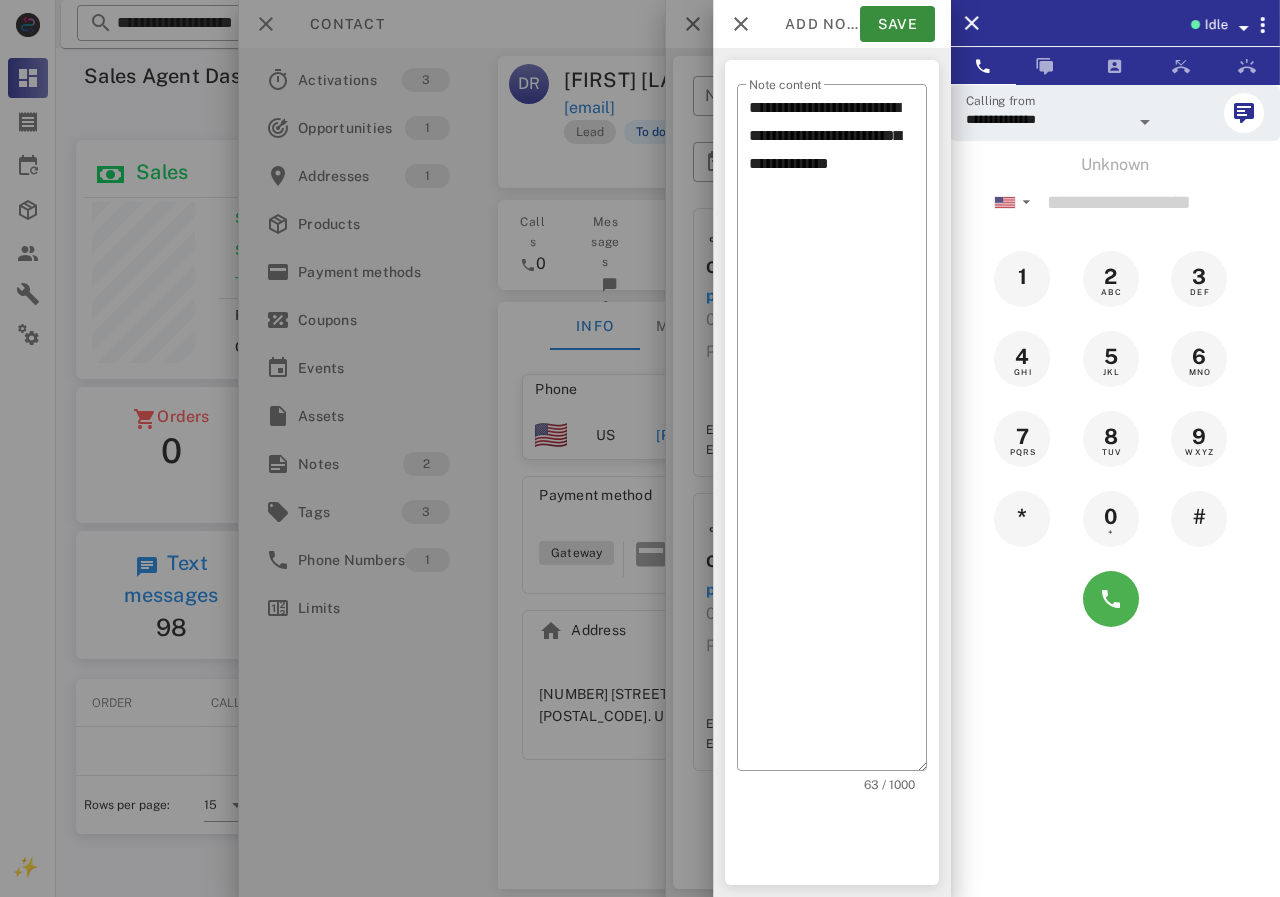 click on "Add note Save" at bounding box center (832, 24) 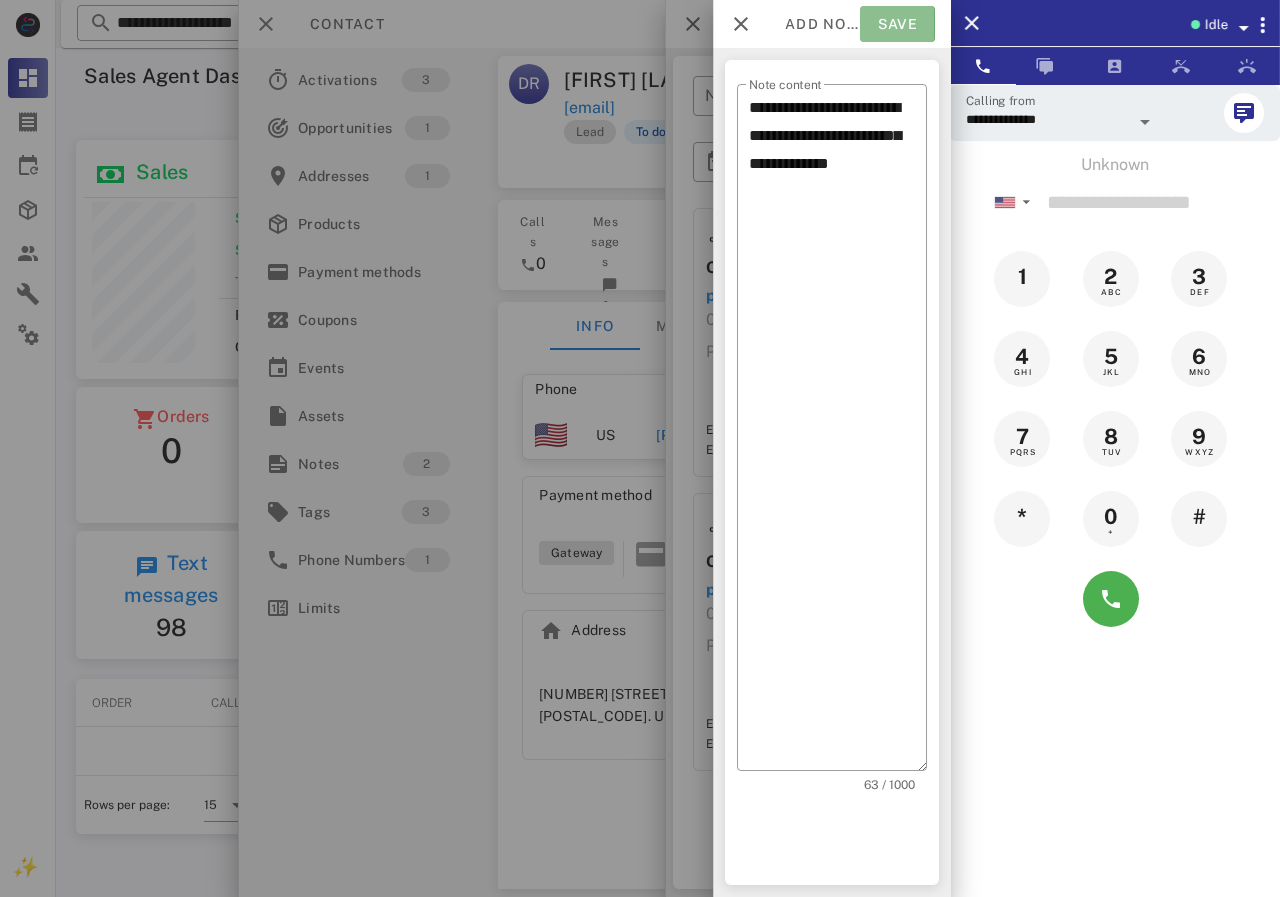 click on "Save" at bounding box center [897, 24] 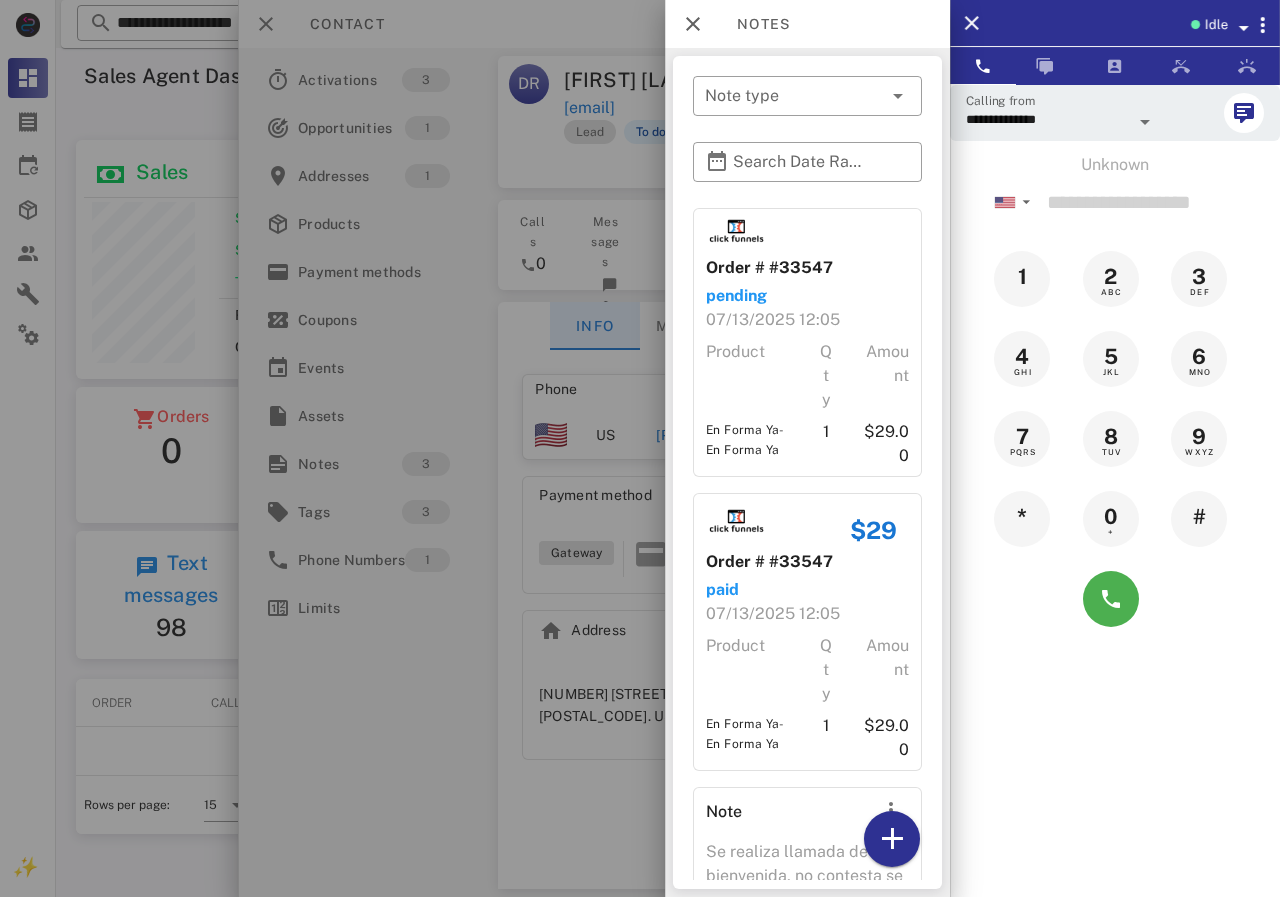 click at bounding box center (640, 448) 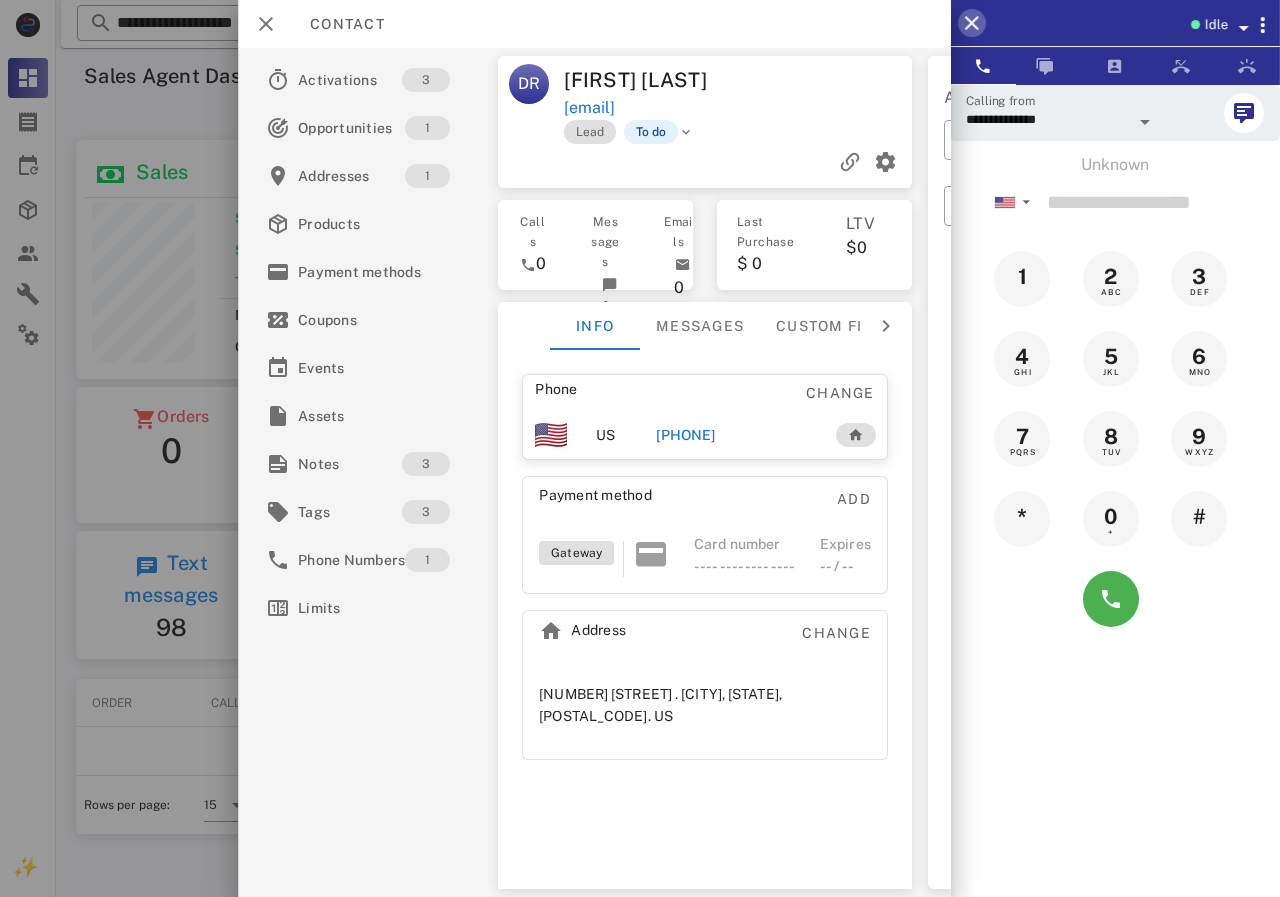 click at bounding box center (972, 23) 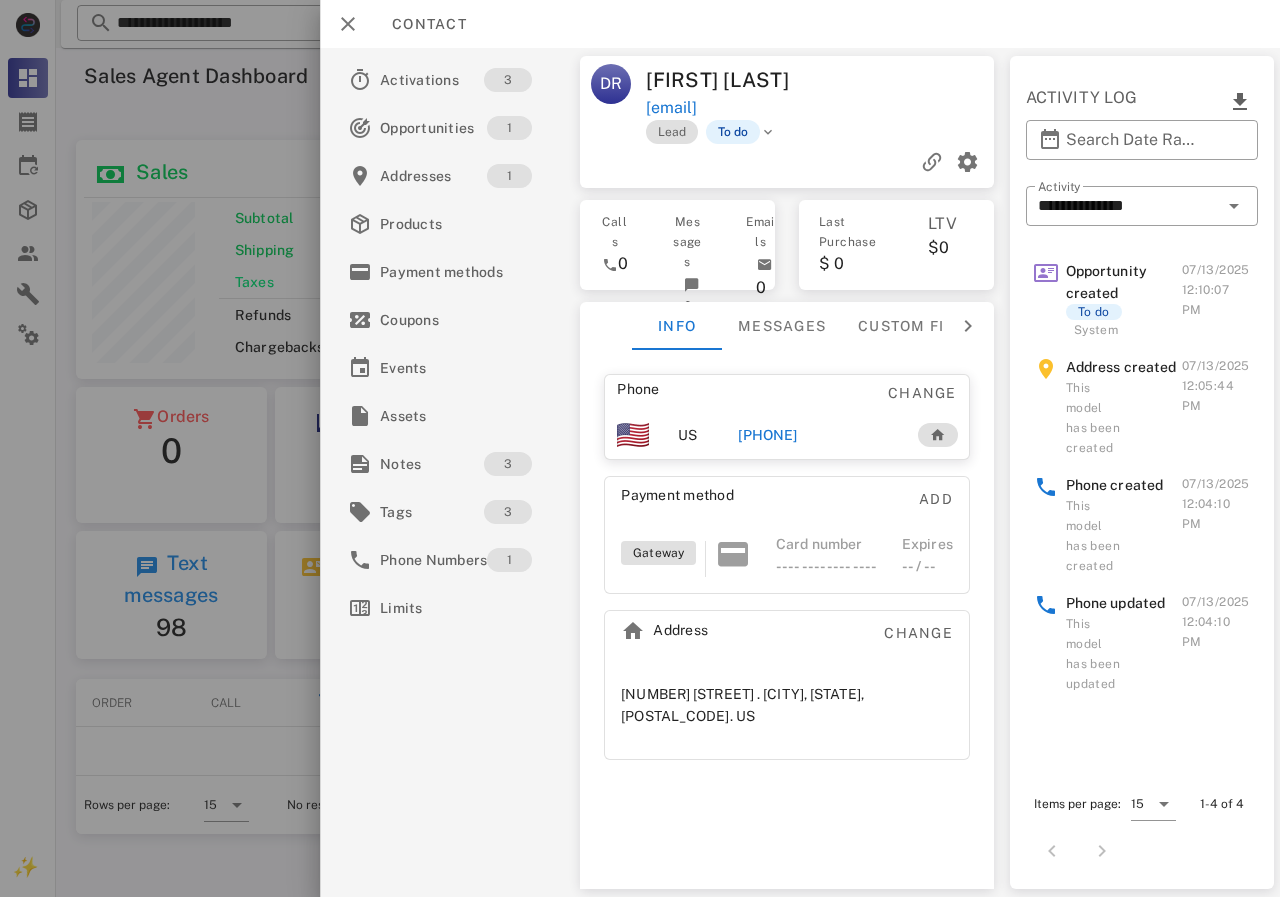 click on "+17869079914" at bounding box center [767, 435] 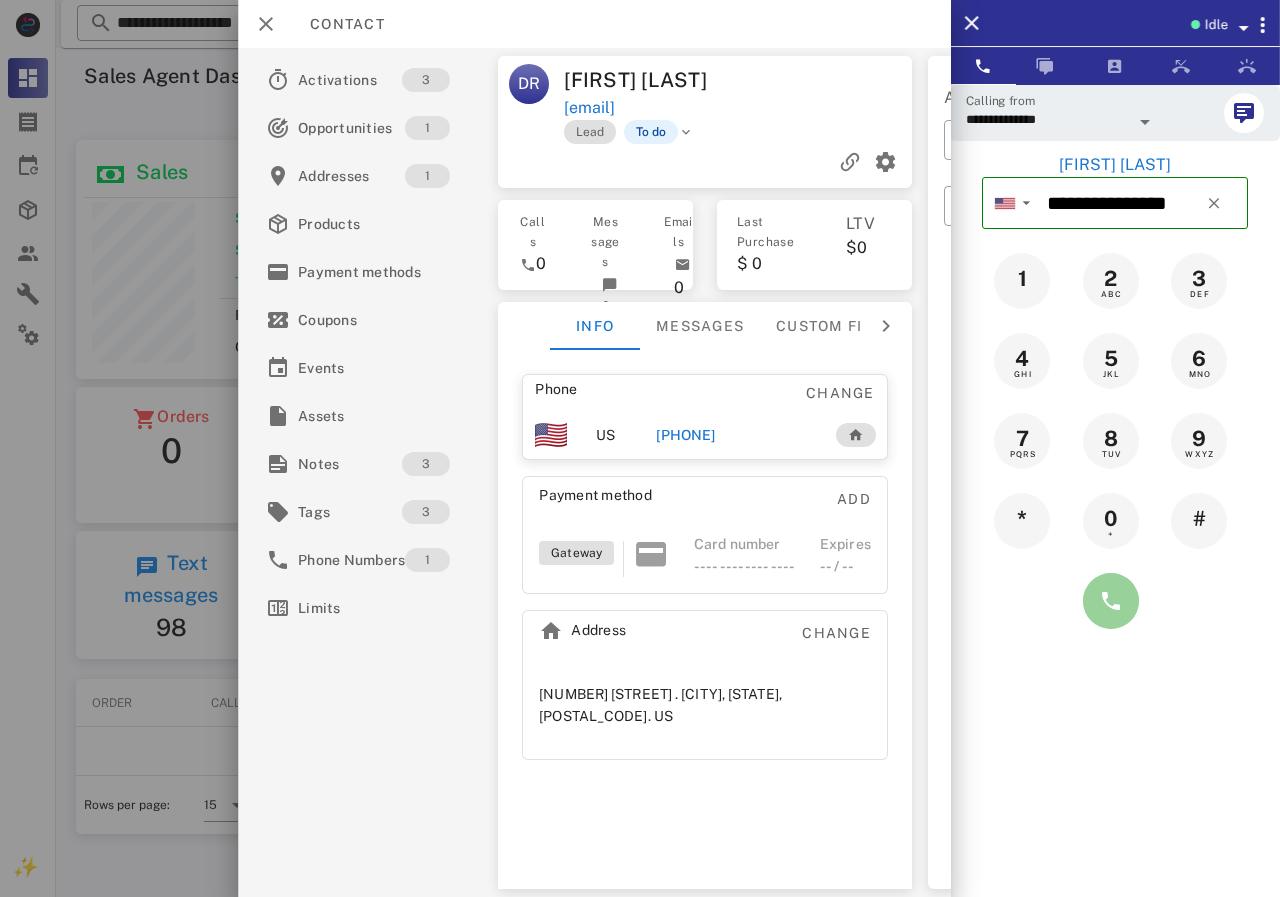 click at bounding box center (1111, 601) 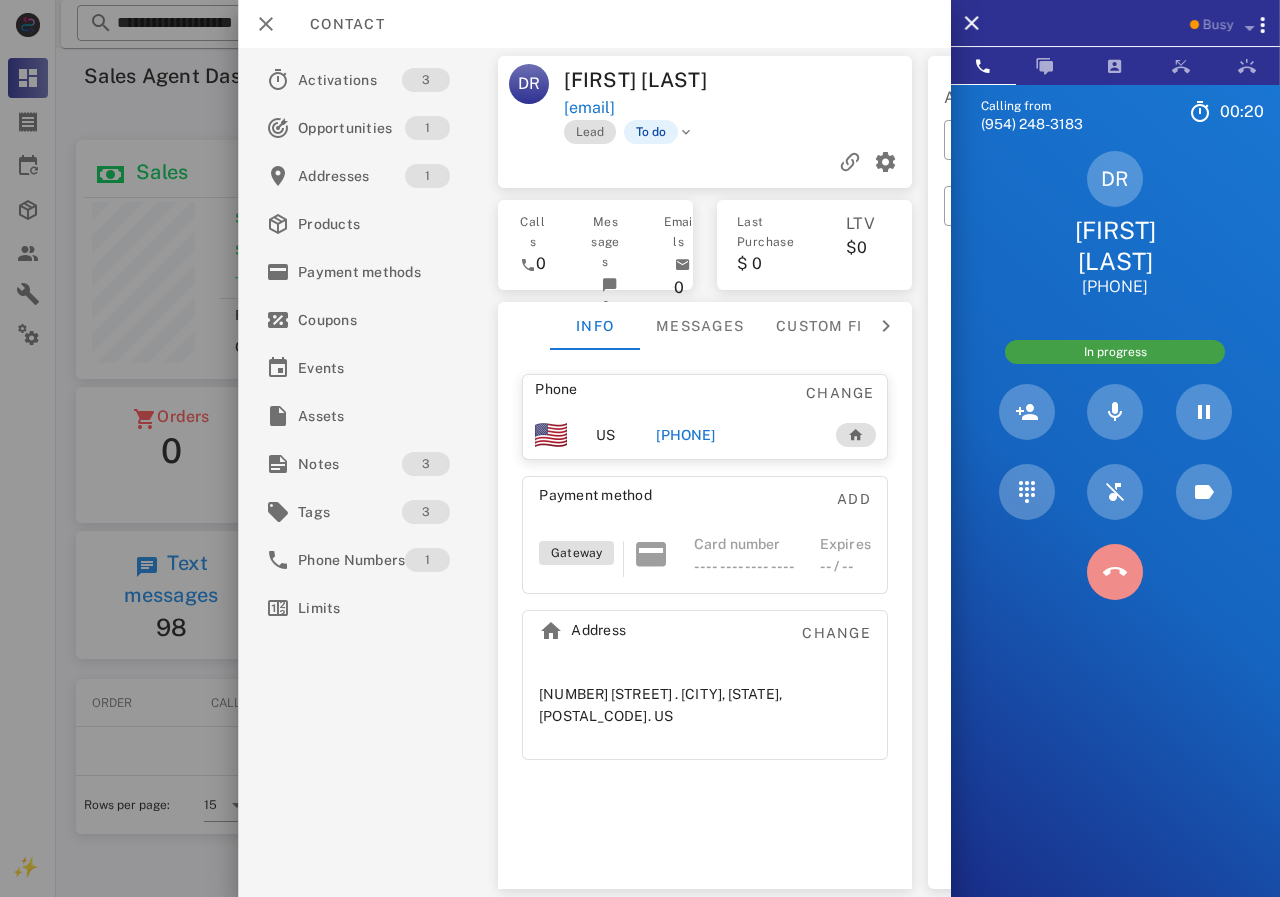drag, startPoint x: 1112, startPoint y: 572, endPoint x: 724, endPoint y: 122, distance: 594.17505 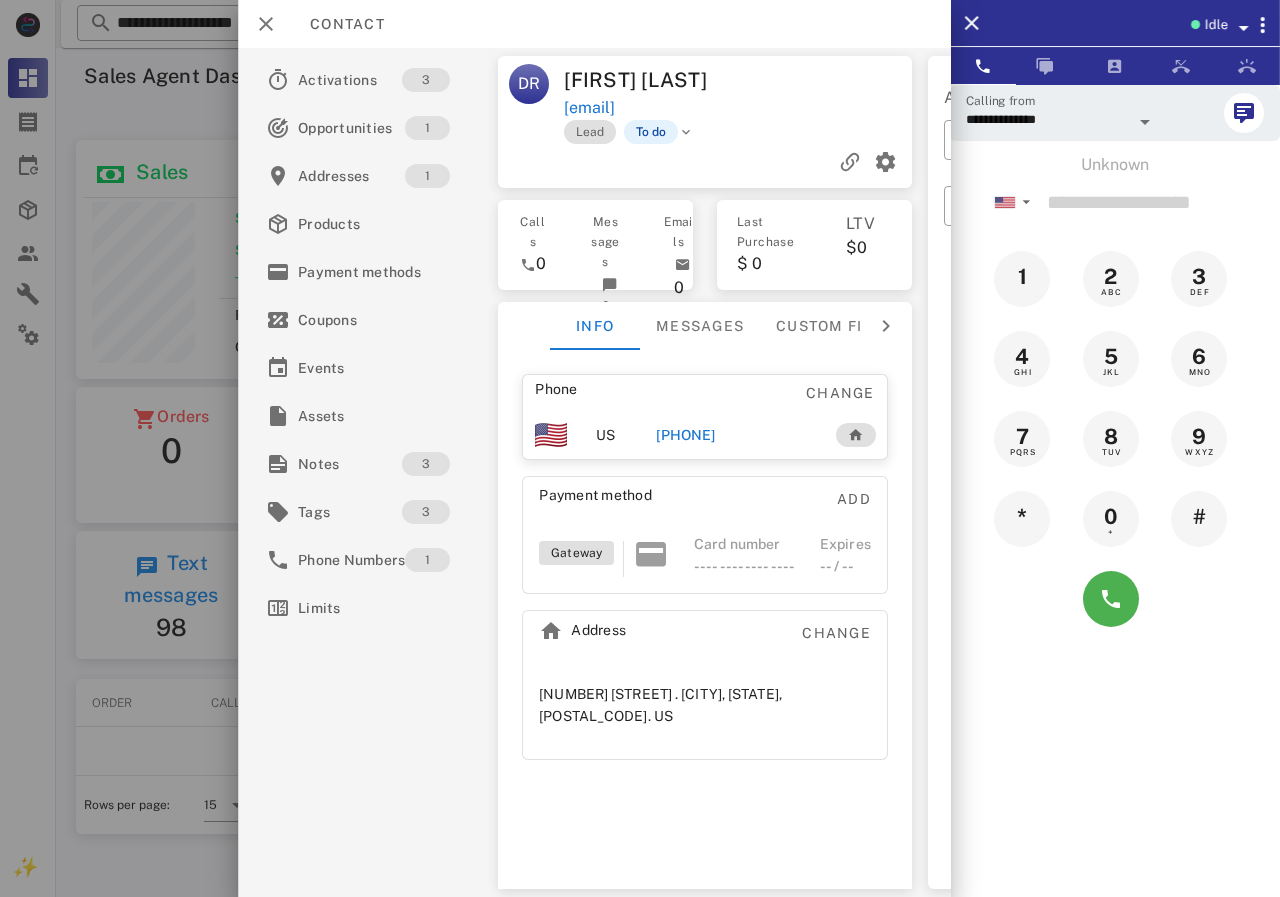 click on "+17869079914" at bounding box center [685, 435] 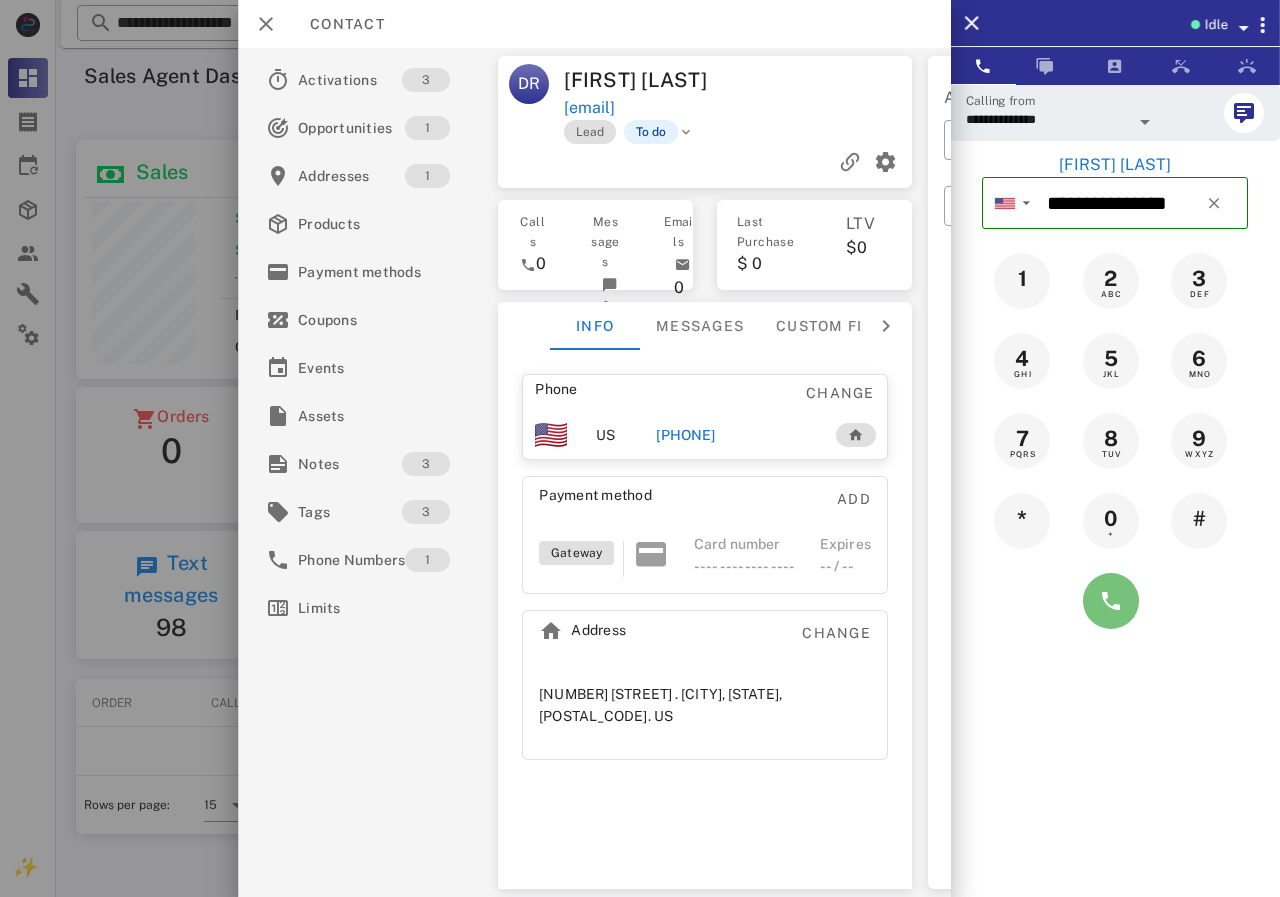 click at bounding box center (1111, 601) 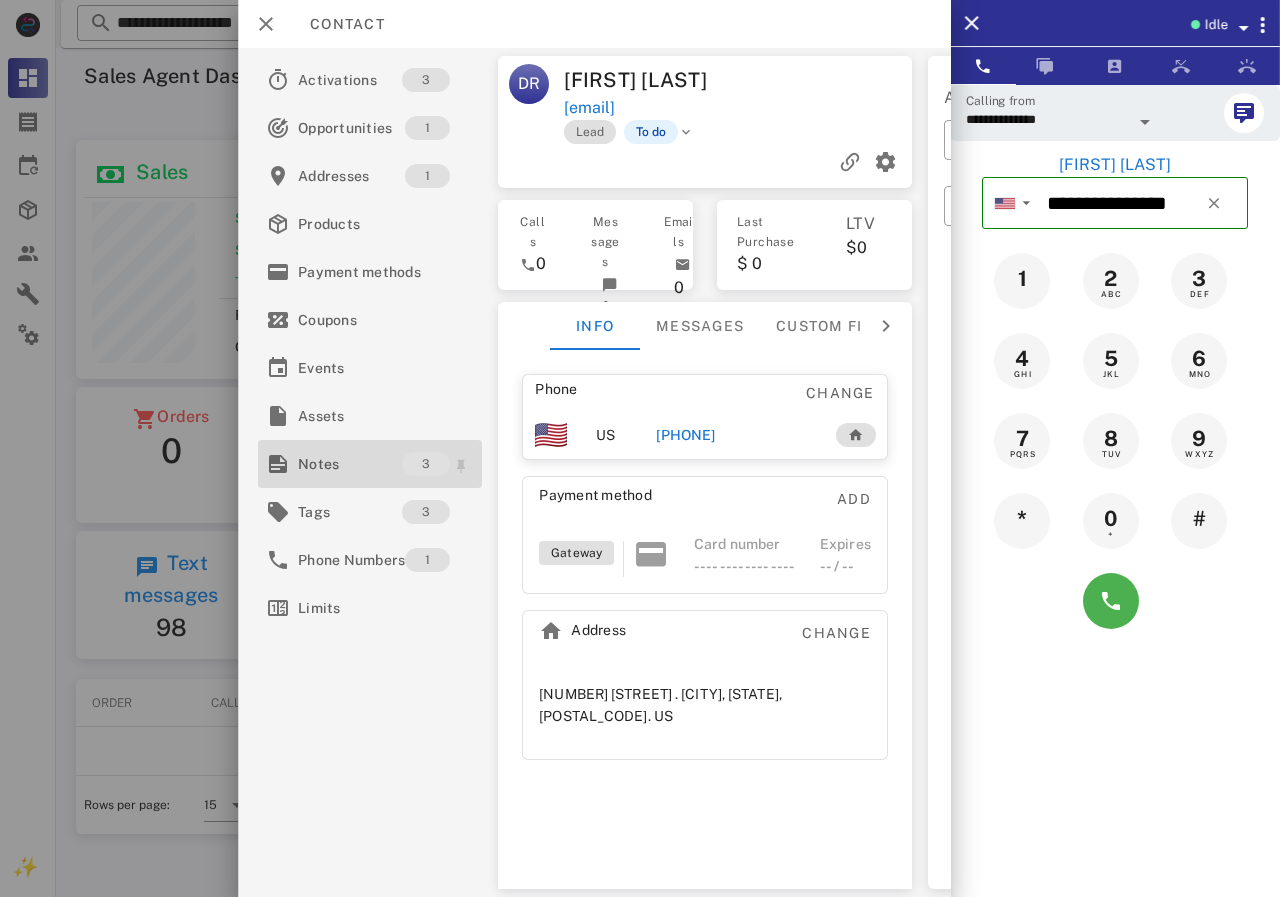 click on "Notes" at bounding box center (350, 464) 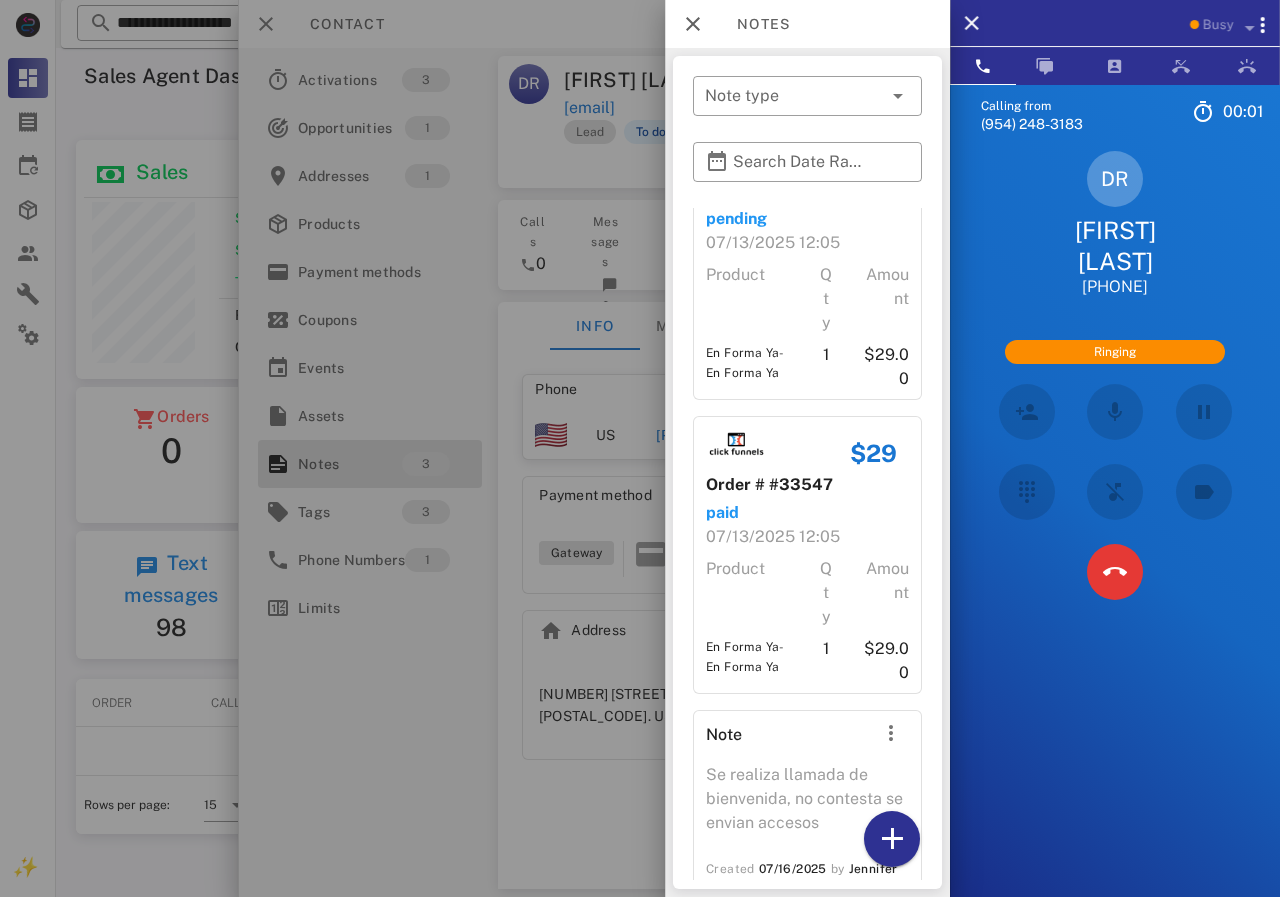 scroll, scrollTop: 152, scrollLeft: 0, axis: vertical 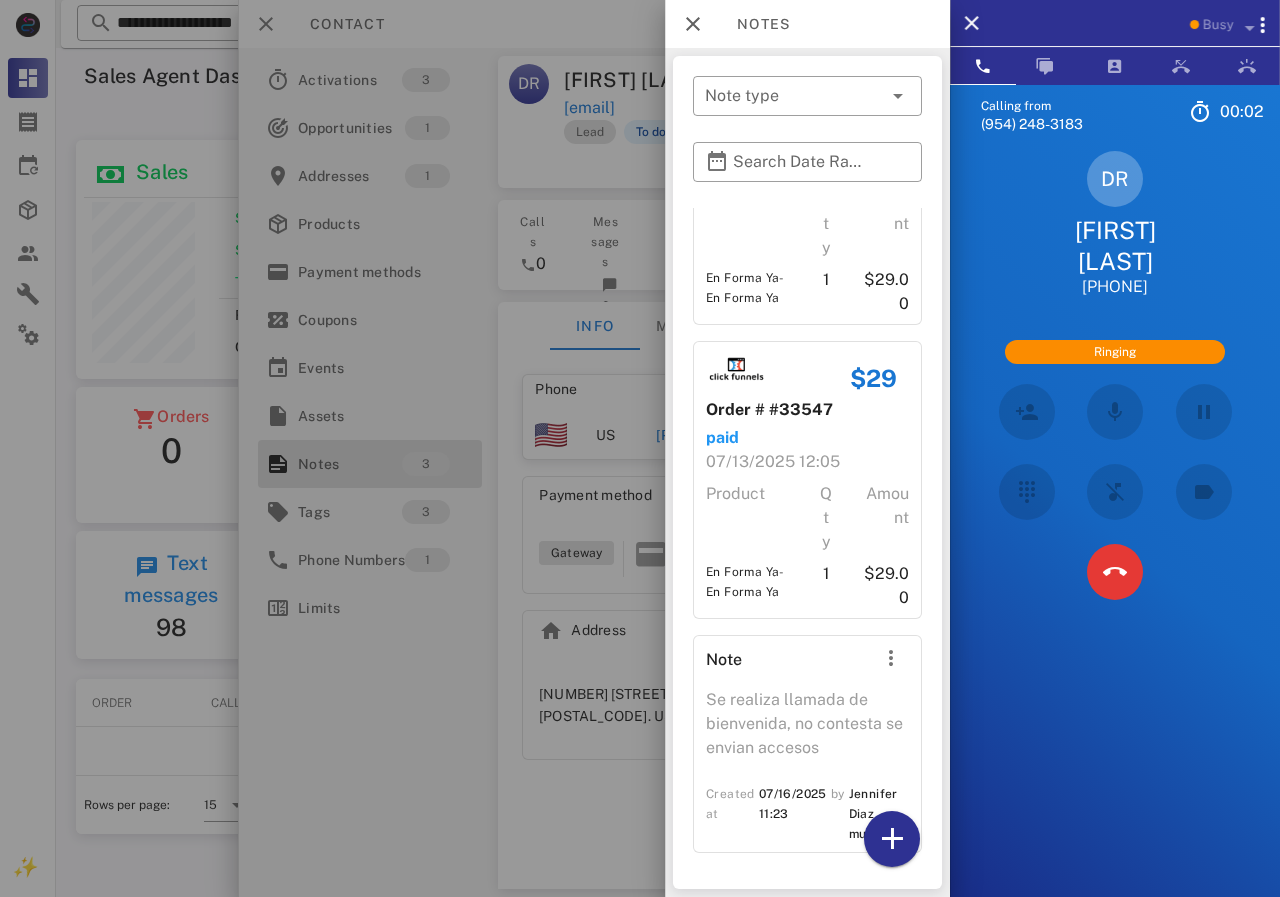 click at bounding box center [640, 448] 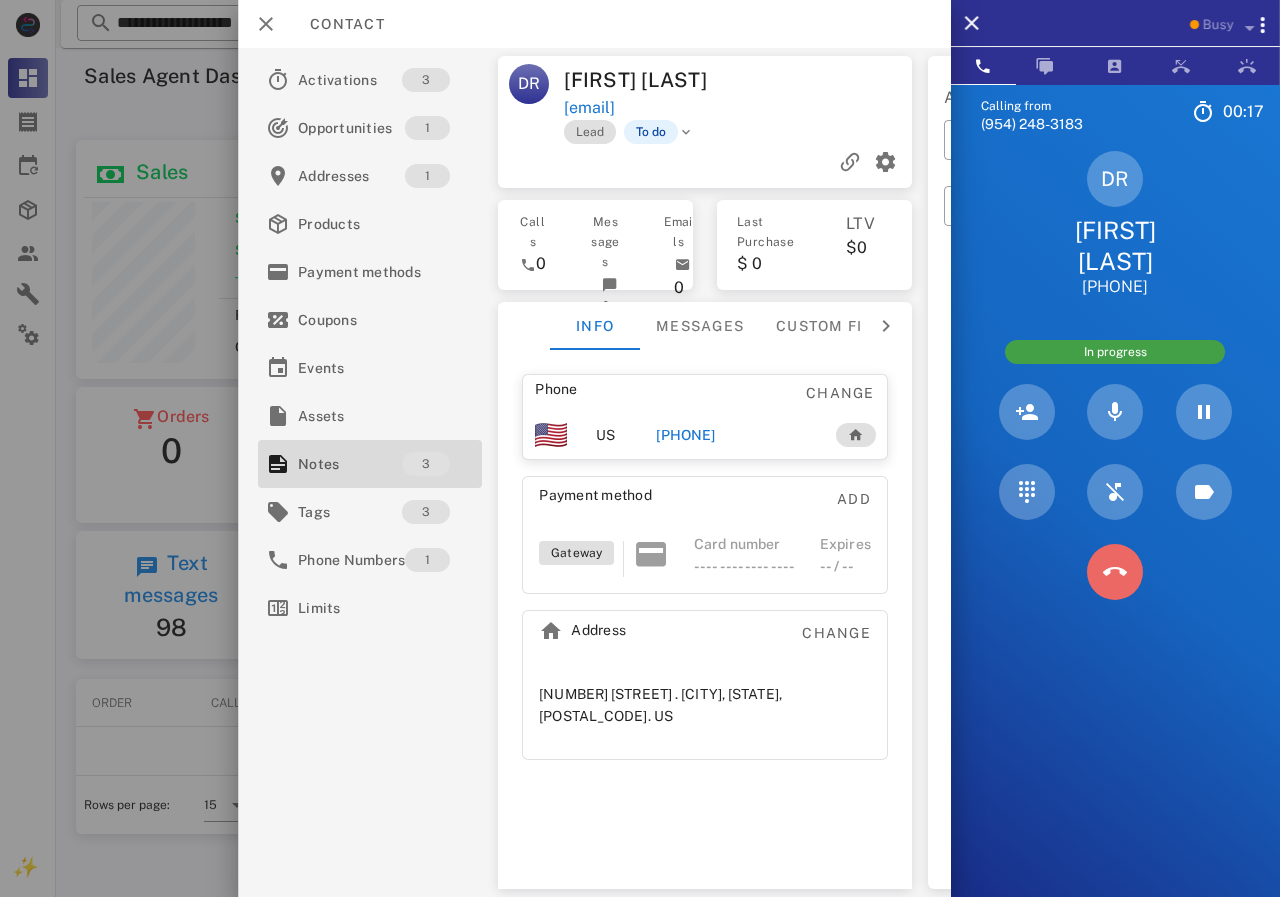 click at bounding box center (1115, 572) 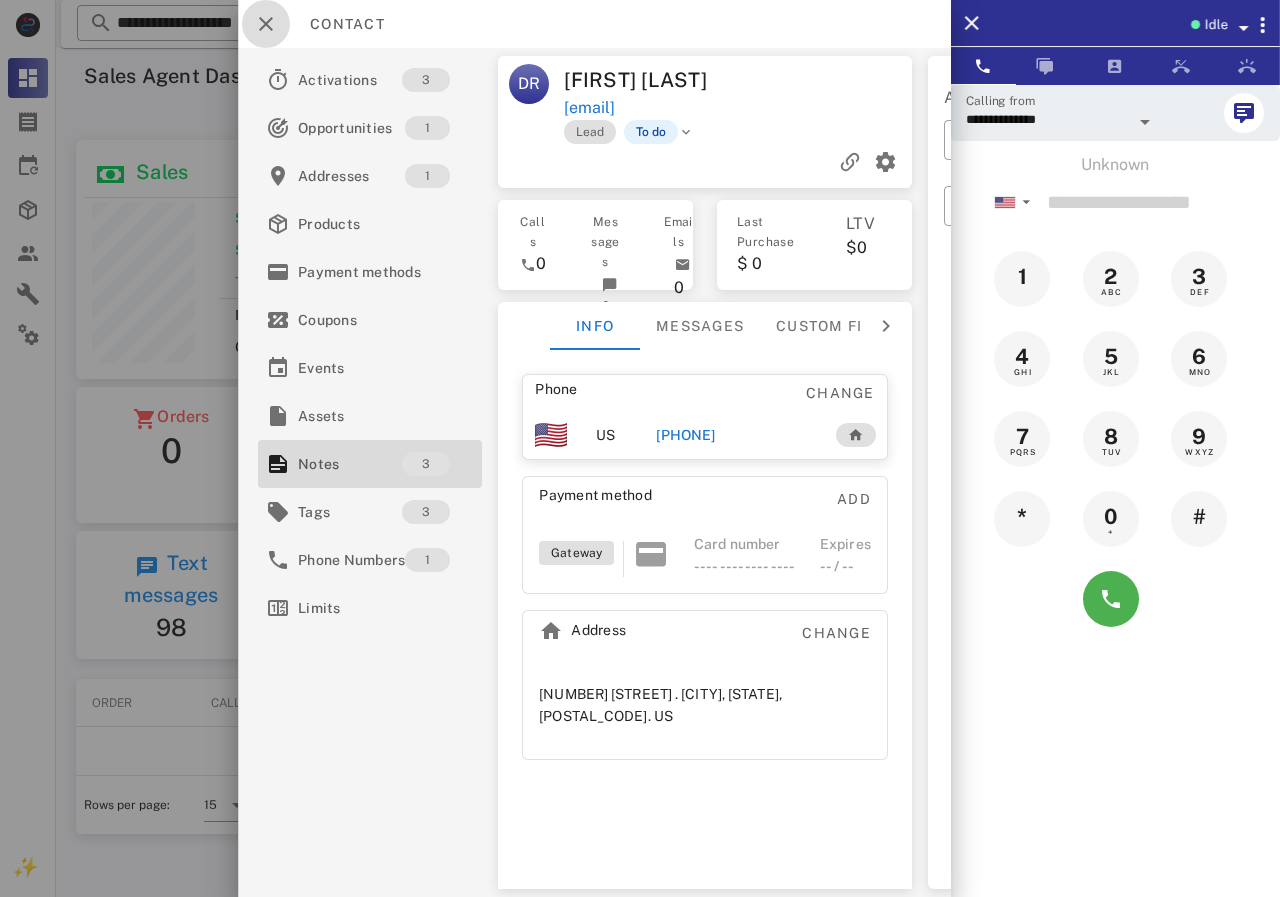 click at bounding box center (266, 24) 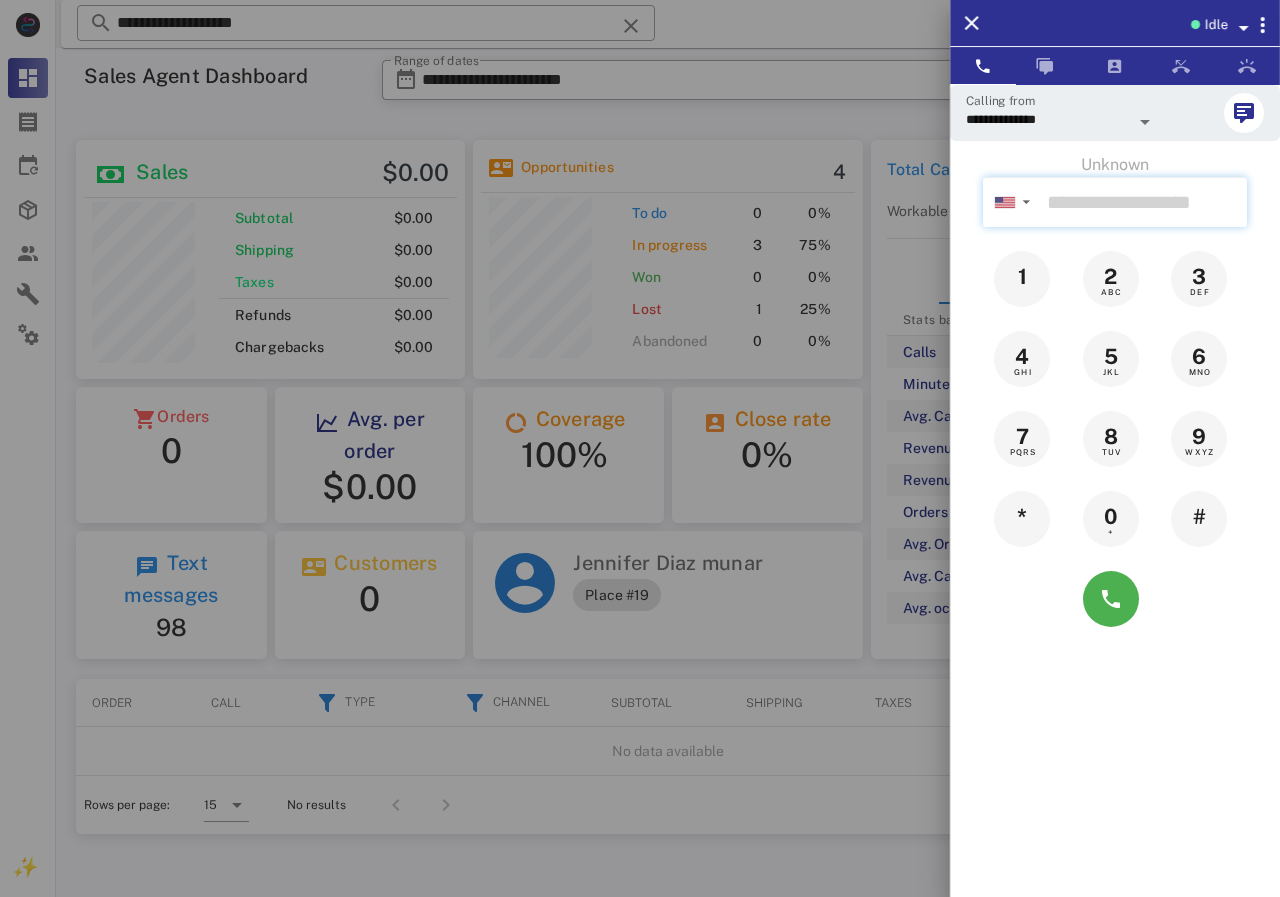 click at bounding box center (1143, 202) 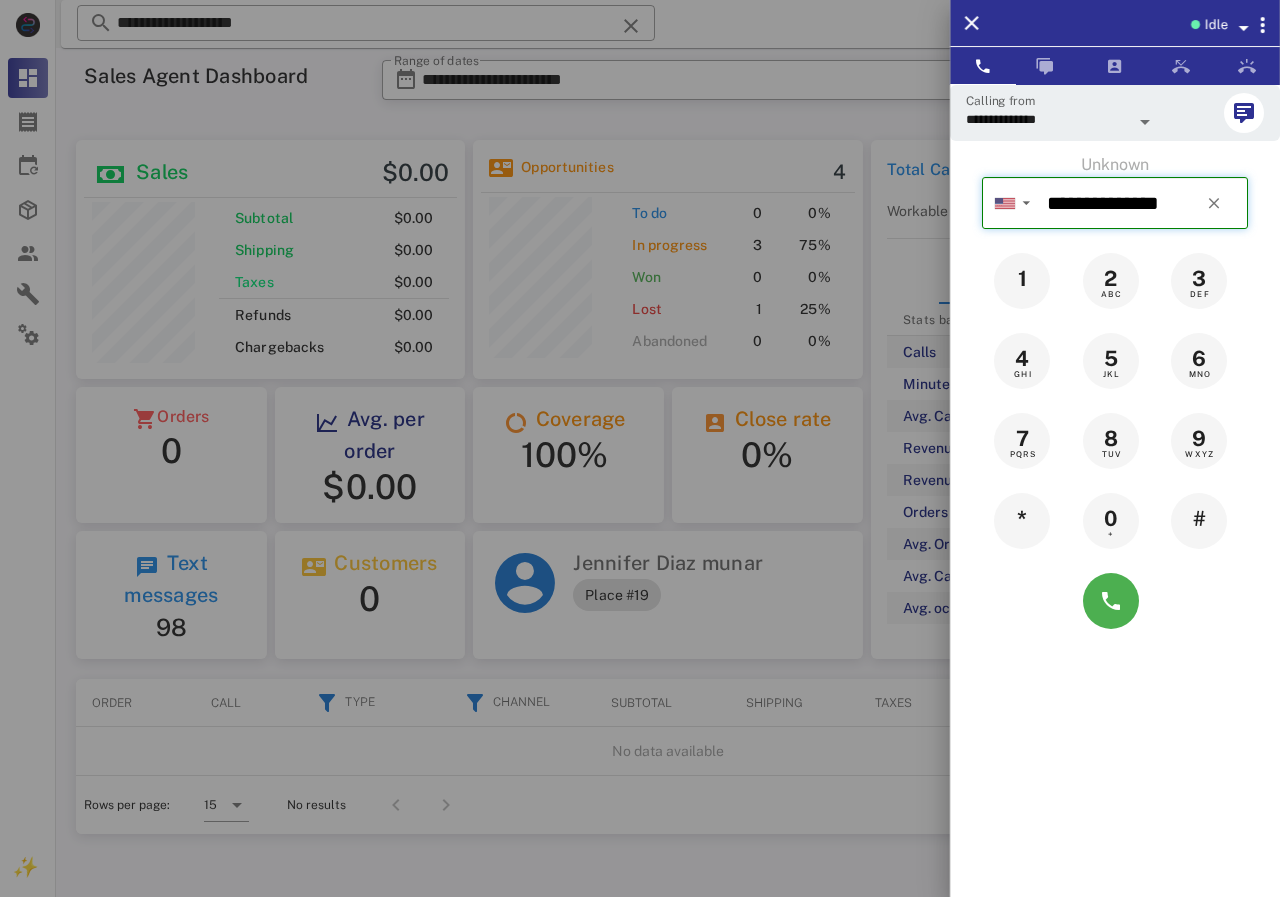 type on "**********" 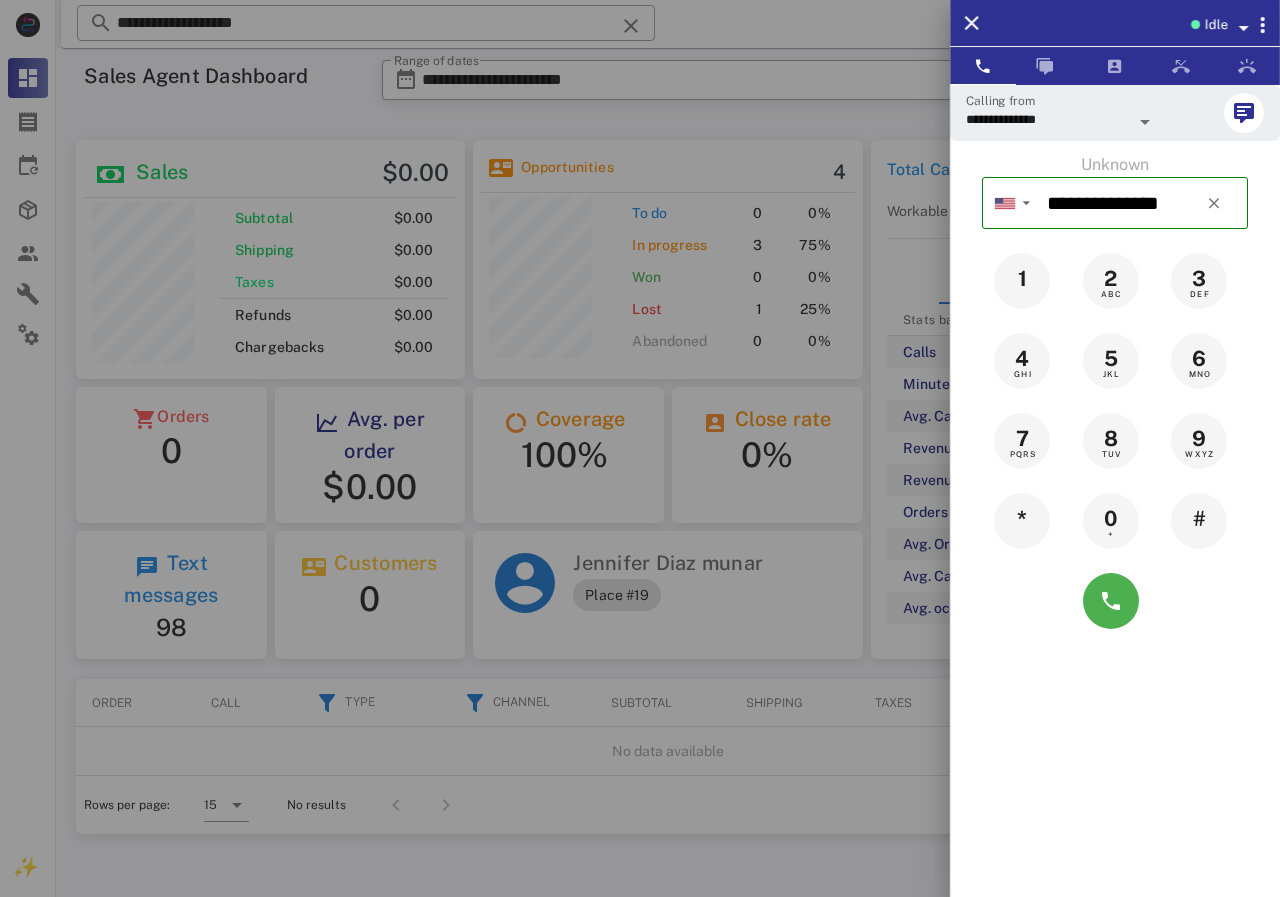 click at bounding box center [640, 448] 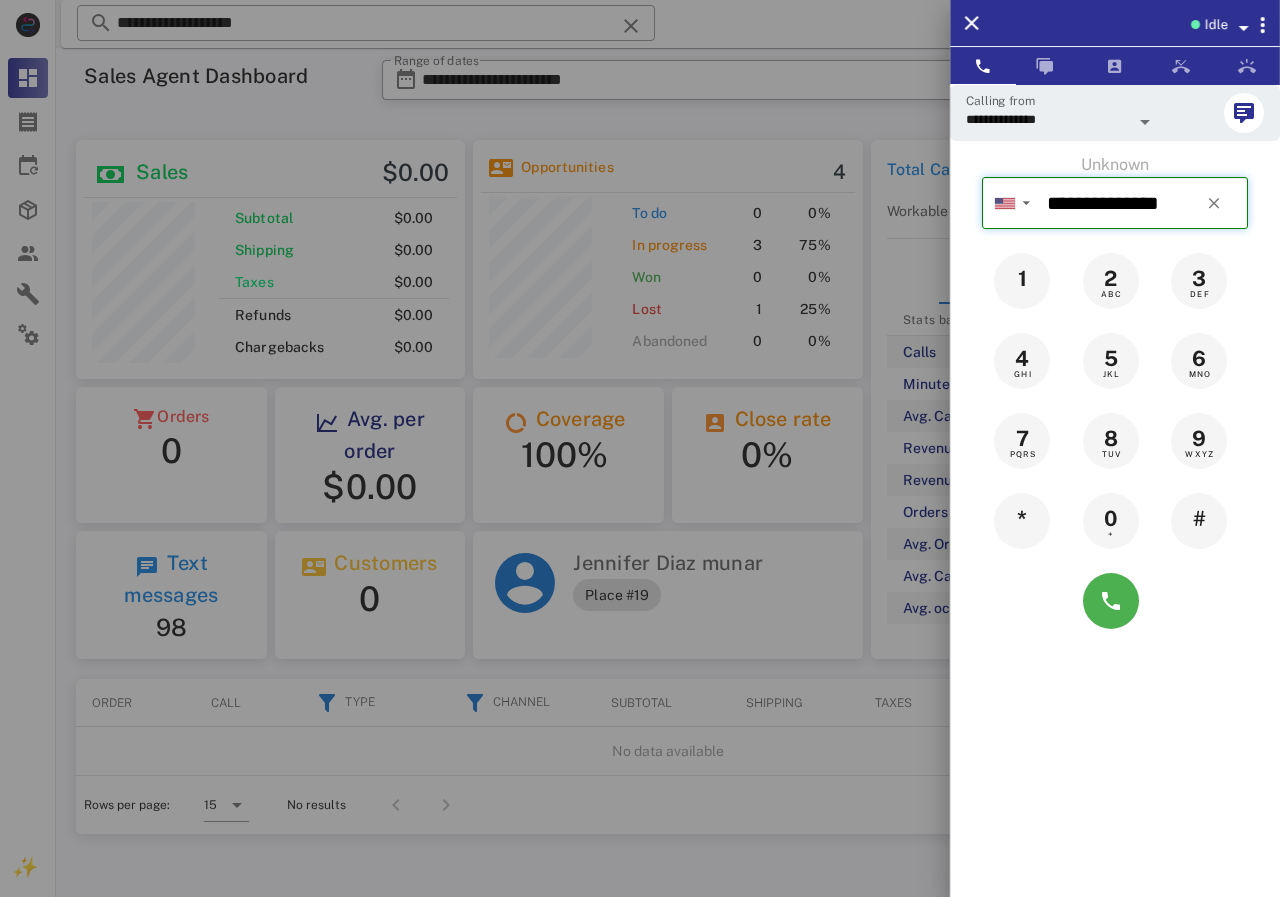 type 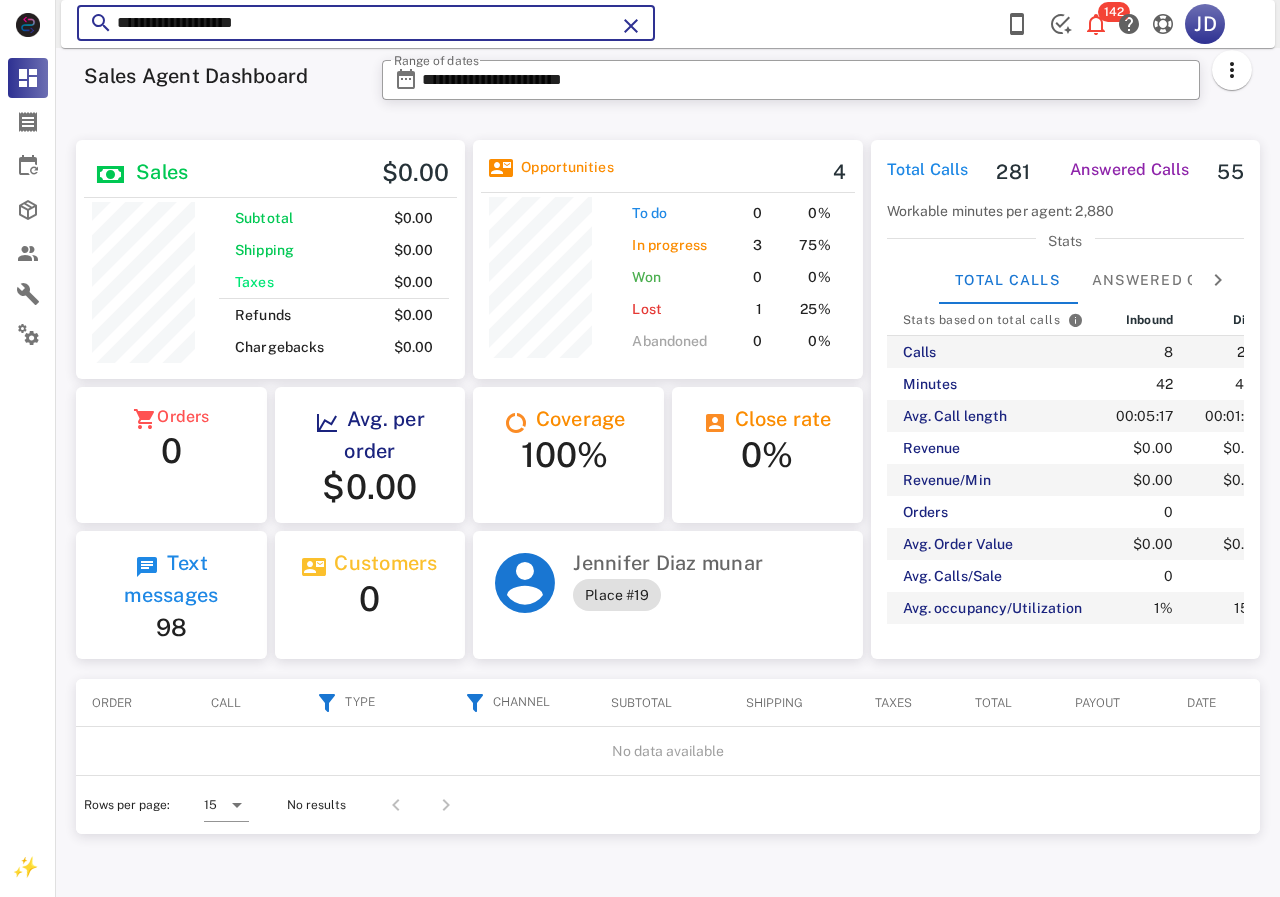 drag, startPoint x: 492, startPoint y: 24, endPoint x: 115, endPoint y: 42, distance: 377.42947 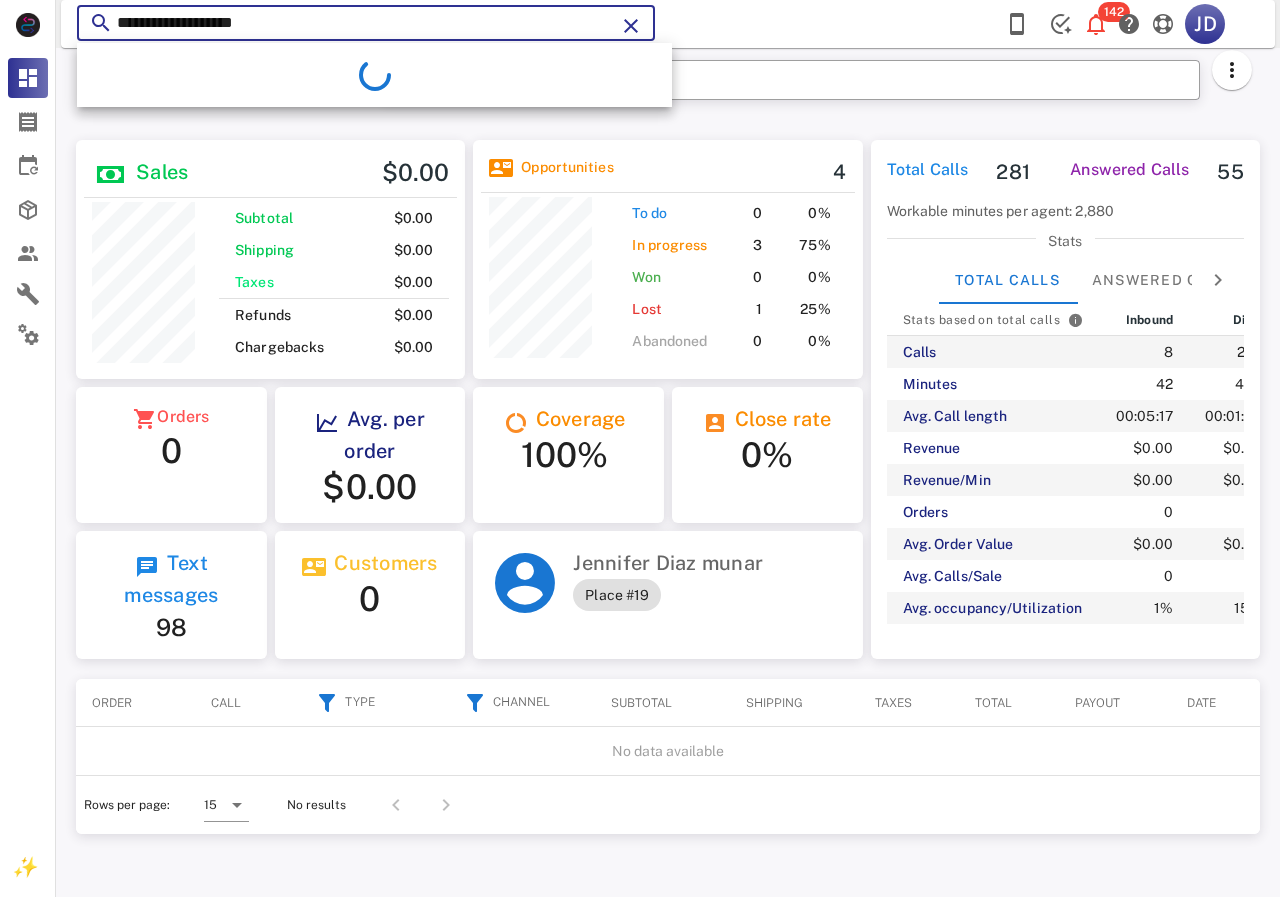 paste 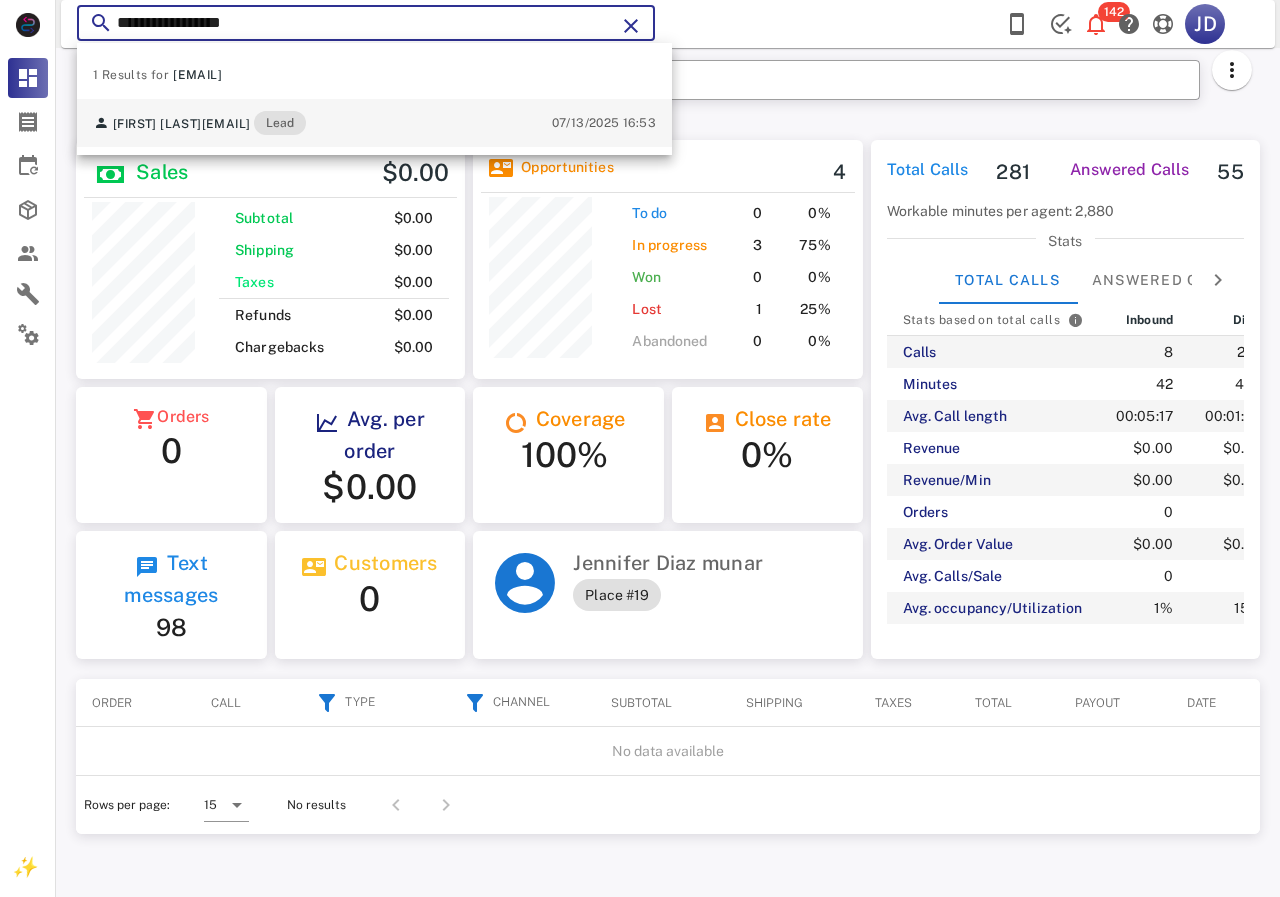 type on "**********" 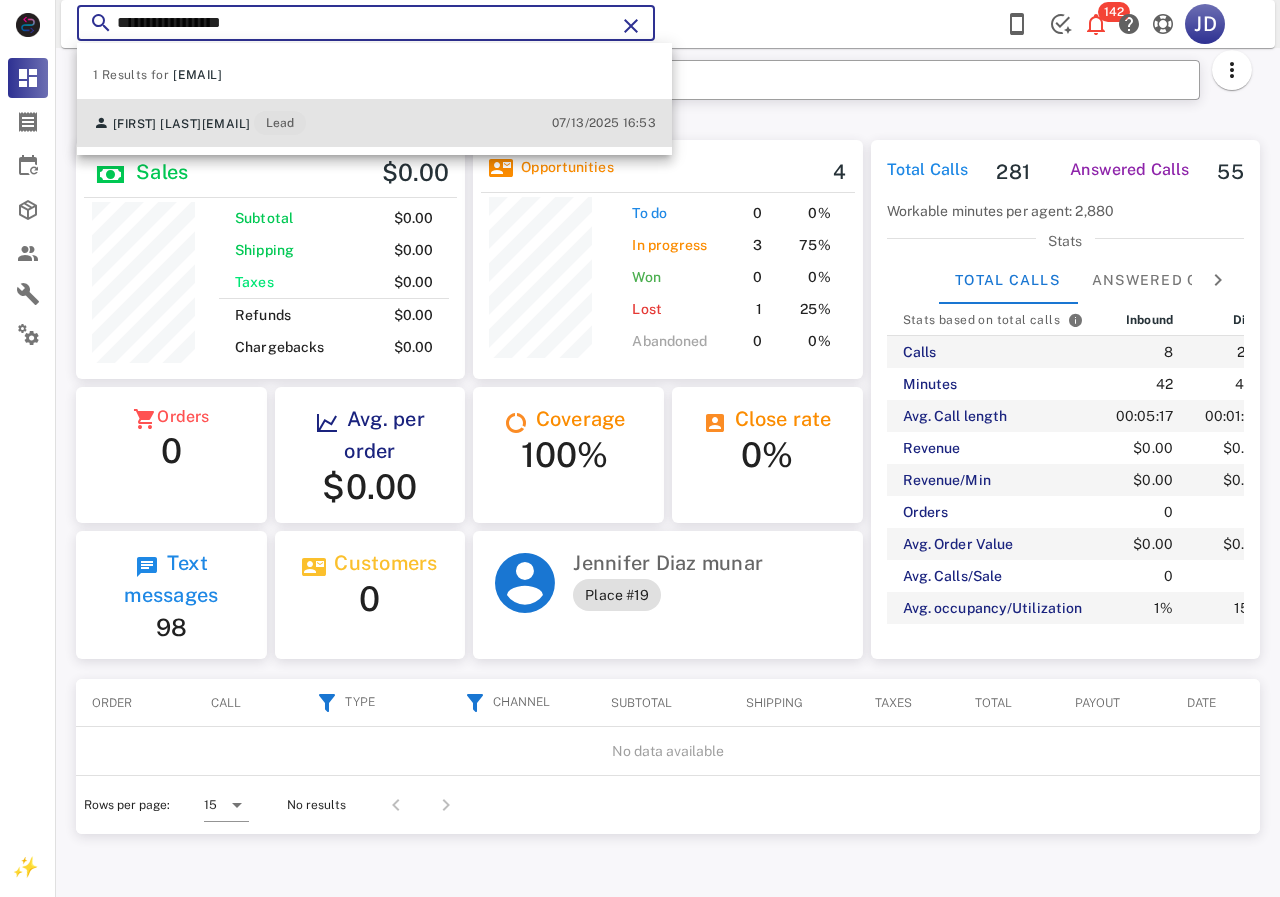 click on "Irma Quiroz   oaxchil@gmail.com   Lead" at bounding box center [199, 123] 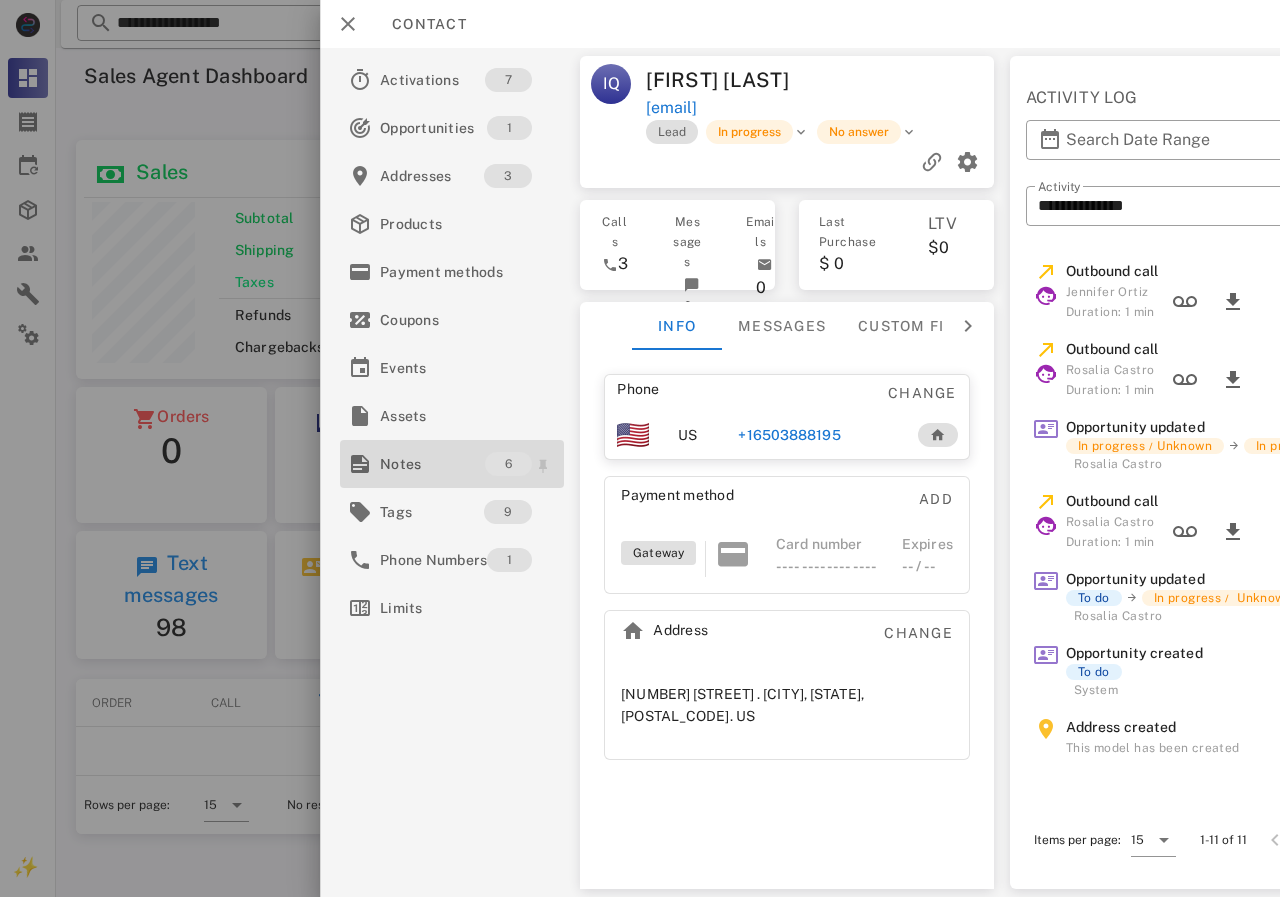 click on "Notes" at bounding box center (432, 464) 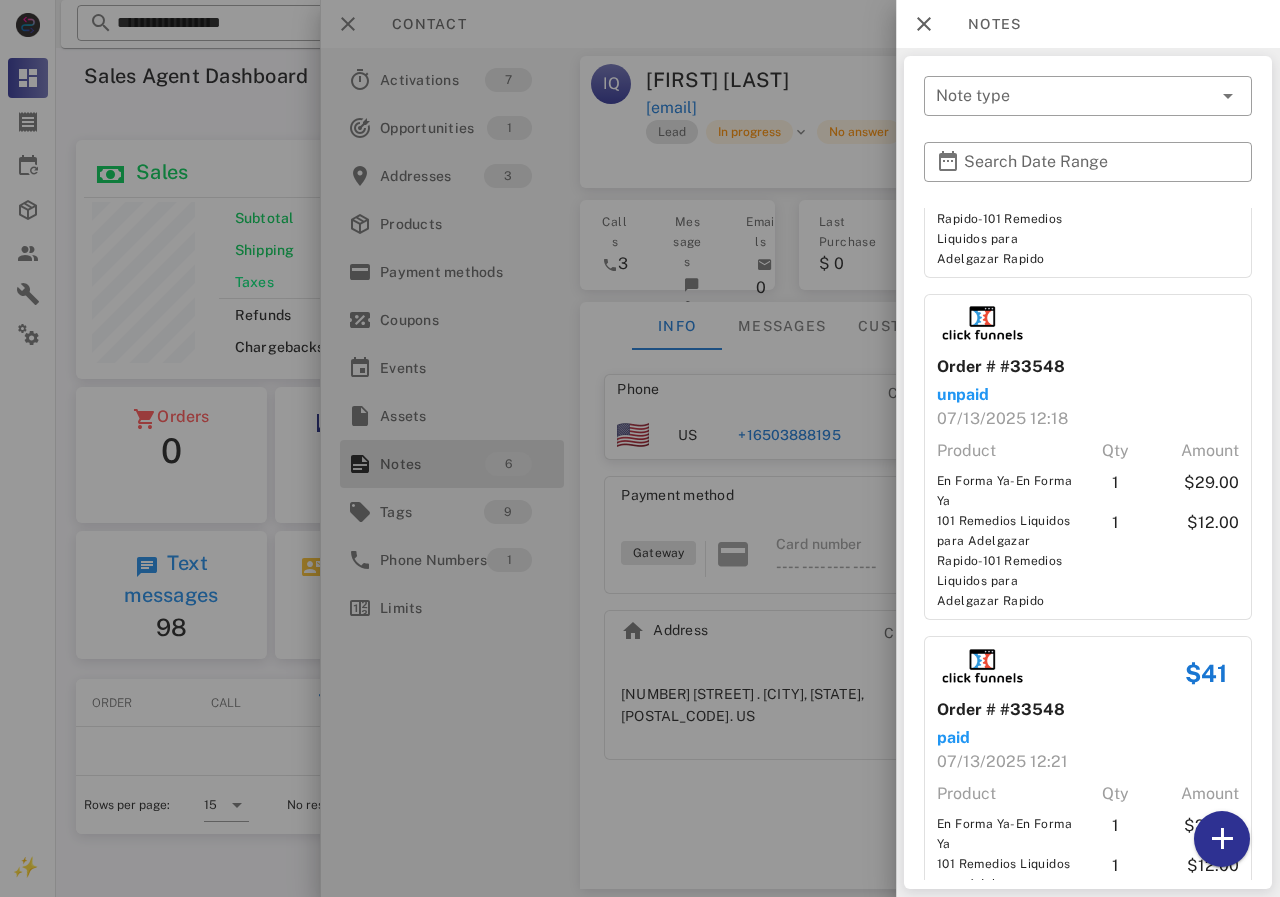 scroll, scrollTop: 900, scrollLeft: 0, axis: vertical 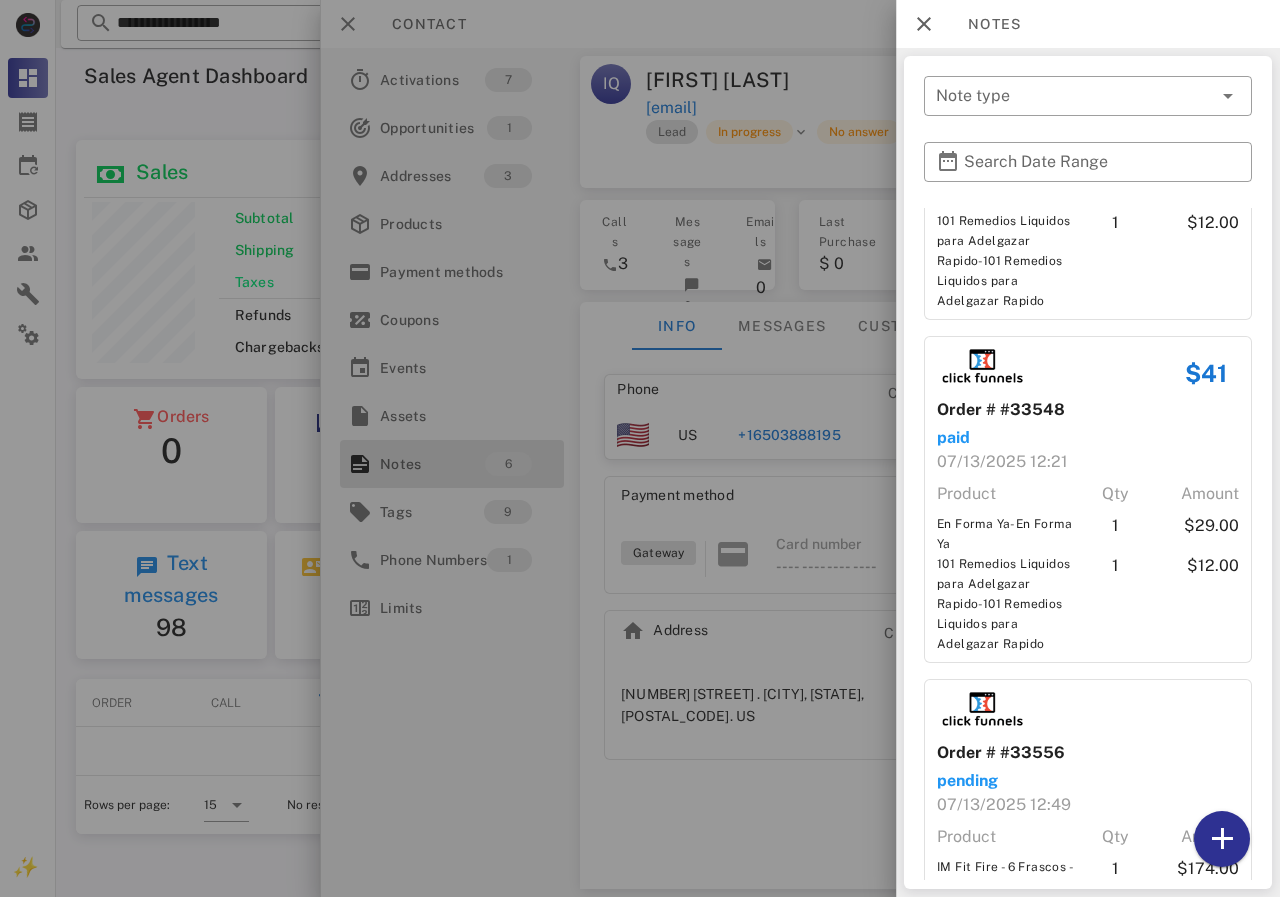 click at bounding box center (640, 448) 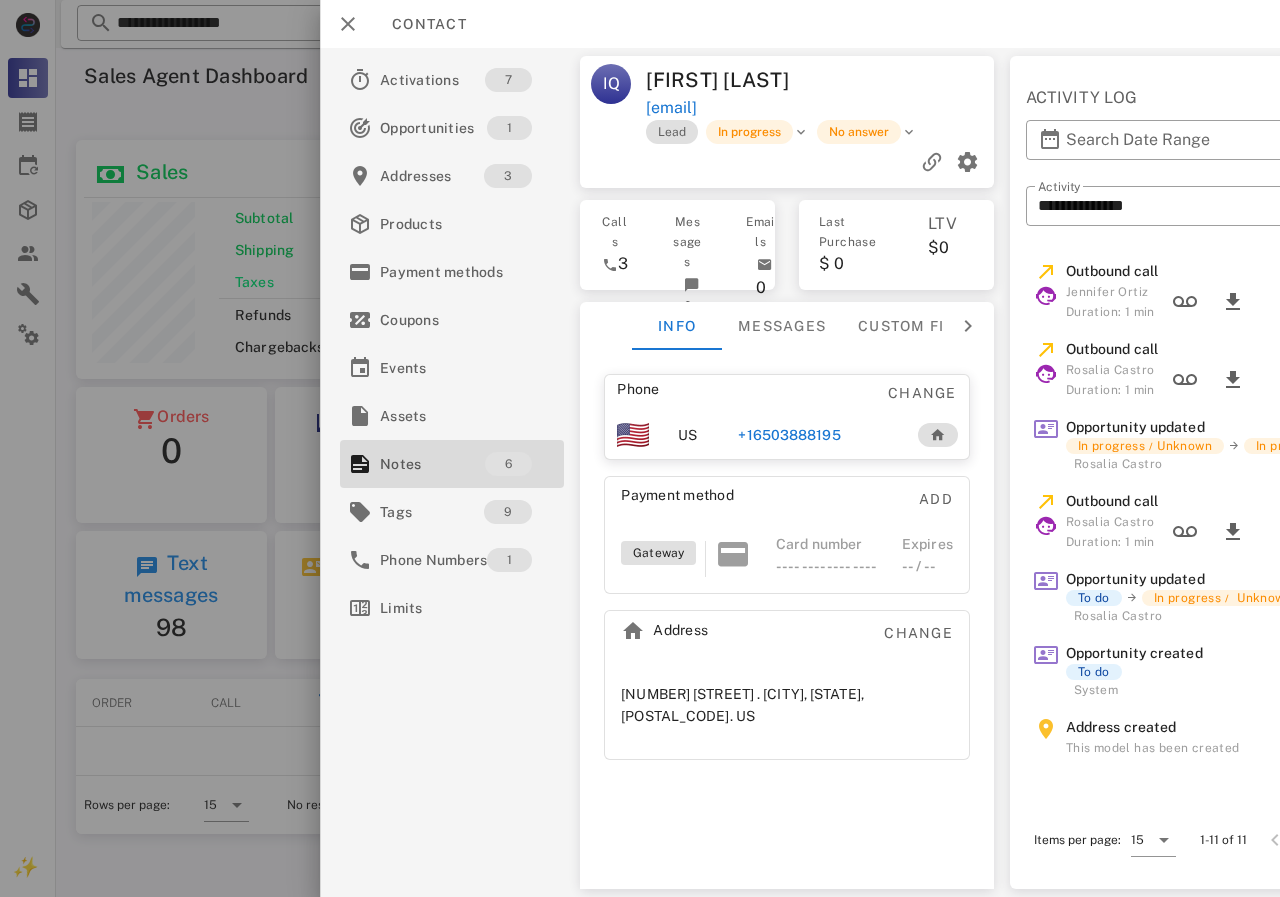 click on "+16503888195" at bounding box center (789, 435) 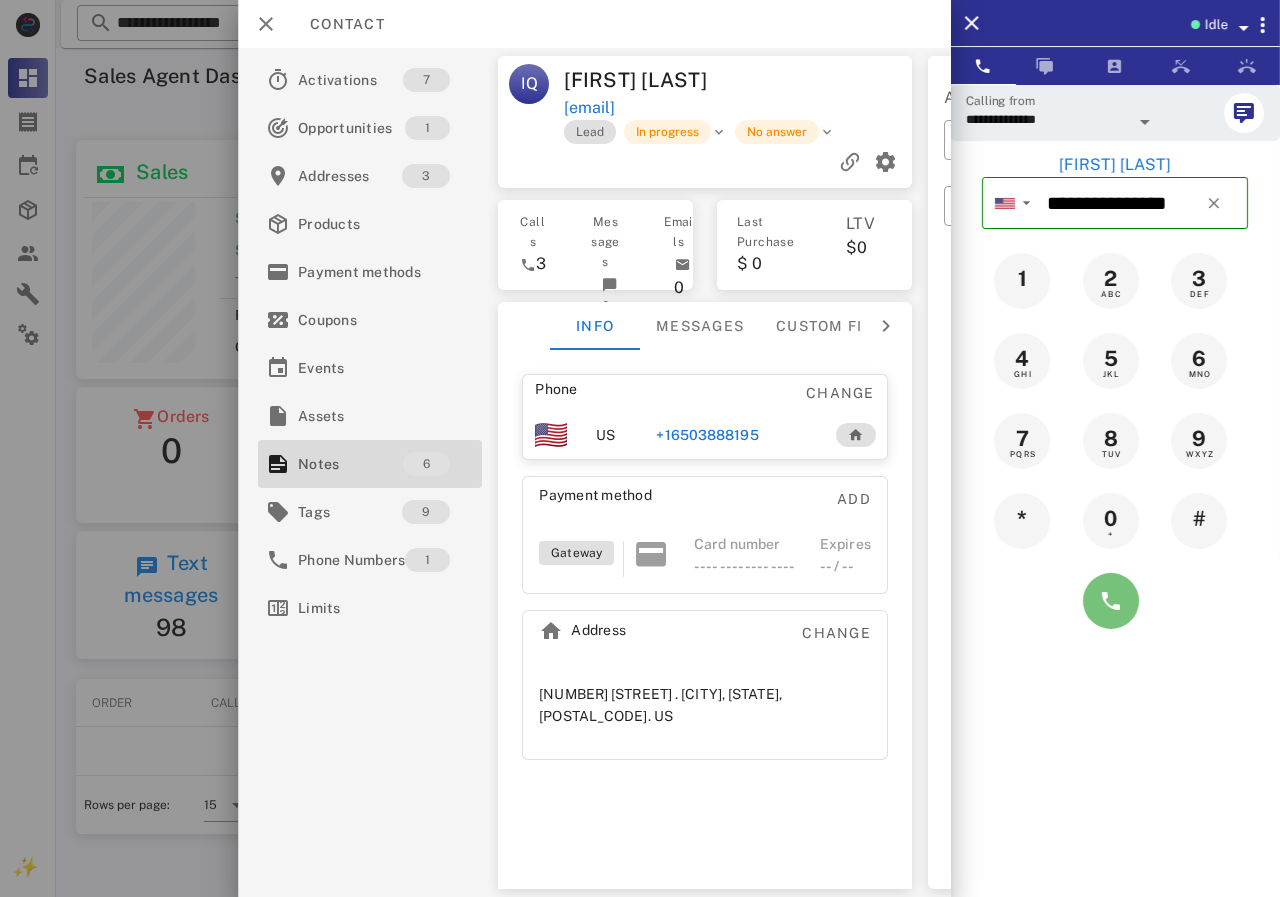 click at bounding box center [1111, 601] 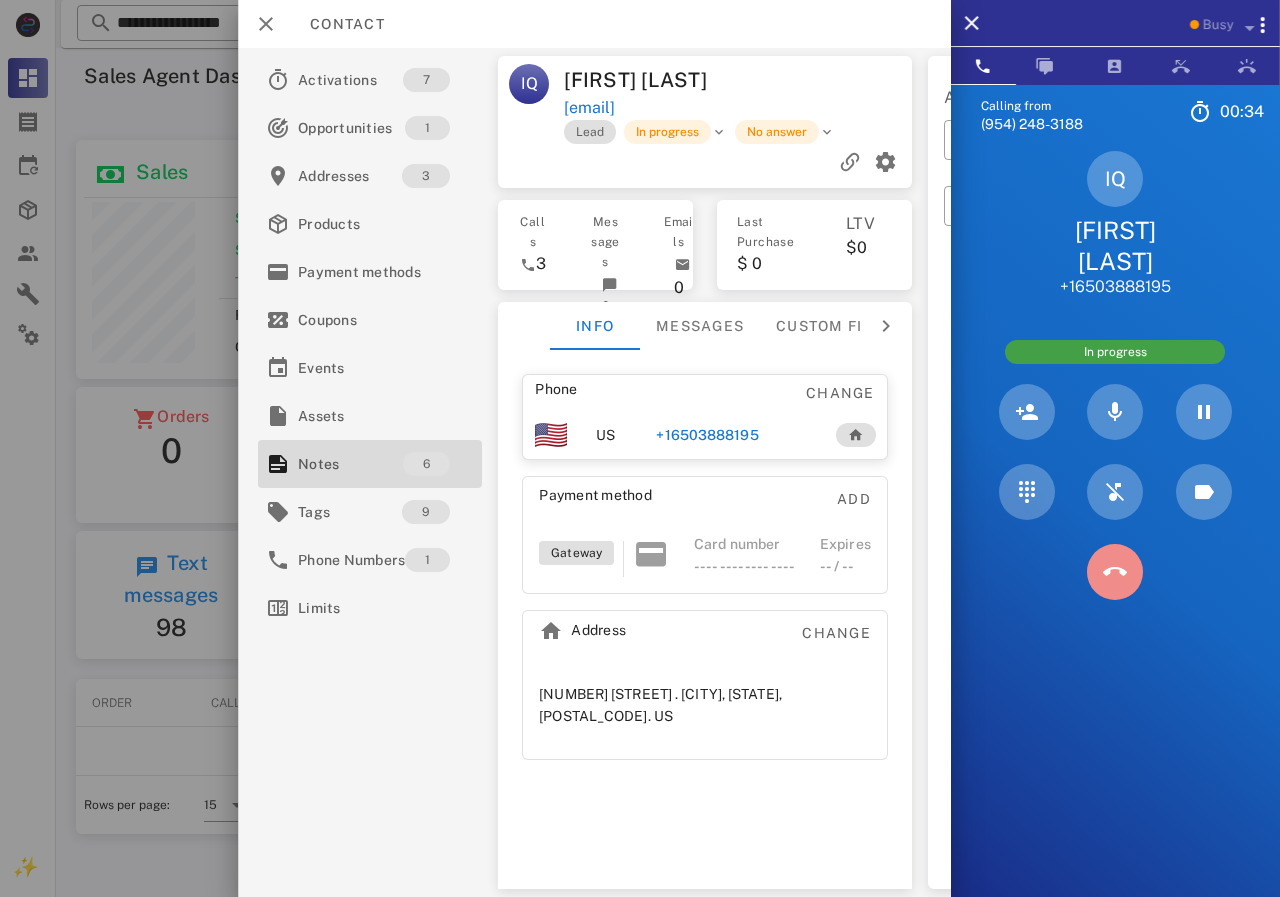 click at bounding box center [1115, 572] 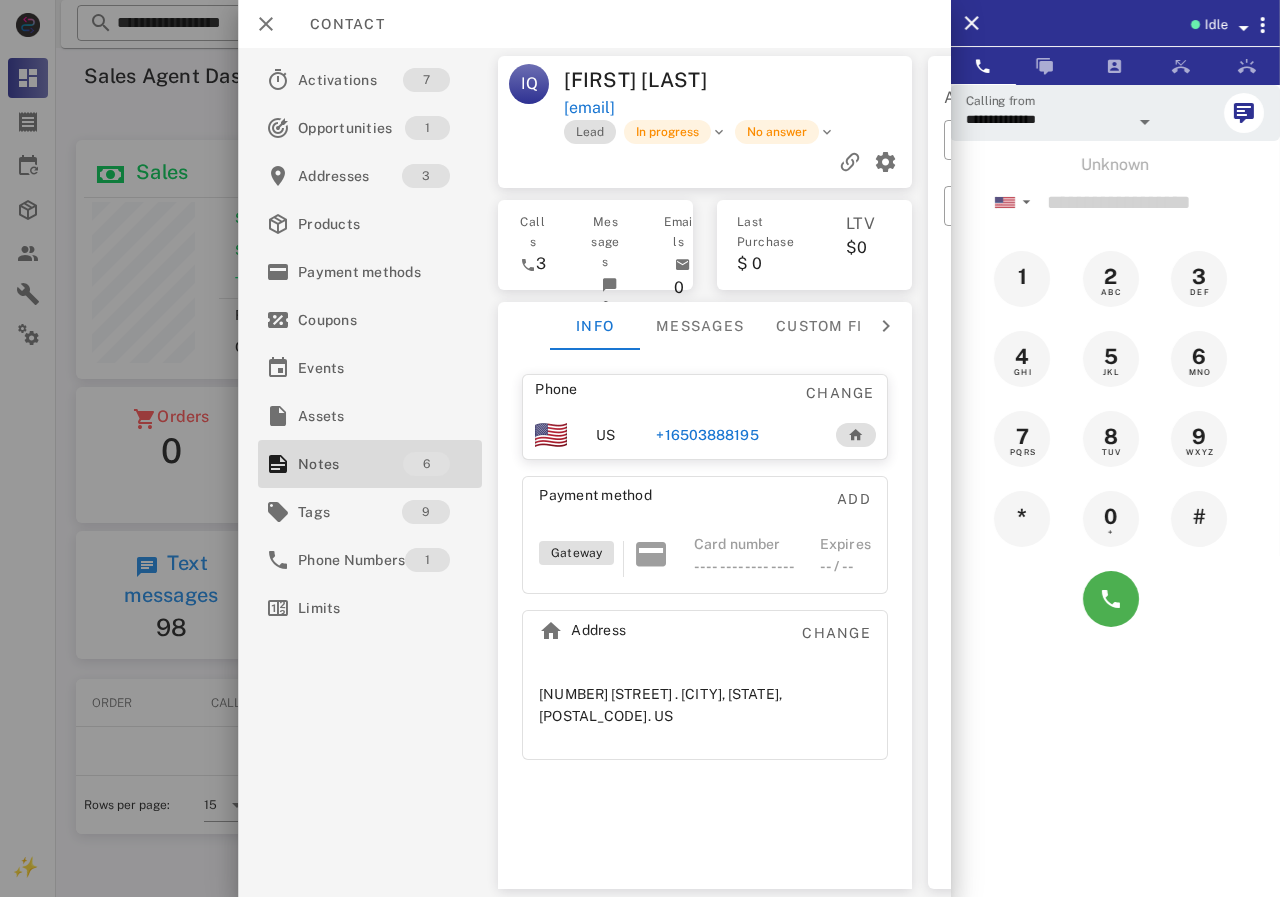 click on "+16503888195" at bounding box center (707, 435) 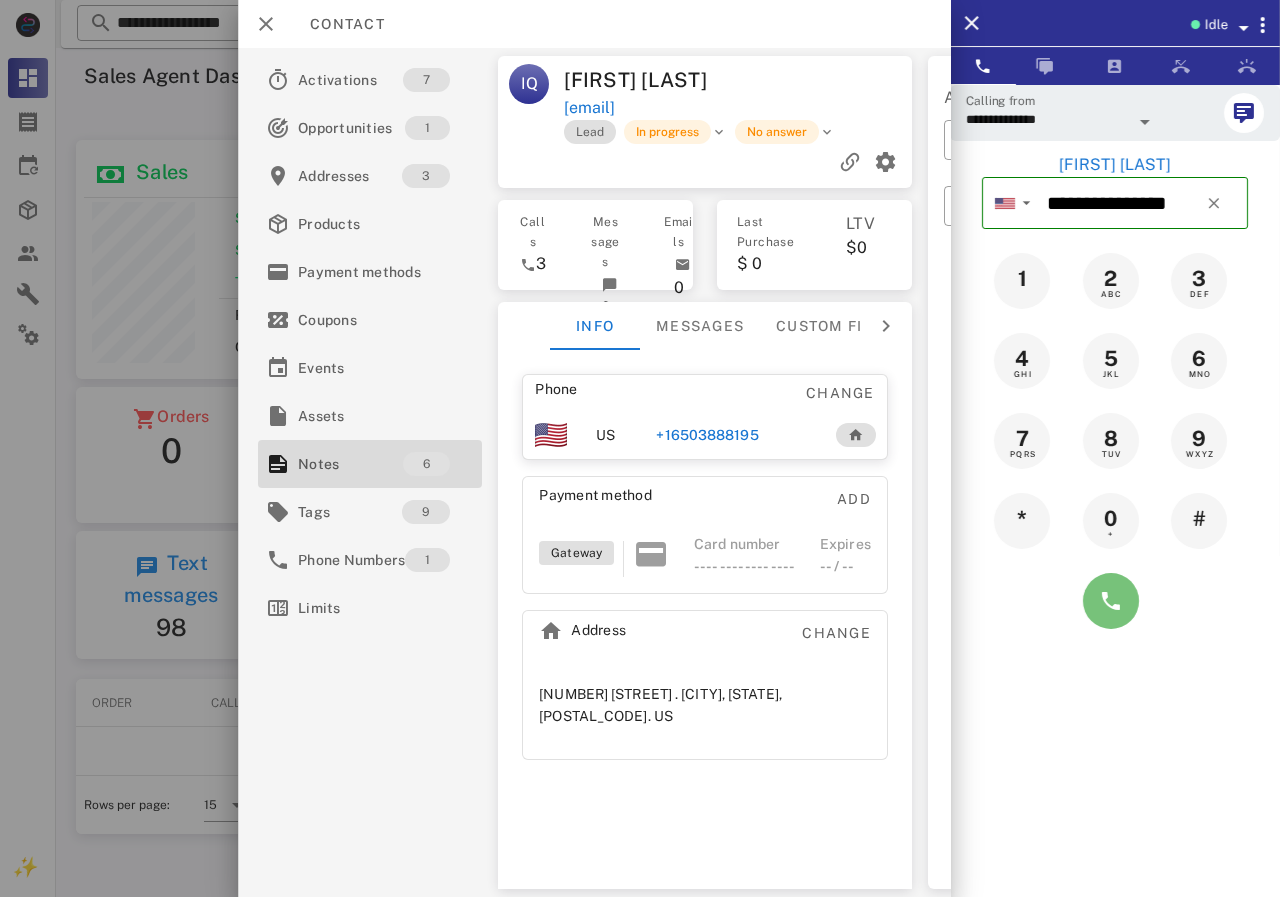 click at bounding box center [1111, 601] 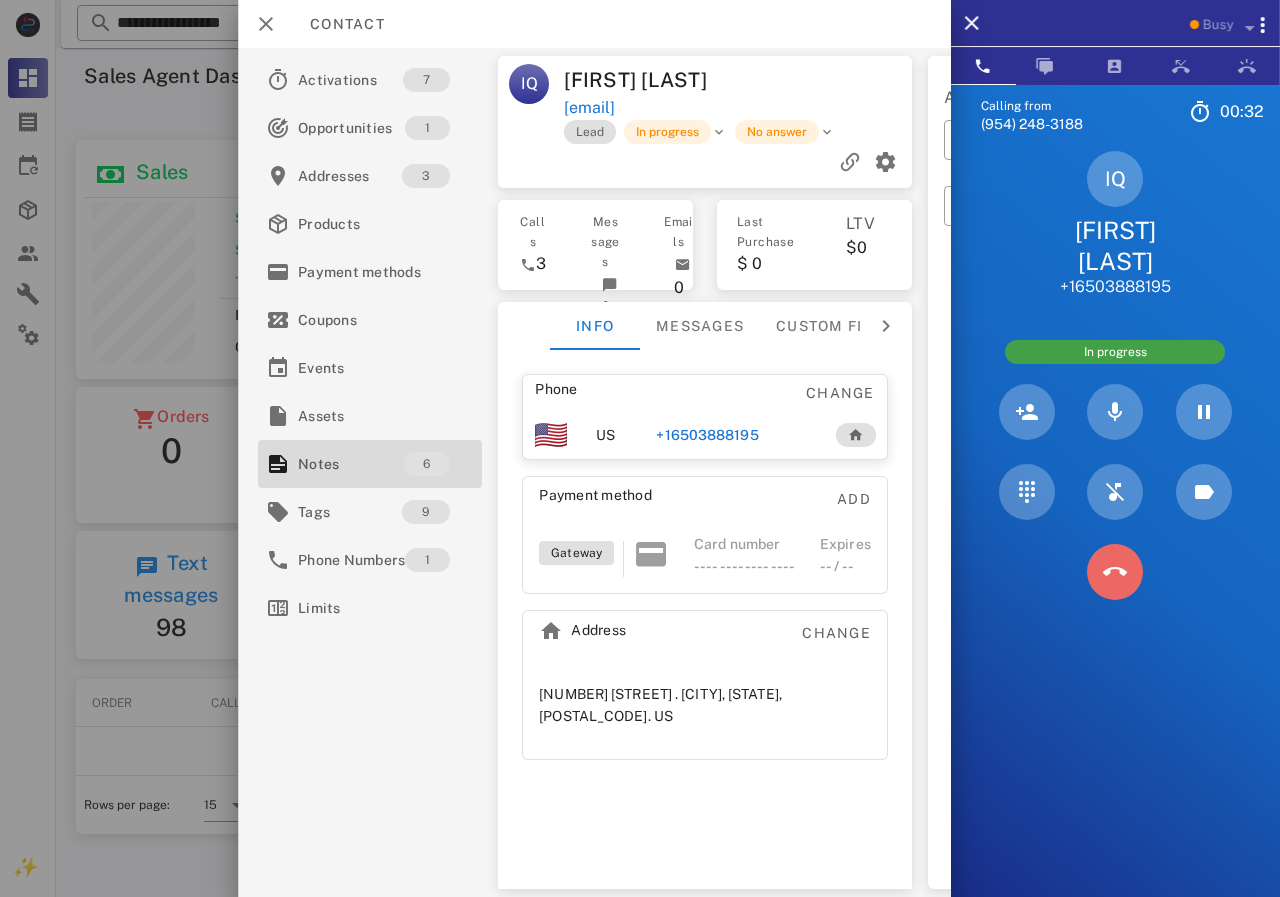 click at bounding box center [1115, 572] 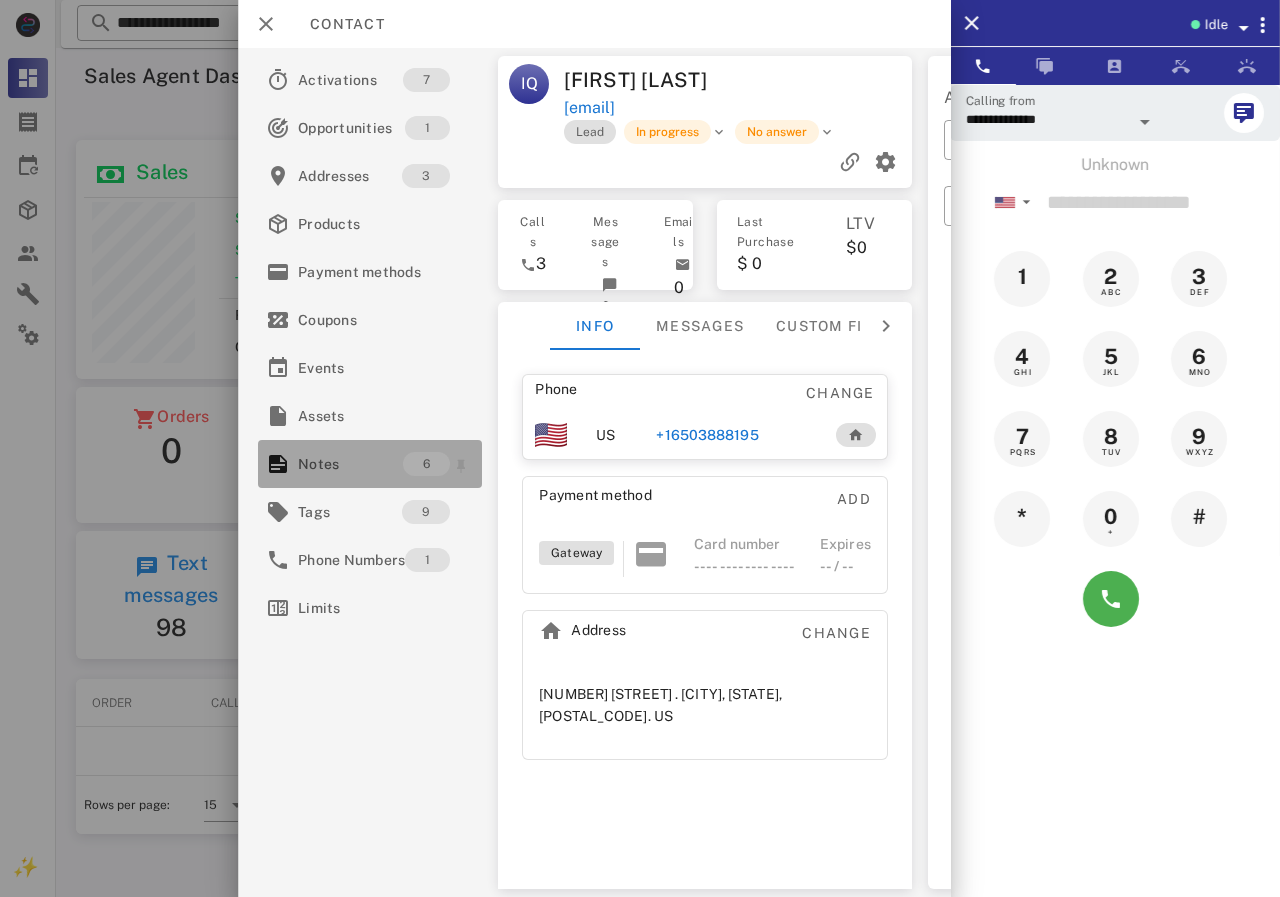 click on "Notes" at bounding box center [350, 464] 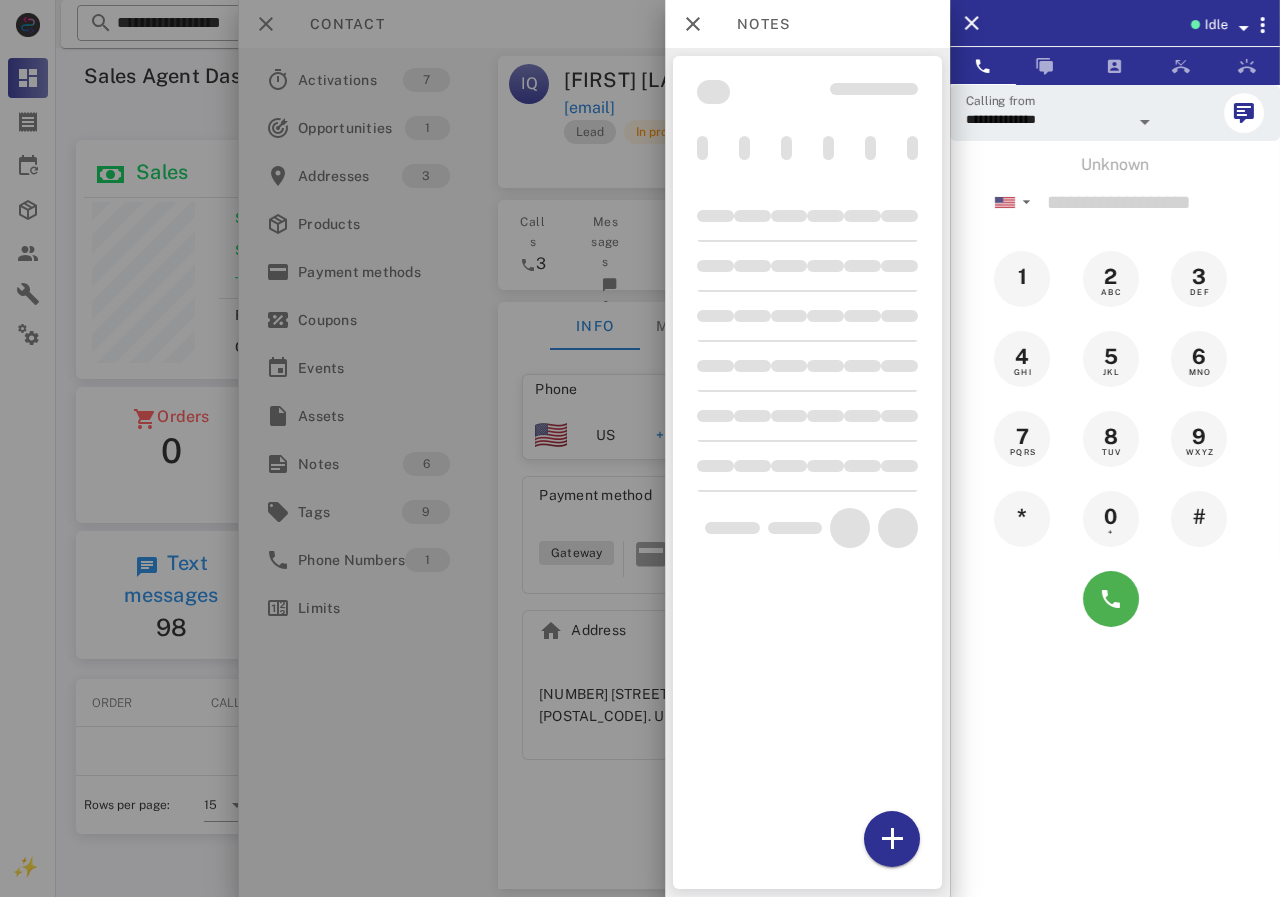 click at bounding box center (807, 472) 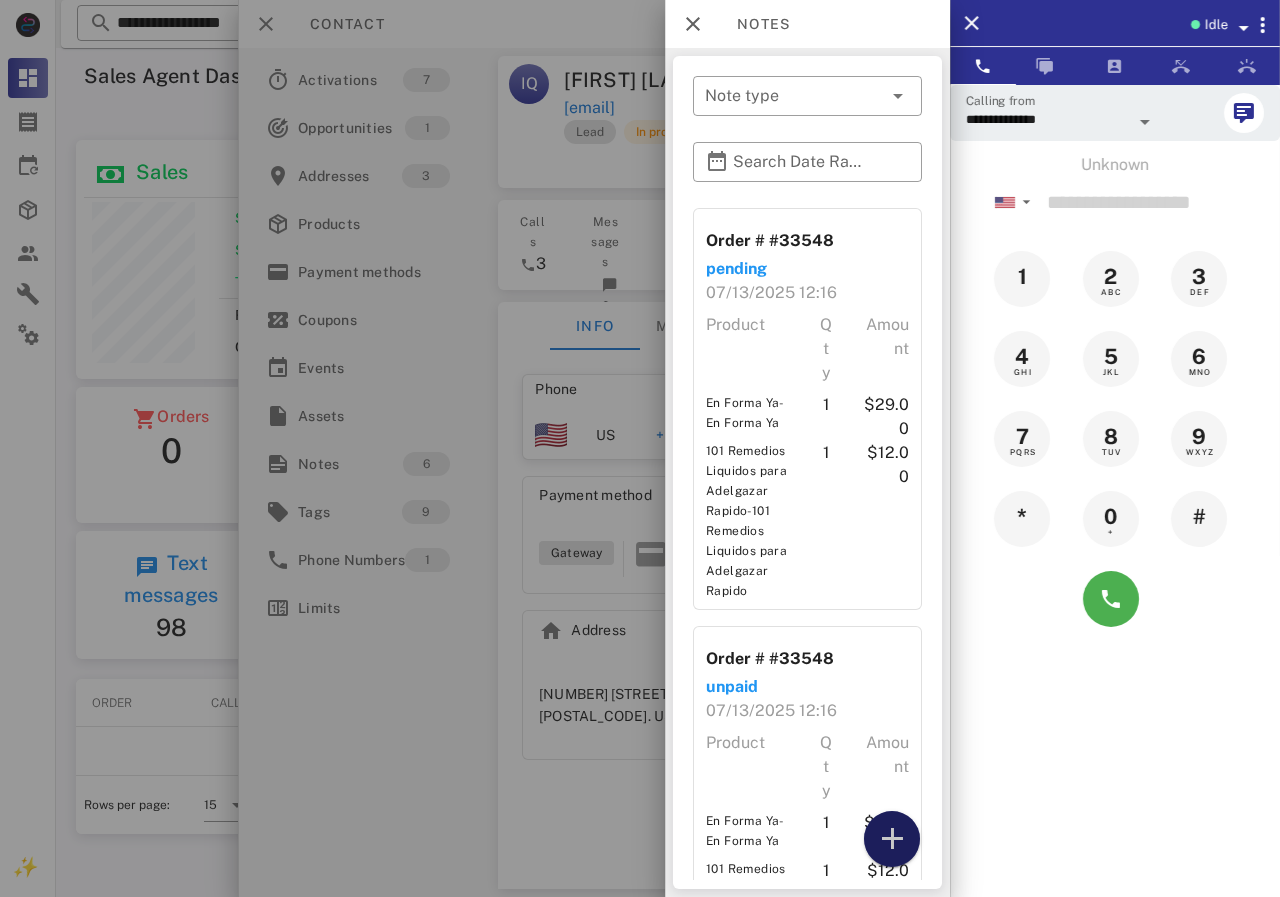 click at bounding box center (892, 839) 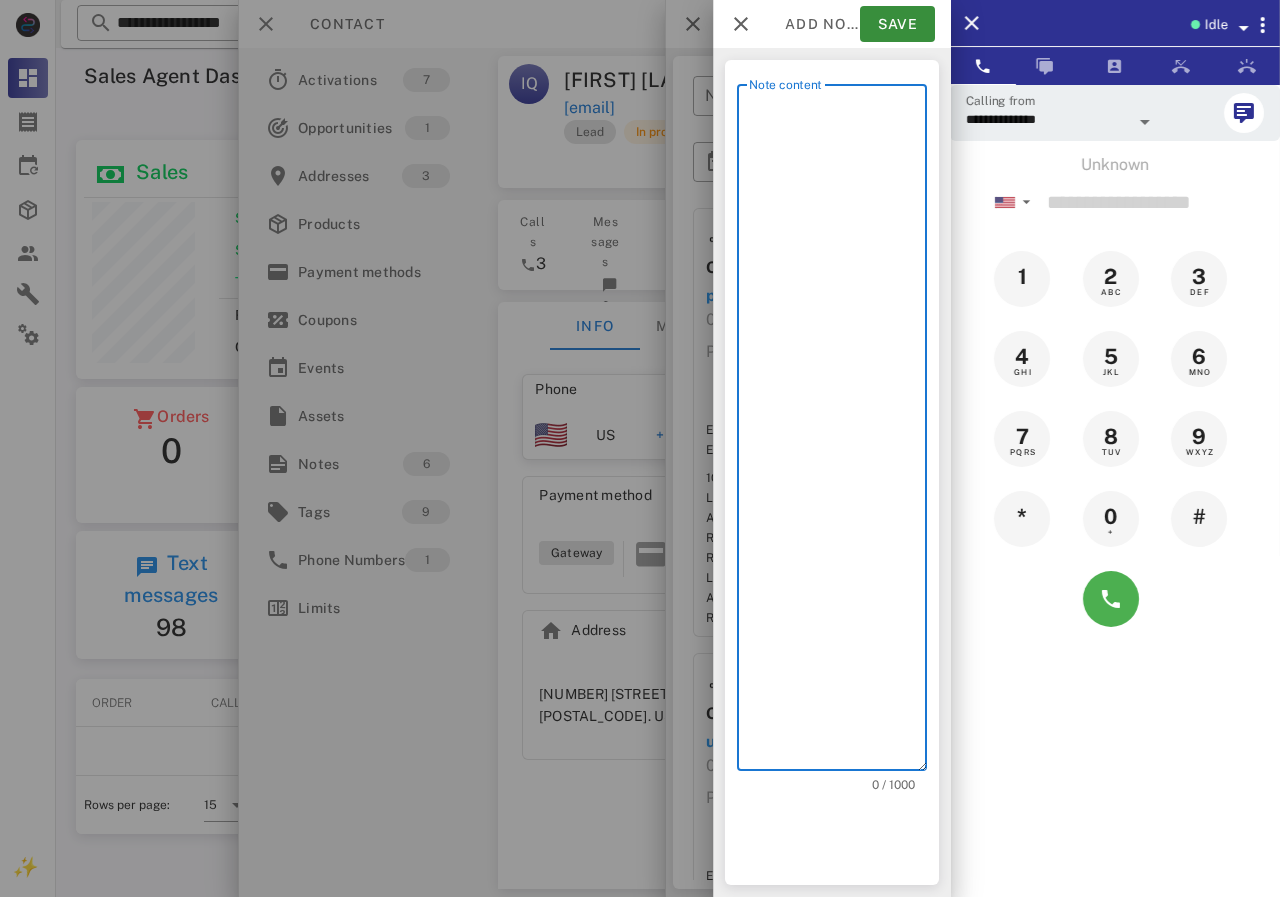 scroll, scrollTop: 240, scrollLeft: 390, axis: both 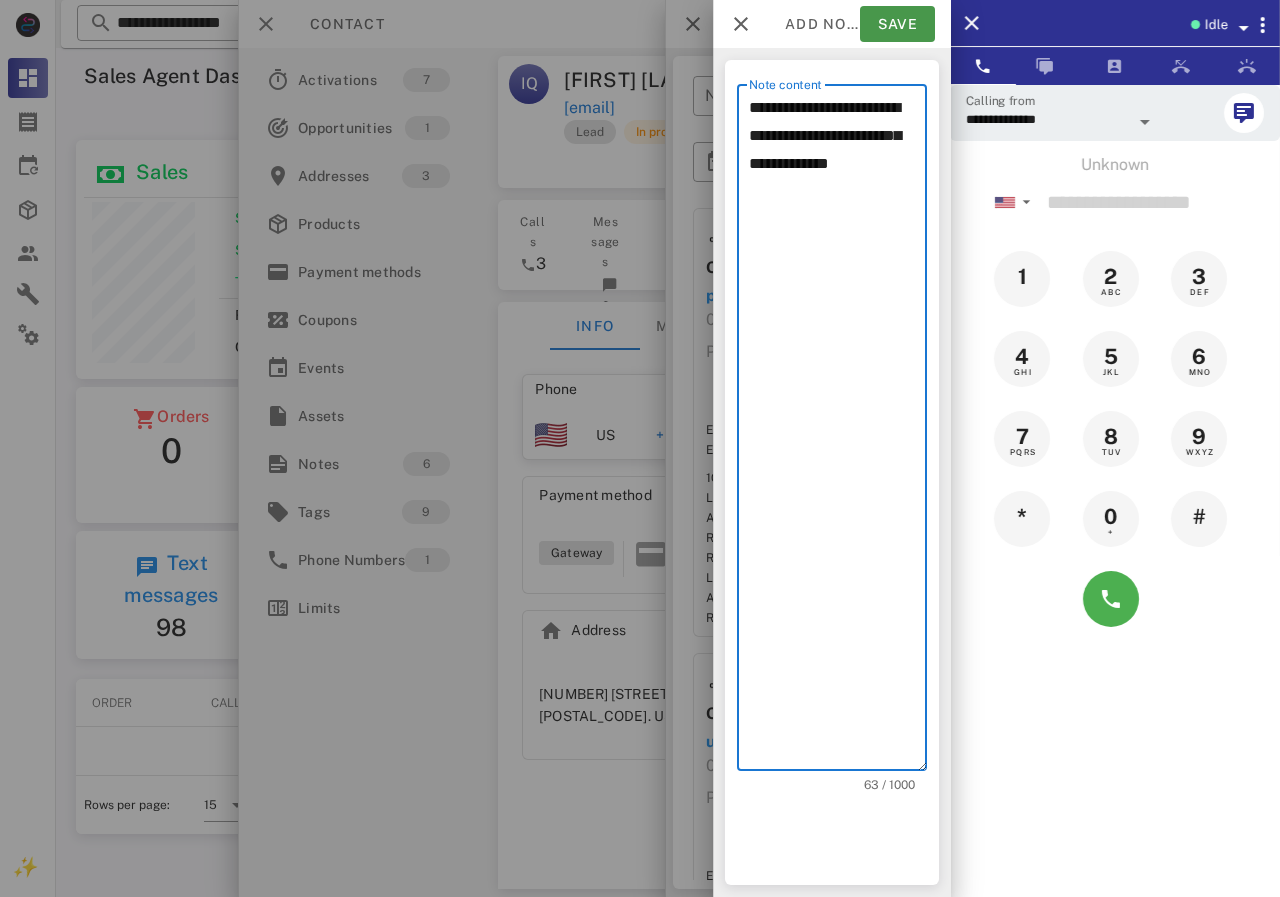 type on "**********" 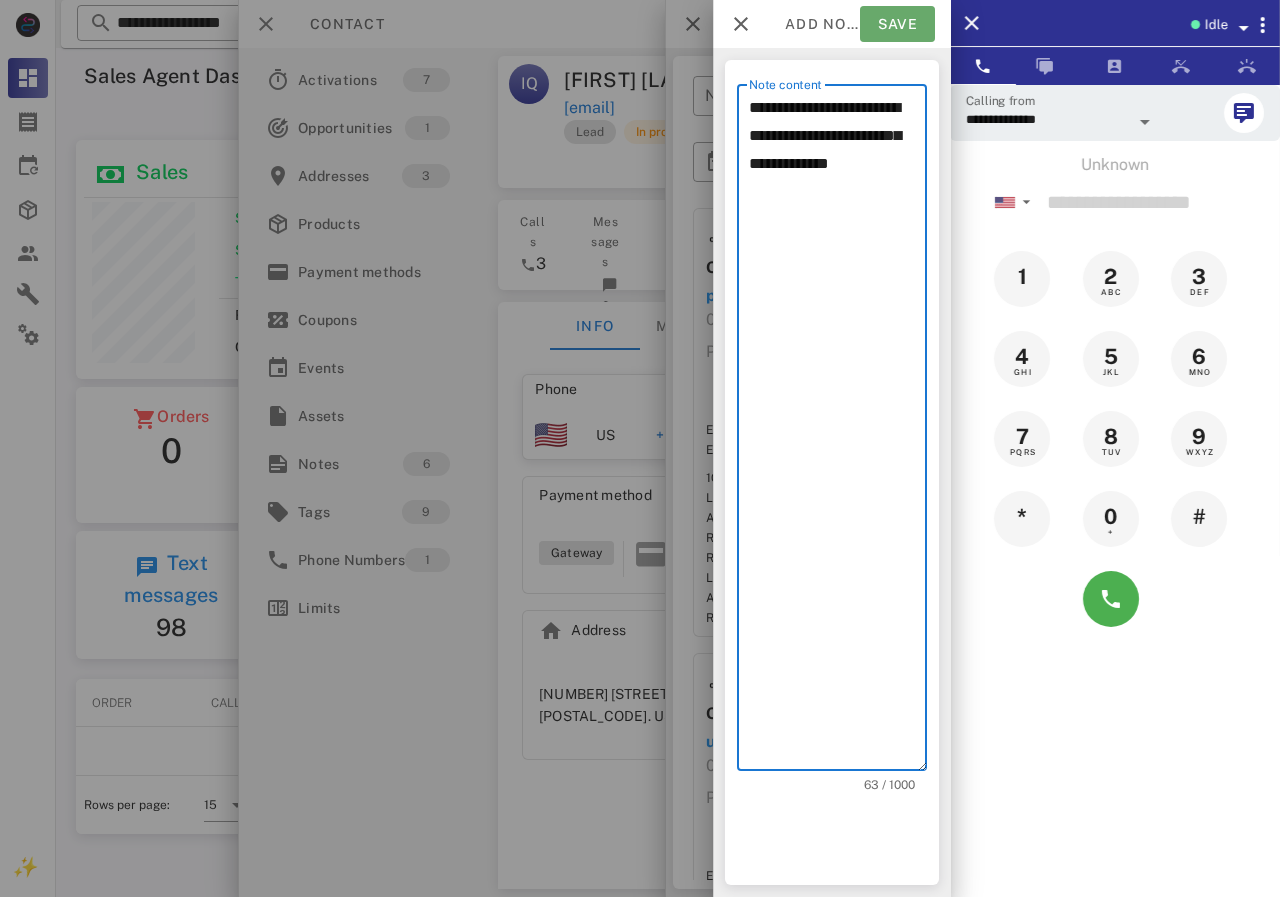 click on "Save" at bounding box center (897, 24) 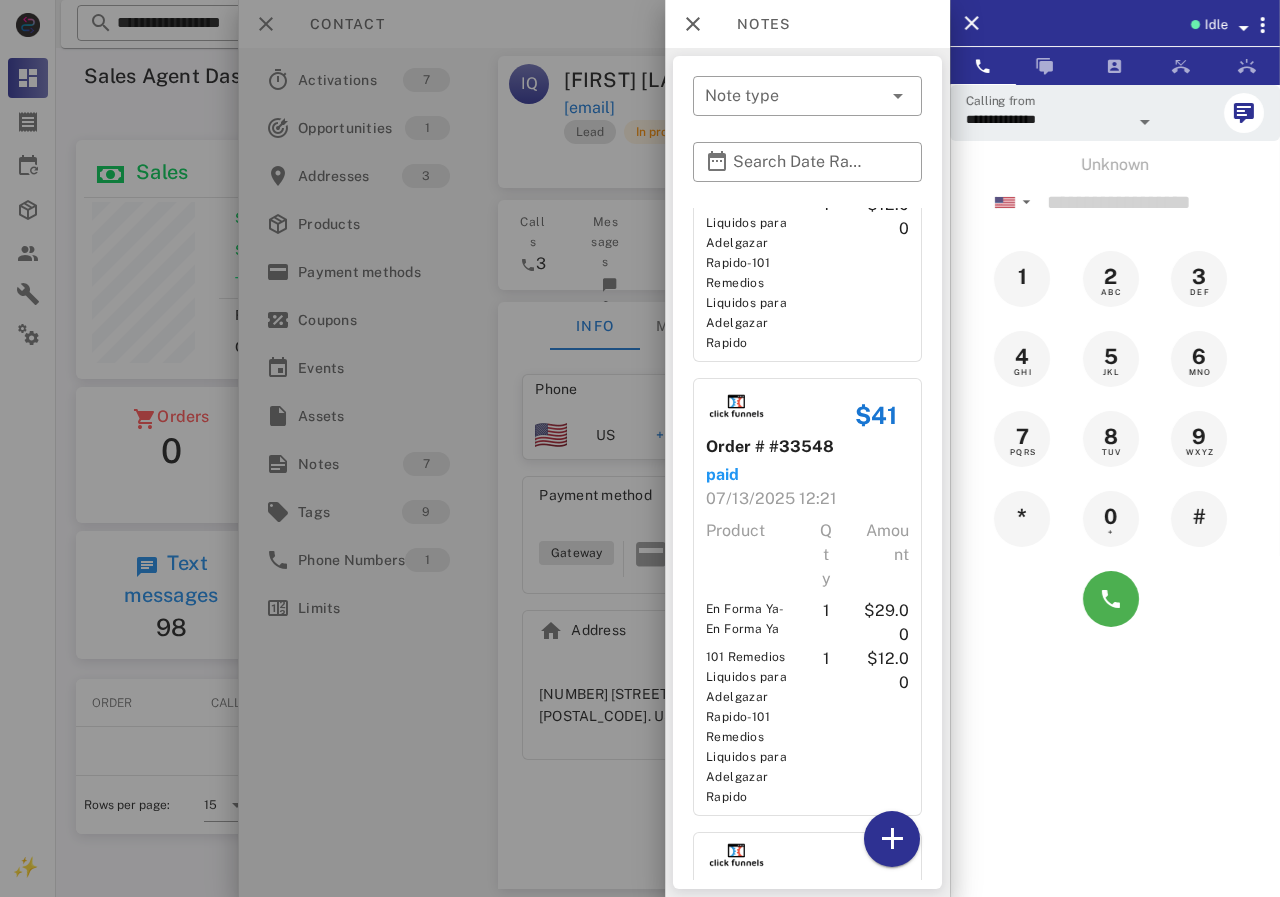 scroll, scrollTop: 1200, scrollLeft: 0, axis: vertical 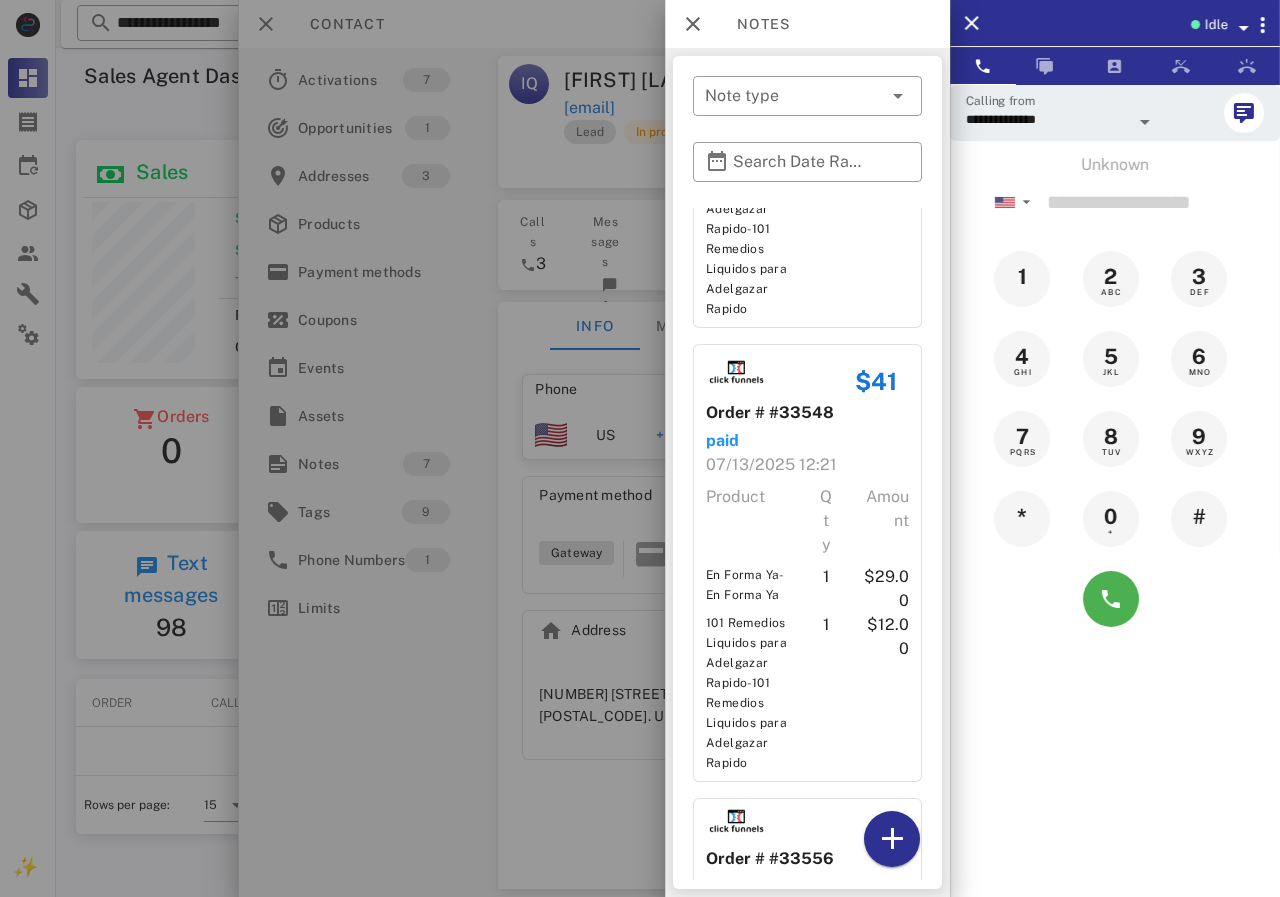 click at bounding box center (640, 448) 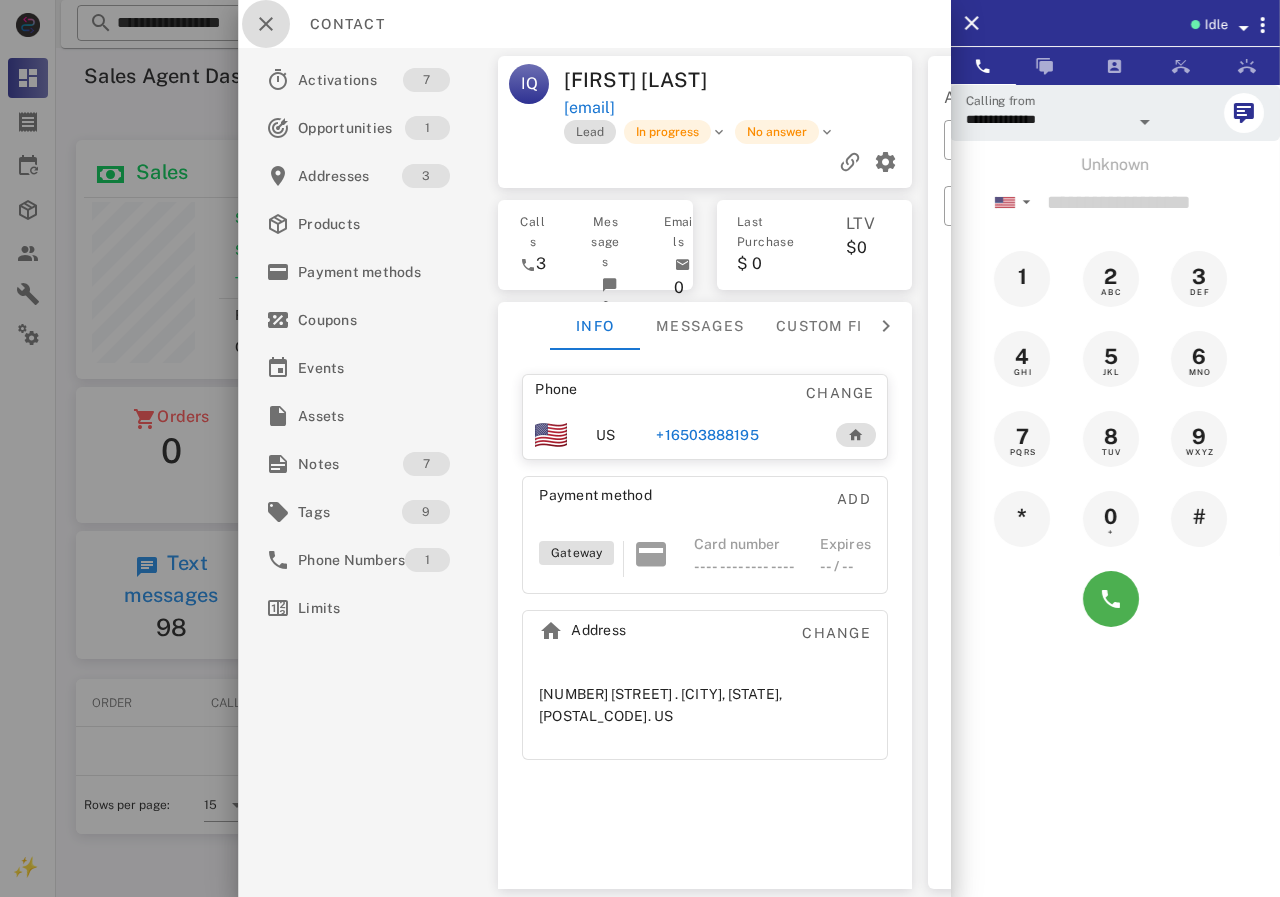 click at bounding box center (266, 24) 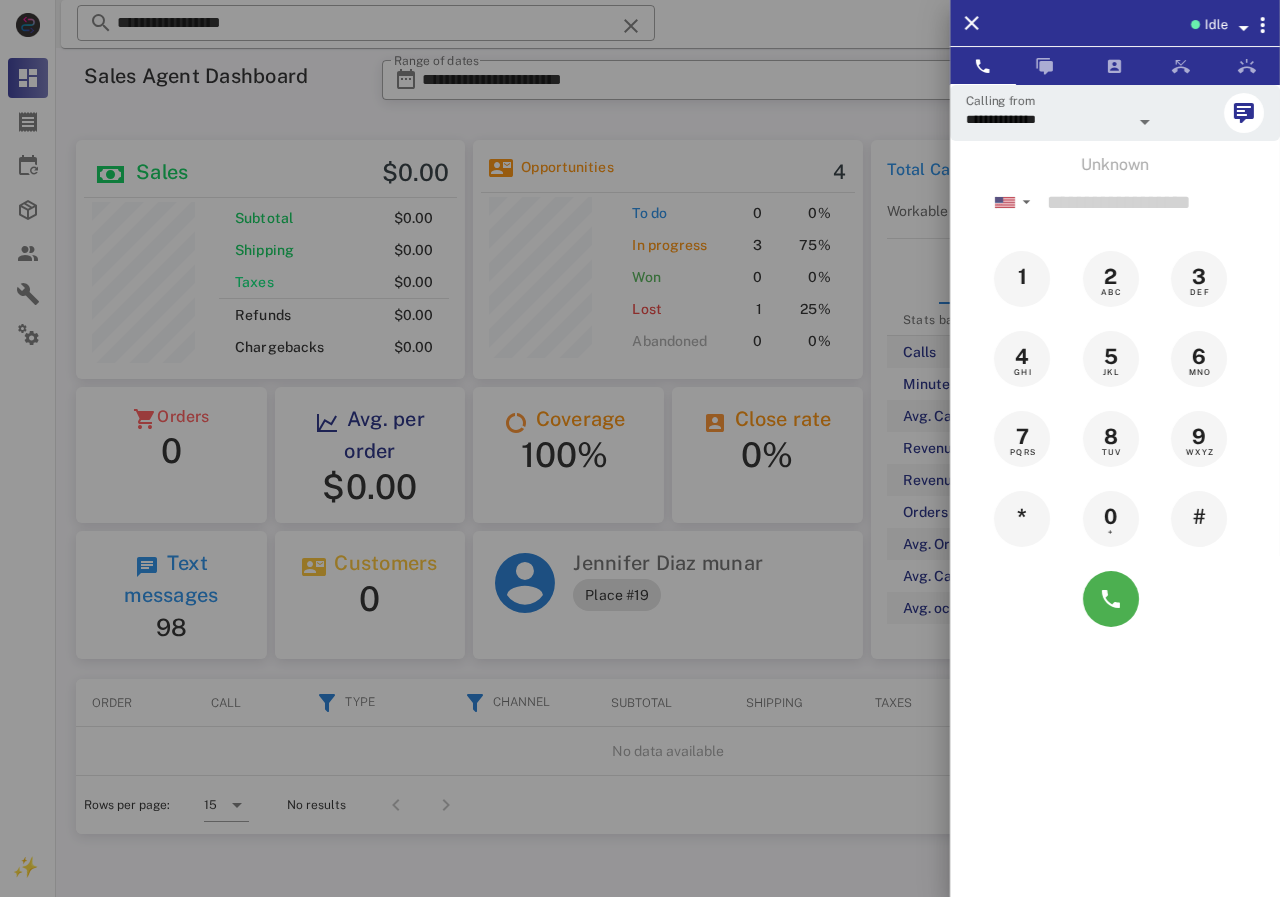 click at bounding box center (640, 448) 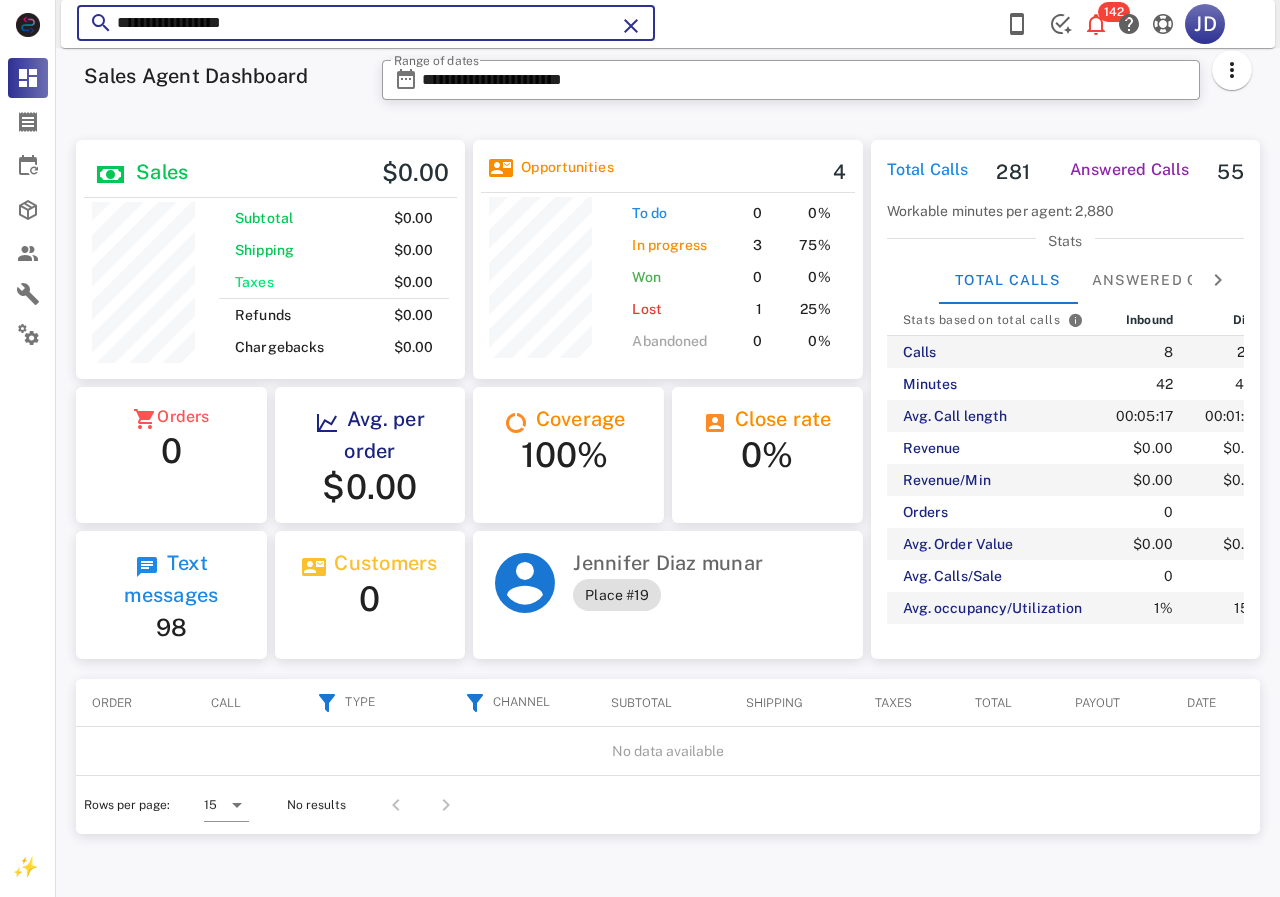 drag, startPoint x: 438, startPoint y: 16, endPoint x: 62, endPoint y: 20, distance: 376.02127 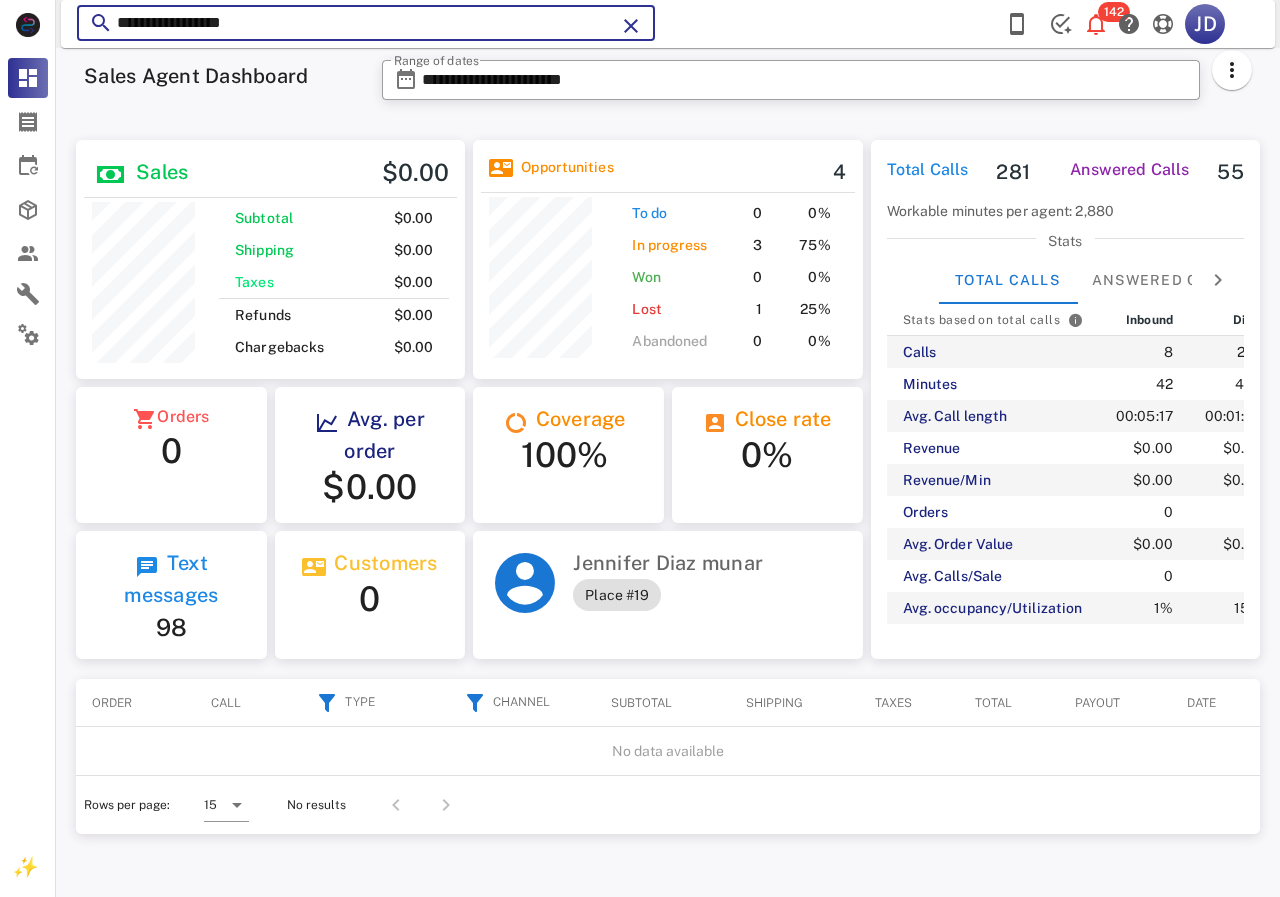 click on "**********" at bounding box center [668, 24] 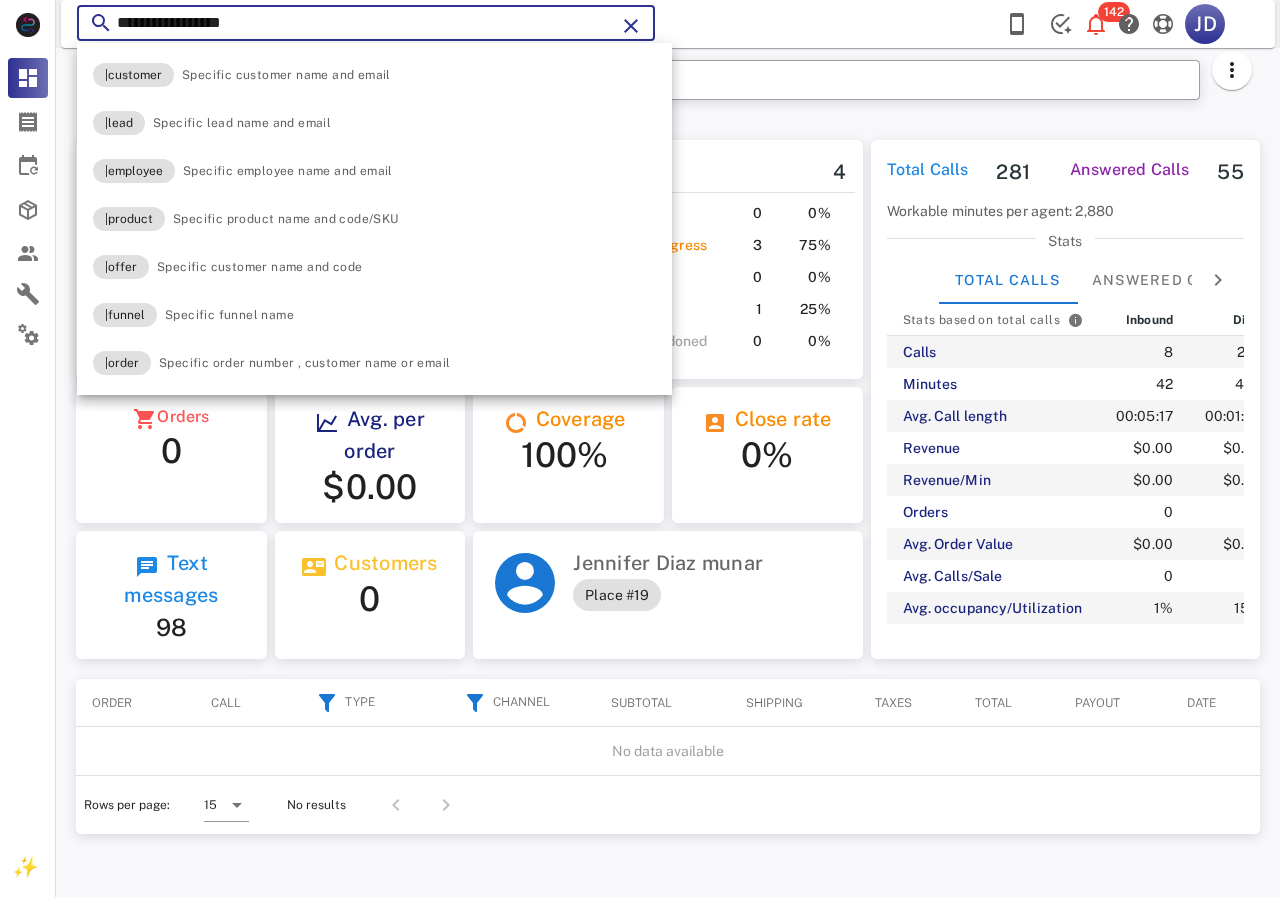 paste on "*" 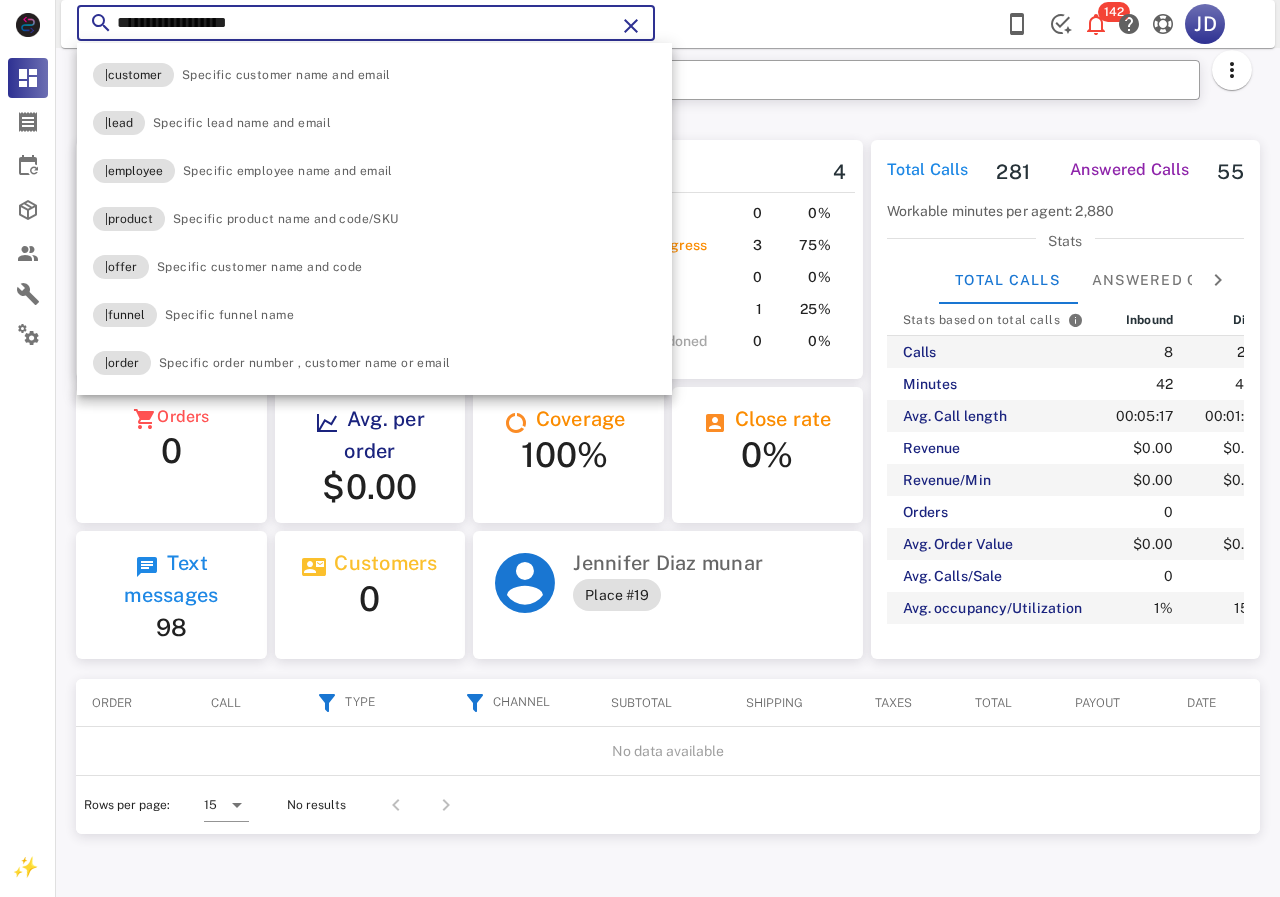 type on "**********" 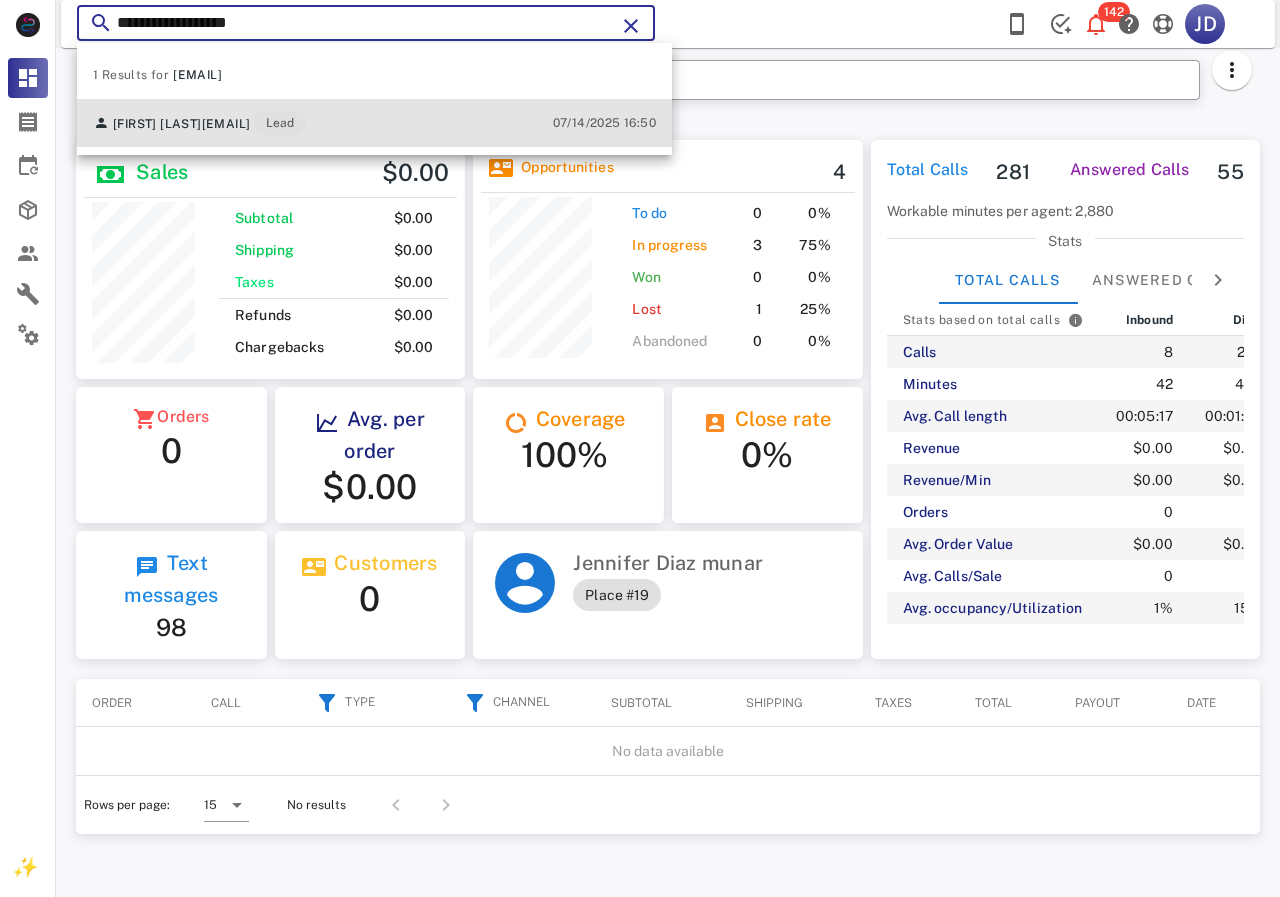 click on "clao2310@gmail.com" at bounding box center (226, 124) 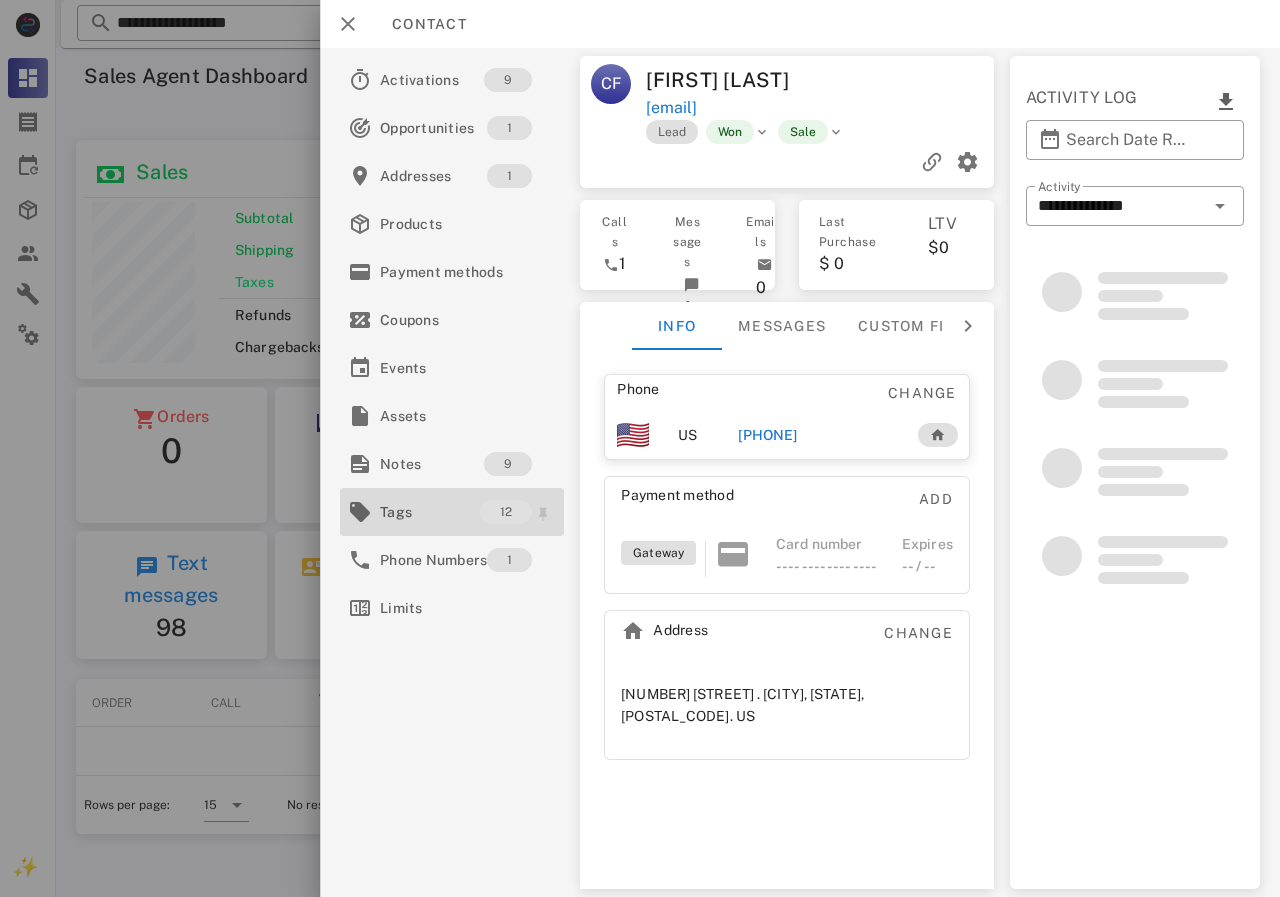 click on "Tags" at bounding box center [430, 512] 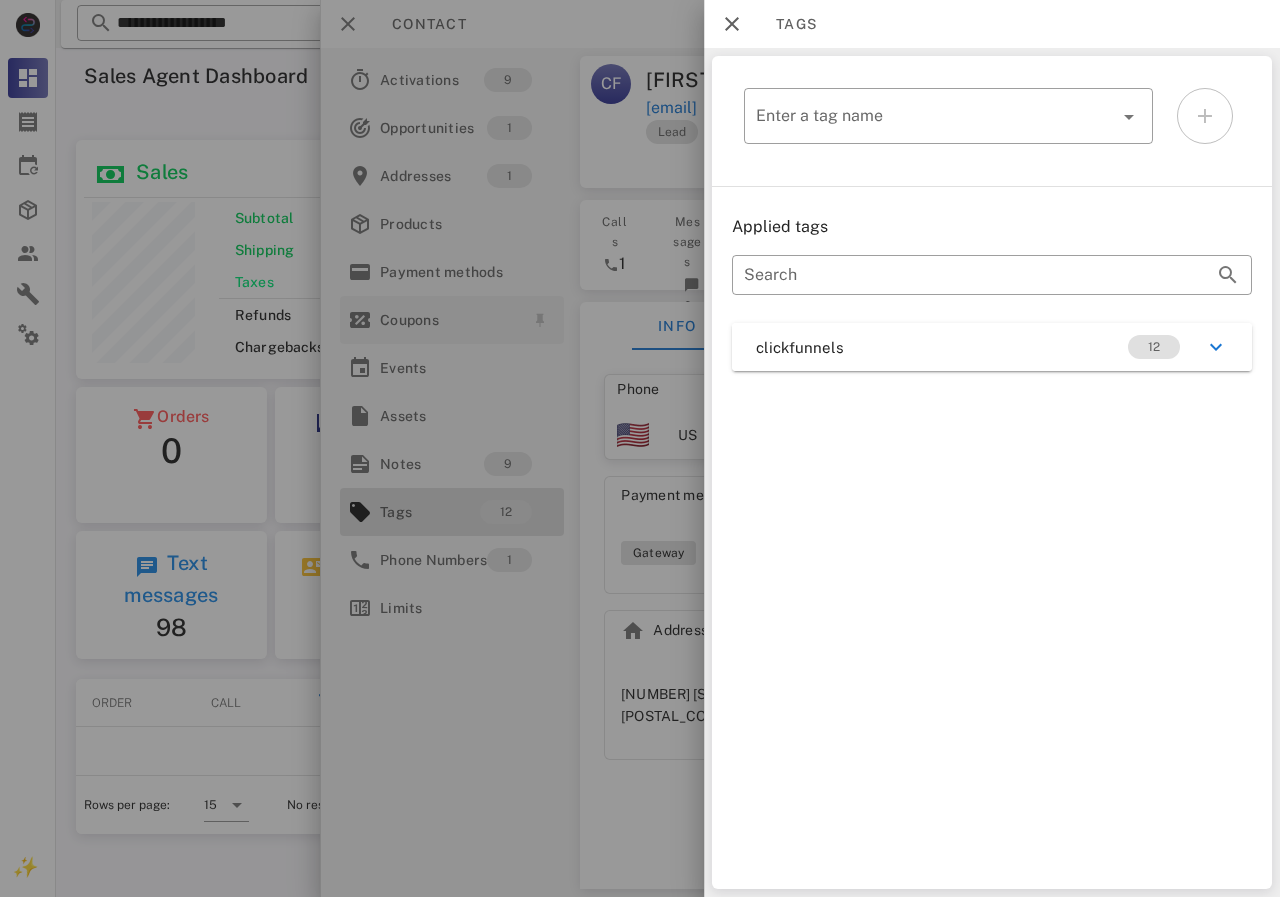 drag, startPoint x: 591, startPoint y: 134, endPoint x: 495, endPoint y: 318, distance: 207.53795 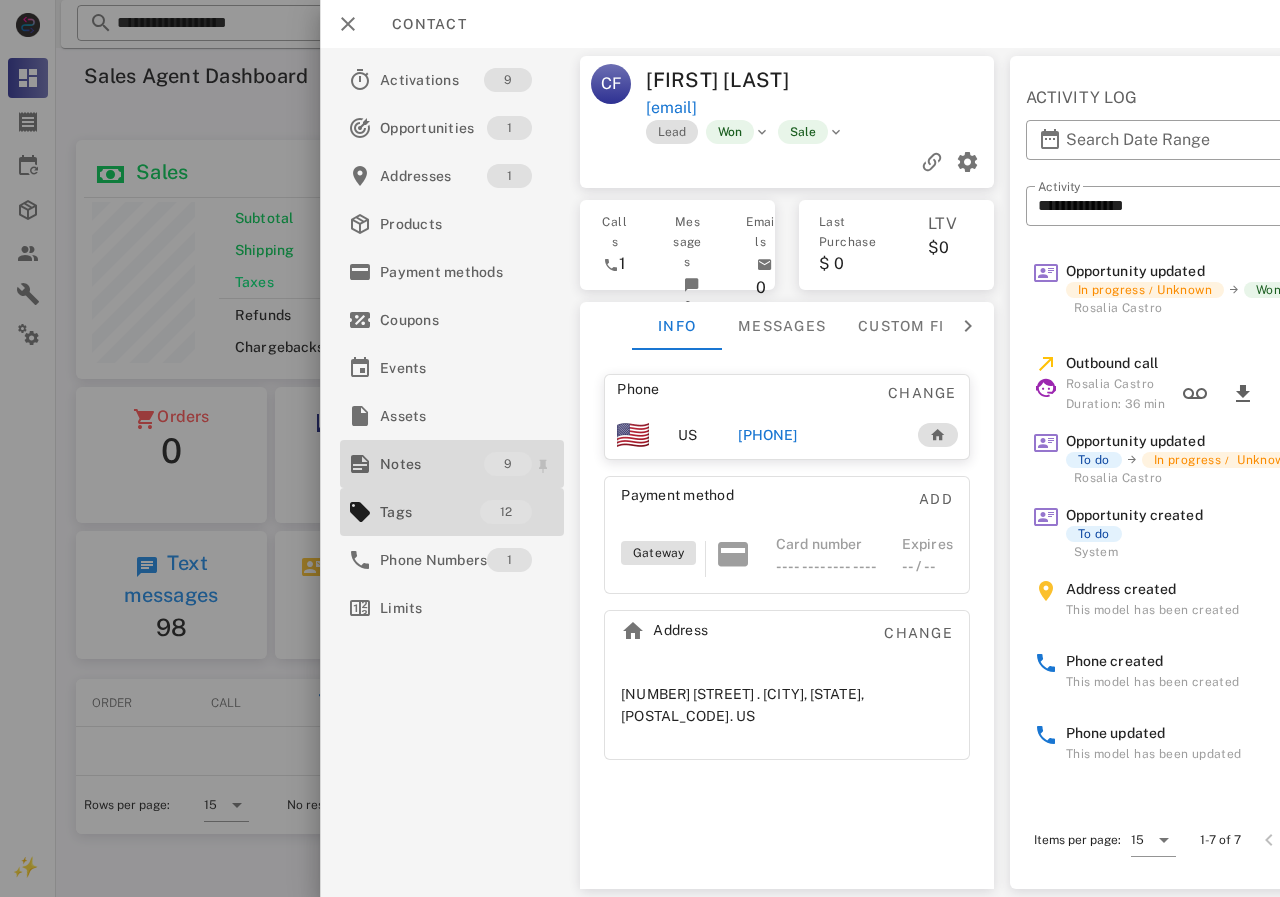 click on "Notes" at bounding box center [432, 464] 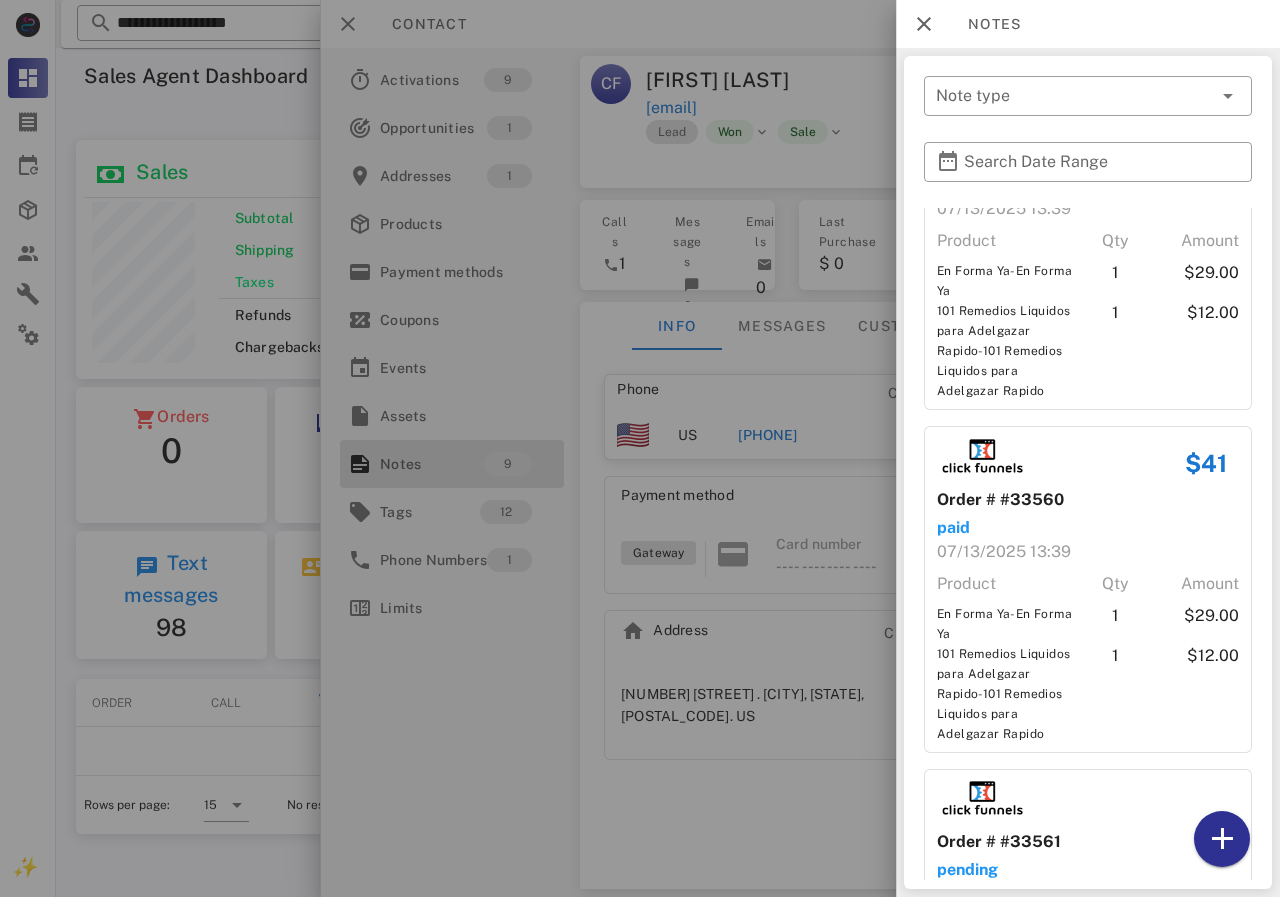 scroll, scrollTop: 0, scrollLeft: 0, axis: both 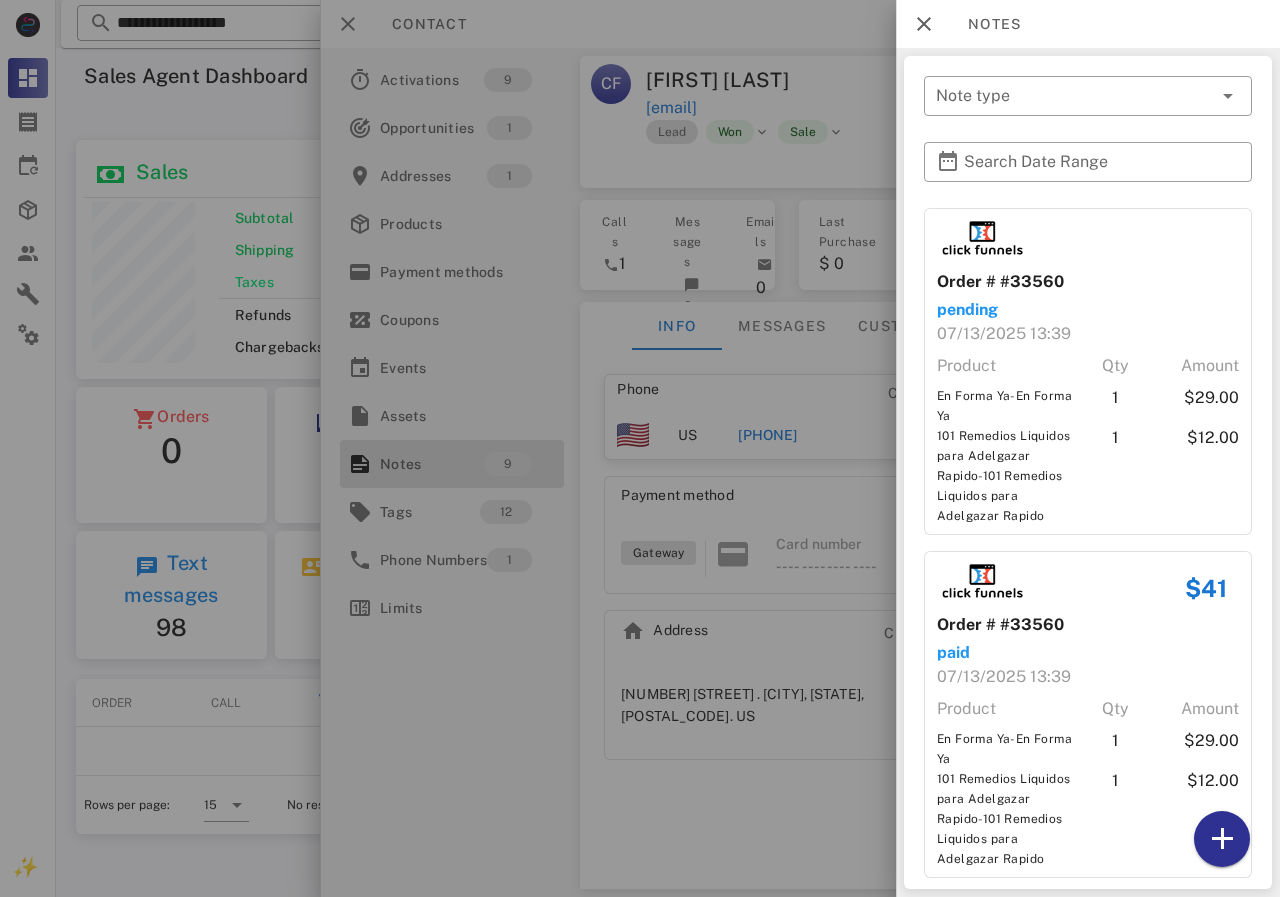 click at bounding box center [640, 448] 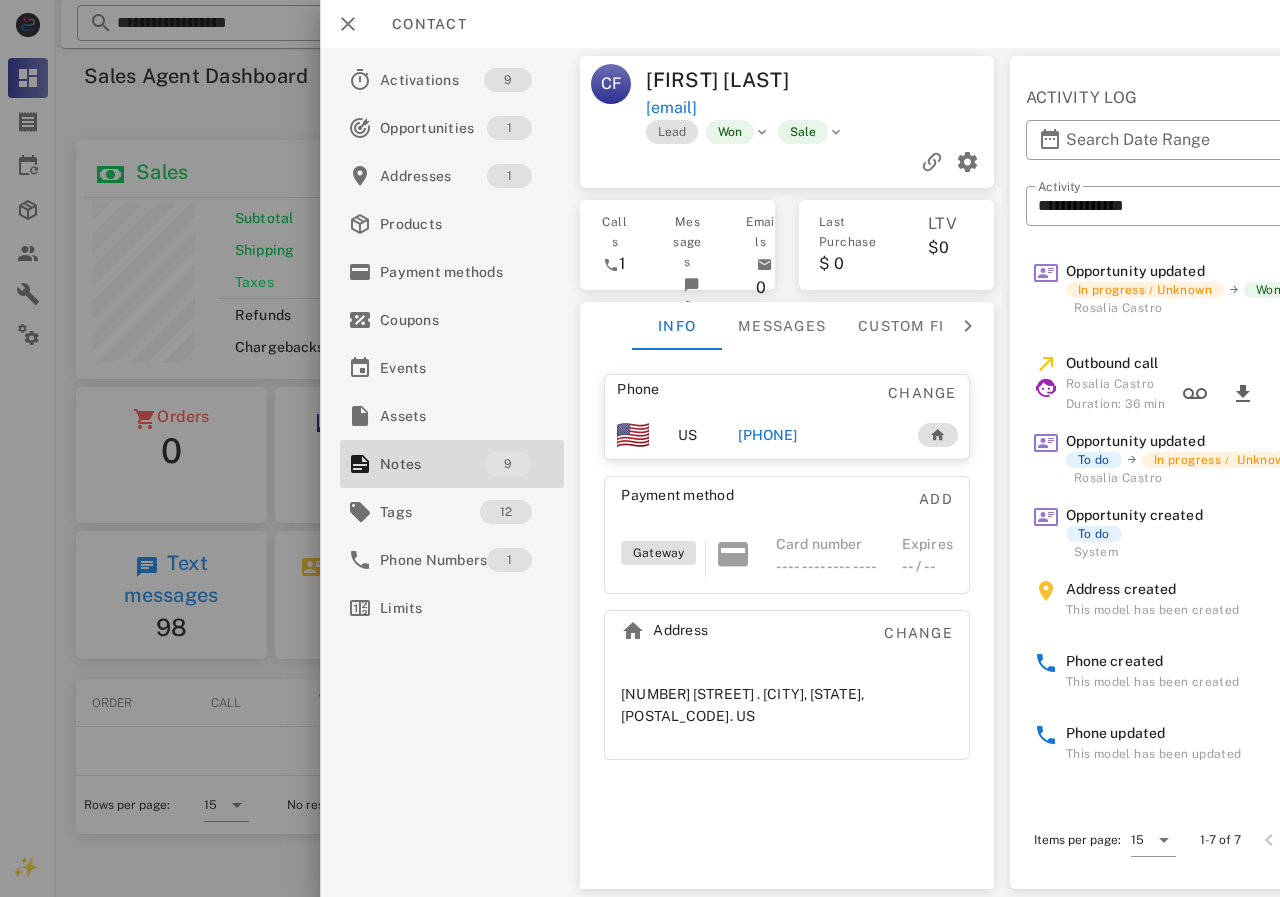 click on "+19153732745" at bounding box center [767, 435] 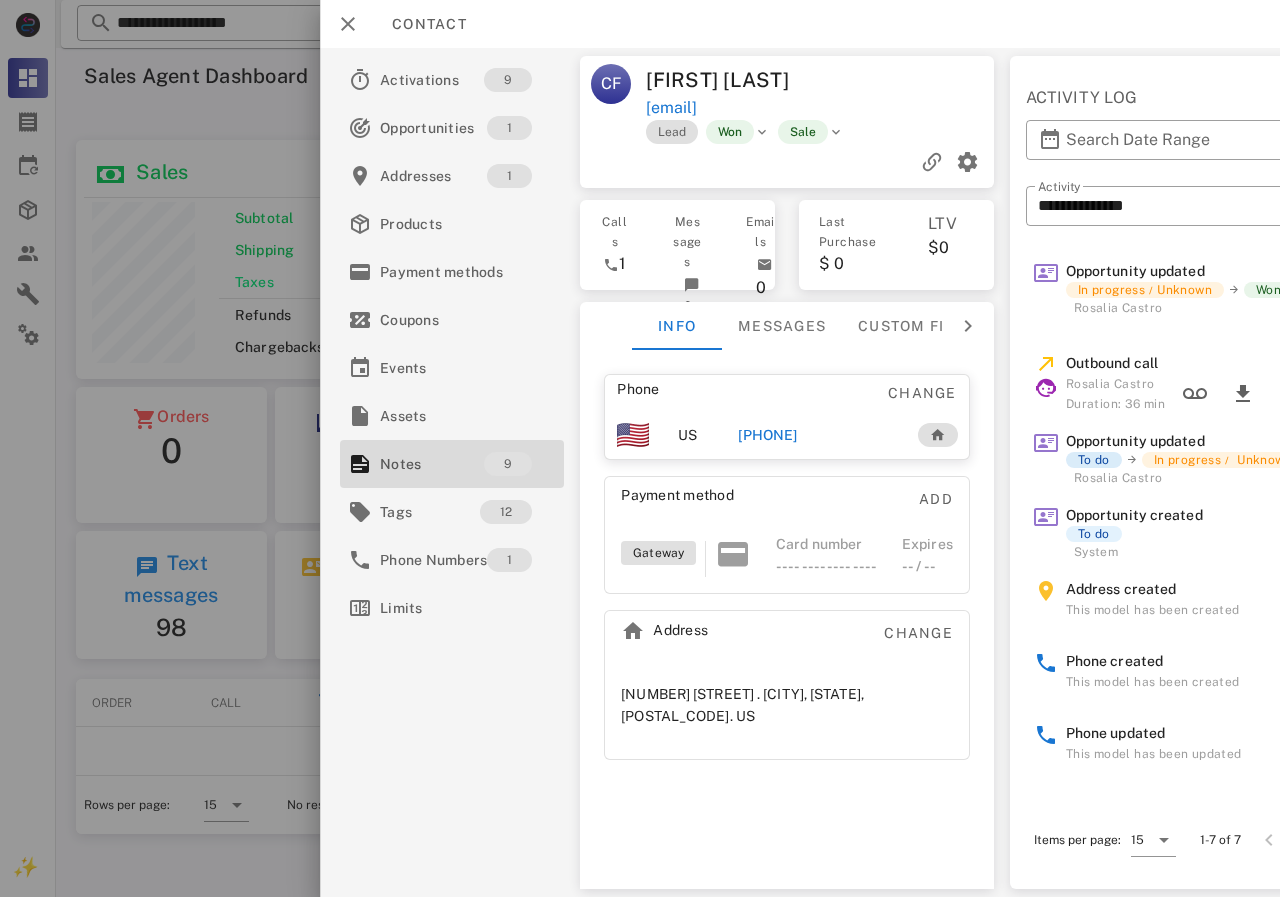 type on "**********" 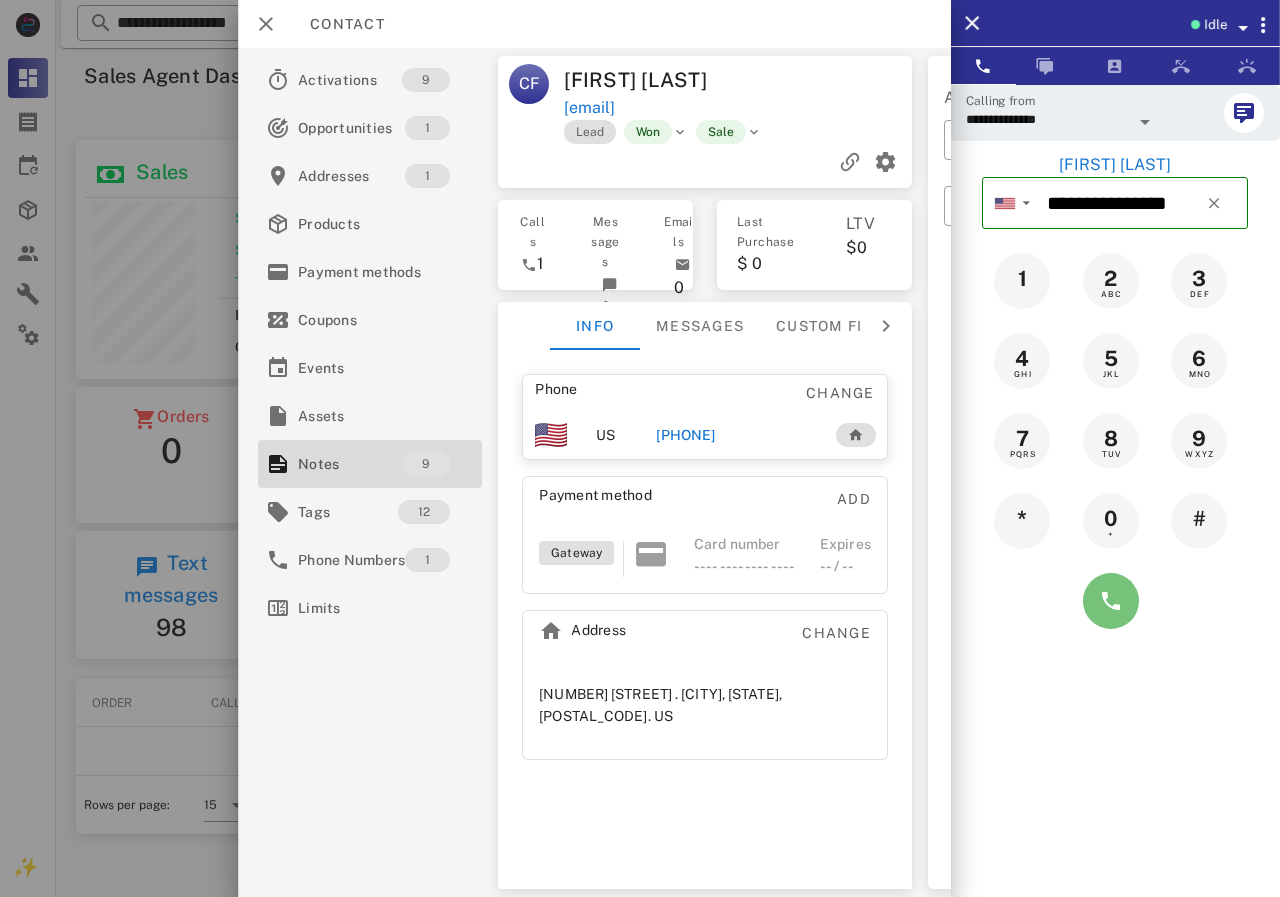 click at bounding box center (1111, 601) 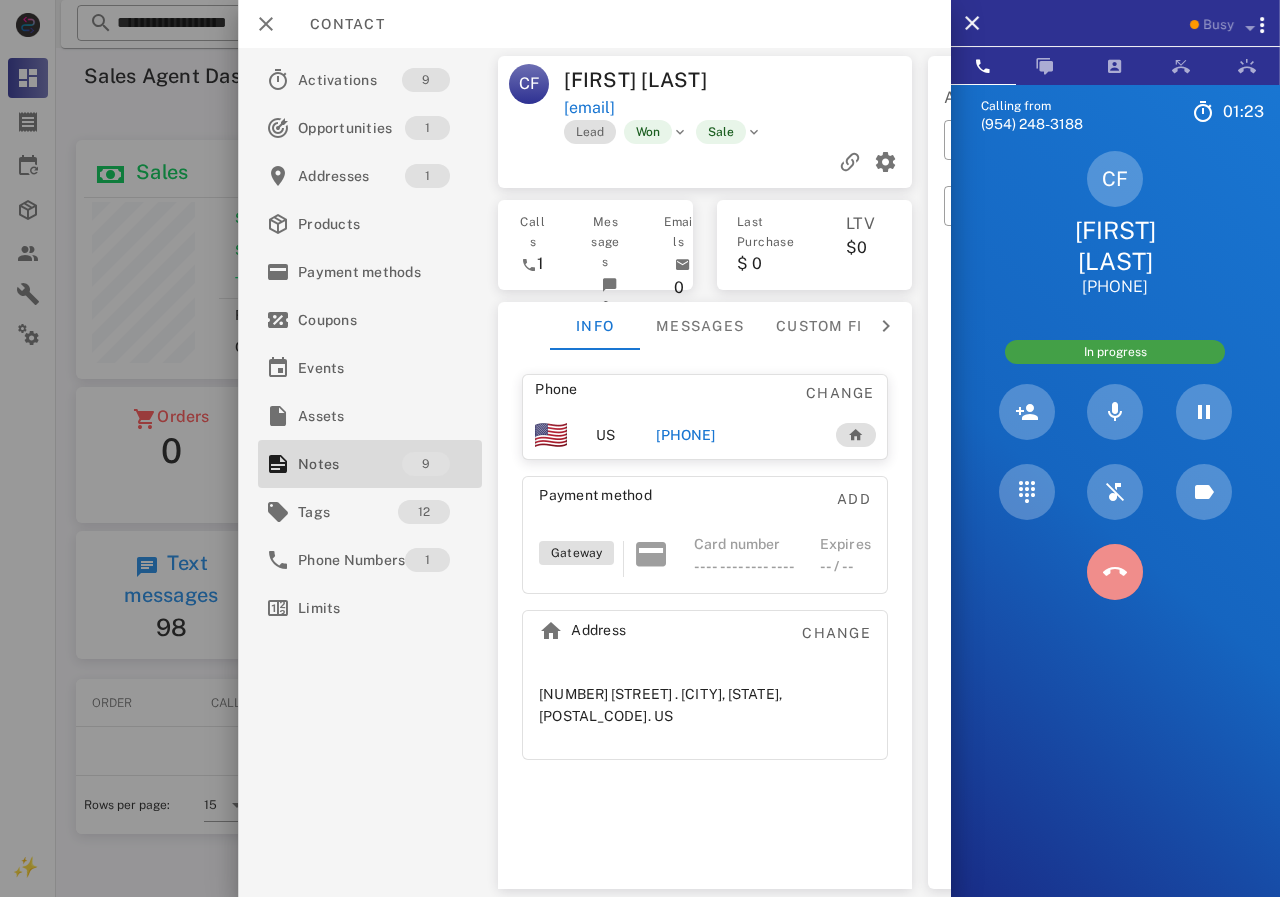 drag, startPoint x: 1112, startPoint y: 577, endPoint x: 216, endPoint y: 483, distance: 900.9173 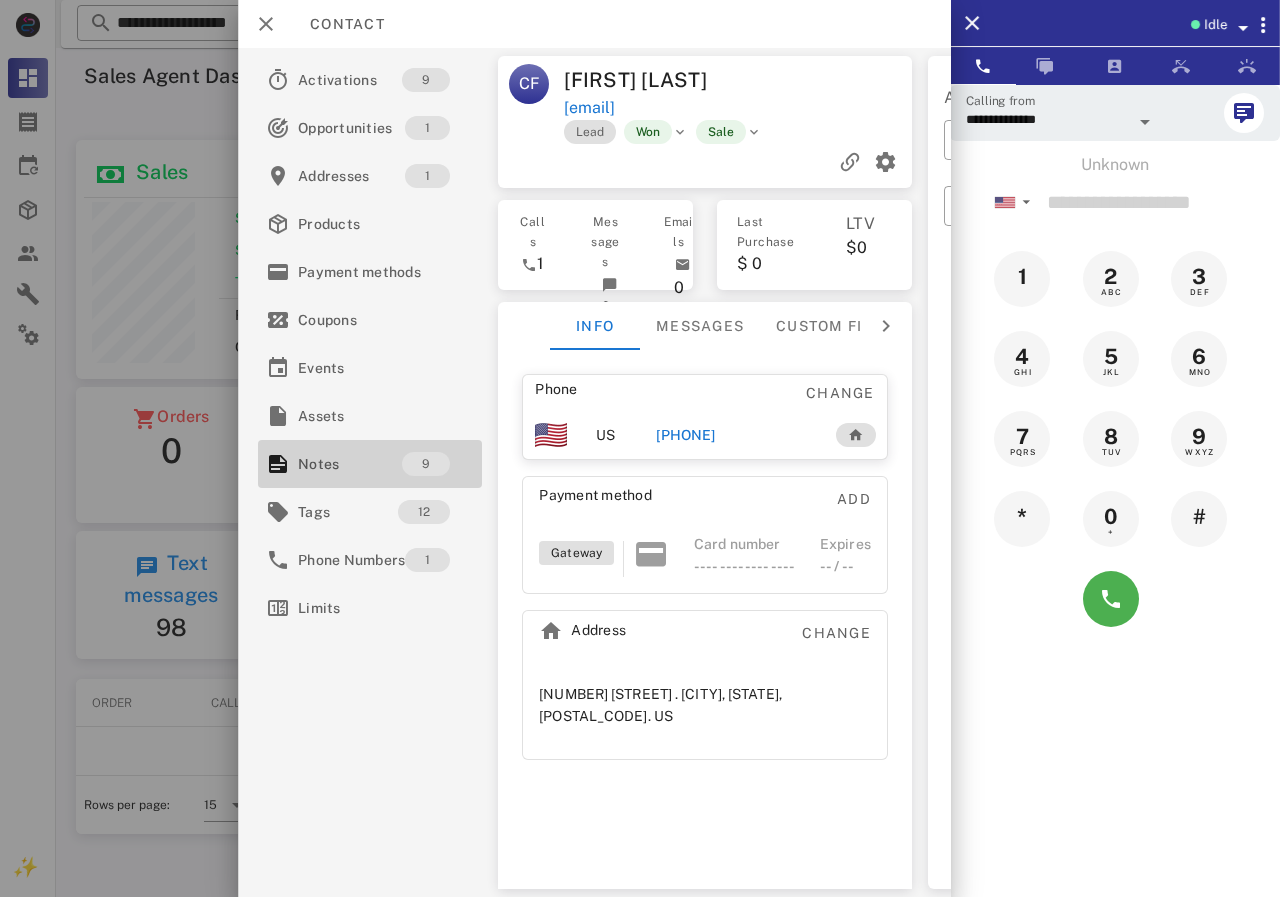 drag, startPoint x: 319, startPoint y: 468, endPoint x: 703, endPoint y: 440, distance: 385.01947 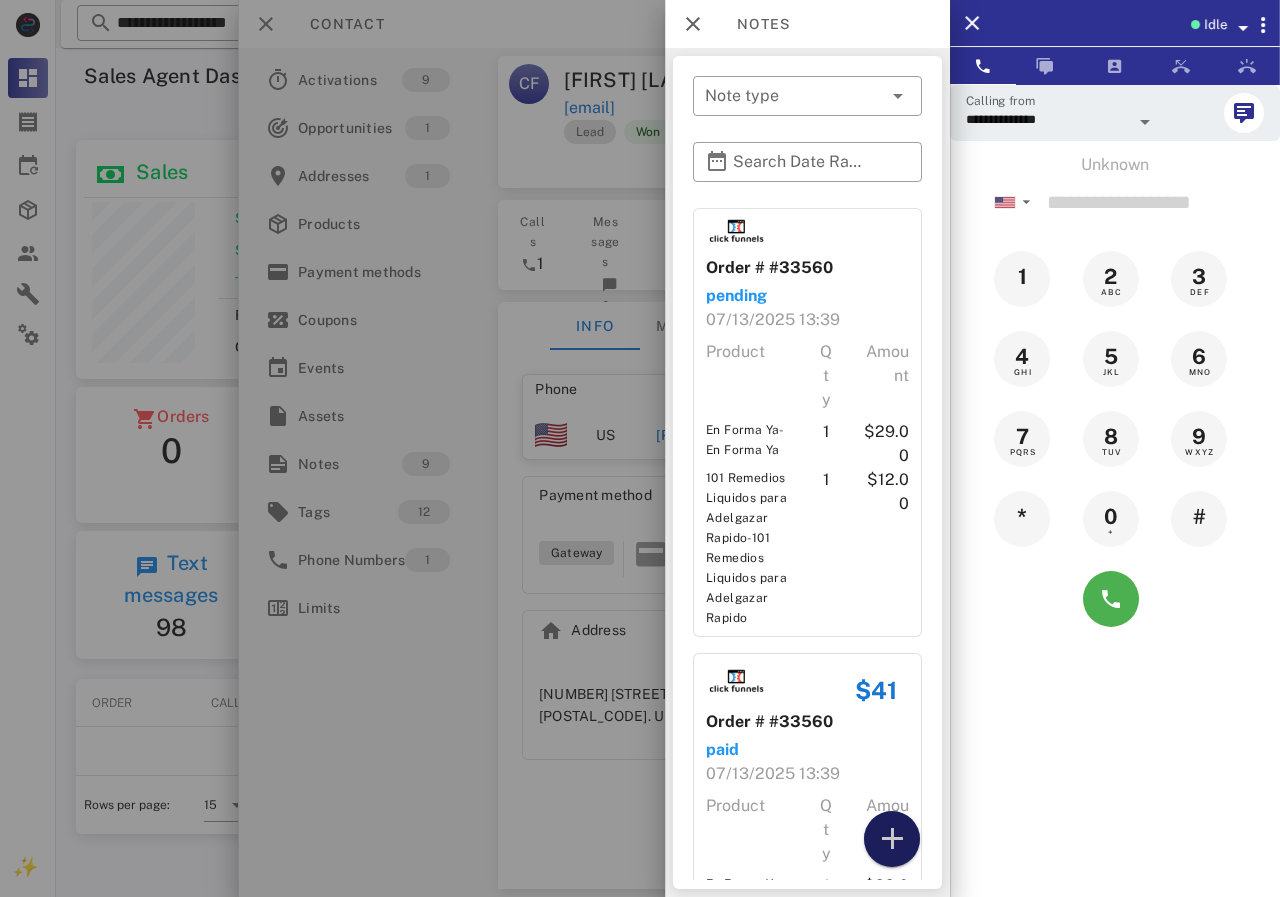 click at bounding box center [892, 839] 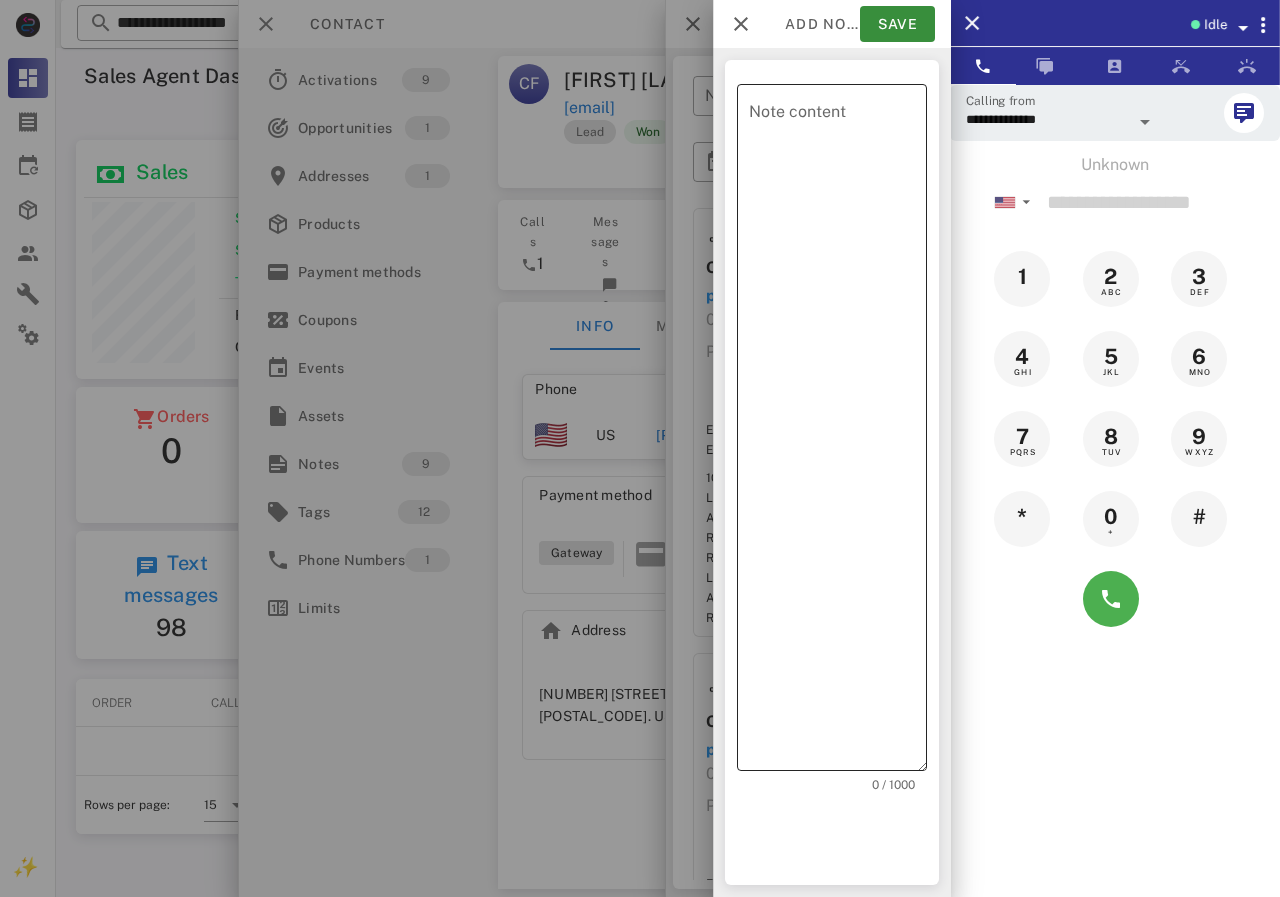 click on "Note content" at bounding box center (838, 432) 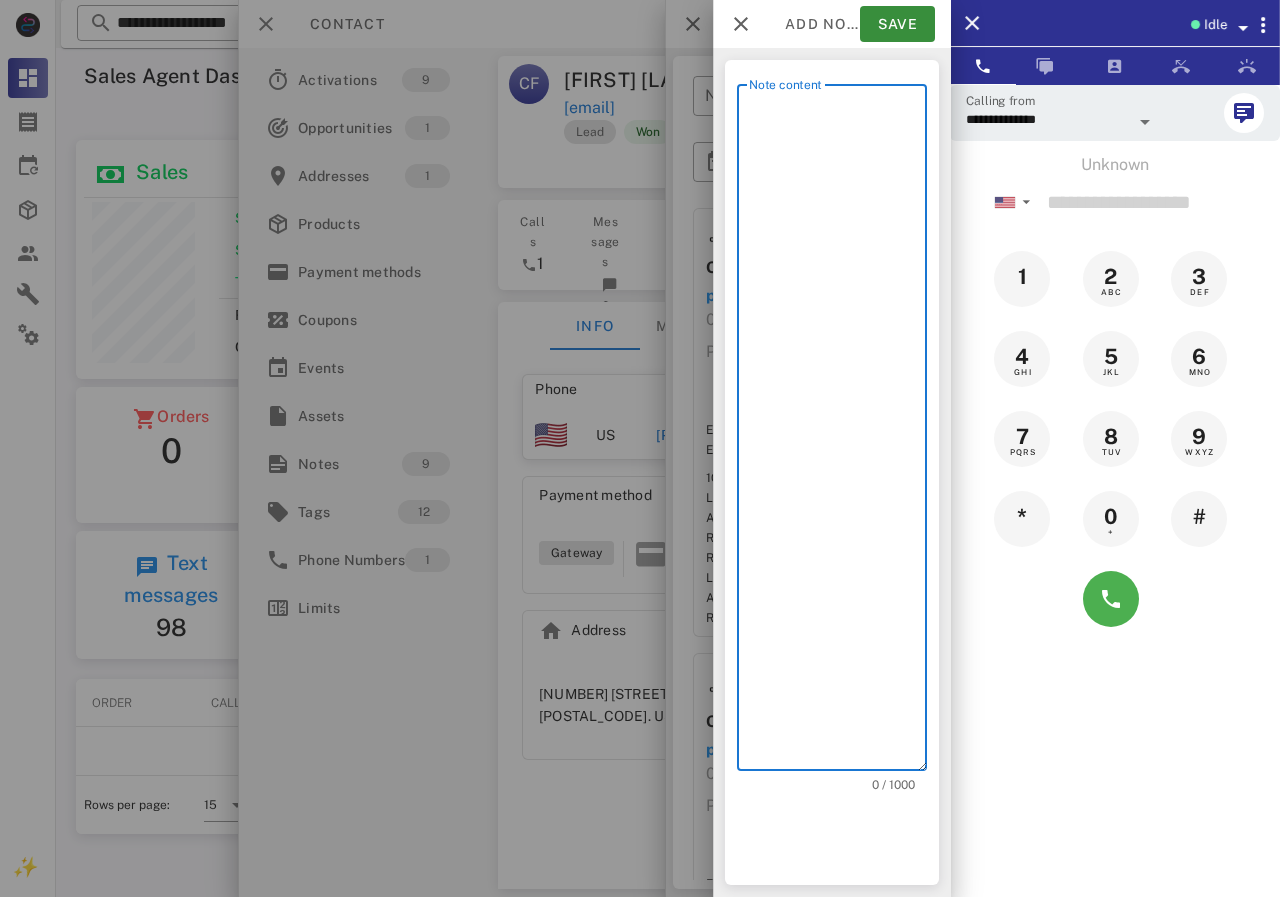 scroll, scrollTop: 240, scrollLeft: 390, axis: both 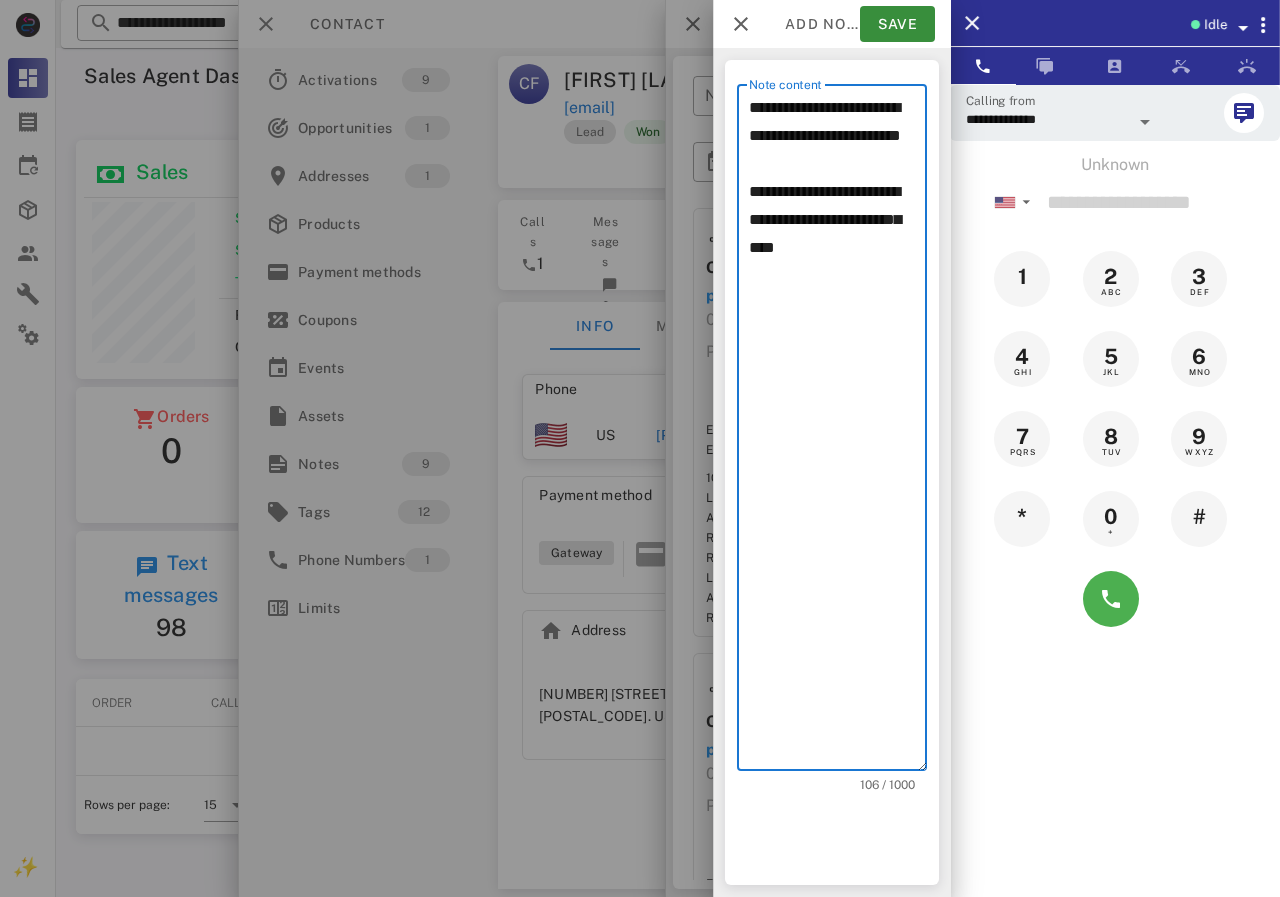 drag, startPoint x: 752, startPoint y: 218, endPoint x: 829, endPoint y: 320, distance: 127.80063 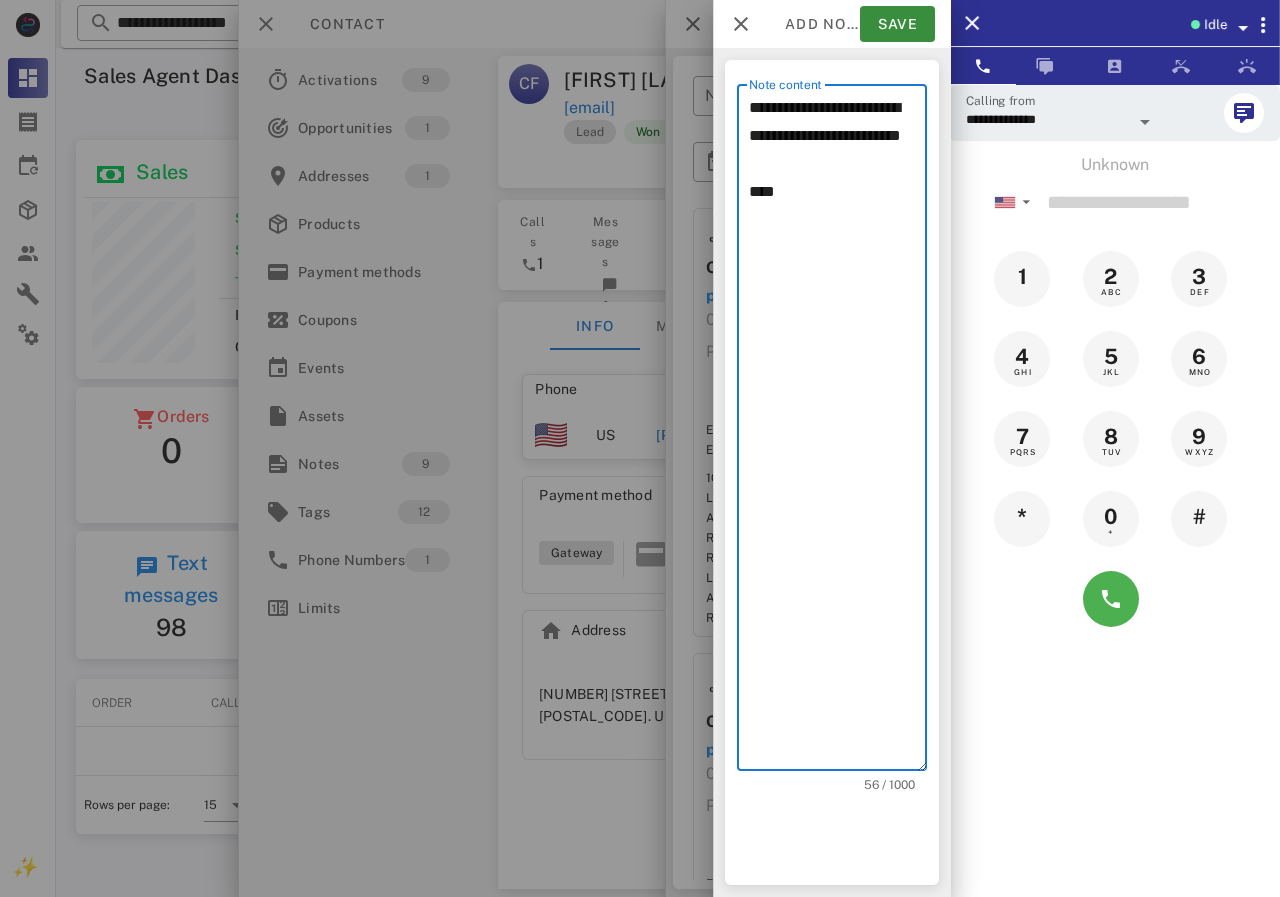 drag, startPoint x: 864, startPoint y: 233, endPoint x: 715, endPoint y: 214, distance: 150.20653 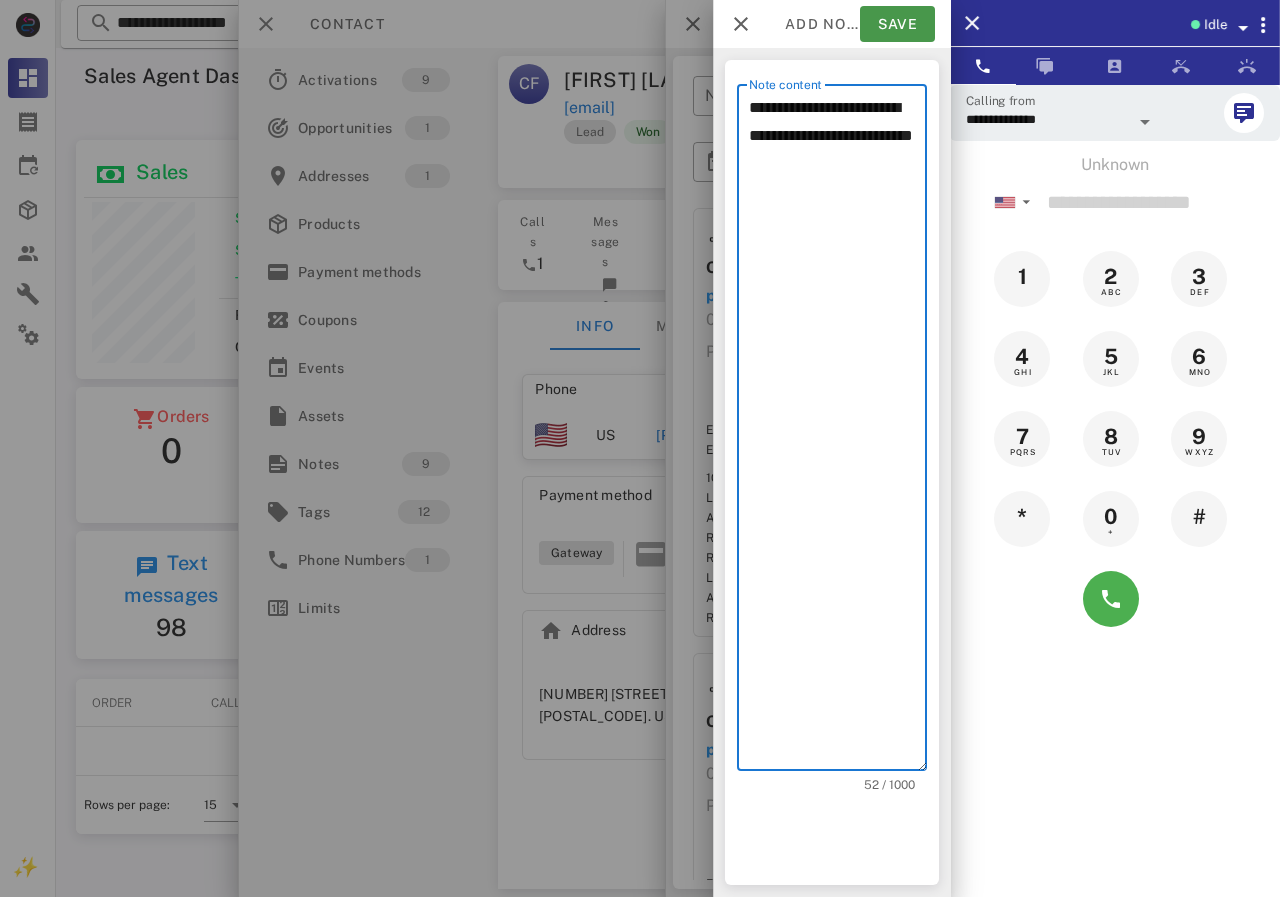 type on "**********" 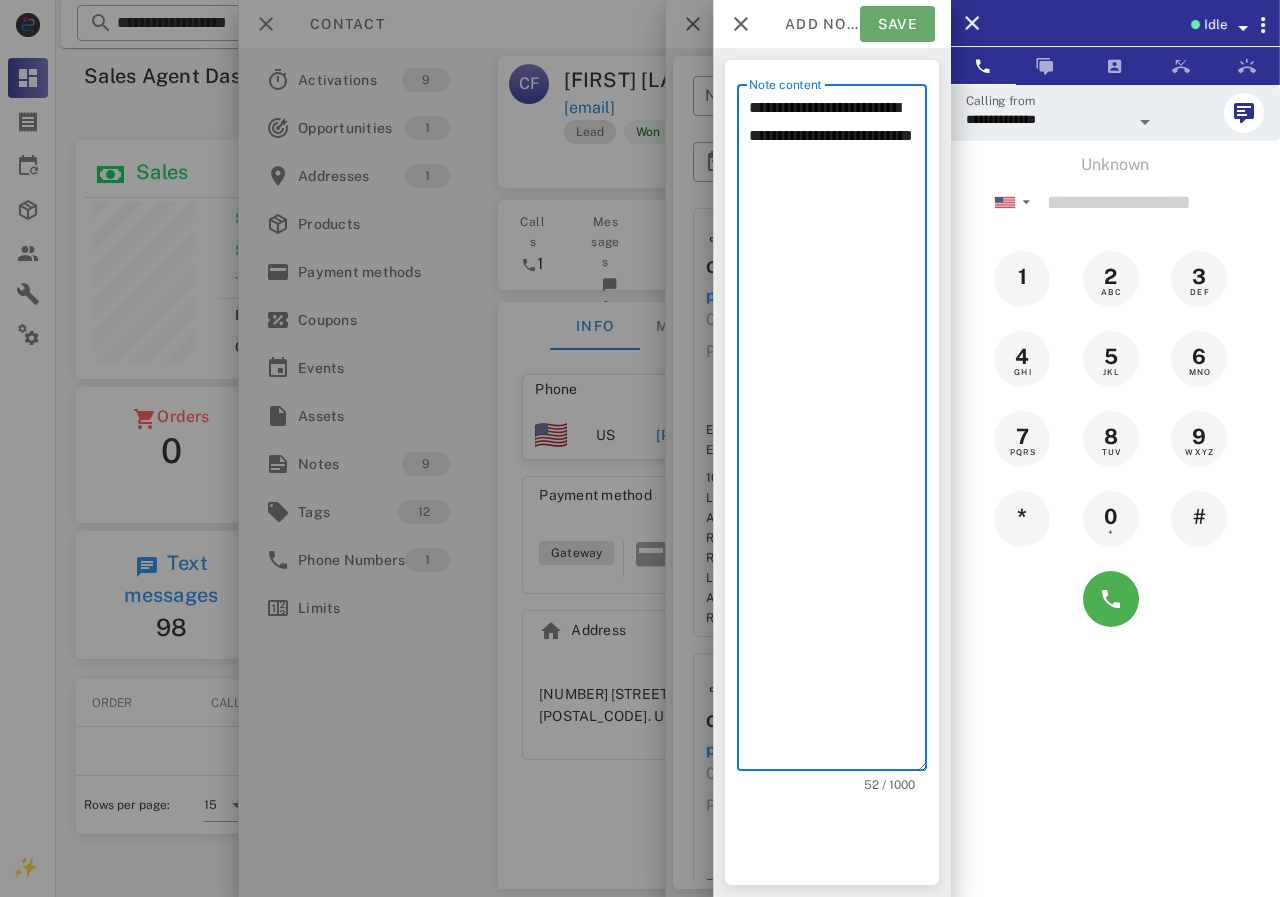 click on "Save" at bounding box center (897, 24) 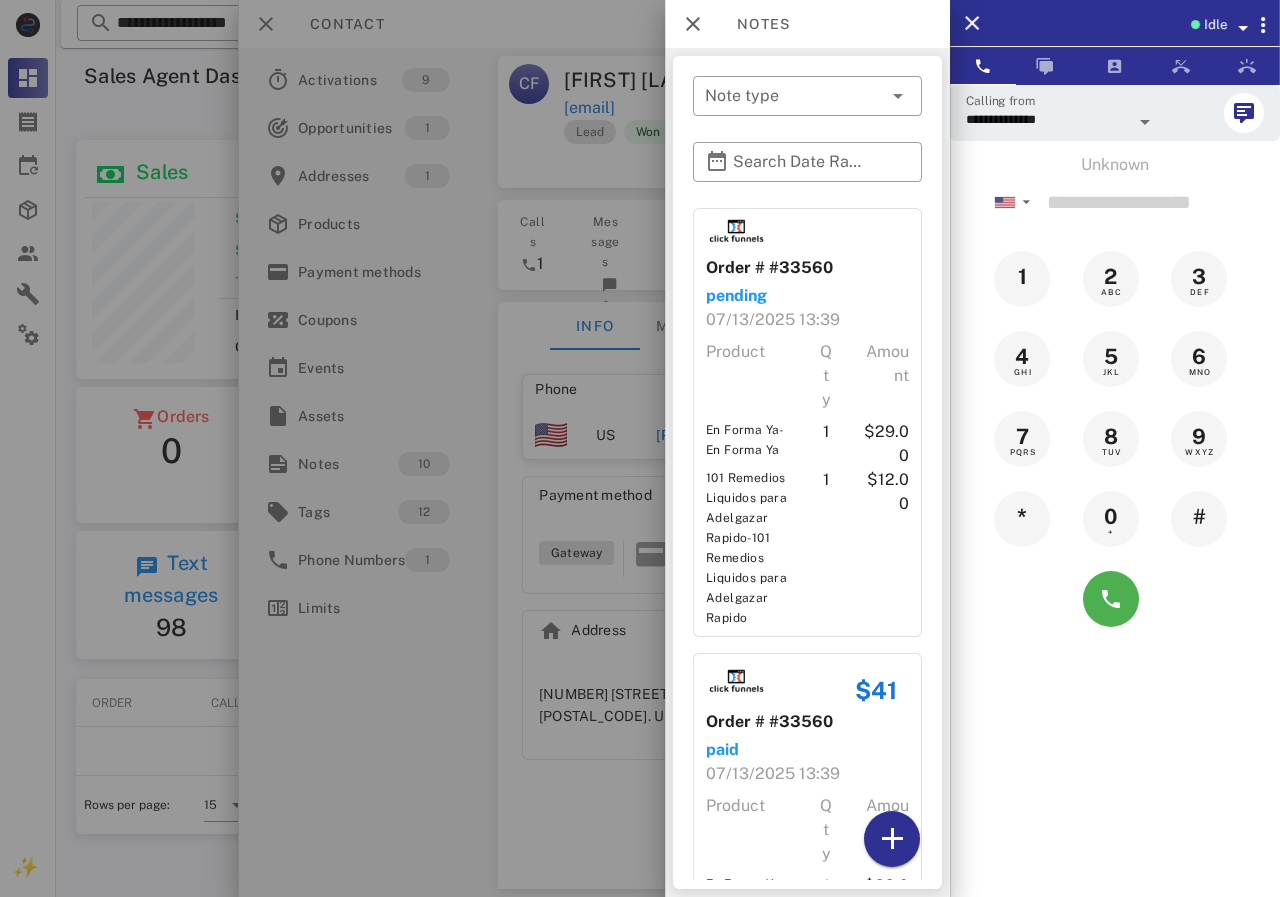 click at bounding box center (640, 448) 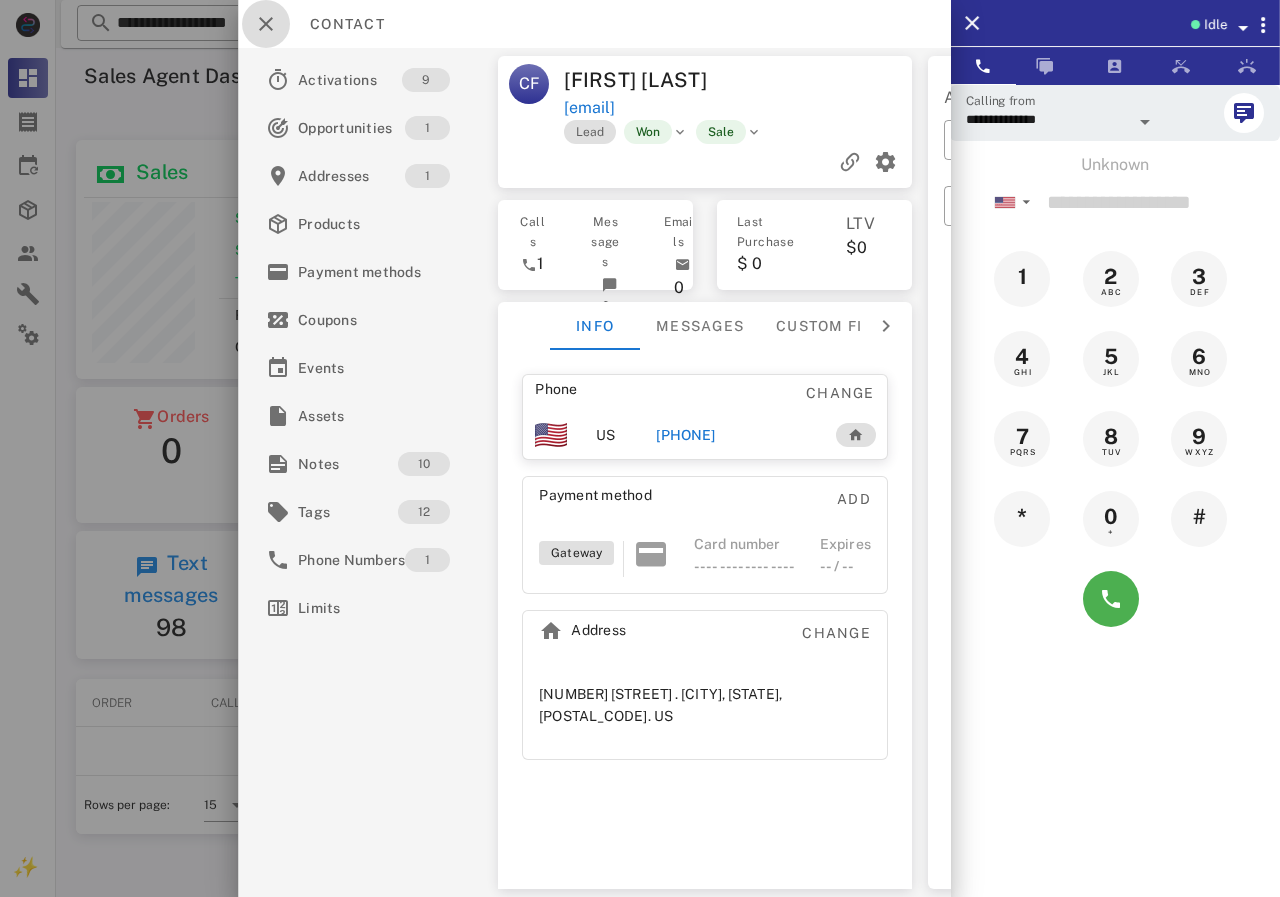 click at bounding box center [266, 24] 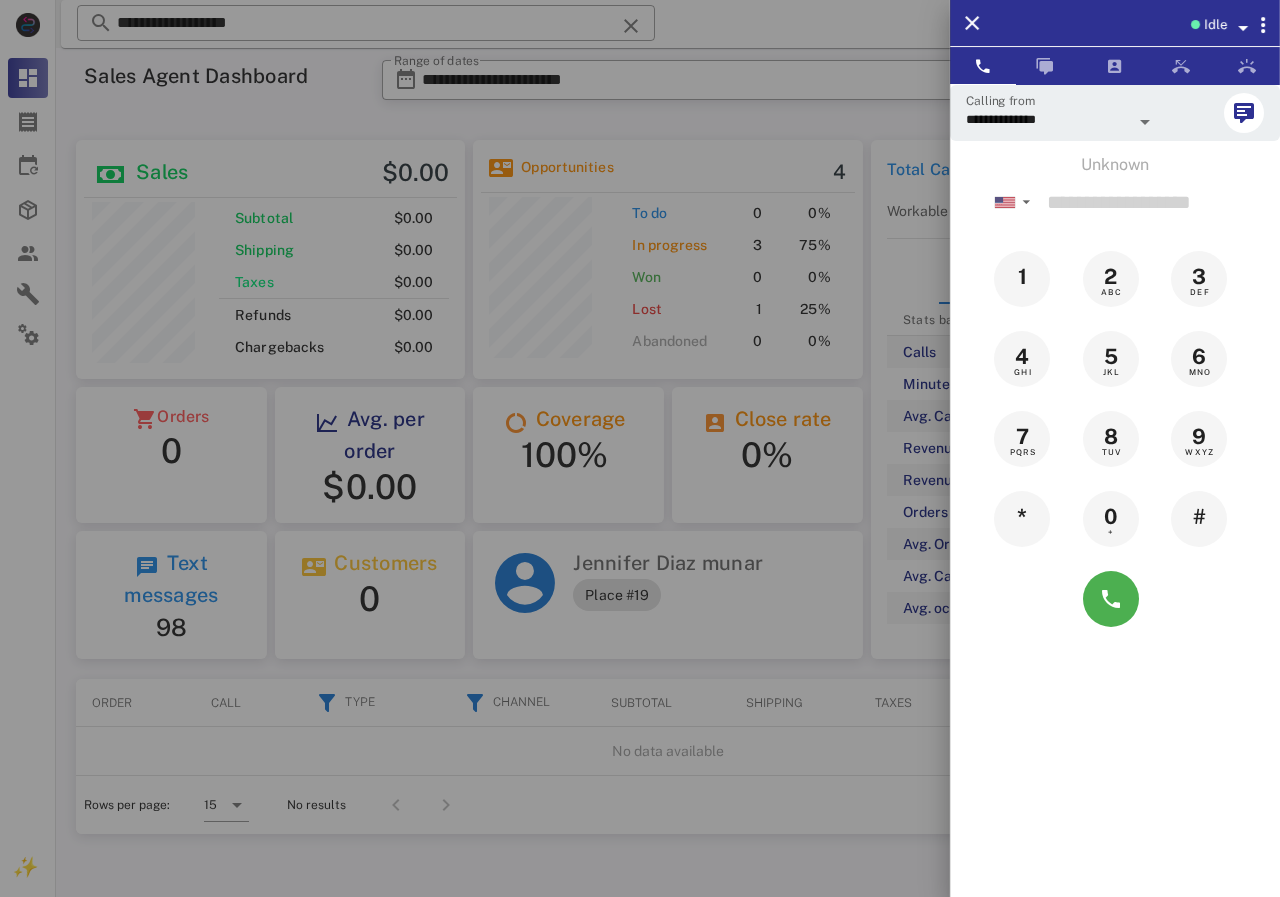 click at bounding box center [640, 448] 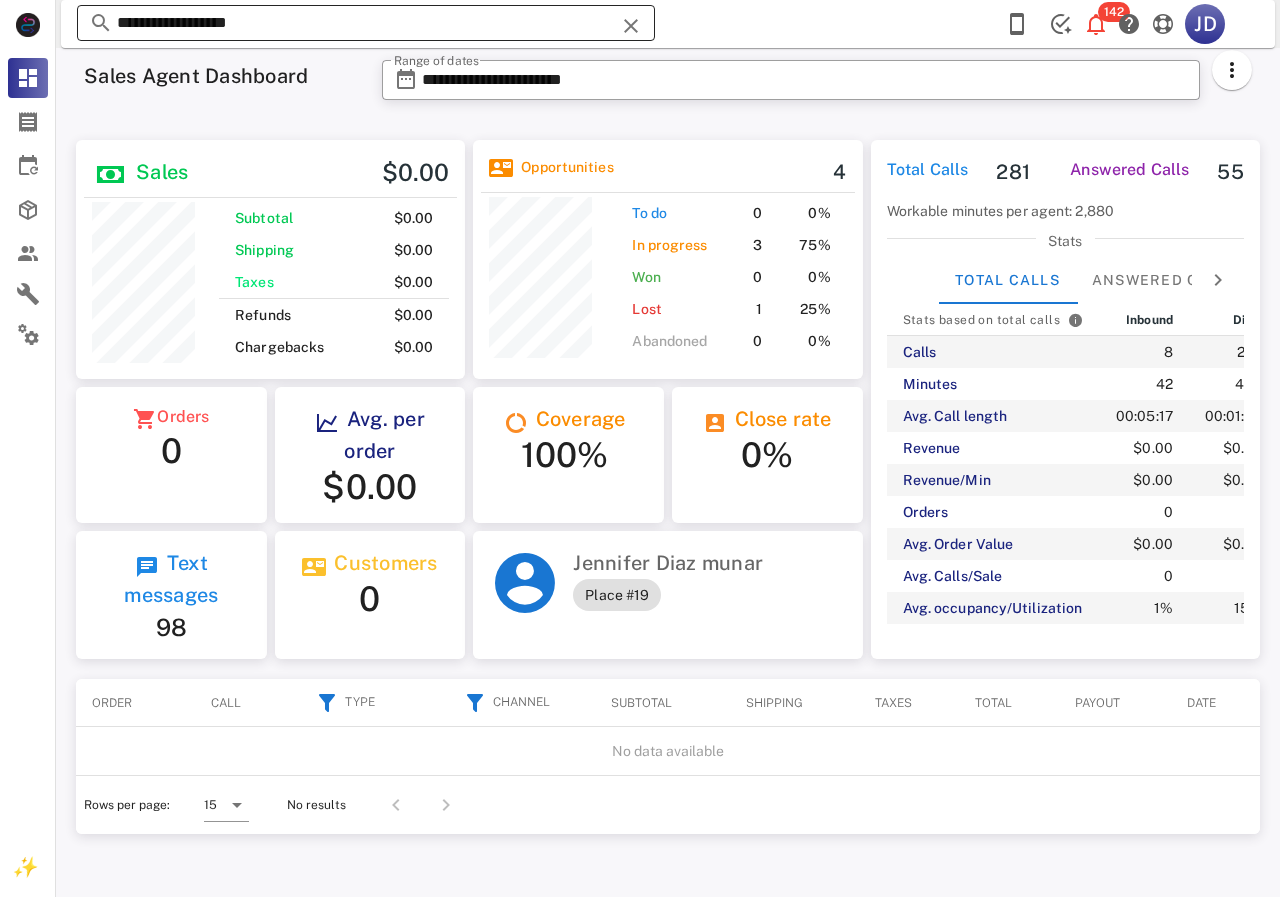 drag, startPoint x: 471, startPoint y: 30, endPoint x: 98, endPoint y: 20, distance: 373.13403 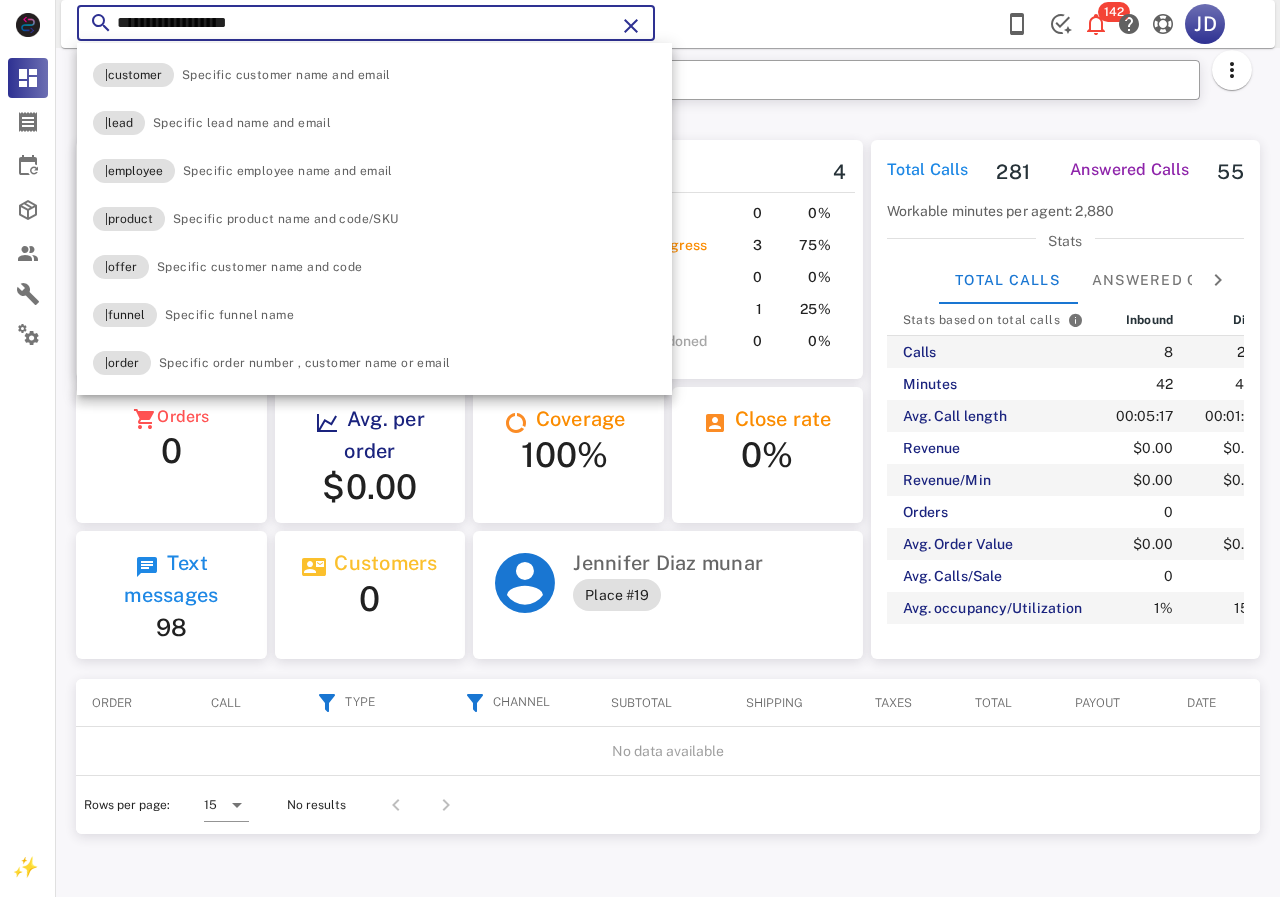 paste on "***" 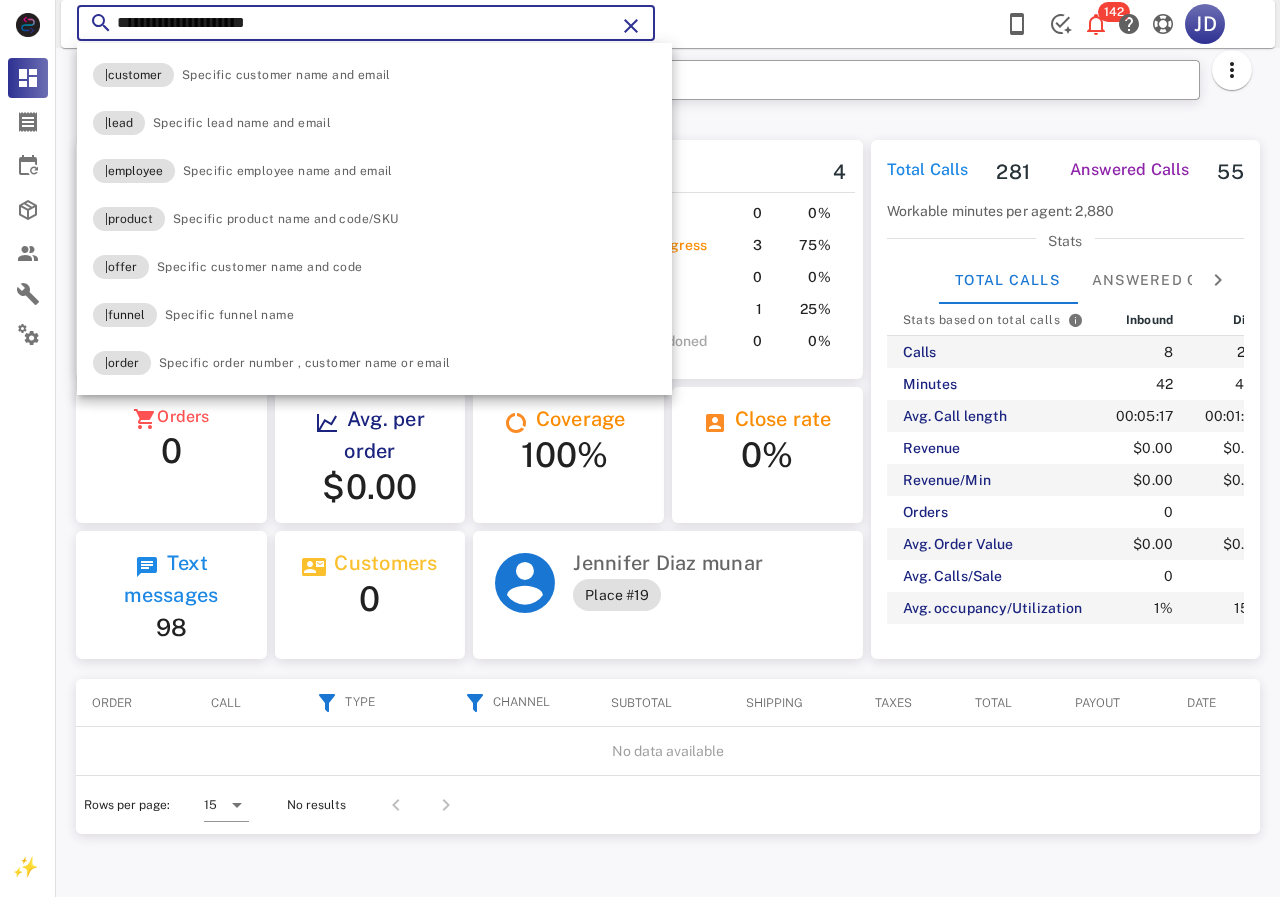type on "**********" 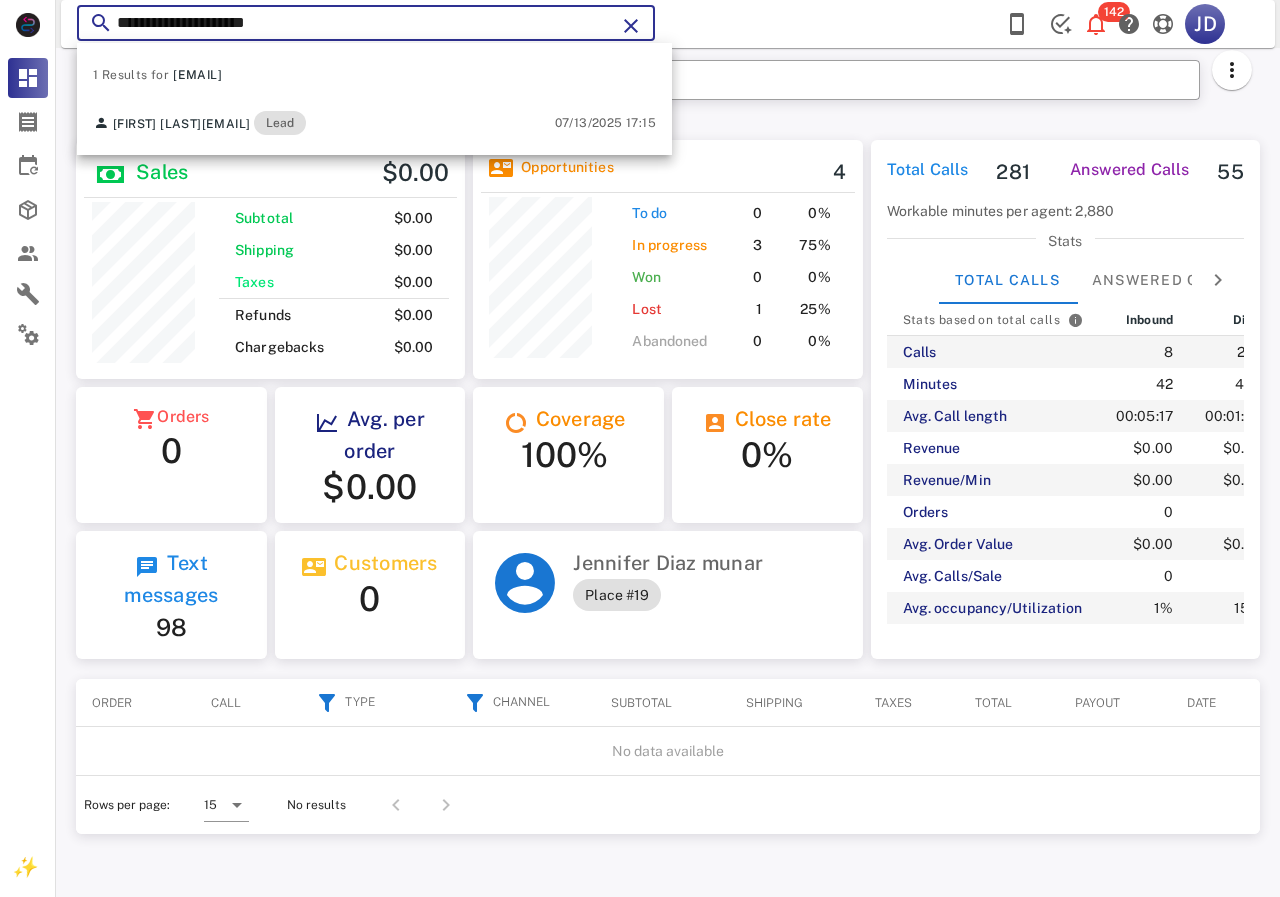 click on "Sales  $0.00" at bounding box center (270, 174) 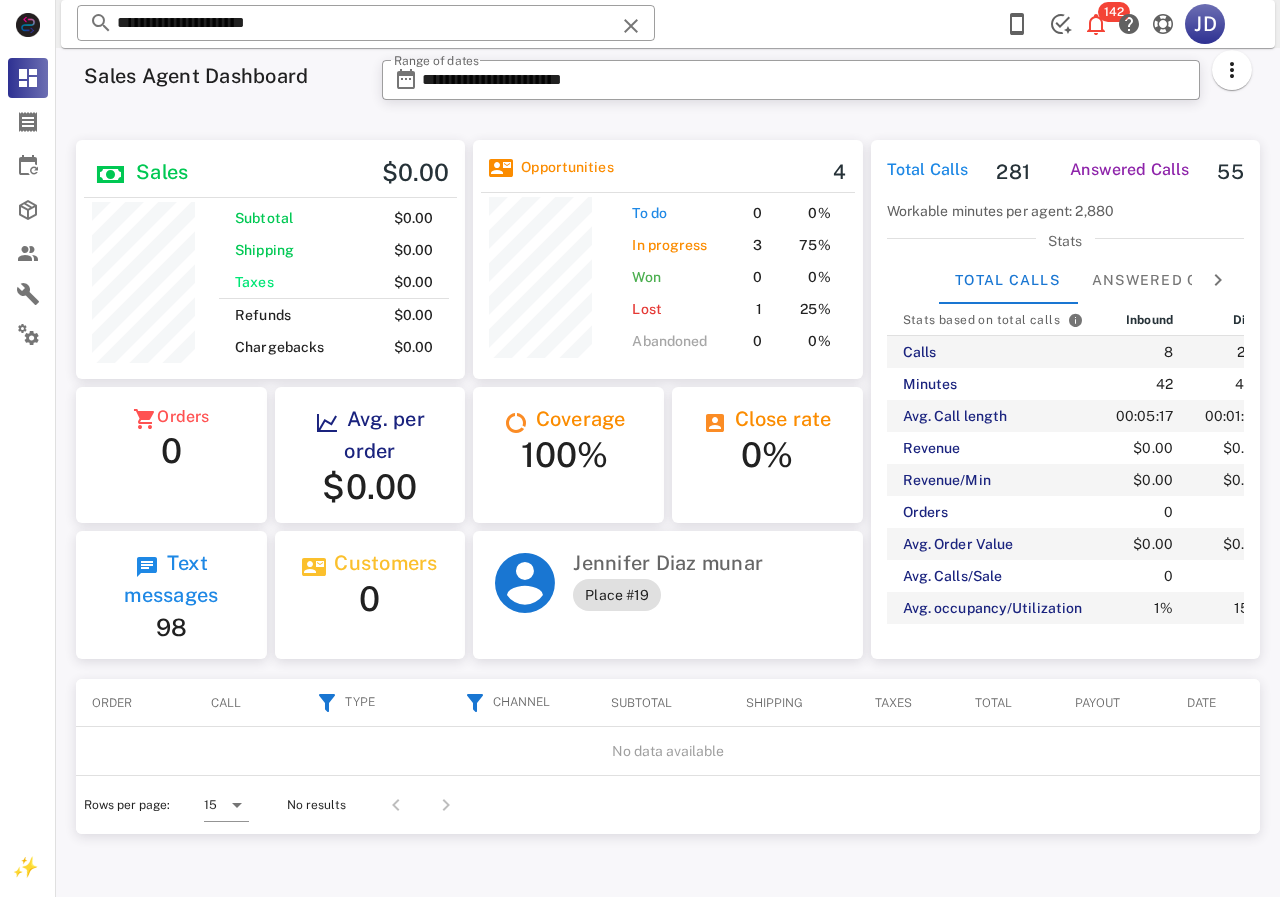click on "Sales  $0.00   Subtotal   $0.00   Shipping   $0.00   Taxes   $0.00   Refunds   $0.00   Chargebacks   $0.00   Opportunities  4   To do  0 0%  In progress  3 75%  Won  0 0%  Lost  1 25%  Abandoned  0 0% Orders 0 Avg. per order $0.00 Coverage 100% Close rate 0% Text messages 98  Customers 0 Jennifer Diaz munar Place #19" at bounding box center (469, 399) 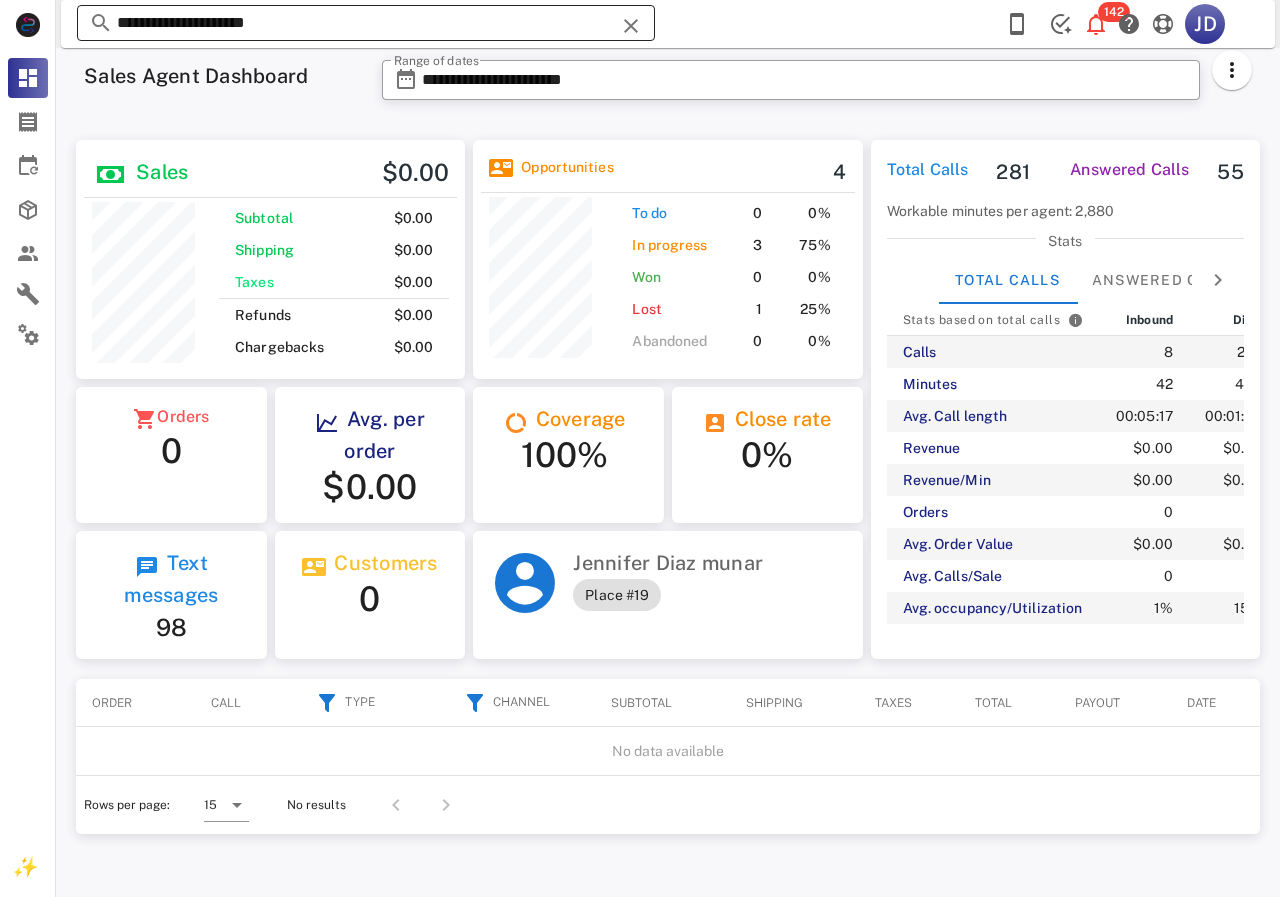click on "**********" at bounding box center [366, 23] 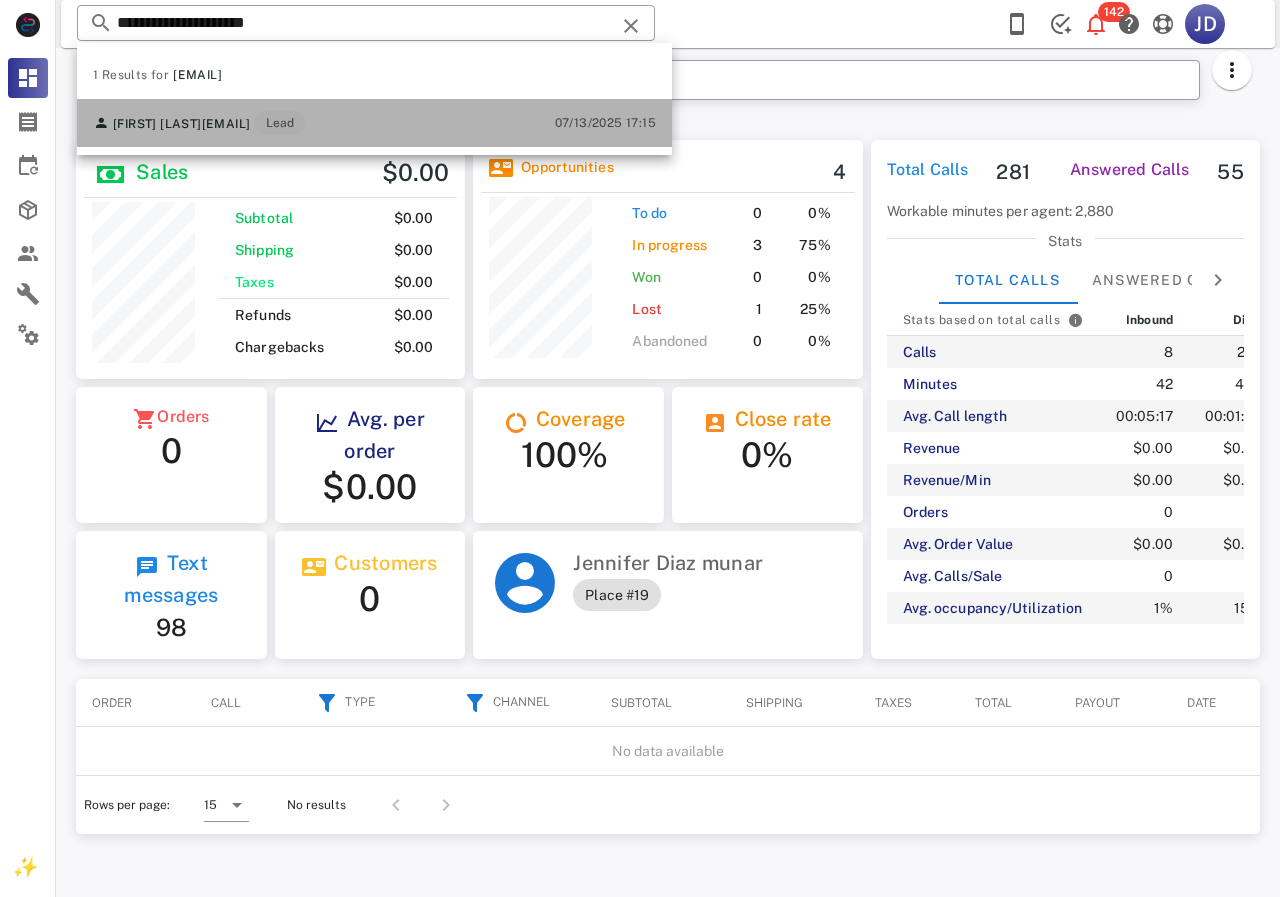 click on "balmazan1@hotmail.com" at bounding box center (226, 124) 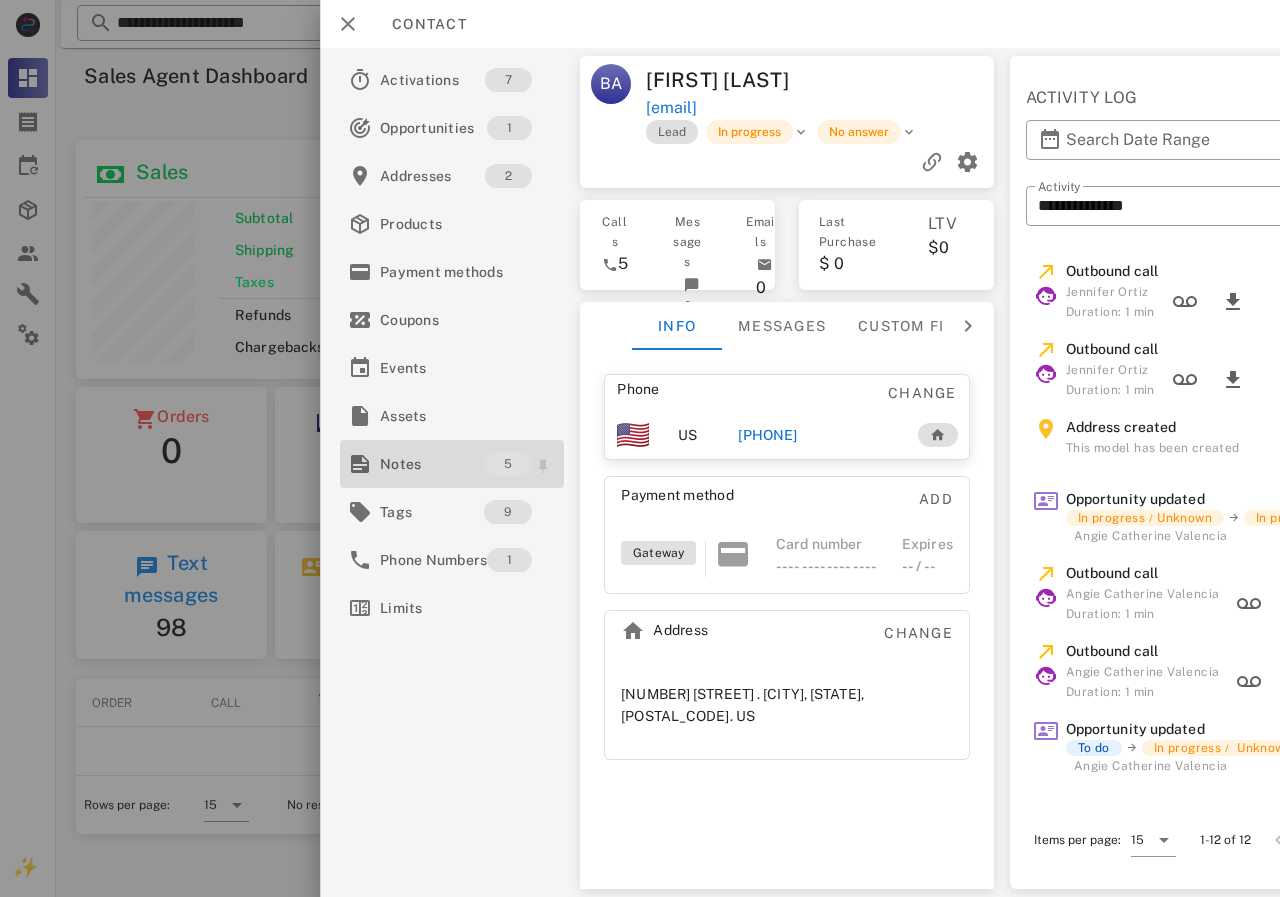 click on "Notes" at bounding box center [432, 464] 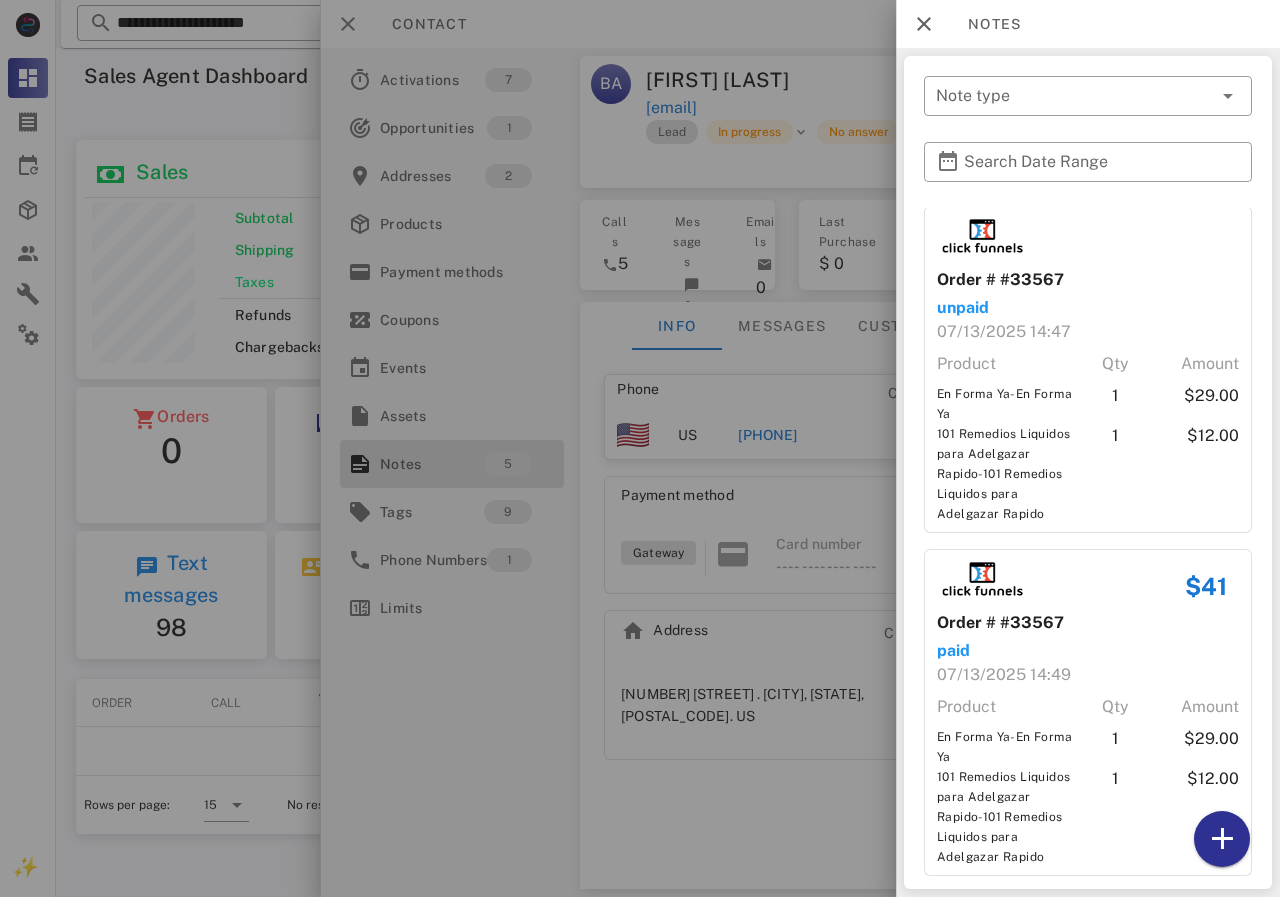 scroll, scrollTop: 847, scrollLeft: 0, axis: vertical 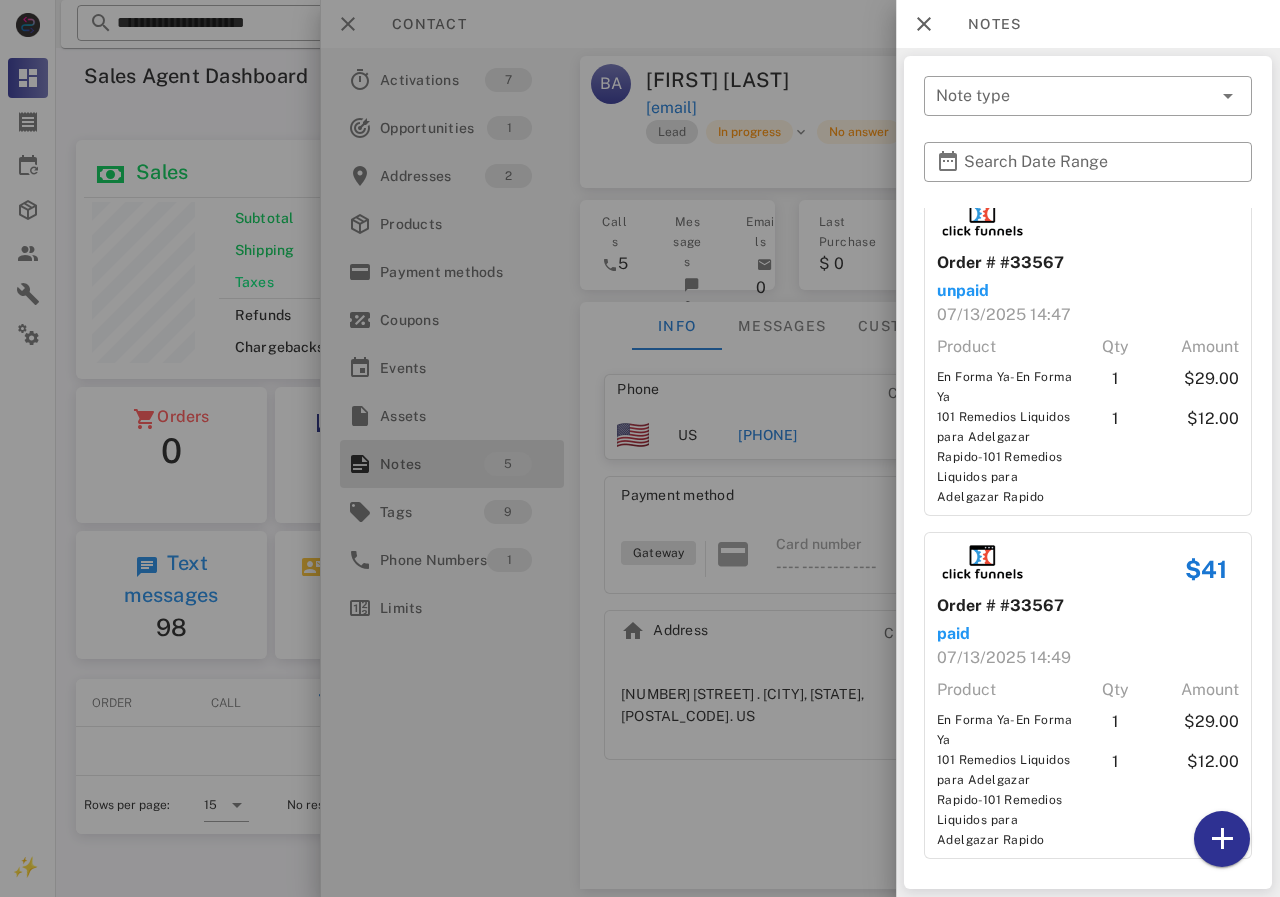 click at bounding box center (640, 448) 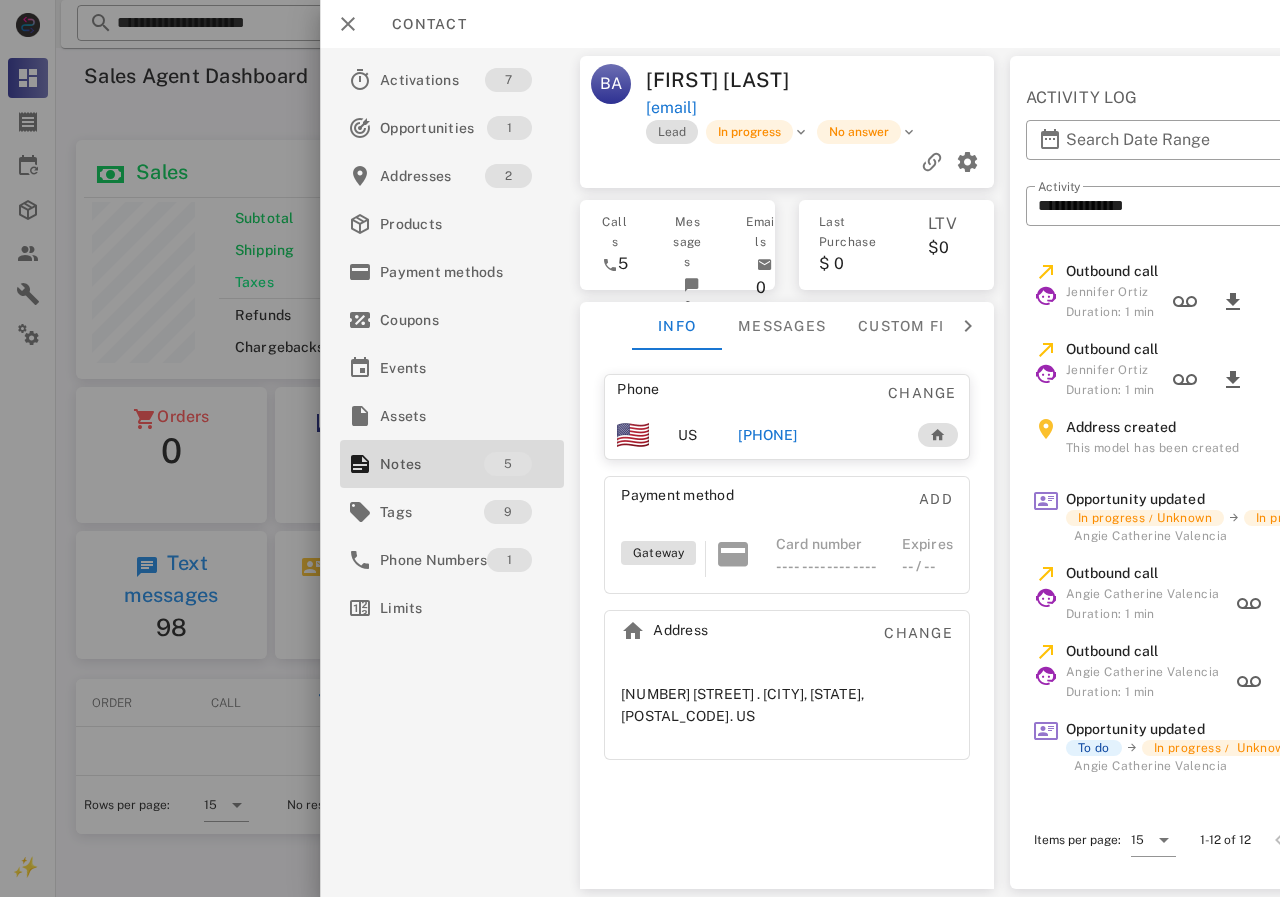 click on "+13469007260" at bounding box center [767, 435] 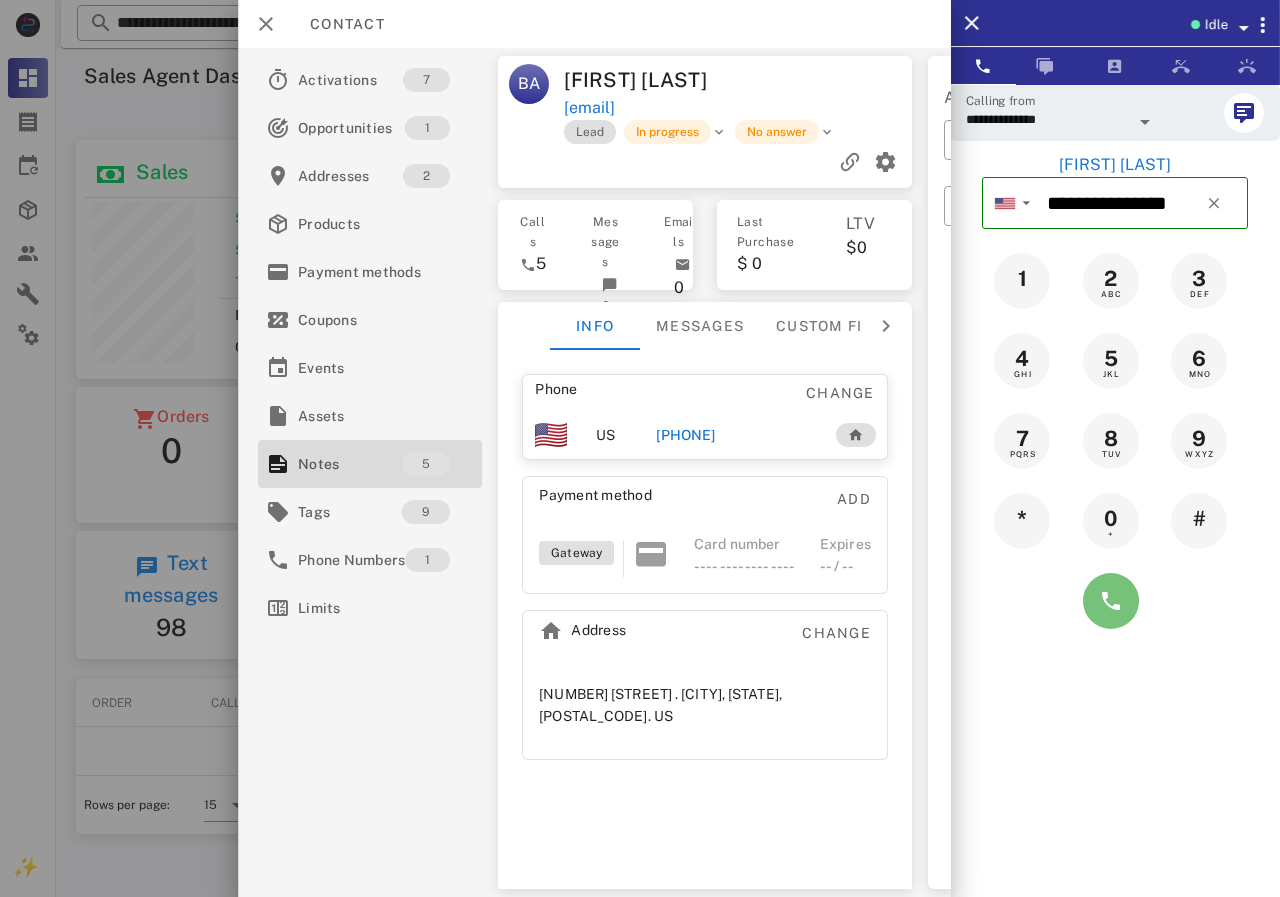 click at bounding box center (1111, 601) 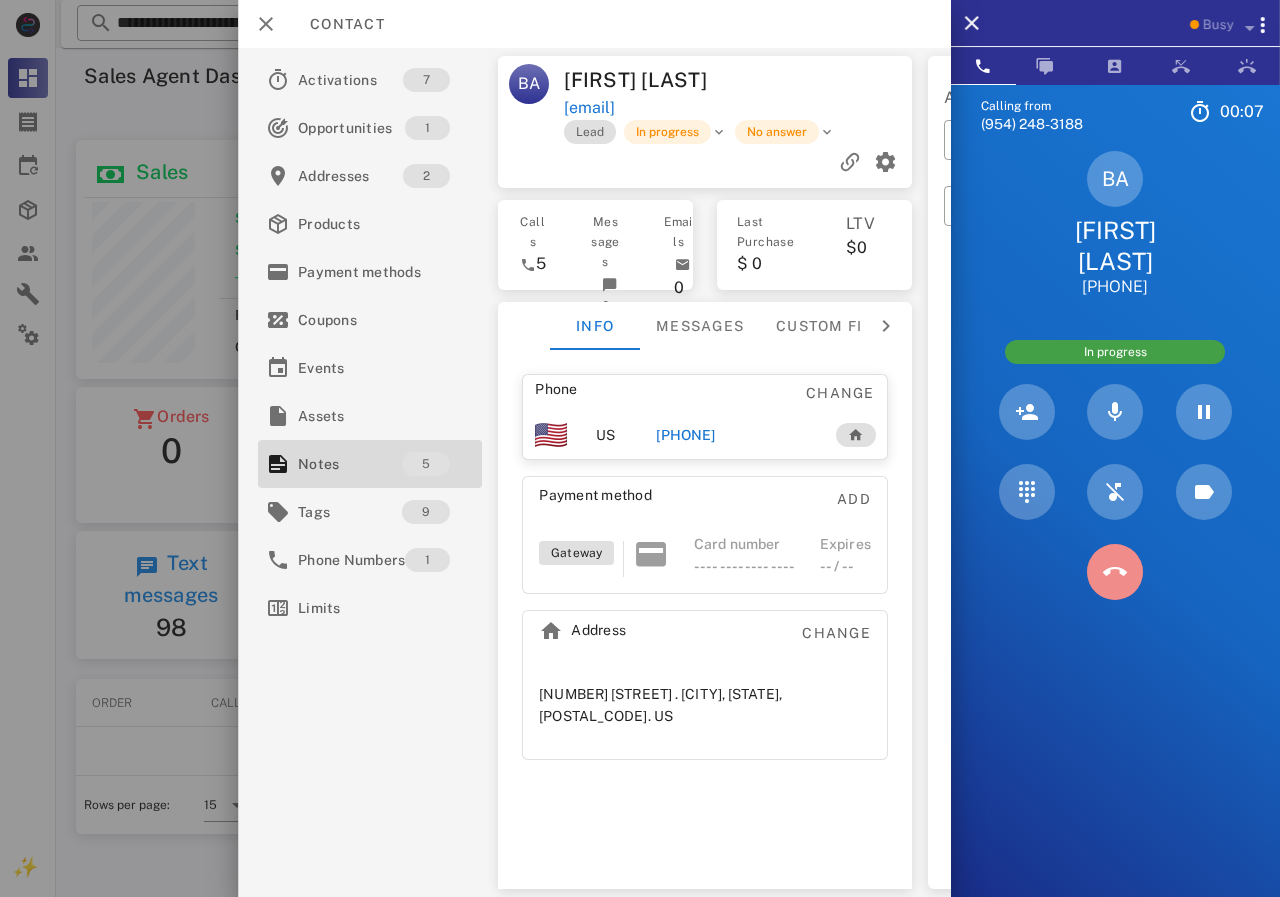click at bounding box center (1115, 572) 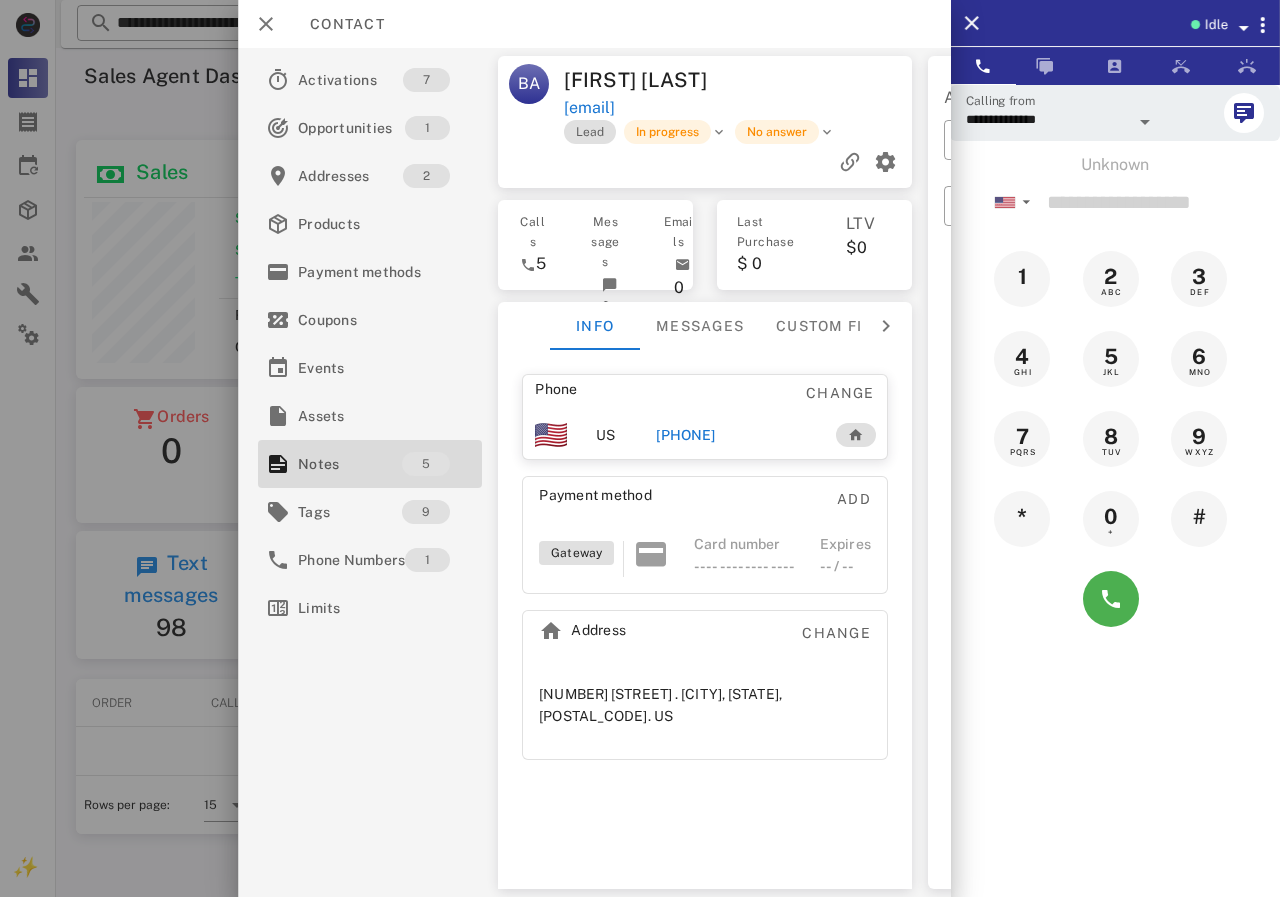 click on "+13469007260" at bounding box center (685, 435) 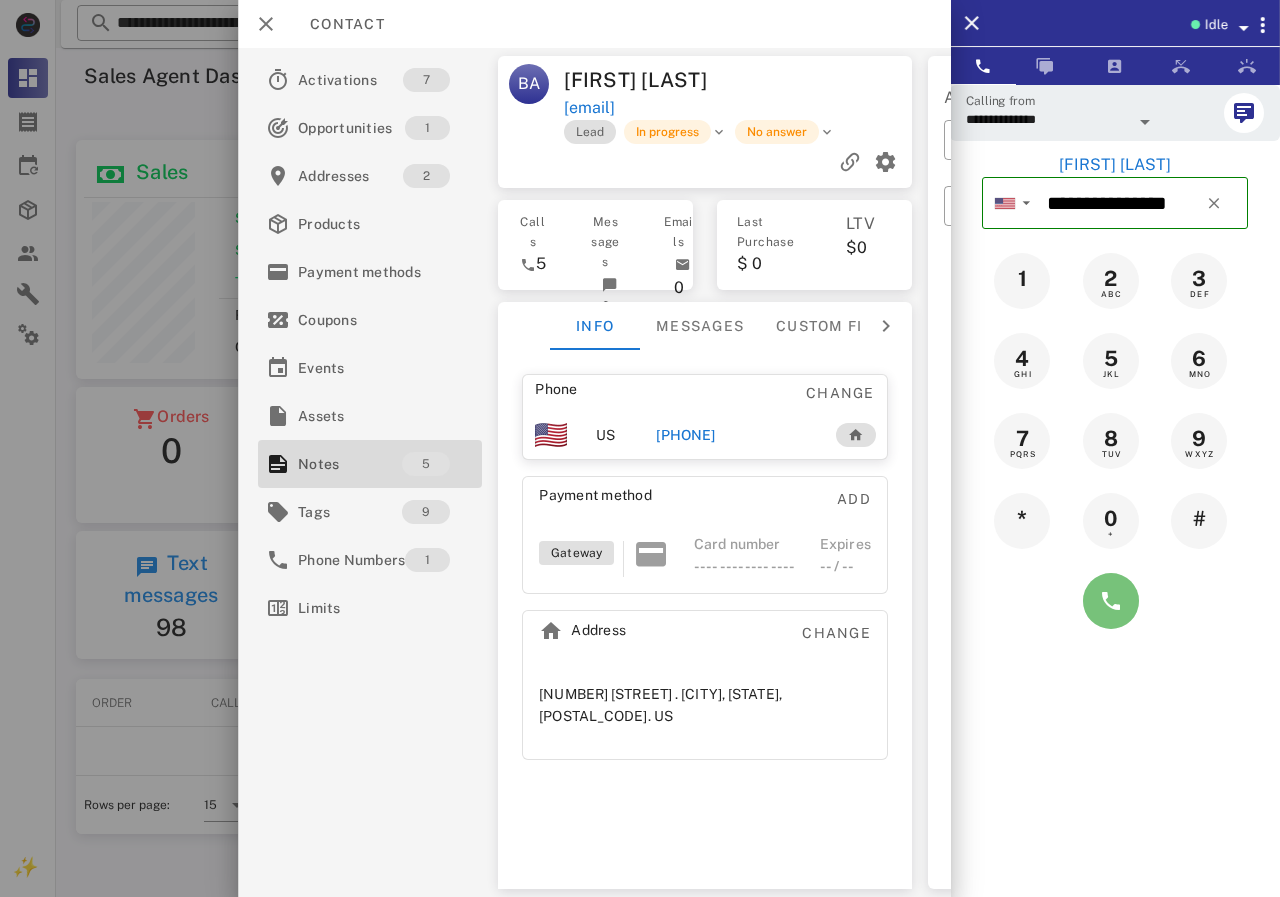 click at bounding box center [1111, 601] 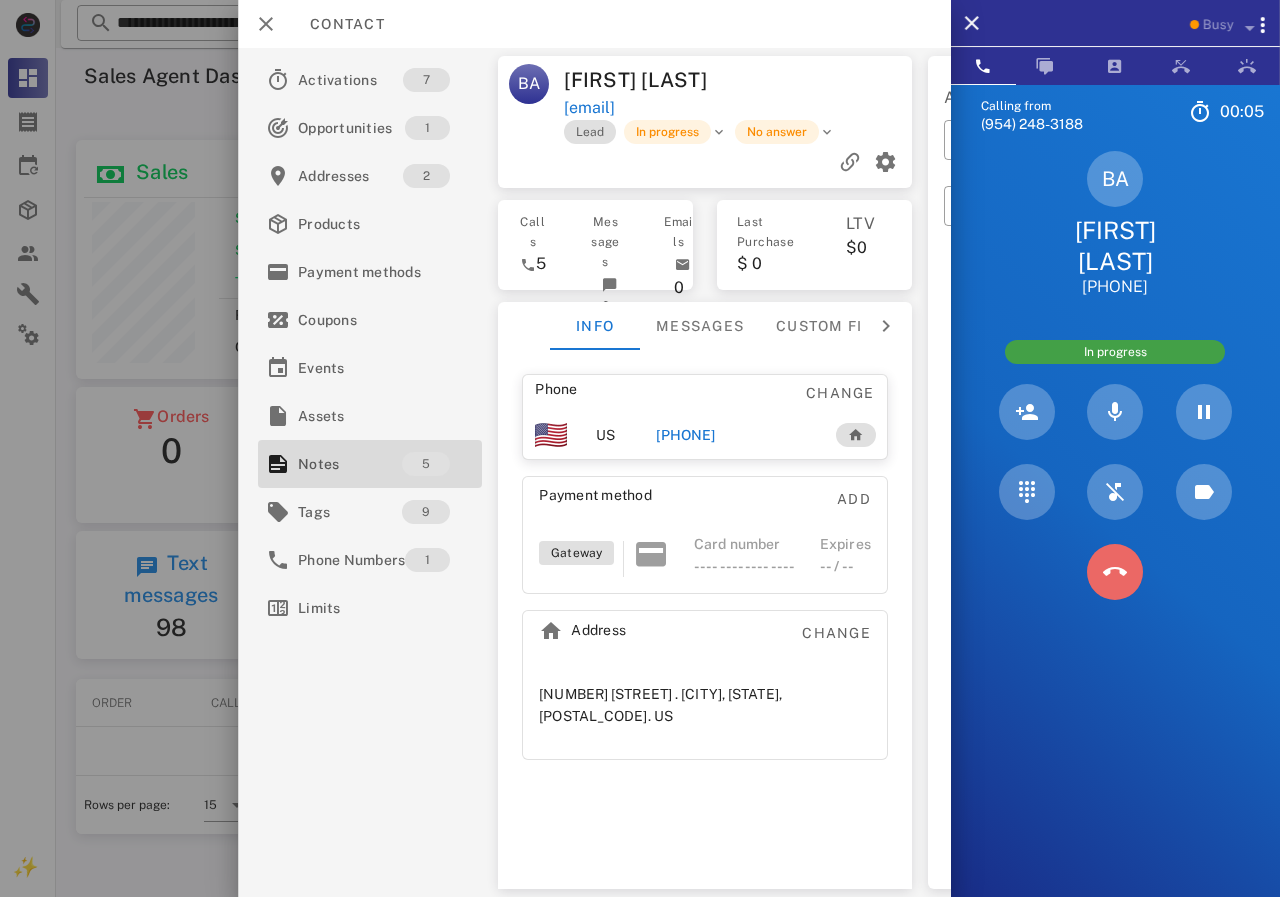 click at bounding box center [1115, 572] 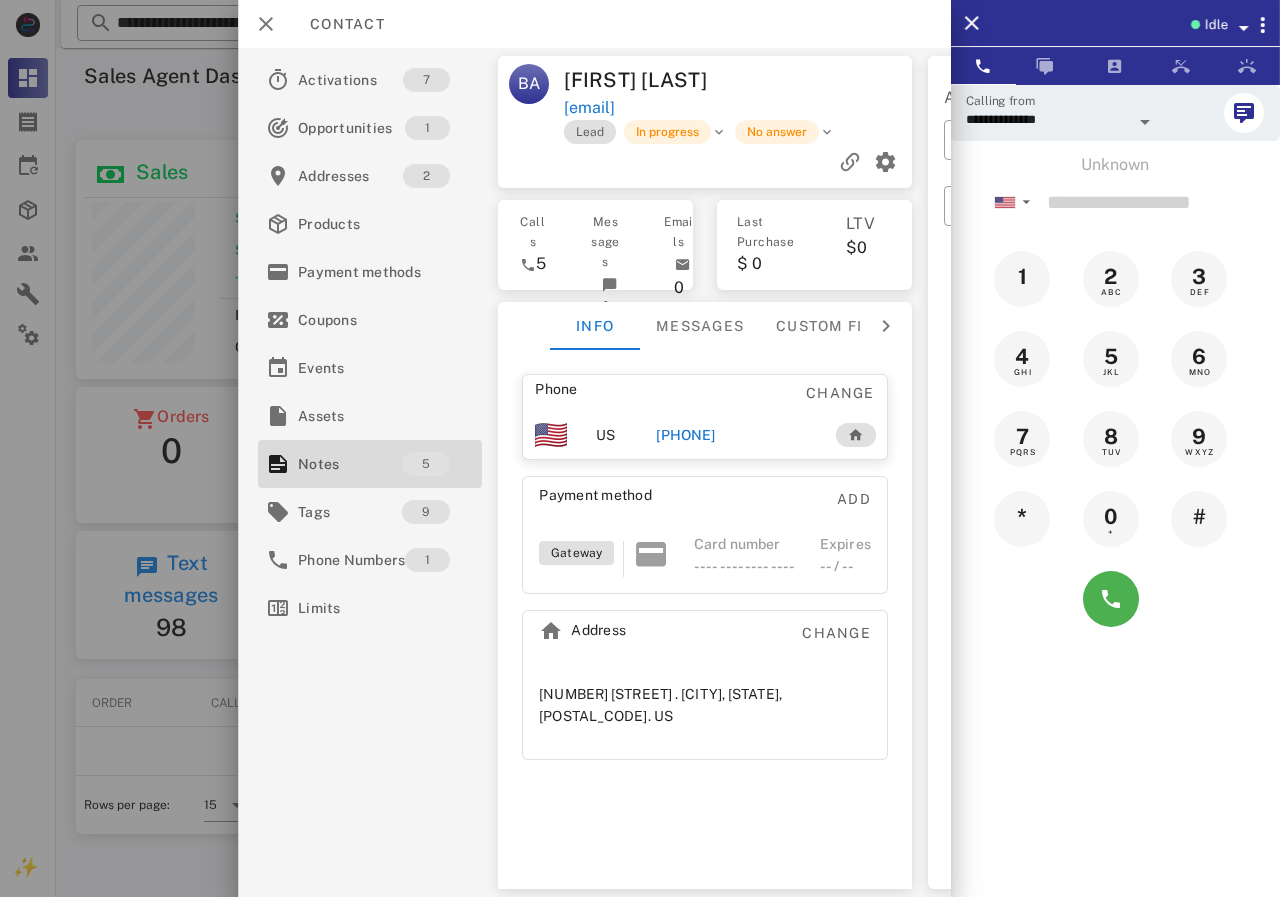 drag, startPoint x: 697, startPoint y: 440, endPoint x: 1068, endPoint y: 594, distance: 401.69266 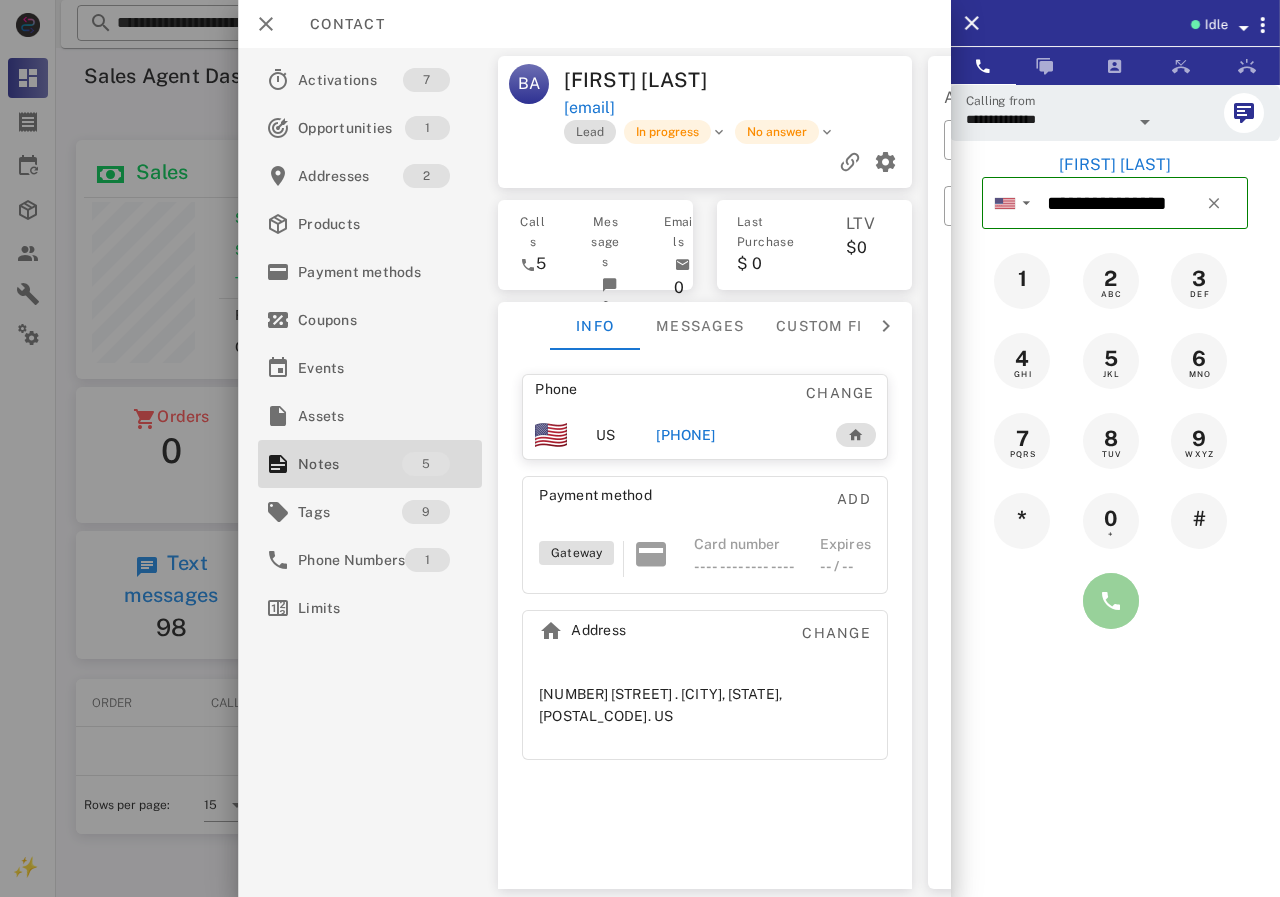 click at bounding box center [1111, 601] 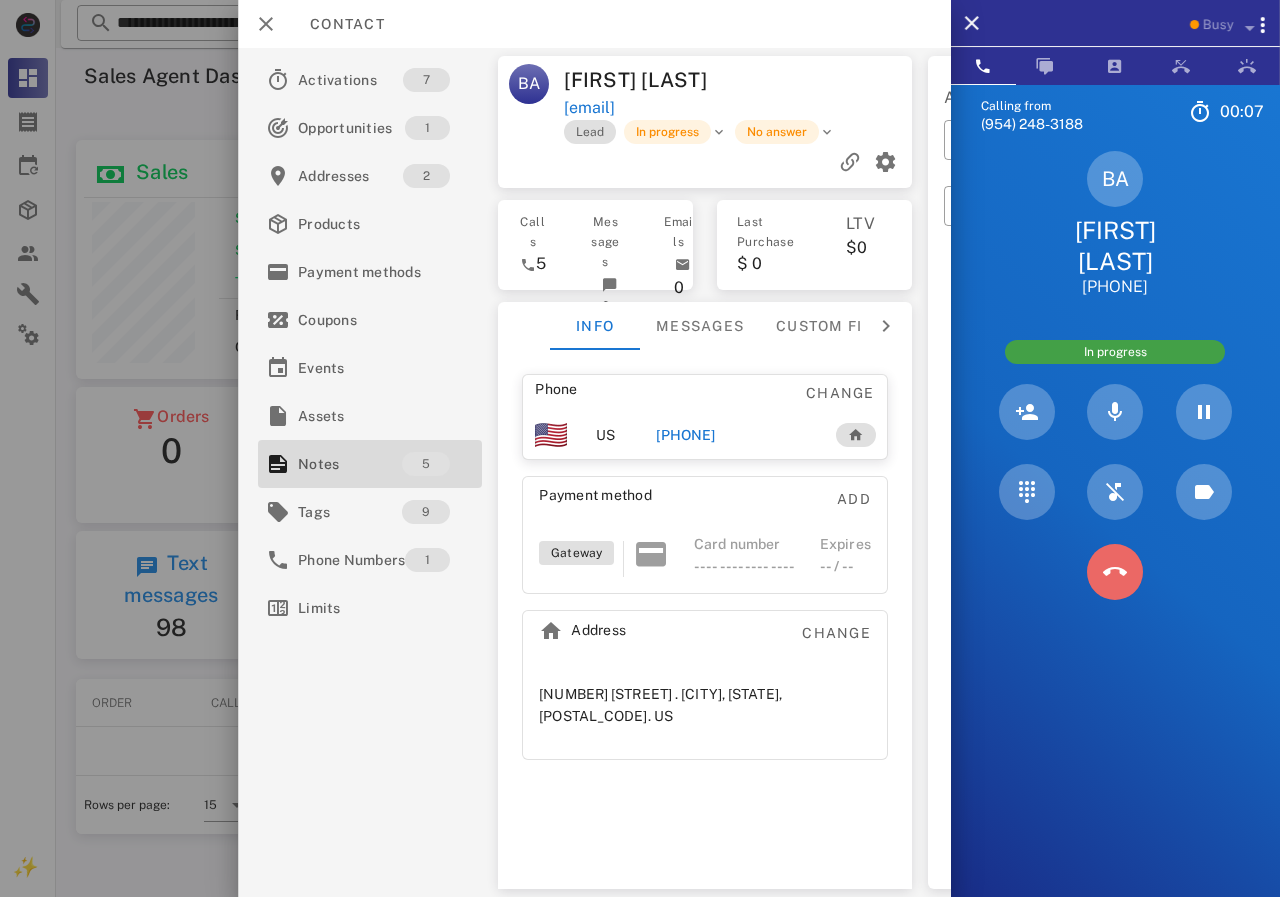 click at bounding box center (1115, 572) 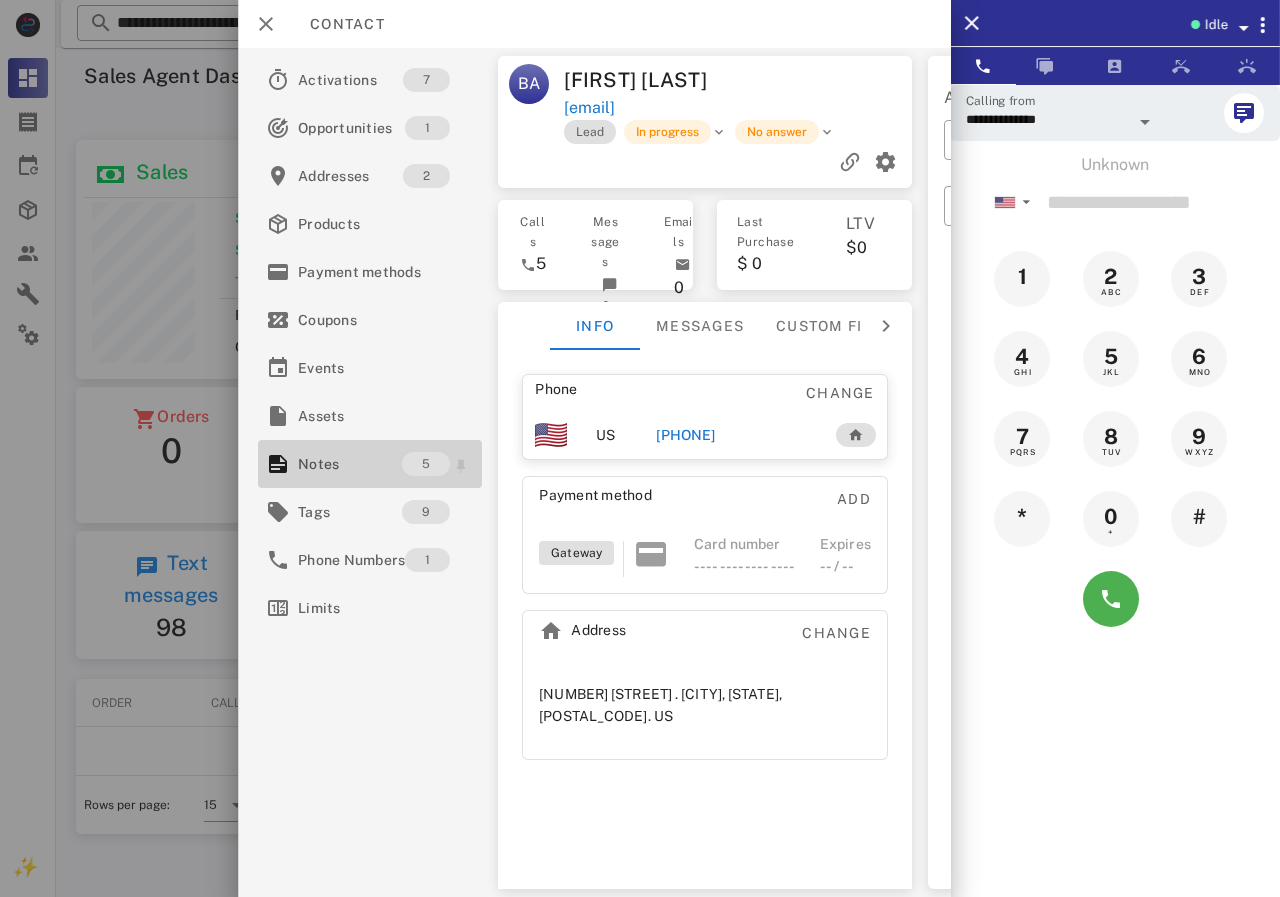 click on "Notes" at bounding box center (350, 464) 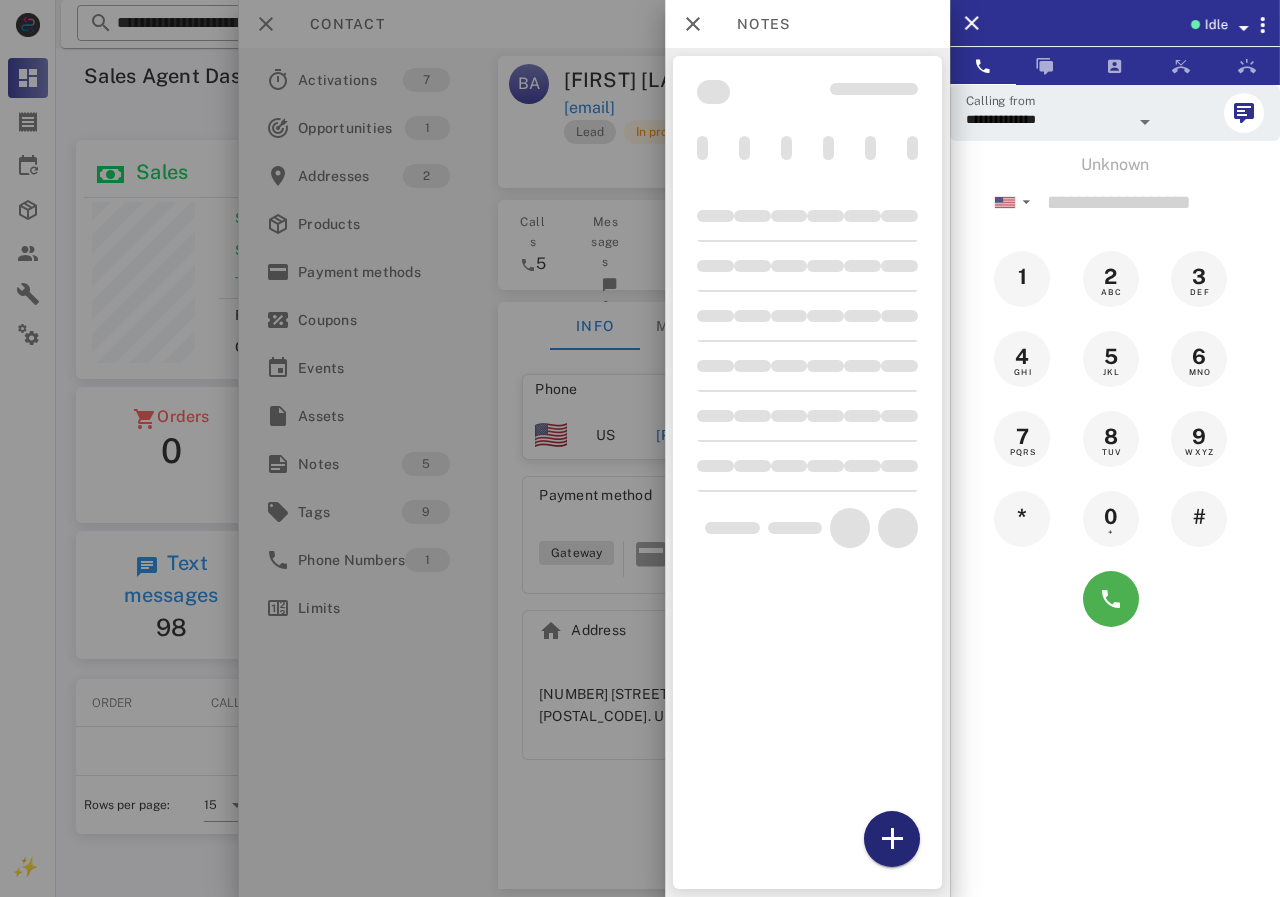 click at bounding box center (892, 839) 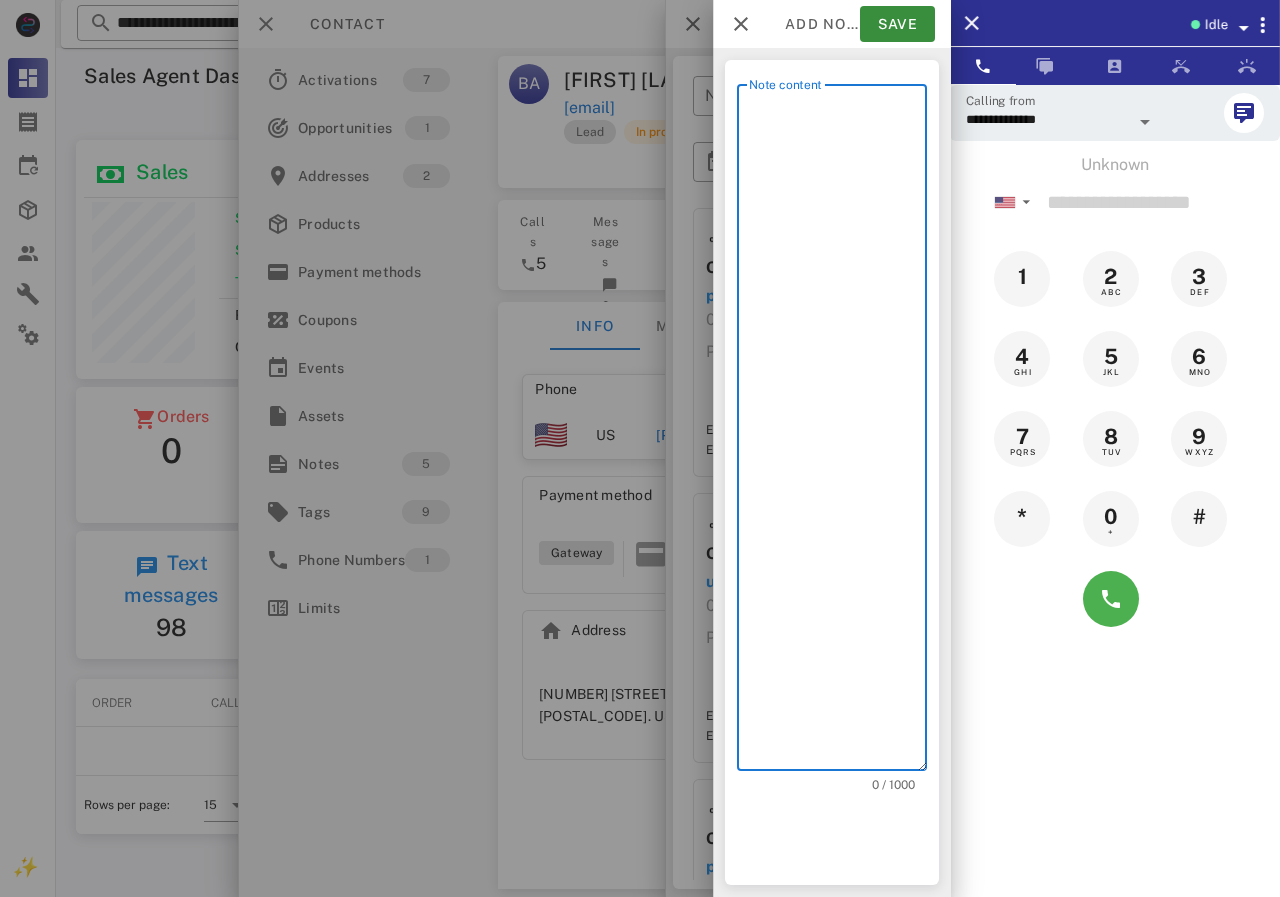 scroll, scrollTop: 240, scrollLeft: 390, axis: both 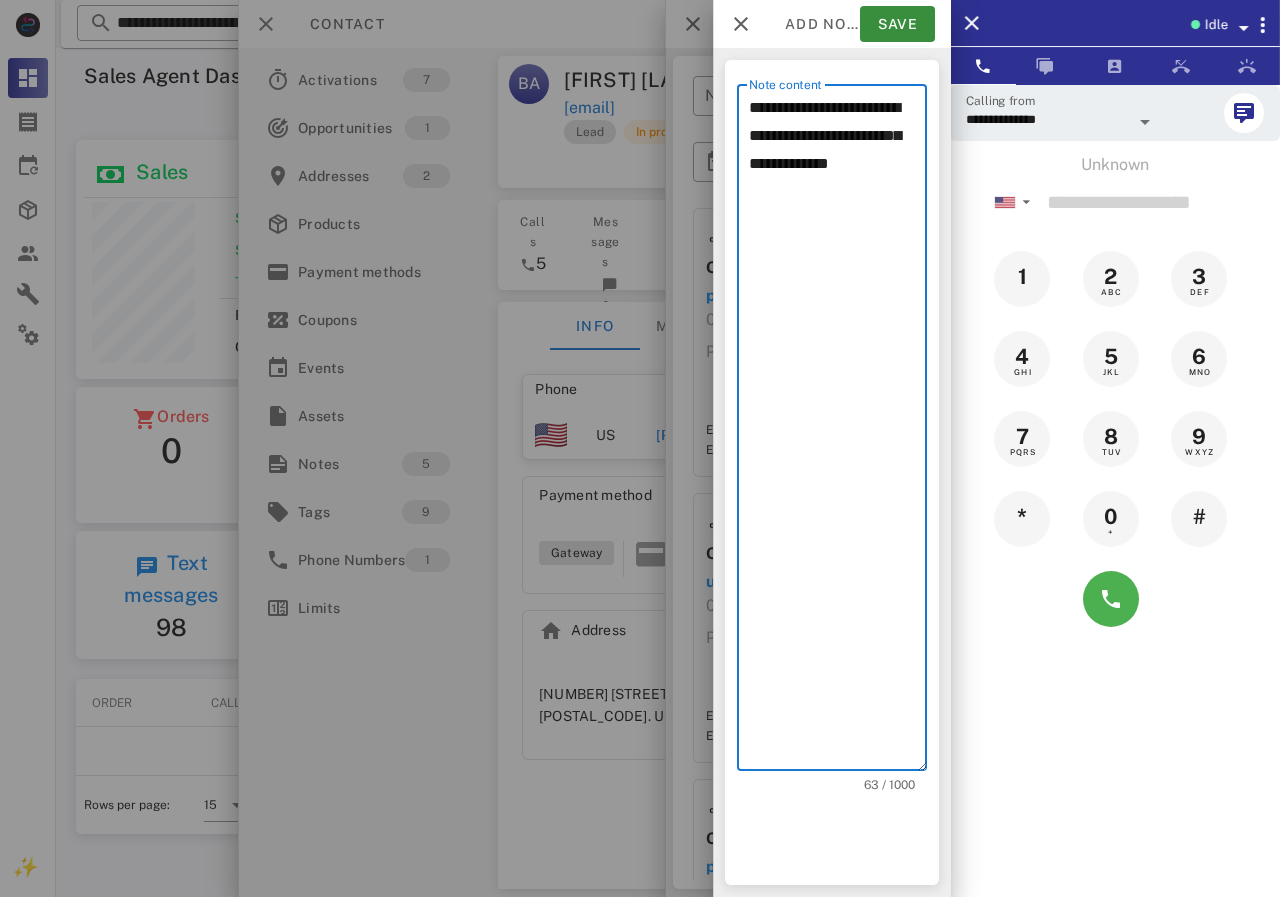 type on "**********" 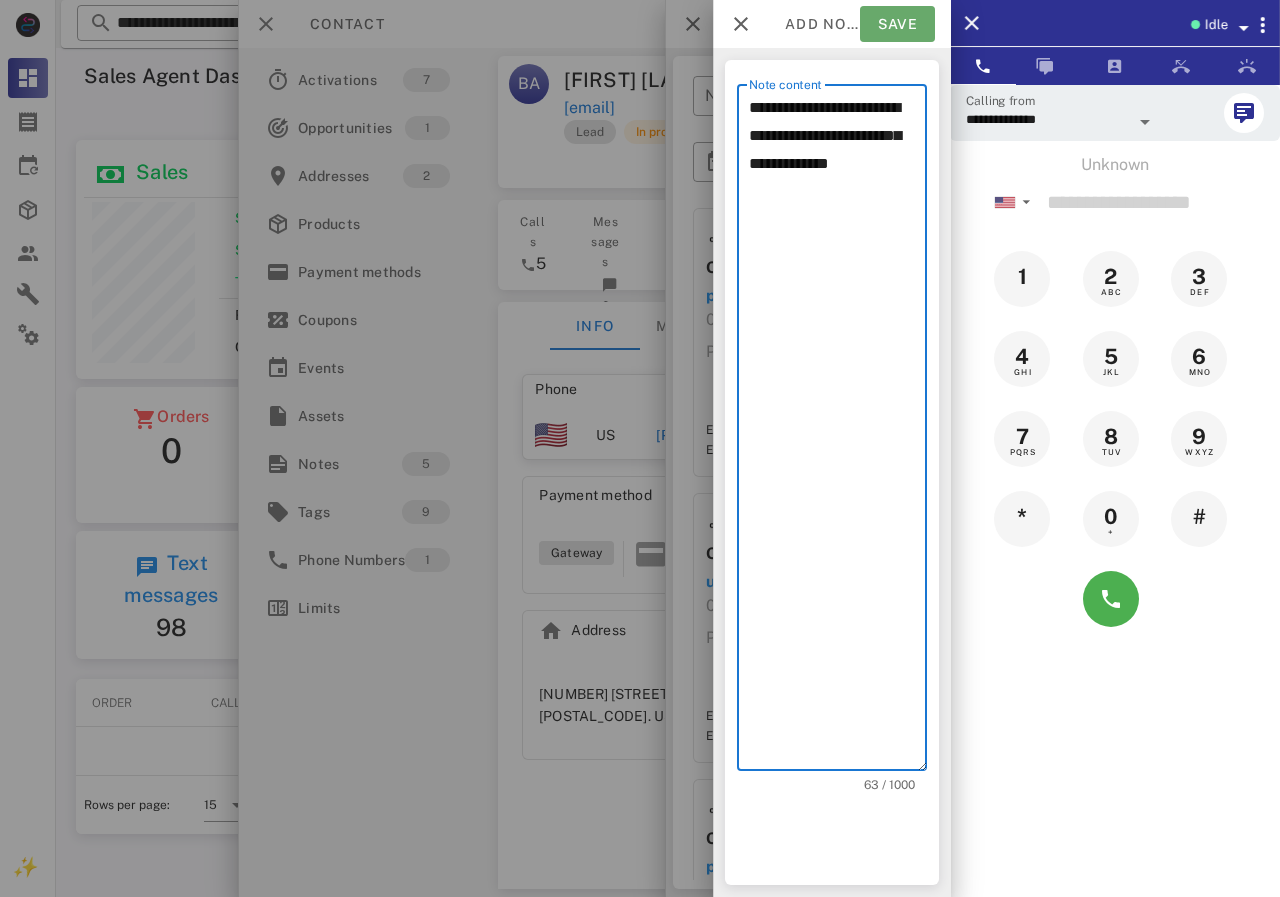 click on "Save" at bounding box center [897, 24] 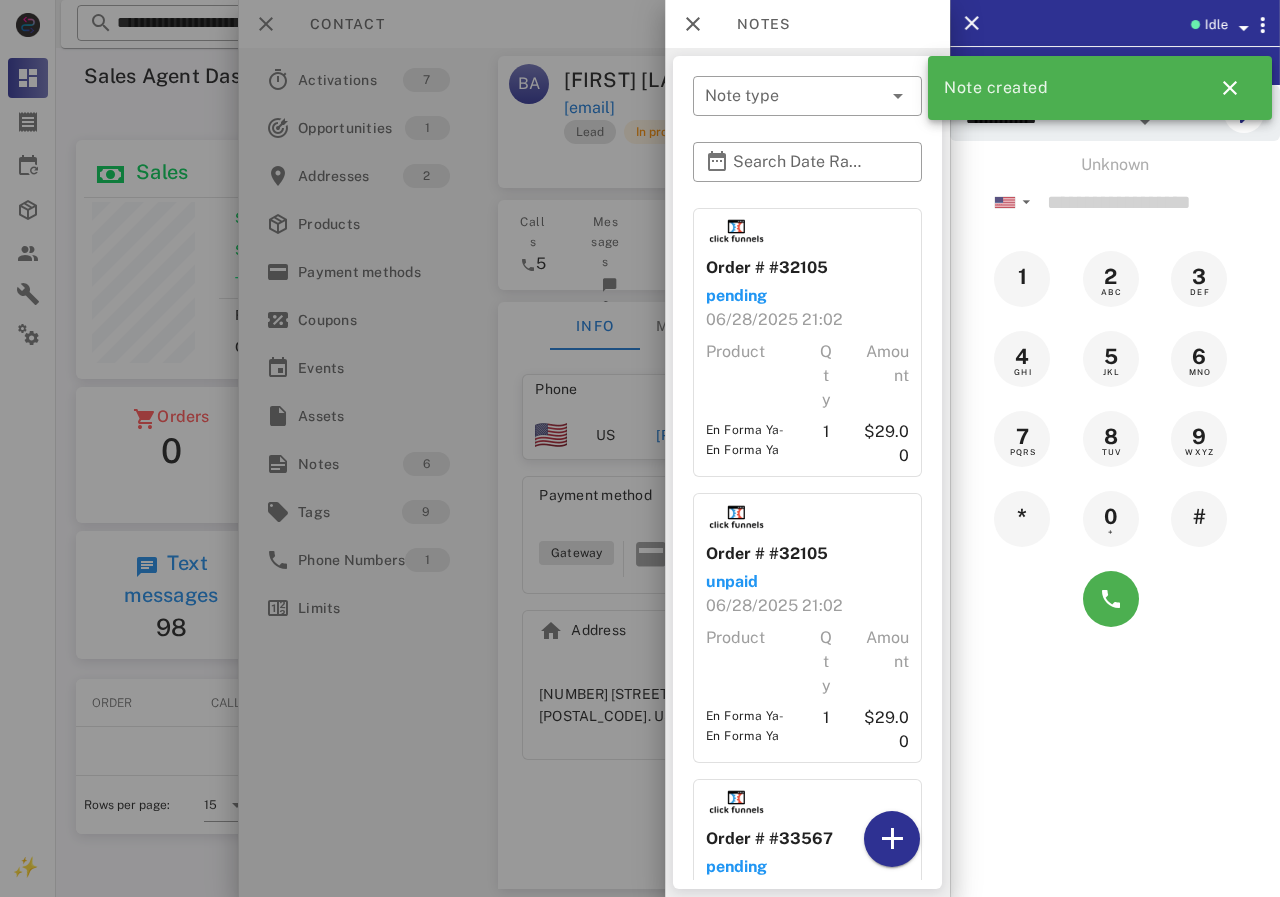 click at bounding box center [640, 448] 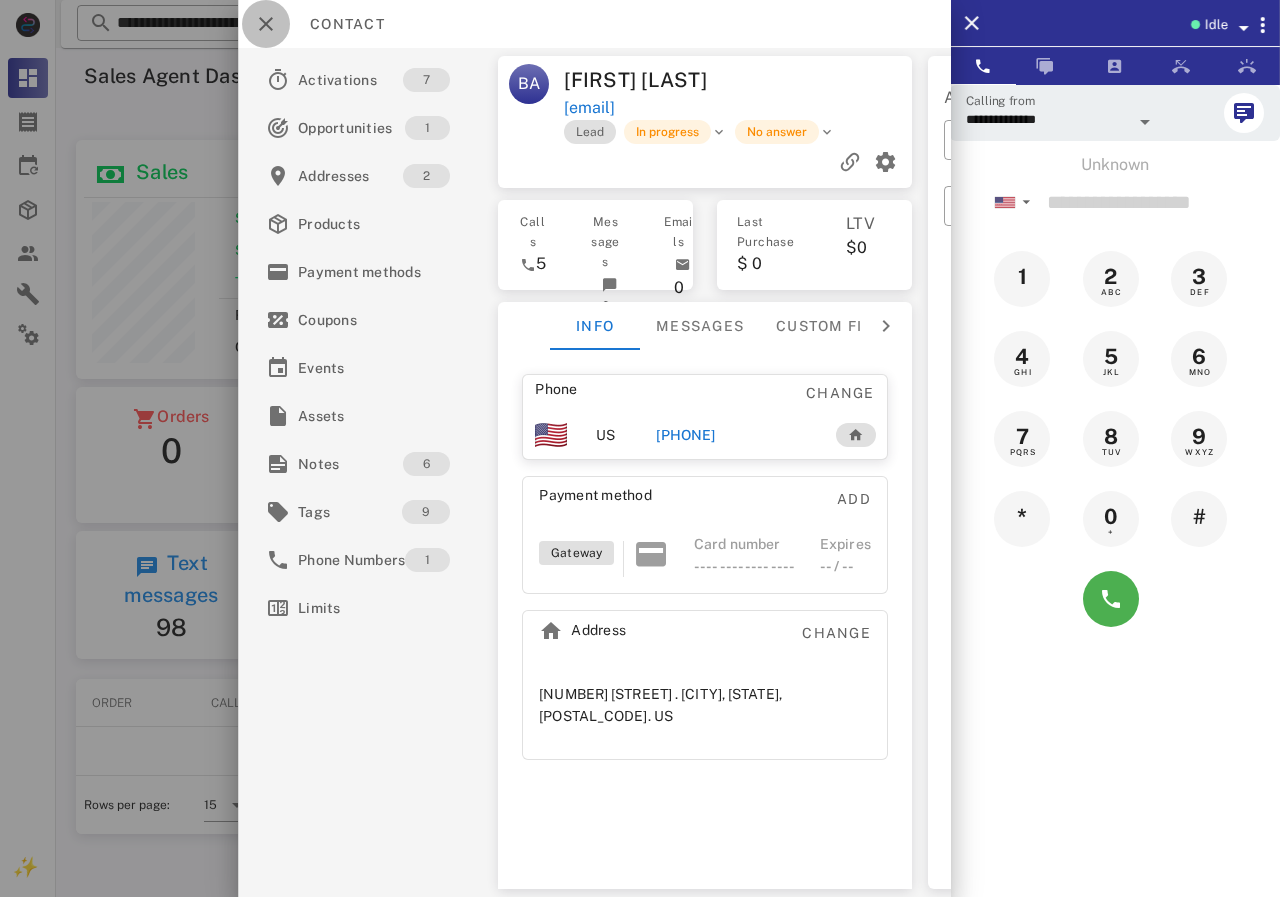 click at bounding box center (266, 24) 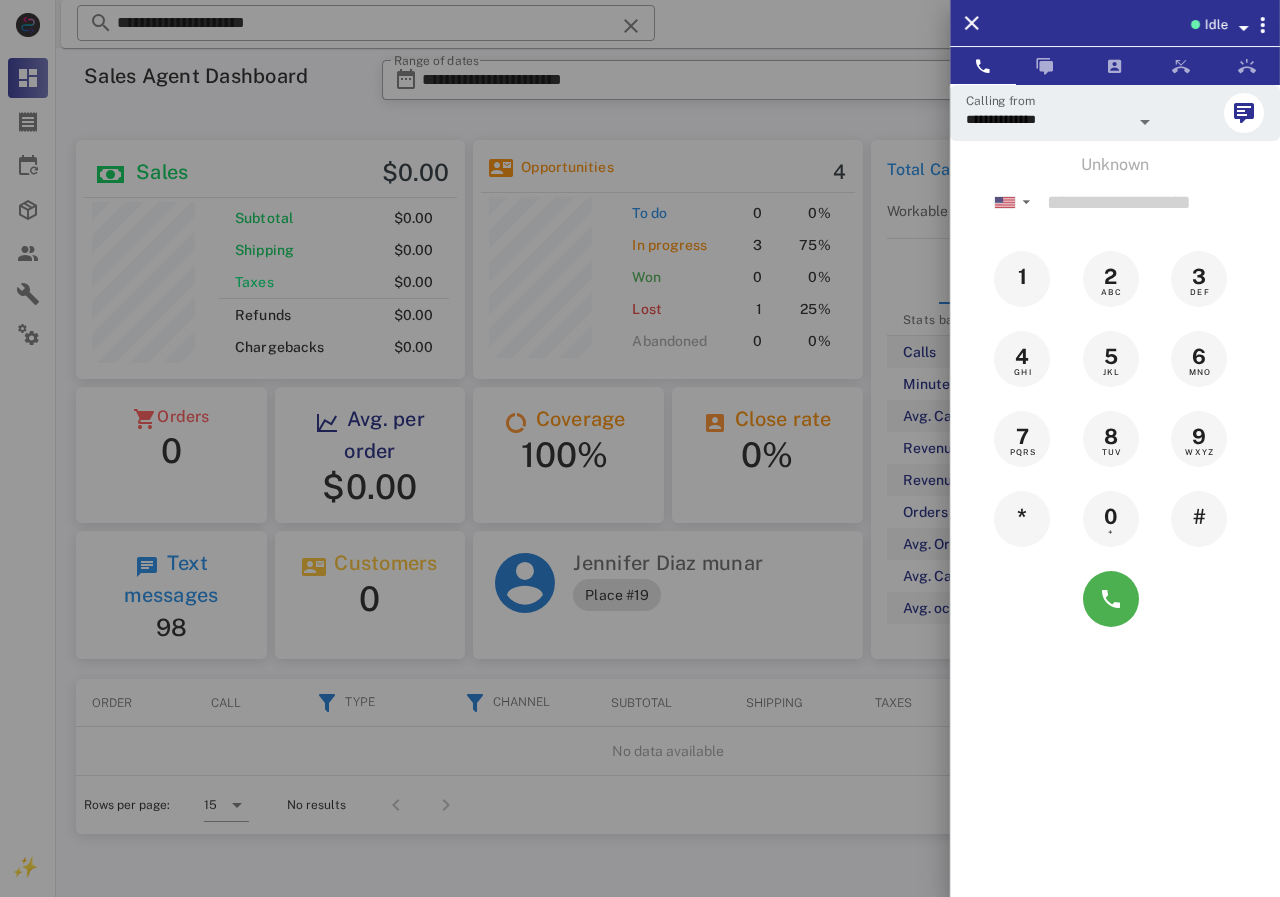 click at bounding box center (640, 448) 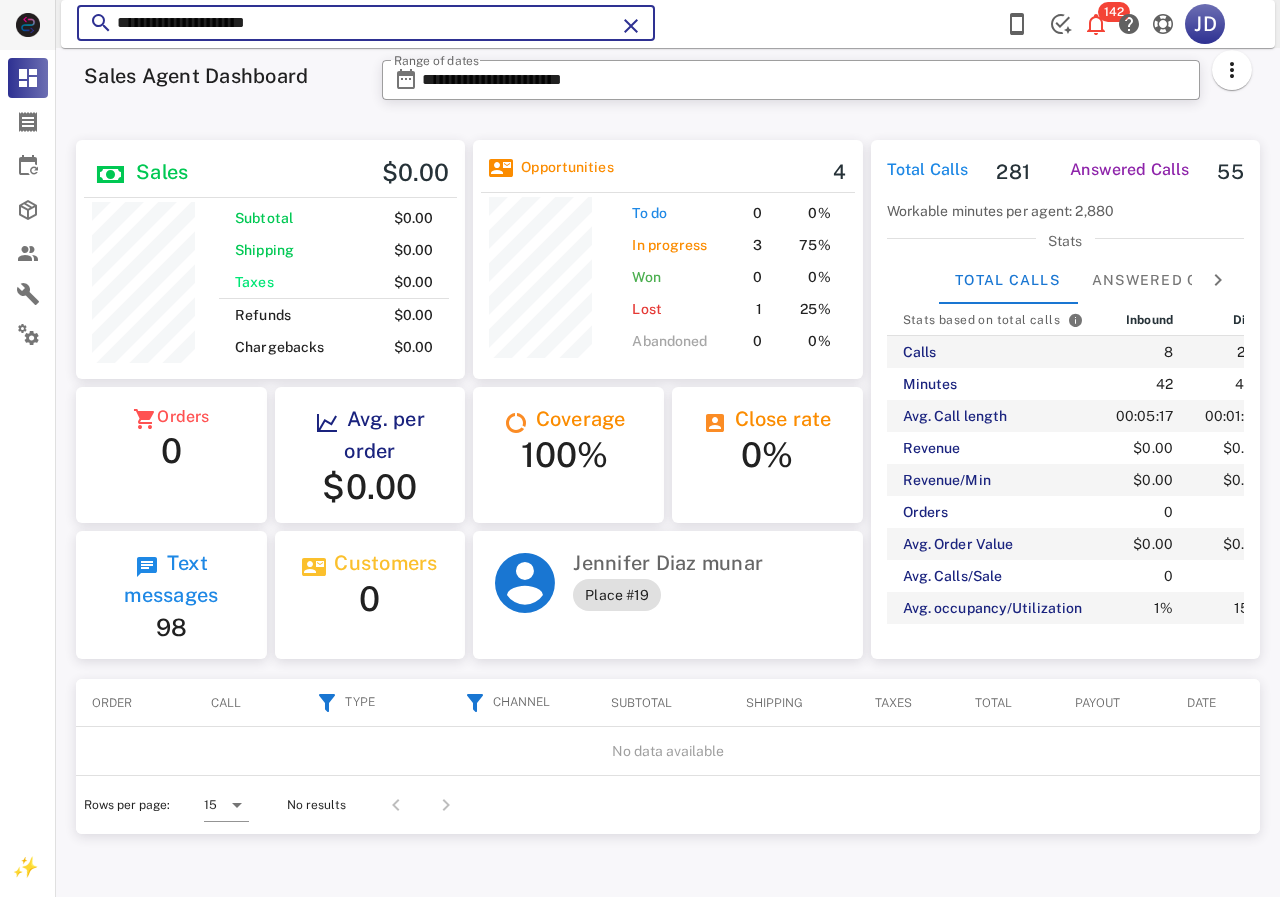 drag, startPoint x: 390, startPoint y: 34, endPoint x: 44, endPoint y: 42, distance: 346.09247 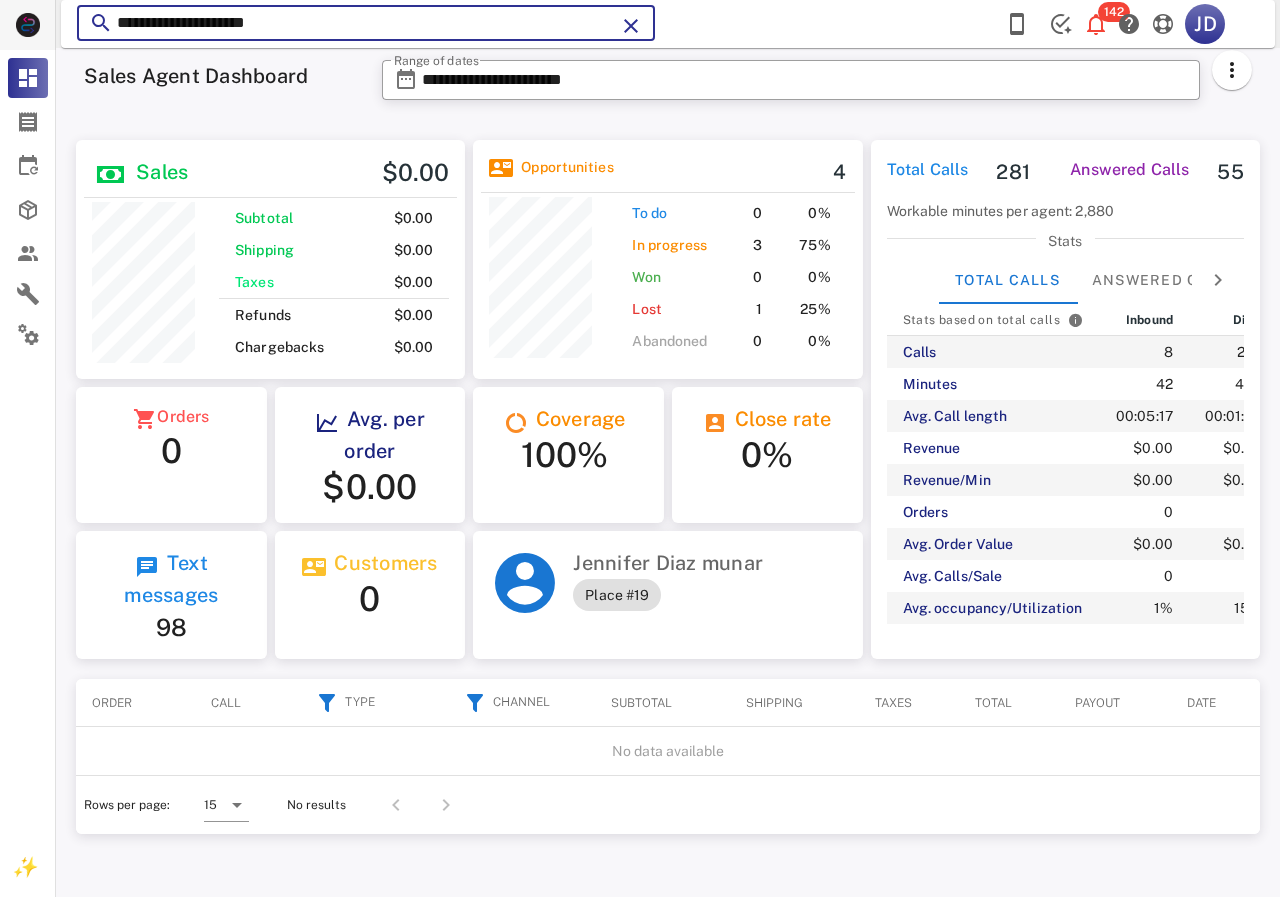 click on "**********" at bounding box center (668, 472) 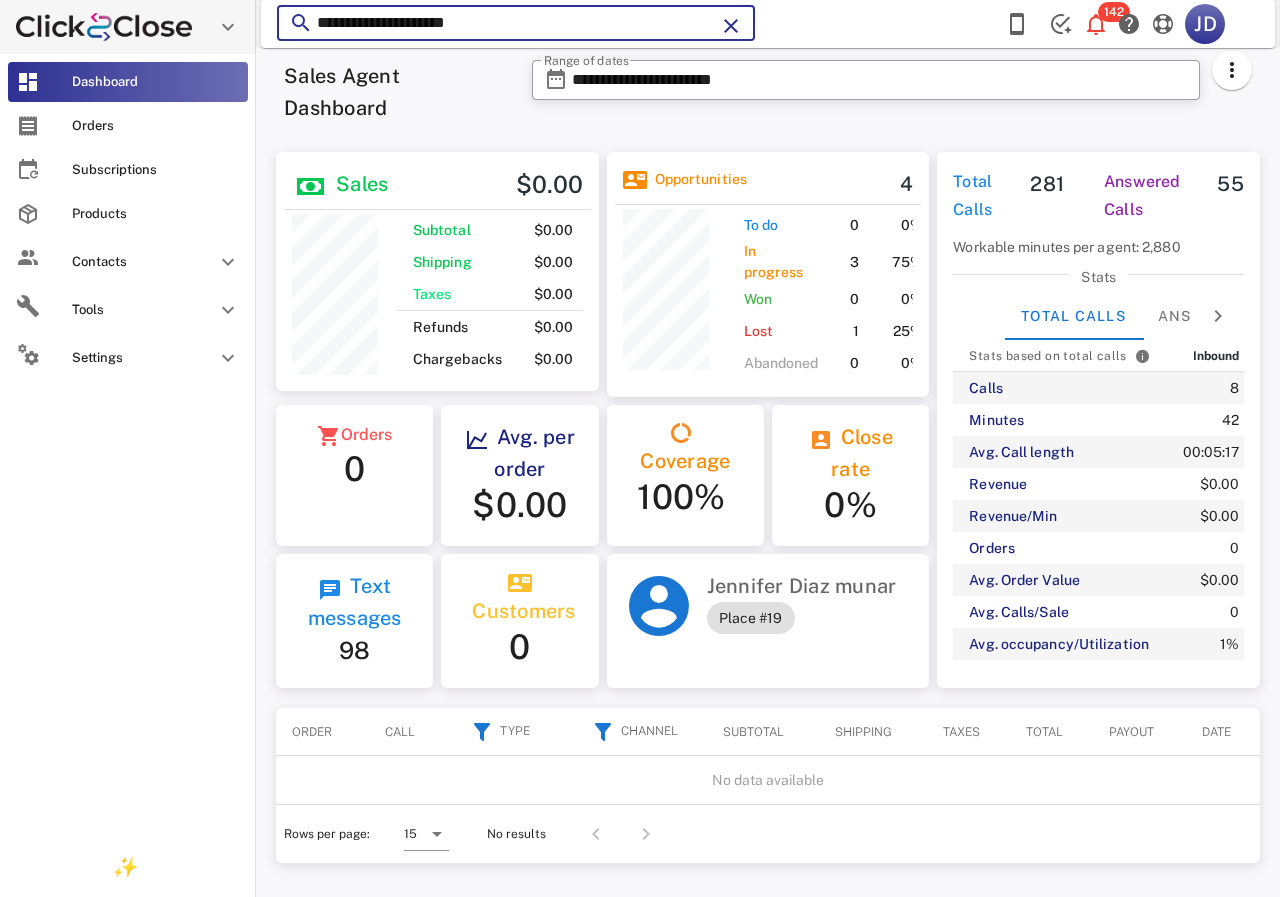 paste on "*" 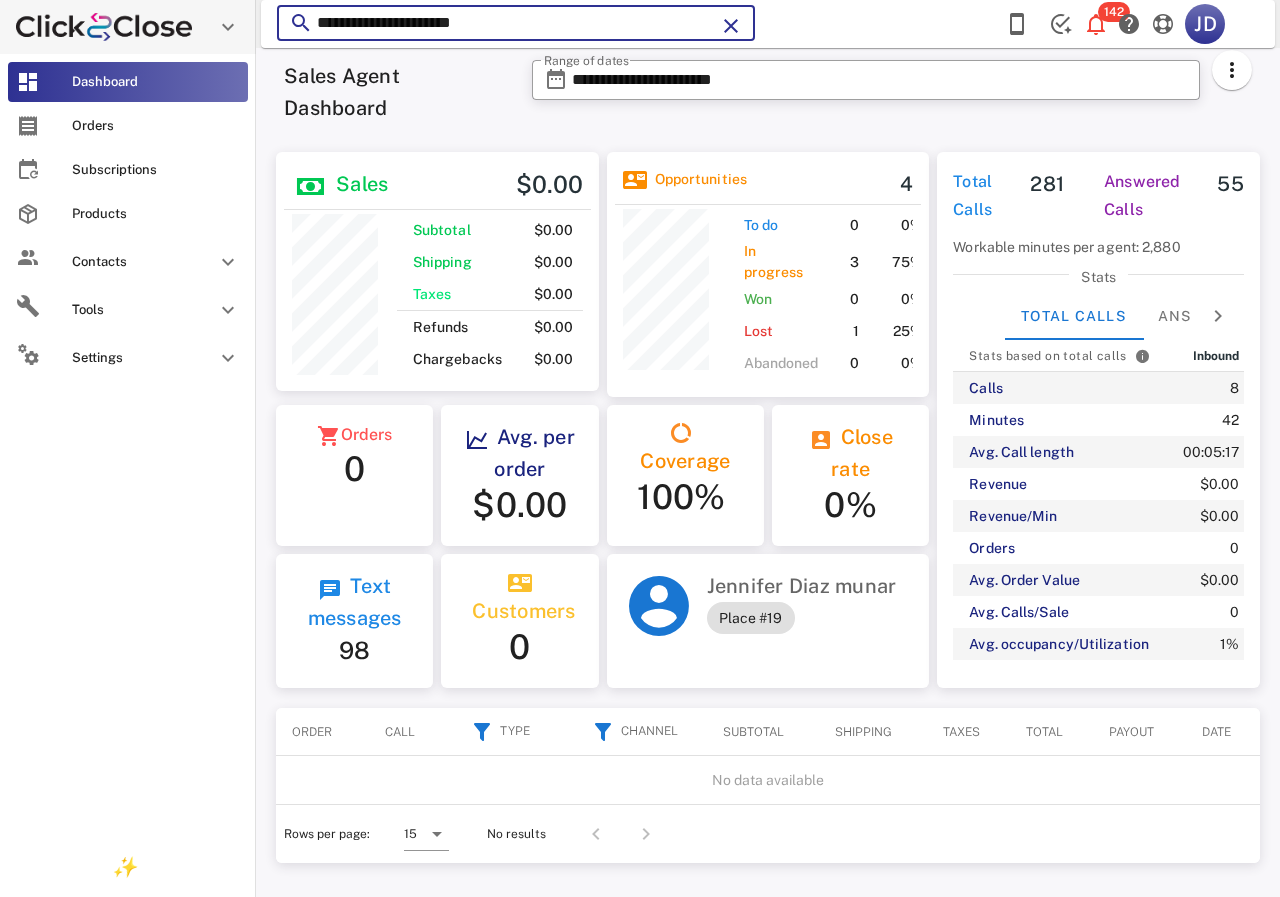 scroll, scrollTop: 250, scrollLeft: 320, axis: both 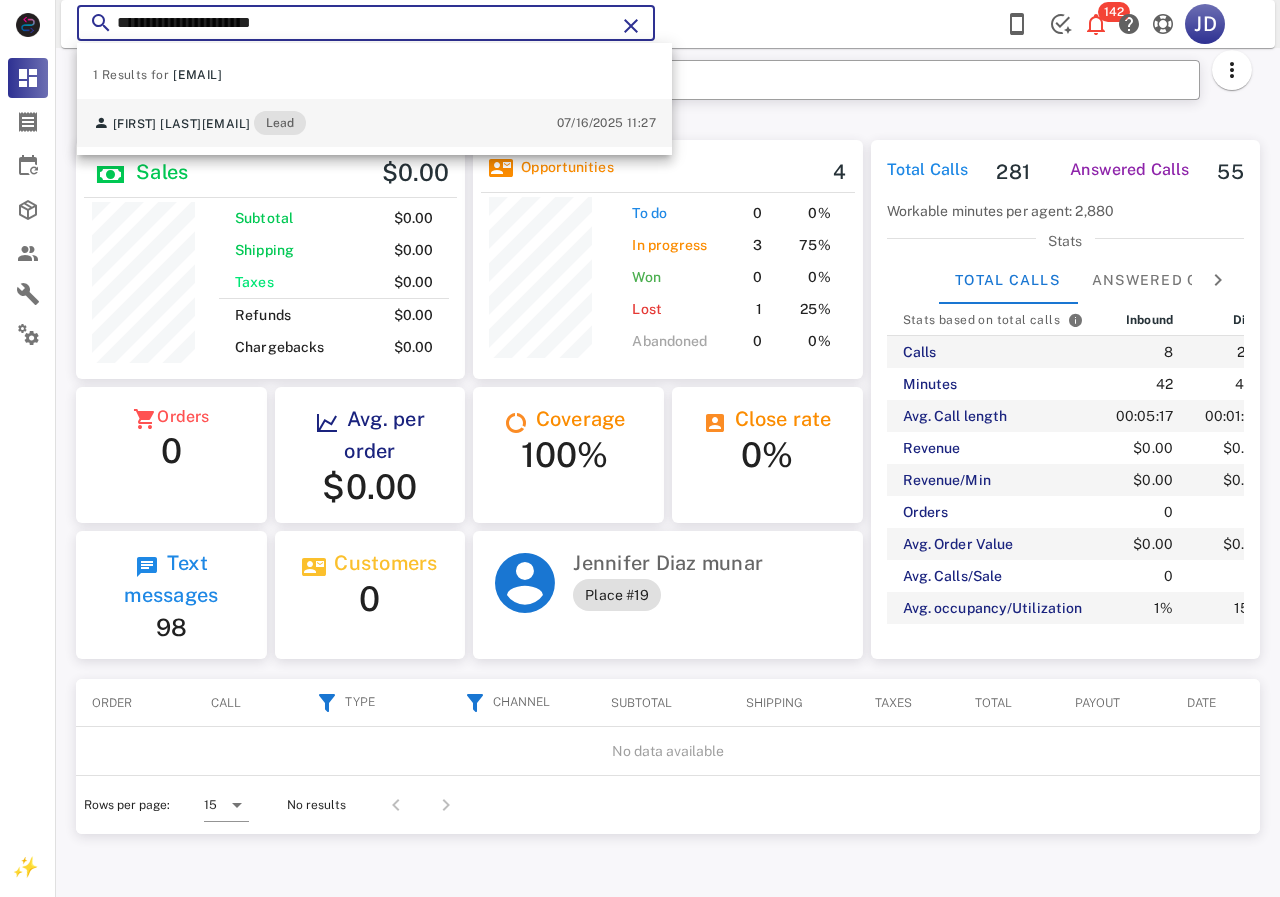type on "**********" 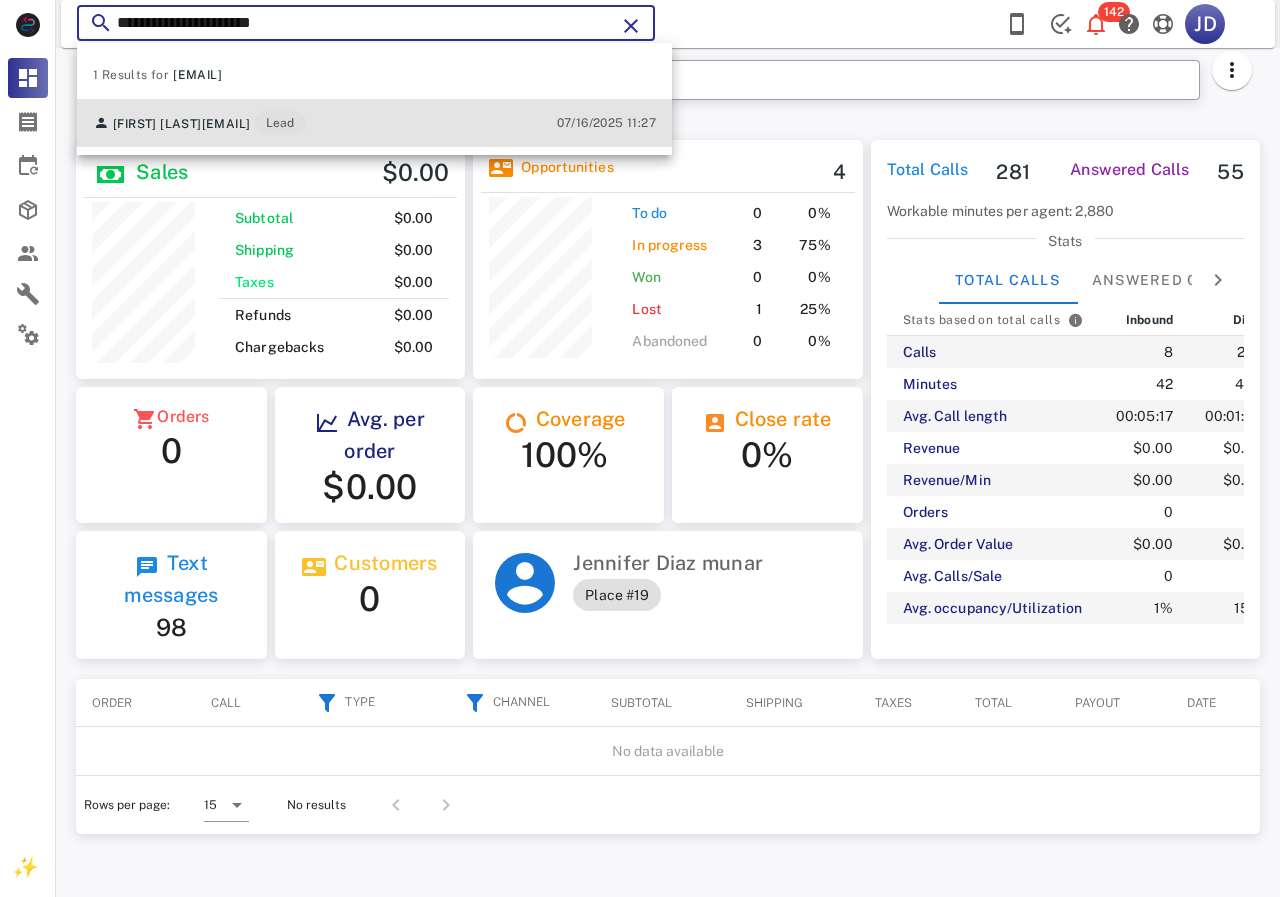 click on "Gema Garcia   garciapozos1@yahoo.com   Lead   07/16/2025 11:27" at bounding box center (374, 123) 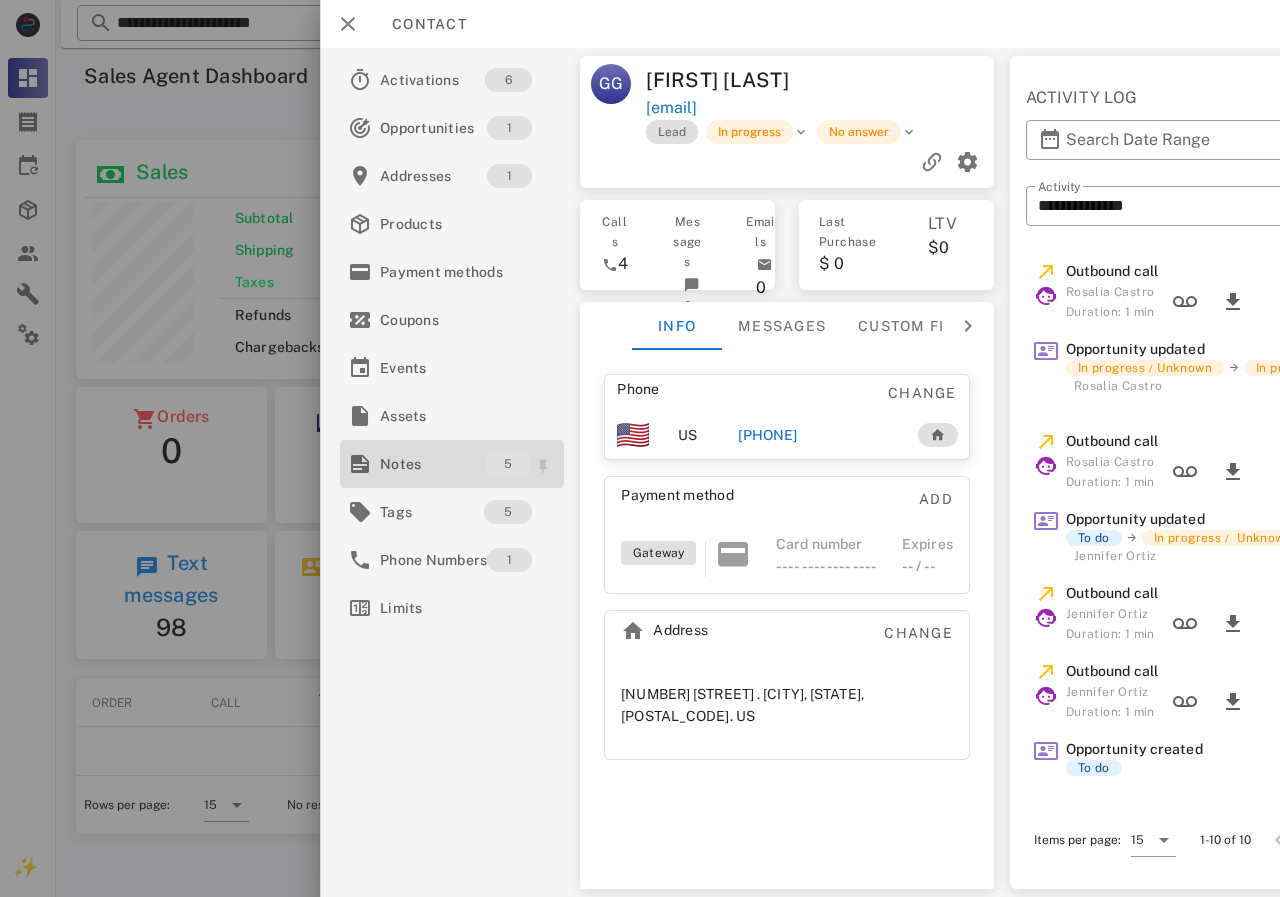 click on "Notes" at bounding box center (432, 464) 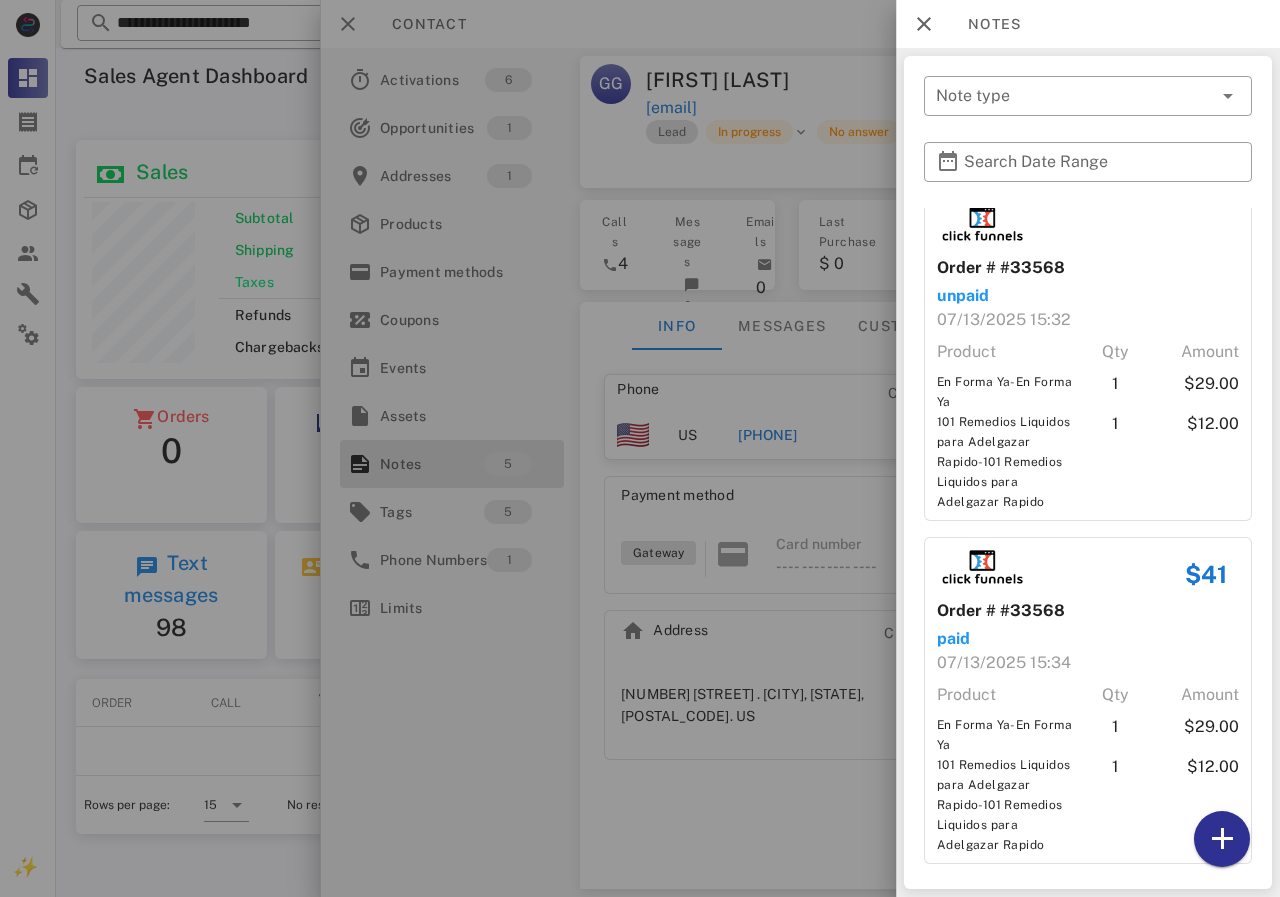 scroll, scrollTop: 1047, scrollLeft: 0, axis: vertical 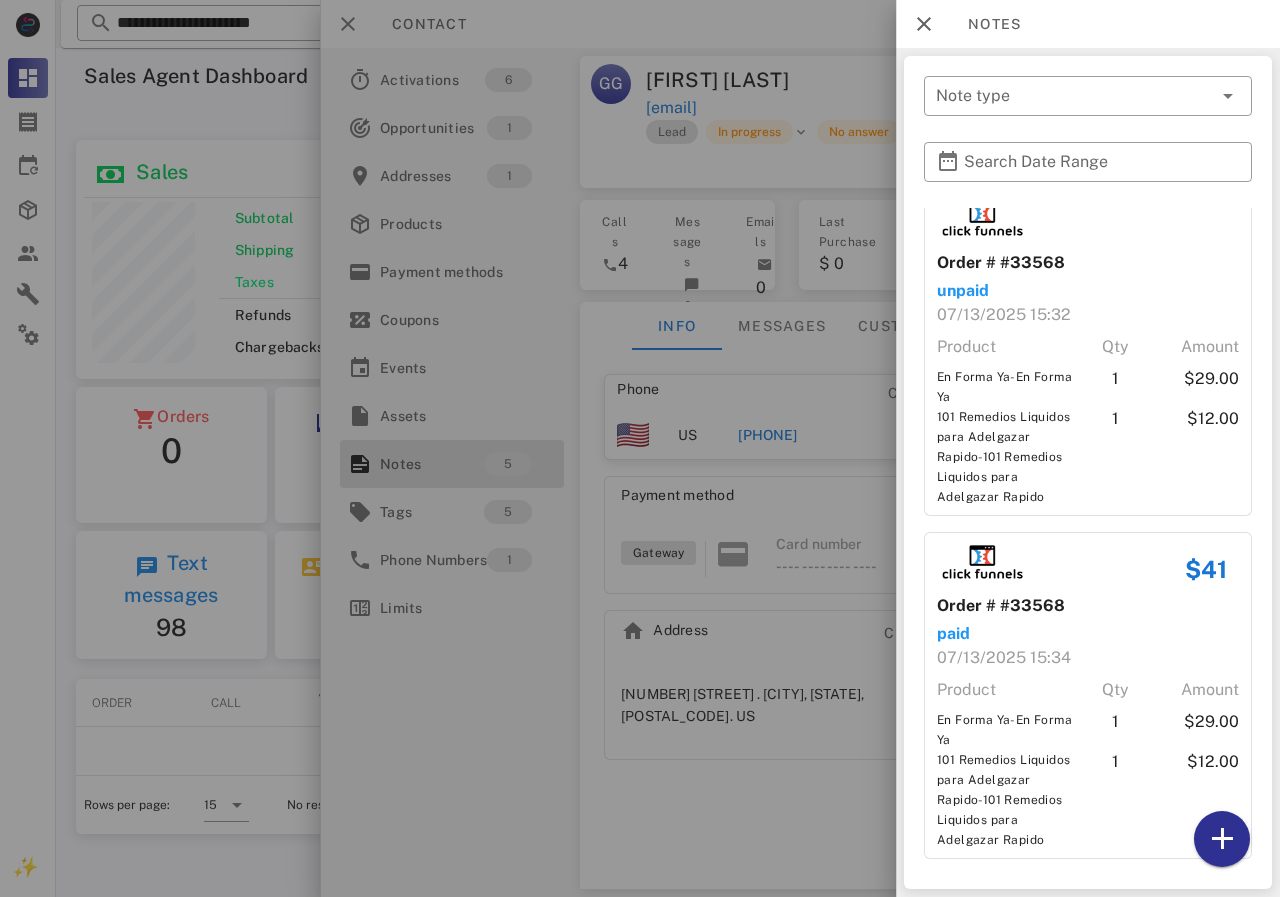 drag, startPoint x: 753, startPoint y: 498, endPoint x: 785, endPoint y: 456, distance: 52.801514 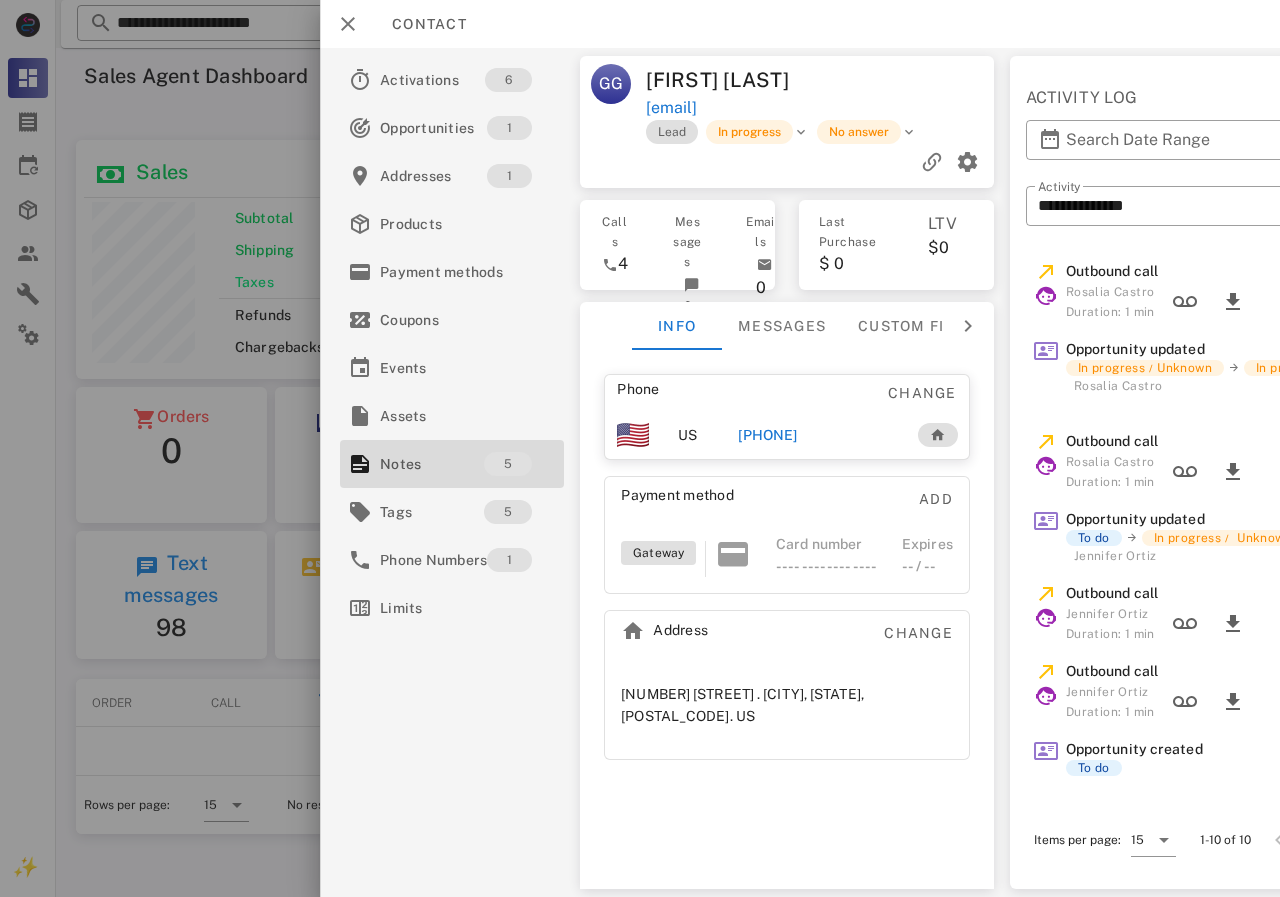click on "+16265024299" at bounding box center (767, 435) 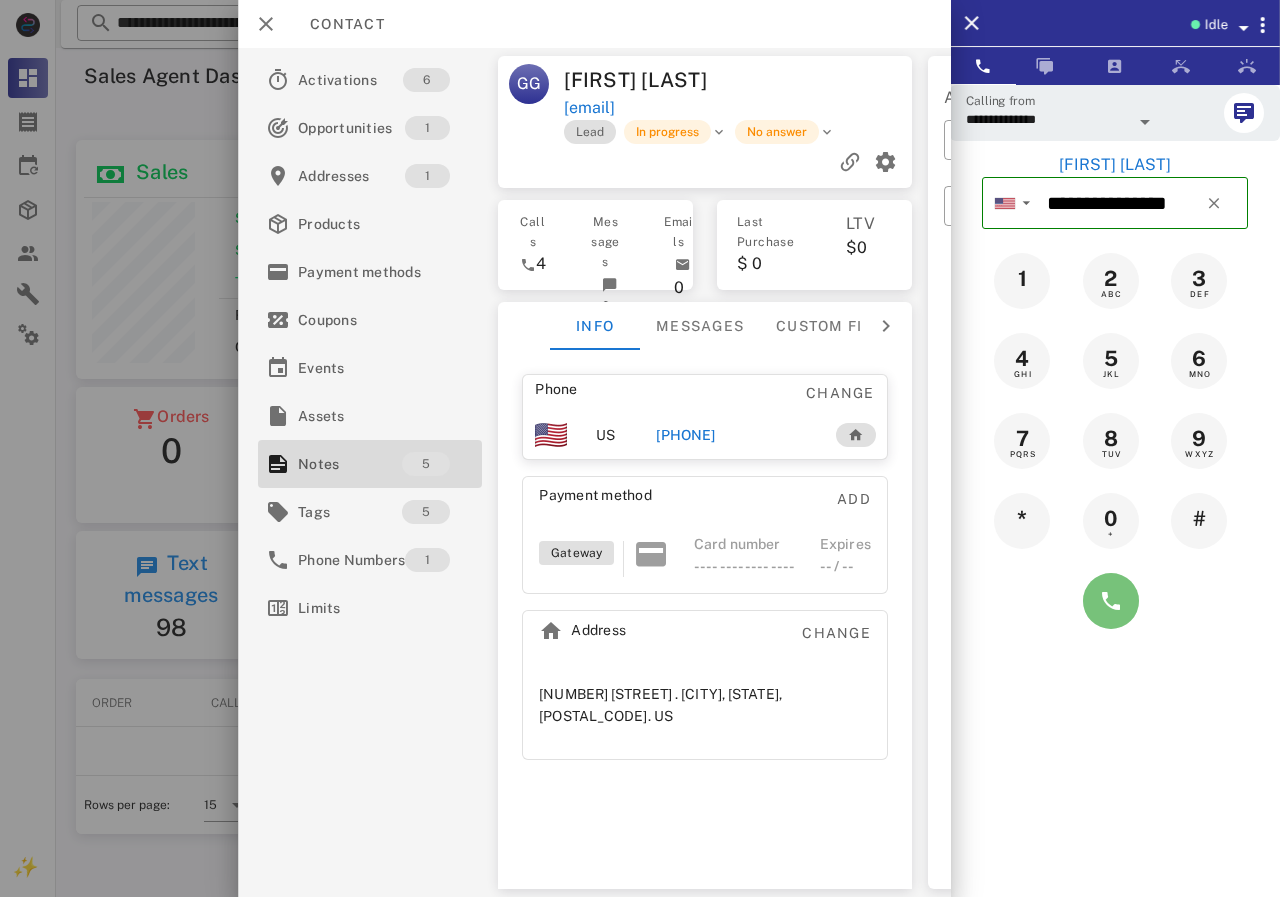 click at bounding box center [1111, 601] 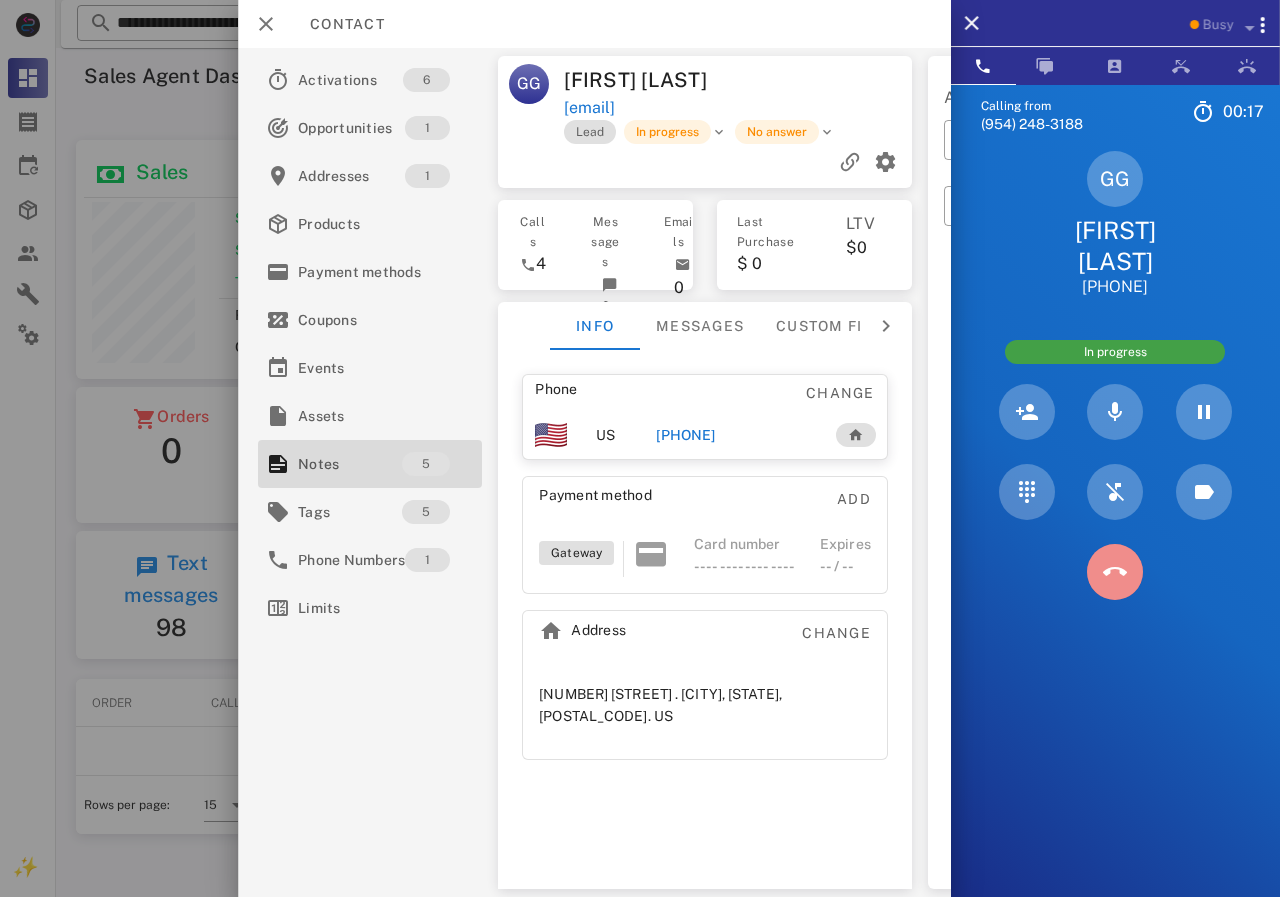 click at bounding box center (1115, 572) 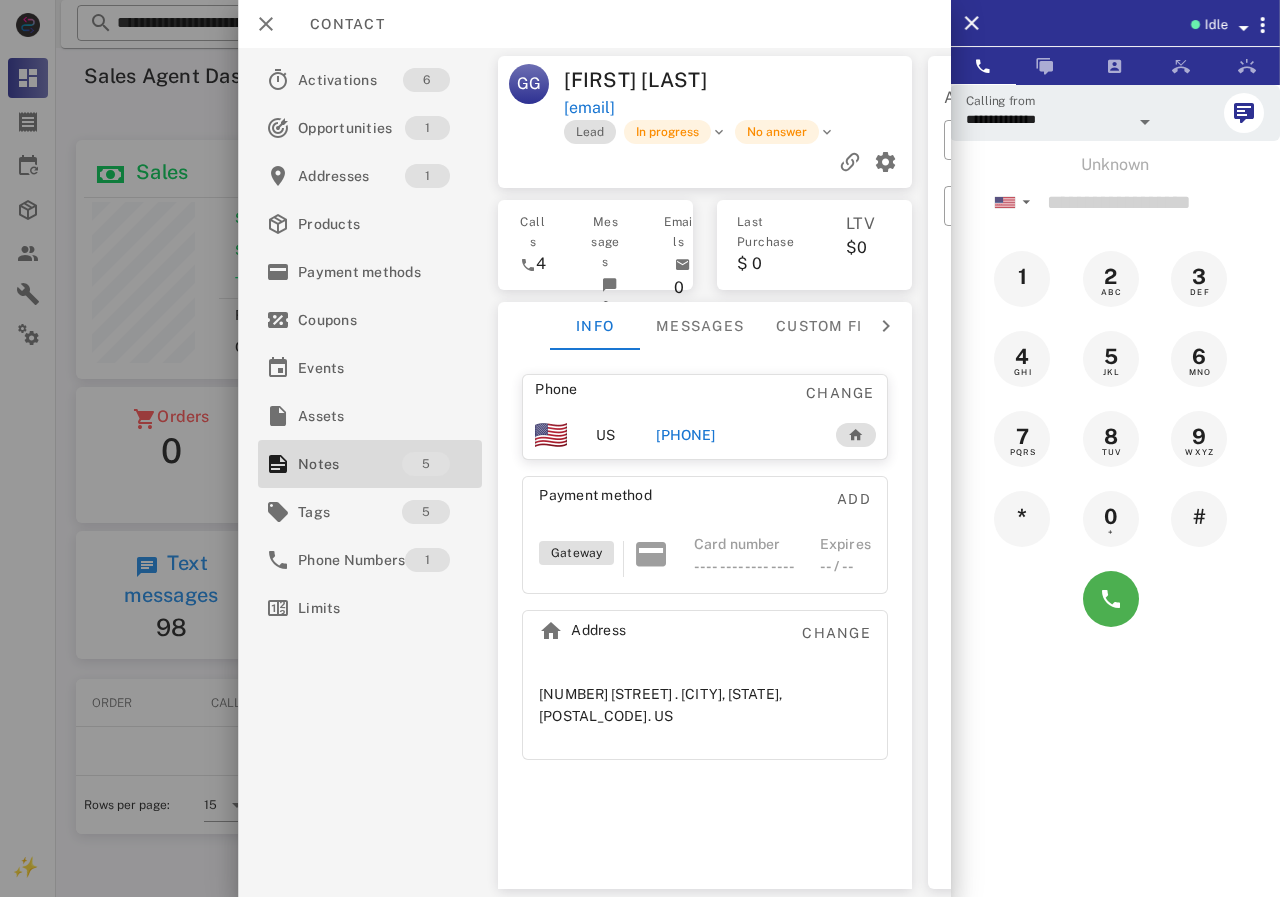 click on "+16265024299" at bounding box center [685, 435] 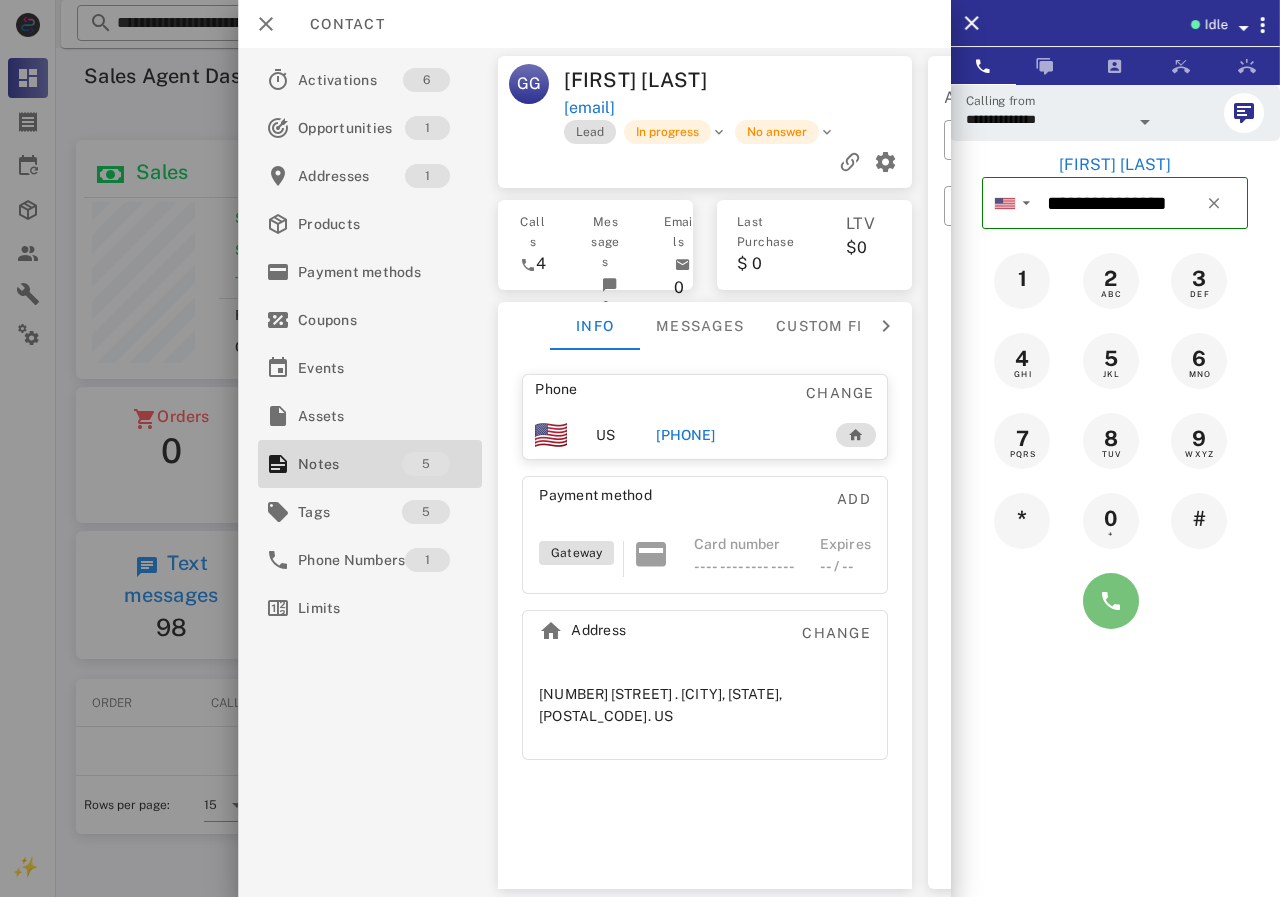 click at bounding box center (1111, 601) 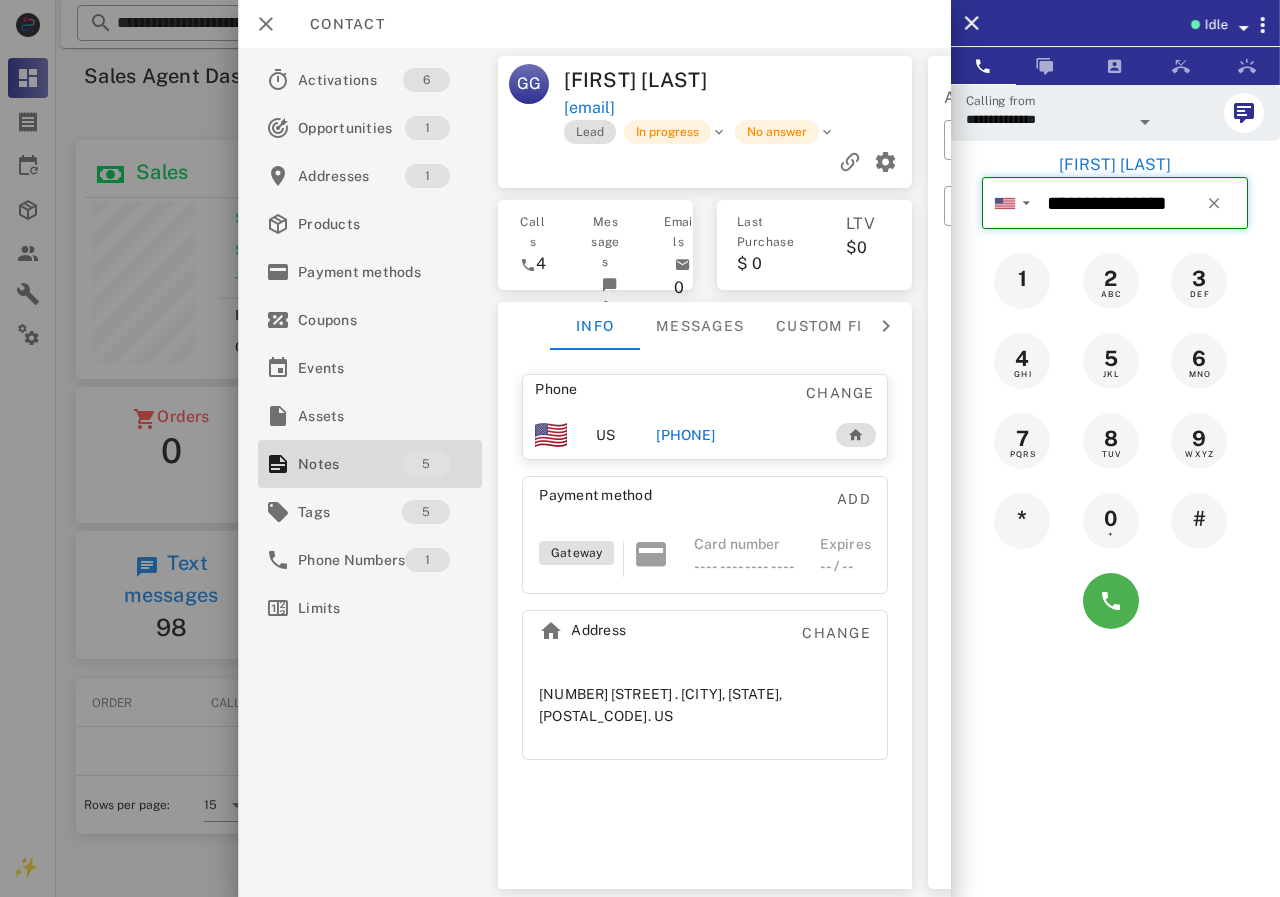 type 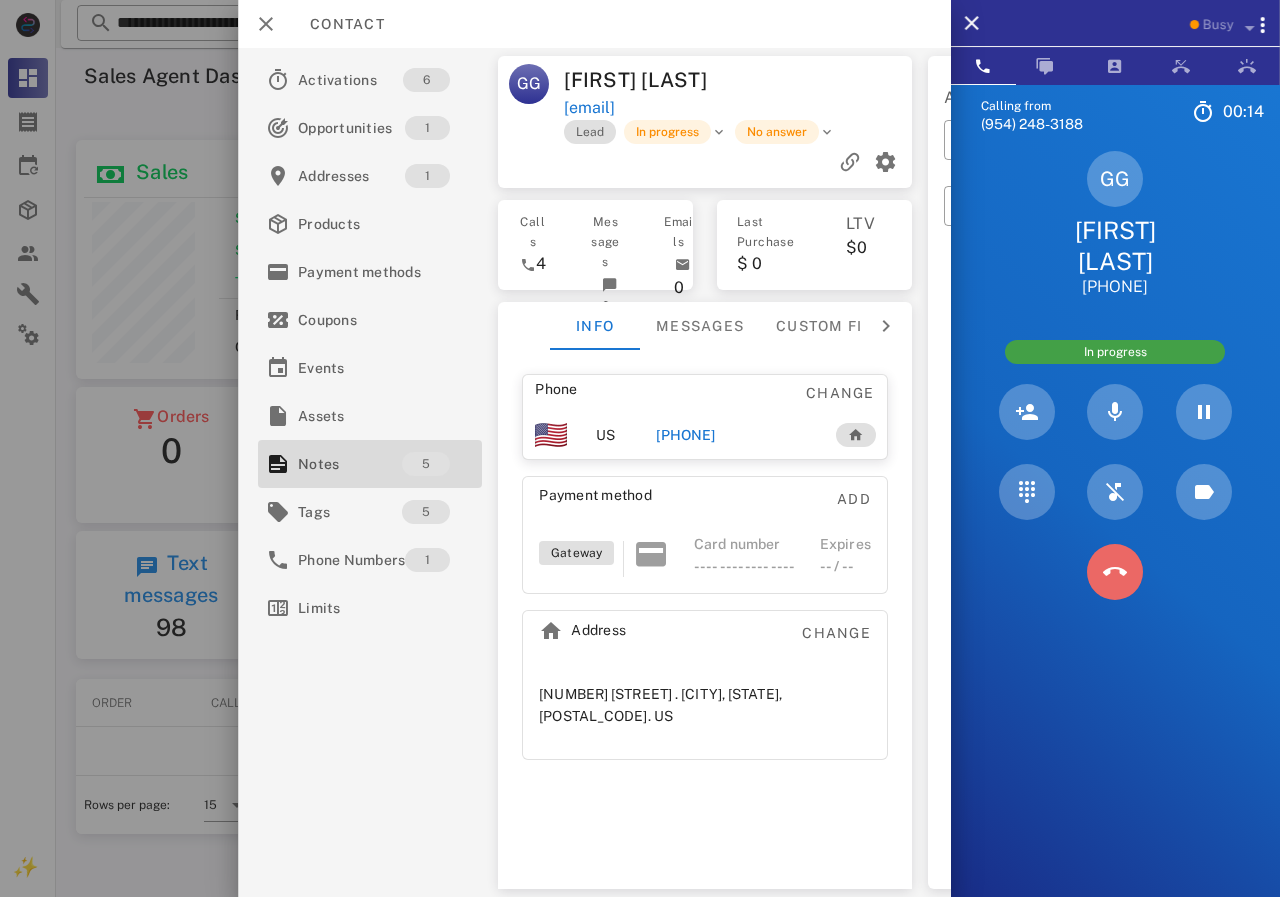 click at bounding box center (1115, 572) 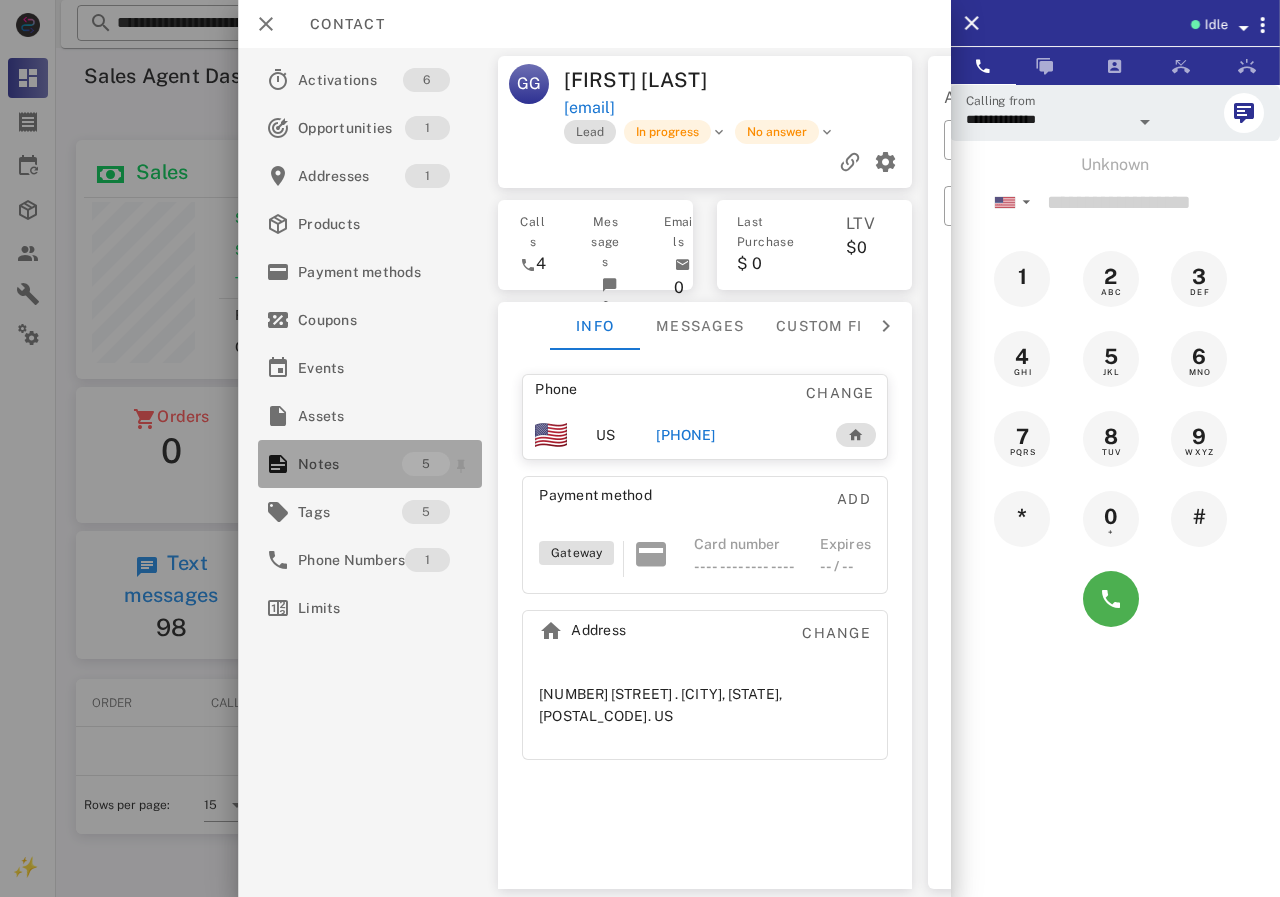 click on "Notes" at bounding box center [350, 464] 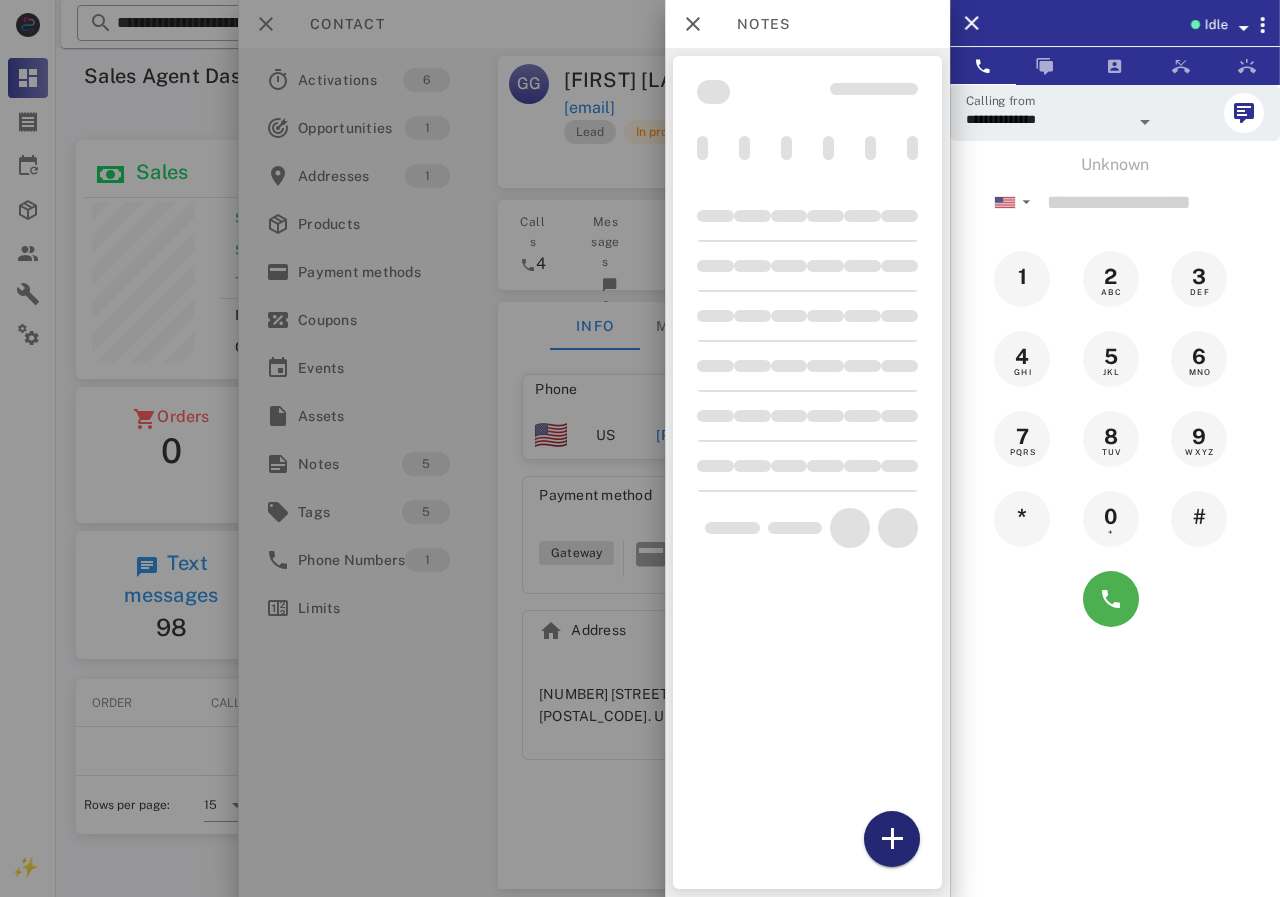 click at bounding box center [892, 839] 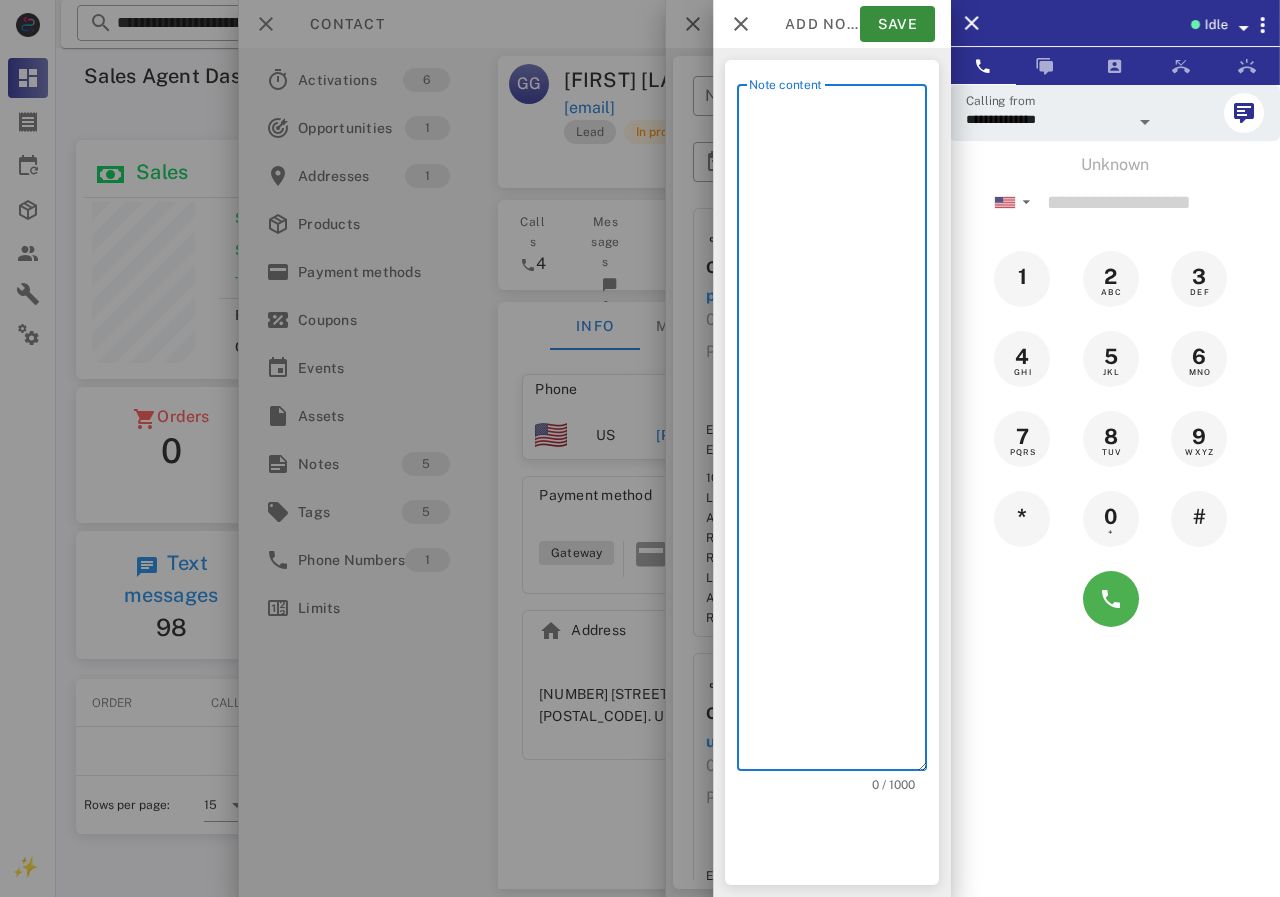 scroll, scrollTop: 240, scrollLeft: 390, axis: both 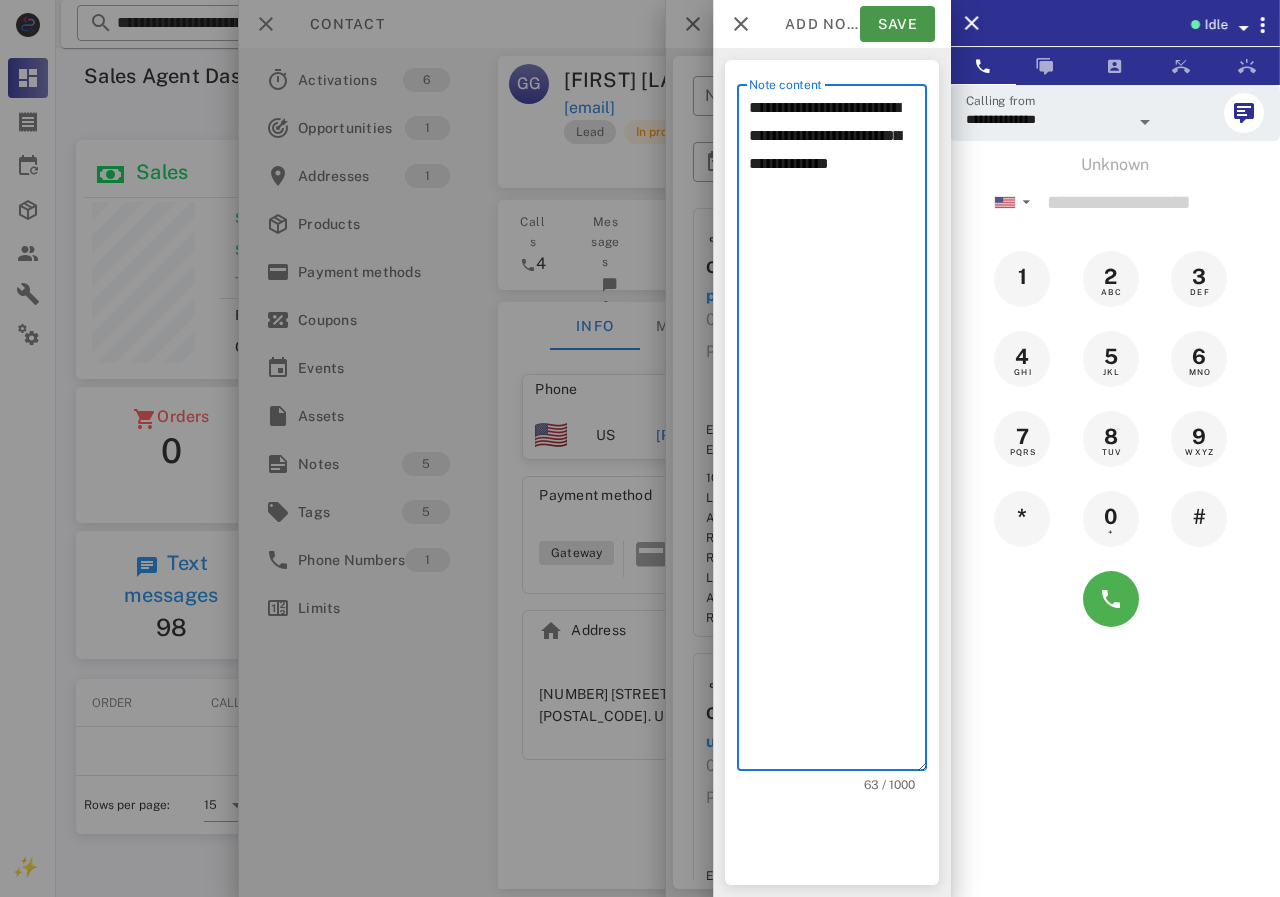 type on "**********" 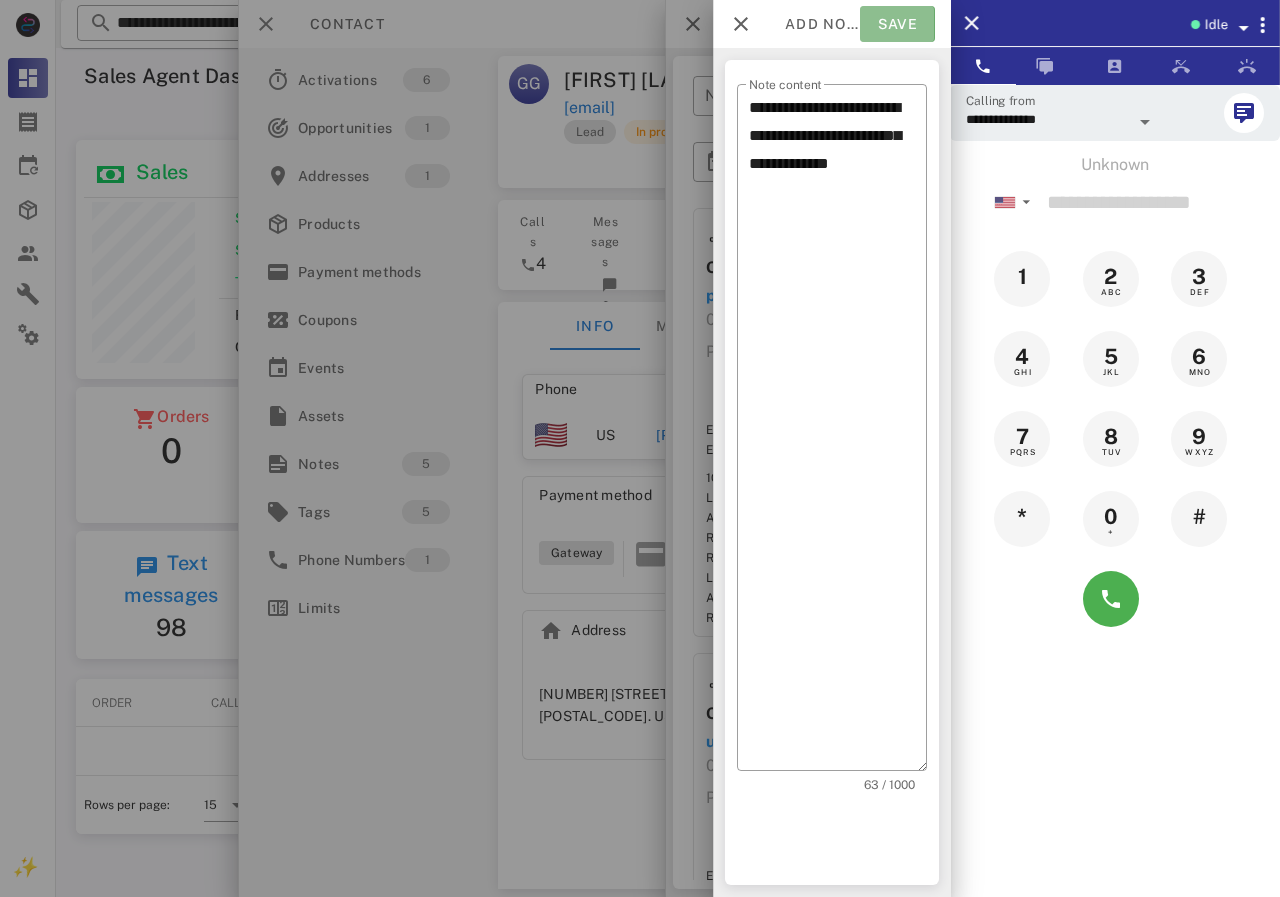 click on "Save" at bounding box center [897, 24] 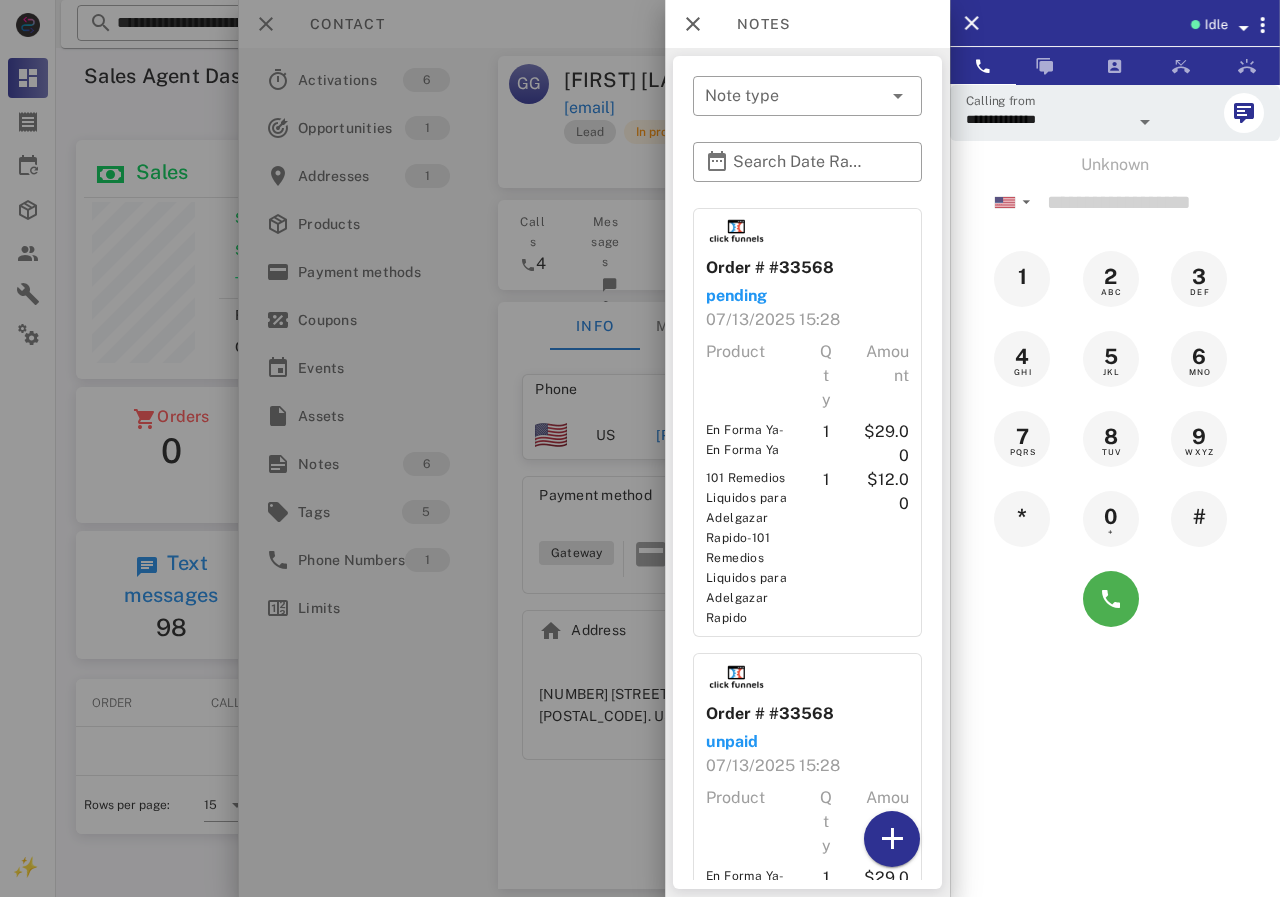 click at bounding box center [640, 448] 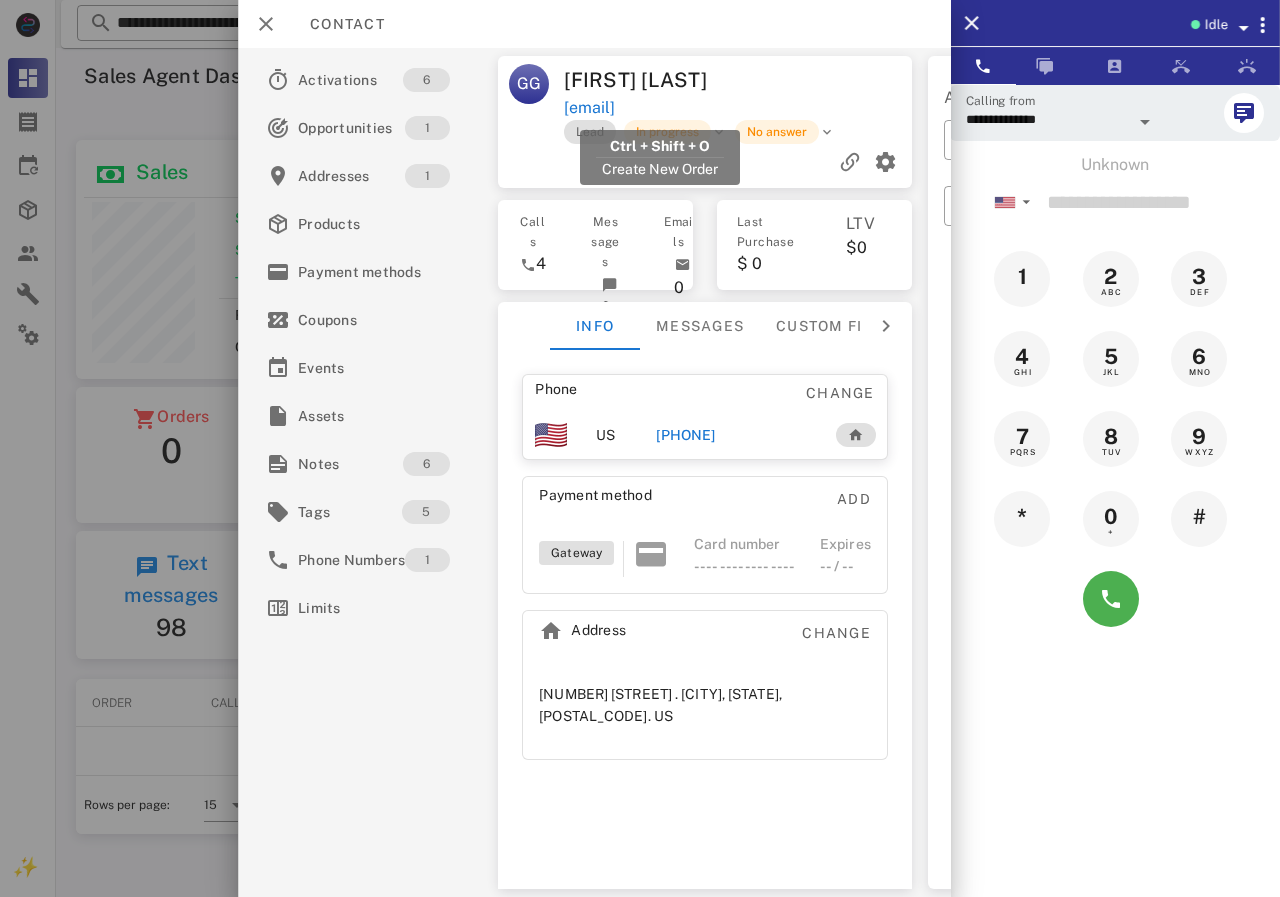 drag, startPoint x: 788, startPoint y: 115, endPoint x: 566, endPoint y: 111, distance: 222.03603 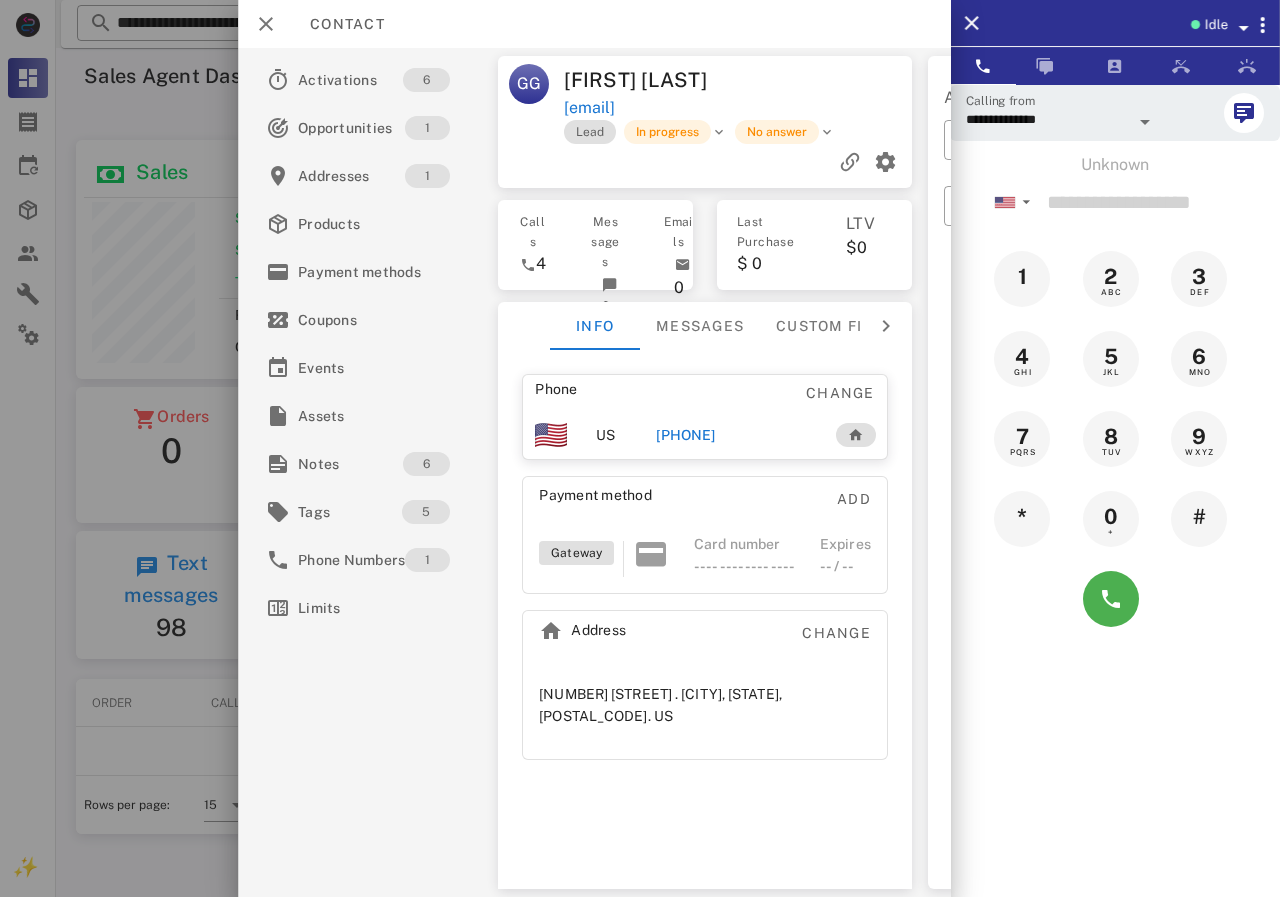 click at bounding box center (1243, 28) 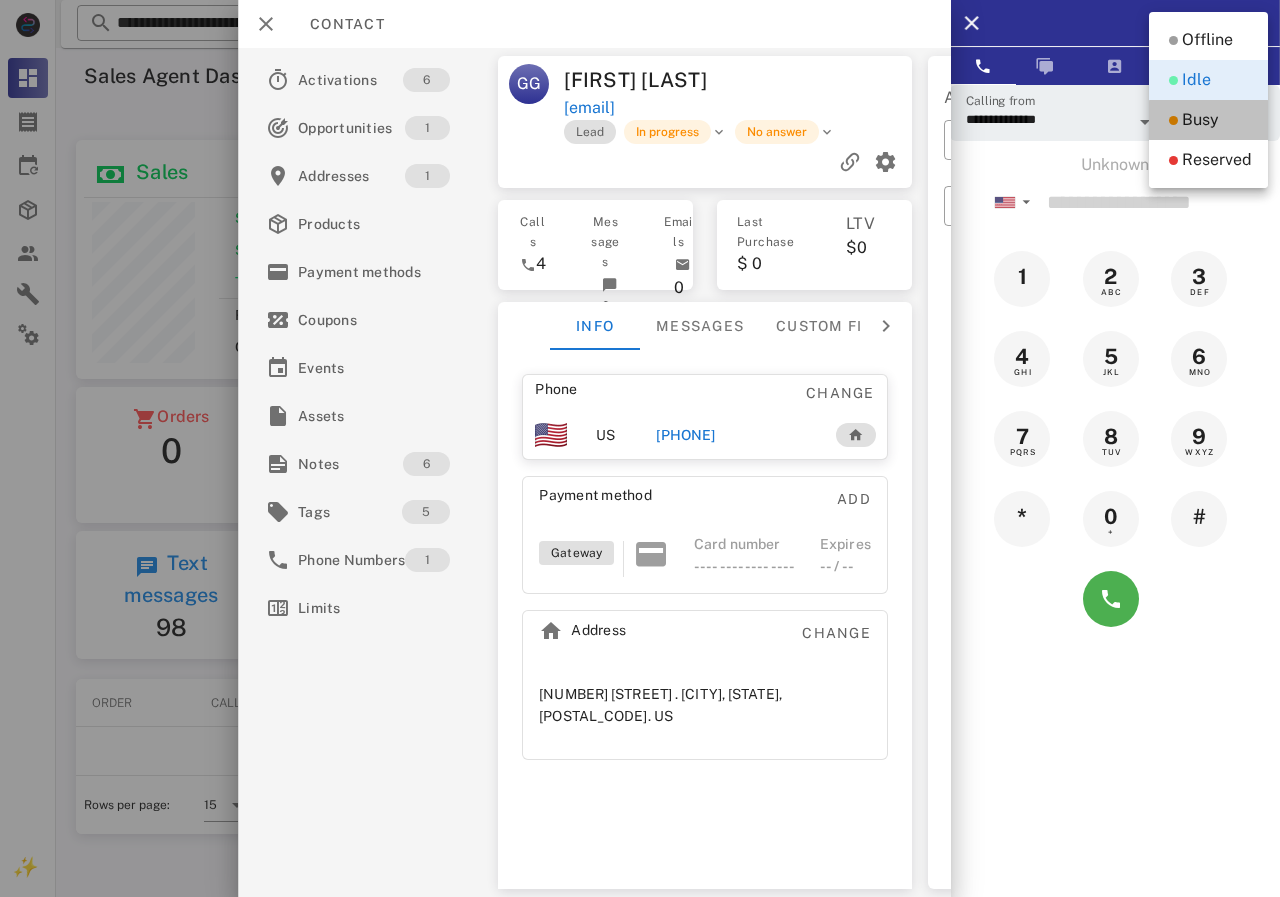 click on "Busy" at bounding box center [1200, 120] 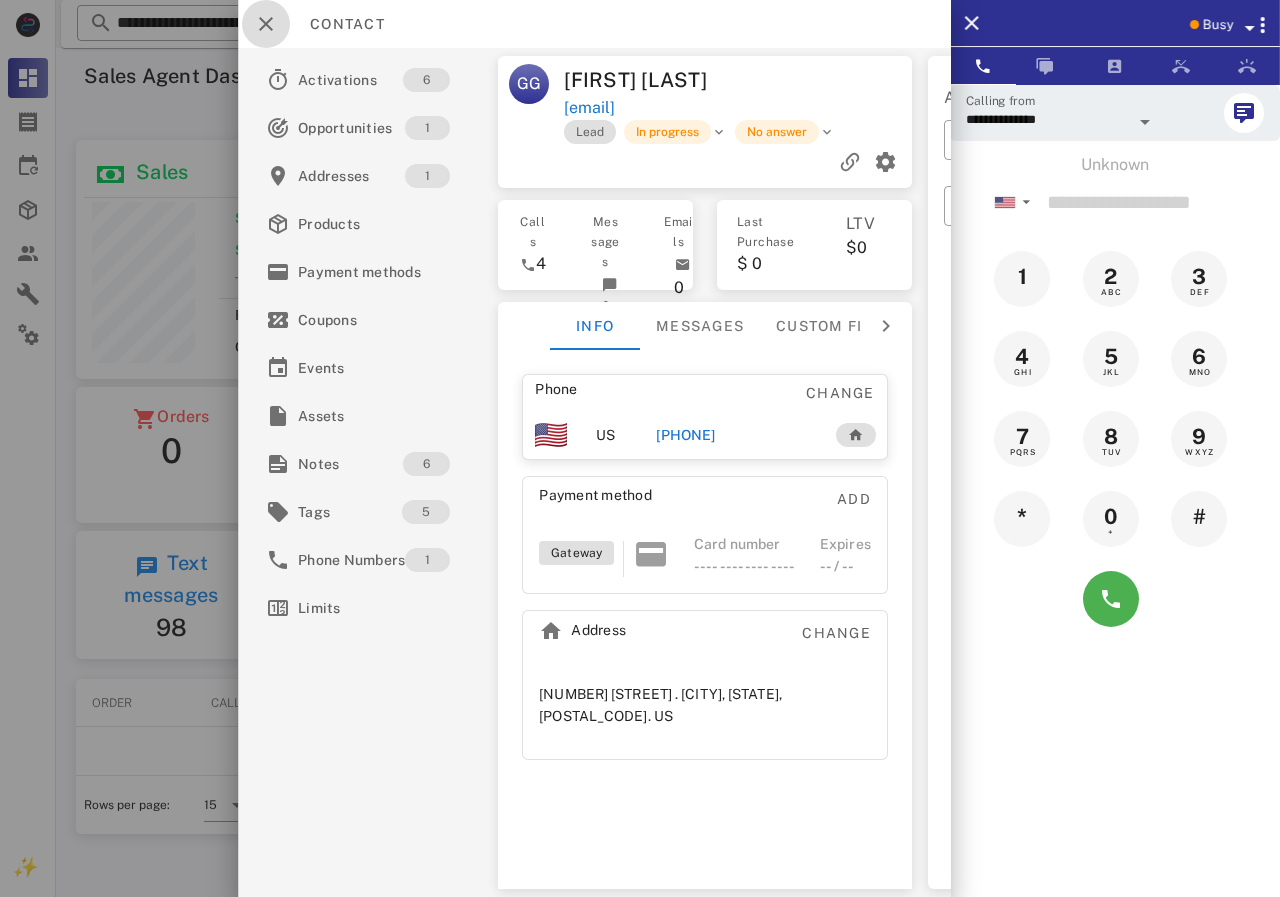 click at bounding box center (266, 24) 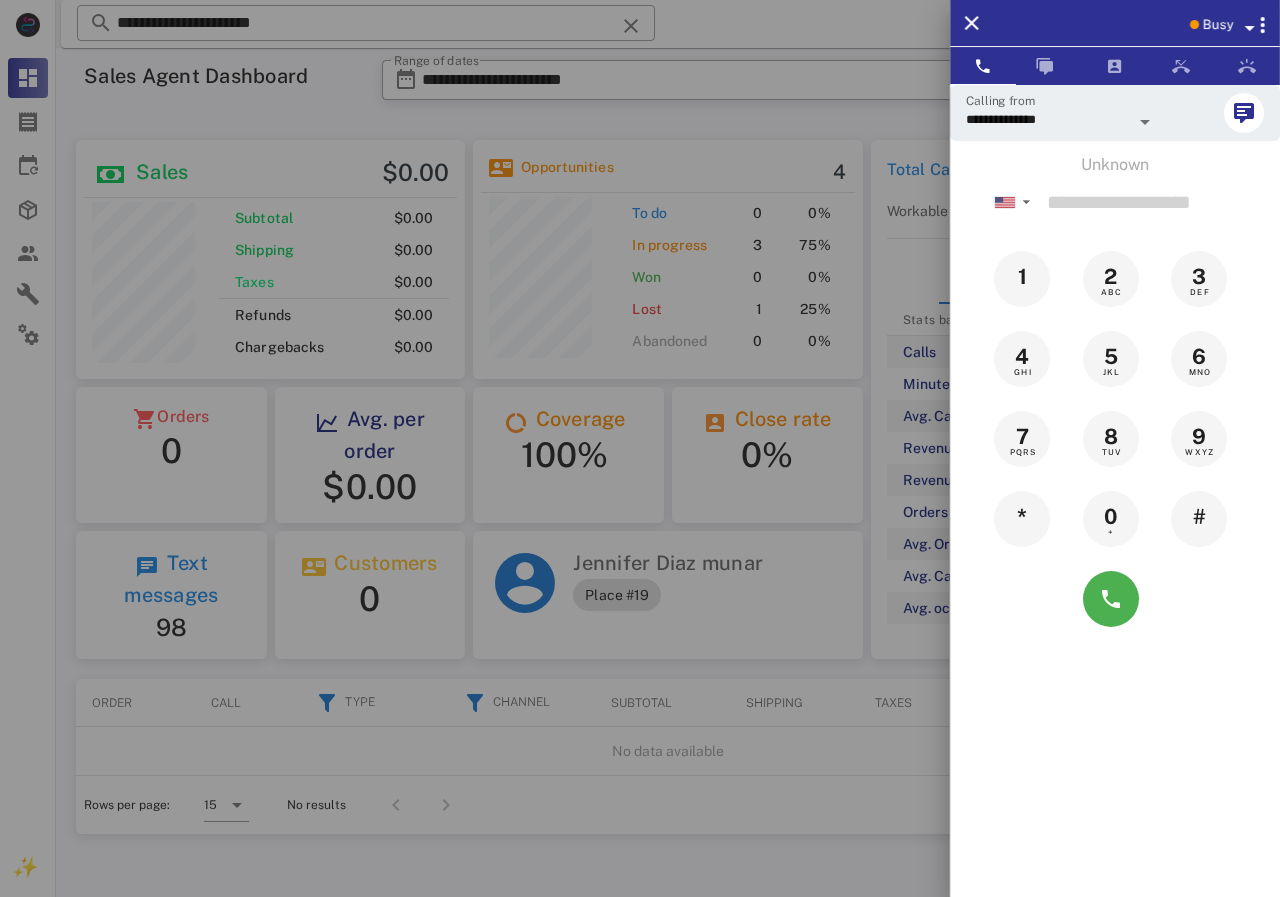 click at bounding box center [640, 448] 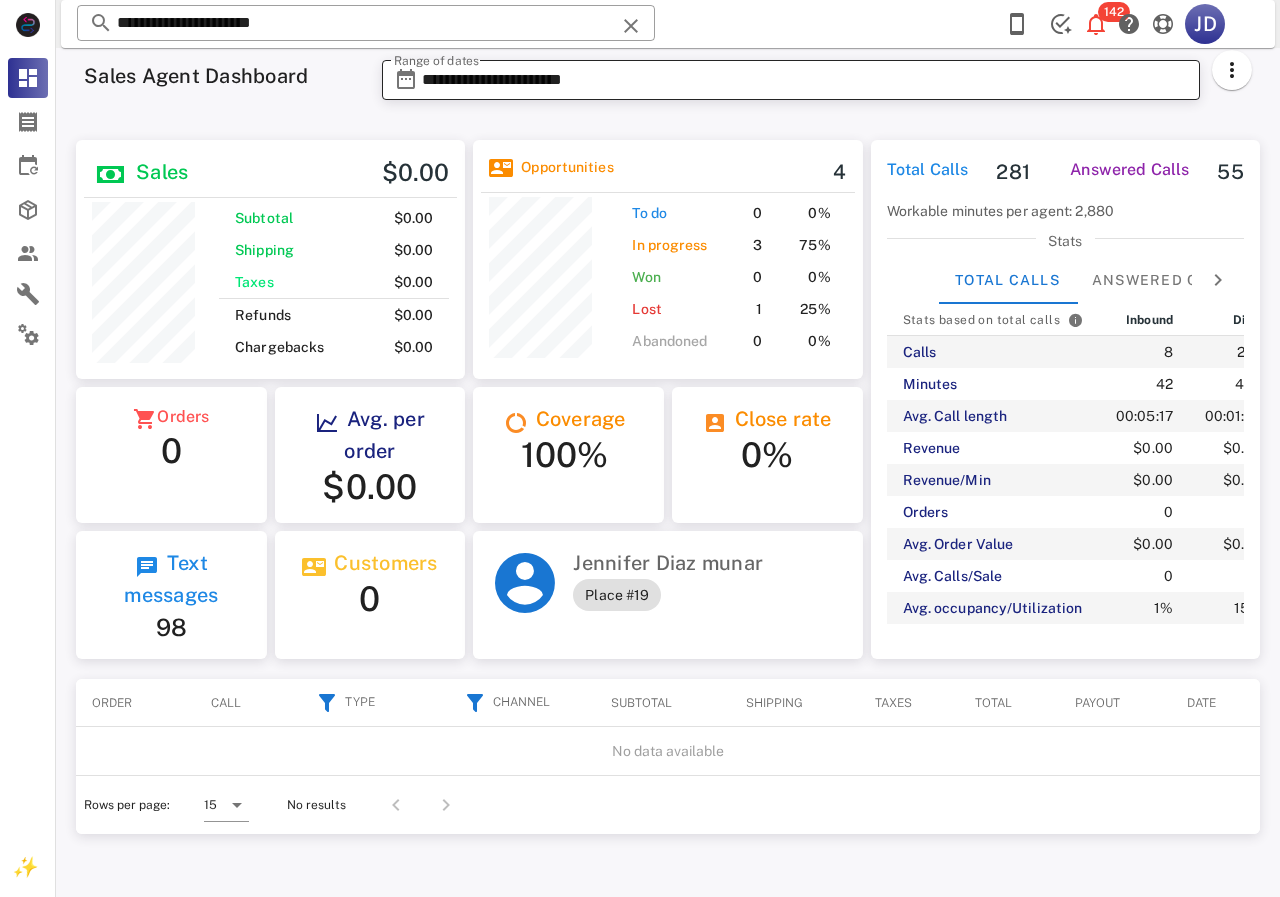 click on "**********" at bounding box center (805, 80) 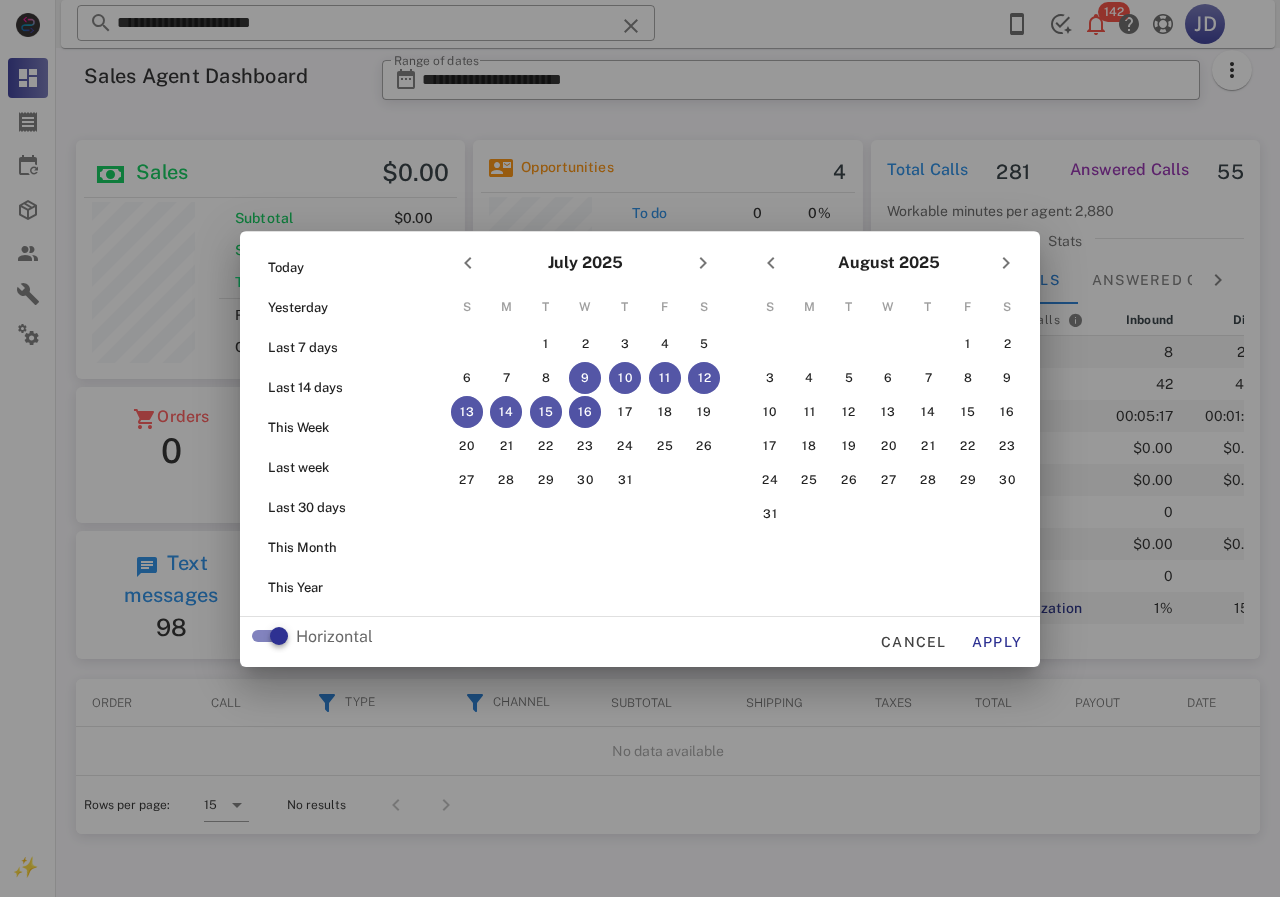 click on "16" at bounding box center (585, 412) 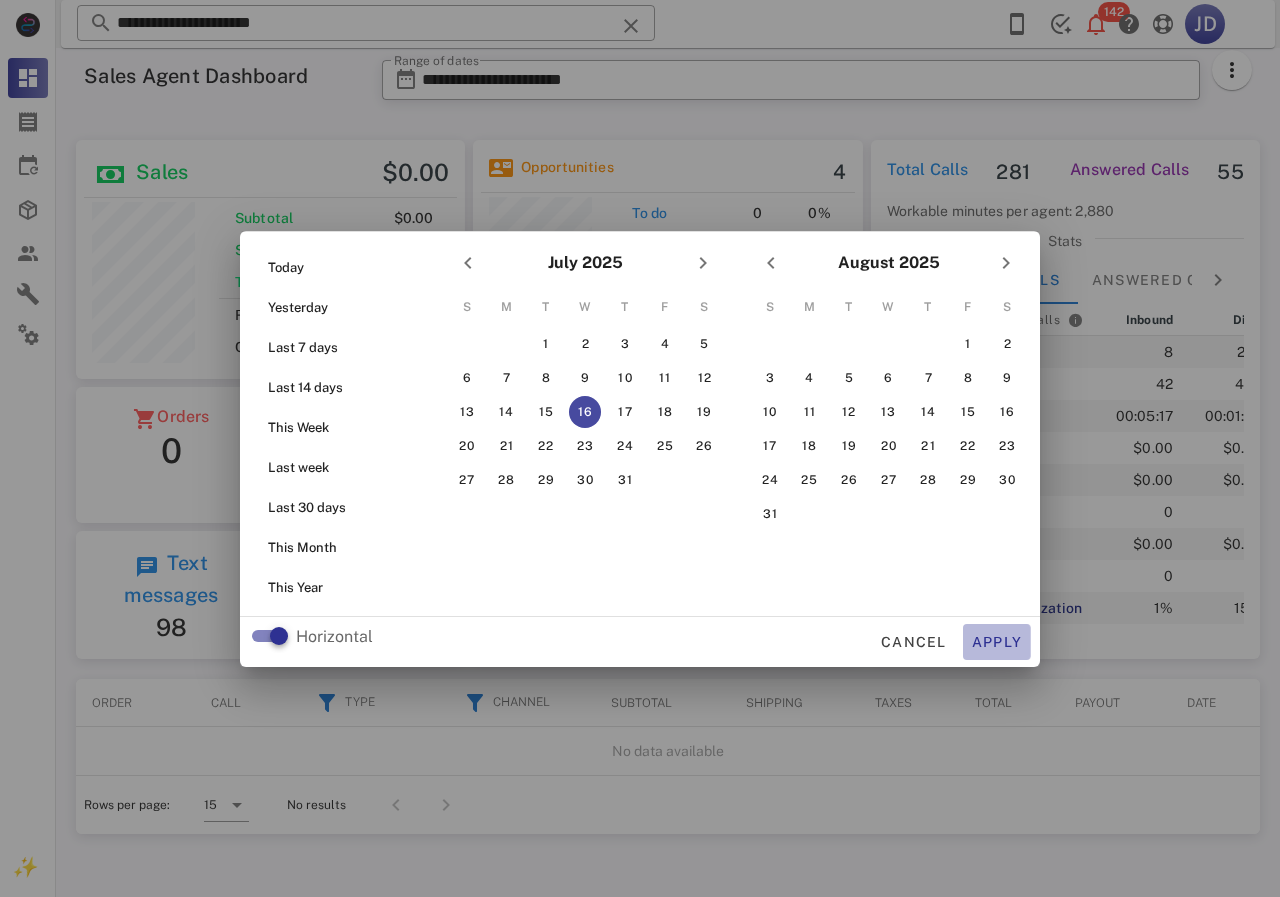 click on "Apply" at bounding box center (997, 642) 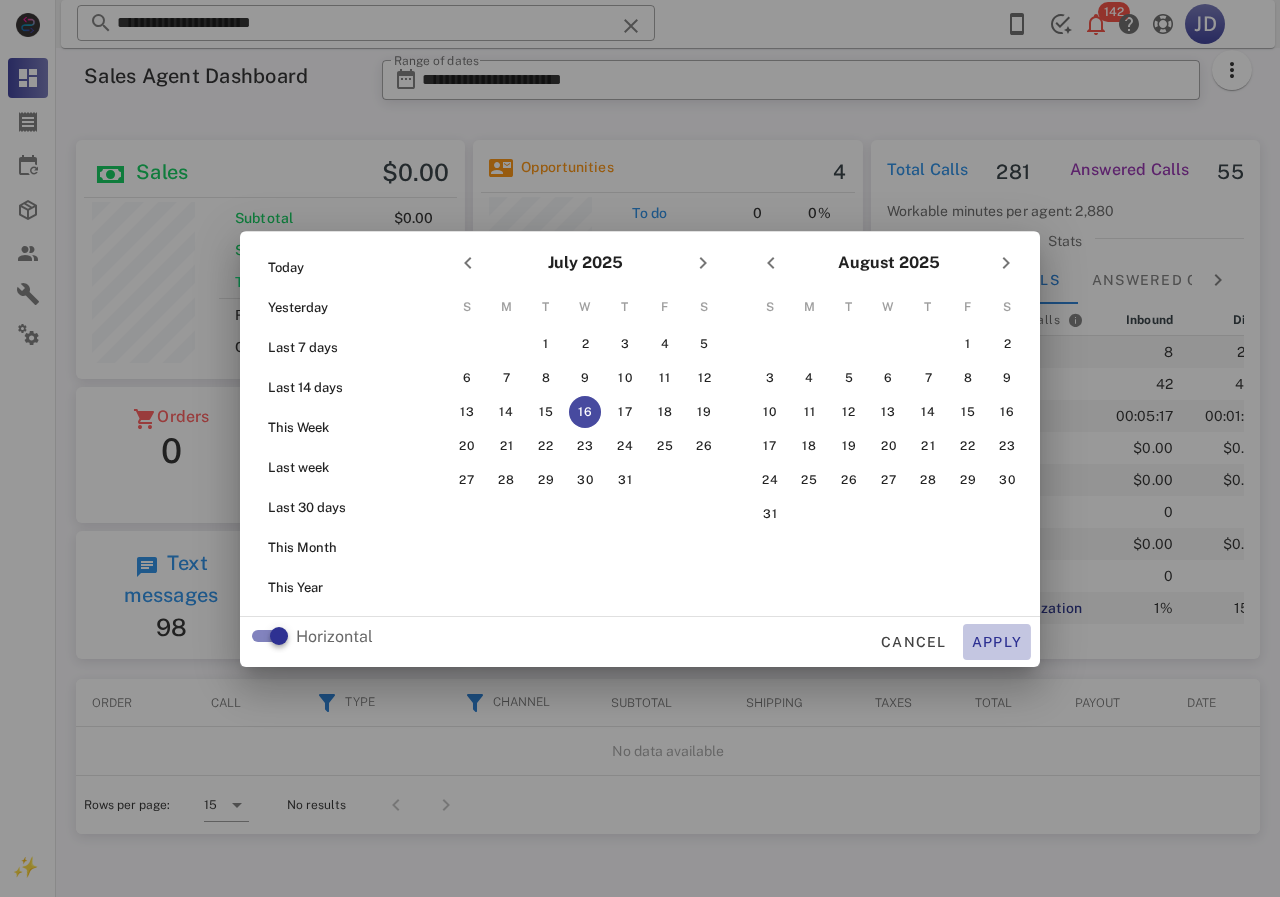 type on "**********" 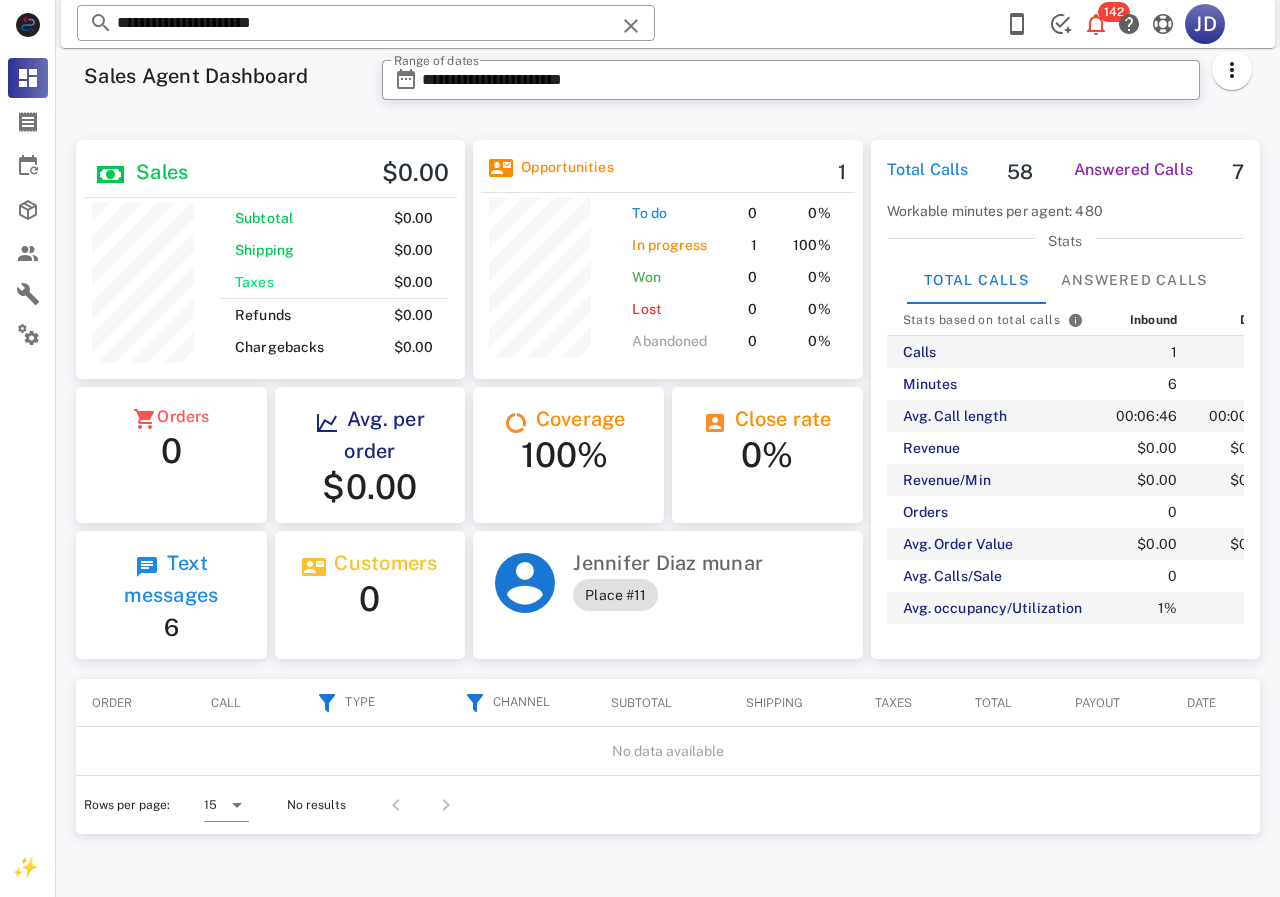 scroll, scrollTop: 999761, scrollLeft: 999611, axis: both 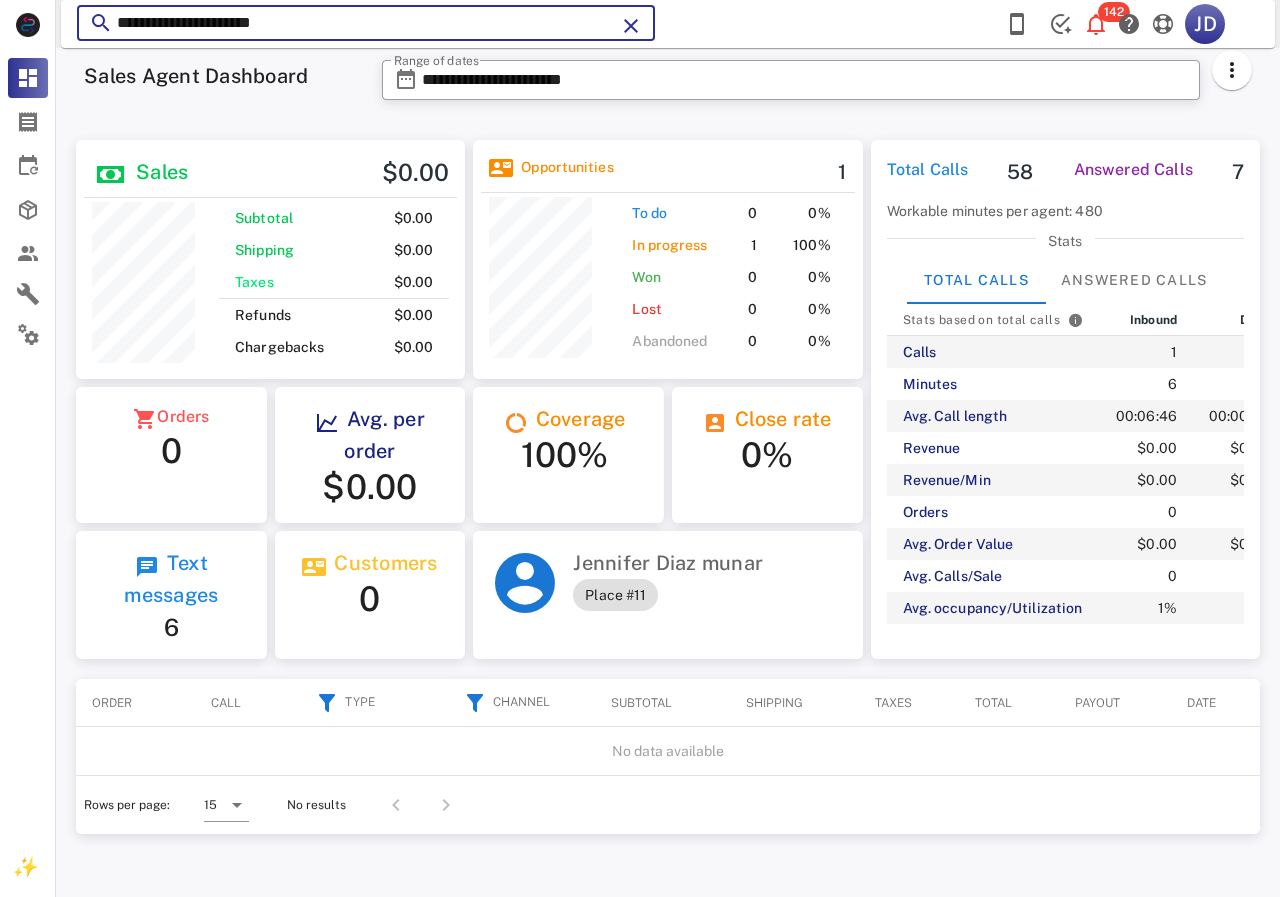 click on "**********" at bounding box center (366, 23) 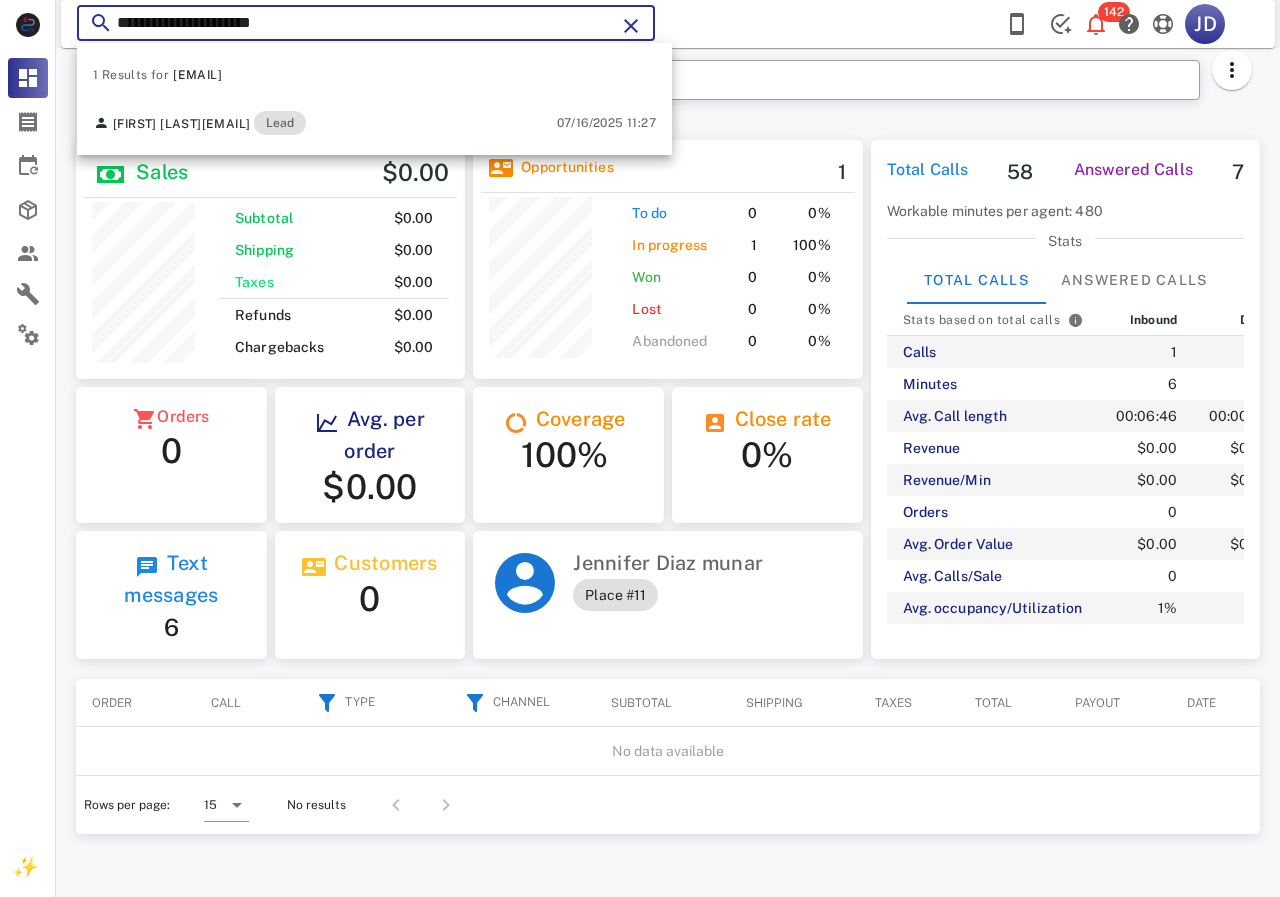 drag, startPoint x: 456, startPoint y: 17, endPoint x: 117, endPoint y: 44, distance: 340.07352 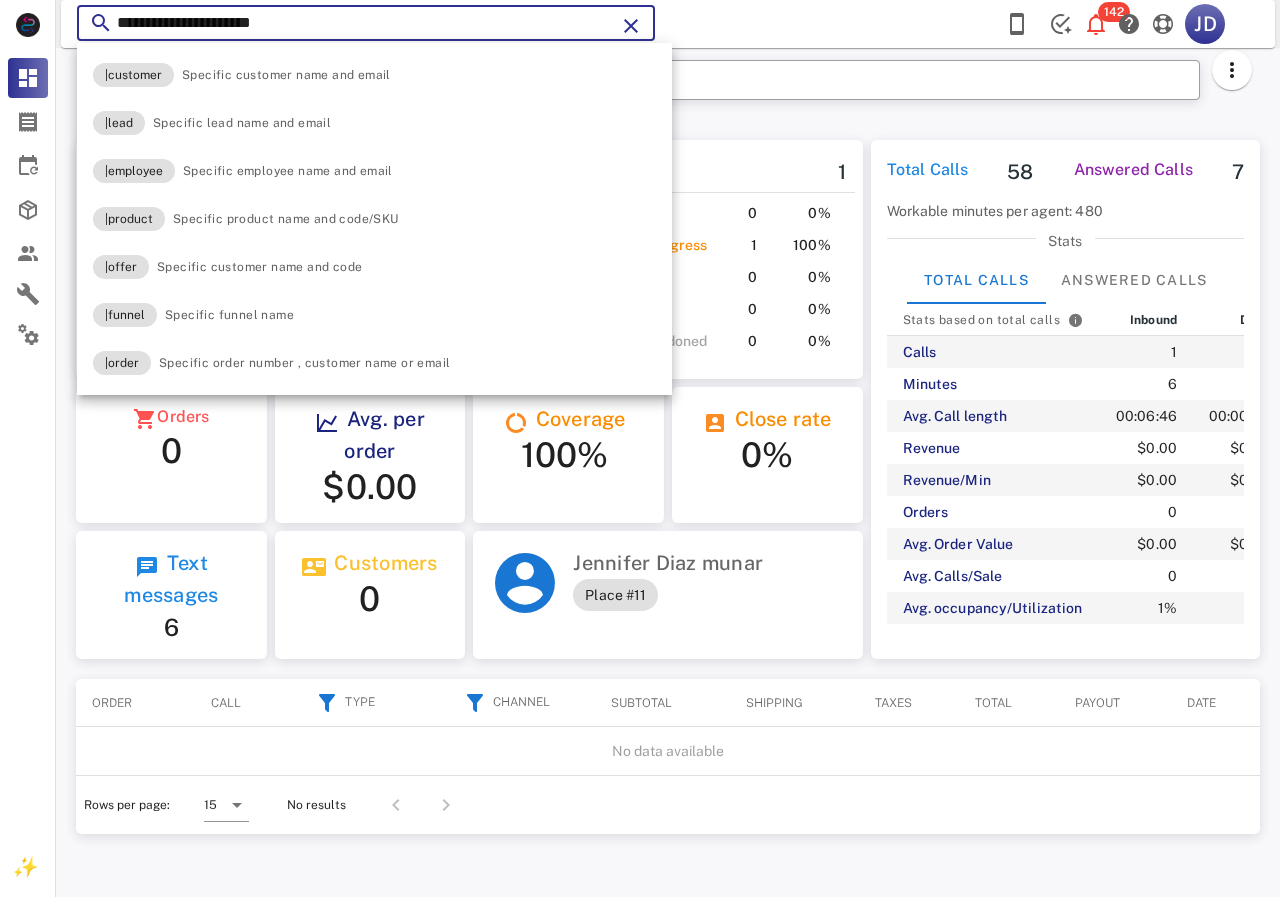 paste 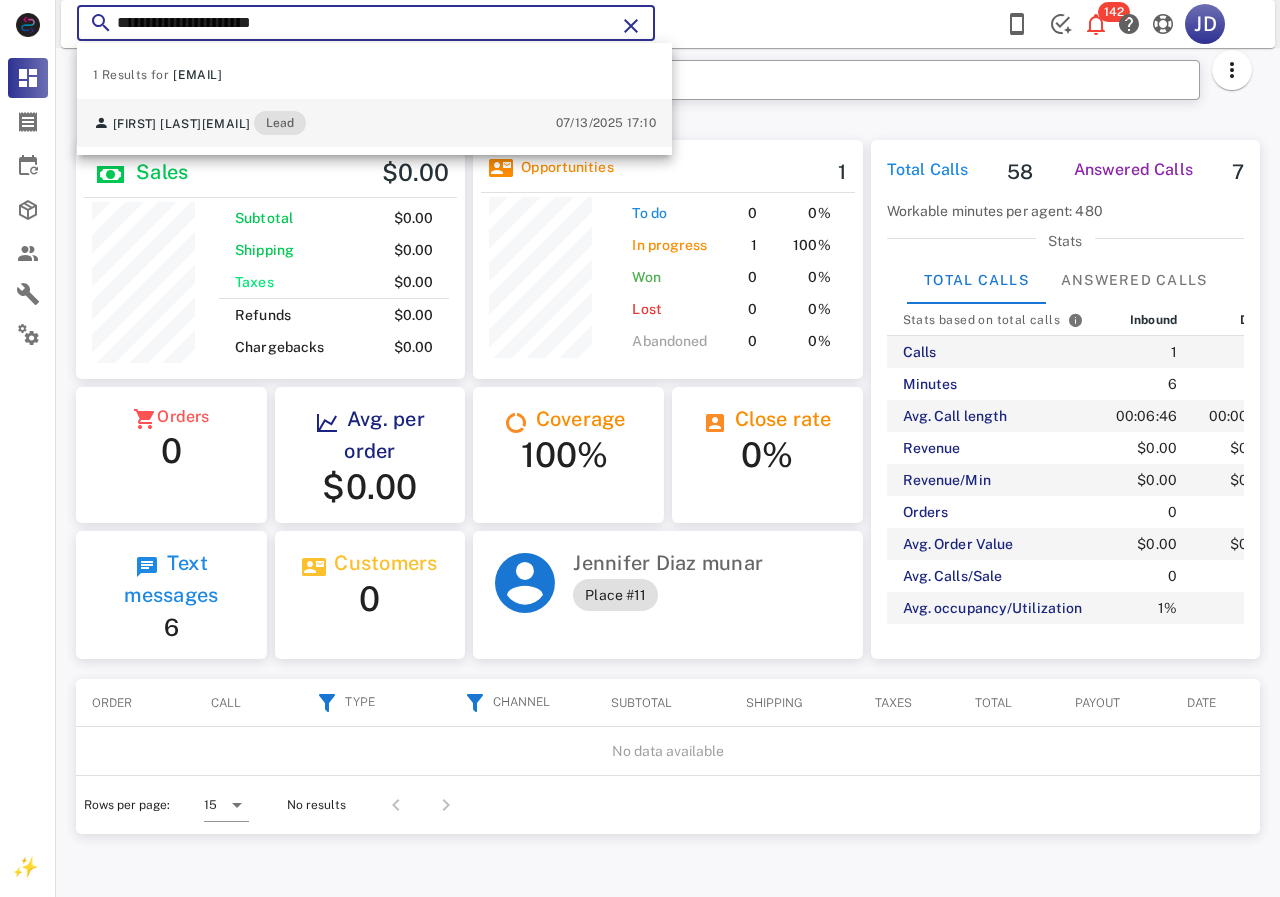 type on "**********" 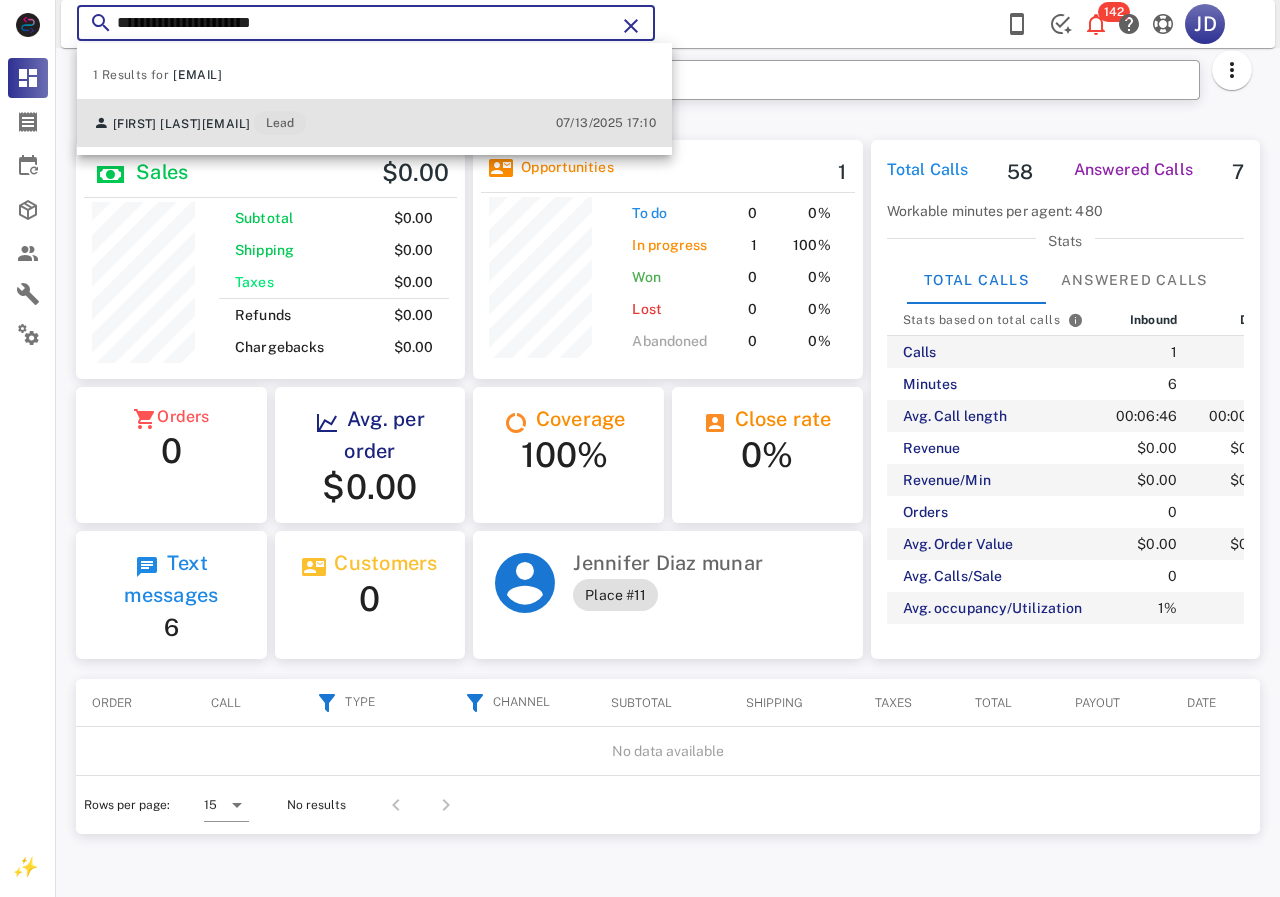 click on "Christine Calderon   criscal607@hotmail.com   Lead   07/13/2025 17:10" at bounding box center [374, 123] 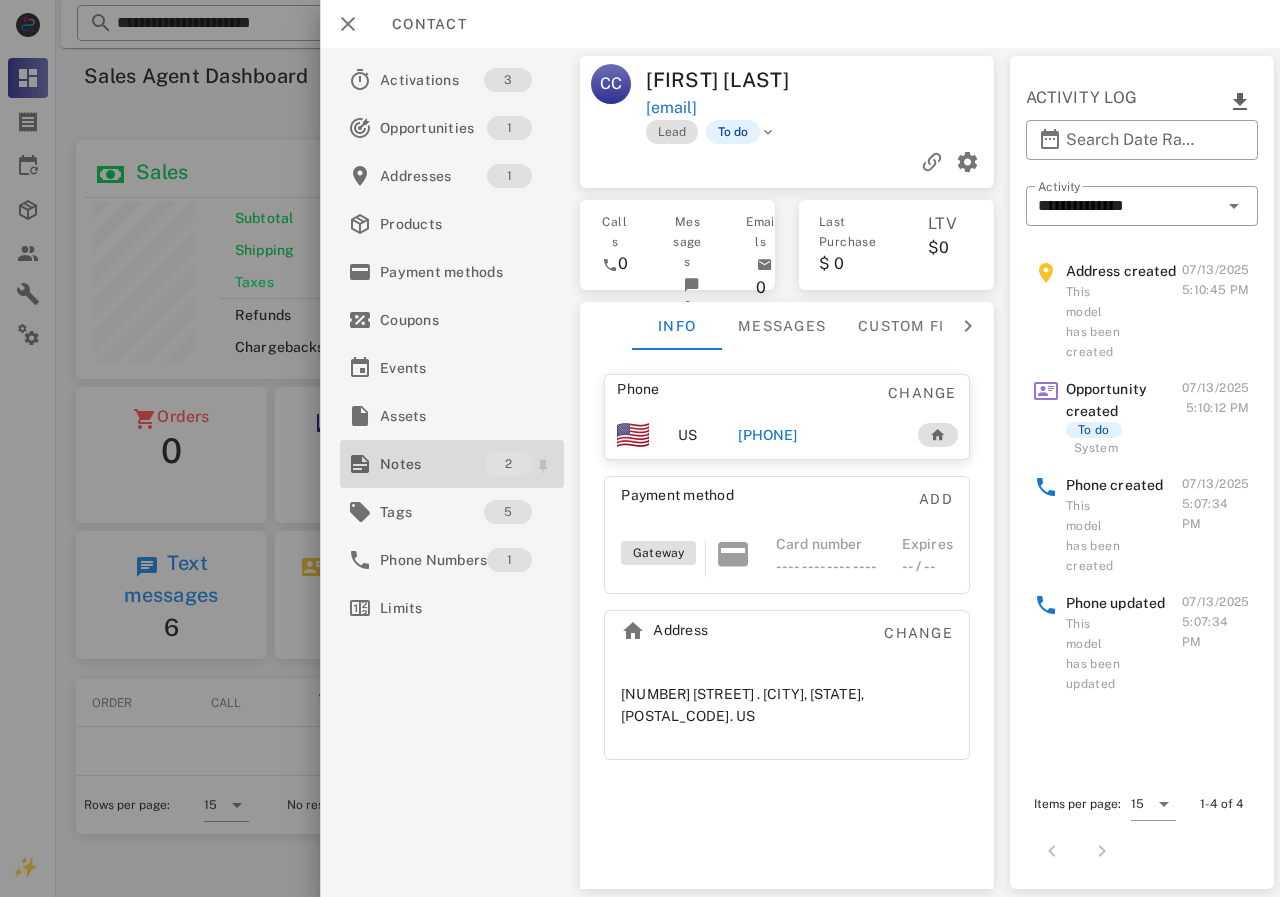 click on "Notes" at bounding box center [432, 464] 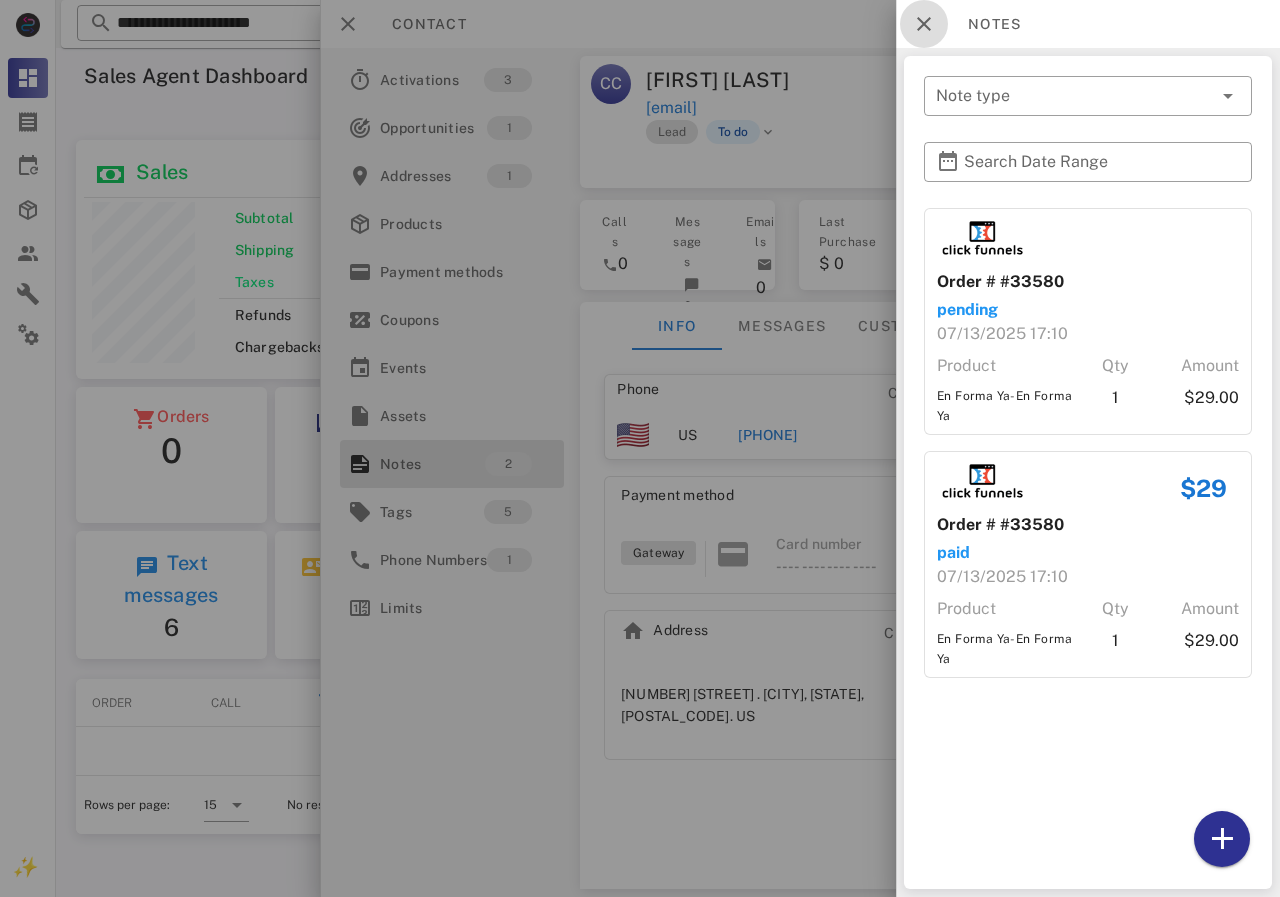 click at bounding box center (924, 24) 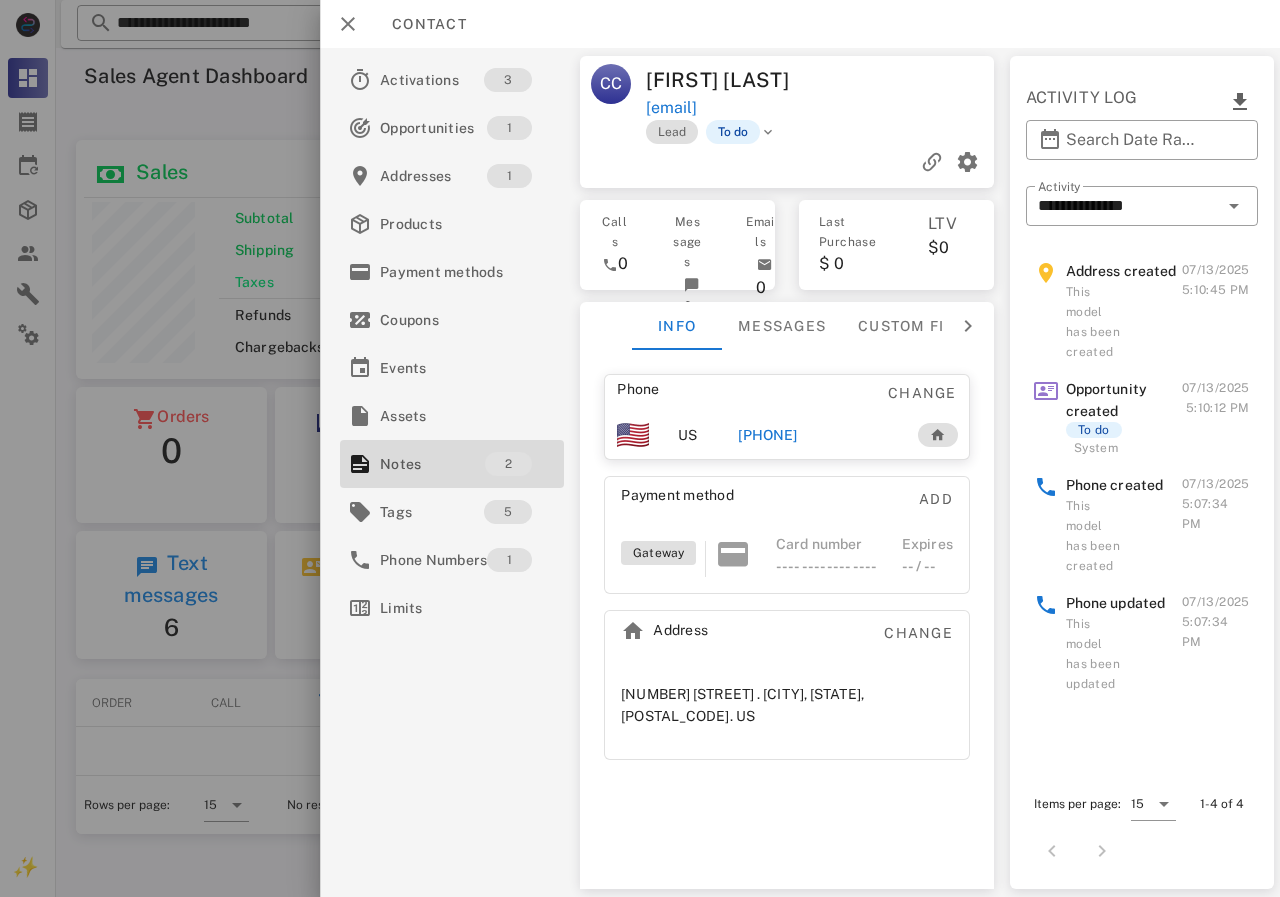 click on "+19567640196" at bounding box center [767, 435] 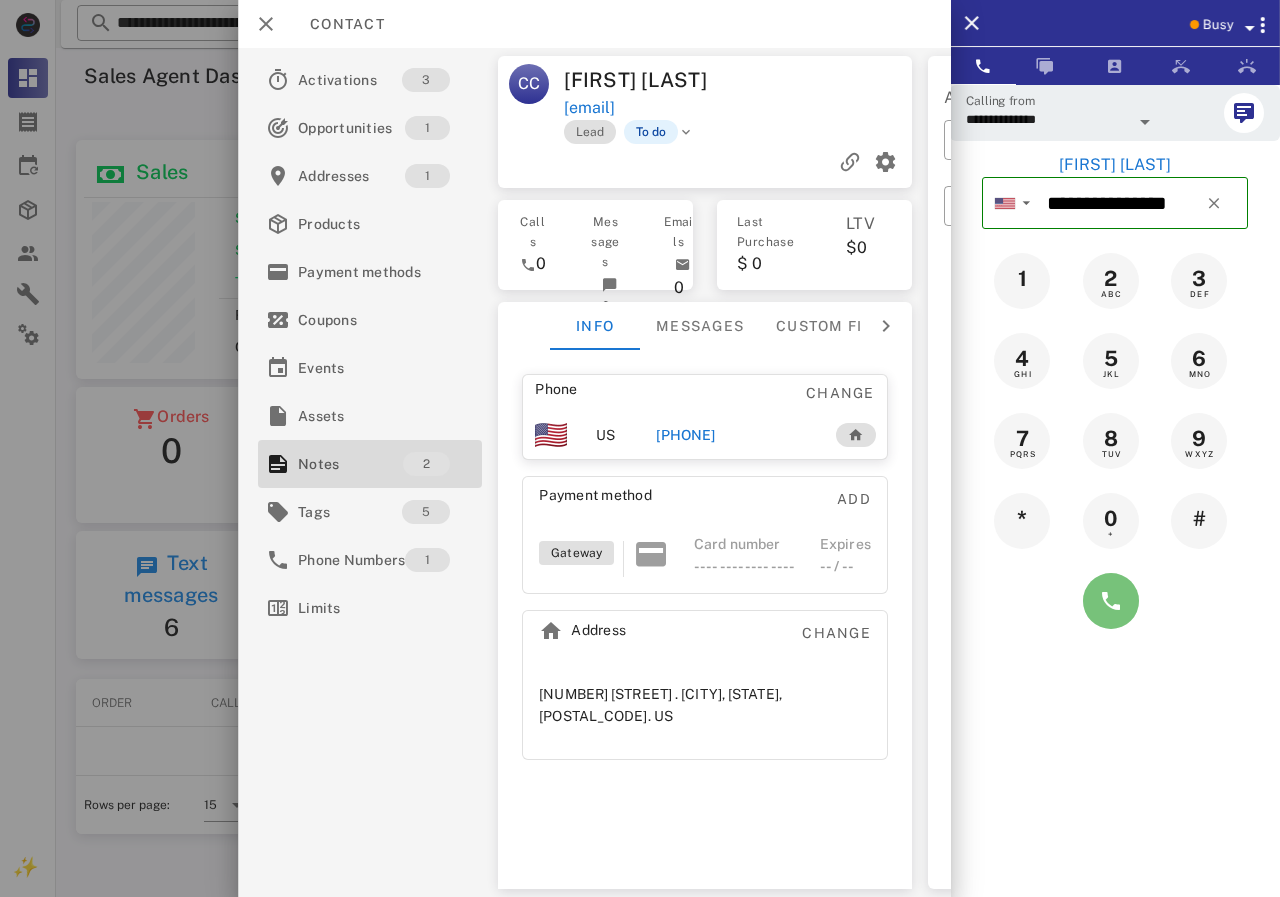 click at bounding box center (1111, 601) 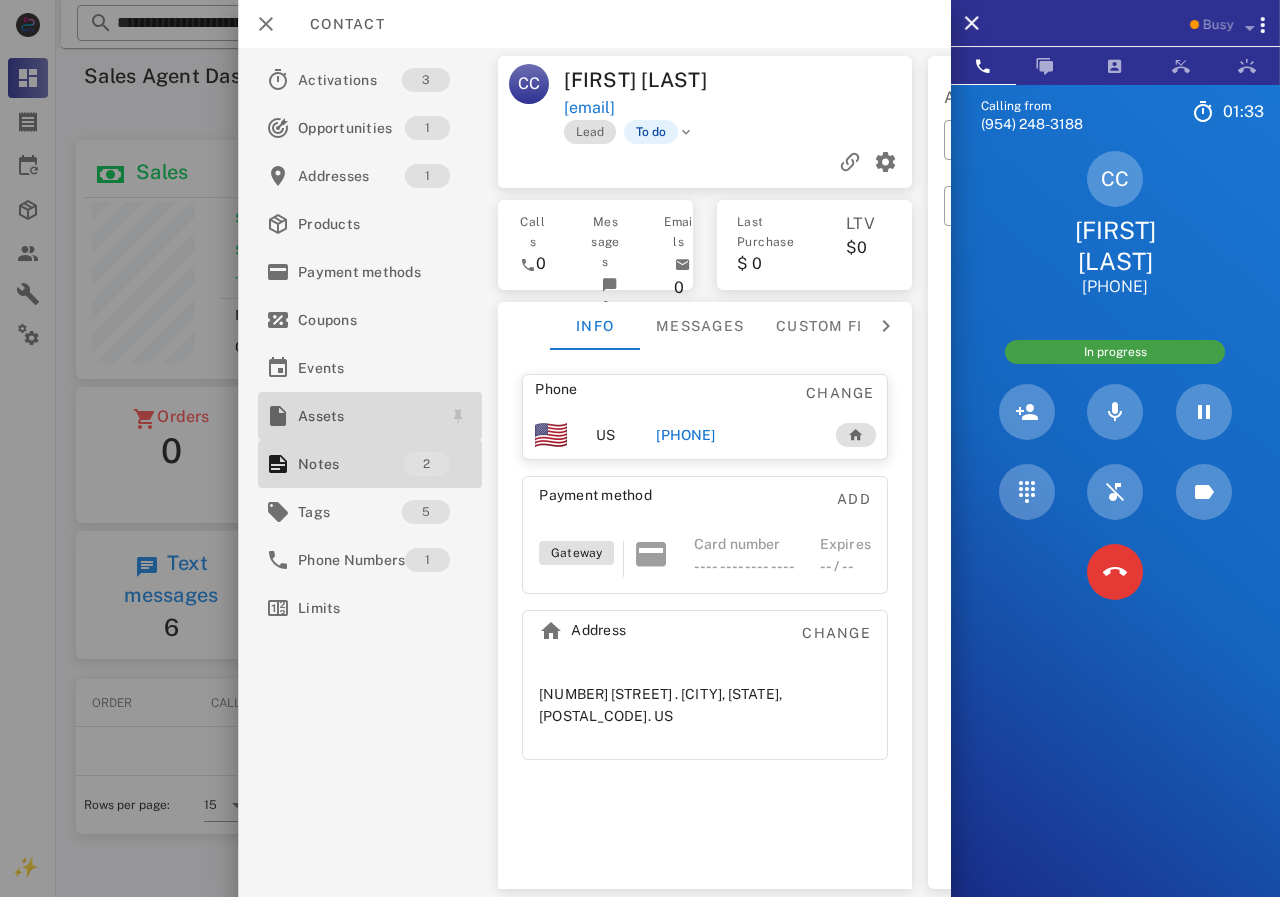 click on "Assets" at bounding box center [370, 416] 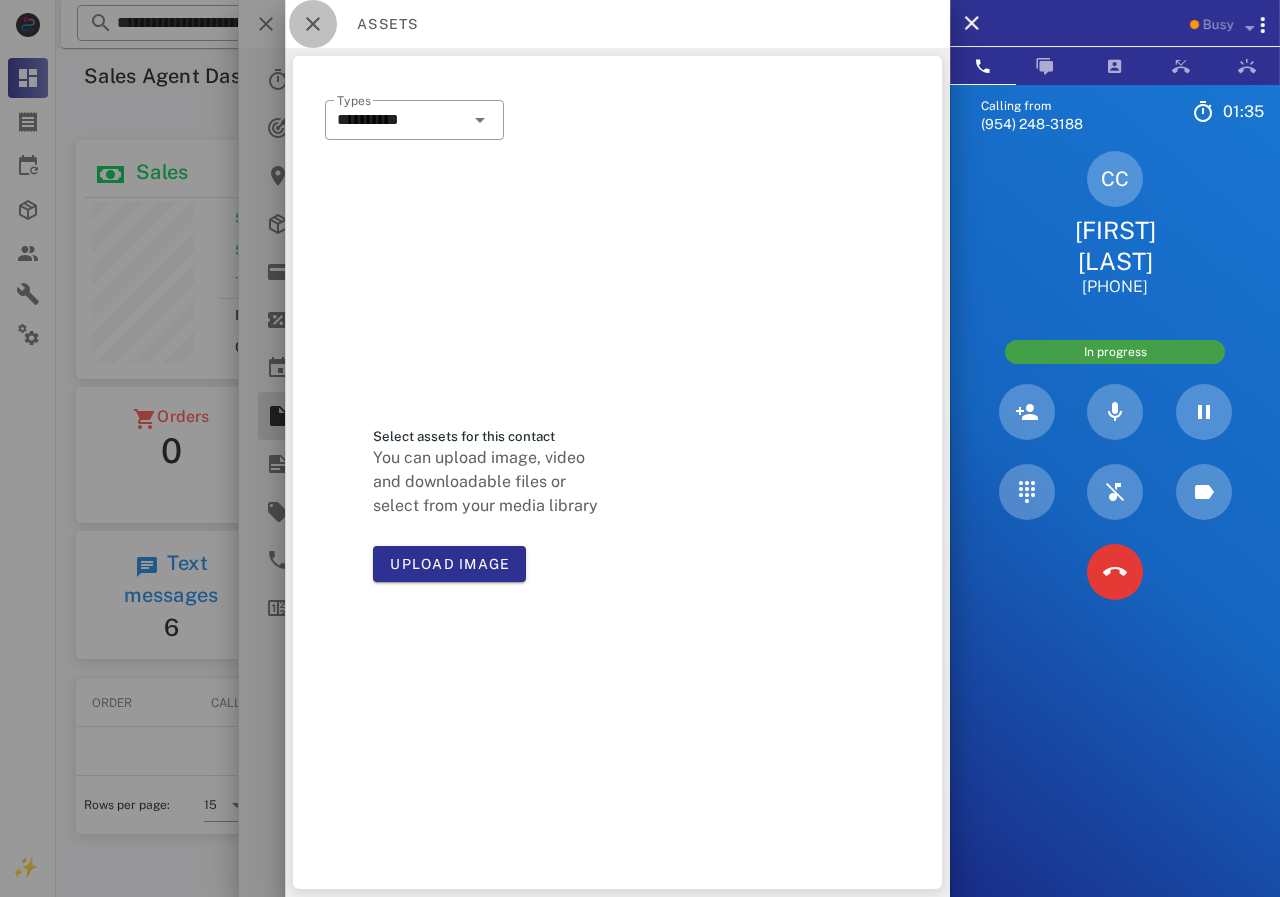 click at bounding box center (313, 24) 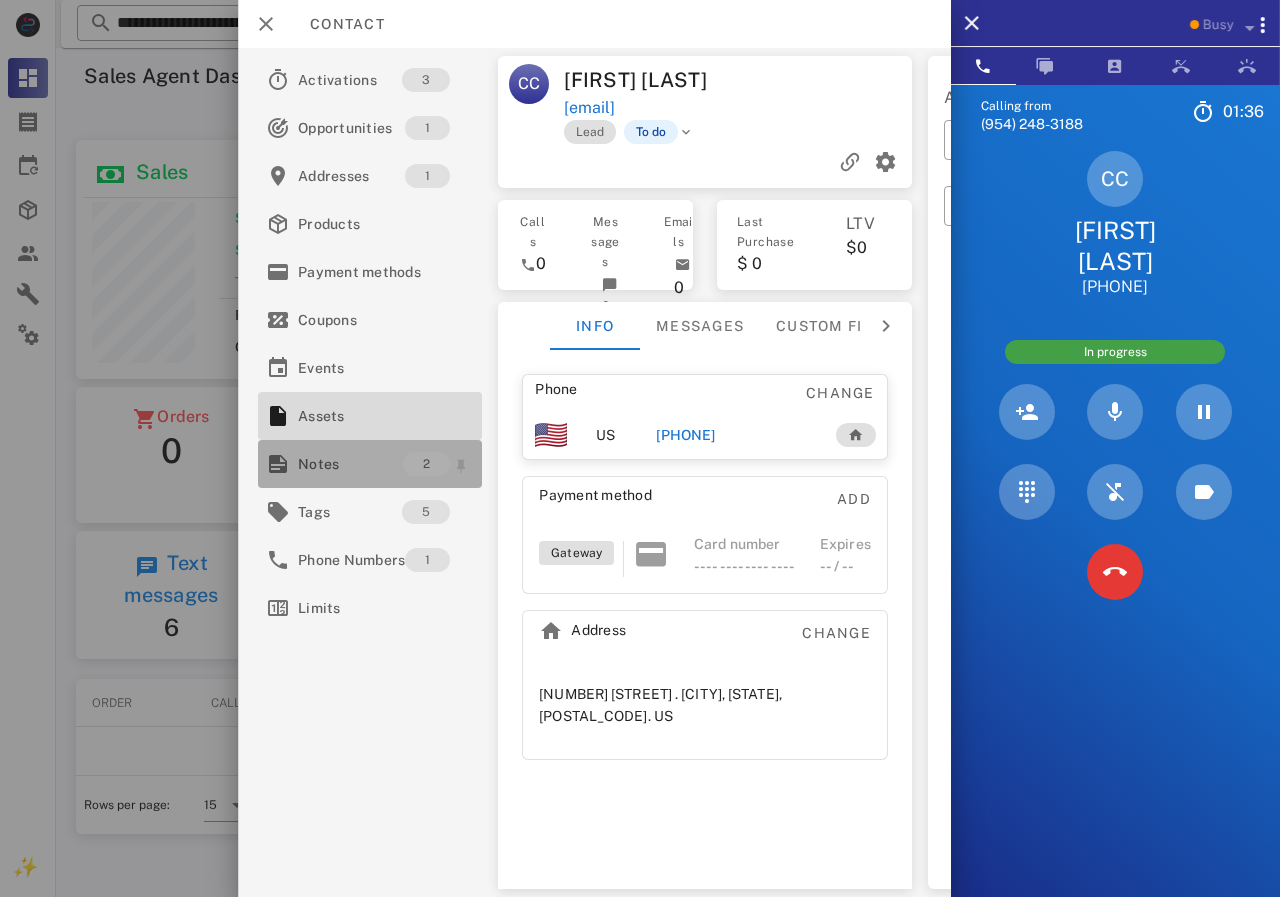 click on "Notes" at bounding box center [350, 464] 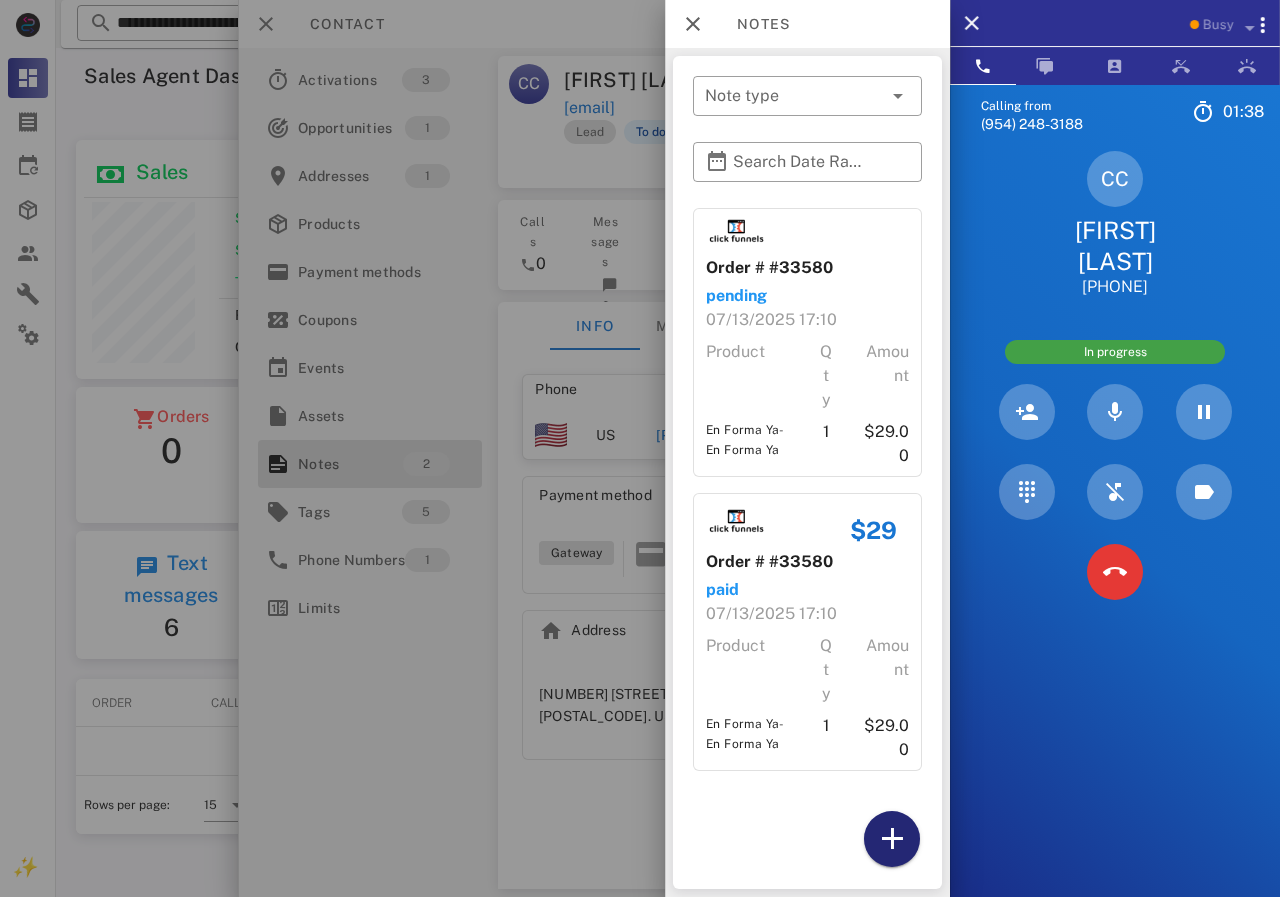 click at bounding box center (892, 839) 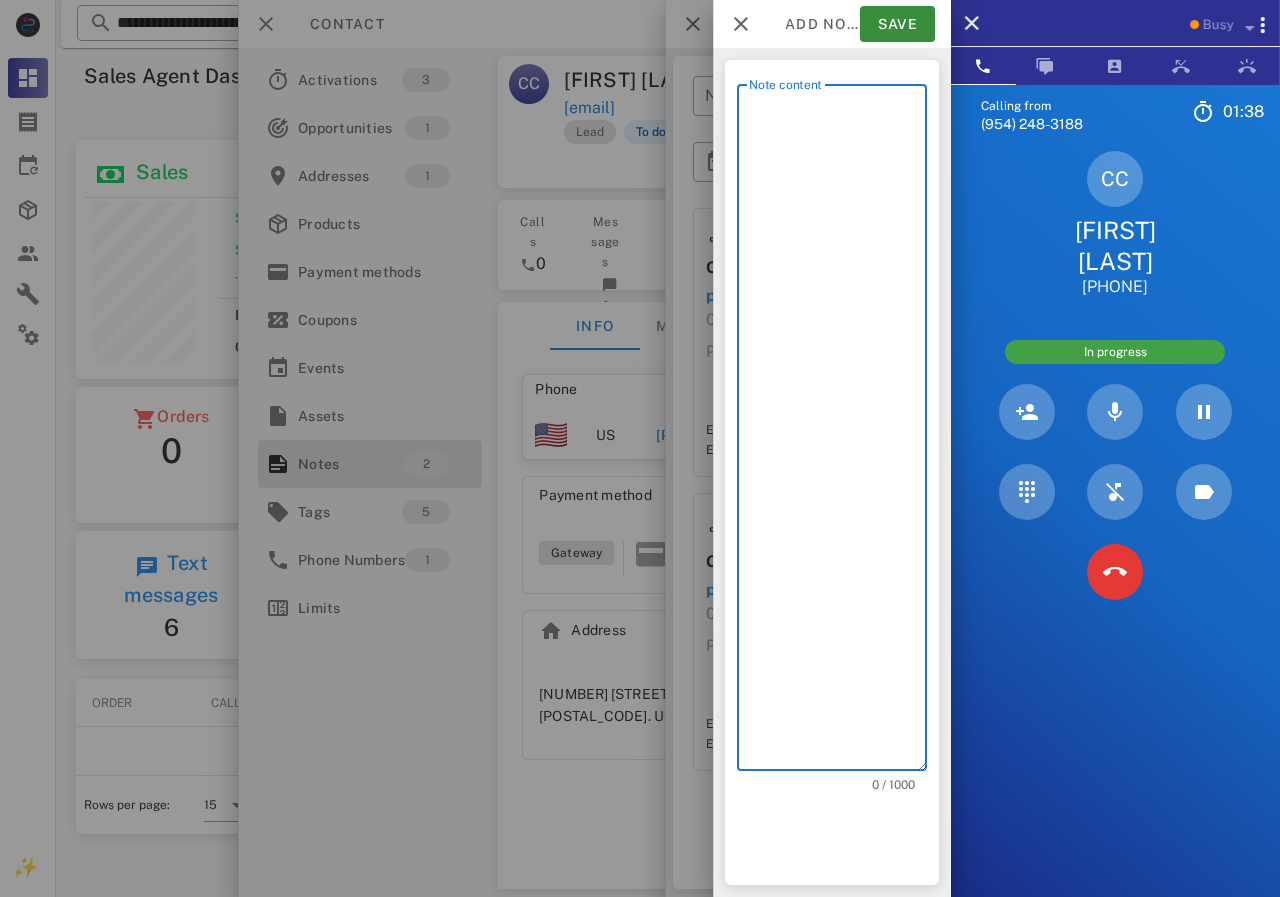 scroll, scrollTop: 240, scrollLeft: 390, axis: both 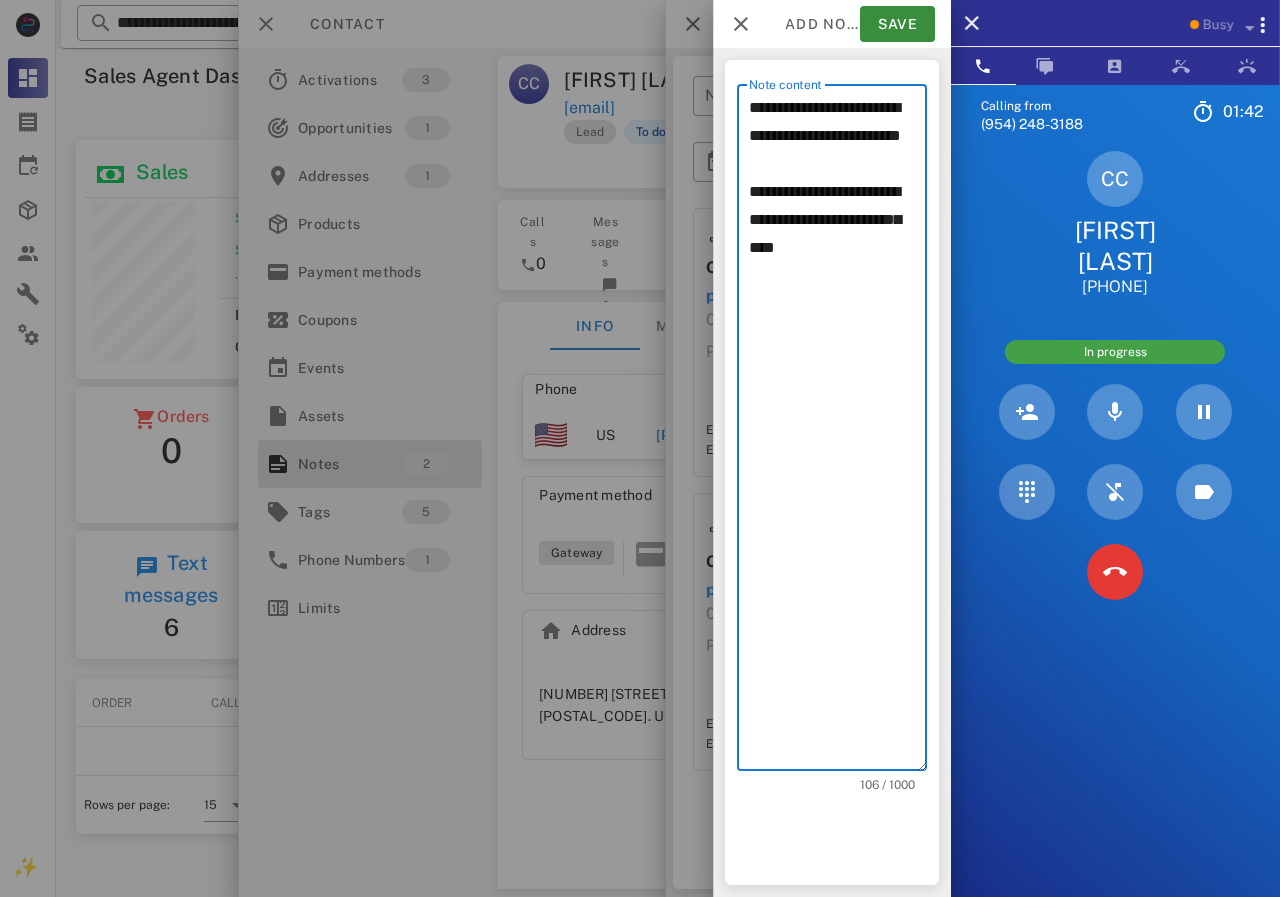 drag, startPoint x: 788, startPoint y: 232, endPoint x: 917, endPoint y: 350, distance: 174.82849 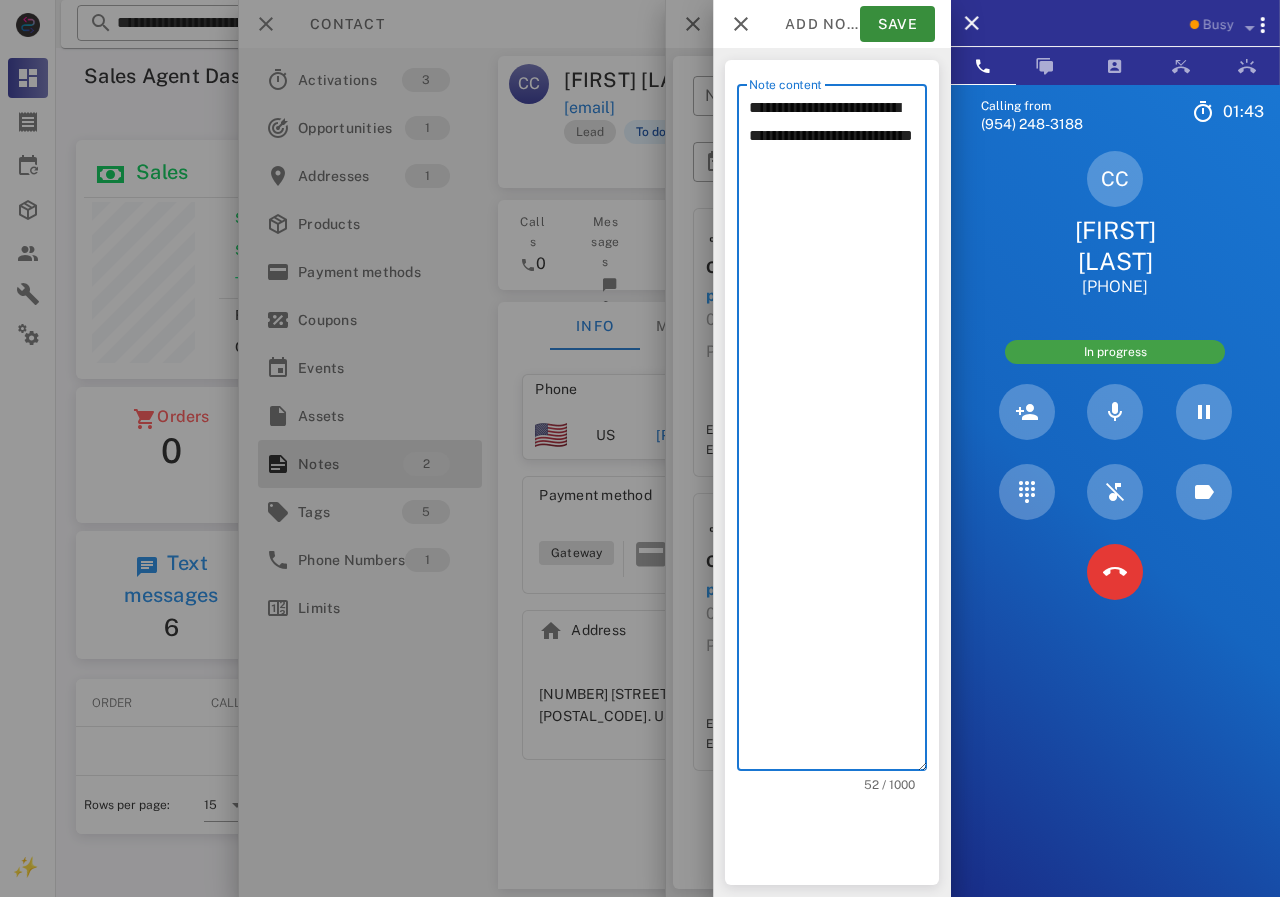 click on "**********" at bounding box center [838, 432] 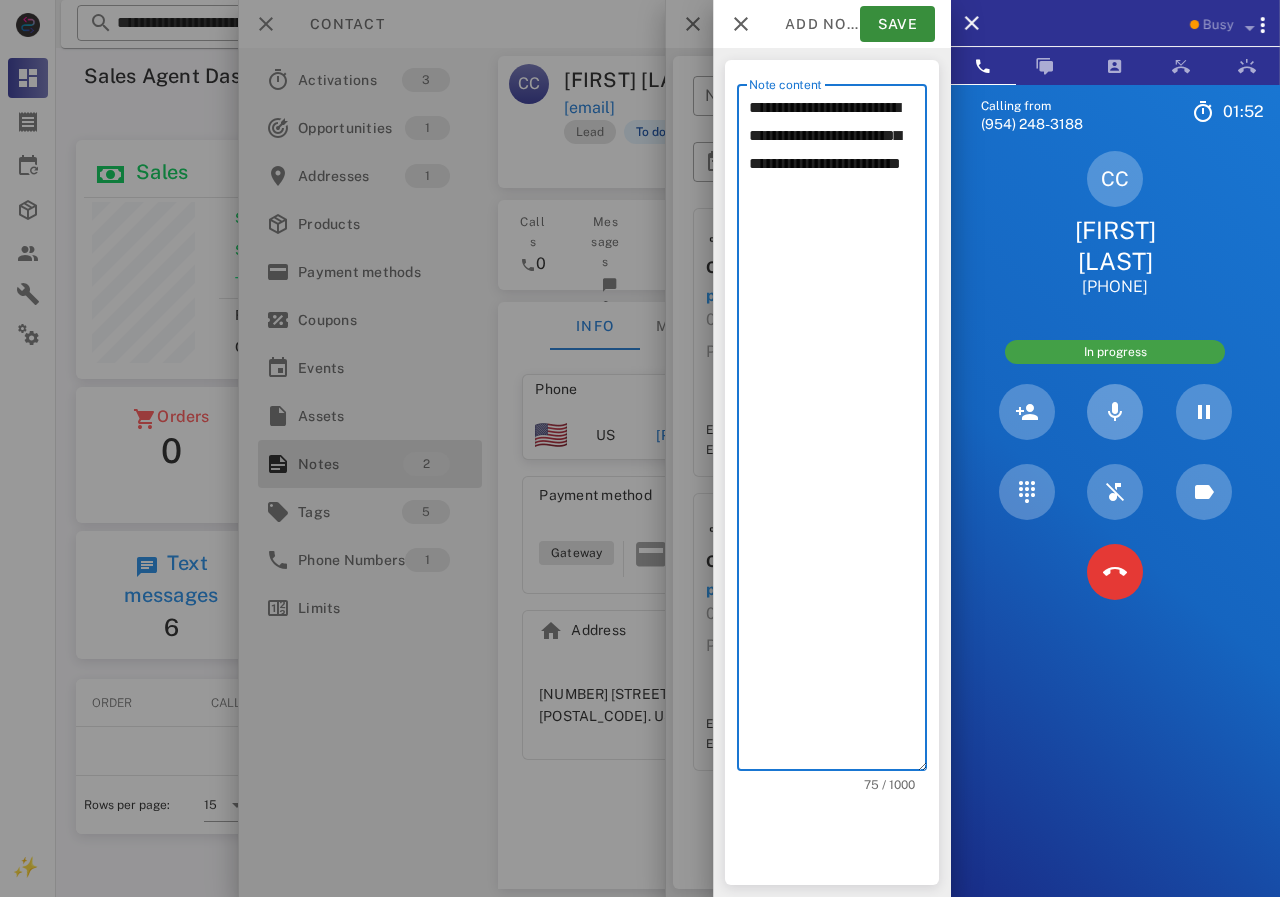 type on "**********" 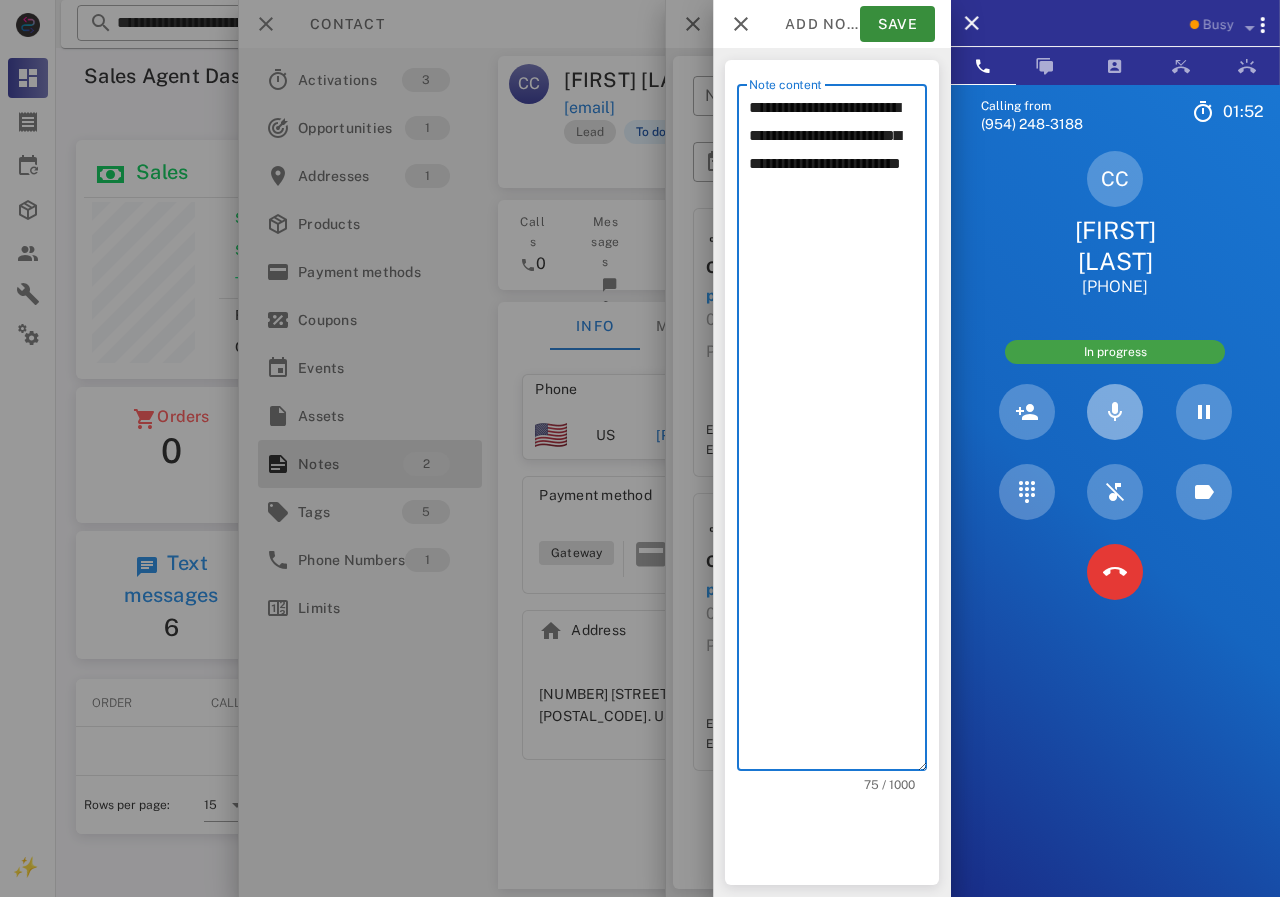 click at bounding box center (1115, 412) 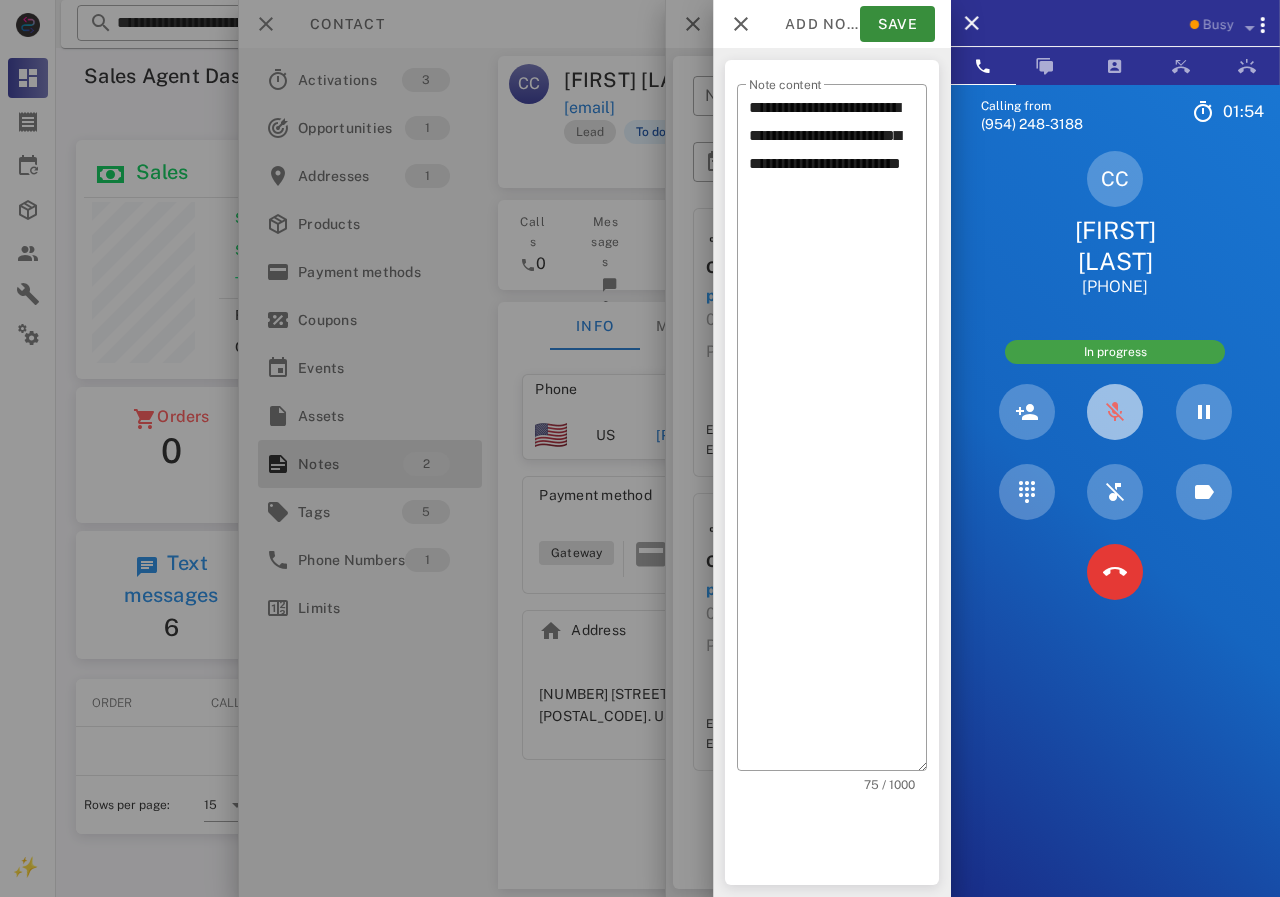 click at bounding box center [1115, 412] 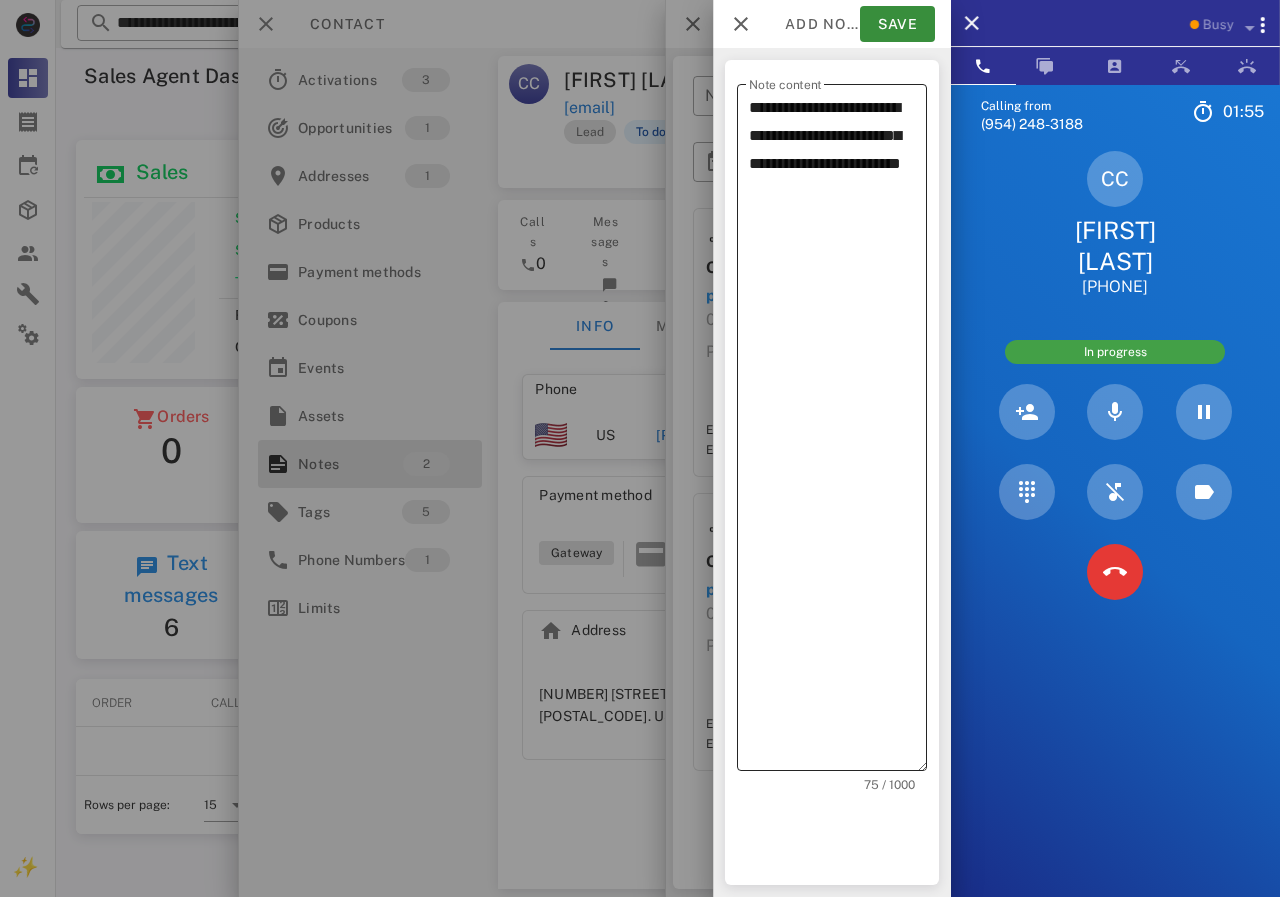 click on "**********" at bounding box center [838, 432] 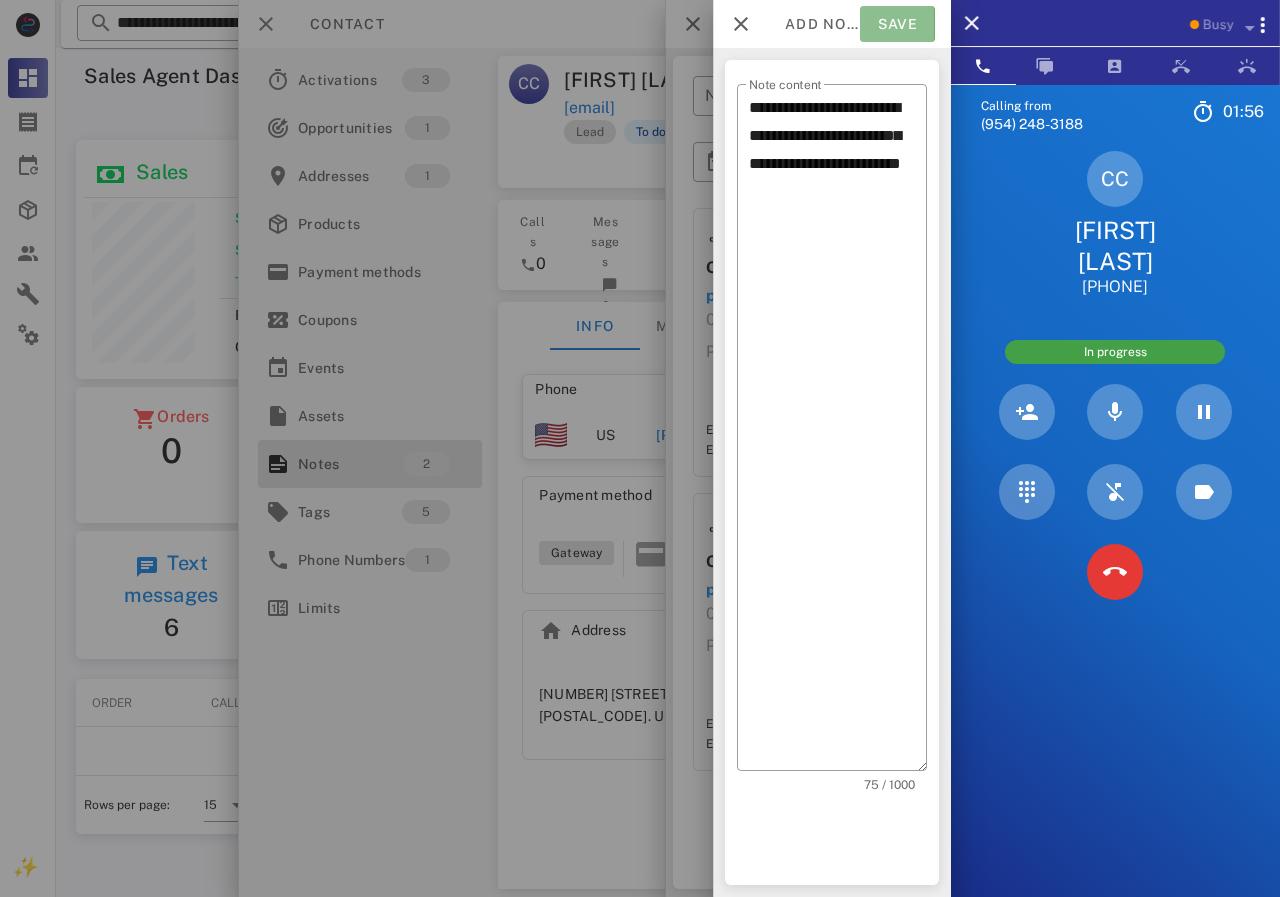 click on "Save" at bounding box center [897, 24] 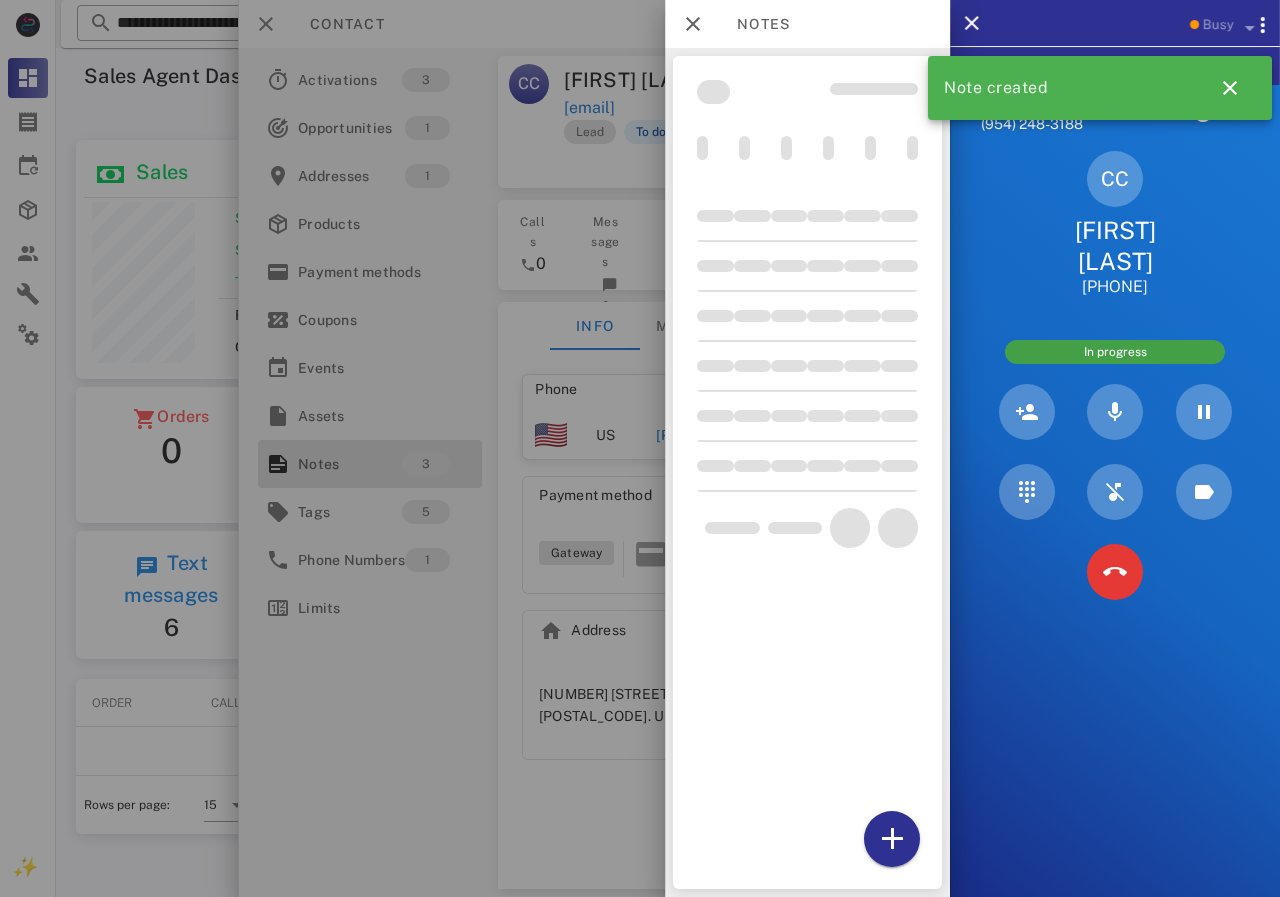 click at bounding box center (640, 448) 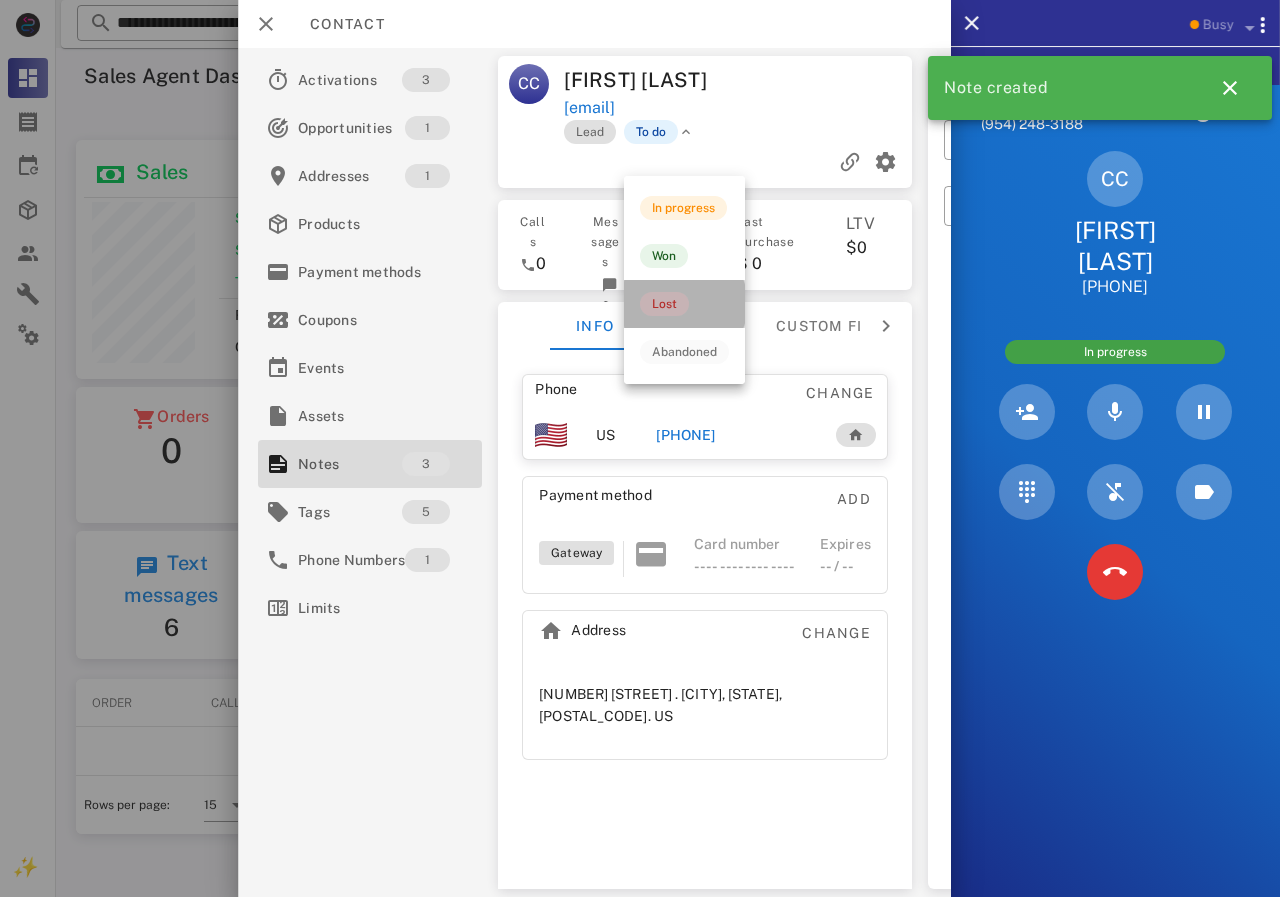 click on "Lost" at bounding box center (664, 304) 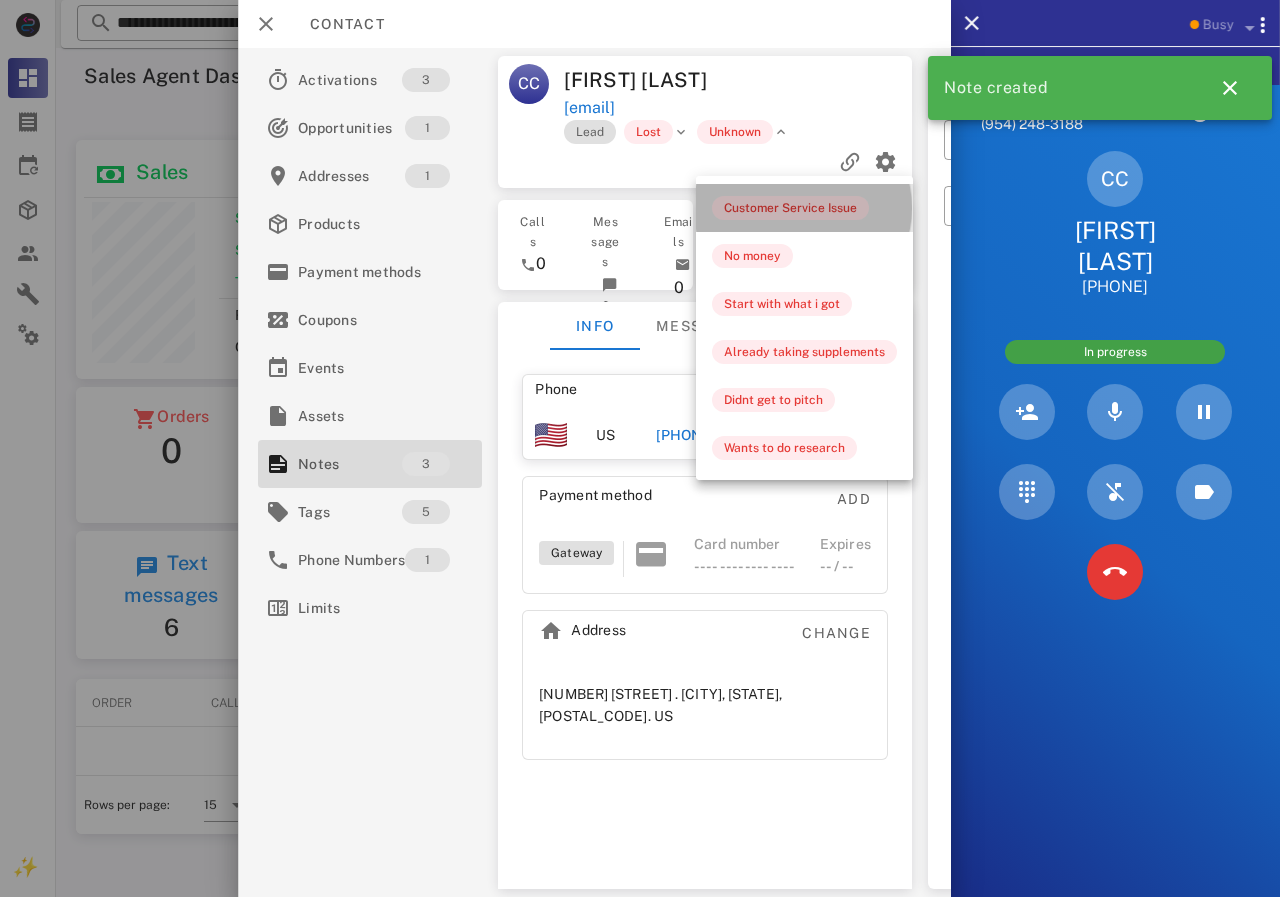 click on "Customer Service Issue" at bounding box center [790, 208] 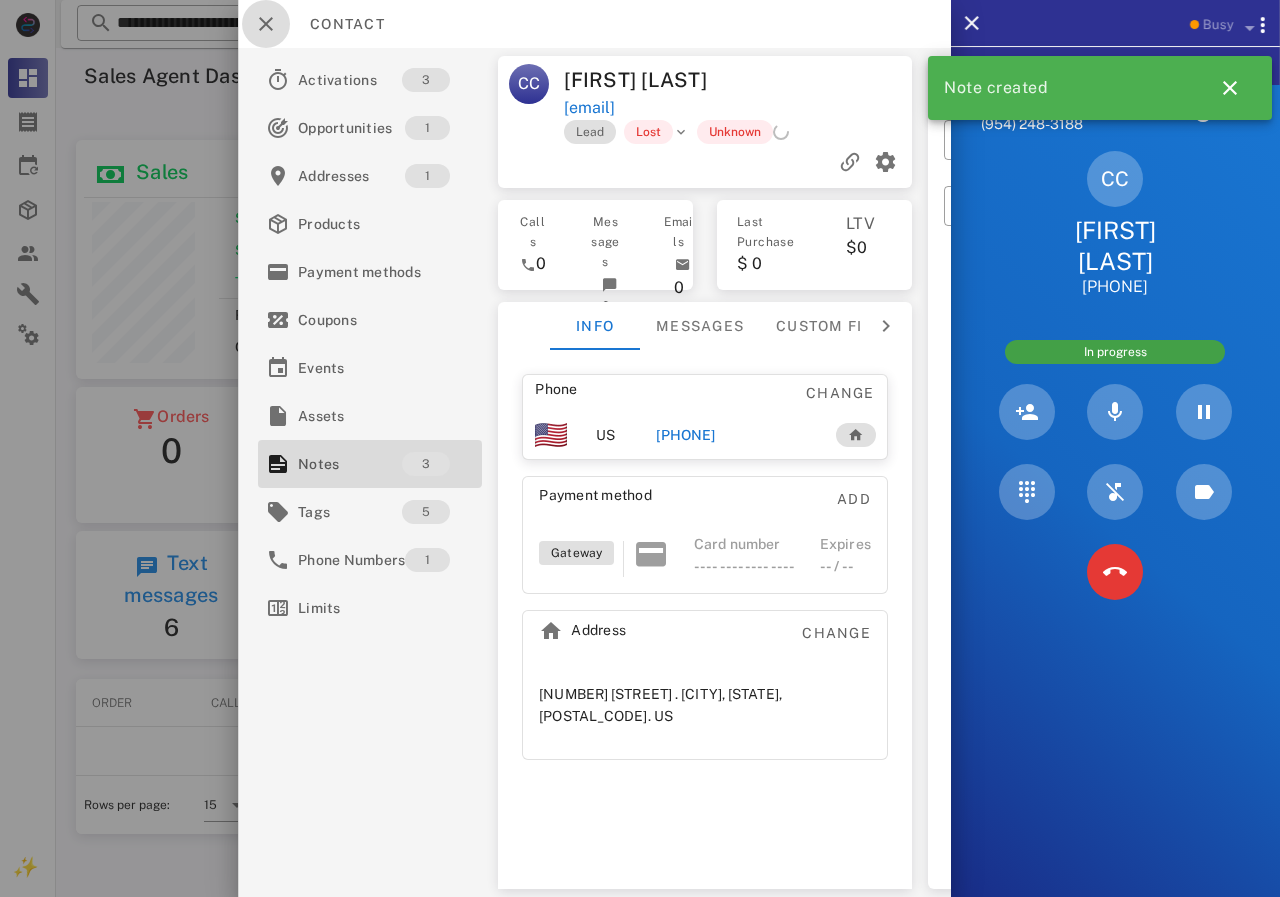 click at bounding box center [266, 24] 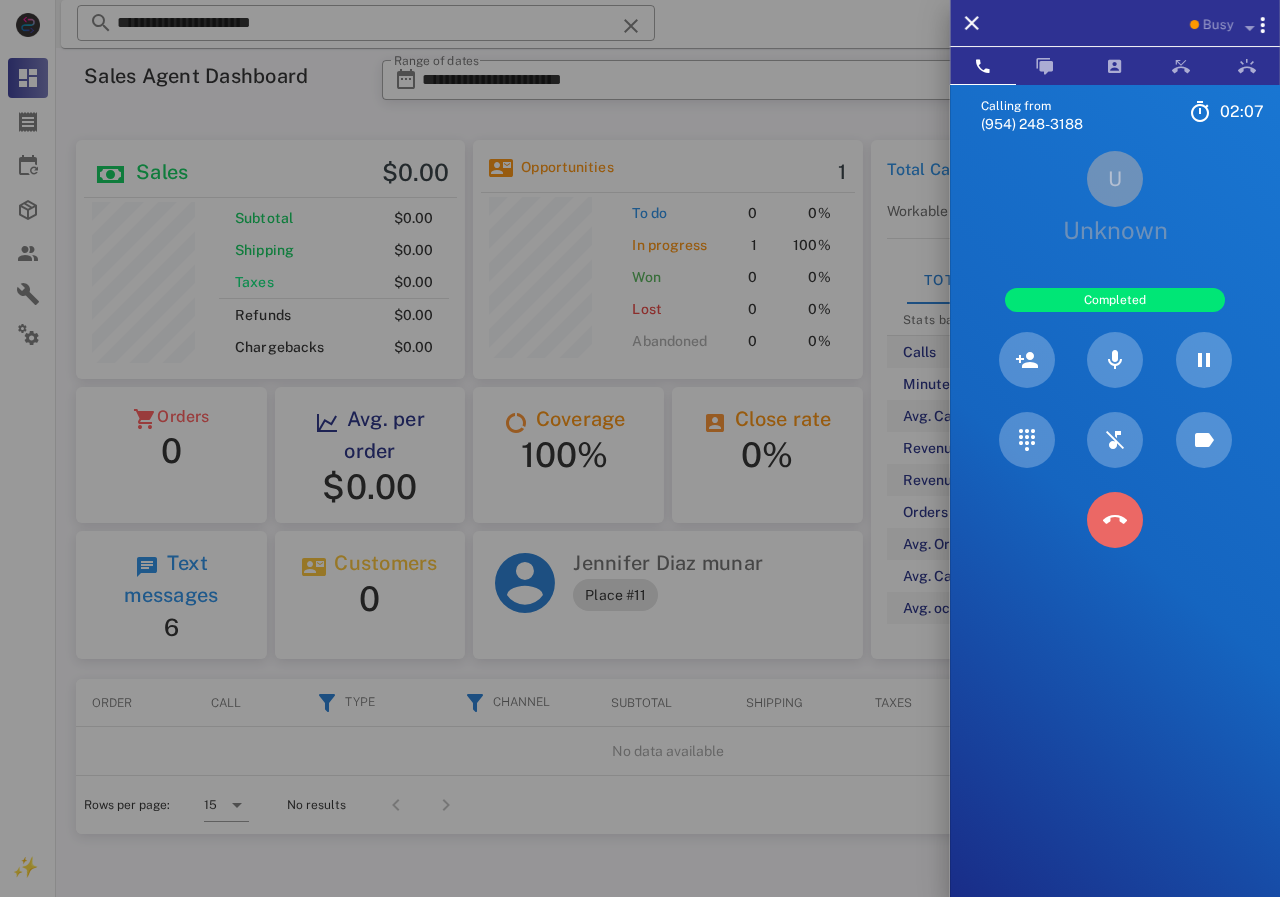 click at bounding box center [1115, 520] 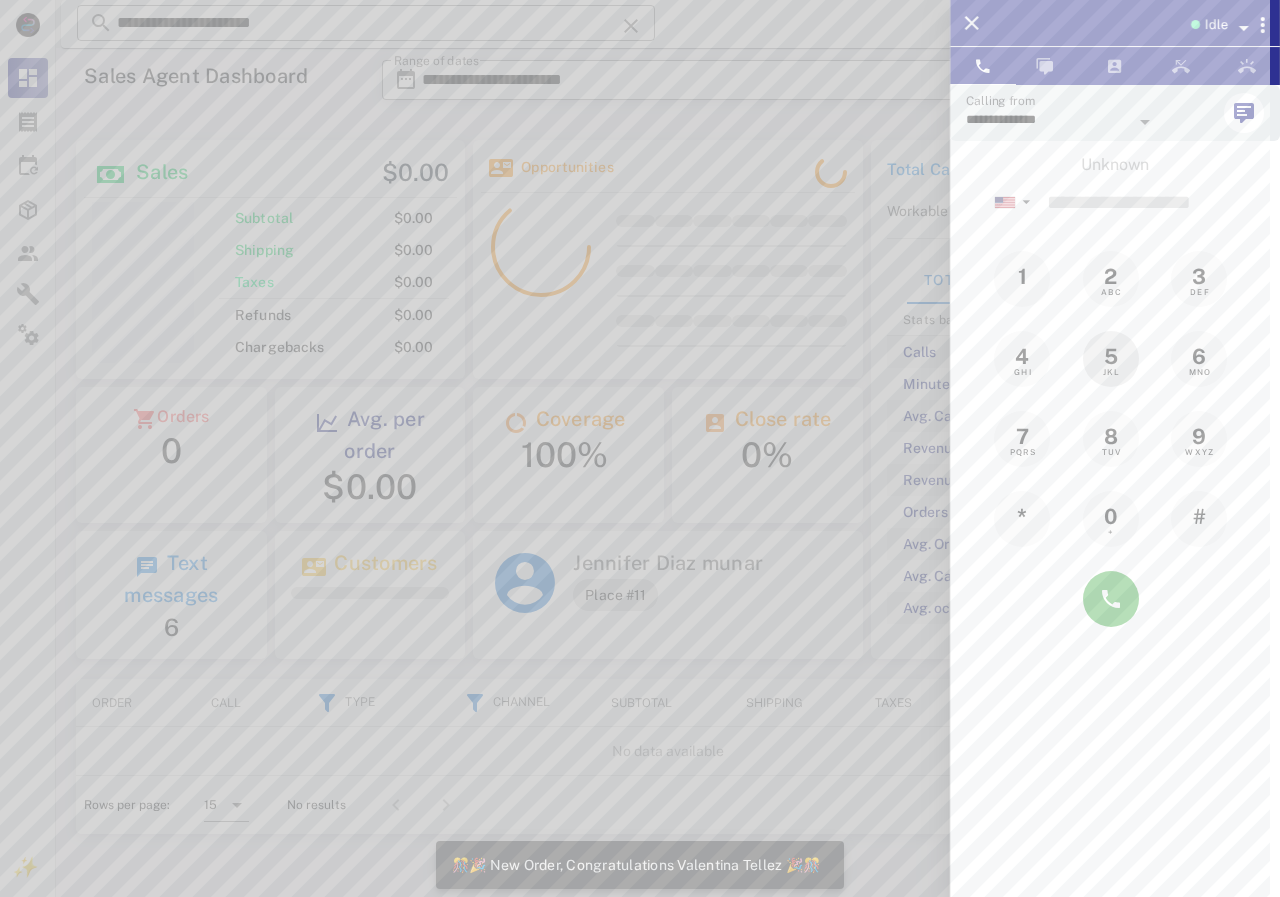 scroll, scrollTop: 999761, scrollLeft: 999611, axis: both 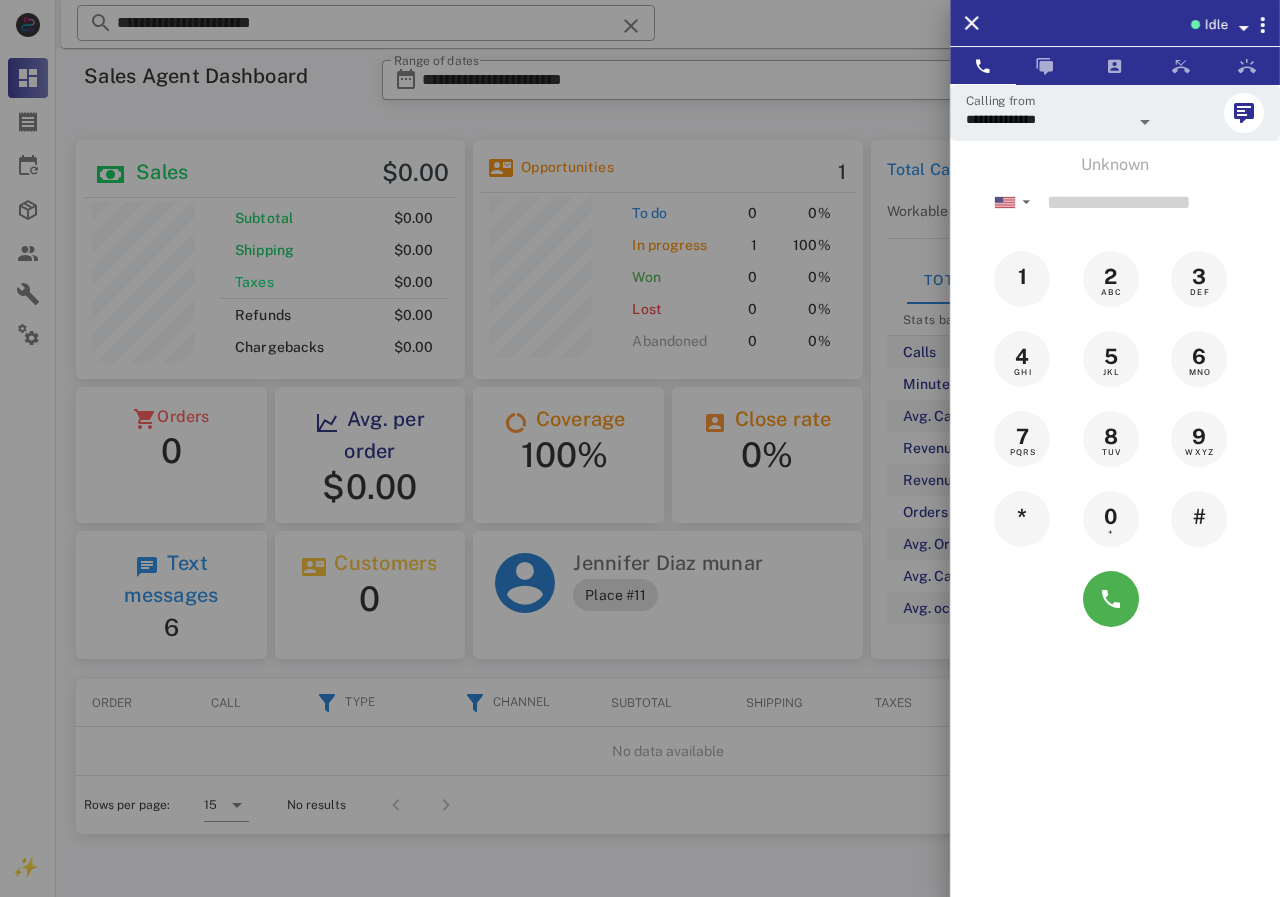 click at bounding box center (640, 448) 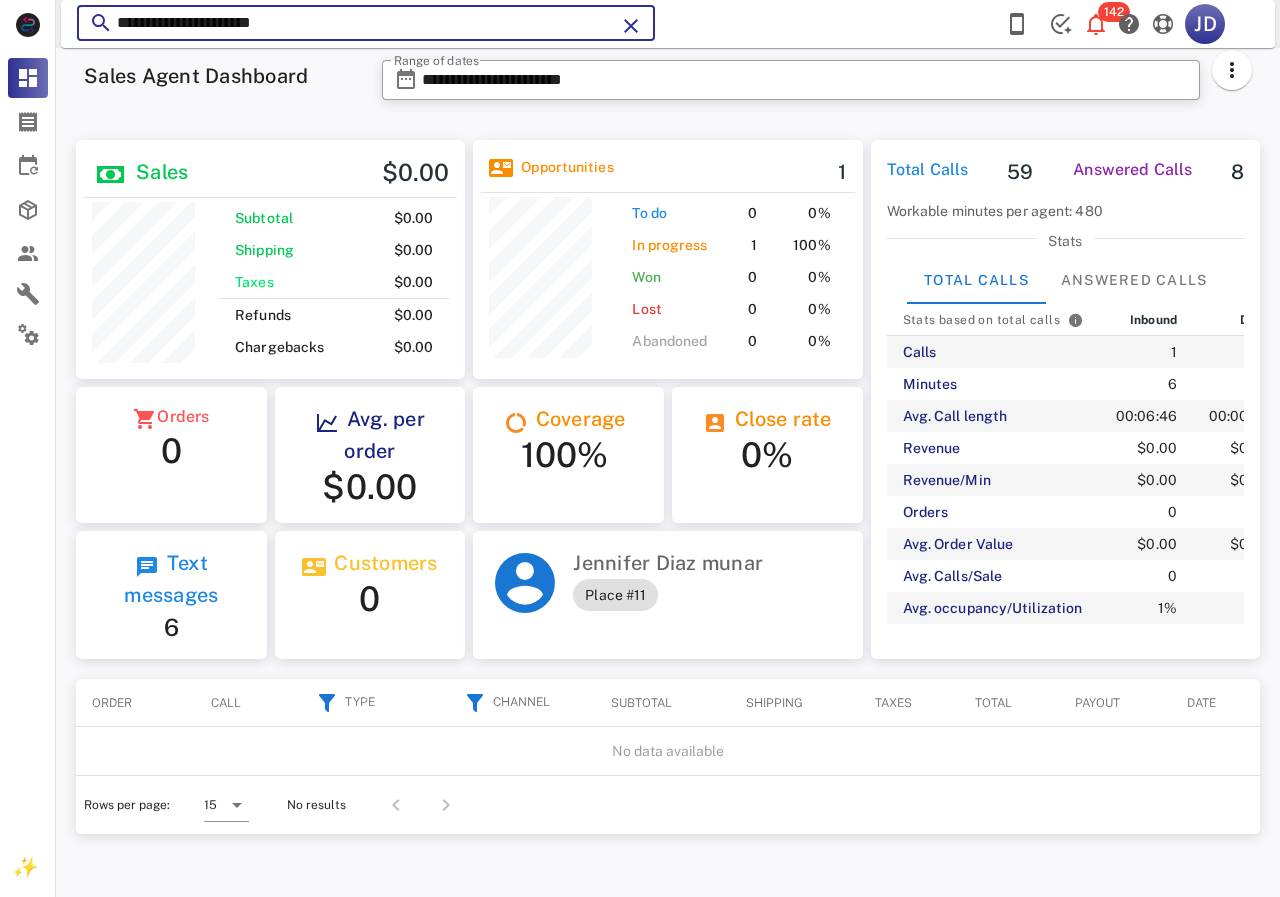 click on "**********" at bounding box center [366, 23] 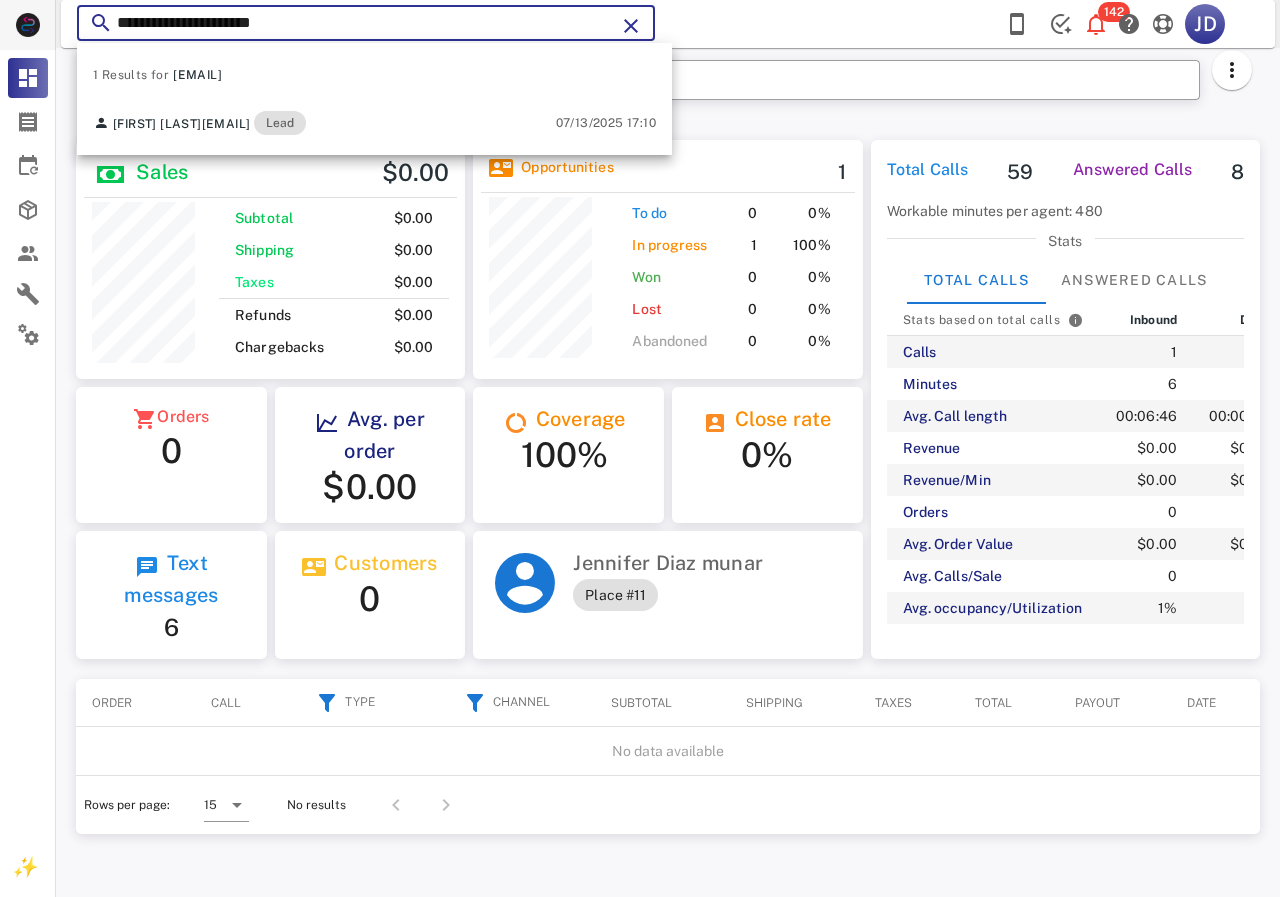 drag, startPoint x: 492, startPoint y: 23, endPoint x: 34, endPoint y: 21, distance: 458.00436 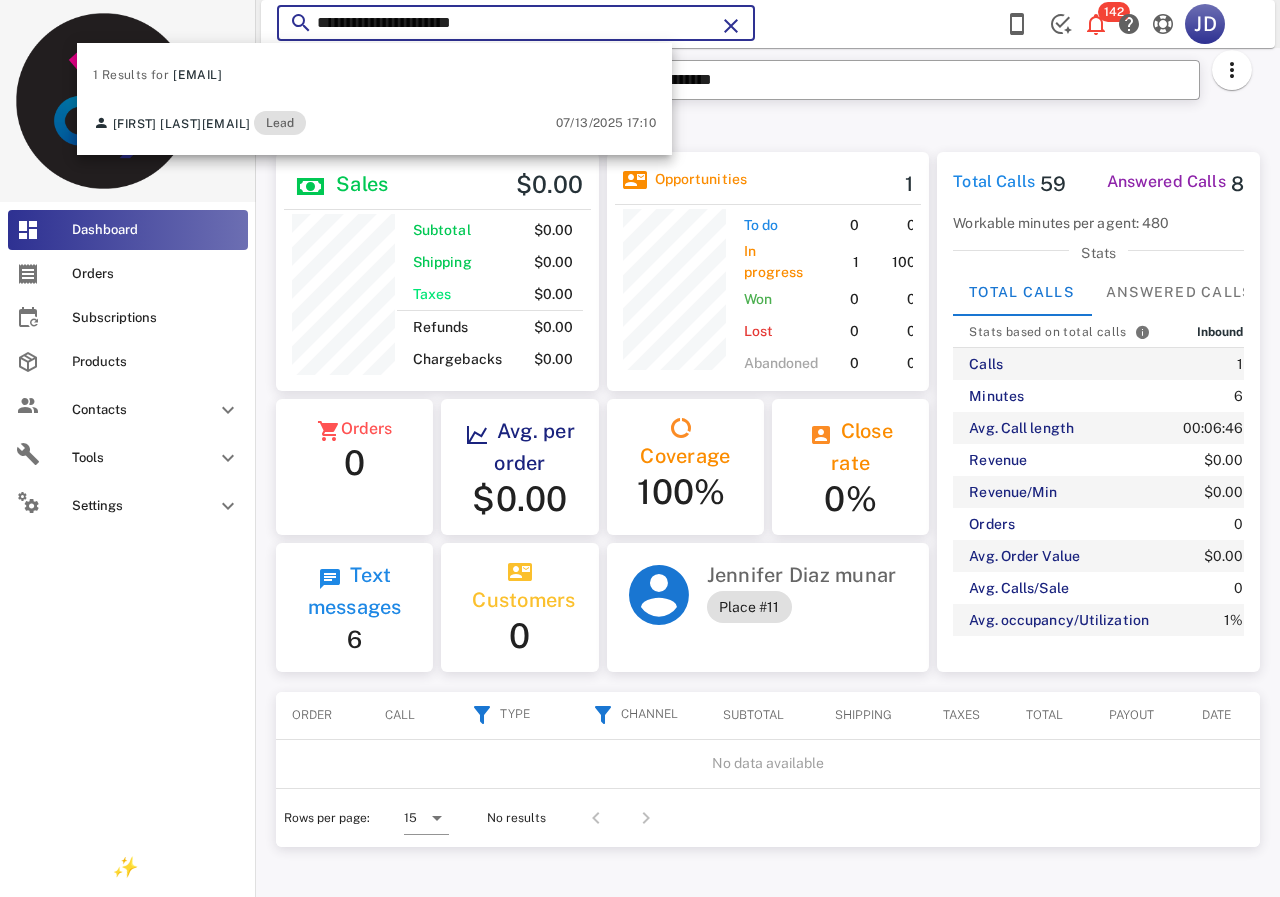 scroll, scrollTop: 250, scrollLeft: 322, axis: both 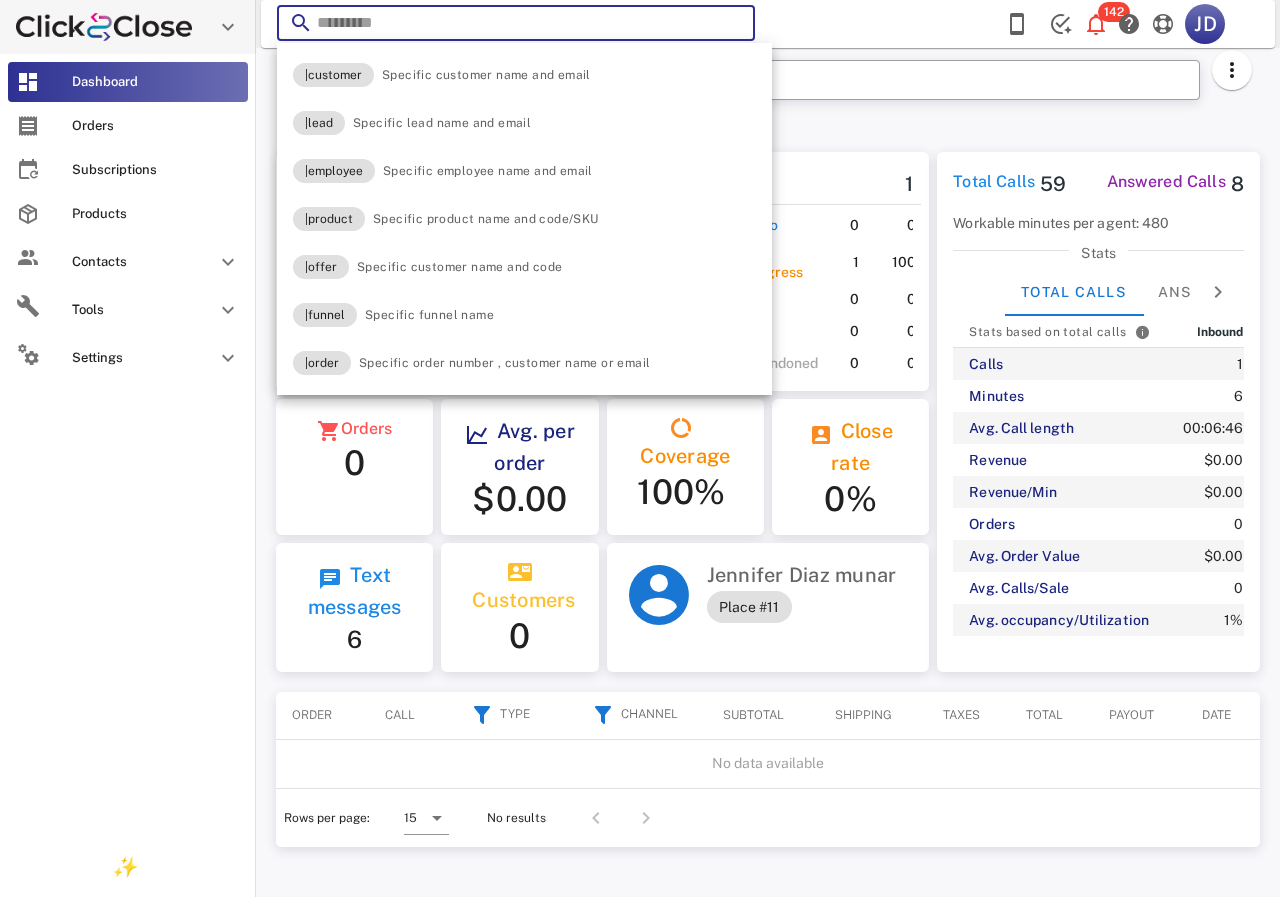 paste on "**********" 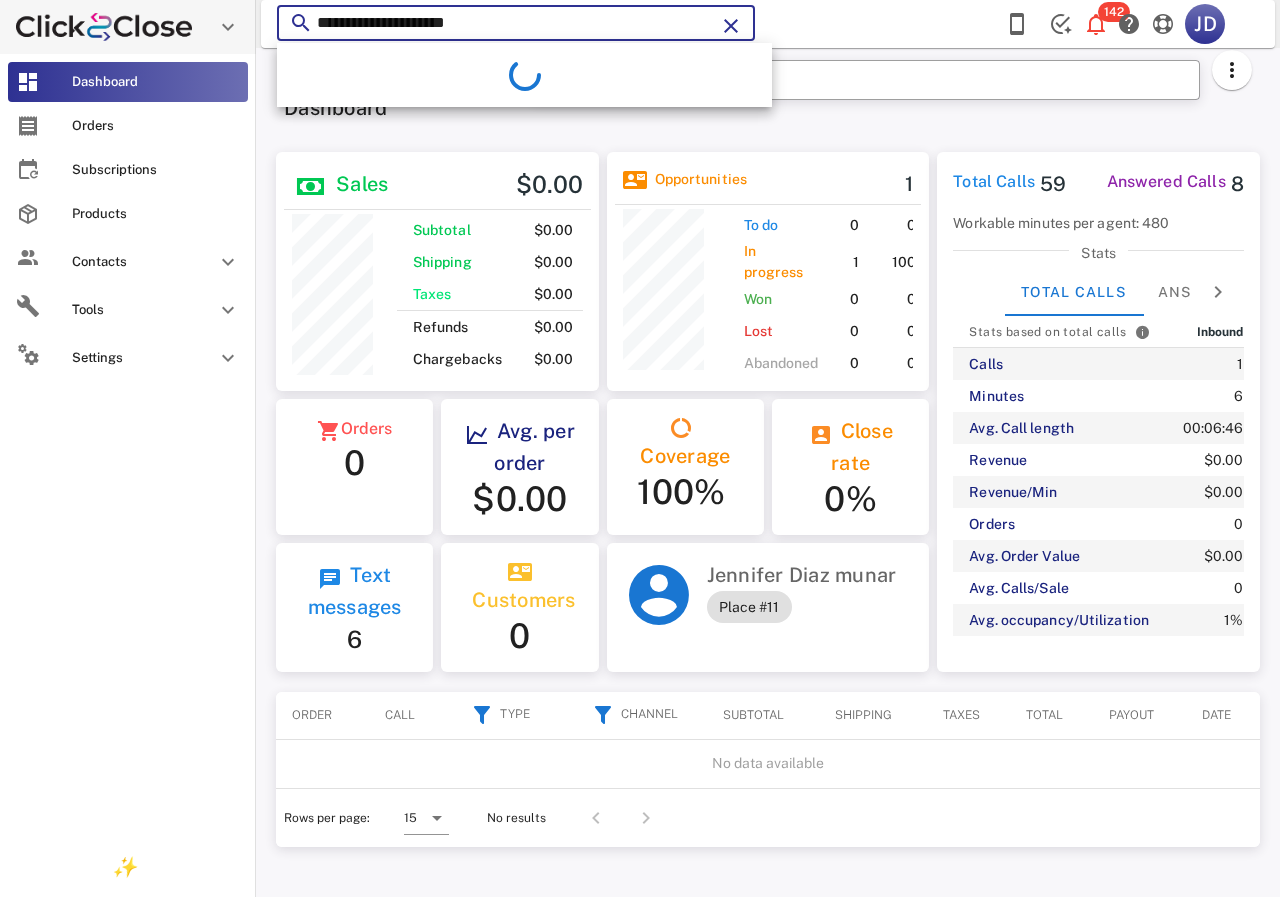 type on "**********" 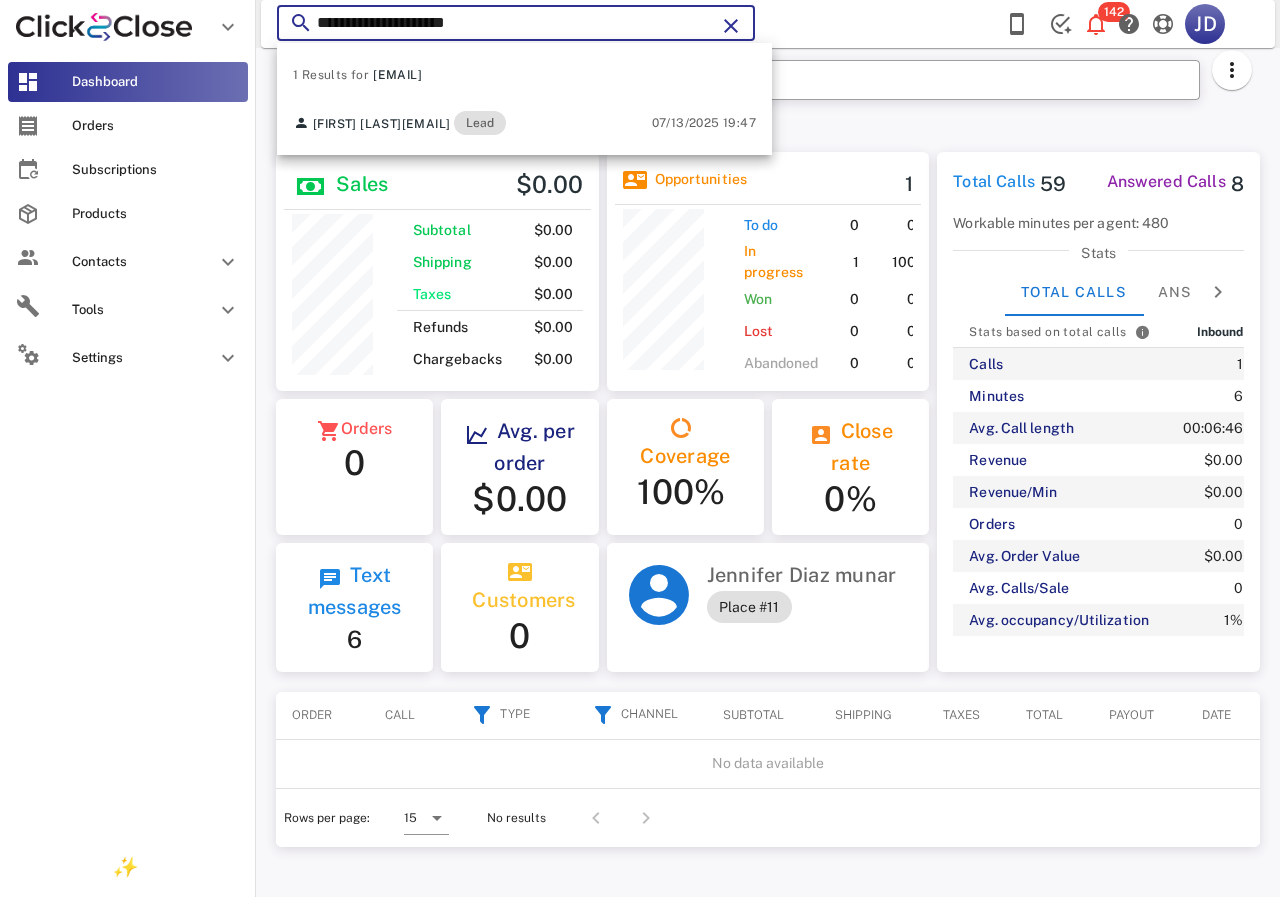 scroll, scrollTop: 999761, scrollLeft: 999611, axis: both 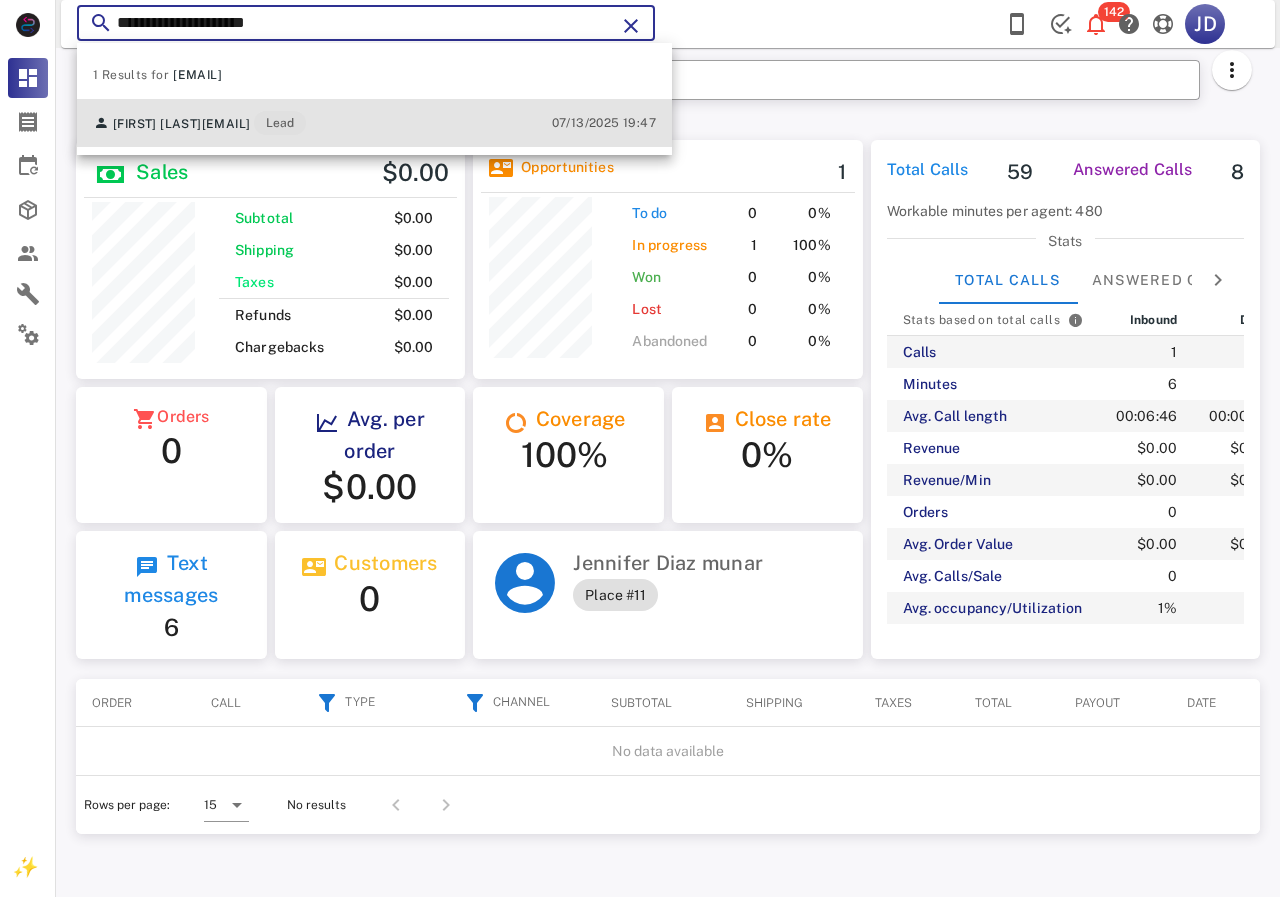 click on "Narcela Vargas   marcela7076@yahoo.com   Lead   07/13/2025 19:47" at bounding box center (374, 123) 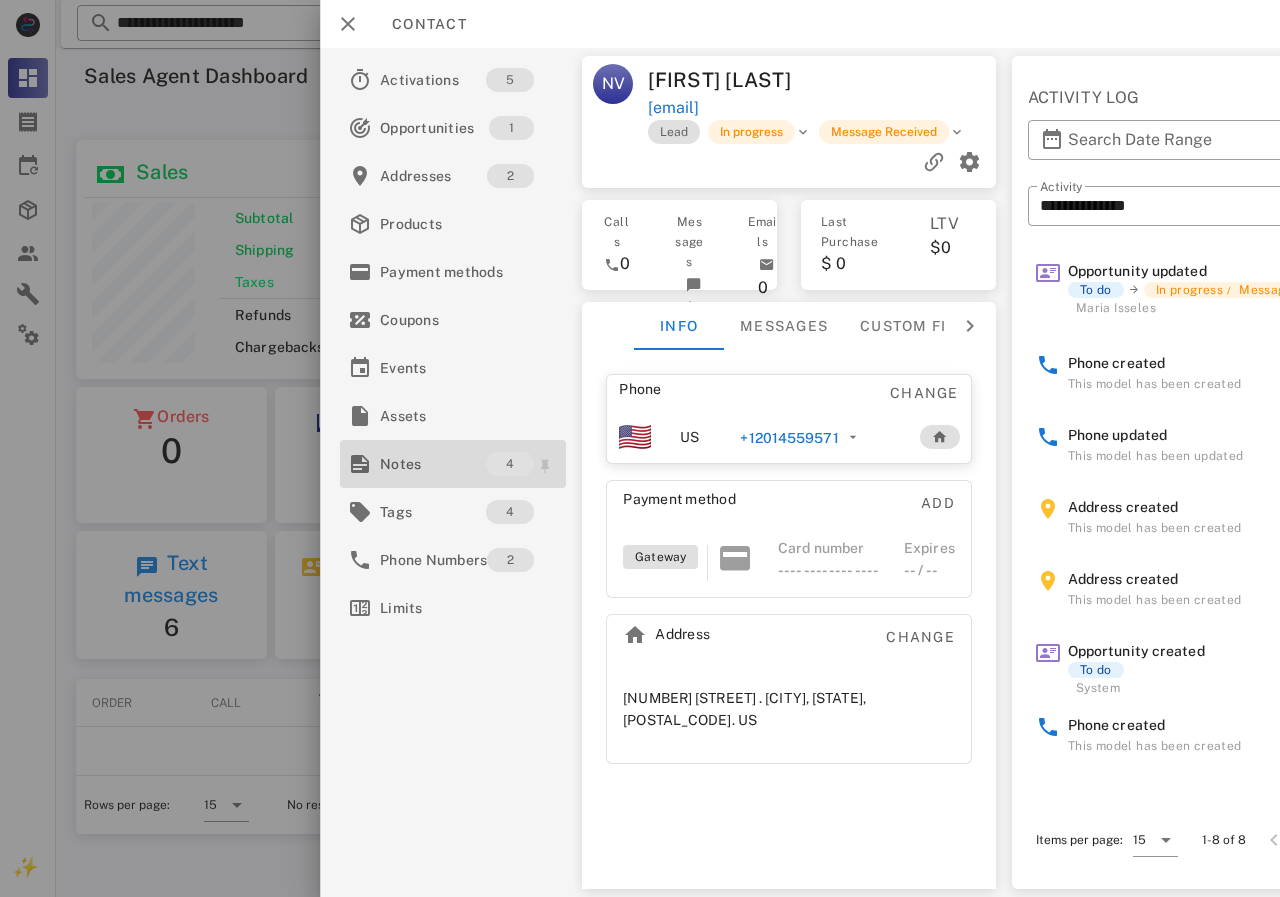 click on "Notes" at bounding box center [433, 464] 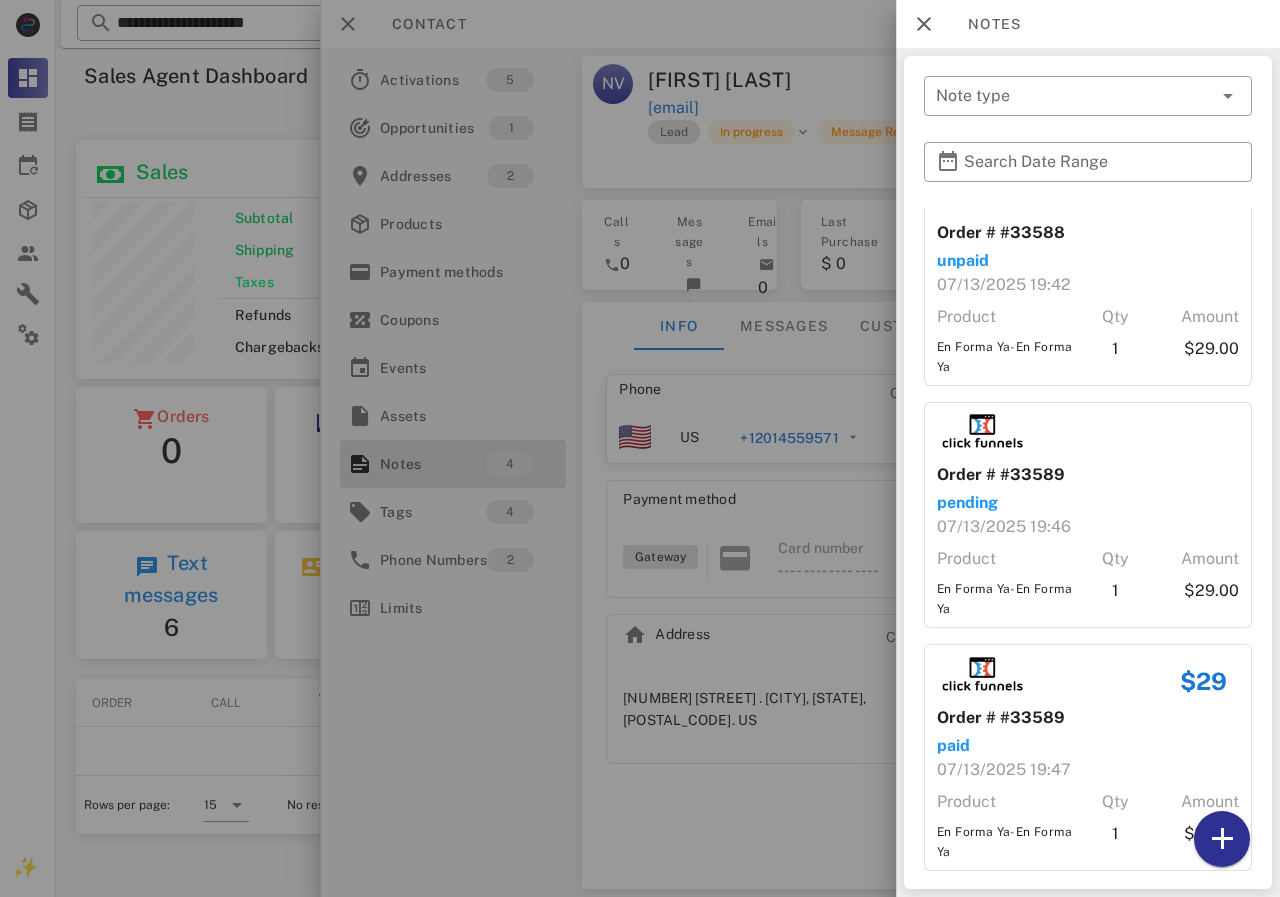 scroll, scrollTop: 306, scrollLeft: 0, axis: vertical 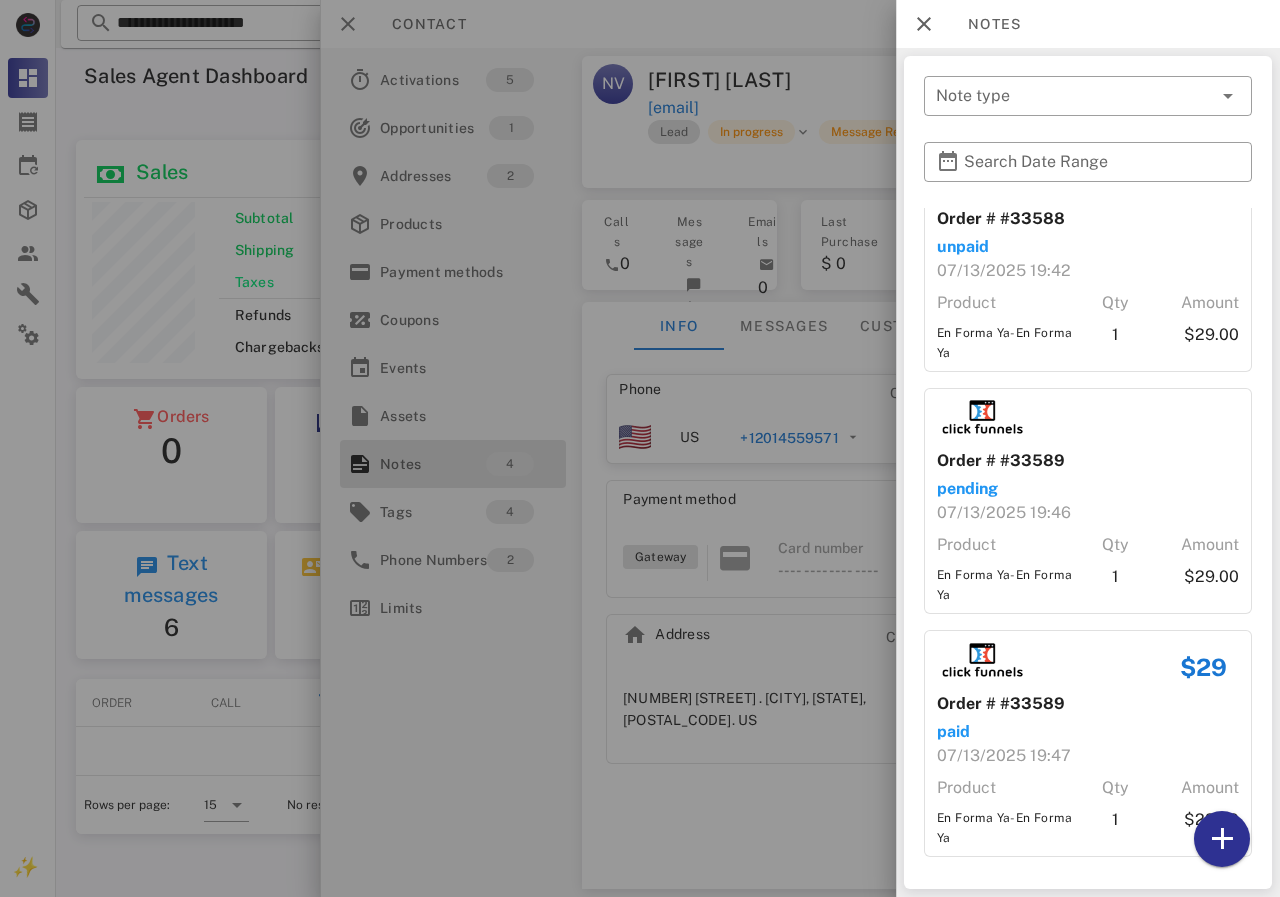 click at bounding box center (640, 448) 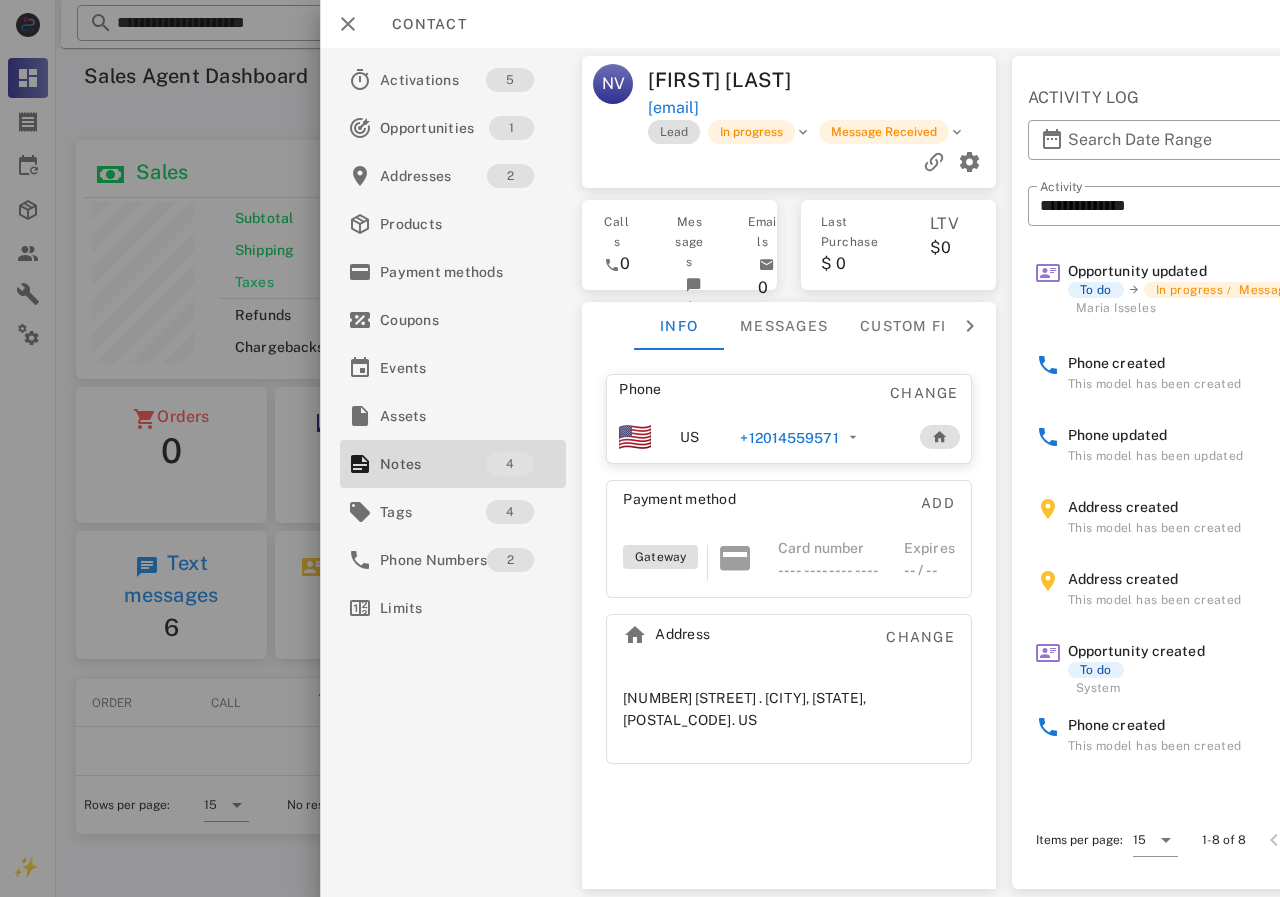click on "+12014559571" at bounding box center (789, 438) 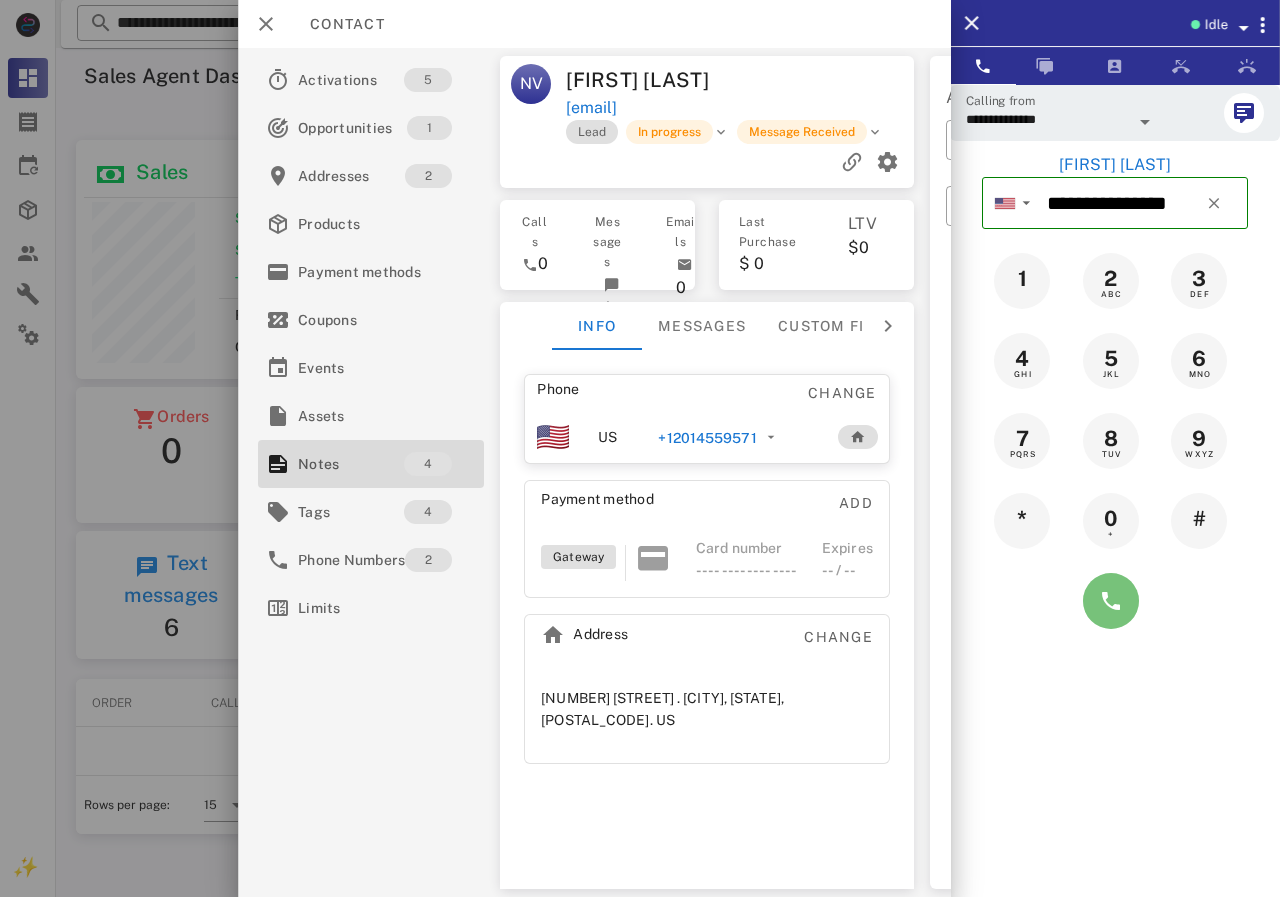 click at bounding box center (1111, 601) 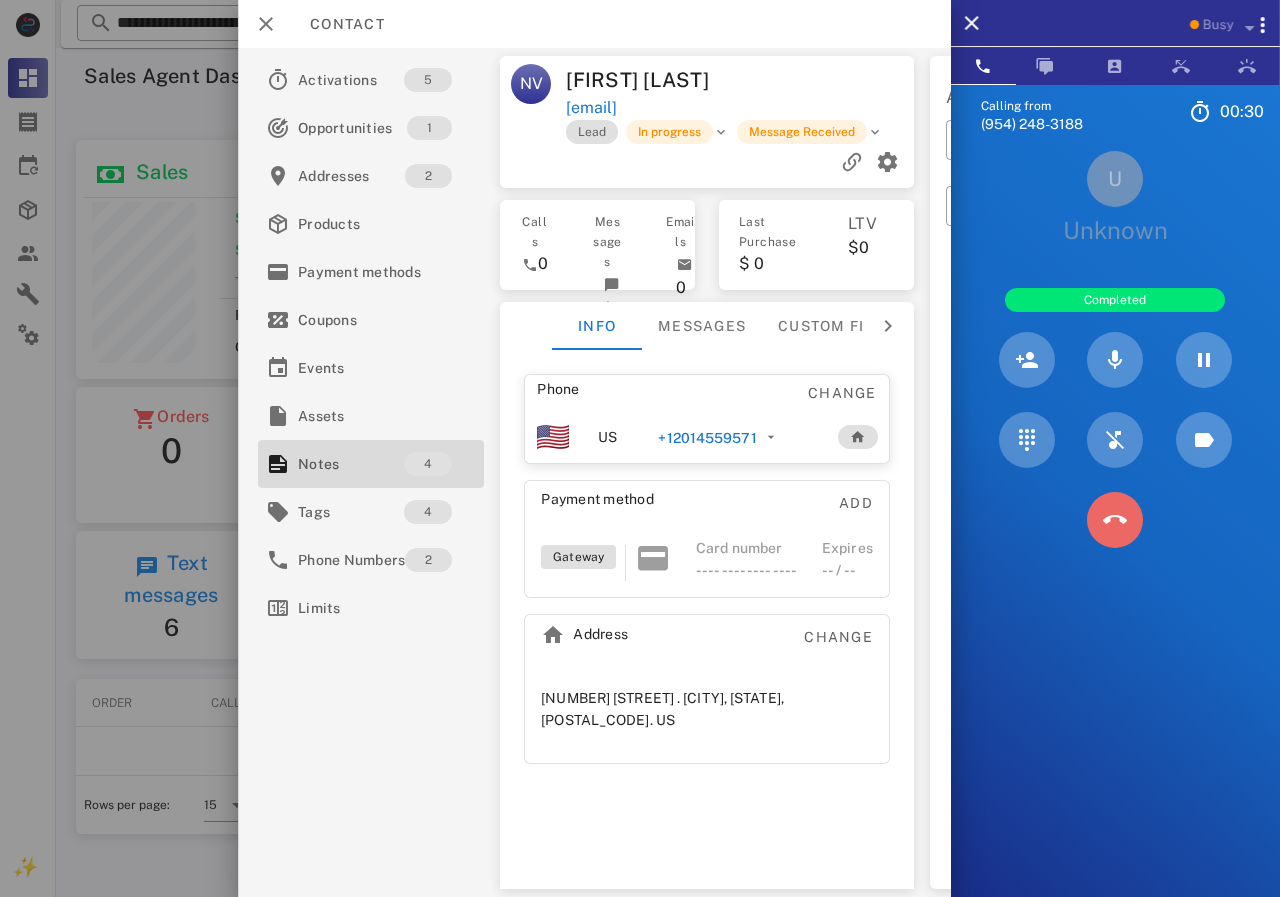 click at bounding box center [1115, 520] 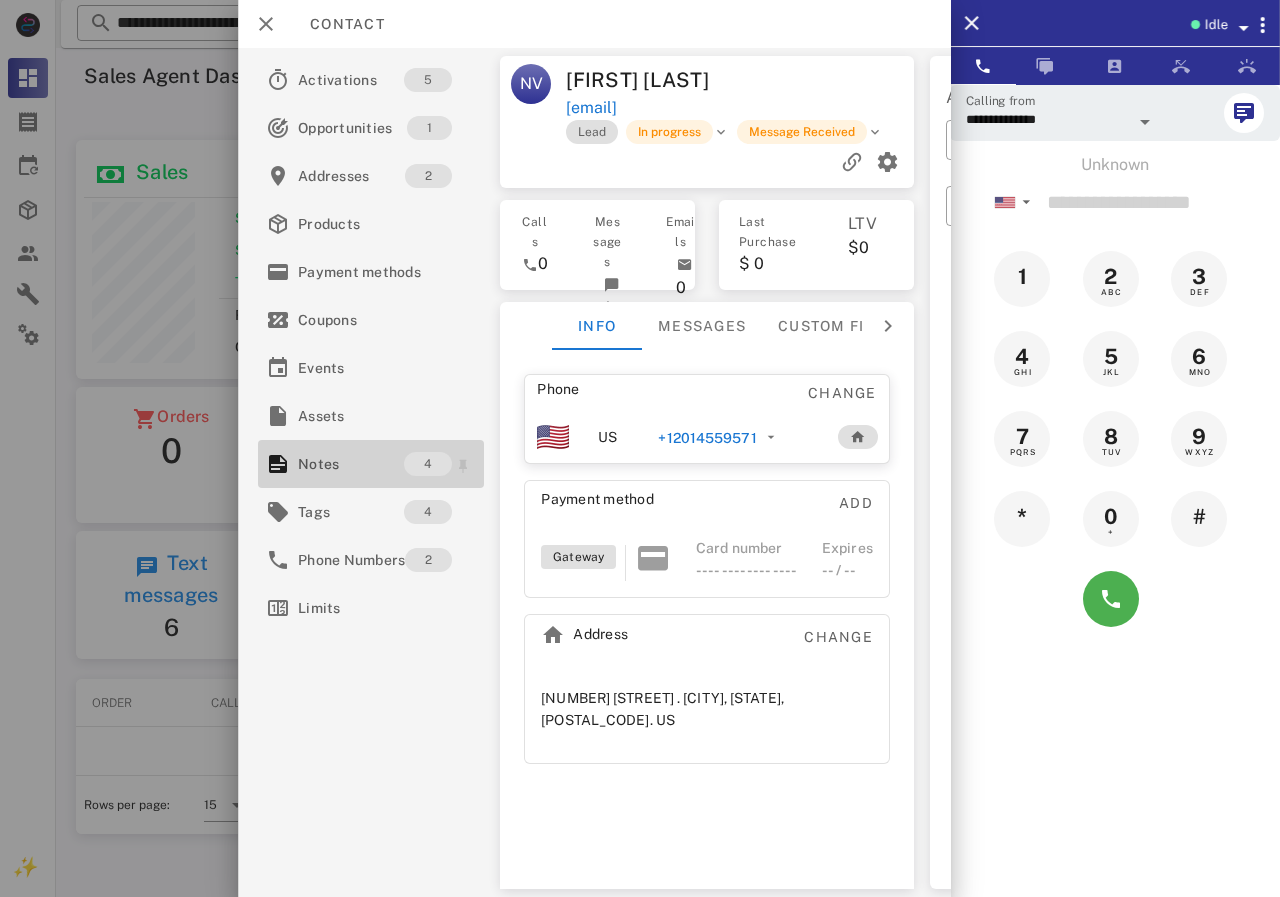 click on "Notes" at bounding box center [351, 464] 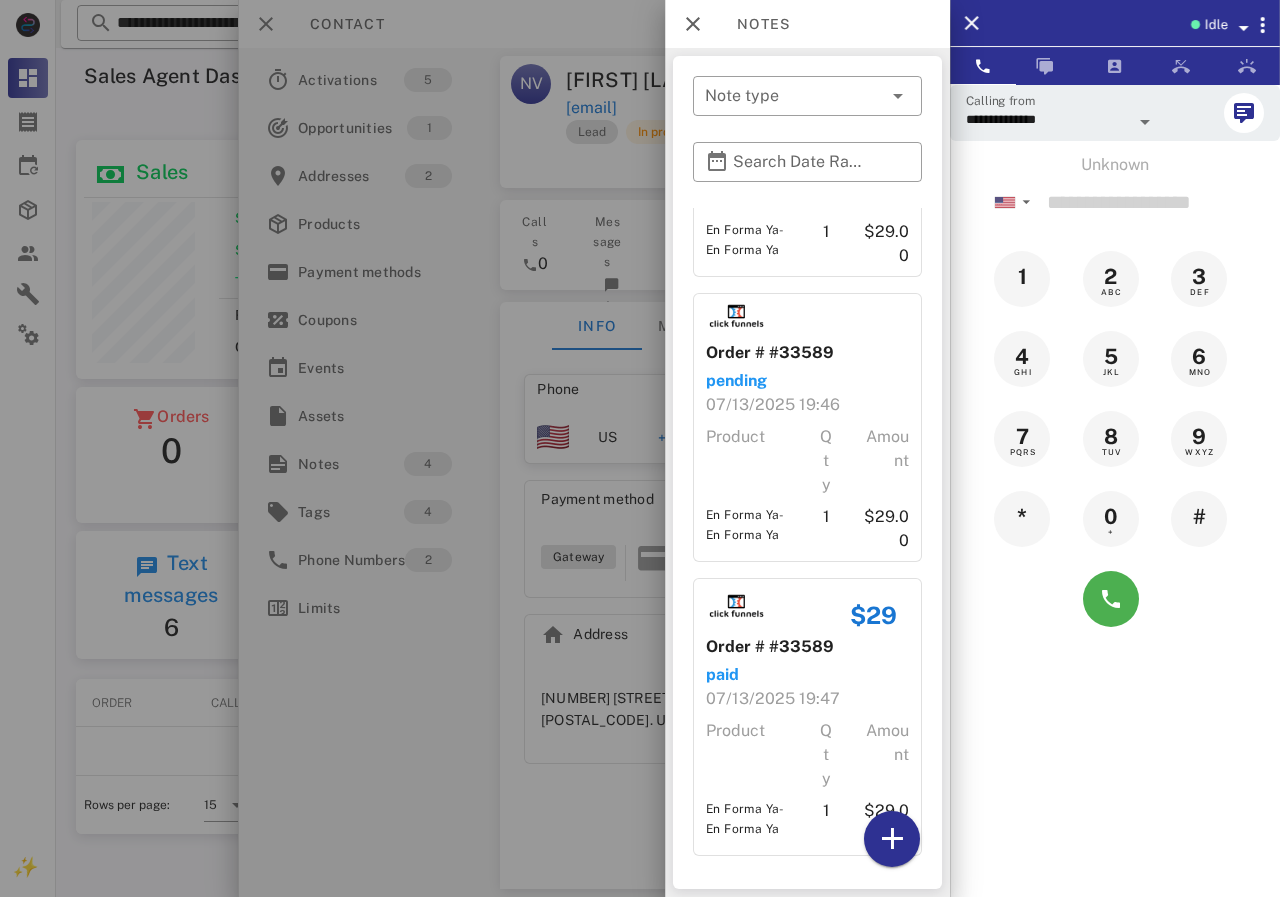 scroll, scrollTop: 0, scrollLeft: 0, axis: both 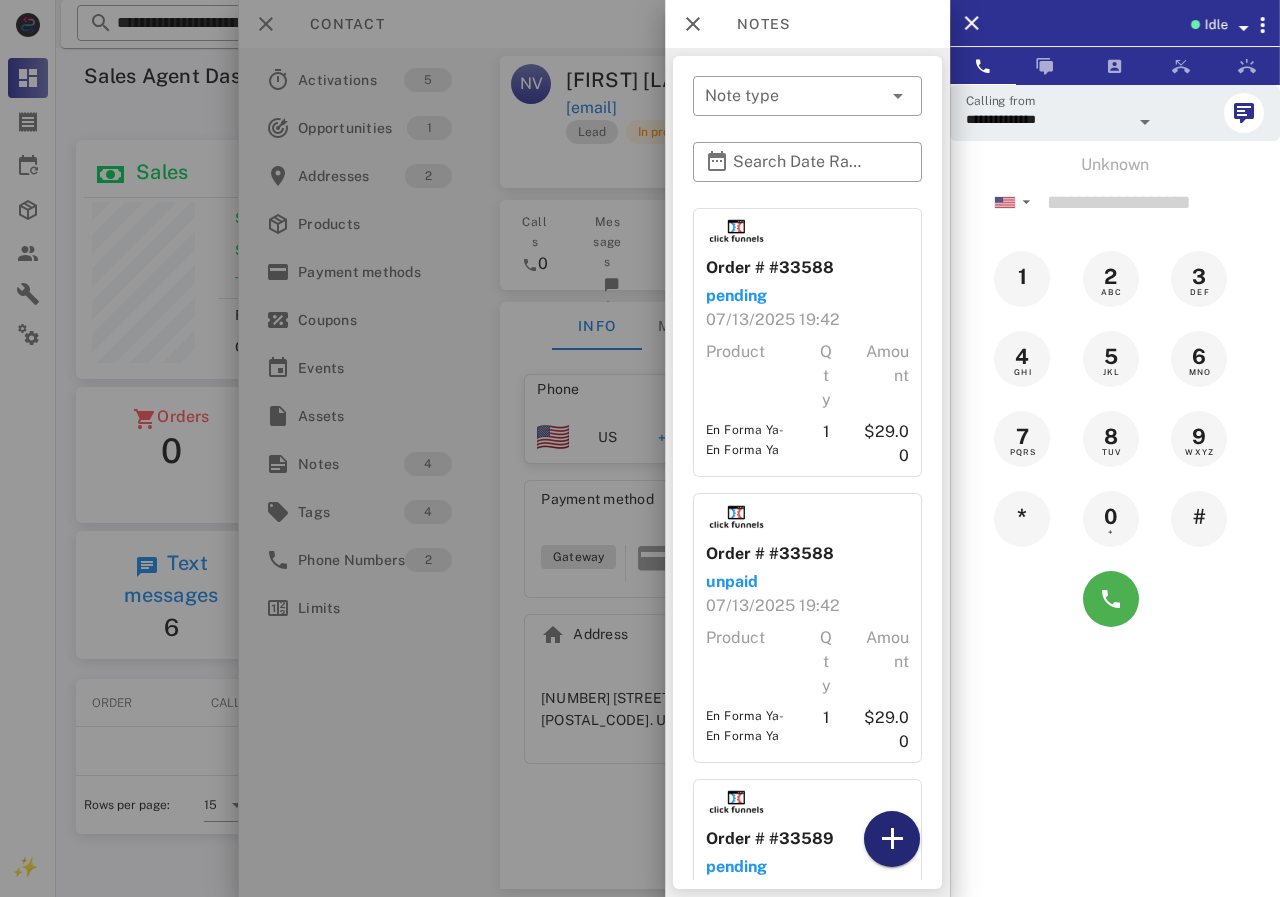 click at bounding box center (892, 839) 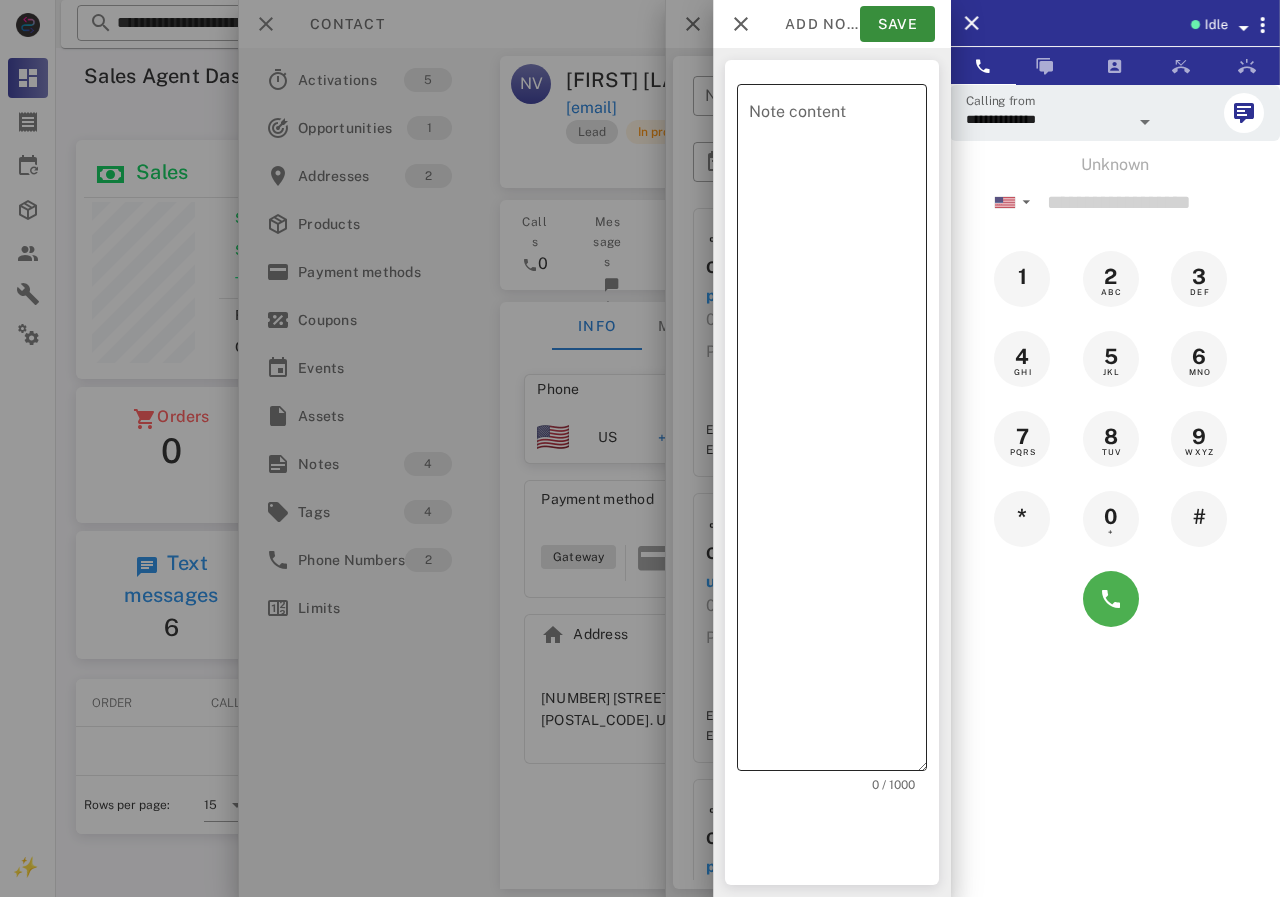 click on "Note content" at bounding box center [838, 432] 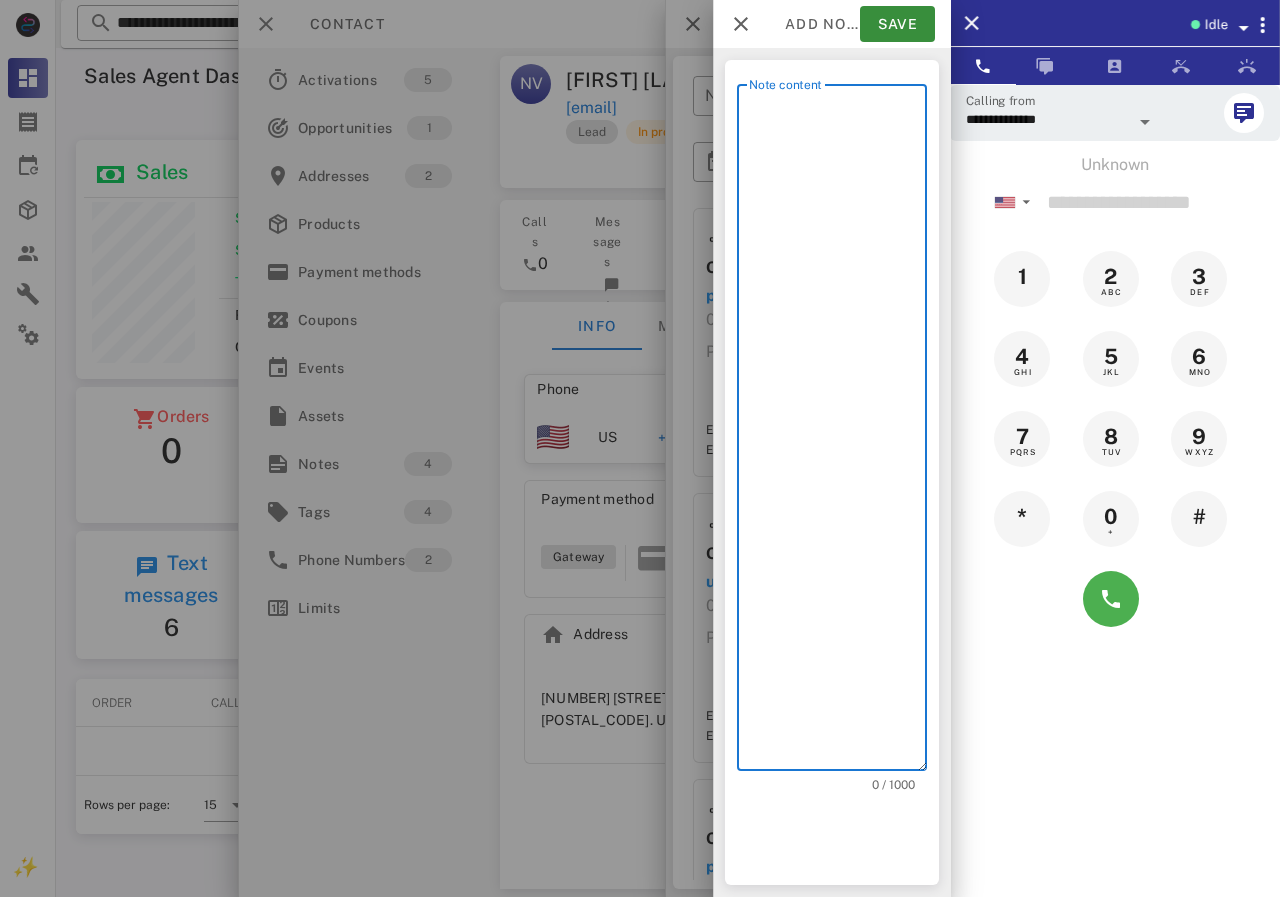 scroll, scrollTop: 240, scrollLeft: 390, axis: both 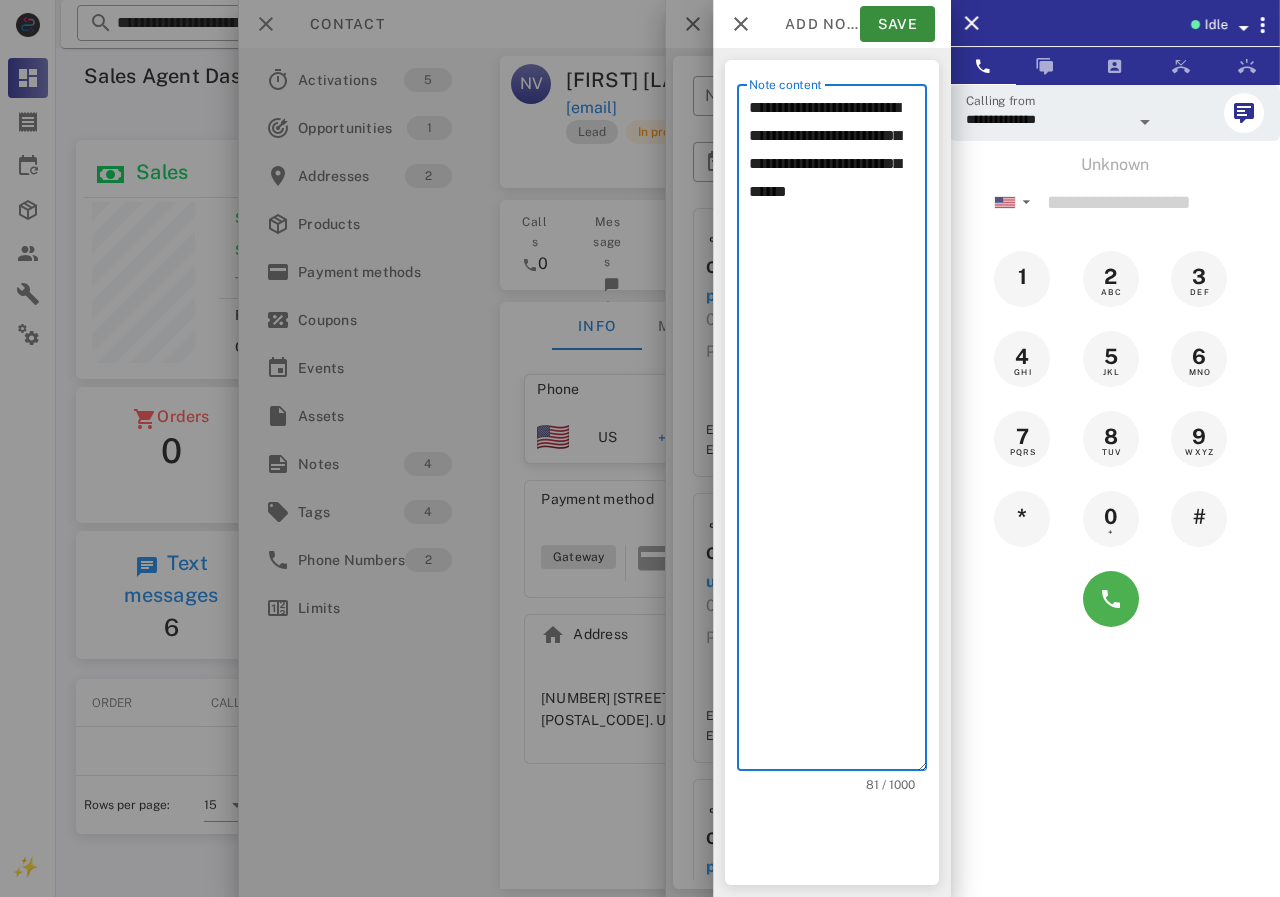click on "**********" at bounding box center (838, 432) 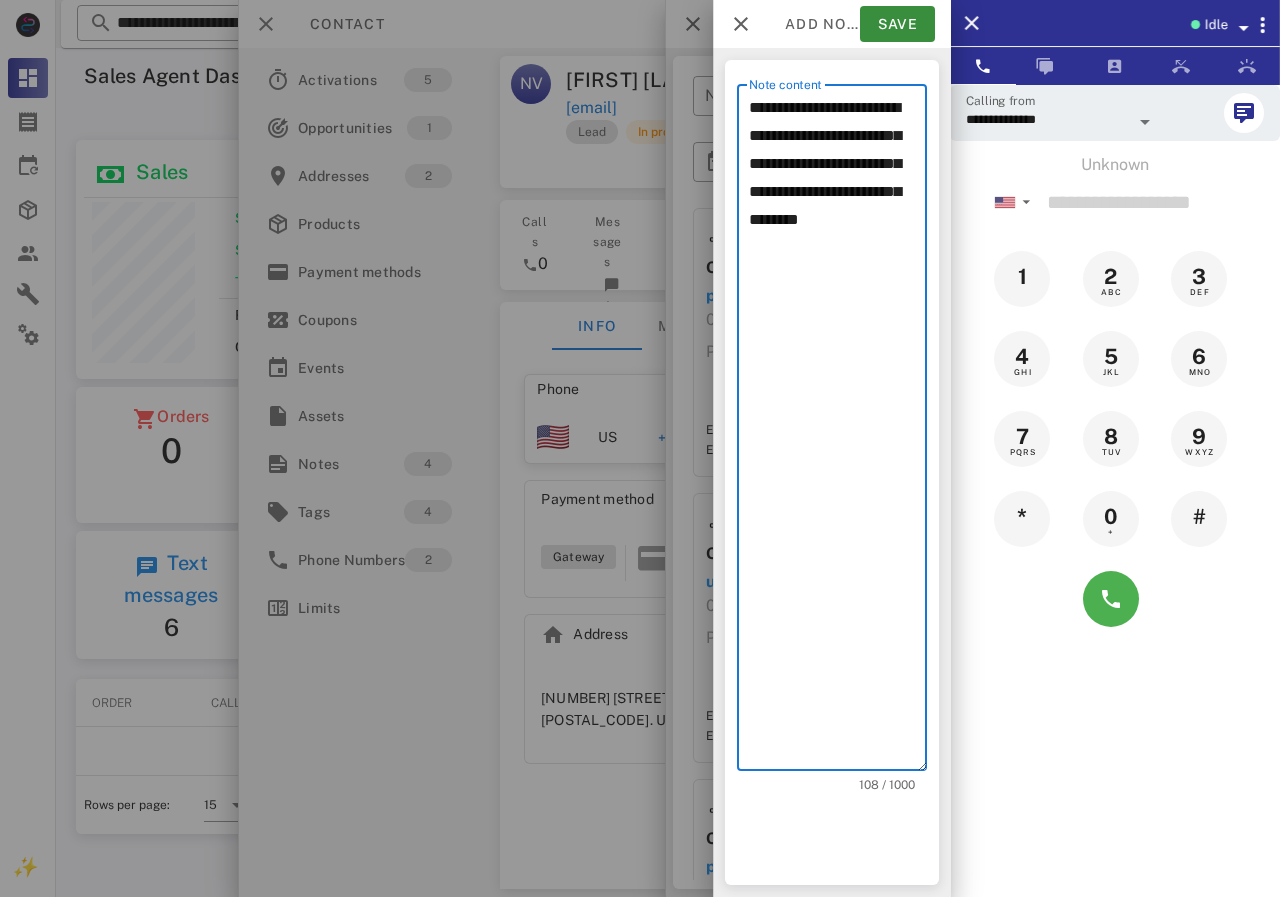 click on "**********" at bounding box center (838, 432) 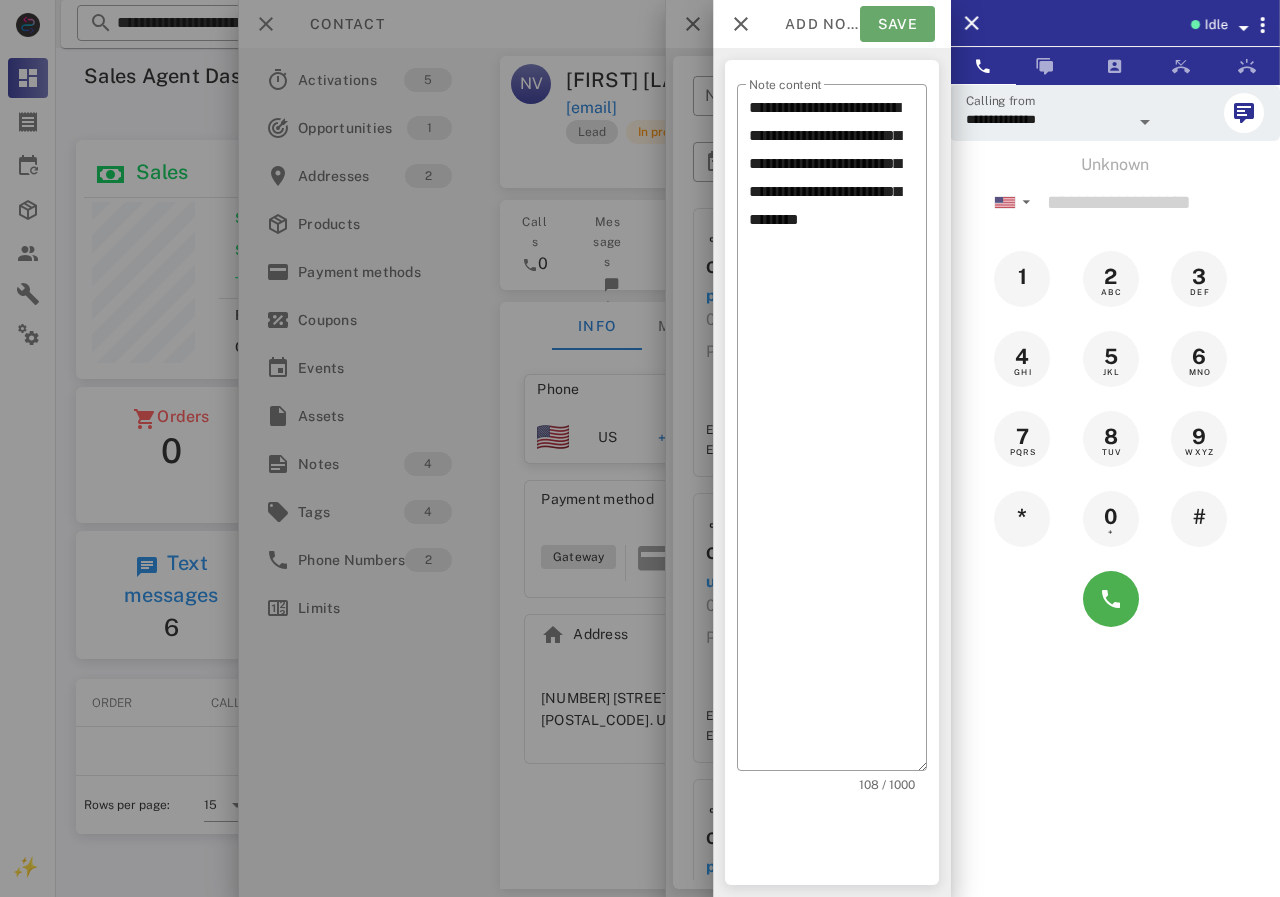 click on "Save" at bounding box center [897, 24] 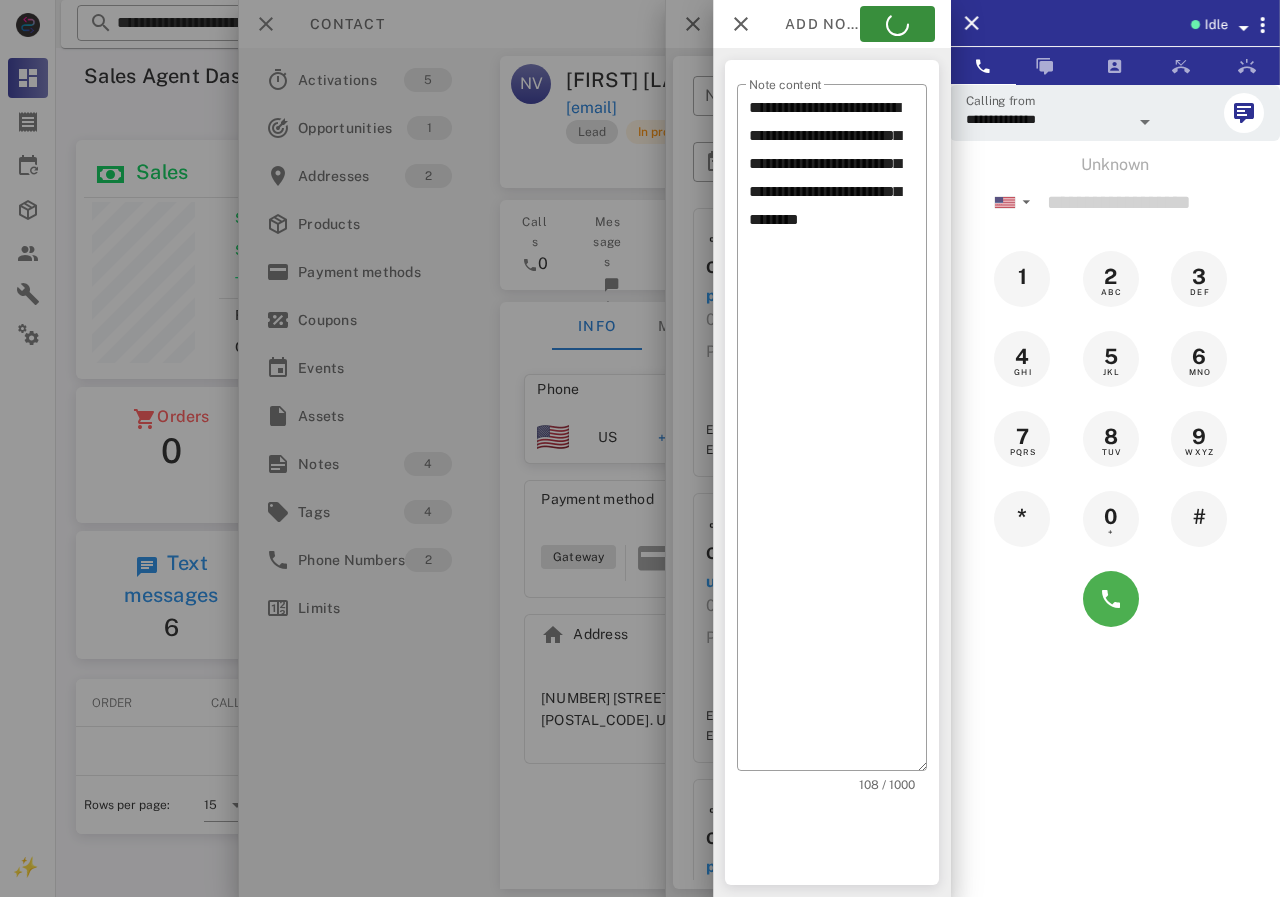click at bounding box center (640, 448) 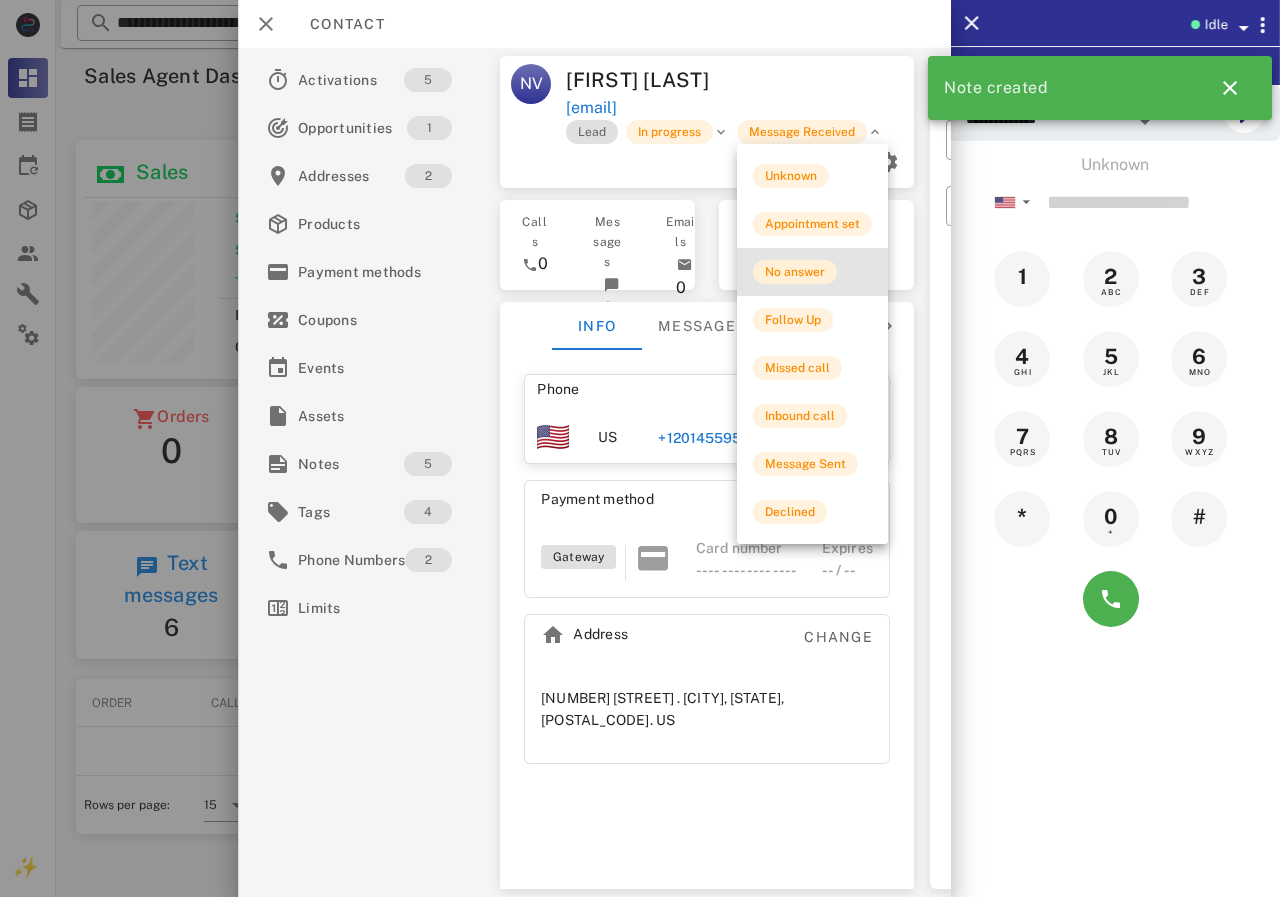 click on "No answer" at bounding box center (795, 272) 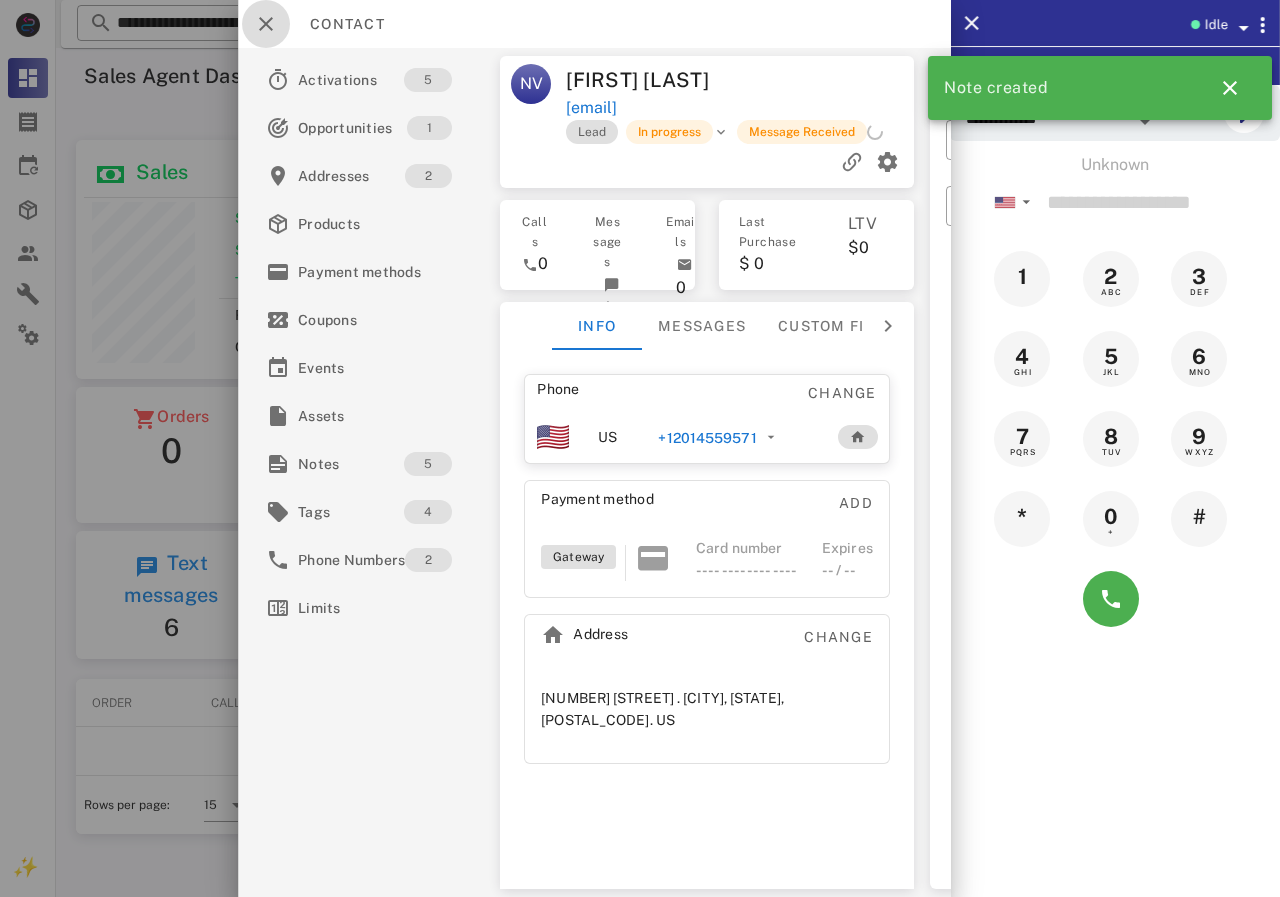 click at bounding box center [266, 24] 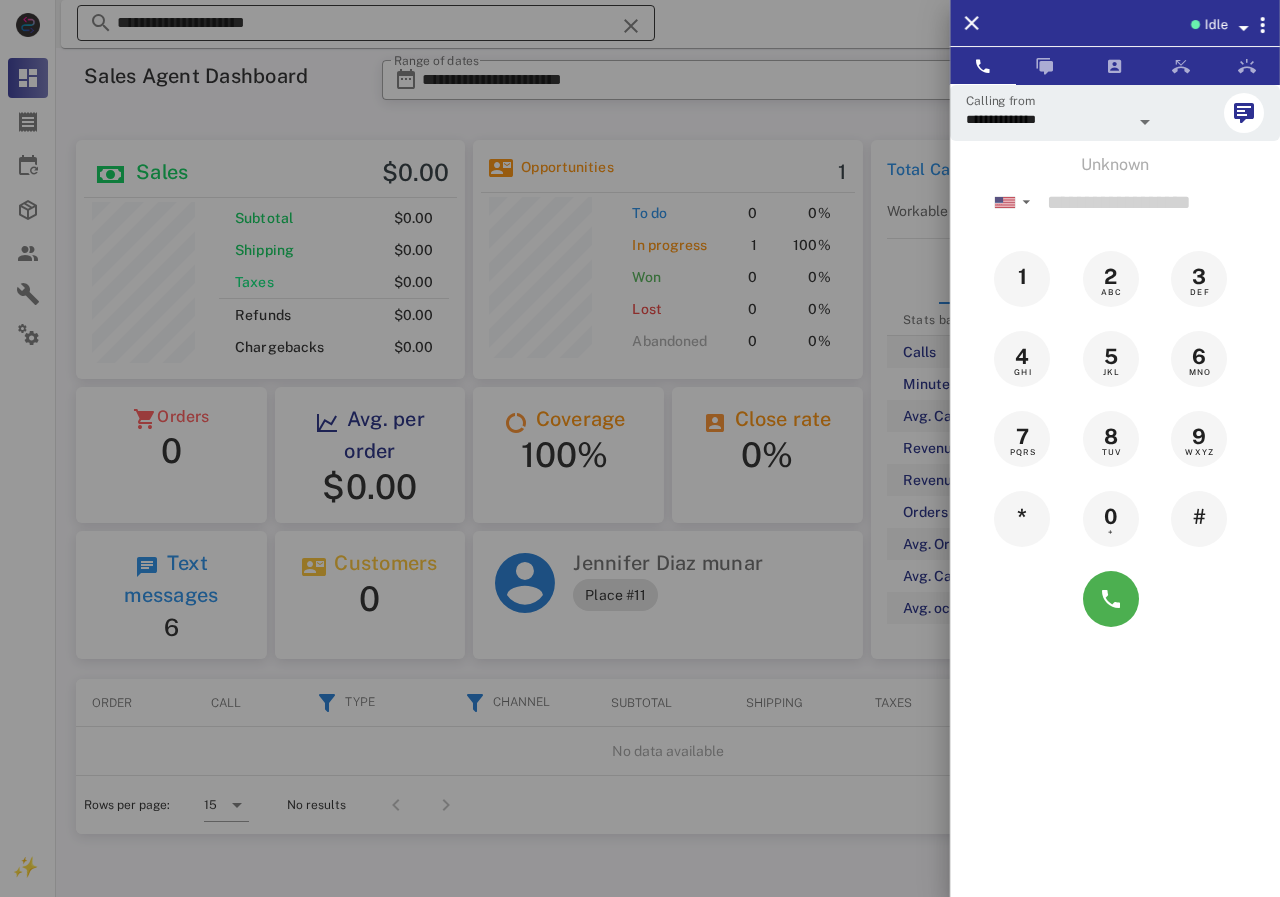 drag, startPoint x: 383, startPoint y: 19, endPoint x: 405, endPoint y: 18, distance: 22.022715 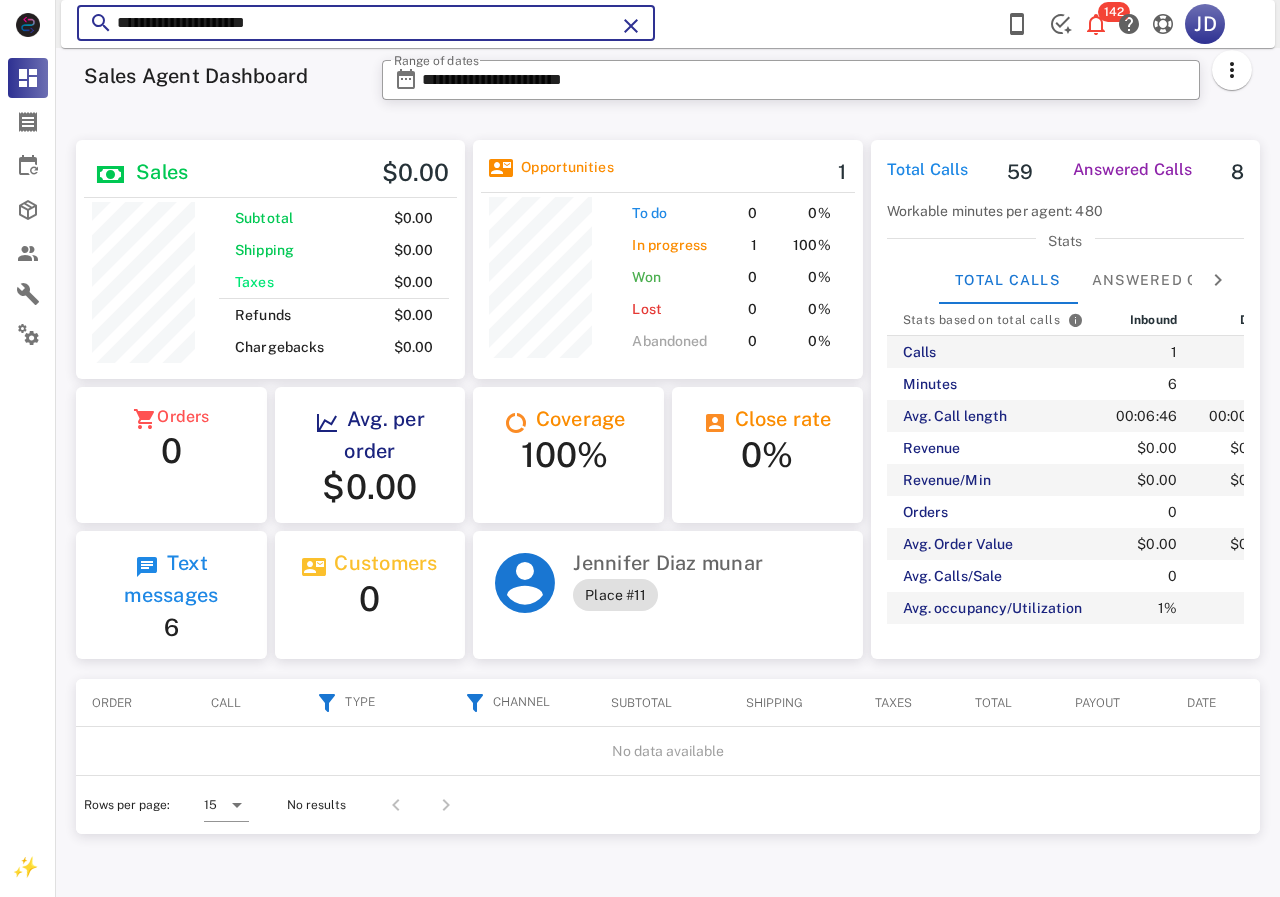 drag, startPoint x: 405, startPoint y: 18, endPoint x: 100, endPoint y: 42, distance: 305.9428 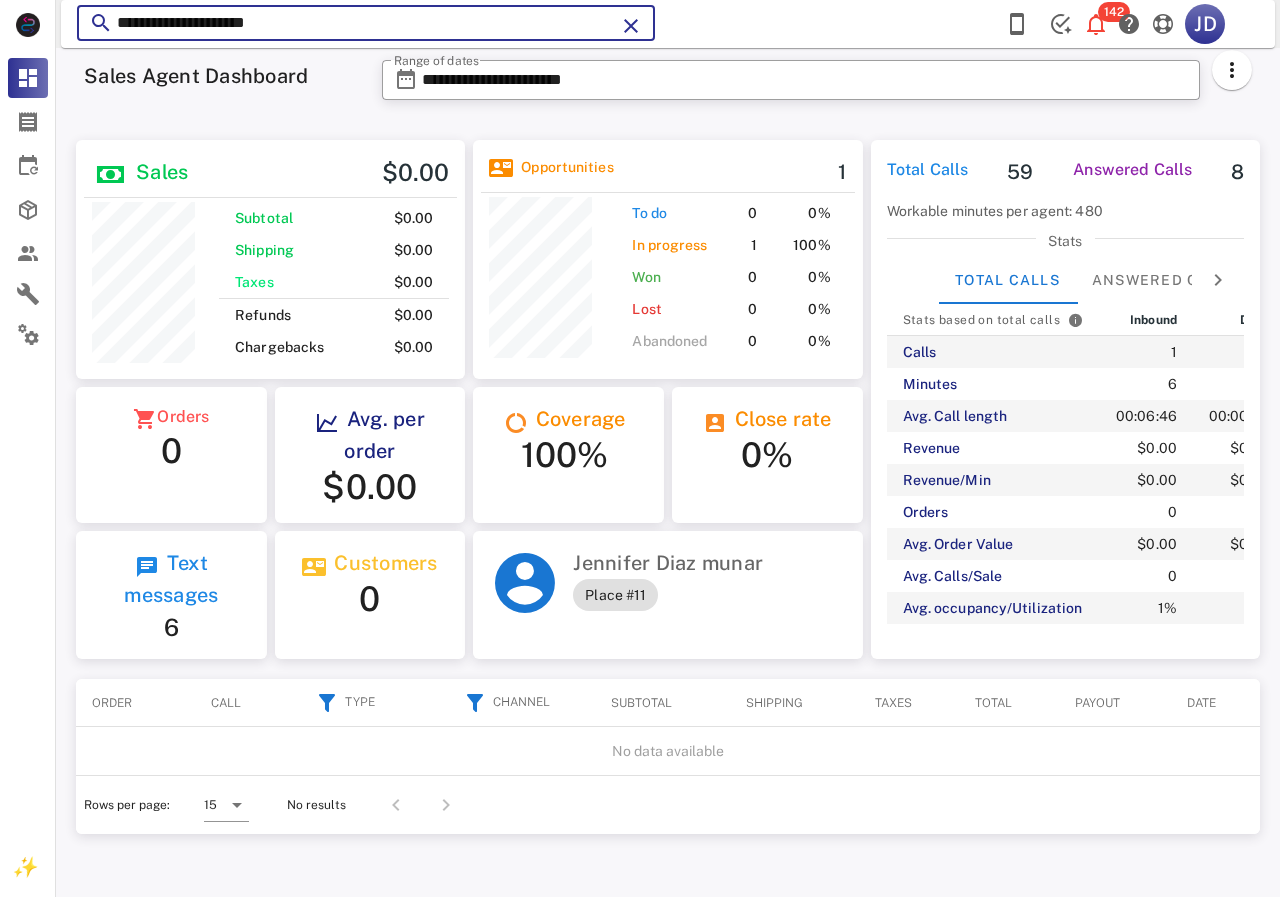 paste on "*********" 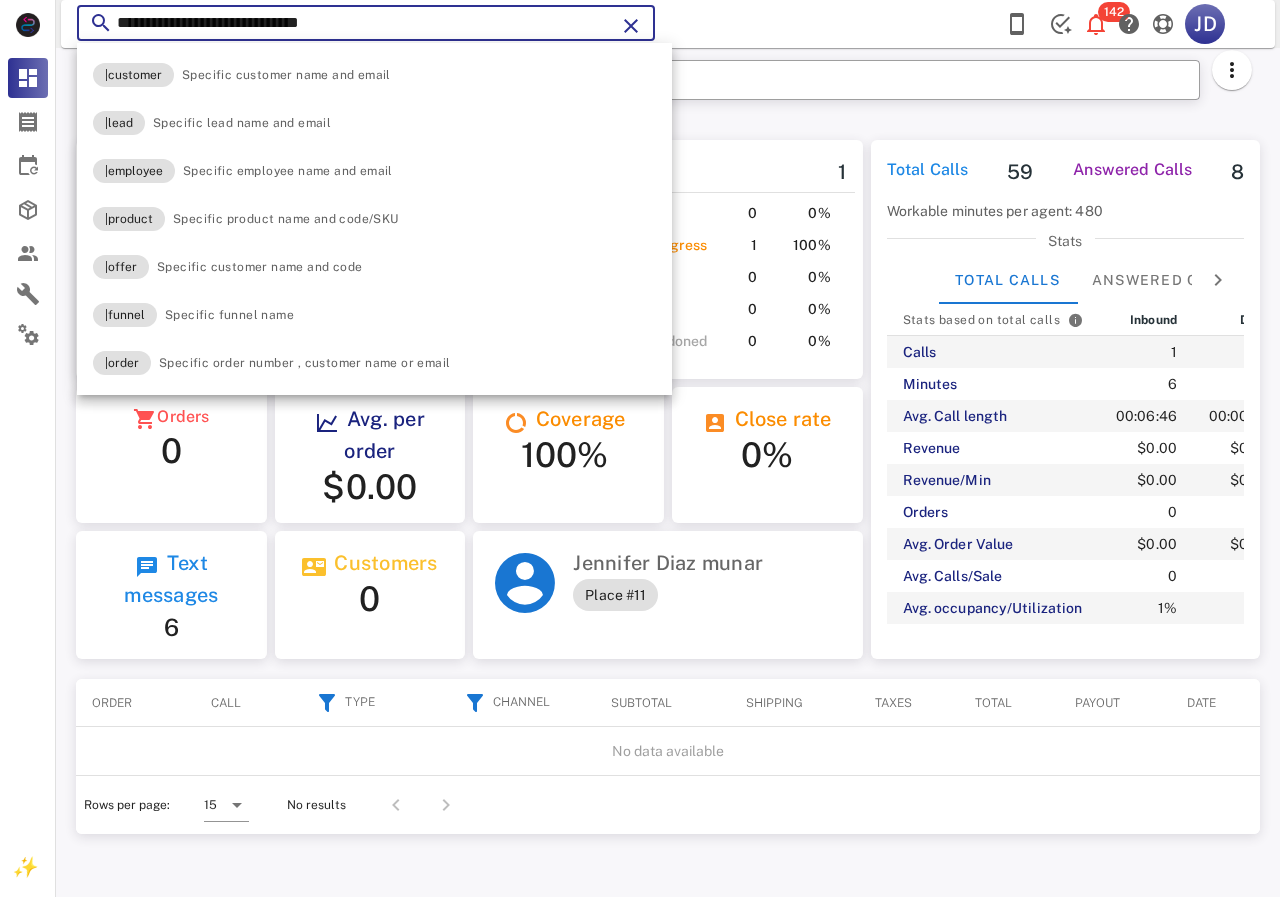 type on "**********" 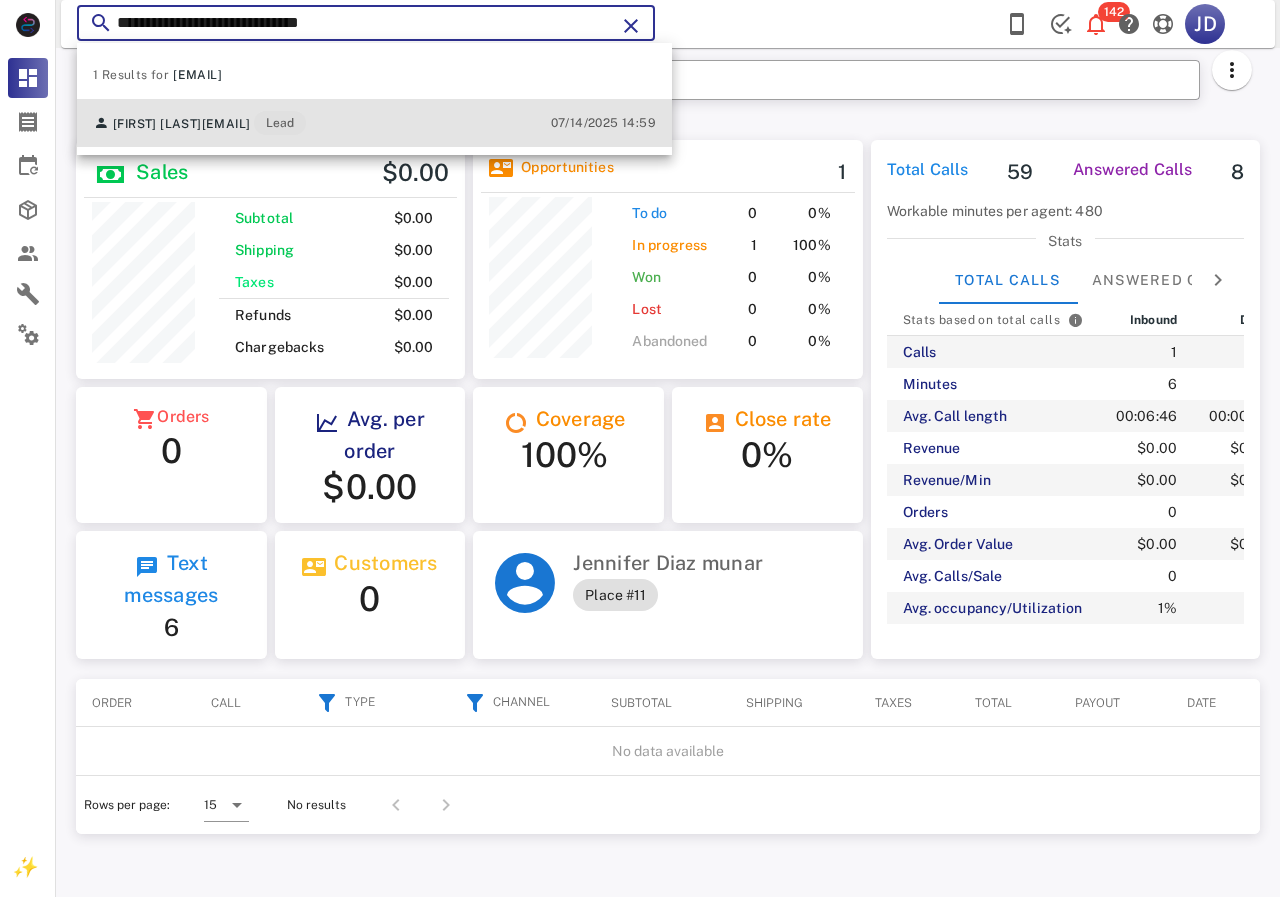 click on "Yesenia Martínez   yesseniamartinez0985@yahoo.com   Lead" at bounding box center (199, 123) 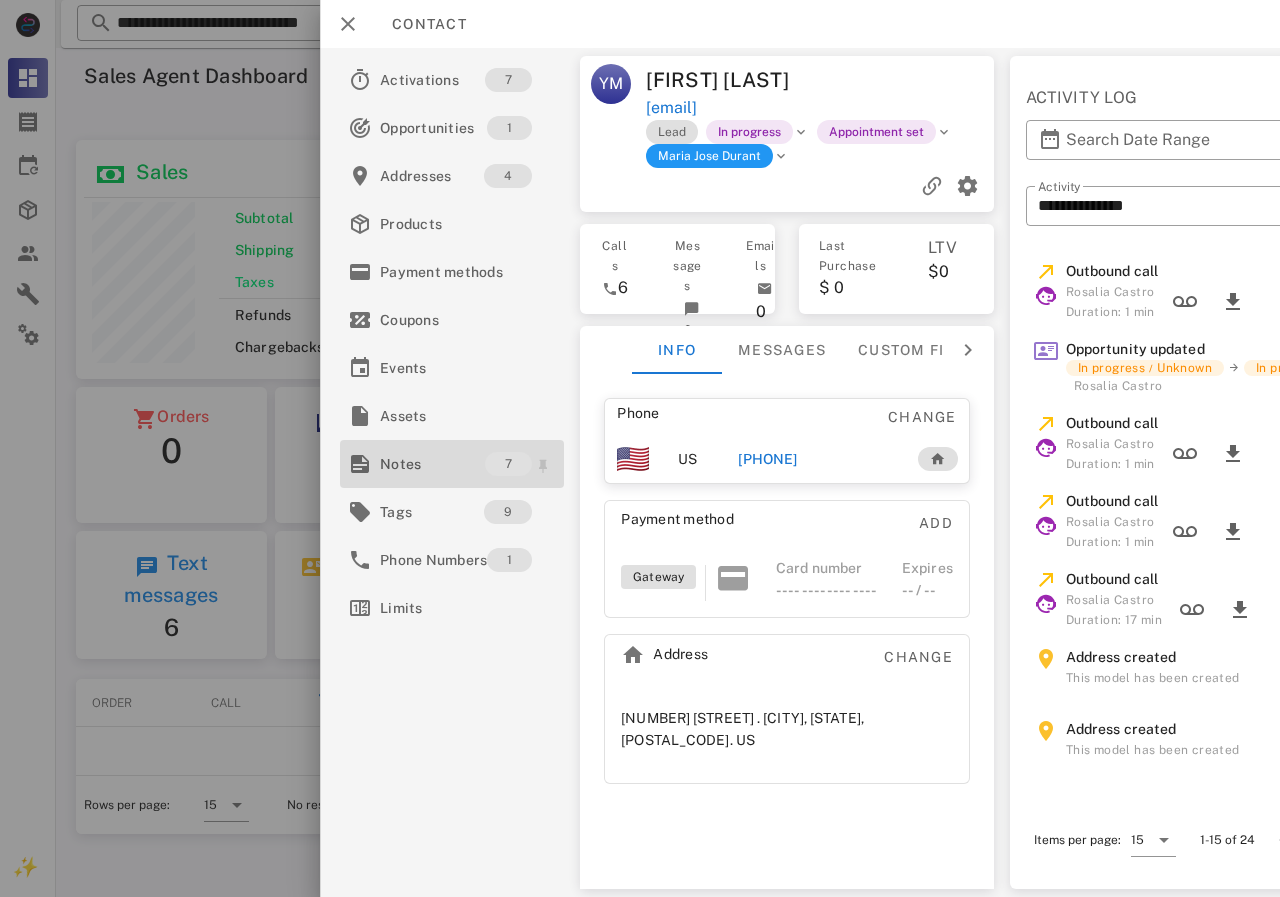 click on "Notes" at bounding box center [432, 464] 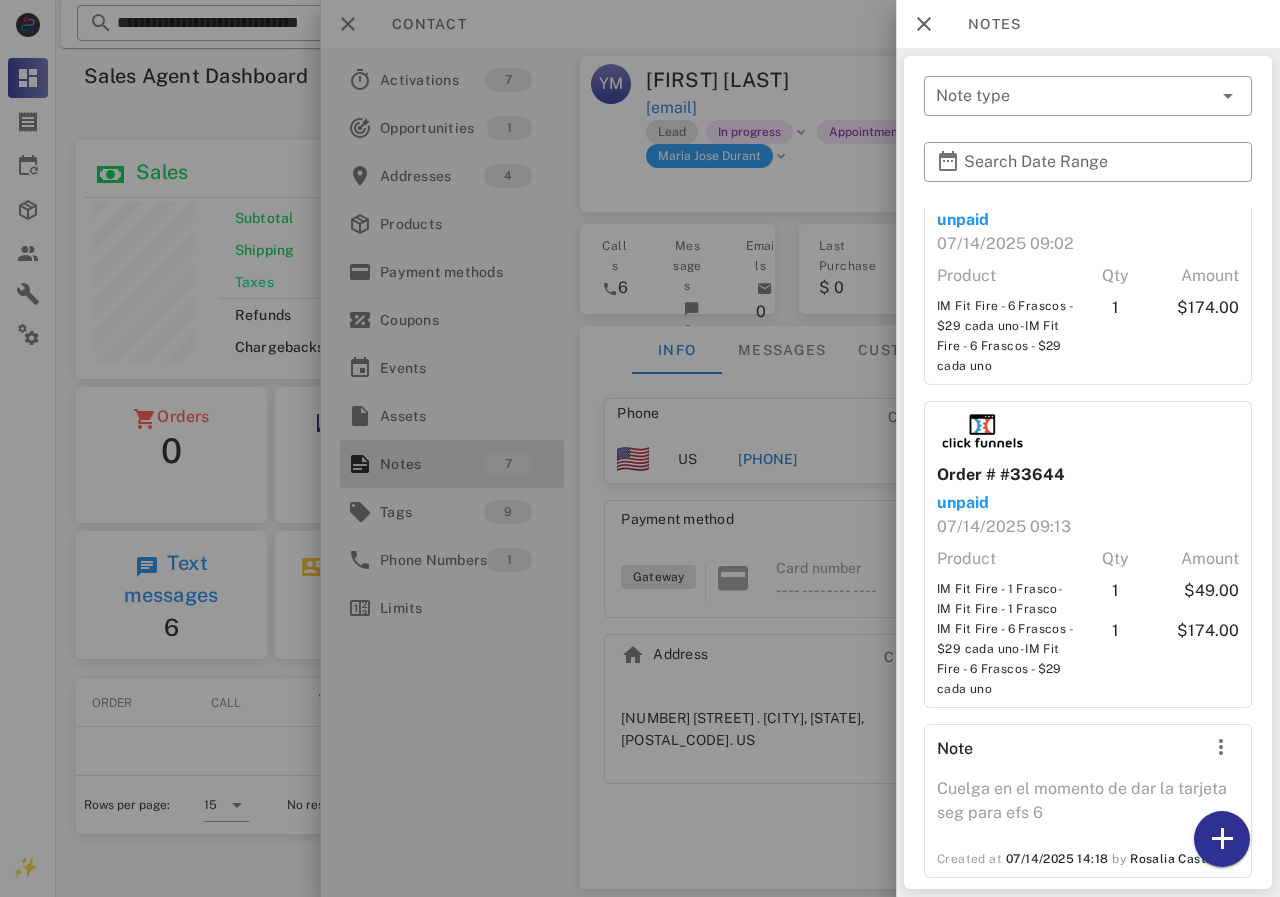 scroll, scrollTop: 1023, scrollLeft: 0, axis: vertical 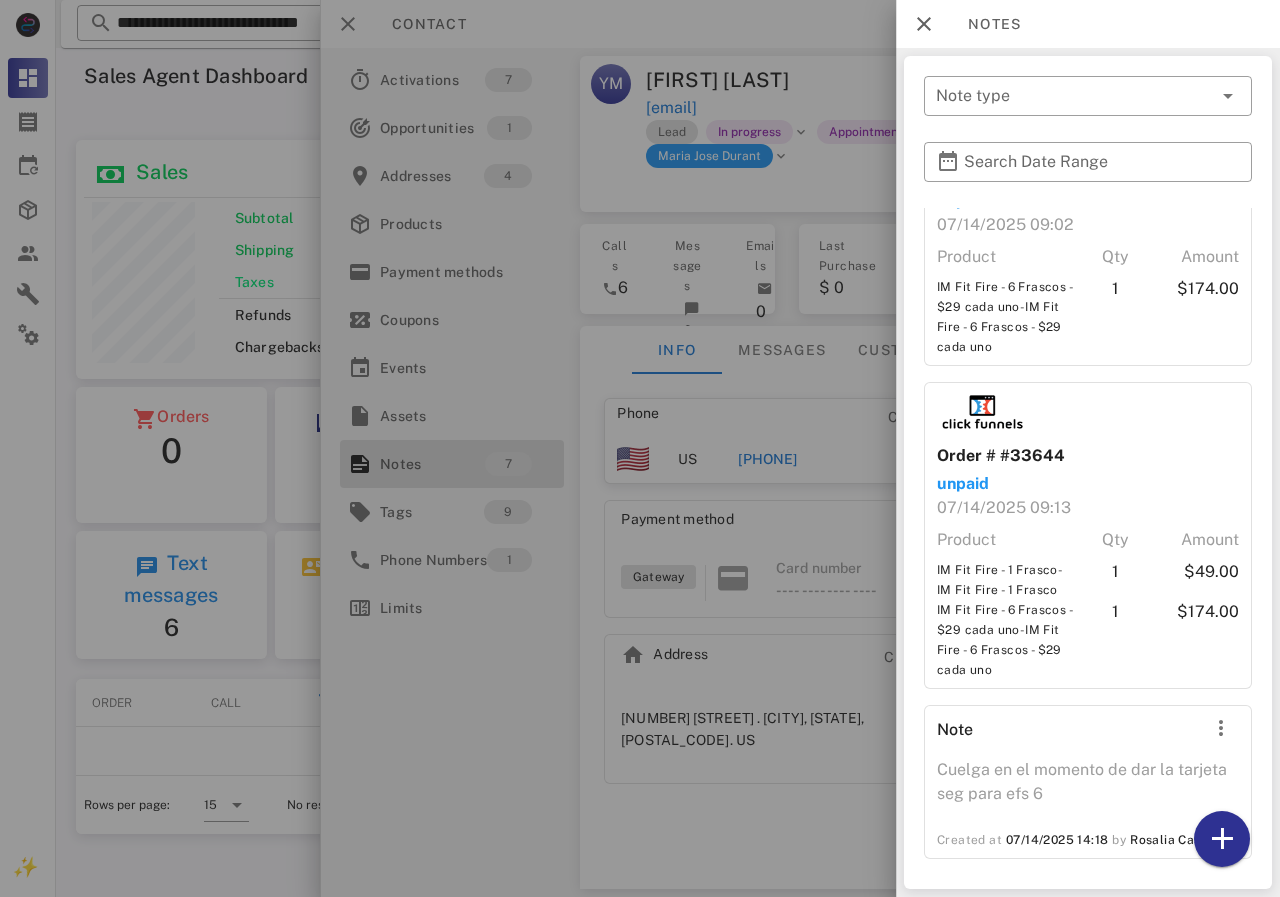 click at bounding box center [640, 448] 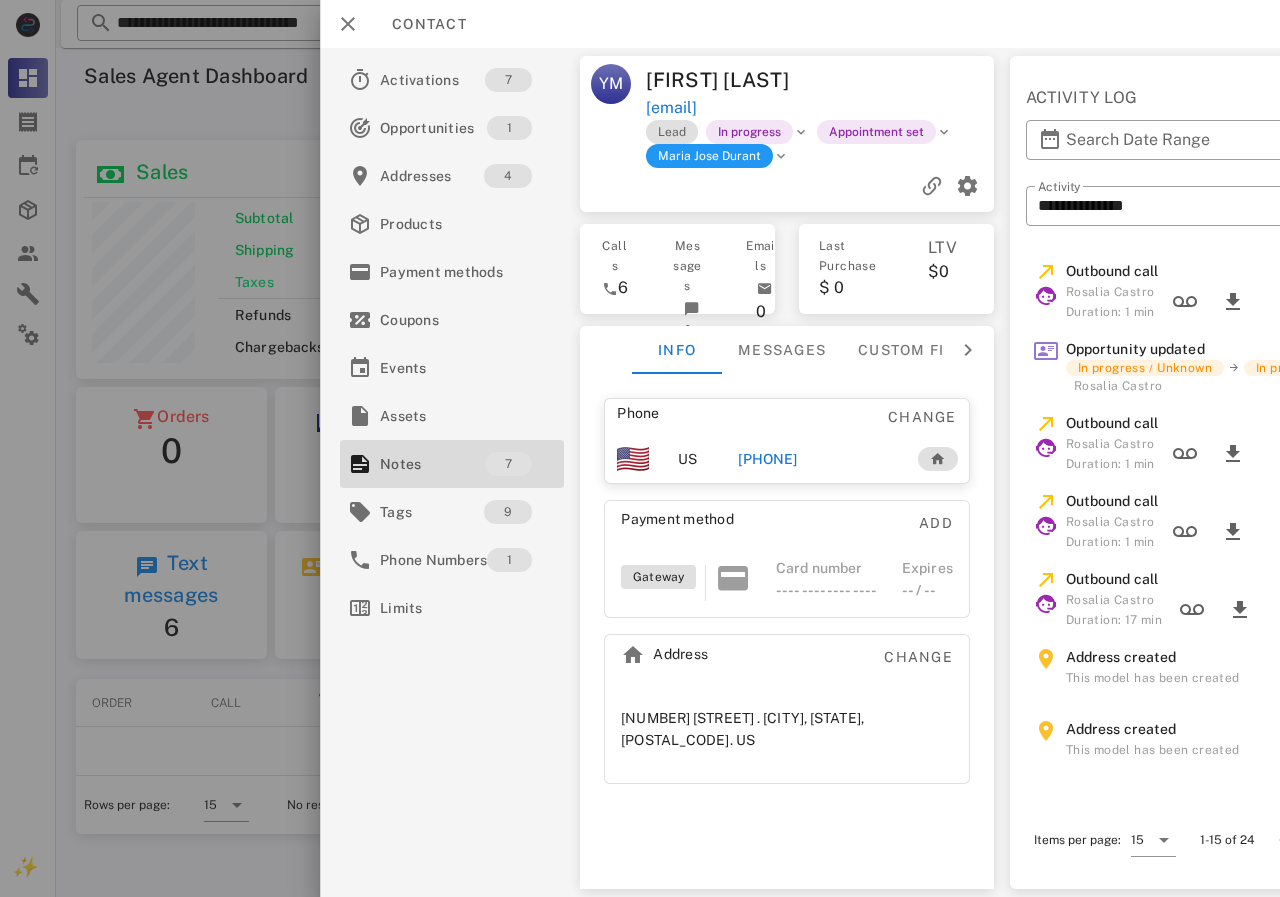 click on "+15417604496" at bounding box center (767, 459) 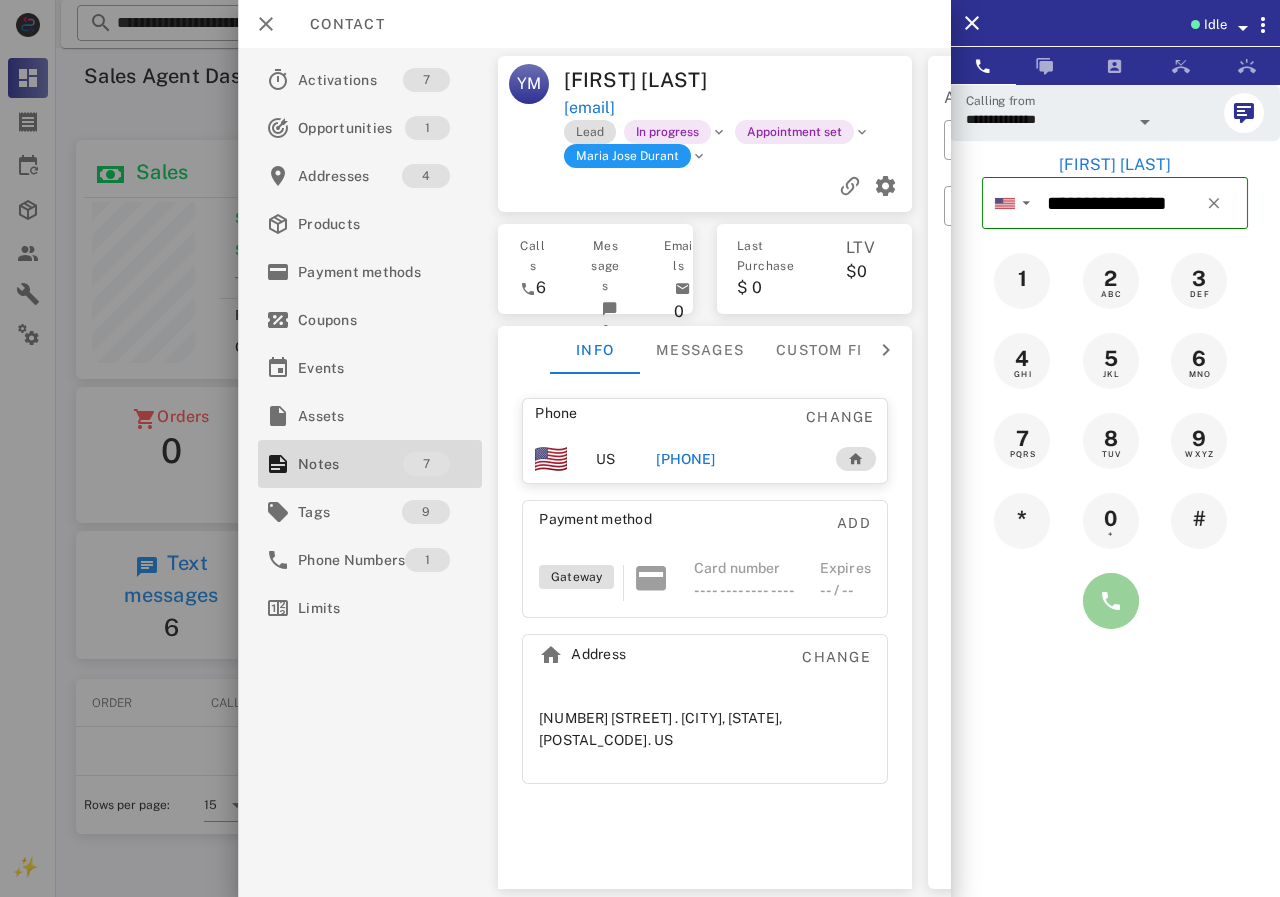 click at bounding box center [1111, 601] 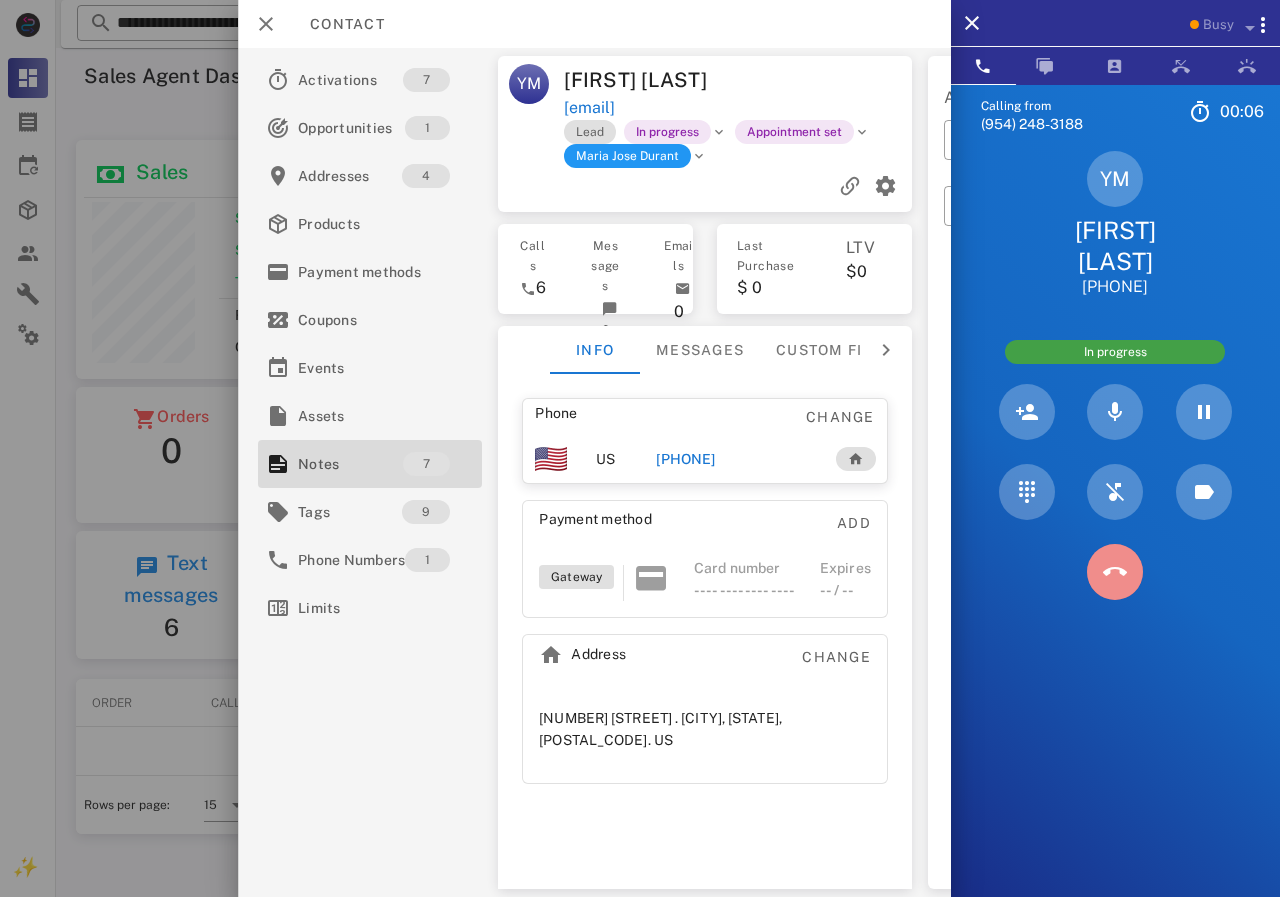 click at bounding box center [1115, 572] 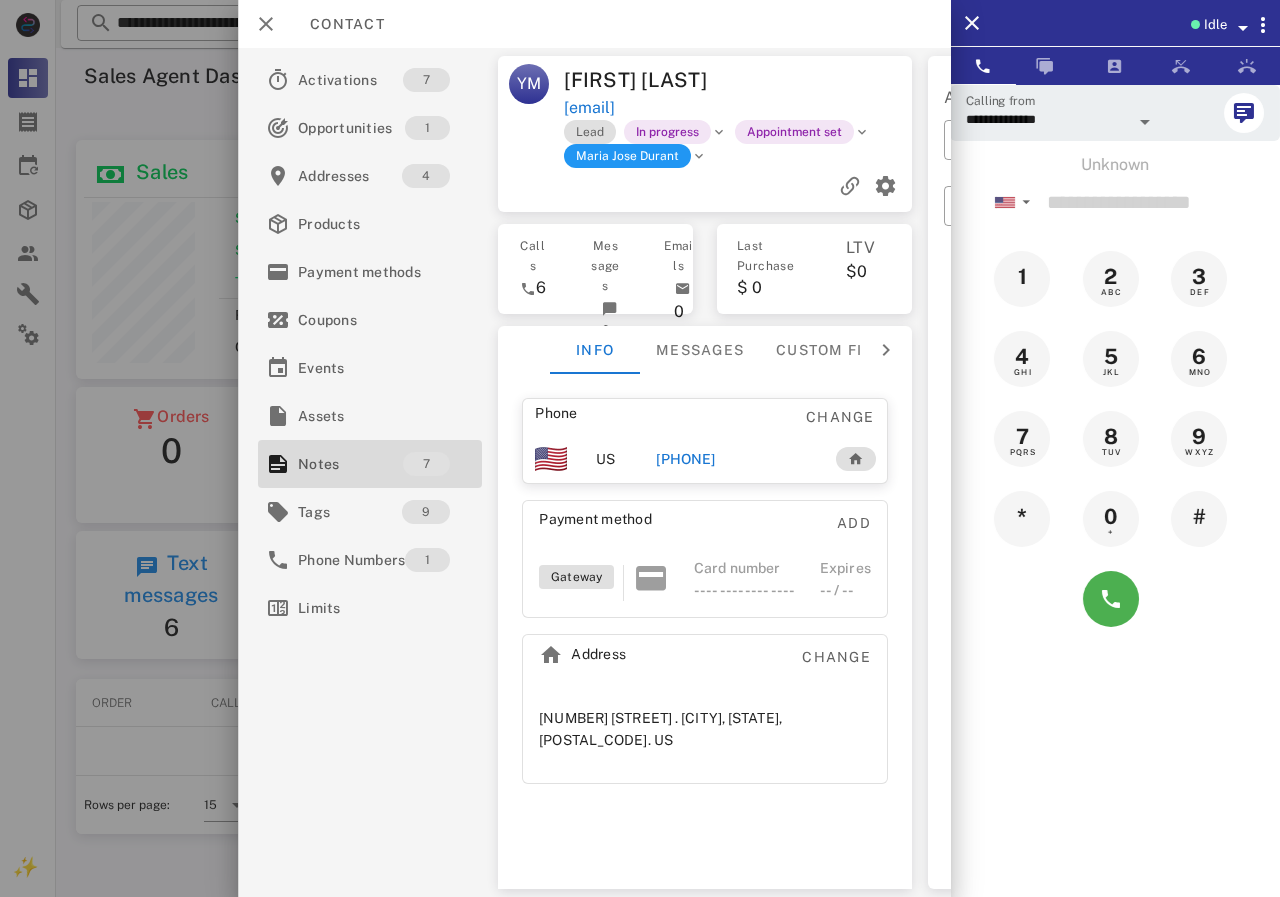 click on "+15417604496" at bounding box center [685, 459] 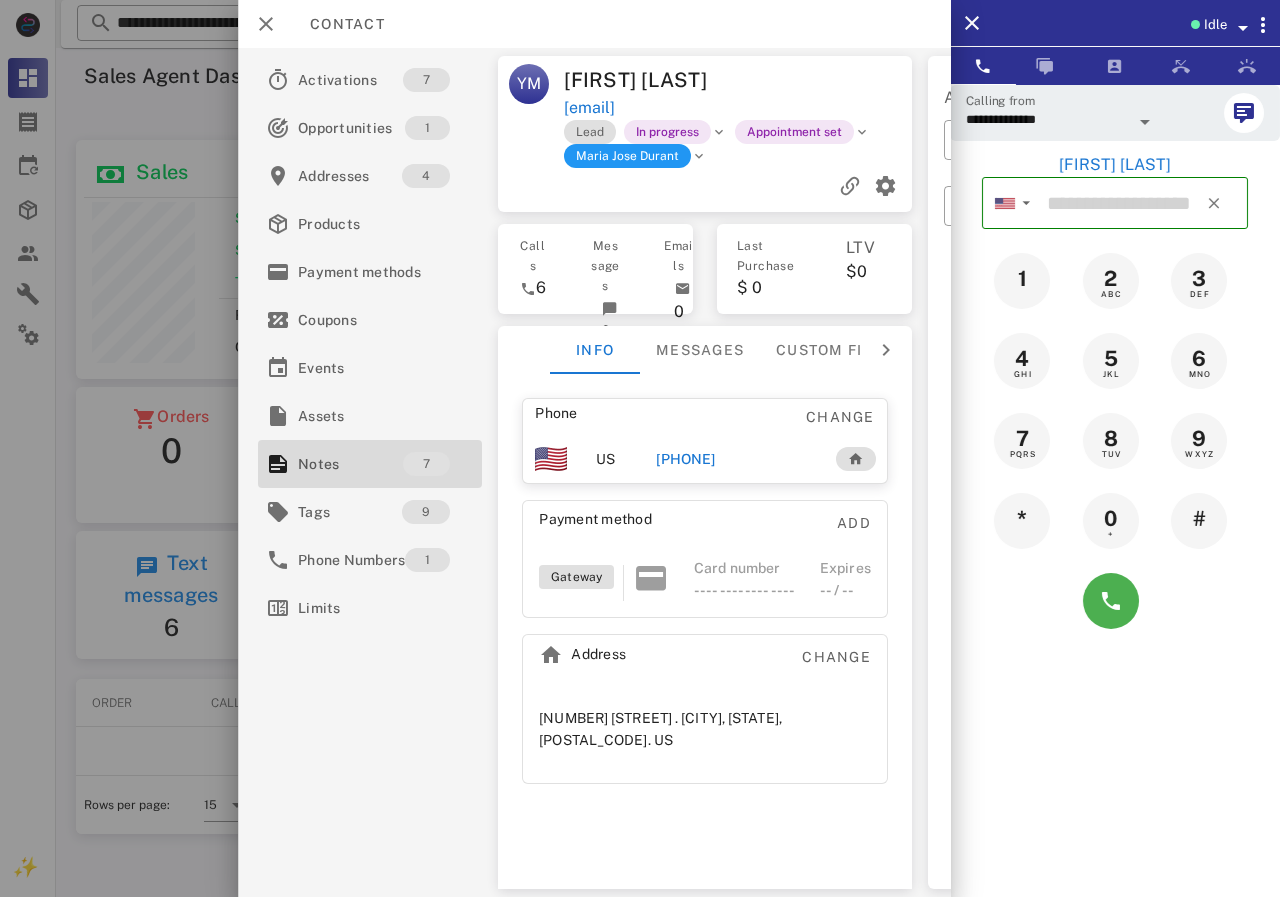 type on "**********" 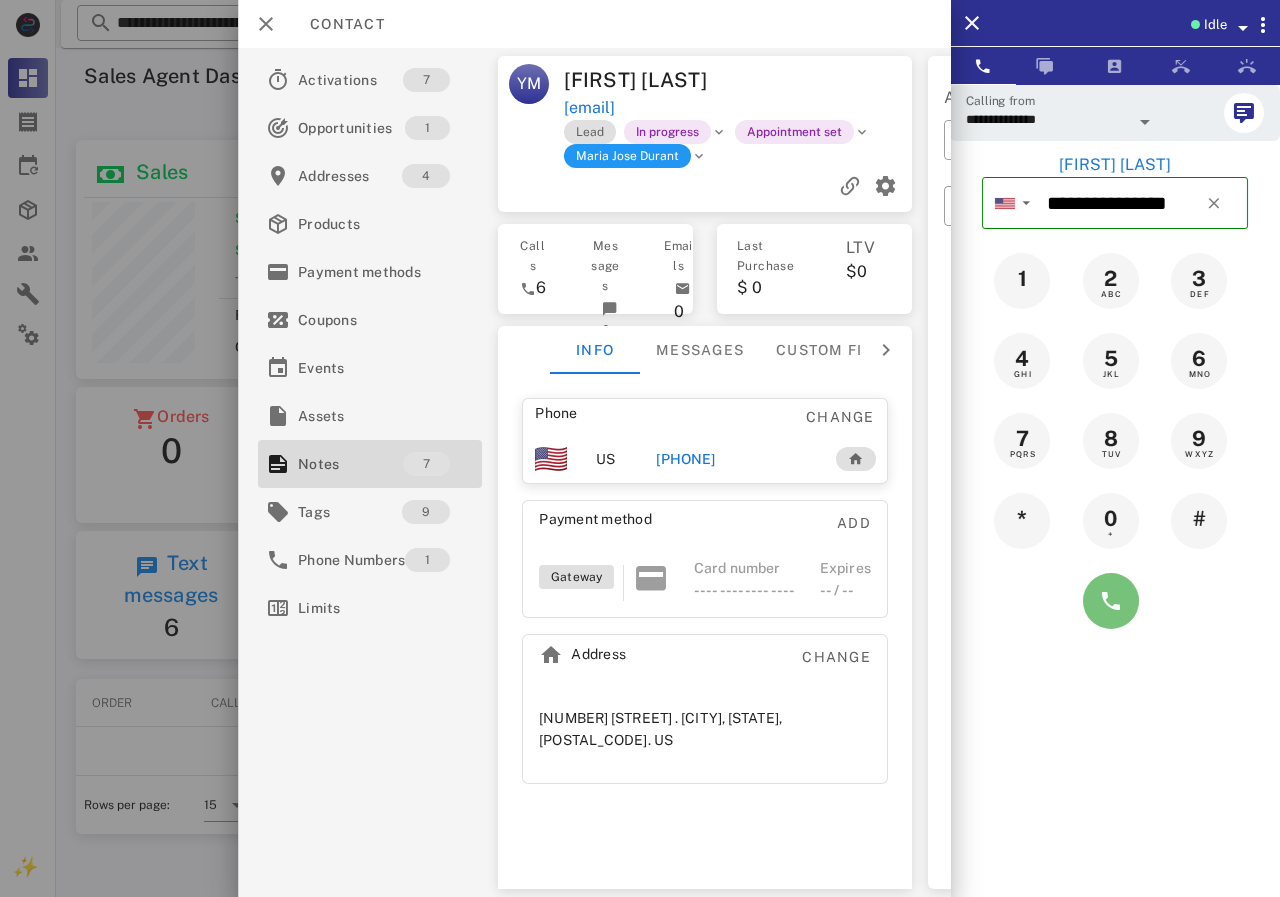 click at bounding box center [1111, 601] 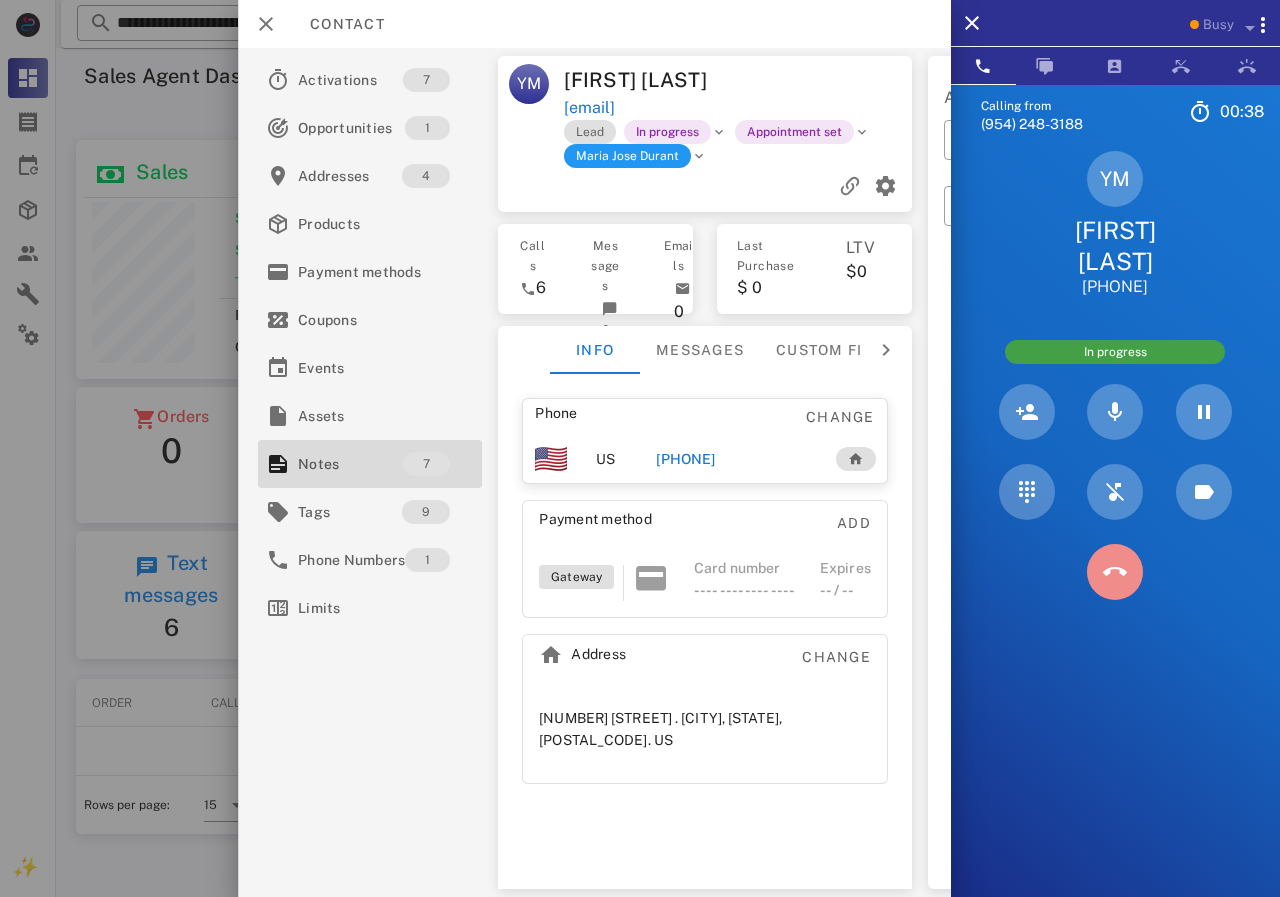click at bounding box center [1115, 572] 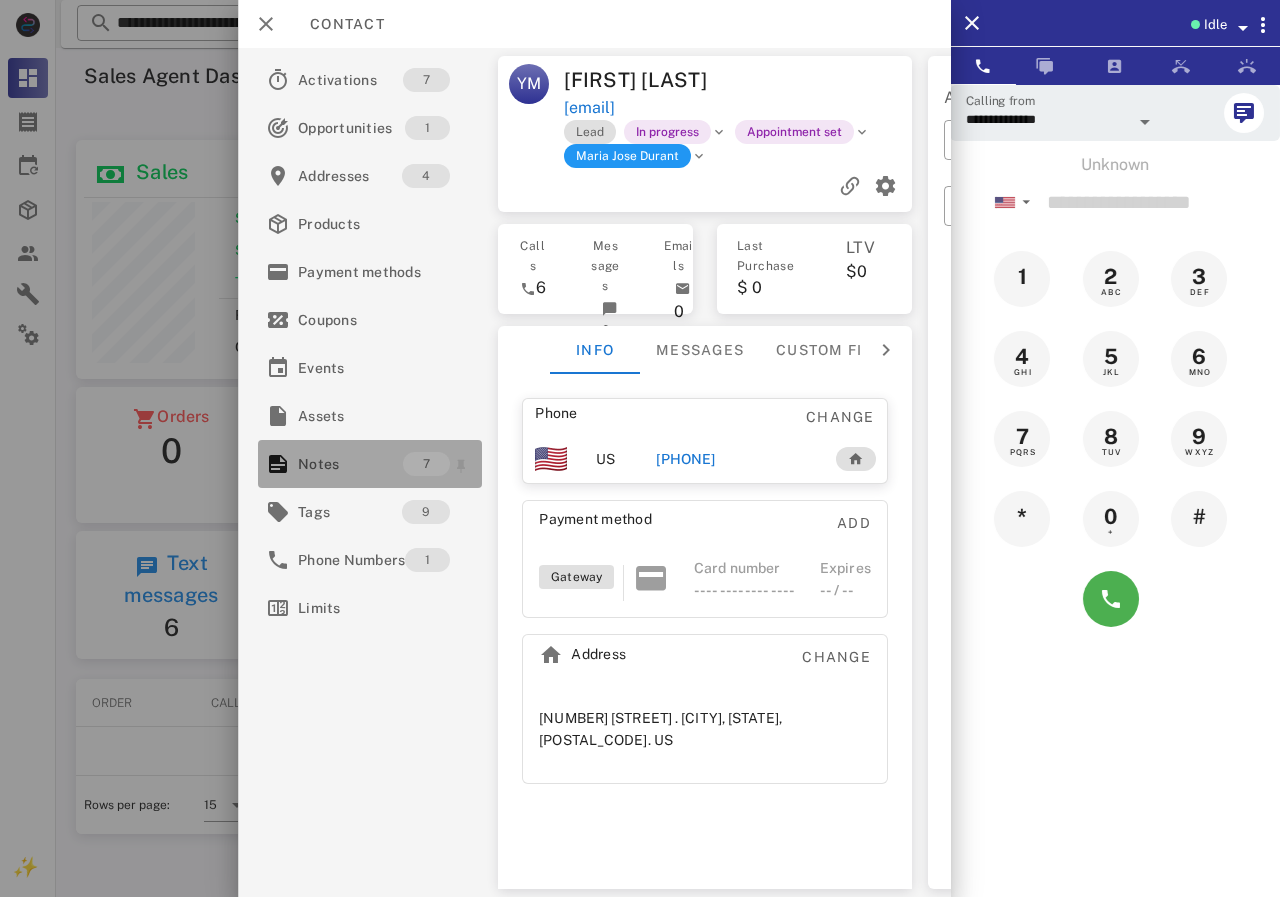 click on "Notes" at bounding box center (350, 464) 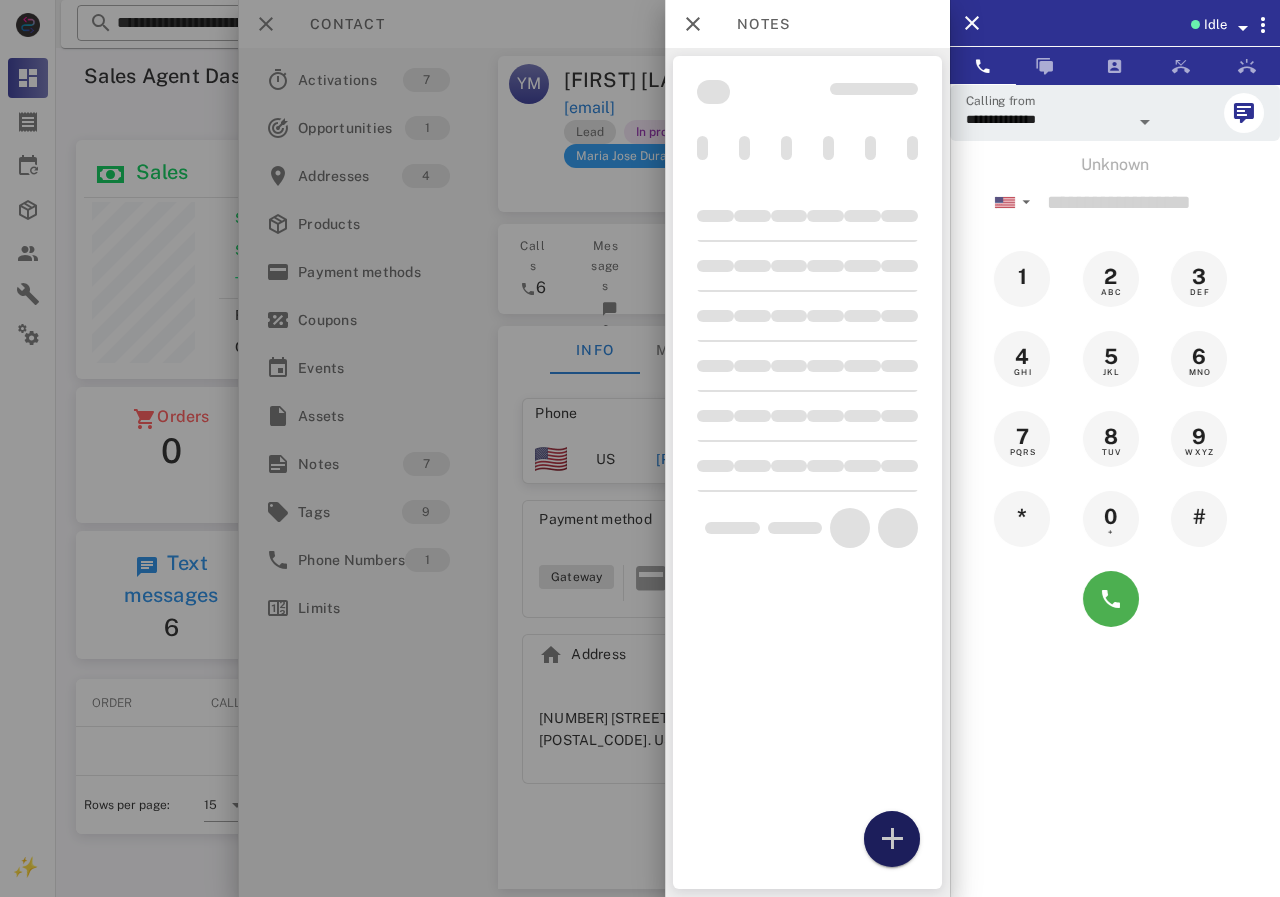 click at bounding box center (892, 839) 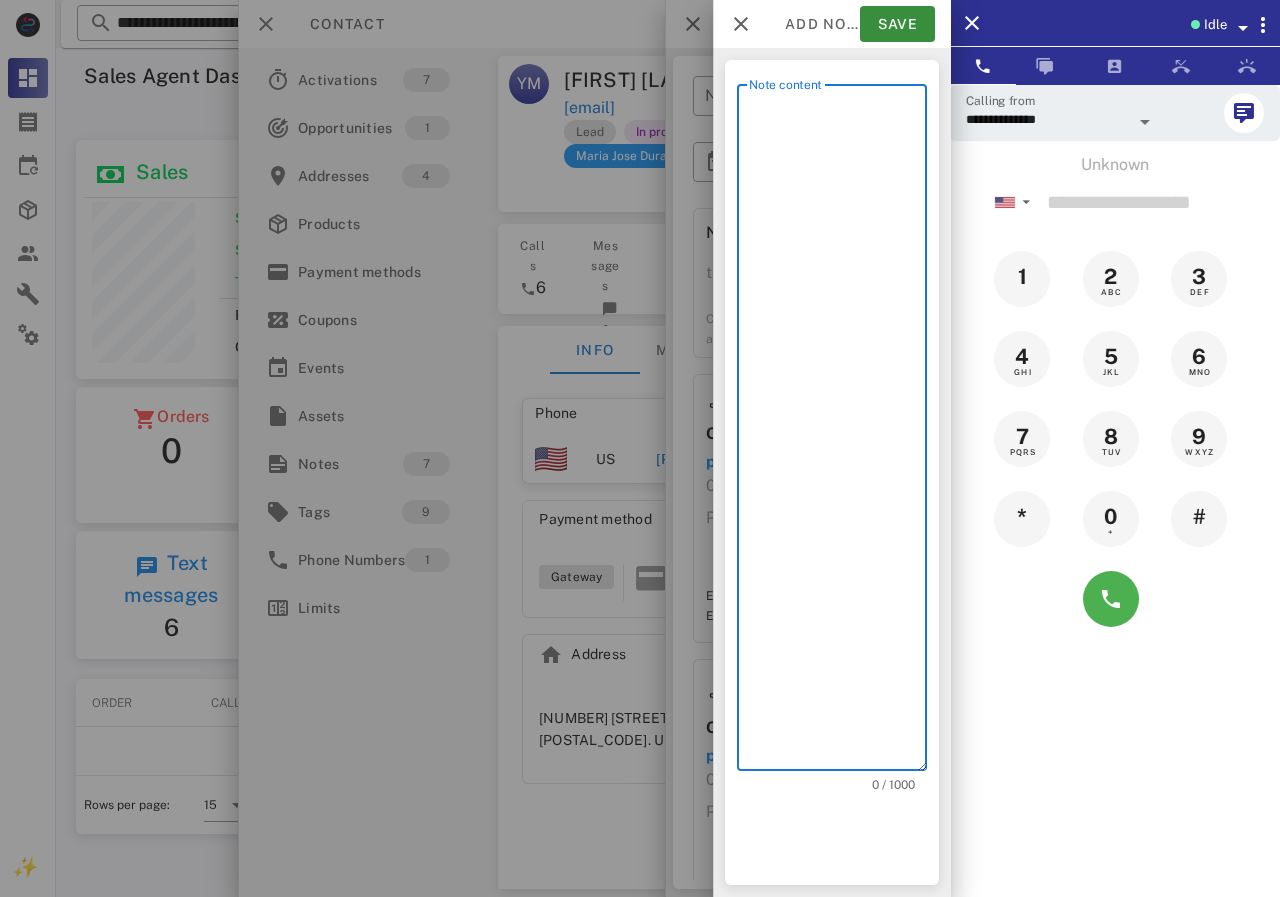 scroll, scrollTop: 240, scrollLeft: 390, axis: both 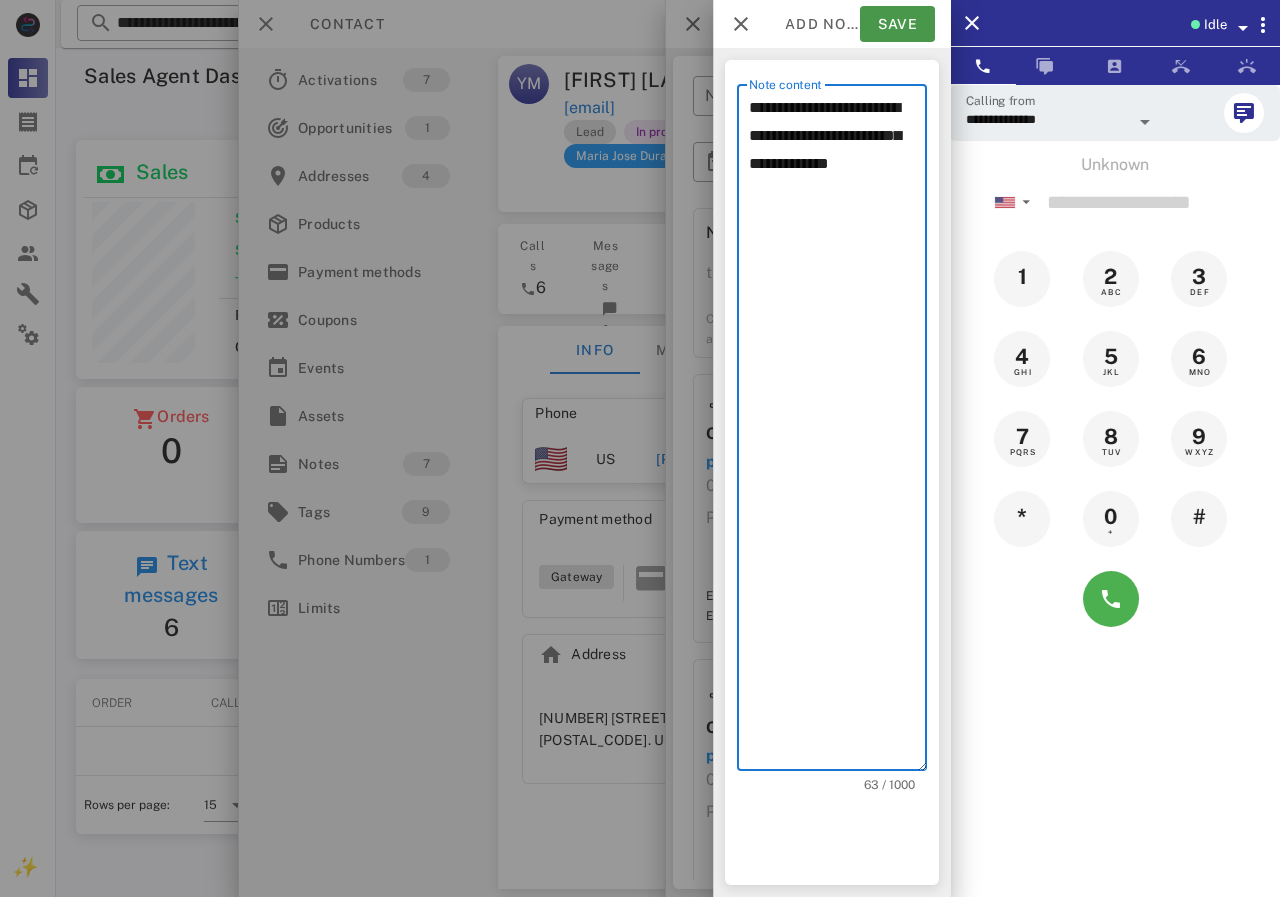 type on "**********" 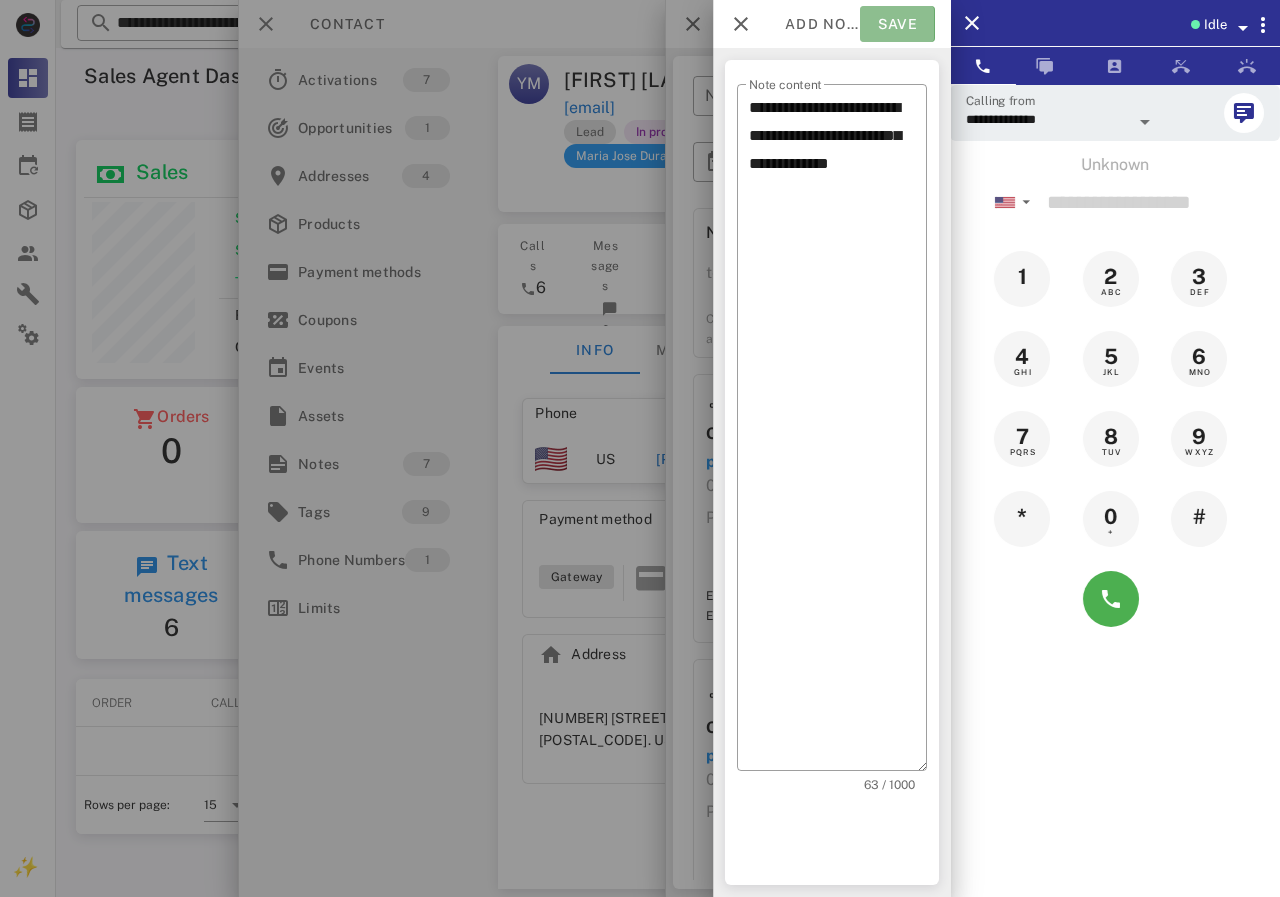 click on "Save" at bounding box center (897, 24) 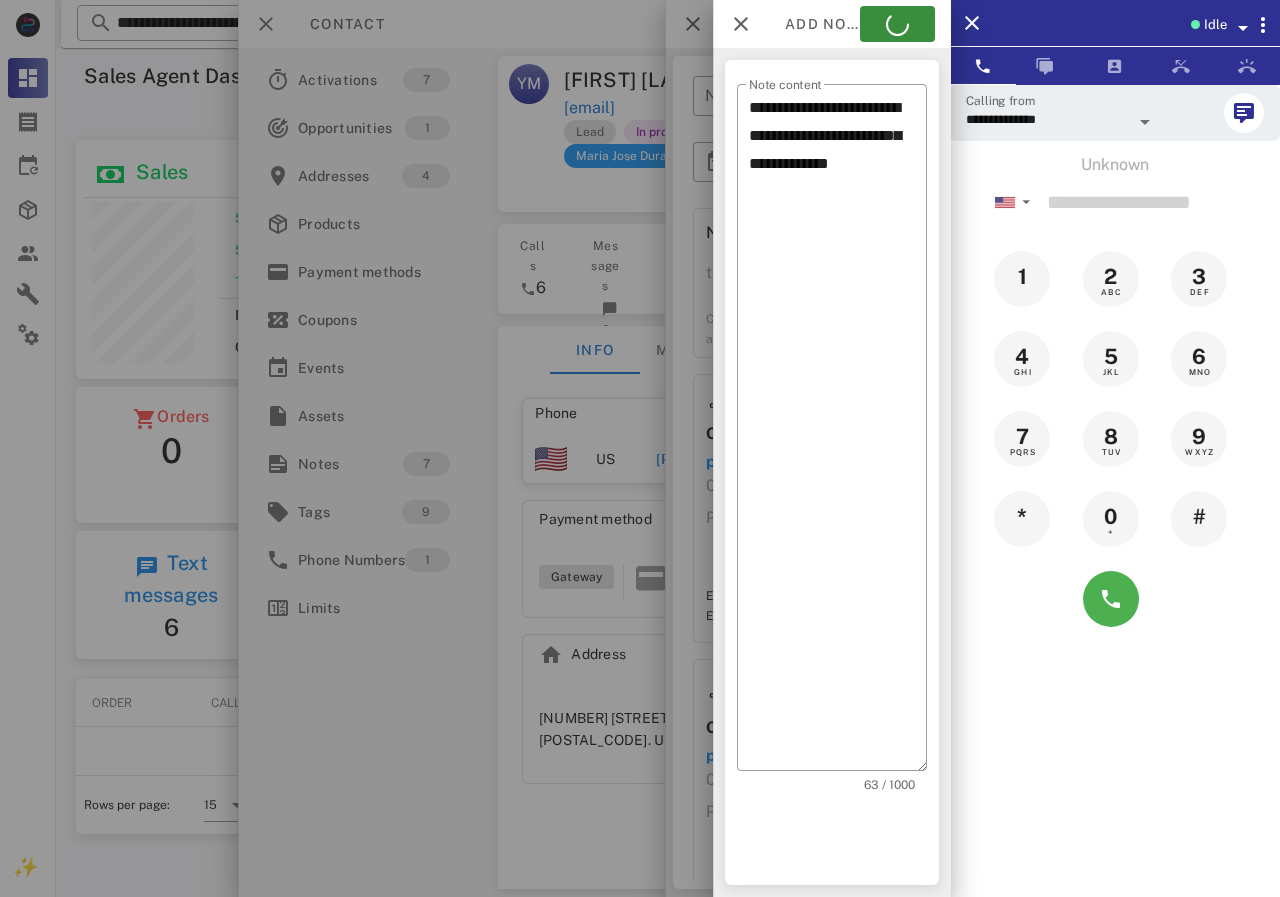 click at bounding box center [640, 448] 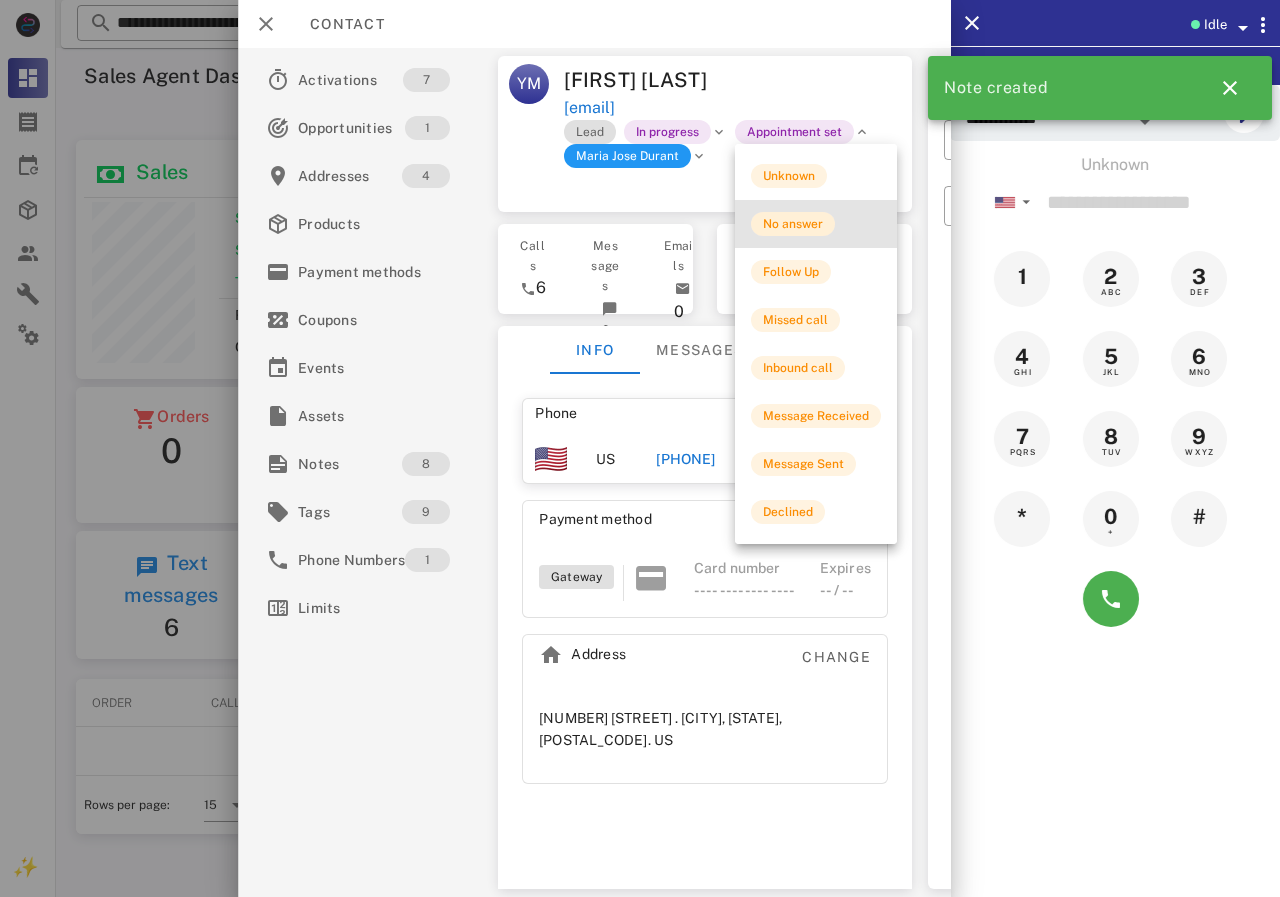 click on "No answer" at bounding box center (793, 224) 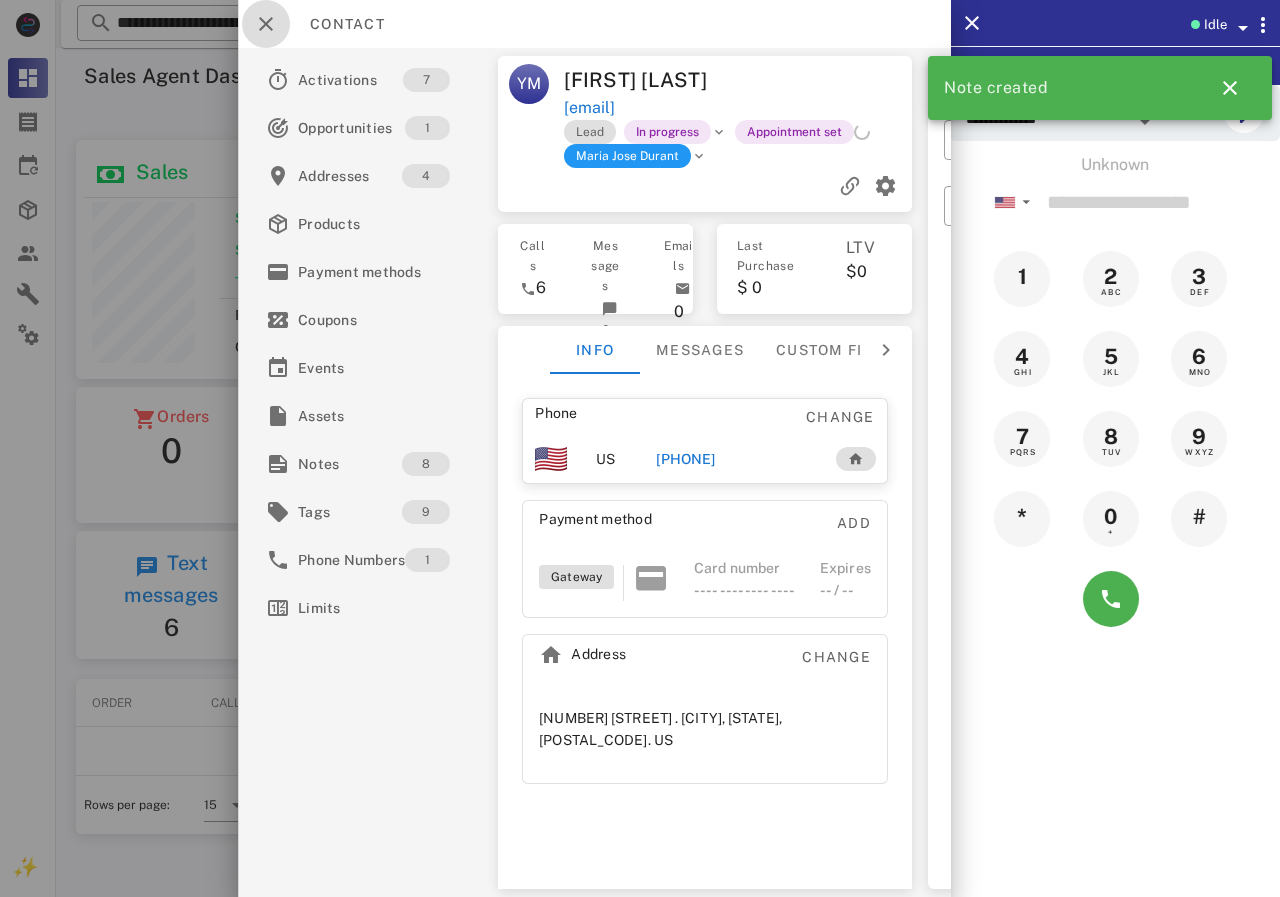 drag, startPoint x: 248, startPoint y: 22, endPoint x: 321, endPoint y: 2, distance: 75.690155 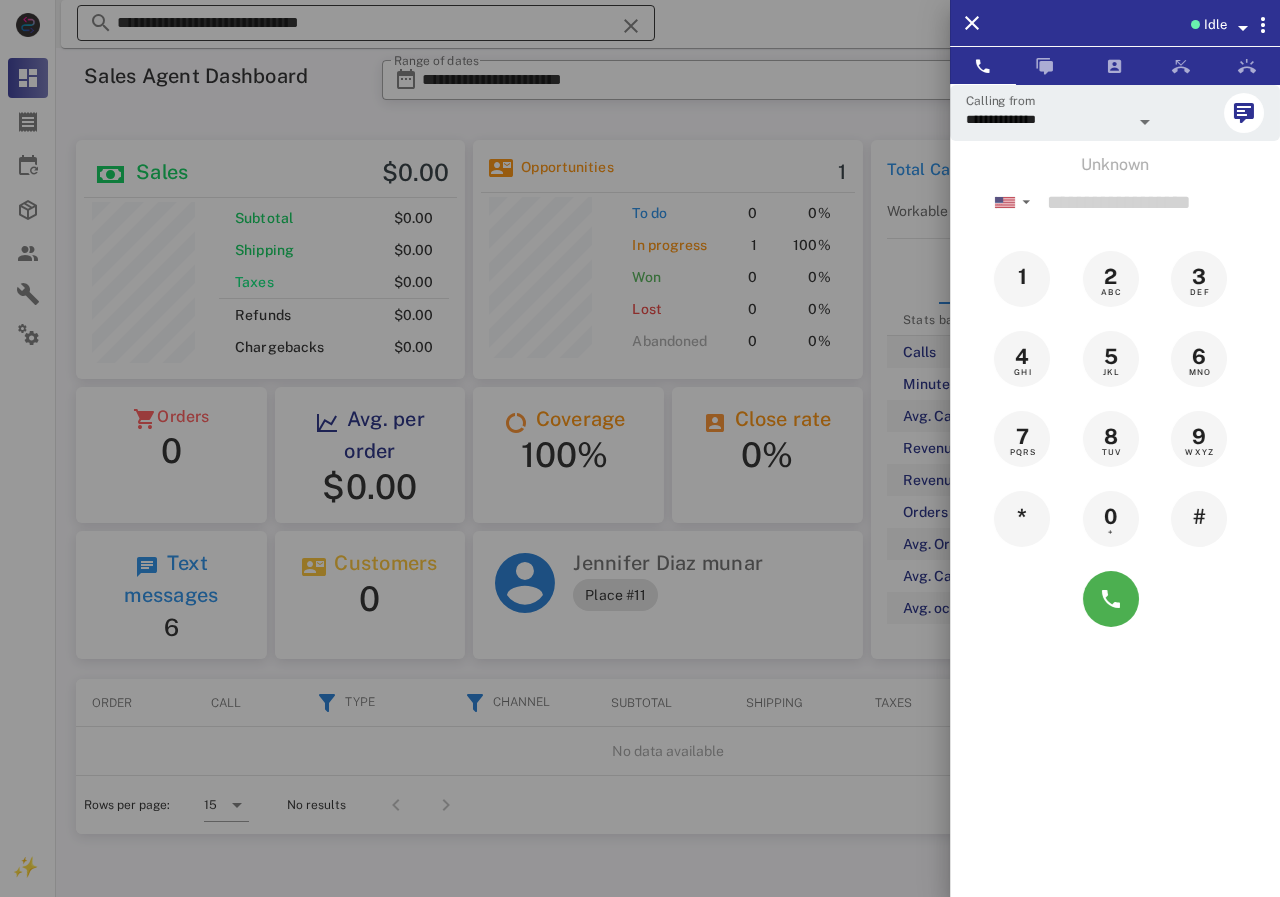 drag, startPoint x: 309, startPoint y: 20, endPoint x: 411, endPoint y: 25, distance: 102.122475 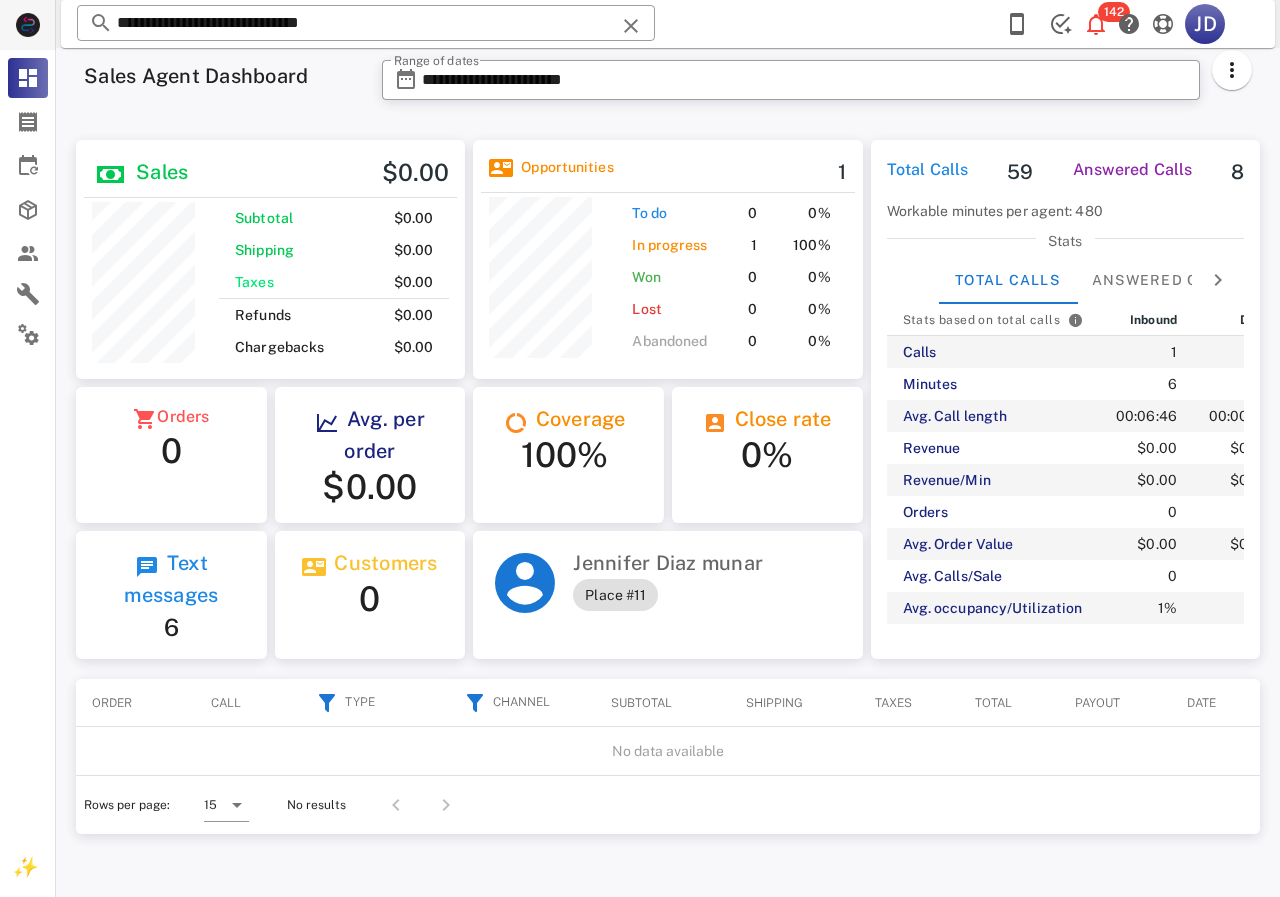 click on "**********" at bounding box center (668, 472) 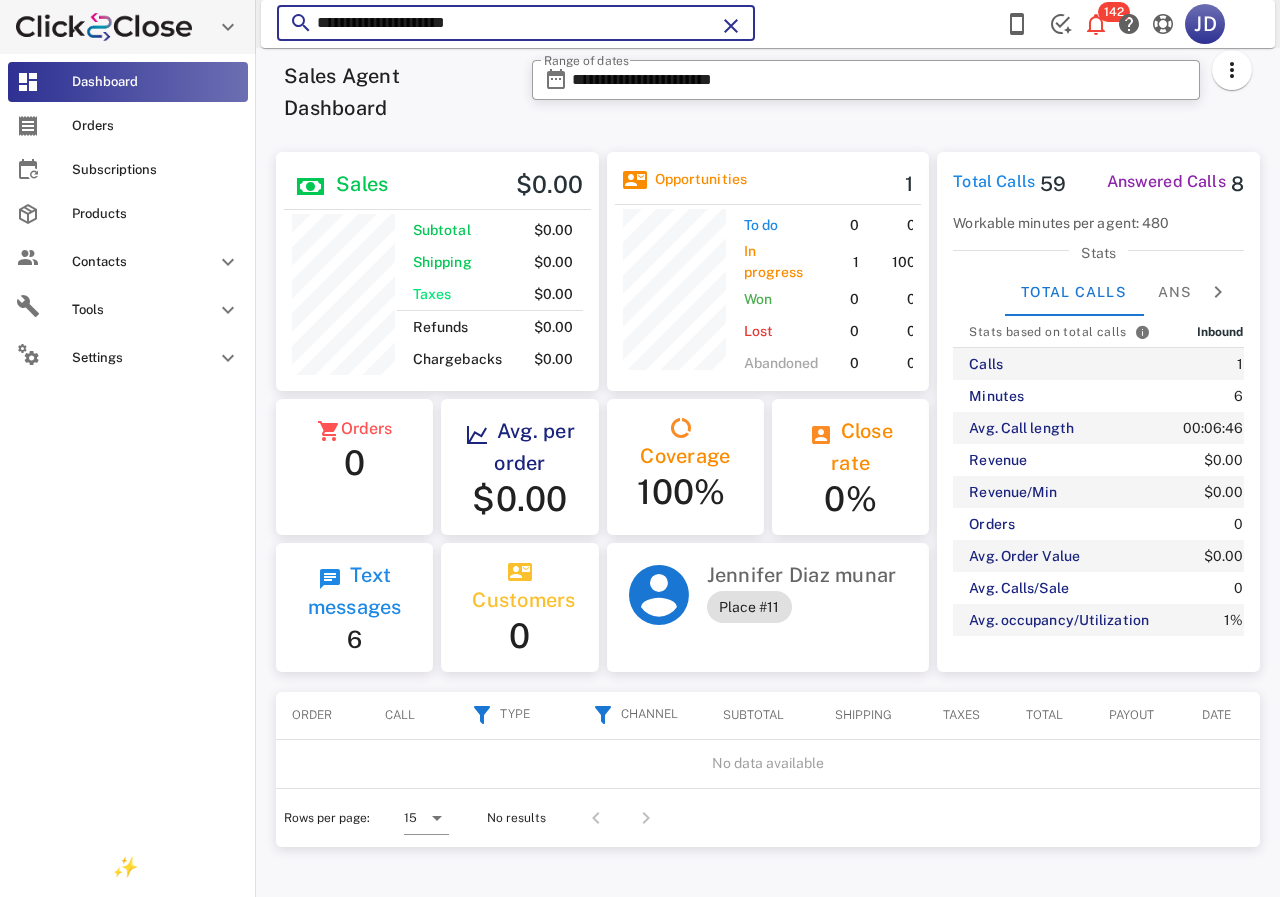 scroll, scrollTop: 250, scrollLeft: 322, axis: both 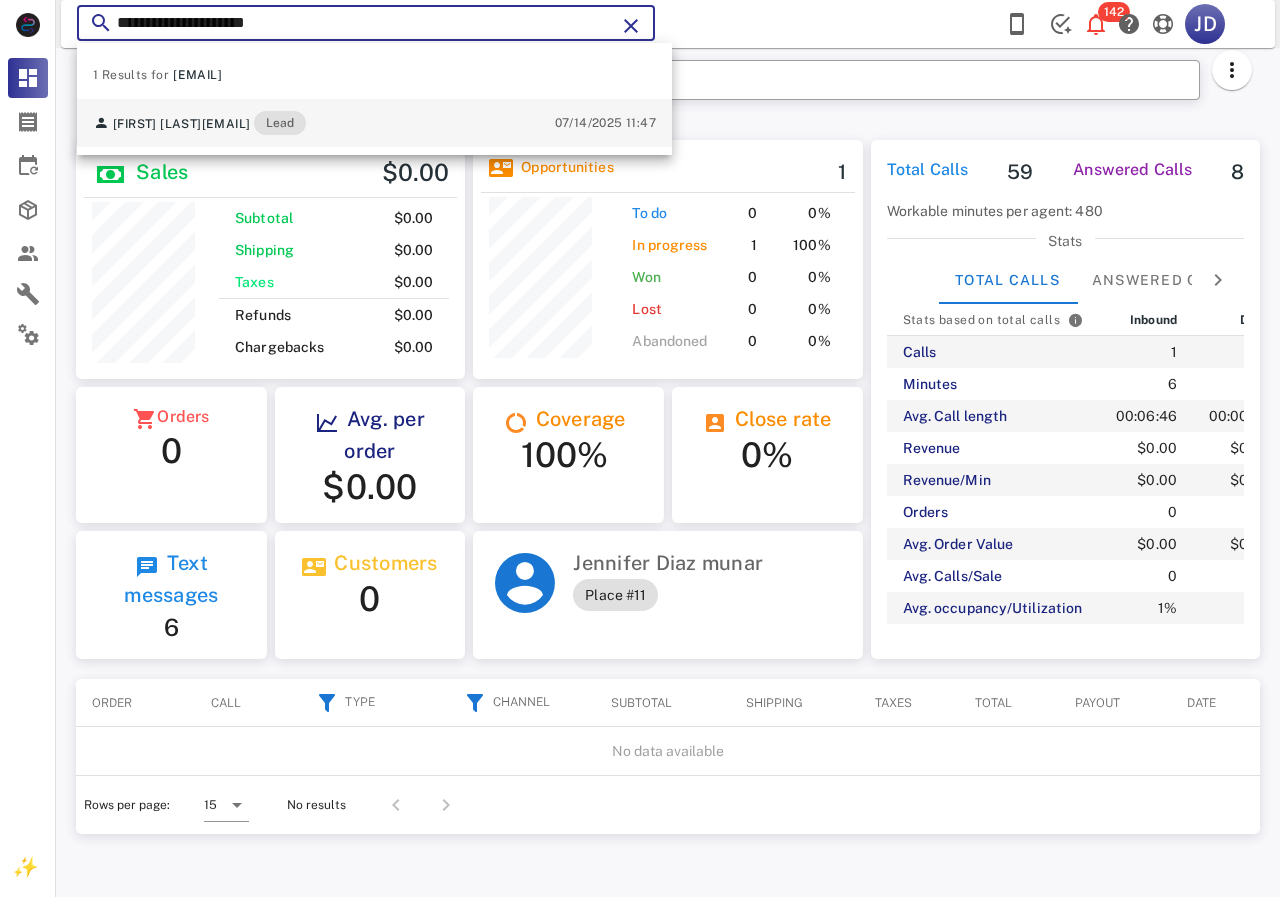 type on "**********" 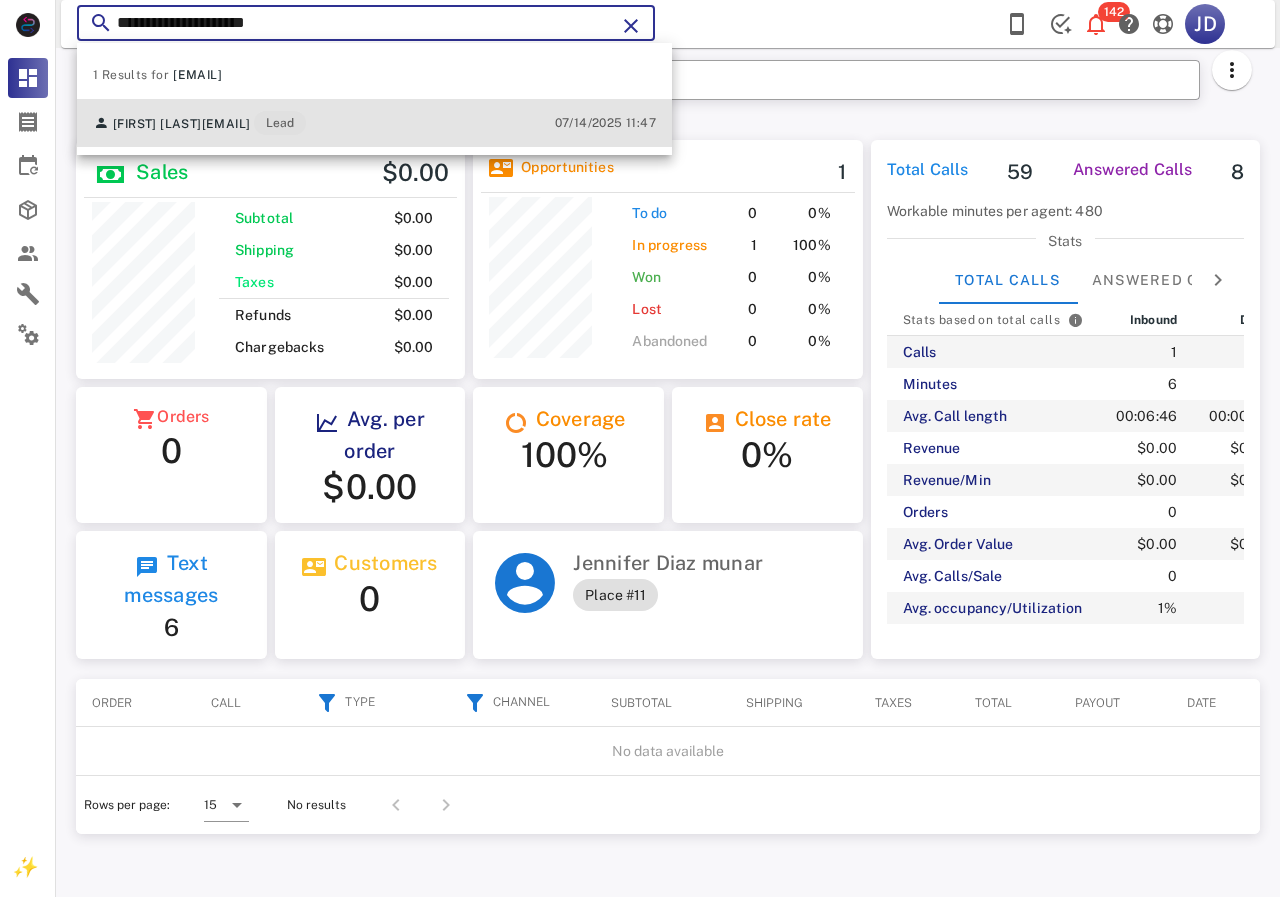 click on "Ana Nieto   paulinpatty@gmail.com   Lead   07/14/2025 11:47" at bounding box center (374, 123) 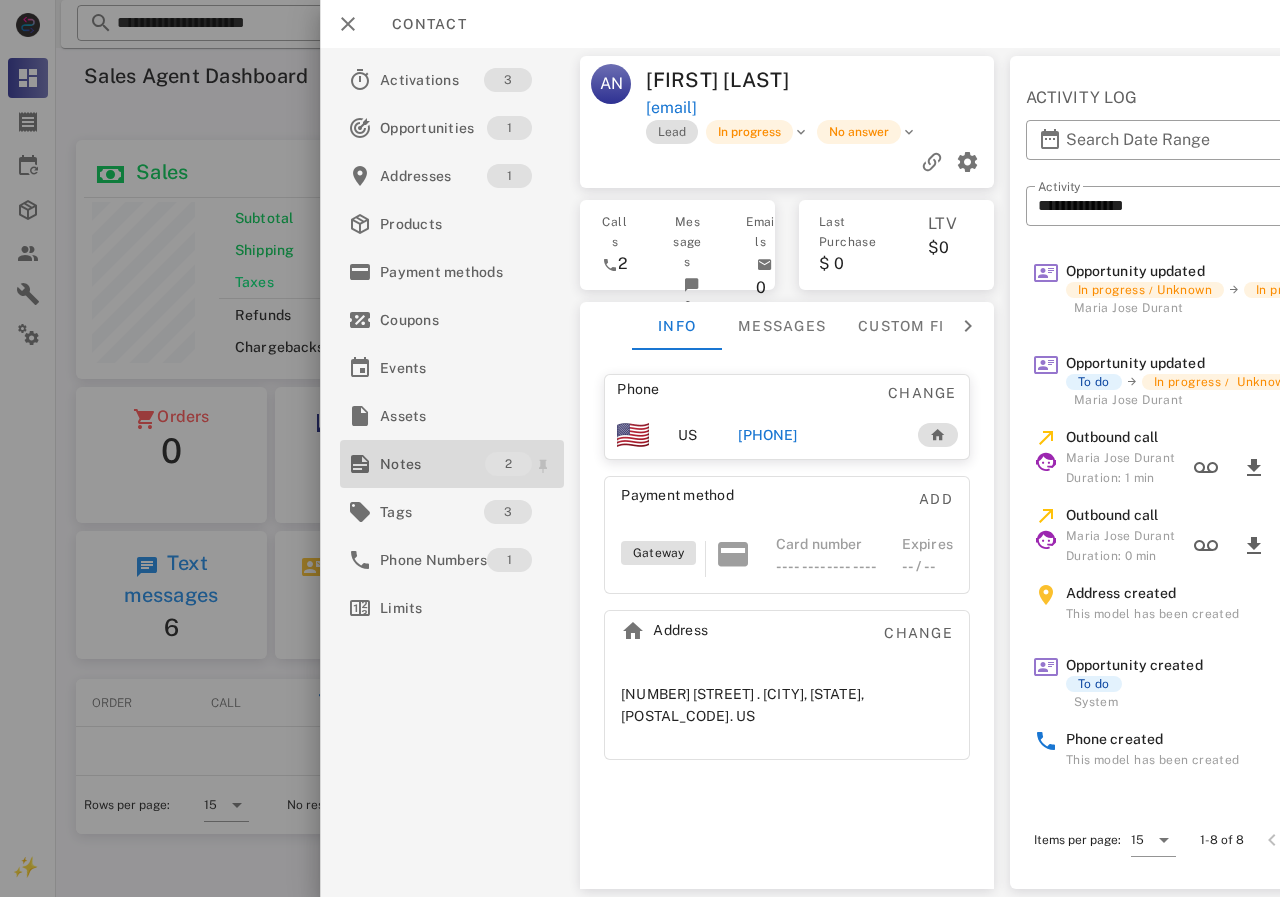 click on "Notes" at bounding box center (432, 464) 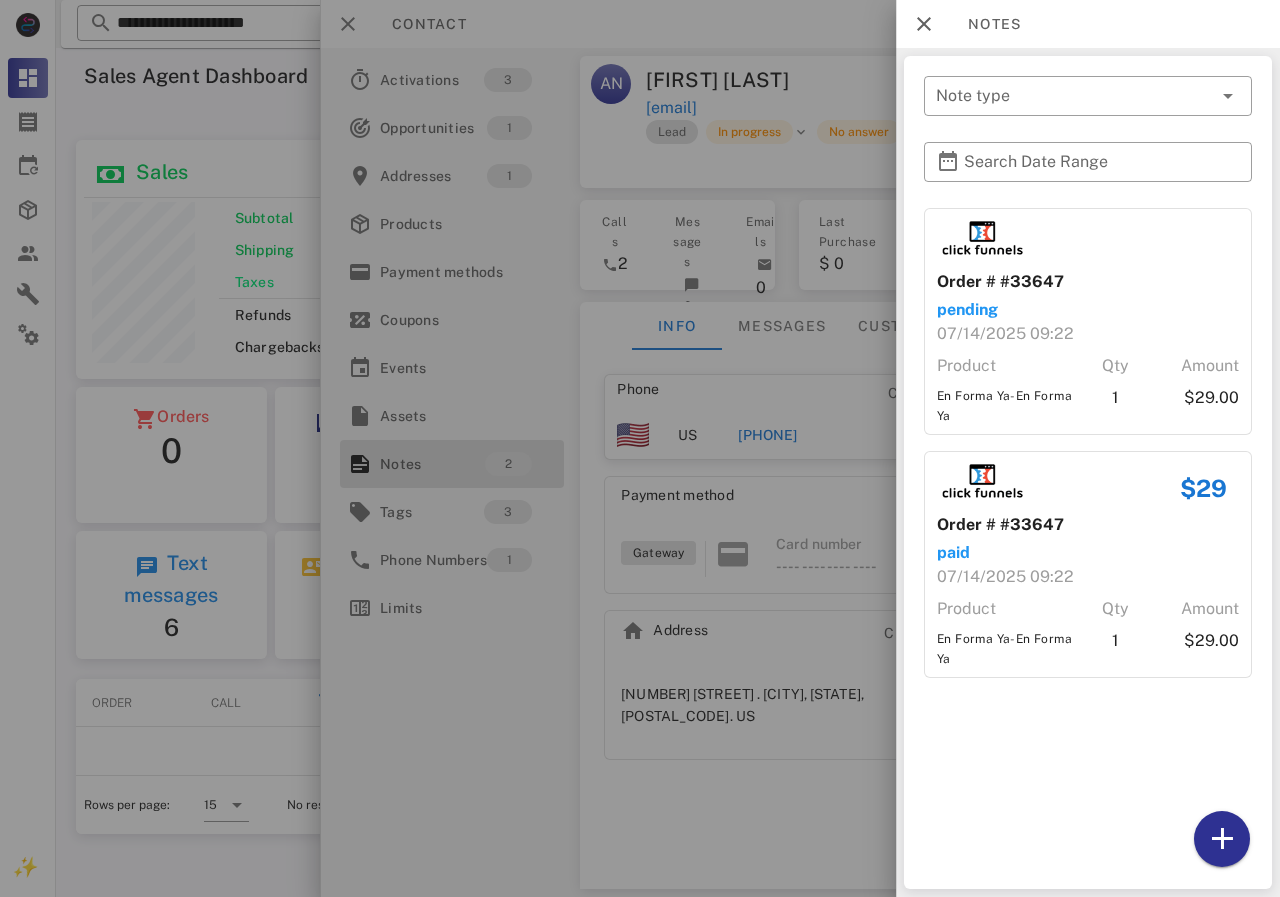 click at bounding box center (640, 448) 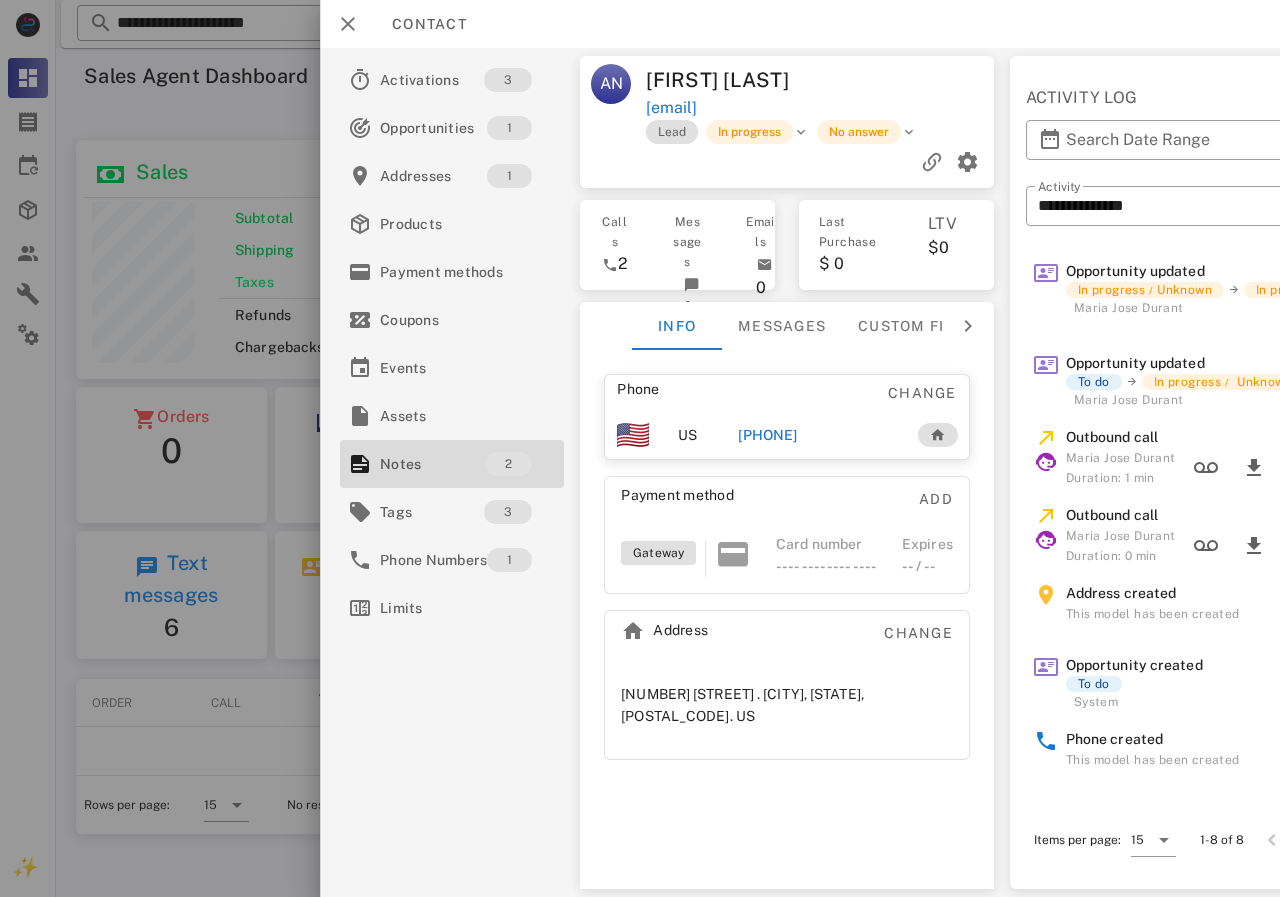 click on "+17135306262" at bounding box center (817, 435) 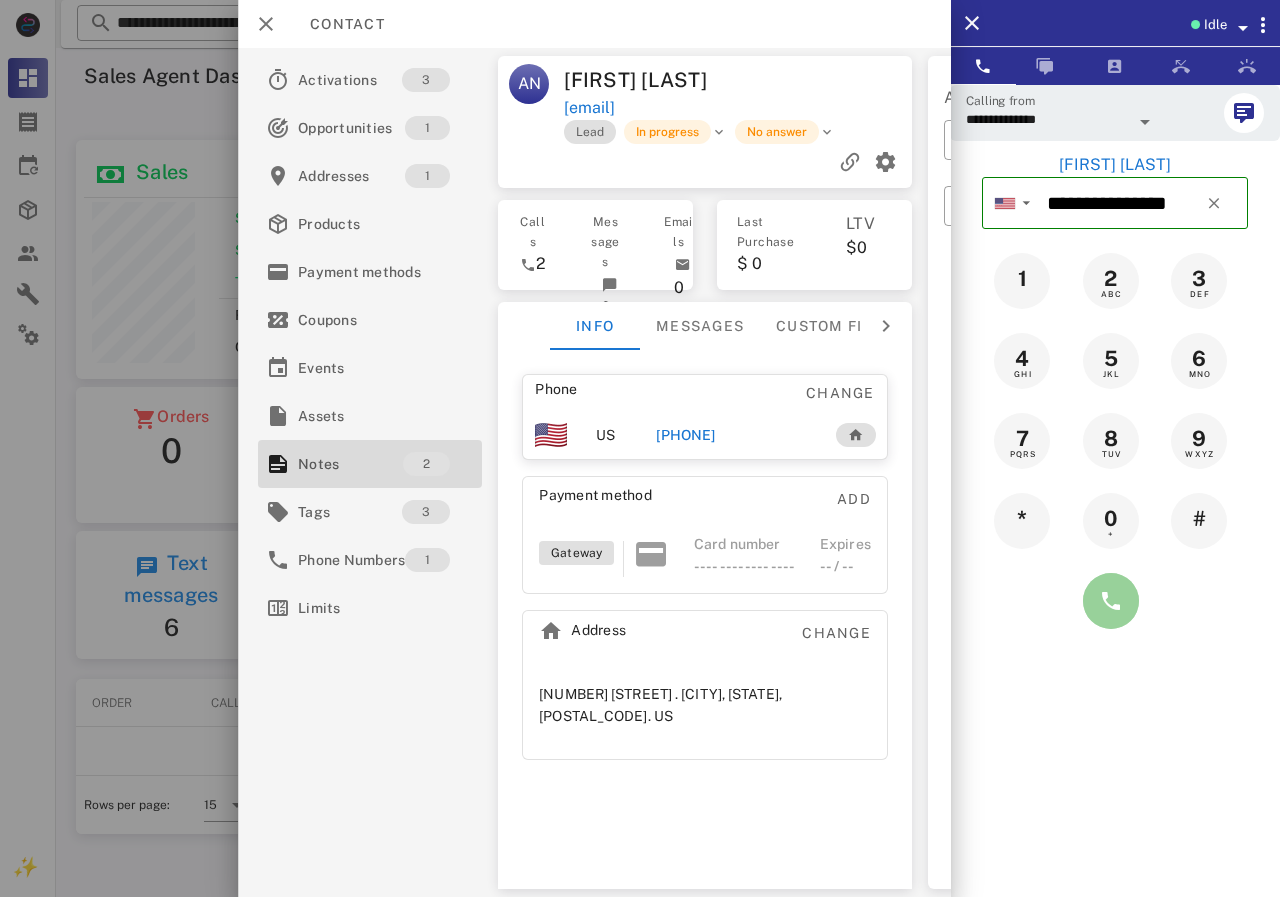 click at bounding box center [1111, 601] 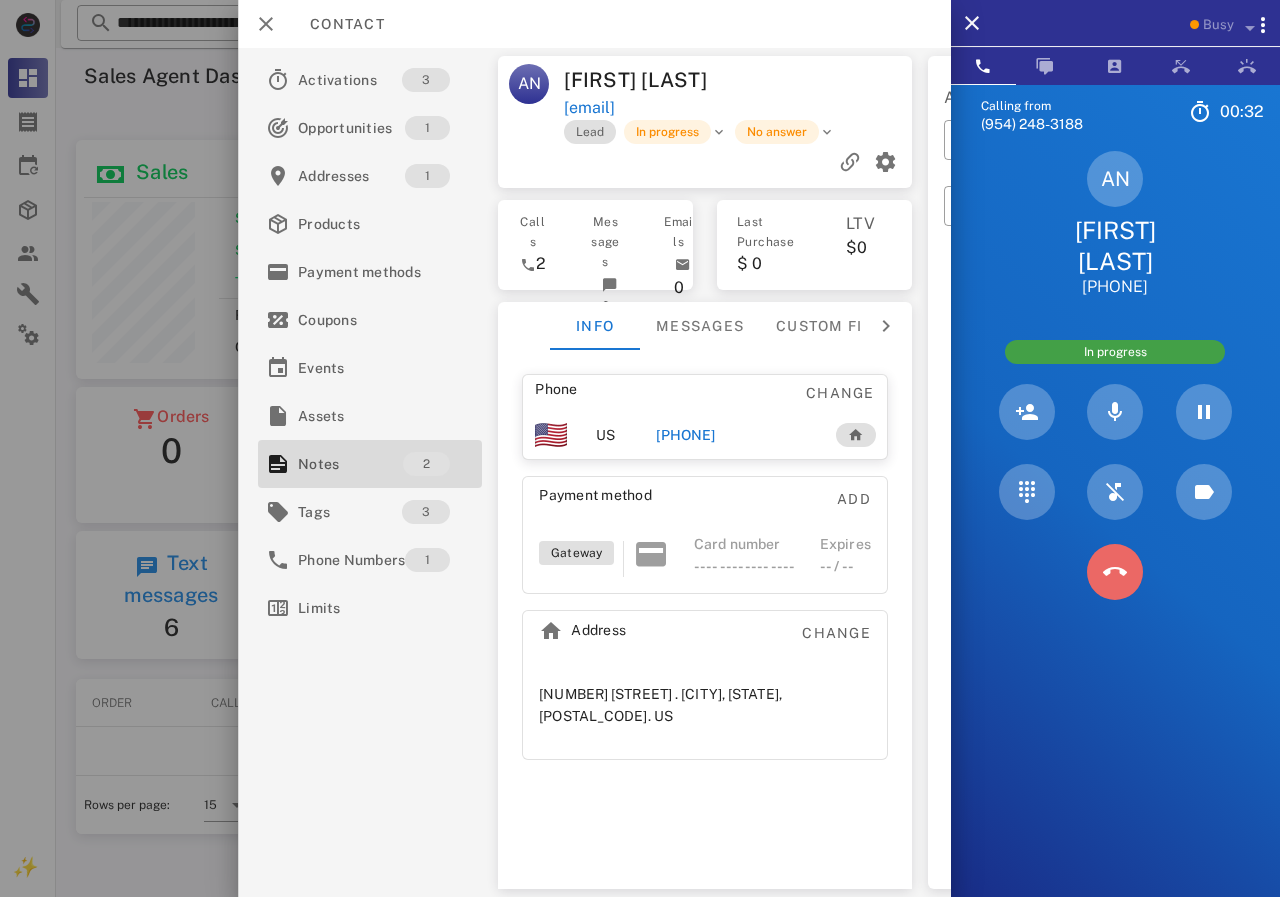 click at bounding box center [1115, 572] 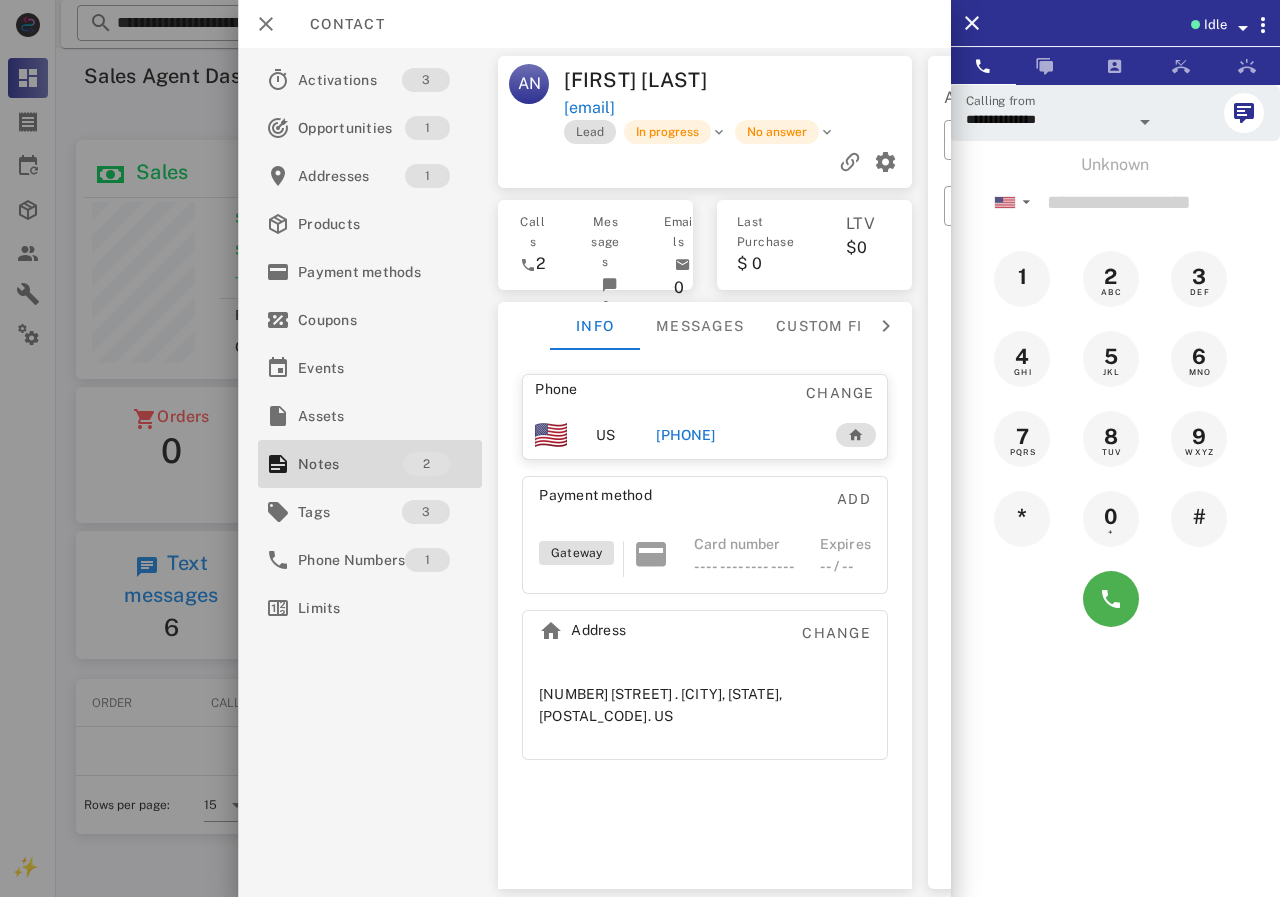 click on "+17135306262" at bounding box center (685, 435) 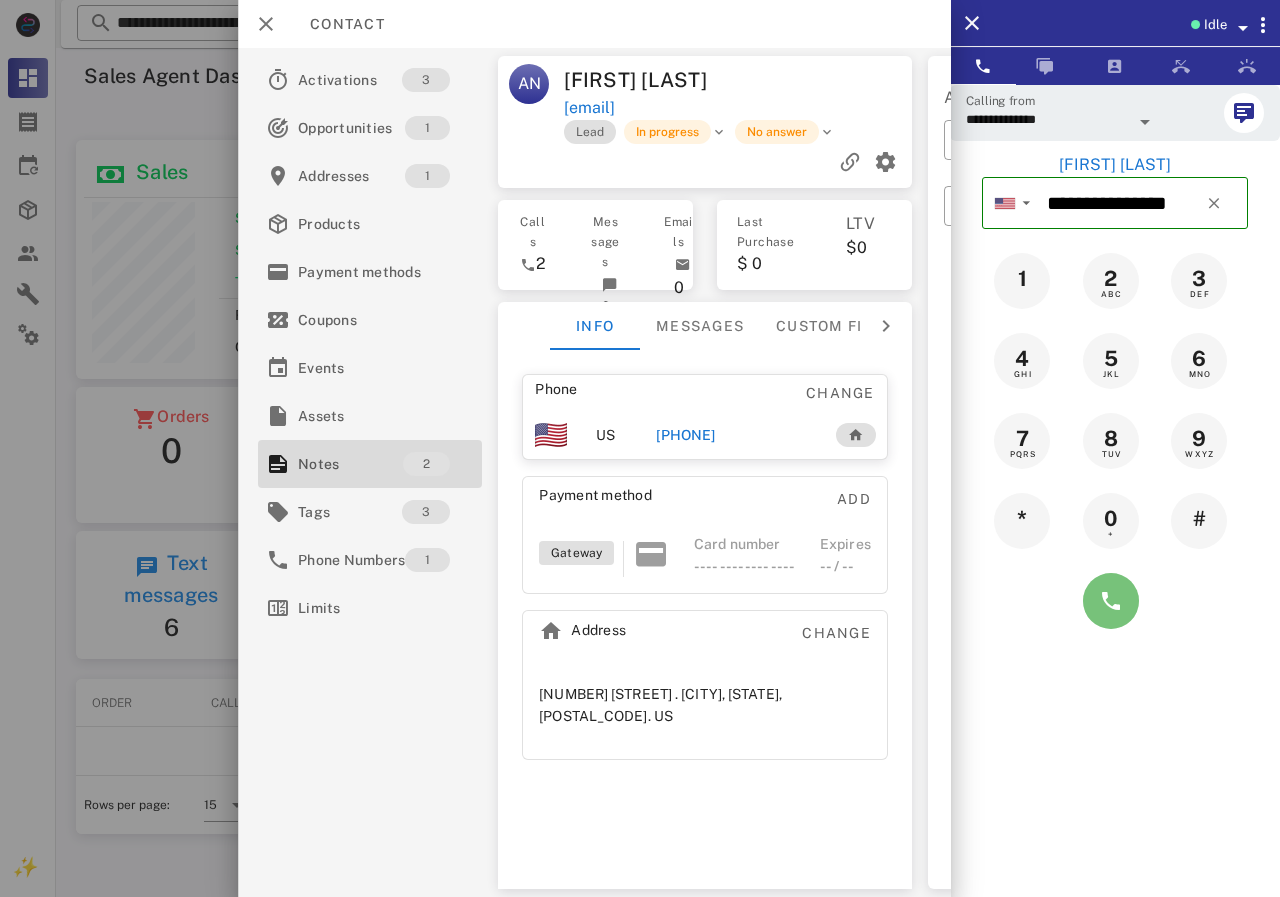 click at bounding box center (1111, 601) 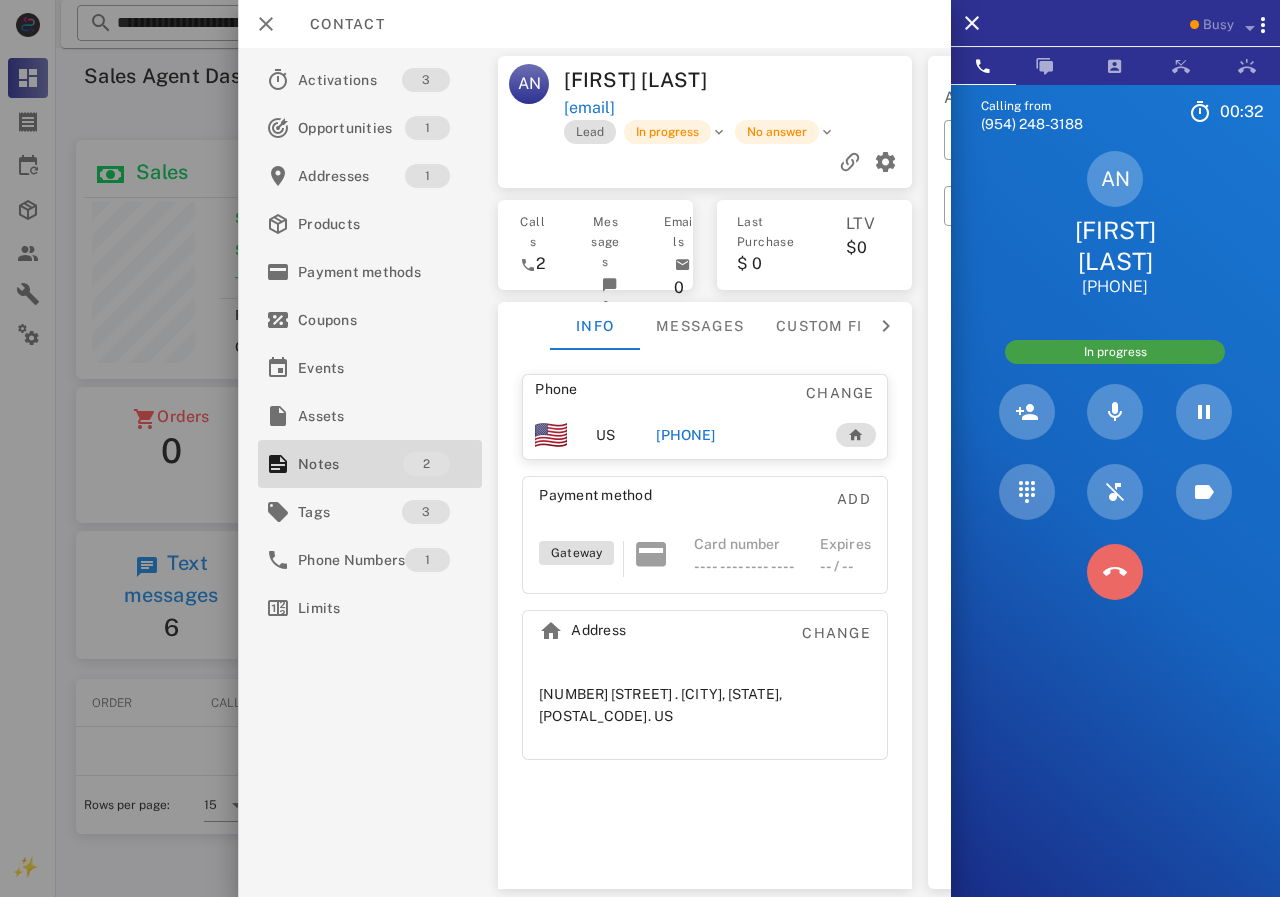 click at bounding box center [1115, 572] 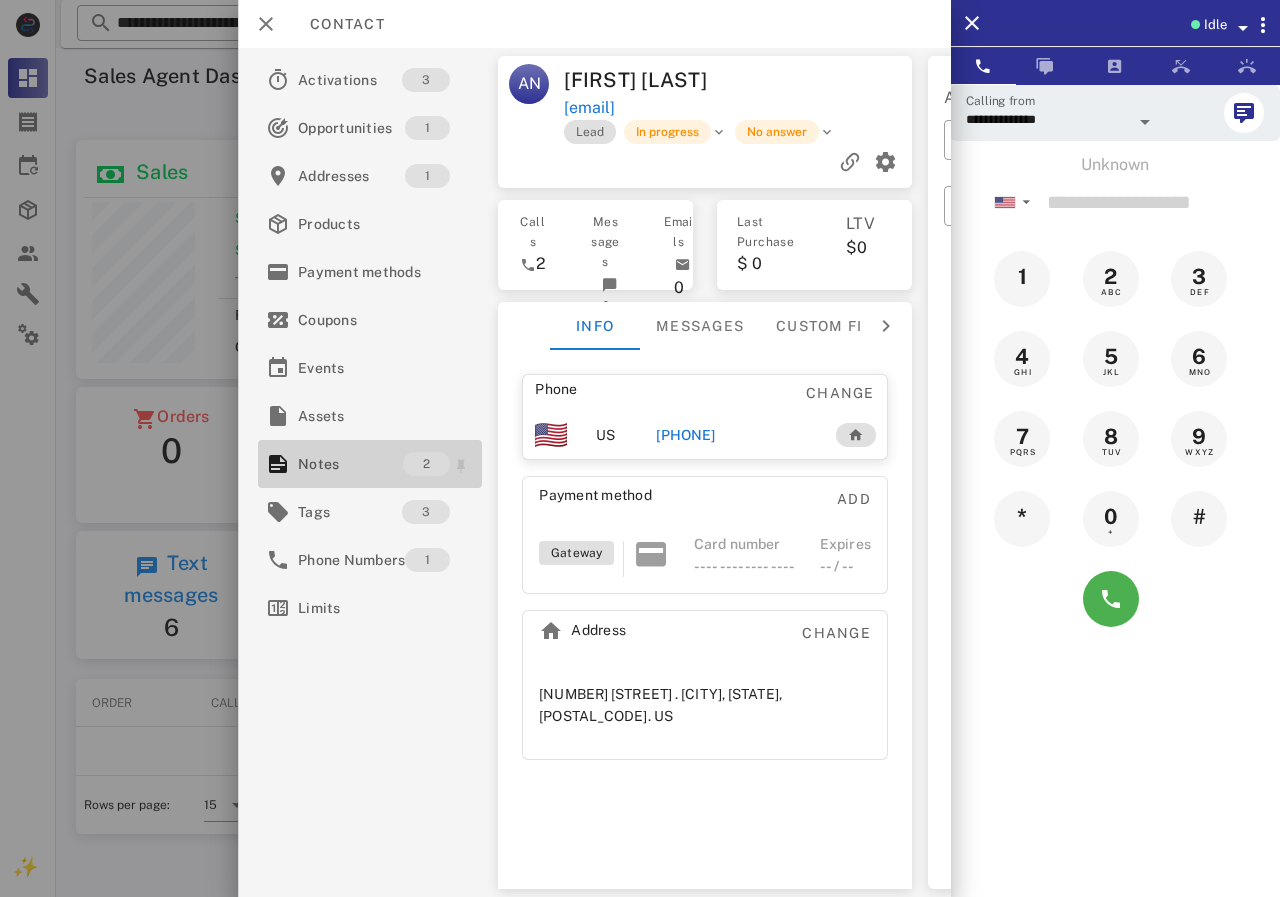 click on "2" at bounding box center (426, 464) 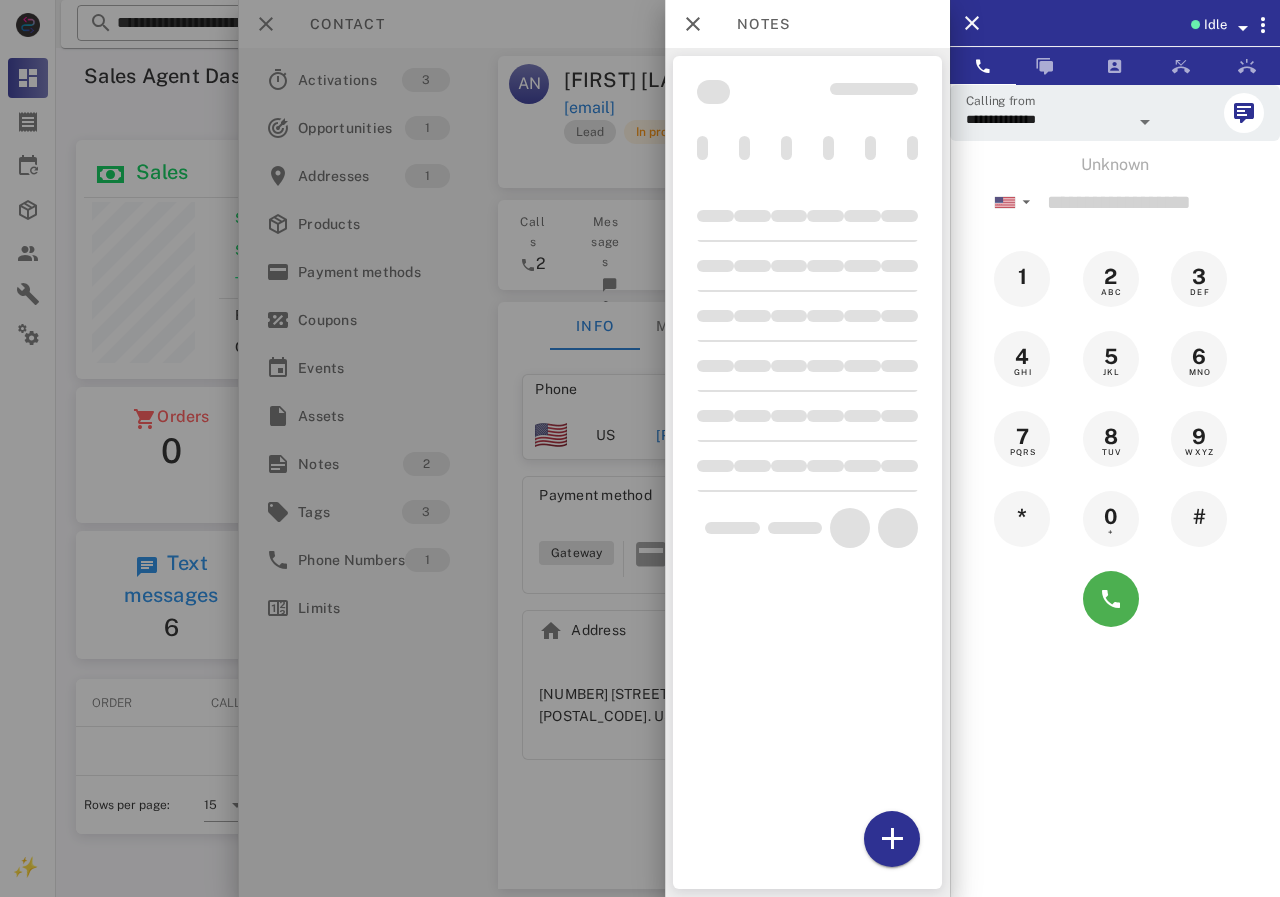 click at bounding box center [640, 448] 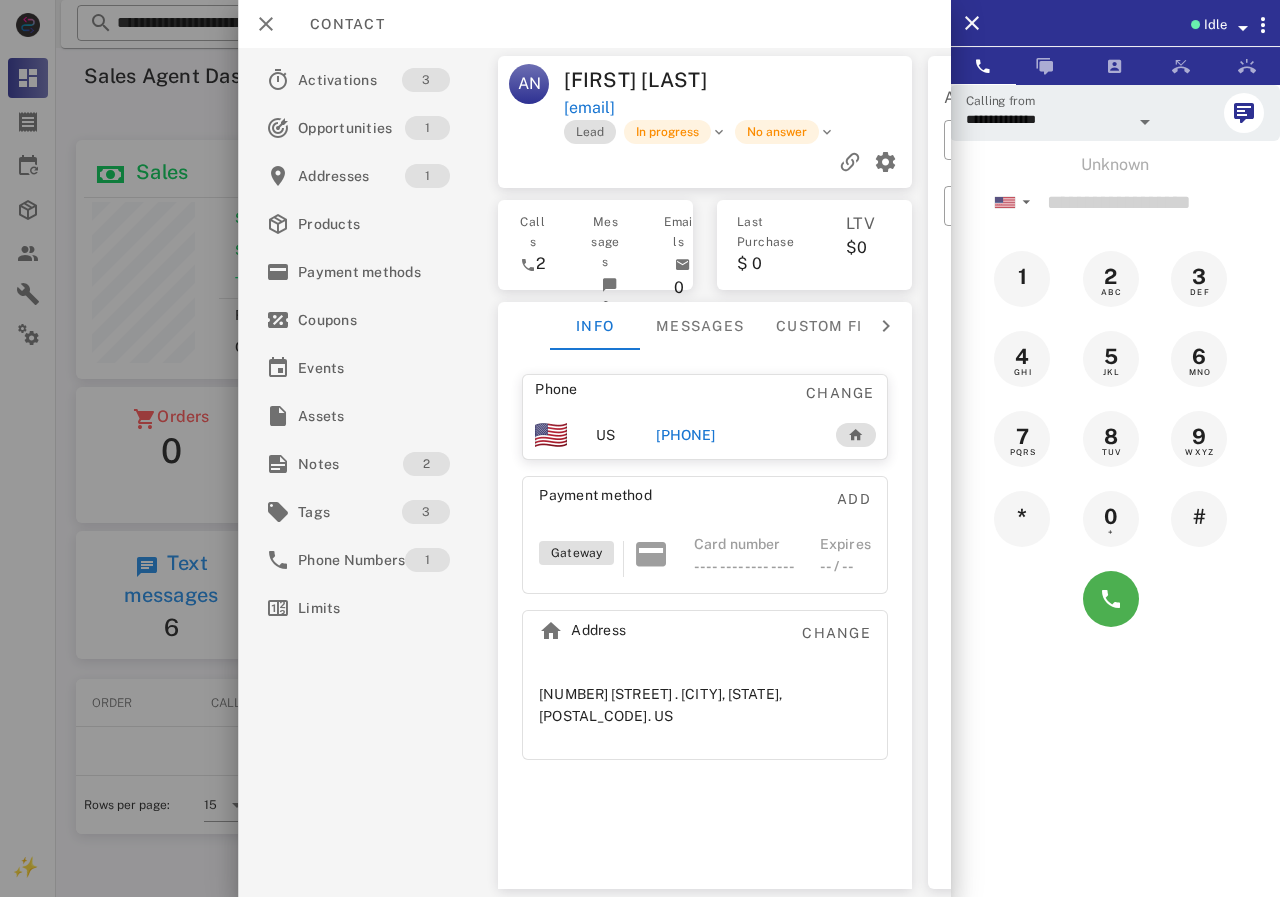 click on "+17135306262" at bounding box center (685, 435) 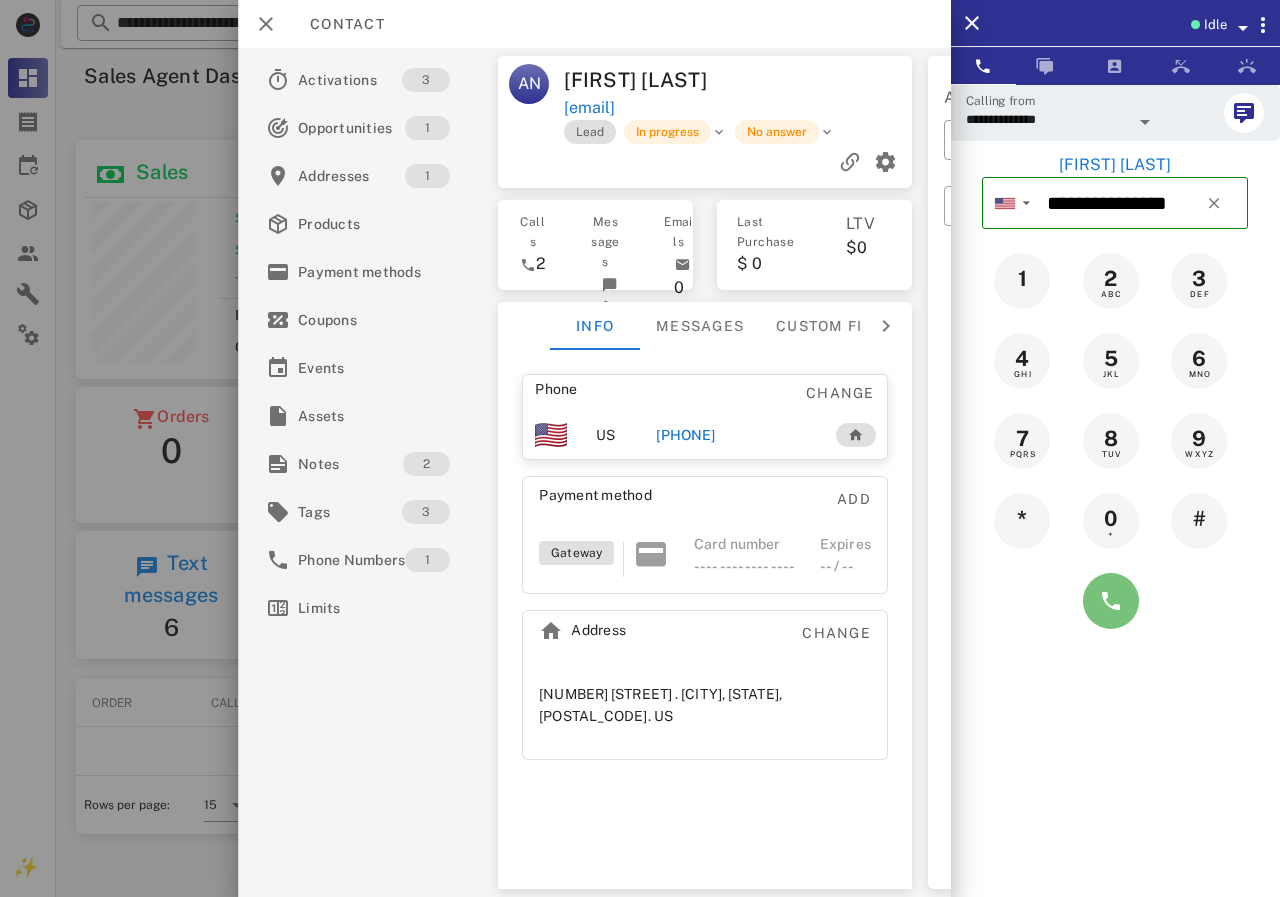 click at bounding box center (1111, 601) 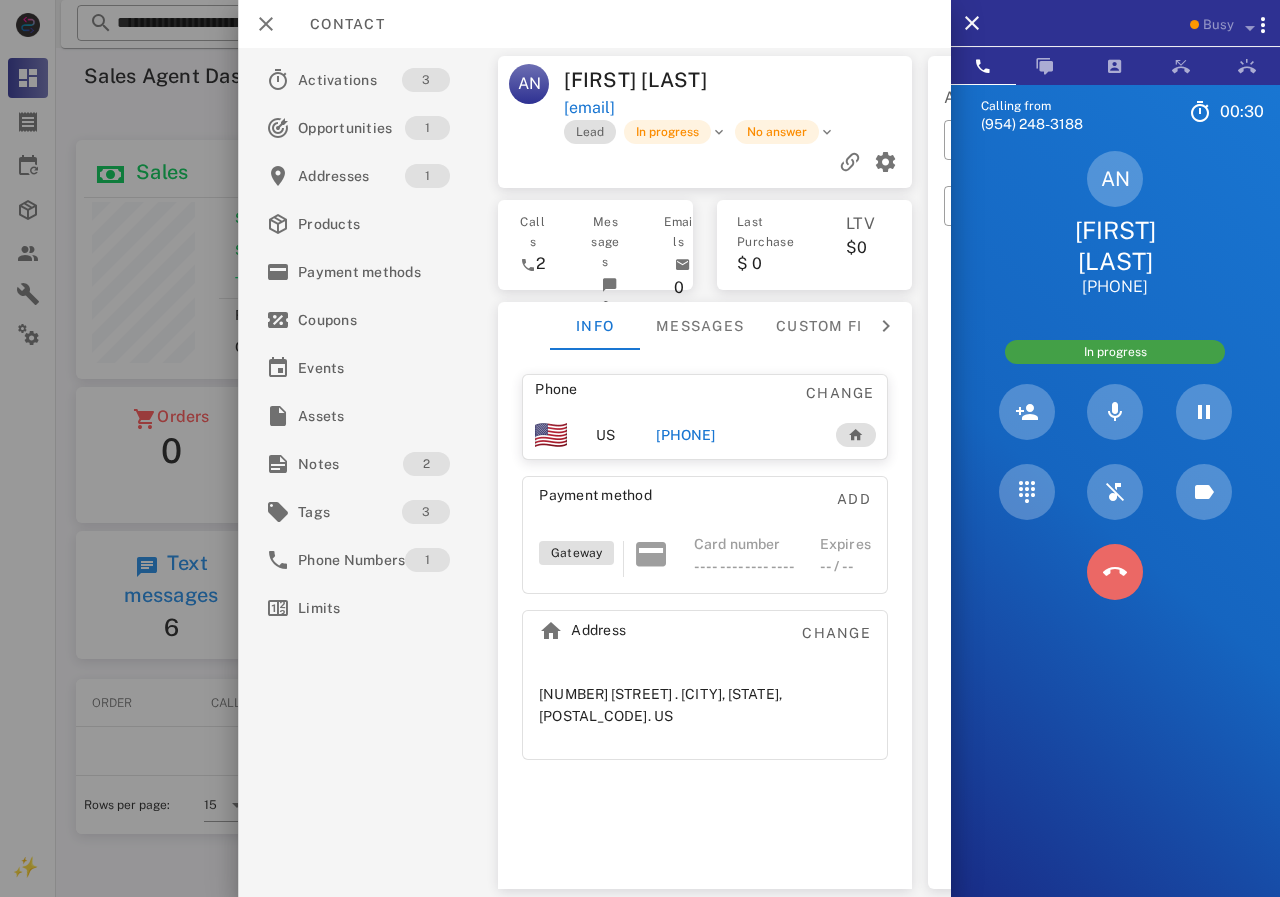 drag, startPoint x: 1128, startPoint y: 556, endPoint x: 727, endPoint y: 452, distance: 414.2668 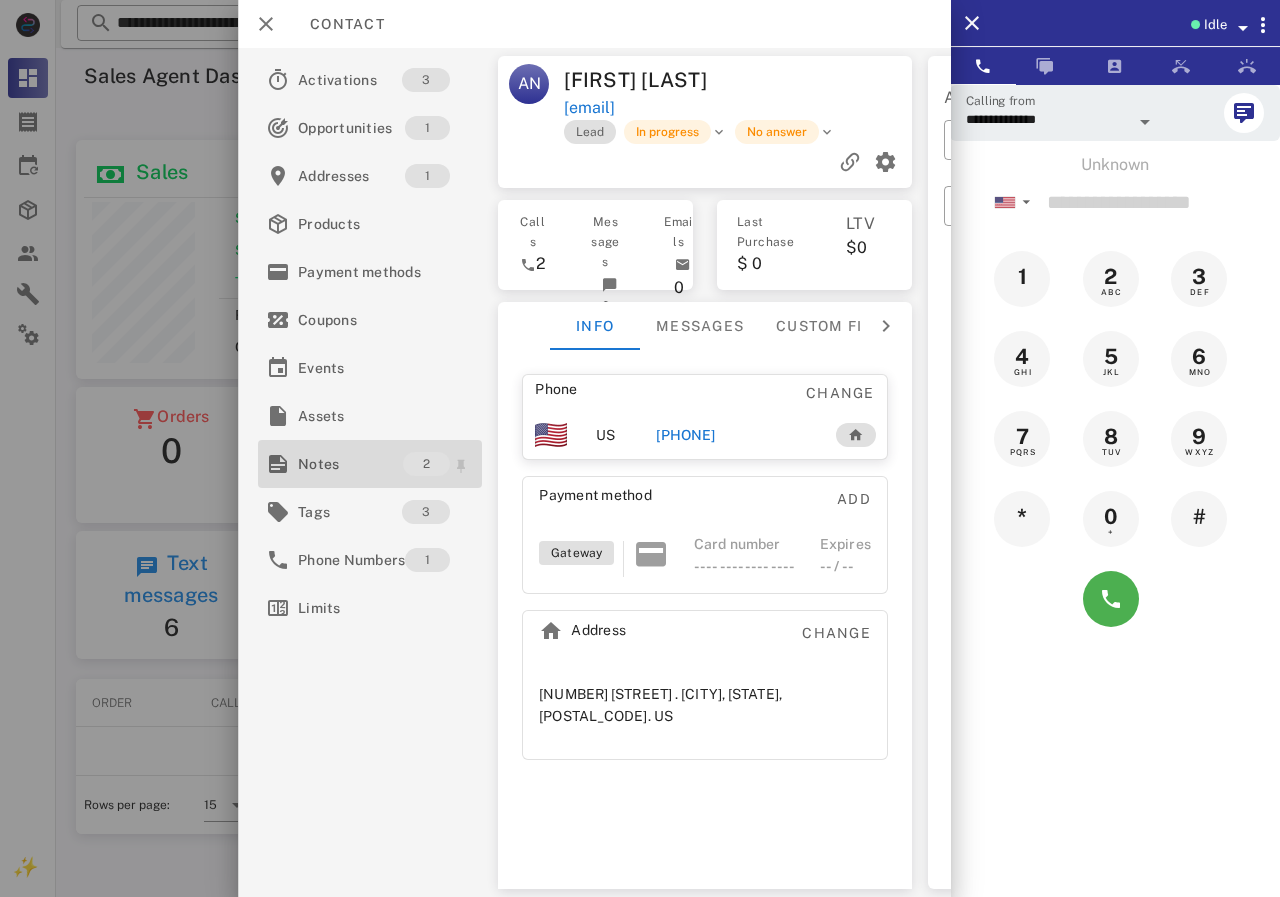 click on "Notes" at bounding box center [350, 464] 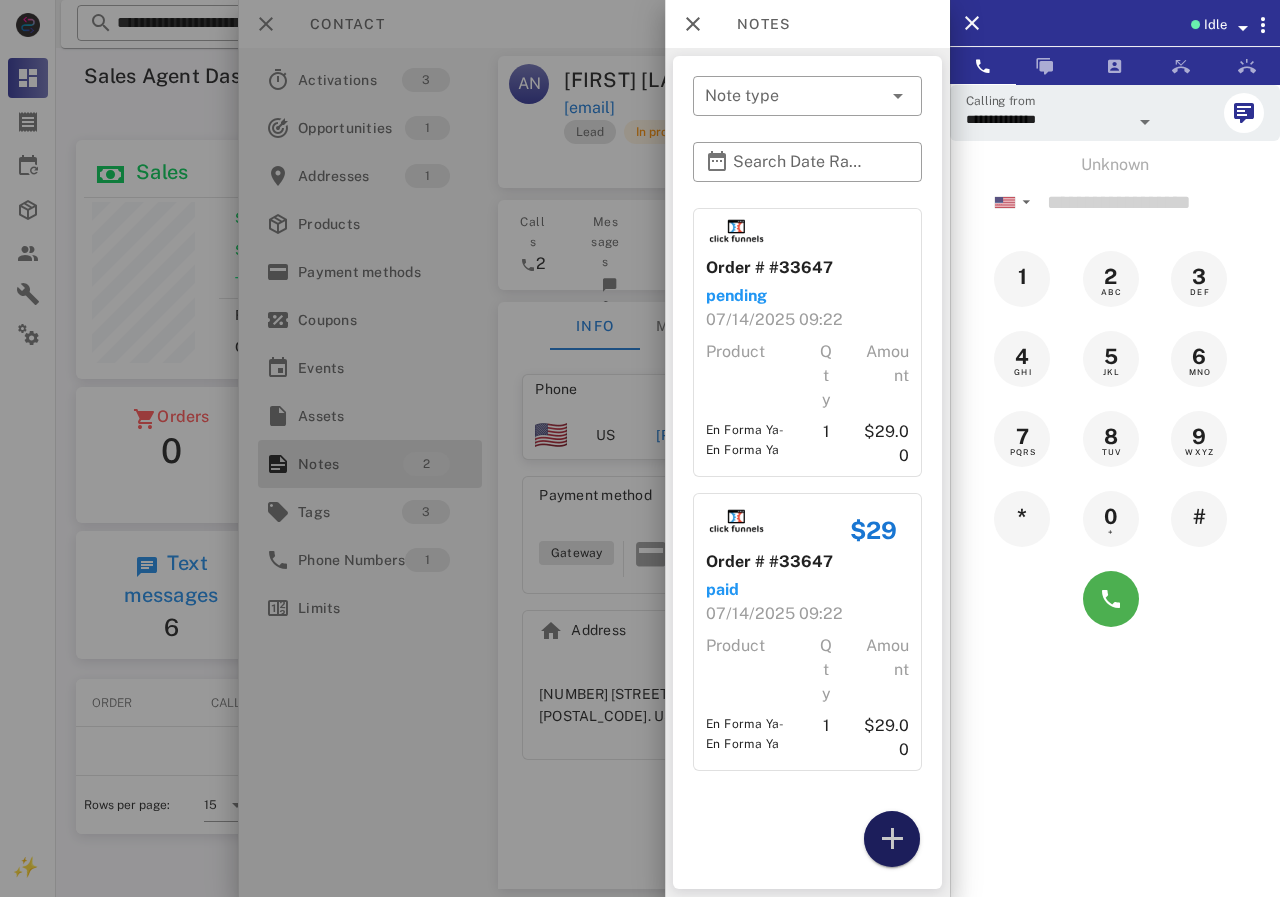 click at bounding box center (892, 839) 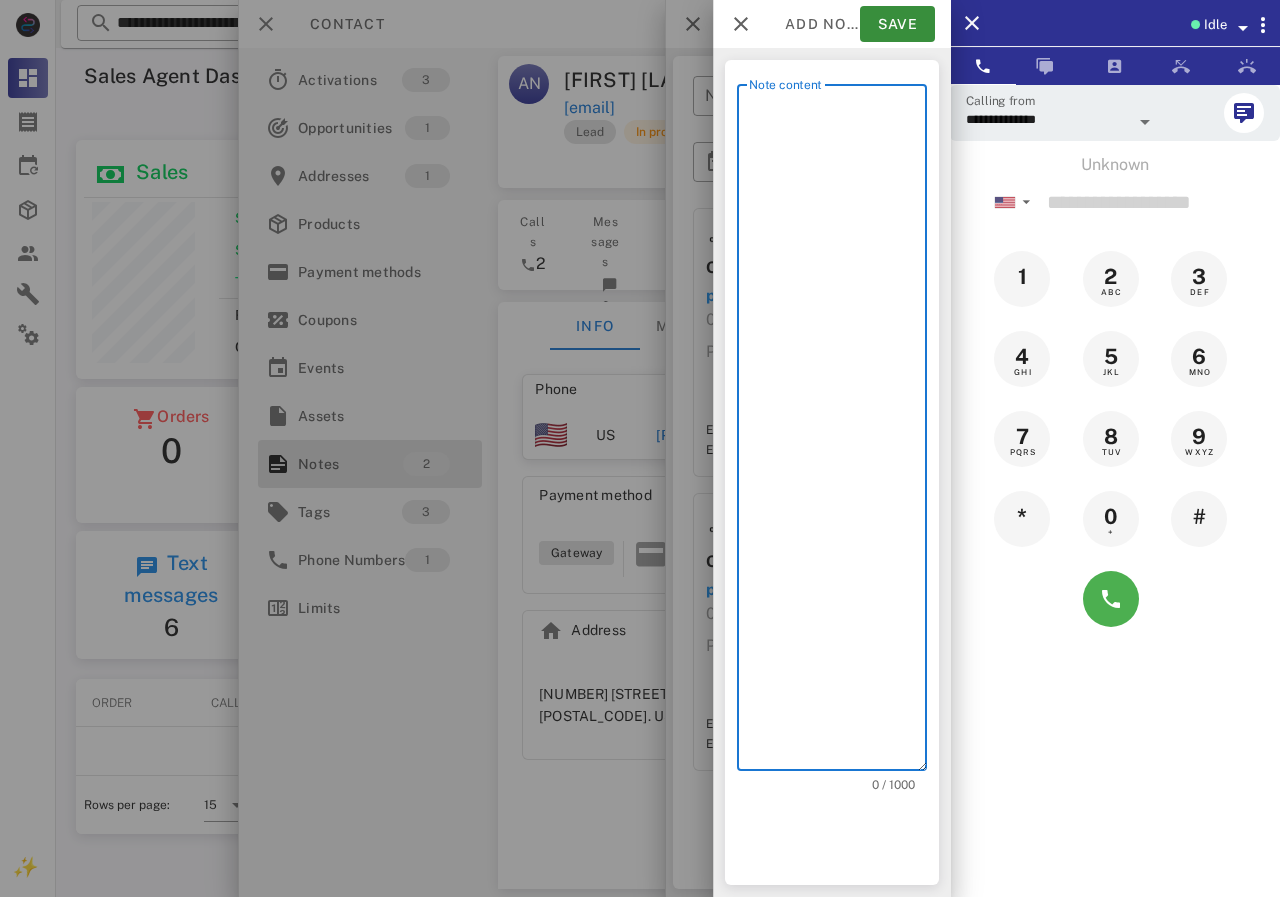 scroll, scrollTop: 240, scrollLeft: 390, axis: both 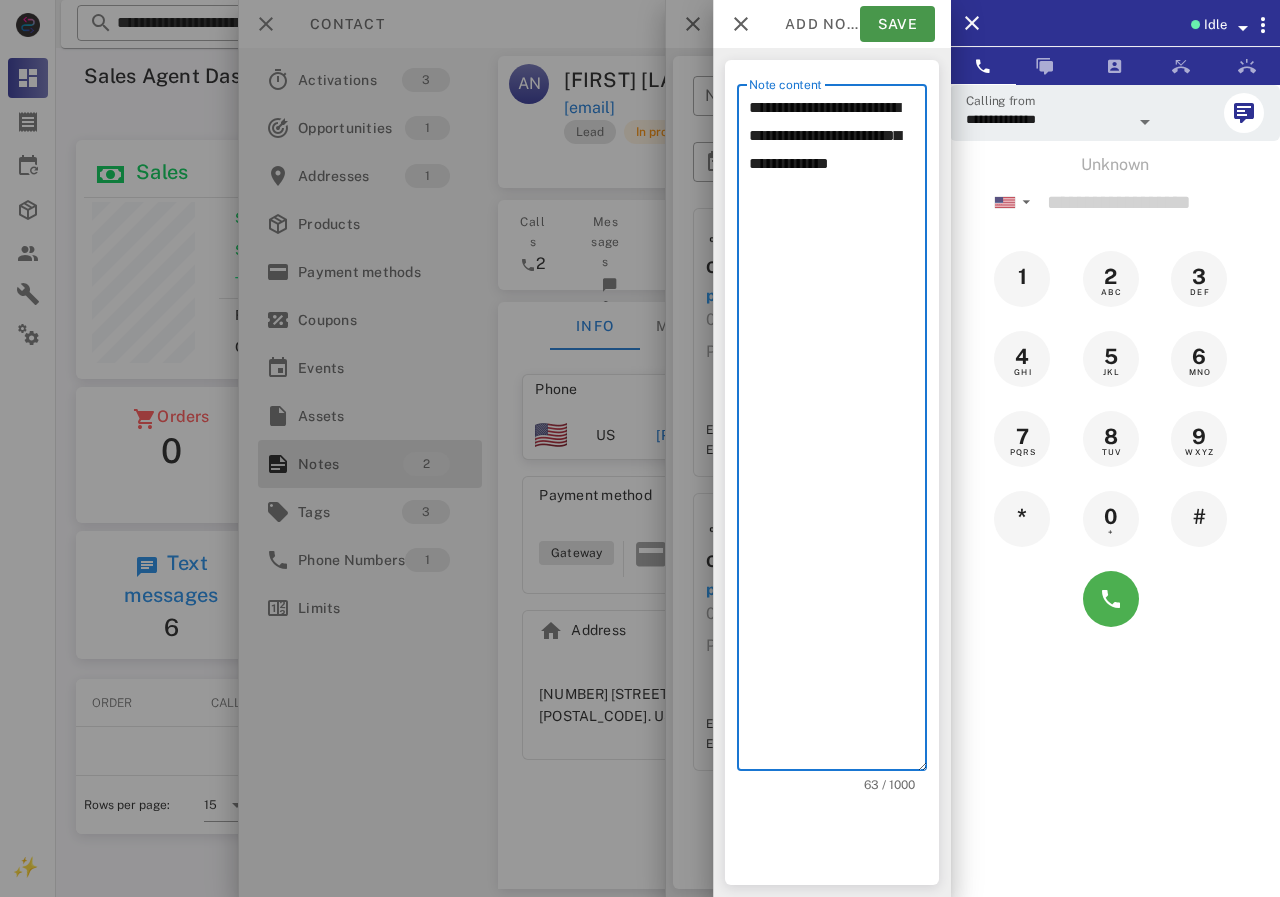 type on "**********" 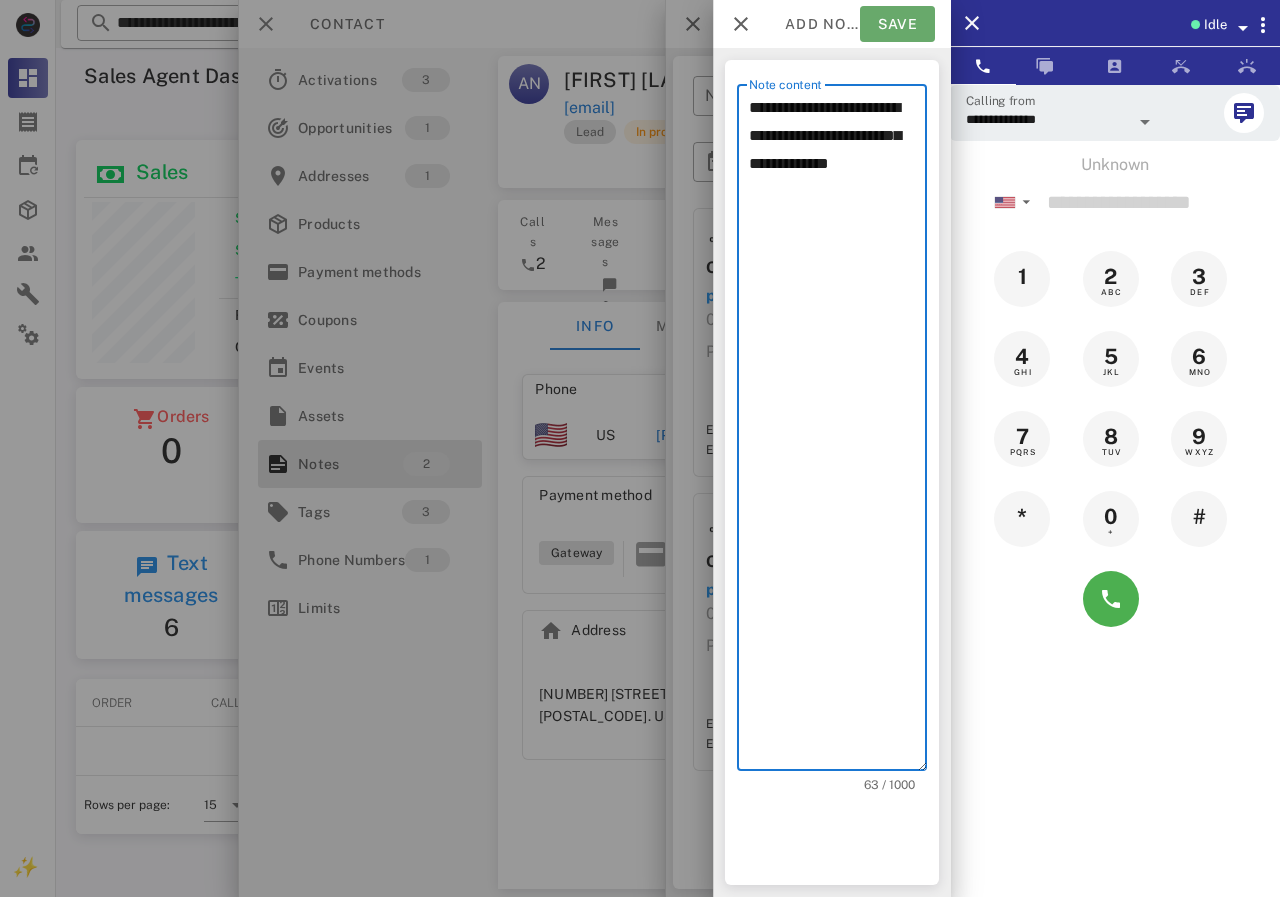 click on "Save" at bounding box center (897, 24) 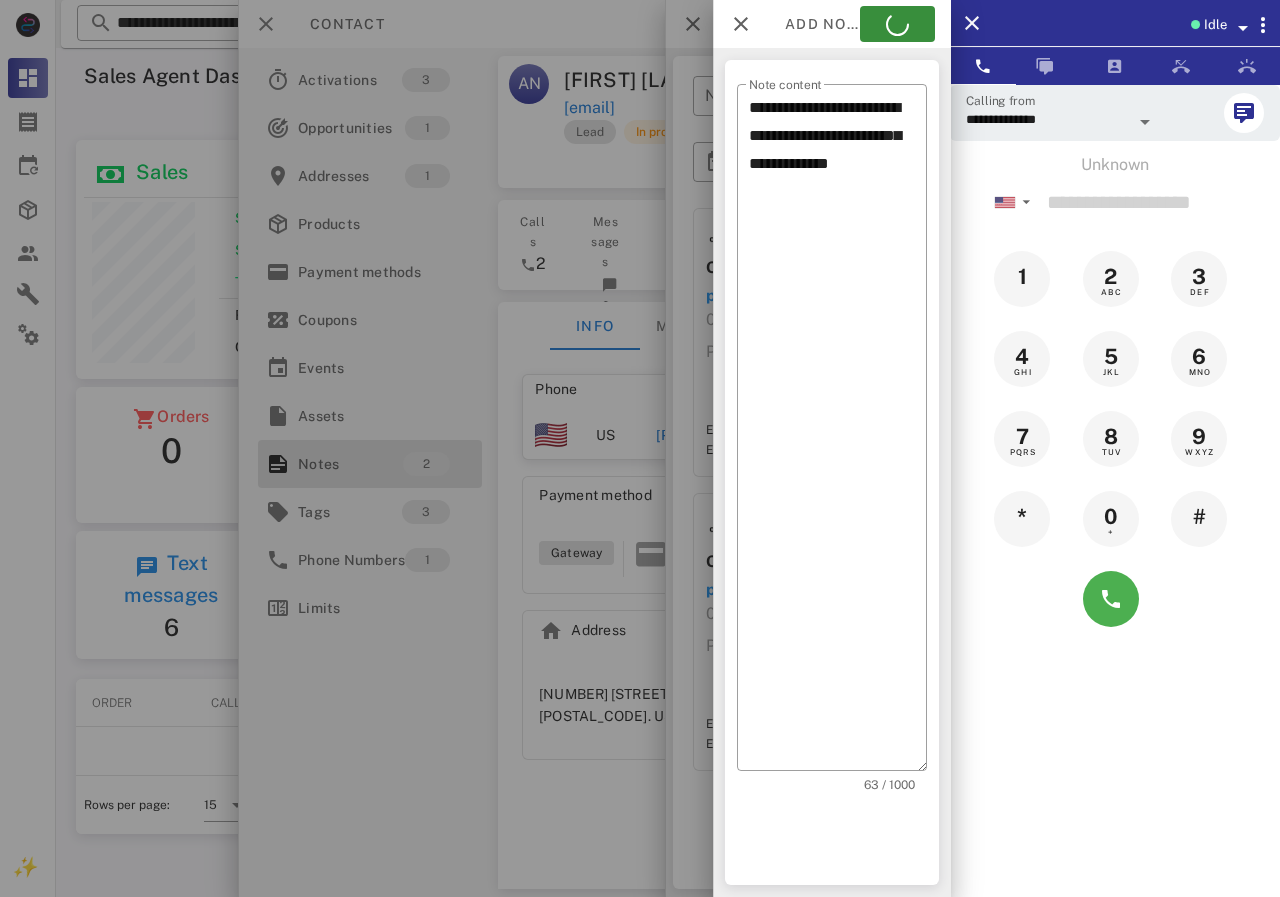 click at bounding box center [640, 448] 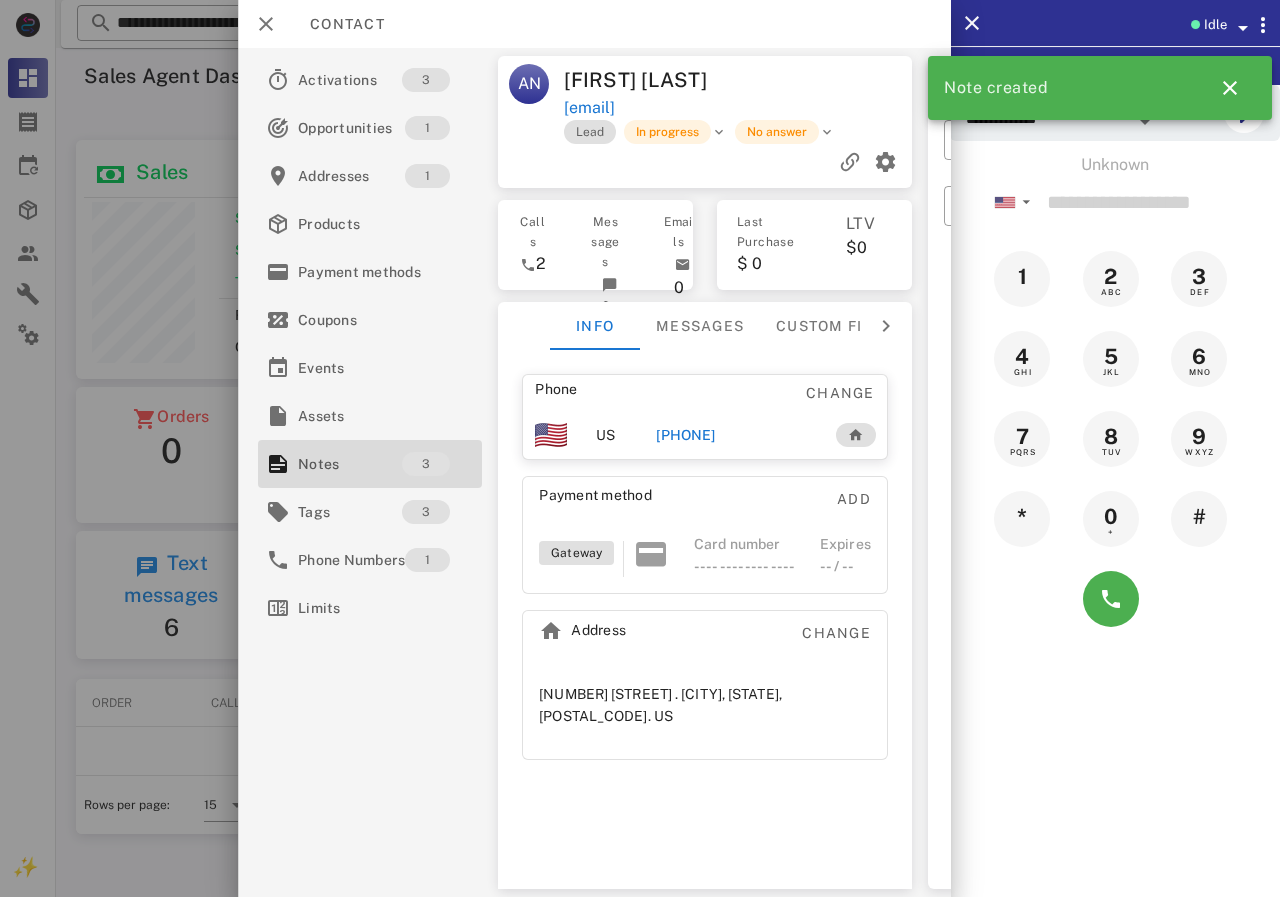 click at bounding box center [705, 162] 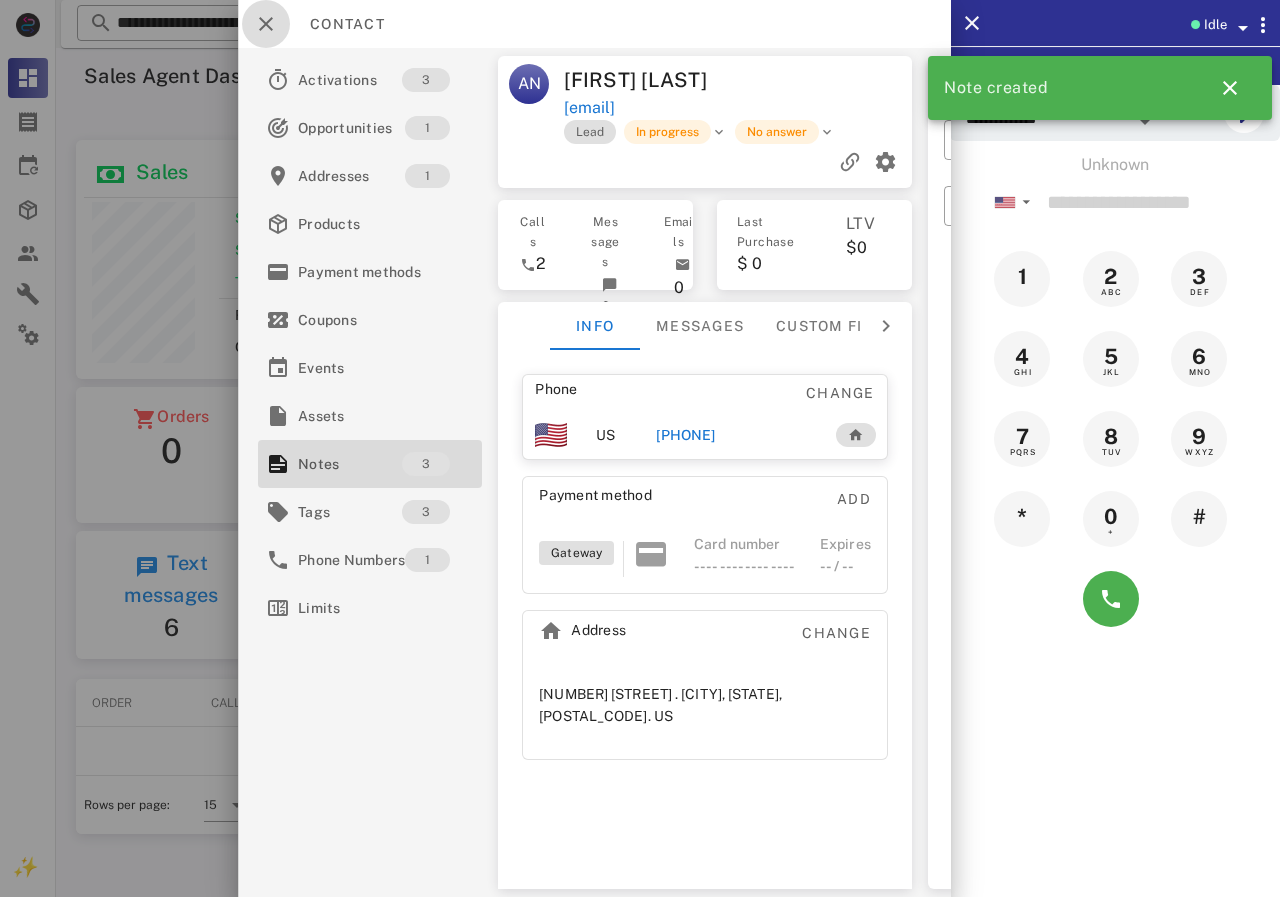 click at bounding box center (266, 24) 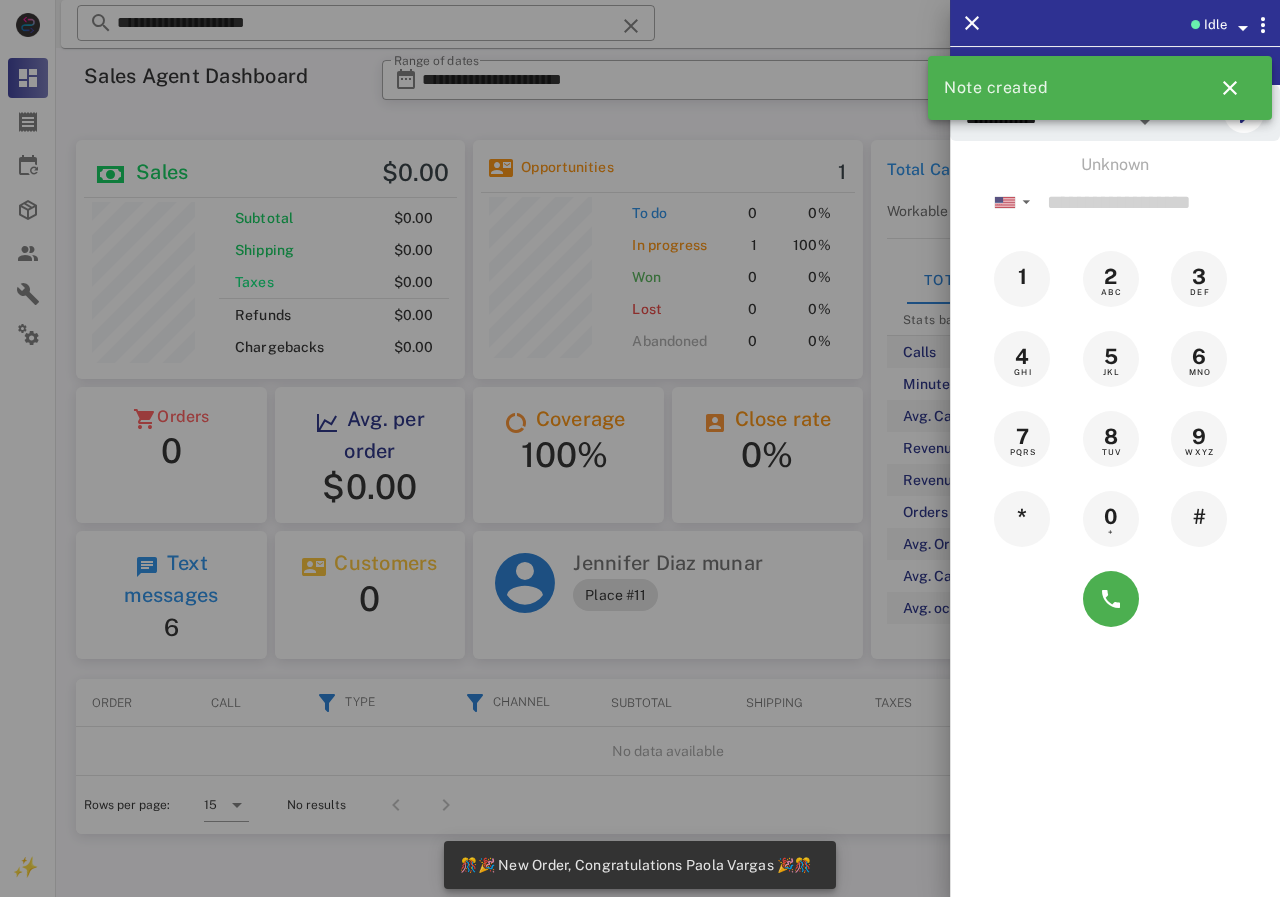 scroll, scrollTop: 999756, scrollLeft: 999611, axis: both 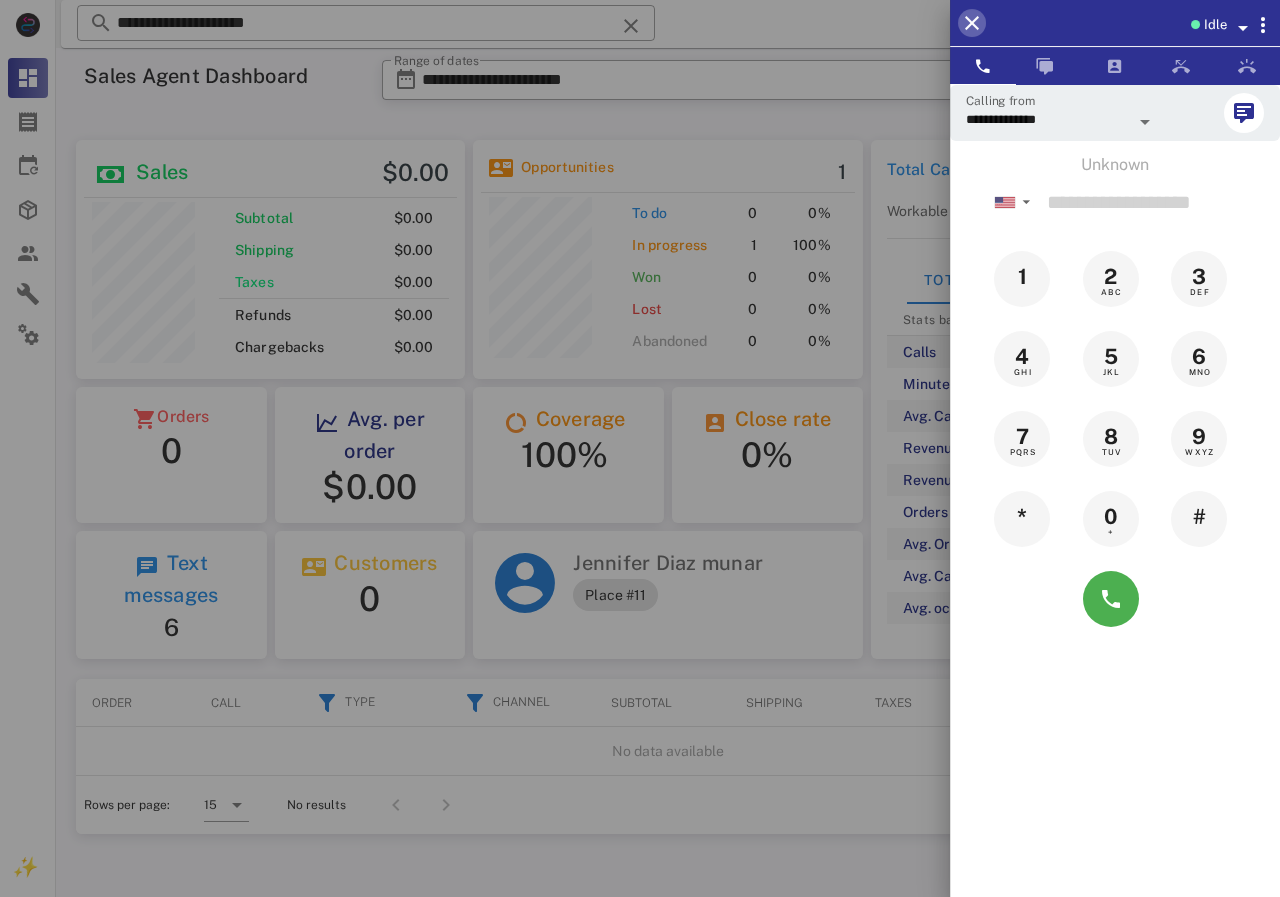 click at bounding box center (972, 23) 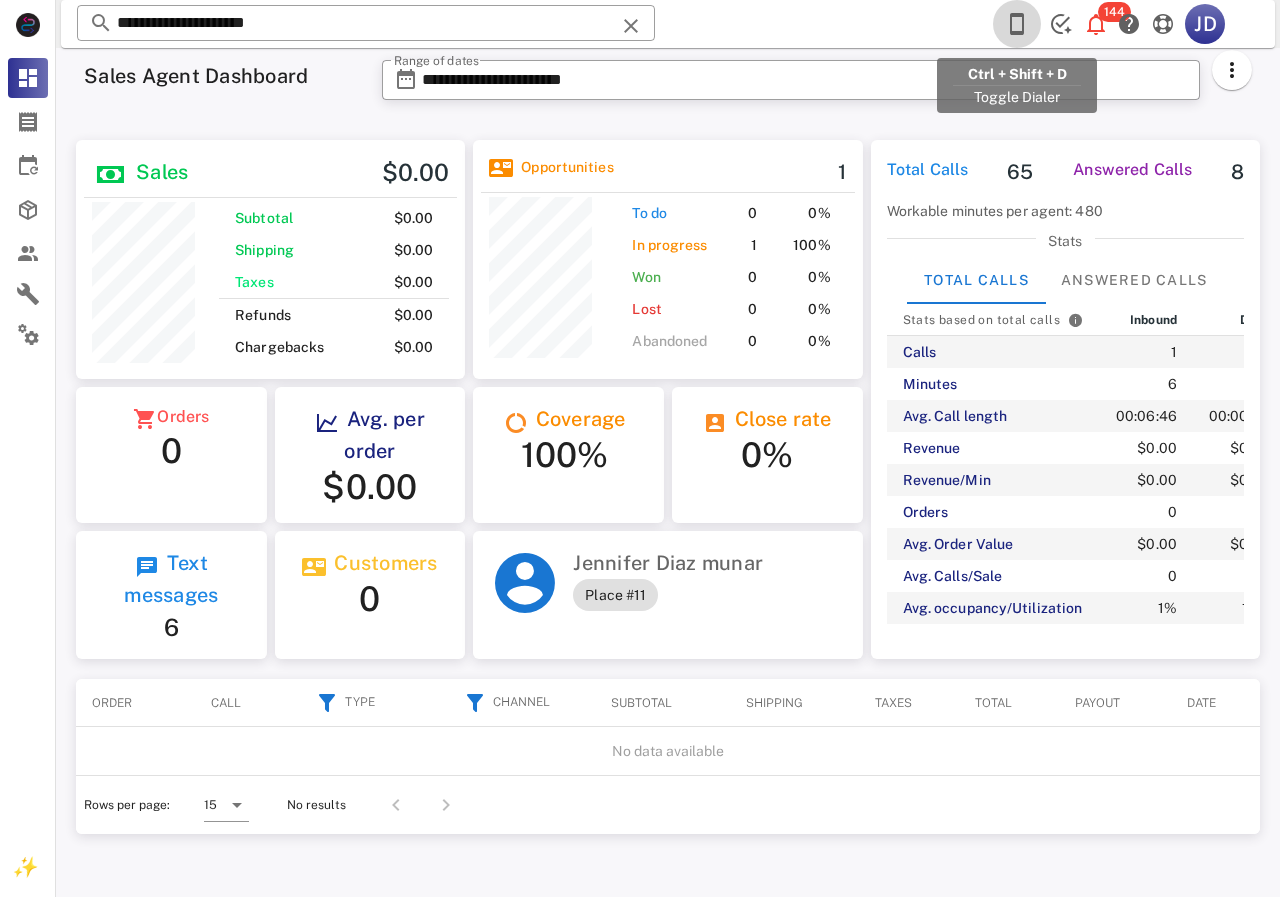click at bounding box center [1017, 24] 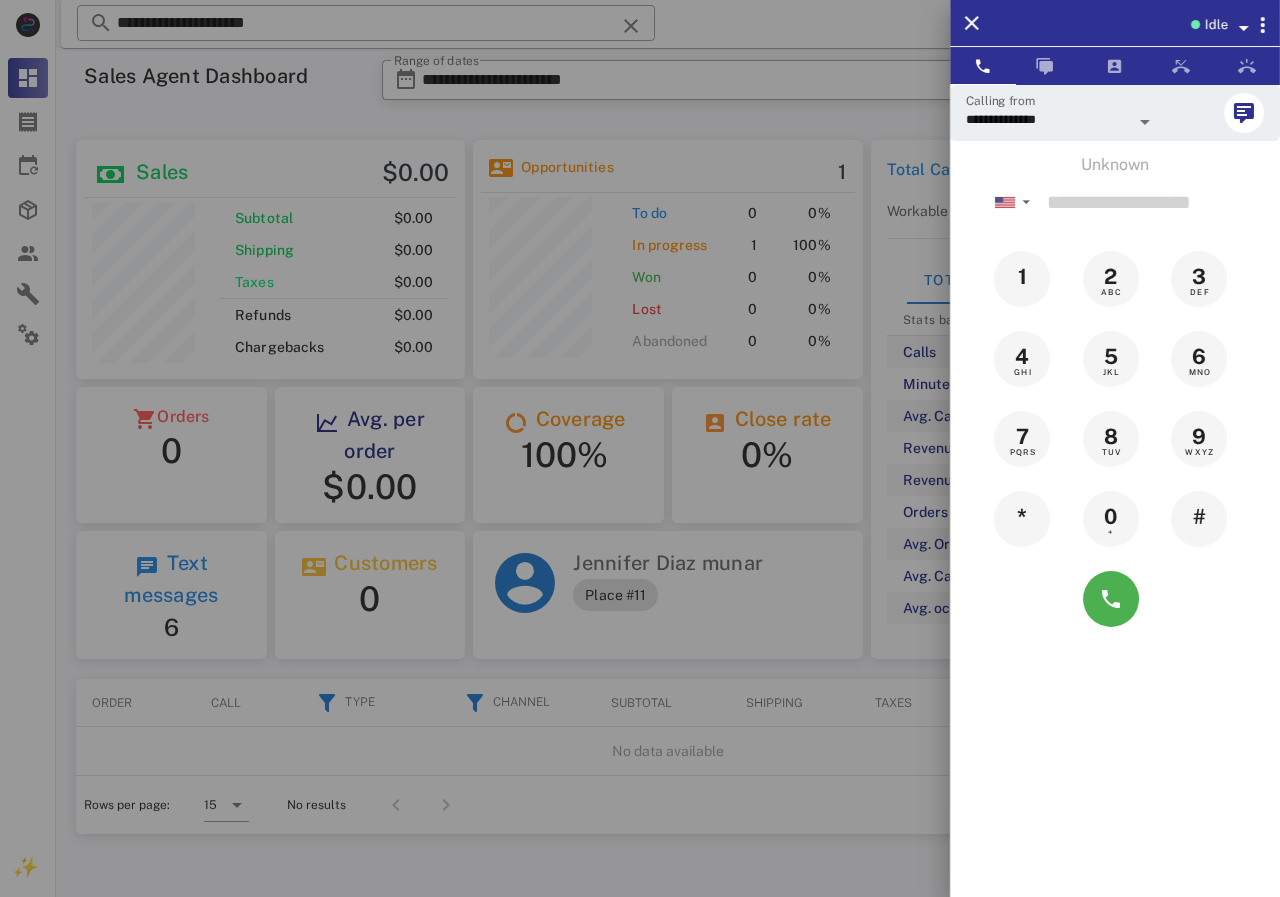click at bounding box center [640, 448] 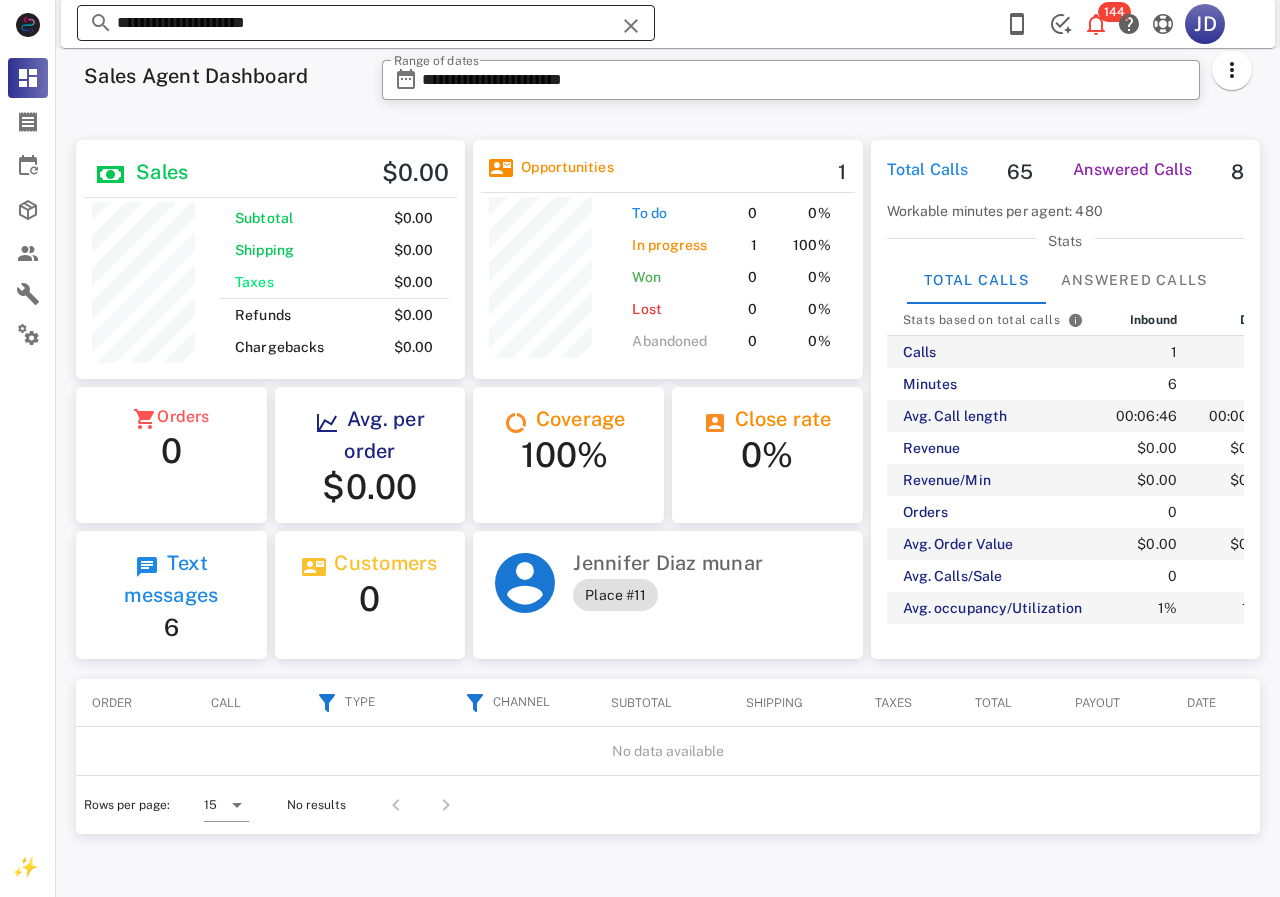click on "**********" at bounding box center (366, 23) 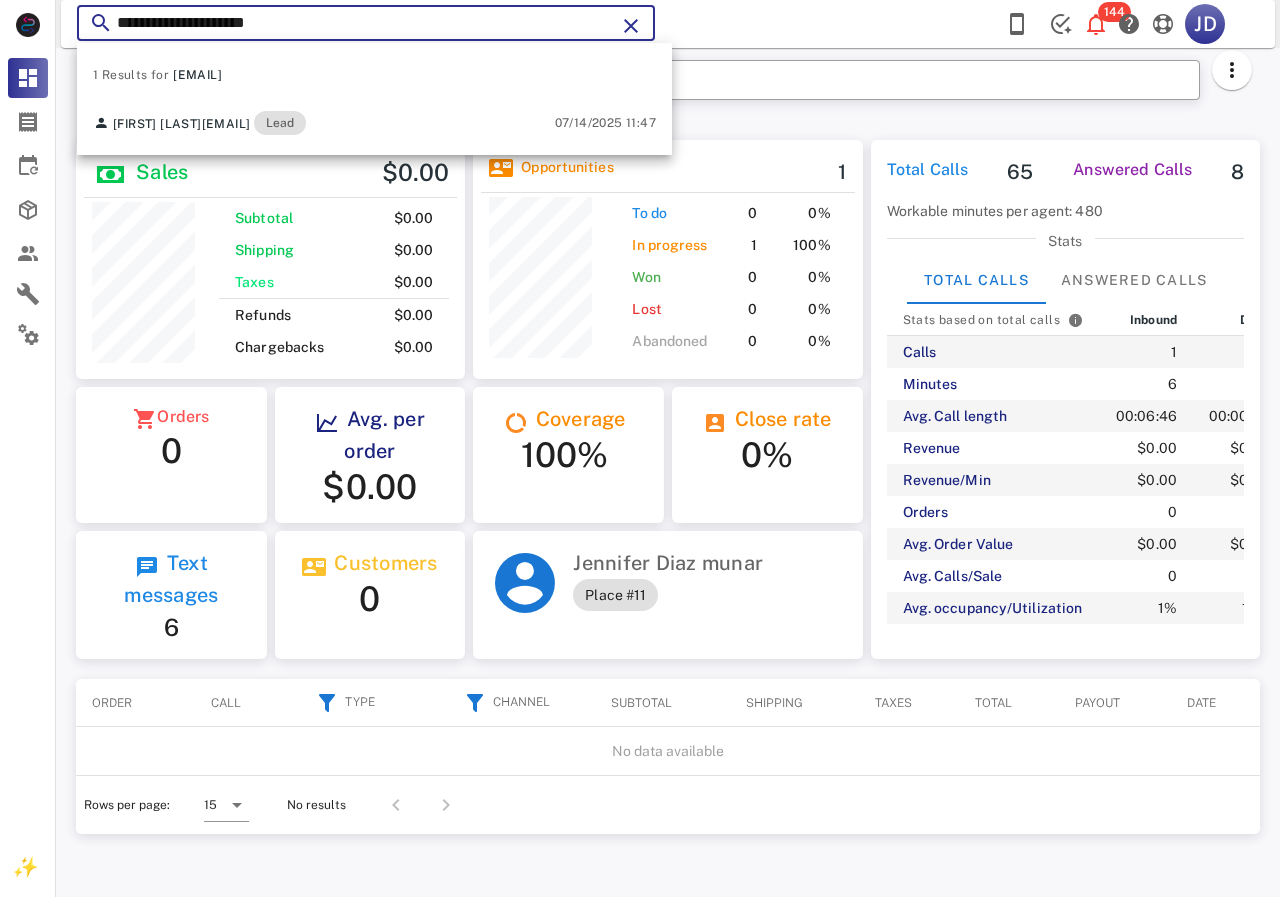 drag, startPoint x: 422, startPoint y: 26, endPoint x: 80, endPoint y: 26, distance: 342 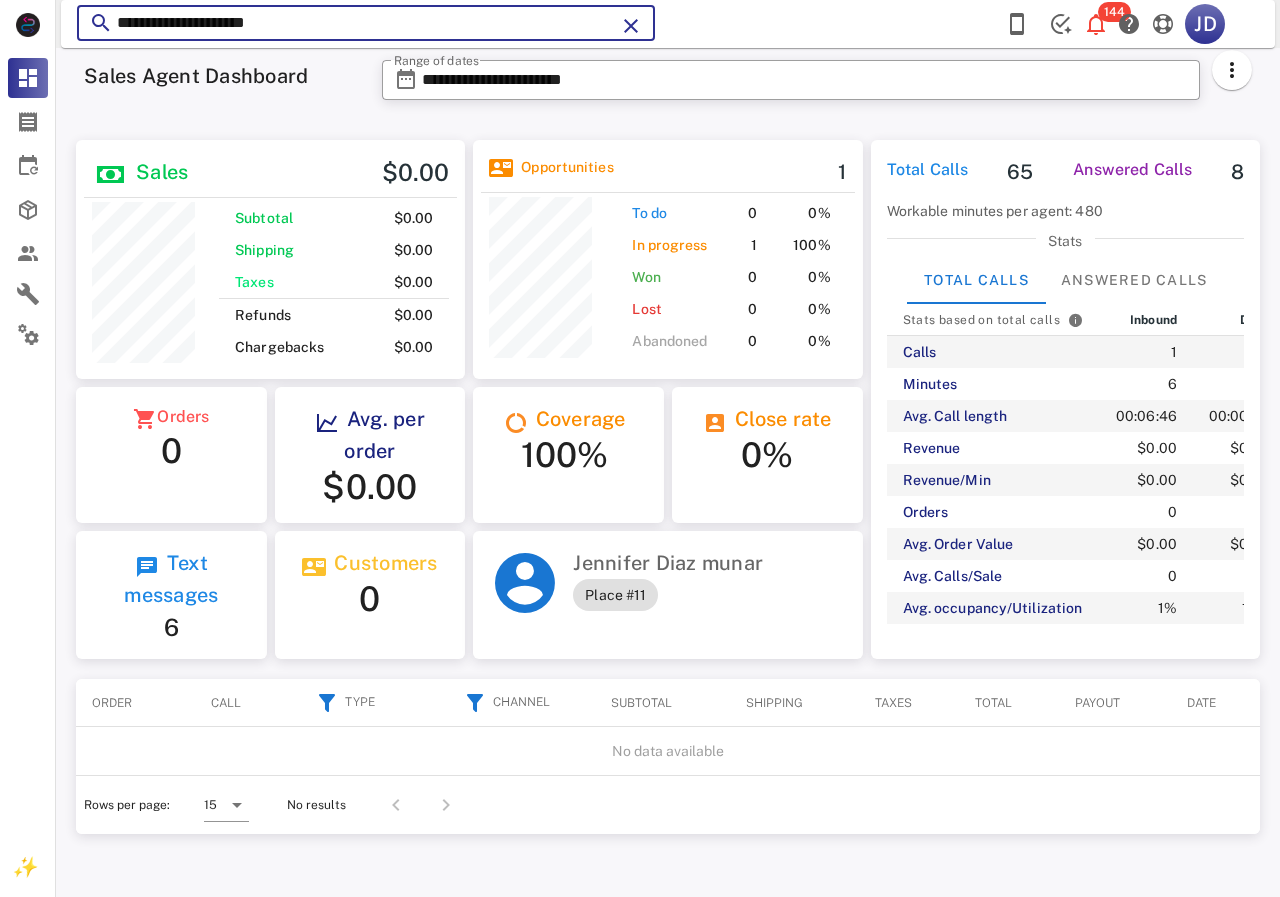 paste on "*******" 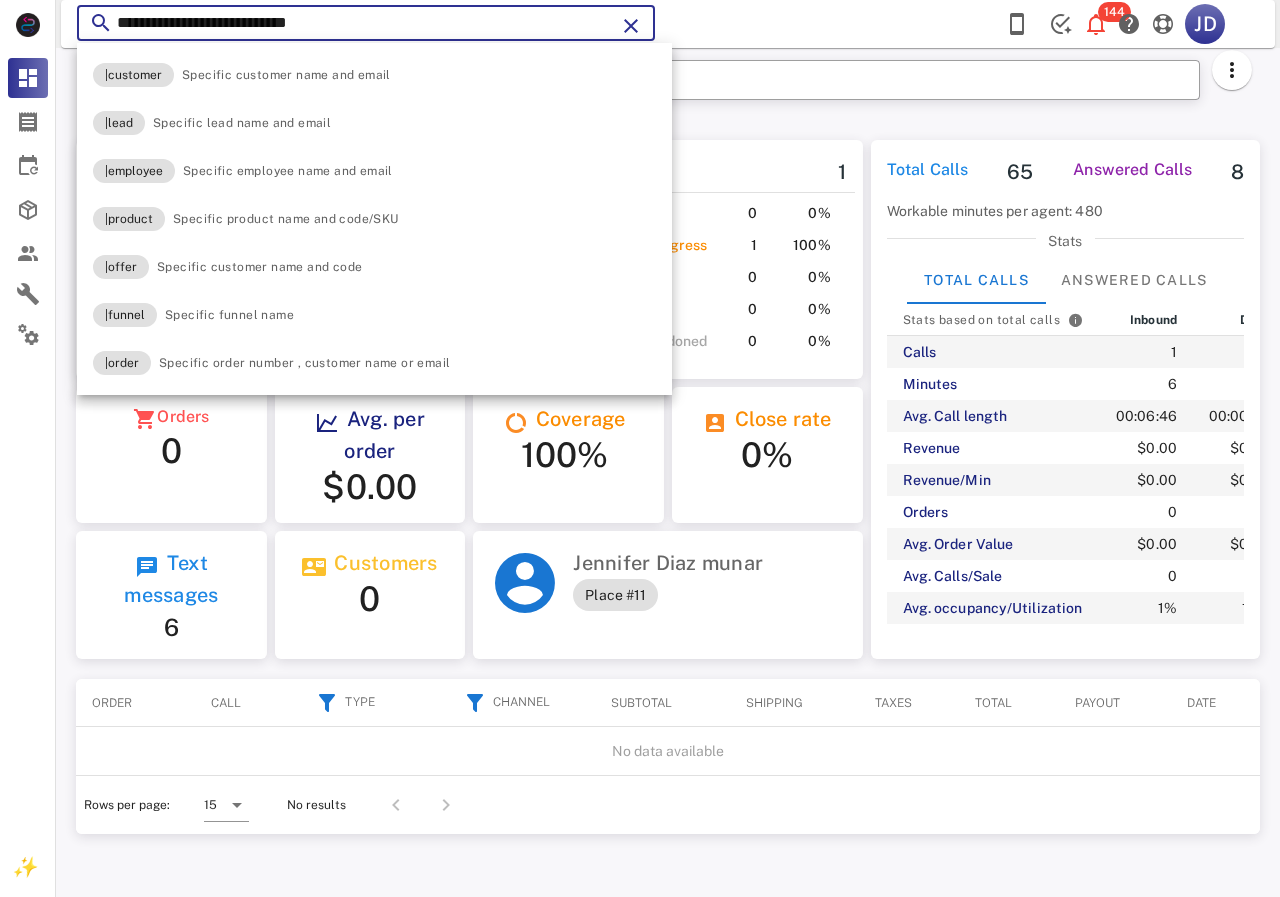 type on "**********" 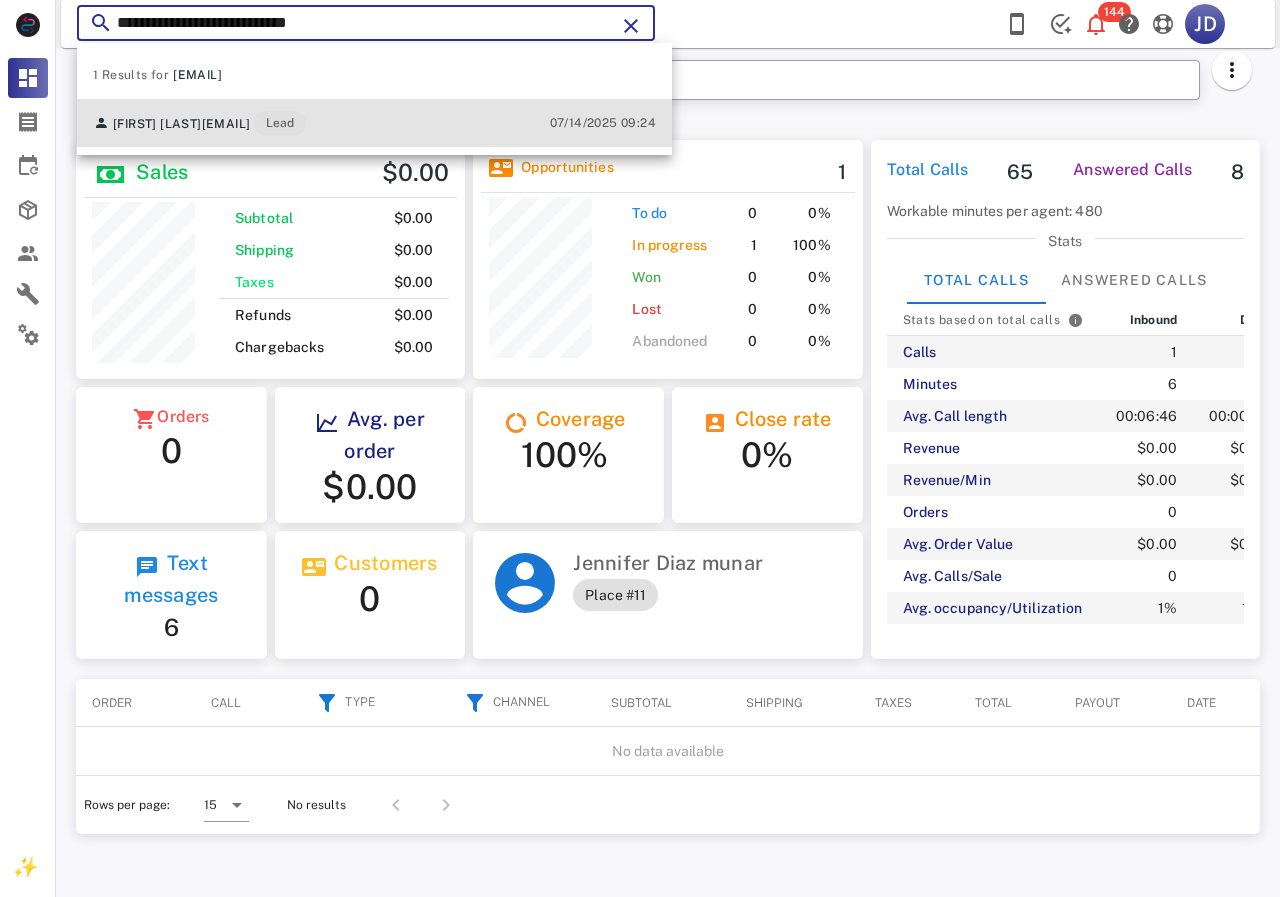 click on "afraninahenriquez@cultura.aw" at bounding box center (226, 124) 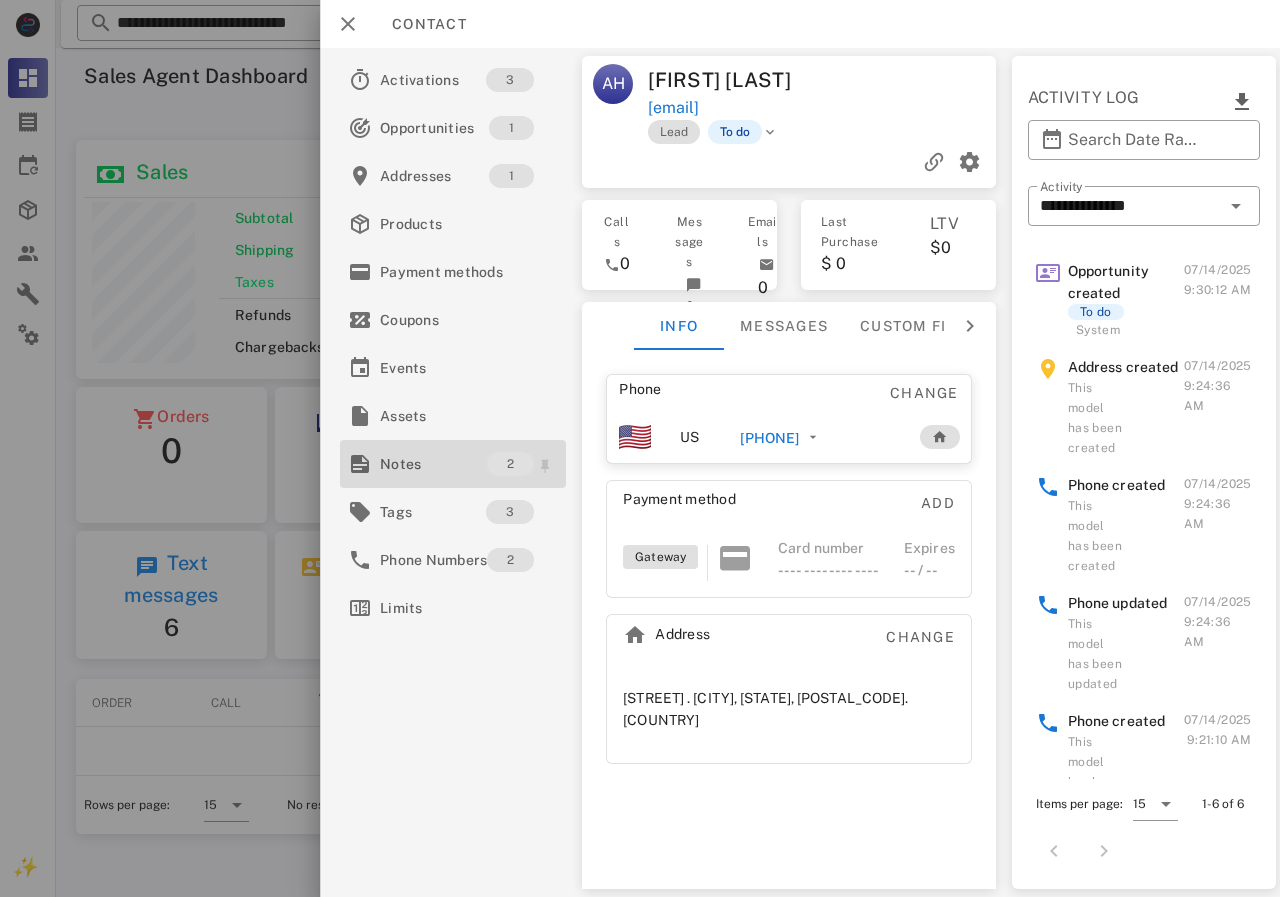 click on "Notes" at bounding box center (433, 464) 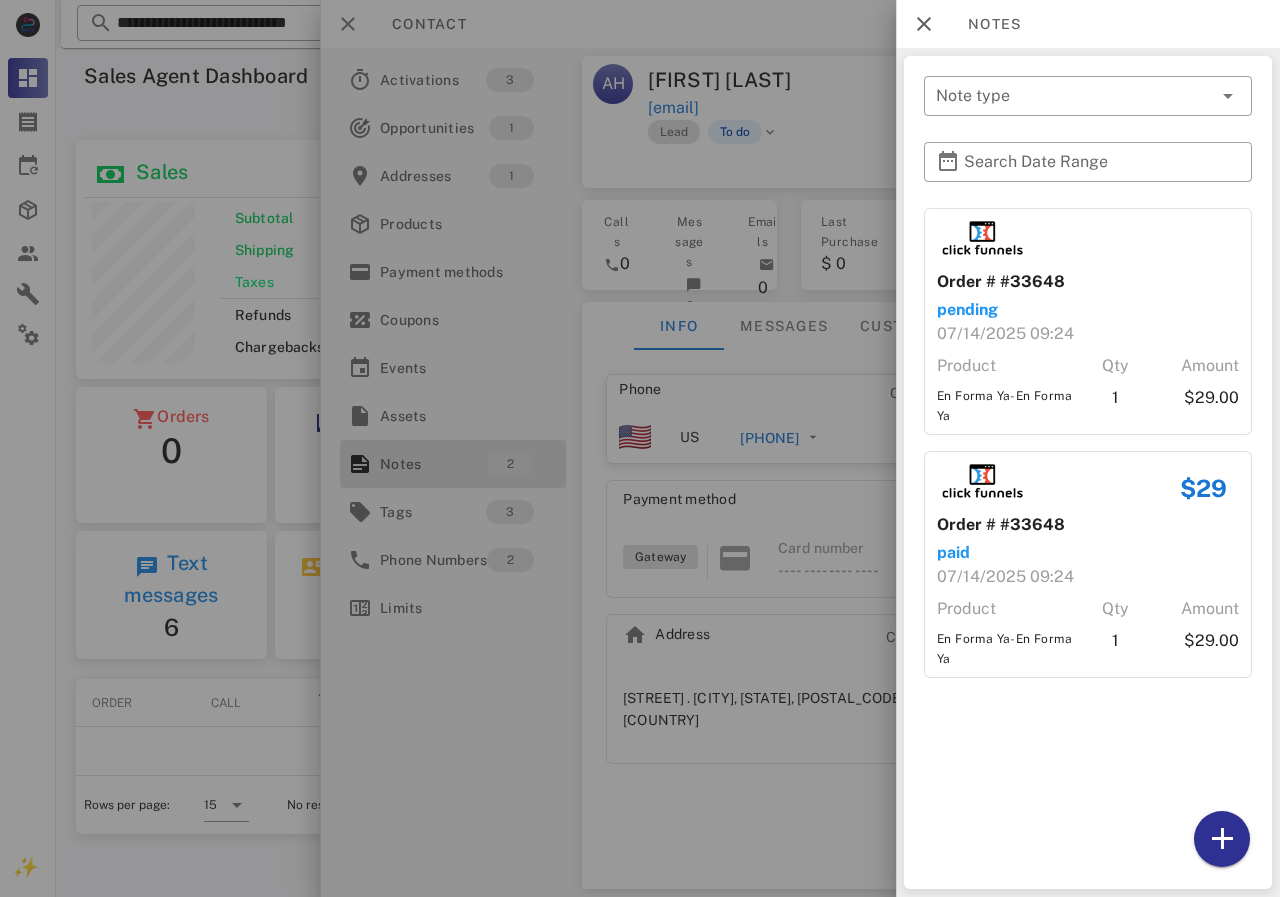 click at bounding box center (640, 448) 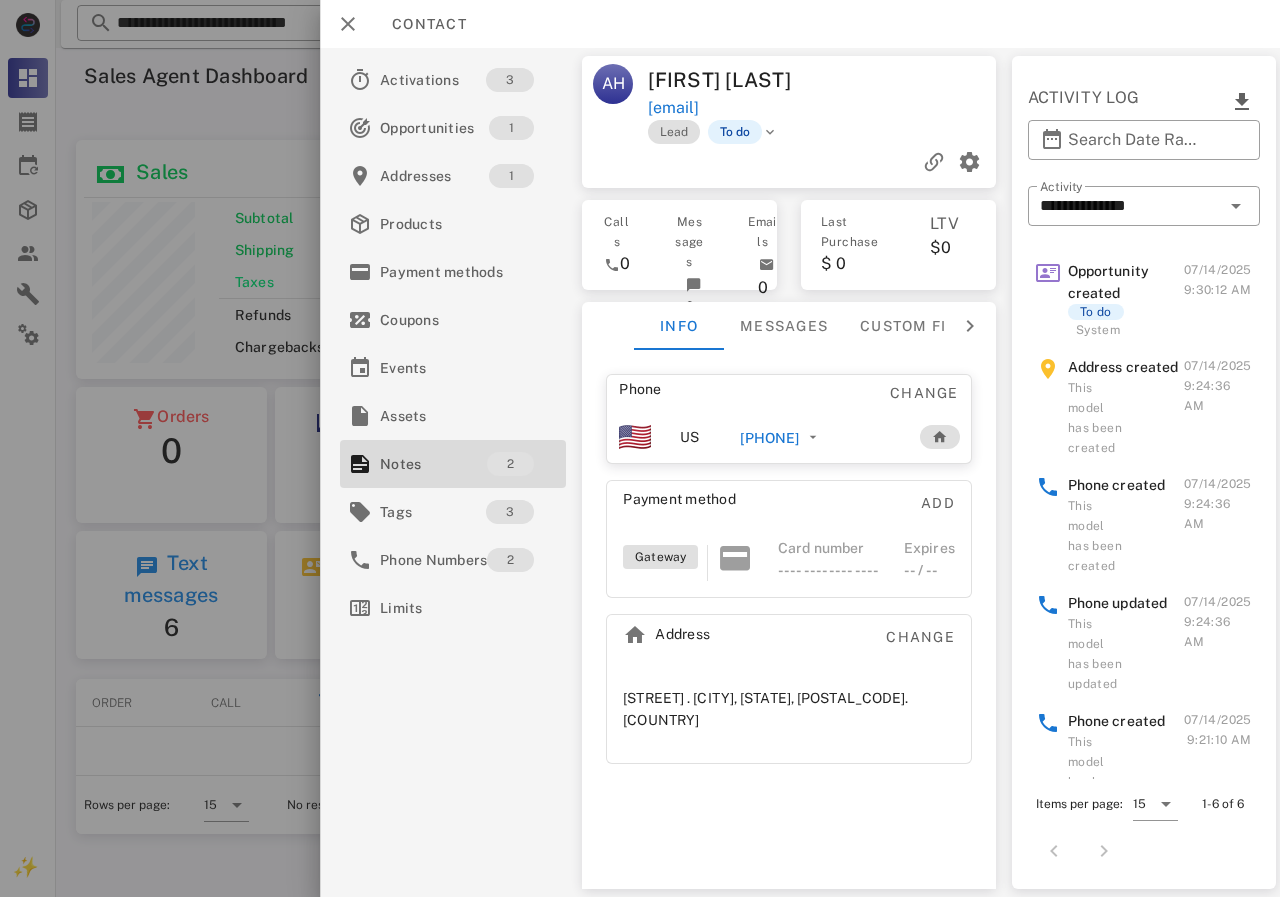 click on "+2975942307" at bounding box center [769, 438] 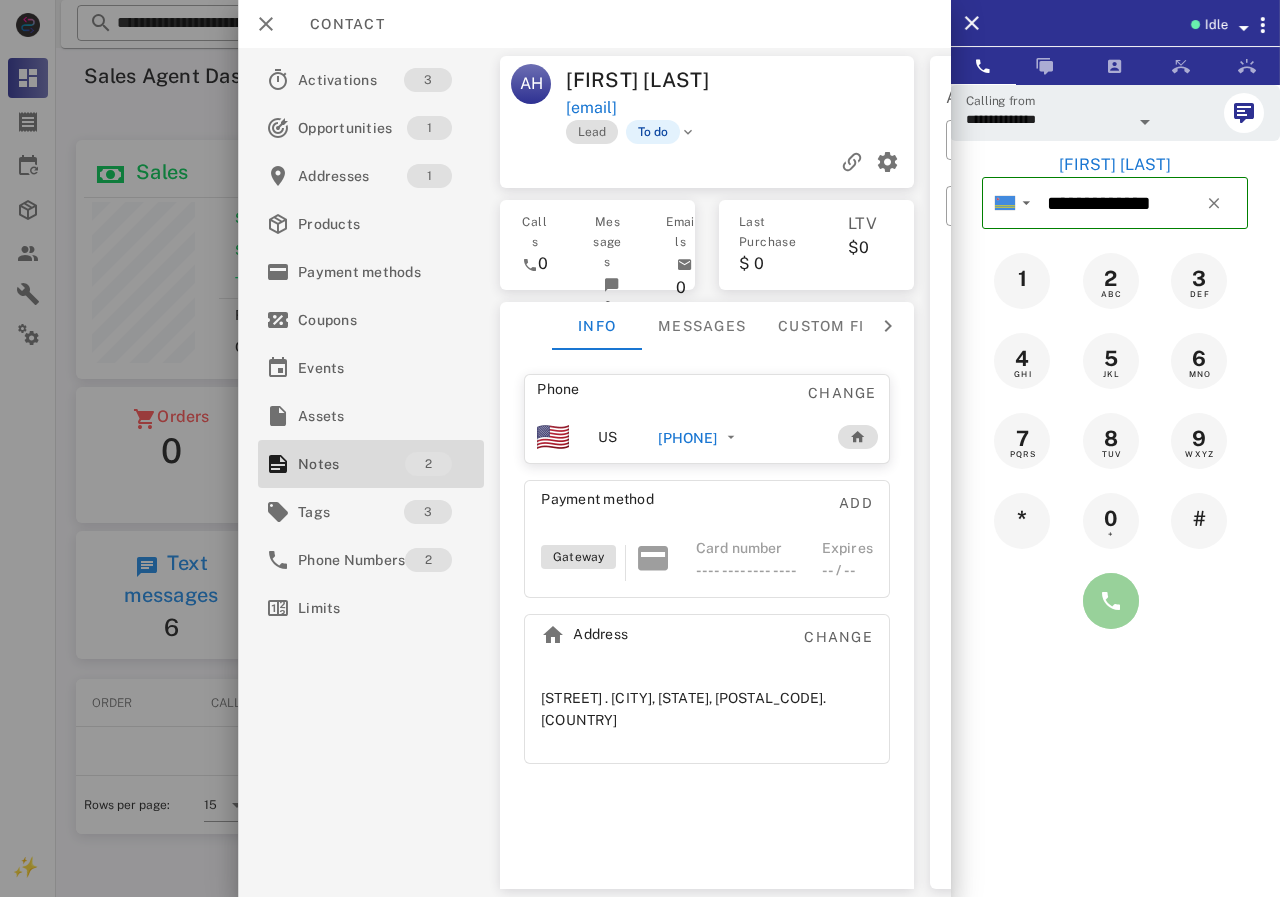 click at bounding box center [1111, 601] 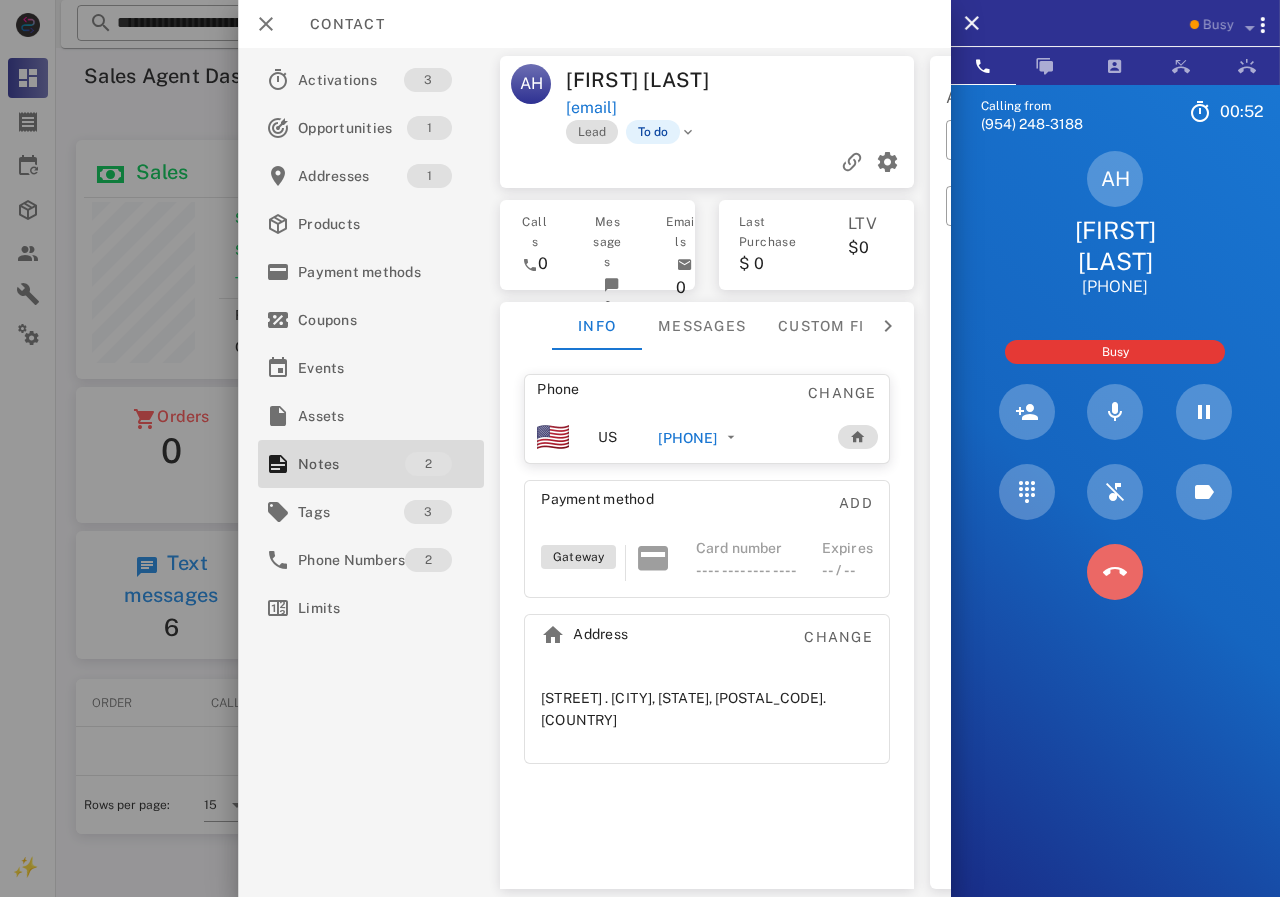 drag, startPoint x: 1112, startPoint y: 578, endPoint x: 816, endPoint y: 533, distance: 299.40106 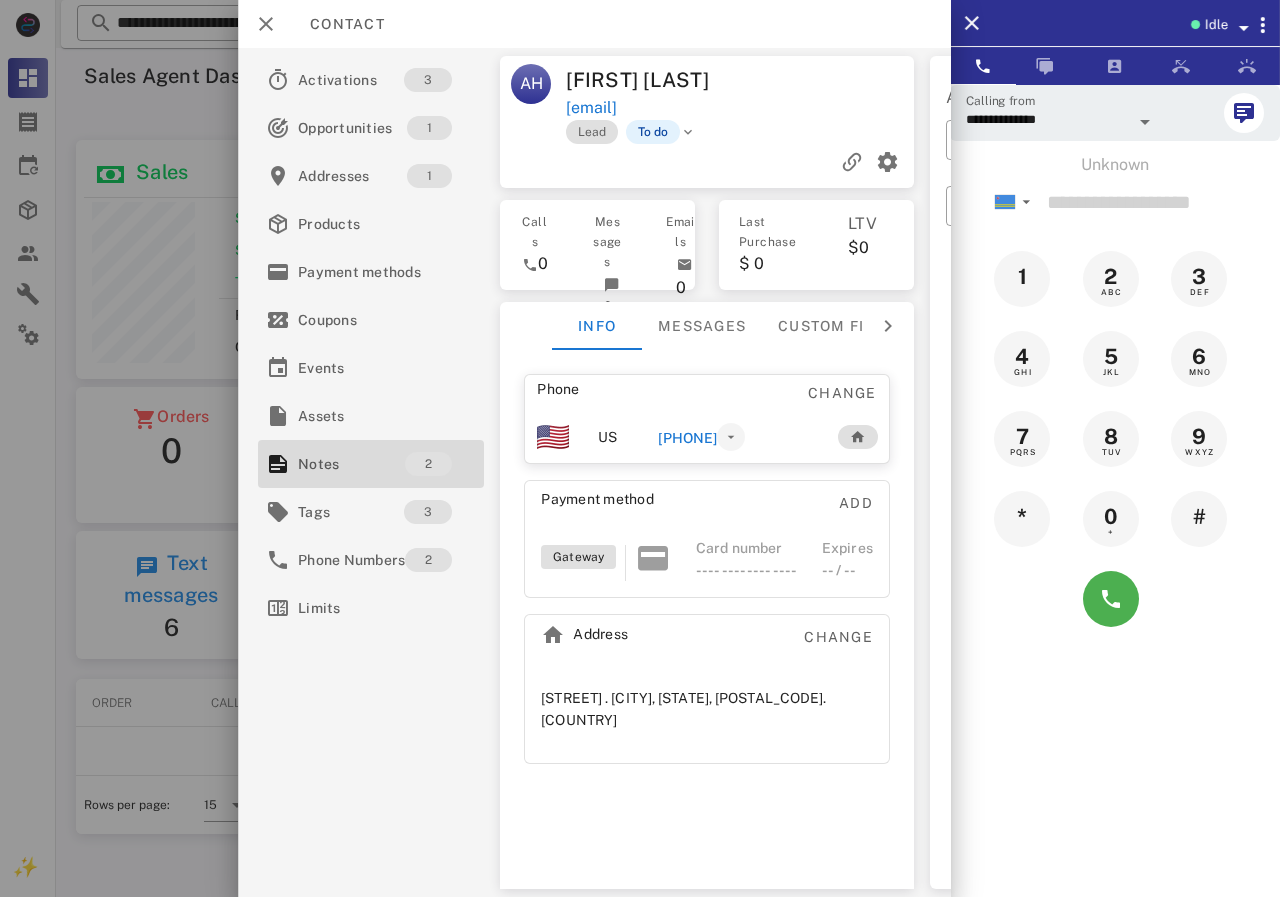 click on "+2975942307" at bounding box center (687, 438) 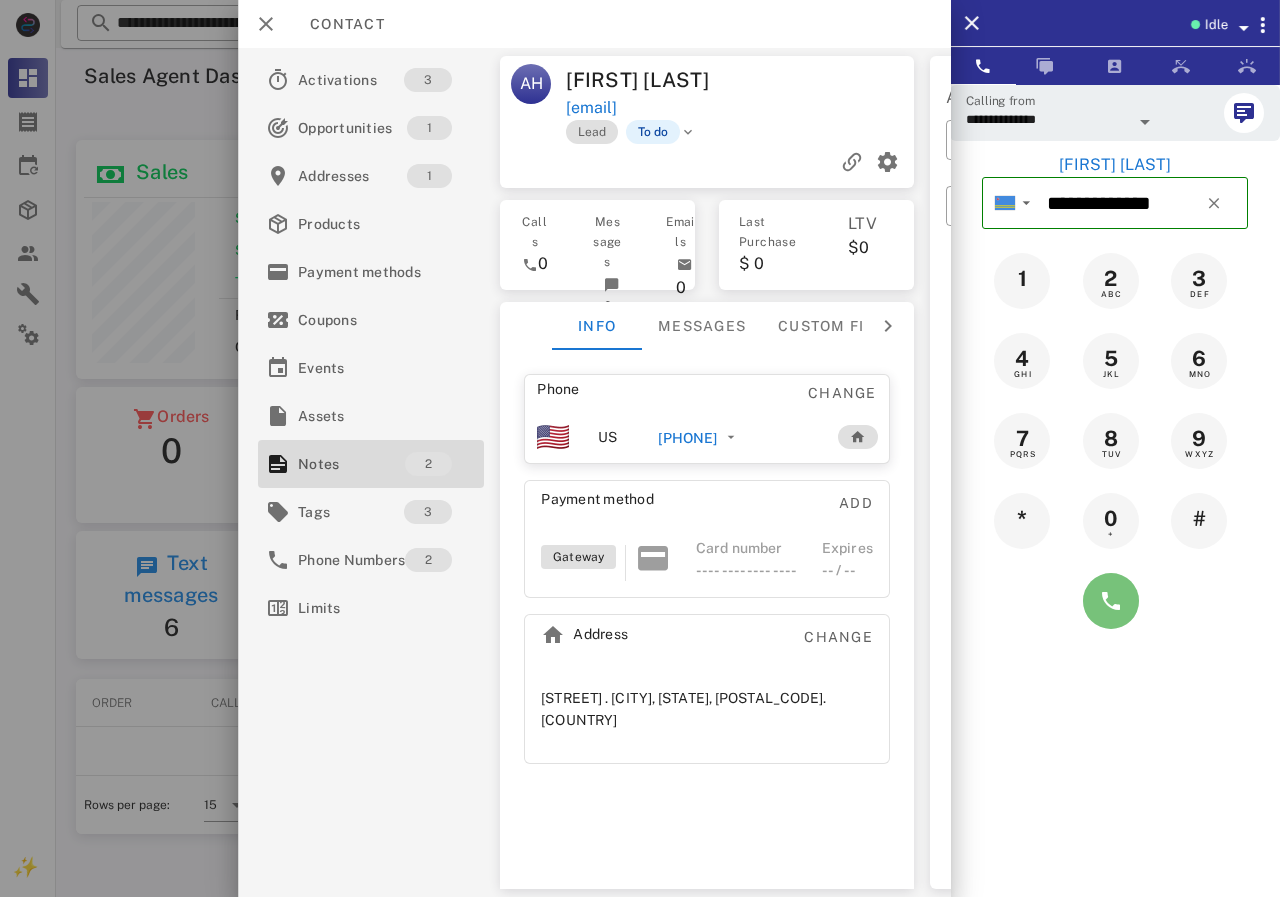 click at bounding box center (1111, 601) 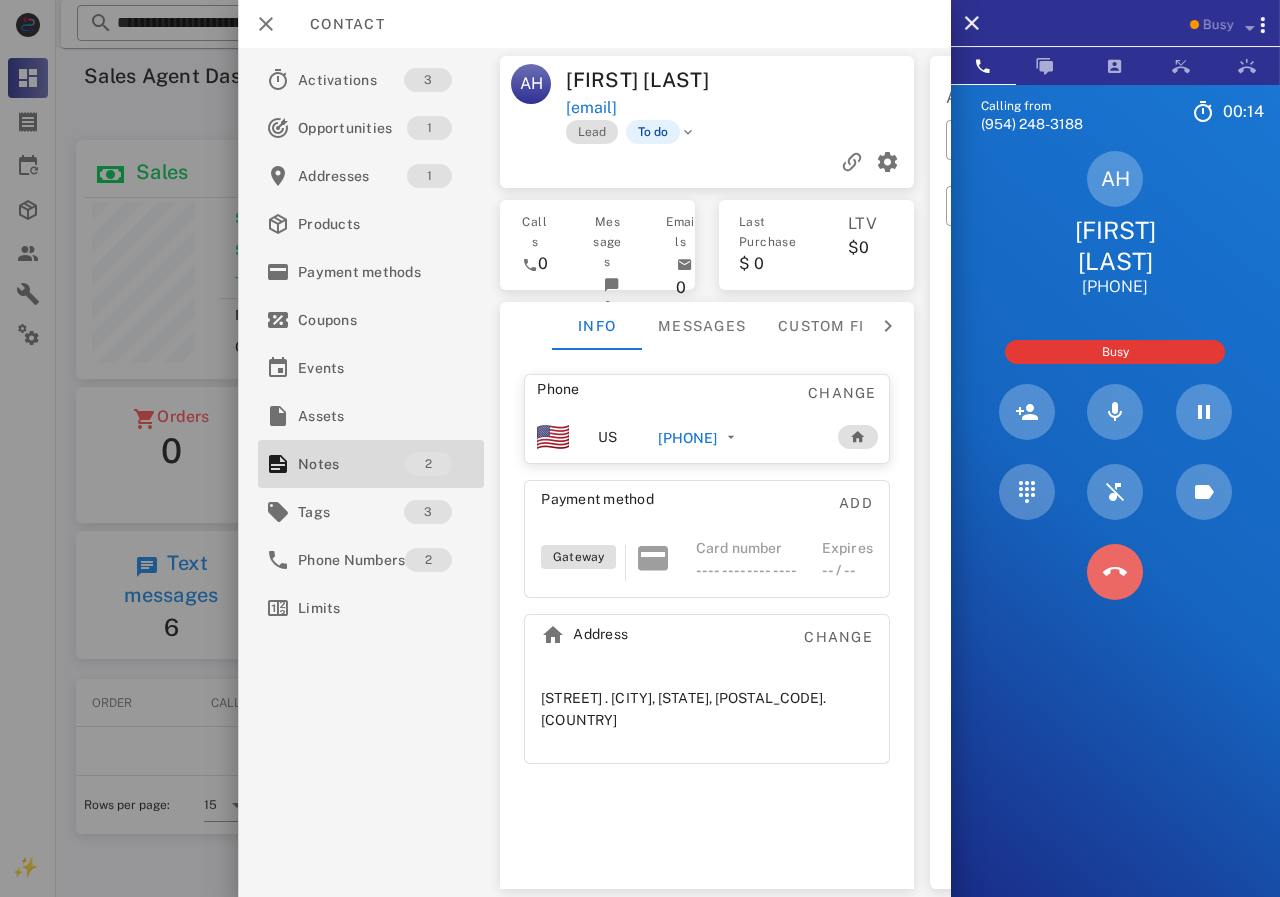 click at bounding box center [1115, 572] 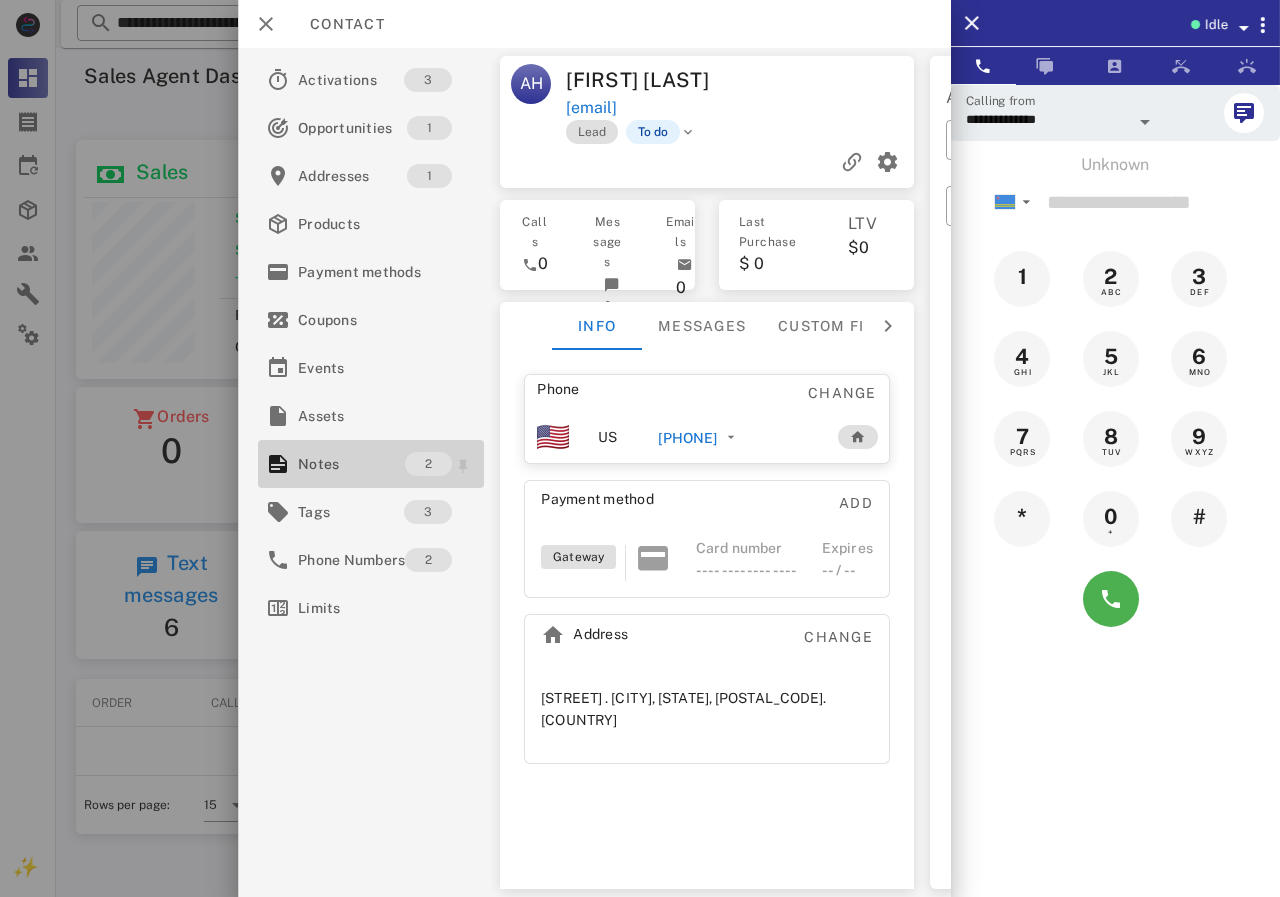 click on "Notes" at bounding box center [351, 464] 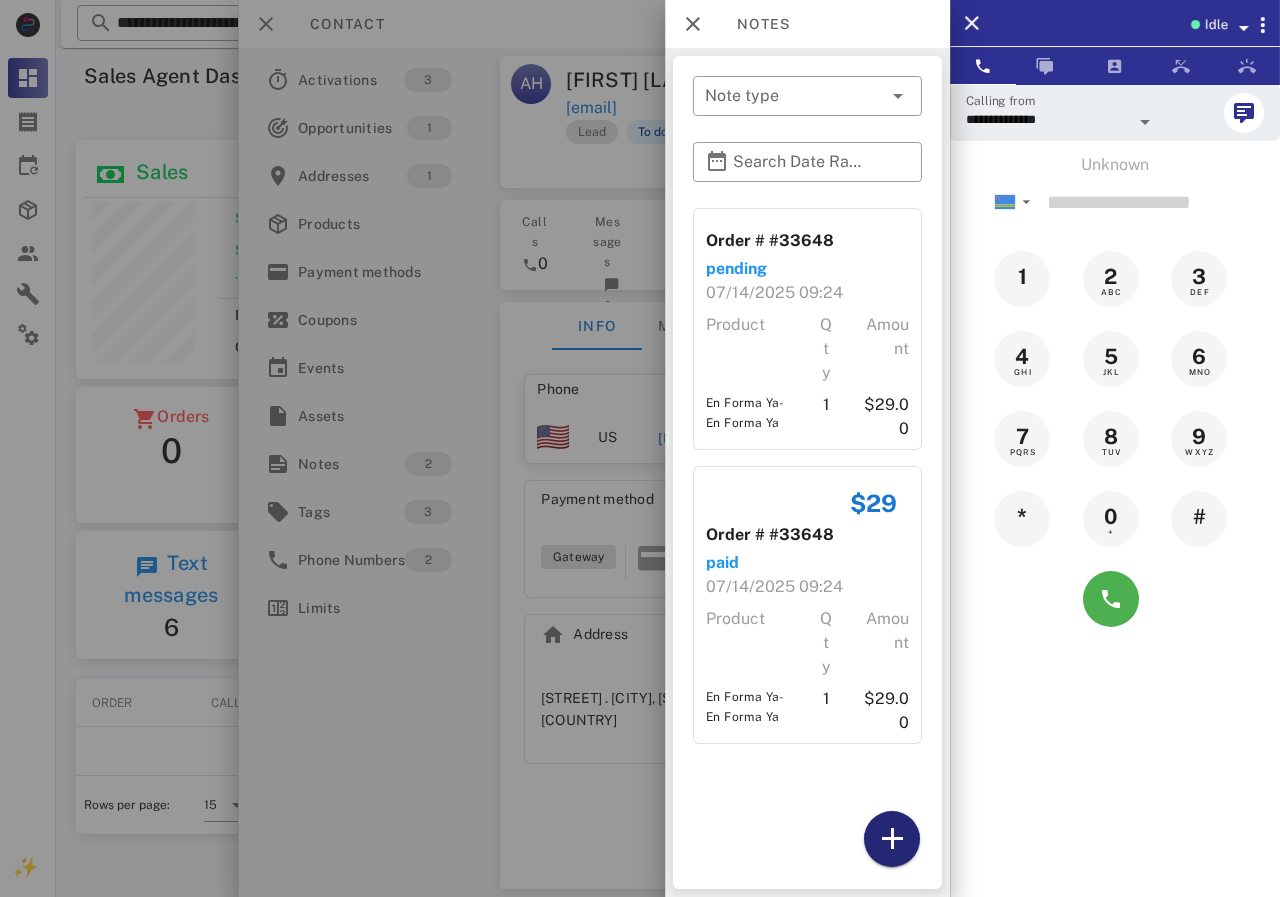 click at bounding box center [892, 839] 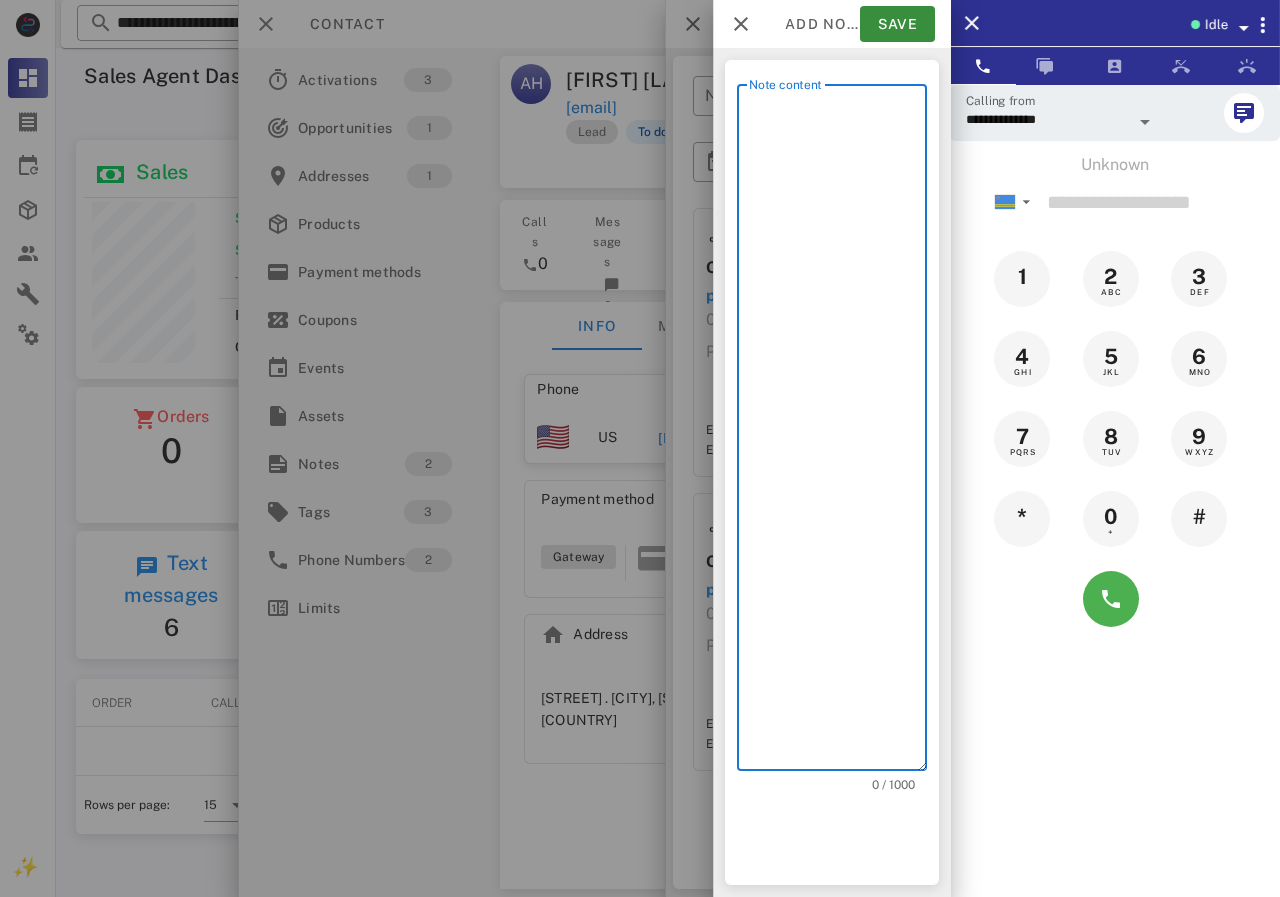 scroll, scrollTop: 240, scrollLeft: 390, axis: both 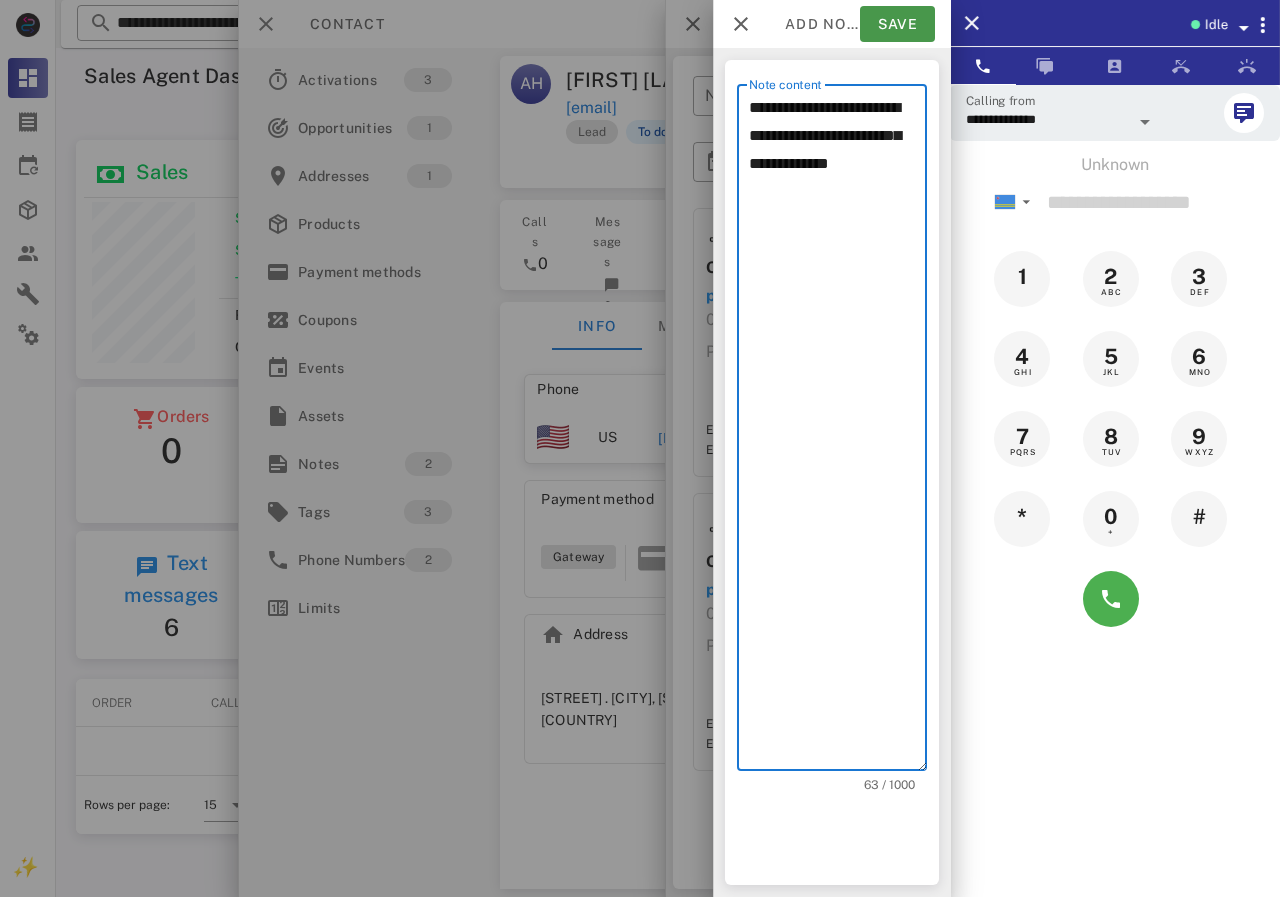 type on "**********" 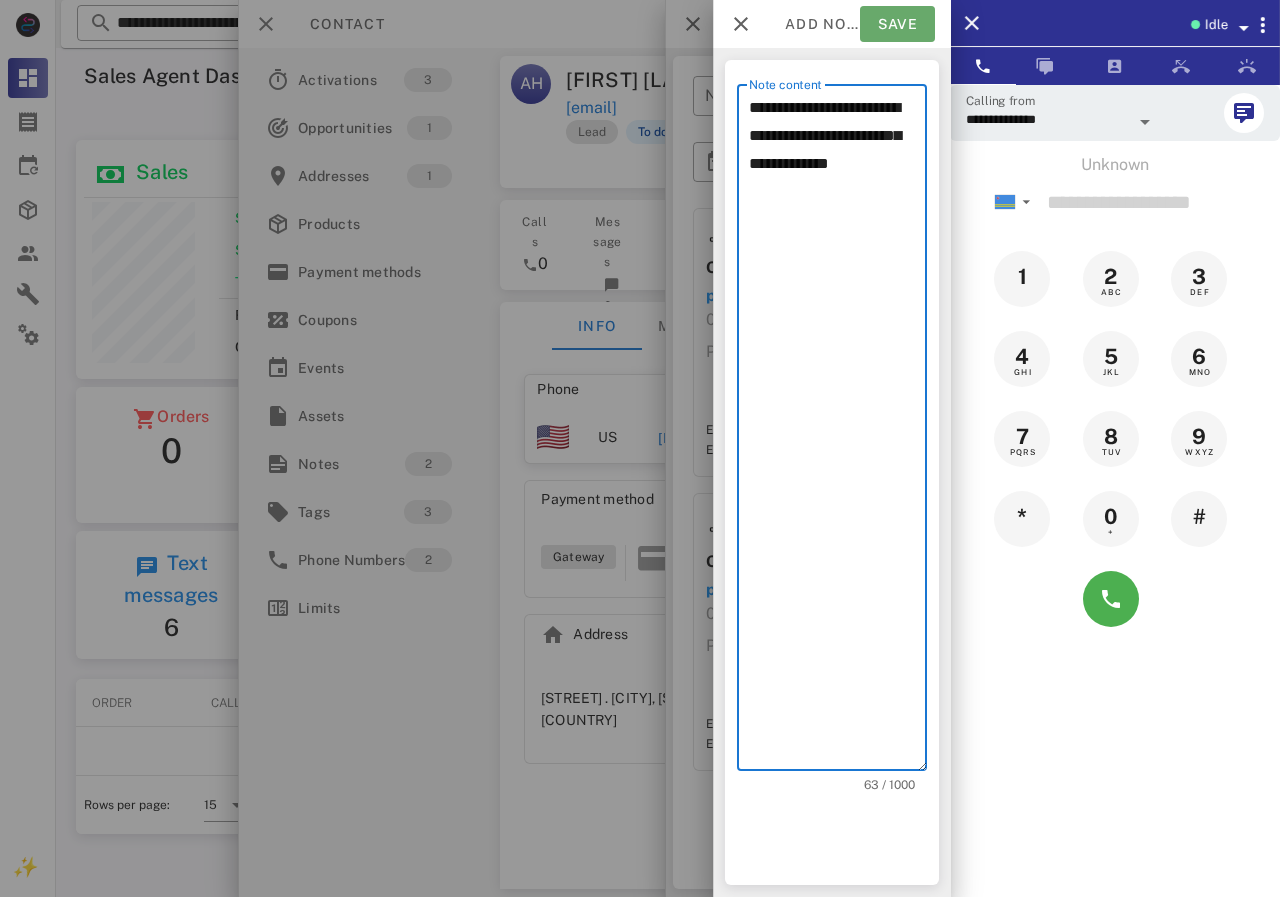 click on "Save" at bounding box center [897, 24] 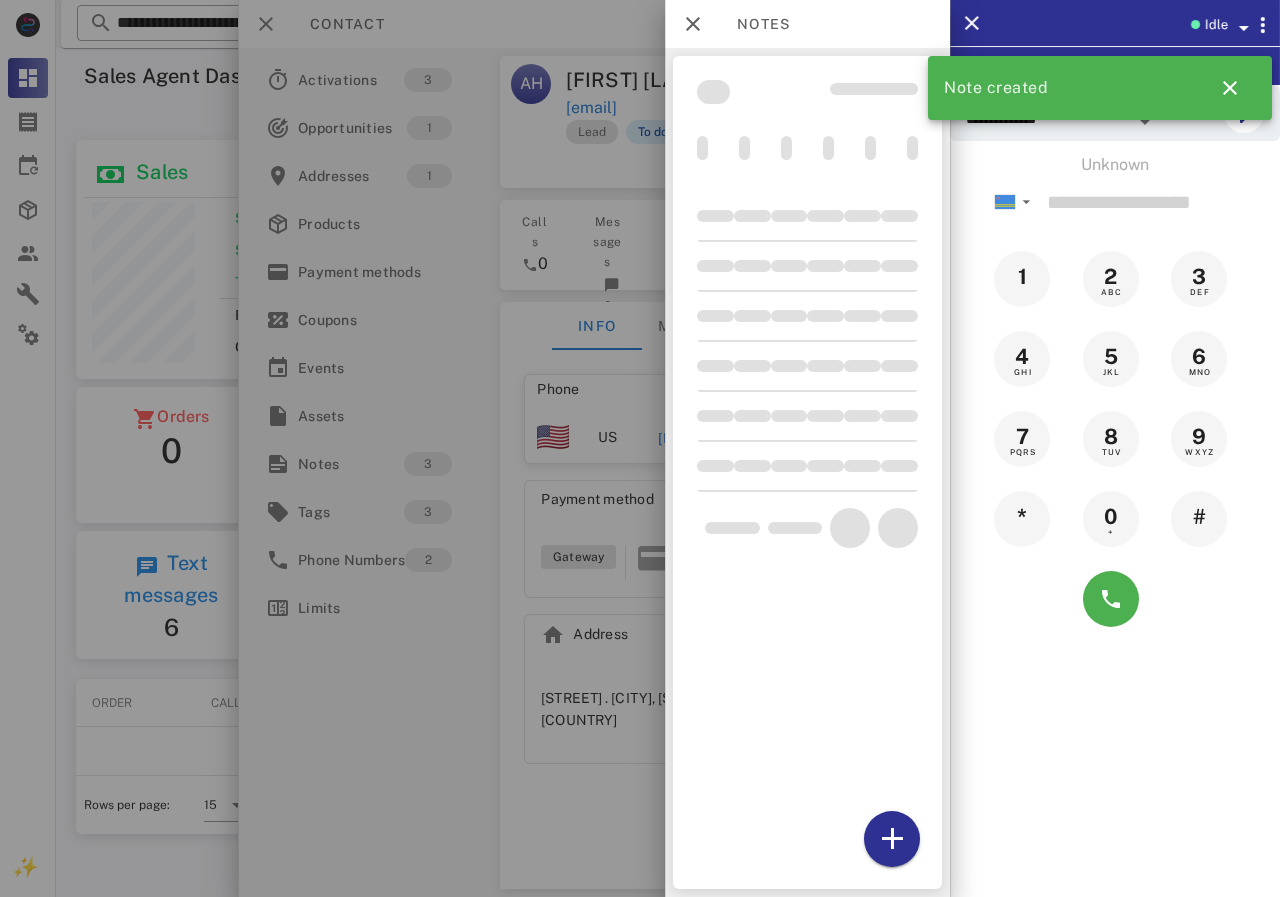 click at bounding box center (640, 448) 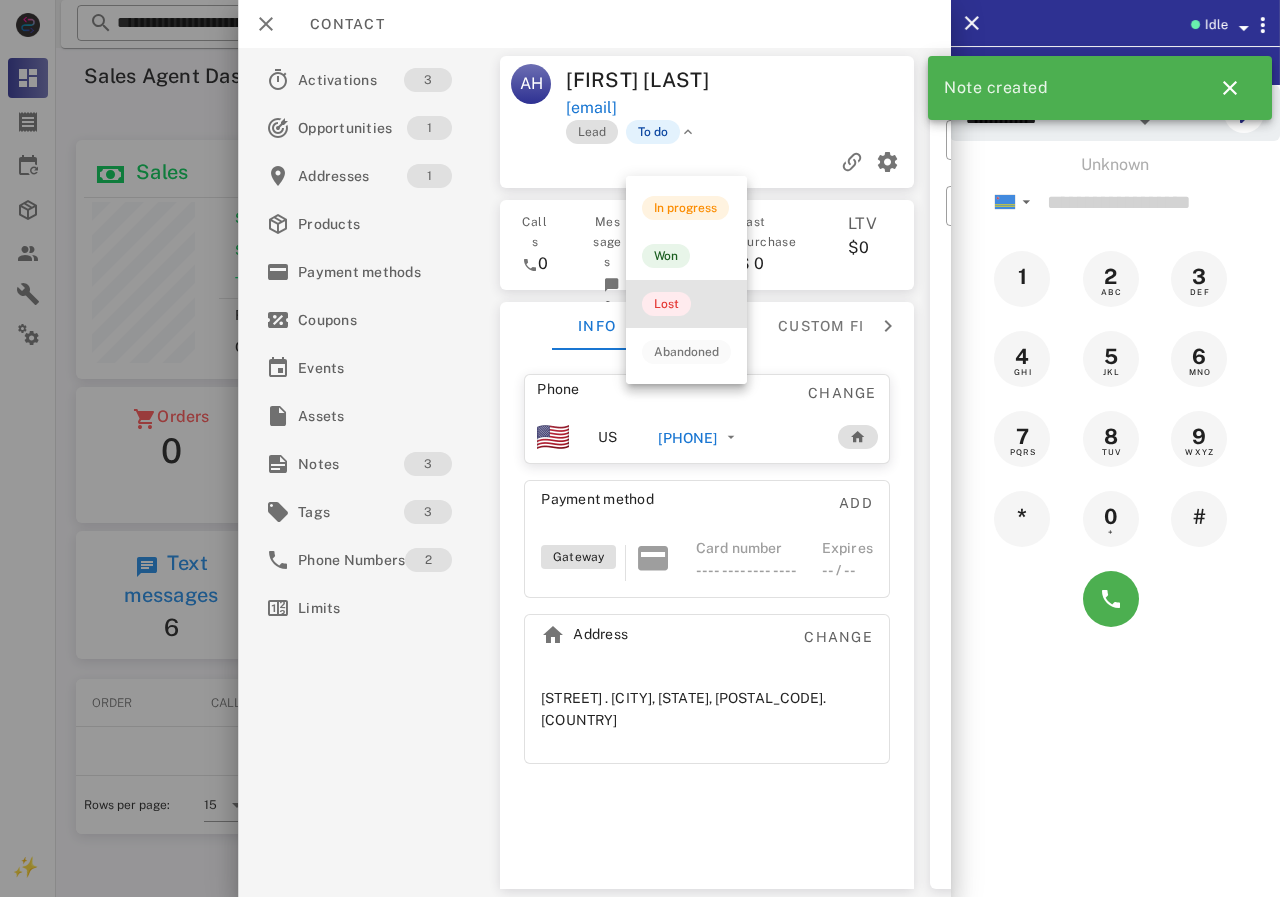 click on "Lost" at bounding box center (686, 304) 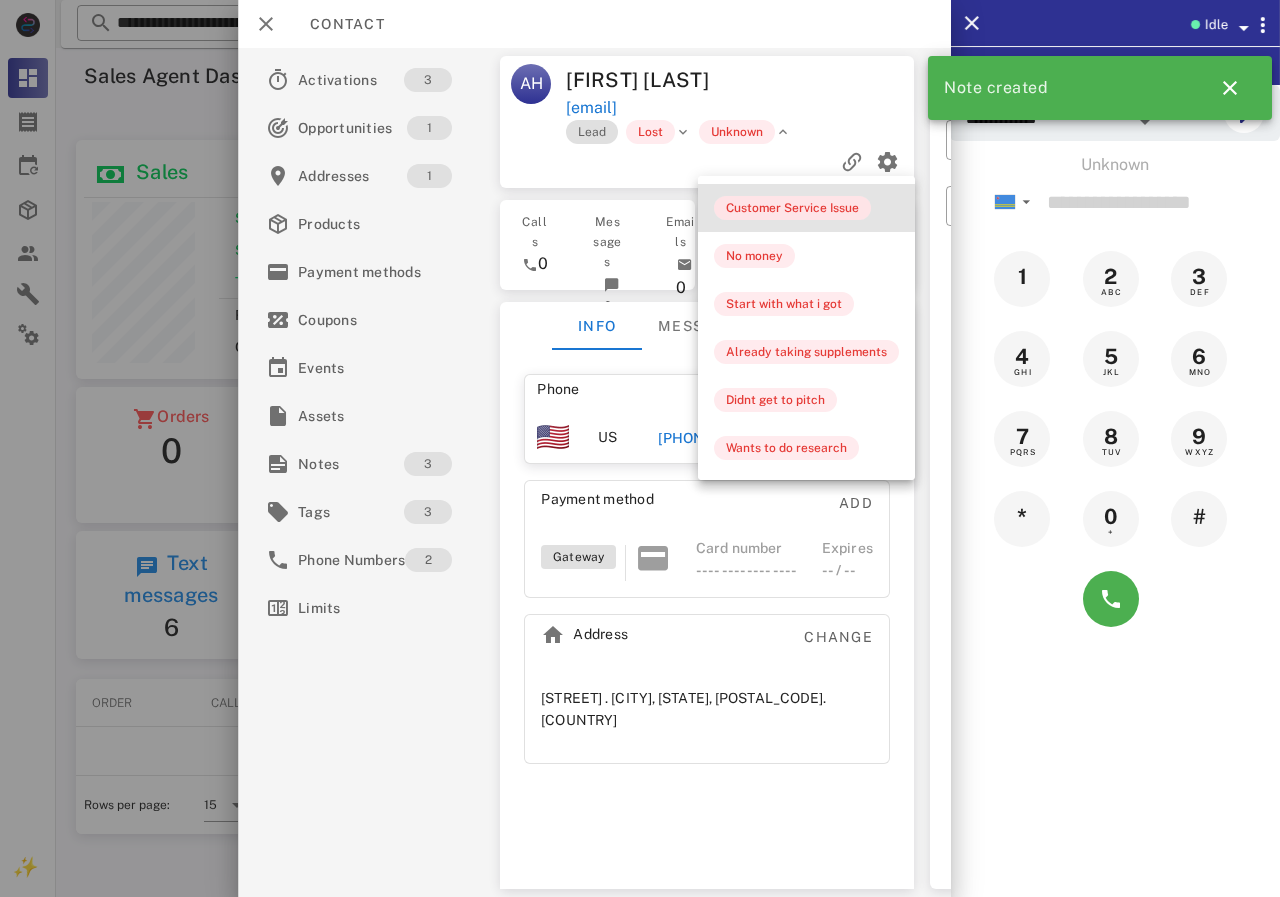 click on "Customer Service Issue" at bounding box center (792, 208) 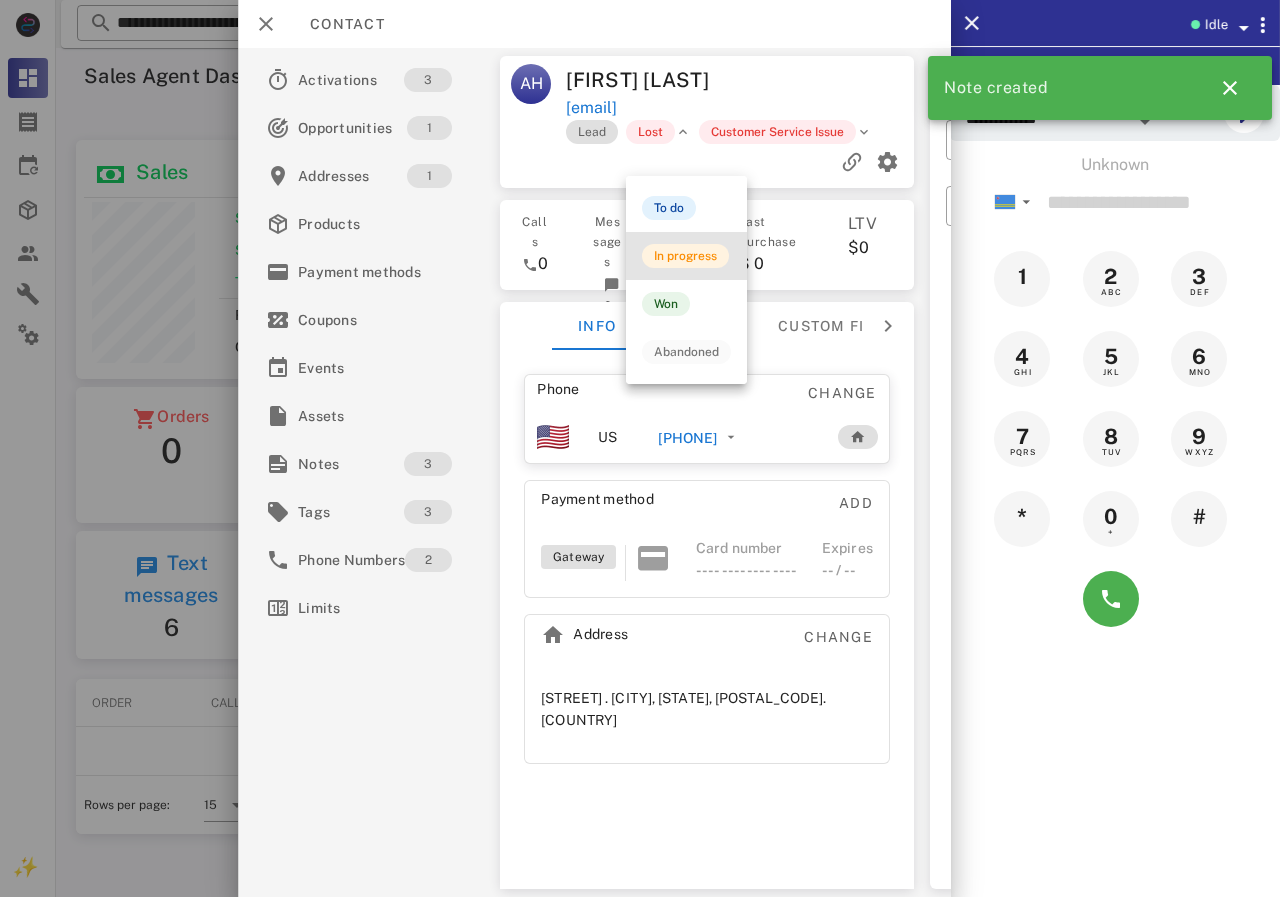 click on "In progress" at bounding box center [685, 256] 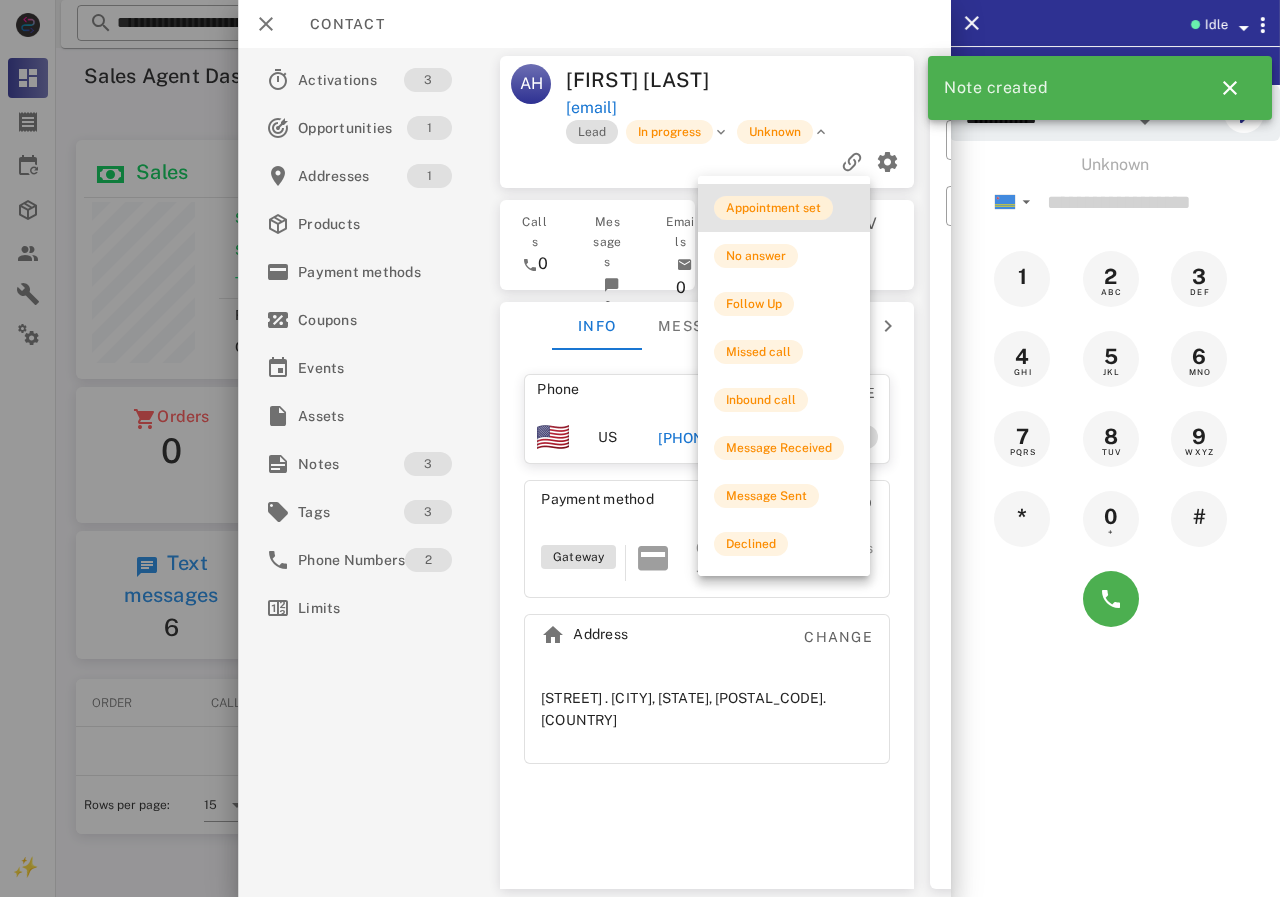 click on "Appointment set" at bounding box center (773, 208) 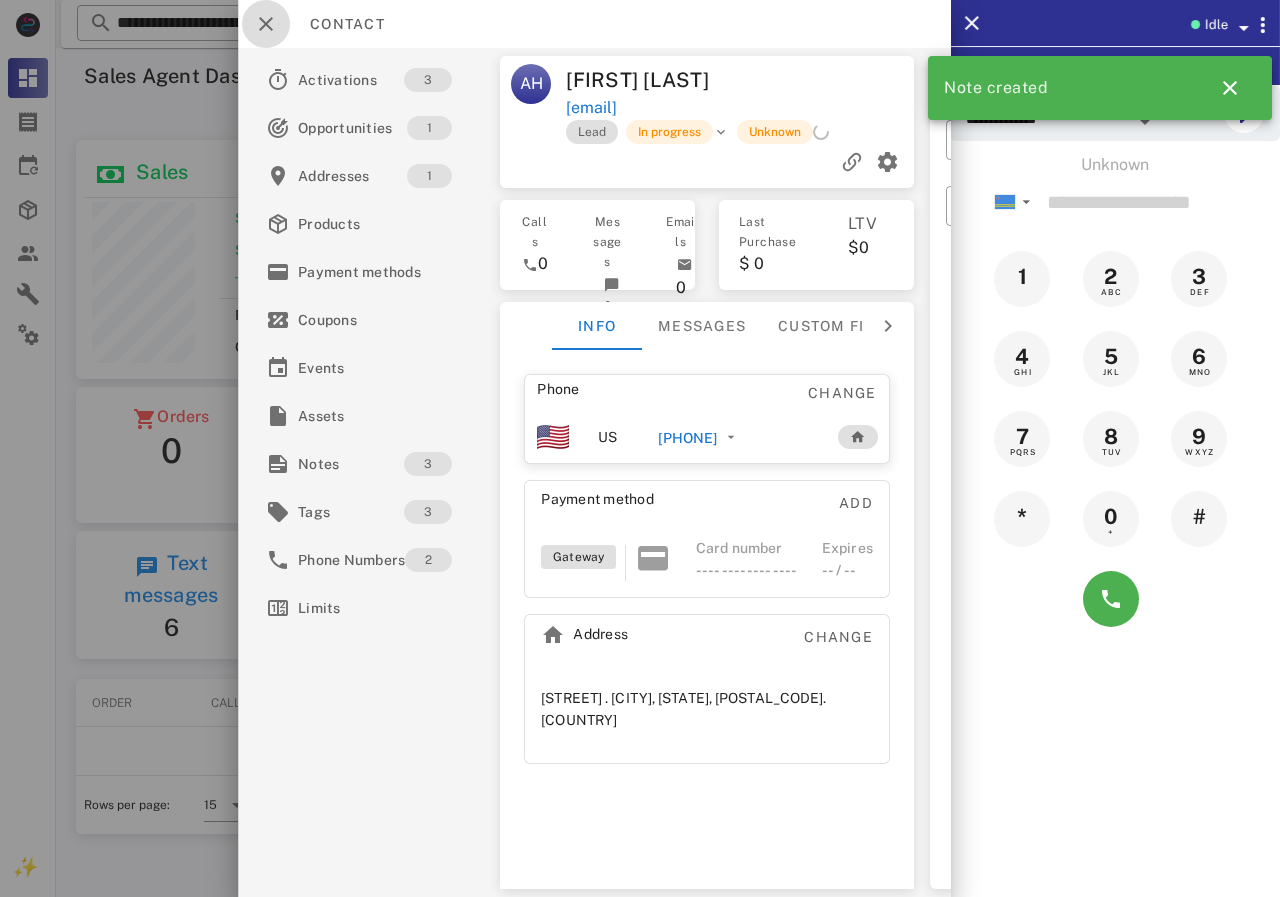 click at bounding box center (266, 24) 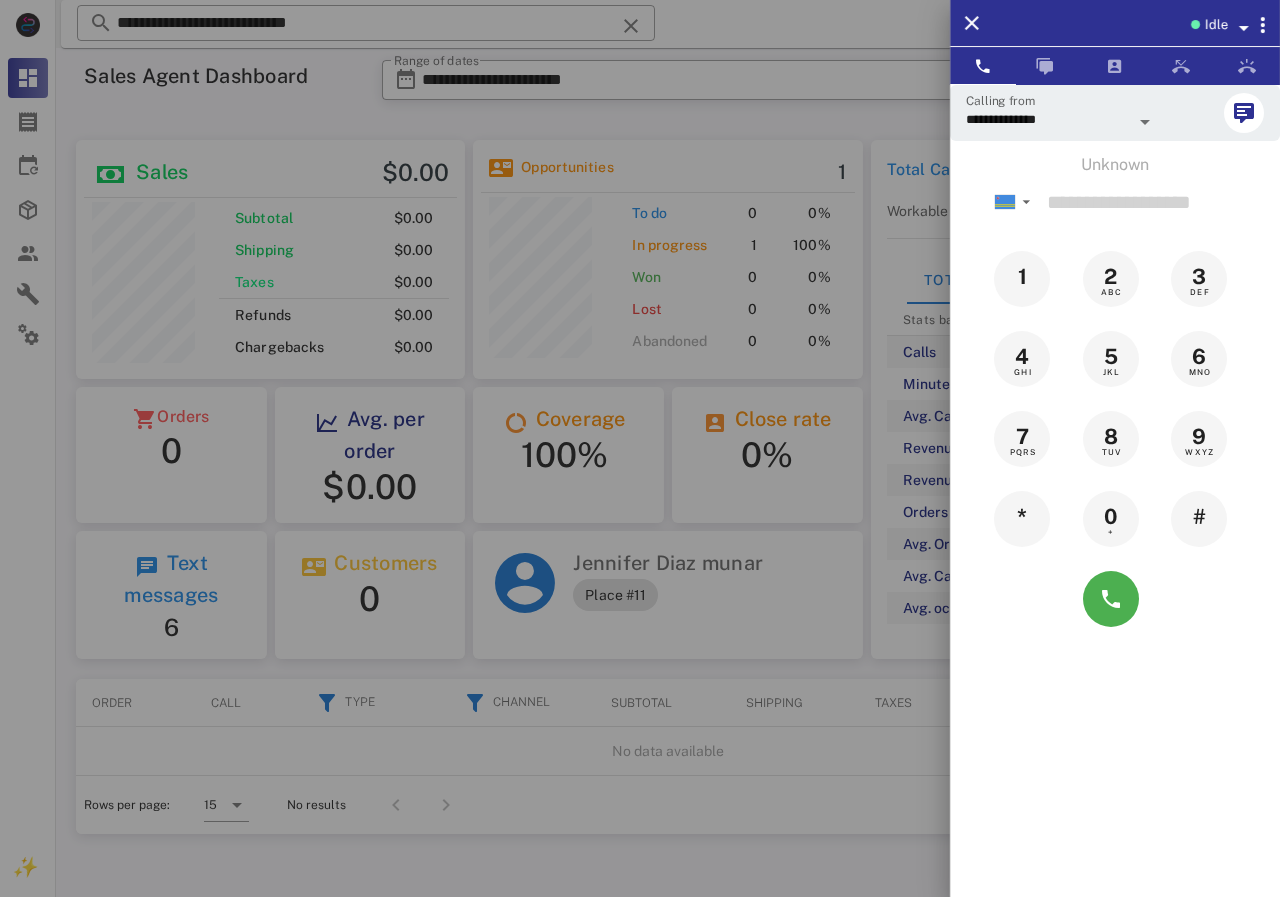 click at bounding box center (640, 448) 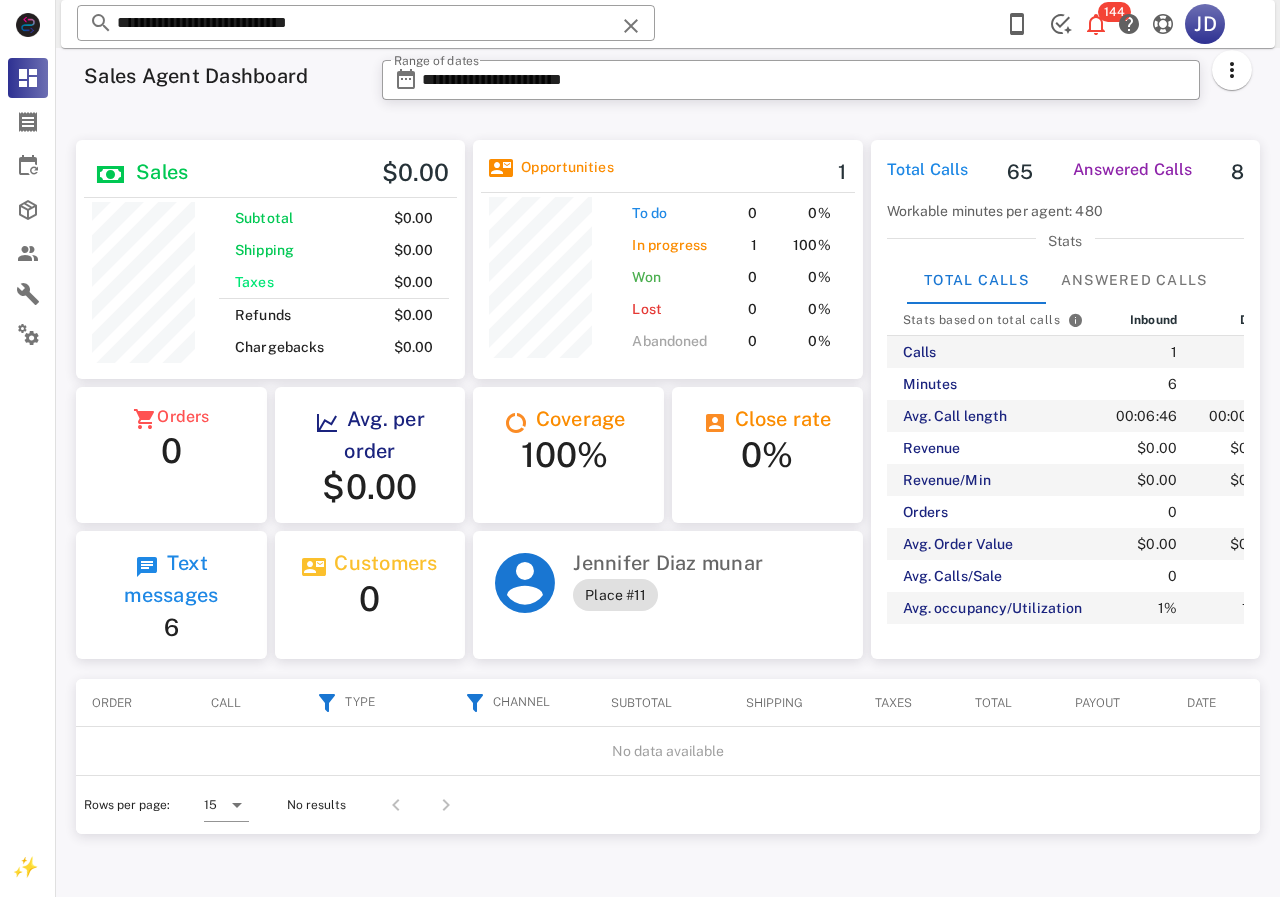 drag, startPoint x: 478, startPoint y: 38, endPoint x: 53, endPoint y: 48, distance: 425.11765 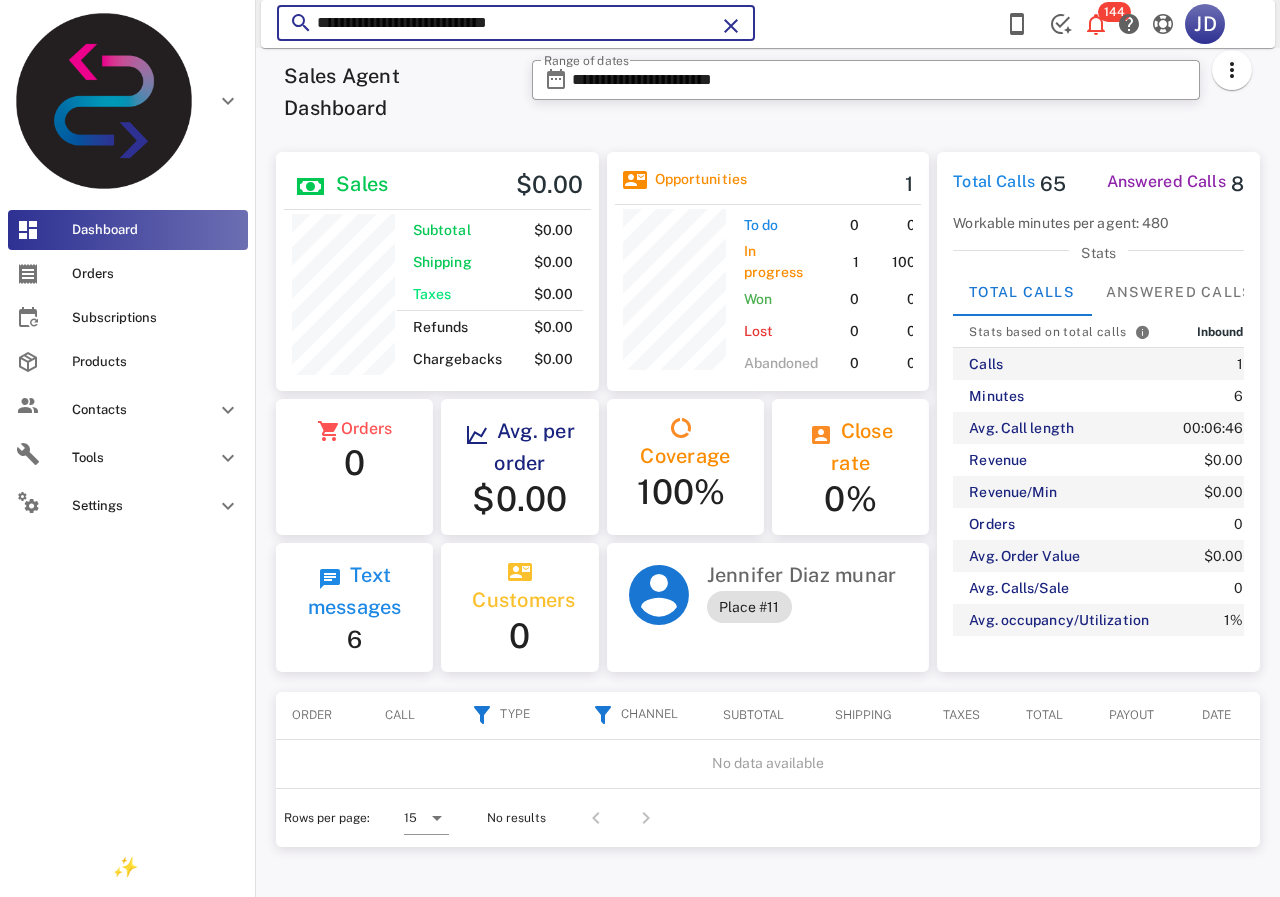scroll, scrollTop: 250, scrollLeft: 322, axis: both 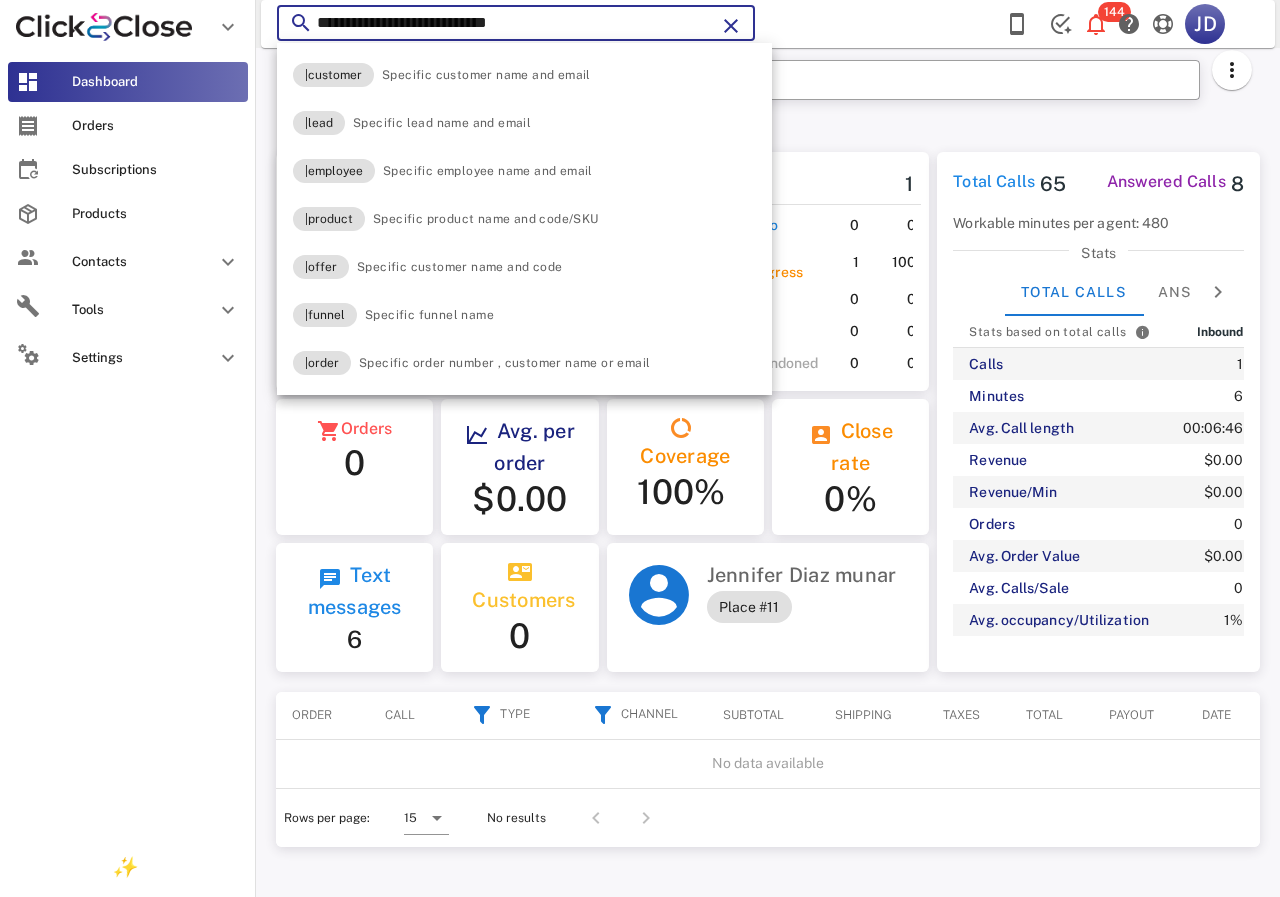 paste 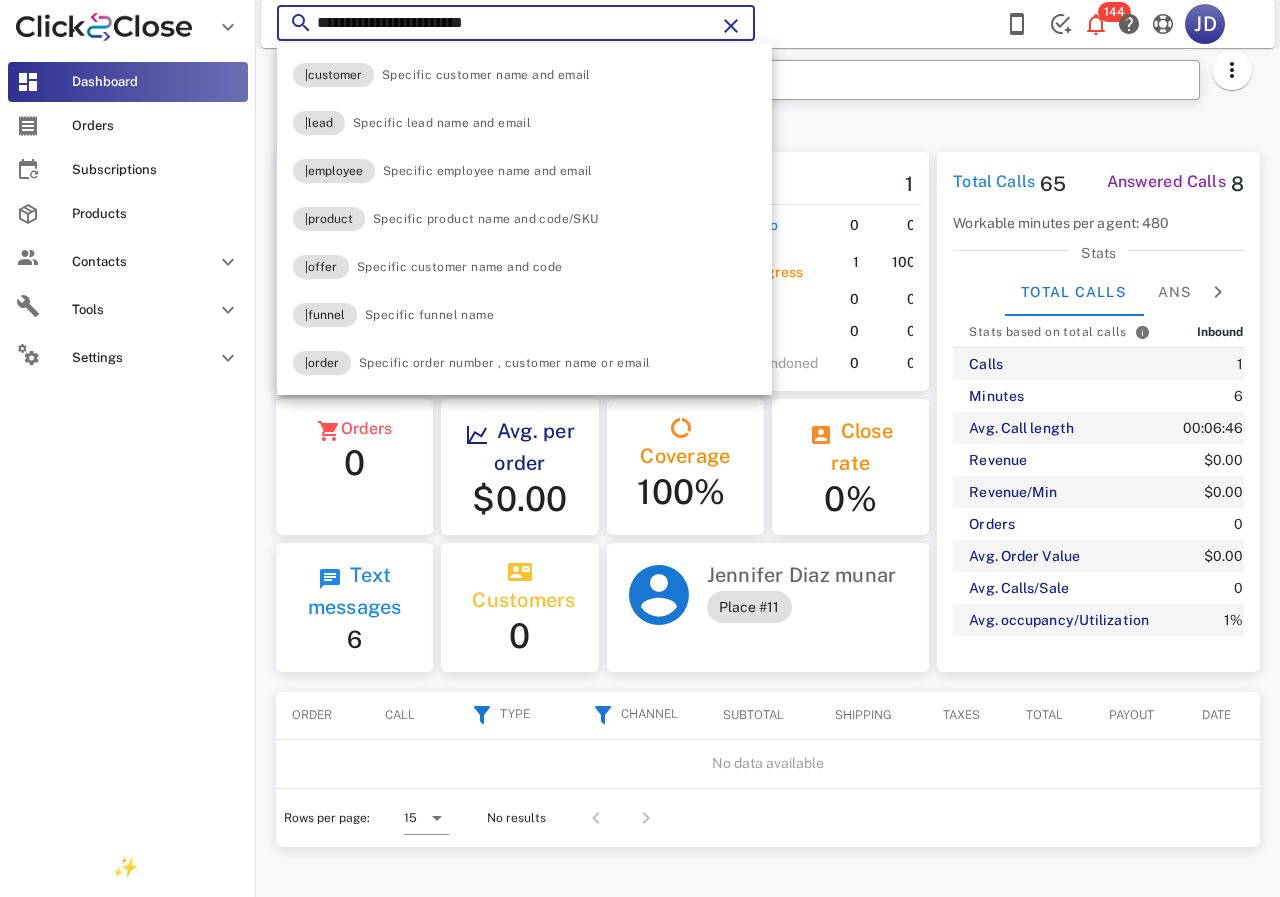 type on "**********" 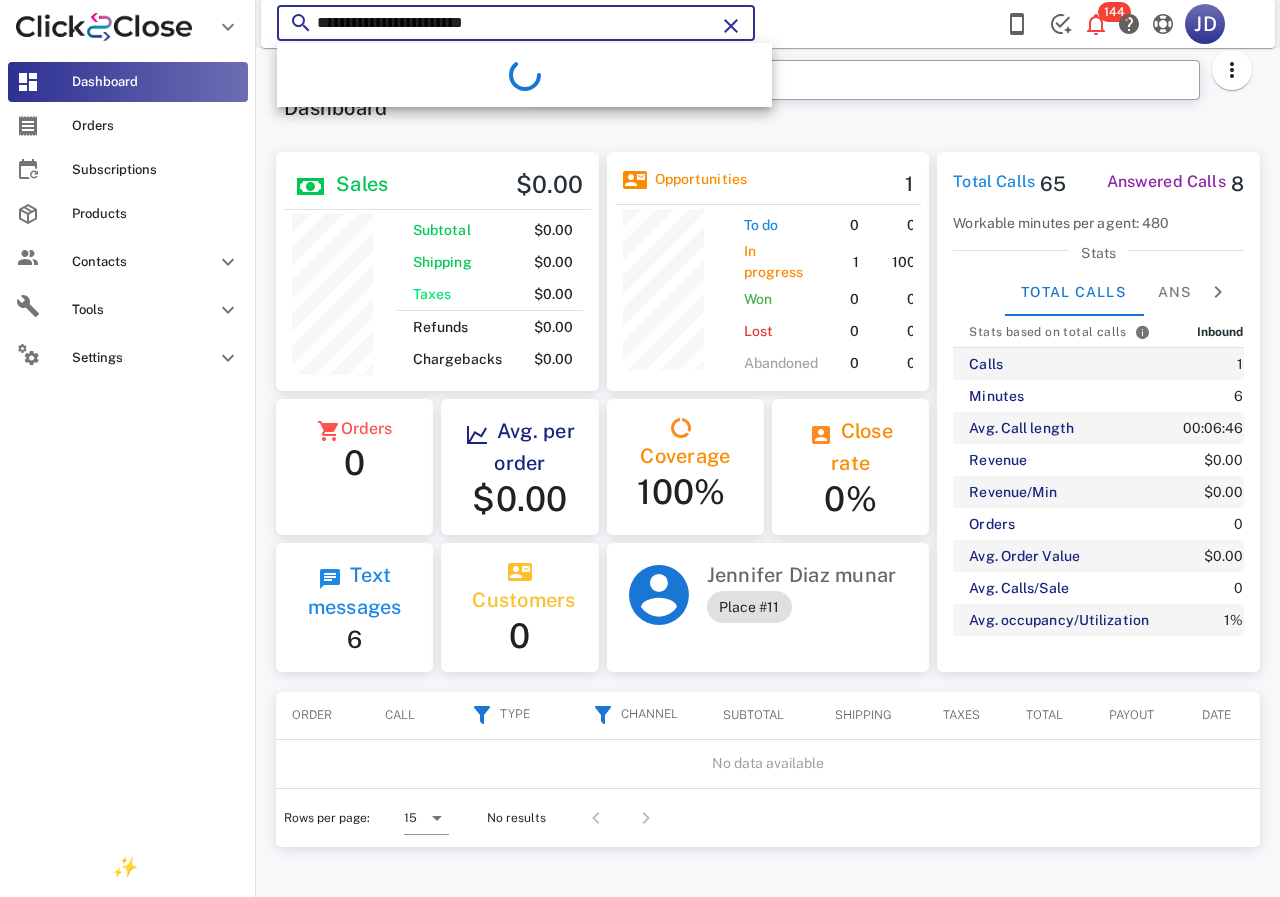 scroll, scrollTop: 999761, scrollLeft: 999611, axis: both 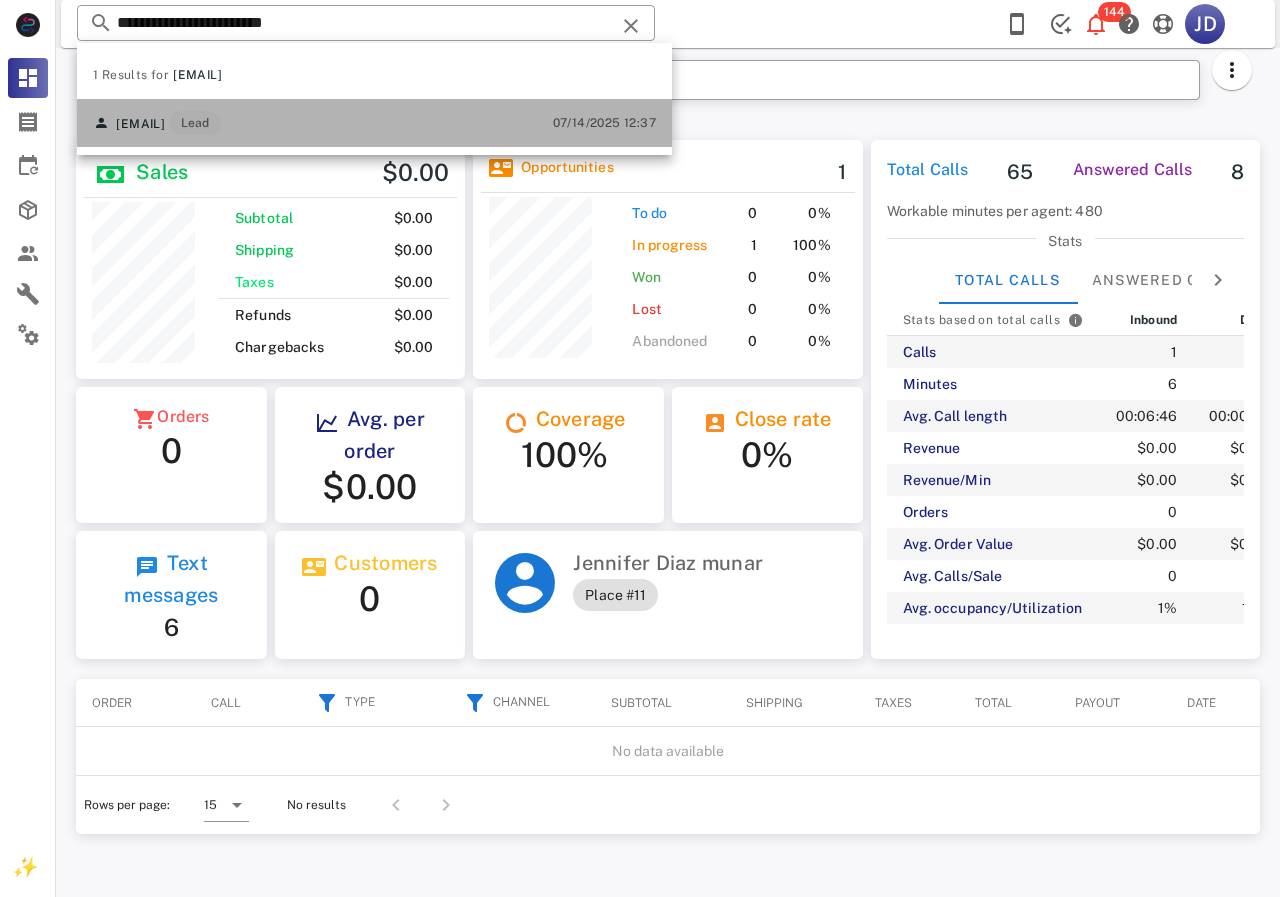 click on "gildaromo_09@hotmail.com   Lead   07/14/2025 12:37" at bounding box center [374, 123] 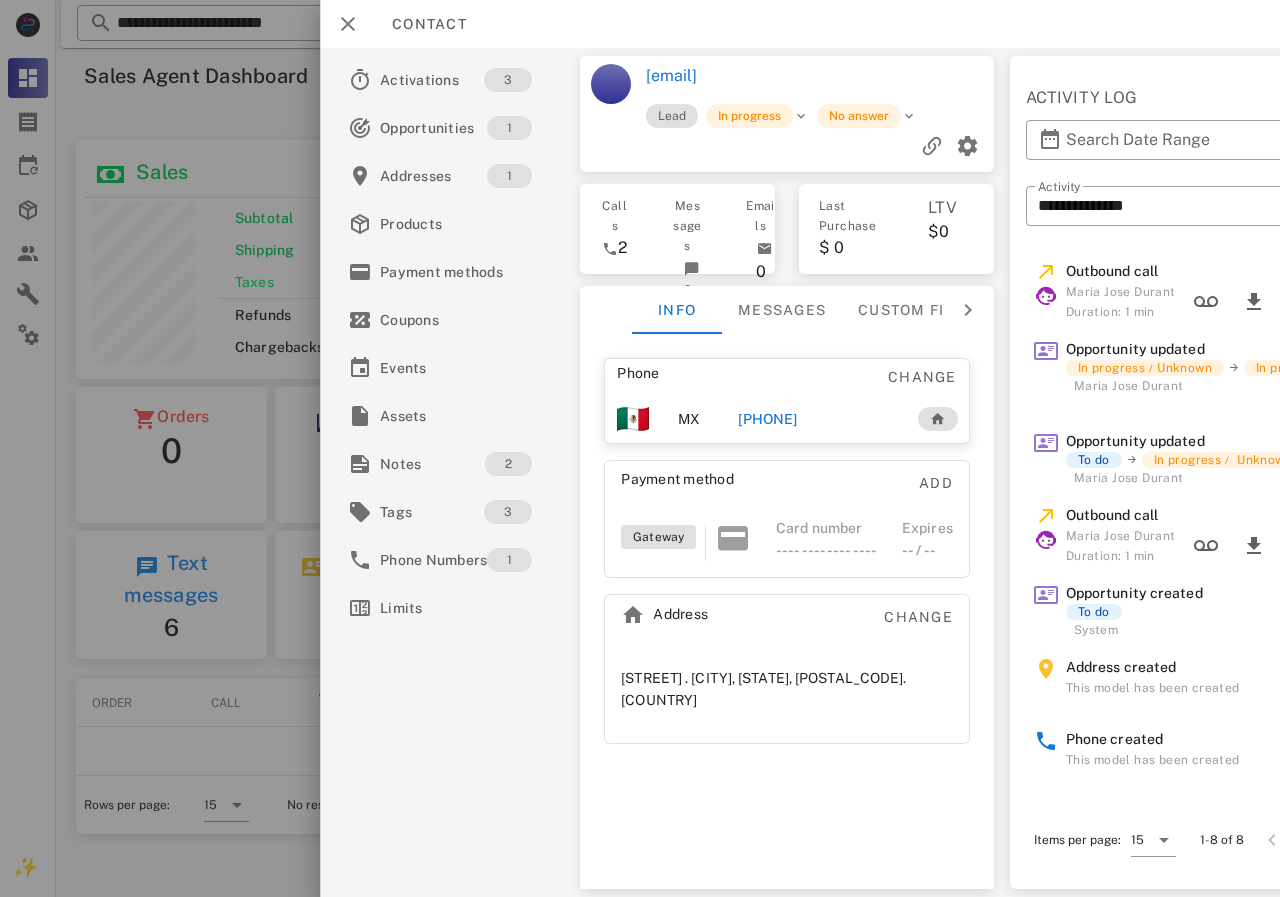 click on "+526629487724" at bounding box center (767, 419) 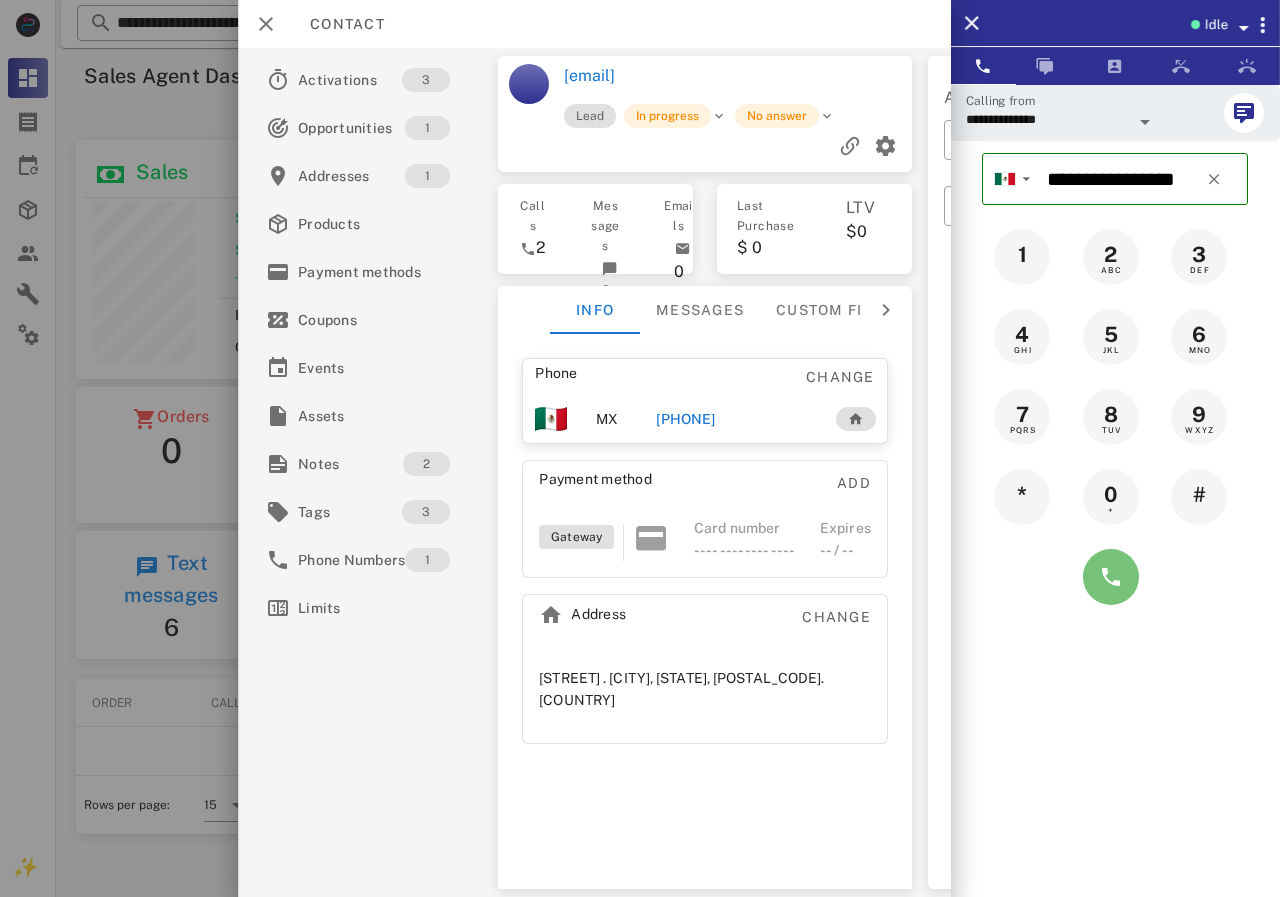 click at bounding box center (1111, 577) 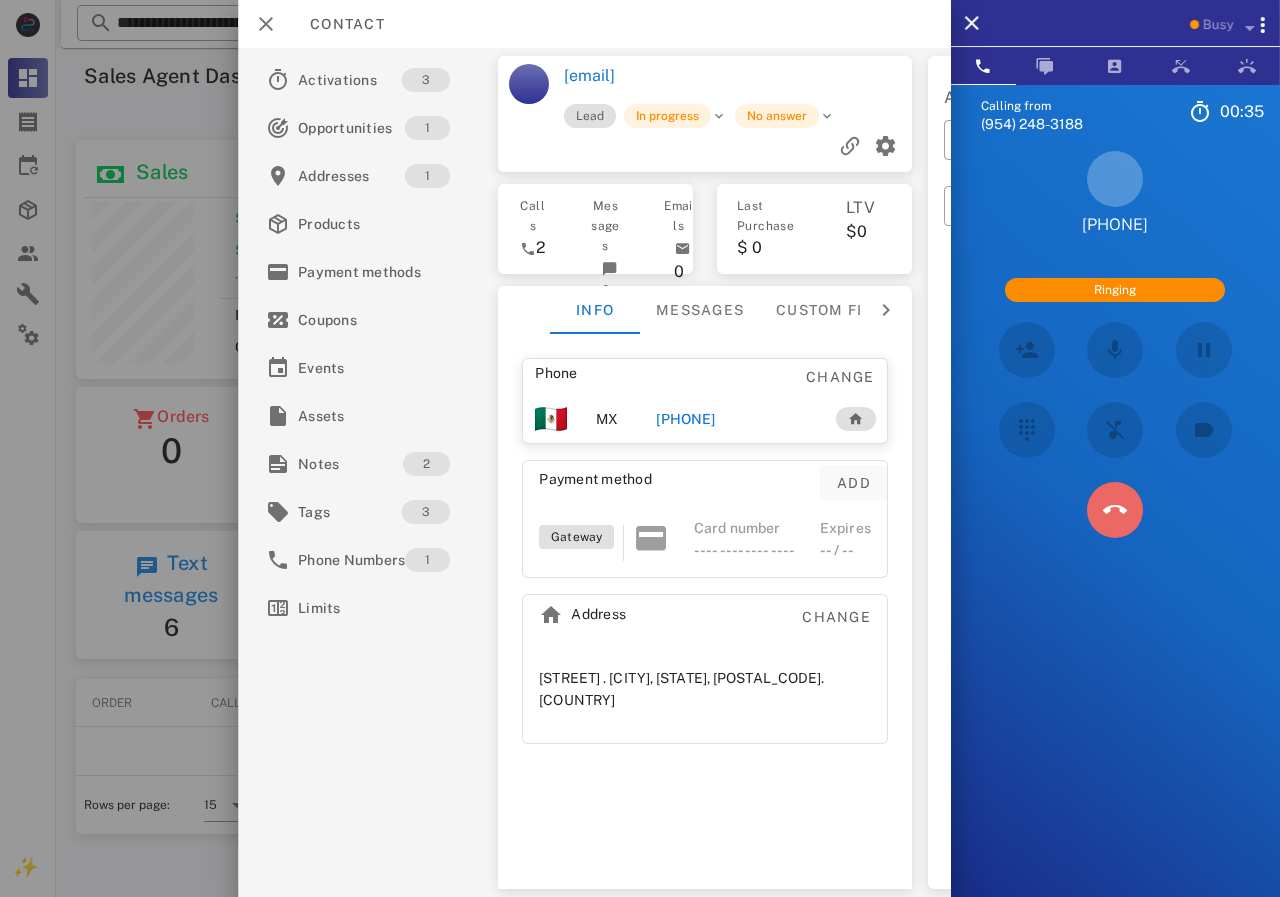 click at bounding box center (1115, 510) 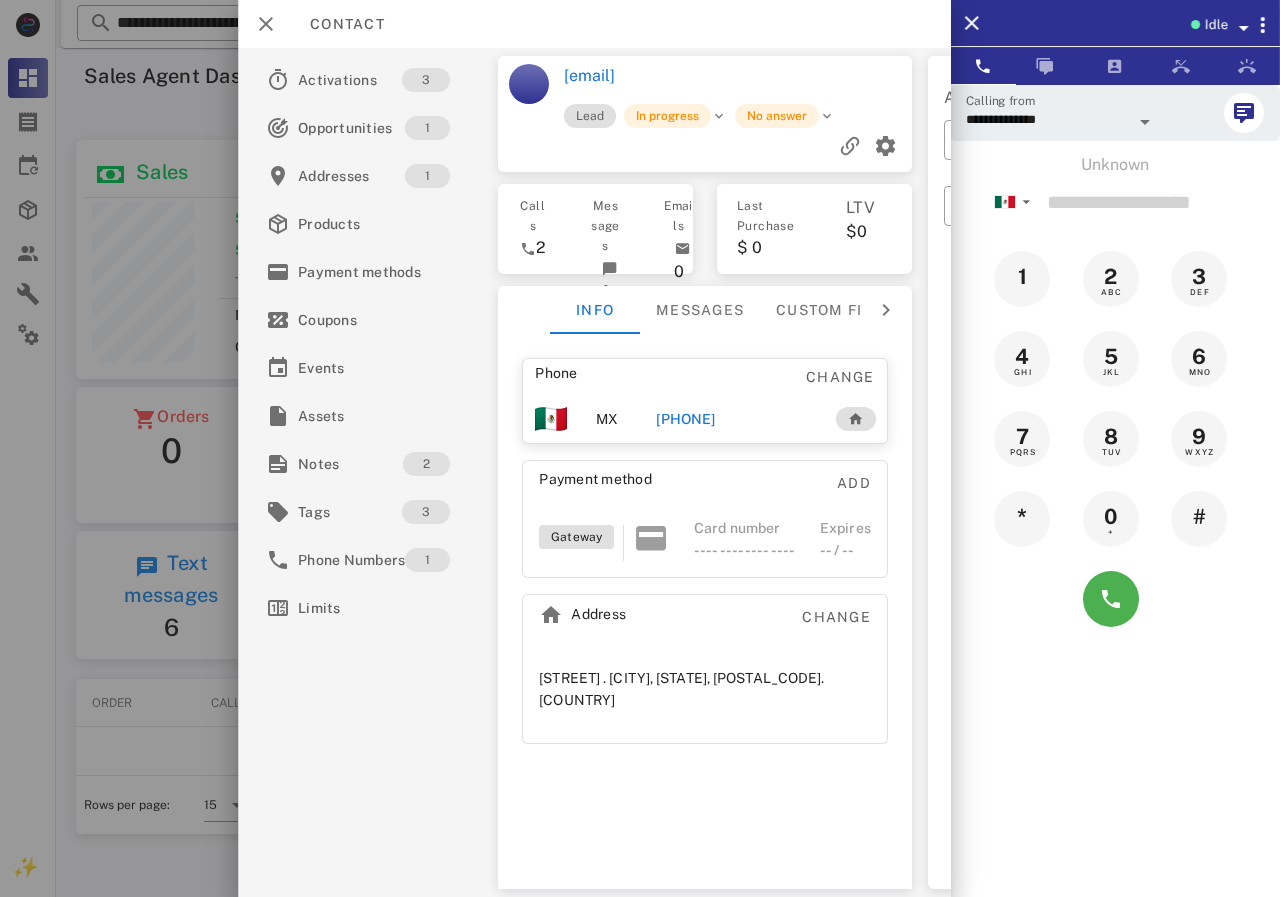 click on "+526629487724" at bounding box center (685, 419) 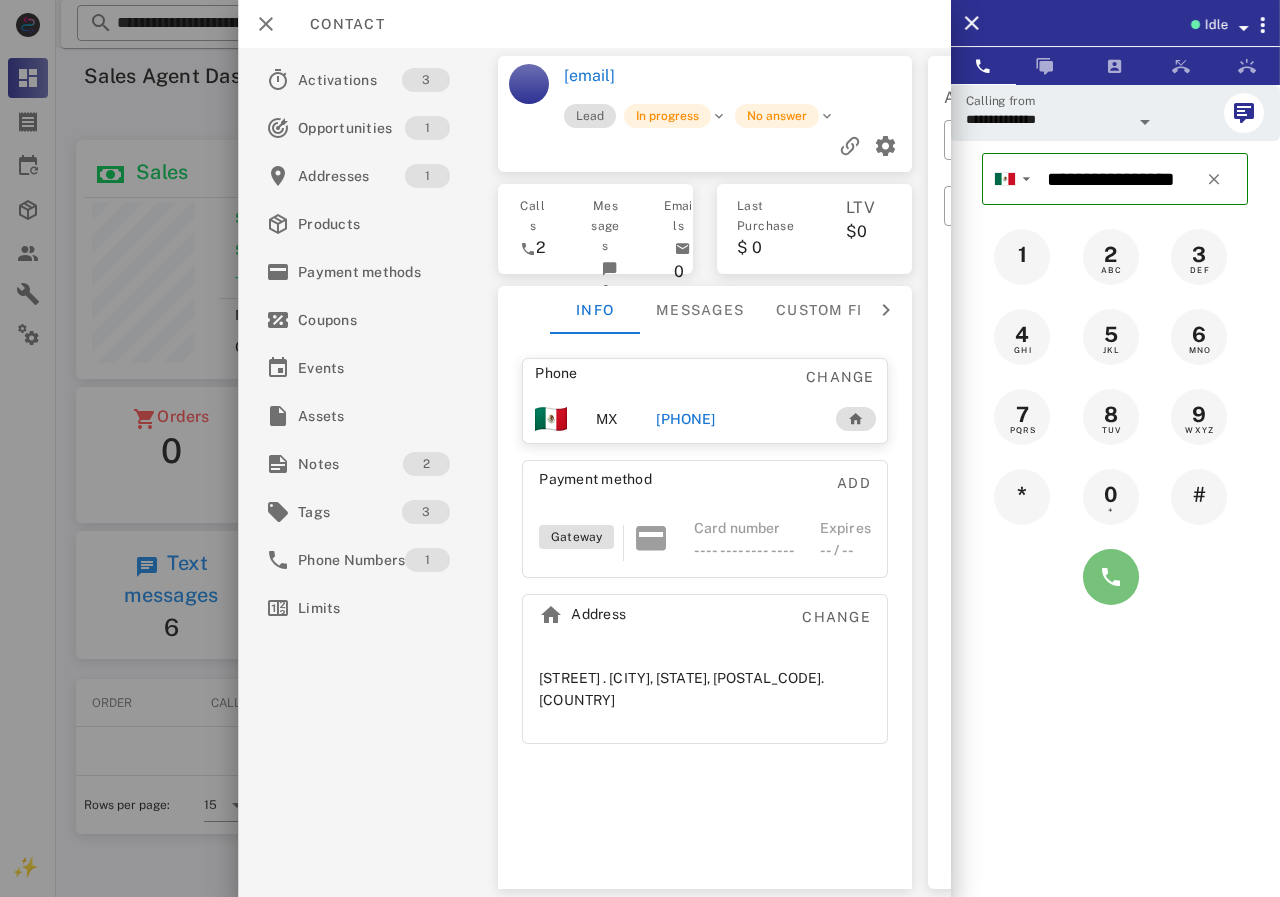 click at bounding box center (1111, 577) 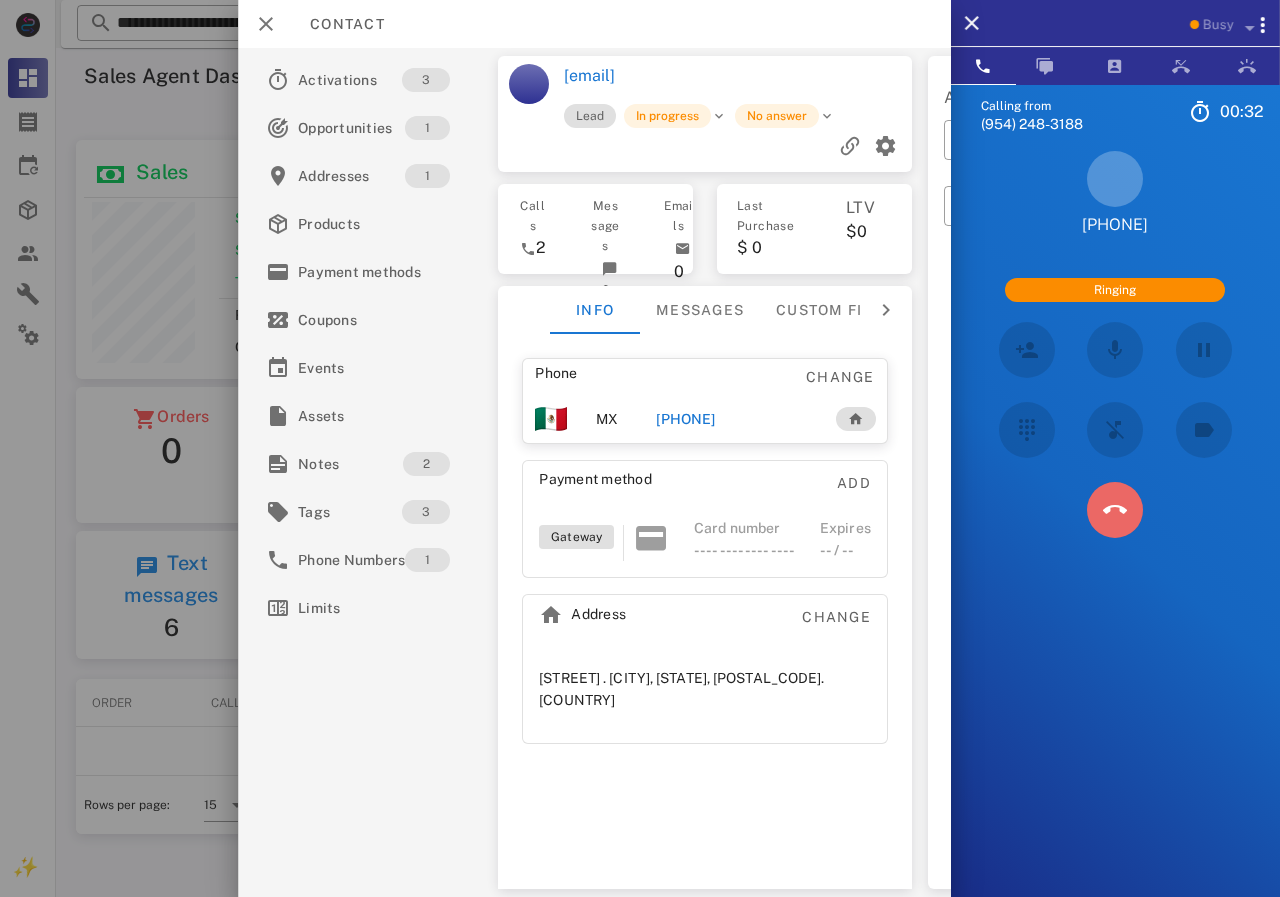 click at bounding box center [1115, 510] 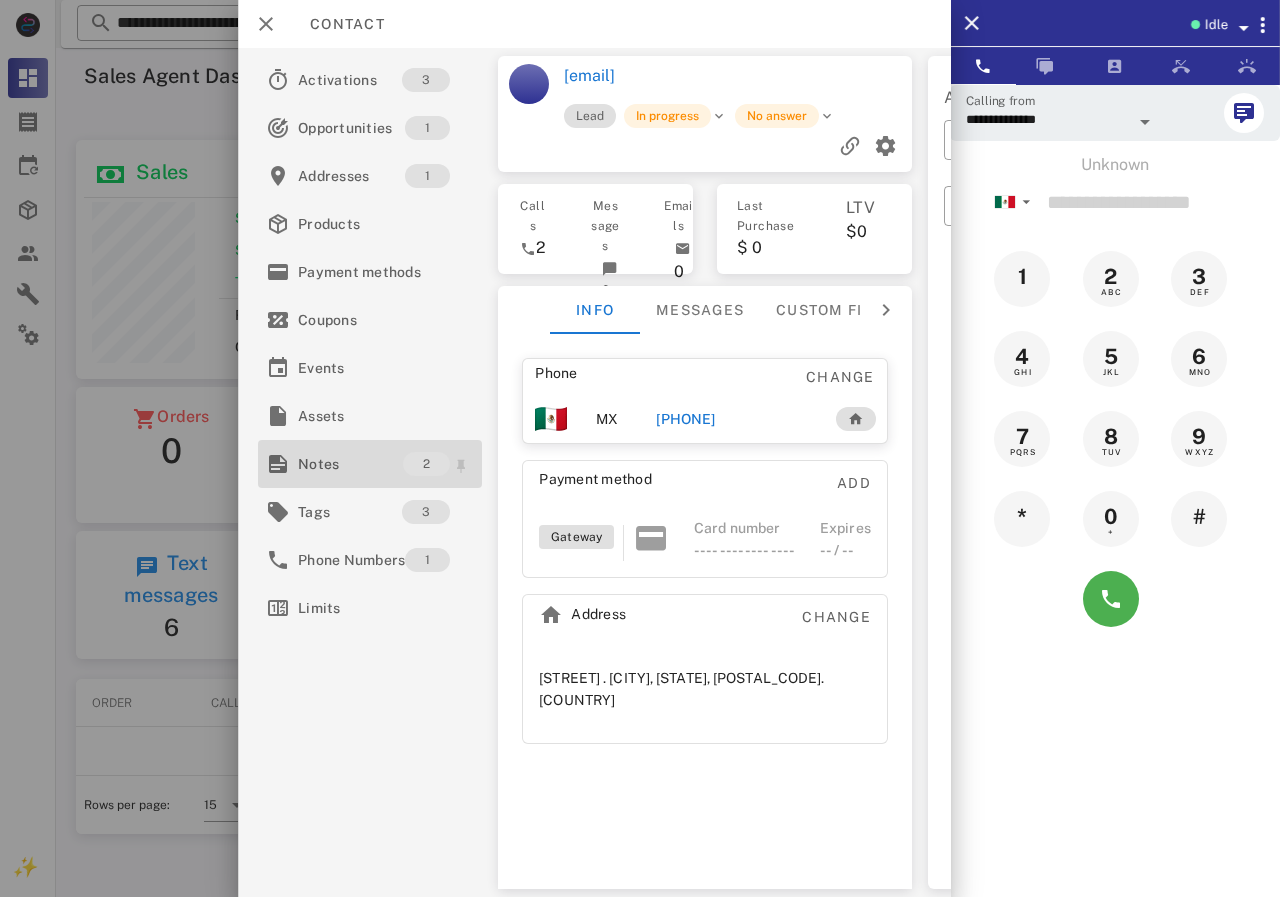 click on "Notes" at bounding box center [350, 464] 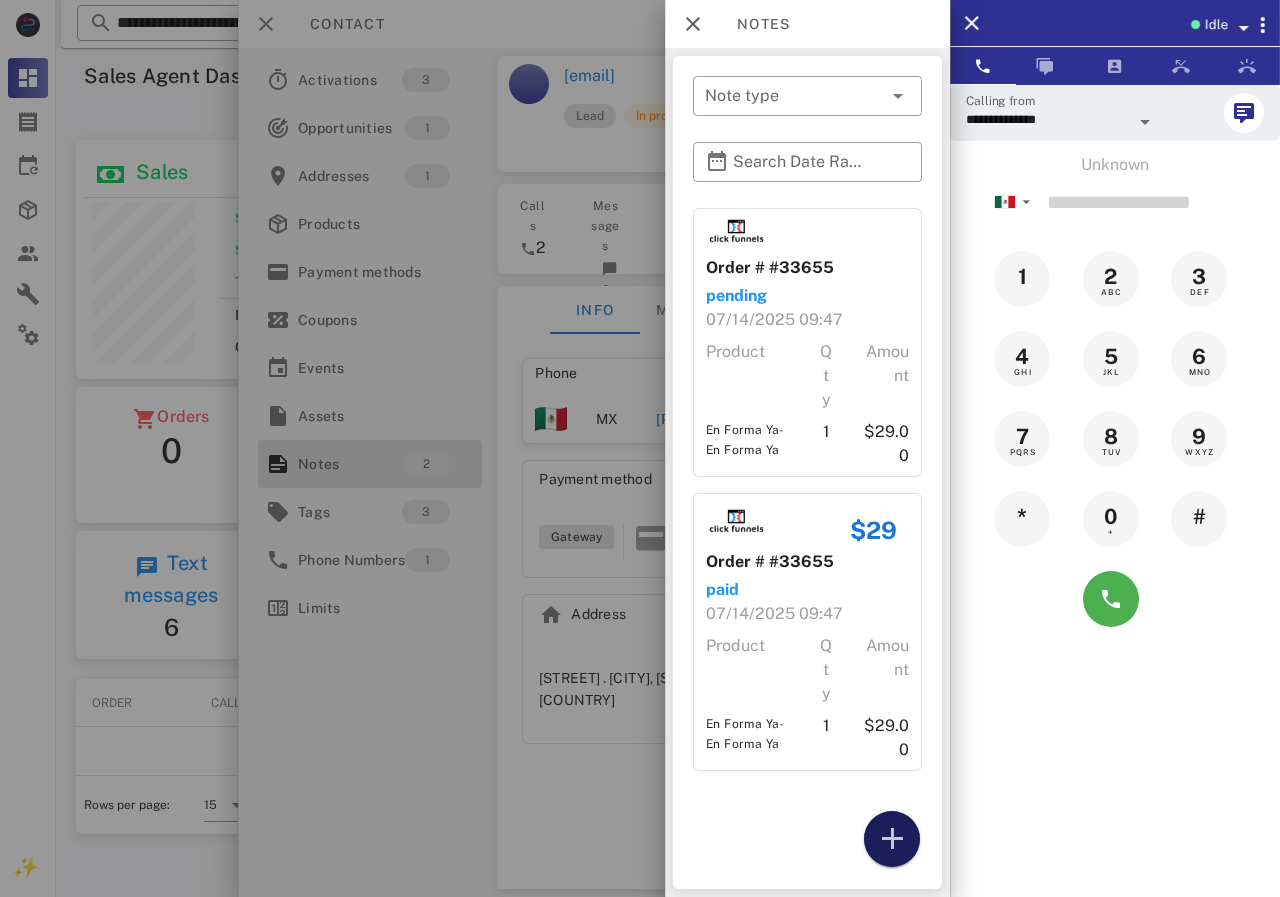 click at bounding box center [892, 839] 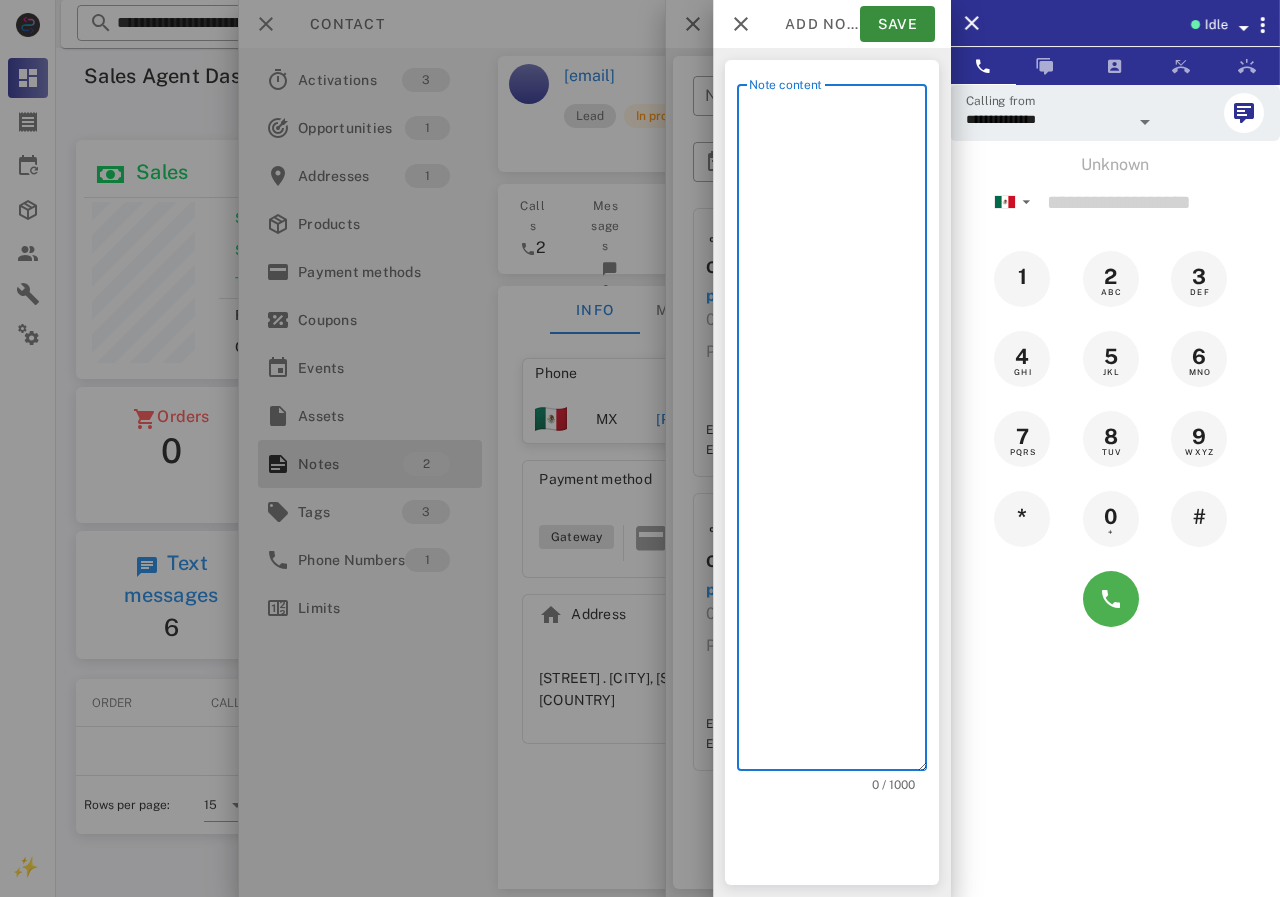 scroll, scrollTop: 240, scrollLeft: 390, axis: both 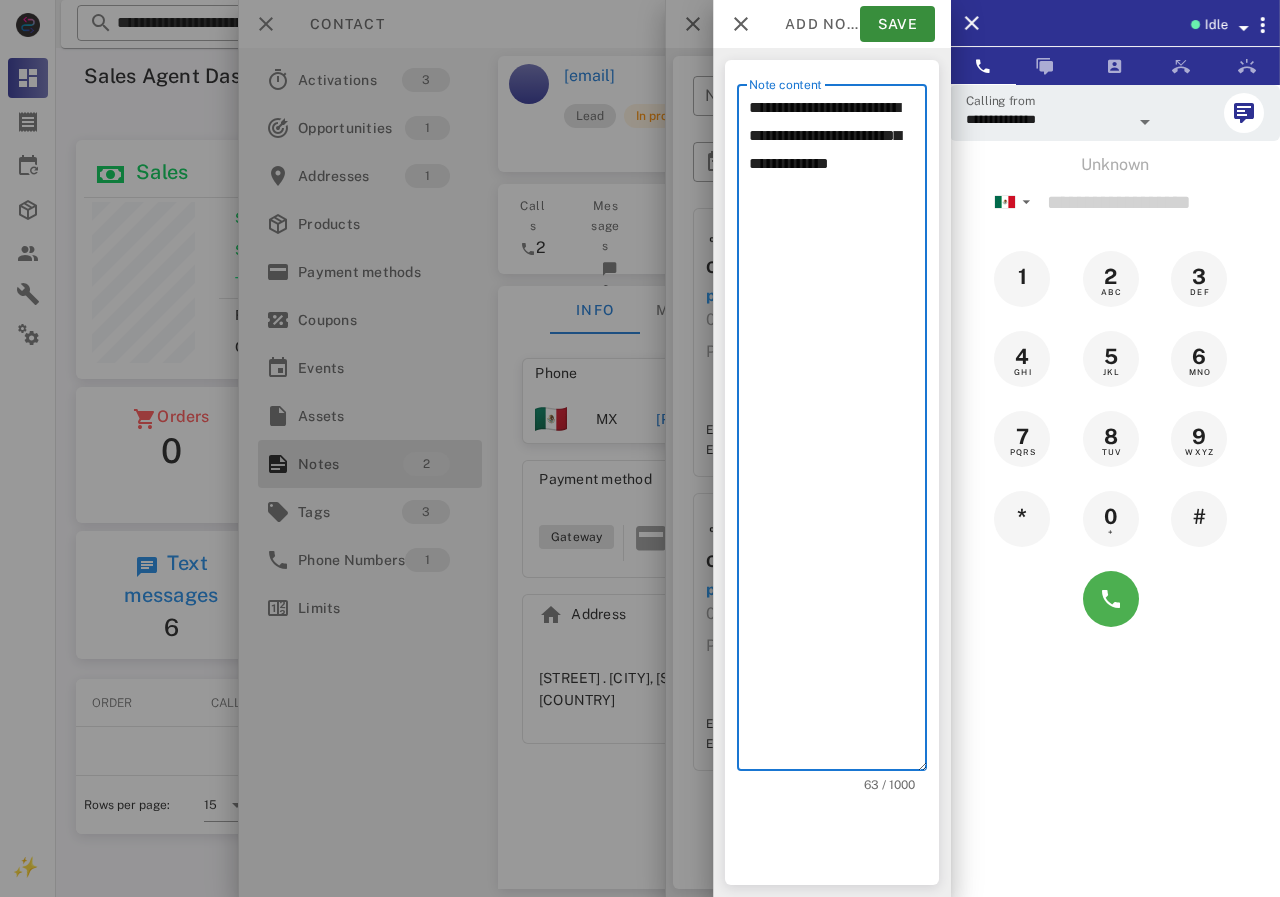 type on "**********" 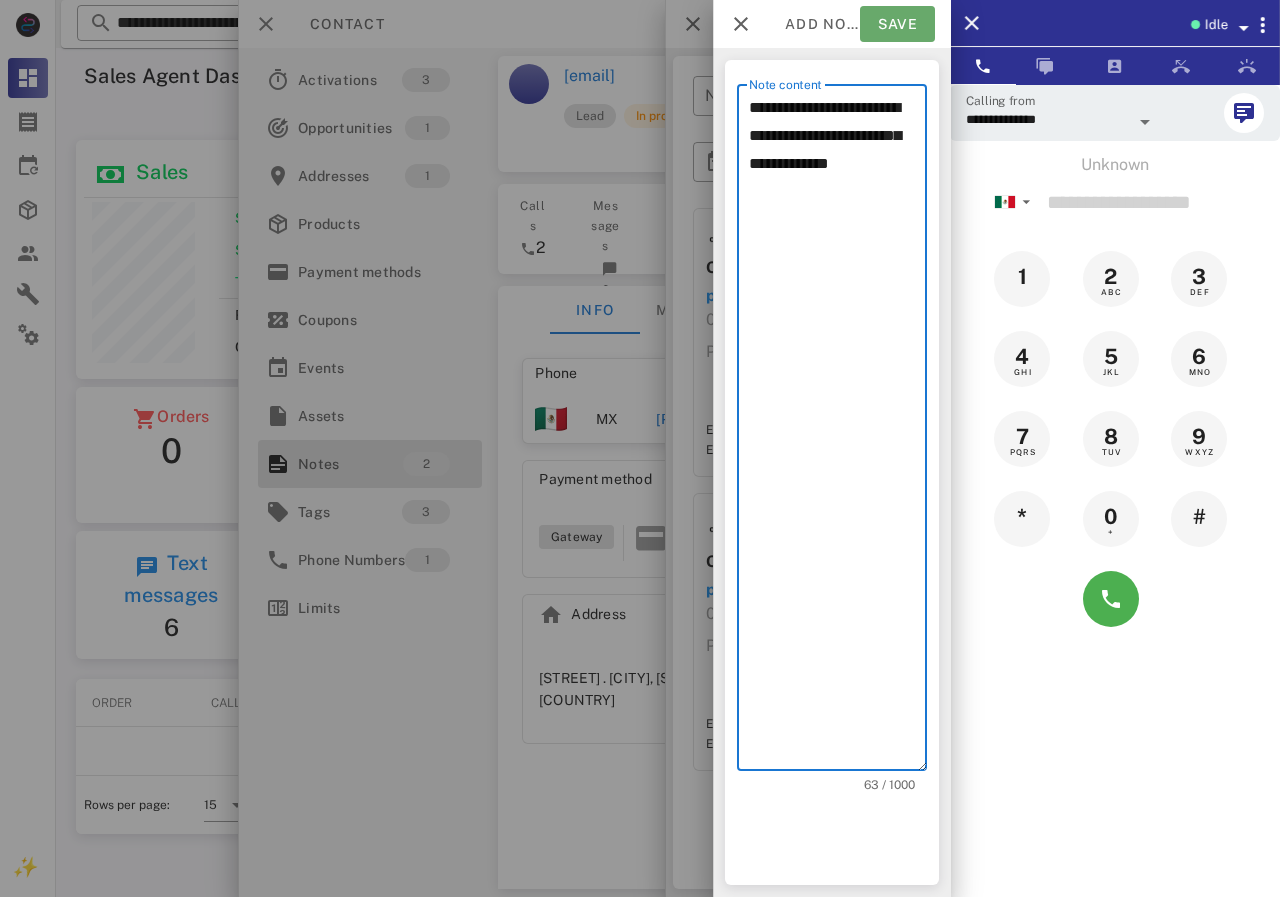 click on "Save" at bounding box center [897, 24] 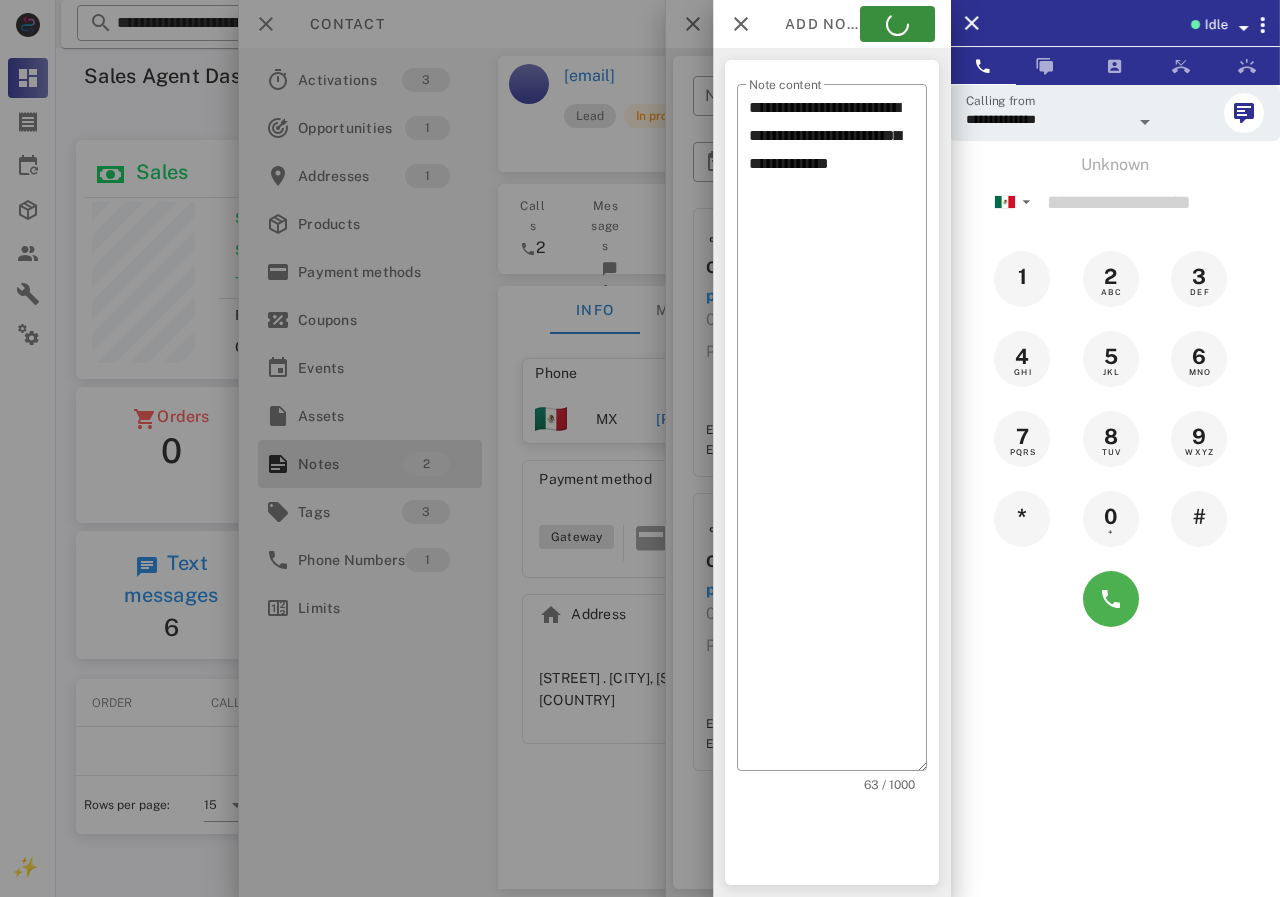 click at bounding box center [640, 448] 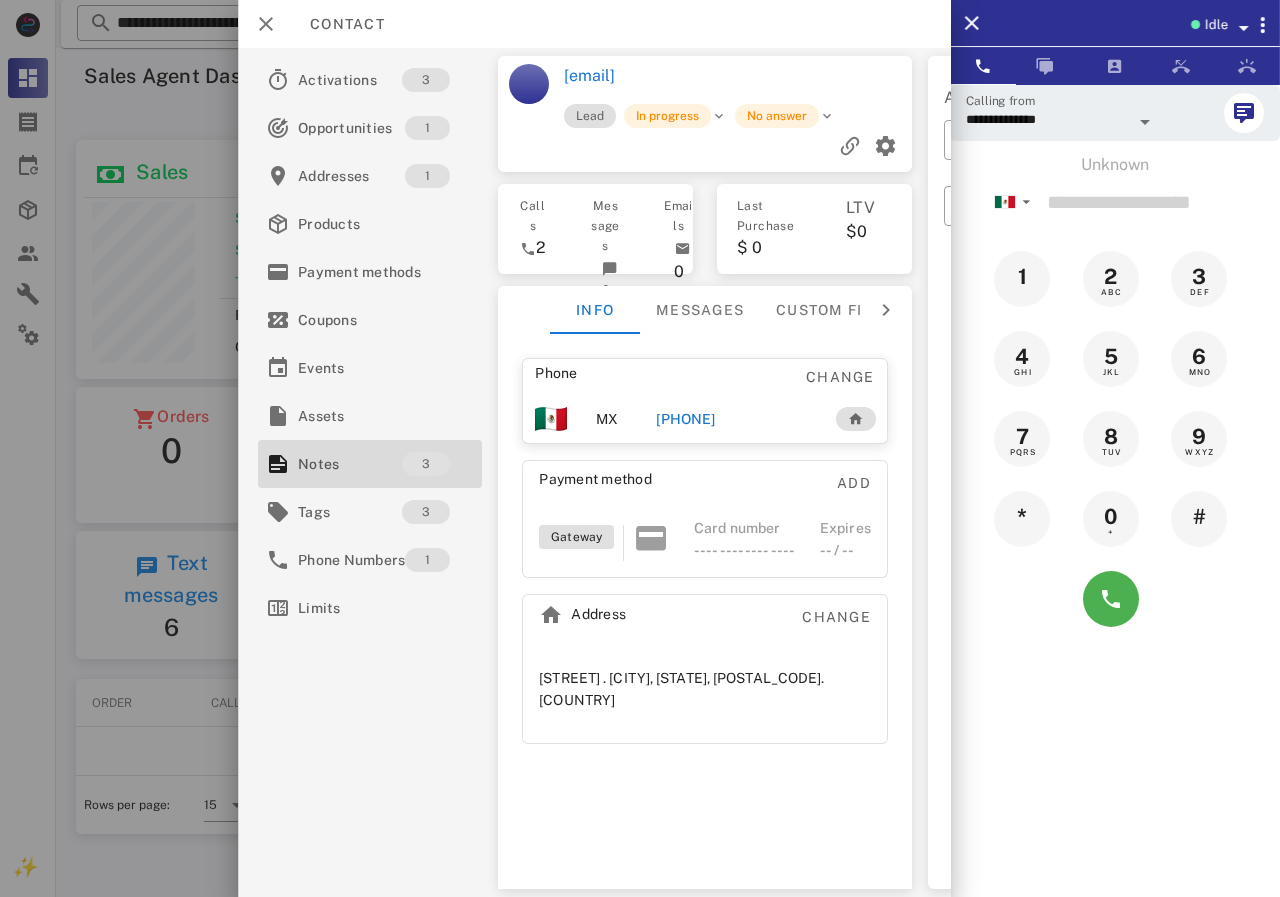 click on "Contact" at bounding box center [337, 24] 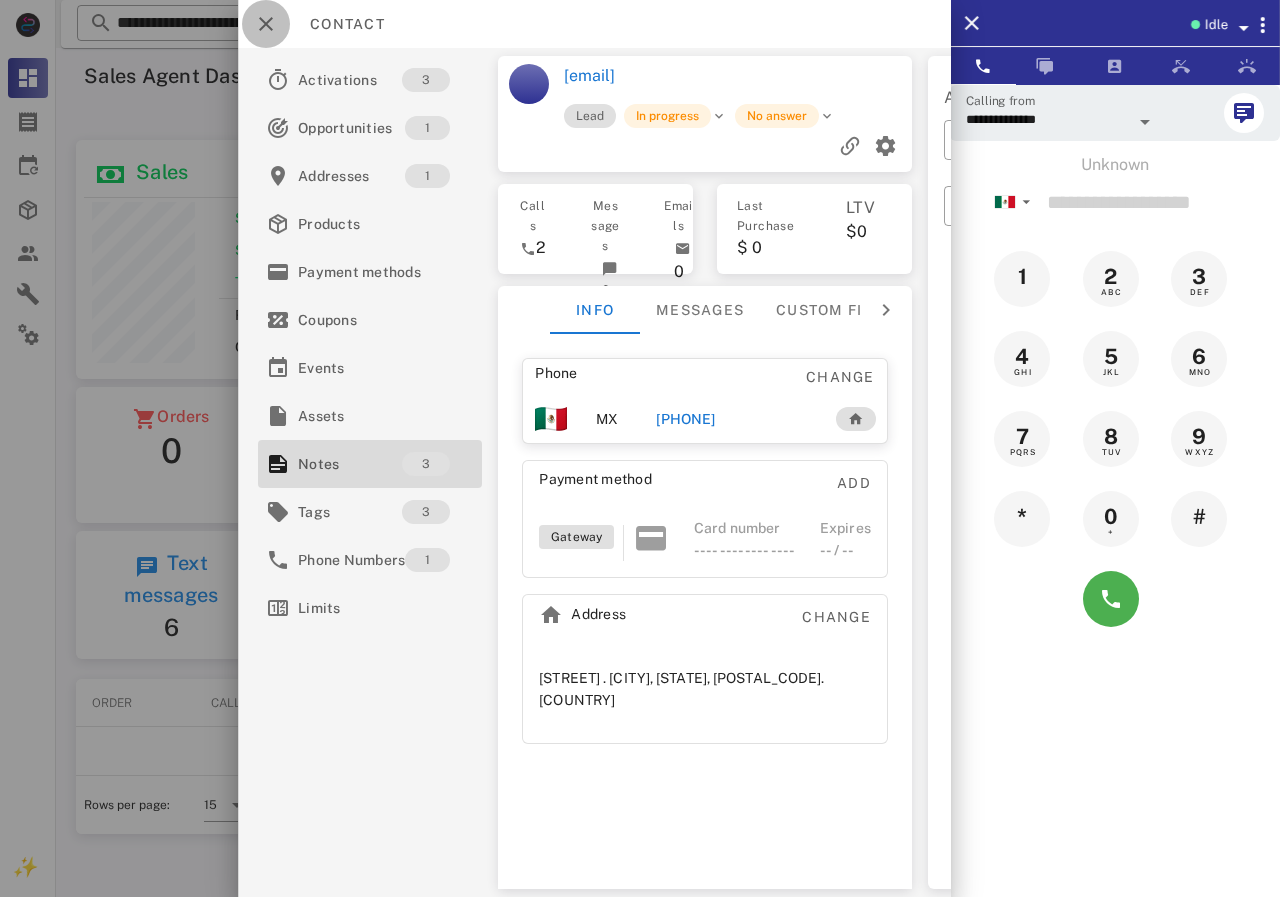 click at bounding box center [266, 24] 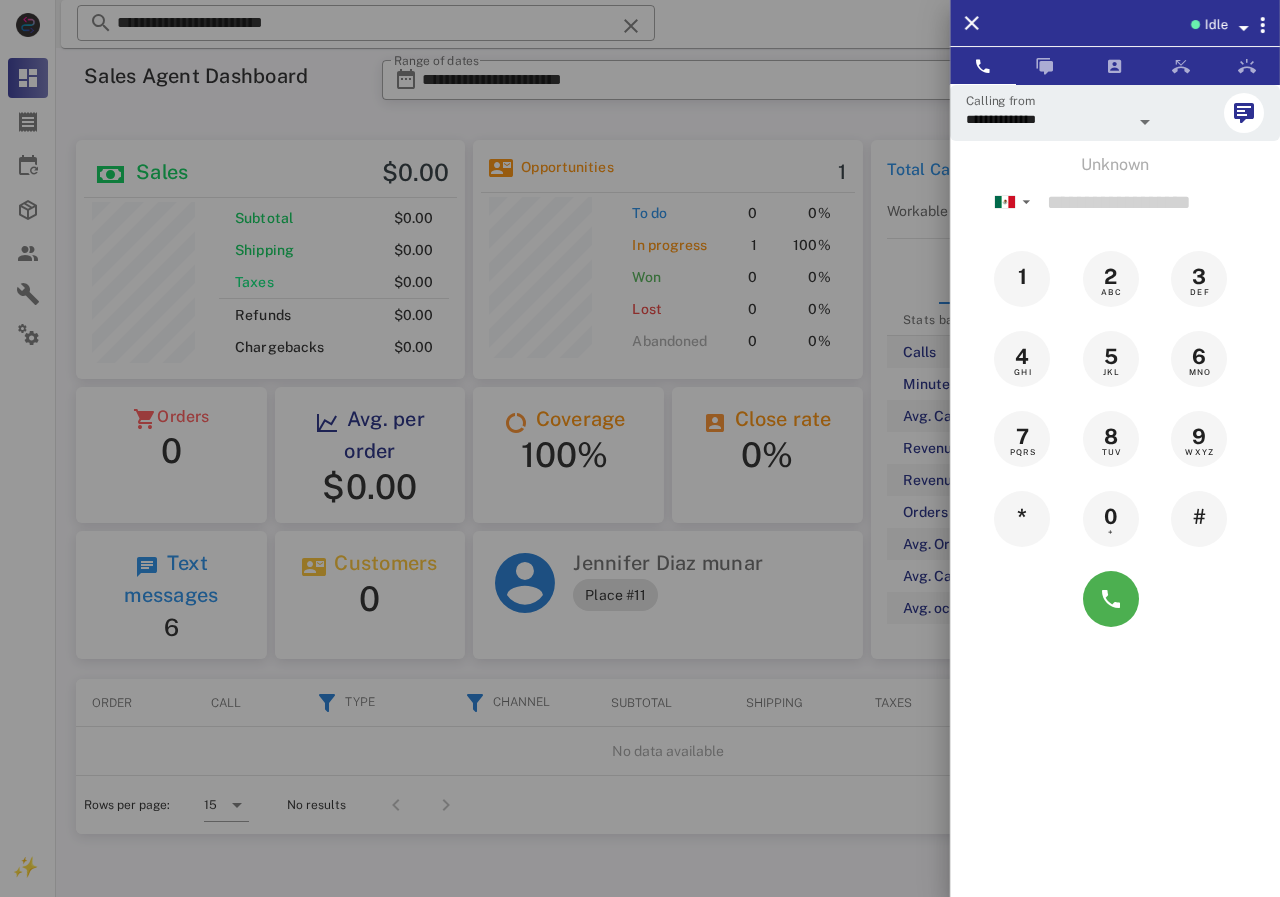 click at bounding box center (640, 448) 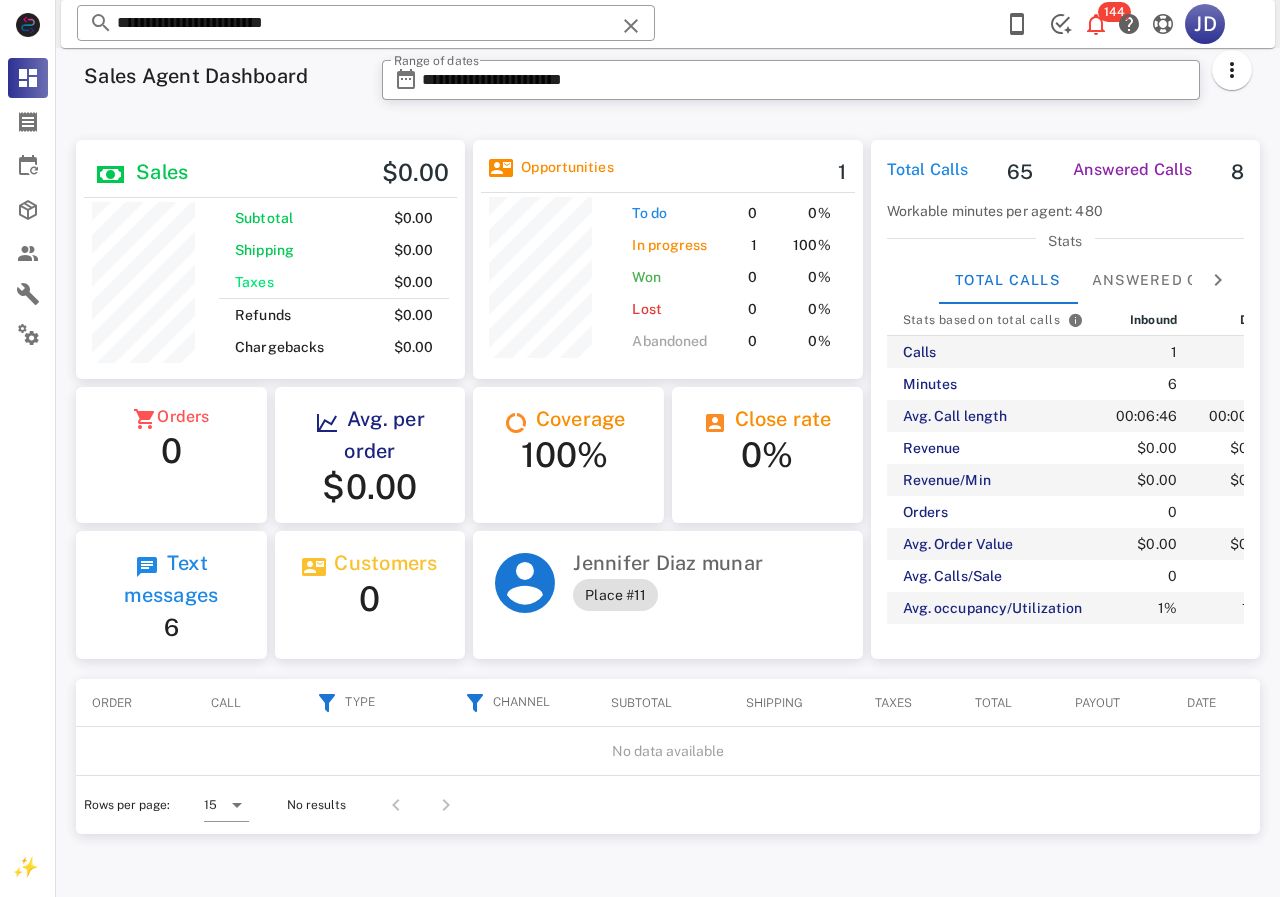 drag, startPoint x: 418, startPoint y: 21, endPoint x: 61, endPoint y: 31, distance: 357.14 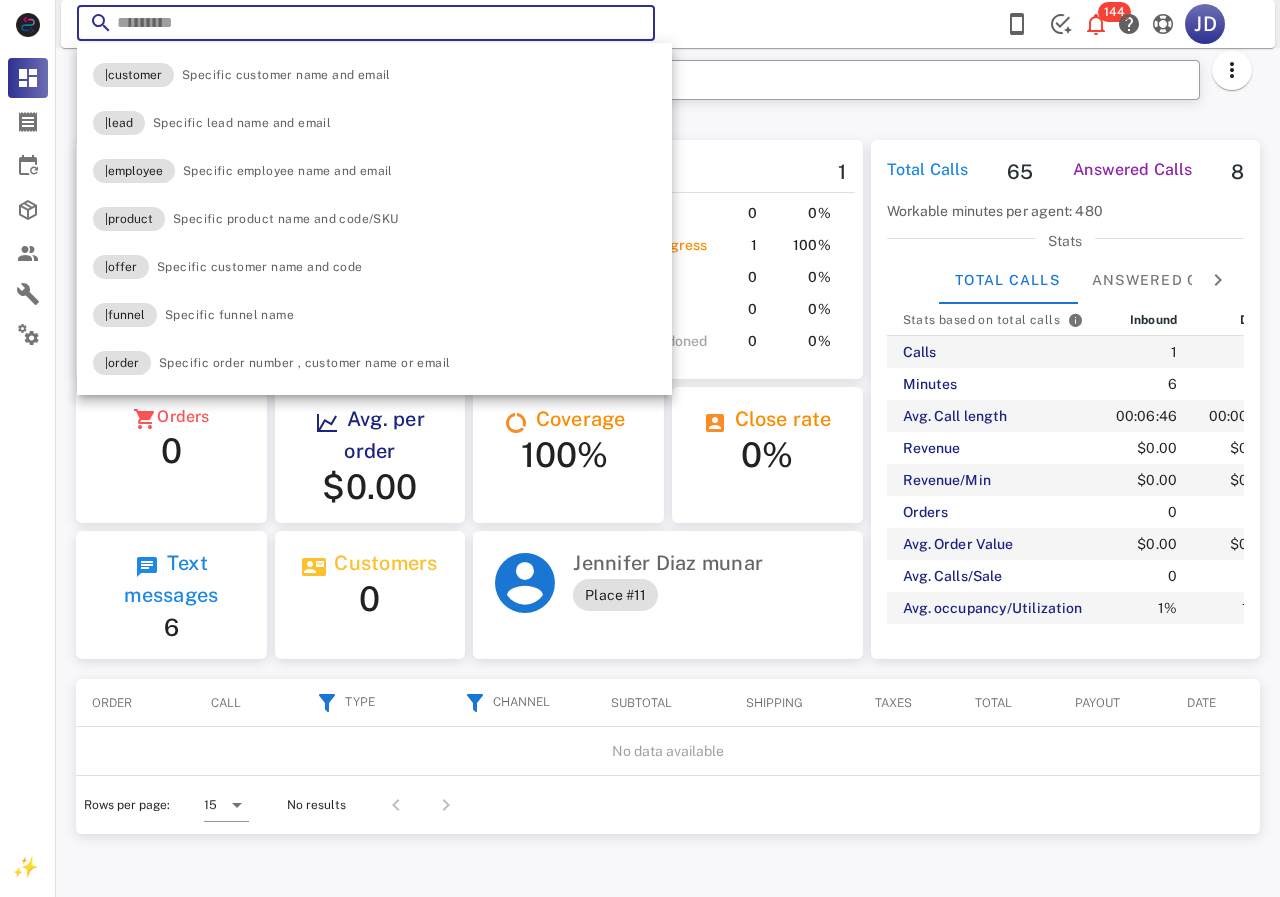 paste on "**********" 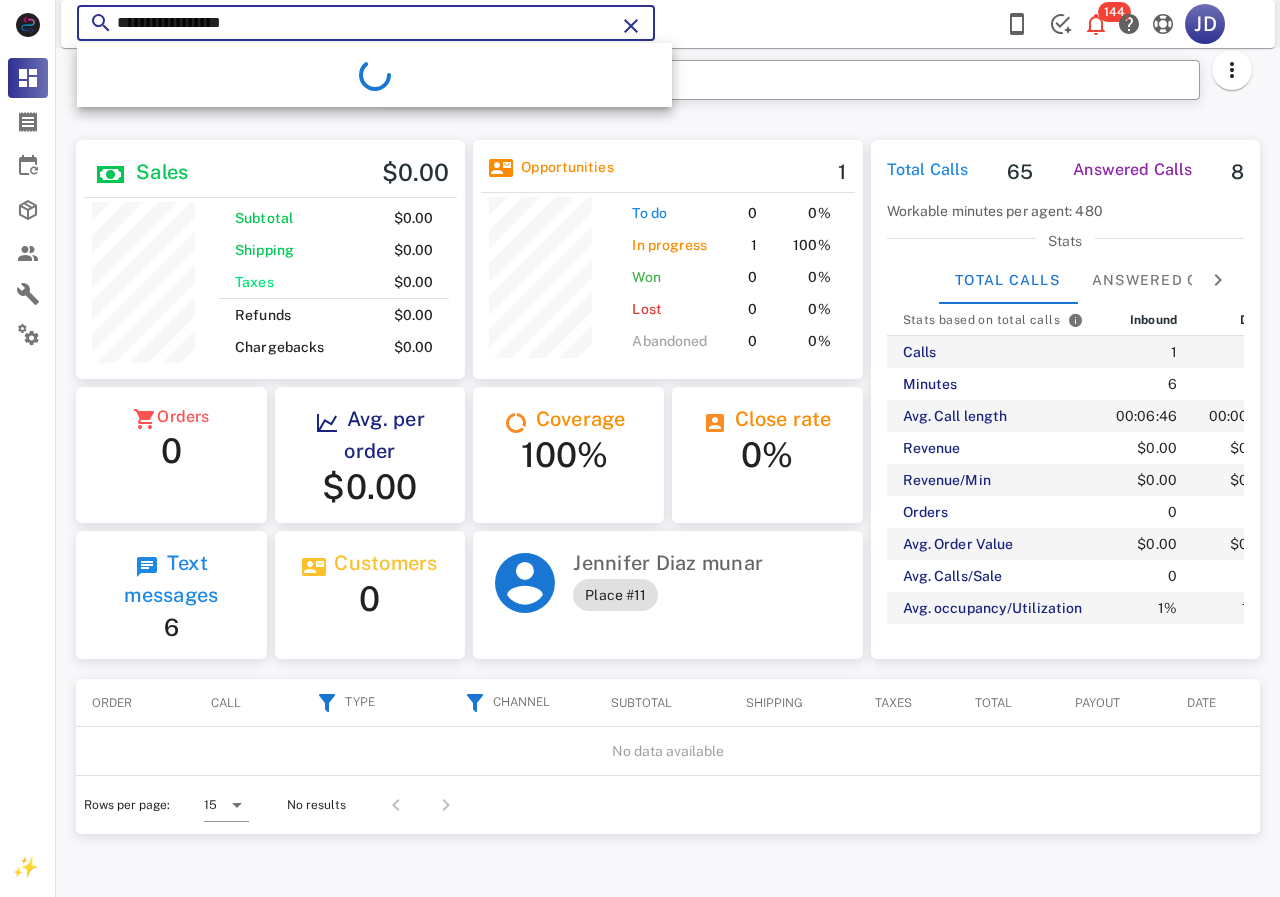 type on "**********" 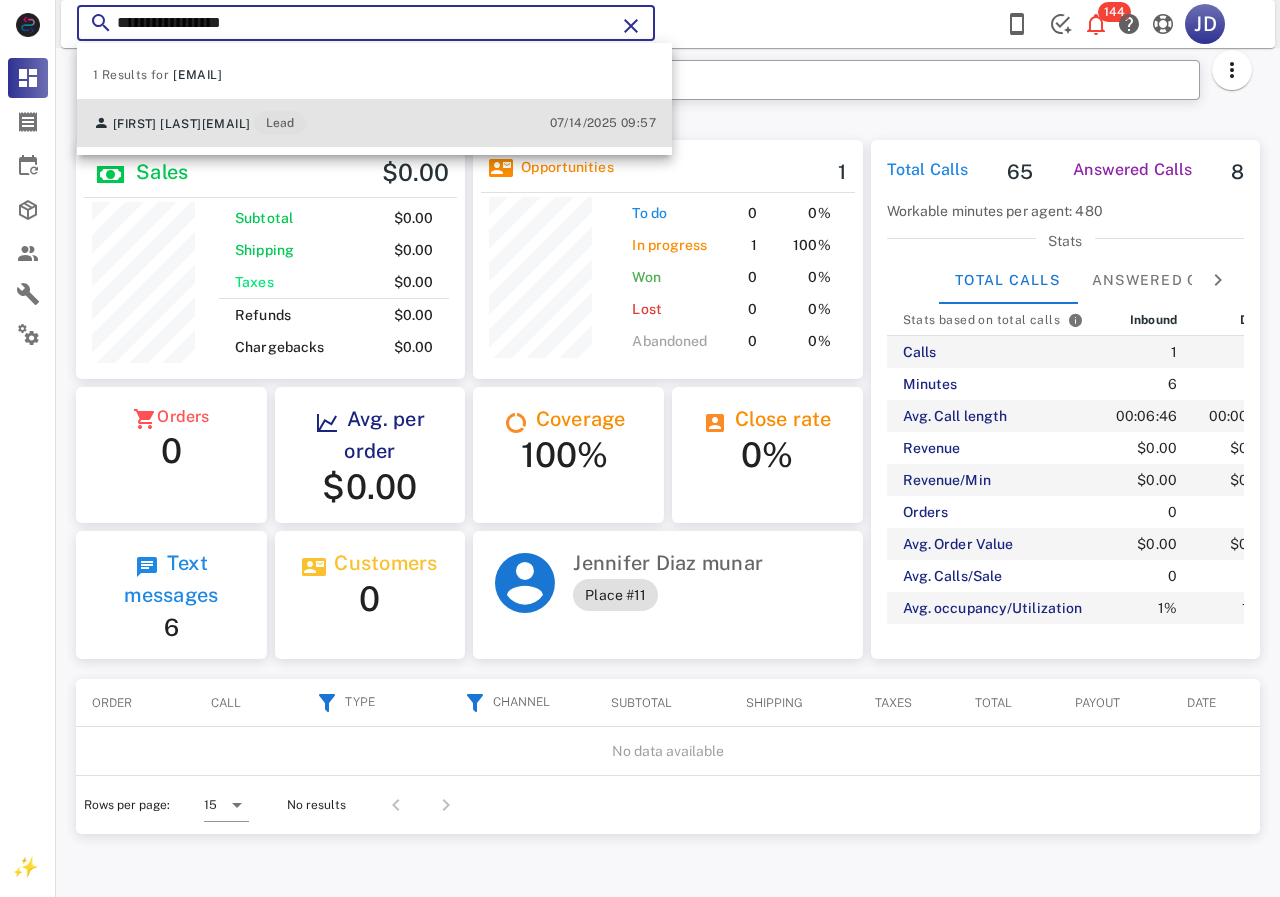 click on "goesip7@gmail.com" at bounding box center (226, 124) 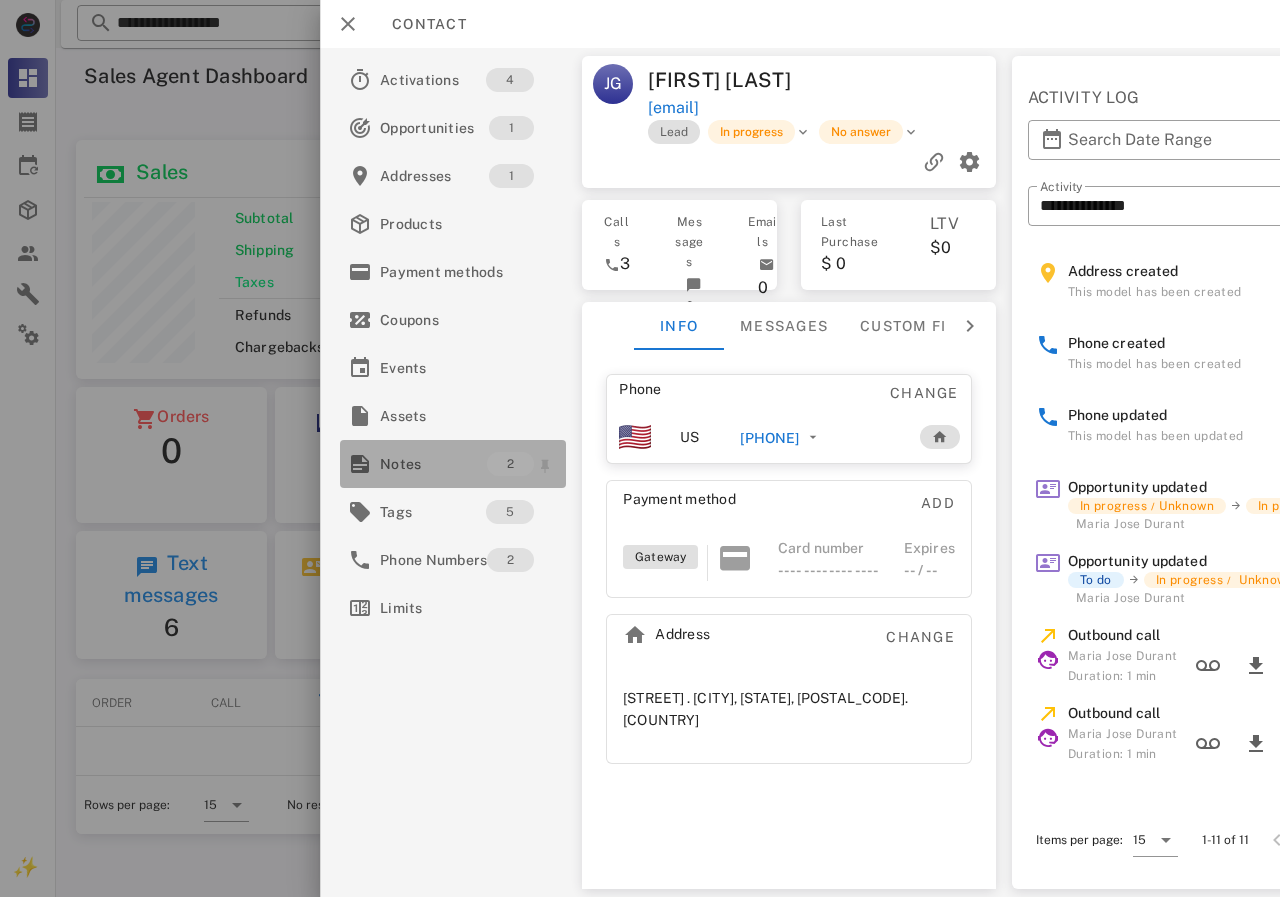 click on "Notes" at bounding box center (433, 464) 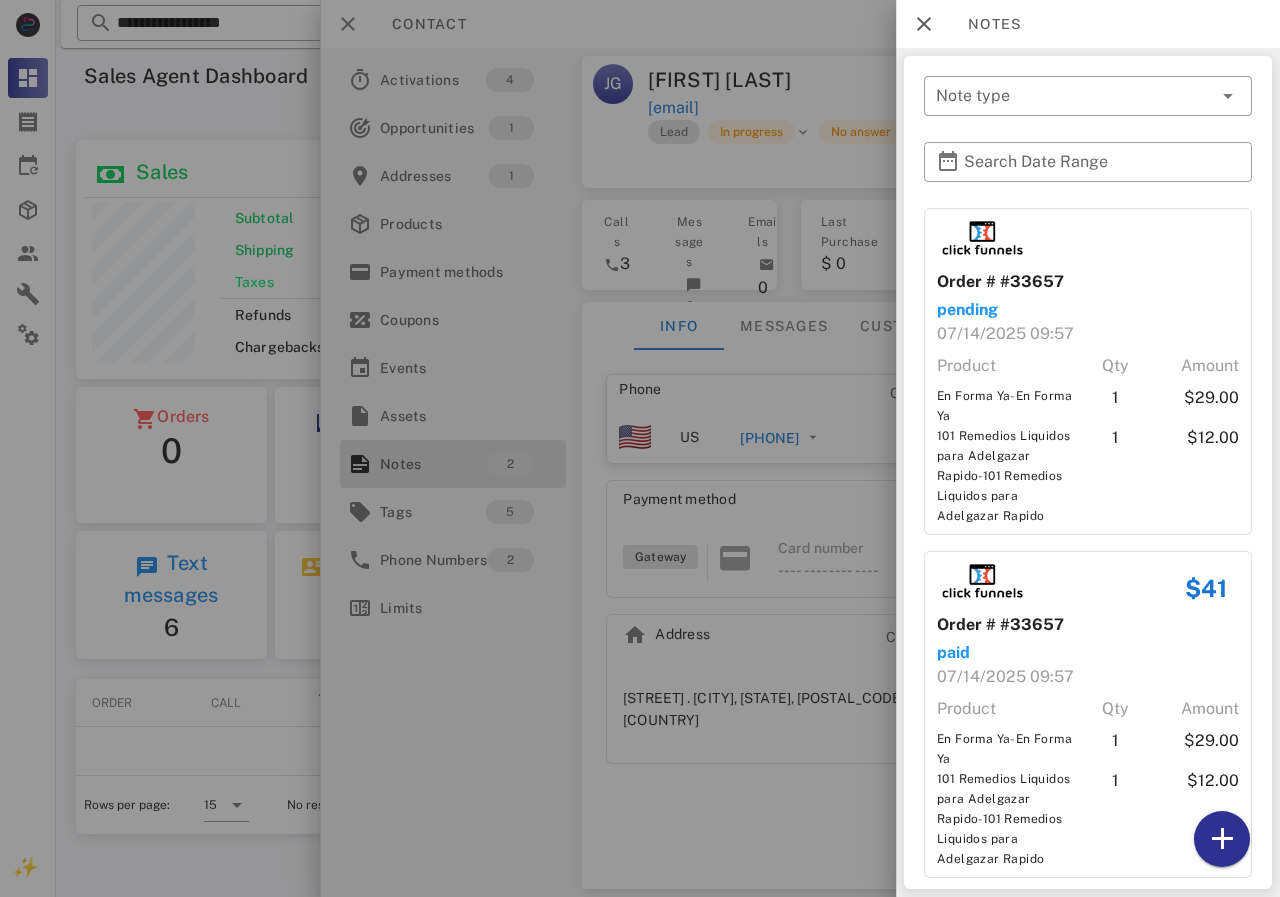 click at bounding box center [640, 448] 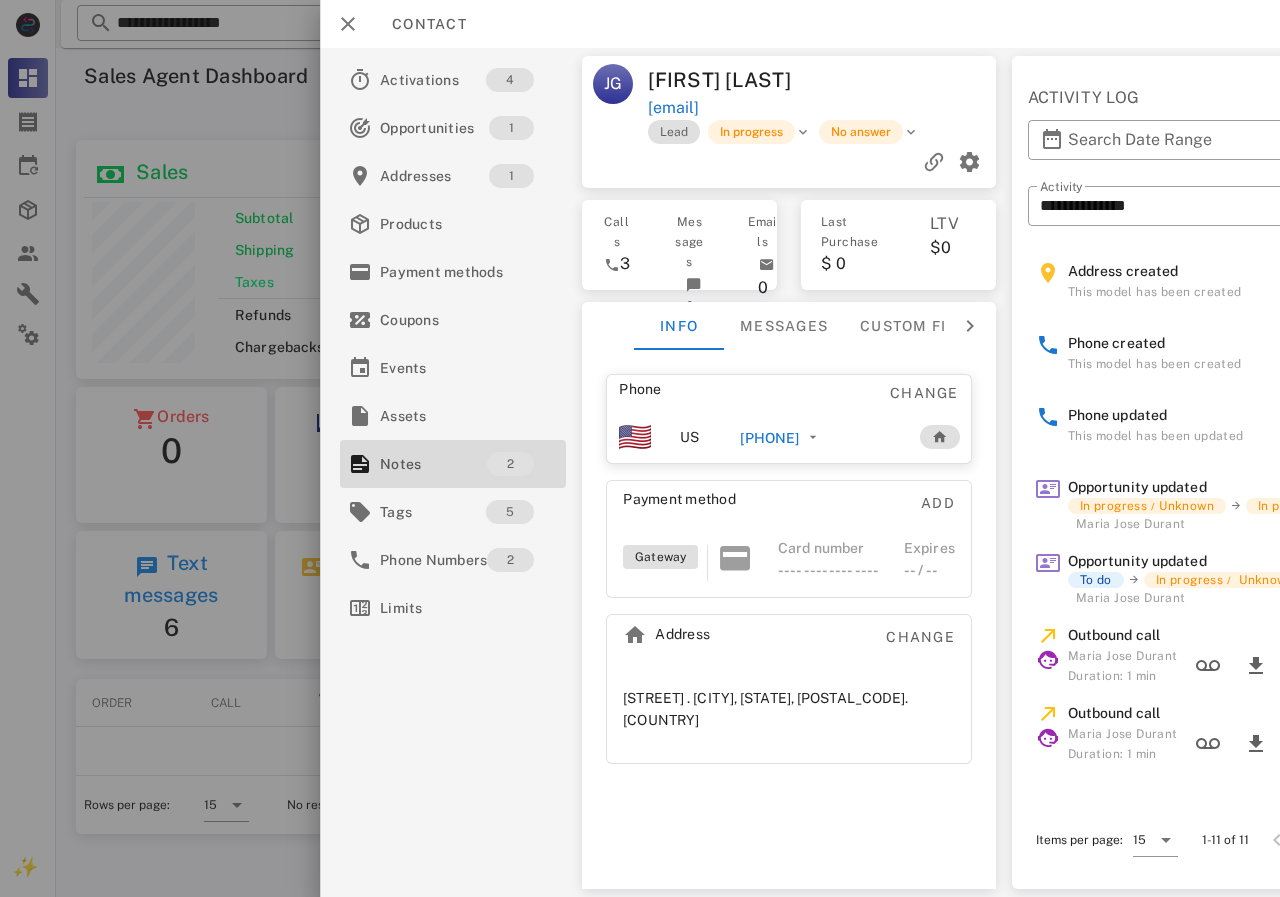 drag, startPoint x: 777, startPoint y: 440, endPoint x: 1161, endPoint y: 552, distance: 400 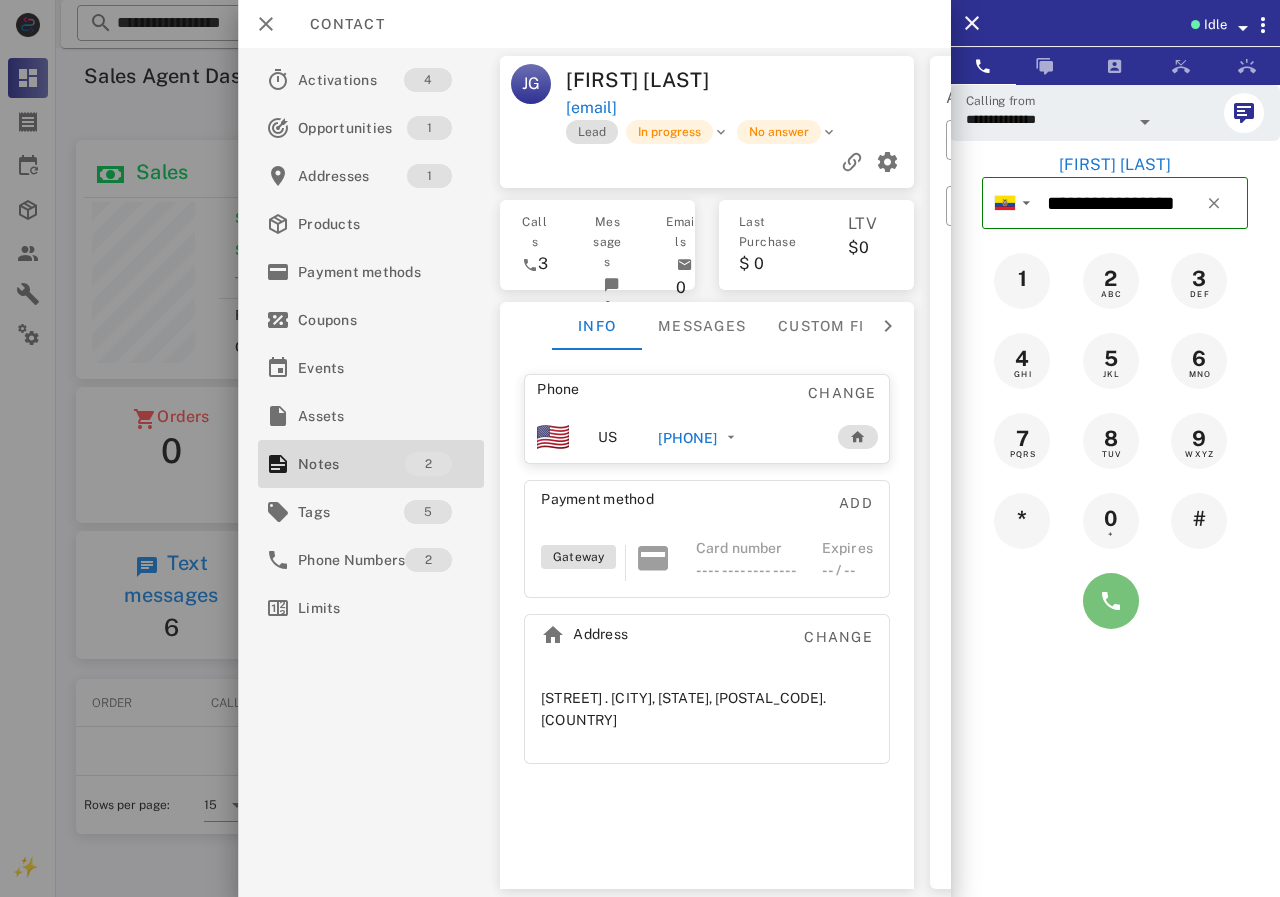 click at bounding box center [1111, 601] 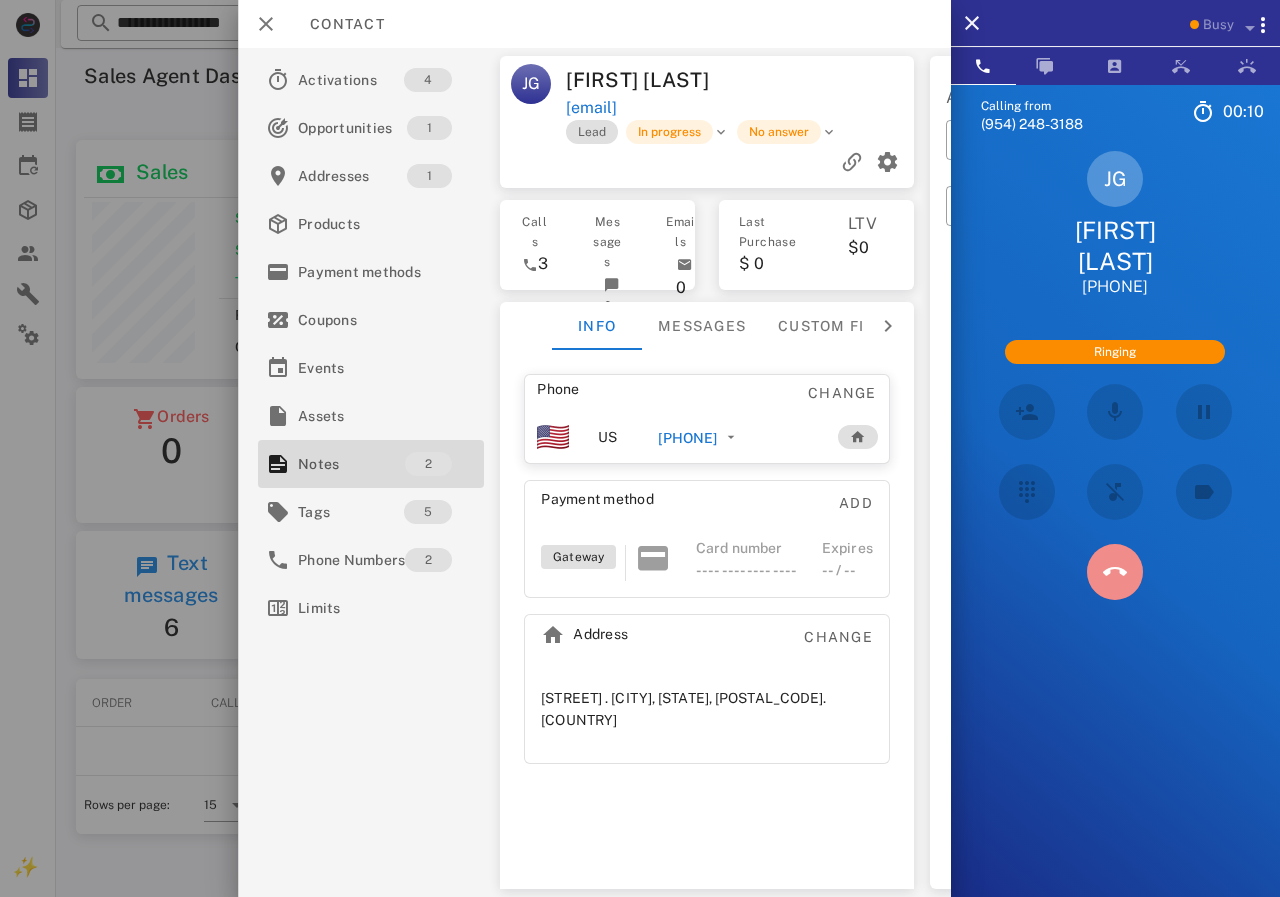 click at bounding box center (1114, 572) 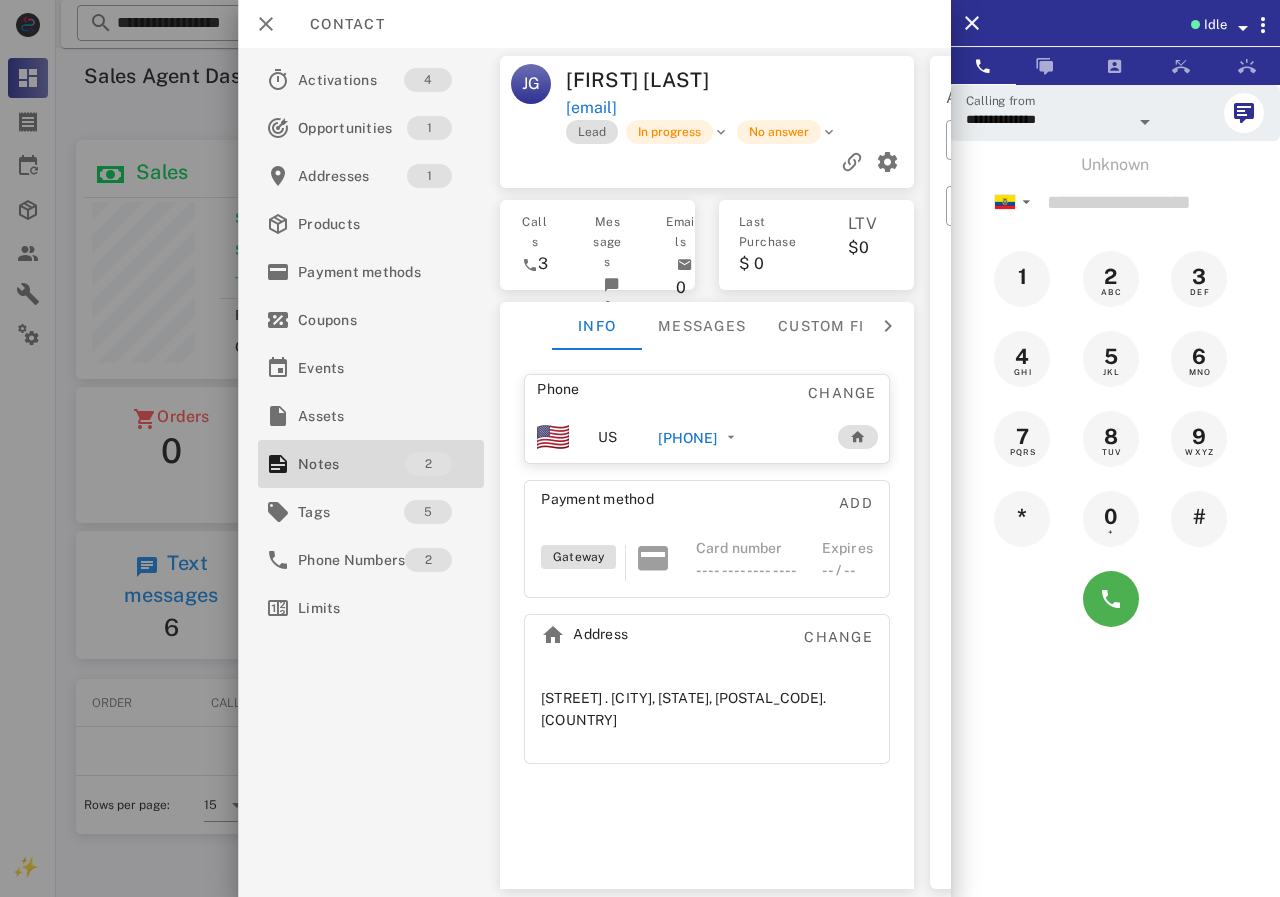 click on "+[PHONE]" at bounding box center (687, 438) 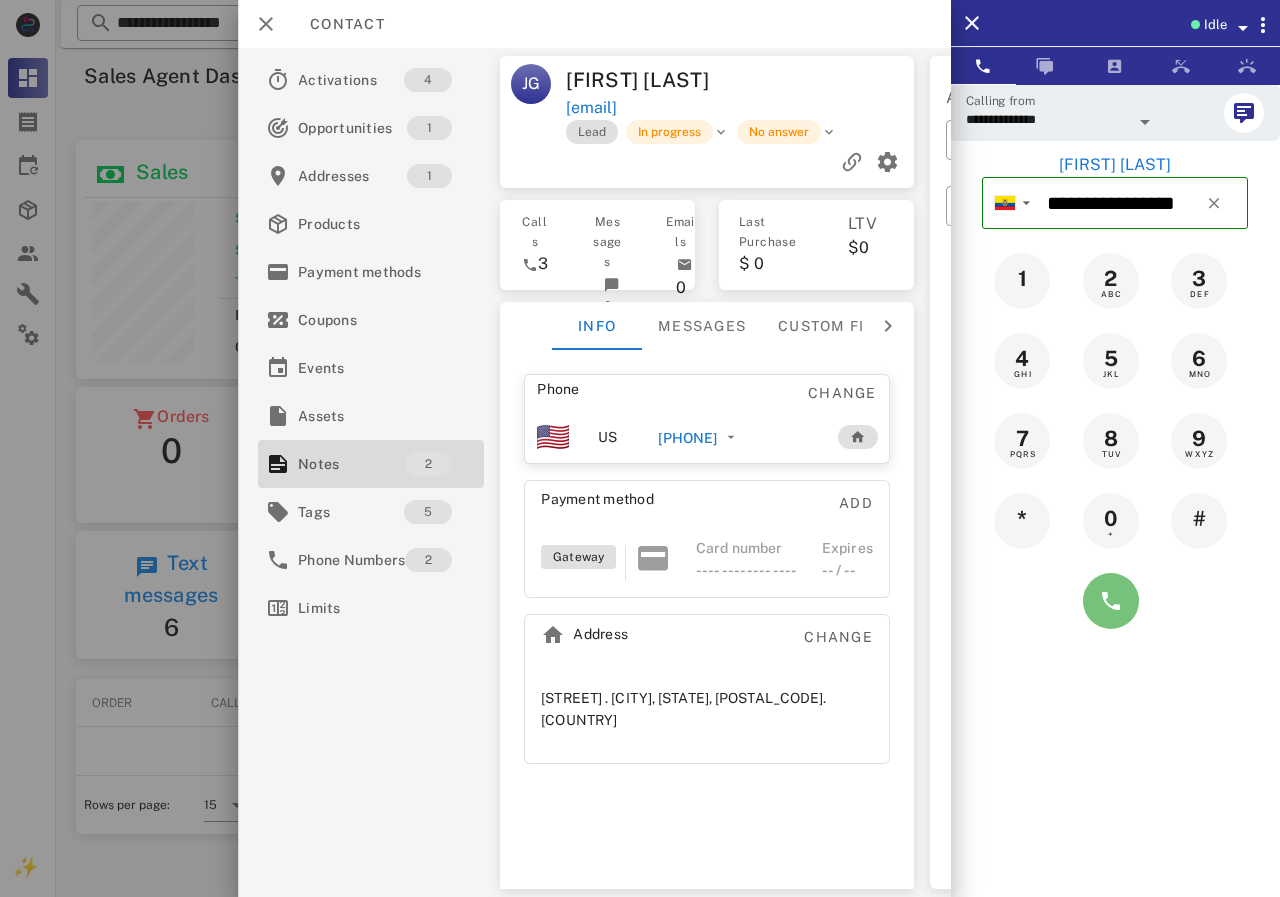 click at bounding box center [1111, 601] 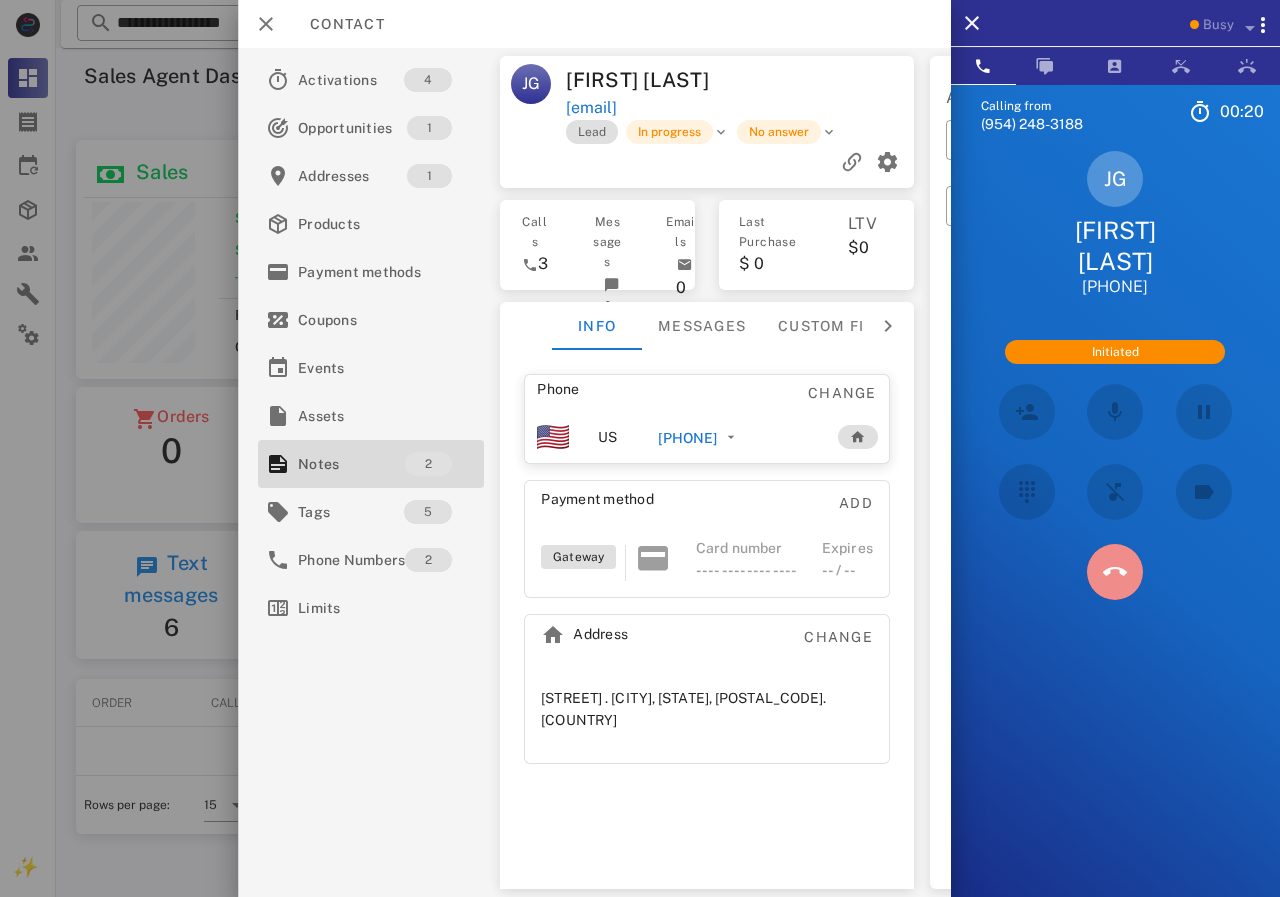 click at bounding box center [1115, 572] 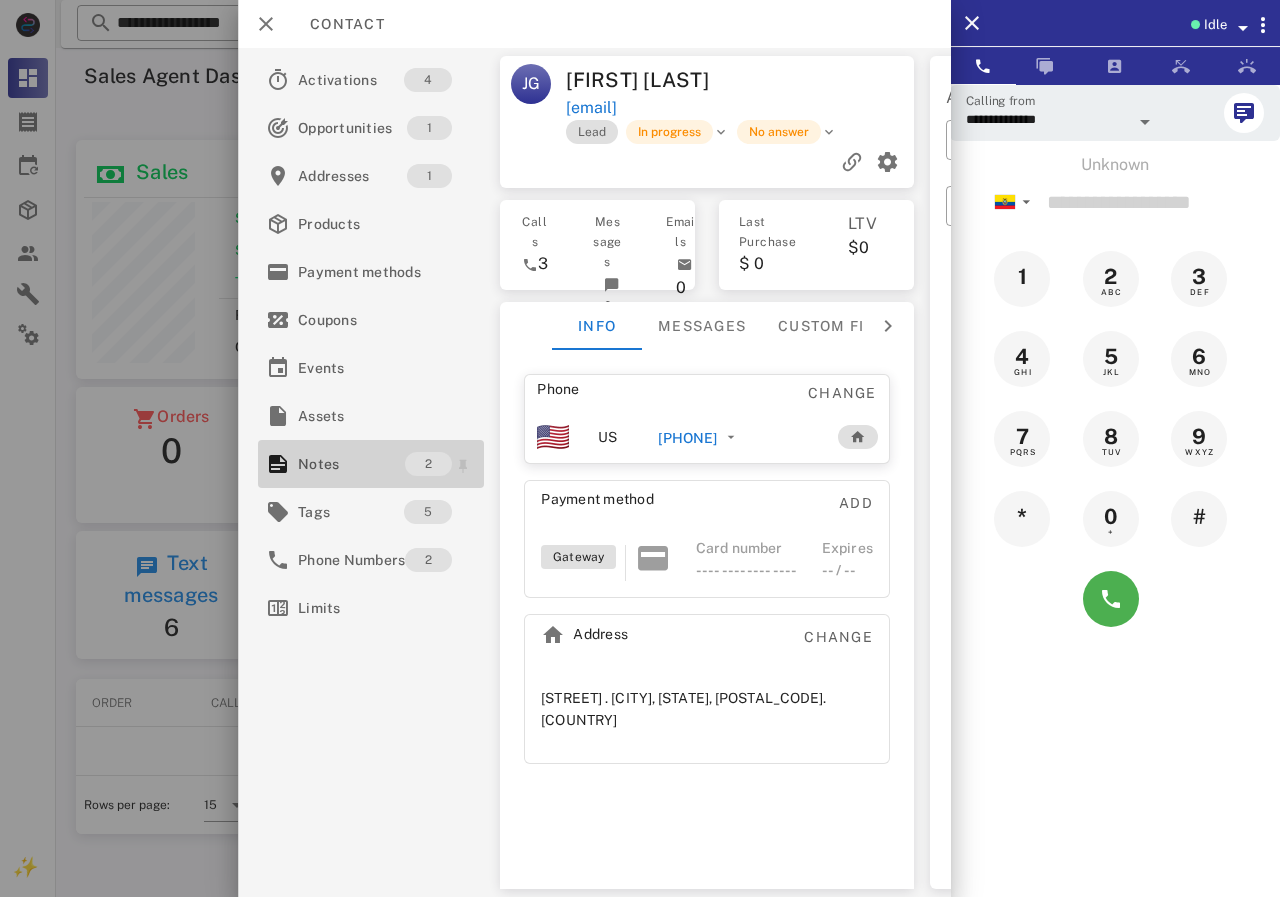 click on "Notes" at bounding box center [351, 464] 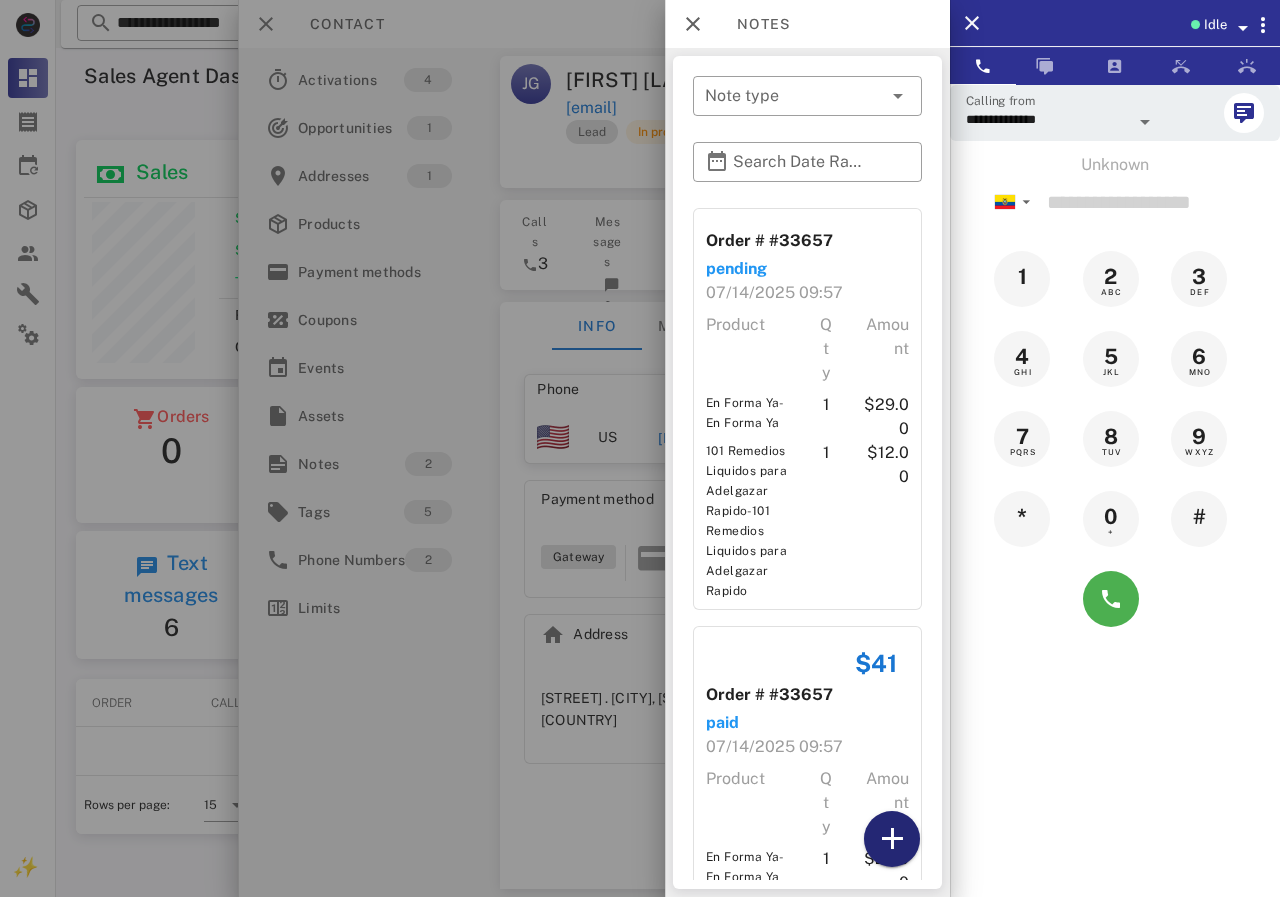 click at bounding box center (892, 839) 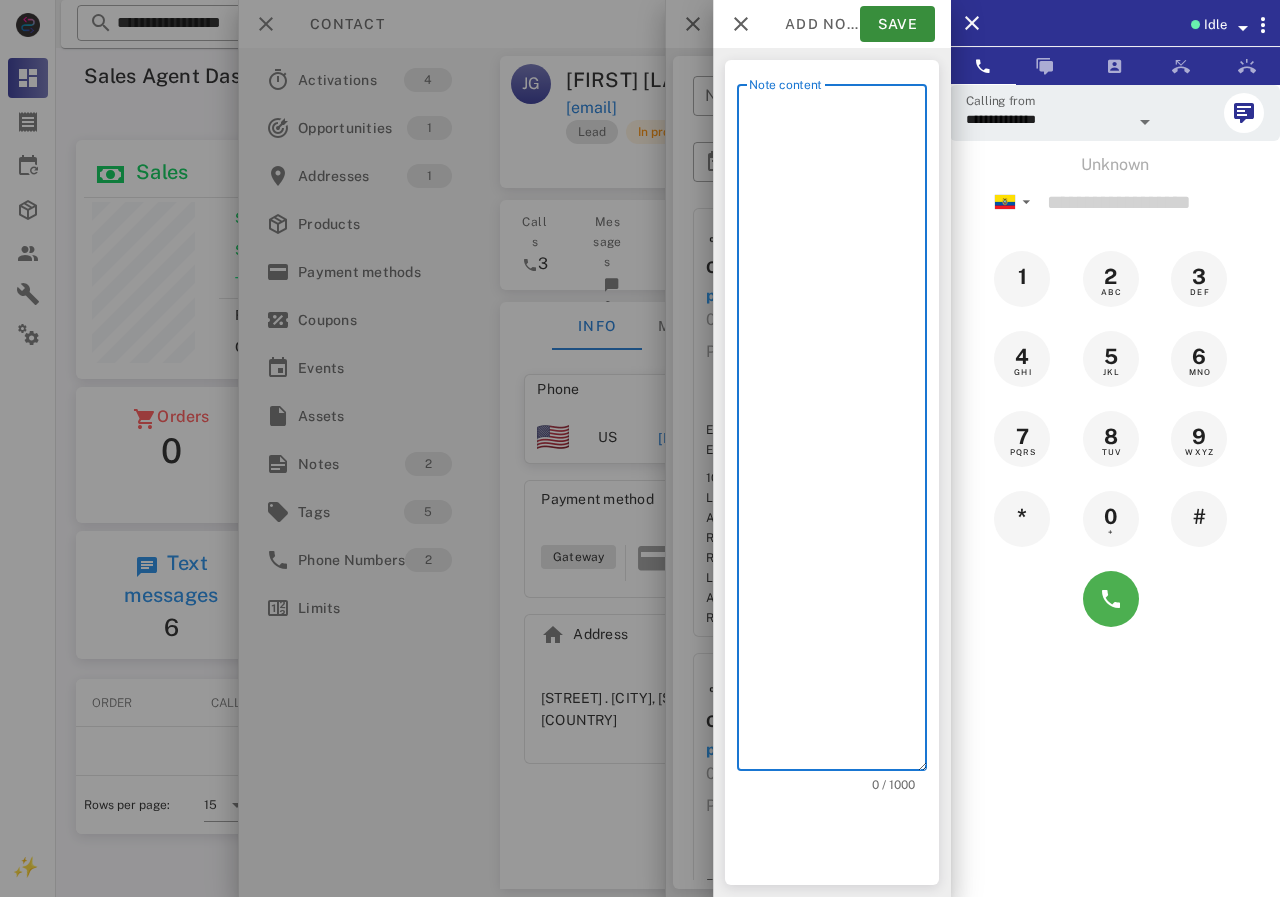 scroll, scrollTop: 240, scrollLeft: 390, axis: both 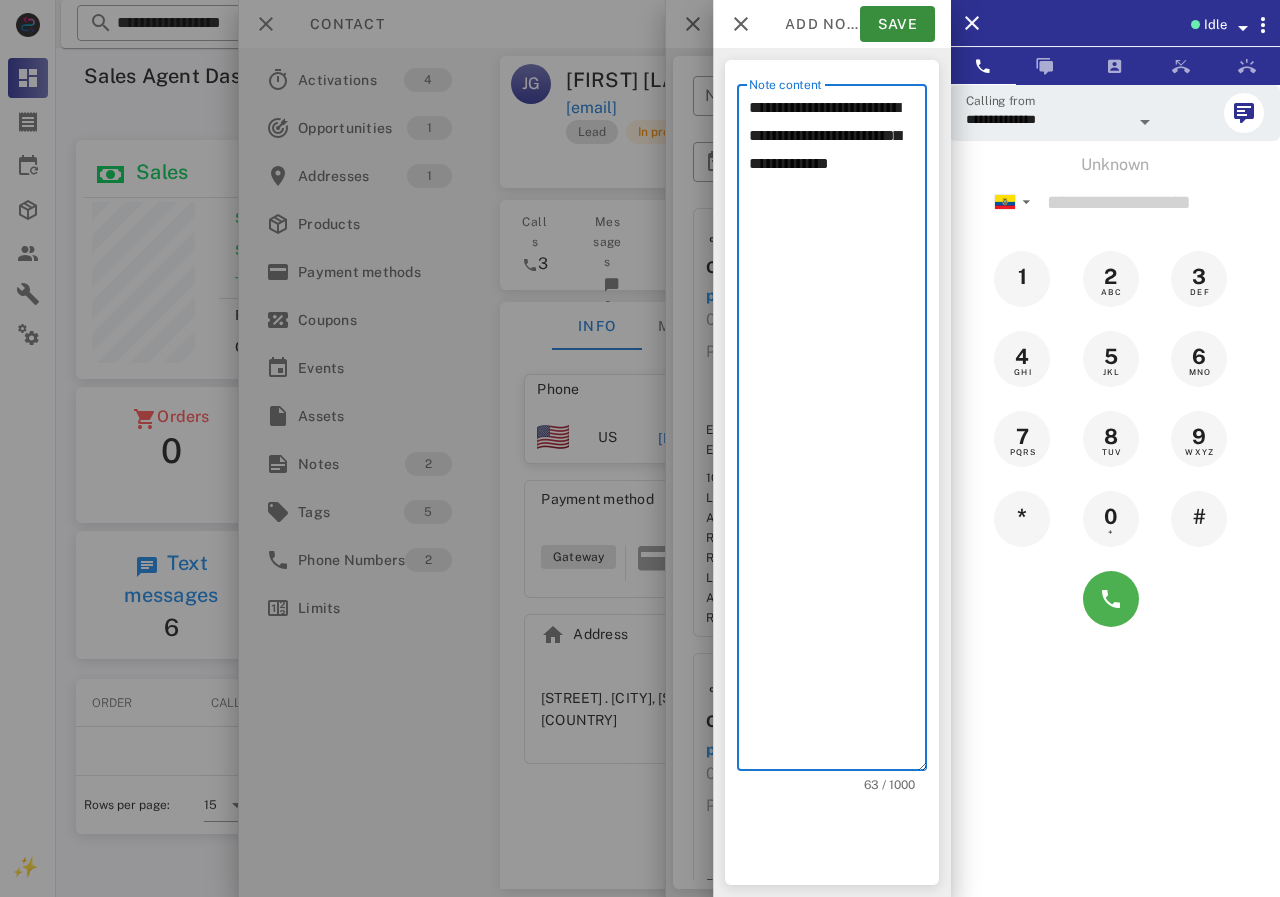 type on "**********" 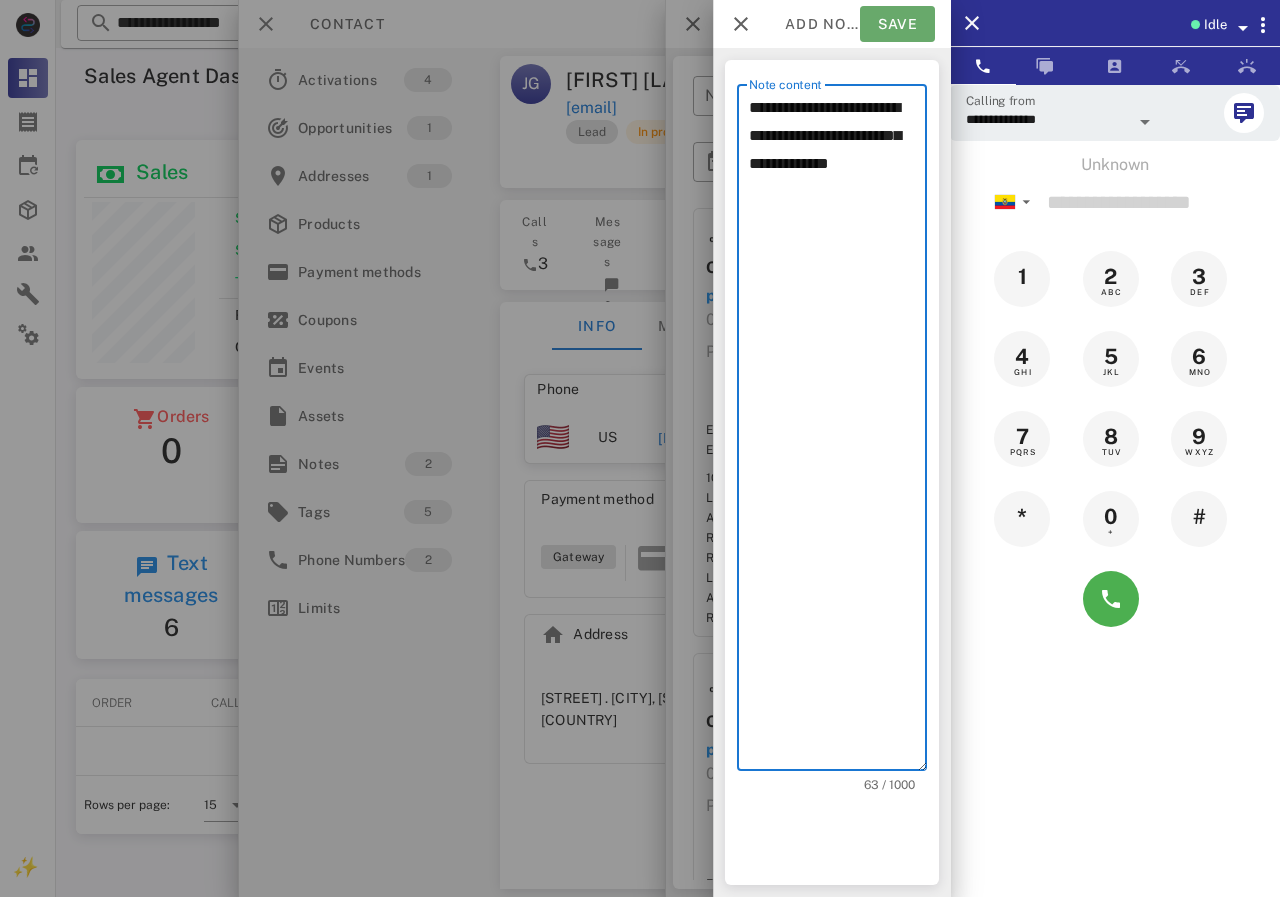 click on "Save" at bounding box center [897, 24] 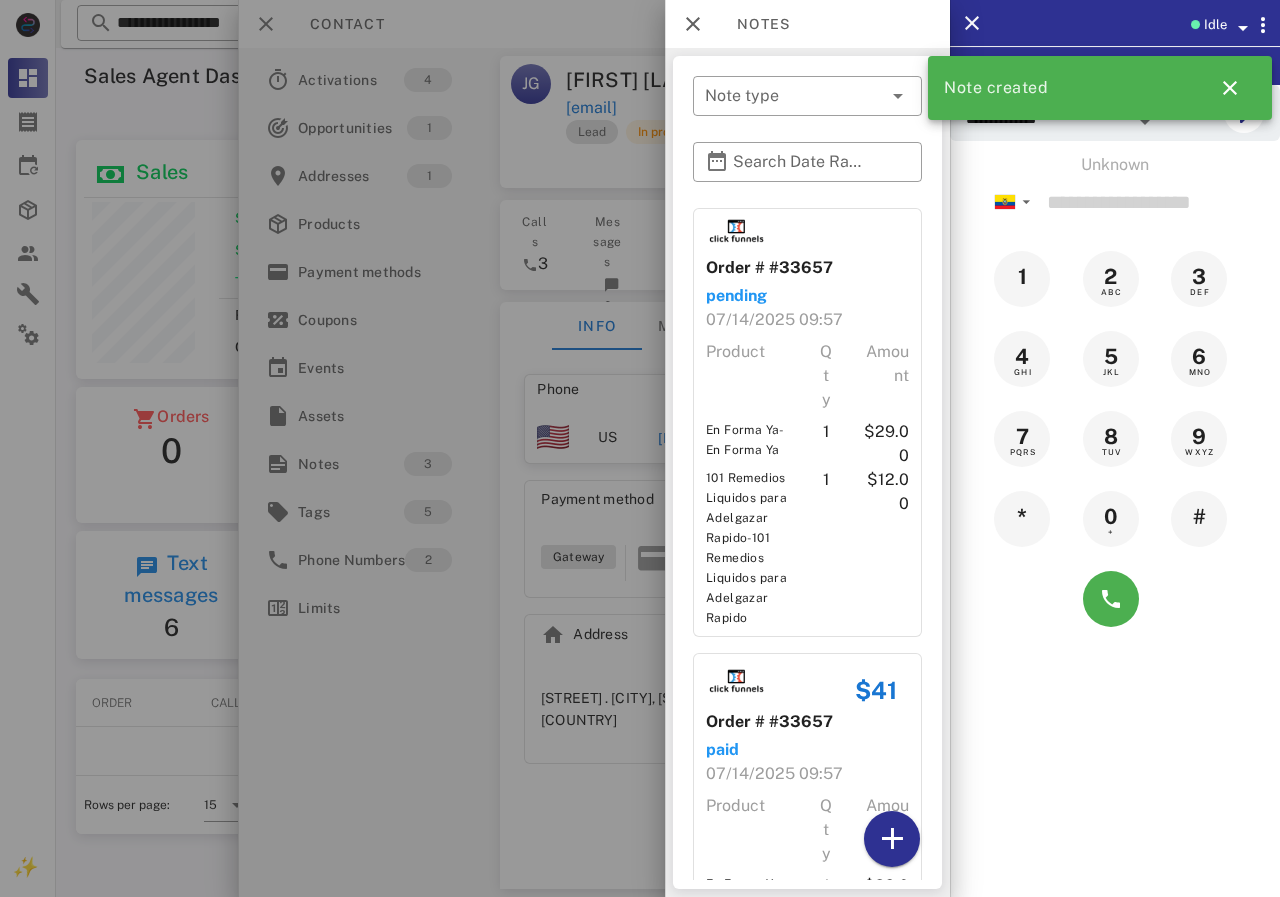 click at bounding box center (640, 448) 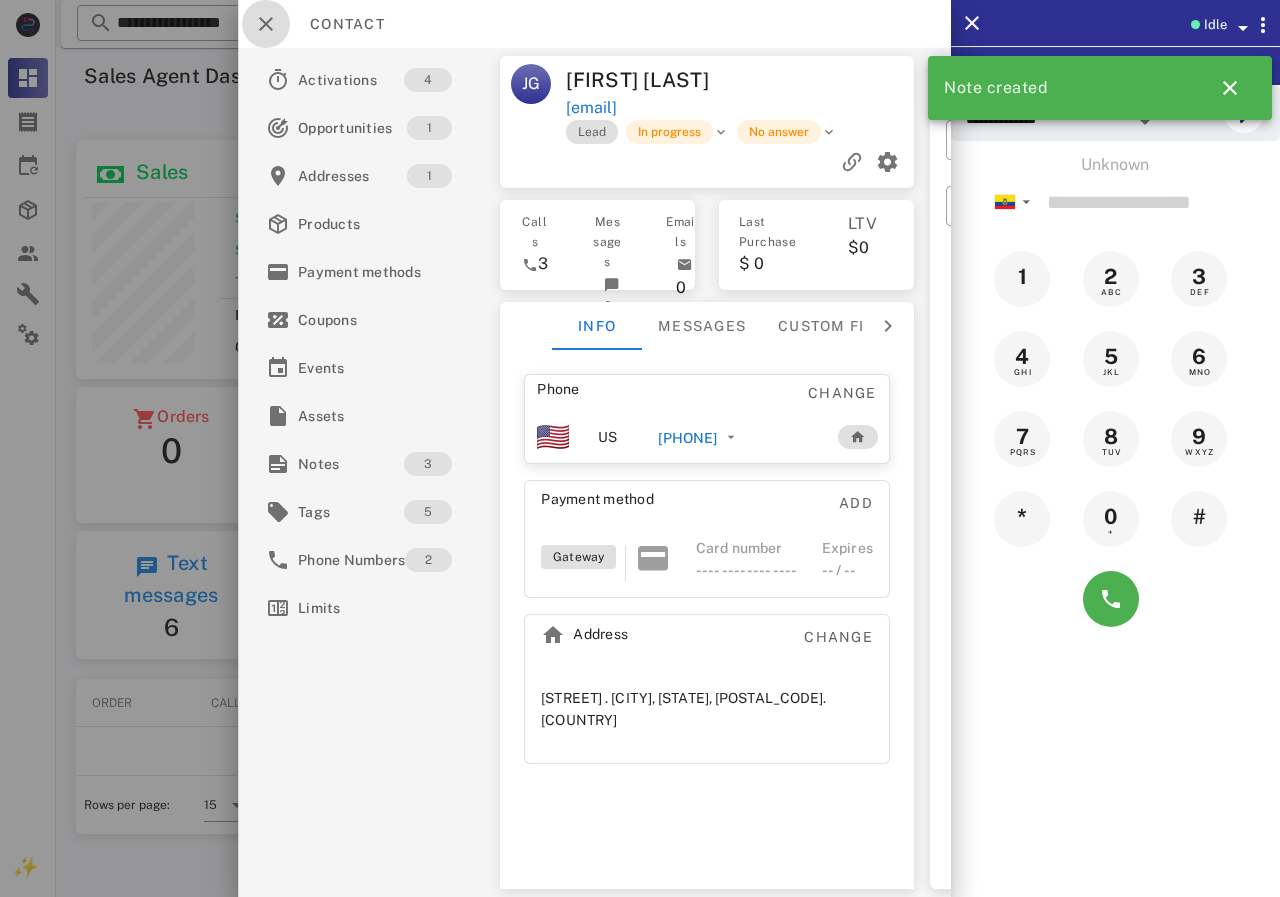 click at bounding box center [266, 24] 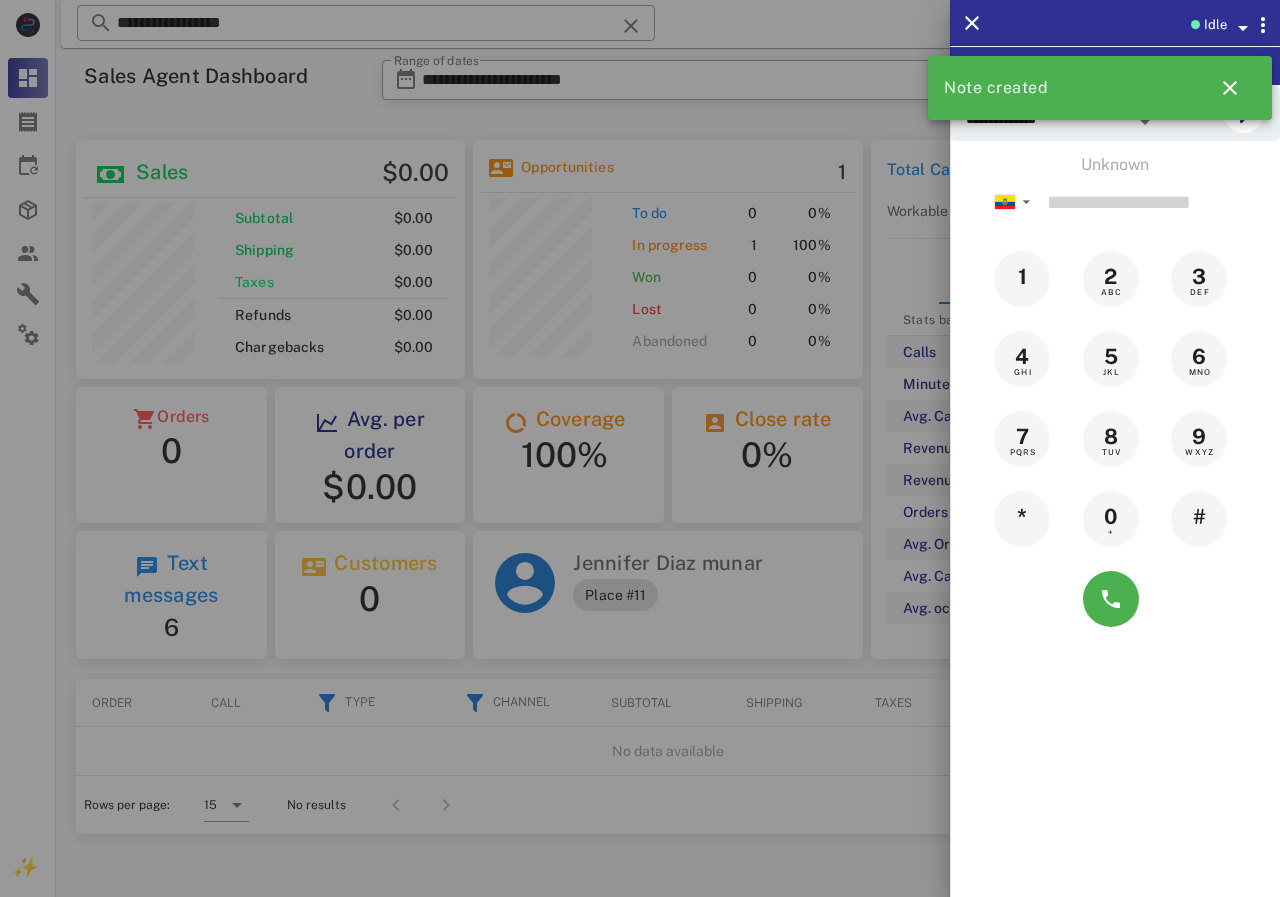 click at bounding box center [640, 448] 